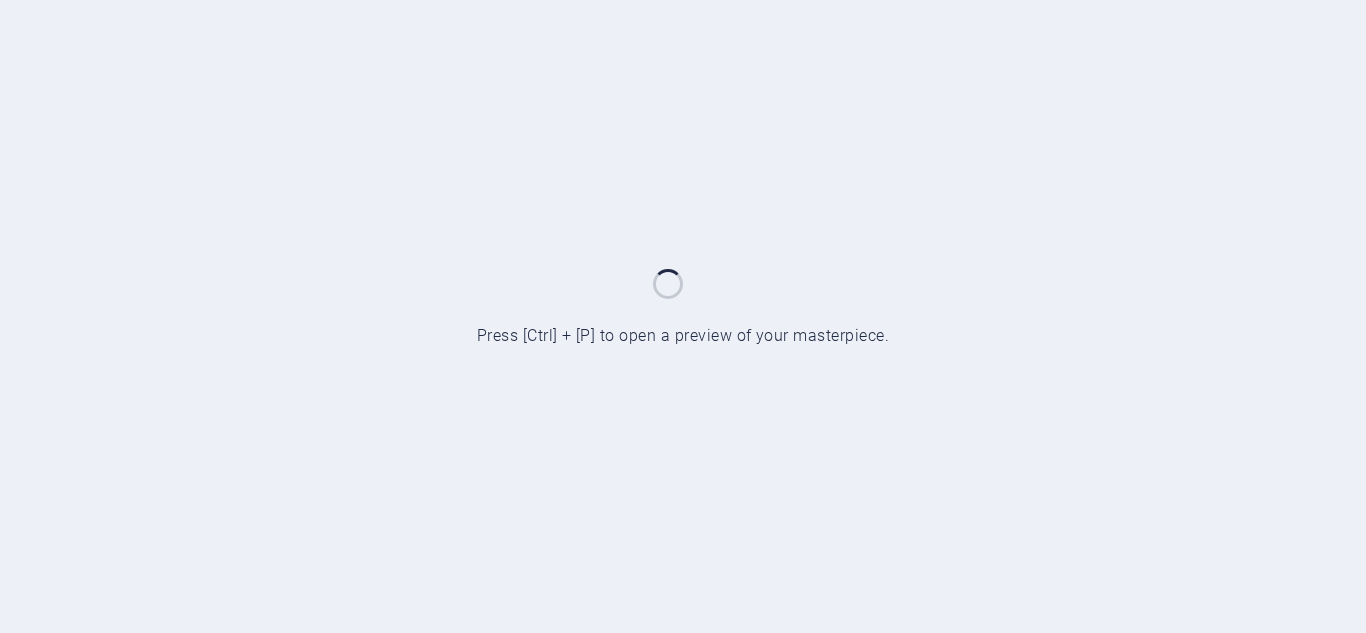 scroll, scrollTop: 0, scrollLeft: 0, axis: both 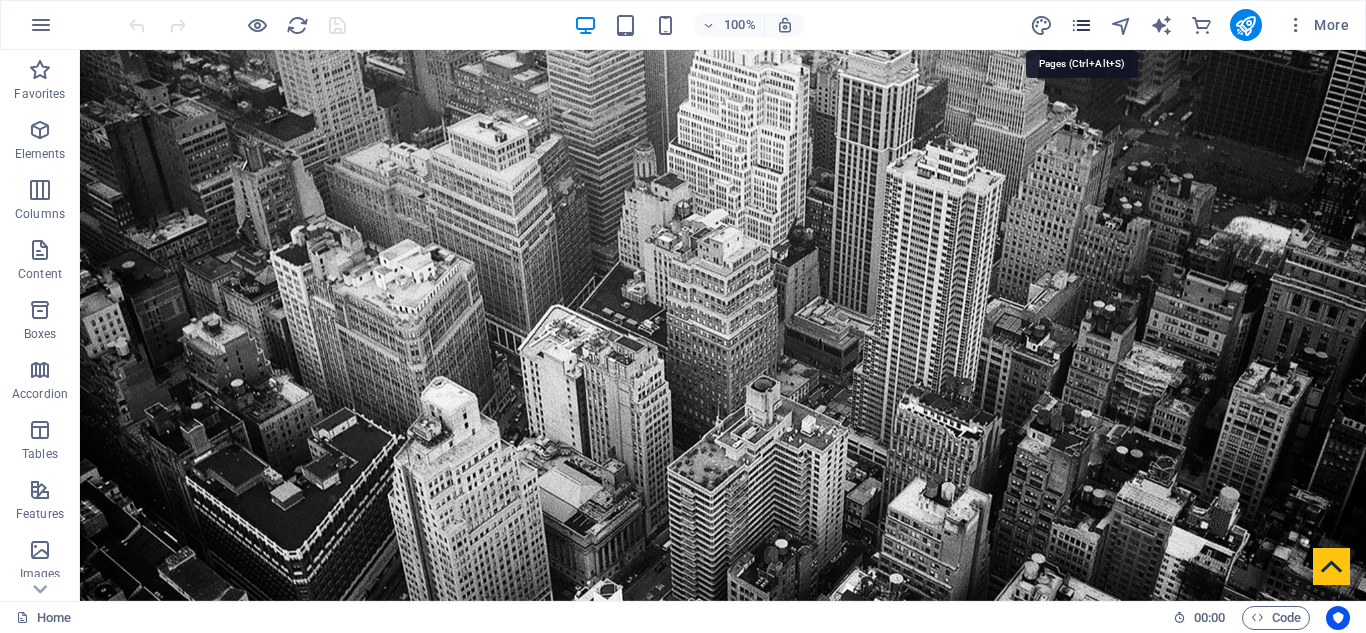 click at bounding box center [1081, 25] 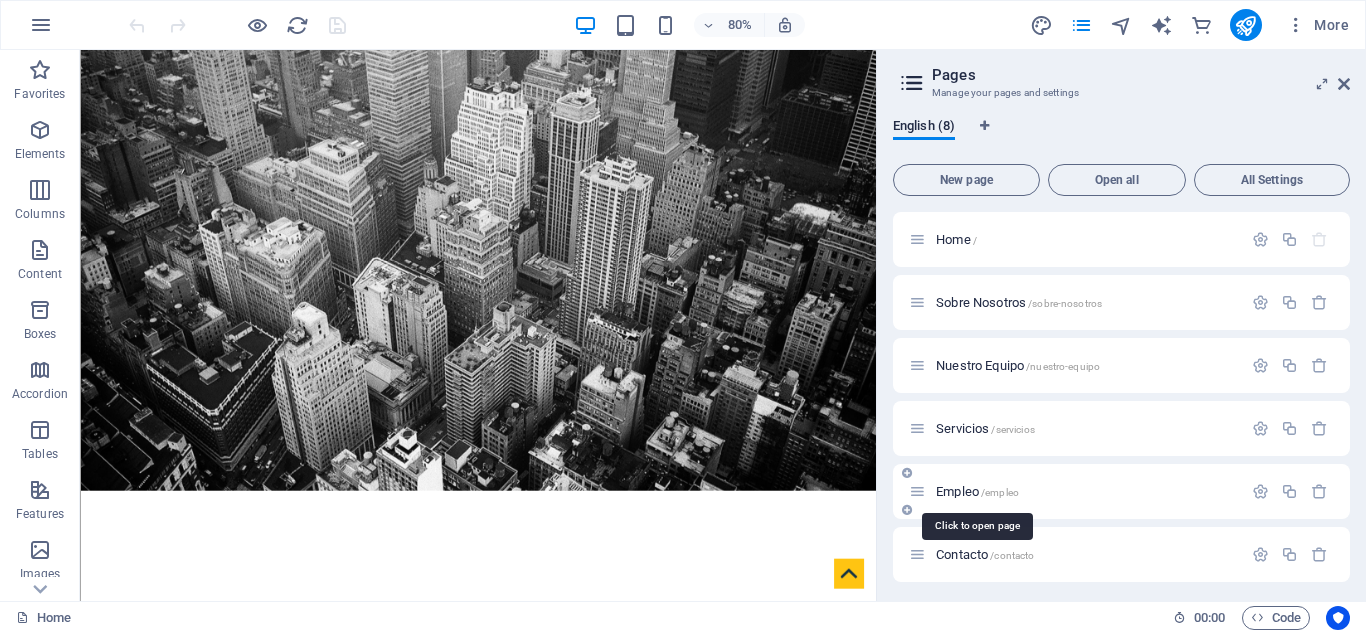 click on "Empleo /empleo" at bounding box center [977, 491] 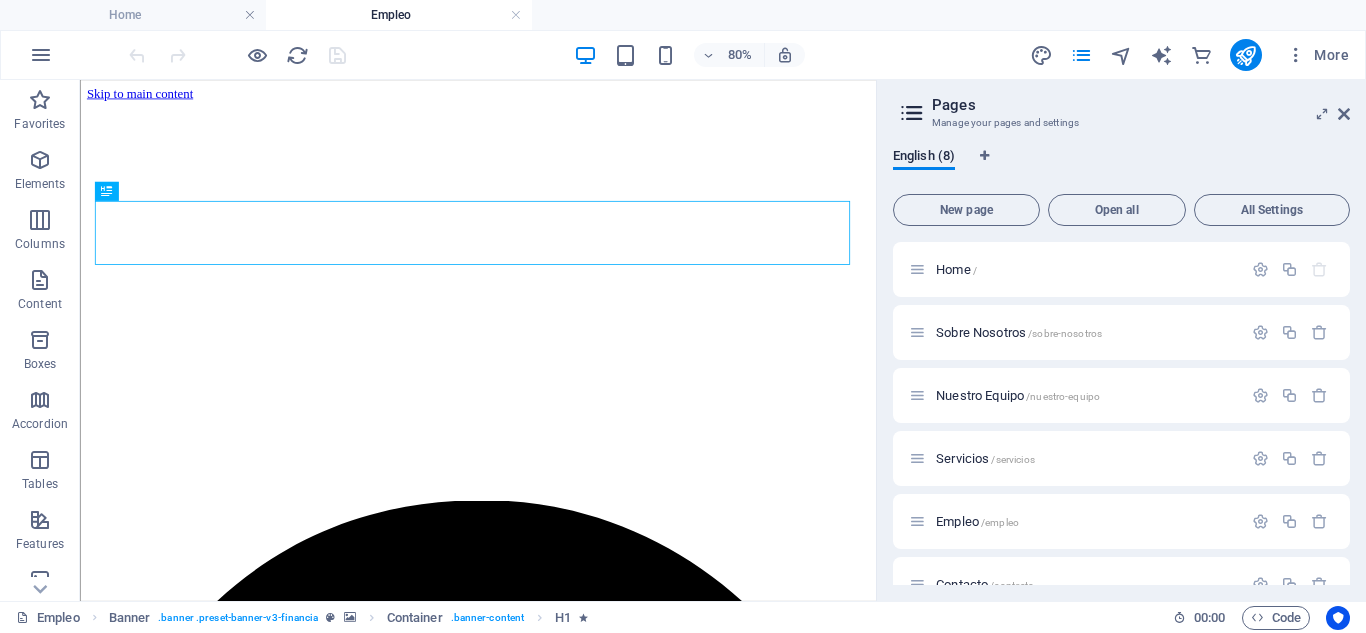 scroll, scrollTop: 0, scrollLeft: 0, axis: both 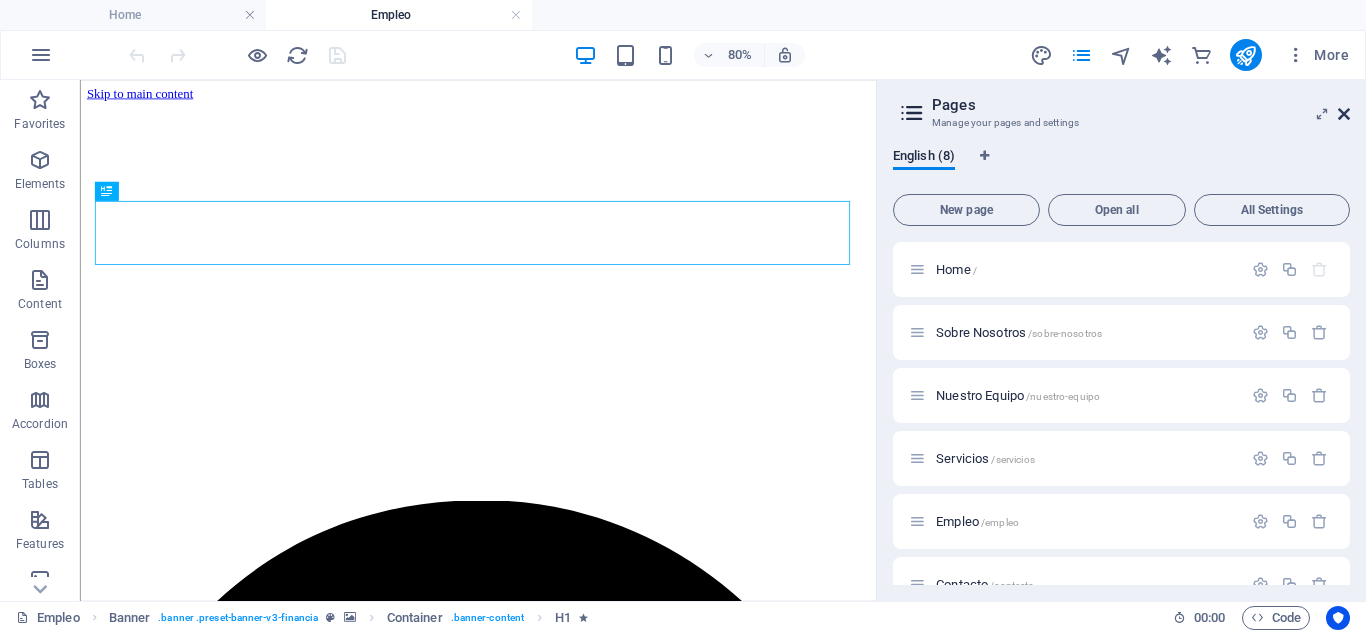 drag, startPoint x: 1342, startPoint y: 118, endPoint x: 1207, endPoint y: 85, distance: 138.97482 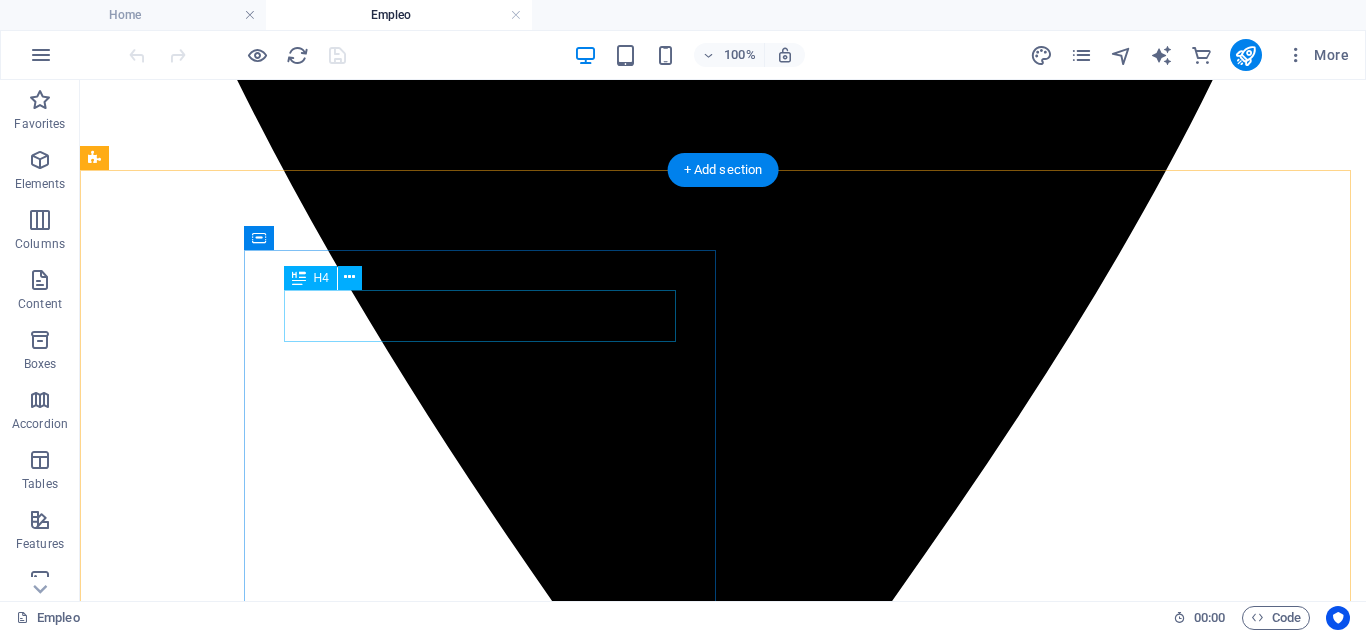 scroll, scrollTop: 1600, scrollLeft: 0, axis: vertical 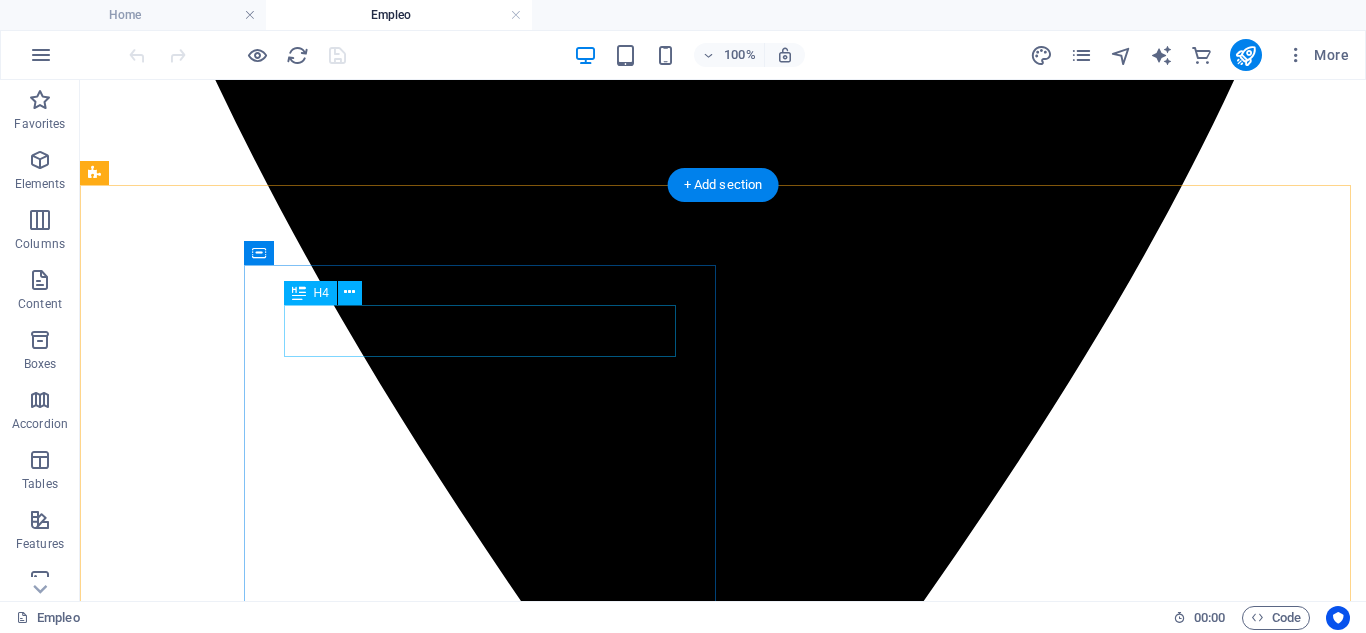 click on "Prácticas del Máster de acceso a la abogacía" at bounding box center [723, 8014] 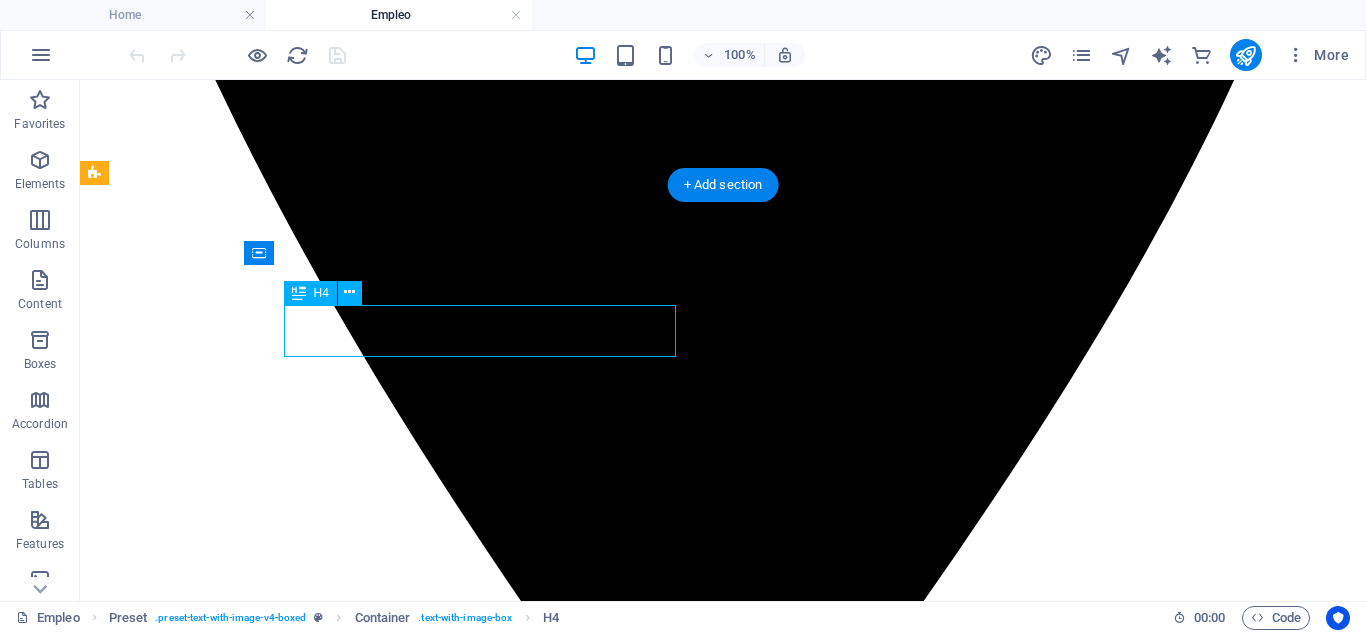 click on "Prácticas del Máster de acceso a la abogacía" at bounding box center [723, 8014] 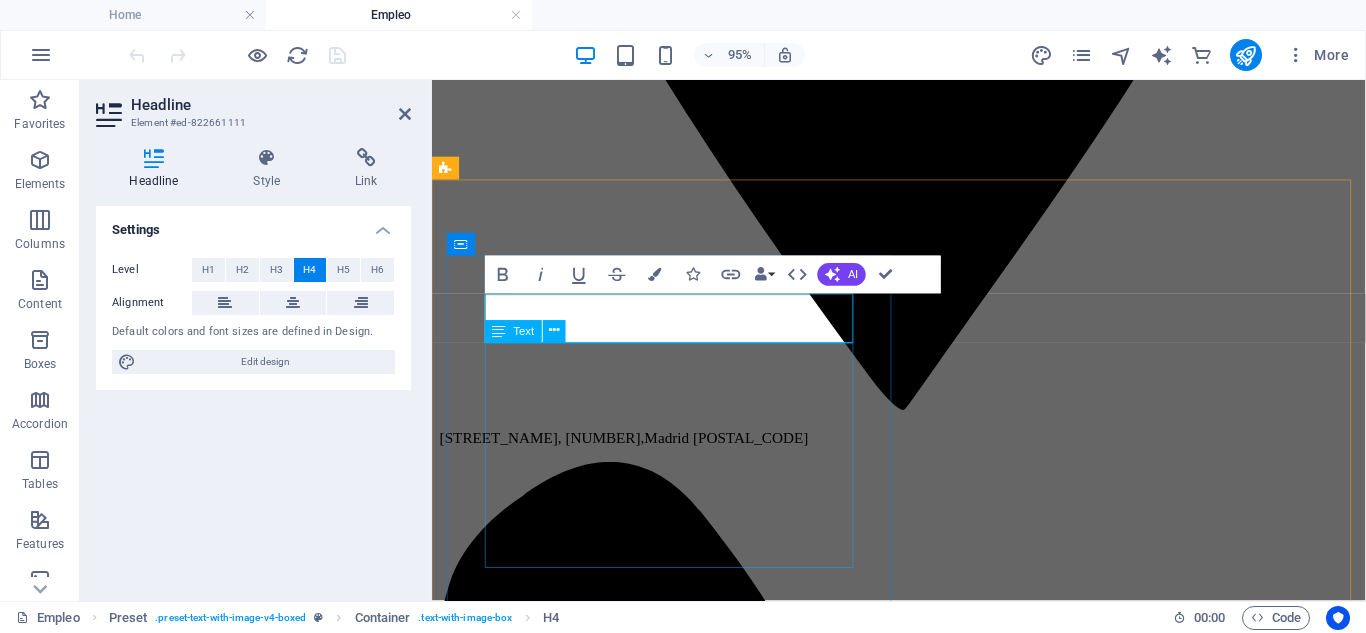 click on "¿Estás estudiando el Máster de acceso a la abogacía en España y necesitas completar las prácticas obligatorias? Nosotros tenemos vacantes disponibles para diversas áreas jurídicas.  Para más información envía un correo a:   contacto@tedeschi-advocatorum.eu" at bounding box center (923, 6411) 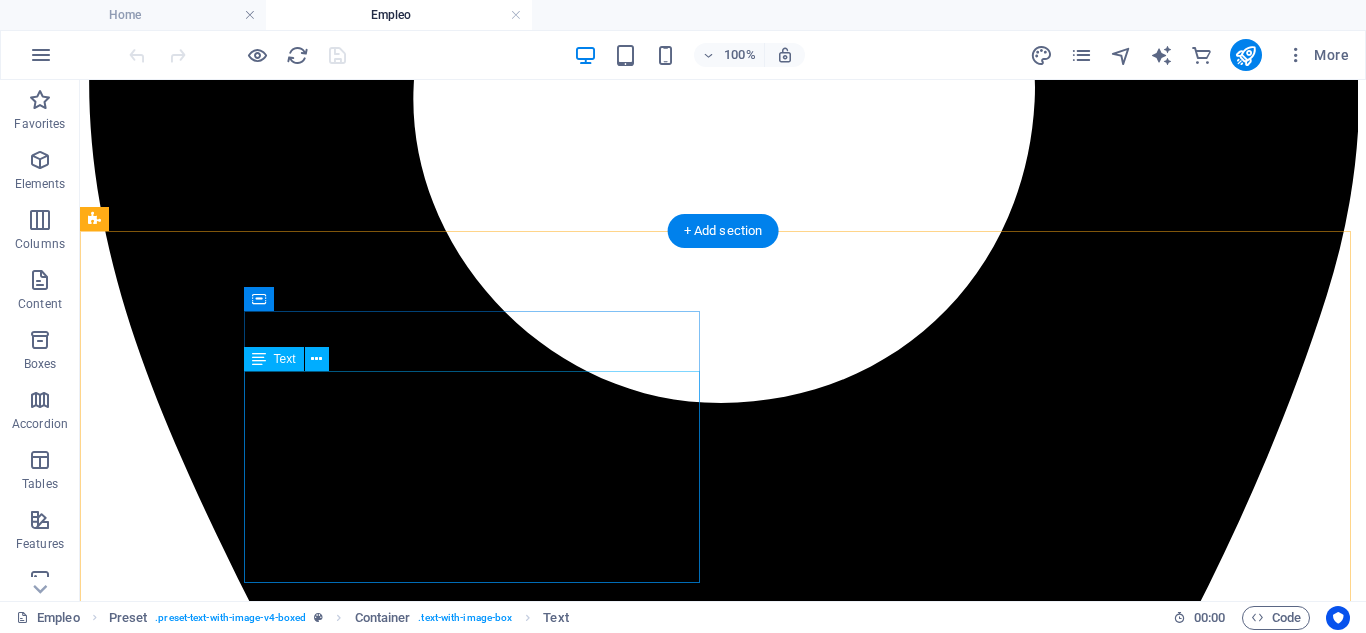 scroll, scrollTop: 1067, scrollLeft: 0, axis: vertical 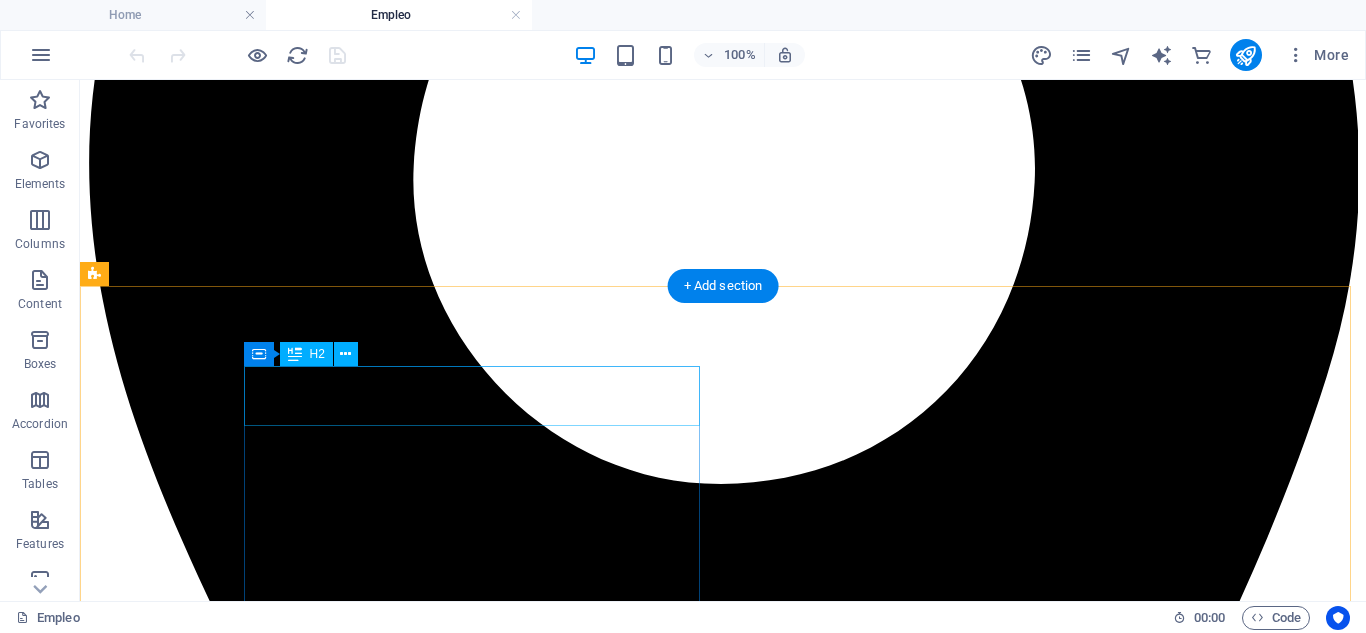 click on "New headline" at bounding box center [723, 7999] 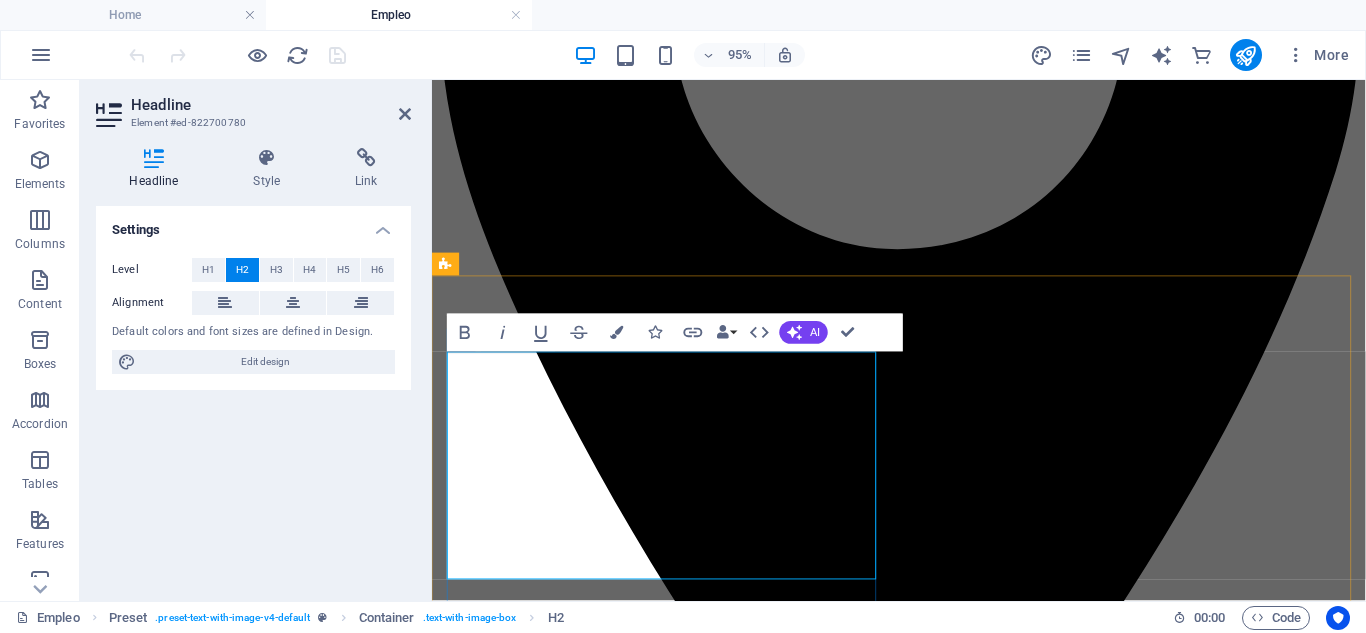 drag, startPoint x: 819, startPoint y: 579, endPoint x: 467, endPoint y: 401, distance: 394.44644 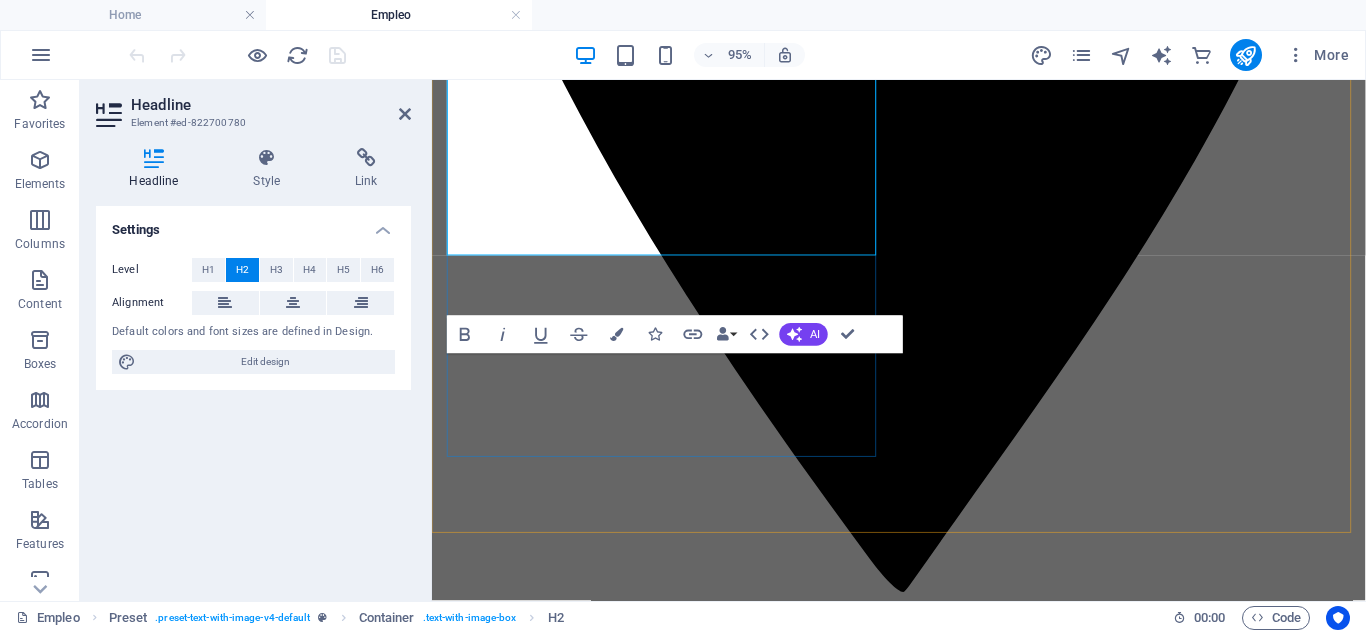 scroll, scrollTop: 1411, scrollLeft: 0, axis: vertical 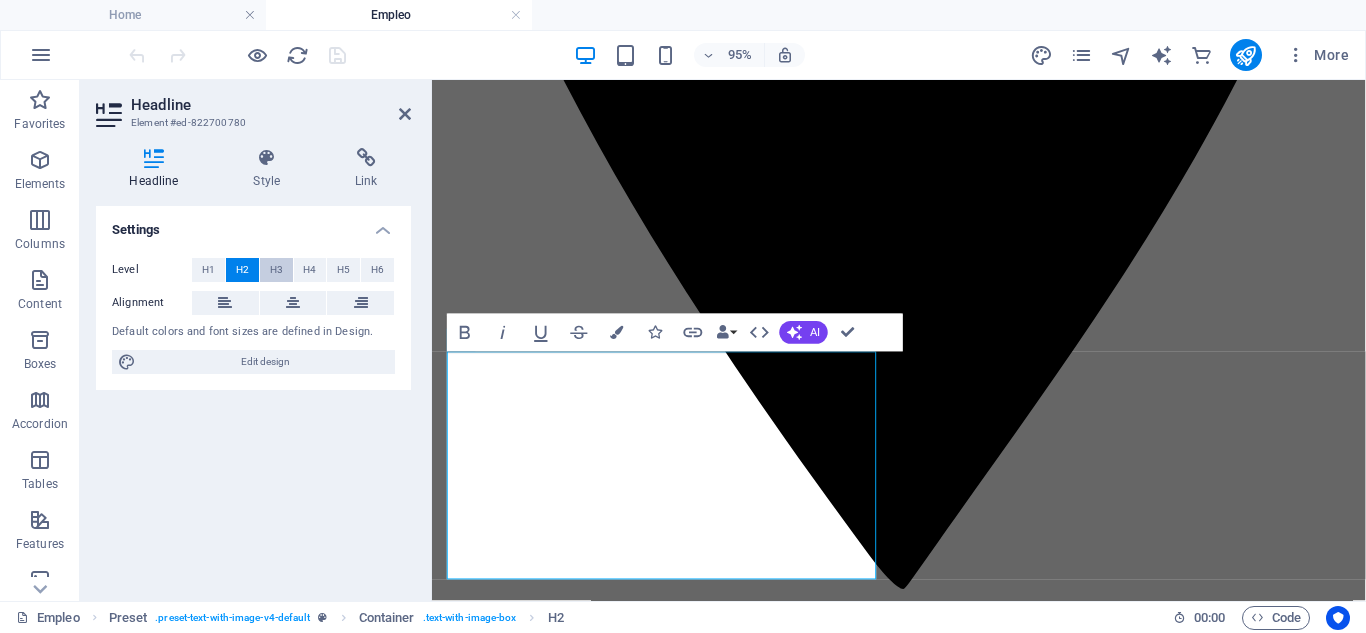 click on "H3" at bounding box center [276, 270] 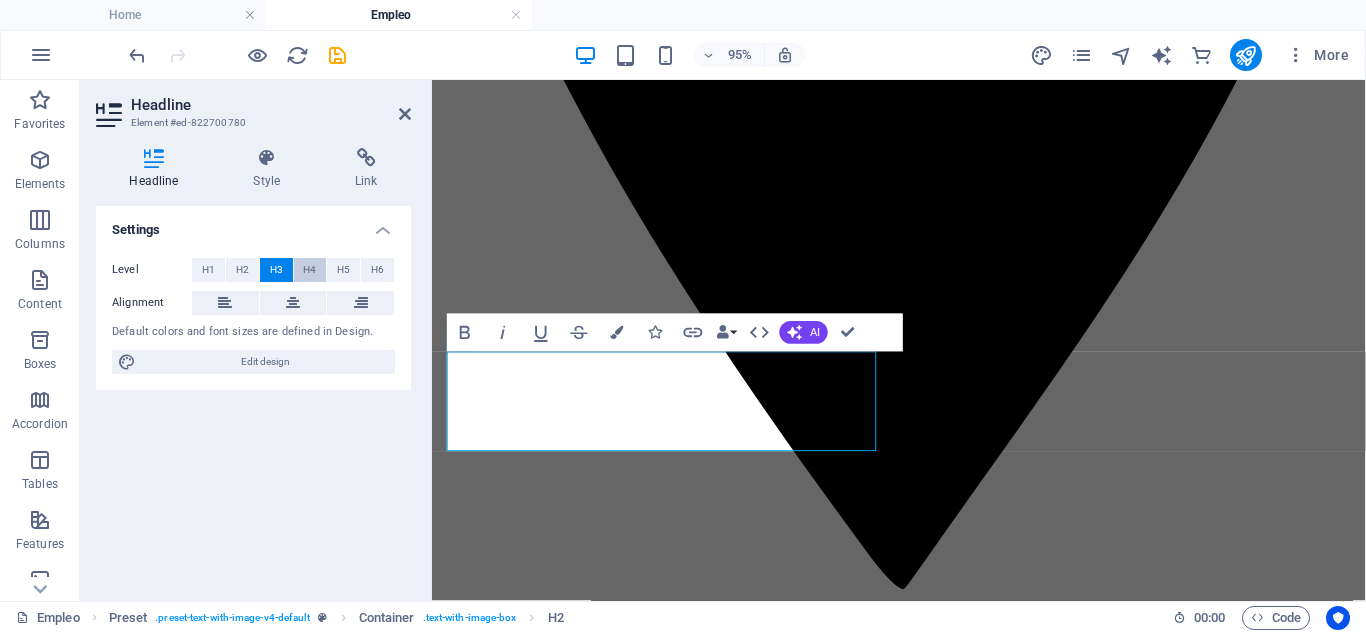 click on "H4" at bounding box center [310, 270] 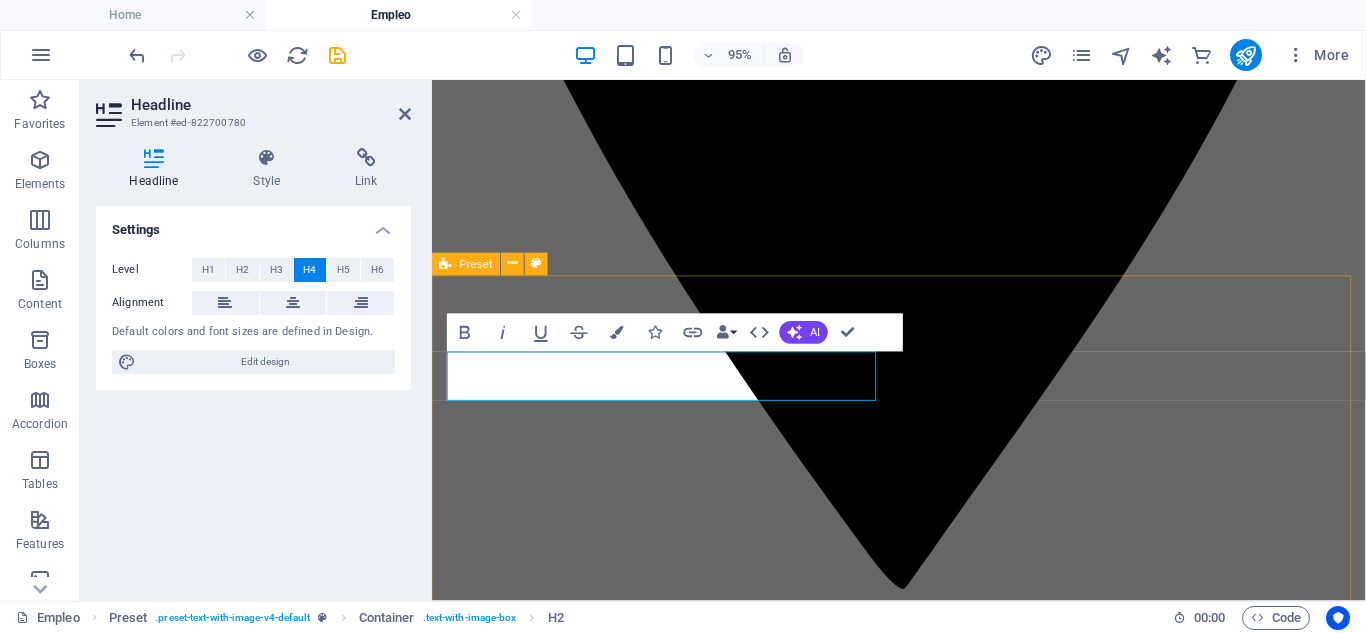 click on "Prácticas del Máster de acceso a la abogacía Lorem ipsum dolor sit amet, consectetuer adipiscing elit. Aenean commodo ligula eget dolor. Lorem ipsum dolor sit amet, consectetuer adipiscing elit leget dolor. Lorem ipsum dolor sit amet, consectetuer adipiscing elit. Aenean commodo ligula eget dolor. Lorem ipsum dolor sit amet, consectetuer adipiscing elit dolor consectetuer adipiscing elit leget dolor. Lorem elit saget ipsum dolor sit amet, consectetuer. Drop content here or  Add elements  Paste clipboard" at bounding box center (923, 6505) 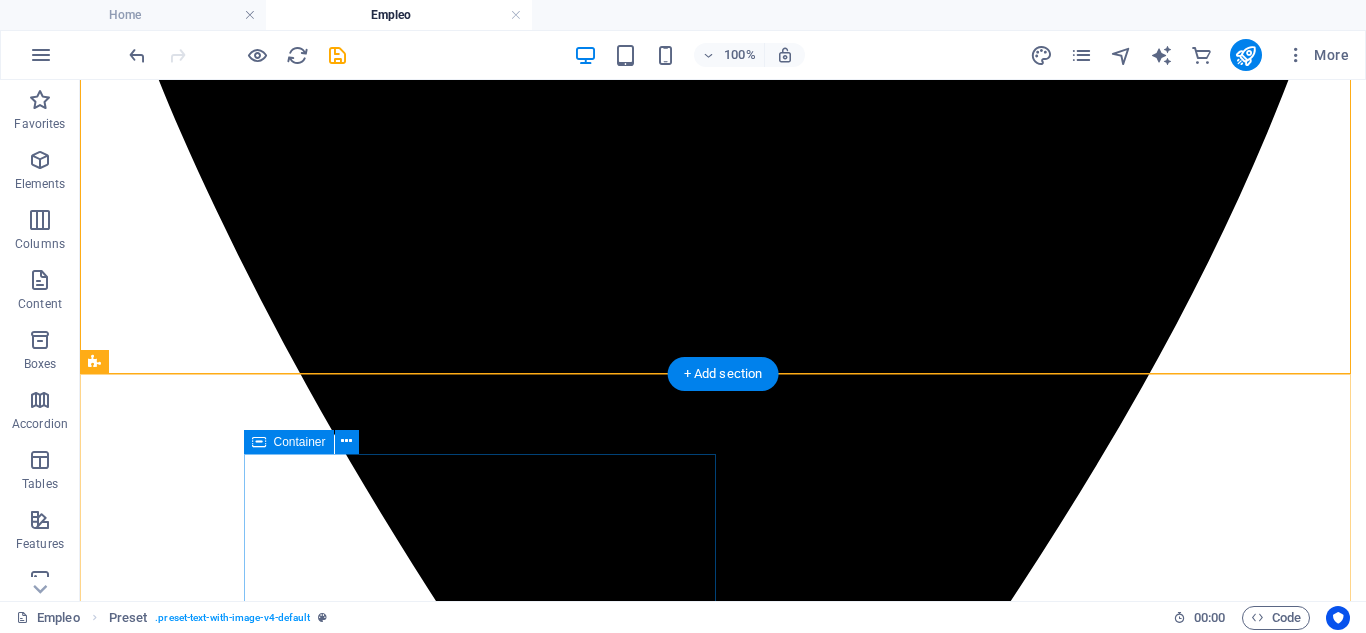 scroll, scrollTop: 1544, scrollLeft: 0, axis: vertical 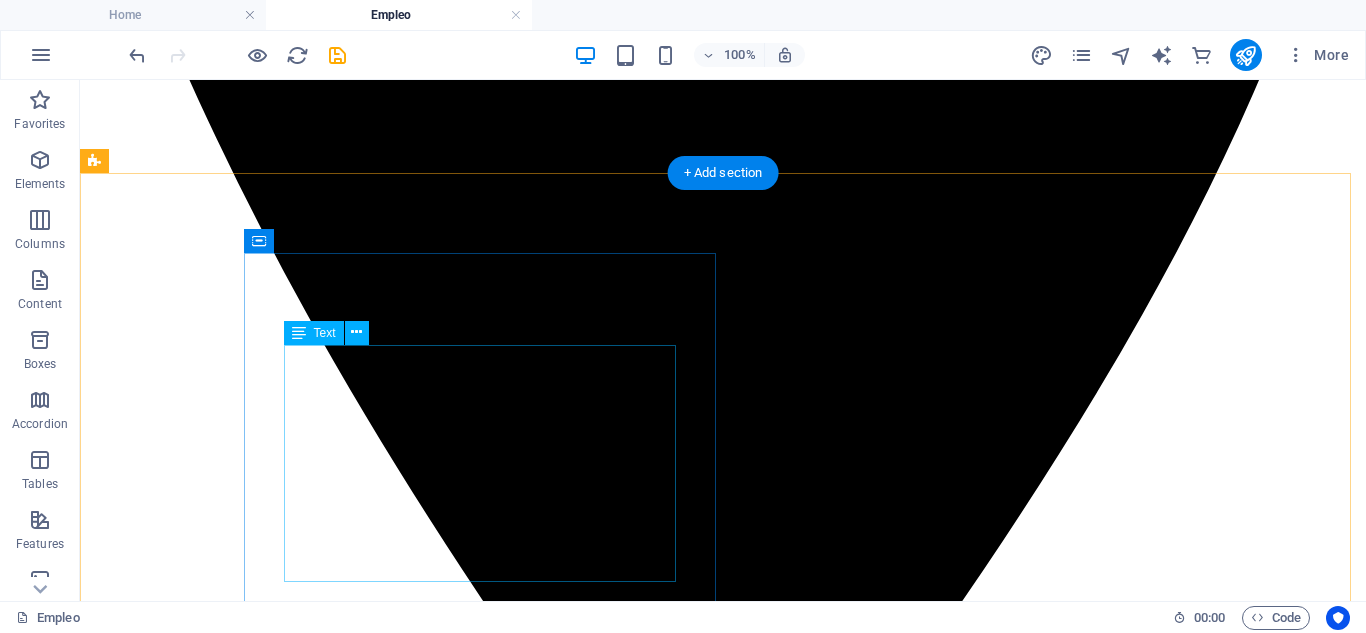 click on "¿Estás estudiando el Máster de acceso a la abogacía en España y necesitas completar las prácticas obligatorias? Nosotros tenemos vacantes disponibles para diversas áreas jurídicas.  Para más información envía un correo a:   contacto@tedeschi-advocatorum.eu" at bounding box center (723, 8103) 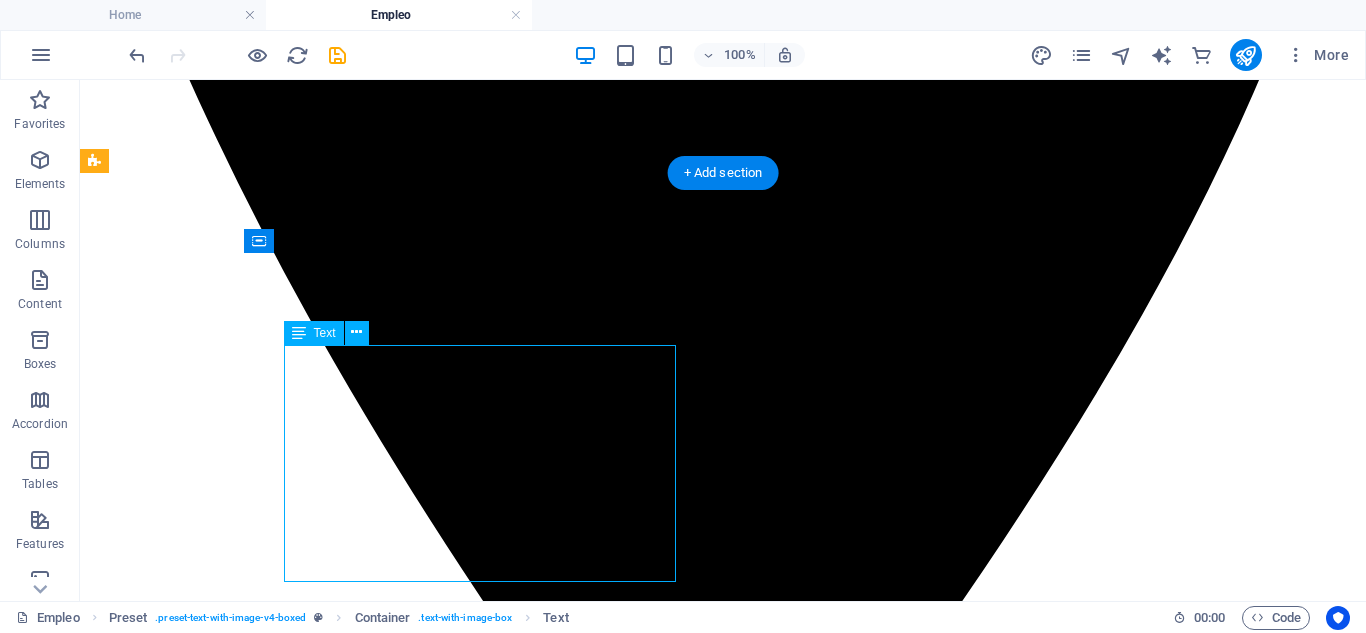 click on "¿Estás estudiando el Máster de acceso a la abogacía en España y necesitas completar las prácticas obligatorias? Nosotros tenemos vacantes disponibles para diversas áreas jurídicas.  Para más información envía un correo a:   contacto@tedeschi-advocatorum.eu" at bounding box center (723, 8103) 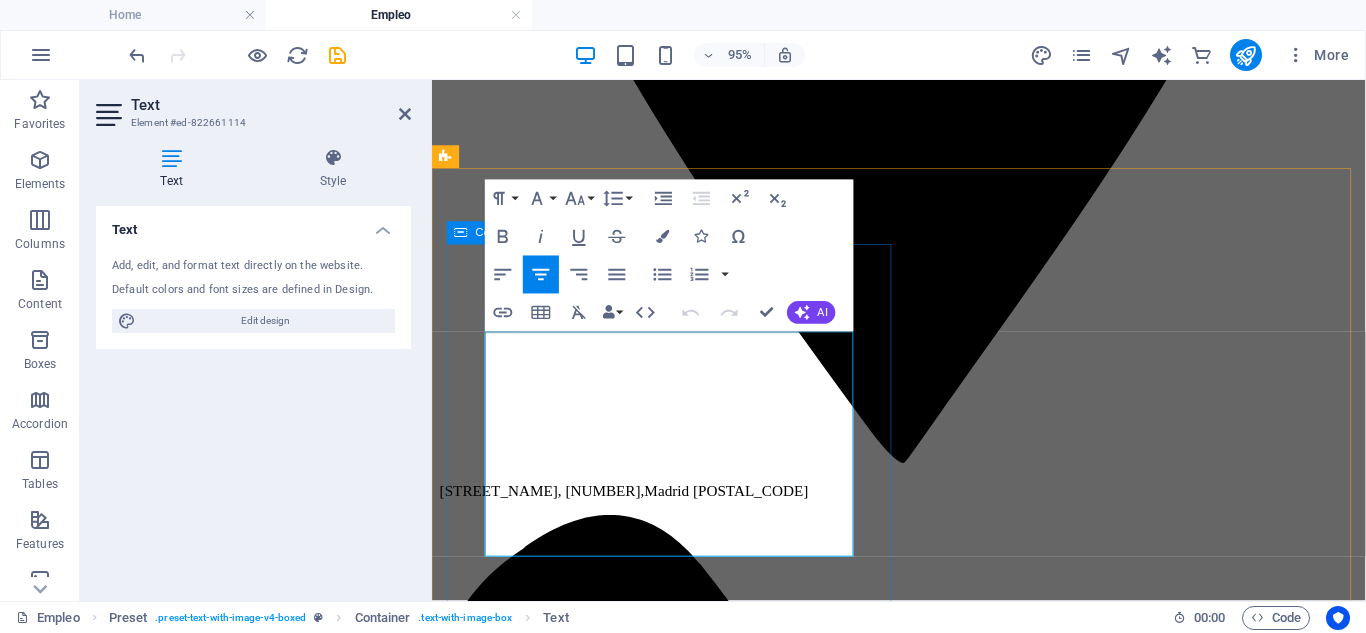 drag, startPoint x: 488, startPoint y: 385, endPoint x: 868, endPoint y: 587, distance: 430.35333 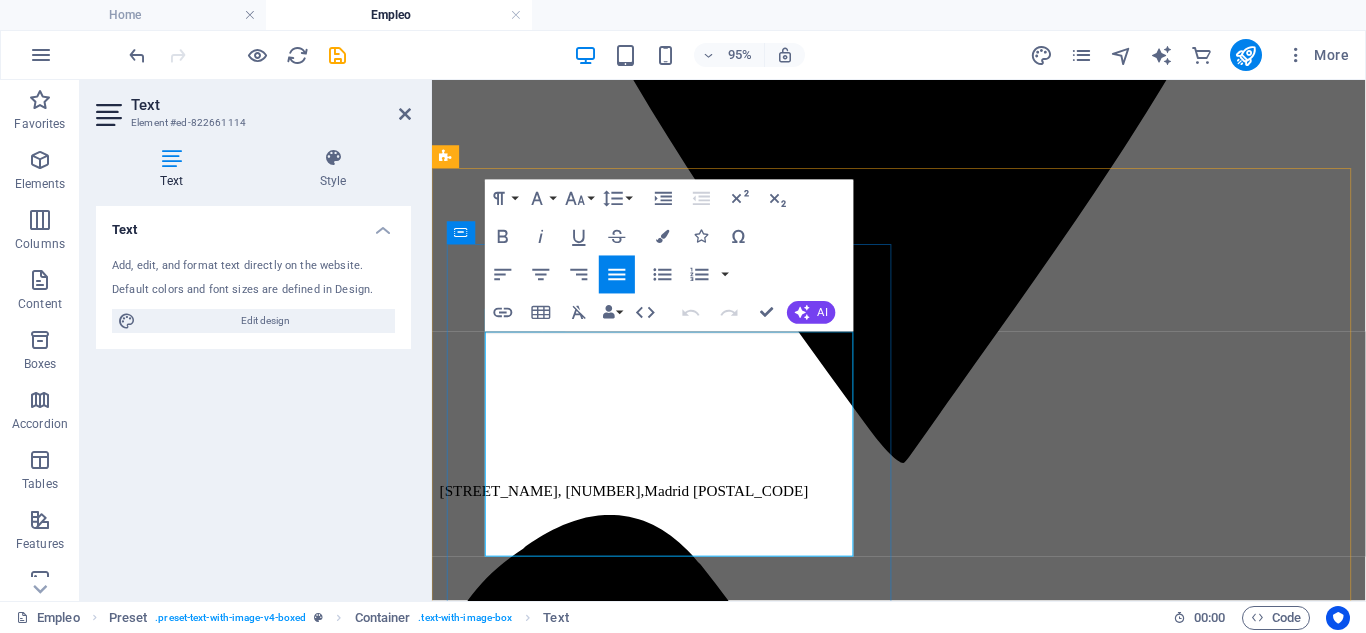 copy on "¿Estás estudiando el Máster de acceso a la abogacía en España y necesitas completar las prácticas obligatorias? Nosotros tenemos vacantes disponibles para diversas áreas jurídicas.  Para más información envía un correo a:   contacto@tedeschi-advocatorum.eu" 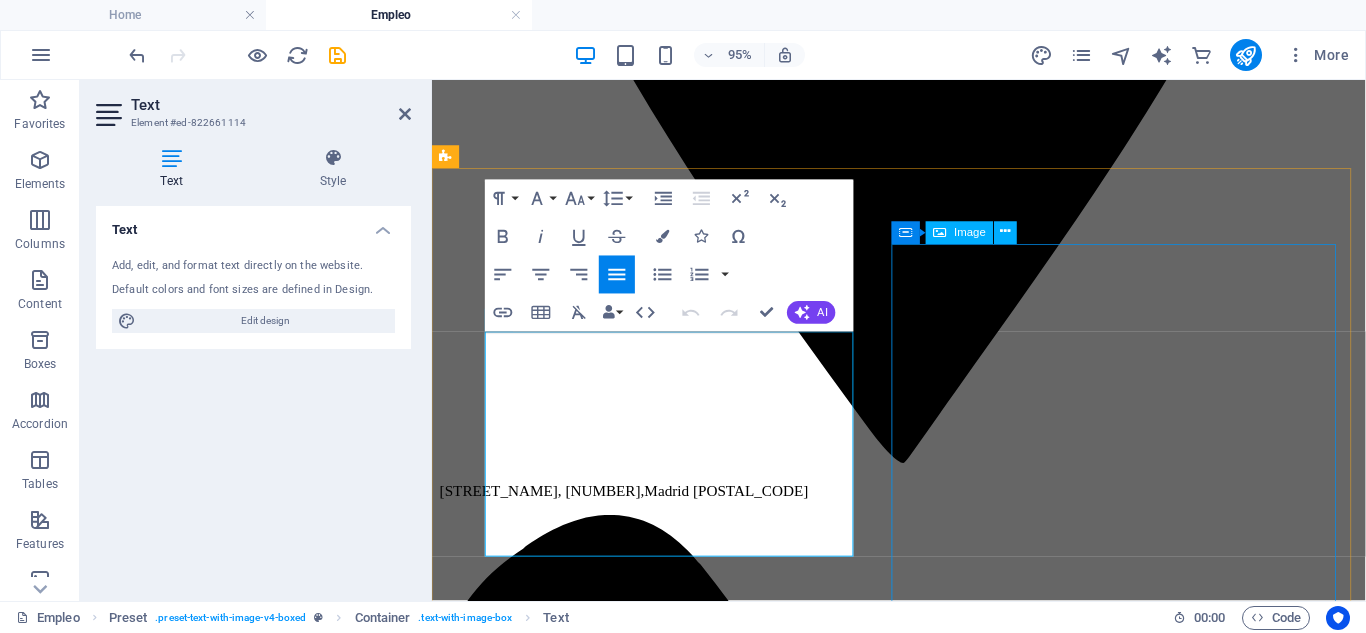 click at bounding box center (923, 7214) 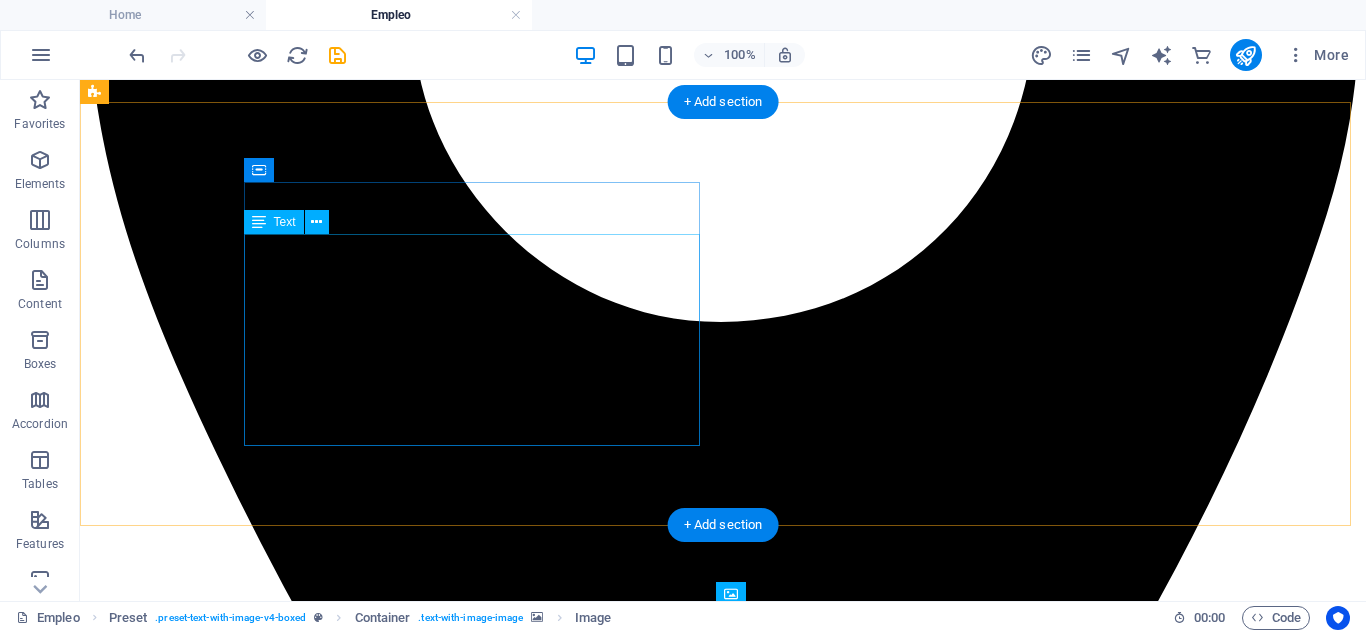 scroll, scrollTop: 1144, scrollLeft: 0, axis: vertical 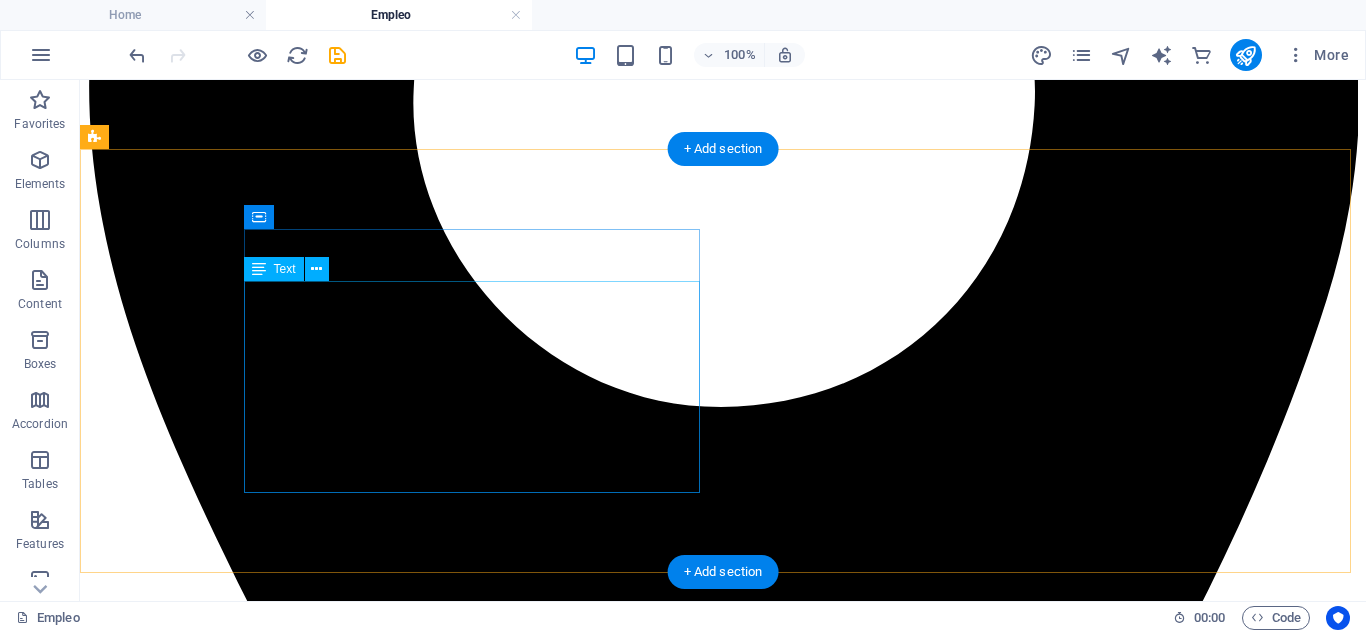 click on "Lorem ipsum dolor sit amet, consectetuer adipiscing elit. Aenean commodo ligula eget dolor. Lorem ipsum dolor sit amet, consectetuer adipiscing elit leget dolor. Lorem ipsum dolor sit amet, consectetuer adipiscing elit. Aenean commodo ligula eget dolor. Lorem ipsum dolor sit amet, consectetuer adipiscing elit dolor consectetuer adipiscing elit leget dolor. Lorem elit saget ipsum dolor sit amet, consectetuer." at bounding box center (723, 7917) 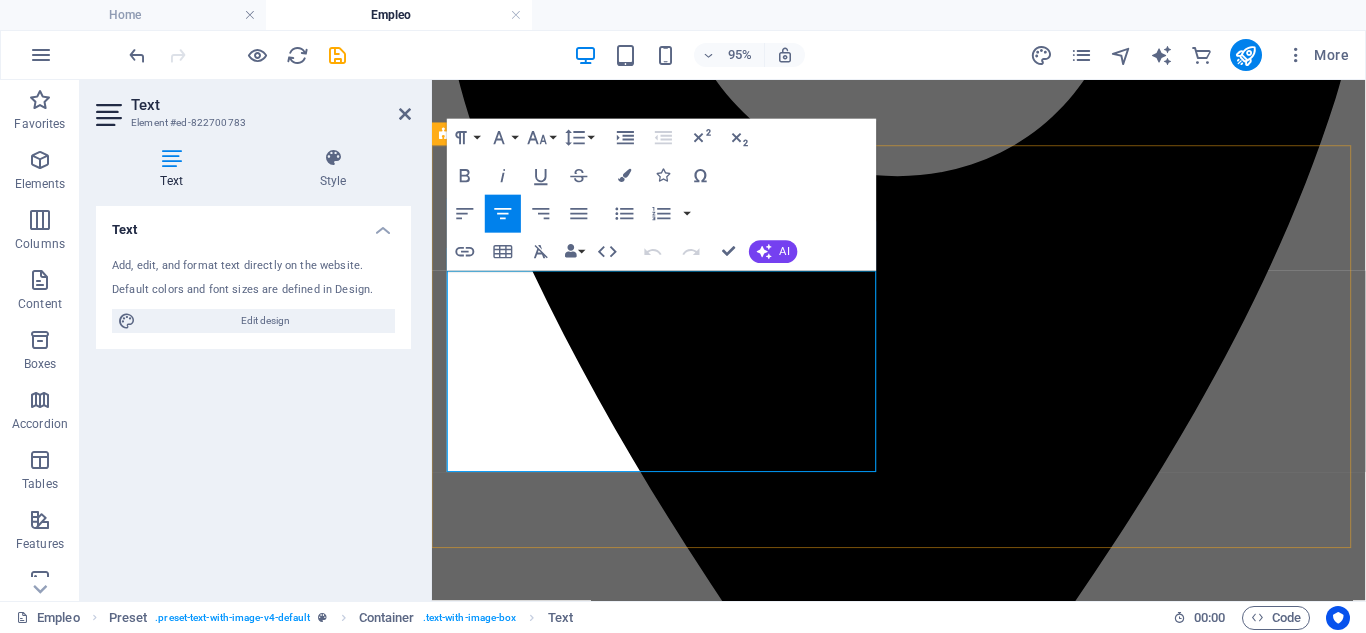 drag, startPoint x: 448, startPoint y: 290, endPoint x: 818, endPoint y: 471, distance: 411.89926 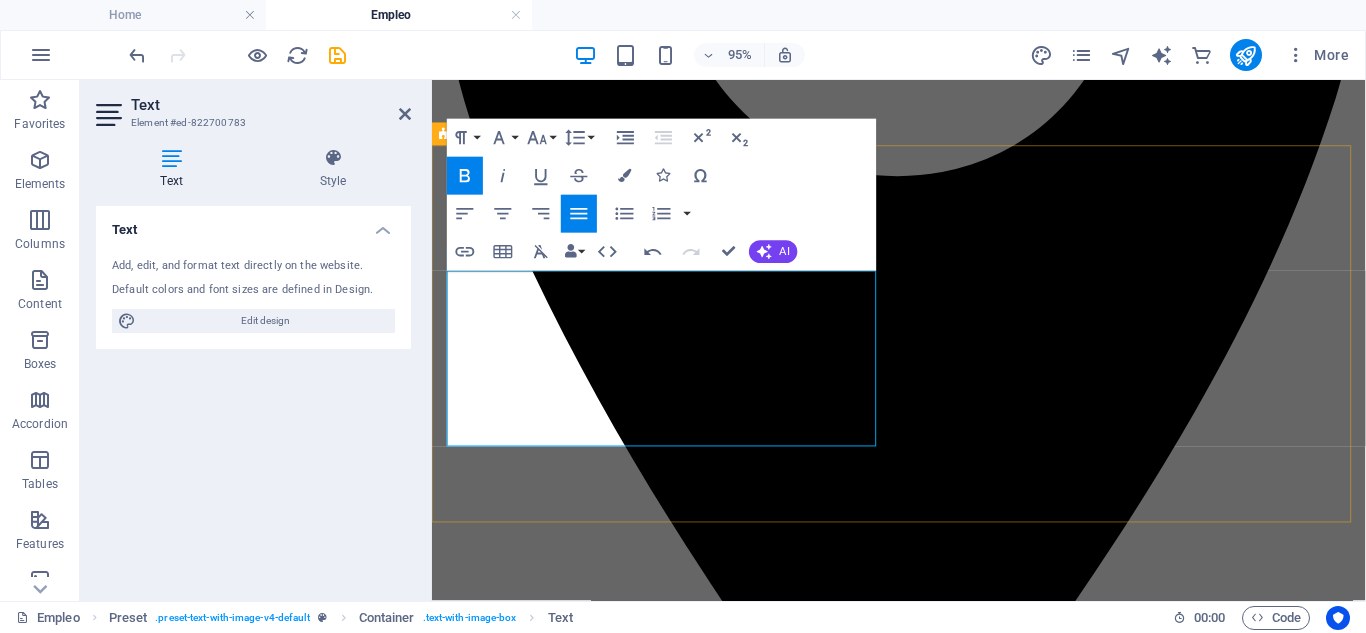 click on "Prácticas del Máster de acceso a la abogacía ¿Estás estudiando el Máster de acceso a la abogacía en España y necesitas completar las prácticas obligatorias? Nosotros tenemos vacantes disponibles para diversas áreas jurídicas.  Para más información envía un correo a:   contacto@tedeschi-advocatorum.eu Drop content here or  Add elements  Paste clipboard" at bounding box center (923, 6418) 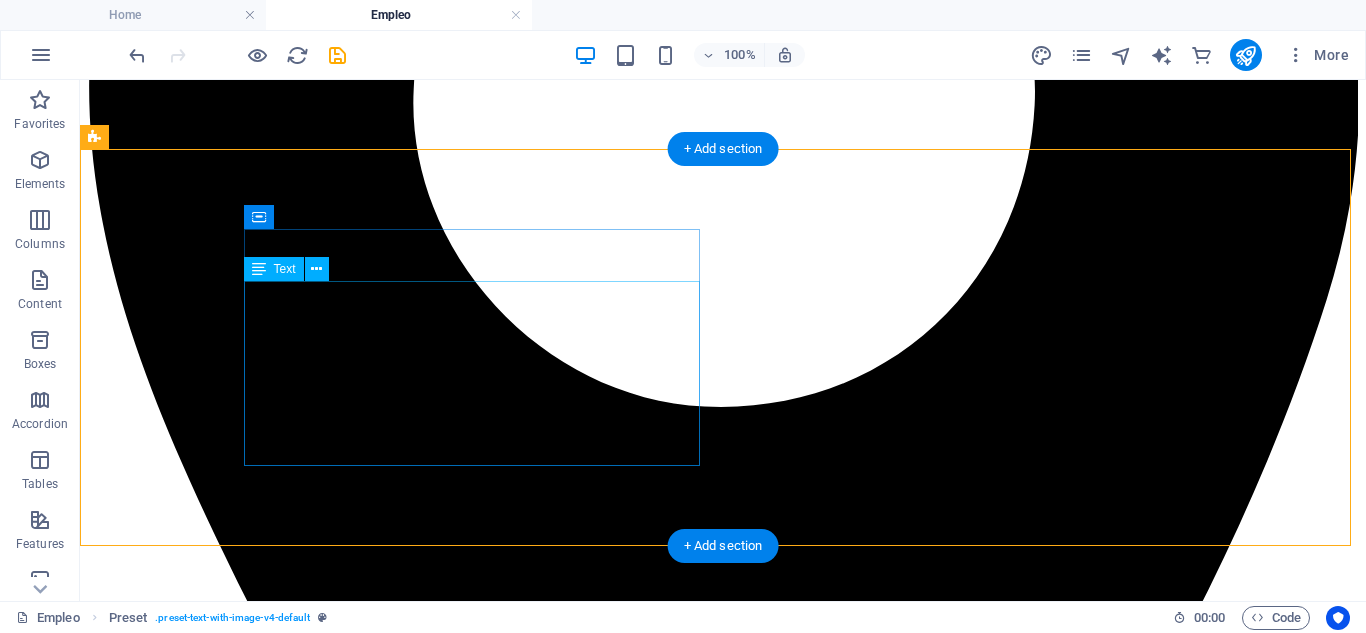 click on "¿Estás estudiando el Máster de acceso a la abogacía en España y necesitas completar las prácticas obligatorias? Nosotros tenemos vacantes disponibles para diversas áreas jurídicas.  Para más información envía un correo a:   contacto@tedeschi-advocatorum.eu" at bounding box center [723, 7950] 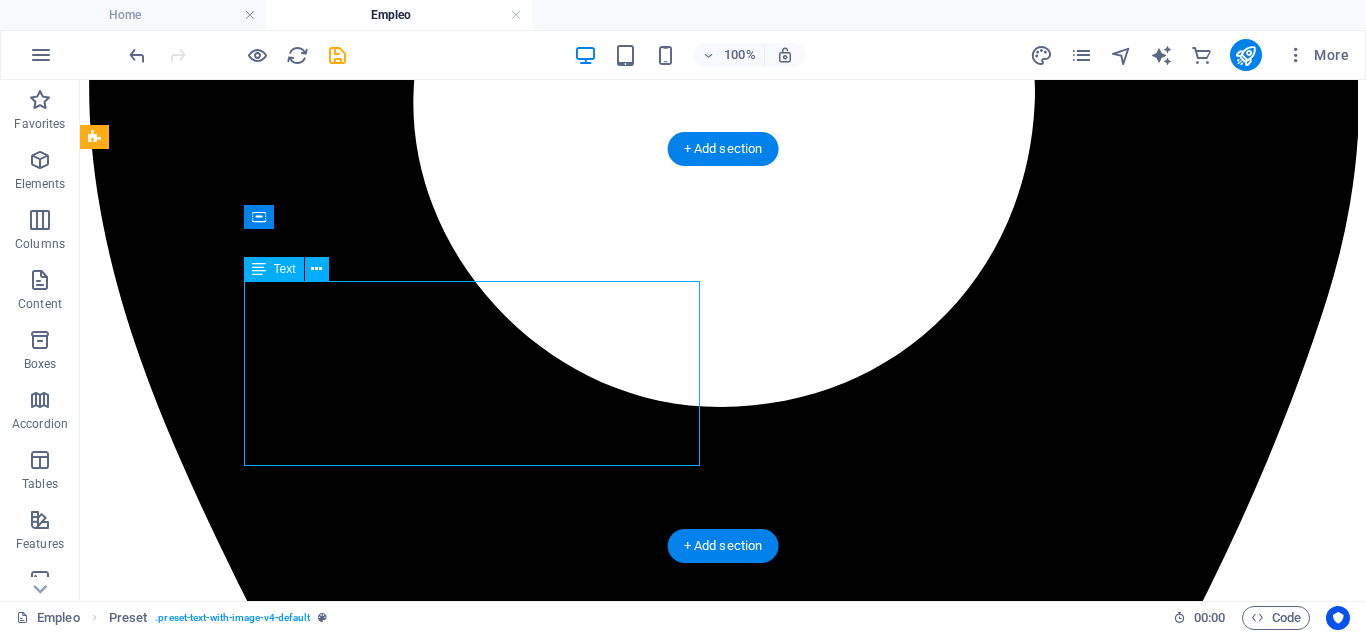 click on "¿Estás estudiando el Máster de acceso a la abogacía en España y necesitas completar las prácticas obligatorias? Nosotros tenemos vacantes disponibles para diversas áreas jurídicas.  Para más información envía un correo a:   contacto@tedeschi-advocatorum.eu" at bounding box center (723, 7950) 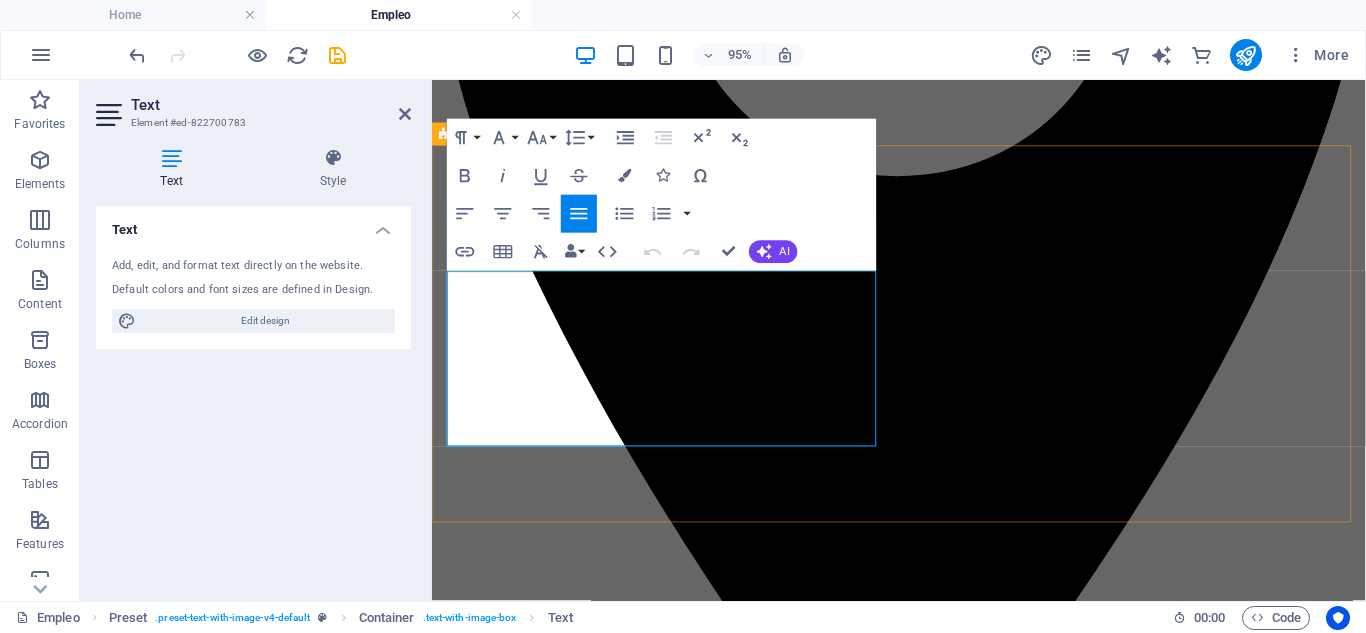 click on "¿Estás estudiando el Máster de acceso a la abogacía en [COUNTRY] y necesitas completar las prácticas obligatorias? Nosotros tenemos vacantes disponibles para diversas áreas jurídicas." at bounding box center [923, 6189] 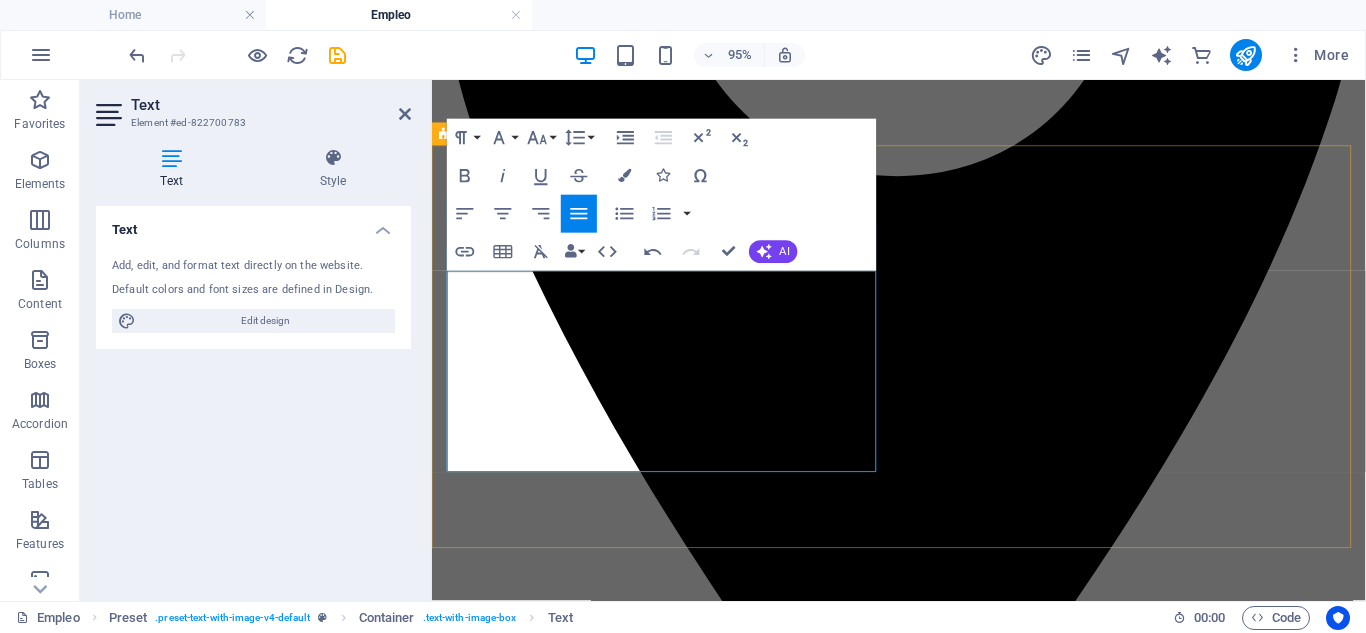 click at bounding box center [923, 6266] 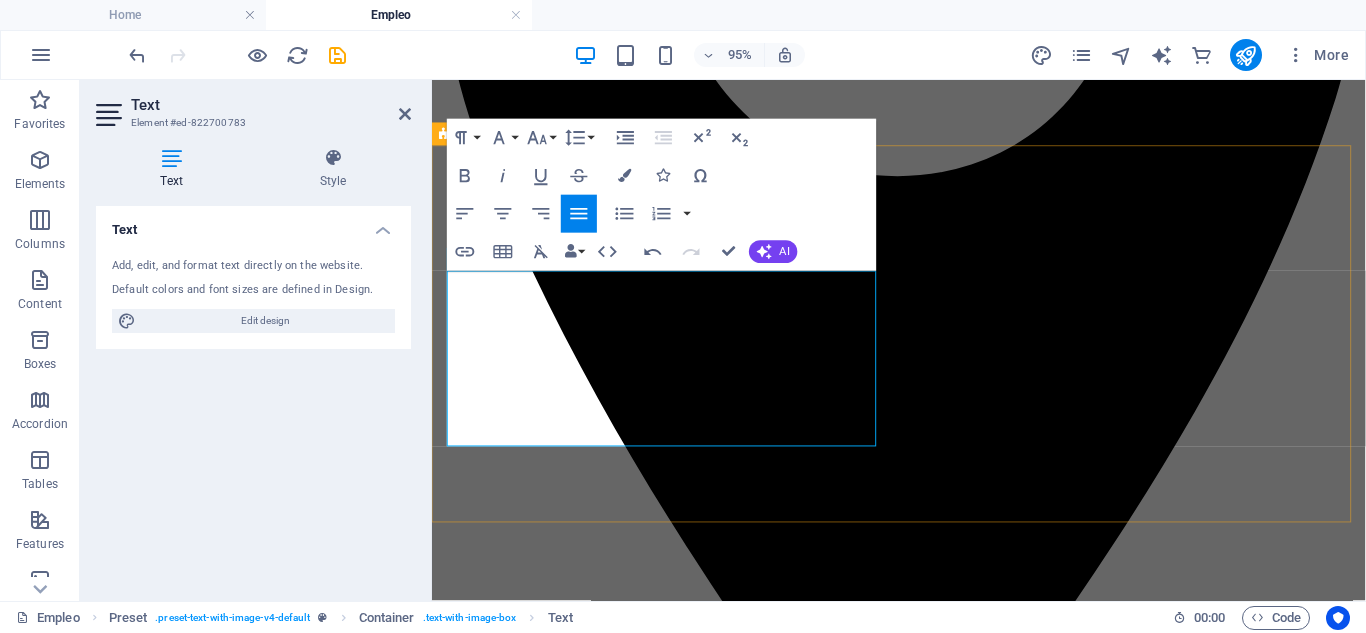 click on "Prácticas del Máster de acceso a la abogacía ¿Estás estudiando el Máster de acceso a la abogacía en España y necesitas completar las prácticas obligatorias? Nosotros tenemos vacantes disponibles para diversas áreas jurídicas.  Para más información envía un correo a:   contacto@tedeschi-advocatorum.eu" at bounding box center [923, 7324] 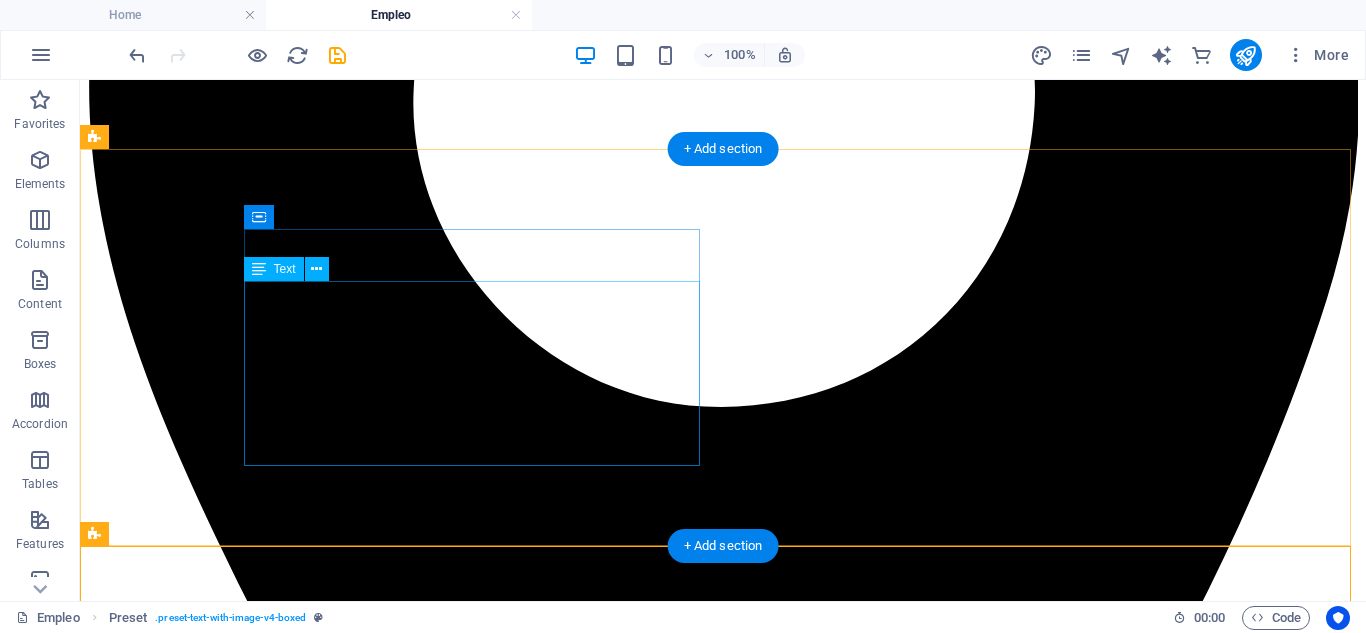 click on "¿Estás estudiando el Máster de acceso a la abogacía en España y necesitas completar las prácticas obligatorias? Nosotros tenemos vacantes disponibles para diversas áreas jurídicas.  Para más información envía un correo a:   contacto@tedeschi-advocatorum.eu" at bounding box center [723, 7950] 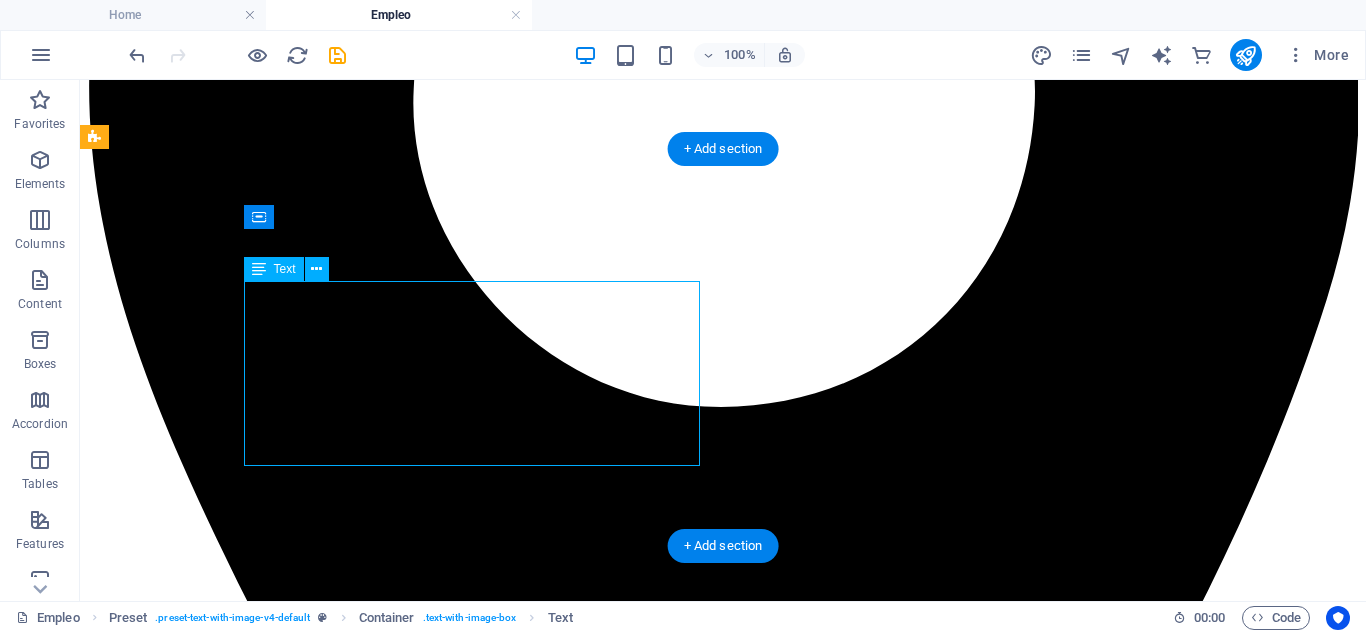 click on "¿Estás estudiando el Máster de acceso a la abogacía en España y necesitas completar las prácticas obligatorias? Nosotros tenemos vacantes disponibles para diversas áreas jurídicas.  Para más información envía un correo a:   contacto@tedeschi-advocatorum.eu" at bounding box center (723, 7950) 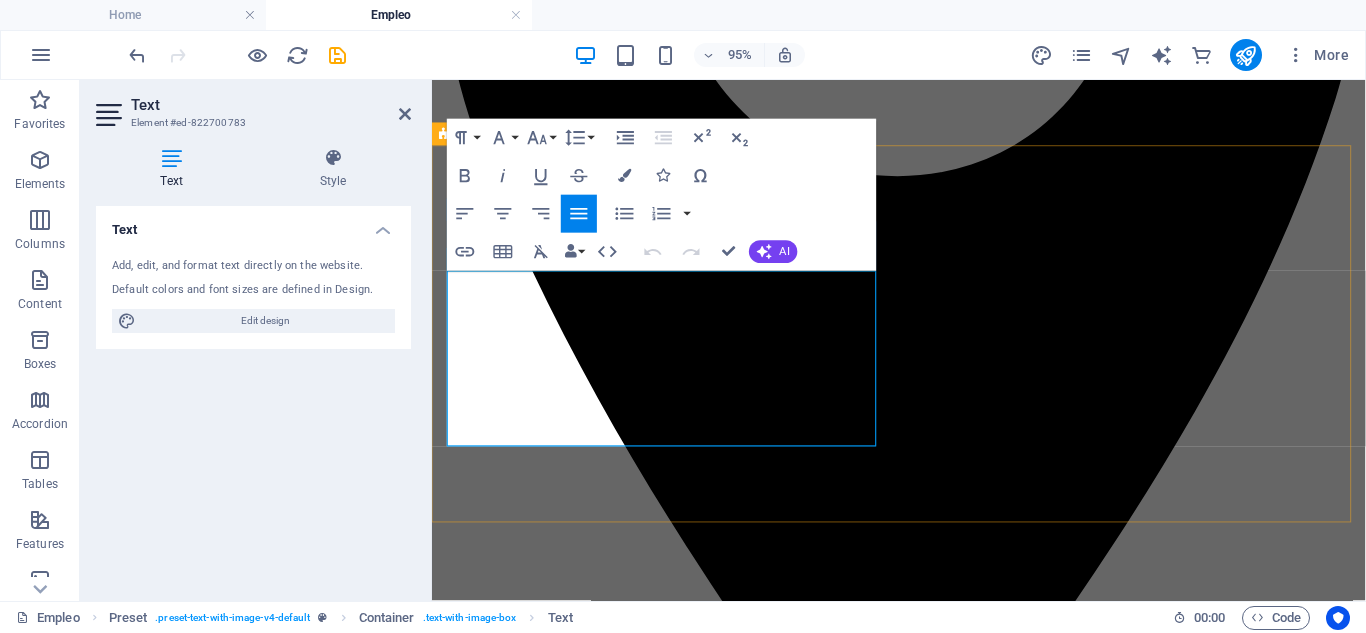 click on "¿Estás estudiando el Máster de acceso a la abogacía en [COUNTRY] y necesitas completar las prácticas obligatorias? Nosotros tenemos vacantes disponibles para diversas áreas jurídicas." at bounding box center [923, 6223] 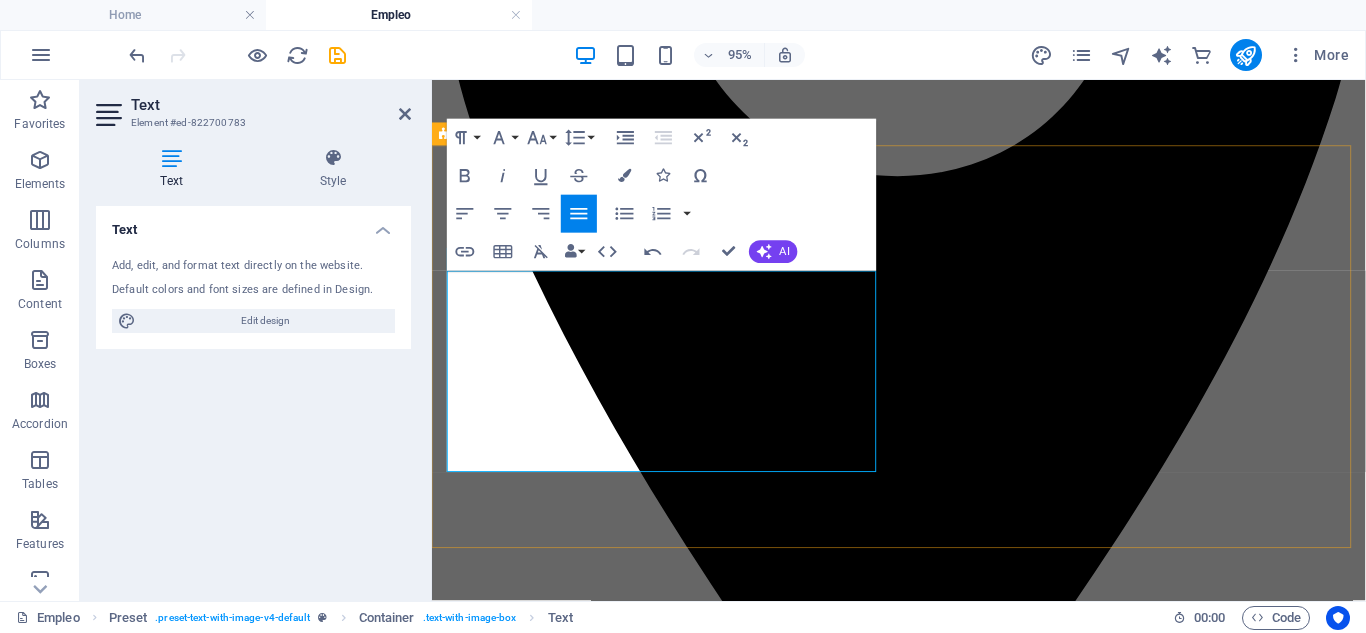 click on "Prácticas del Máster de acceso a la abogacía ¿Estás estudiando el Máster de acceso a la abogacía en España y necesitas completar las prácticas obligatorias? Nosotros tenemos vacantes disponibles para diversas áreas jurídicas.  Para más información envía un correo a:   contacto@tedeschi-advocatorum.eu Drop content here or  Add elements  Paste clipboard" at bounding box center [923, 6448] 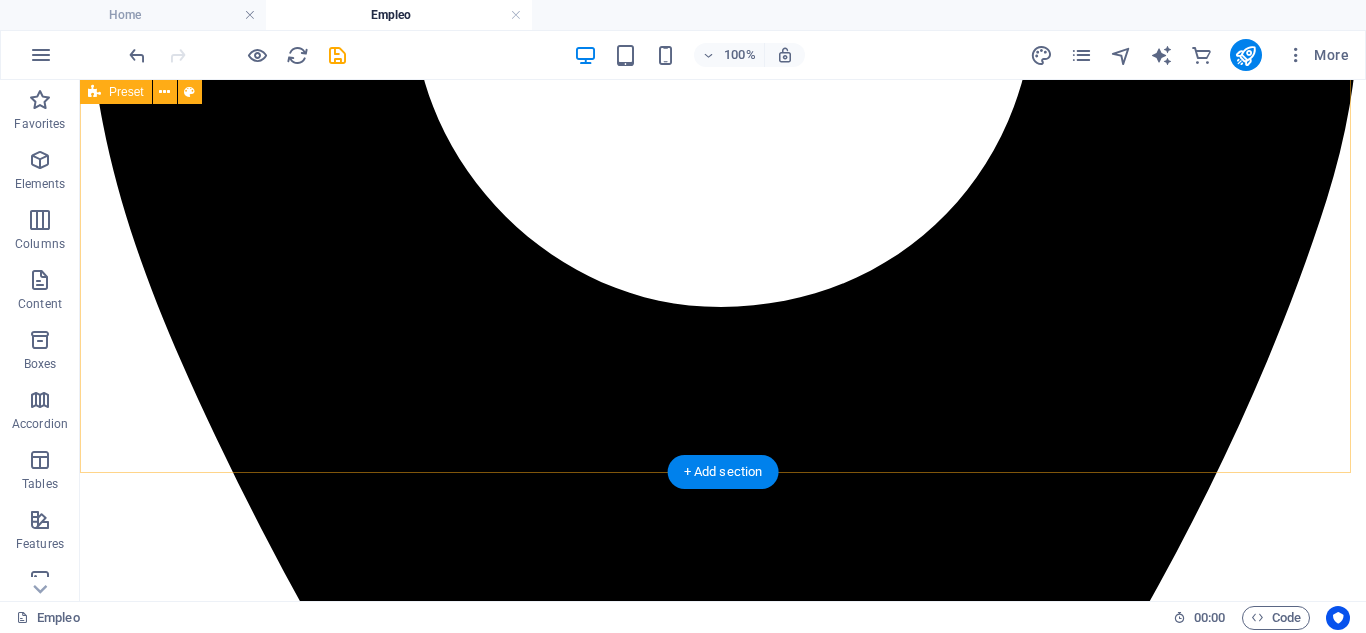 scroll, scrollTop: 1144, scrollLeft: 0, axis: vertical 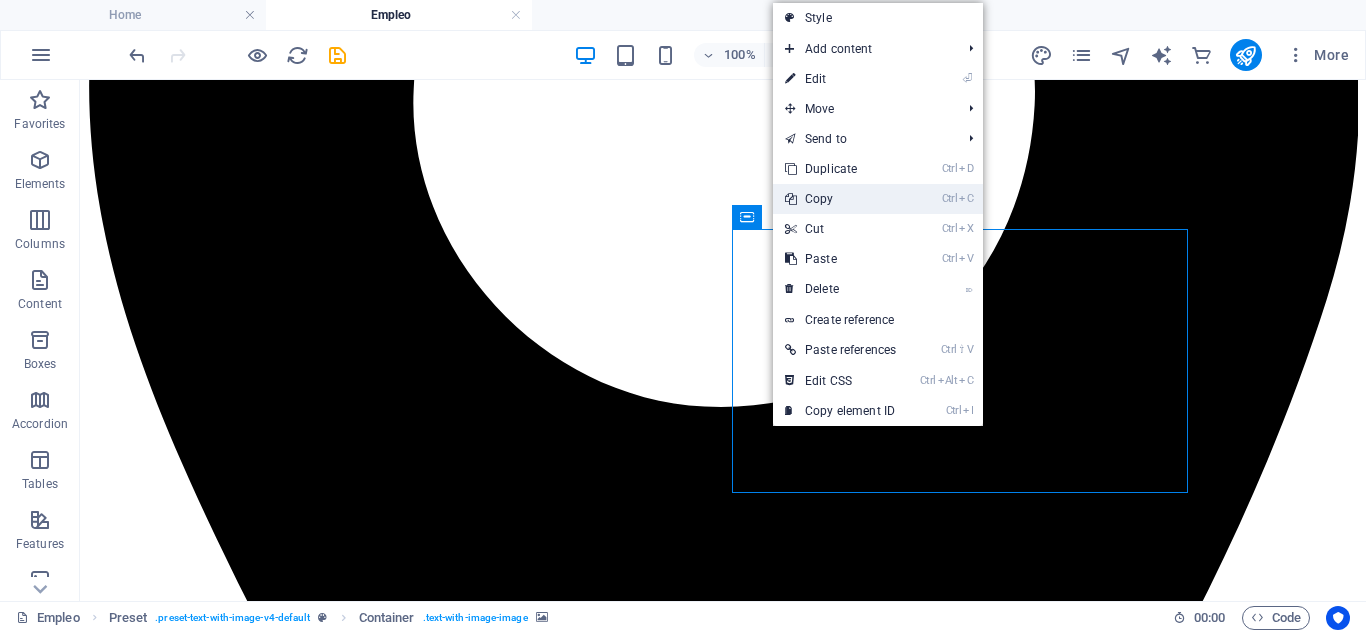 click on "Ctrl C  Copy" at bounding box center [840, 199] 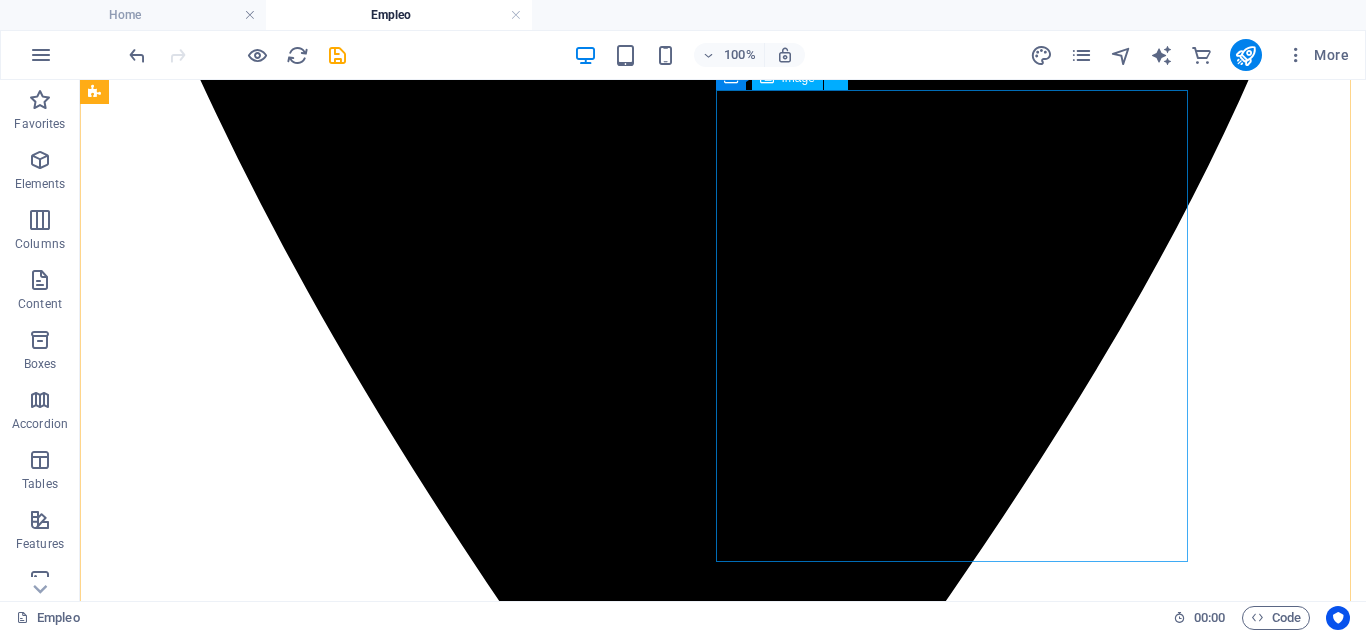 scroll, scrollTop: 1544, scrollLeft: 0, axis: vertical 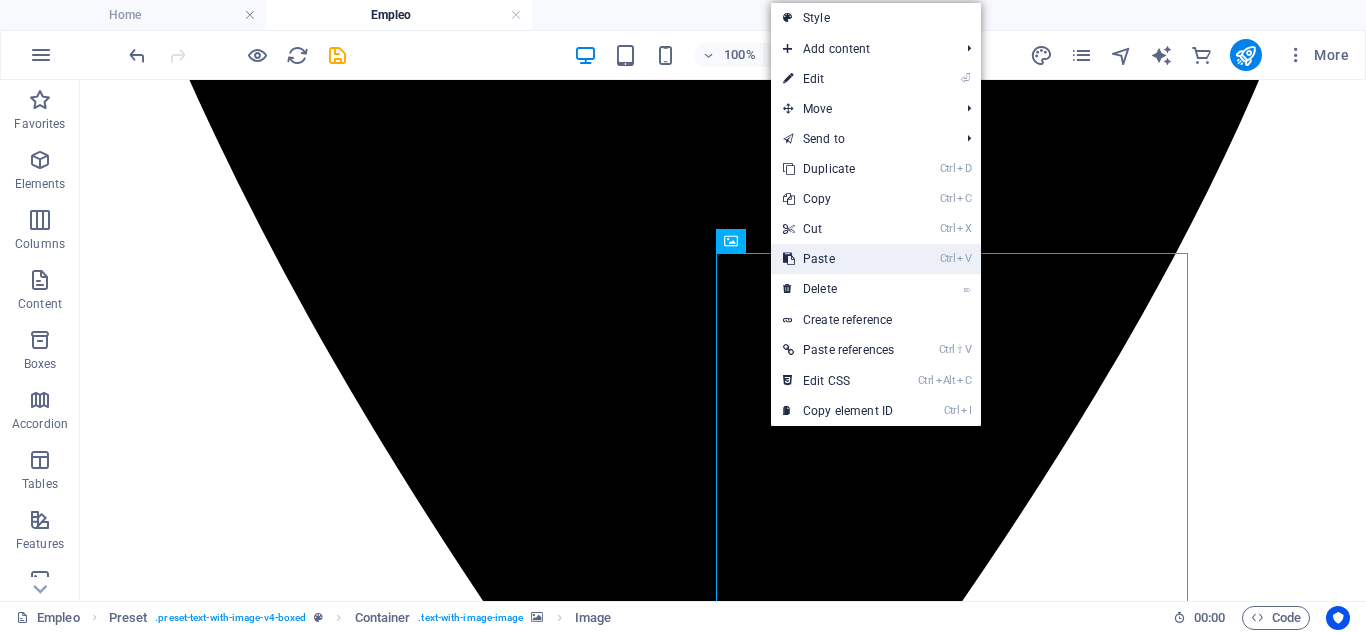 click on "Ctrl V  Paste" at bounding box center (838, 259) 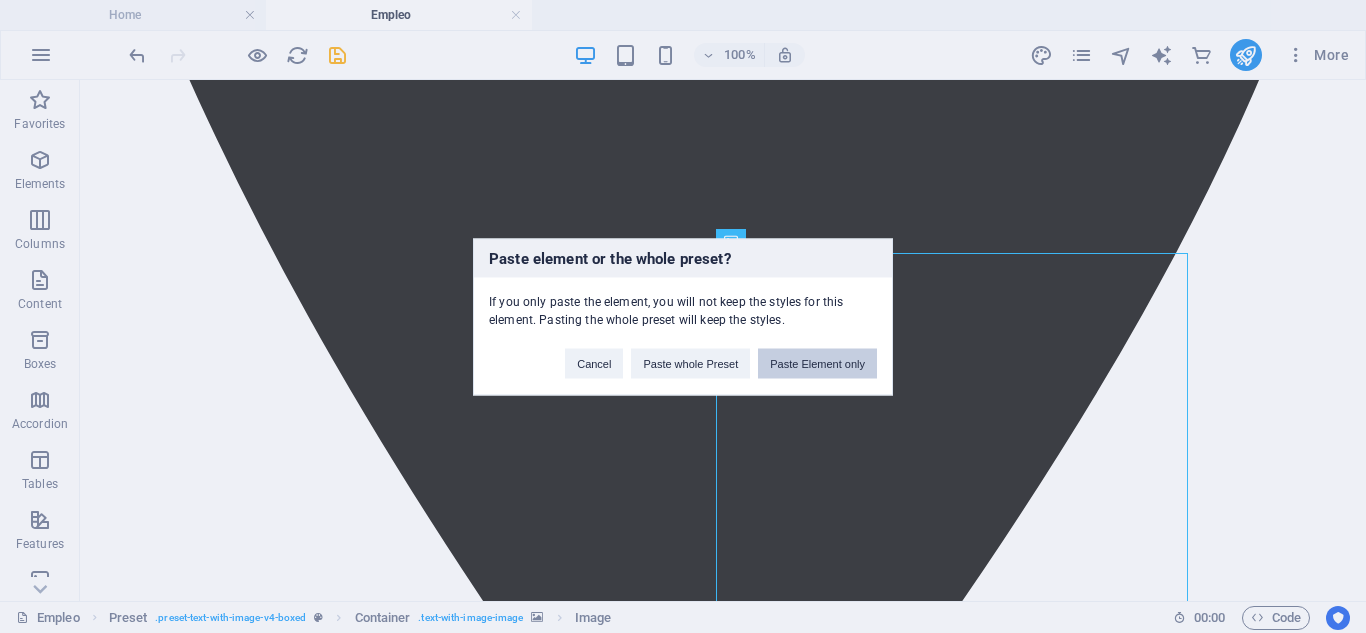 click on "Paste Element only" at bounding box center (817, 363) 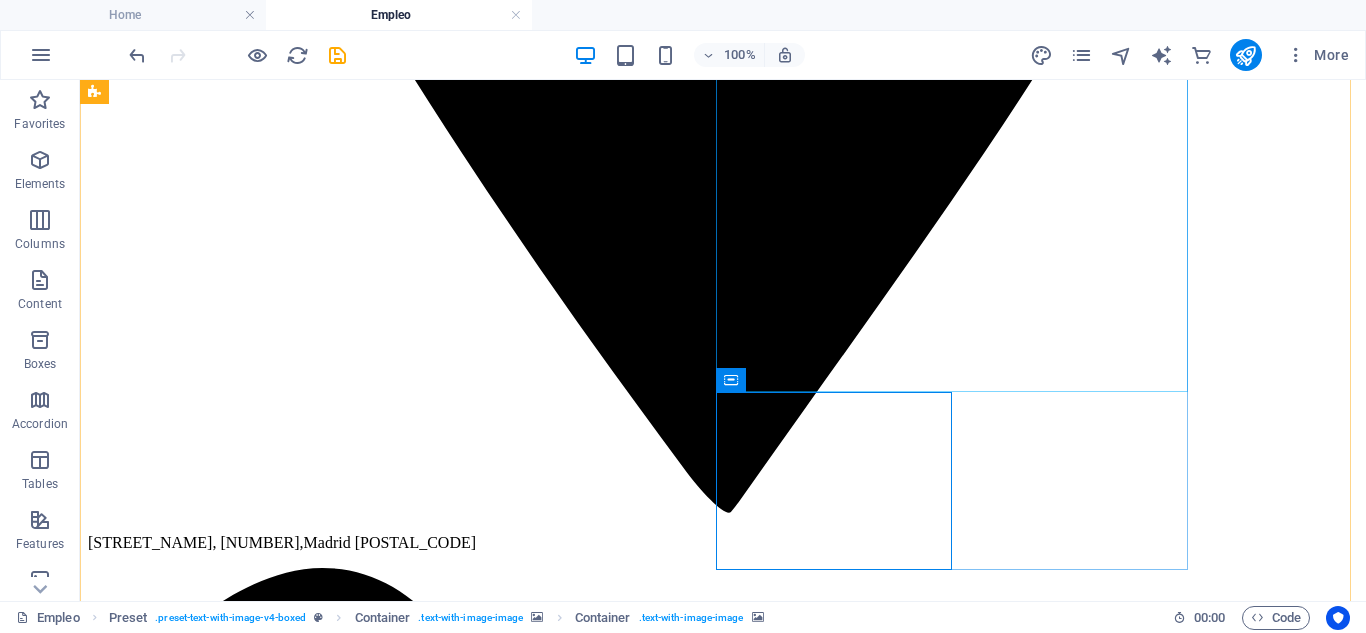 scroll, scrollTop: 2017, scrollLeft: 0, axis: vertical 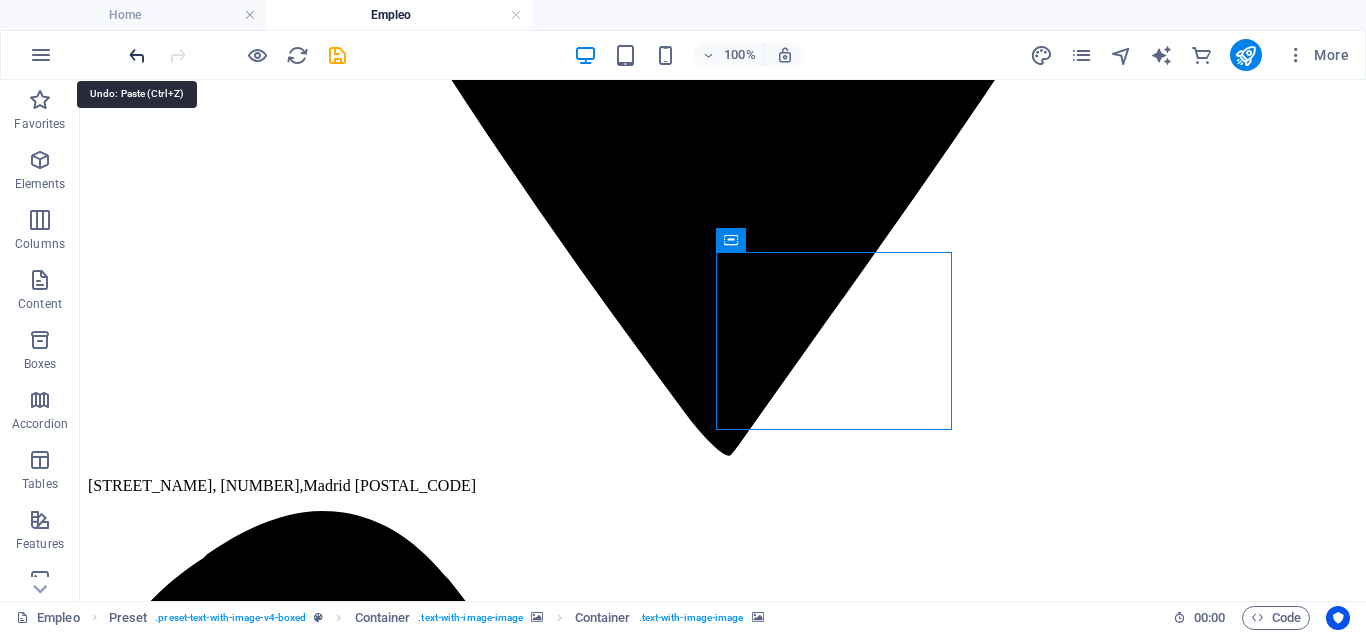 click at bounding box center [137, 55] 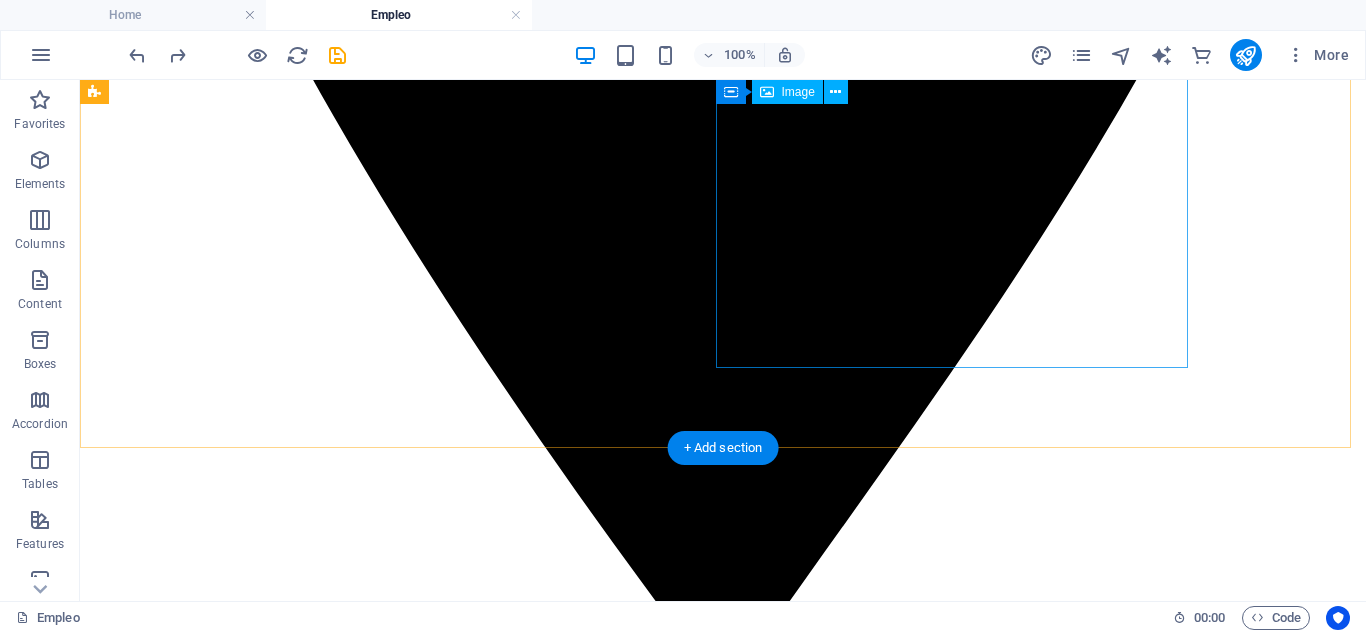scroll, scrollTop: 1617, scrollLeft: 0, axis: vertical 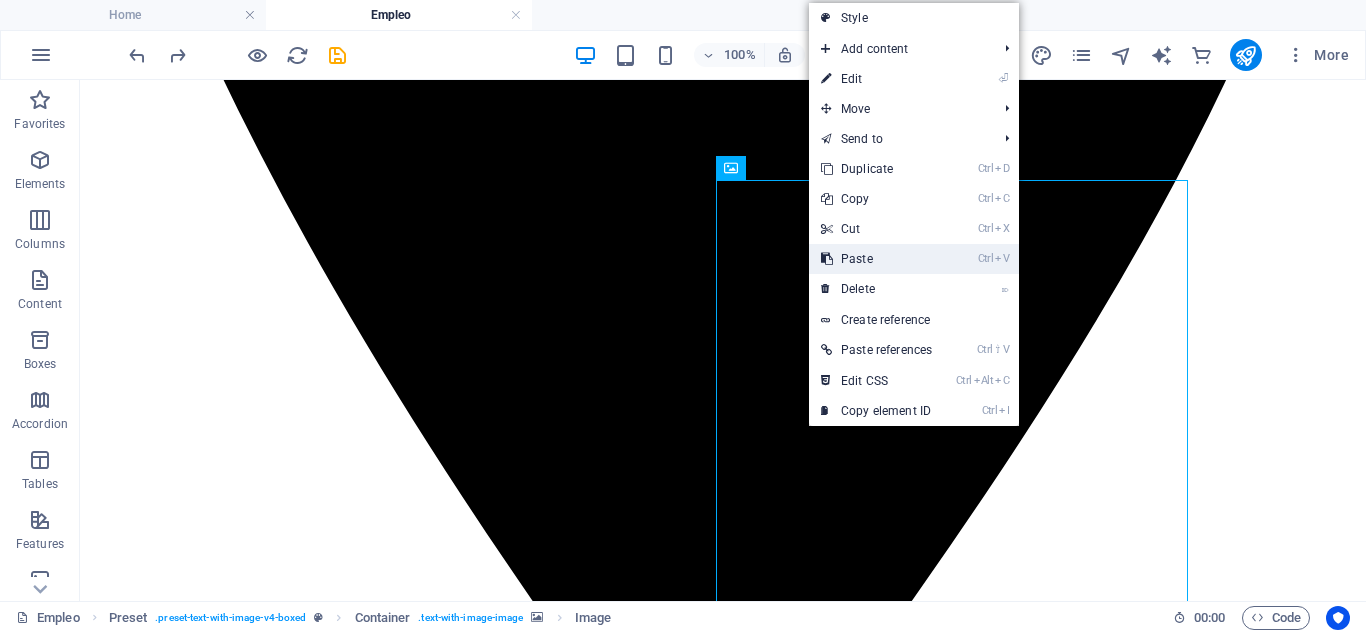 click on "Ctrl V  Paste" at bounding box center (876, 259) 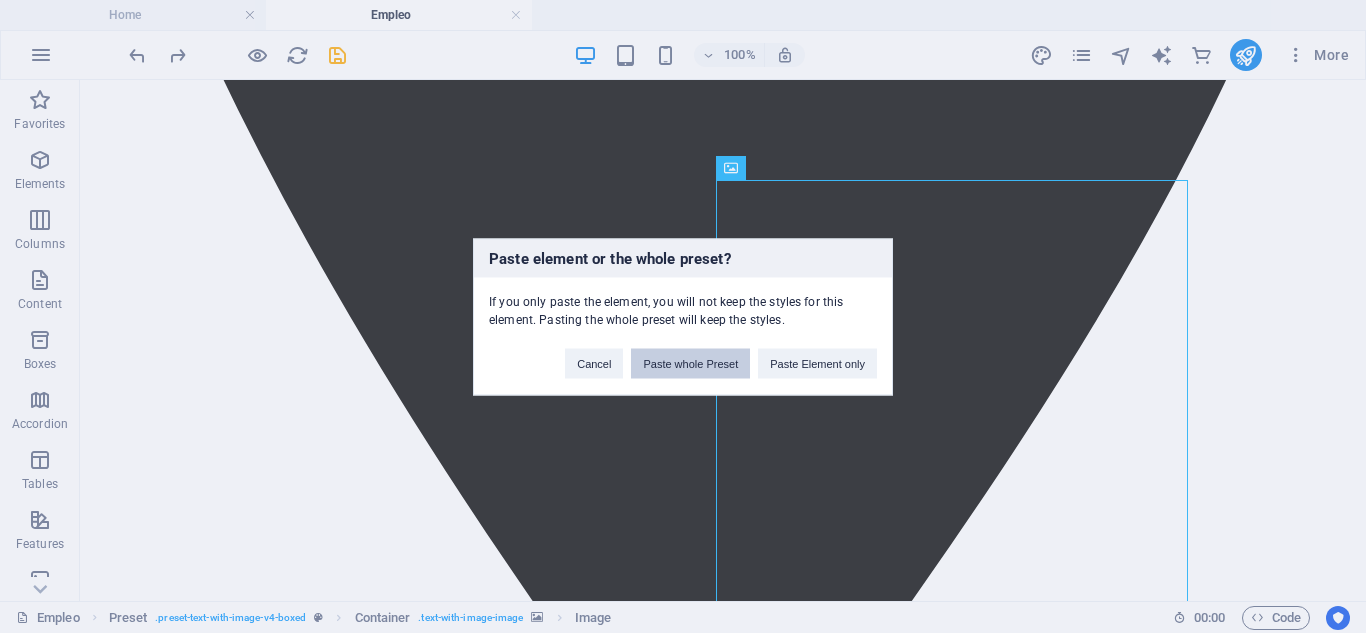 click on "Paste whole Preset" at bounding box center [690, 363] 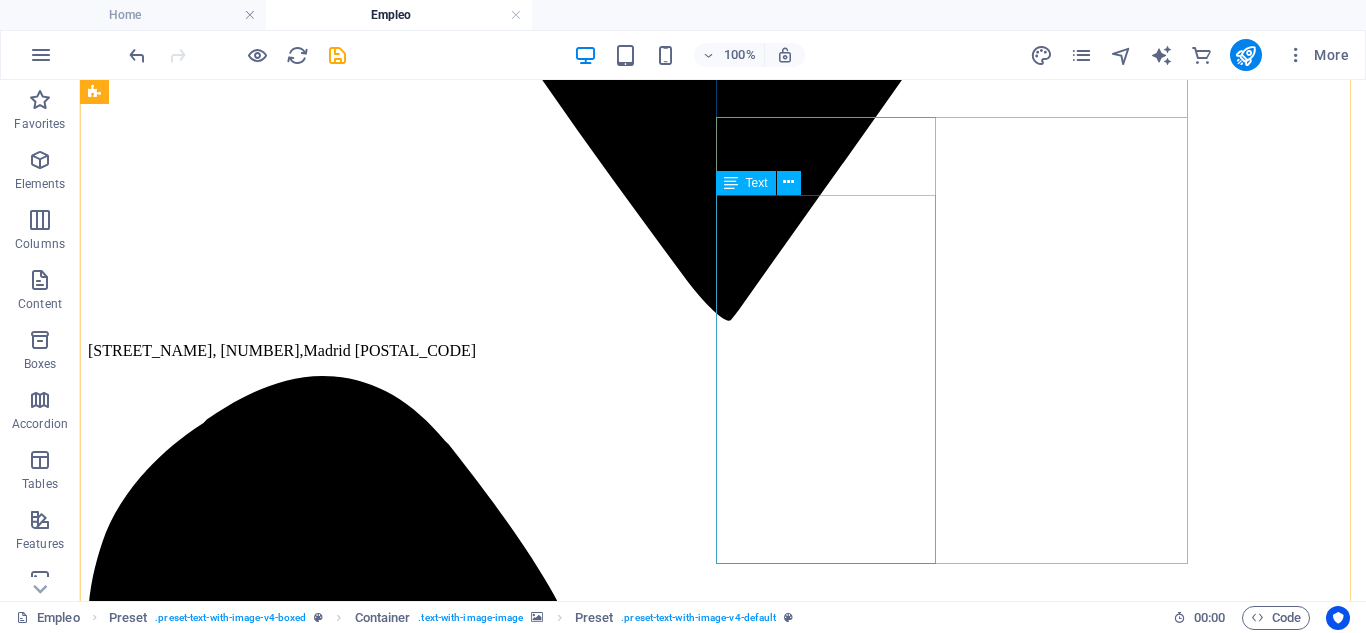 scroll, scrollTop: 1752, scrollLeft: 0, axis: vertical 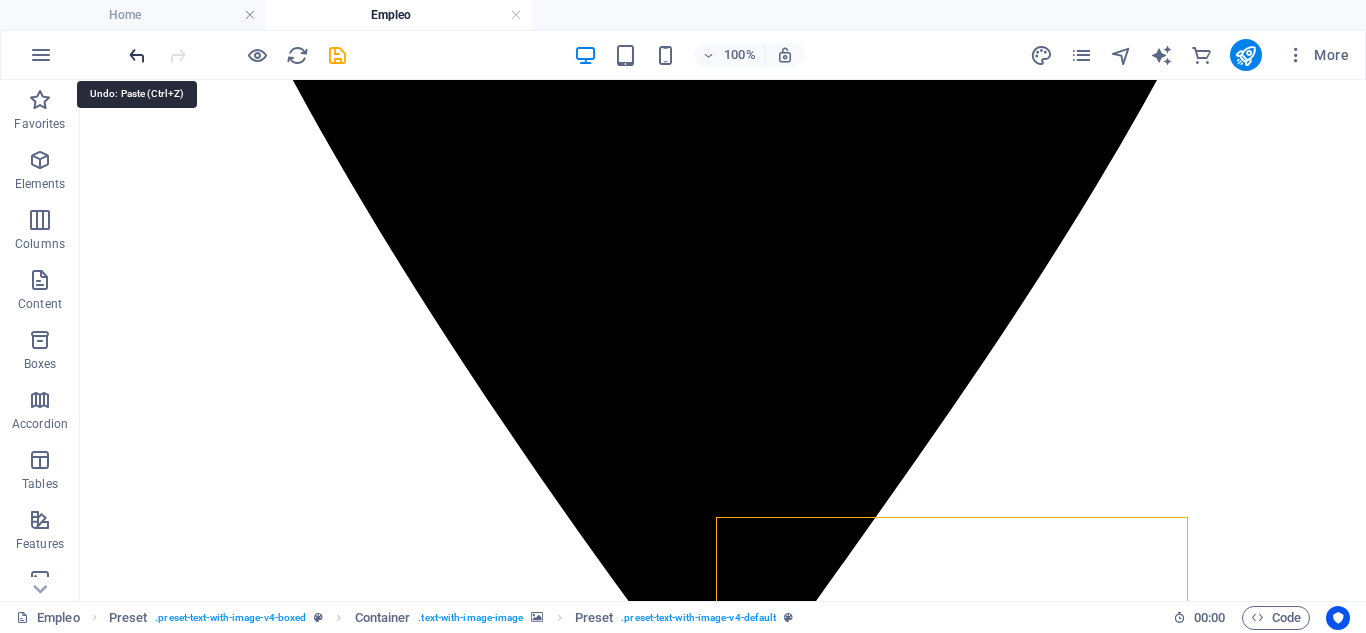 click at bounding box center (137, 55) 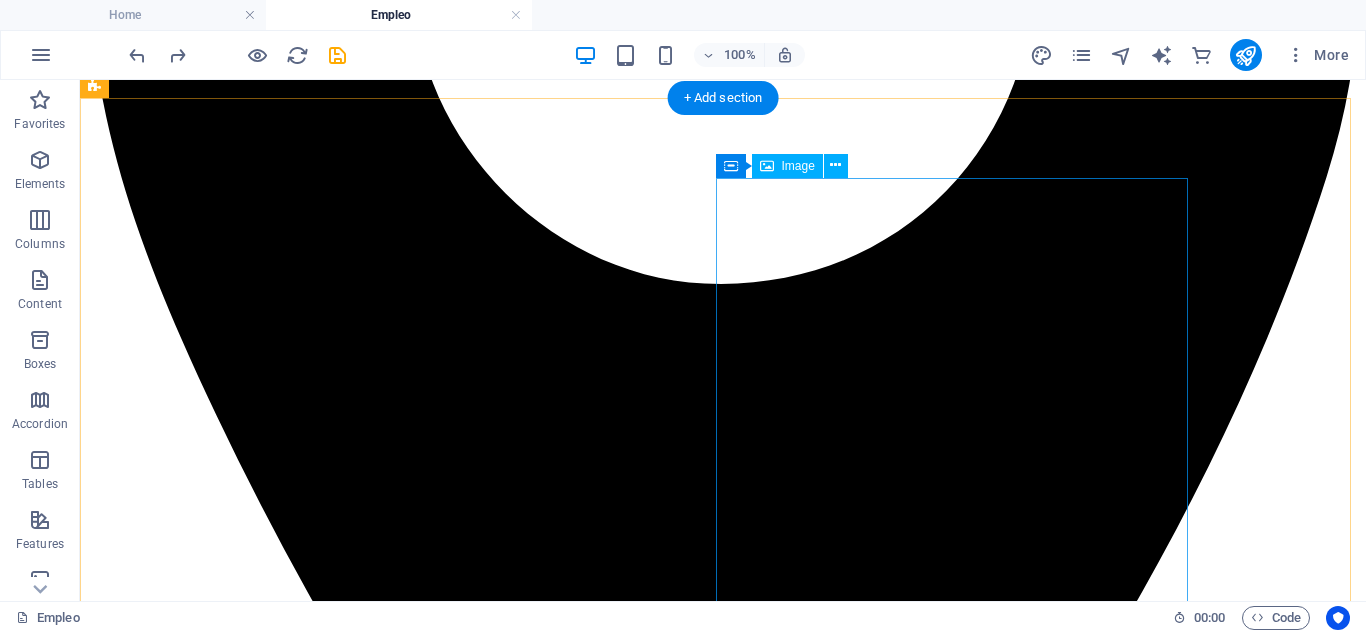 scroll, scrollTop: 1619, scrollLeft: 0, axis: vertical 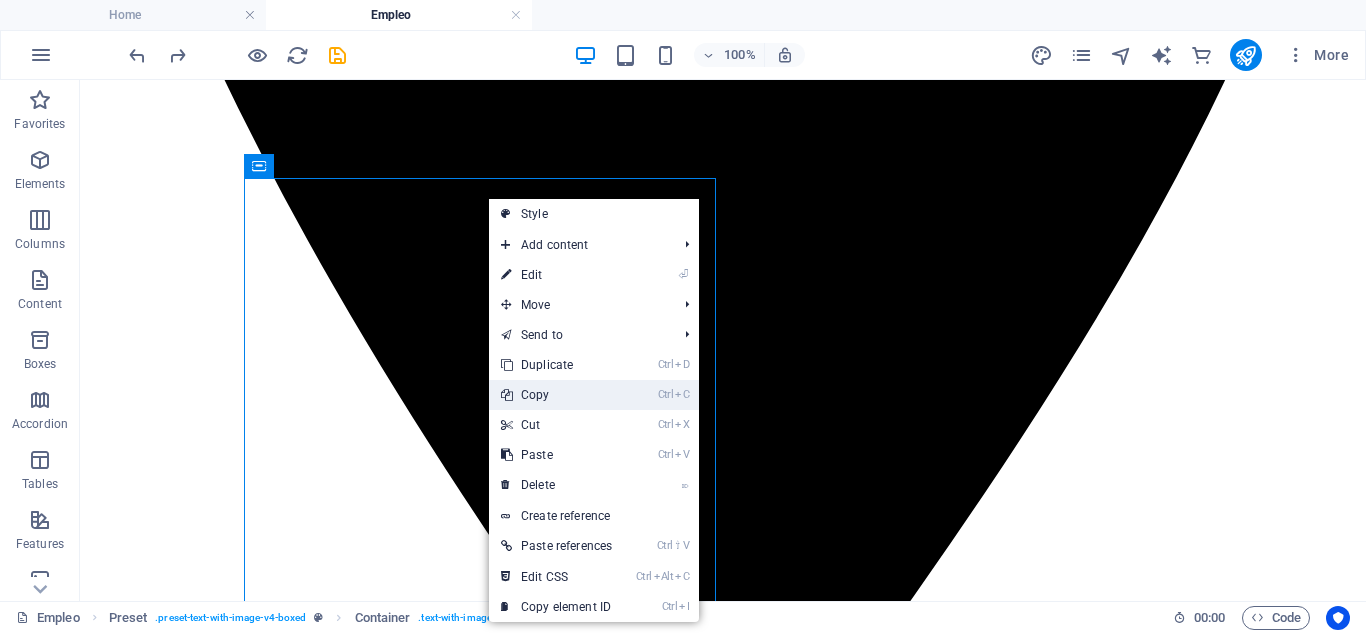 click on "Ctrl C  Copy" at bounding box center [556, 395] 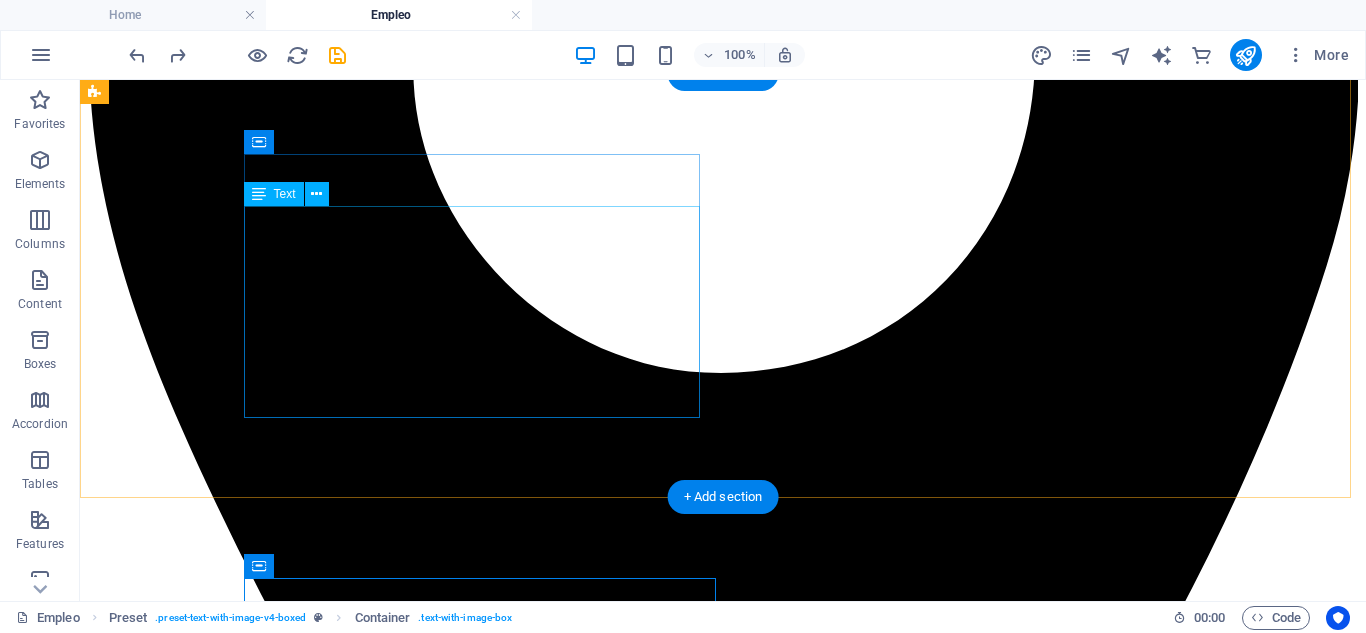scroll, scrollTop: 1085, scrollLeft: 0, axis: vertical 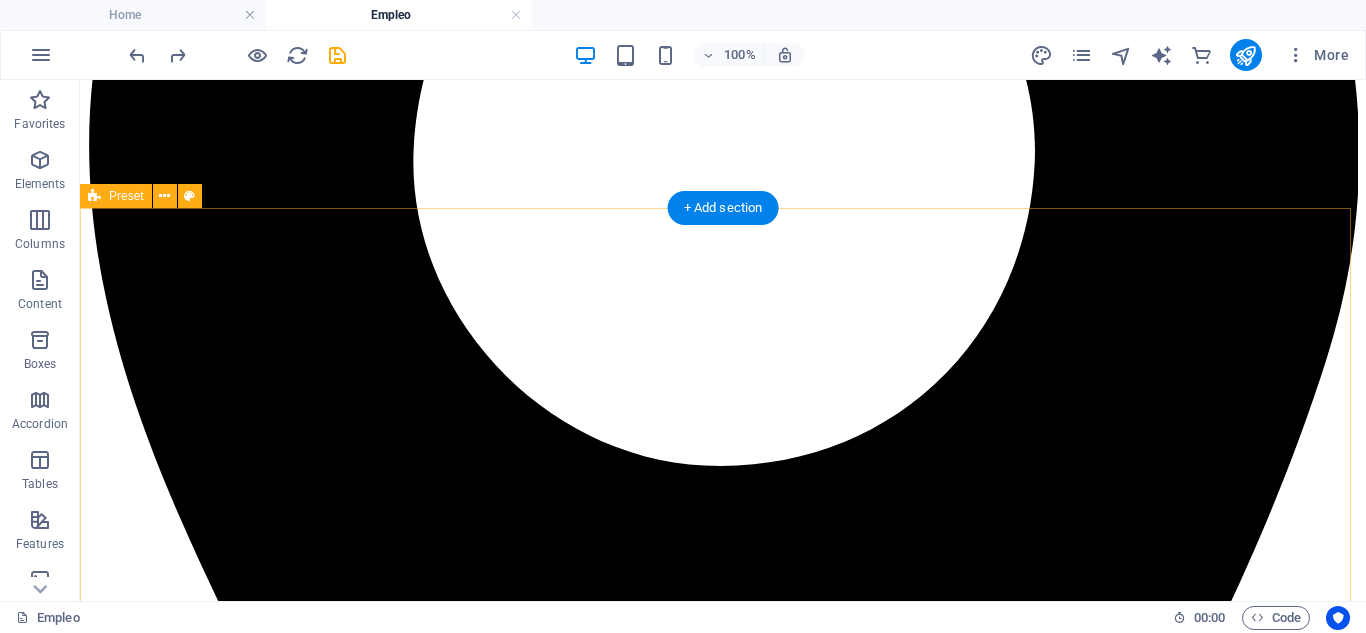 click on "Prácticas del Máster de acceso a la abogacía ¿Estás estudiando el Máster de acceso a la abogacía en España y necesitas completar las prácticas obligatorias? Nosotros tenemos vacantes disponibles para diversas áreas jurídicas.  Para más información envía un correo a:   contacto@tedeschi-advocatorum.eu Drop content here or  Add elements  Paste clipboard" at bounding box center [723, 8217] 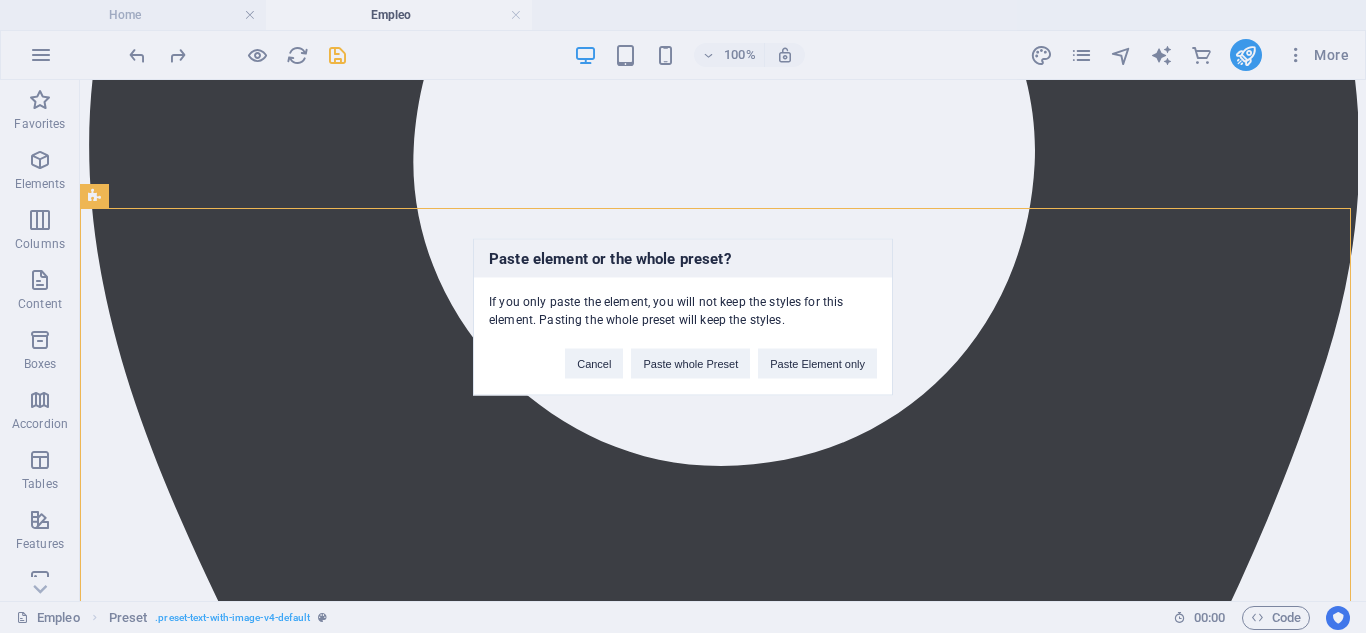 type 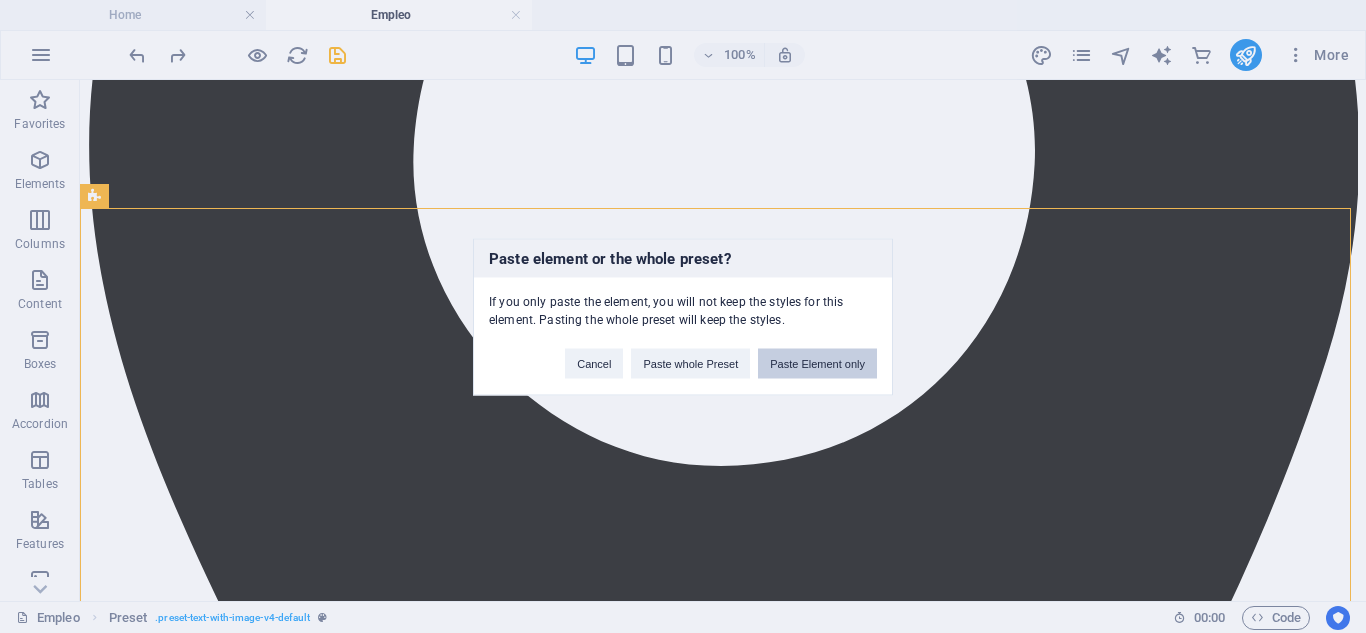 click on "Paste Element only" at bounding box center [817, 363] 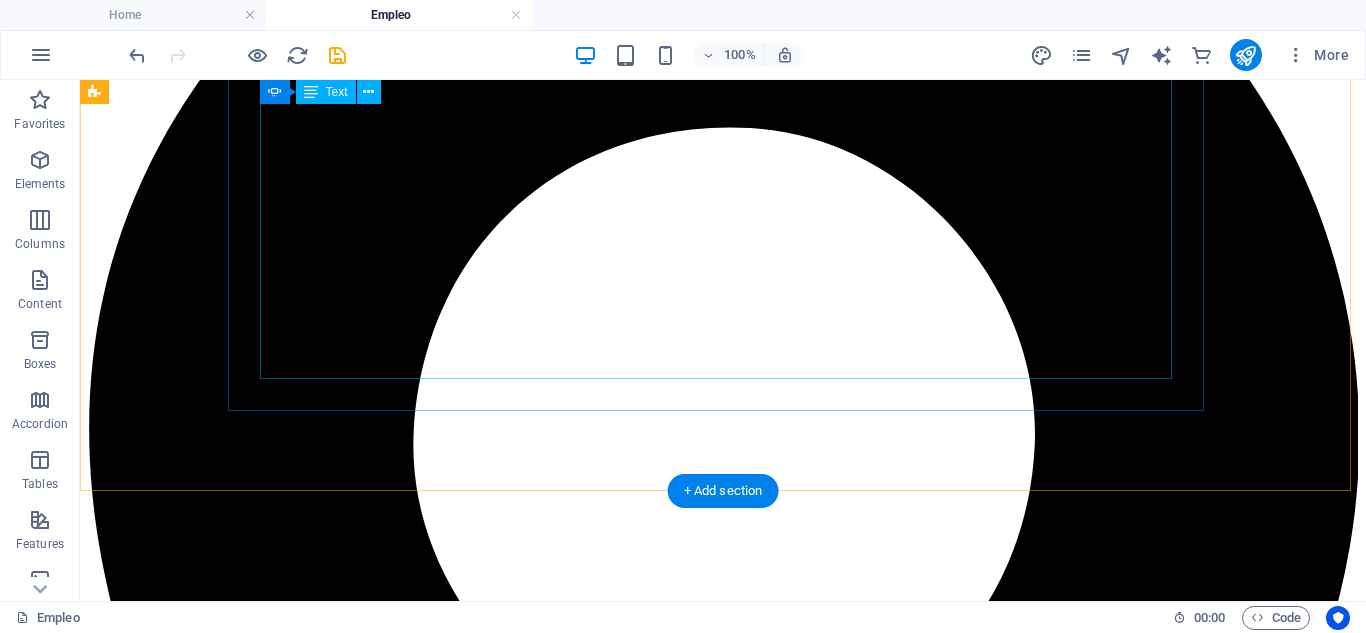 scroll, scrollTop: 535, scrollLeft: 0, axis: vertical 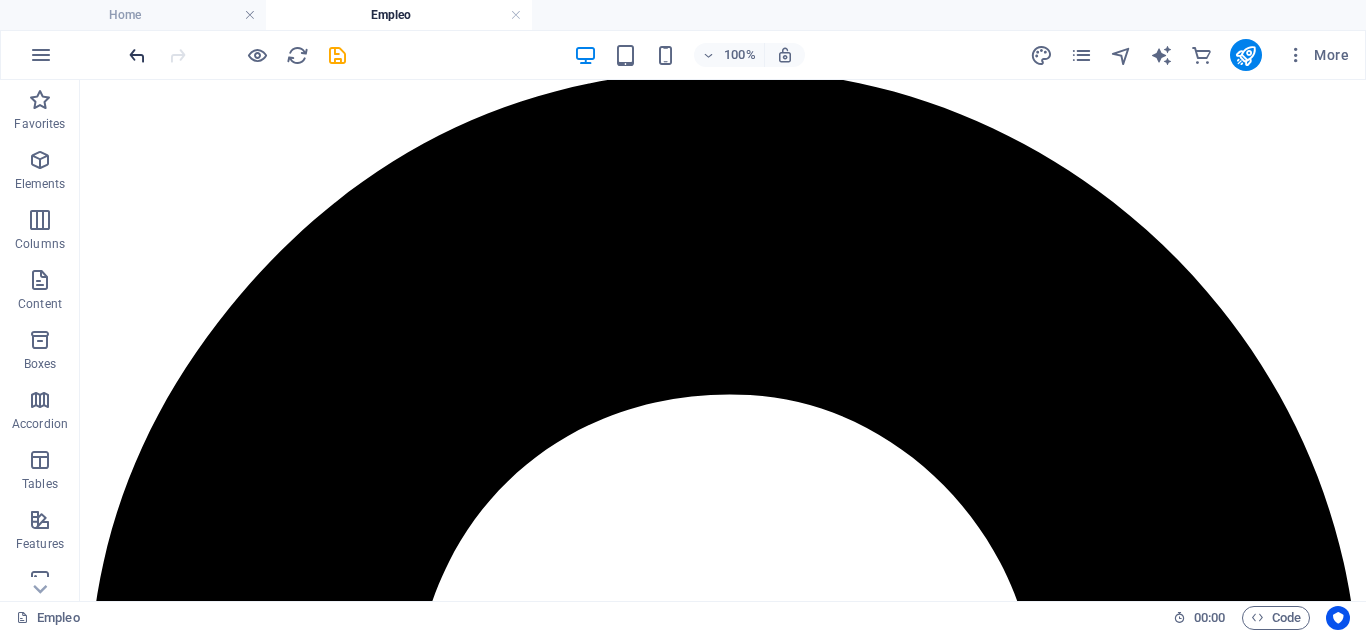 click at bounding box center (137, 55) 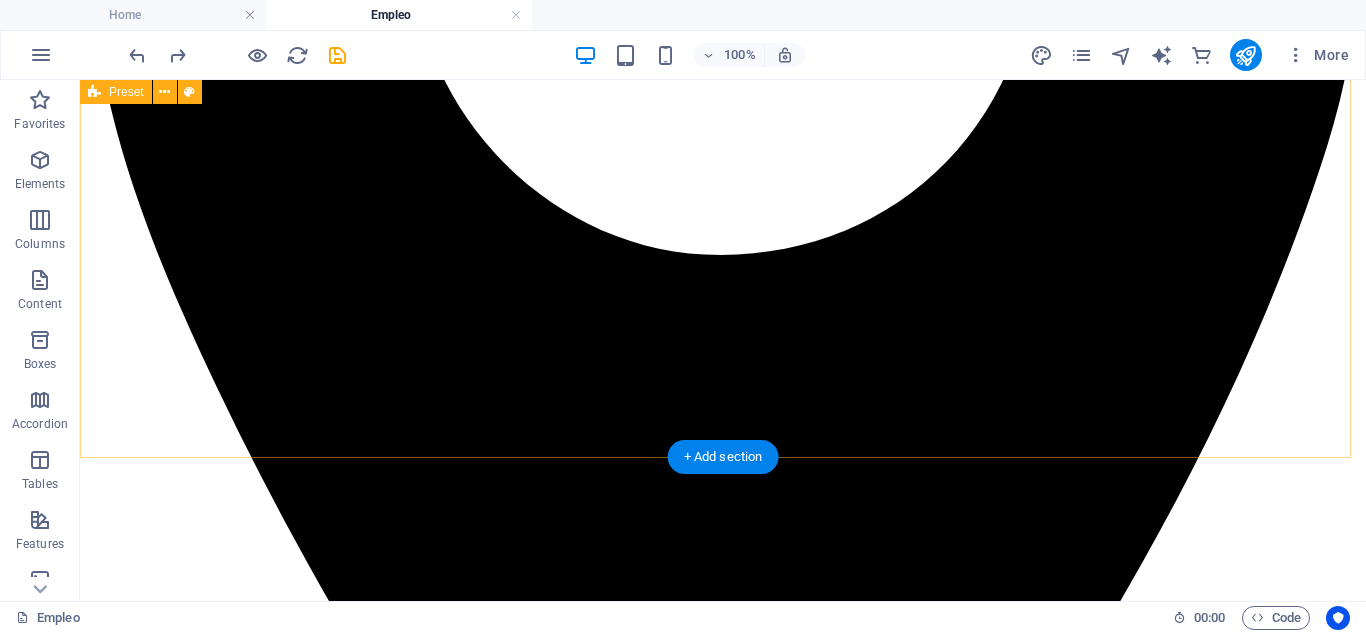 scroll, scrollTop: 1335, scrollLeft: 0, axis: vertical 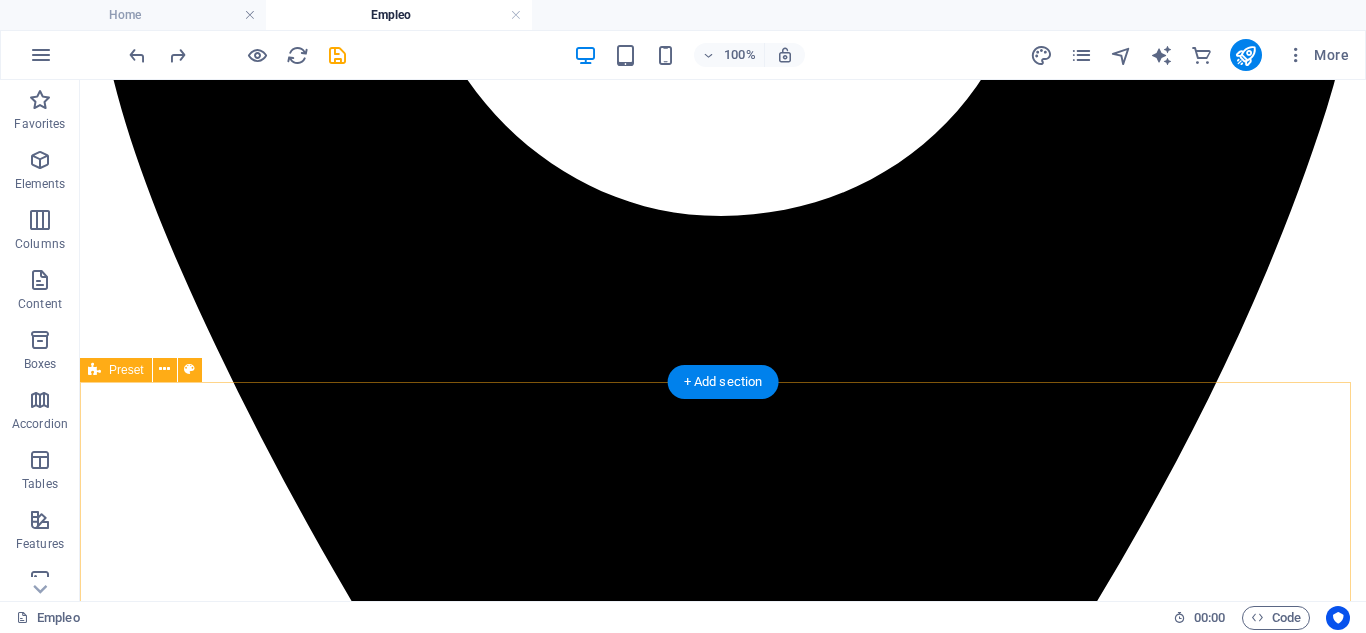 click on "Prácticas del Máster de acceso a la abogacía ¿Estás estudiando el Máster de acceso a la abogacía en España y necesitas completar las prácticas obligatorias? Nosotros tenemos vacantes disponibles para diversas áreas jurídicas.  Para más información envía un correo a:   contacto@tedeschi-advocatorum.eu" at bounding box center (723, 8887) 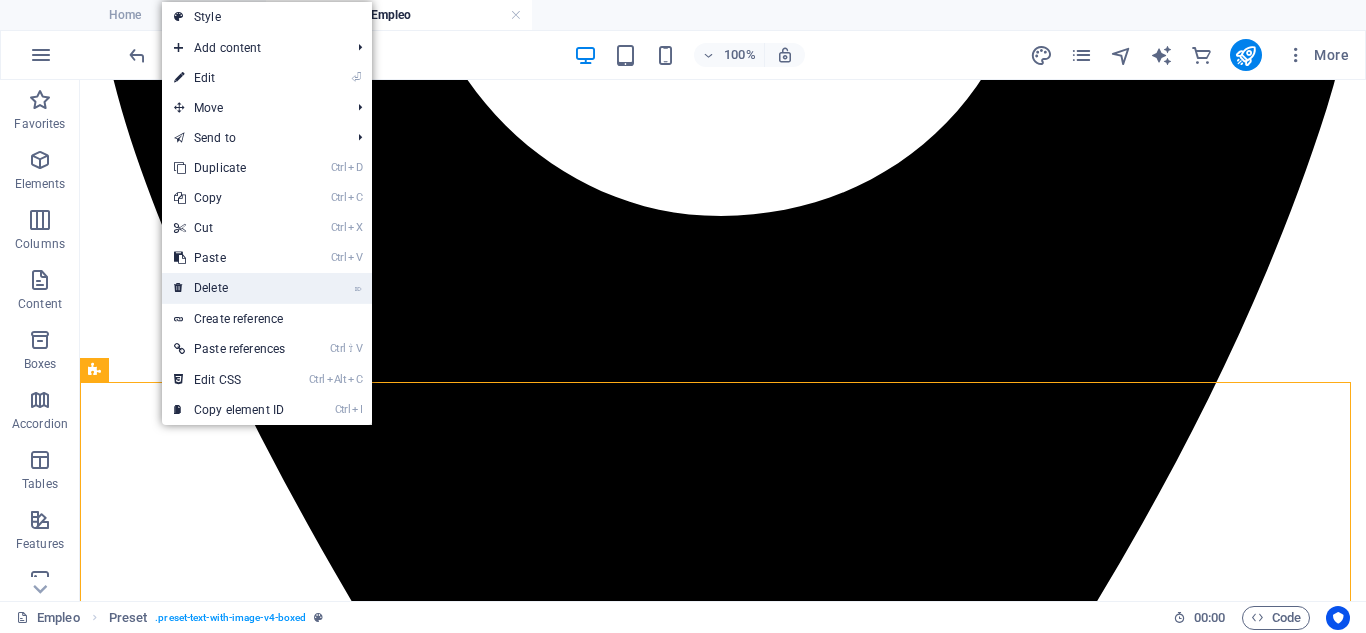 click on "⌦  Delete" at bounding box center (229, 288) 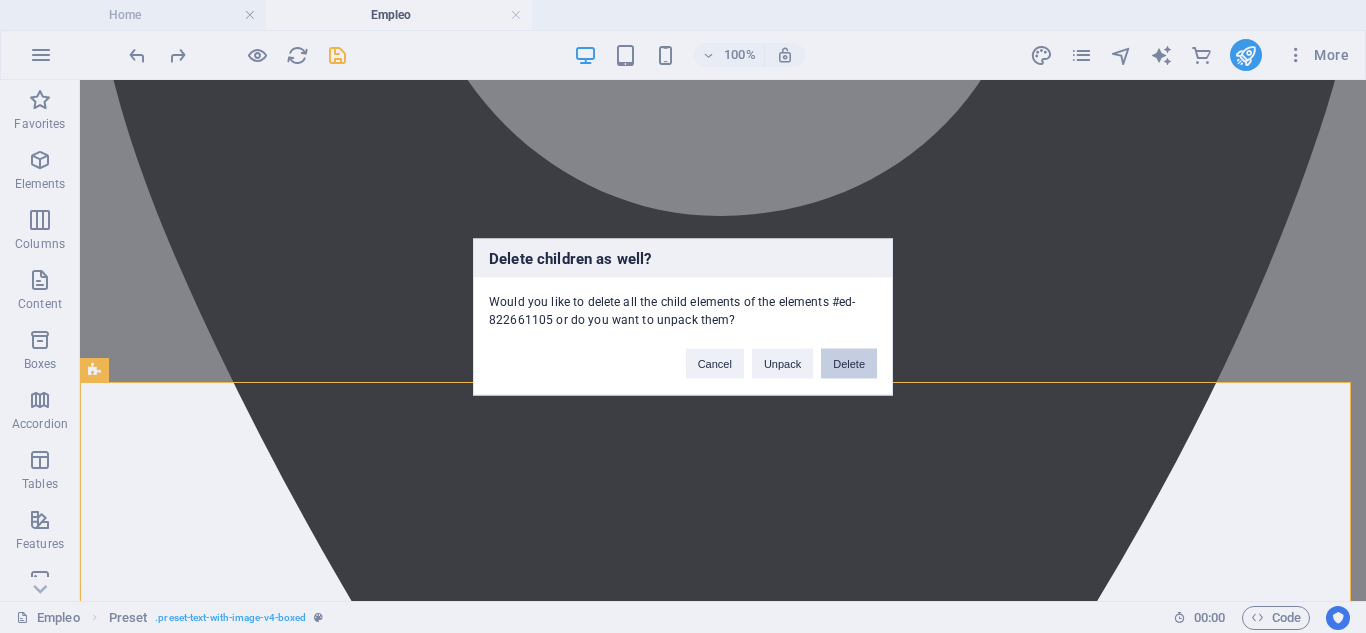 click on "Delete" at bounding box center (849, 363) 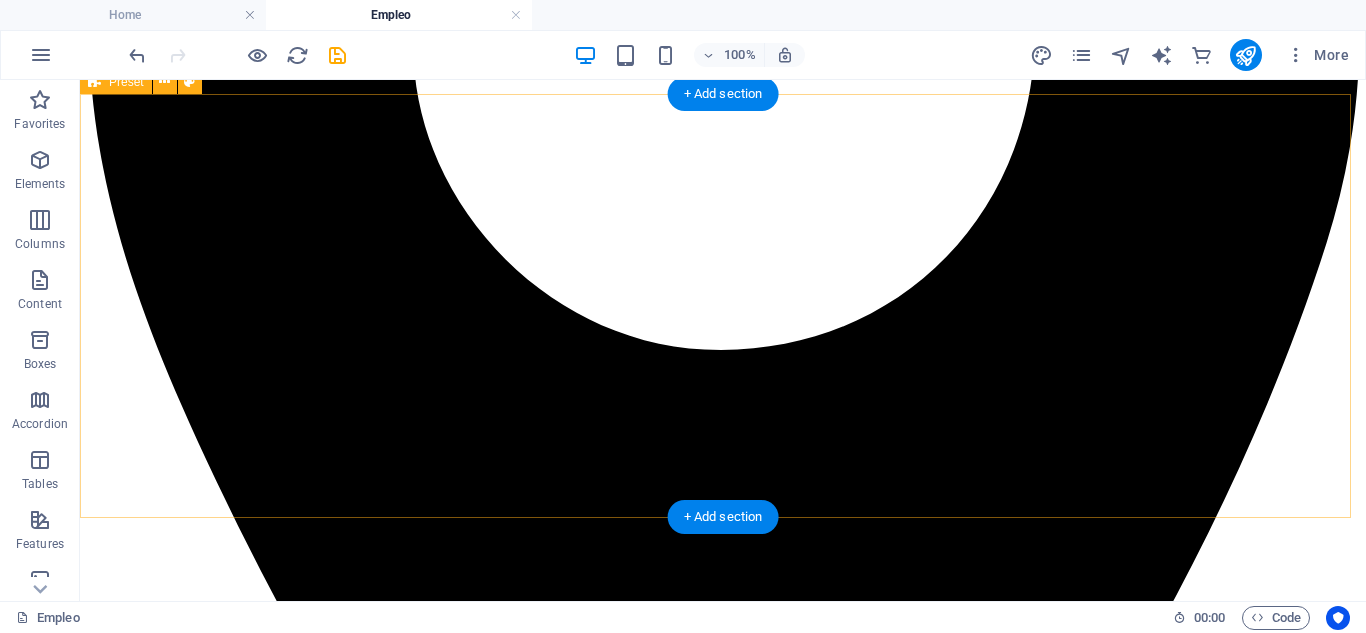 scroll, scrollTop: 1068, scrollLeft: 0, axis: vertical 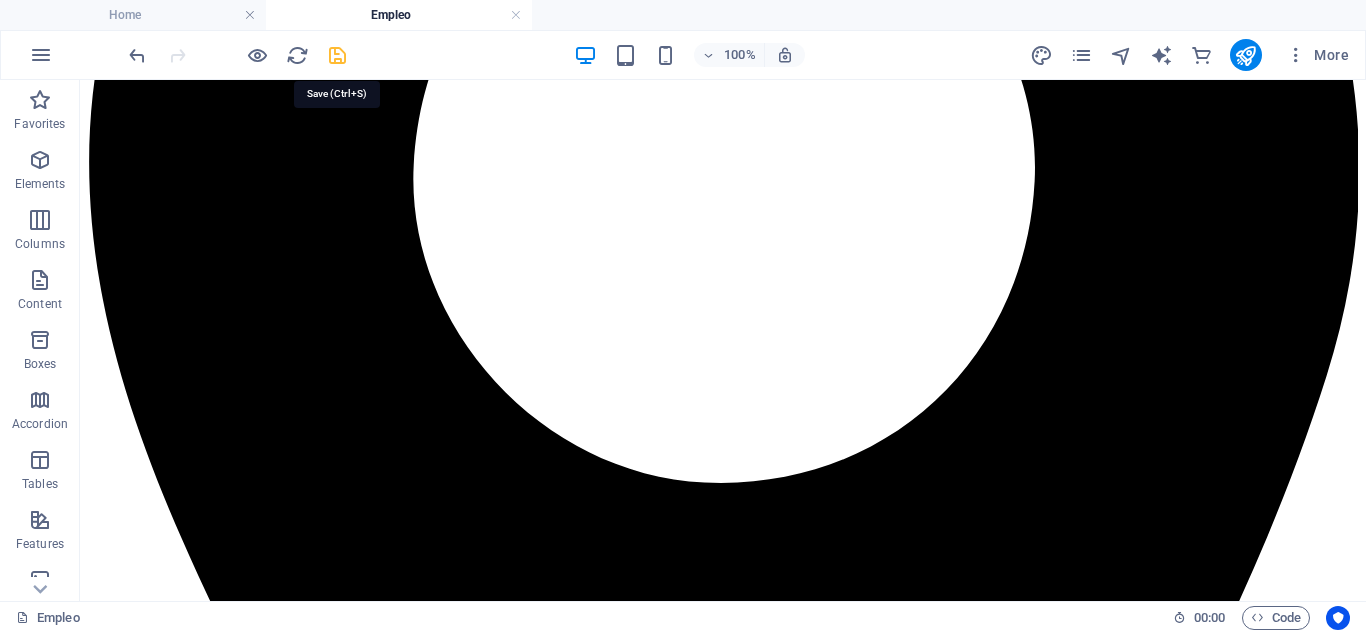 click at bounding box center (337, 55) 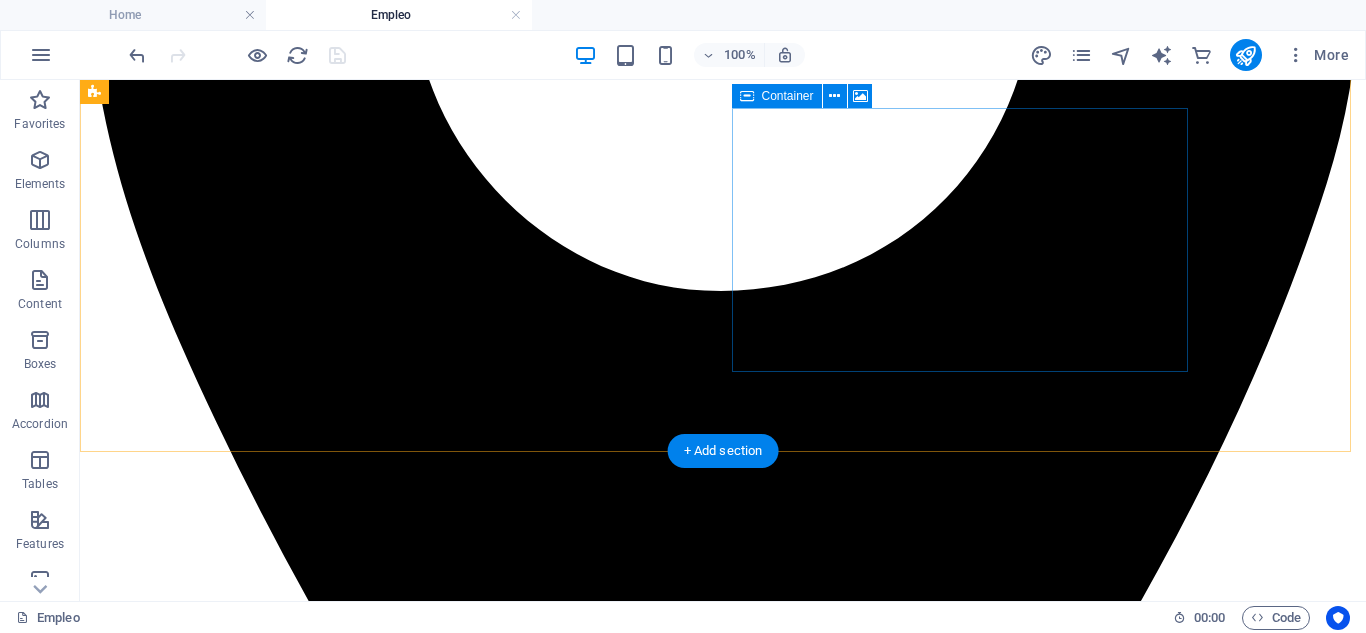 scroll, scrollTop: 1200, scrollLeft: 0, axis: vertical 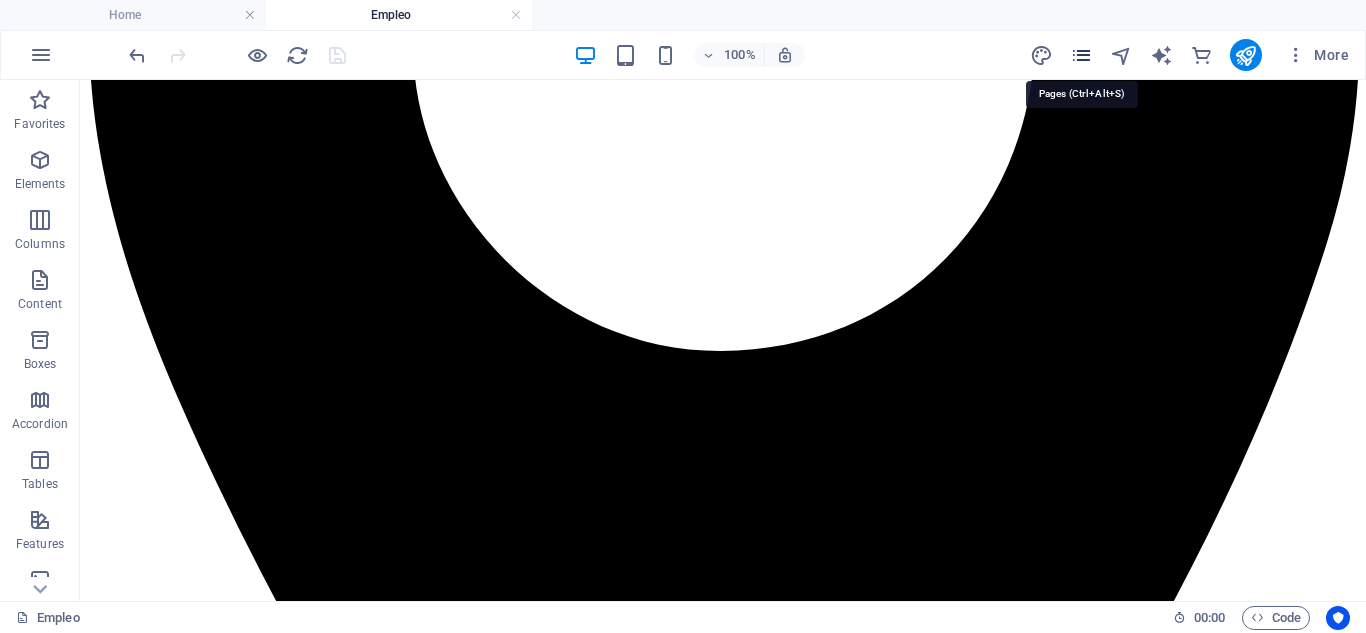 click at bounding box center (1081, 55) 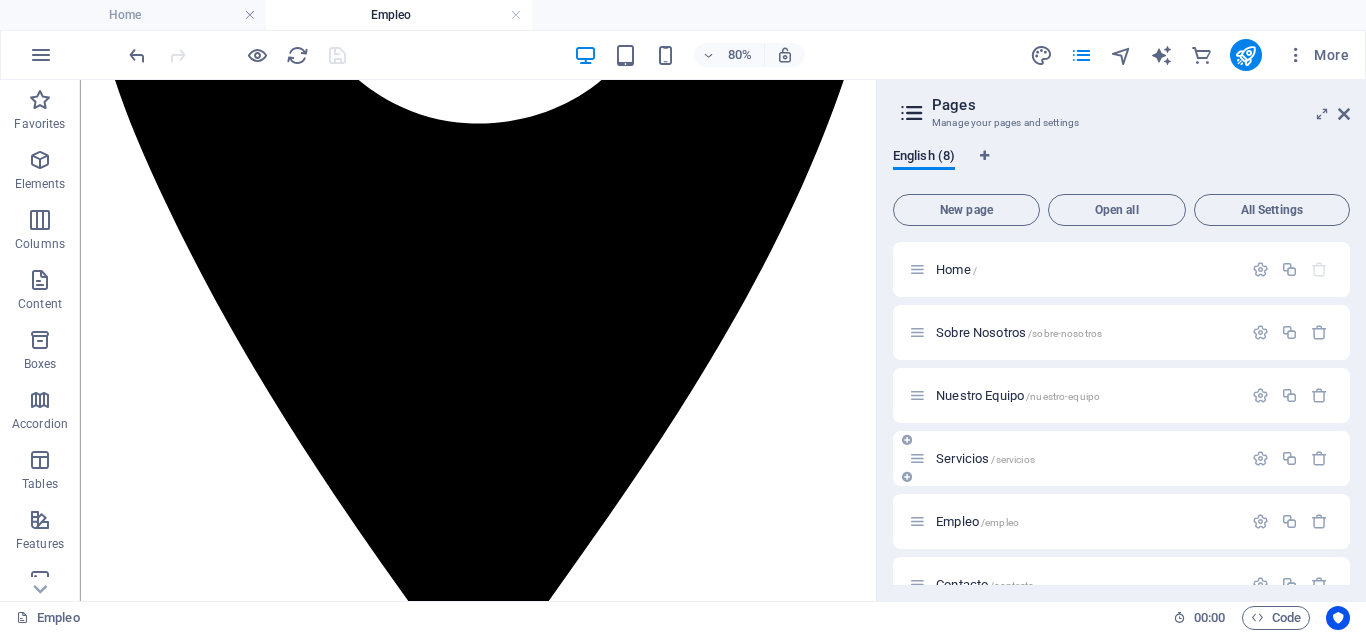 click on "Servicios /servicios" at bounding box center (985, 458) 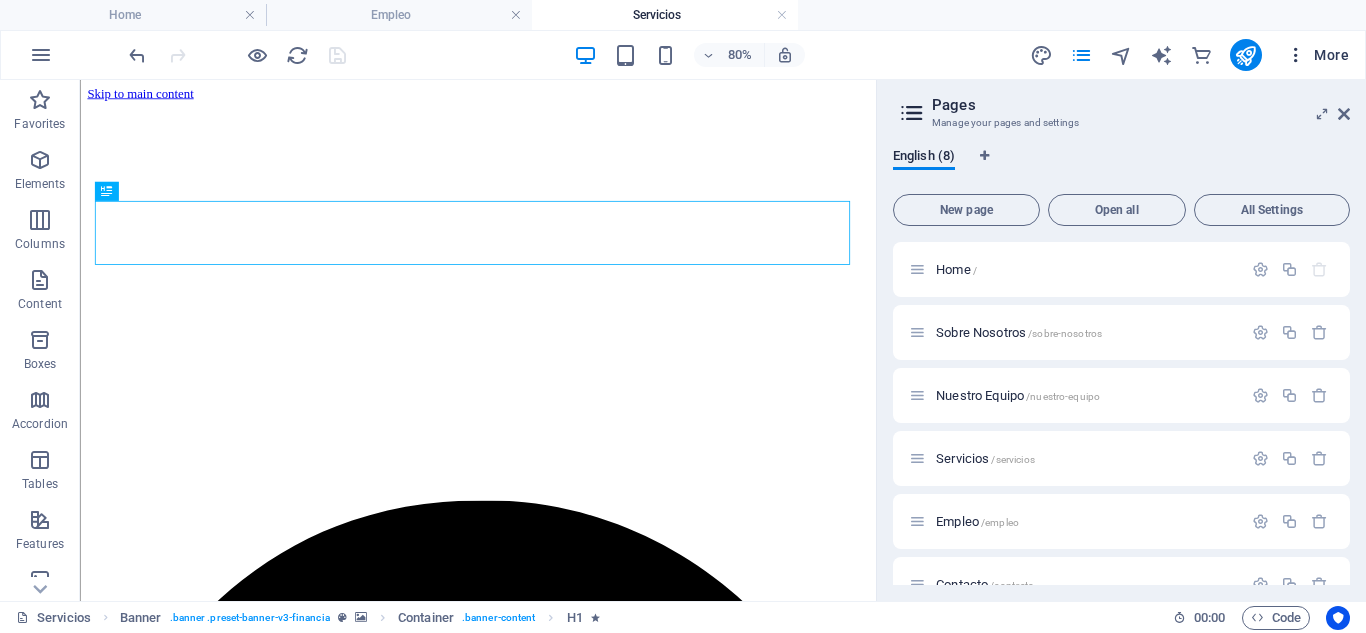 click on "More" at bounding box center [1317, 55] 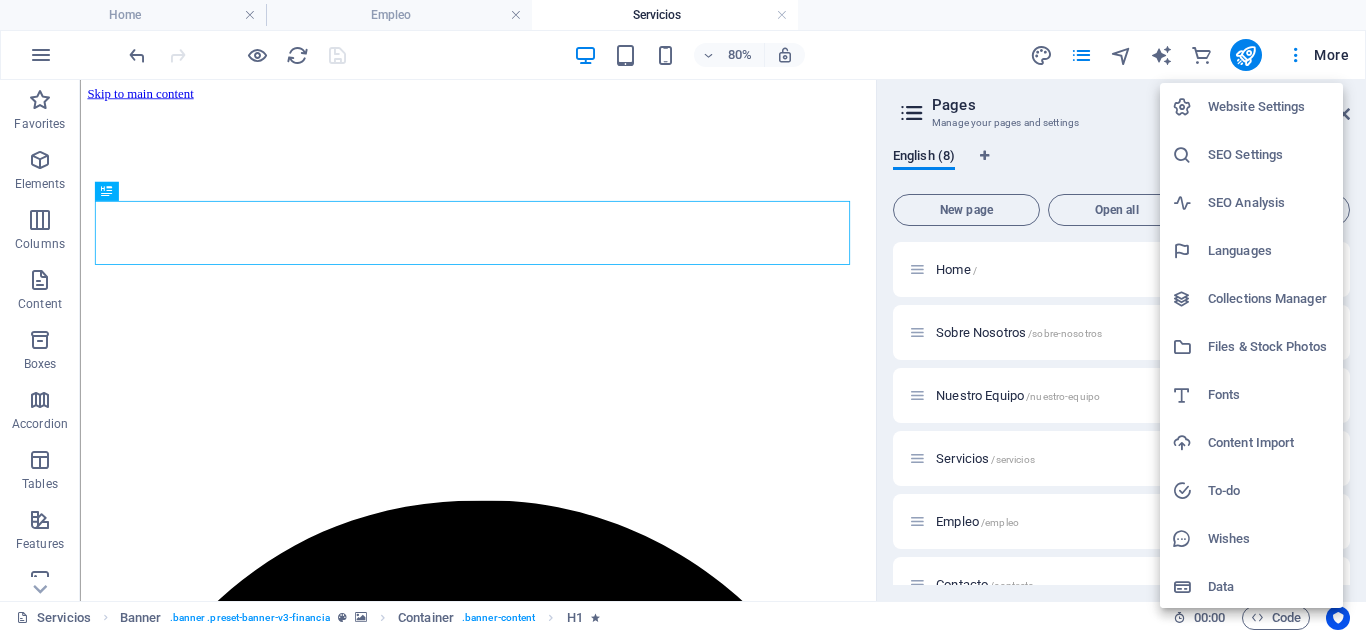 click at bounding box center [683, 316] 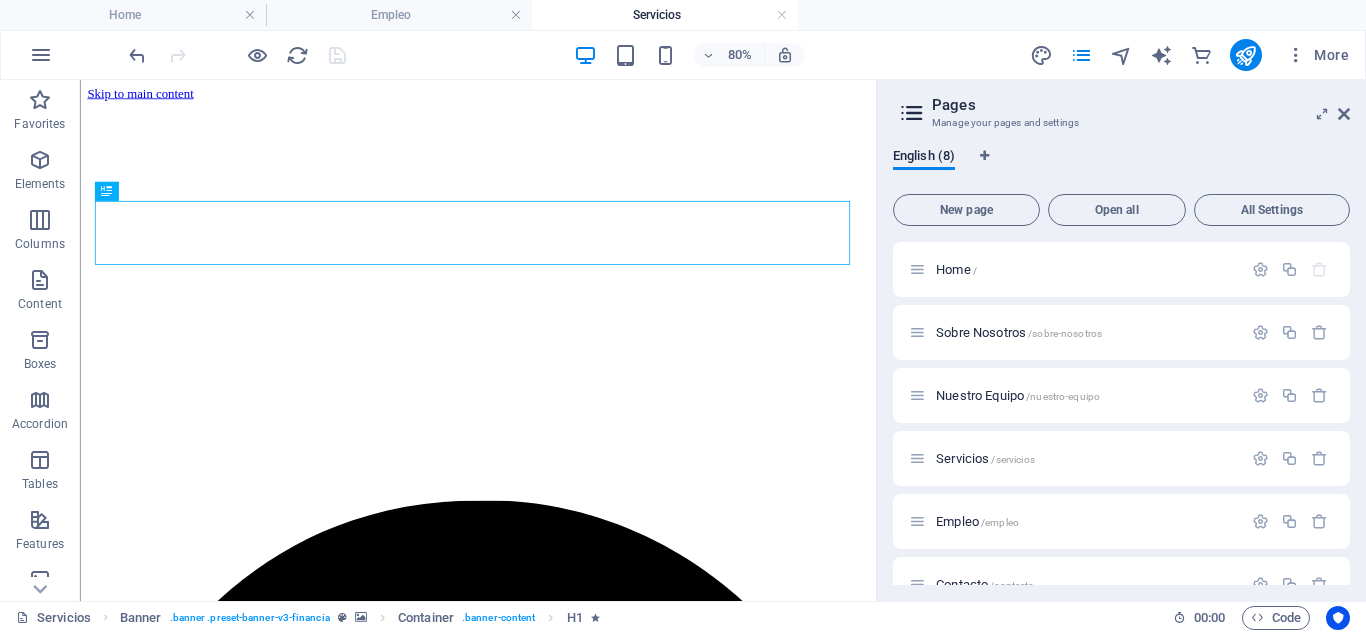 click on "Pages Manage your pages and settings English (8) New page Open all All Settings Home / Sobre Nosotros /sobre-nosotros Nuestro Equipo /nuestro-equipo Servicios /servicios Empleo /empleo Contacto /contacto Impressum /impressum Política de Privacidad /politica-de-privacidad" at bounding box center [1121, 340] 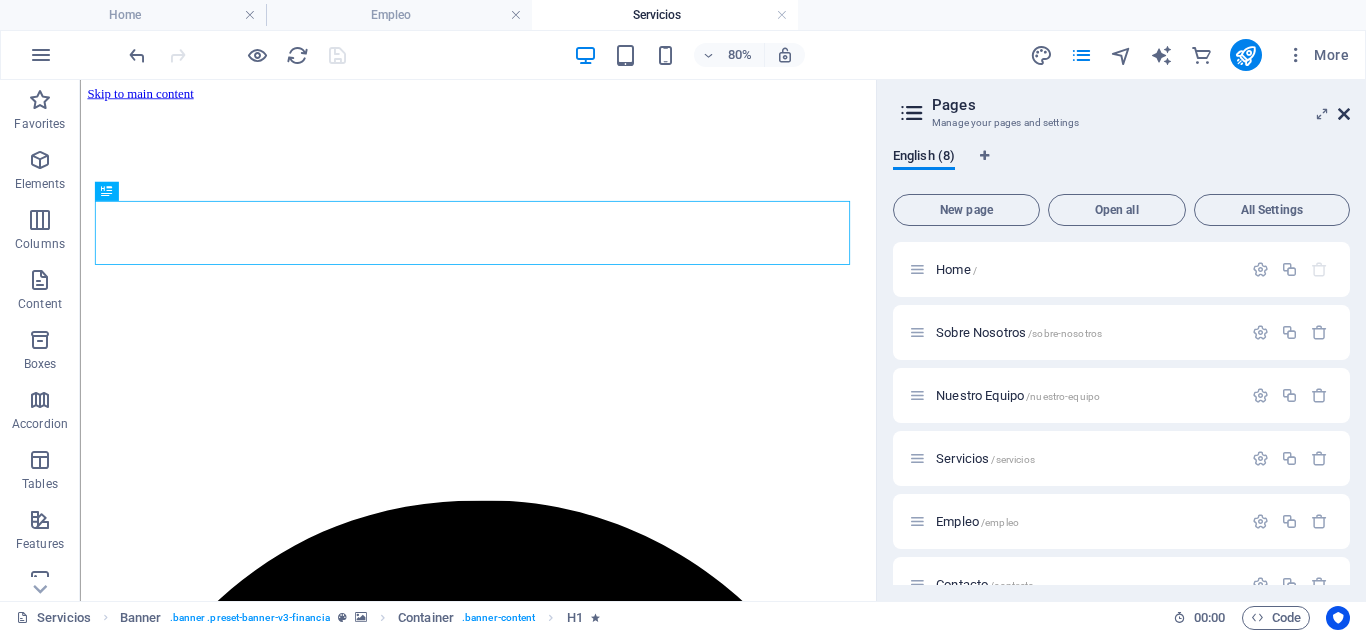 click at bounding box center [1344, 114] 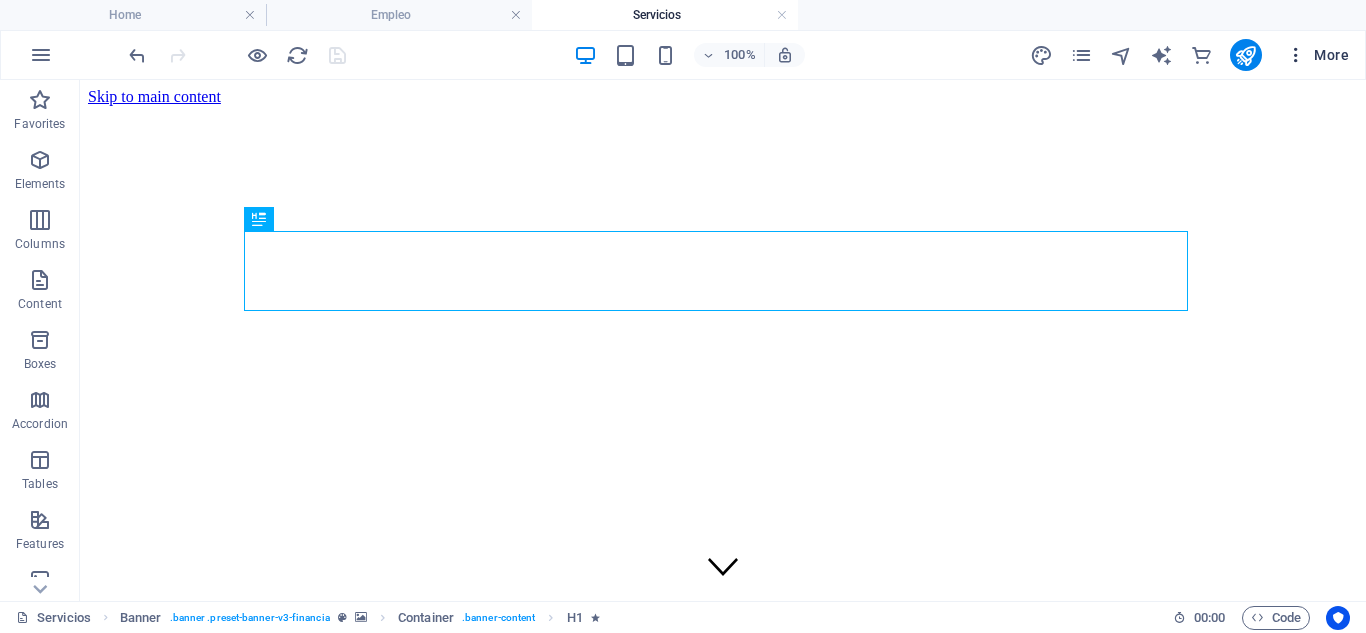 click on "More" at bounding box center (1317, 55) 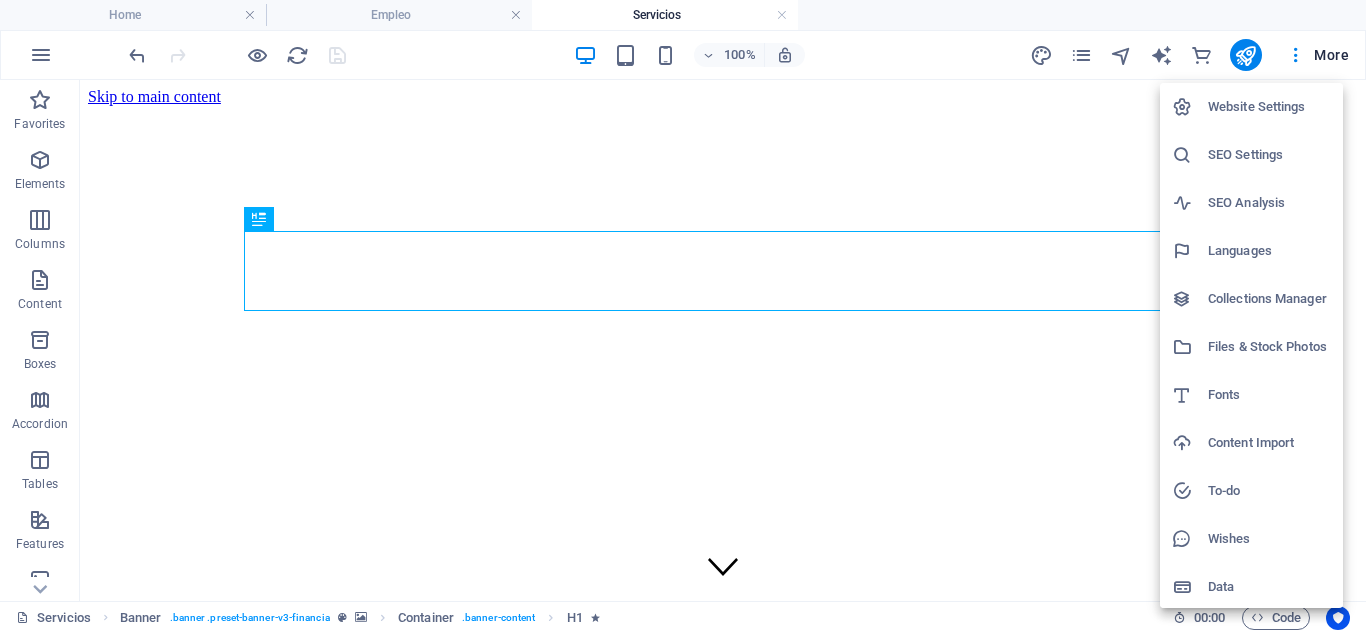 click on "Website Settings" at bounding box center (1269, 107) 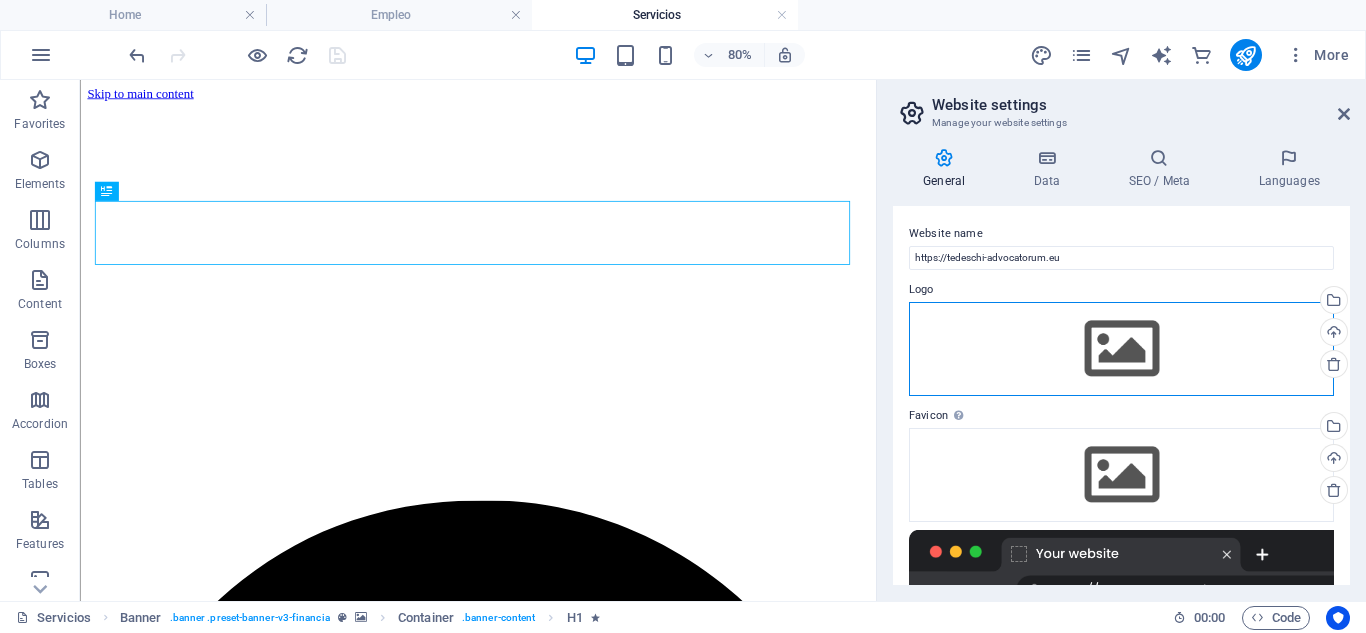 click on "Drag files here, click to choose files or select files from Files or our free stock photos & videos" at bounding box center (1121, 349) 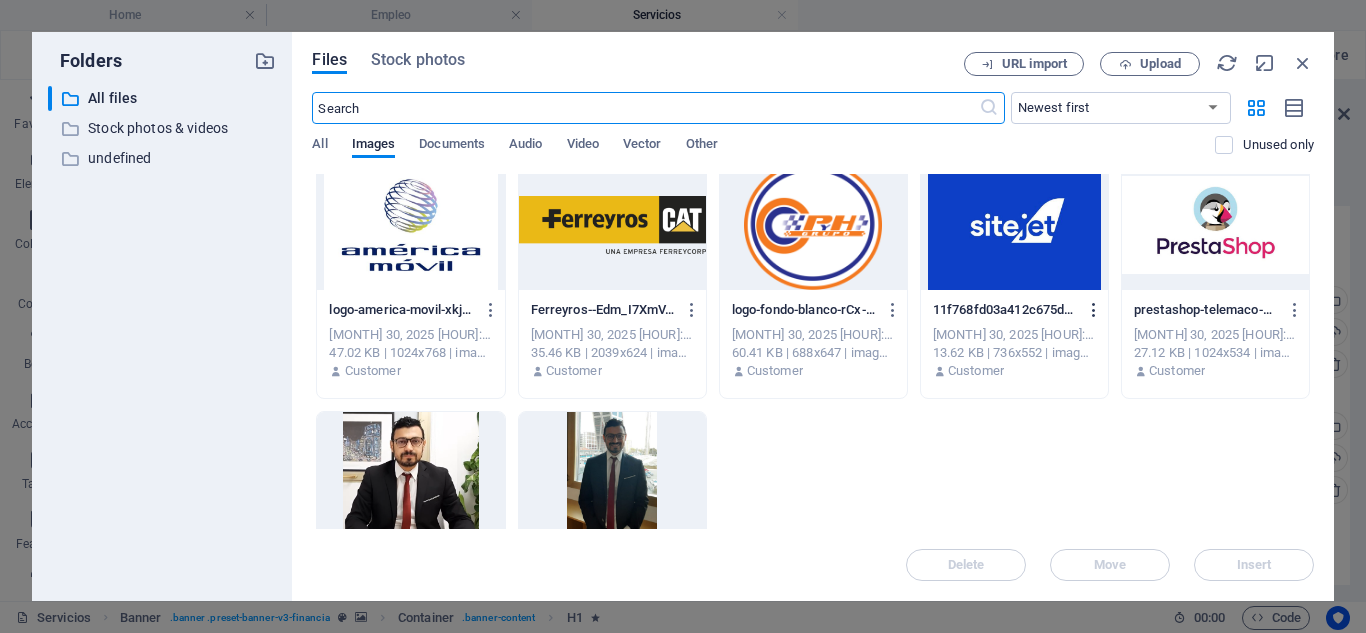 scroll, scrollTop: 0, scrollLeft: 0, axis: both 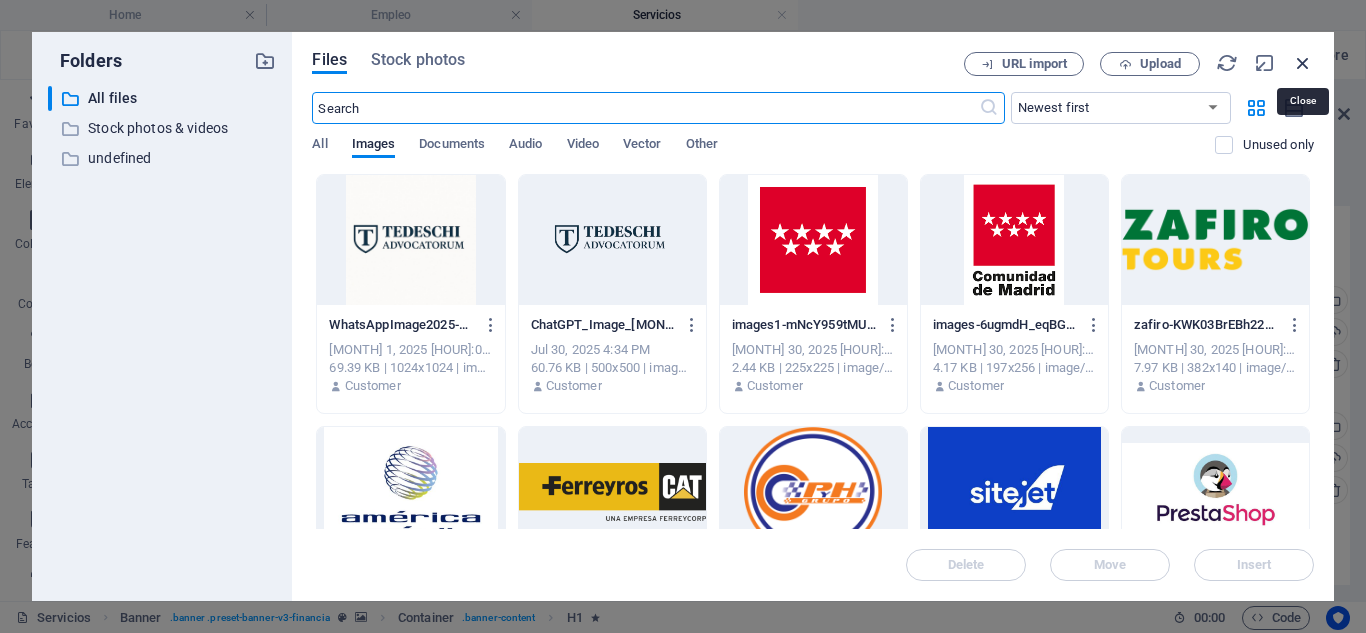 click at bounding box center (1303, 63) 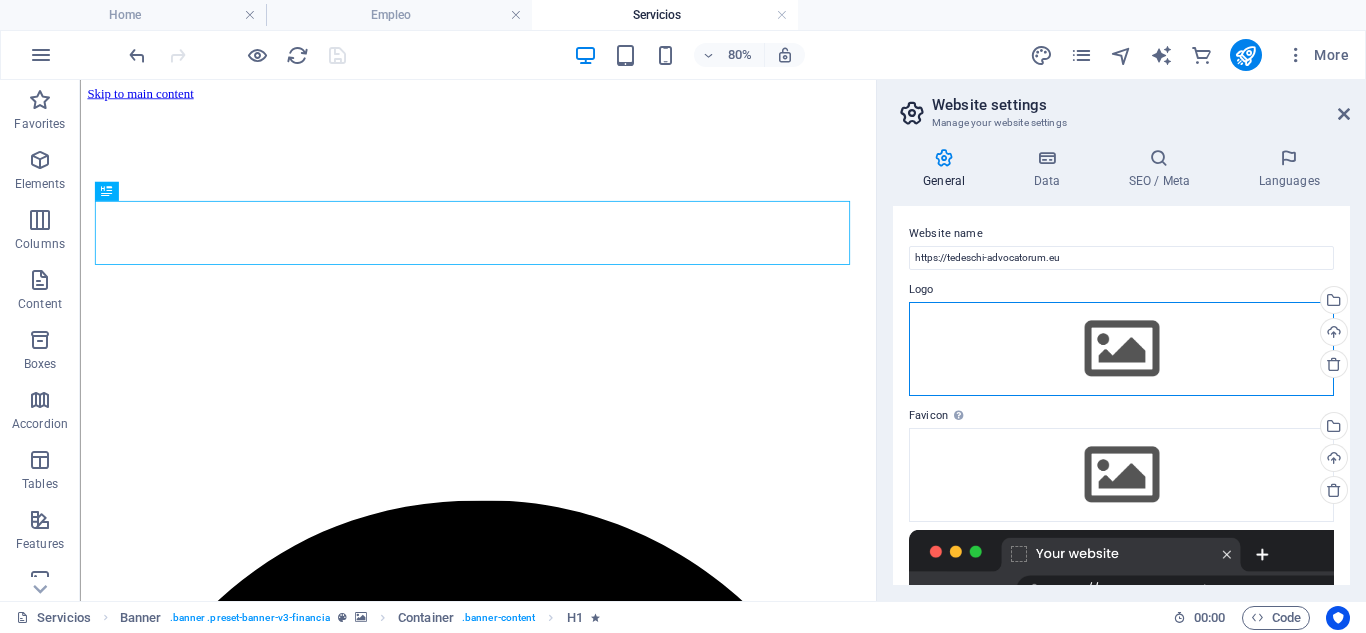 click on "Drag files here, click to choose files or select files from Files or our free stock photos & videos" at bounding box center (1121, 349) 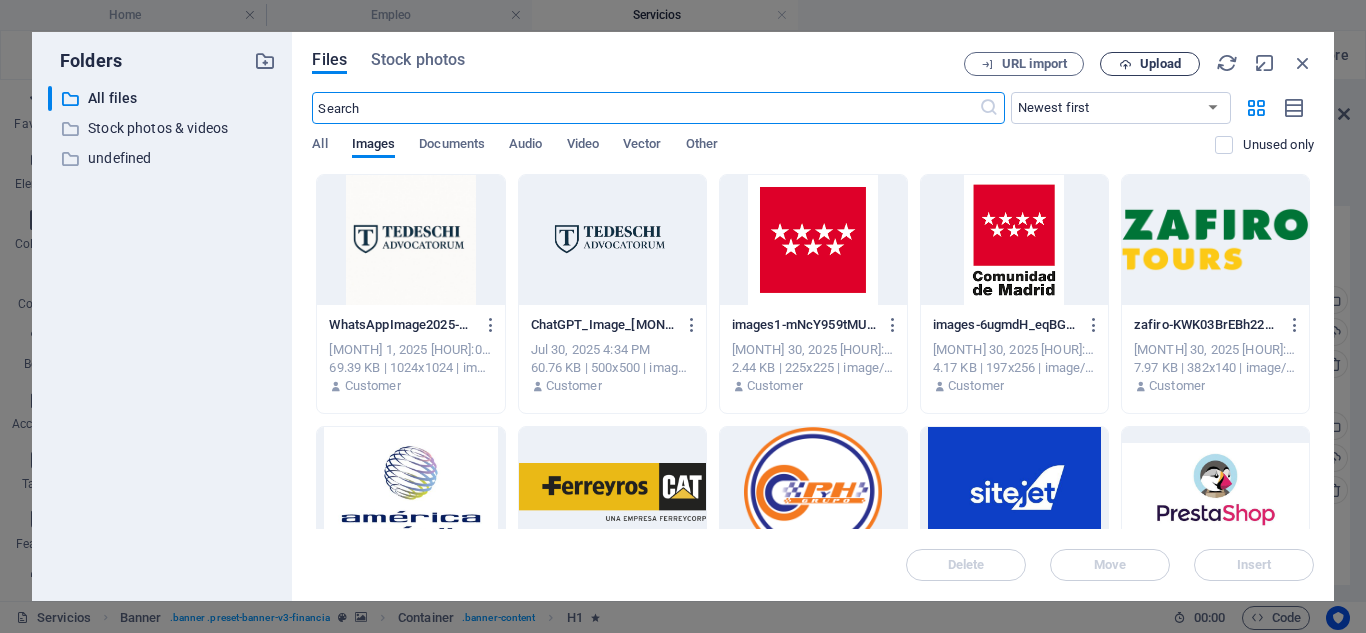 click on "Upload" at bounding box center (1160, 64) 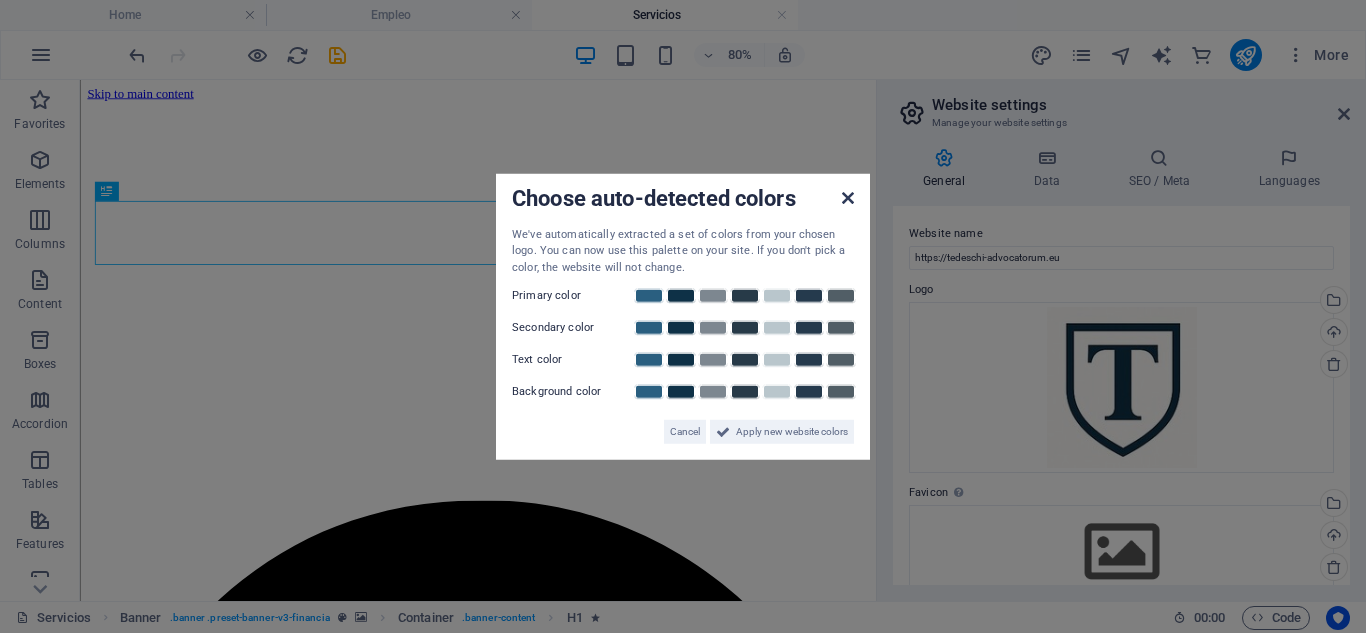 click at bounding box center [848, 197] 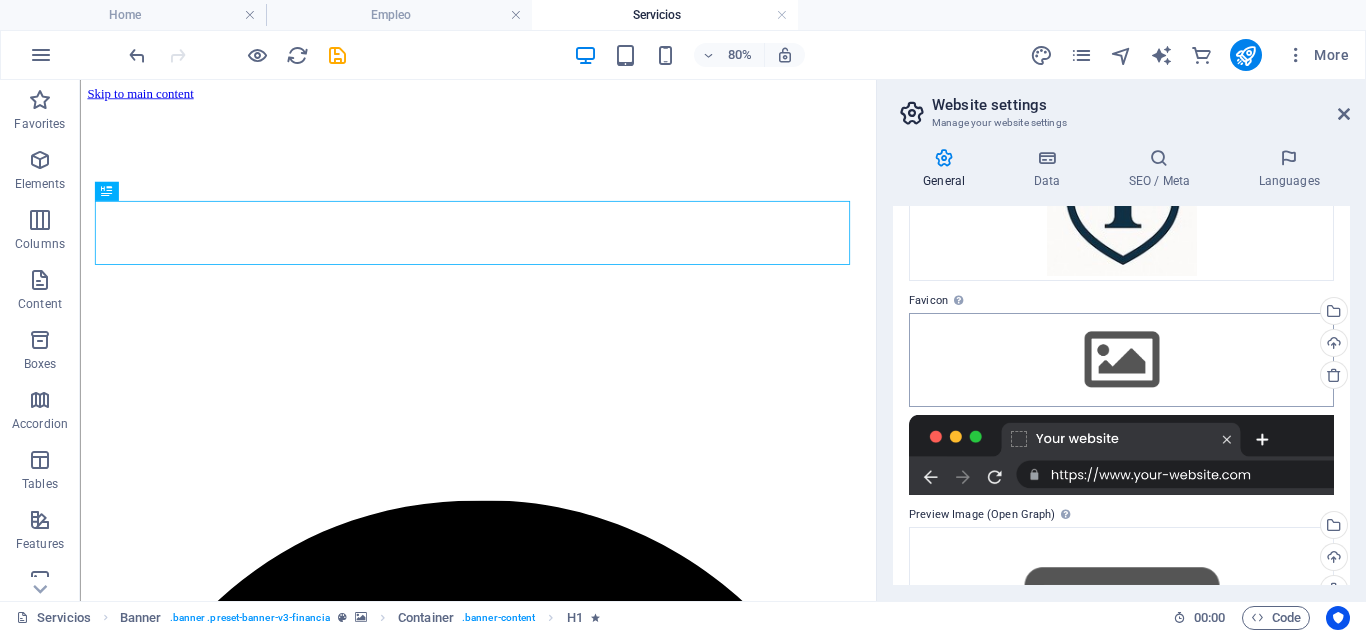 scroll, scrollTop: 267, scrollLeft: 0, axis: vertical 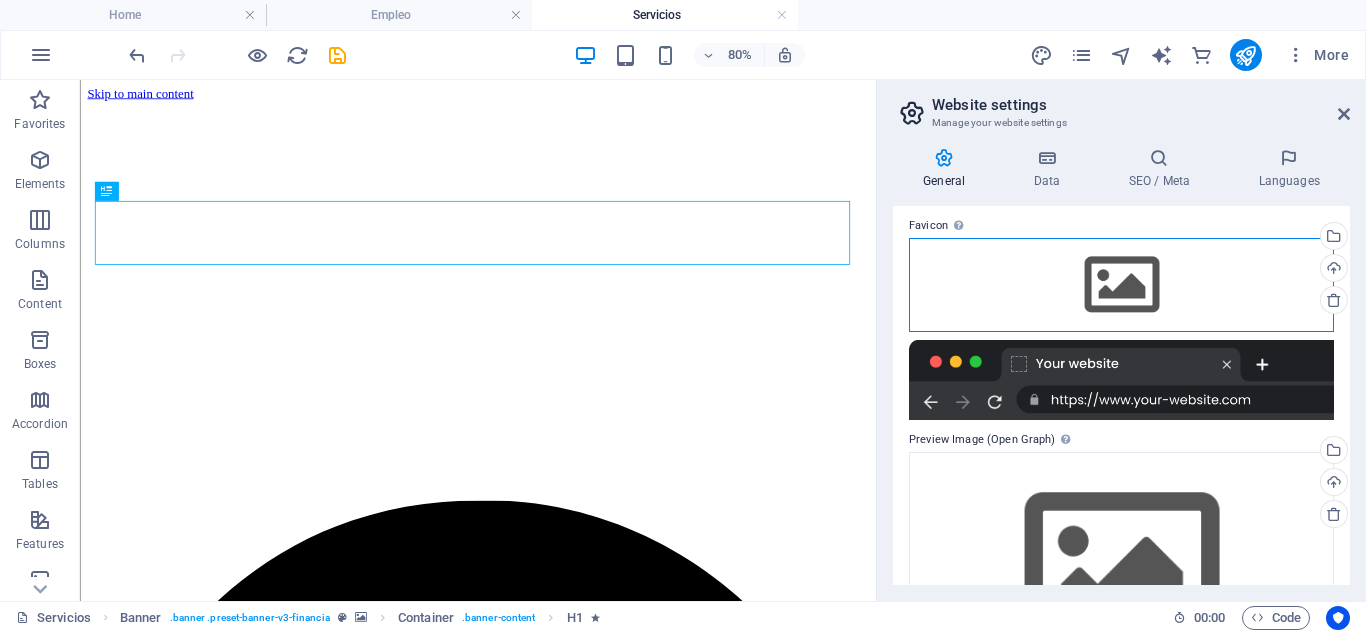 click on "Drag files here, click to choose files or select files from Files or our free stock photos & videos" at bounding box center (1121, 285) 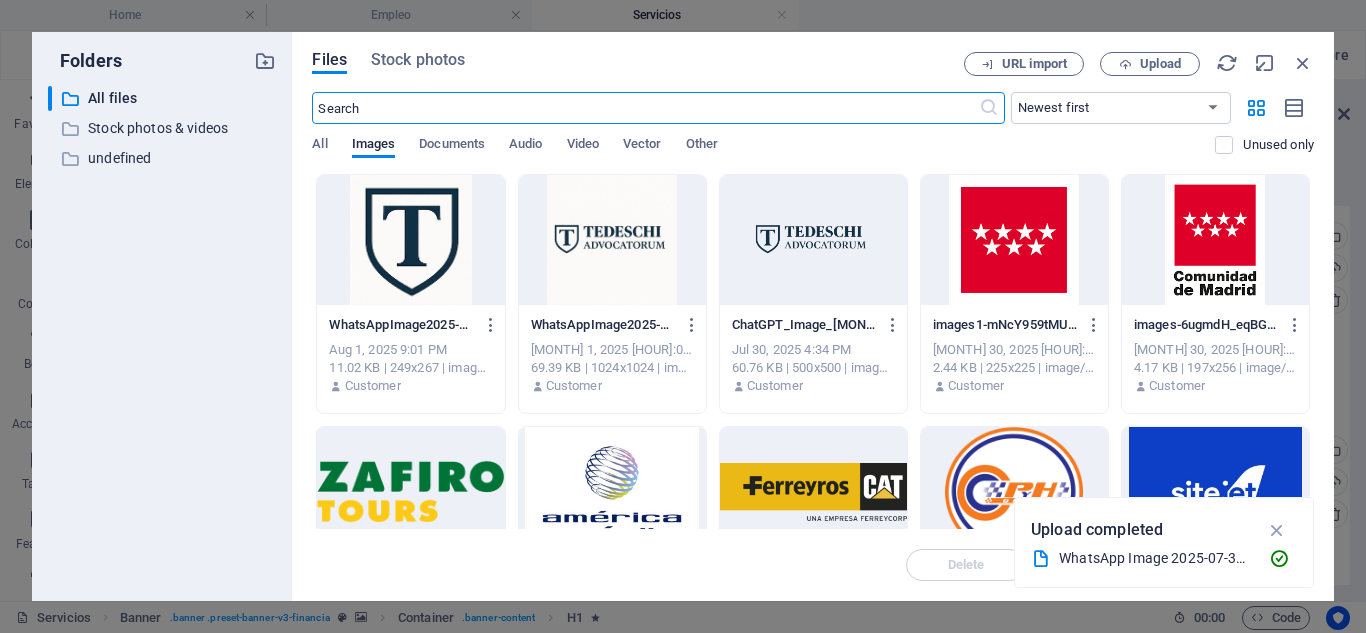 click at bounding box center [410, 240] 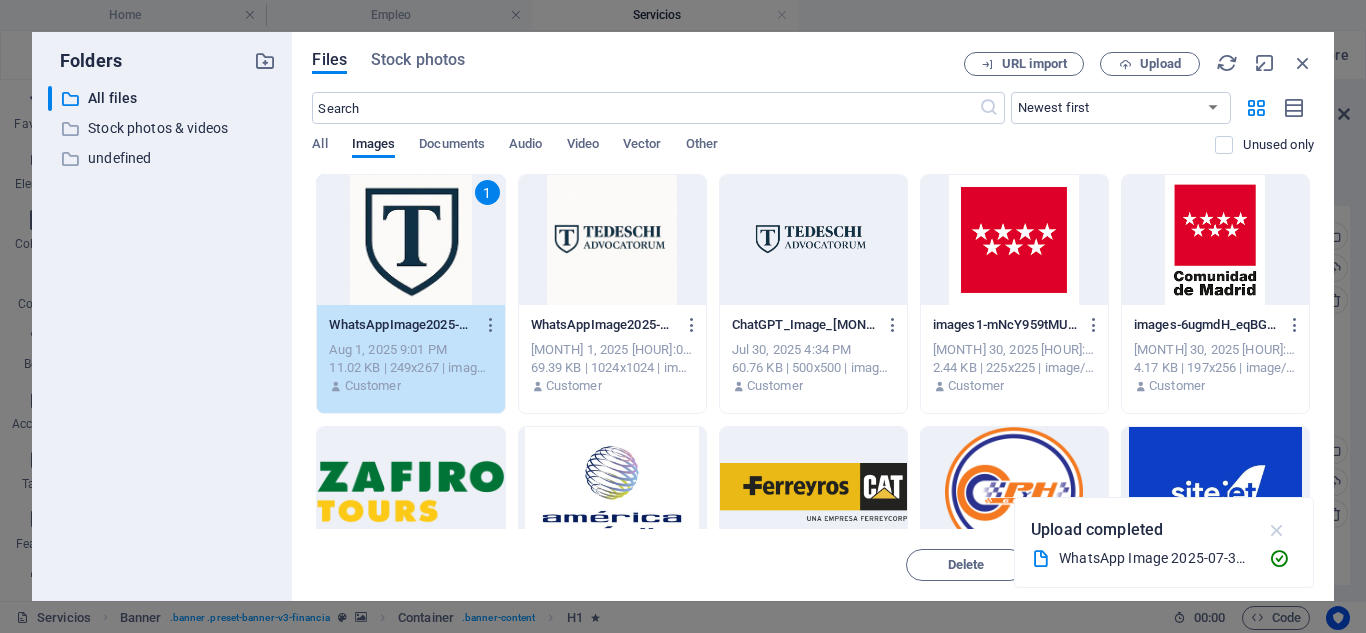 click at bounding box center [1277, 530] 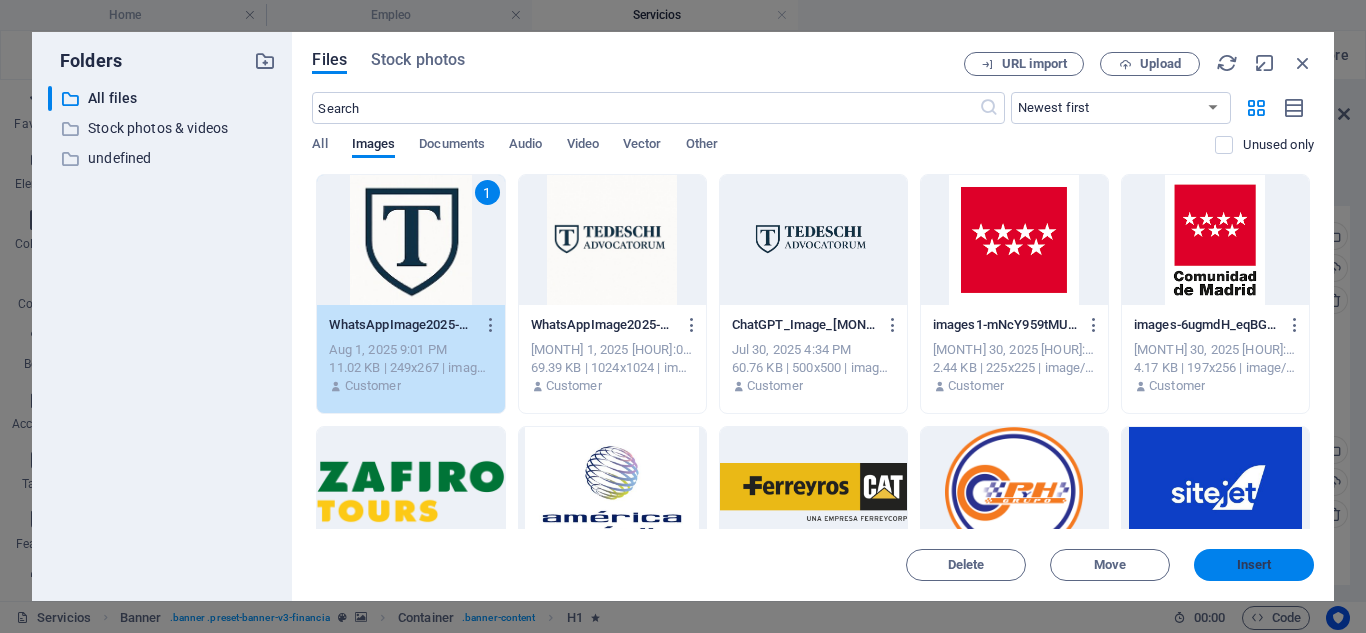 click on "Insert" at bounding box center (1254, 565) 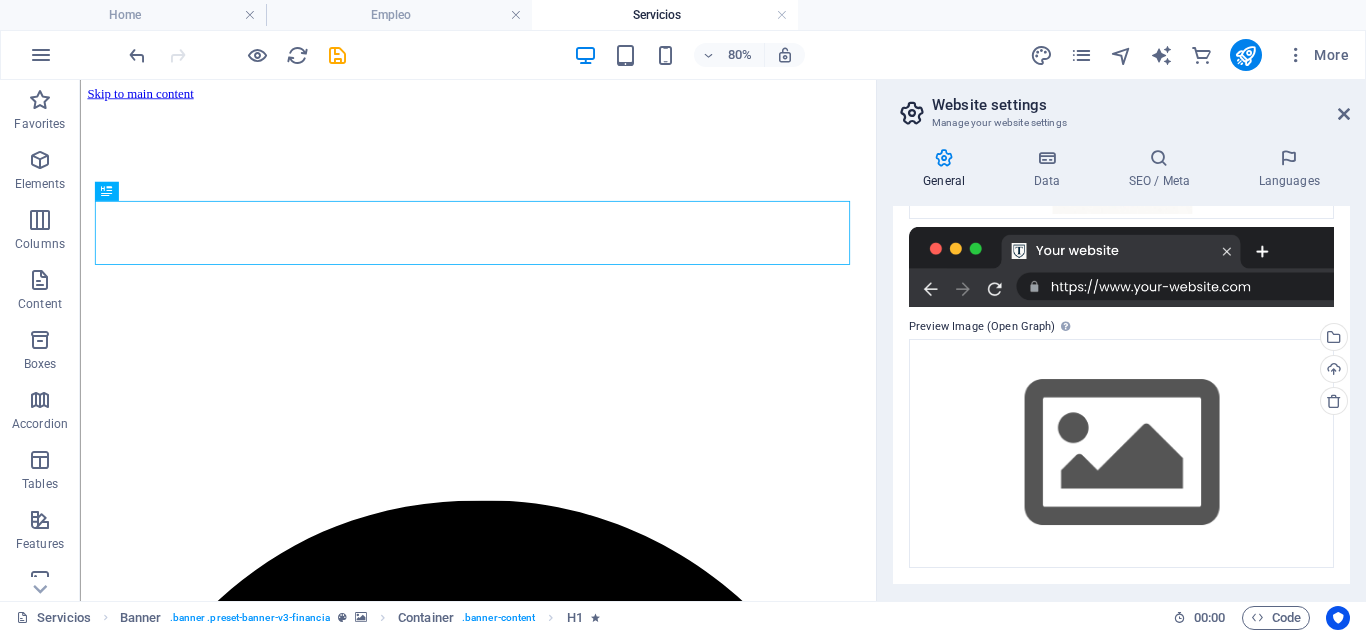 scroll, scrollTop: 313, scrollLeft: 0, axis: vertical 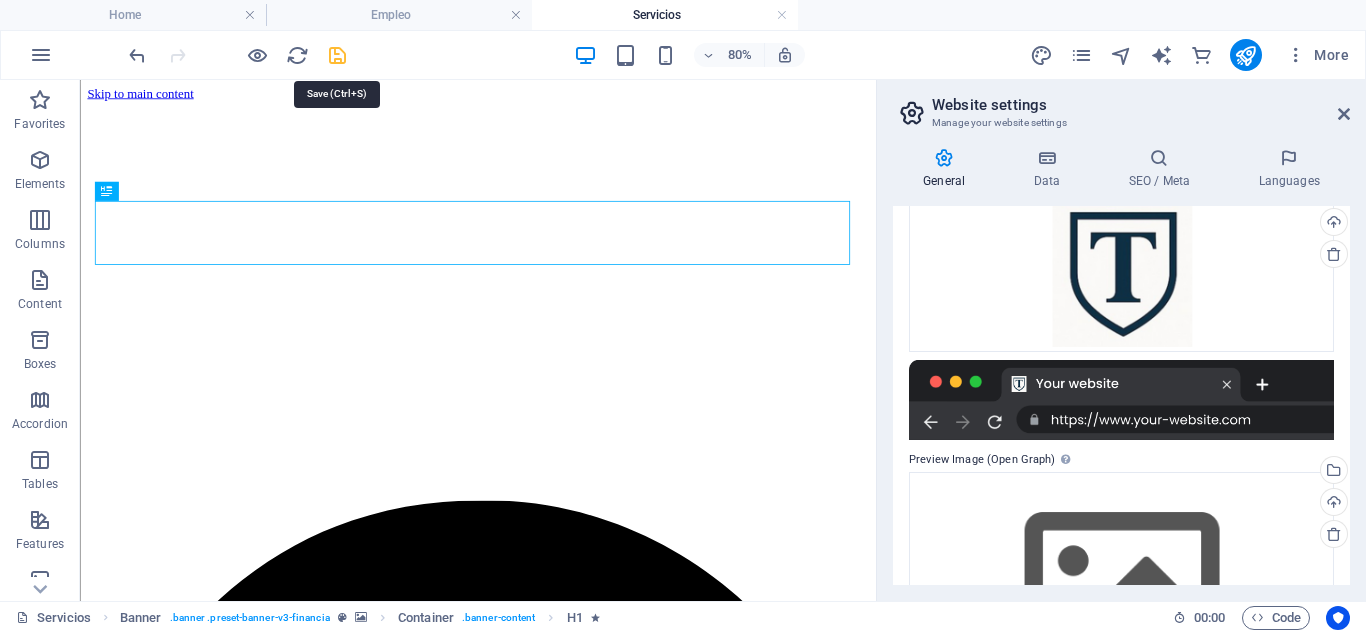 click at bounding box center [337, 55] 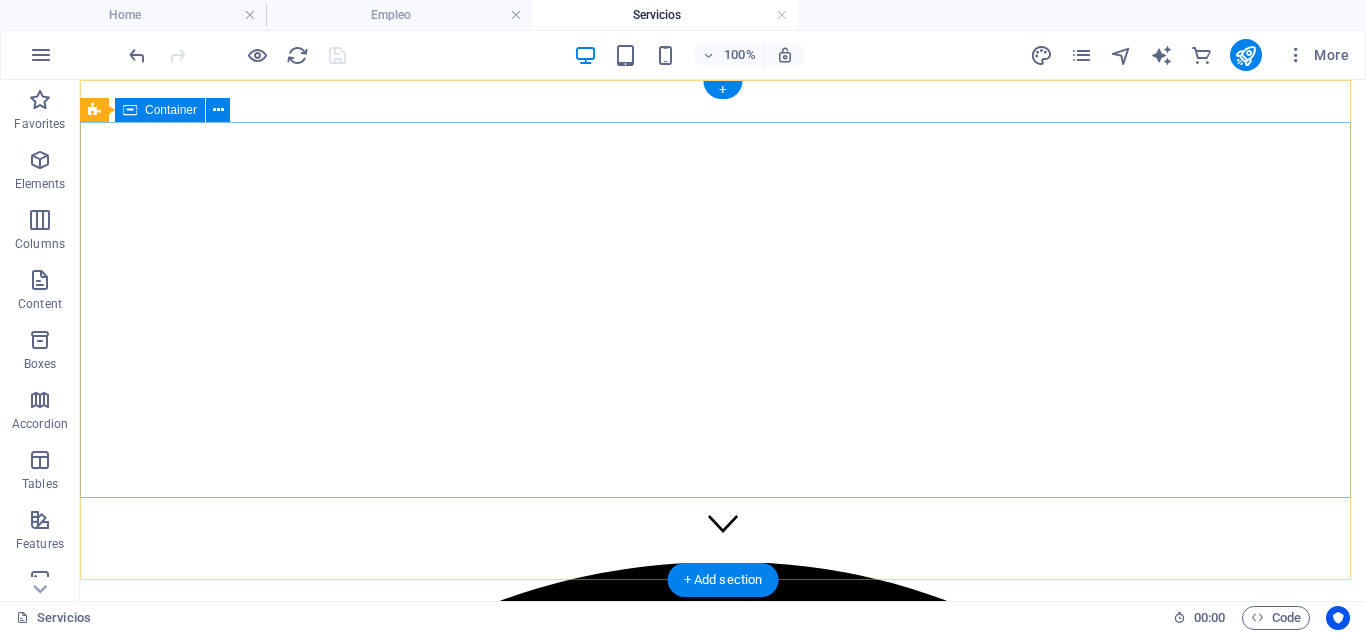 scroll, scrollTop: 0, scrollLeft: 0, axis: both 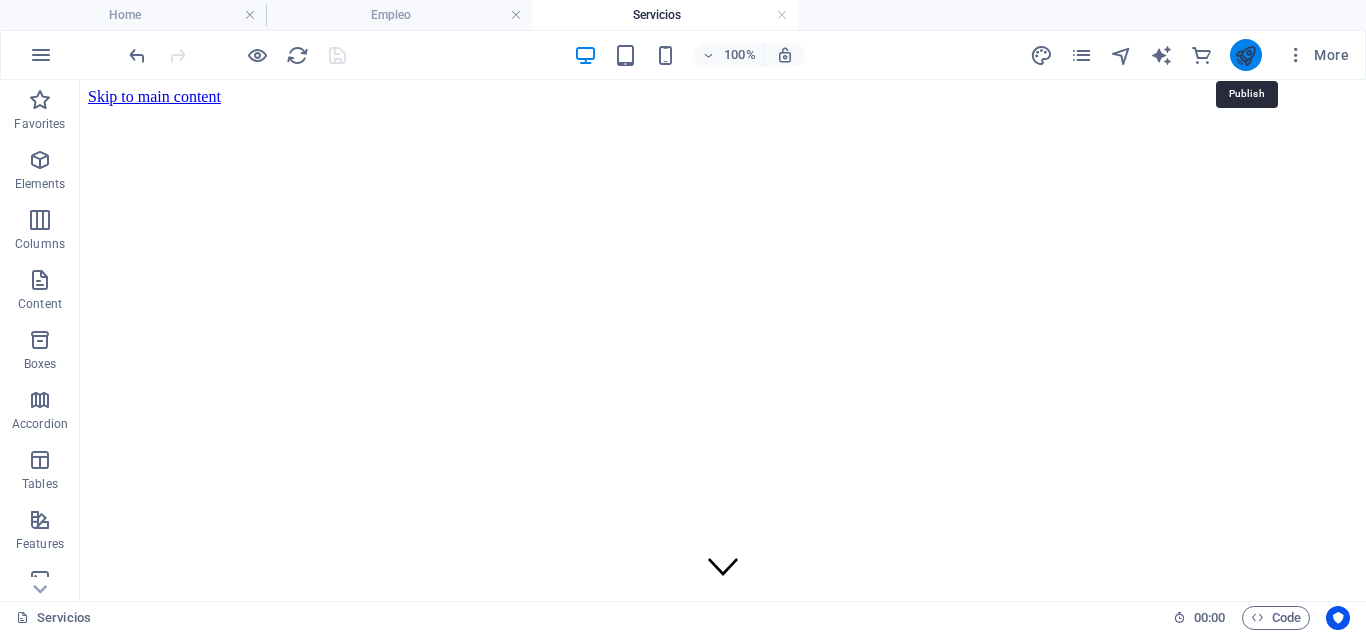 click at bounding box center [1245, 55] 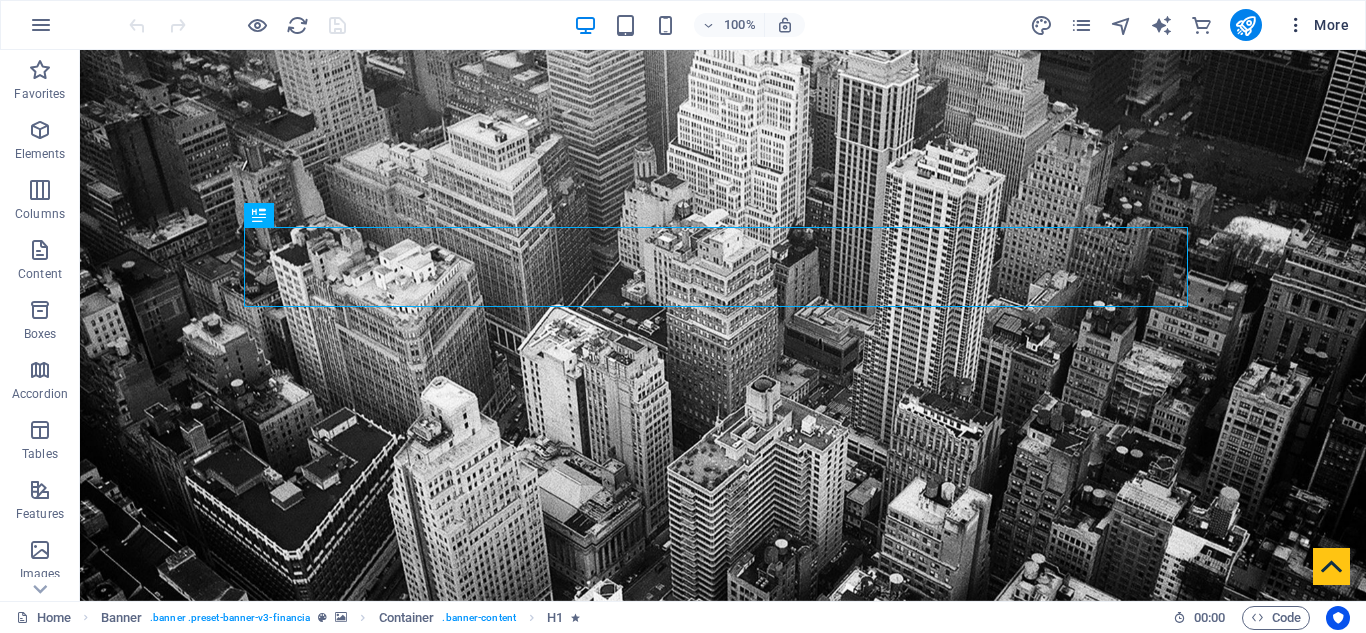 scroll, scrollTop: 0, scrollLeft: 0, axis: both 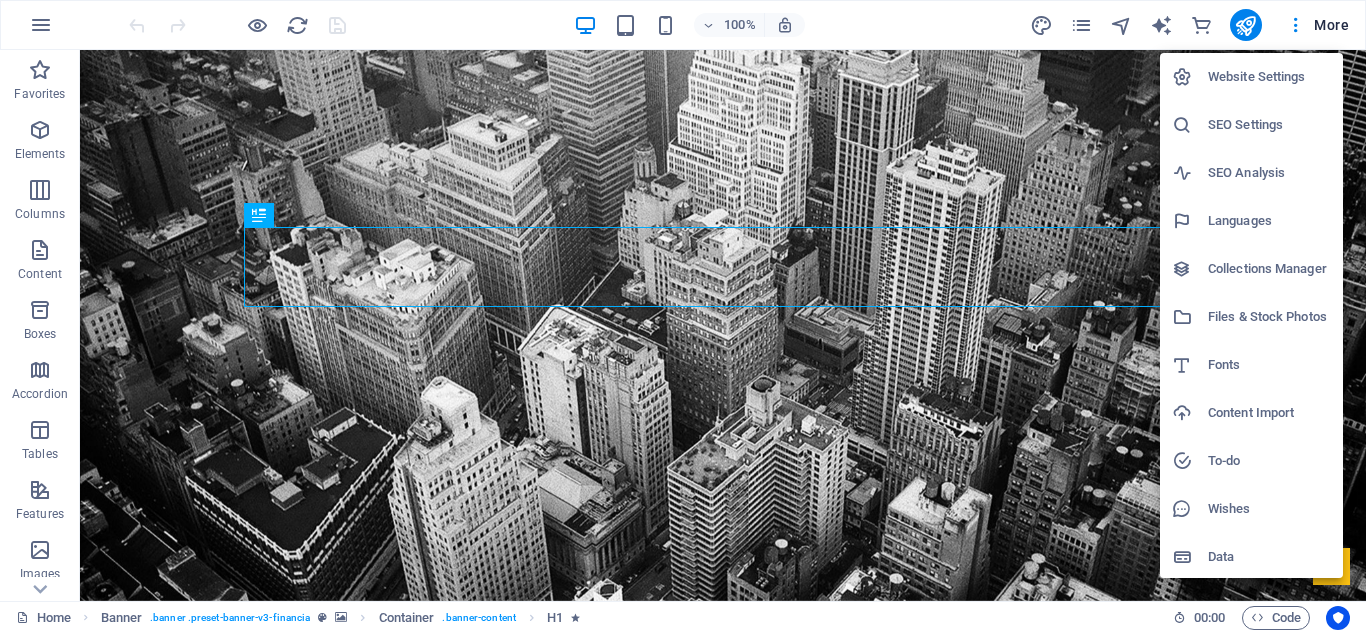 click on "Website Settings" at bounding box center [1269, 77] 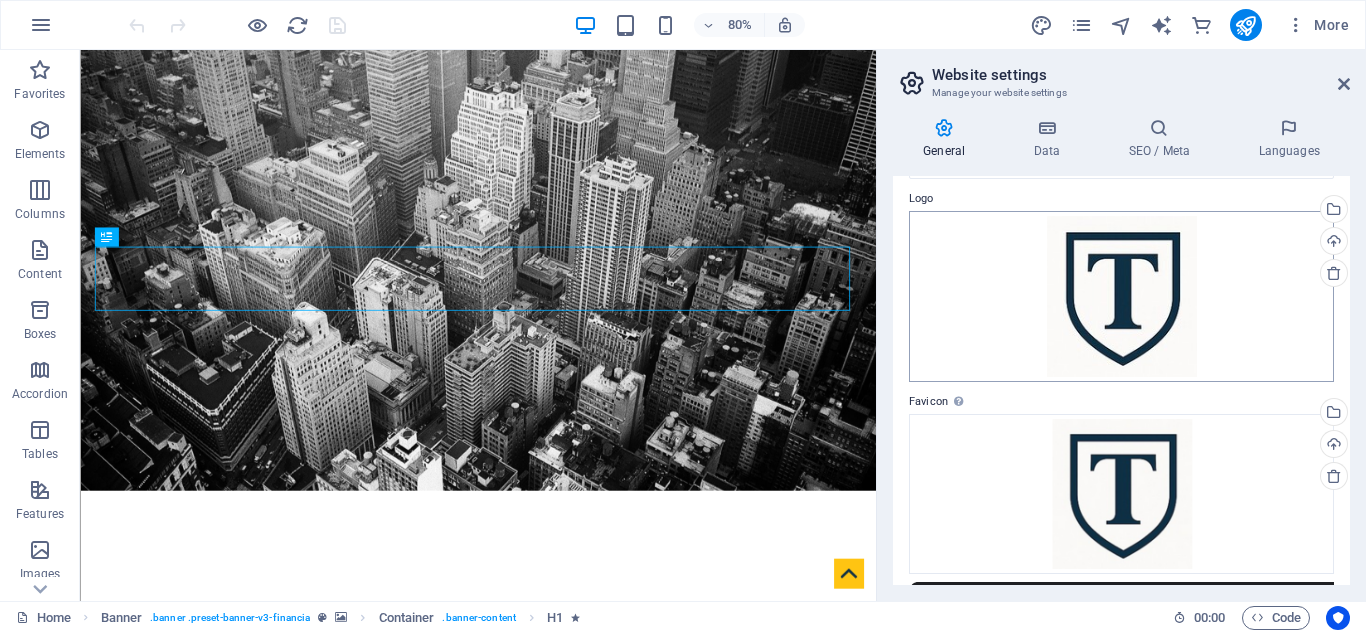 scroll, scrollTop: 0, scrollLeft: 0, axis: both 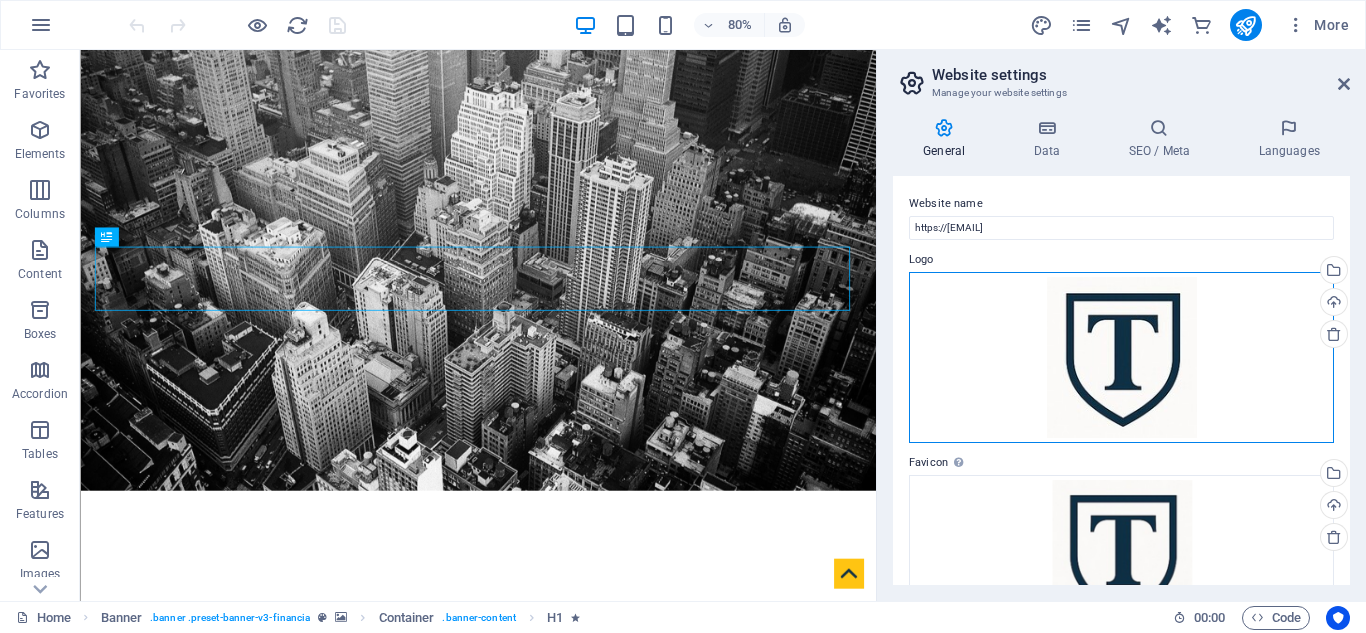 click on "Drag files here, click to choose files or select files from Files or our free stock photos & videos" at bounding box center (1121, 357) 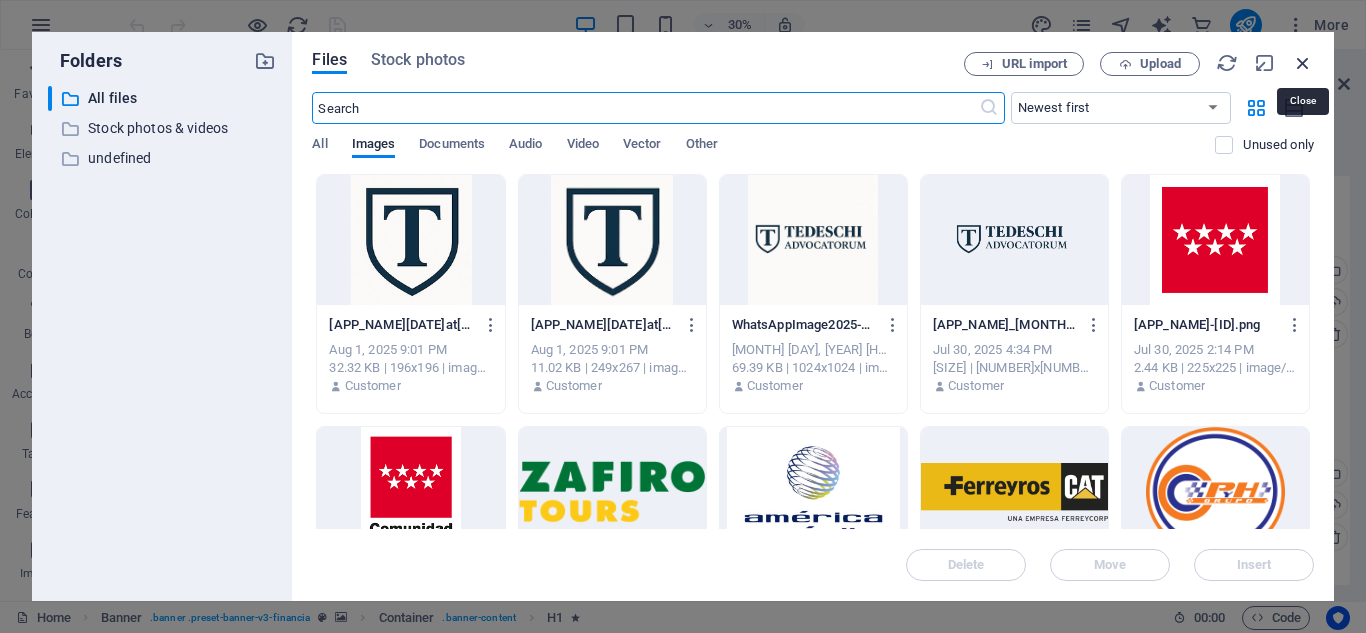 click at bounding box center (1303, 63) 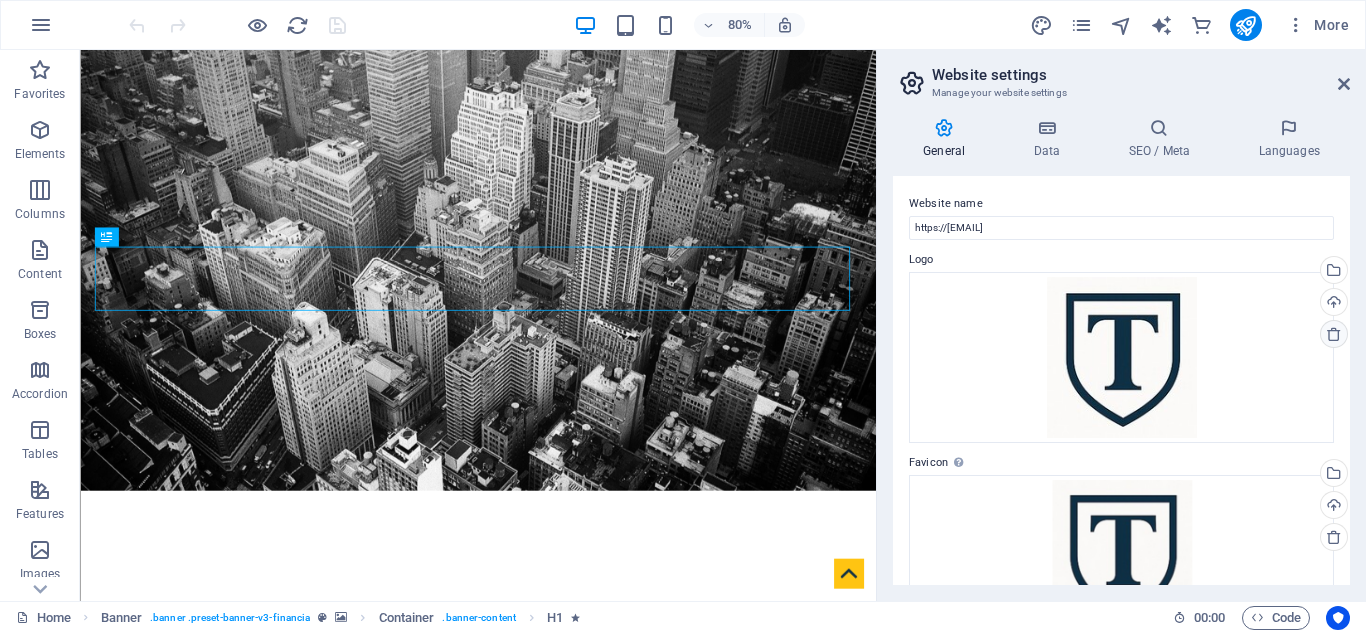 click at bounding box center [1334, 334] 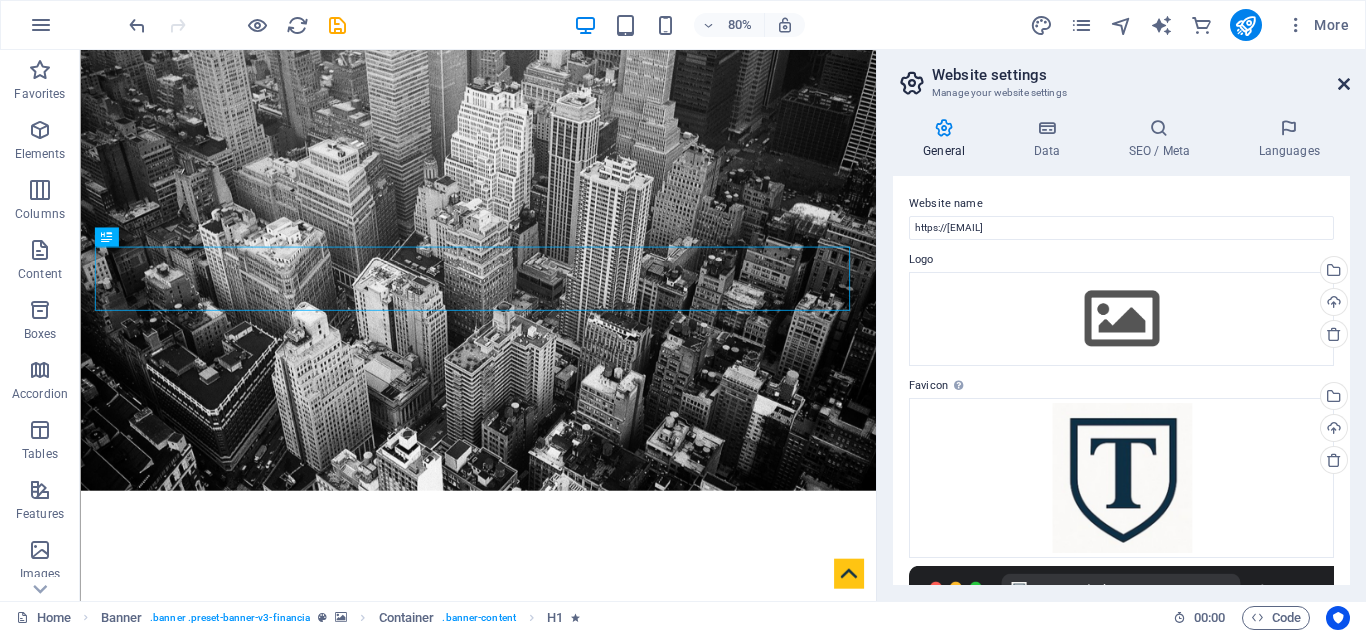 click at bounding box center (1344, 84) 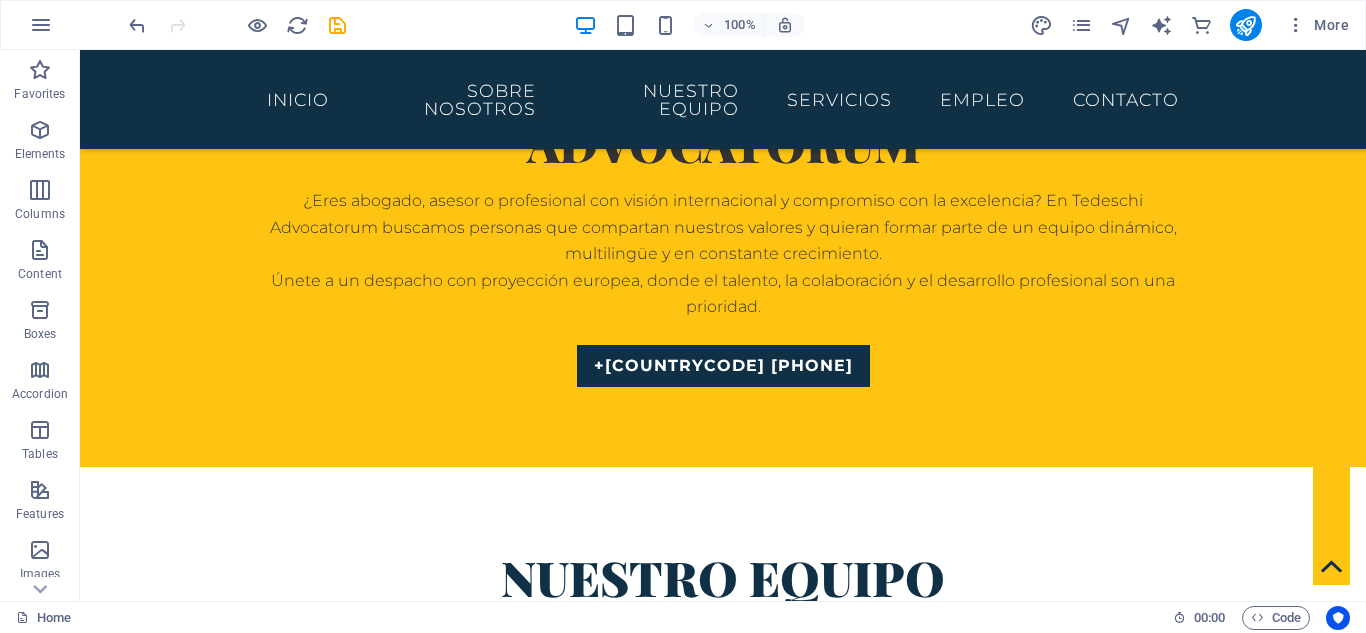 scroll, scrollTop: 7762, scrollLeft: 0, axis: vertical 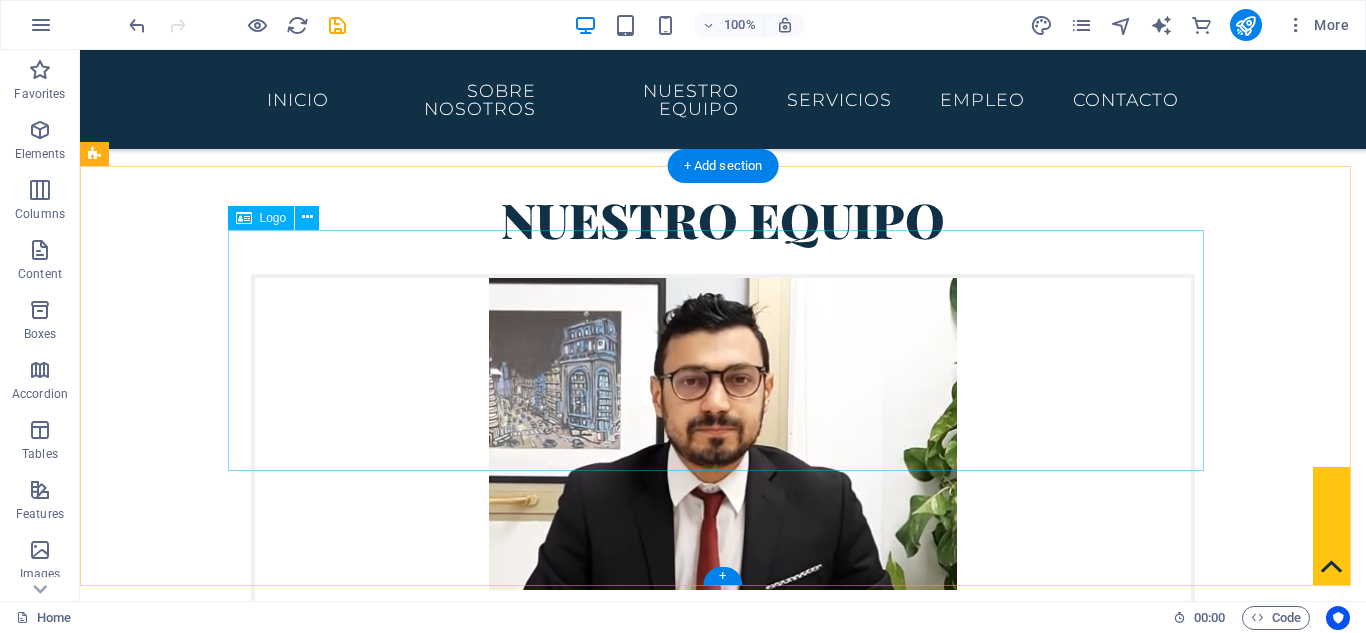 click at bounding box center (723, 5664) 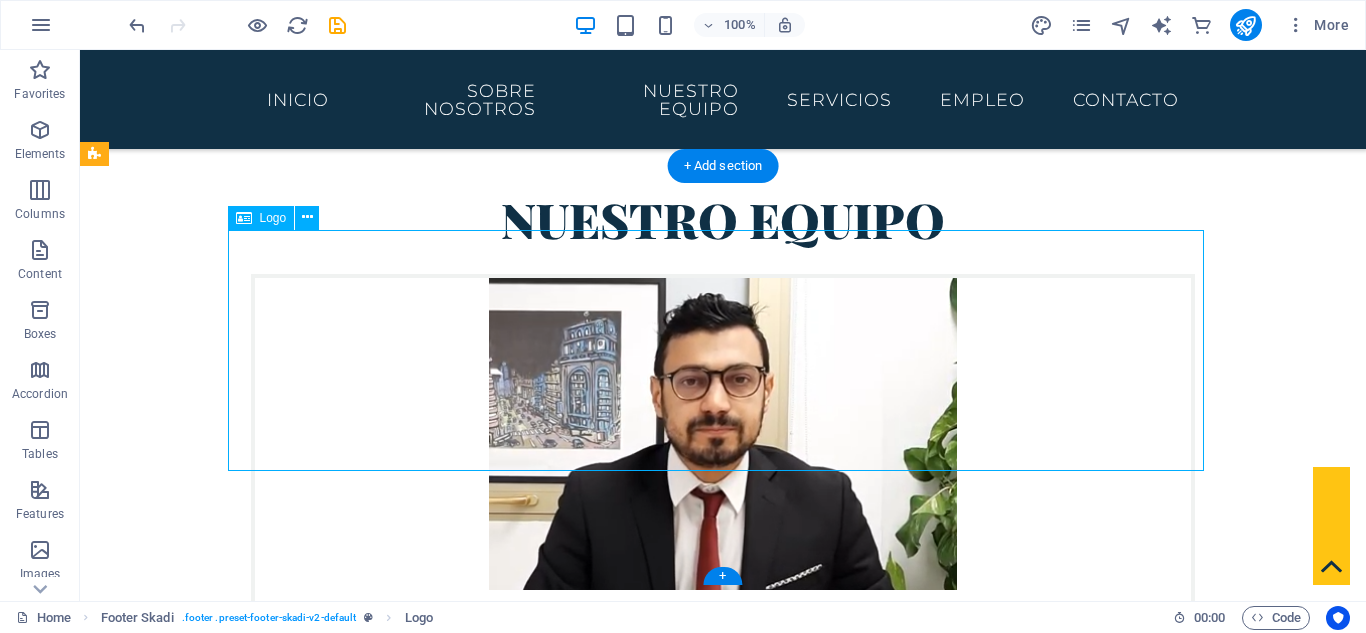 click at bounding box center [723, 5664] 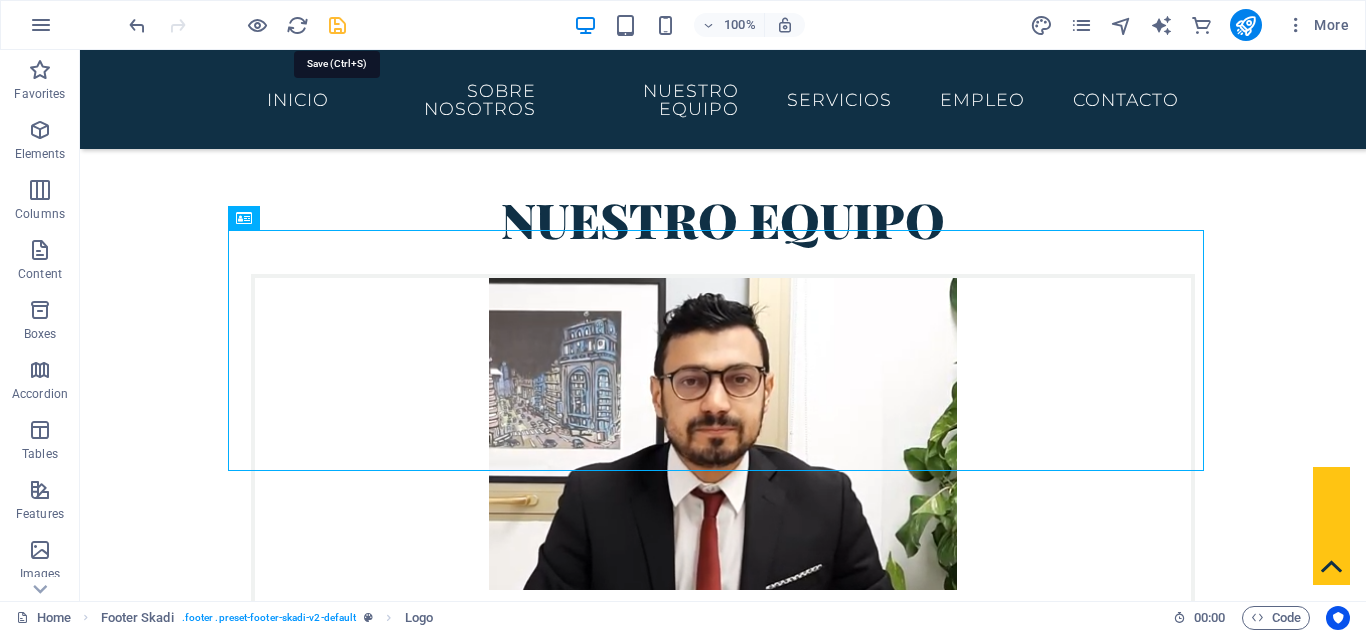click at bounding box center [337, 25] 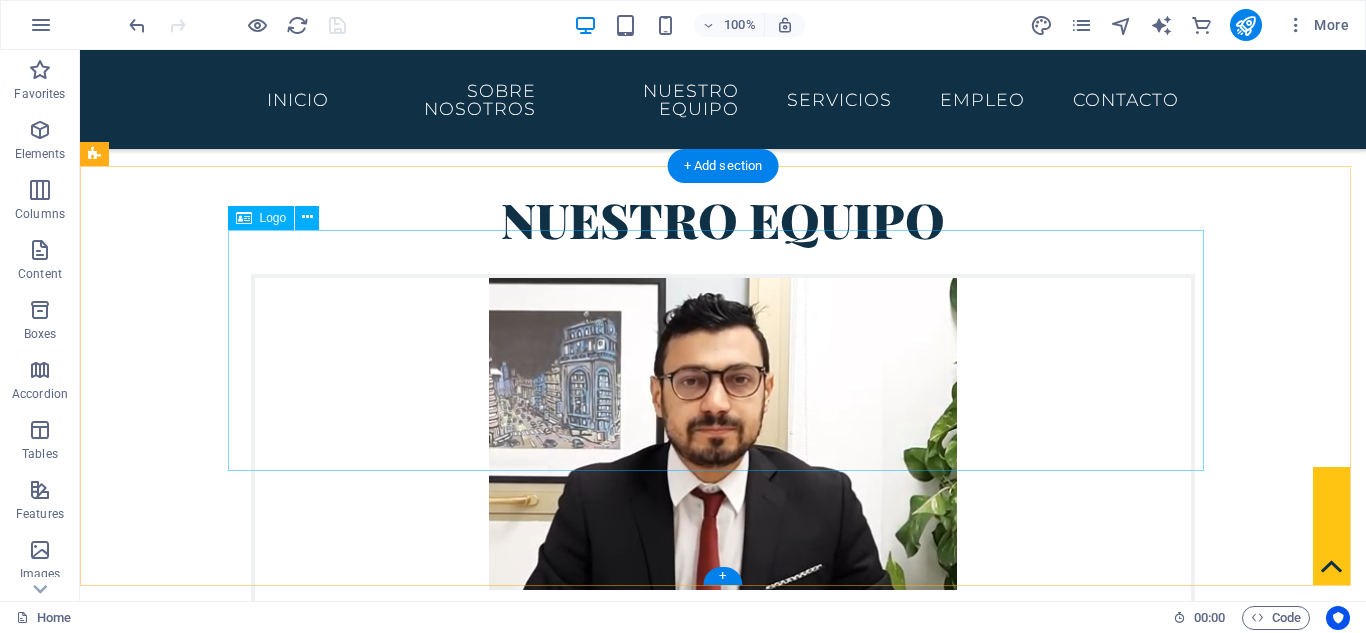 click at bounding box center [723, 5664] 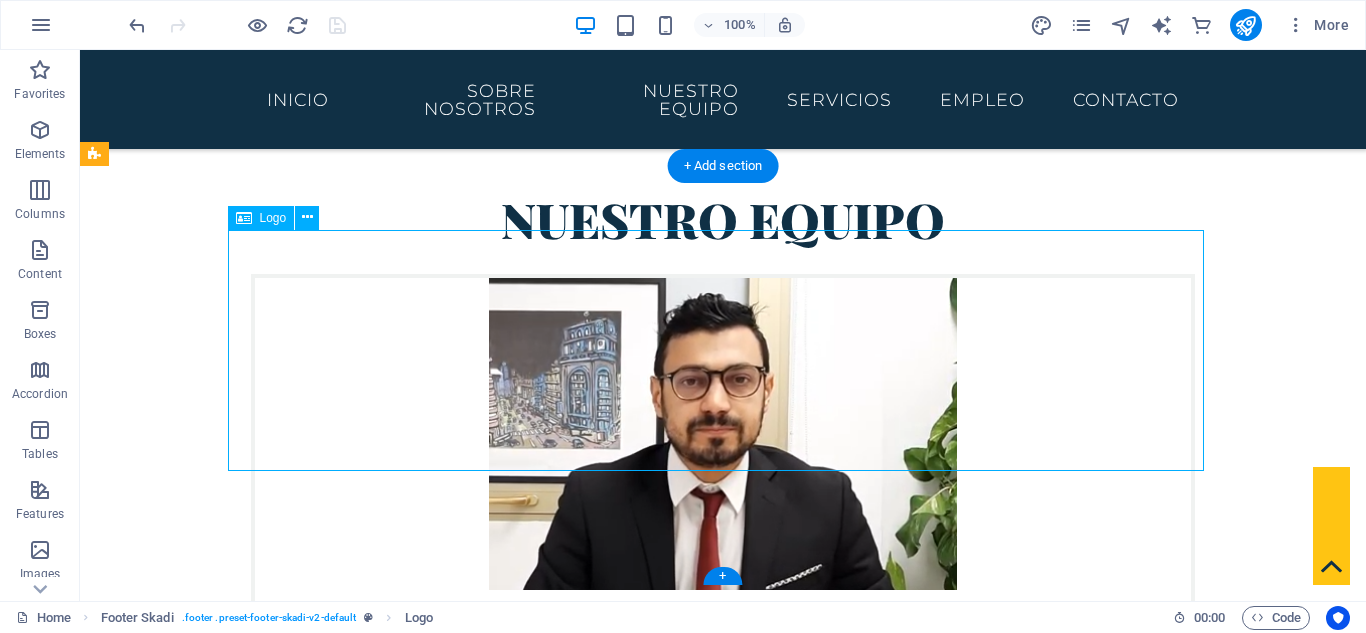 click at bounding box center (723, 5664) 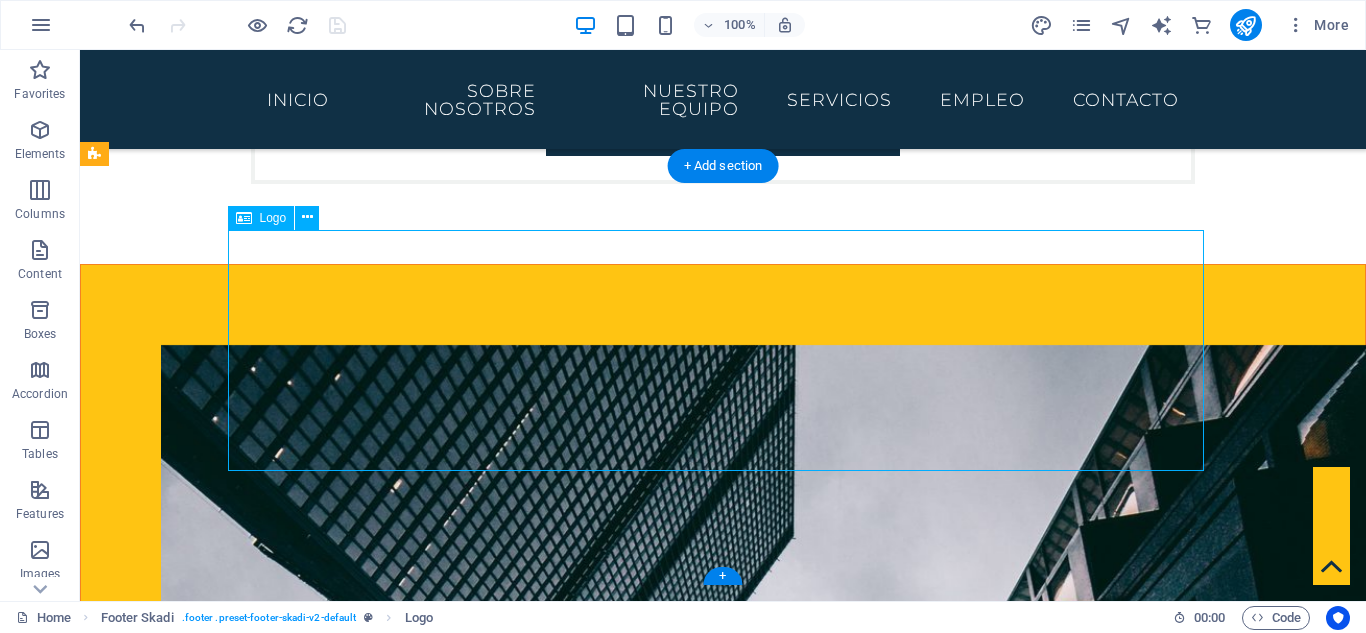 select on "px" 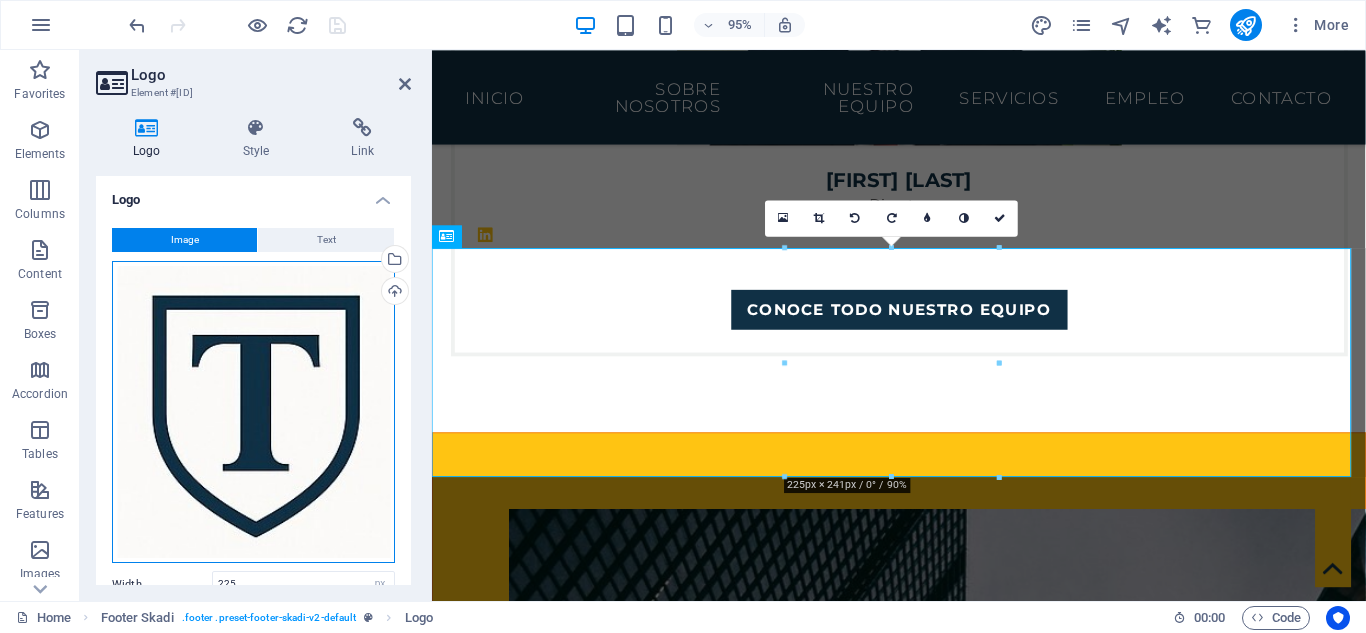click on "Drag files here, click to choose files or select files from Files or our free stock photos & videos" at bounding box center (253, 412) 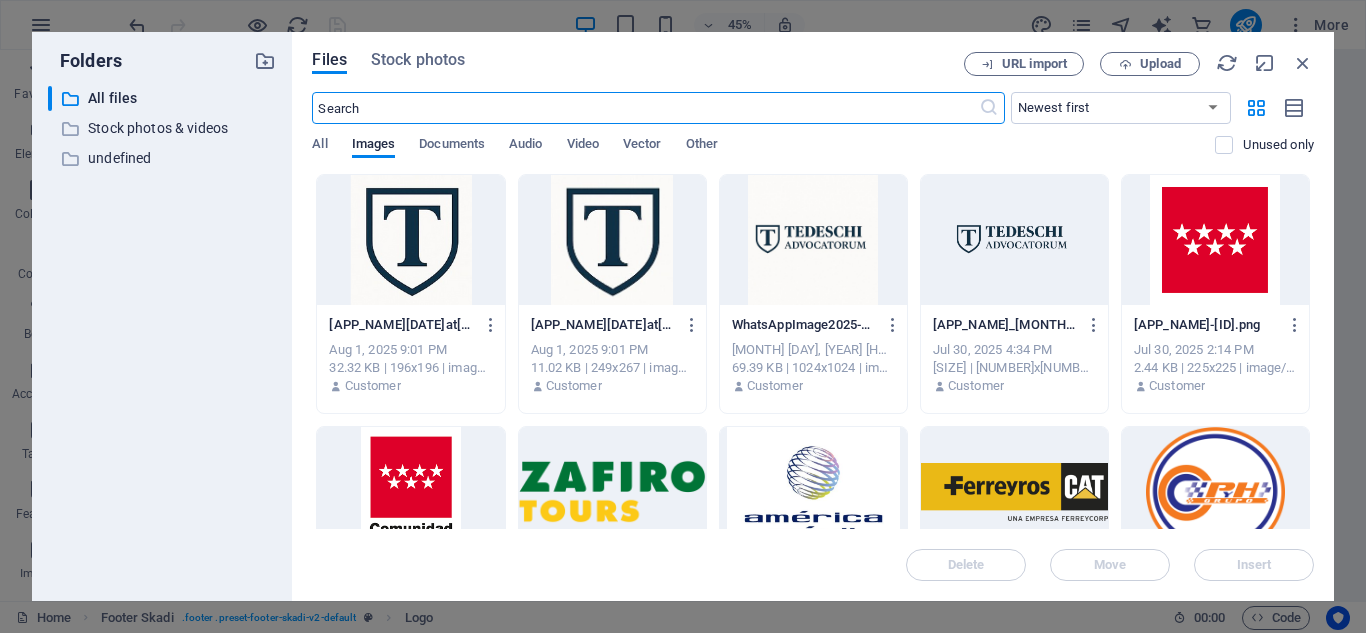 scroll, scrollTop: 8367, scrollLeft: 0, axis: vertical 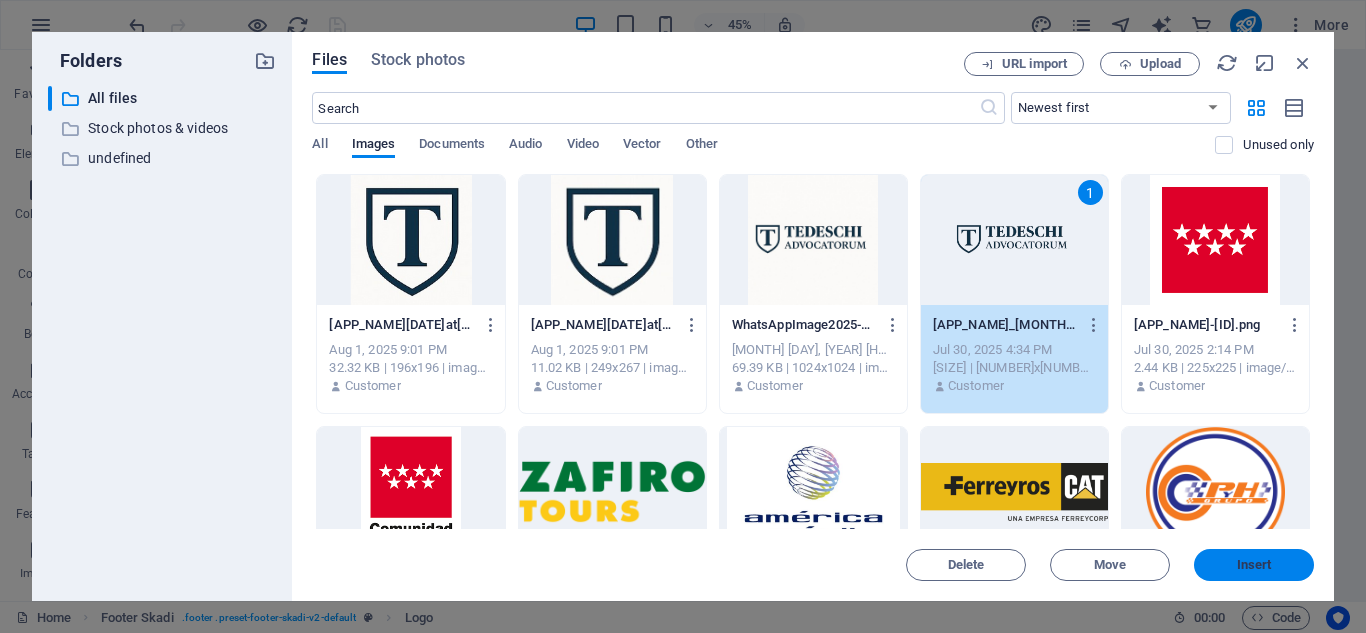 click on "Insert" at bounding box center [1254, 565] 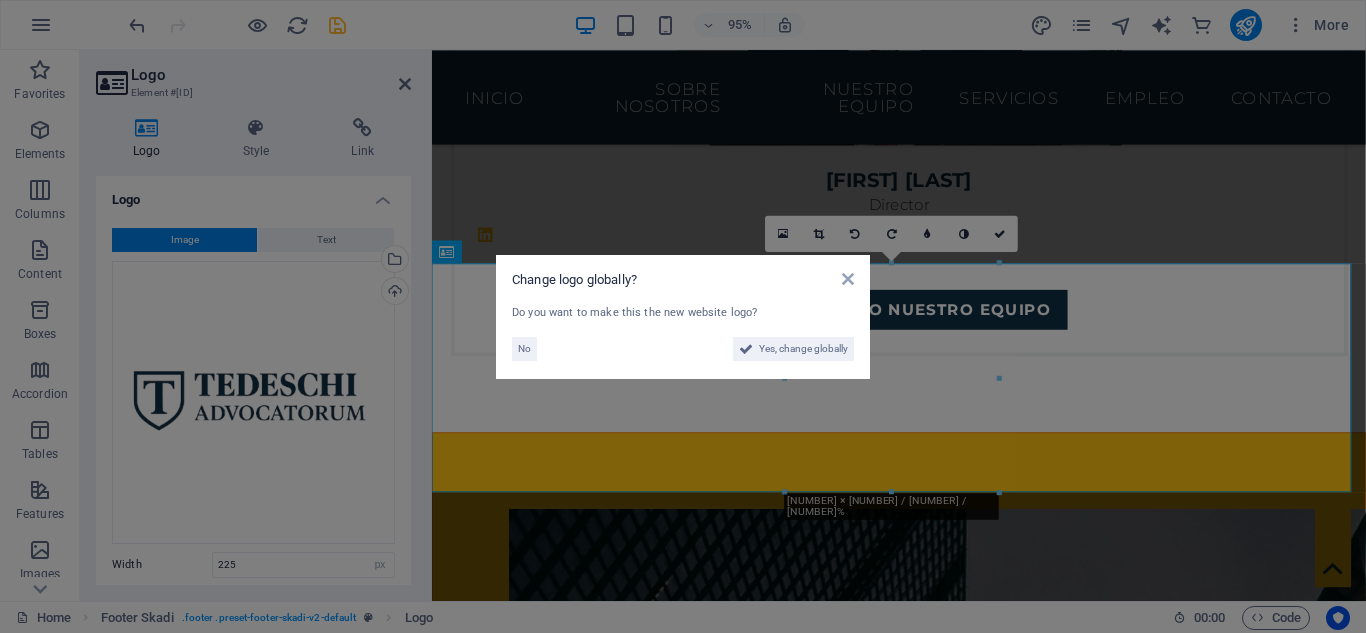 scroll, scrollTop: 8375, scrollLeft: 0, axis: vertical 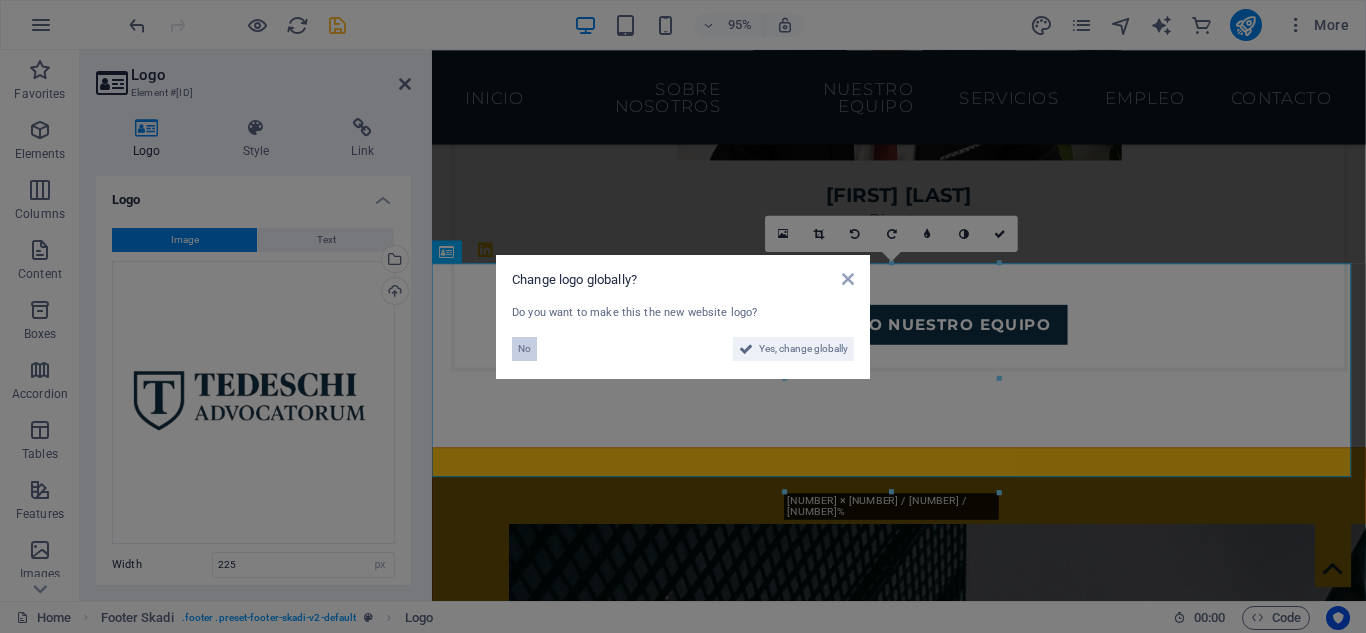 click on "No" at bounding box center [524, 349] 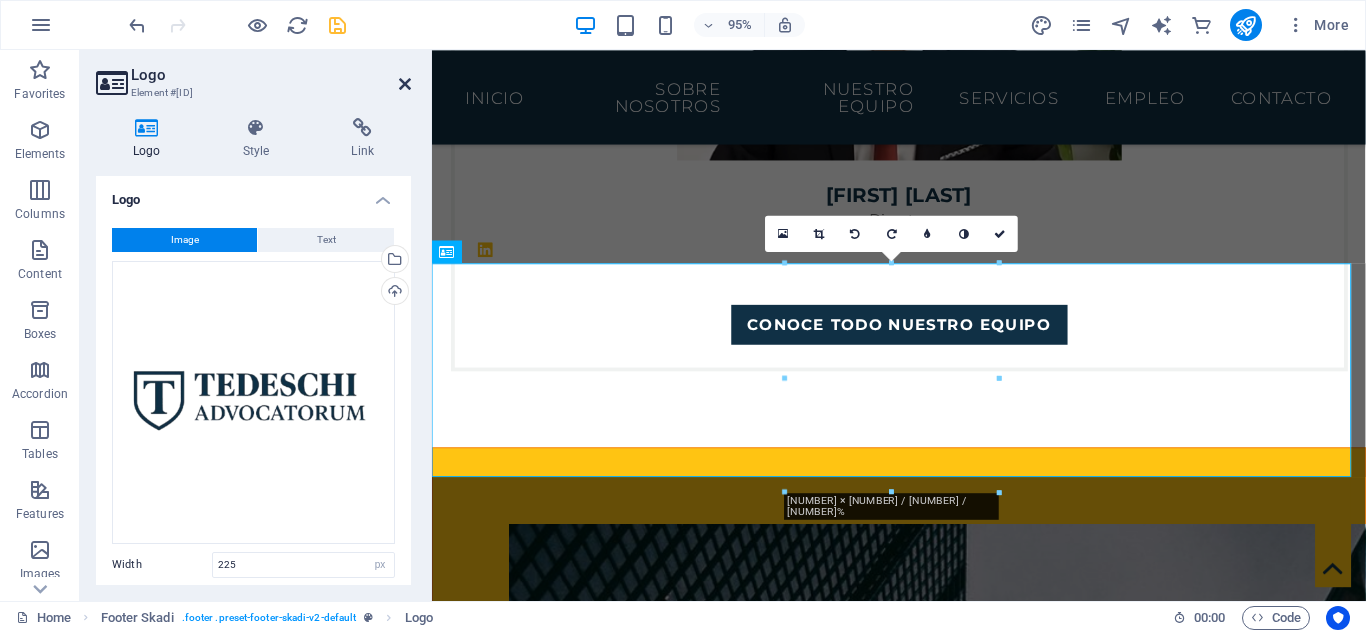 click at bounding box center [405, 84] 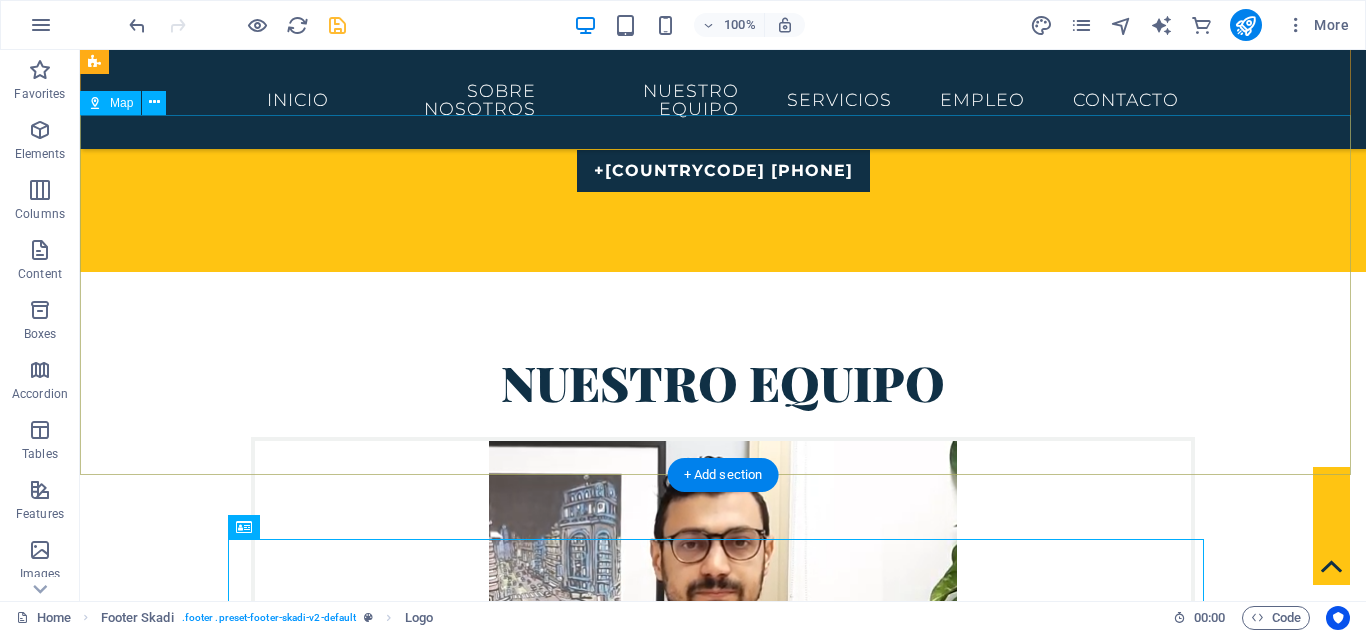 scroll, scrollTop: 7746, scrollLeft: 0, axis: vertical 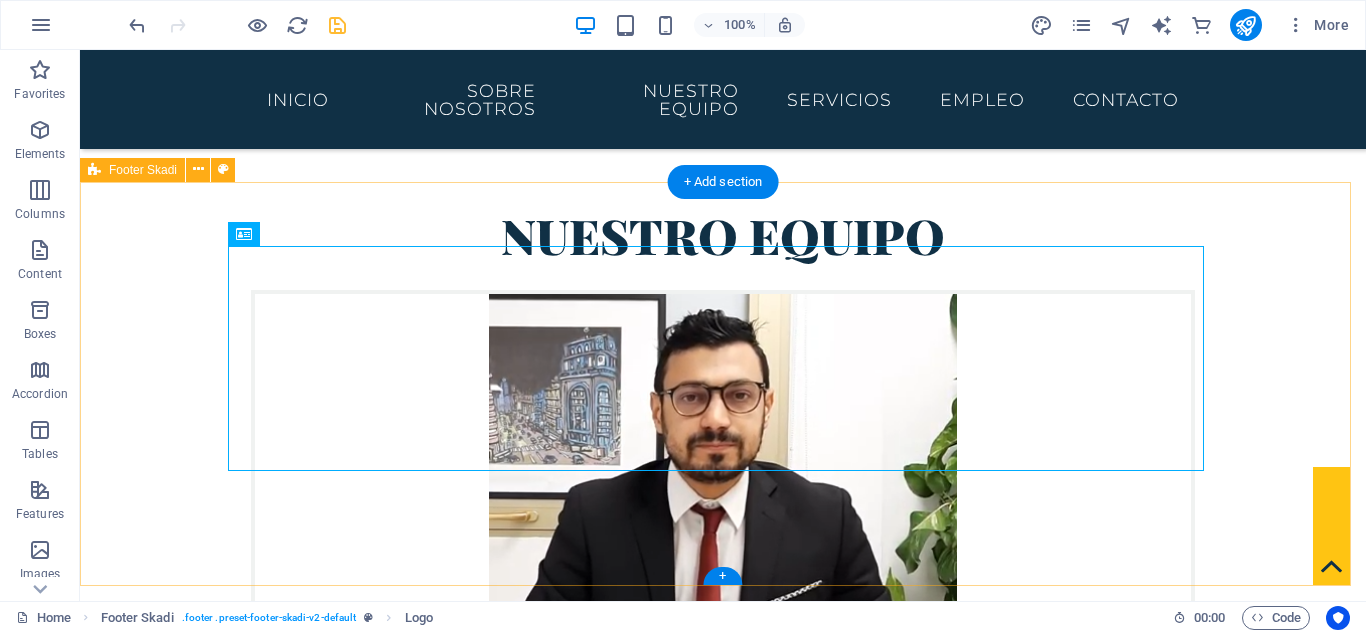 click on "contacto@[EMAIL] | Impressum | Política de Privacidad" at bounding box center (723, 5698) 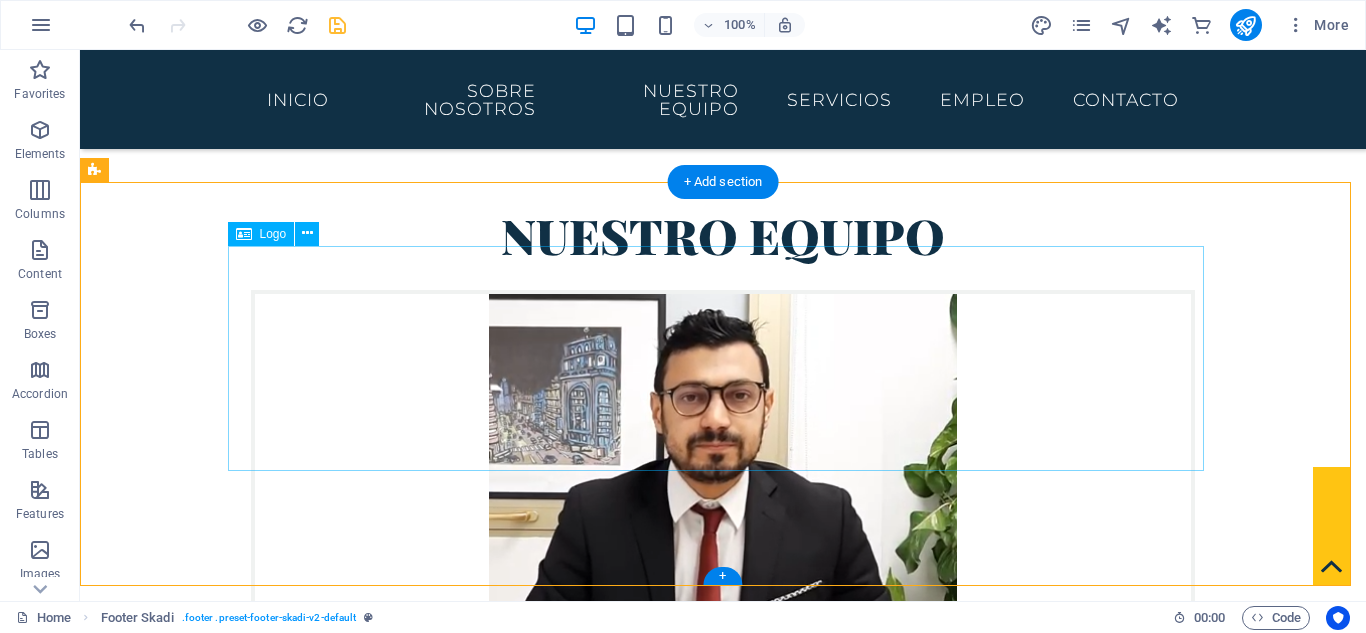 click at bounding box center [723, 5672] 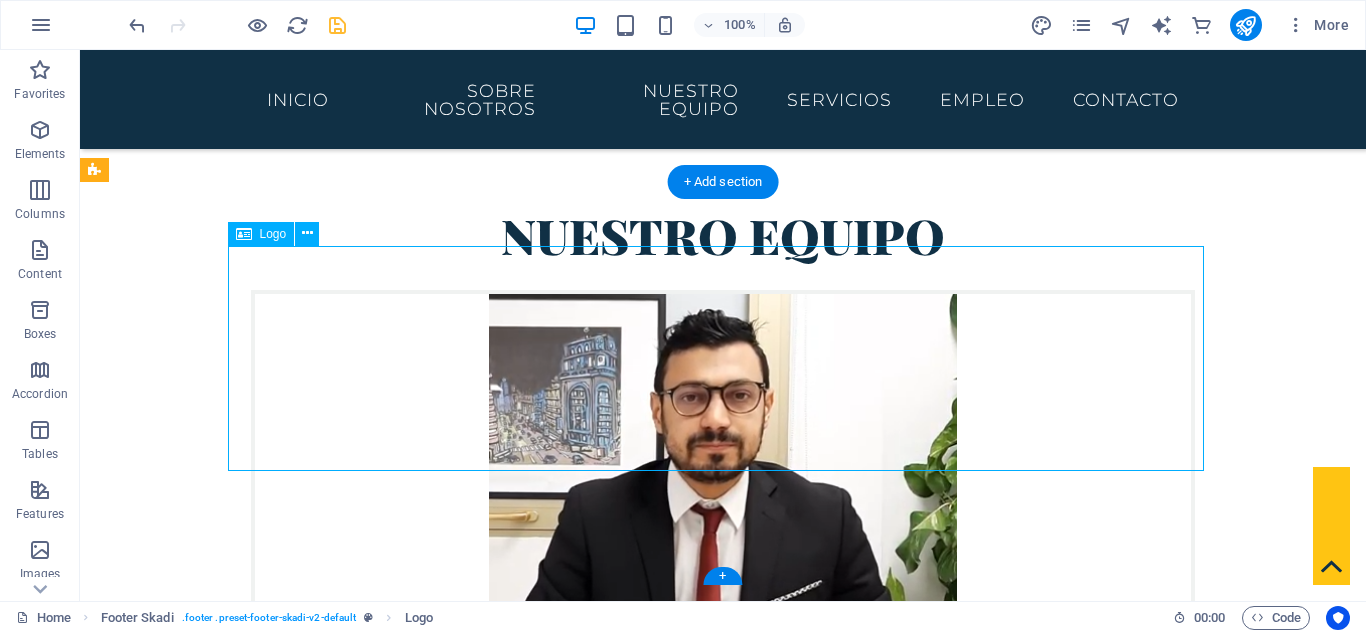 click at bounding box center [723, 5672] 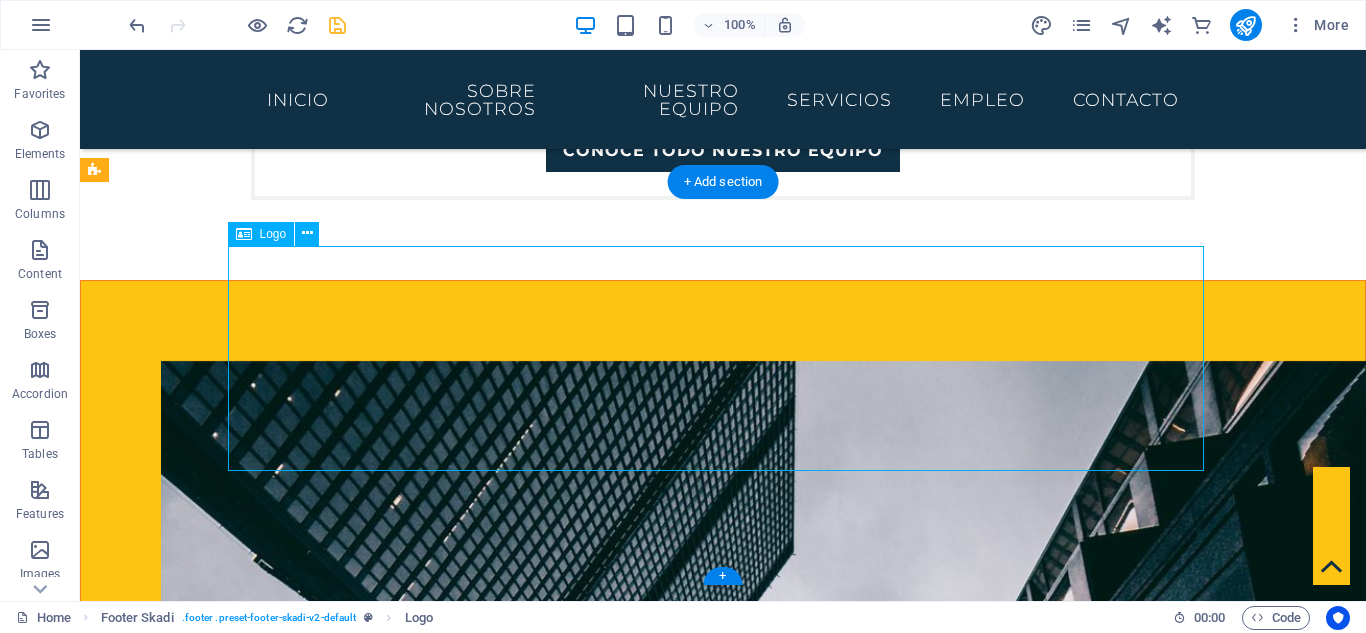 select on "px" 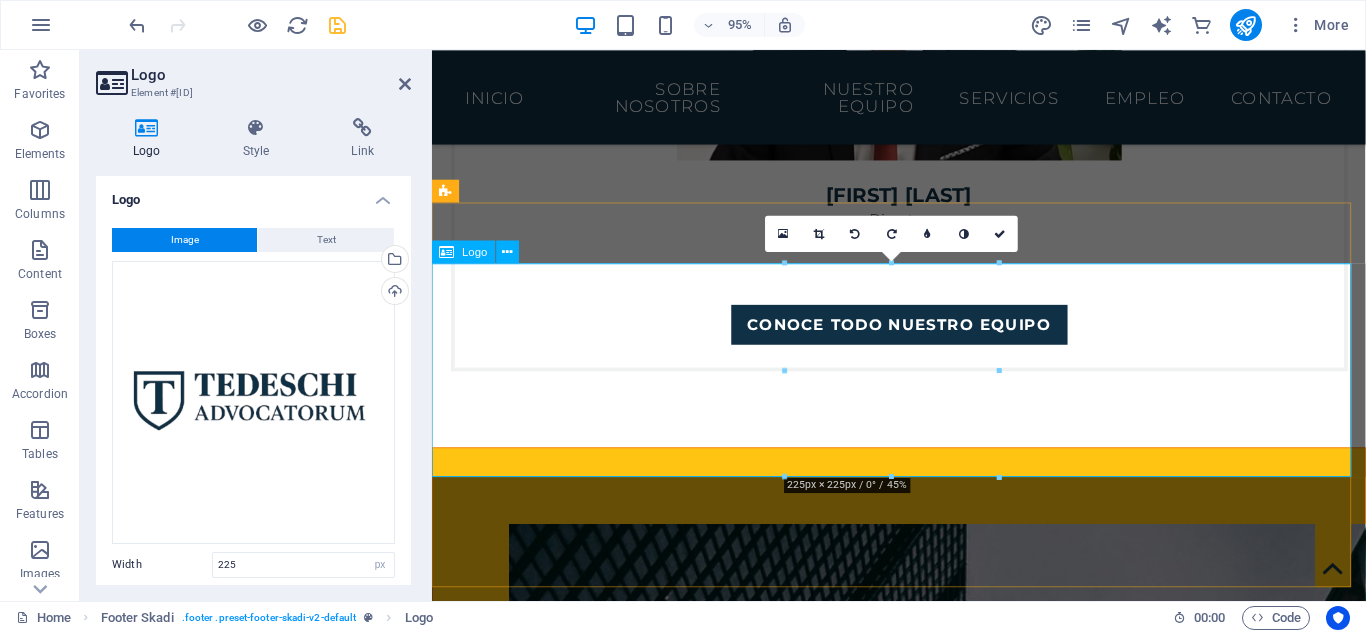 drag, startPoint x: 1320, startPoint y: 524, endPoint x: 919, endPoint y: 428, distance: 412.33118 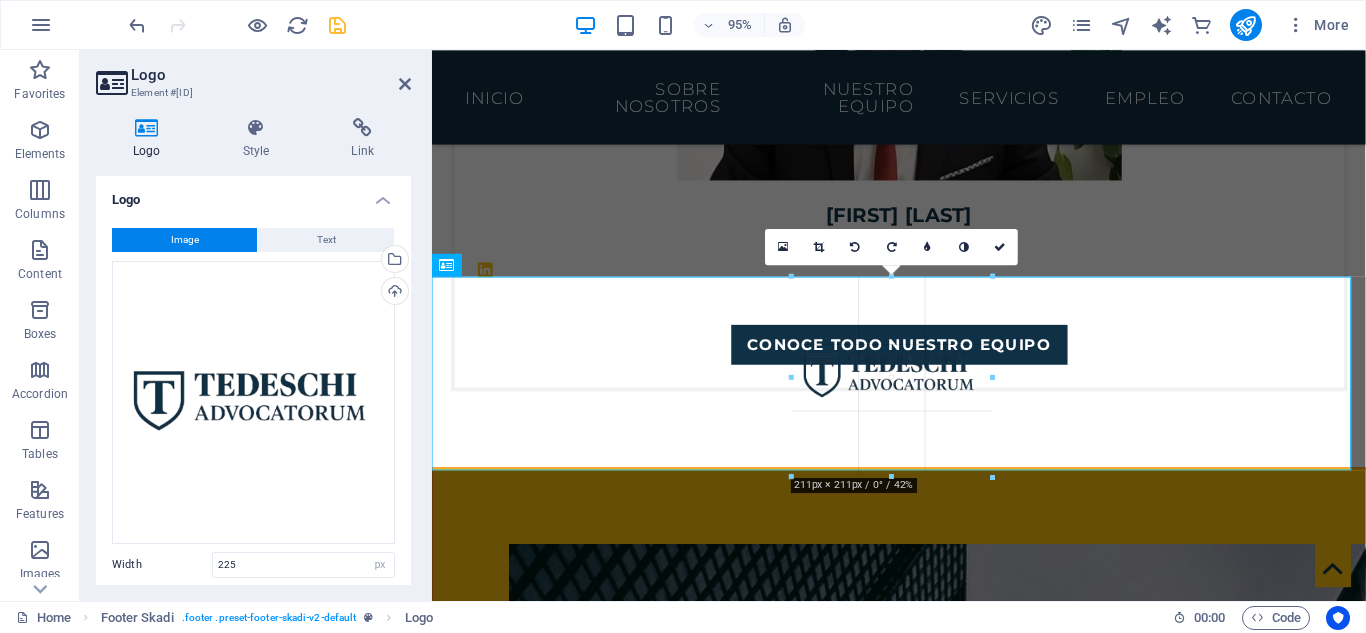 scroll, scrollTop: 8361, scrollLeft: 0, axis: vertical 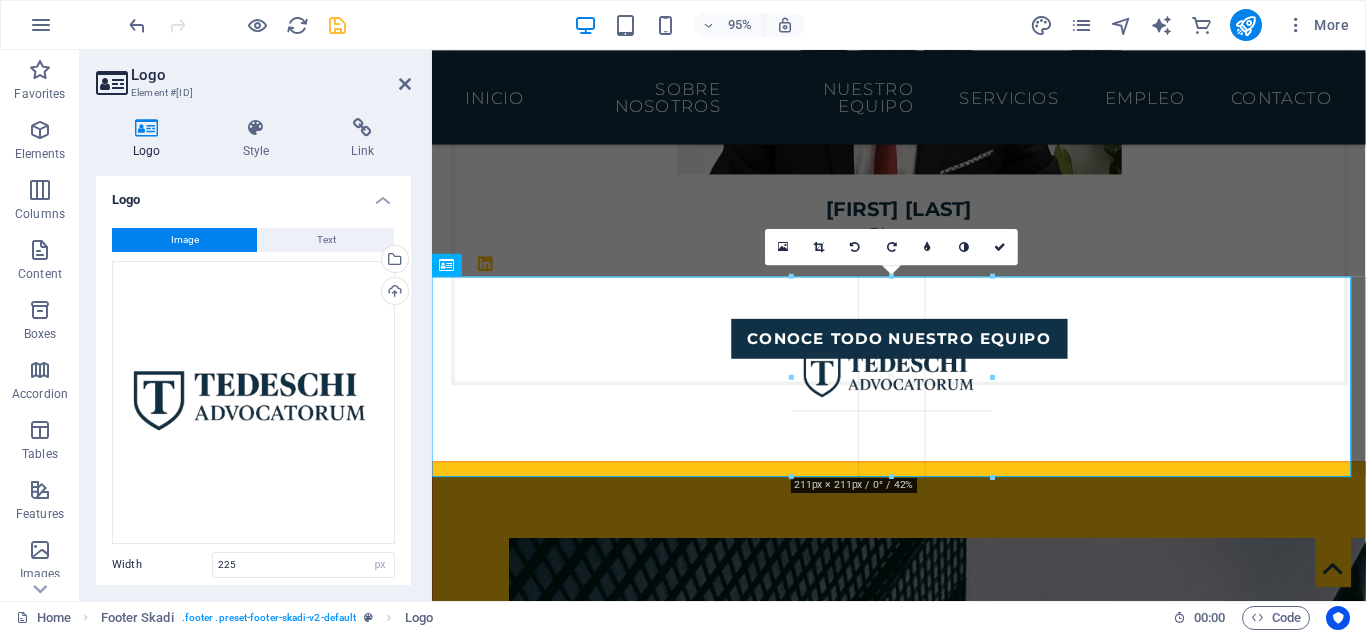 drag, startPoint x: 889, startPoint y: 477, endPoint x: 902, endPoint y: 465, distance: 17.691807 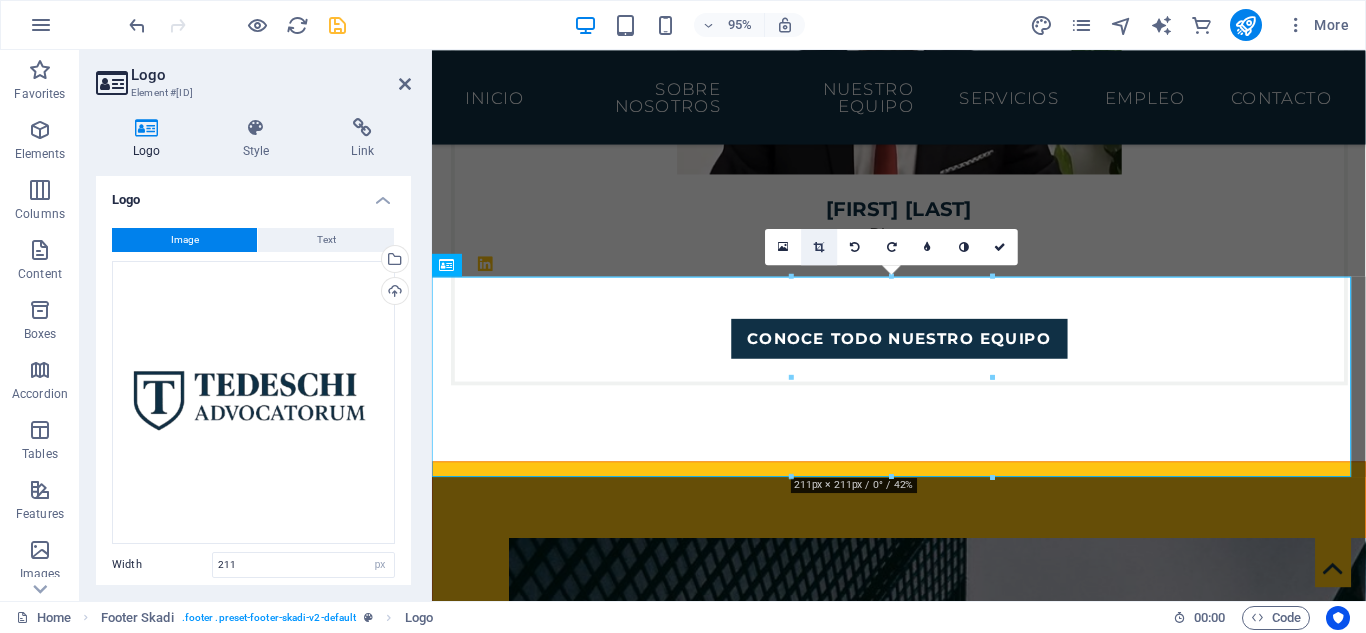 click at bounding box center [819, 246] 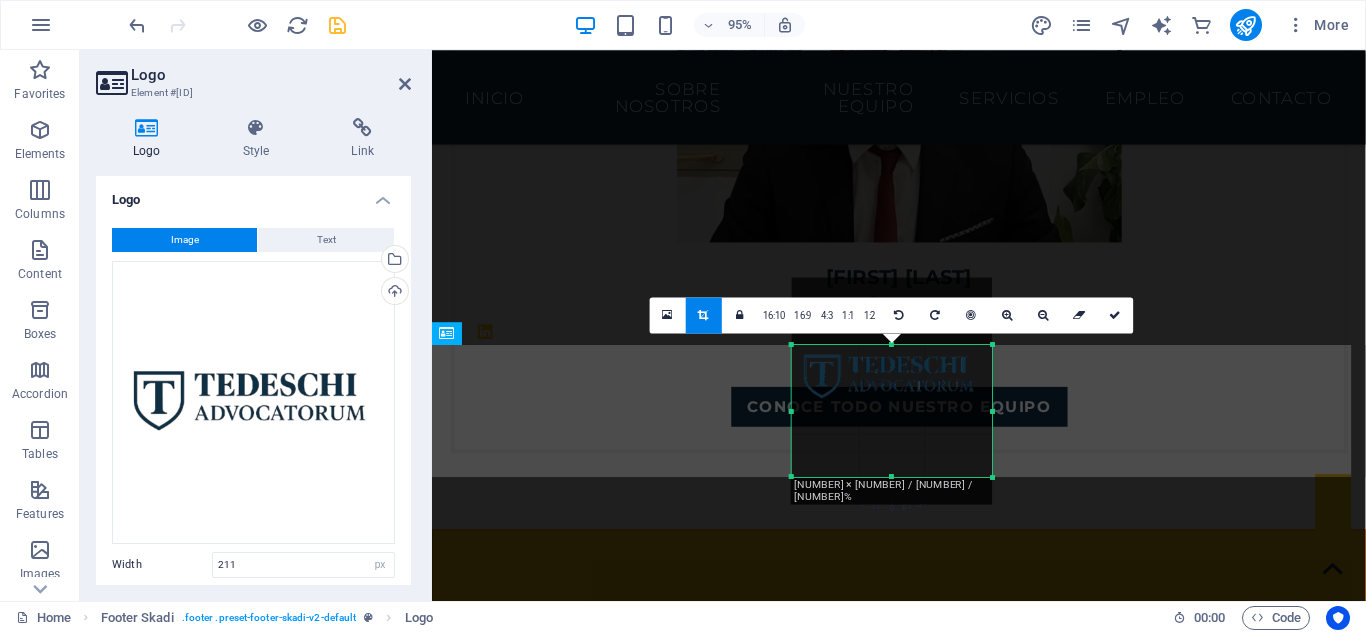 drag, startPoint x: 889, startPoint y: 278, endPoint x: 896, endPoint y: 349, distance: 71.34424 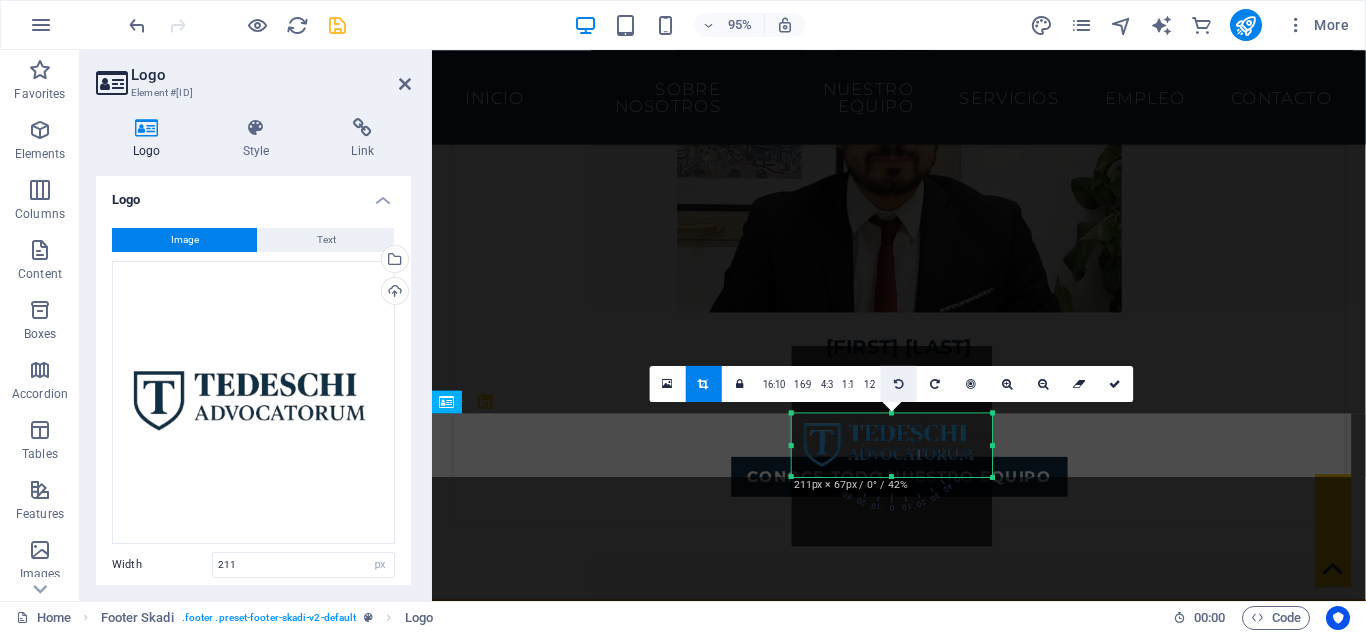 scroll, scrollTop: 8214, scrollLeft: 0, axis: vertical 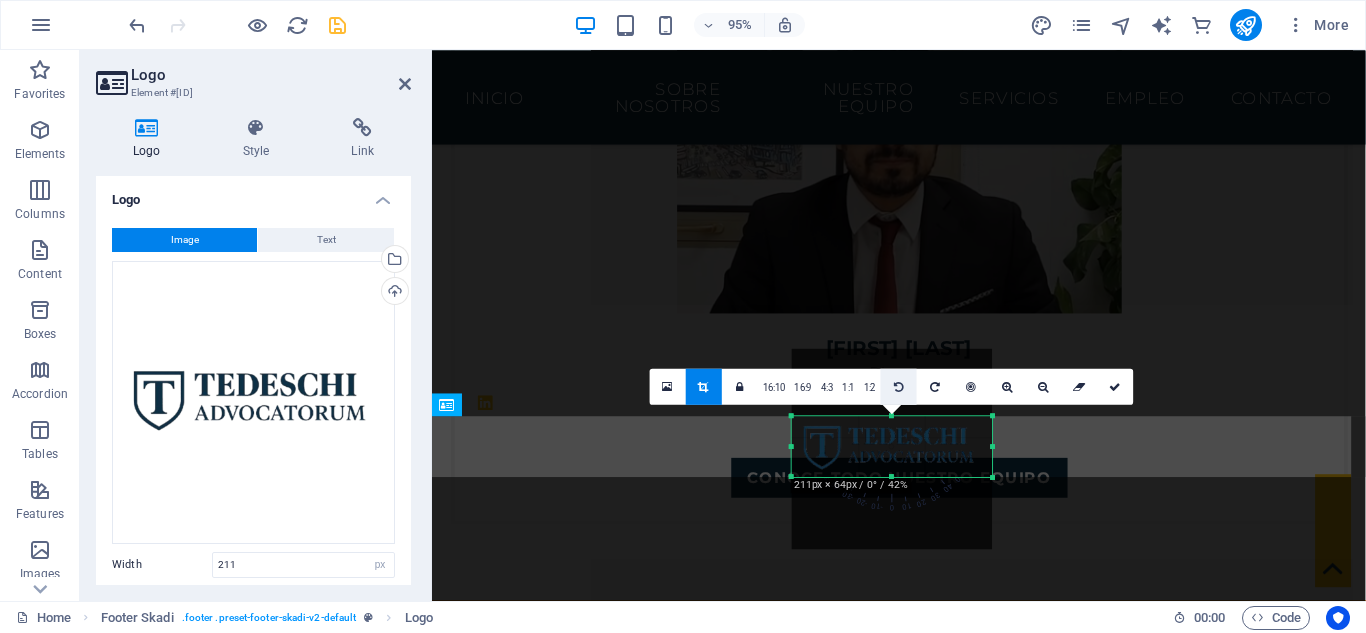 drag, startPoint x: 892, startPoint y: 478, endPoint x: 896, endPoint y: 402, distance: 76.105194 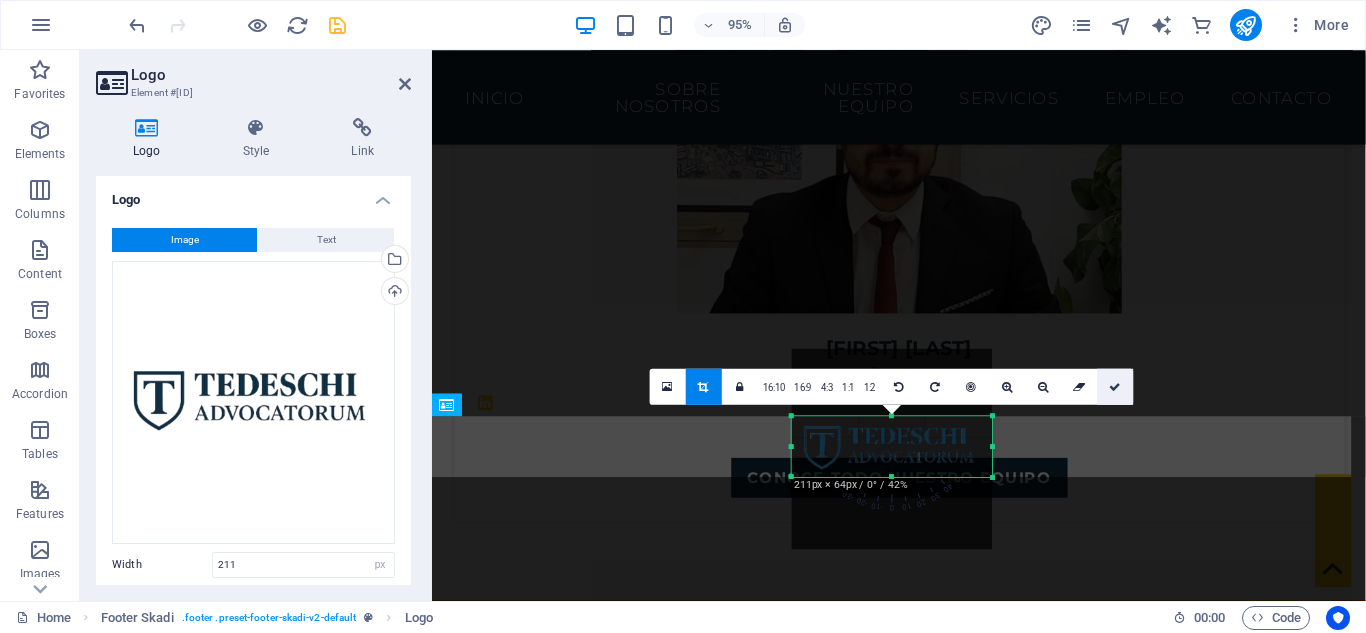 click at bounding box center (1116, 386) 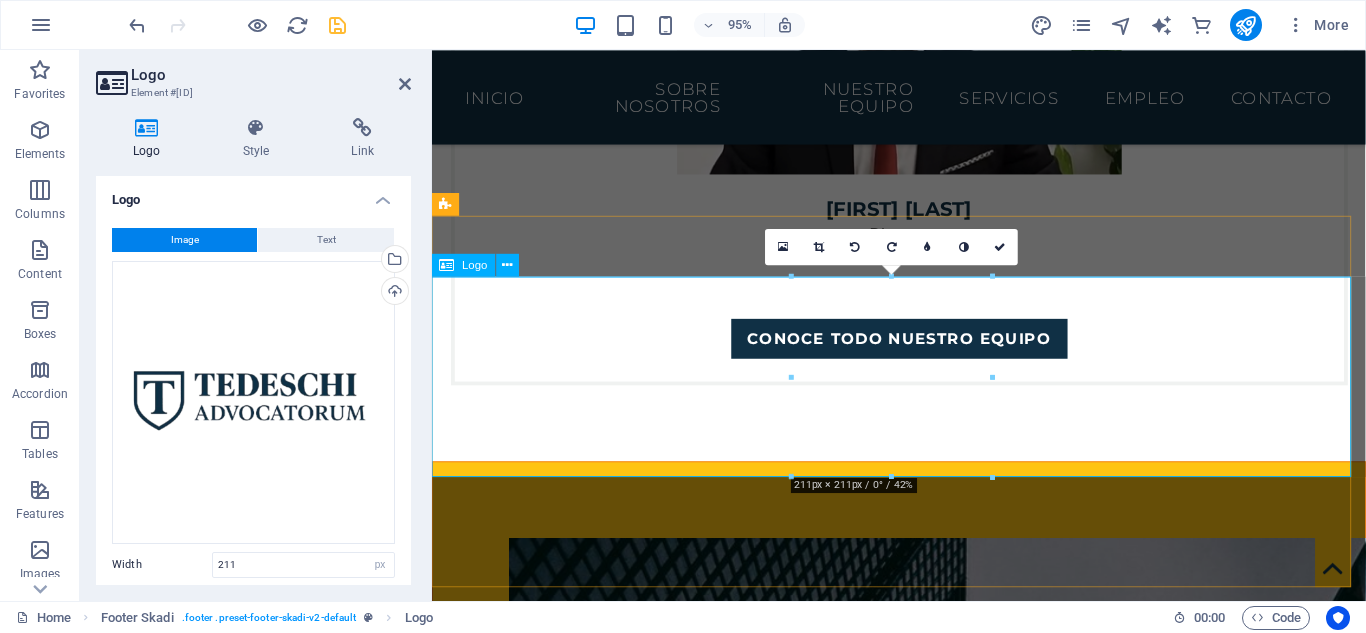 scroll, scrollTop: 8214, scrollLeft: 0, axis: vertical 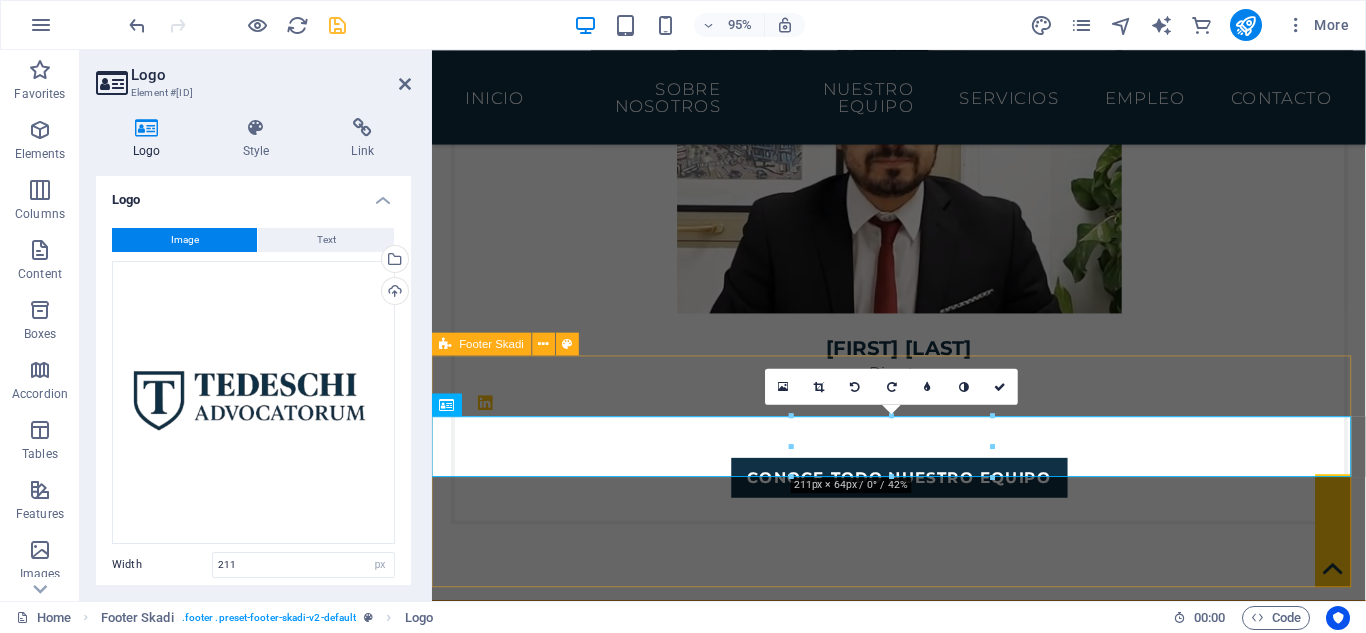 click on "contacto@[EMAIL] | Impressum | Política de Privacidad" at bounding box center [923, 5657] 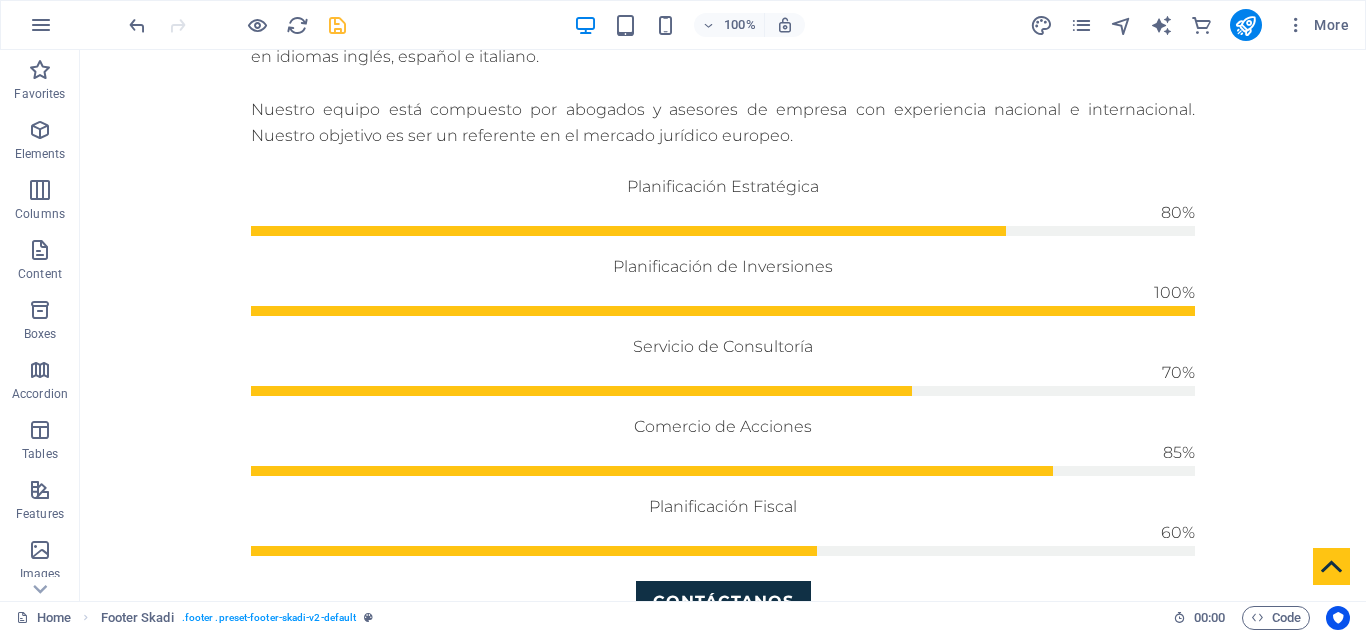 scroll, scrollTop: 0, scrollLeft: 0, axis: both 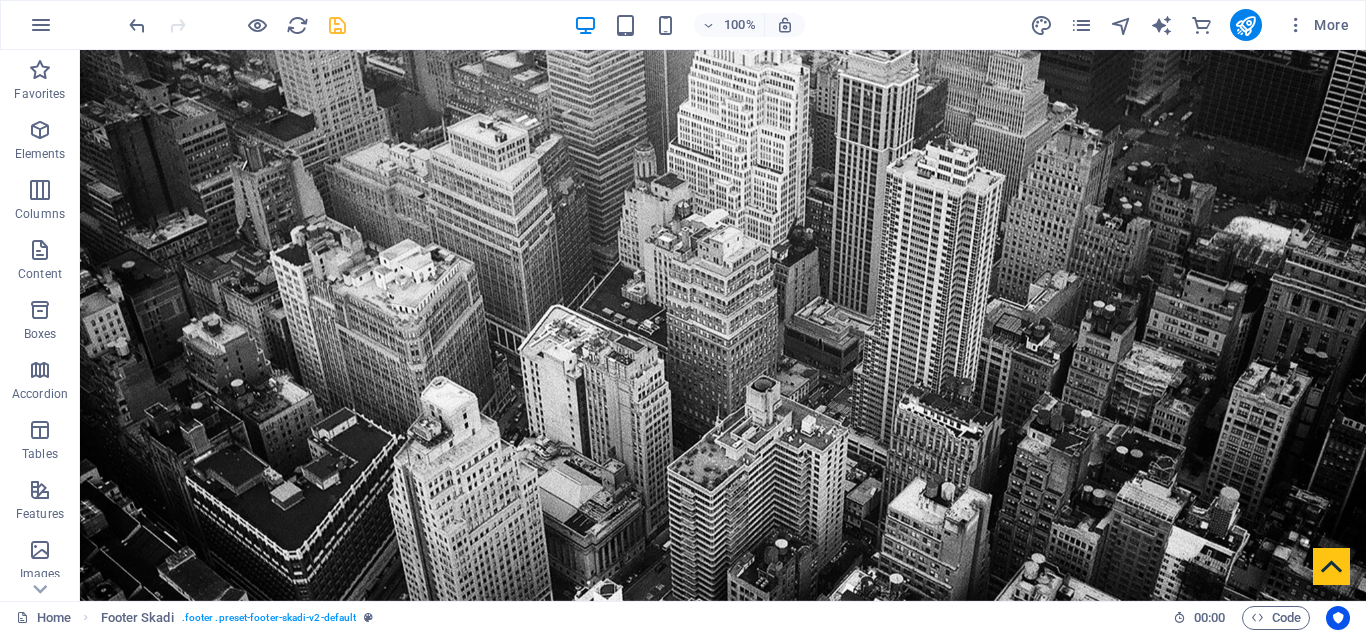 drag, startPoint x: 1362, startPoint y: 547, endPoint x: 1282, endPoint y: 53, distance: 500.43582 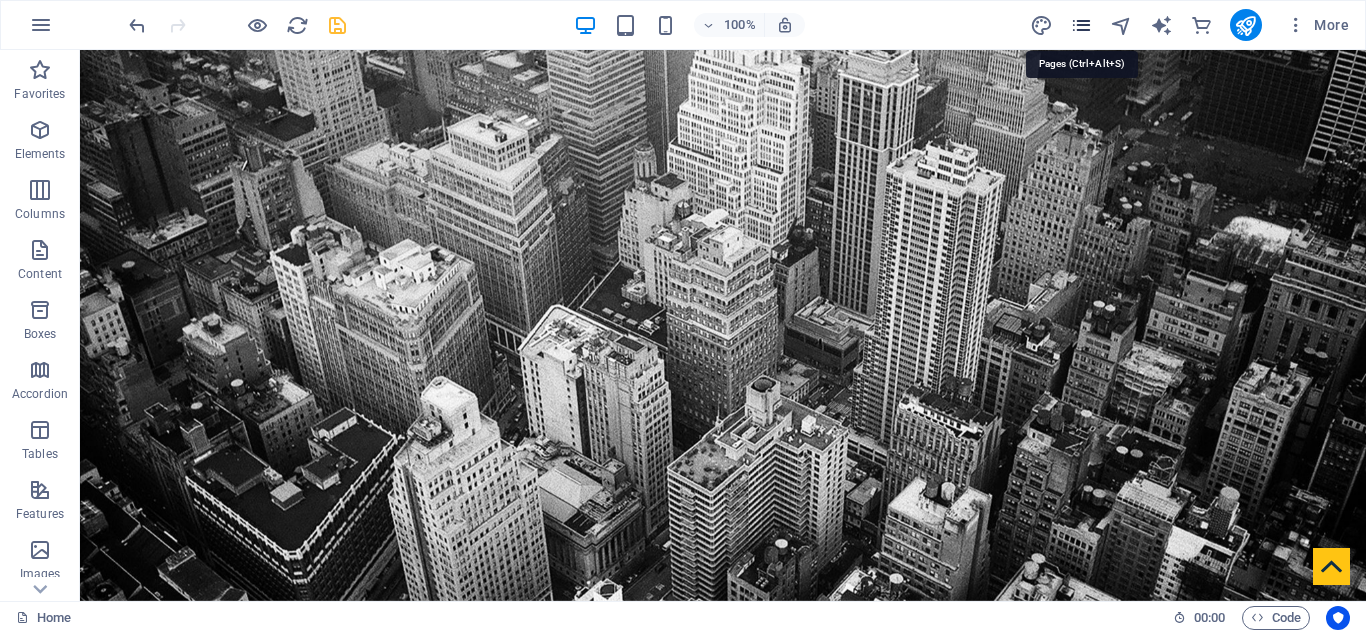 click at bounding box center (1081, 25) 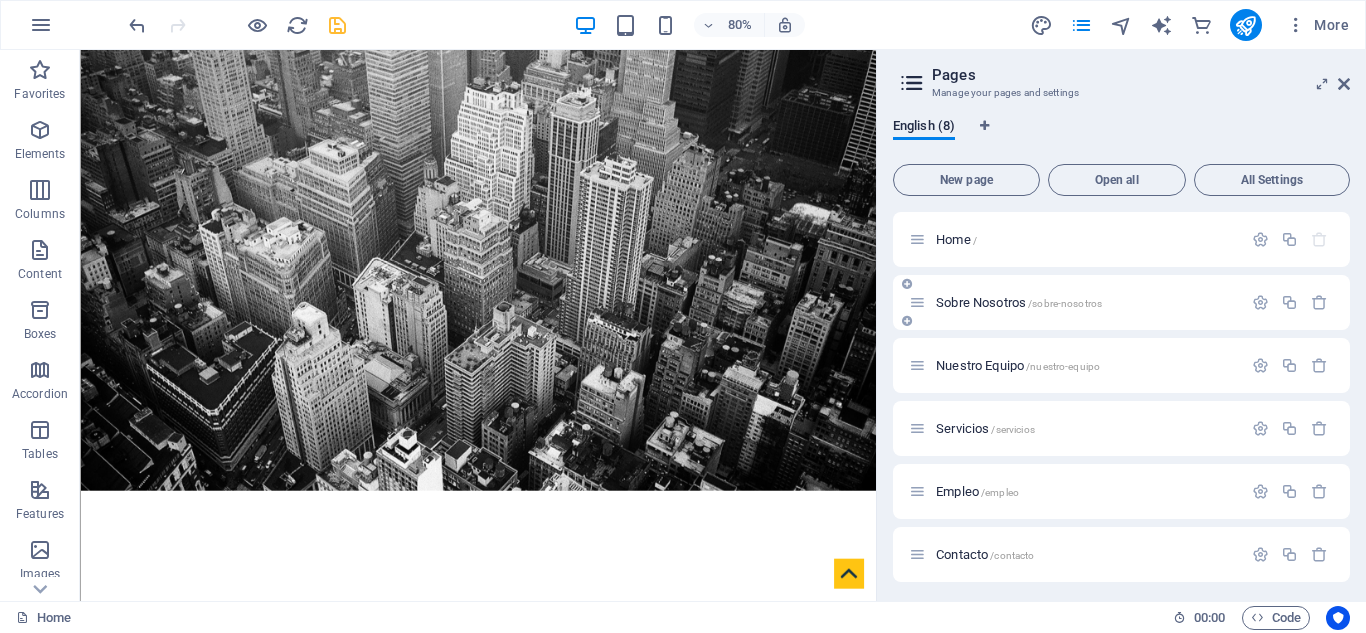 click on "Sobre Nosotros /sobre-nosotros" at bounding box center (1075, 302) 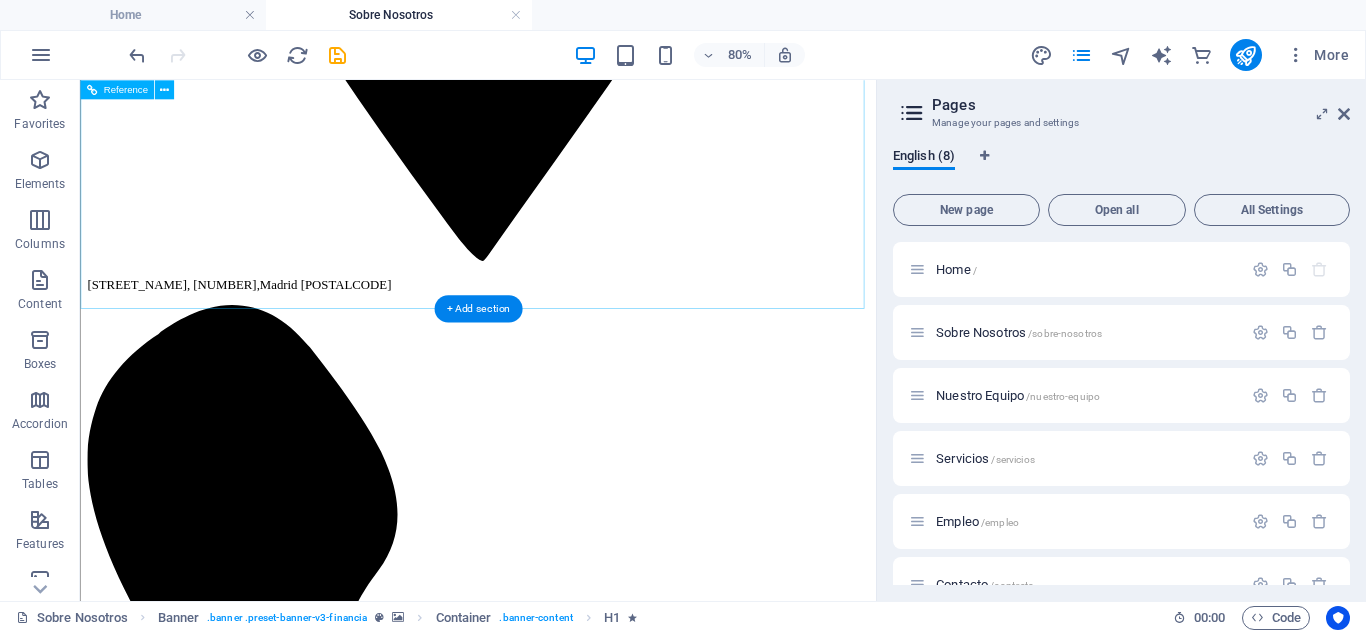 scroll, scrollTop: 1874, scrollLeft: 0, axis: vertical 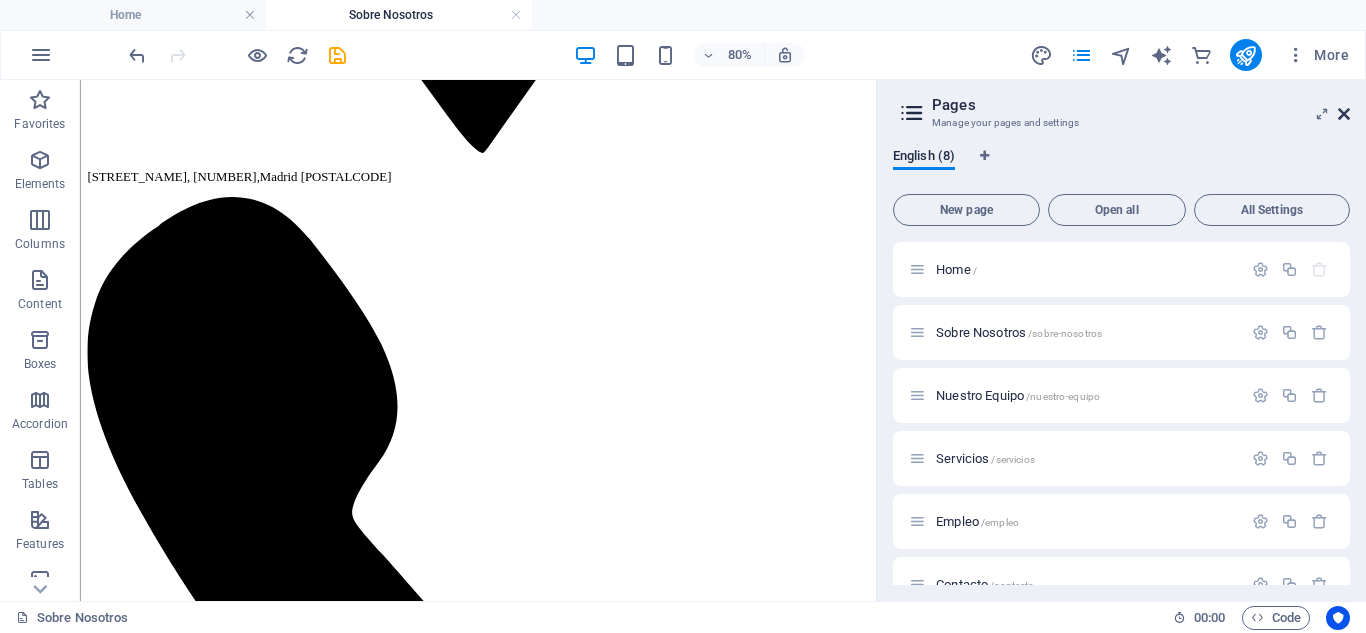 click at bounding box center (1344, 114) 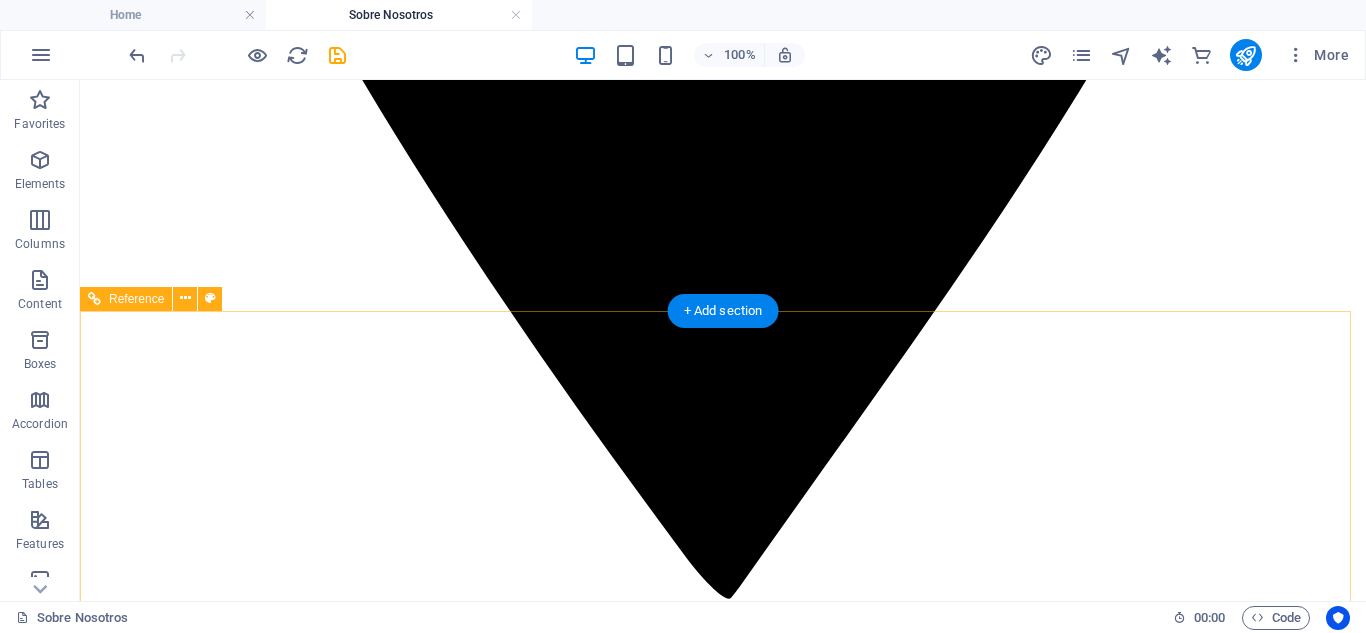 click at bounding box center [723, 8598] 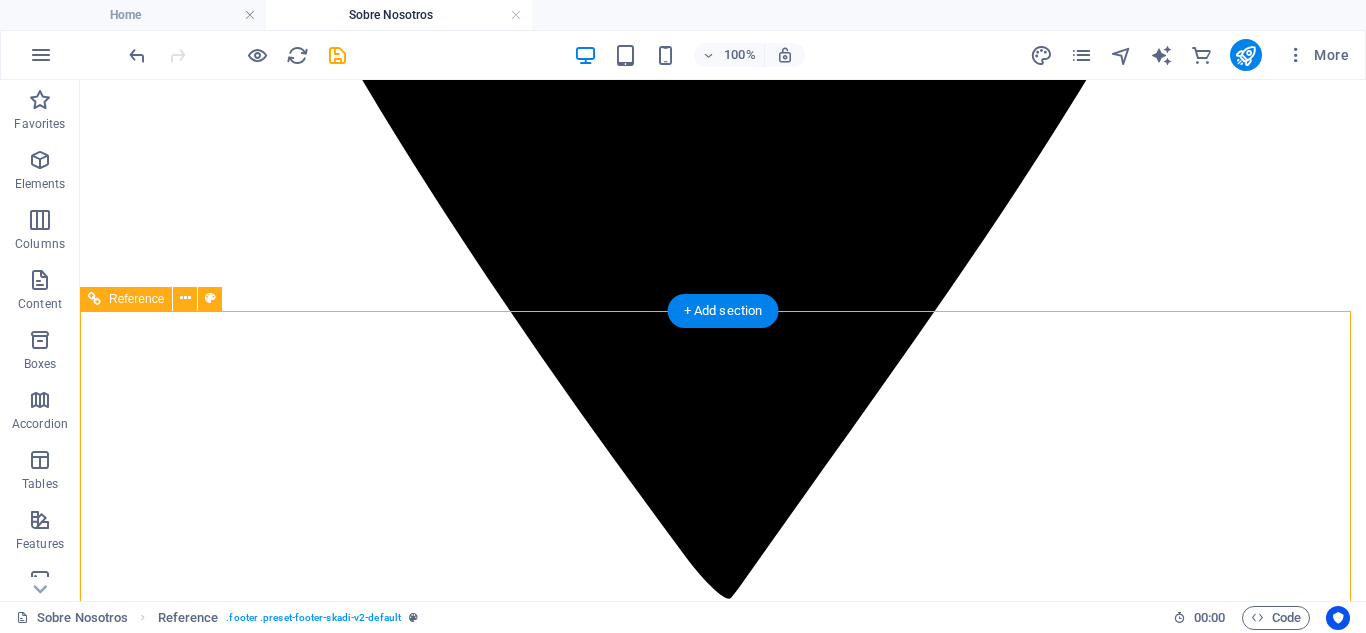 click at bounding box center (723, 8598) 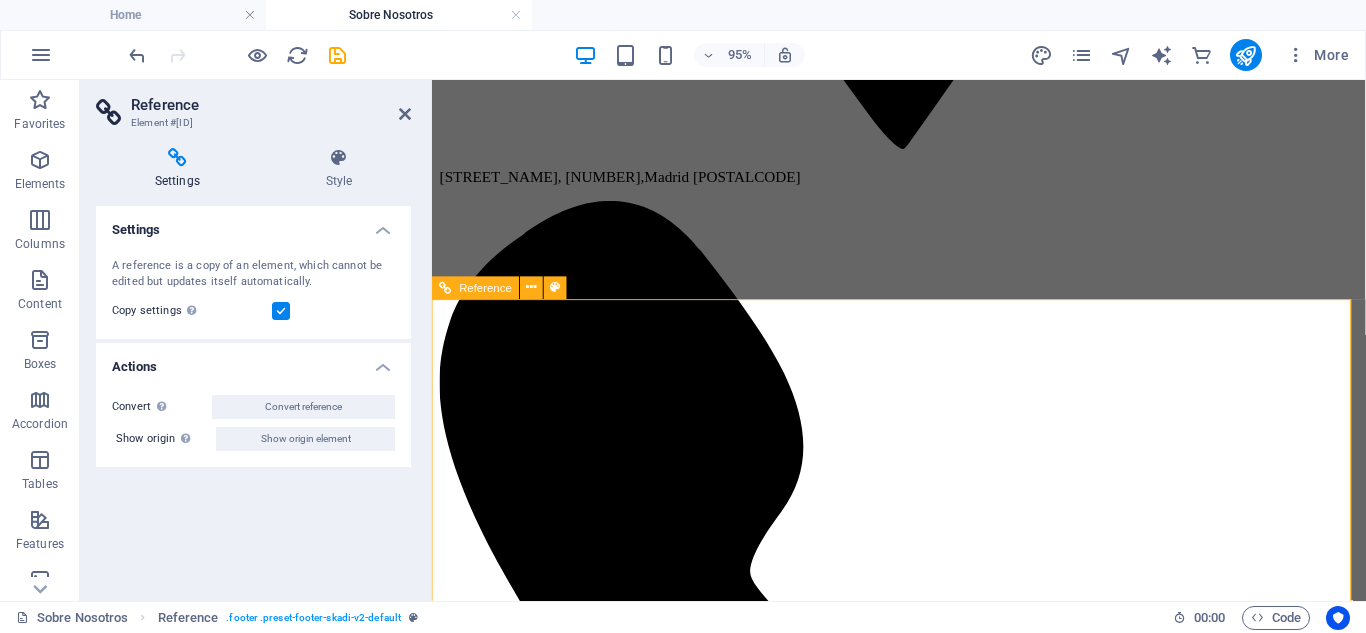 click at bounding box center [923, 6933] 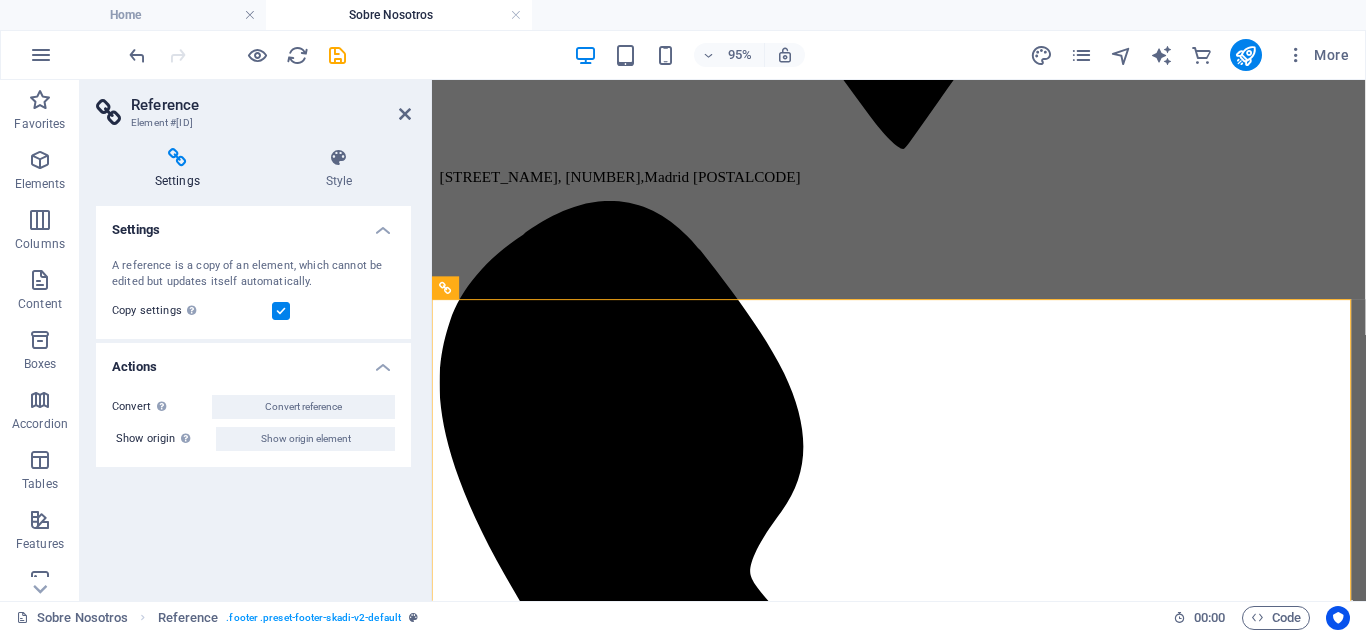 click on "Reference" at bounding box center [271, 105] 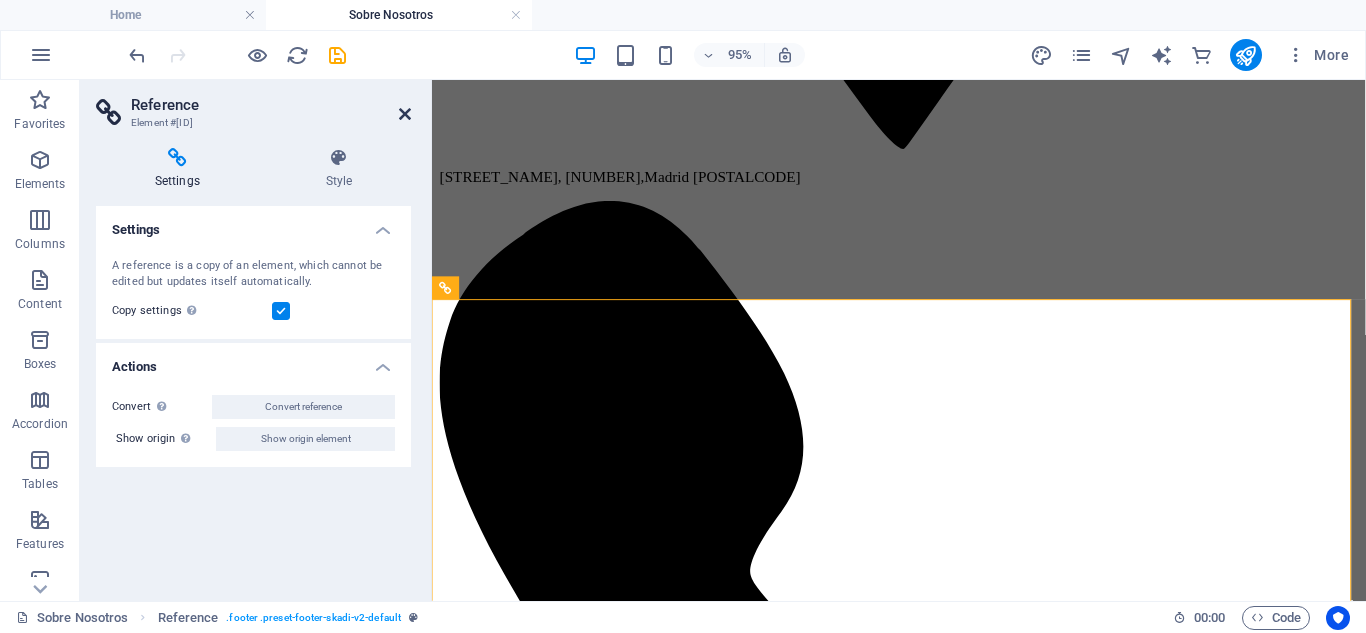 click at bounding box center (405, 114) 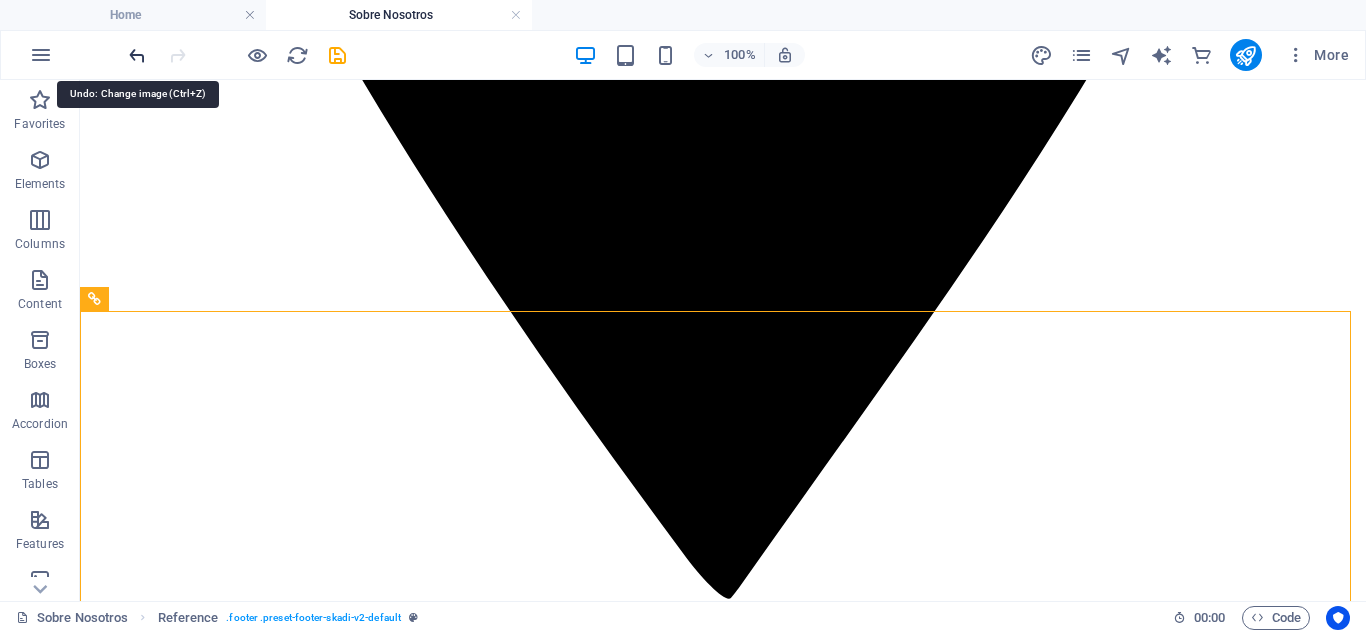 click at bounding box center [137, 55] 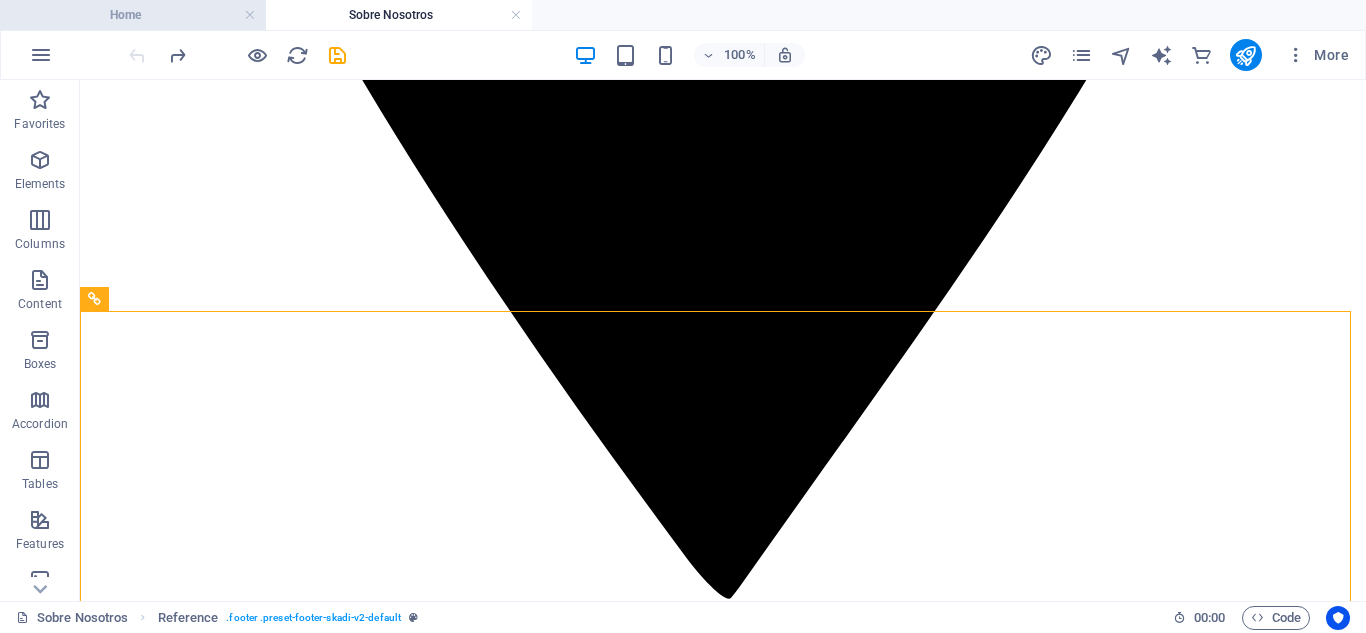click on "Home" at bounding box center [133, 15] 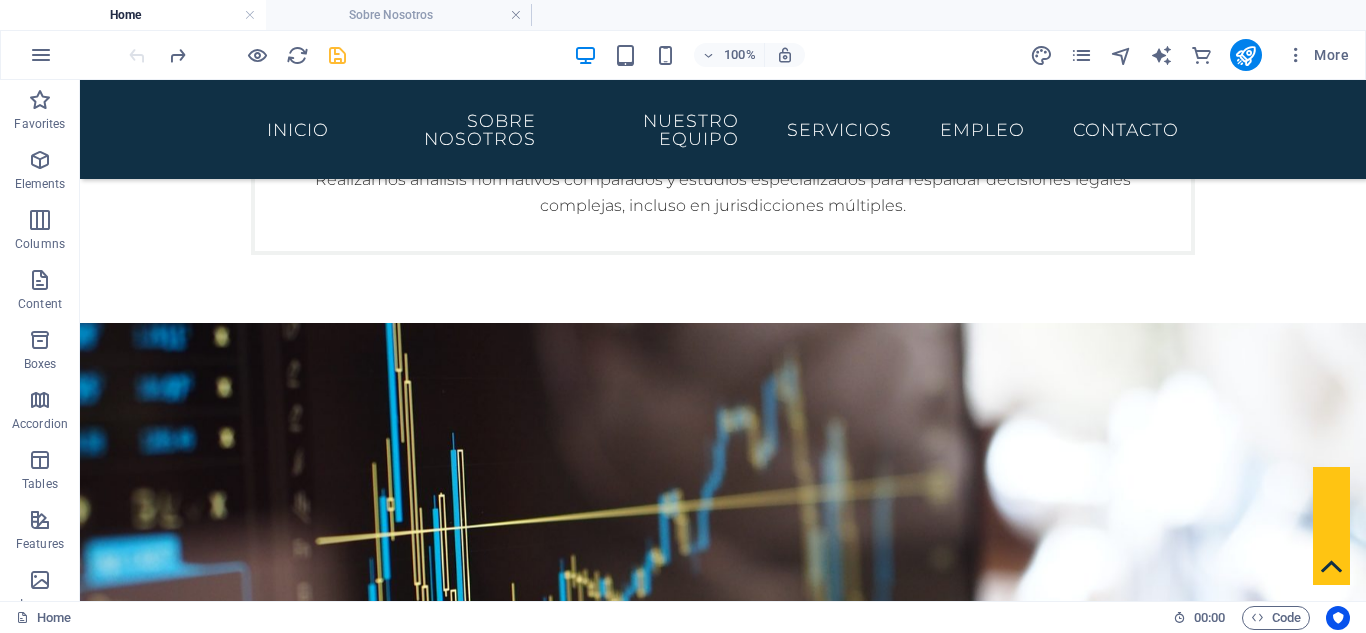 scroll, scrollTop: 7585, scrollLeft: 0, axis: vertical 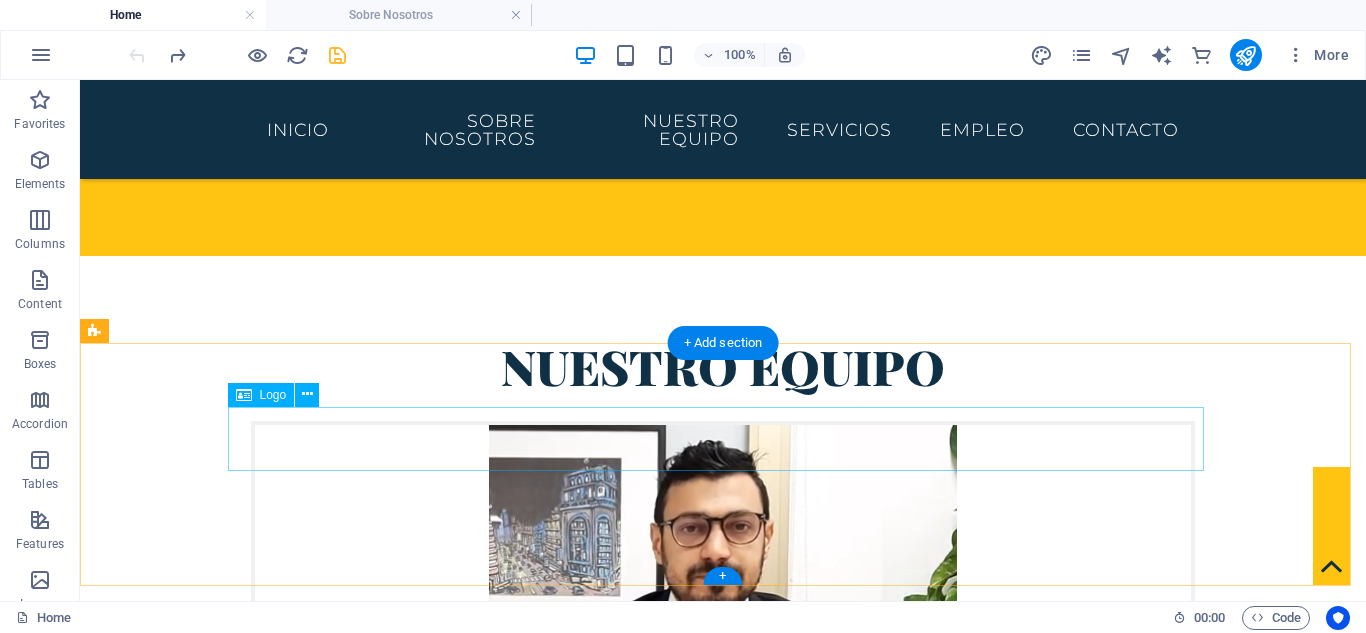 click at bounding box center [723, 5693] 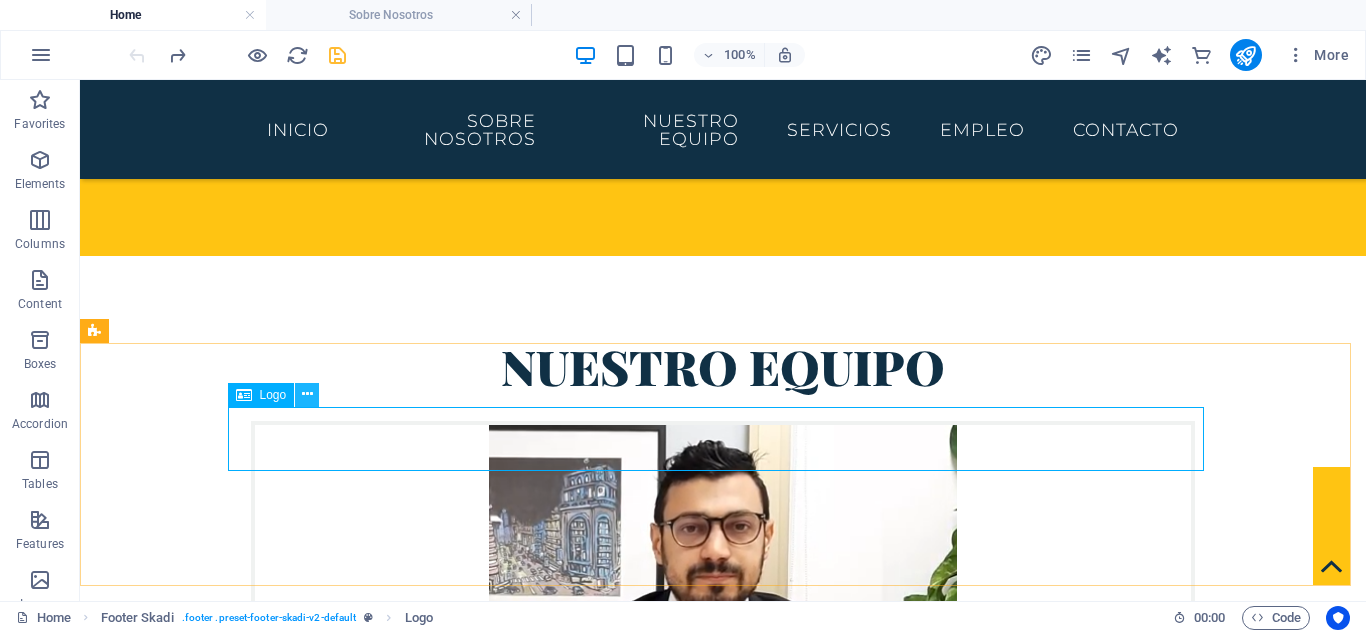 click at bounding box center [307, 394] 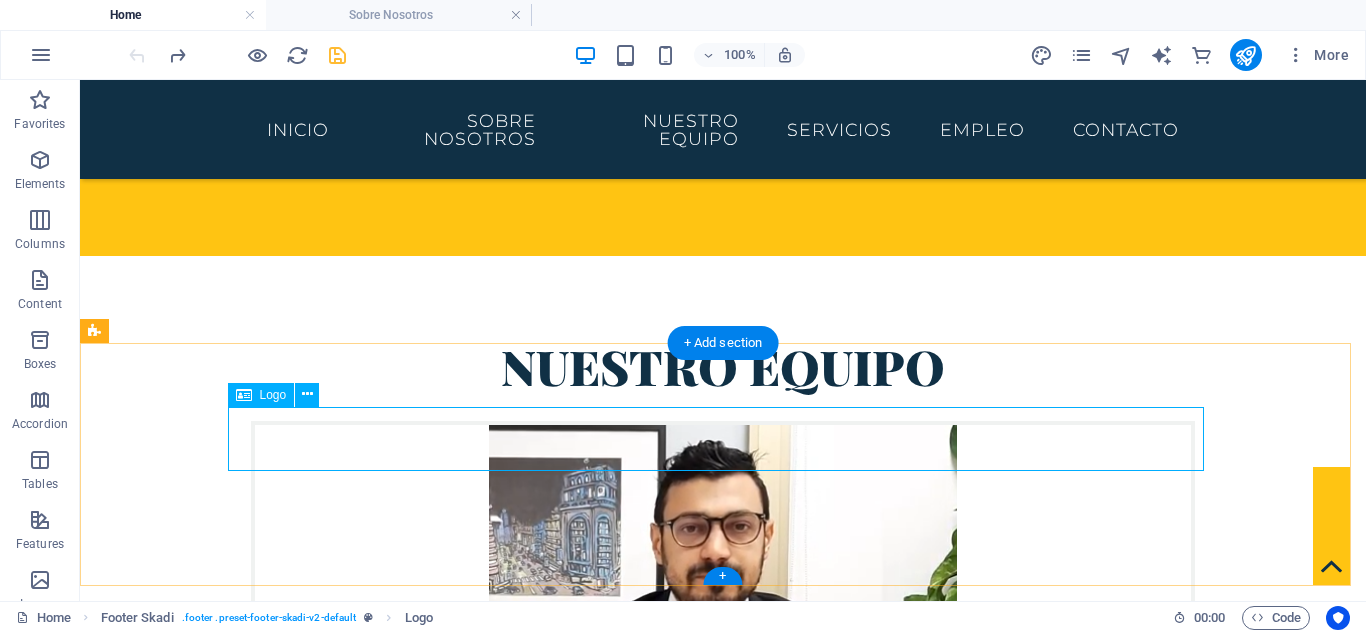 click at bounding box center (723, 5693) 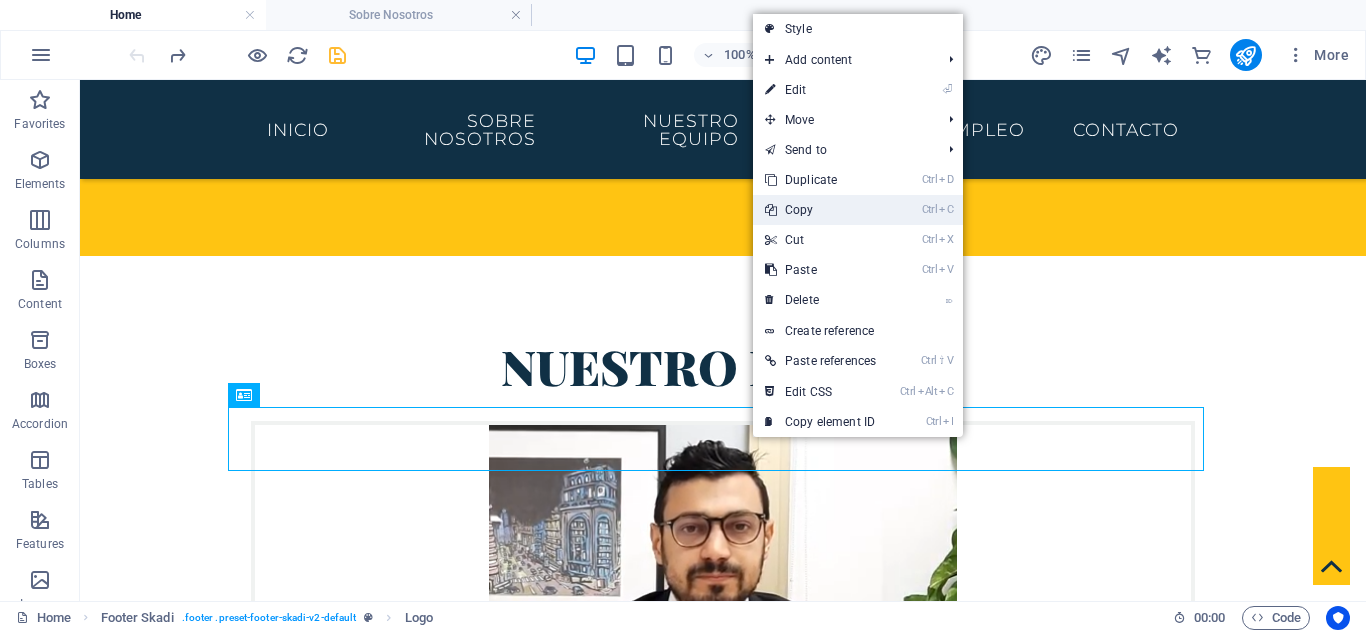 click on "Ctrl C  Copy" at bounding box center [820, 210] 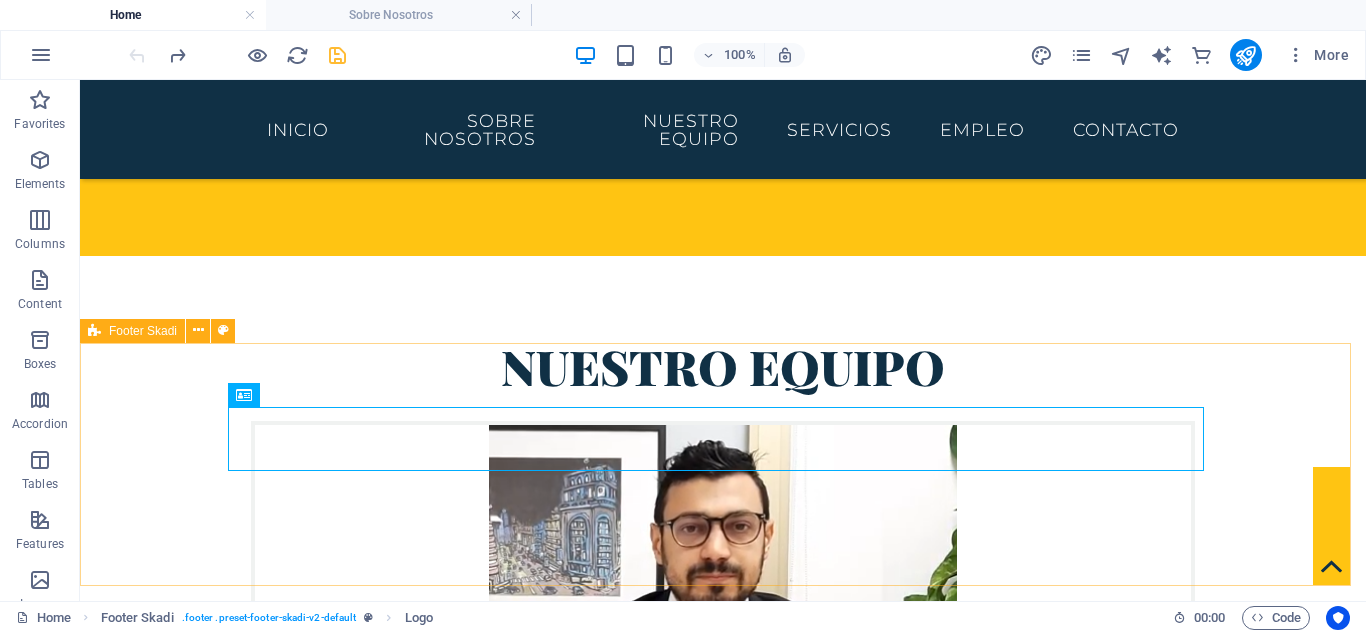 click on "Footer Skadi" at bounding box center (143, 331) 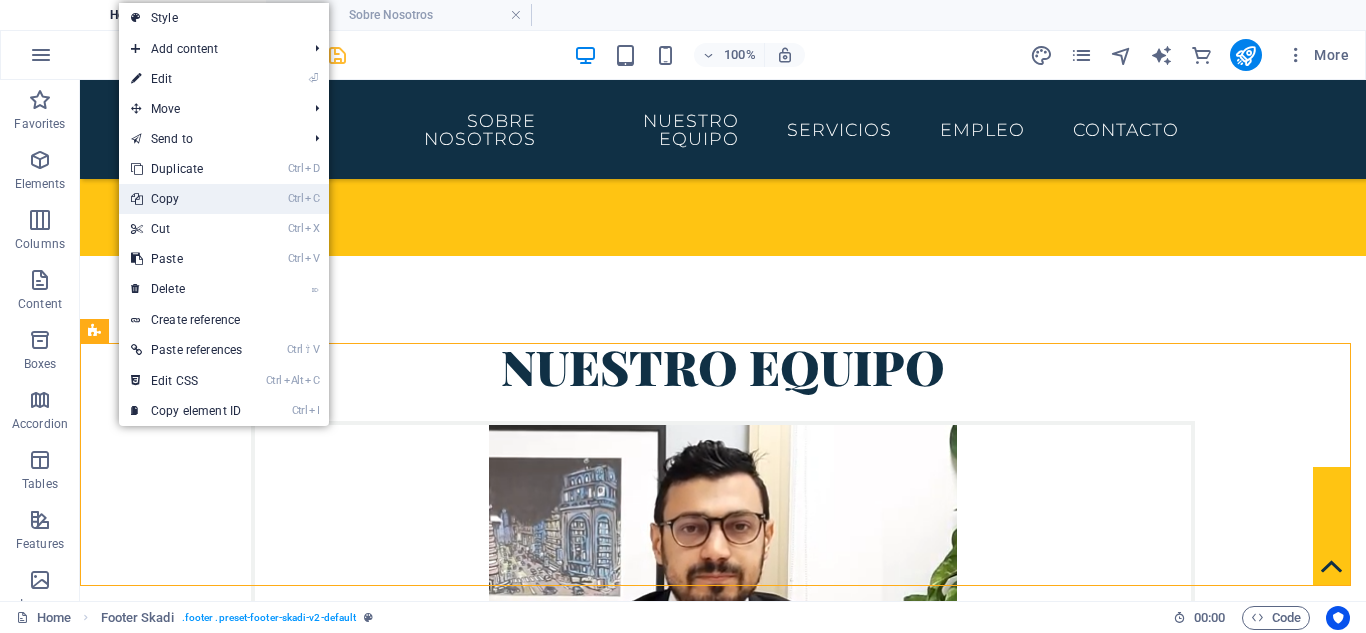 click on "Ctrl C  Copy" at bounding box center [186, 199] 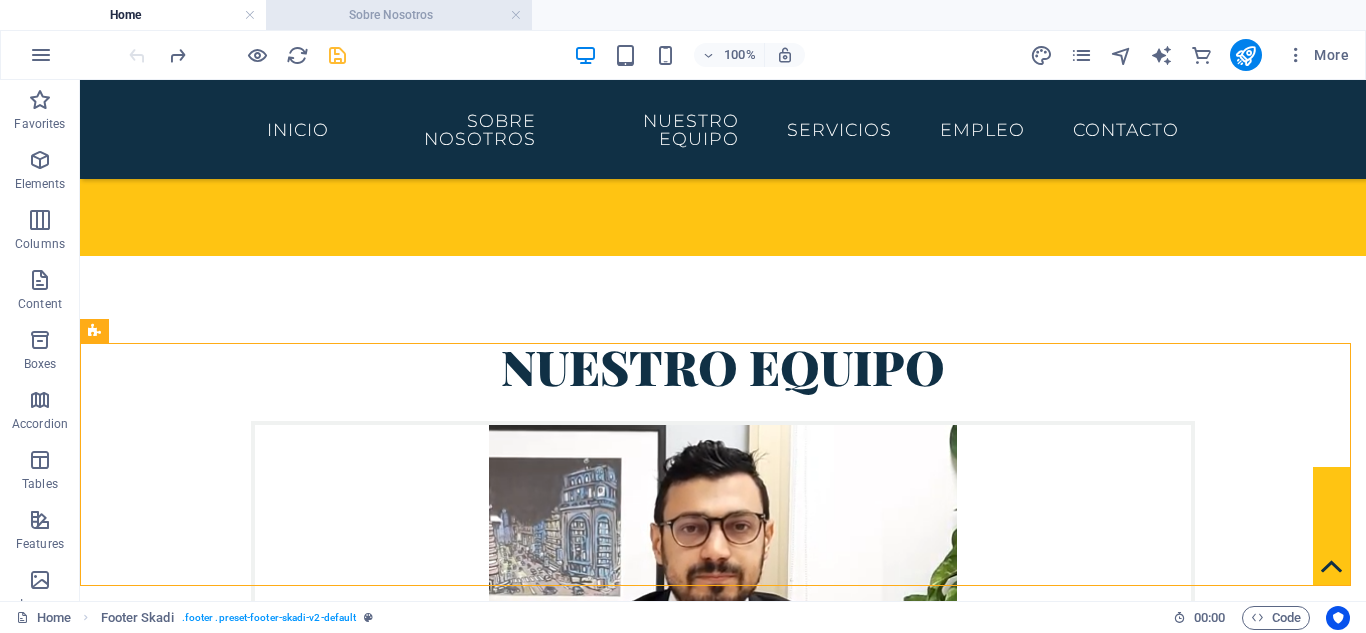click on "Sobre Nosotros" at bounding box center (399, 15) 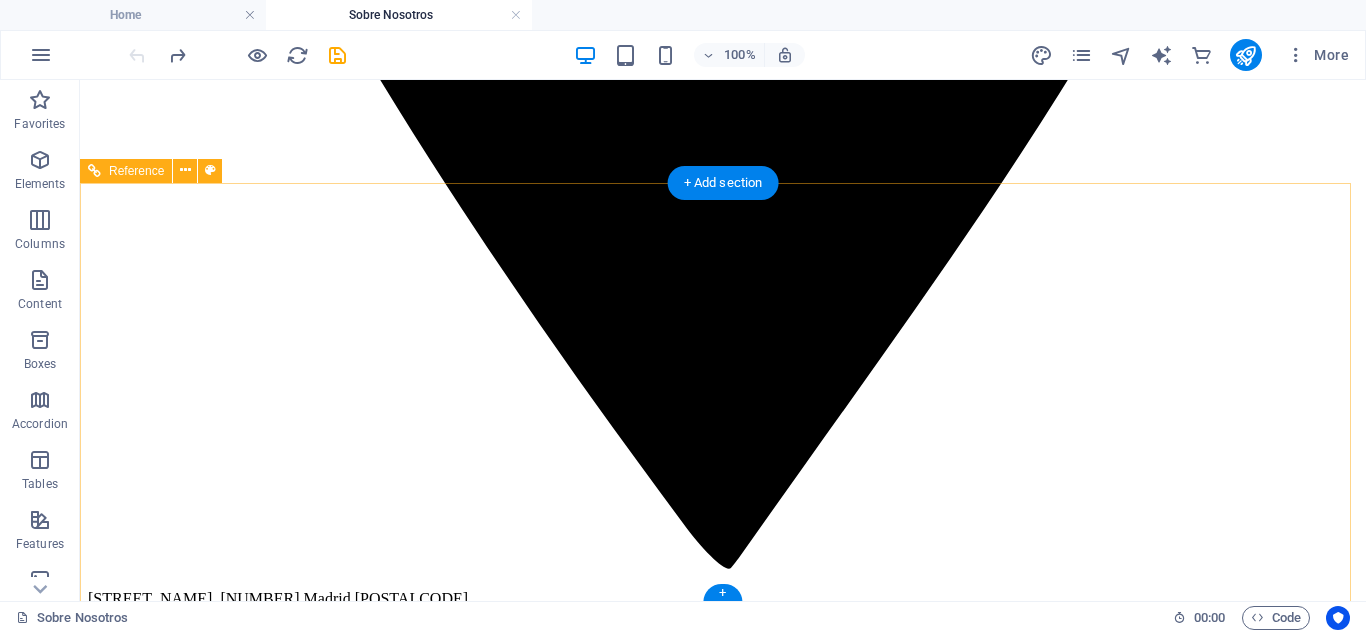 scroll, scrollTop: 1871, scrollLeft: 0, axis: vertical 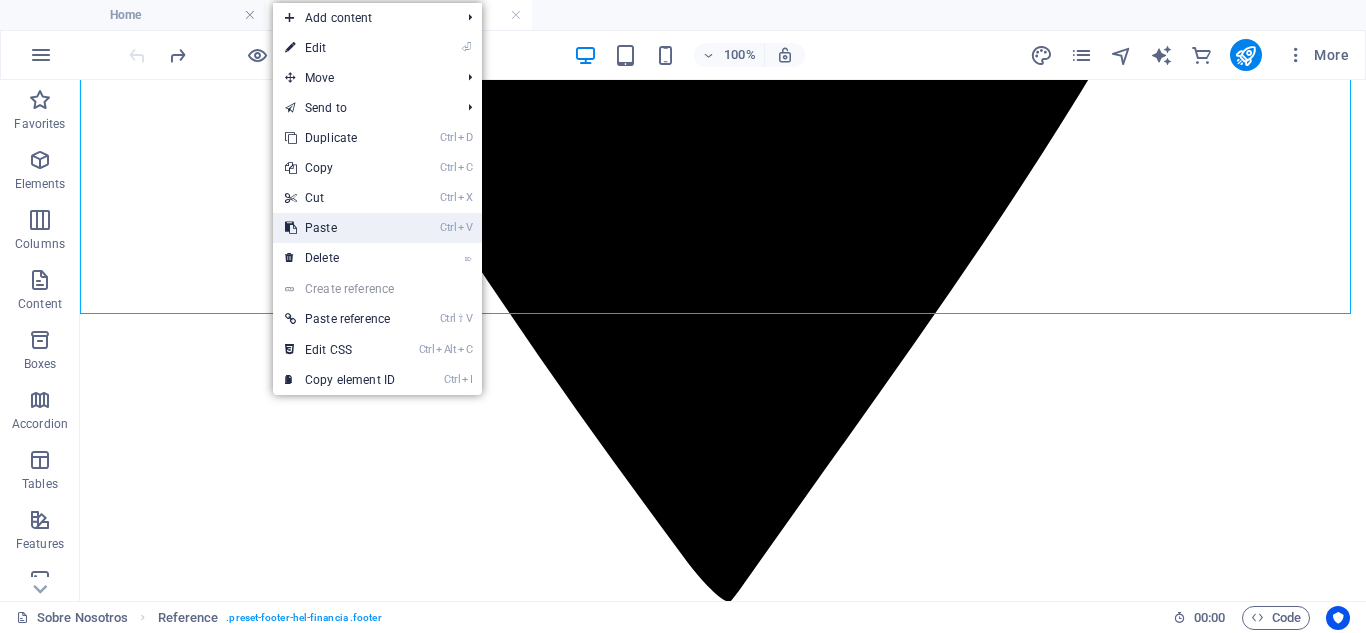 click on "Ctrl V  Paste" at bounding box center [340, 228] 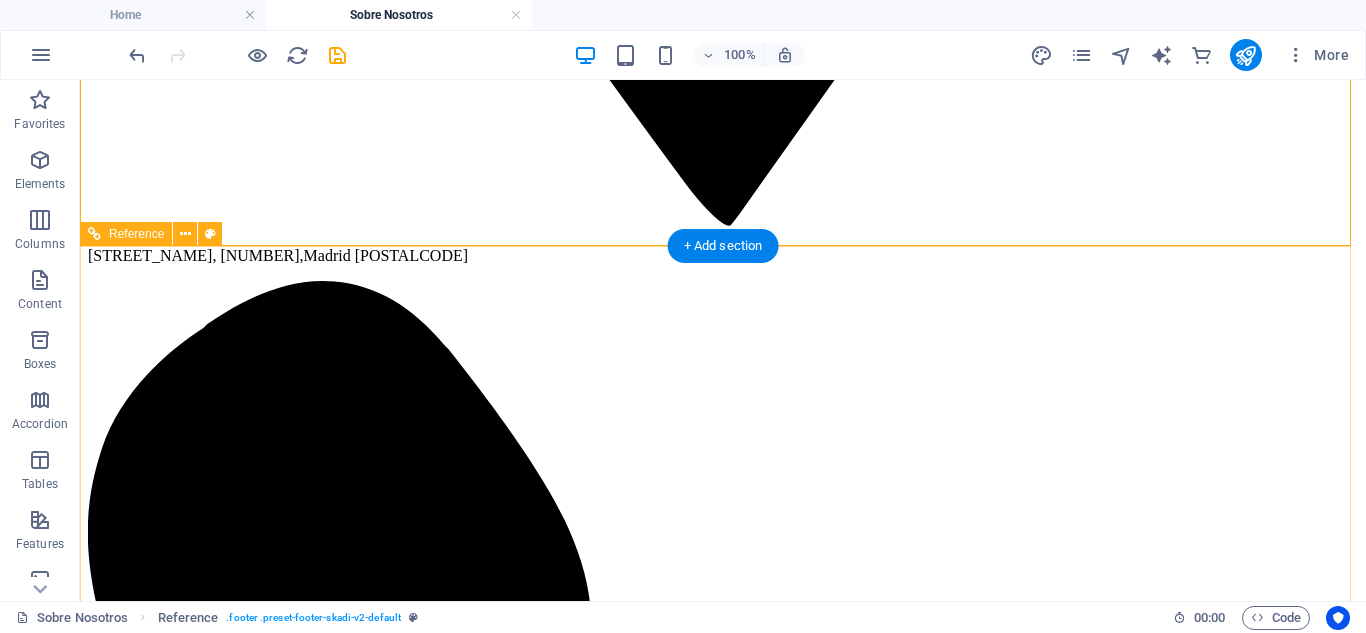 scroll, scrollTop: 2248, scrollLeft: 0, axis: vertical 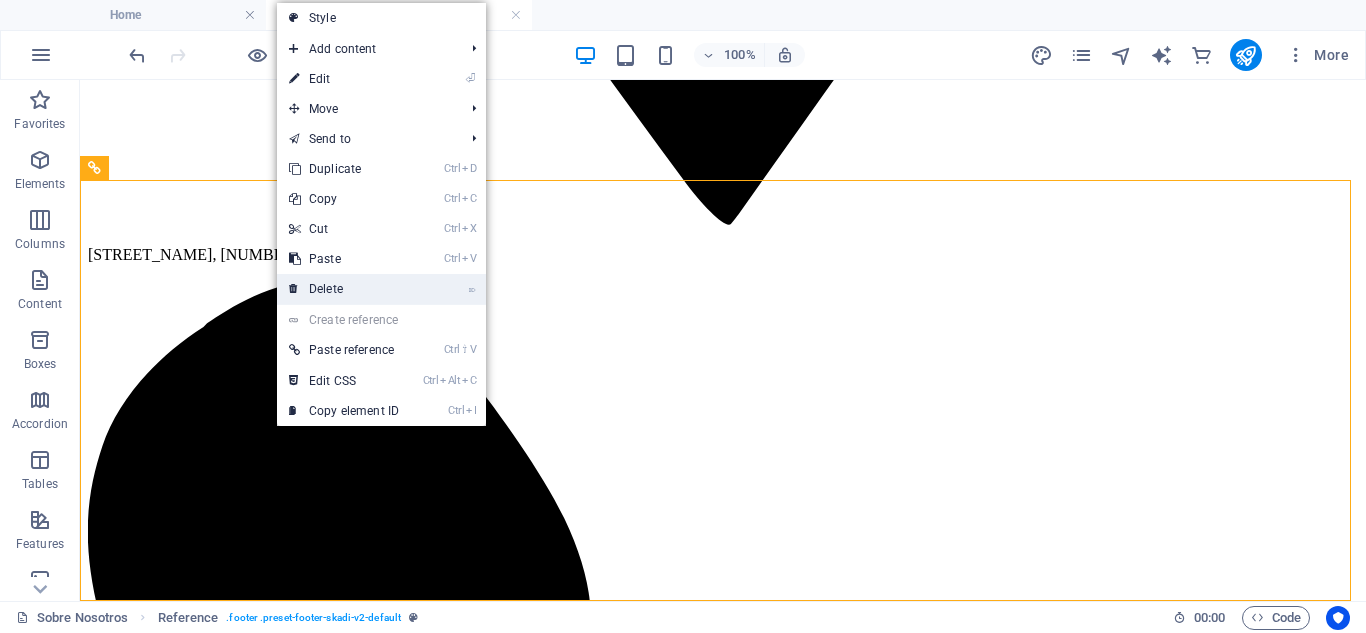click on "⌦  Delete" at bounding box center (344, 289) 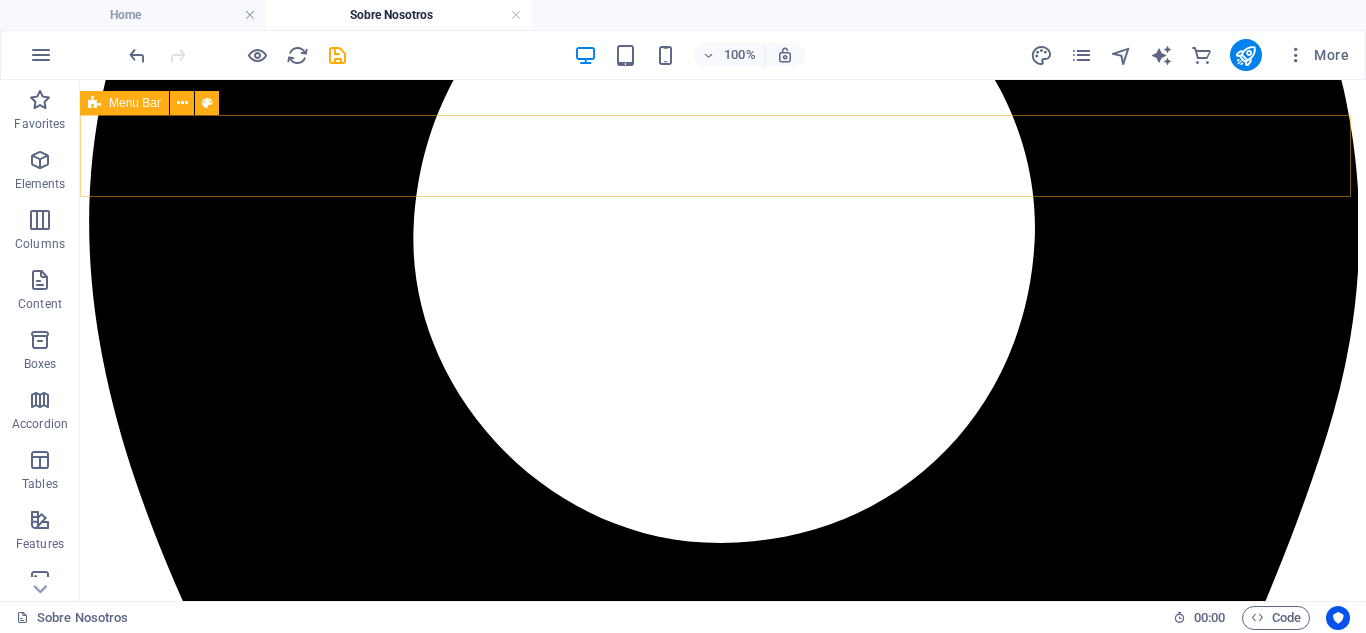 scroll, scrollTop: 894, scrollLeft: 0, axis: vertical 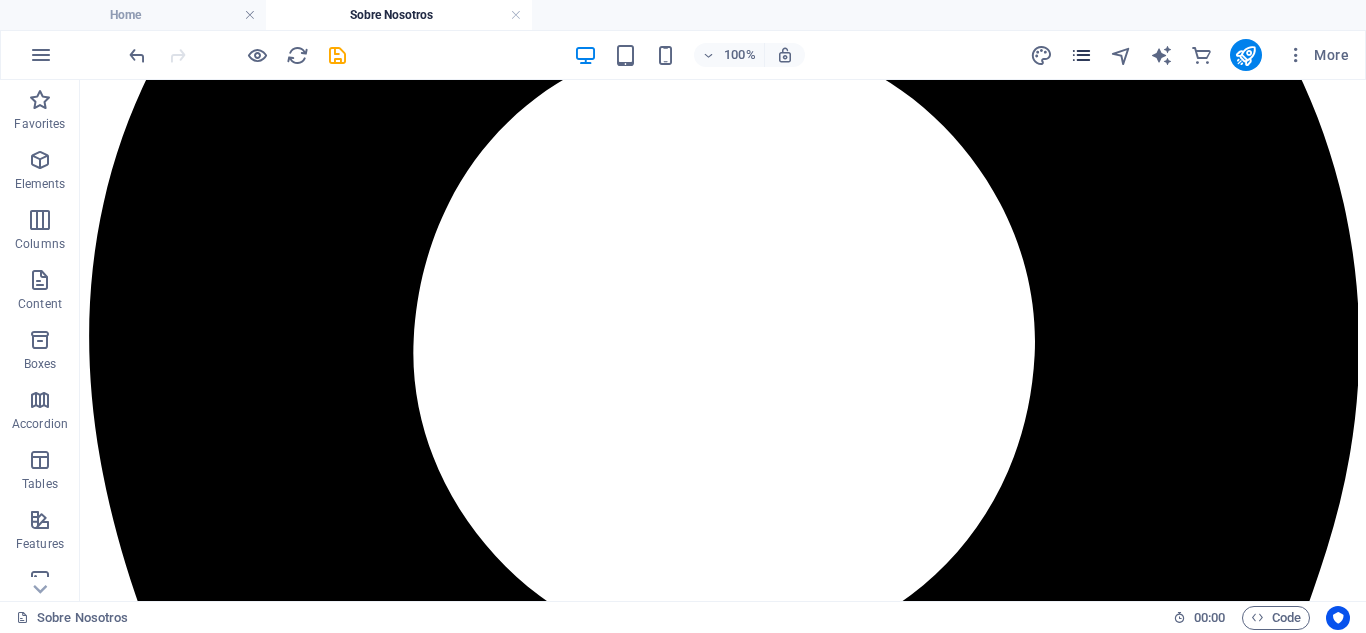 click at bounding box center [1081, 55] 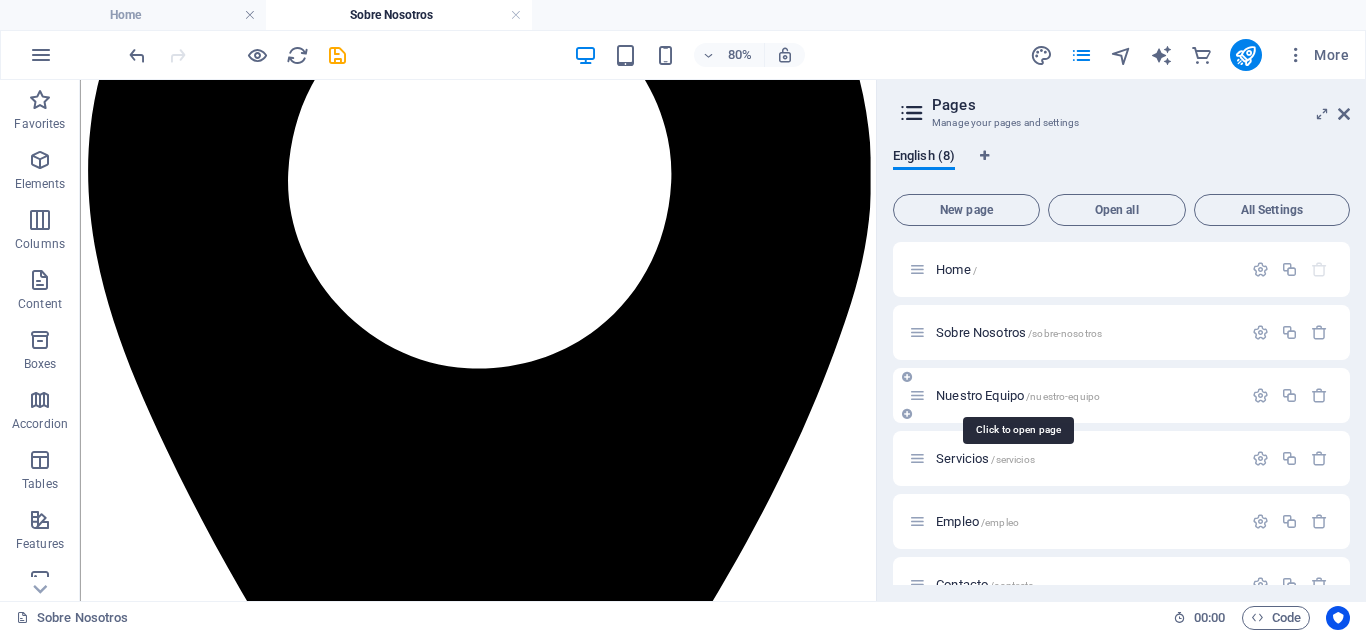 click on "Nuestro Equipo /nuestro-equipo" at bounding box center (1018, 395) 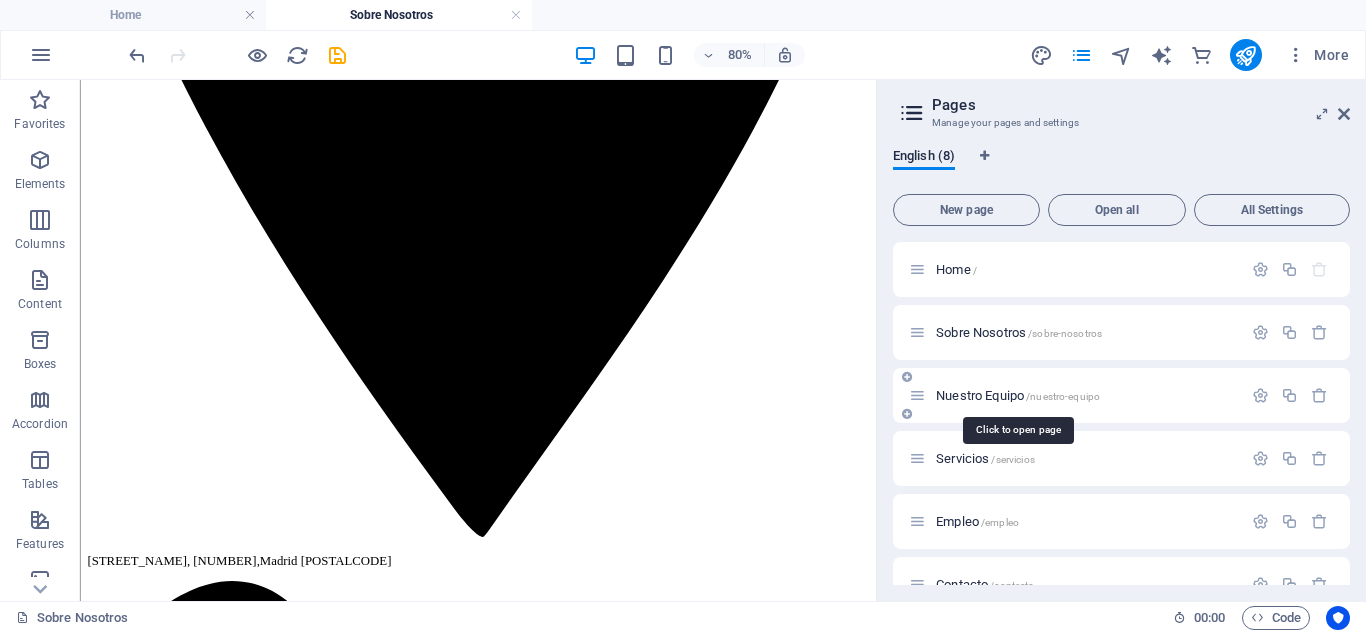 scroll, scrollTop: 0, scrollLeft: 0, axis: both 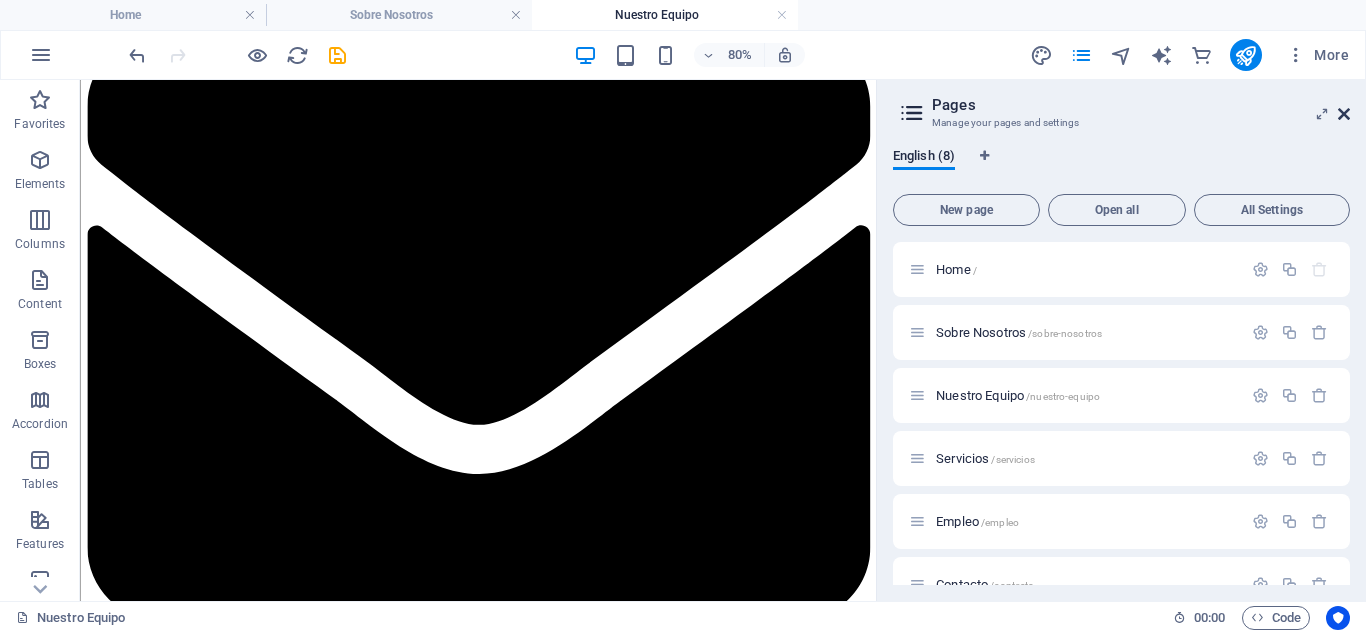 click at bounding box center (1344, 114) 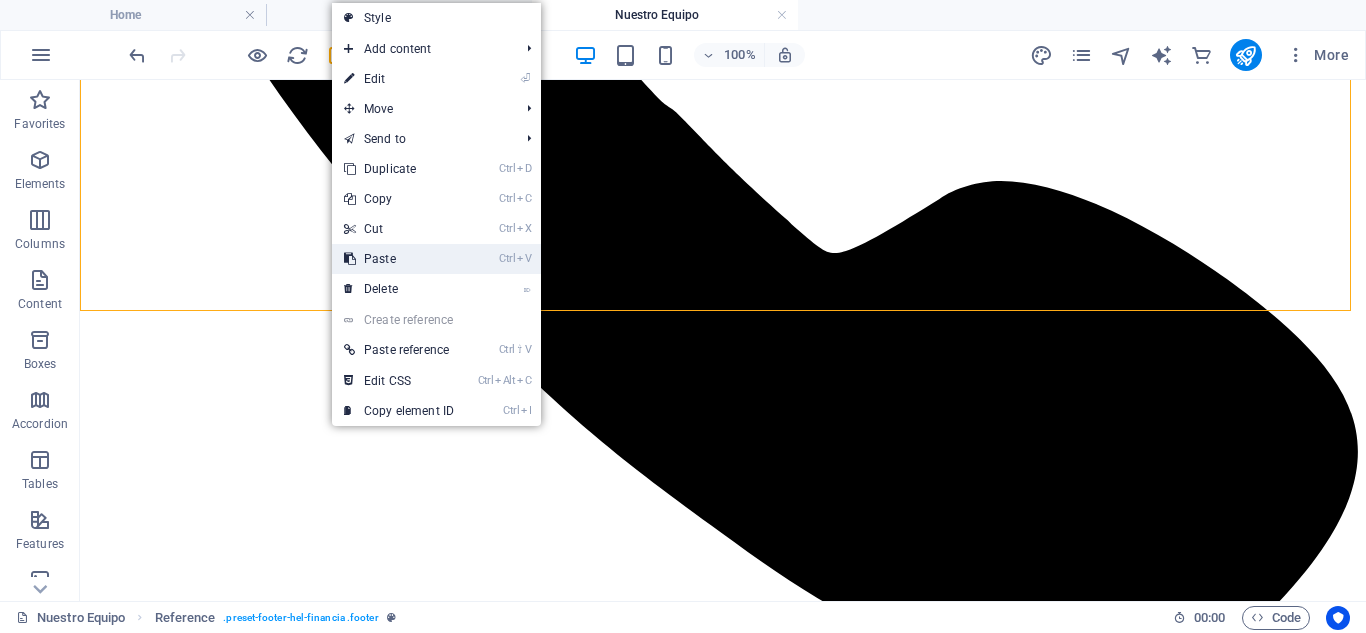 drag, startPoint x: 372, startPoint y: 256, endPoint x: 299, endPoint y: 189, distance: 99.08582 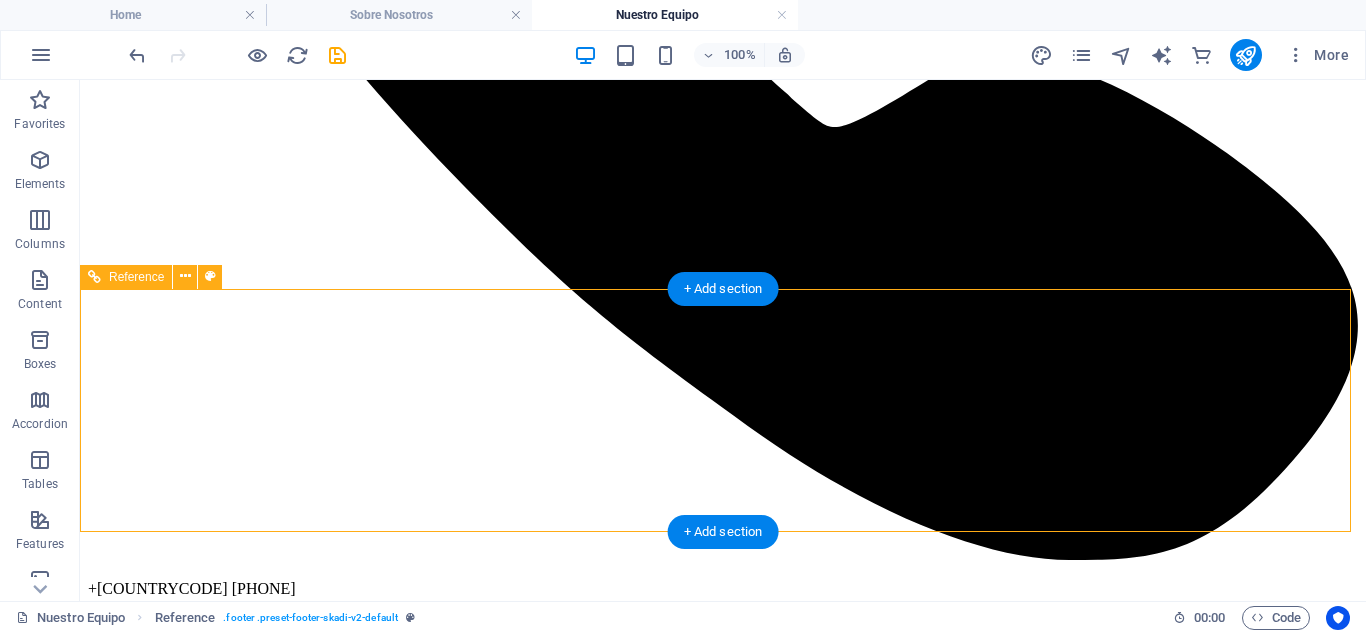 scroll, scrollTop: 3379, scrollLeft: 0, axis: vertical 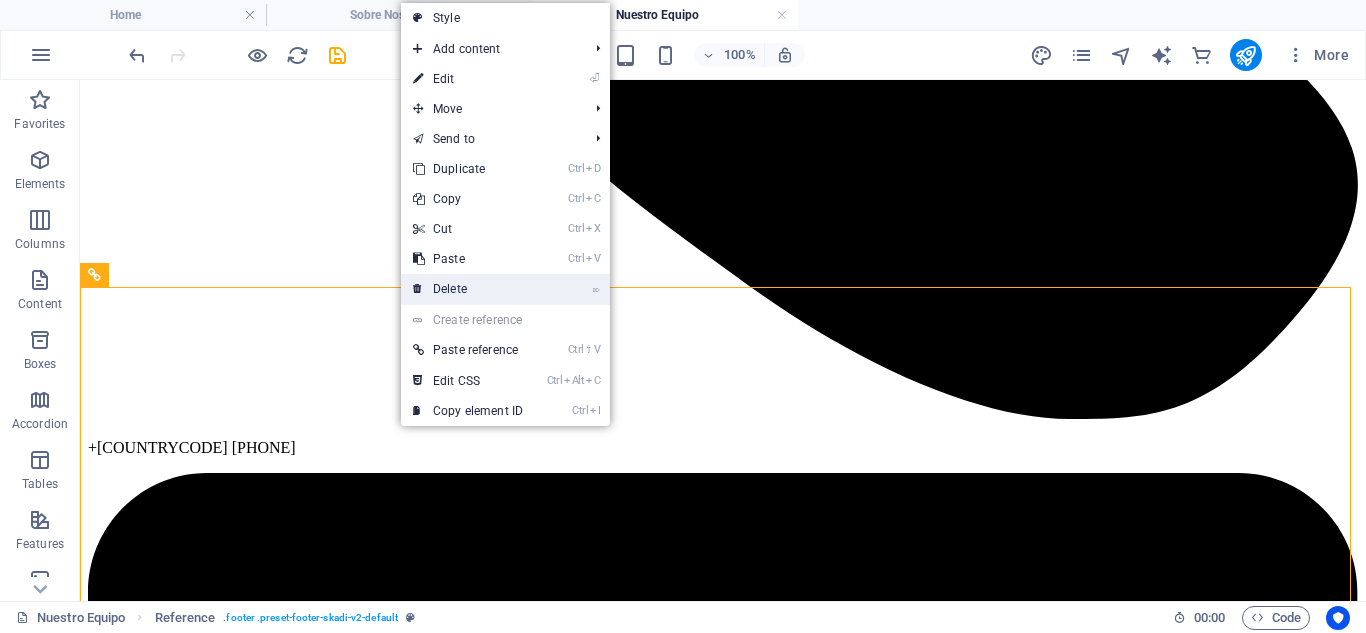 drag, startPoint x: 481, startPoint y: 284, endPoint x: 415, endPoint y: 217, distance: 94.04786 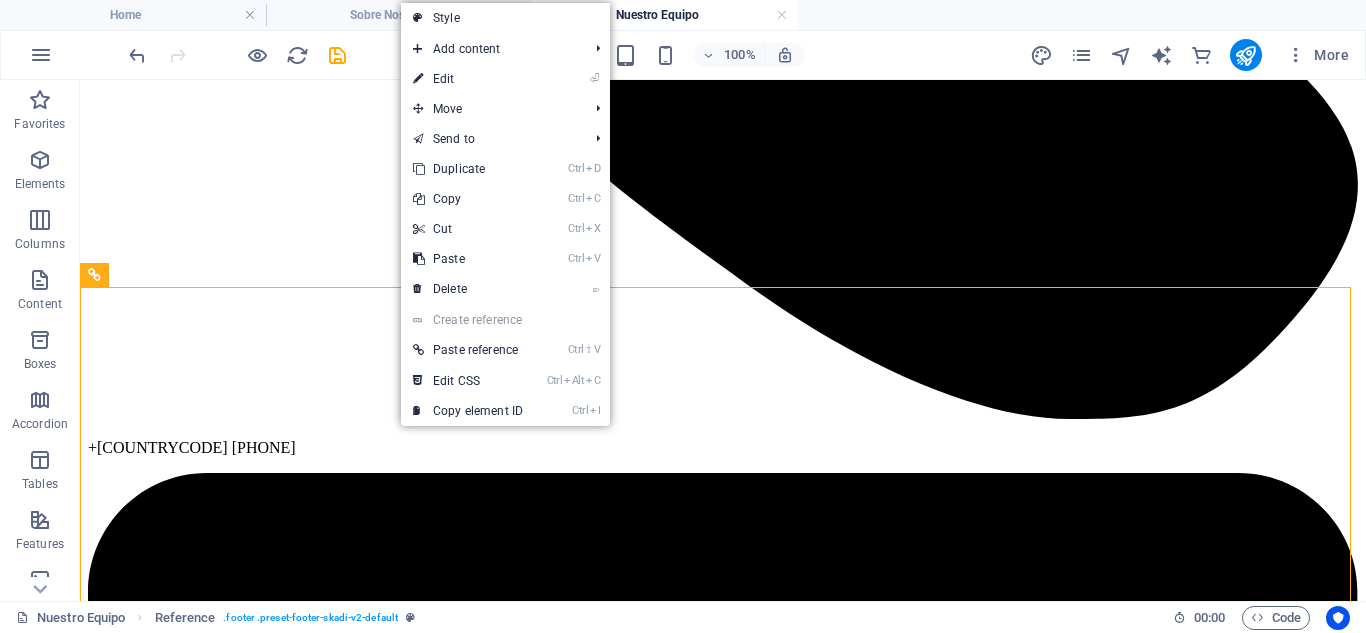 scroll, scrollTop: 3065, scrollLeft: 0, axis: vertical 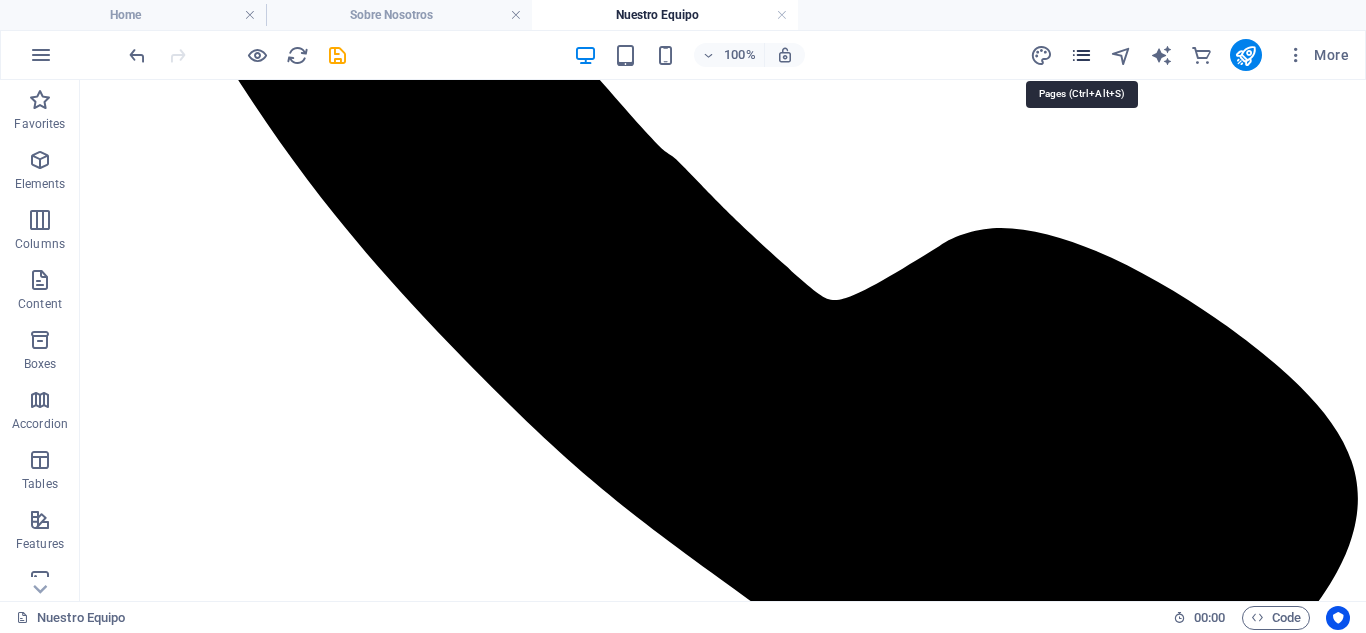 click at bounding box center [1081, 55] 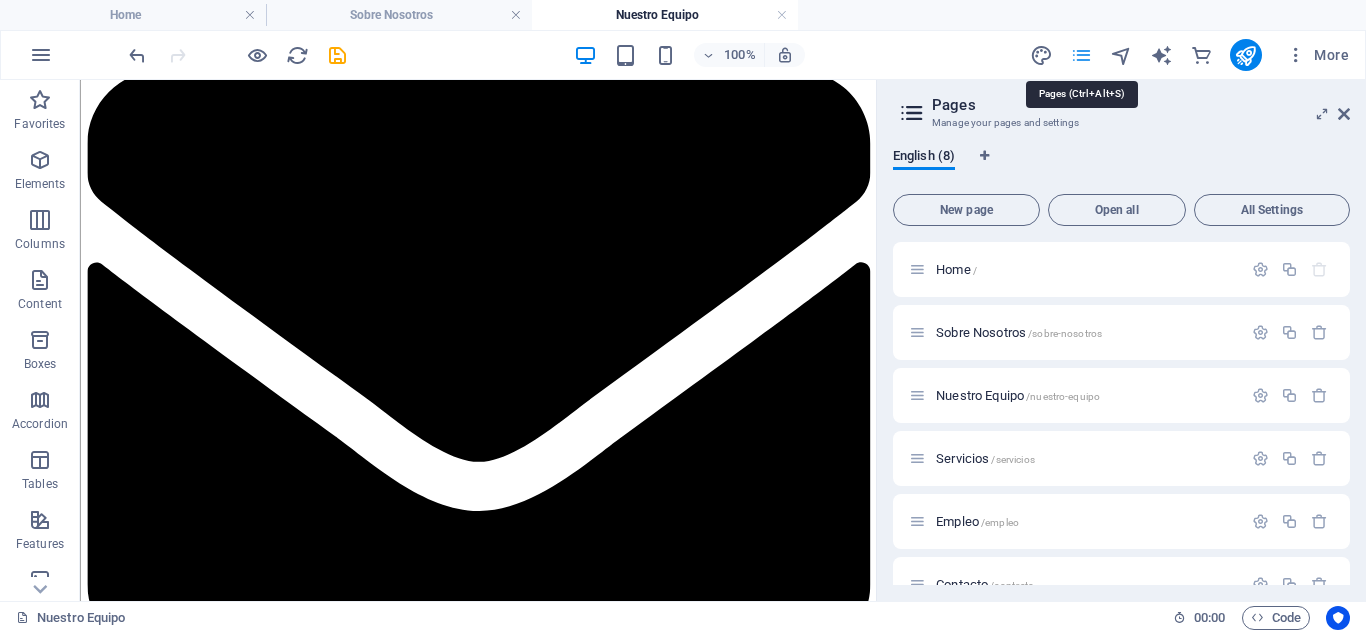 scroll, scrollTop: 2935, scrollLeft: 0, axis: vertical 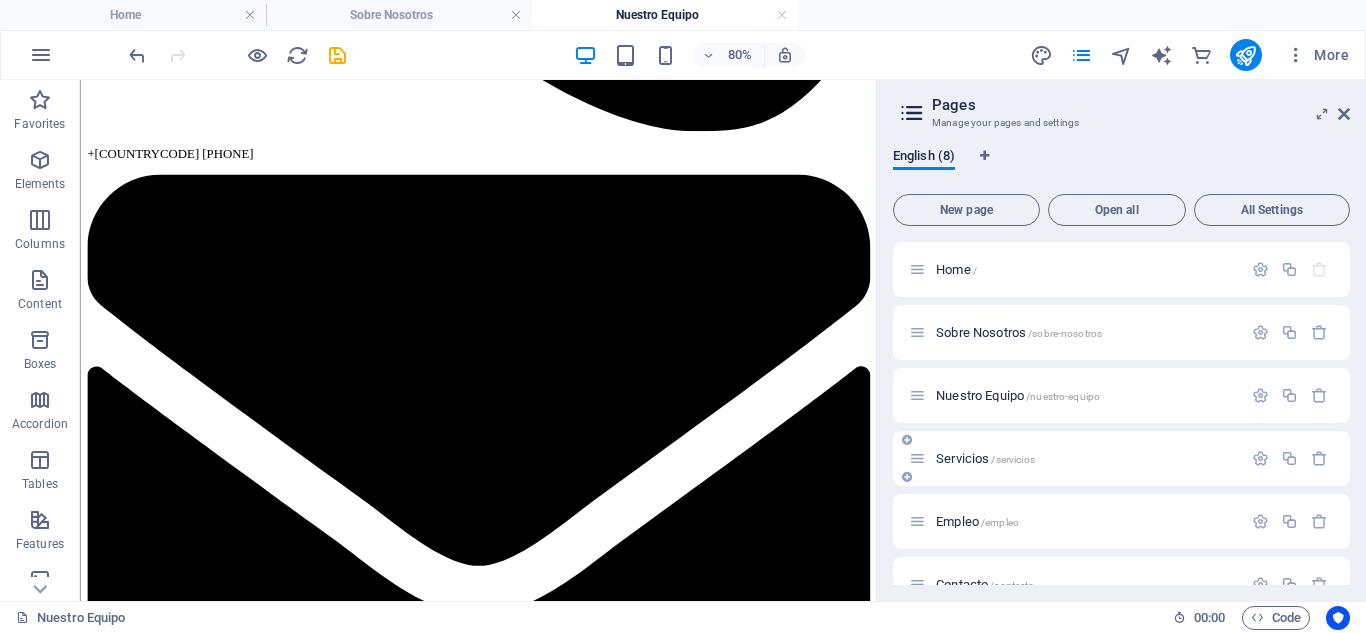 click on "Servicios /servicios" at bounding box center (985, 458) 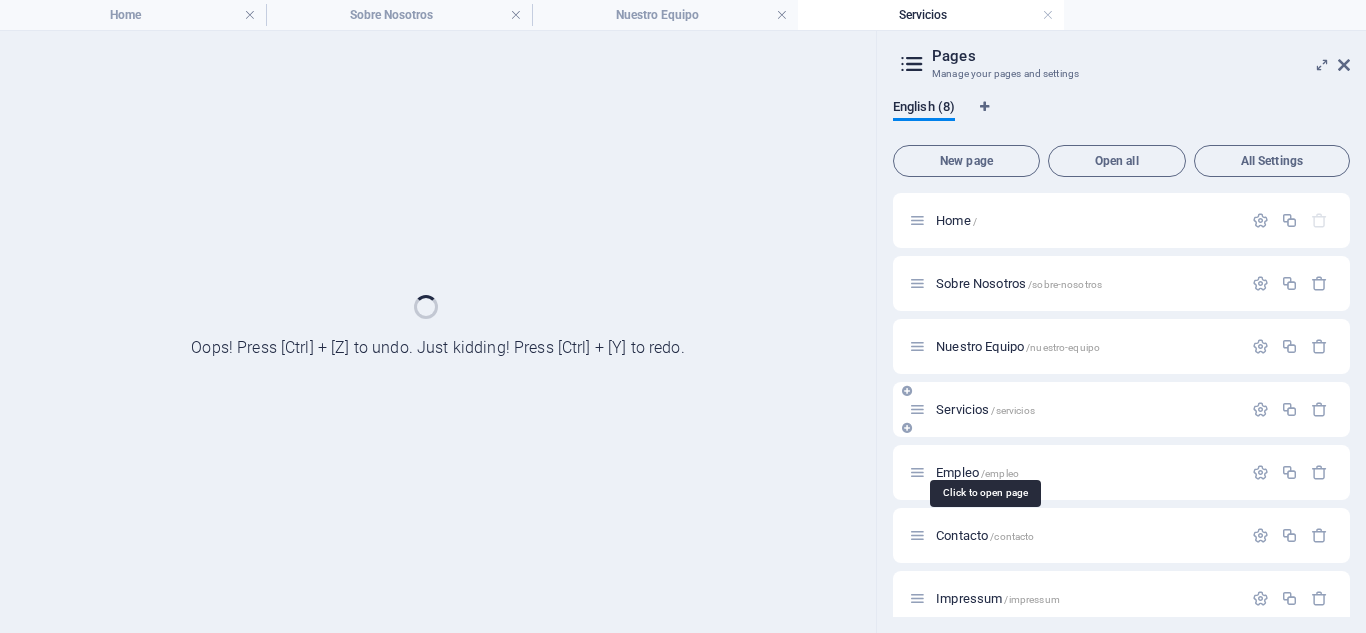 scroll, scrollTop: 0, scrollLeft: 0, axis: both 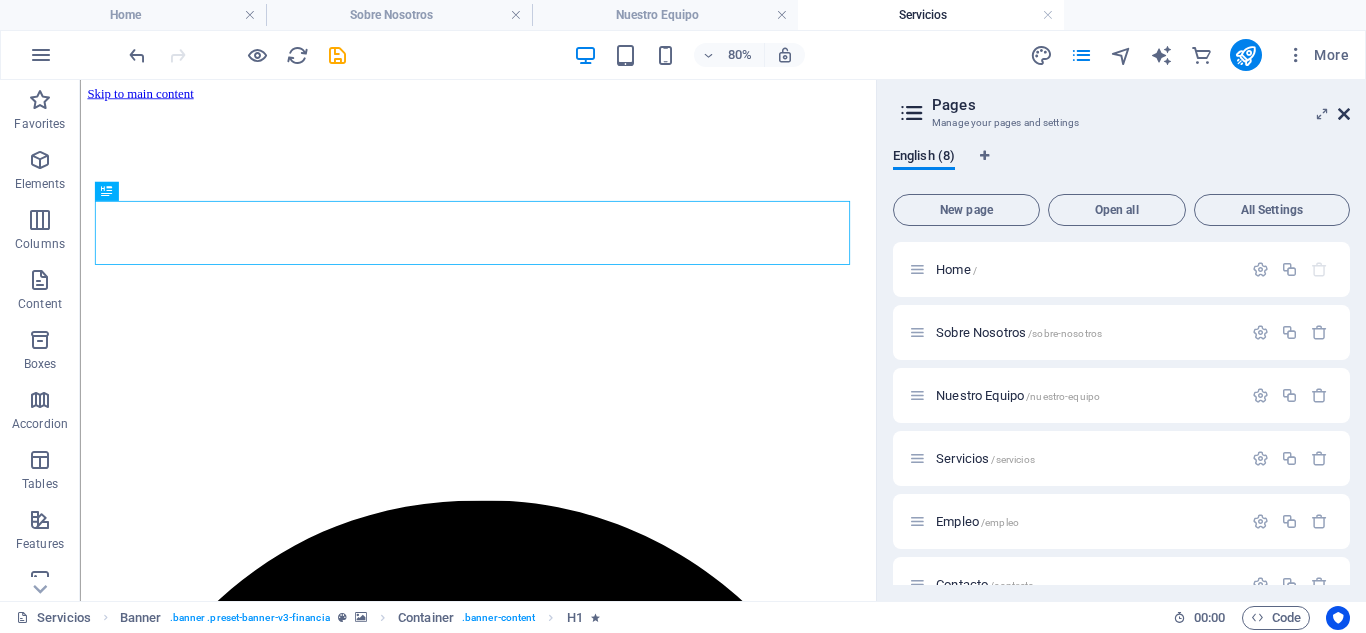 drag, startPoint x: 1345, startPoint y: 117, endPoint x: 1161, endPoint y: 121, distance: 184.04347 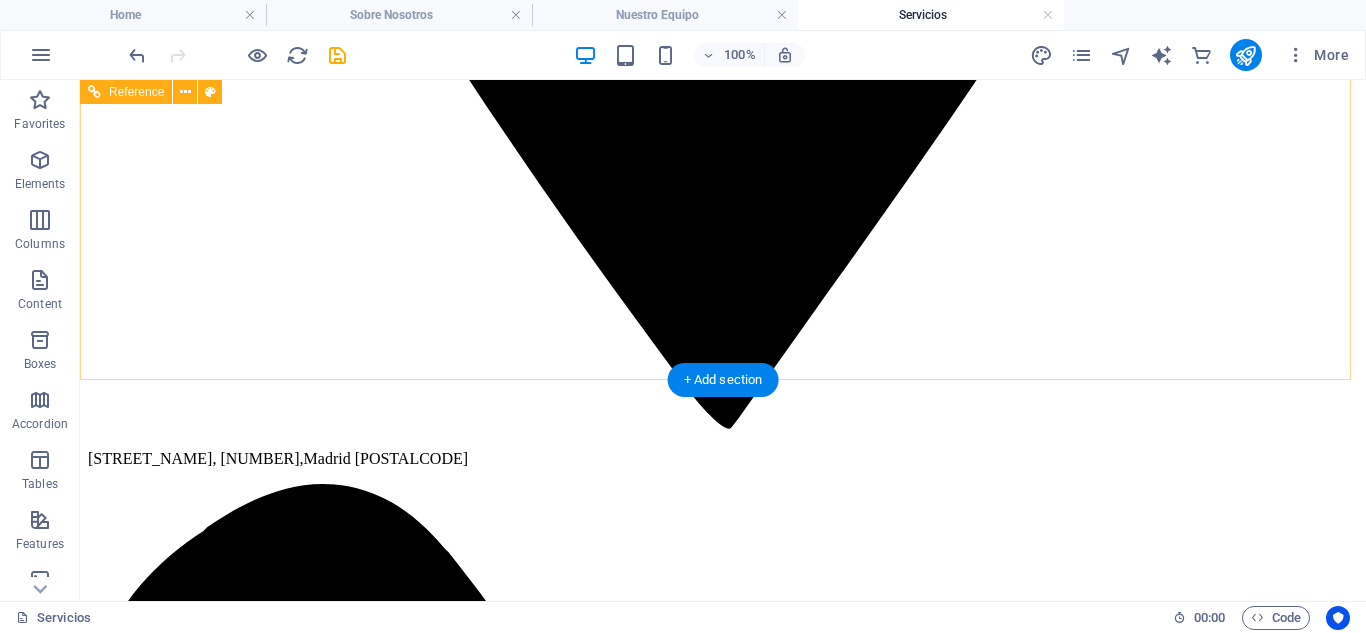 scroll, scrollTop: 1976, scrollLeft: 0, axis: vertical 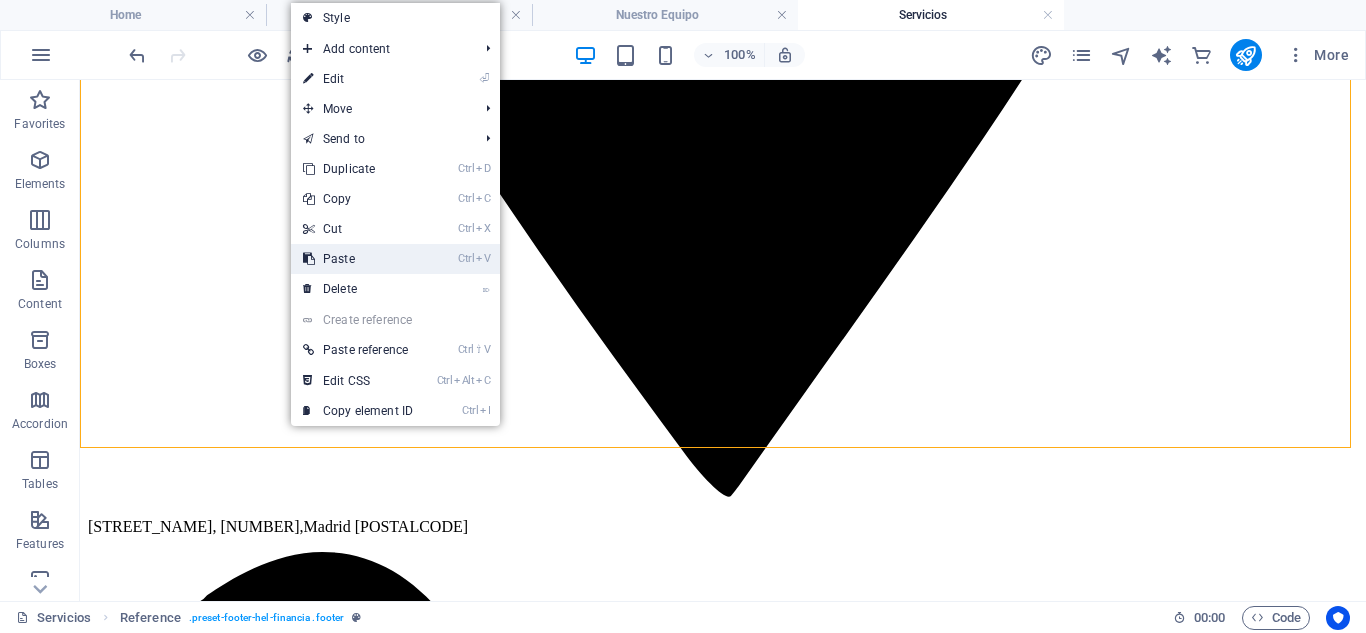 click on "Ctrl V  Paste" at bounding box center (358, 259) 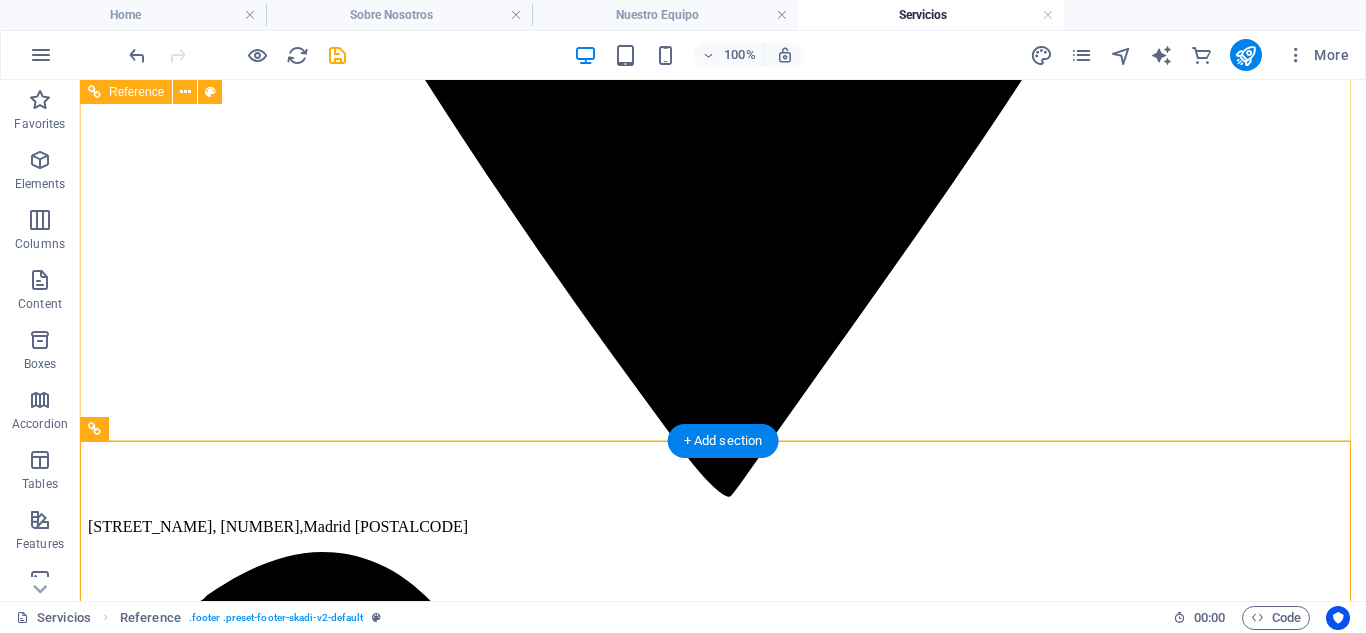 scroll, scrollTop: 2376, scrollLeft: 0, axis: vertical 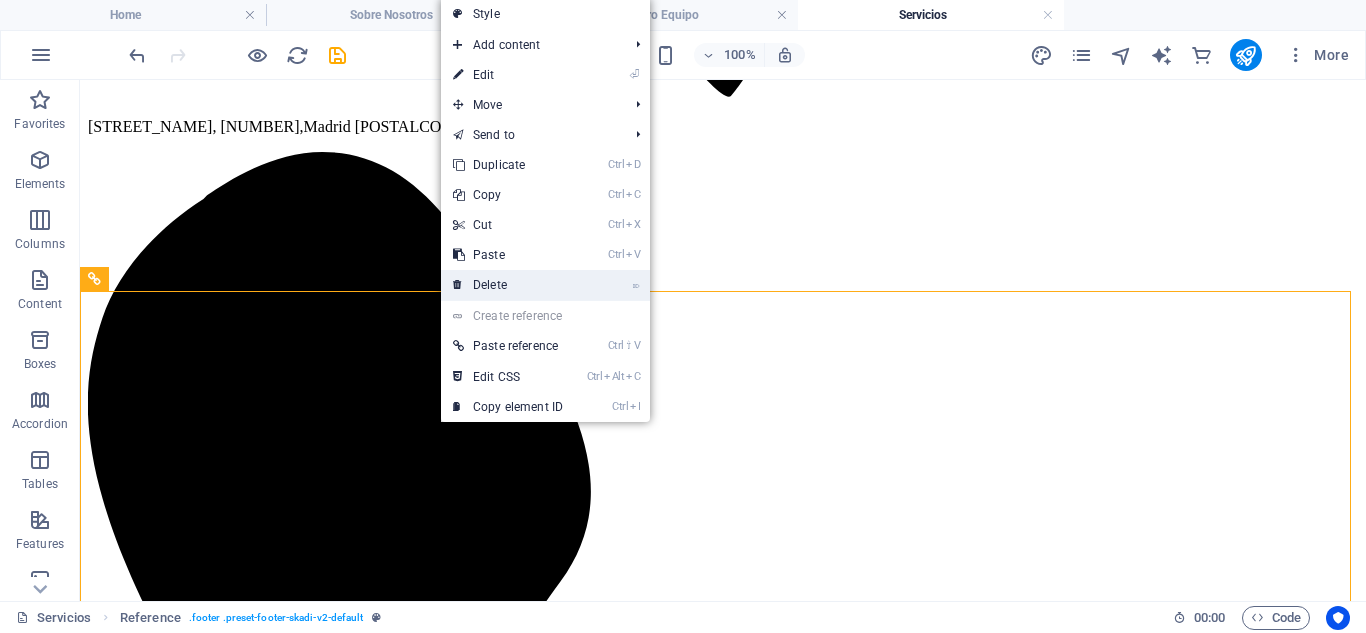 click on "⌦  Delete" at bounding box center [508, 285] 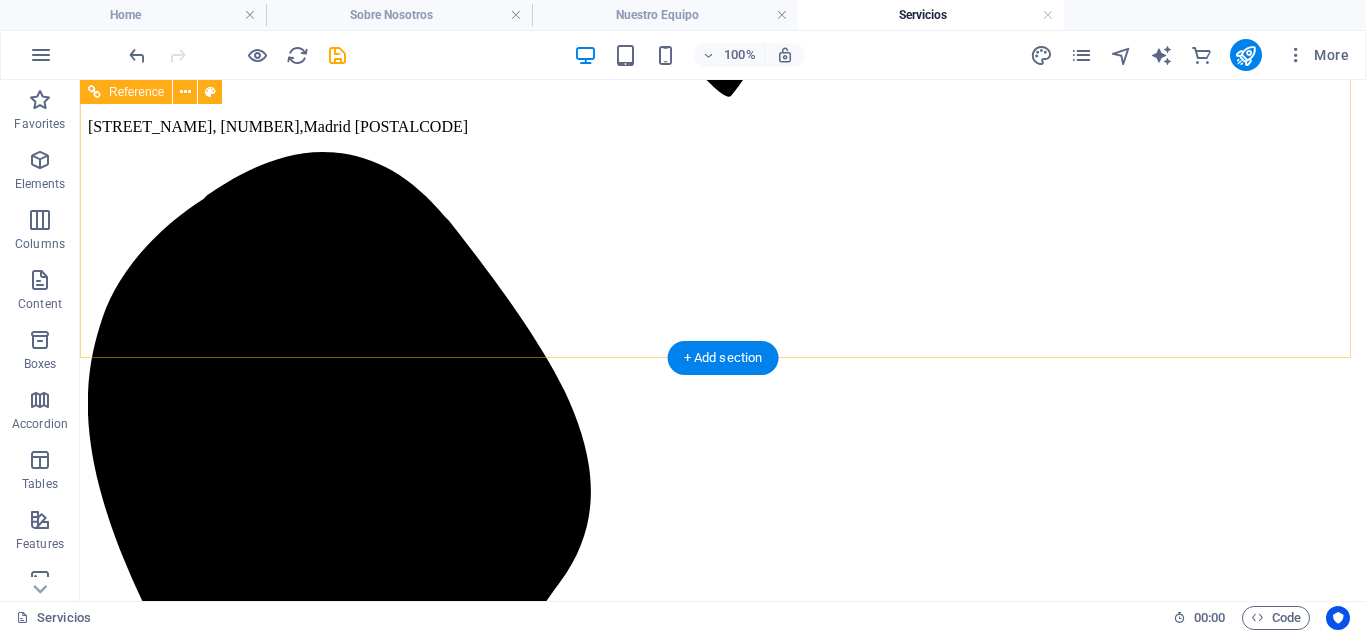 scroll, scrollTop: 2066, scrollLeft: 0, axis: vertical 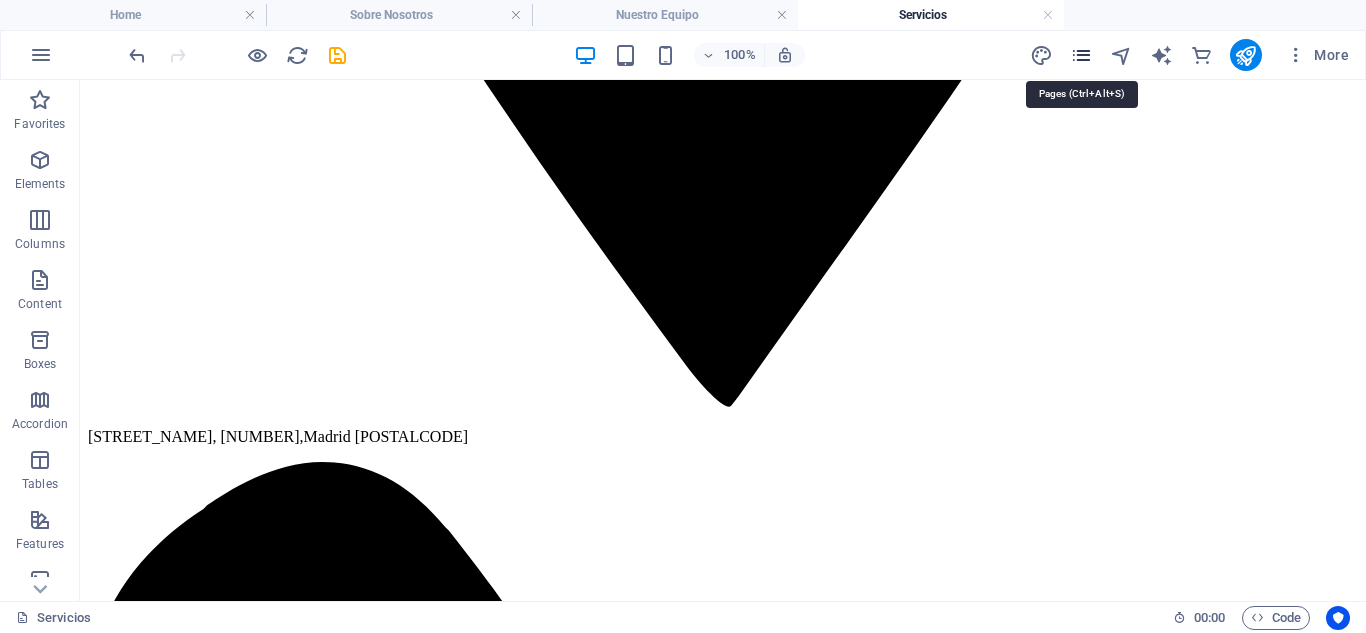 click at bounding box center (1081, 55) 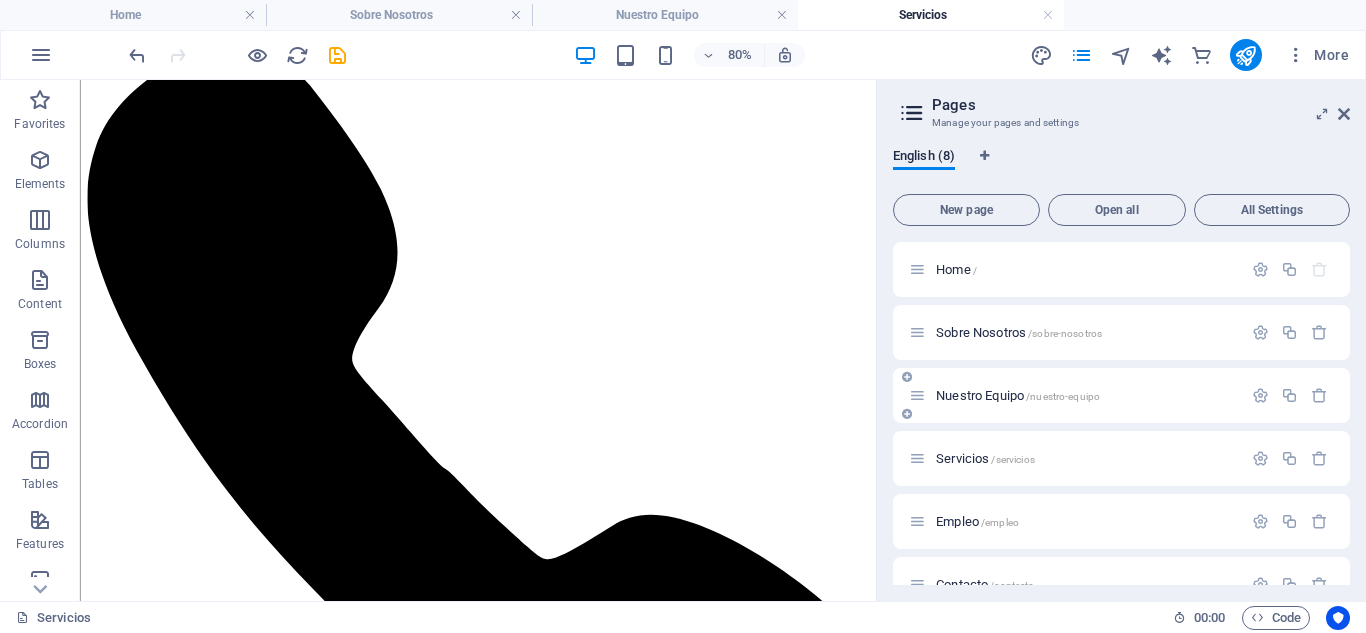 scroll, scrollTop: 1936, scrollLeft: 0, axis: vertical 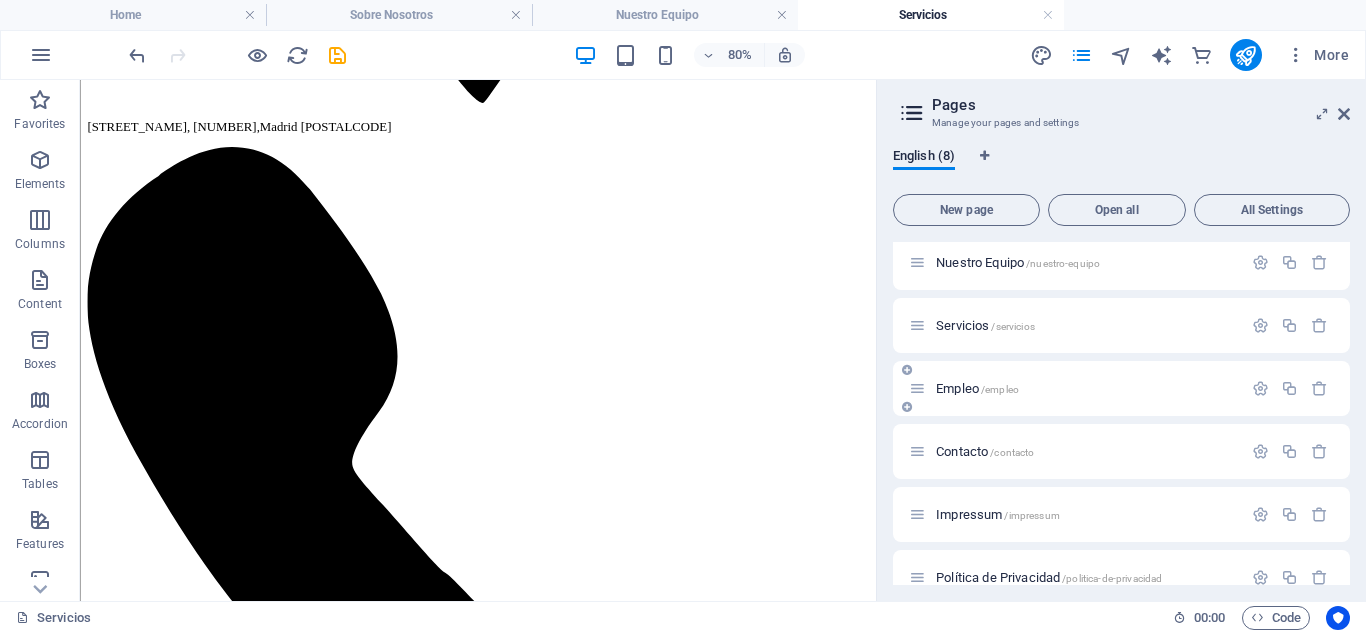 click on "Empleo /empleo" at bounding box center (977, 388) 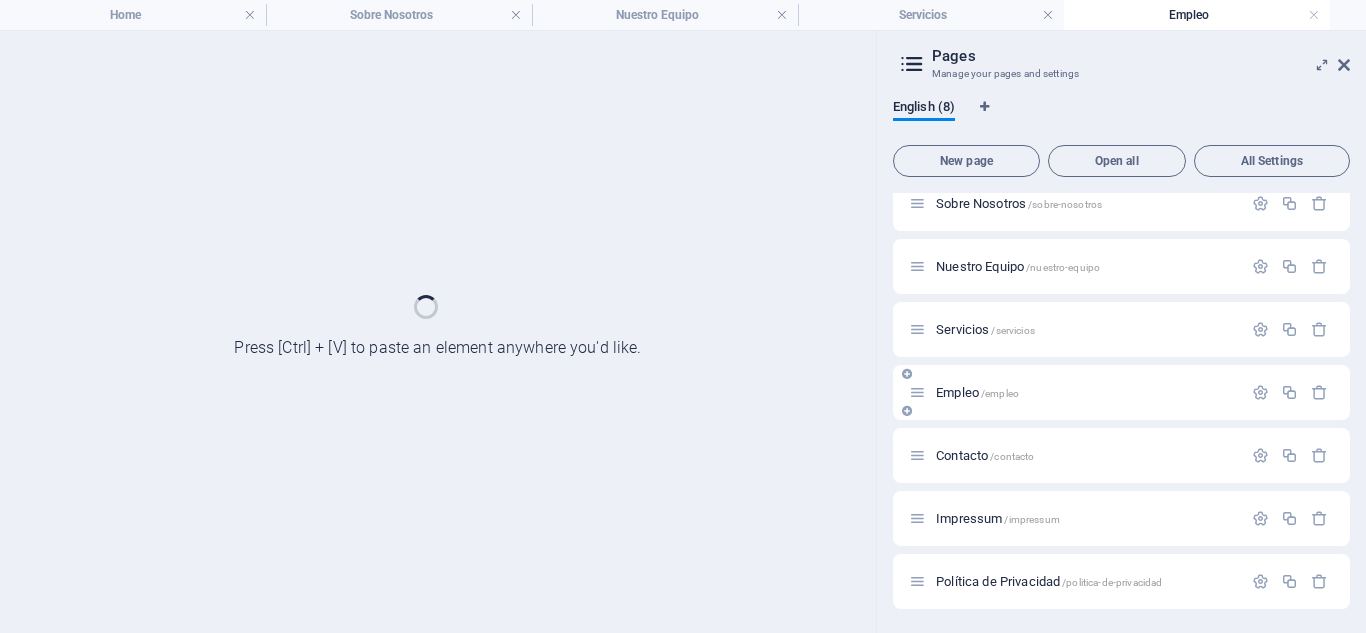 scroll, scrollTop: 0, scrollLeft: 0, axis: both 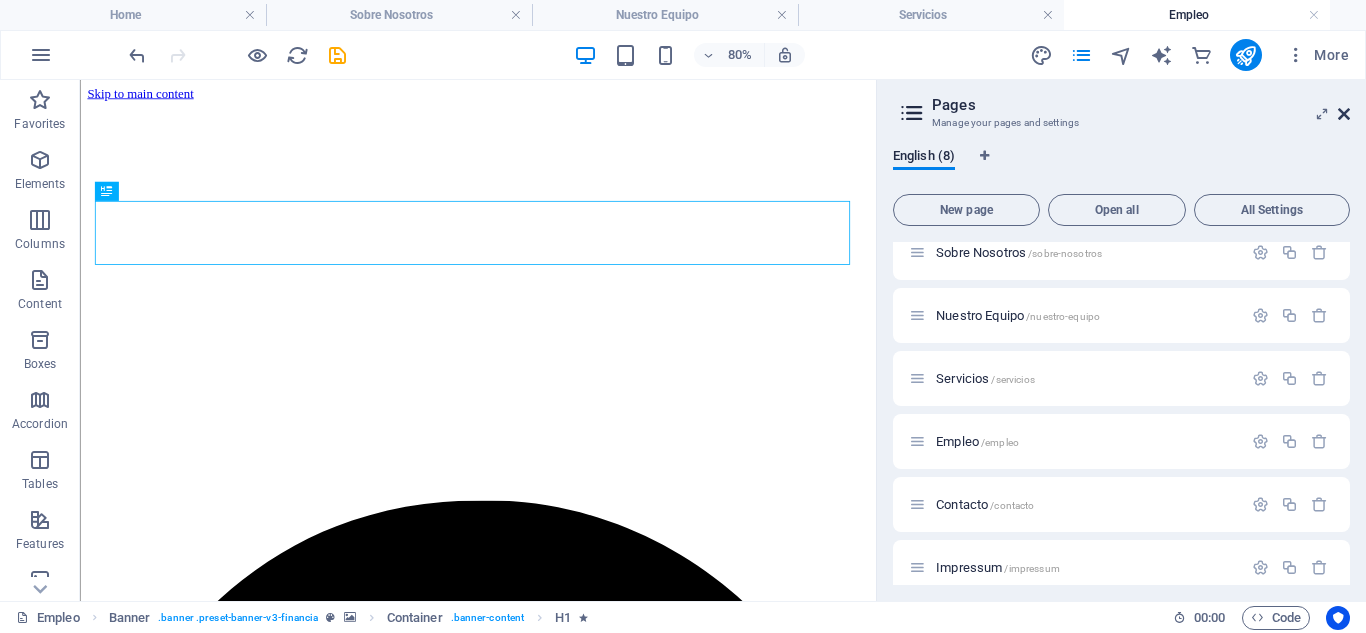 click at bounding box center (1344, 114) 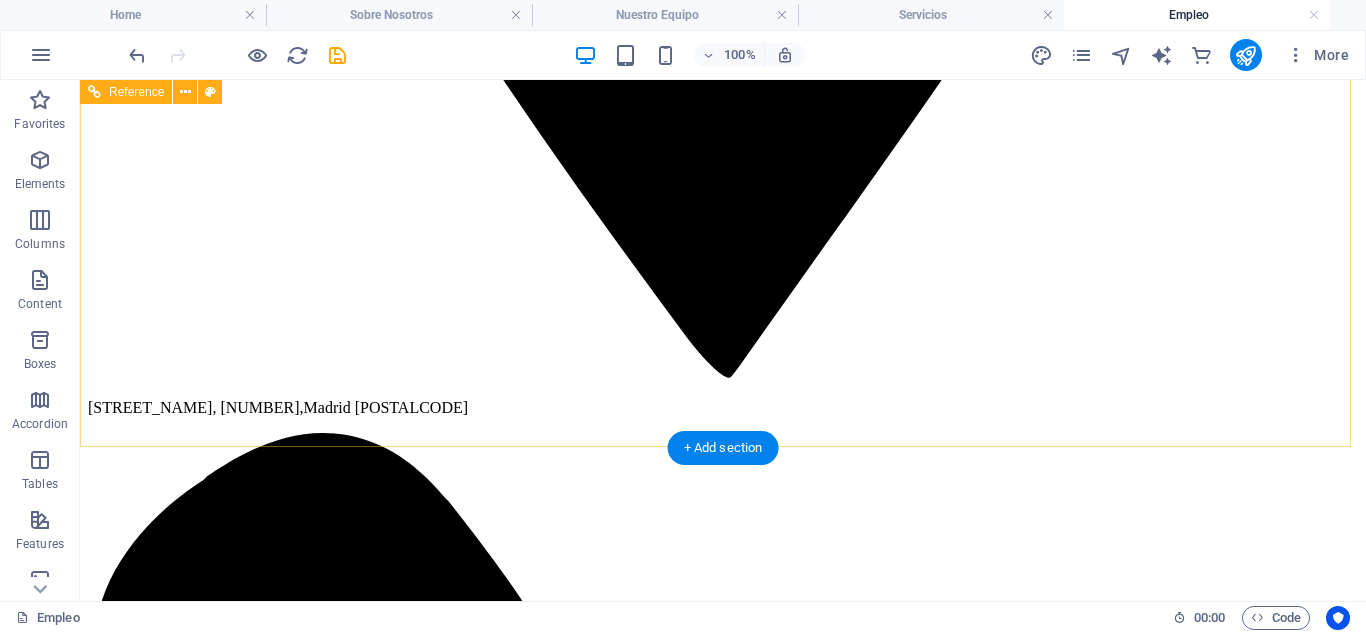 scroll, scrollTop: 2129, scrollLeft: 0, axis: vertical 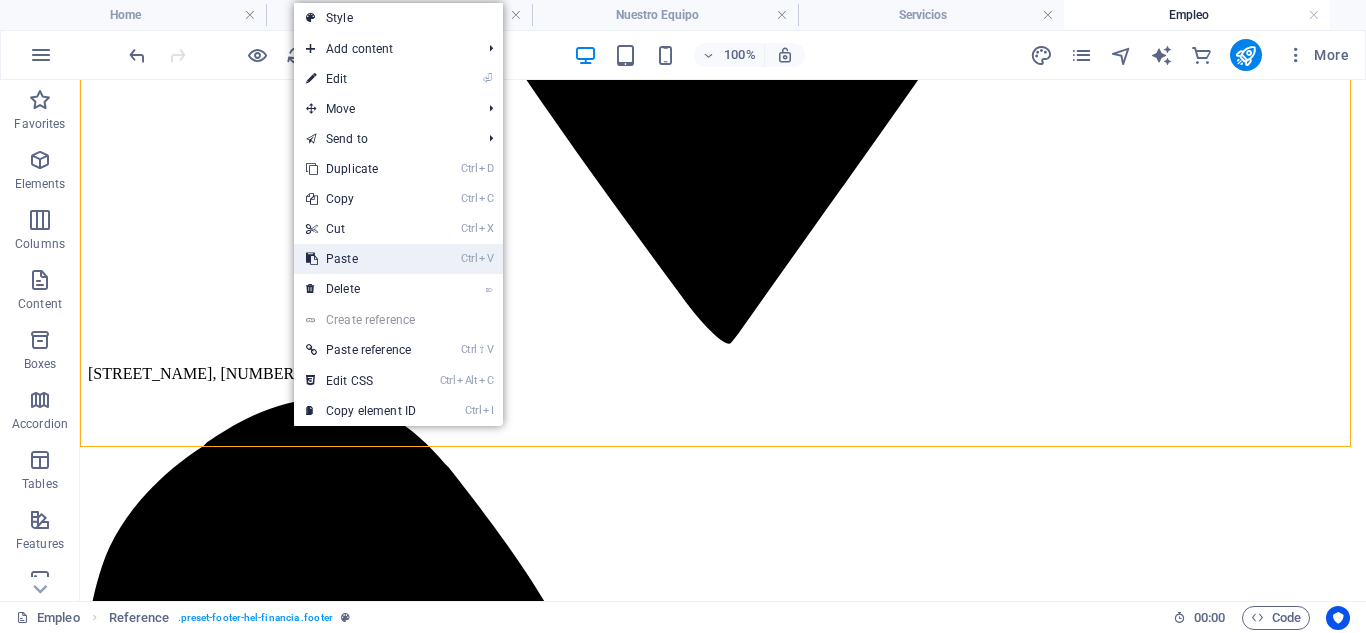 click on "Ctrl V  Paste" at bounding box center (361, 259) 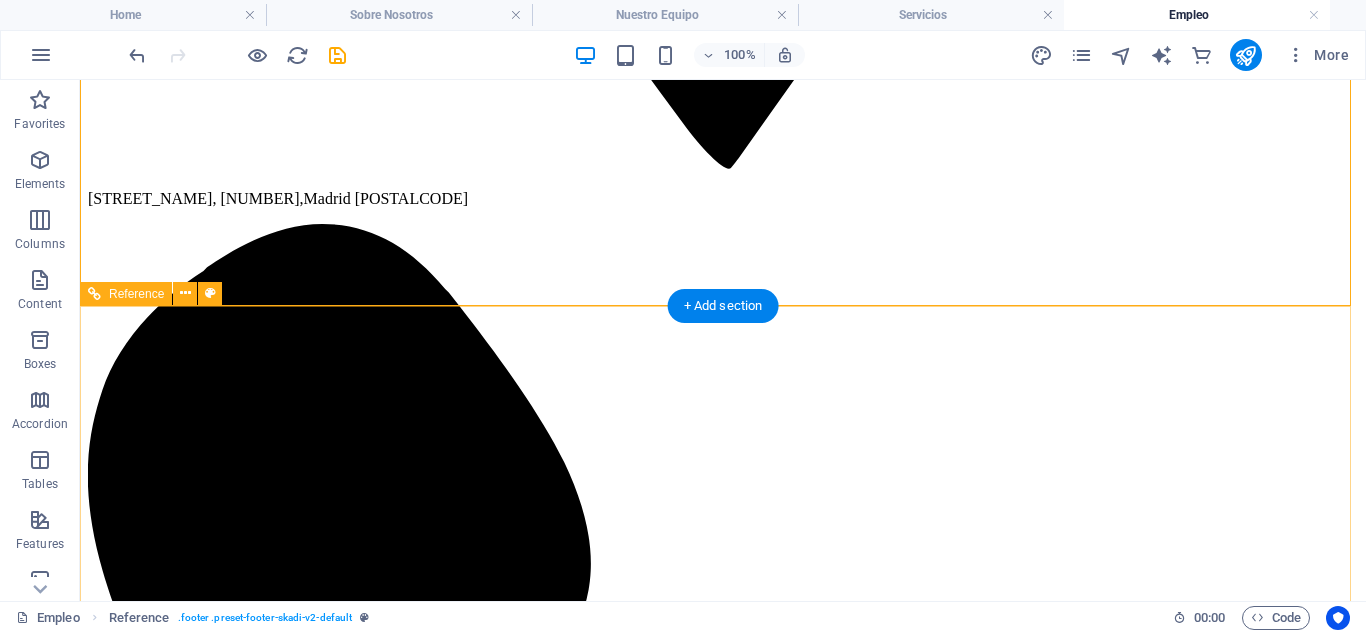 scroll, scrollTop: 2529, scrollLeft: 0, axis: vertical 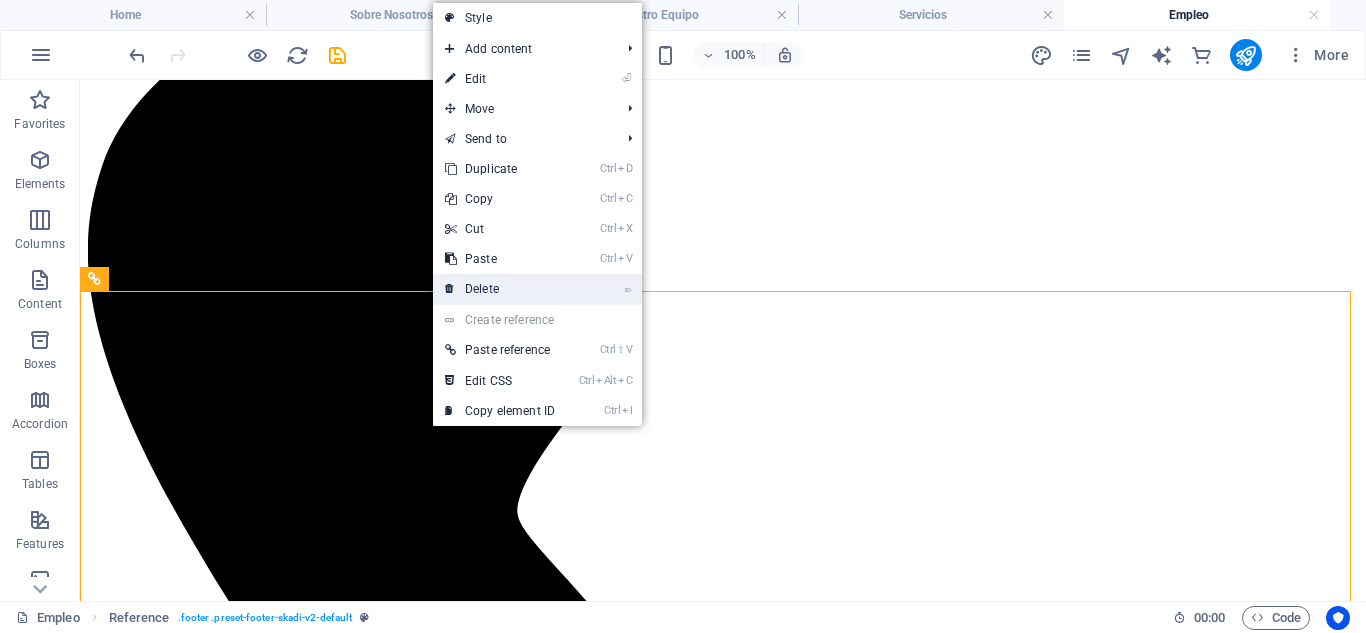 drag, startPoint x: 526, startPoint y: 283, endPoint x: 471, endPoint y: 202, distance: 97.90812 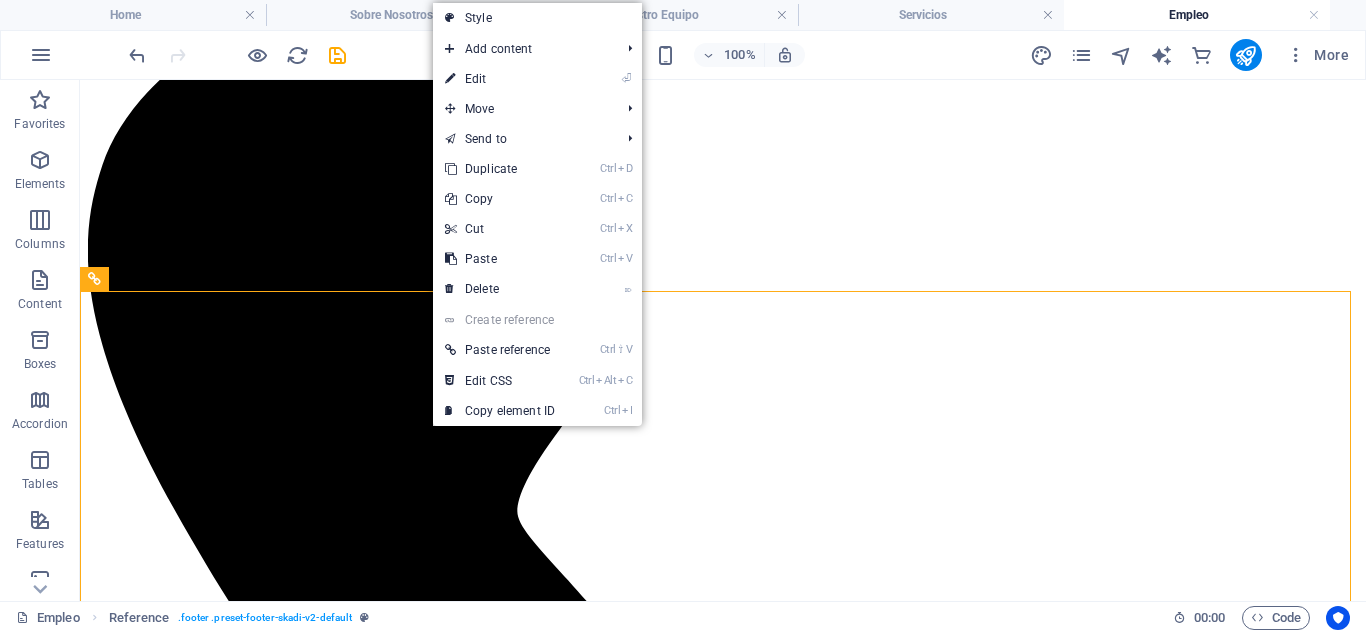 scroll, scrollTop: 2219, scrollLeft: 0, axis: vertical 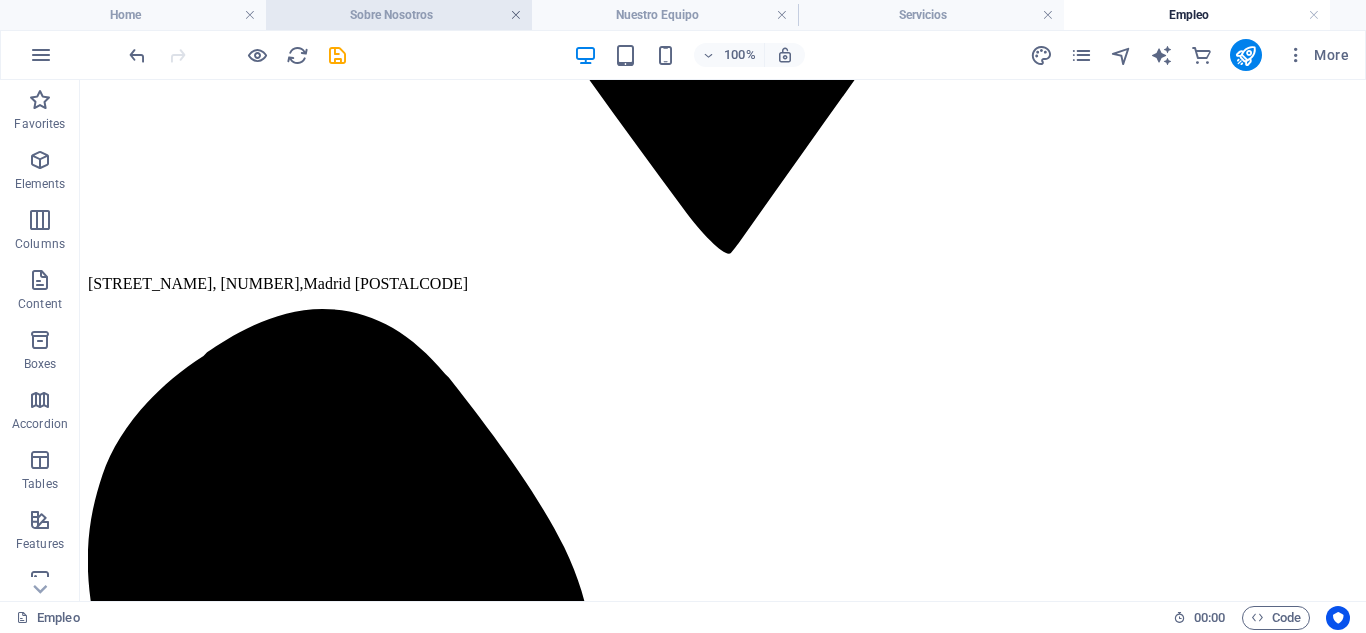 click at bounding box center [516, 15] 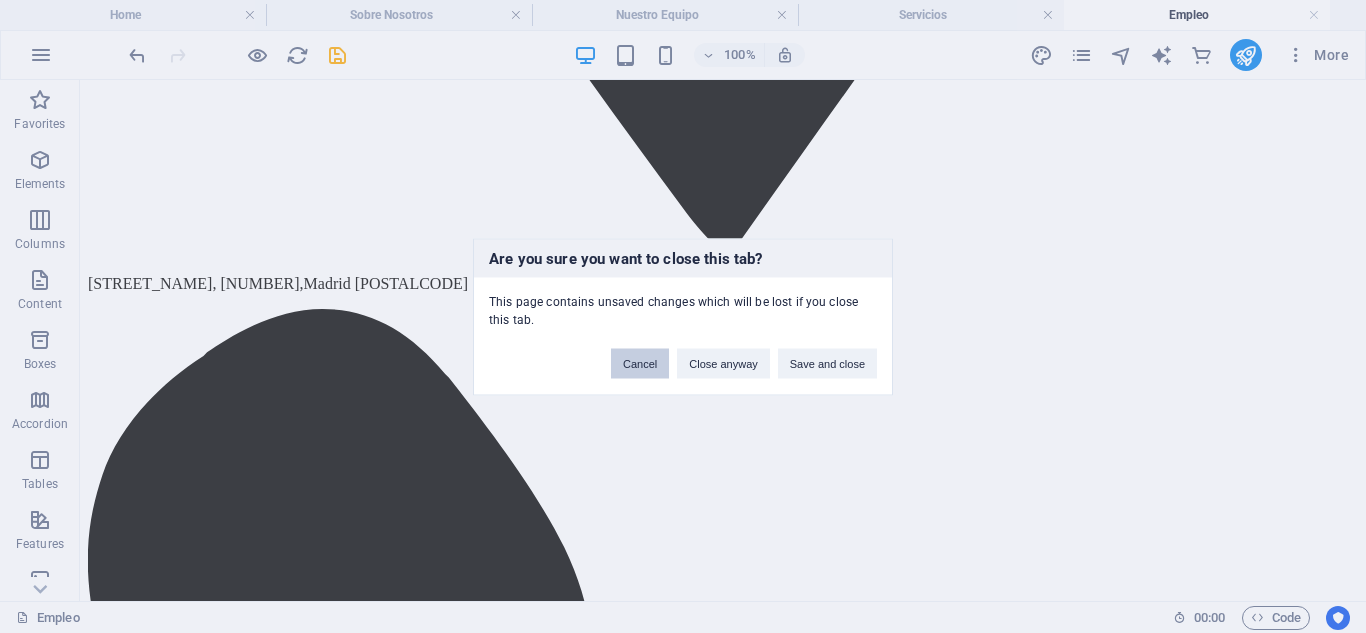 drag, startPoint x: 636, startPoint y: 363, endPoint x: 567, endPoint y: 279, distance: 108.706024 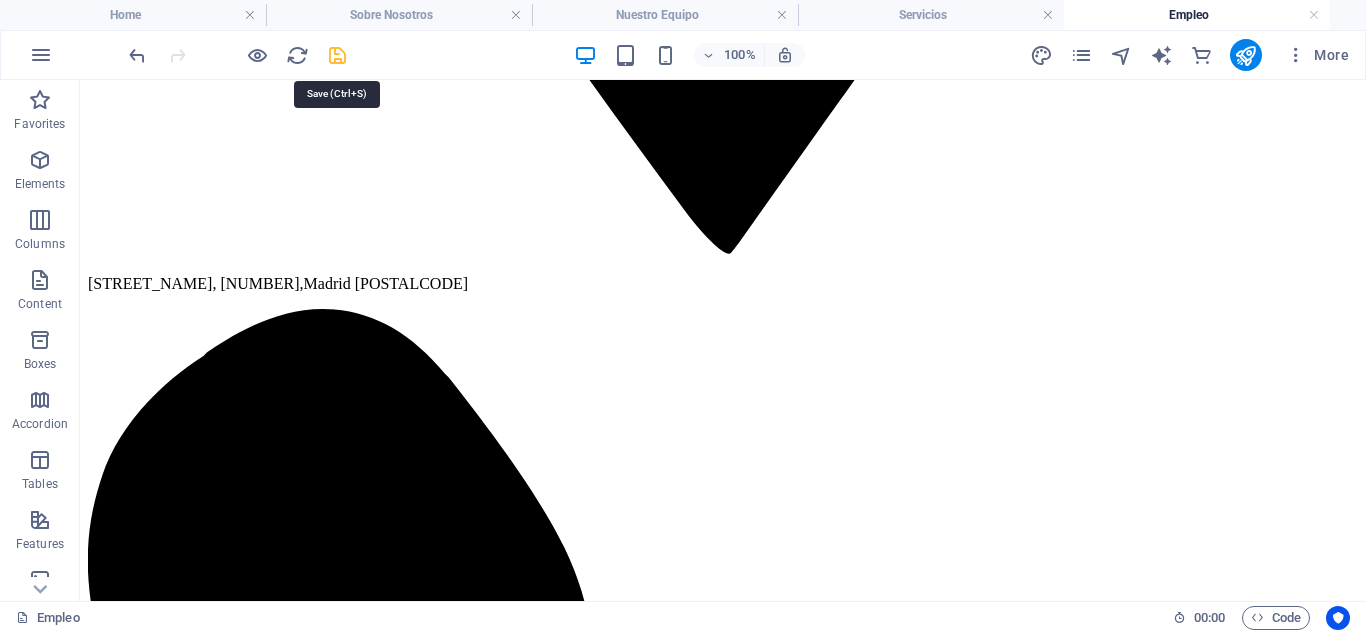 click at bounding box center [337, 55] 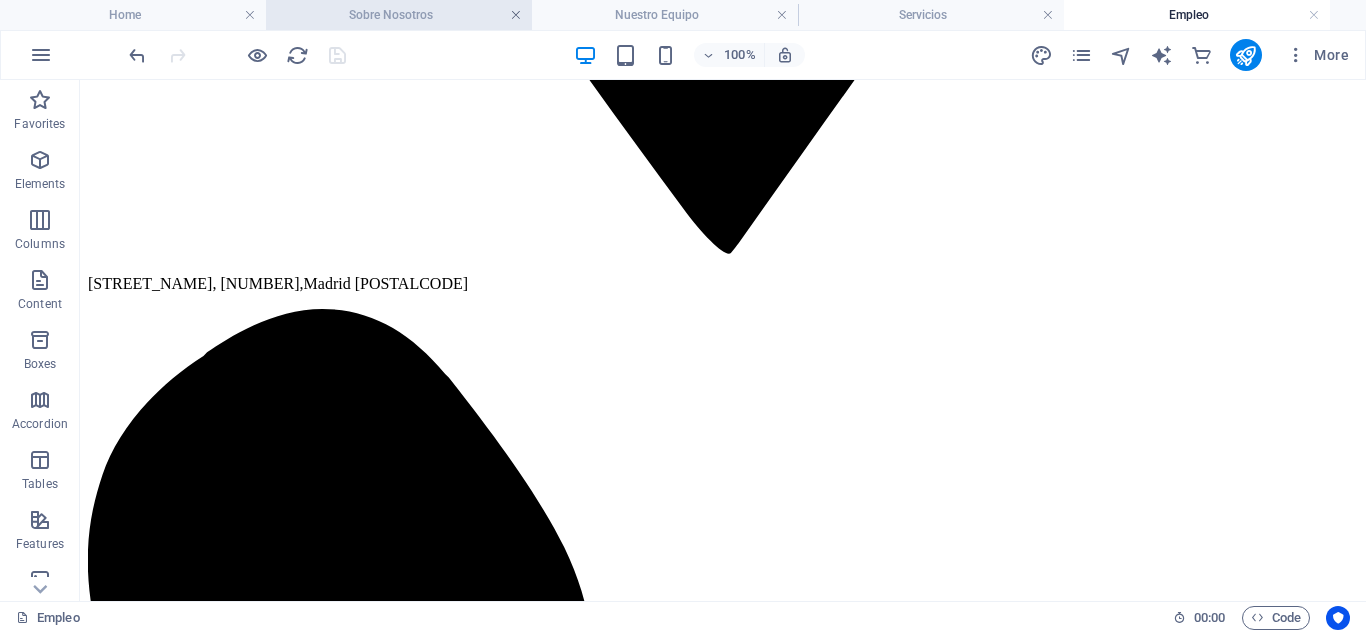 click at bounding box center (516, 15) 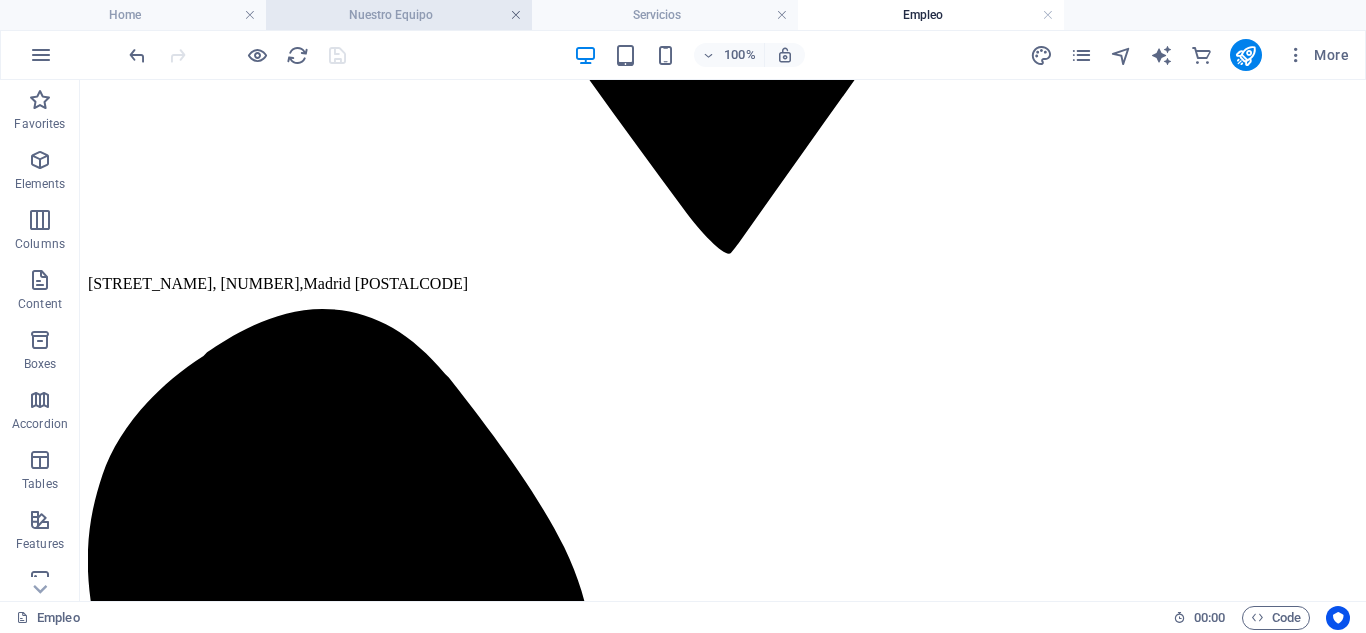 click at bounding box center (516, 15) 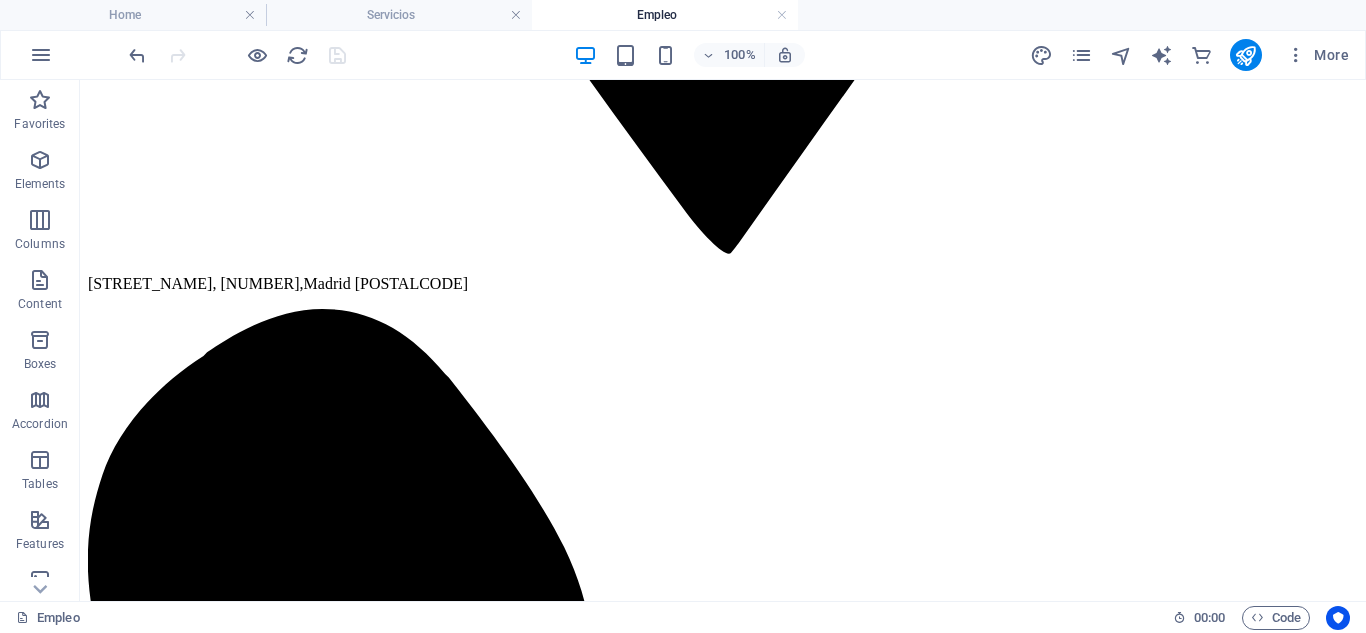 click at bounding box center [516, 15] 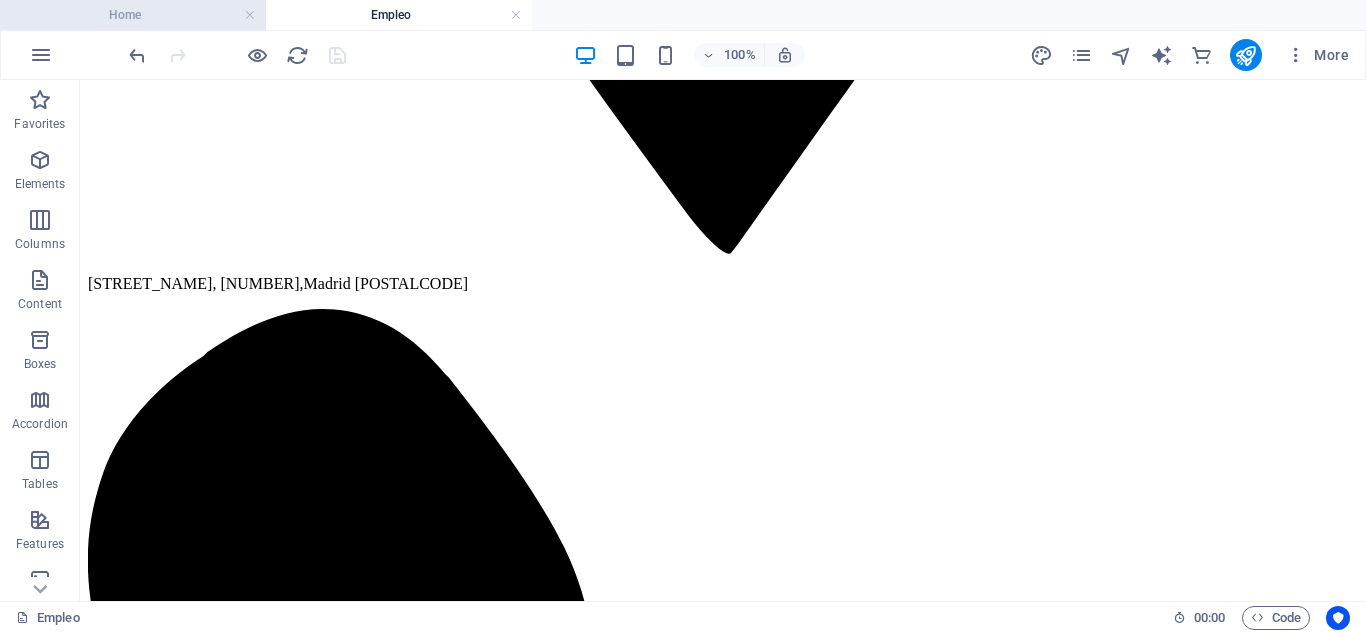 click on "Home" at bounding box center [133, 15] 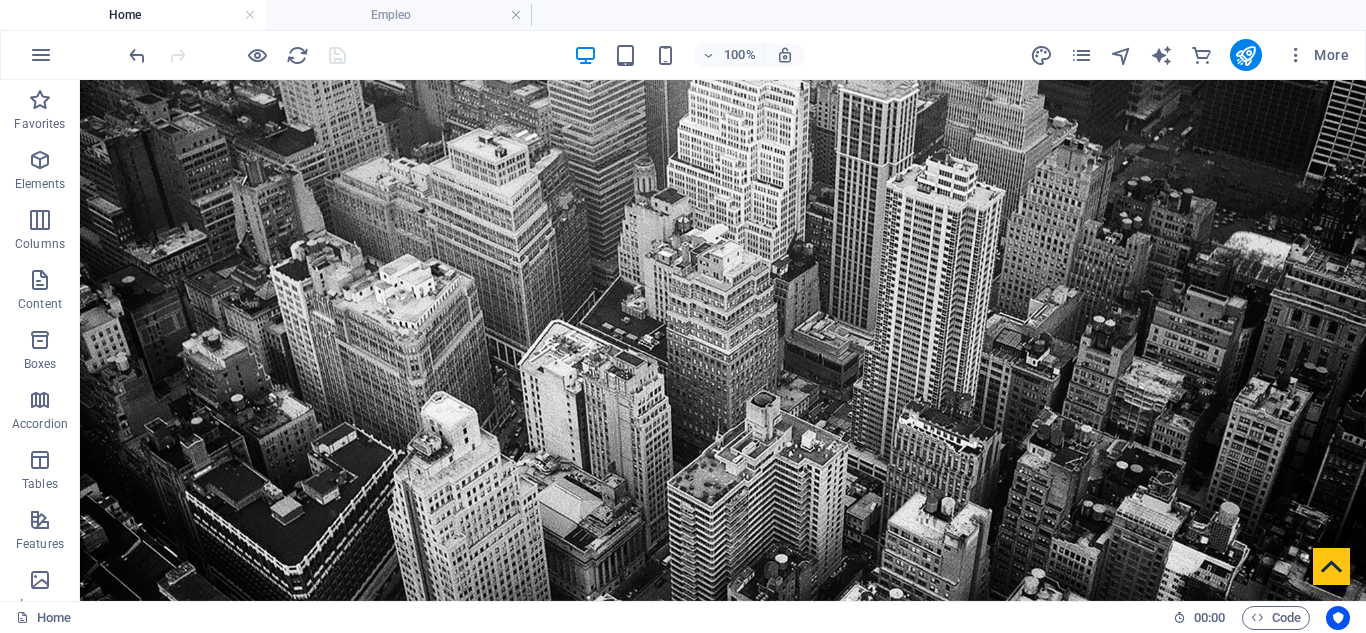 scroll, scrollTop: 7585, scrollLeft: 0, axis: vertical 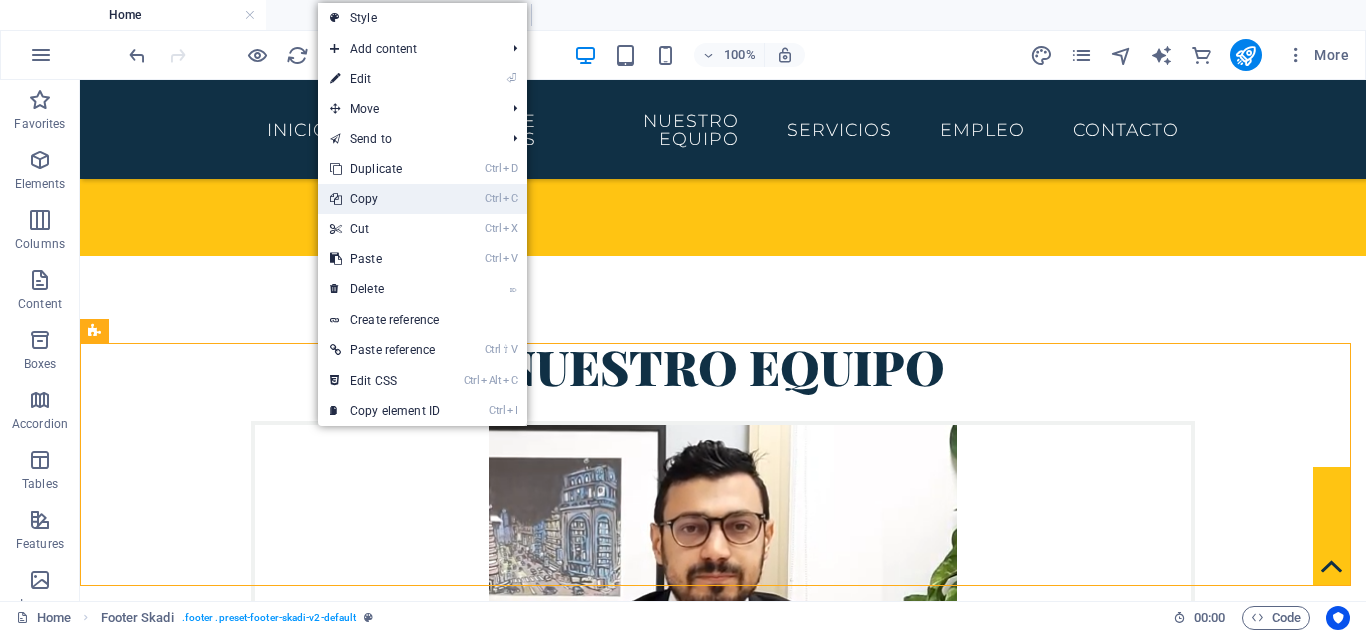 click on "Ctrl C  Copy" at bounding box center [385, 199] 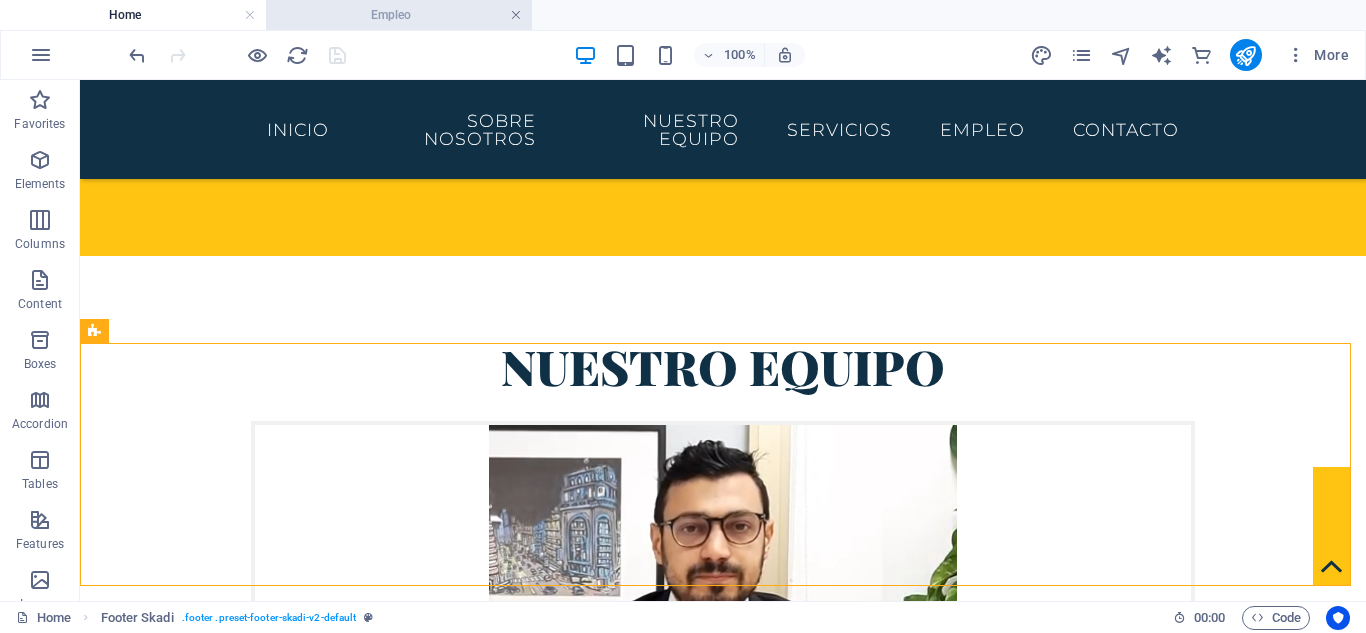 click at bounding box center (516, 15) 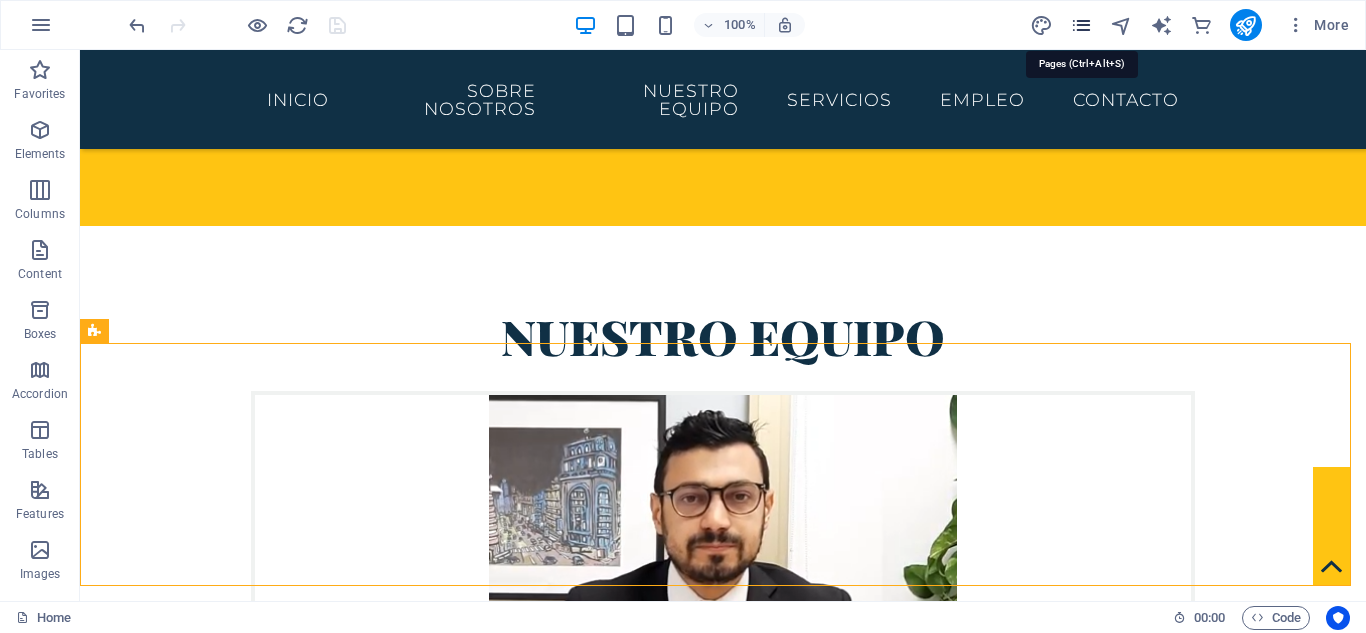 click at bounding box center [1081, 25] 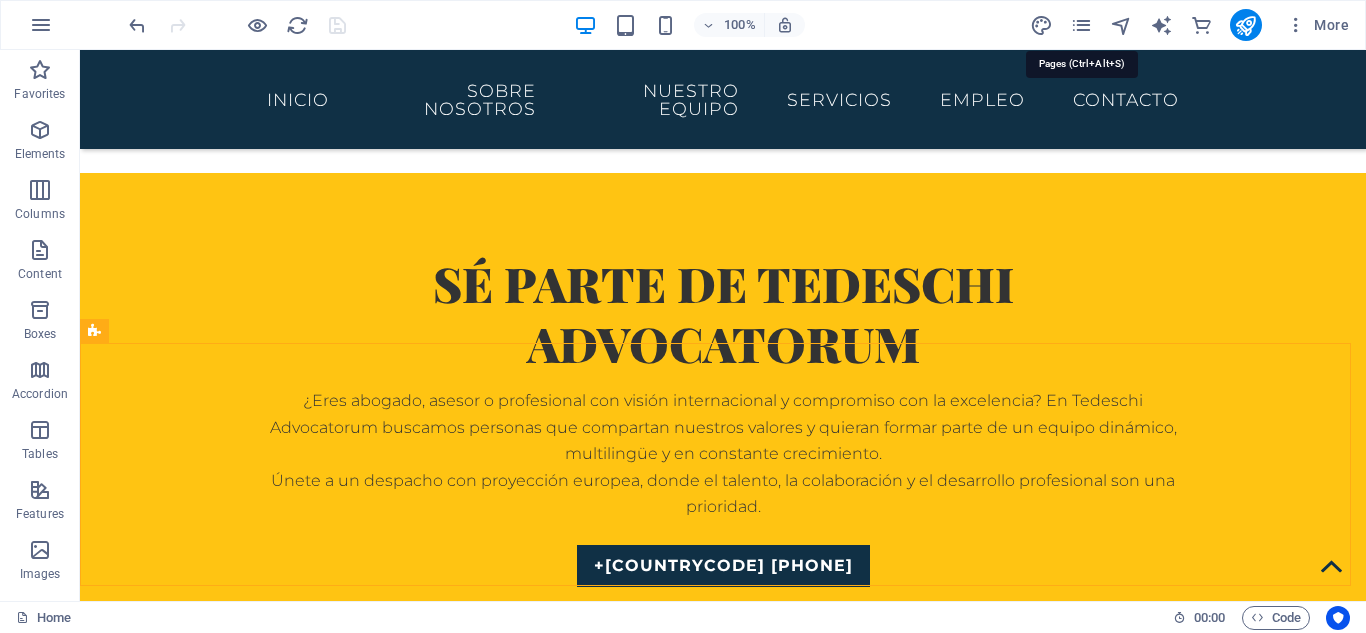 scroll, scrollTop: 8166, scrollLeft: 0, axis: vertical 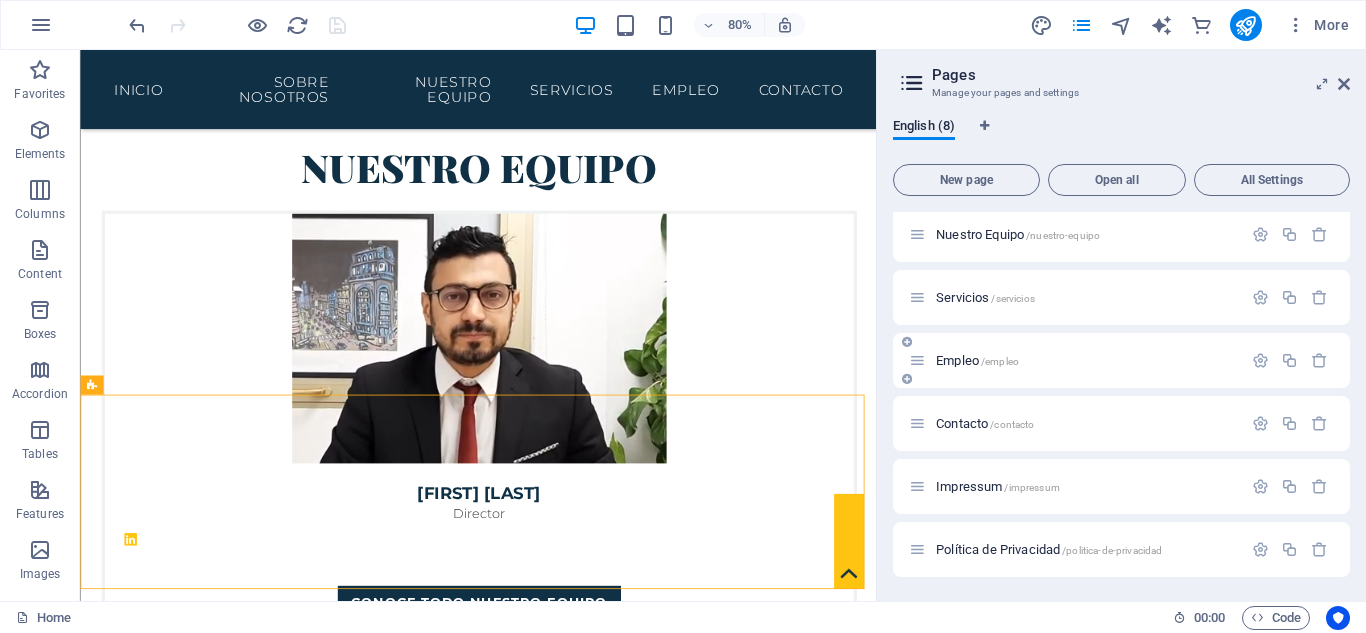 click on "Empleo /empleo" at bounding box center [977, 360] 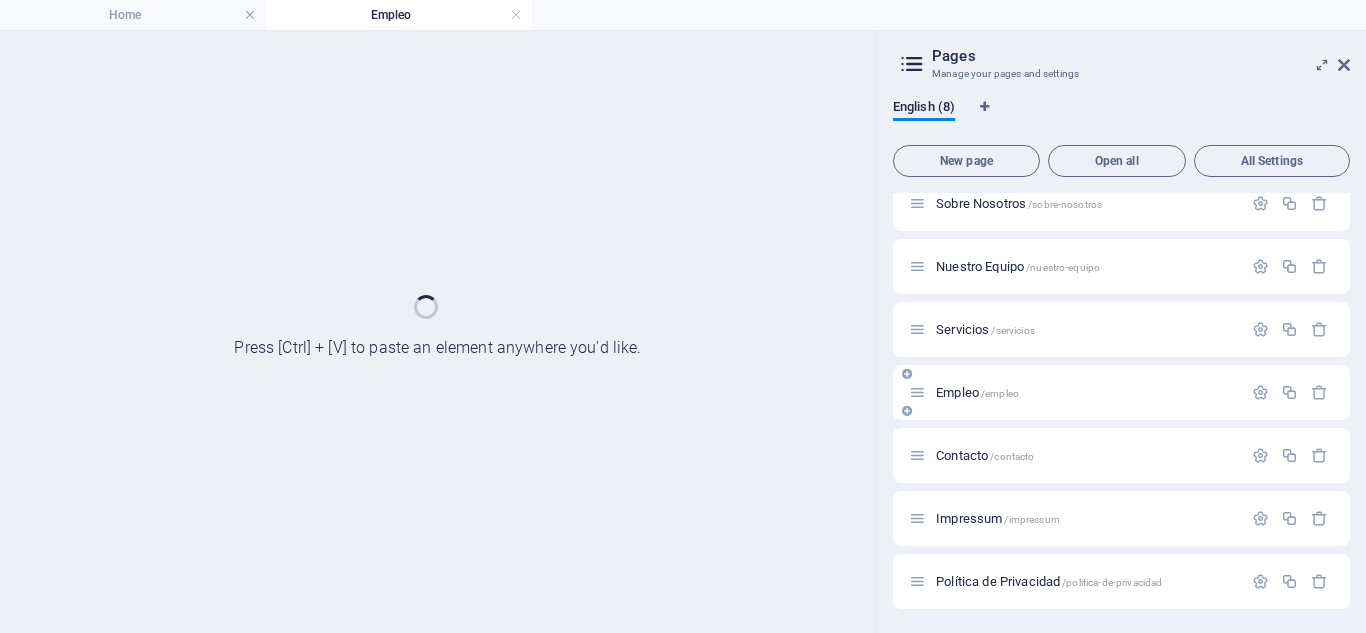 scroll, scrollTop: 80, scrollLeft: 0, axis: vertical 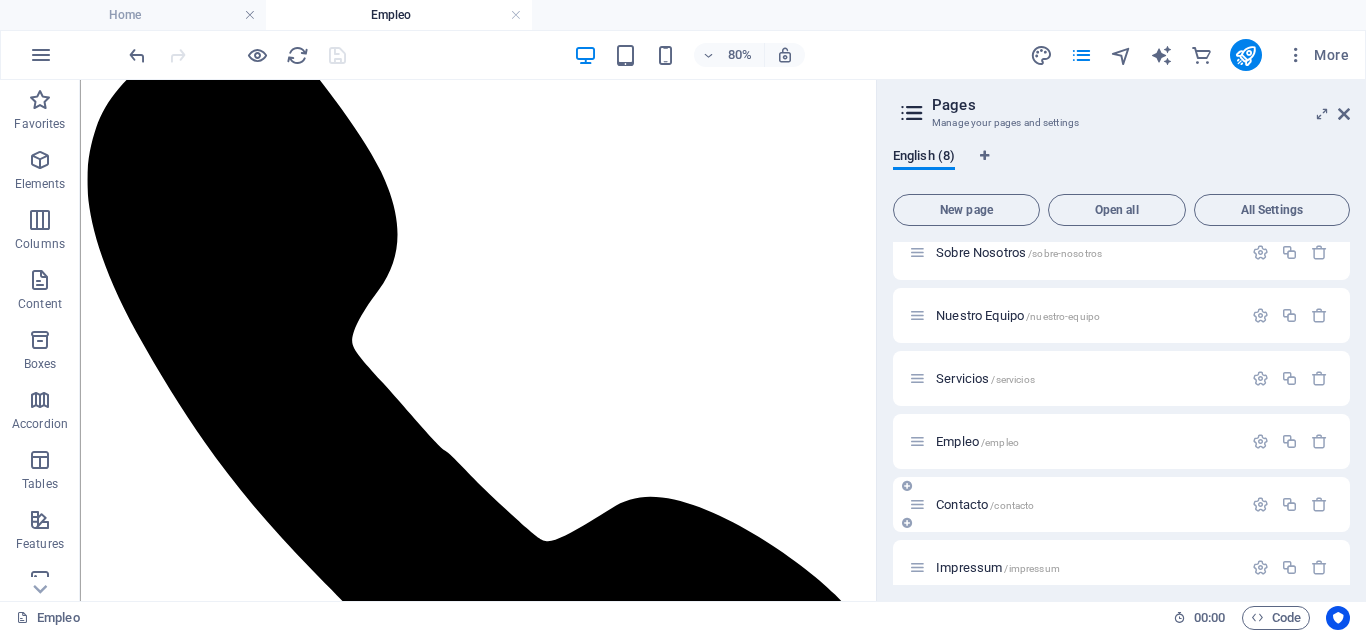 click on "Contacto /contacto" at bounding box center [985, 504] 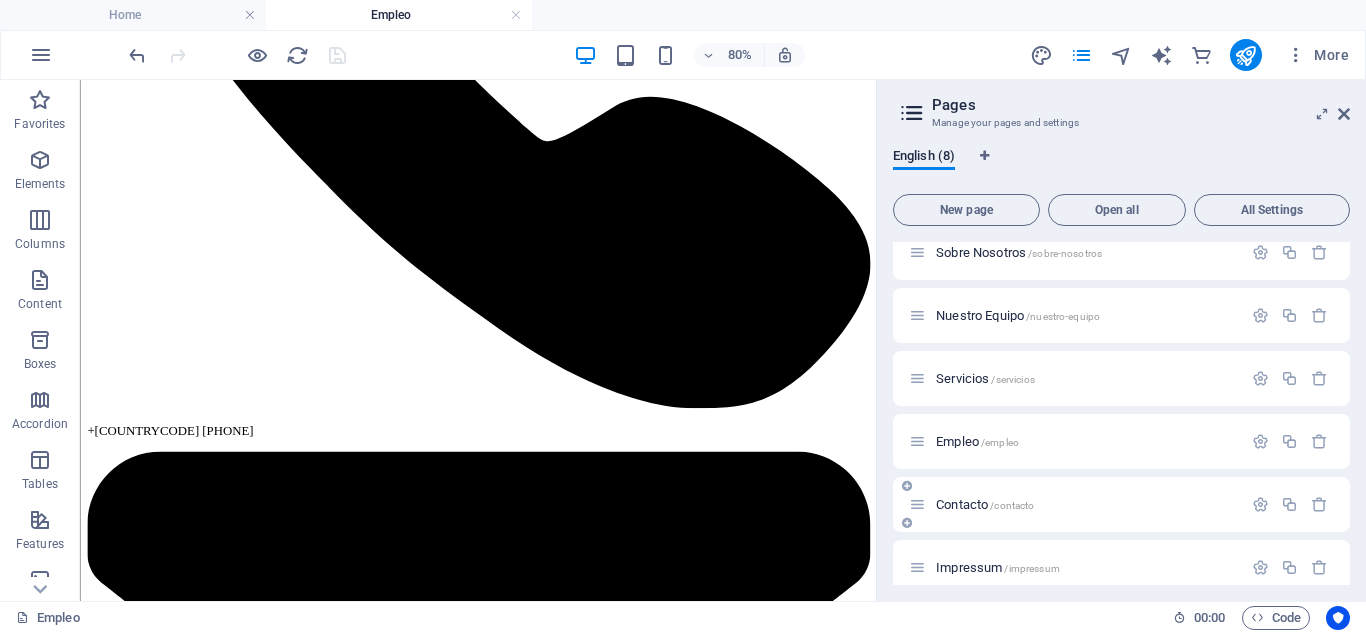 scroll, scrollTop: 0, scrollLeft: 0, axis: both 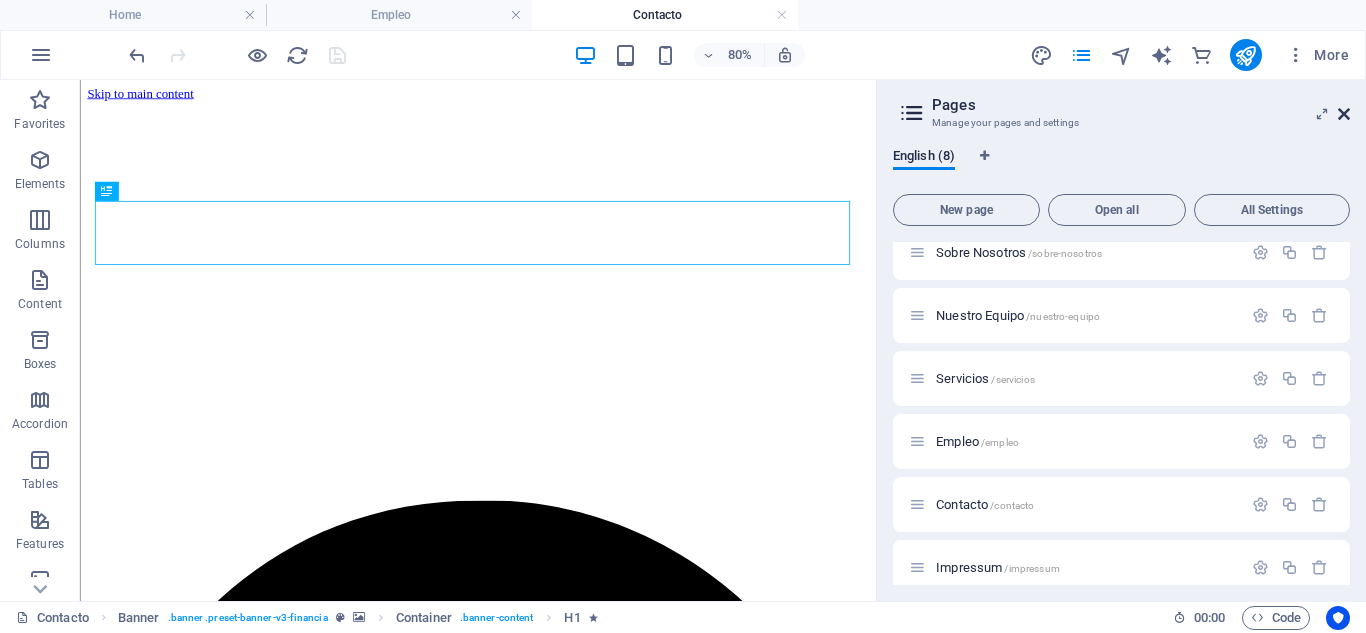 click at bounding box center [1344, 114] 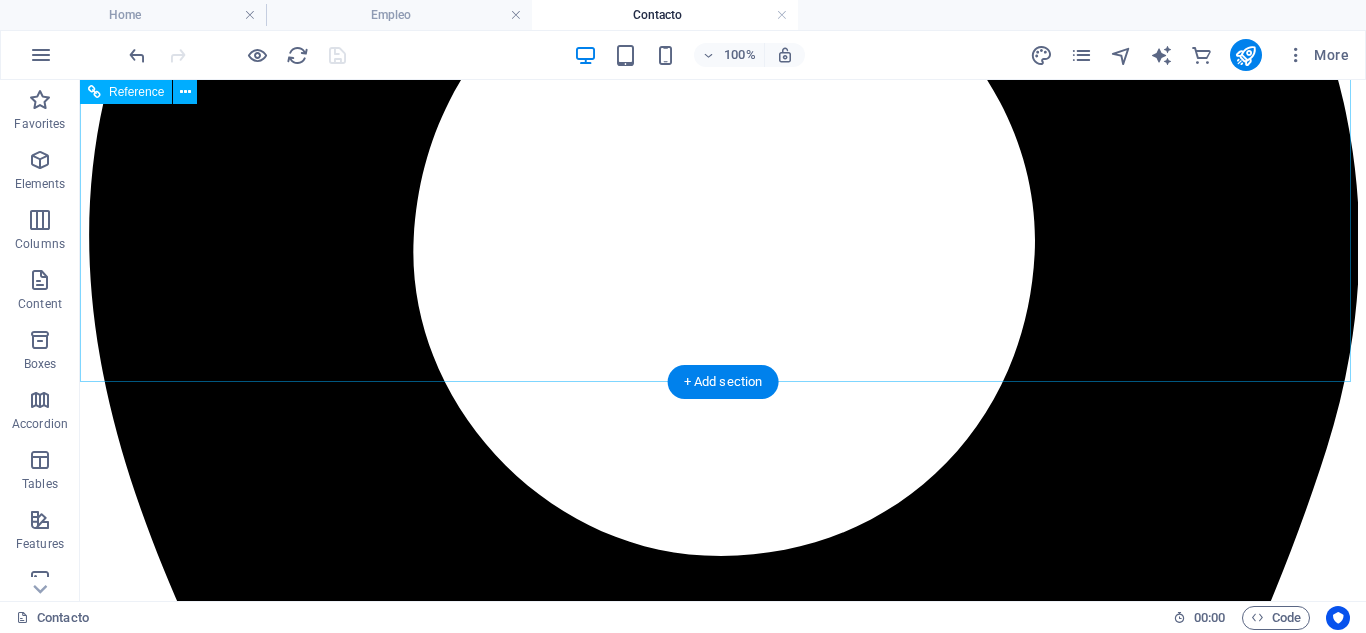 scroll, scrollTop: 949, scrollLeft: 0, axis: vertical 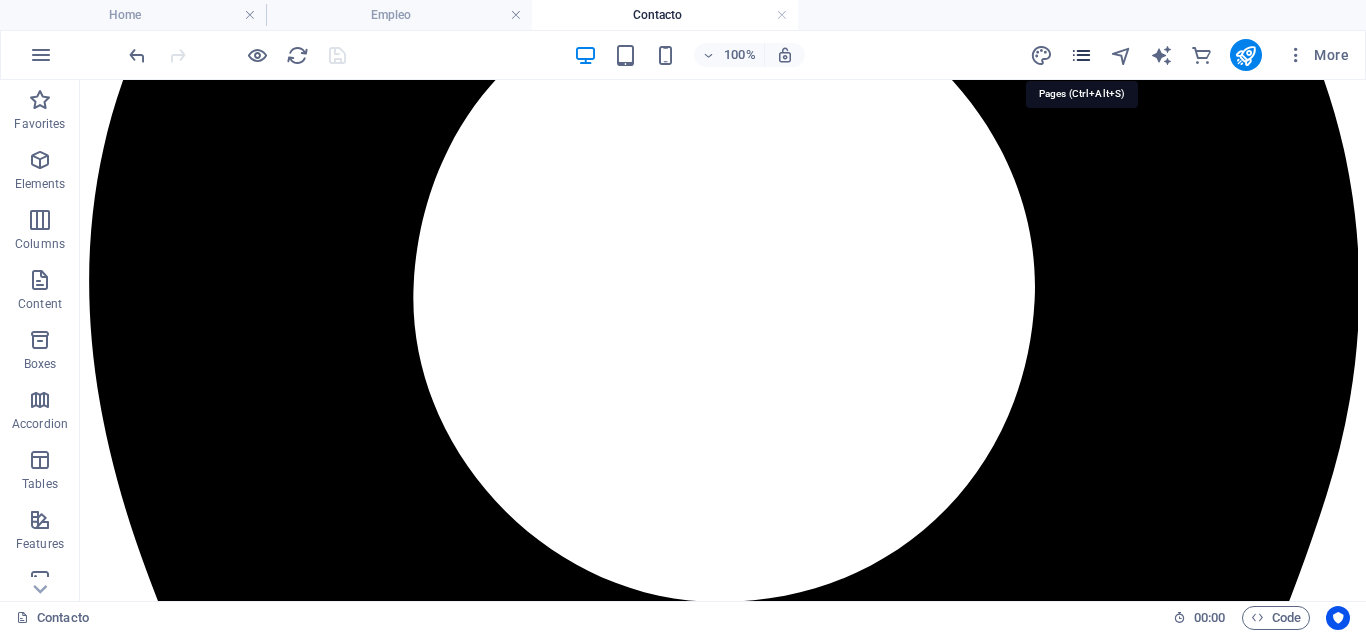click at bounding box center [1081, 55] 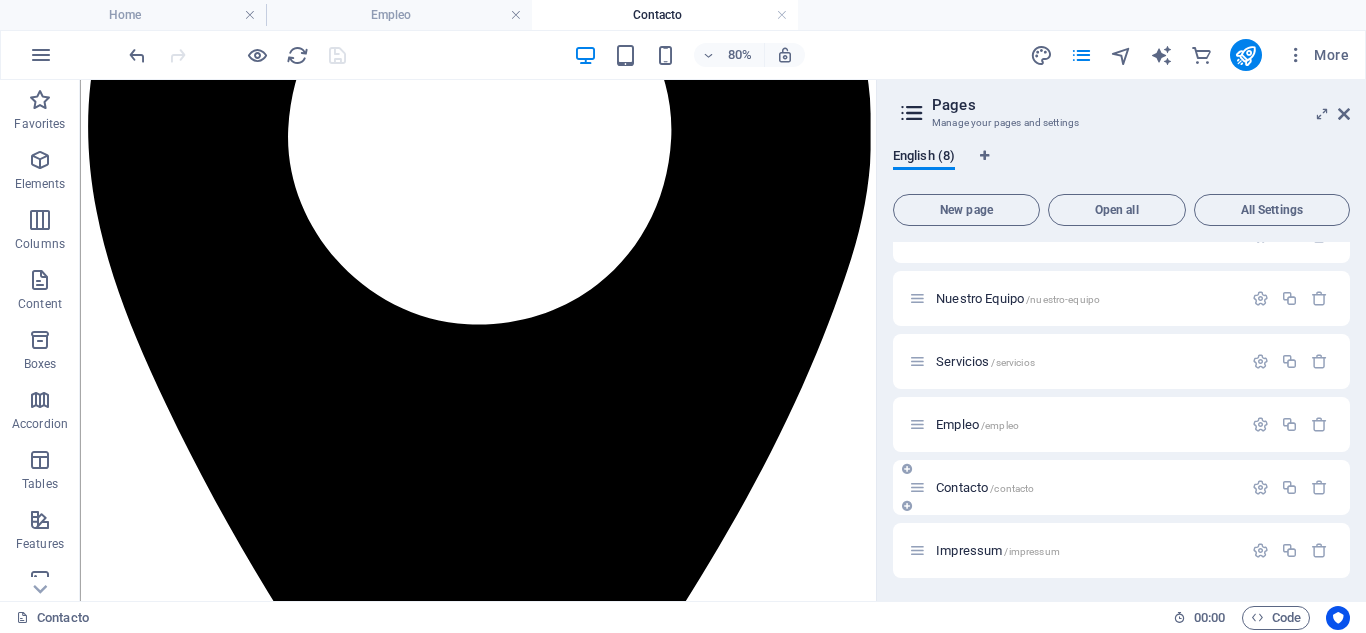 scroll, scrollTop: 161, scrollLeft: 0, axis: vertical 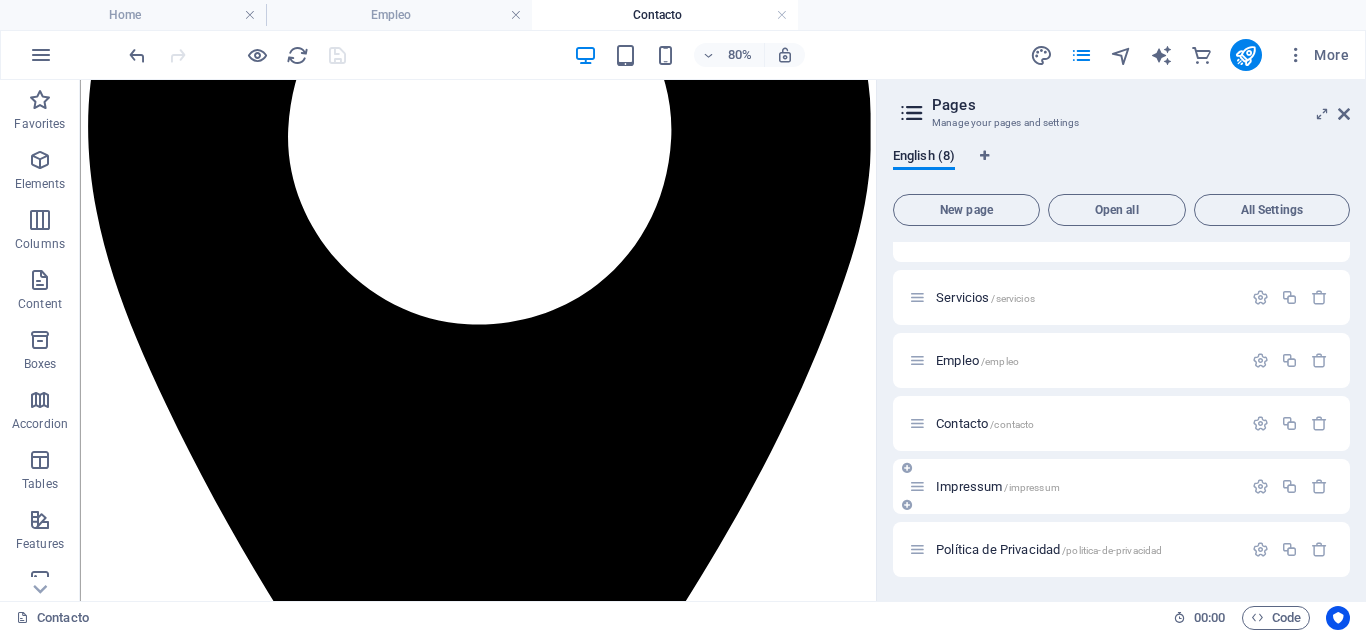 click on "Impressum /impressum" at bounding box center (998, 486) 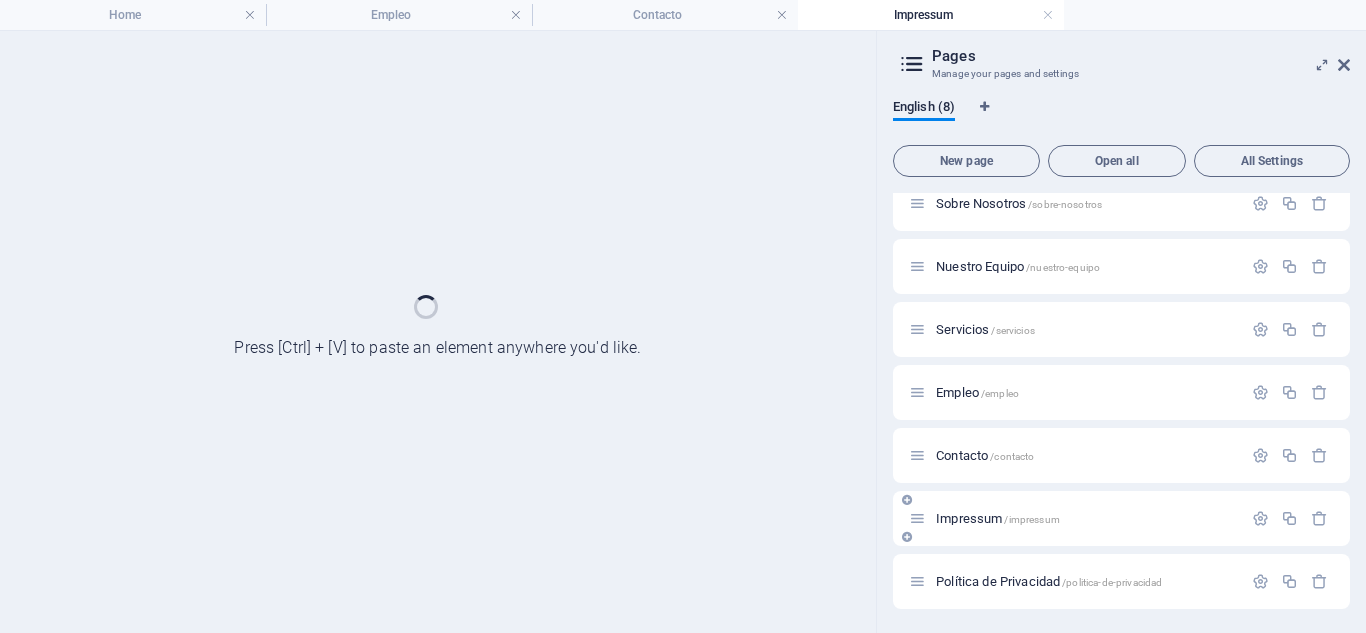 scroll, scrollTop: 80, scrollLeft: 0, axis: vertical 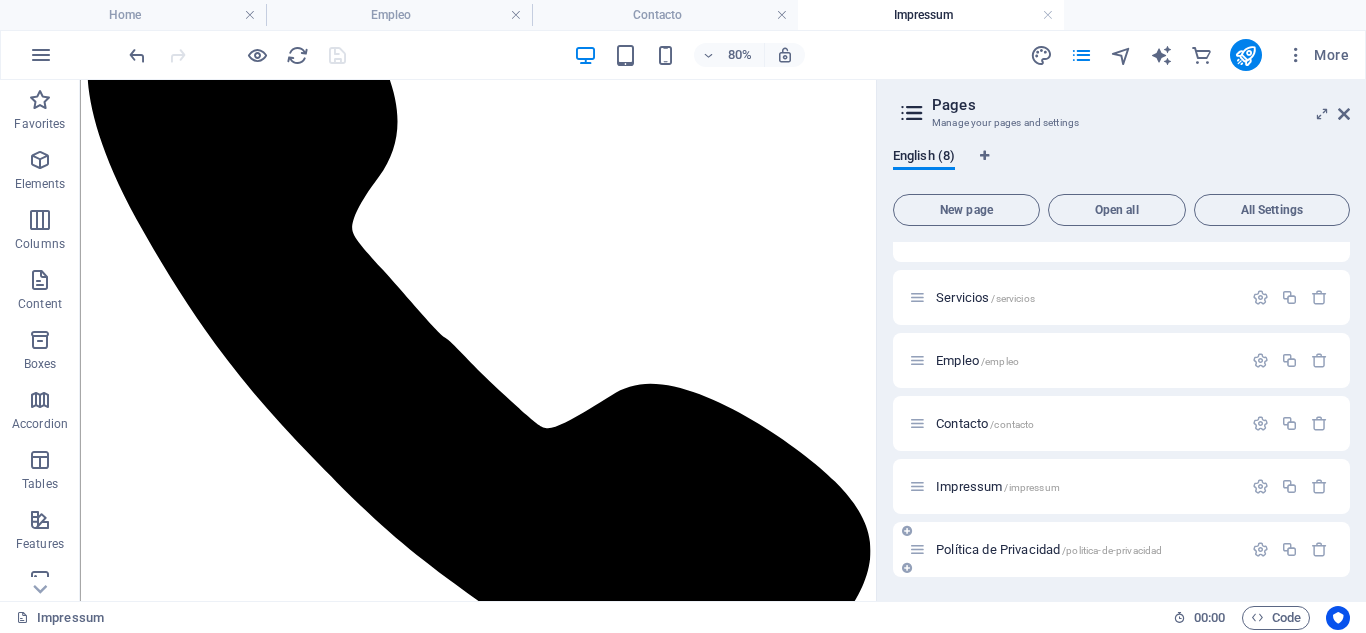 click on "Política de Privacidad /politica-de-privacidad" at bounding box center (1075, 549) 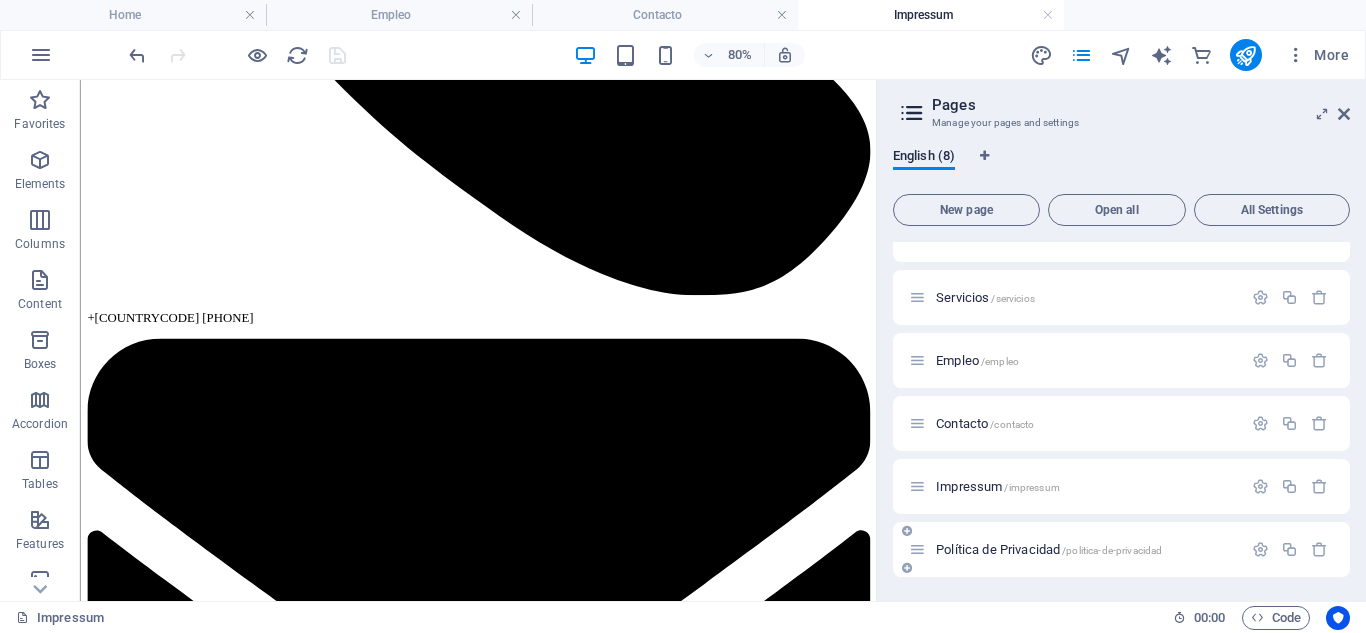 scroll, scrollTop: 0, scrollLeft: 0, axis: both 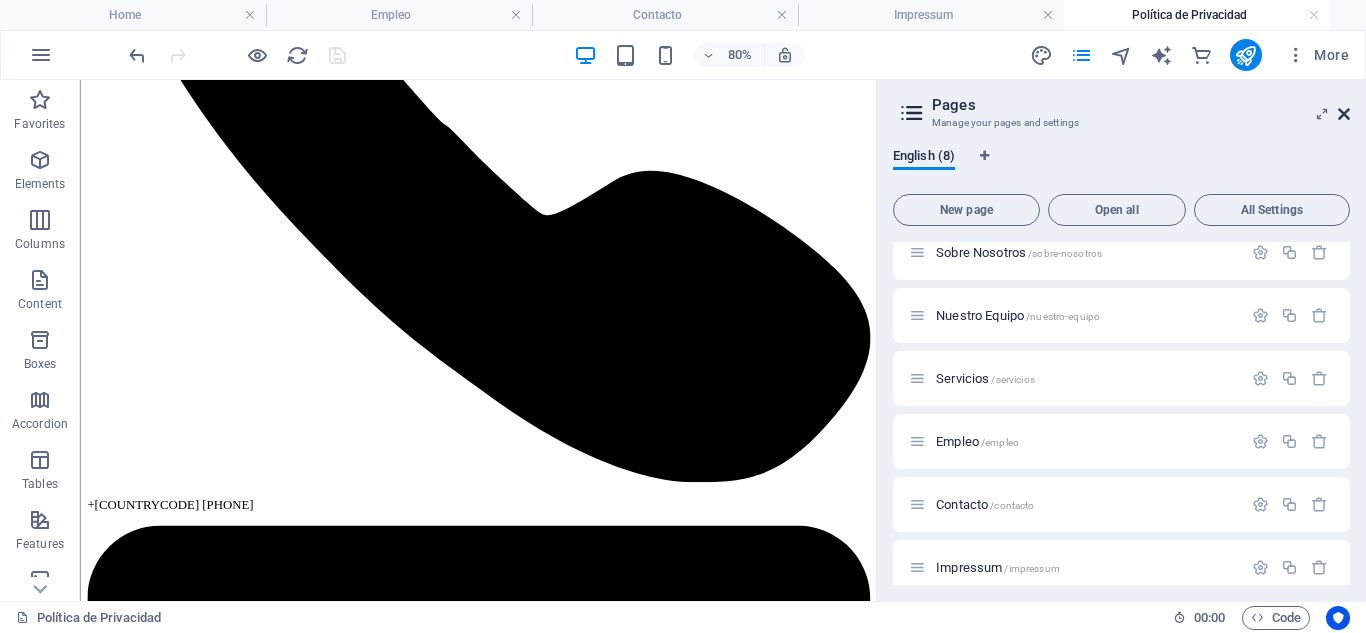 click at bounding box center (1344, 114) 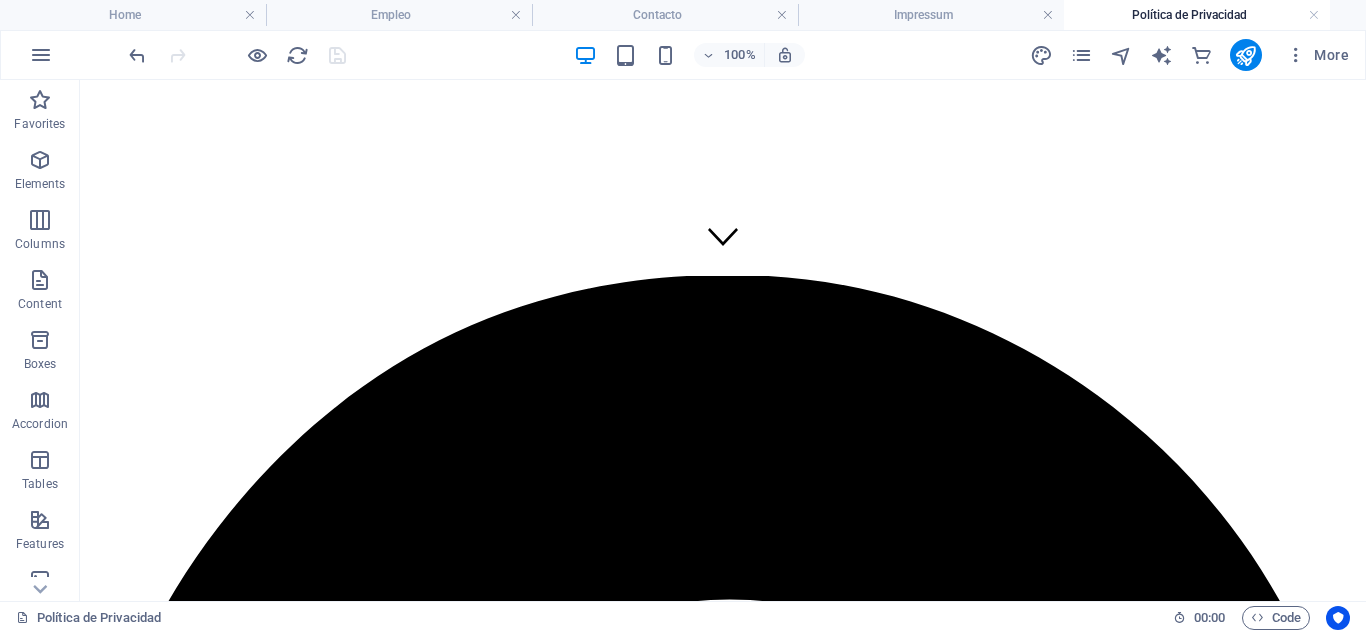 scroll, scrollTop: 0, scrollLeft: 0, axis: both 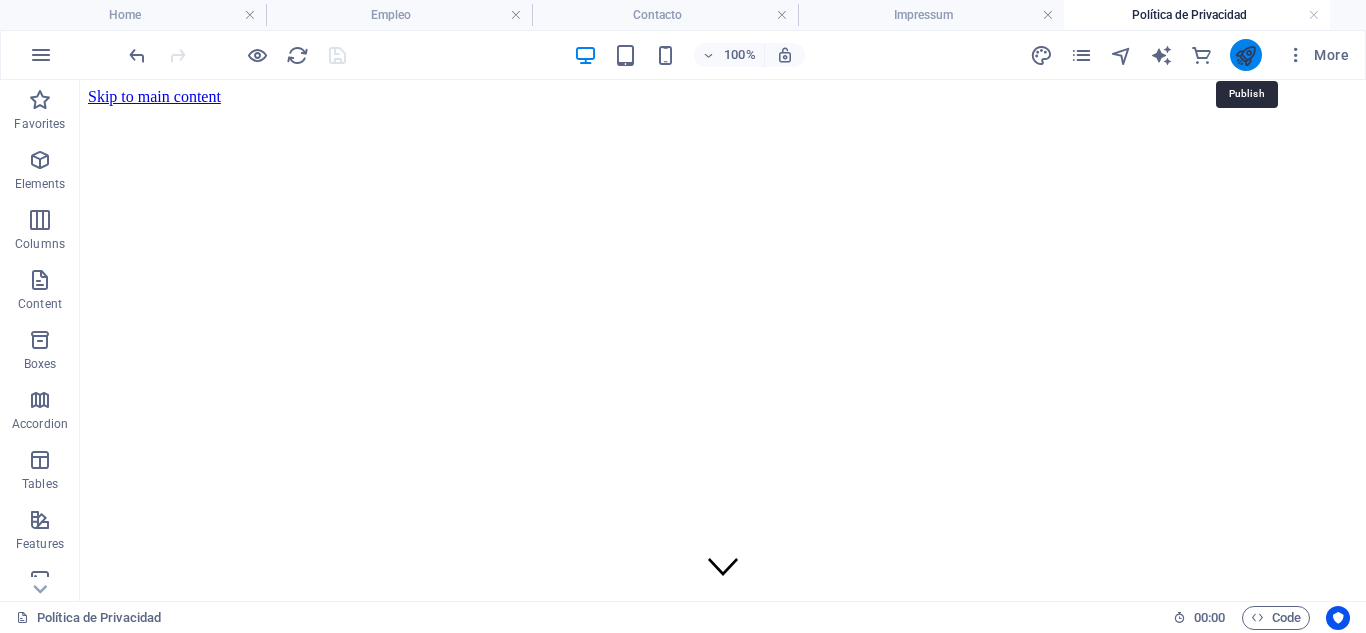 click at bounding box center [1245, 55] 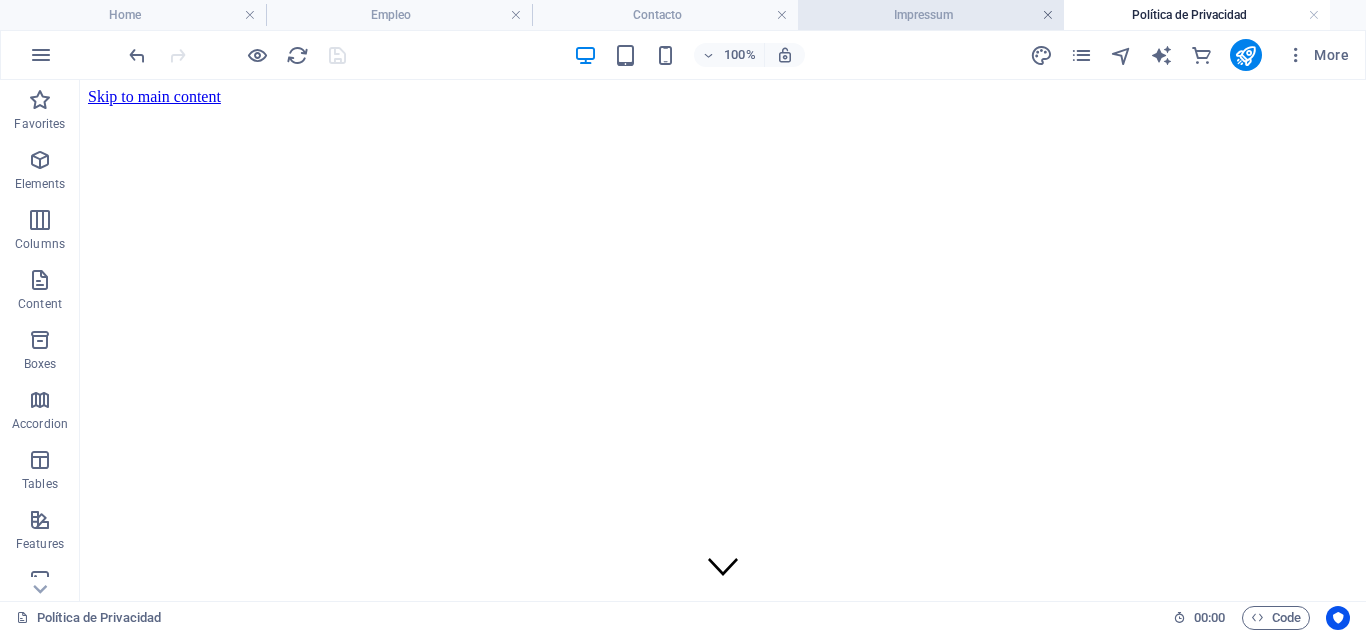 click at bounding box center (1048, 15) 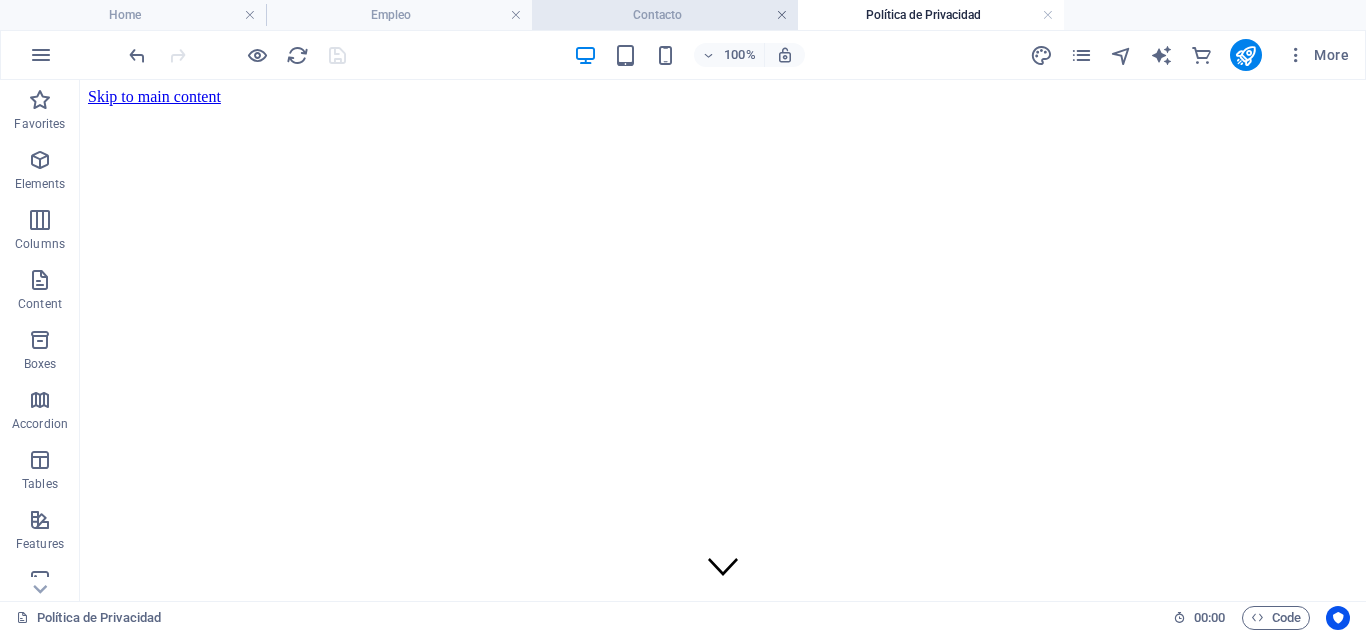 click at bounding box center [782, 15] 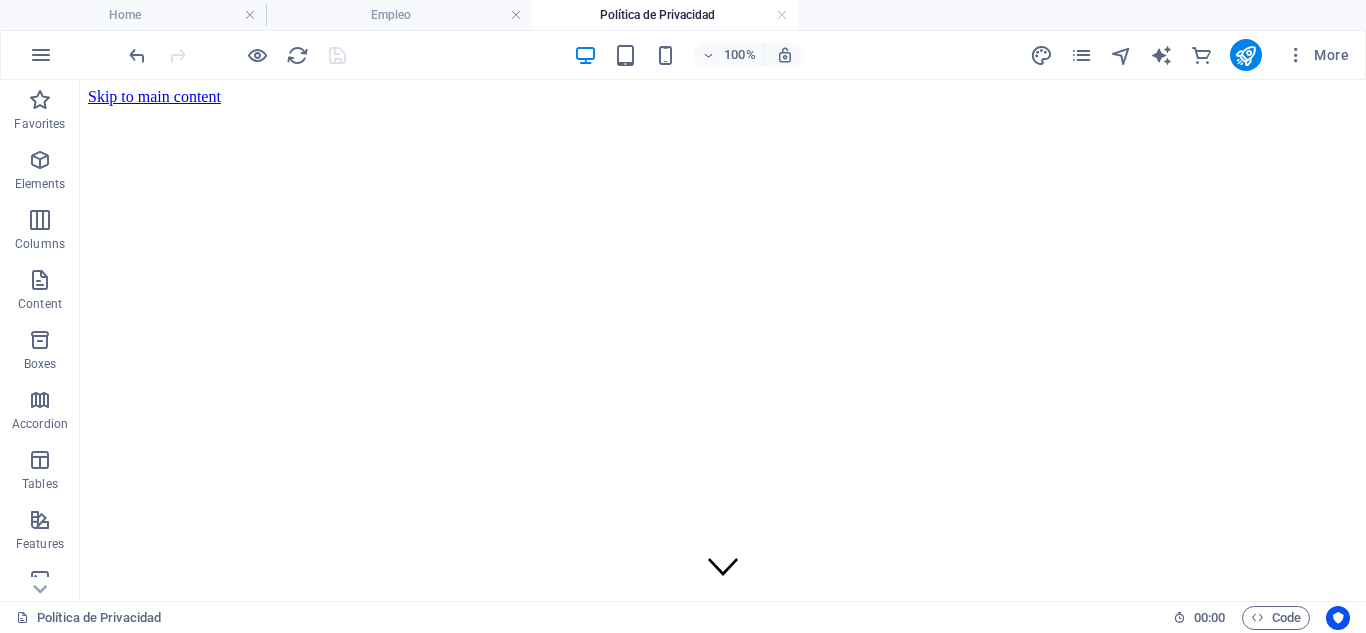 click at bounding box center [782, 15] 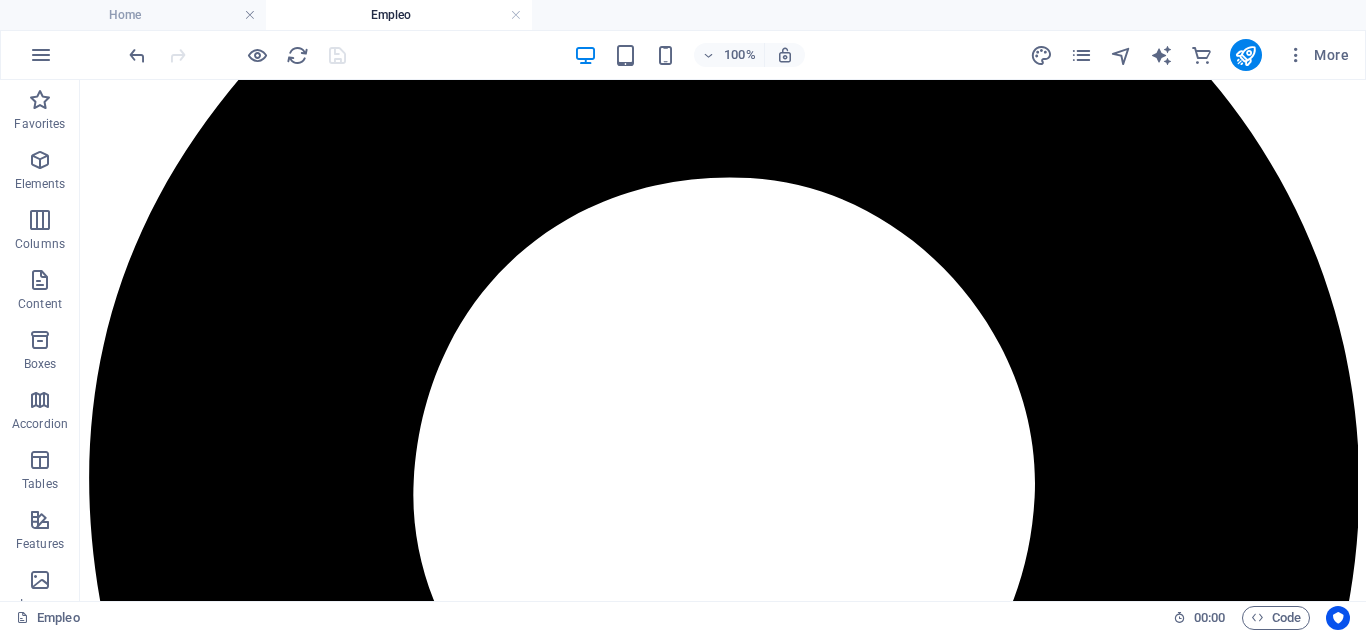 scroll, scrollTop: 0, scrollLeft: 0, axis: both 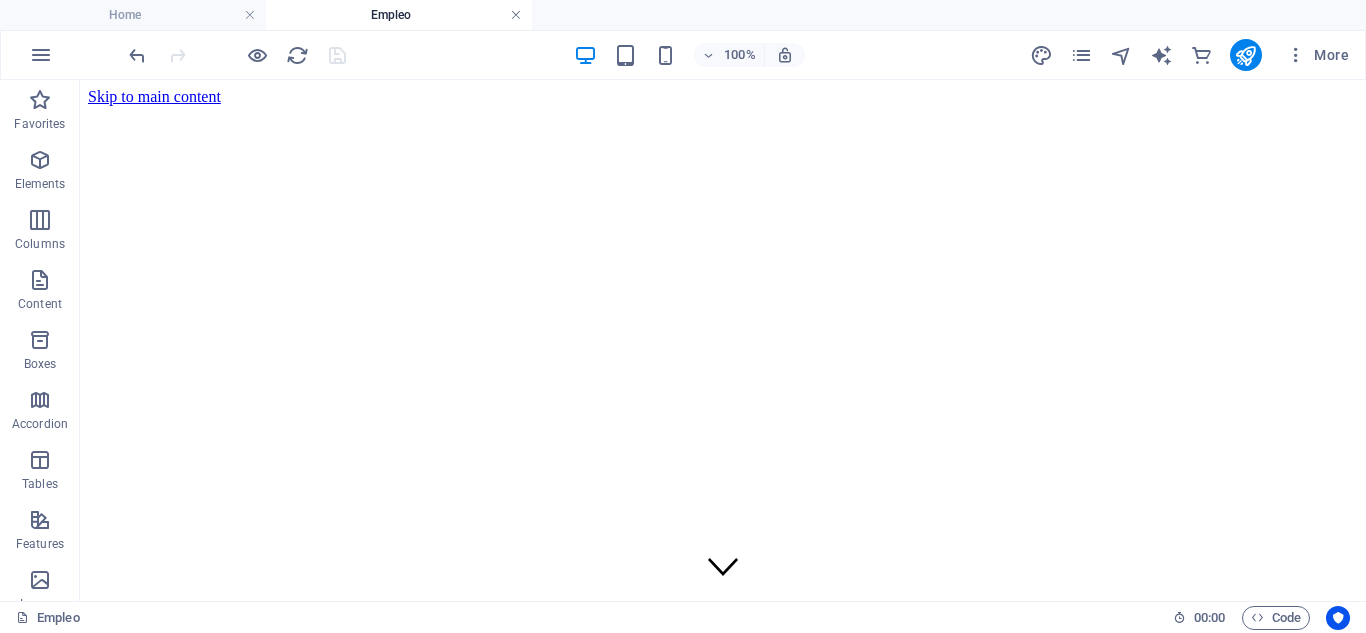 click at bounding box center [516, 15] 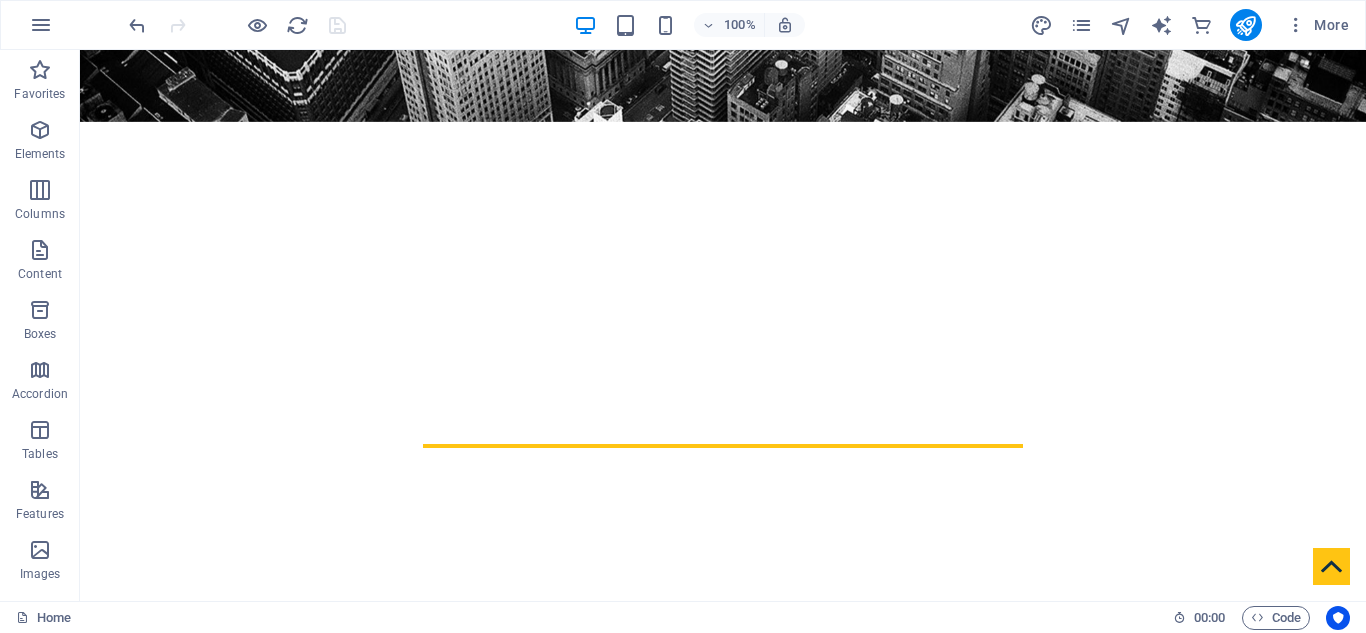 scroll, scrollTop: 0, scrollLeft: 0, axis: both 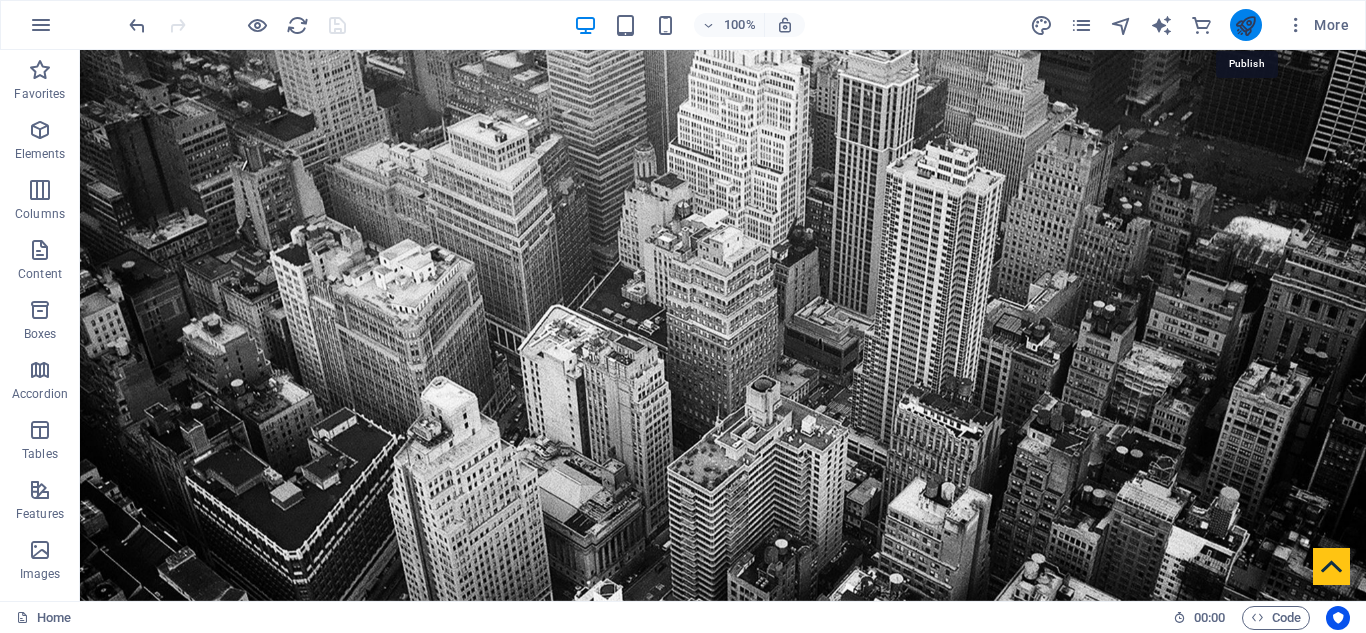 click at bounding box center [1245, 25] 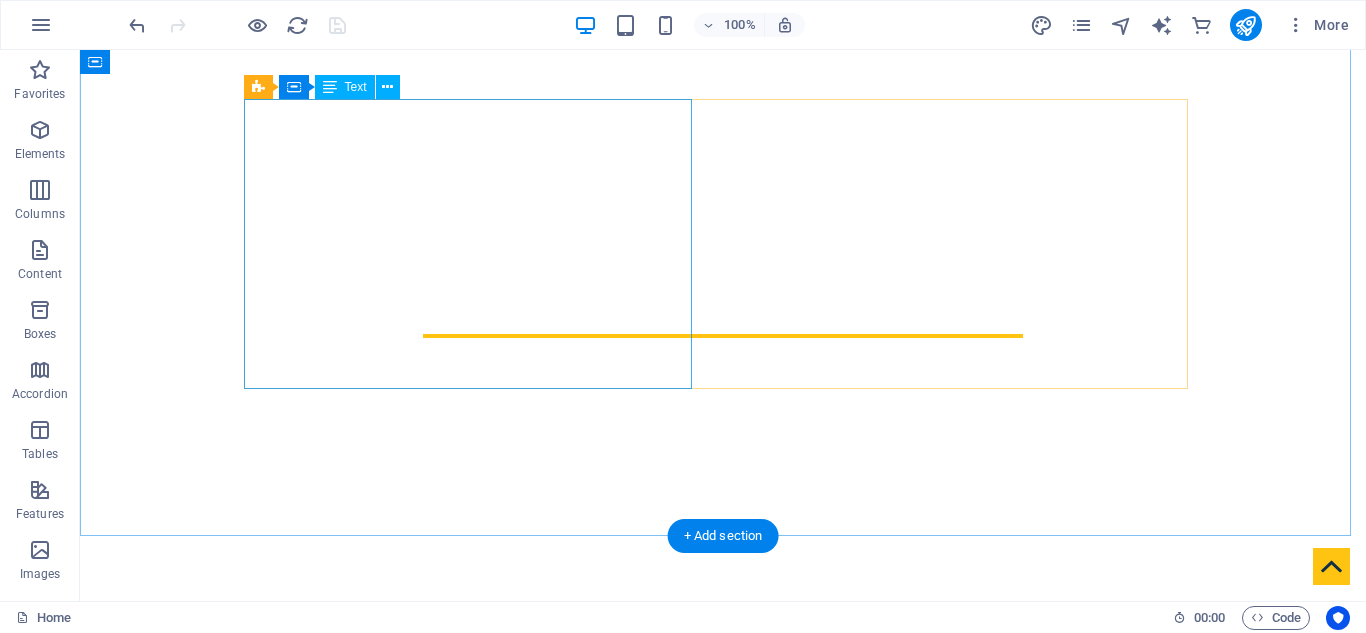 scroll, scrollTop: 667, scrollLeft: 0, axis: vertical 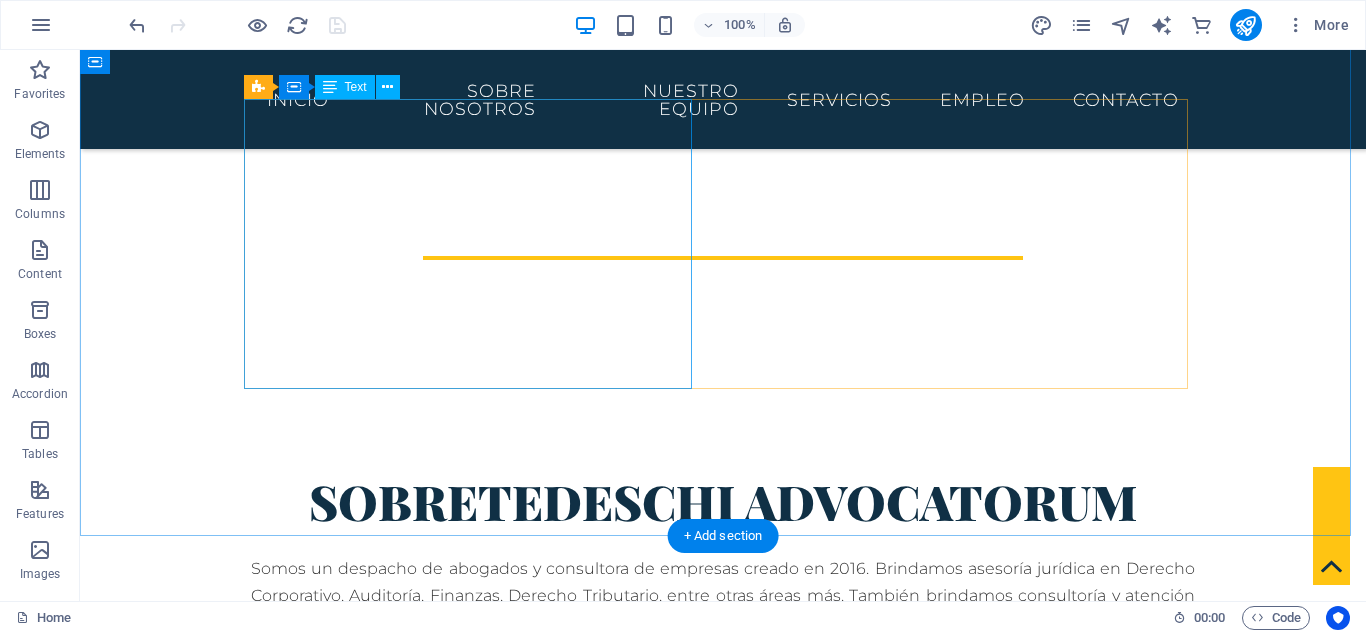 click on "Somos un despacho de abogados y consultora de empresas creado en 2016. Brindamos asesoría jurídica en Derecho Corporativo, Auditoría, Finanzas, Derecho Tributario, entre otras áreas más. También brindamos consultoría y atención en idiomas inglés, español e italiano. Nuestro equipo está compuesto por abogados y asesores de empresa con experiencia nacional e internacional. Nuestro objetivo es ser un referente en el mercado jurídico europeo." at bounding box center (723, 635) 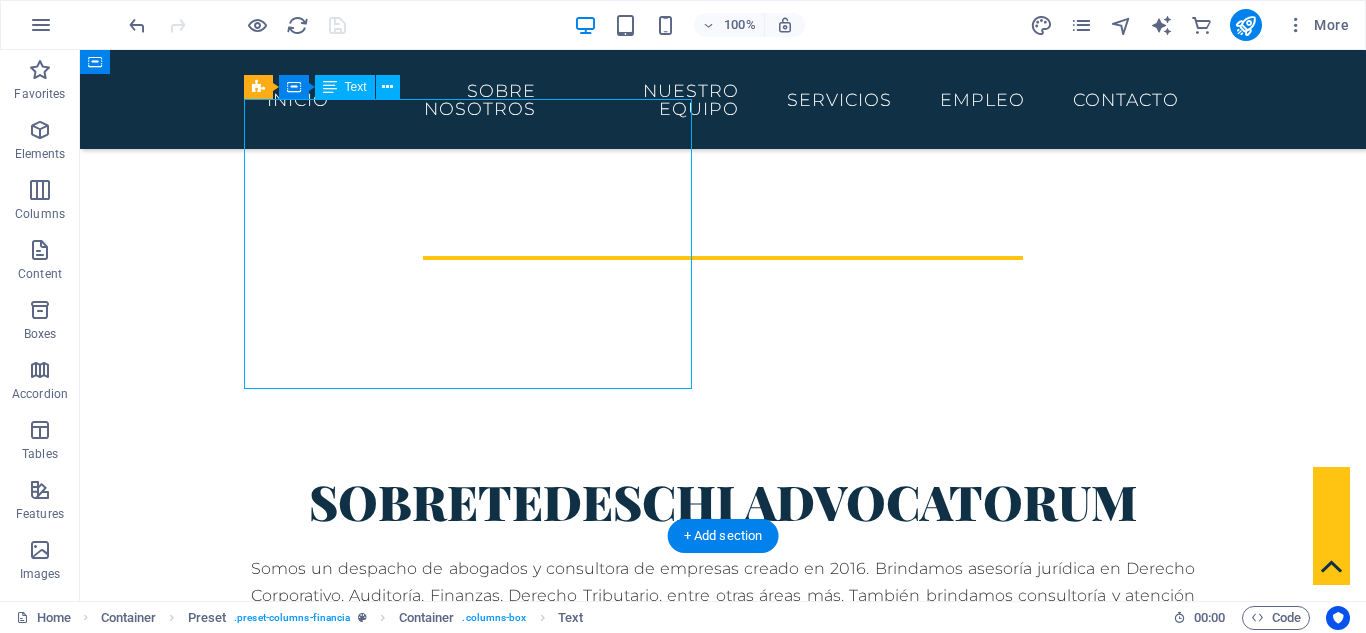 click on "Somos un despacho de abogados y consultora de empresas creado en 2016. Brindamos asesoría jurídica en Derecho Corporativo, Auditoría, Finanzas, Derecho Tributario, entre otras áreas más. También brindamos consultoría y atención en idiomas inglés, español e italiano. Nuestro equipo está compuesto por abogados y asesores de empresa con experiencia nacional e internacional. Nuestro objetivo es ser un referente en el mercado jurídico europeo." at bounding box center [723, 635] 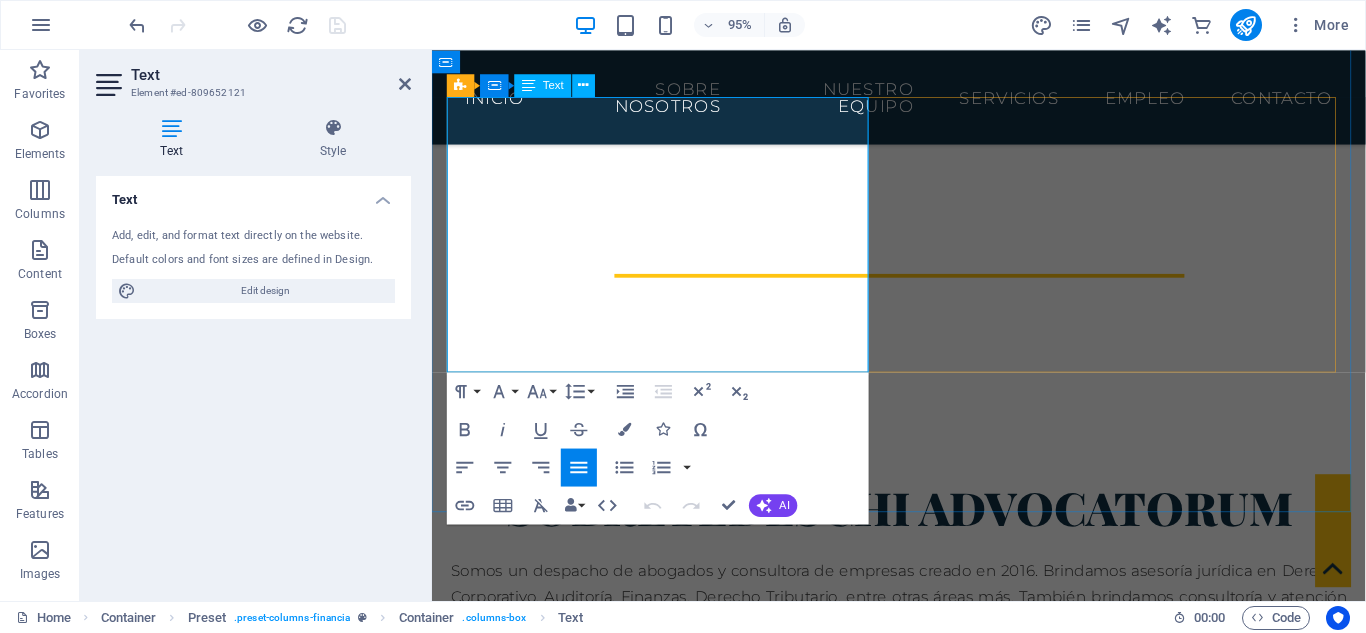 scroll, scrollTop: 696, scrollLeft: 0, axis: vertical 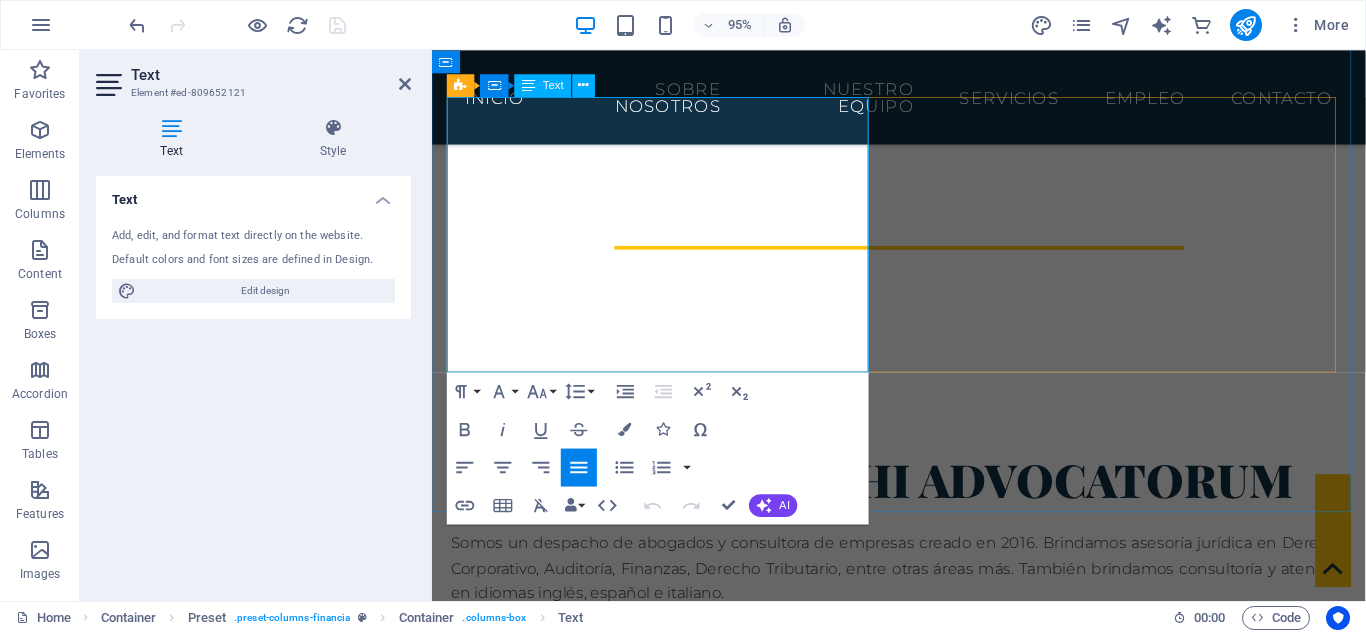 click on "Nuestro equipo está compuesto por abogados y asesores de empresa con experiencia nacional e internacional. Nuestro objetivo es ser un referente en el mercado jurídico europeo." at bounding box center (924, 688) 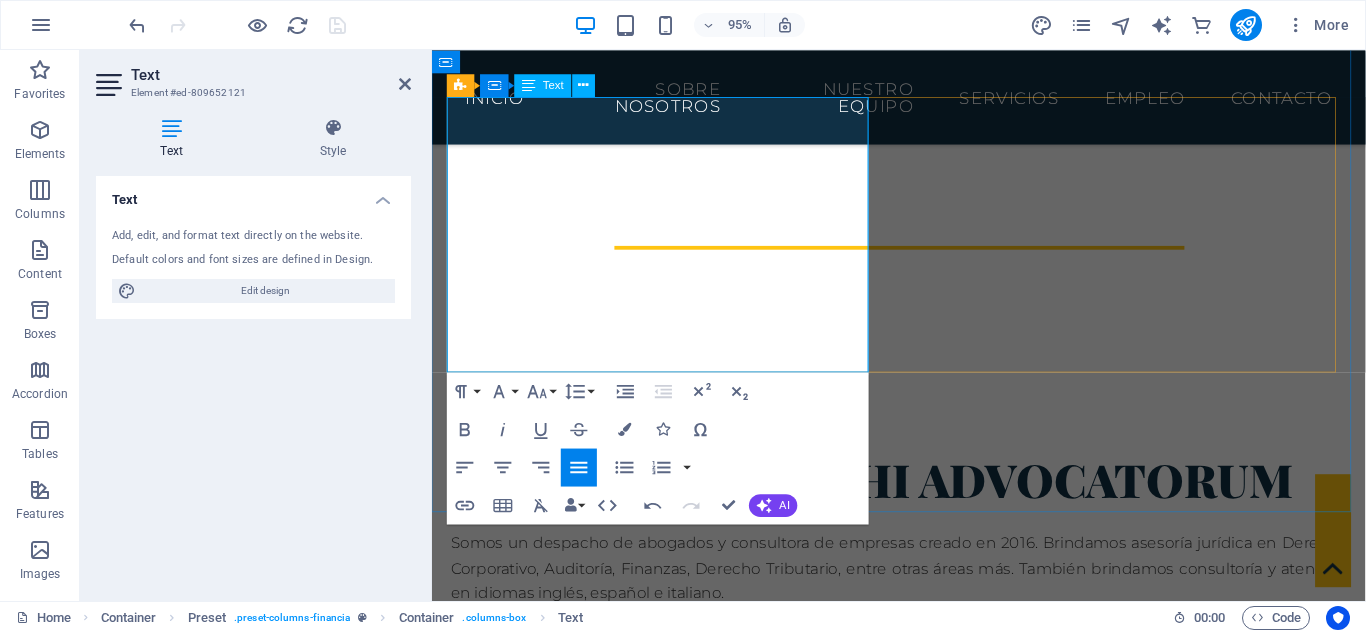 type 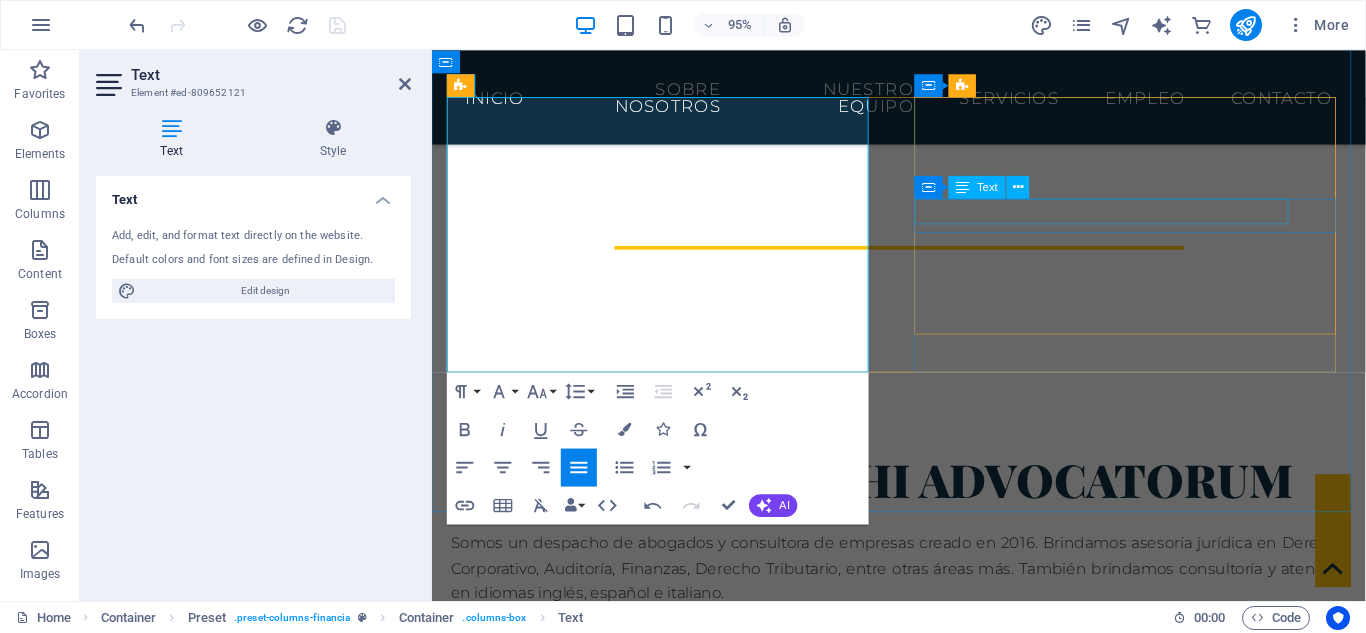 click on "Servicio de Consultoría" at bounding box center [924, 911] 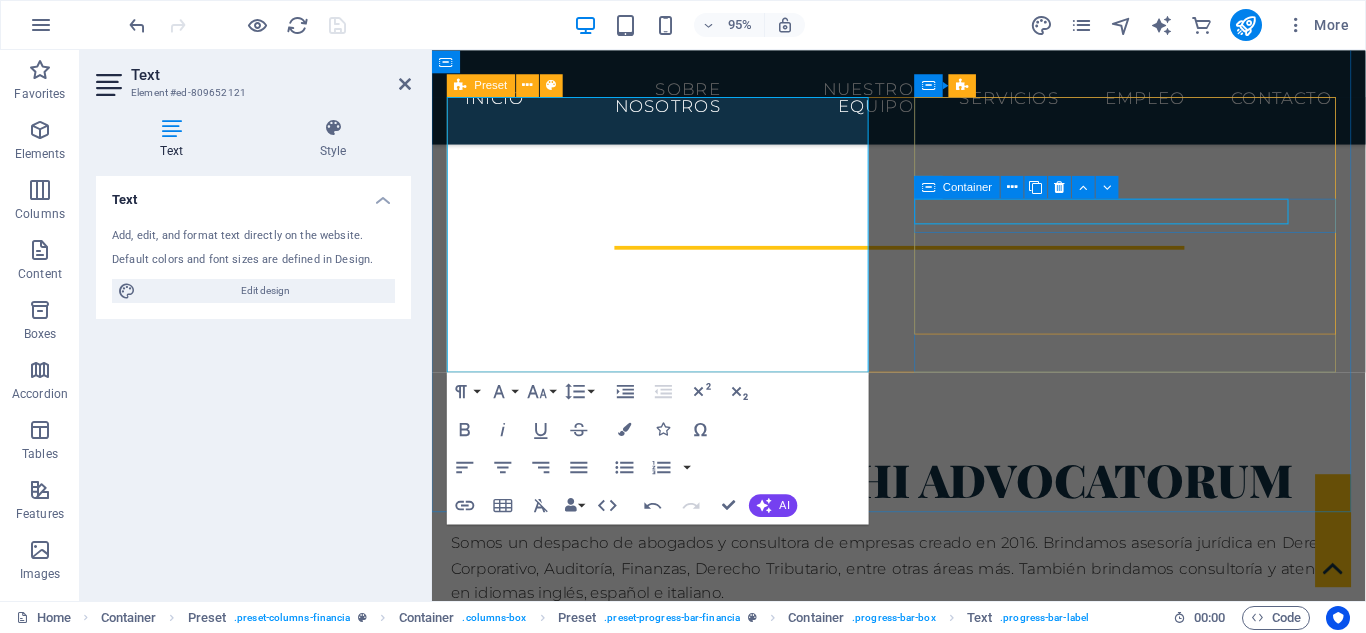 scroll, scrollTop: 667, scrollLeft: 0, axis: vertical 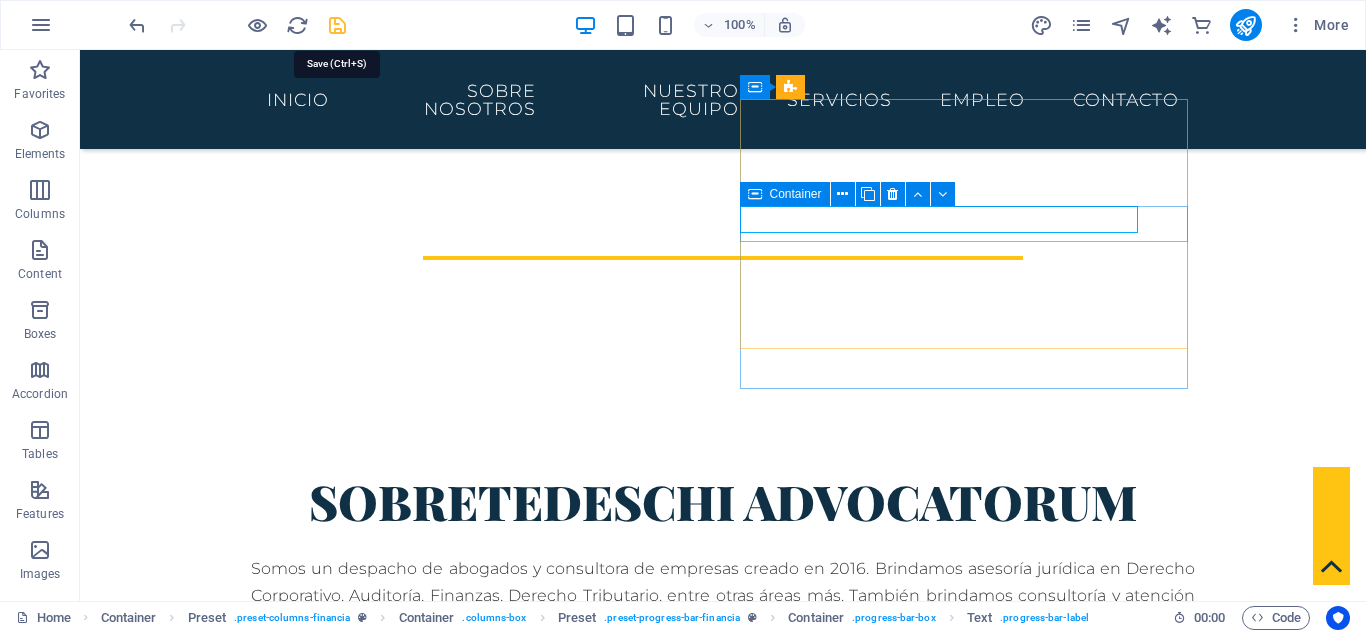 click at bounding box center (337, 25) 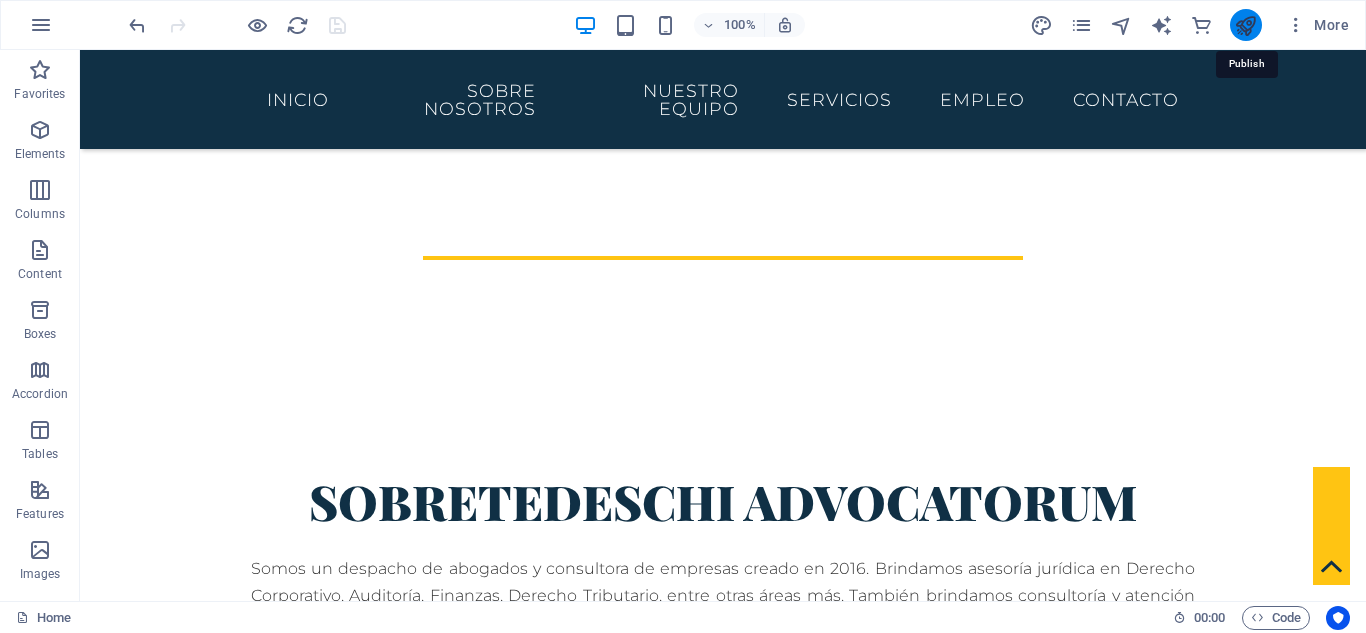 click at bounding box center (1245, 25) 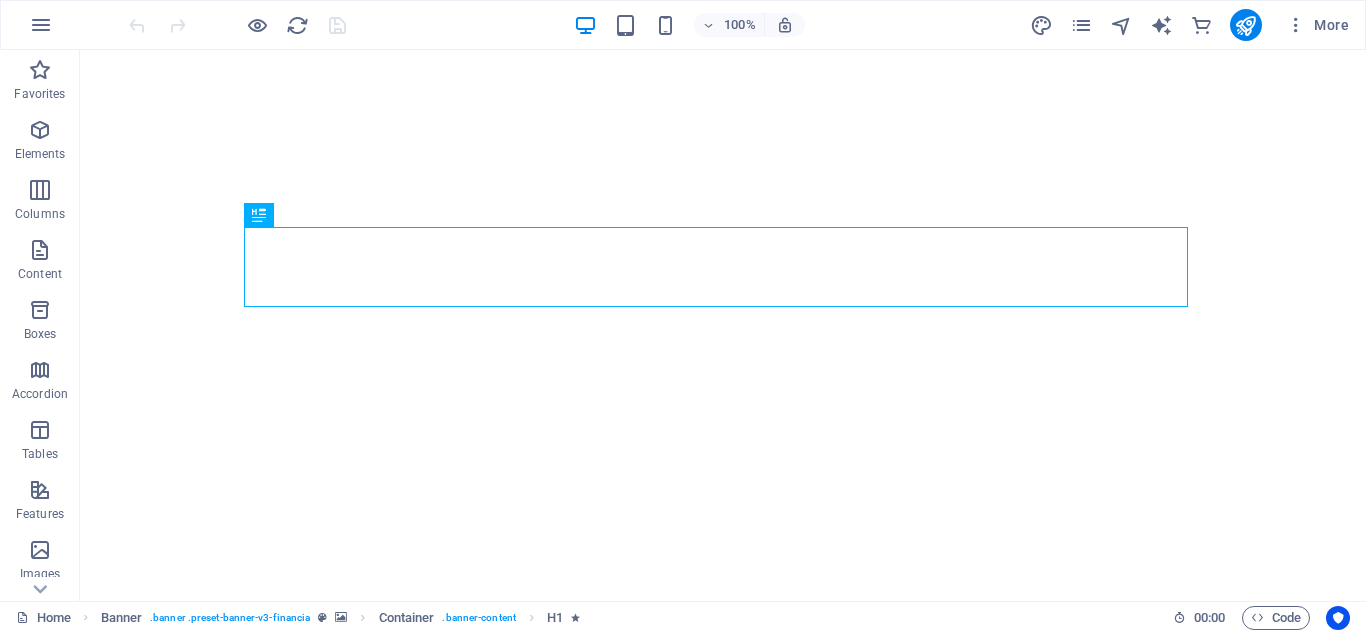 scroll, scrollTop: 0, scrollLeft: 0, axis: both 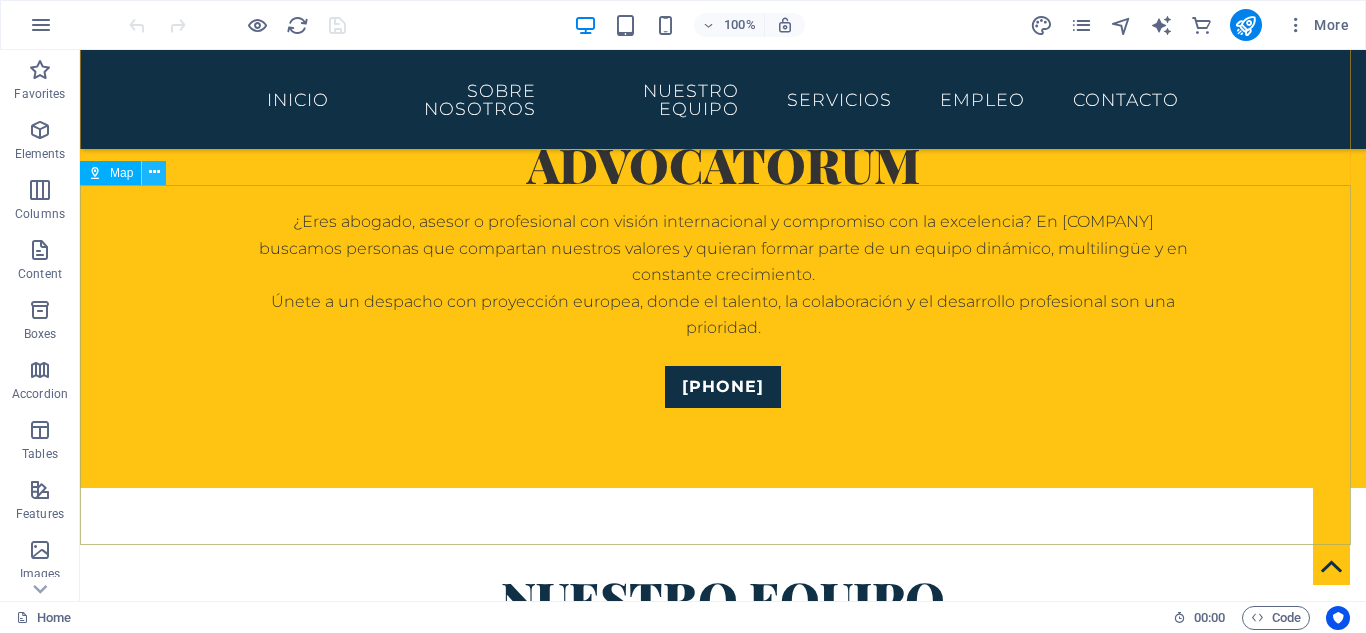 click at bounding box center (154, 172) 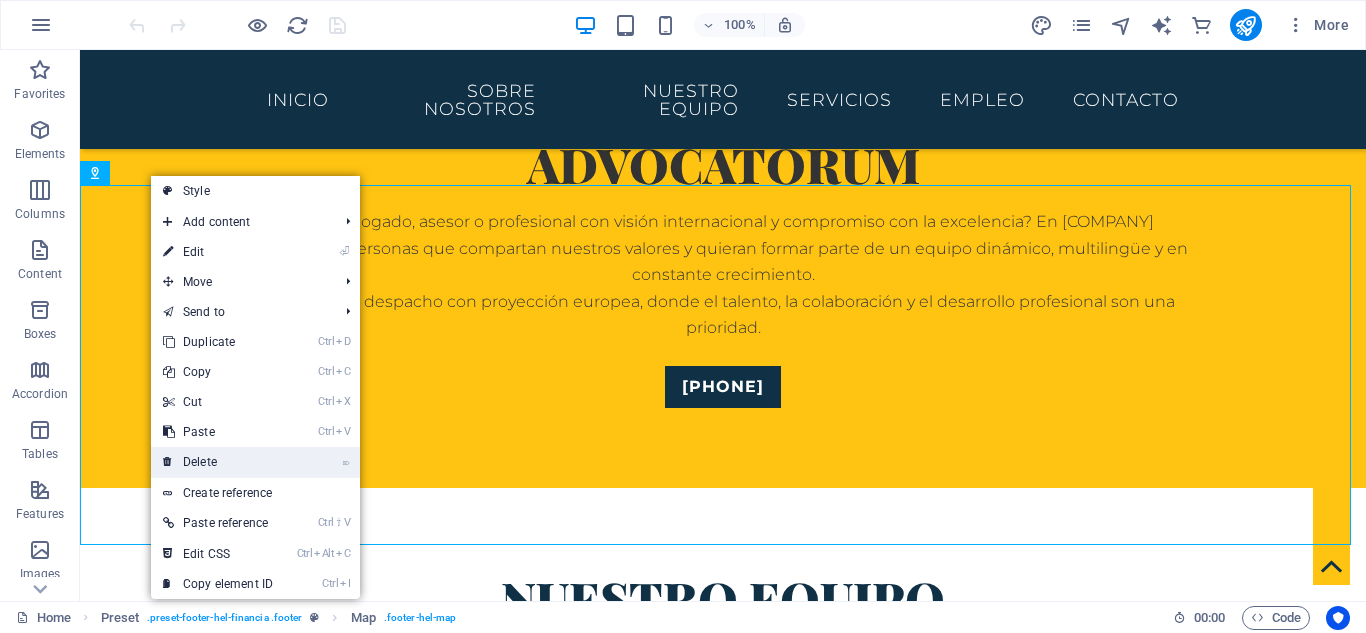 click on "⌦  Delete" at bounding box center (218, 462) 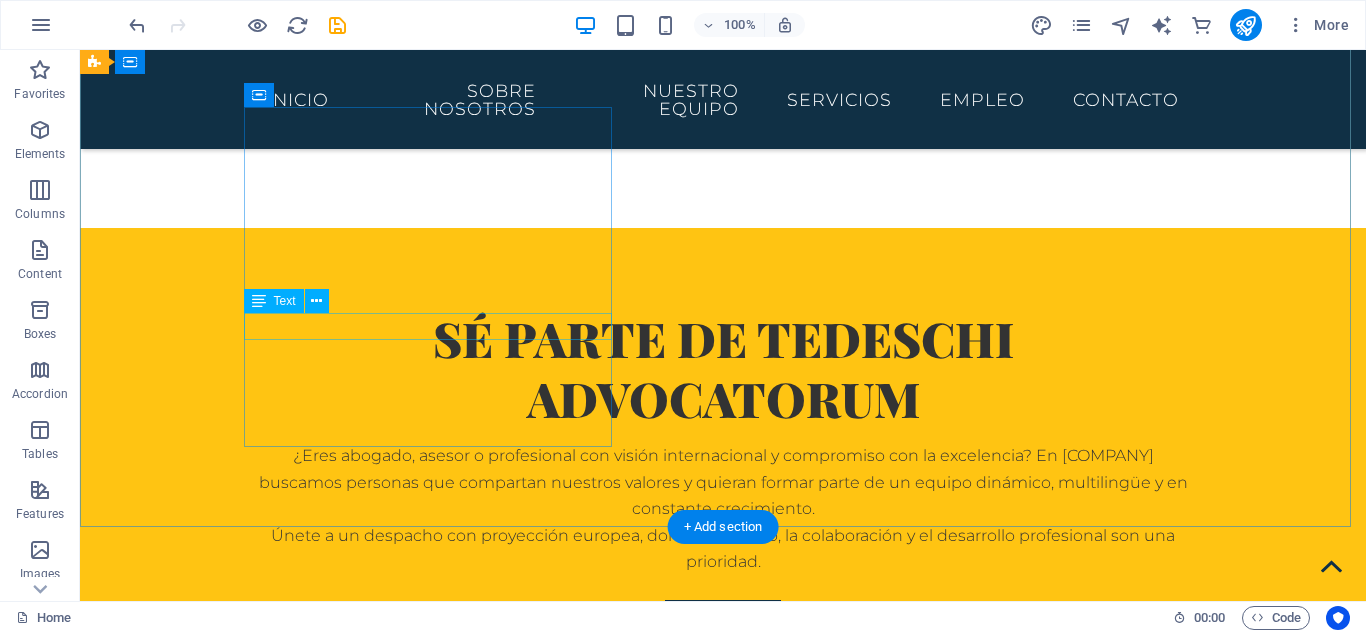 scroll, scrollTop: 7225, scrollLeft: 0, axis: vertical 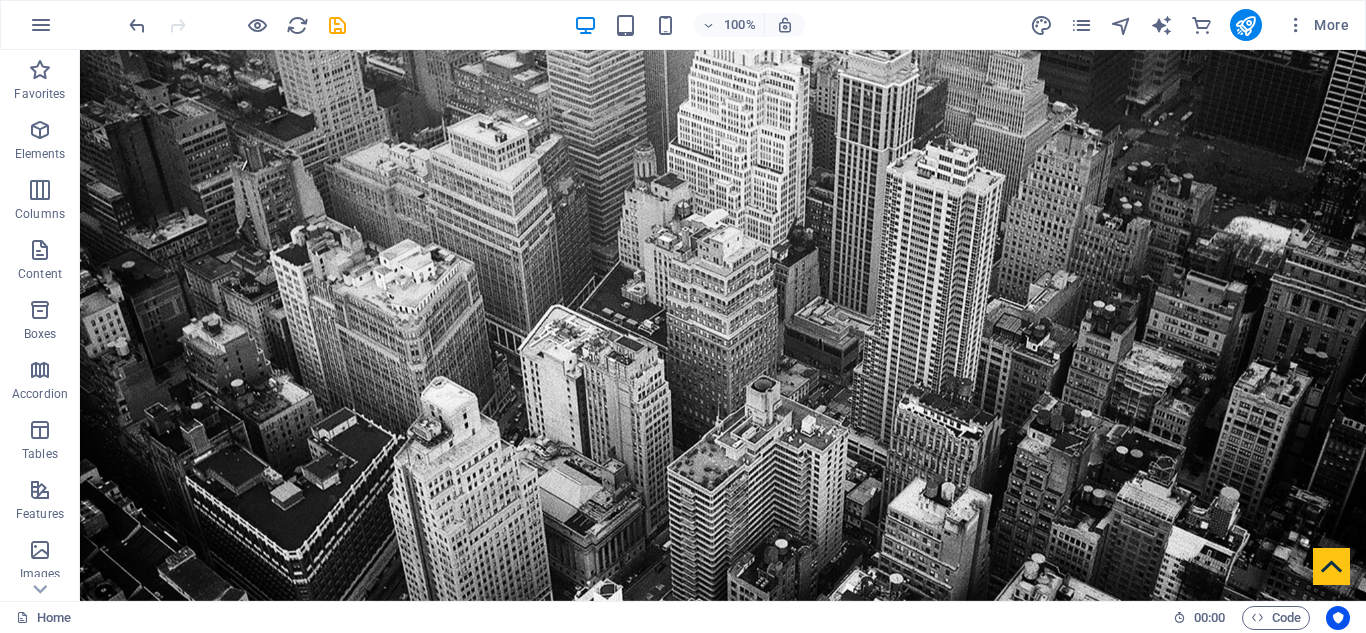 drag, startPoint x: 1364, startPoint y: 520, endPoint x: 1431, endPoint y: 85, distance: 440.12952 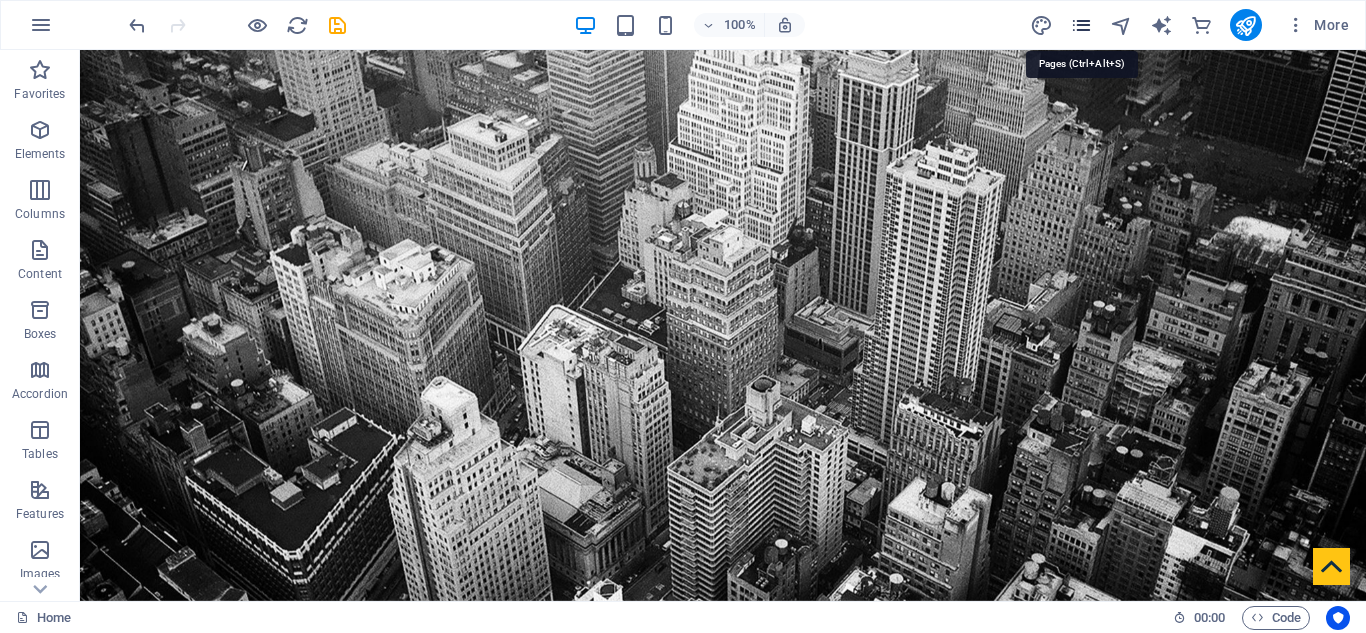 click at bounding box center (1081, 25) 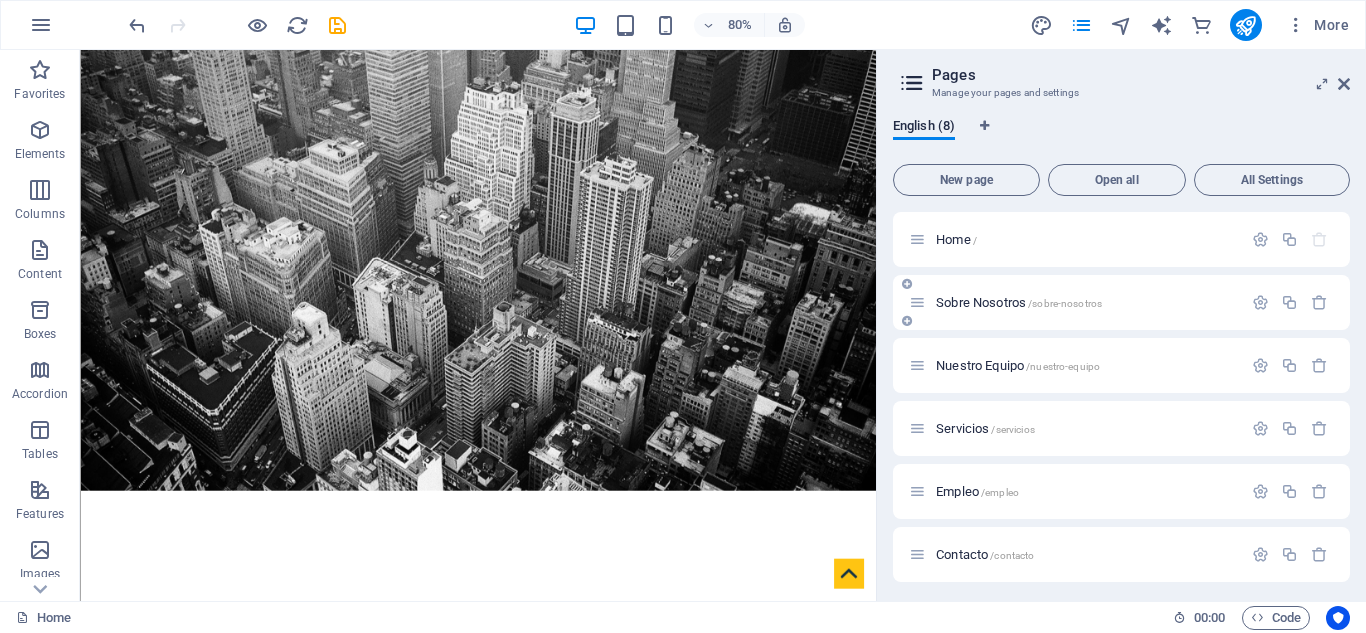 click on "Sobre Nosotros /sobre-nosotros" at bounding box center (1075, 302) 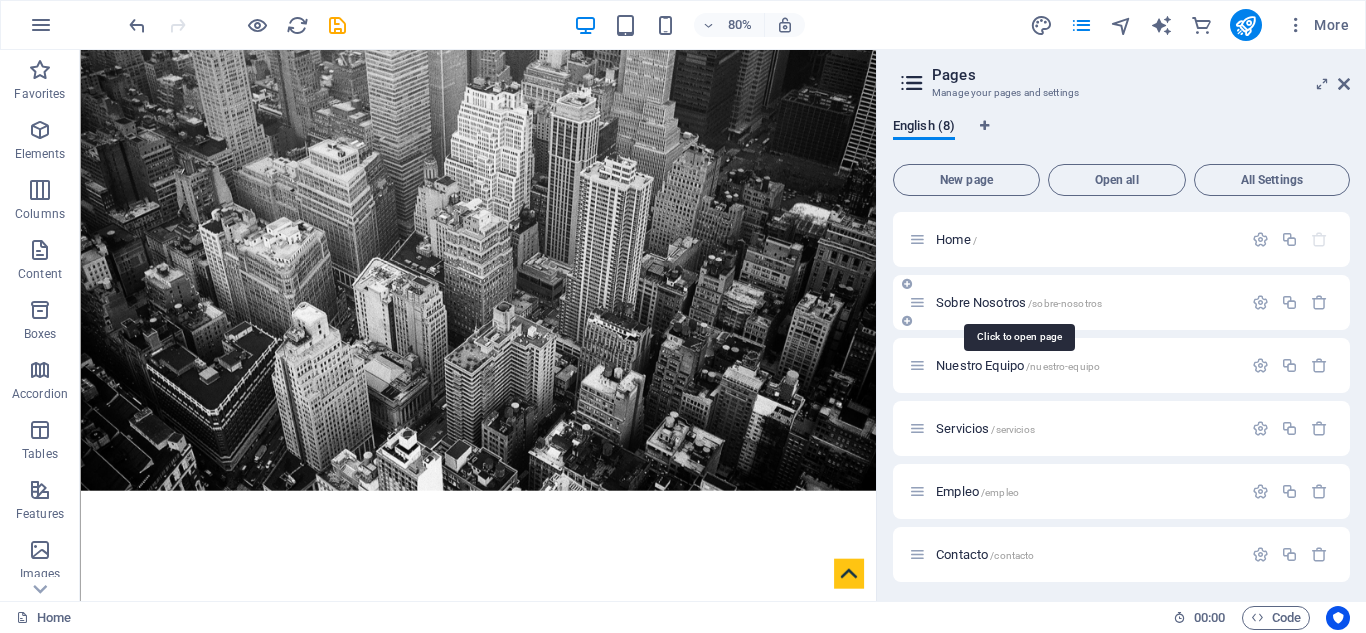 click on "Sobre Nosotros /sobre-nosotros" at bounding box center [1019, 302] 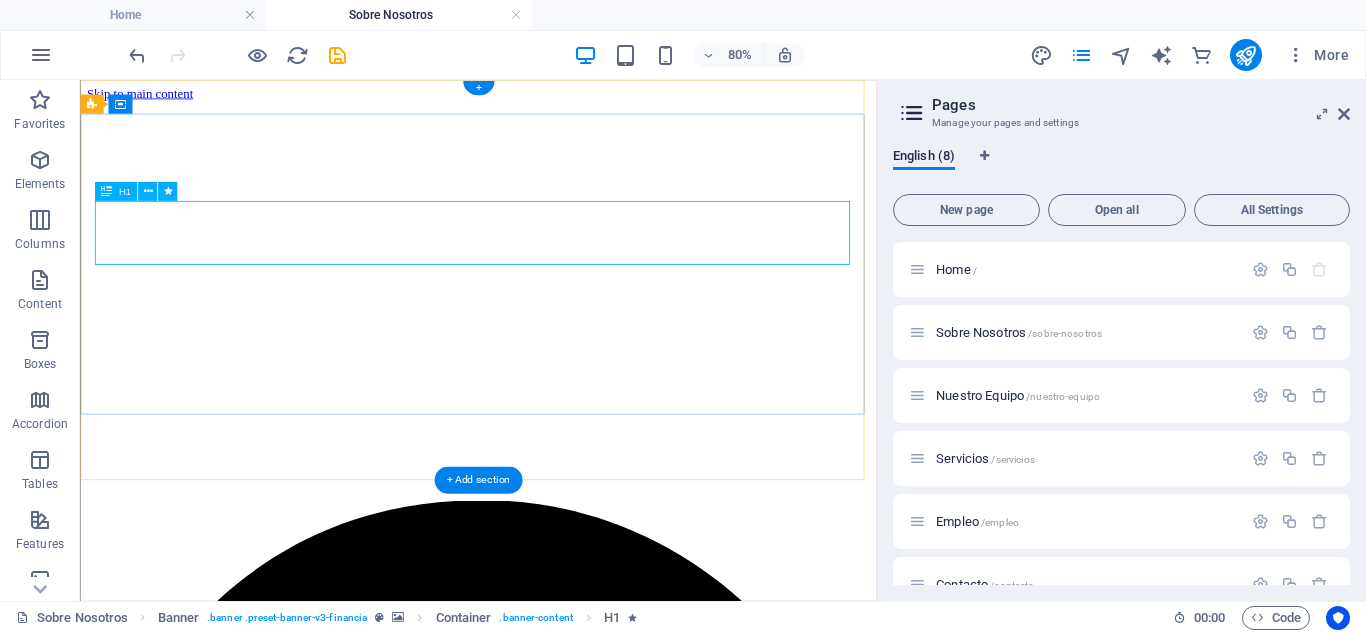 scroll, scrollTop: 0, scrollLeft: 0, axis: both 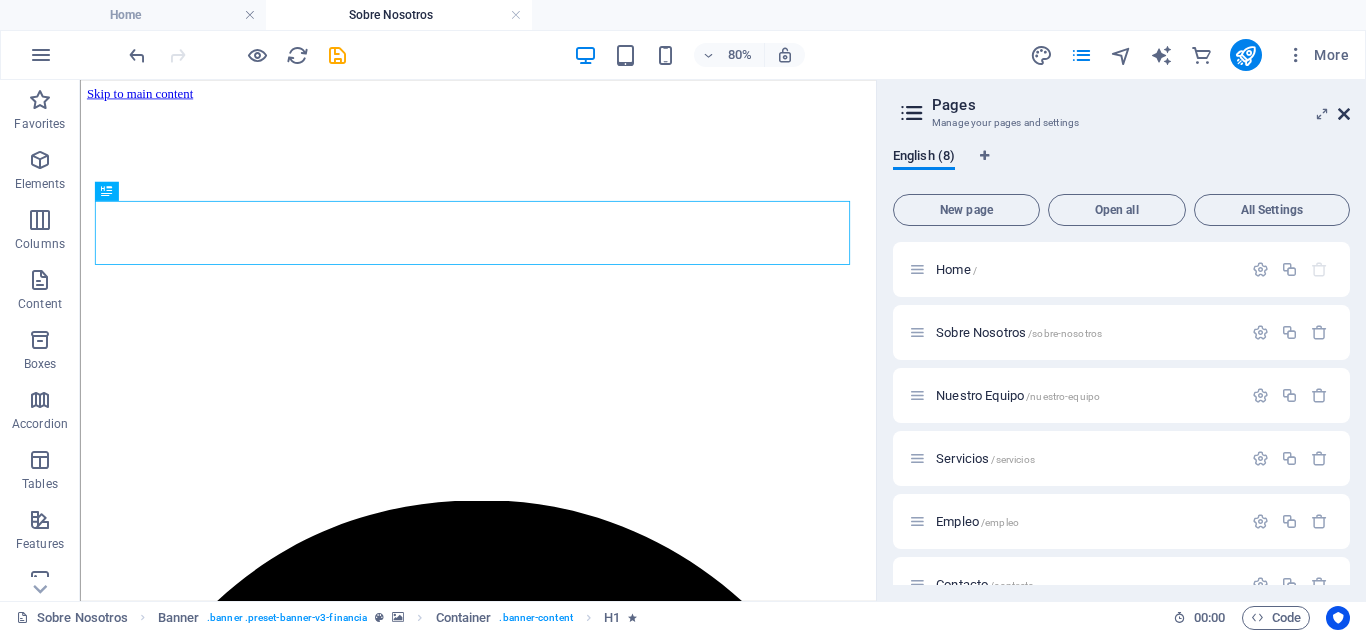 drag, startPoint x: 1348, startPoint y: 115, endPoint x: 1250, endPoint y: 67, distance: 109.12378 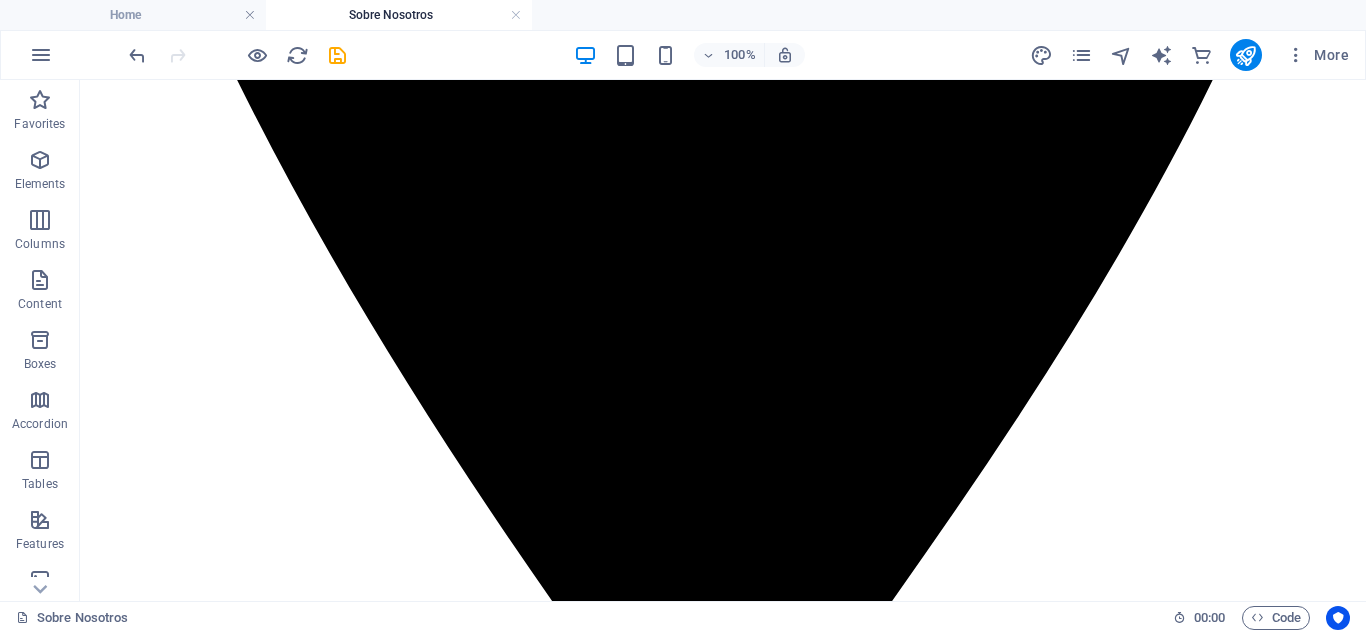 scroll, scrollTop: 1597, scrollLeft: 0, axis: vertical 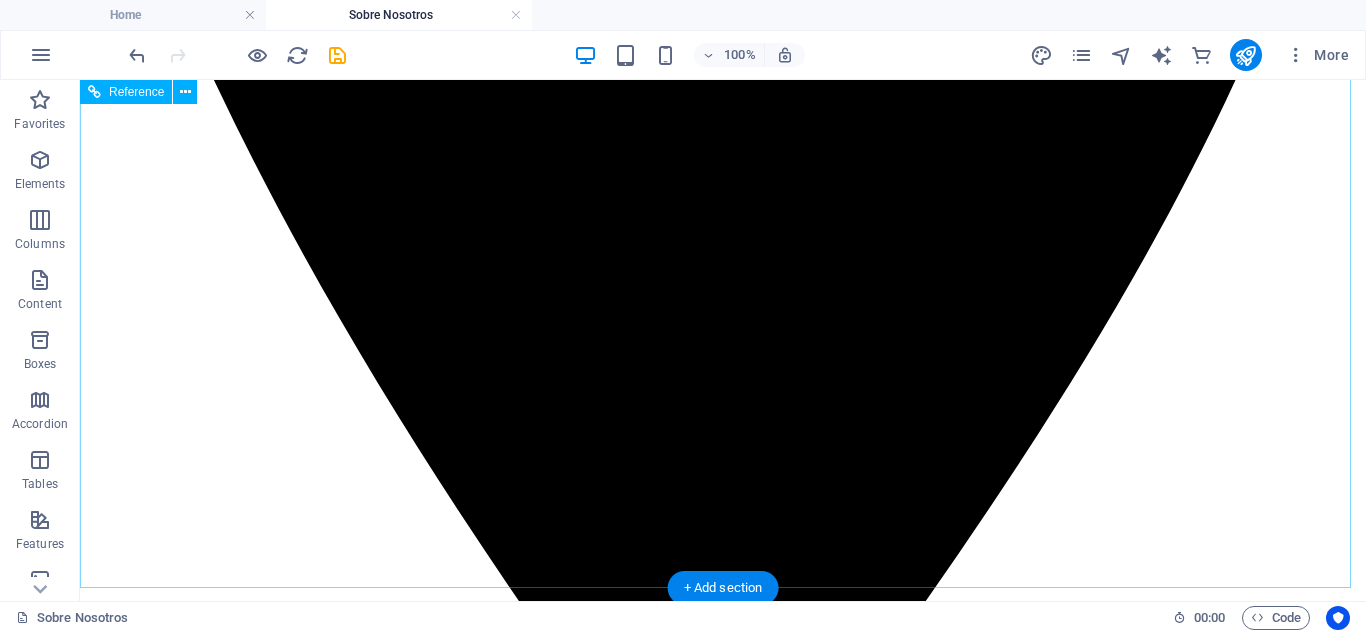 click at bounding box center (723, 7359) 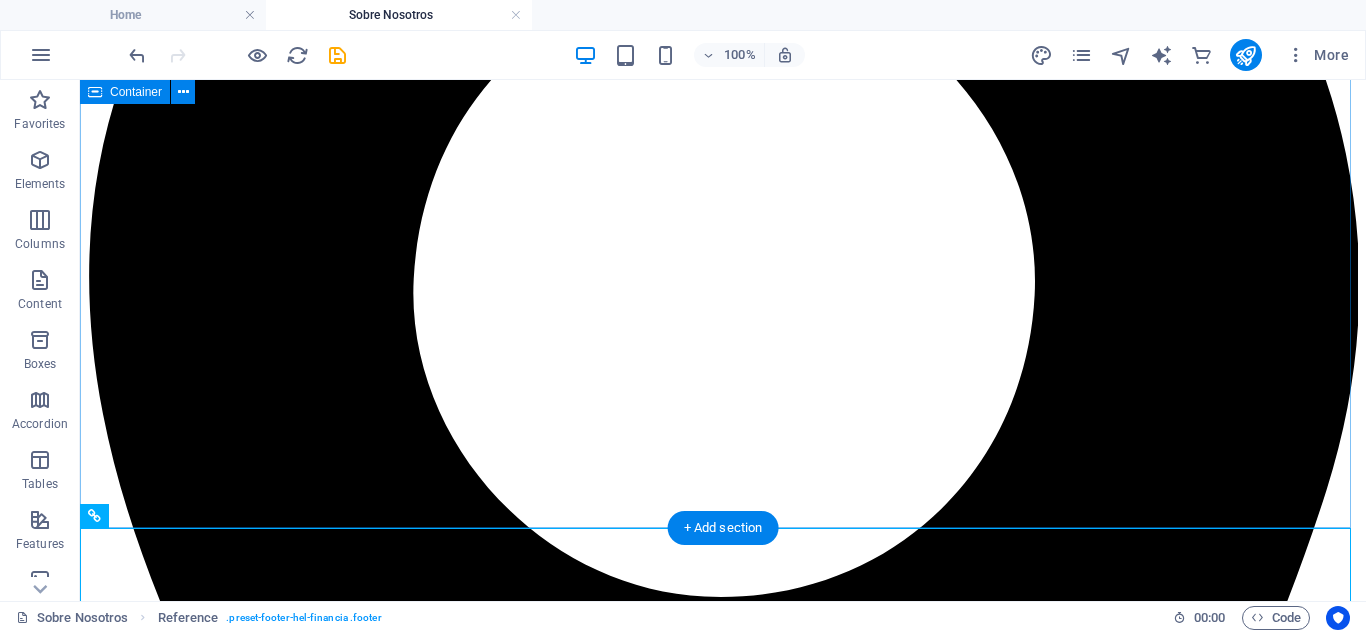 scroll, scrollTop: 1064, scrollLeft: 0, axis: vertical 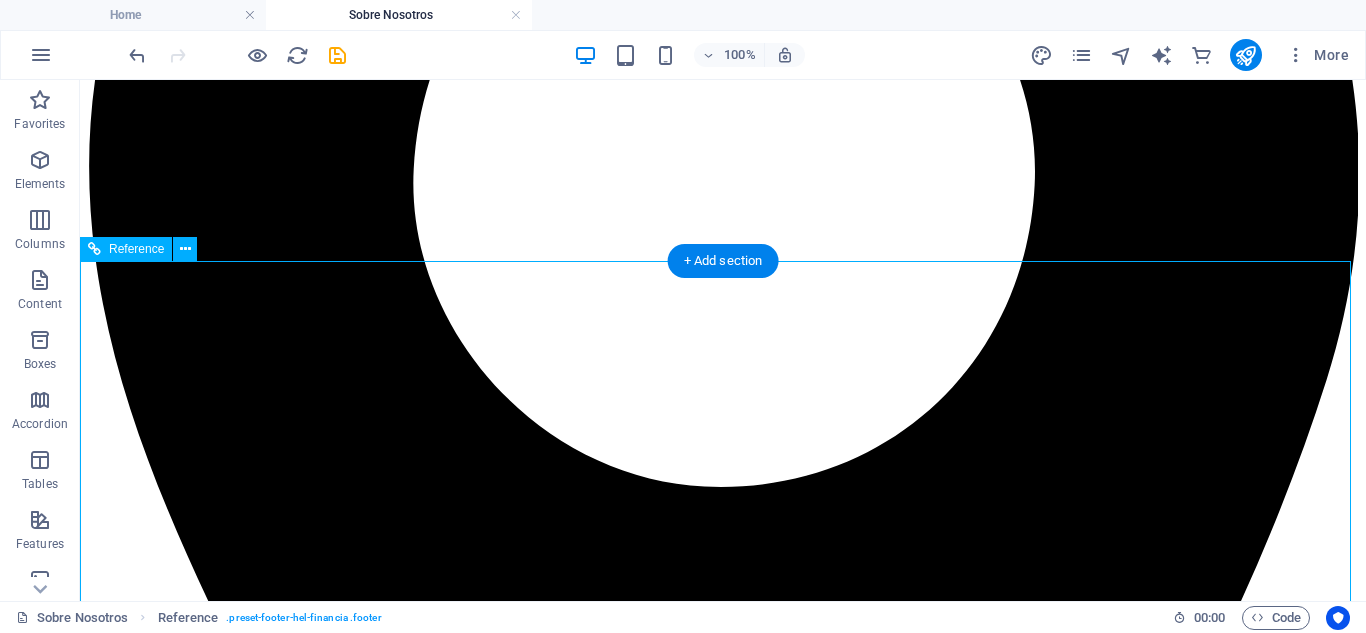 click at bounding box center [723, 7625] 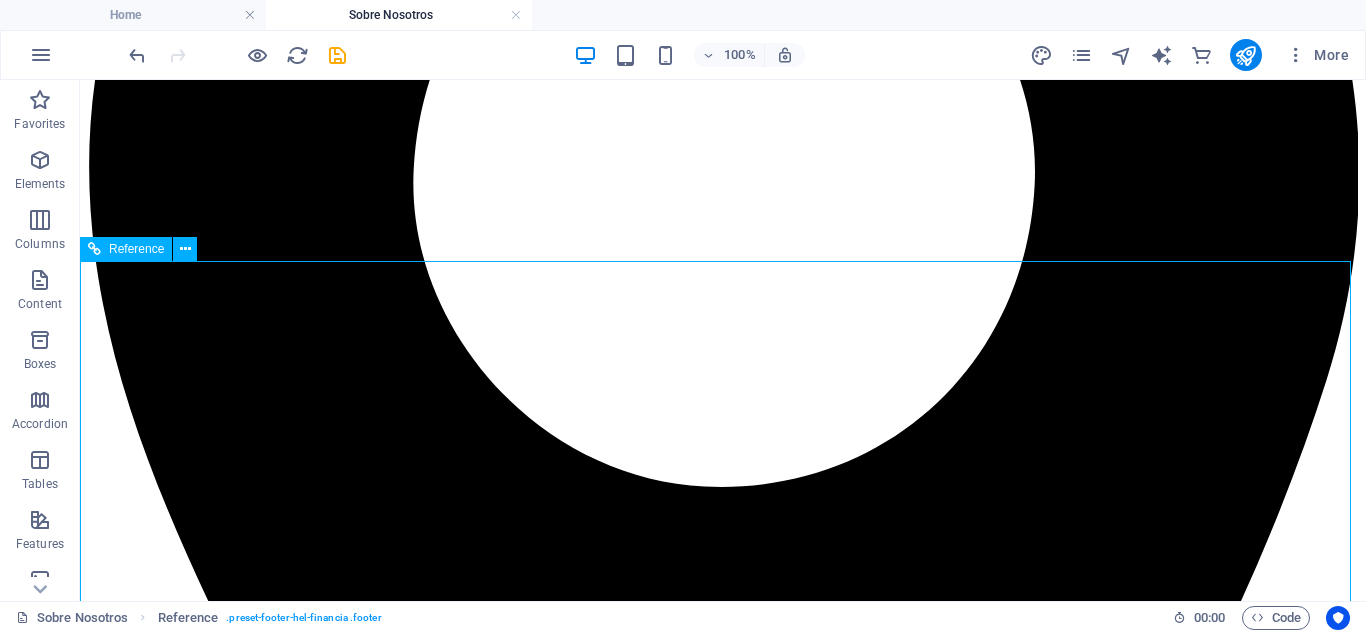 click on "Reference" at bounding box center [136, 249] 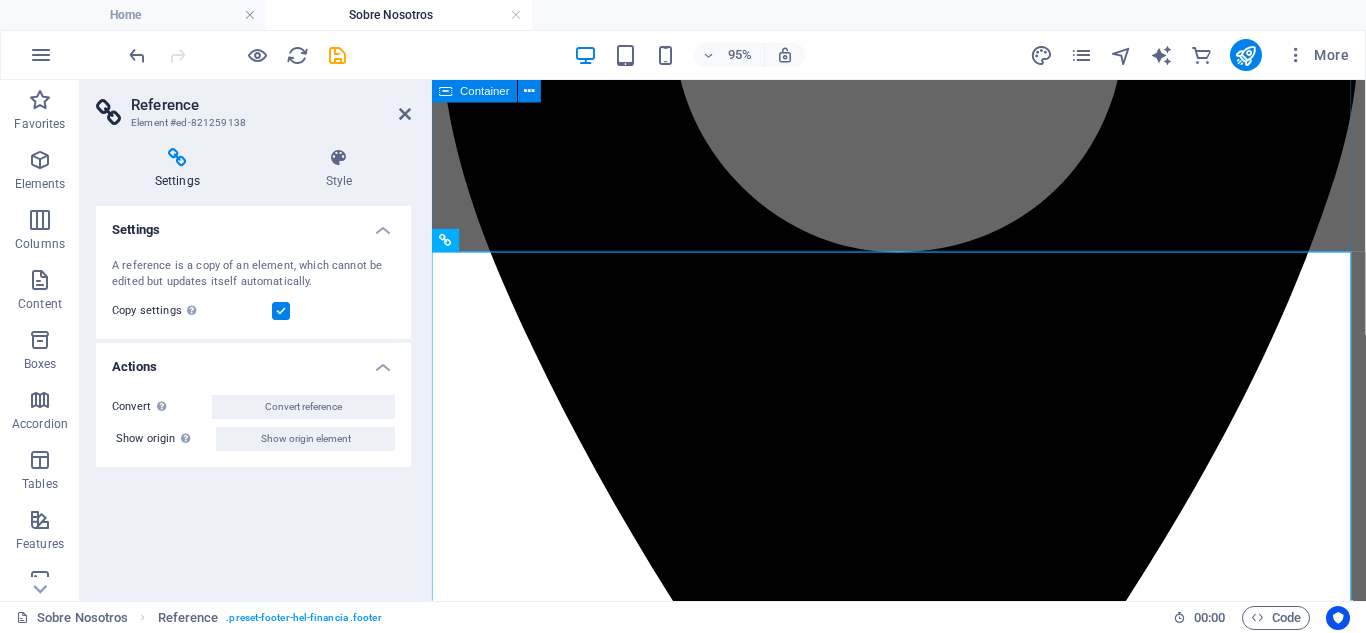 click on "Sobre nosotros En Tedeschi Advocatorum, somos un despacho de abogados y consultoría empresarial con sede en Madrid, fundado en el año 2016. Desde nuestros inicios, nos hemos dedicado a ofrecer soluciones jurídicas integrales tanto a particulares como a empresas, abarcando un amplio abanico de especialidades del Derecho. Nuestro compromiso es brindar un servicio cercano, profesional y multilingüe en inglés, español e italiano. Nos especializamos en áreas clave como el Derecho Corporativo, Auditoría, Finanzas, Derecho Tributario, Derecho Penal, Derecho de Extranjería y Derecho Societario, entre otras. Además, prestamos servicios de asesoría estratégica y financiera, cumplimiento normativo (compliance), importaciones y exportaciones, contabilidad y representación legal ante tribunales." at bounding box center [923, 5786] 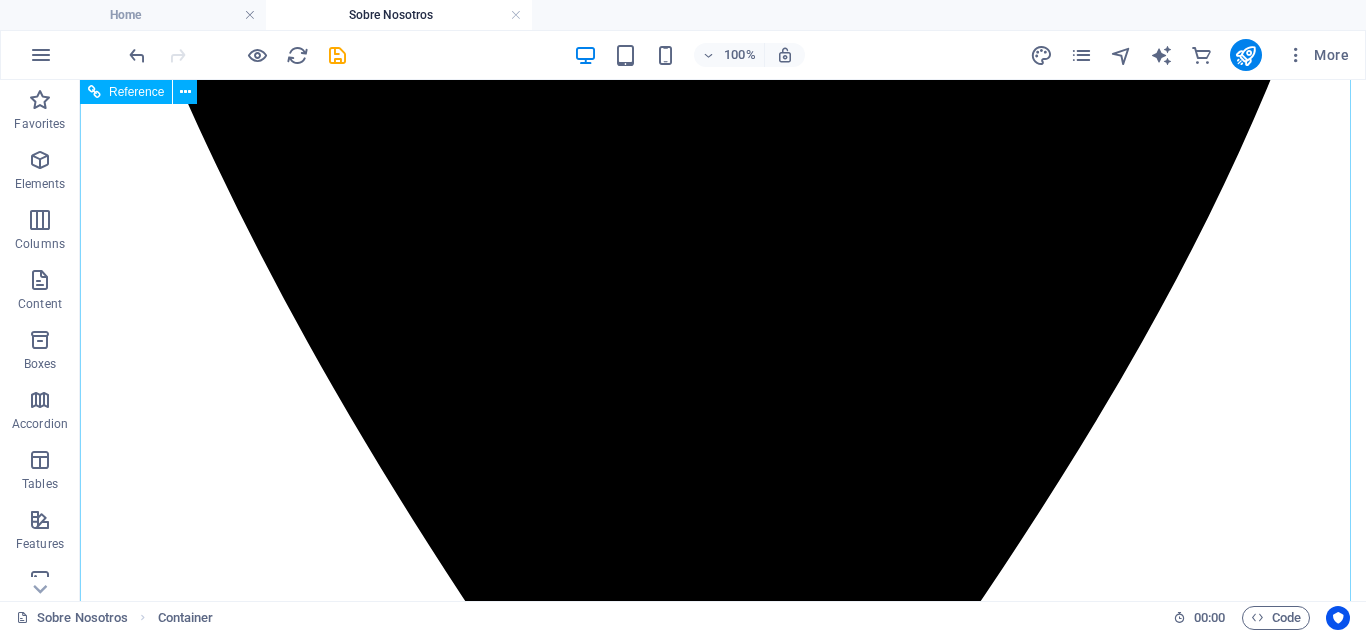 scroll, scrollTop: 1597, scrollLeft: 0, axis: vertical 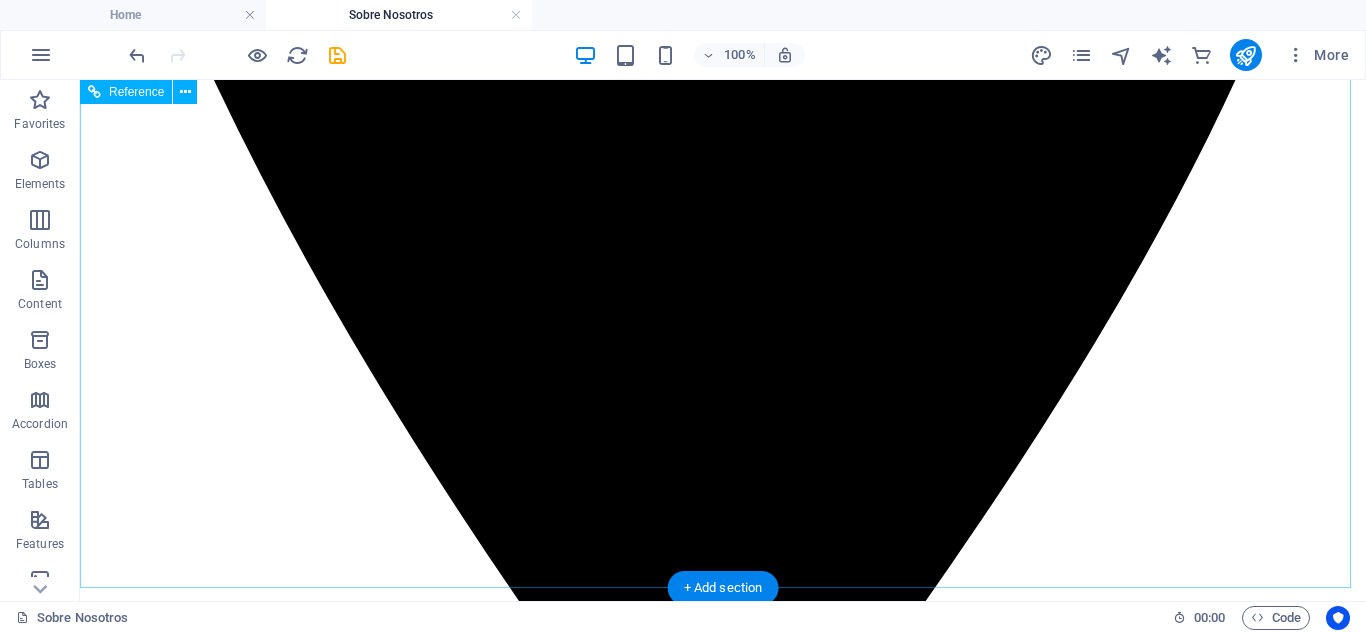 click at bounding box center (723, 8508) 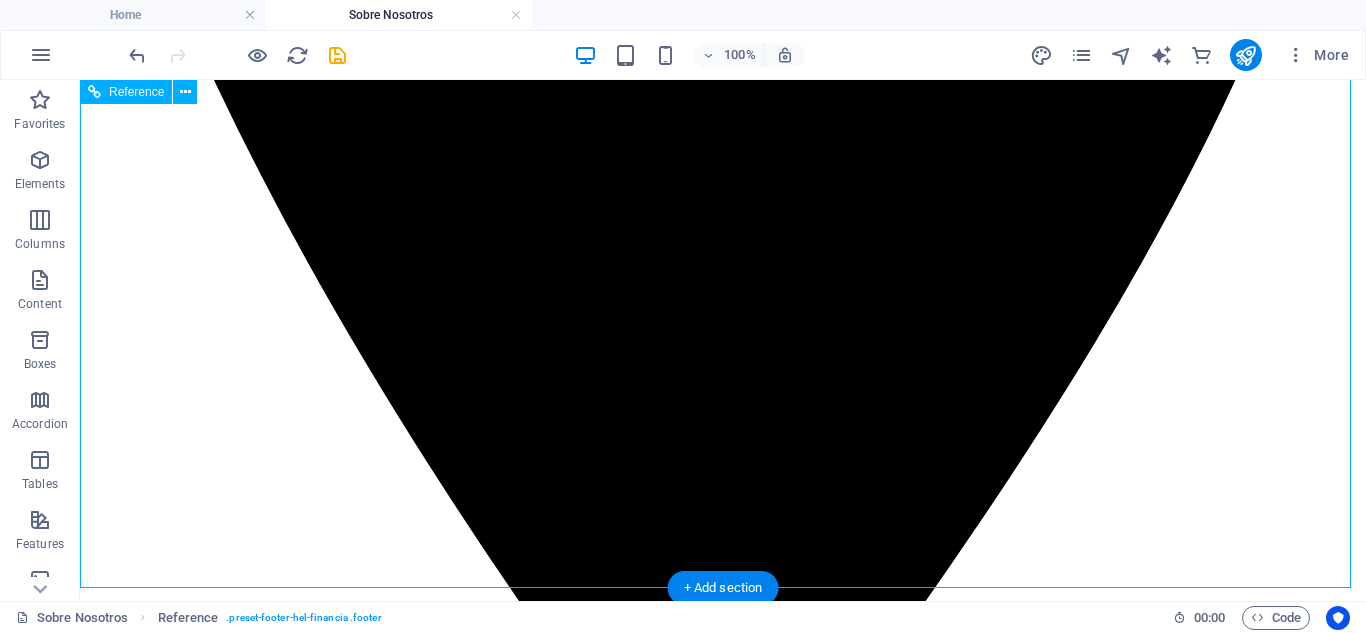 click at bounding box center (723, 8508) 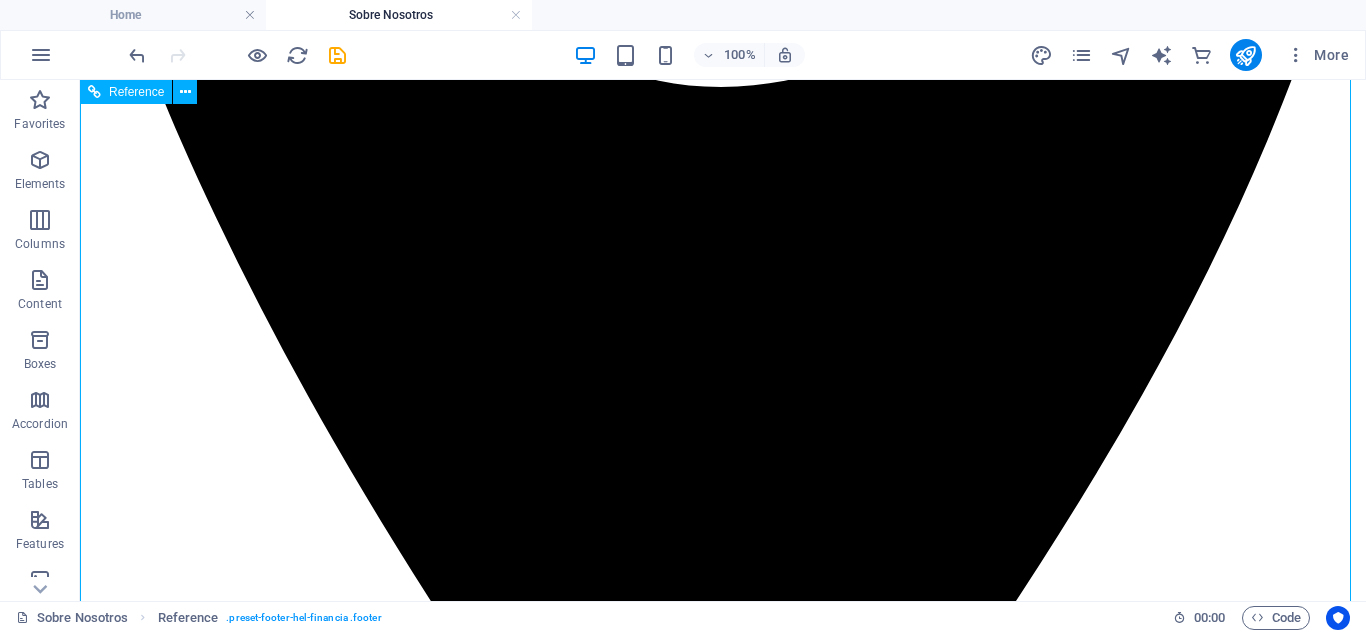 click at bounding box center (723, 7425) 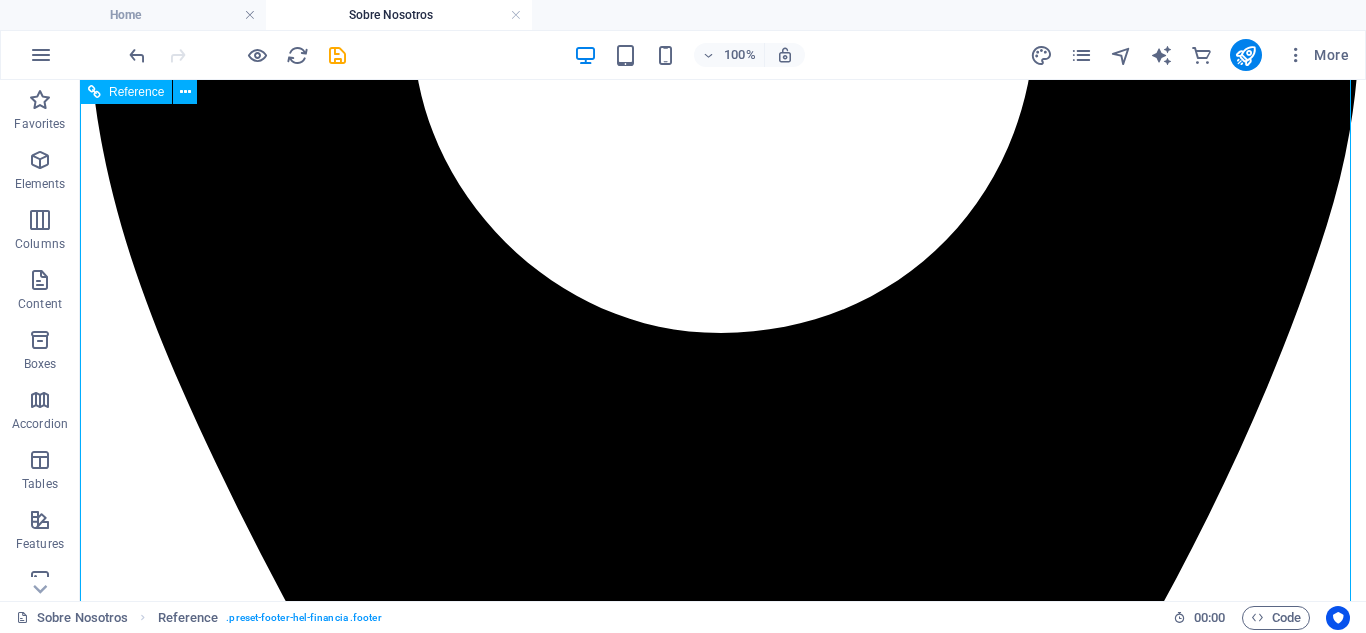 scroll, scrollTop: 1160, scrollLeft: 0, axis: vertical 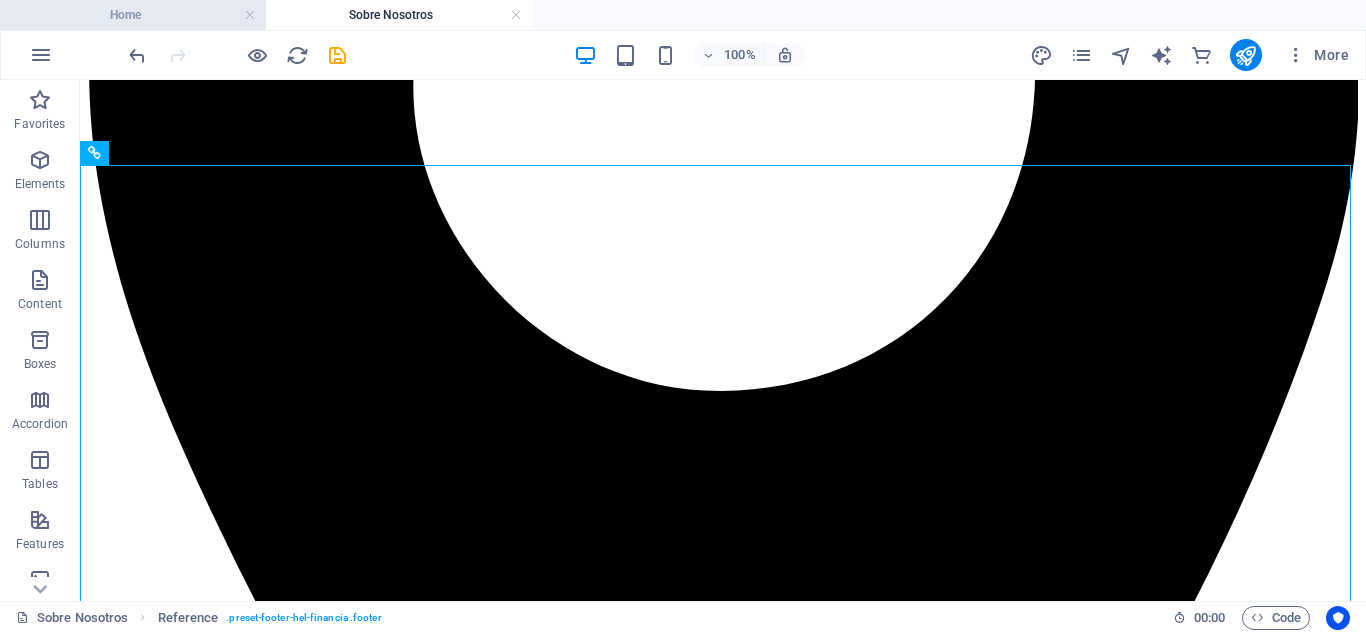 click on "Home" at bounding box center (133, 15) 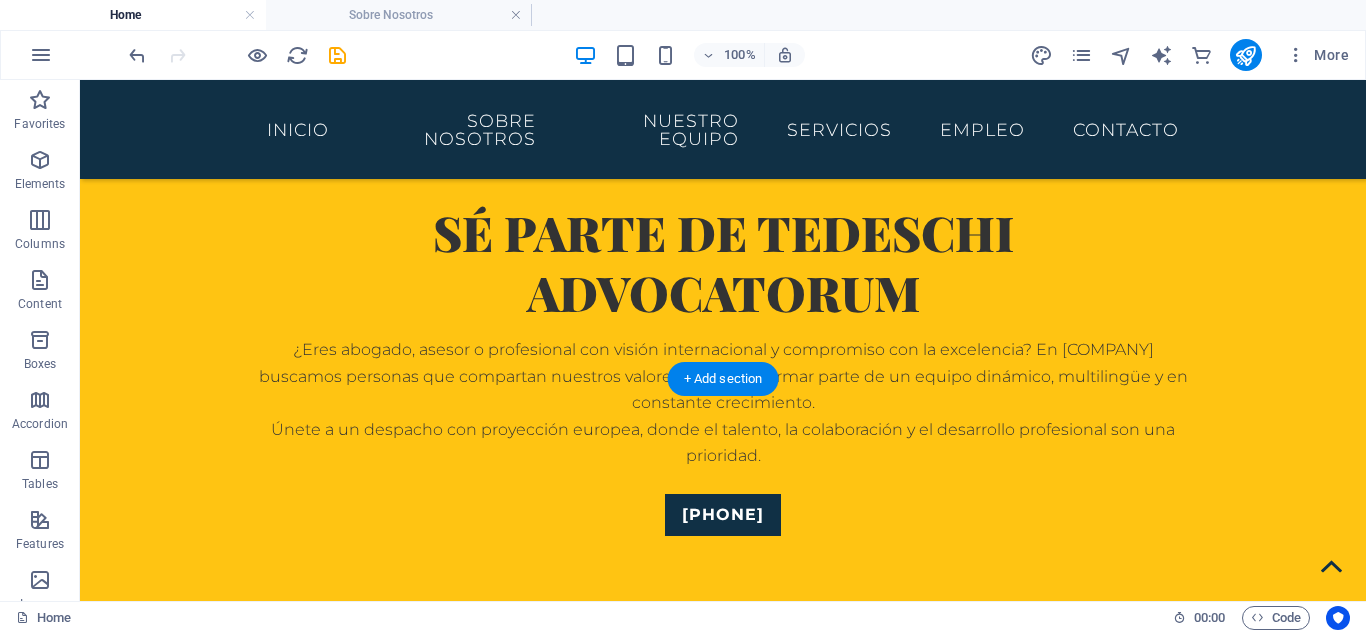 scroll, scrollTop: 6958, scrollLeft: 0, axis: vertical 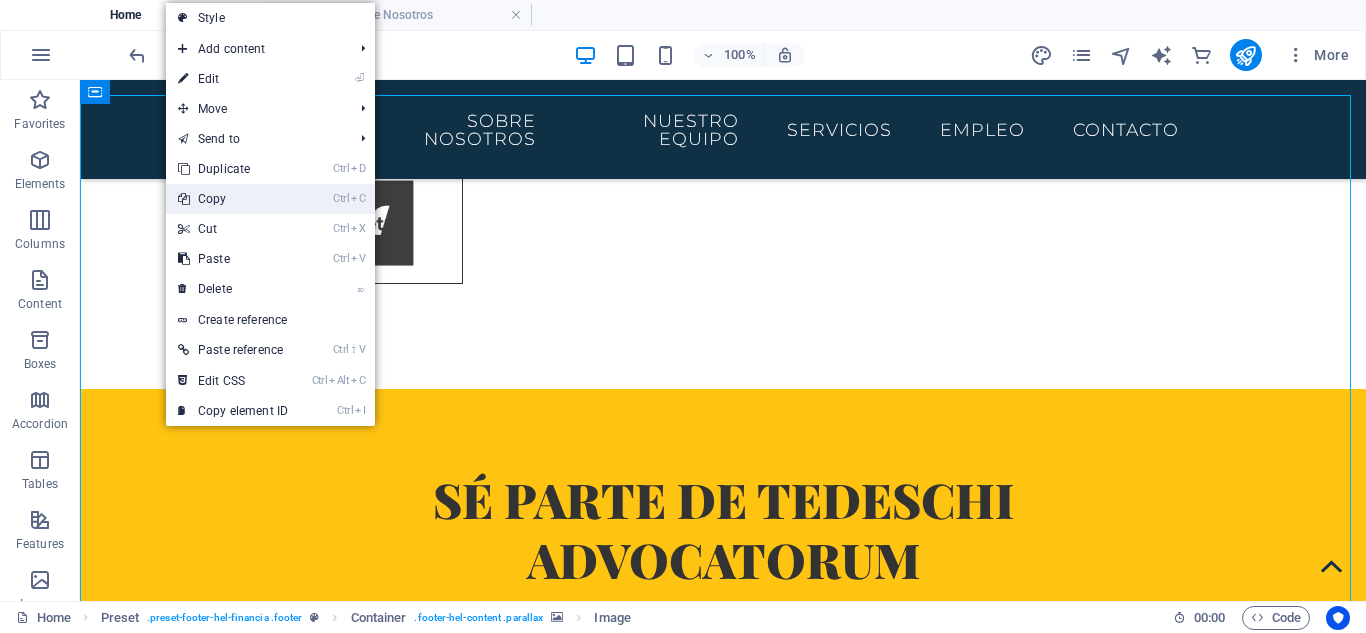 click on "Ctrl C  Copy" at bounding box center [233, 199] 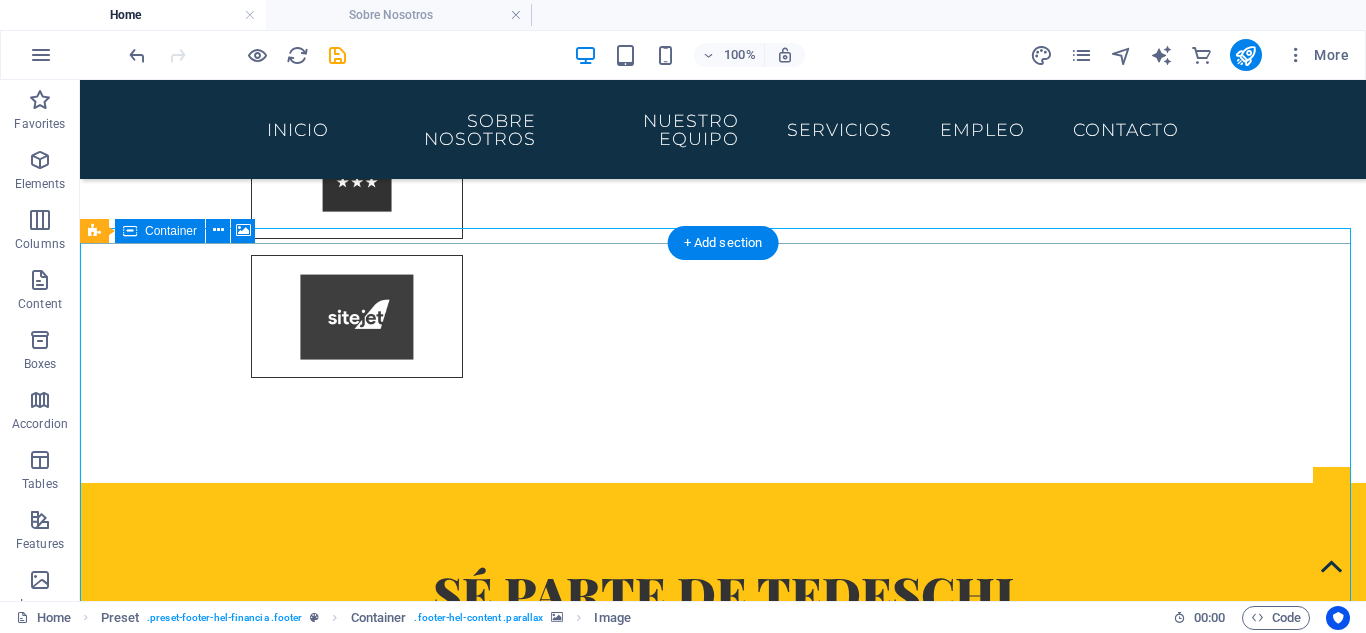 scroll, scrollTop: 6825, scrollLeft: 0, axis: vertical 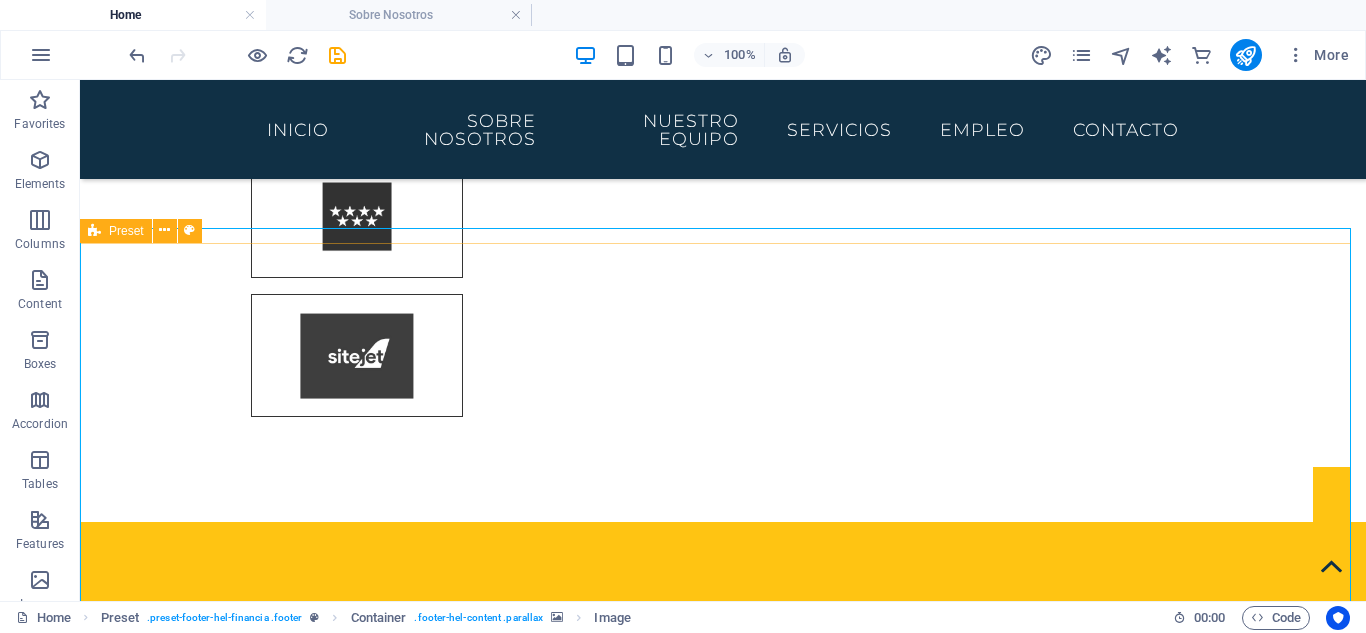 click on "Preset" at bounding box center [126, 231] 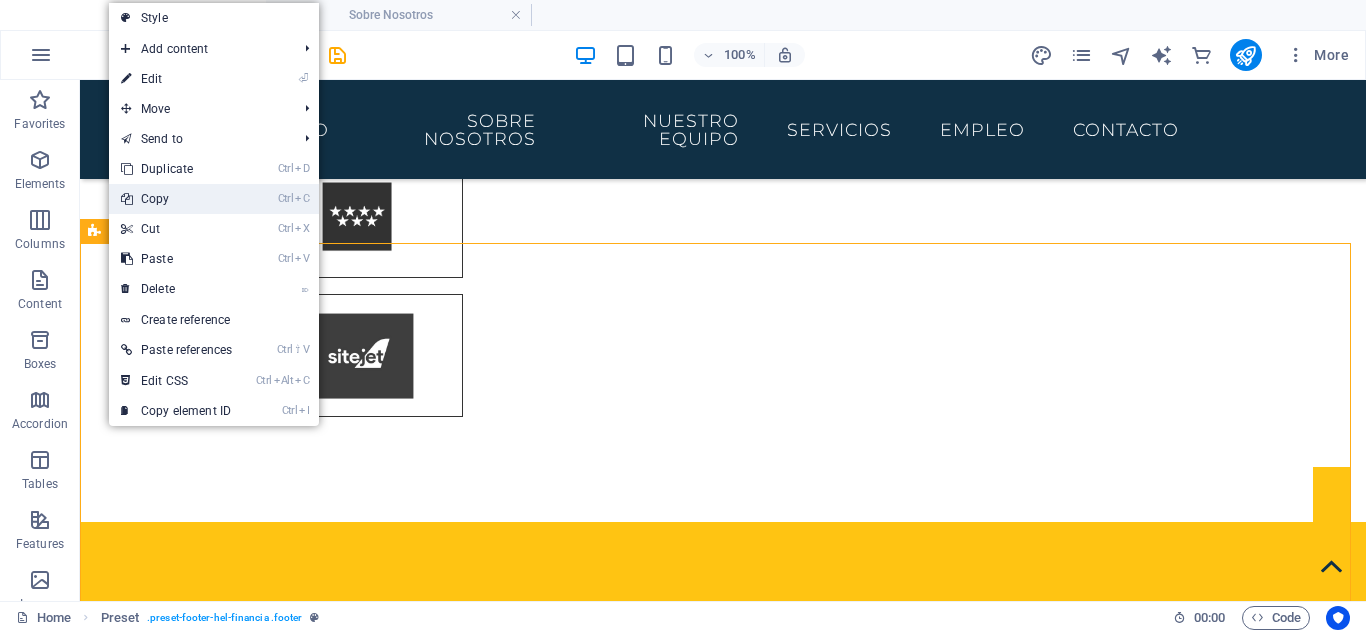 click on "Ctrl C  Copy" at bounding box center [176, 199] 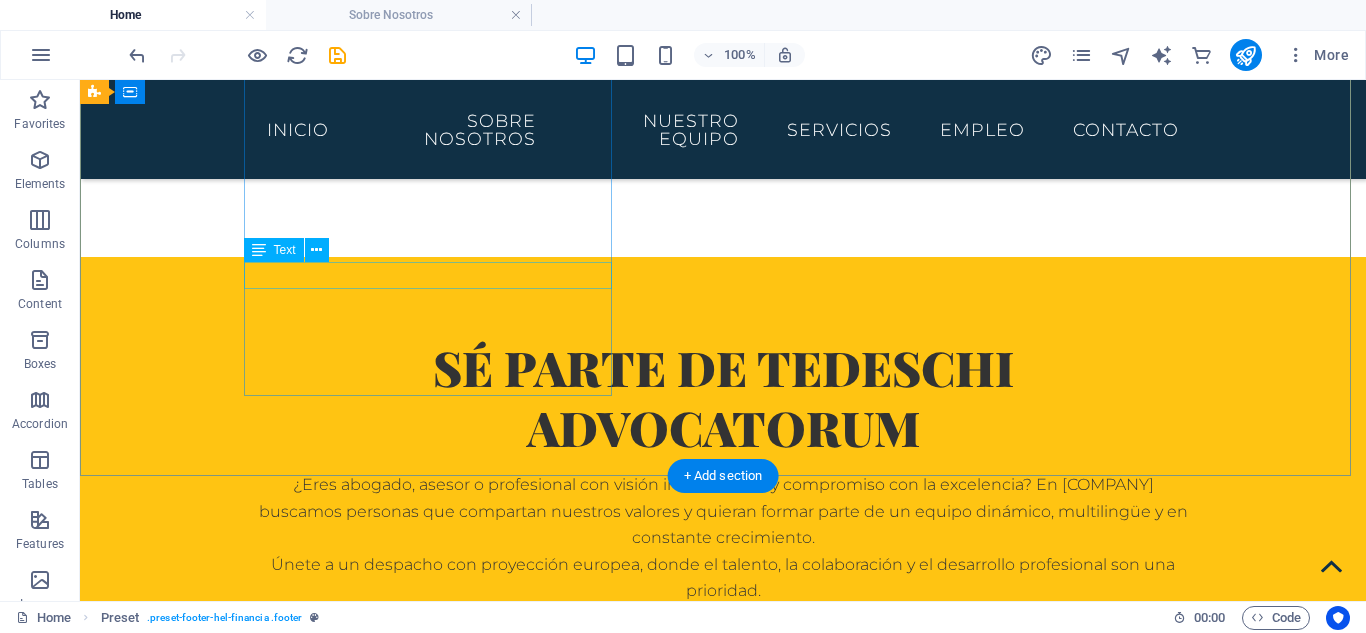 scroll, scrollTop: 7092, scrollLeft: 0, axis: vertical 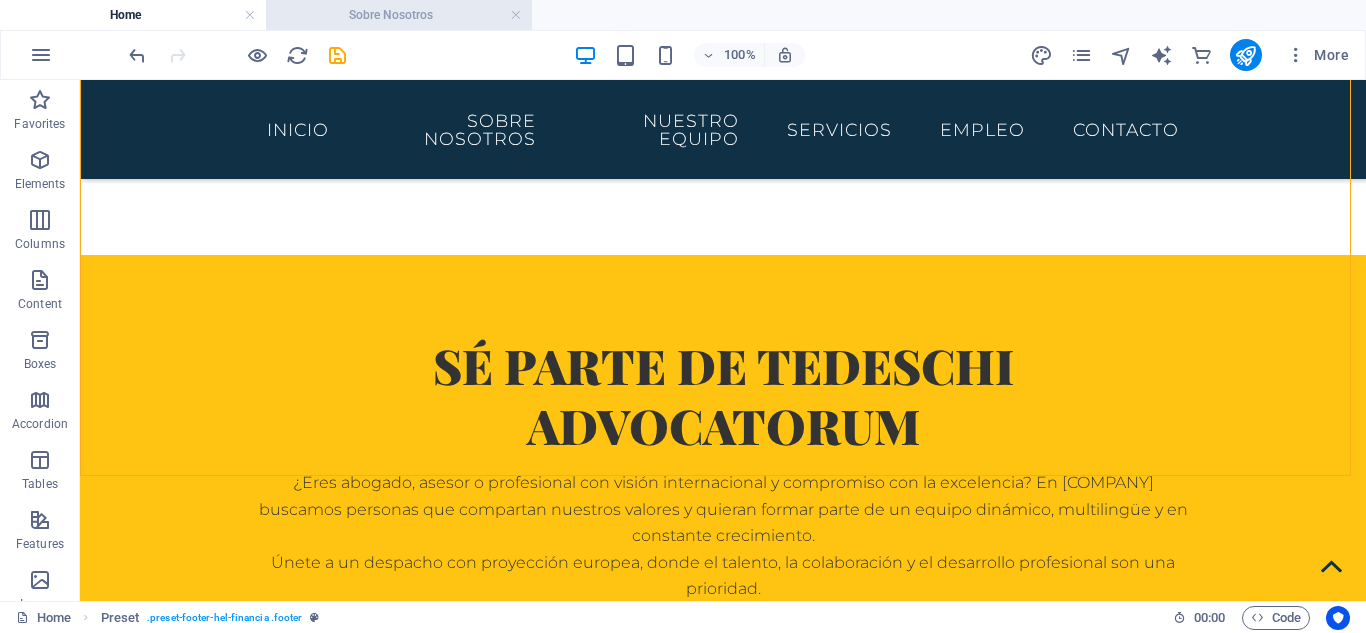 click on "Sobre Nosotros" at bounding box center [399, 15] 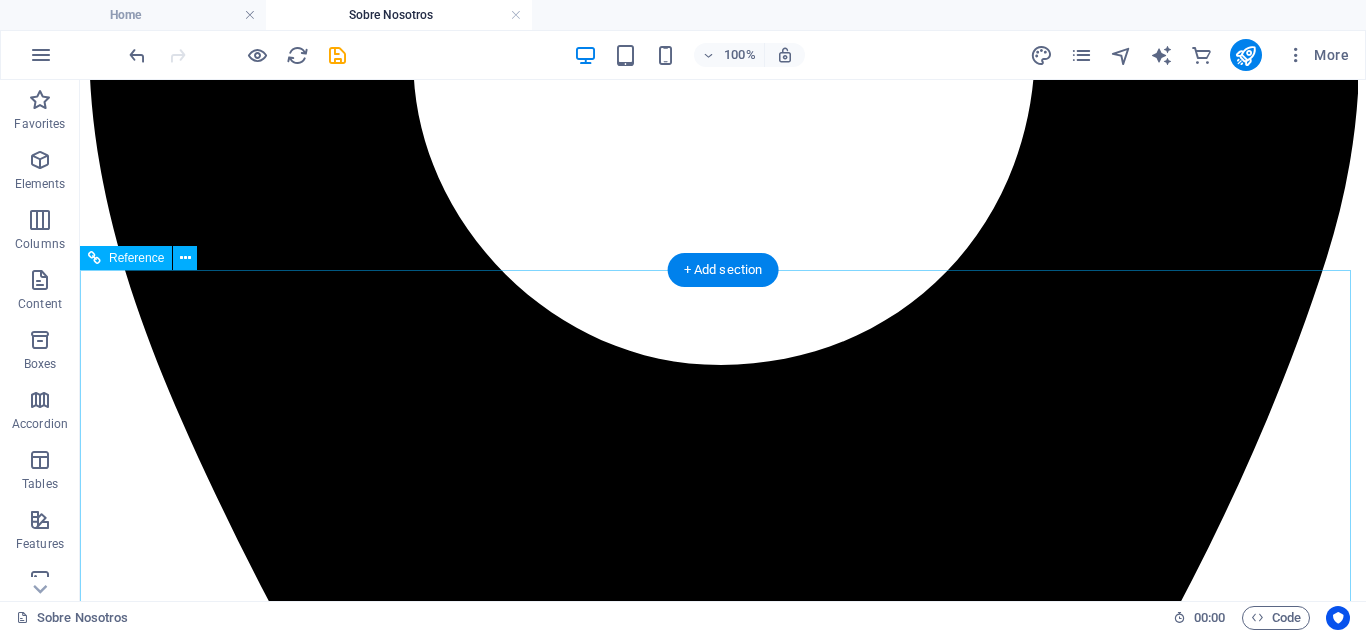 scroll, scrollTop: 1027, scrollLeft: 0, axis: vertical 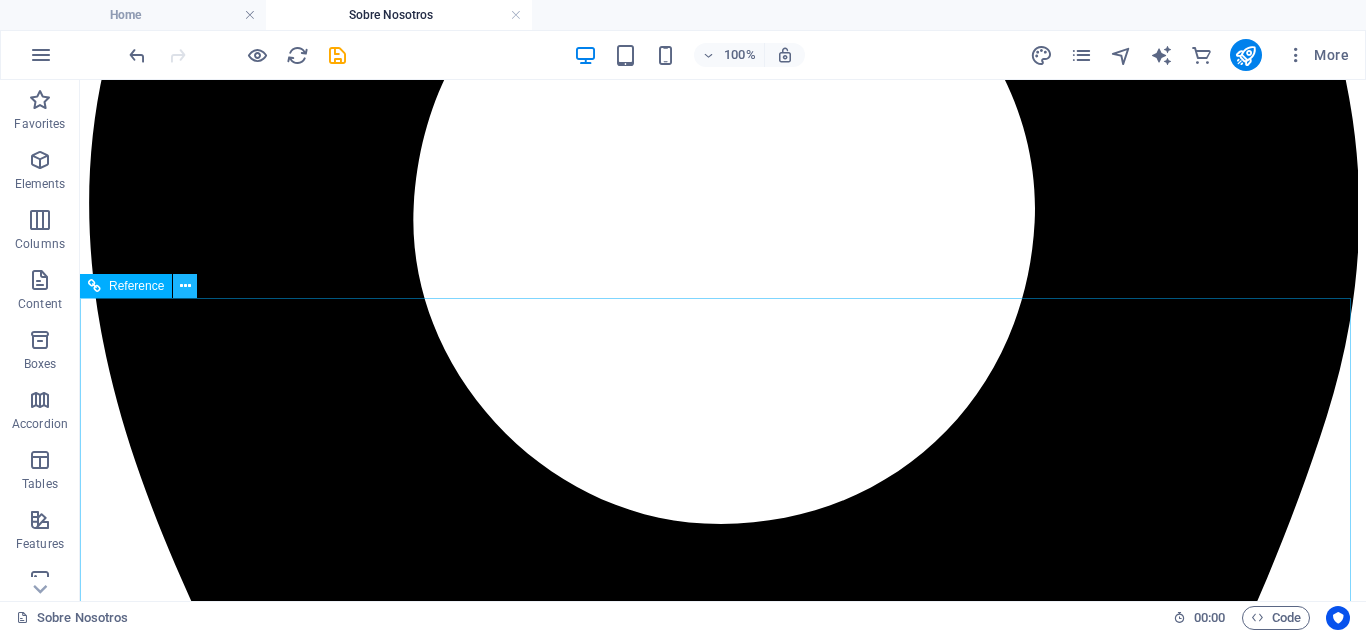 click at bounding box center (185, 286) 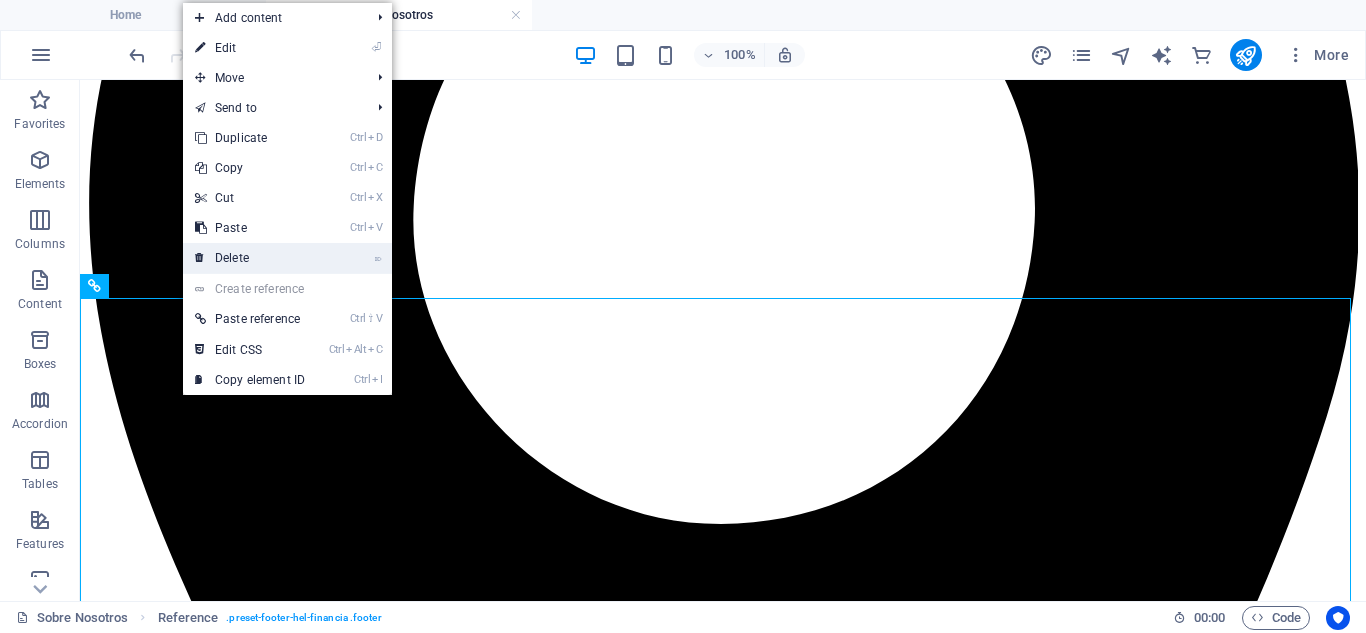 click on "⌦  Delete" at bounding box center [250, 258] 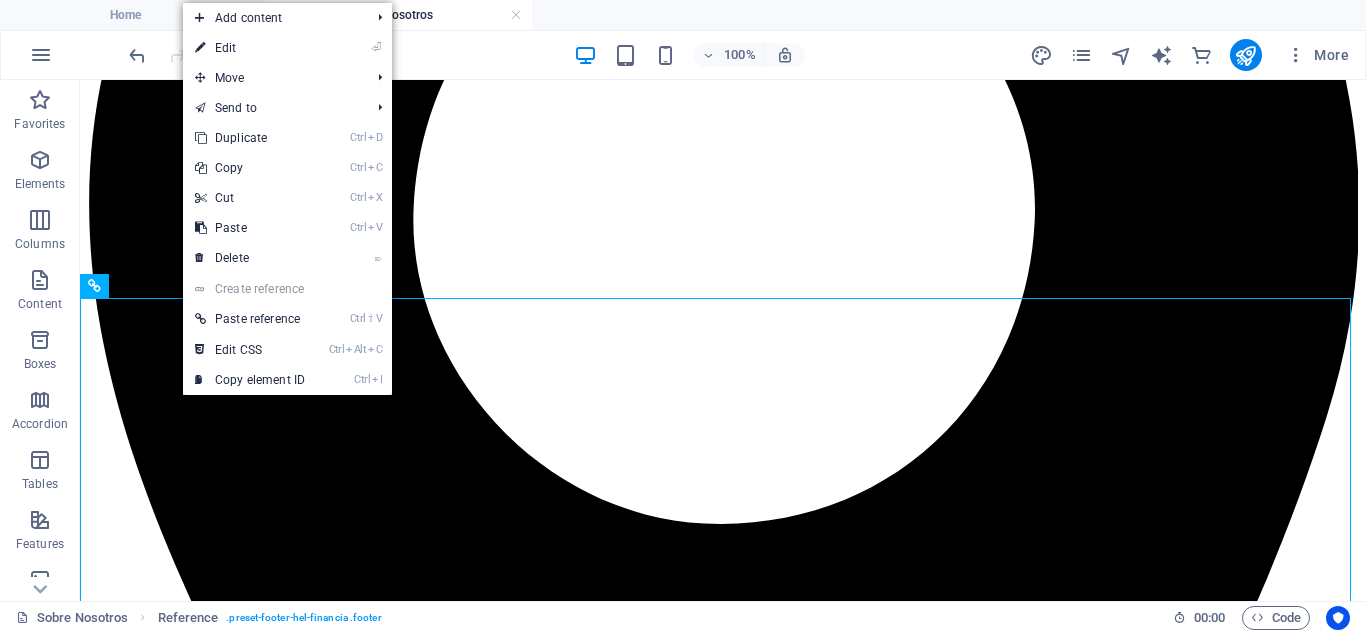 scroll, scrollTop: 967, scrollLeft: 0, axis: vertical 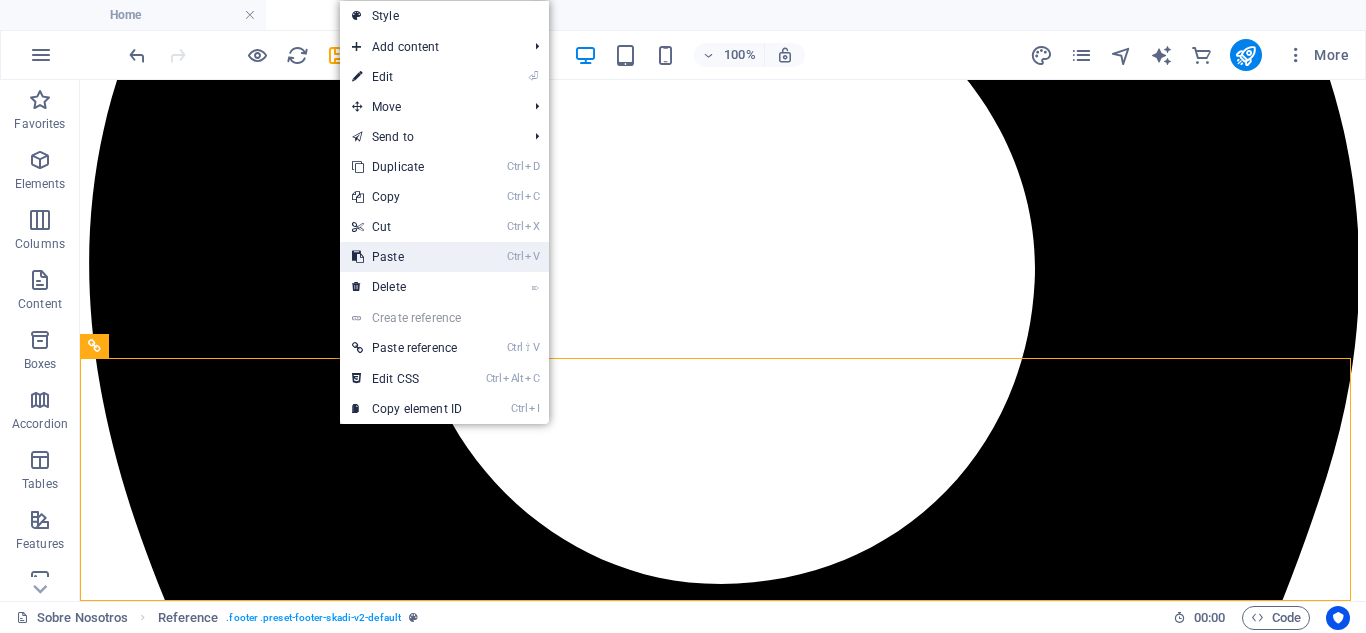 click on "Ctrl V  Paste" at bounding box center [407, 257] 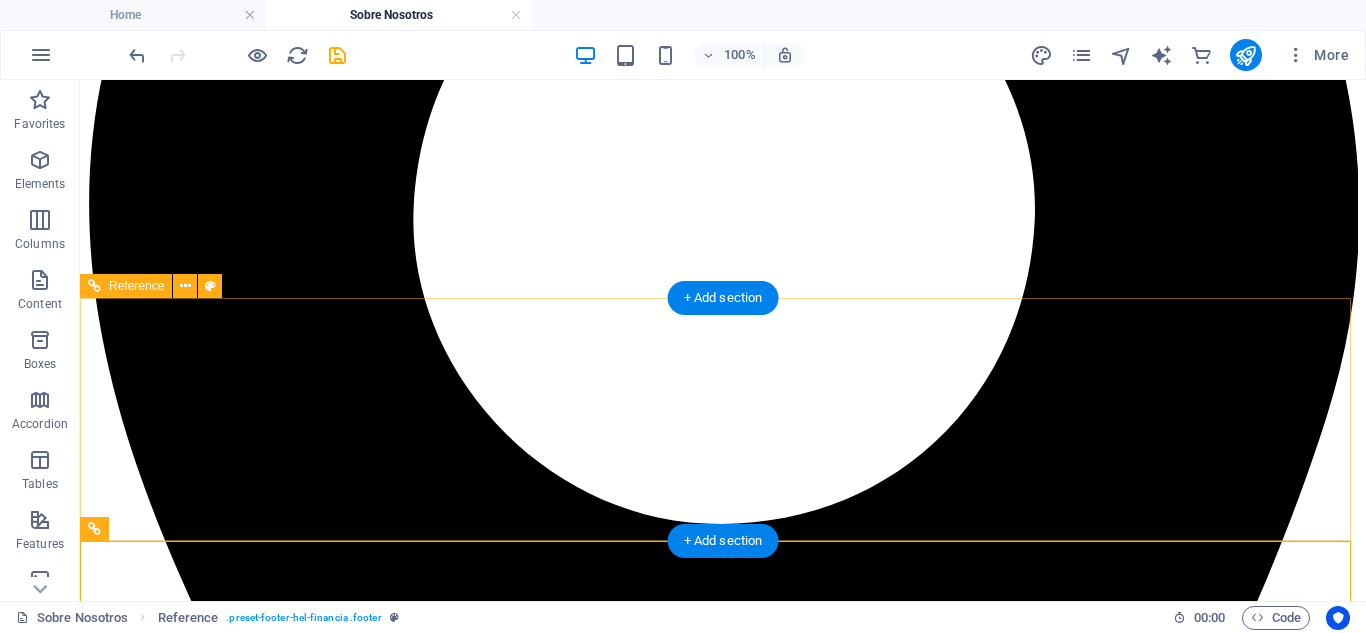 scroll, scrollTop: 1294, scrollLeft: 0, axis: vertical 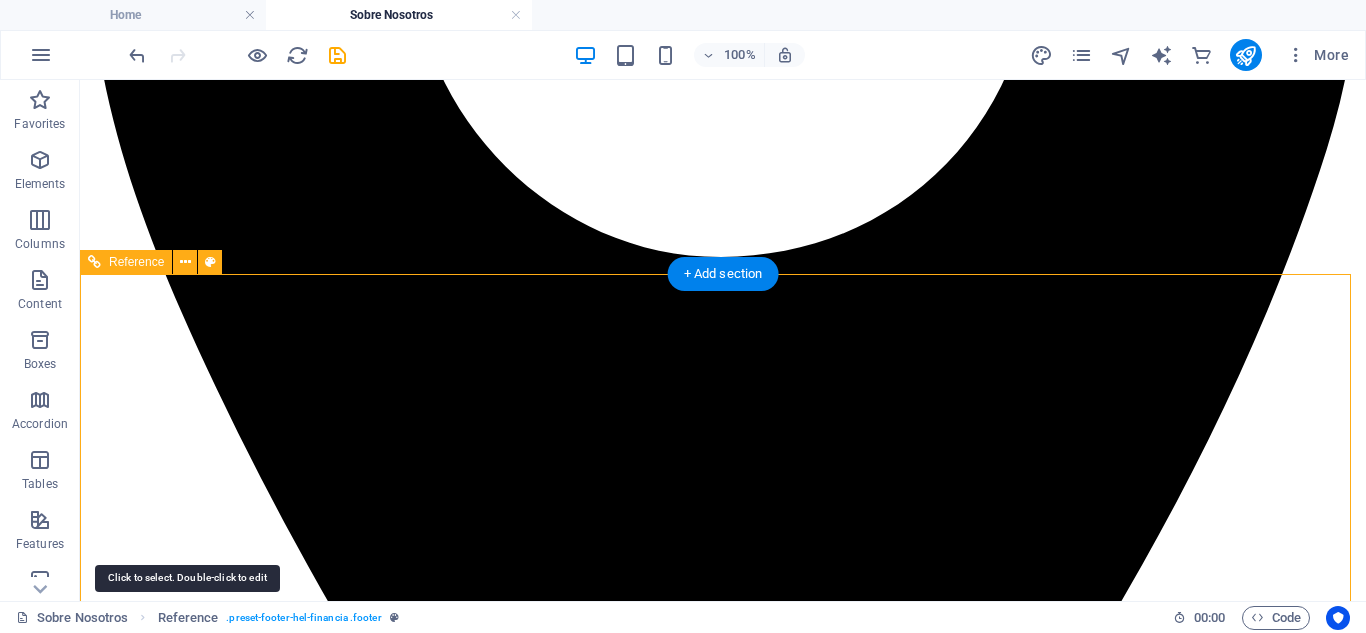 drag, startPoint x: 208, startPoint y: 371, endPoint x: 187, endPoint y: 480, distance: 111.0045 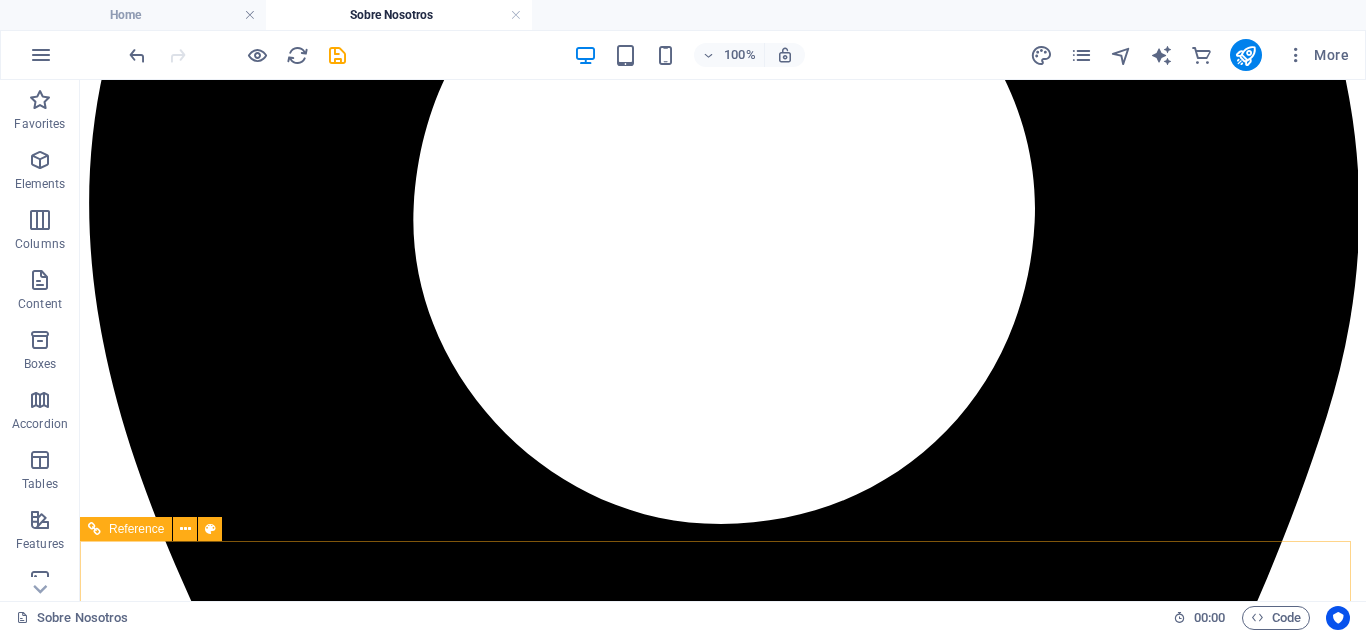 scroll, scrollTop: 1057, scrollLeft: 0, axis: vertical 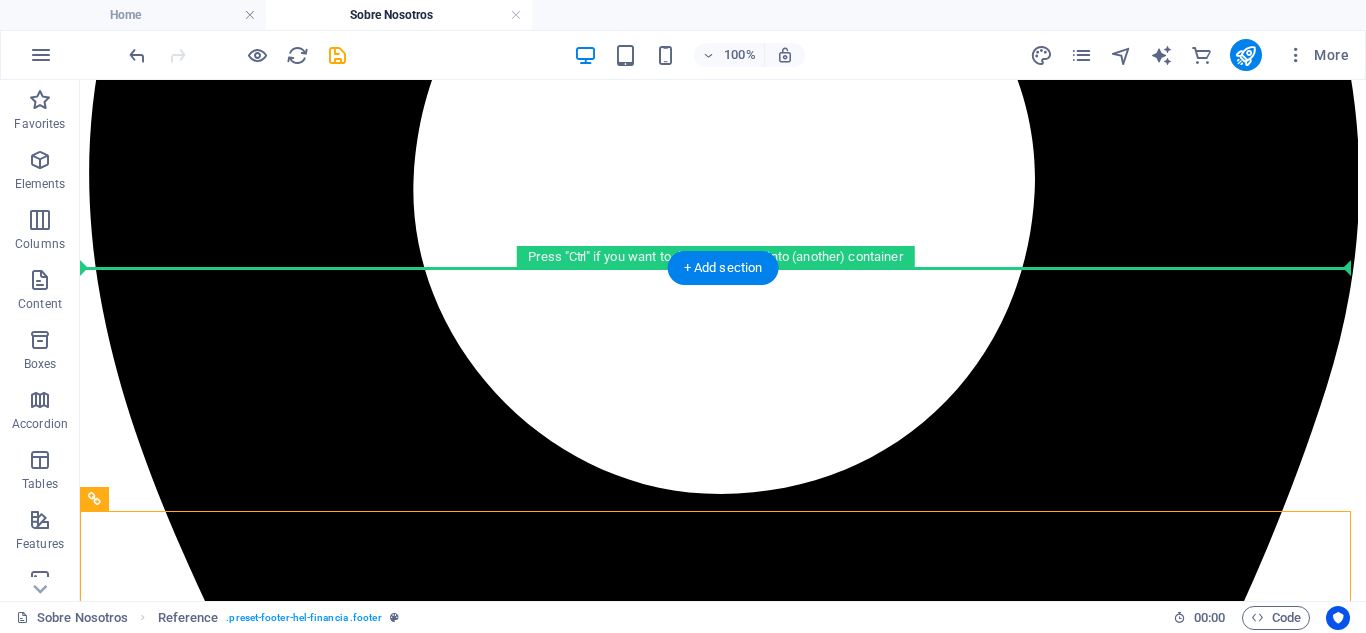 drag, startPoint x: 206, startPoint y: 610, endPoint x: 160, endPoint y: 251, distance: 361.9351 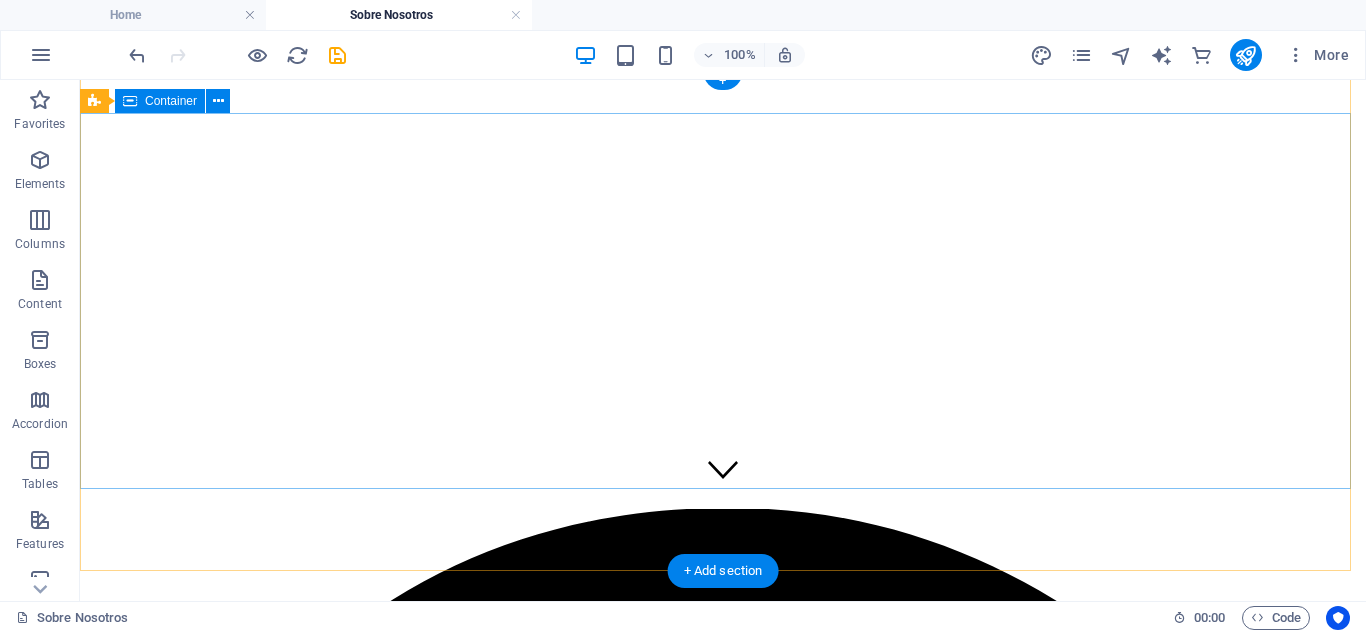 scroll, scrollTop: 133, scrollLeft: 0, axis: vertical 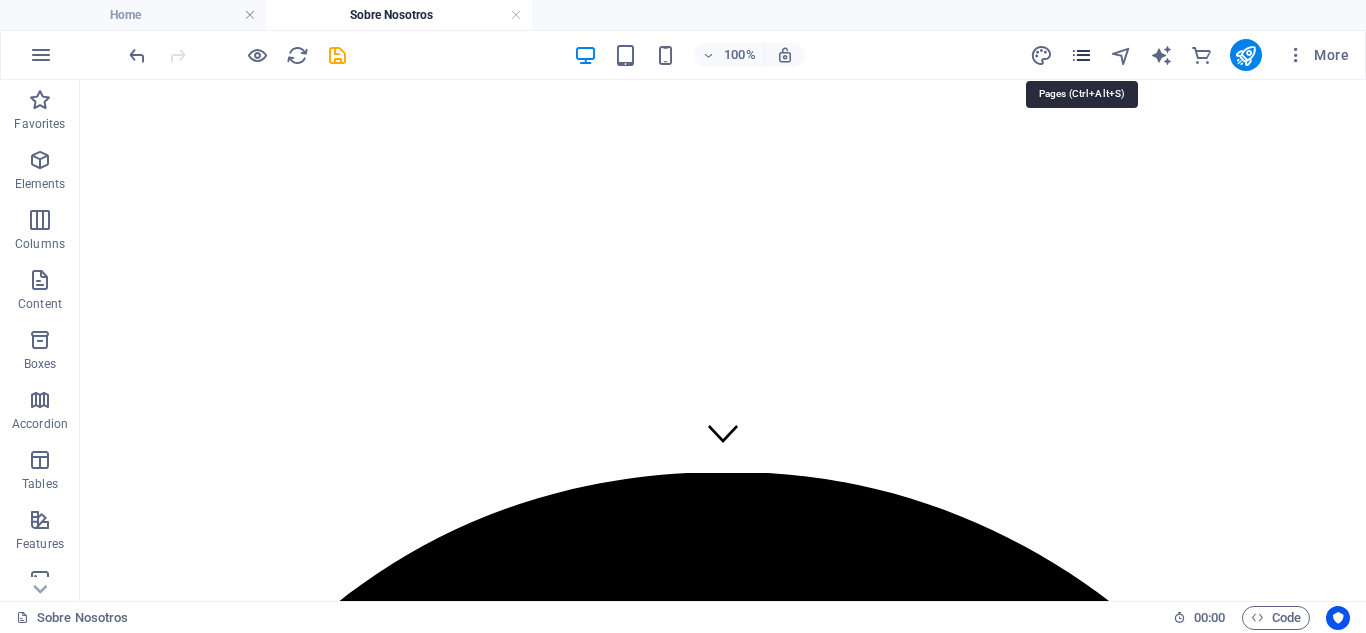 click at bounding box center [1081, 55] 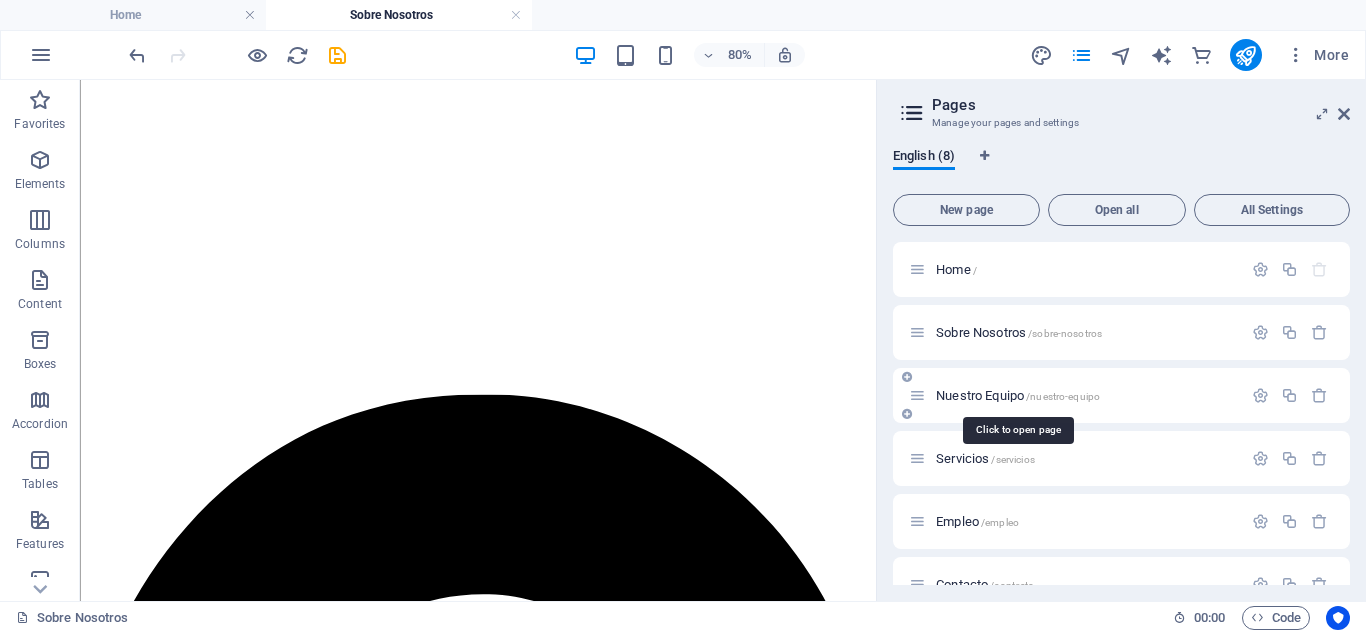 click on "Nuestro Equipo /nuestro-equipo" at bounding box center [1018, 395] 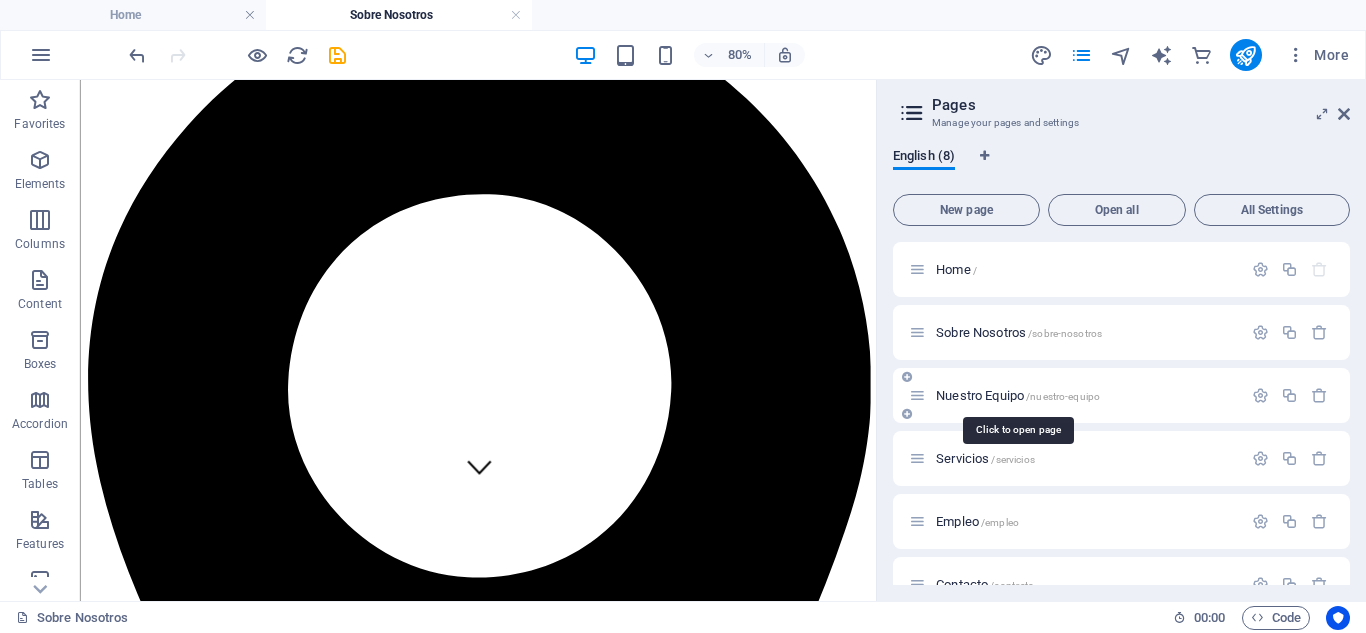 scroll, scrollTop: 0, scrollLeft: 0, axis: both 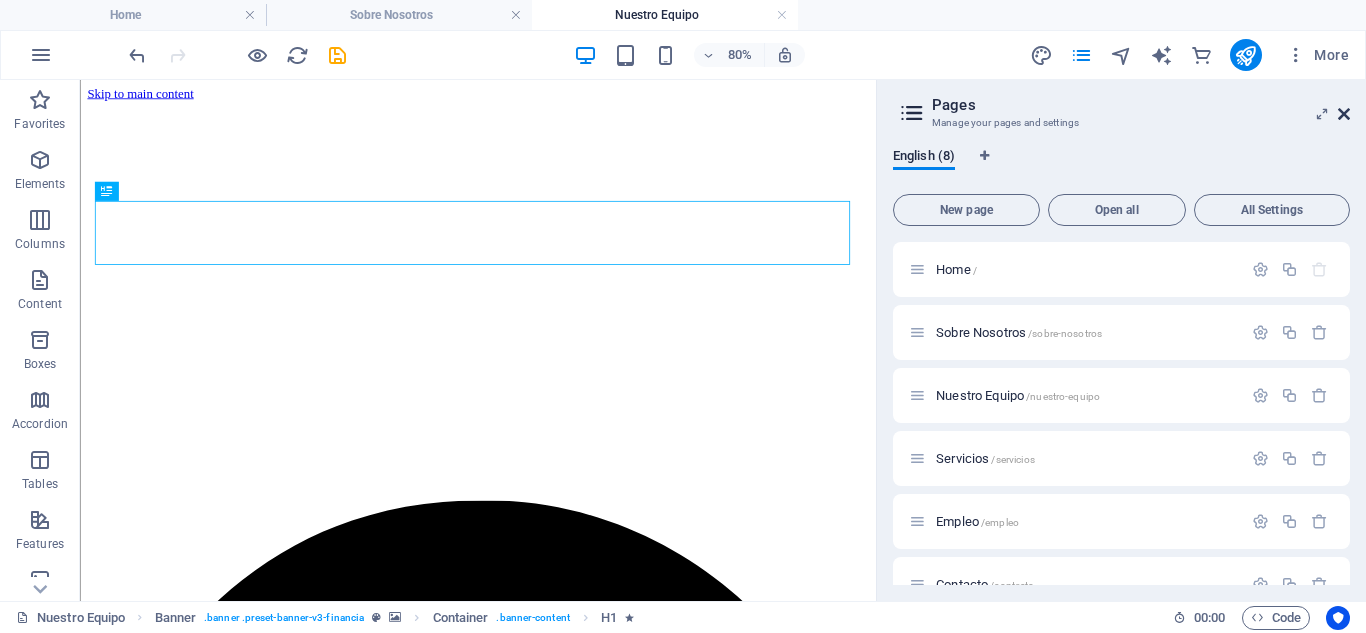 click at bounding box center [1344, 114] 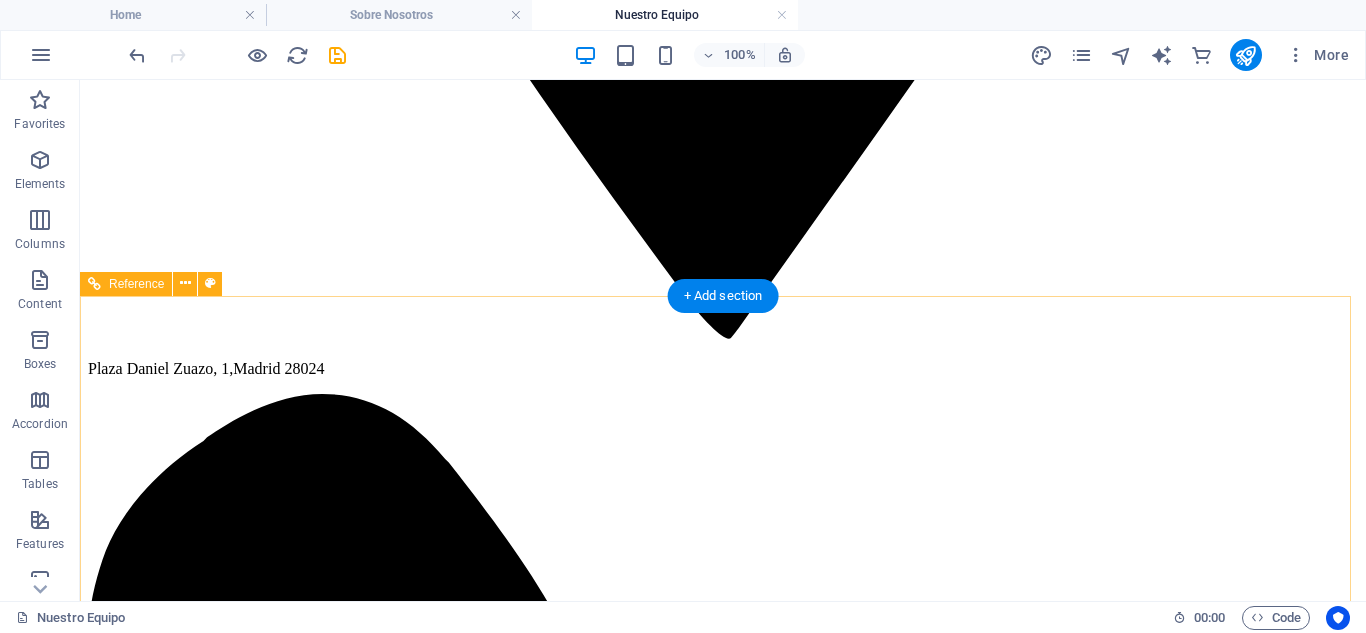 scroll, scrollTop: 2132, scrollLeft: 0, axis: vertical 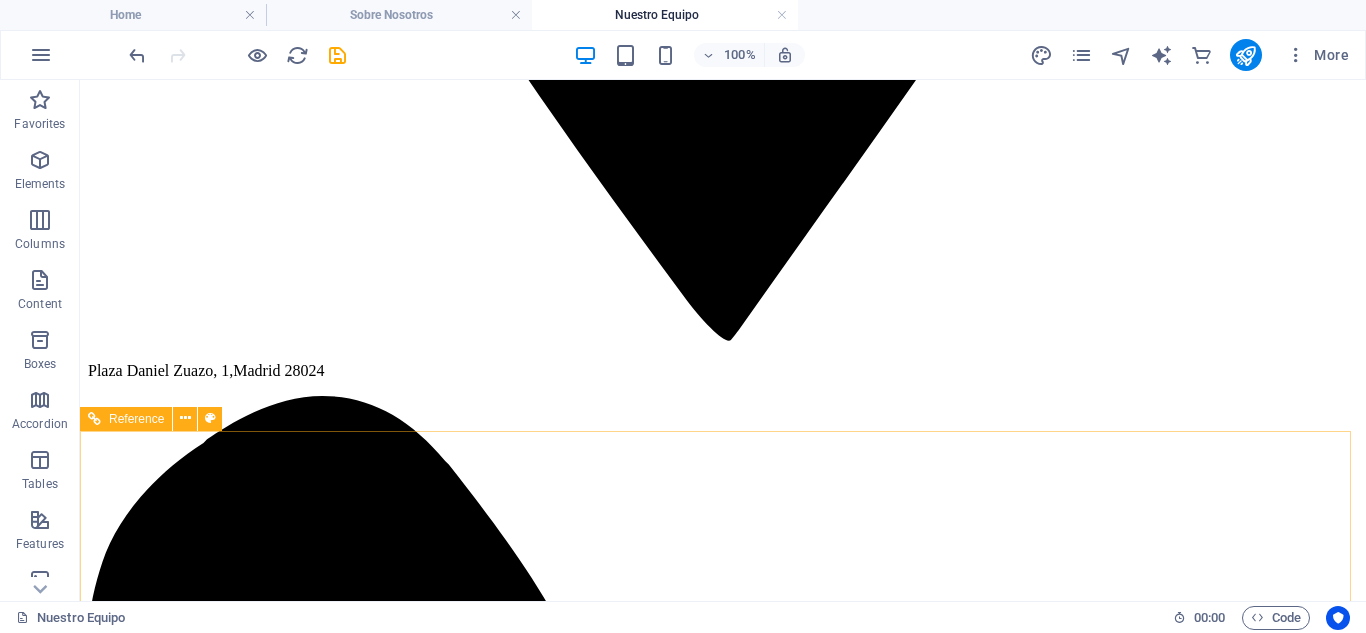 click on "Reference" at bounding box center [136, 419] 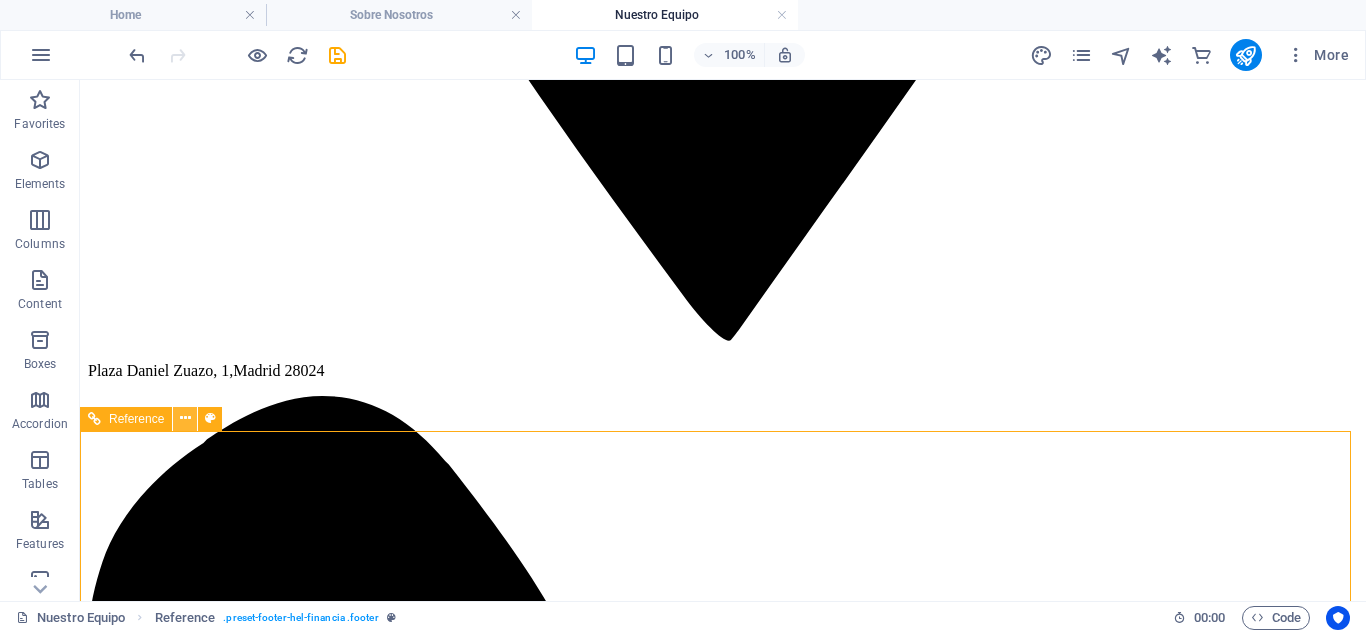 click at bounding box center [185, 418] 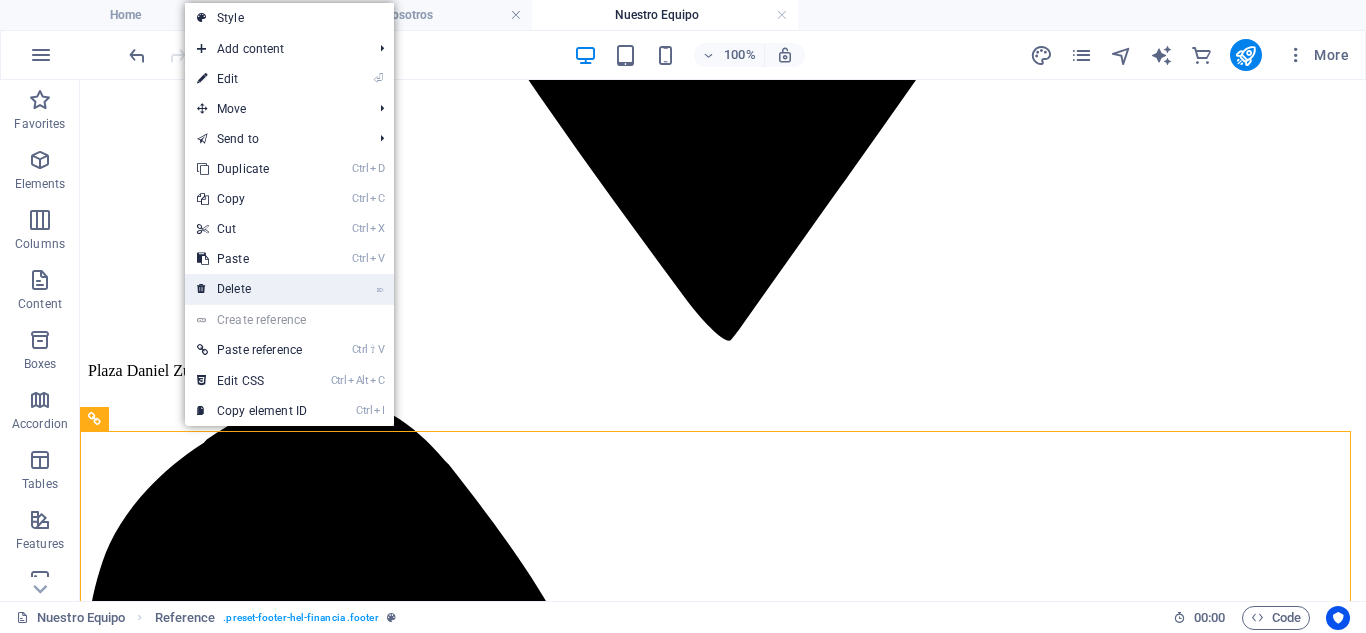 click on "⌦  Delete" at bounding box center (252, 289) 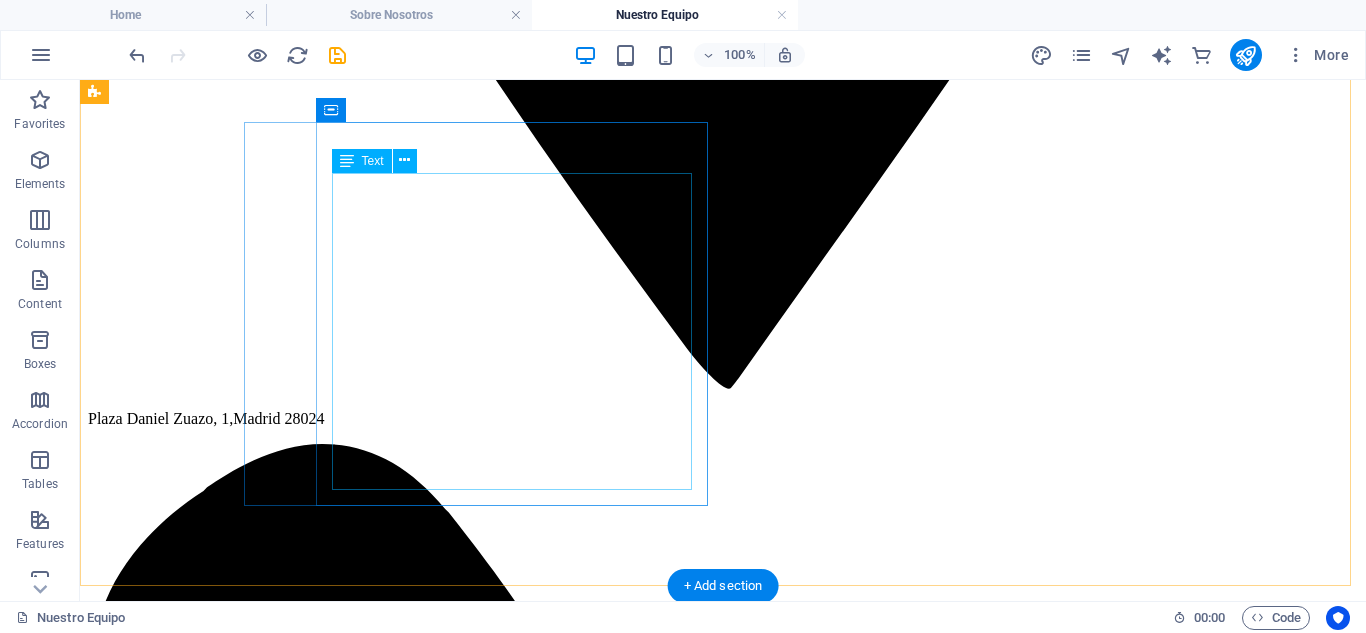 scroll, scrollTop: 2205, scrollLeft: 0, axis: vertical 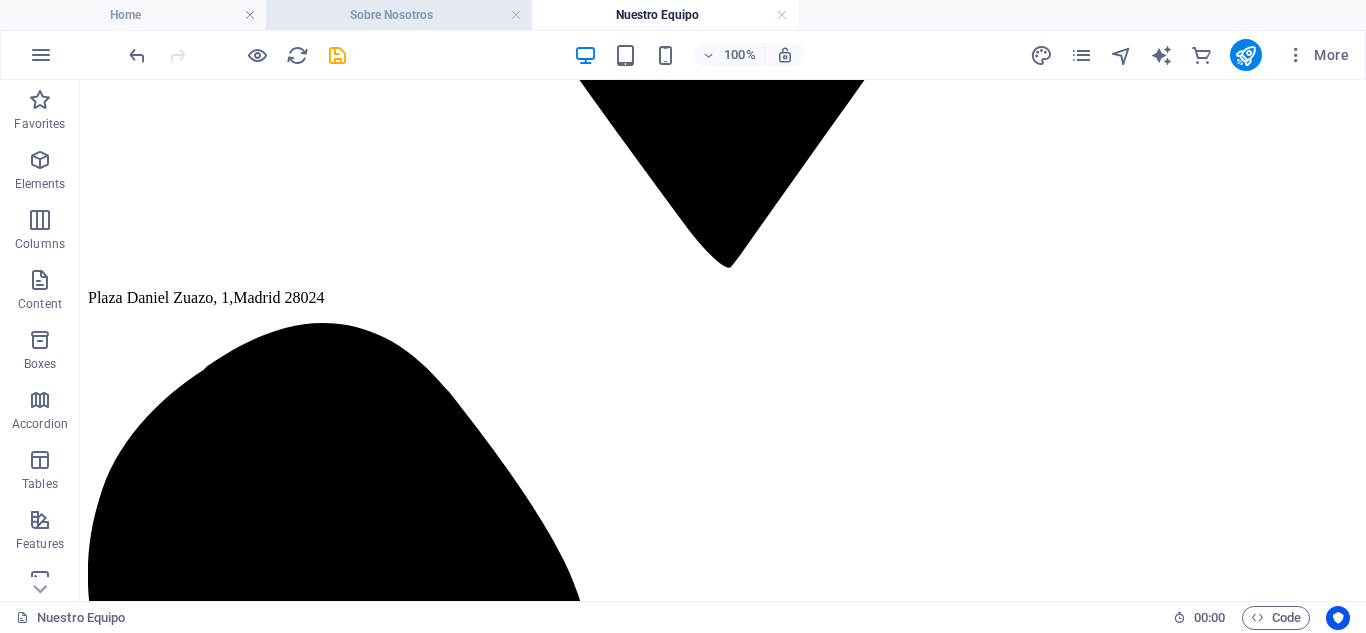 click on "Sobre Nosotros" at bounding box center (399, 15) 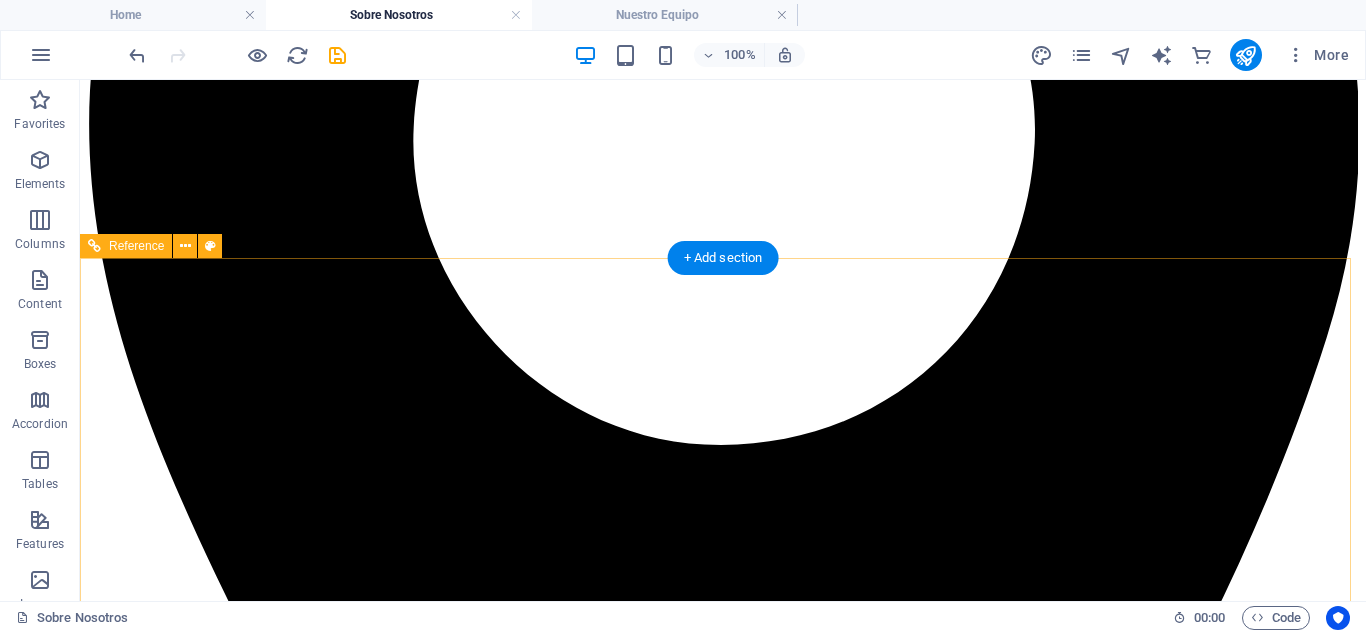 scroll, scrollTop: 1067, scrollLeft: 0, axis: vertical 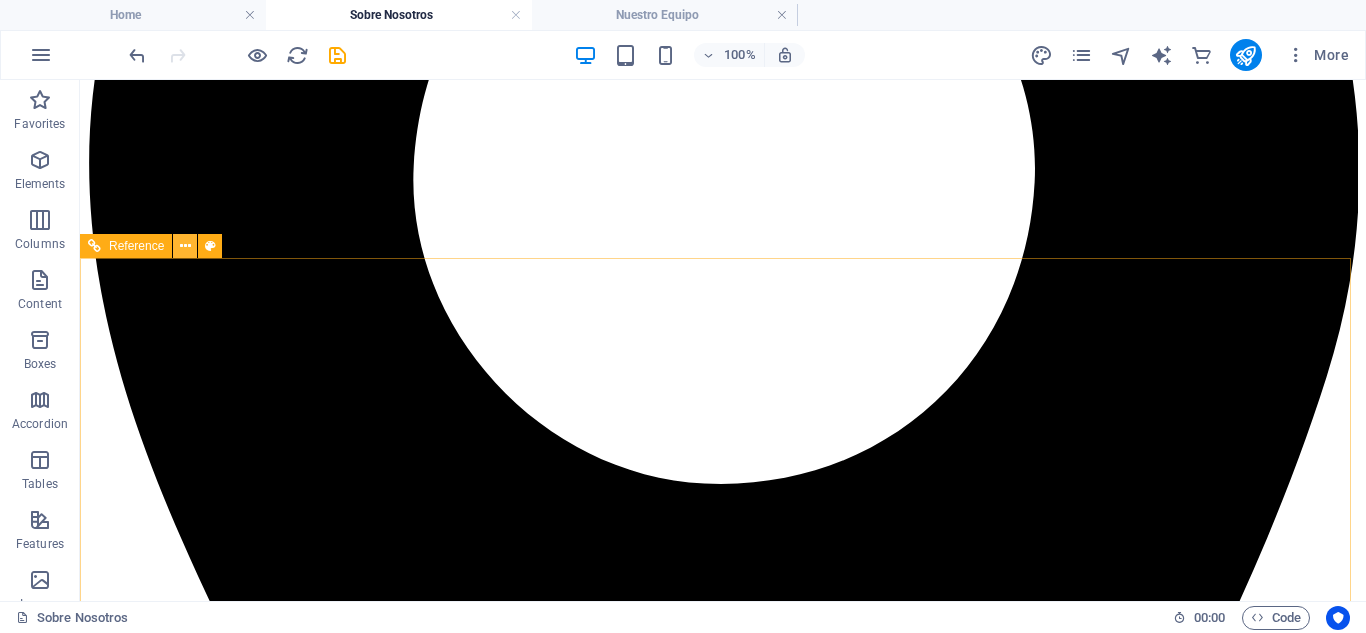 click at bounding box center [185, 246] 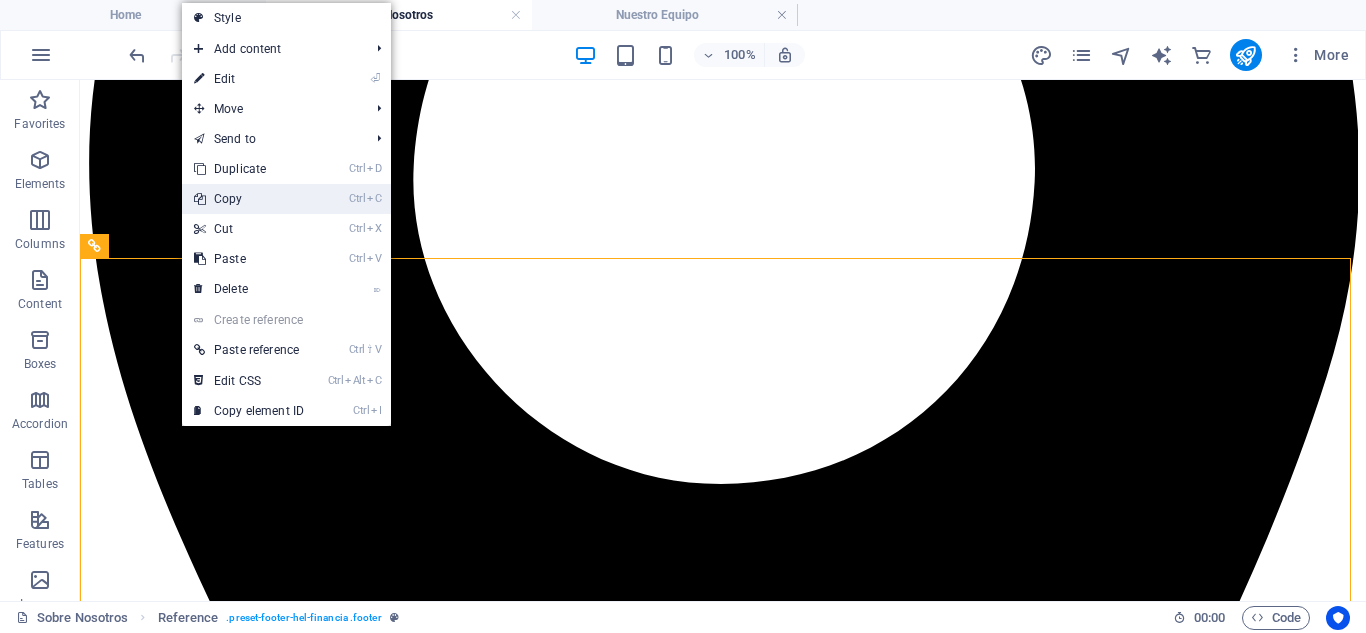 click on "Ctrl C  Copy" at bounding box center [249, 199] 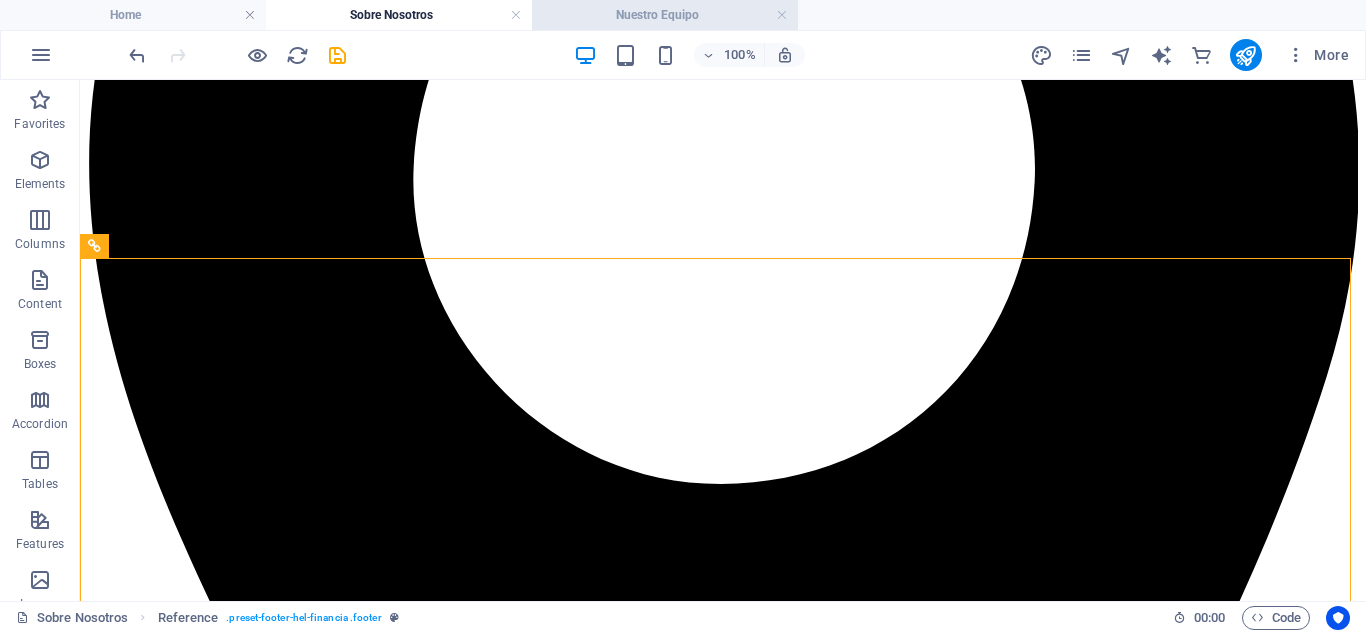 click on "Nuestro Equipo" at bounding box center (665, 15) 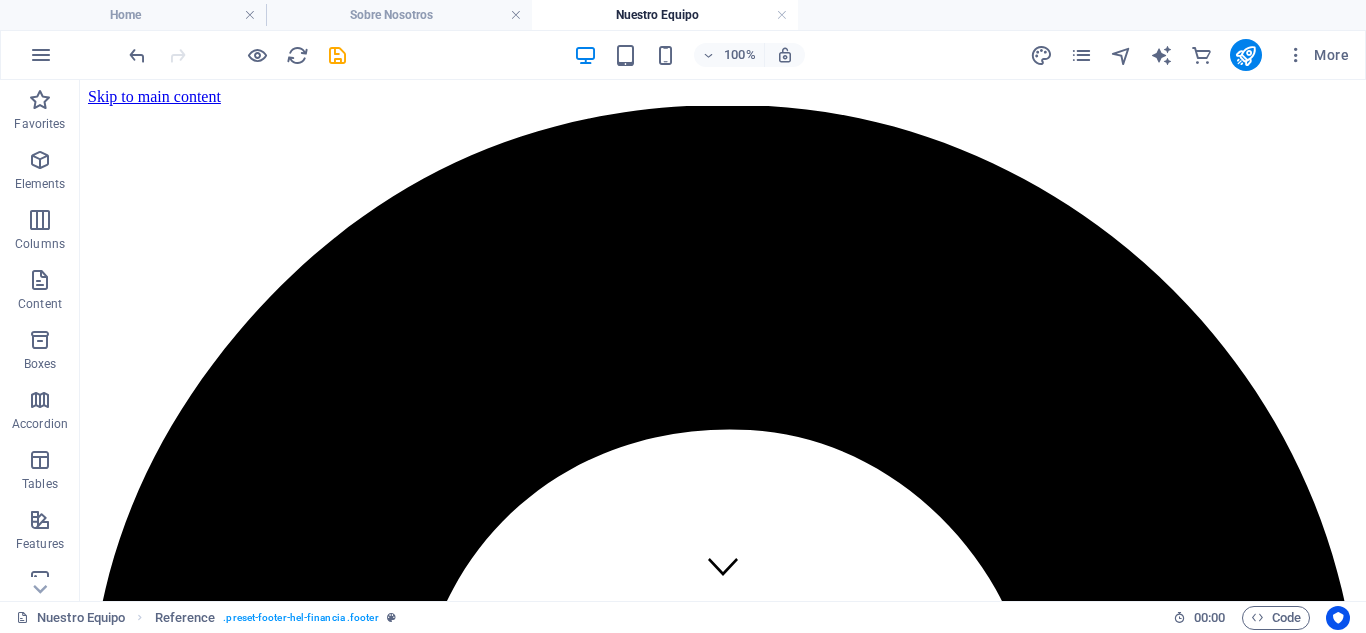 scroll, scrollTop: 2205, scrollLeft: 0, axis: vertical 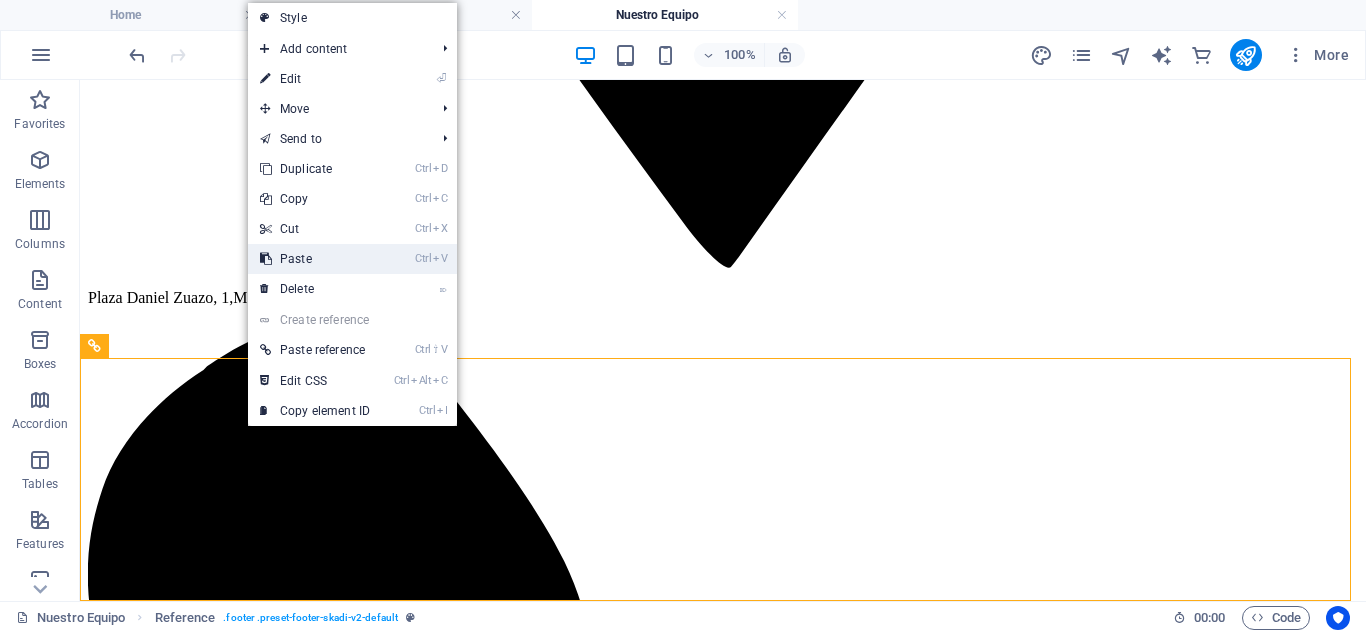 click on "Ctrl V  Paste" at bounding box center [315, 259] 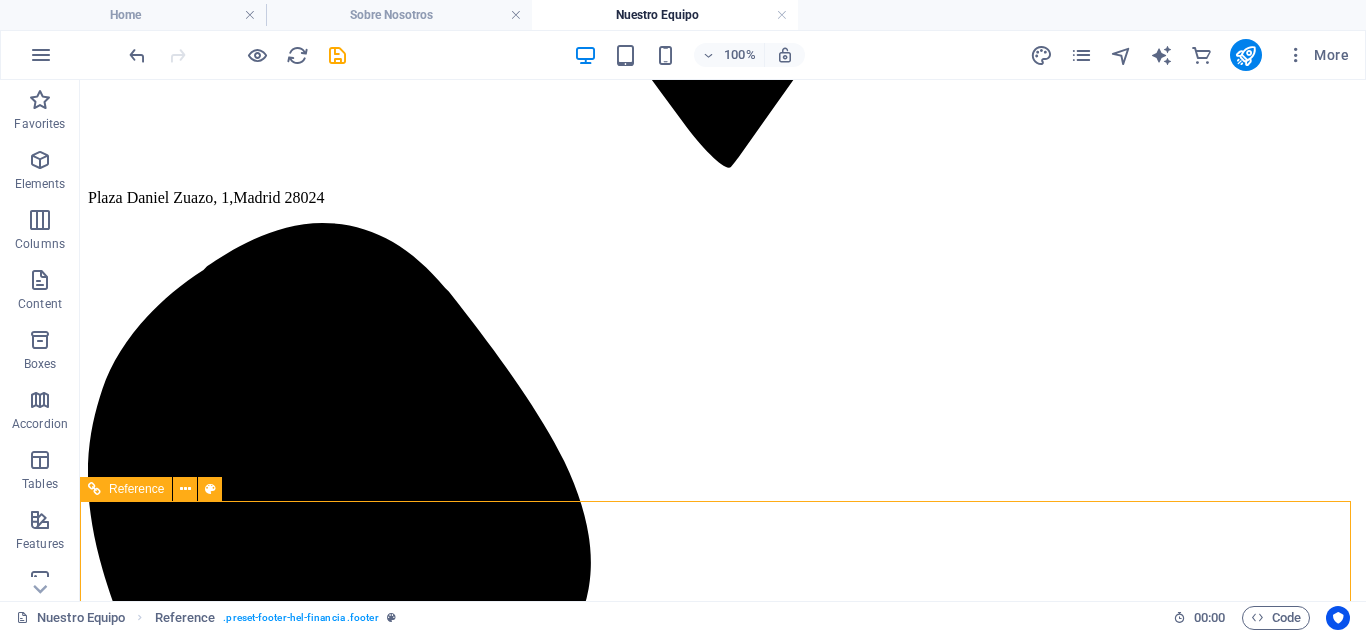 scroll, scrollTop: 2357, scrollLeft: 0, axis: vertical 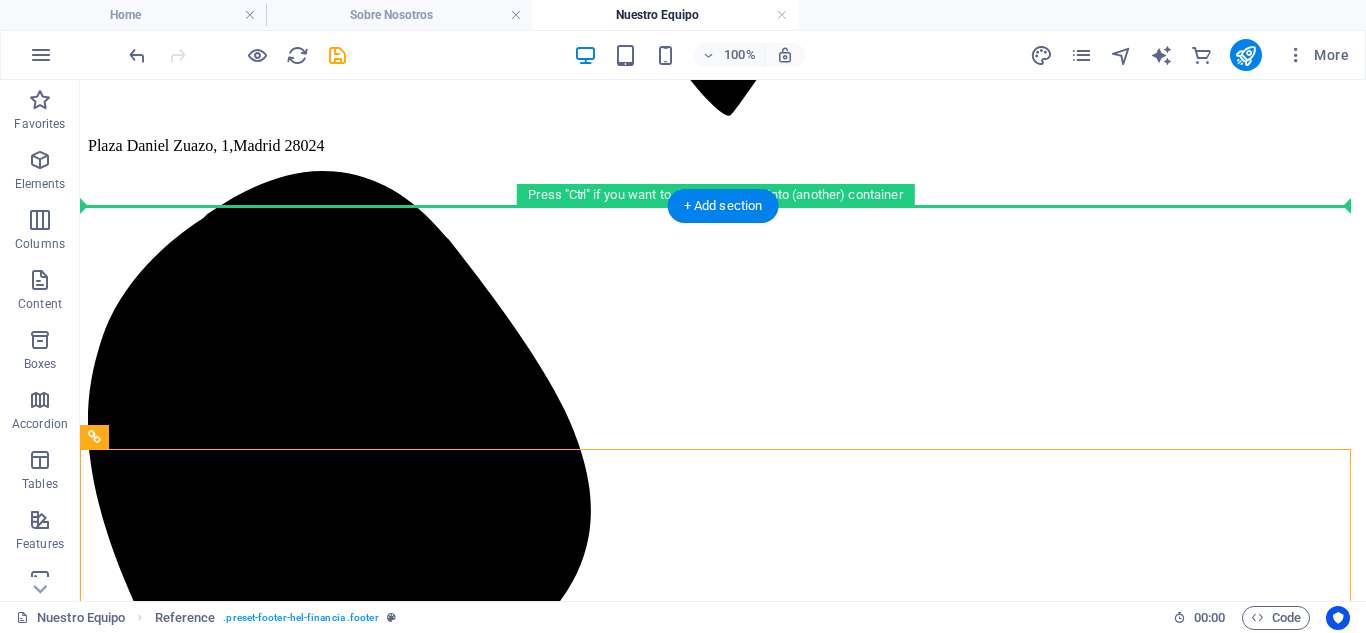 drag, startPoint x: 200, startPoint y: 577, endPoint x: 162, endPoint y: 191, distance: 387.86597 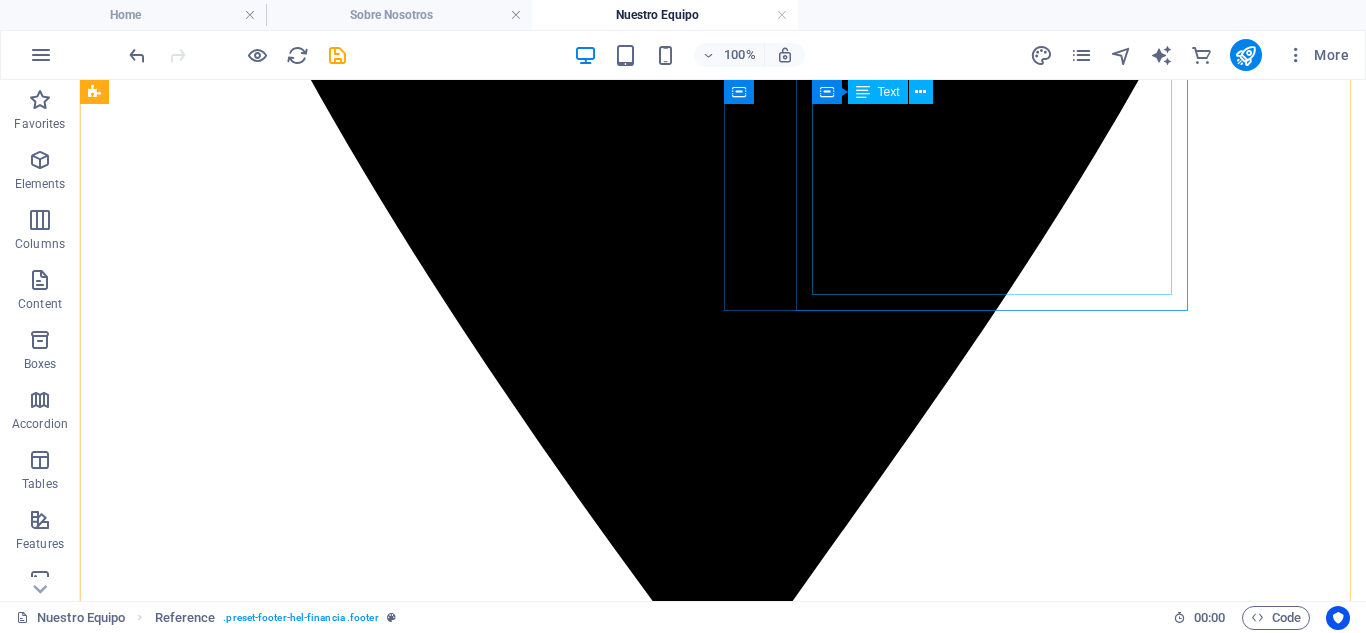 scroll, scrollTop: 1772, scrollLeft: 0, axis: vertical 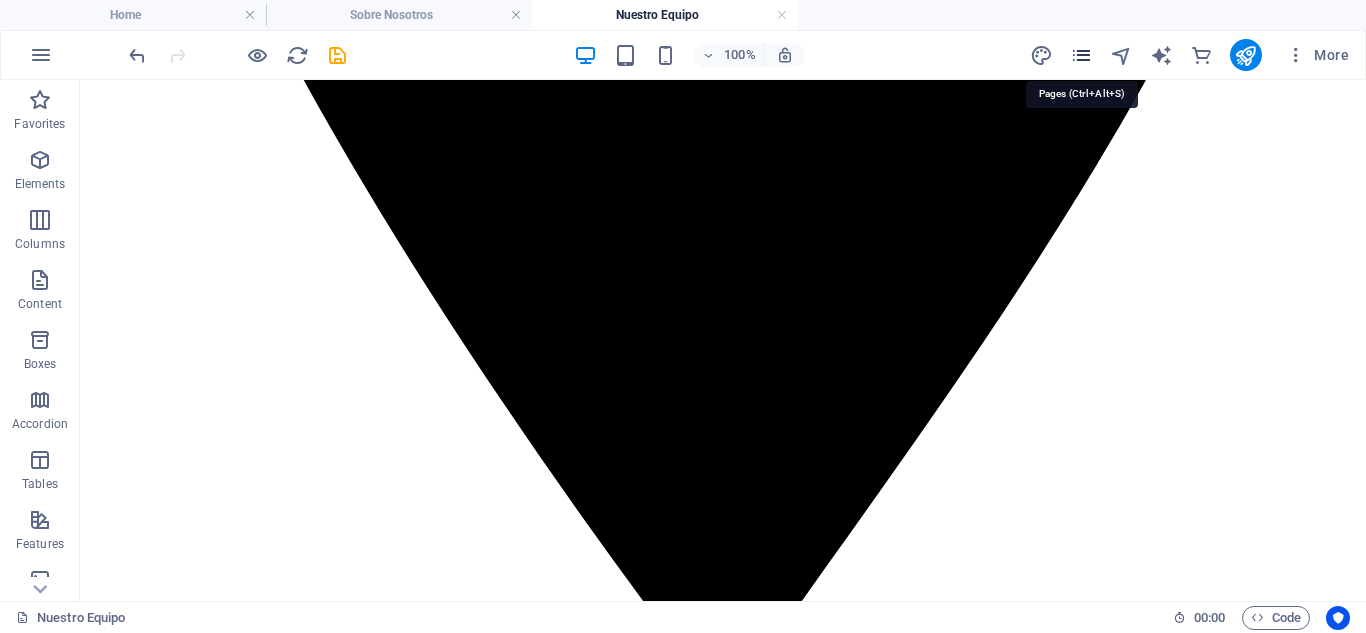 click at bounding box center (1081, 55) 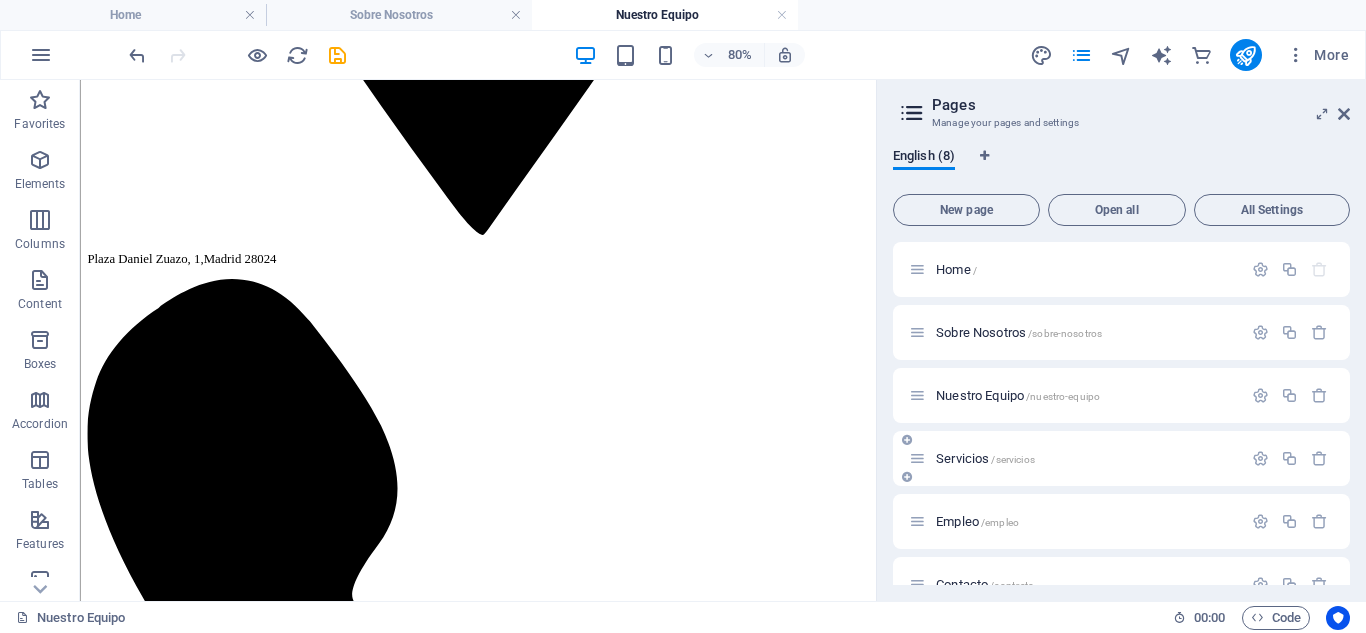 click on "Servicios /servicios" at bounding box center (985, 458) 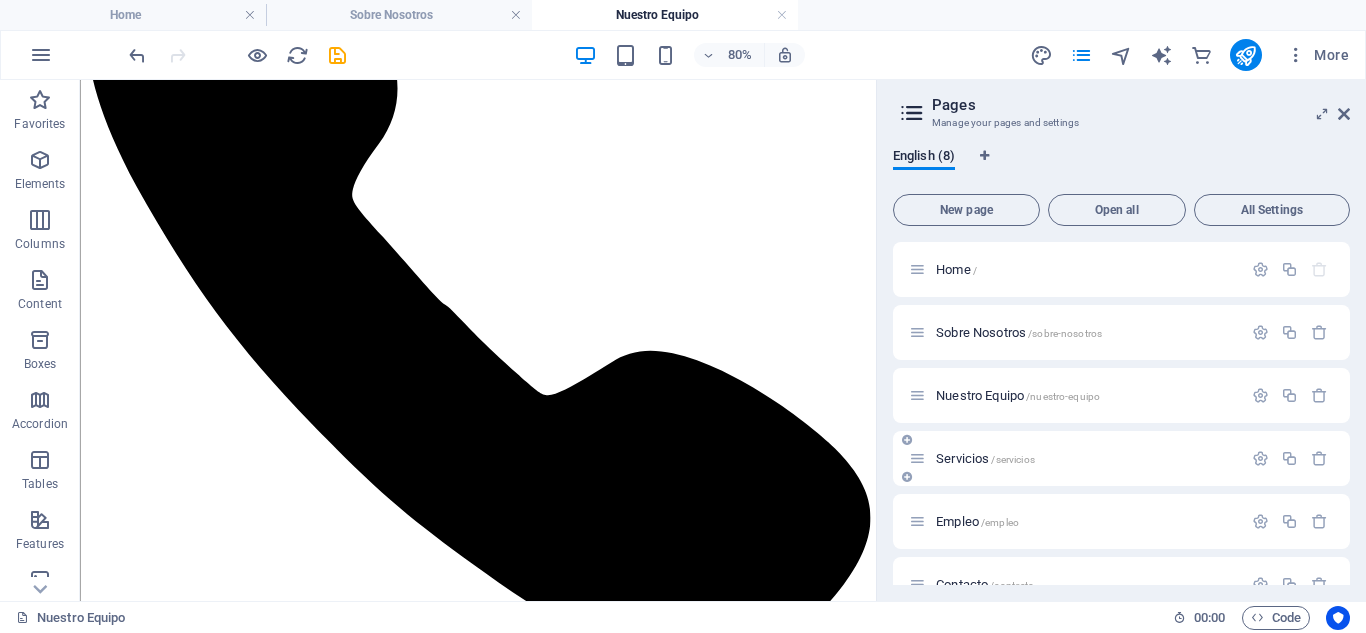 scroll, scrollTop: 0, scrollLeft: 0, axis: both 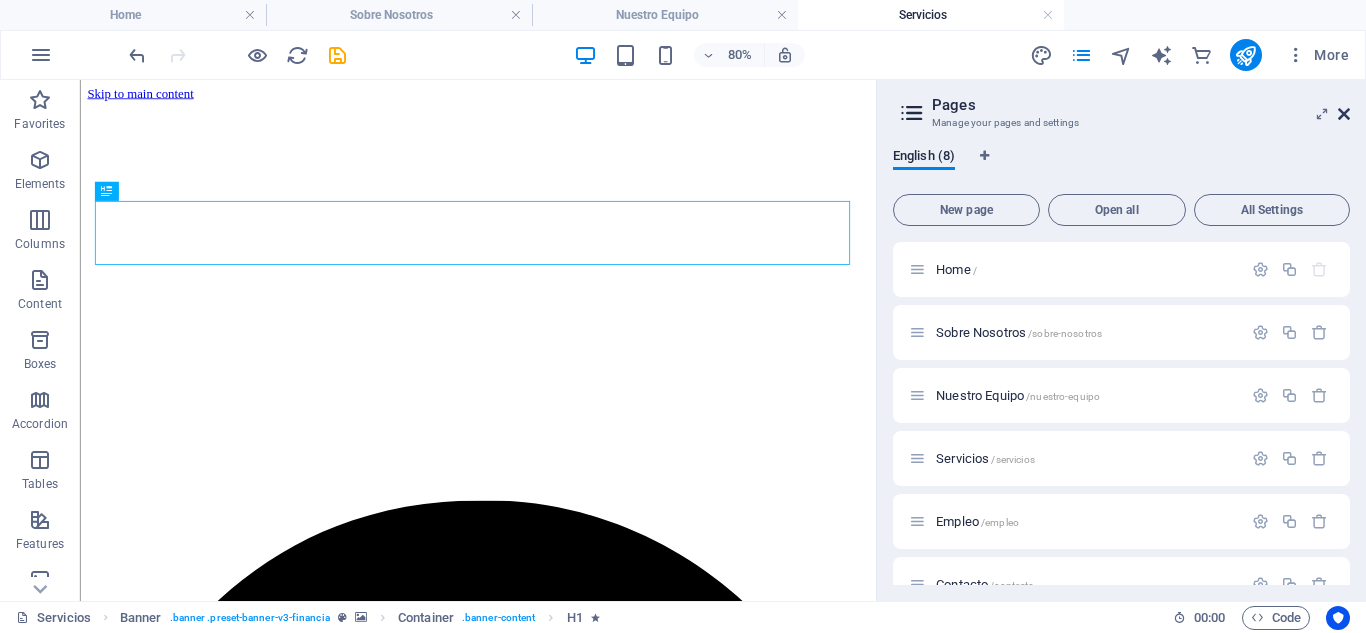 click at bounding box center [1344, 114] 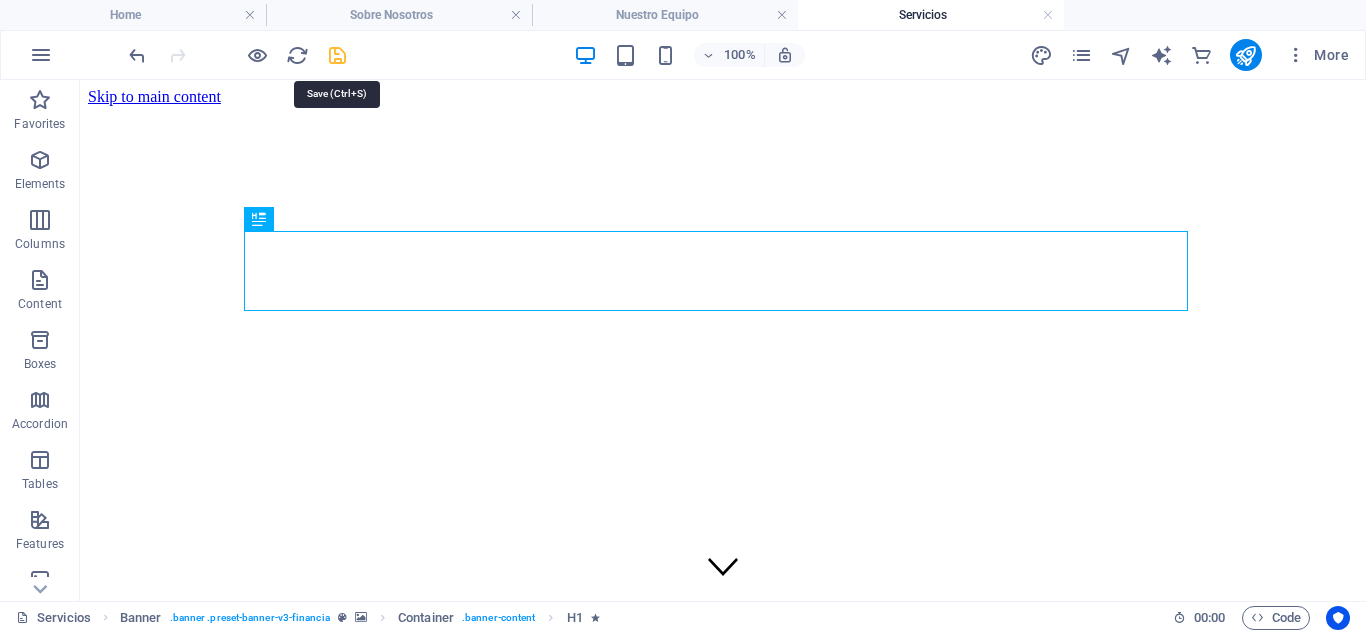 click at bounding box center (337, 55) 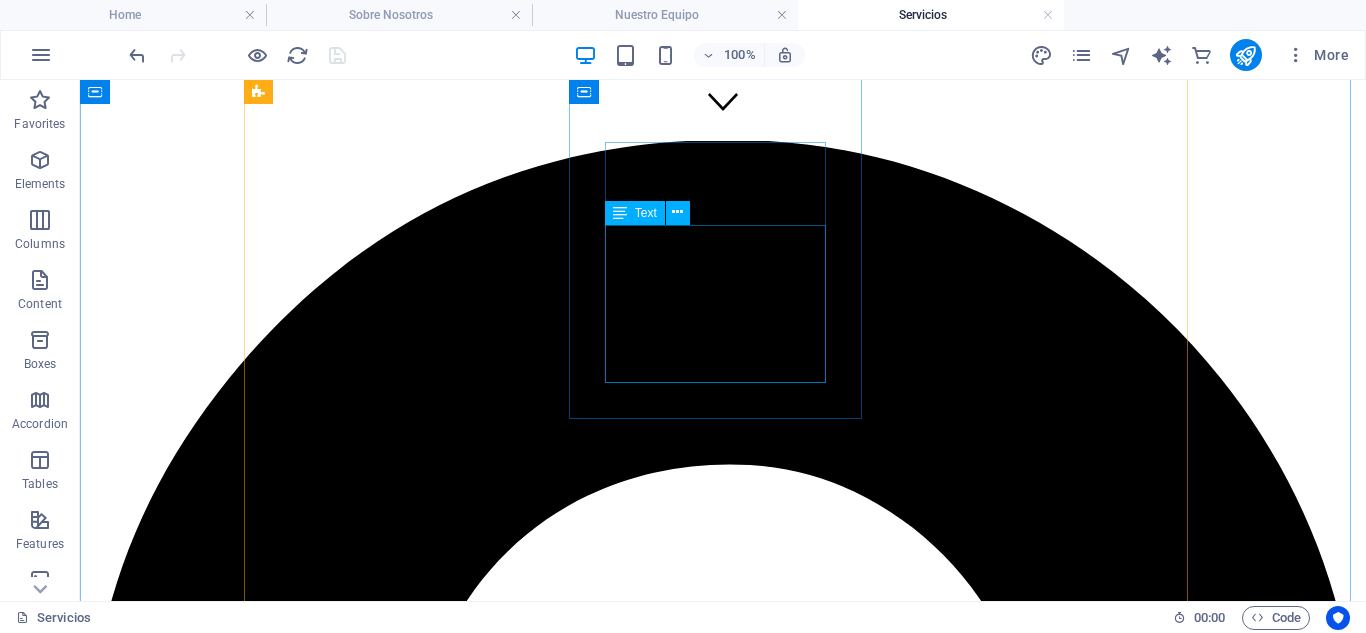 scroll, scrollTop: 333, scrollLeft: 0, axis: vertical 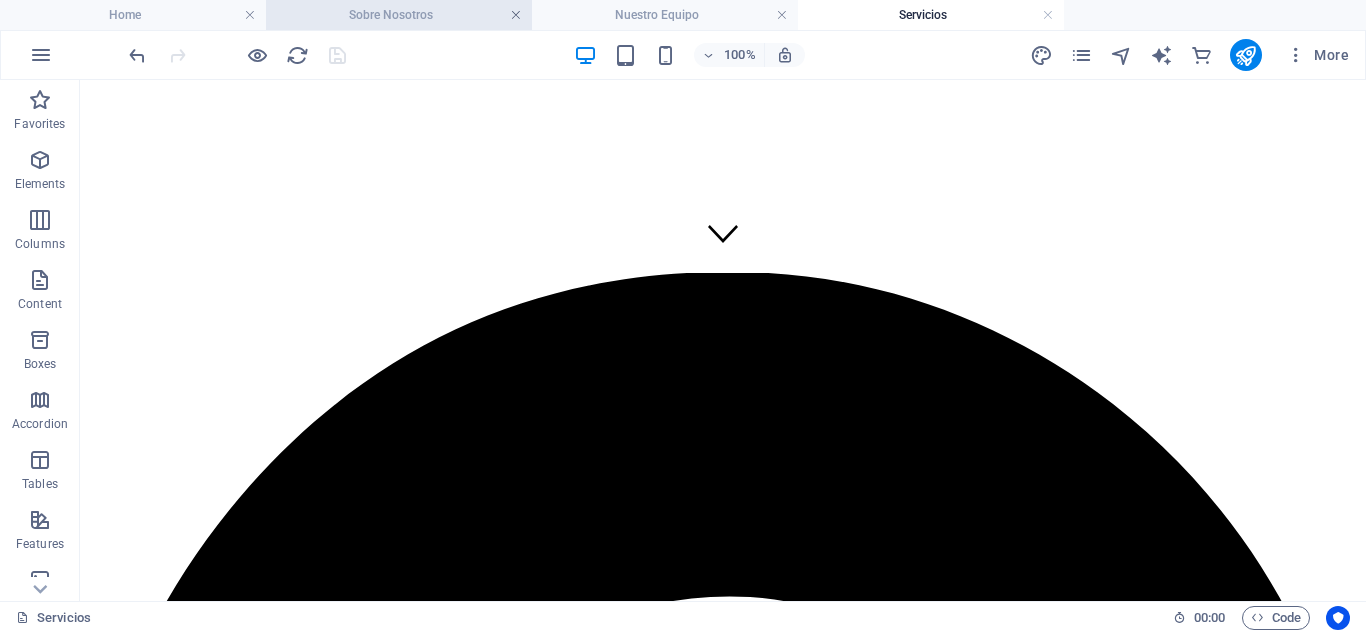click at bounding box center [516, 15] 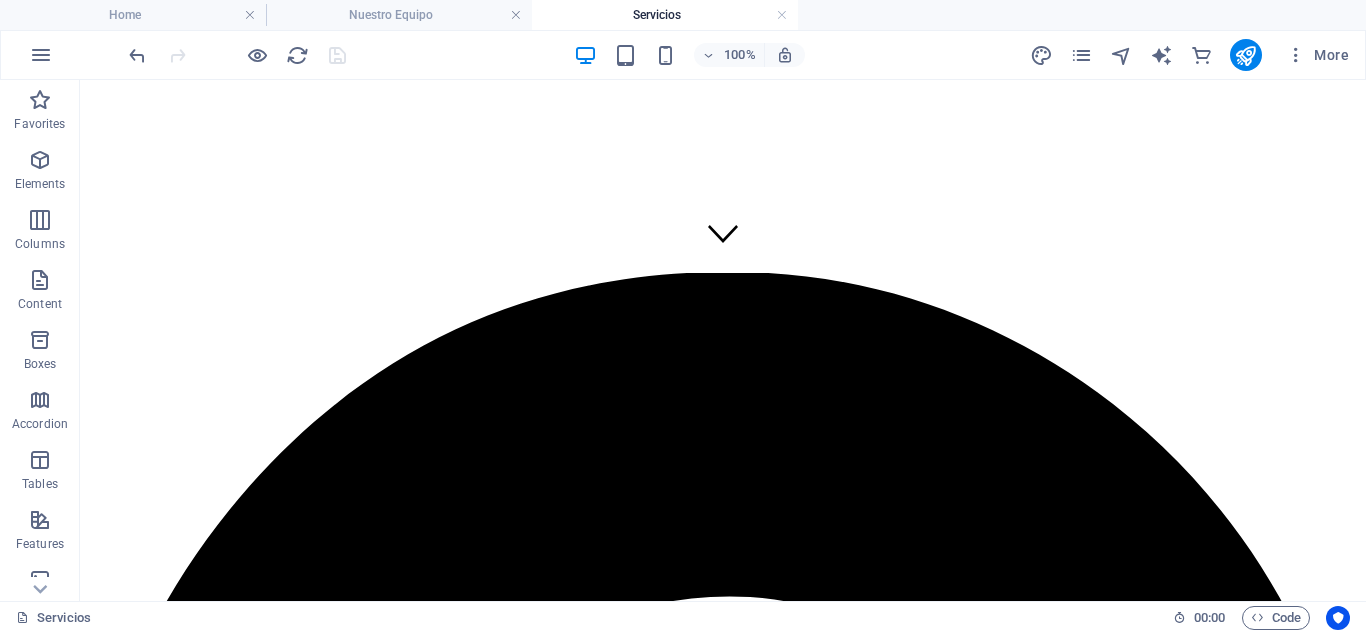 click at bounding box center (516, 15) 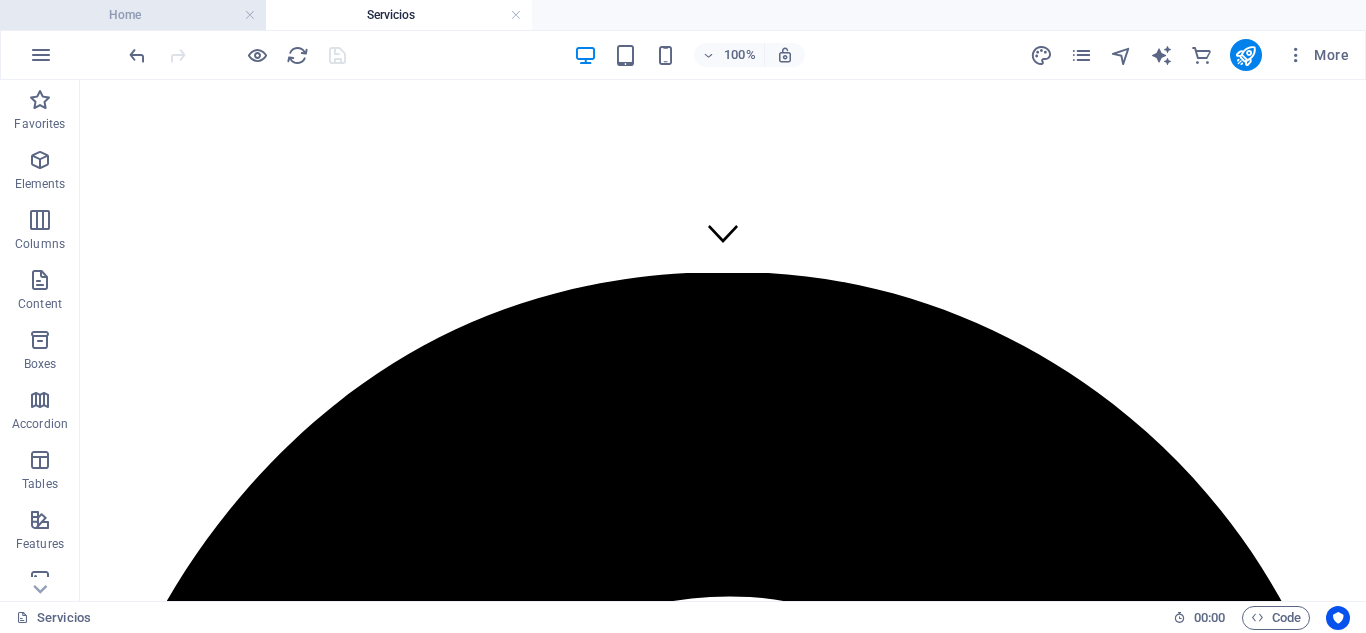 click on "Home" at bounding box center [133, 15] 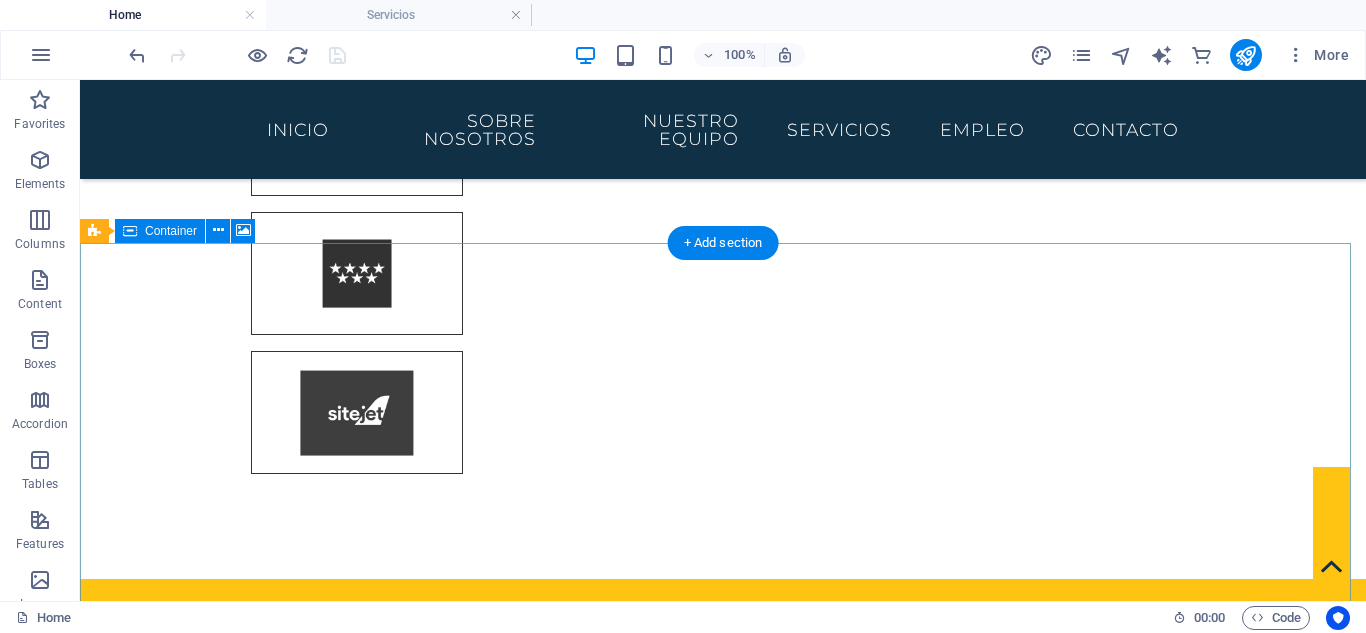 scroll, scrollTop: 6825, scrollLeft: 0, axis: vertical 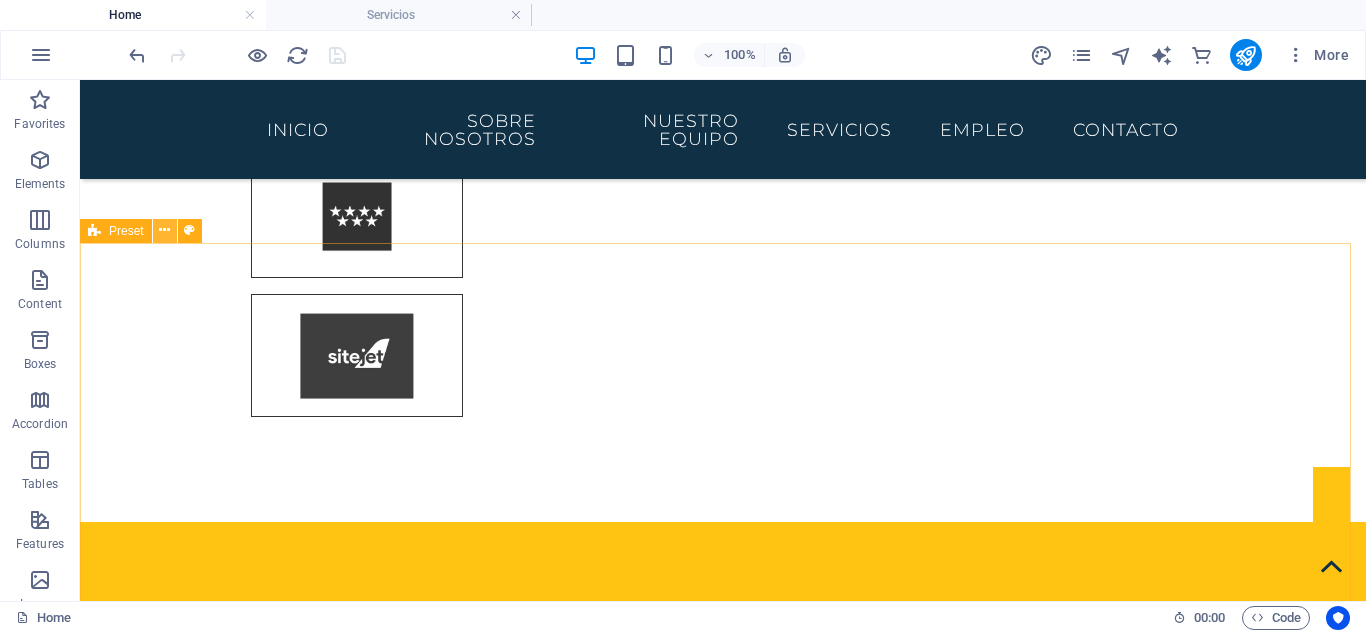 click at bounding box center (164, 230) 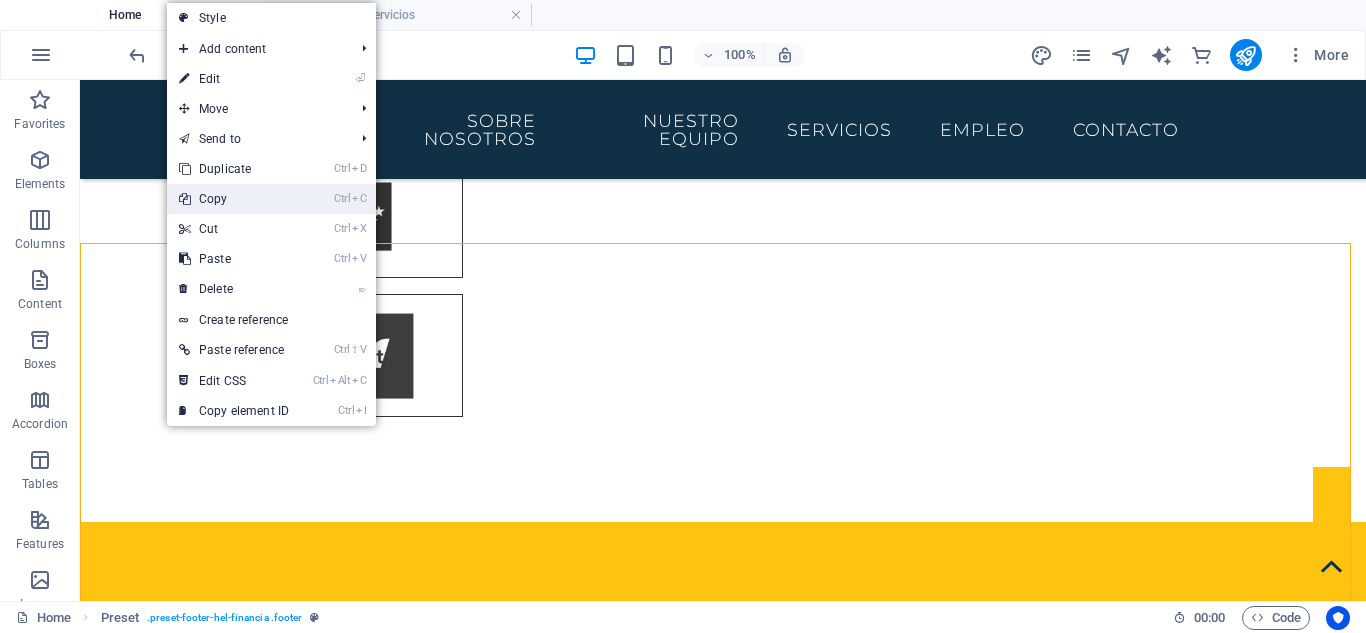 drag, startPoint x: 248, startPoint y: 193, endPoint x: 187, endPoint y: 113, distance: 100.60318 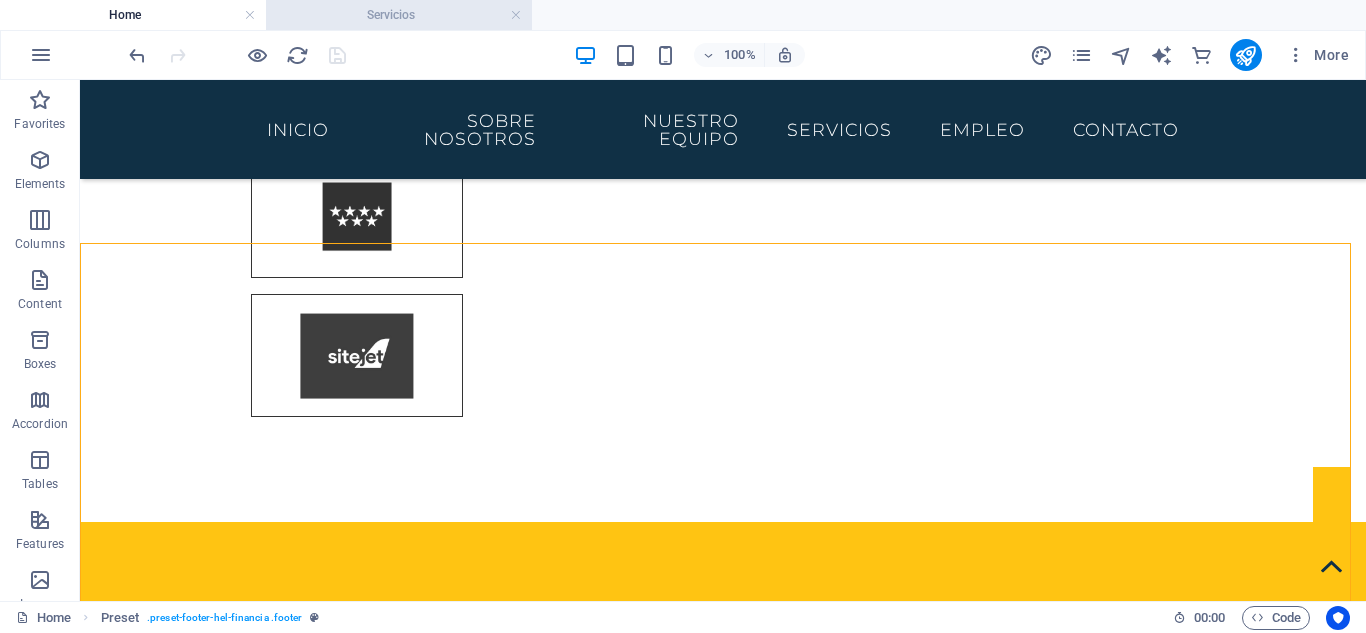 click on "Servicios" at bounding box center [399, 15] 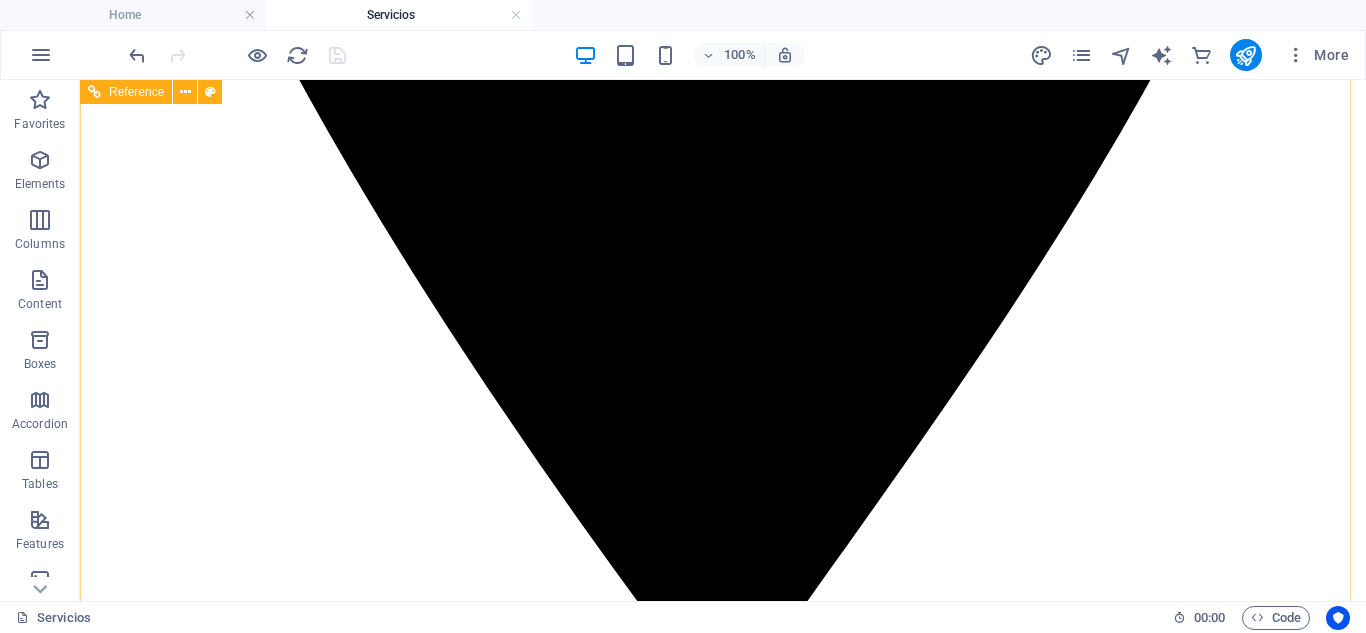 scroll, scrollTop: 1799, scrollLeft: 0, axis: vertical 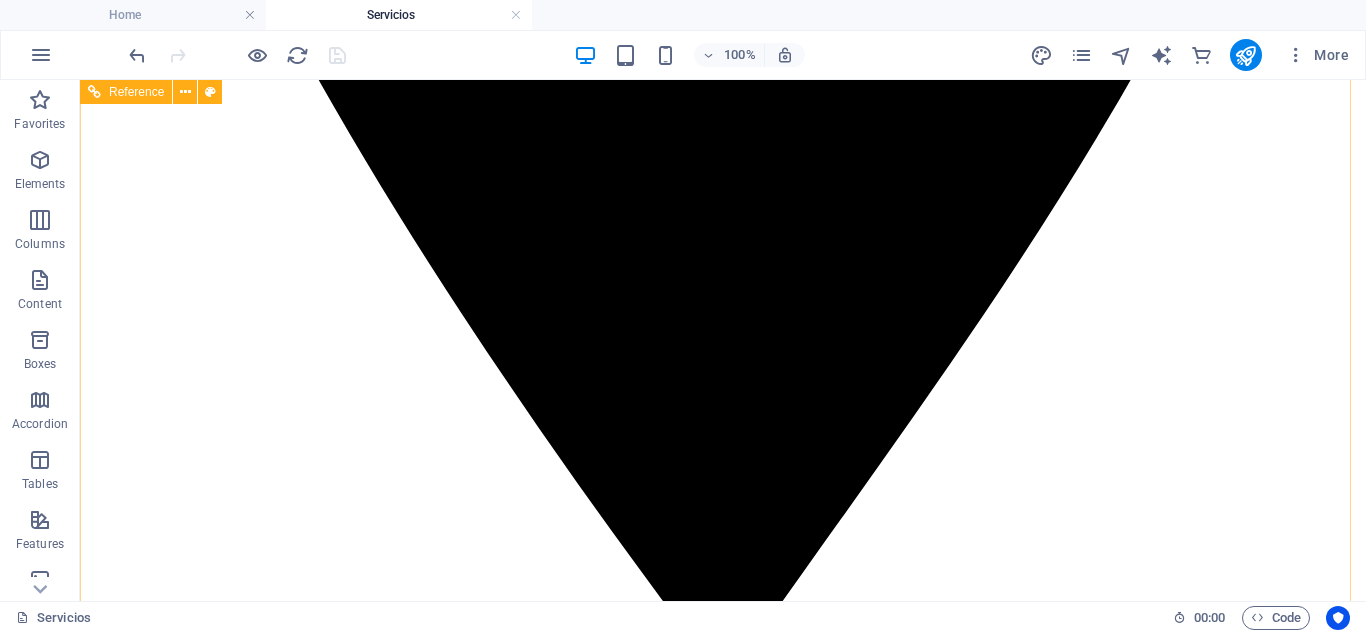 click at bounding box center [723, 16909] 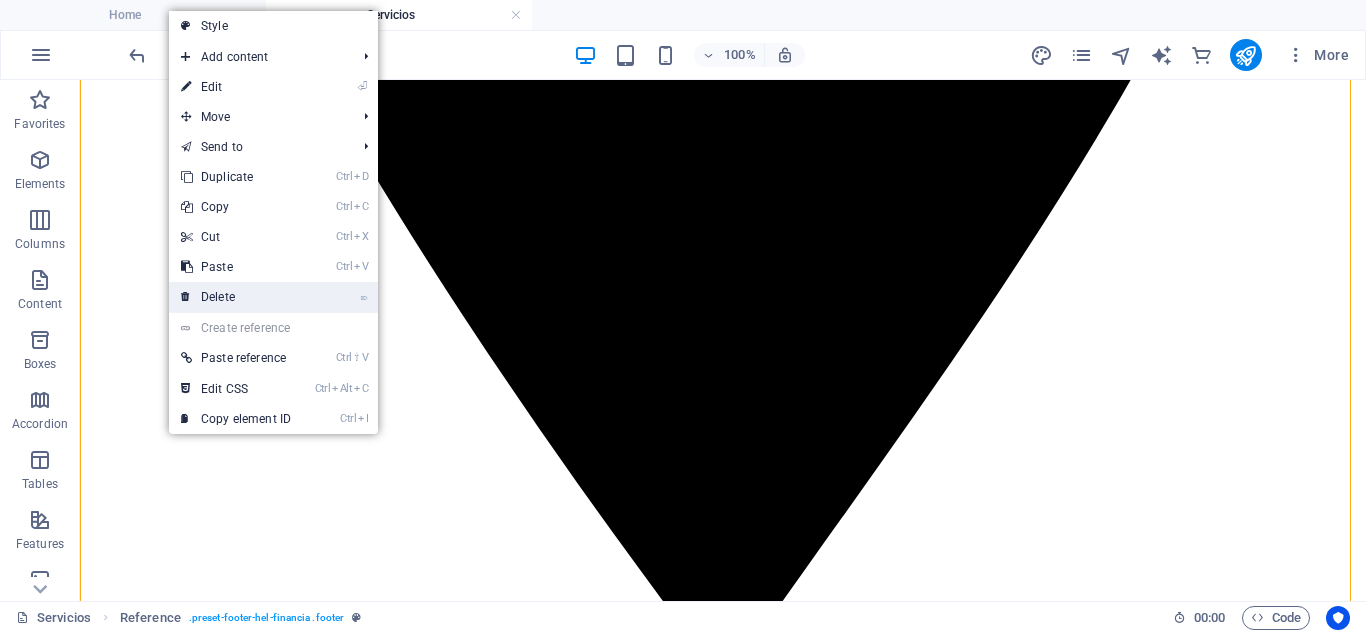 click on "⌦  Delete" at bounding box center [236, 297] 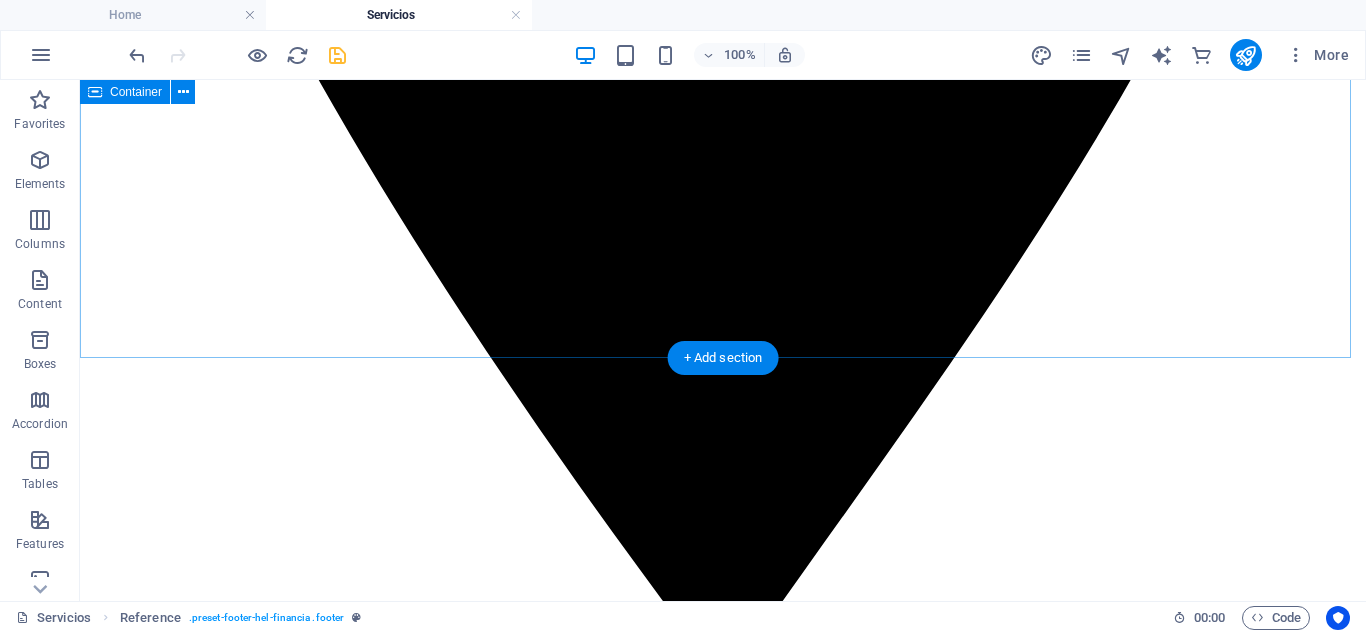 scroll, scrollTop: 1206, scrollLeft: 0, axis: vertical 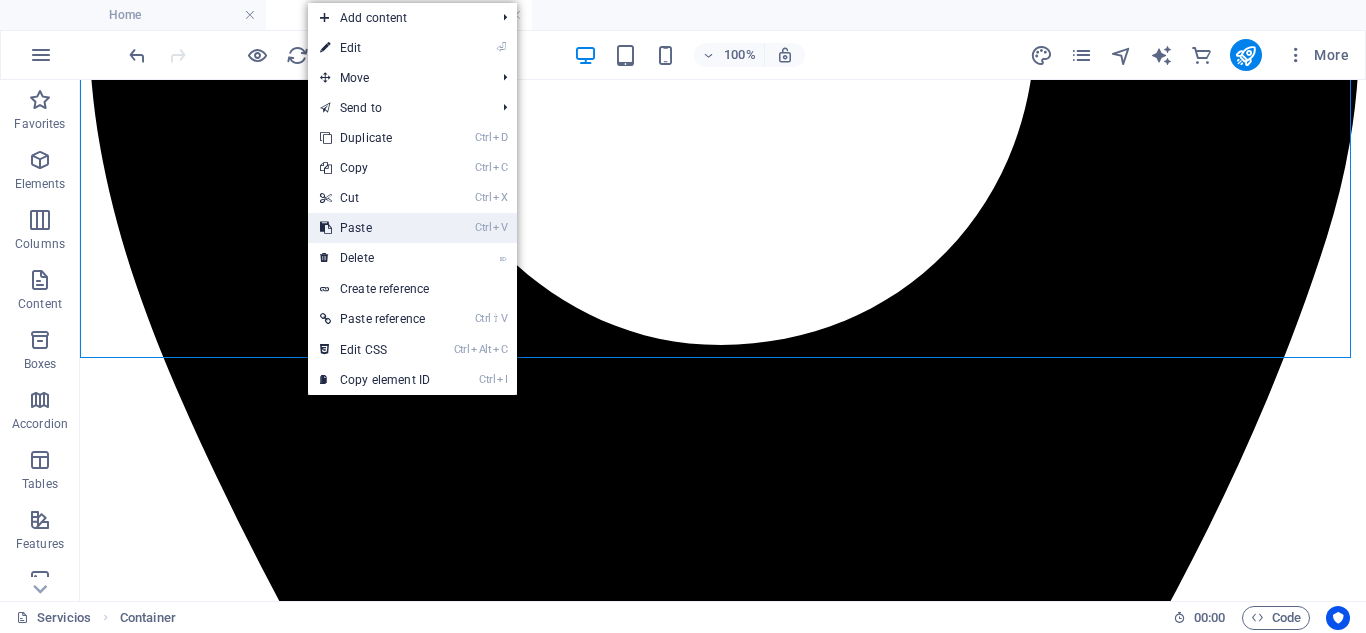 click on "Ctrl V  Paste" at bounding box center (375, 228) 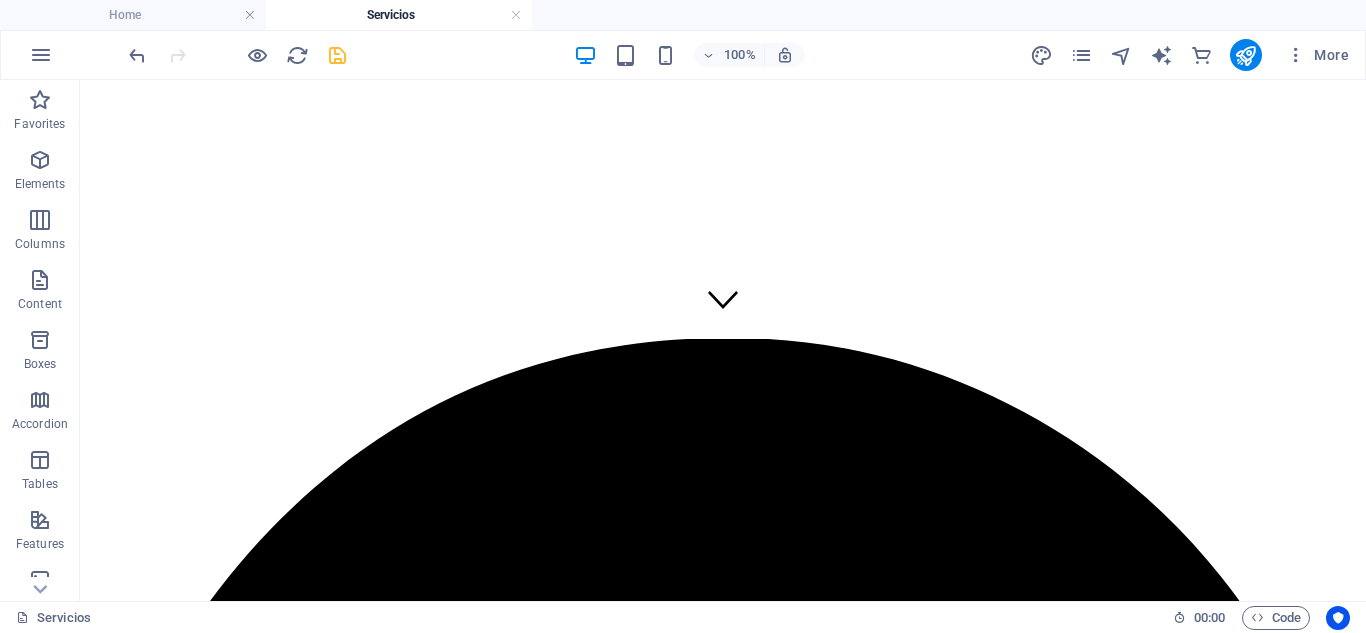 scroll, scrollTop: 0, scrollLeft: 0, axis: both 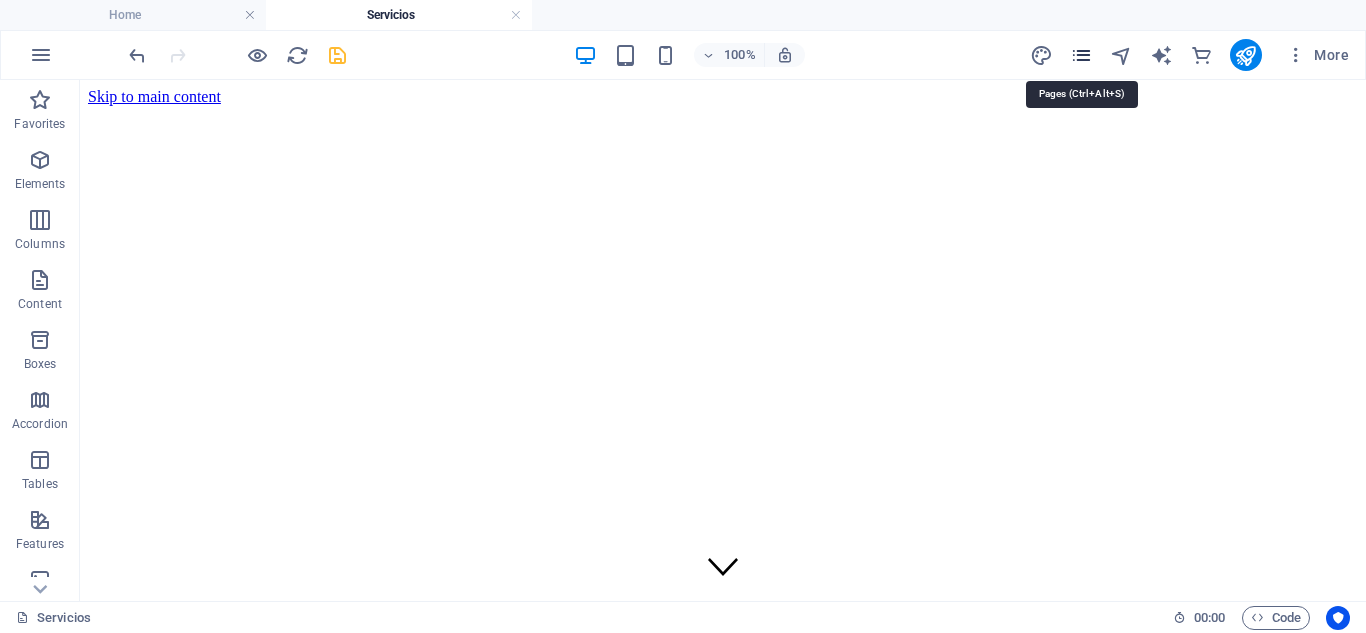 click at bounding box center (1081, 55) 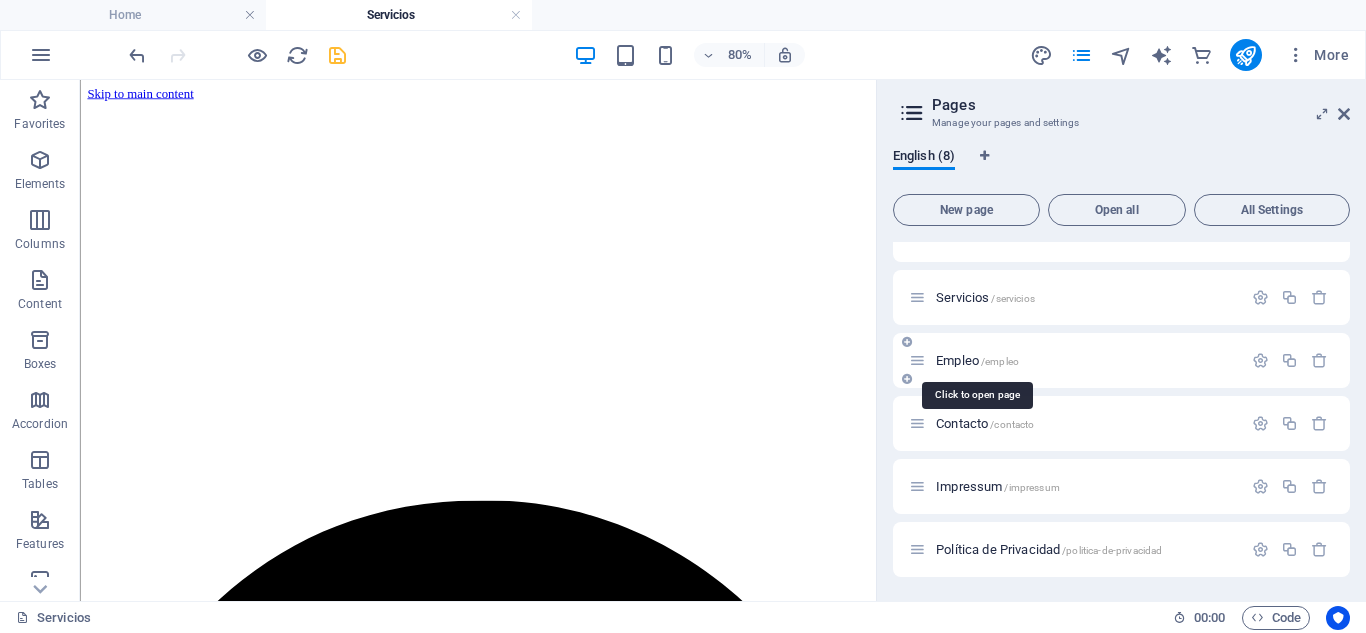 click on "Empleo /empleo" at bounding box center (977, 360) 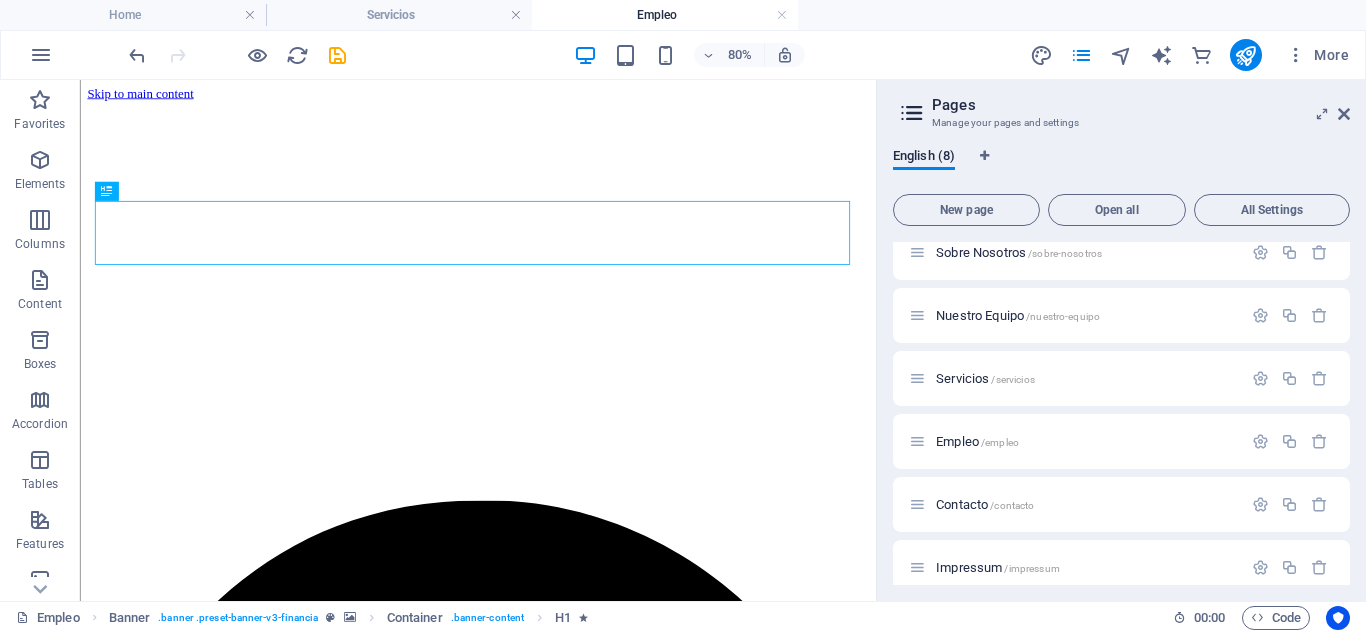 scroll, scrollTop: 0, scrollLeft: 0, axis: both 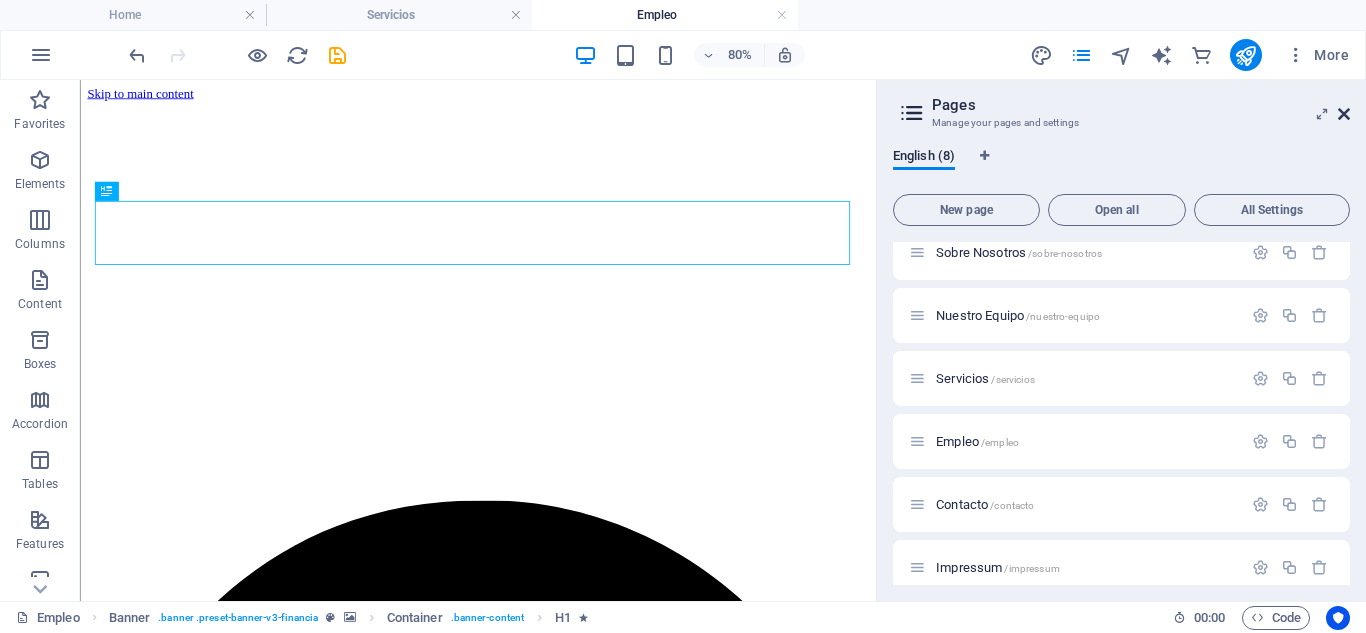 click at bounding box center (1344, 114) 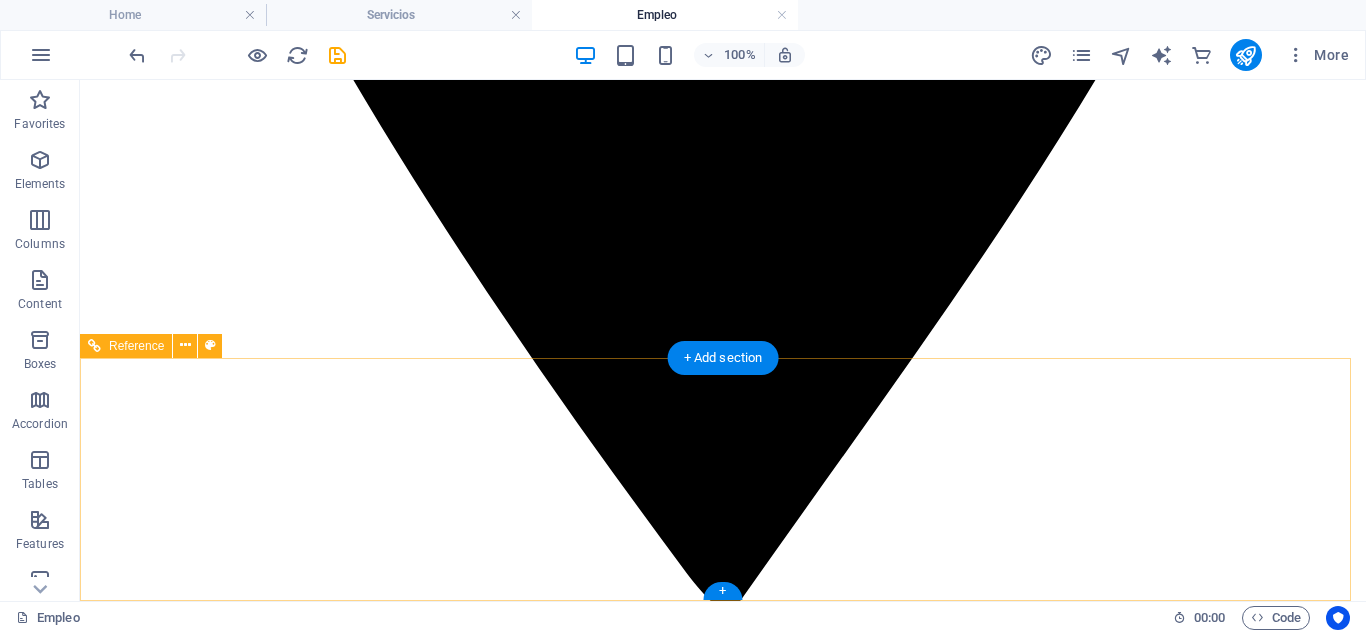 scroll, scrollTop: 1459, scrollLeft: 0, axis: vertical 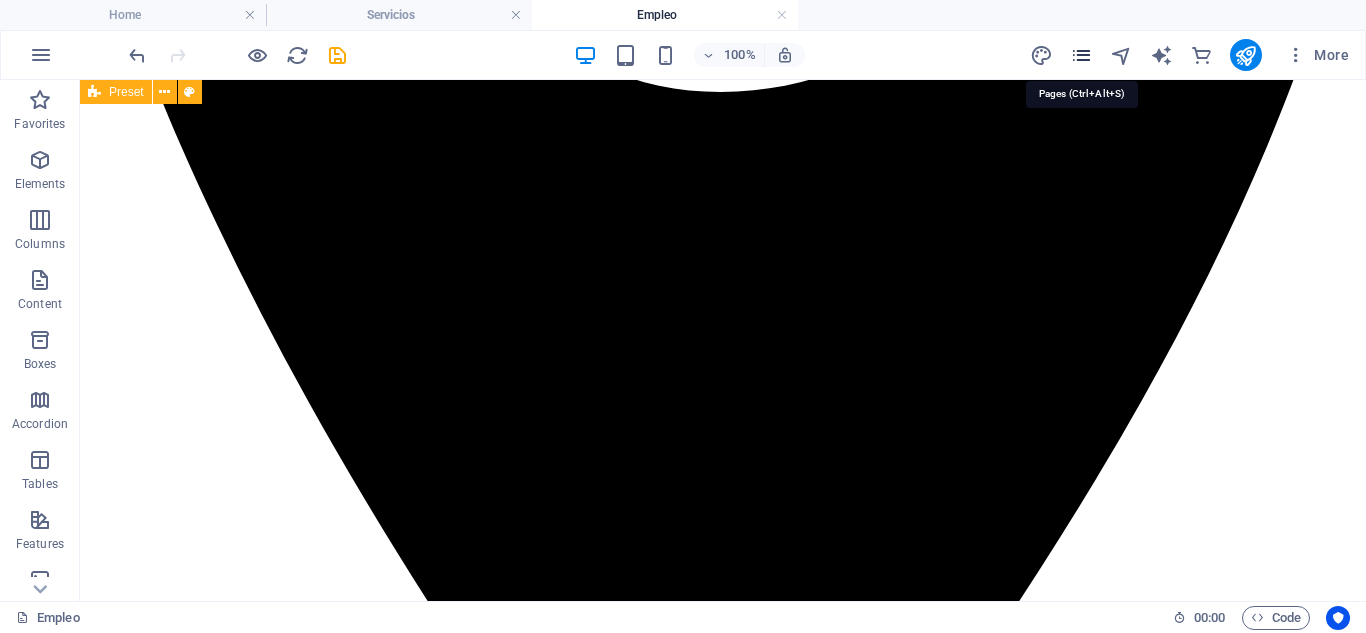 click at bounding box center [1081, 55] 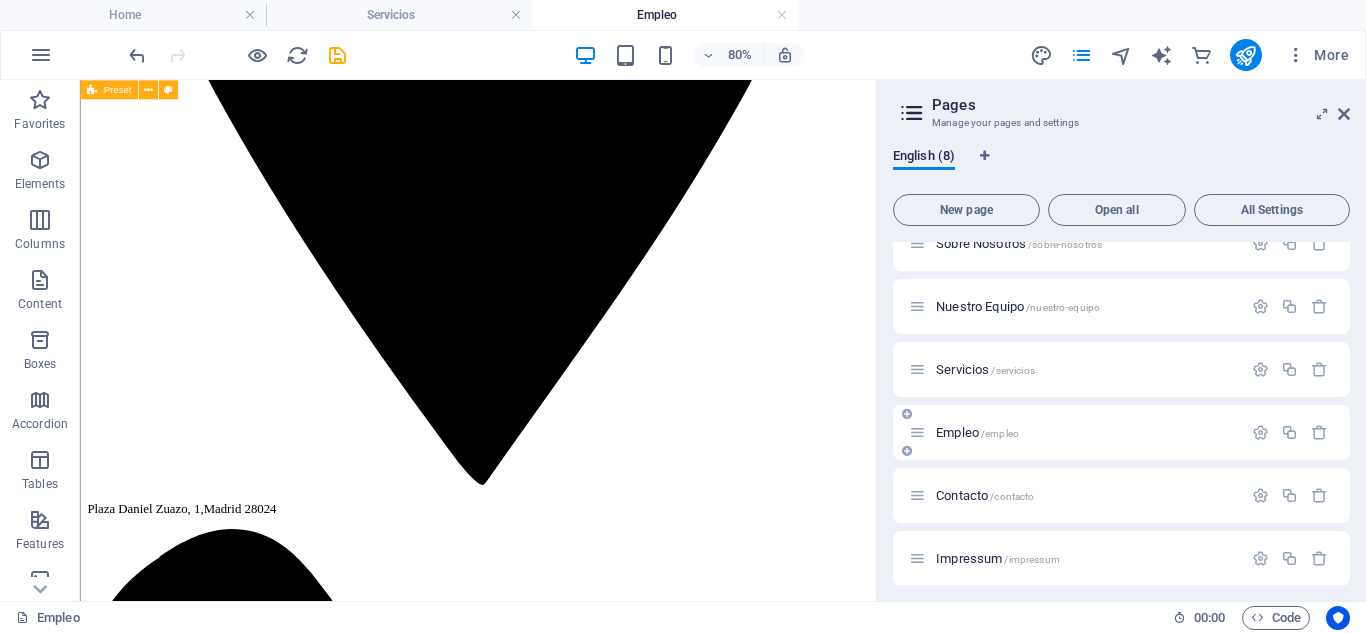 scroll, scrollTop: 161, scrollLeft: 0, axis: vertical 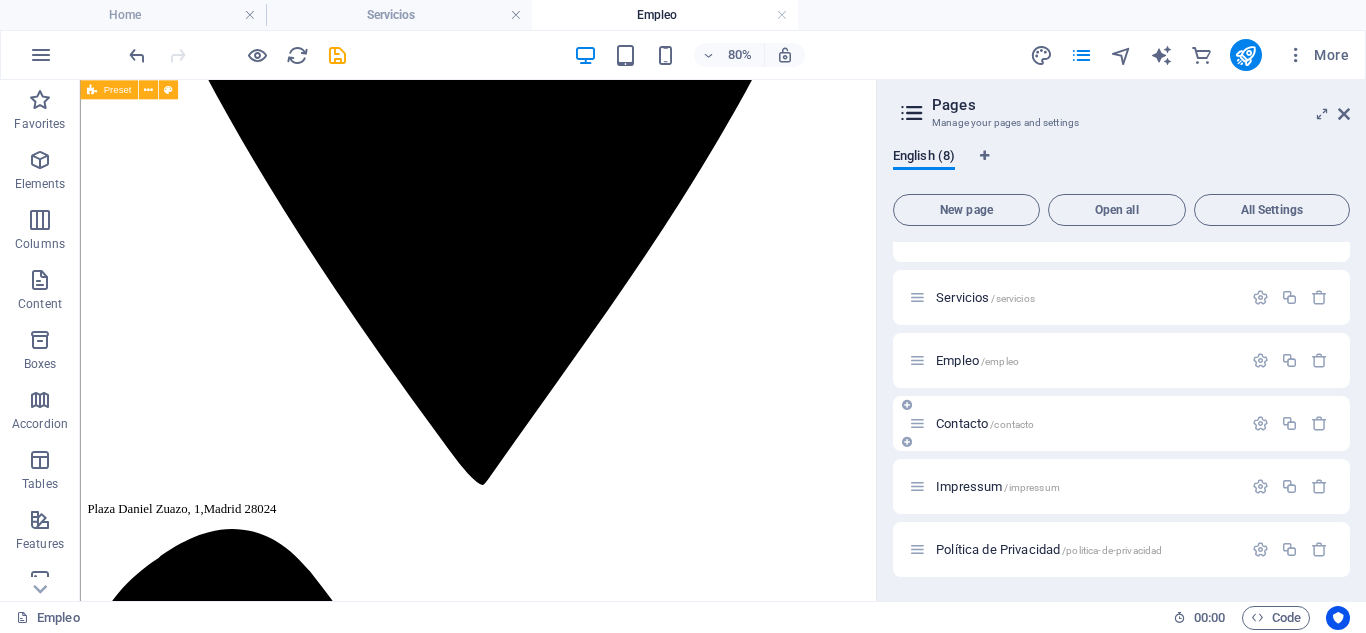 click on "Contacto /contacto" at bounding box center (1075, 423) 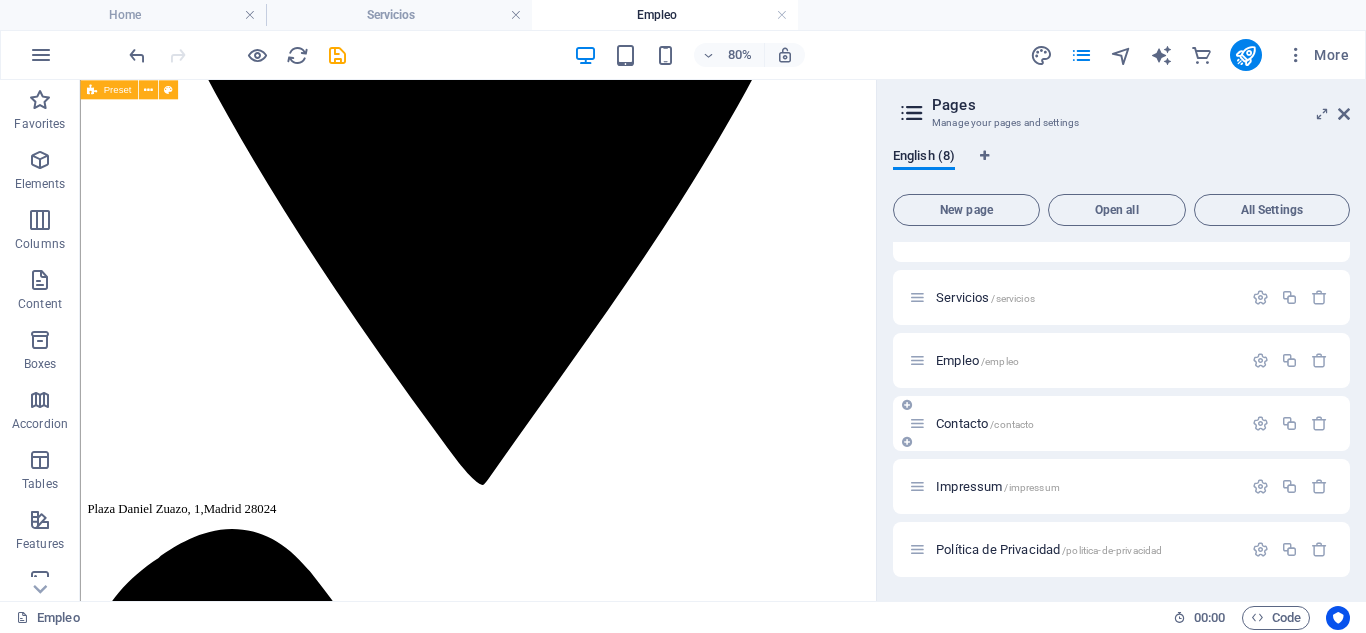 click on "Contacto /contacto" at bounding box center (985, 423) 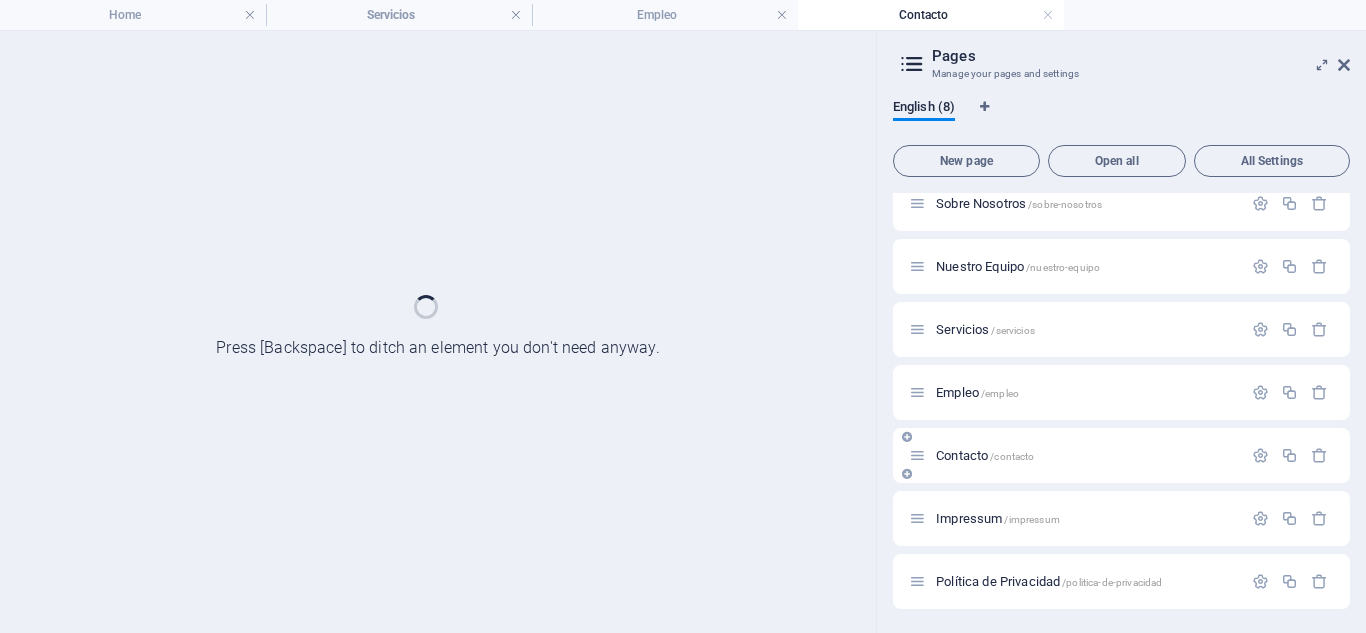 scroll, scrollTop: 0, scrollLeft: 0, axis: both 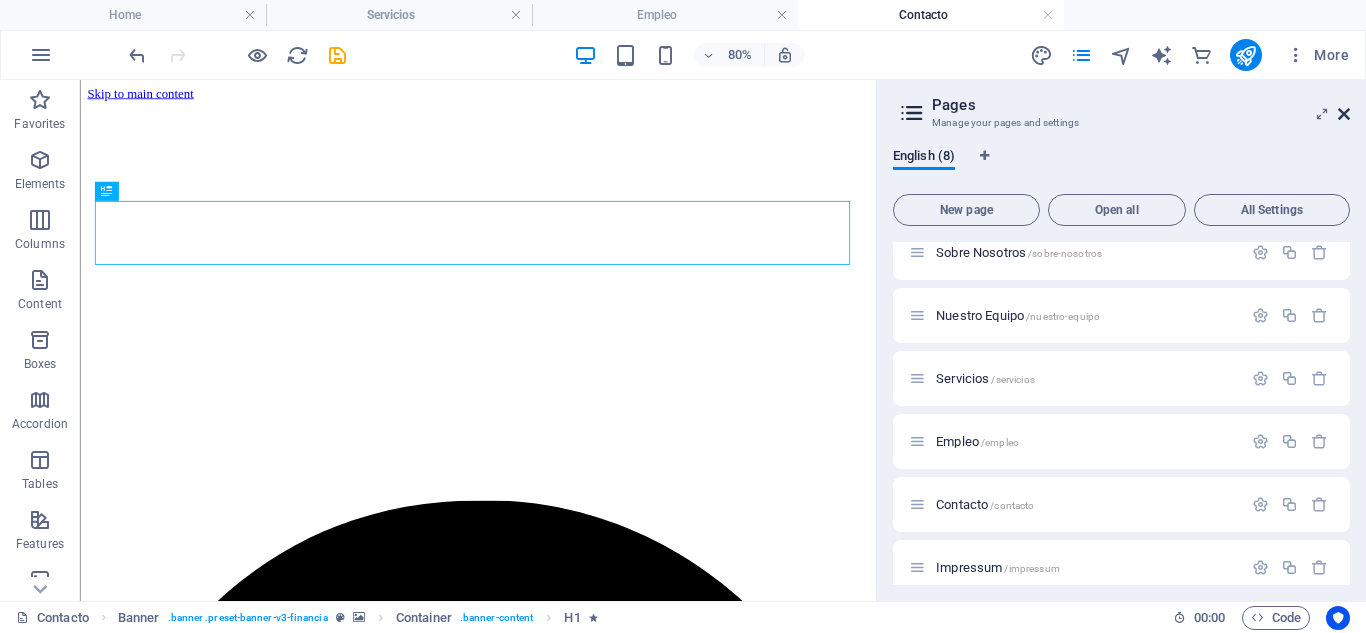drag, startPoint x: 1345, startPoint y: 117, endPoint x: 1227, endPoint y: 85, distance: 122.26202 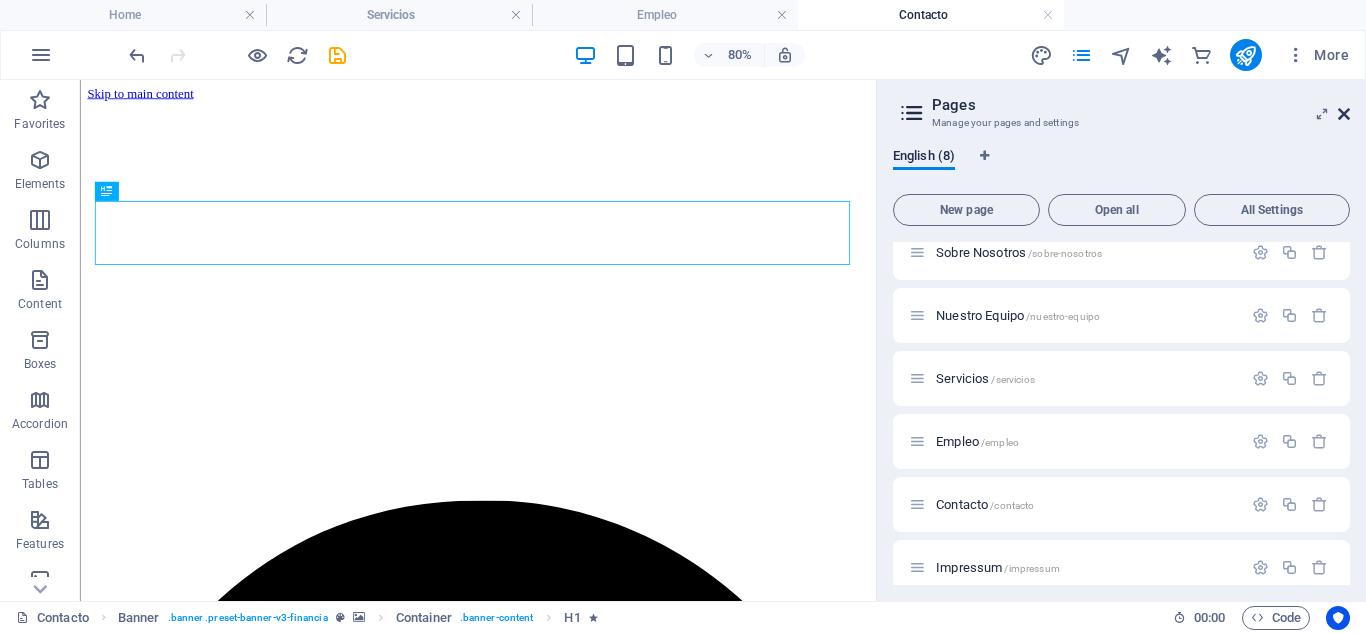 click at bounding box center [1344, 114] 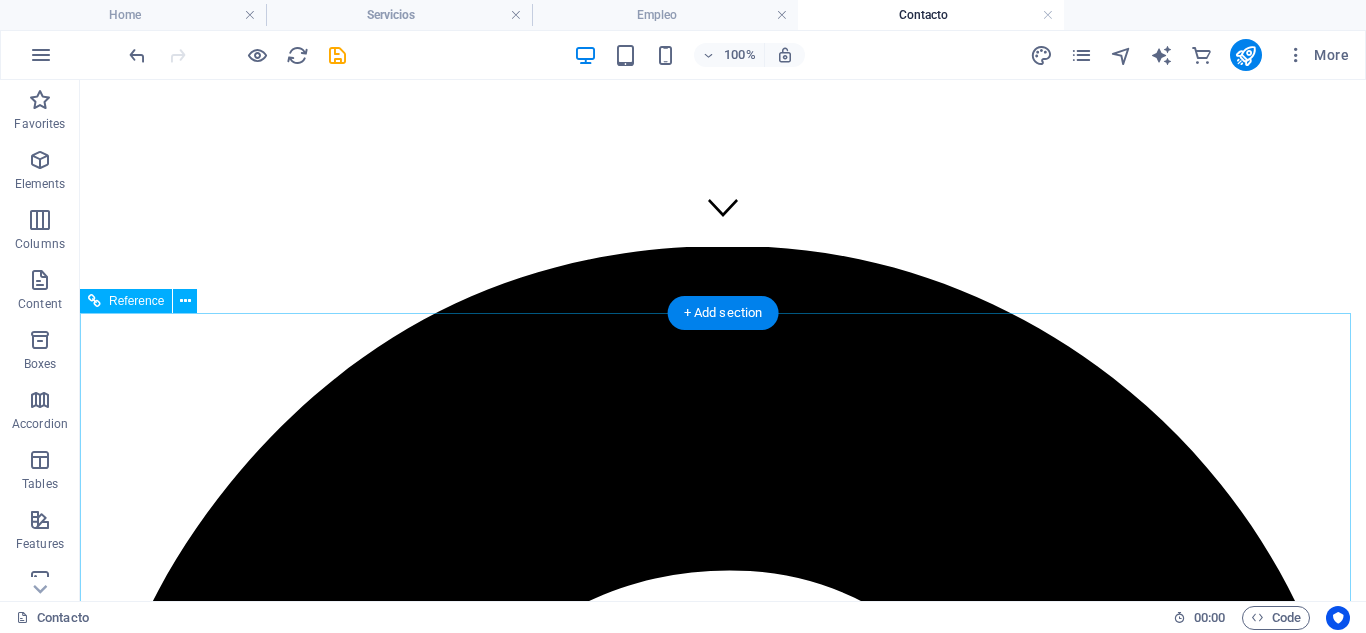 scroll, scrollTop: 400, scrollLeft: 0, axis: vertical 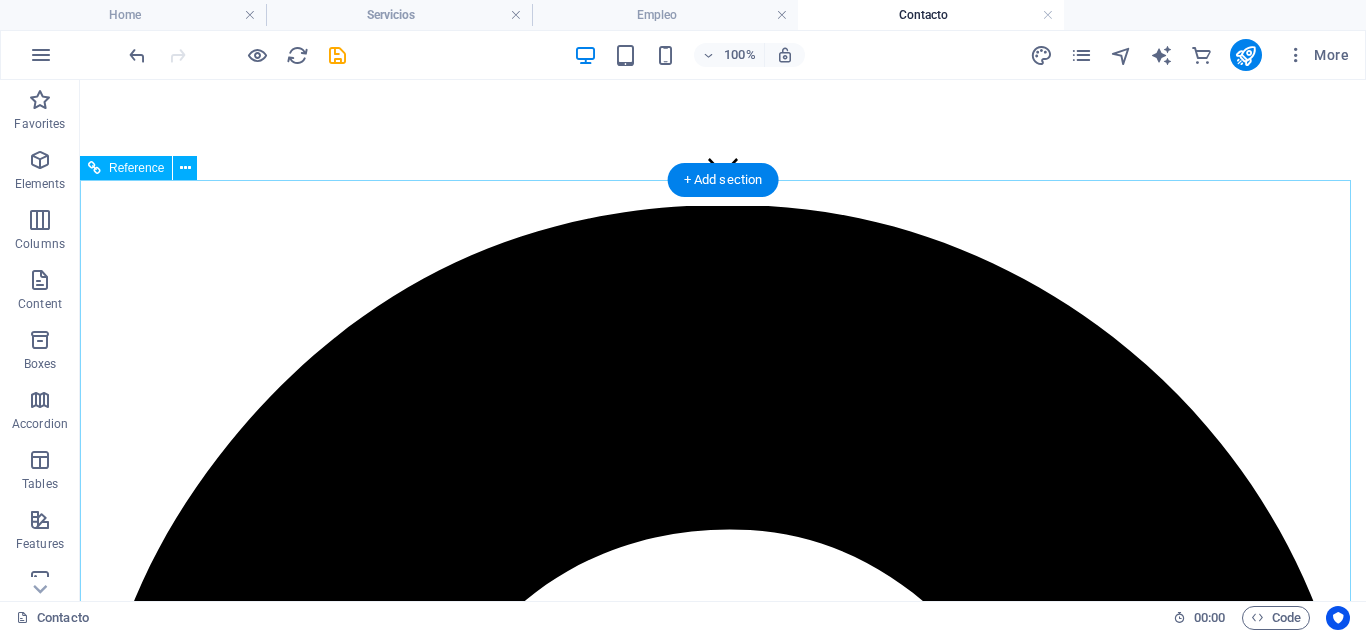 click on "¿Eres nuevo cliente?" at bounding box center [723, 8546] 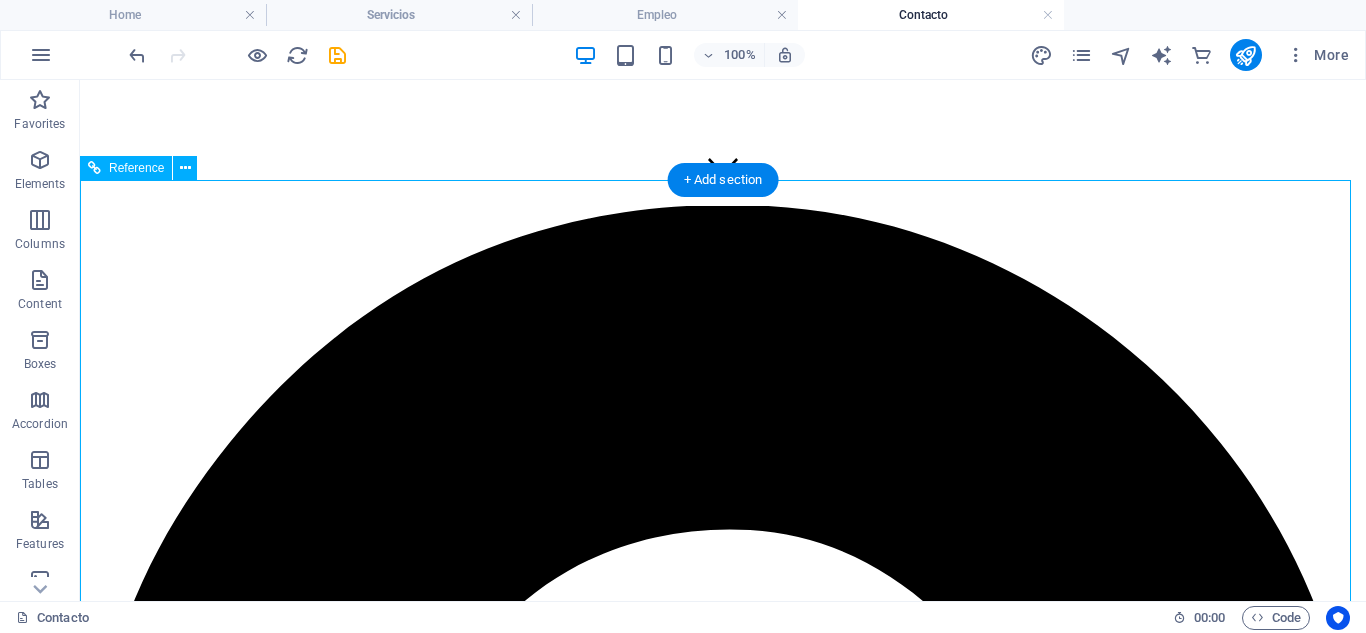 click on "¿Eres nuevo cliente?" at bounding box center (723, 8546) 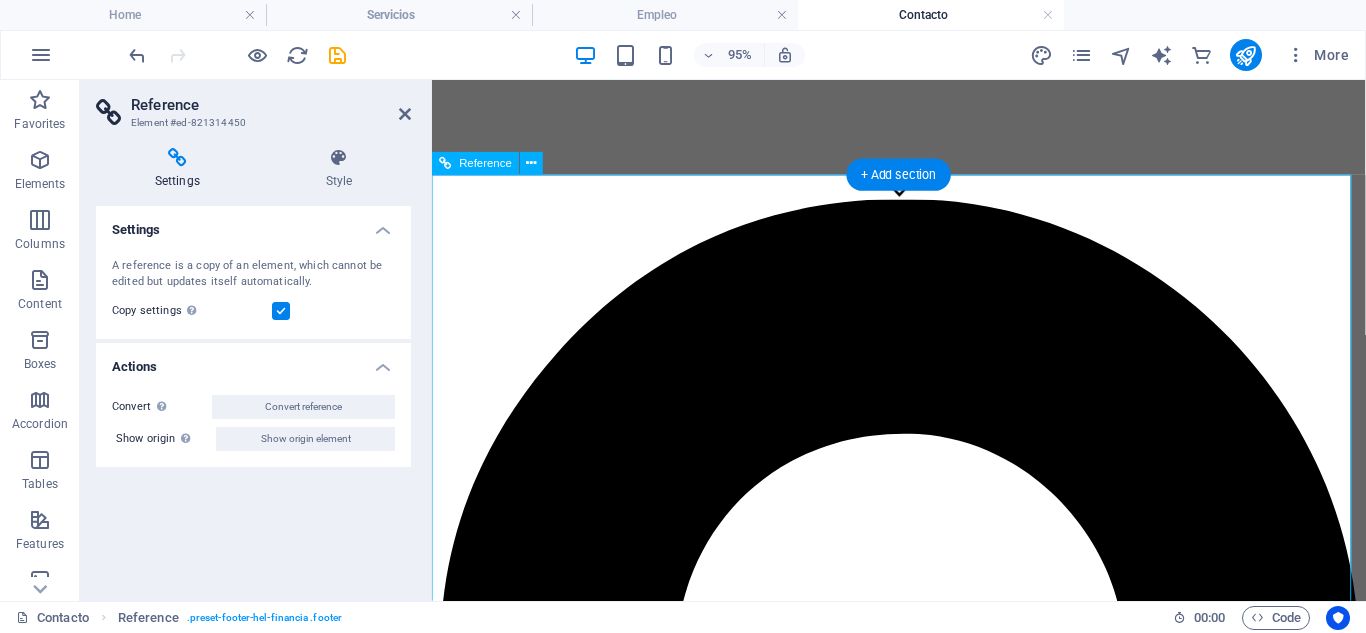 click on "formulario Disponible para clientes premium" at bounding box center [923, 6755] 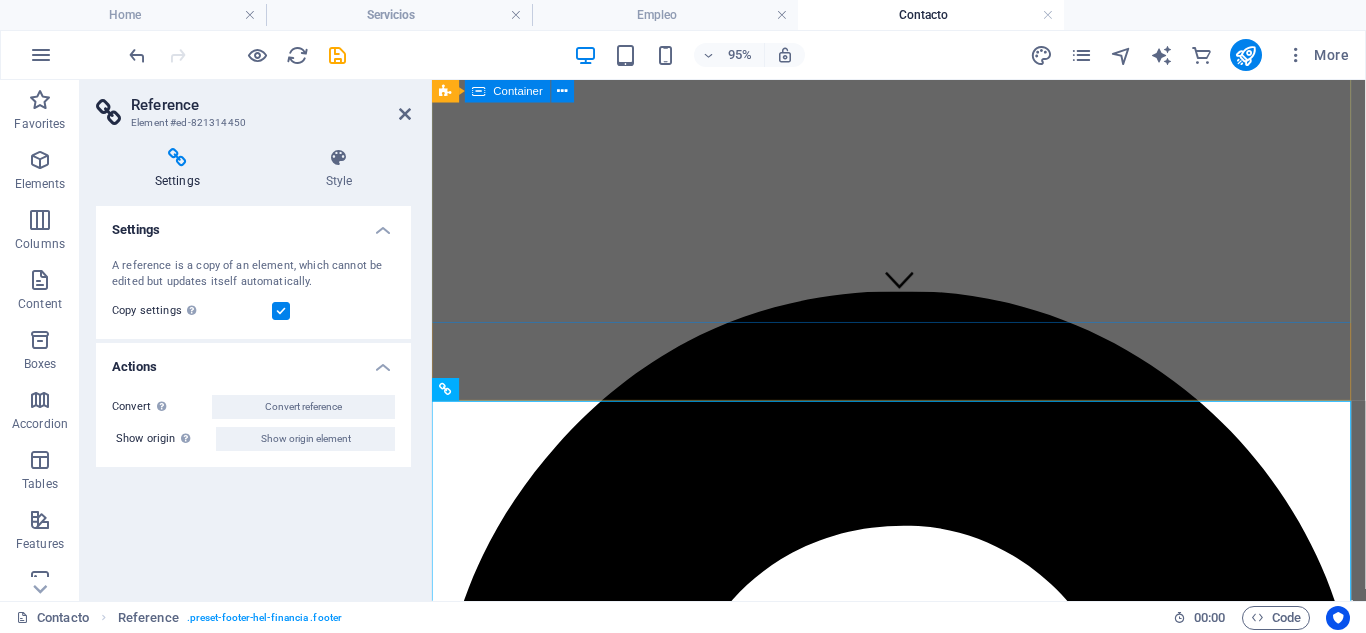 scroll, scrollTop: 162, scrollLeft: 0, axis: vertical 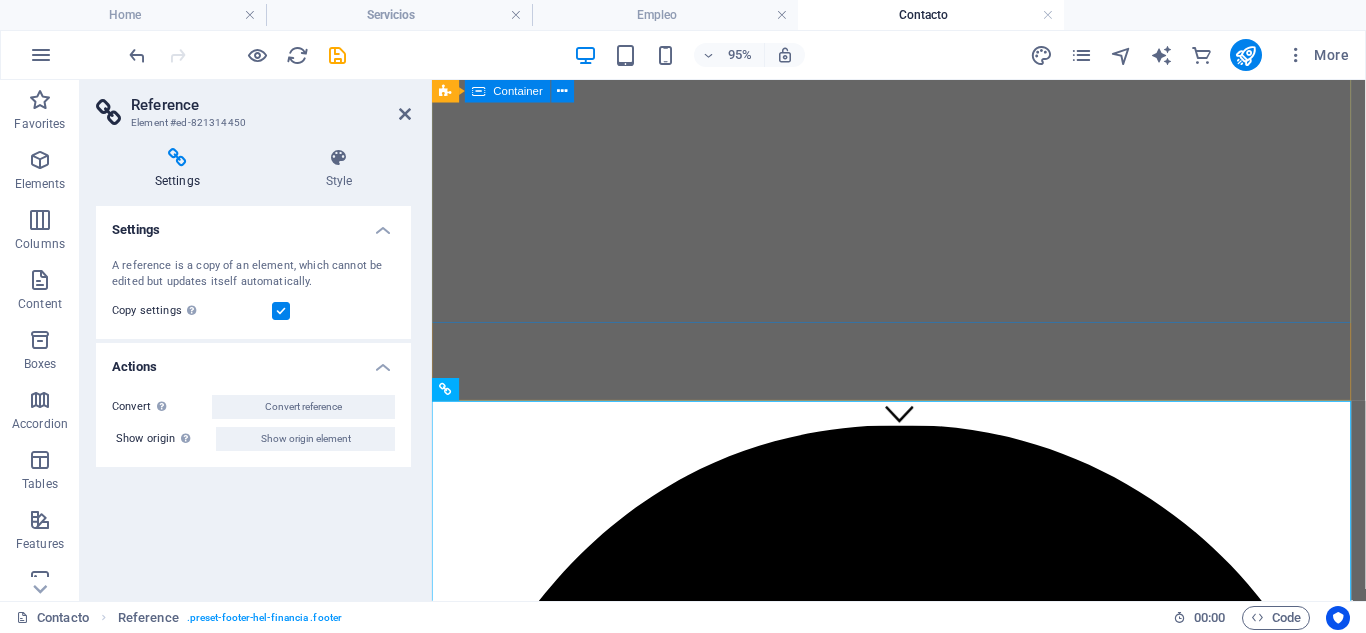 click on "Tedeschi advocatorum Aesoría jurídica y de empresas en Madrid" at bounding box center (923, 3812) 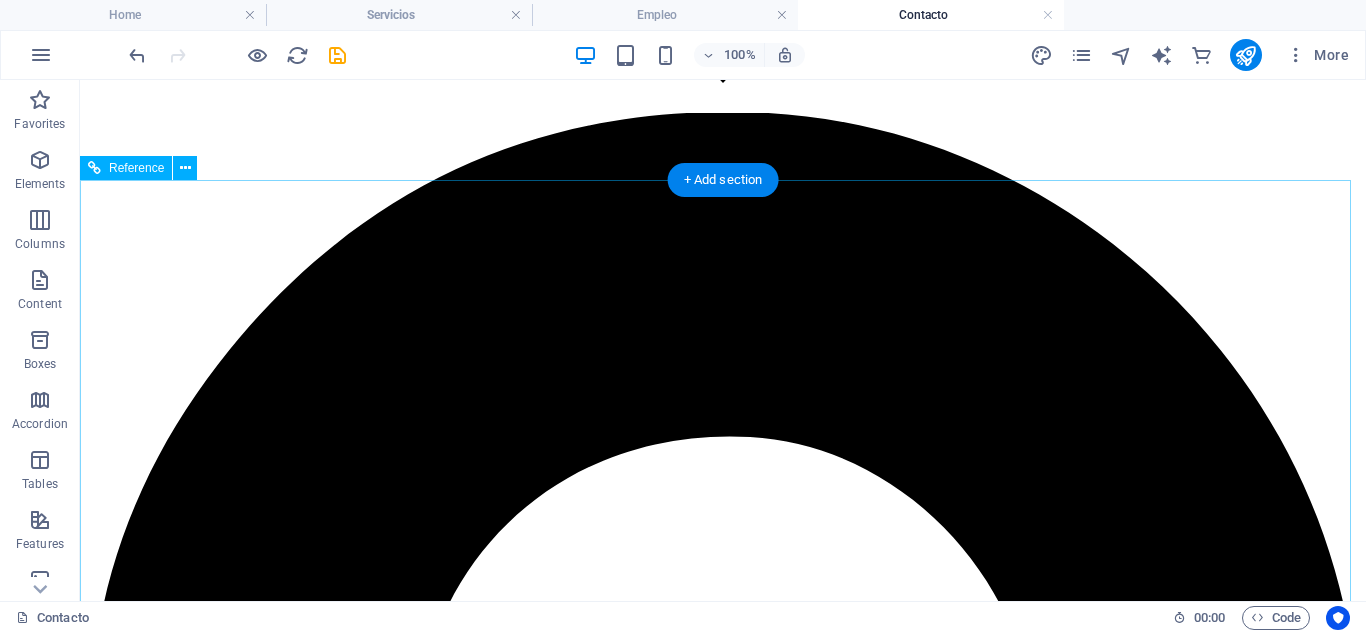 scroll, scrollTop: 533, scrollLeft: 0, axis: vertical 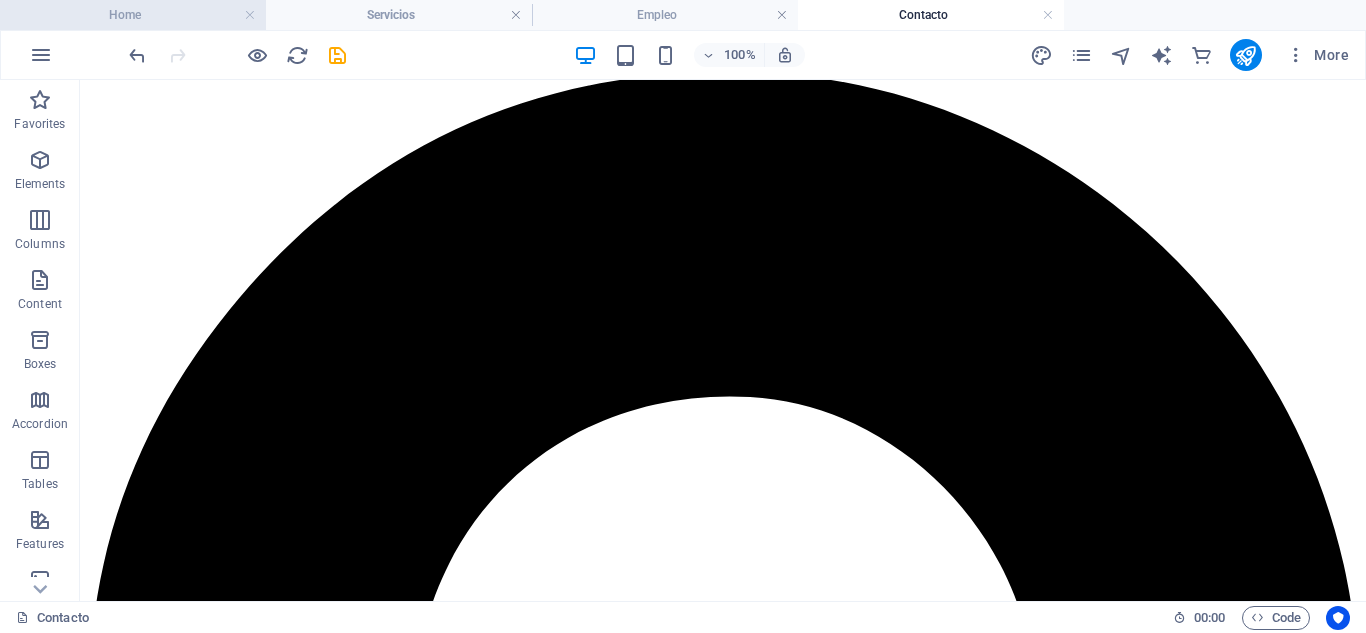 click on "Home" at bounding box center [133, 15] 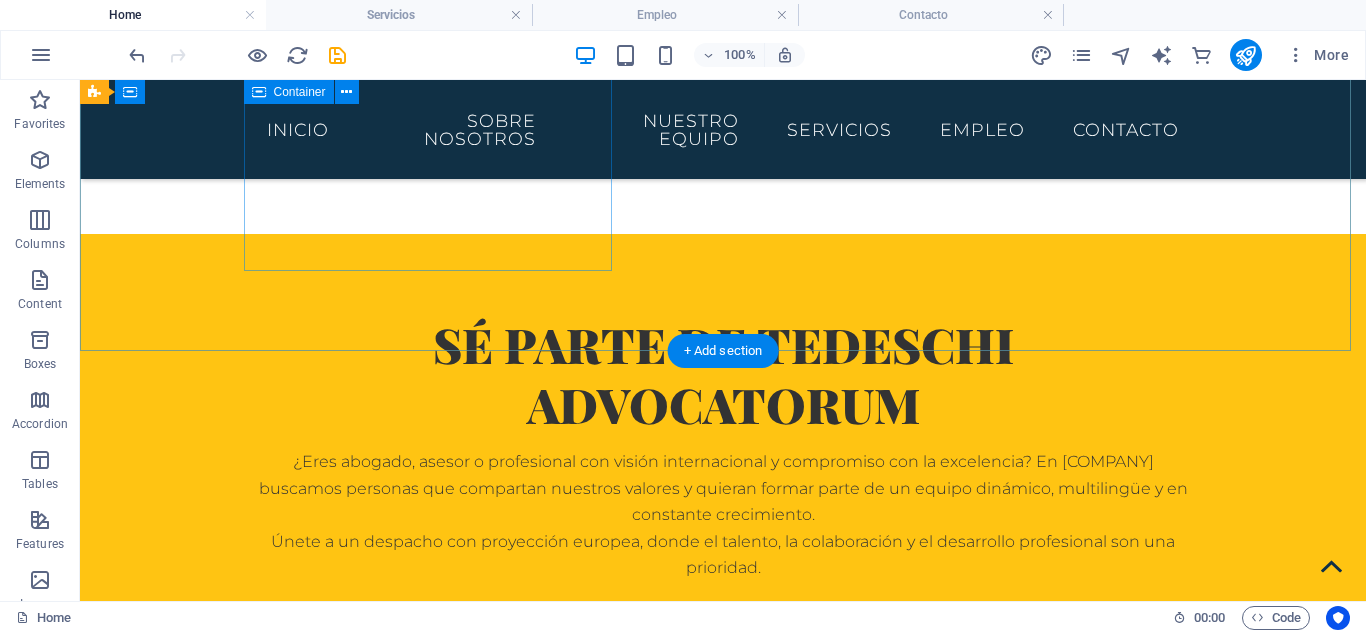 scroll, scrollTop: 6958, scrollLeft: 0, axis: vertical 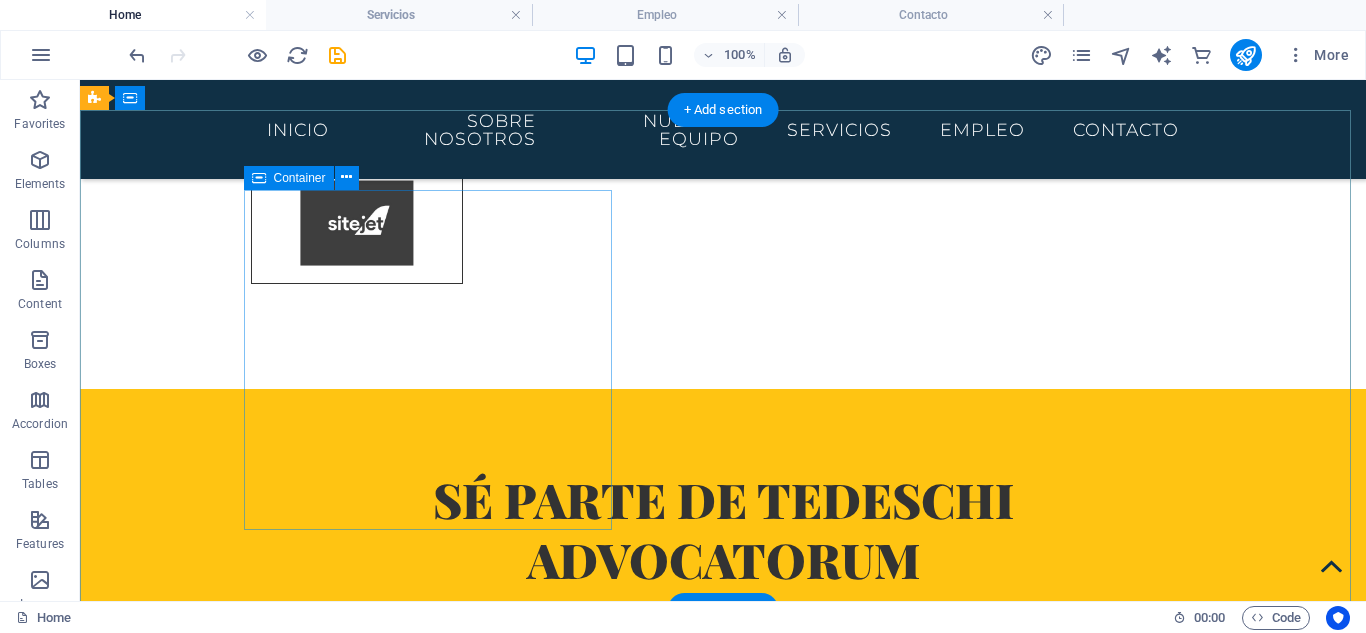 click on "Contacto formulario Disponible para clientes premium ¿Eres nuevo cliente?  Puedes enviarnos un correo electrónico a:  contacto@tedeschi-advocatorum.eu   Tel.: +34 612 23 83 25" at bounding box center (568, 5316) 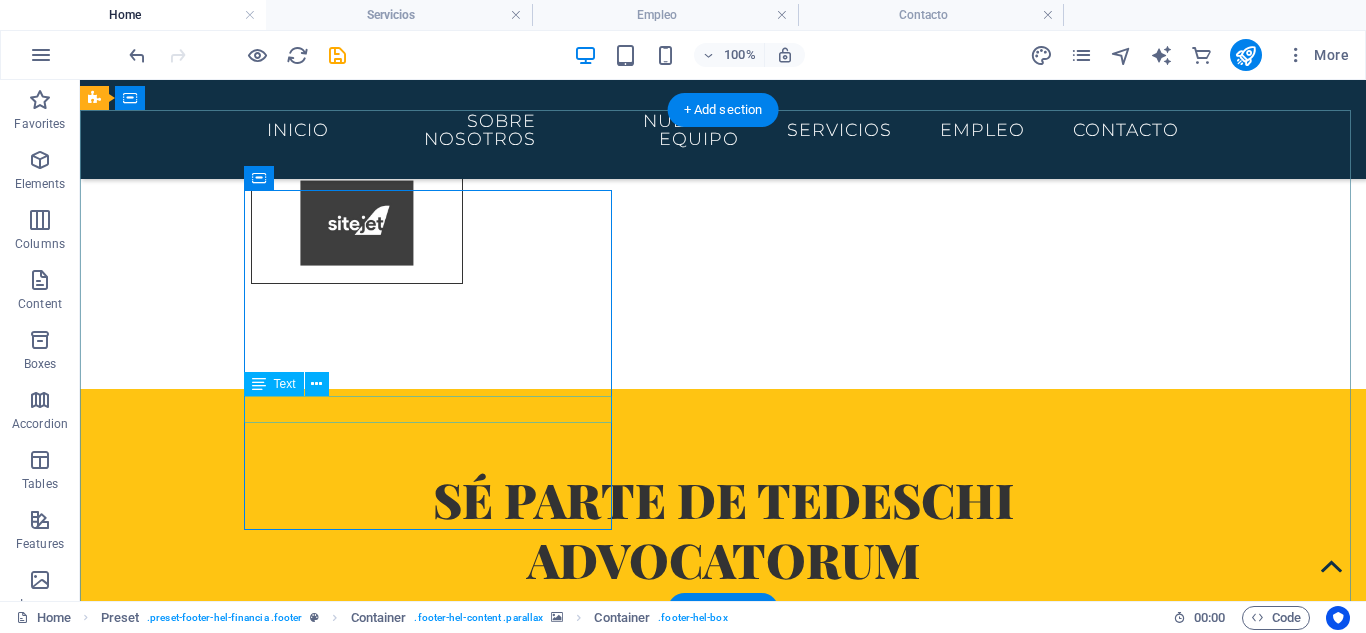 click on "Tel.: +34 [PHONE]" at bounding box center (568, 5407) 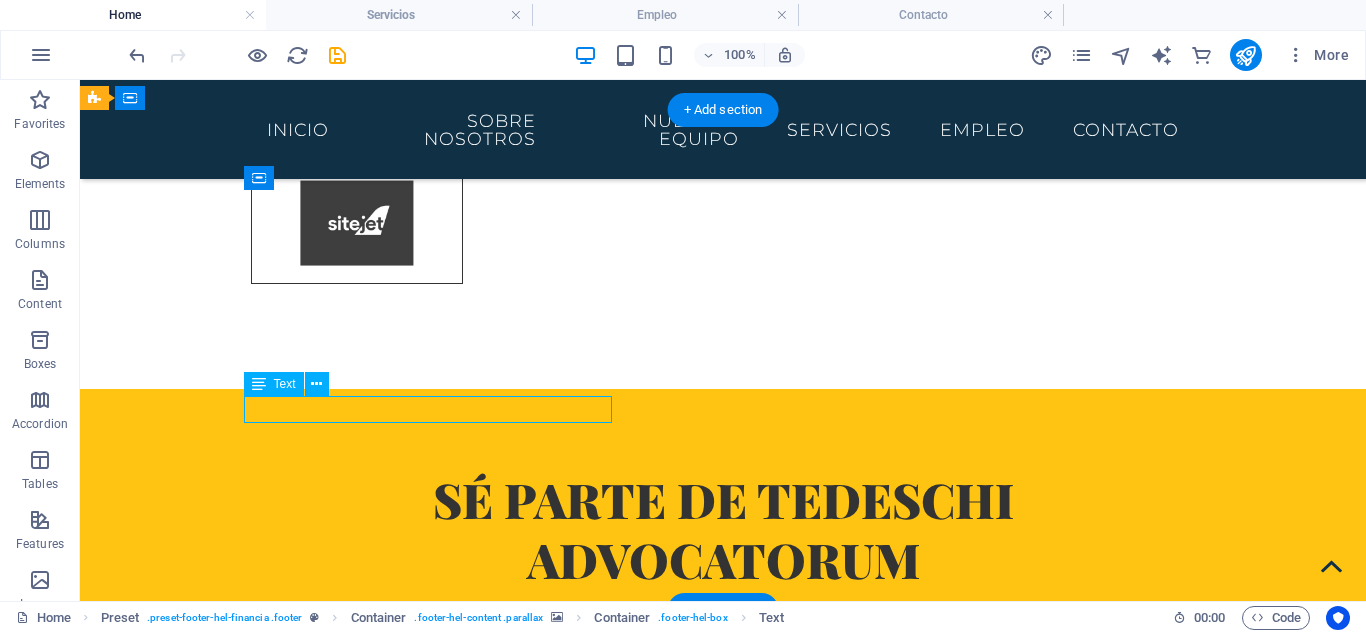 click on "Tel.: +34 [PHONE]" at bounding box center [568, 5407] 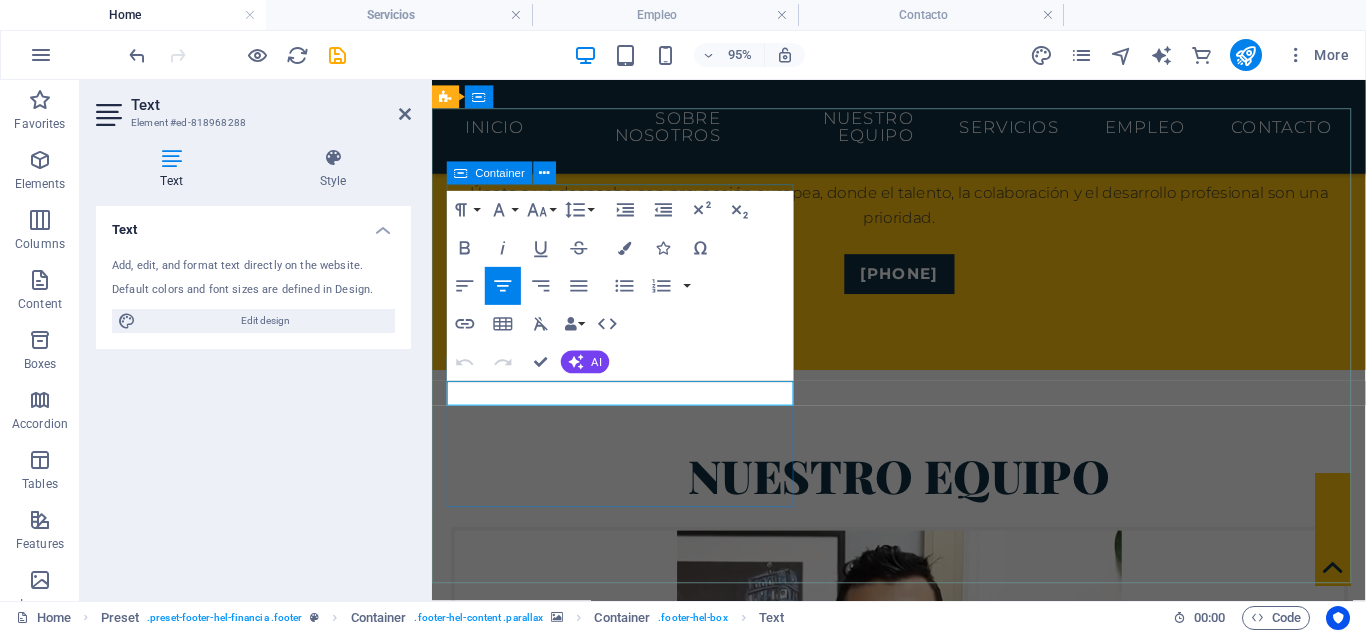 click on "Contacto formulario Disponible para clientes premium ¿Eres nuevo cliente?  Puedes enviarnos un correo electrónico a:  contacto@tedeschi-advocatorum.eu   Tel.: +34 612 23 83 25" at bounding box center (920, 5136) 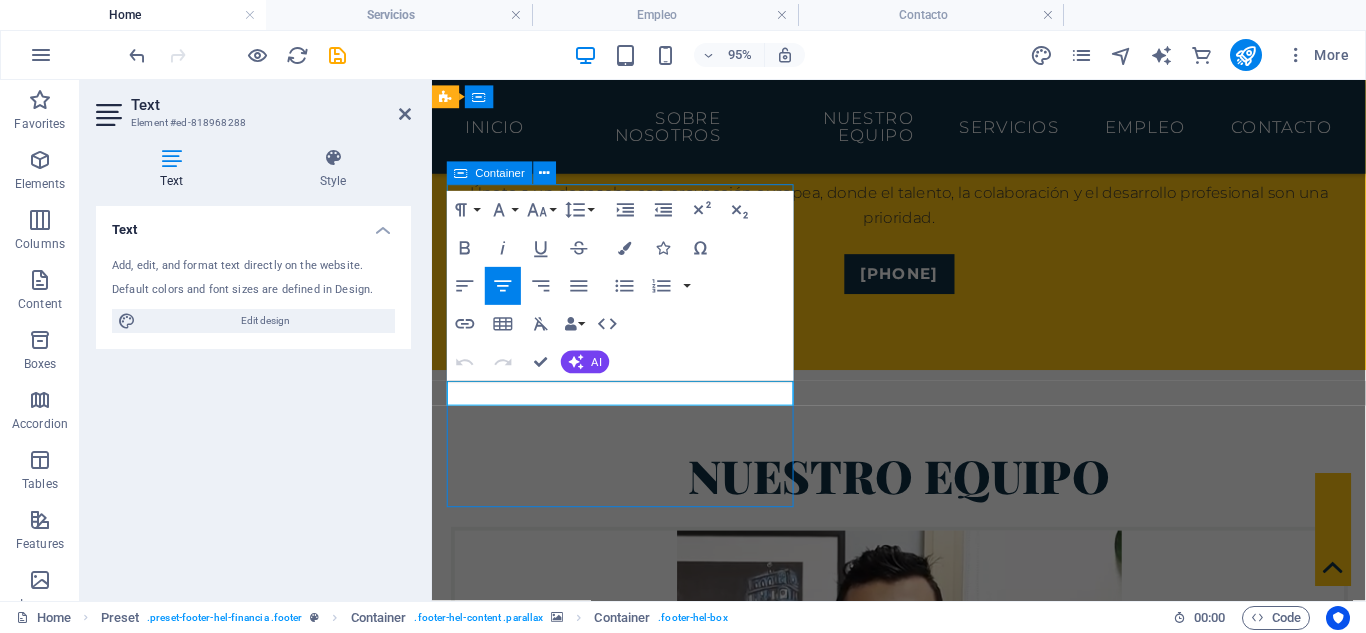 scroll, scrollTop: 6957, scrollLeft: 0, axis: vertical 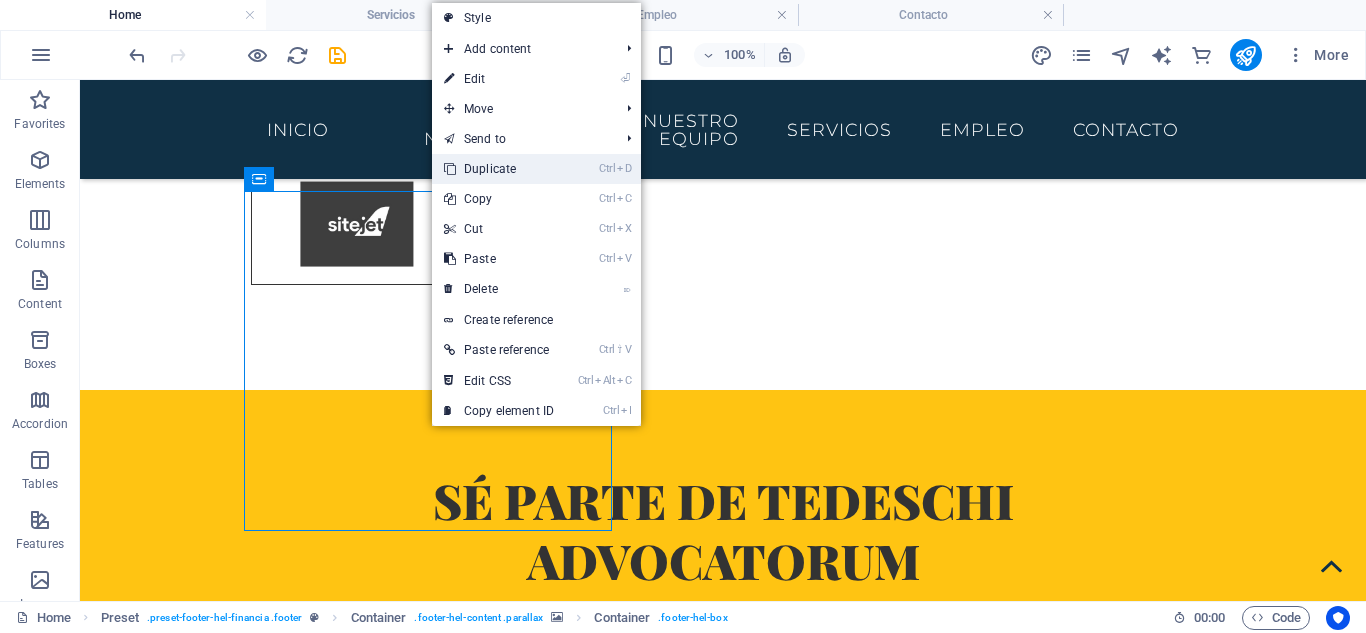 drag, startPoint x: 531, startPoint y: 162, endPoint x: 396, endPoint y: 261, distance: 167.40968 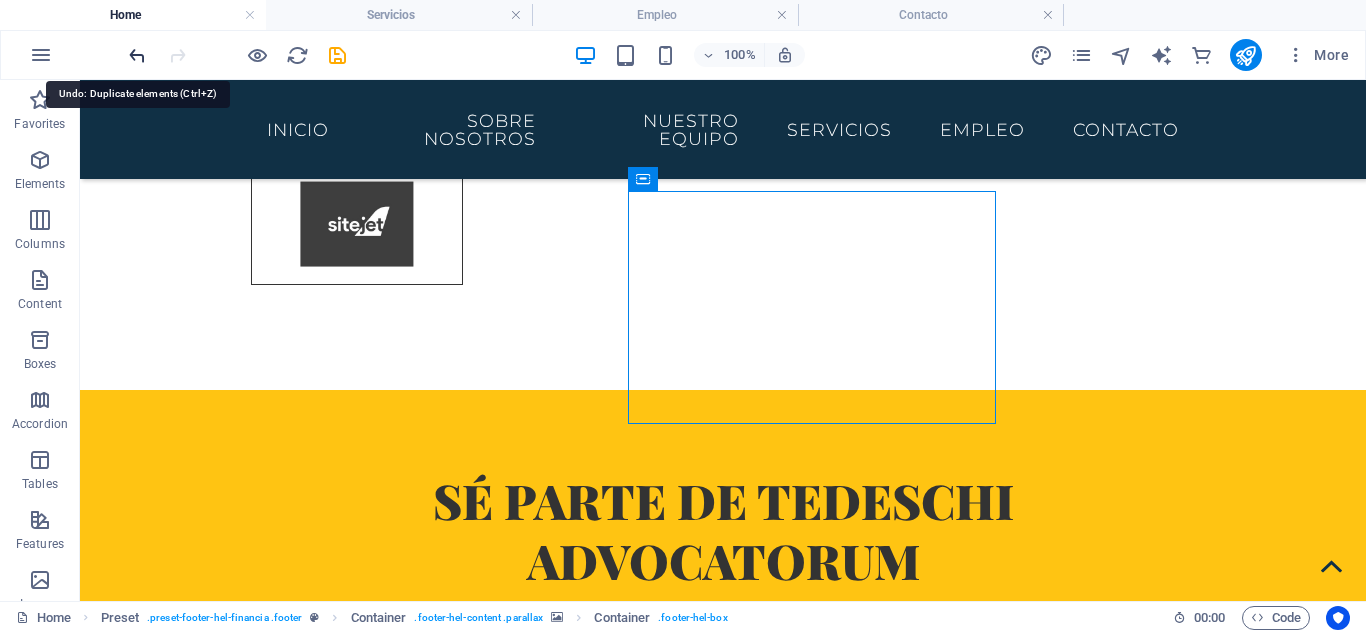 click at bounding box center (137, 55) 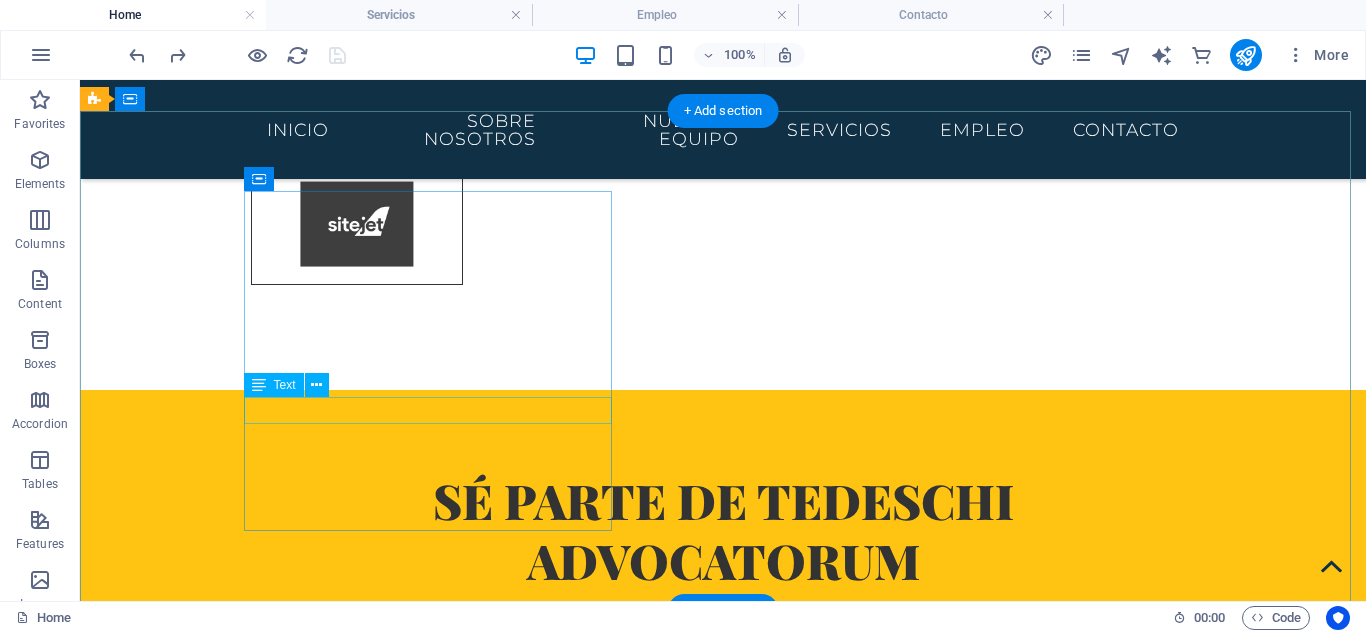 click on "Tel.: +34 [PHONE]" at bounding box center [568, 5408] 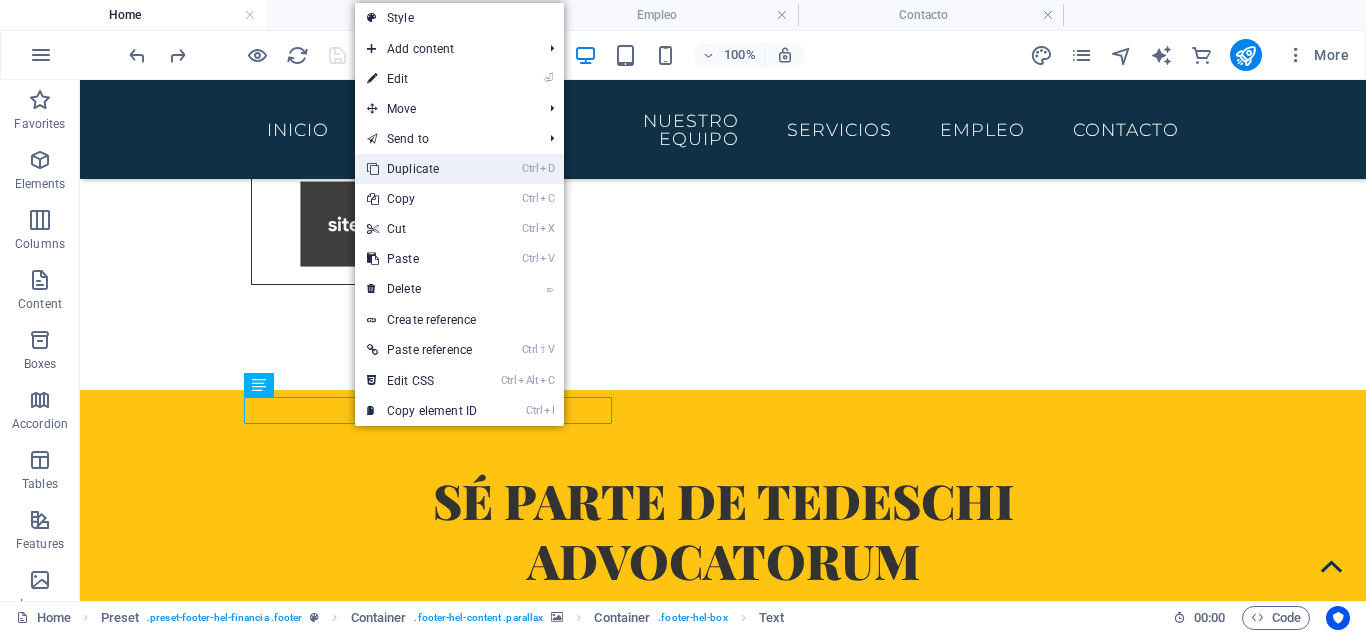 drag, startPoint x: 416, startPoint y: 165, endPoint x: 335, endPoint y: 86, distance: 113.14592 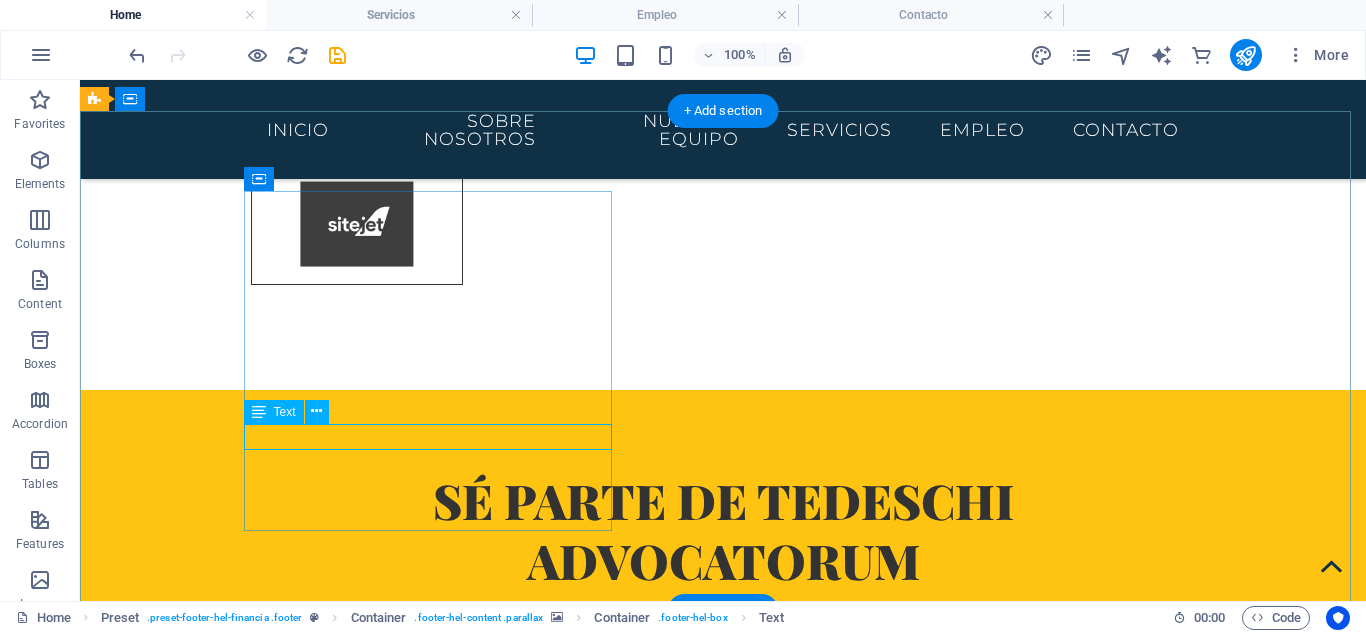 click on "Tel.: +34 [PHONE]" at bounding box center [568, 5435] 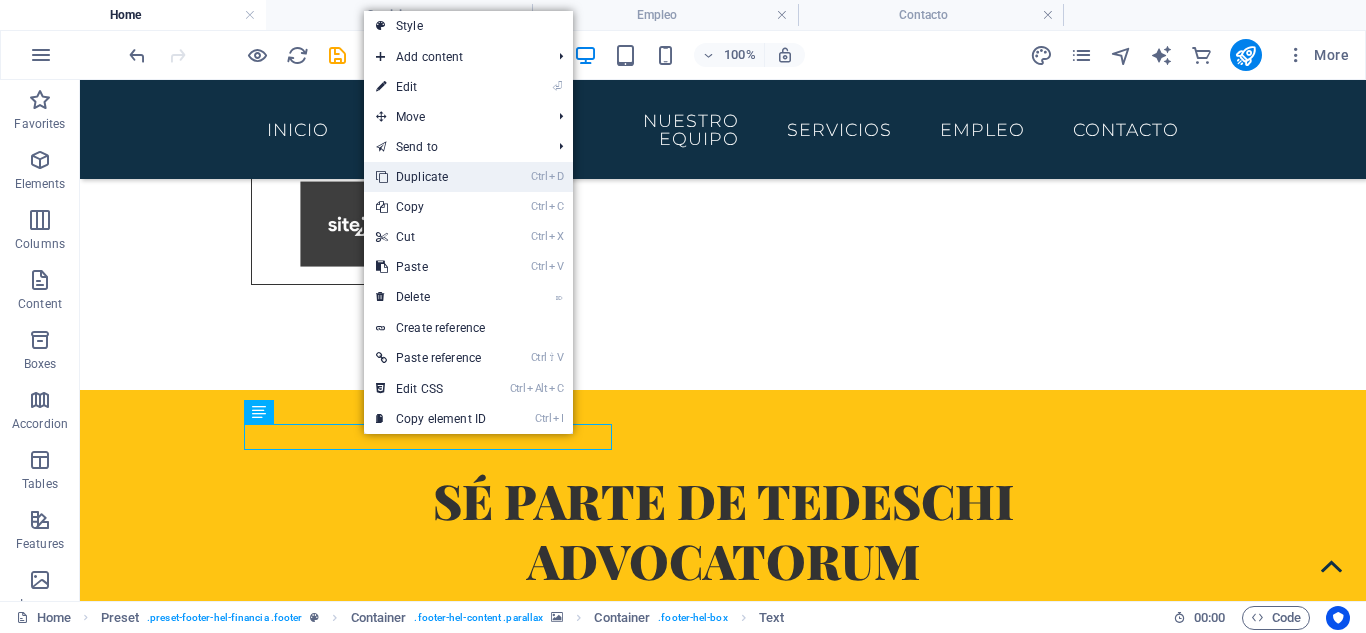 drag, startPoint x: 421, startPoint y: 176, endPoint x: 333, endPoint y: 157, distance: 90.02777 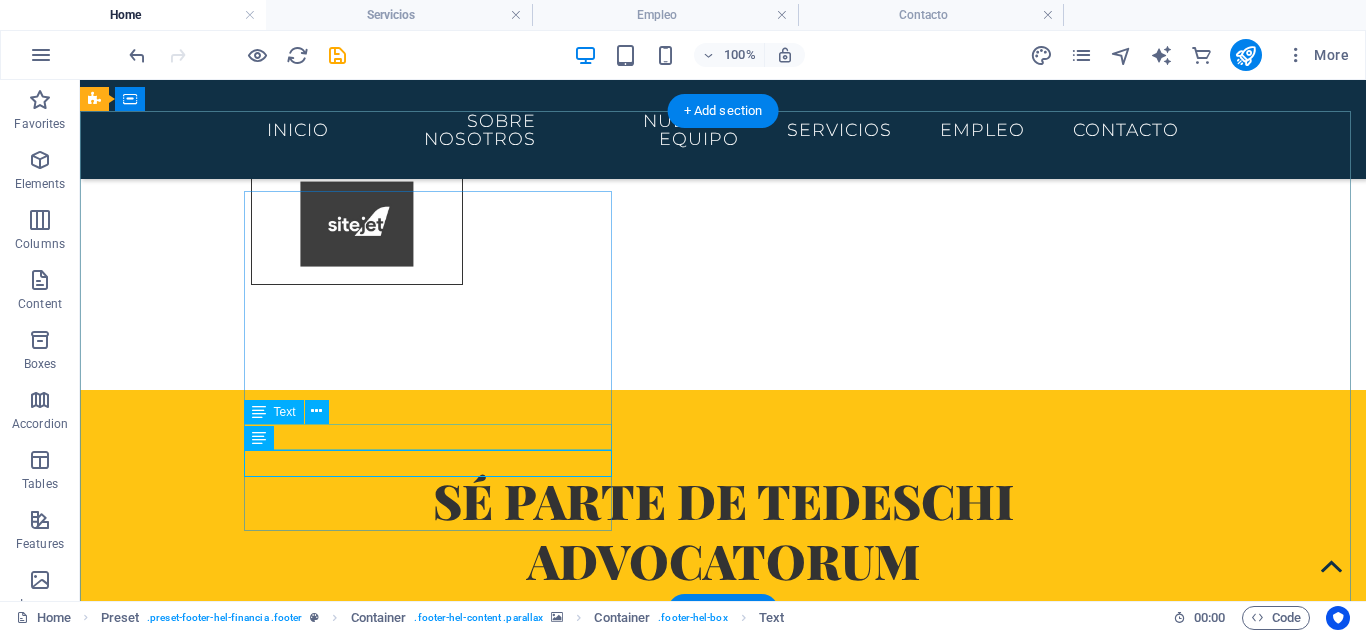 click on "Tel.: +34 [PHONE]" at bounding box center [568, 5435] 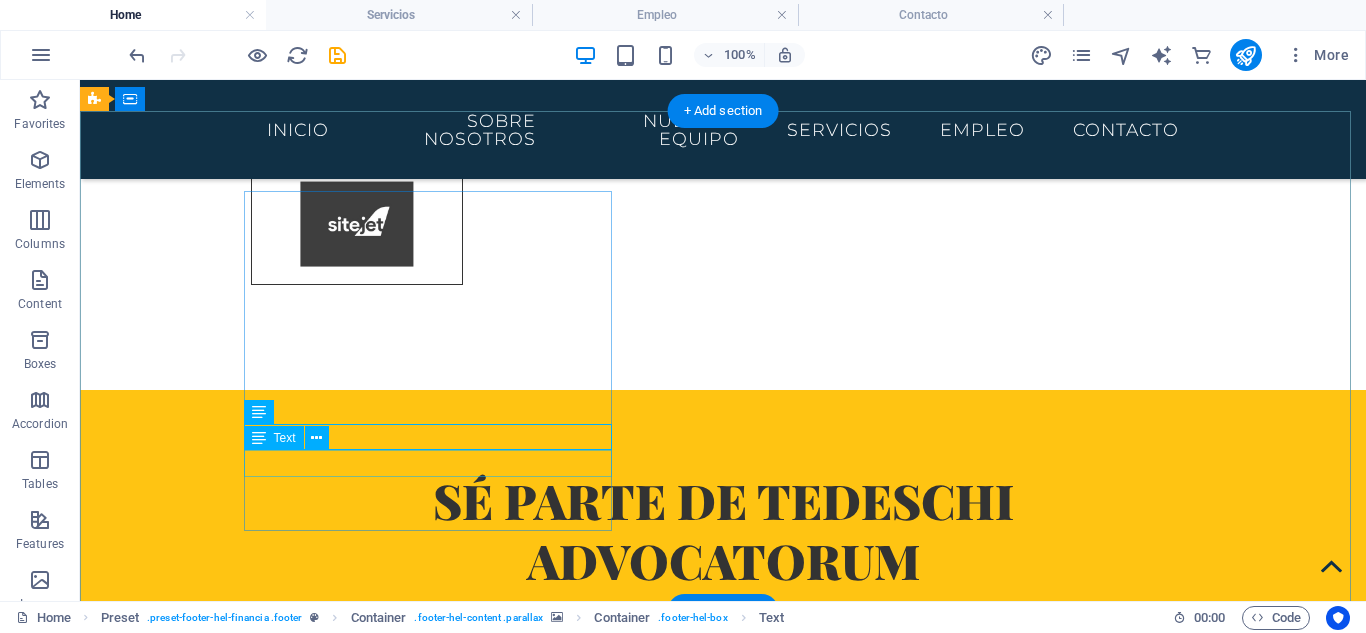 click on "Tel.: +34 [PHONE]" at bounding box center (568, 5461) 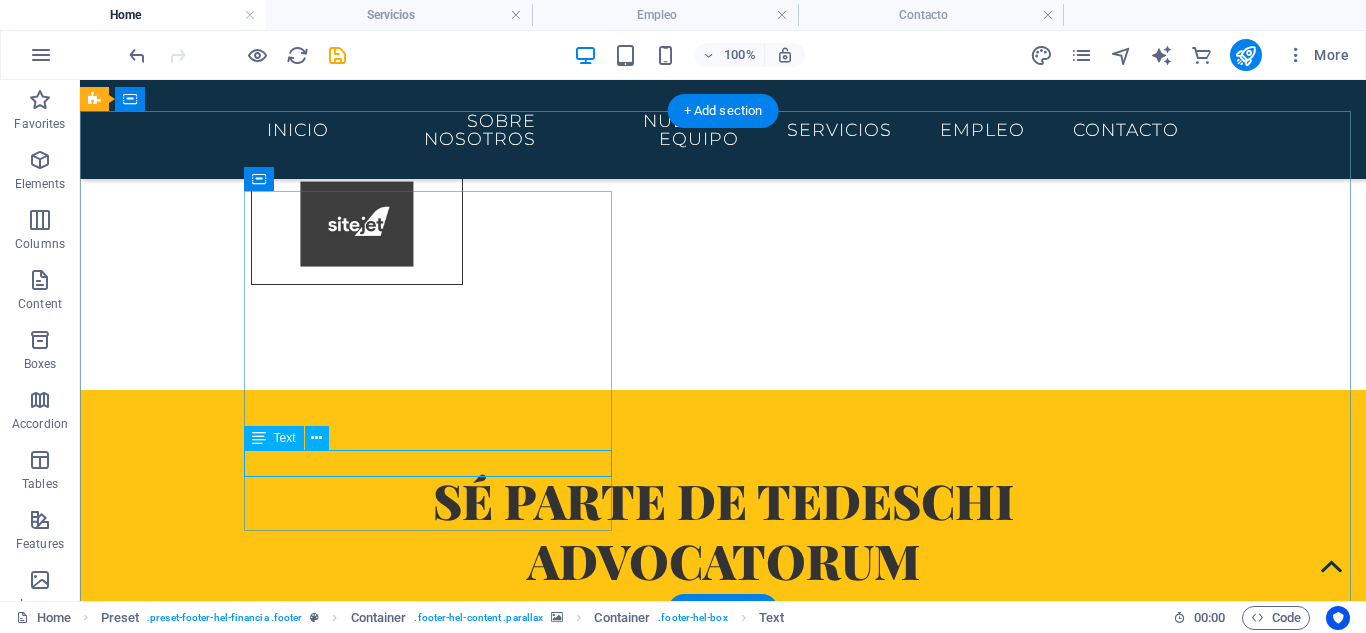 click on "Tel.: +34 [PHONE]" at bounding box center (568, 5461) 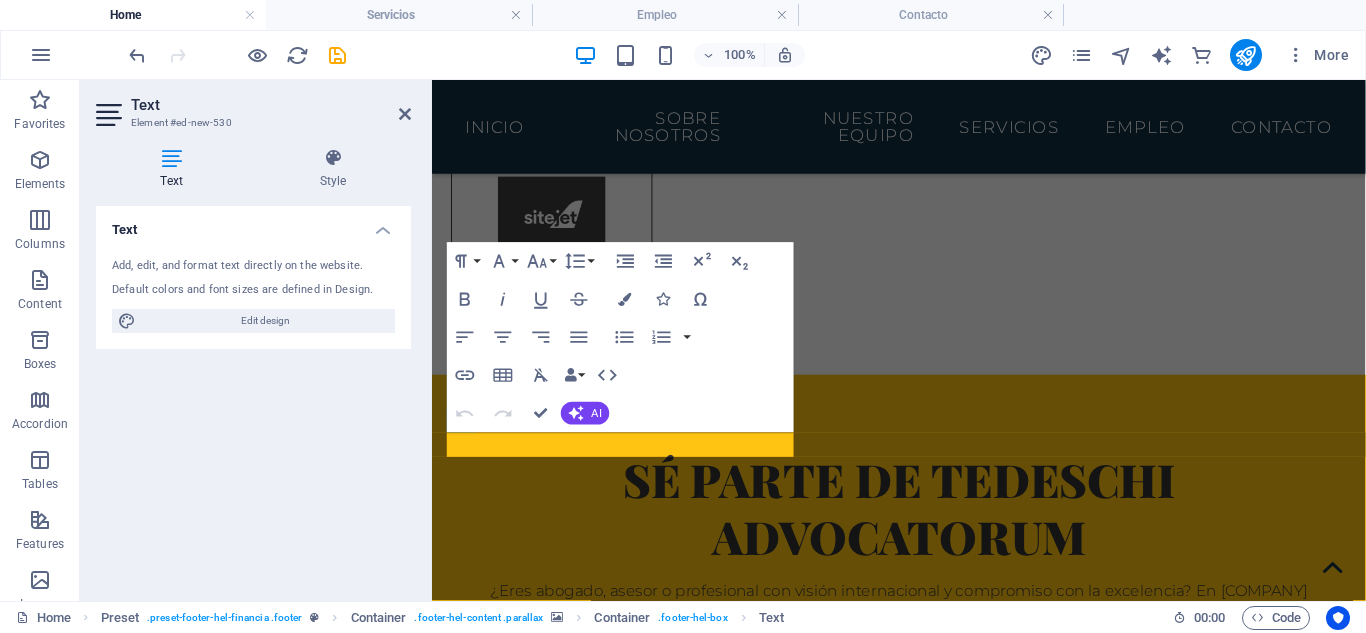 scroll, scrollTop: 7612, scrollLeft: 0, axis: vertical 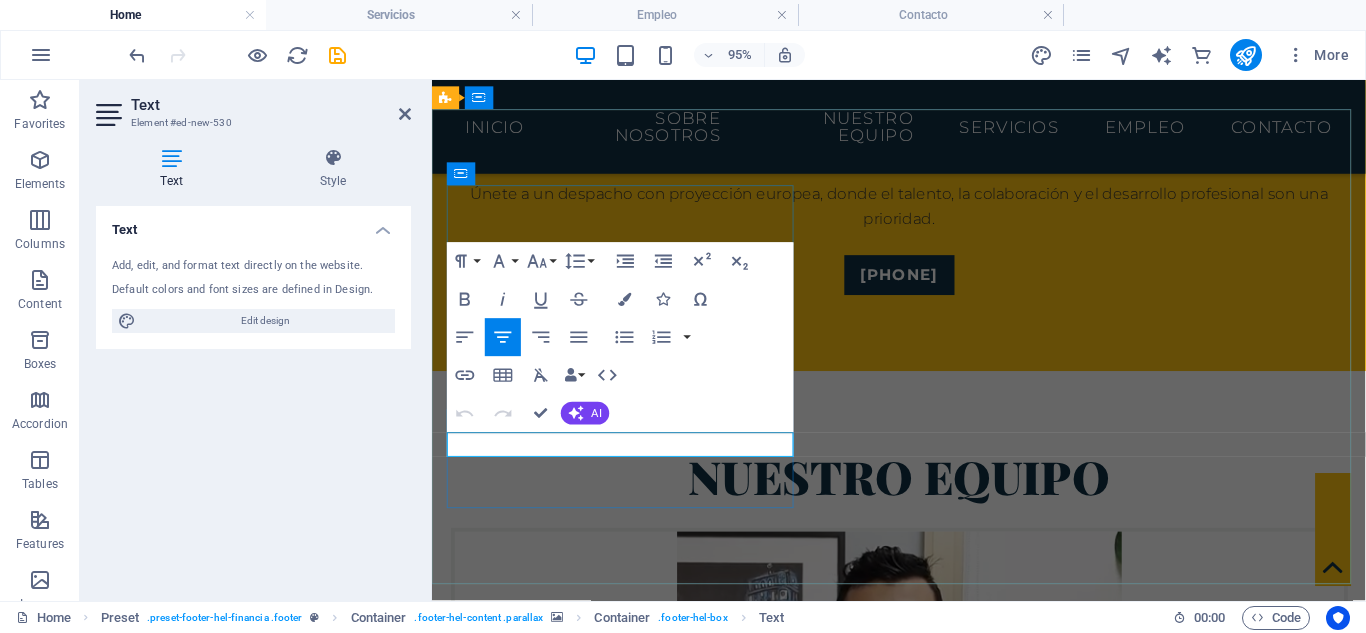 click on "Tel.: +34 [PHONE]" at bounding box center [933, 5281] 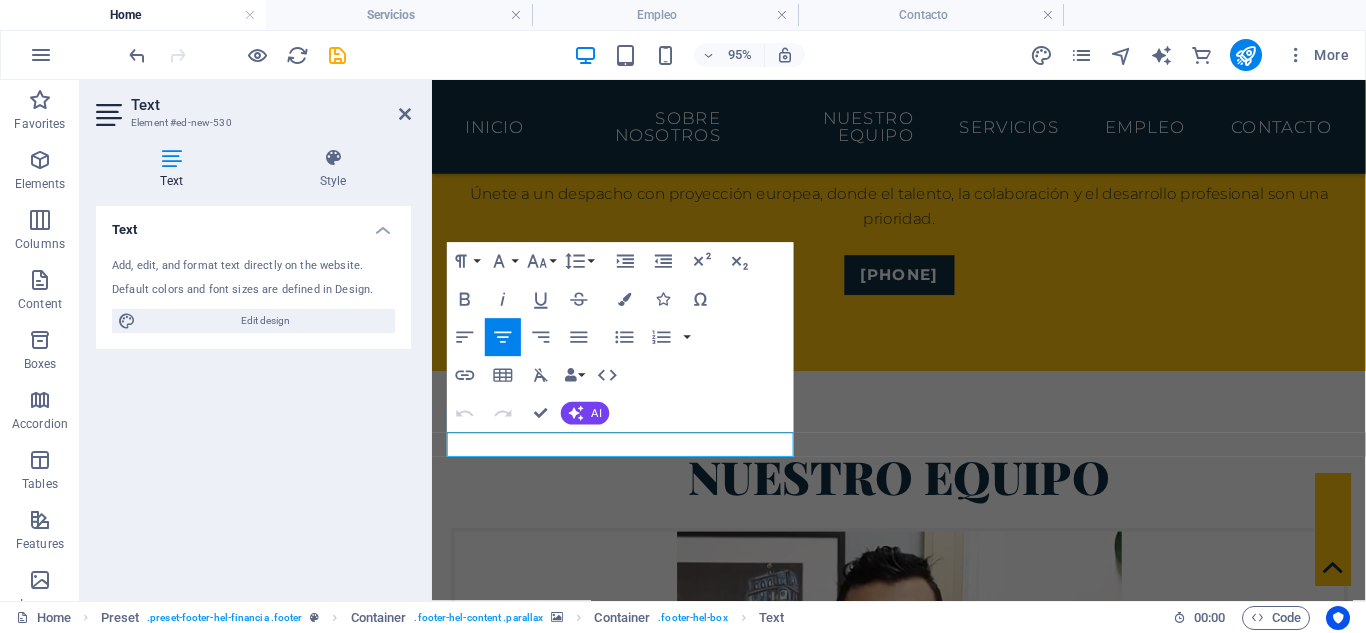 scroll, scrollTop: 137, scrollLeft: 9, axis: both 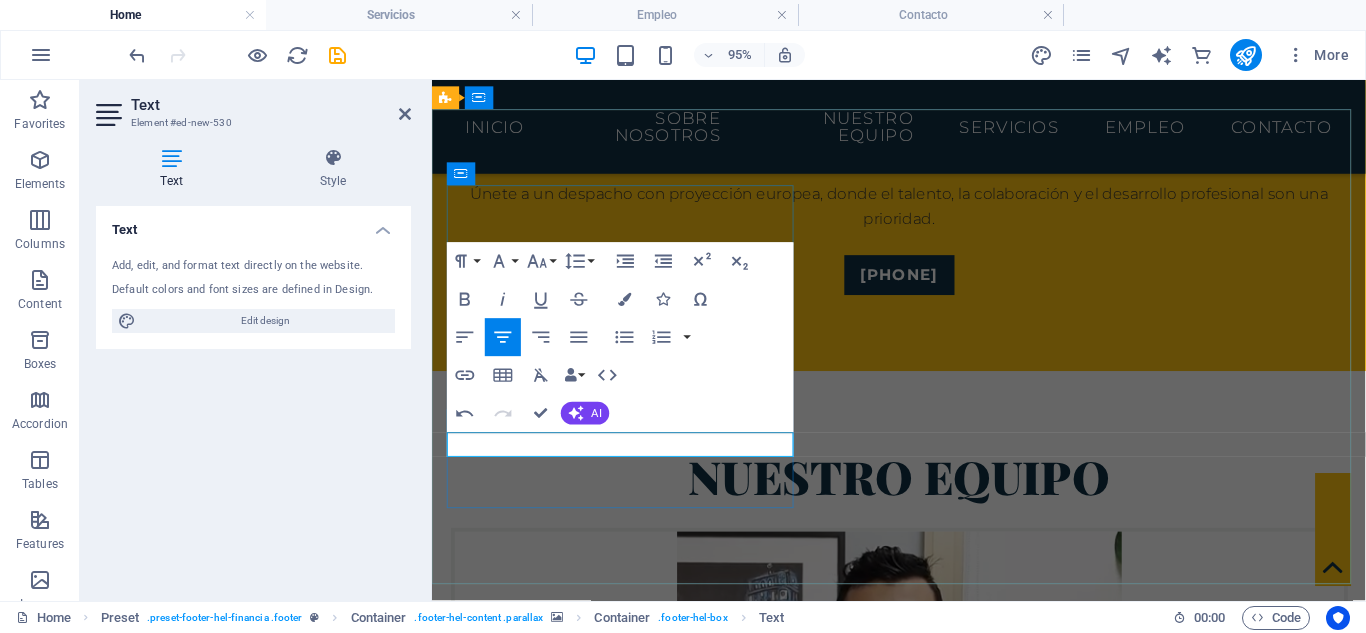 click on "Plaza Daniel Zuazo, 1, Madrid 28024" at bounding box center [933, 5281] 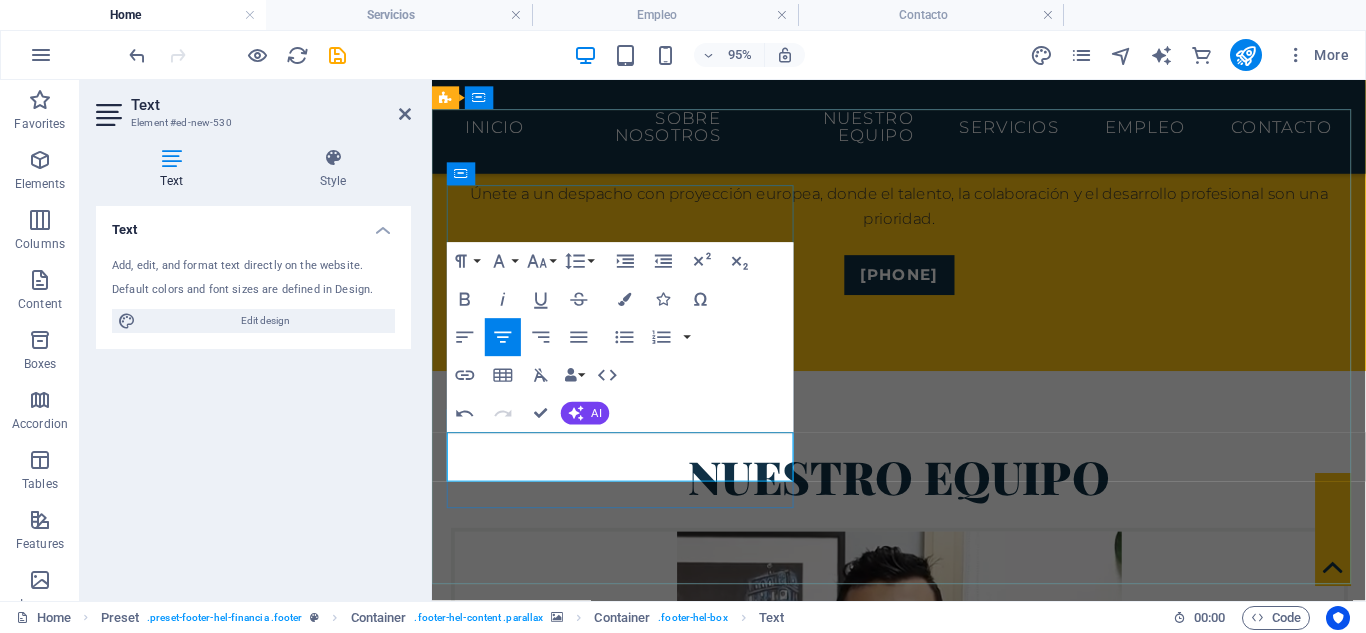drag, startPoint x: 721, startPoint y: 463, endPoint x: 796, endPoint y: 470, distance: 75.32596 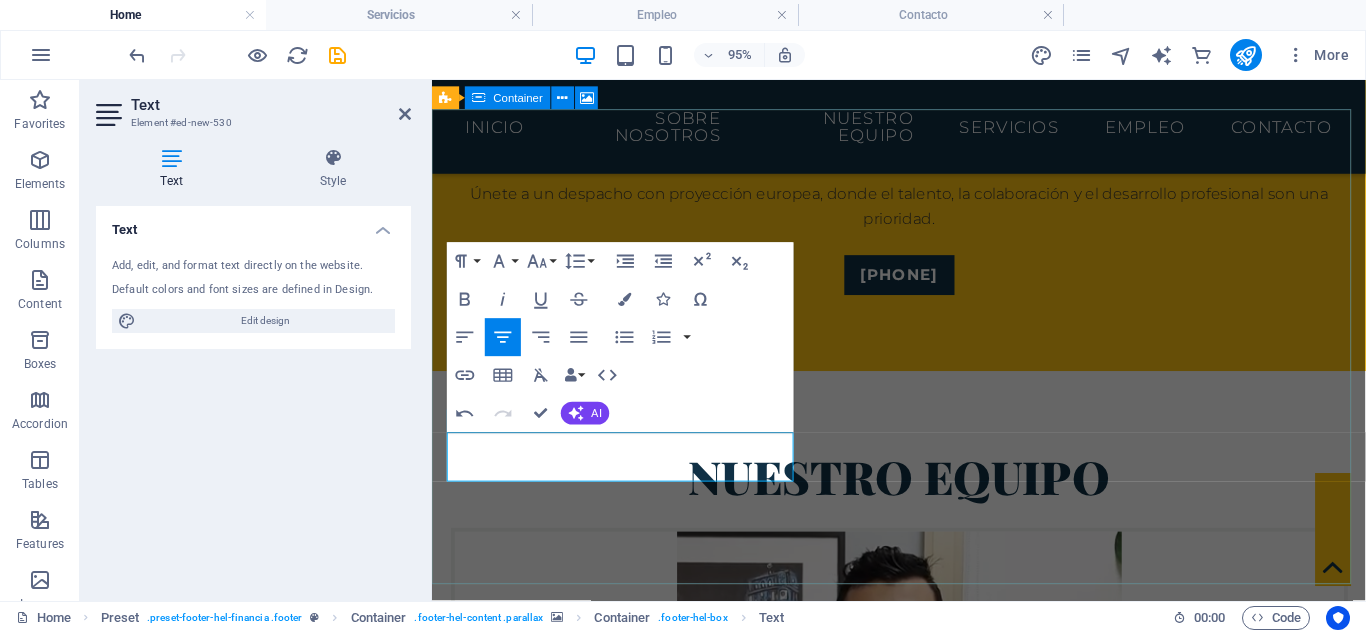 click at bounding box center (923, 4675) 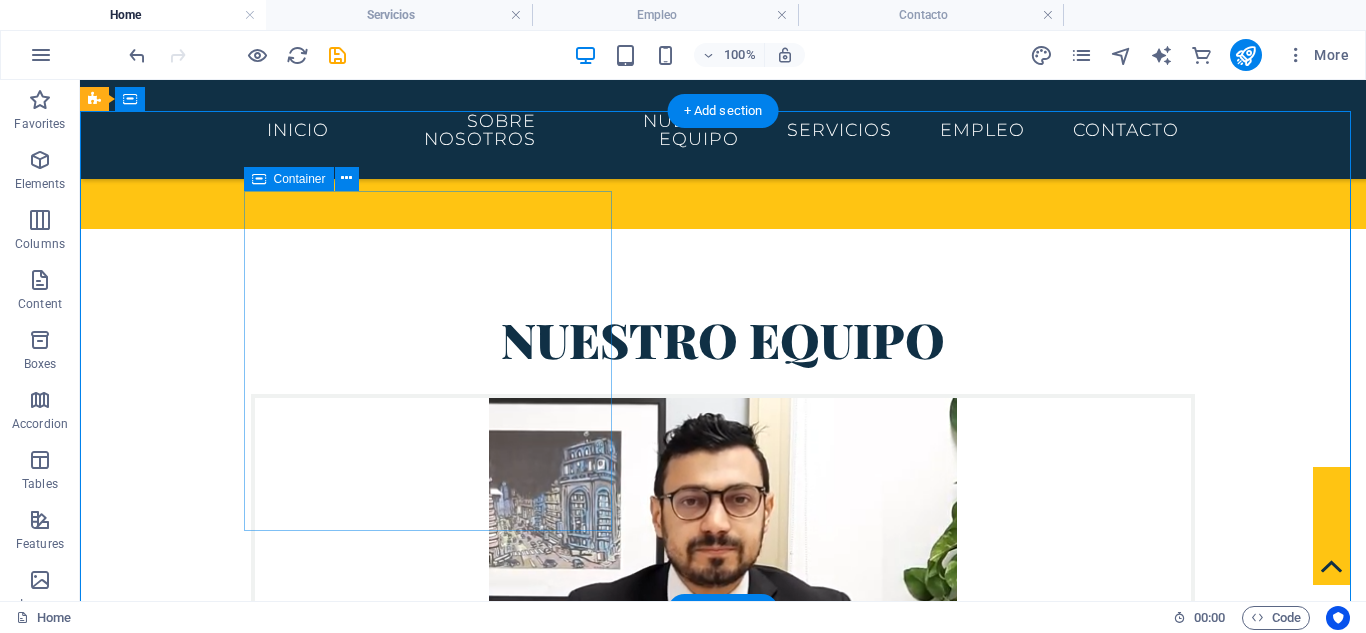 scroll, scrollTop: 6957, scrollLeft: 0, axis: vertical 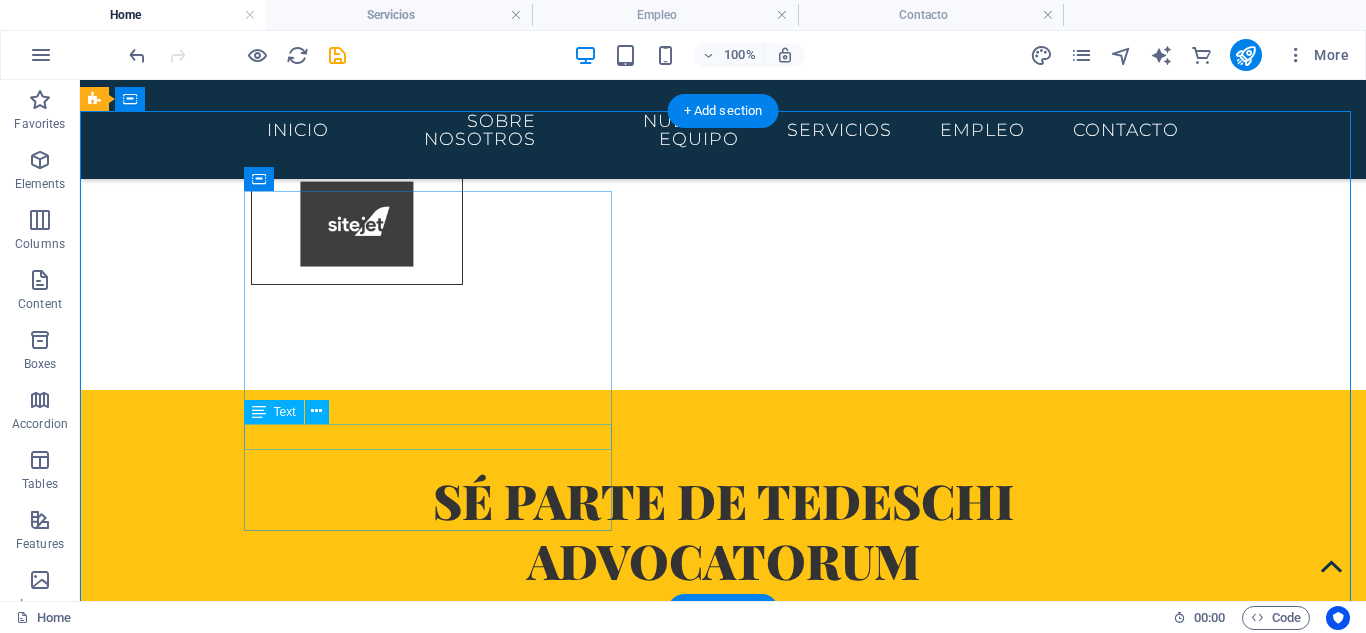 click on "Tel.: +34 [PHONE]" at bounding box center [568, 5435] 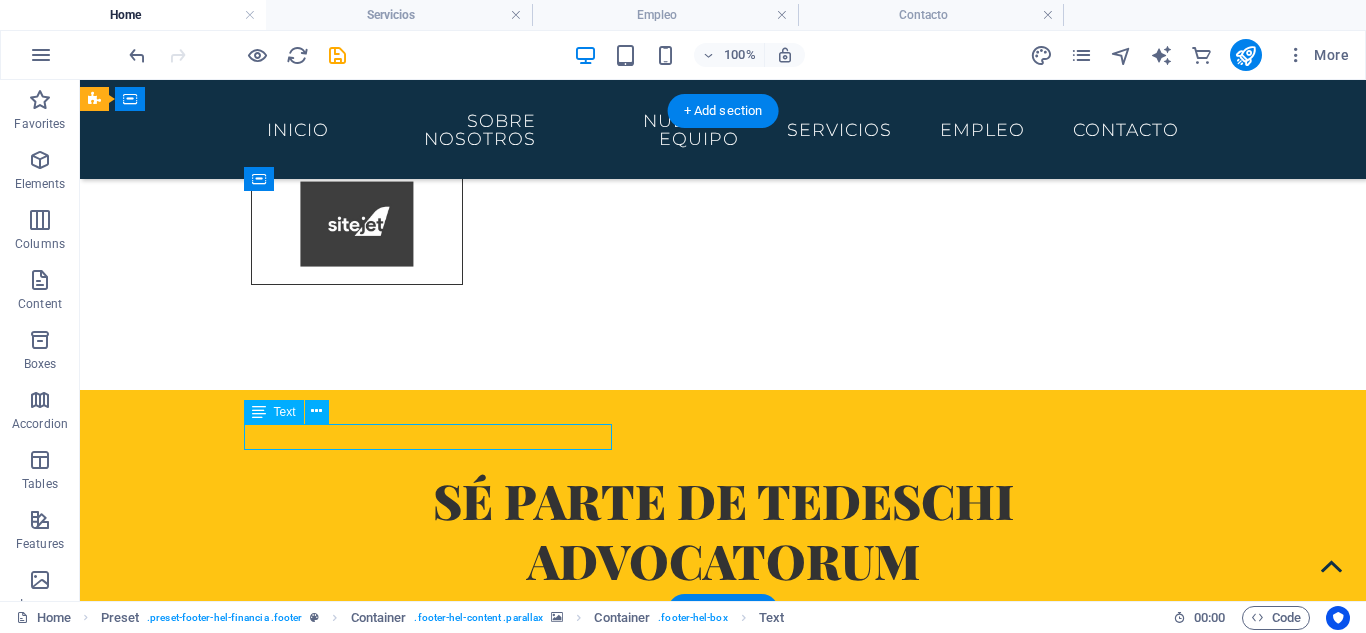 click on "Tel.: +34 [PHONE]" at bounding box center [568, 5435] 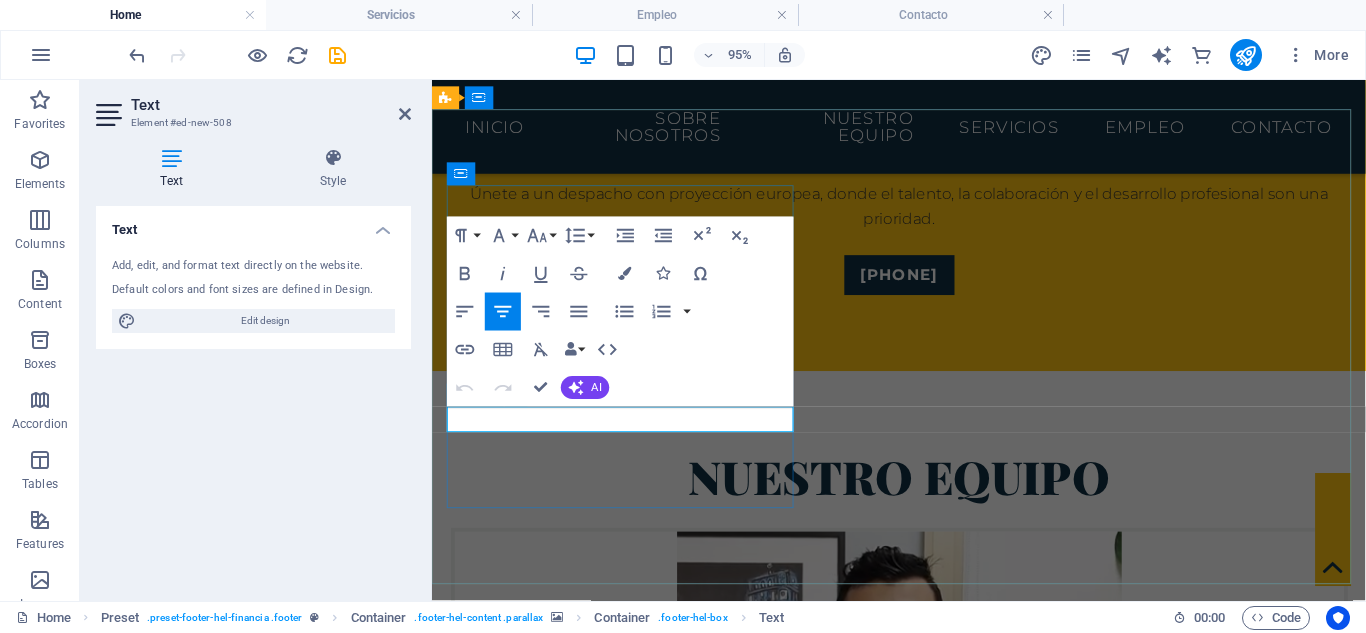 click on "Tel.: +34 [PHONE]" at bounding box center [933, 5255] 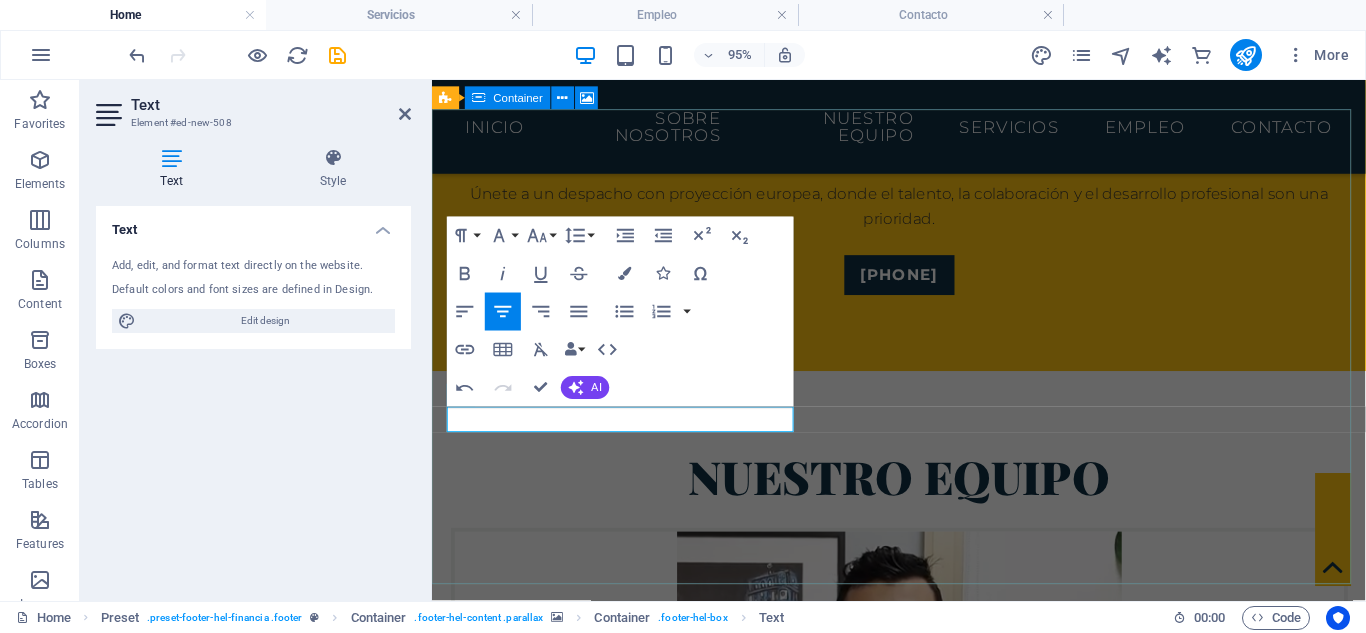 click at bounding box center [923, 4675] 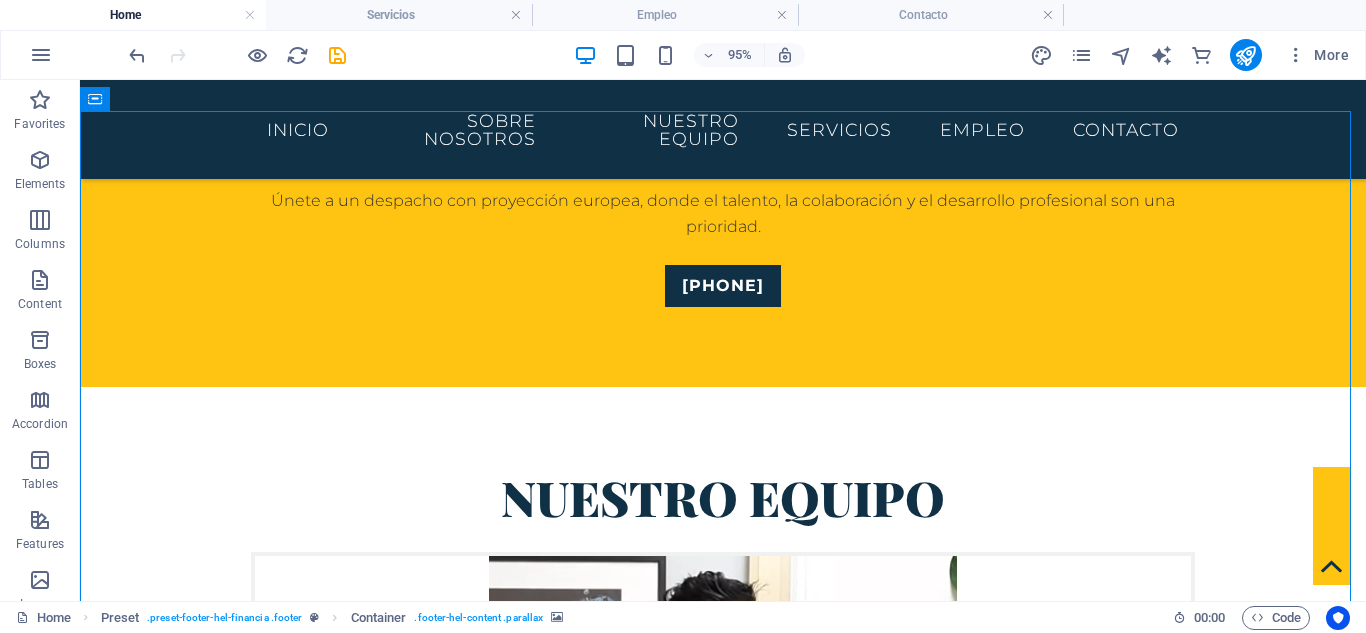 scroll, scrollTop: 6957, scrollLeft: 0, axis: vertical 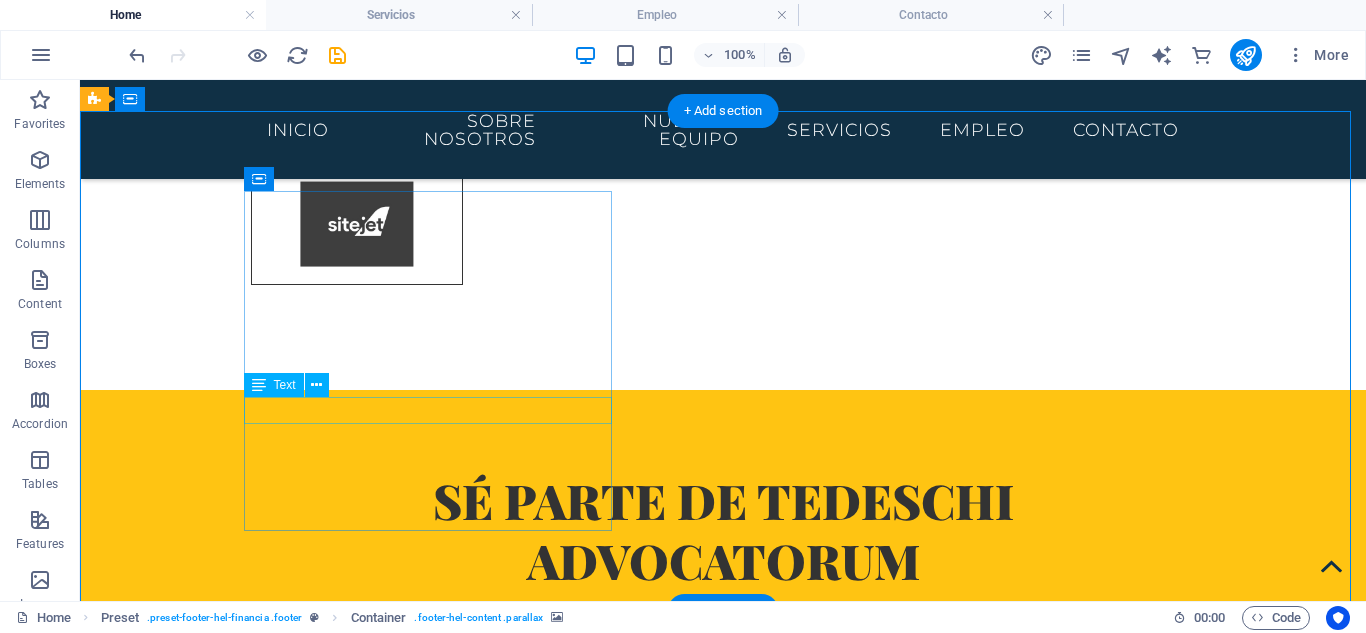 click on "Tel.: +34 [PHONE]" at bounding box center [568, 5408] 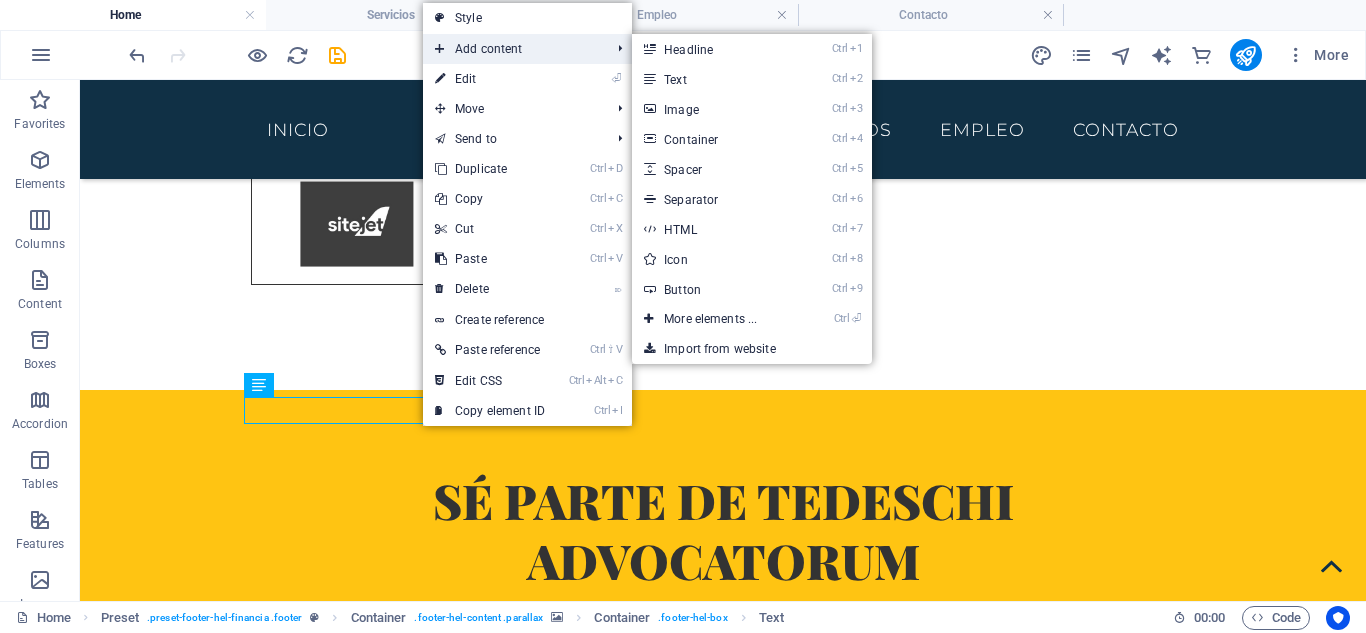 click on "Add content" at bounding box center (512, 49) 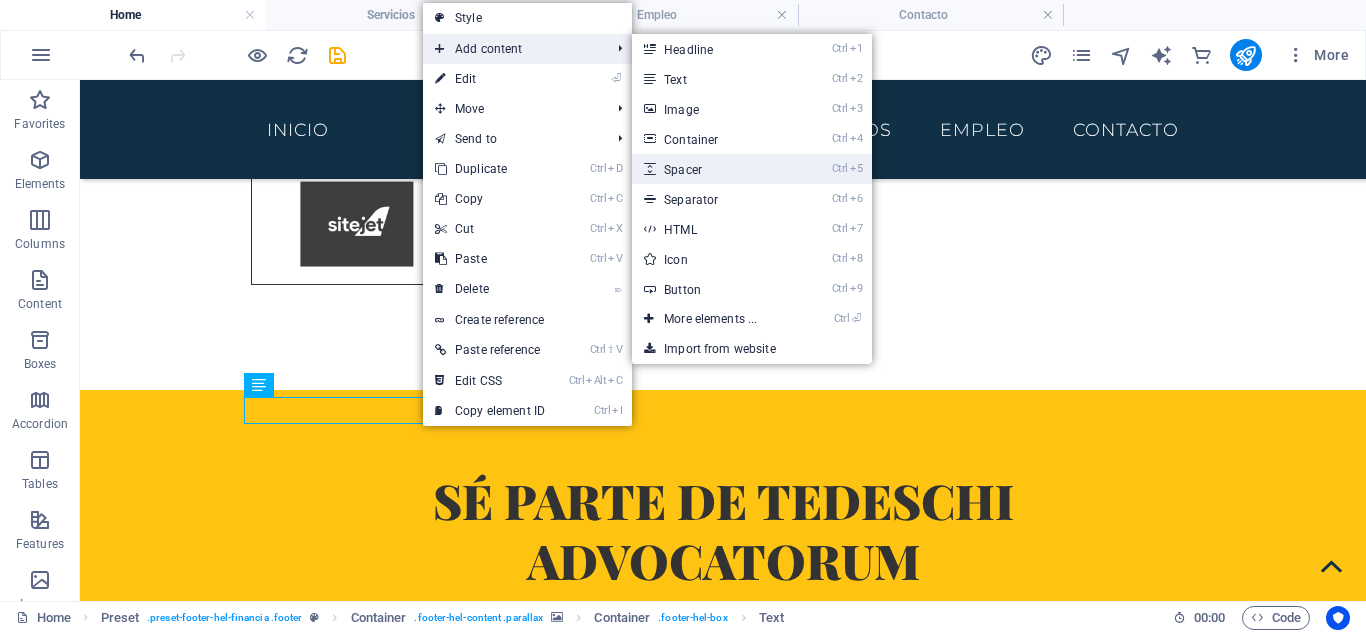 drag, startPoint x: 742, startPoint y: 168, endPoint x: 326, endPoint y: 93, distance: 422.70676 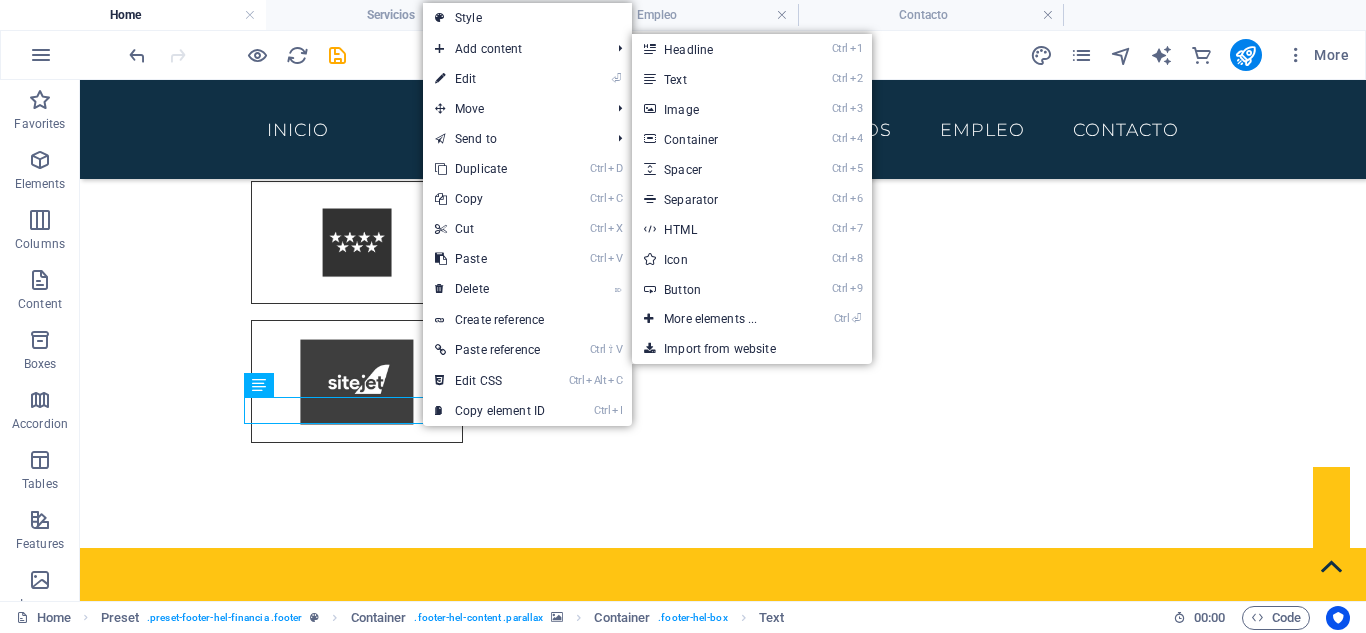 select on "px" 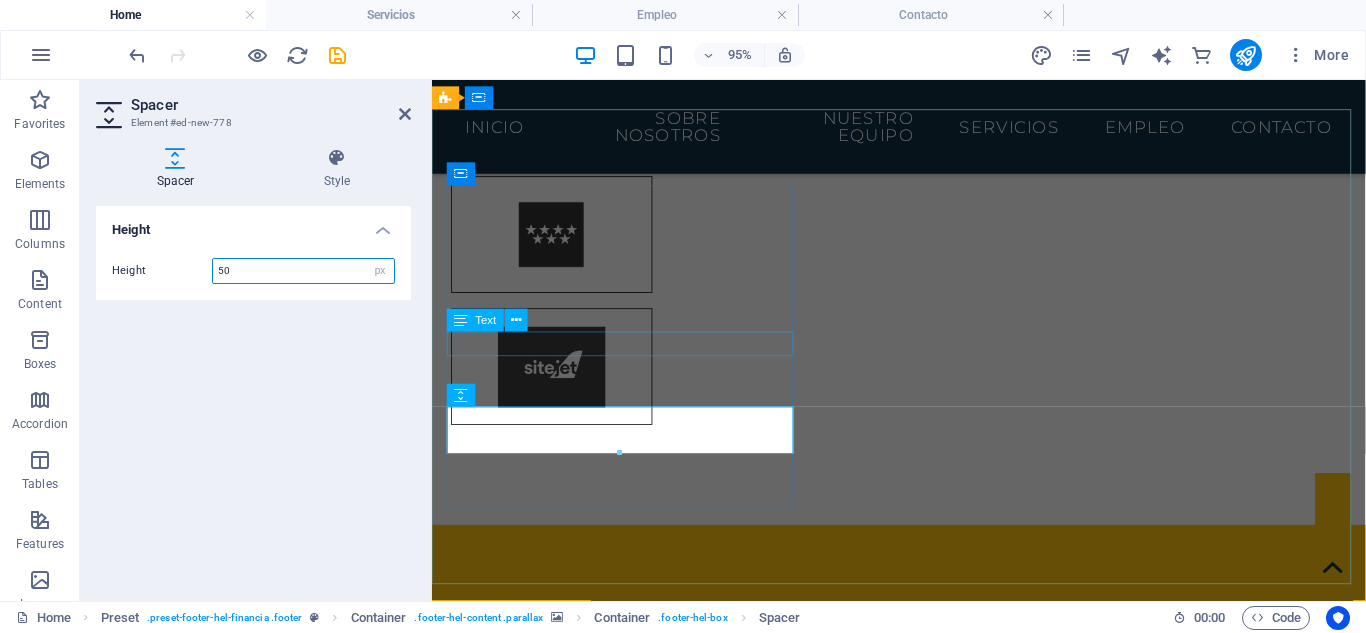 scroll, scrollTop: 7612, scrollLeft: 0, axis: vertical 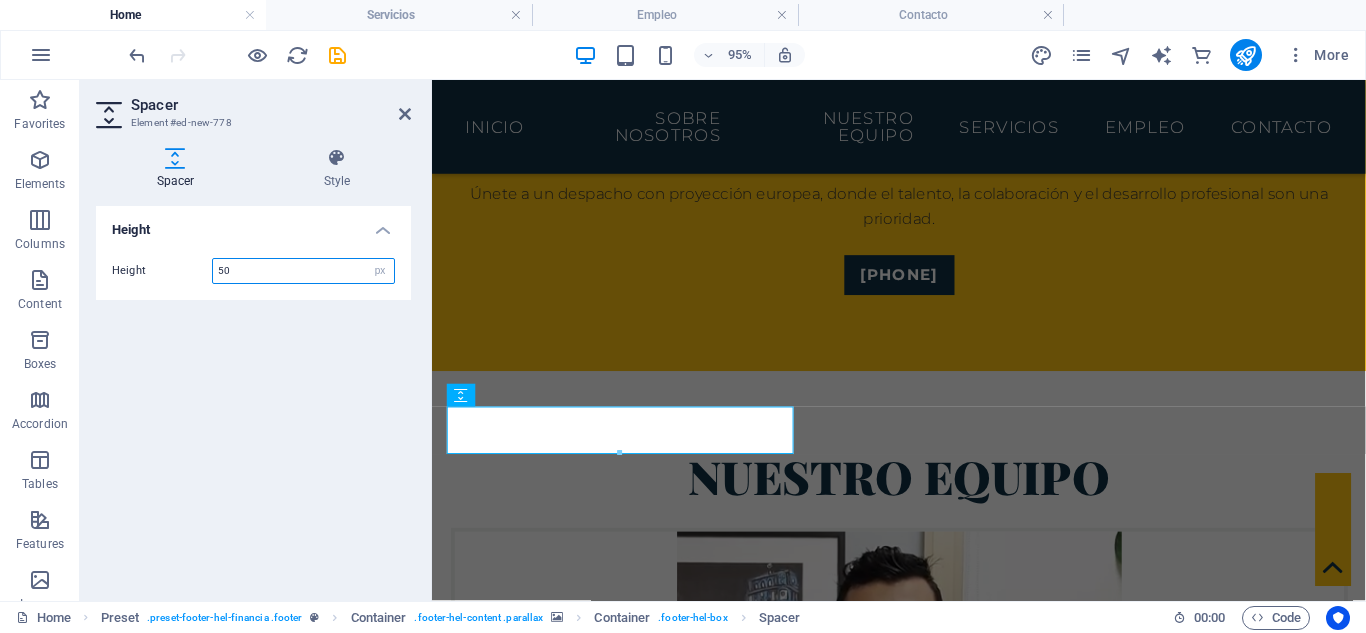 click on "50" at bounding box center (303, 271) 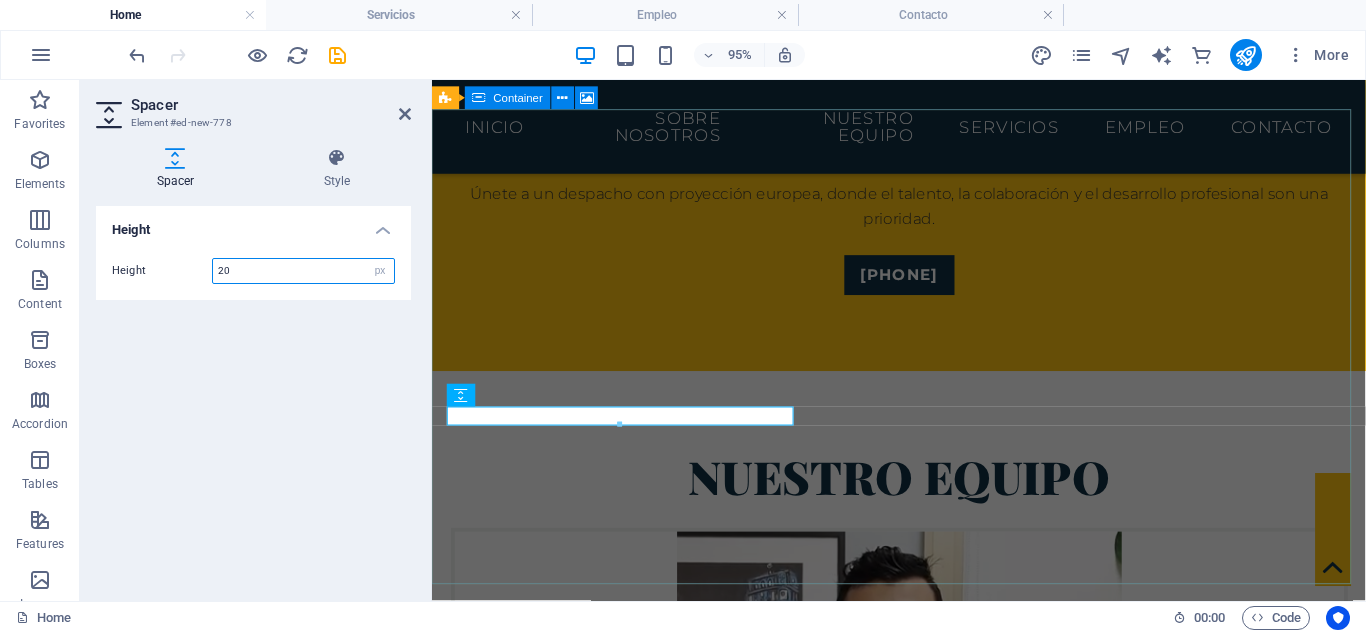 type on "20" 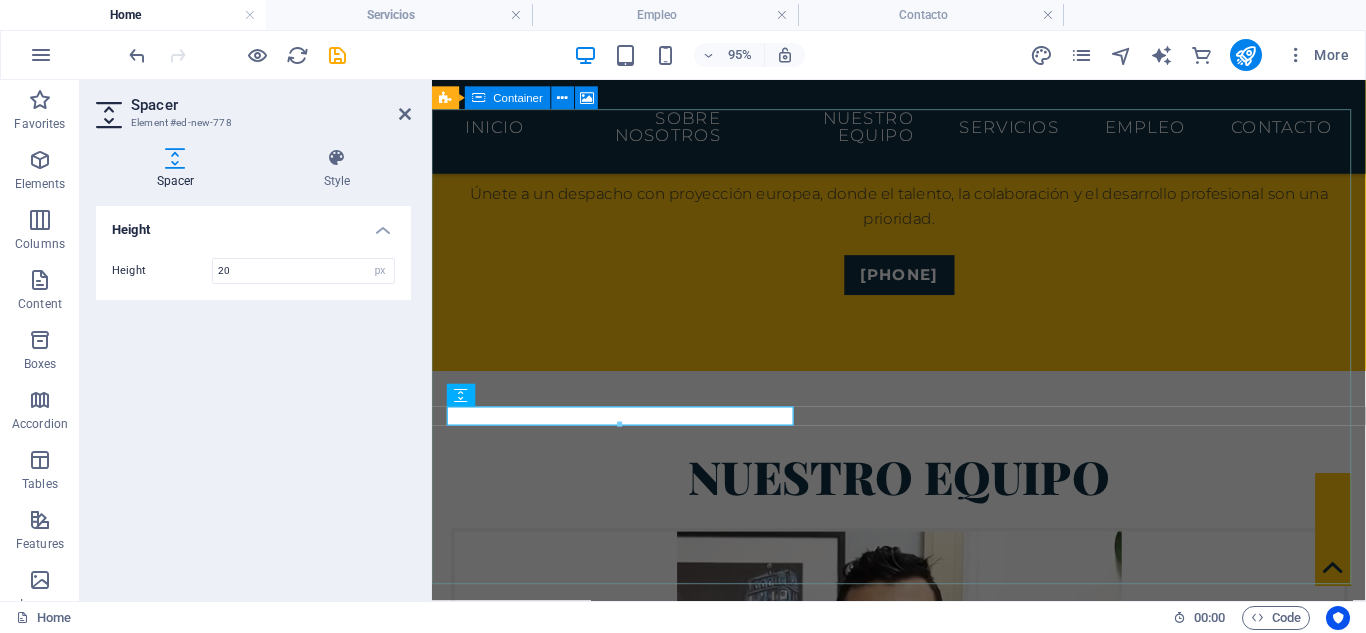 click at bounding box center [923, 4675] 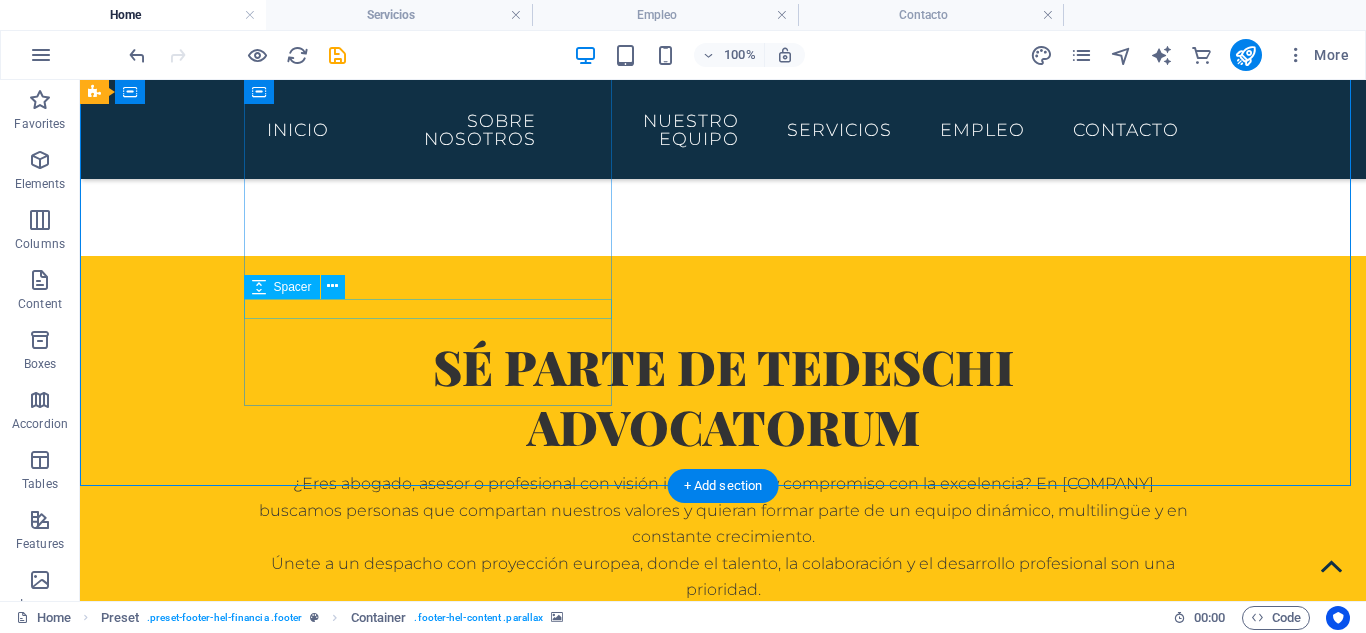 scroll, scrollTop: 6957, scrollLeft: 0, axis: vertical 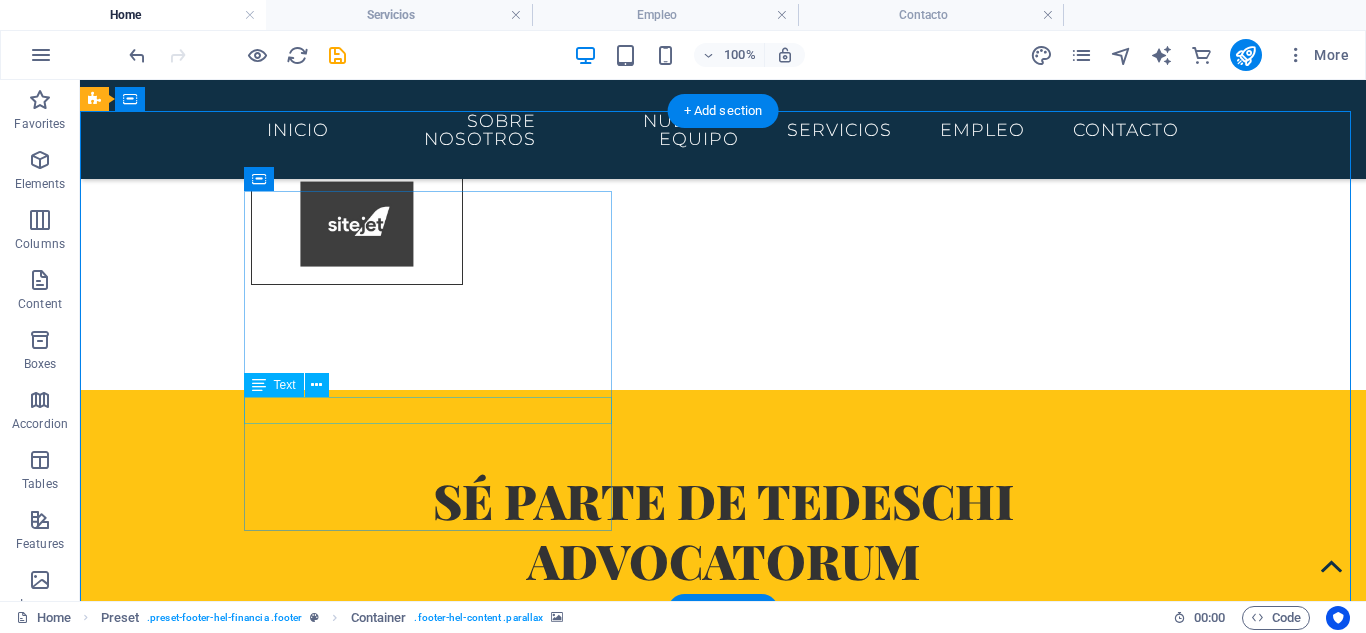 click on "Tel.: +34 [PHONE]" at bounding box center (568, 5408) 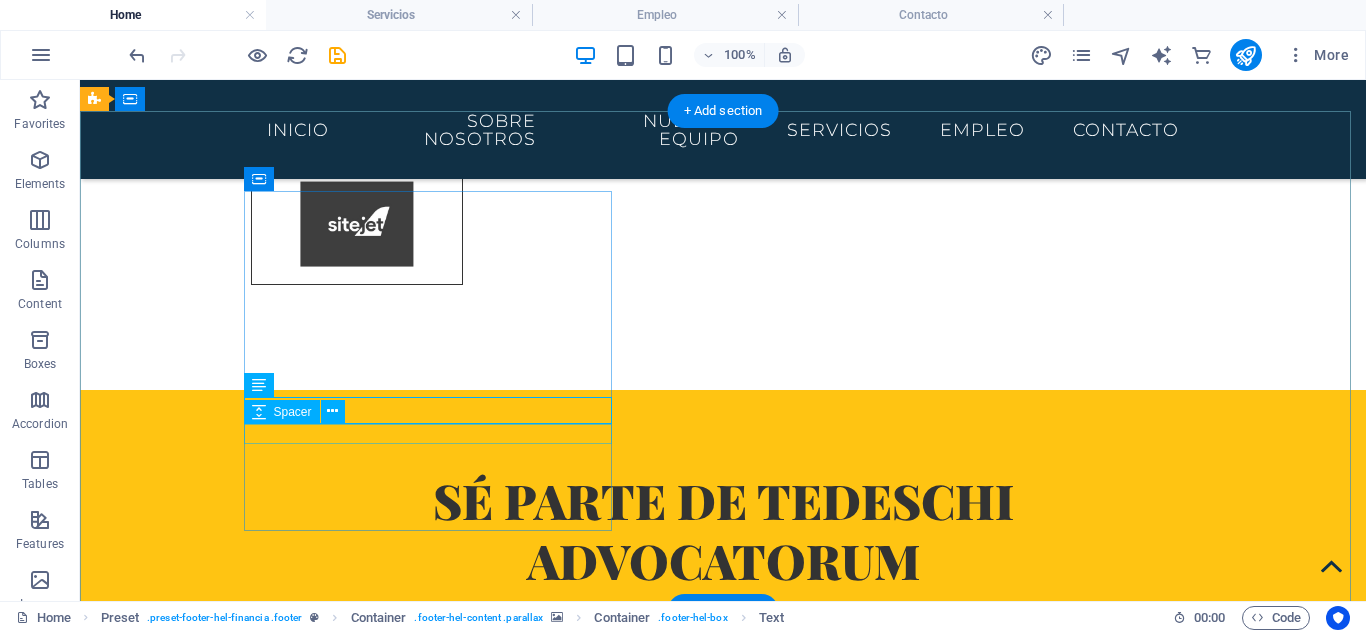 click at bounding box center [568, 5432] 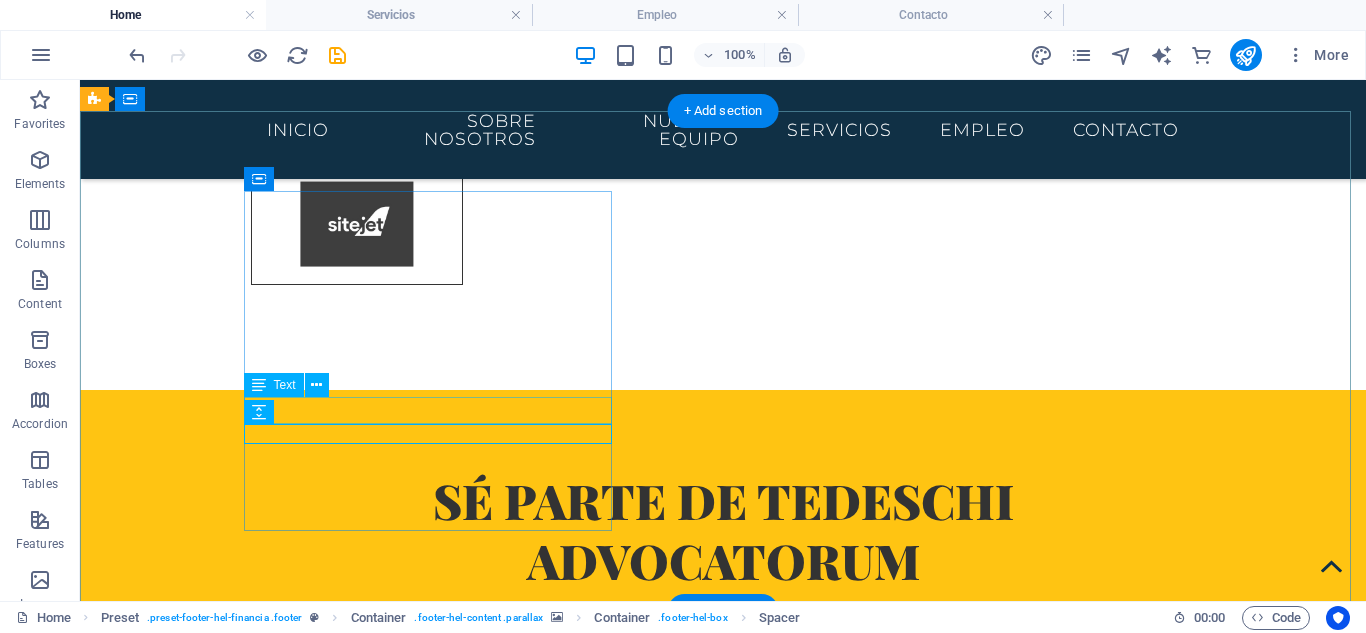 click on "Tel.: +34 [PHONE]" at bounding box center (568, 5408) 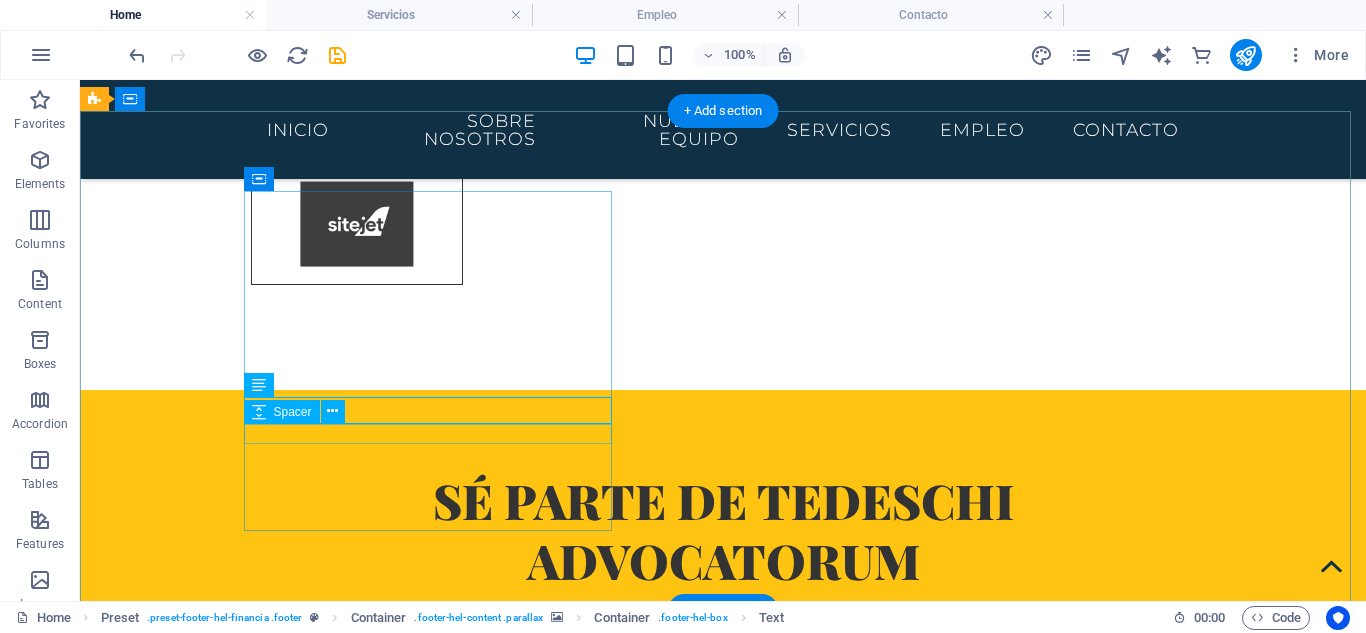 click at bounding box center [568, 5432] 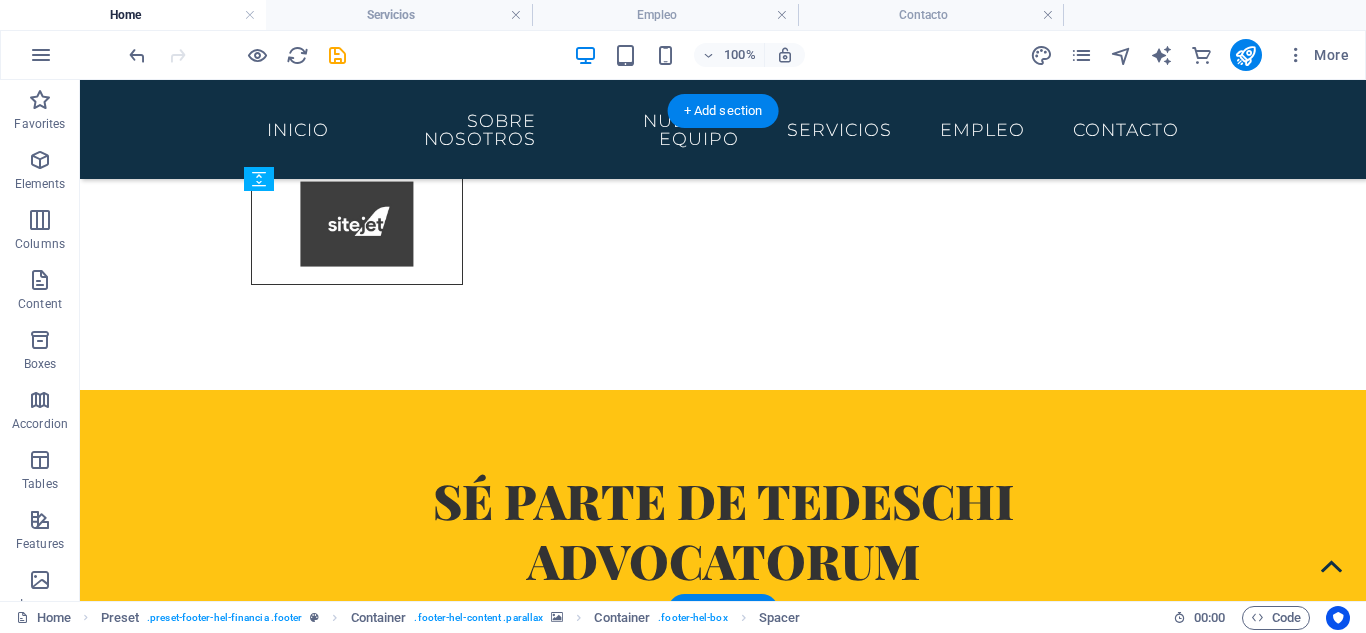 drag, startPoint x: 407, startPoint y: 432, endPoint x: 408, endPoint y: 420, distance: 12.0415945 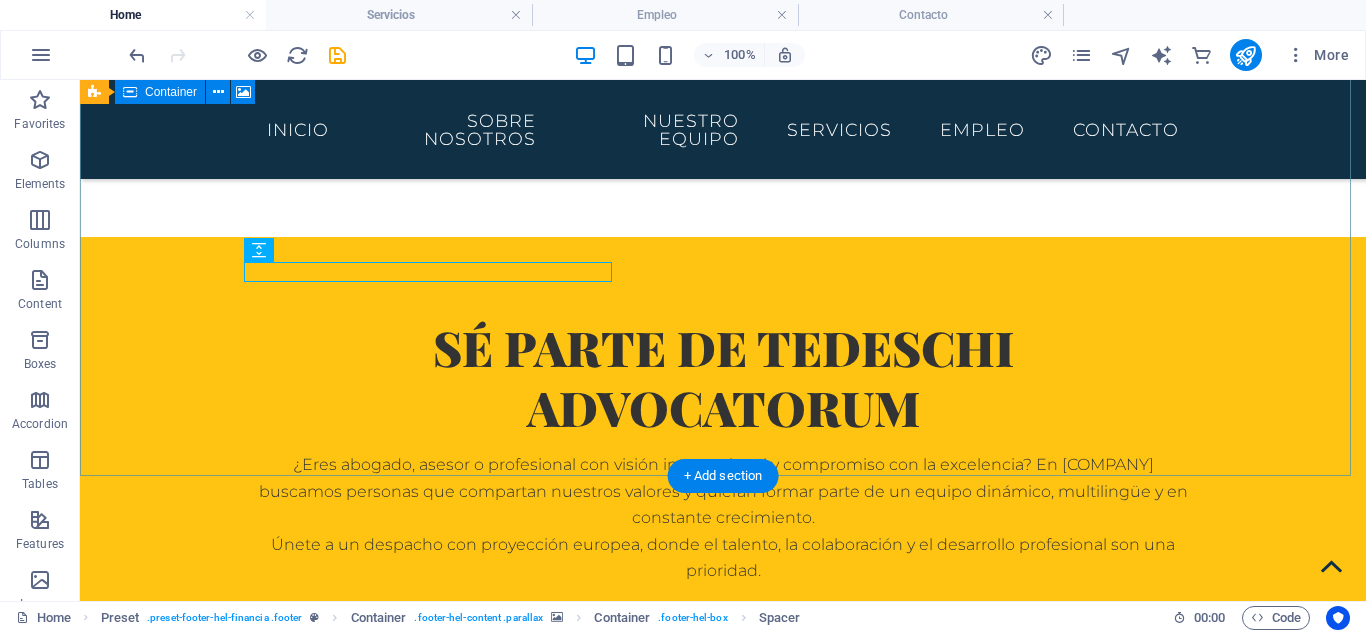 scroll, scrollTop: 7092, scrollLeft: 0, axis: vertical 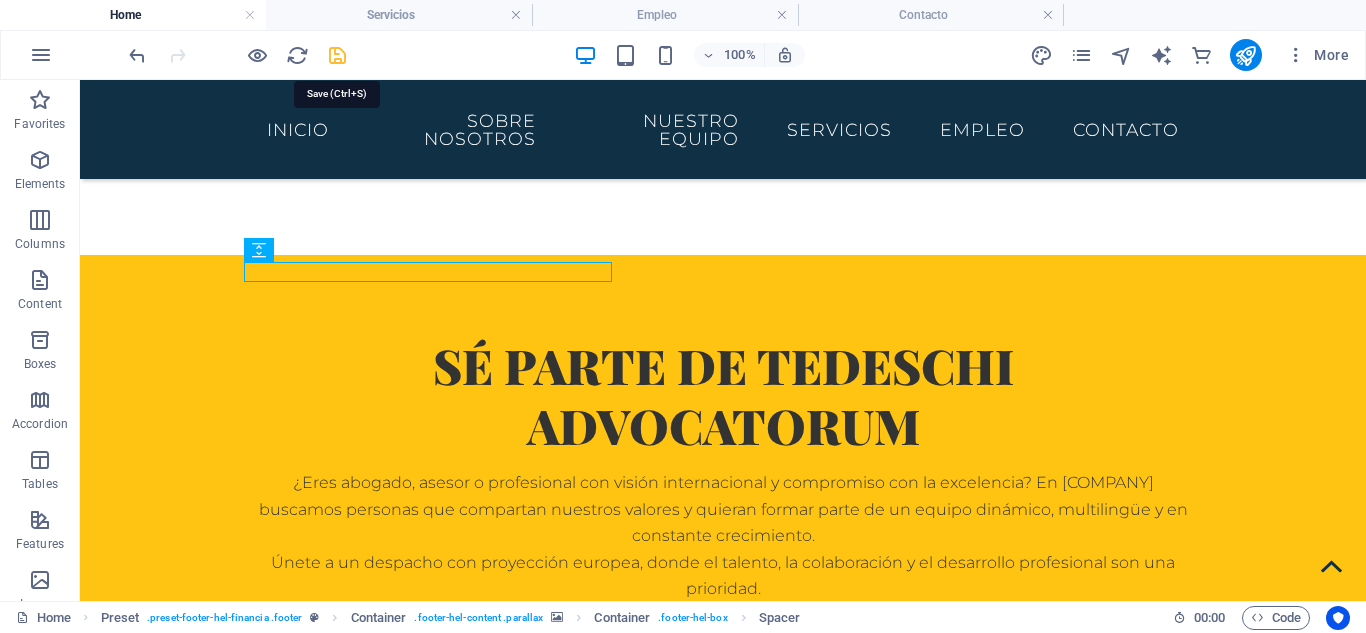 click at bounding box center [337, 55] 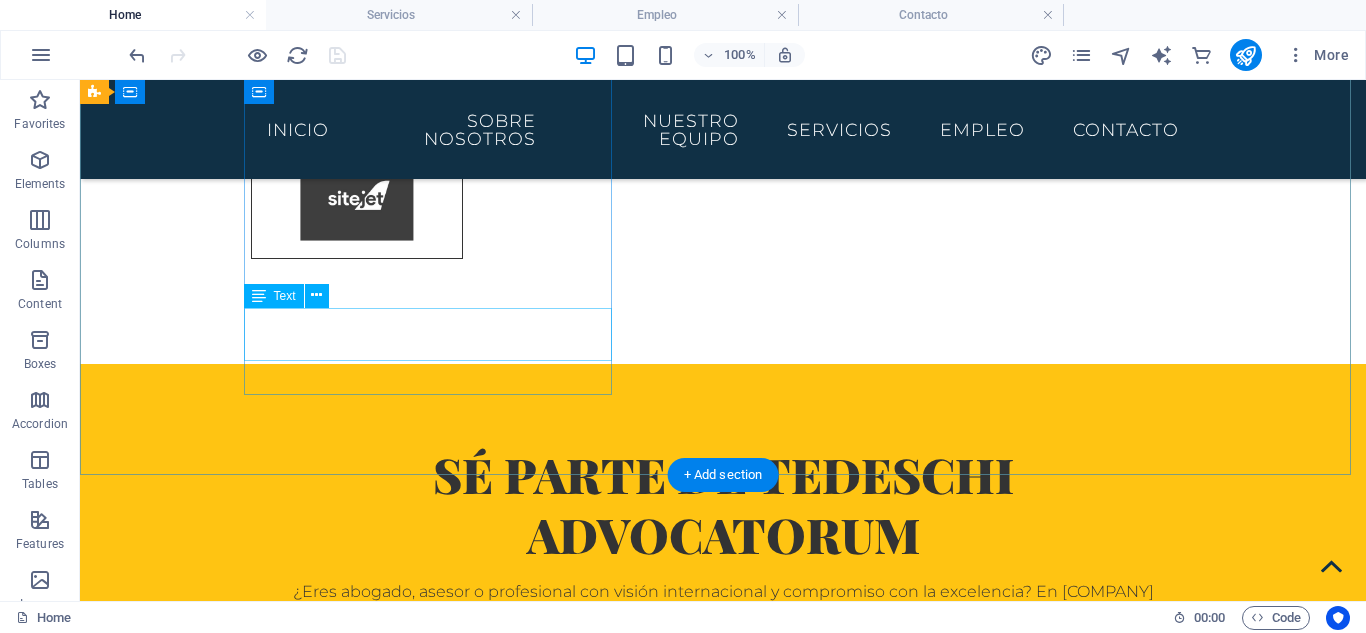 scroll, scrollTop: 6958, scrollLeft: 0, axis: vertical 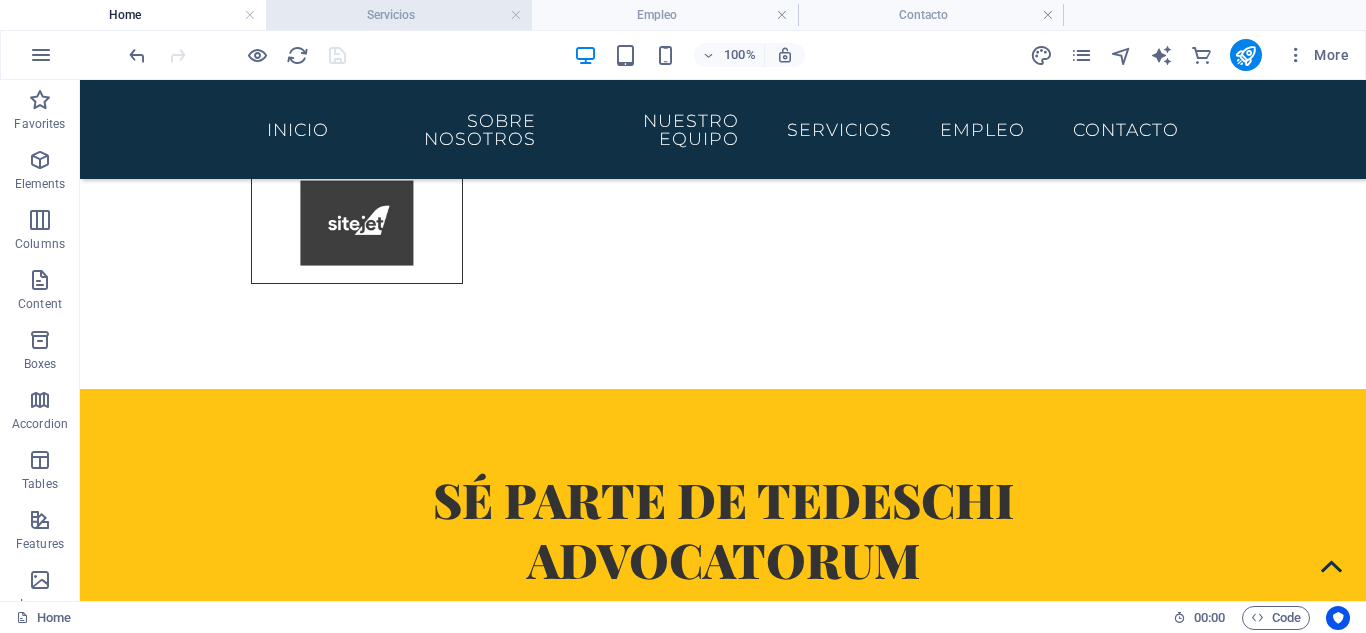 click on "Servicios" at bounding box center [399, 15] 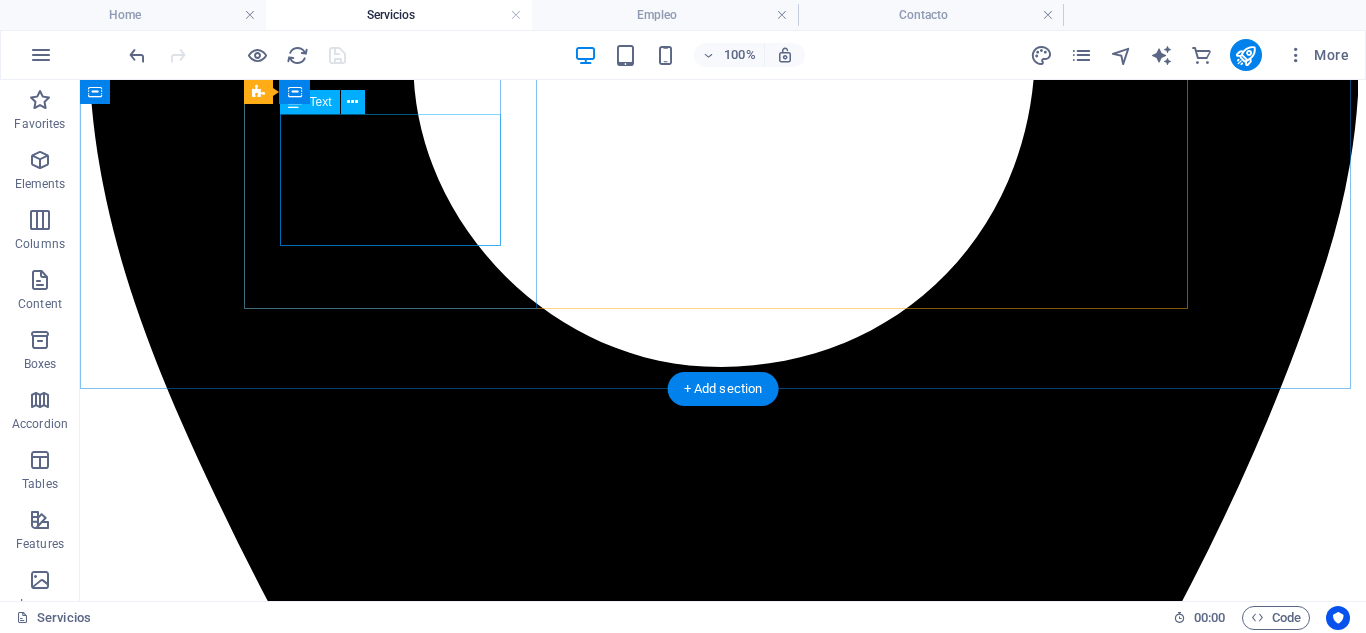 scroll, scrollTop: 1173, scrollLeft: 0, axis: vertical 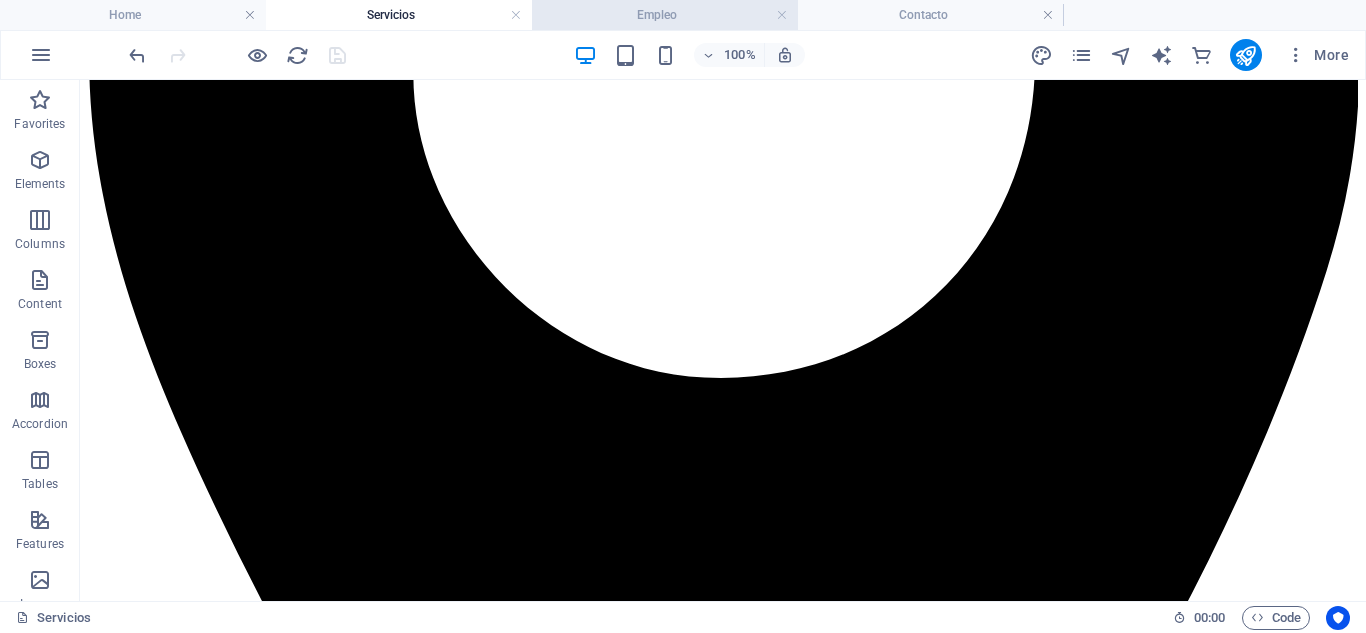 click on "Empleo" at bounding box center [665, 15] 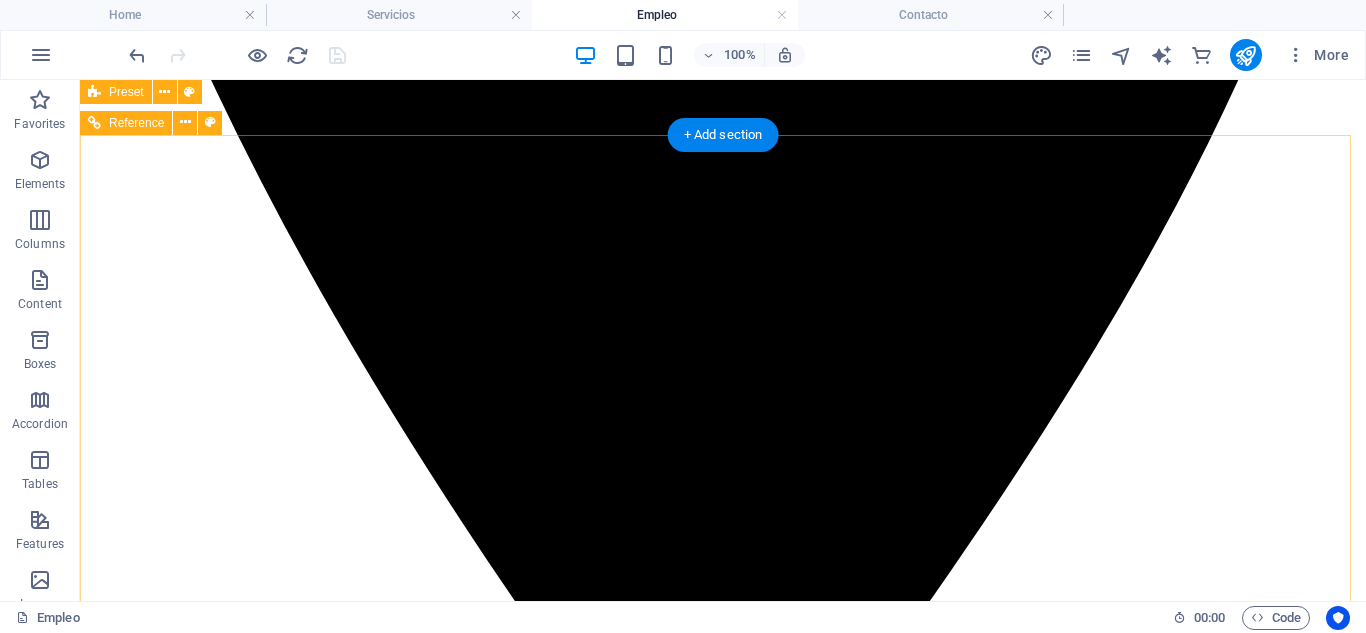 scroll, scrollTop: 1325, scrollLeft: 0, axis: vertical 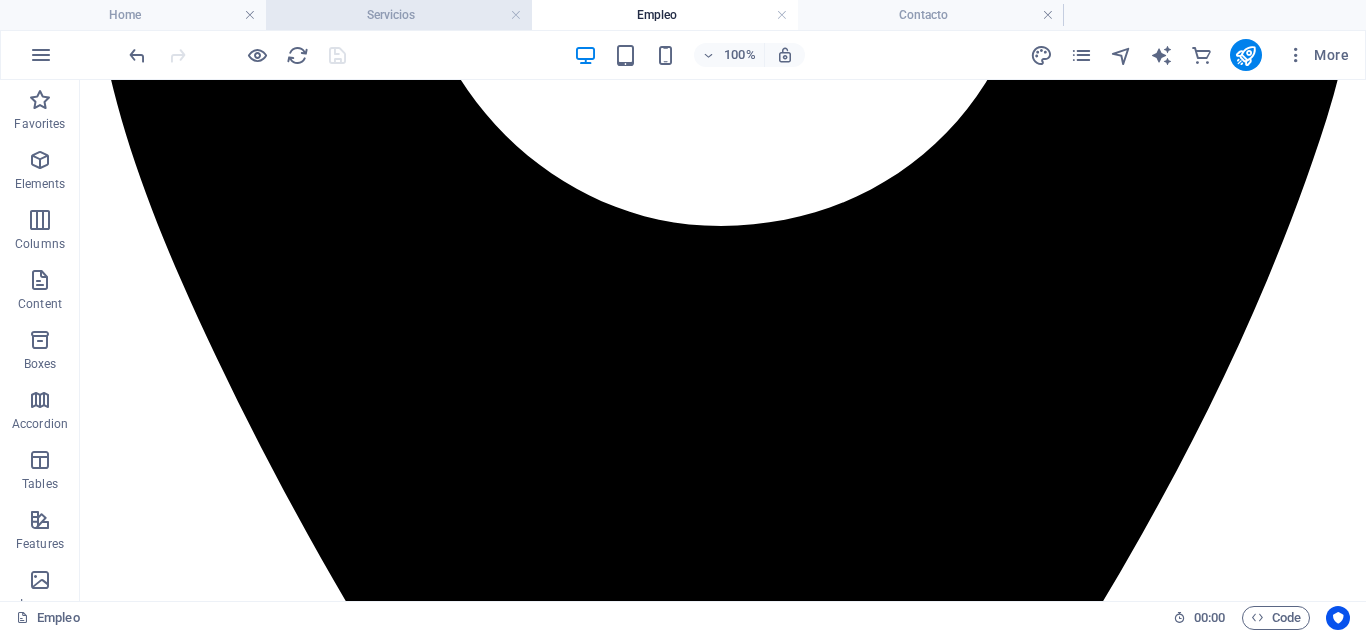 click on "Servicios" at bounding box center (399, 15) 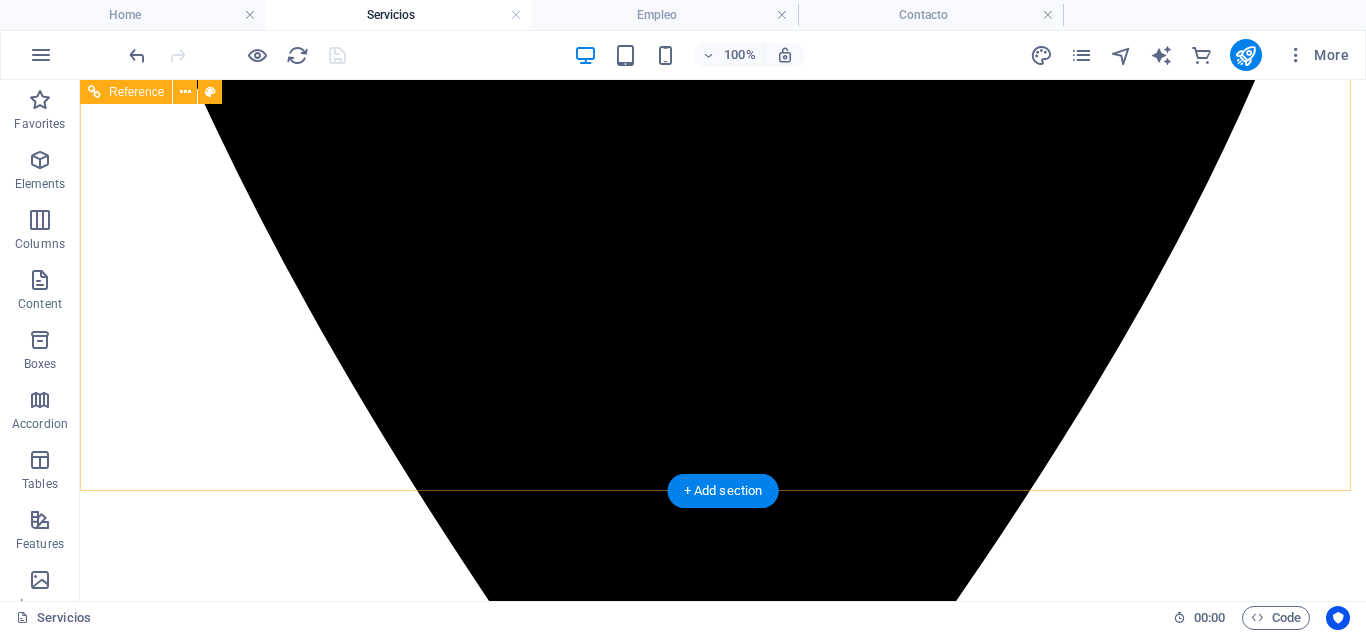 scroll, scrollTop: 1439, scrollLeft: 0, axis: vertical 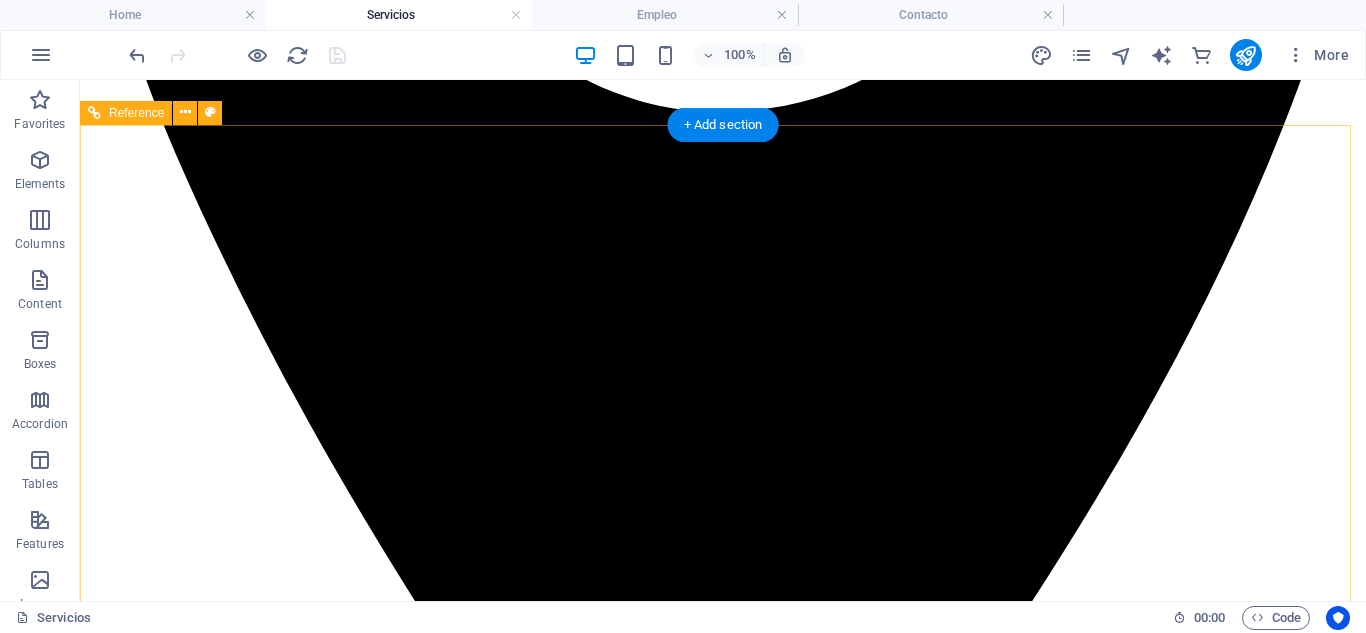 click at bounding box center [723, 15921] 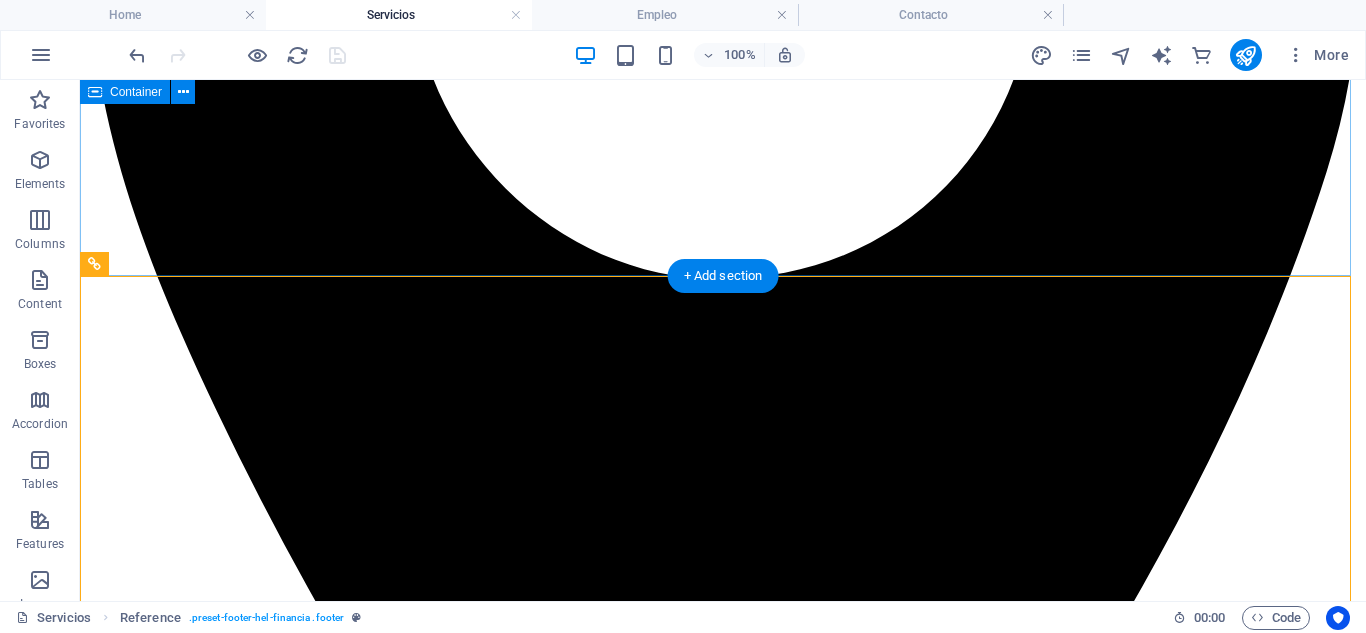 scroll, scrollTop: 1306, scrollLeft: 0, axis: vertical 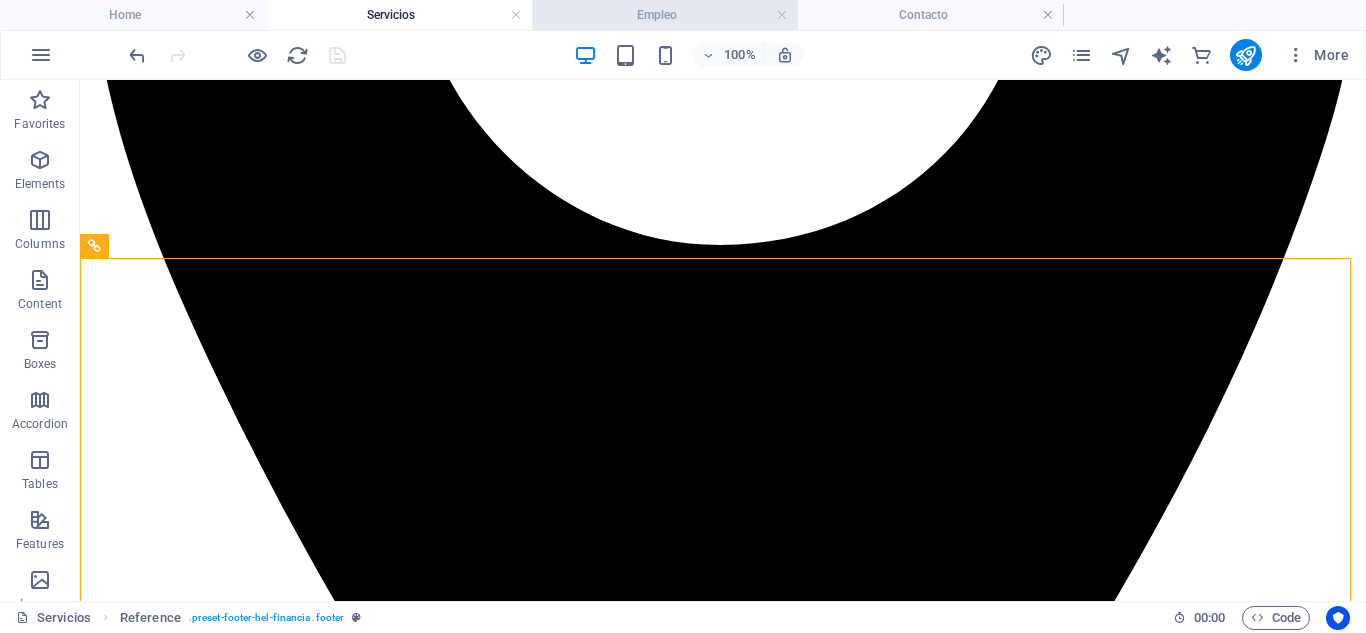 drag, startPoint x: 681, startPoint y: 6, endPoint x: 763, endPoint y: 21, distance: 83.360664 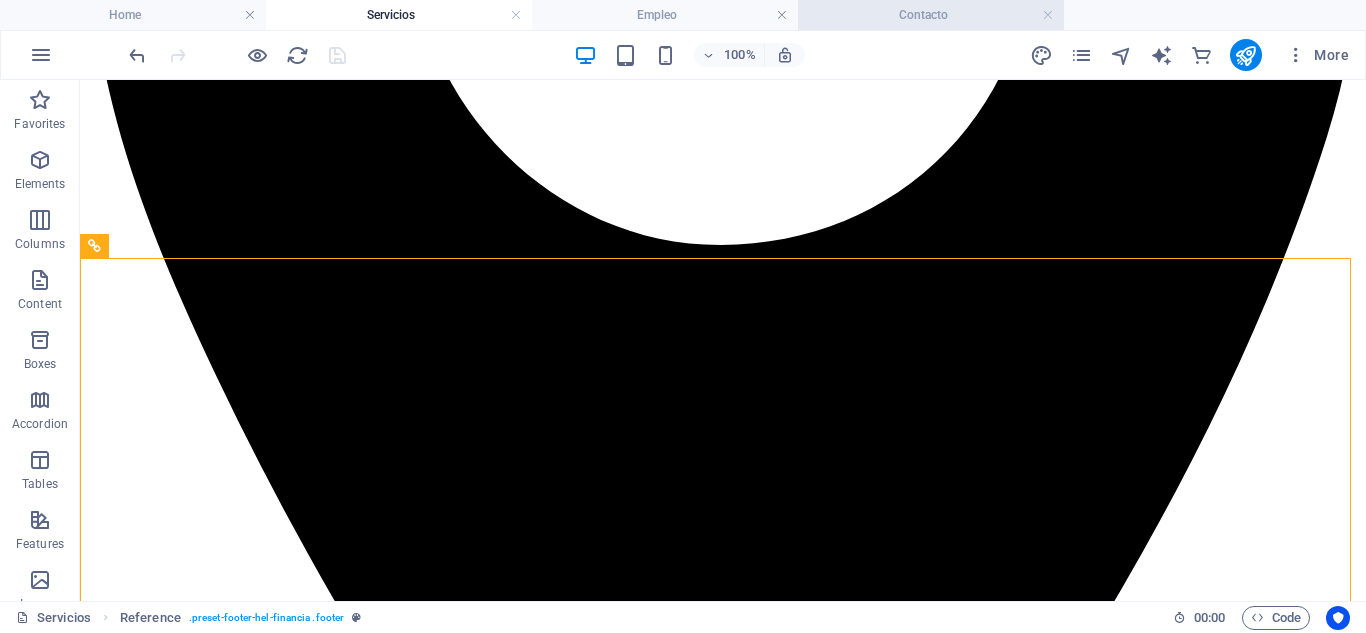 click on "Contacto" at bounding box center [931, 15] 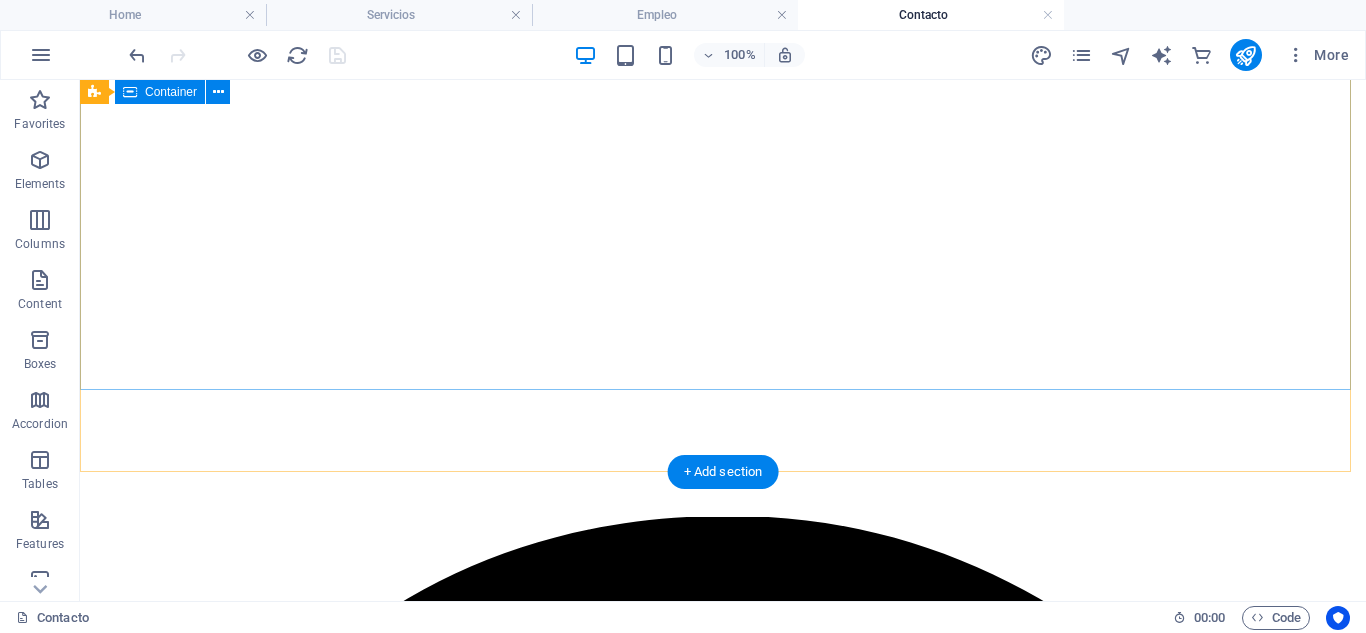 scroll, scrollTop: 55, scrollLeft: 0, axis: vertical 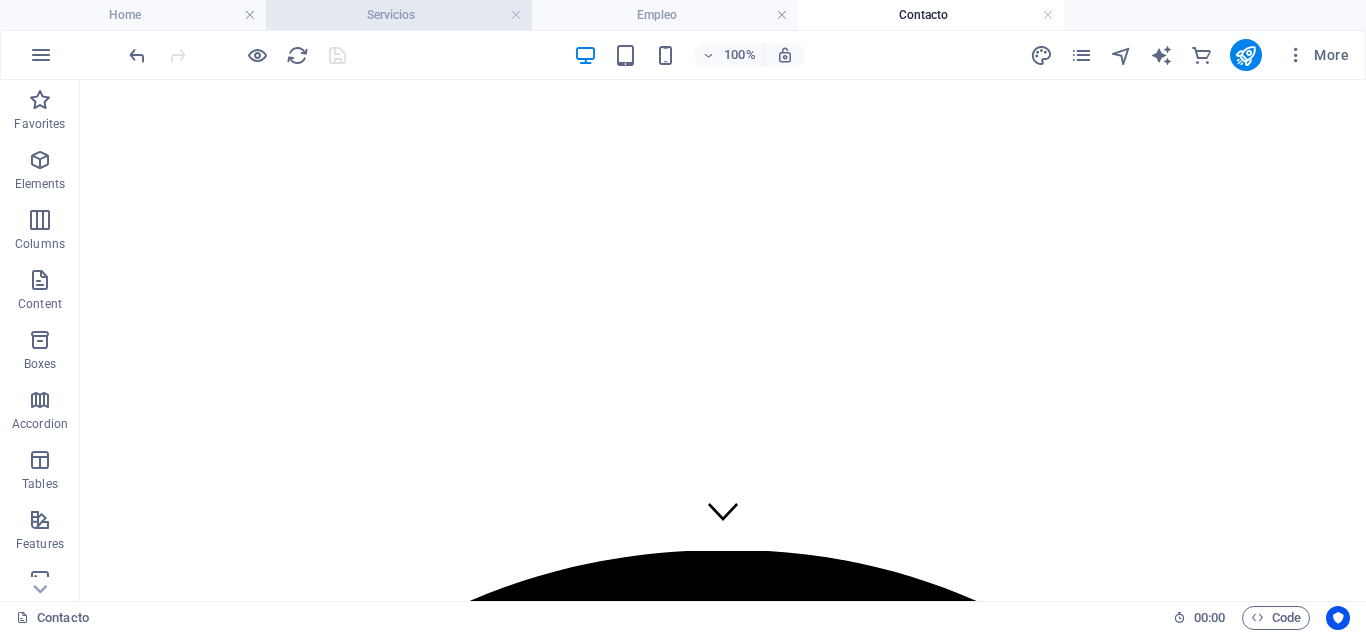 click on "Servicios" at bounding box center [399, 15] 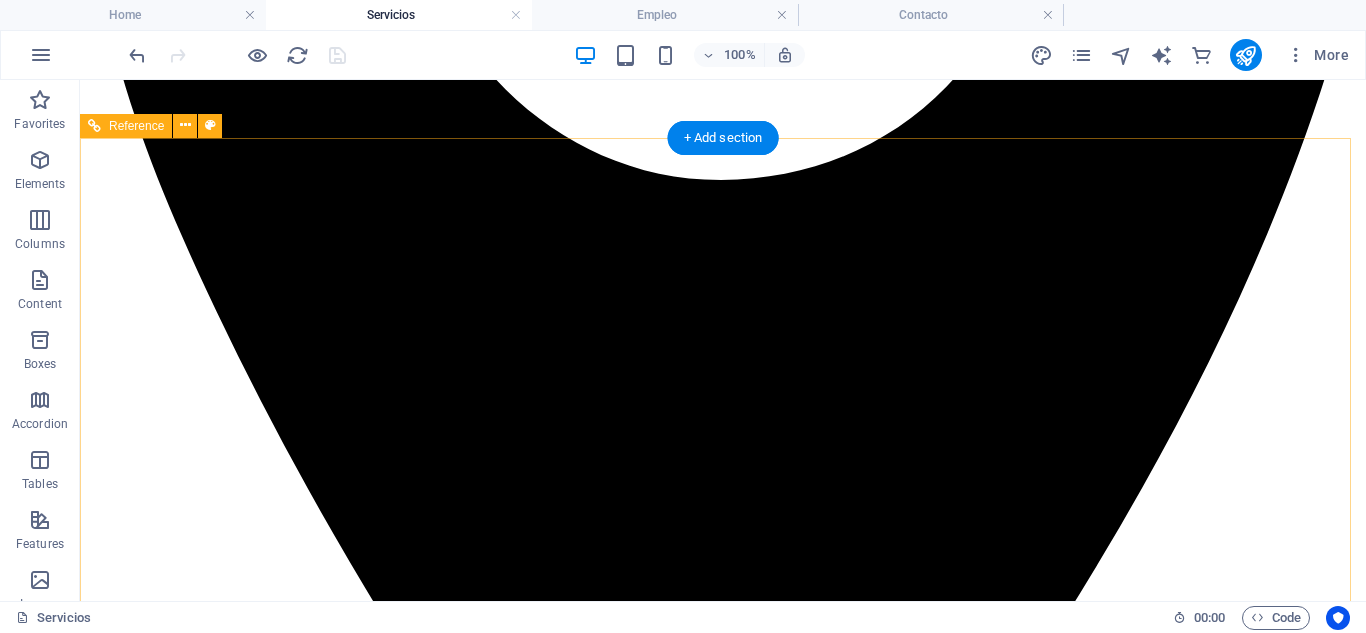 scroll, scrollTop: 1439, scrollLeft: 0, axis: vertical 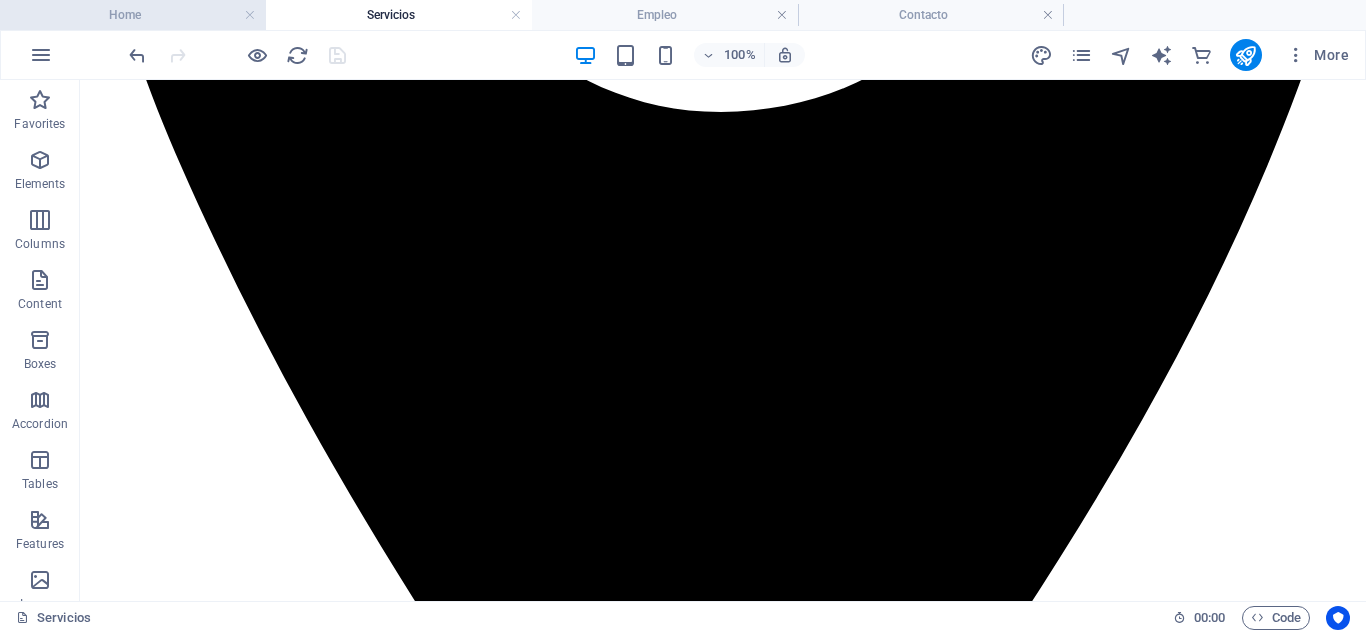 click on "Home" at bounding box center (133, 15) 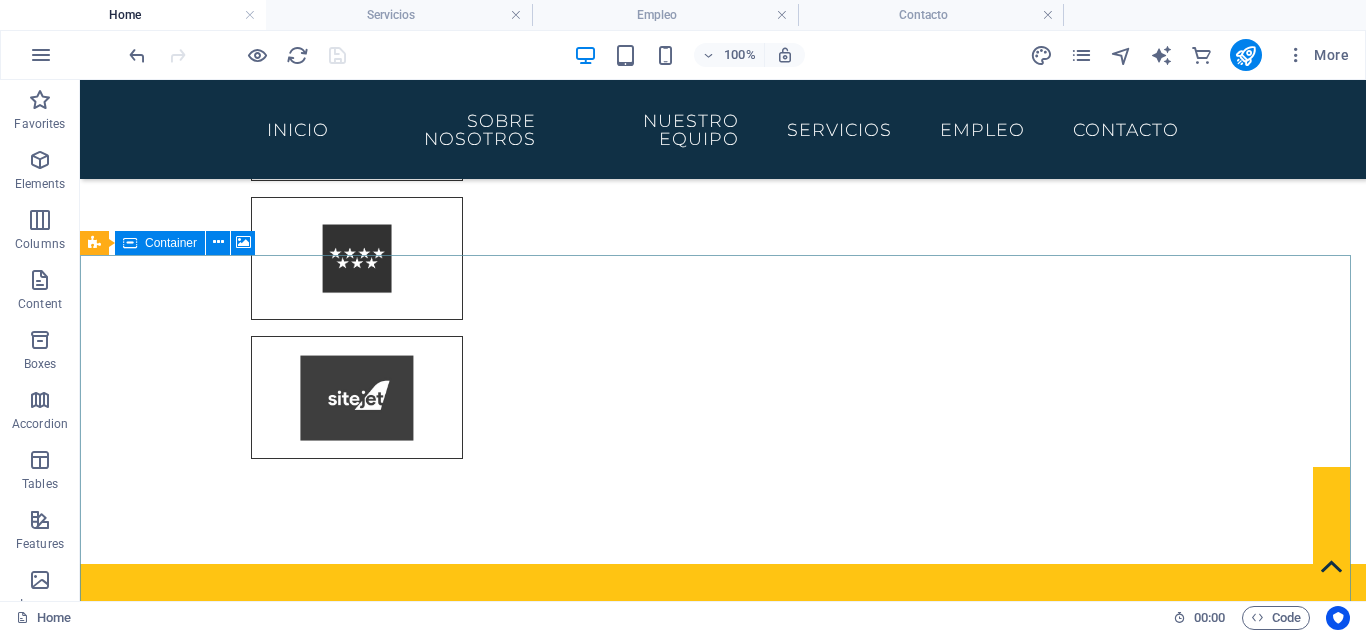 scroll, scrollTop: 6825, scrollLeft: 0, axis: vertical 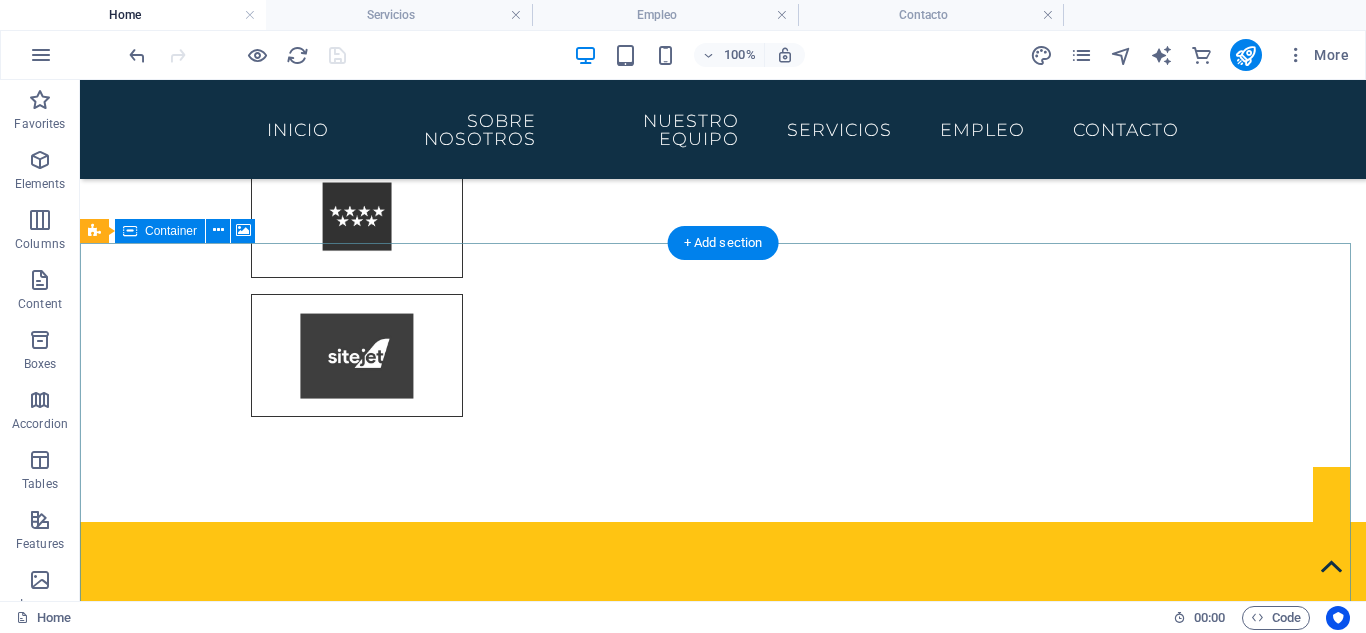 click at bounding box center [723, 4927] 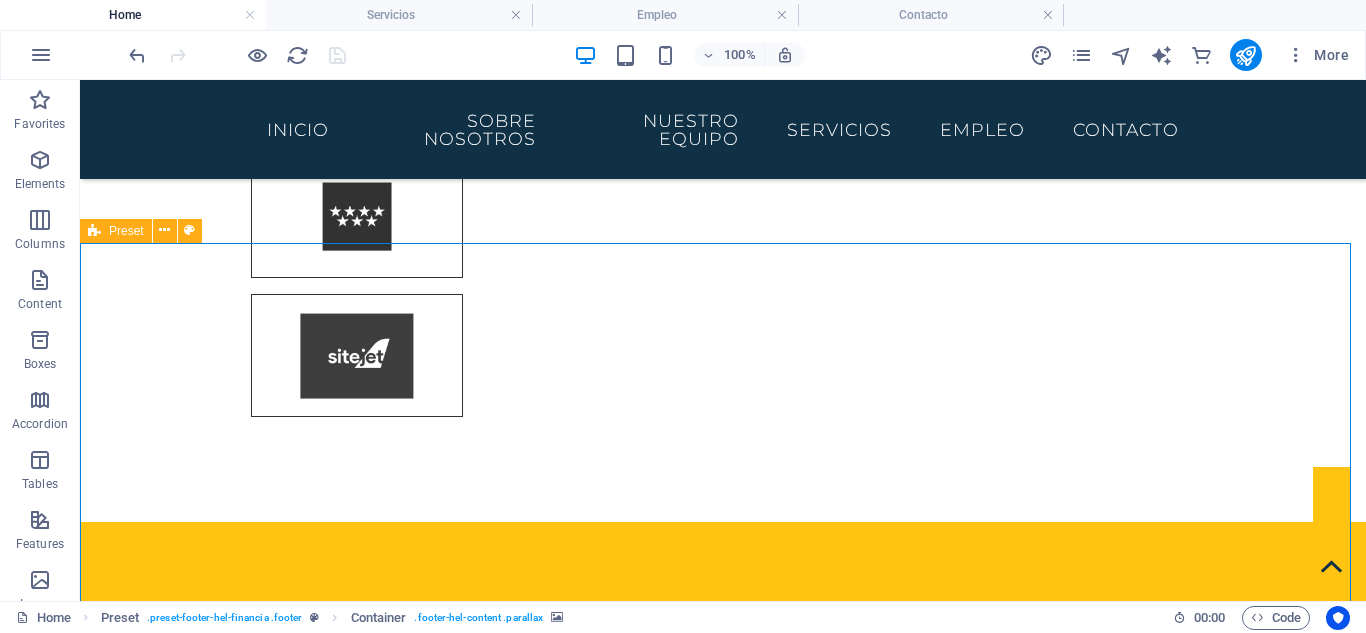 click at bounding box center [94, 231] 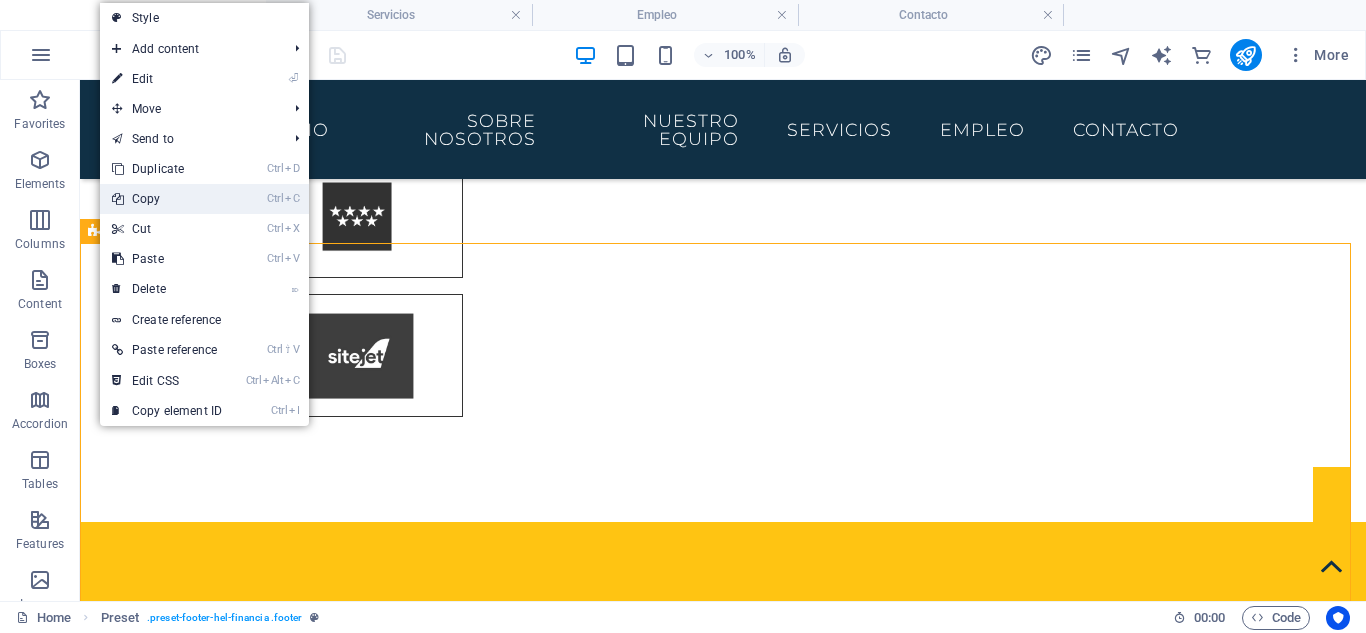 drag, startPoint x: 160, startPoint y: 200, endPoint x: 105, endPoint y: 100, distance: 114.12712 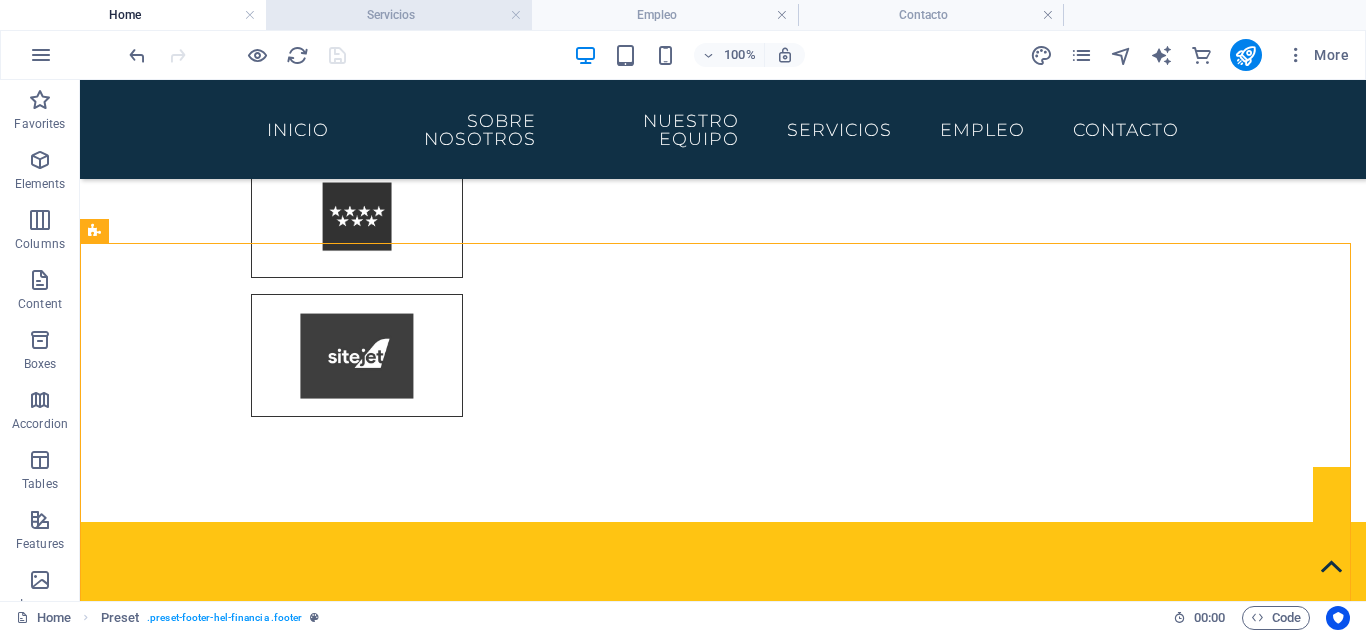 click on "Servicios" at bounding box center [399, 15] 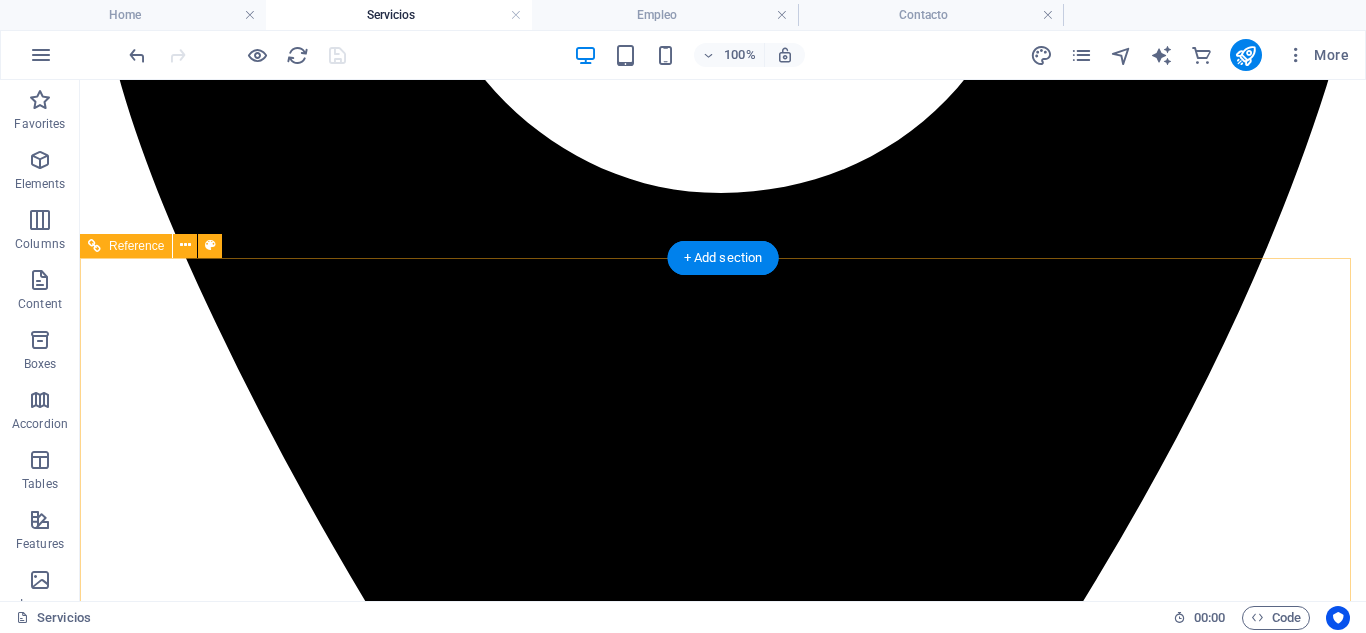 scroll, scrollTop: 1306, scrollLeft: 0, axis: vertical 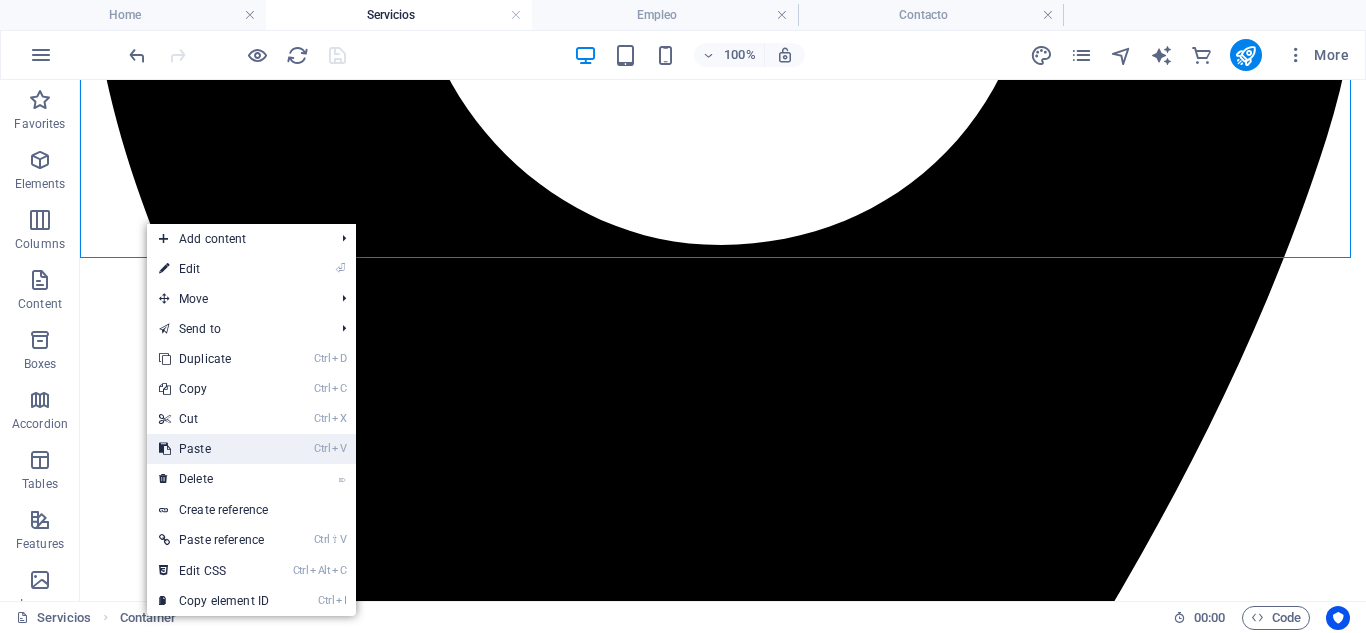 click on "Ctrl V  Paste" at bounding box center (214, 449) 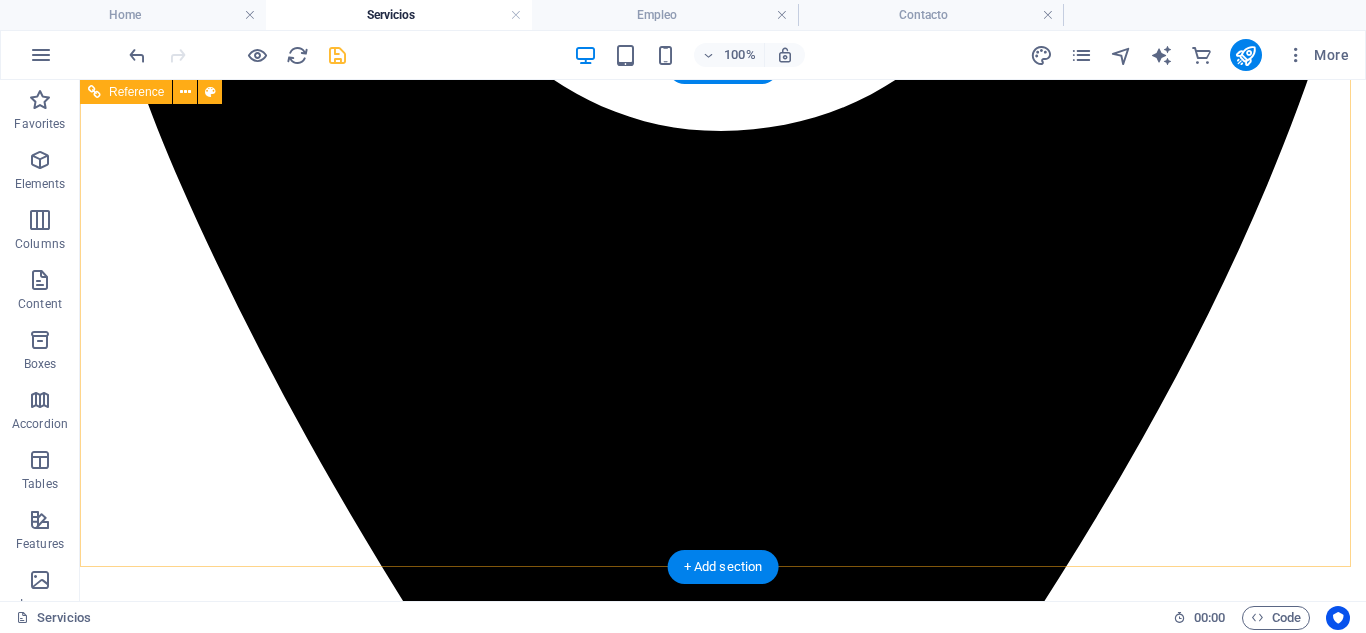 scroll, scrollTop: 1173, scrollLeft: 0, axis: vertical 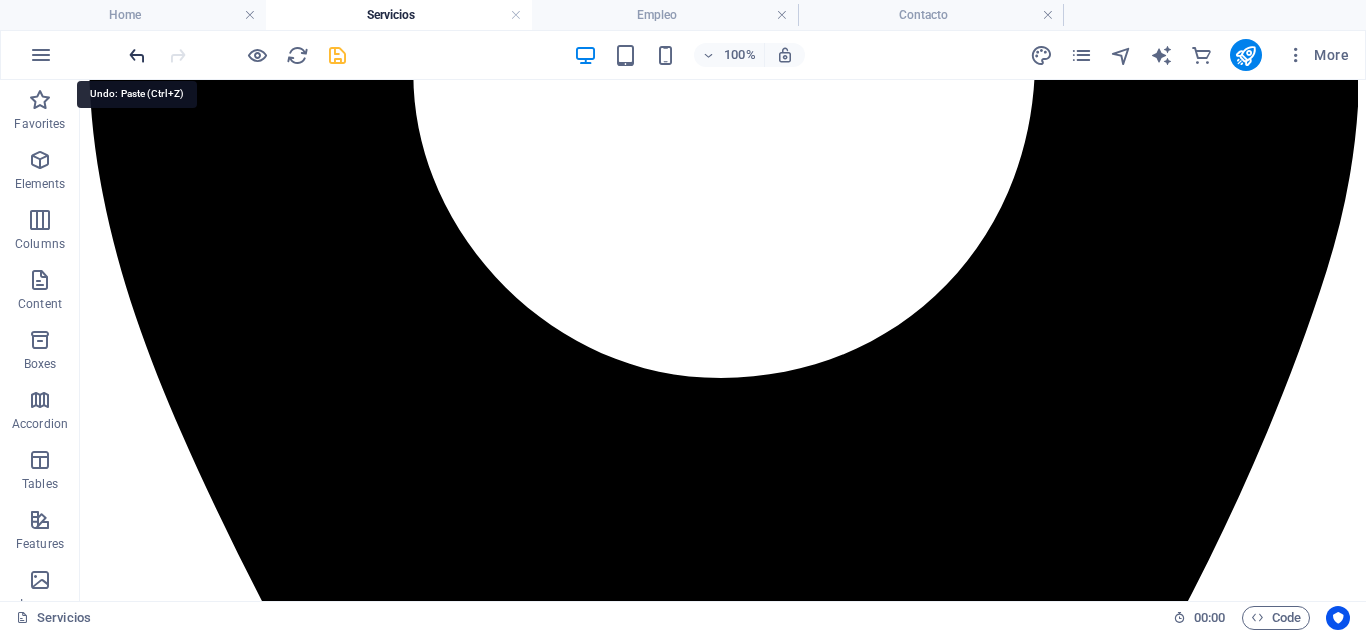 click at bounding box center [137, 55] 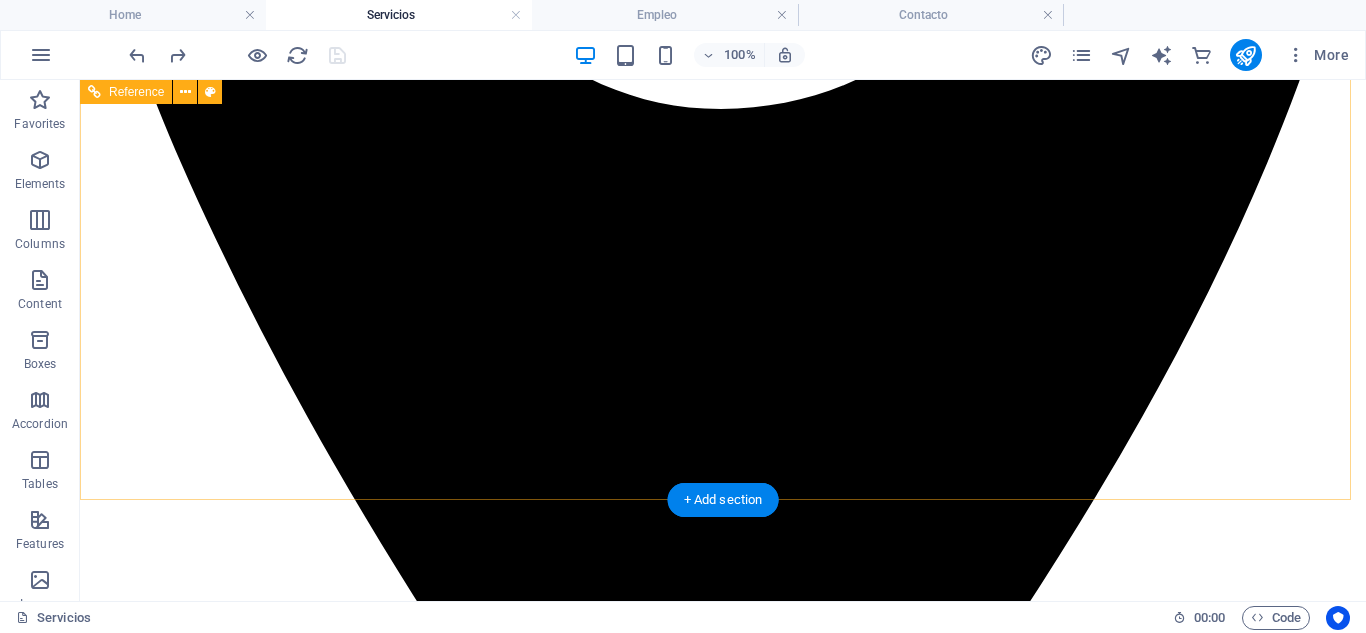 scroll, scrollTop: 1173, scrollLeft: 0, axis: vertical 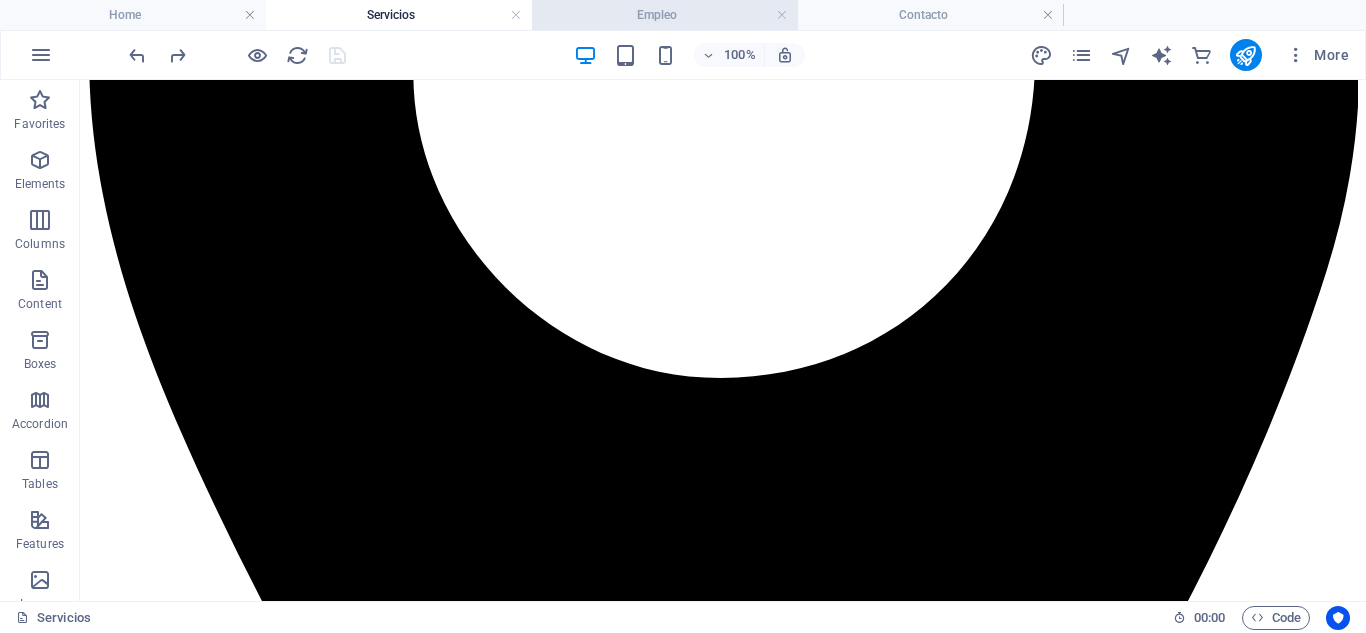 click on "Empleo" at bounding box center (665, 15) 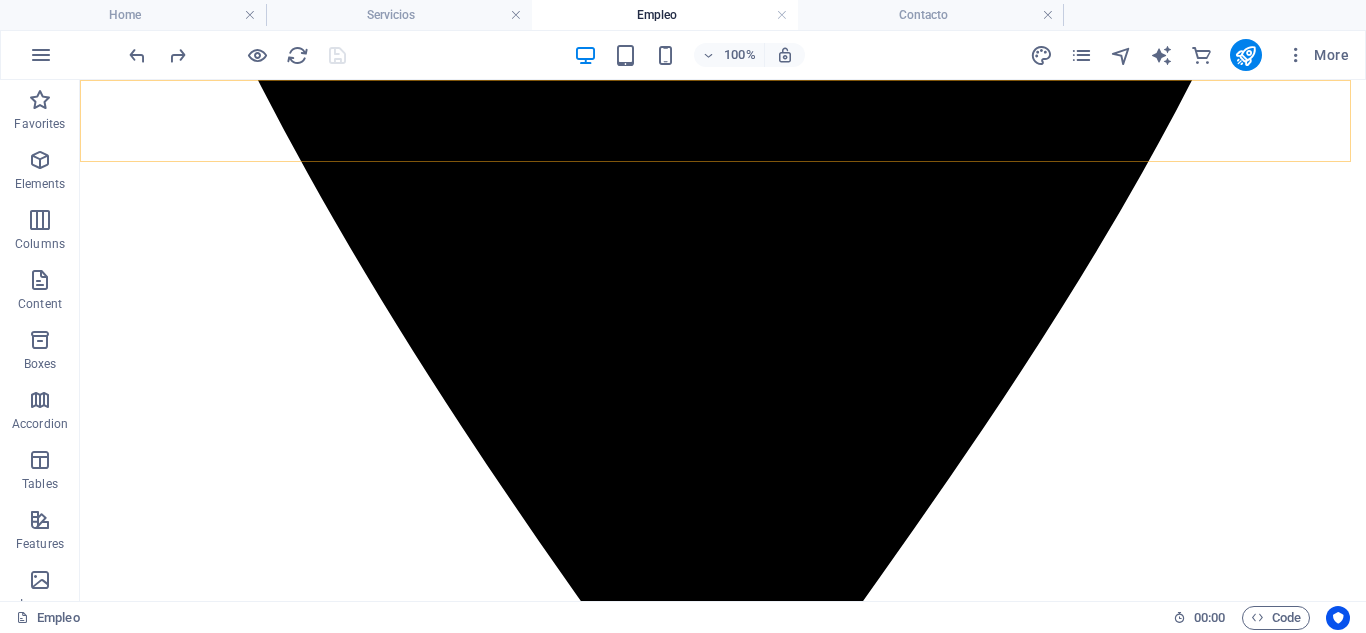 scroll, scrollTop: 1725, scrollLeft: 0, axis: vertical 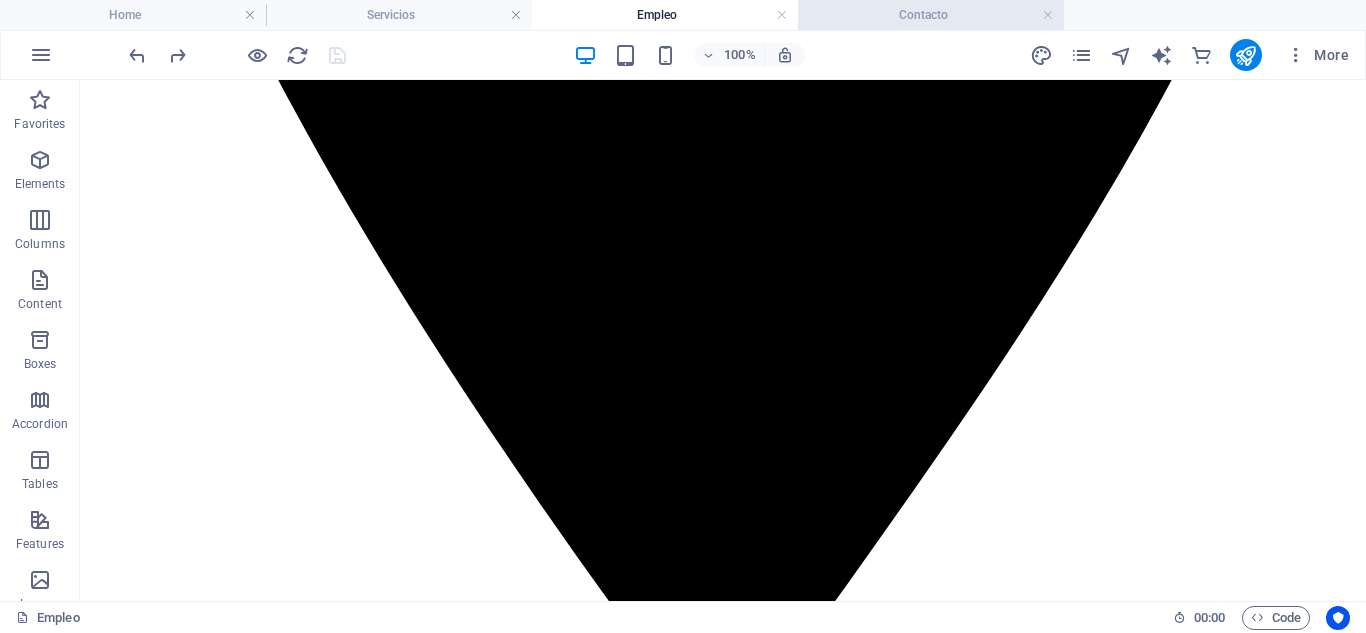 click on "Contacto" at bounding box center (931, 15) 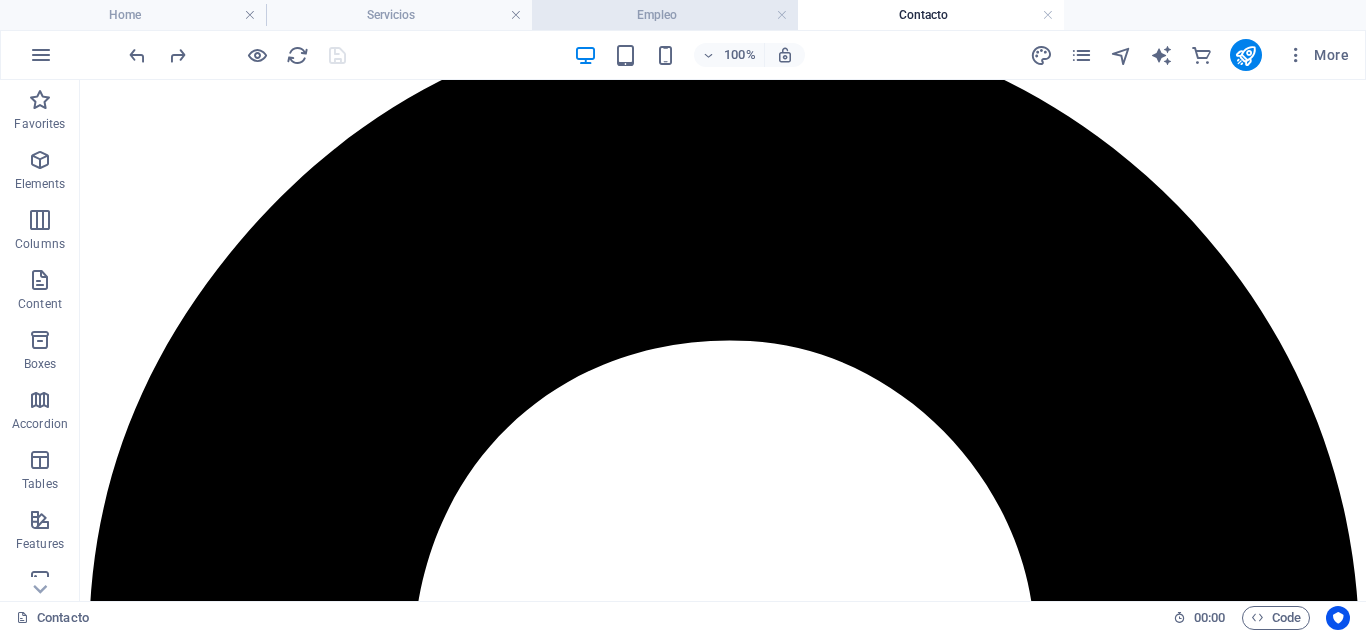 click on "Empleo" at bounding box center (665, 15) 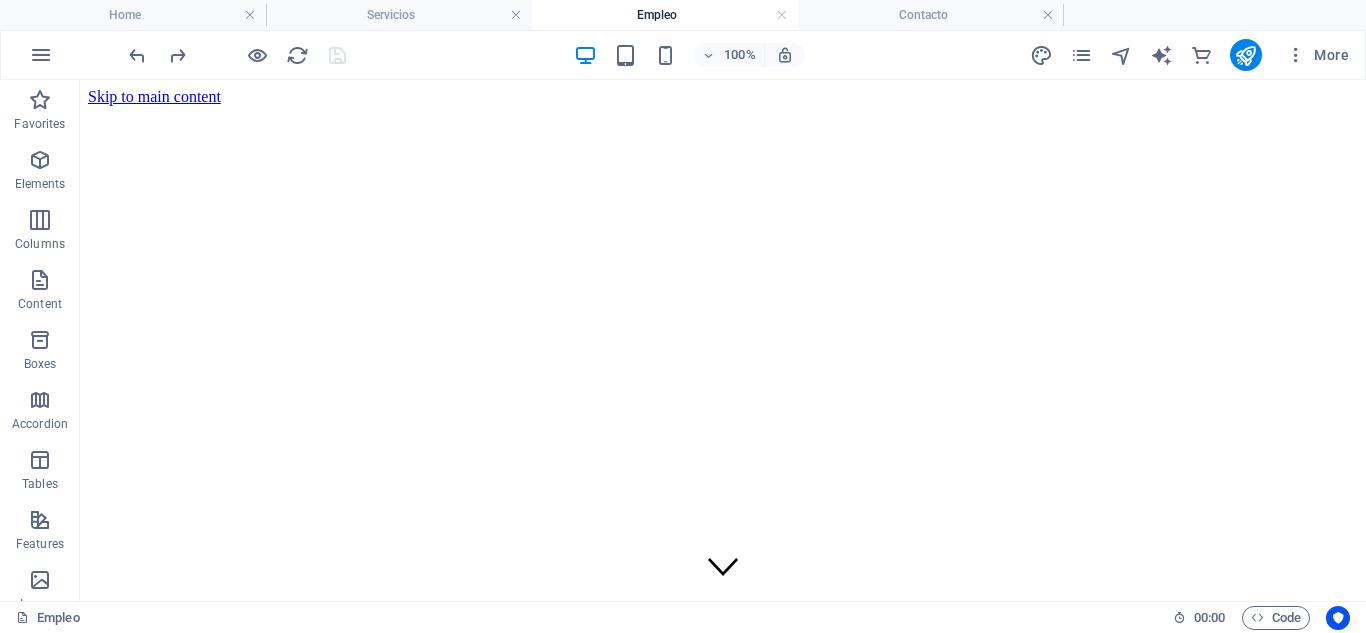 click on "100% More" at bounding box center (683, 55) 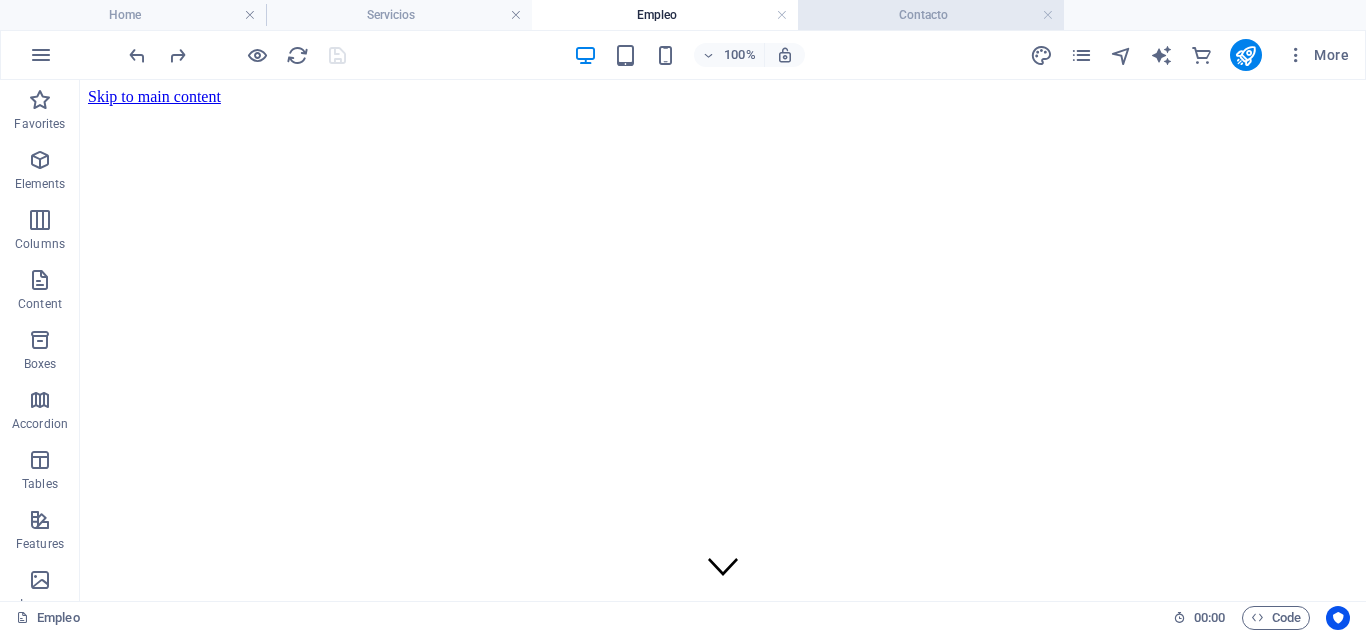 click on "Contacto" at bounding box center [931, 15] 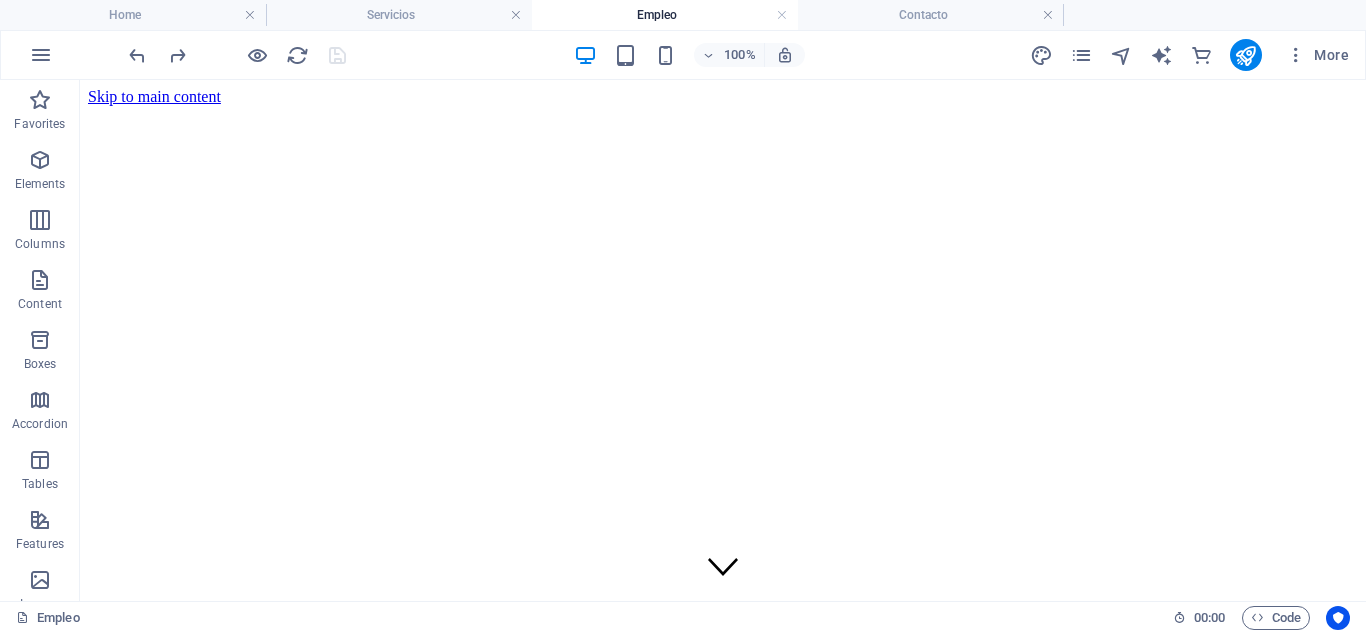 scroll, scrollTop: 589, scrollLeft: 0, axis: vertical 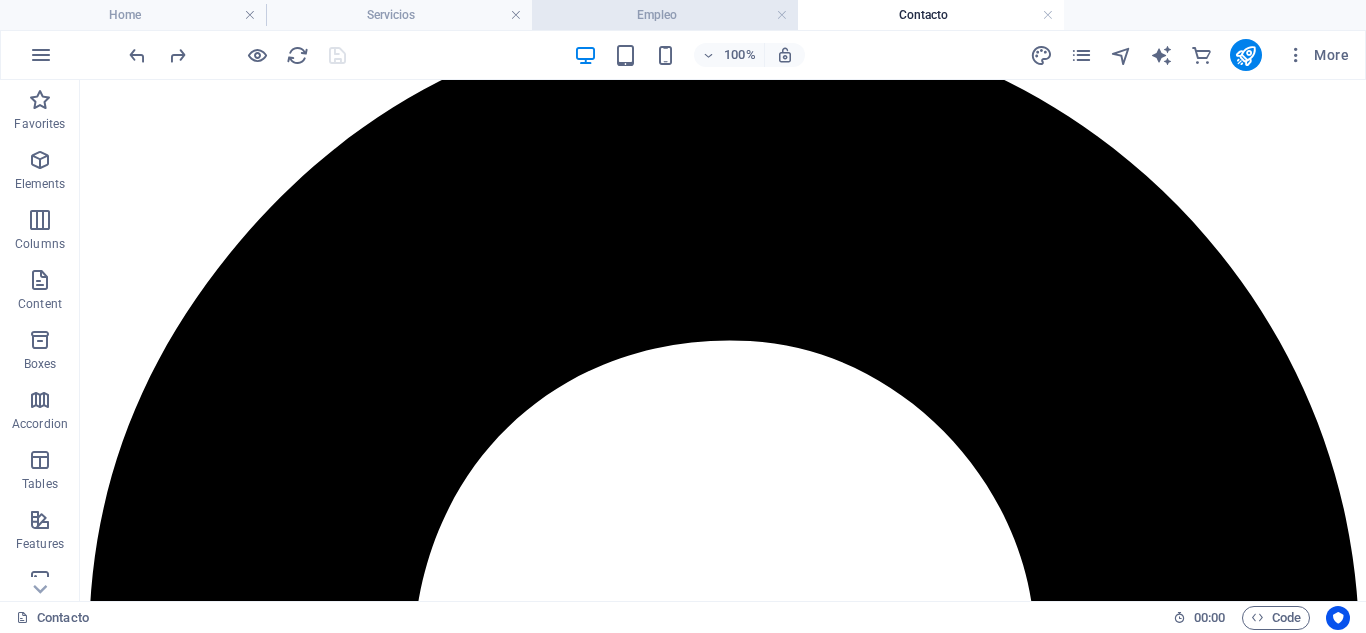 click on "Empleo" at bounding box center [665, 15] 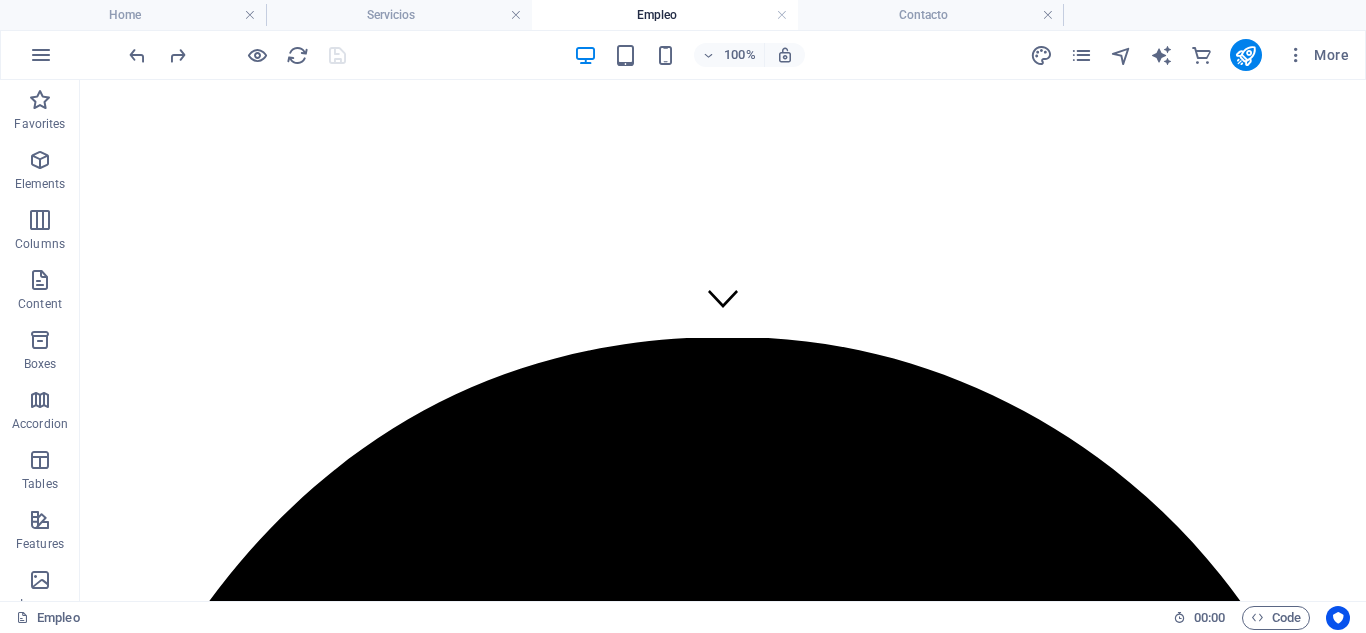 scroll, scrollTop: 111, scrollLeft: 0, axis: vertical 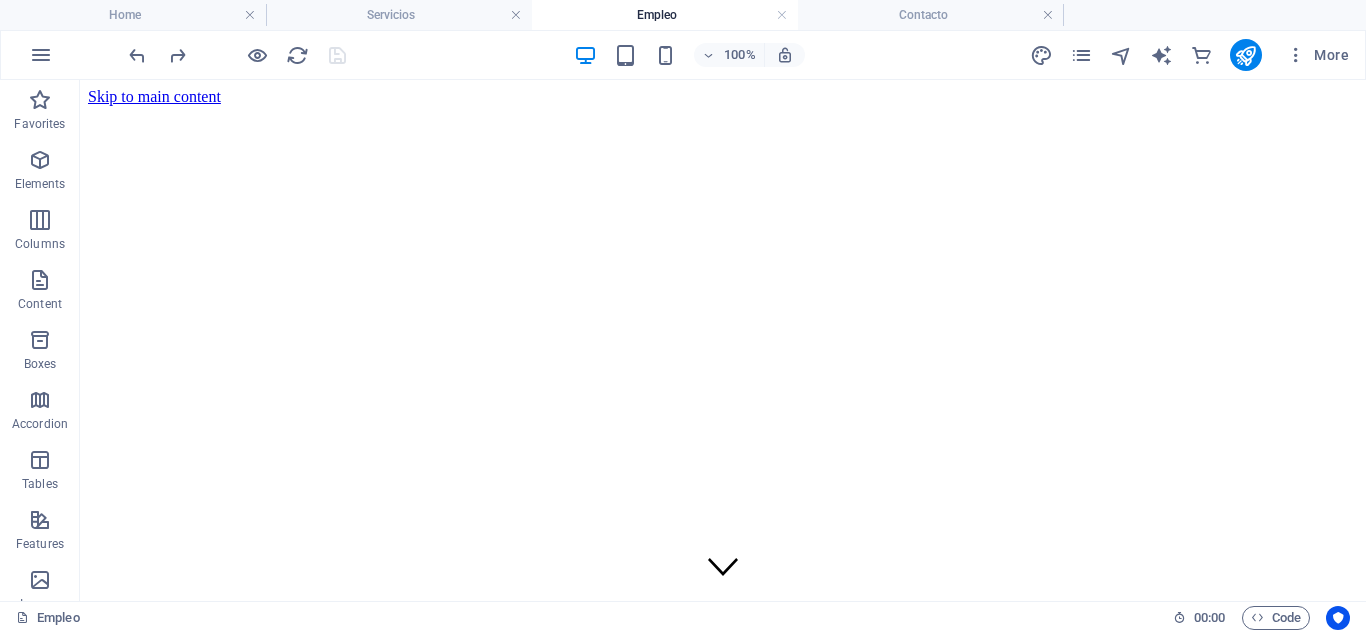 drag, startPoint x: 1365, startPoint y: 363, endPoint x: 1438, endPoint y: 149, distance: 226.10838 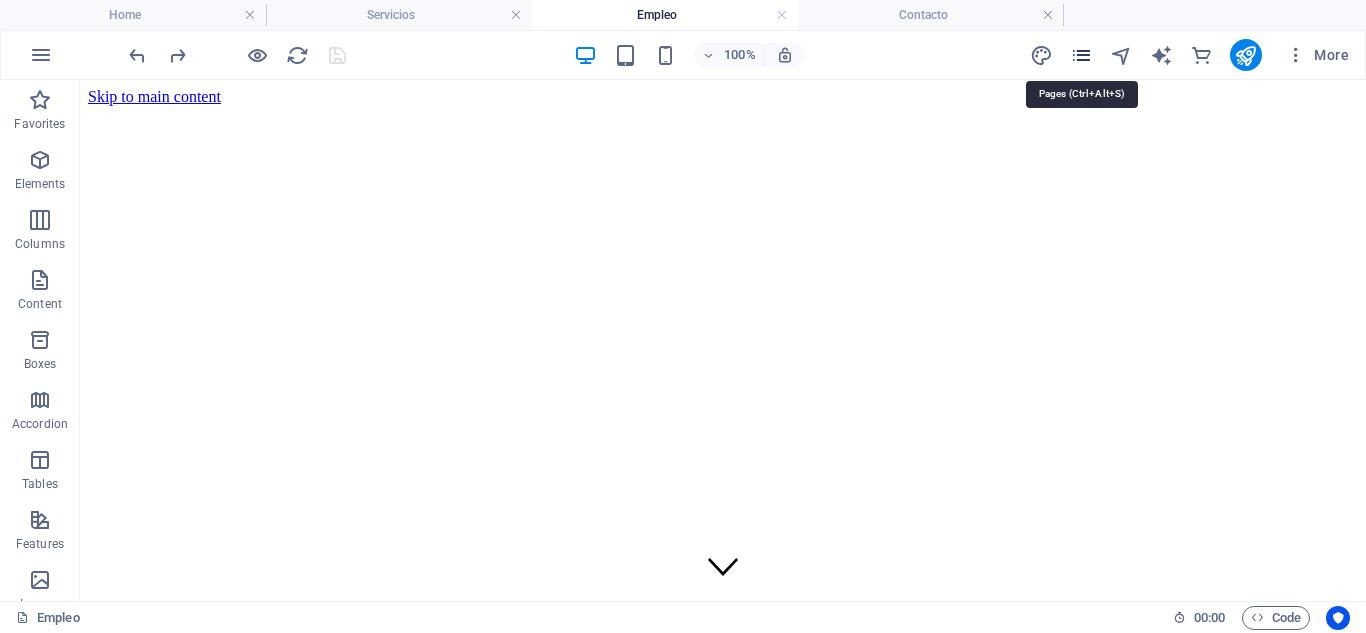 click at bounding box center [1081, 55] 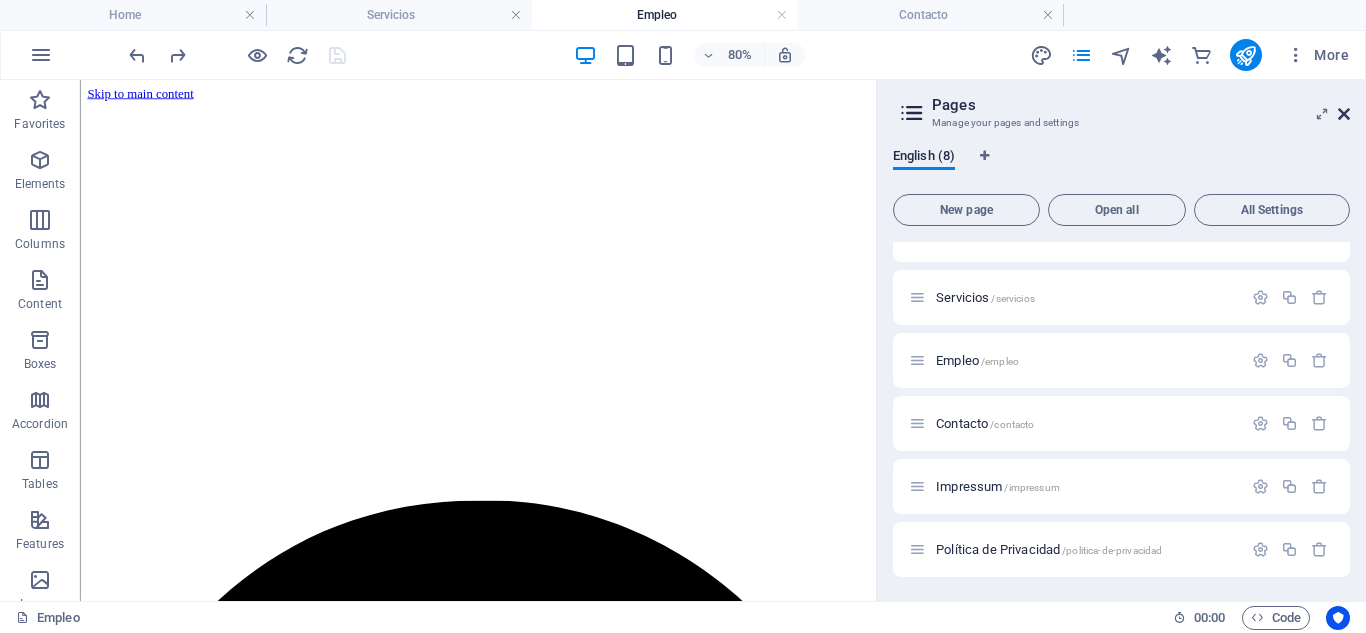 click at bounding box center [1344, 114] 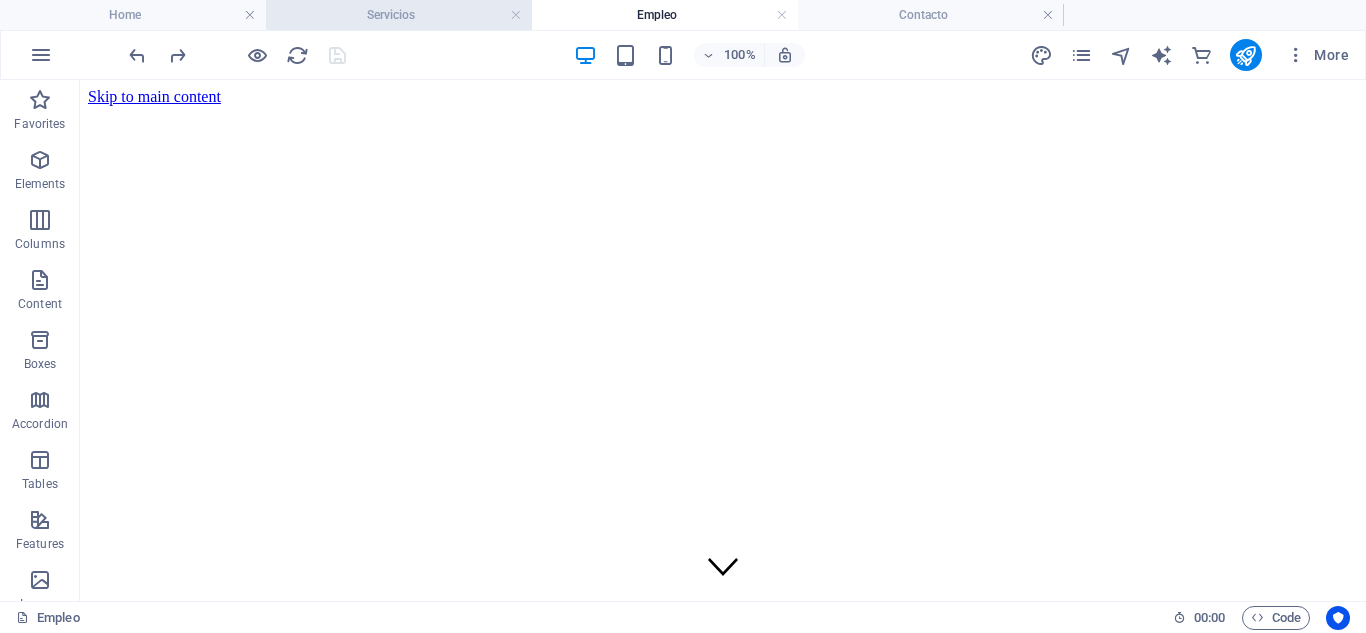 drag, startPoint x: 379, startPoint y: 16, endPoint x: 407, endPoint y: 17, distance: 28.01785 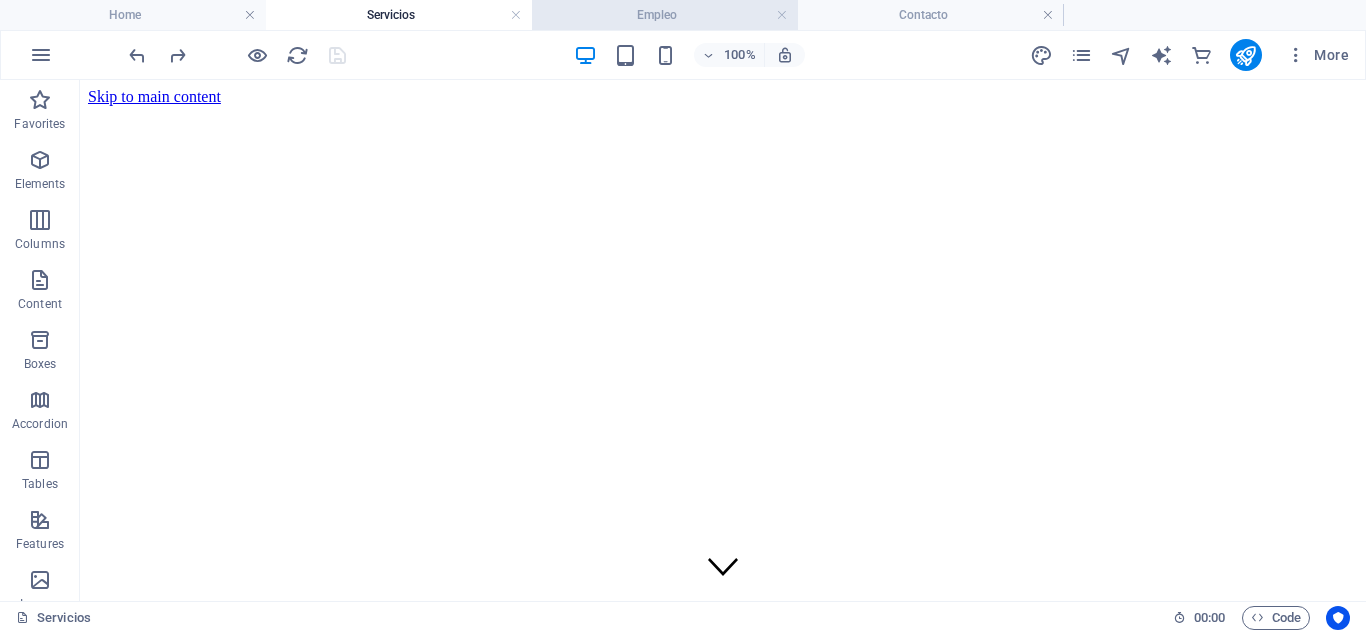 scroll, scrollTop: 1173, scrollLeft: 0, axis: vertical 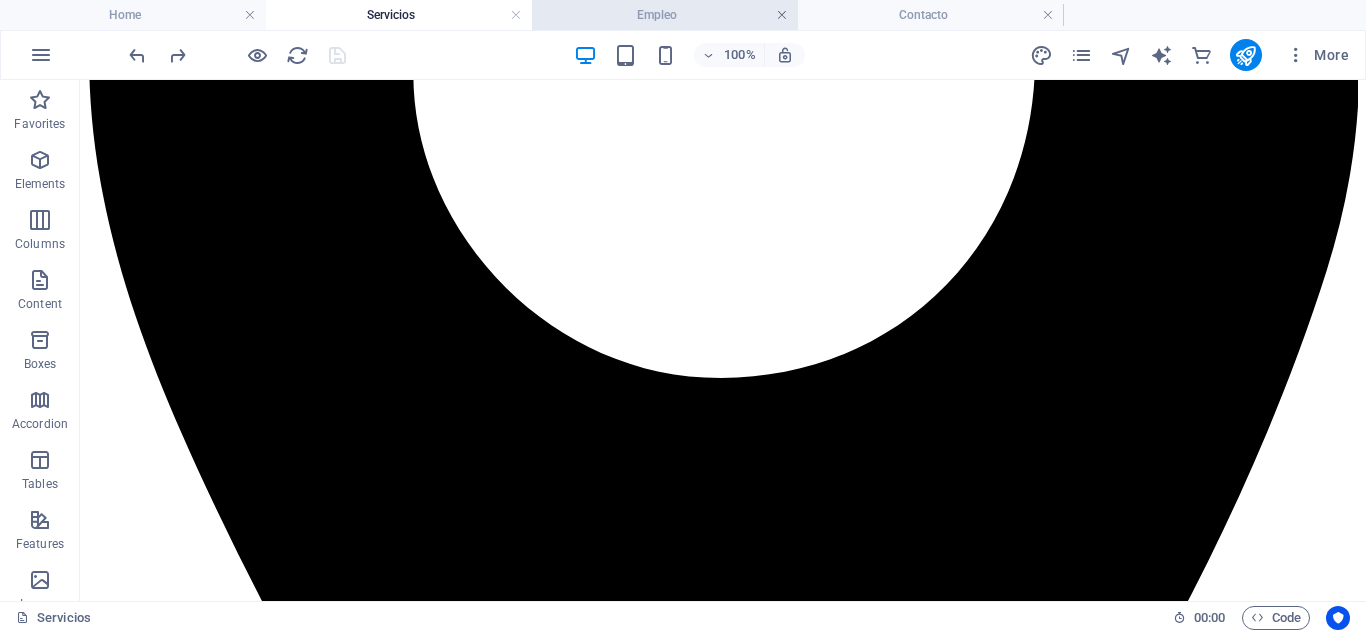 click at bounding box center (782, 15) 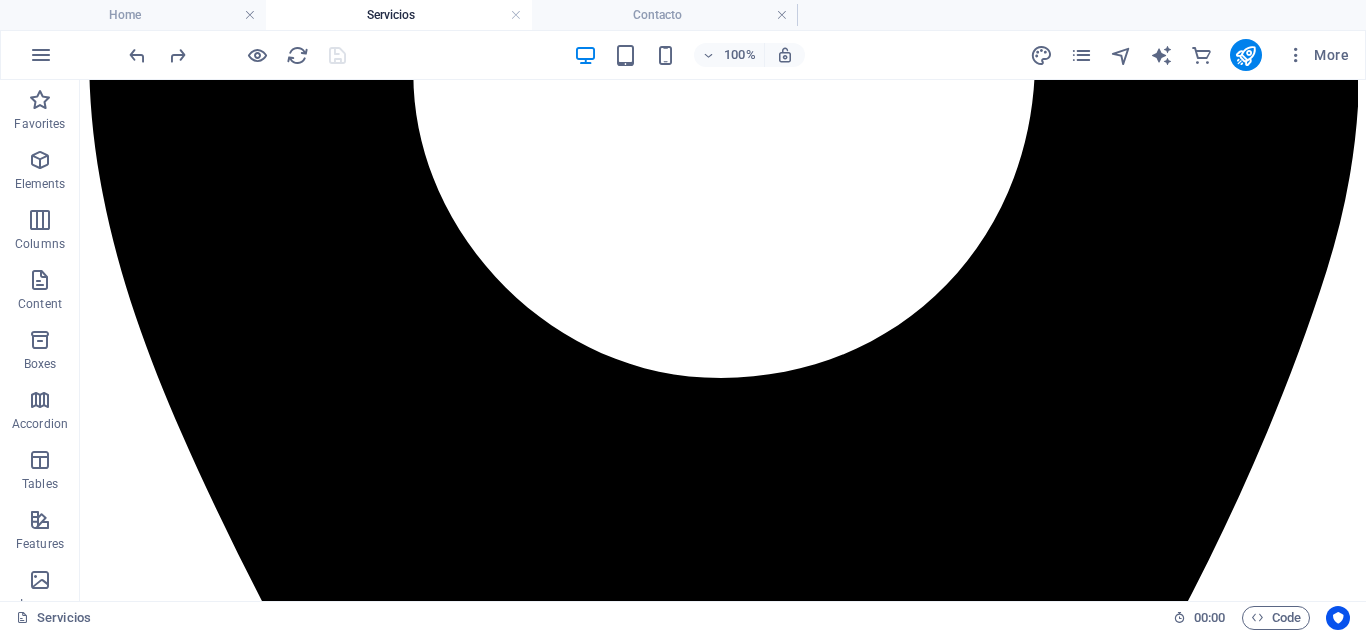 click at bounding box center (782, 15) 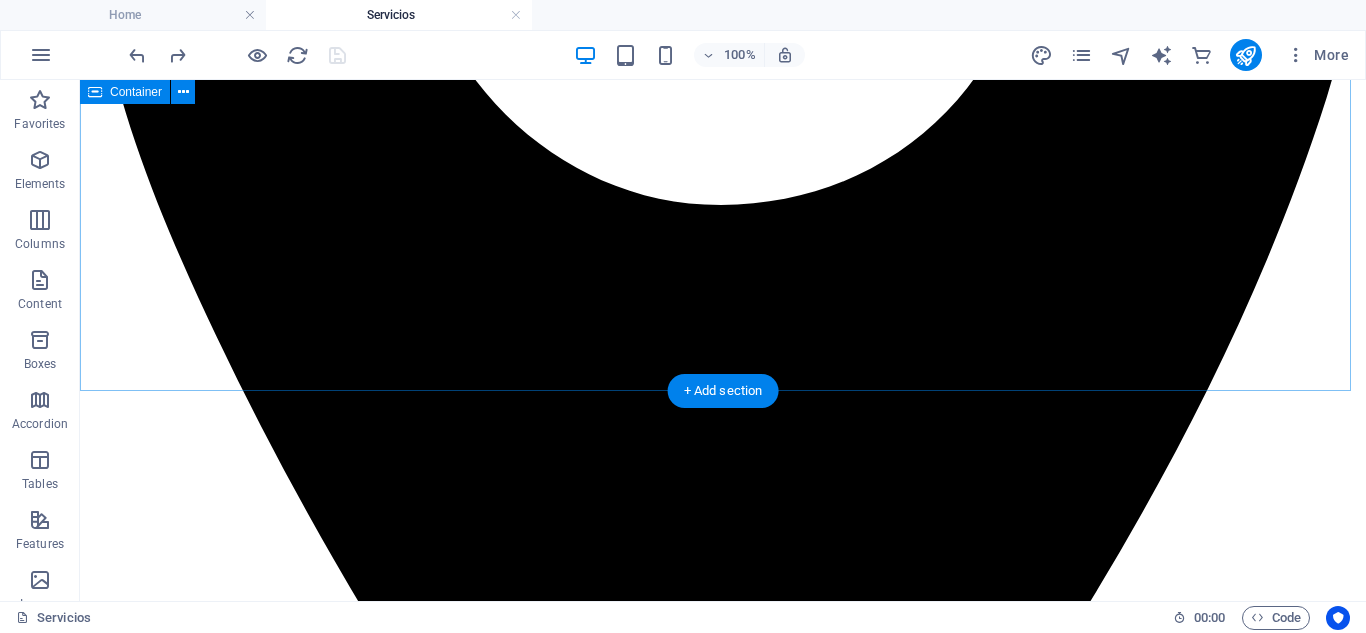 scroll, scrollTop: 1573, scrollLeft: 0, axis: vertical 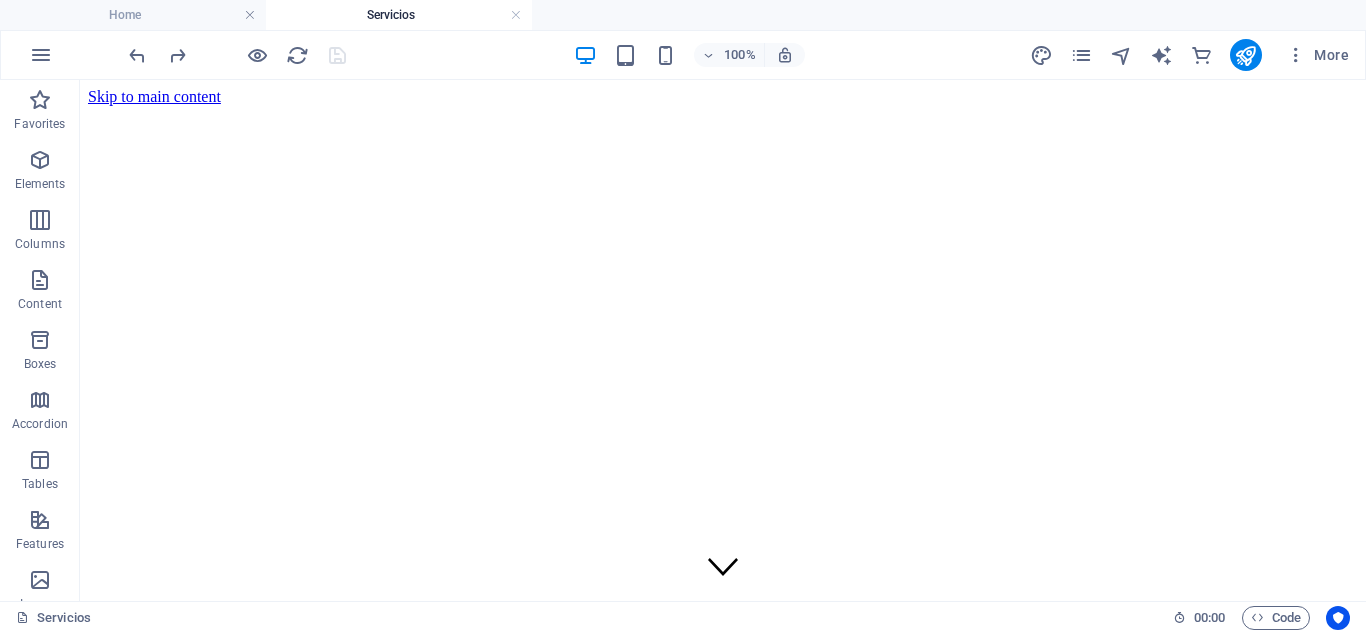 drag, startPoint x: 1365, startPoint y: 493, endPoint x: 1410, endPoint y: 142, distance: 353.87286 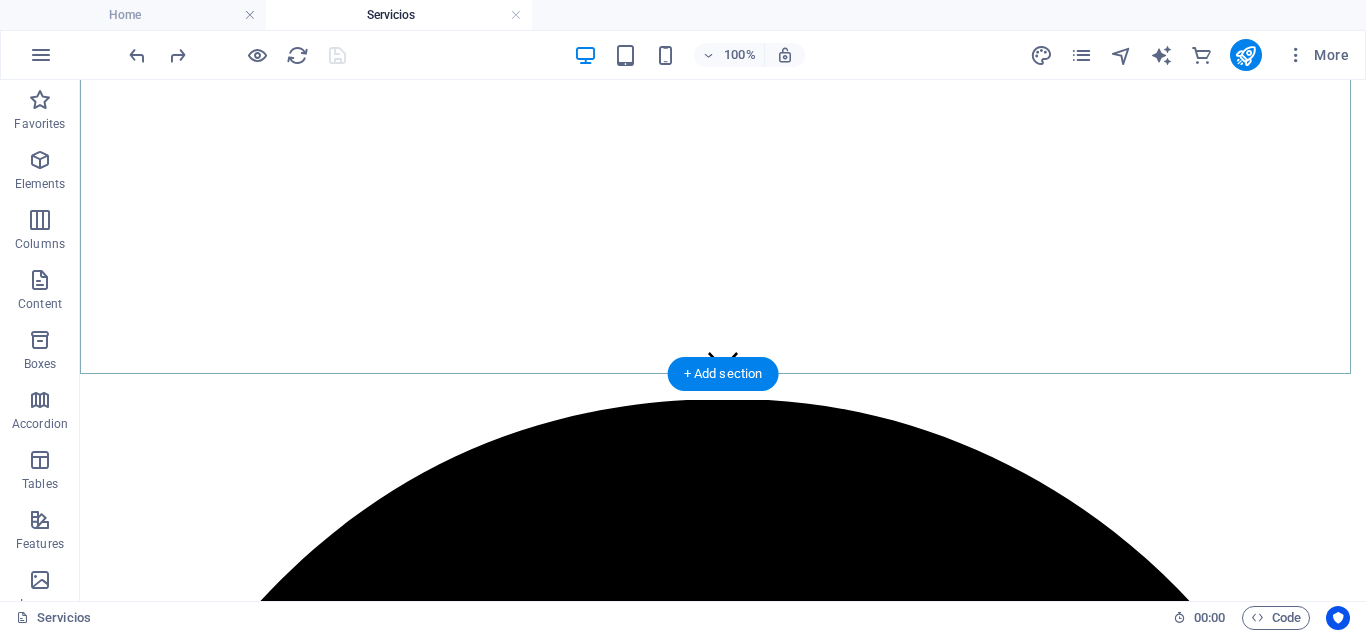 scroll, scrollTop: 533, scrollLeft: 0, axis: vertical 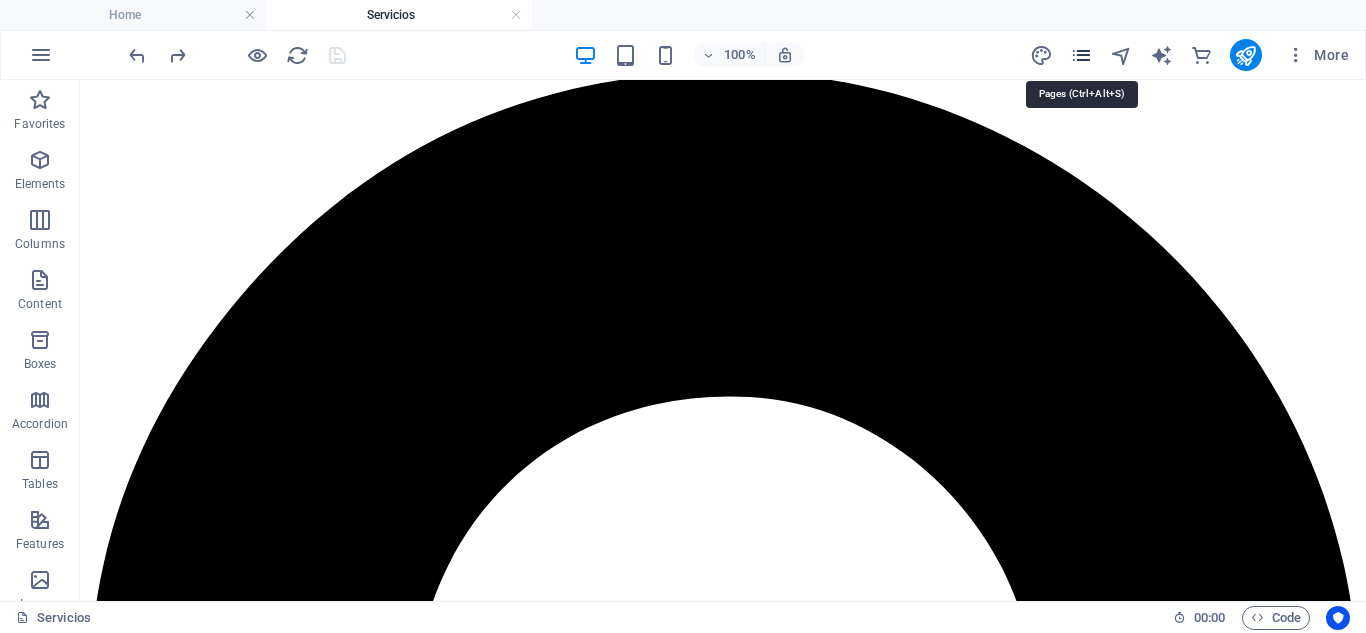 click at bounding box center [1081, 55] 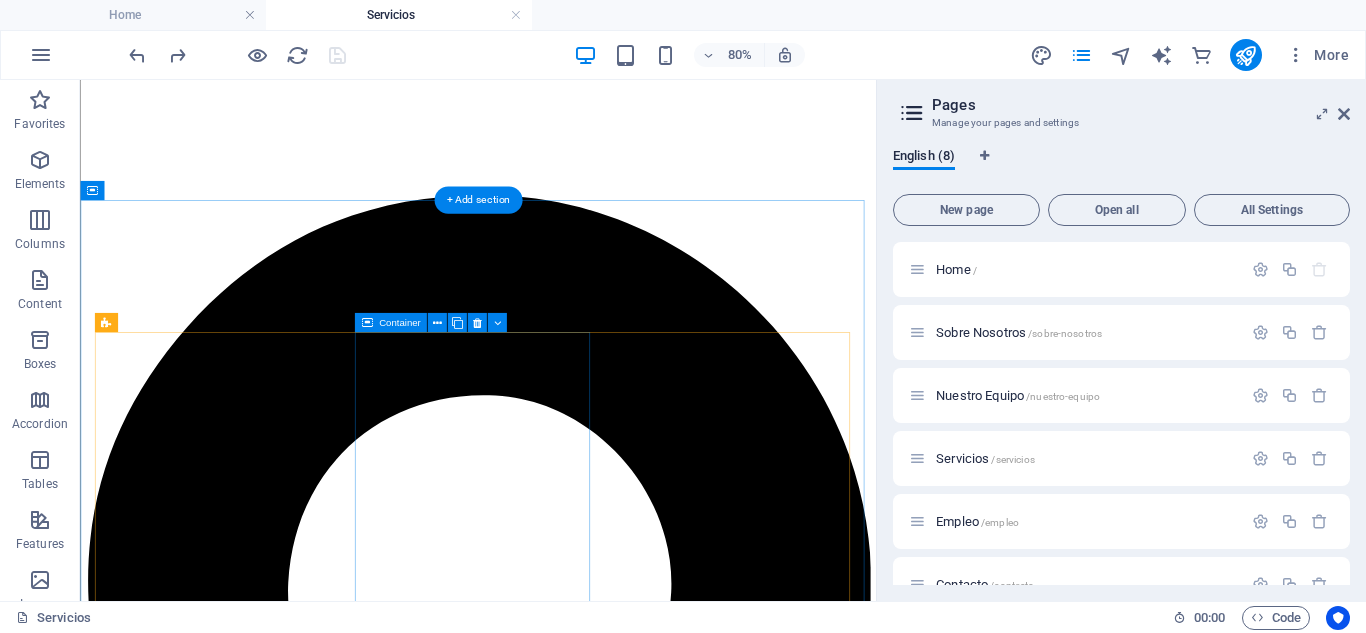 scroll, scrollTop: 533, scrollLeft: 0, axis: vertical 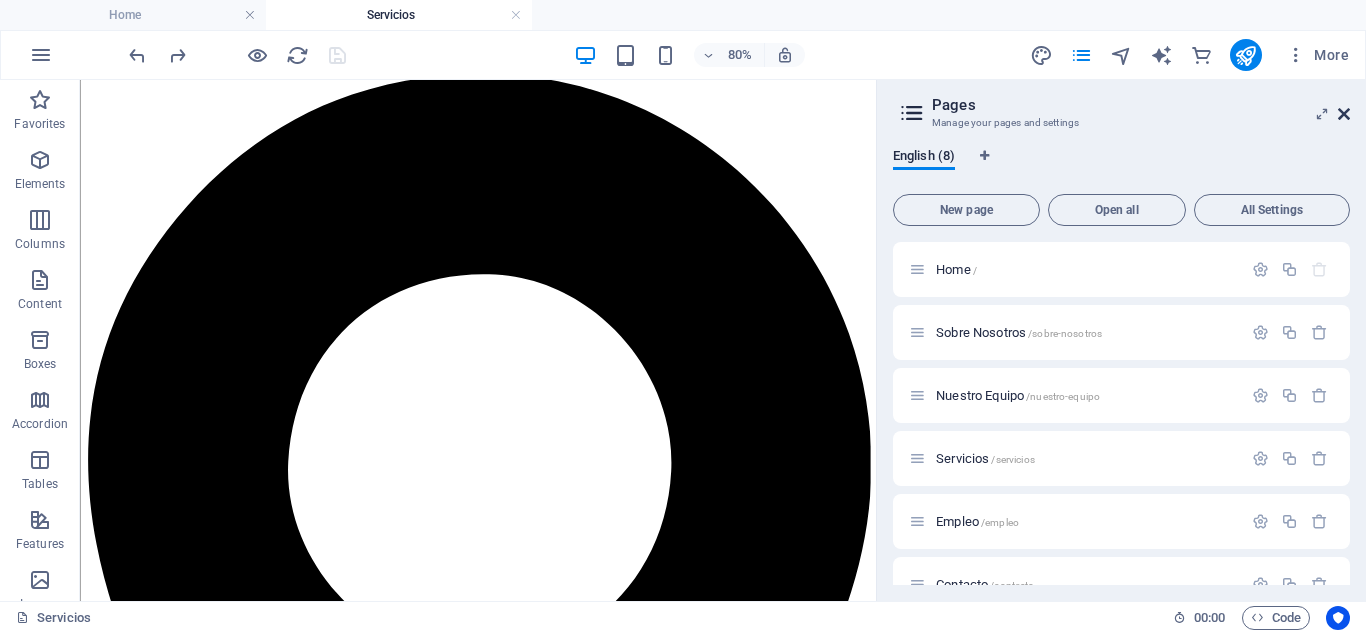 click at bounding box center (1344, 114) 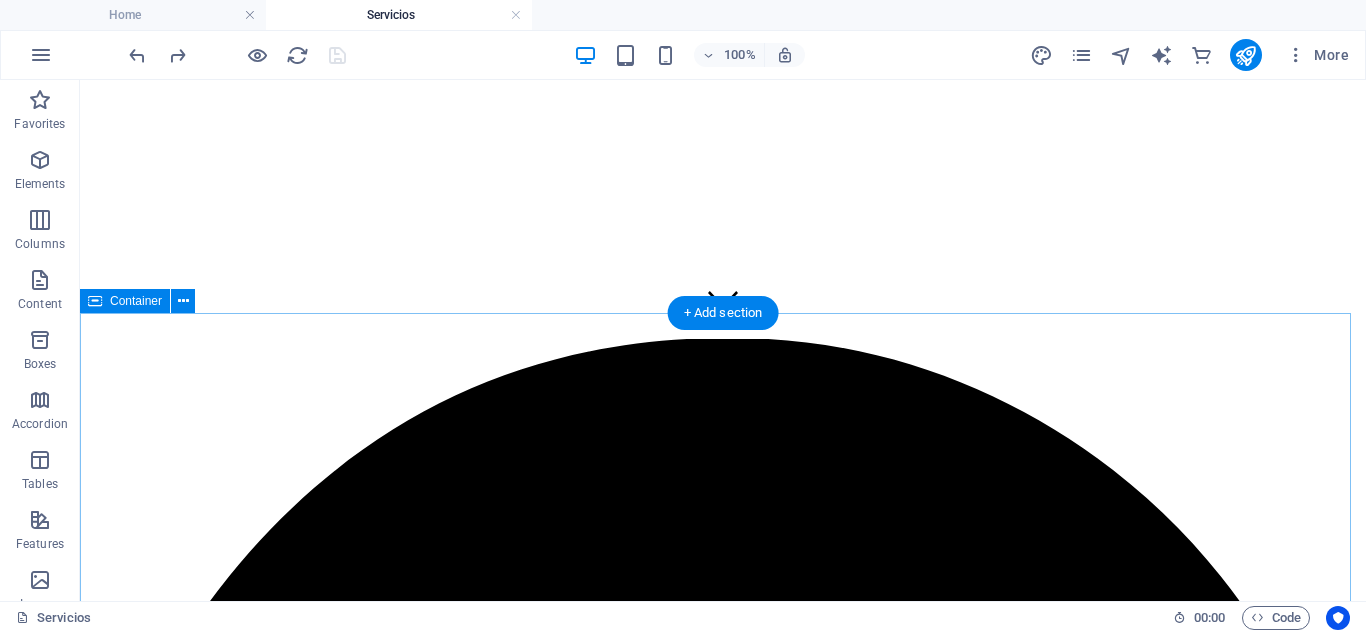 scroll, scrollTop: 533, scrollLeft: 0, axis: vertical 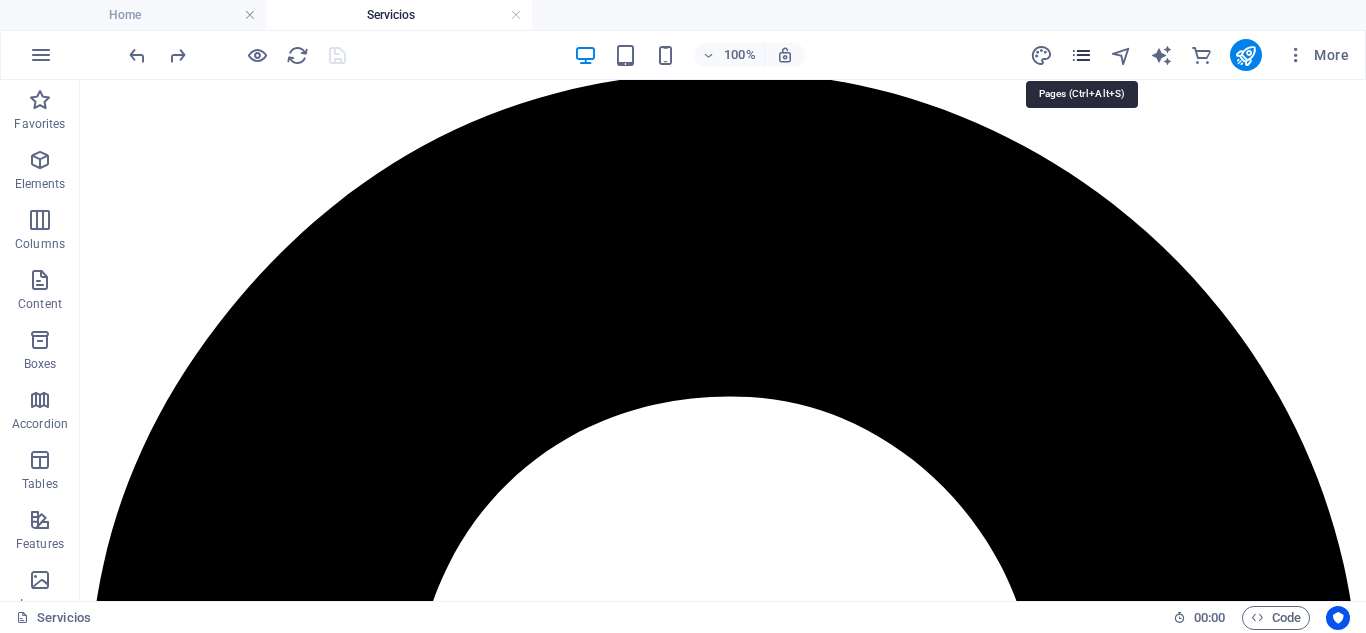 click at bounding box center (1081, 55) 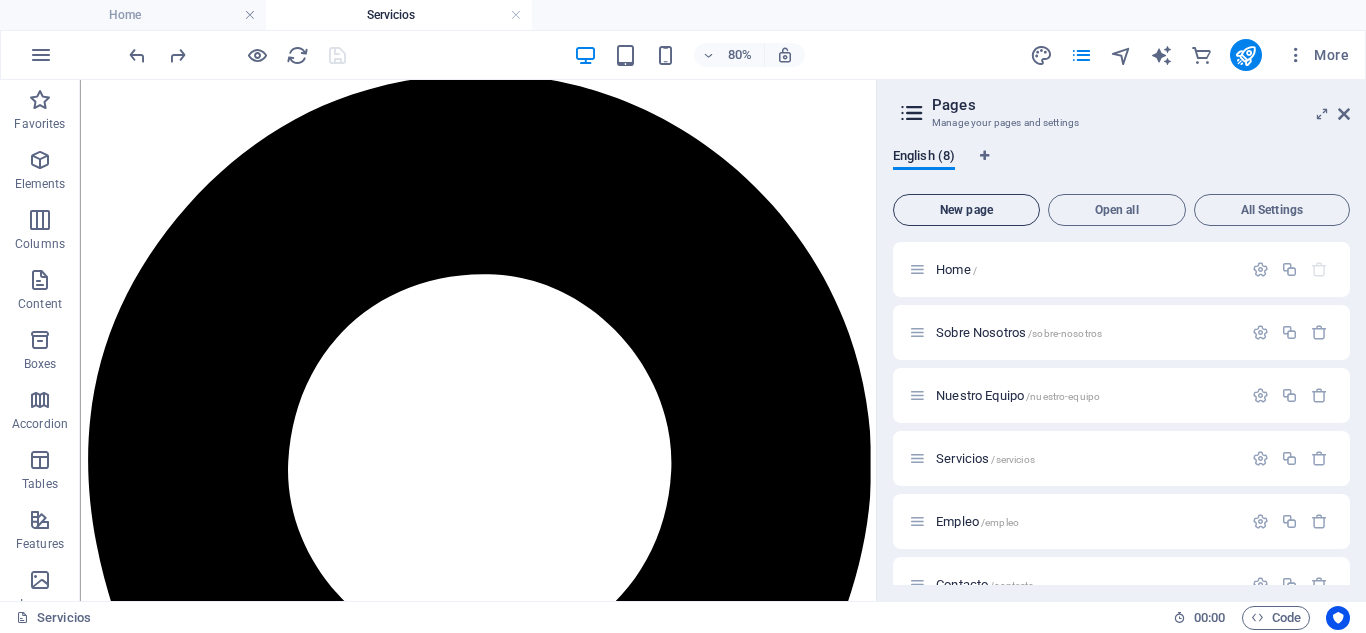 drag, startPoint x: 967, startPoint y: 210, endPoint x: 997, endPoint y: 194, distance: 34 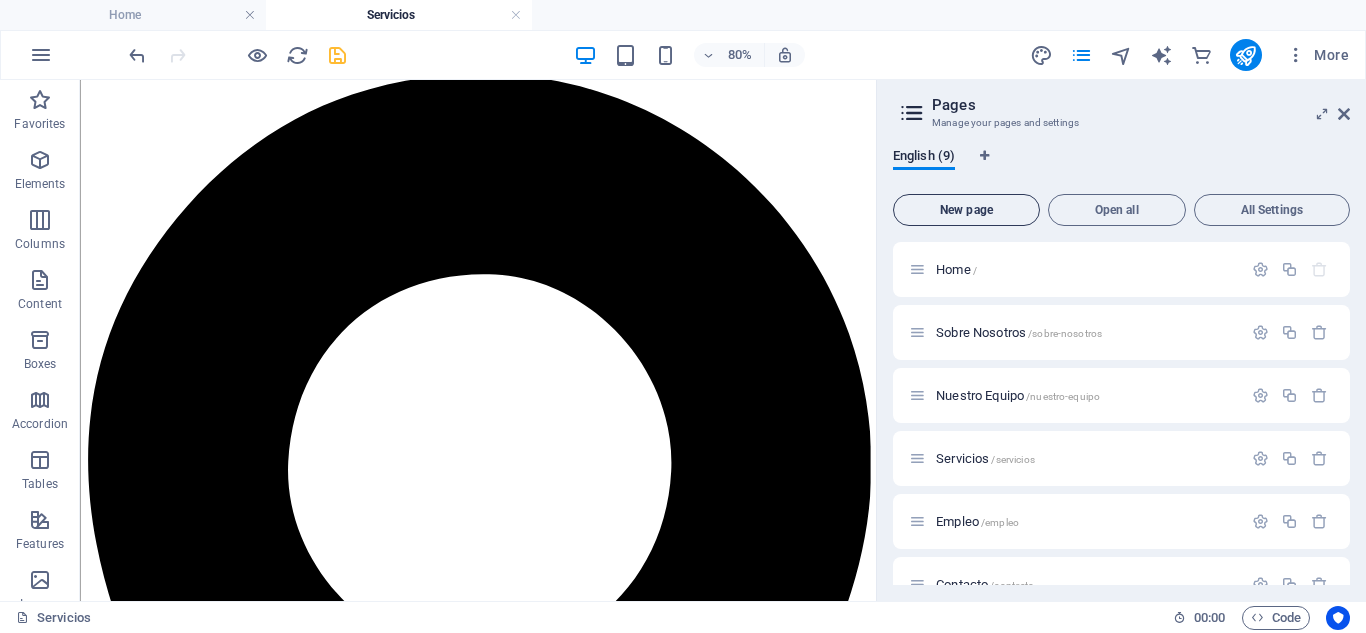 scroll, scrollTop: 436, scrollLeft: 0, axis: vertical 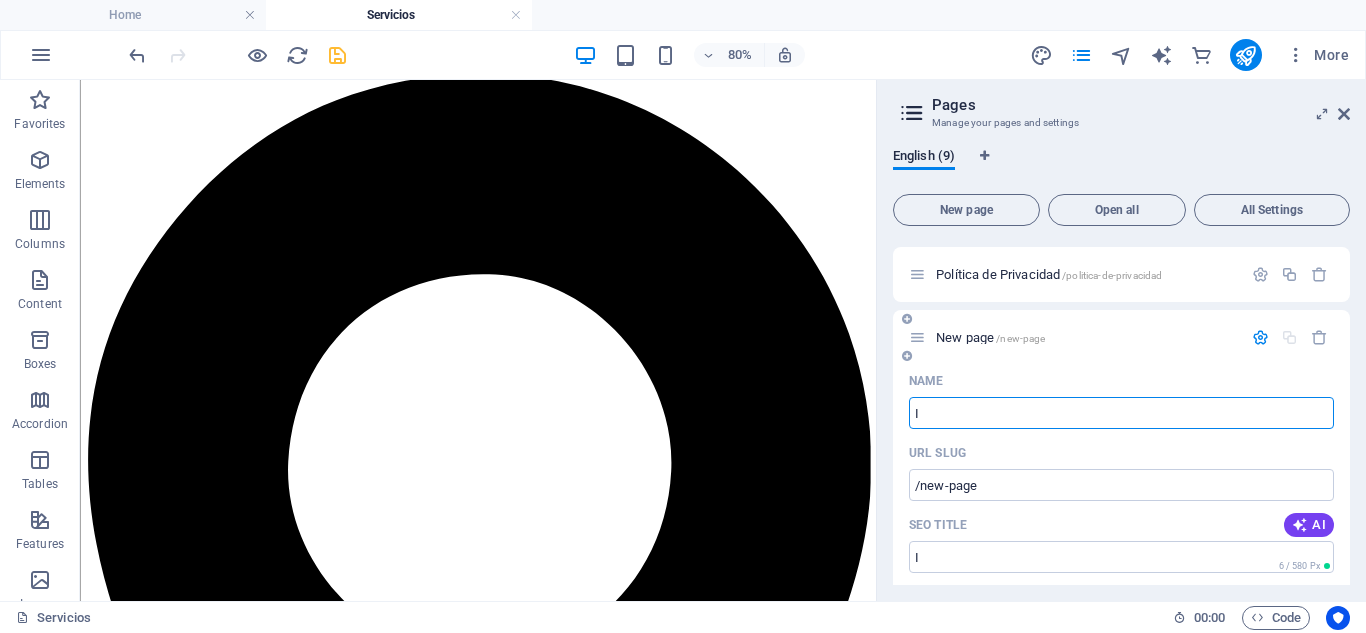 type on "In" 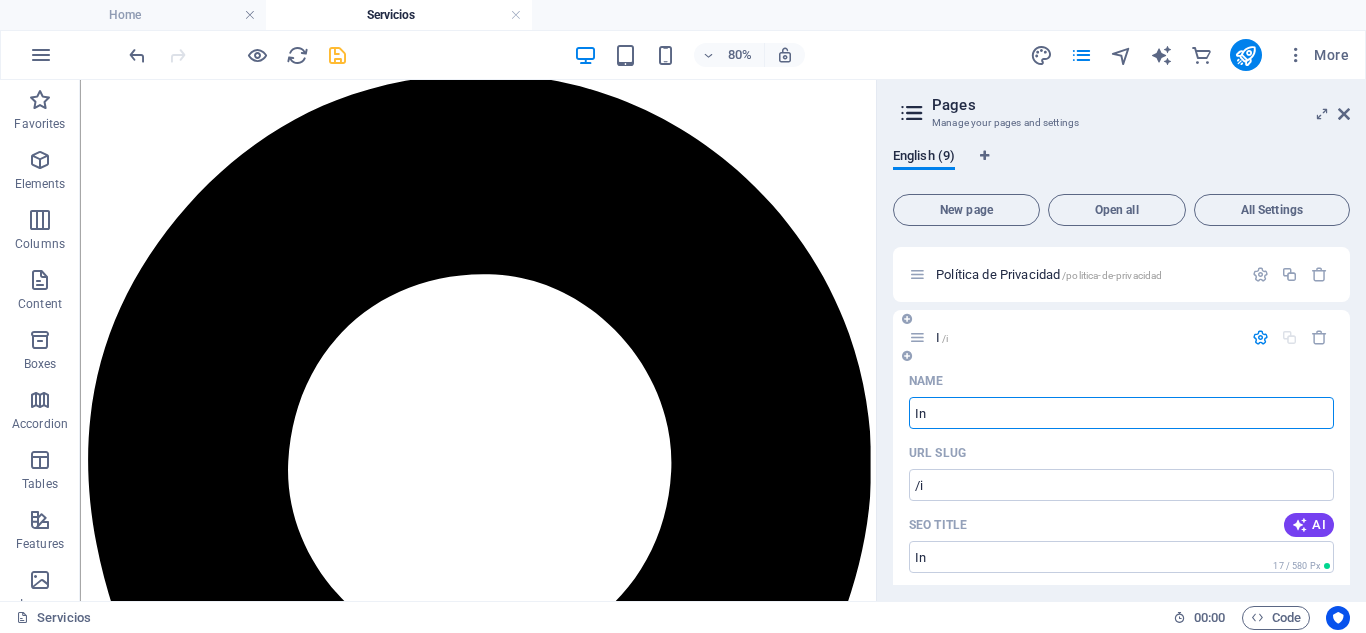 type on "/i" 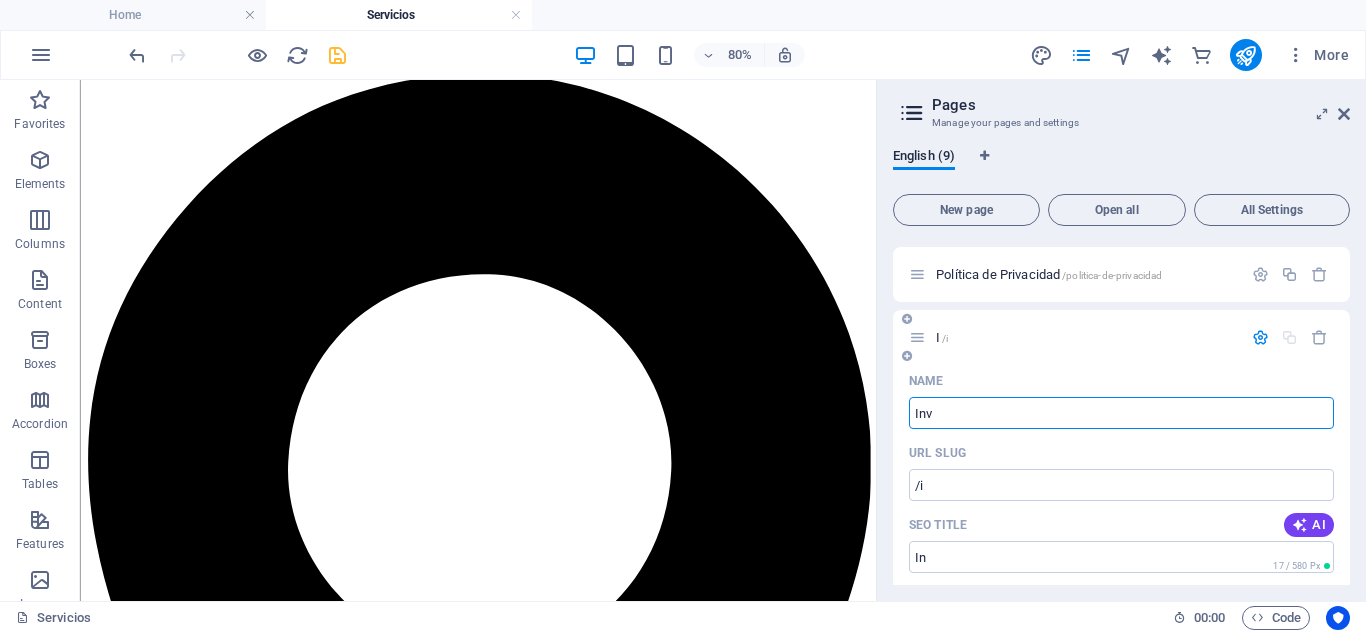 type on "Inve" 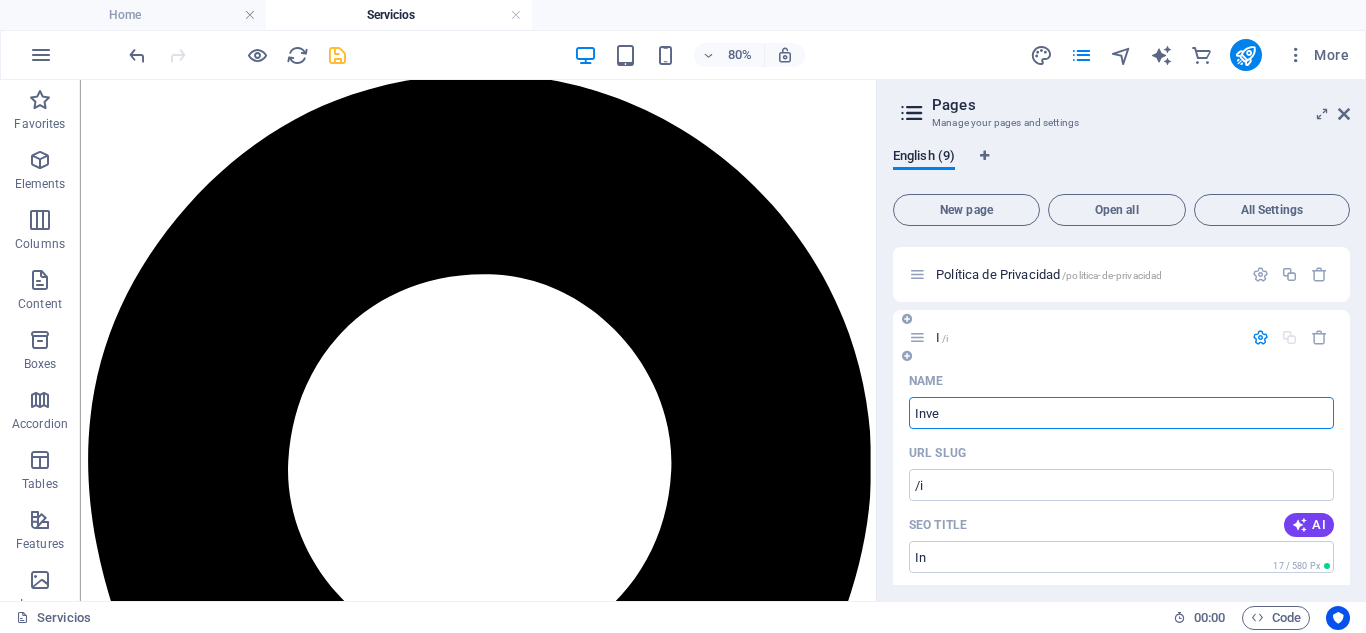 type on "/in" 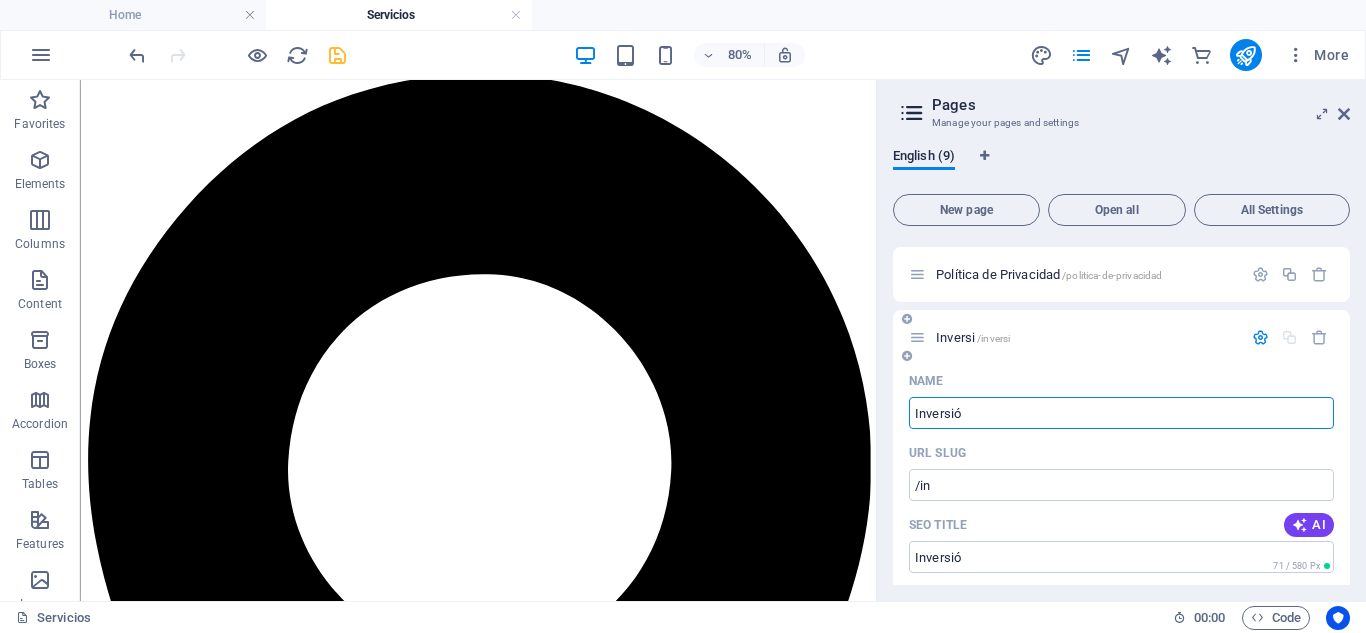 type on "Inversió" 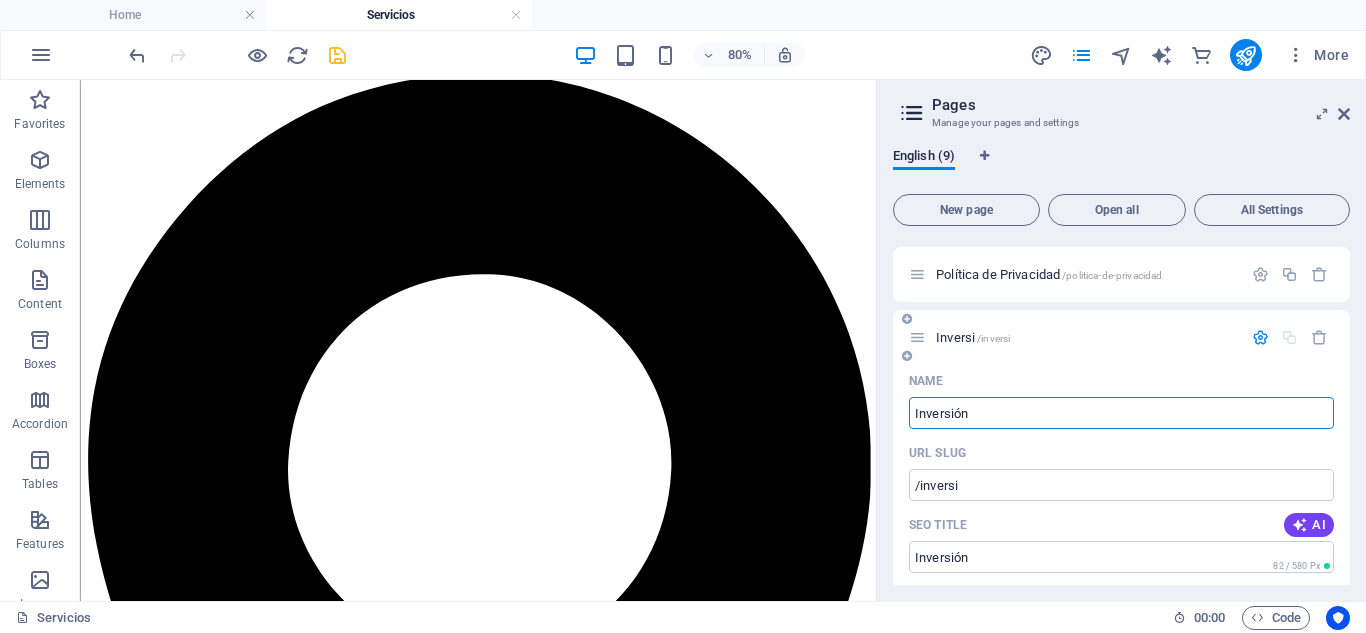 type on "Inversión" 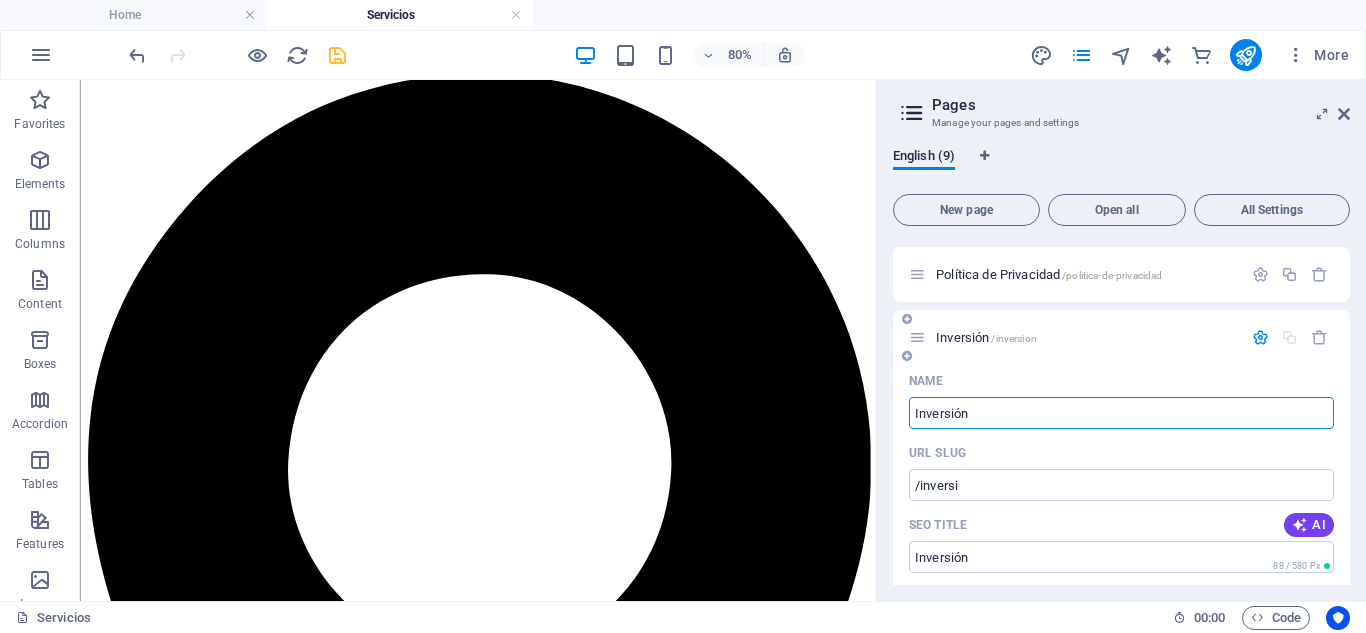 type on "/inversion" 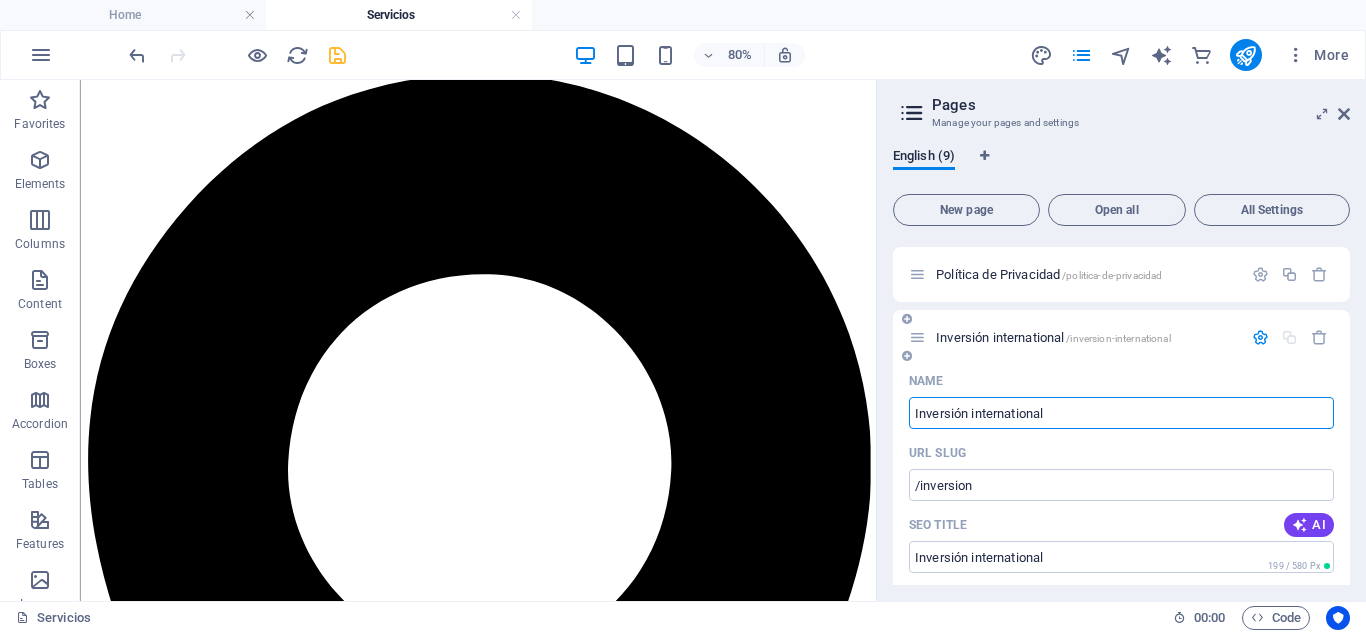 type on "Inversión international" 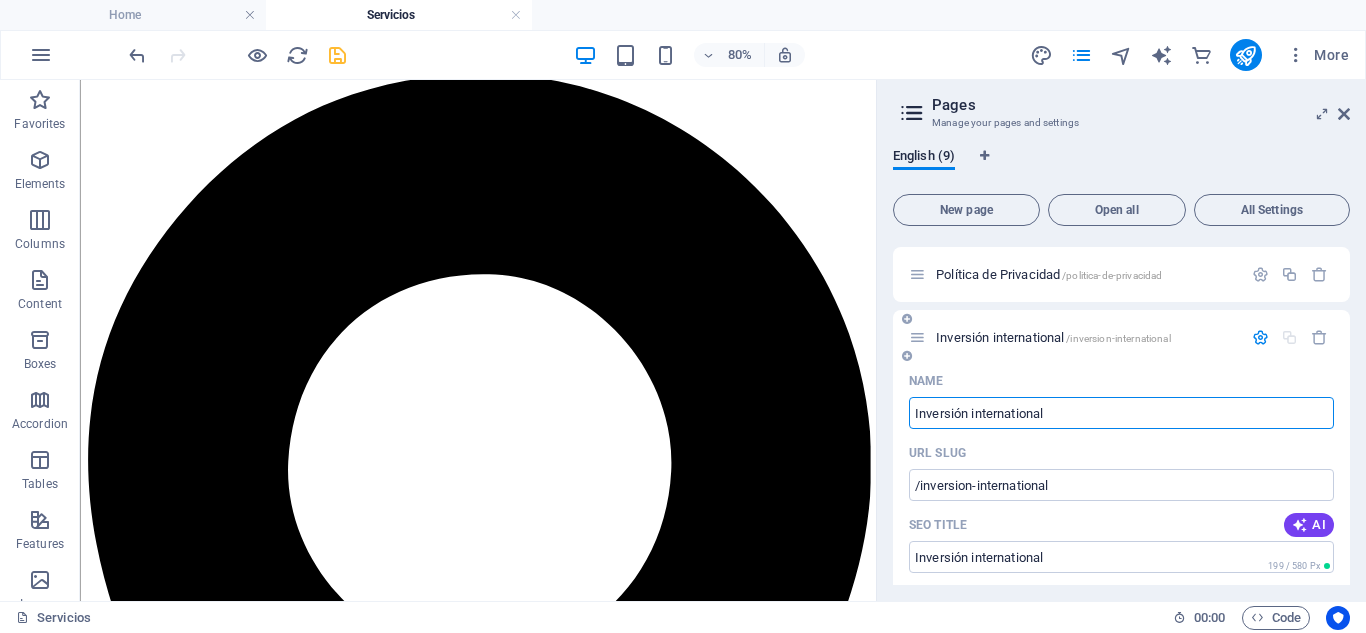 click on "Inversión international" at bounding box center [1121, 413] 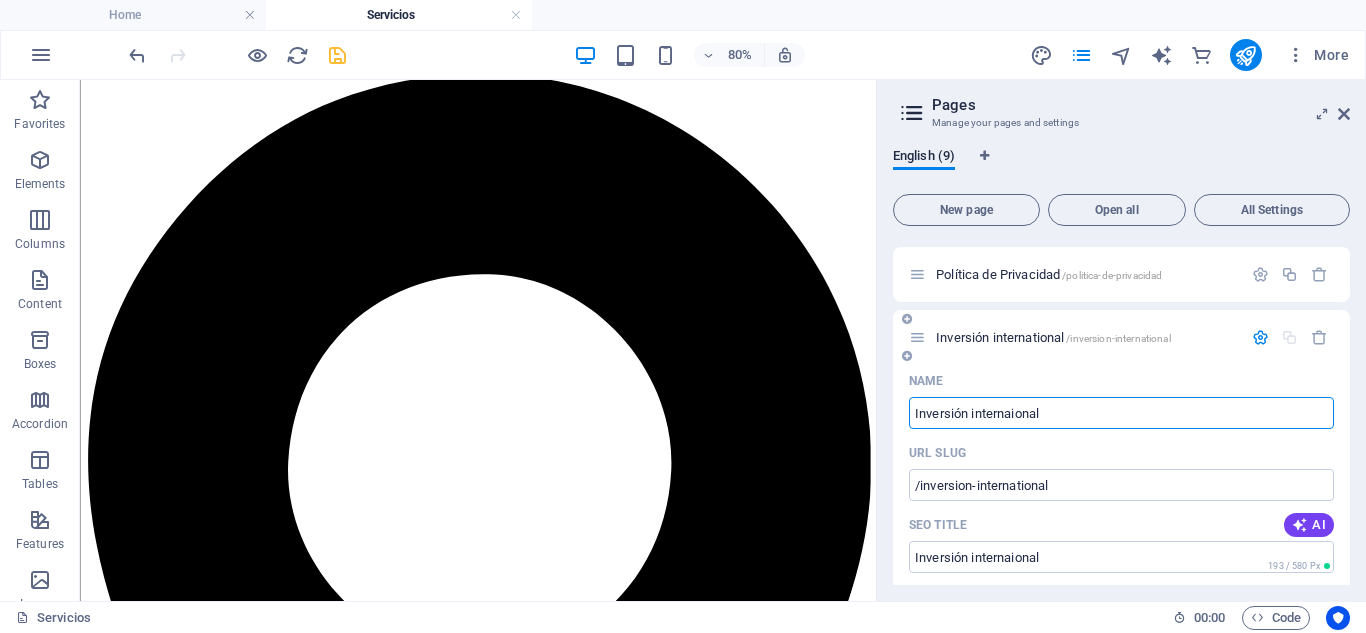 type on "Inversión internacional" 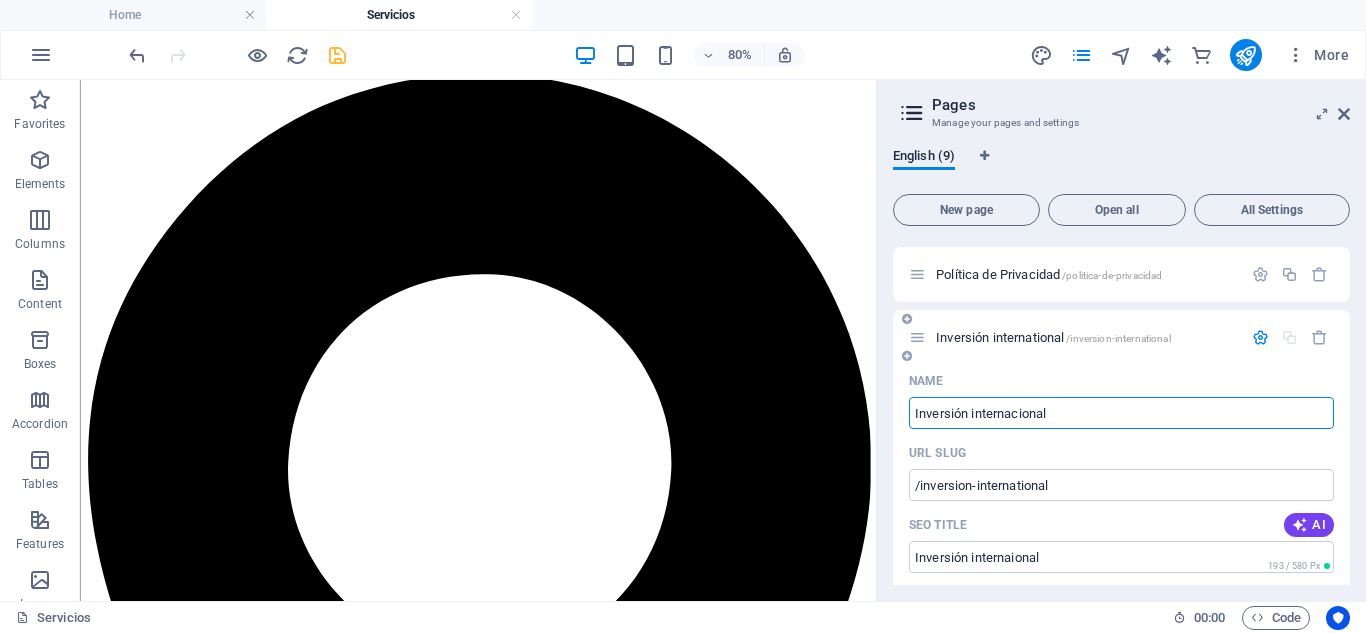 type on "/inversion-internaional" 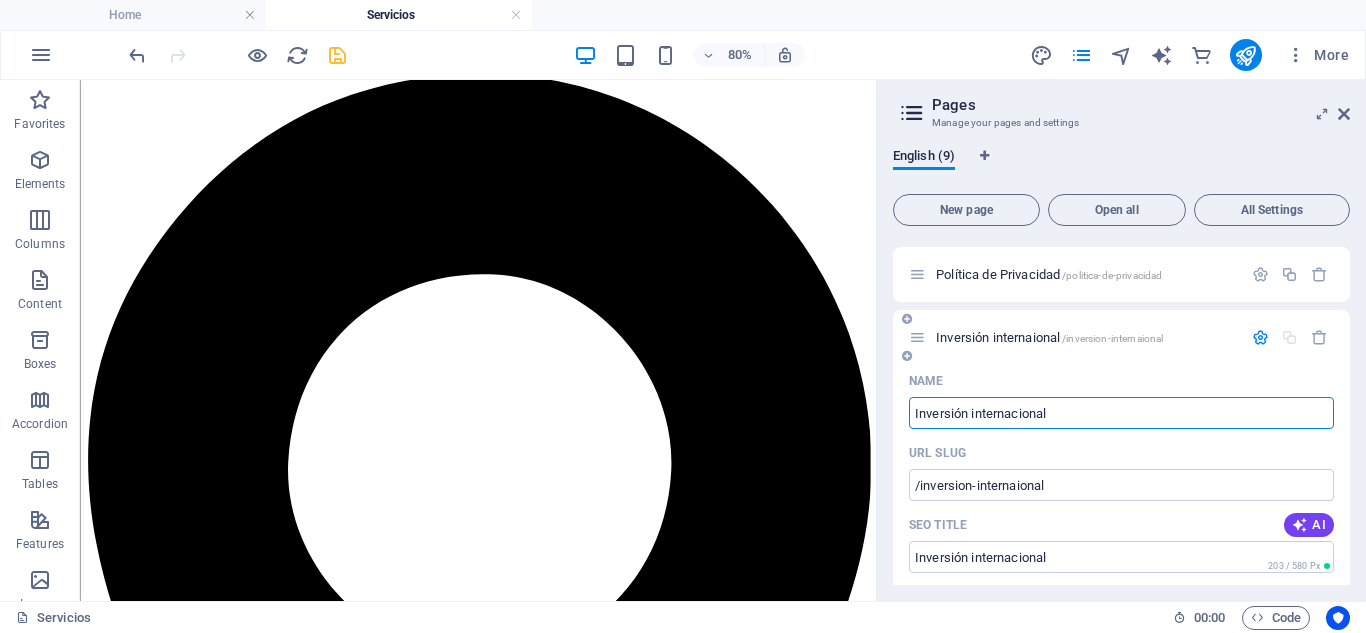 type on "Inversión internacional" 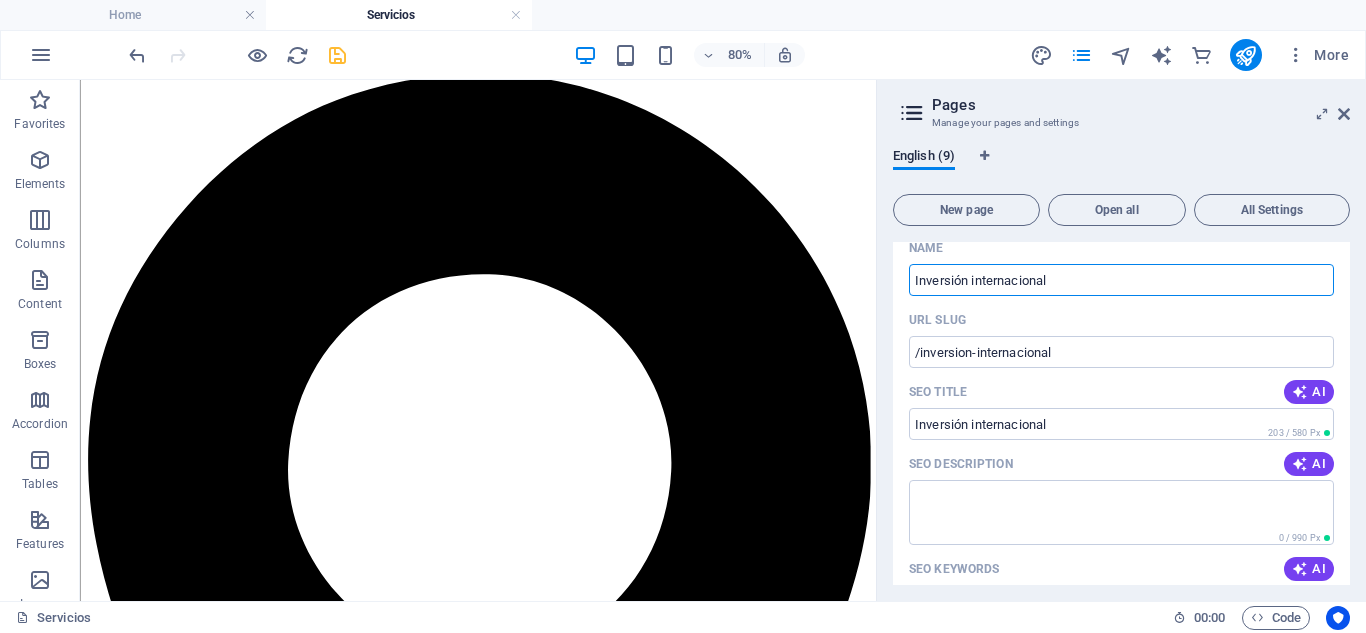 scroll, scrollTop: 436, scrollLeft: 0, axis: vertical 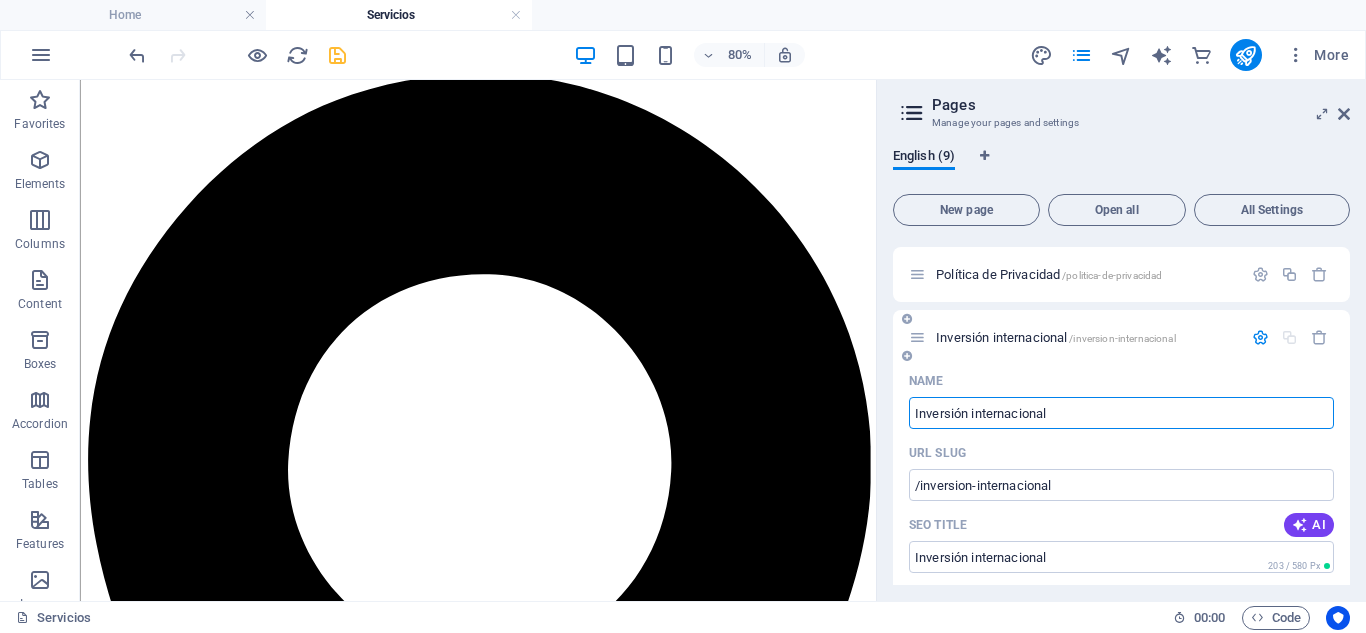 type on "Inversión internacional" 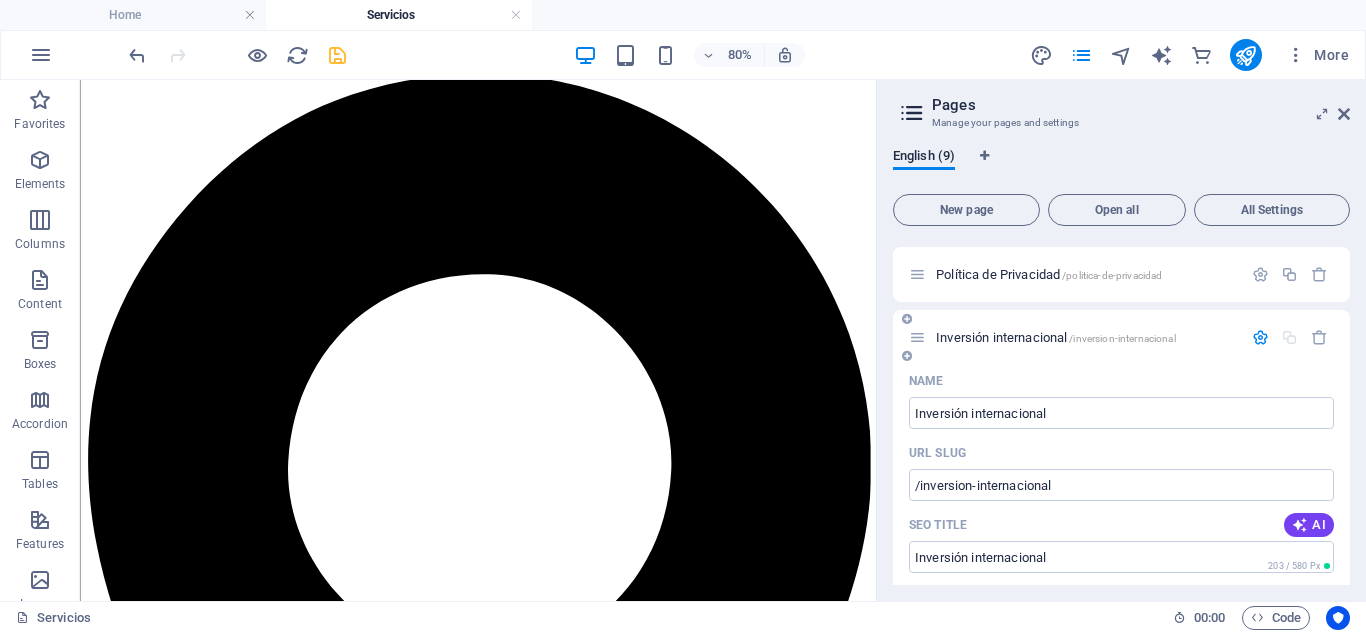 click on "URL SLUG" at bounding box center [1121, 453] 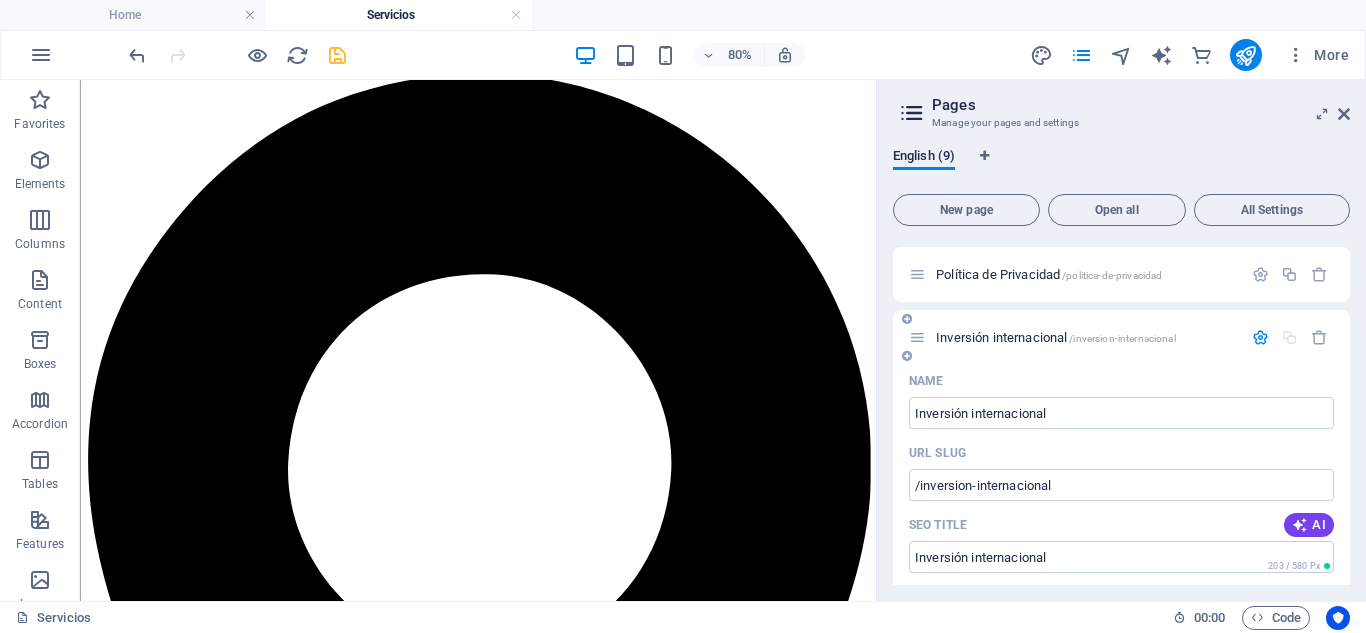 click on "Inversión internacional /inversion-internacional" at bounding box center (1056, 337) 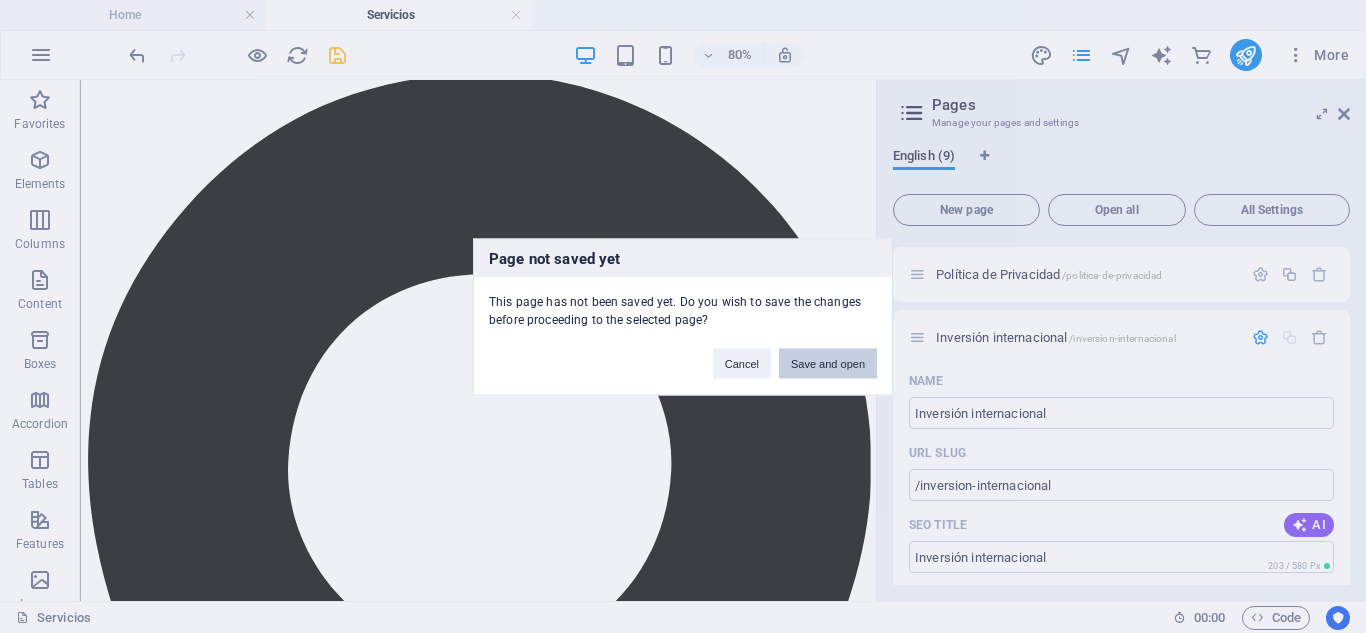 click on "Save and open" at bounding box center [828, 363] 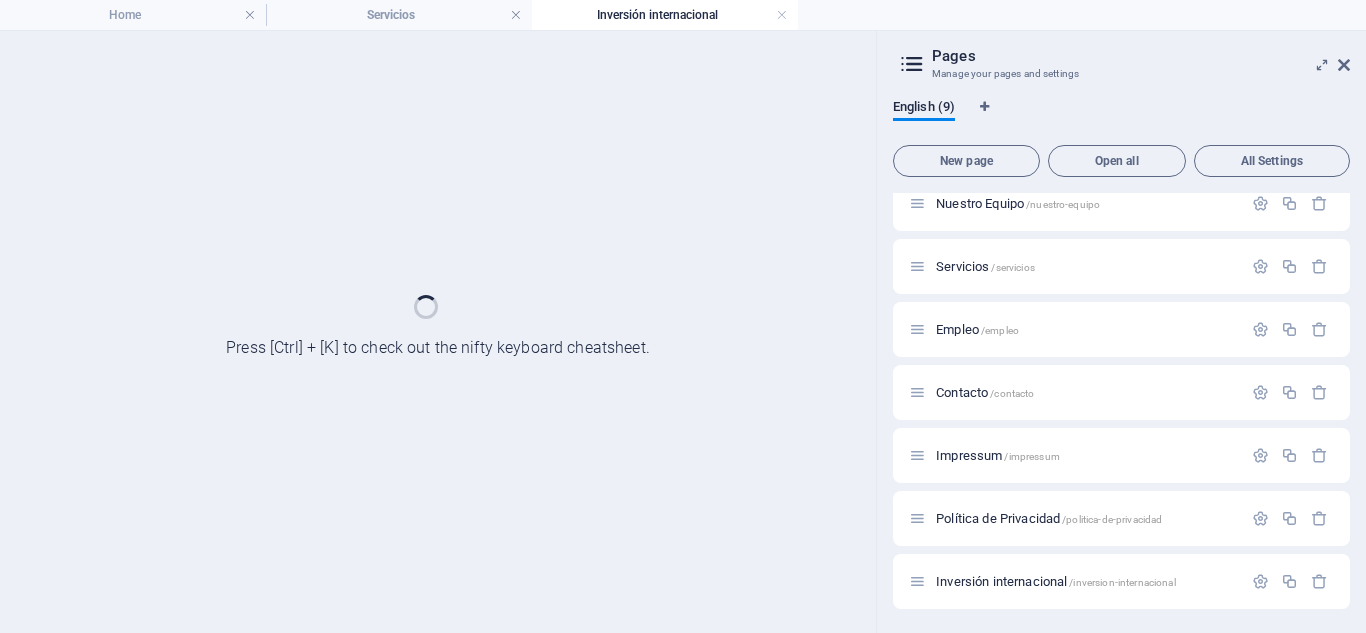 scroll, scrollTop: 143, scrollLeft: 0, axis: vertical 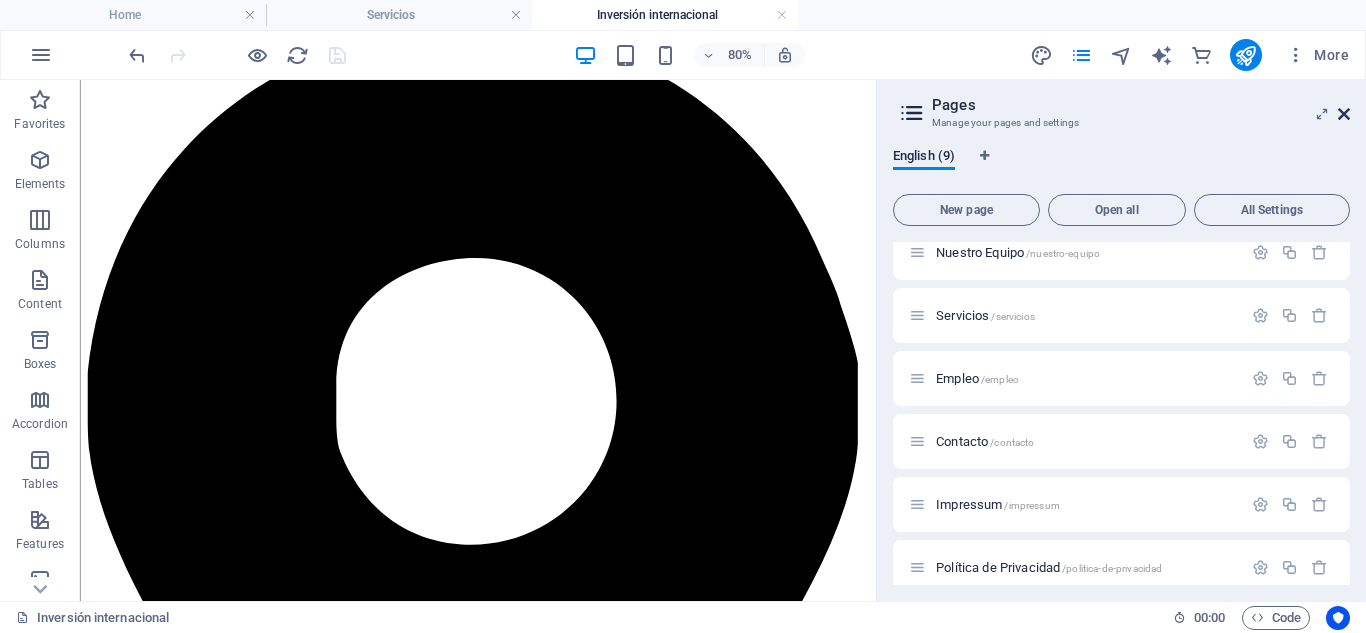 click at bounding box center (1344, 114) 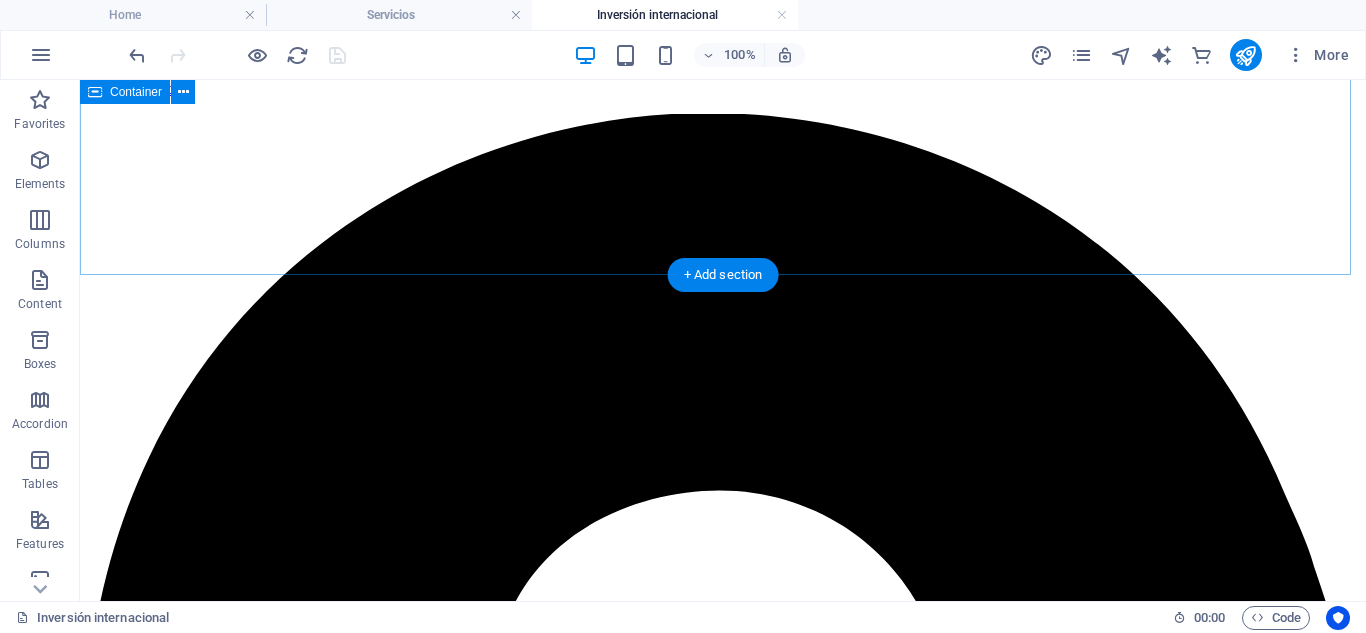 scroll, scrollTop: 0, scrollLeft: 0, axis: both 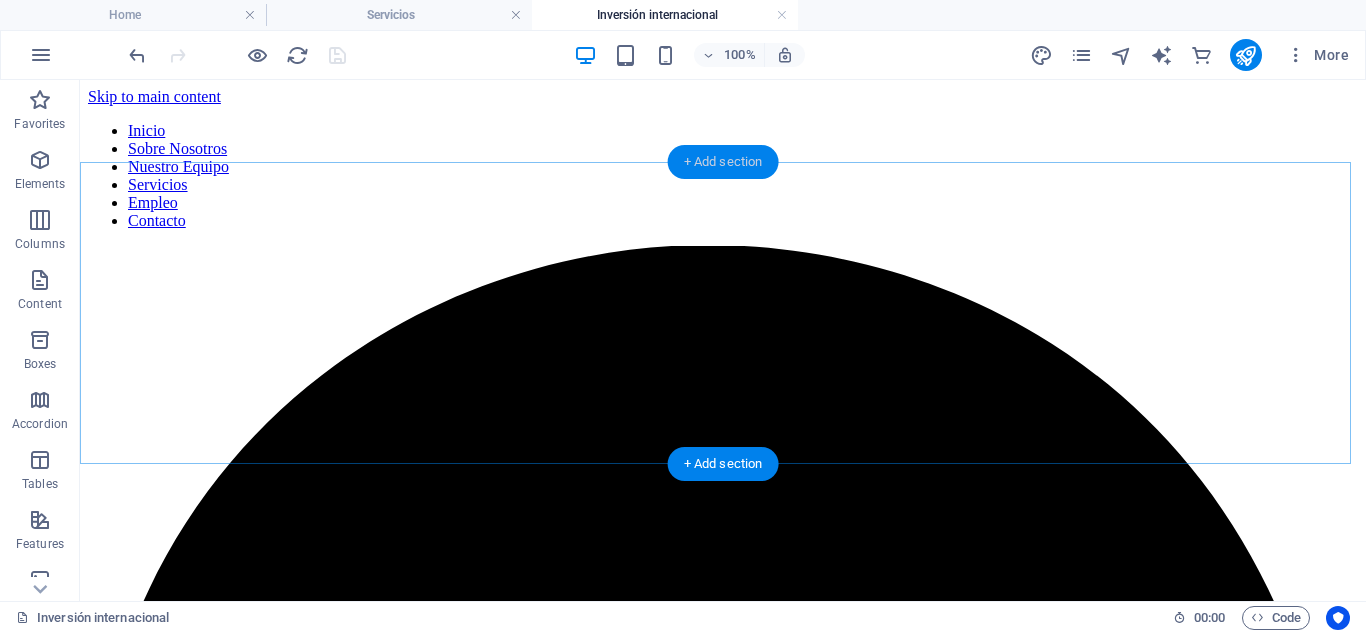 drag, startPoint x: 692, startPoint y: 163, endPoint x: 99, endPoint y: 174, distance: 593.102 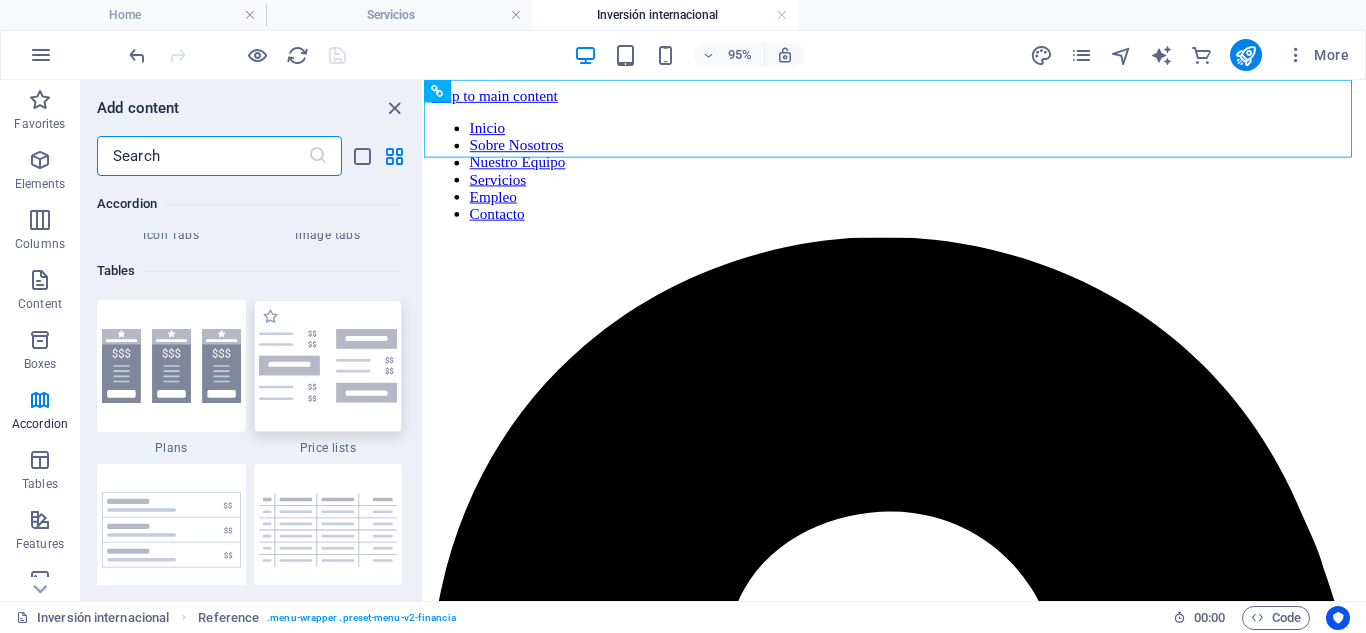scroll, scrollTop: 6903, scrollLeft: 0, axis: vertical 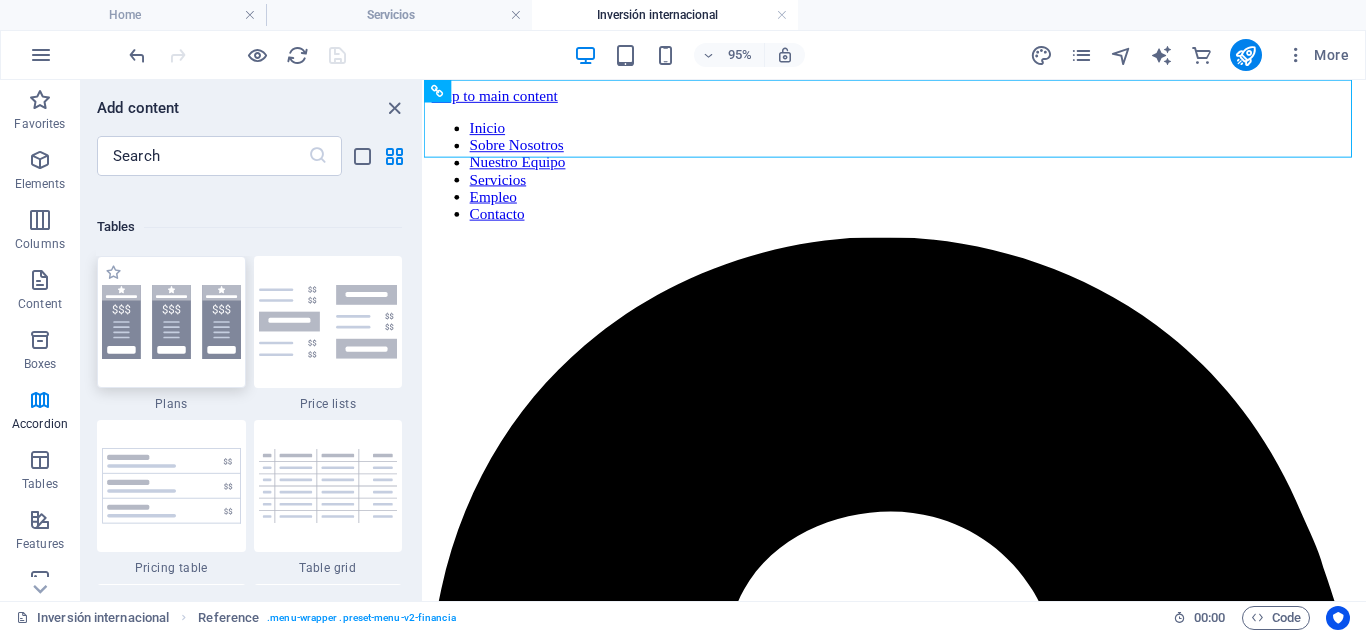 click at bounding box center (171, 322) 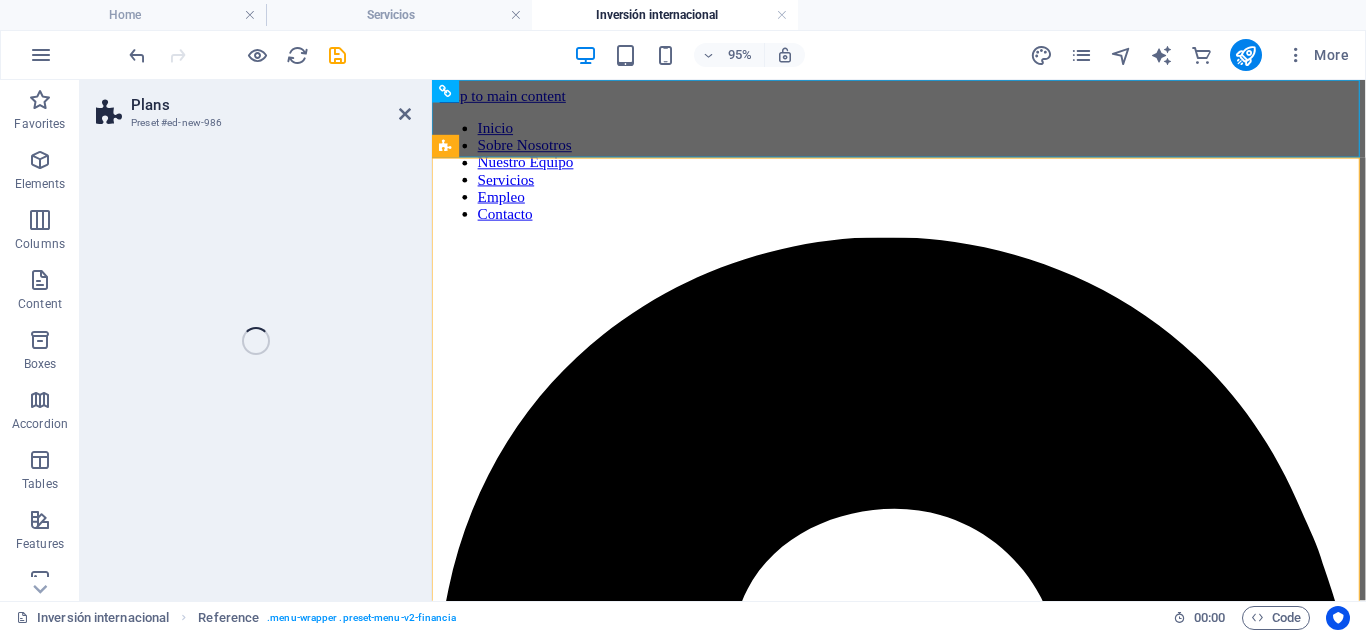 select on "rem" 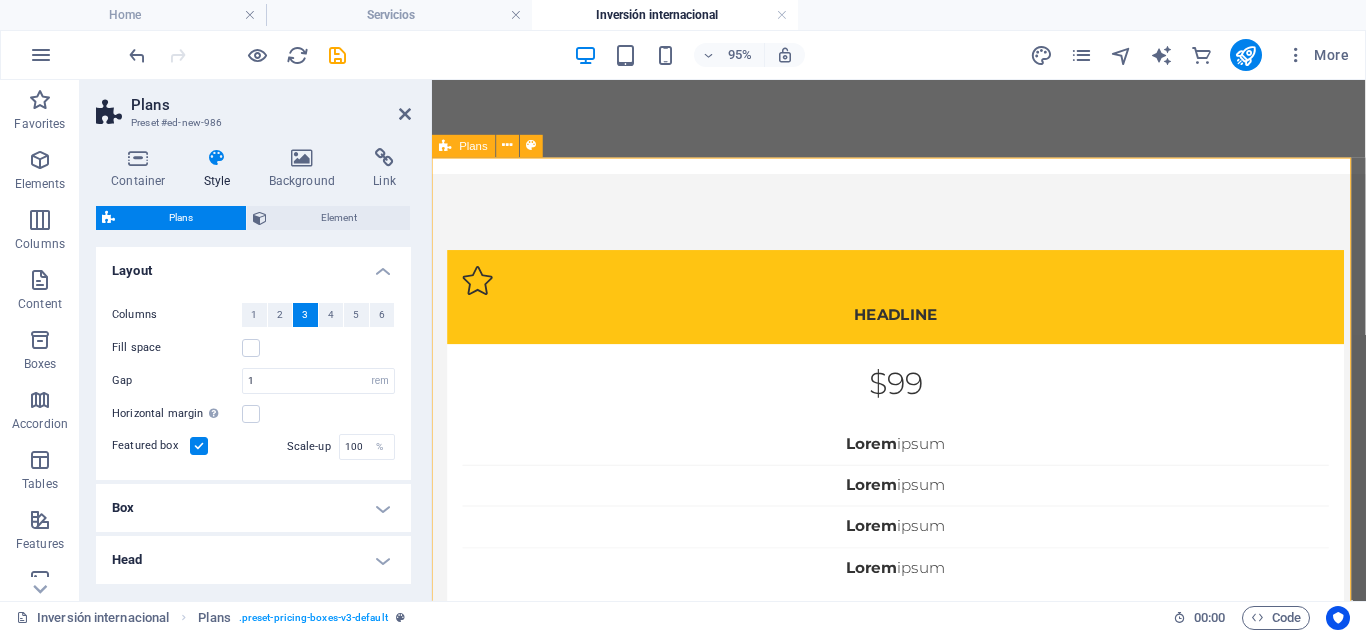 scroll, scrollTop: 133, scrollLeft: 0, axis: vertical 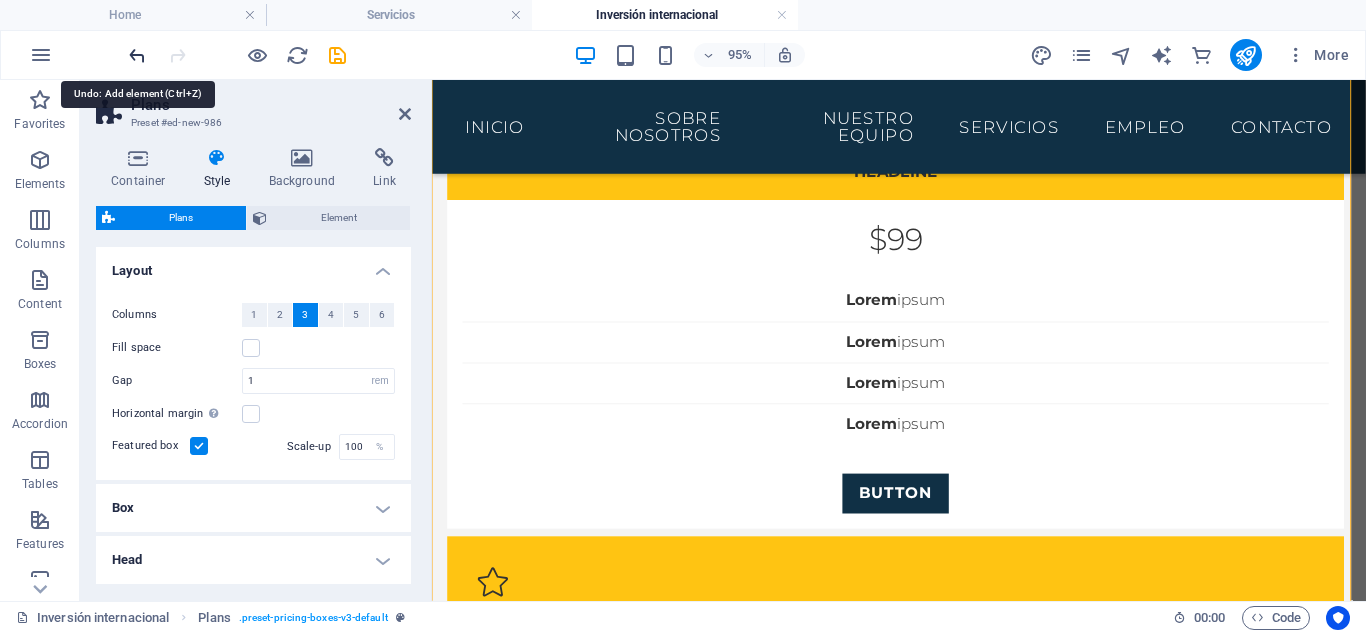 click at bounding box center (137, 55) 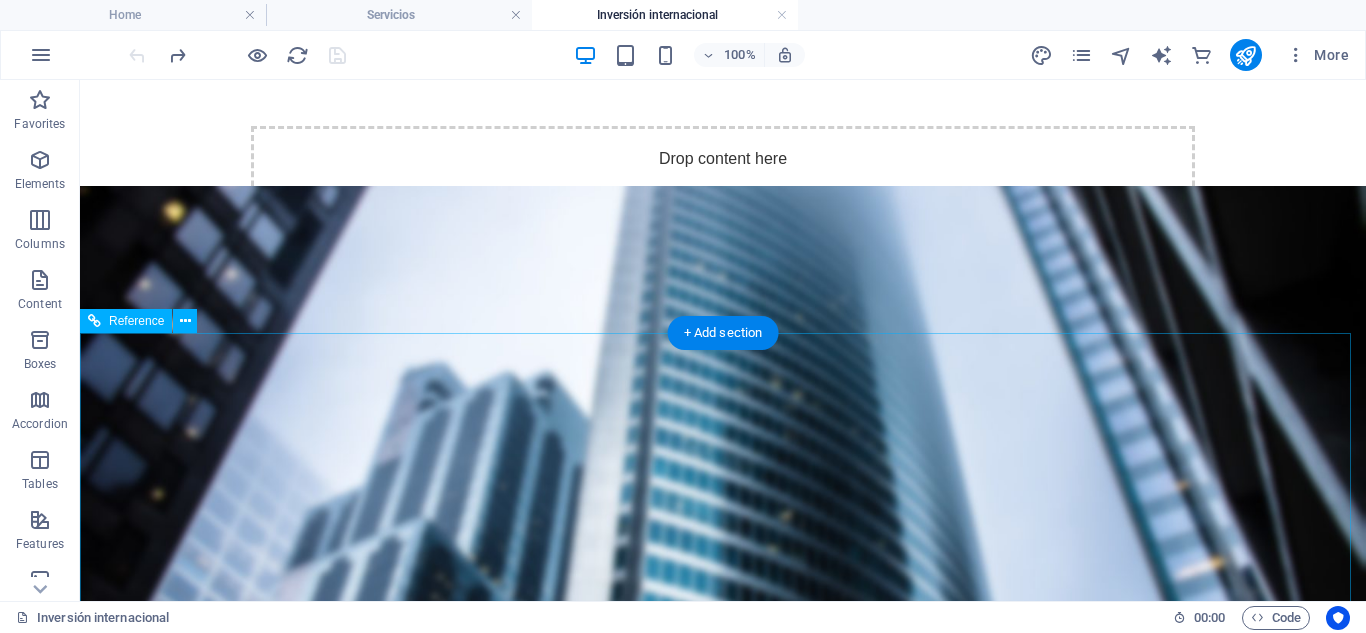 scroll, scrollTop: 0, scrollLeft: 0, axis: both 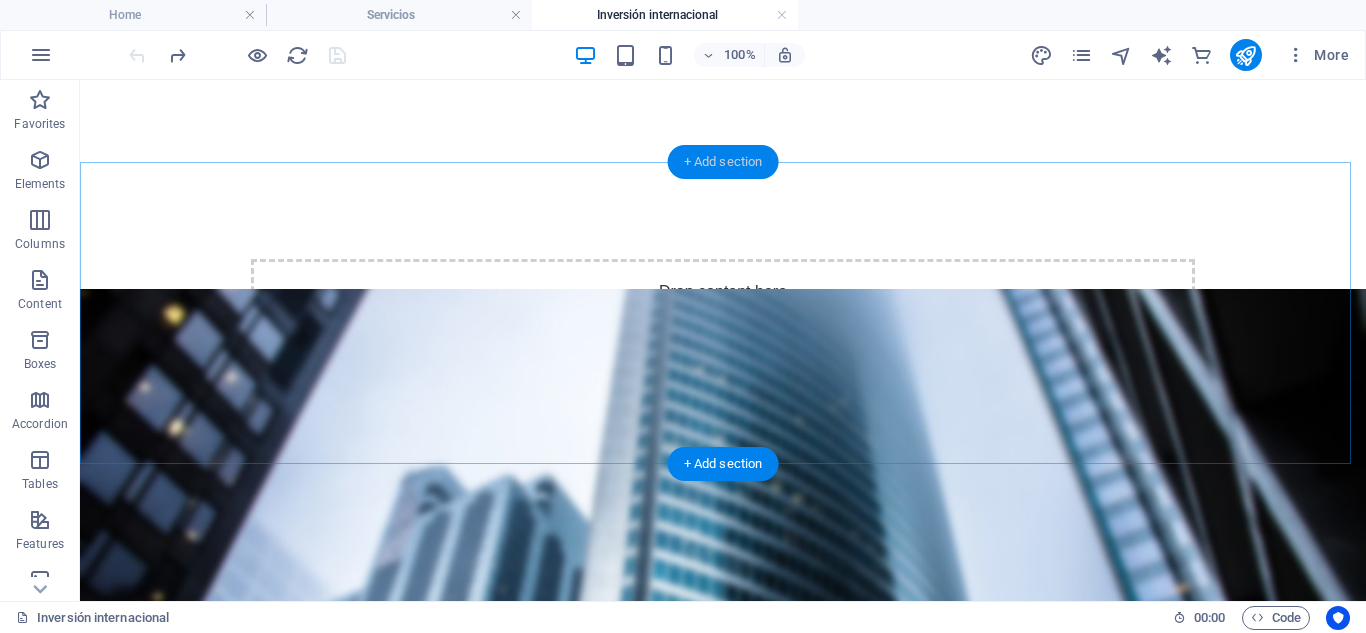 click on "+ Add section" at bounding box center [723, 162] 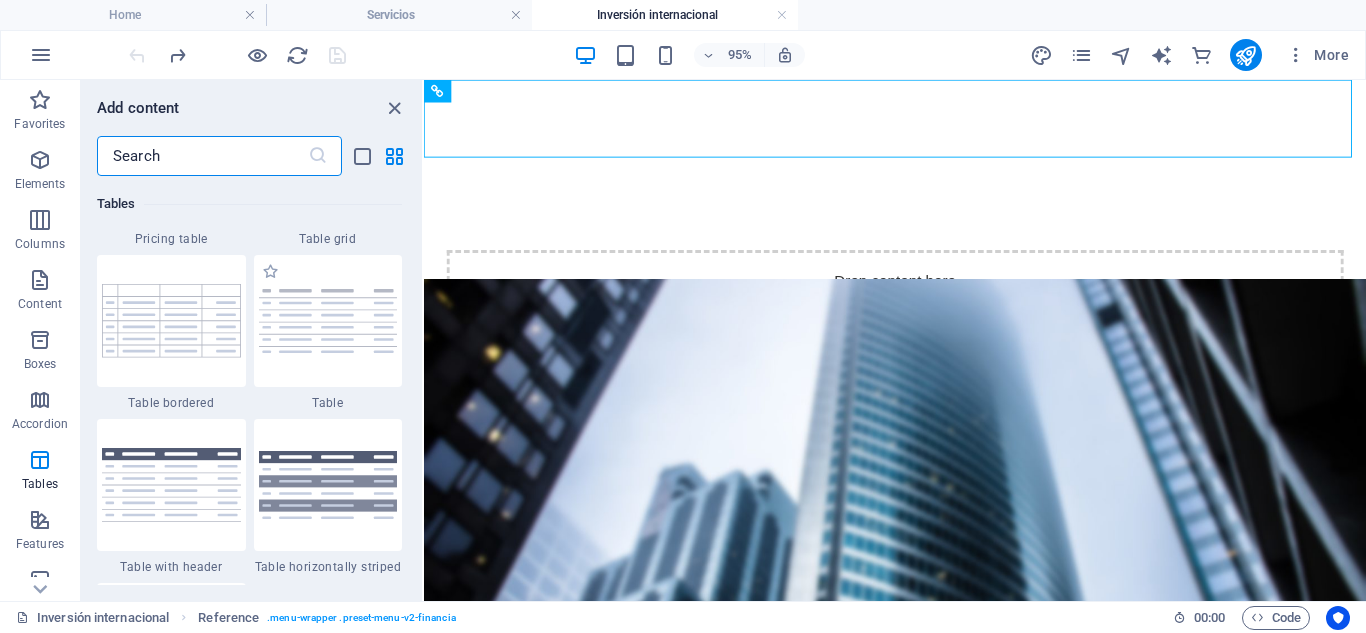 scroll, scrollTop: 7099, scrollLeft: 0, axis: vertical 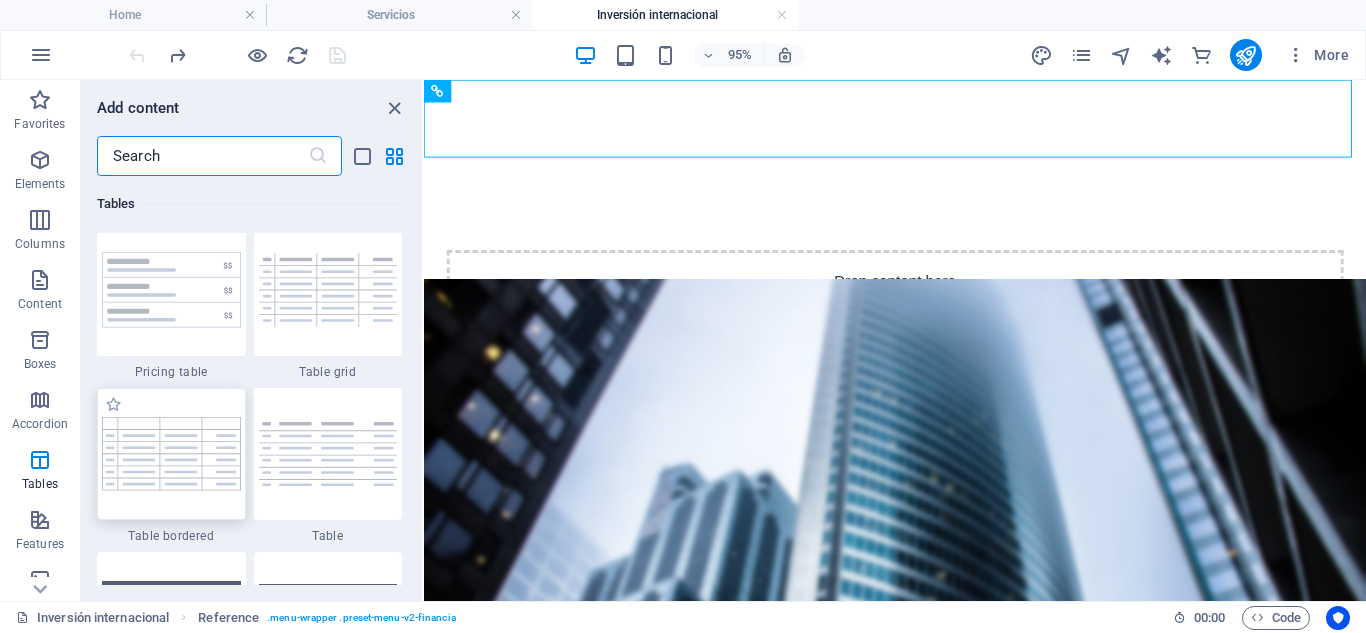 click at bounding box center [171, 453] 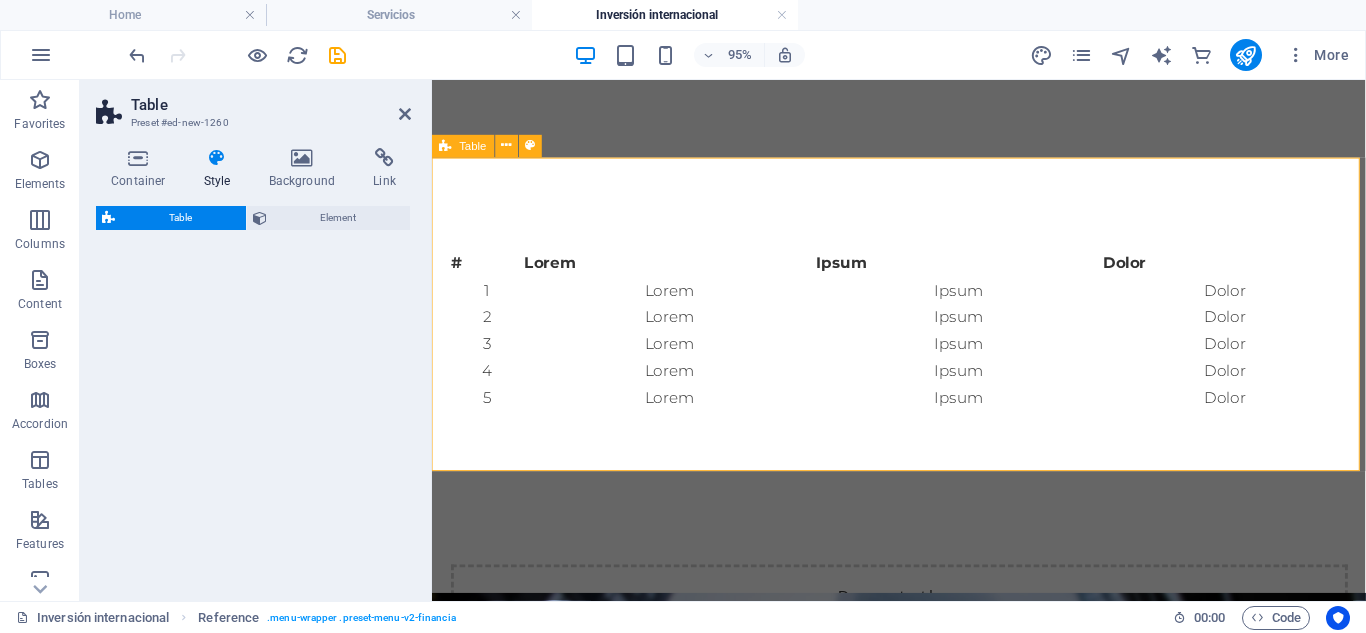 select on "preset-table-v3-border-full" 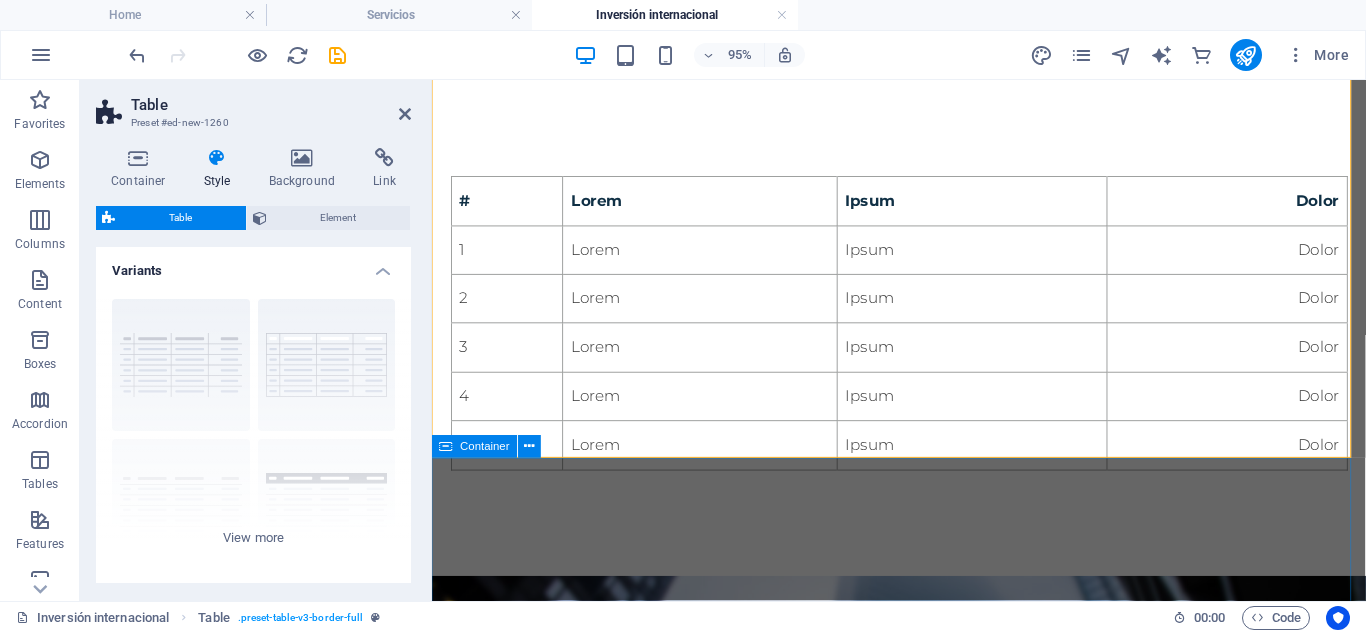 scroll, scrollTop: 0, scrollLeft: 0, axis: both 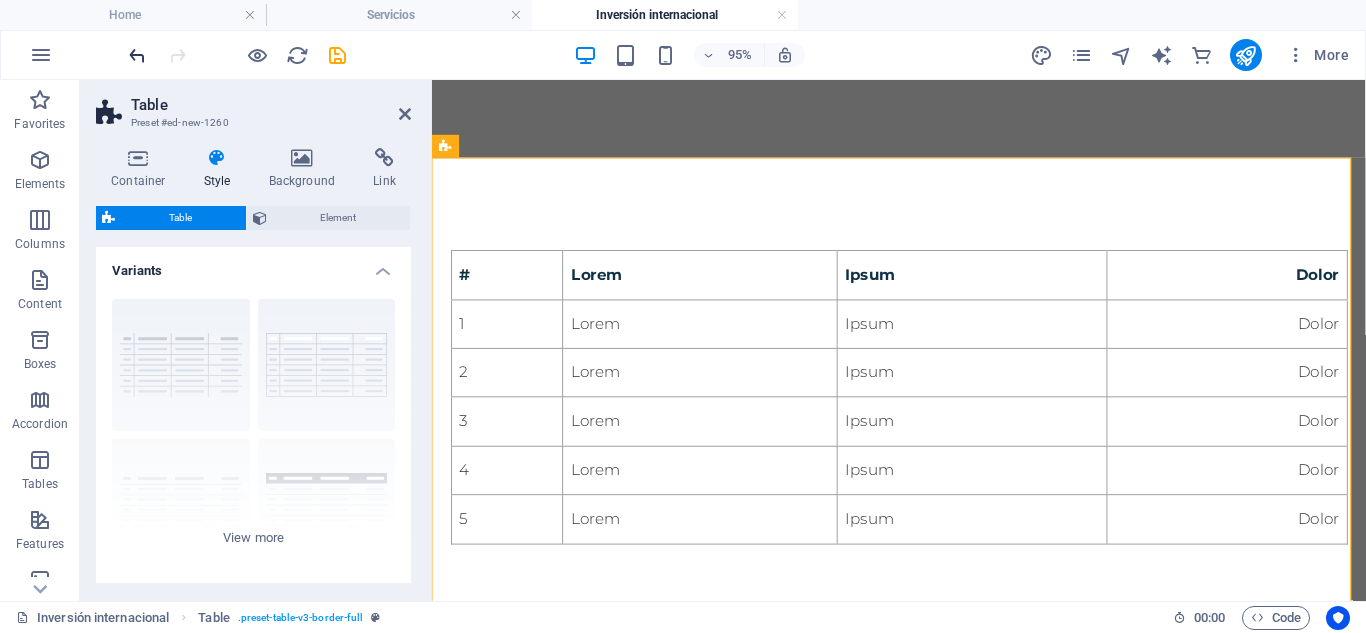 click at bounding box center [137, 55] 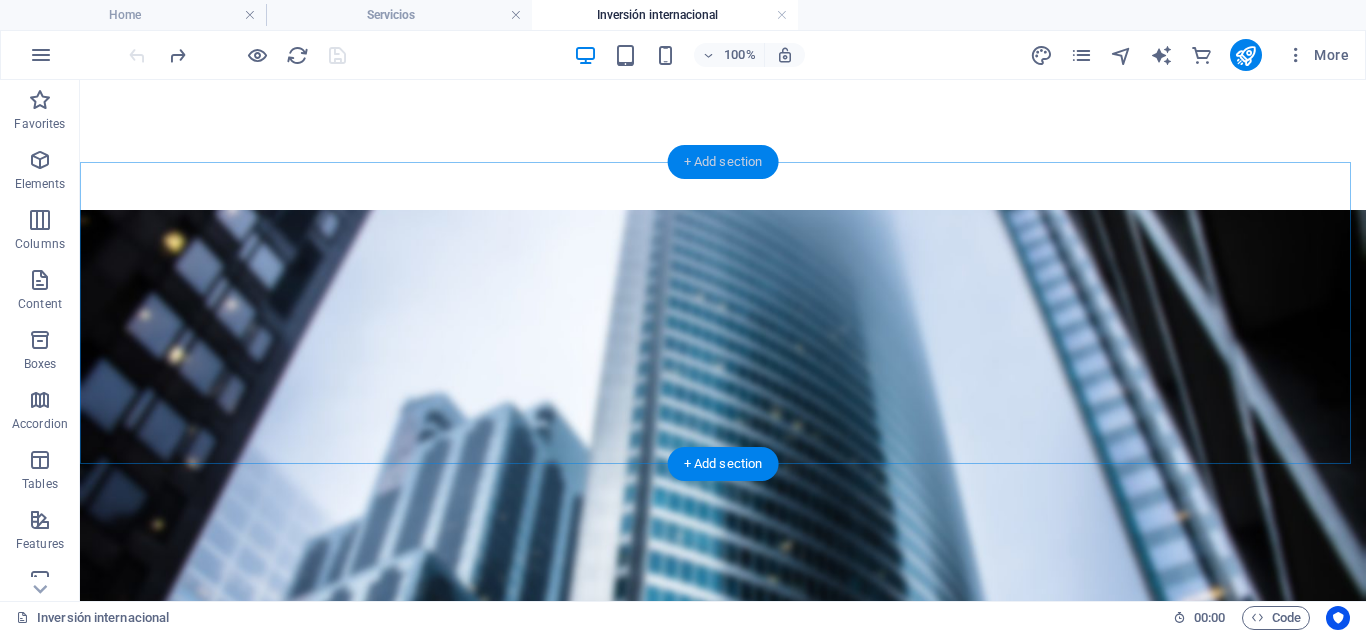 drag, startPoint x: 683, startPoint y: 161, endPoint x: 243, endPoint y: 96, distance: 444.77524 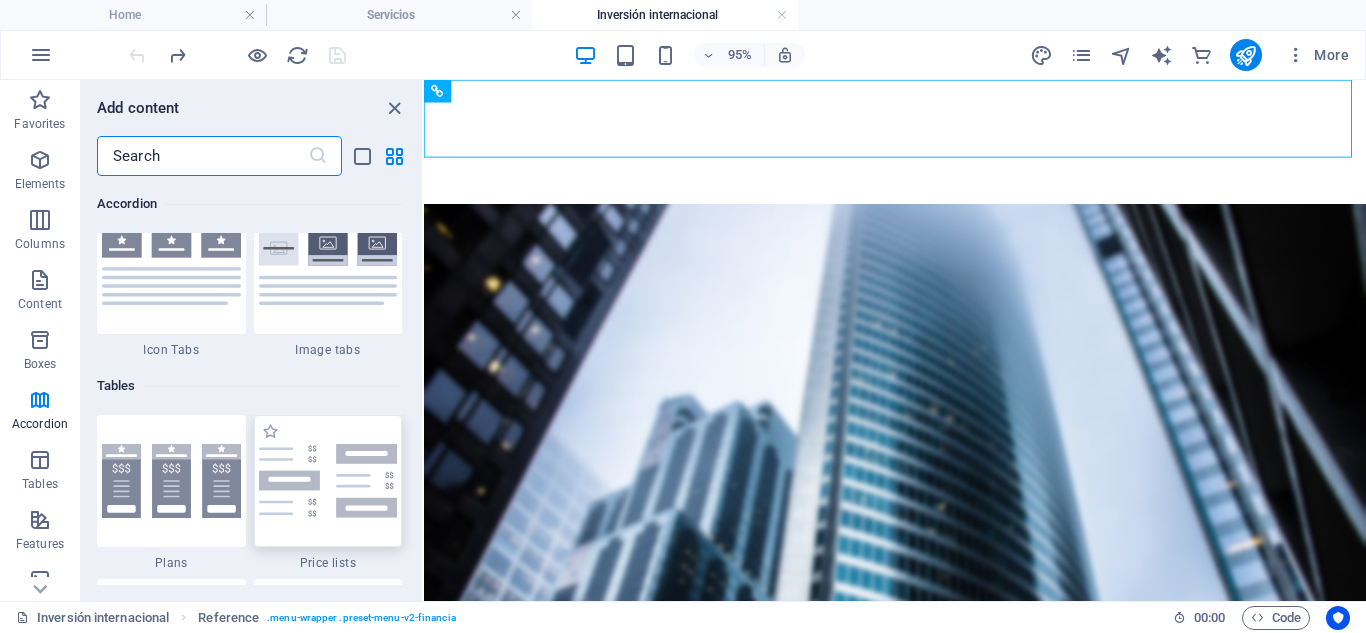 scroll, scrollTop: 6699, scrollLeft: 0, axis: vertical 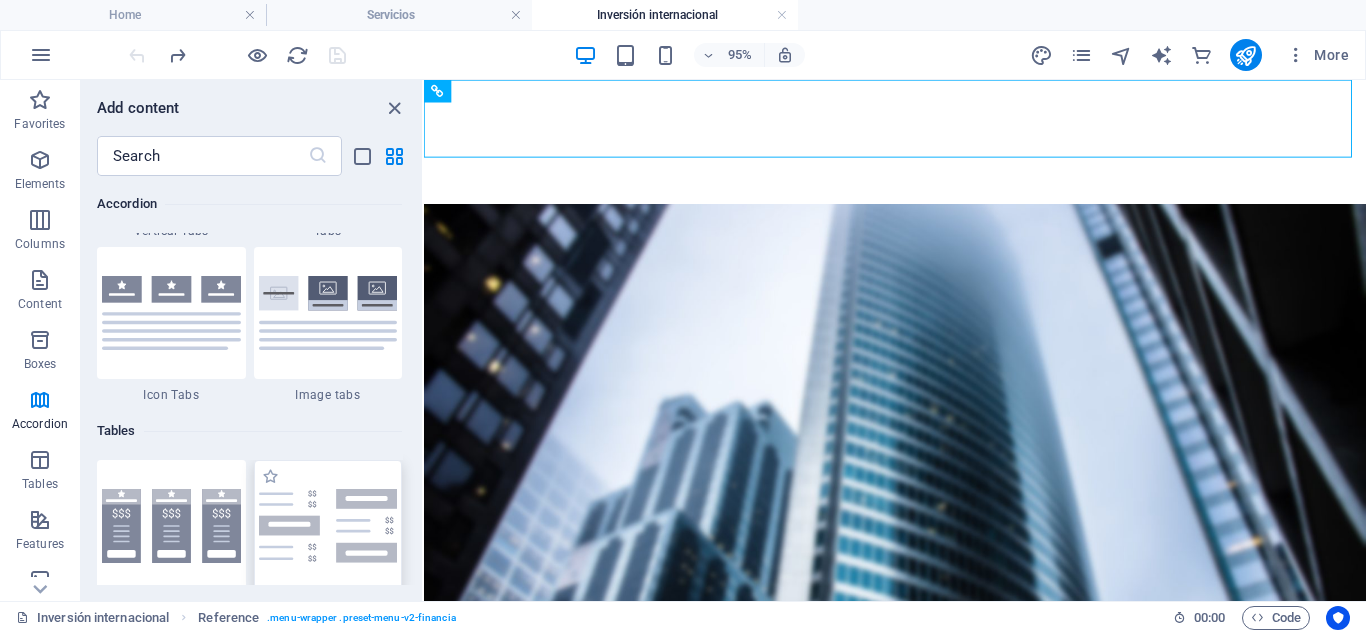 click at bounding box center [328, 526] 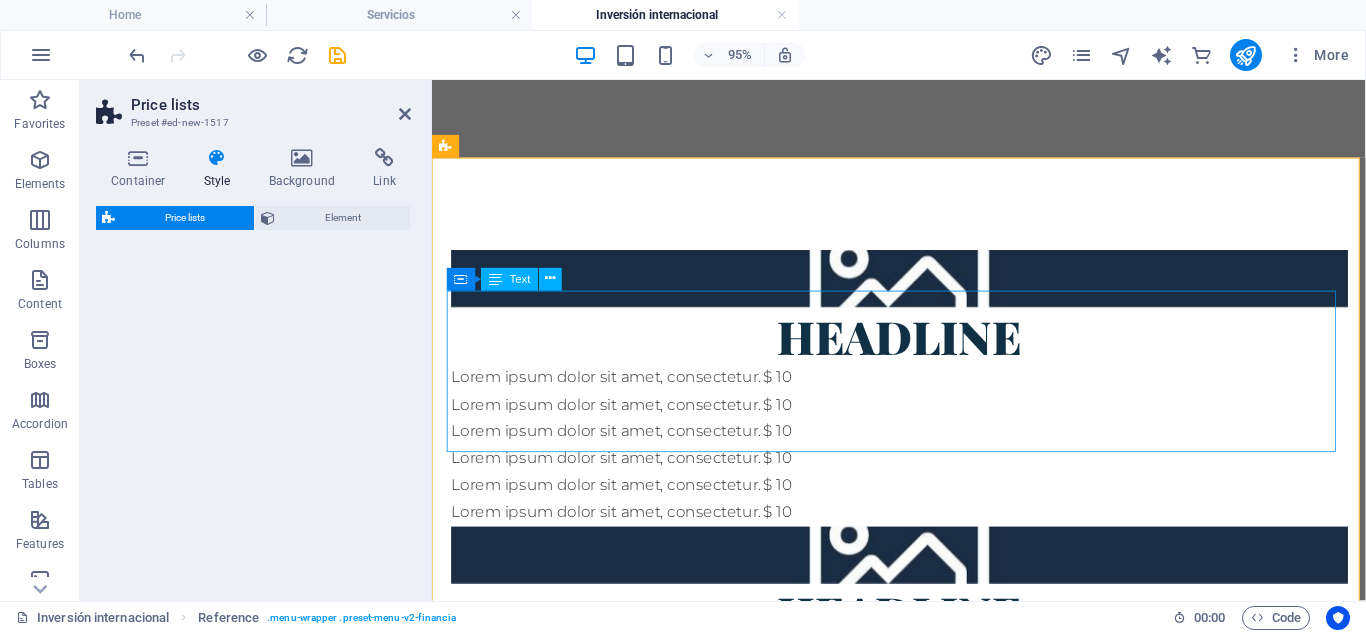 select on "rem" 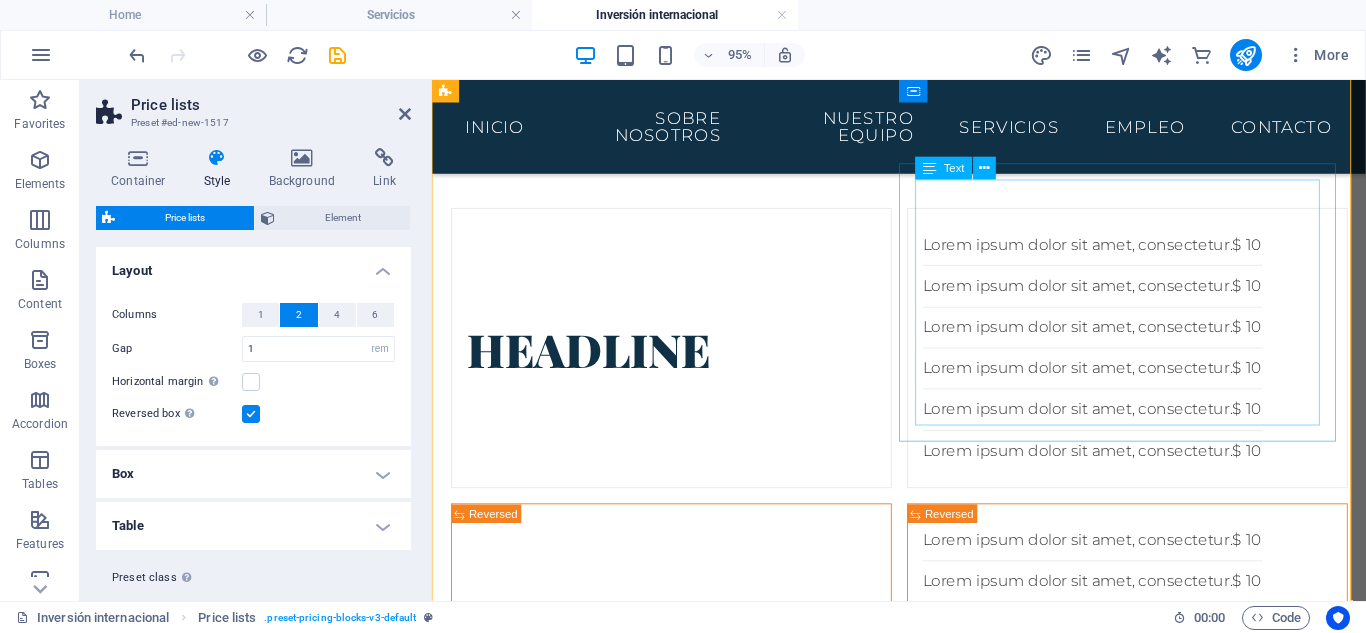 scroll, scrollTop: 0, scrollLeft: 0, axis: both 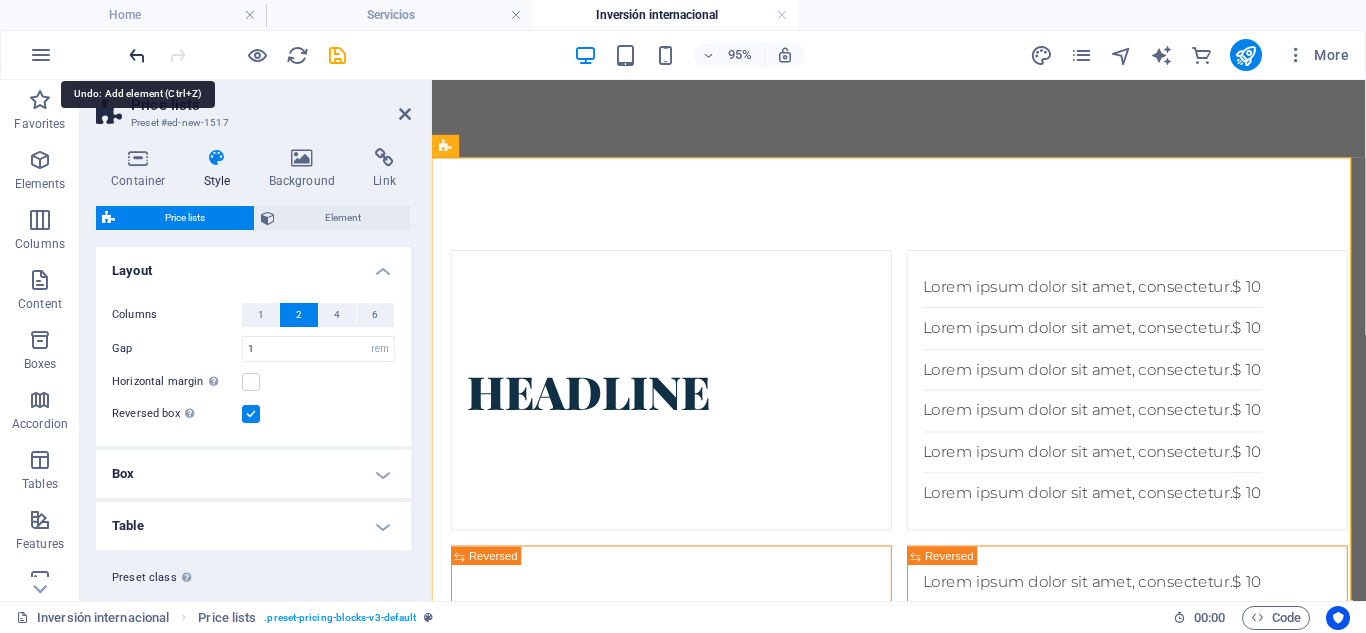 click at bounding box center (137, 55) 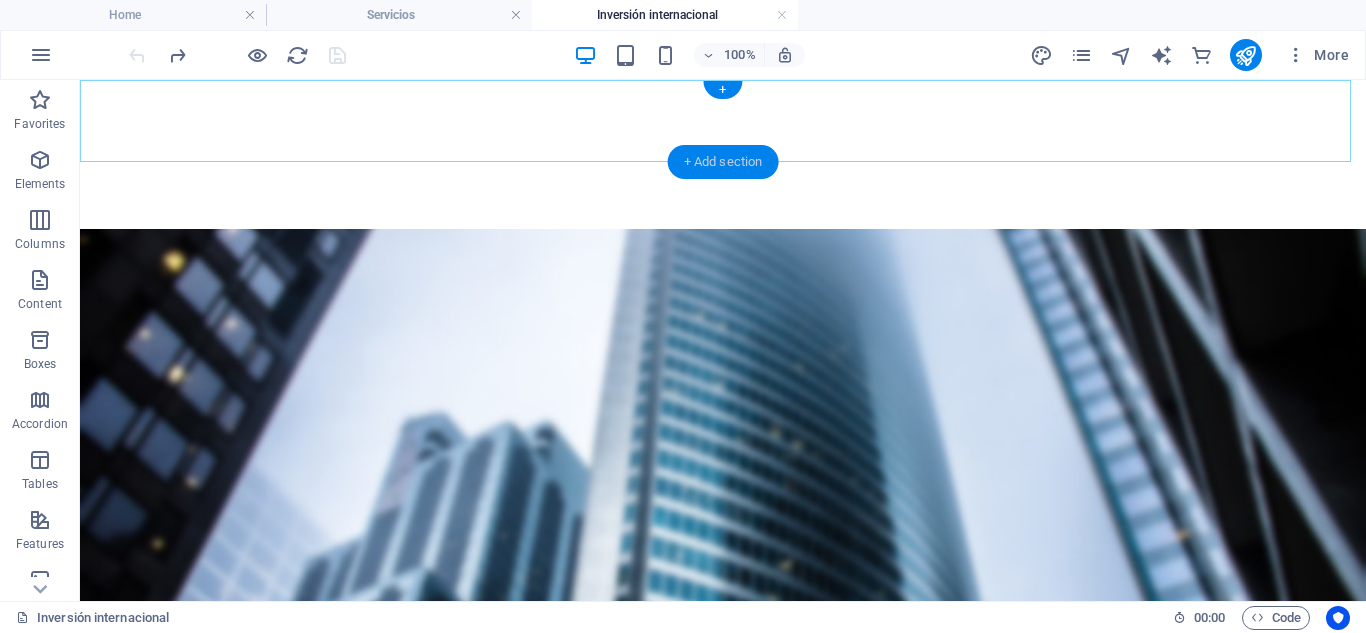 click on "+ Add section" at bounding box center [723, 162] 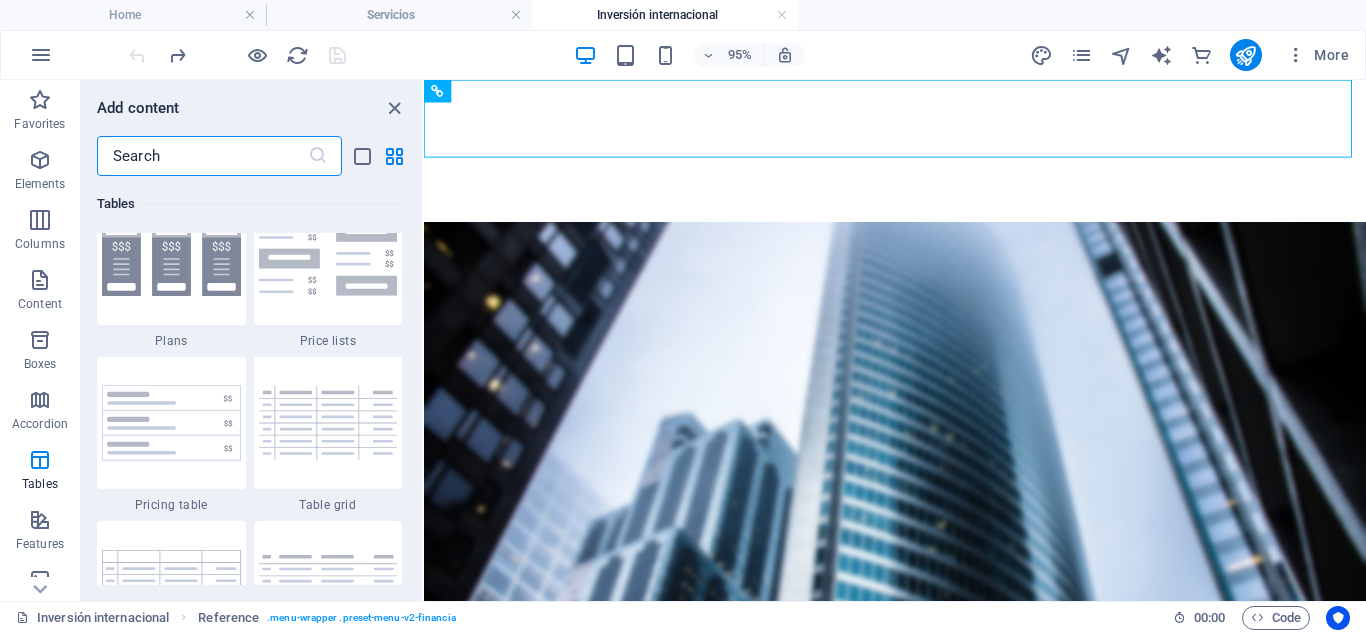 scroll, scrollTop: 6832, scrollLeft: 0, axis: vertical 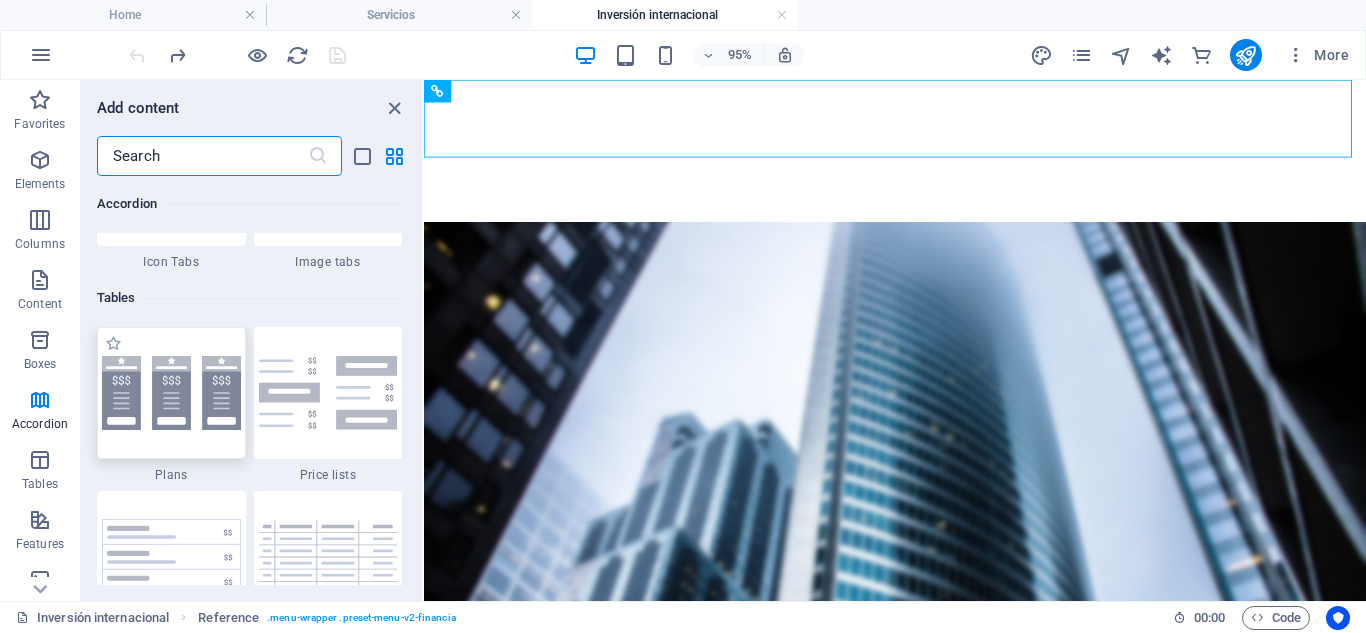 click at bounding box center [171, 393] 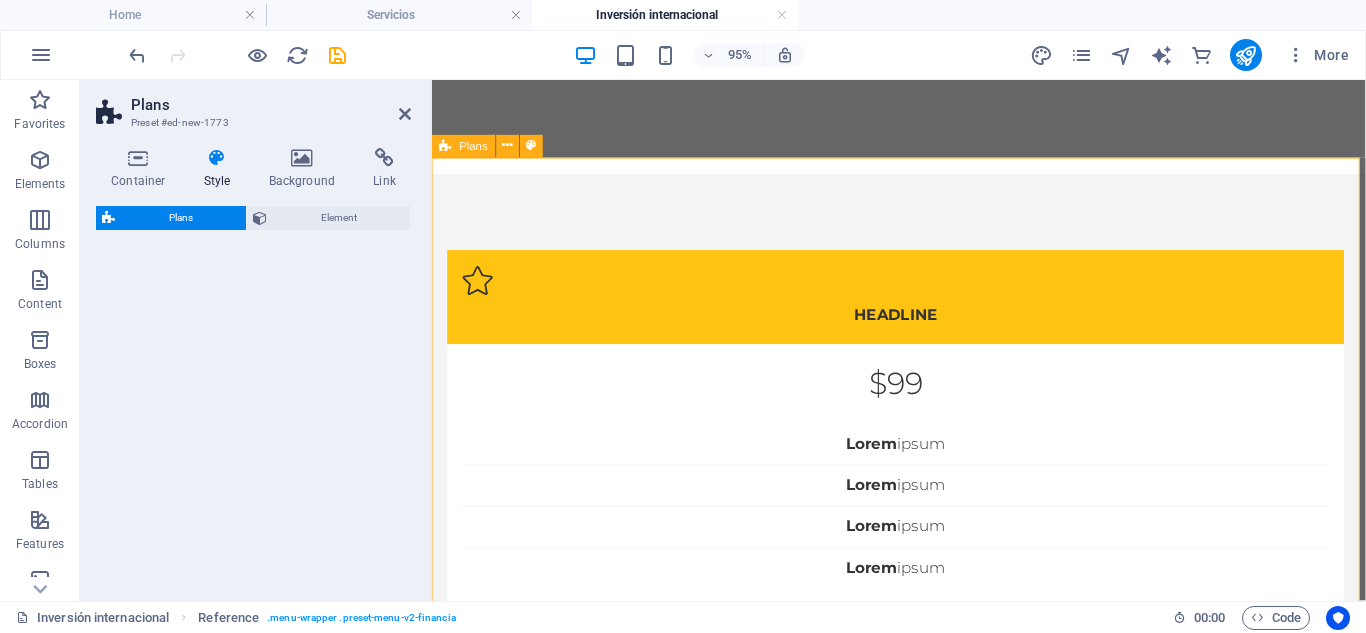 select on "rem" 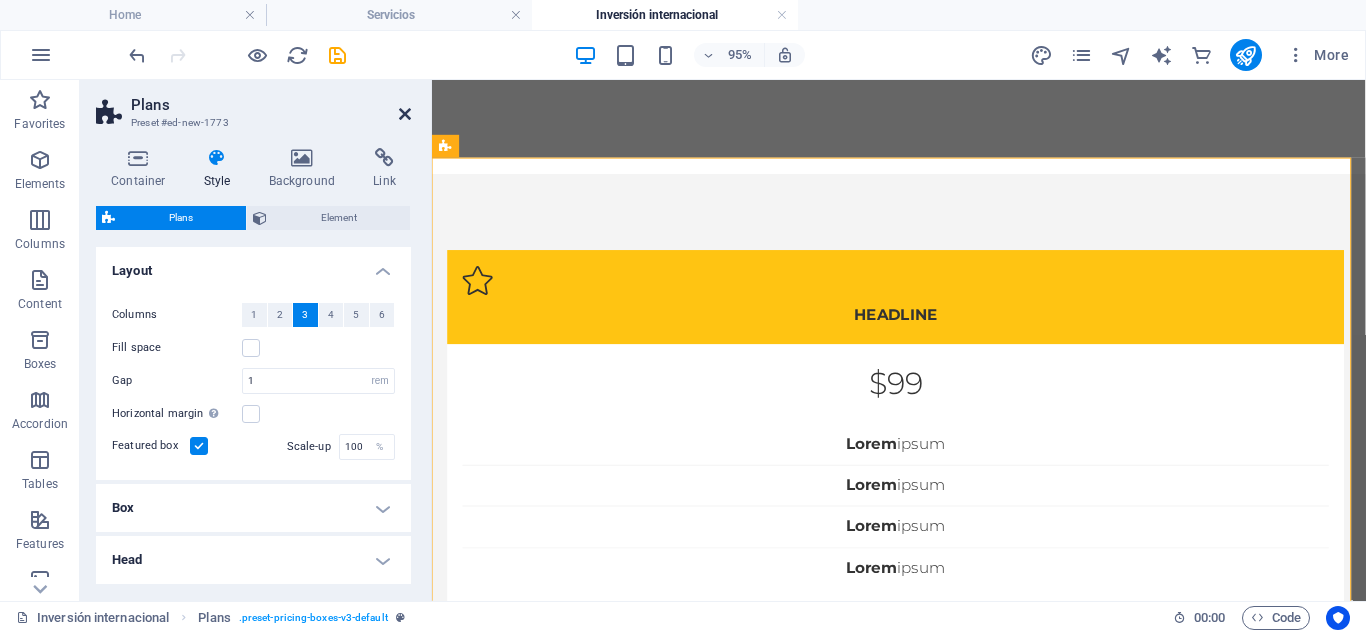 click at bounding box center (405, 114) 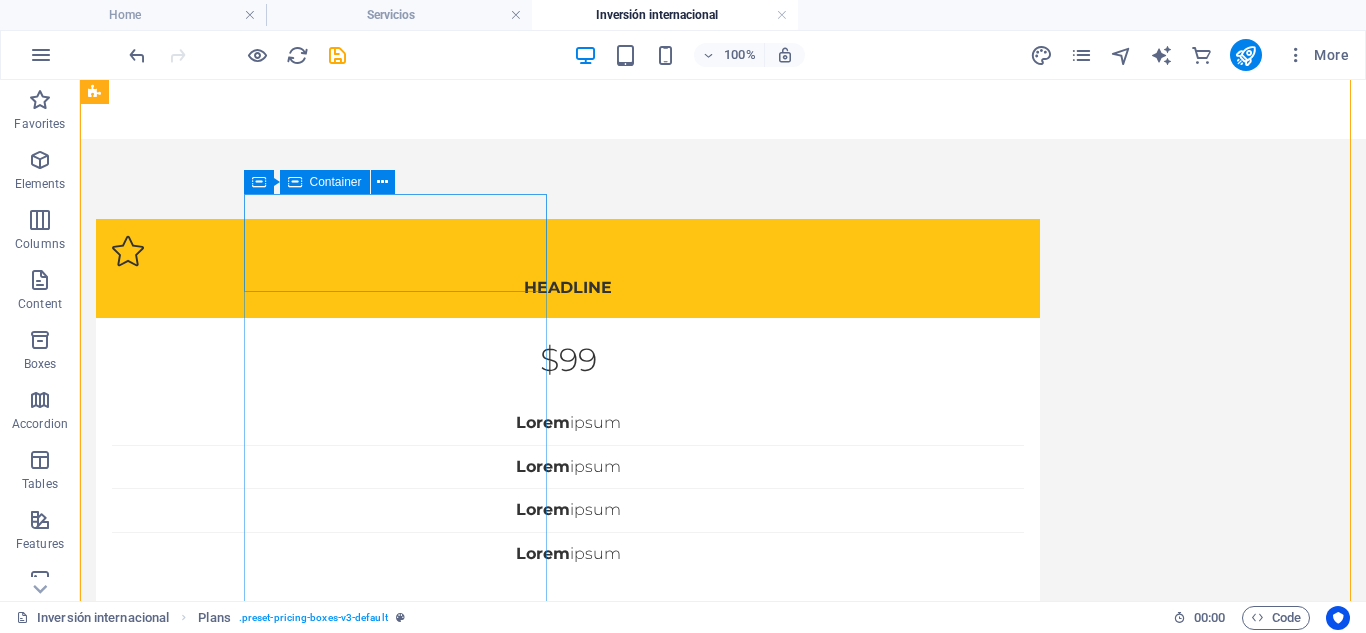 scroll, scrollTop: 0, scrollLeft: 0, axis: both 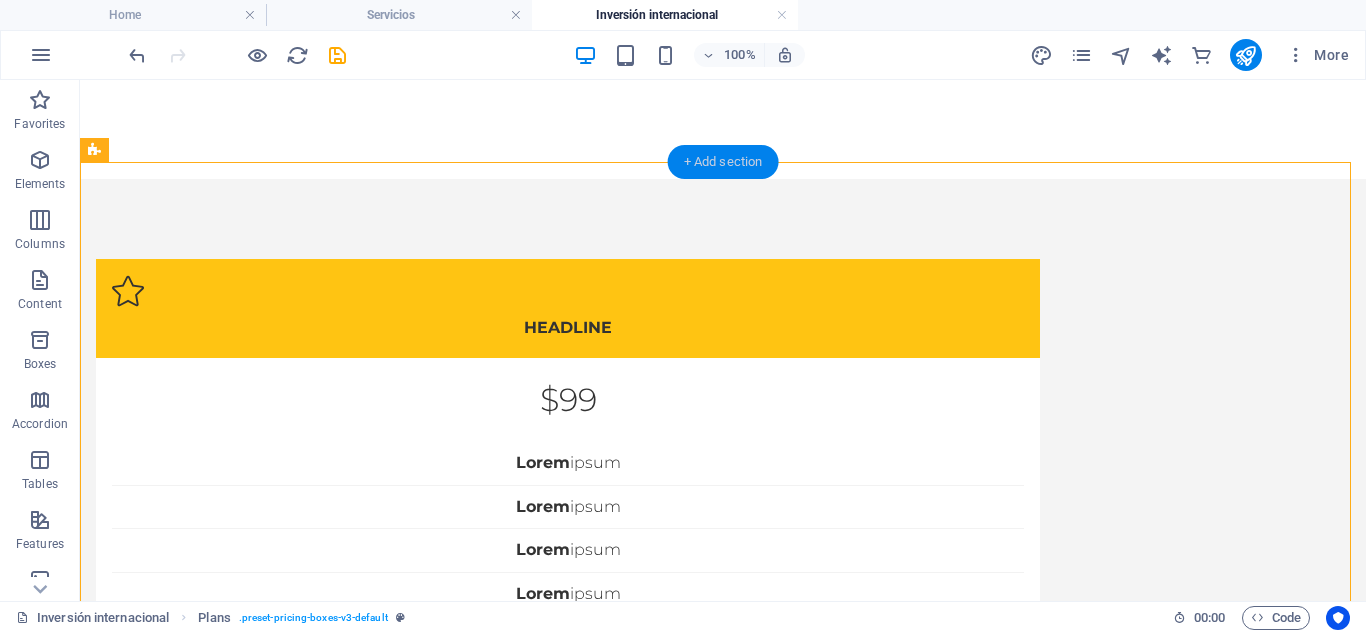 drag, startPoint x: 704, startPoint y: 161, endPoint x: 111, endPoint y: 91, distance: 597.11725 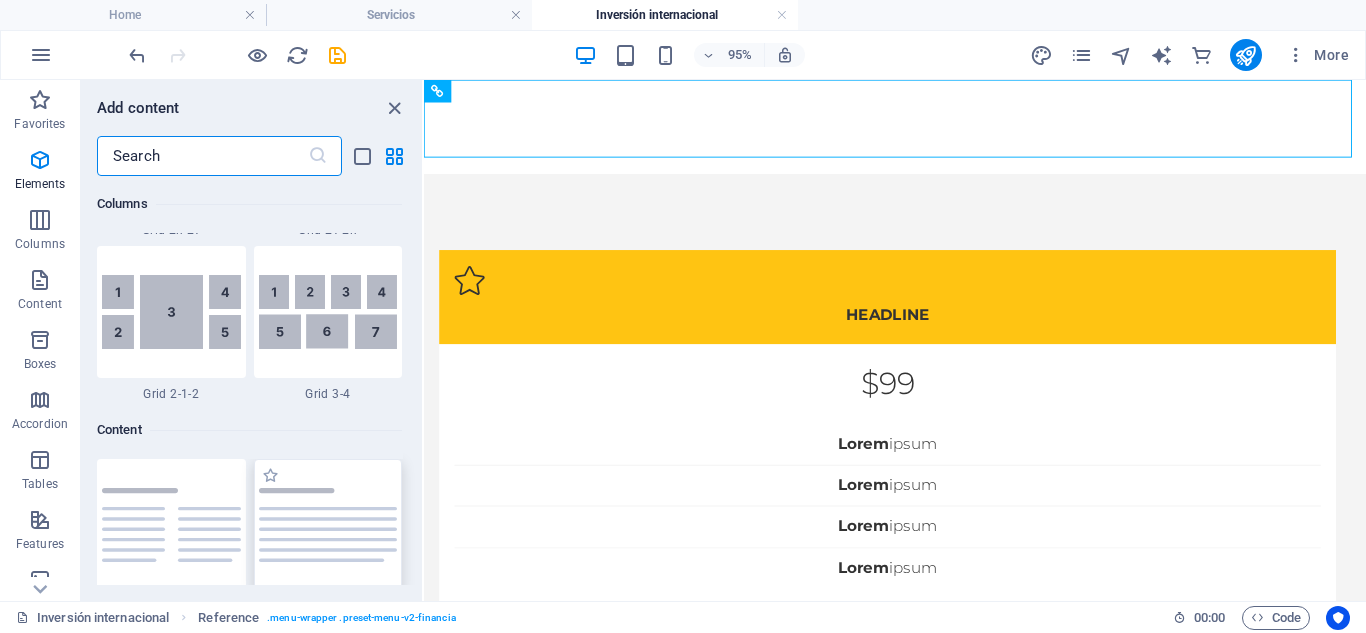 scroll, scrollTop: 3499, scrollLeft: 0, axis: vertical 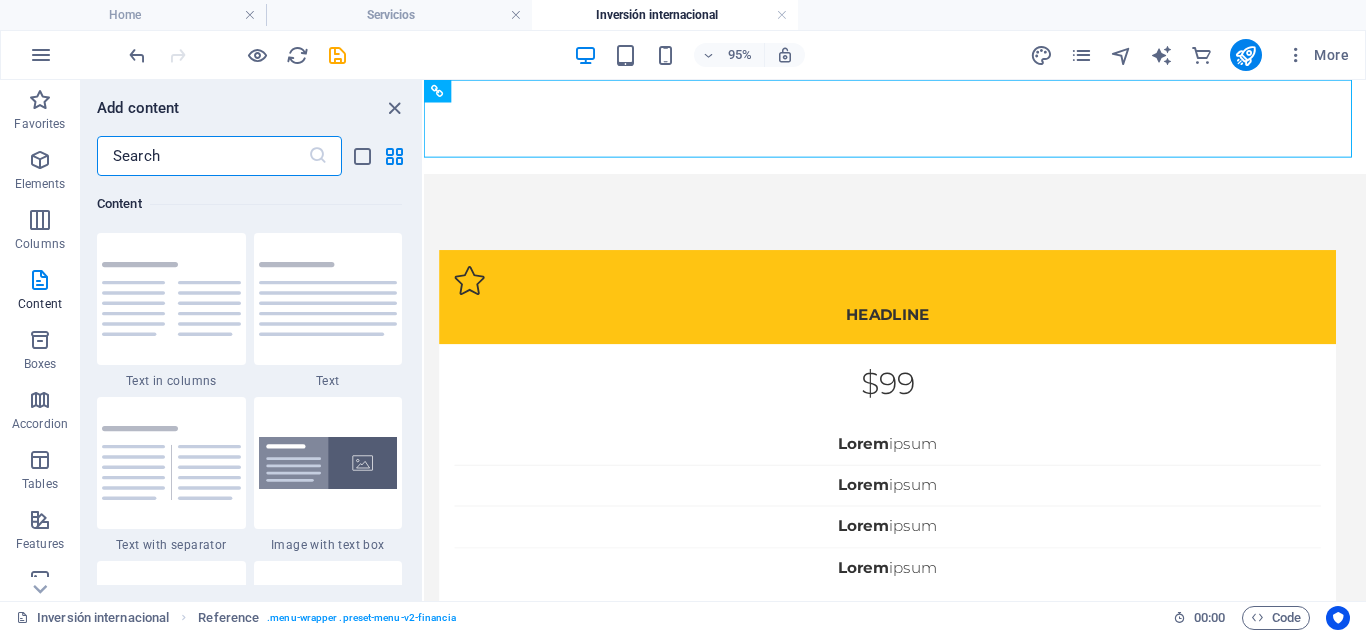 click at bounding box center [202, 156] 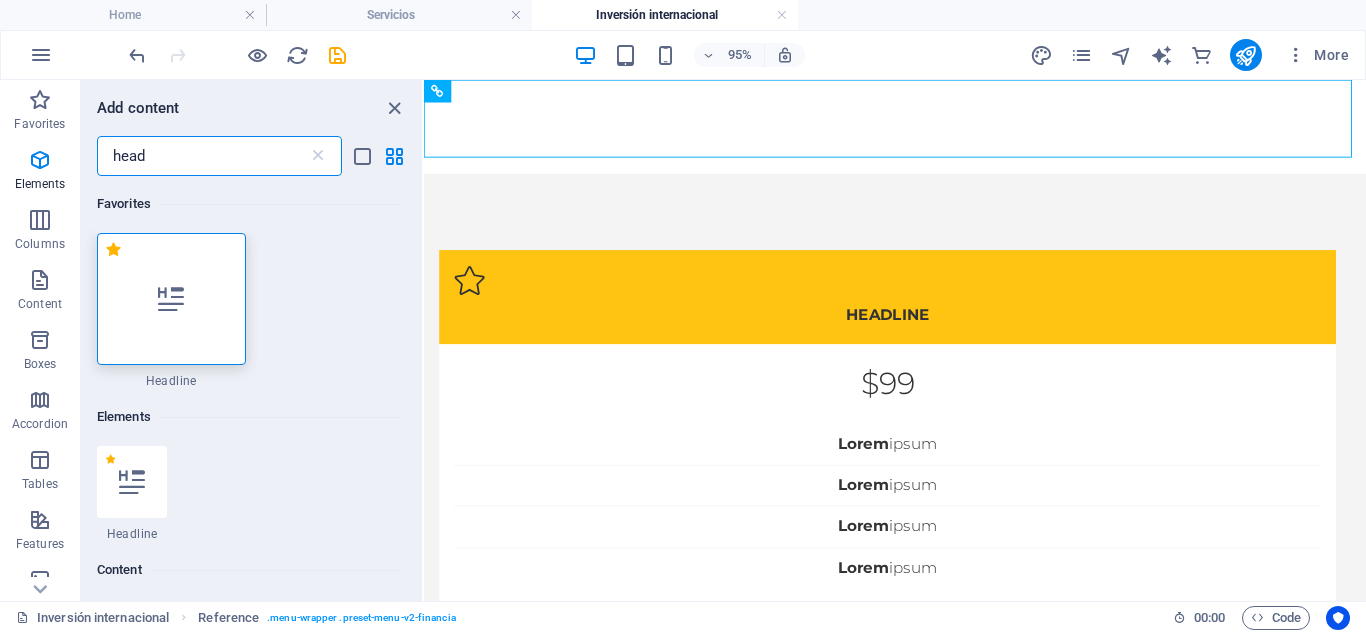 scroll, scrollTop: 0, scrollLeft: 0, axis: both 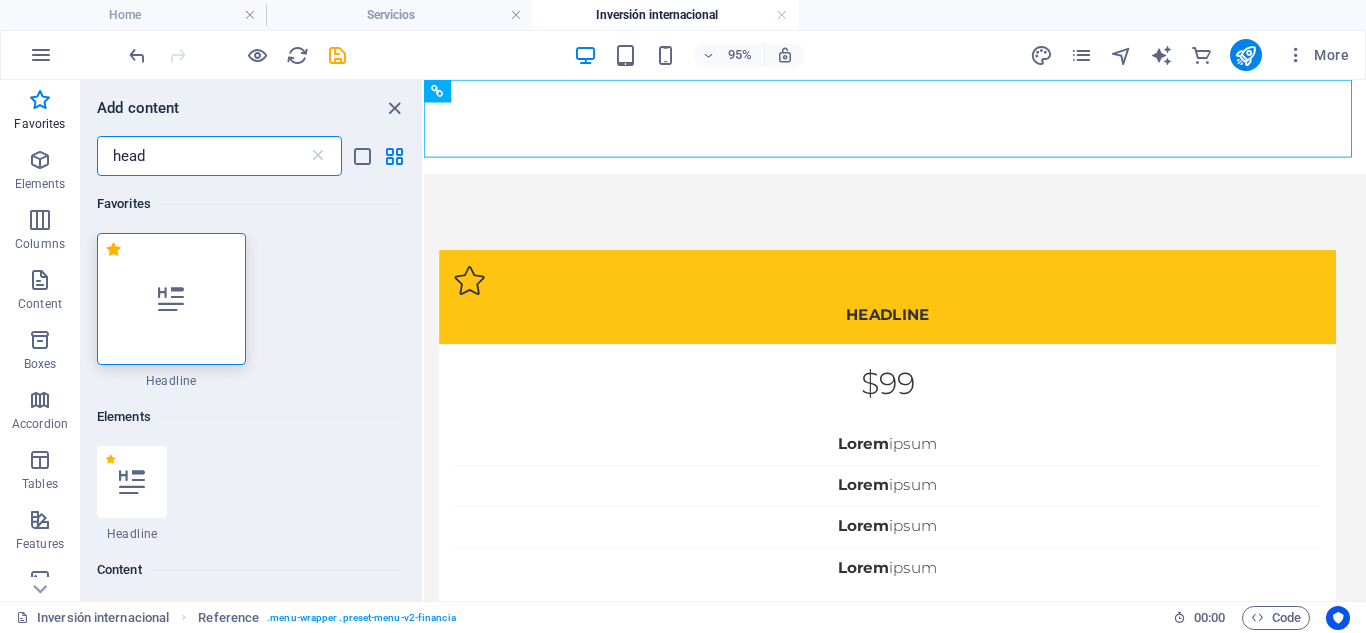type on "head" 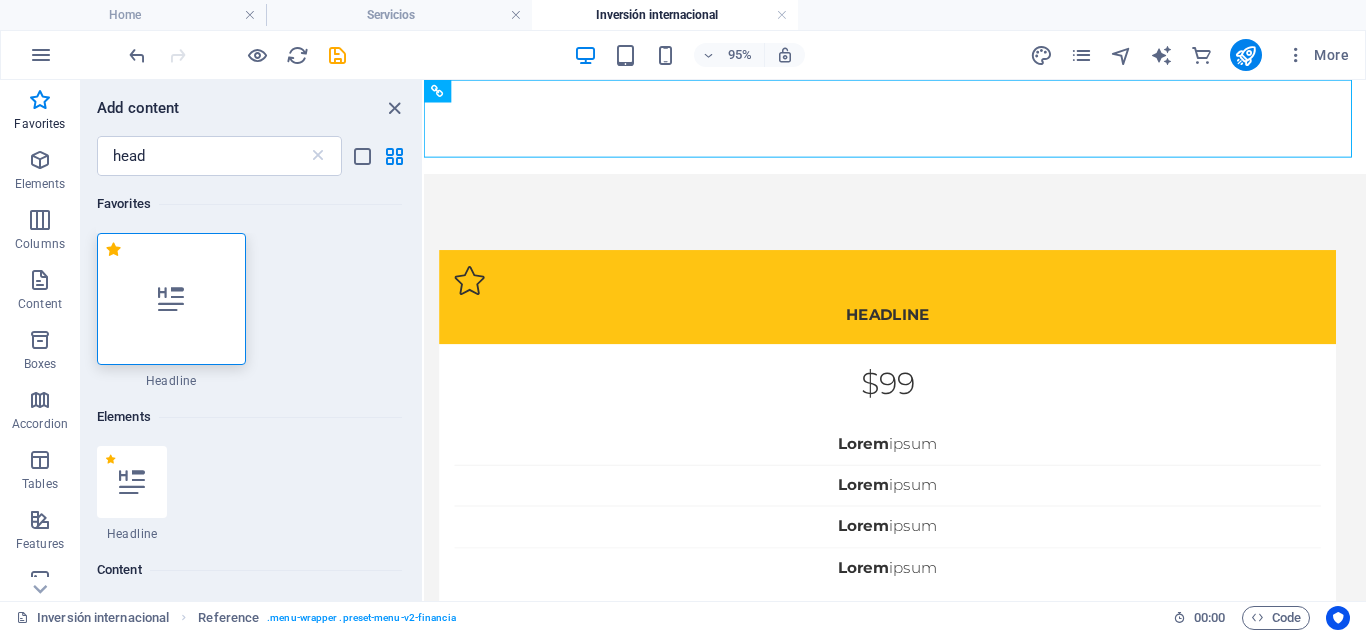 click at bounding box center [171, 299] 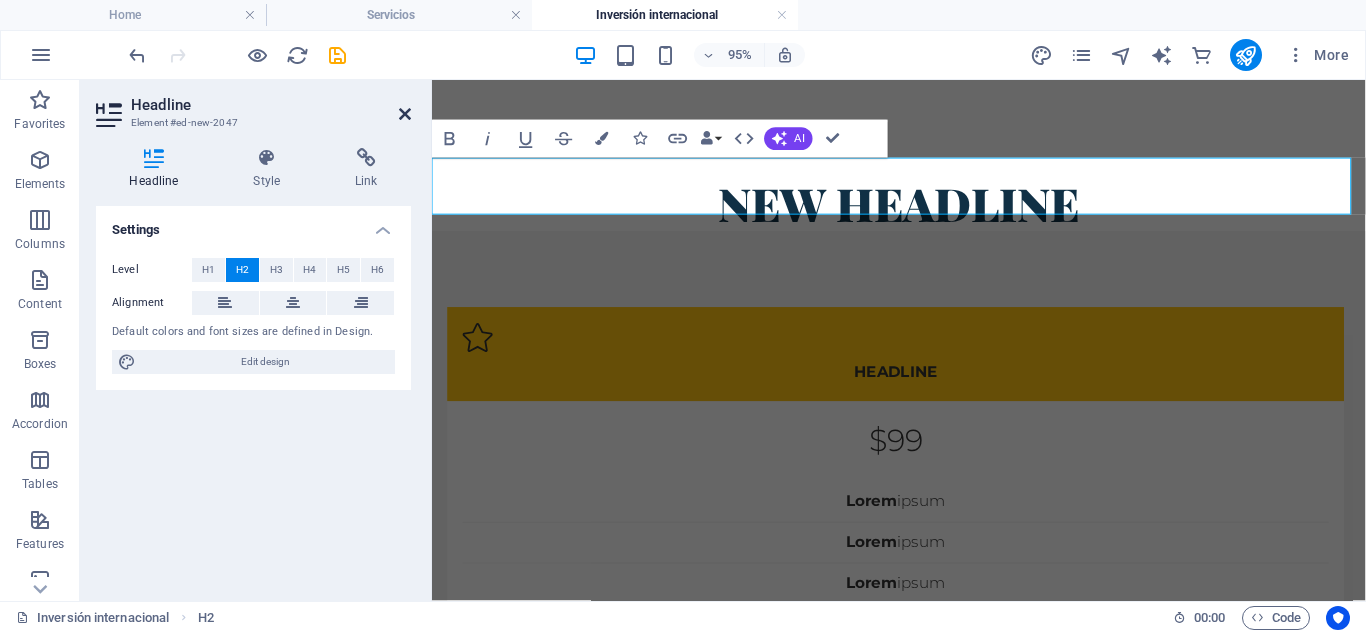 click at bounding box center (405, 114) 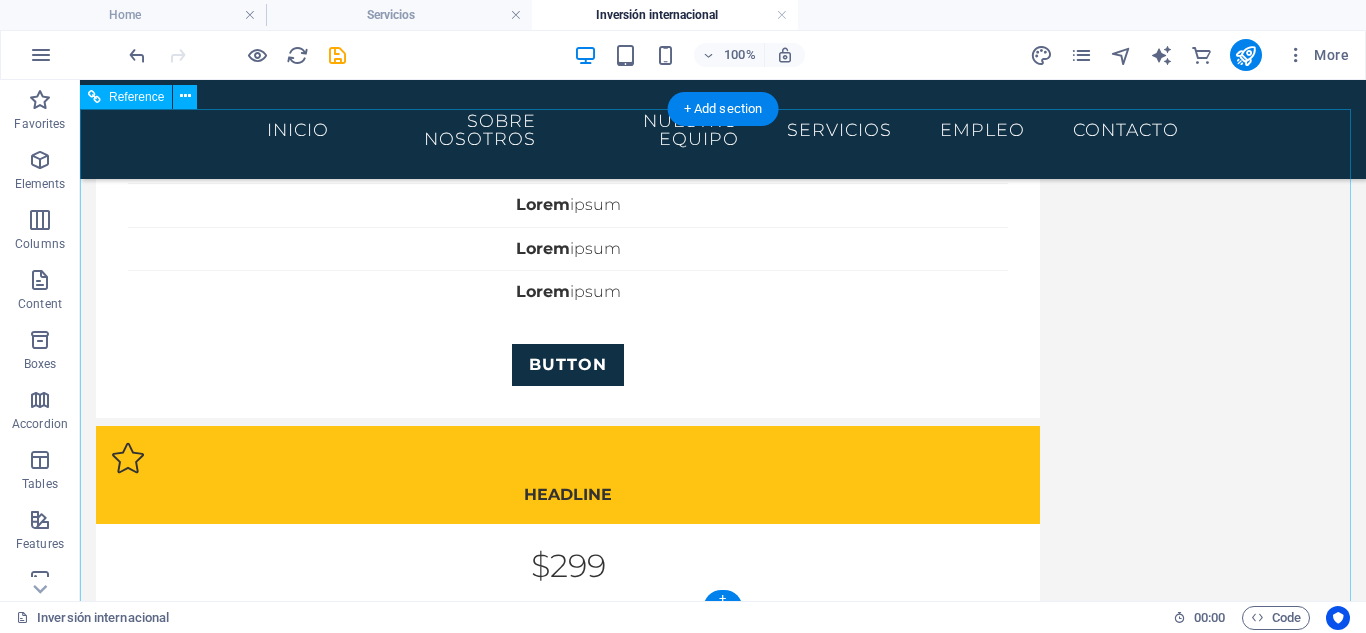 scroll, scrollTop: 558, scrollLeft: 0, axis: vertical 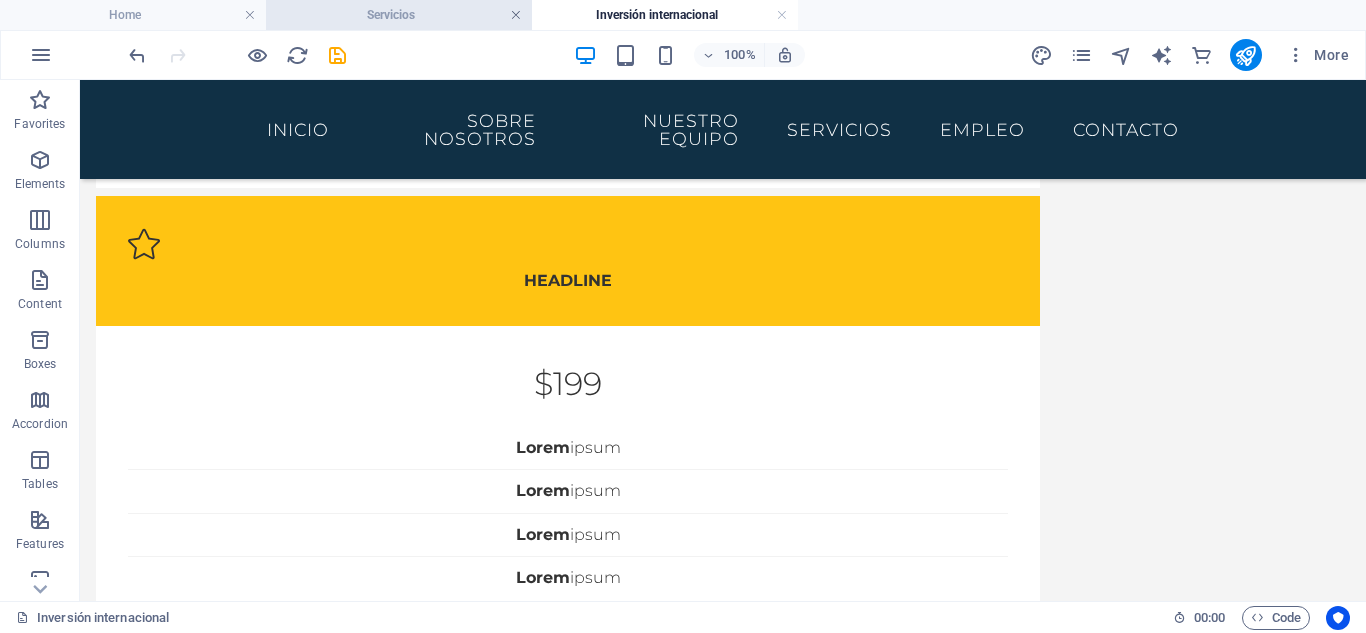 click at bounding box center (516, 15) 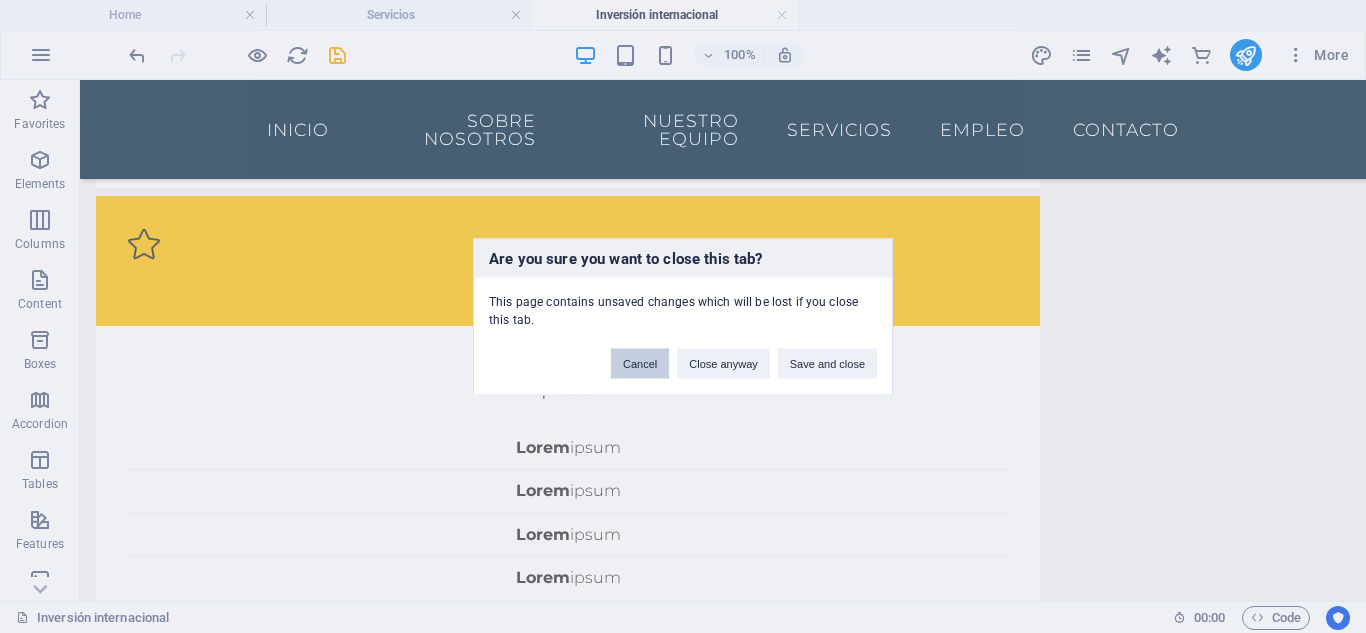 drag, startPoint x: 638, startPoint y: 364, endPoint x: 529, endPoint y: 151, distance: 239.26973 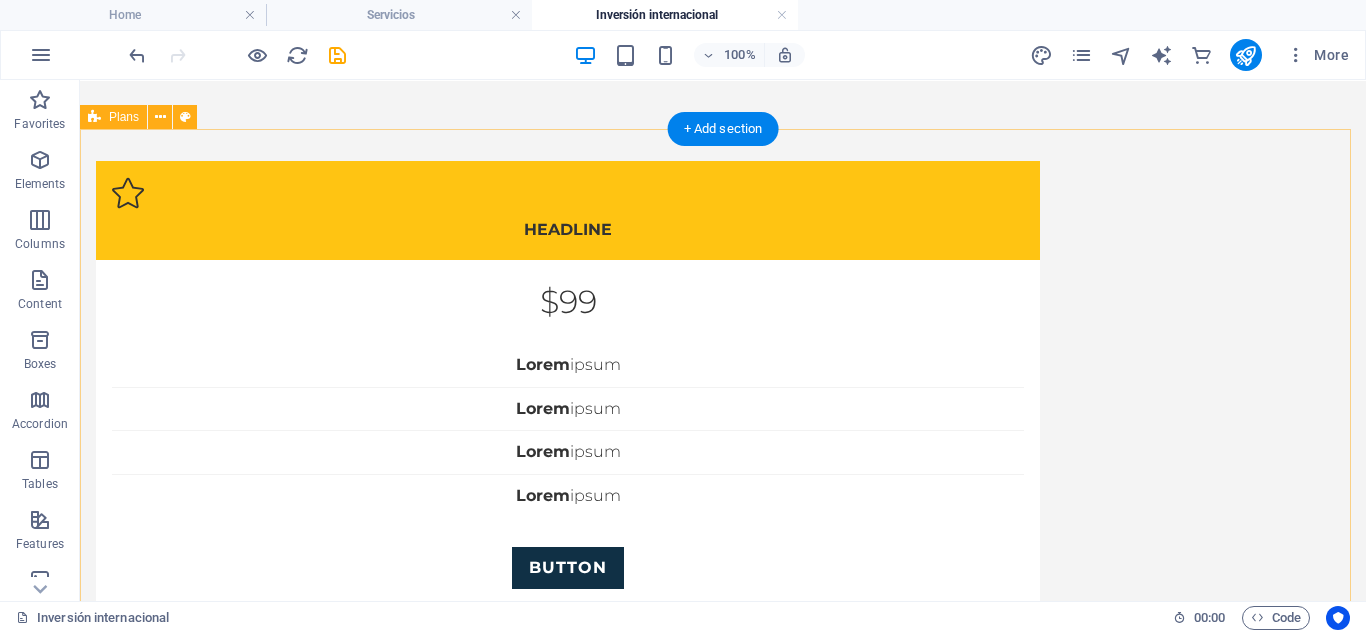 scroll, scrollTop: 0, scrollLeft: 0, axis: both 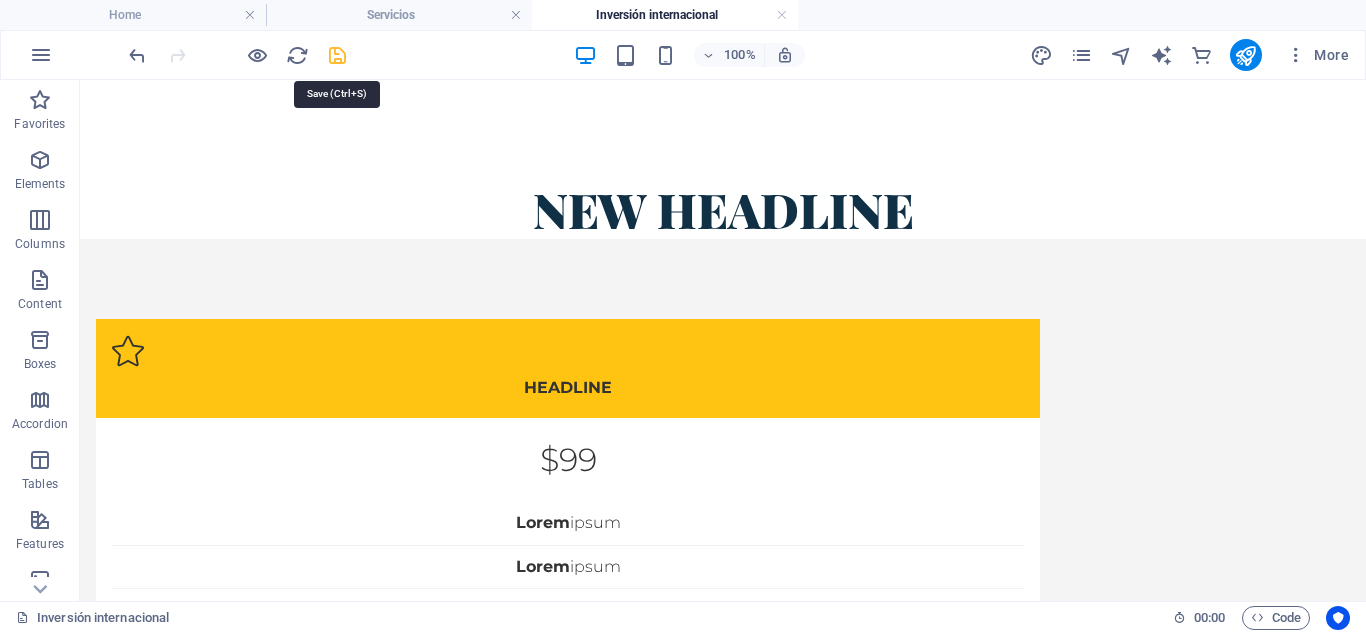 click at bounding box center (337, 55) 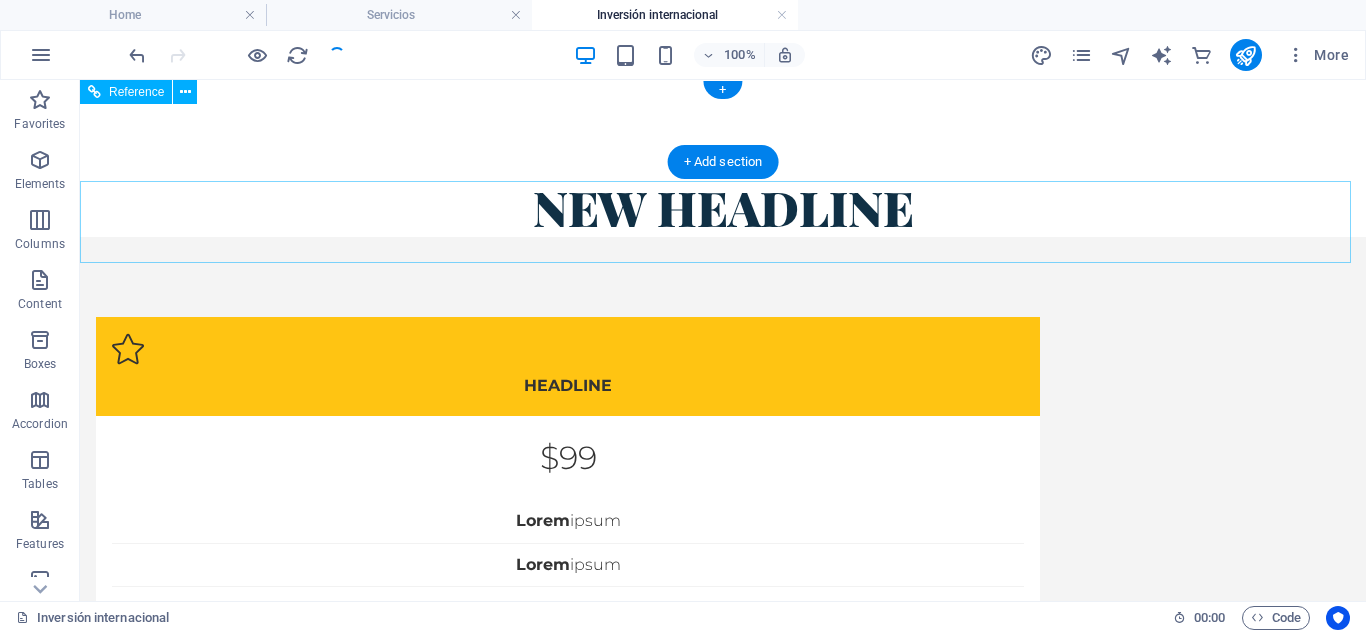 scroll, scrollTop: 0, scrollLeft: 0, axis: both 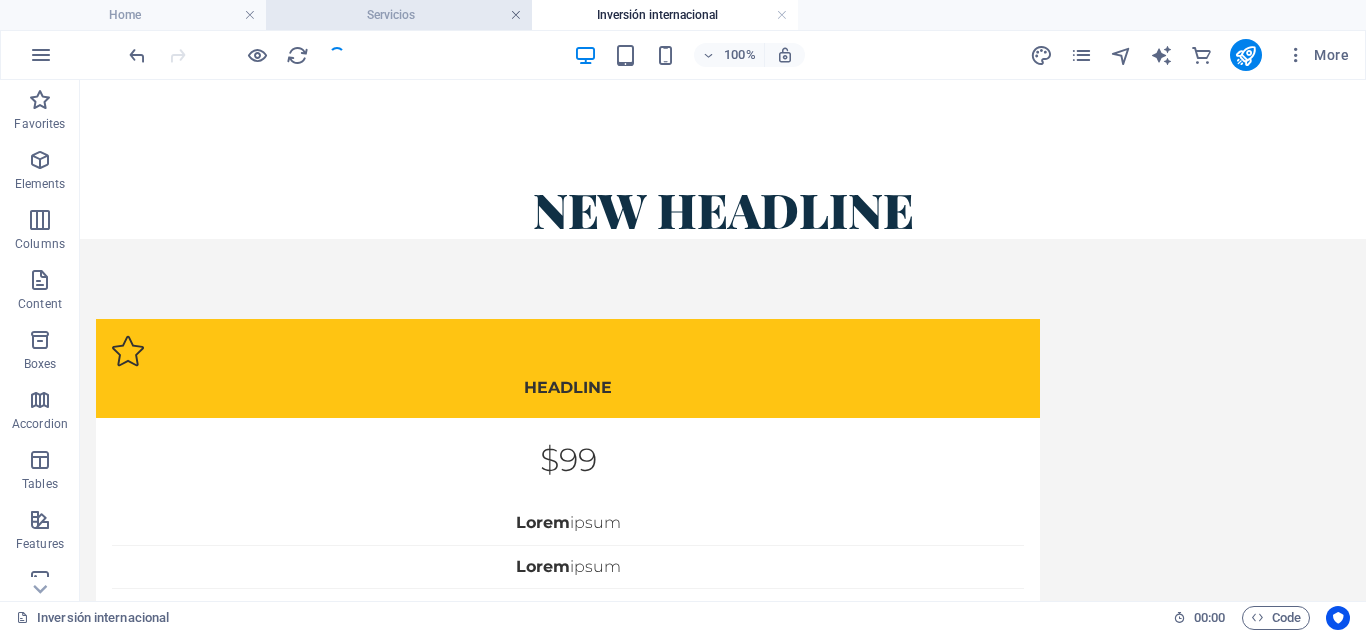 click at bounding box center [516, 15] 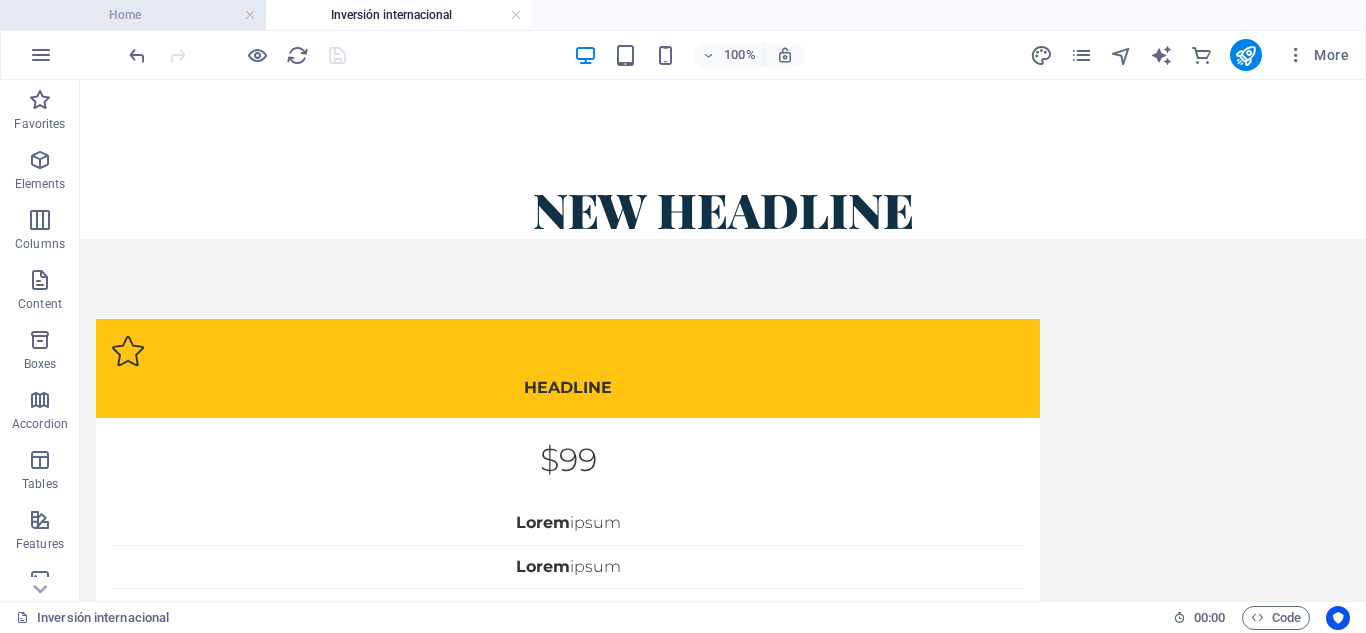 click on "Home" at bounding box center [133, 15] 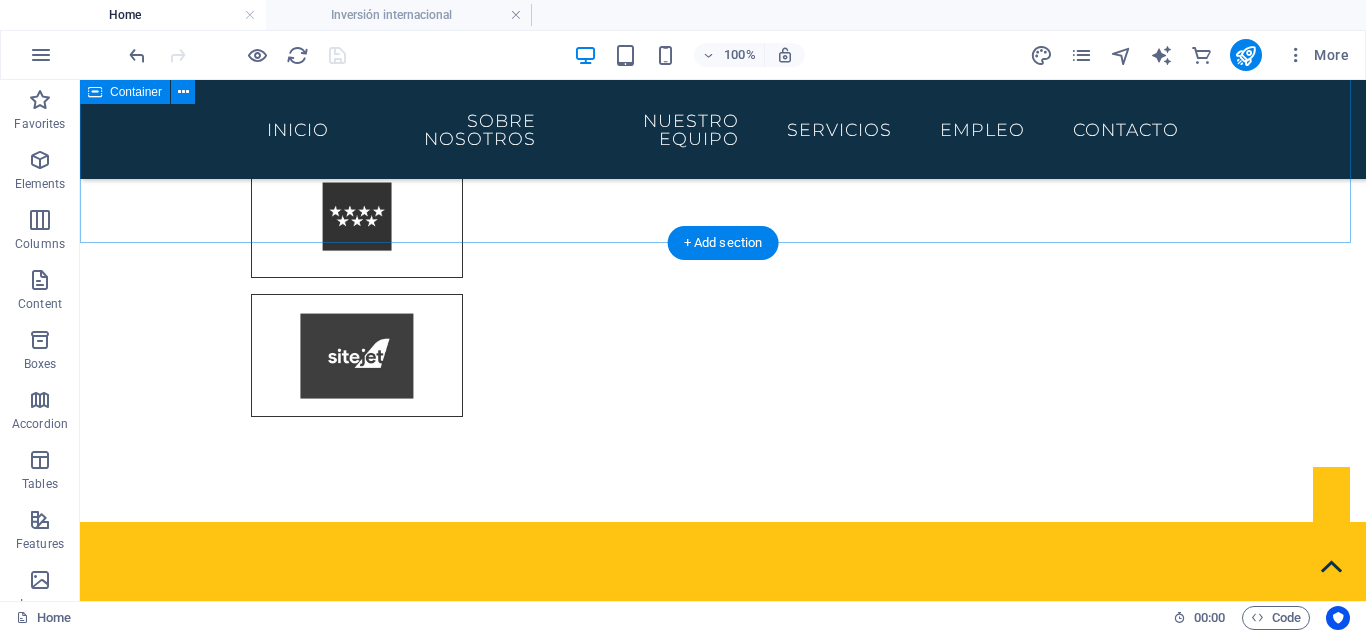 scroll, scrollTop: 7225, scrollLeft: 0, axis: vertical 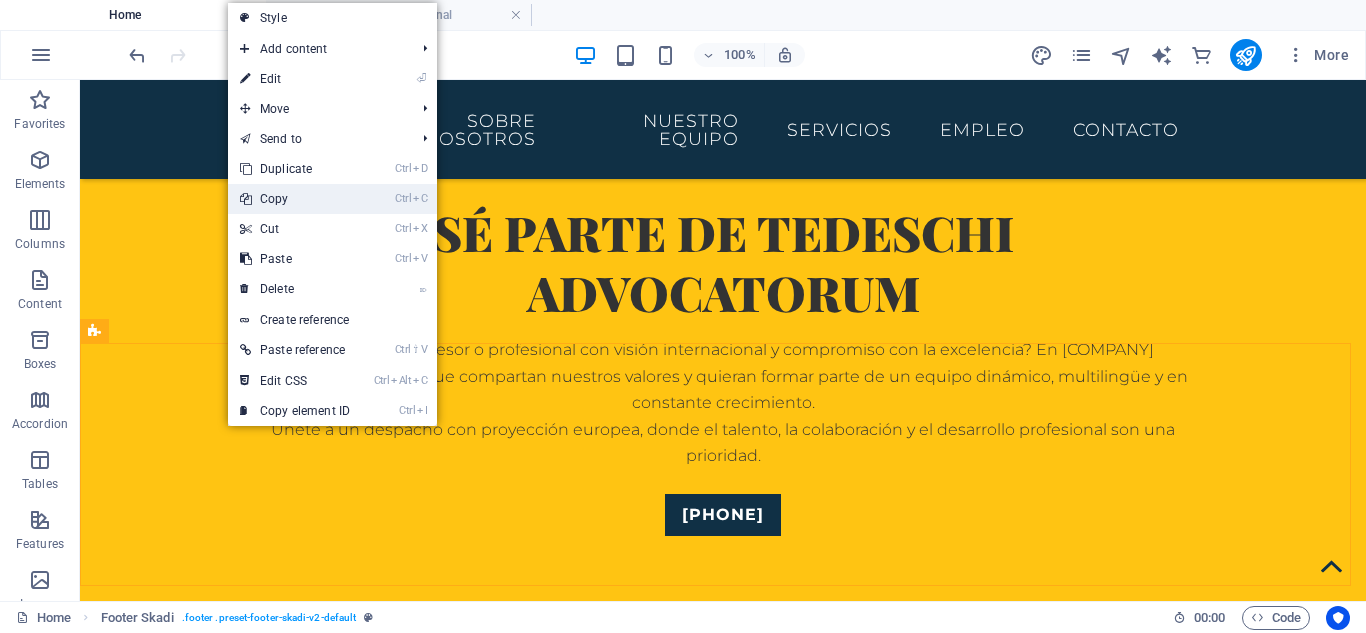 click on "Ctrl C  Copy" at bounding box center [295, 199] 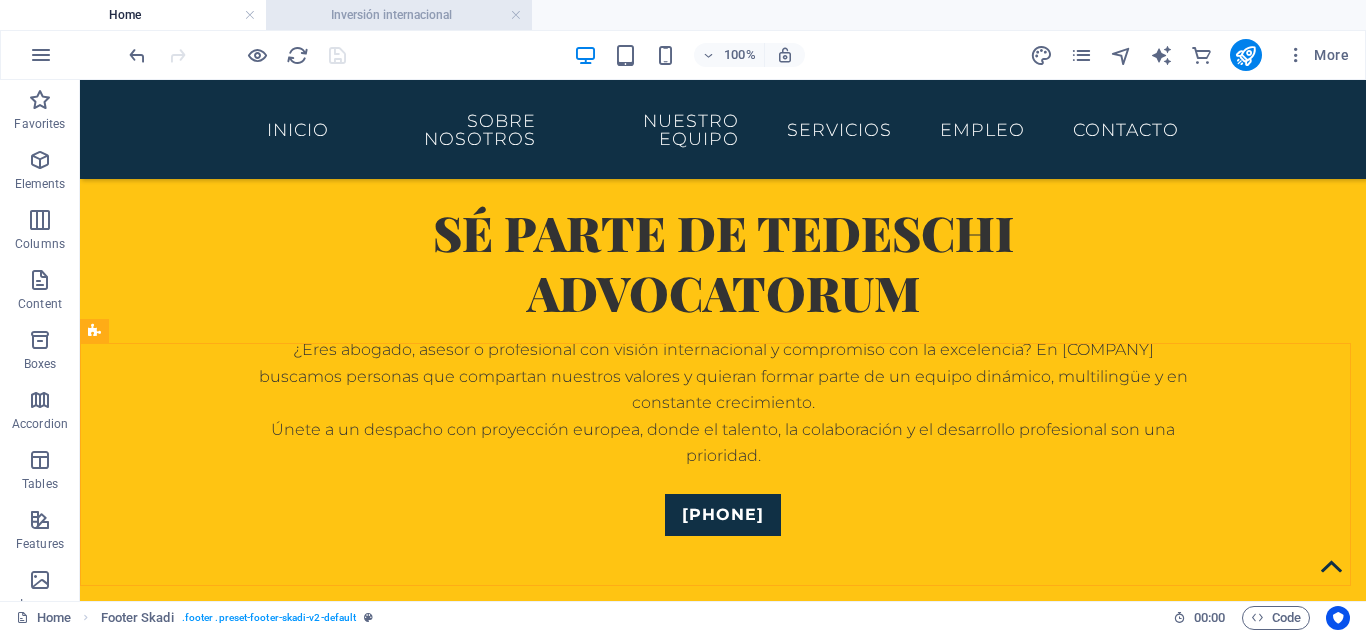 click on "Inversión internacional" at bounding box center [399, 15] 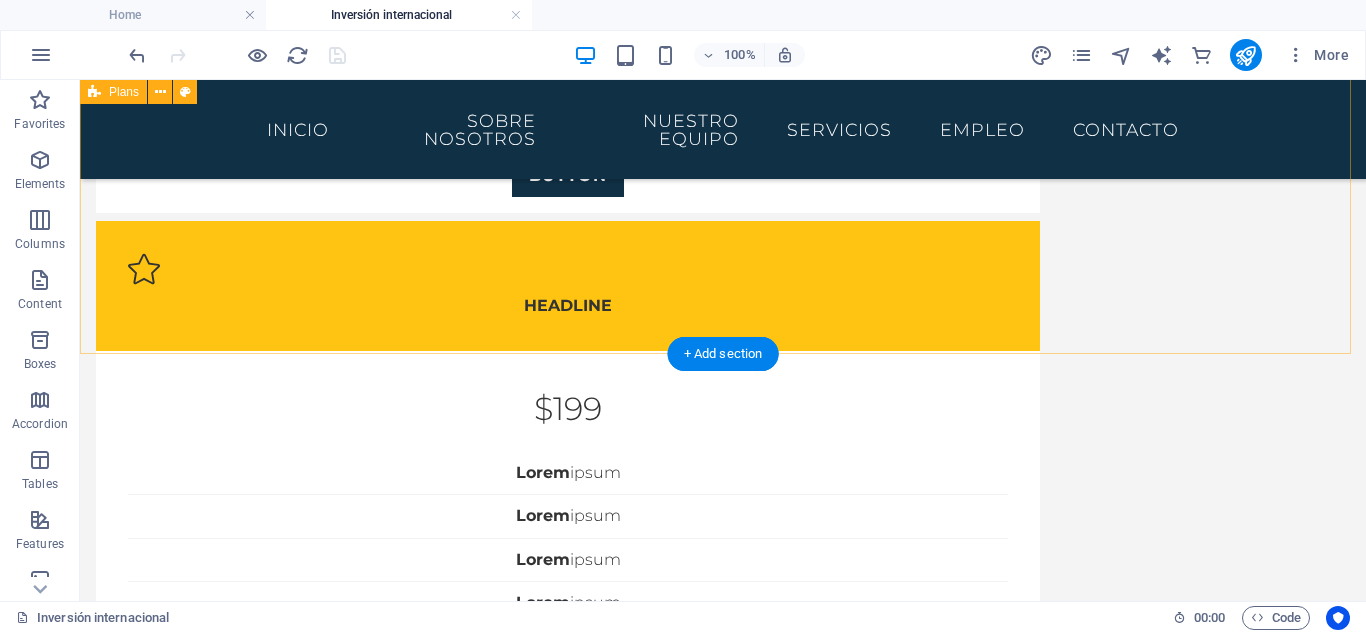 scroll, scrollTop: 1091, scrollLeft: 0, axis: vertical 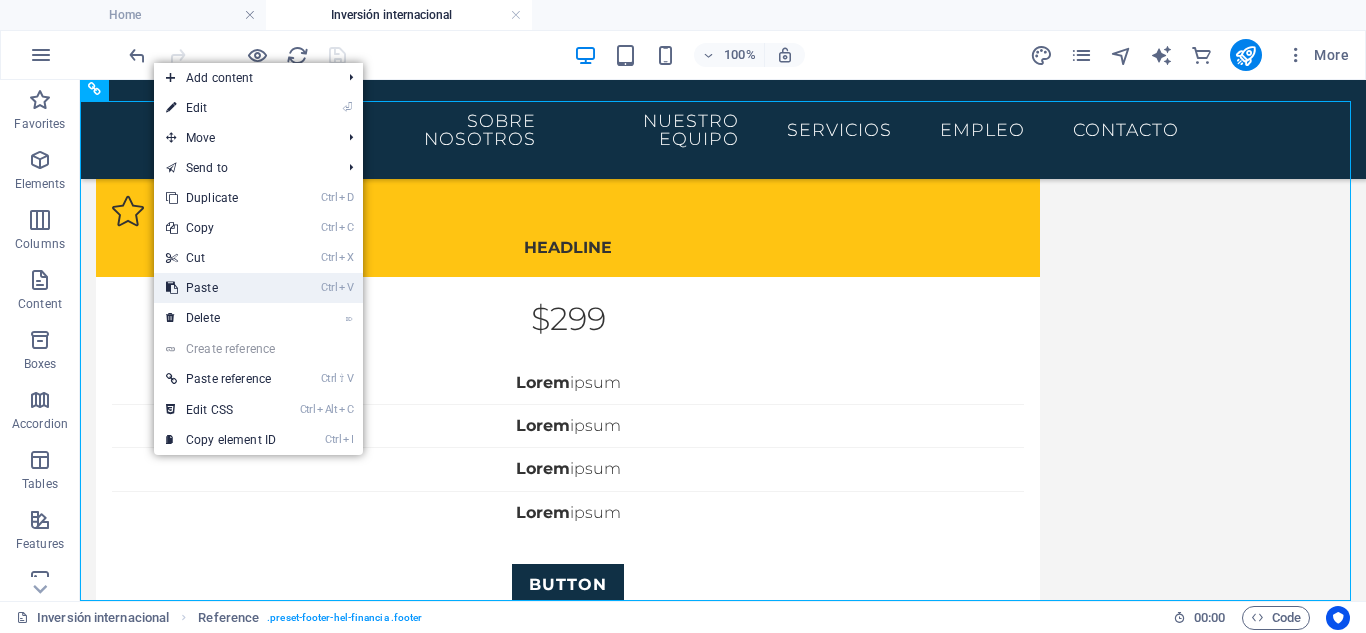 click on "Ctrl V  Paste" at bounding box center (221, 288) 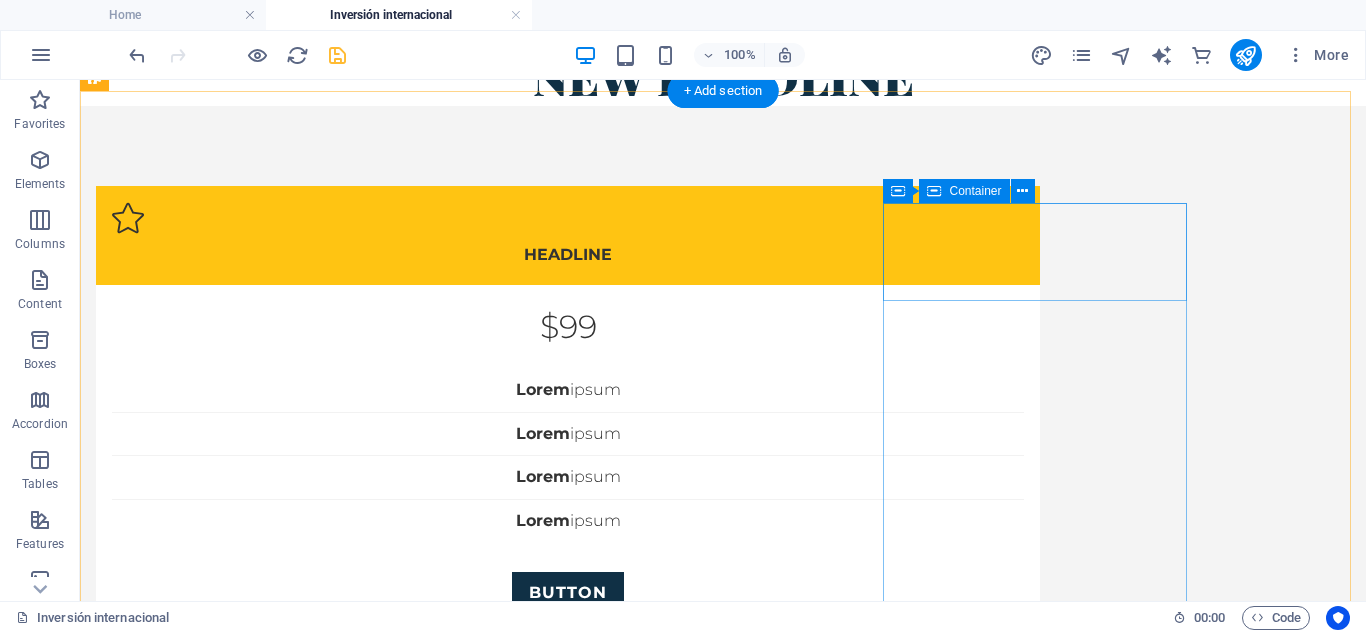 scroll, scrollTop: 0, scrollLeft: 0, axis: both 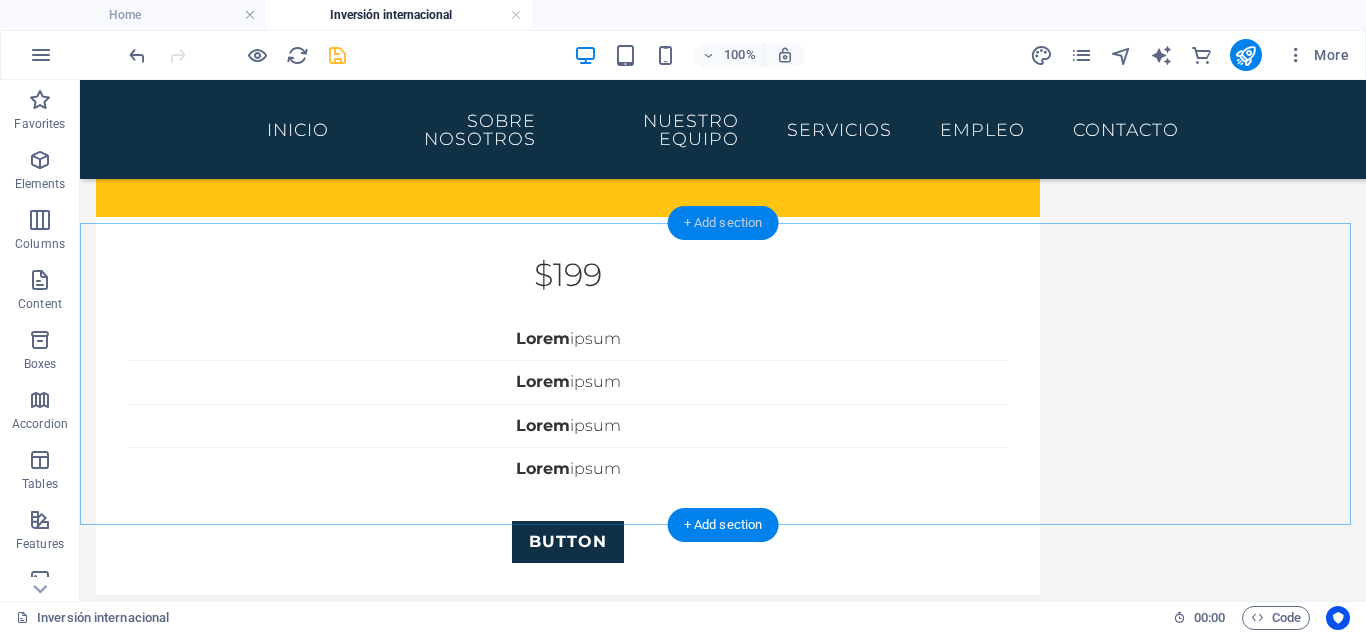 click on "+ Add section" at bounding box center [723, 223] 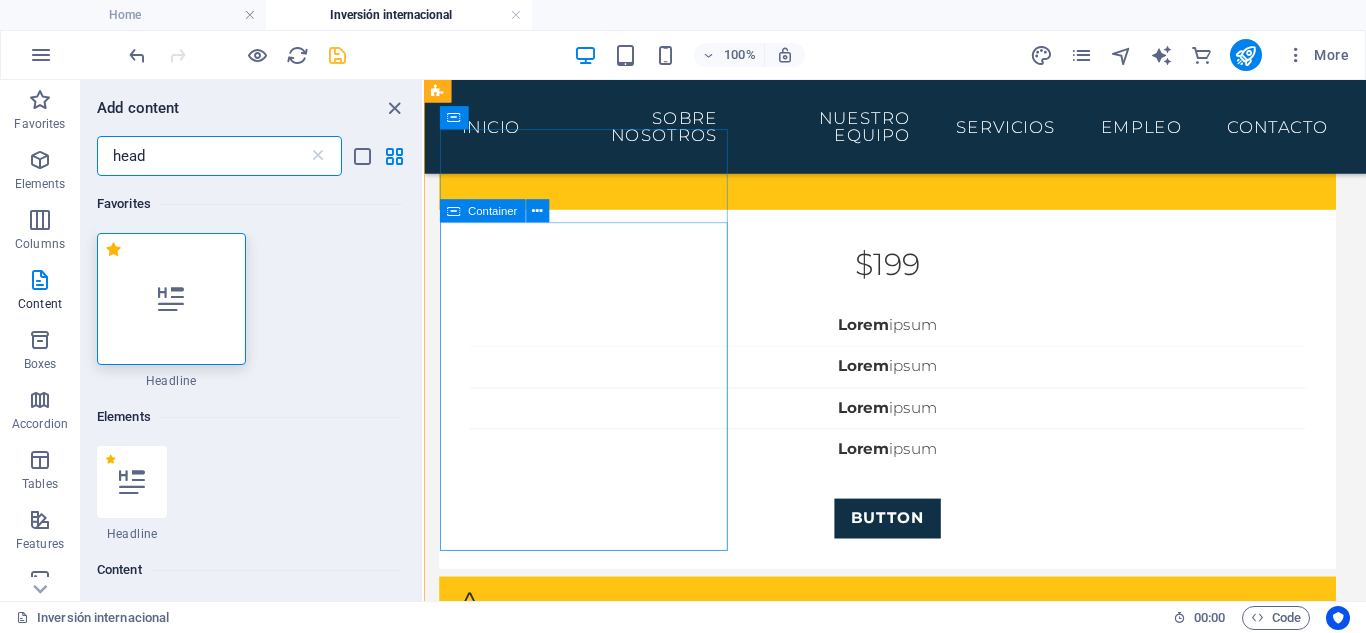 scroll, scrollTop: 202, scrollLeft: 0, axis: vertical 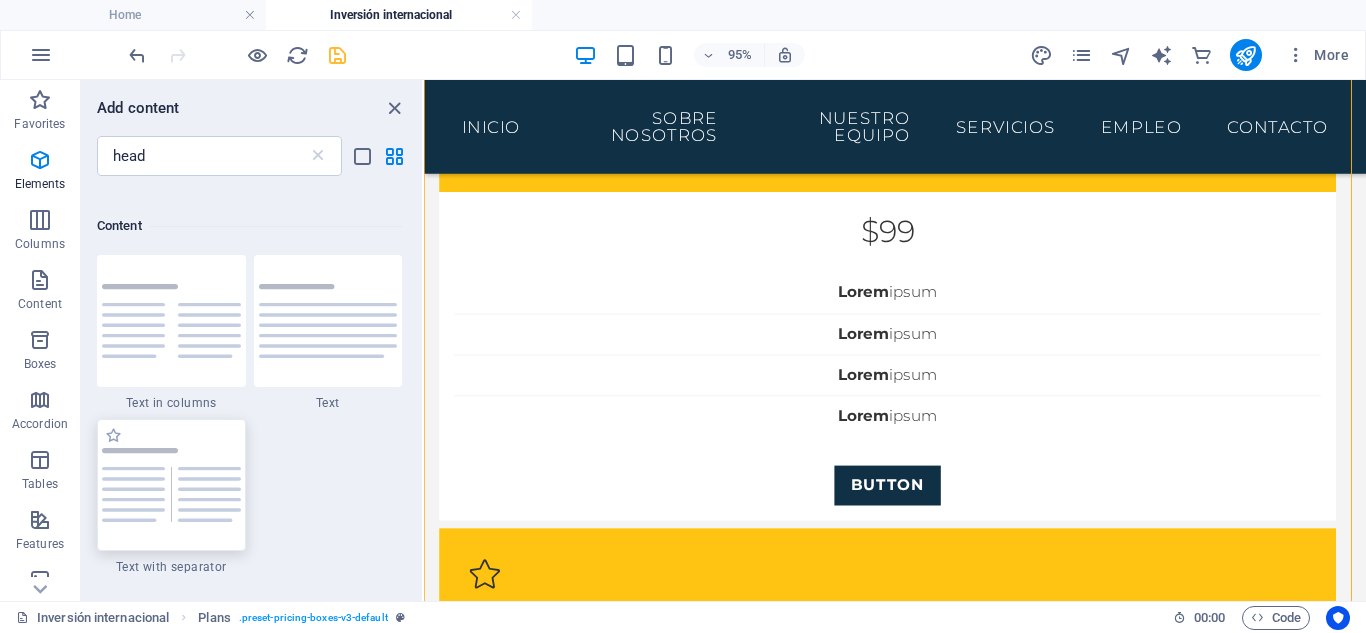 drag, startPoint x: 205, startPoint y: 485, endPoint x: 253, endPoint y: 534, distance: 68.593 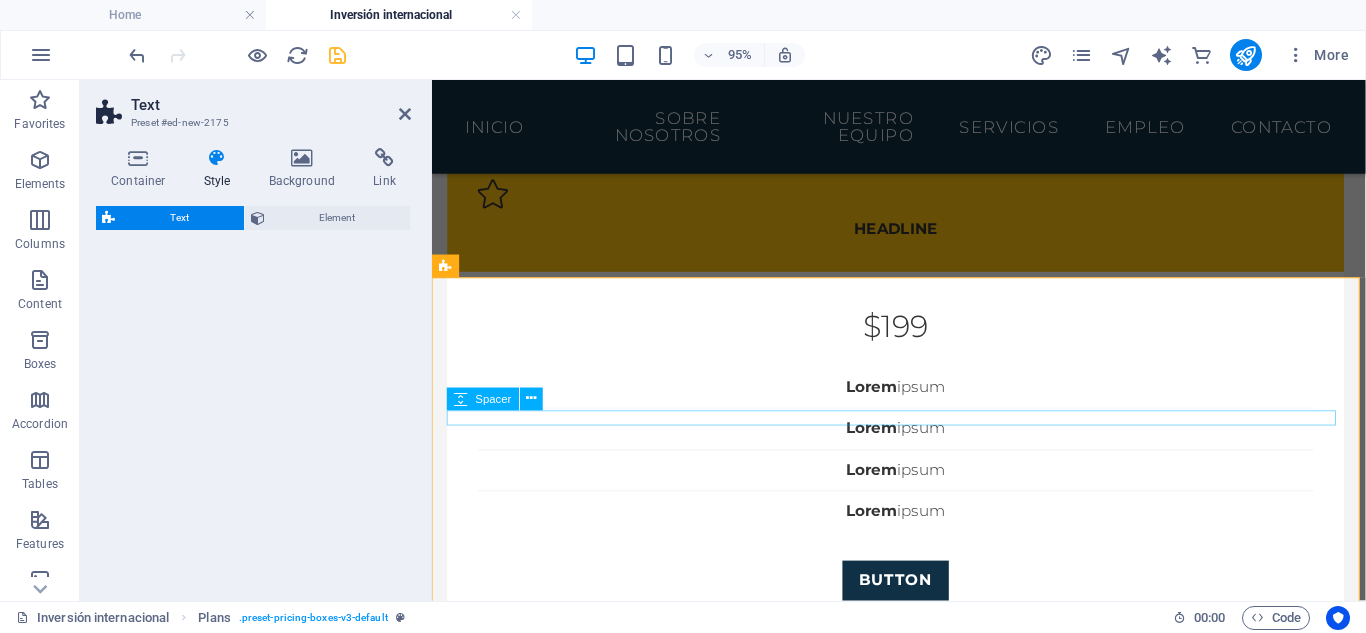 select on "rem" 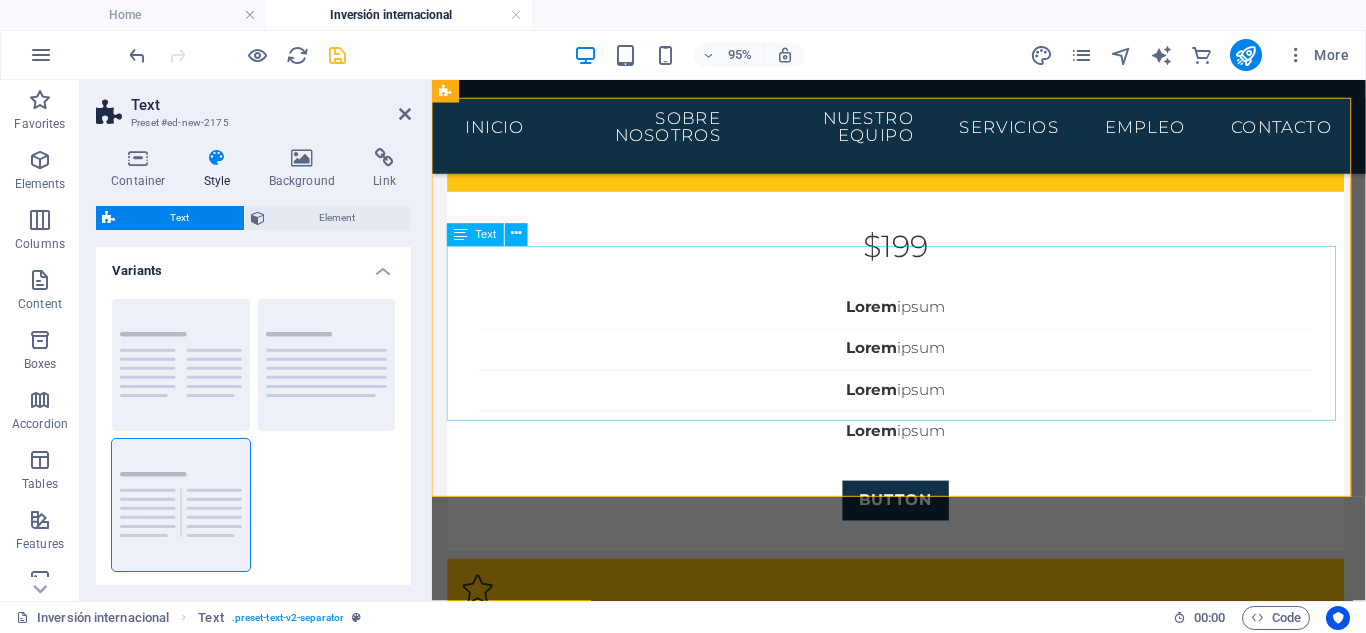 scroll, scrollTop: 667, scrollLeft: 0, axis: vertical 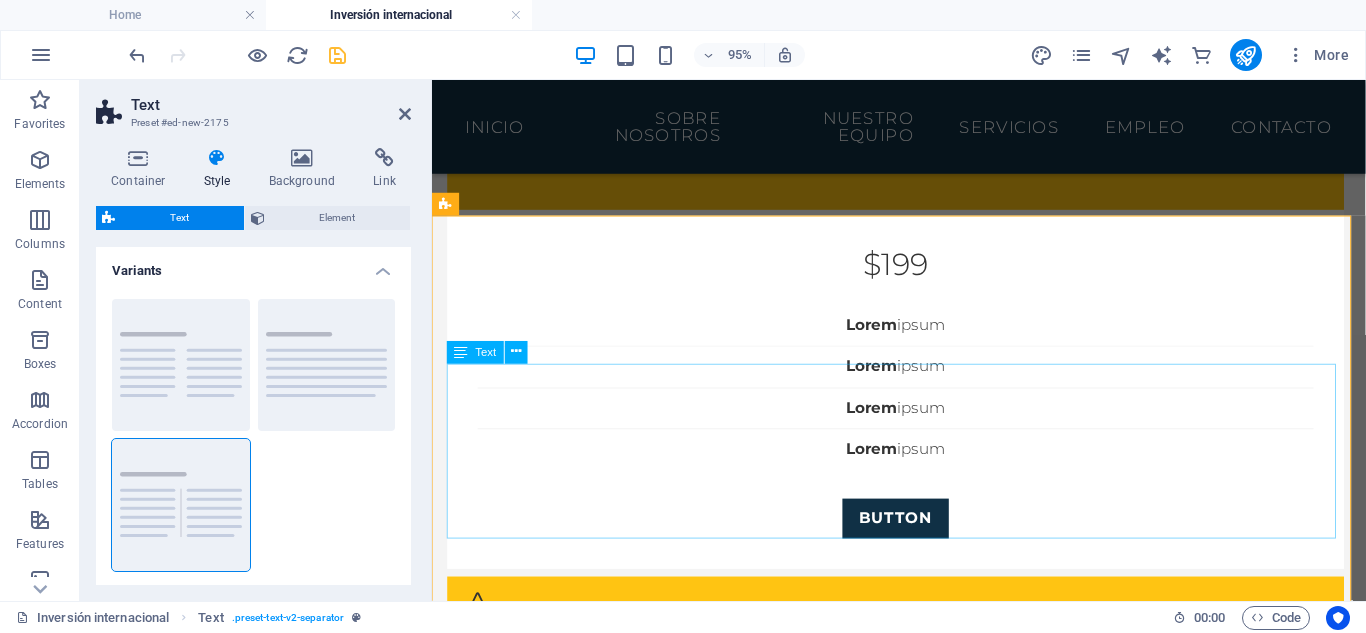 click on "Lorem ipsum dolor sitope amet, consectetur adipisicing elitip. Massumenda, dolore, cum vel modi asperiores consequatur suscipit quidem ducimus eveniet iure expedita consecteture odiogil voluptatum similique fugit voluptates atem accusamus quae quas dolorem tenetur facere tempora maiores adipisci reiciendis accusantium voluptatibus id voluptate tempore dolor harum nisi amet! Nobis, eaque. Aenean commodo ligula eget dolor. Lorem ipsum dolor sit amet, consectetuer adipiscing elit leget odiogil voluptatum similique fugit voluptates dolor. Libero assumenda, dolore, cum vel modi asperiores consequatur." at bounding box center [924, 1374] 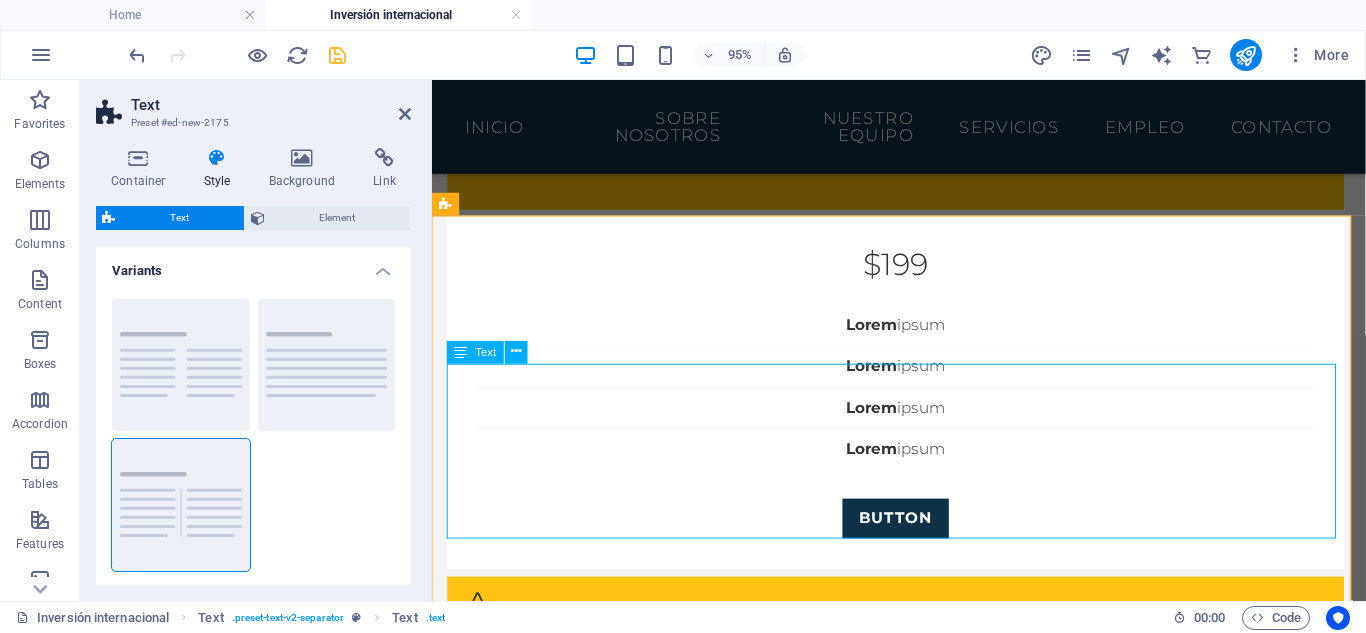 click on "Lorem ipsum dolor sitope amet, consectetur adipisicing elitip. Massumenda, dolore, cum vel modi asperiores consequatur suscipit quidem ducimus eveniet iure expedita consecteture odiogil voluptatum similique fugit voluptates atem accusamus quae quas dolorem tenetur facere tempora maiores adipisci reiciendis accusantium voluptatibus id voluptate tempore dolor harum nisi amet! Nobis, eaque. Aenean commodo ligula eget dolor. Lorem ipsum dolor sit amet, consectetuer adipiscing elit leget odiogil voluptatum similique fugit voluptates dolor. Libero assumenda, dolore, cum vel modi asperiores consequatur." at bounding box center (924, 1374) 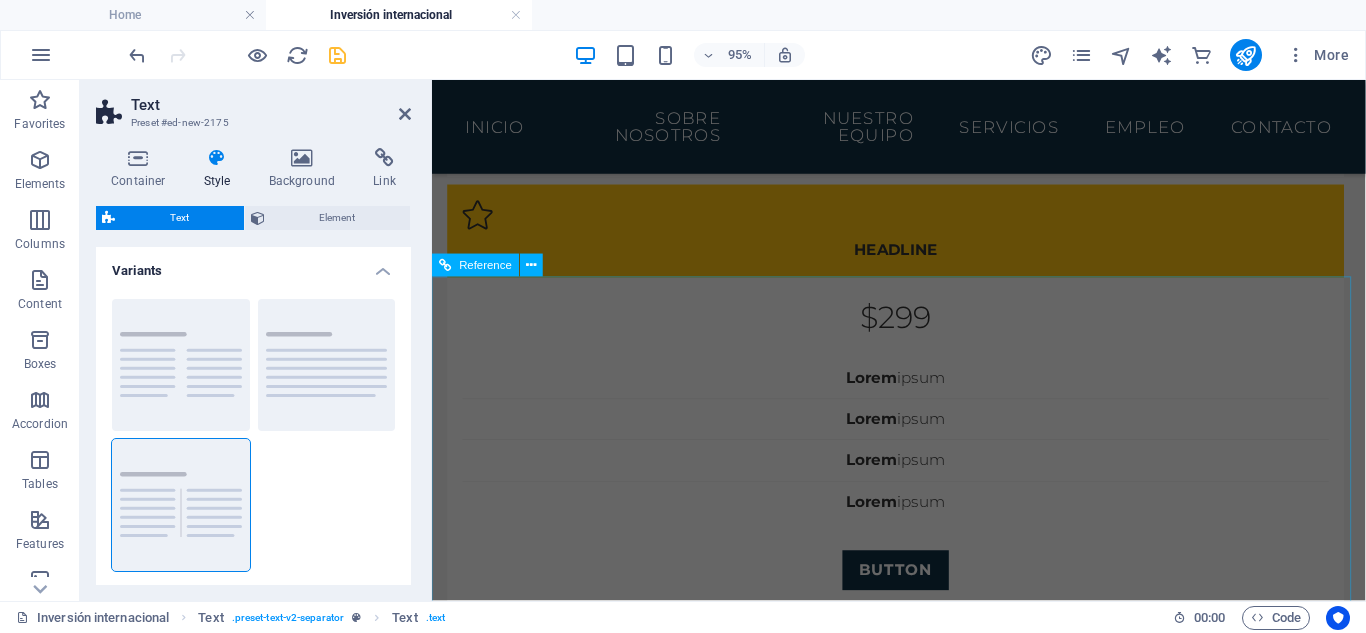 scroll, scrollTop: 1067, scrollLeft: 0, axis: vertical 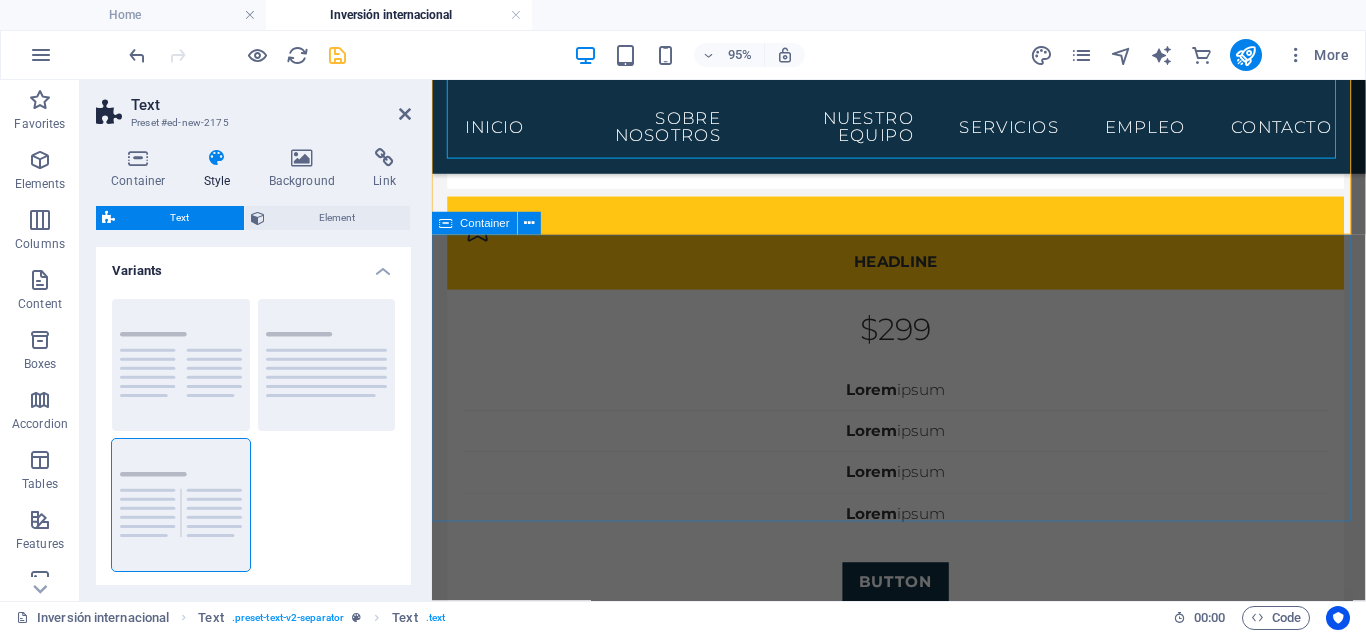 click on "Drop content here or  Add elements  Paste clipboard" at bounding box center [924, 1298] 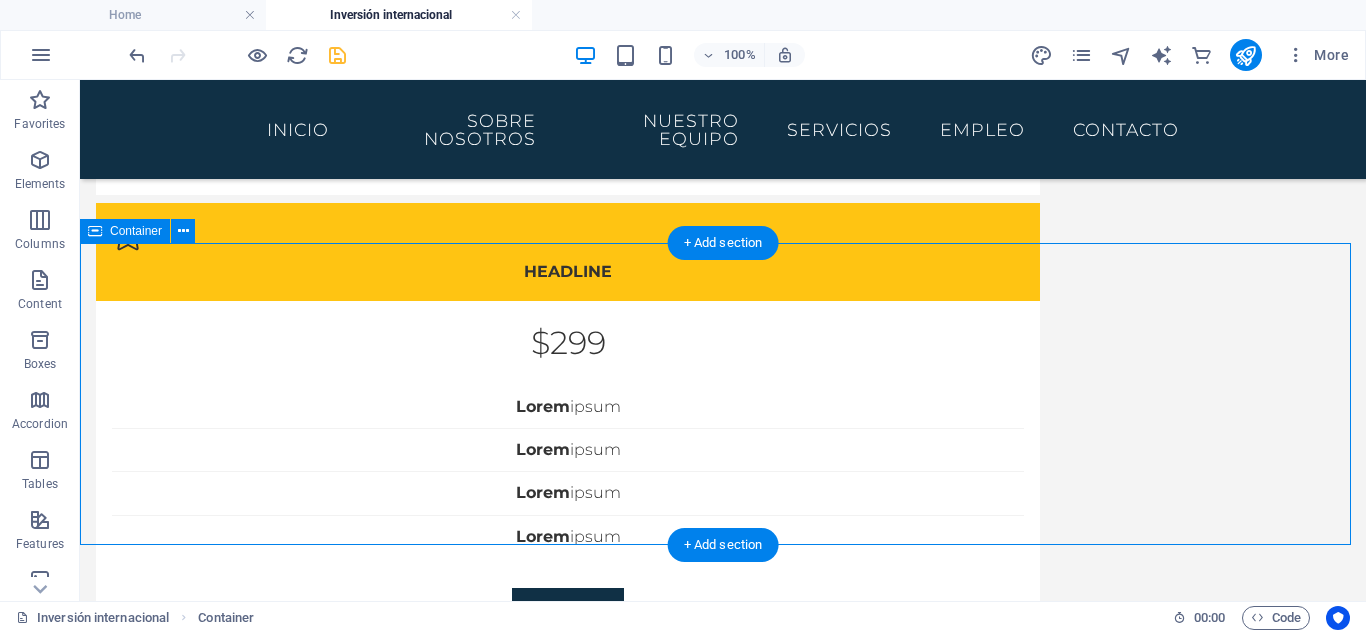 click on "Drop content here or  Add elements  Paste clipboard" at bounding box center [723, 1298] 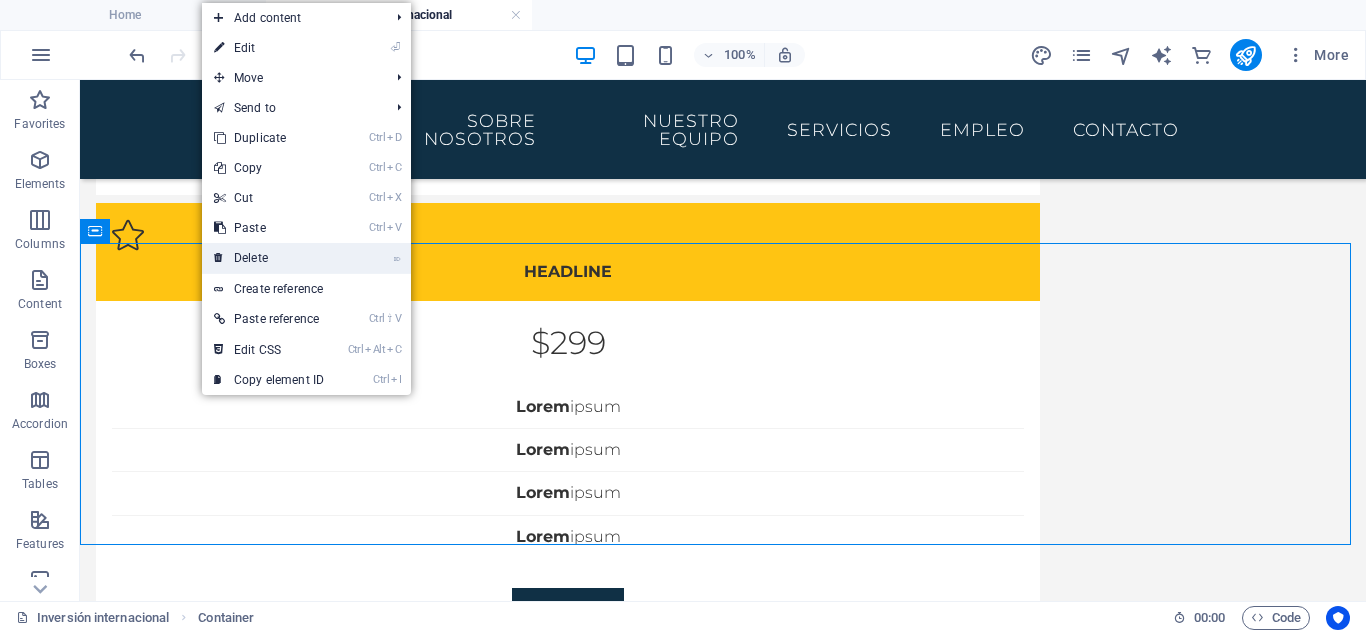 click on "⌦  Delete" at bounding box center (269, 258) 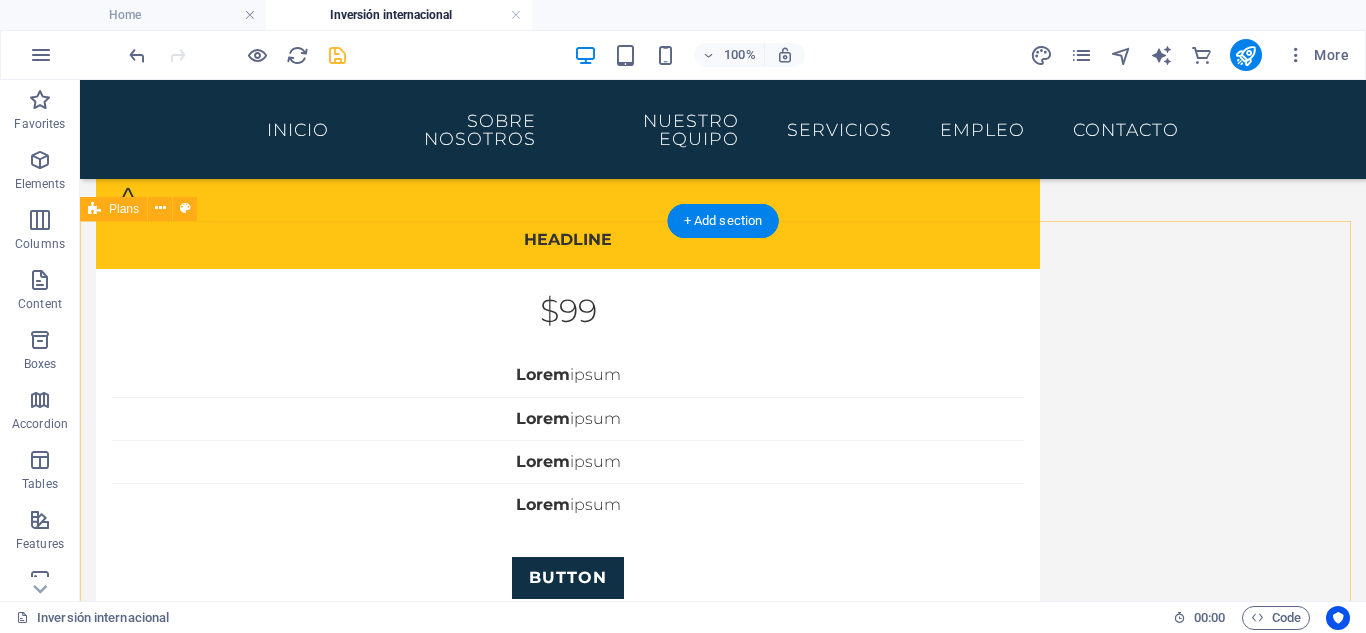 scroll, scrollTop: 0, scrollLeft: 0, axis: both 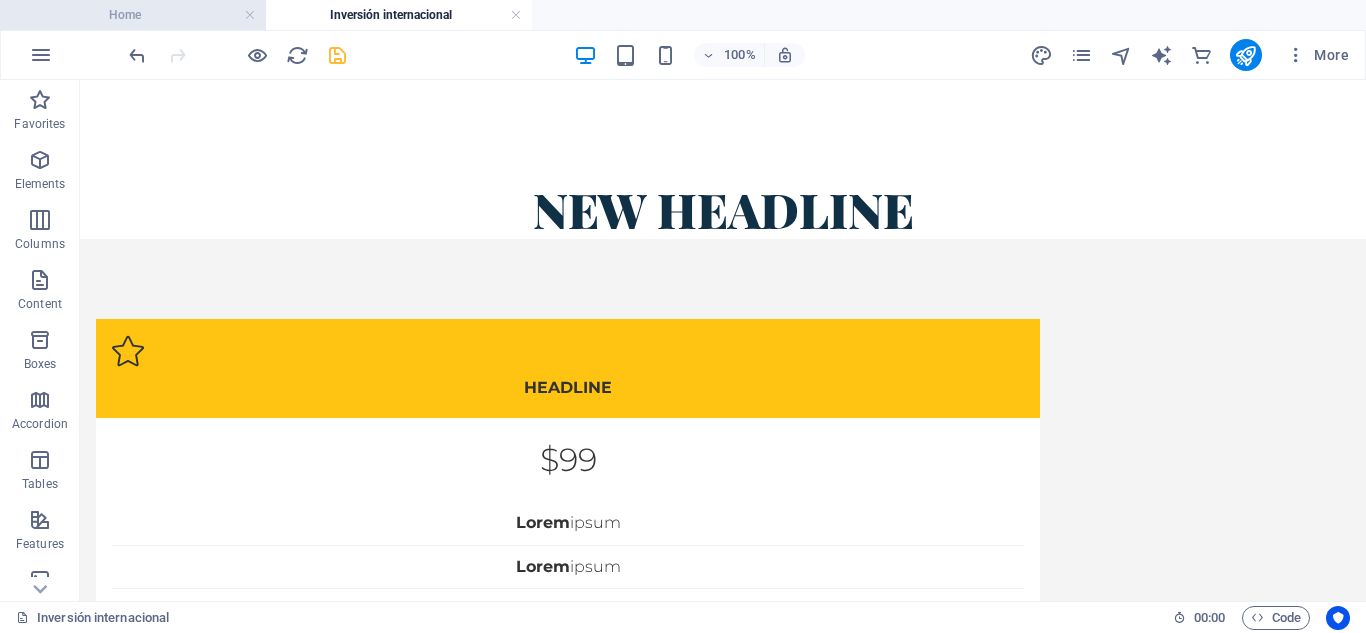 click on "Home" at bounding box center [133, 15] 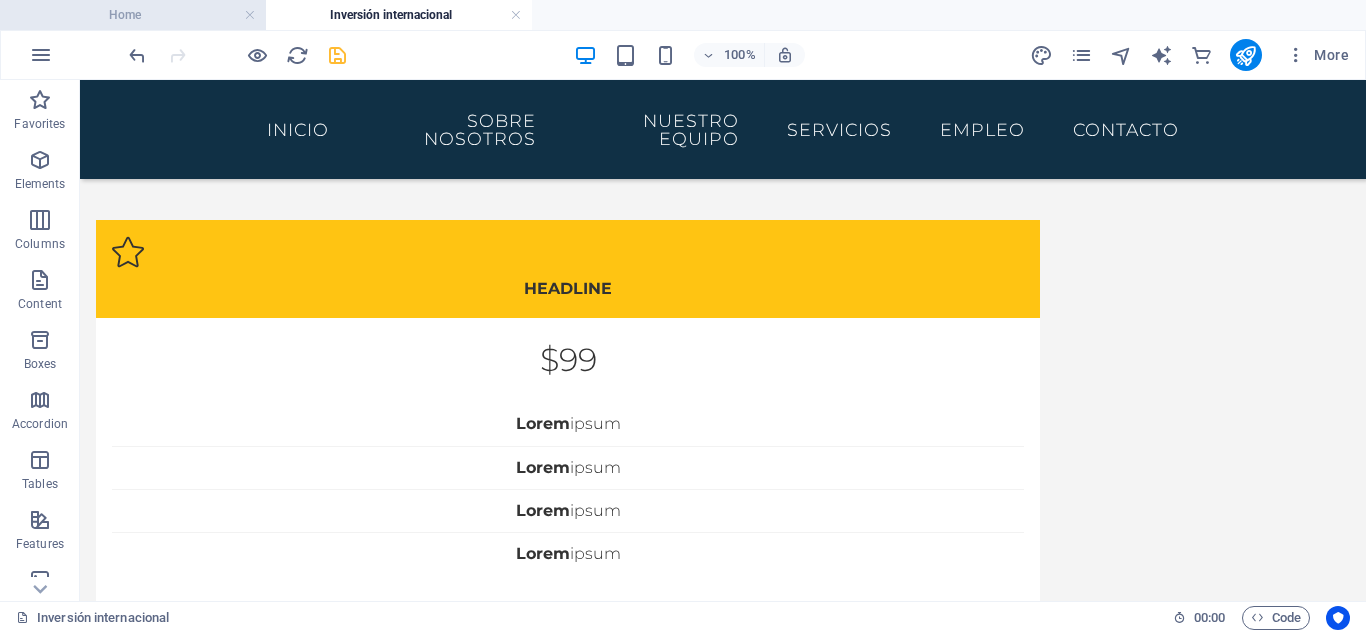 scroll, scrollTop: 7225, scrollLeft: 0, axis: vertical 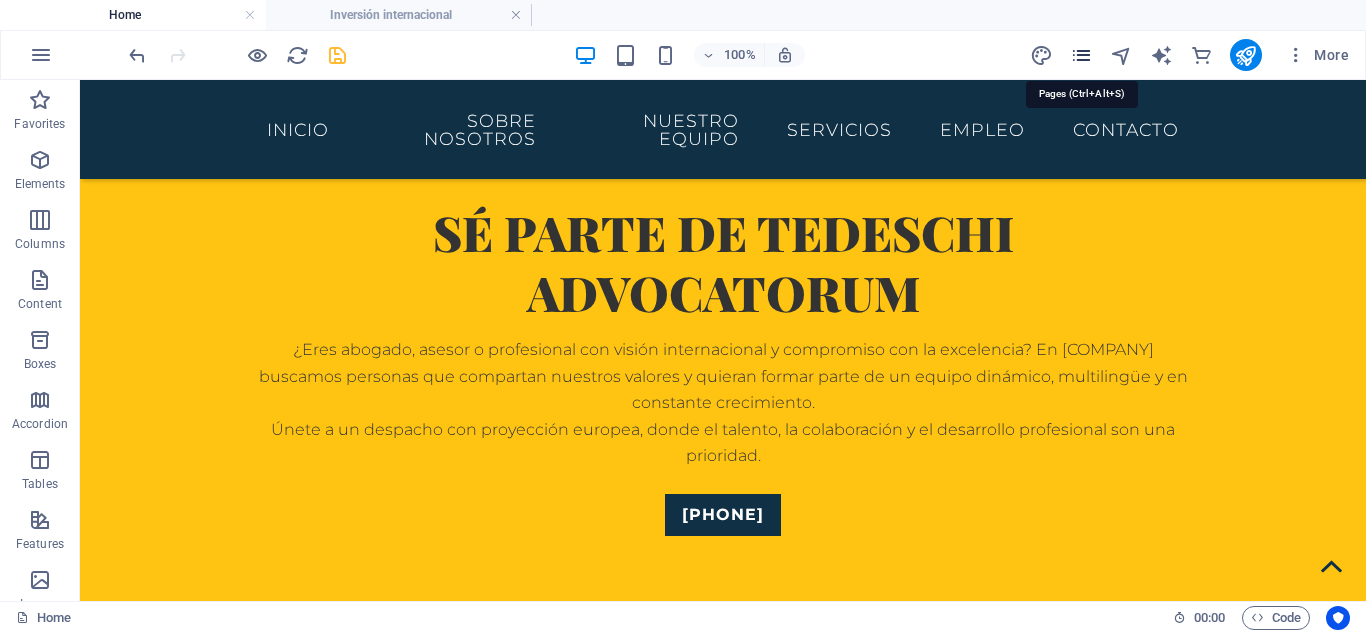 click at bounding box center [1081, 55] 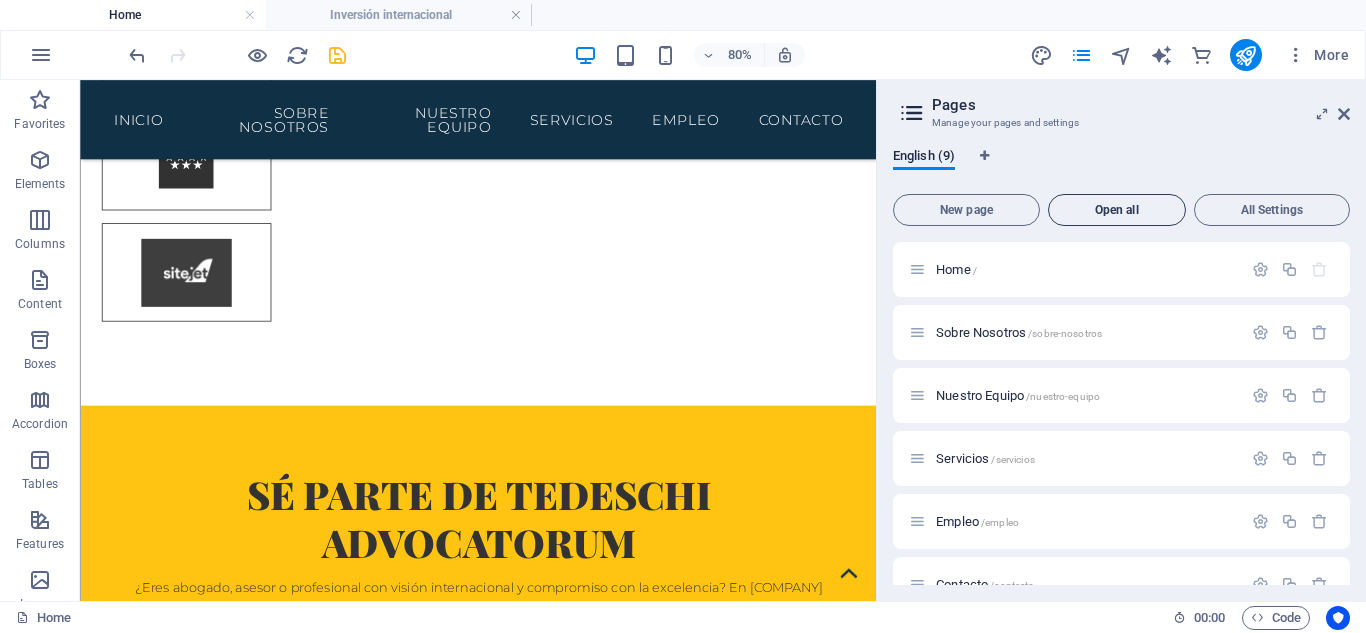scroll, scrollTop: 7806, scrollLeft: 0, axis: vertical 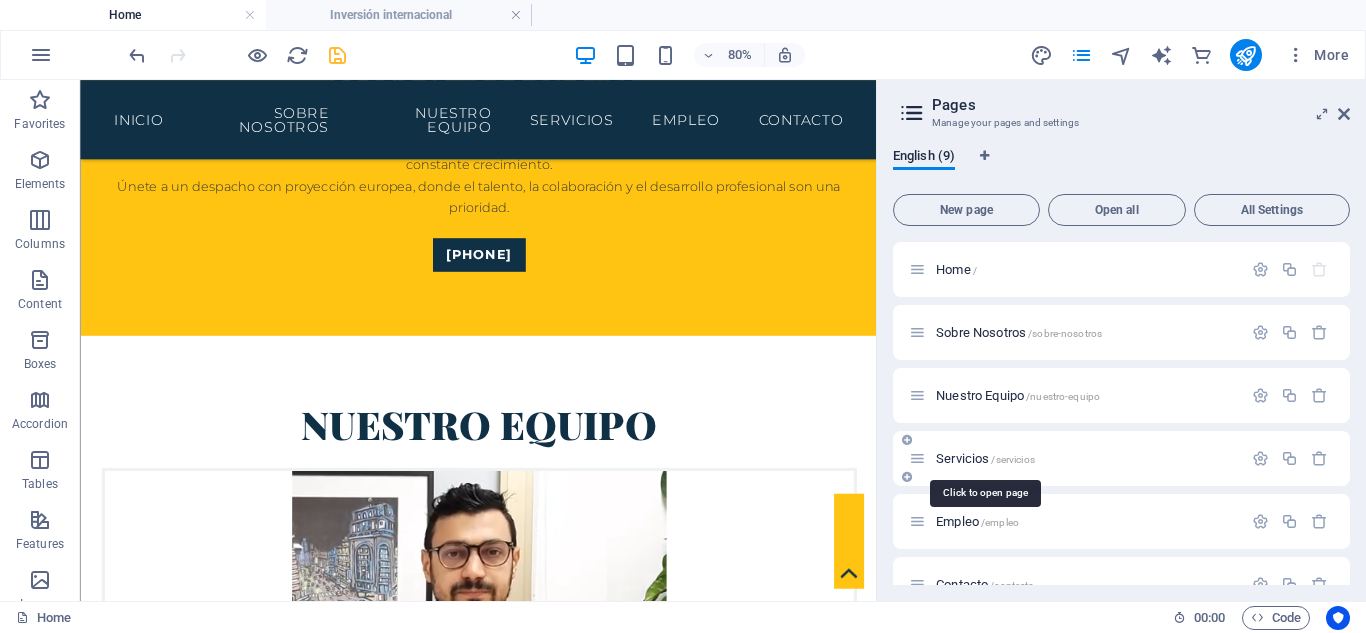 click on "Servicios /servicios" at bounding box center [985, 458] 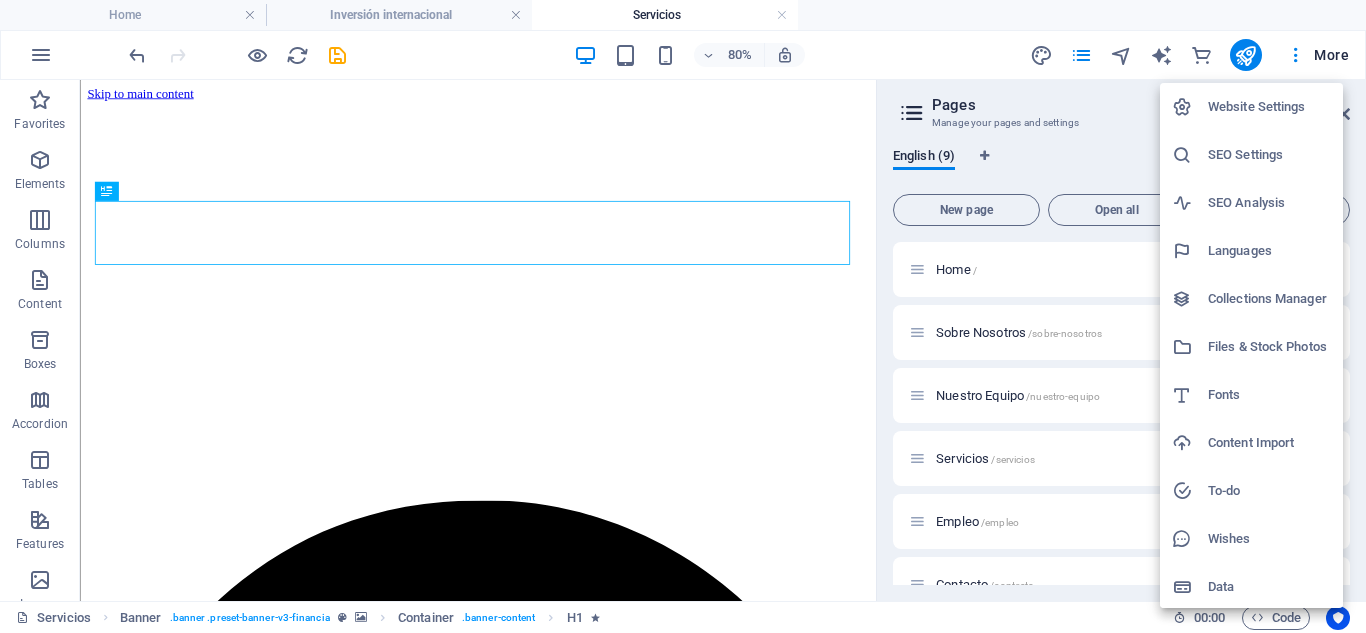 scroll, scrollTop: 0, scrollLeft: 0, axis: both 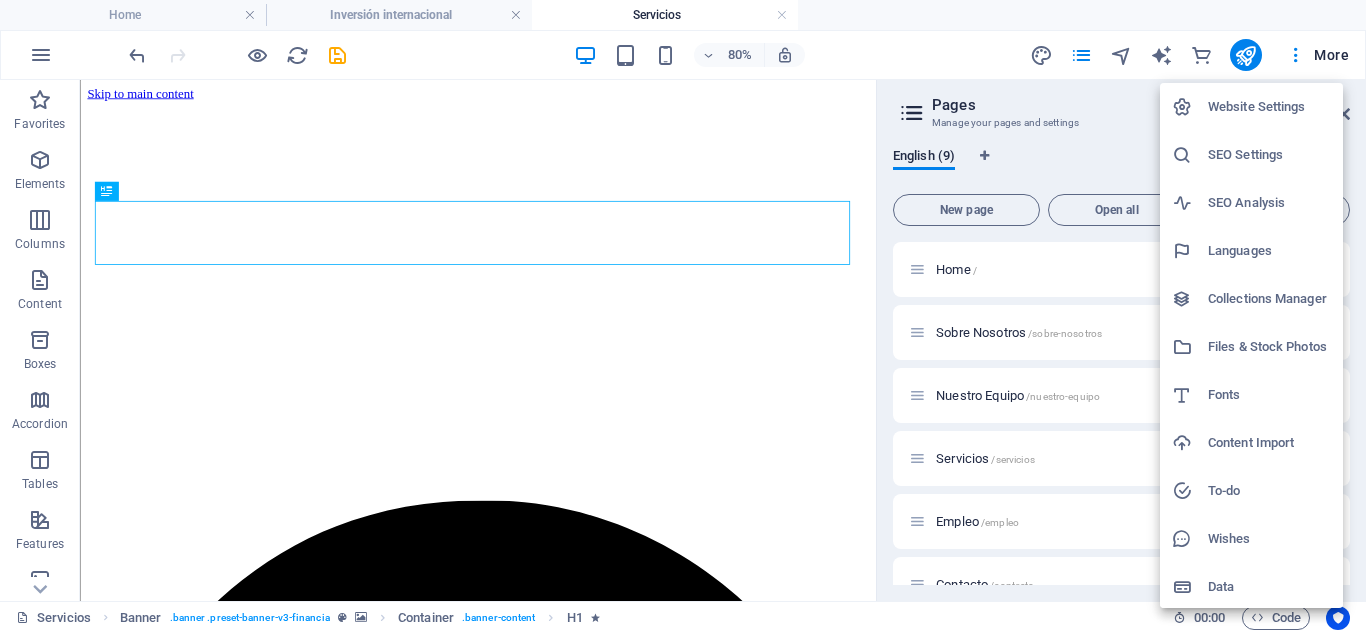 click at bounding box center [683, 316] 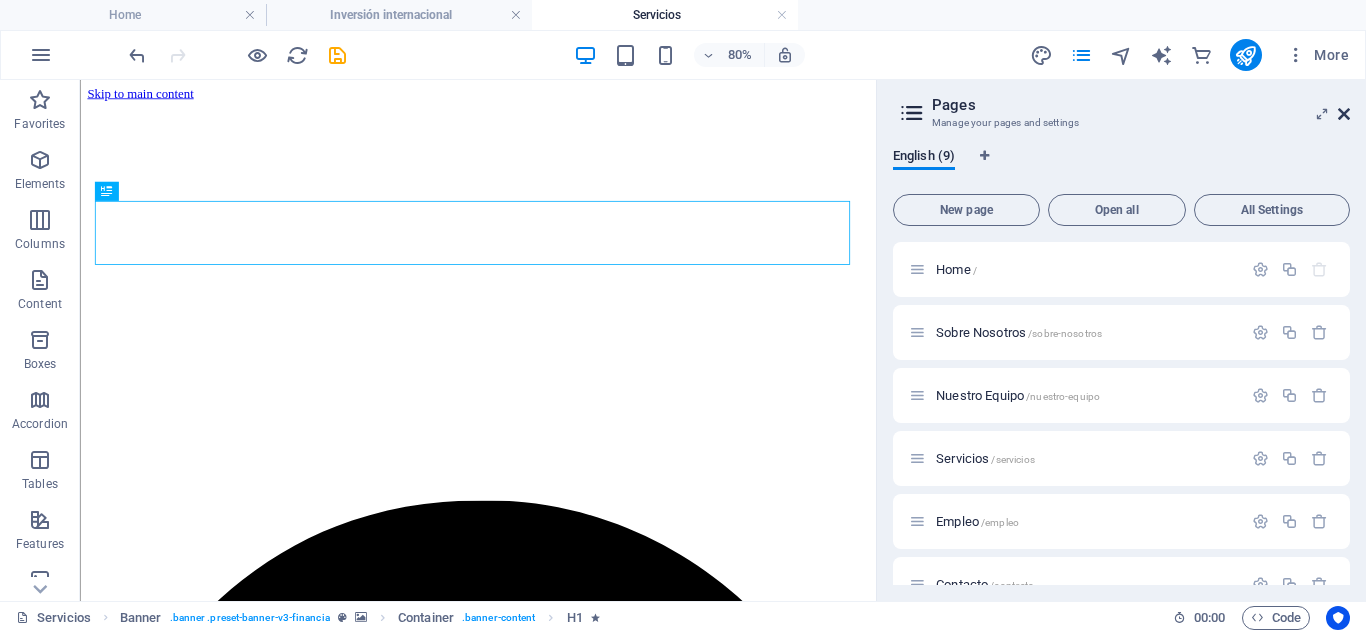 click at bounding box center [1344, 114] 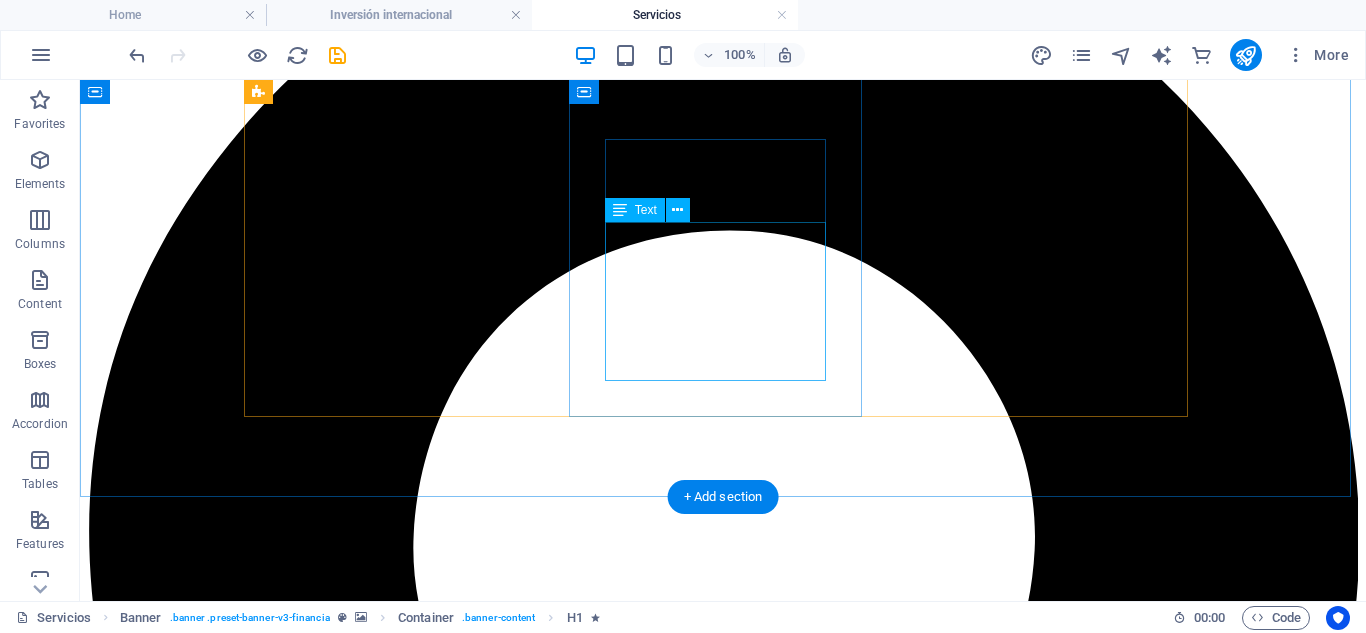 scroll, scrollTop: 533, scrollLeft: 0, axis: vertical 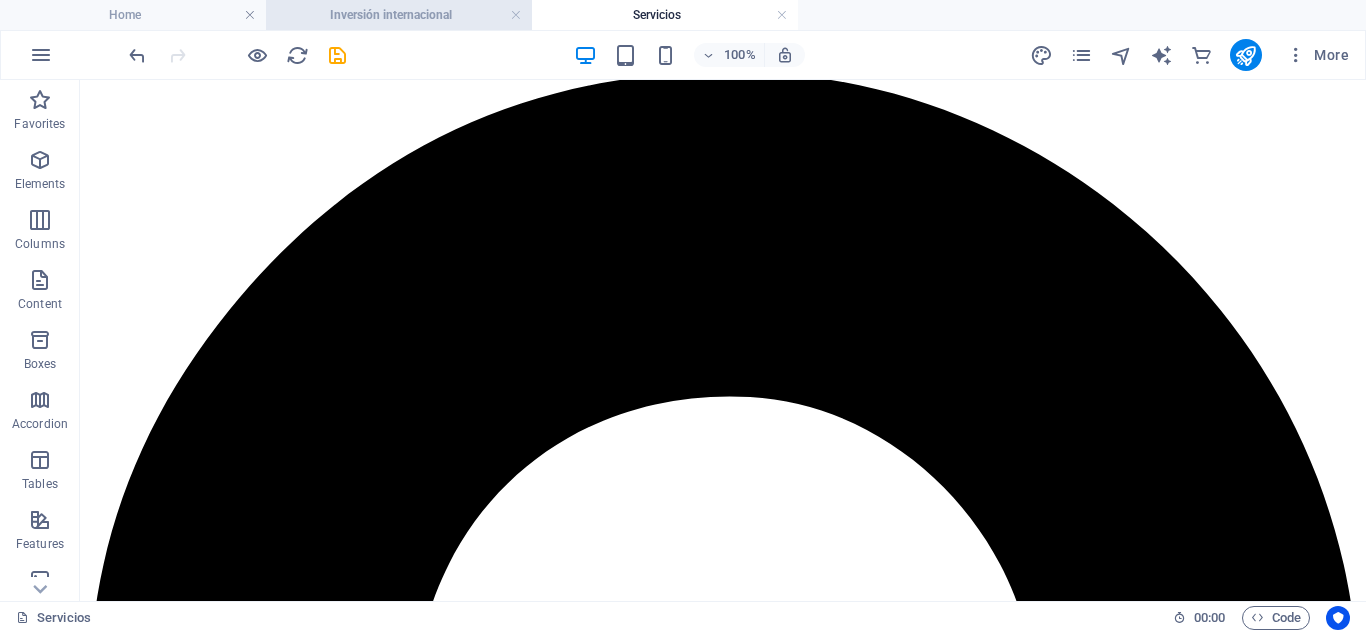 click on "Inversión internacional" at bounding box center (399, 15) 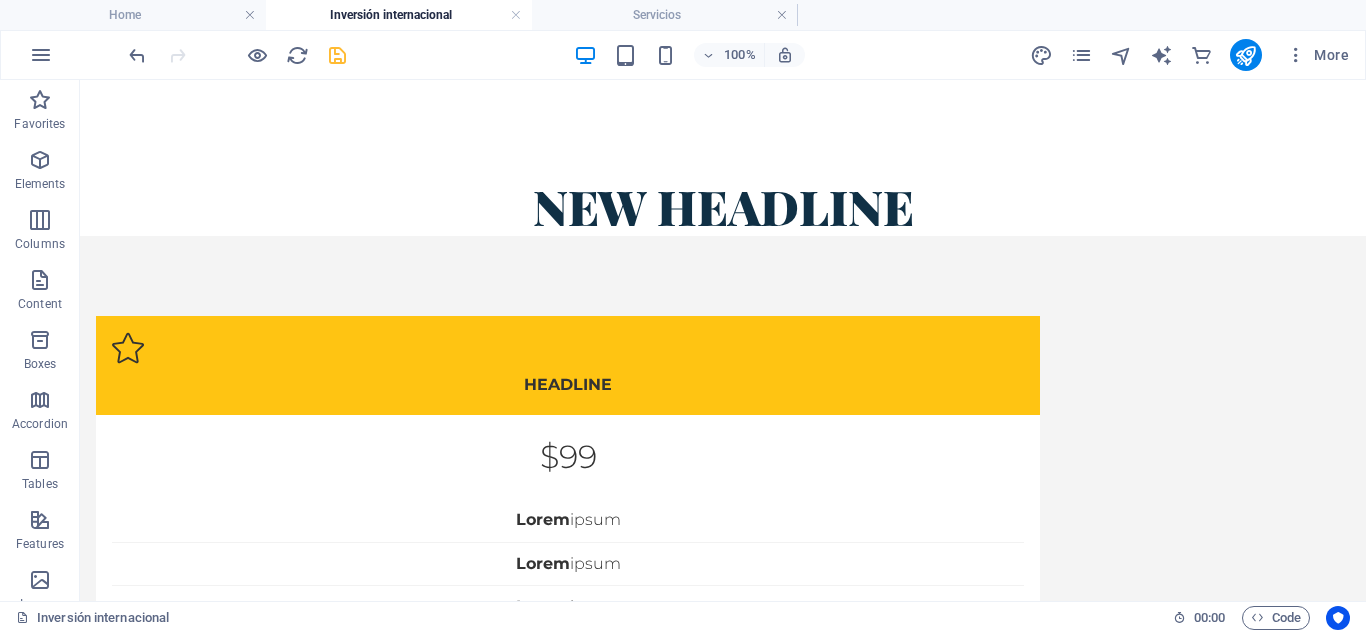 scroll, scrollTop: 0, scrollLeft: 0, axis: both 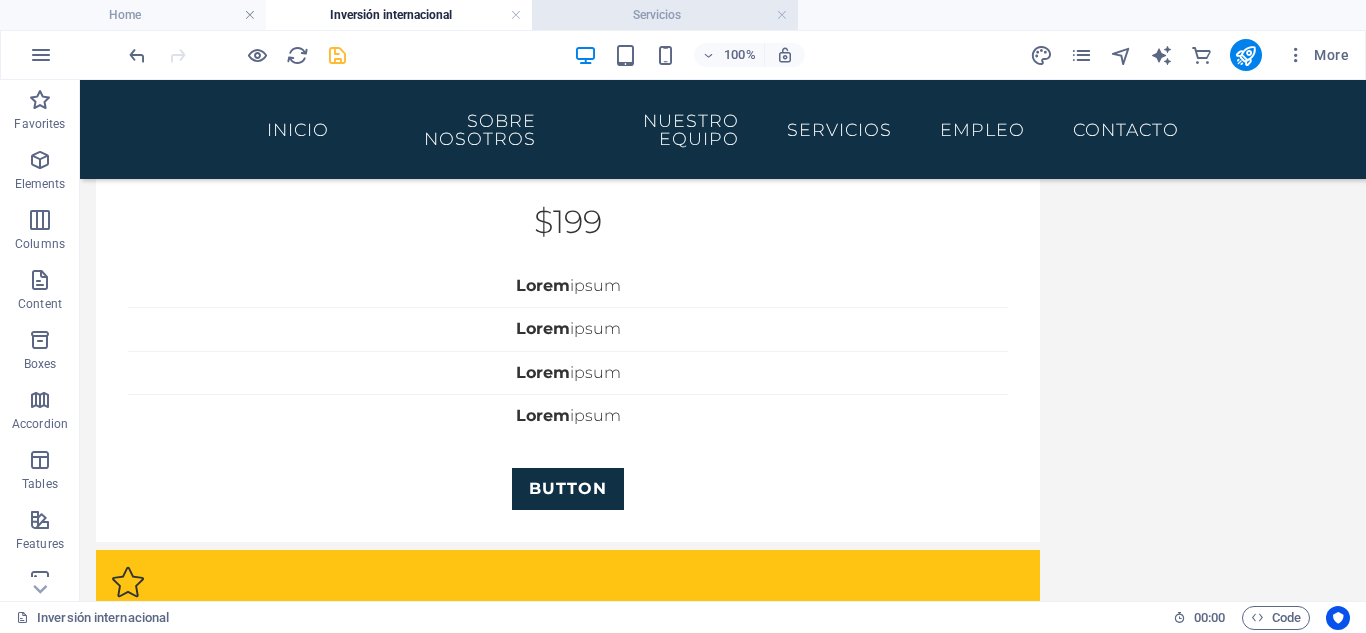 click on "Servicios" at bounding box center [665, 15] 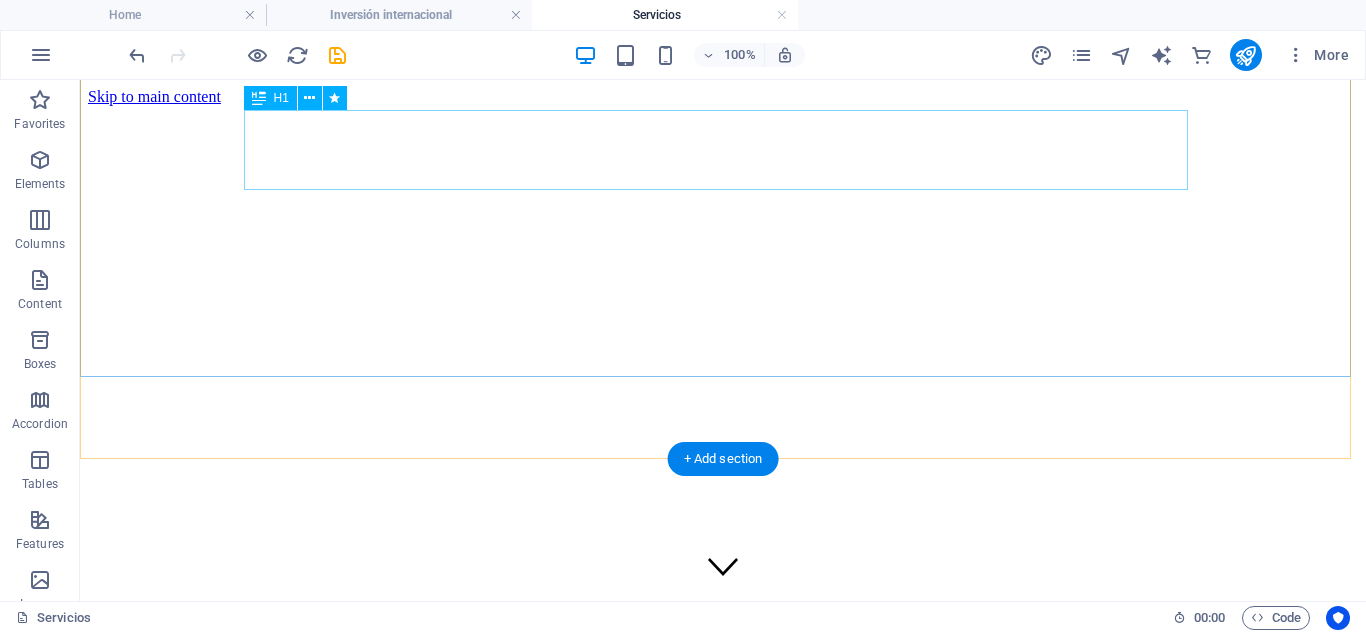 scroll, scrollTop: 133, scrollLeft: 0, axis: vertical 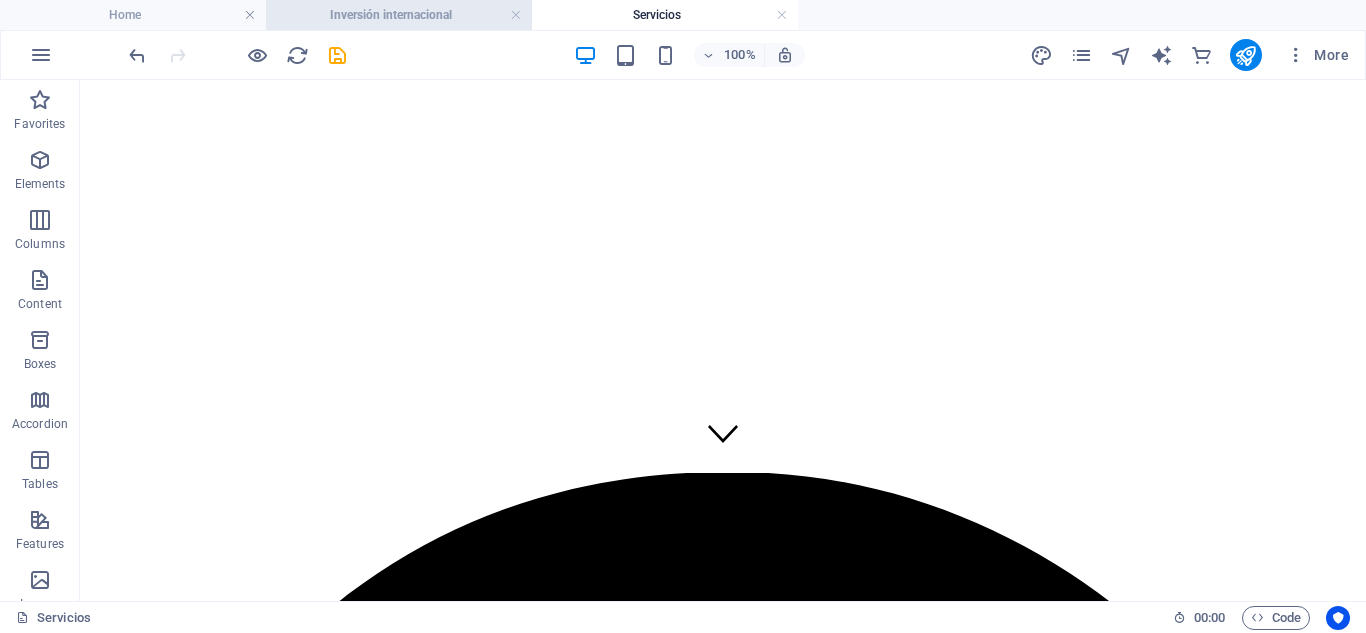 click on "Inversión internacional" at bounding box center (399, 15) 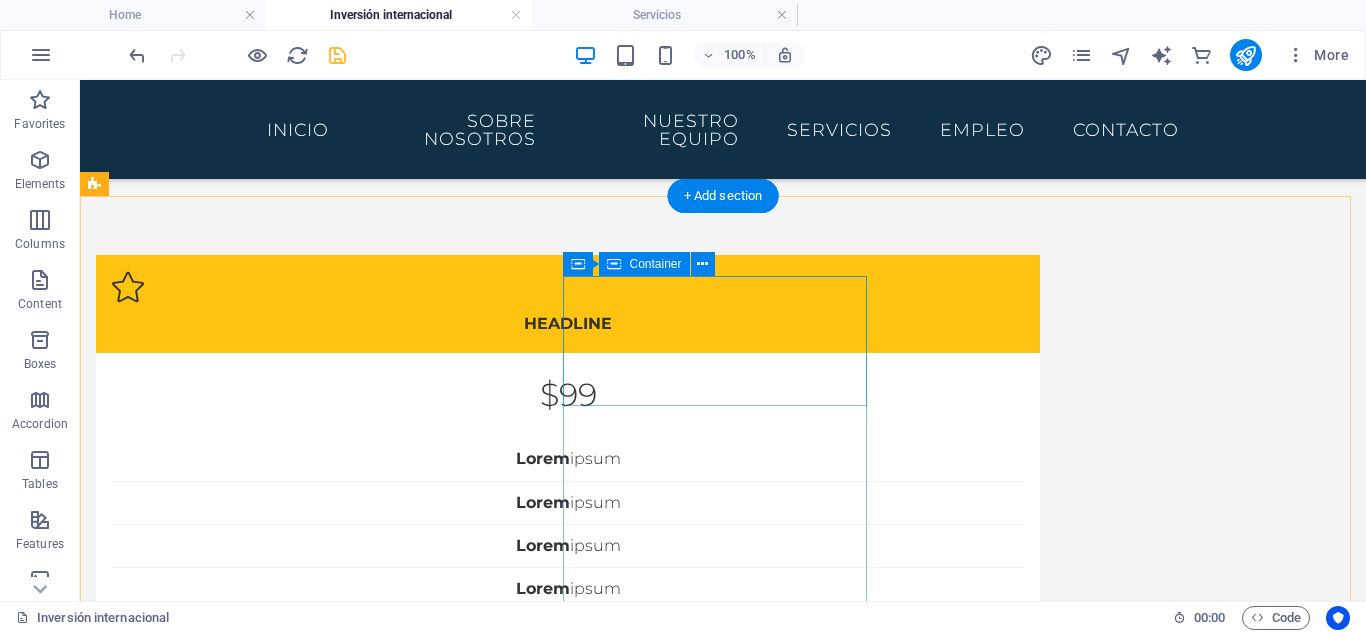 scroll, scrollTop: 0, scrollLeft: 0, axis: both 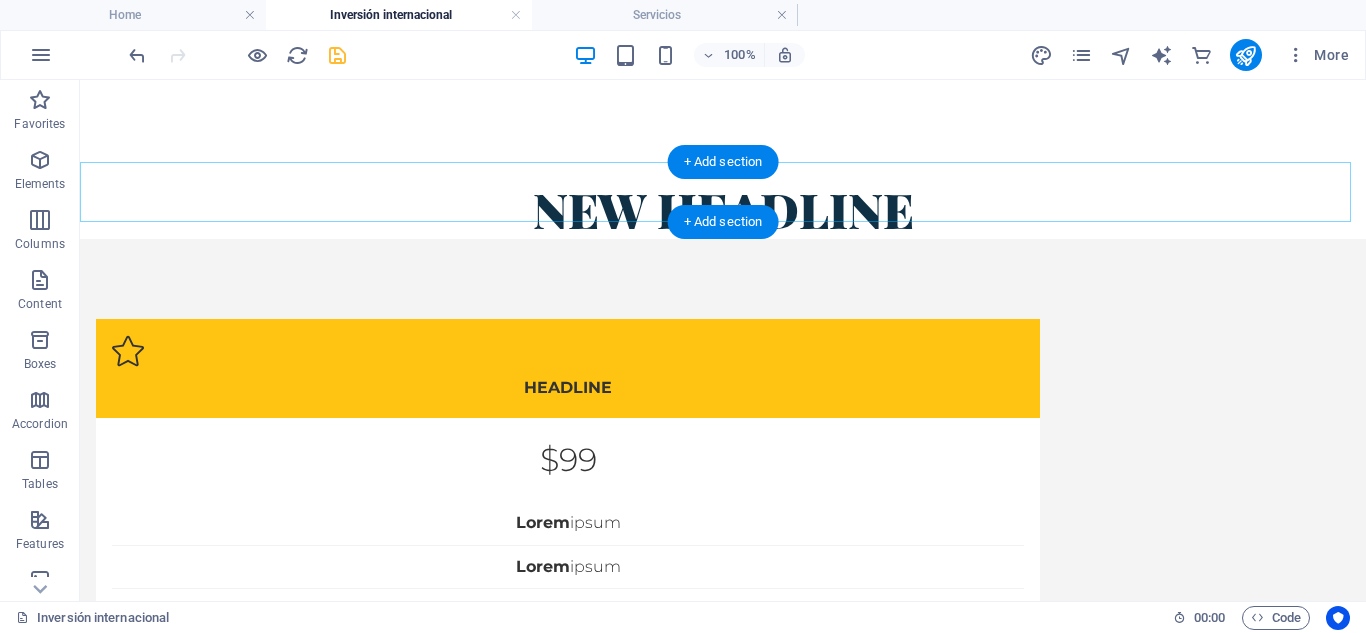 click on "+ Add section" at bounding box center [723, 162] 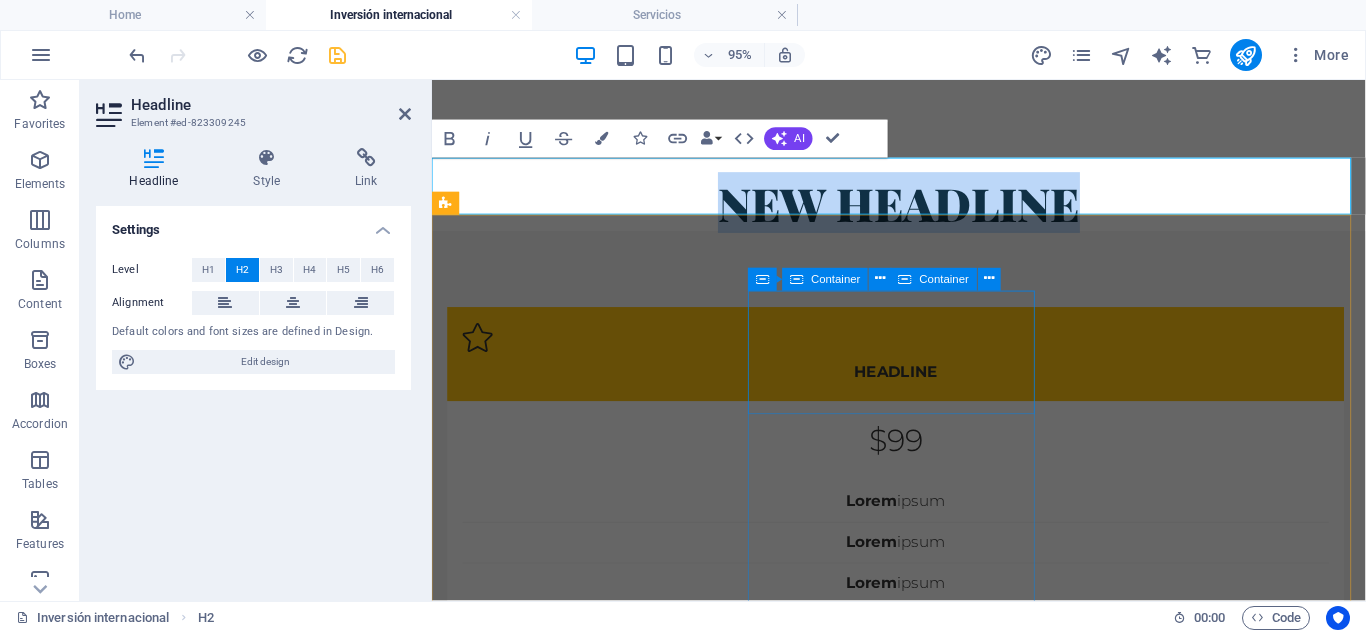 click on "Headline" at bounding box center [920, 836] 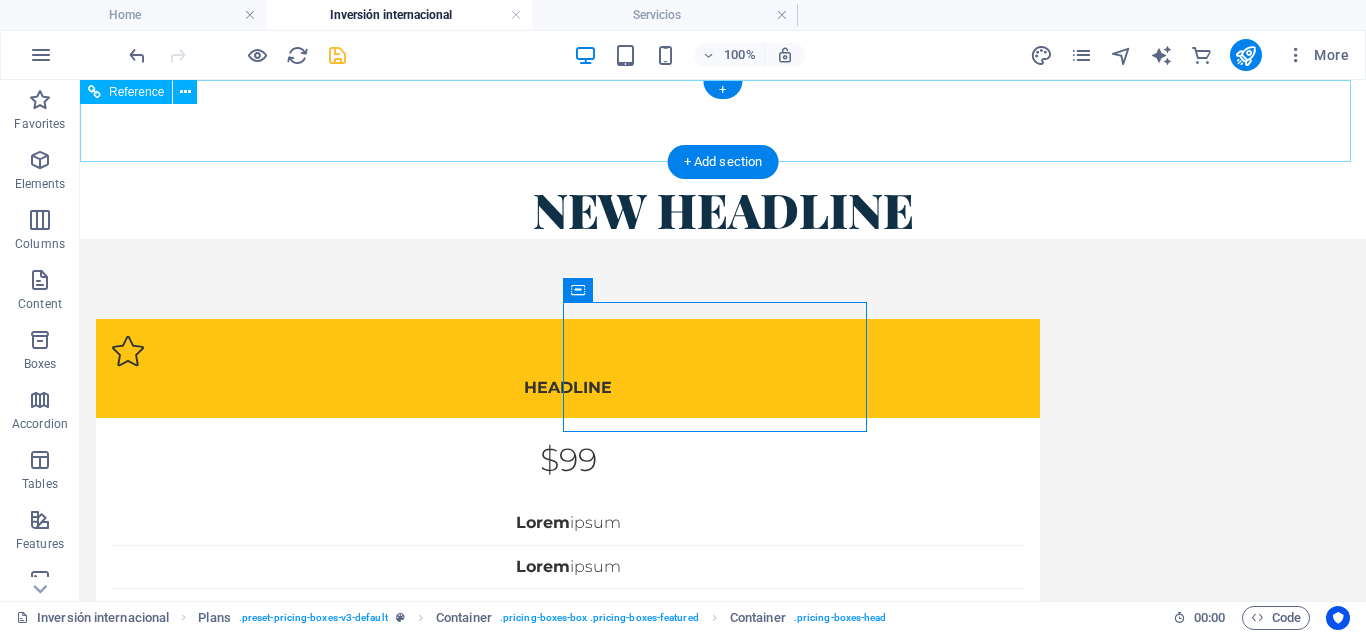 click on "Inicio Sobre Nosotros Nuestro Equipo Servicios Empleo Contacto" at bounding box center (723, 129) 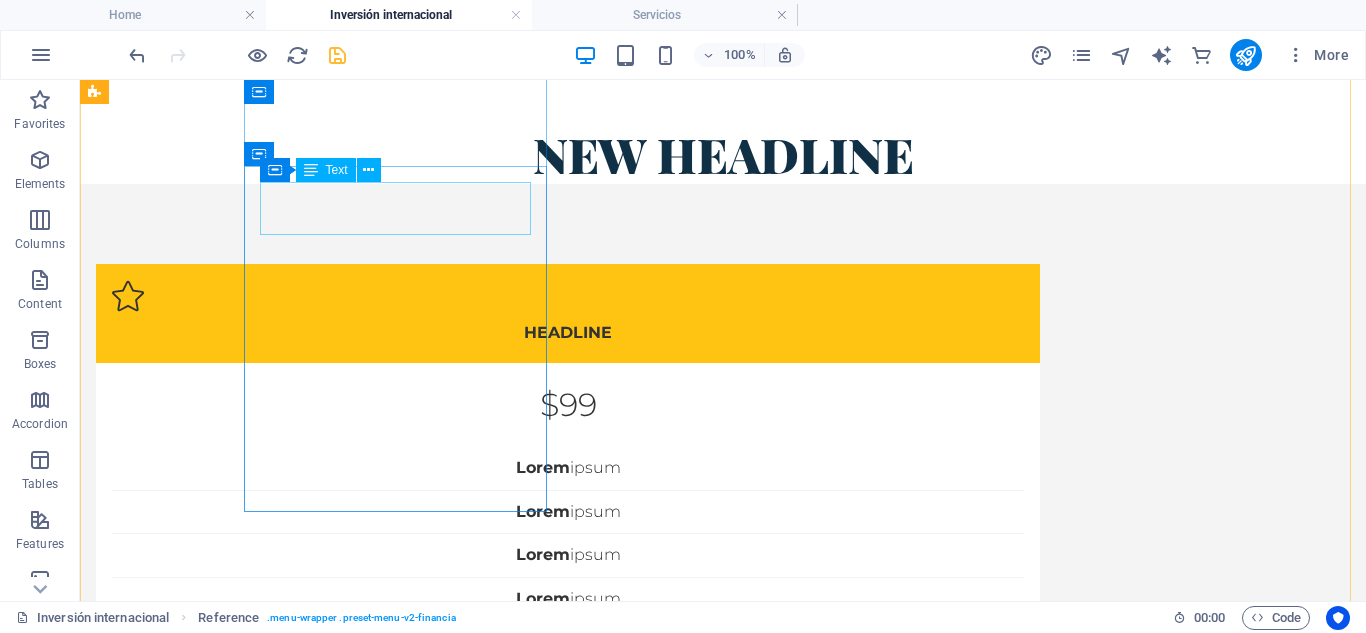 scroll, scrollTop: 0, scrollLeft: 0, axis: both 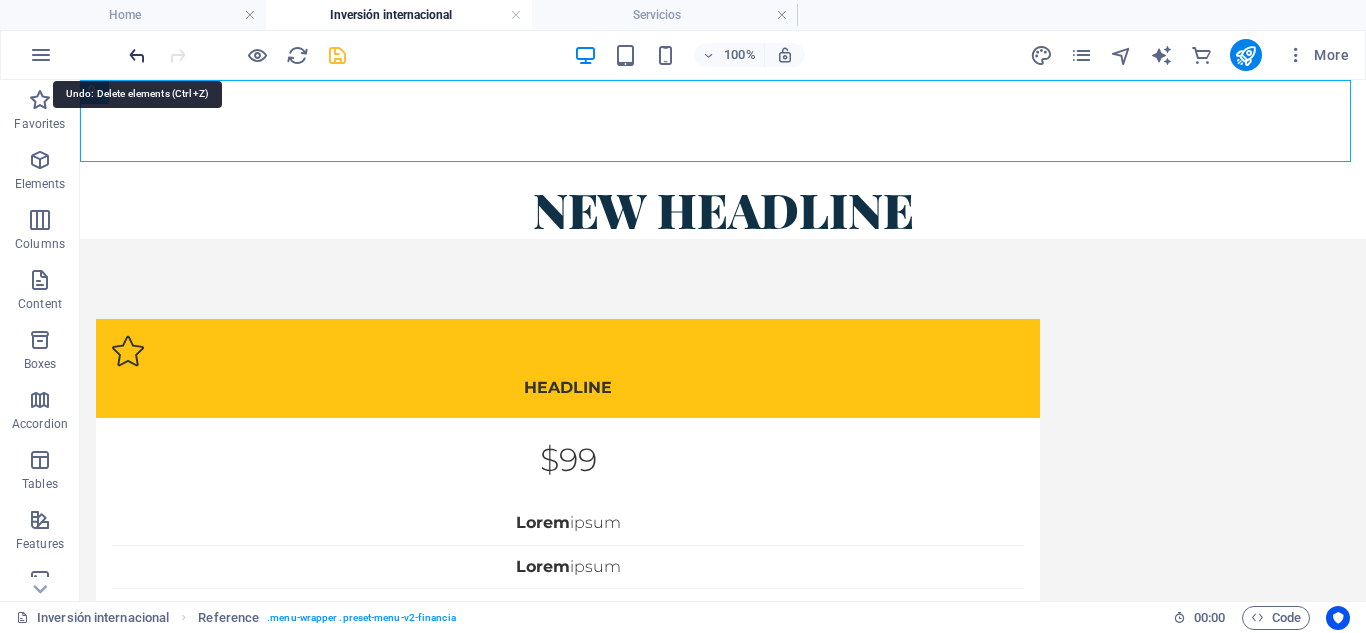 click at bounding box center (137, 55) 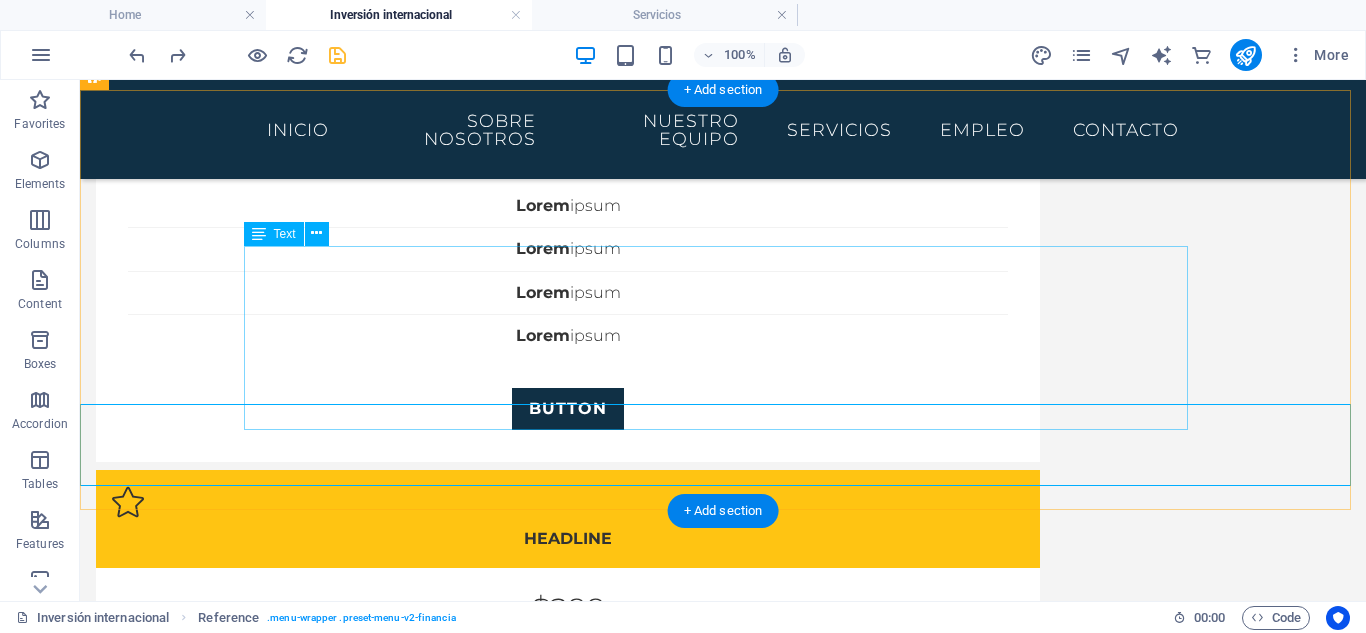 scroll, scrollTop: 1067, scrollLeft: 0, axis: vertical 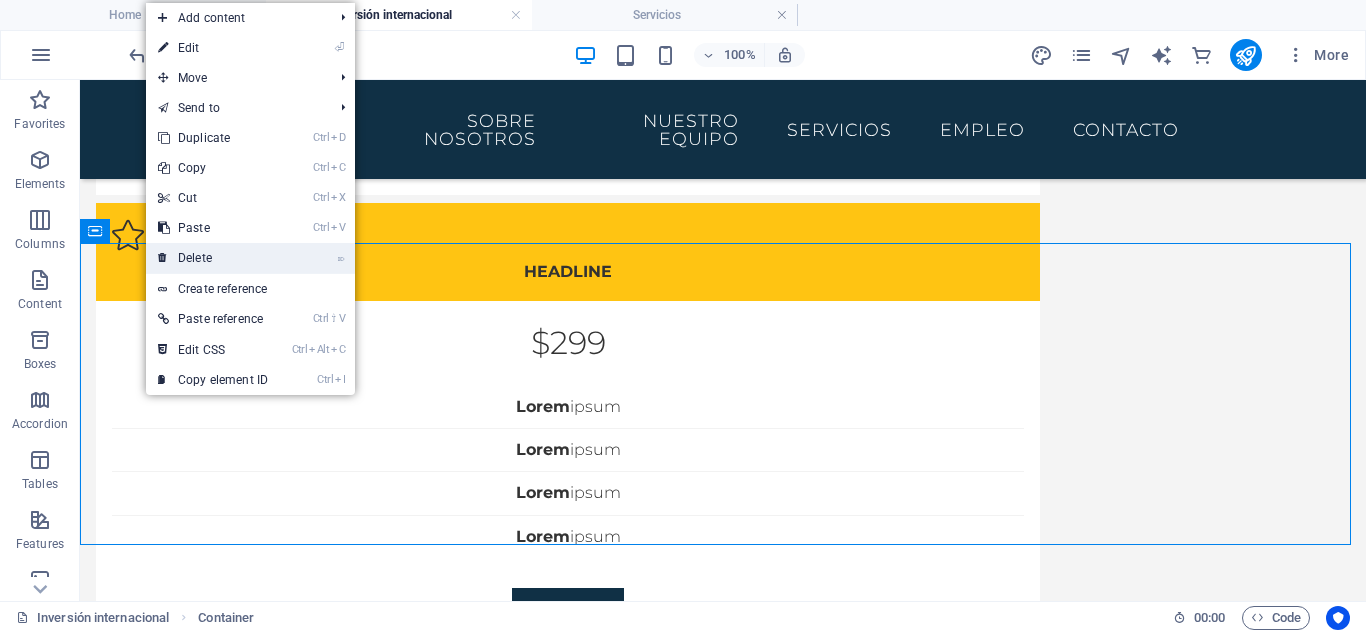 click on "⌦  Delete" at bounding box center (213, 258) 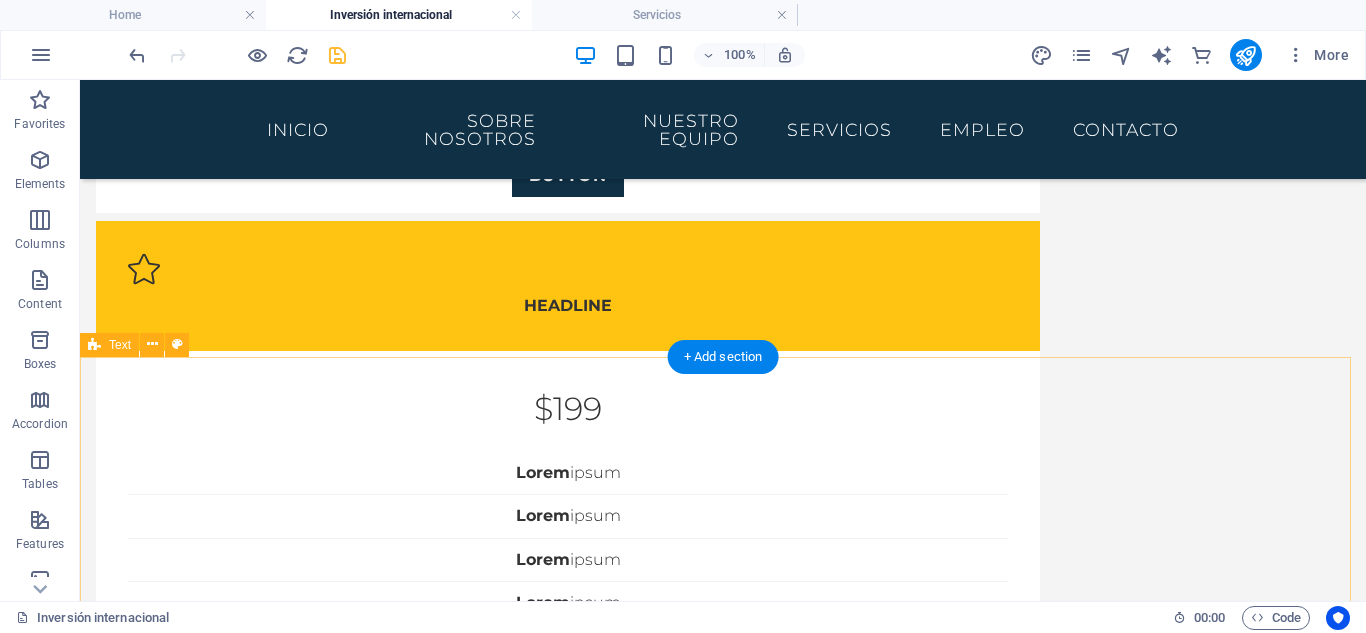 scroll, scrollTop: 0, scrollLeft: 0, axis: both 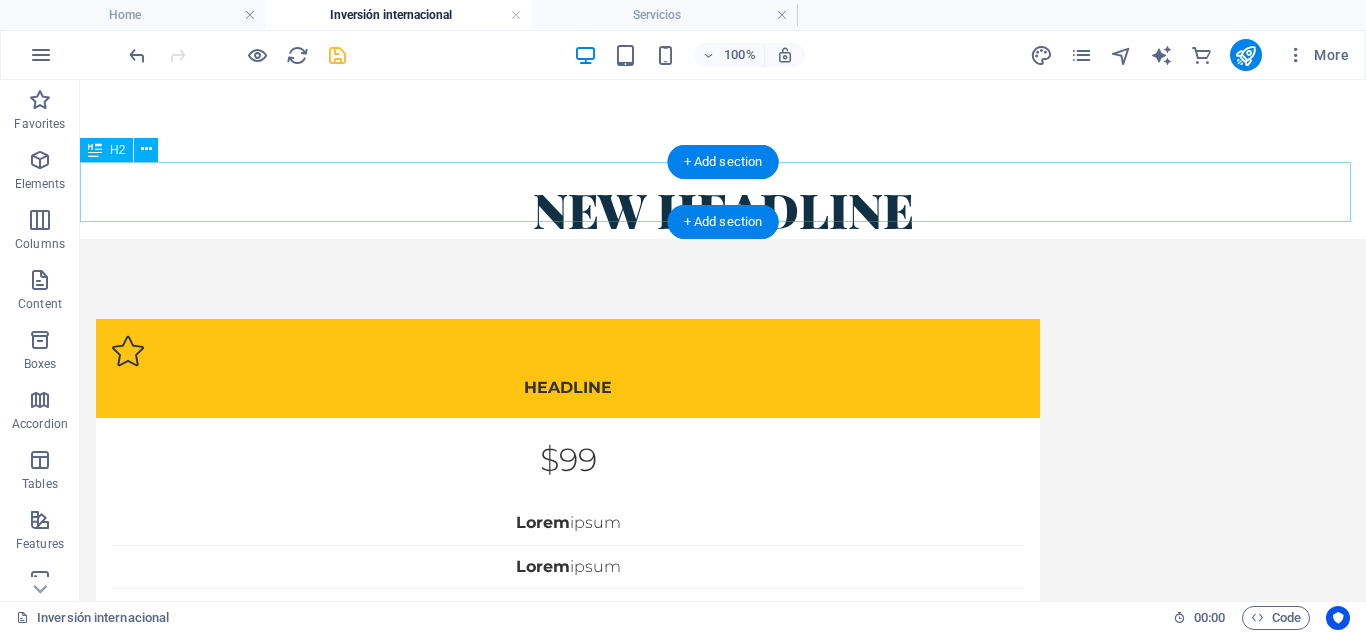 click on "New headline" at bounding box center (723, 209) 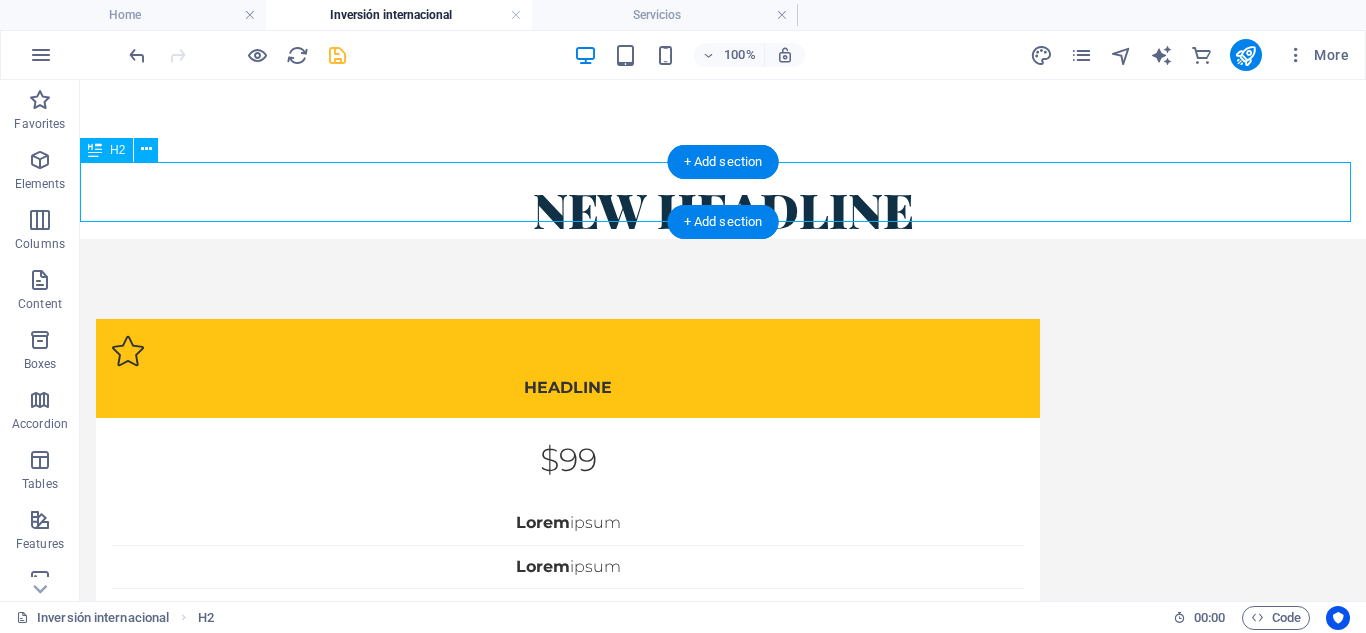 click on "New headline" at bounding box center (723, 209) 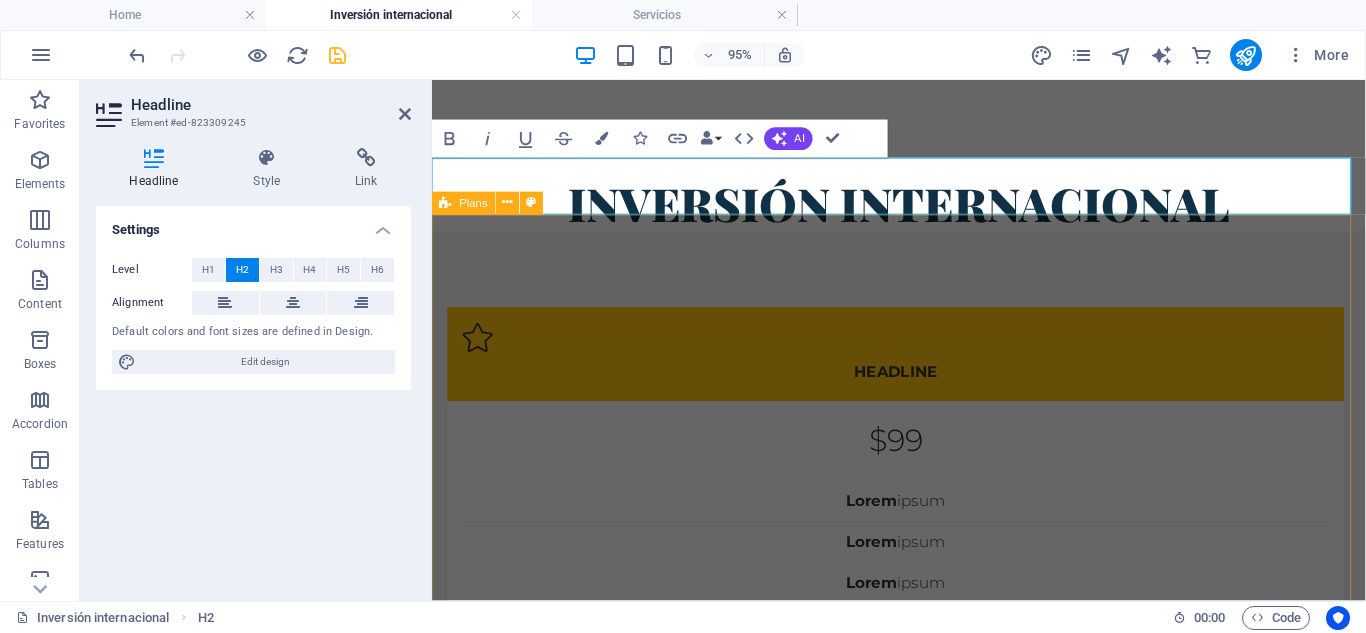 click on "Headline $99 Lorem  ipsum Lorem  ipsum Lorem  ipsum Lorem  ipsum BUTTON Headline $199 Lorem  ipsum Lorem  ipsum Lorem  ipsum Lorem  ipsum BUTTON Headline $299 Lorem  ipsum Lorem  ipsum Lorem  ipsum Lorem  ipsum BUTTON" at bounding box center (923, 1024) 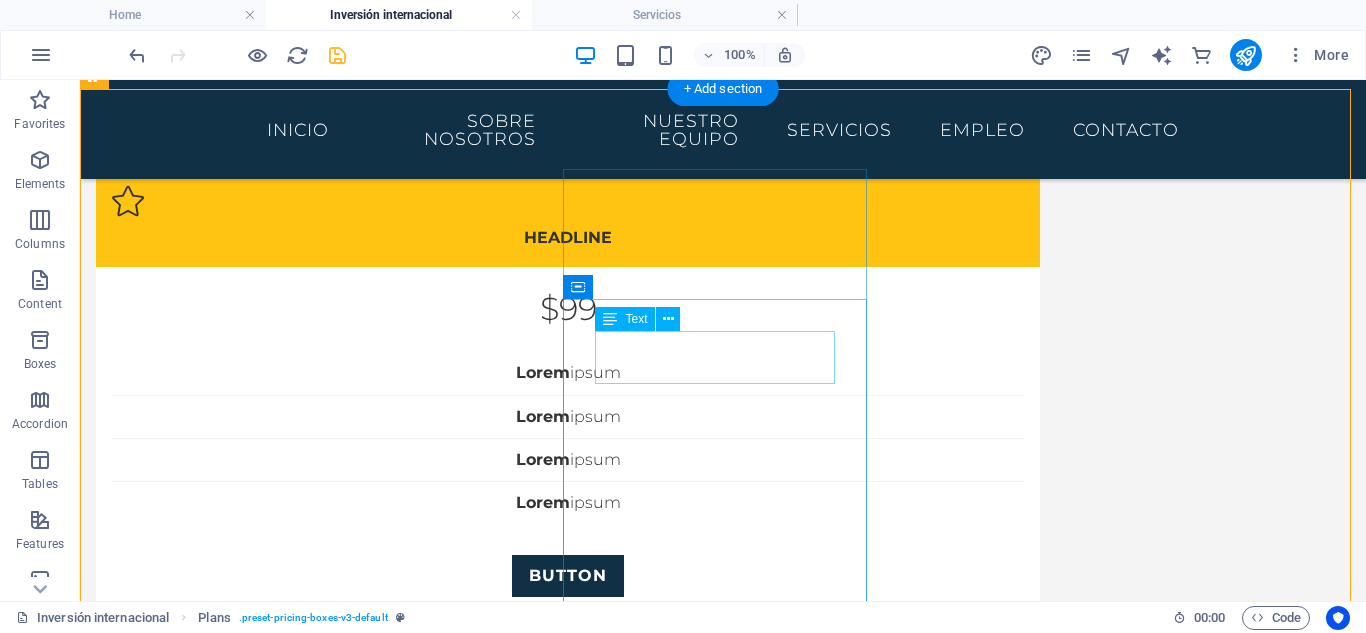 scroll, scrollTop: 0, scrollLeft: 0, axis: both 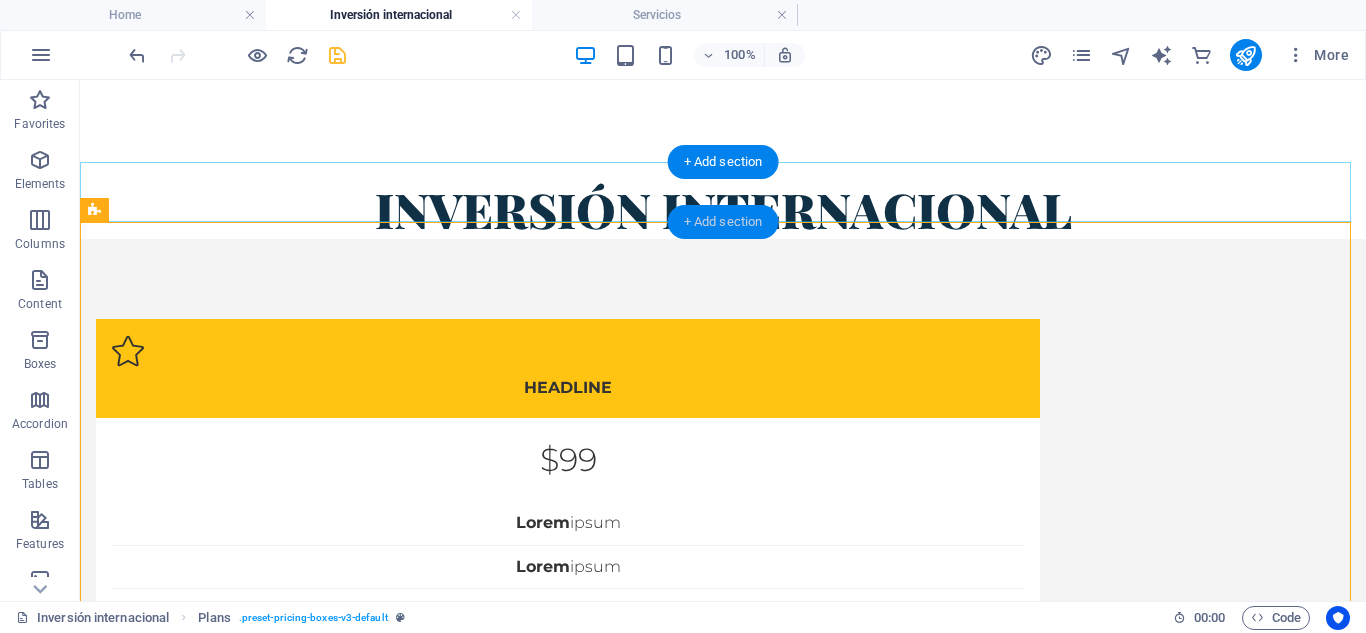 click on "+ Add section" at bounding box center [723, 222] 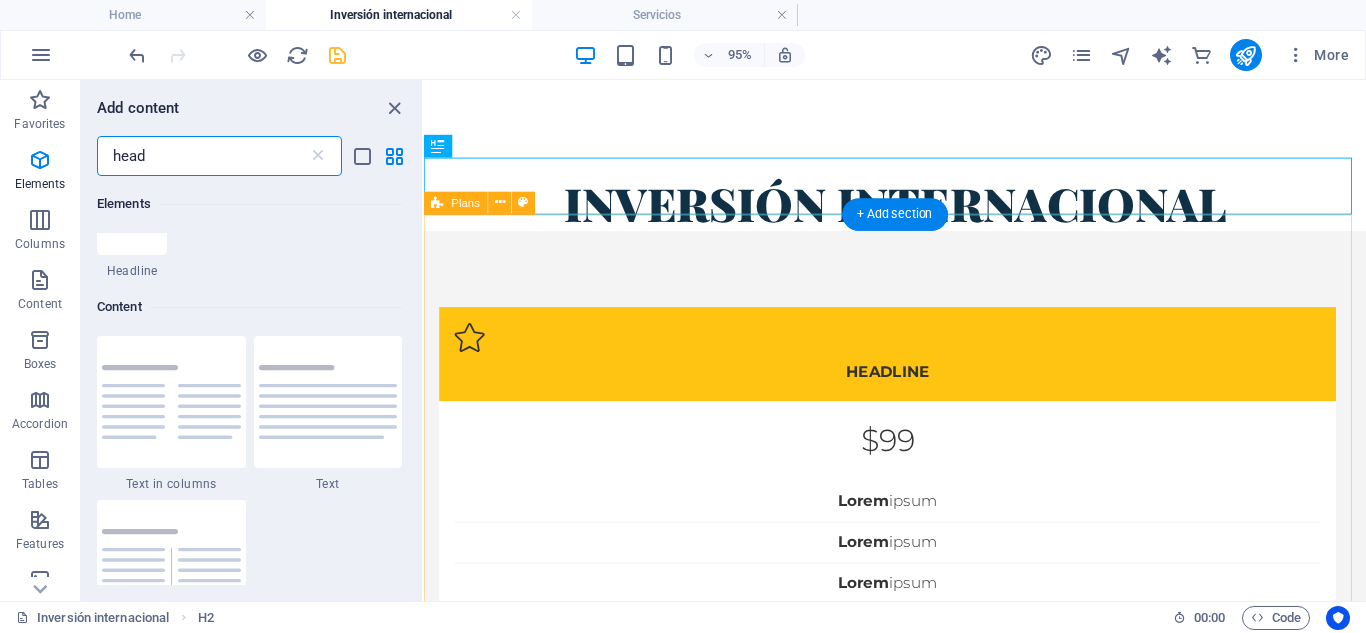 scroll, scrollTop: 366, scrollLeft: 0, axis: vertical 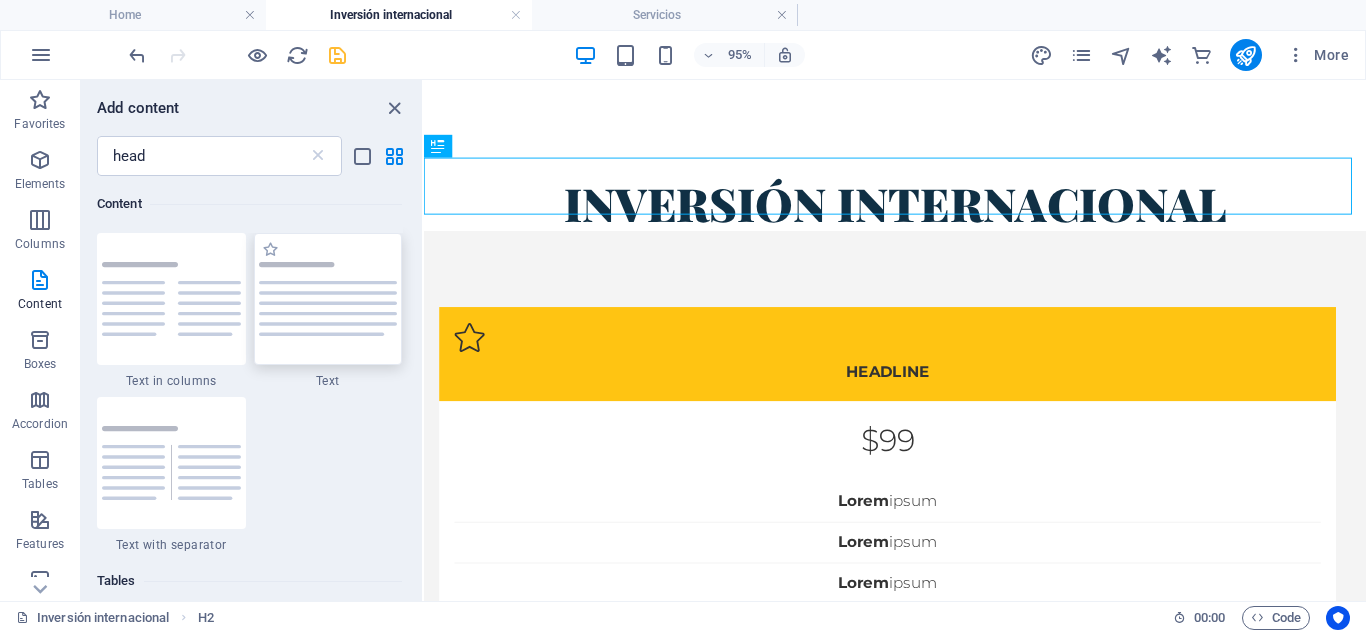 click at bounding box center [328, 299] 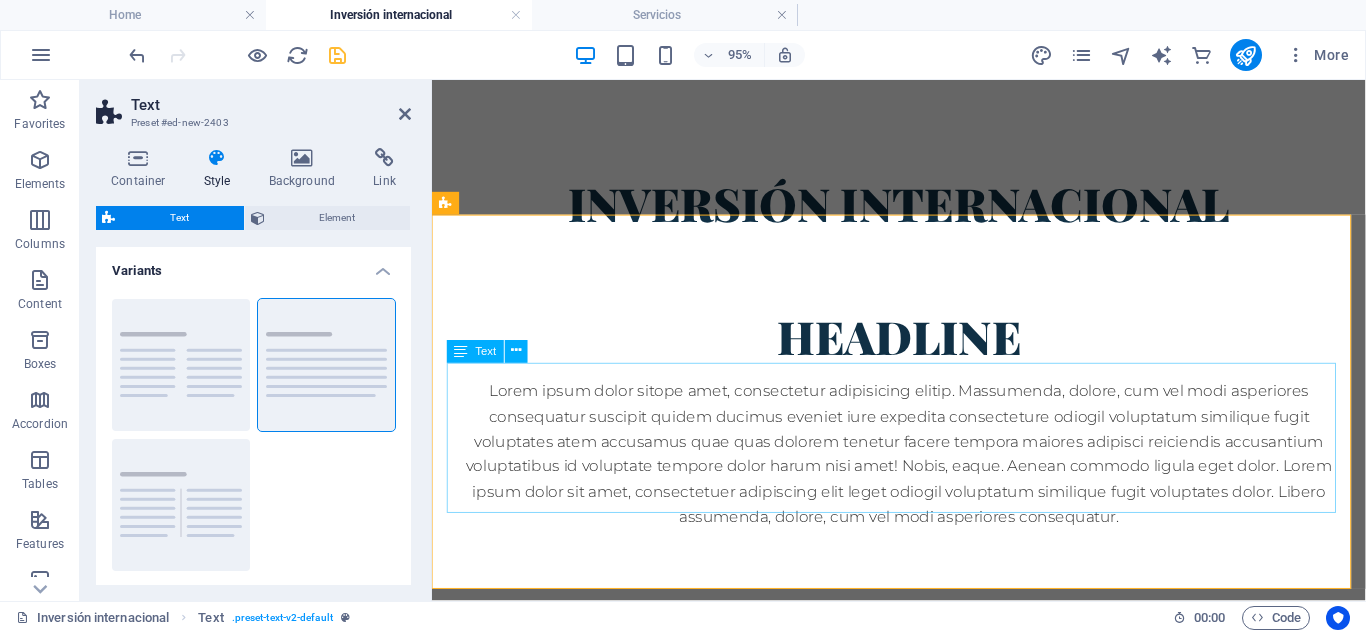 drag, startPoint x: 786, startPoint y: 396, endPoint x: 1148, endPoint y: 312, distance: 371.61807 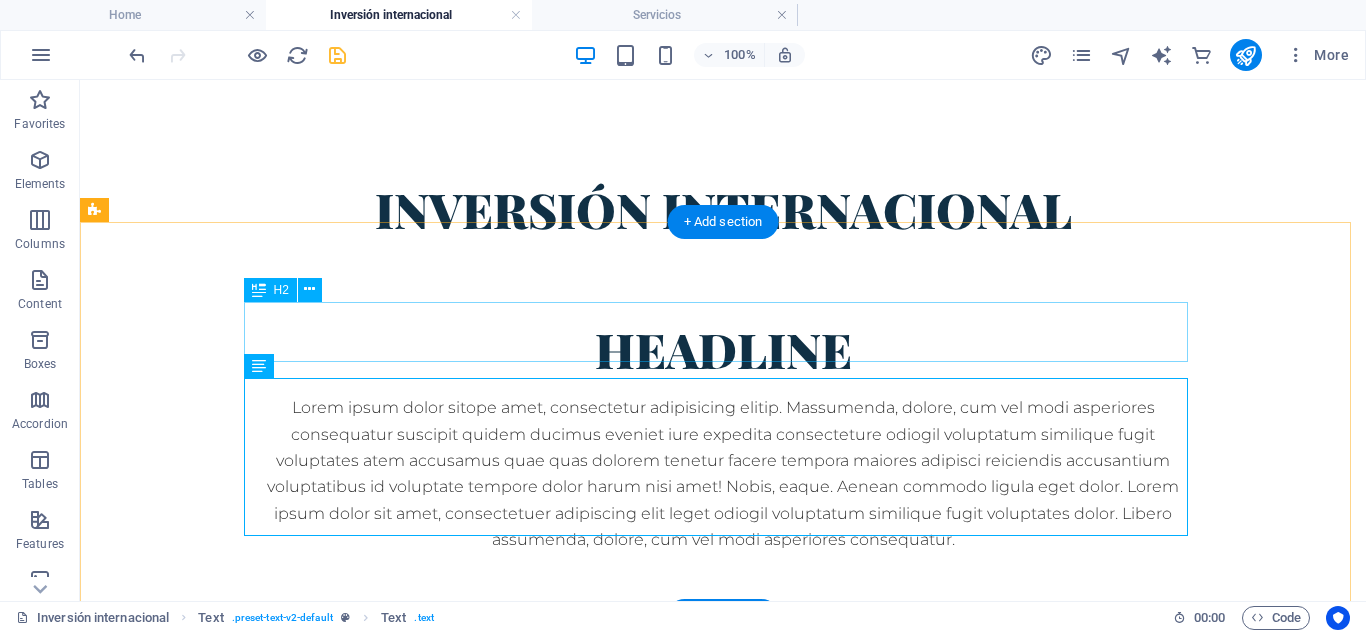 click on "Headline" at bounding box center (723, 349) 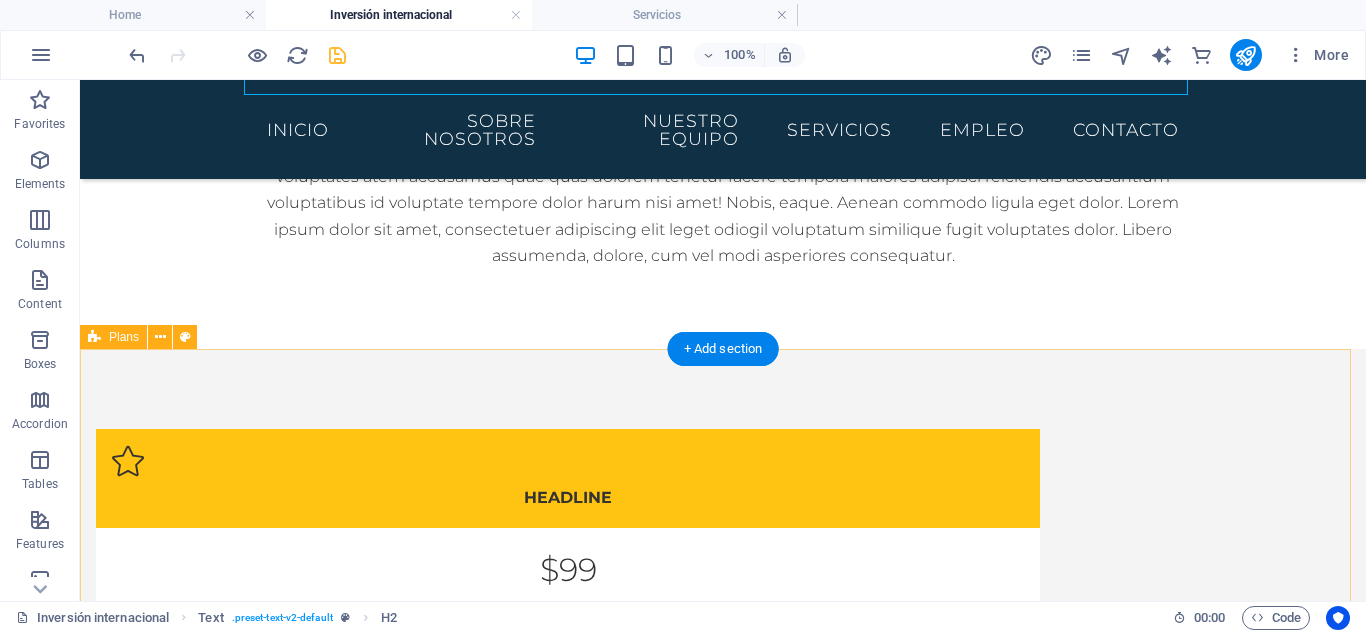 scroll, scrollTop: 0, scrollLeft: 0, axis: both 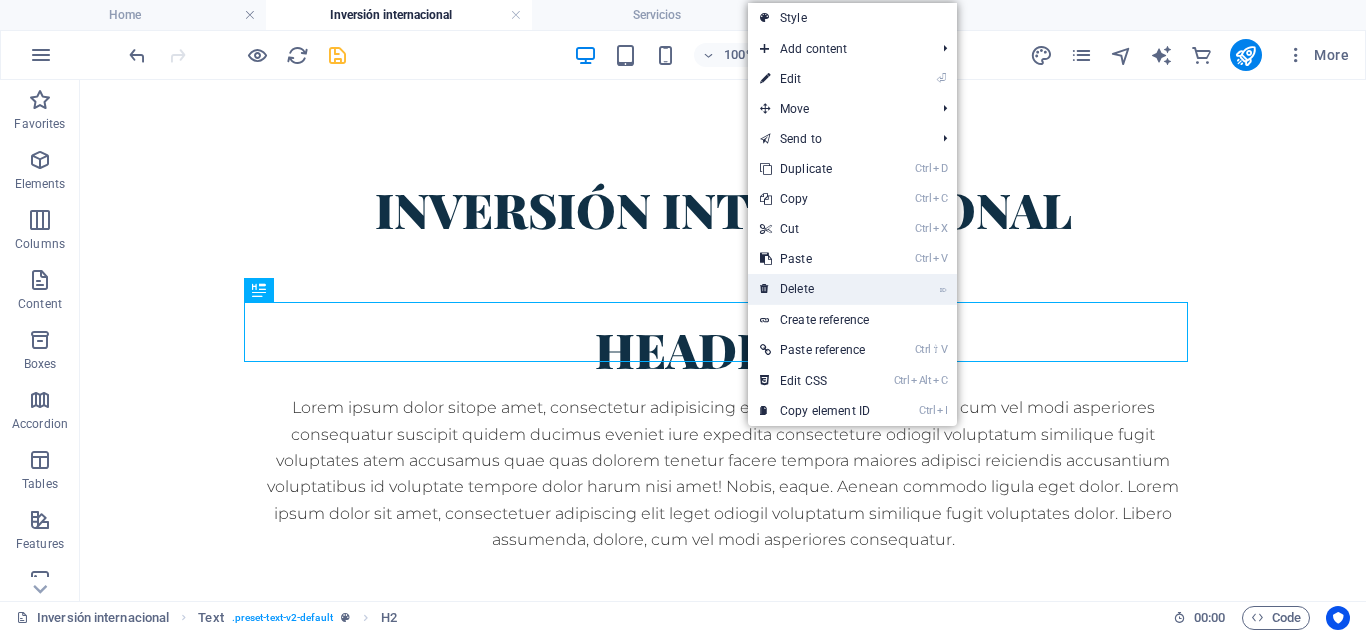click on "⌦  Delete" at bounding box center (815, 289) 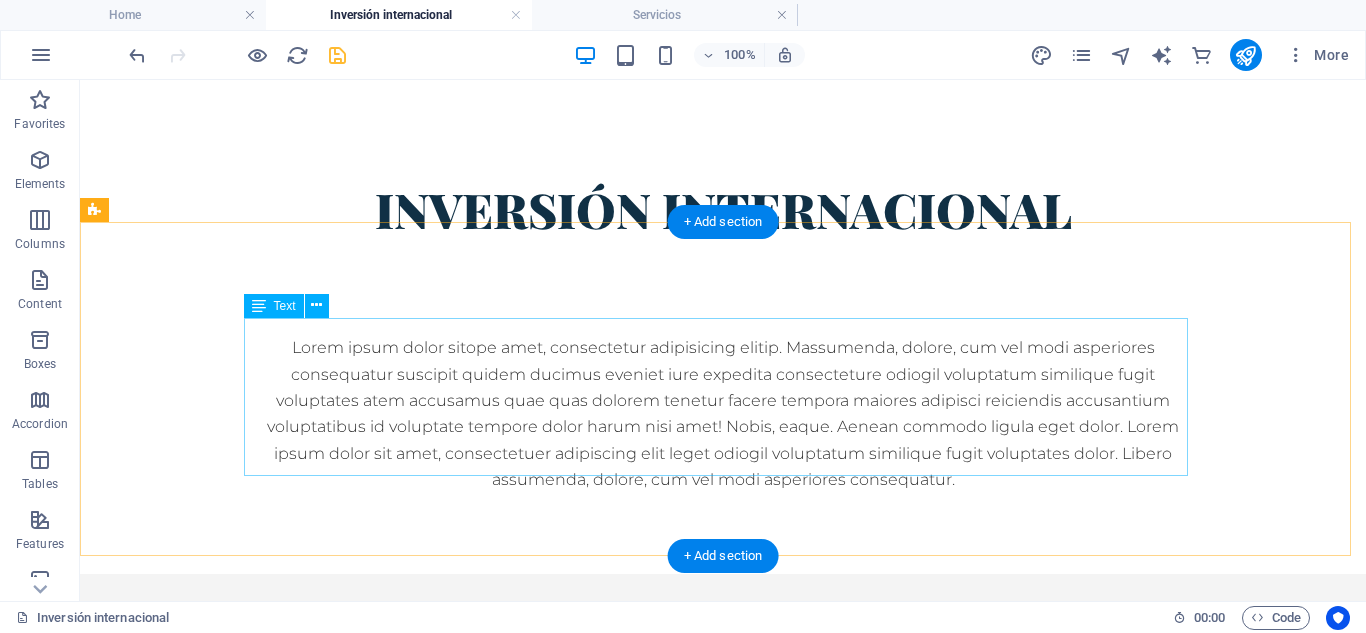 click on "Lorem ipsum dolor sitope amet, consectetur adipisicing elitip. Massumenda, dolore, cum vel modi asperiores consequatur suscipit quidem ducimus eveniet iure expedita consecteture odiogil voluptatum similique fugit voluptates atem accusamus quae quas dolorem tenetur facere tempora maiores adipisci reiciendis accusantium voluptatibus id voluptate tempore dolor harum nisi amet! Nobis, eaque. Aenean commodo ligula eget dolor. Lorem ipsum dolor sit amet, consectetuer adipiscing elit leget odiogil voluptatum similique fugit voluptates dolor. Libero assumenda, dolore, cum vel modi asperiores consequatur." at bounding box center (723, 414) 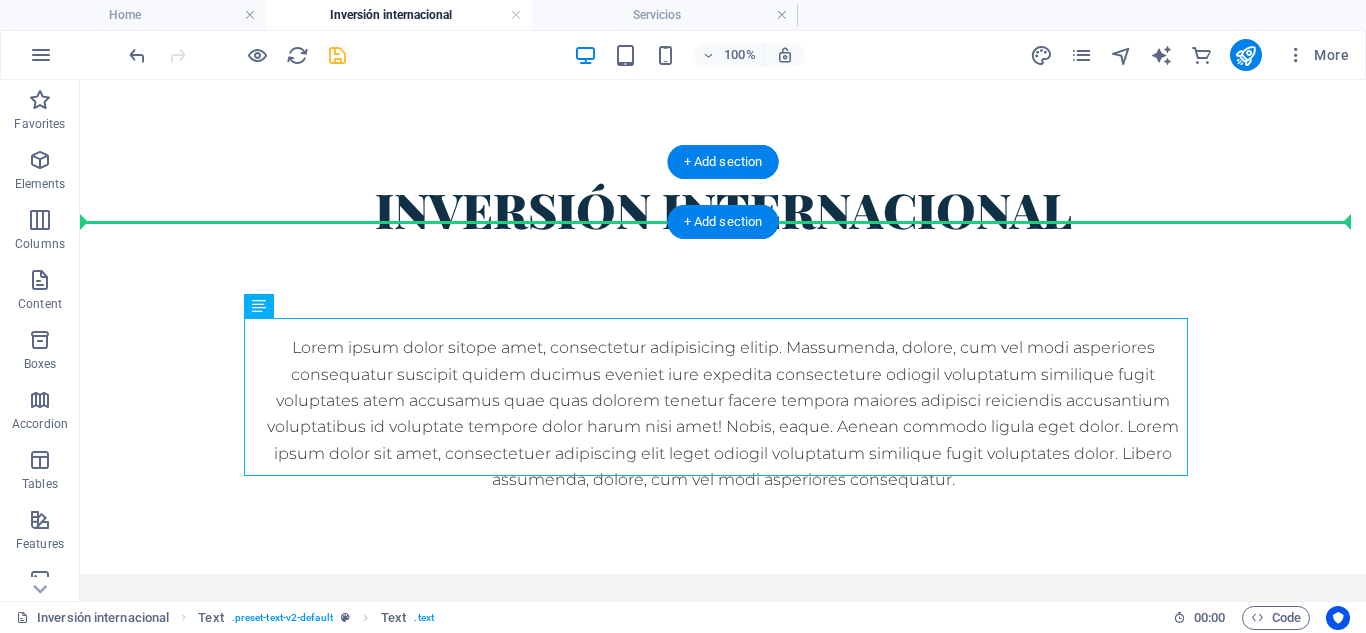 drag, startPoint x: 601, startPoint y: 353, endPoint x: 612, endPoint y: 214, distance: 139.43457 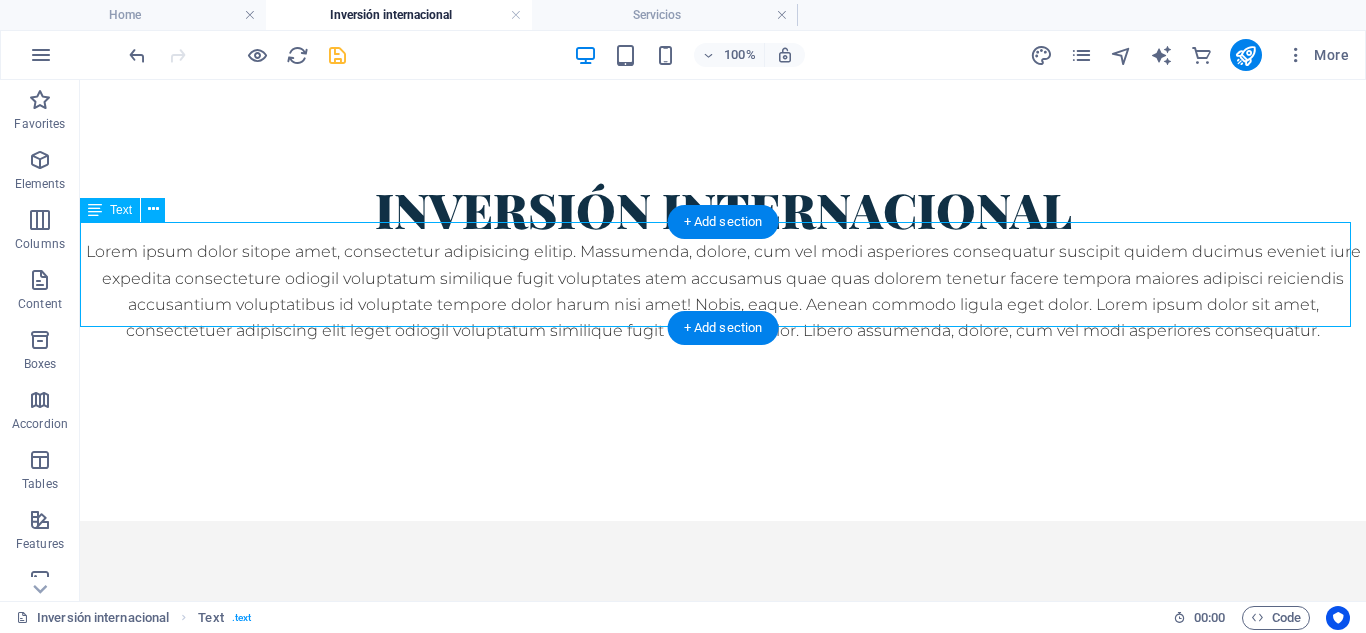 click on "Lorem ipsum dolor sitope amet, consectetur adipisicing elitip. Massumenda, dolore, cum vel modi asperiores consequatur suscipit quidem ducimus eveniet iure expedita consecteture odiogil voluptatum similique fugit voluptates atem accusamus quae quas dolorem tenetur facere tempora maiores adipisci reiciendis accusantium voluptatibus id voluptate tempore dolor harum nisi amet! Nobis, eaque. Aenean commodo ligula eget dolor. Lorem ipsum dolor sit amet, consectetuer adipiscing elit leget odiogil voluptatum similique fugit voluptates dolor. Libero assumenda, dolore, cum vel modi asperiores consequatur." at bounding box center (723, 292) 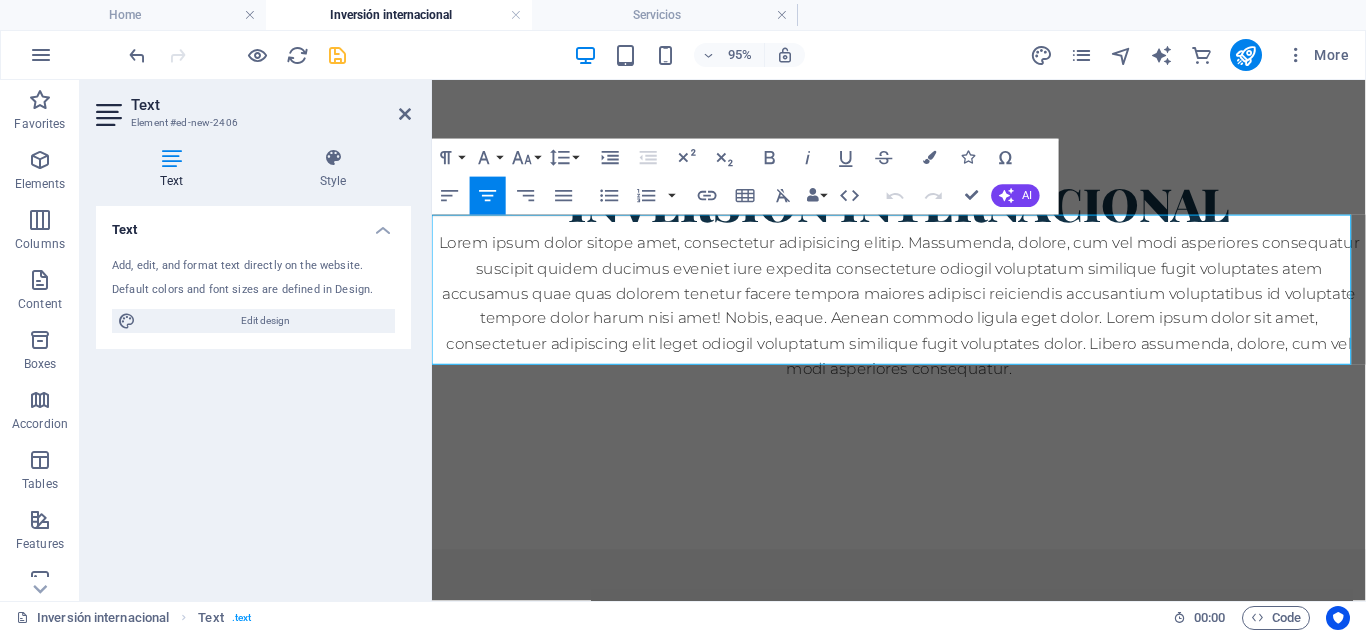 click on "Lorem ipsum dolor sitope amet, consectetur adipisicing elitip. Massumenda, dolore, cum vel modi asperiores consequatur suscipit quidem ducimus eveniet iure expedita consecteture odiogil voluptatum similique fugit voluptates atem accusamus quae quas dolorem tenetur facere tempora maiores adipisci reiciendis accusantium voluptatibus id voluptate tempore dolor harum nisi amet! Nobis, eaque. Aenean commodo ligula eget dolor. Lorem ipsum dolor sit amet, consectetuer adipiscing elit leget odiogil voluptatum similique fugit voluptates dolor. Libero assumenda, dolore, cum vel modi asperiores consequatur." at bounding box center [923, 318] 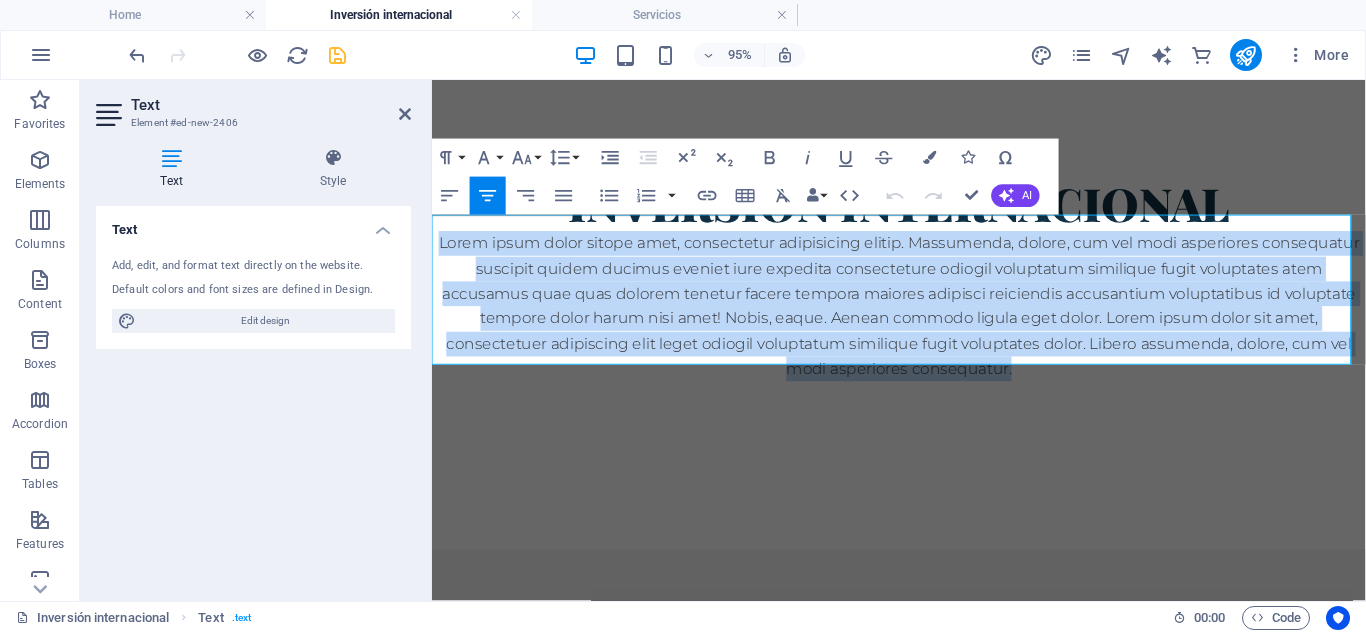 drag, startPoint x: 437, startPoint y: 234, endPoint x: 1076, endPoint y: 366, distance: 652.4914 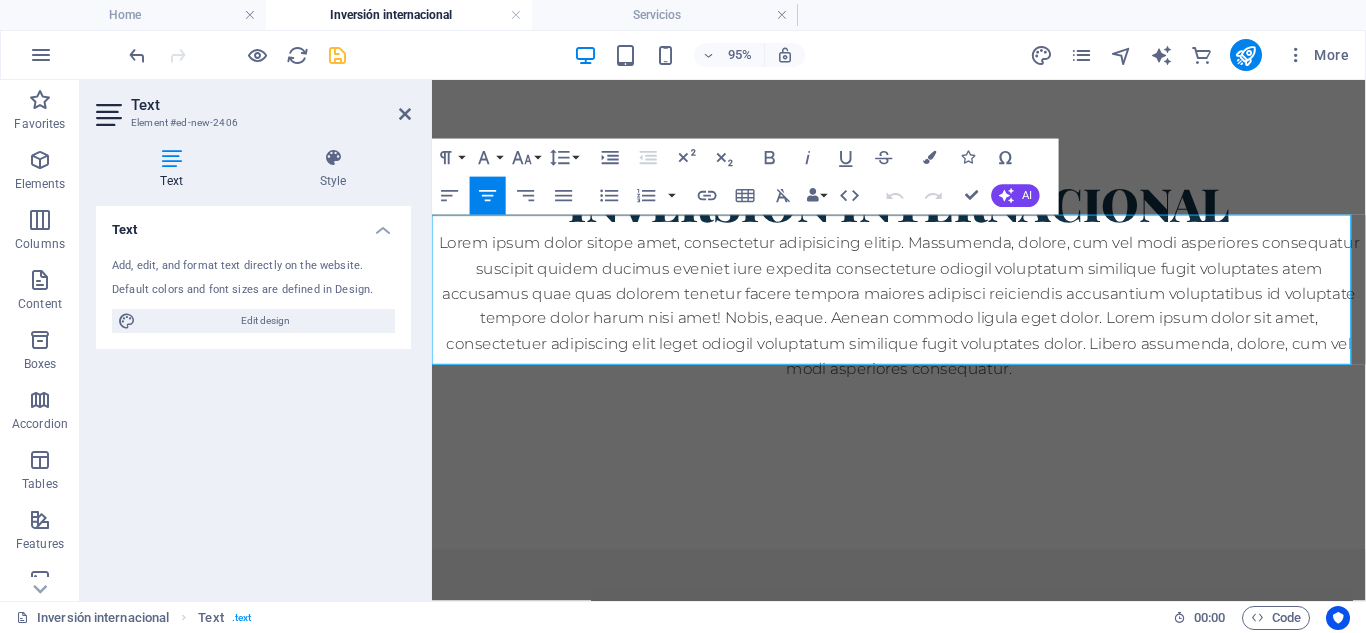 scroll, scrollTop: 2333, scrollLeft: 2, axis: both 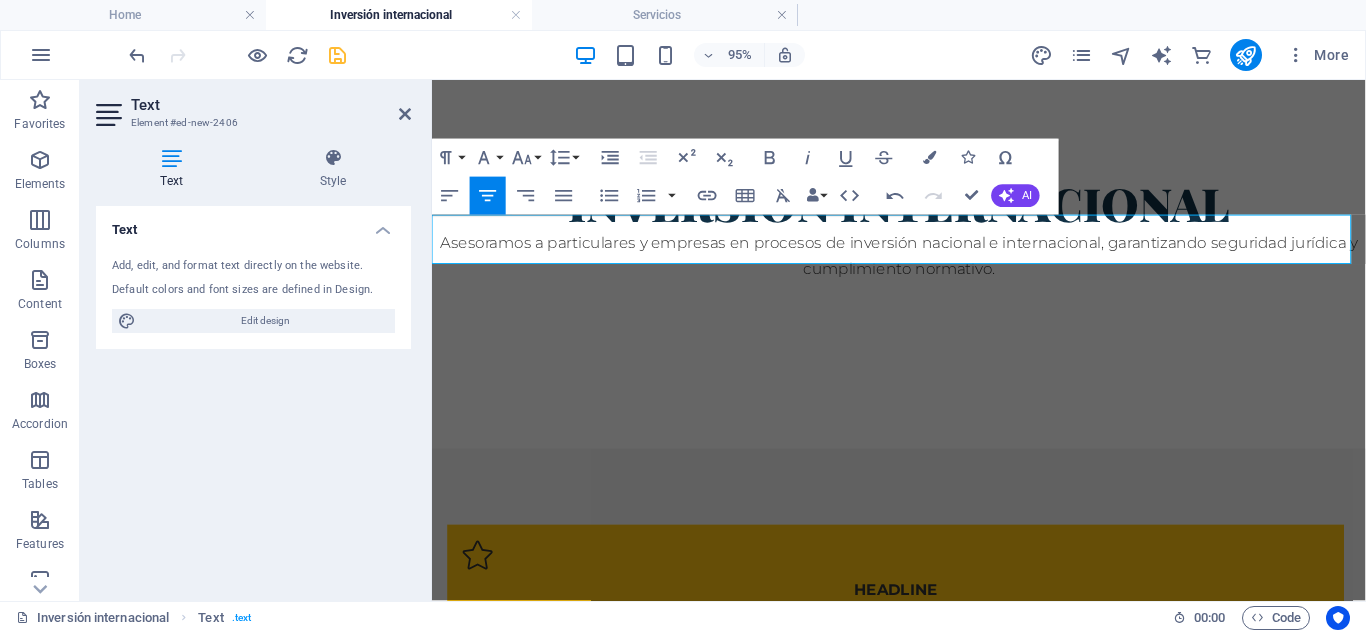 click on "Asesoramos a particulares y empresas en procesos de inversión nacional e internacional, garantizando seguridad jurídica y cumplimiento normativo." at bounding box center (923, 265) 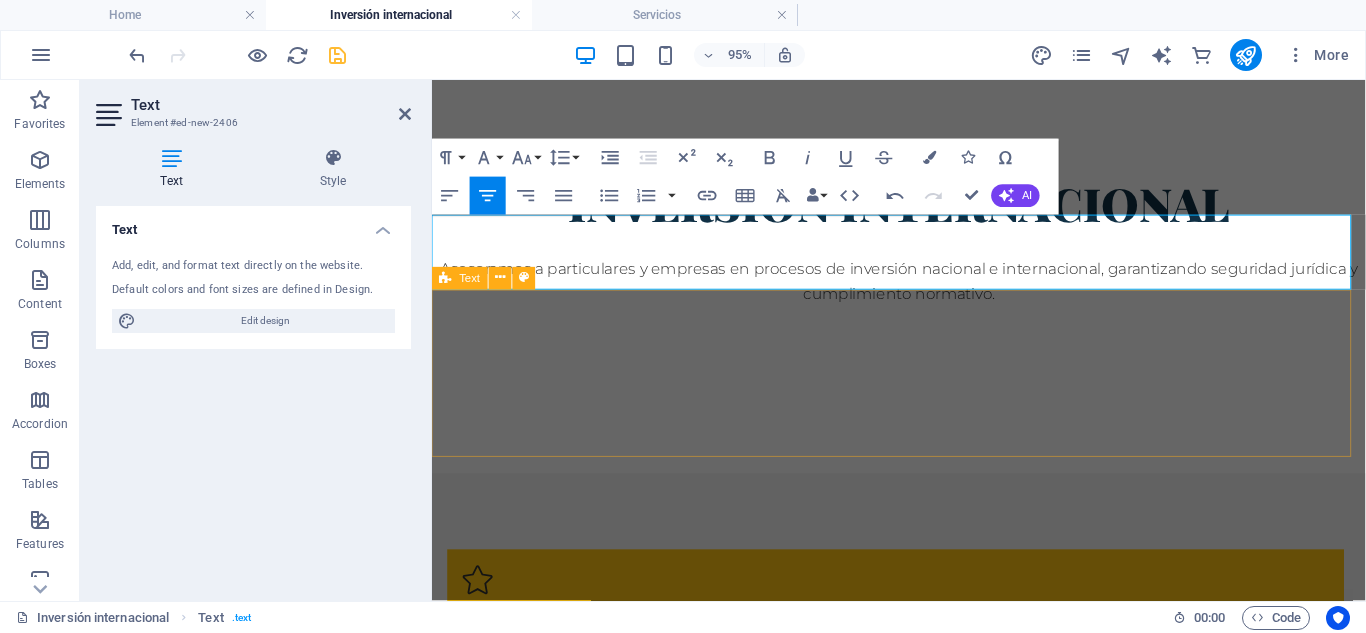 click at bounding box center [923, 406] 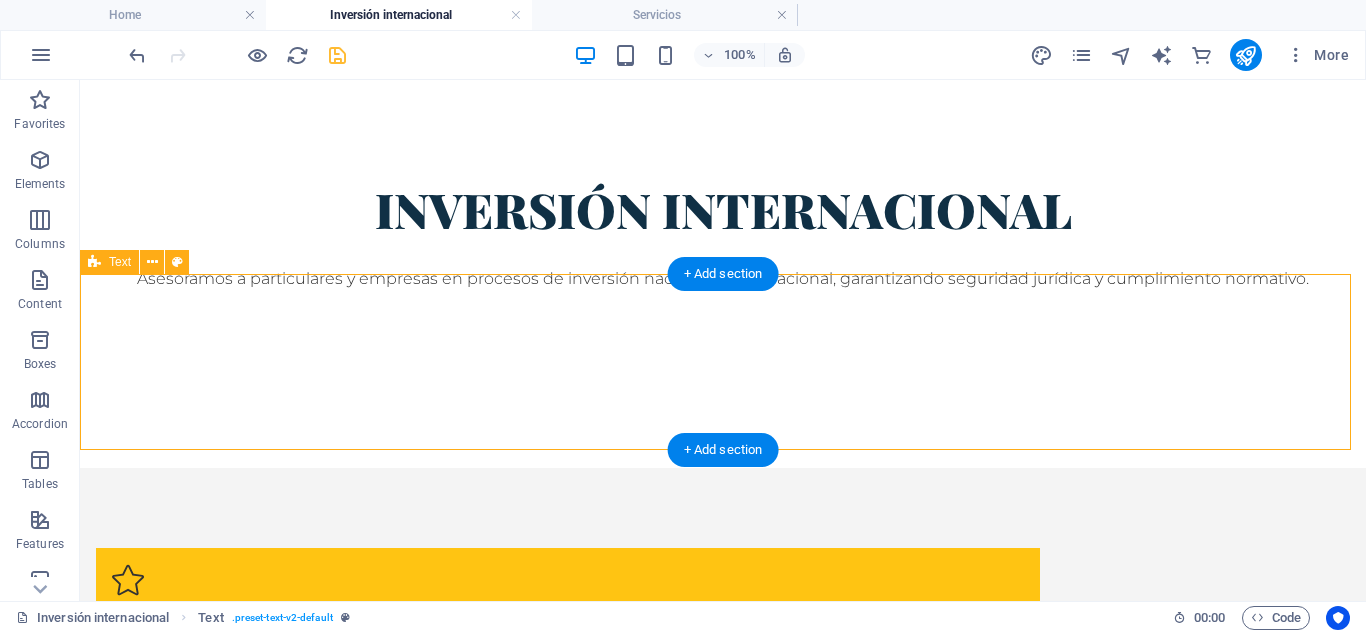 click at bounding box center (723, 380) 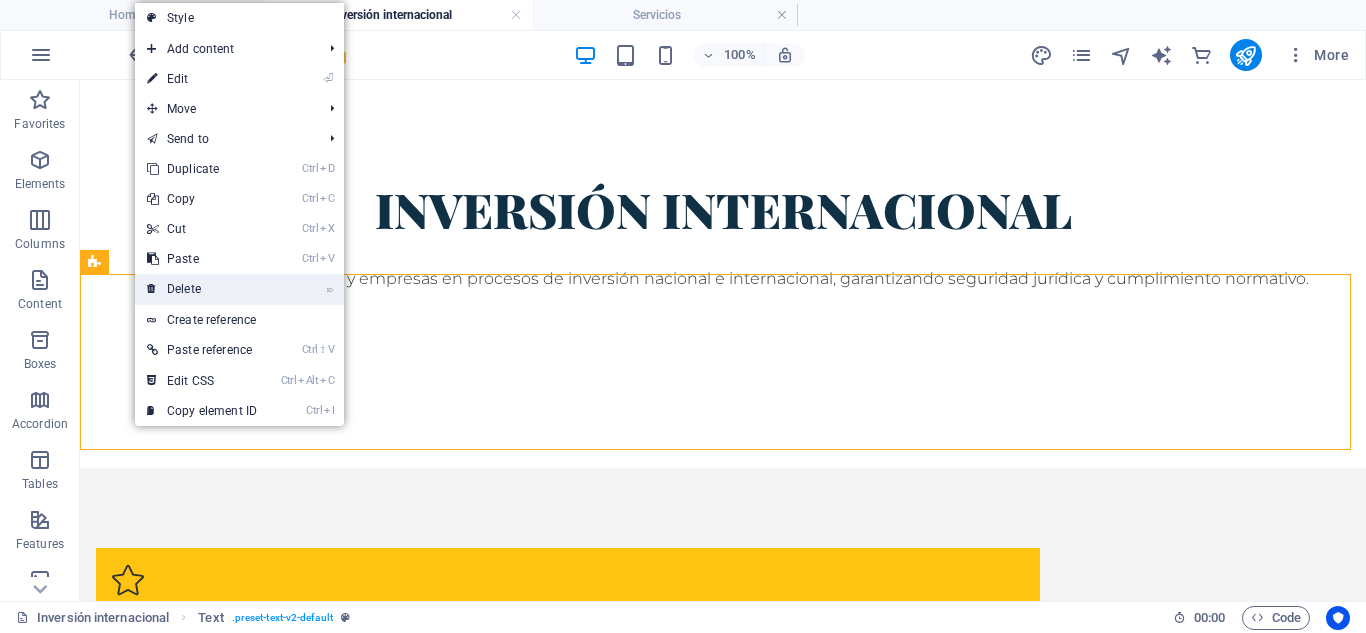 click on "⌦  Delete" at bounding box center (202, 289) 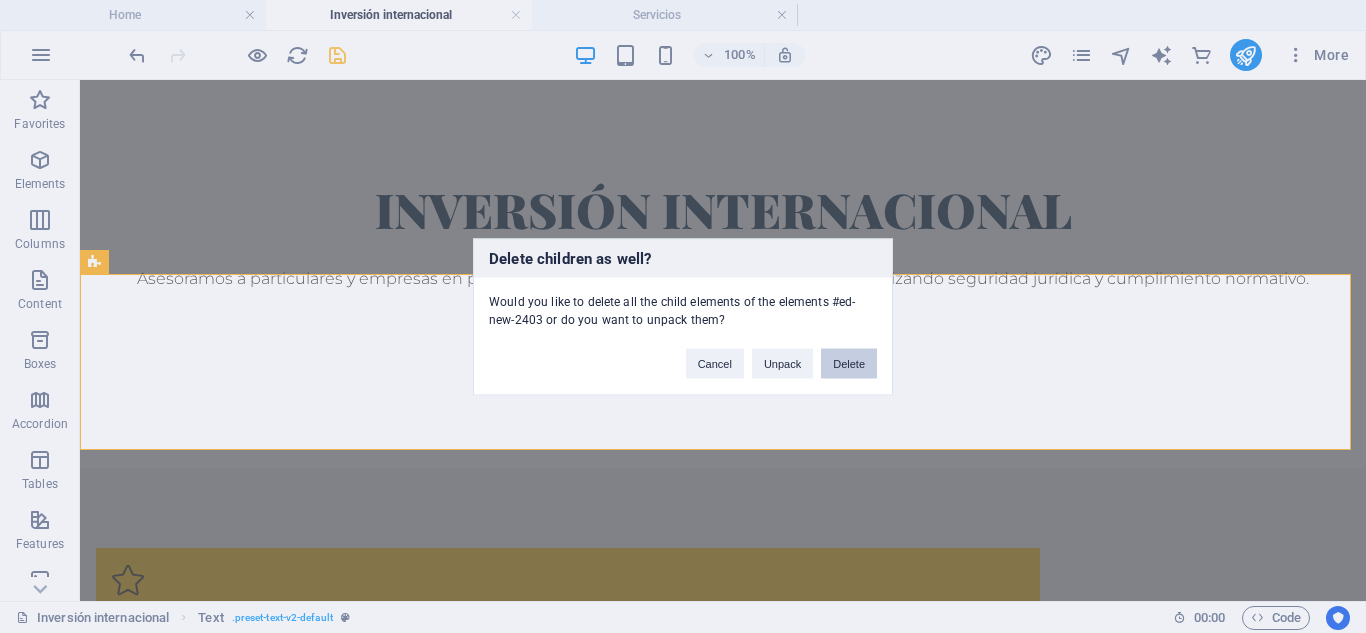 click on "Delete" at bounding box center [849, 363] 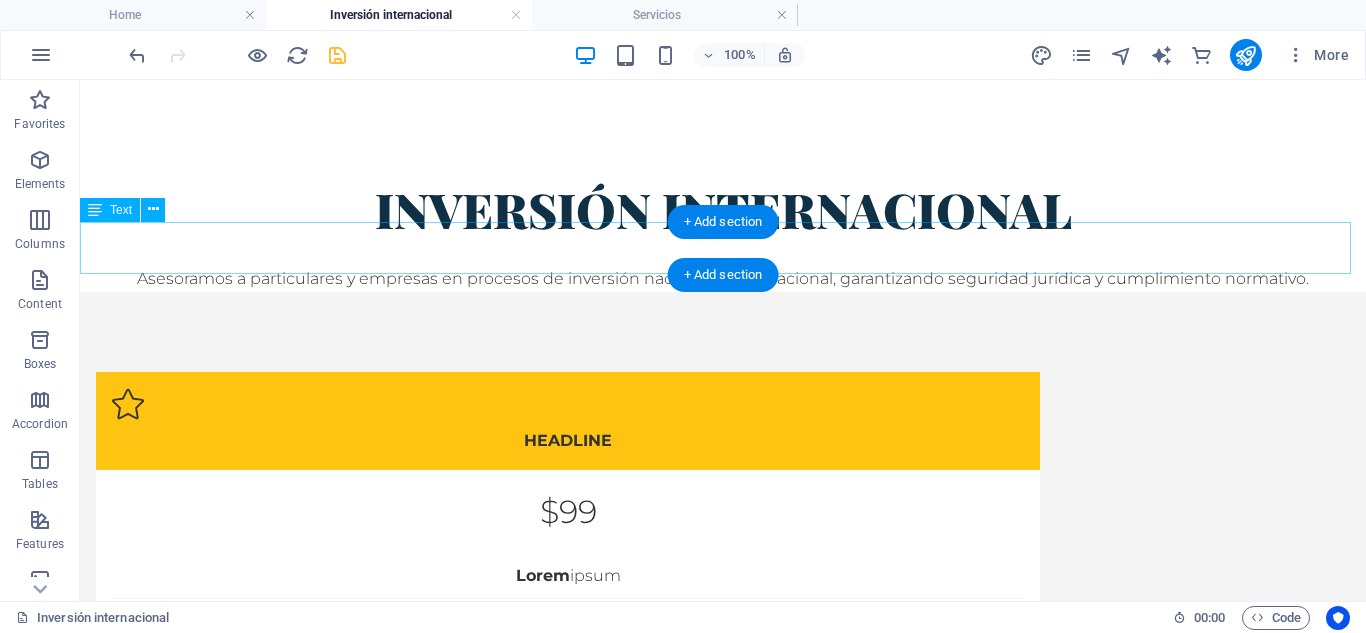 click on "Asesoramos a particulares y empresas en procesos de inversión nacional e internacional, garantizando seguridad jurídica y cumplimiento normativo." at bounding box center (723, 265) 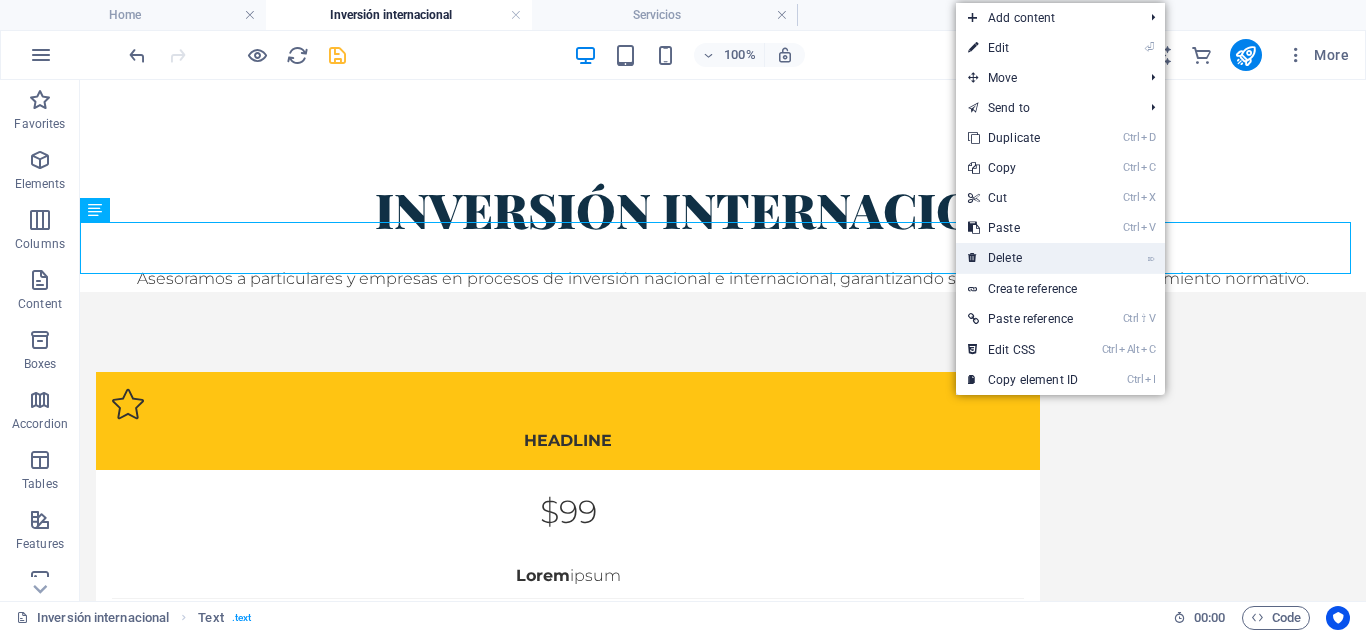 click on "⌦  Delete" at bounding box center (1023, 258) 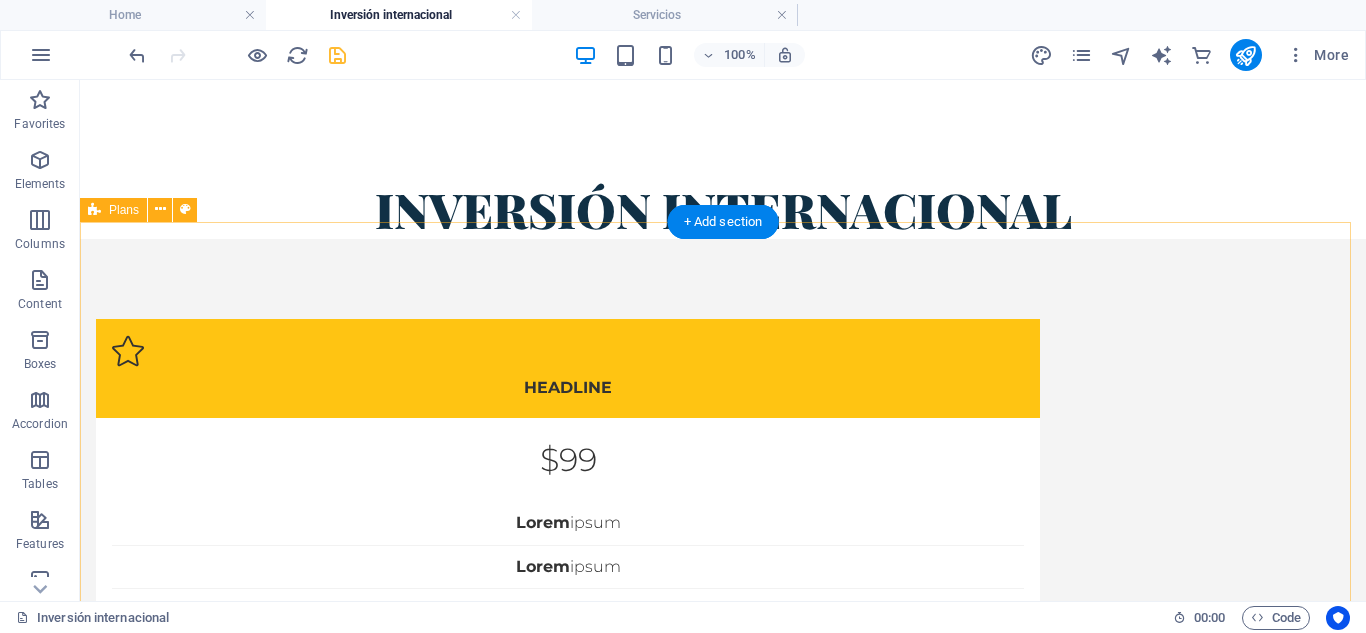 scroll, scrollTop: 133, scrollLeft: 0, axis: vertical 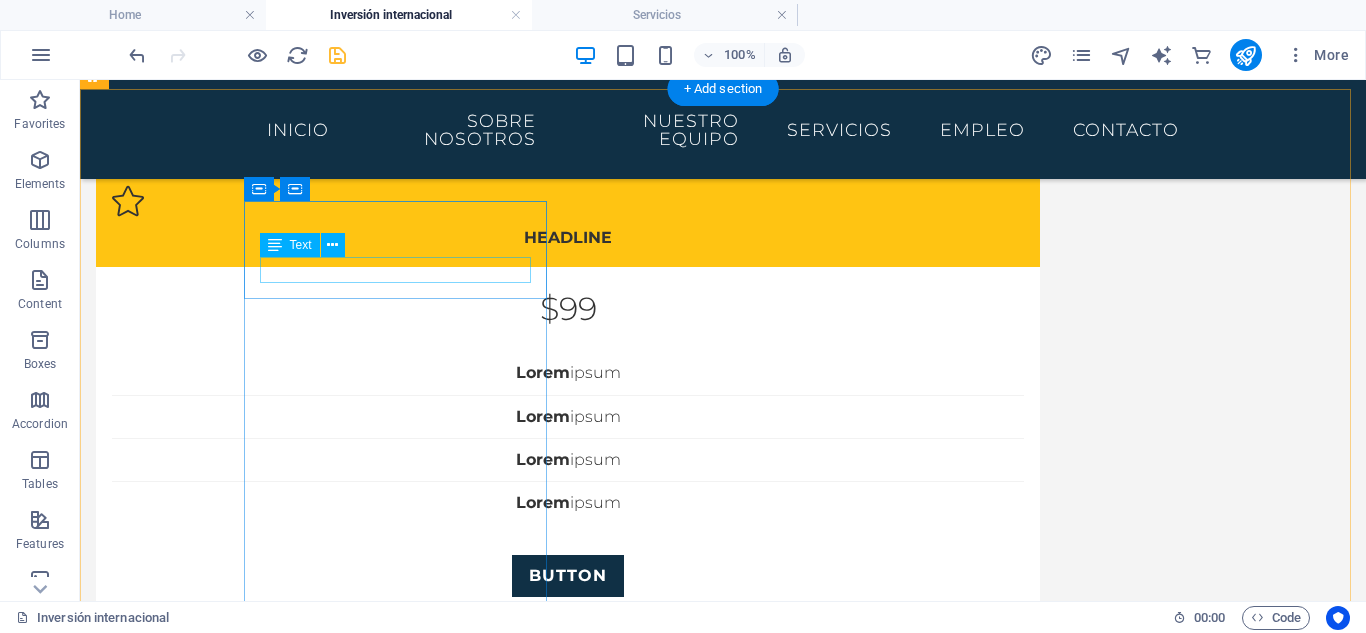 click on "Headline" at bounding box center (568, 238) 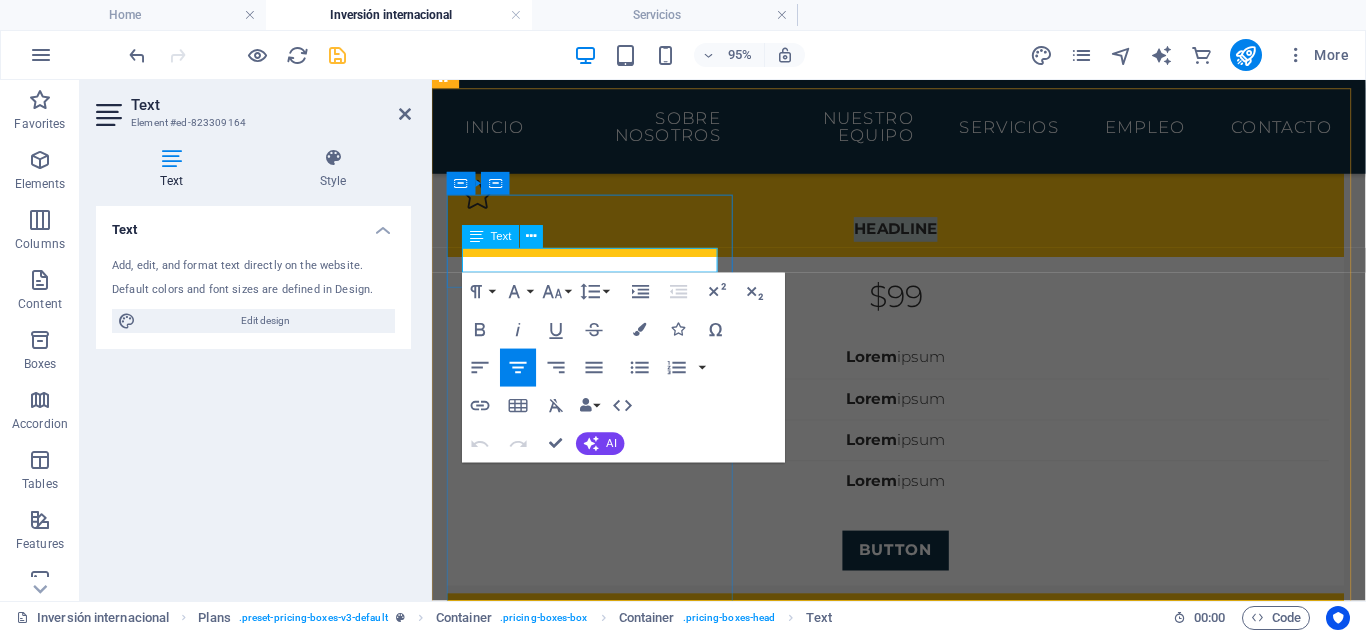 drag, startPoint x: 686, startPoint y: 266, endPoint x: 503, endPoint y: 259, distance: 183.13383 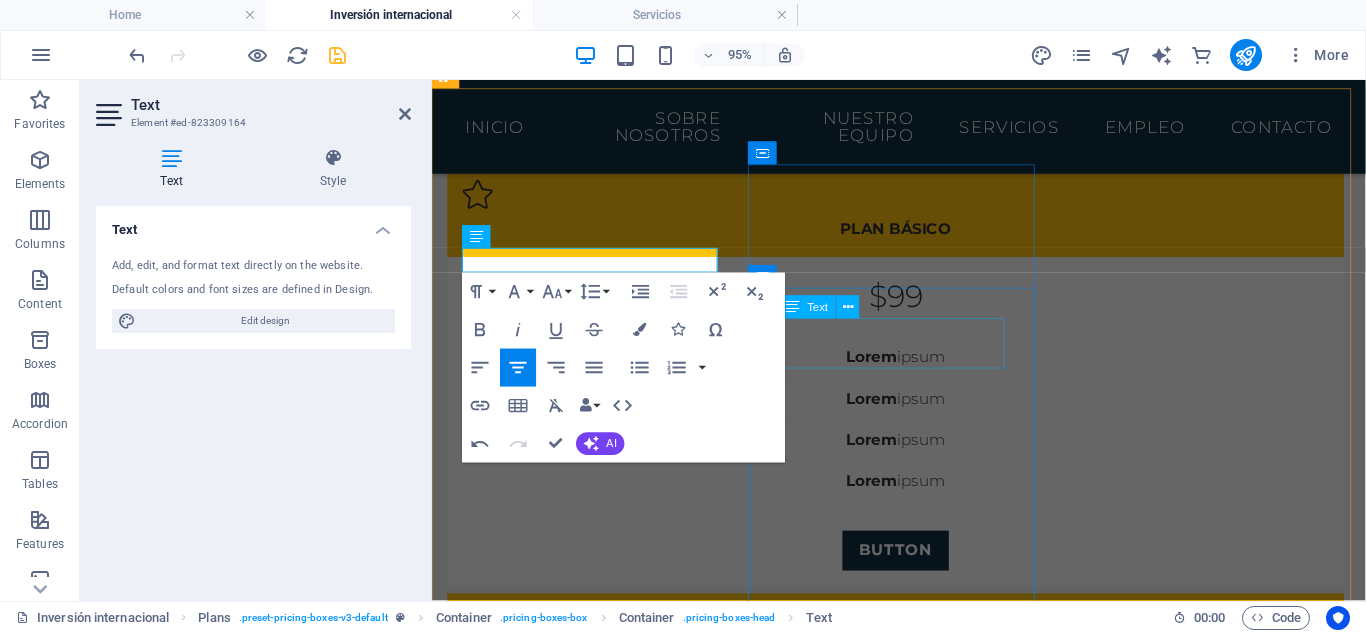 click on "$199" at bounding box center [920, 809] 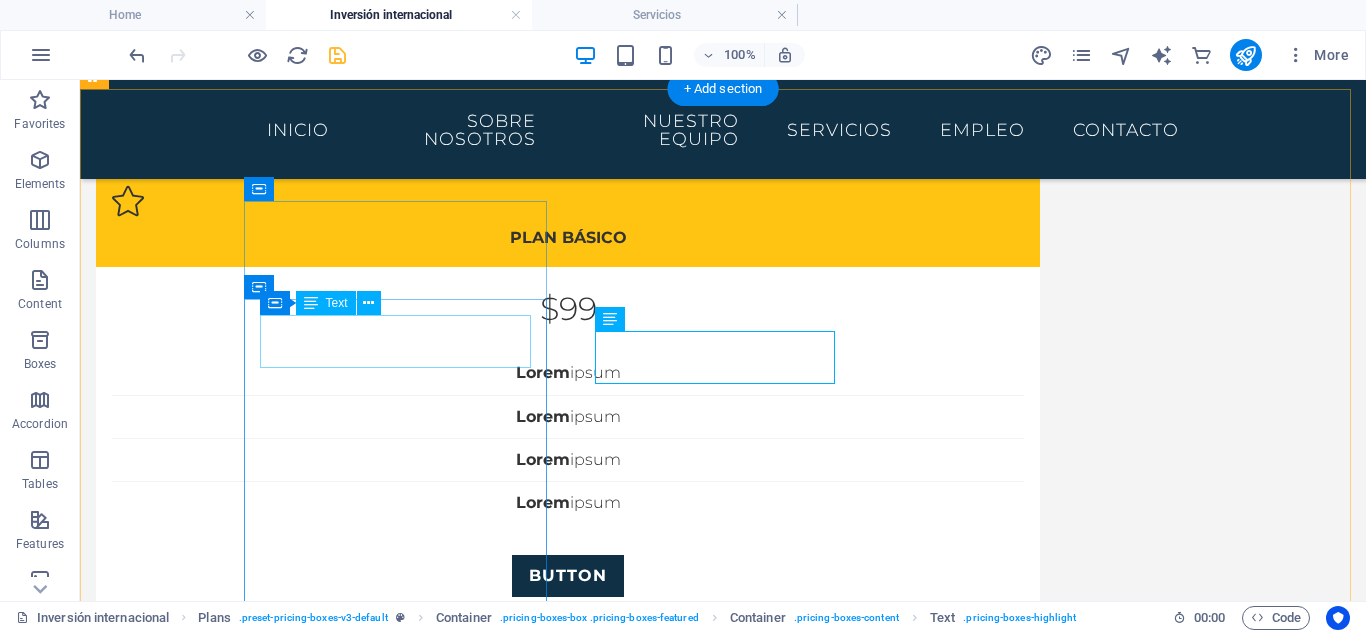 click on "$99" at bounding box center (568, 309) 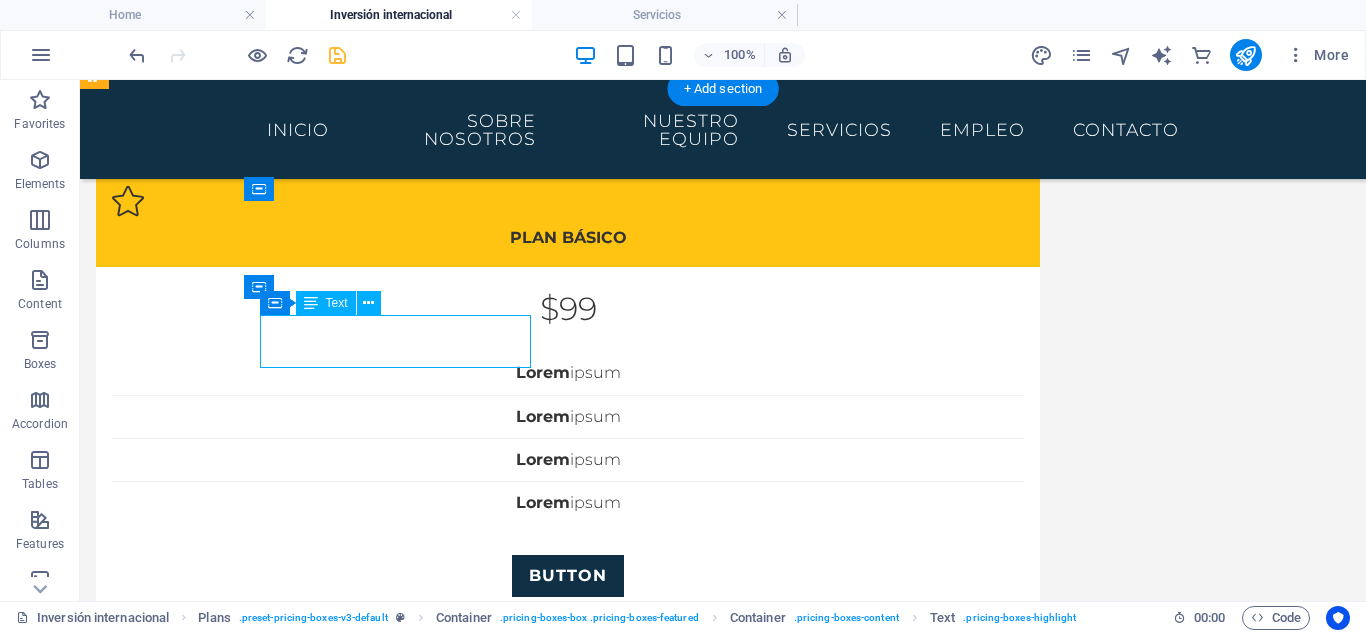 click on "$99" at bounding box center [568, 309] 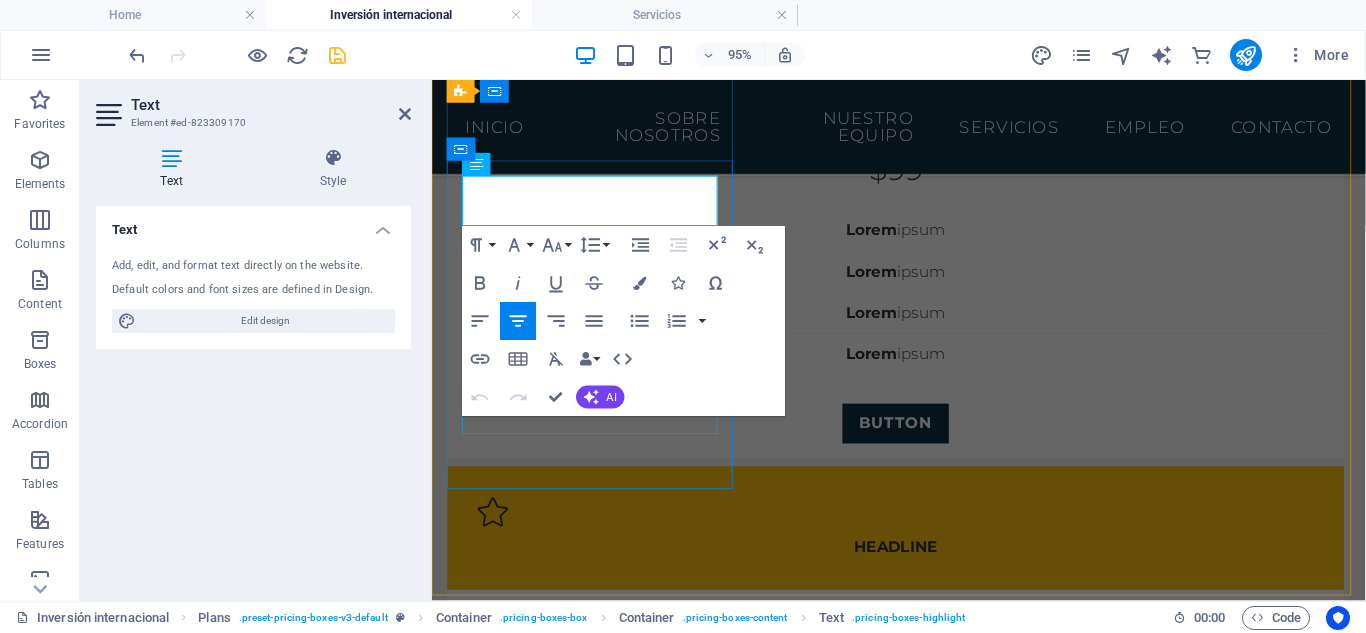 scroll, scrollTop: 133, scrollLeft: 0, axis: vertical 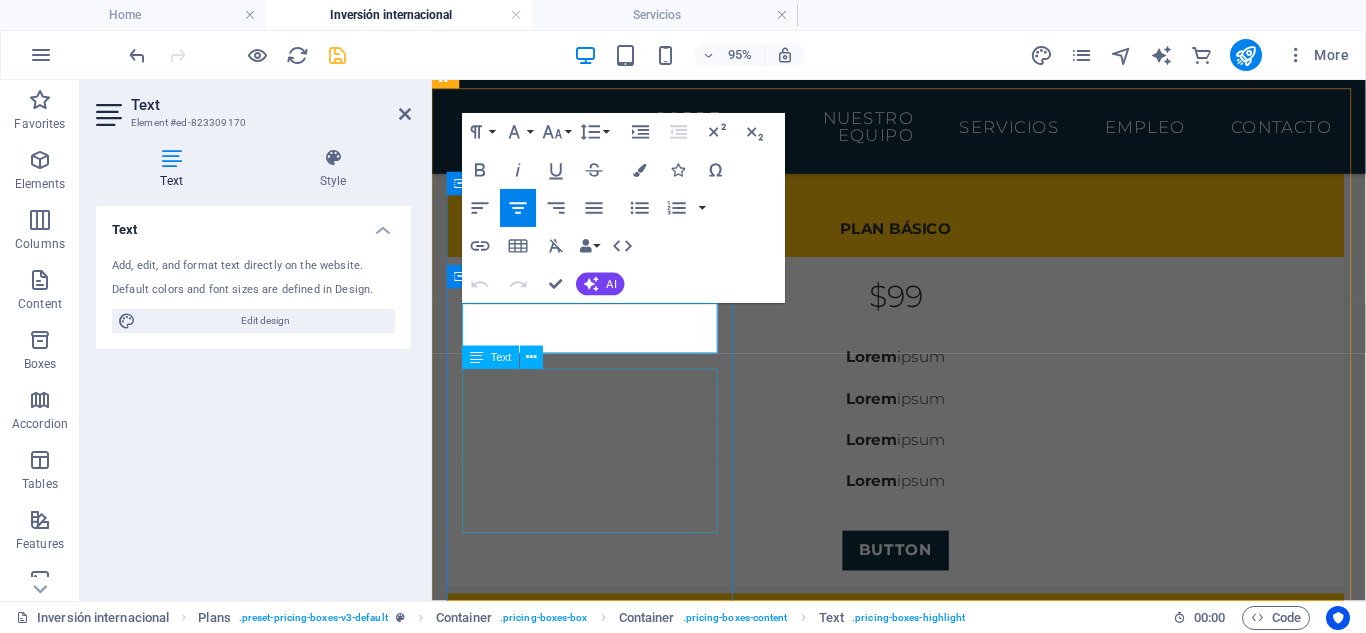 click on "Lorem  ipsum Lorem  ipsum Lorem  ipsum Lorem  ipsum" at bounding box center [920, 438] 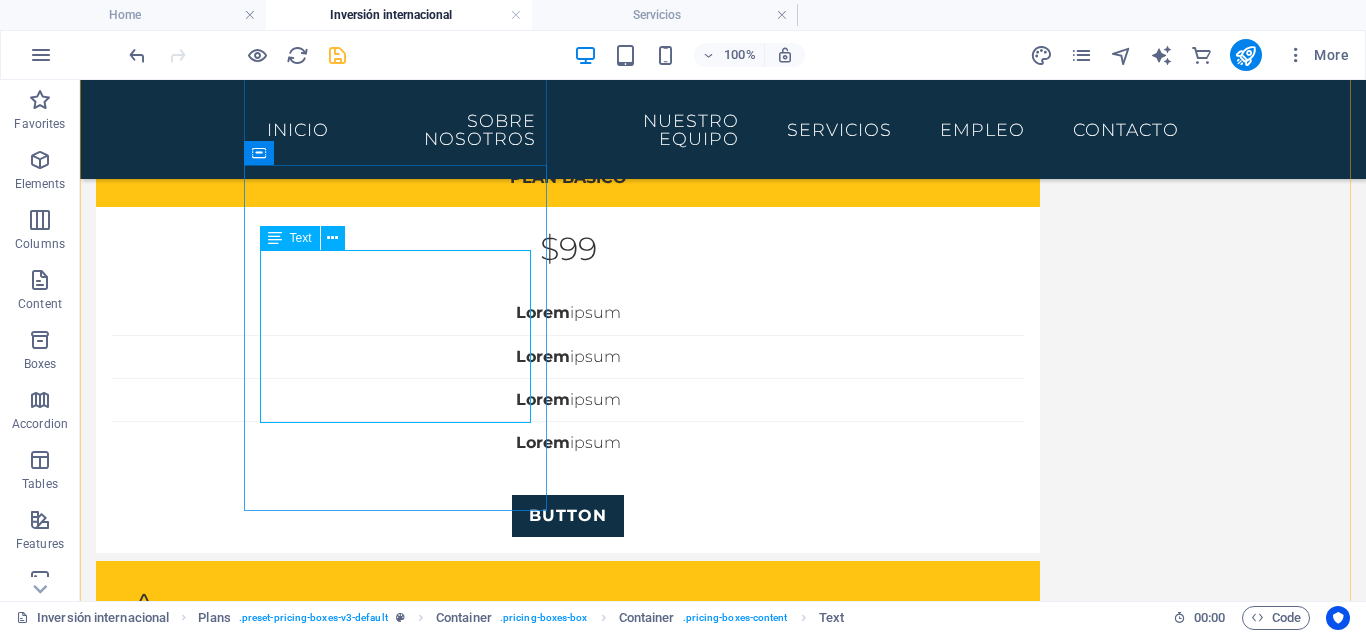 scroll, scrollTop: 267, scrollLeft: 0, axis: vertical 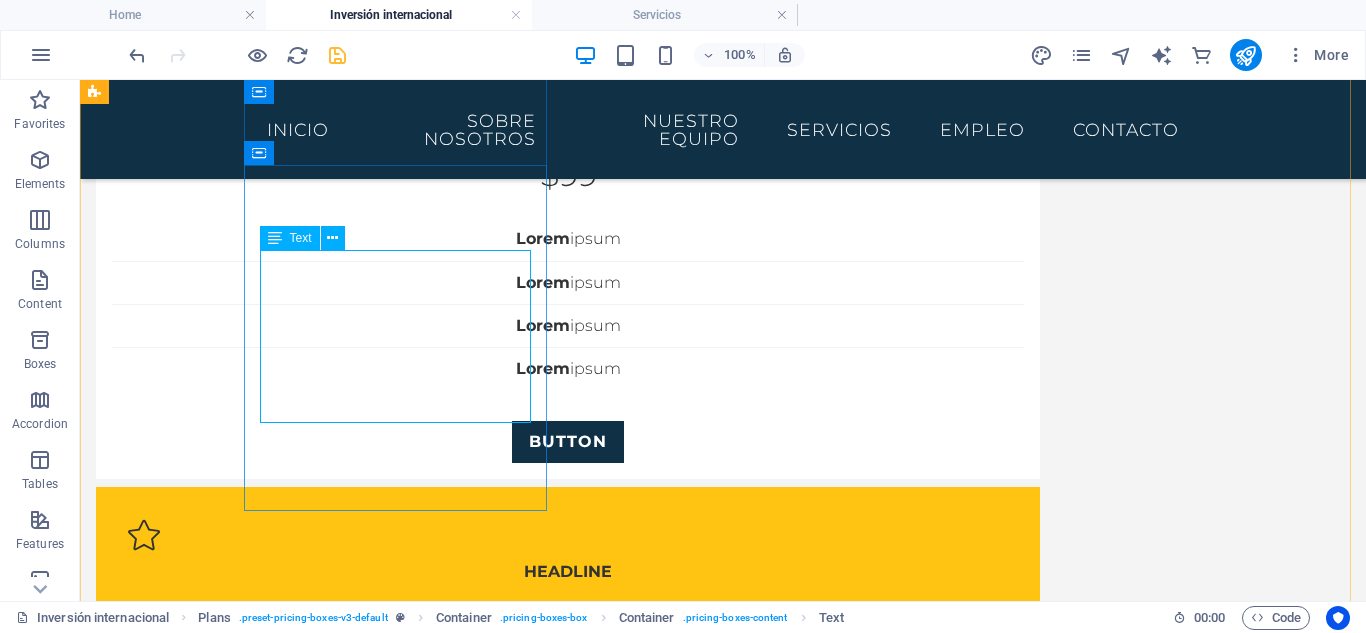 click on "Lorem  ipsum Lorem  ipsum Lorem  ipsum Lorem  ipsum" at bounding box center [568, 304] 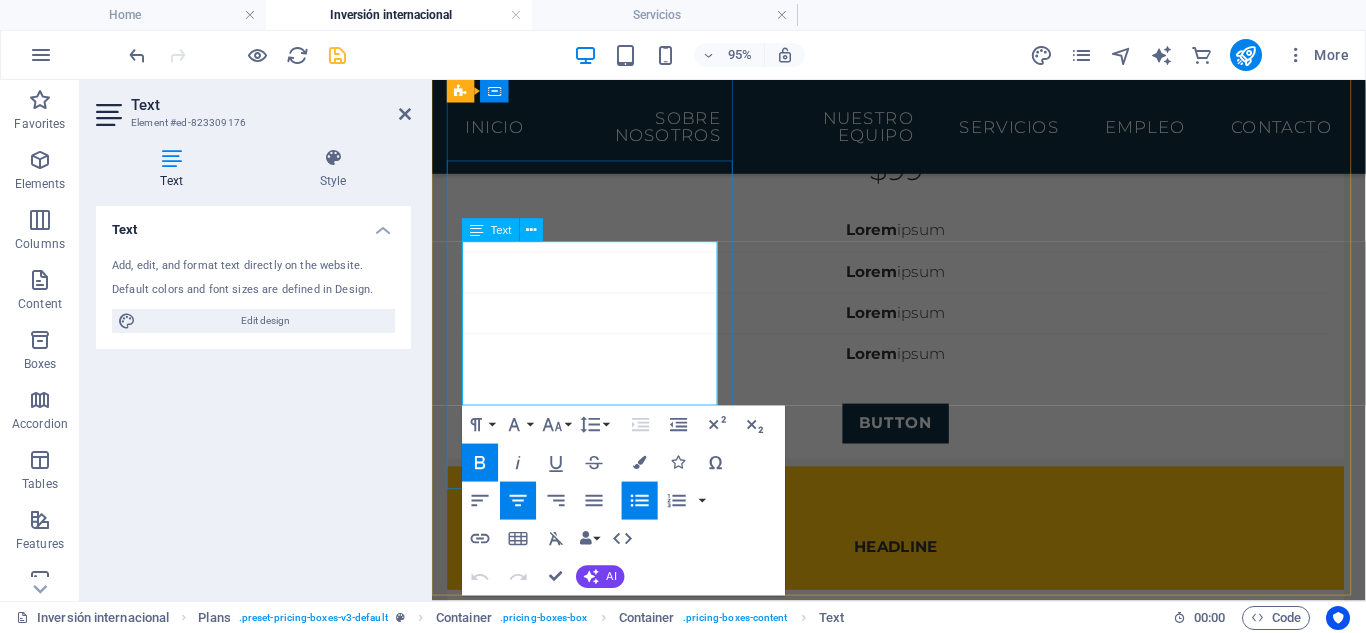 drag, startPoint x: 529, startPoint y: 270, endPoint x: 674, endPoint y: 403, distance: 196.75873 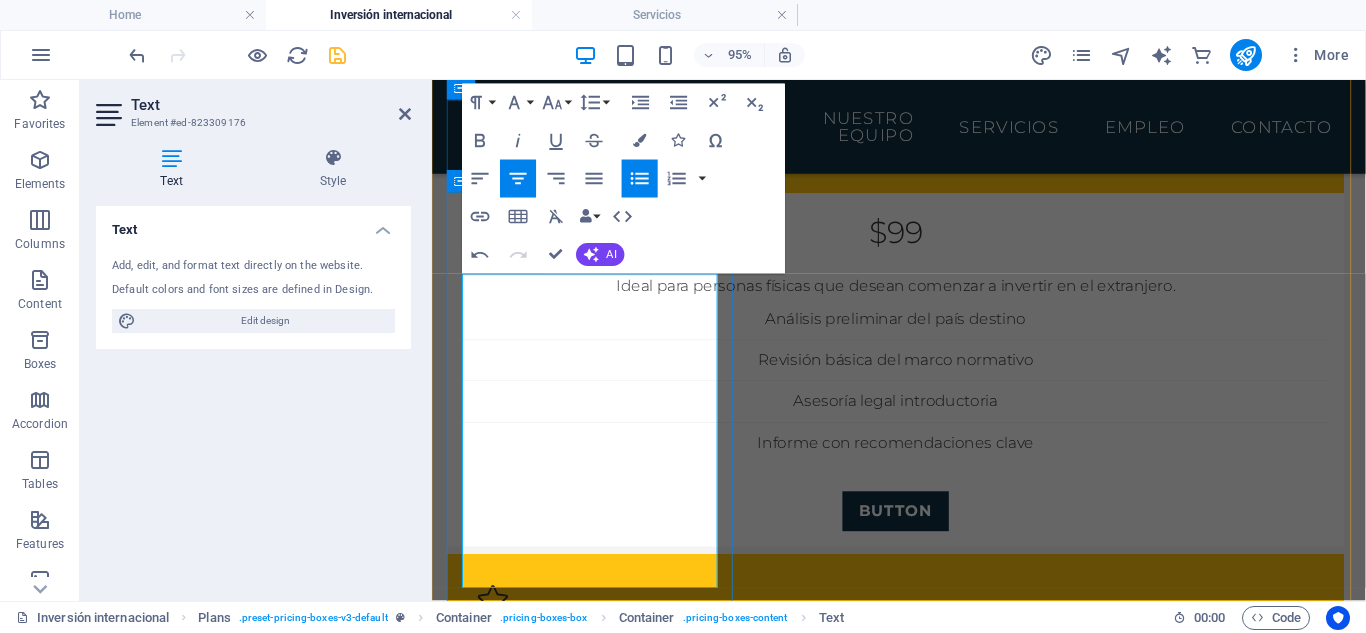 scroll, scrollTop: 235, scrollLeft: 0, axis: vertical 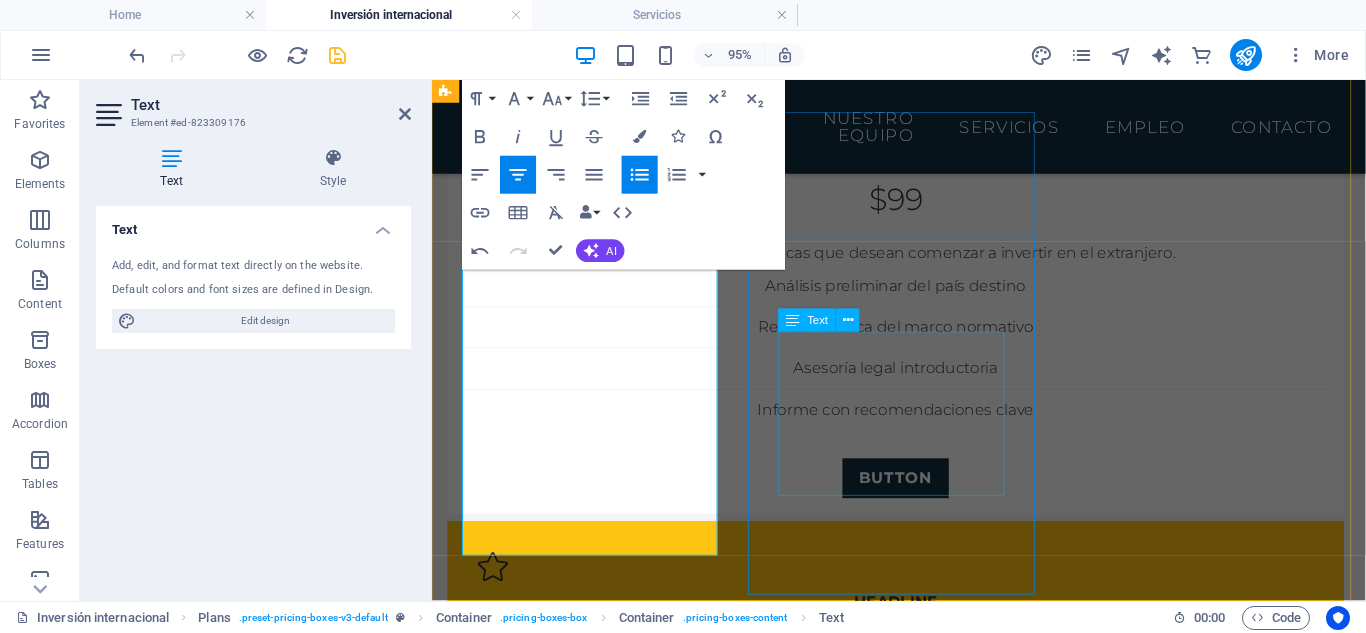 click on "Lorem  ipsum Lorem  ipsum Lorem  ipsum Lorem  ipsum" at bounding box center (920, 862) 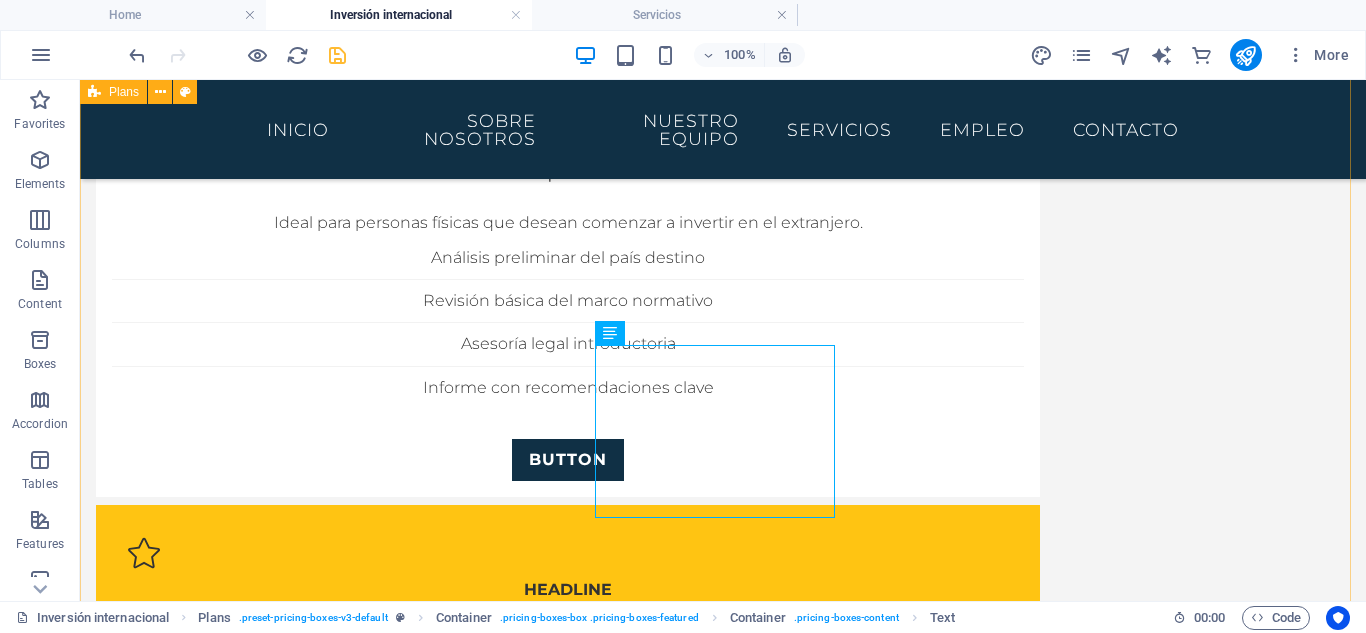 scroll, scrollTop: 235, scrollLeft: 0, axis: vertical 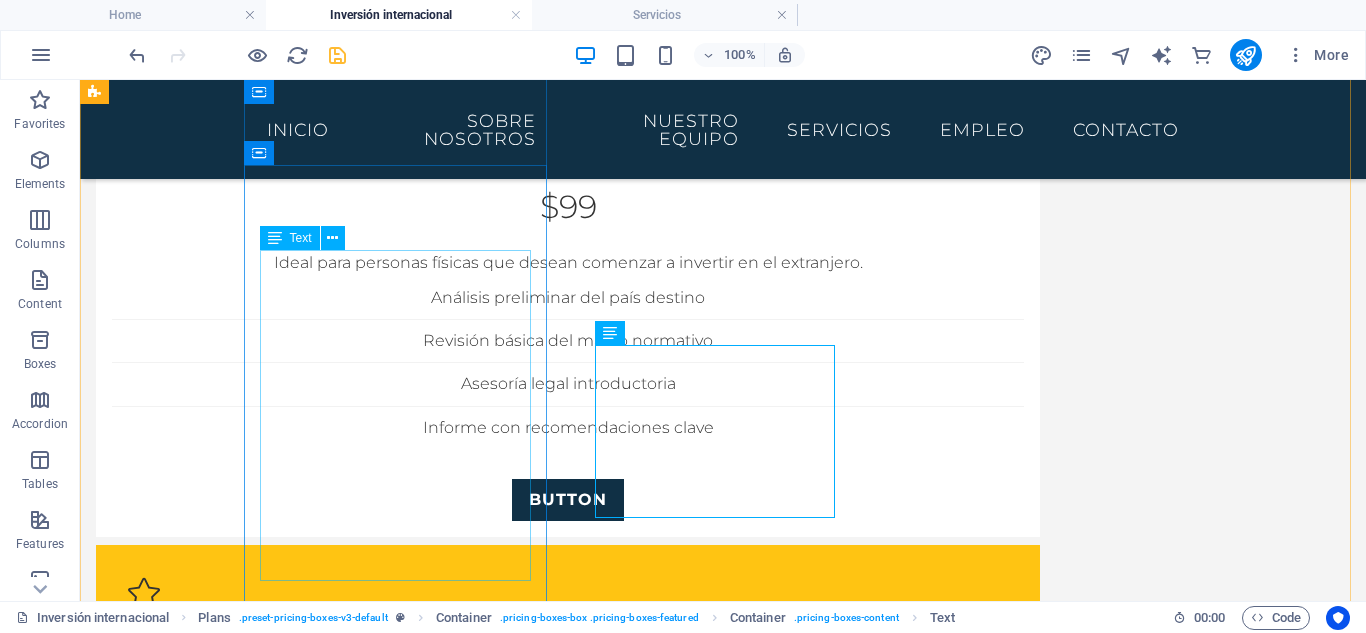 click on "Ideal para personas físicas que desean comenzar a invertir en el extranjero. Análisis preliminar del país destino Revisión básica del marco normativo Asesoría legal introductoria Informe con recomendaciones clave" at bounding box center [568, 349] 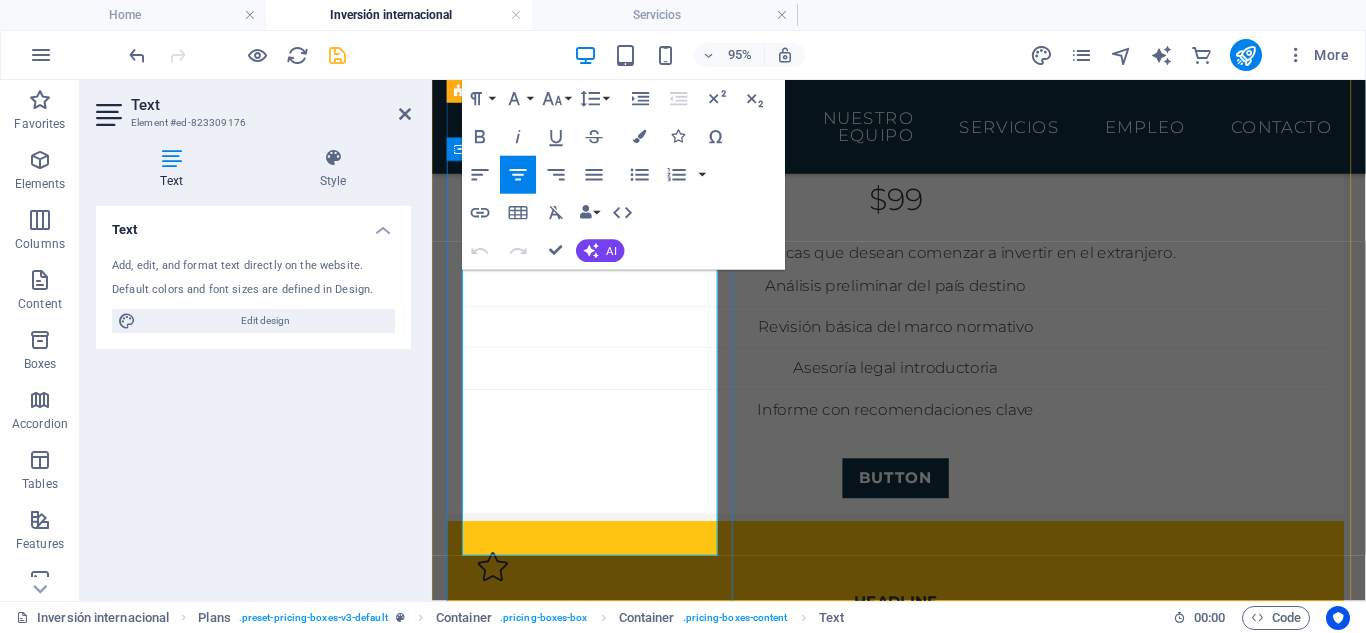 click on "Ideal para personas físicas que desean comenzar a invertir en el extranjero. Análisis preliminar del país destino Revisión básica del marco normativo Asesoría legal introductoria Informe con recomendaciones clave" at bounding box center (920, 349) 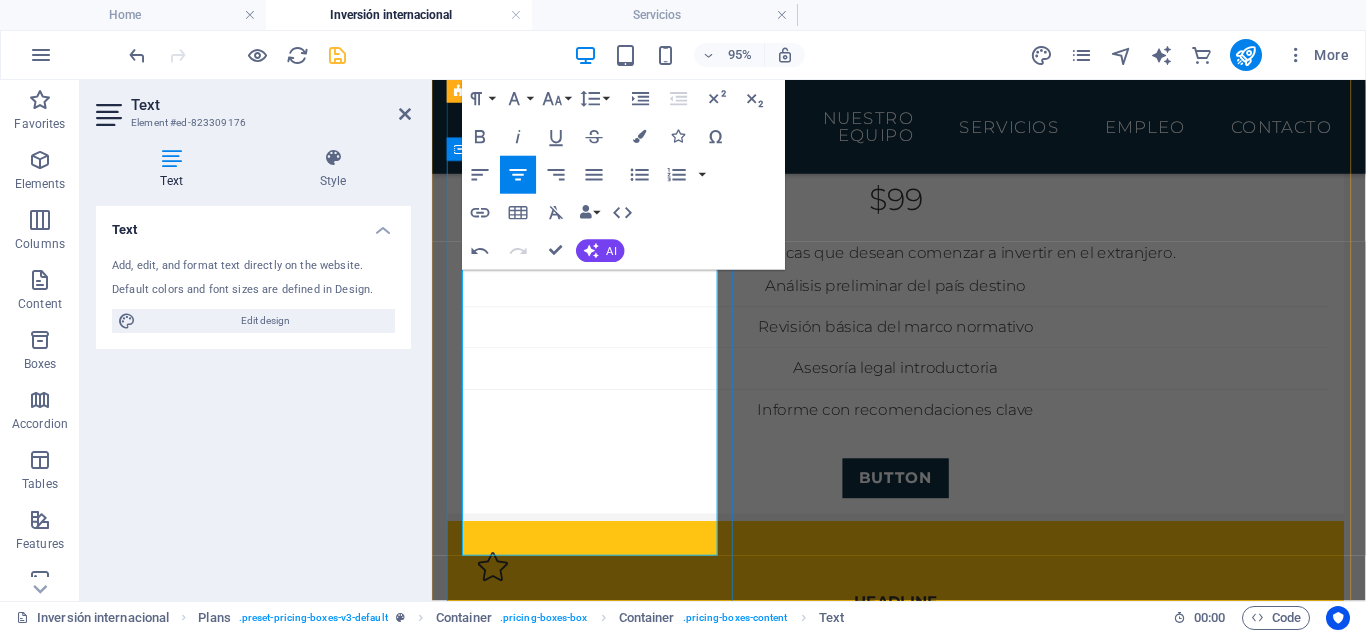 type 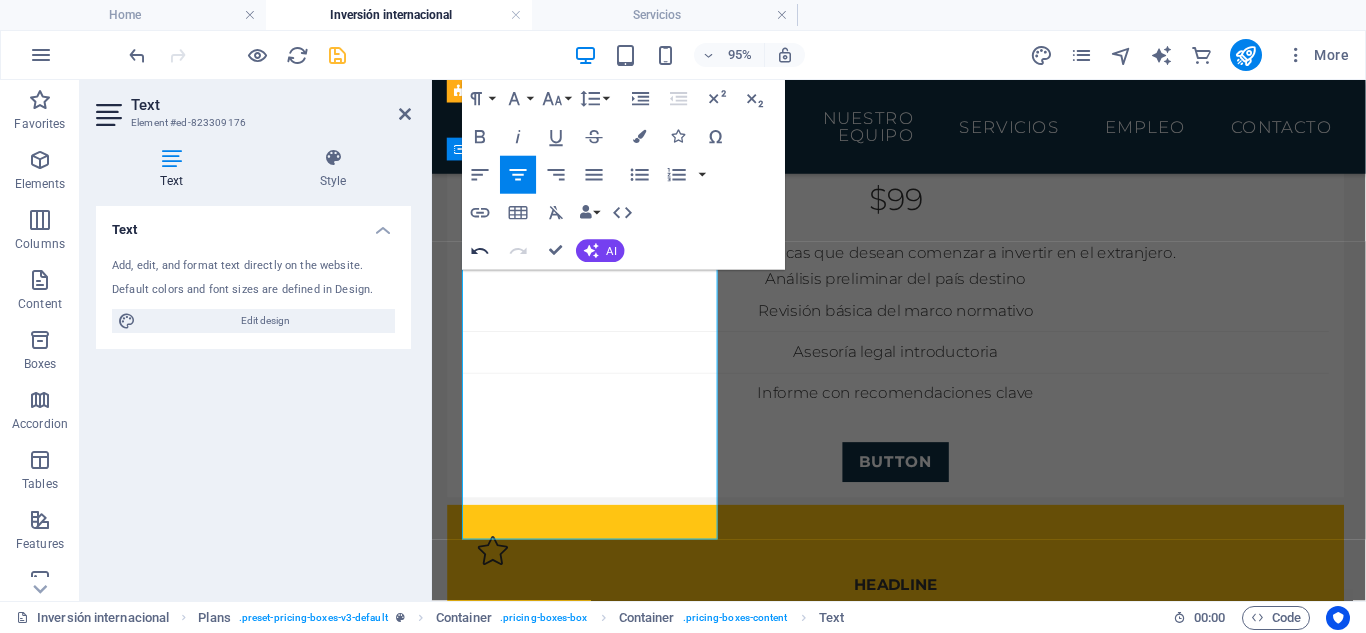 click 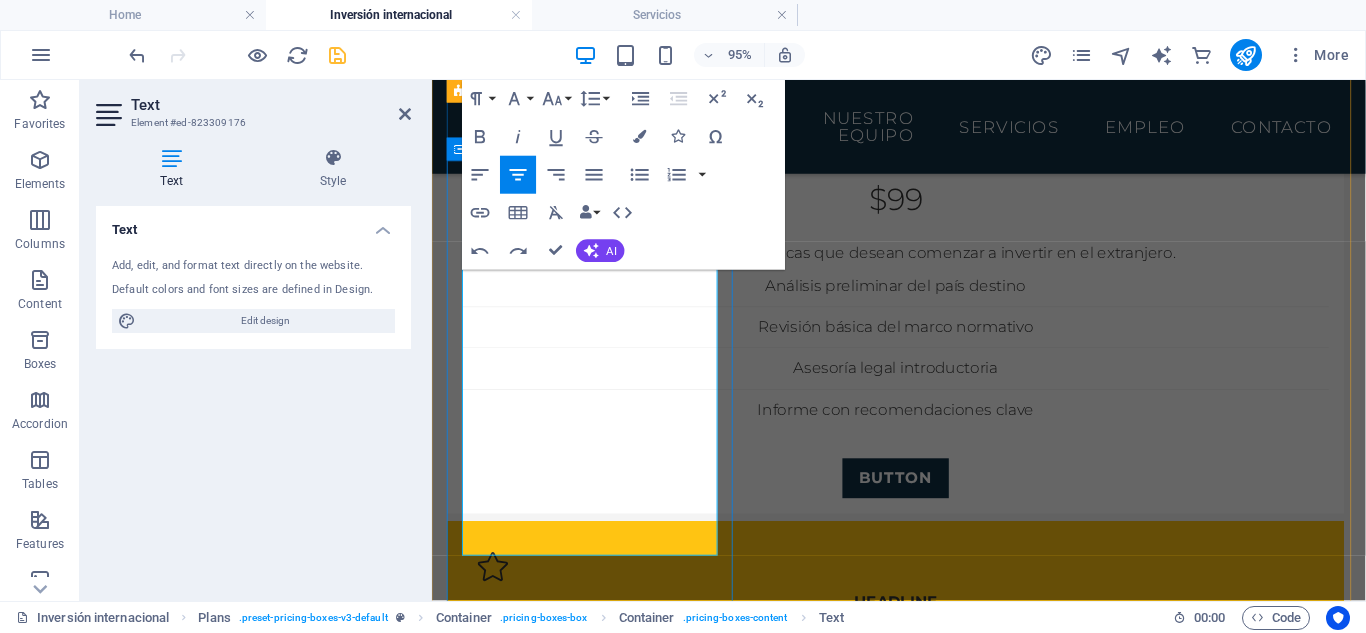 click on "Revisión básica del marco normativo" at bounding box center [920, 341] 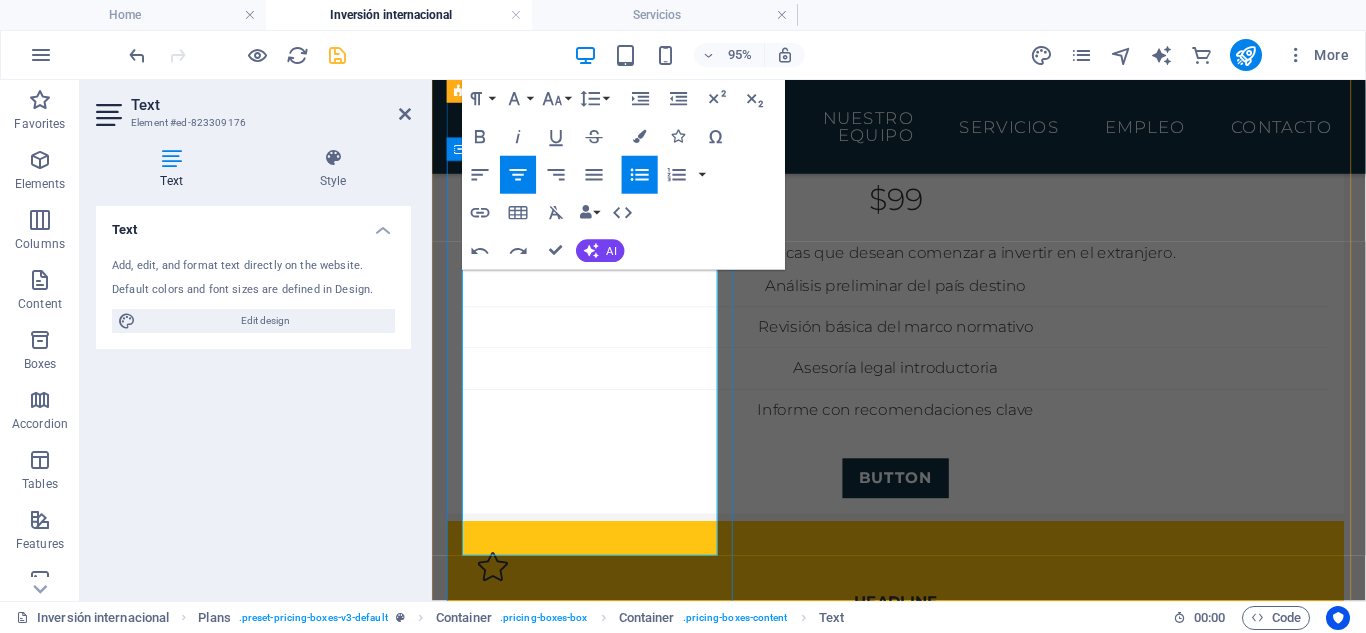 click on "Informe con recomendaciones clave" at bounding box center (920, 428) 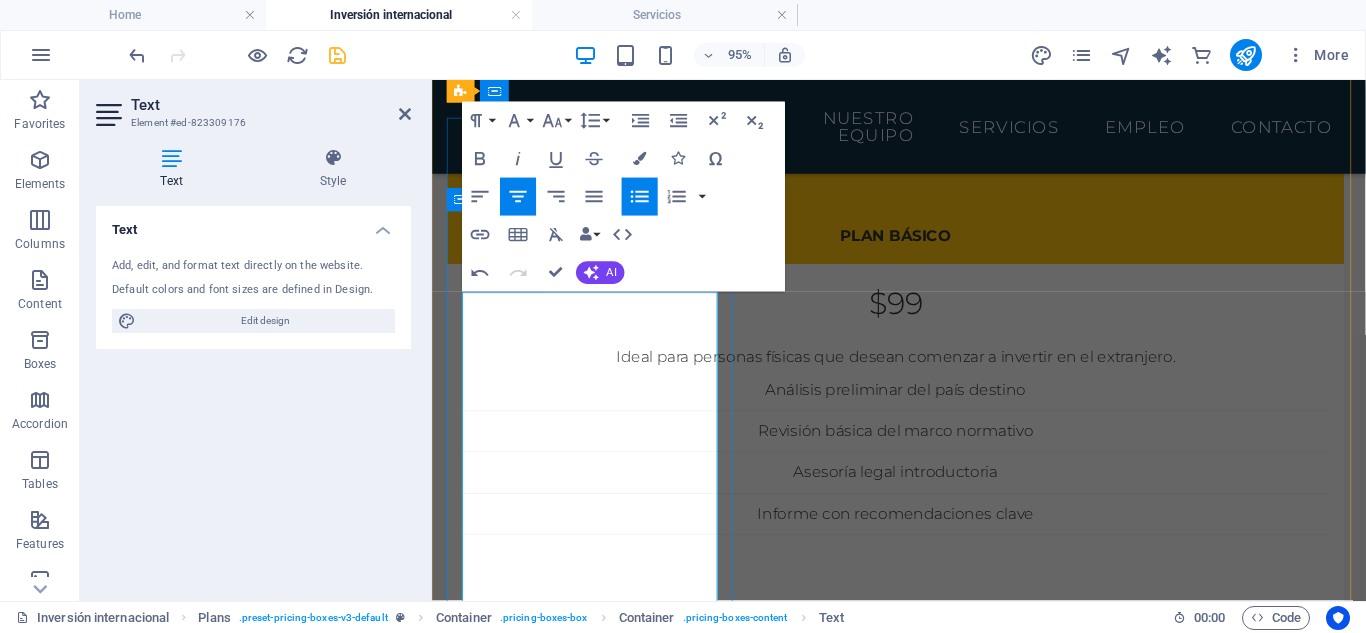 scroll, scrollTop: 101, scrollLeft: 0, axis: vertical 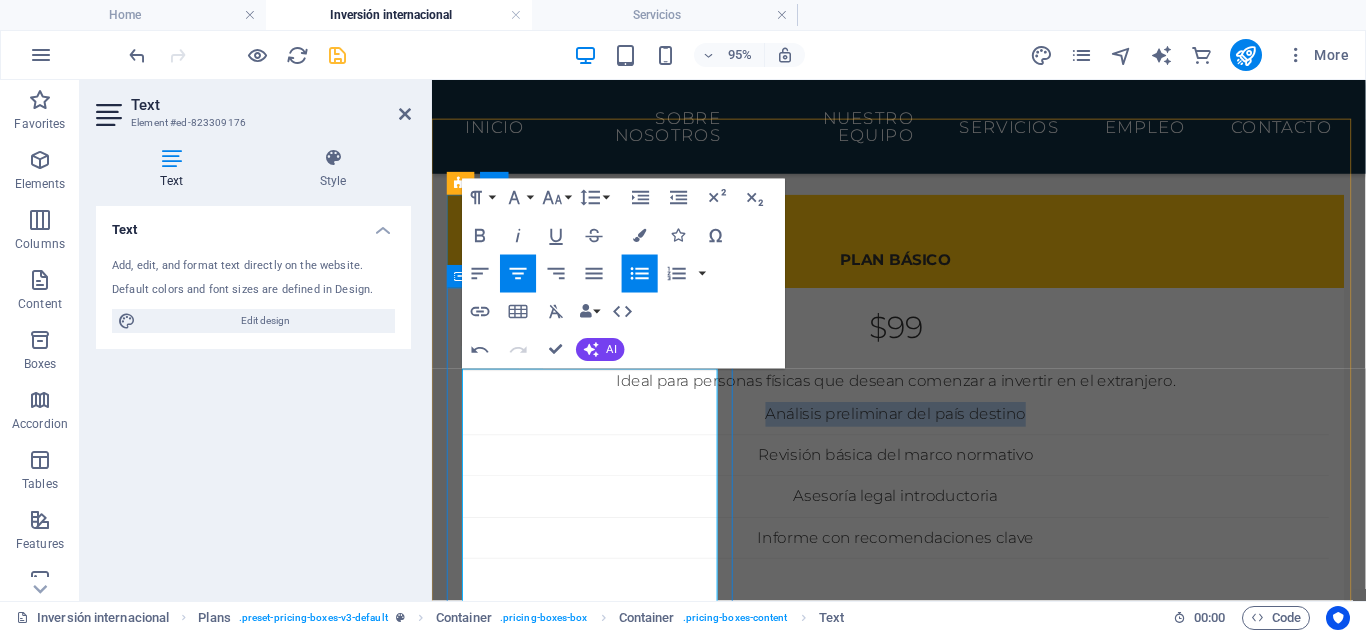 drag, startPoint x: 653, startPoint y: 517, endPoint x: 489, endPoint y: 484, distance: 167.28719 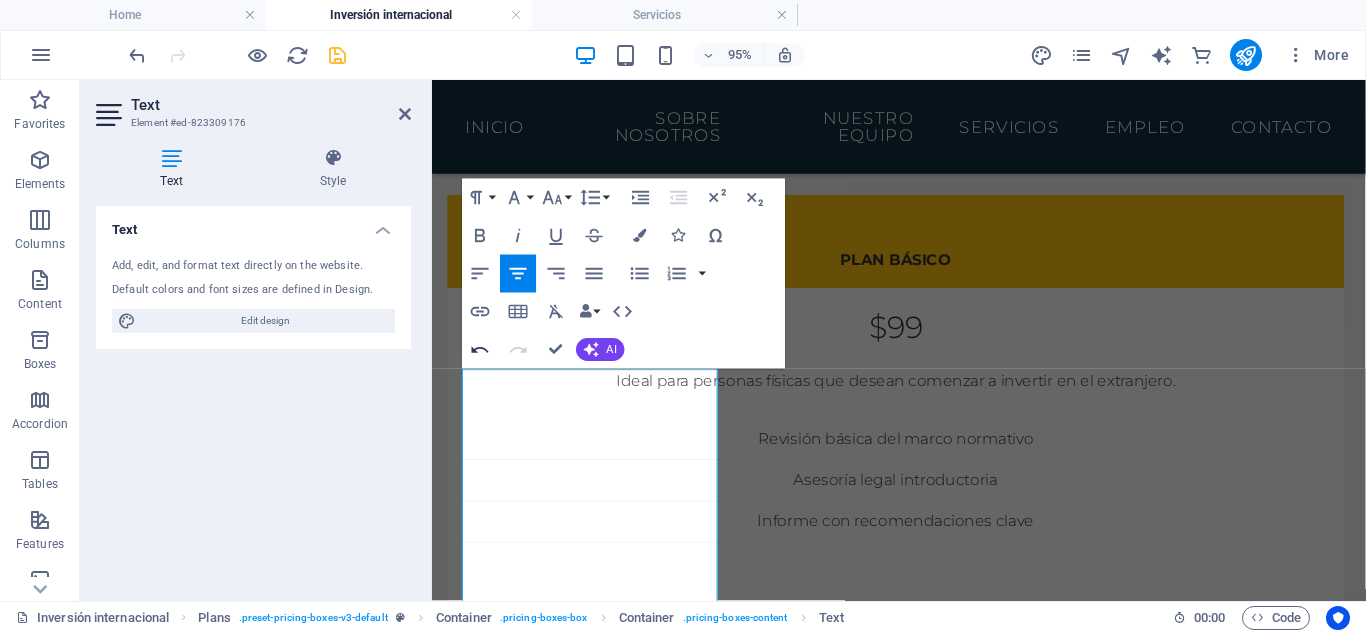 click 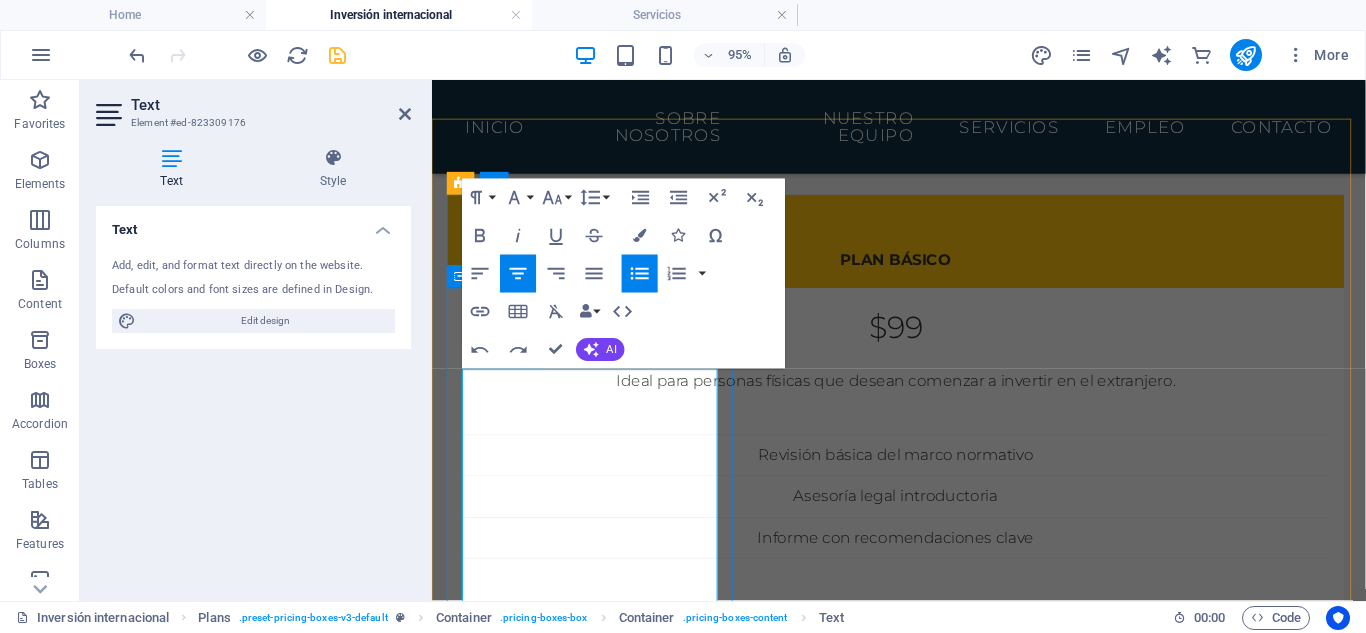 click on "Ideal para personas físicas que desean comenzar a invertir en el extranjero." at bounding box center [920, 397] 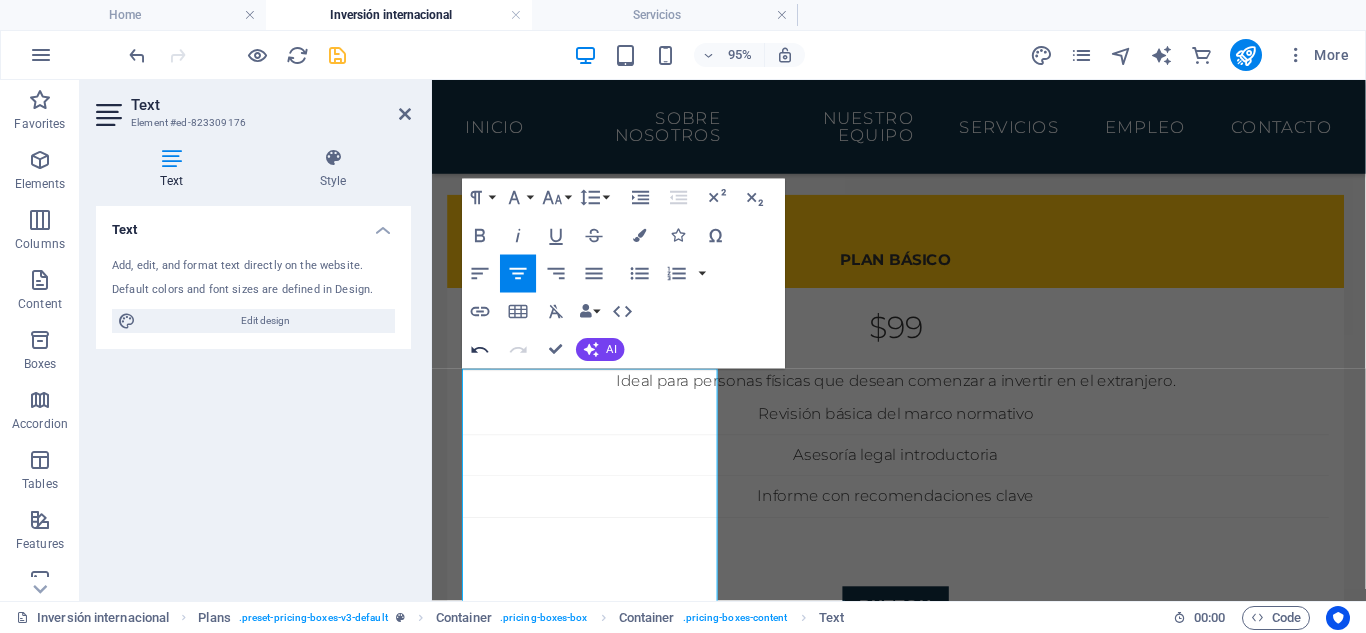 click 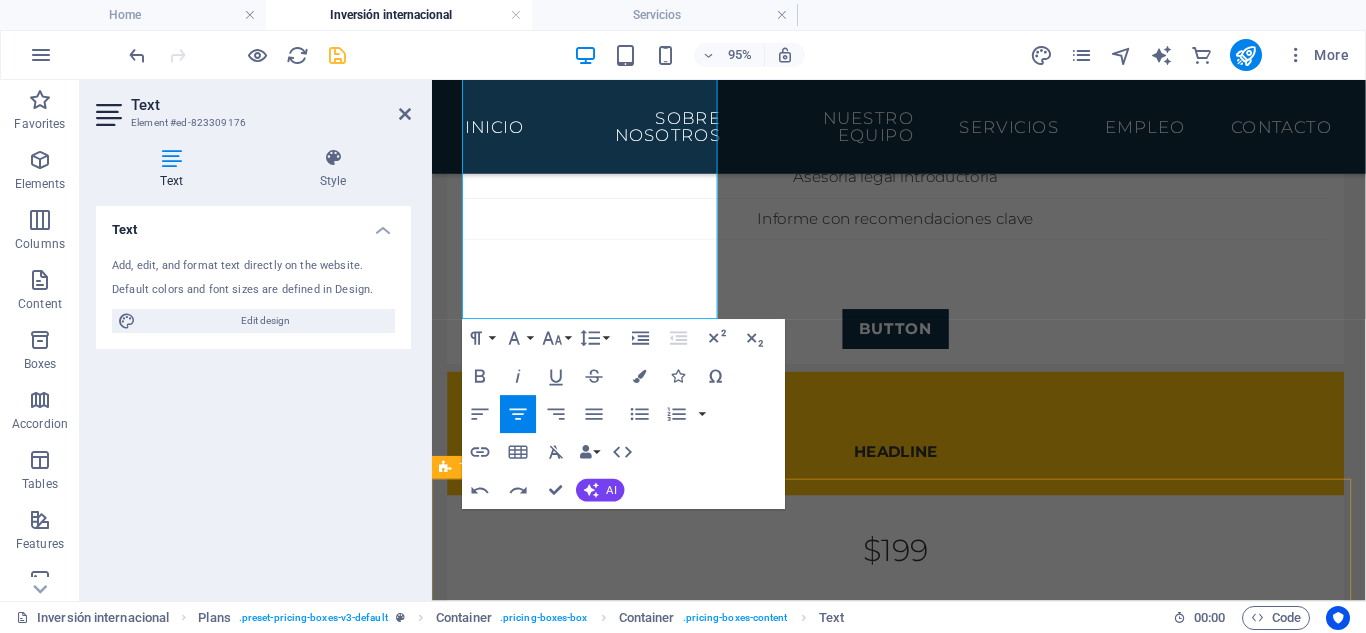 scroll, scrollTop: 501, scrollLeft: 0, axis: vertical 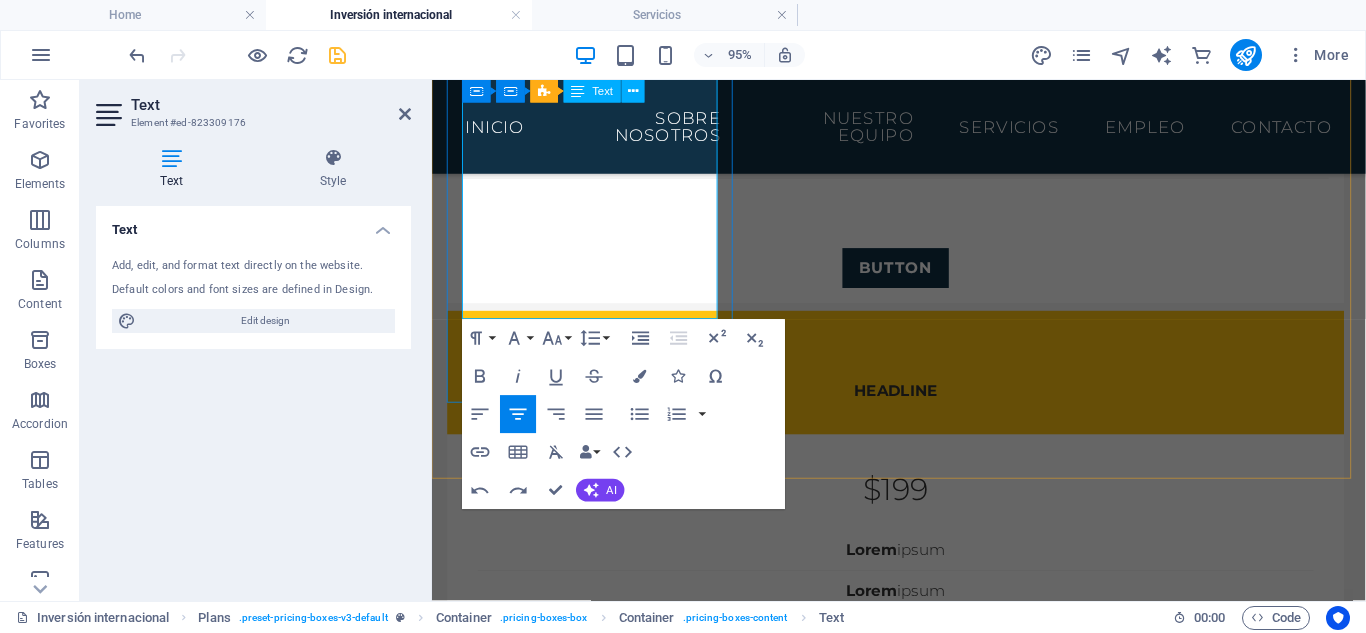 click at bounding box center [920, 205] 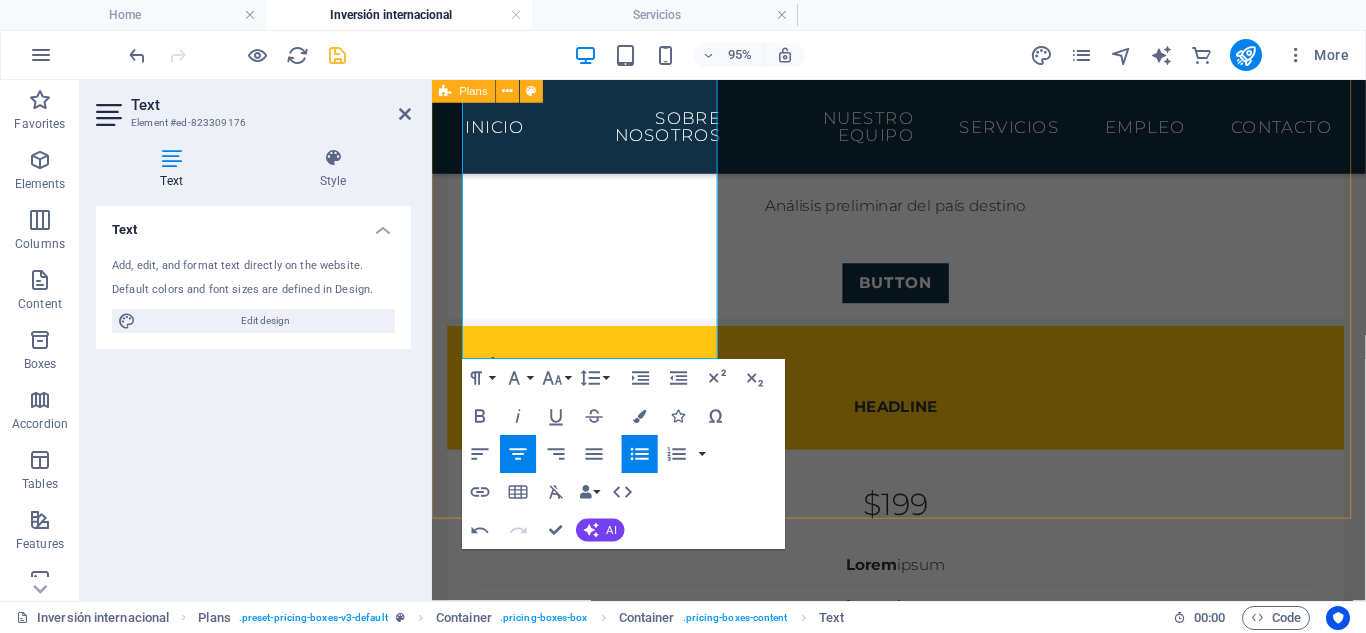 click on "Plan Básico $99 Ideal para personas físicas que desean comenzar a invertir en el extranjero. Revisión básica del marco normativo Asesoría legal introductoria Informe con recomendaciones clave Análisis preliminar del país destino BUTTON Headline $199 Lorem  ipsum Lorem  ipsum Lorem  ipsum Lorem  ipsum BUTTON Headline $299 Lorem  ipsum Lorem  ipsum Lorem  ipsum Lorem  ipsum BUTTON" at bounding box center (923, 549) 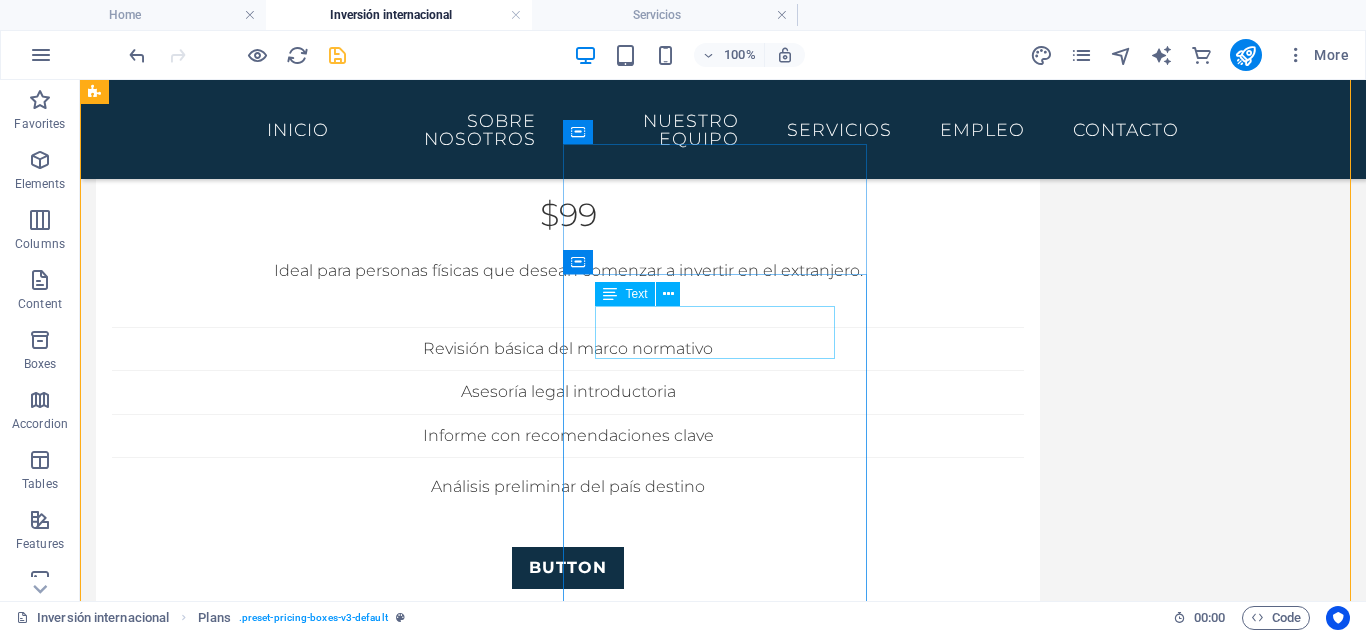 scroll, scrollTop: 101, scrollLeft: 0, axis: vertical 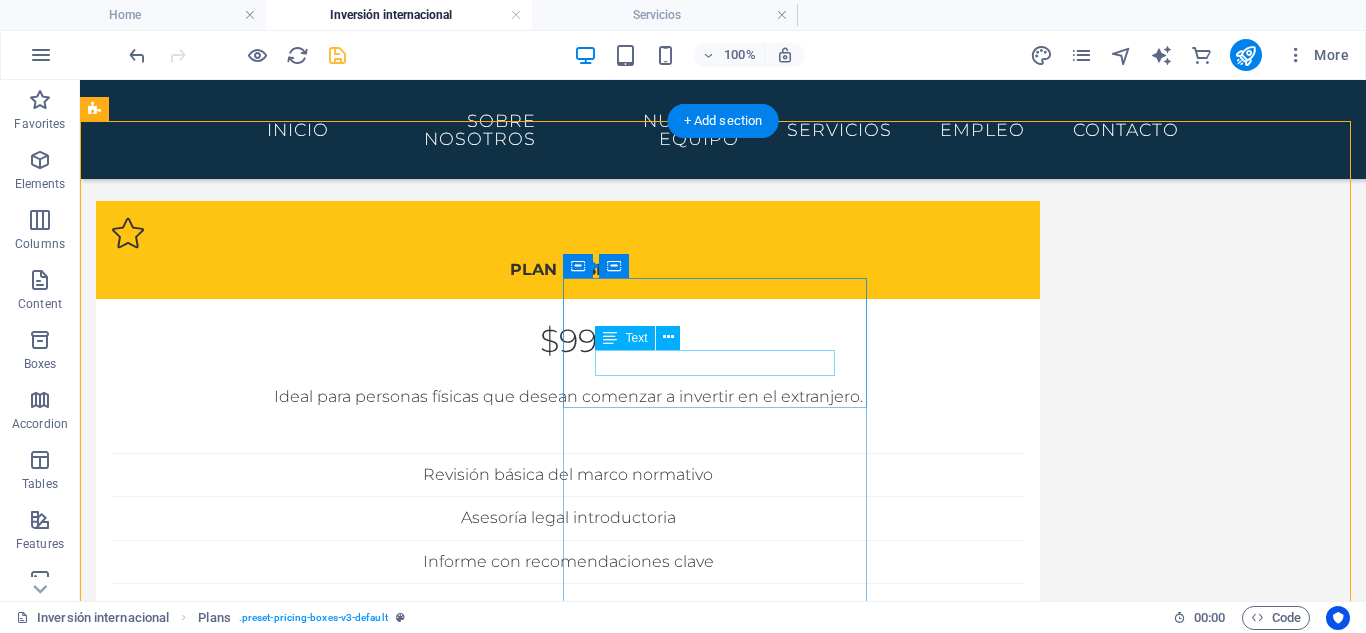 click on "Headline" at bounding box center (568, 824) 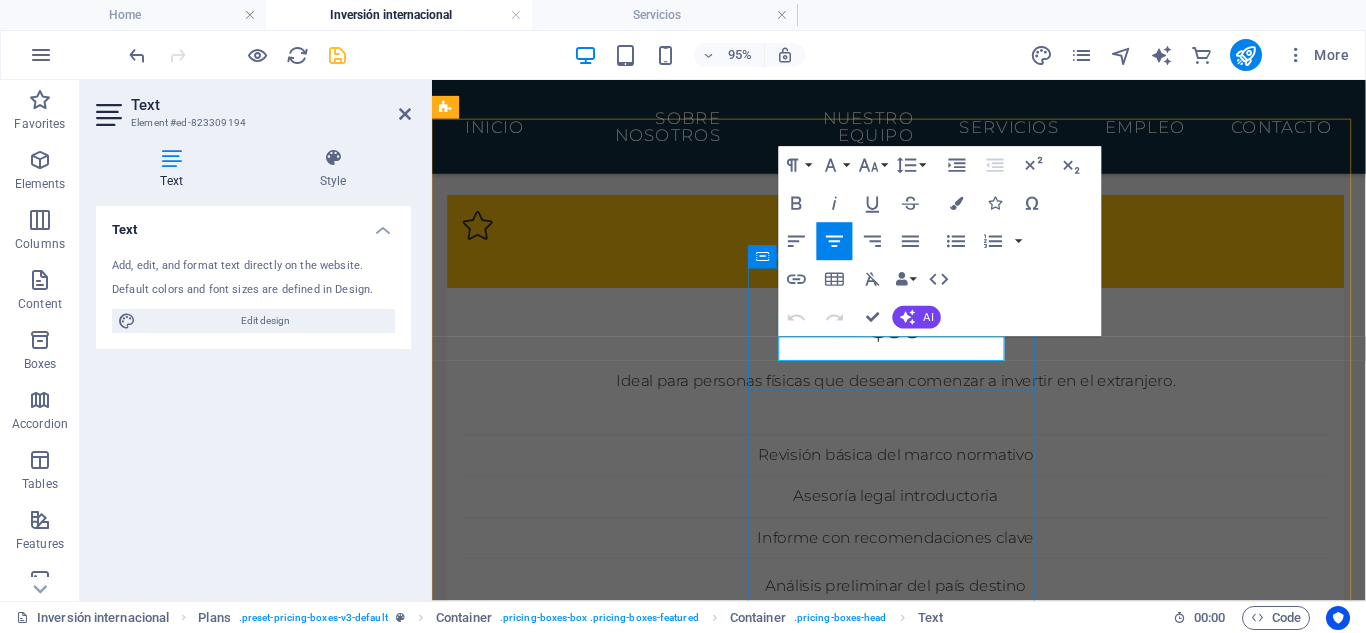 click on "Headline" at bounding box center [920, 824] 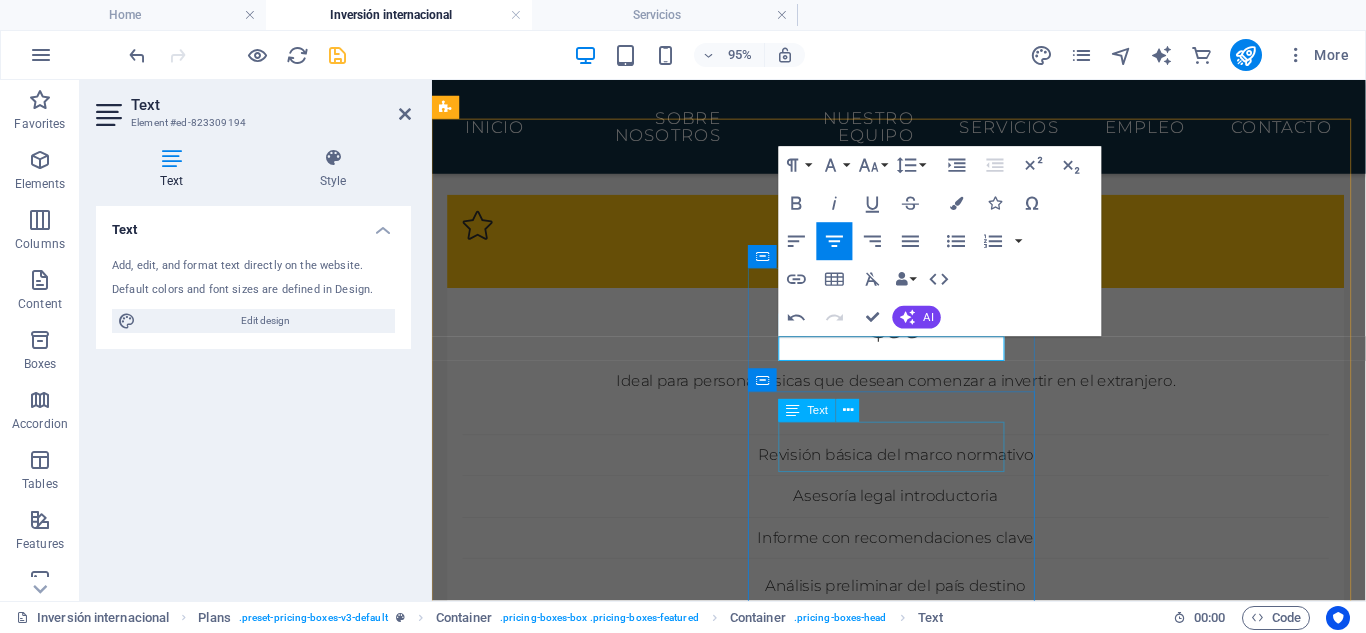 click on "$199" at bounding box center [920, 927] 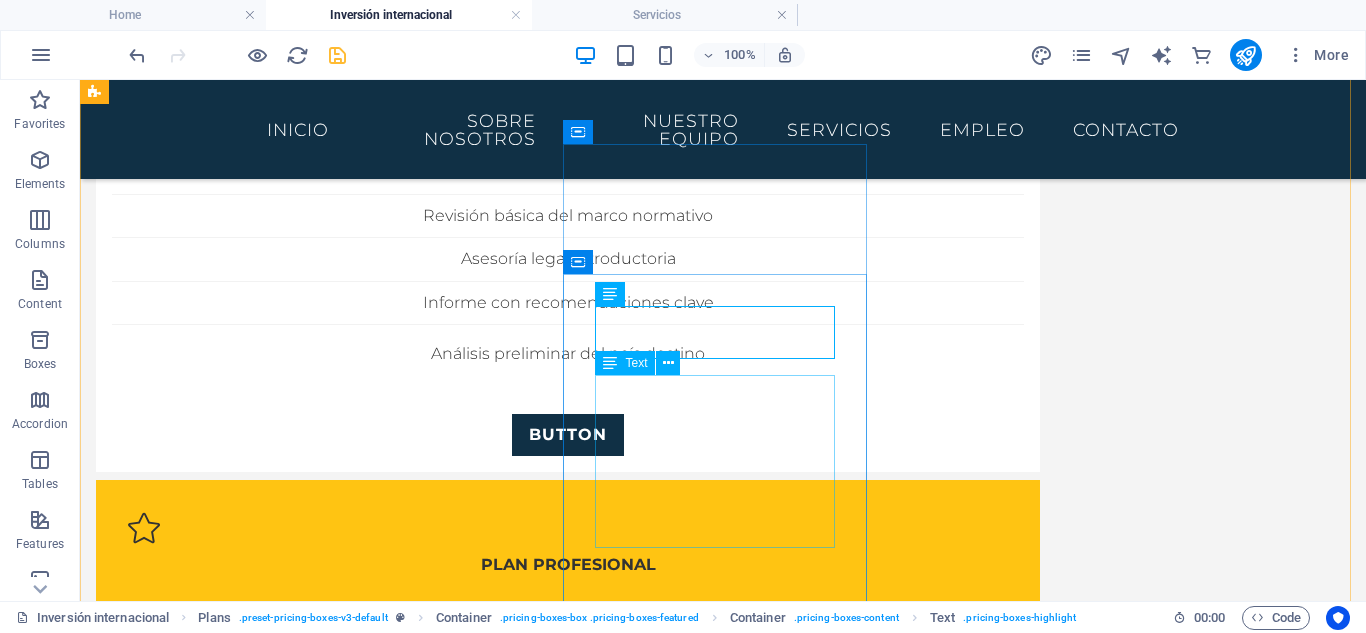 scroll, scrollTop: 368, scrollLeft: 0, axis: vertical 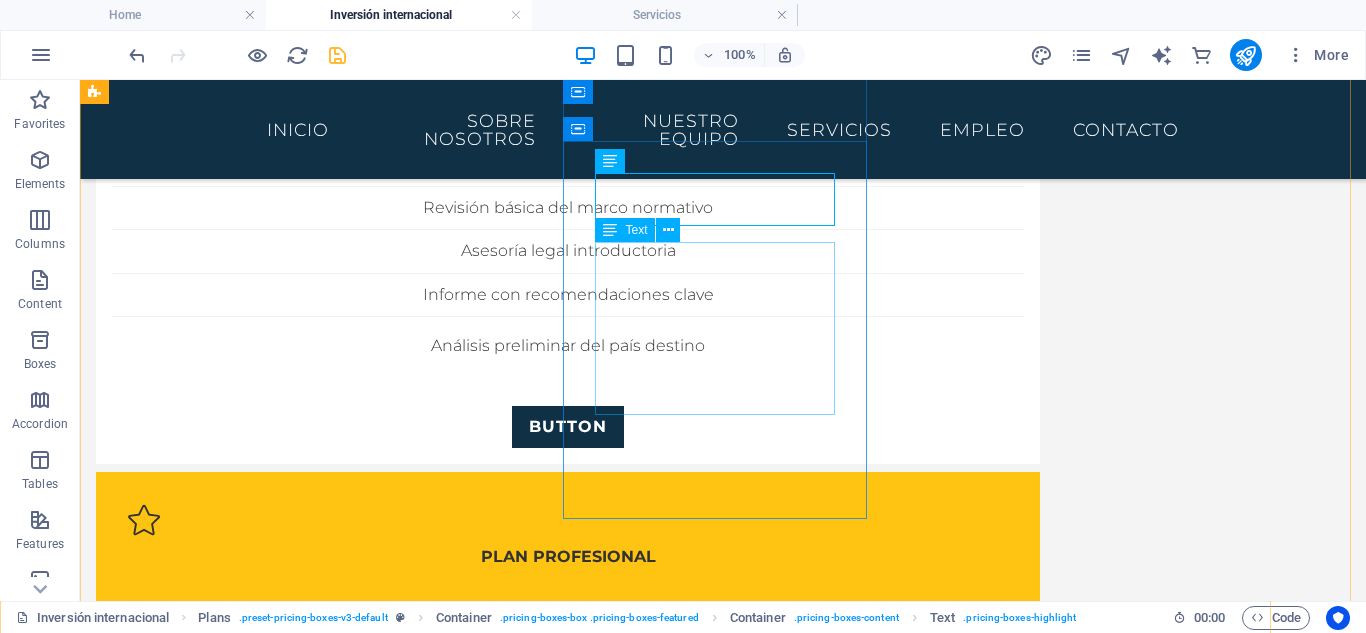 click on "Lorem  ipsum Lorem  ipsum Lorem  ipsum Lorem  ipsum" at bounding box center [568, 789] 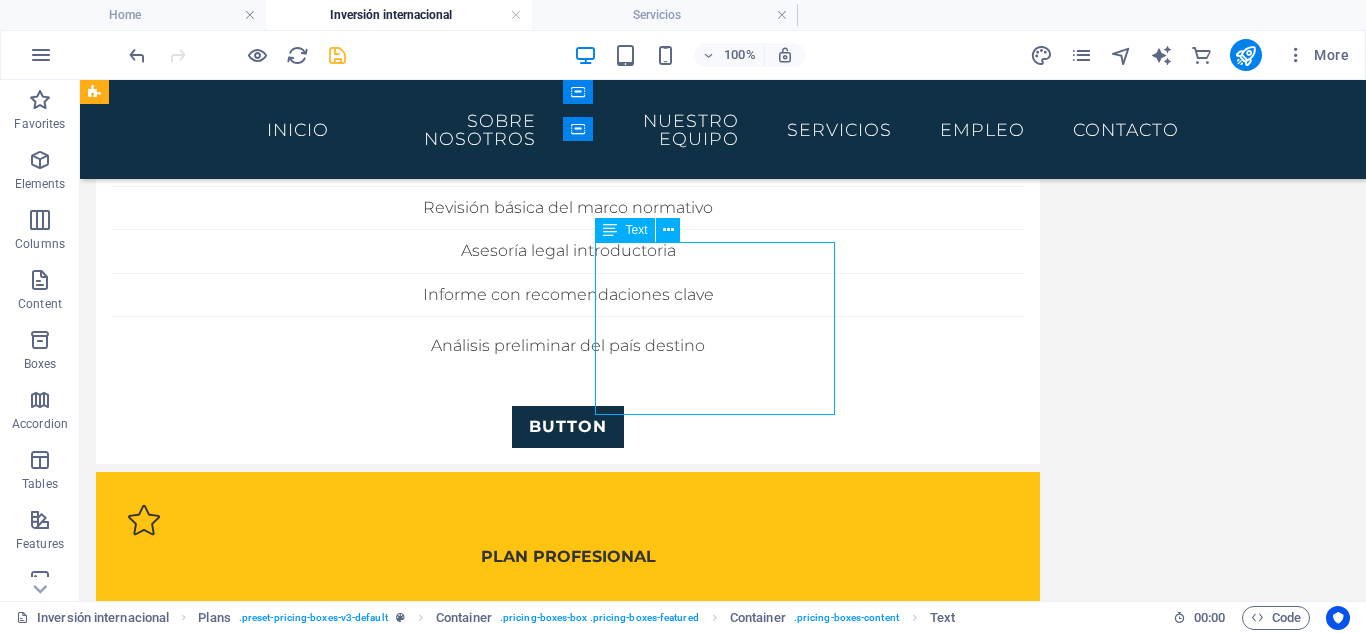 click on "Lorem  ipsum Lorem  ipsum Lorem  ipsum Lorem  ipsum" at bounding box center [568, 789] 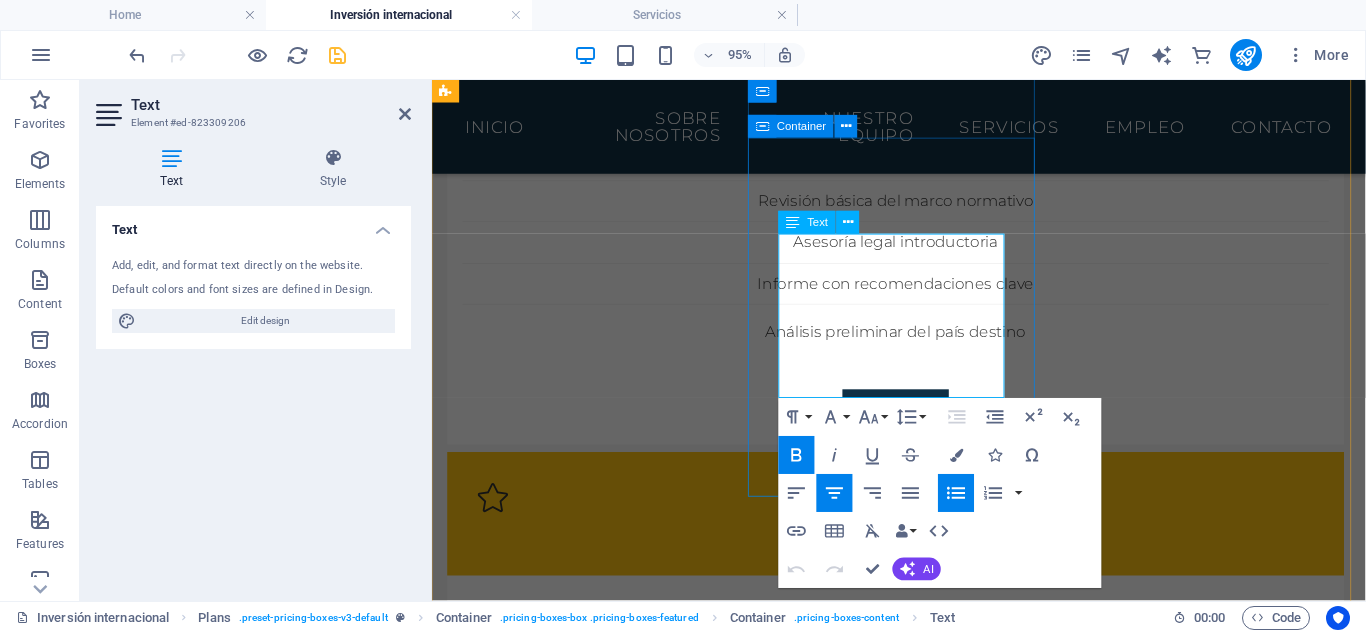 drag, startPoint x: 858, startPoint y: 256, endPoint x: 994, endPoint y: 383, distance: 186.07794 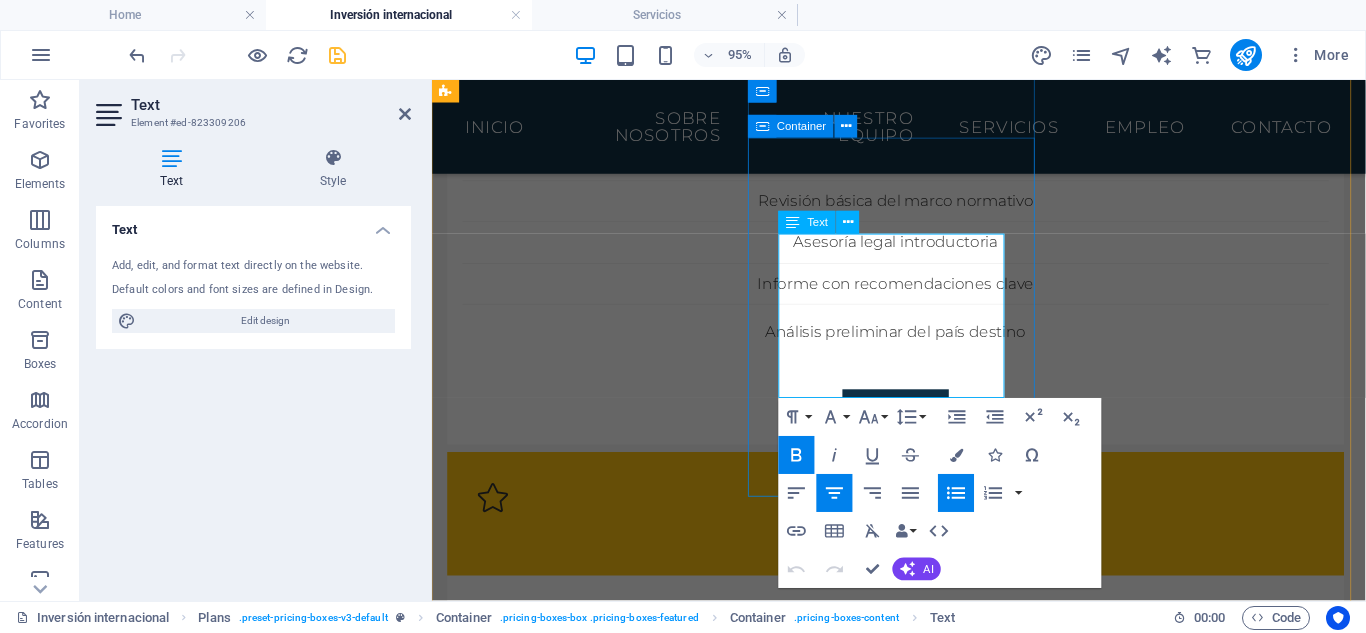 scroll, scrollTop: 291, scrollLeft: 0, axis: vertical 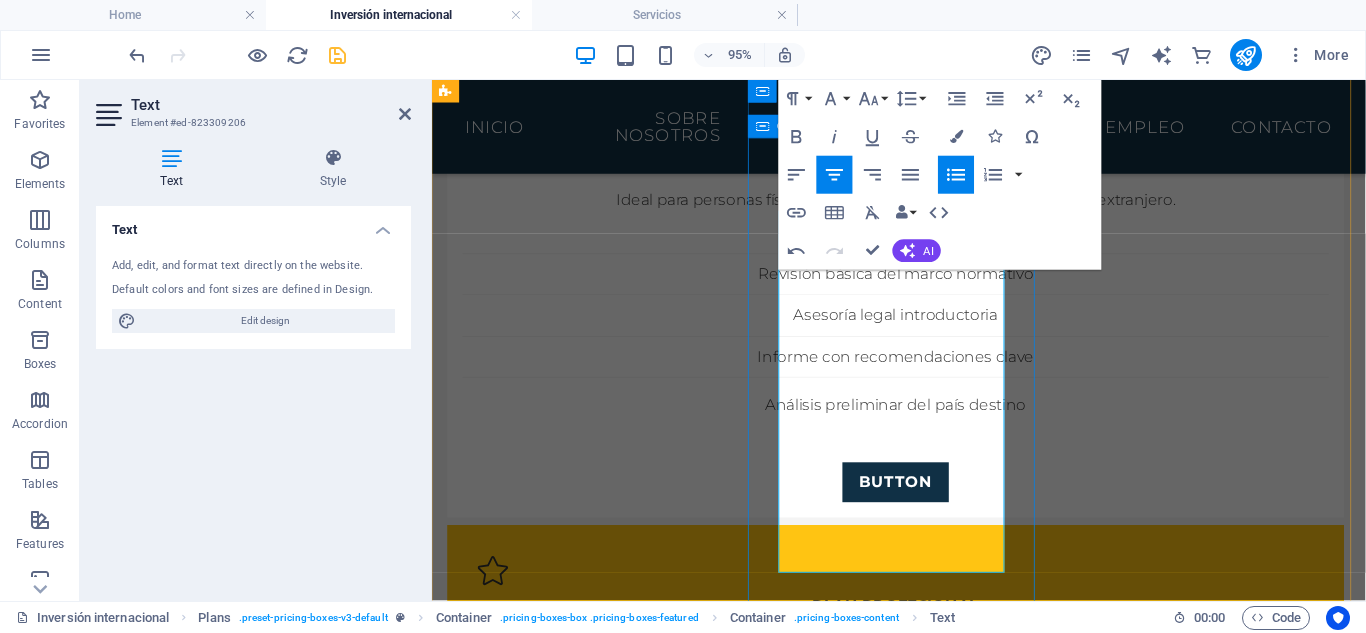 click on "$199 Diseñado para pequeñas empresas que buscan expandirse. Estudio legal completo del país destino Identificación de riesgos y oportunidades Revisión de contratos internacionales Acompañamiento en trámites iniciales BUTTON" at bounding box center (920, 881) 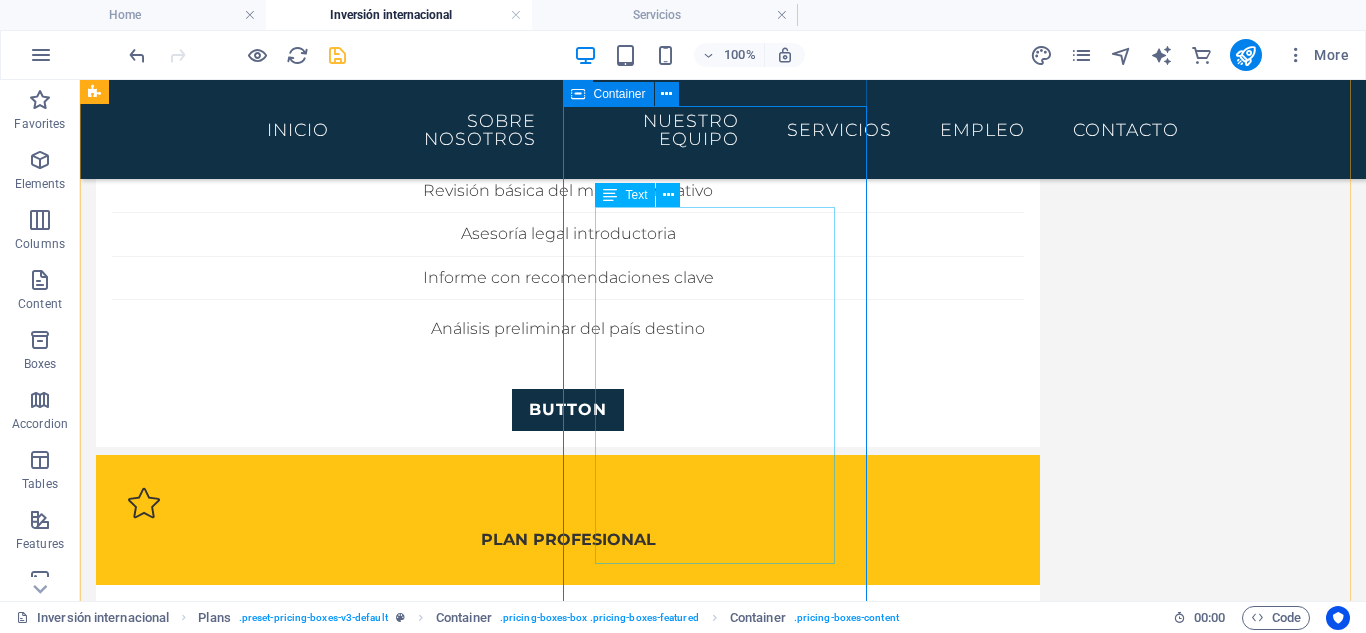 scroll, scrollTop: 424, scrollLeft: 0, axis: vertical 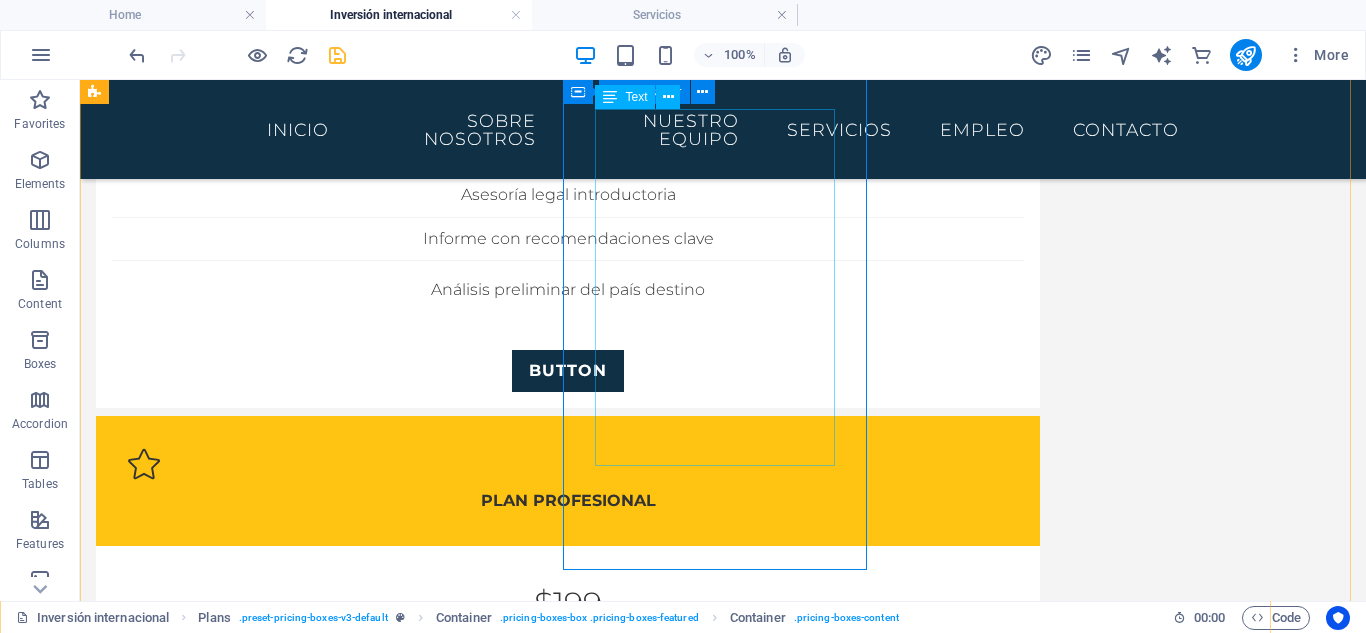 click on "Diseñado para pequeñas empresas que buscan expandirse. Estudio legal completo del país destino Identificación de riesgos y oportunidades Revisión de contratos internacionales Acompañamiento en trámites iniciales" at bounding box center (568, 746) 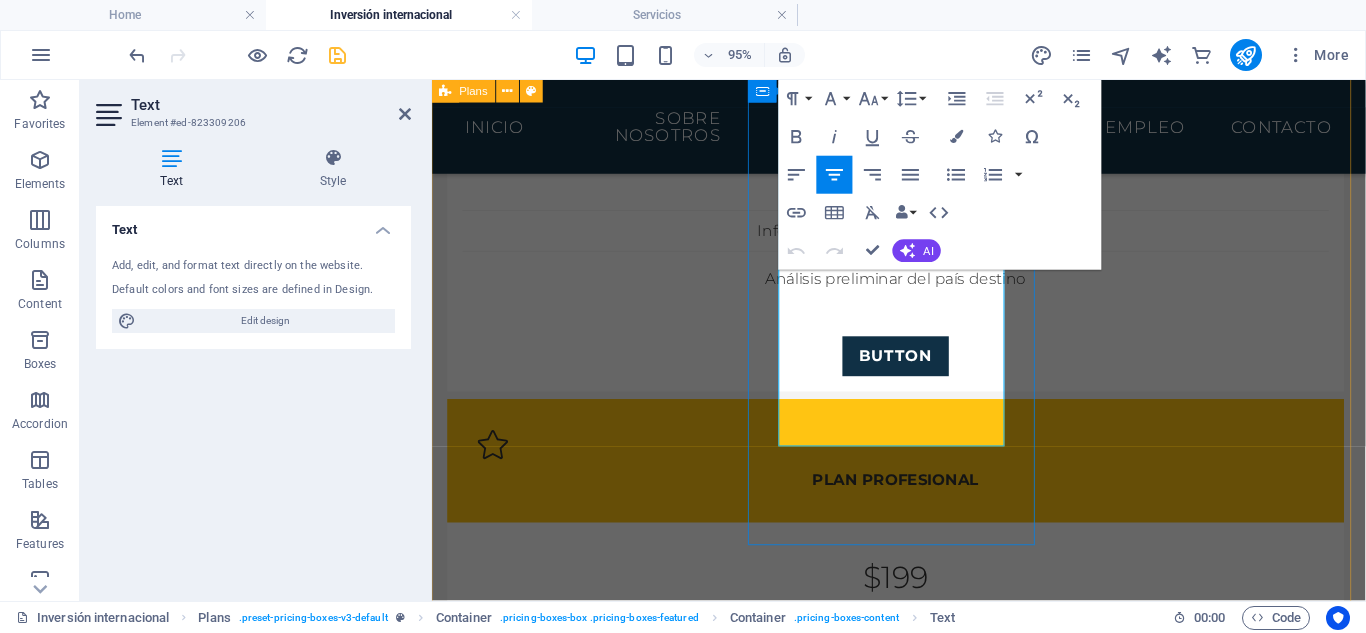 click on "Acompañamiento en trámites iniciales" at bounding box center [920, 824] 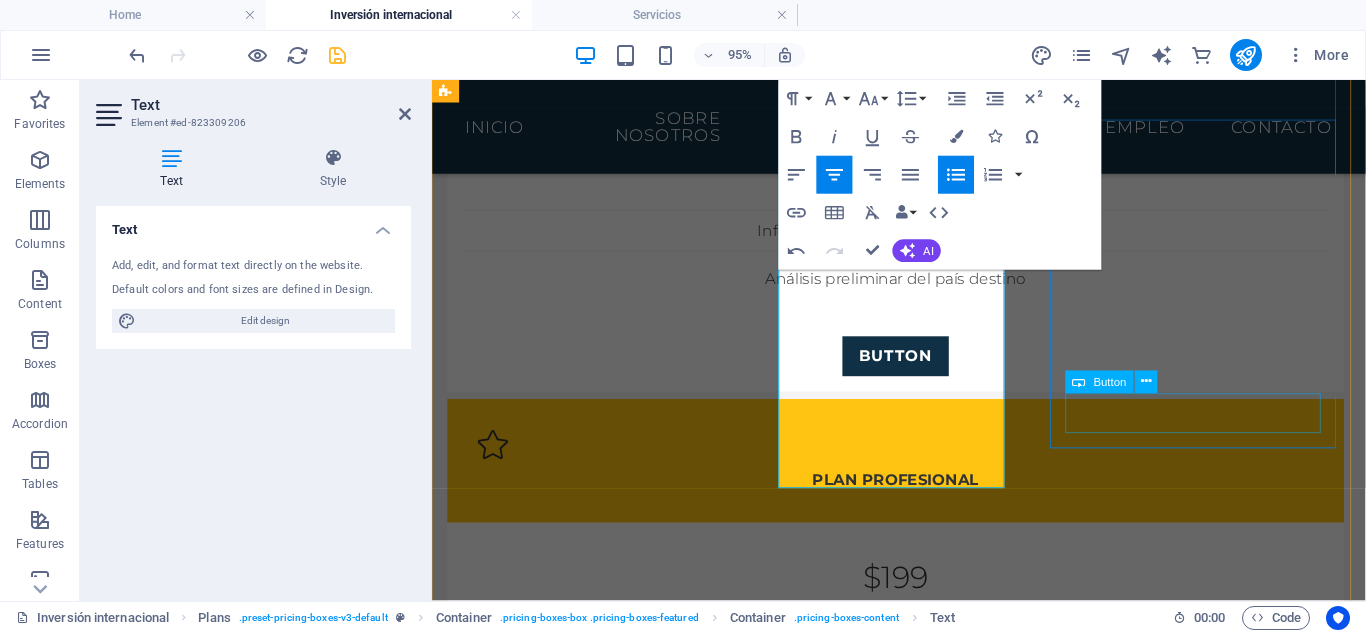 click on "BUTTON" at bounding box center [920, 1408] 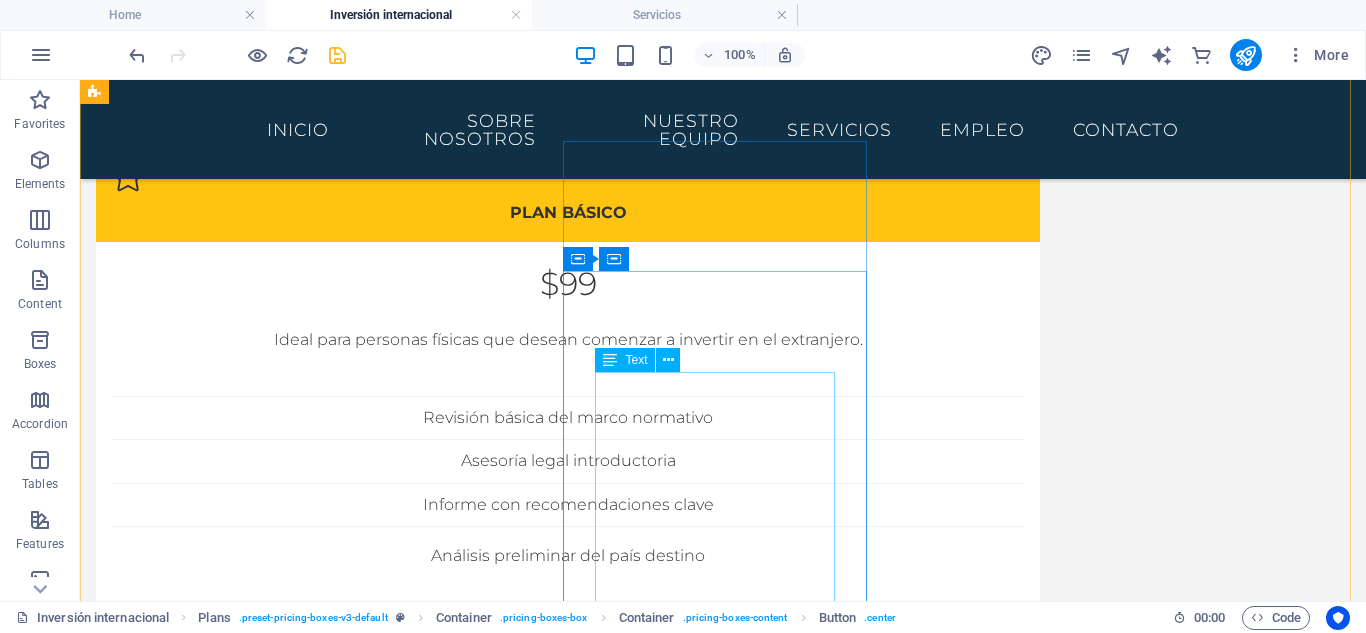 scroll, scrollTop: 291, scrollLeft: 0, axis: vertical 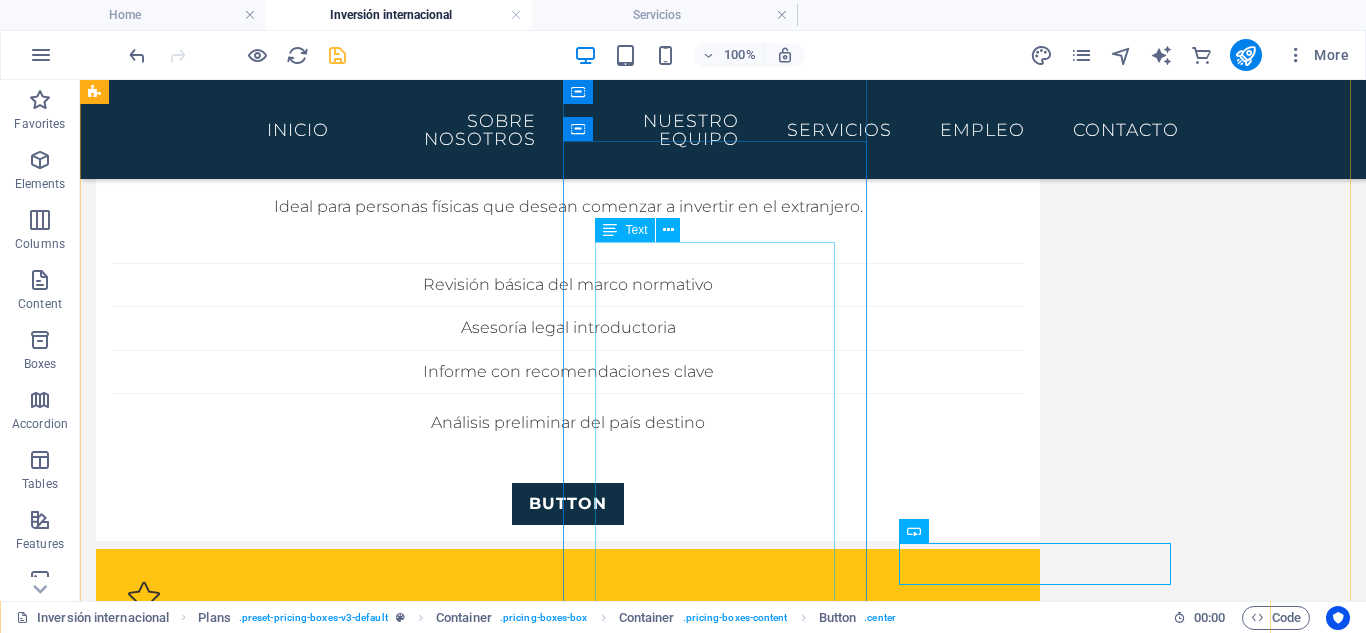 click on "Diseñado para pequeñas empresas que buscan expandirse. Estudio legal completo del país destino Identificación de riesgos y oportunidades Revisión de contratos internacionales Acompañamiento en trámites iniciales" at bounding box center (568, 901) 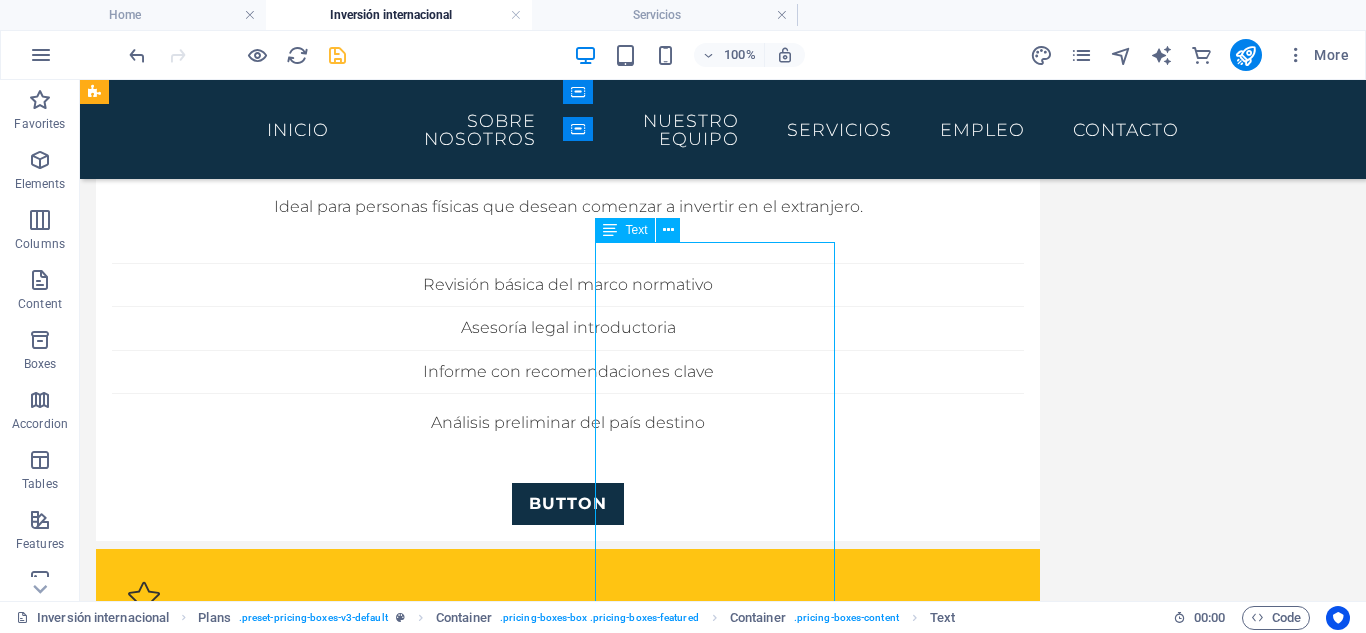 click on "Diseñado para pequeñas empresas que buscan expandirse. Estudio legal completo del país destino Identificación de riesgos y oportunidades Revisión de contratos internacionales Acompañamiento en trámites iniciales" at bounding box center (568, 901) 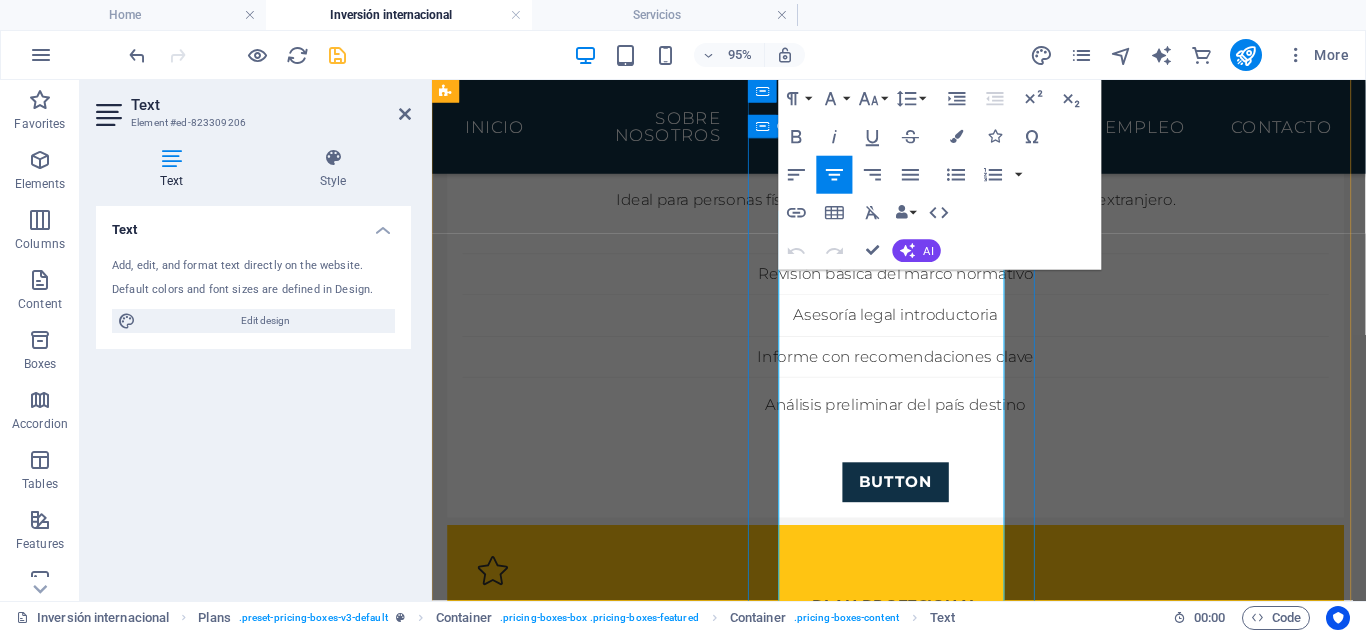 click on "Estudio legal completo del país destino" at bounding box center (920, 827) 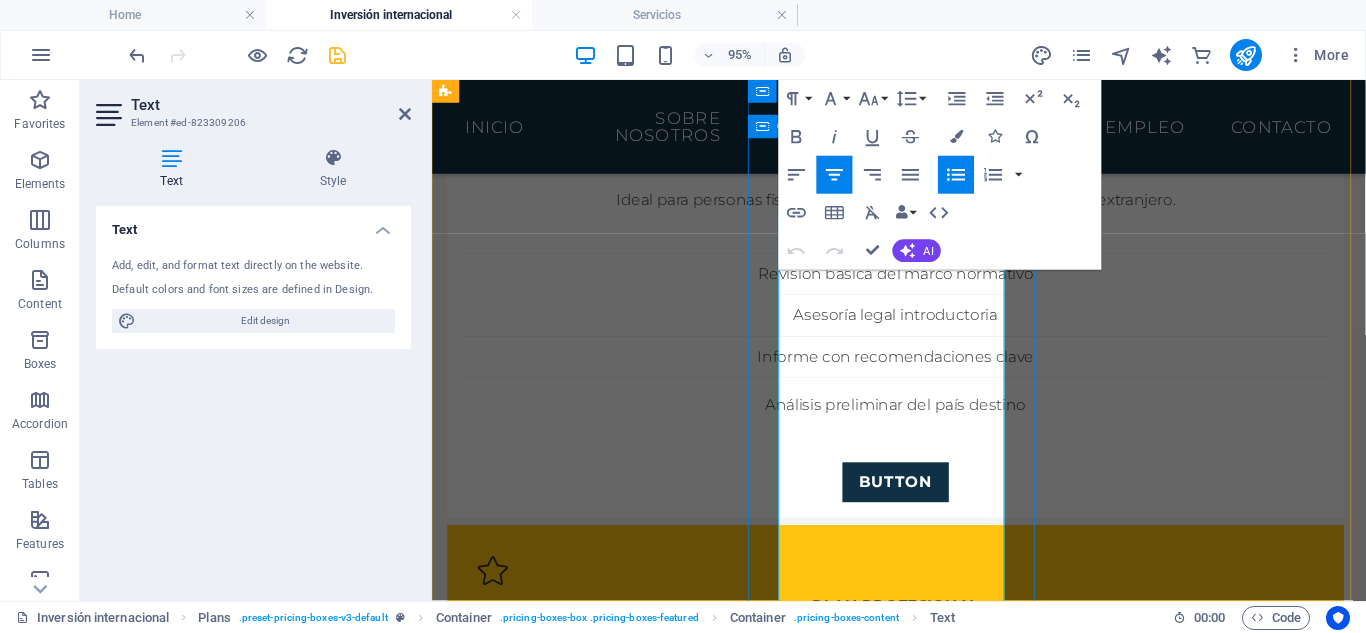 drag, startPoint x: 984, startPoint y: 371, endPoint x: 804, endPoint y: 350, distance: 181.22086 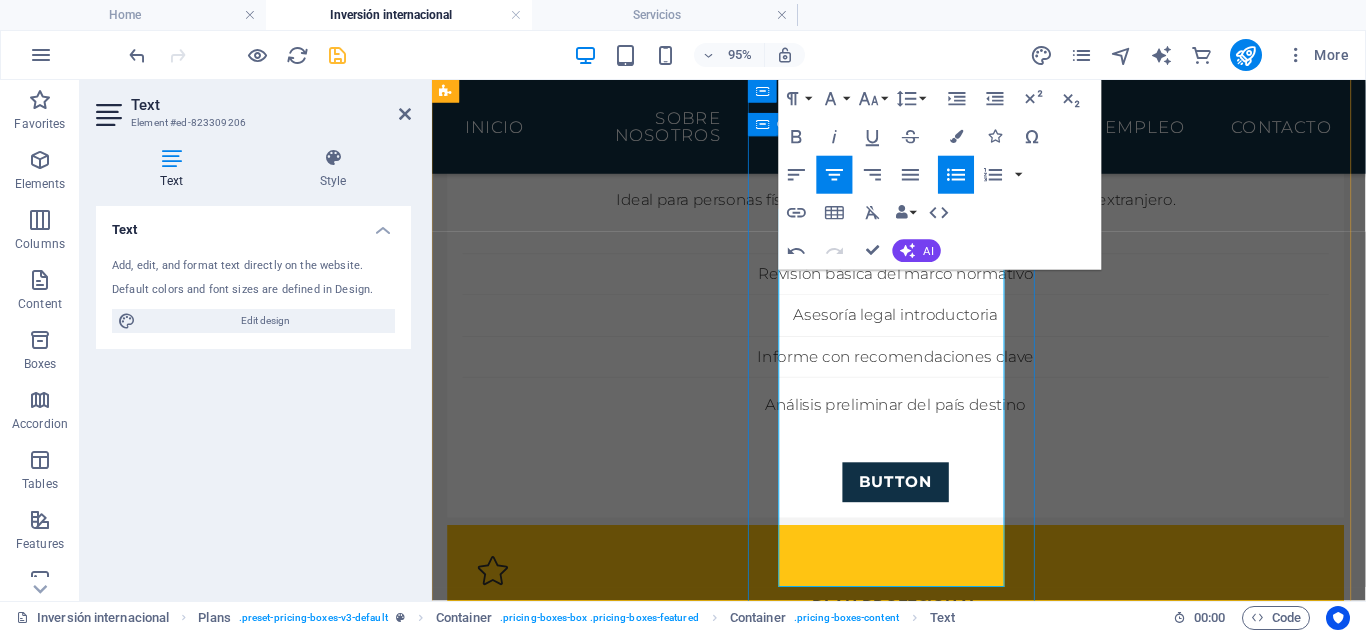 scroll, scrollTop: 424, scrollLeft: 0, axis: vertical 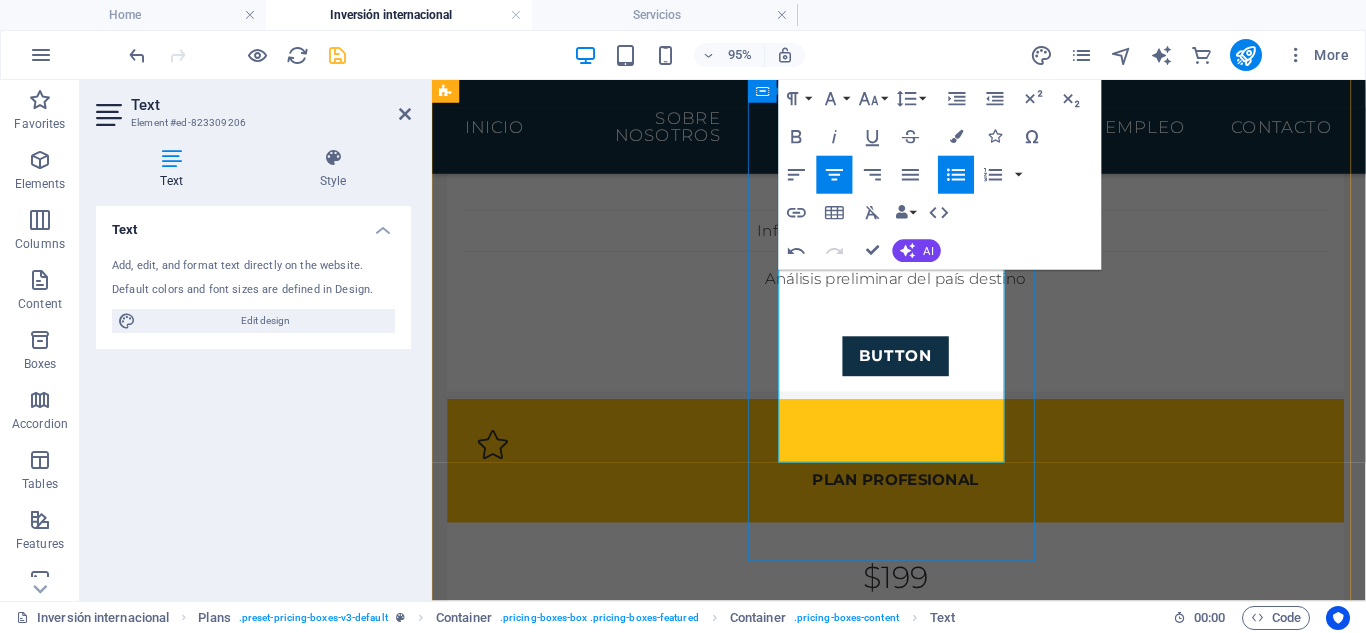 click at bounding box center (920, 868) 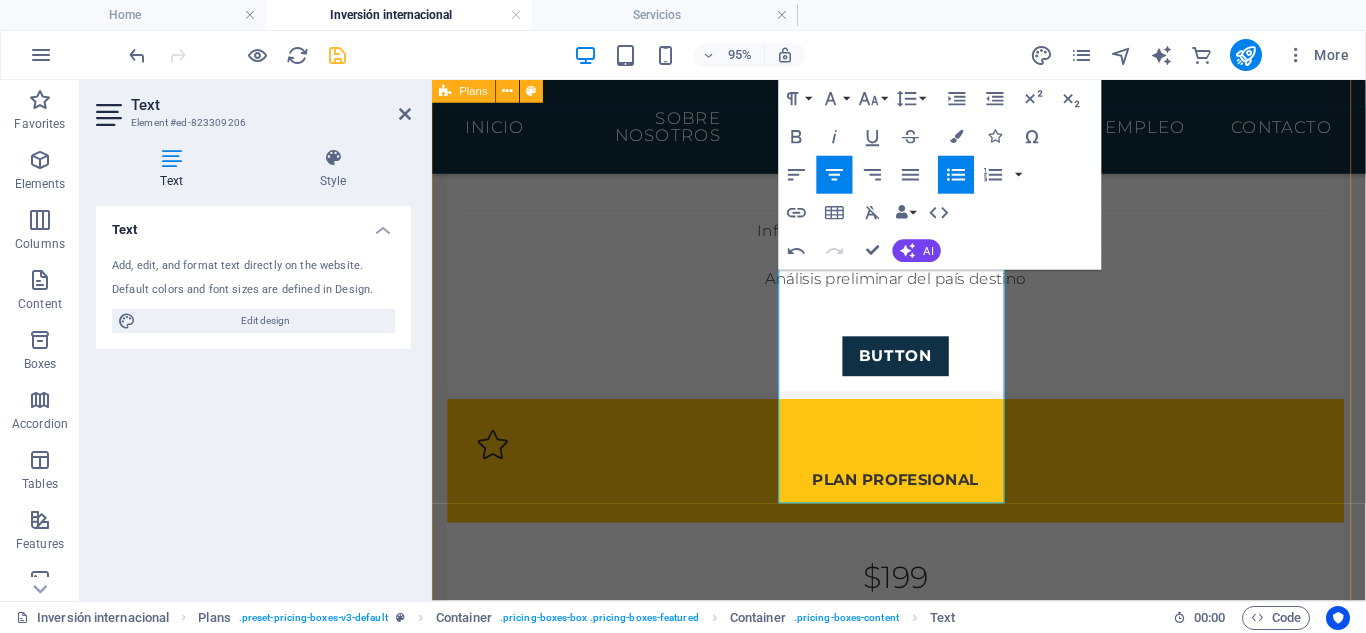 click on "Plan Básico $99 Ideal para personas físicas que desean comenzar a invertir en el extranjero. Revisión básica del marco normativo Asesoría legal introductoria Informe con recomendaciones clave Análisis preliminar del país destino BUTTON Plan Profesional $199 Diseñado para pequeñas empresas que buscan expandirse. Identificación de riesgos y oportunidades Revisión de contratos internacionales Acompañamiento en trámites iniciales Estudio legal completo del país destino BUTTON Headline $299 Lorem  ipsum Lorem  ipsum Lorem  ipsum Lorem  ipsum BUTTON" at bounding box center [923, 669] 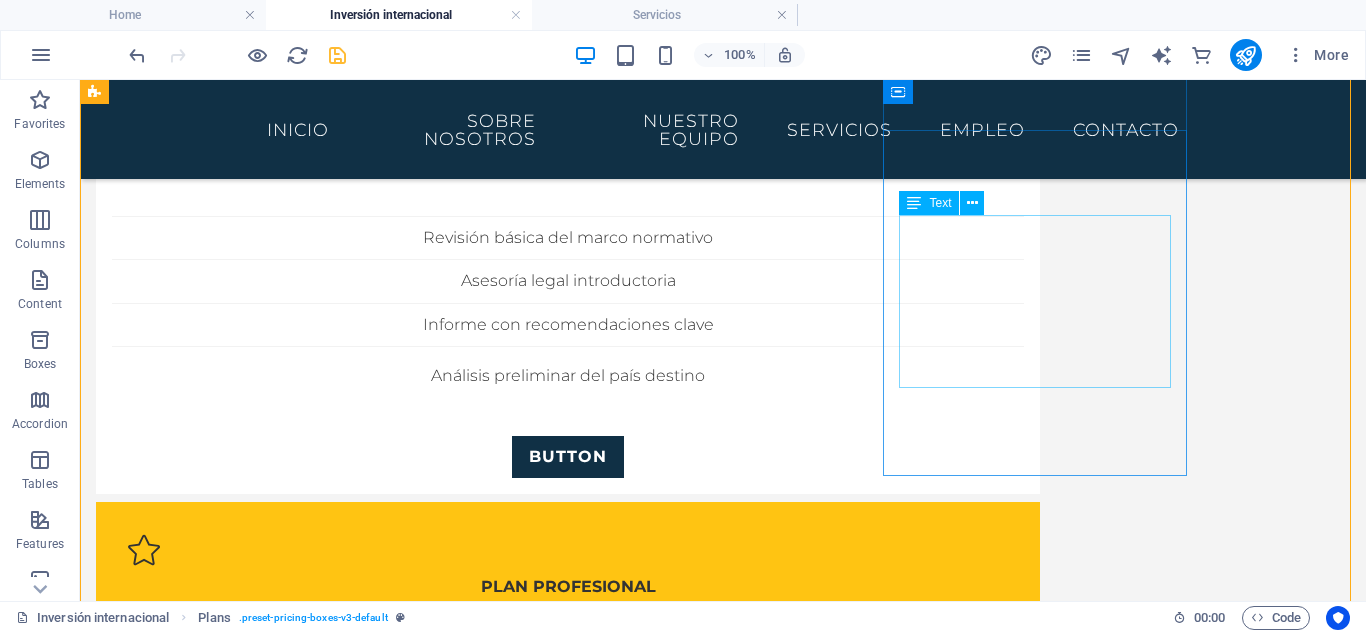 scroll, scrollTop: 24, scrollLeft: 0, axis: vertical 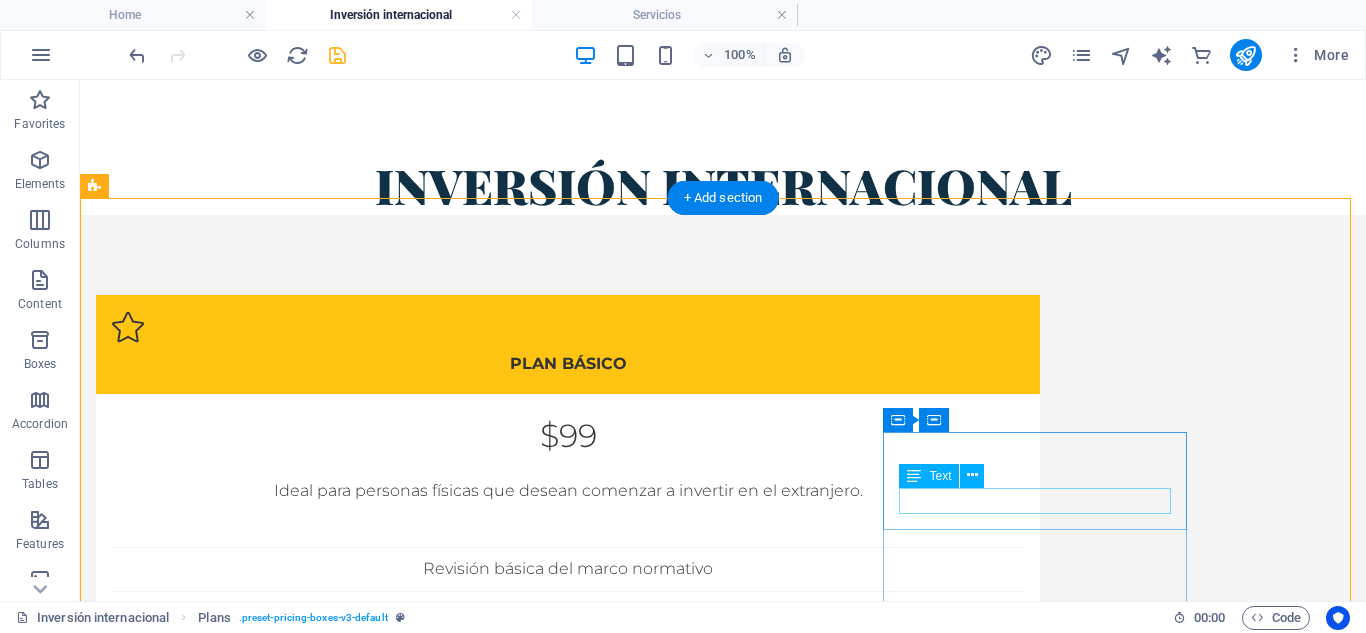 click on "Headline" at bounding box center [568, 1503] 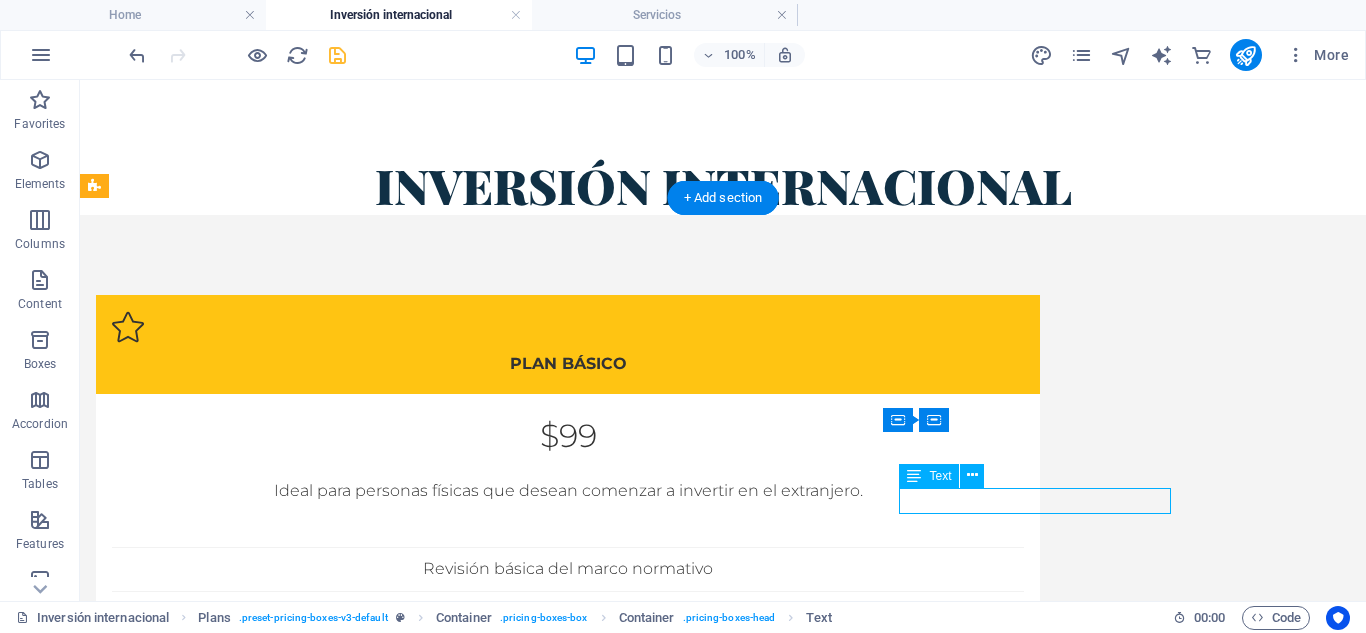 click on "Headline" at bounding box center (568, 1503) 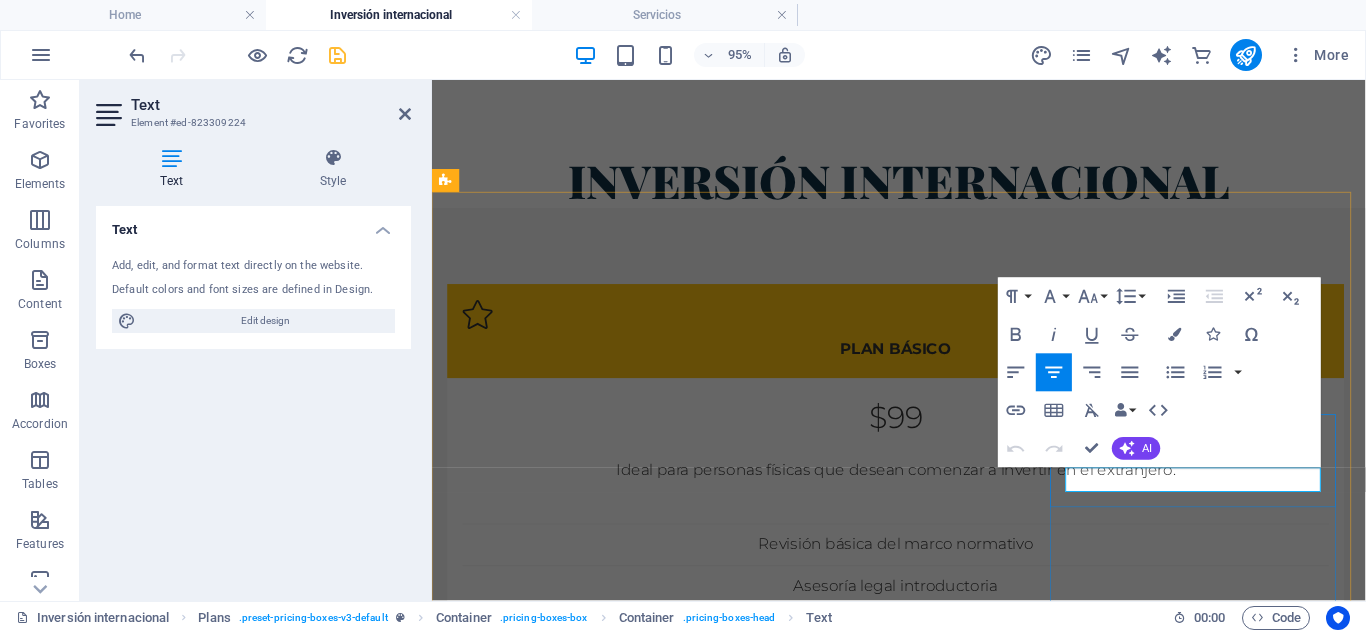 click on "Headline" at bounding box center (920, 1503) 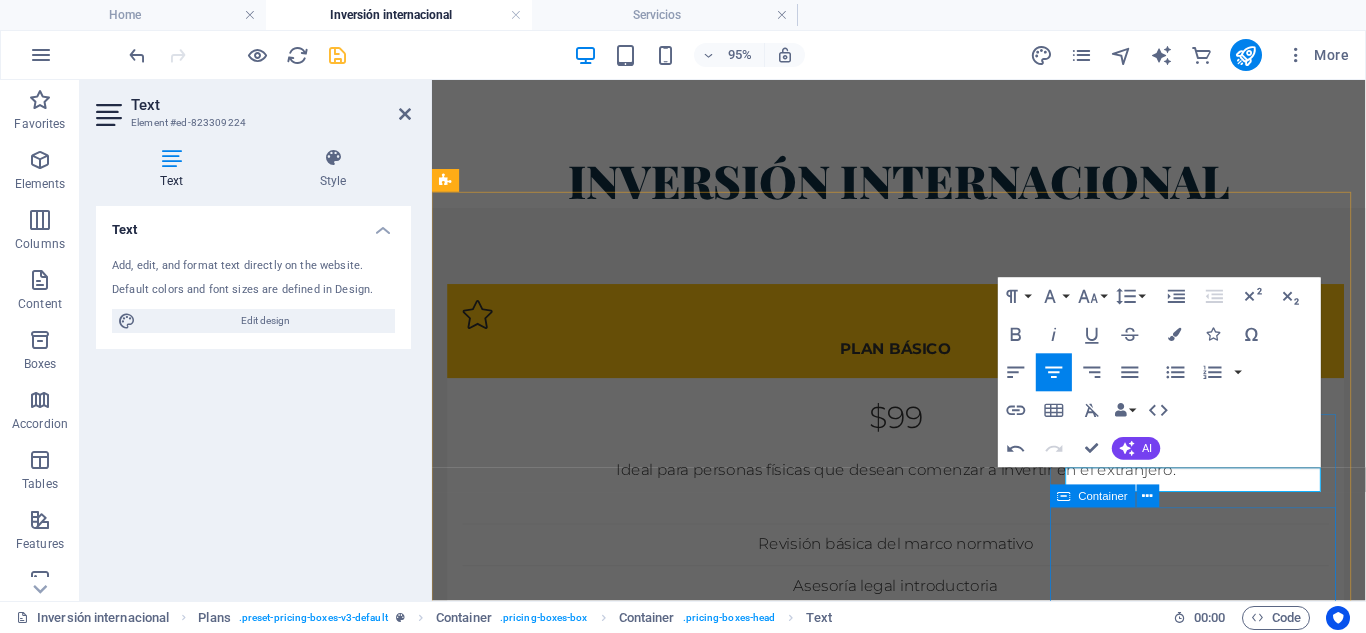 click on "$299 Lorem  ipsum Lorem  ipsum Lorem  ipsum Lorem  ipsum BUTTON" at bounding box center [920, 1705] 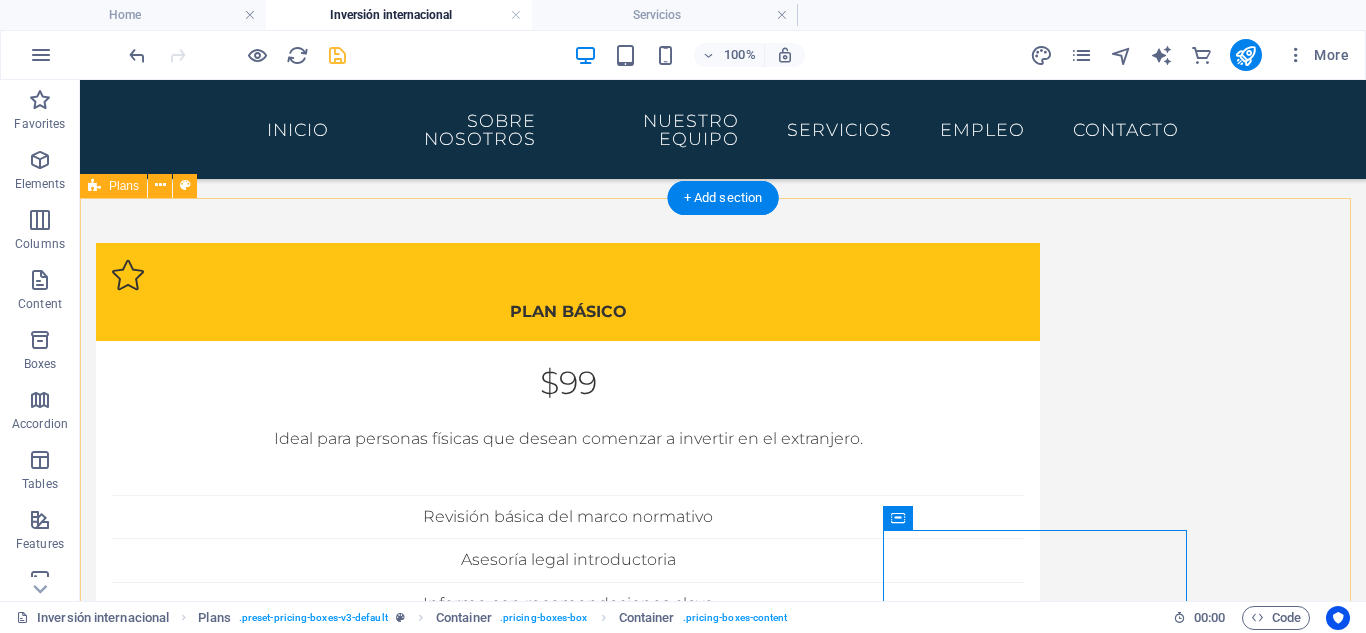 scroll, scrollTop: 291, scrollLeft: 0, axis: vertical 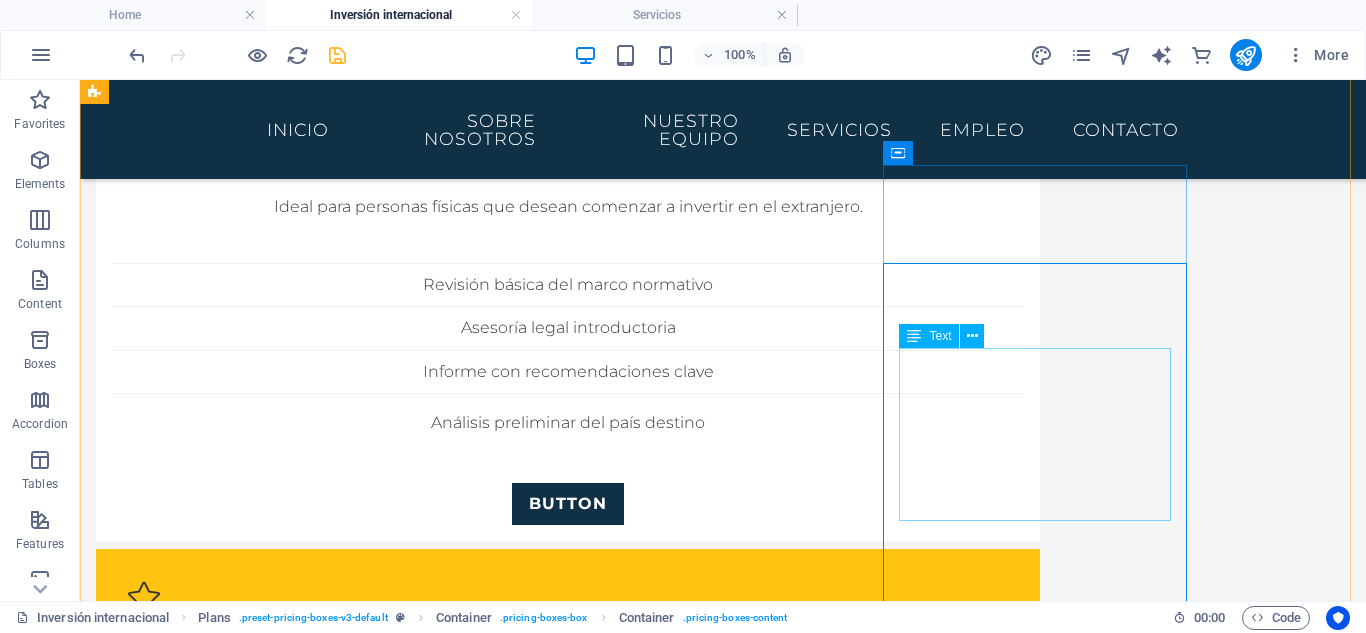 click on "Lorem  ipsum Lorem  ipsum Lorem  ipsum Lorem  ipsum" at bounding box center (568, 1419) 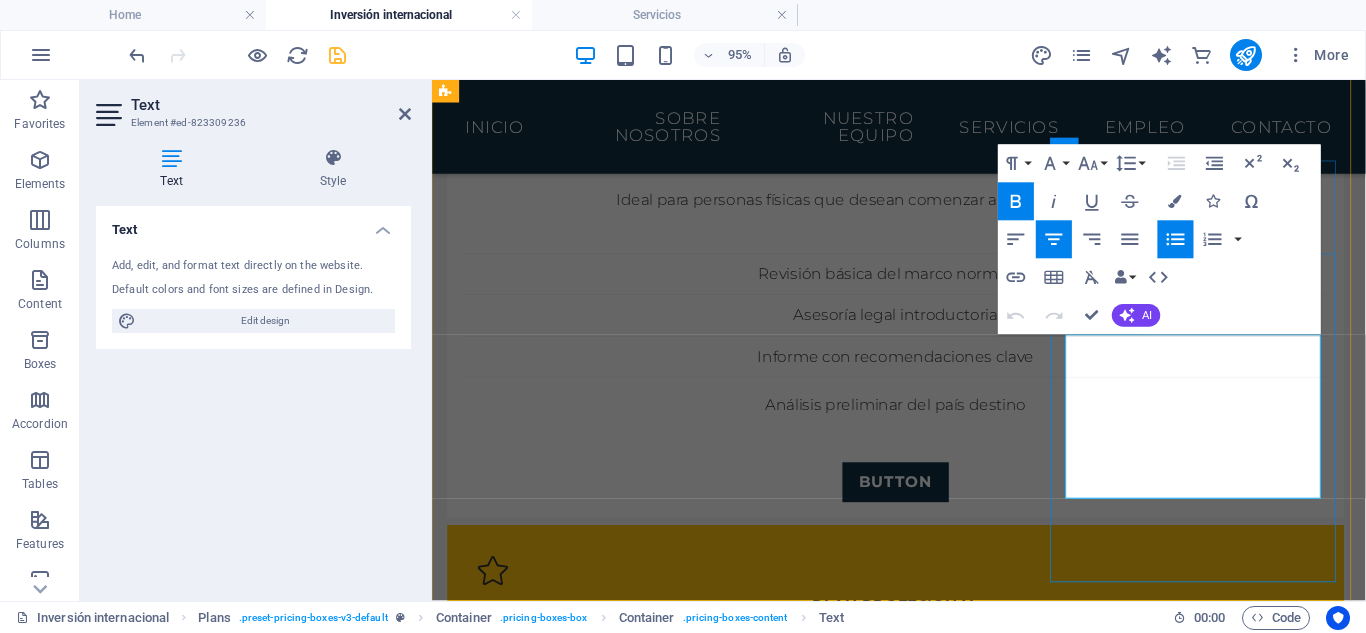 drag, startPoint x: 1158, startPoint y: 369, endPoint x: 1303, endPoint y: 513, distance: 204.35509 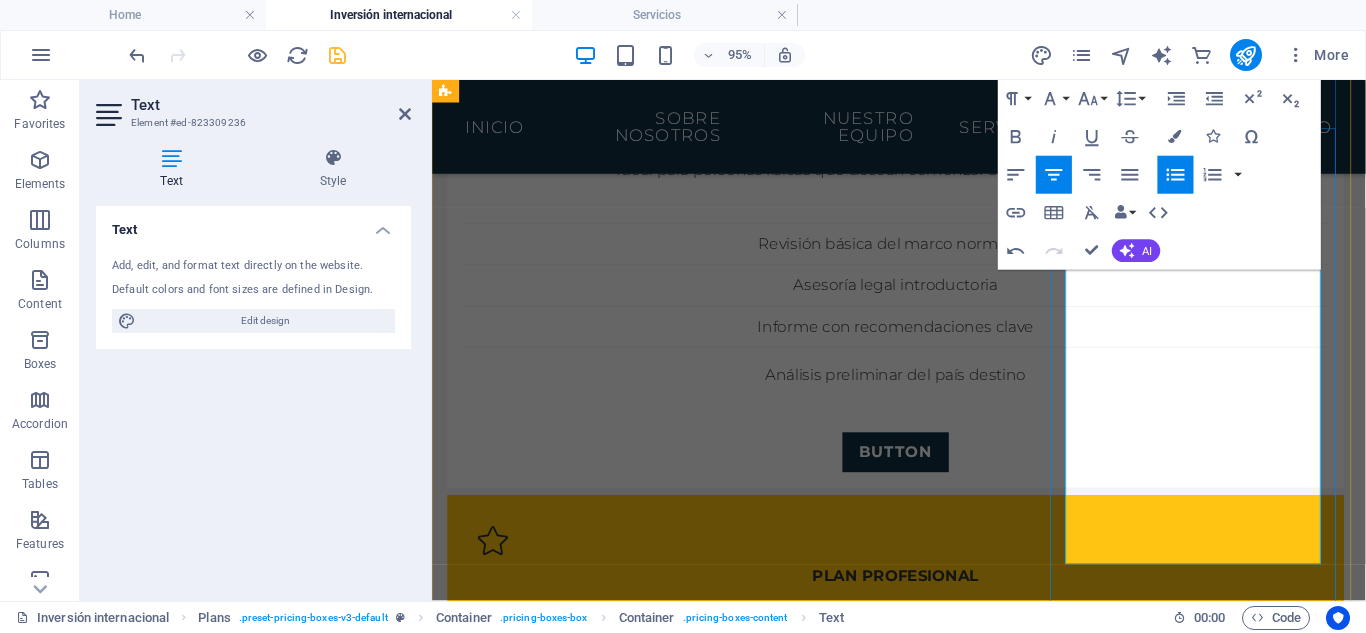 scroll, scrollTop: 190, scrollLeft: 0, axis: vertical 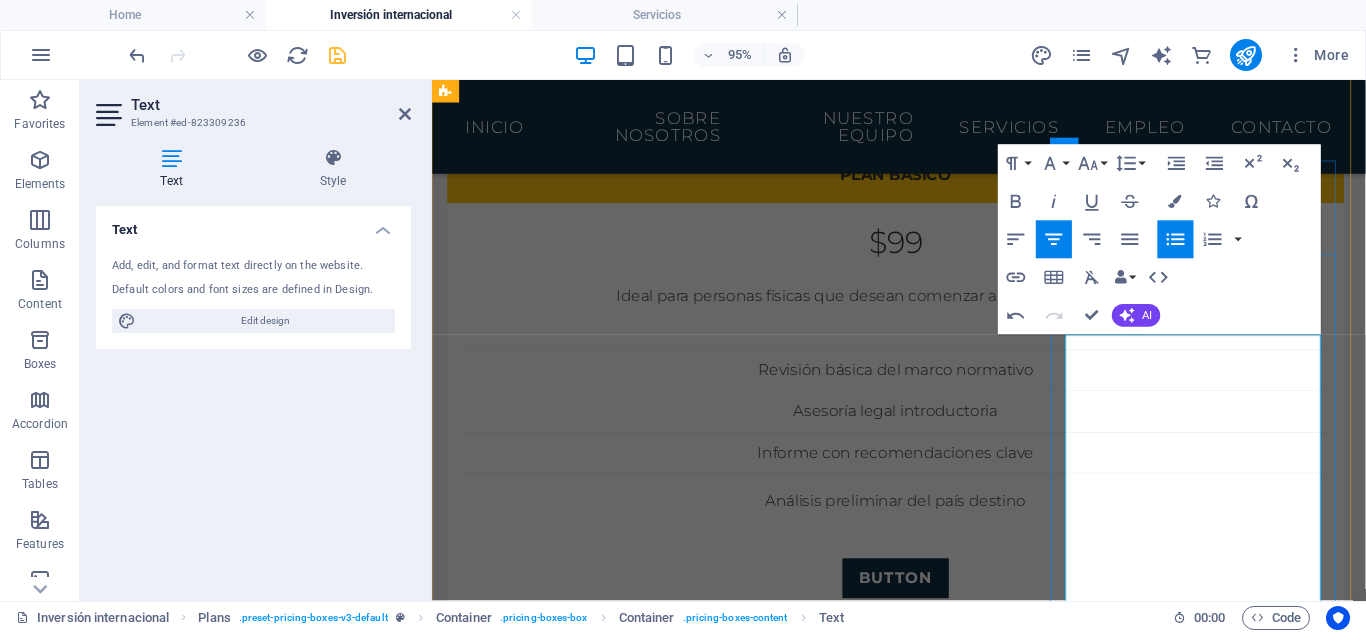 drag, startPoint x: 1306, startPoint y: 450, endPoint x: 1128, endPoint y: 415, distance: 181.40839 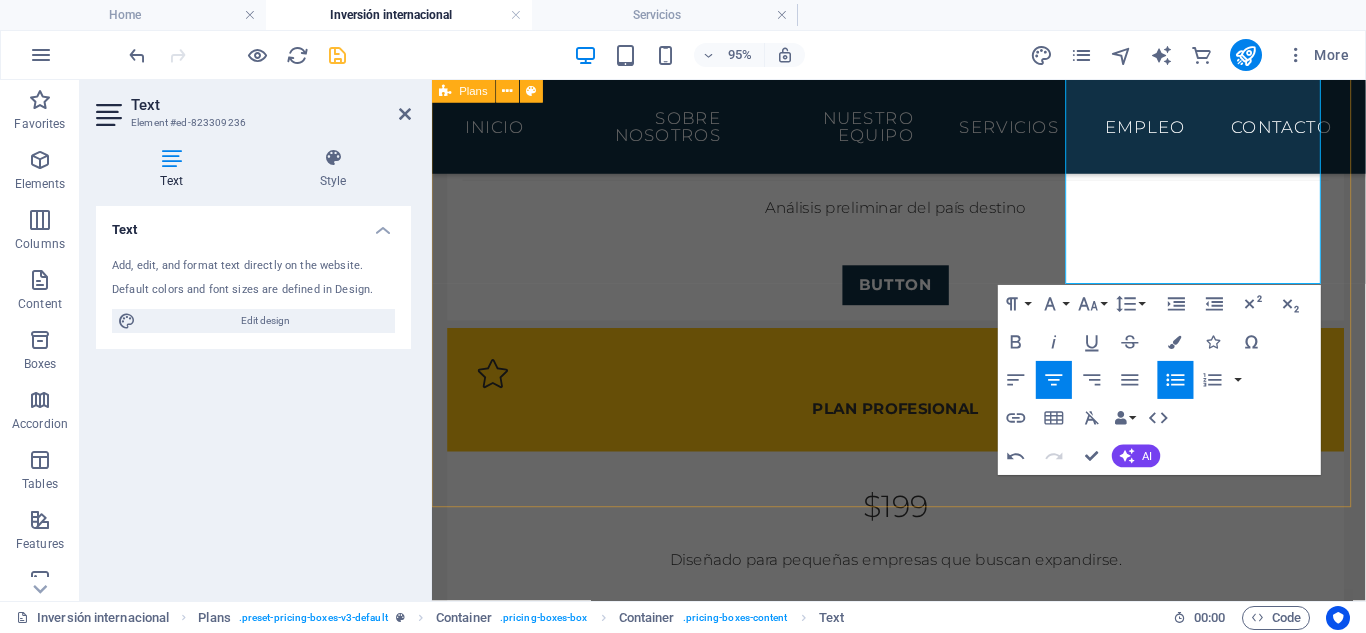 scroll, scrollTop: 604, scrollLeft: 0, axis: vertical 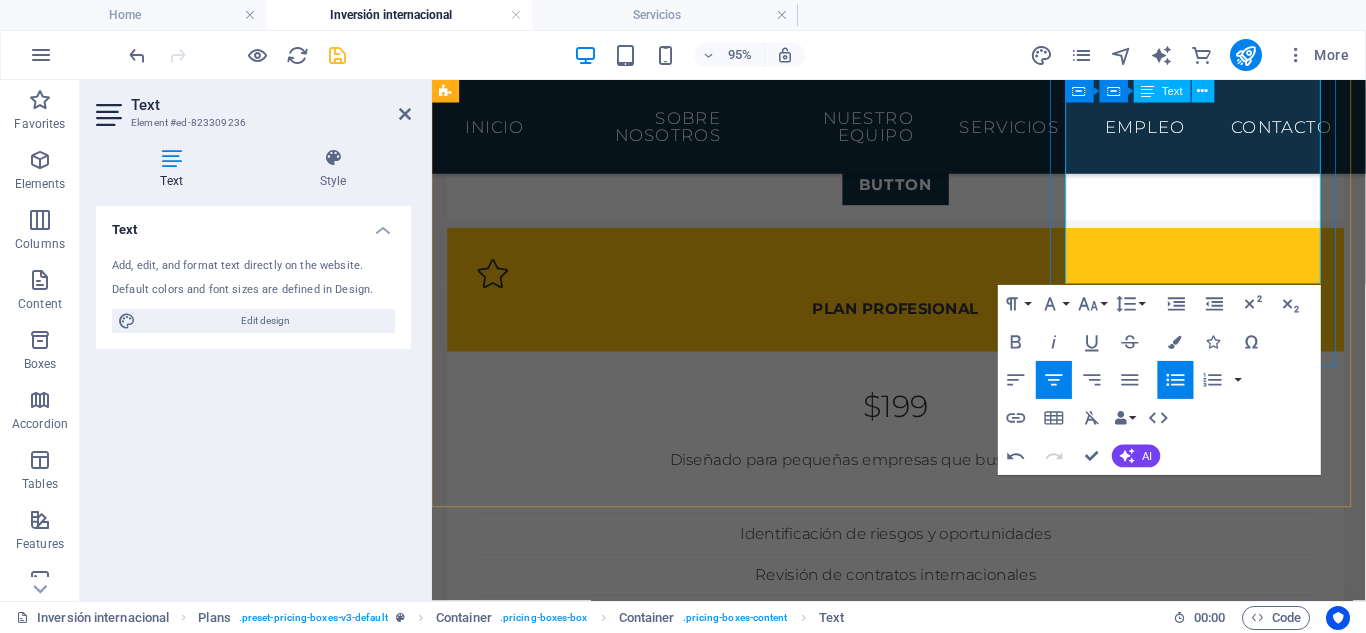 click at bounding box center (920, 1241) 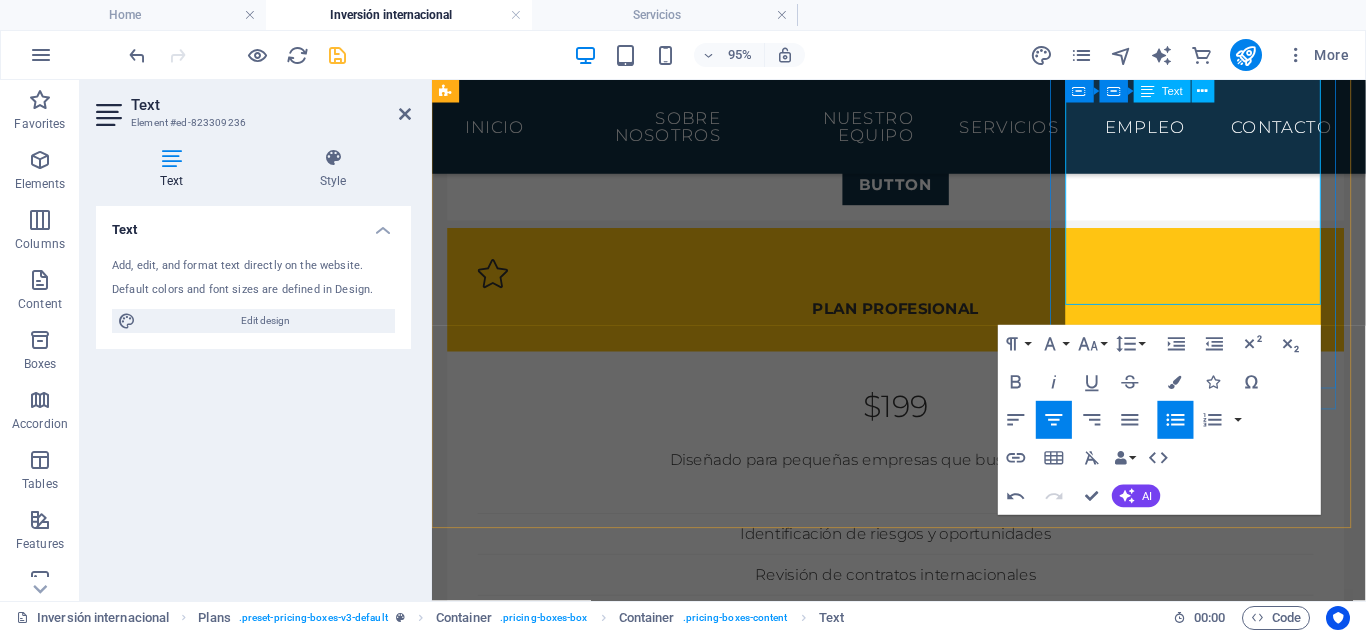 scroll, scrollTop: 582, scrollLeft: 0, axis: vertical 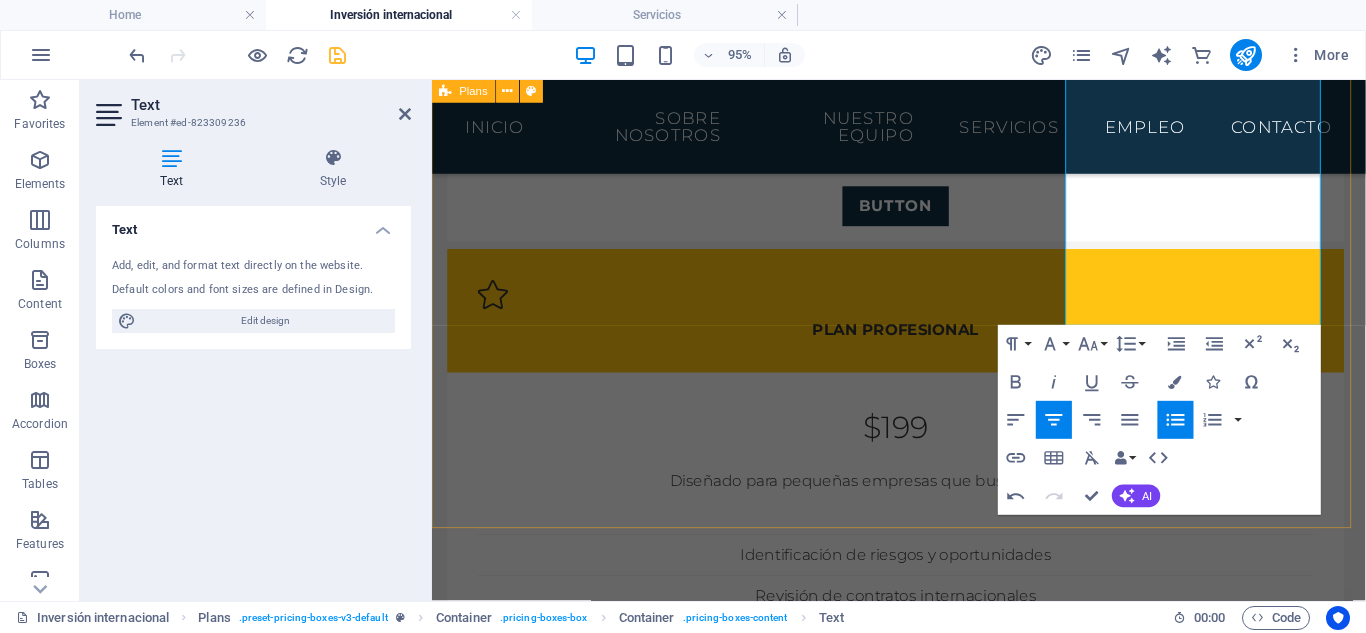 click on "Plan Básico $99 Ideal para personas físicas que desean comenzar a invertir en el extranjero. Revisión básica del marco normativo Asesoría legal introductoria Informe con recomendaciones clave Análisis preliminar del país destino BUTTON Plan Profesional $199 Diseñado para pequeñas empresas que buscan expandirse. Identificación de riesgos y oportunidades Revisión de contratos internacionales Acompañamiento en trámites iniciales Estudio legal completo del país destino BUTTON Plan Corporativo $299 Enfocado a grandes empresas y grupos inversores. Estructuración fiscal internacional Due diligence y auditoría jurídica Soporte legal continuo multijurisdiccional Asesoramiento estratégico integral BUTTON" at bounding box center [923, 554] 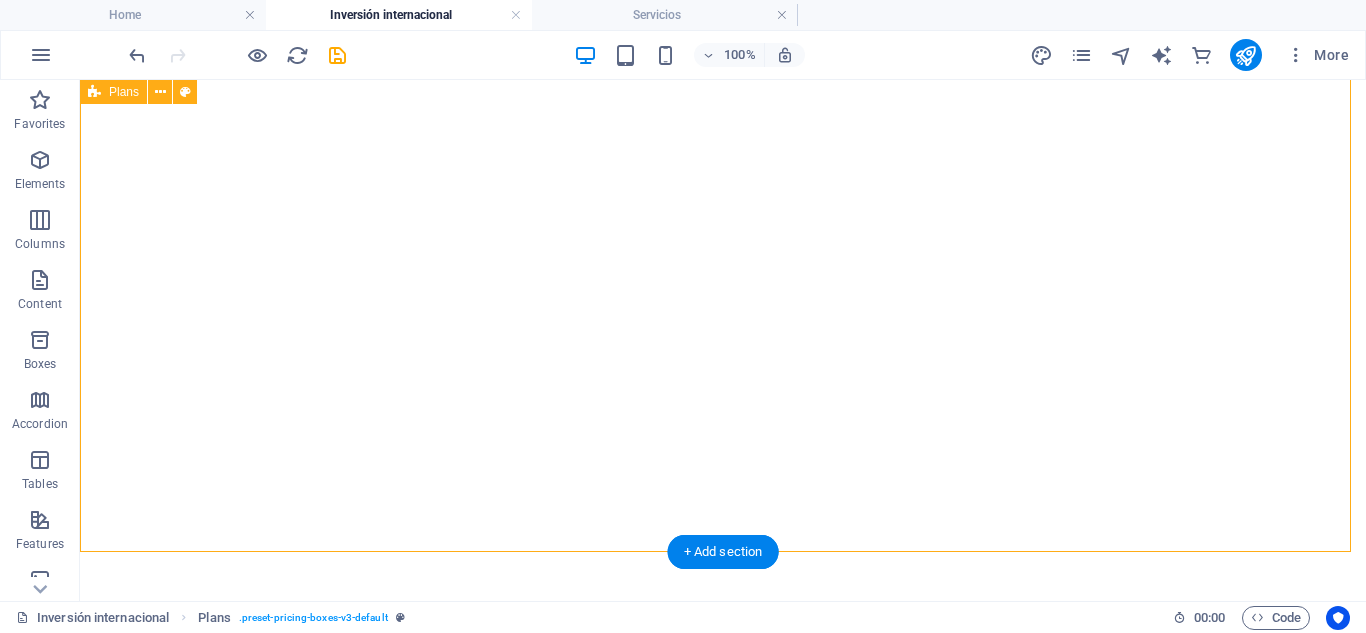 scroll, scrollTop: 0, scrollLeft: 0, axis: both 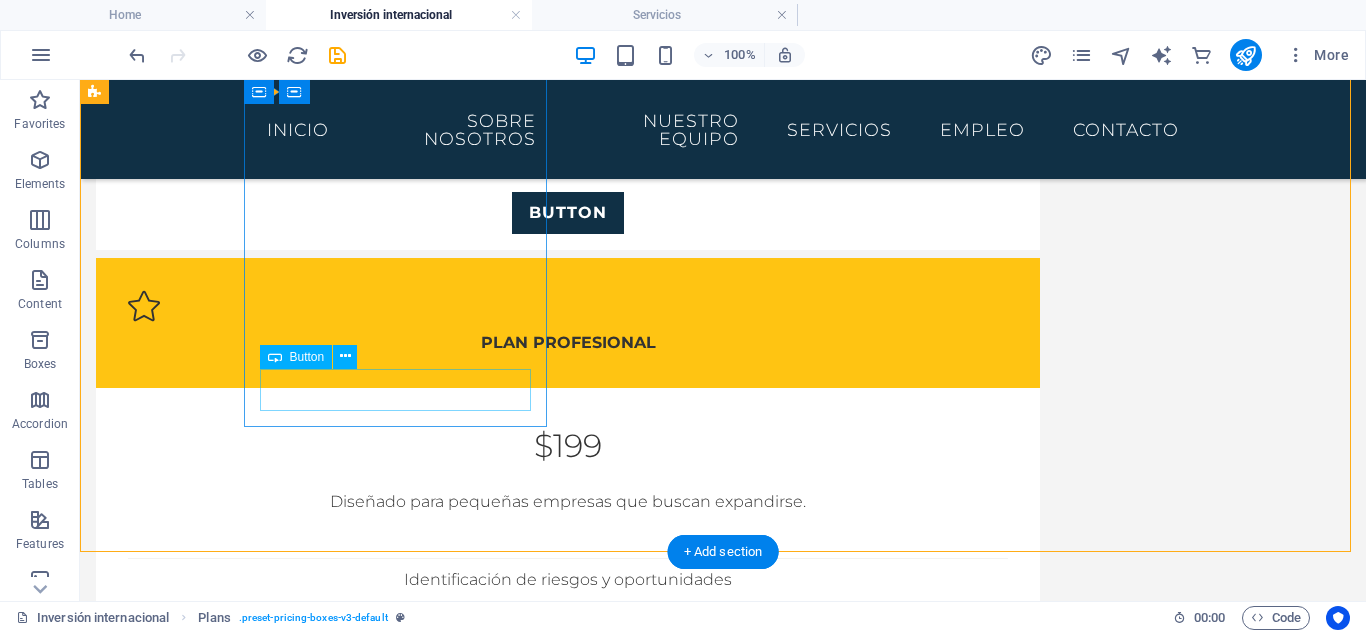 click on "BUTTON" at bounding box center (568, 213) 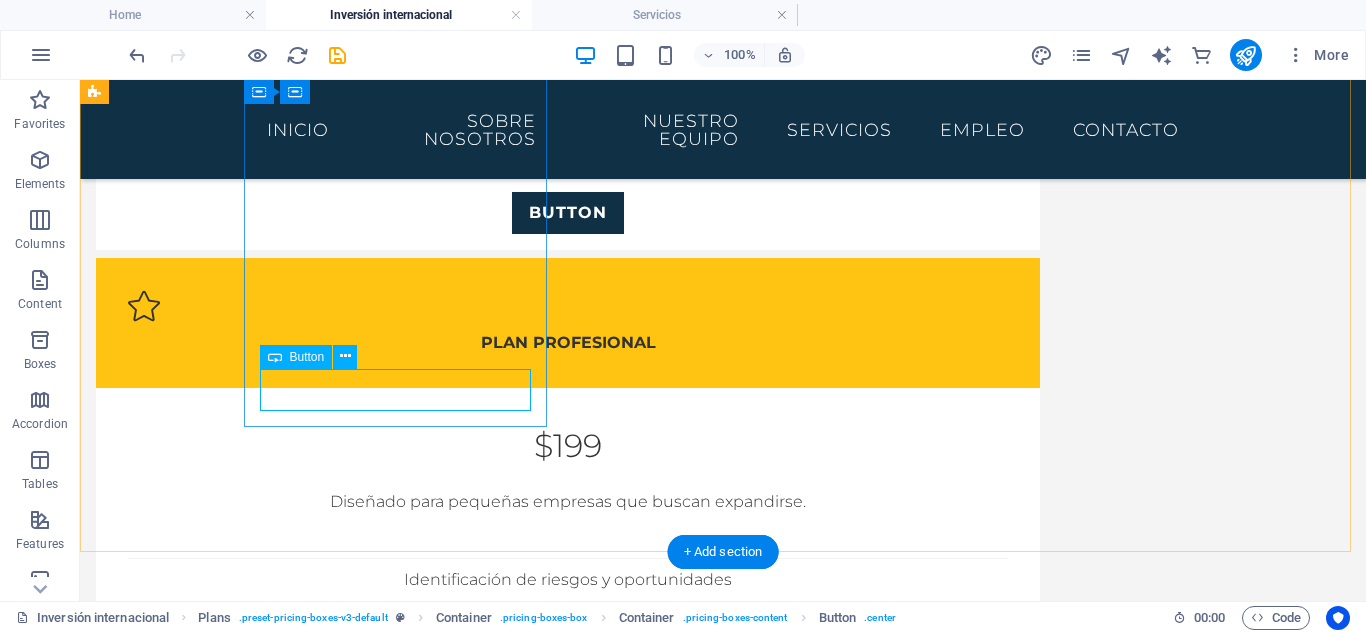 click on "BUTTON" at bounding box center (568, 213) 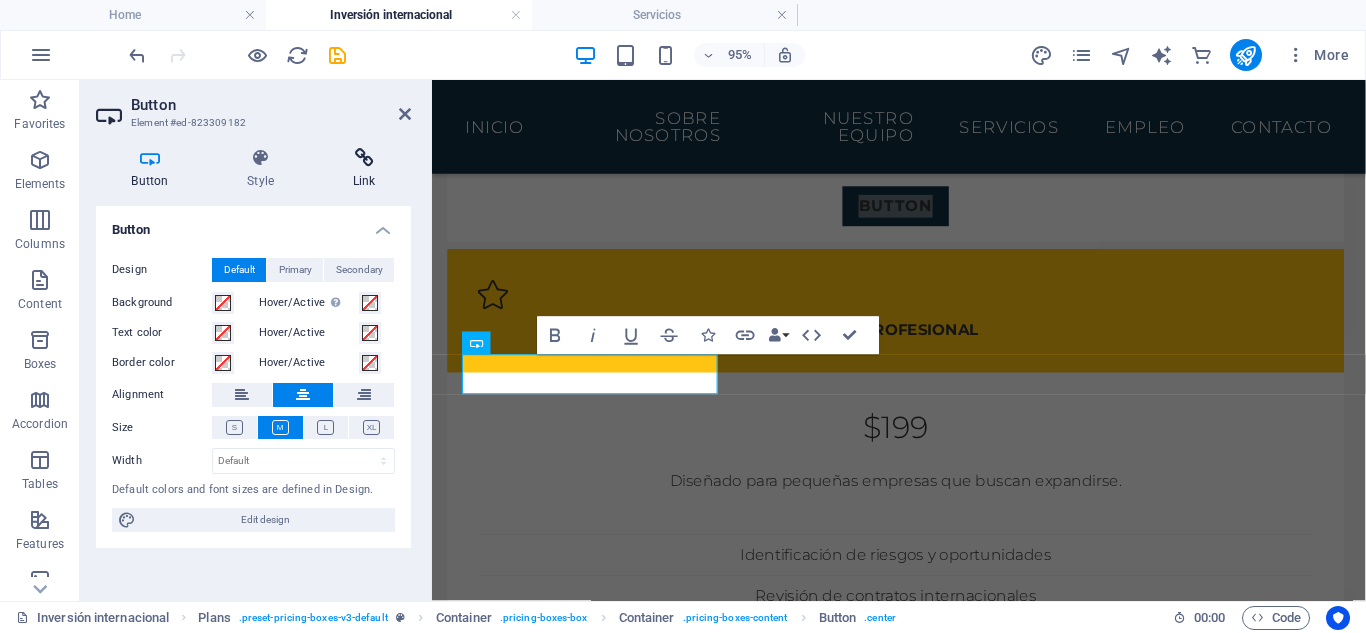 click at bounding box center (364, 158) 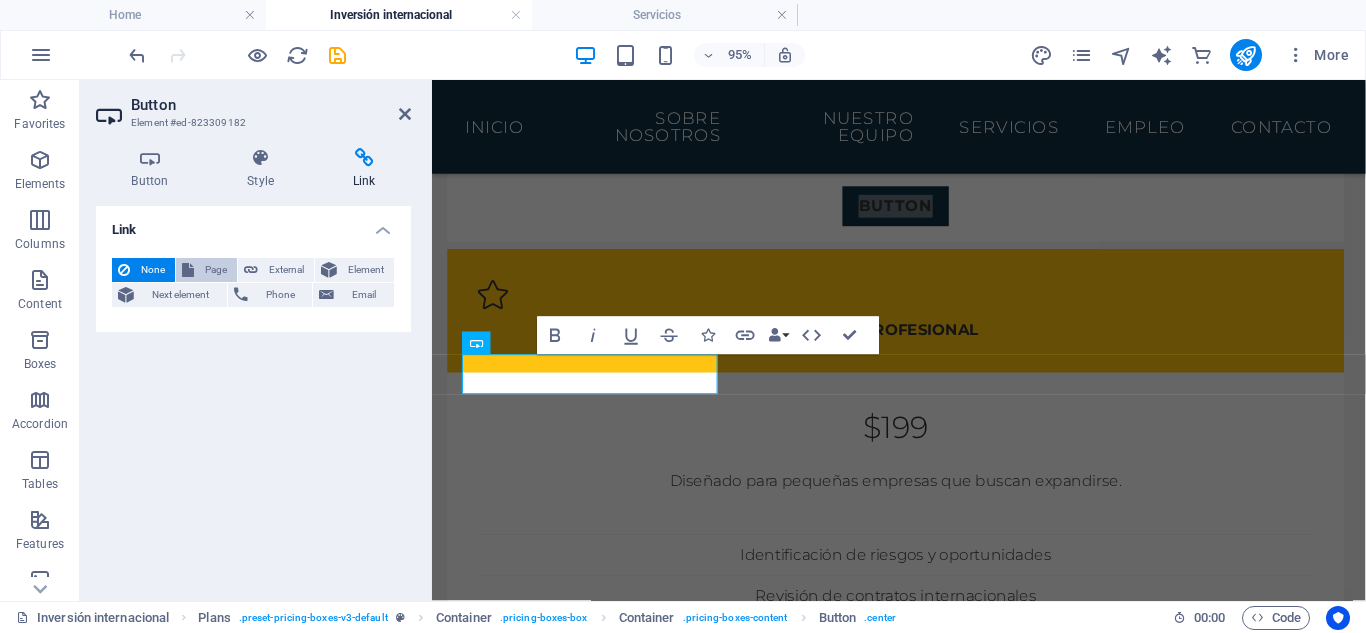 click on "Page" at bounding box center [206, 270] 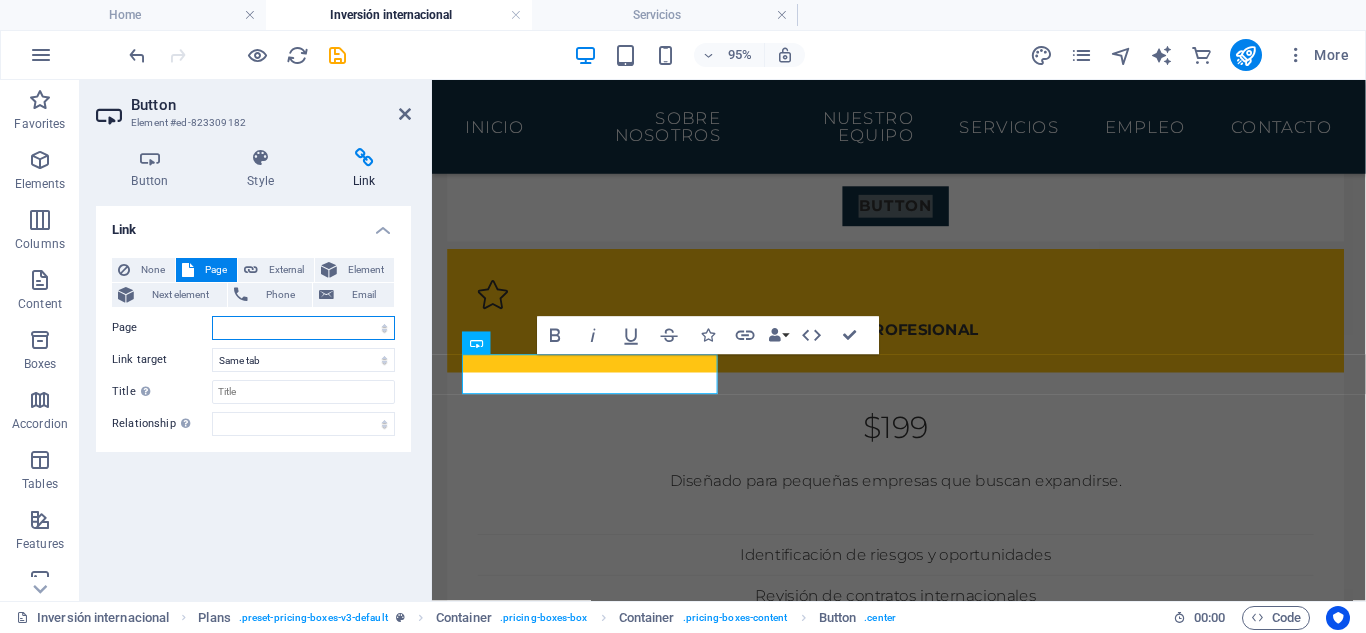click on "Home Sobre Nosotros Nuestro Equipo Servicios Empleo Contacto Impressum Política de Privacidad Inversión internacional" at bounding box center [303, 328] 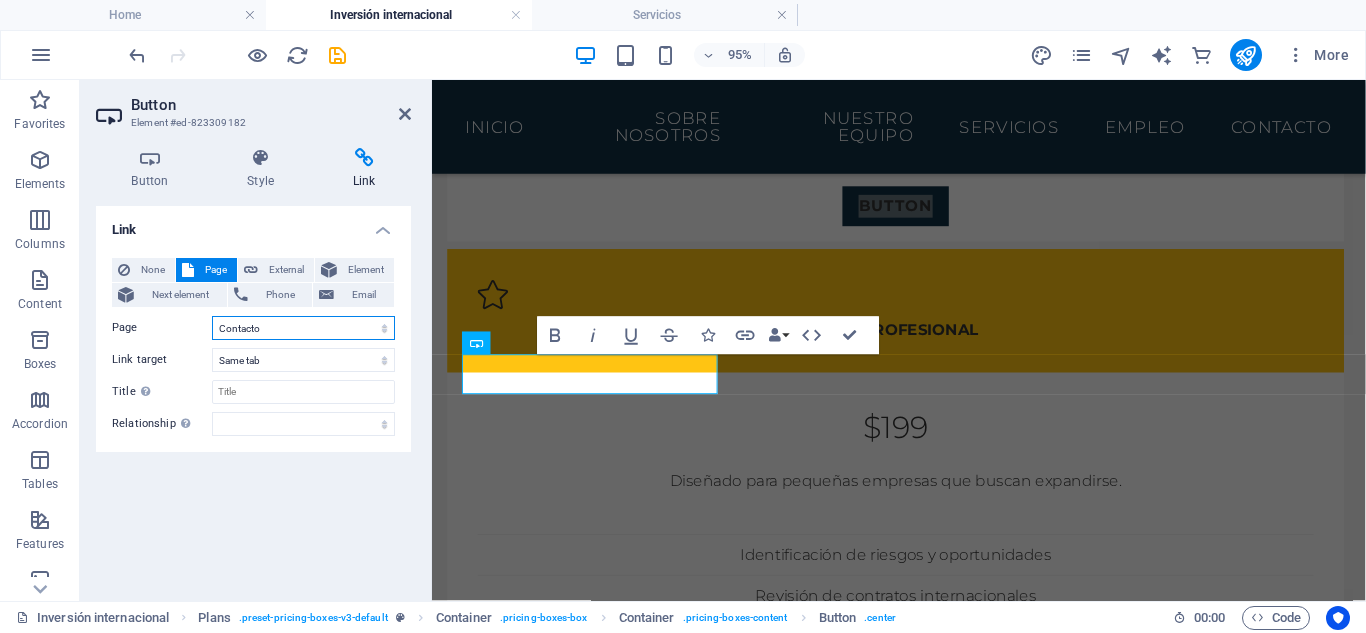 click on "Home Sobre Nosotros Nuestro Equipo Servicios Empleo Contacto Impressum Política de Privacidad Inversión internacional" at bounding box center (303, 328) 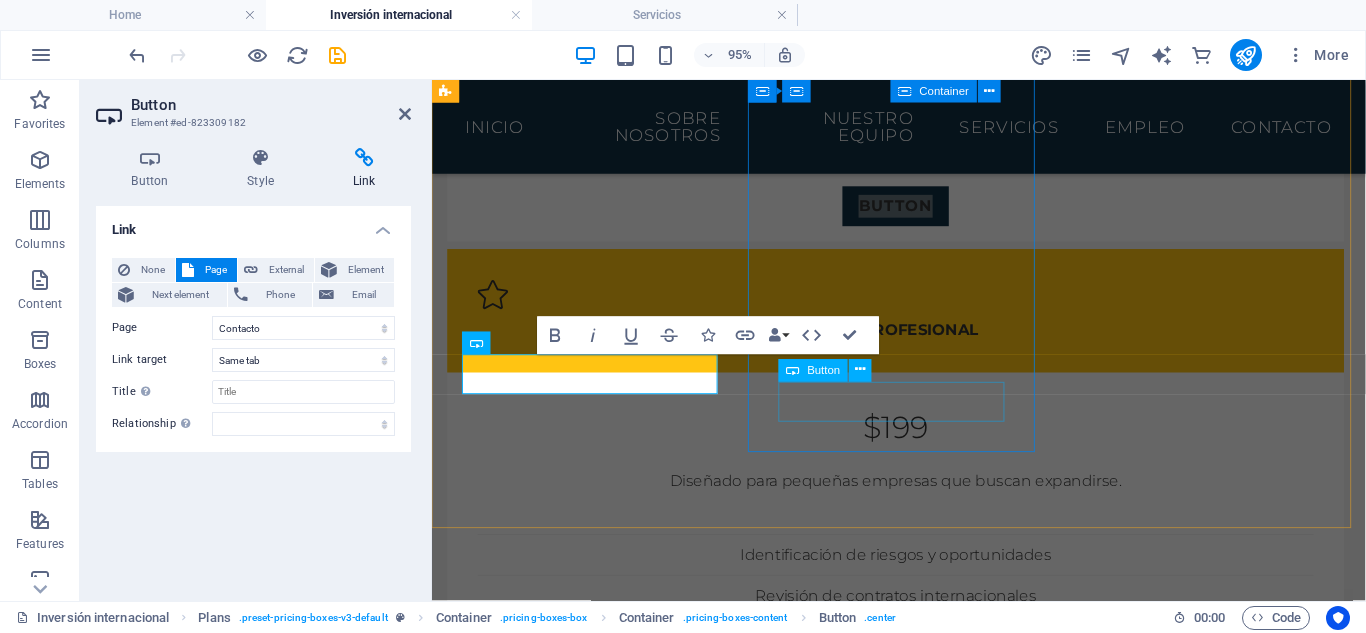 click on "BUTTON" at bounding box center [920, 798] 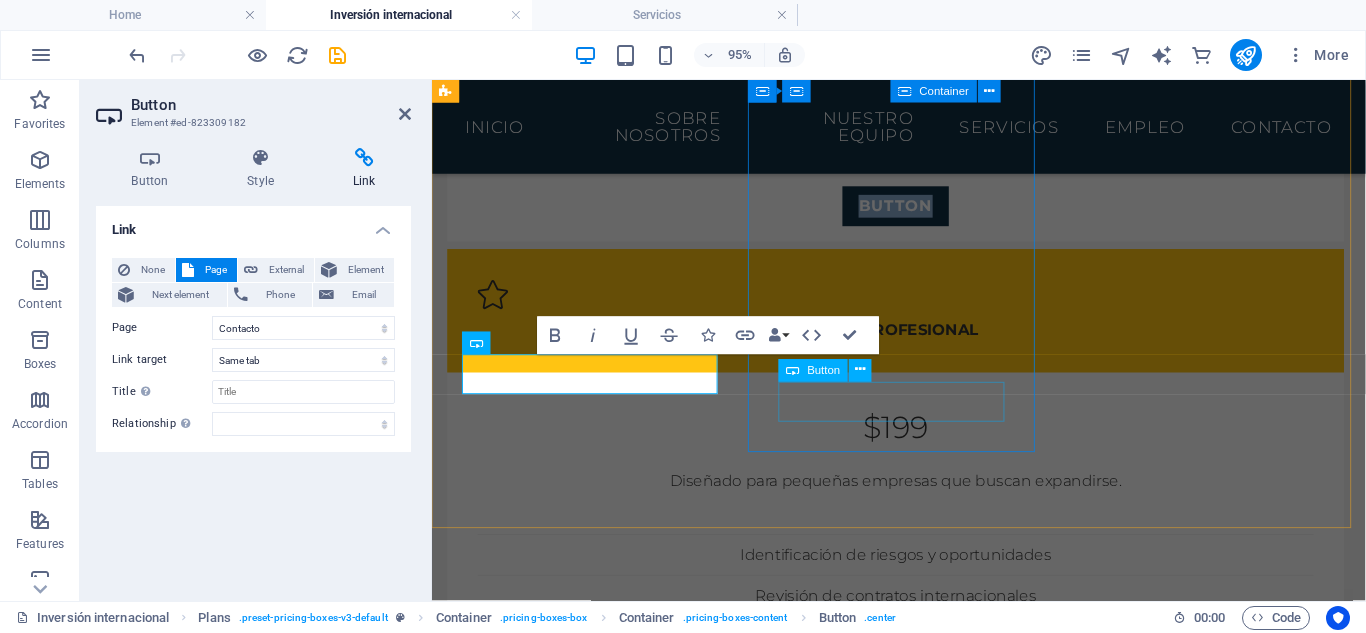 click on "BUTTON" at bounding box center (920, 798) 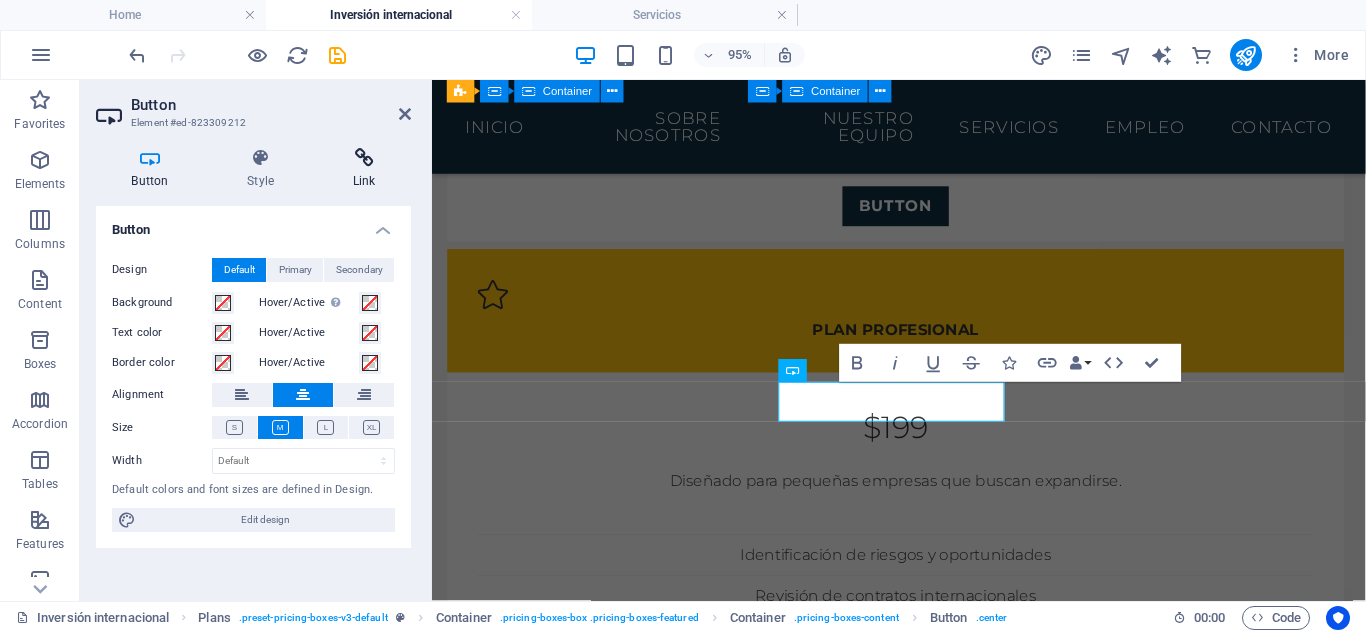 click at bounding box center (364, 158) 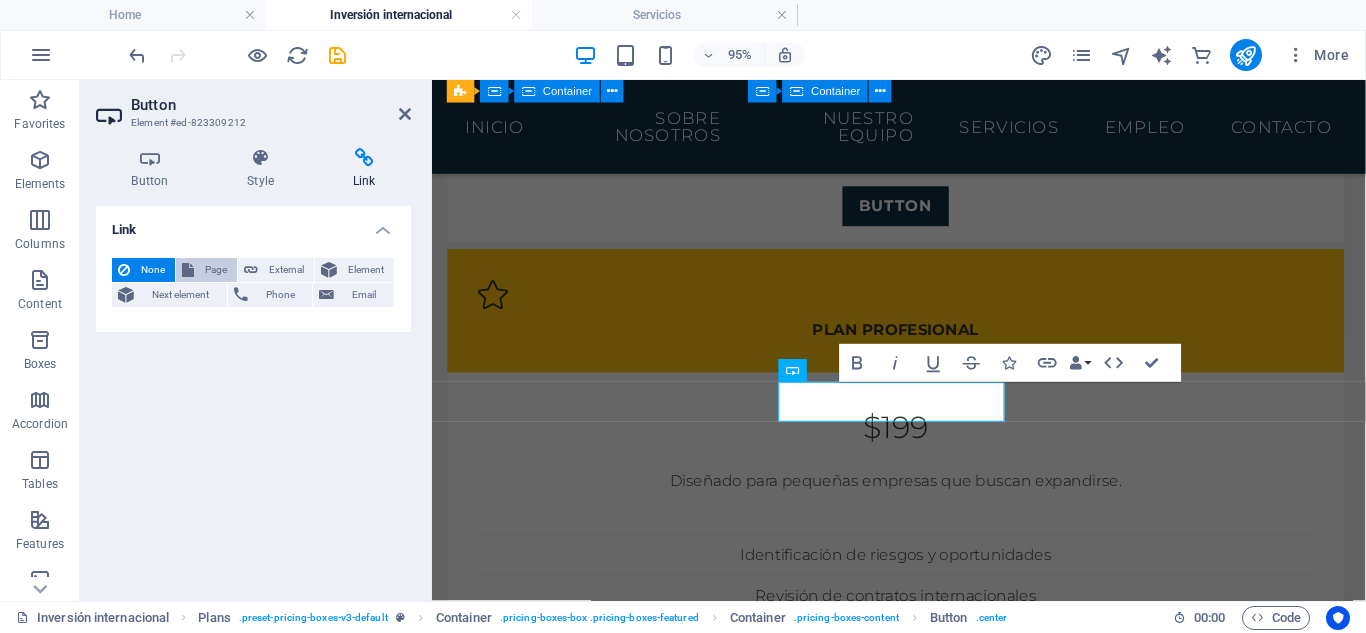 click on "Page" at bounding box center [215, 270] 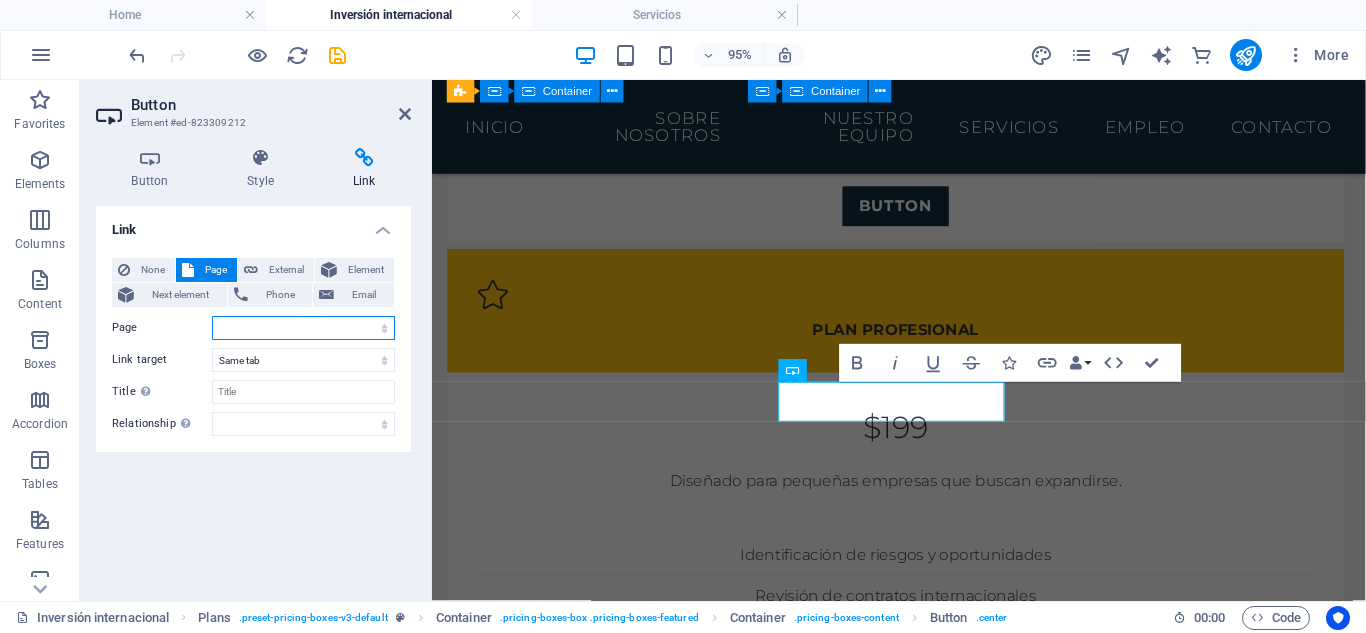 click on "Home Sobre Nosotros Nuestro Equipo Servicios Empleo Contacto Impressum Política de Privacidad Inversión internacional" at bounding box center (303, 328) 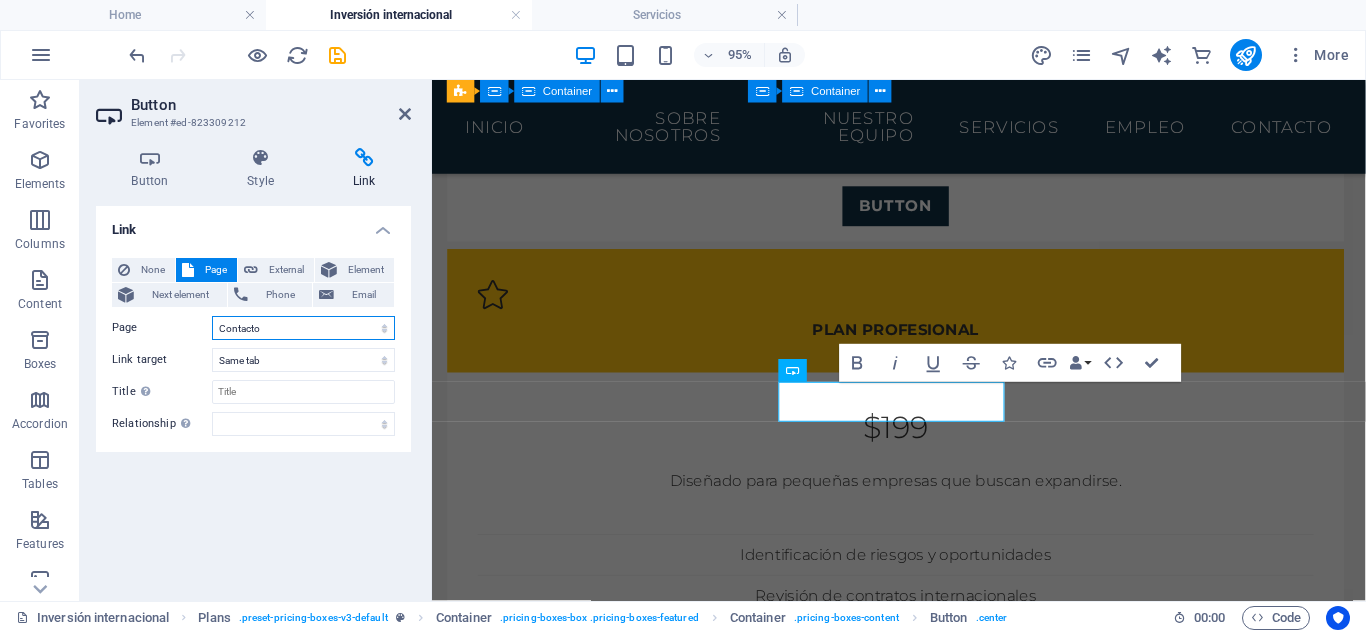 click on "Home Sobre Nosotros Nuestro Equipo Servicios Empleo Contacto Impressum Política de Privacidad Inversión internacional" at bounding box center [303, 328] 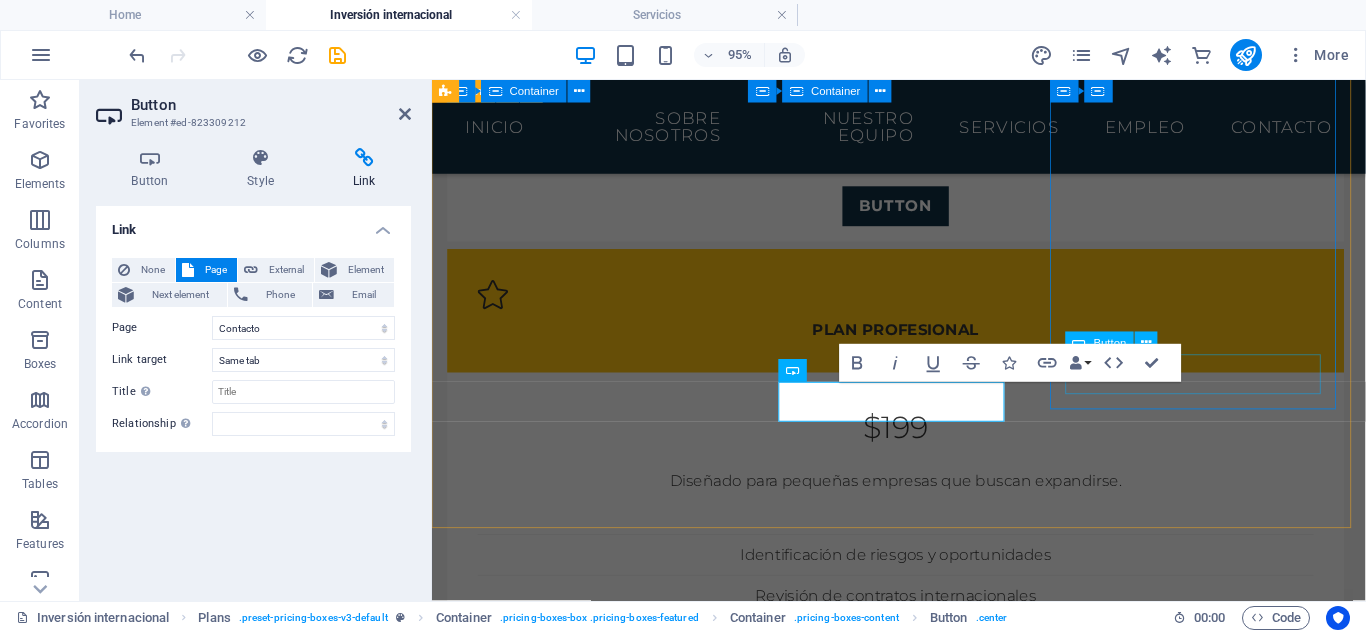 click on "BUTTON" at bounding box center [920, 1352] 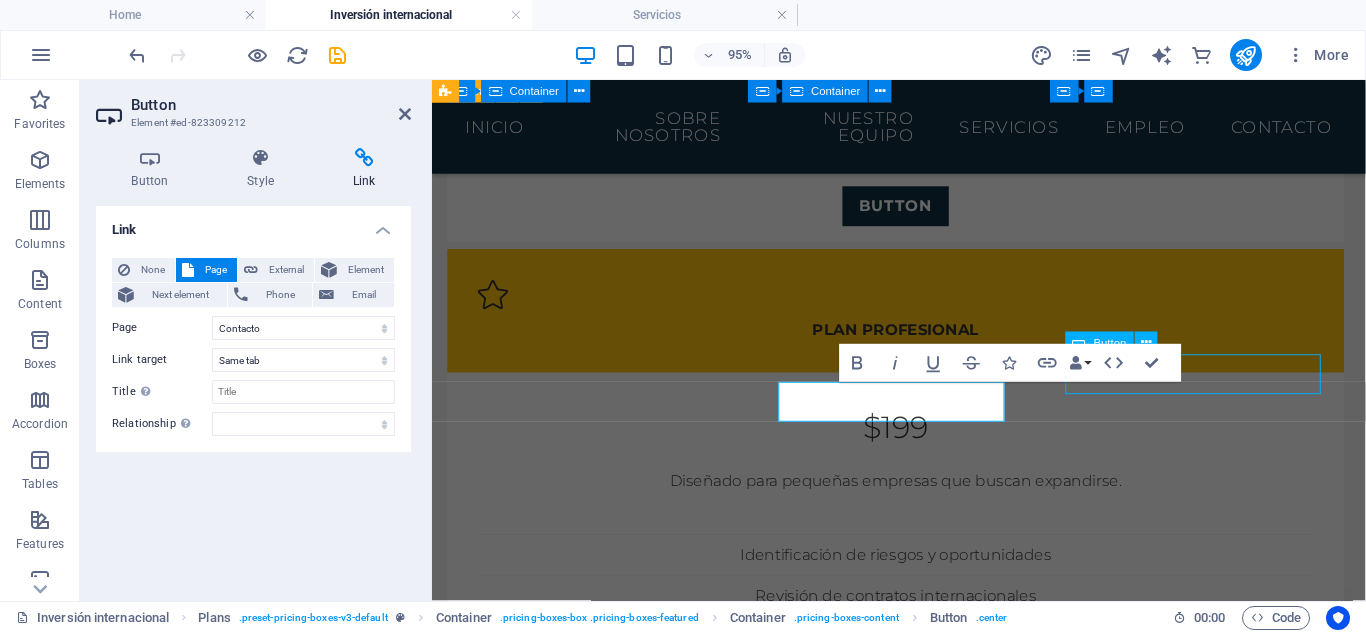 click on "BUTTON" at bounding box center [920, 1352] 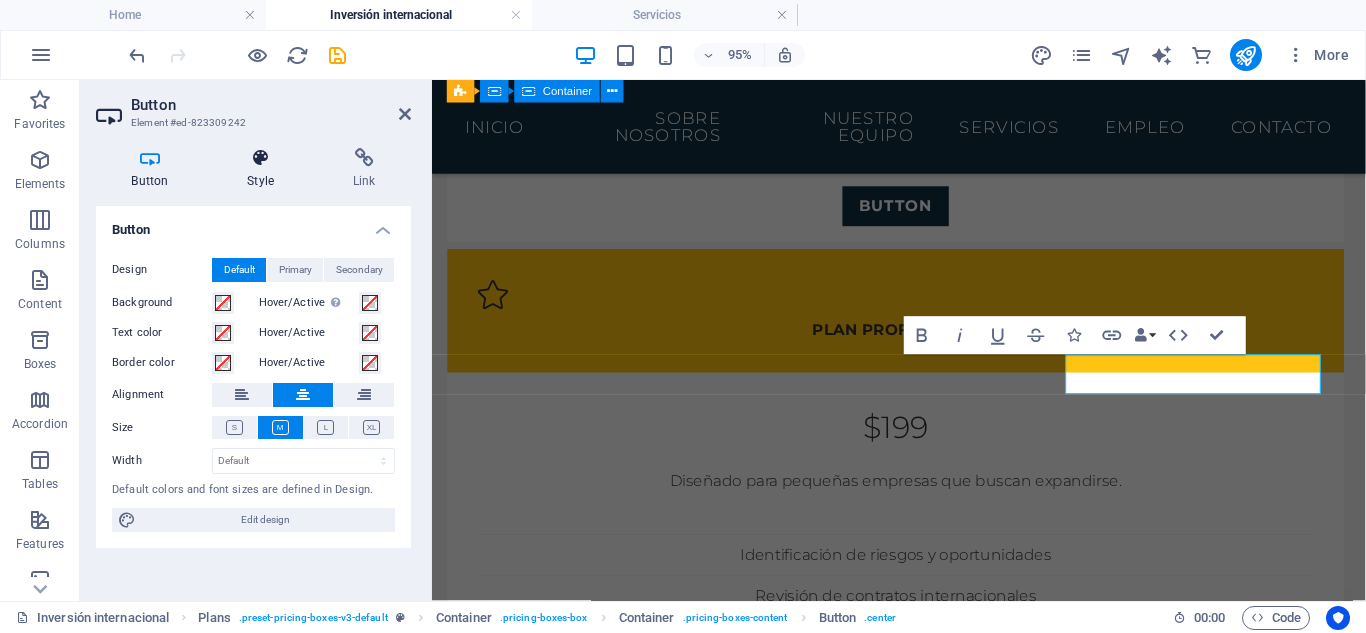 click on "Style" at bounding box center [265, 169] 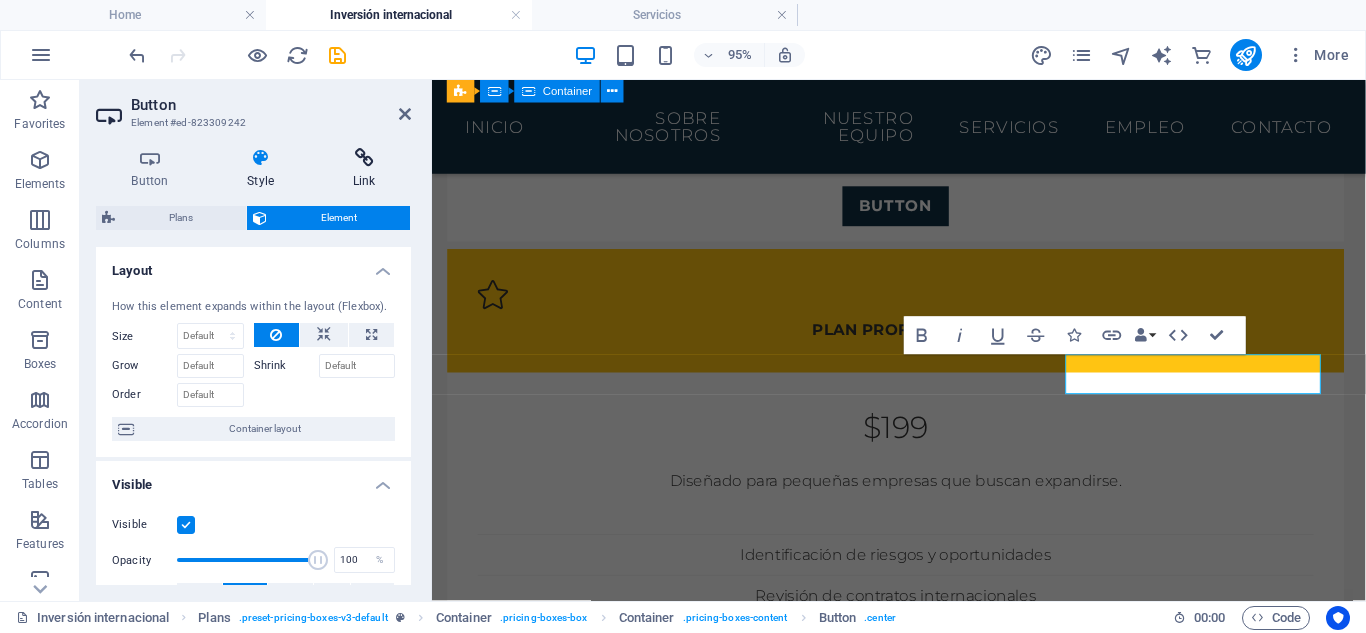 click on "Link" at bounding box center [364, 169] 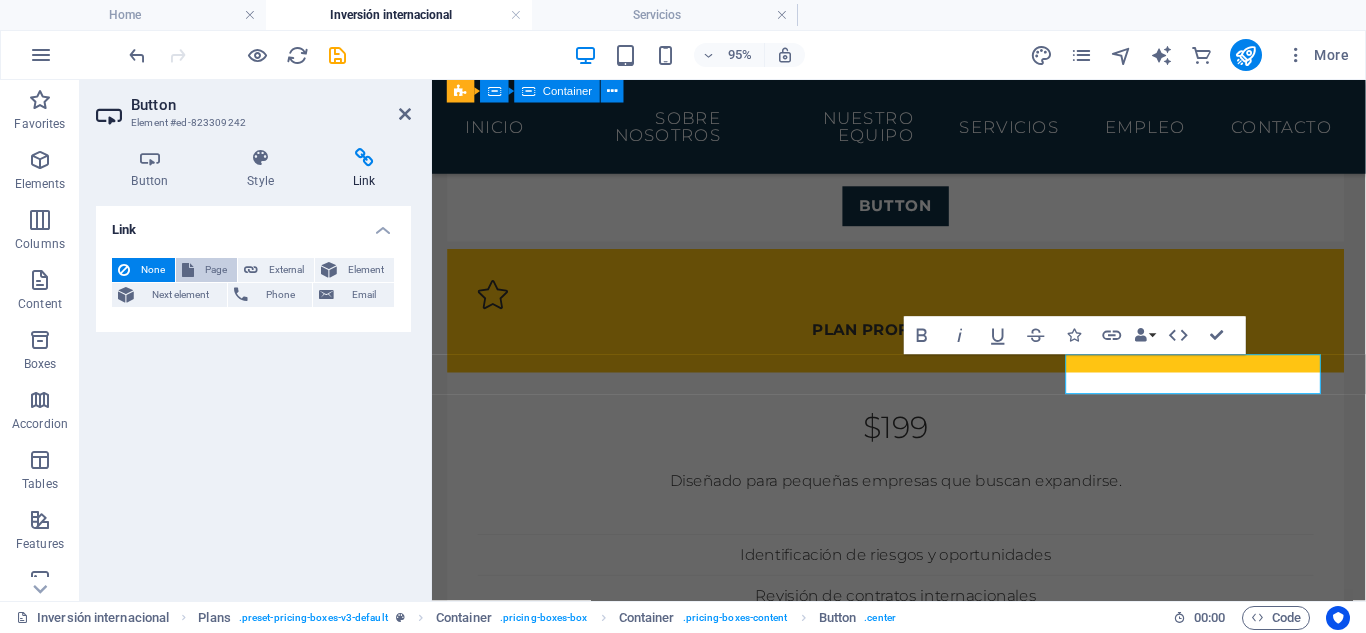 click on "Page" at bounding box center [215, 270] 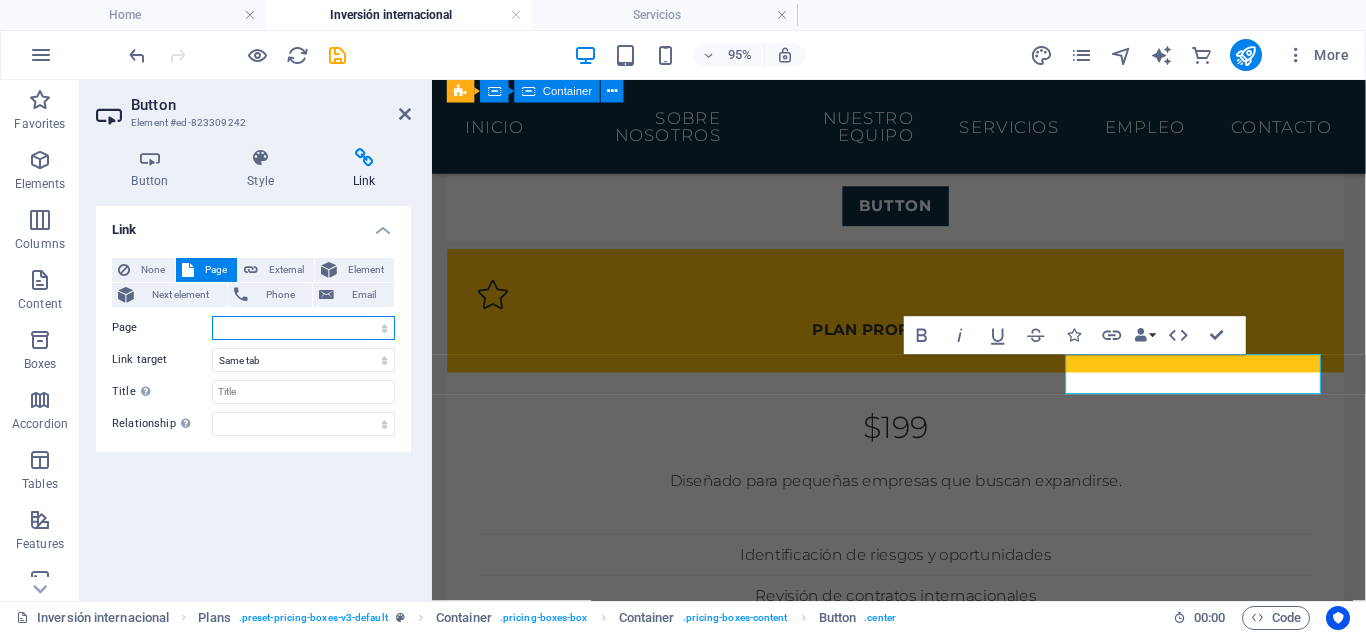 click on "Home Sobre Nosotros Nuestro Equipo Servicios Empleo Contacto Impressum Política de Privacidad Inversión internacional" at bounding box center [303, 328] 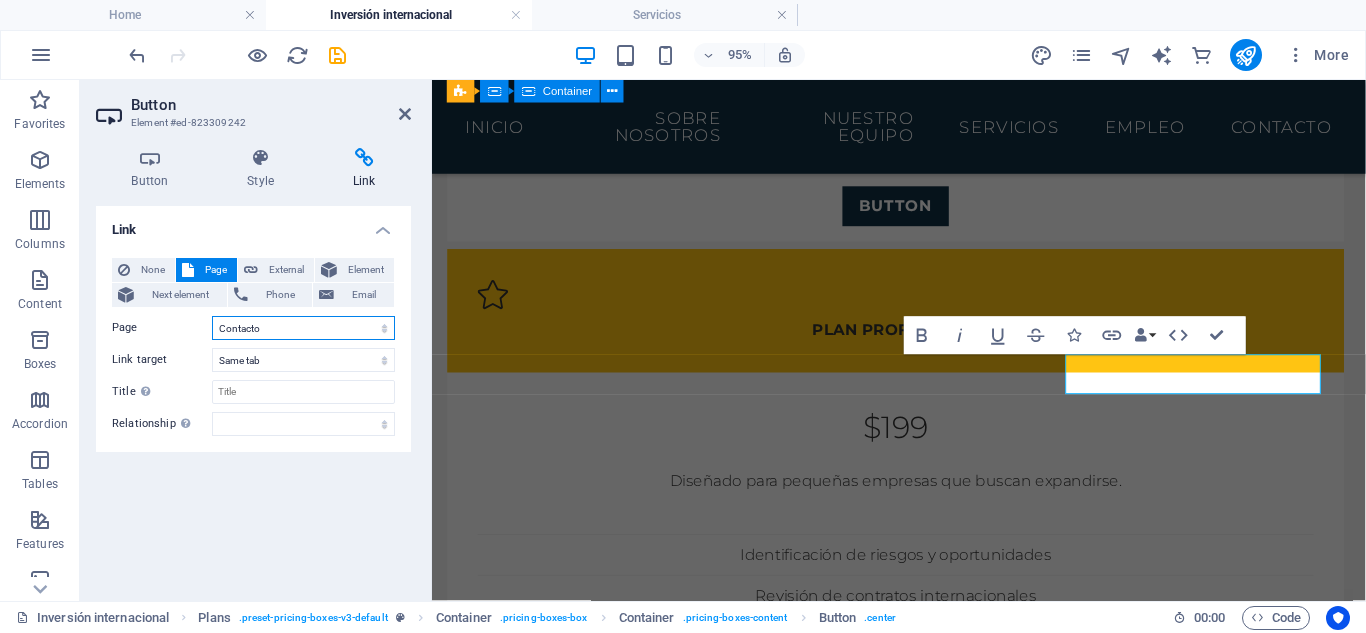 click on "Home Sobre Nosotros Nuestro Equipo Servicios Empleo Contacto Impressum Política de Privacidad Inversión internacional" at bounding box center (303, 328) 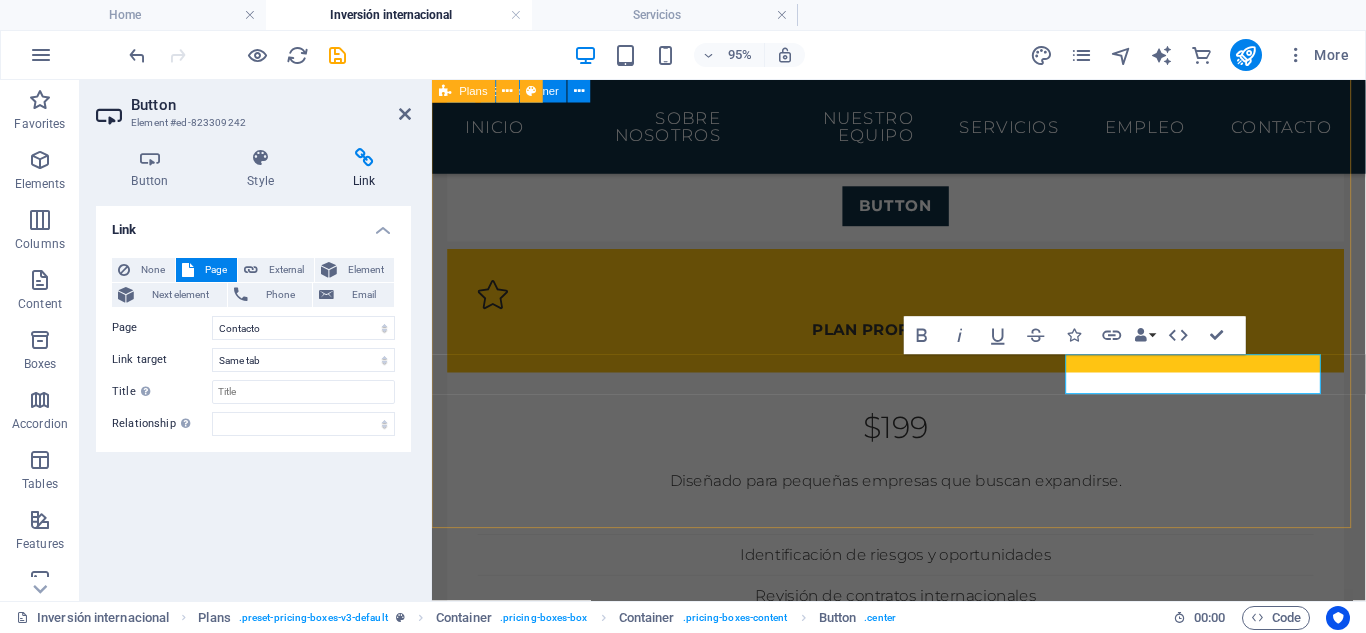 click on "Plan Básico $99 Ideal para personas físicas que desean comenzar a invertir en el extranjero. Revisión básica del marco normativo Asesoría legal introductoria Informe con recomendaciones clave Análisis preliminar del país destino BUTTON Plan Profesional $199 Diseñado para pequeñas empresas que buscan expandirse. Identificación de riesgos y oportunidades Revisión de contratos internacionales Acompañamiento en trámites iniciales Estudio legal completo del país destino BUTTON Plan Corporativo $299 Enfocado a grandes empresas y grupos inversores. Estructuración fiscal internacional Due diligence y auditoría jurídica Soporte legal continuo multijurisdiccional Asesoramiento estratégico integral BUTTON" at bounding box center (923, 554) 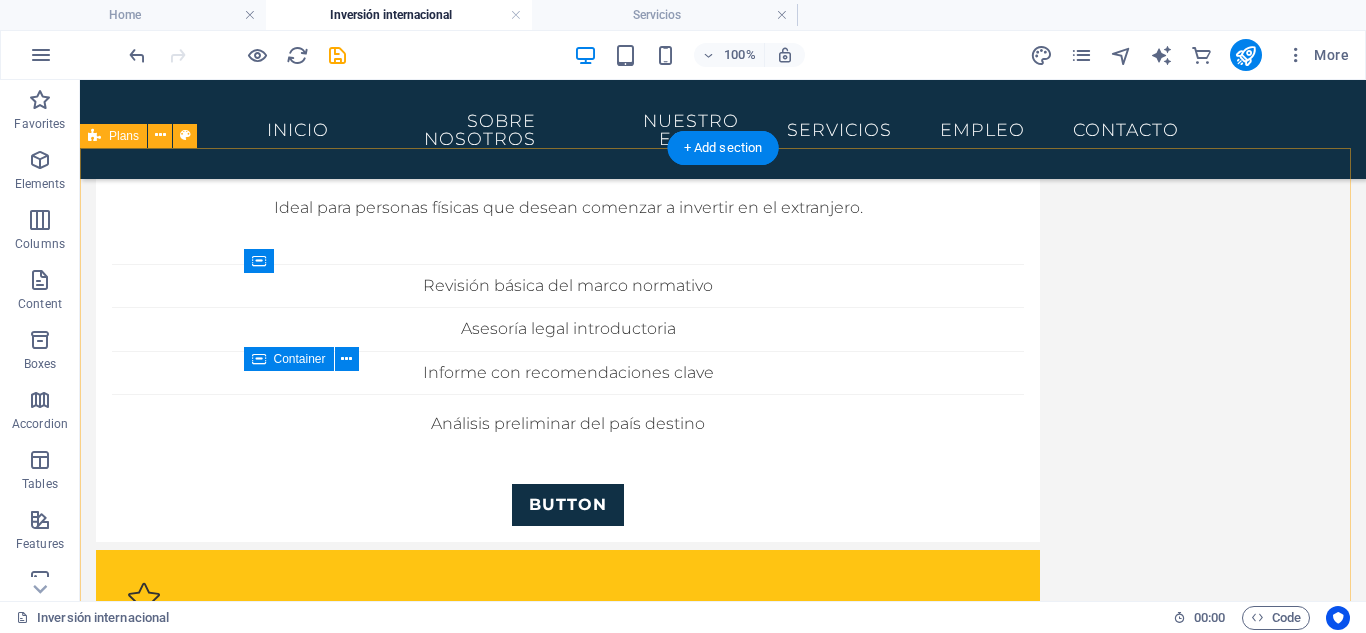 scroll, scrollTop: 449, scrollLeft: 0, axis: vertical 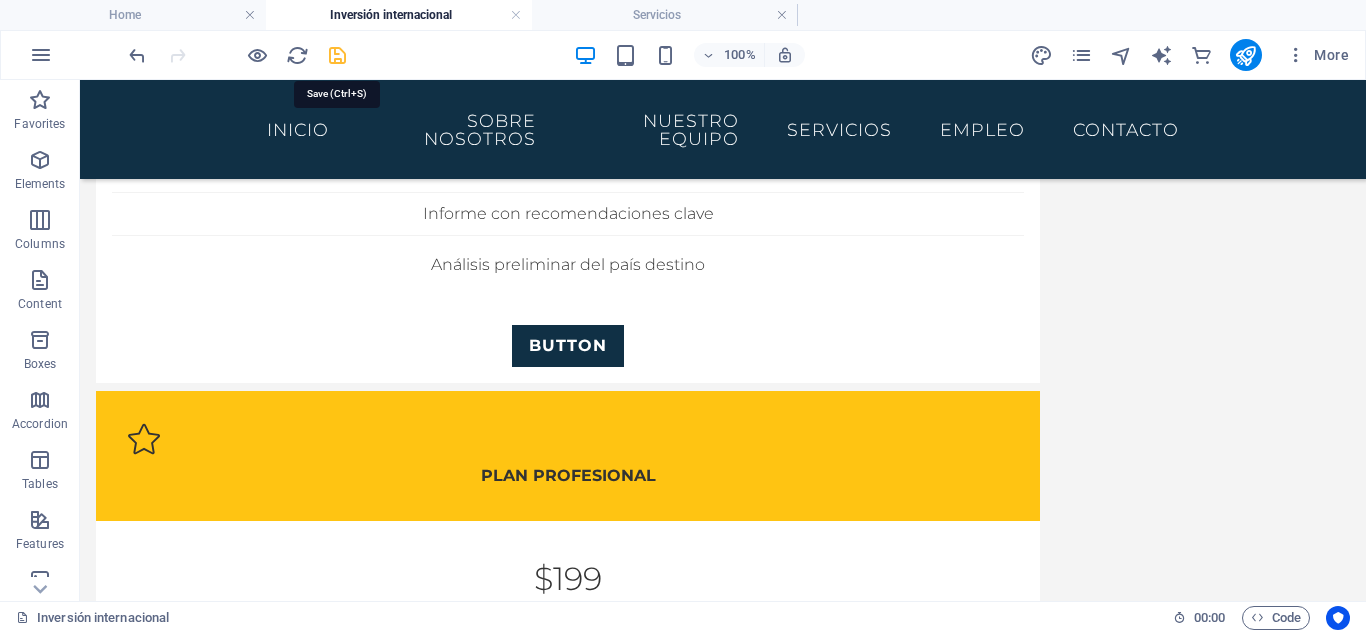 click at bounding box center (337, 55) 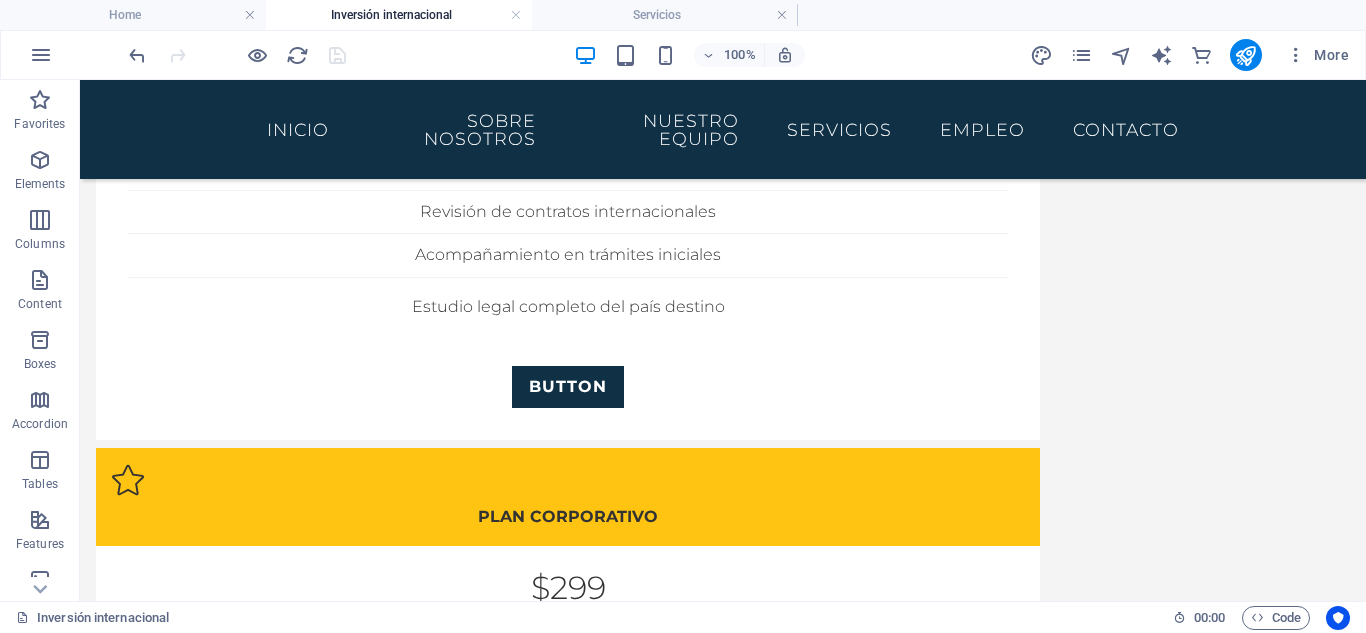 scroll, scrollTop: 956, scrollLeft: 0, axis: vertical 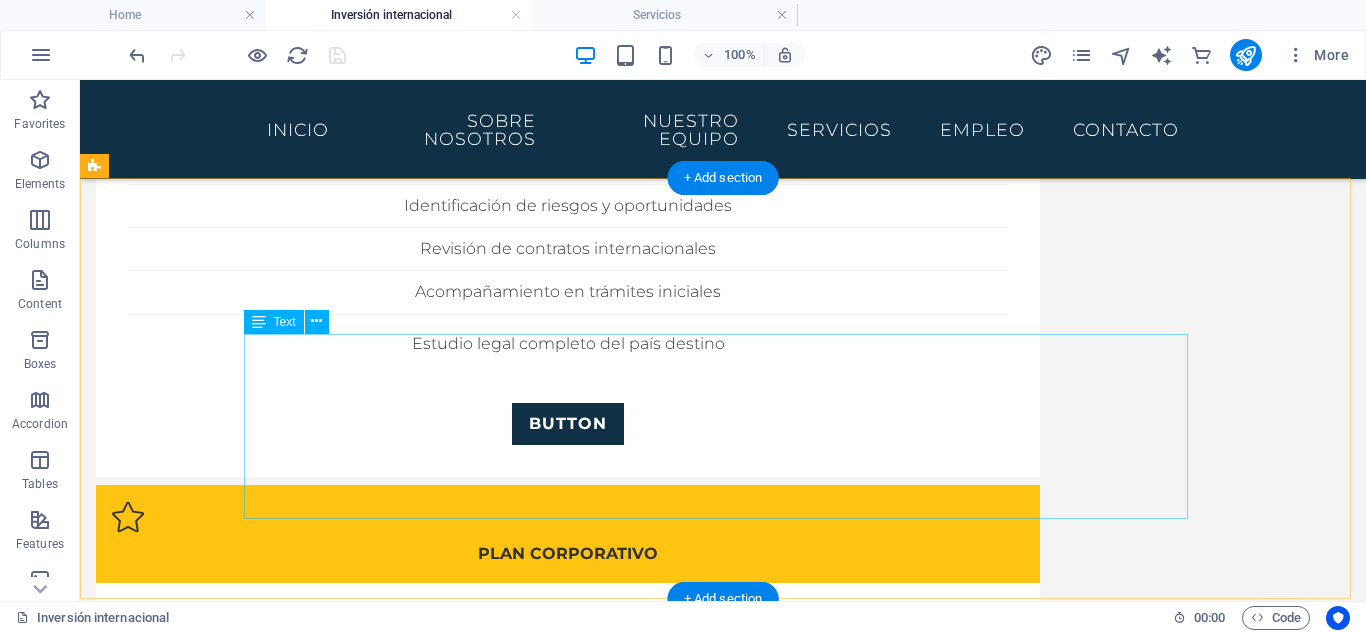 click on "Lorem ipsum dolor sitope amet, consectetur adipisicing elitip. Massumenda, dolore, cum vel modi asperiores consequatur suscipit quidem ducimus eveniet iure expedita consecteture odiogil voluptatum similique fugit voluptates atem accusamus quae quas dolorem tenetur facere tempora maiores adipisci reiciendis accusantium voluptatibus id voluptate tempore dolor harum nisi amet! Nobis, eaque. Aenean commodo ligula eget dolor. Lorem ipsum dolor sit amet, consectetuer adipiscing elit leget odiogil voluptatum similique fugit voluptates dolor. Libero assumenda, dolore, cum vel modi asperiores consequatur." at bounding box center (723, 1343) 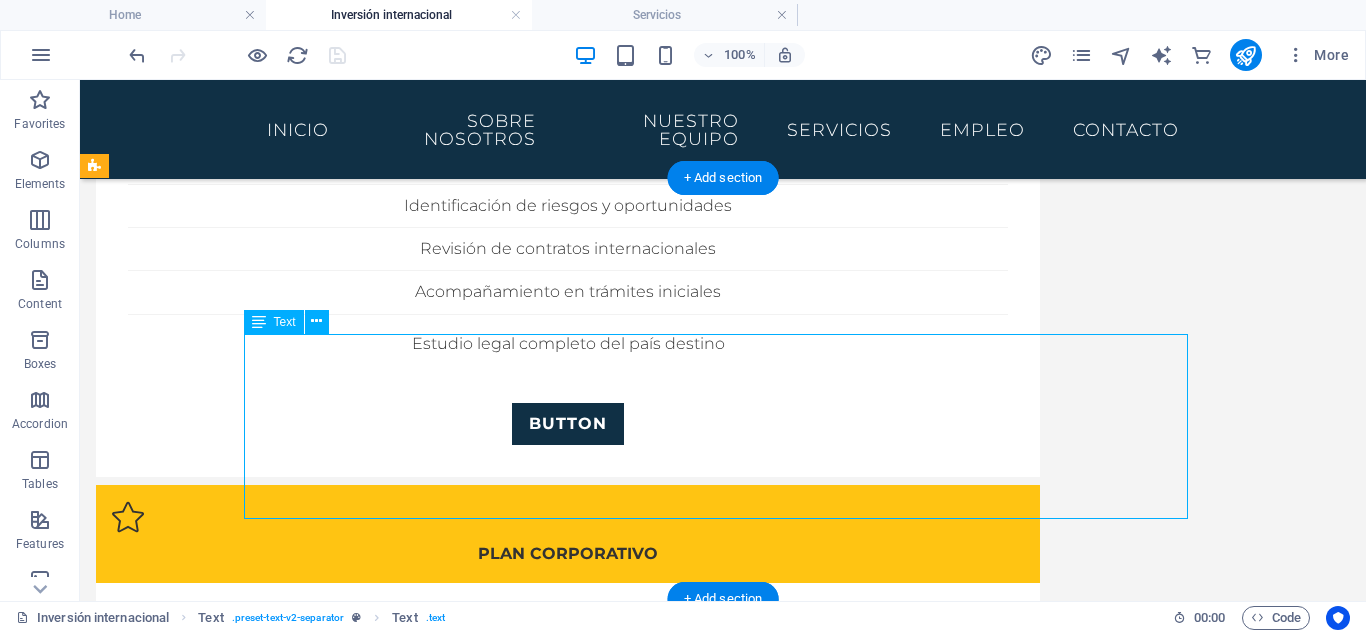click on "Lorem ipsum dolor sitope amet, consectetur adipisicing elitip. Massumenda, dolore, cum vel modi asperiores consequatur suscipit quidem ducimus eveniet iure expedita consecteture odiogil voluptatum similique fugit voluptates atem accusamus quae quas dolorem tenetur facere tempora maiores adipisci reiciendis accusantium voluptatibus id voluptate tempore dolor harum nisi amet! Nobis, eaque. Aenean commodo ligula eget dolor. Lorem ipsum dolor sit amet, consectetuer adipiscing elit leget odiogil voluptatum similique fugit voluptates dolor. Libero assumenda, dolore, cum vel modi asperiores consequatur." at bounding box center (723, 1343) 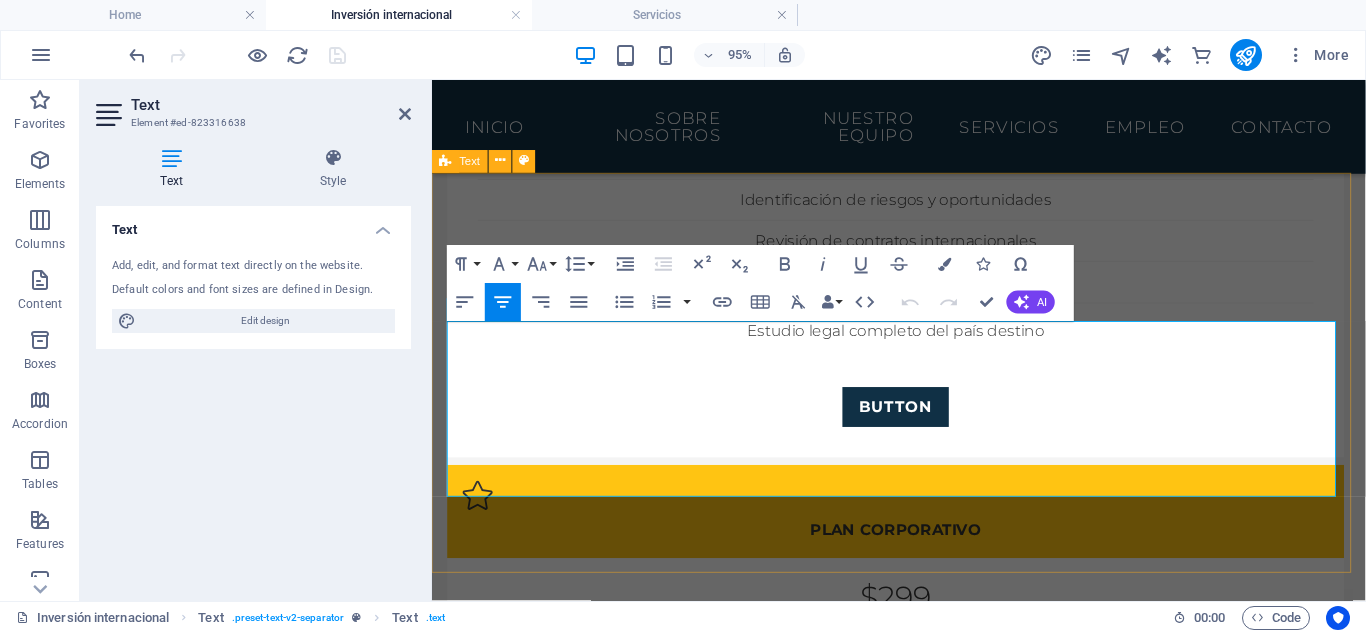 click on "Lorem ipsum dolor sitope amet, consectetur adipisicing elitip. Massumenda, dolore, cum vel modi asperiores consequatur suscipit quidem ducimus eveniet iure expedita consecteture odiogil voluptatum similique fugit voluptates atem accusamus quae quas dolorem tenetur facere tempora maiores adipisci reiciendis accusantium voluptatibus id voluptate tempore dolor harum nisi amet! Nobis, eaque. Aenean commodo ligula eget dolor. Lorem ipsum dolor sit amet, consectetuer adipiscing elit leget odiogil voluptatum similique fugit voluptates dolor. Libero assumenda, dolore, cum vel modi asperiores consequatur." at bounding box center (924, 1343) 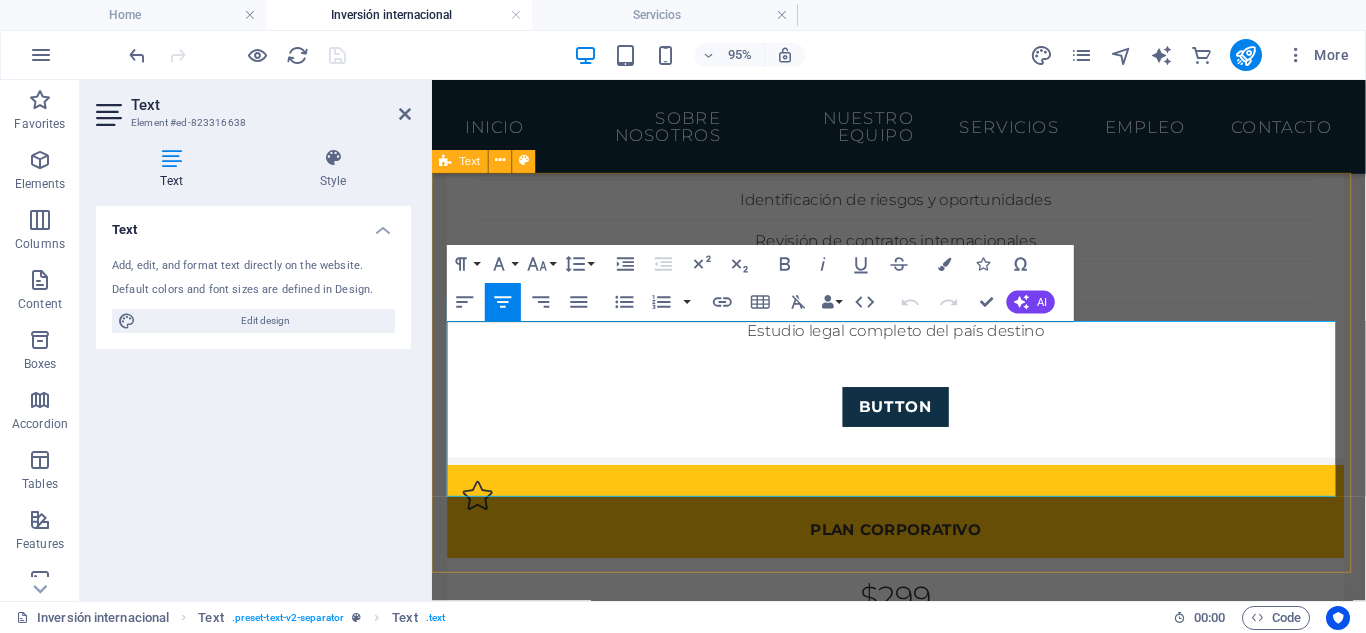 drag, startPoint x: 863, startPoint y: 510, endPoint x: 436, endPoint y: 352, distance: 455.2944 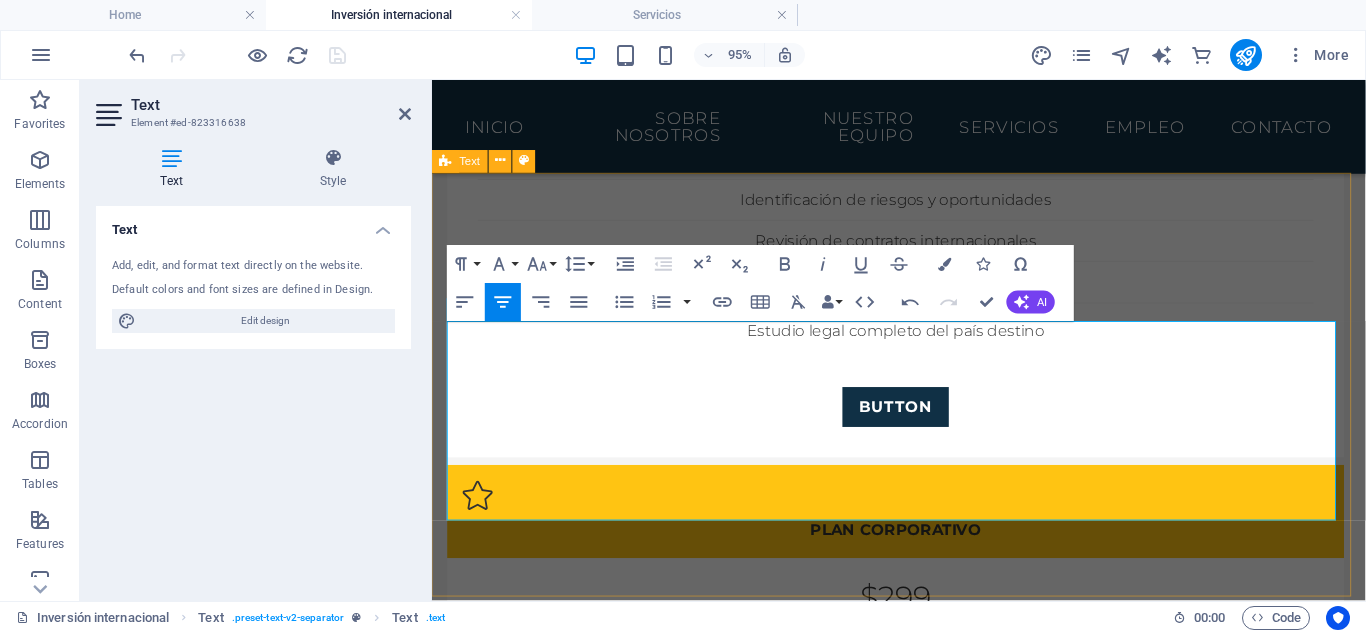 click on "Iniciar un proceso de inversión internacional sin un respaldo legal puede conllevar riesgos fiscales, regulatorios o incluso penales. En Tedeschi Advocatorum, nuestro equipo se encarga de analizar los aspectos clave para que cada inversión se realice con total seguridad jurídica." at bounding box center [672, 1382] 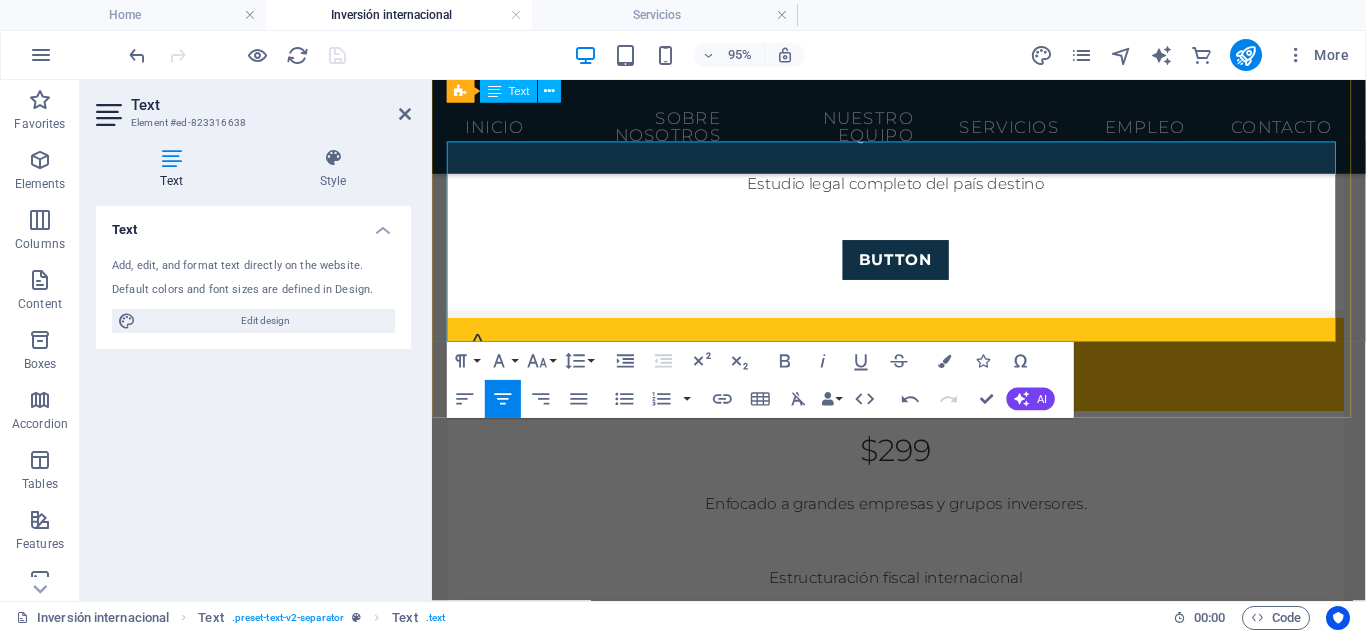 scroll, scrollTop: 1089, scrollLeft: 0, axis: vertical 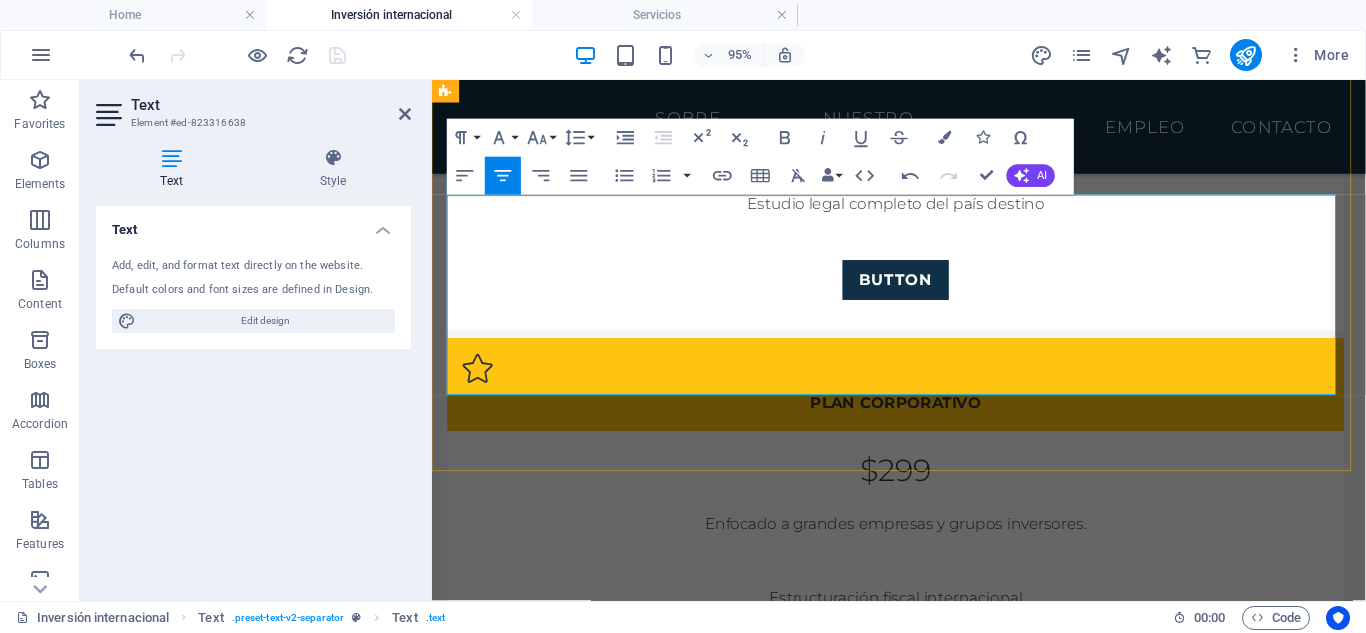 click on "Iniciar un proceso de inversión internacional sin un respaldo legal puede conllevar riesgos fiscales, regulatorios o incluso penales. En Tedeschi Advocatorum, nuestro equipo se encarga de analizar los aspectos clave para que cada inversión se realice con total seguridad jurídica." at bounding box center (924, 1223) 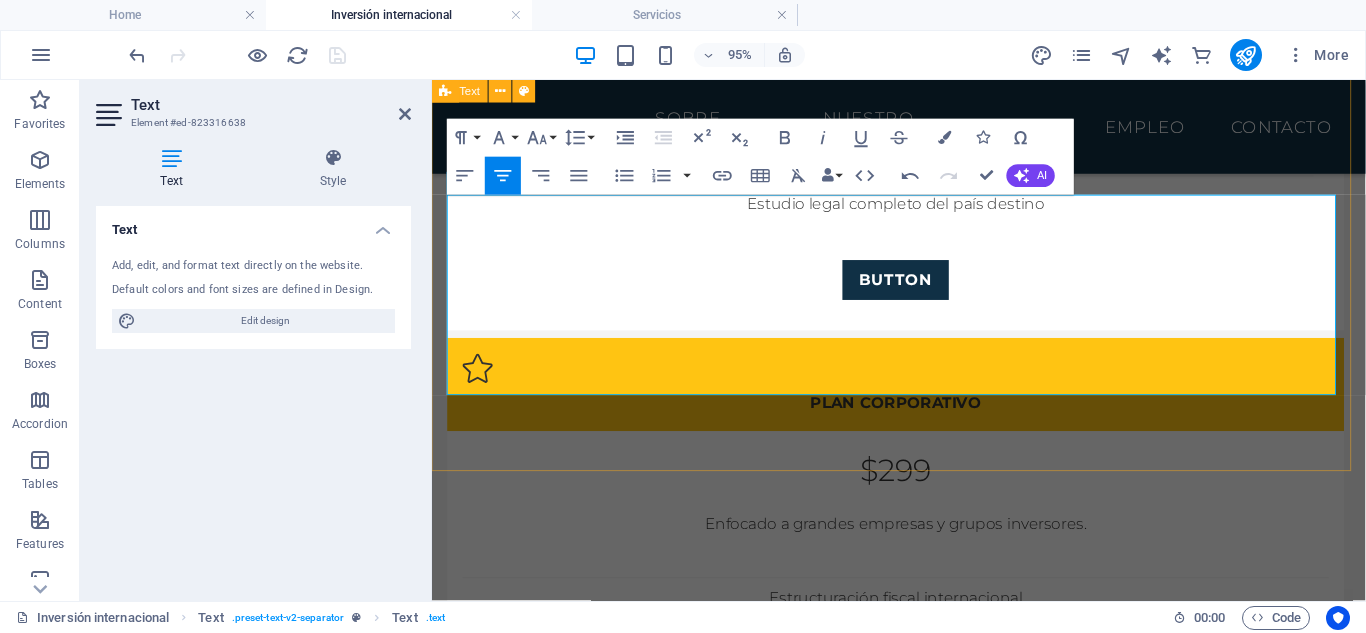 drag, startPoint x: 464, startPoint y: 294, endPoint x: 889, endPoint y: 379, distance: 433.41666 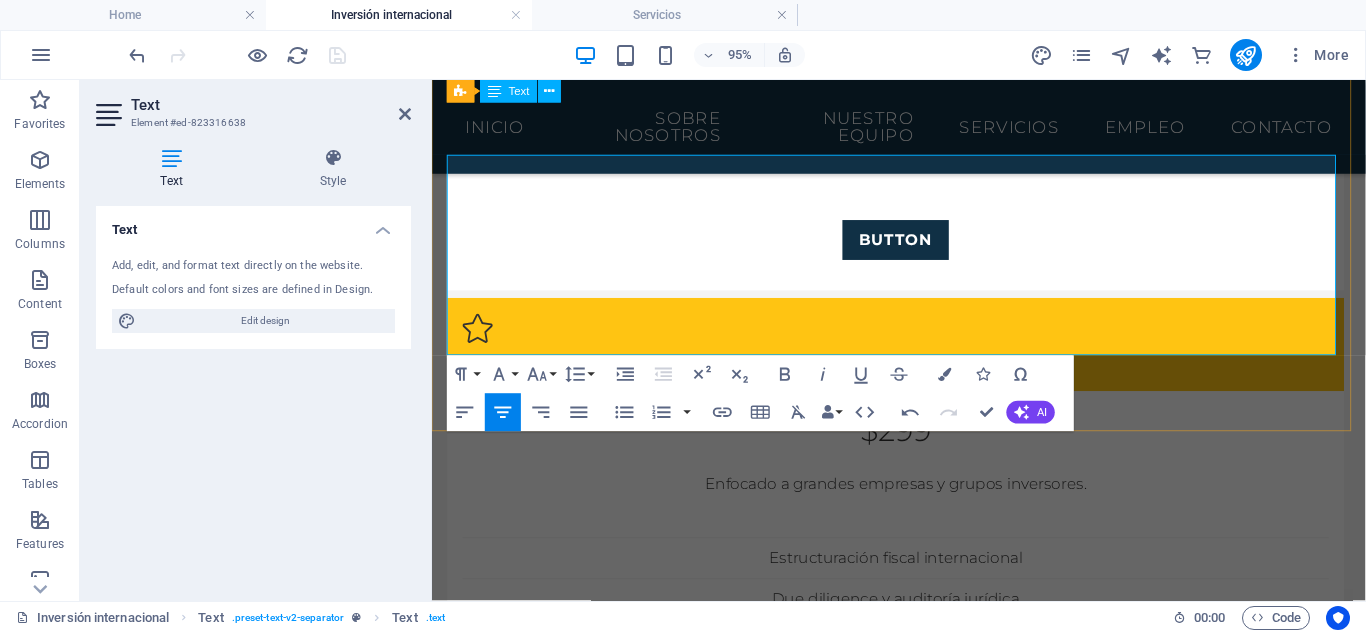 scroll, scrollTop: 1089, scrollLeft: 0, axis: vertical 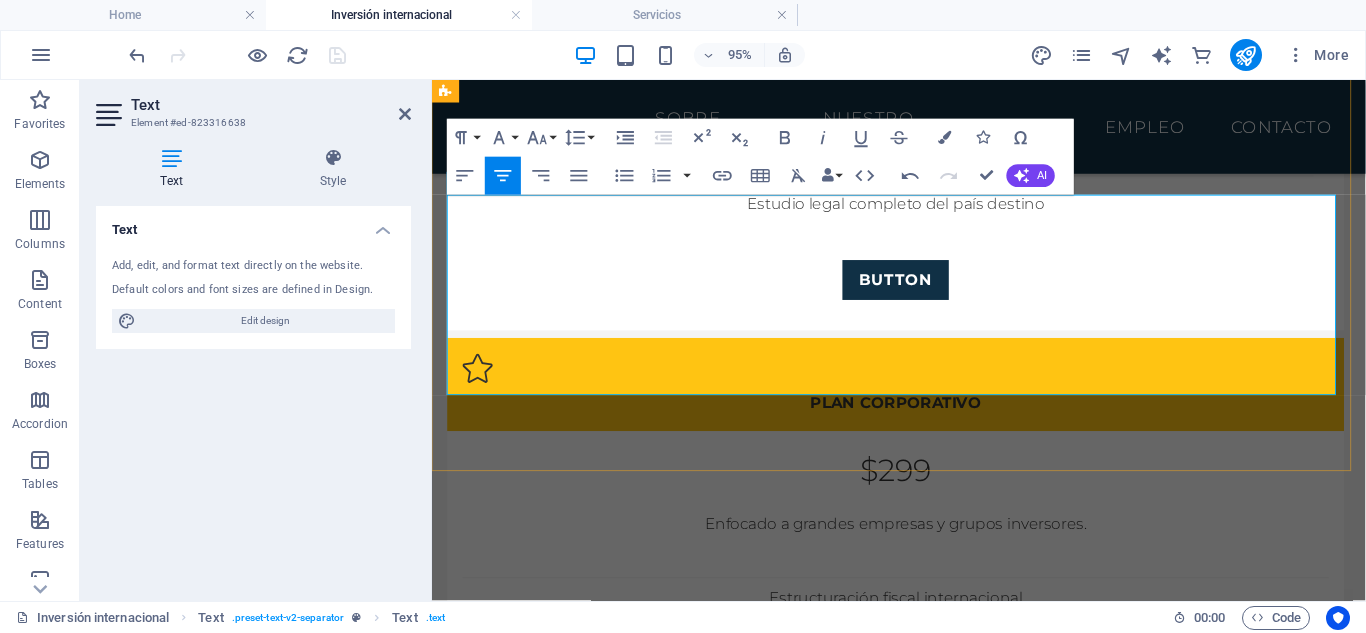 click on "Iniciar un proceso de inversión internacional sin un respaldo legal puede conllevar riesgos fiscales, regulatorios o incluso penales. En Tedeschi Advocatorum, nuestro equipo se encarga de analizar los aspectos clave para que cada inversión se realice con total seguridad jurídica." at bounding box center (924, 1223) 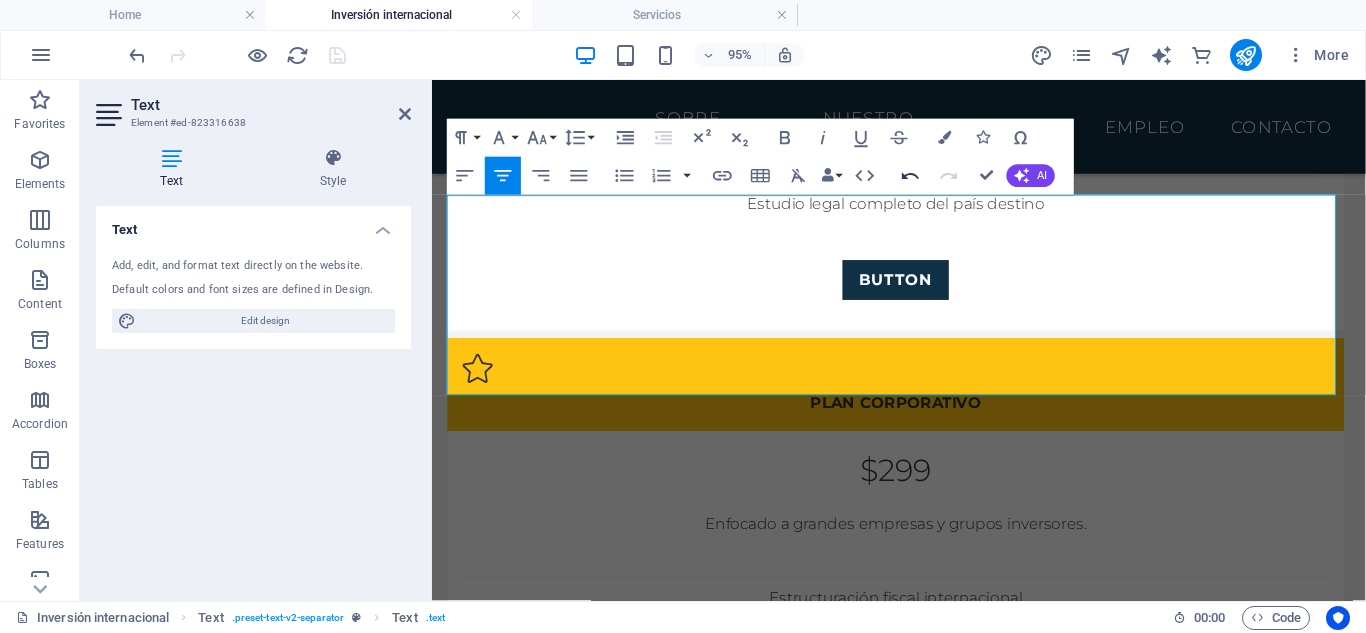 click 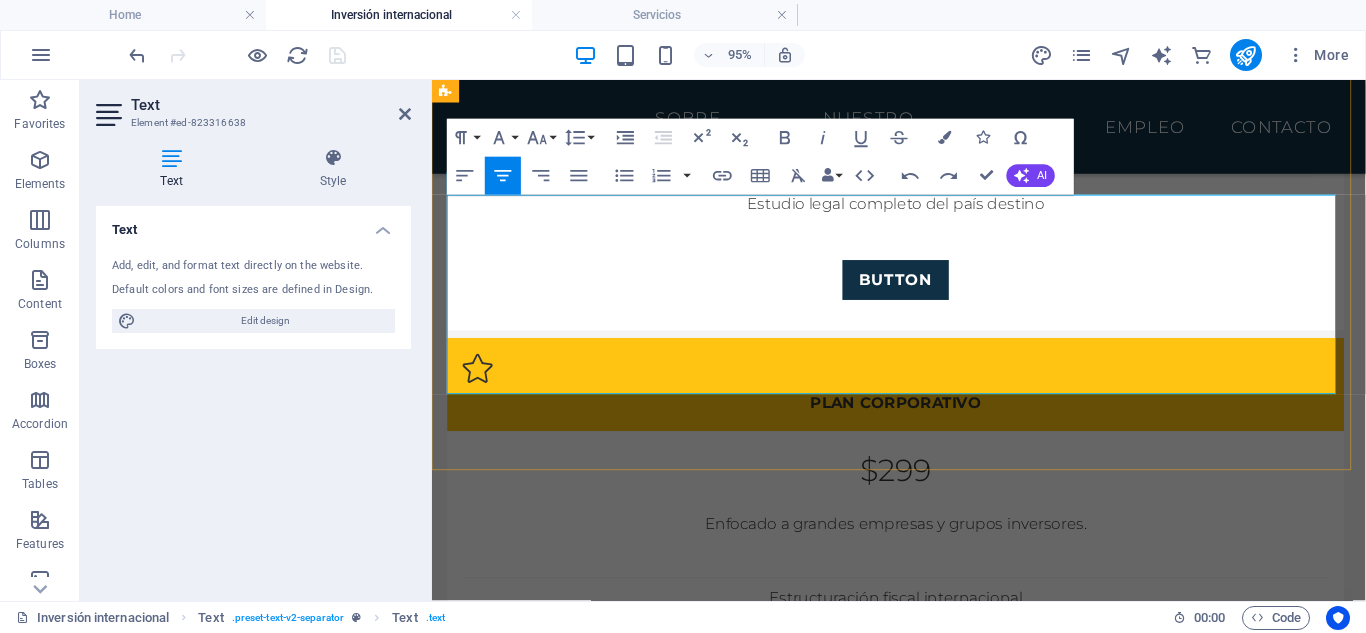 click on "¿Por qué invertir con asesoría legal especializada?" at bounding box center (672, 1144) 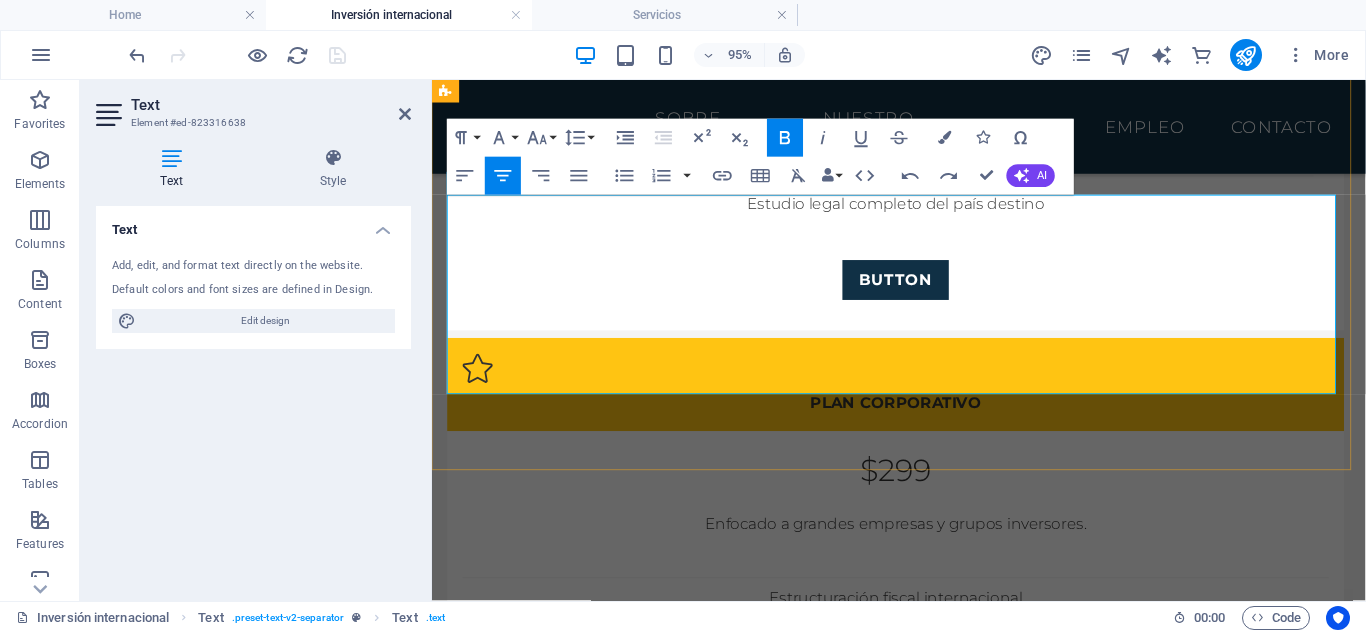 scroll, scrollTop: 956, scrollLeft: 0, axis: vertical 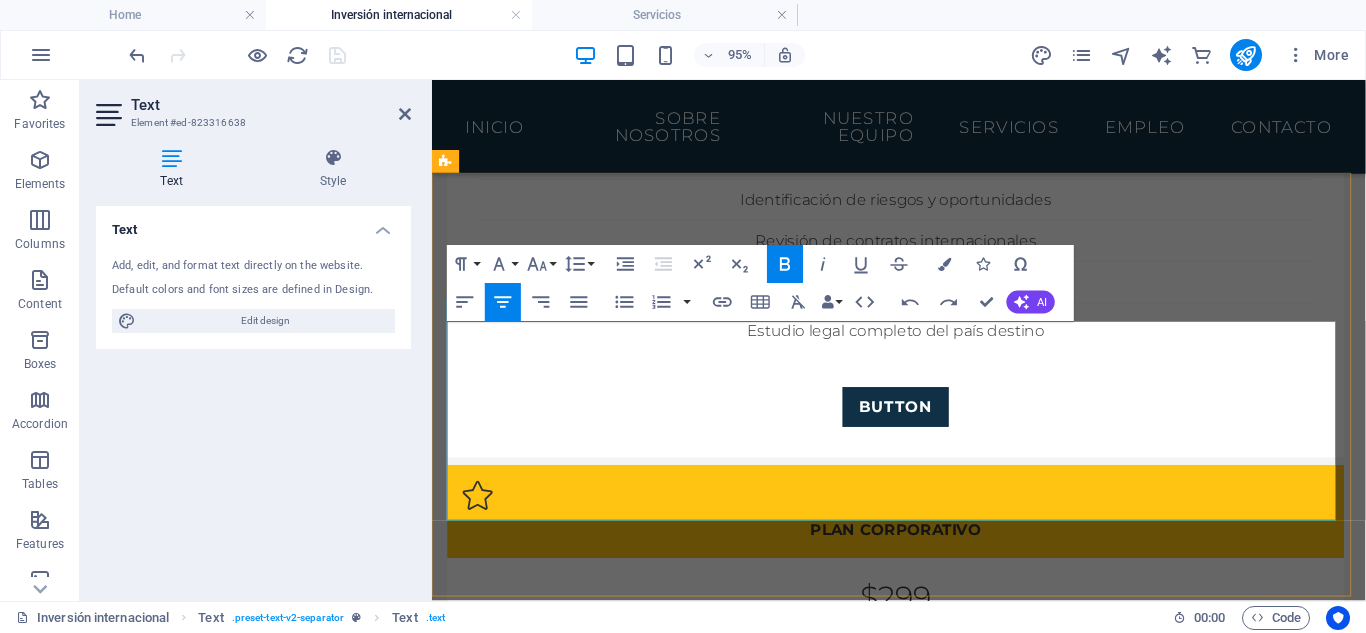 click on "tempore dolor harum nisi amet! Nobis, eaque. Aenean commodo ligula eget dolor. Lorem ipsum dolor sit amet, consectetuer adipiscing elit leget odiogil voluptatum similique fugit voluptates dolor. Libero assumenda, dolore, cum vel modi asperiores consequatur." at bounding box center (1176, 1330) 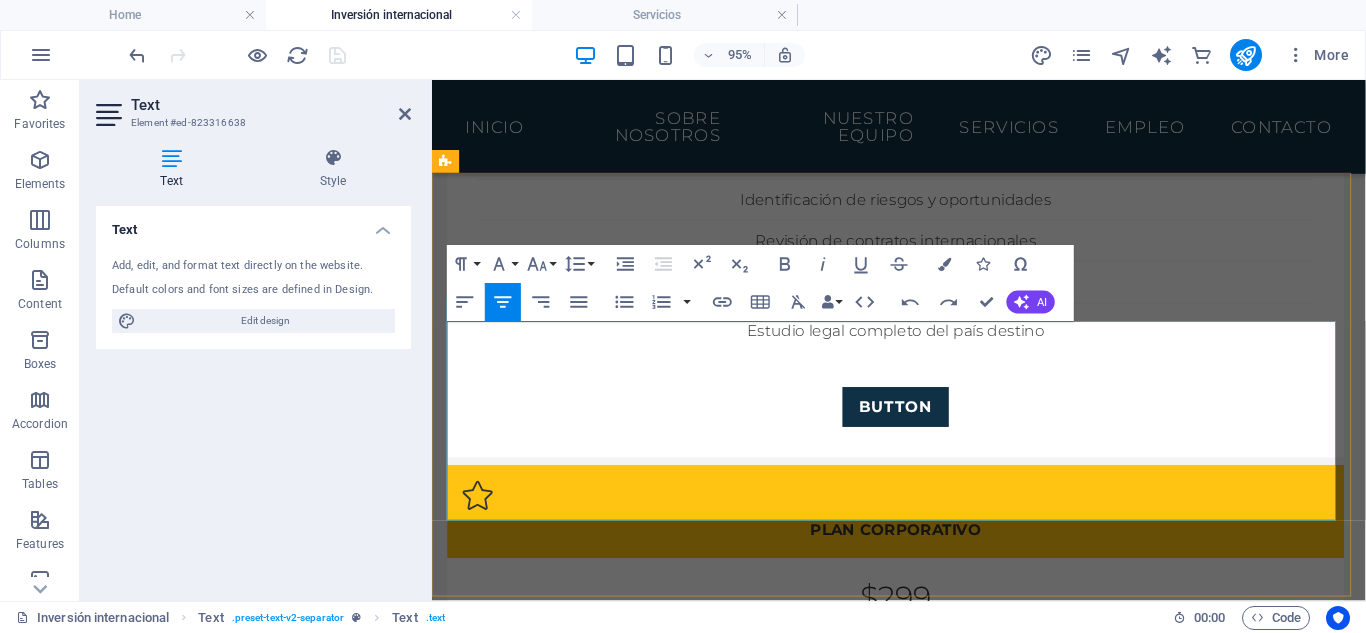 drag, startPoint x: 1245, startPoint y: 482, endPoint x: 953, endPoint y: 338, distance: 325.57642 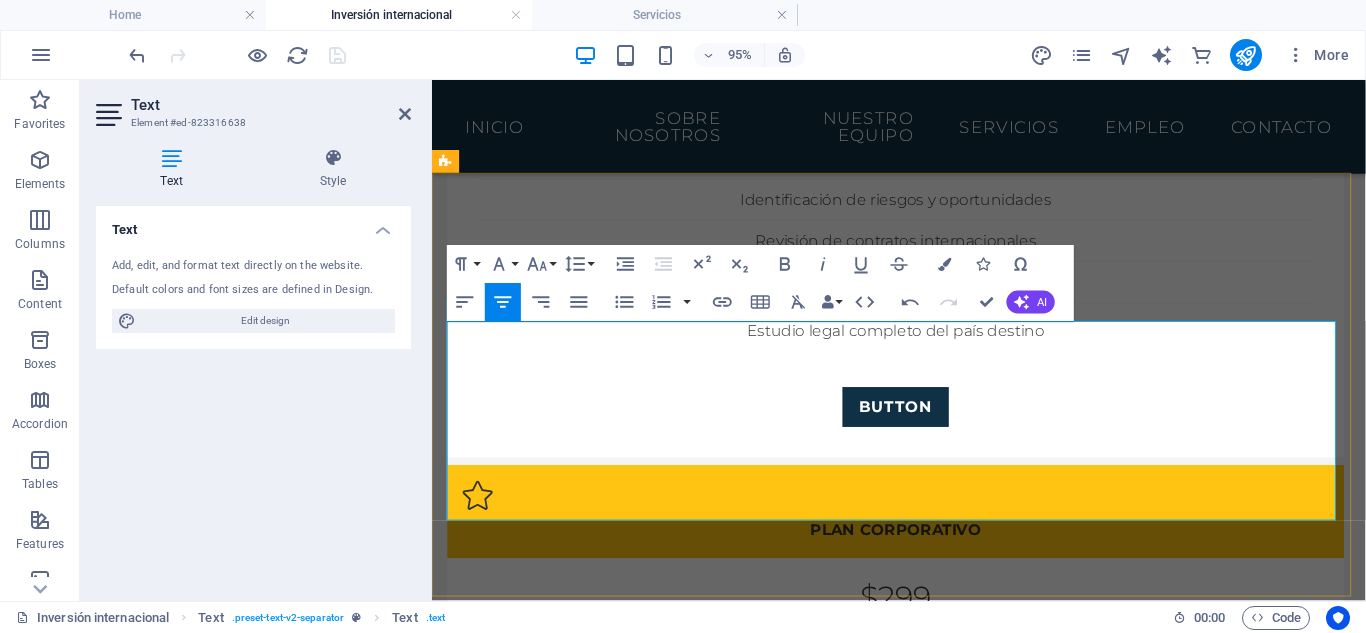 click on "Acompañamiento integral, antes y después de invertir" at bounding box center (1176, 1277) 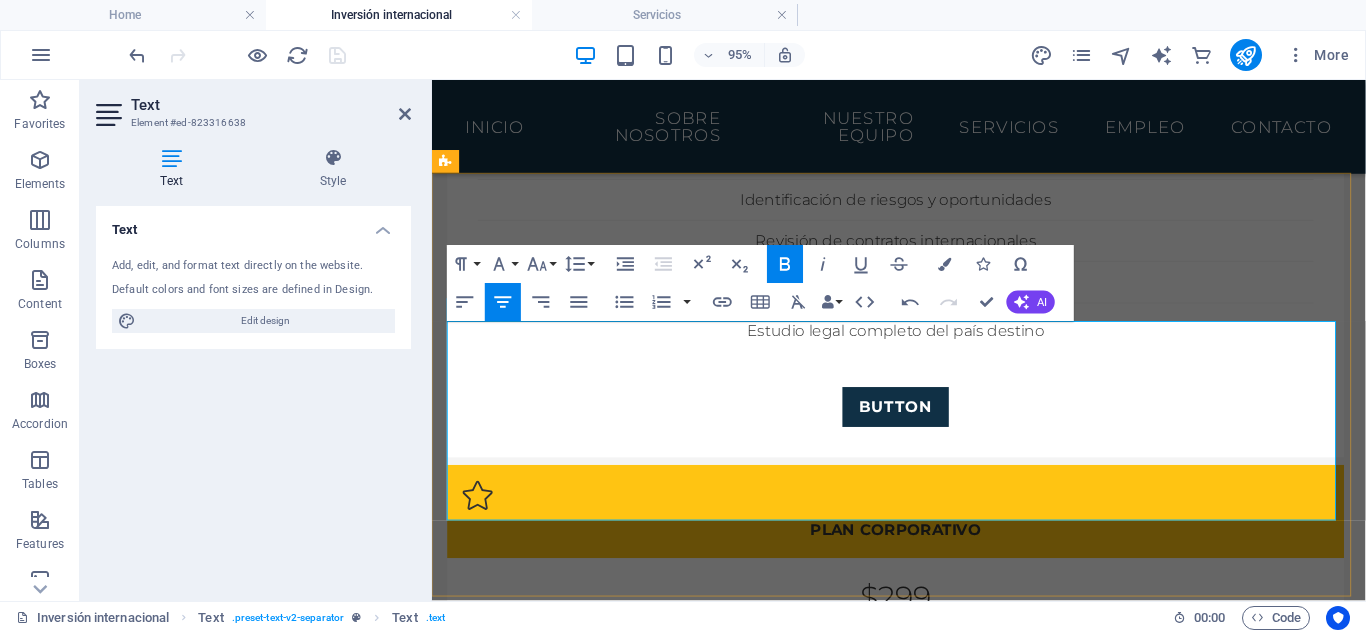 click on "No solo te asesoramos en el inicio, también te acompañamos durante toda la operación. Desde la estructuración societaria, la repatriación de capitales, hasta la resolución de conflictos en tribunales internacionales si fuera necesario." at bounding box center [1176, 1369] 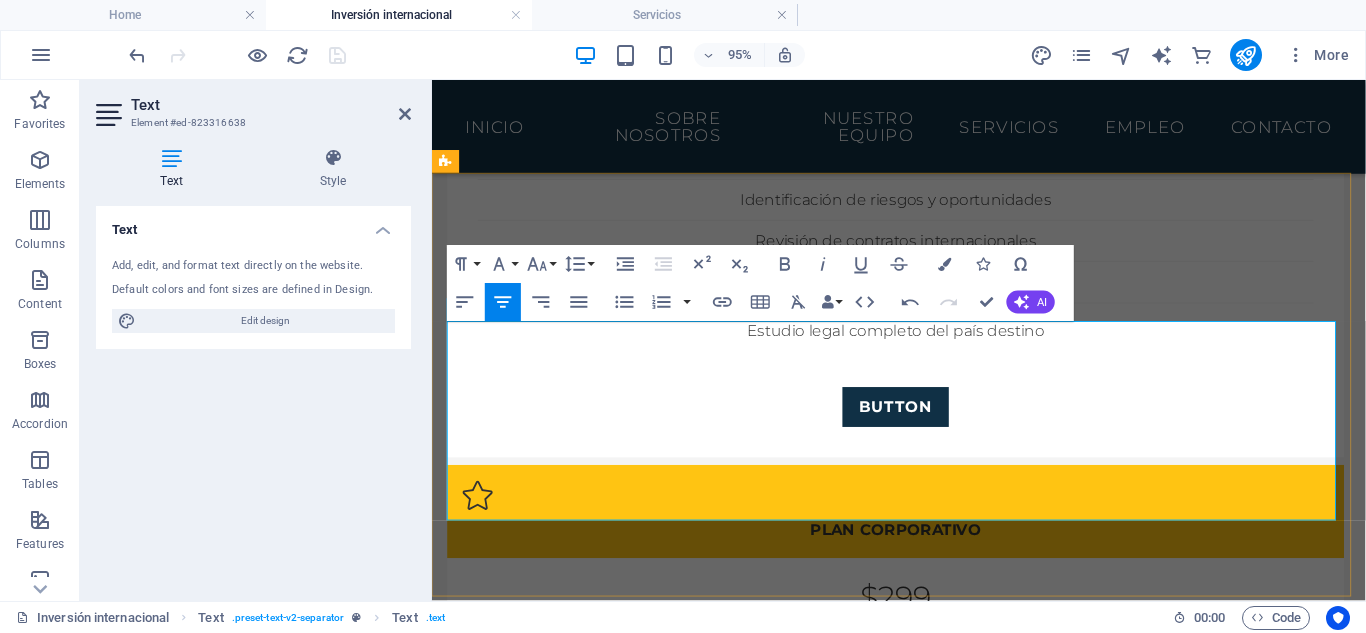 click on "Iniciar un proceso de inversión internacional sin un respaldo legal puede conllevar riesgos fiscales, regulatorios o incluso penales. En Tedeschi Advocatorum, nuestro equipo se encarga de analizar los aspectos clave para que cada inversión se realice con total seguridad jurídica." at bounding box center [672, 1382] 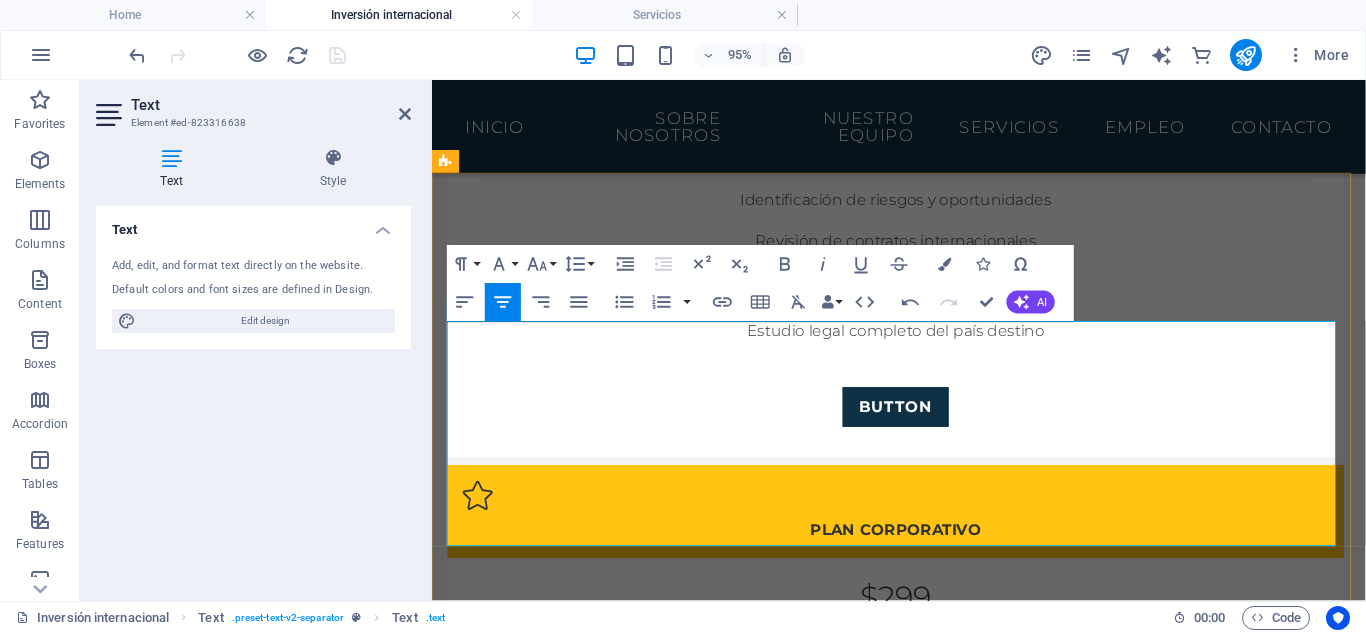 click on "¿Por qué invertir con asesoría legal especializada? Iniciar un proceso de inversión internacional sin un respaldo legal puede conllevar riesgos fiscales, regulatorios o incluso penales. En Tedeschi Advocatorum, nuestro equipo se encarga de analizar los aspectos clave para que cada inversión se realice con total seguridad jurídica.   Acompañamiento integral, antes y después de invertir No solo te asesoramos en el inicio, también te acompañamos durante toda la operación. Desde la estructuración societaria, la repatriación de capitales, hasta la resolución de conflictos en tribunales internacionales si fuera necesario." at bounding box center (924, 1369) 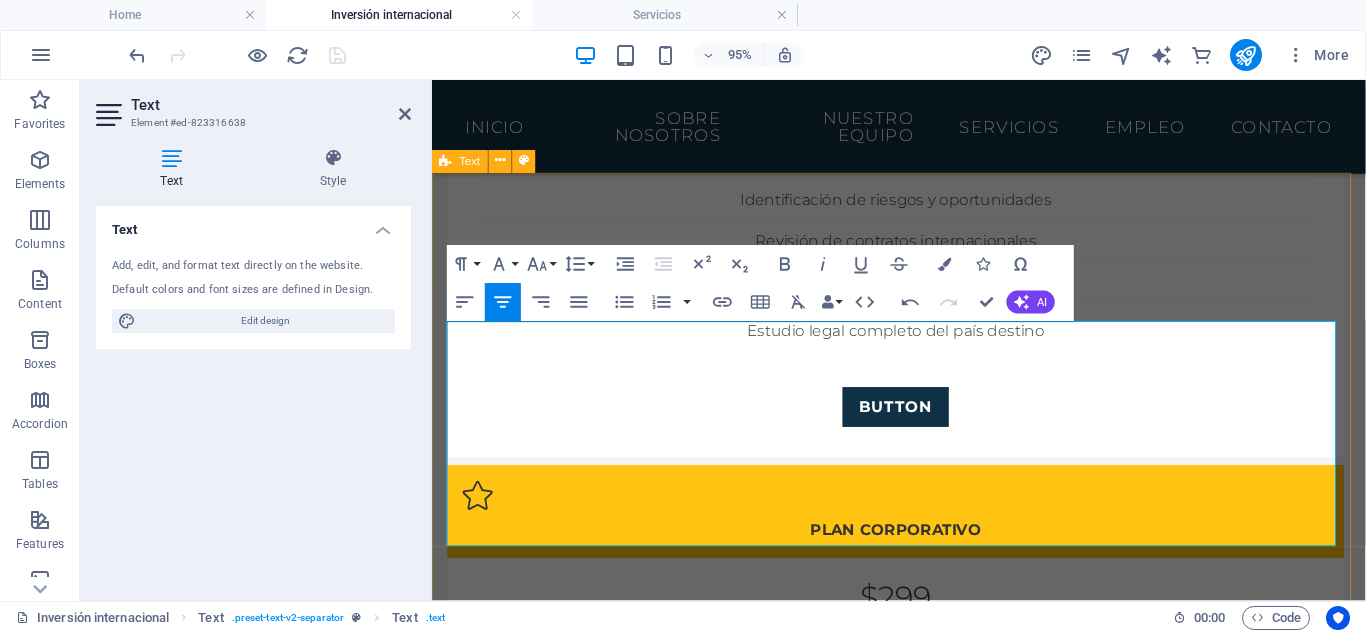click on "Headline ¿Por qué invertir con asesoría legal especializada? Iniciar un proceso de inversión internacional sin un respaldo legal puede conllevar riesgos fiscales, regulatorios o incluso penales. En Tedeschi Advocatorum, nuestro equipo se encarga de analizar los aspectos clave para que cada inversión se realice con total seguridad jurídica.   Acompañamiento integral, antes y después de invertir No solo te asesoramos en el inicio, también te acompañamos durante toda la operación. Desde la estructuración societaria, la repatriación de capitales, hasta la resolución de conflictos en tribunales internacionales si fuera necesario." at bounding box center [923, 1331] 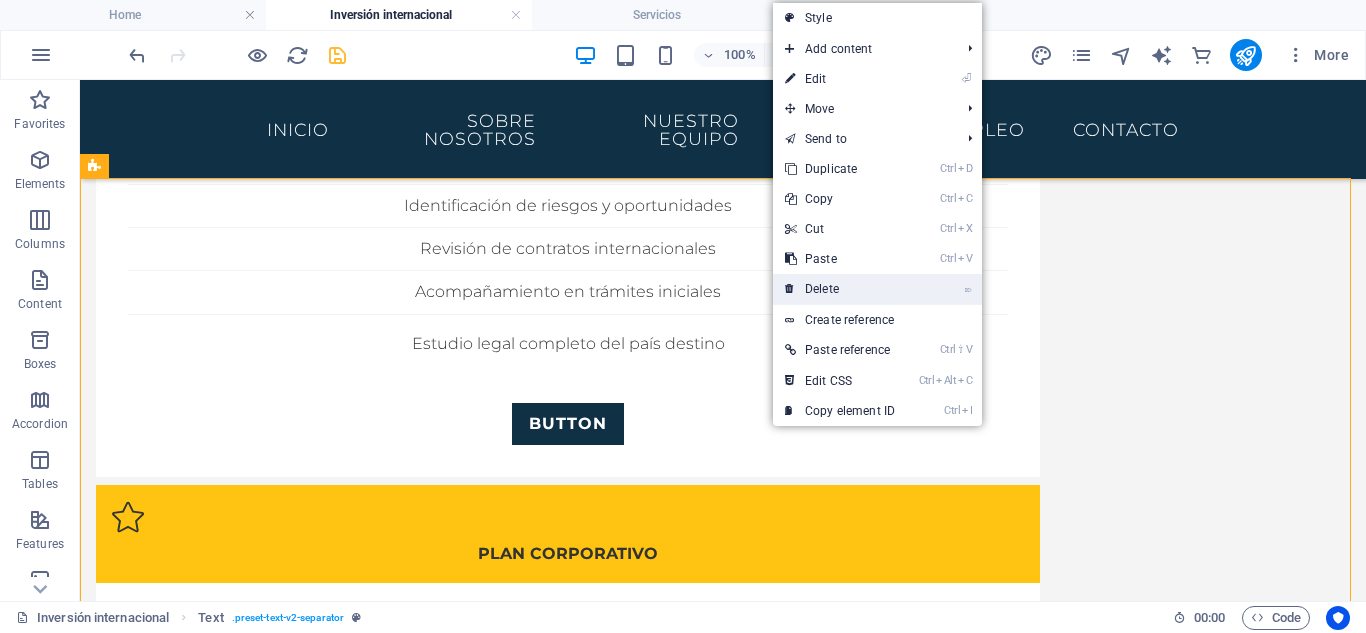 click on "⌦  Delete" at bounding box center [840, 289] 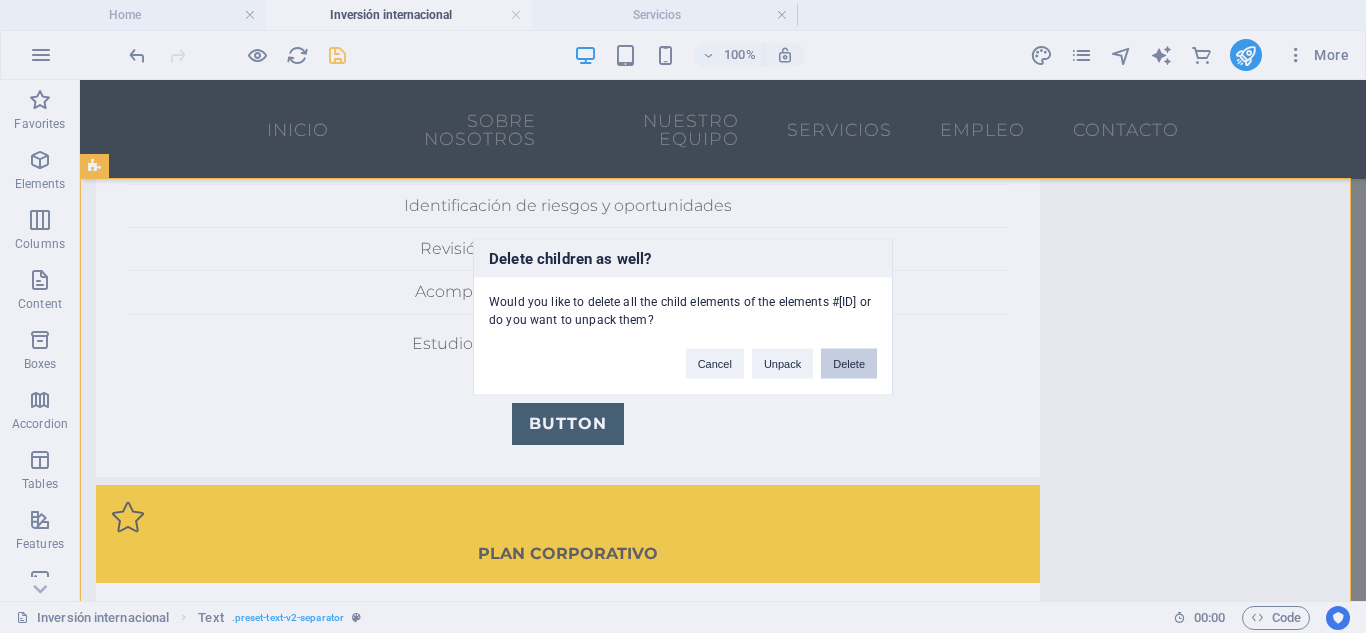 drag, startPoint x: 856, startPoint y: 353, endPoint x: 869, endPoint y: 249, distance: 104.80935 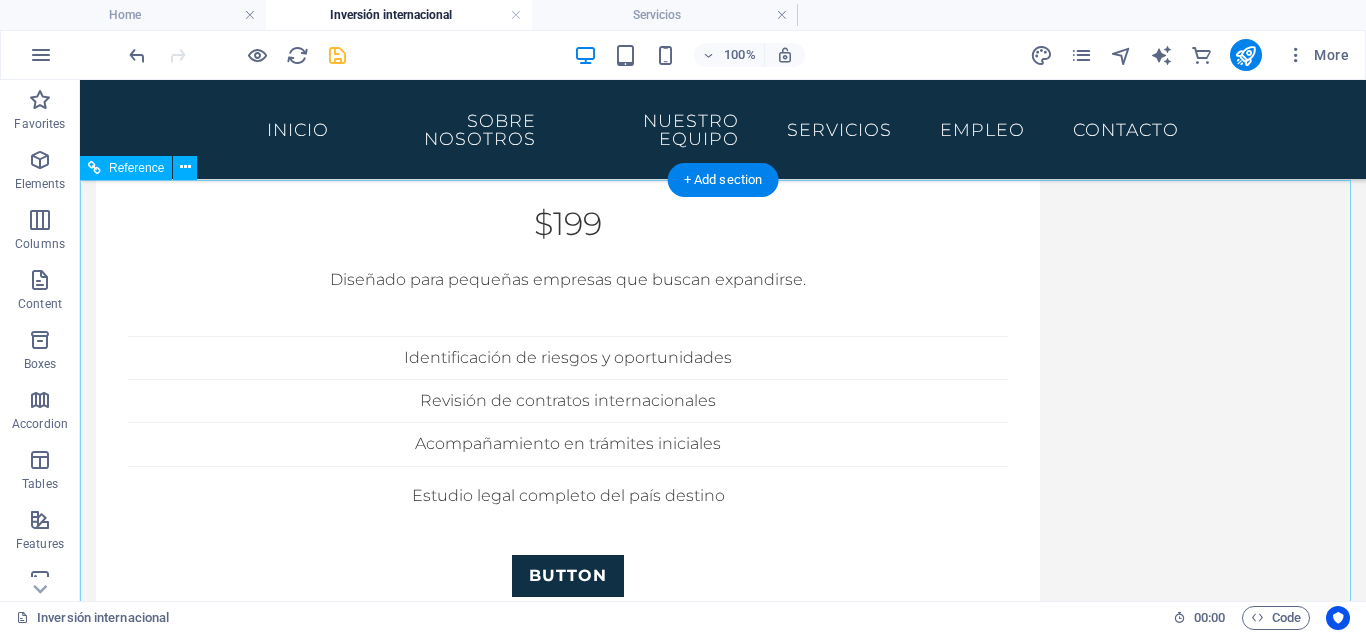 scroll, scrollTop: 689, scrollLeft: 0, axis: vertical 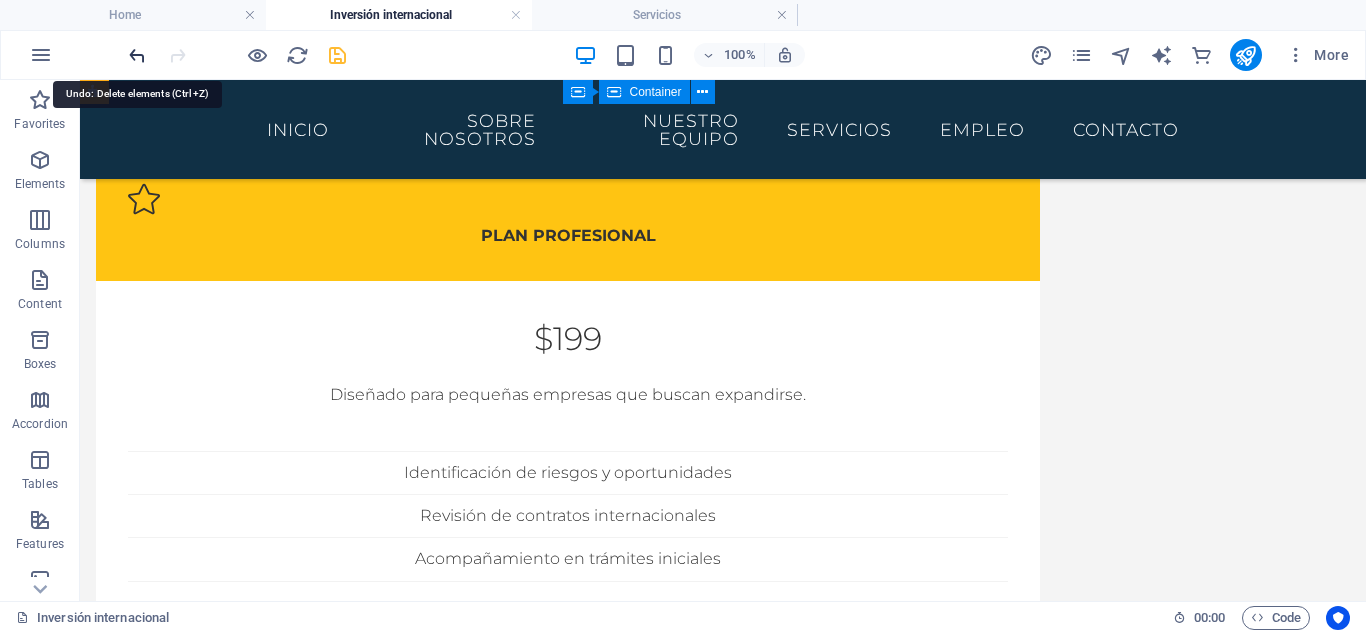 click at bounding box center (137, 55) 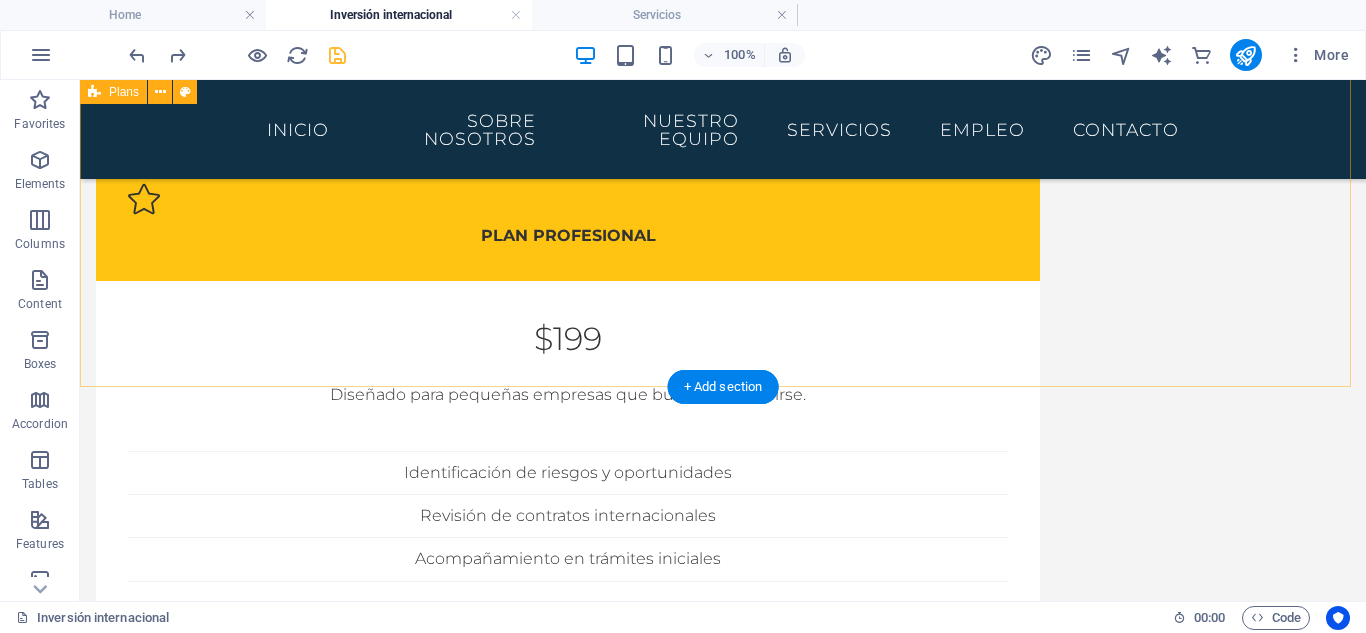 scroll, scrollTop: 956, scrollLeft: 0, axis: vertical 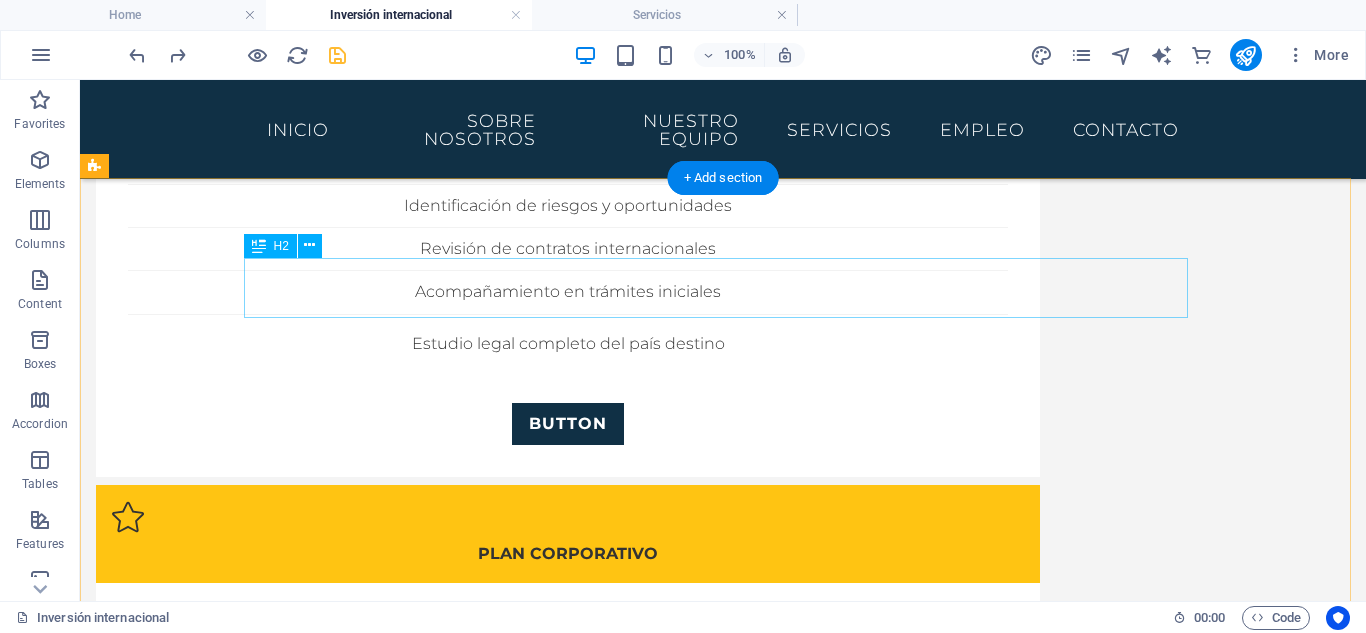 click on "Headline" at bounding box center (723, 1205) 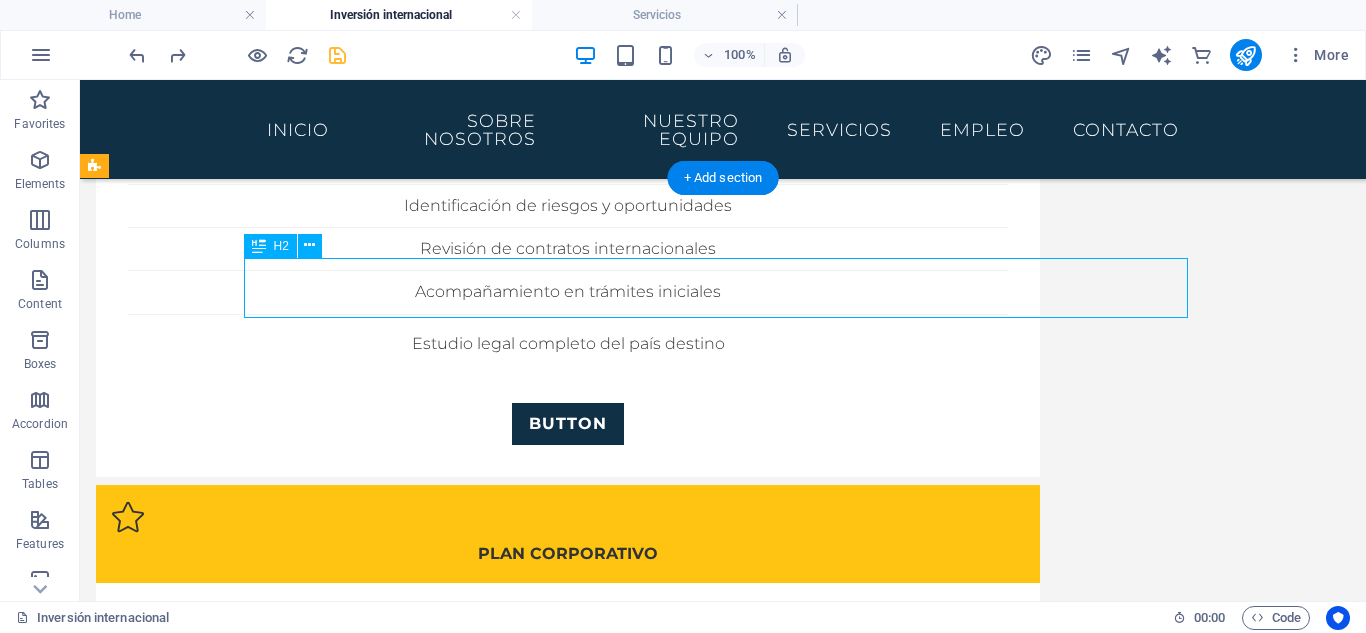 click on "Headline" at bounding box center (723, 1205) 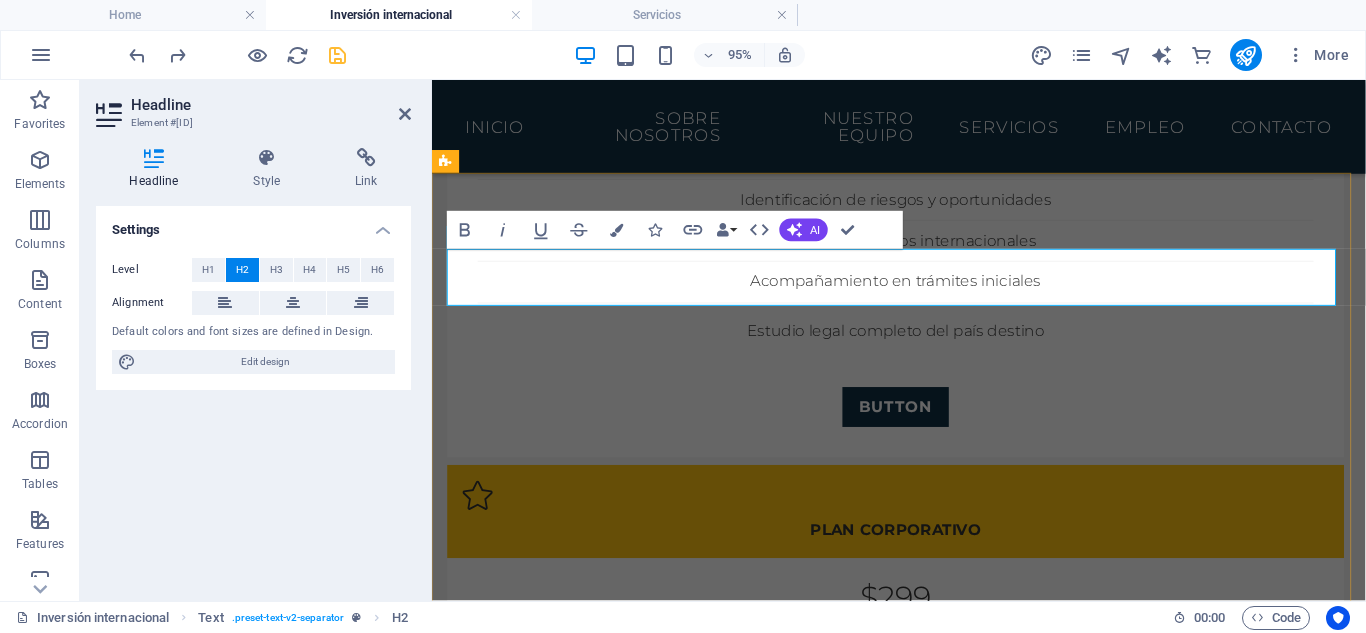 click on "Headline" at bounding box center [924, 1205] 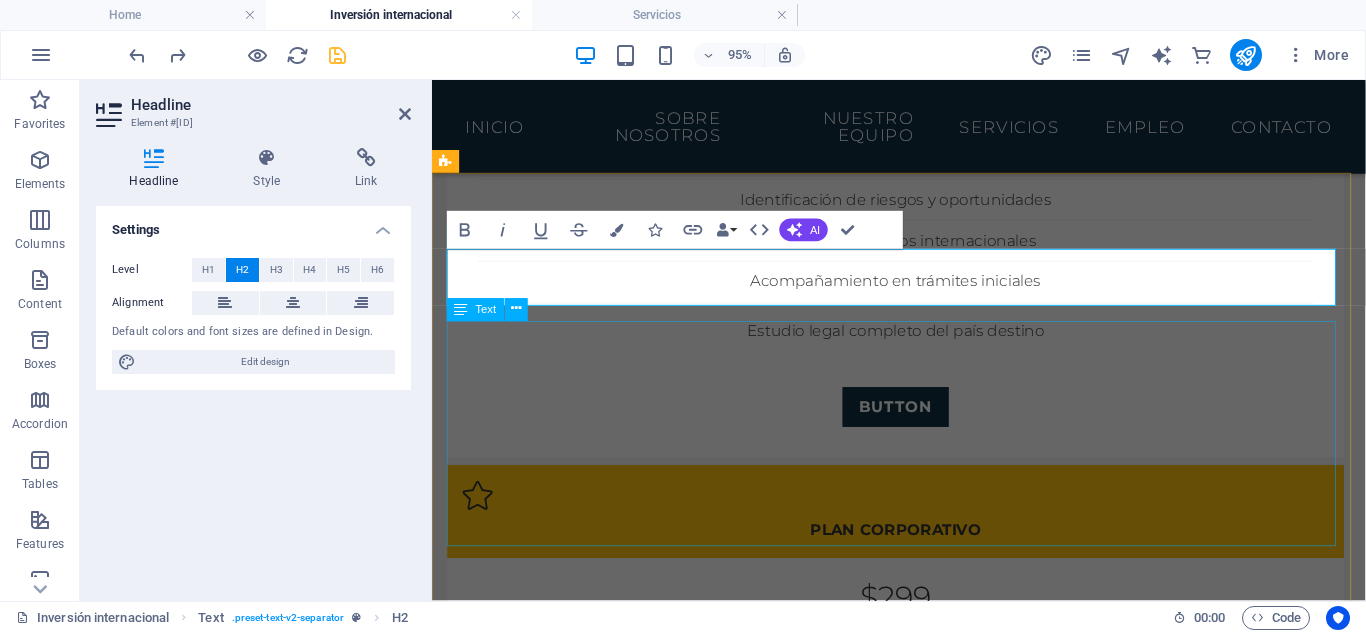 click on "¿Por qué invertir con asesoría legal especializada? Iniciar un proceso de inversión internacional sin un respaldo legal puede conllevar riesgos fiscales, regulatorios o incluso penales. En Tedeschi Advocatorum, nuestro equipo se encarga de analizar los aspectos clave para que cada inversión se realice con total seguridad jurídica.   Acompañamiento integral, antes y después de invertir No solo te asesoramos en el inicio, también te acompañamos durante toda la operación. Desde la estructuración societaria, la repatriación de capitales, hasta la resolución de conflictos en tribunales internacionales si fuera necesario." at bounding box center (924, 1369) 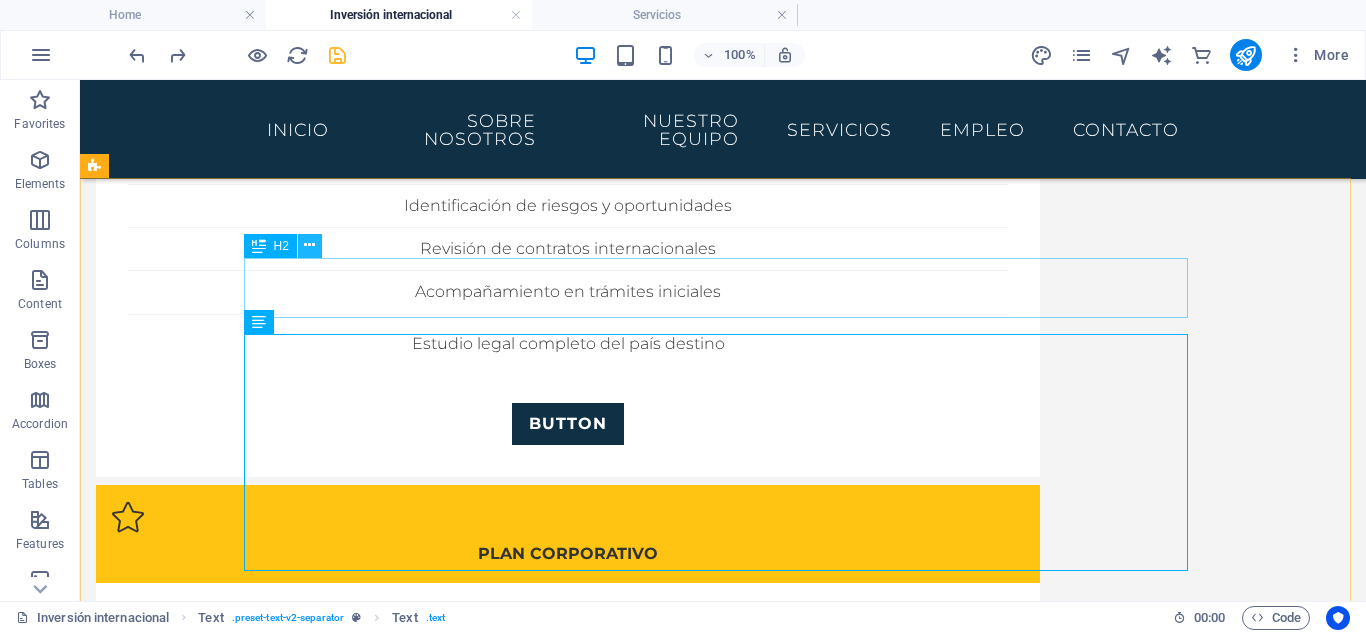 click at bounding box center (309, 245) 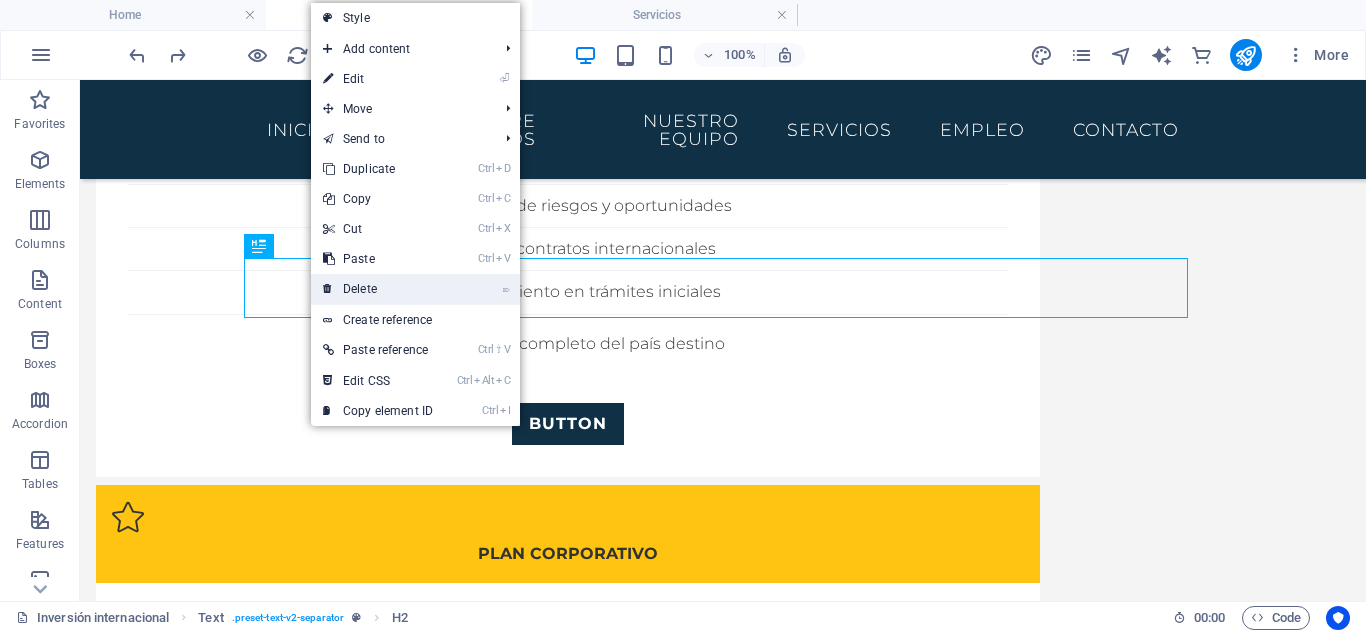 click on "⌦  Delete" at bounding box center (378, 289) 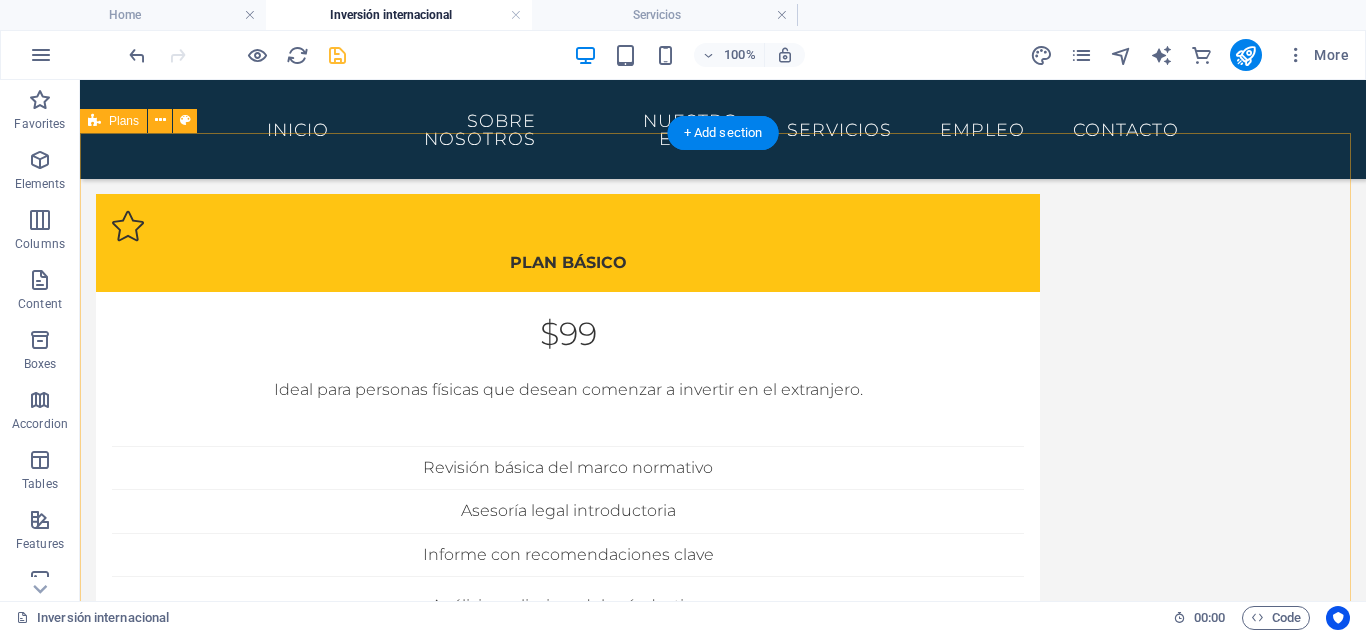 scroll, scrollTop: 133, scrollLeft: 0, axis: vertical 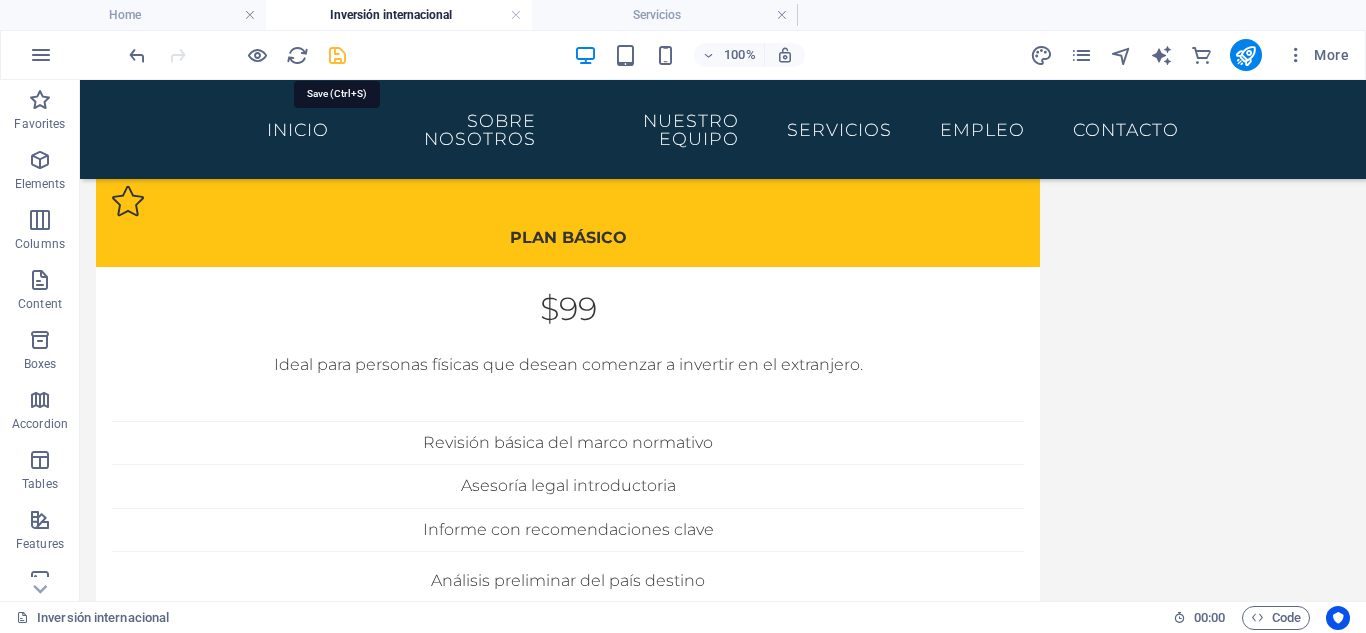 click at bounding box center [337, 55] 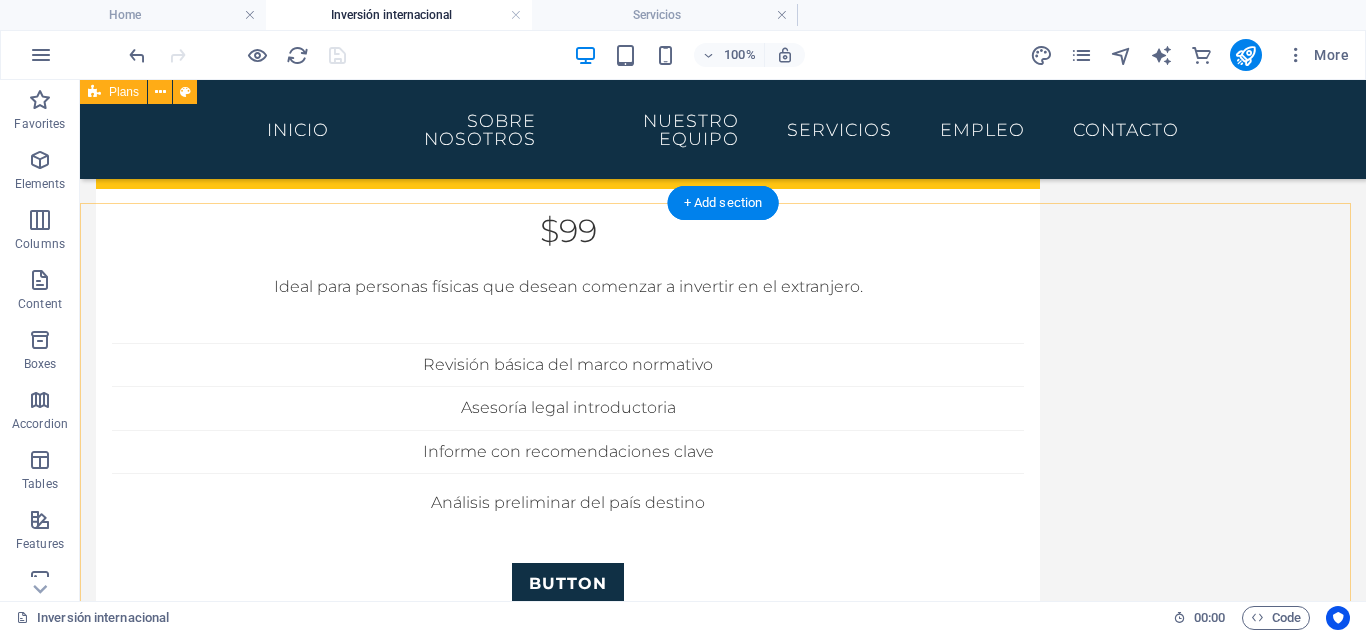 scroll, scrollTop: 0, scrollLeft: 0, axis: both 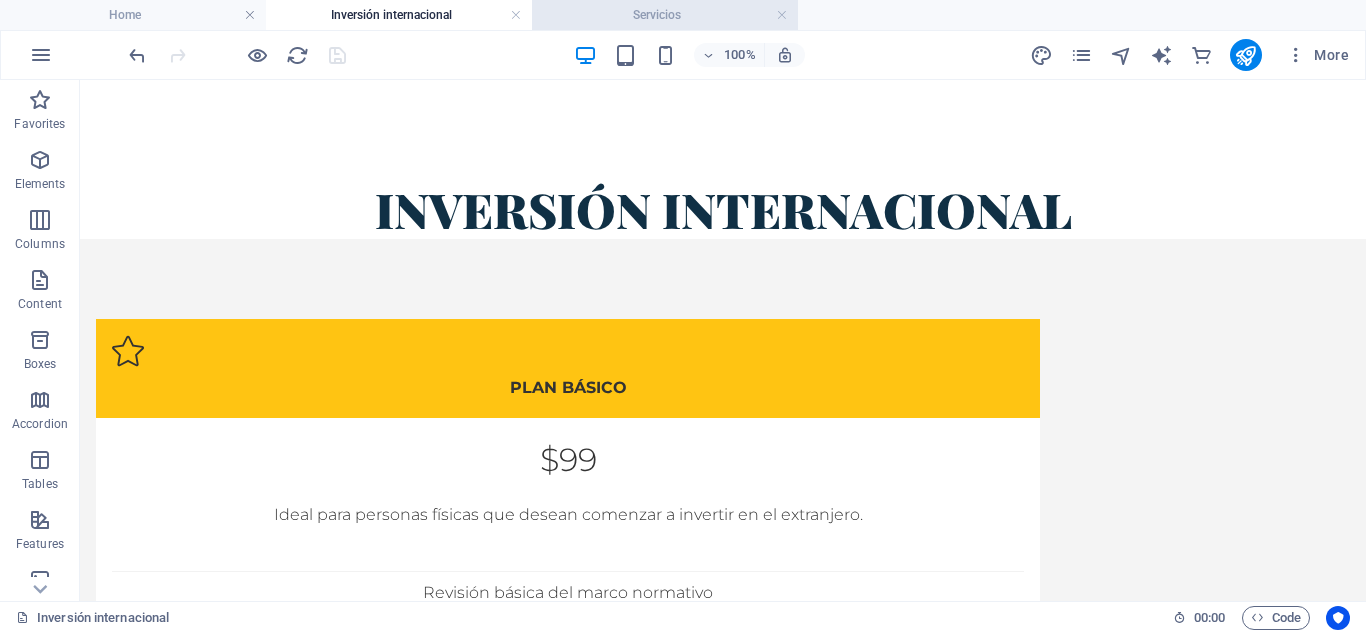 click on "Servicios" at bounding box center [665, 15] 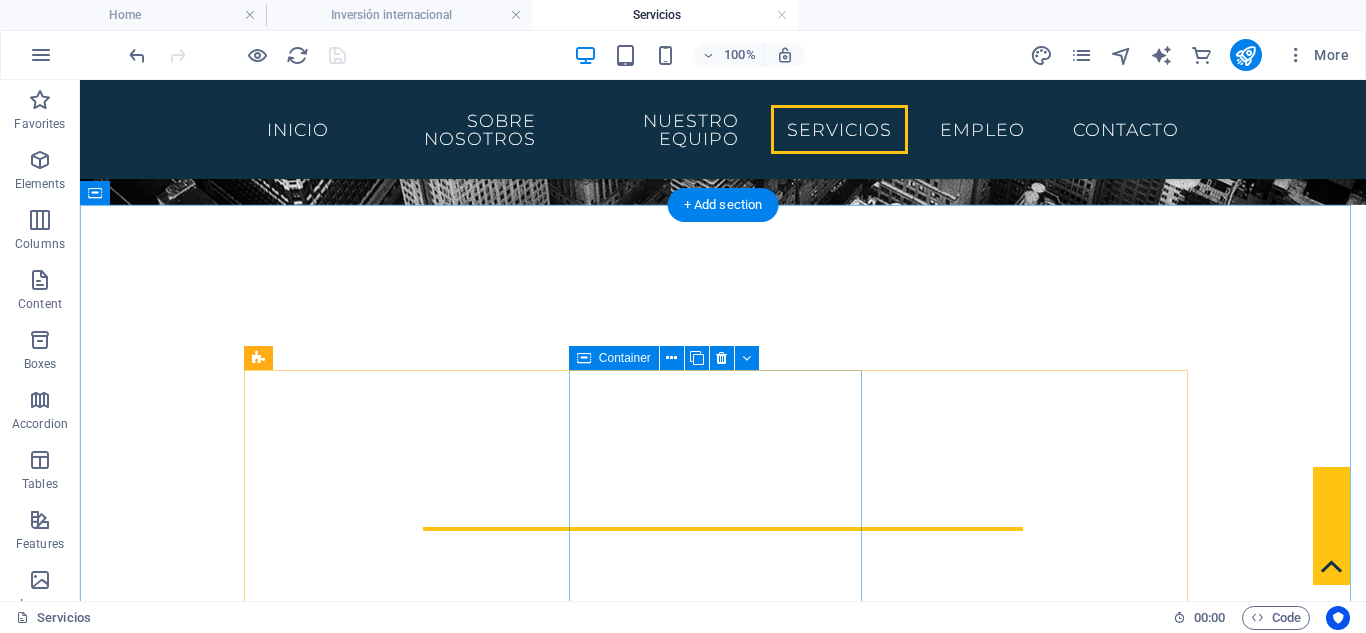 scroll, scrollTop: 533, scrollLeft: 0, axis: vertical 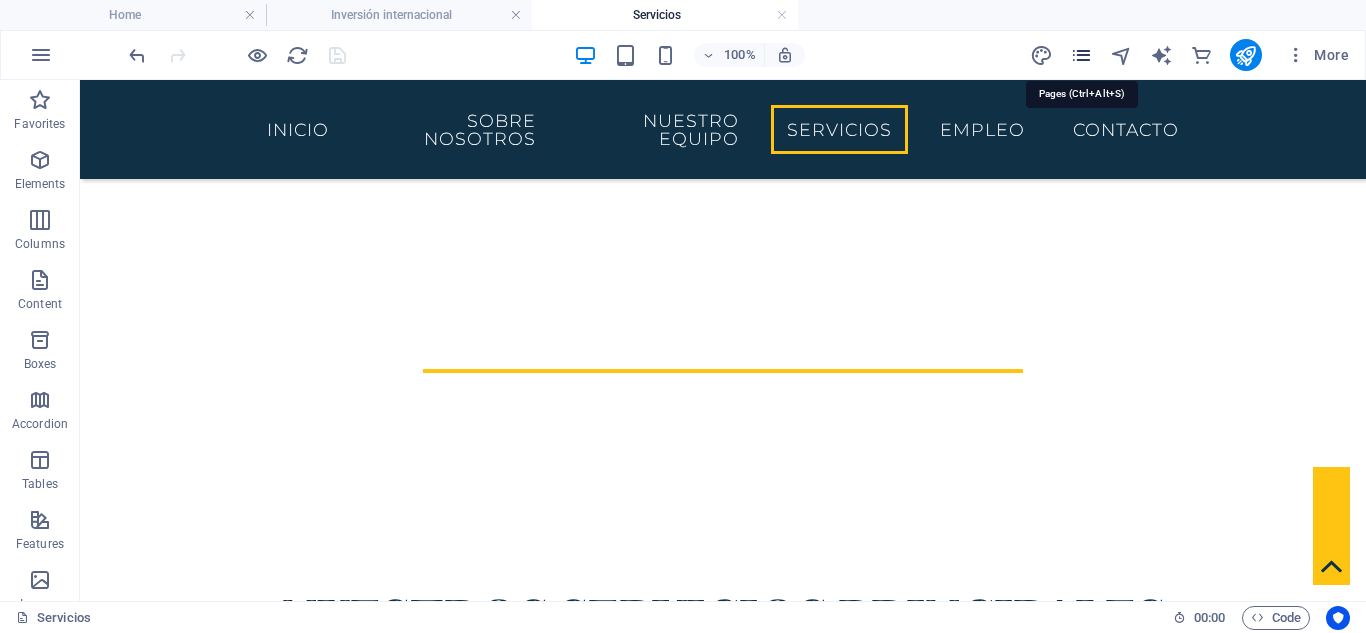 click at bounding box center [1081, 55] 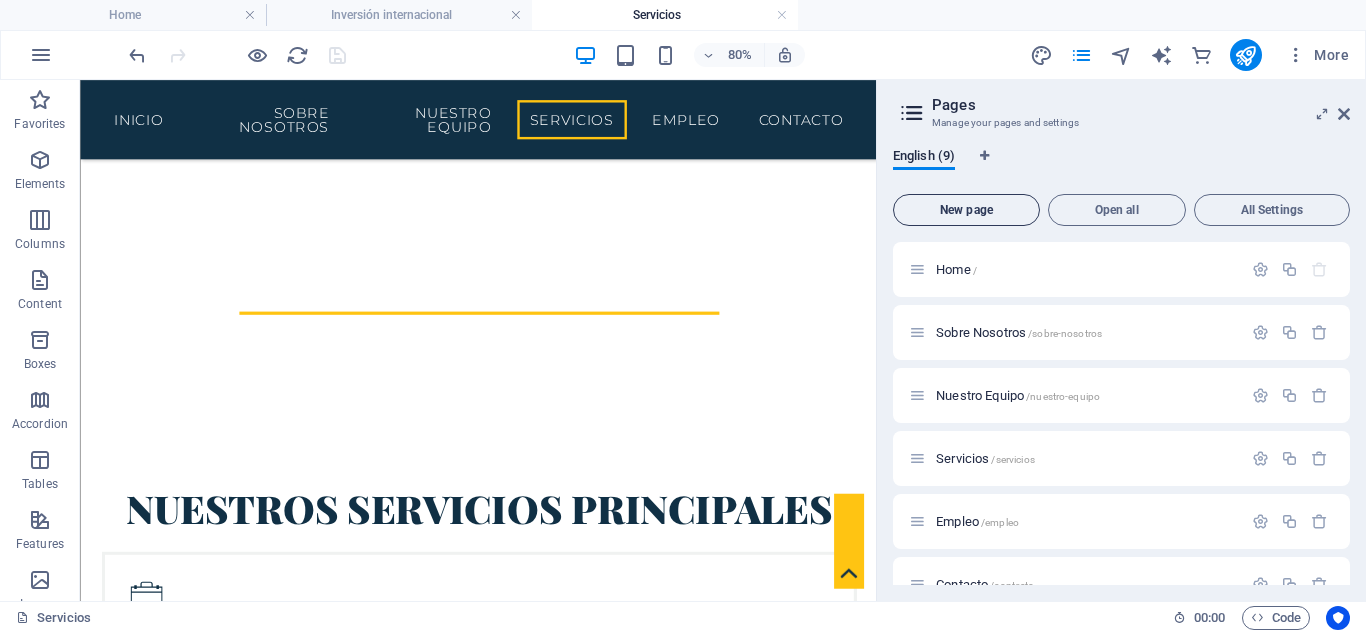 click on "New page" at bounding box center [966, 210] 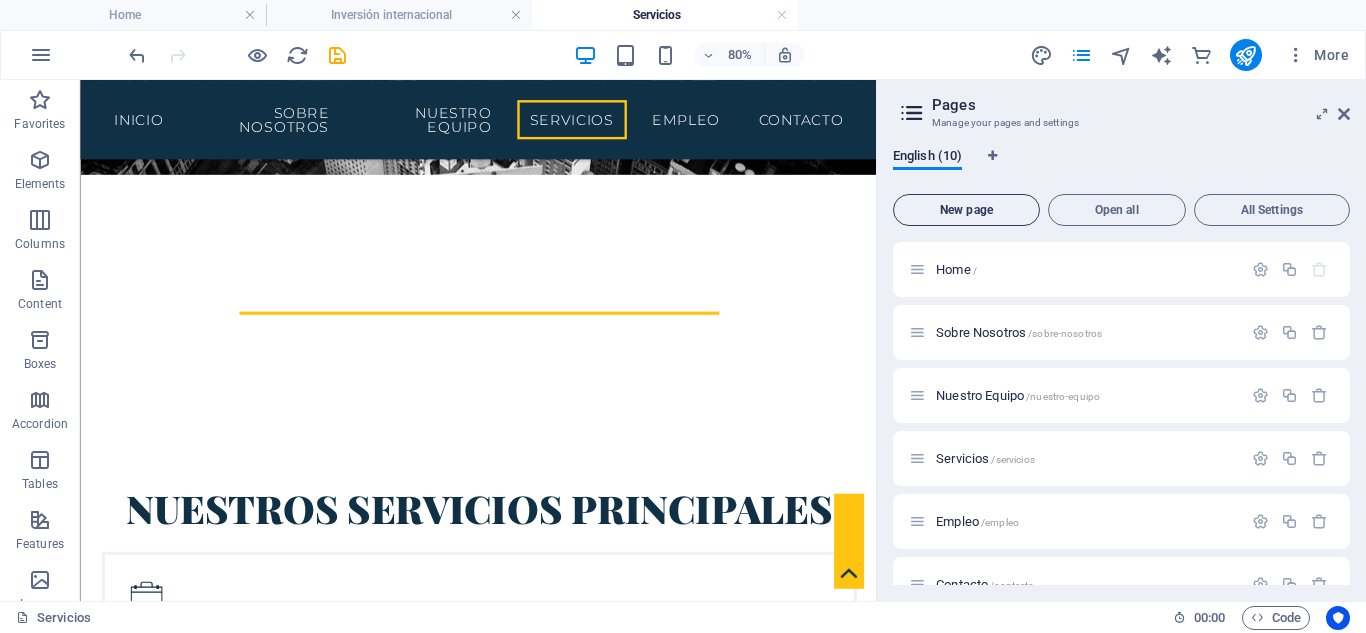 scroll, scrollTop: 499, scrollLeft: 0, axis: vertical 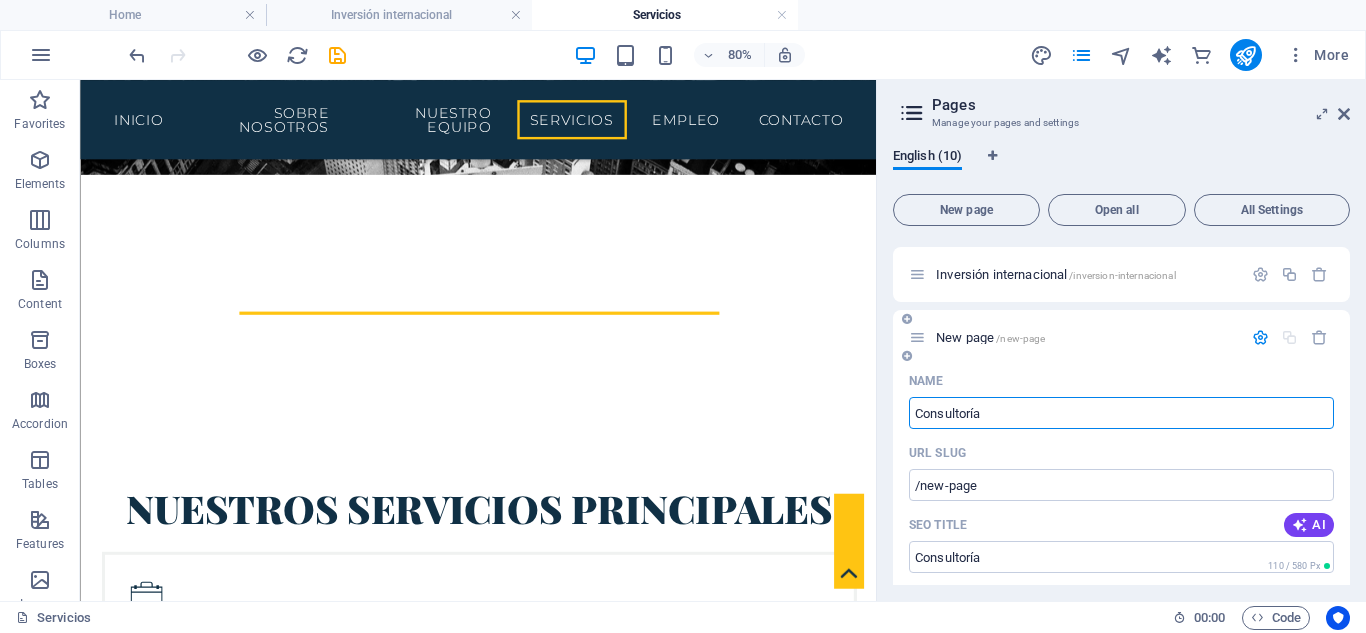 type on "Consultoría" 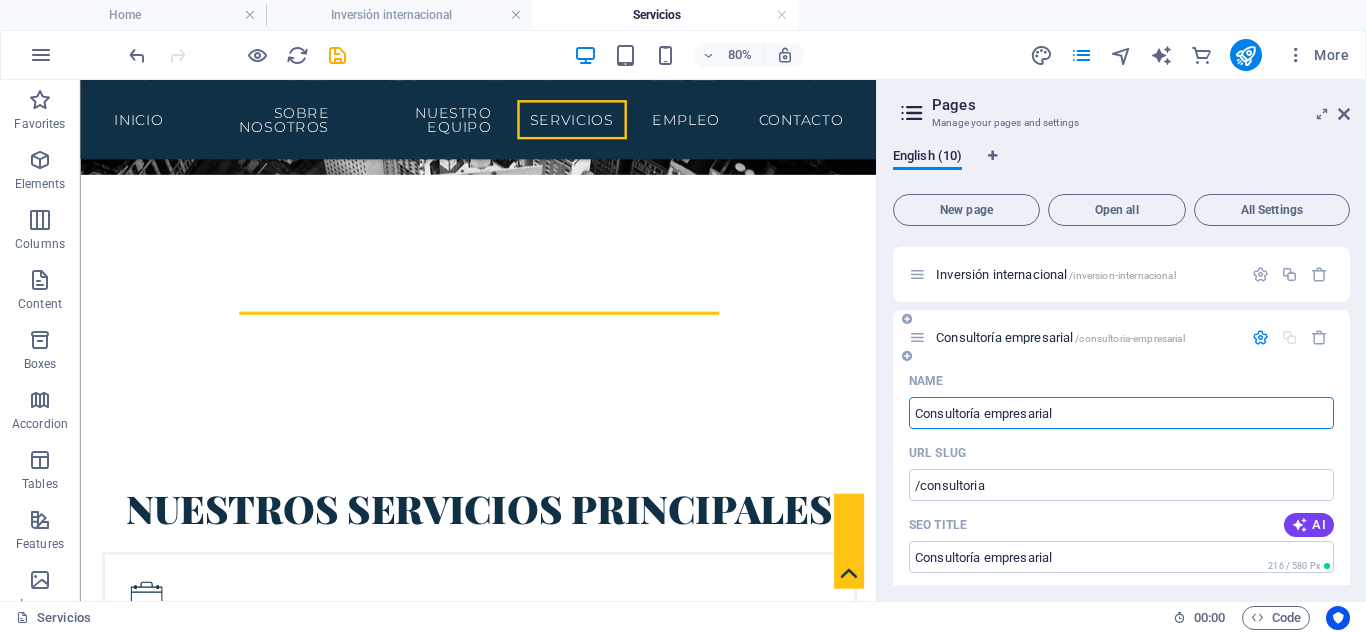 type on "Consultoría empresarial" 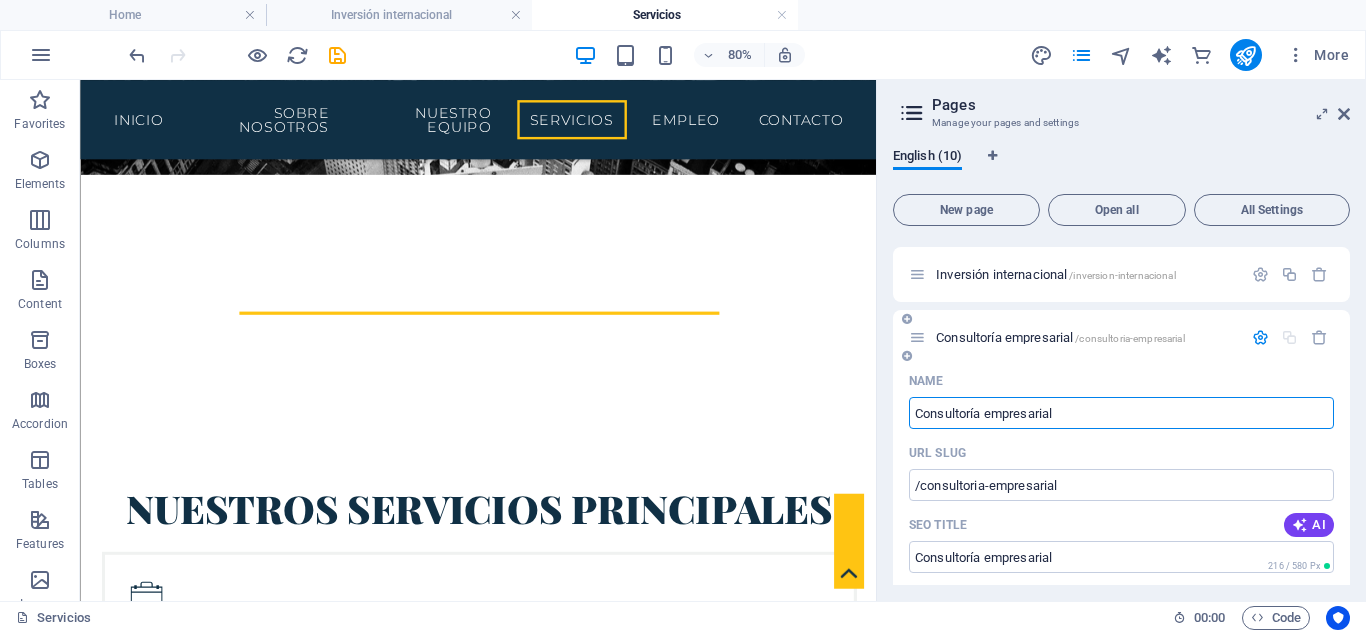 type on "Consultoría empresarial" 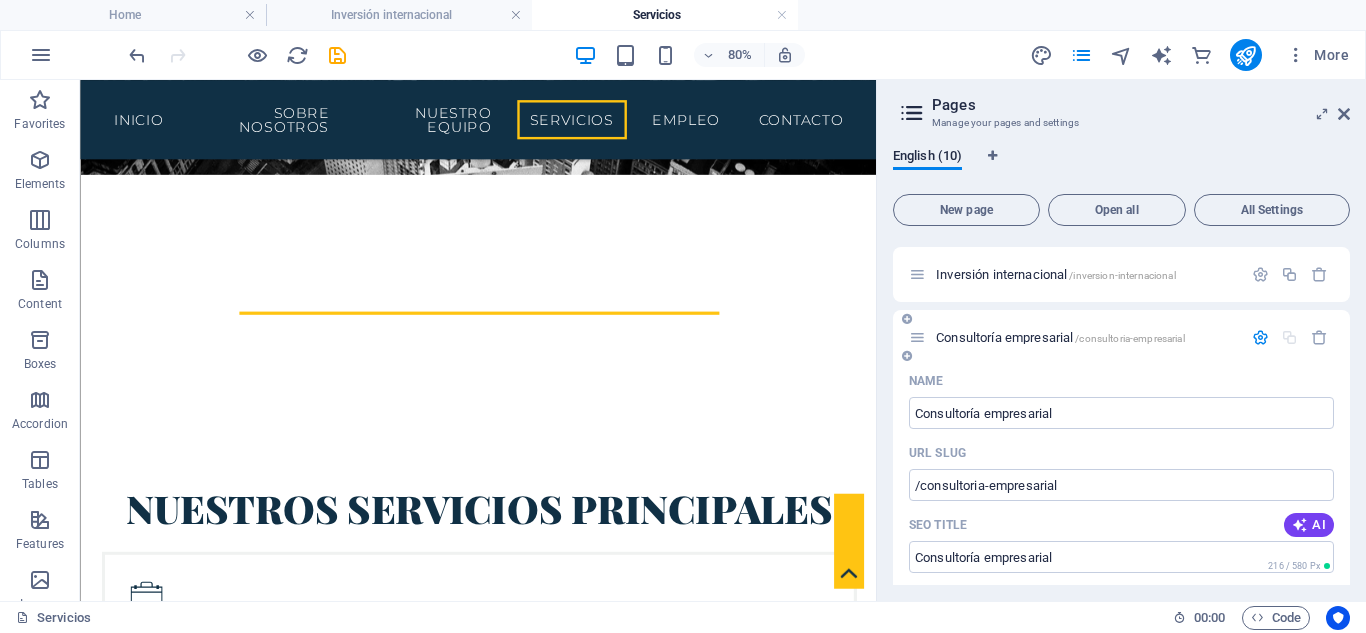 click on "Consultoría empresarial /consultoria-empresarial" at bounding box center (1060, 337) 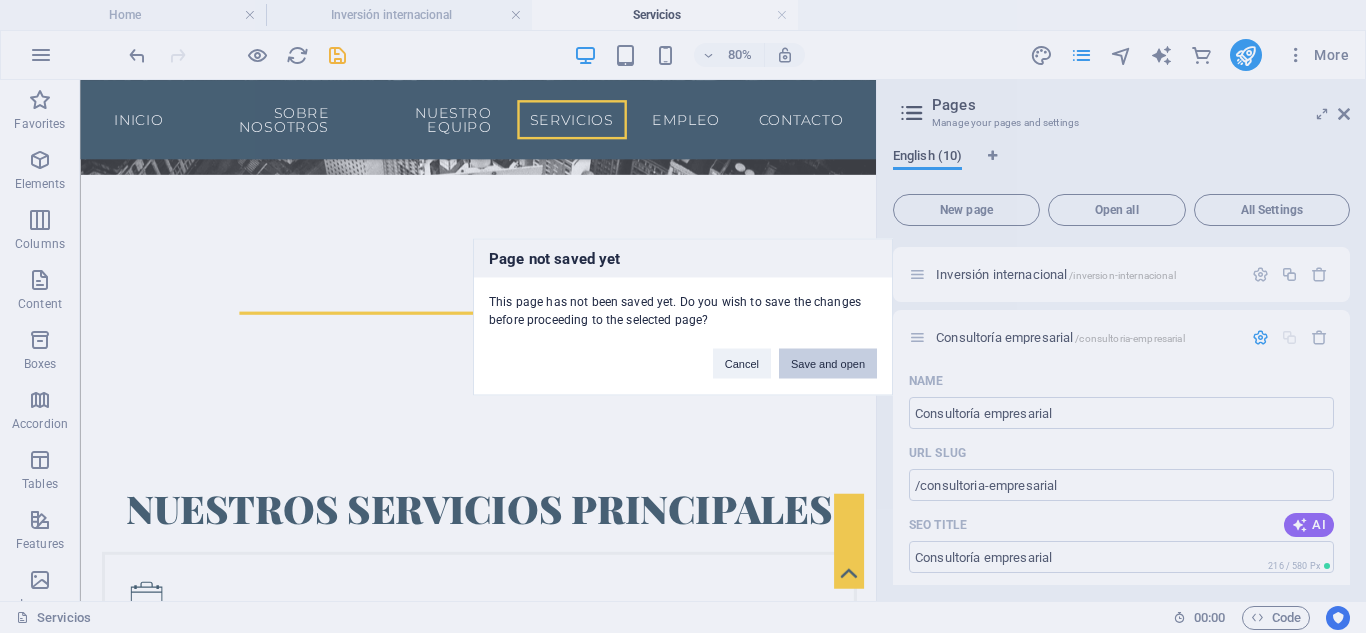click on "Save and open" at bounding box center (828, 363) 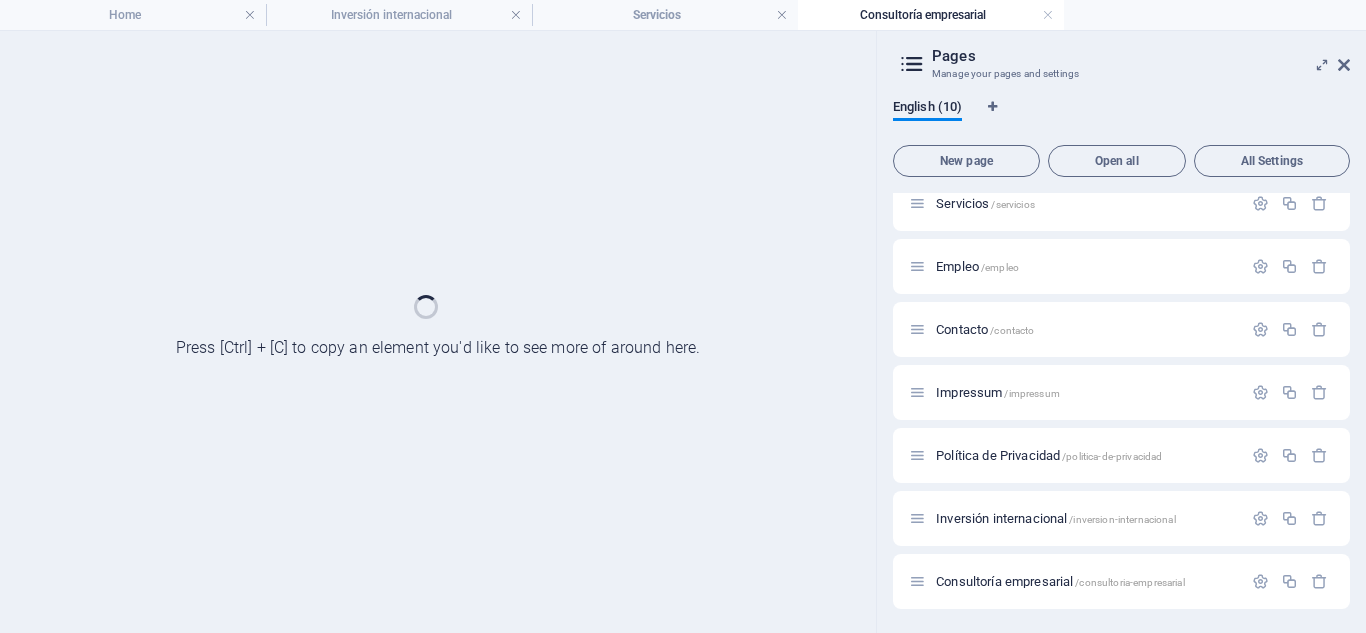 scroll, scrollTop: 0, scrollLeft: 0, axis: both 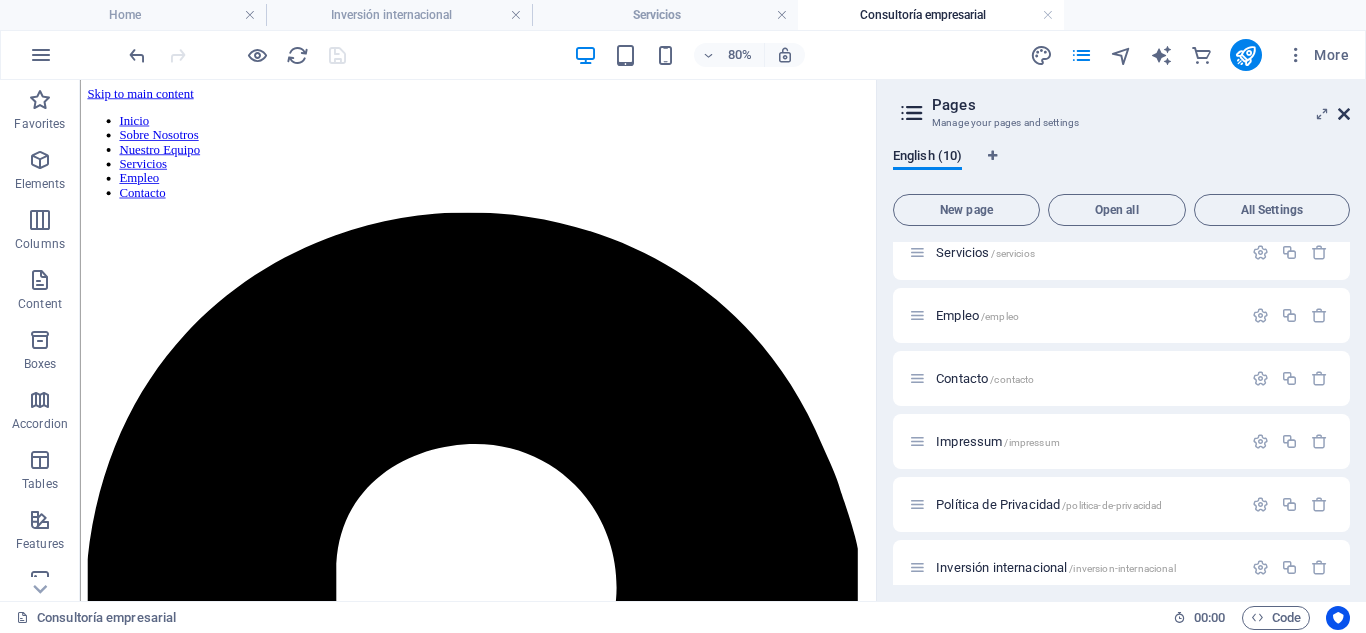 click at bounding box center (1344, 114) 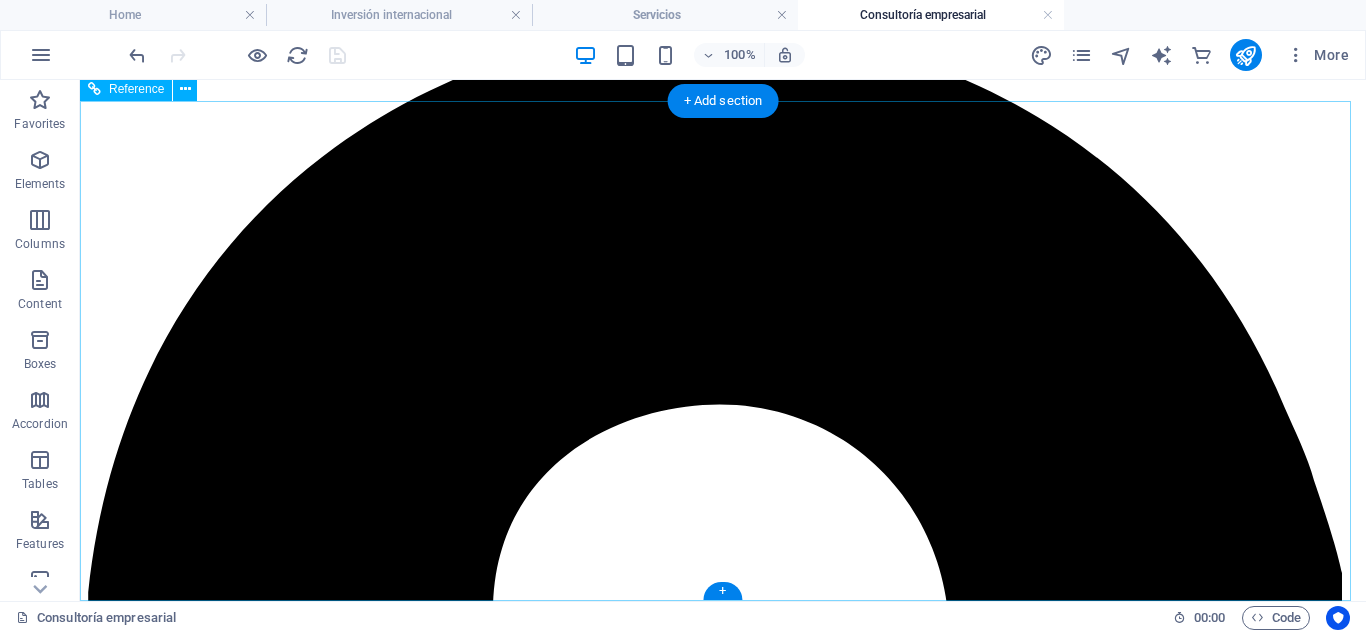 scroll, scrollTop: 0, scrollLeft: 0, axis: both 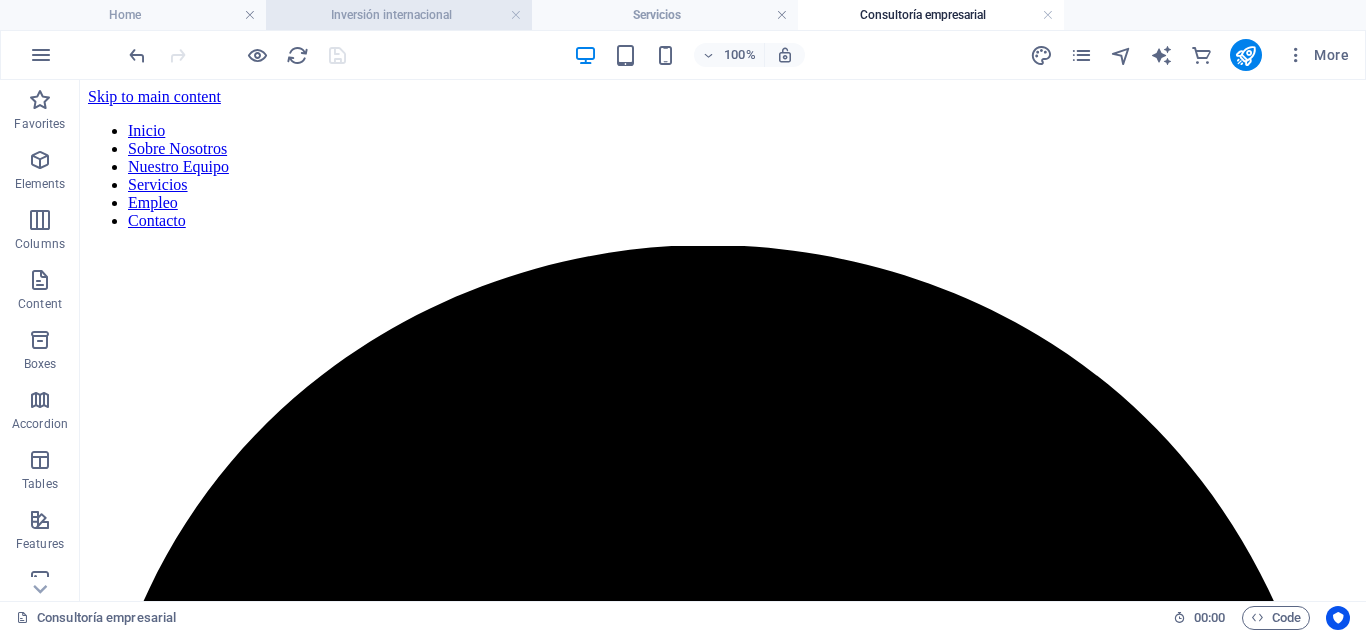 click on "Inversión internacional" at bounding box center (399, 15) 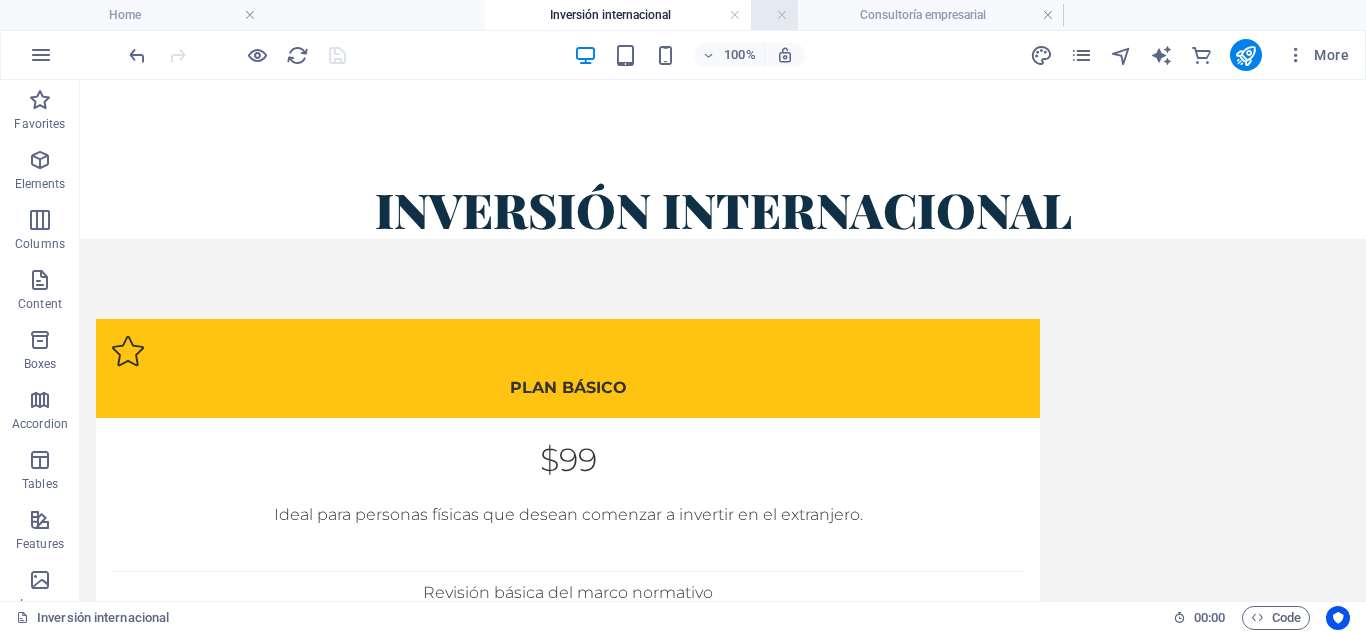 drag, startPoint x: 384, startPoint y: 13, endPoint x: 610, endPoint y: 13, distance: 226 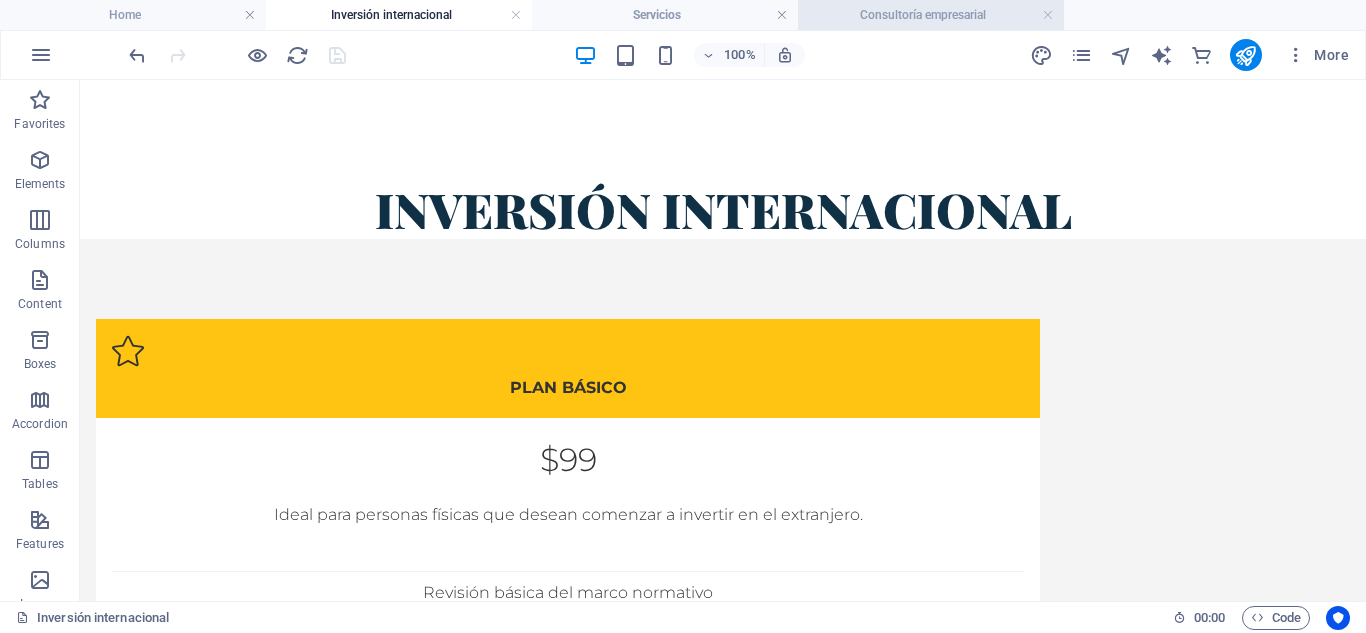 click on "Consultoría empresarial" at bounding box center (931, 15) 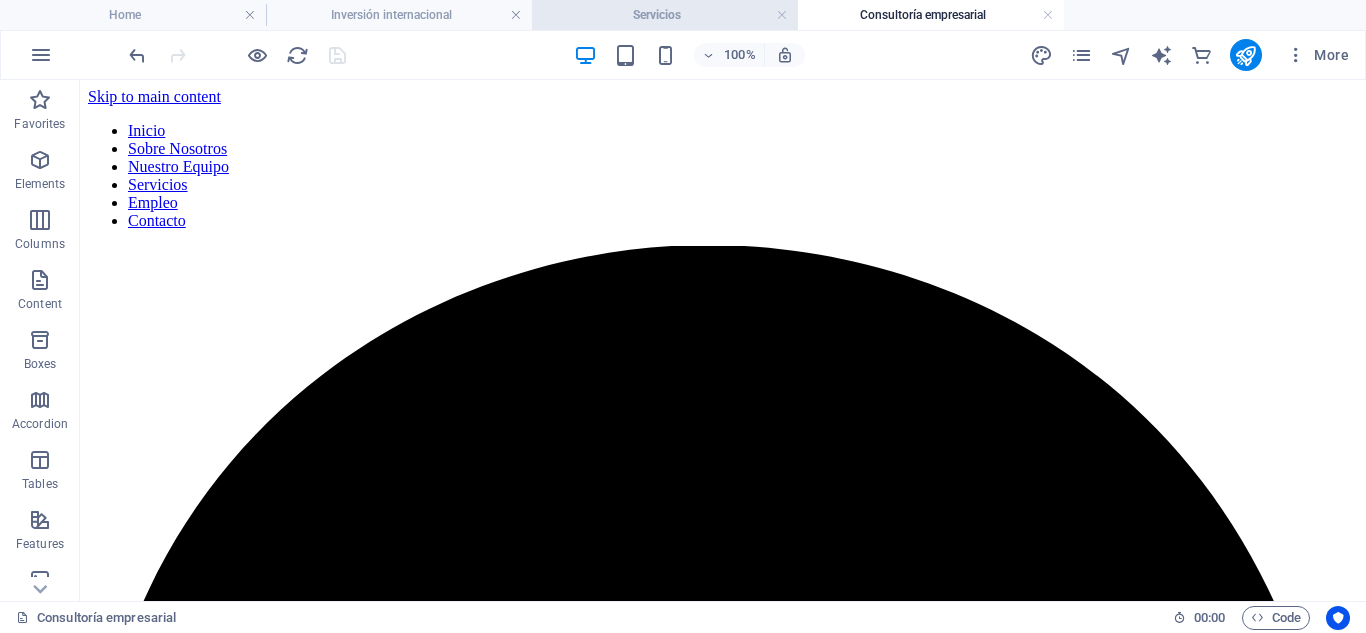click on "Servicios" at bounding box center (665, 15) 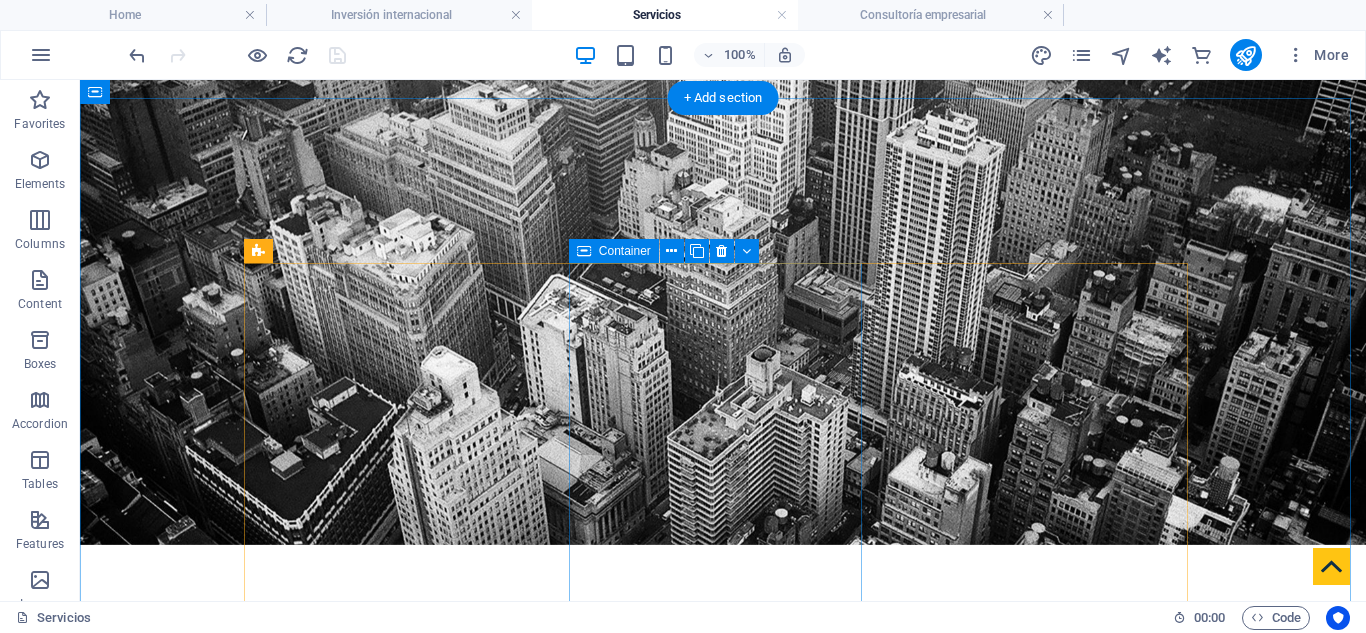 scroll, scrollTop: 0, scrollLeft: 0, axis: both 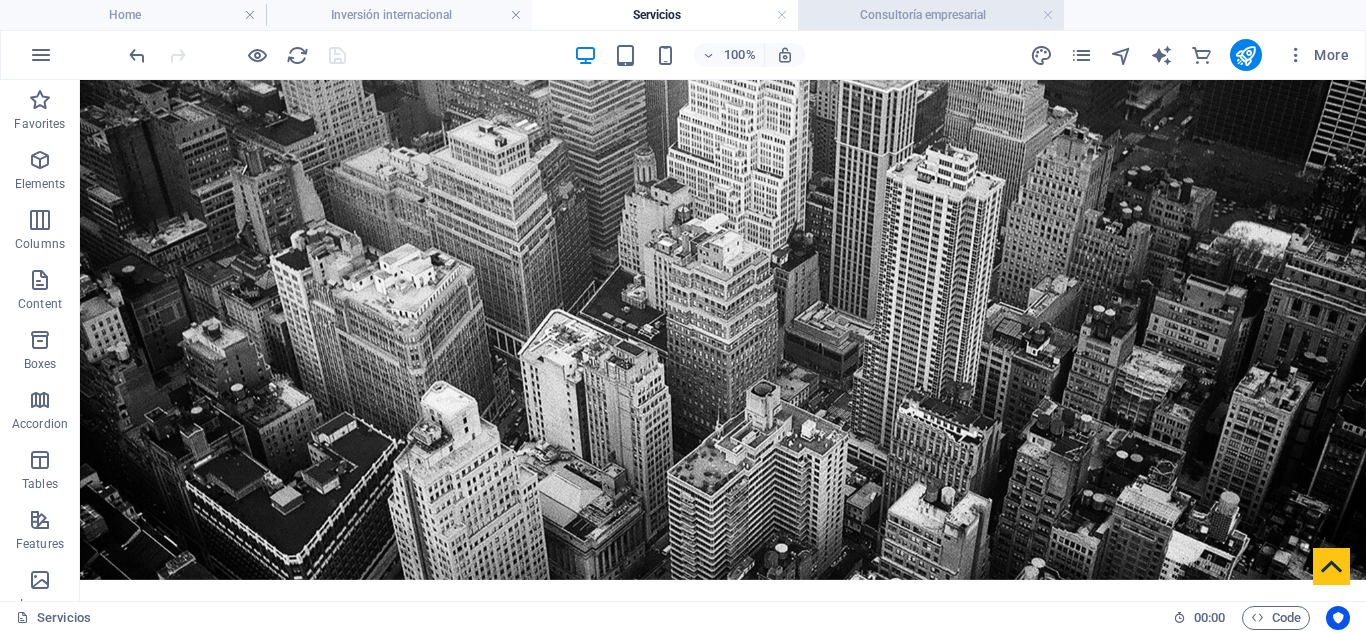 click on "Consultoría empresarial" at bounding box center (931, 15) 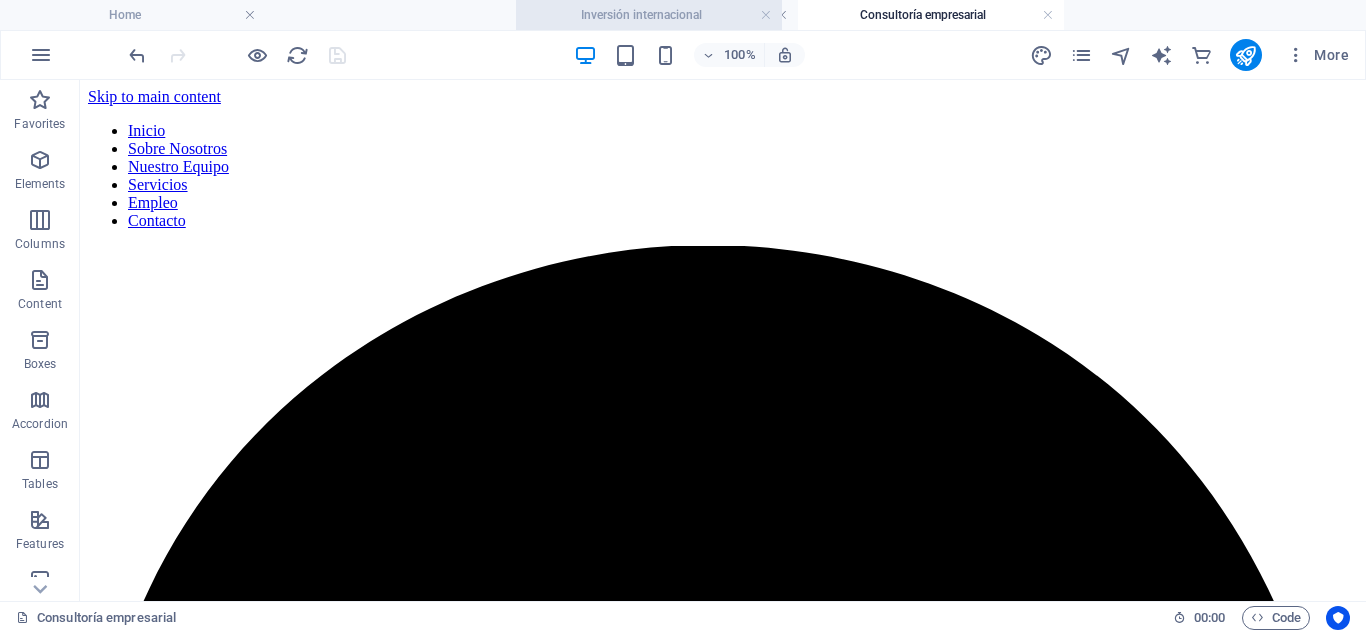 drag, startPoint x: 394, startPoint y: 3, endPoint x: 644, endPoint y: 15, distance: 250.28784 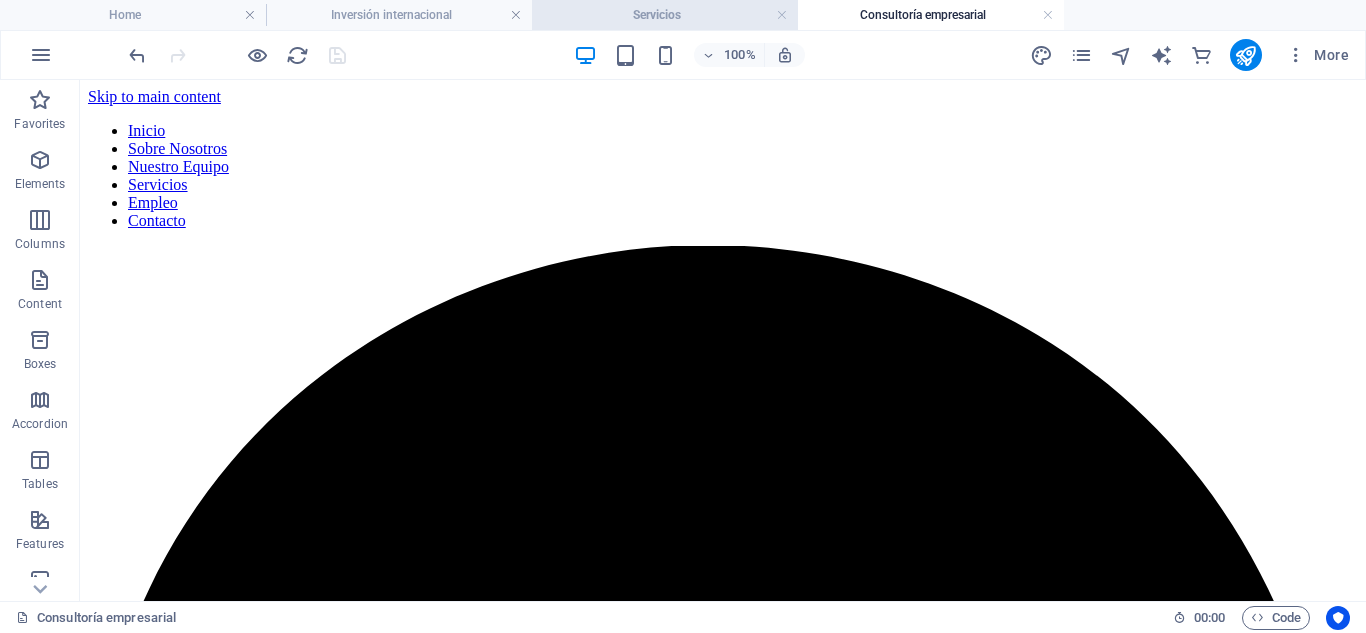 click on "Servicios" at bounding box center [665, 15] 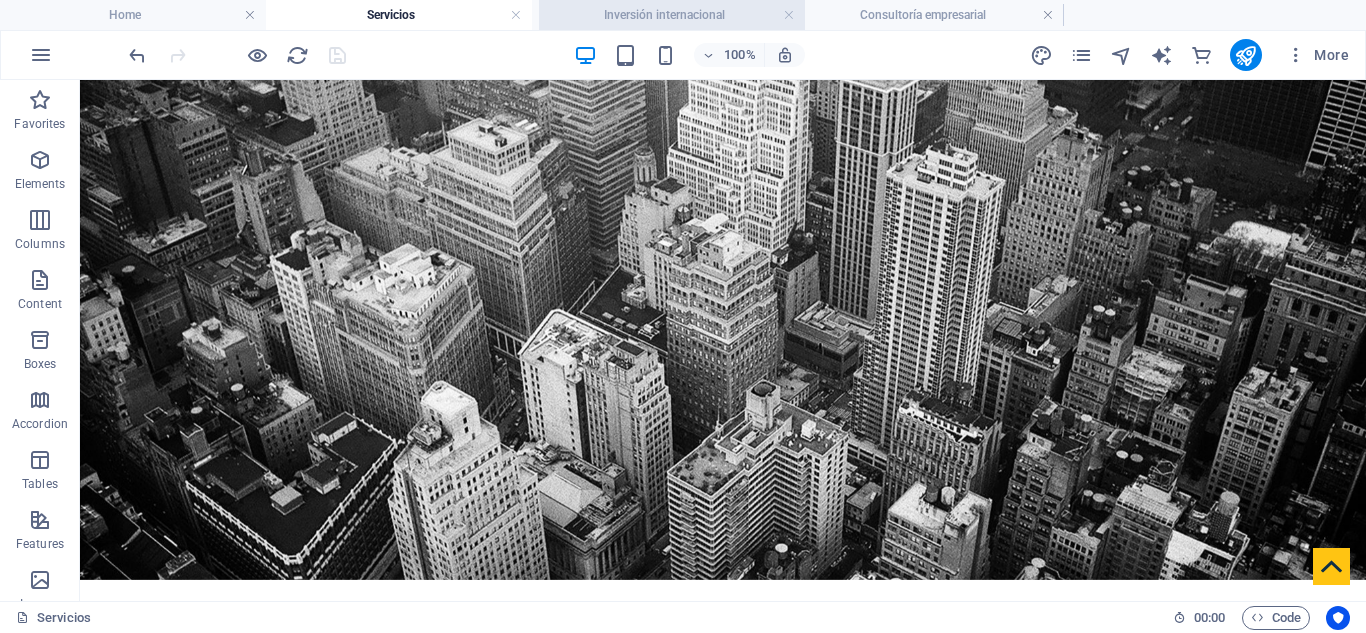 drag, startPoint x: 419, startPoint y: 5, endPoint x: 713, endPoint y: 9, distance: 294.02722 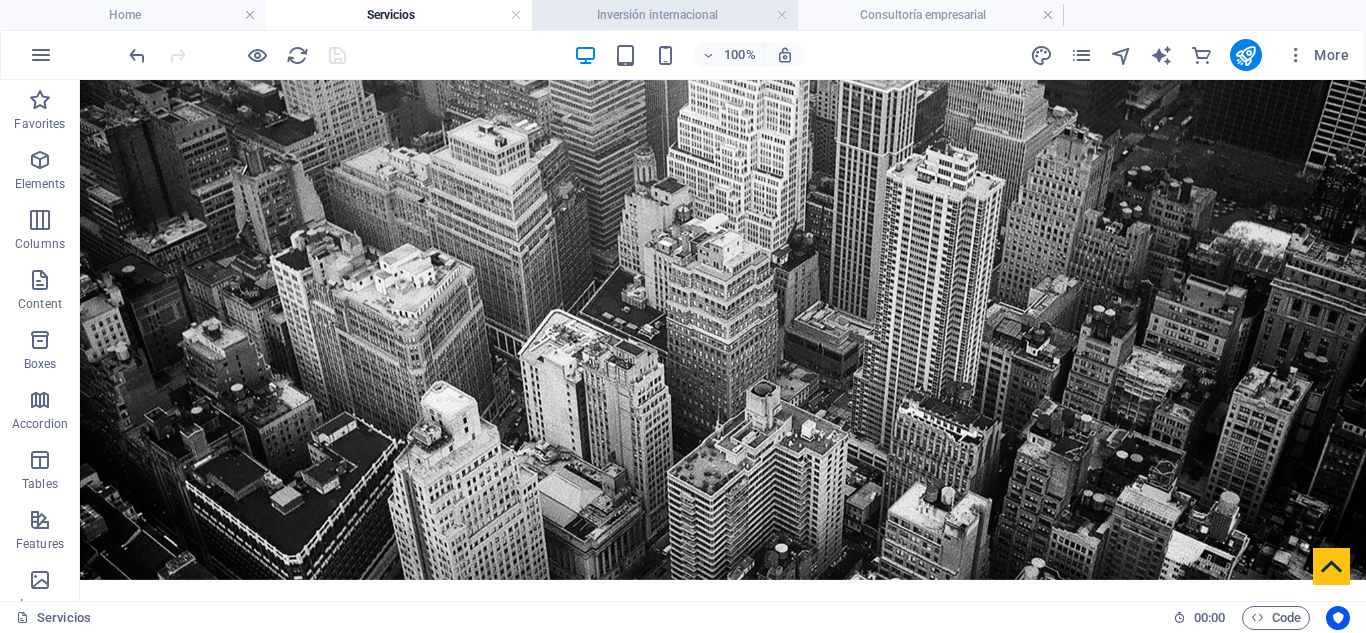 click on "Inversión internacional" at bounding box center (665, 15) 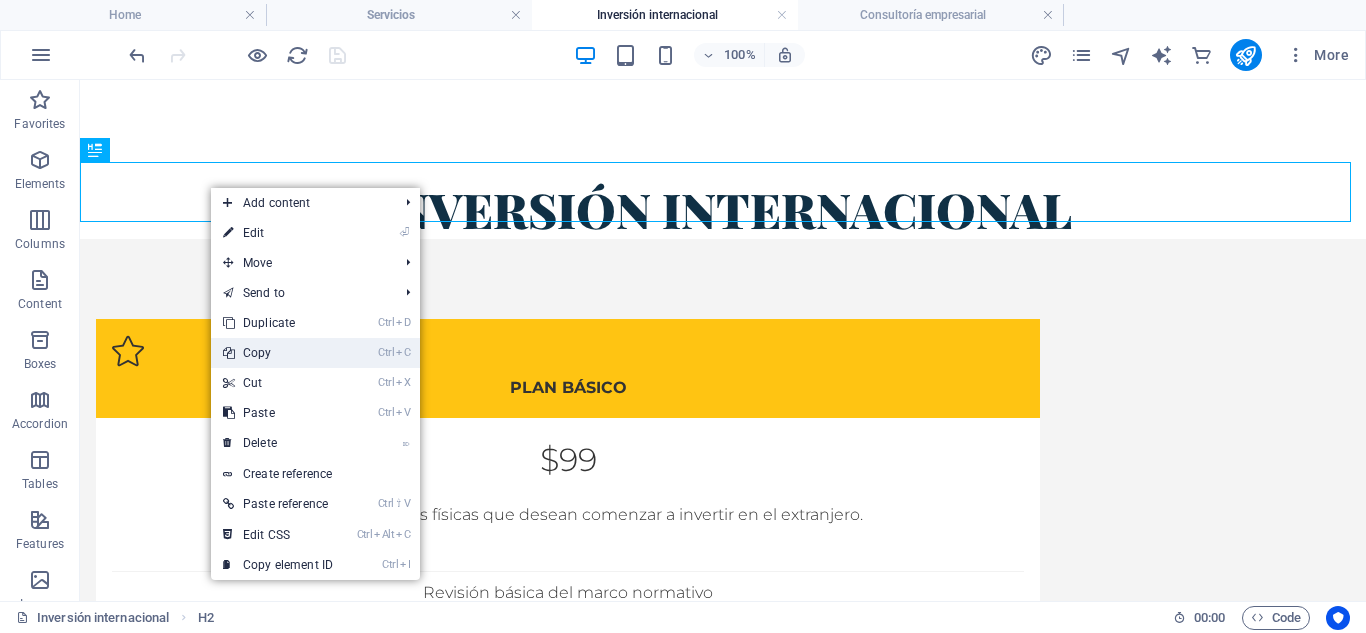 click on "Ctrl C  Copy" at bounding box center (278, 353) 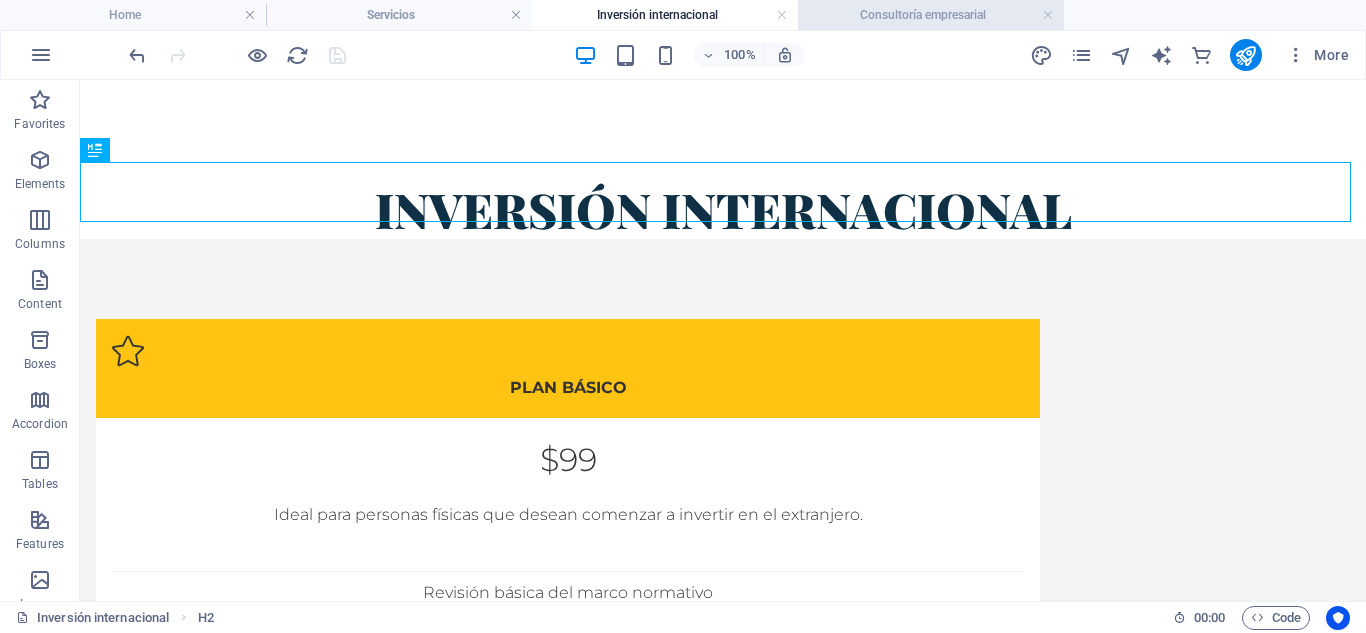 click on "Consultoría empresarial" at bounding box center [931, 15] 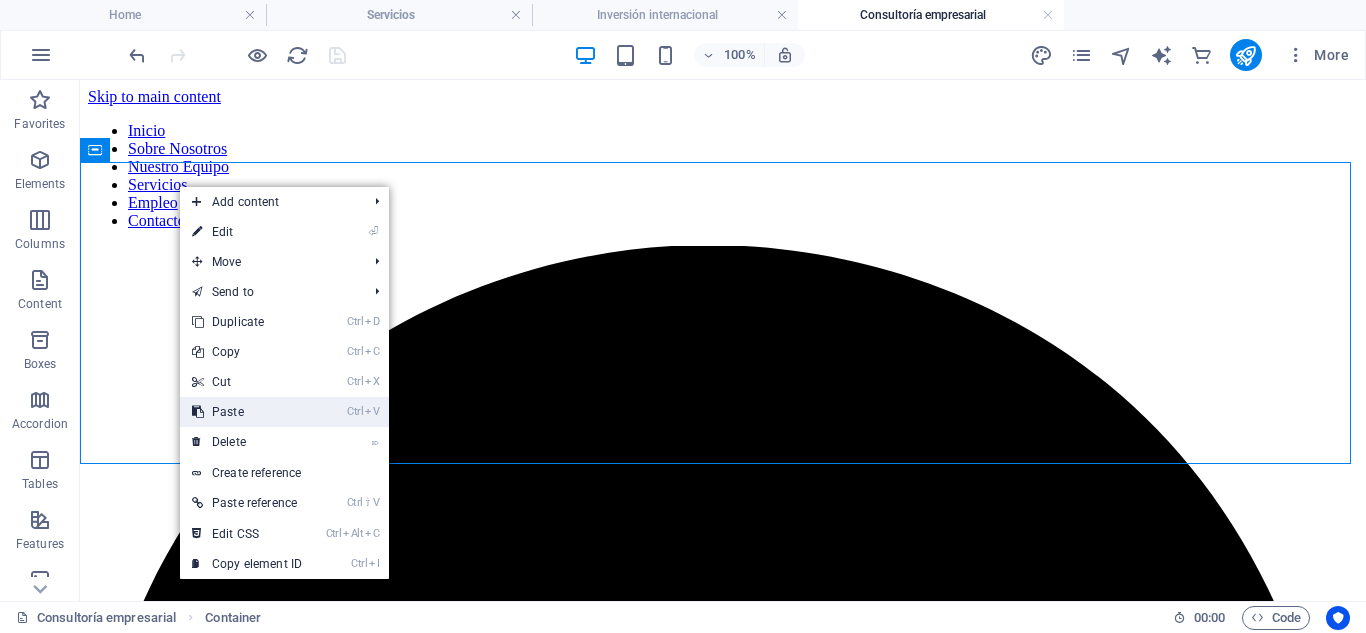 click on "Ctrl V  Paste" at bounding box center [247, 412] 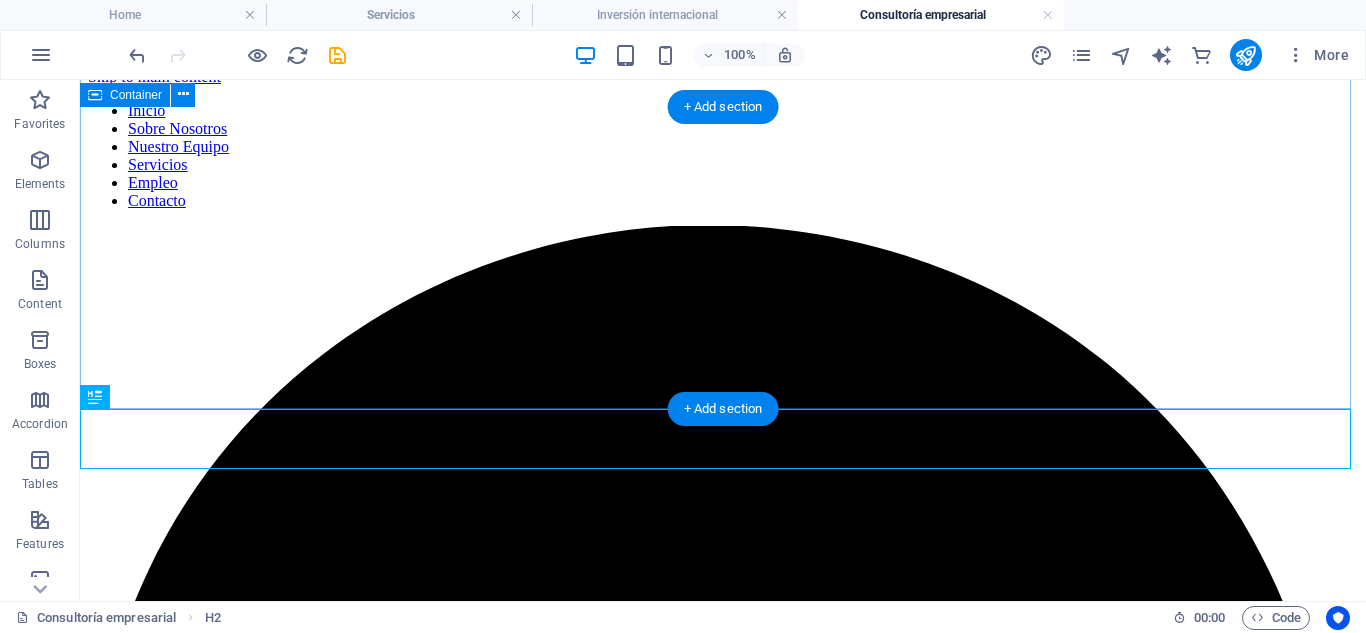scroll, scrollTop: 0, scrollLeft: 0, axis: both 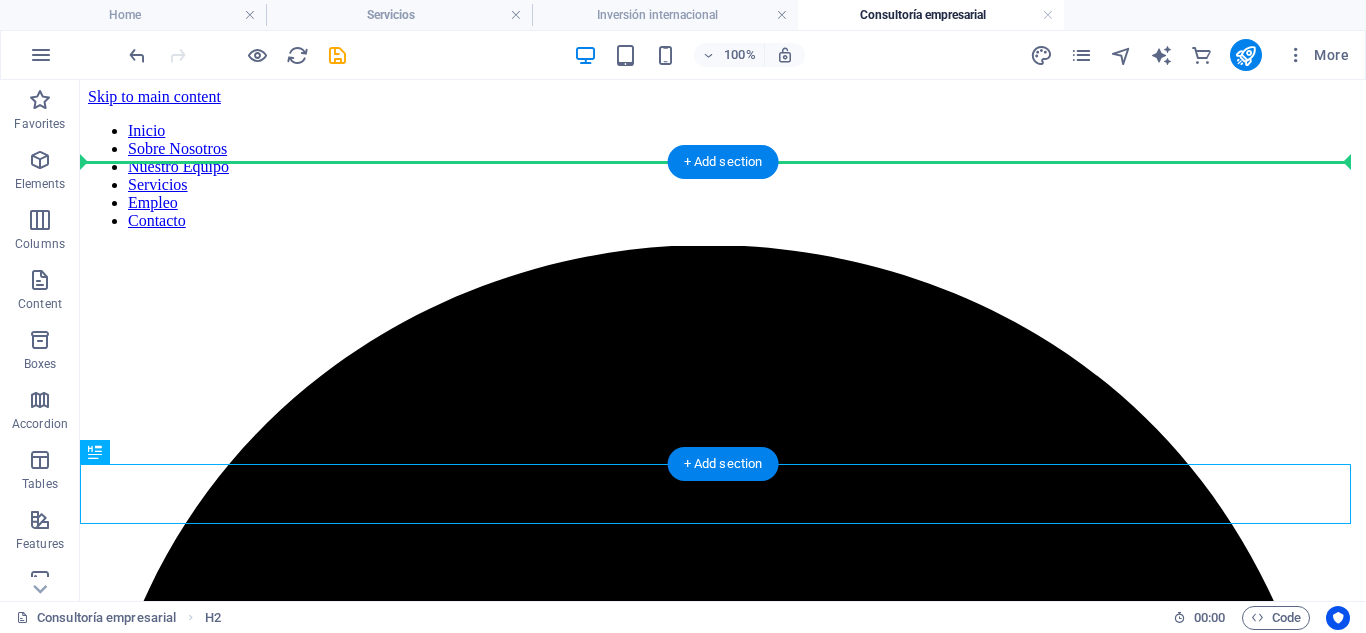 drag, startPoint x: 190, startPoint y: 539, endPoint x: 132, endPoint y: 162, distance: 381.43546 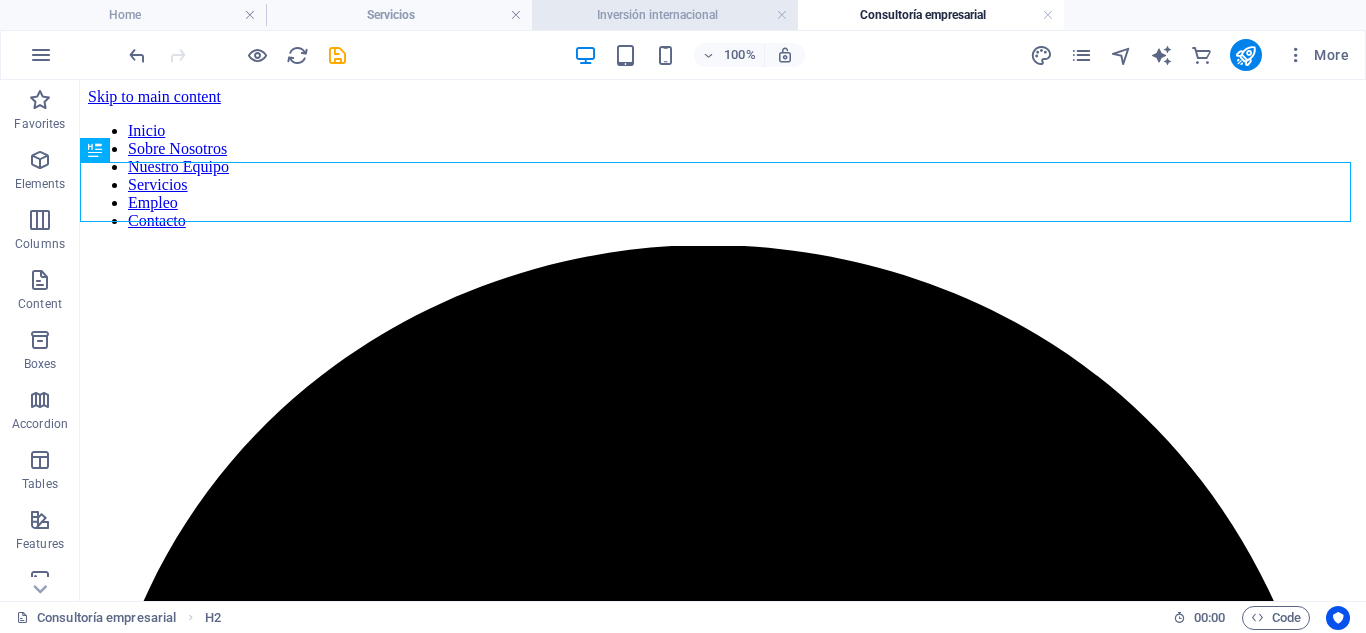click on "Inversión internacional" at bounding box center [665, 15] 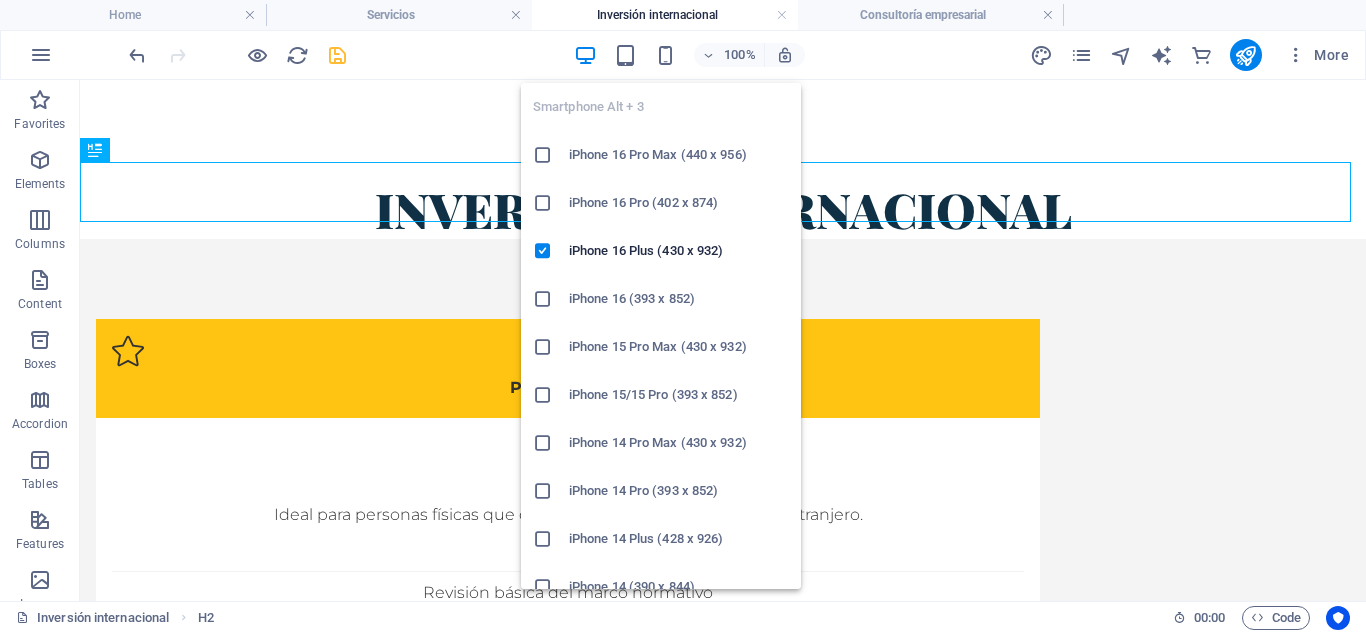 scroll, scrollTop: 98, scrollLeft: 0, axis: vertical 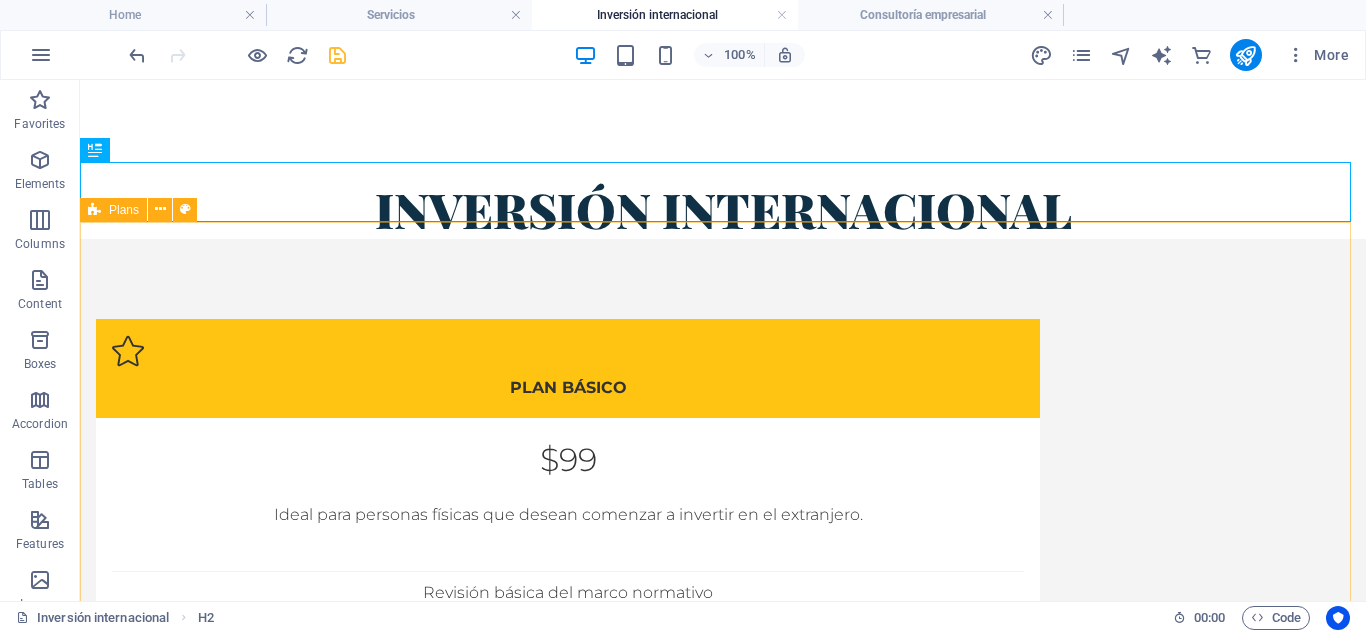 click on "Plans" at bounding box center (124, 210) 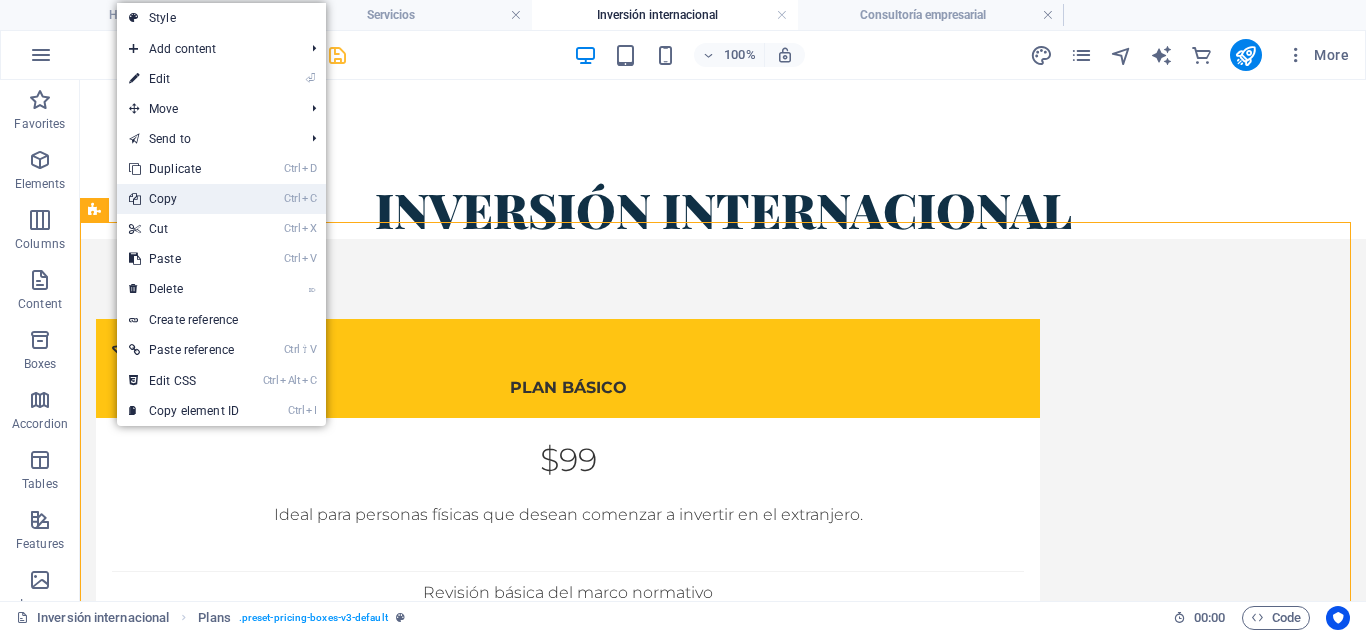 drag, startPoint x: 182, startPoint y: 205, endPoint x: 578, endPoint y: 23, distance: 435.82108 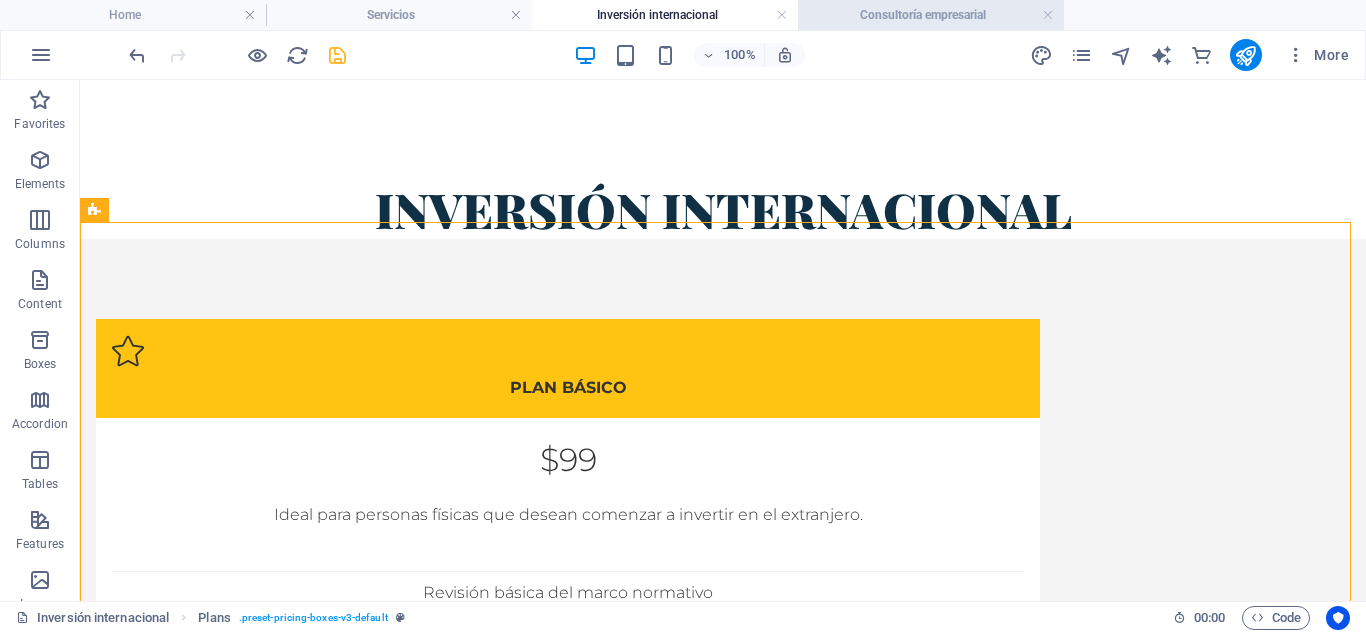 click on "Consultoría empresarial" at bounding box center [931, 15] 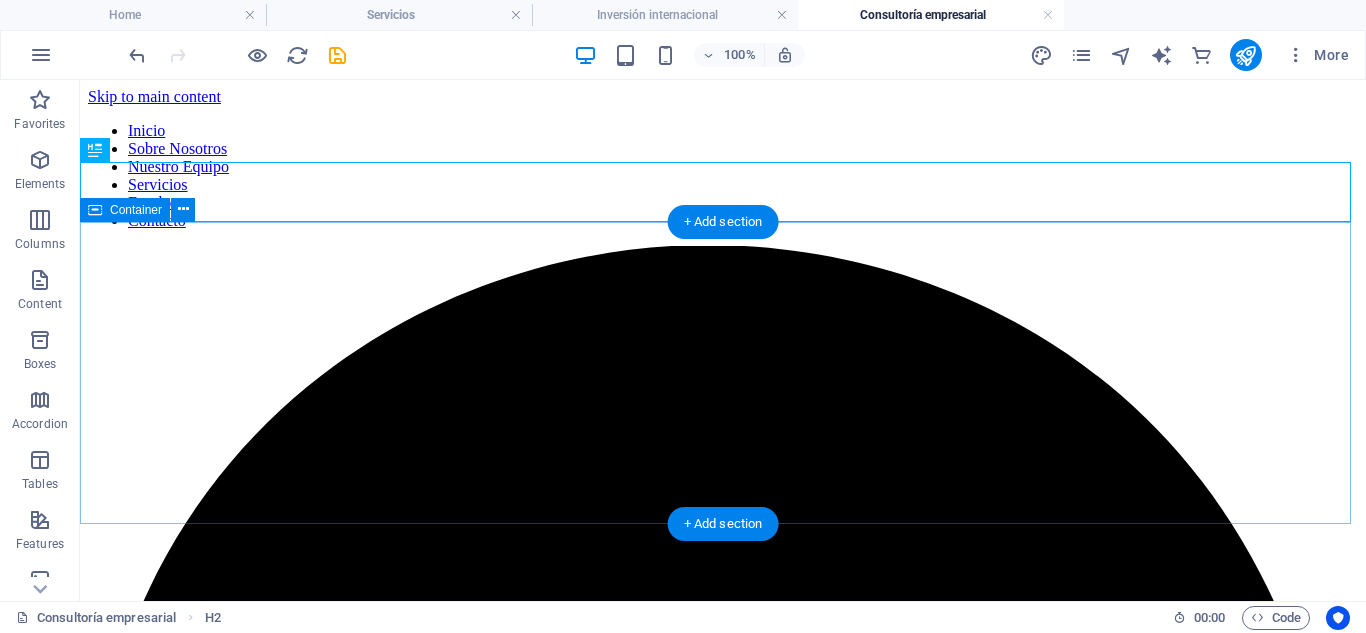 click on "Drop content here or  Add elements  Paste clipboard" at bounding box center (723, 3486) 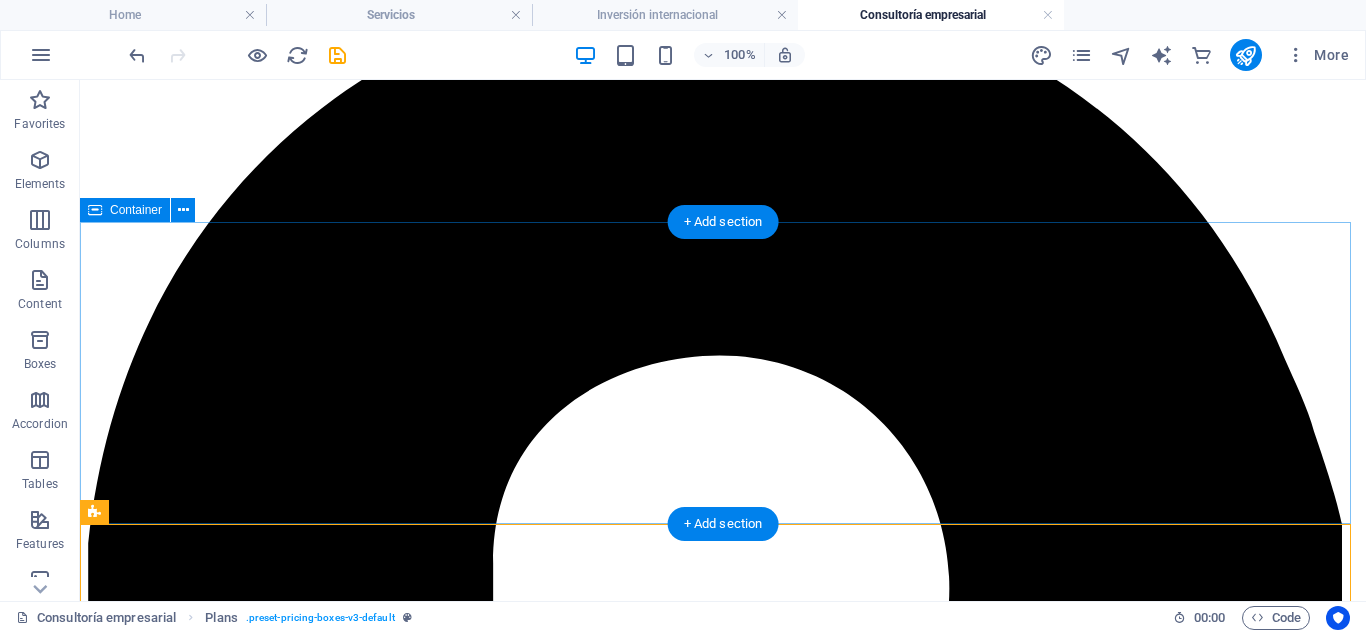 scroll, scrollTop: 0, scrollLeft: 0, axis: both 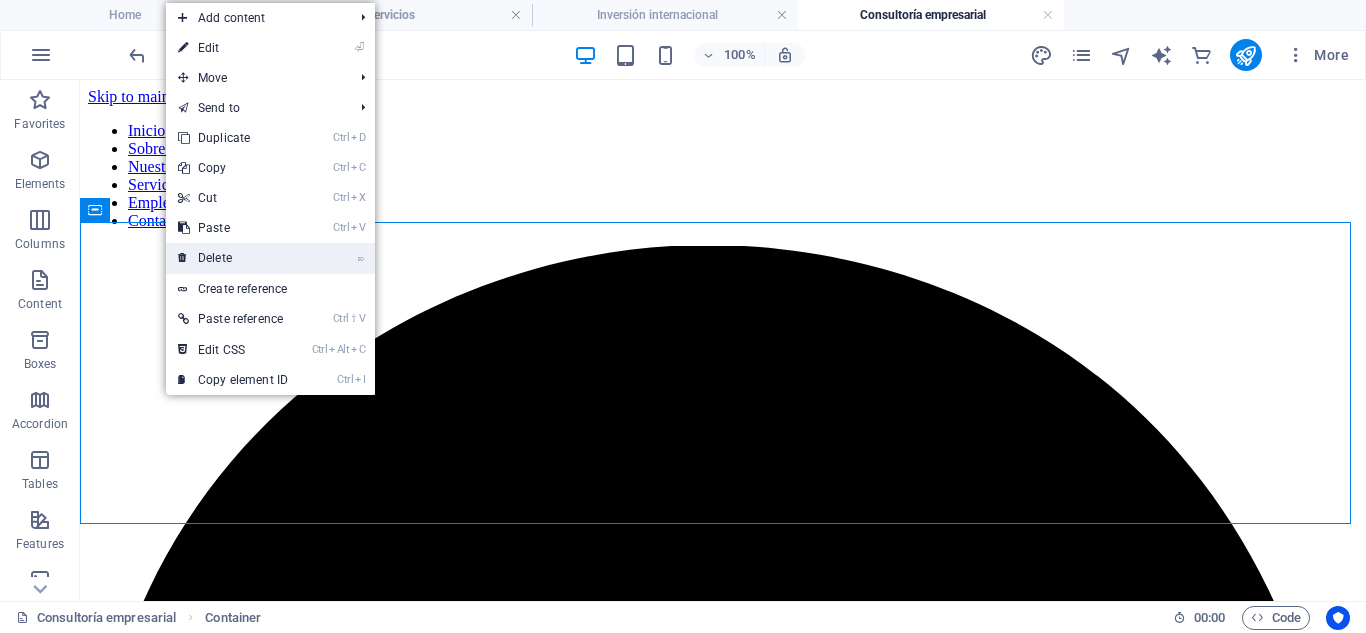 click on "⌦  Delete" at bounding box center (233, 258) 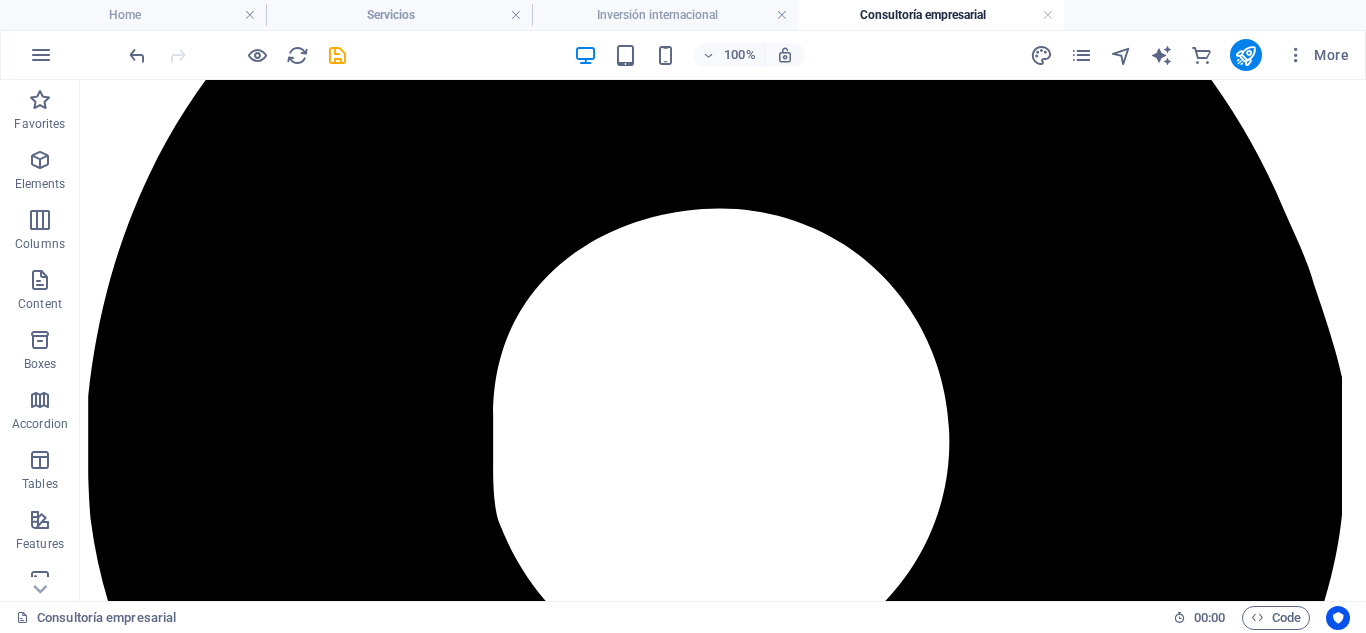 scroll, scrollTop: 667, scrollLeft: 0, axis: vertical 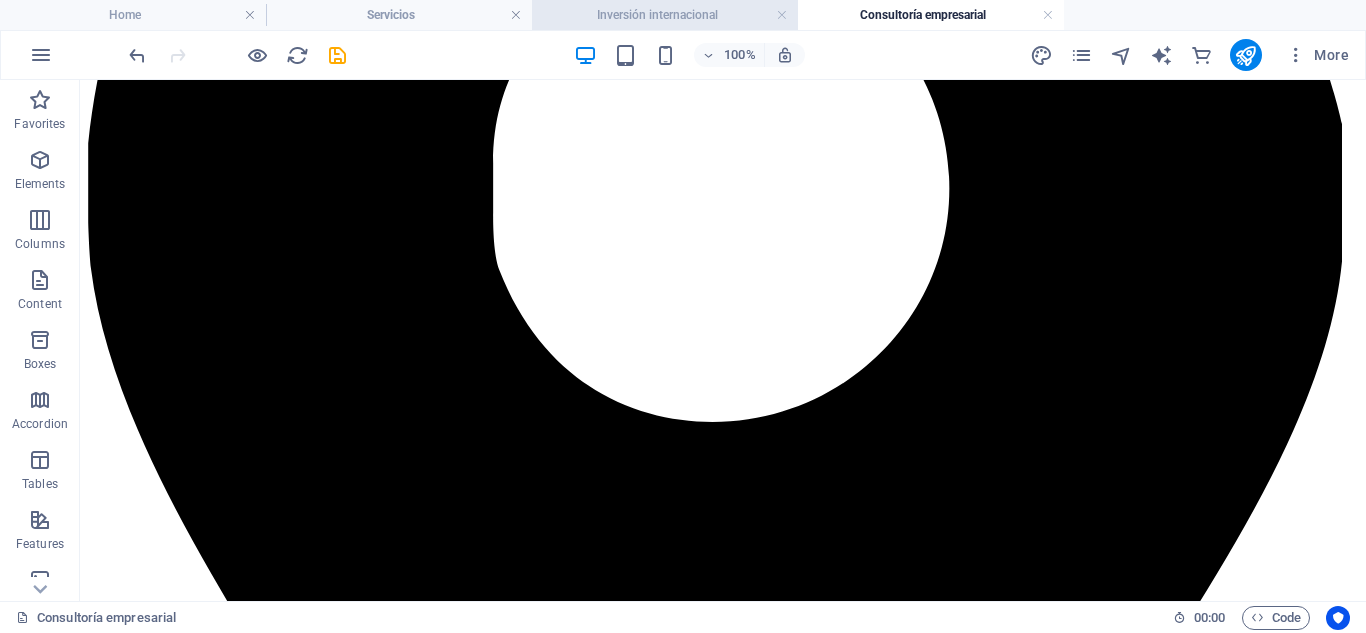 click on "Inversión internacional" at bounding box center [665, 15] 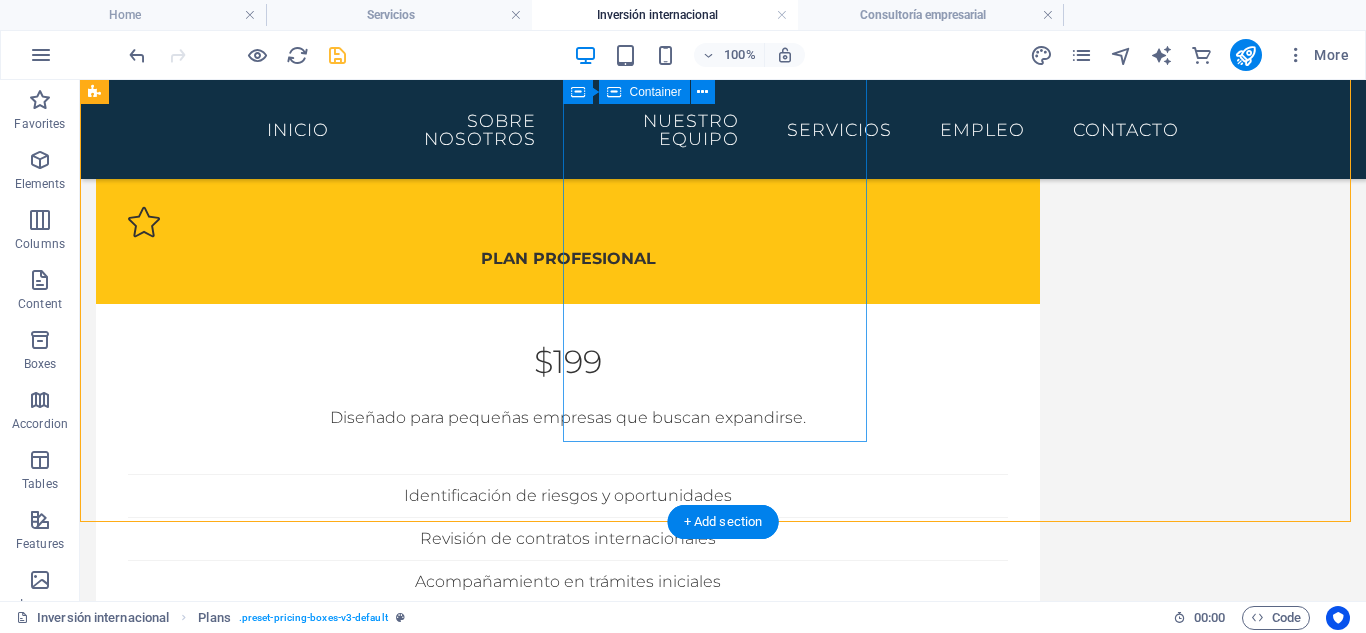 scroll, scrollTop: 800, scrollLeft: 0, axis: vertical 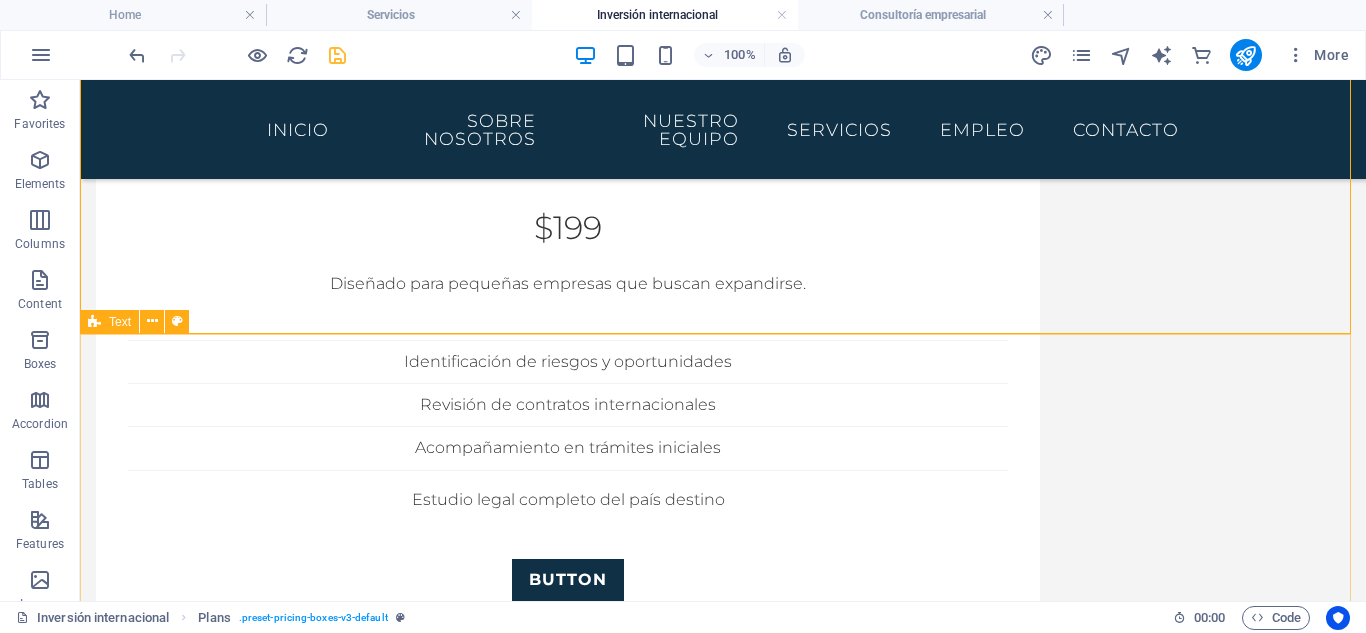 click on "Text" at bounding box center [109, 322] 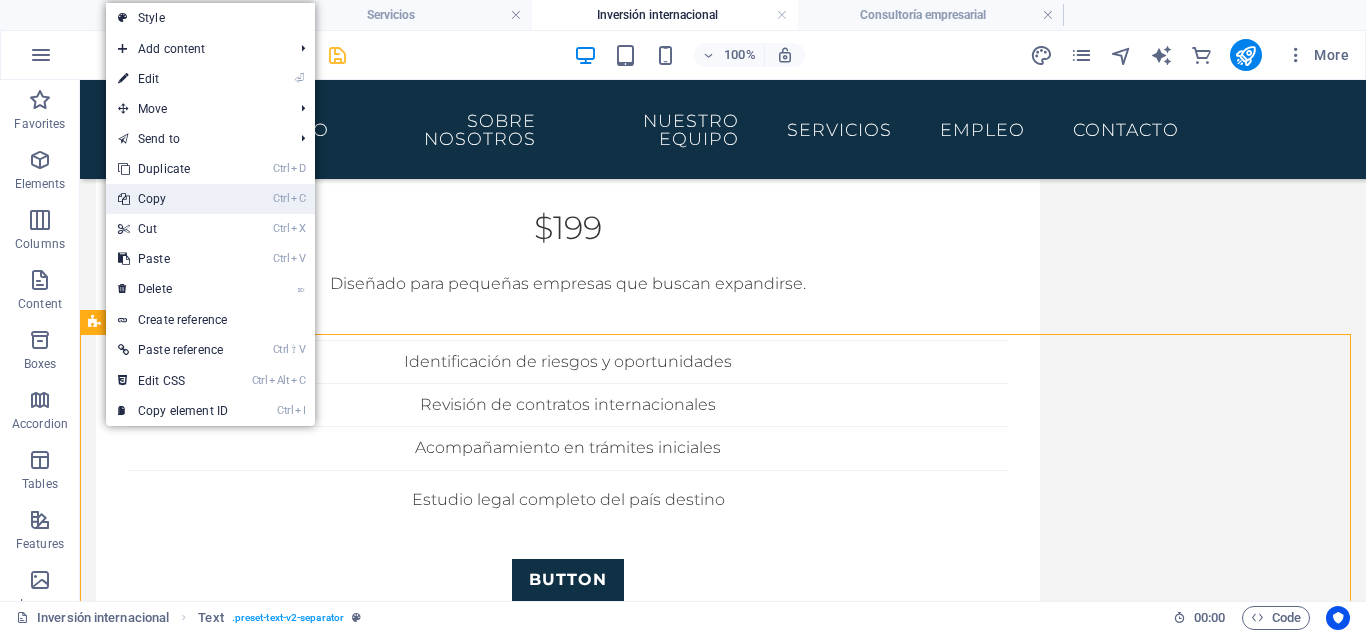 click on "Ctrl C  Copy" at bounding box center (173, 199) 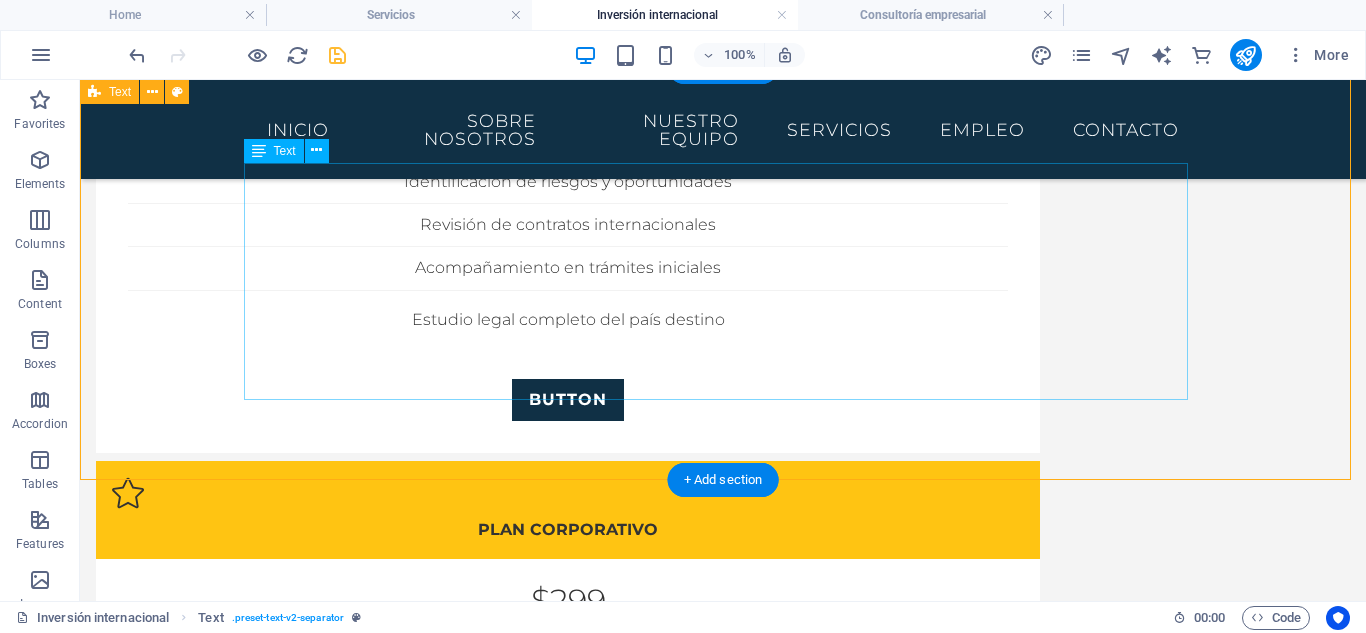 scroll, scrollTop: 1067, scrollLeft: 0, axis: vertical 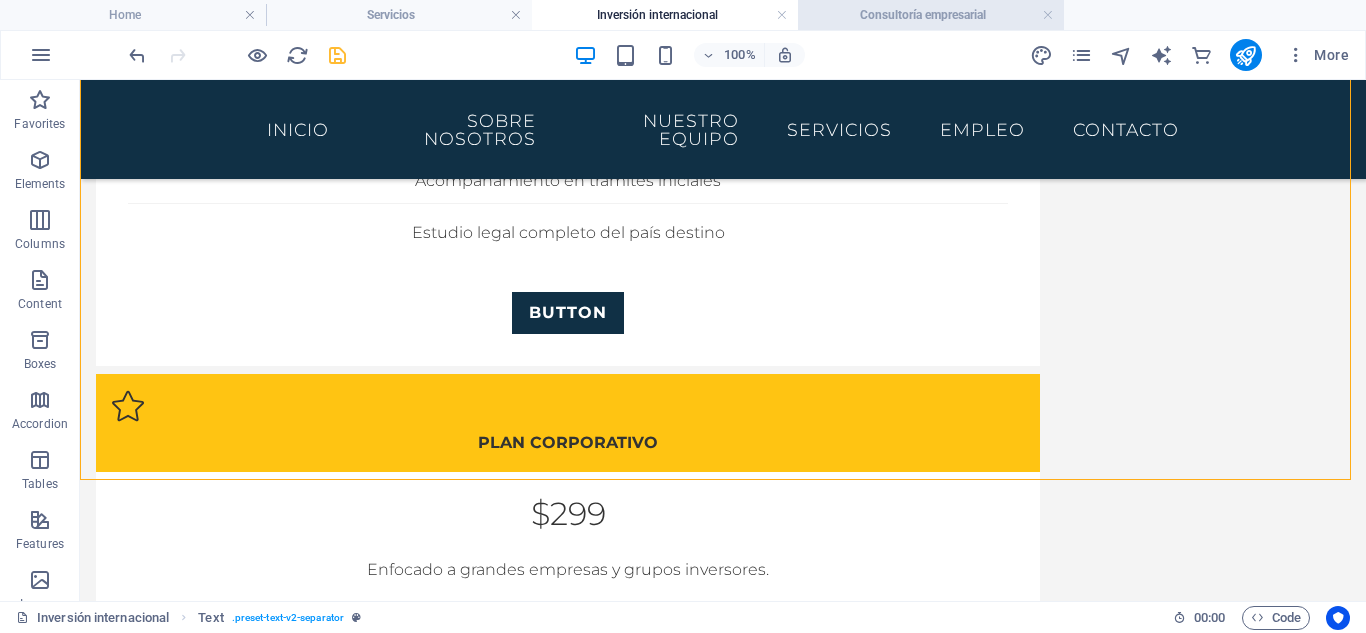 click on "Consultoría empresarial" at bounding box center [931, 15] 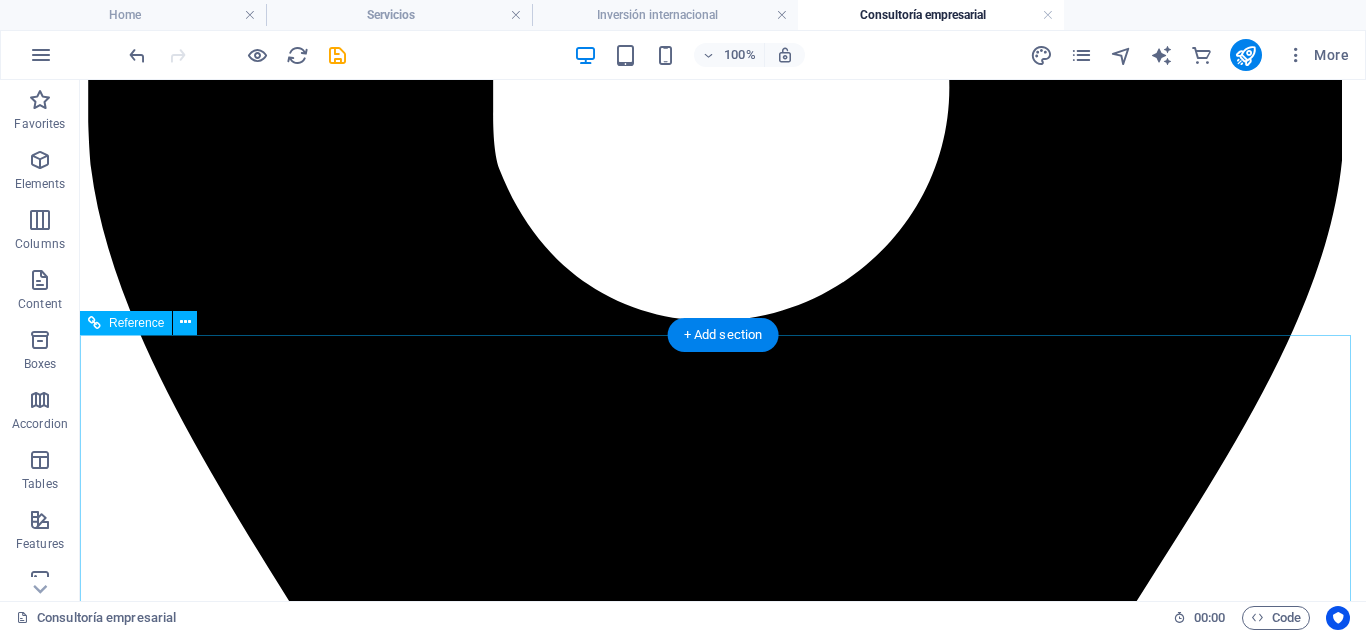 scroll, scrollTop: 800, scrollLeft: 0, axis: vertical 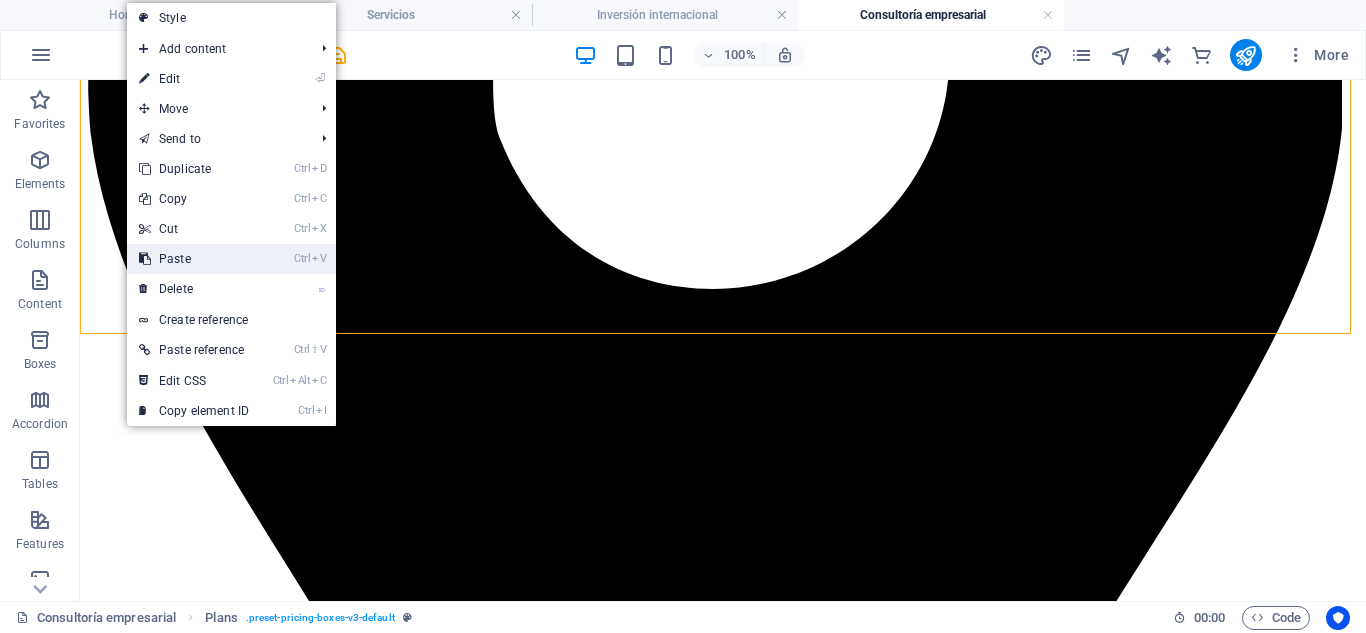 click on "Ctrl V  Paste" at bounding box center (194, 259) 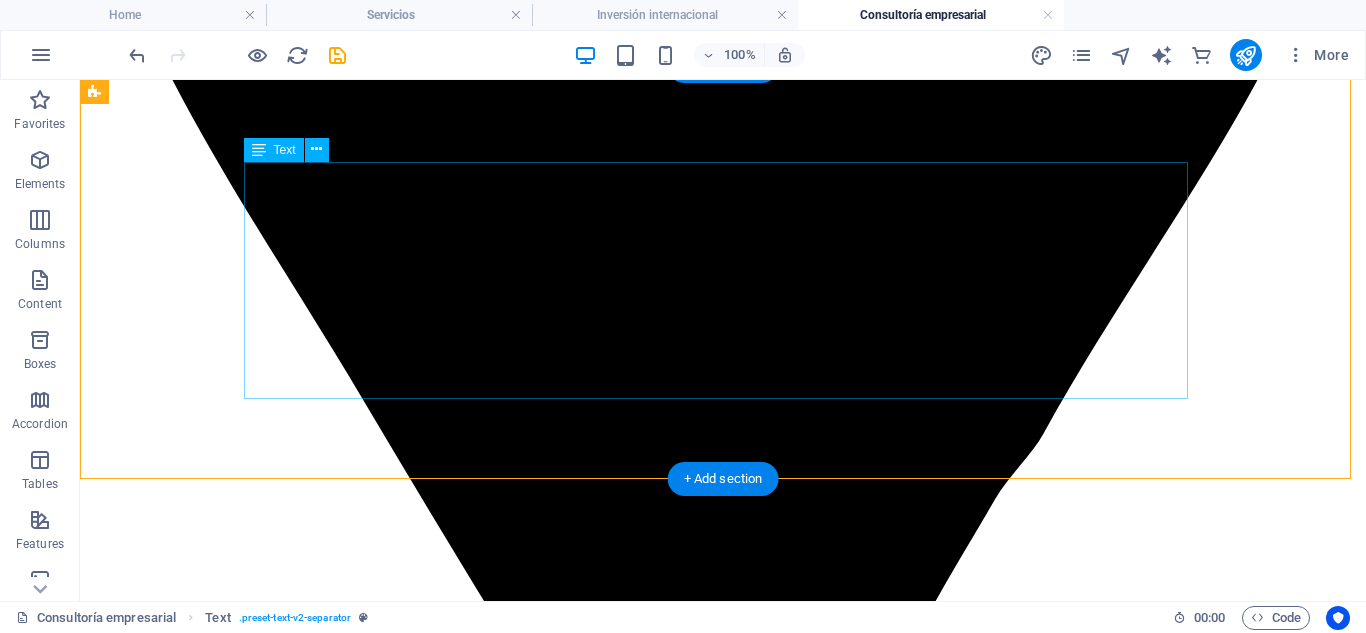 scroll, scrollTop: 1446, scrollLeft: 0, axis: vertical 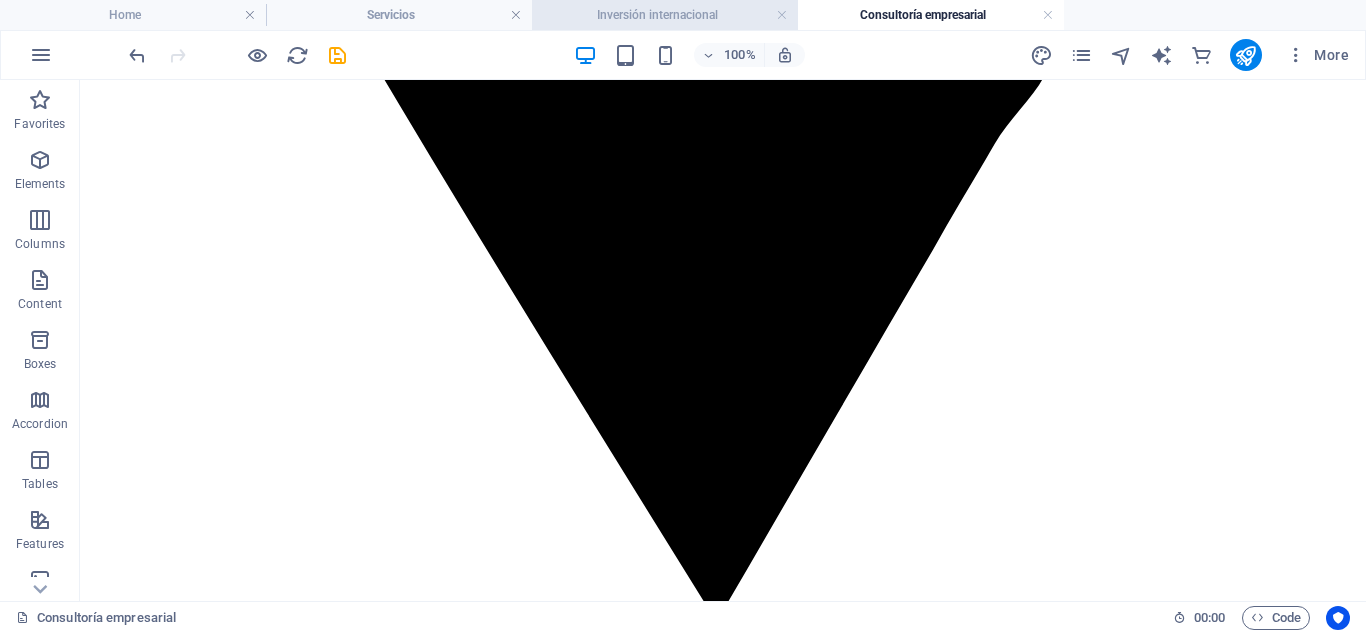 click on "Inversión internacional" at bounding box center [665, 15] 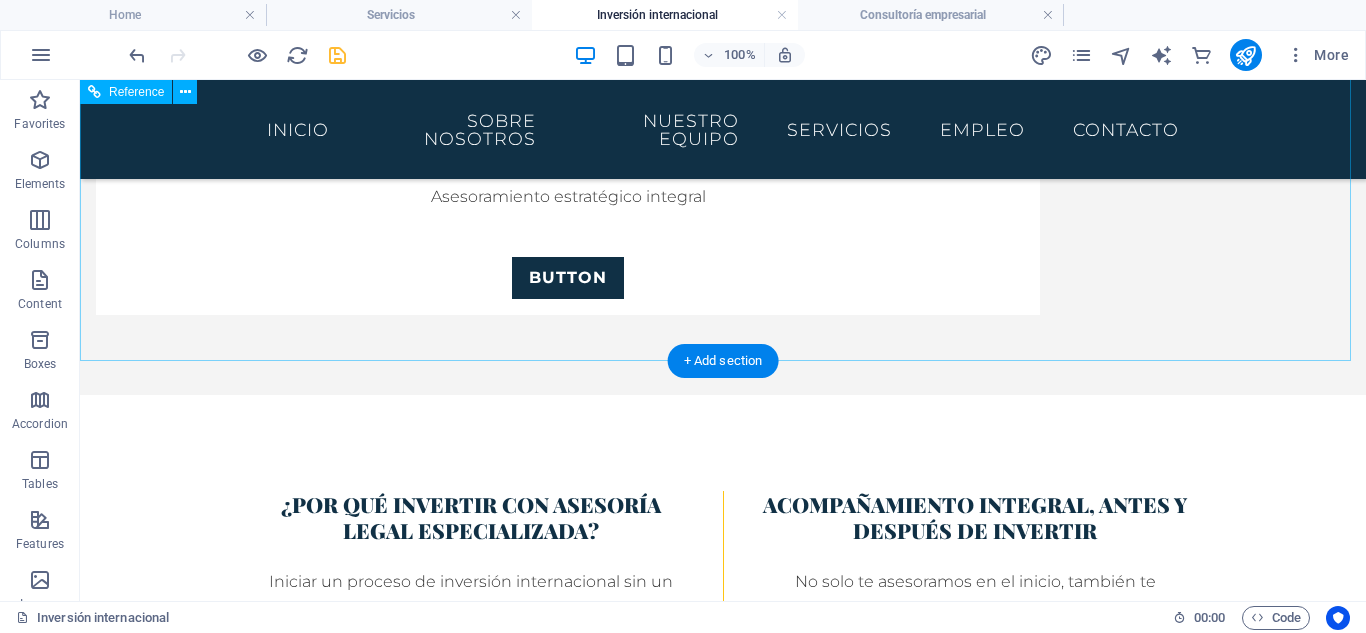 scroll, scrollTop: 1689, scrollLeft: 0, axis: vertical 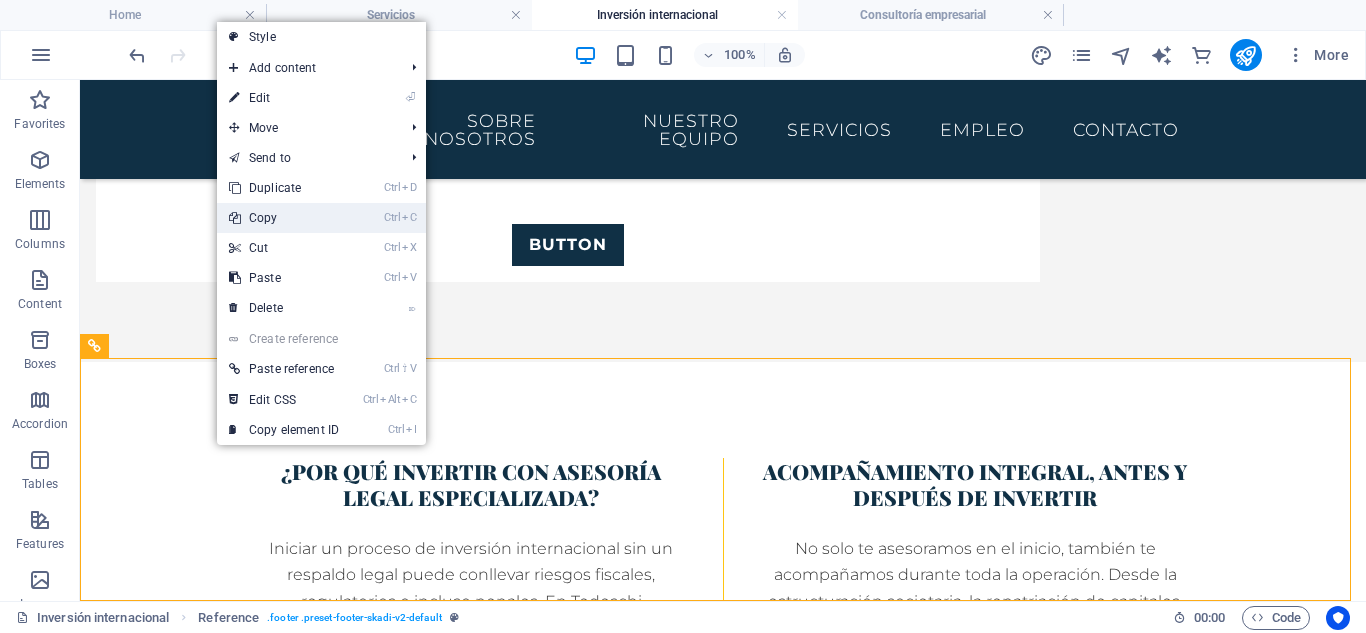 drag, startPoint x: 279, startPoint y: 219, endPoint x: 593, endPoint y: 0, distance: 382.82764 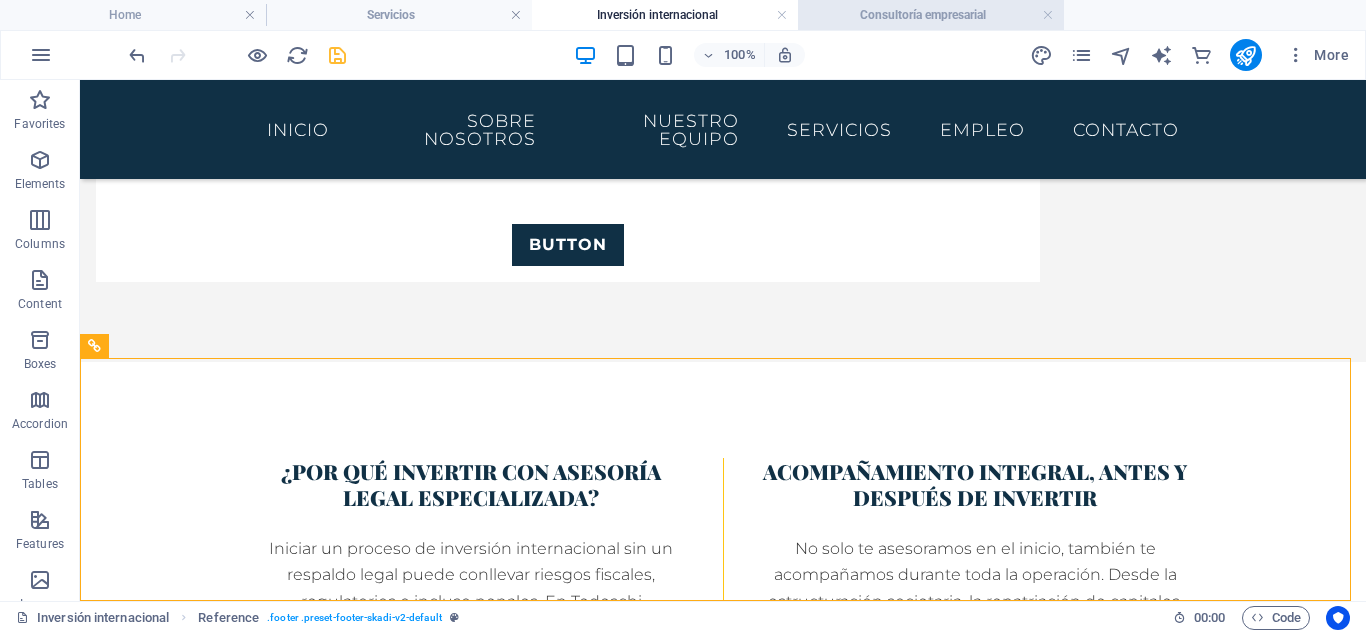 click on "Consultoría empresarial" at bounding box center [931, 15] 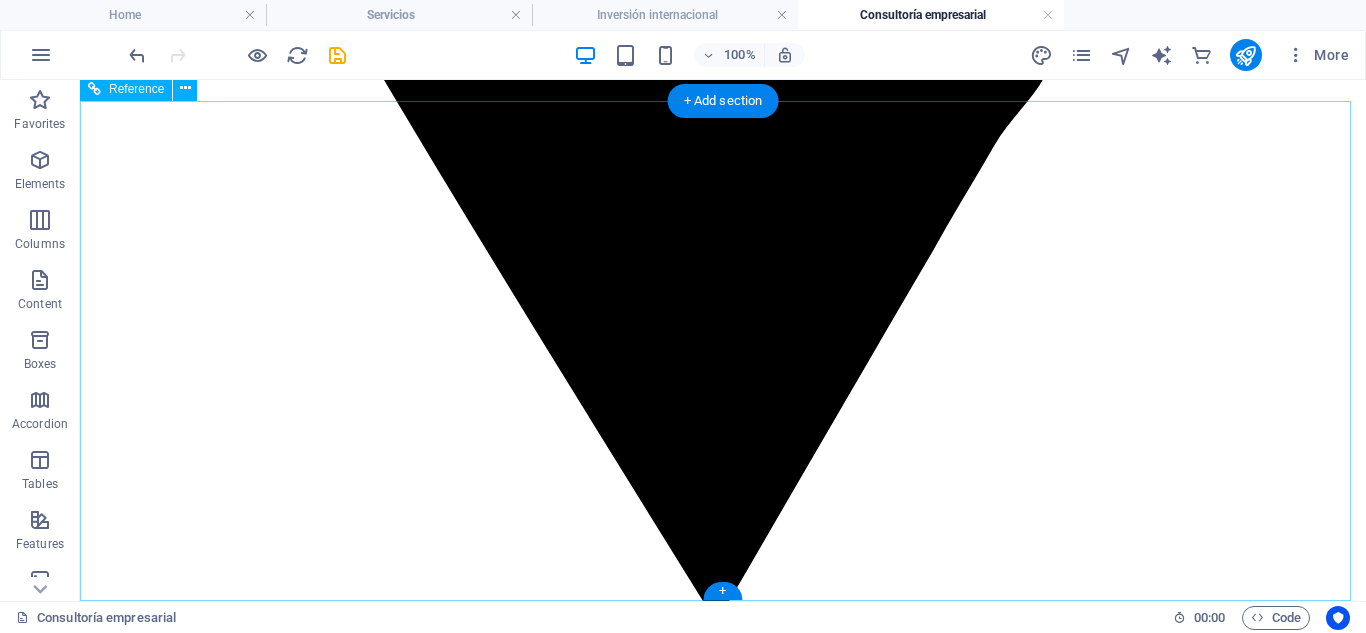scroll, scrollTop: 1446, scrollLeft: 0, axis: vertical 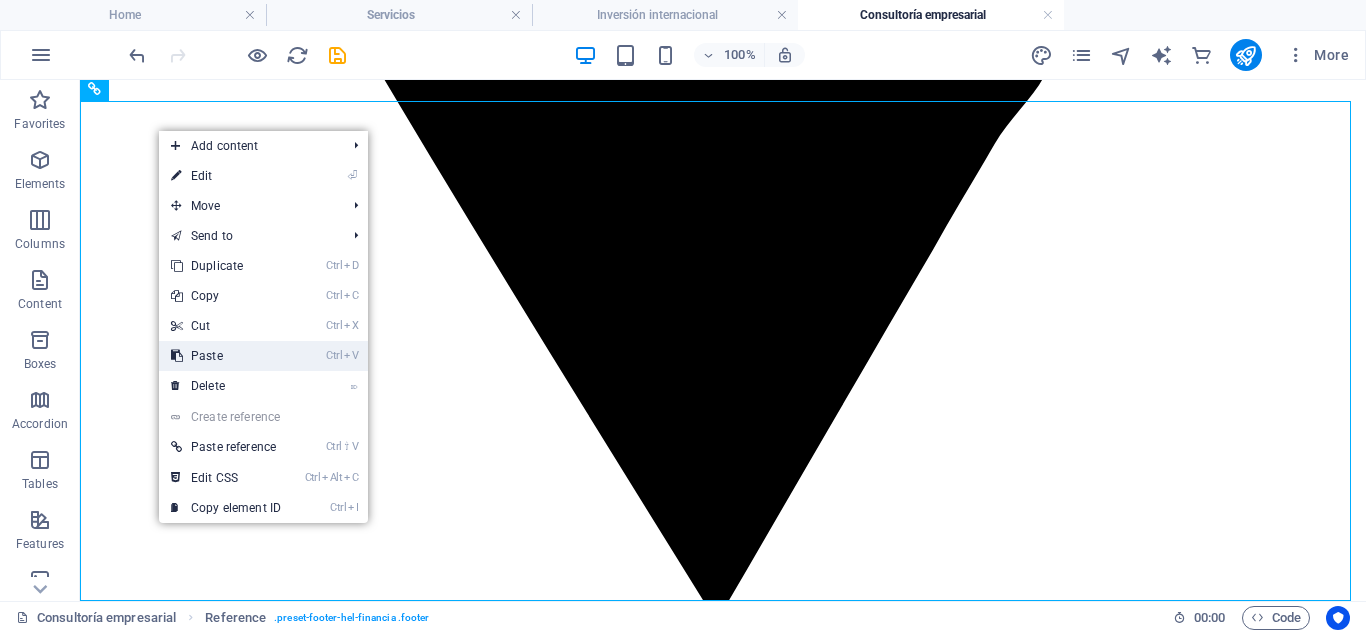 click on "Ctrl V  Paste" at bounding box center [226, 356] 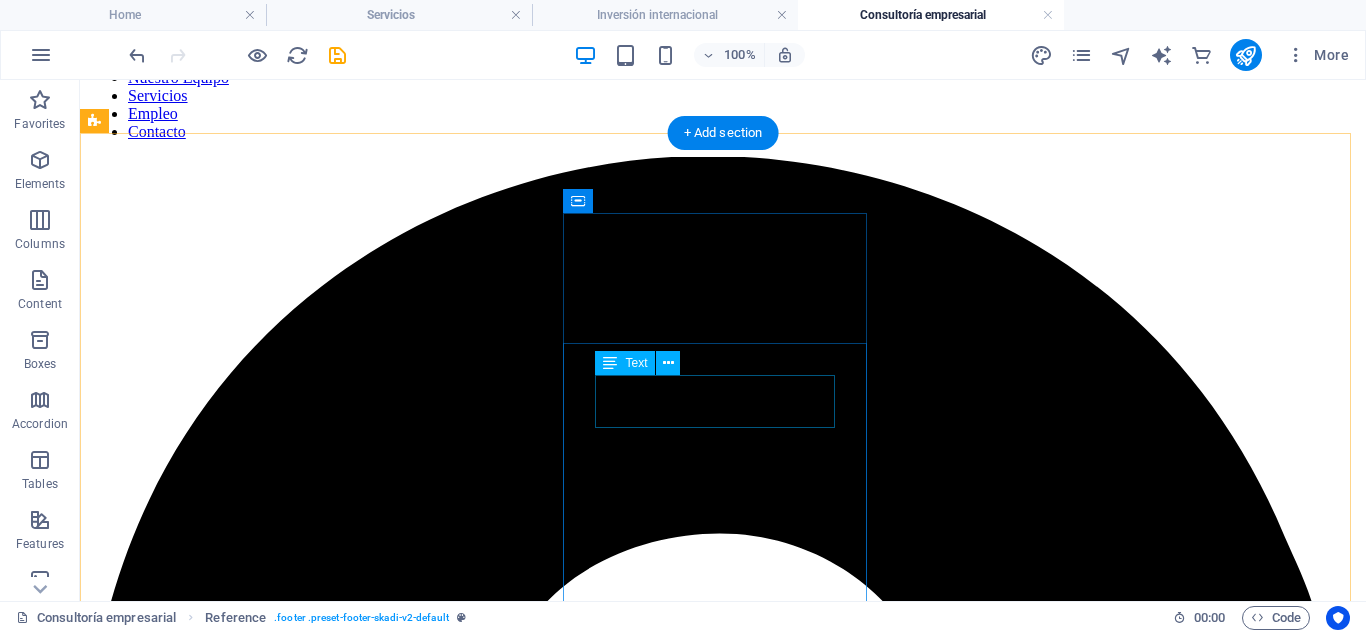scroll, scrollTop: 0, scrollLeft: 0, axis: both 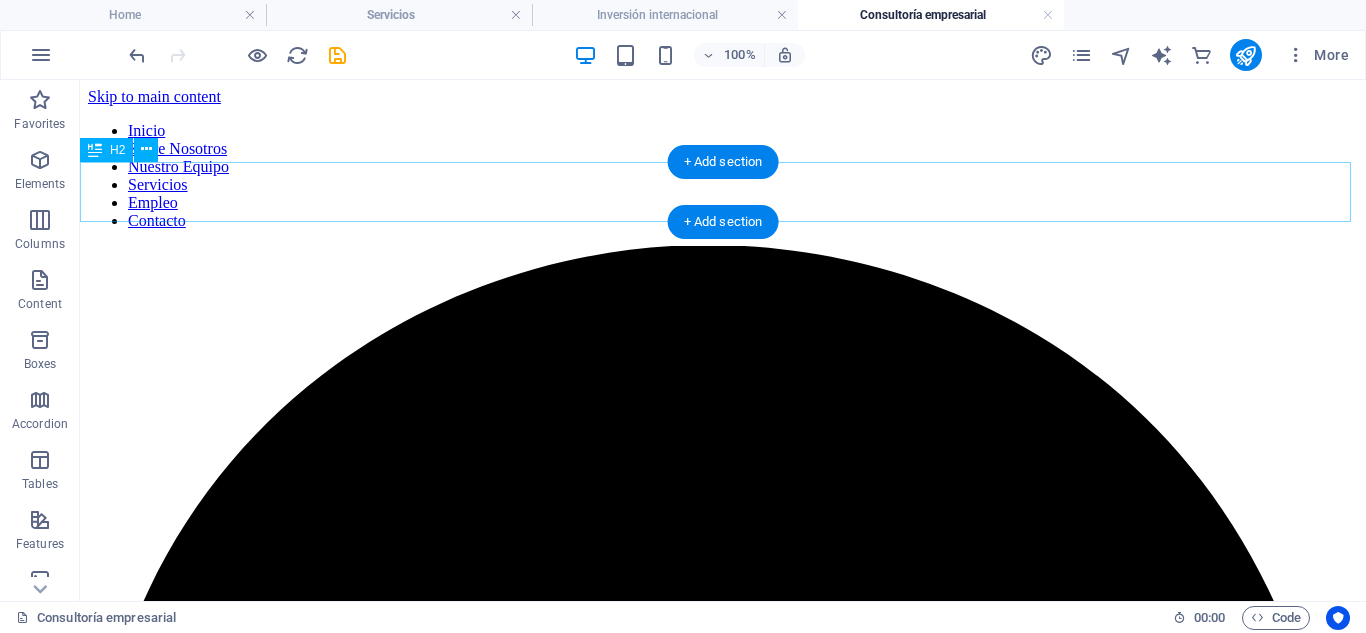 click on "Inversión Internacional" at bounding box center [723, 3382] 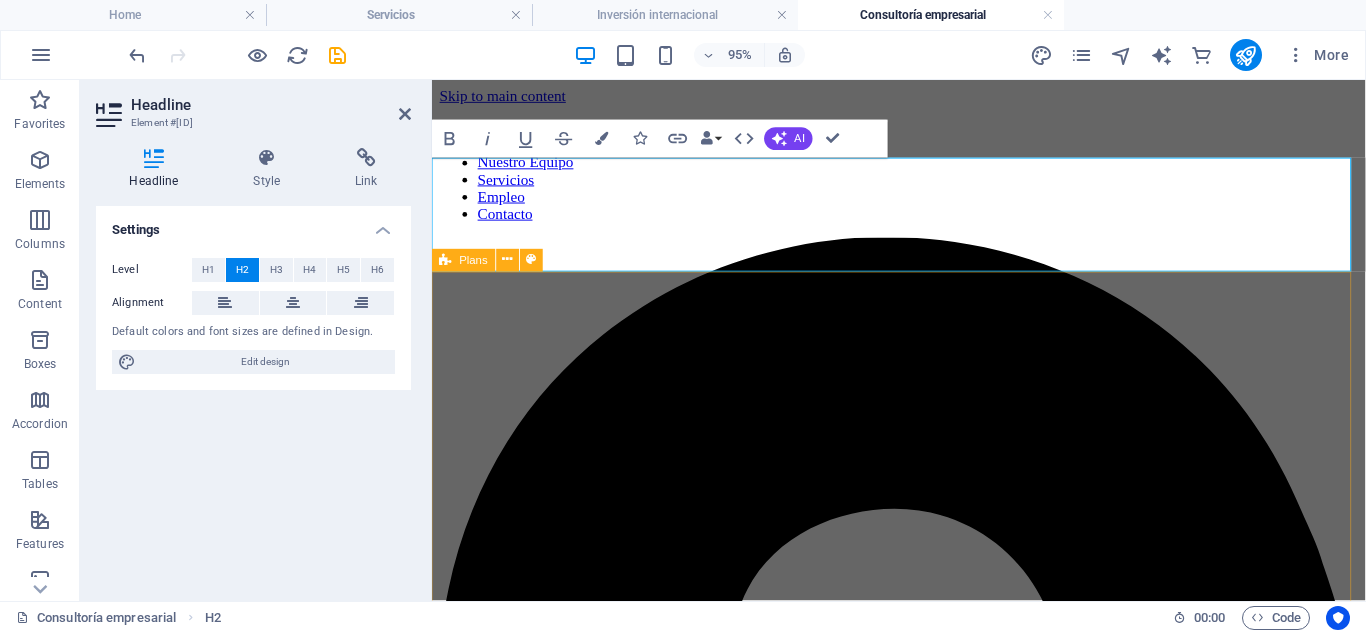 click on "Plan Básico $99 Ideal para personas físicas que desean comenzar a invertir en el extranjero. Revisión básica del marco normativo Asesoría legal introductoria Informe con recomendaciones clave Análisis preliminar del país destino BUTTON Plan Profesional $199 Diseñado para pequeñas empresas que buscan expandirse. Identificación de riesgos y oportunidades Revisión de contratos internacionales Acompañamiento en trámites iniciales Estudio legal completo del país destino BUTTON Plan Corporativo $299 Enfocado a grandes empresas y grupos inversores. Estructuración fiscal internacional Due diligence y auditoría jurídica Soporte legal continuo multijurisdiccional Asesoramiento estratégico integral BUTTON" at bounding box center [923, 4642] 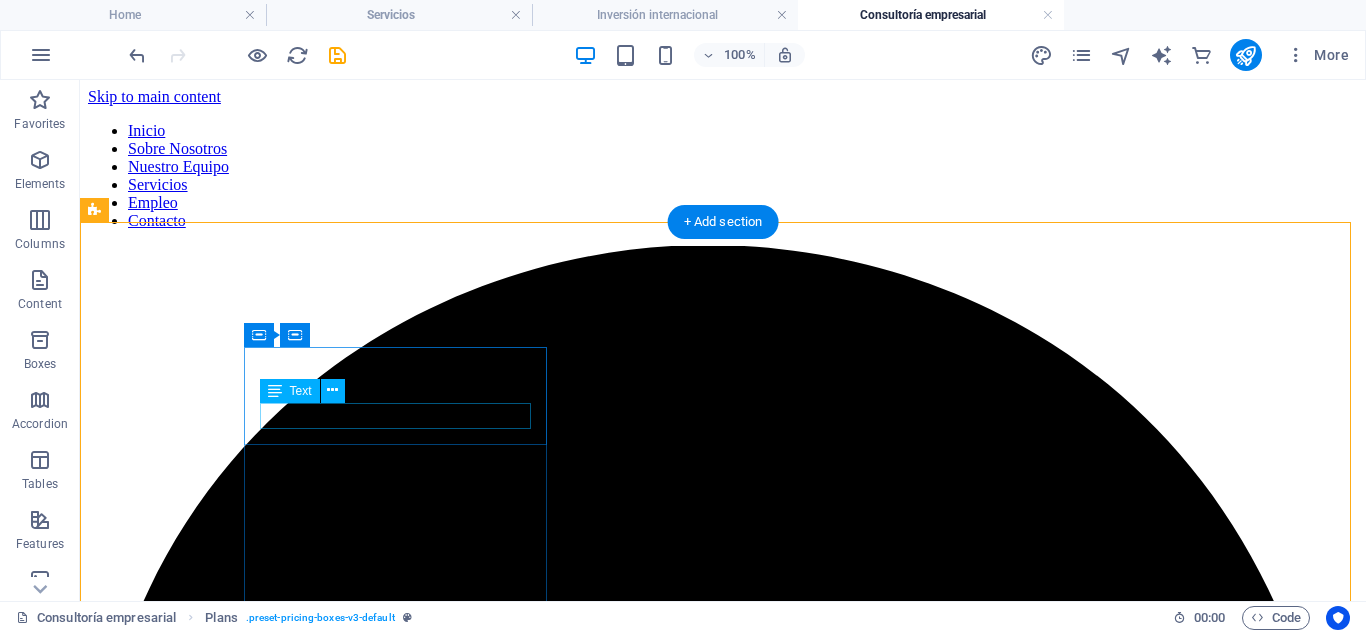 click on "Plan Básico" at bounding box center [723, 4660] 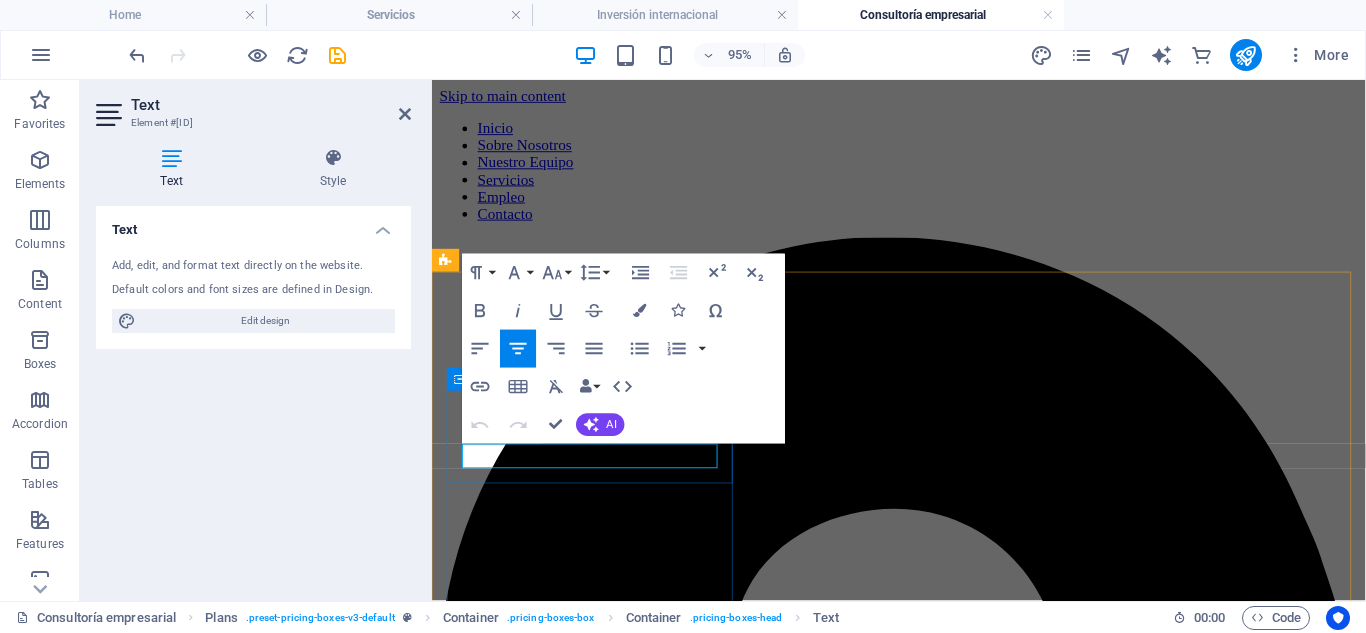 drag, startPoint x: 659, startPoint y: 478, endPoint x: 493, endPoint y: 467, distance: 166.36406 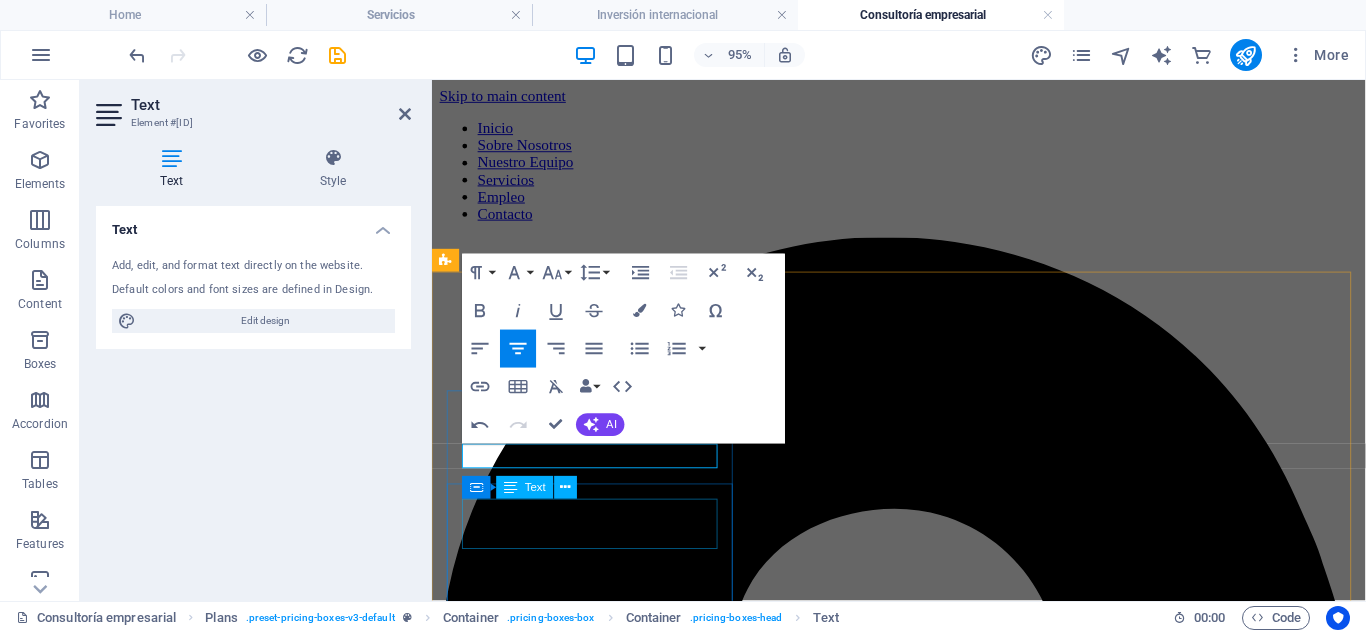 click on "$99" at bounding box center (923, 3677) 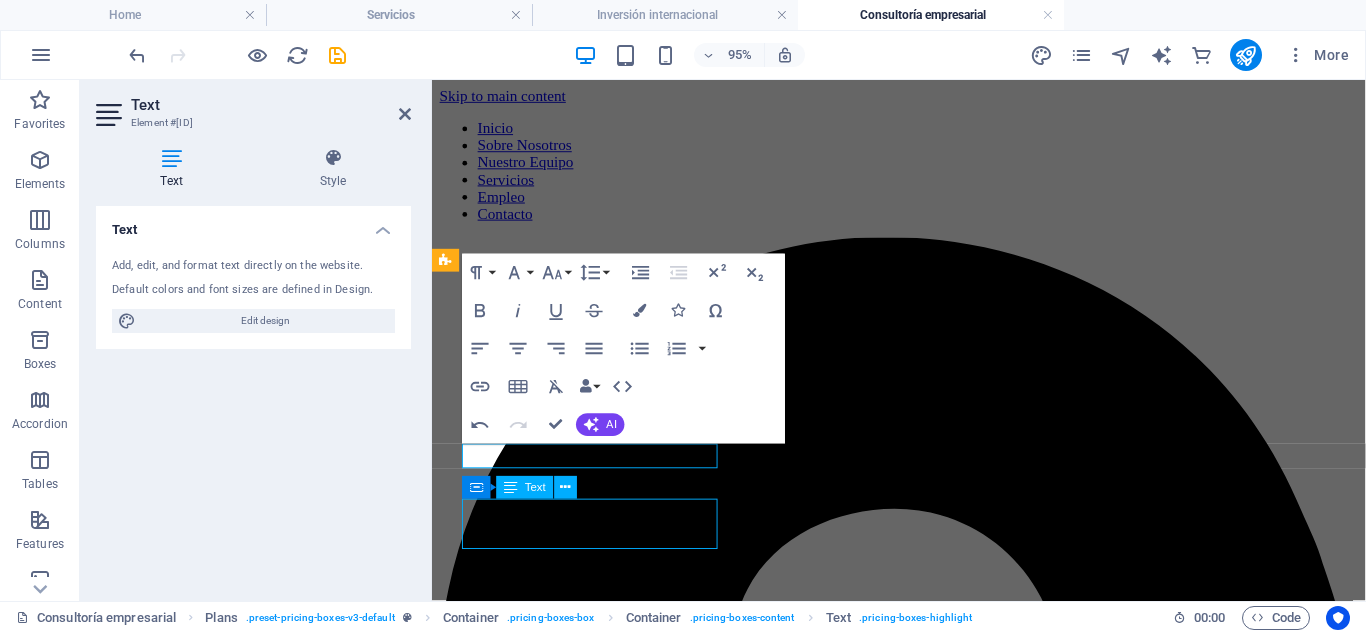 click on "$99" at bounding box center [923, 3677] 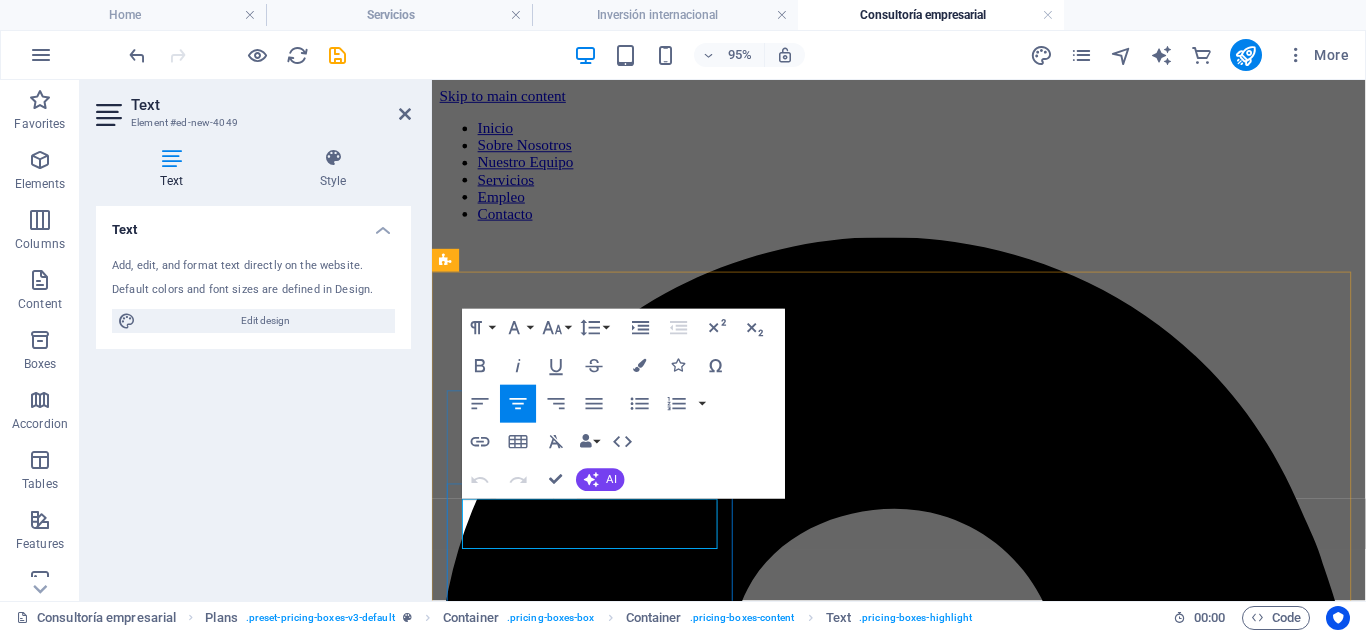 click on "$99" at bounding box center (923, 3677) 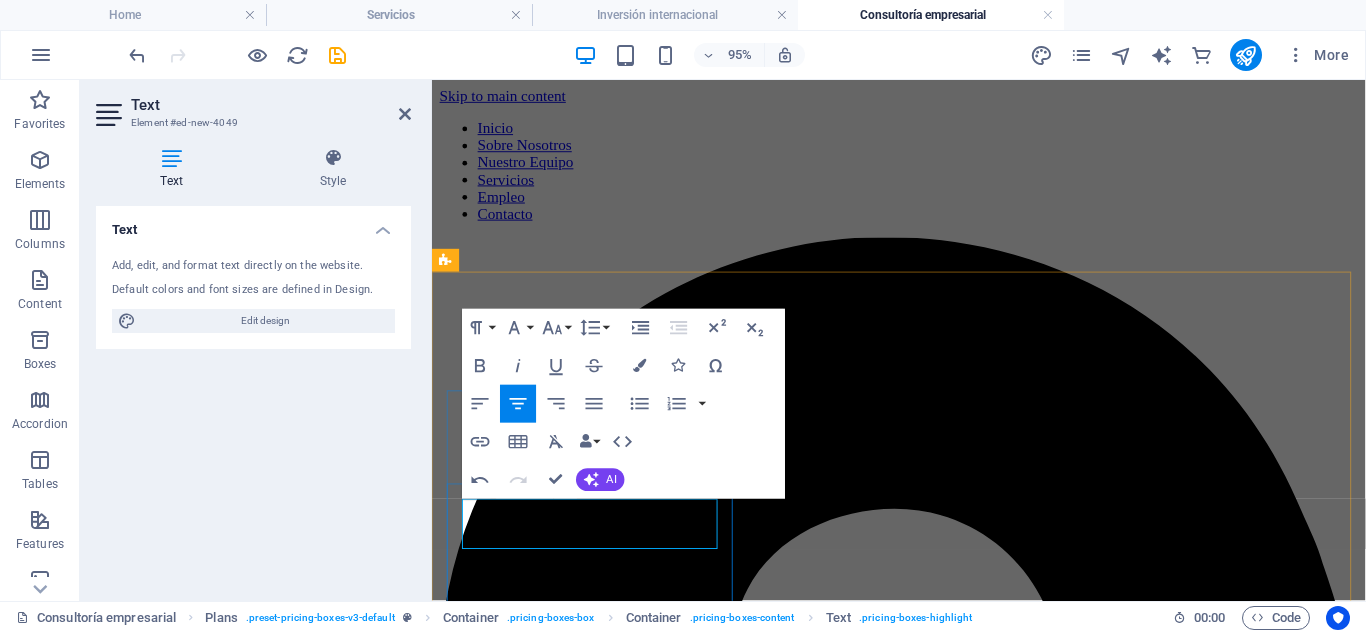 click on "$350" at bounding box center (923, 3677) 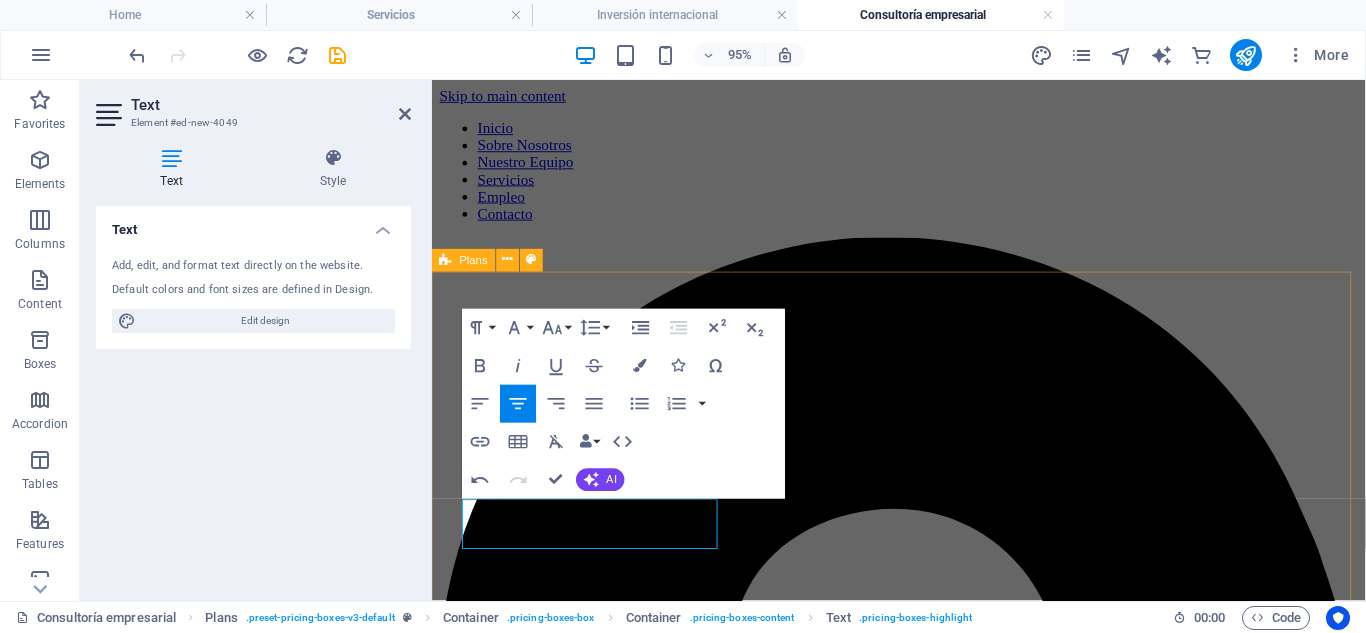 click on "Plan Emprendedor €350 Ideal para personas físicas que desean comenzar a invertir en el extranjero. Revisión básica del marco normativo Asesoría legal introductoria Informe con recomendaciones clave Análisis preliminar del país destino BUTTON Plan Profesional $199 Diseñado para pequeñas empresas que buscan expandirse. Identificación de riesgos y oportunidades Revisión de contratos internacionales Acompañamiento en trámites iniciales Estudio legal completo del país destino BUTTON Plan Corporativo $299 Enfocado a grandes empresas y grupos inversores. Estructuración fiscal internacional Due diligence y auditoría jurídica Soporte legal continuo multijurisdiccional Asesoramiento estratégico integral BUTTON" at bounding box center [923, 4642] 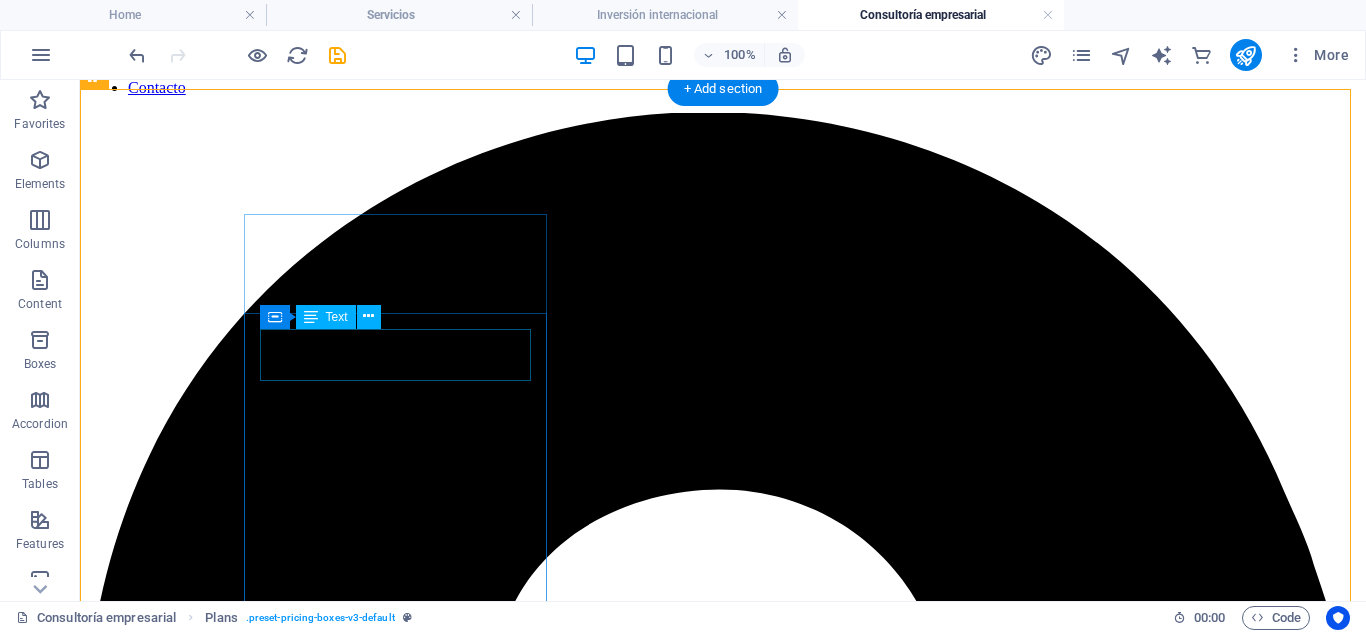 scroll, scrollTop: 267, scrollLeft: 0, axis: vertical 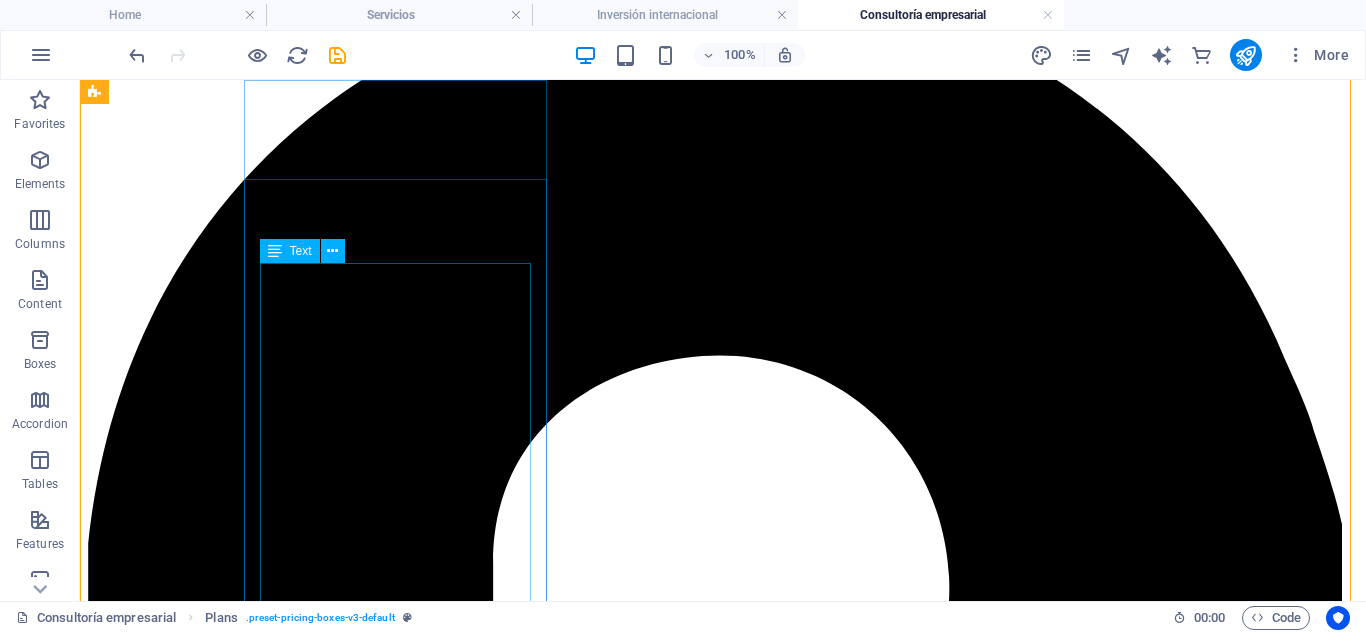 click on "Ideal para personas físicas que desean comenzar a invertir en el extranjero. Revisión básica del marco normativo Asesoría legal introductoria Informe con recomendaciones clave Análisis preliminar del país destino" at bounding box center [723, 4594] 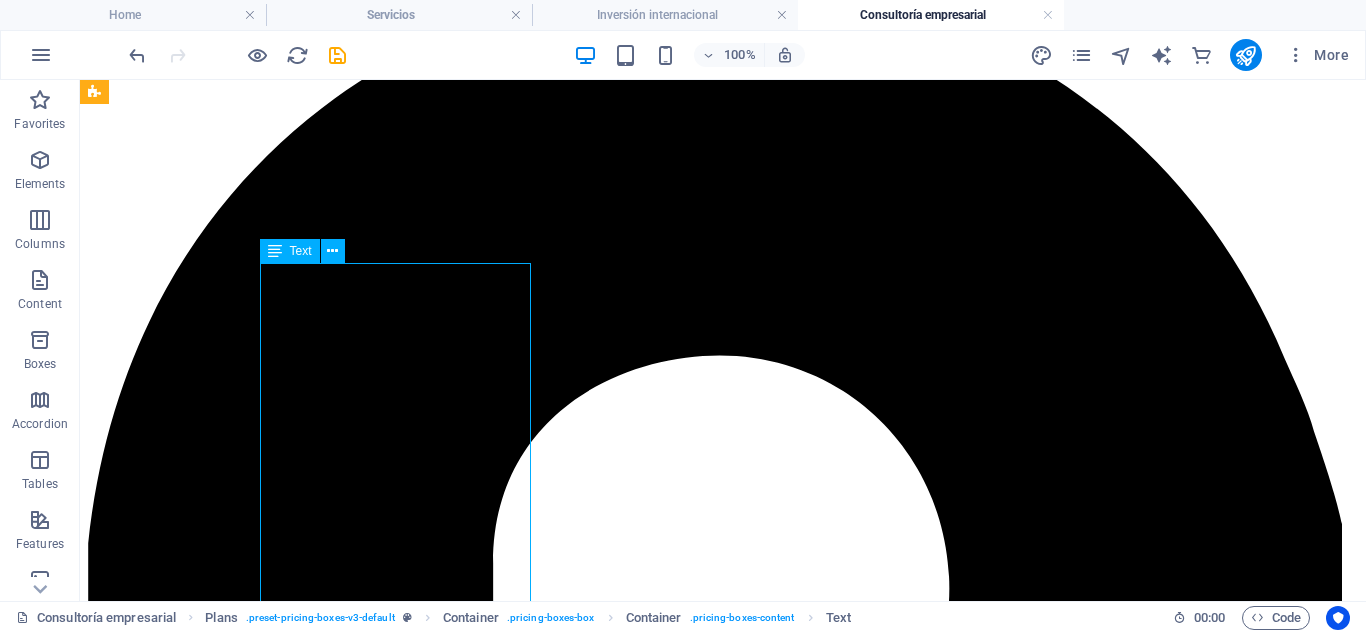 click on "Ideal para personas físicas que desean comenzar a invertir en el extranjero. Revisión básica del marco normativo Asesoría legal introductoria Informe con recomendaciones clave Análisis preliminar del país destino" at bounding box center (723, 4594) 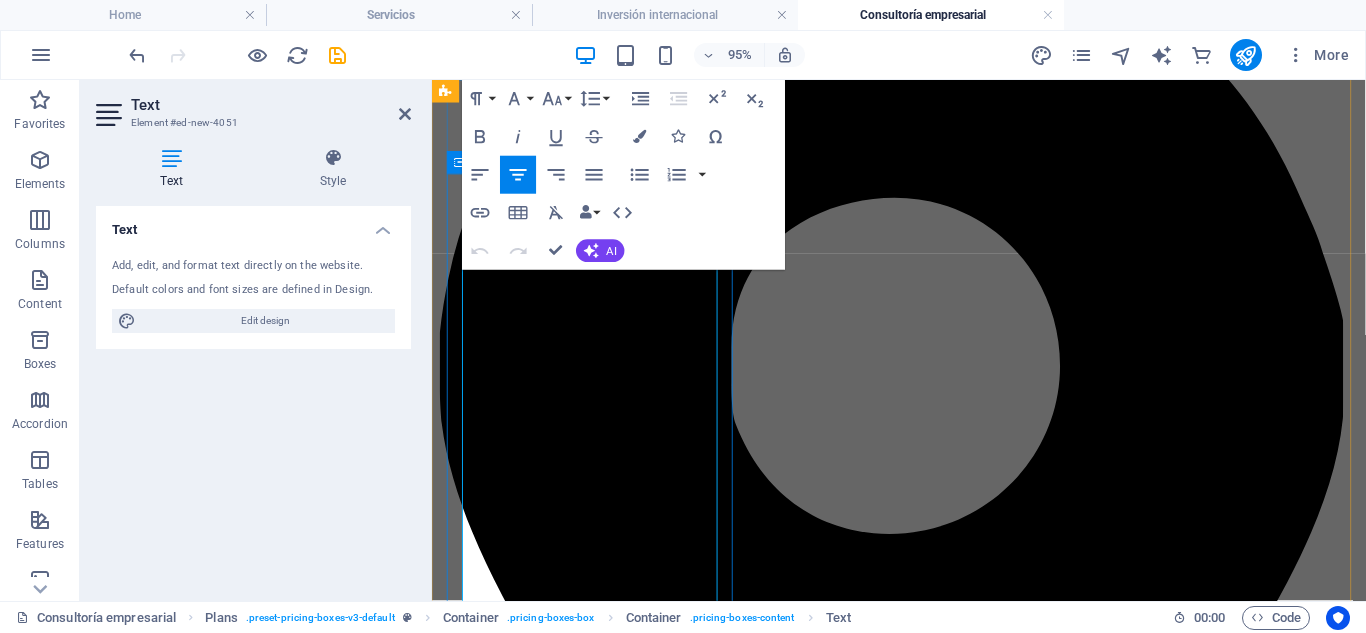 click on "Ideal para personas físicas que desean comenzar a invertir en el extranjero." at bounding box center [923, 3416] 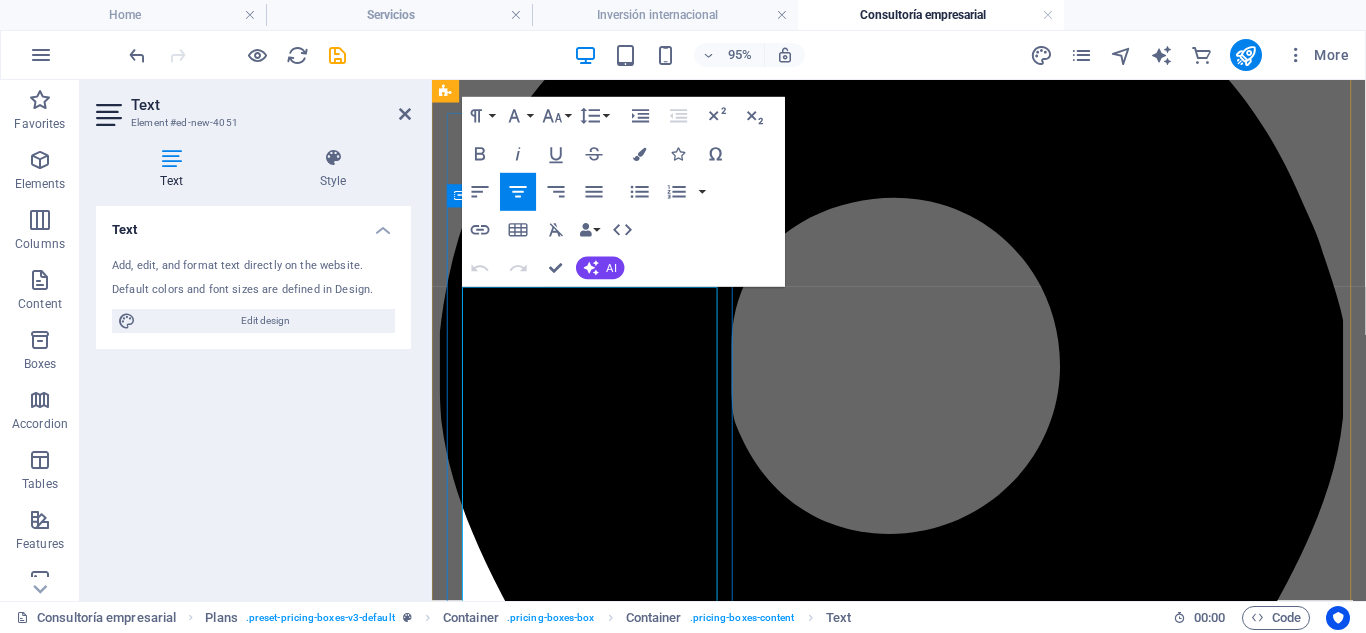 scroll, scrollTop: 193, scrollLeft: 0, axis: vertical 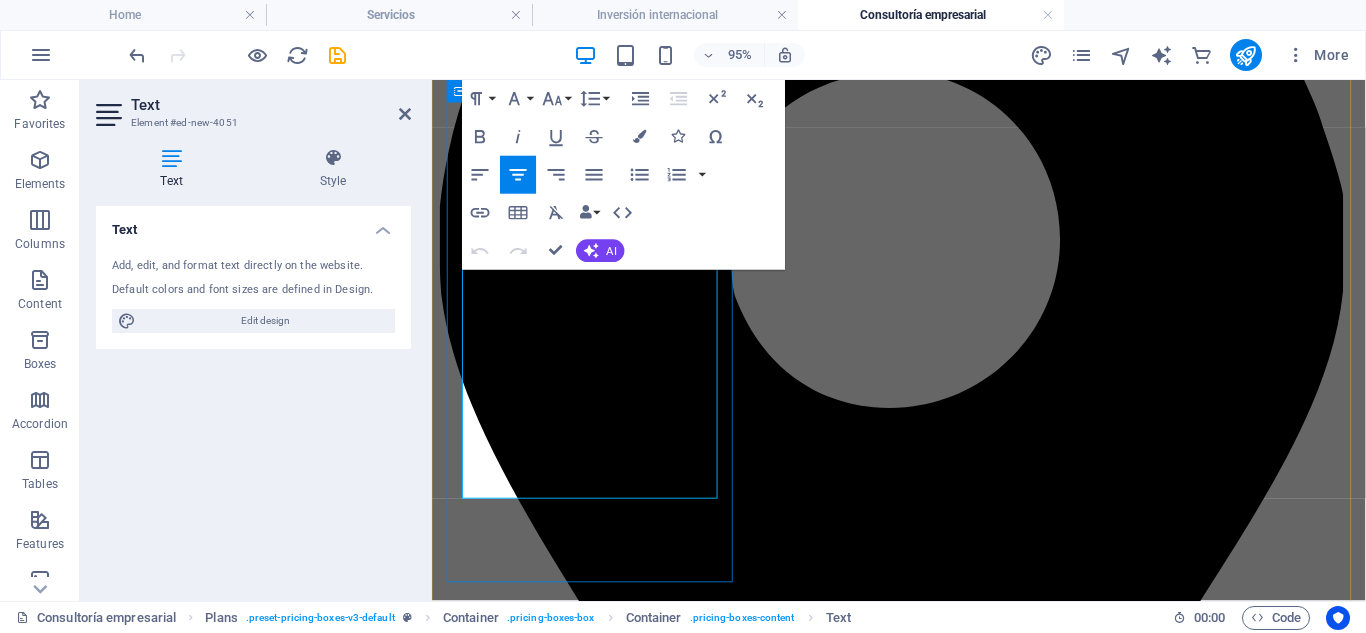 drag, startPoint x: 478, startPoint y: 410, endPoint x: 671, endPoint y: 507, distance: 216.00462 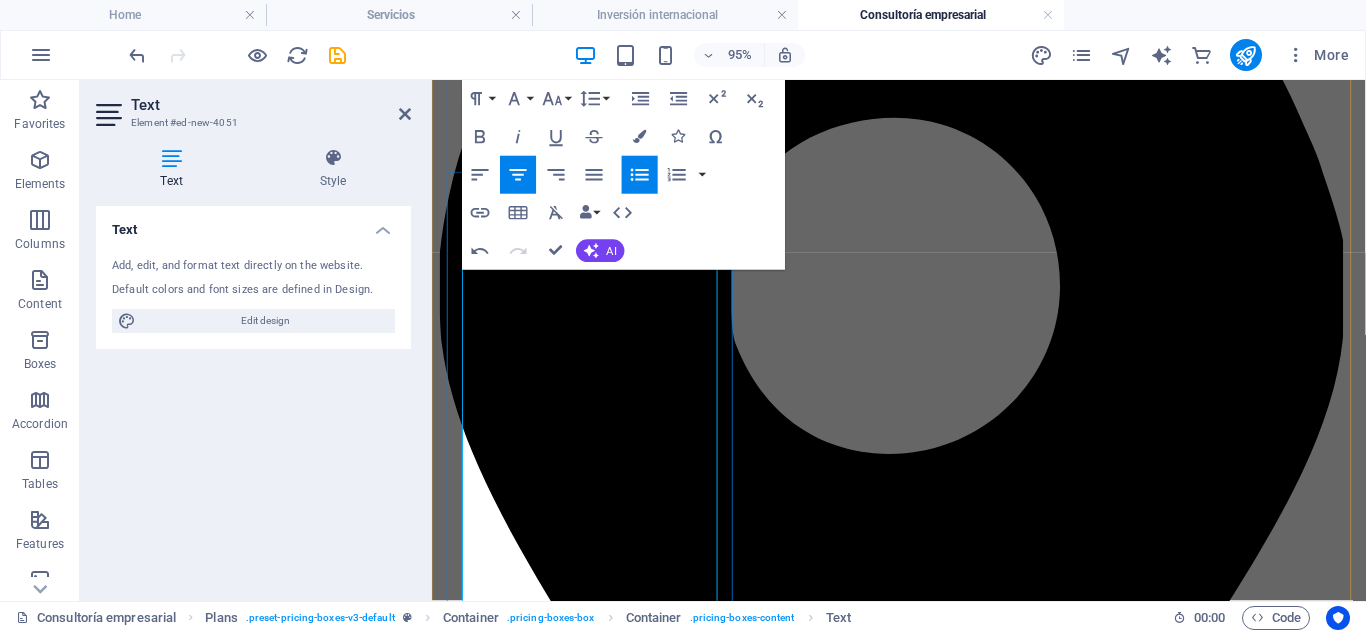 scroll, scrollTop: 296, scrollLeft: 0, axis: vertical 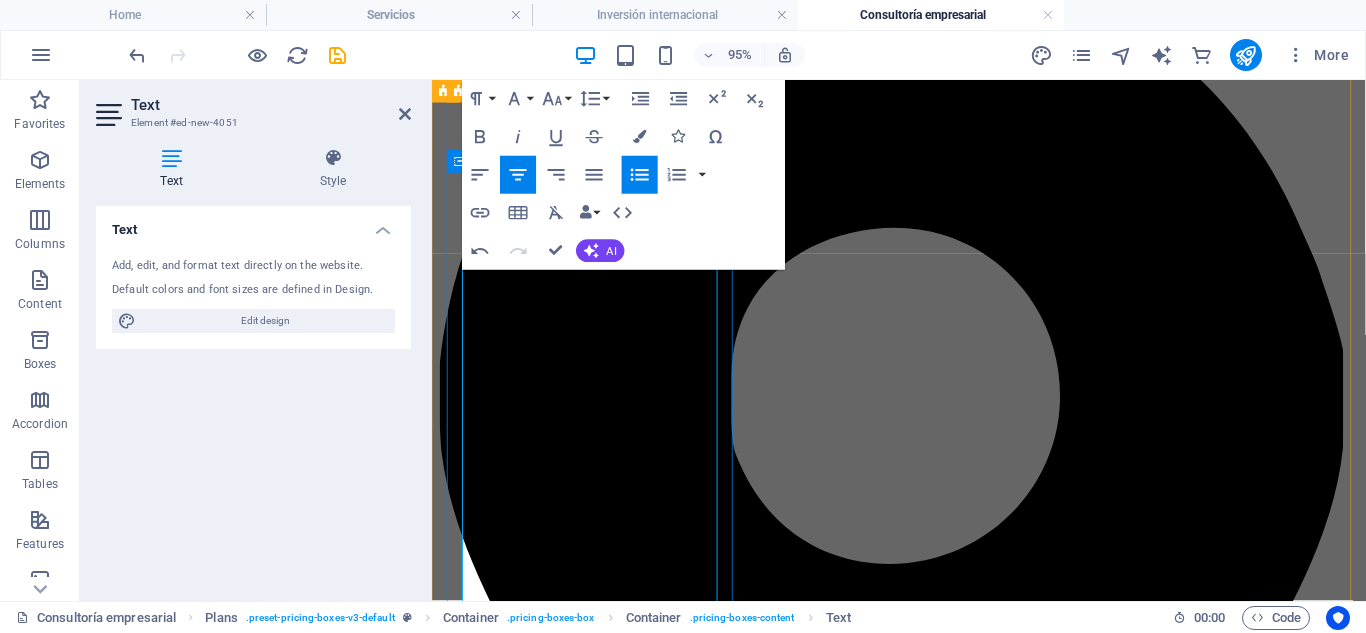 drag, startPoint x: 479, startPoint y: 383, endPoint x: 742, endPoint y: 417, distance: 265.1886 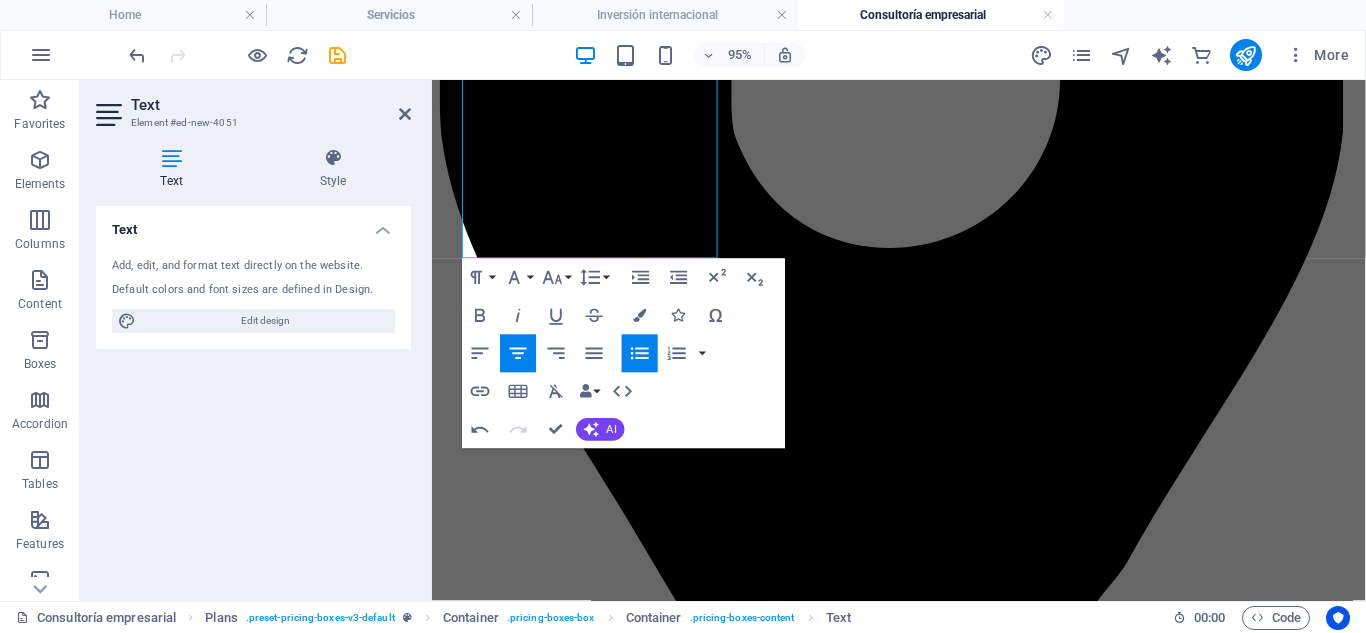 scroll, scrollTop: 575, scrollLeft: 0, axis: vertical 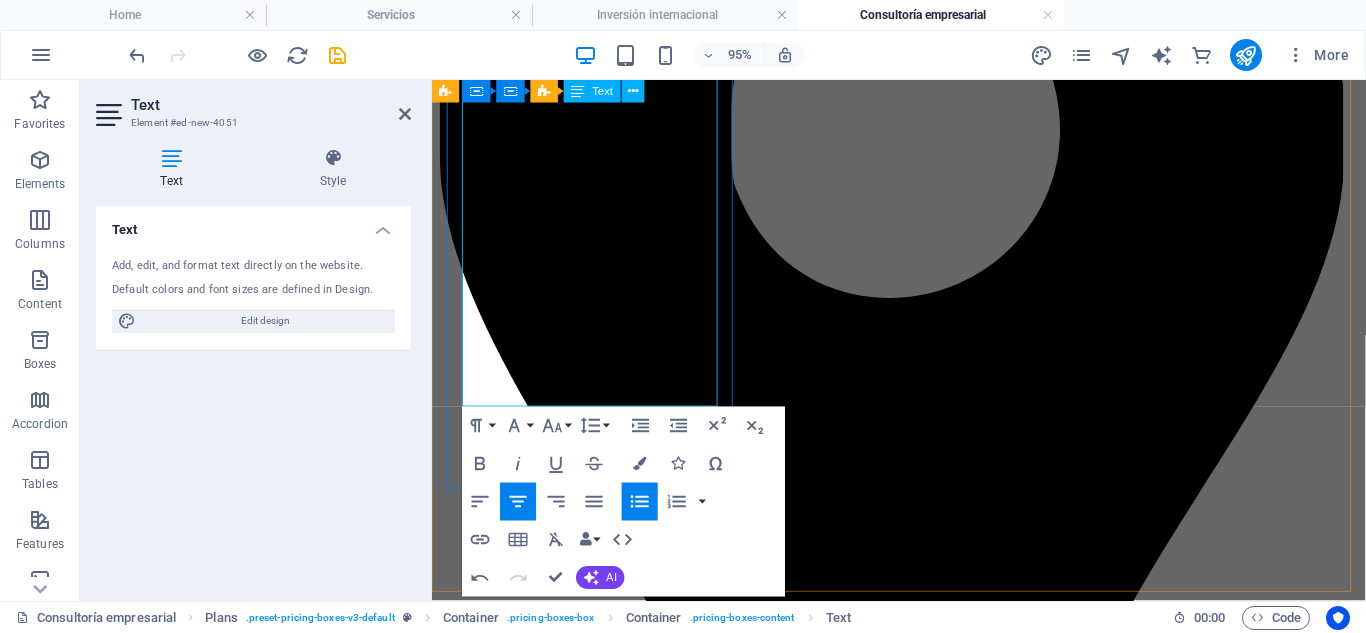 click at bounding box center (943, 3338) 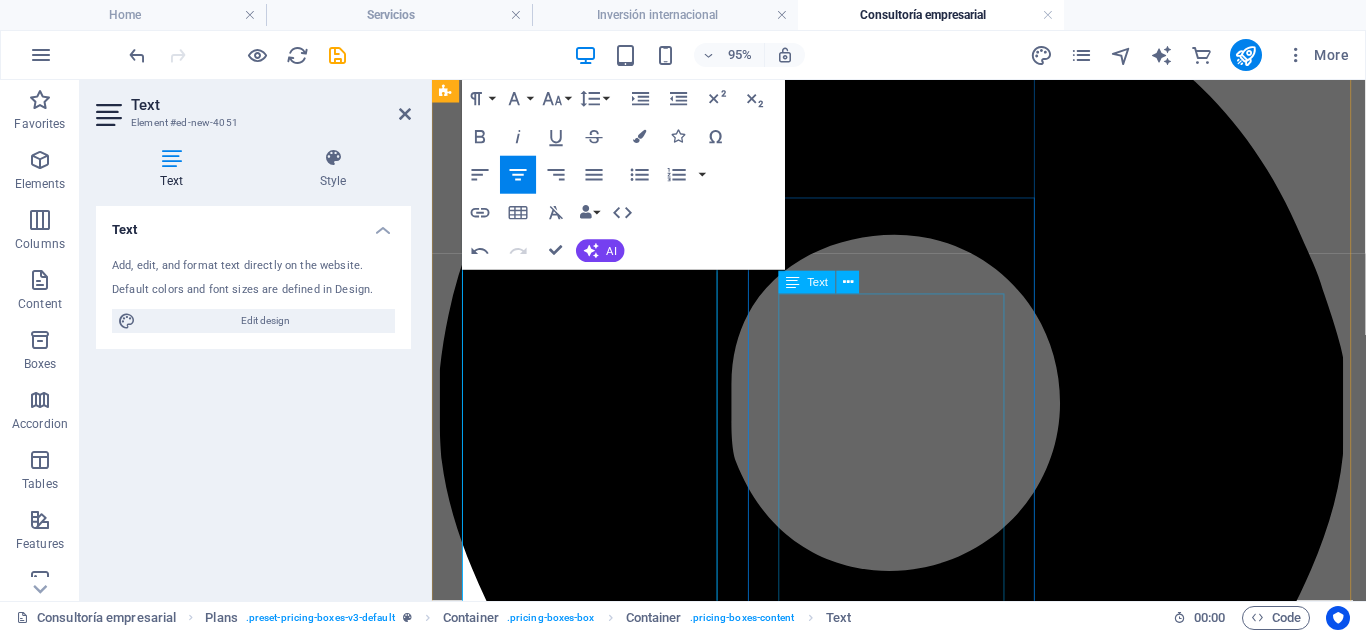 click on "Diseñado para pequeñas empresas que buscan expandirse. Identificación de riesgos y oportunidades Revisión de contratos internacionales Acompañamiento en trámites iniciales Estudio legal completo del país destino" at bounding box center [923, 4853] 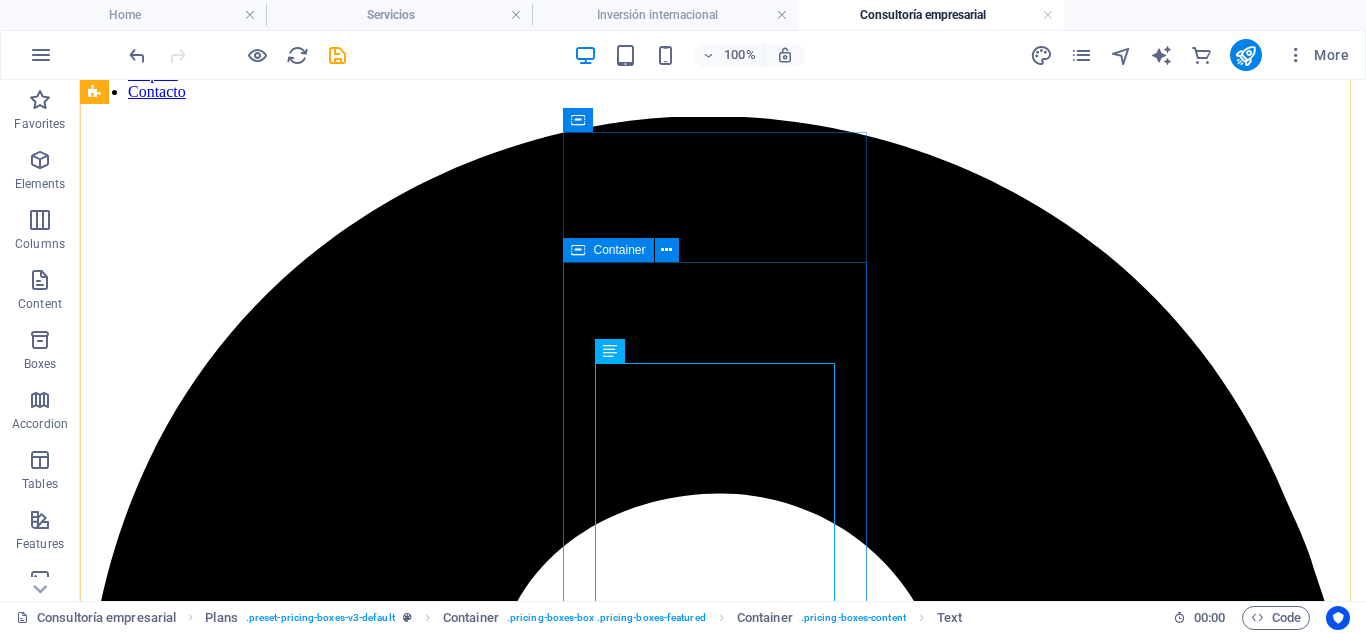 scroll, scrollTop: 94, scrollLeft: 0, axis: vertical 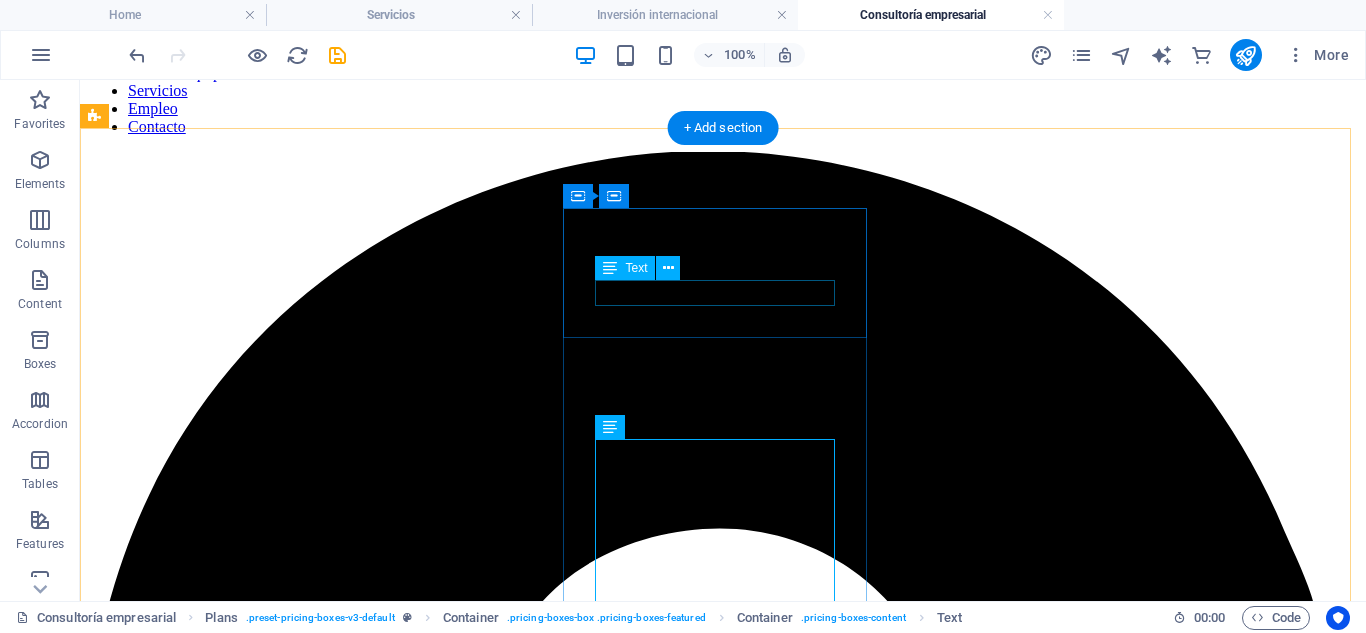 click on "Plan Profesional" at bounding box center (723, 6169) 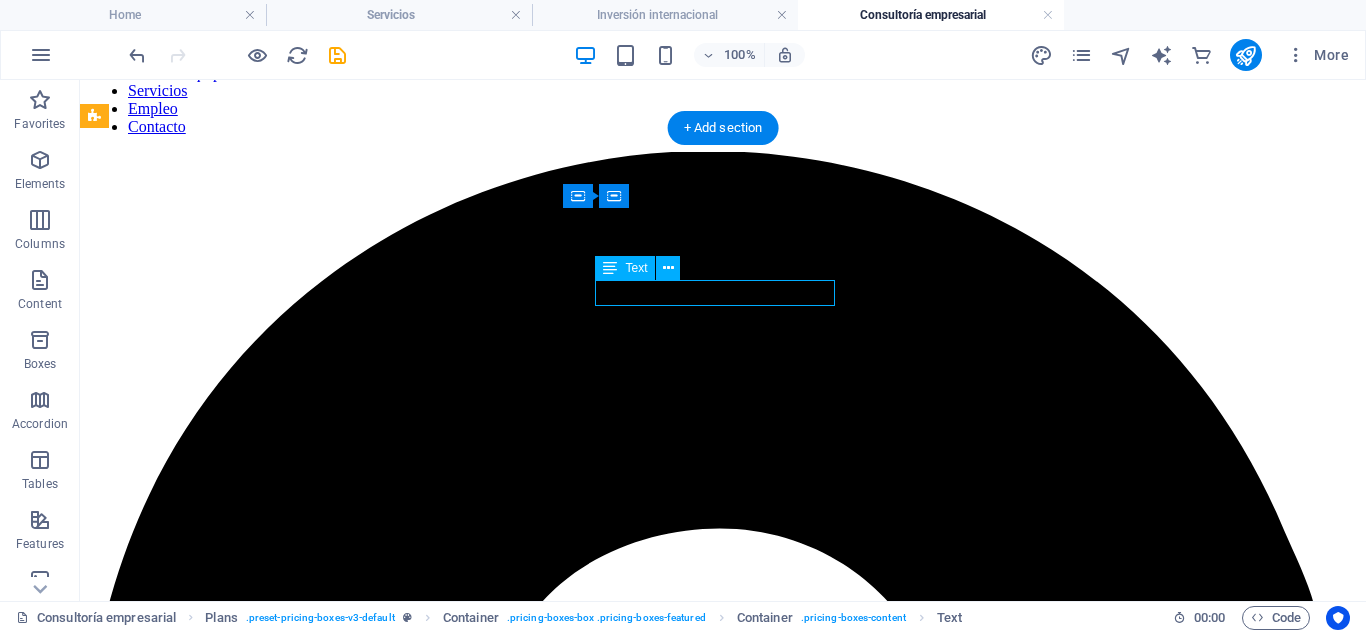 click on "Plan Profesional" at bounding box center (723, 6169) 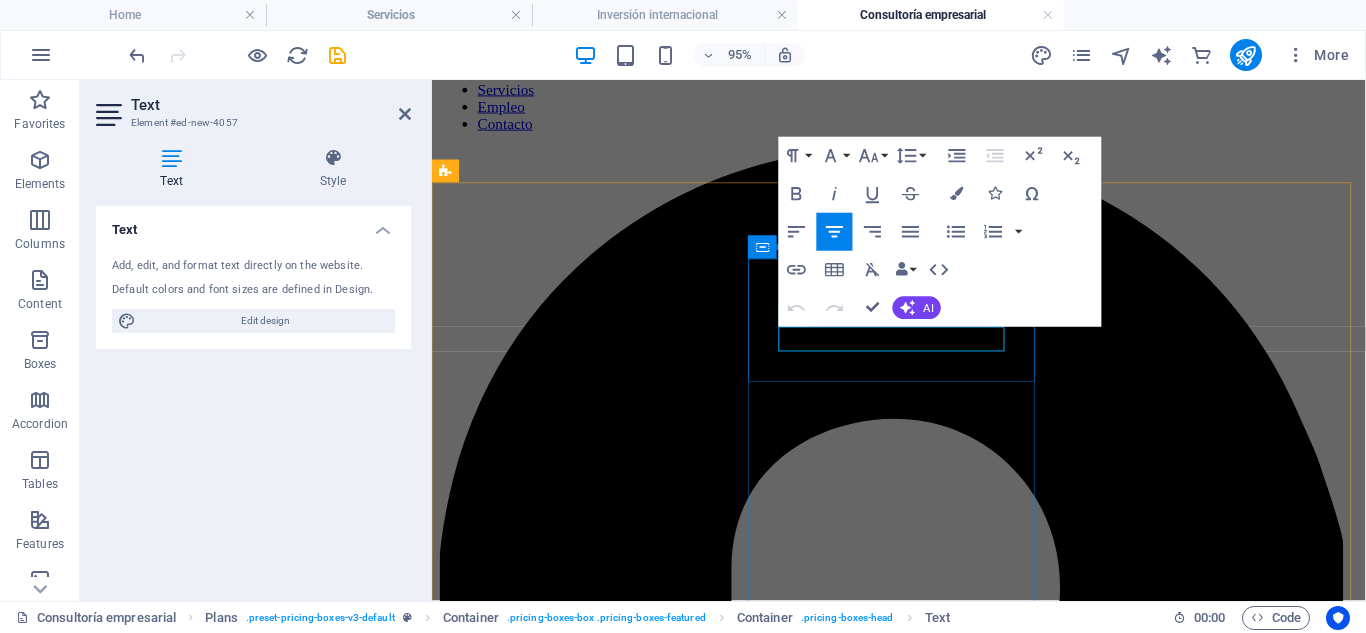 drag, startPoint x: 1022, startPoint y: 344, endPoint x: 786, endPoint y: 344, distance: 236 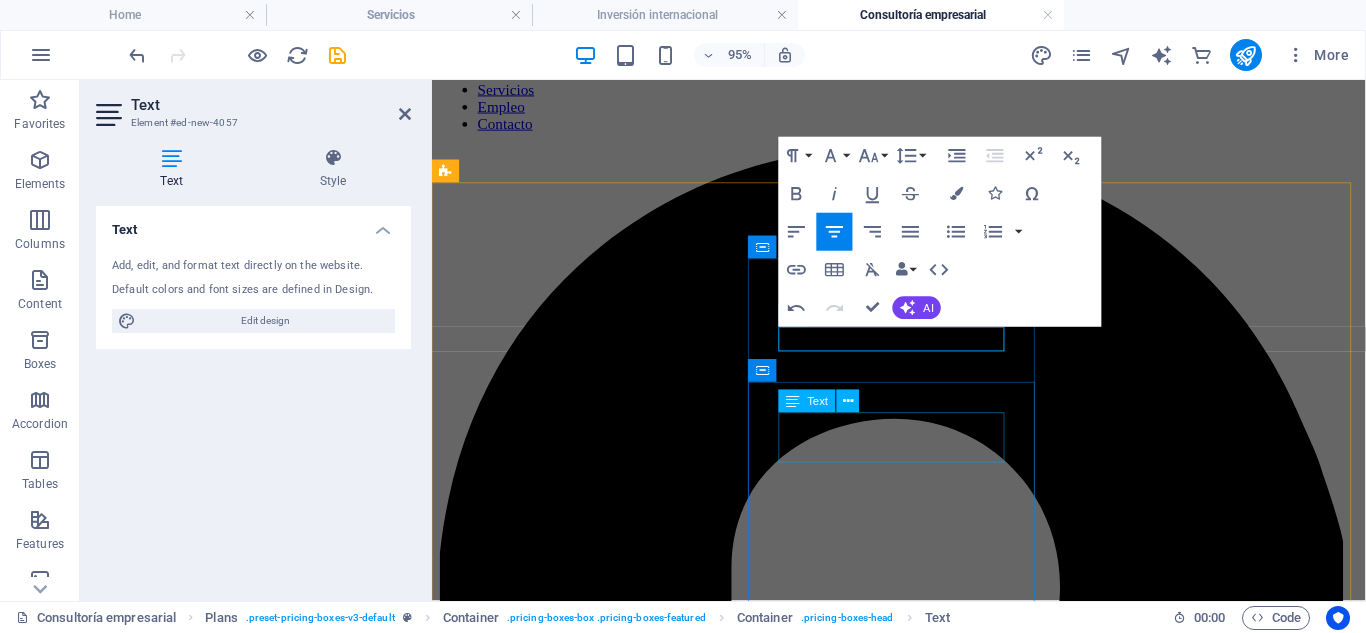 click on "$199" at bounding box center [923, 4896] 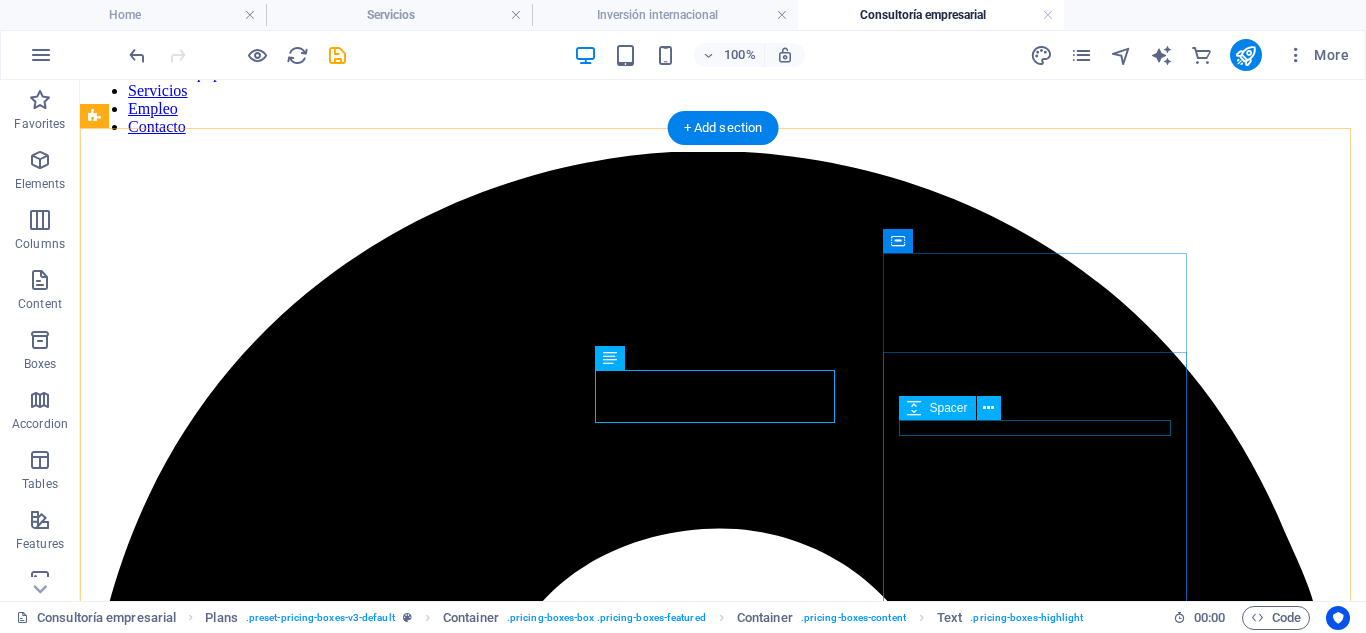 click at bounding box center [723, 7856] 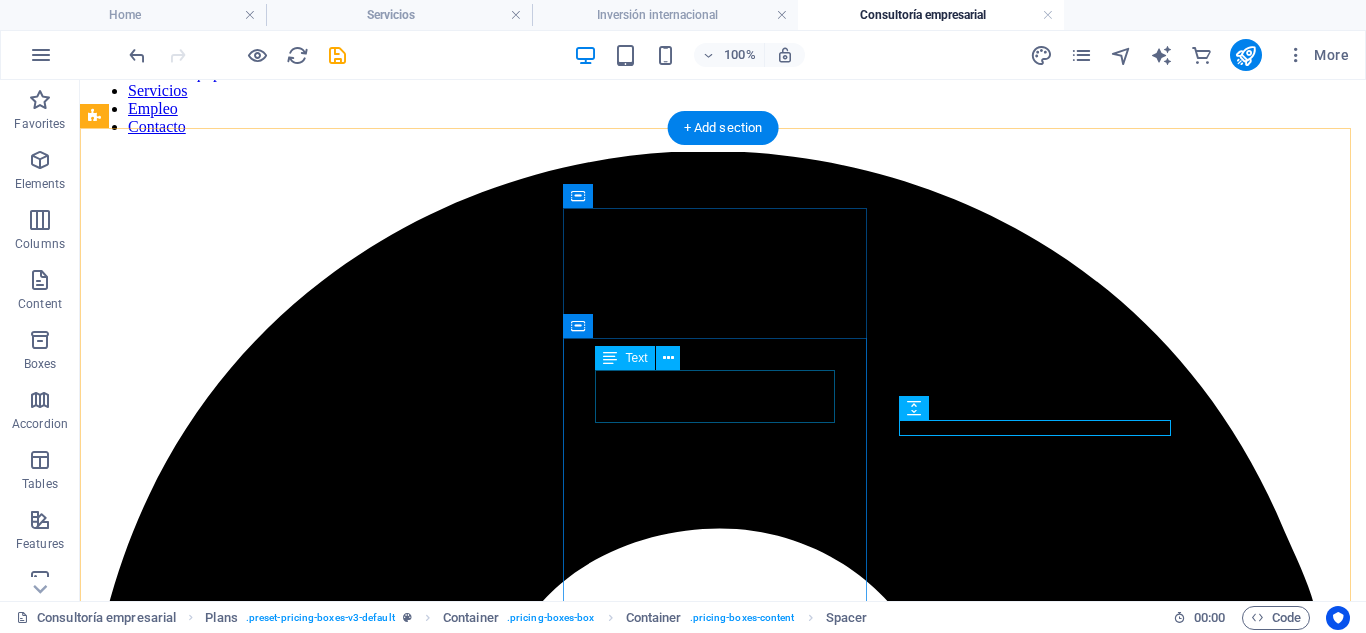 click on "$199" at bounding box center [723, 6219] 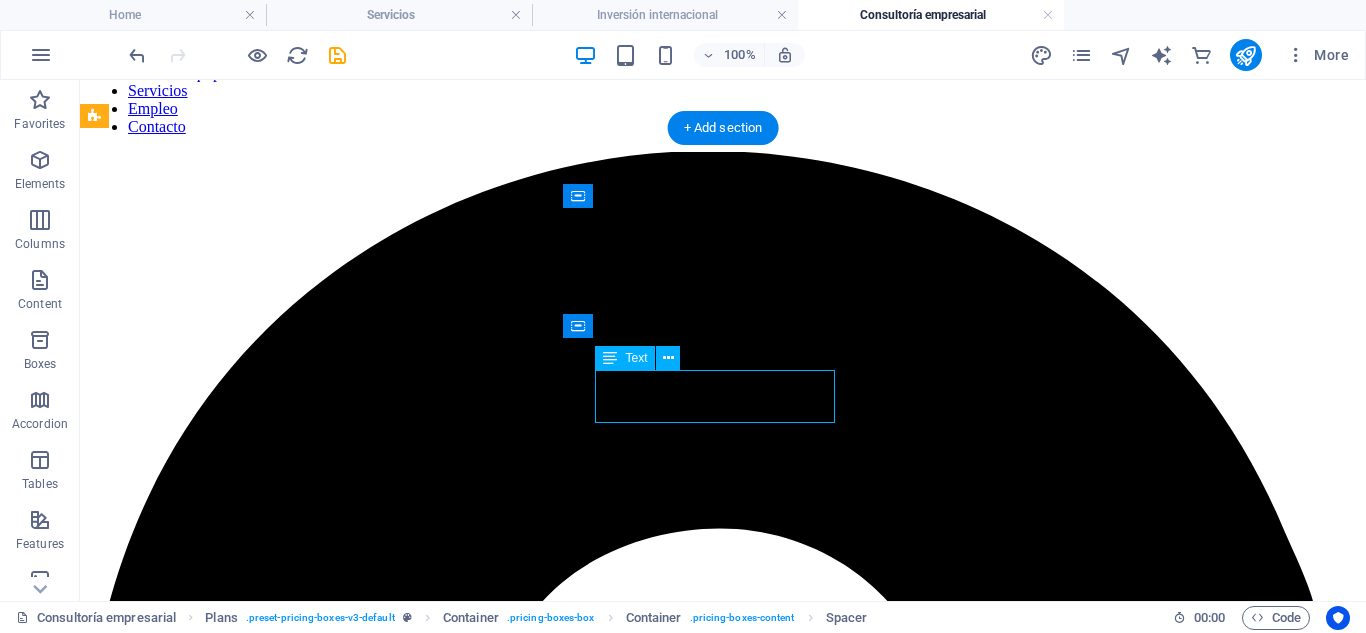 drag, startPoint x: 749, startPoint y: 384, endPoint x: 857, endPoint y: 468, distance: 136.82104 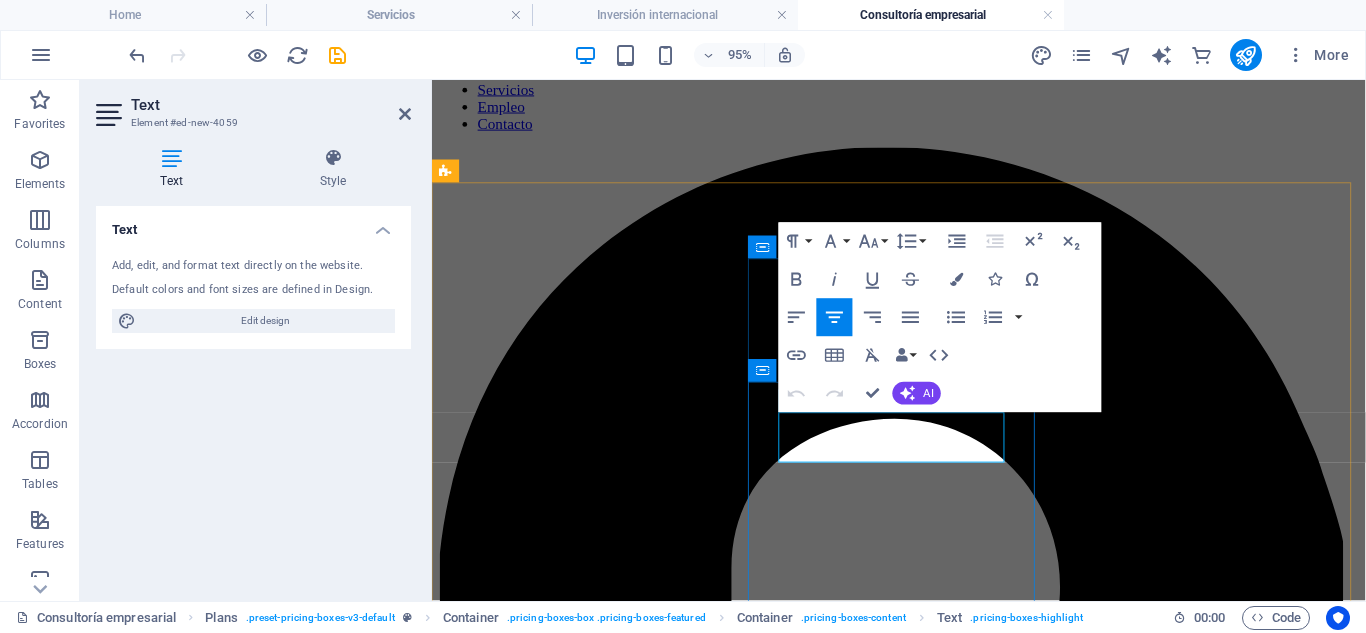 click on "$199" at bounding box center (923, 4896) 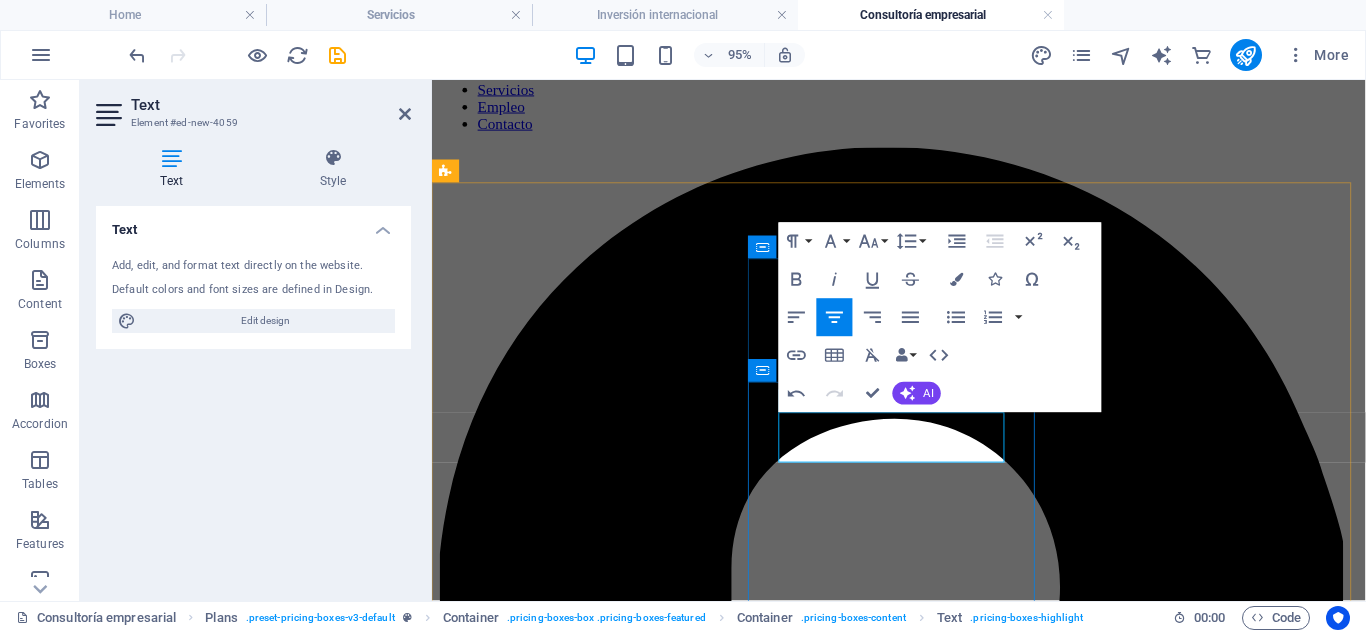 click on "$650" at bounding box center [923, 4896] 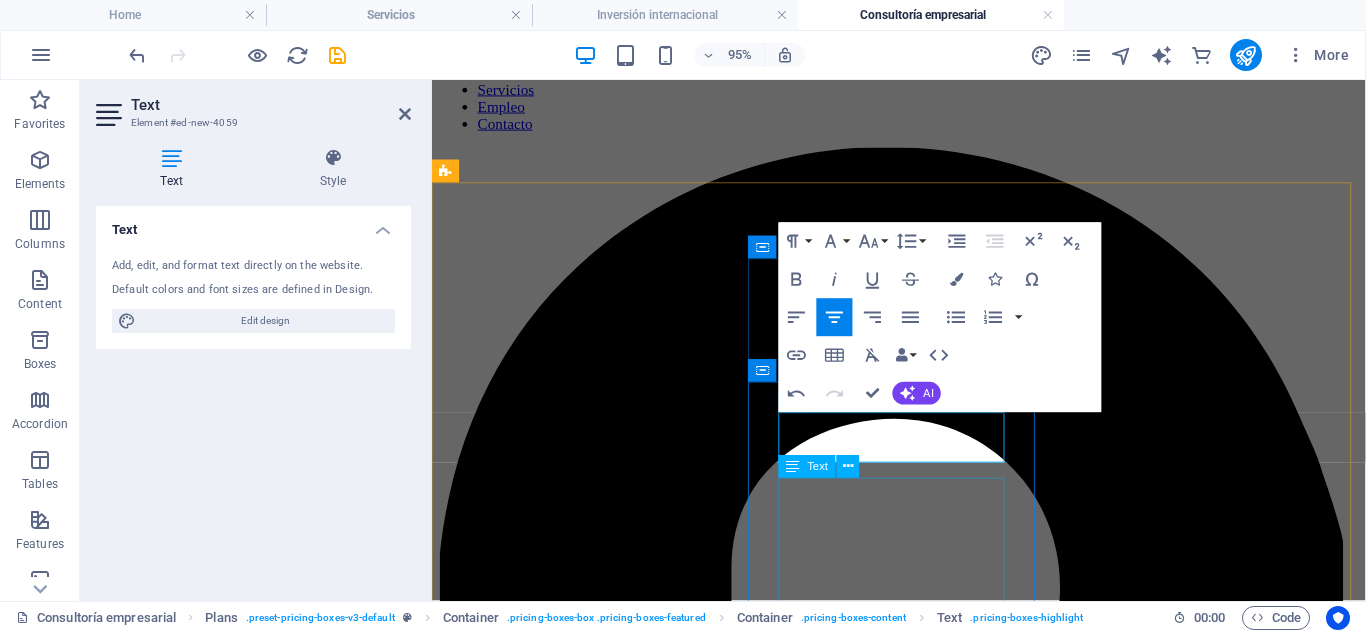 click on "Diseñado para pequeñas empresas que buscan expandirse. Identificación de riesgos y oportunidades Revisión de contratos internacionales Acompañamiento en trámites iniciales Estudio legal completo del país destino" at bounding box center [923, 5047] 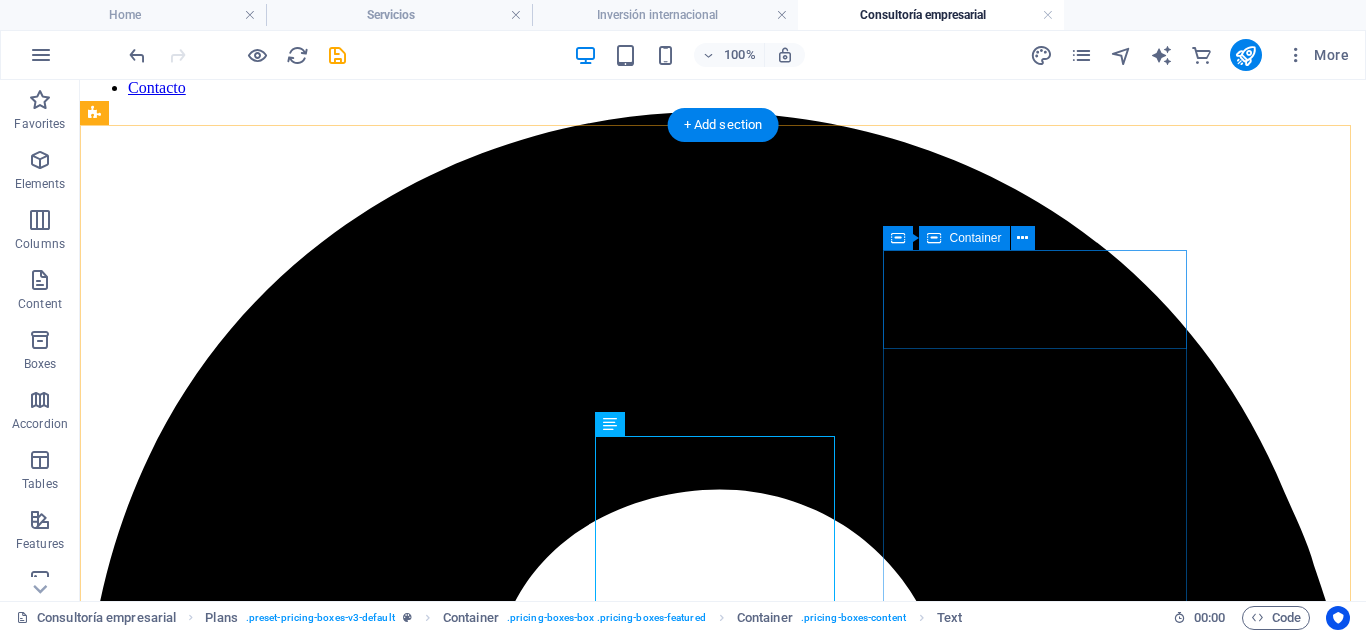 scroll, scrollTop: 228, scrollLeft: 0, axis: vertical 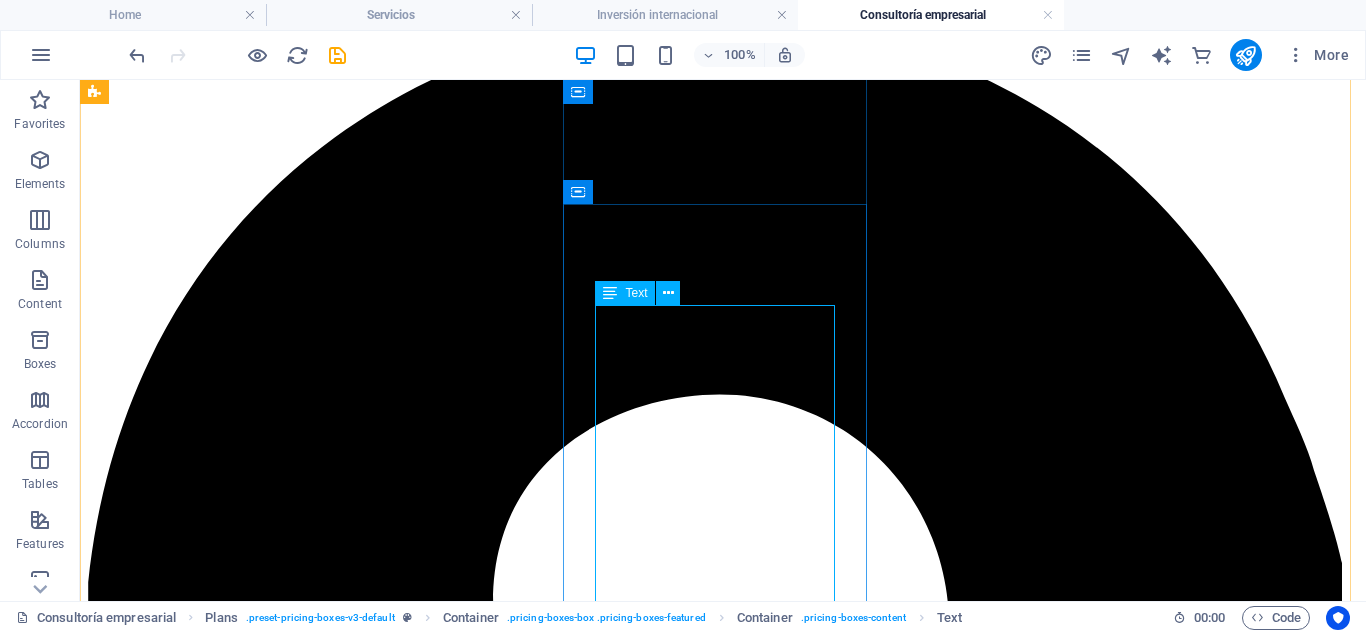 click on "Diseñado para pequeñas empresas que buscan expandirse. Identificación de riesgos y oportunidades Revisión de contratos internacionales Acompañamiento en trámites iniciales Estudio legal completo del país destino" at bounding box center [723, 6236] 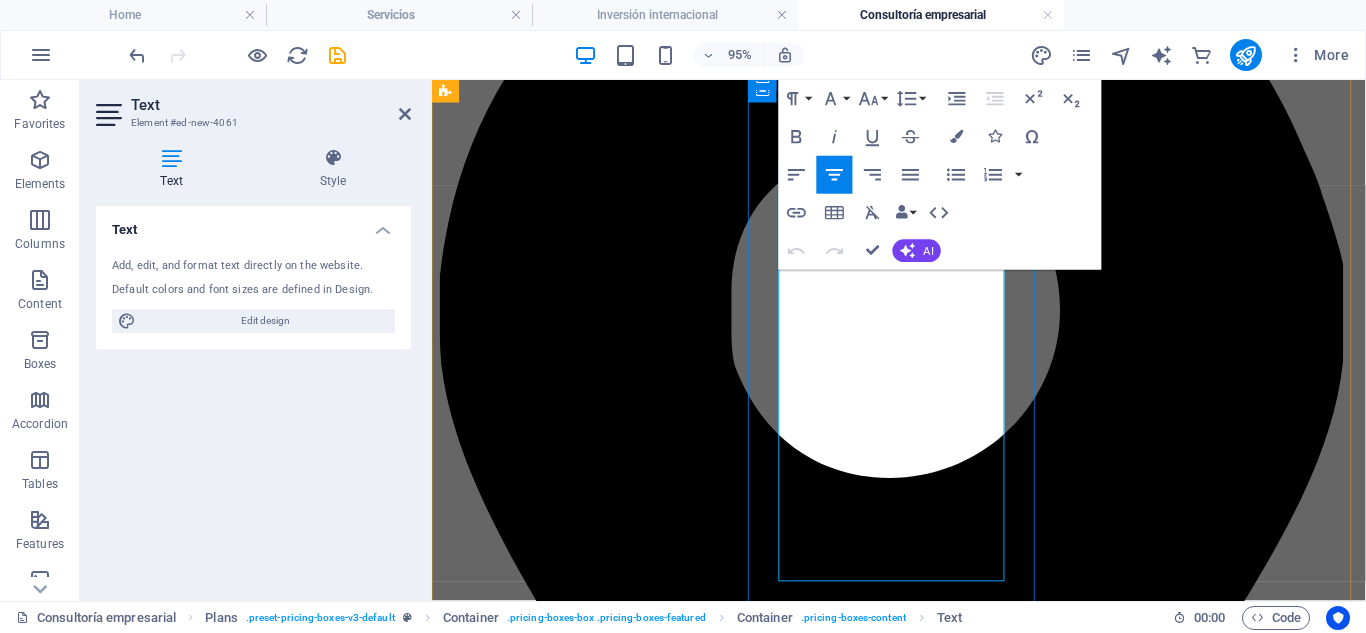 scroll, scrollTop: 421, scrollLeft: 0, axis: vertical 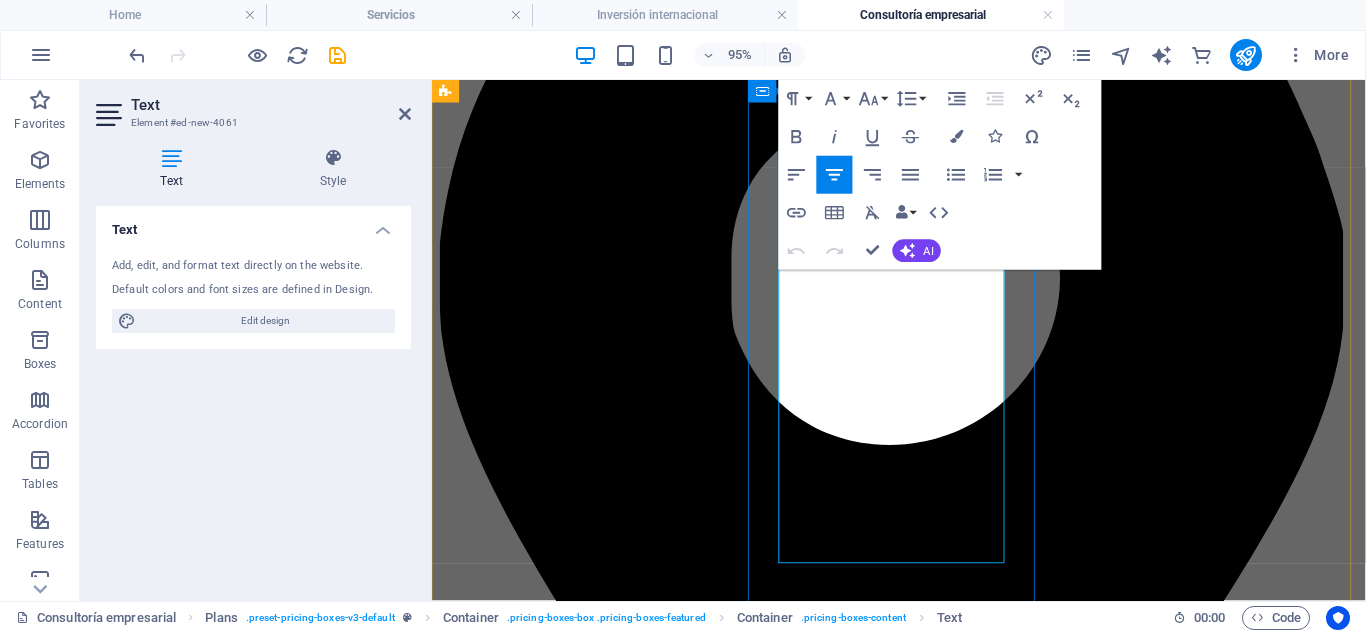 drag, startPoint x: 818, startPoint y: 317, endPoint x: 1025, endPoint y: 568, distance: 325.34598 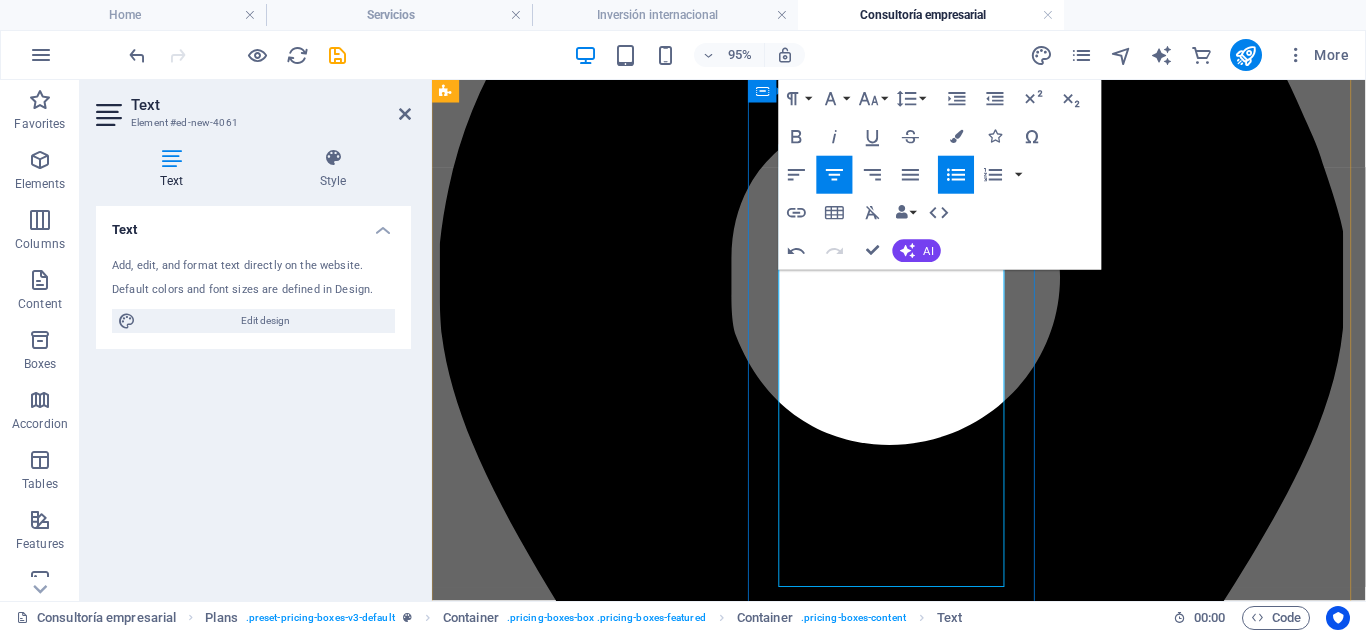 click at bounding box center [983, 4805] 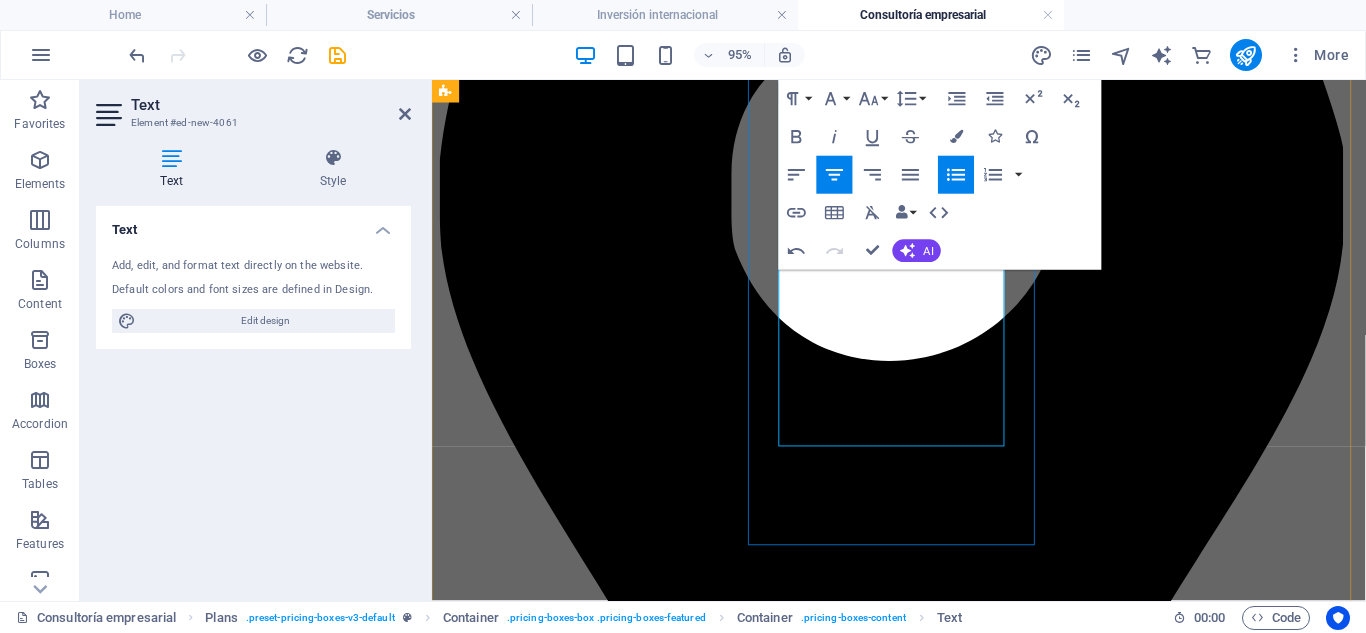 scroll, scrollTop: 288, scrollLeft: 0, axis: vertical 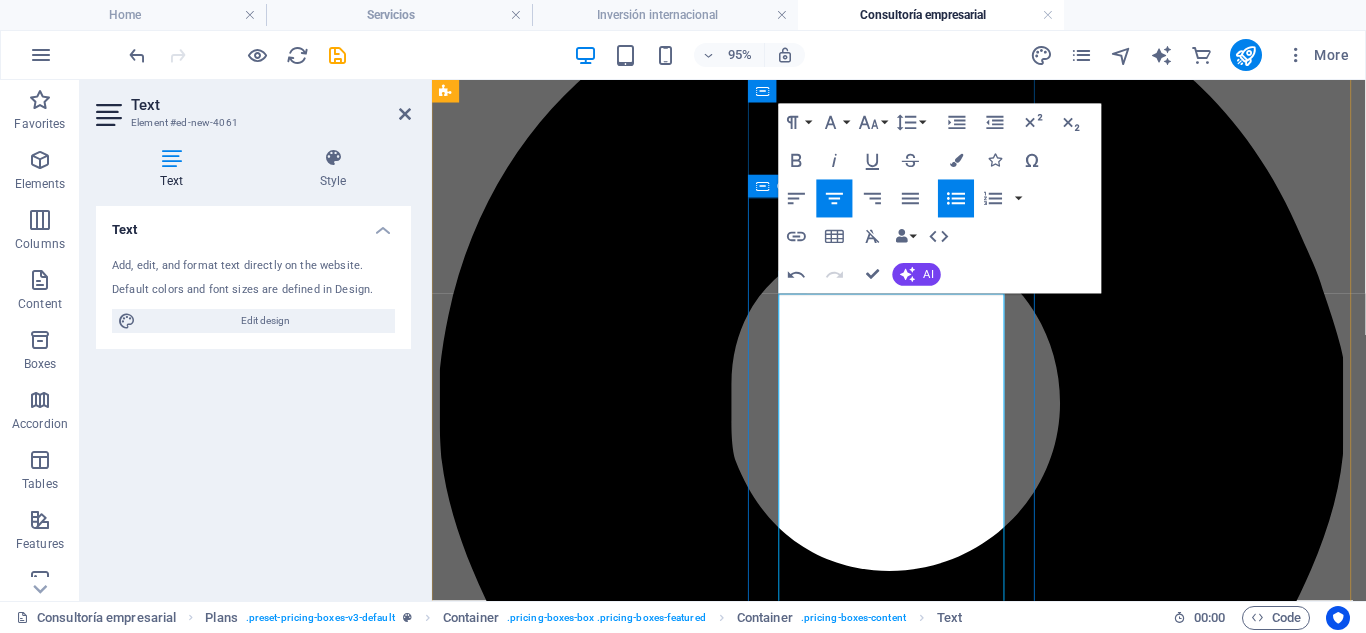 drag, startPoint x: 1014, startPoint y: 404, endPoint x: 795, endPoint y: 369, distance: 221.77917 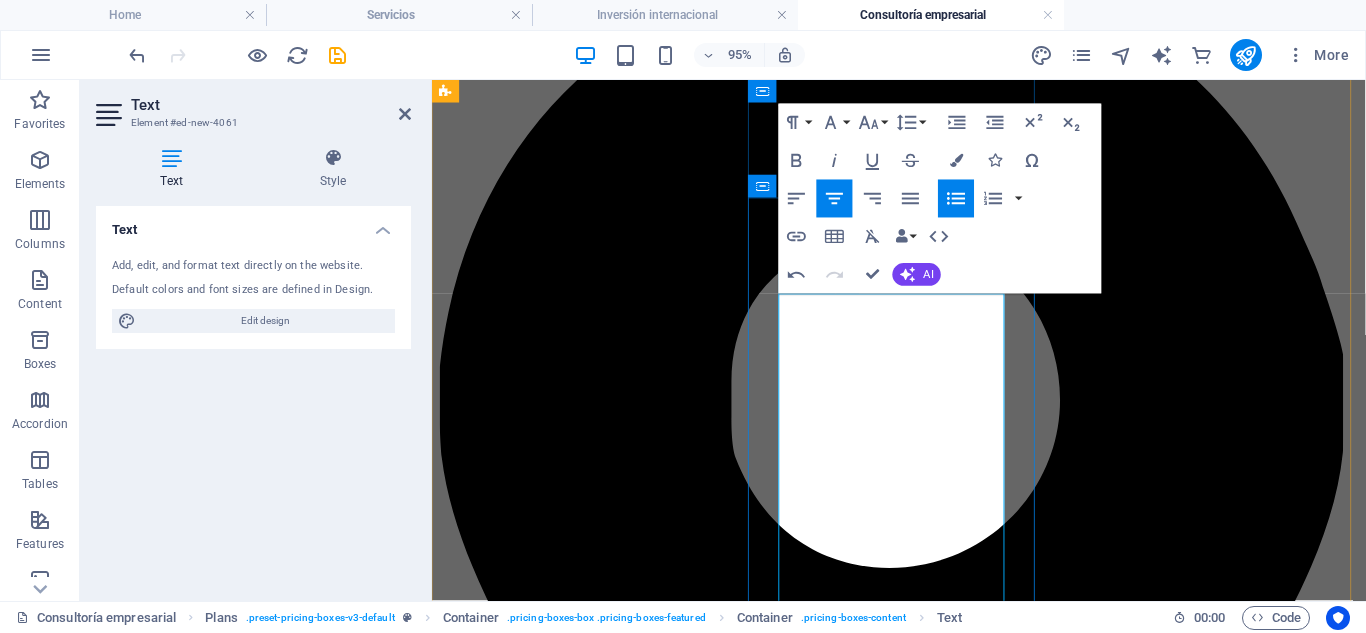 scroll, scrollTop: 557, scrollLeft: 0, axis: vertical 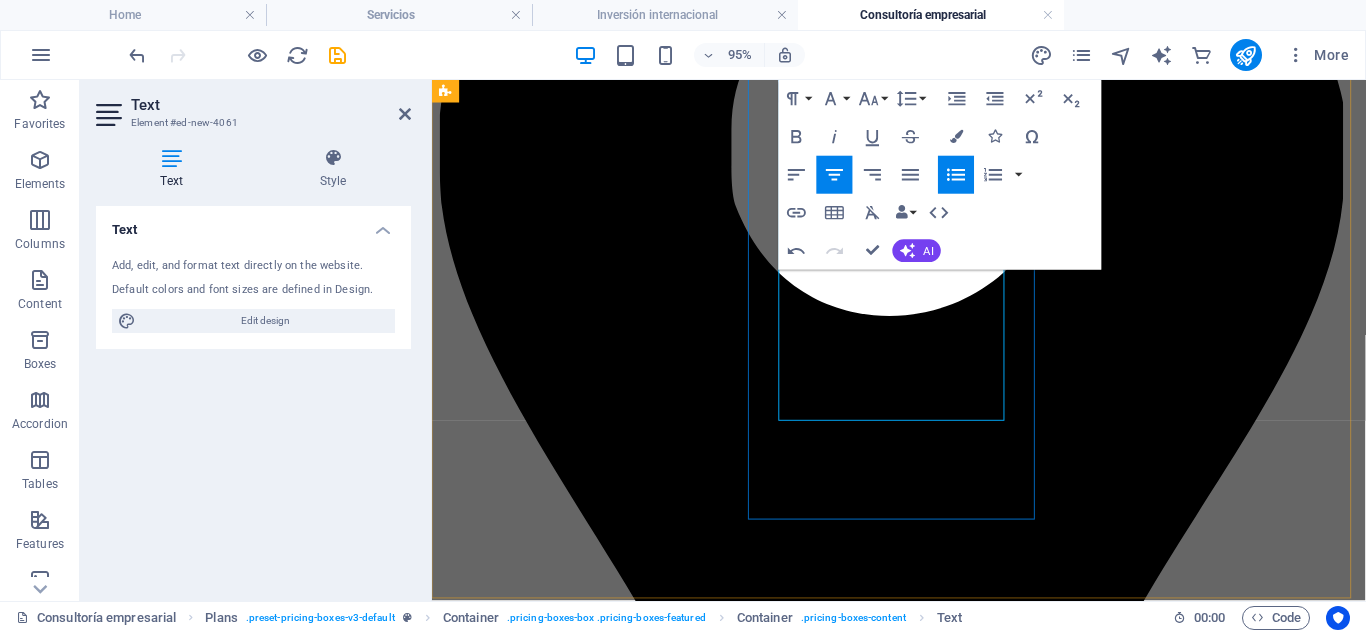 click at bounding box center [943, 4669] 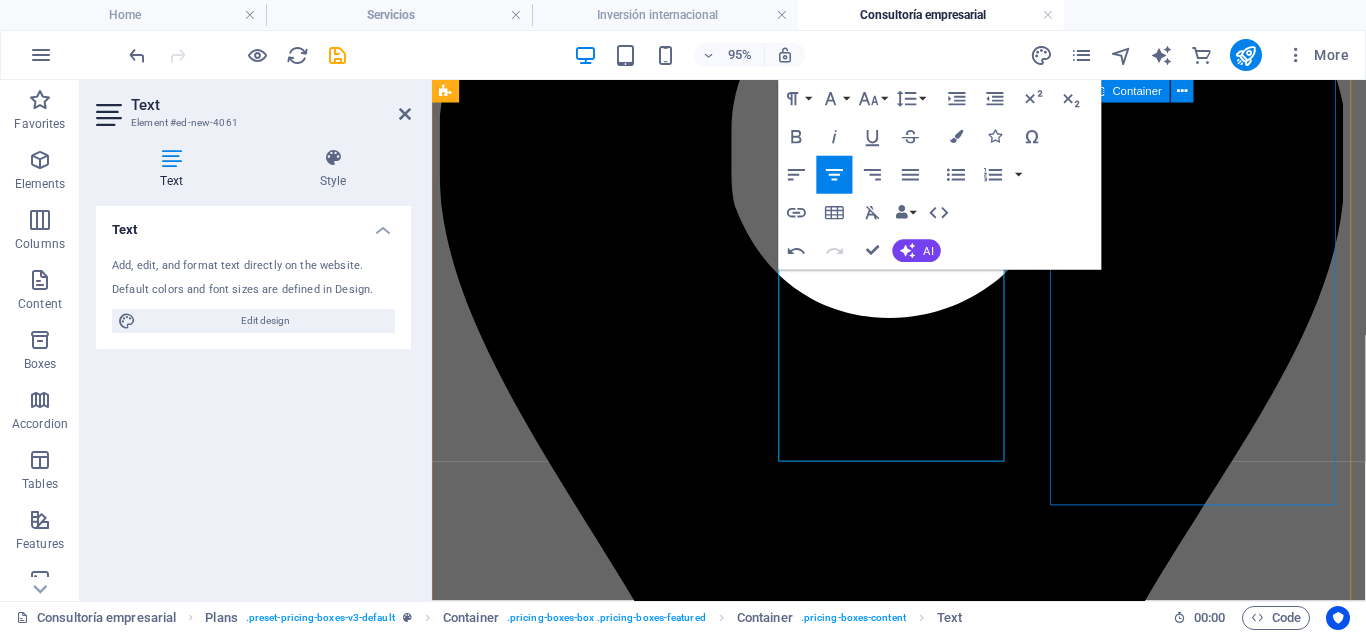 click on "$299 Enfocado a grandes empresas y grupos inversores. Estructuración fiscal internacional Due diligence y auditoría jurídica Soporte legal continuo multijurisdiccional Asesoramiento estratégico integral BUTTON" at bounding box center [923, 5899] 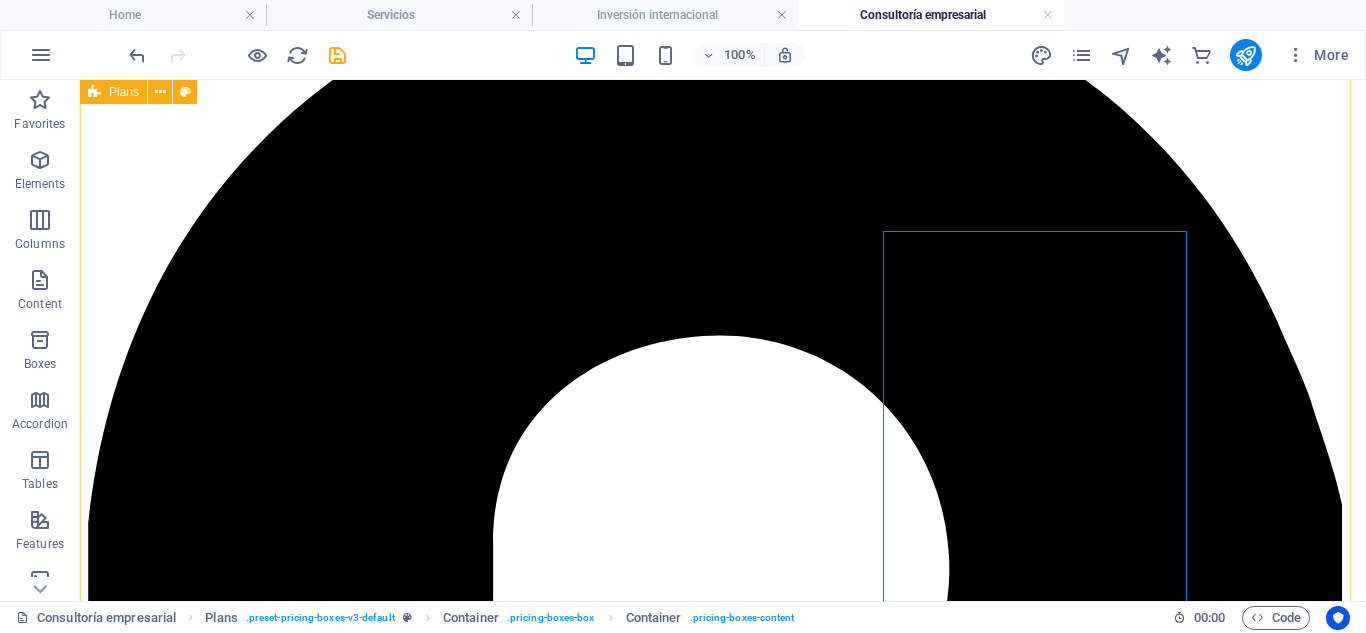 scroll, scrollTop: 228, scrollLeft: 0, axis: vertical 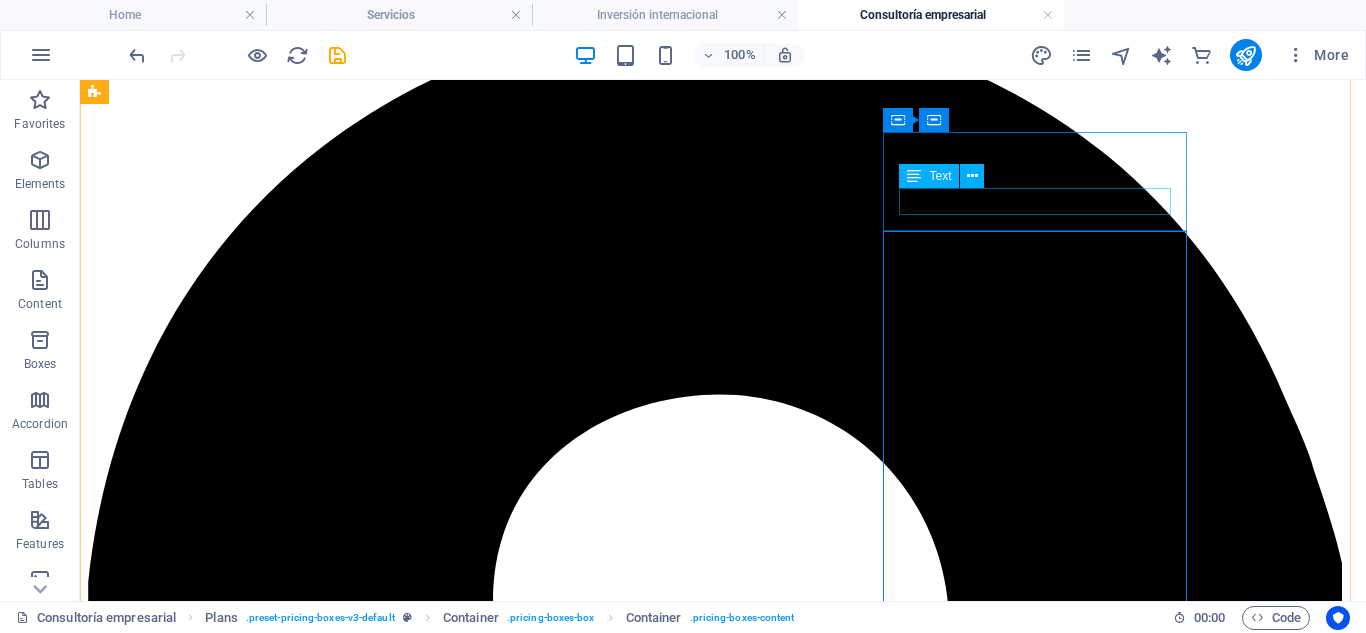 click on "Plan Corporativo" at bounding box center [723, 7639] 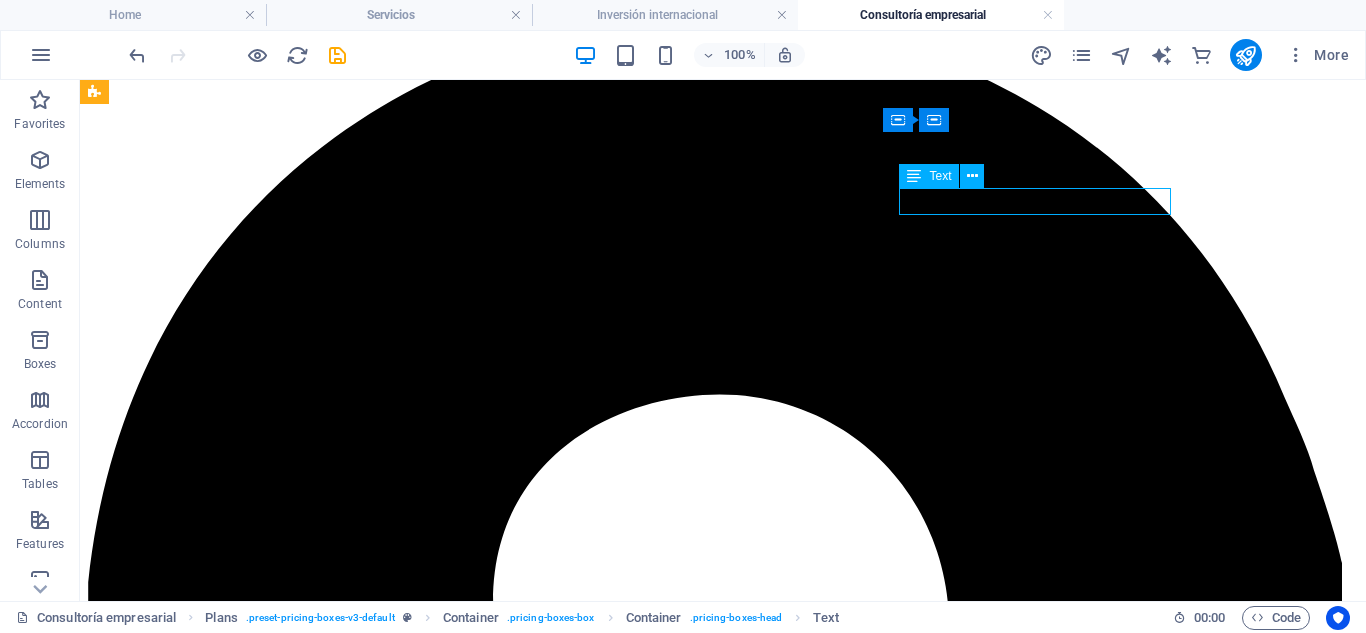 click on "Plan Corporativo" at bounding box center (723, 7639) 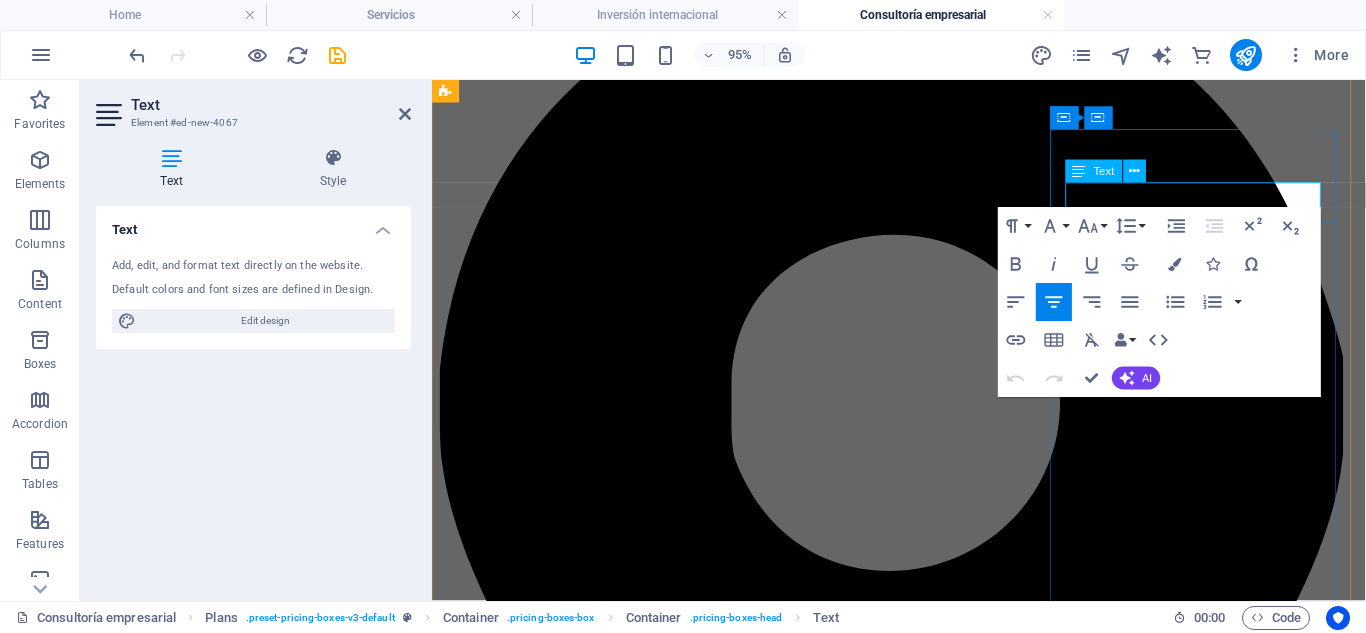 click on "Plan Corporativo" at bounding box center (923, 5965) 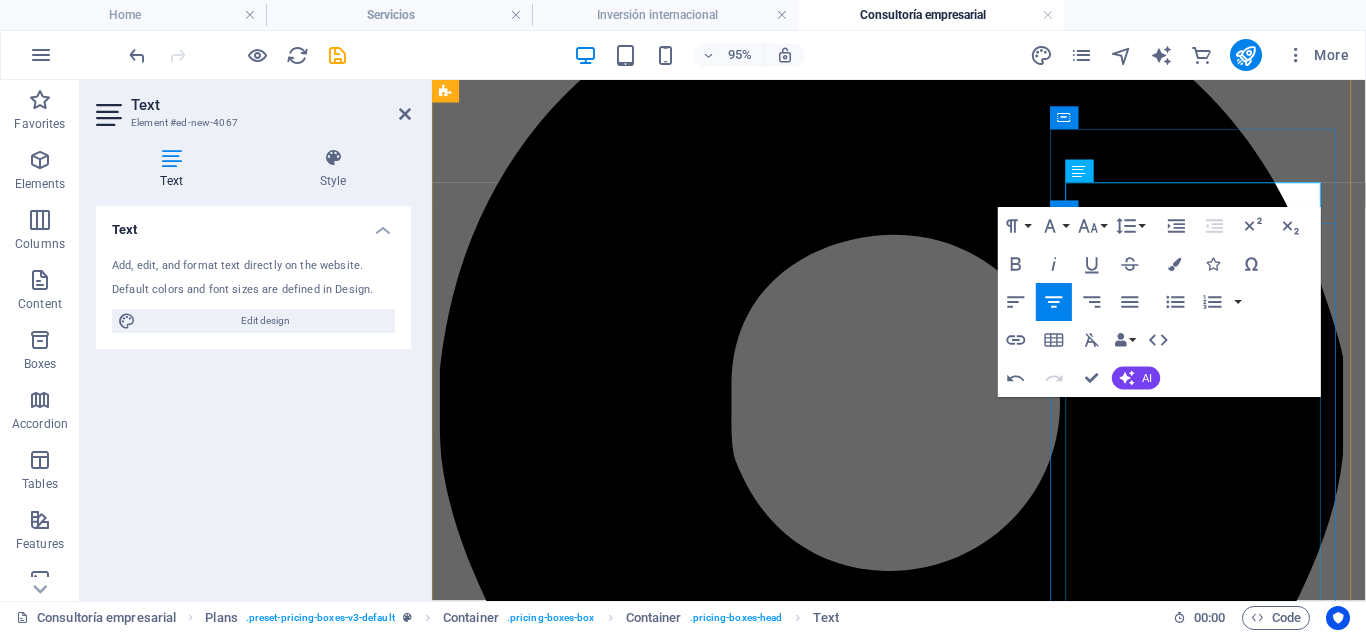 click on "Enfocado a grandes empresas y grupos inversores. Estructuración fiscal internacional Due diligence y auditoría jurídica Soporte legal continuo multijurisdiccional Asesoramiento estratégico integral" at bounding box center (923, 6166) 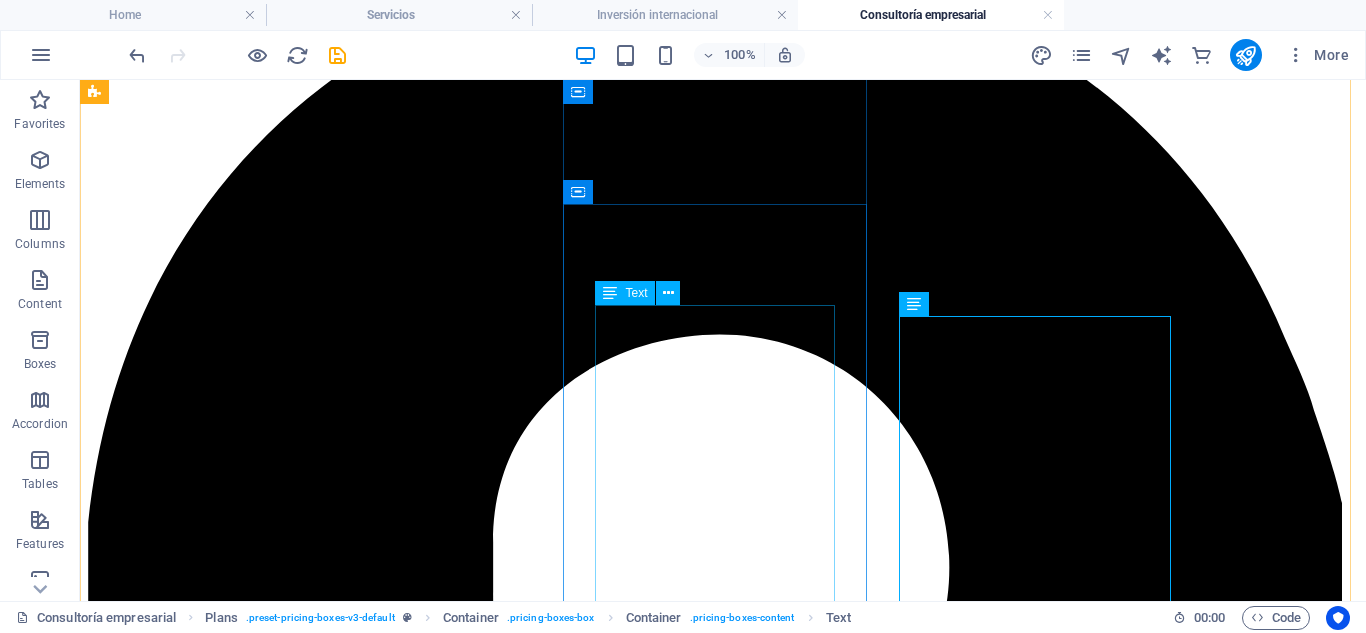 scroll, scrollTop: 228, scrollLeft: 0, axis: vertical 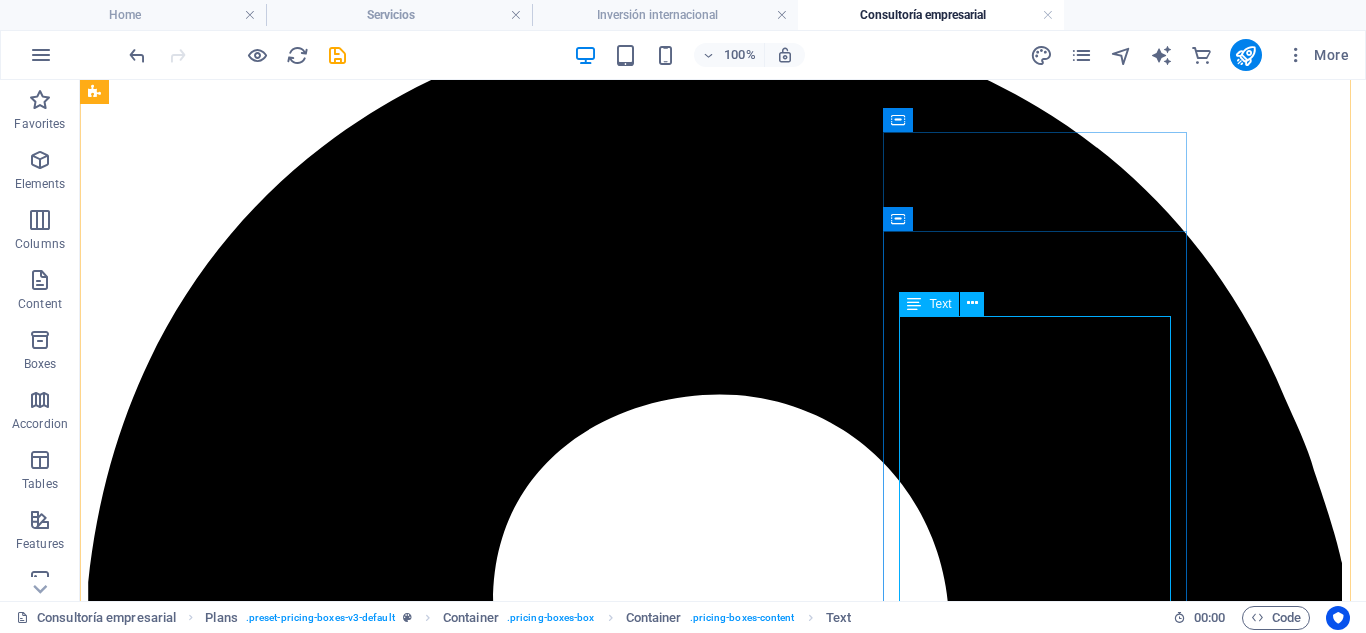click on "Enfocado a grandes empresas y grupos inversores. Estructuración fiscal internacional Due diligence y auditoría jurídica Soporte legal continuo multijurisdiccional Asesoramiento estratégico integral" at bounding box center (723, 7840) 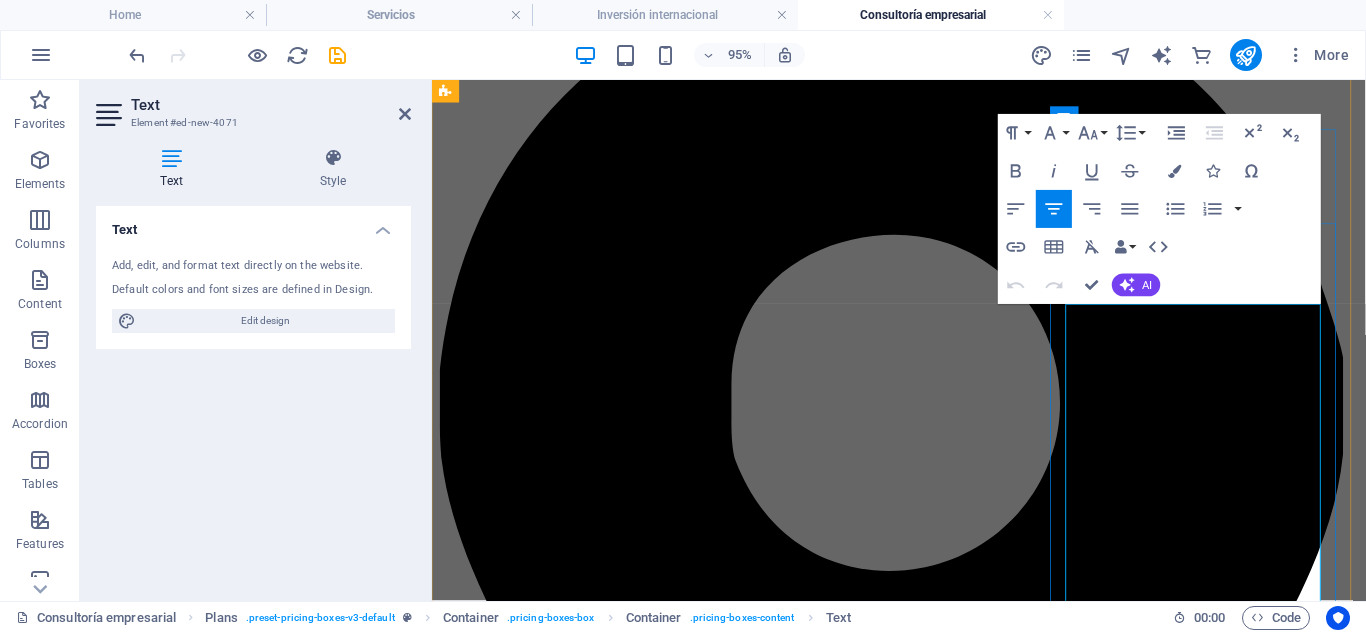 click on "Enfocado a grandes empresas y grupos inversores. Estructuración fiscal internacional Due diligence y auditoría jurídica Soporte legal continuo multijurisdiccional Asesoramiento estratégico integral" at bounding box center [923, 6166] 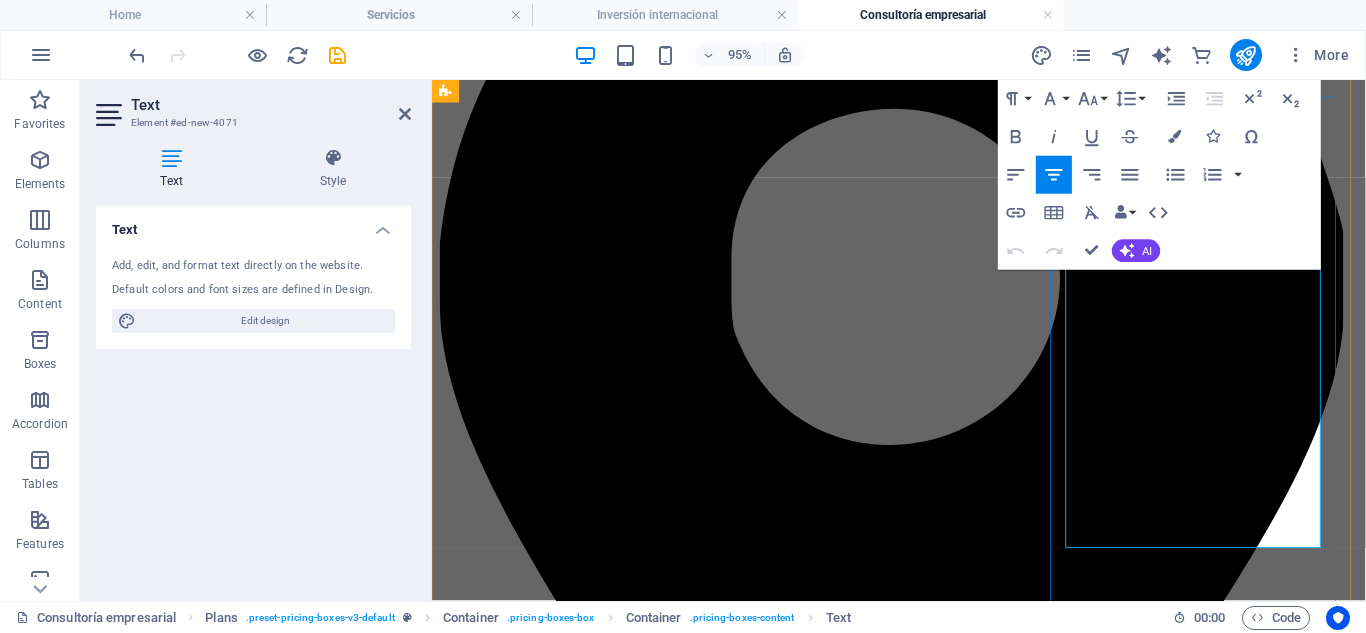 drag, startPoint x: 1108, startPoint y: 326, endPoint x: 1327, endPoint y: 557, distance: 318.31116 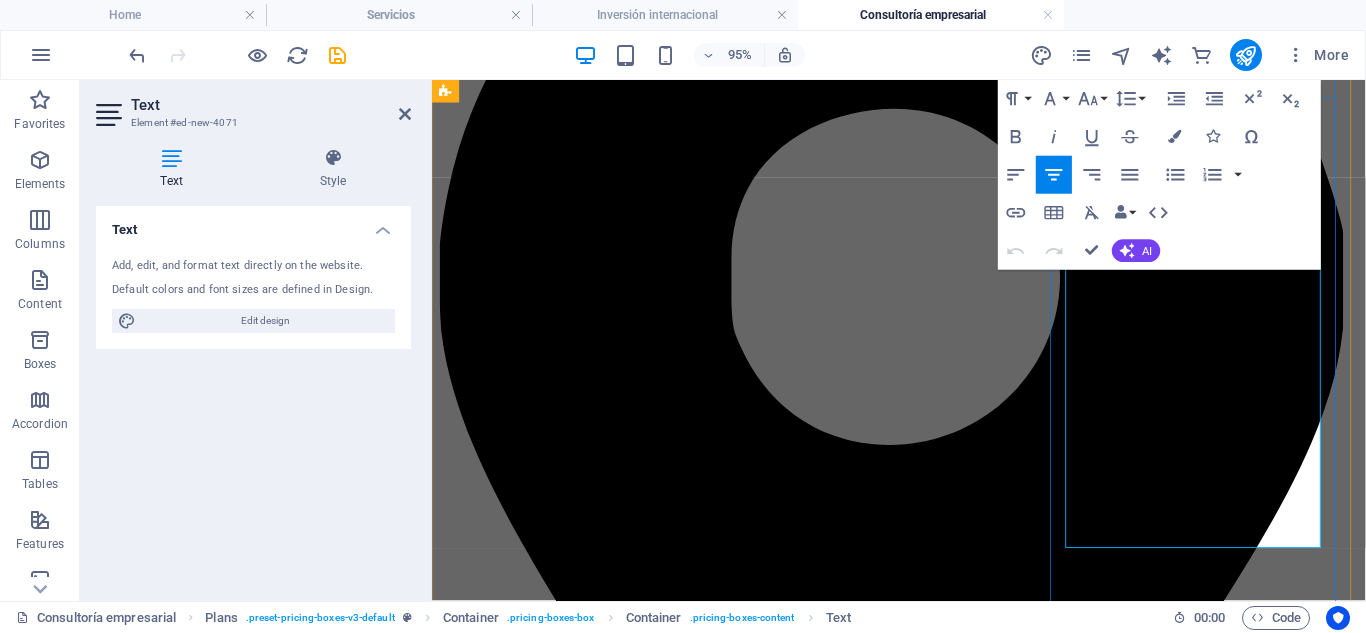 scroll, scrollTop: 381, scrollLeft: 0, axis: vertical 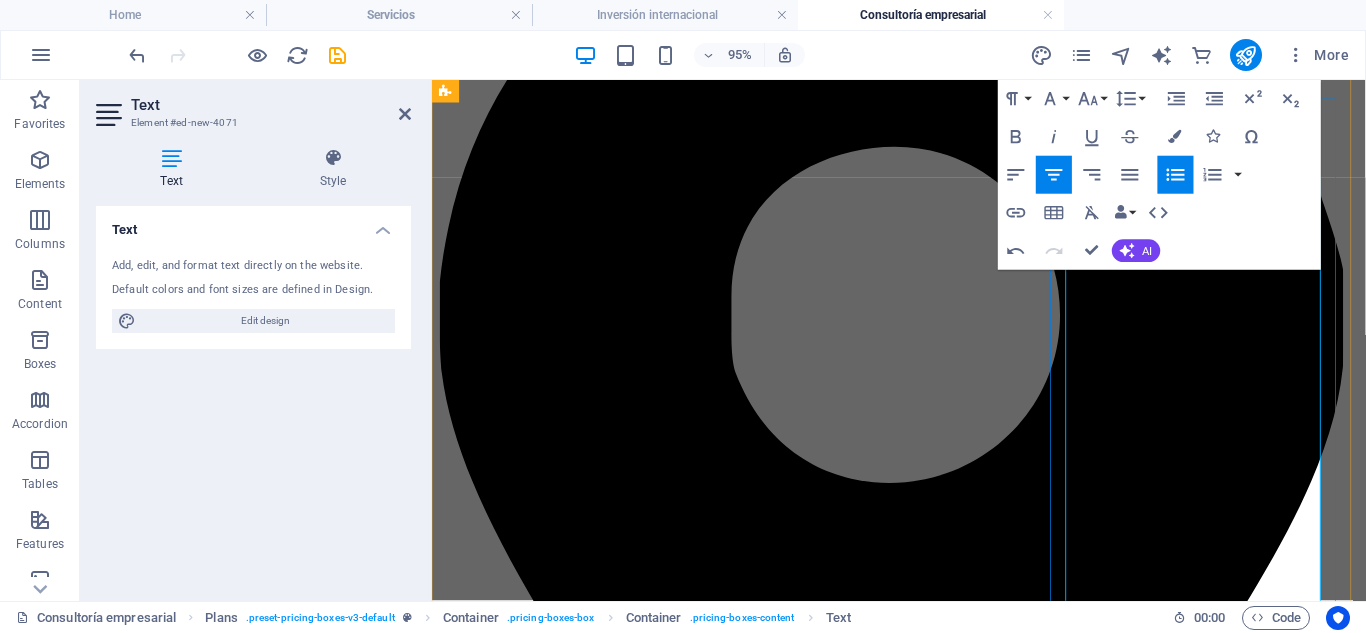 click at bounding box center (983, 6158) 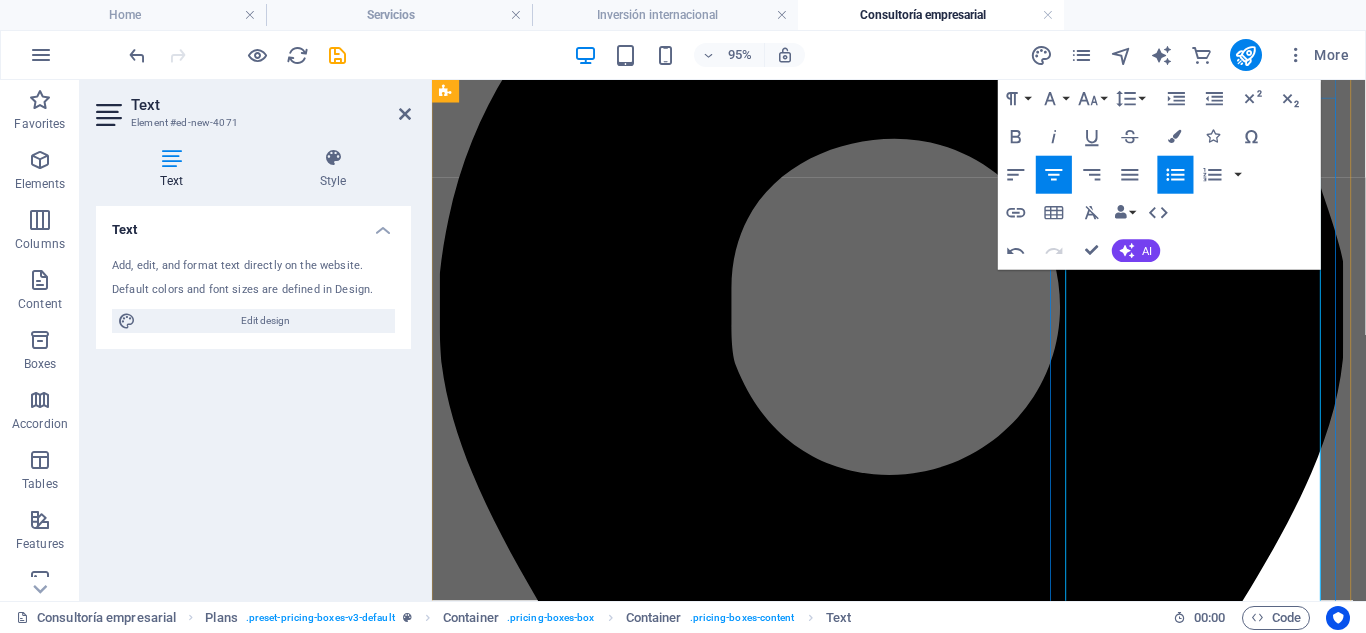 scroll, scrollTop: 411, scrollLeft: 0, axis: vertical 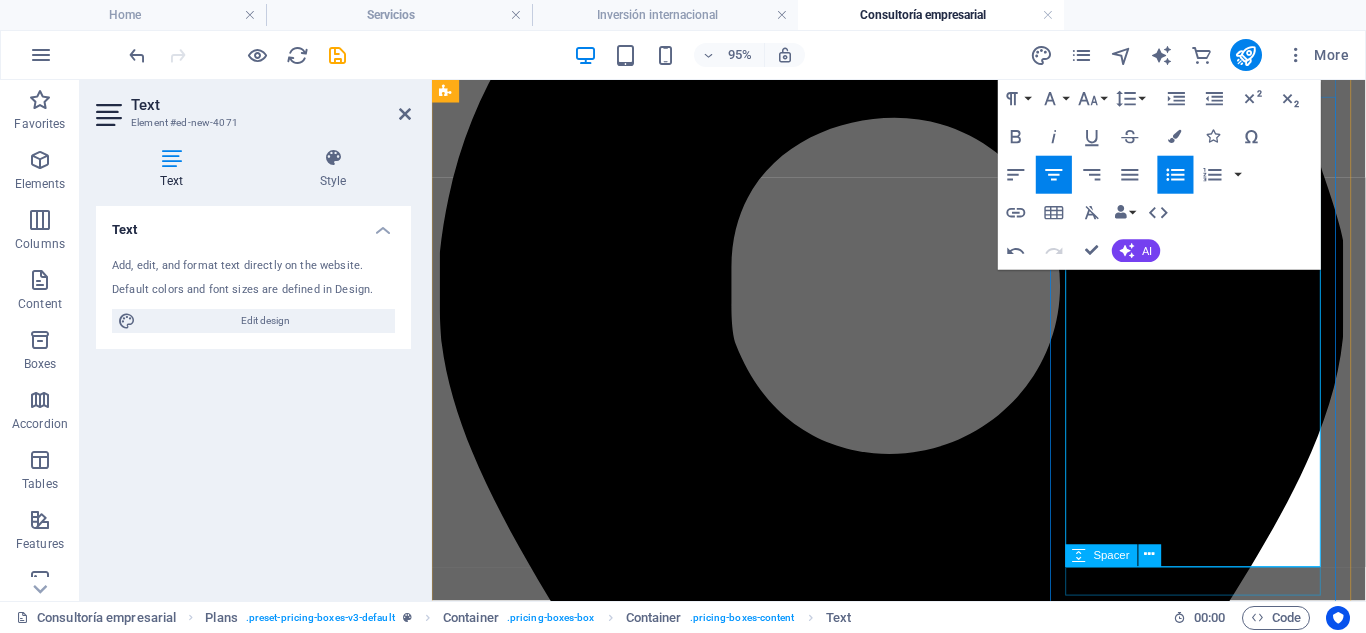 type 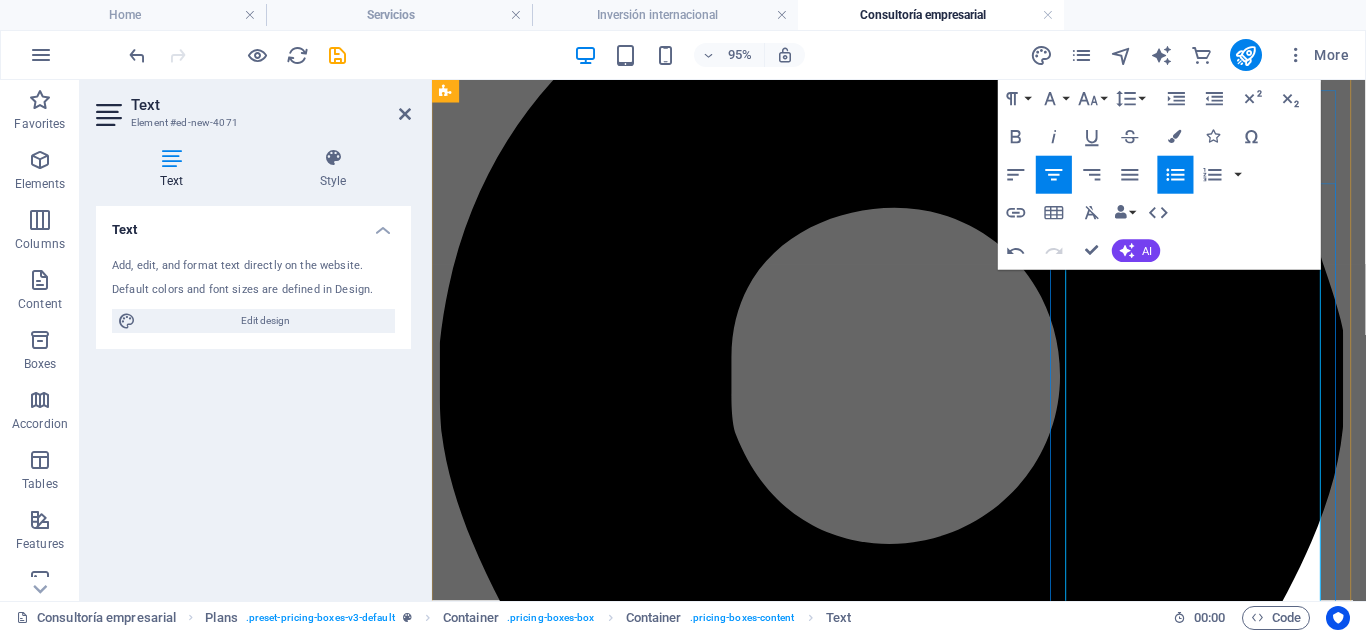 scroll, scrollTop: 256, scrollLeft: 0, axis: vertical 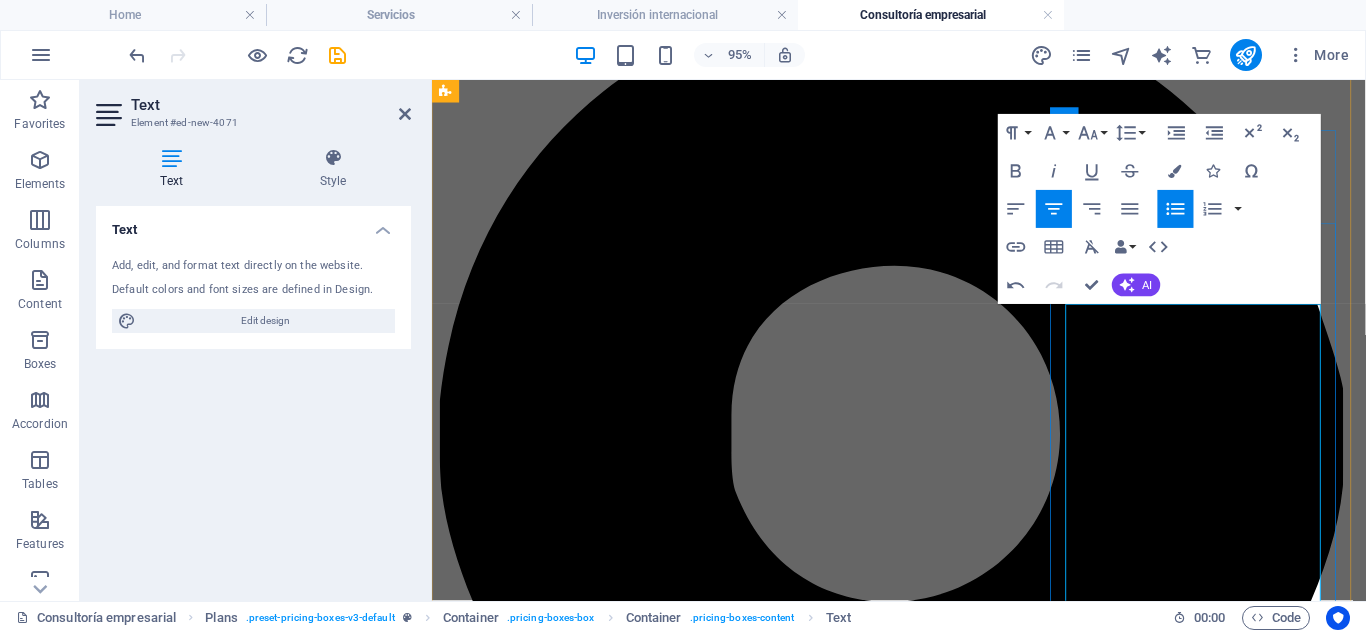 drag, startPoint x: 1241, startPoint y: 435, endPoint x: 1342, endPoint y: 443, distance: 101.31634 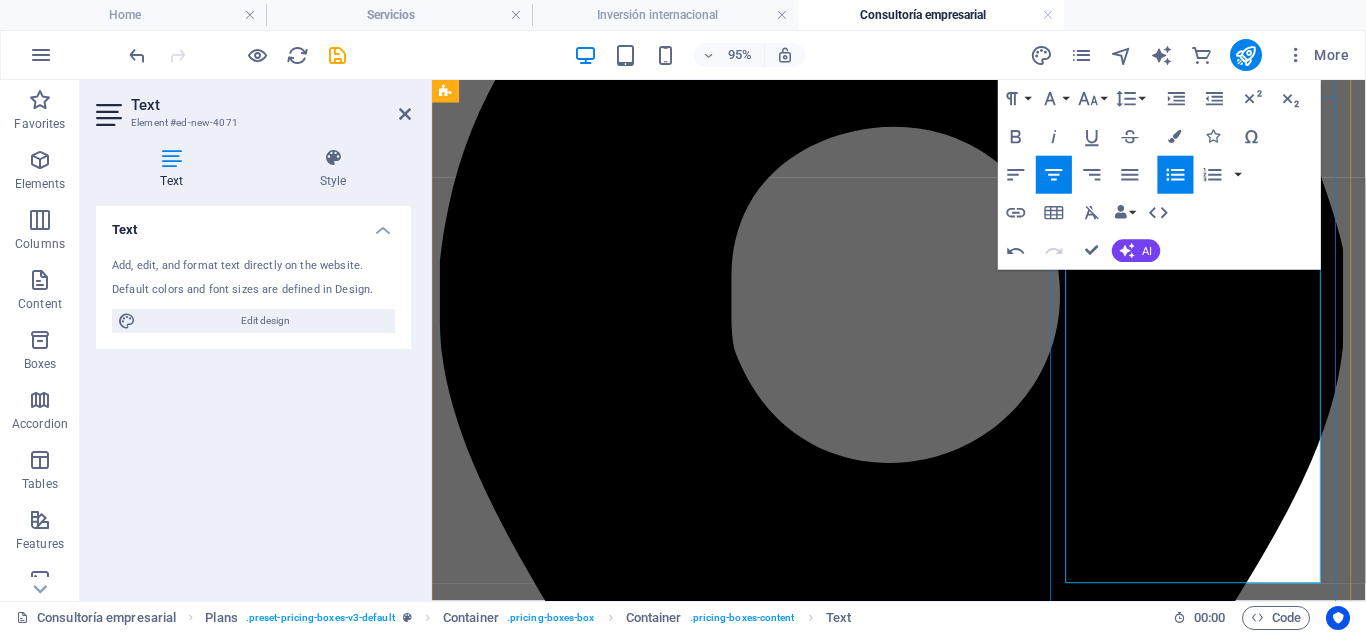 click at bounding box center [943, 6137] 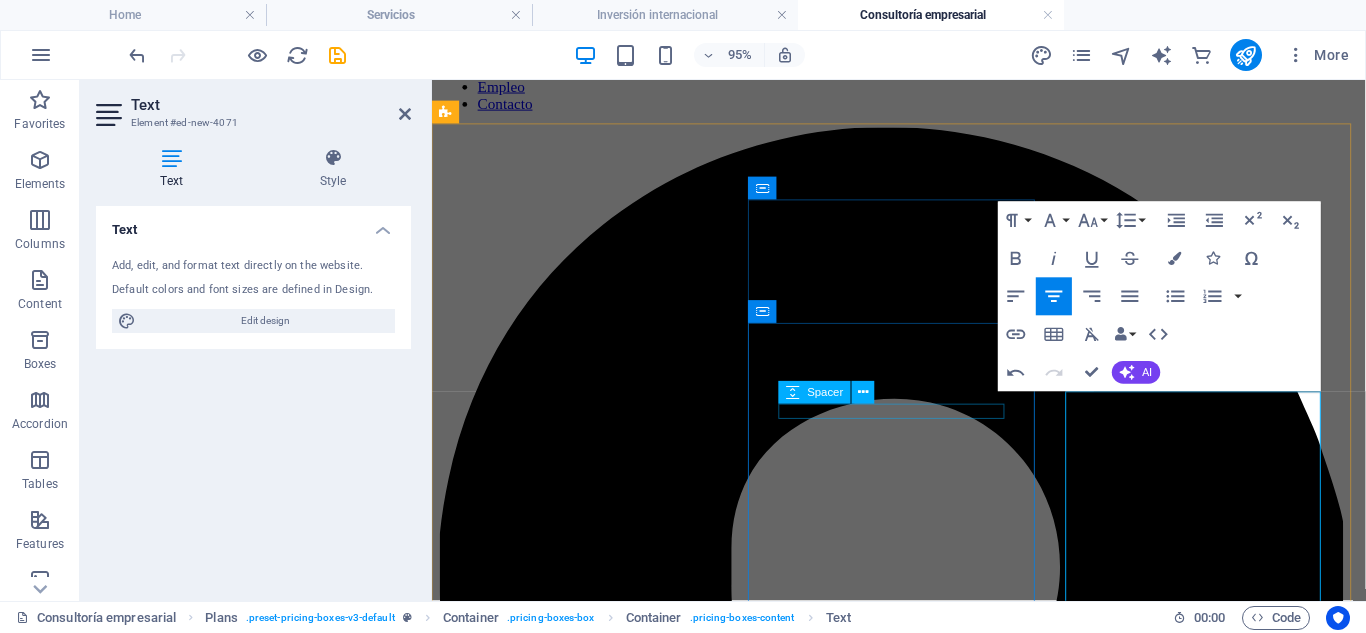 scroll, scrollTop: 114, scrollLeft: 0, axis: vertical 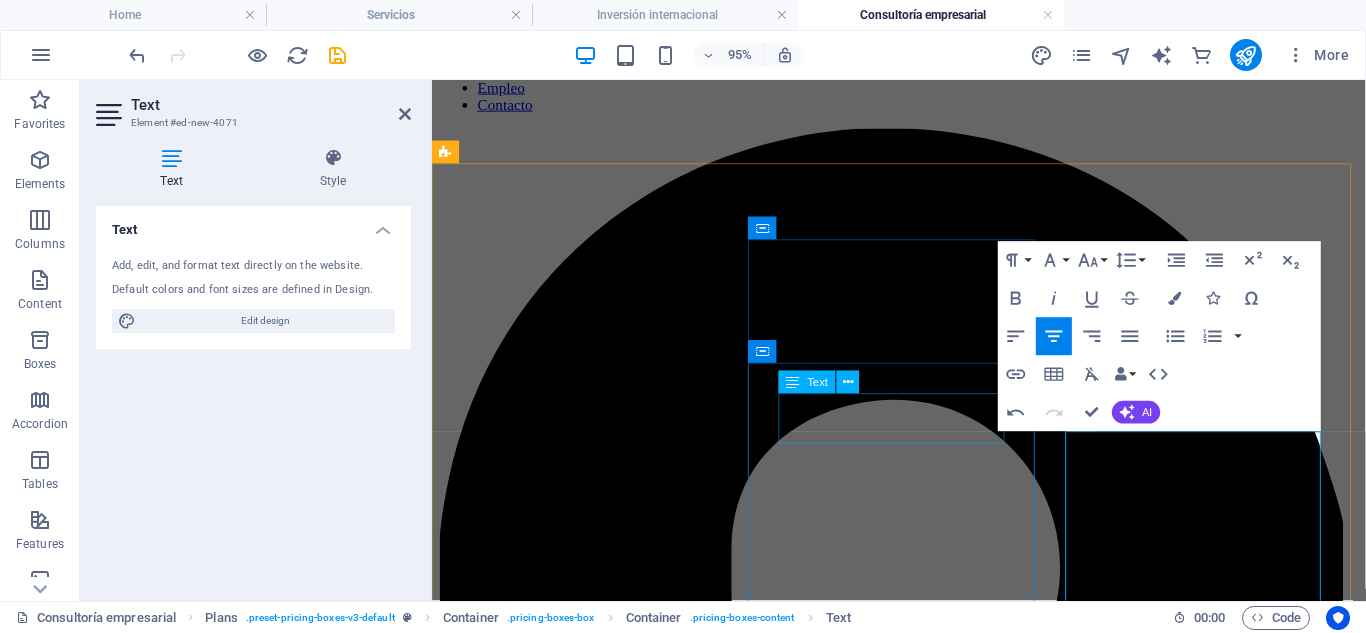 click on "€650" at bounding box center (923, 4876) 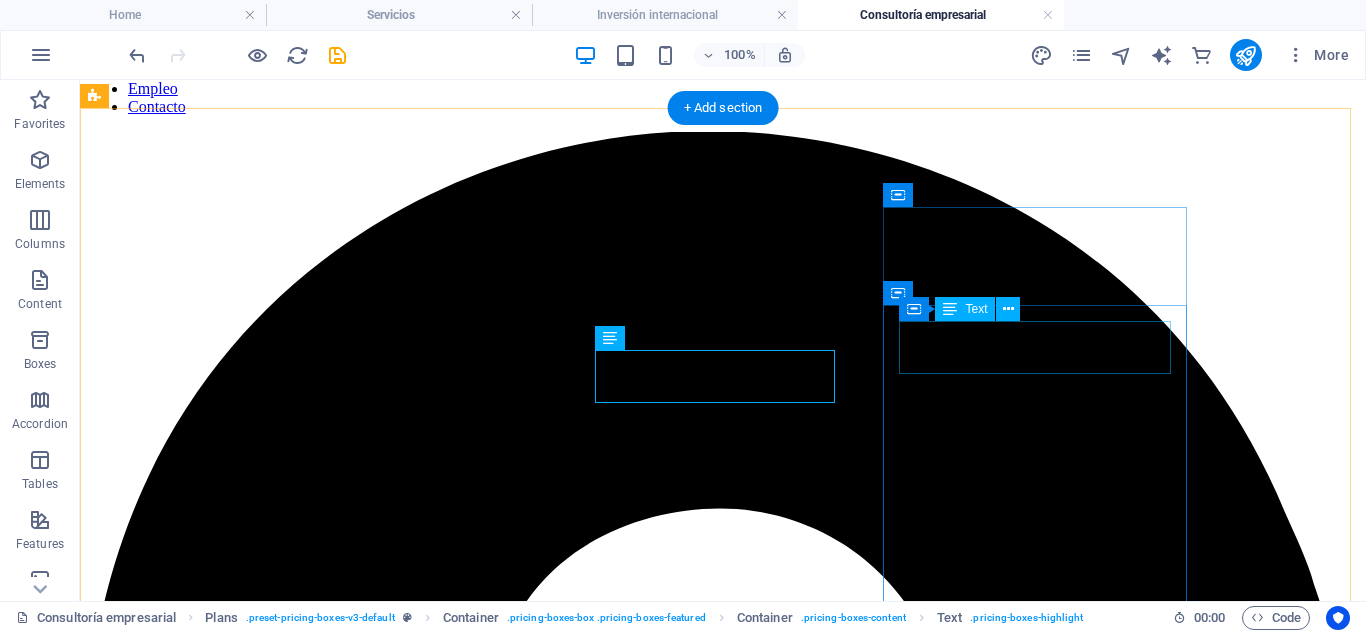 click on "$299" at bounding box center (723, 7803) 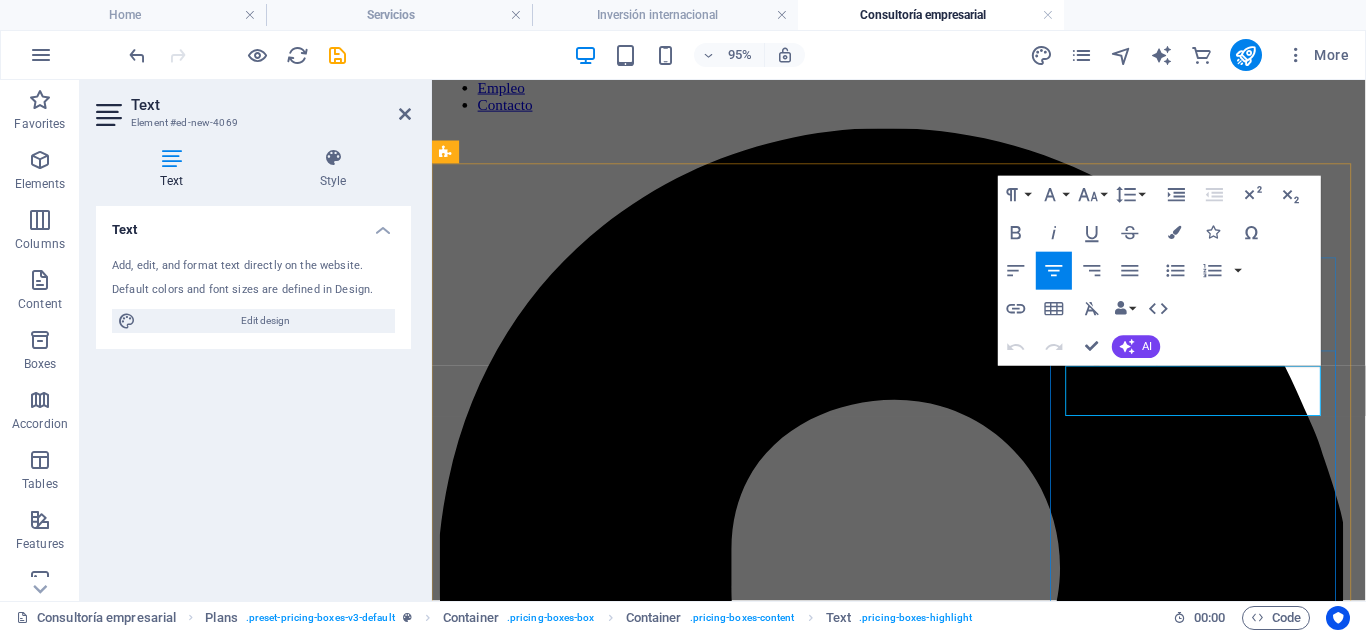 click on "$299" at bounding box center (923, 6189) 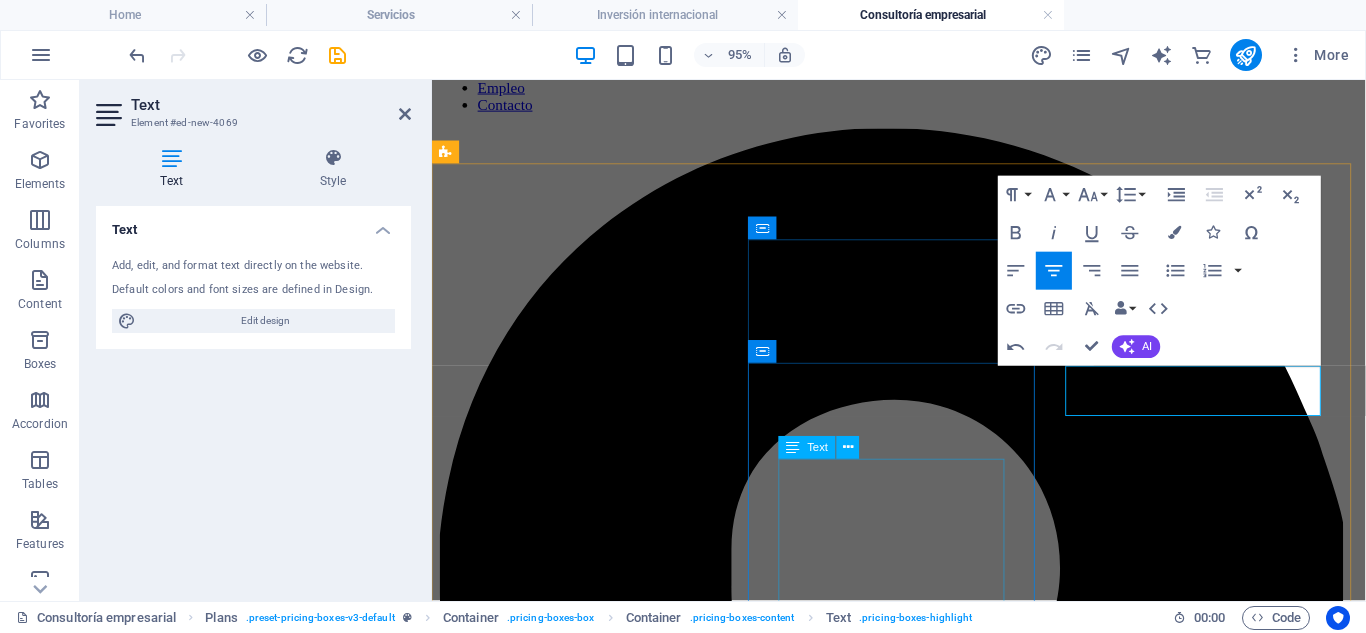 click on "Para empresas en fase de expansión nacional. Contratación laboral y redacción de contratos mercantiles Protección de propiedad intelectual (nombres, logos, software) Cumplimiento legal y normativo actualizado Reformas estatutarias y reestructuración legal" at bounding box center [923, 5027] 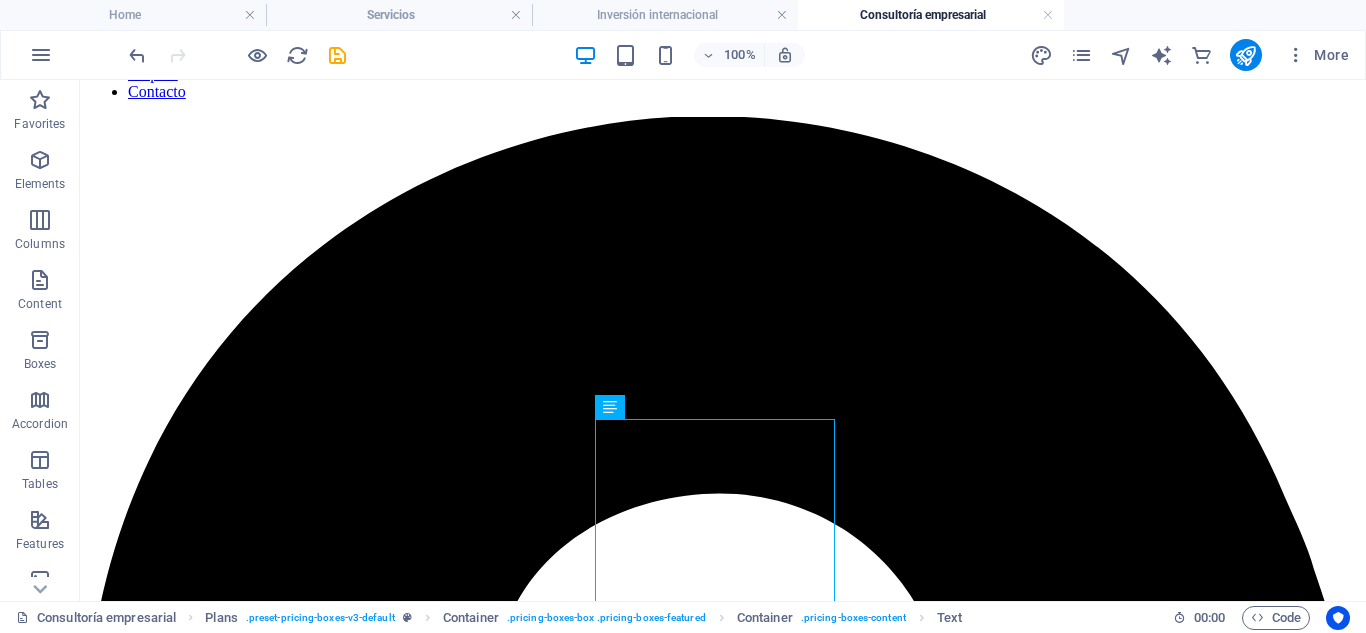 scroll, scrollTop: 114, scrollLeft: 0, axis: vertical 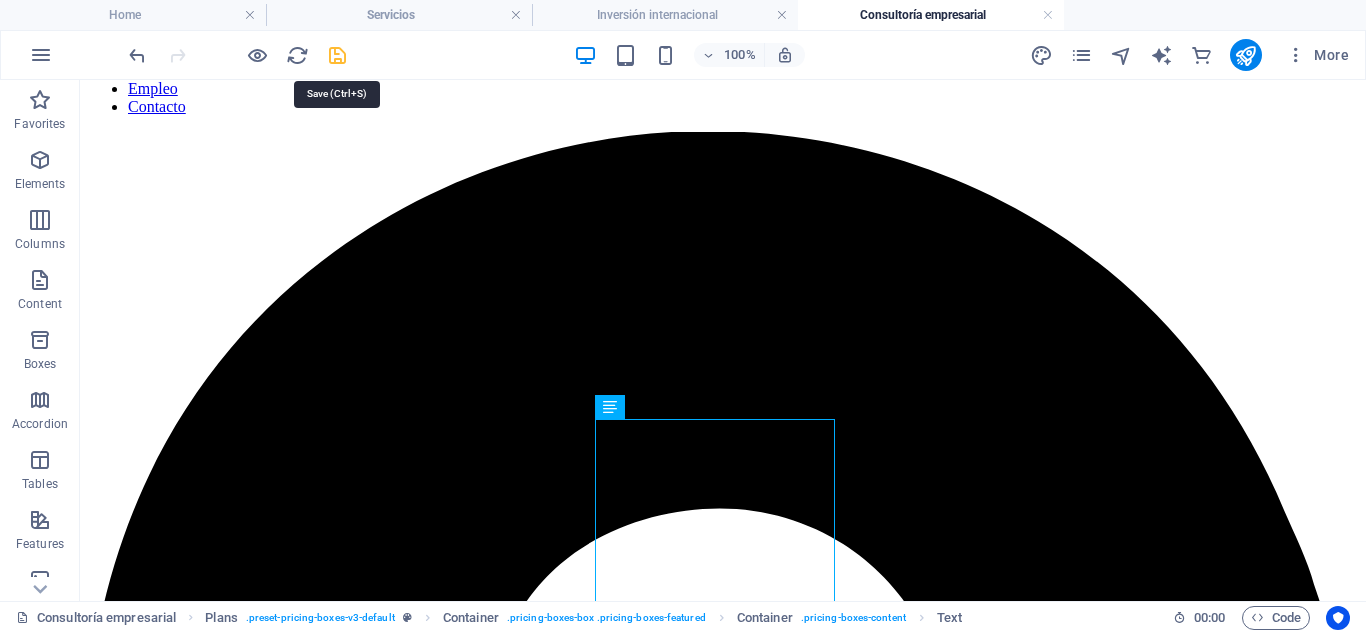 click at bounding box center (337, 55) 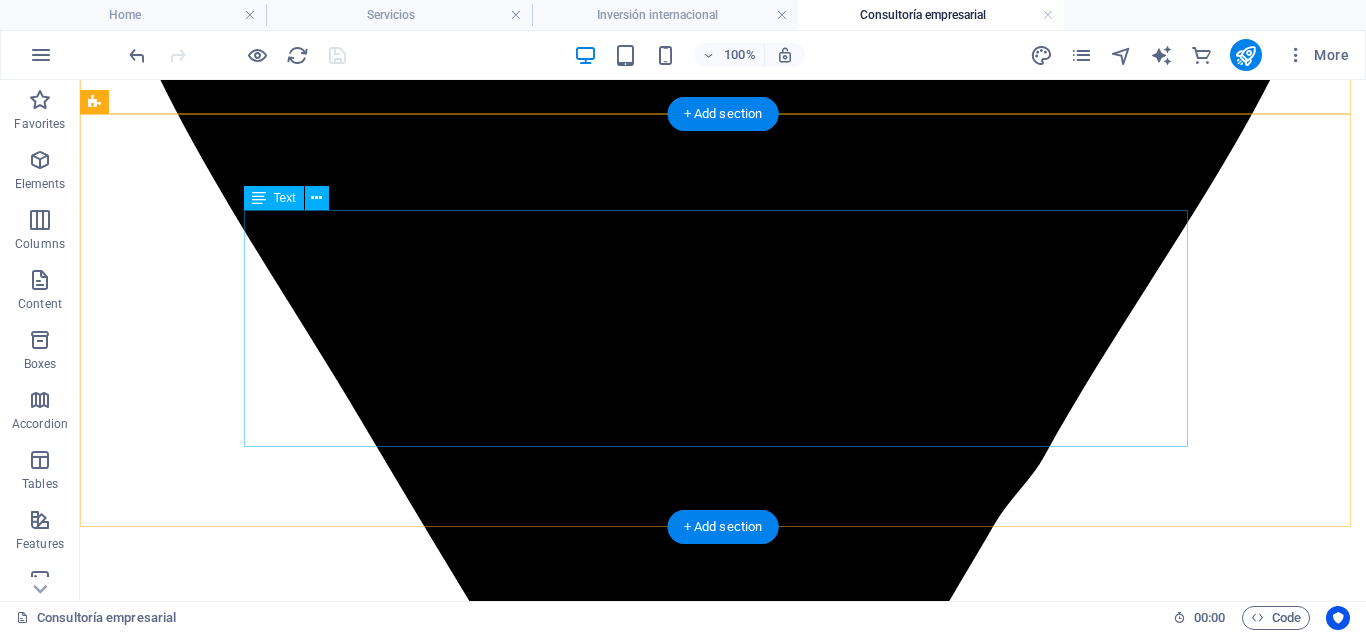 scroll, scrollTop: 1067, scrollLeft: 0, axis: vertical 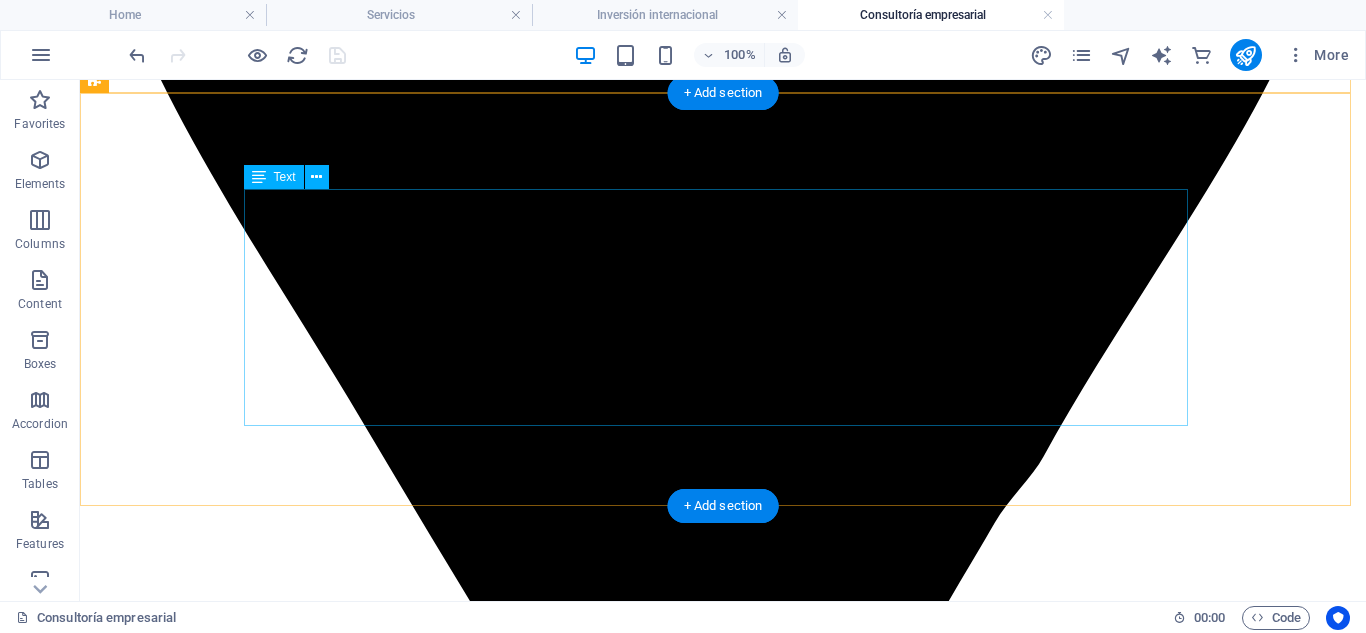 click on "¿Por qué invertir con asesoría legal especializada? Iniciar un proceso de inversión internacional sin un respaldo legal puede conllevar riesgos fiscales, regulatorios o incluso penales. En Tedeschi Advocatorum, nuestro equipo se encarga de analizar los aspectos clave para que cada inversión se realice con total seguridad jurídica.   Acompañamiento integral, antes y después de invertir No solo te asesoramos en el inicio, también te acompañamos durante toda la operación. Desde la estructuración societaria, la repatriación de capitales, hasta la resolución de conflictos en tribunales internacionales si fuera necesario." at bounding box center (723, 7316) 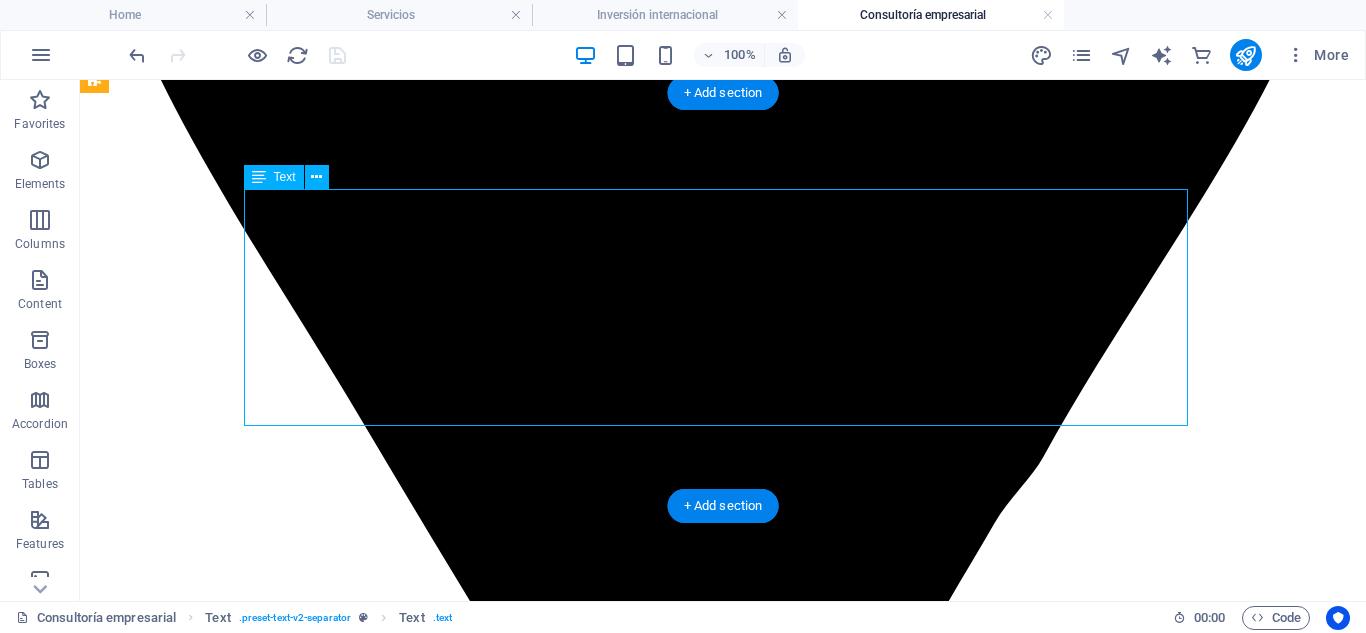 drag, startPoint x: 471, startPoint y: 259, endPoint x: 564, endPoint y: 340, distance: 123.32883 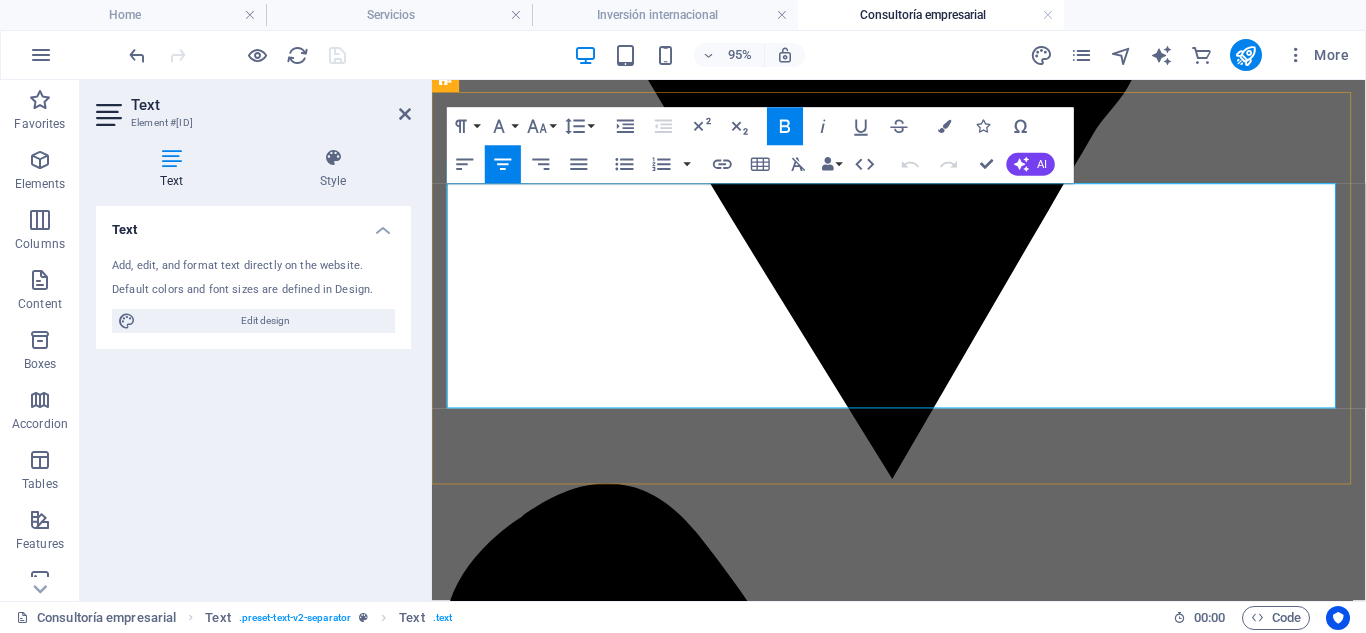 click on "Iniciar un proceso de inversión internacional sin un respaldo legal puede conllevar riesgos fiscales, regulatorios o incluso penales. En Tedeschi Advocatorum, nuestro equipo se encarga de analizar los aspectos clave para que cada inversión se realice con total seguridad jurídica." at bounding box center (923, 5614) 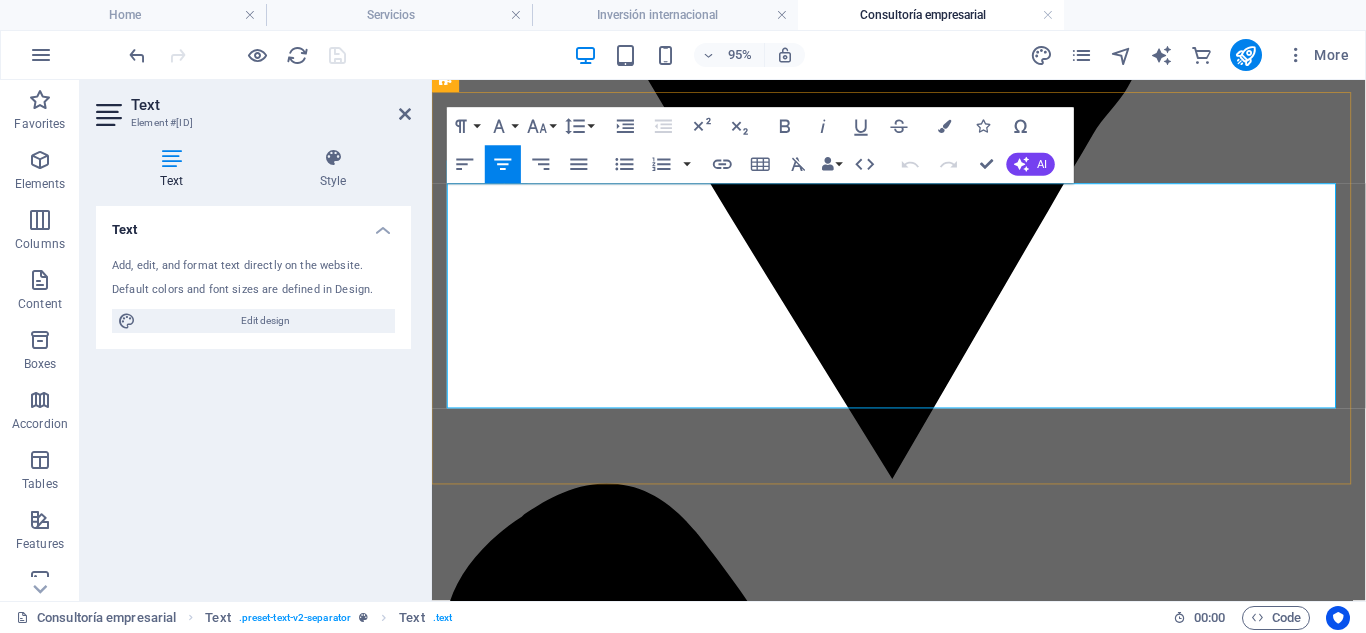 drag, startPoint x: 468, startPoint y: 204, endPoint x: 879, endPoint y: 409, distance: 459.28857 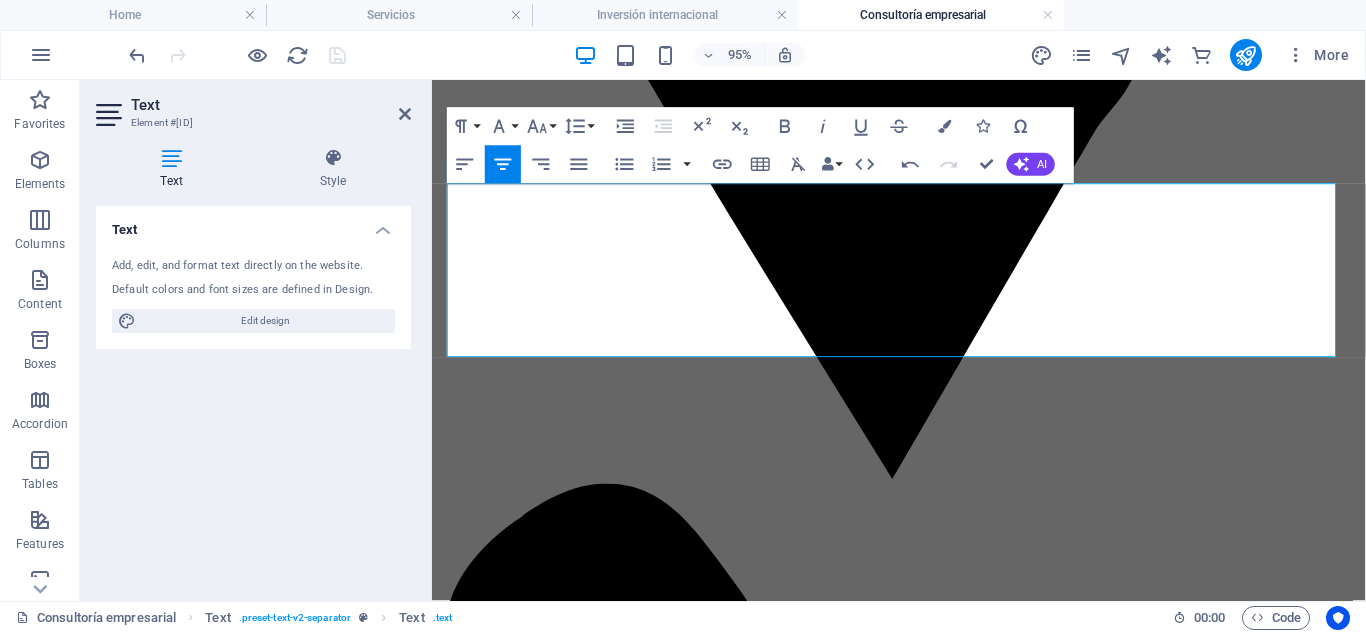 drag, startPoint x: 816, startPoint y: 355, endPoint x: 817, endPoint y: 400, distance: 45.01111 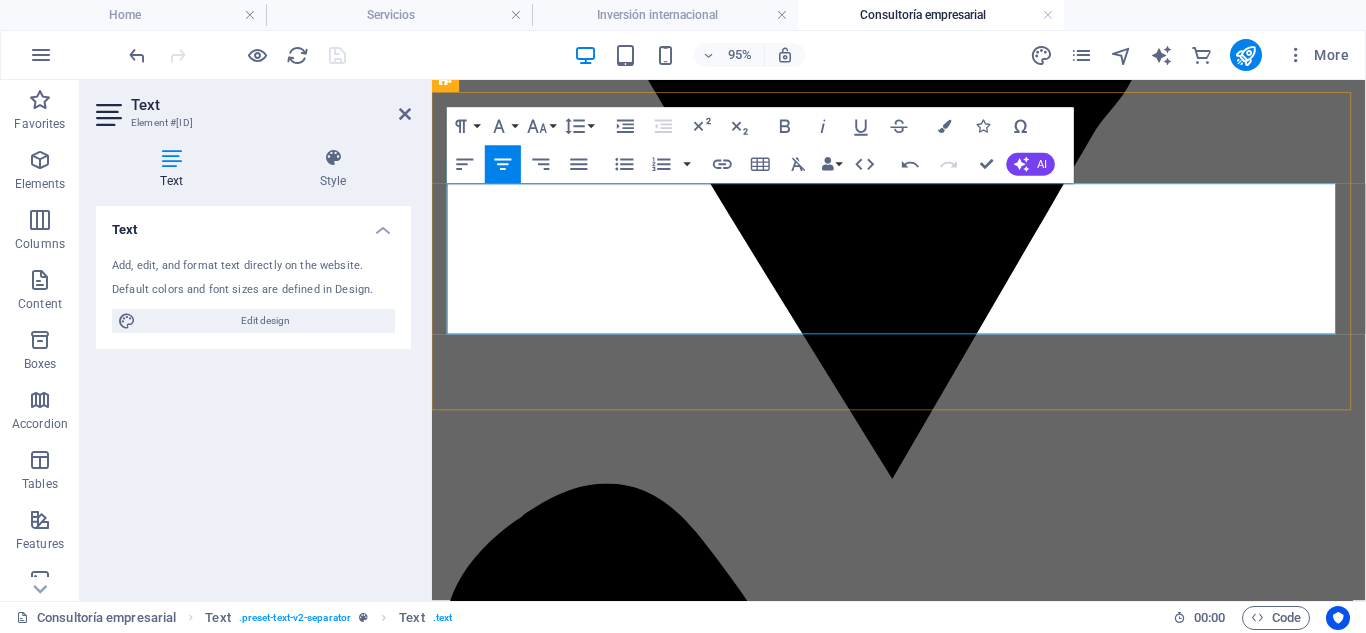 click on "No solo te asesoramos en el inicio, también te acompañamos durante toda la operación. Desde la estructuración societaria, la repatriación de capitales, hasta la resolución de conflictos en tribunales internacionales si fuera necesario." at bounding box center [923, 5710] 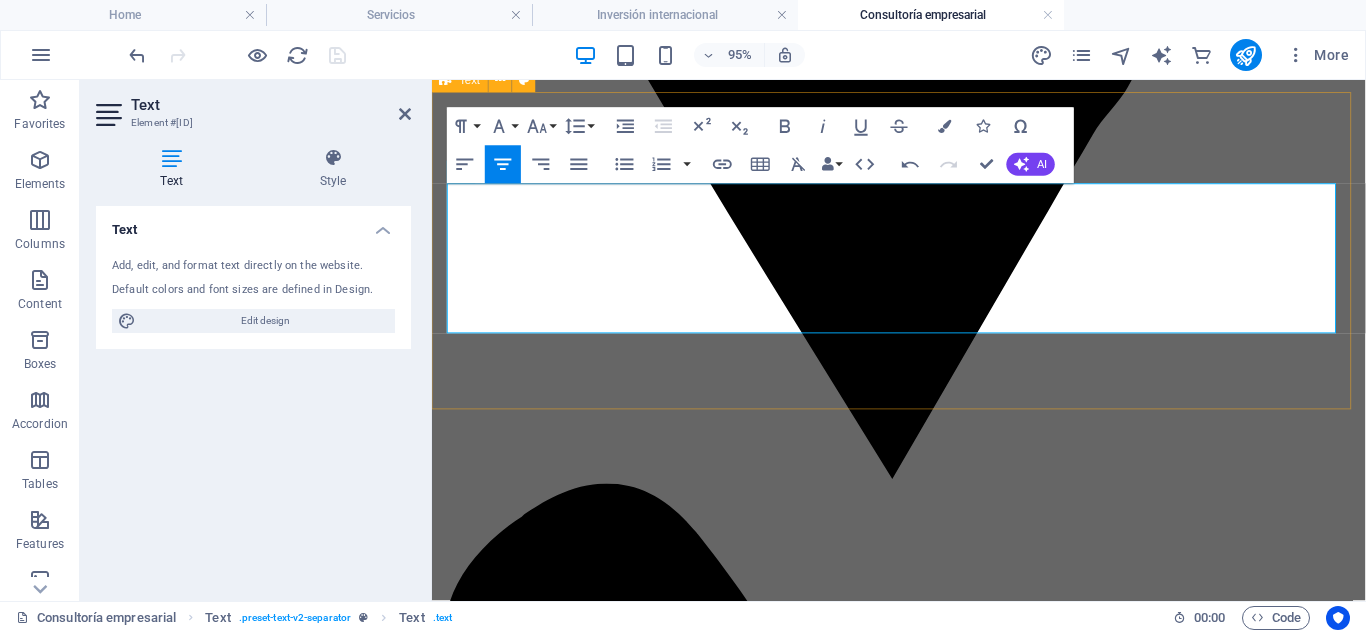 click on "Asesoramiento a medida y multilingüe Cada empresa tiene sus propios desafíos. Por eso, brindamos atención personalizada en español, inglés e italiano, adaptada a las necesidades del negocio.   Cobertura legal completa, sin sorpresas Nos encargamos de todos los aspectos legales para que puedas enfocarte en crecer tu empresa, desde la constitución hasta la expansión y protección de tus intereses." at bounding box center (923, 5609) 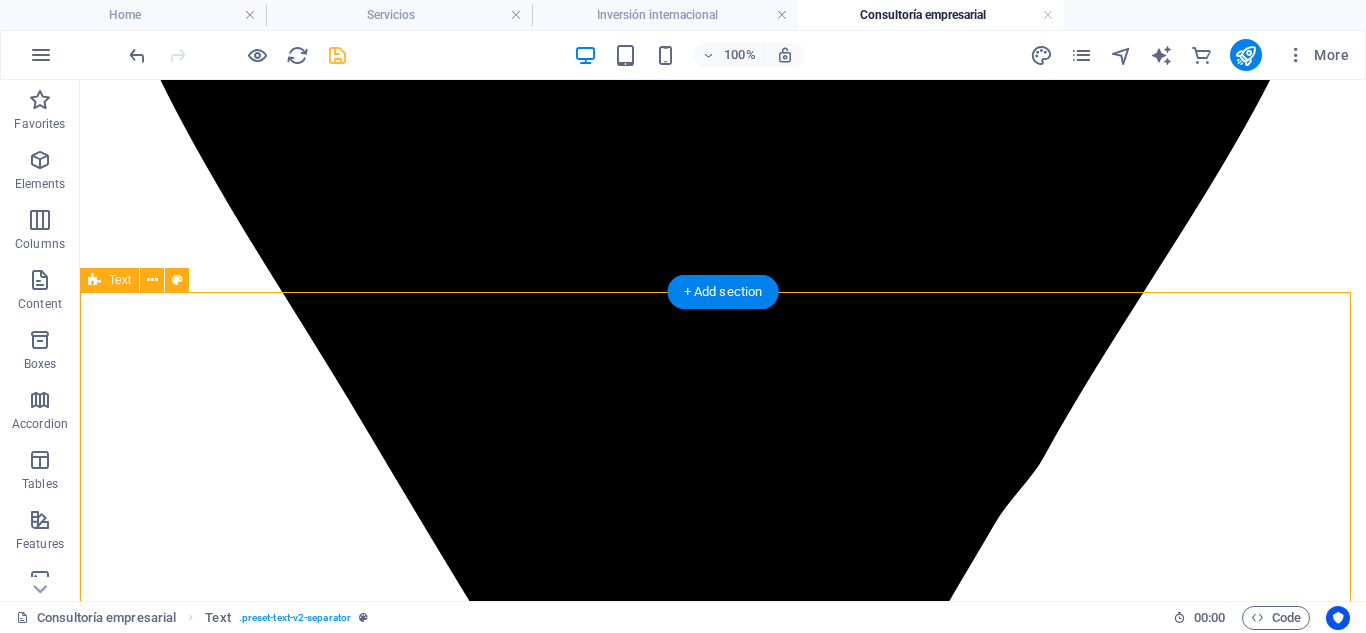 scroll, scrollTop: 1067, scrollLeft: 0, axis: vertical 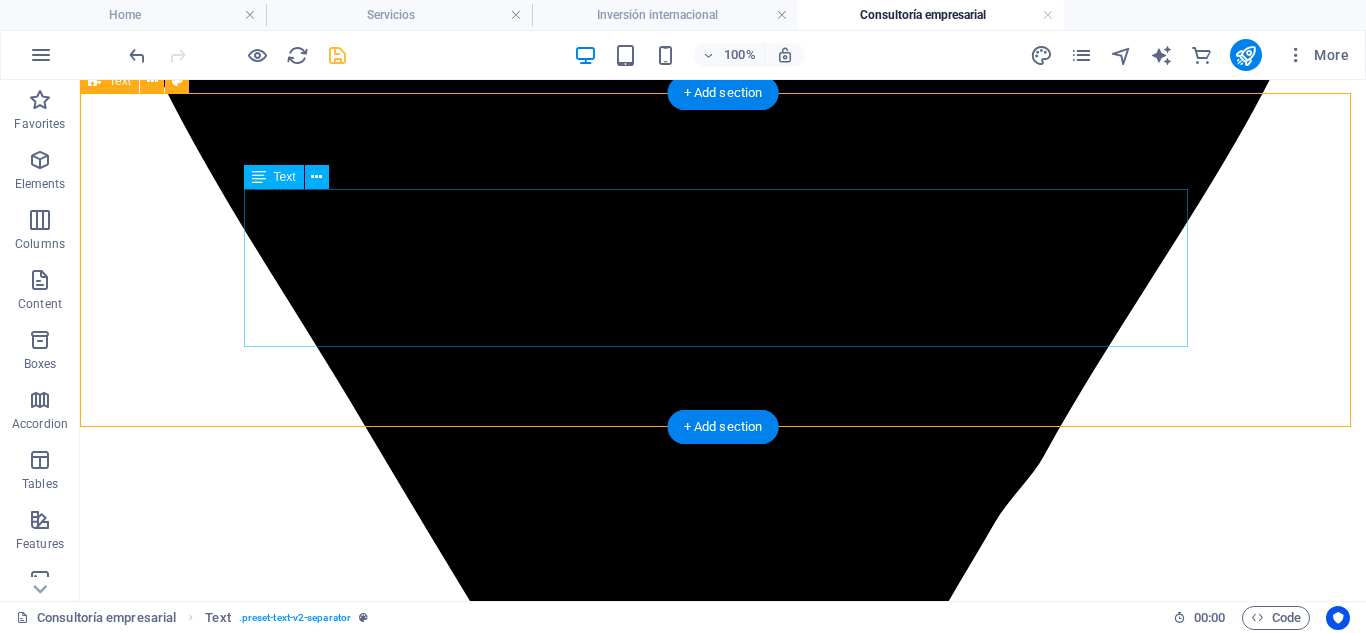 click on "Asesoramiento a medida y multilingüe Cada empresa tiene sus propios desafíos. Por eso, brindamos atención personalizada en español, inglés e italiano, adaptada a las necesidades del negocio.   Cobertura legal completa, sin sorpresas Nos encargamos de todos los aspectos legales para que puedas enfocarte en crecer tu empresa, desde la constitución hasta la expansión y protección de tus intereses." at bounding box center [723, 7283] 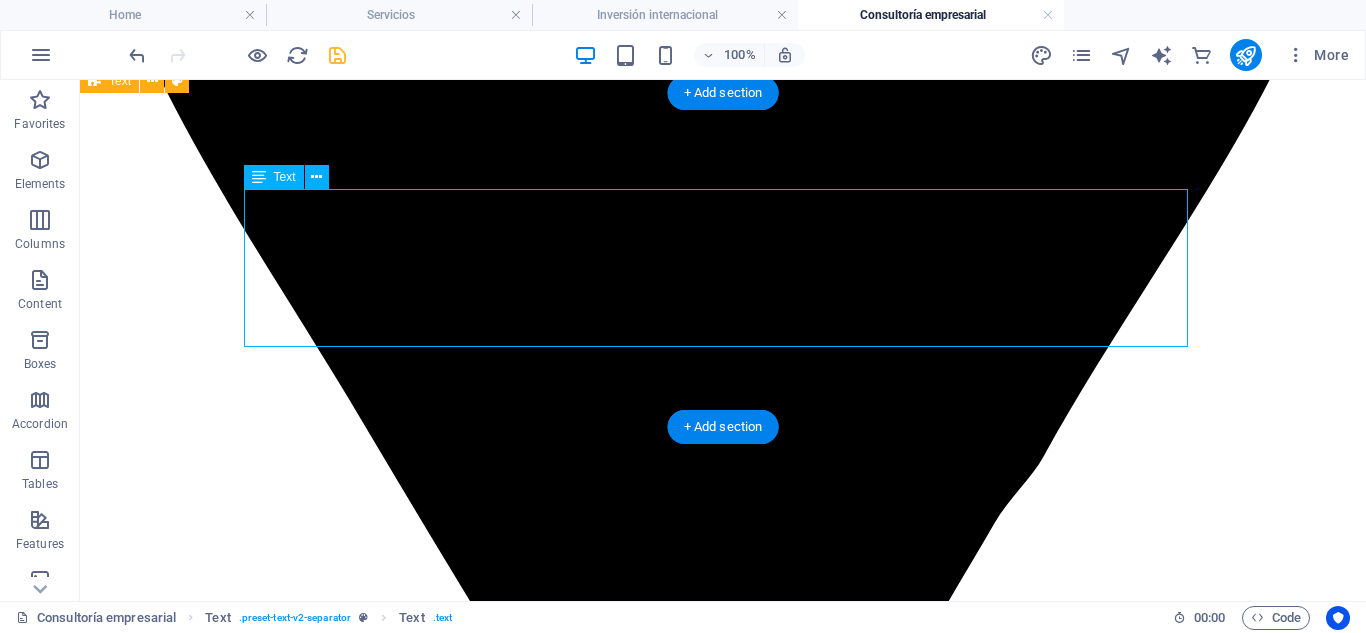 click on "Asesoramiento a medida y multilingüe Cada empresa tiene sus propios desafíos. Por eso, brindamos atención personalizada en español, inglés e italiano, adaptada a las necesidades del negocio.   Cobertura legal completa, sin sorpresas Nos encargamos de todos los aspectos legales para que puedas enfocarte en crecer tu empresa, desde la constitución hasta la expansión y protección de tus intereses." at bounding box center [723, 7283] 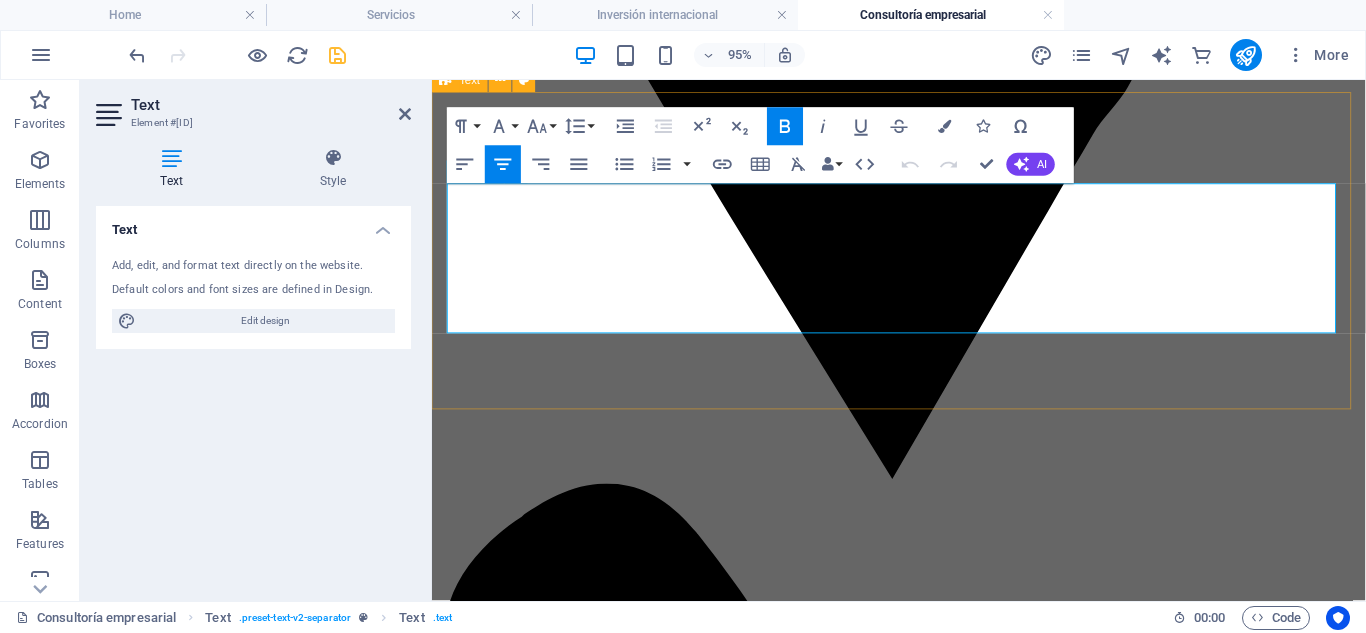 click on "Cada empresa tiene sus propios desafíos. Por eso, brindamos atención personalizada en español, inglés e italiano, adaptada a las necesidades del negocio." at bounding box center [923, 5580] 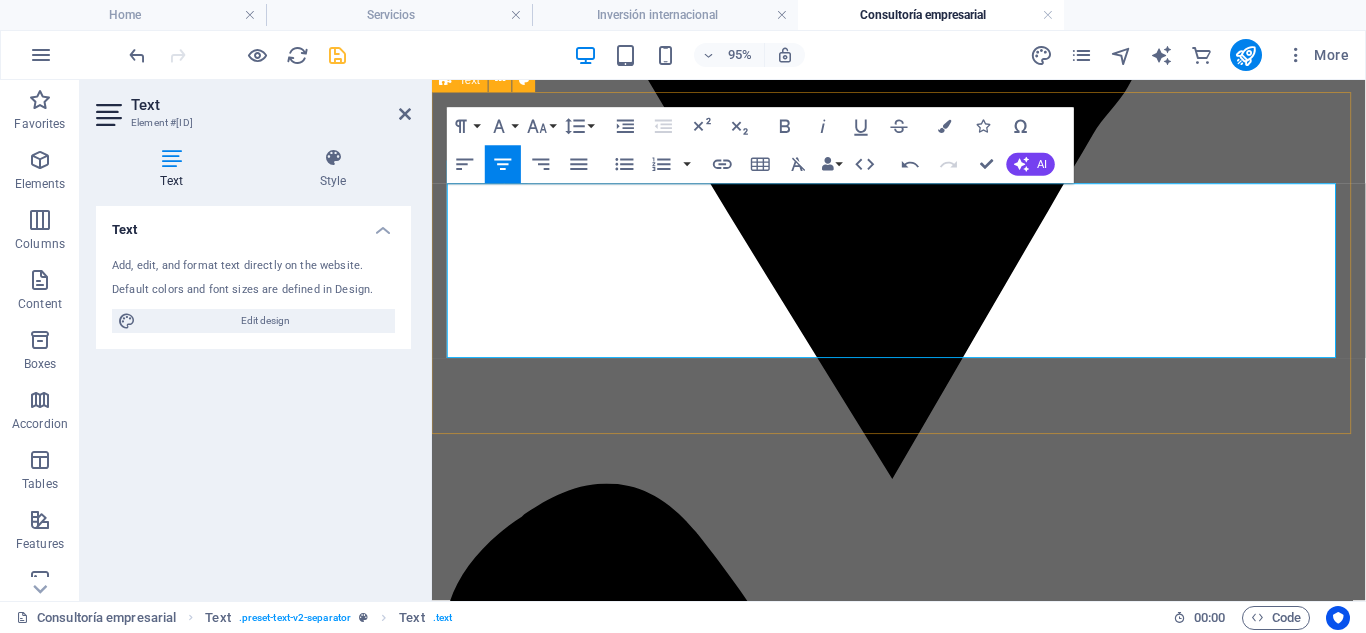 click on "Nos encargamos de todos los aspectos legales para que puedas enfocarte en crecer tu empresa, desde la constitución hasta la expansión y protección de tus intereses." at bounding box center [923, 5750] 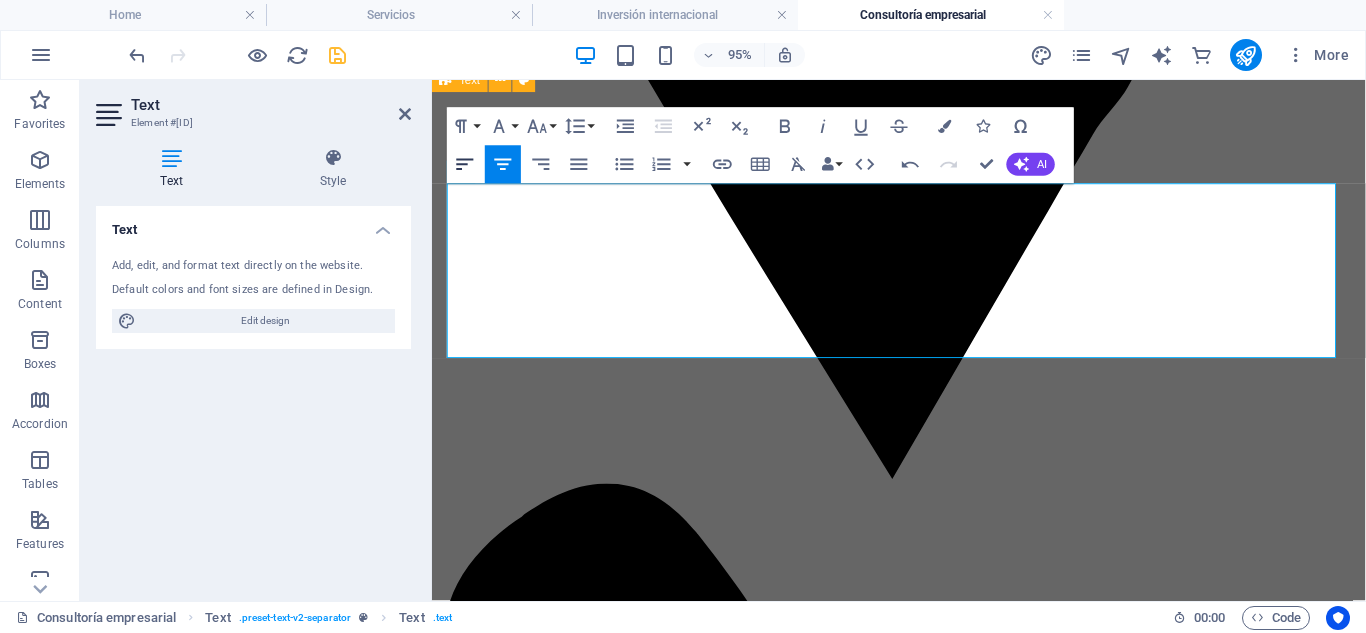 click 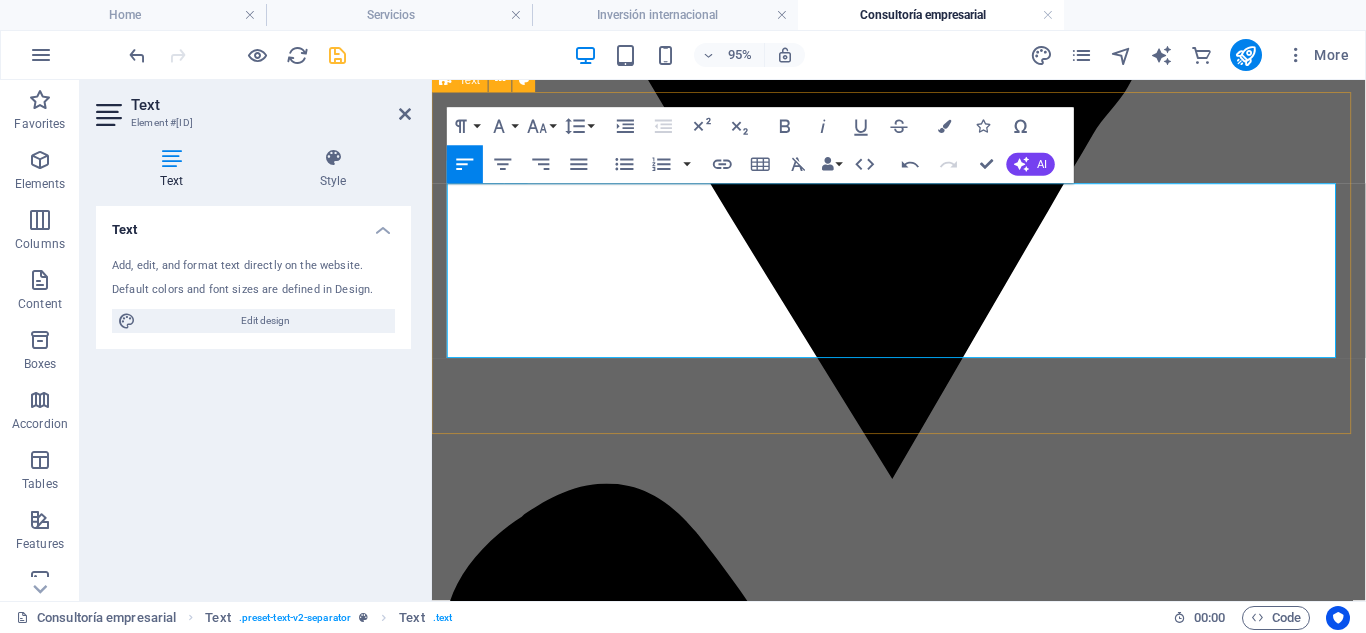 click on "Nos encargamos de todos los aspectos legales para que puedas enfocarte en crecer tu empresa, desde la constitución hasta la expansión y protección de tus intereses." at bounding box center (923, 5784) 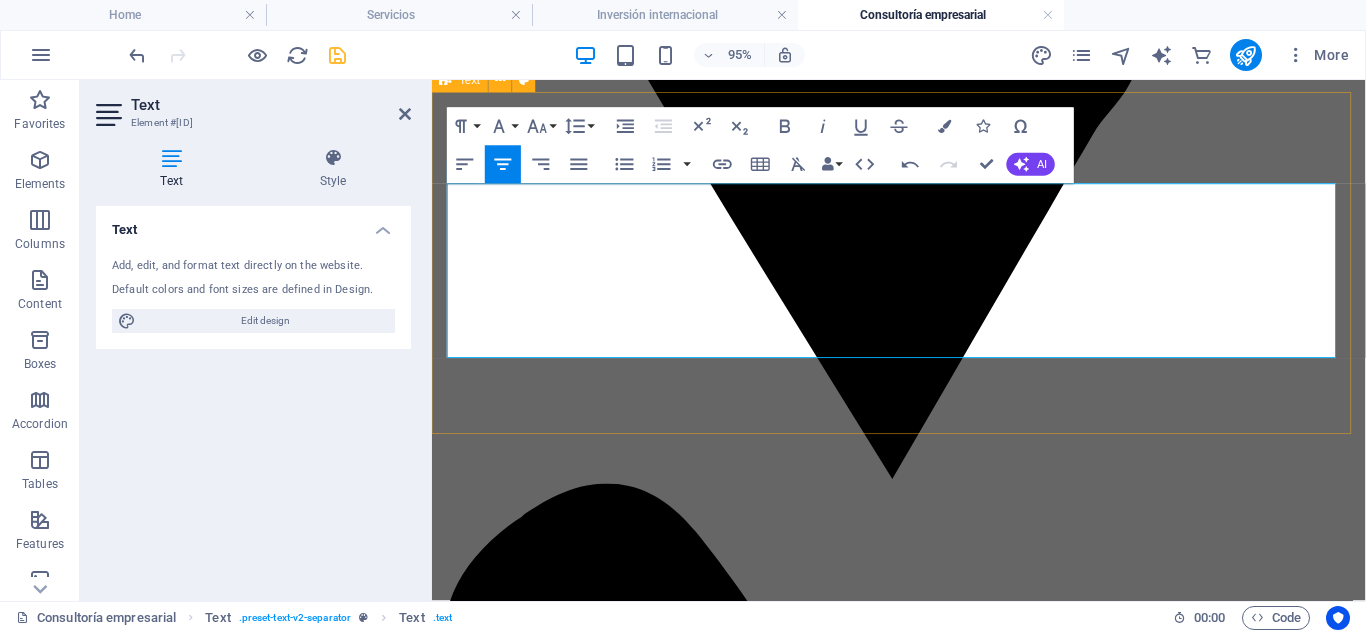 click on "Asesoramiento a medida y multilingüe Cada empresa tiene sus propios desafíos. Por eso, brindamos atención personalizada en español, inglés e italiano, adaptada a las necesidades del negocio.   Cobertura legal completa, sin sorpresas Nos encargamos de todos los aspectos legales para que puedas enfocarte en crecer tu empresa, desde la constitución hasta la expansión y protección de tus intereses." at bounding box center (923, 5643) 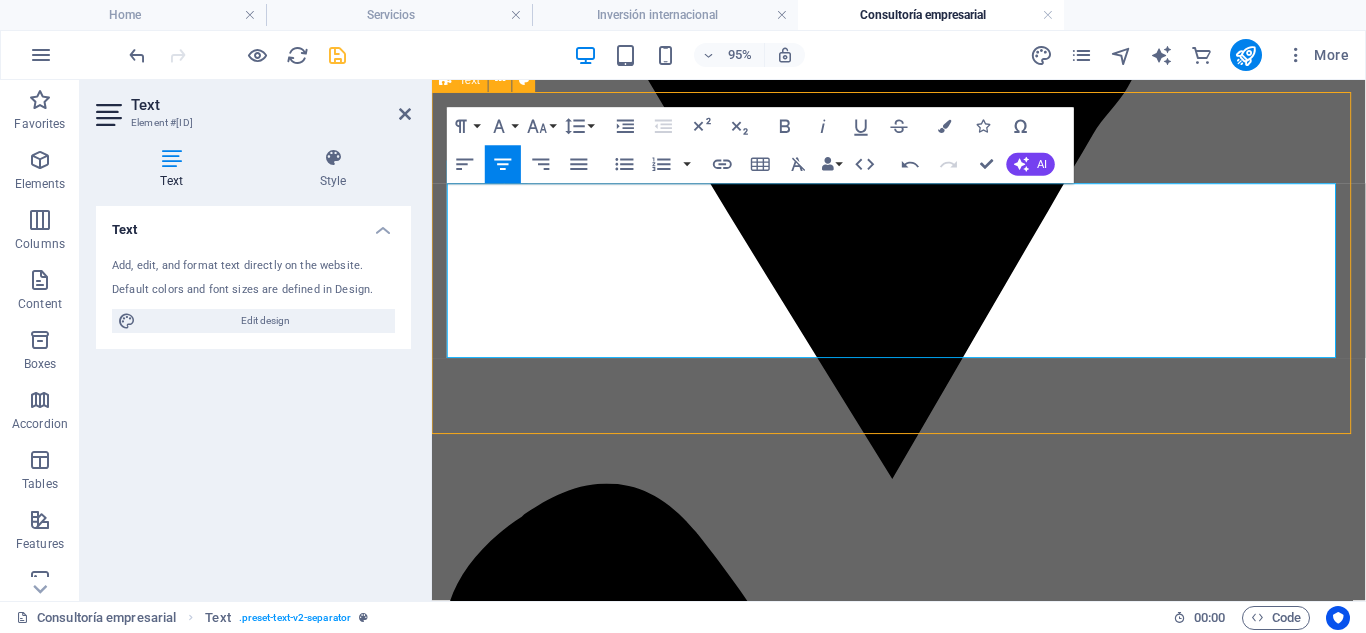scroll, scrollTop: 1067, scrollLeft: 0, axis: vertical 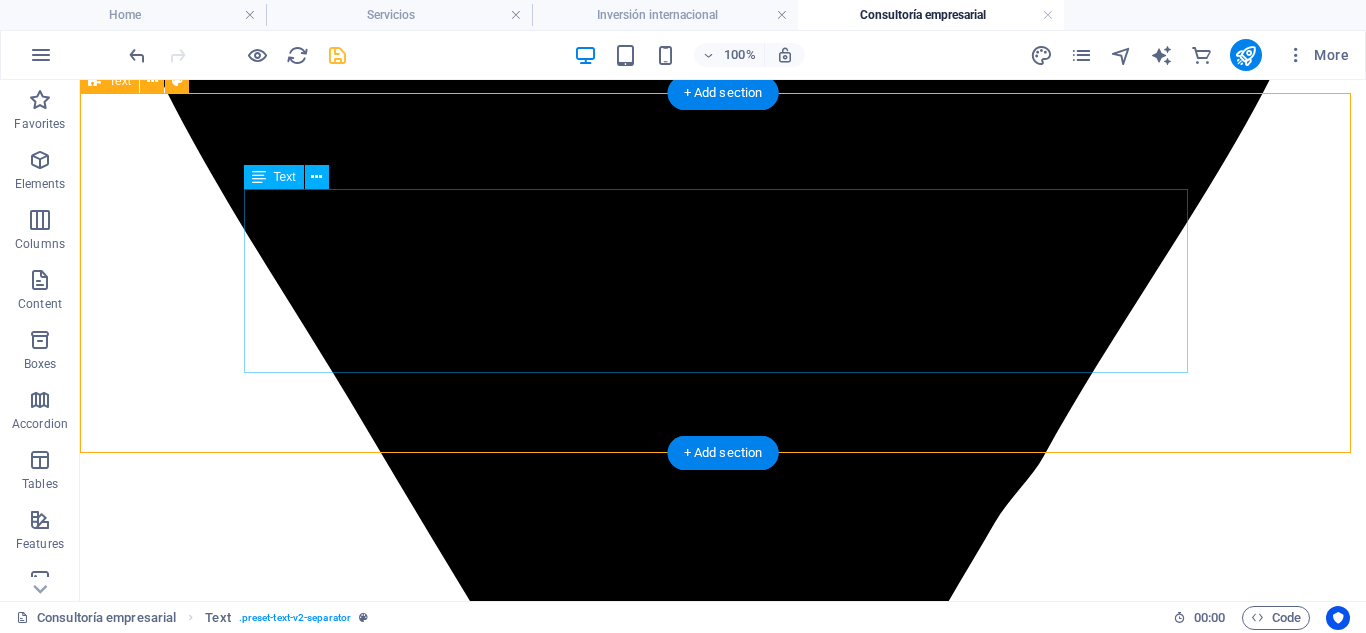 click on "Asesoramiento a medida y multilingüe Cada empresa tiene sus propios desafíos. Por eso, brindamos atención personalizada en español, inglés e italiano, adaptada a las necesidades del negocio.   Cobertura legal completa, sin sorpresas Nos encargamos de todos los aspectos legales para que puedas enfocarte en crecer tu empresa, desde la constitución hasta la expansión y protección de tus intereses." at bounding box center (723, 7317) 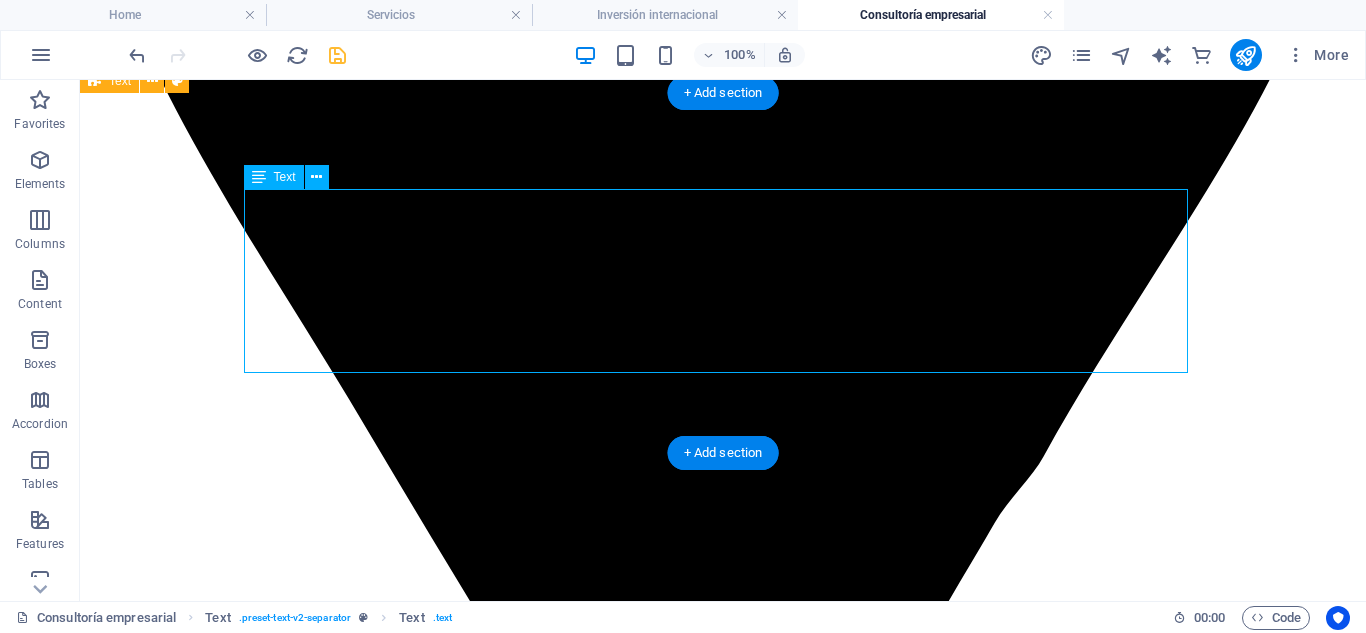 click on "Asesoramiento a medida y multilingüe Cada empresa tiene sus propios desafíos. Por eso, brindamos atención personalizada en español, inglés e italiano, adaptada a las necesidades del negocio.   Cobertura legal completa, sin sorpresas Nos encargamos de todos los aspectos legales para que puedas enfocarte en crecer tu empresa, desde la constitución hasta la expansión y protección de tus intereses." at bounding box center [723, 7317] 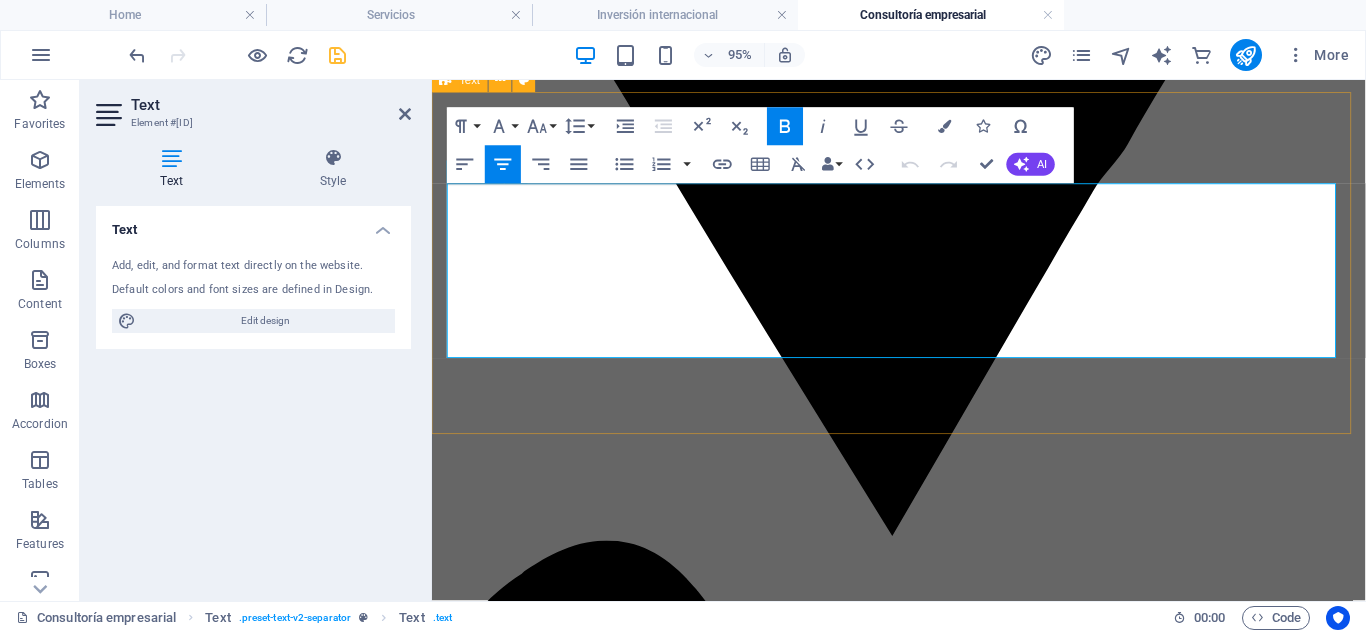 scroll, scrollTop: 1127, scrollLeft: 0, axis: vertical 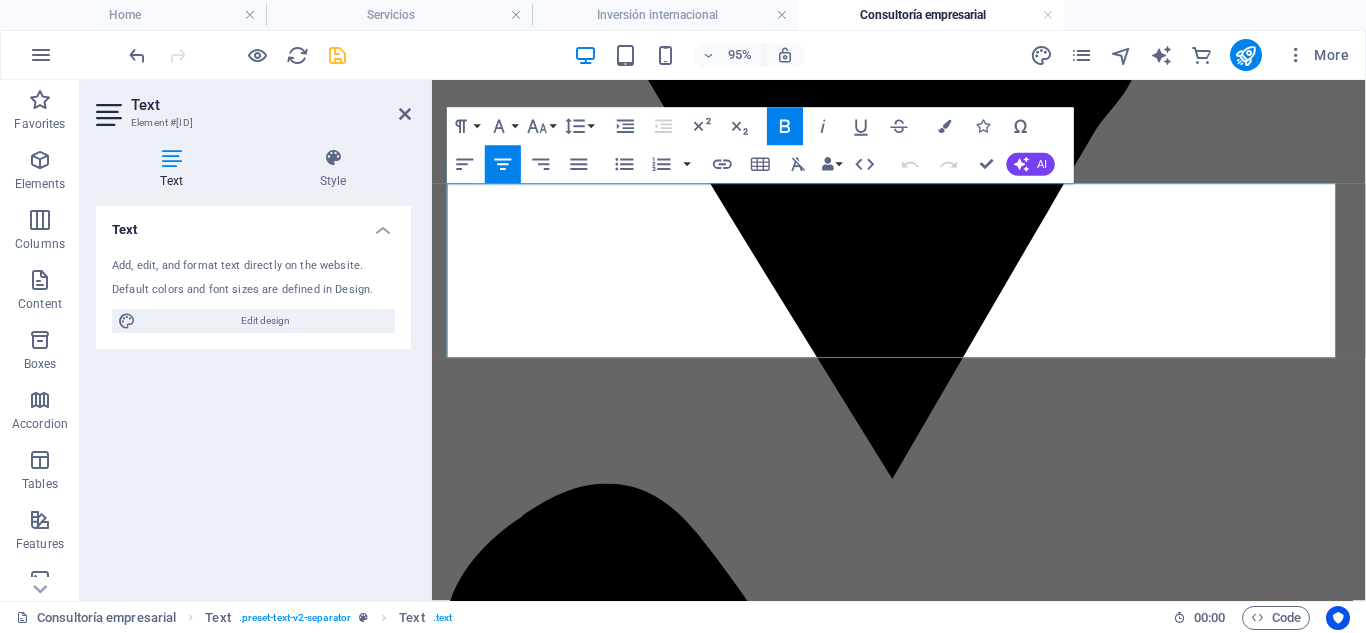 drag, startPoint x: 845, startPoint y: 334, endPoint x: 419, endPoint y: 267, distance: 431.2366 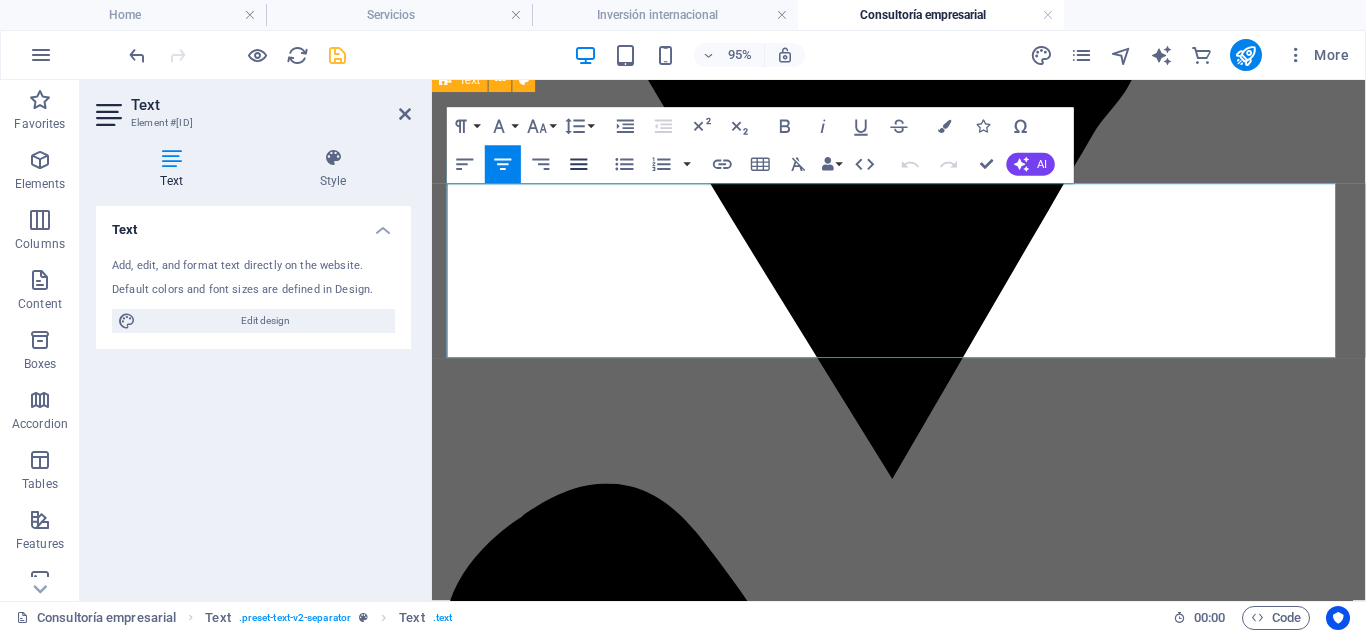 click on "Align Justify" at bounding box center [579, 165] 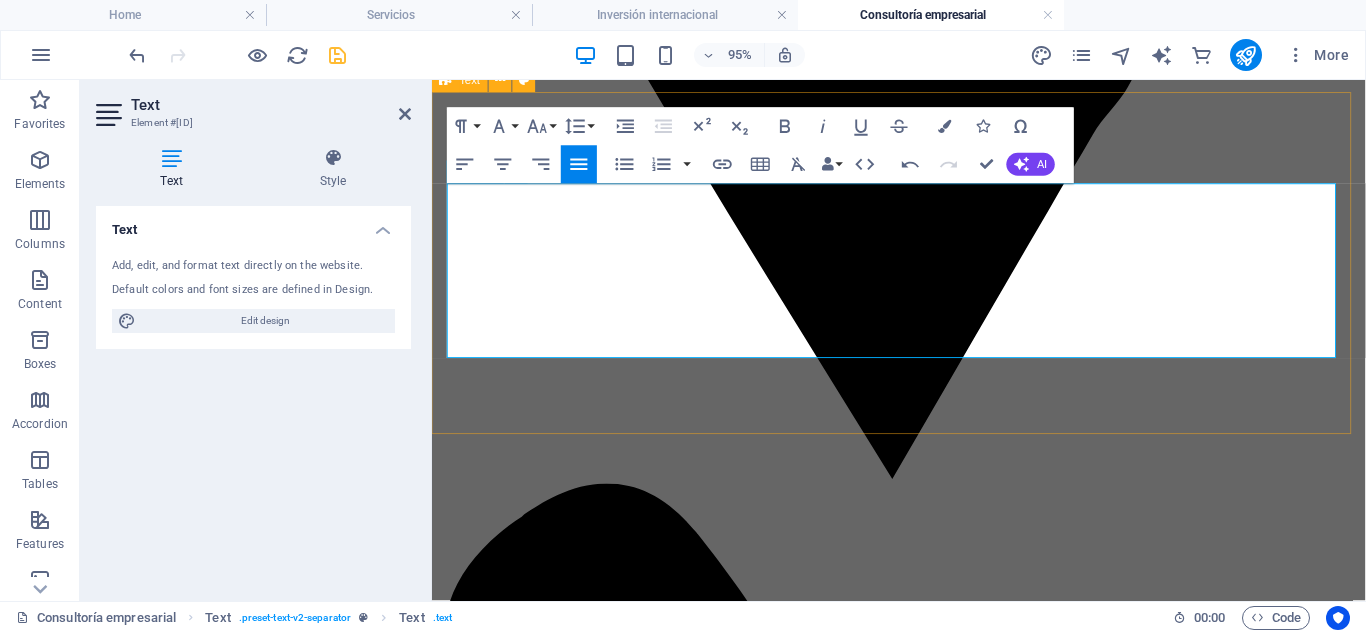 click on "Nos encargamos de todos los aspectos legales para que puedas enfocarte en crecer tu empresa, desde la constitución hasta la expansión y protección de tus intereses." at bounding box center [923, 5784] 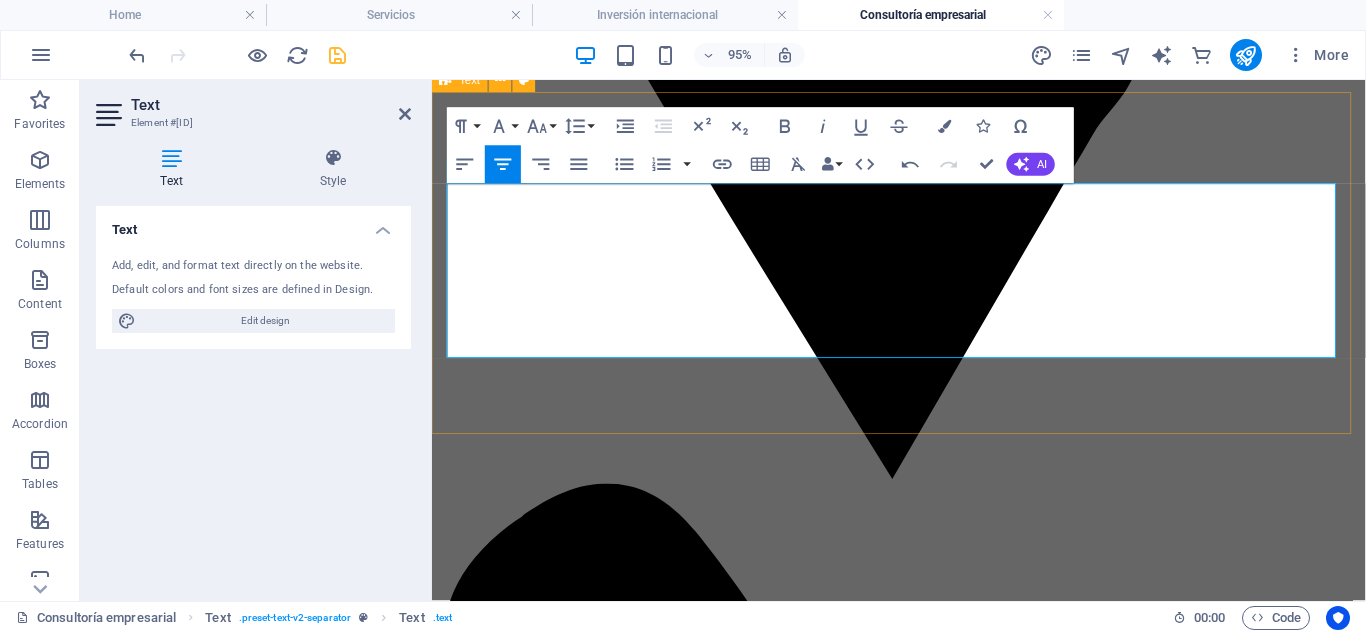 drag, startPoint x: 950, startPoint y: 283, endPoint x: 1268, endPoint y: 367, distance: 328.9073 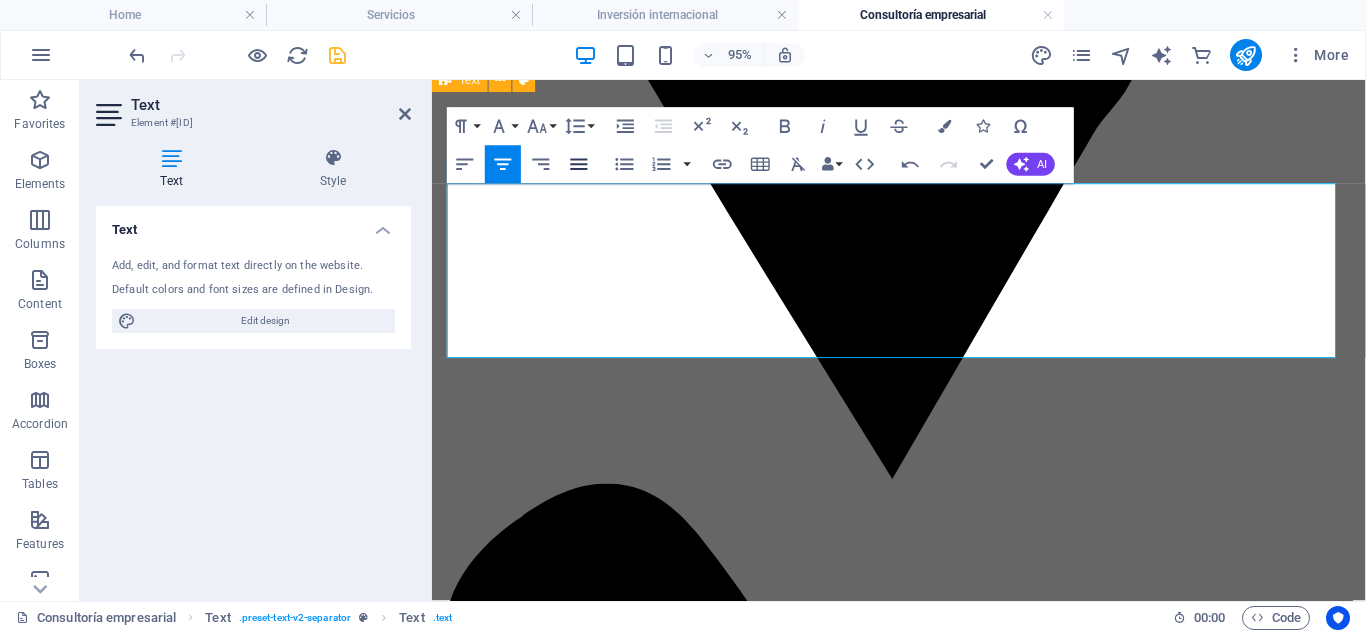 click on "Align Justify" at bounding box center (579, 165) 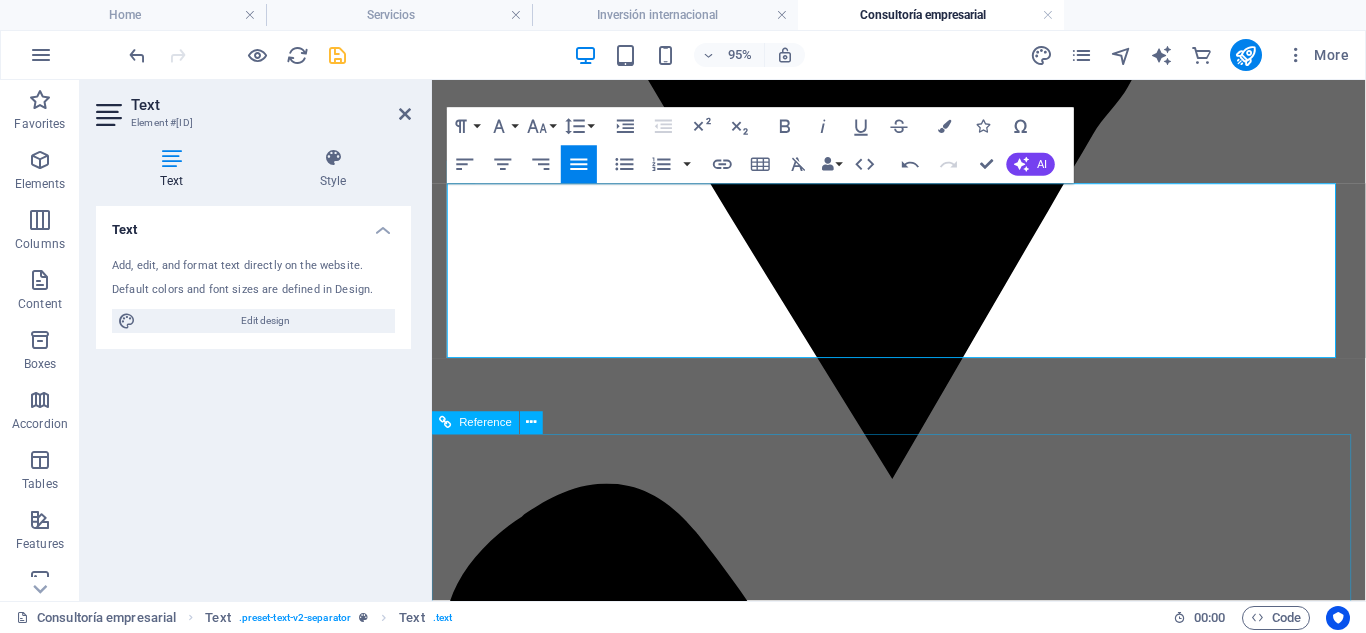 click at bounding box center [923, 5723] 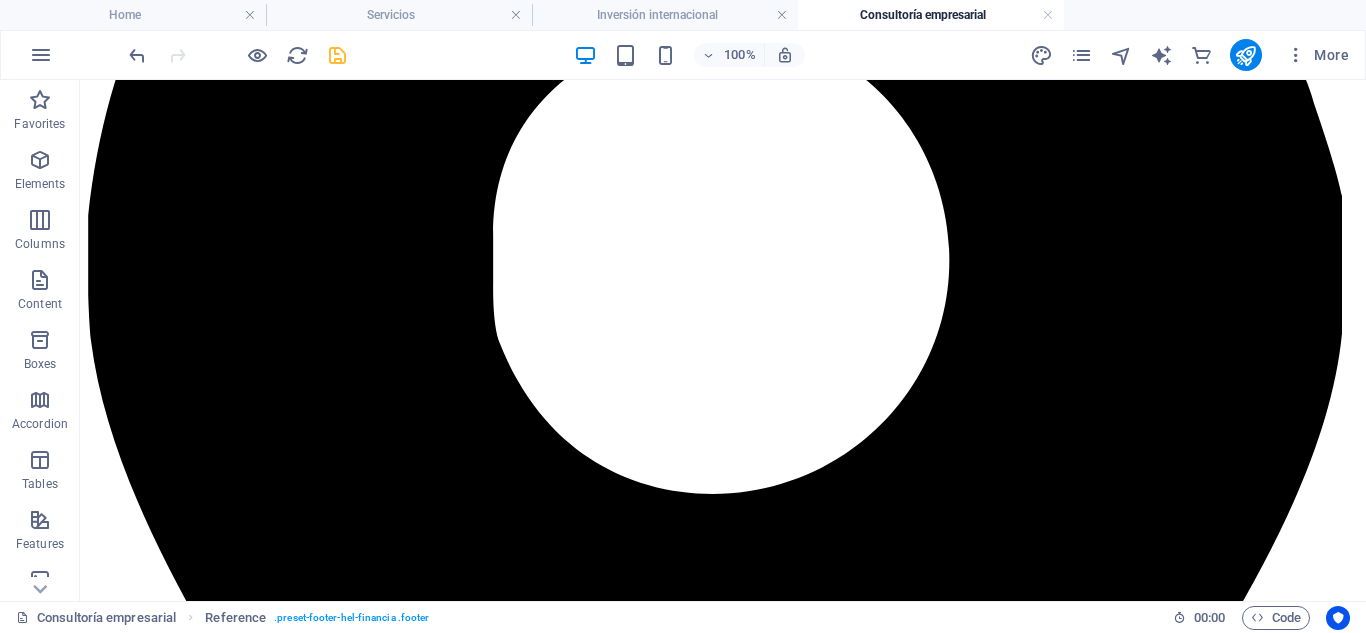 scroll, scrollTop: 596, scrollLeft: 0, axis: vertical 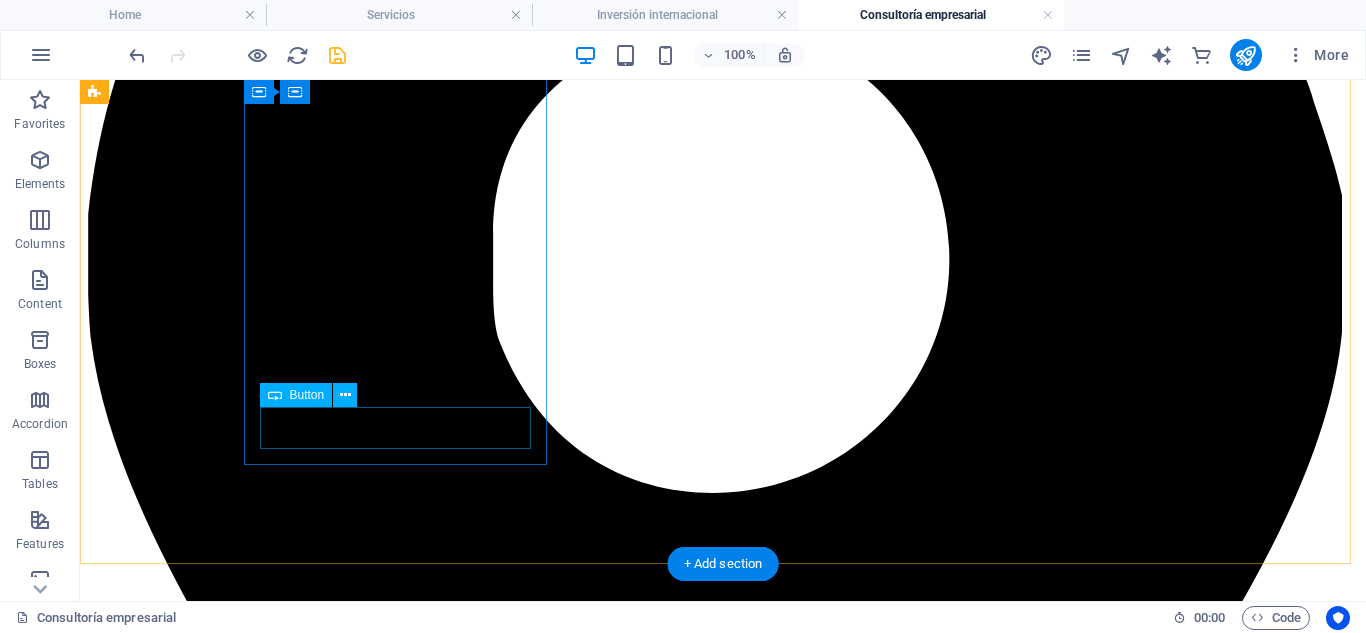 click on "BUTTON" at bounding box center (723, 4414) 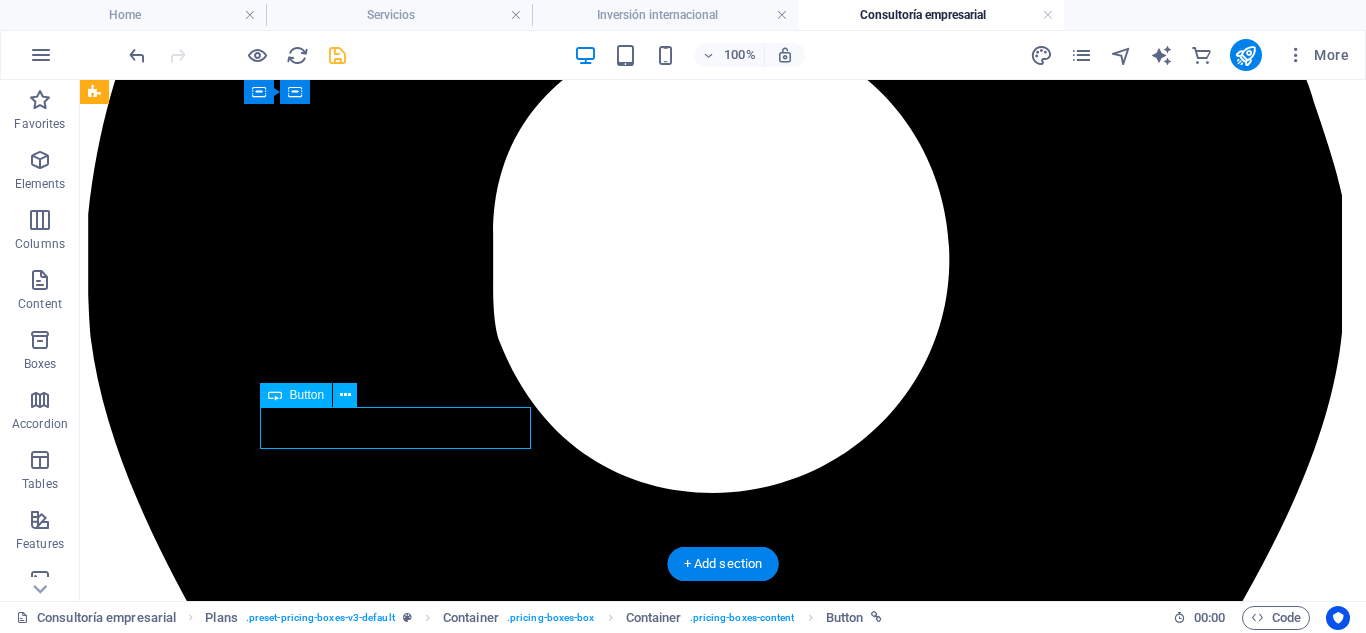 click on "BUTTON" at bounding box center (723, 4414) 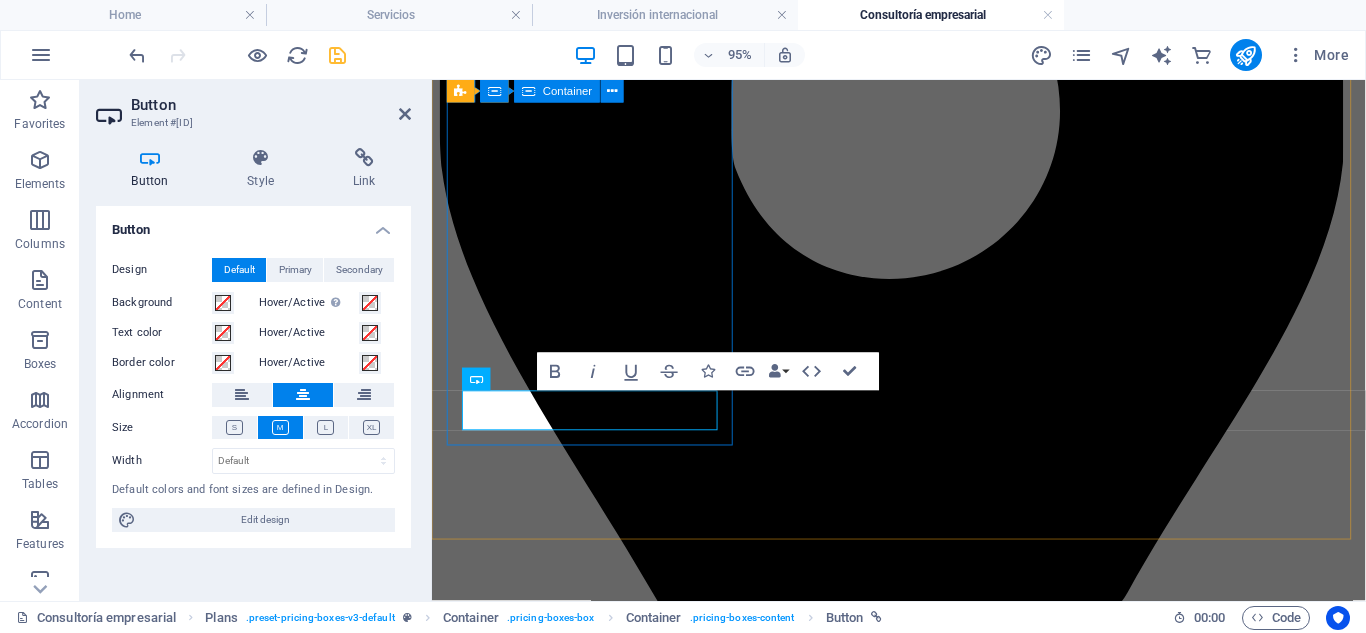 scroll, scrollTop: 656, scrollLeft: 0, axis: vertical 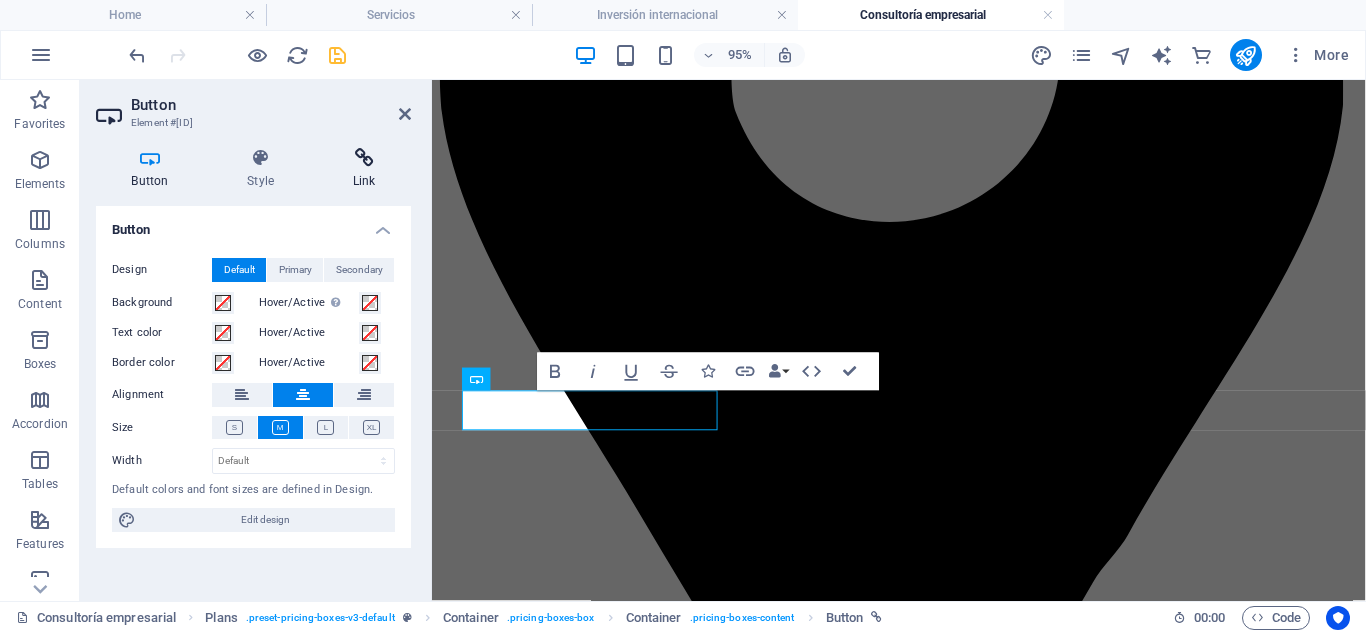 click at bounding box center (364, 158) 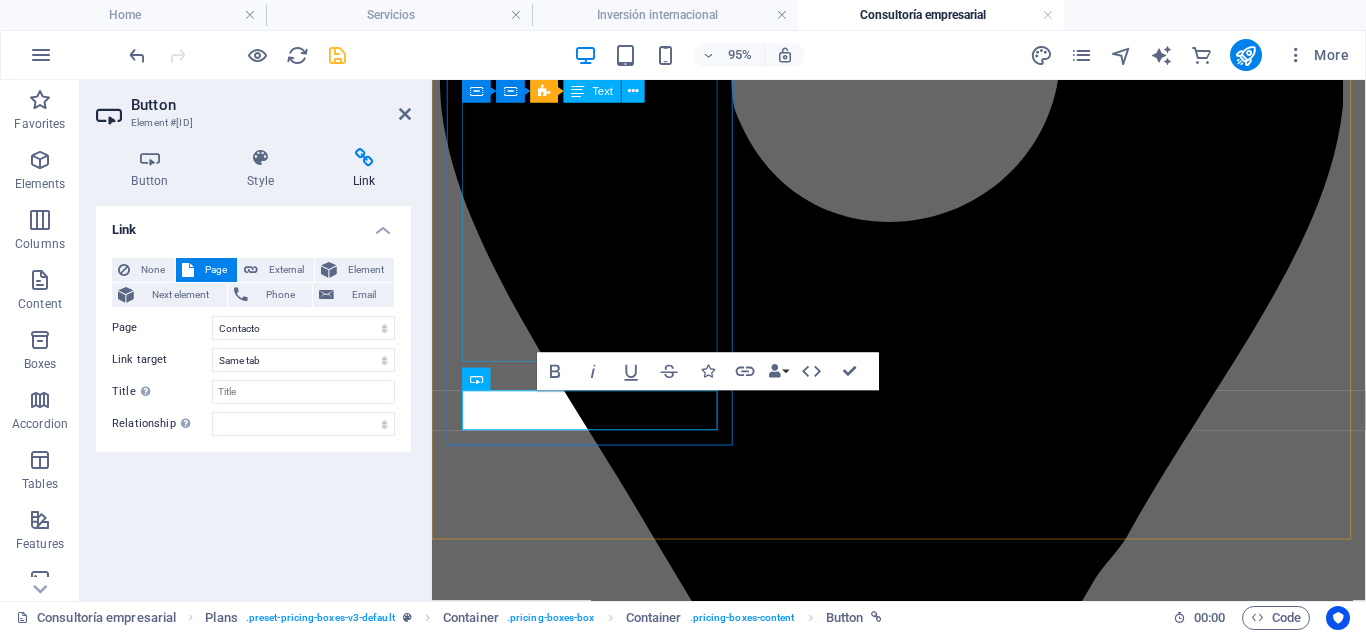 click on "Para autónomos o pequeños empresarios que desean constituir una empresa legalmente. Redacción de estatutos y trámites ante el Registro Mercantil Alta en Hacienda y Seguridad Social Primera asesoría fiscal y contable Constitución de sociedad (SL, autónomo, cooperativa, etc.)" at bounding box center (923, 3172) 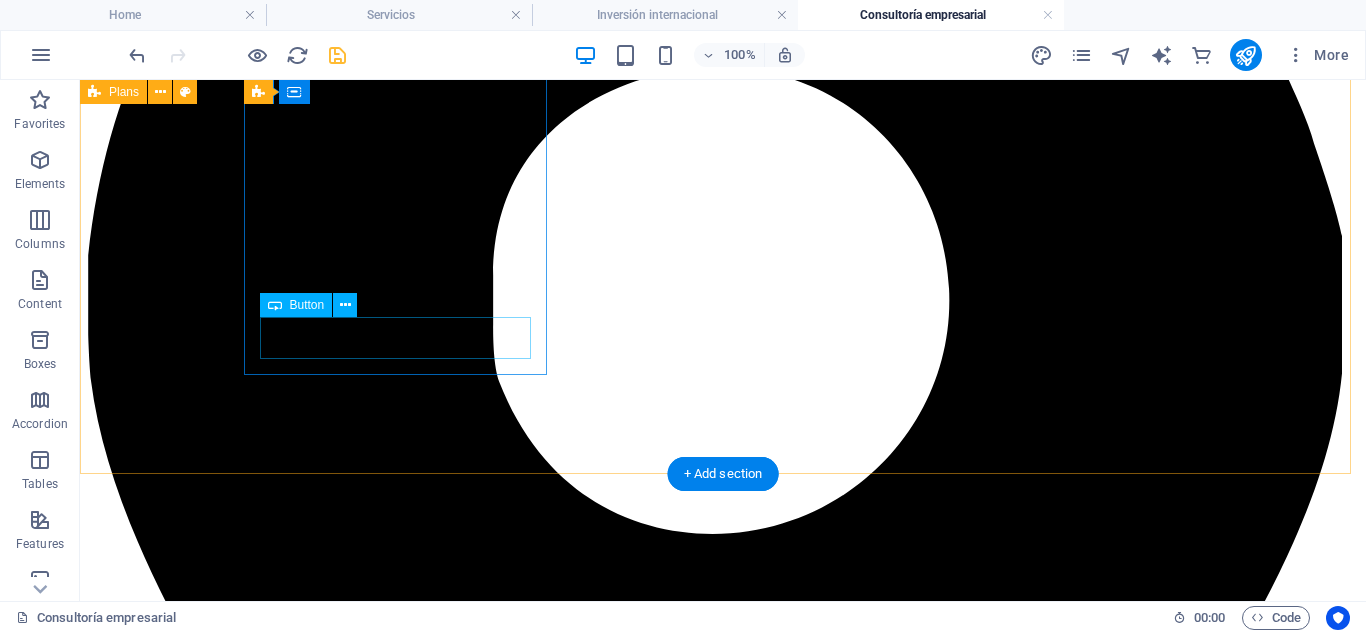 scroll, scrollTop: 533, scrollLeft: 0, axis: vertical 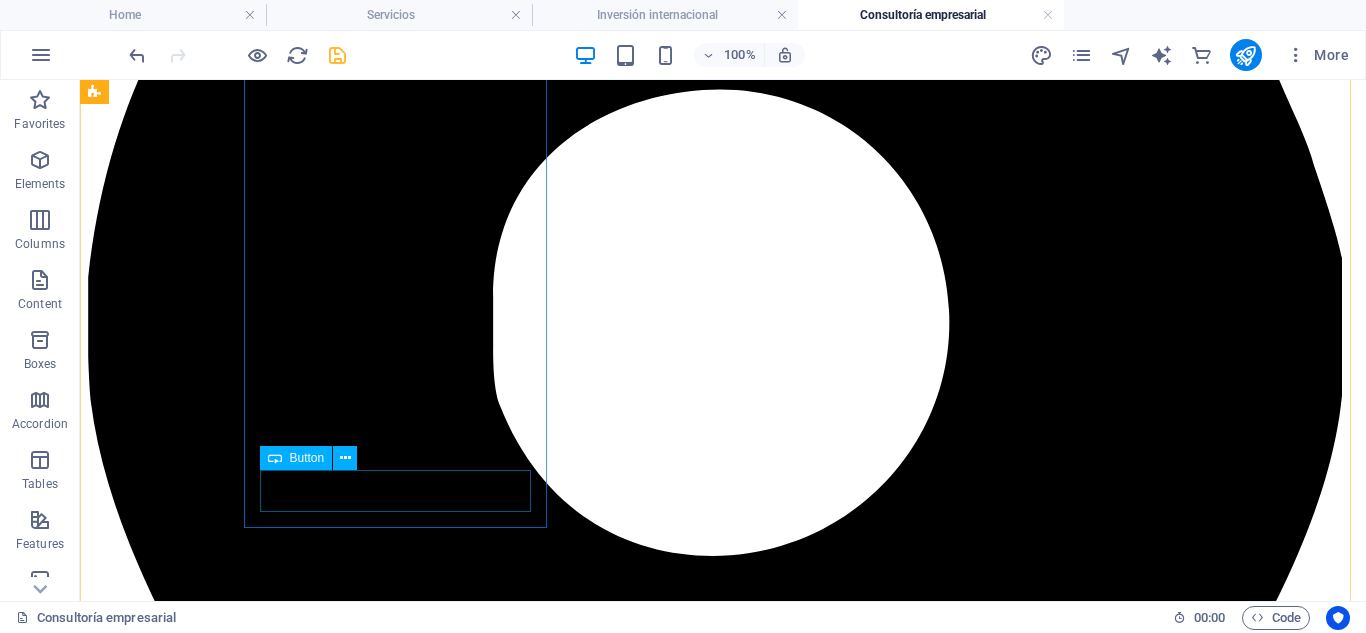 click on "BUTTON" at bounding box center (723, 4477) 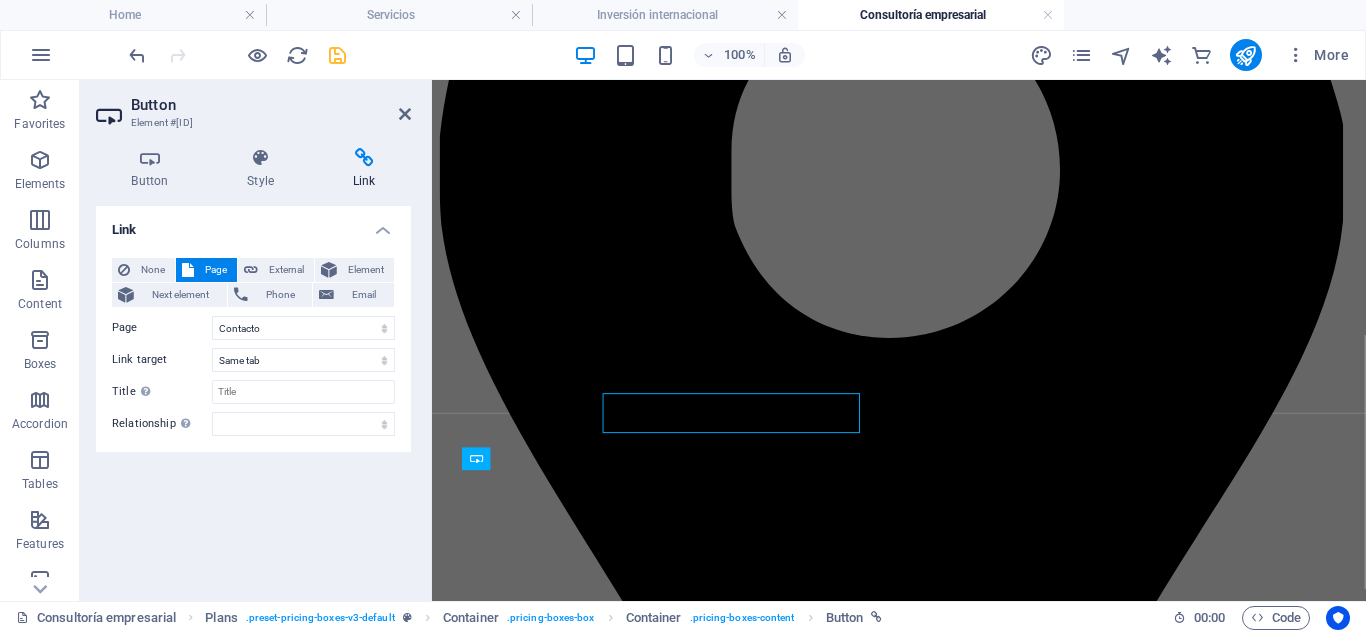 scroll, scrollTop: 593, scrollLeft: 0, axis: vertical 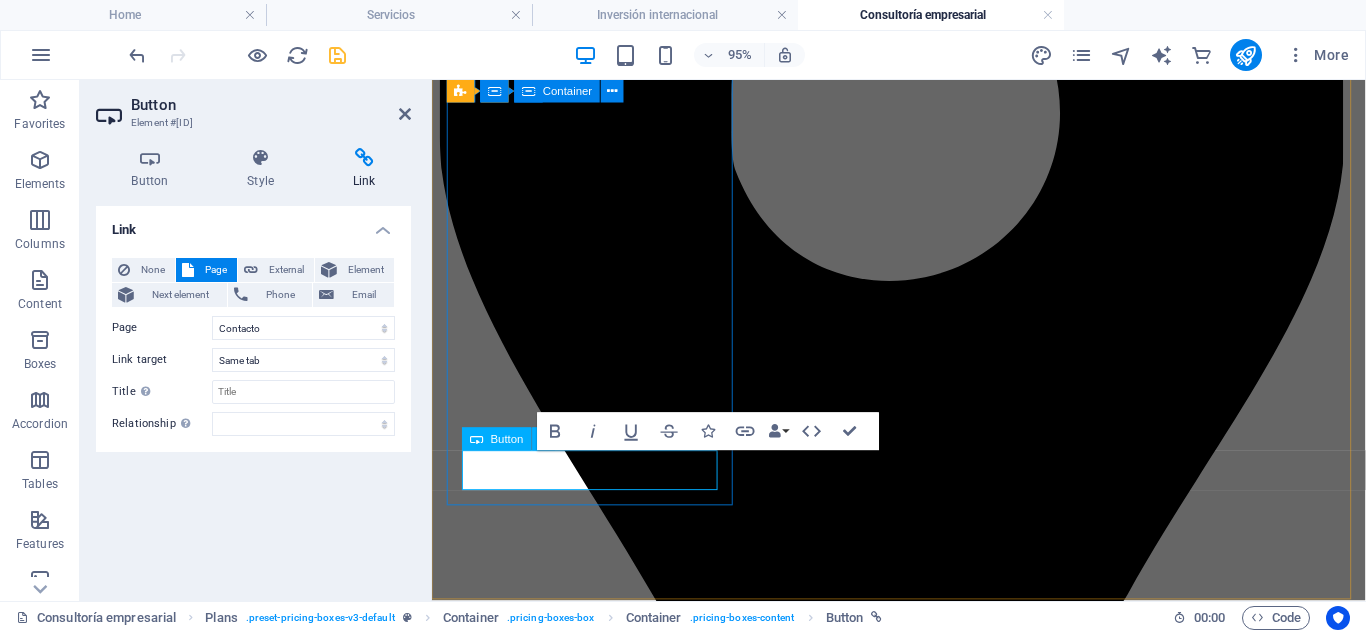 type 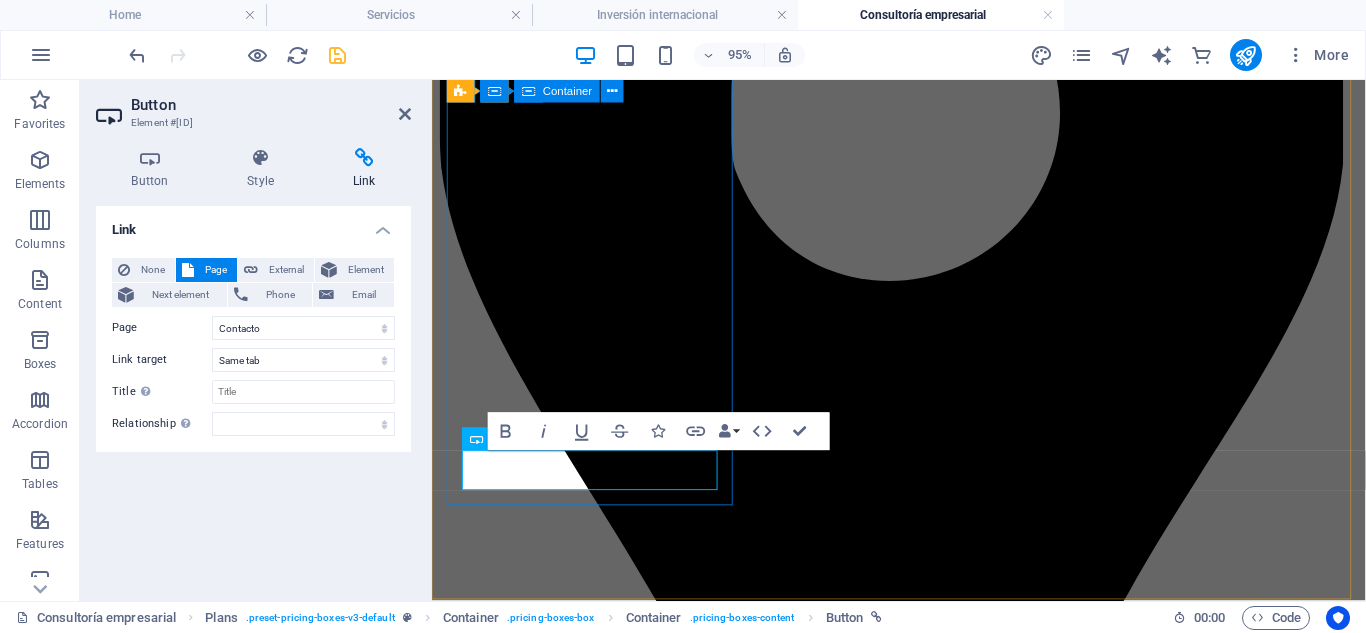 click on "Más información" at bounding box center (924, 3383) 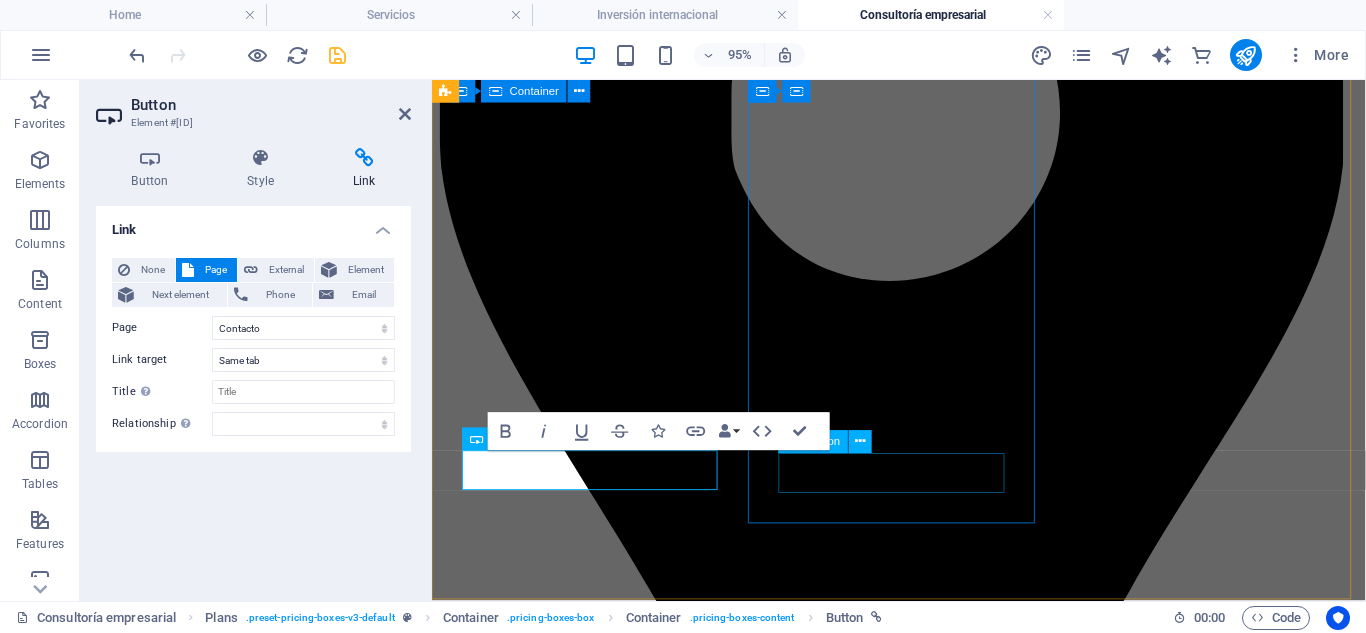 click on "BUTTON" at bounding box center (923, 4697) 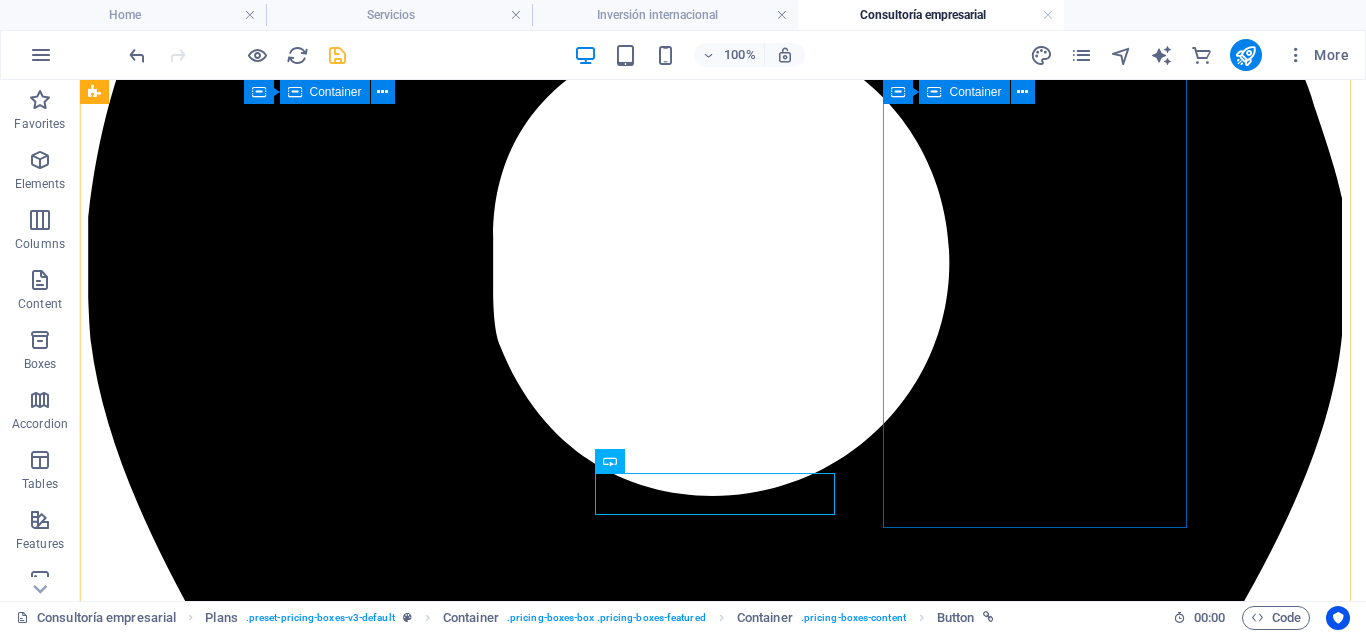 scroll, scrollTop: 533, scrollLeft: 0, axis: vertical 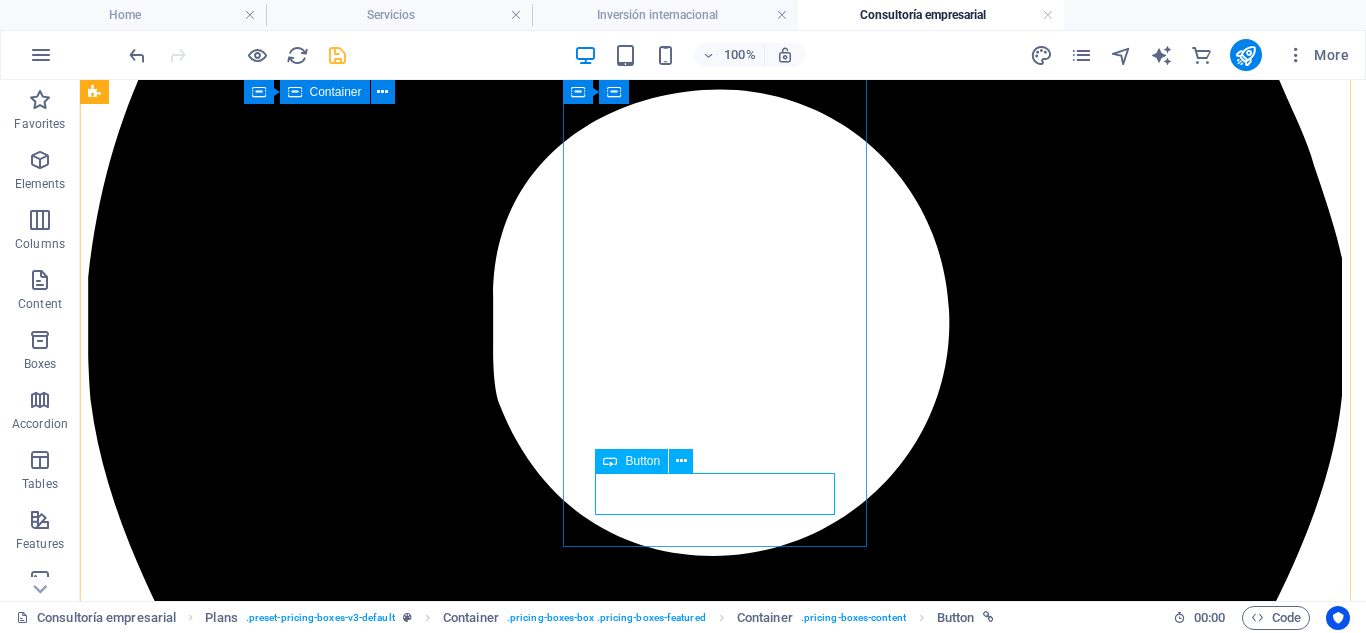 click on "BUTTON" at bounding box center [723, 6080] 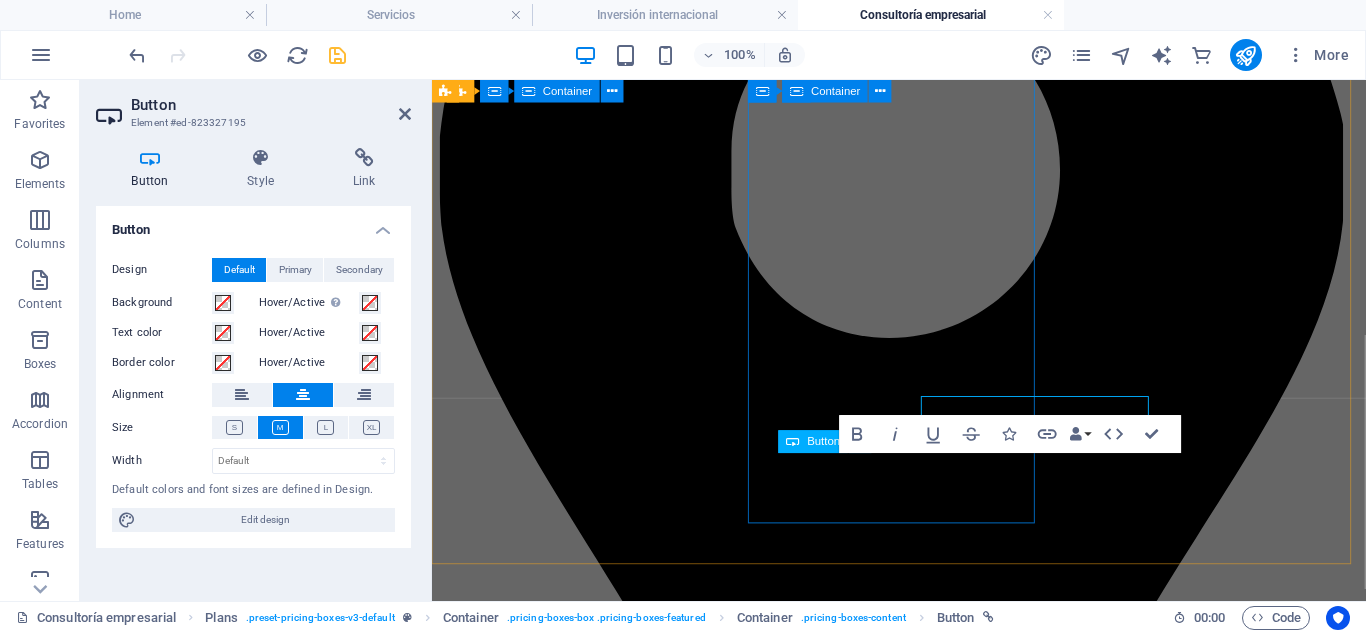 scroll, scrollTop: 593, scrollLeft: 0, axis: vertical 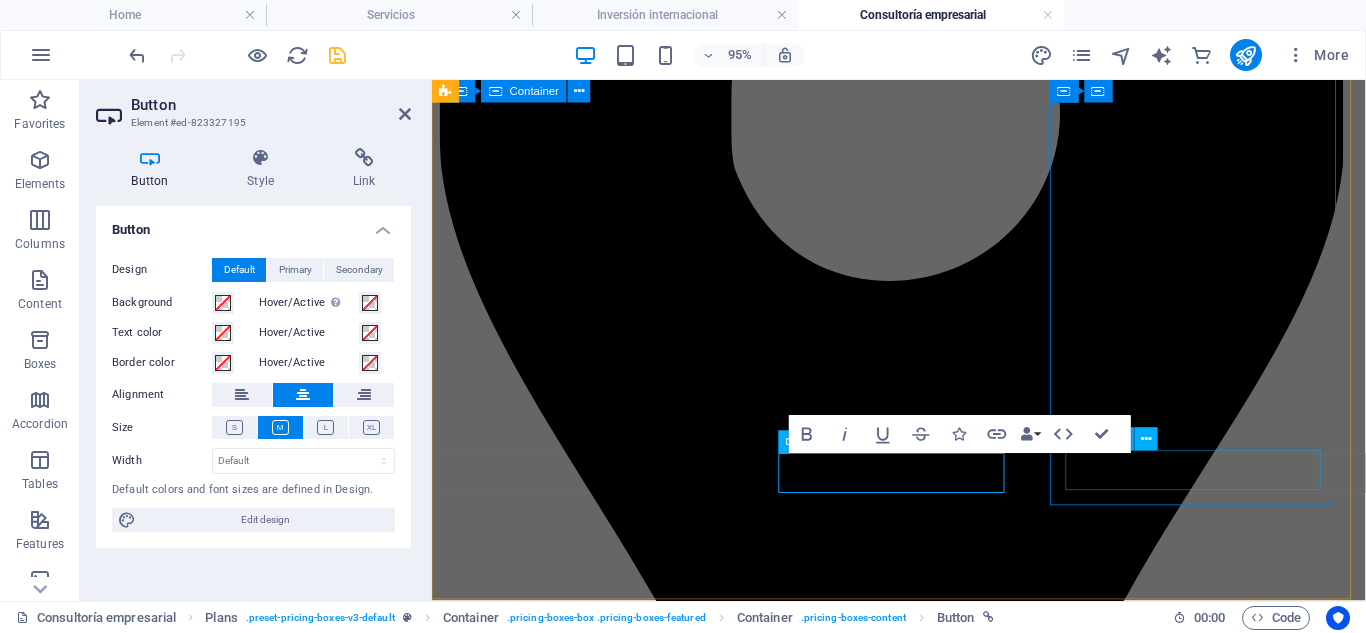 click on "BUTTON" at bounding box center (923, 6010) 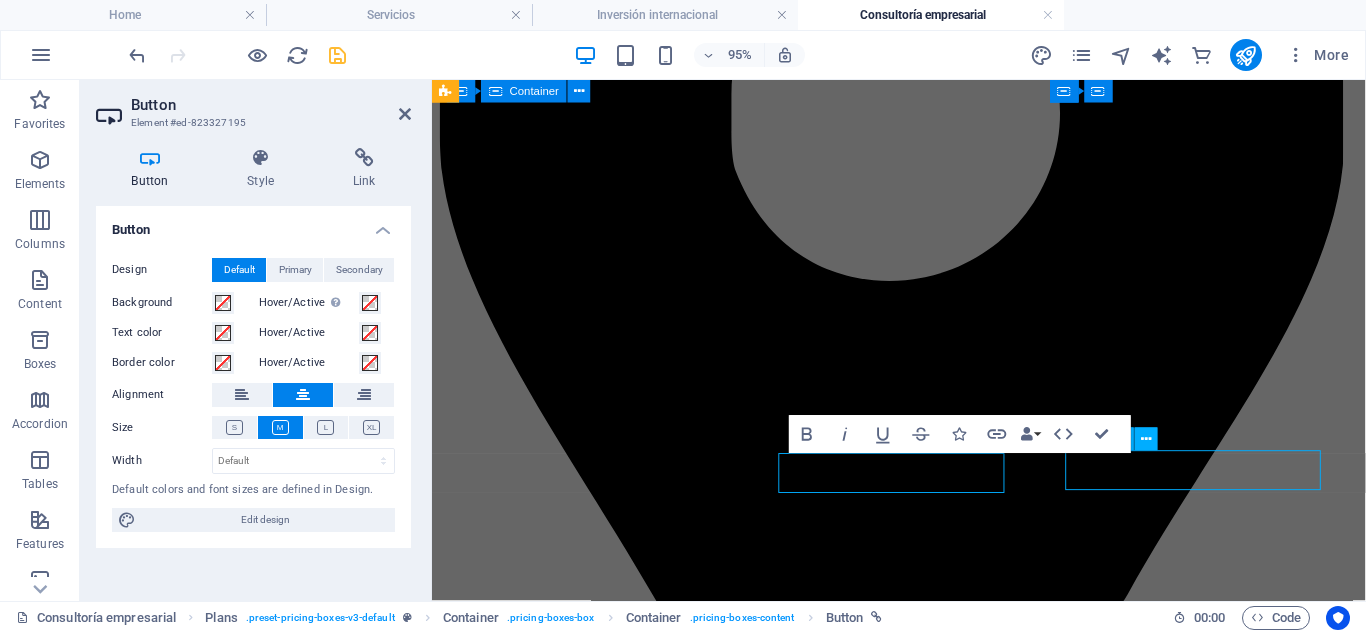 click on "BUTTON" at bounding box center (923, 6010) 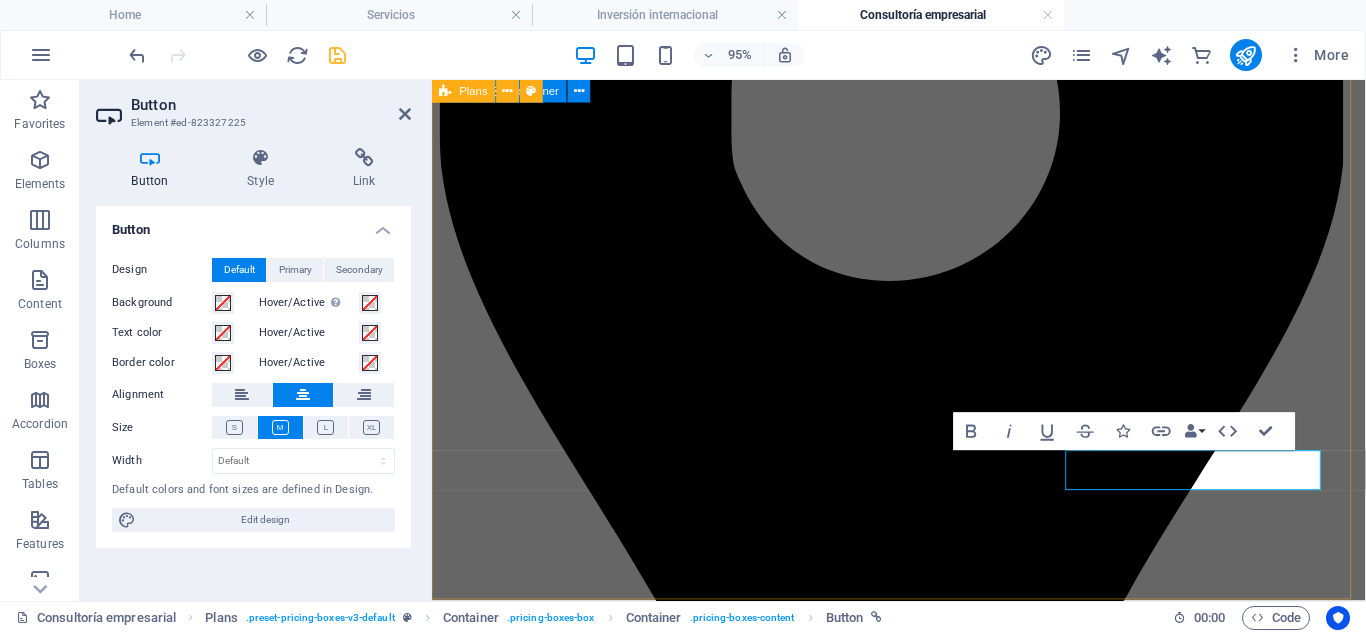 click on "Plan Emprendedor €350 Para autónomos o pequeños empresarios que desean constituir una empresa legalmente. Redacción de estatutos y trámites ante el Registro Mercantil Alta en Hacienda y Seguridad Social Primera asesoría fiscal y contable Constitución de sociedad (SL, autónomo, cooperativa, etc.) Más información Plan de Crecimiento €650 Para empresas en fase de expansión nacional. Contratación laboral y redacción de contratos mercantiles Protección de propiedad intelectual (nombres, logos, software) Cumplimiento legal y normativo actualizado Reformas estatutarias y reestructuración legal Más información Plan Internacional €1200 Para empresas que buscan operar en el extranjero o atraer inversores. Asesoría fiscal internacional y optimización tributaria Redacción de contratos internacionales y acuerdos de socios Acompañamiento en negociación y alianzas transfronterizas Estrategia jurídica para expansión internacional Más información" at bounding box center (923, 4049) 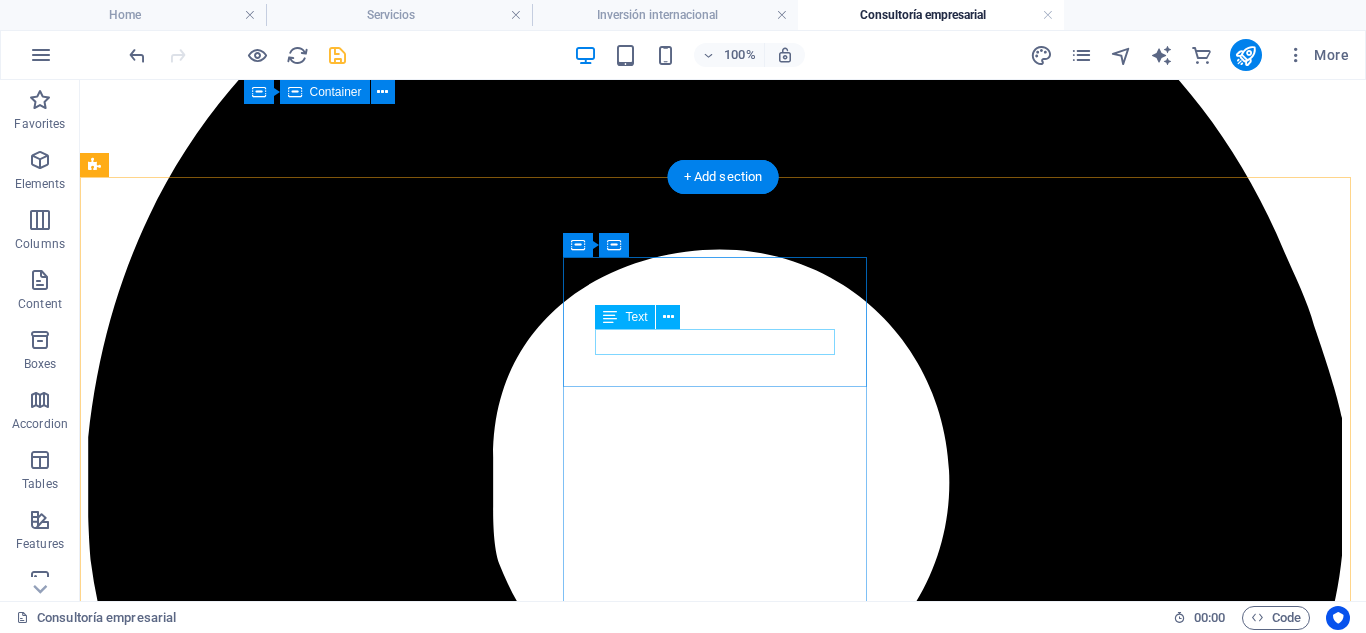 scroll, scrollTop: 0, scrollLeft: 0, axis: both 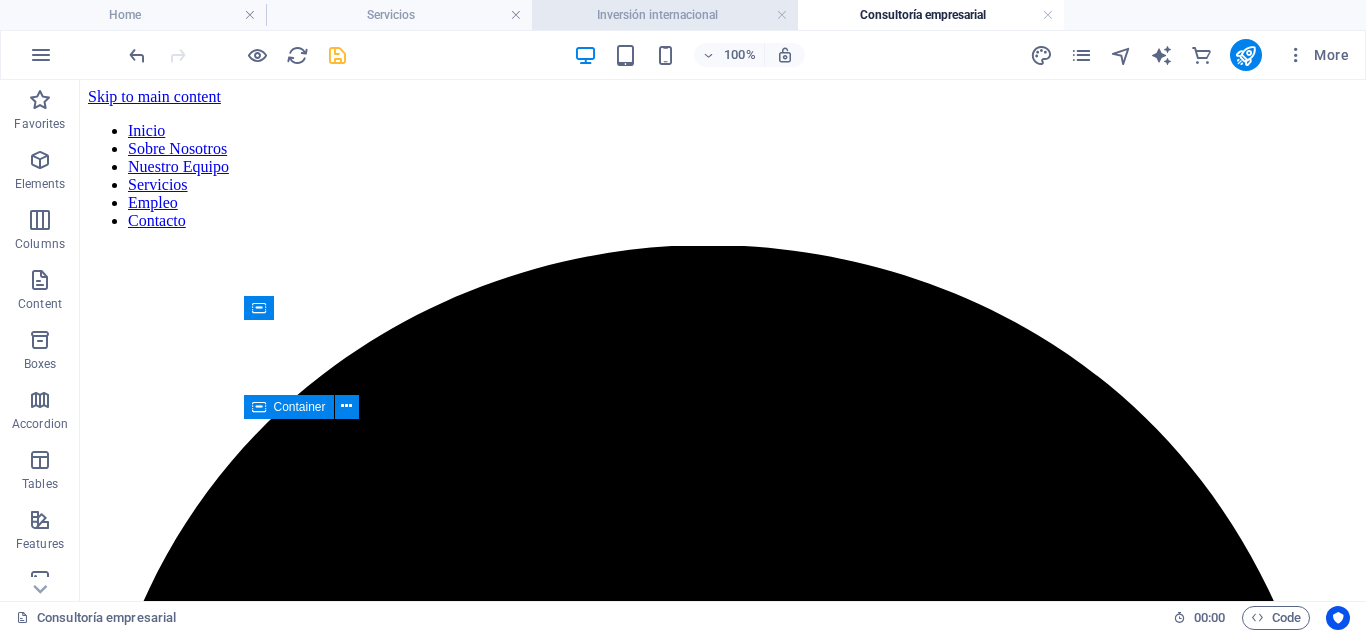 click on "Inversión internacional" at bounding box center (665, 15) 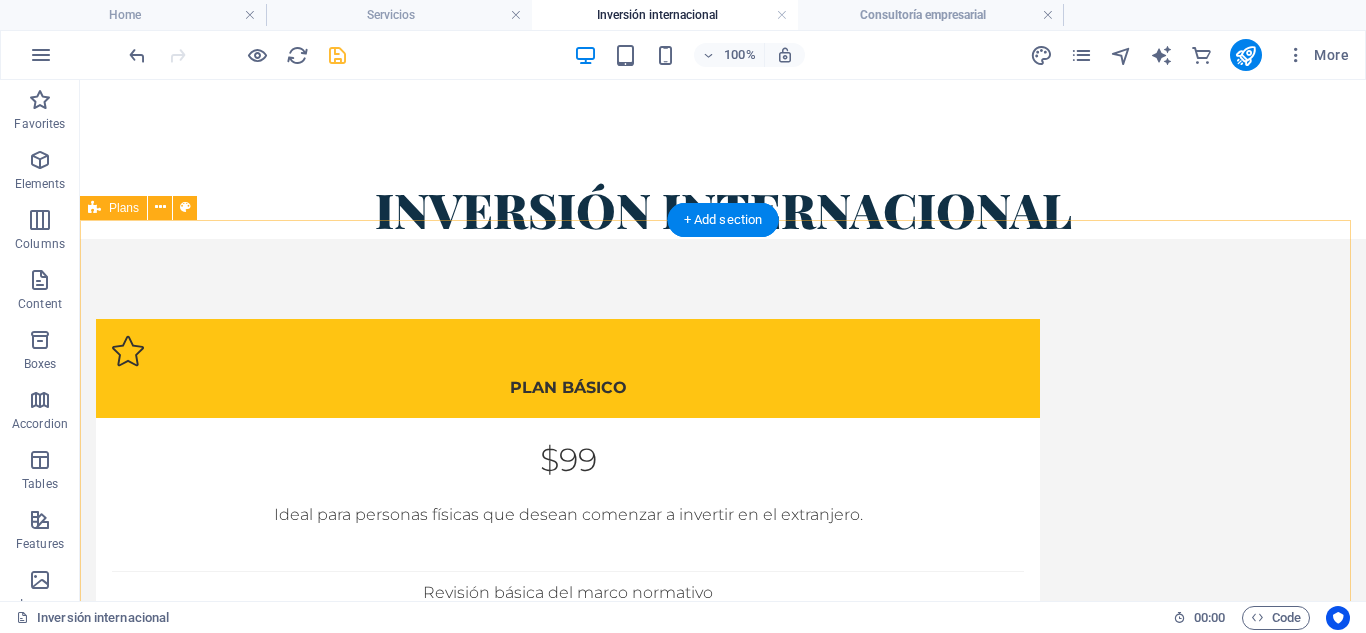 scroll, scrollTop: 133, scrollLeft: 0, axis: vertical 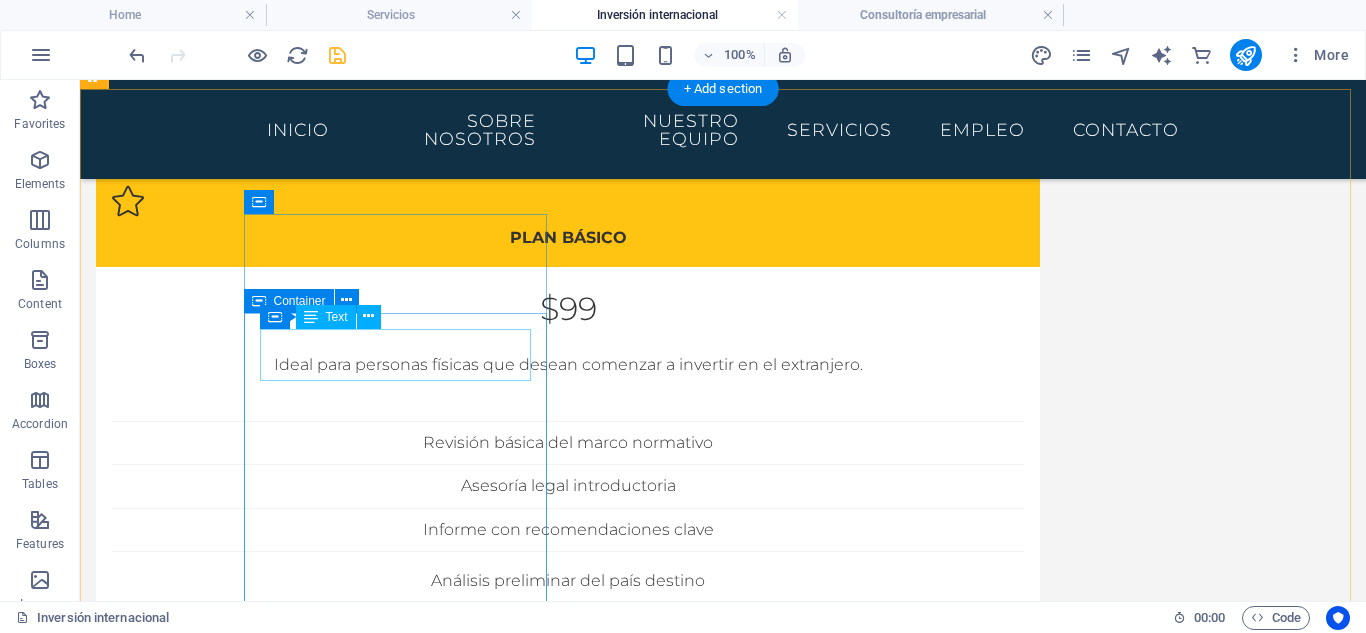 click on "$99" at bounding box center (568, 309) 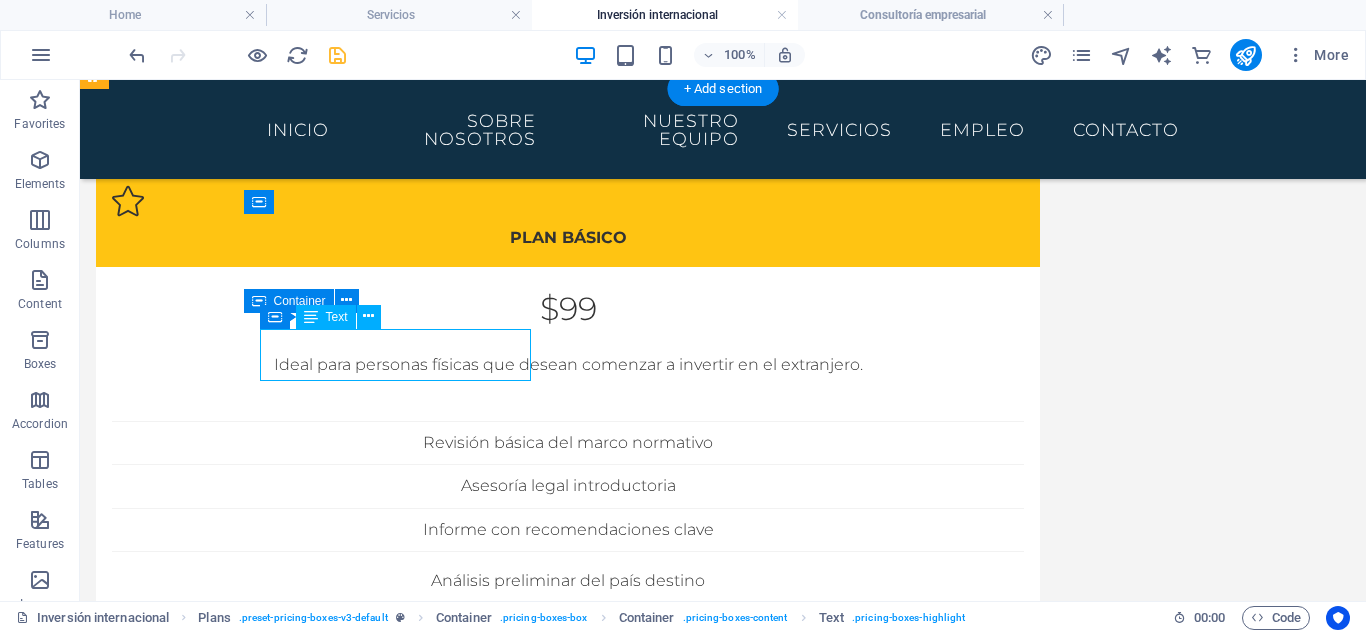 click on "$99" at bounding box center (568, 309) 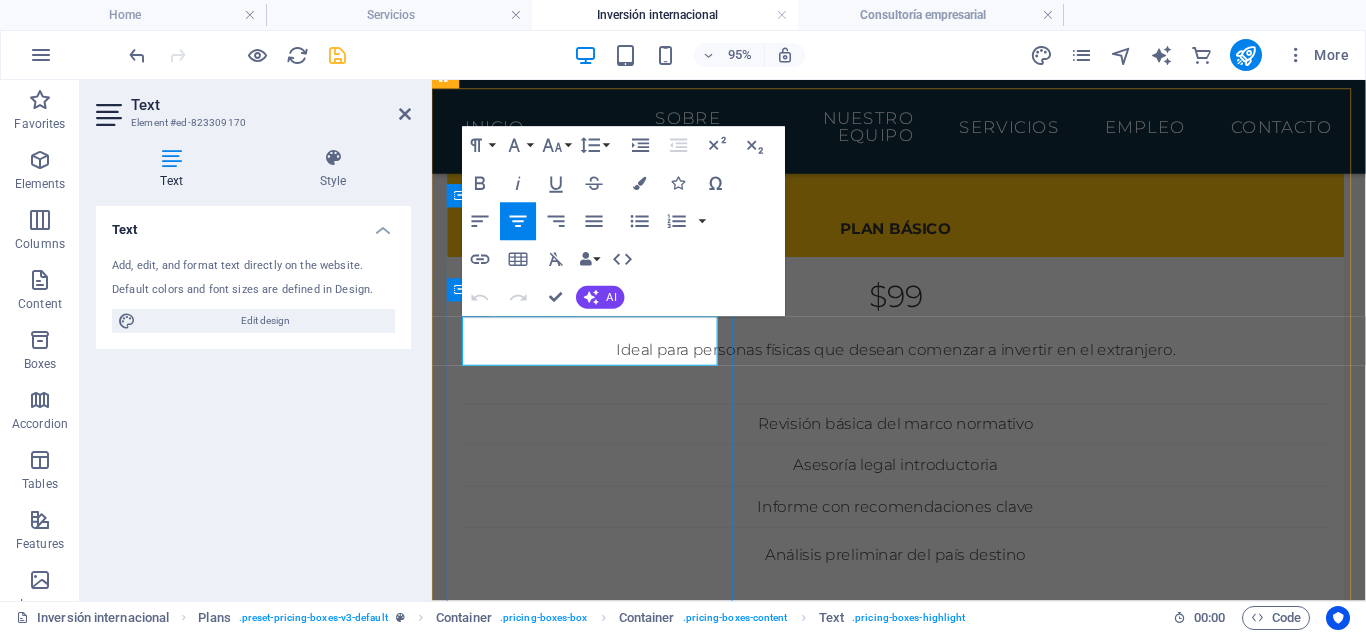 click on "$99" at bounding box center [920, 309] 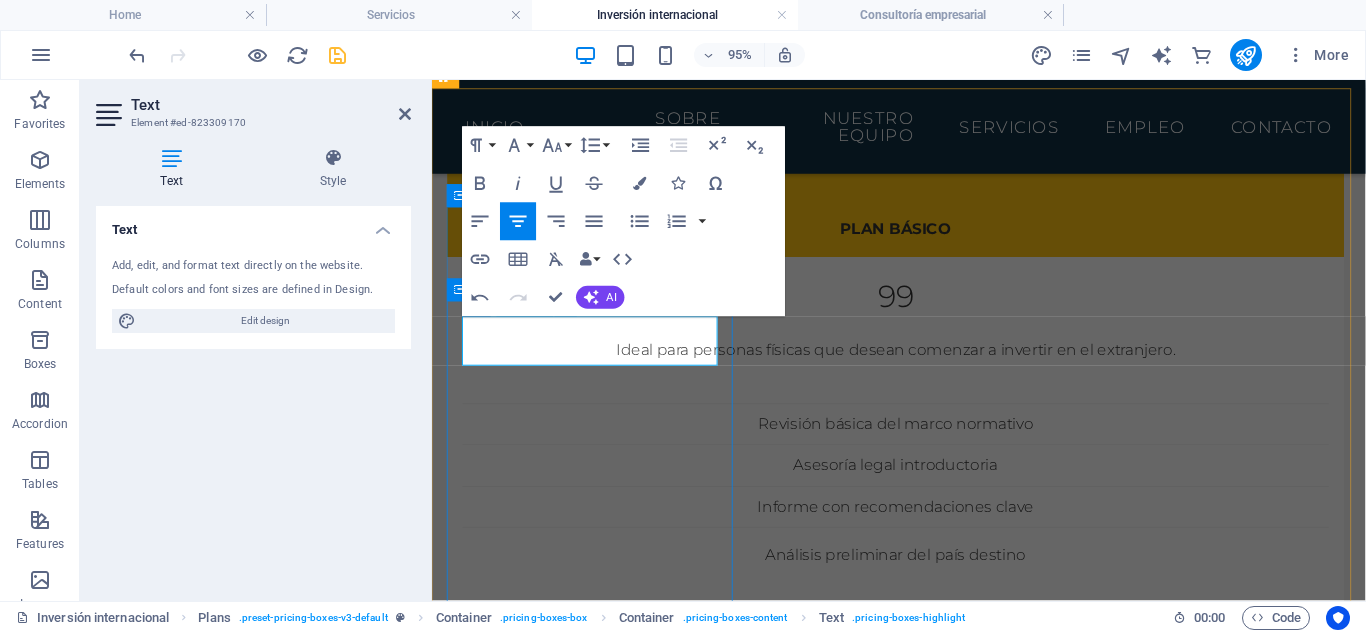 type 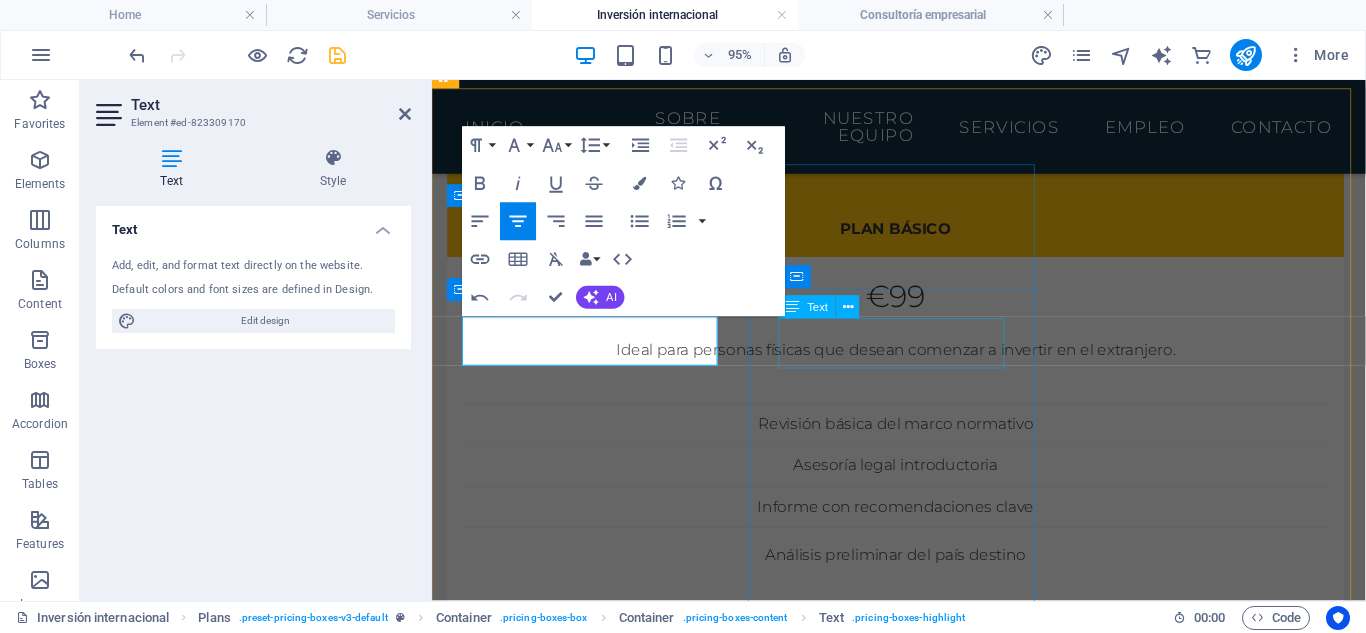 click on "$199" at bounding box center (920, 895) 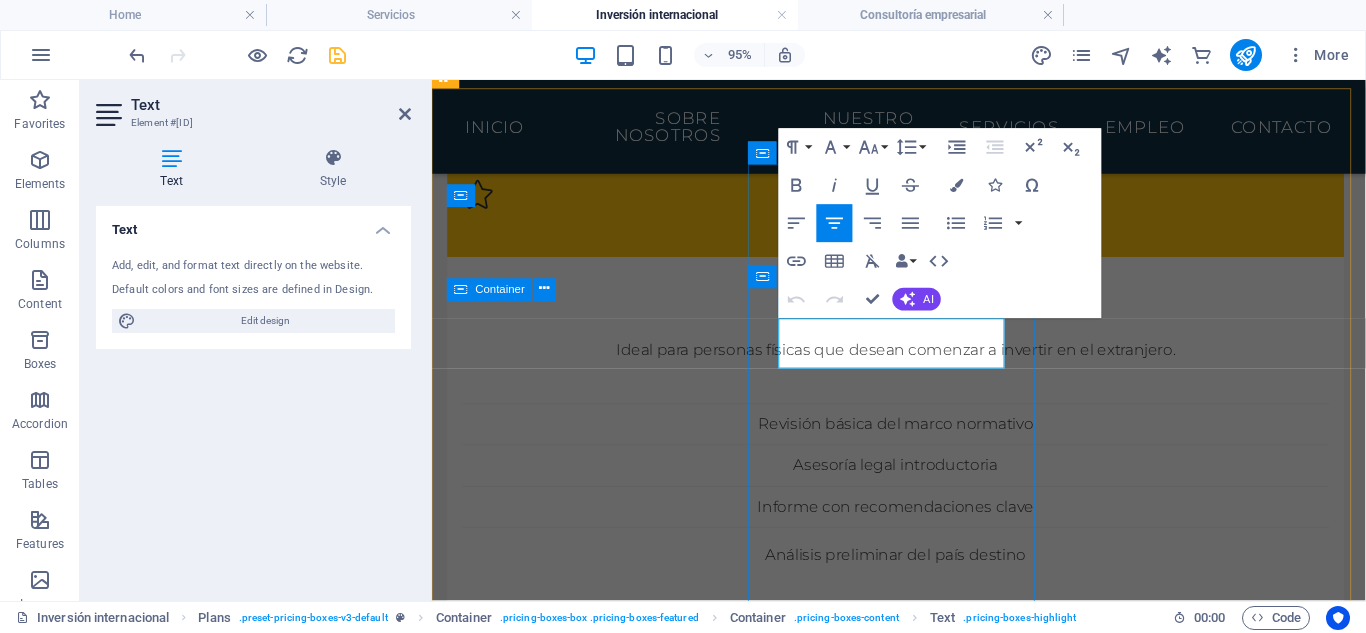 click on "$199" at bounding box center (920, 895) 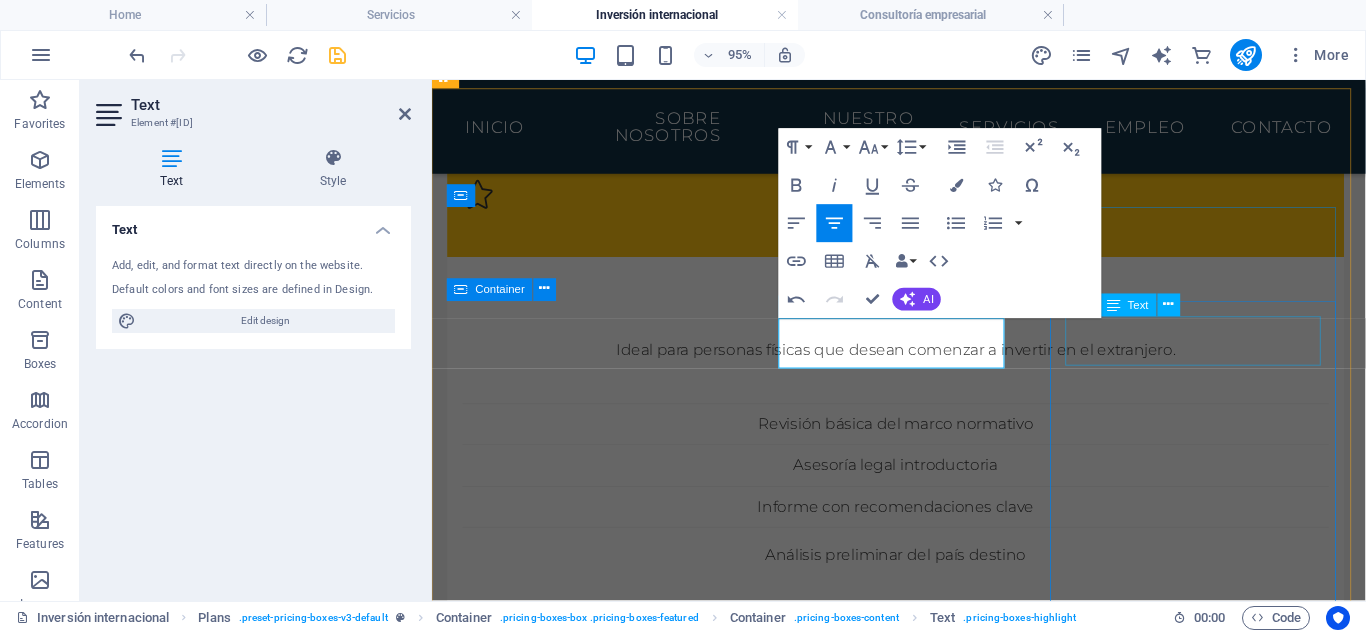 click on "$299" at bounding box center (920, 1448) 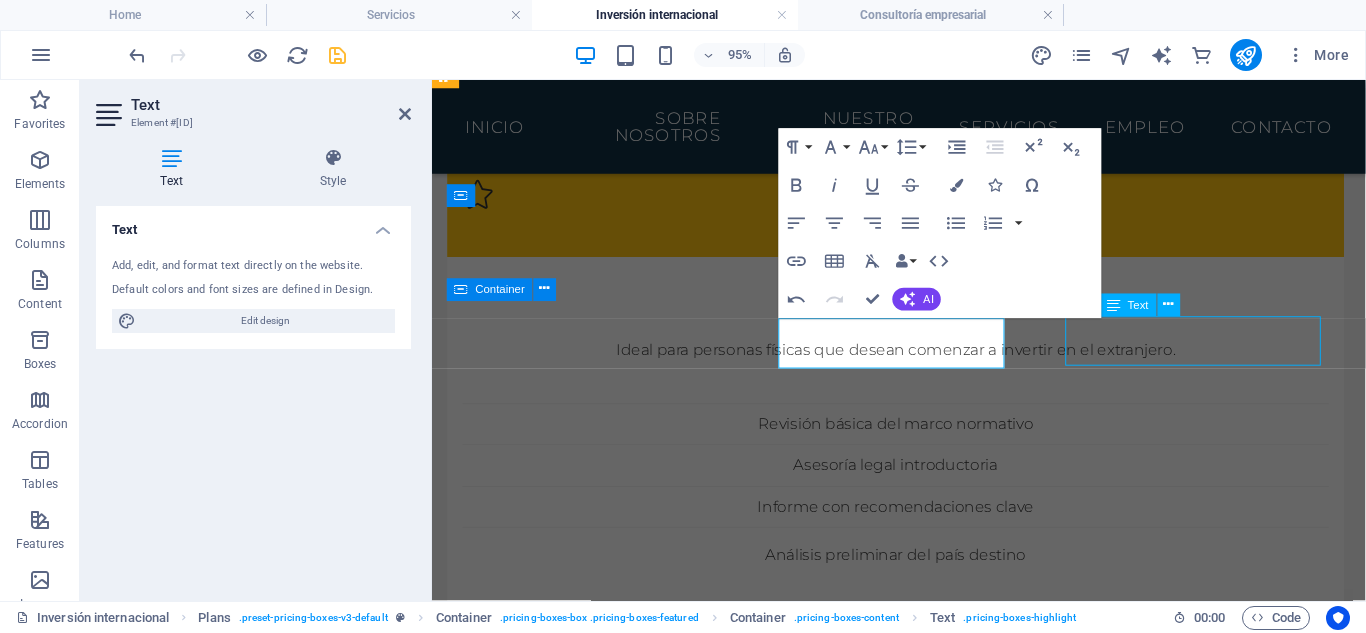 click on "$299" at bounding box center (920, 1448) 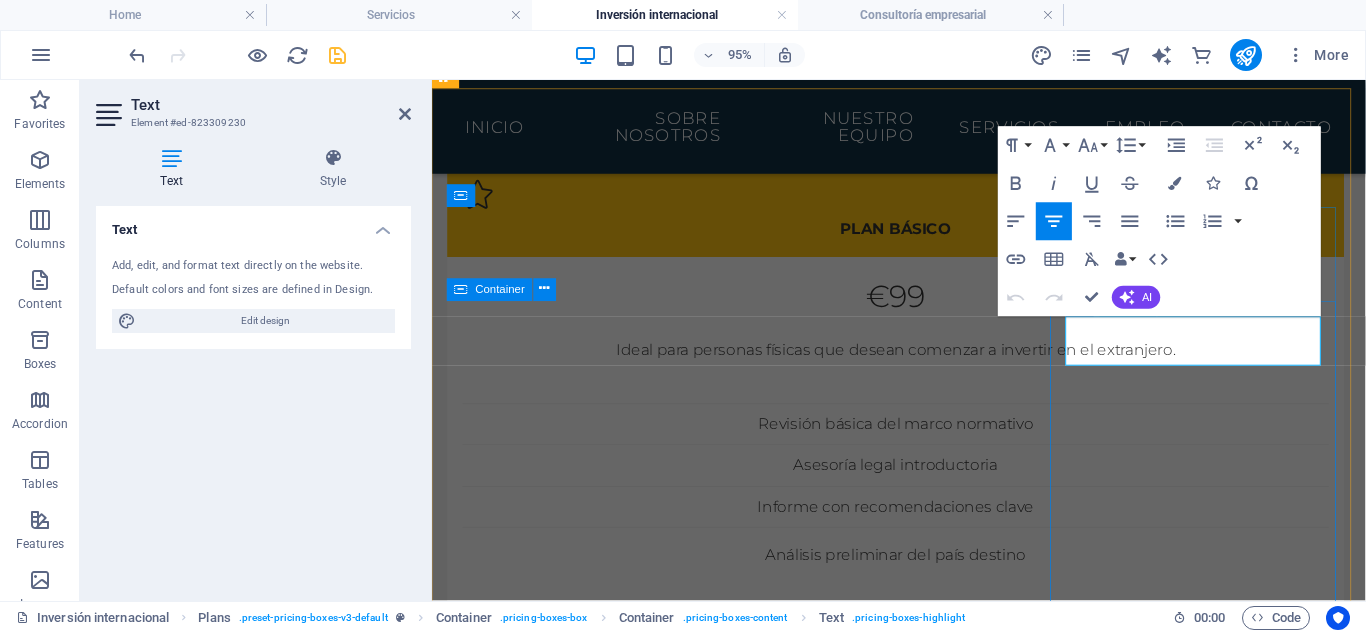 click on "$299" at bounding box center (920, 1448) 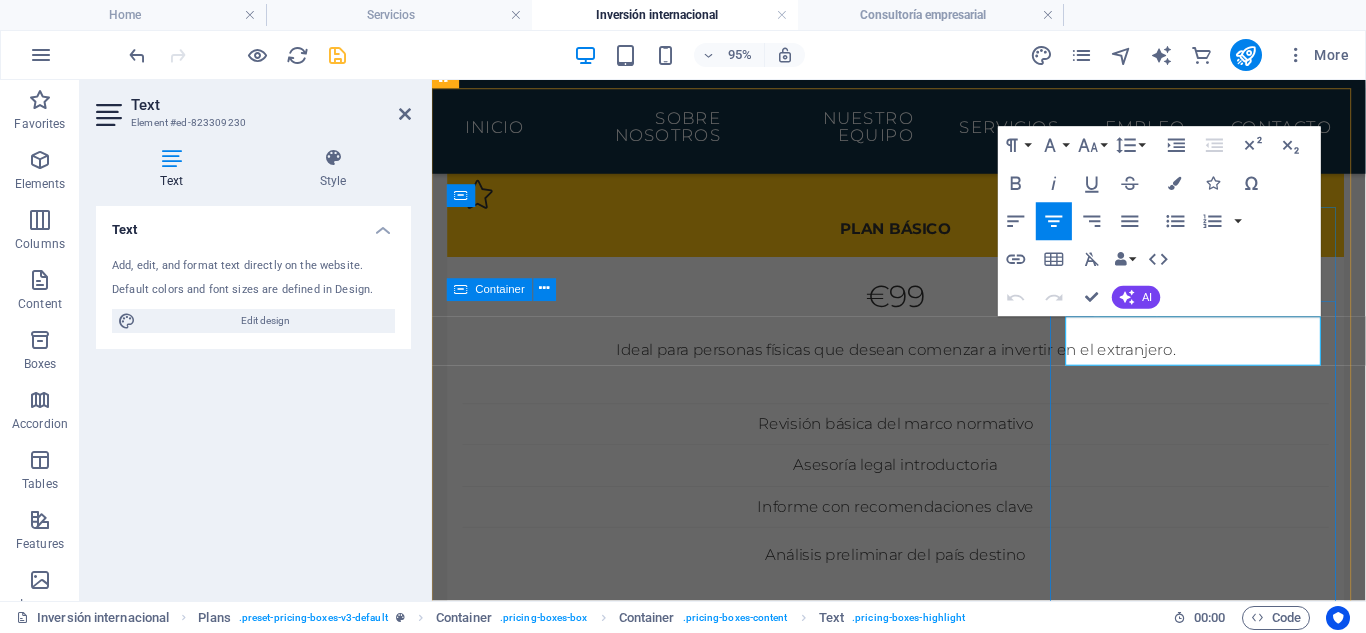 type 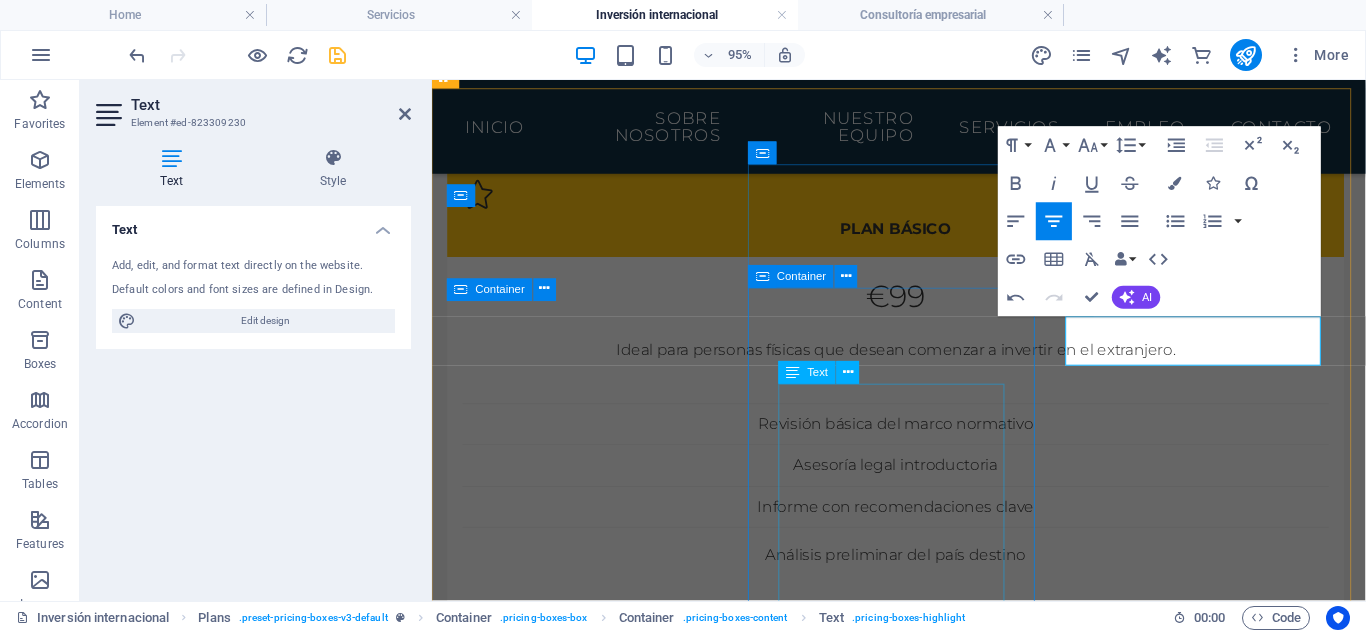 click on "Diseñado para pequeñas empresas que buscan expandirse. Identificación de riesgos y oportunidades Revisión de contratos internacionales Acompañamiento en trámites iniciales Estudio legal completo del país destino" at bounding box center [920, 1067] 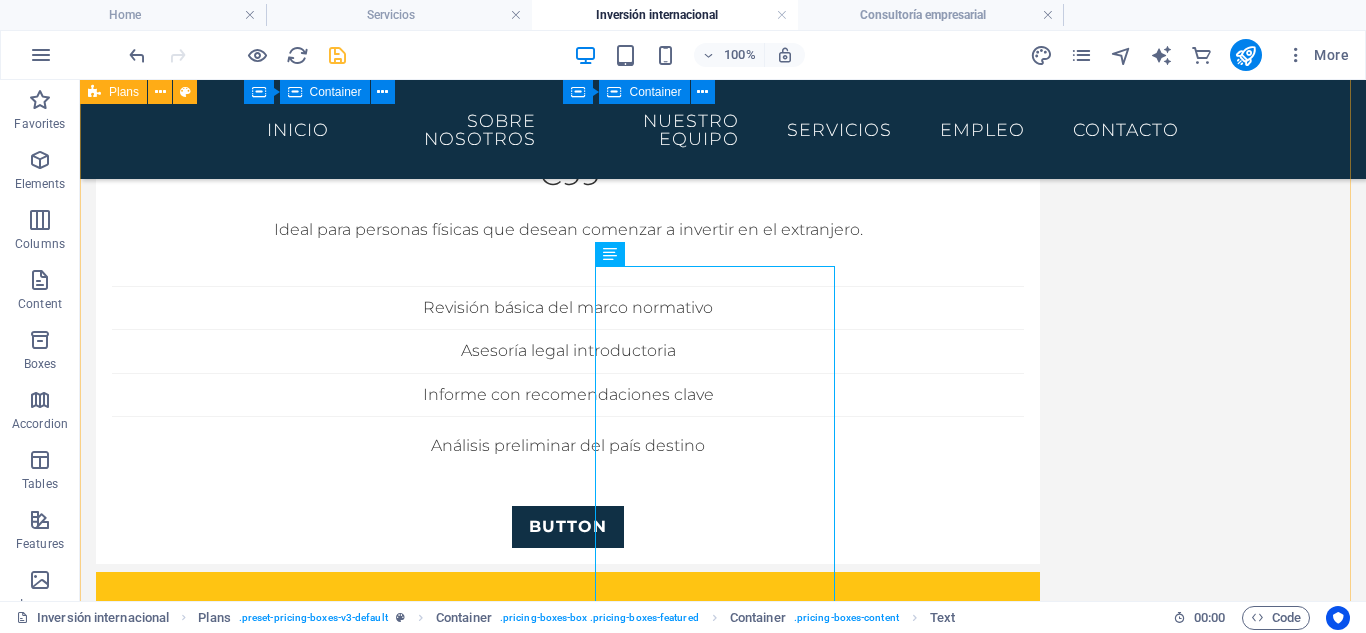 scroll, scrollTop: 267, scrollLeft: 0, axis: vertical 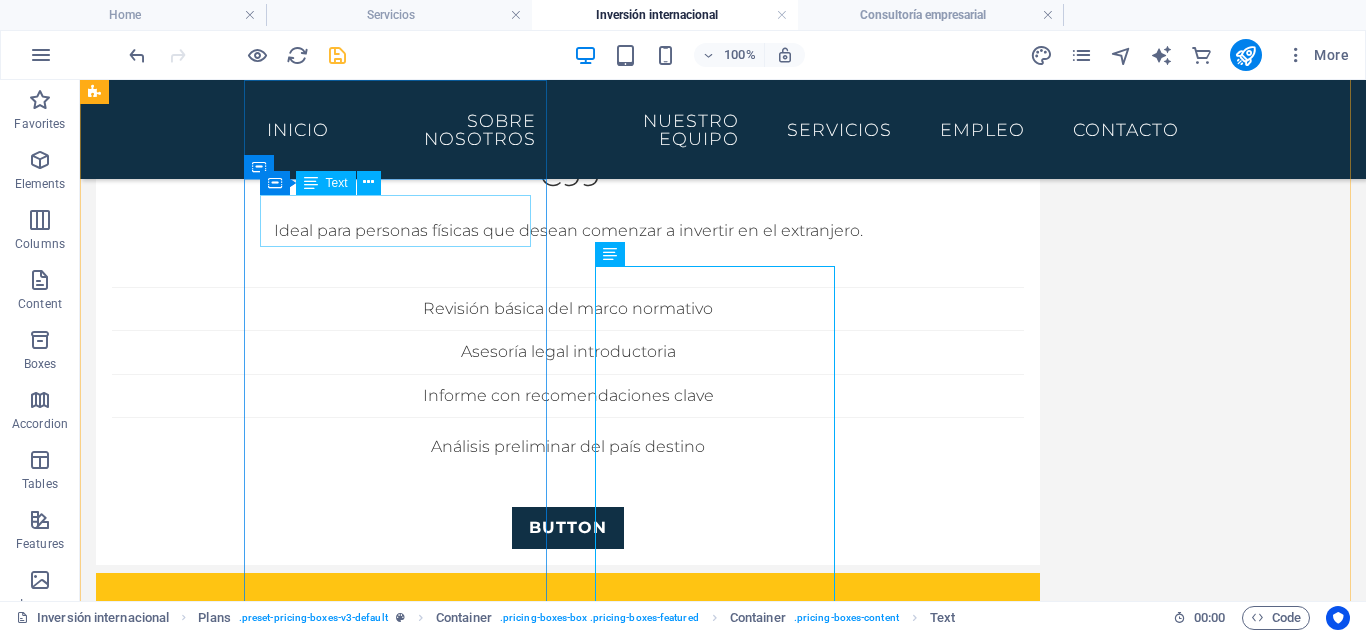 click on "€99" at bounding box center (568, 175) 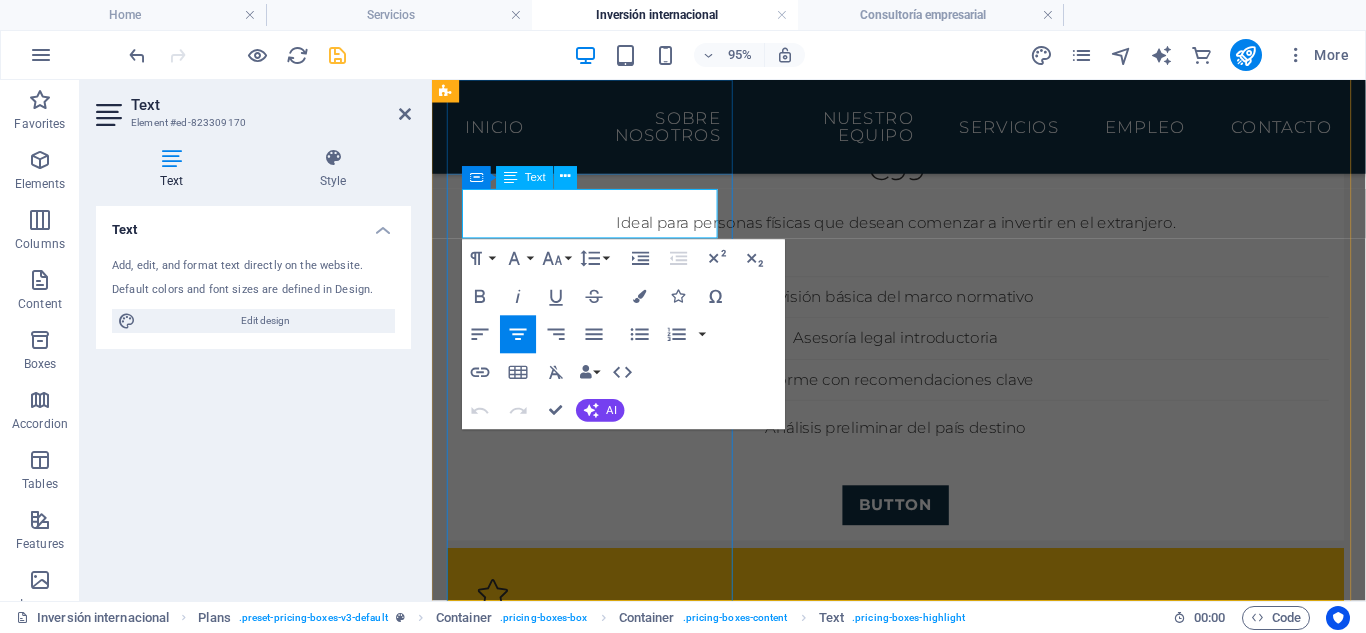 click on "€99" at bounding box center [920, 175] 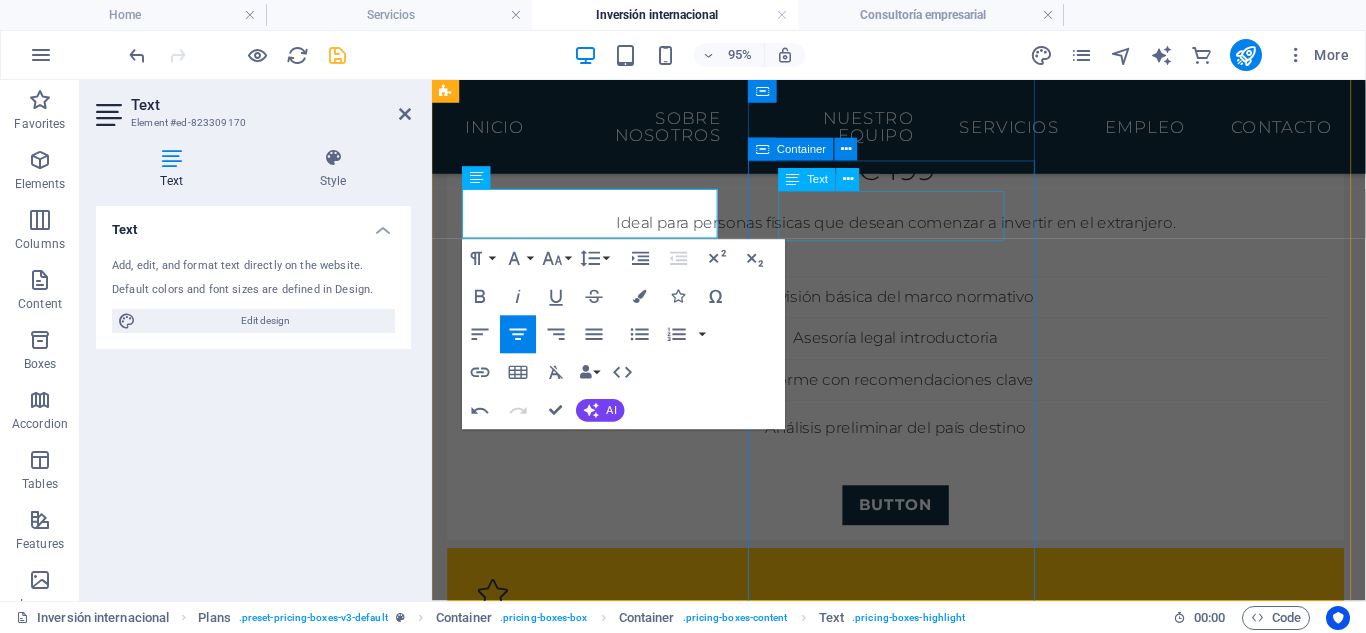 click on "€199" at bounding box center [920, 761] 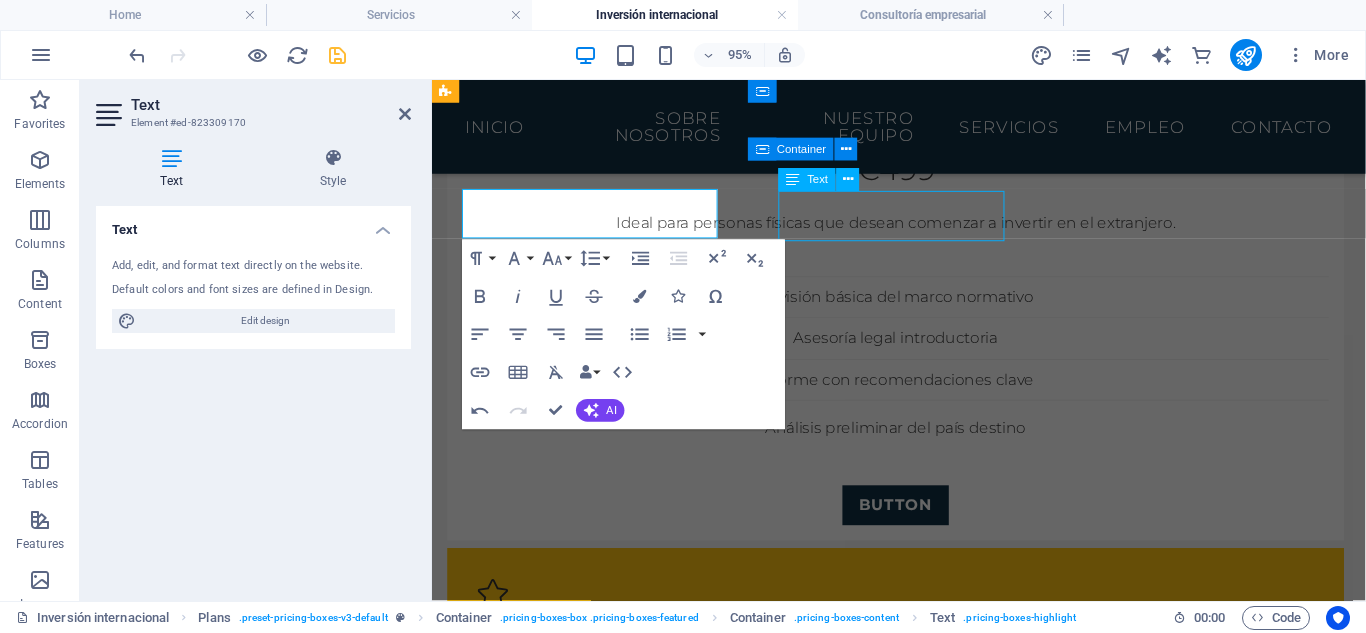 click on "€199" at bounding box center [920, 761] 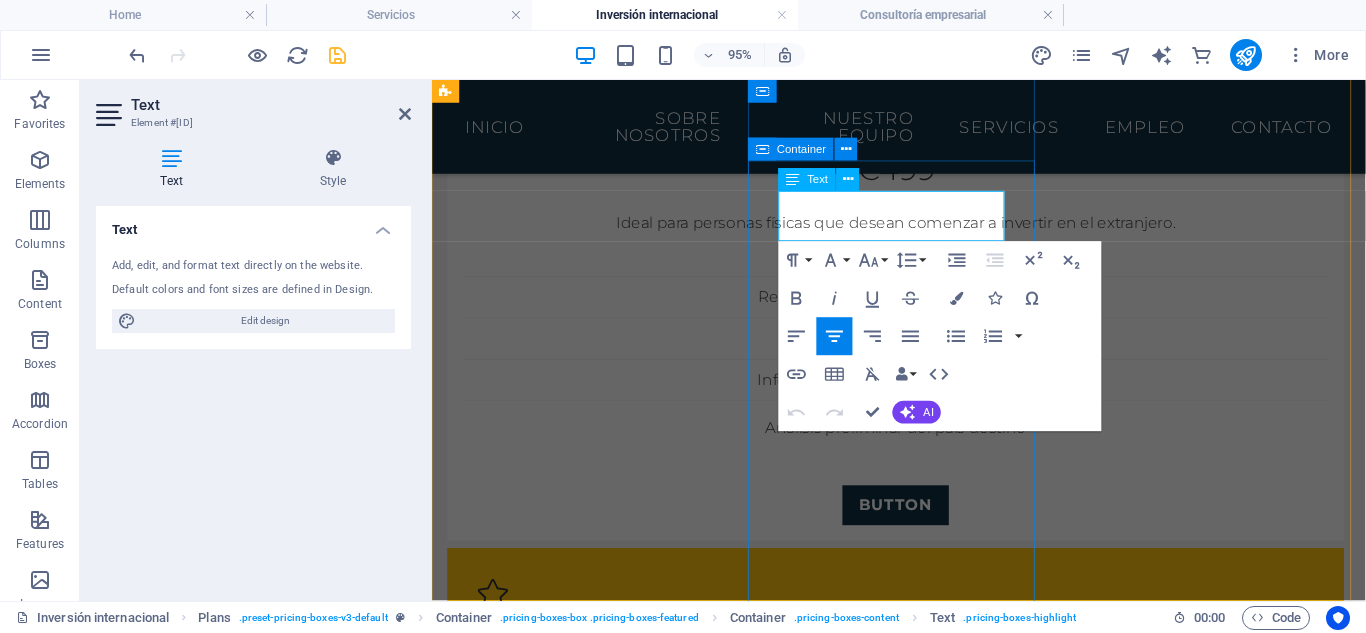 drag, startPoint x: 920, startPoint y: 225, endPoint x: 903, endPoint y: 226, distance: 17.029387 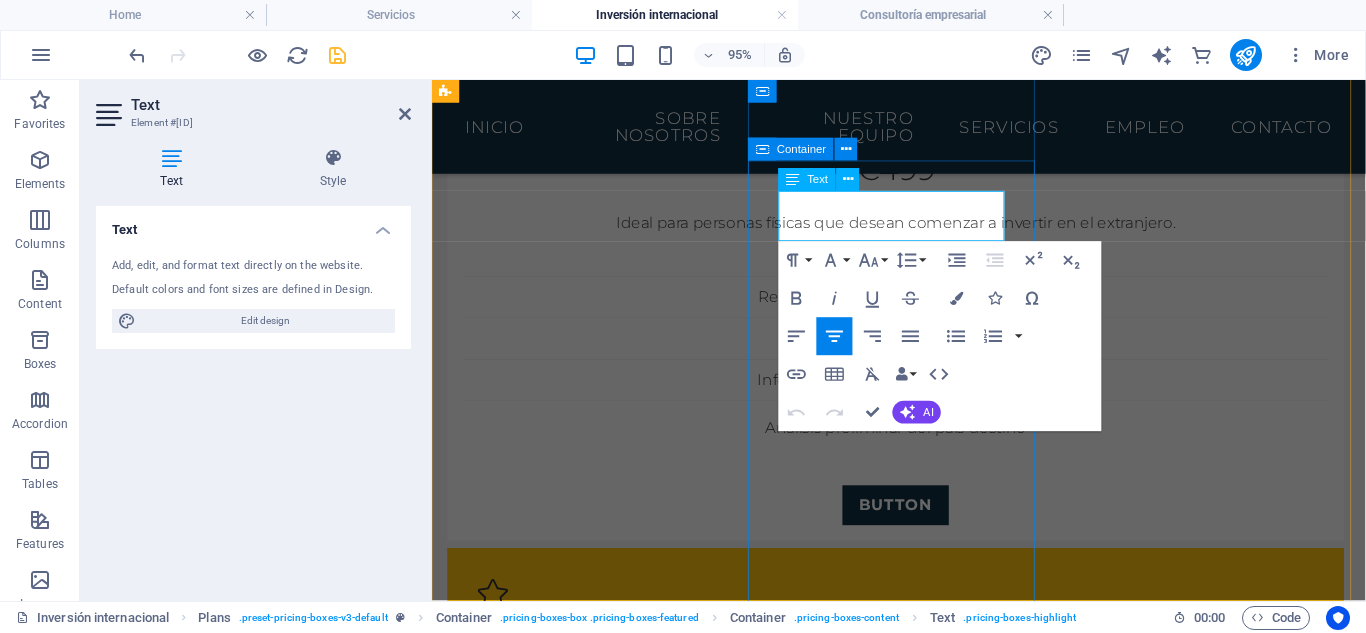 click on "€199" at bounding box center (920, 761) 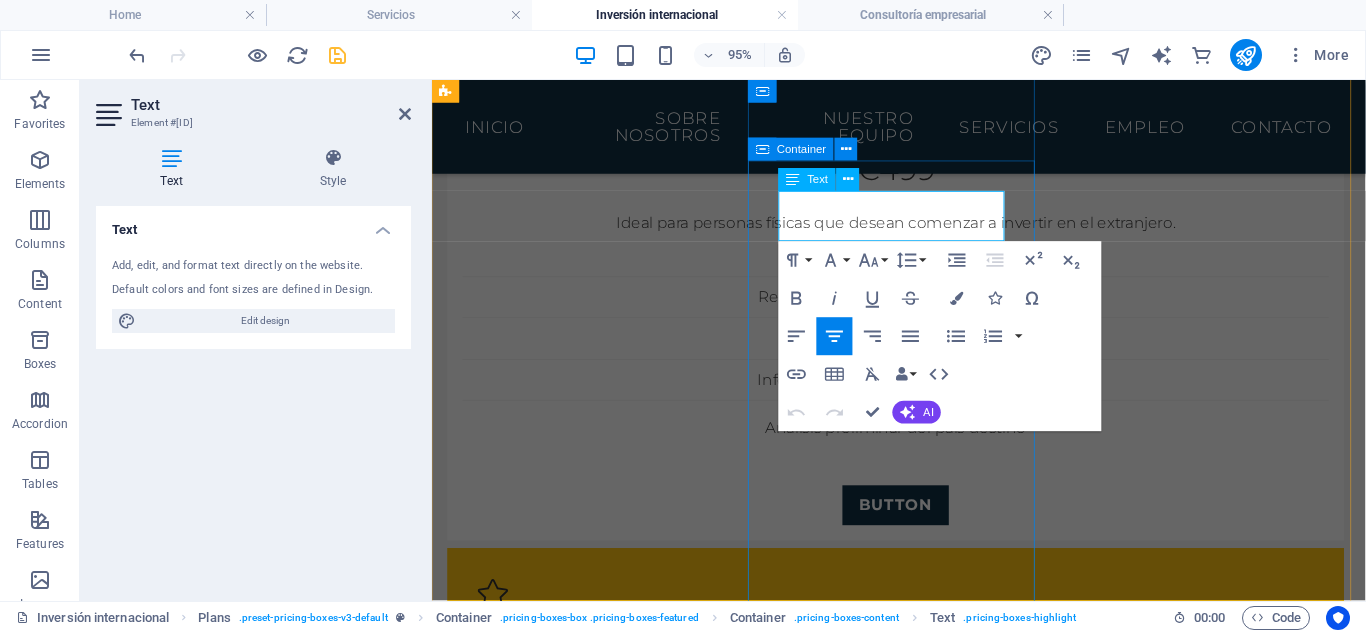 type 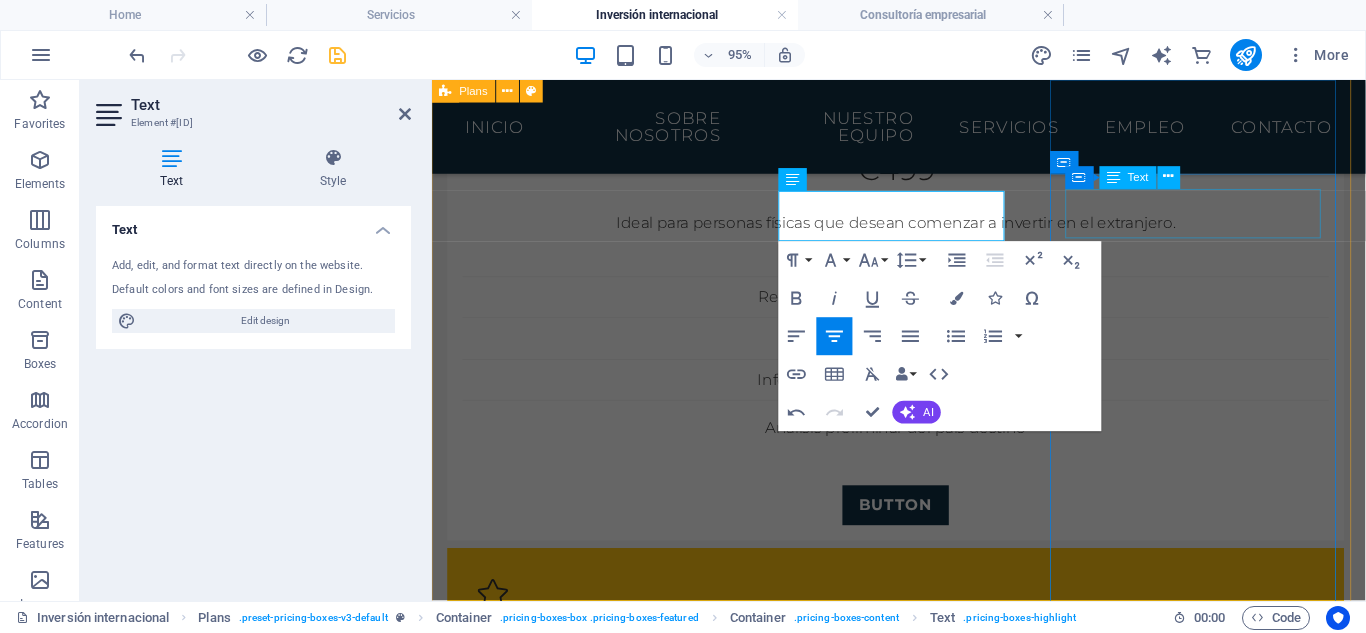 click on "€299" at bounding box center (920, 1314) 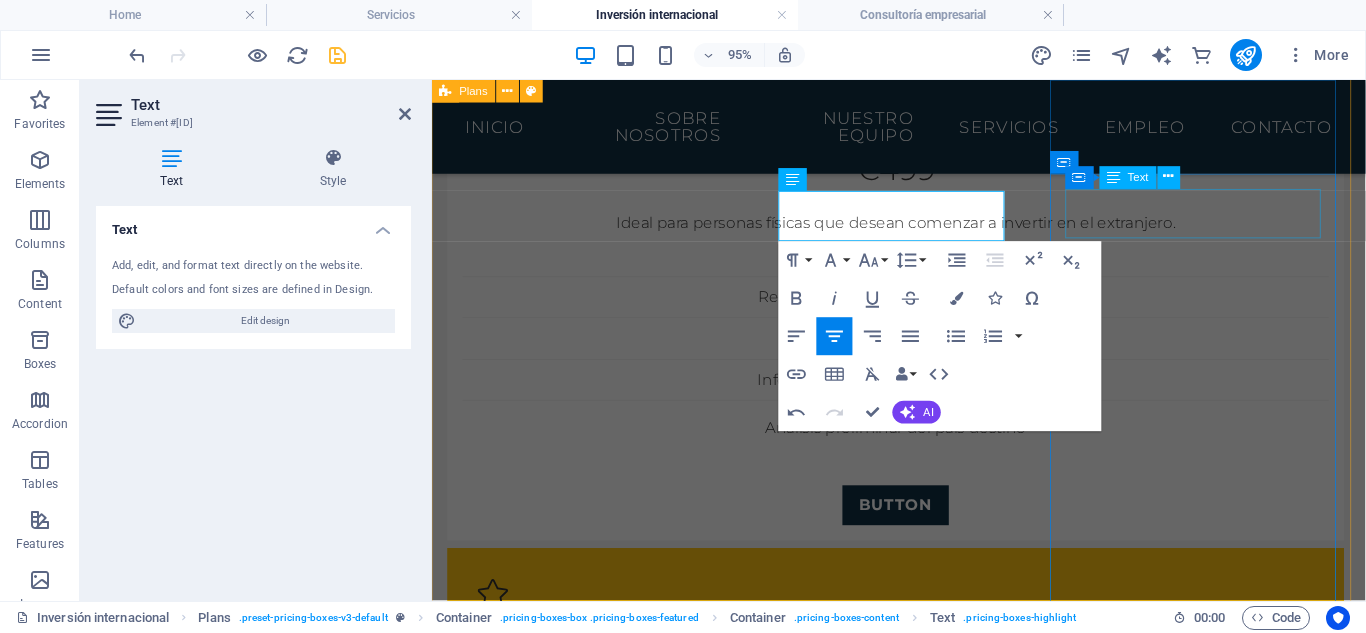 click on "€299" at bounding box center (920, 1314) 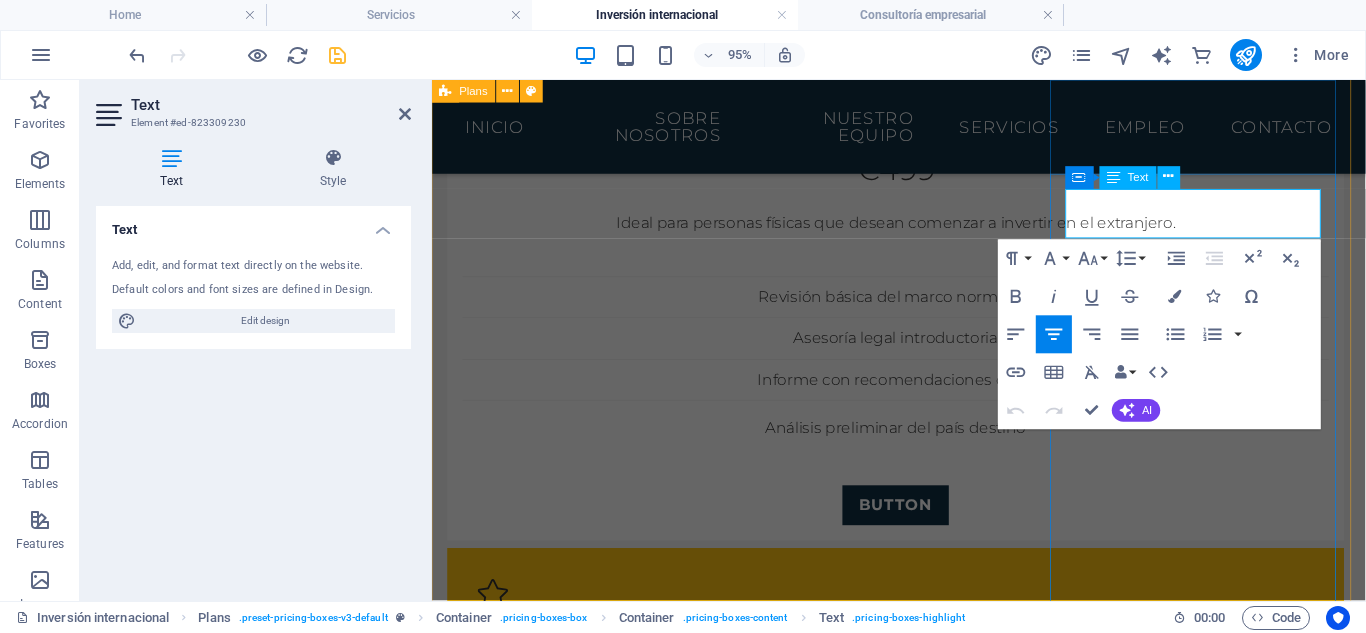 click on "€299" at bounding box center (920, 1314) 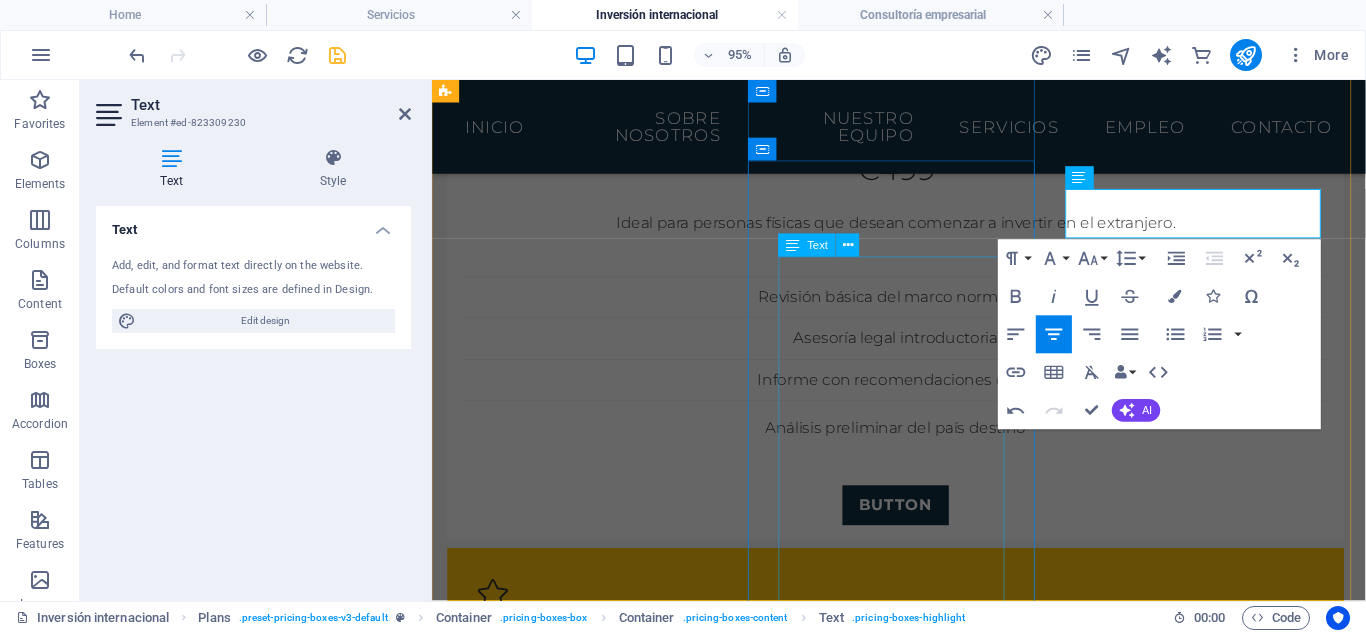 click on "Diseñado para pequeñas empresas que buscan expandirse. Identificación de riesgos y oportunidades Revisión de contratos internacionales Acompañamiento en trámites iniciales Estudio legal completo del país destino" at bounding box center (920, 933) 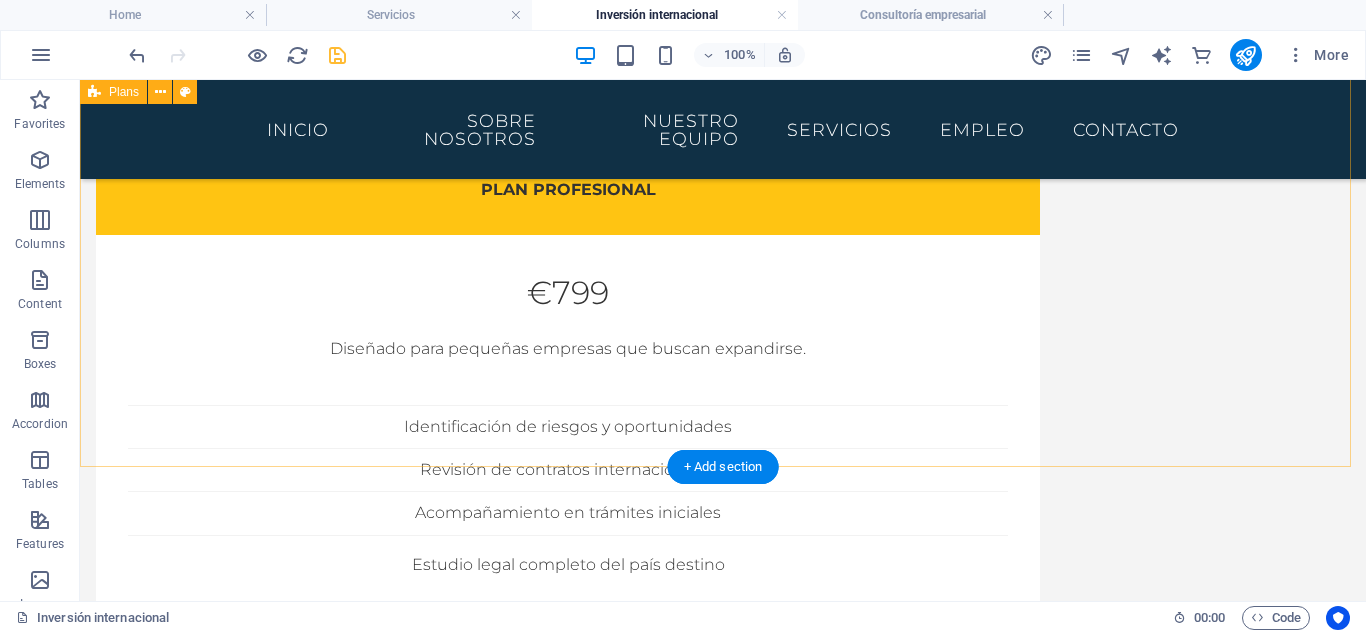 scroll, scrollTop: 667, scrollLeft: 0, axis: vertical 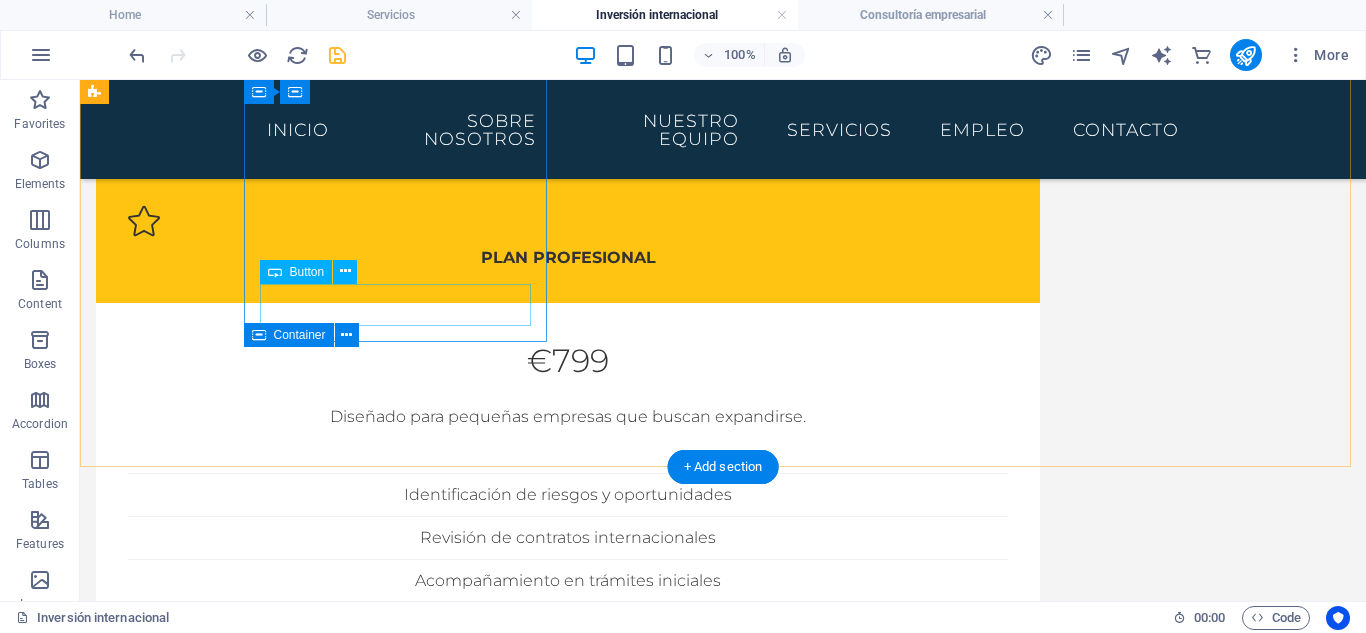 click on "BUTTON" at bounding box center [568, 128] 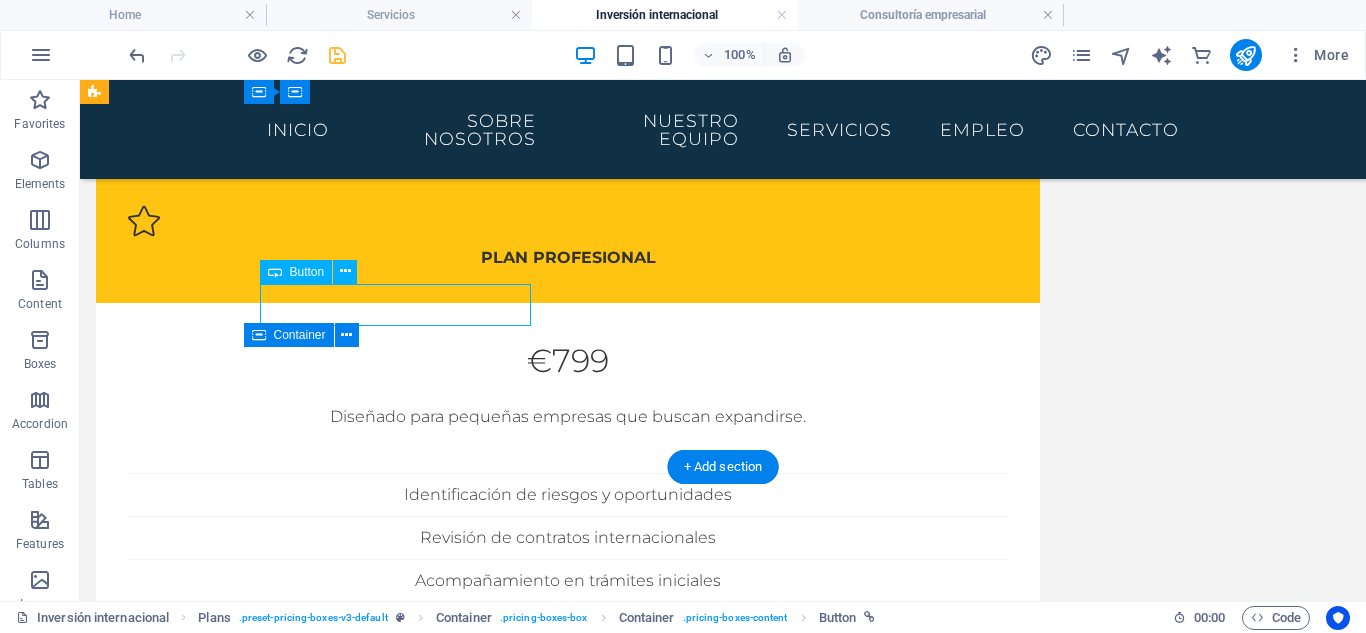 click on "BUTTON" at bounding box center [568, 128] 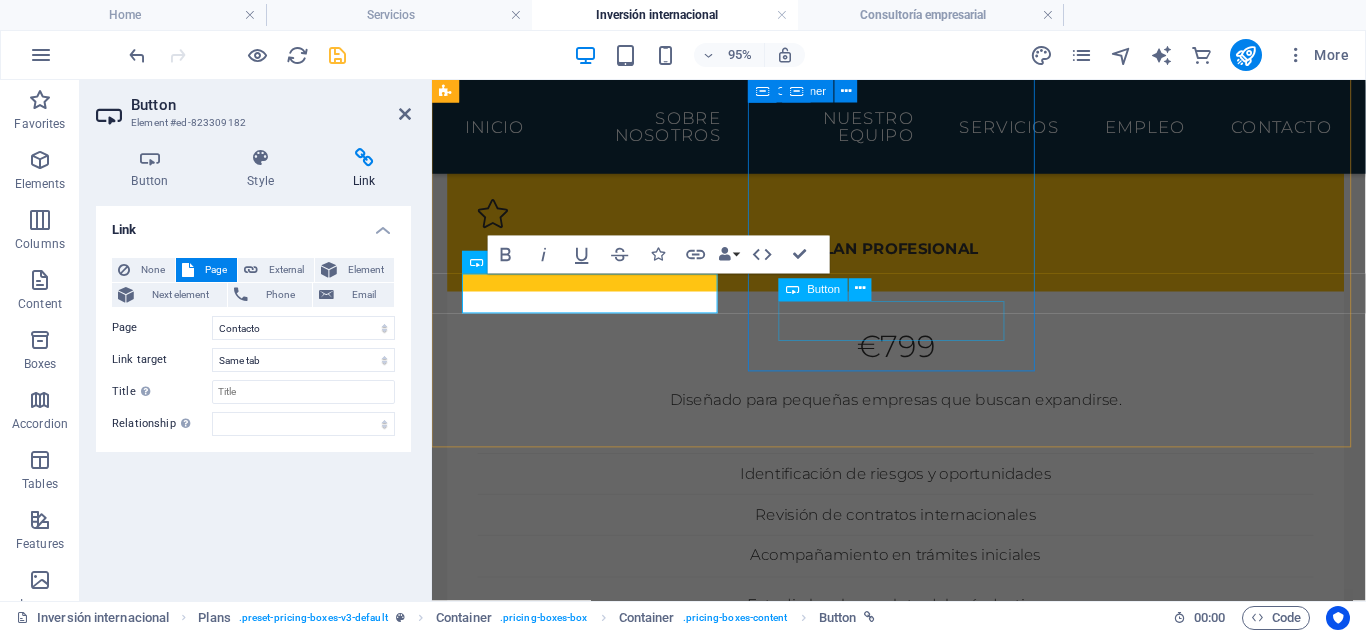 click on "BUTTON" at bounding box center (920, 713) 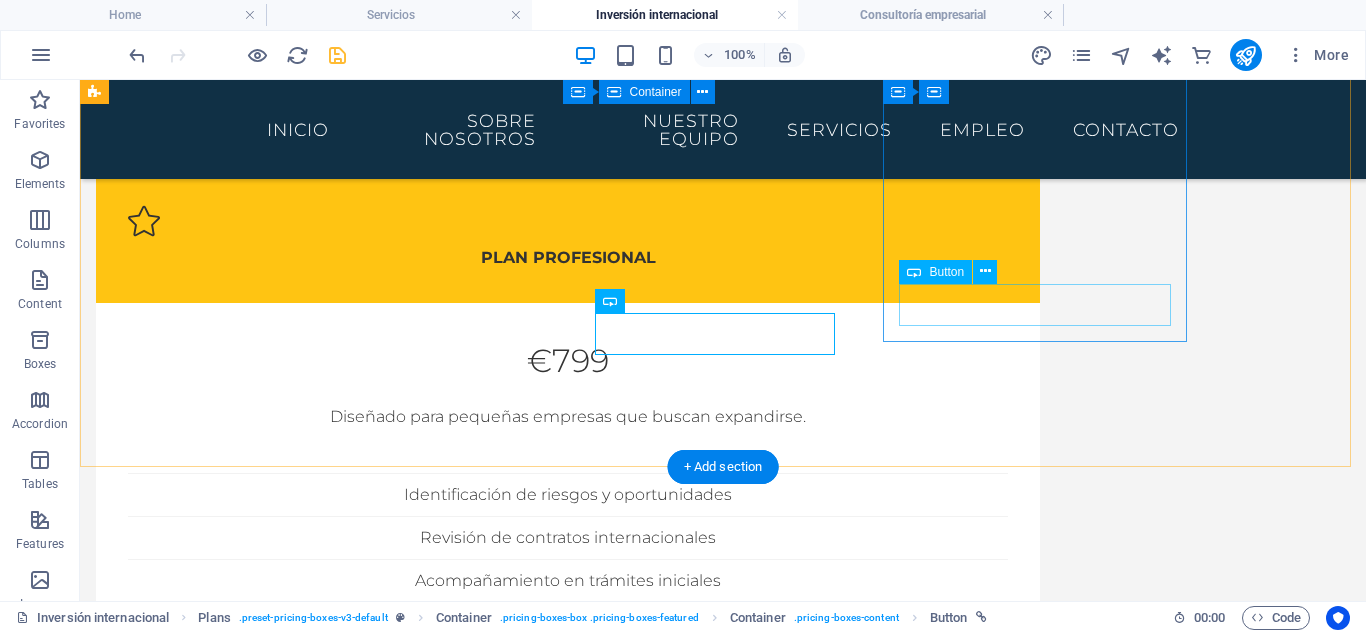 click on "BUTTON" at bounding box center [568, 1267] 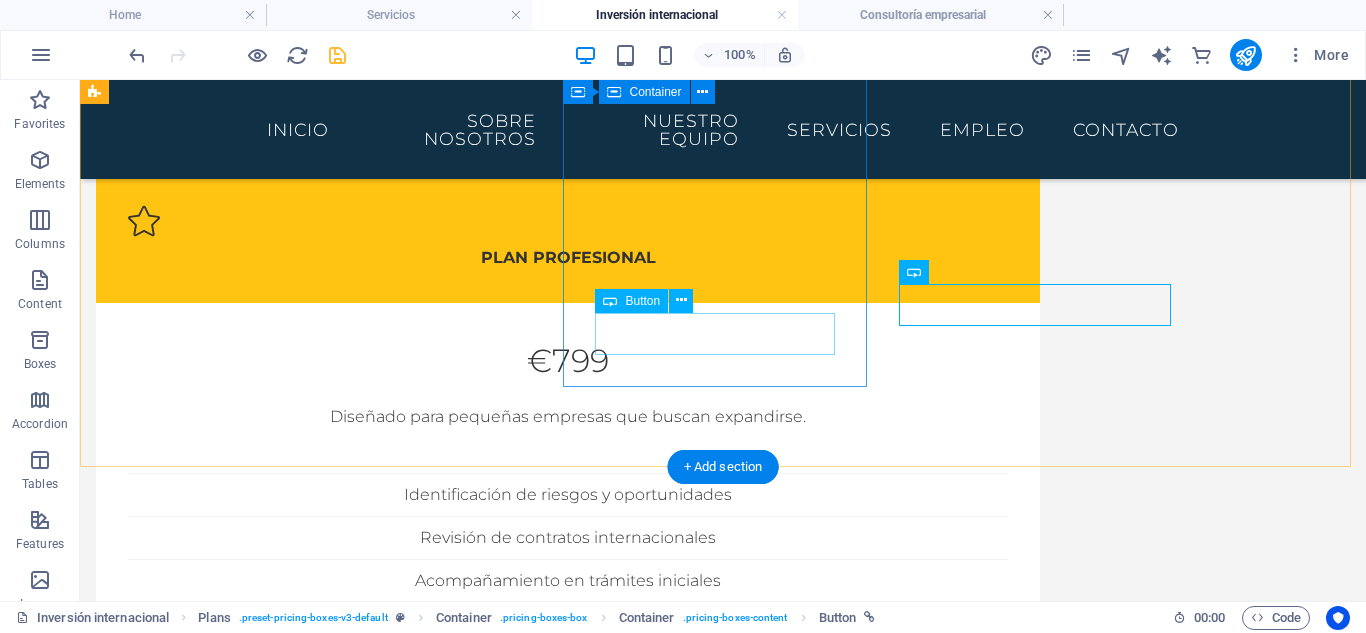 click on "BUTTON" at bounding box center (568, 713) 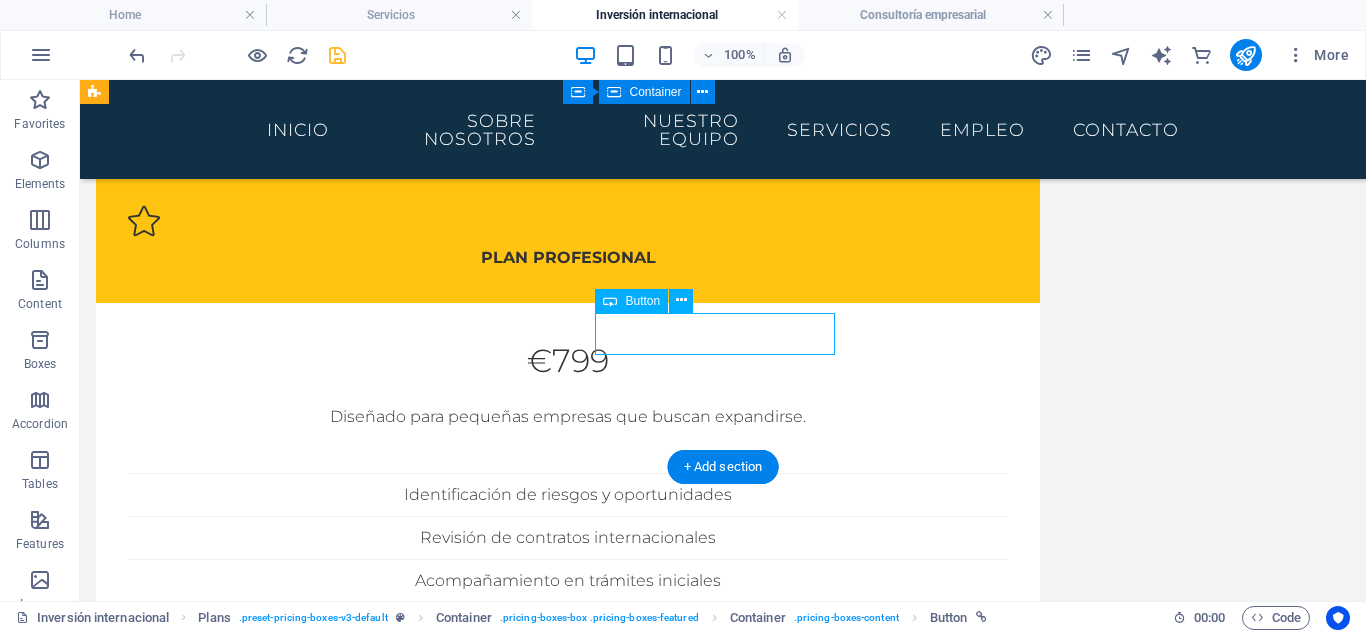 click on "BUTTON" at bounding box center (568, 713) 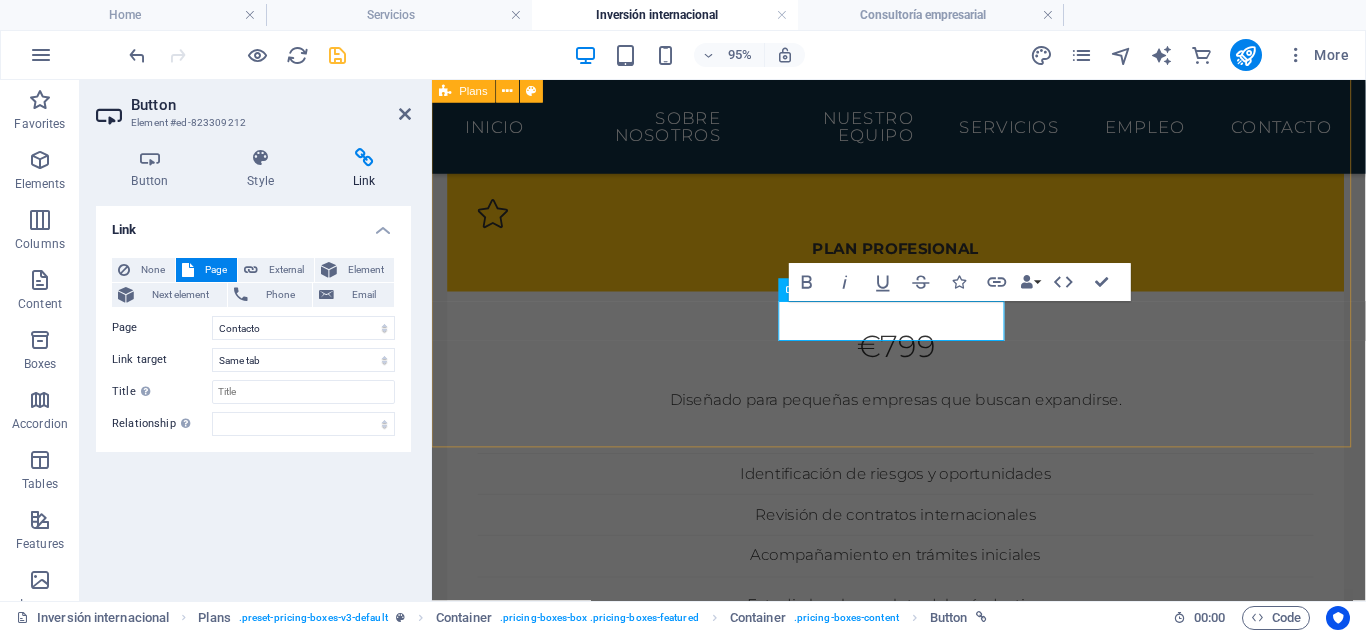 click on "Plan Básico €499 Ideal para personas físicas que desean comenzar a invertir en el extranjero. Revisión básica del marco normativo Asesoría legal introductoria Informe con recomendaciones clave Análisis preliminar del país destino Más información Plan Profesional €799 Diseñado para pequeñas empresas que buscan expandirse. Identificación de riesgos y oportunidades Revisión de contratos internacionales Acompañamiento en trámites iniciales Estudio legal completo del país destino Más información Plan Corporativo €1500 Enfocado a grandes empresas y grupos inversores. Estructuración fiscal internacional Due diligence y auditoría jurídica Soporte legal continuo multijurisdiccional Asesoramiento estratégico integral BUTTON" at bounding box center [923, 469] 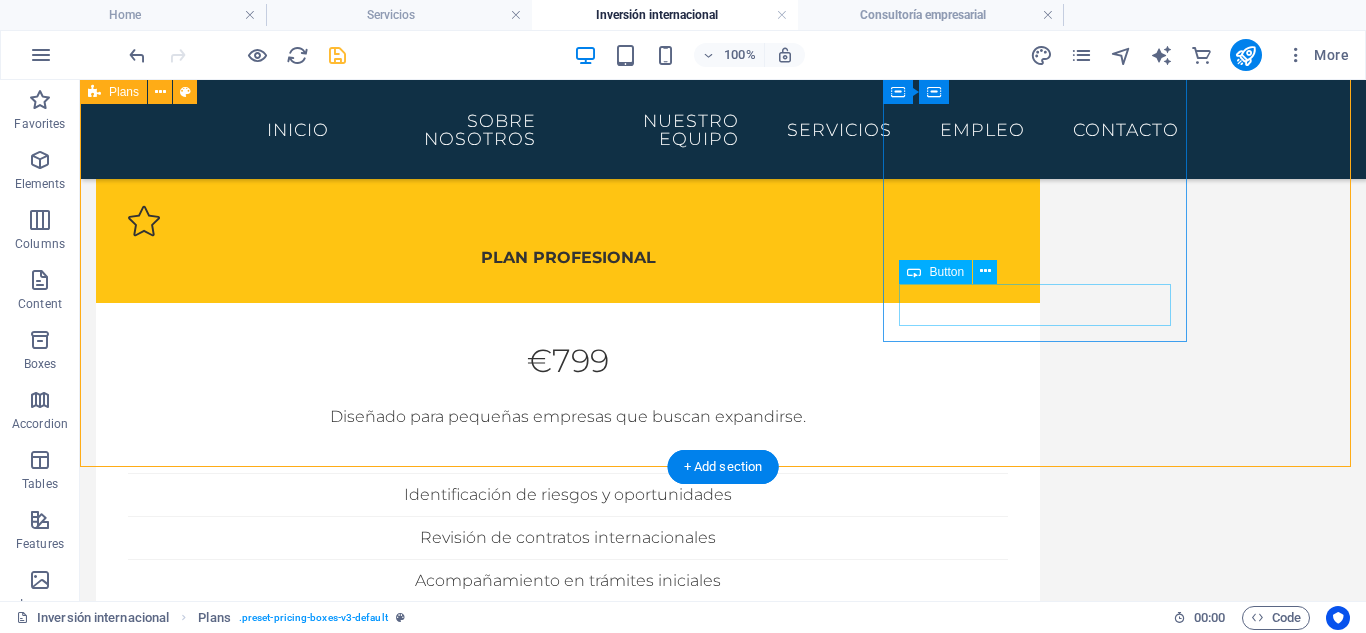 click on "BUTTON" at bounding box center [568, 1267] 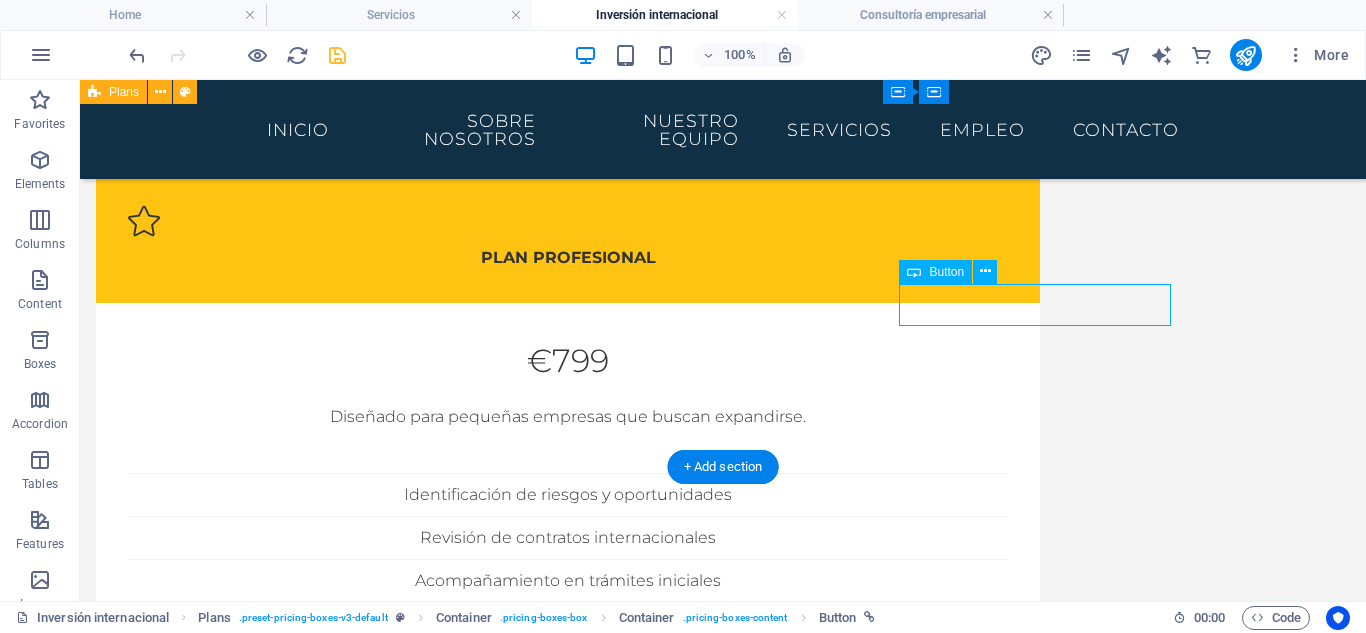 click on "BUTTON" at bounding box center [568, 1267] 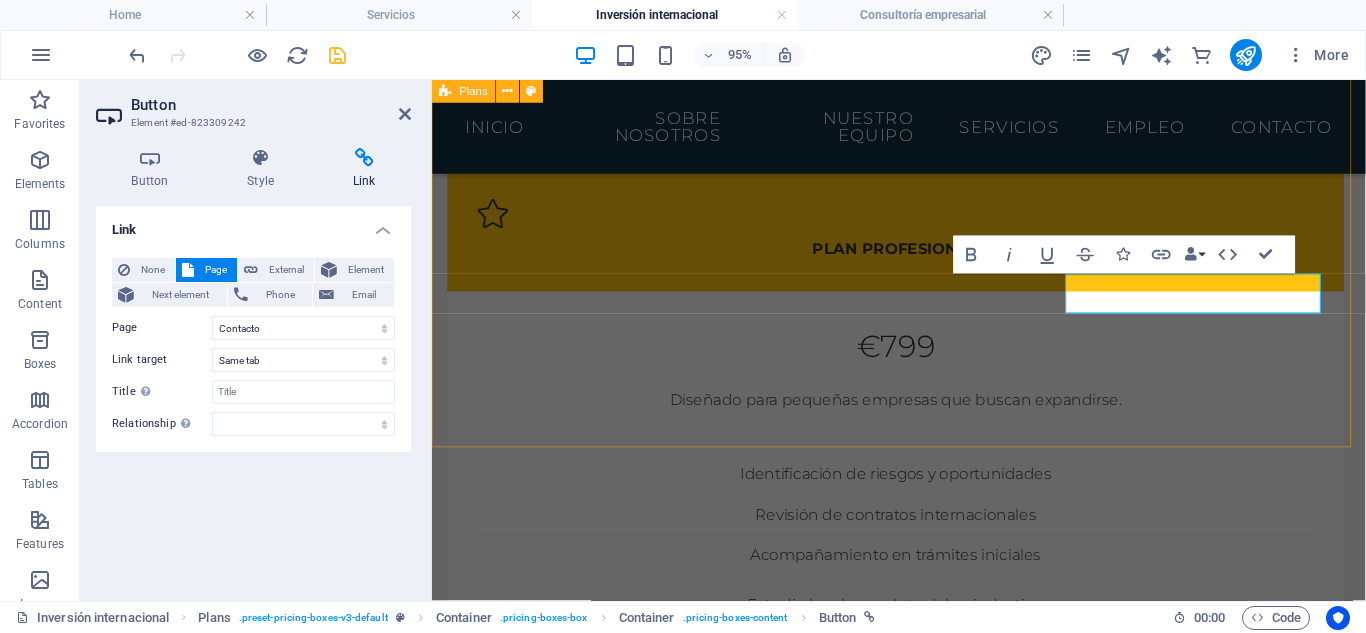click on "Plan Básico €499 Ideal para personas físicas que desean comenzar a invertir en el extranjero. Revisión básica del marco normativo Asesoría legal introductoria Informe con recomendaciones clave Análisis preliminar del país destino Más información Plan Profesional €799 Diseñado para pequeñas empresas que buscan expandirse. Identificación de riesgos y oportunidades Revisión de contratos internacionales Acompañamiento en trámites iniciales Estudio legal completo del país destino Más información Plan Corporativo €1500 Enfocado a grandes empresas y grupos inversores. Estructuración fiscal internacional Due diligence y auditoría jurídica Soporte legal continuo multijurisdiccional Asesoramiento estratégico integral Más información" at bounding box center [923, 469] 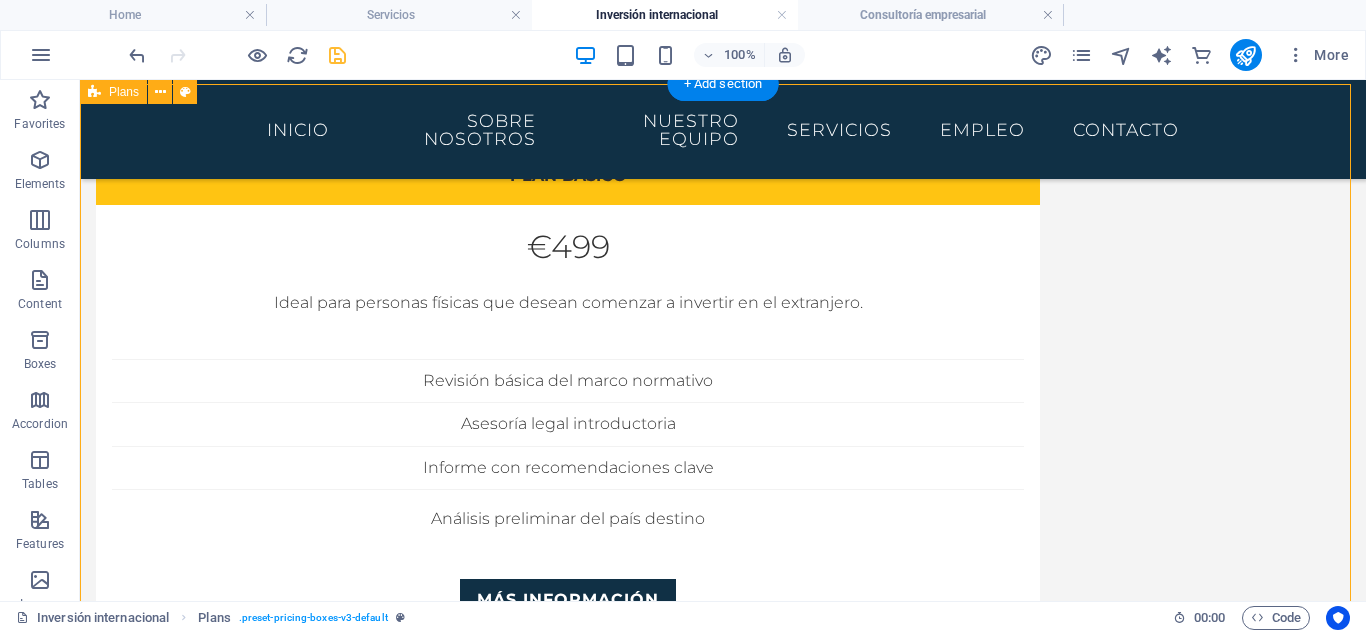 scroll, scrollTop: 133, scrollLeft: 0, axis: vertical 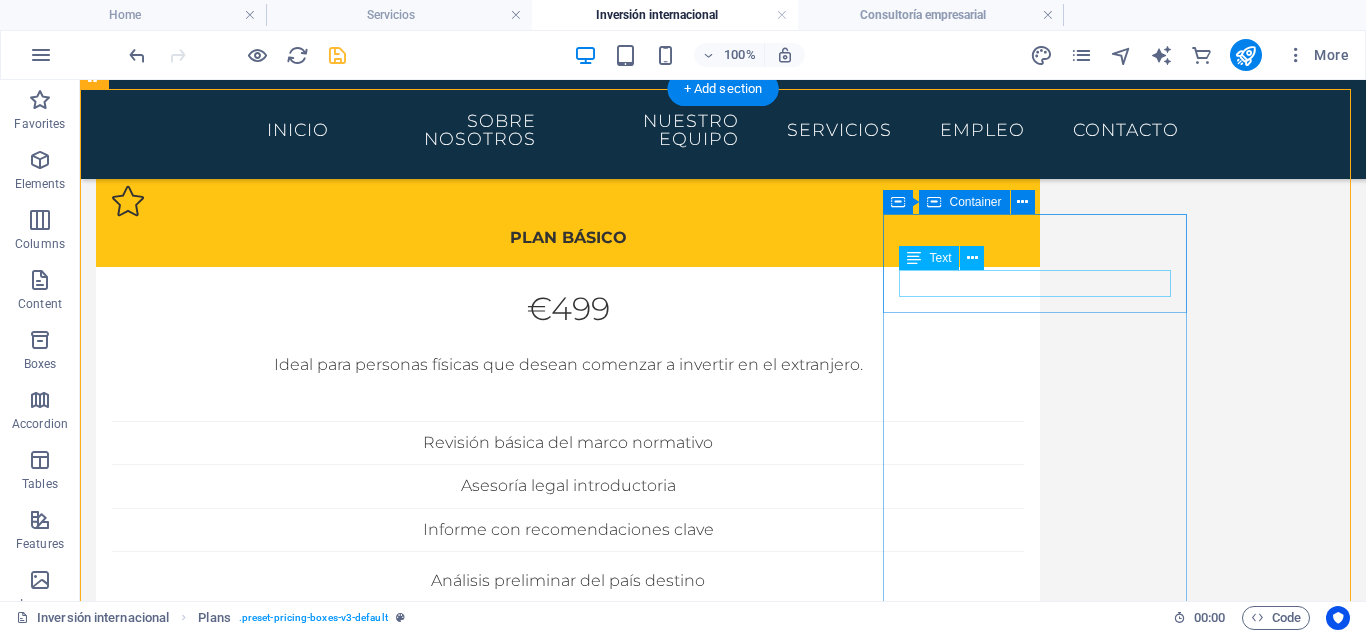click on "Plan Corporativo" at bounding box center [568, 1377] 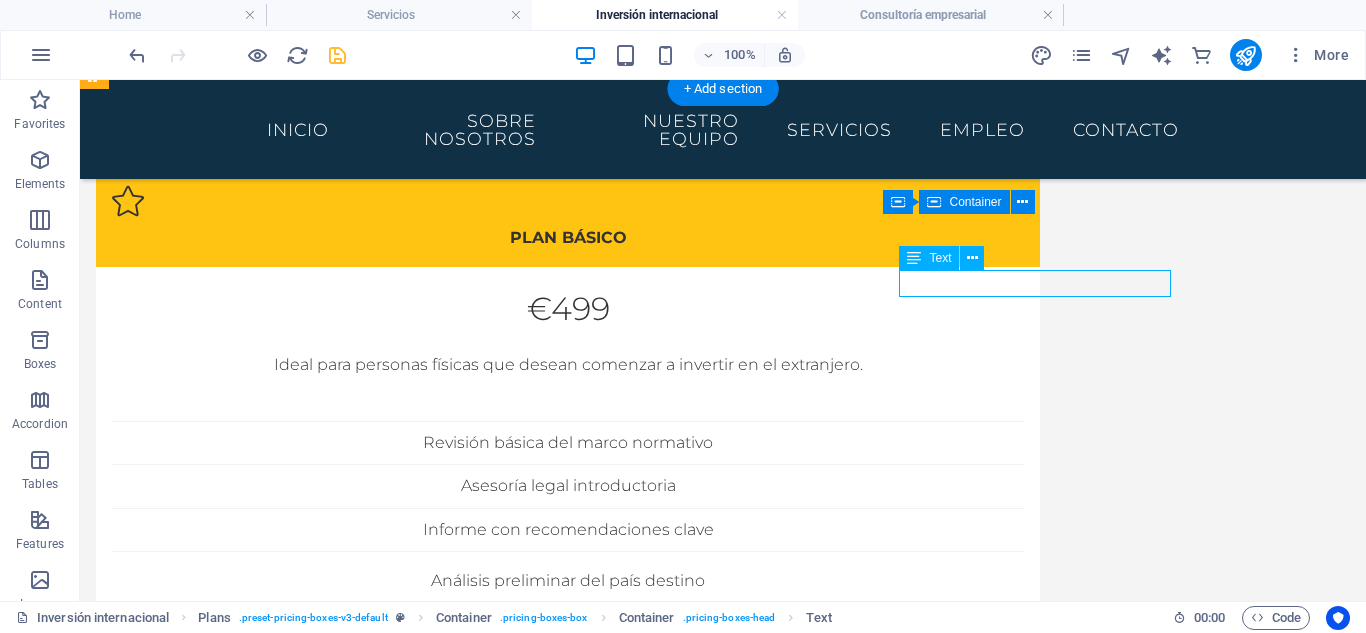 click on "Plan Corporativo" at bounding box center (568, 1377) 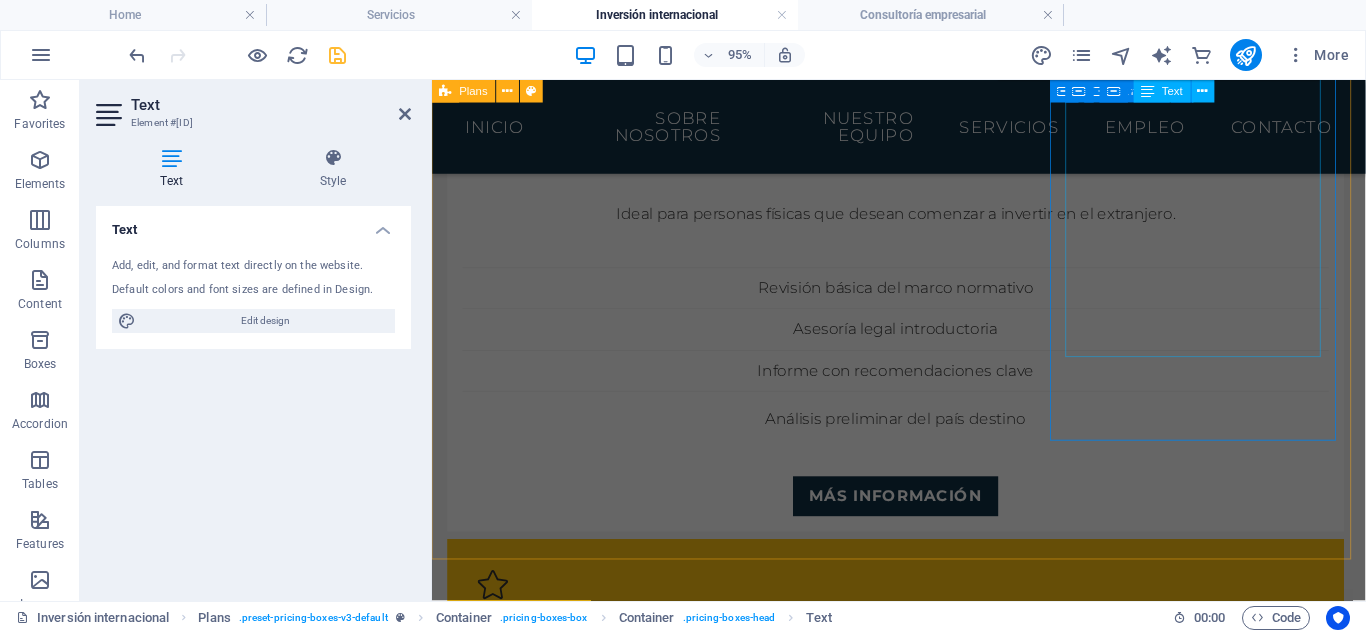 scroll, scrollTop: 213, scrollLeft: 0, axis: vertical 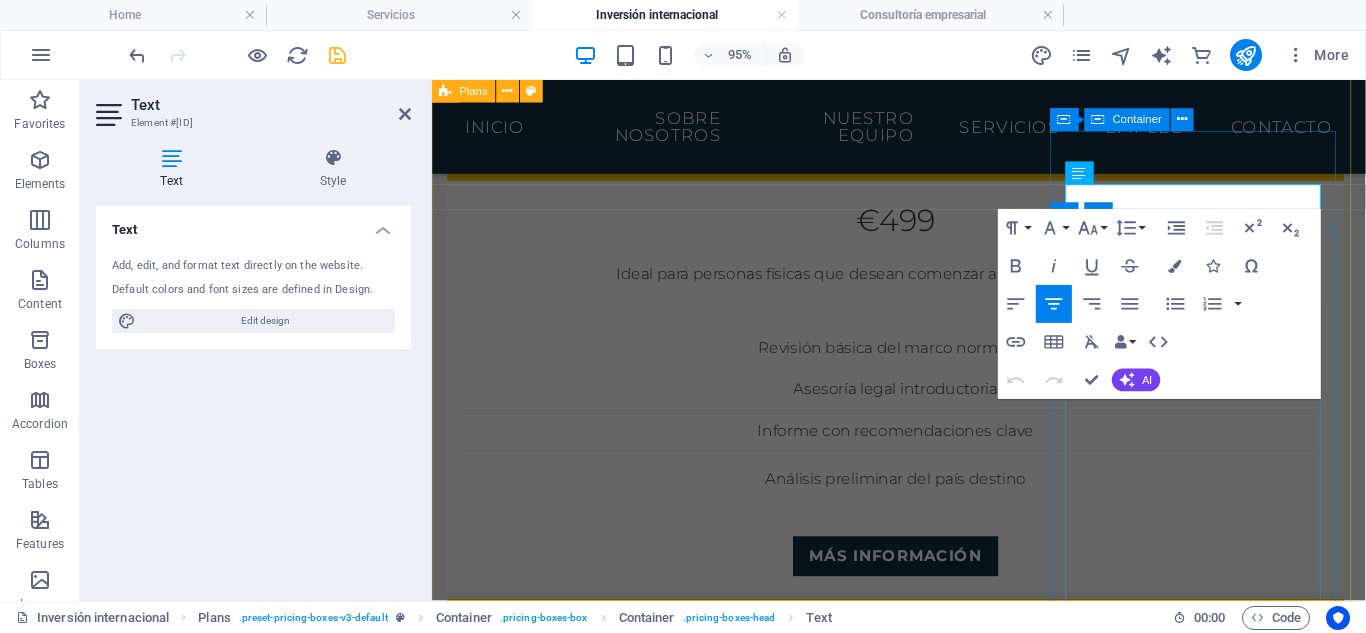 click on "Enfocado a grandes empresas y grupos inversores. Estructuración fiscal internacional Due diligence y auditoría jurídica Soporte legal continuo multijurisdiccional Asesoramiento estratégico integral" at bounding box center (920, 1540) 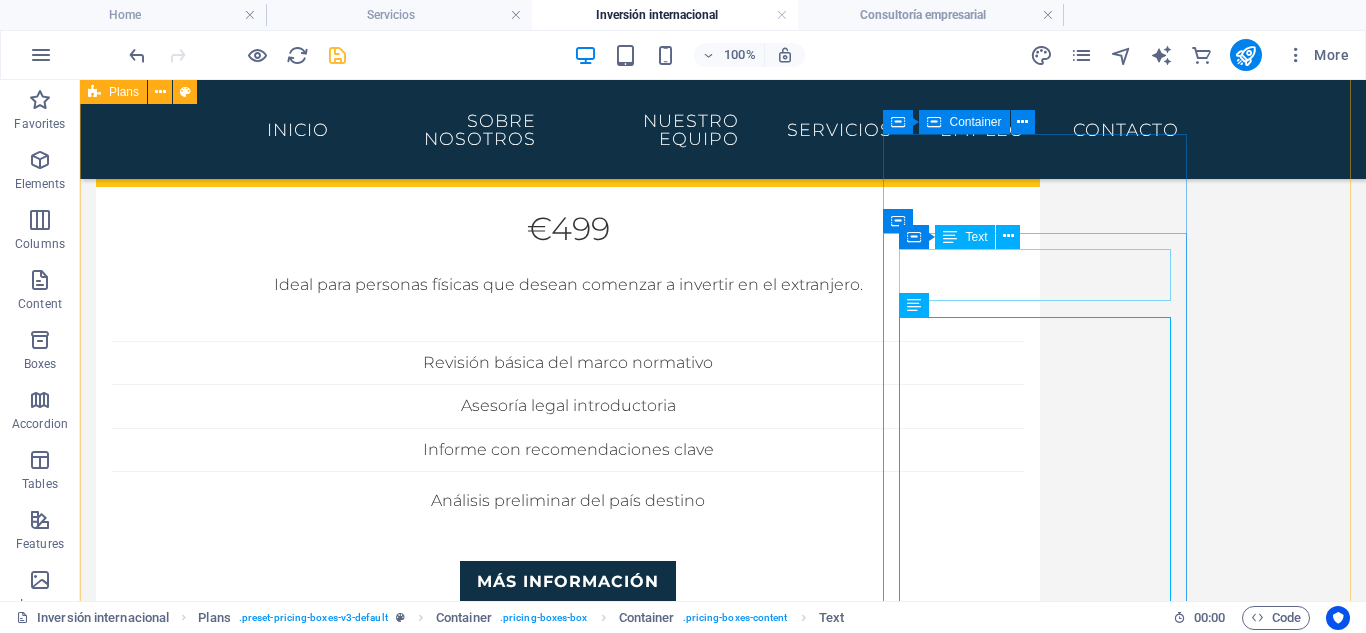 click on "€1500" at bounding box center (568, 1368) 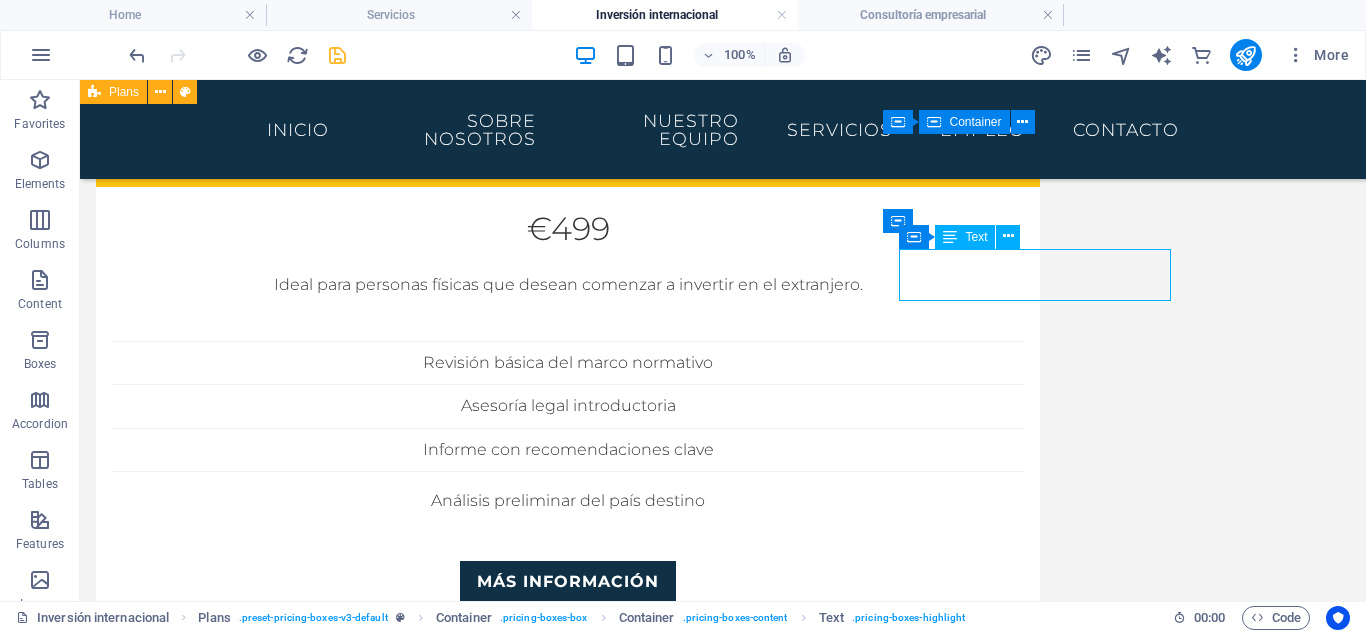 click on "€1500" at bounding box center (568, 1368) 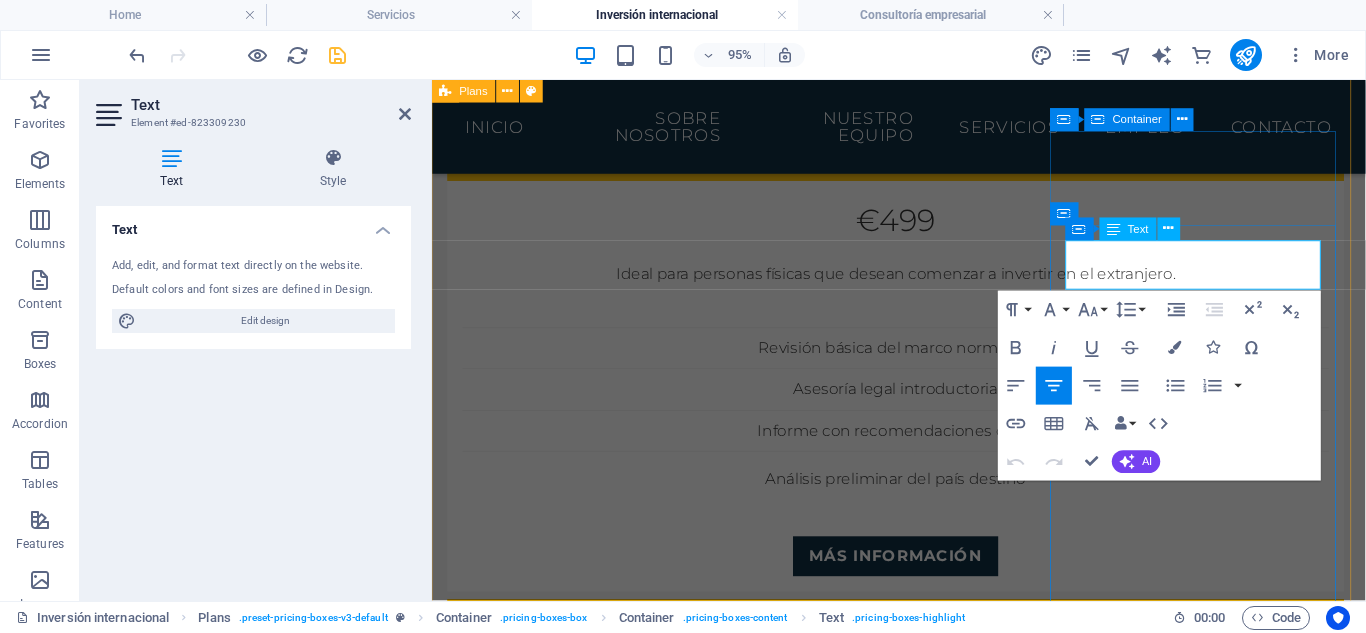click on "€1500" at bounding box center (920, 1368) 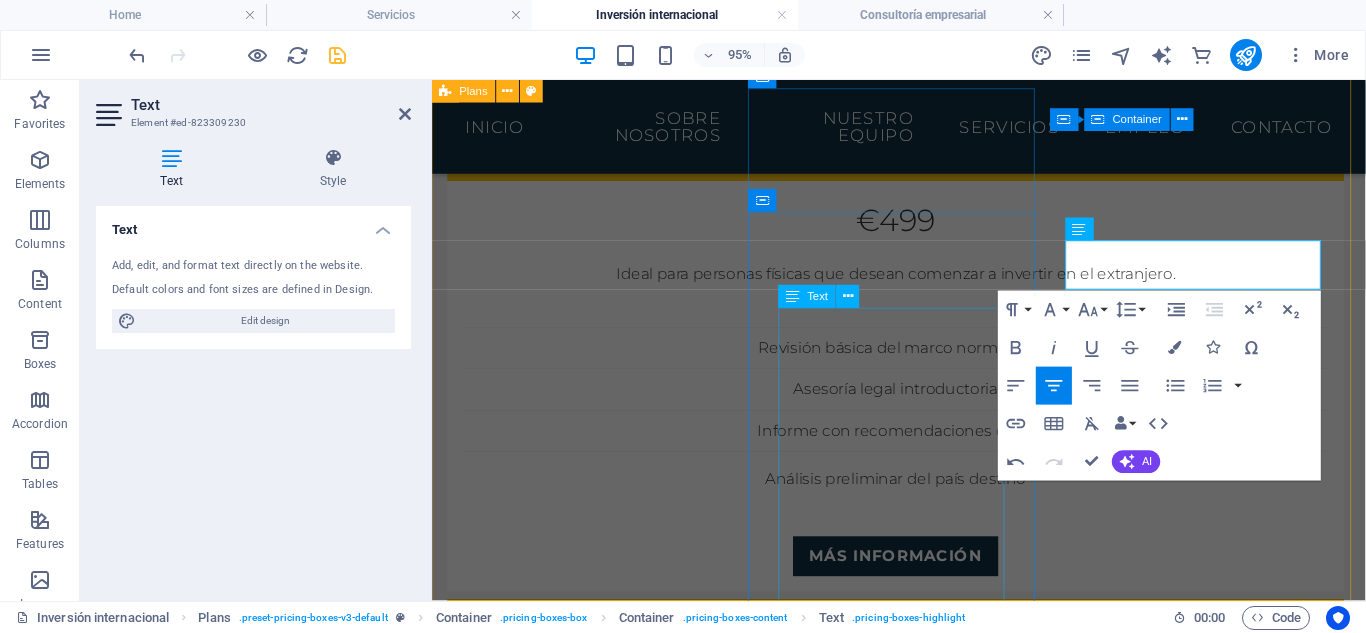 click on "Diseñado para pequeñas empresas que buscan expandirse. Identificación de riesgos y oportunidades Revisión de contratos internacionales Acompañamiento en trámites iniciales Estudio legal completo del país destino" at bounding box center (920, 987) 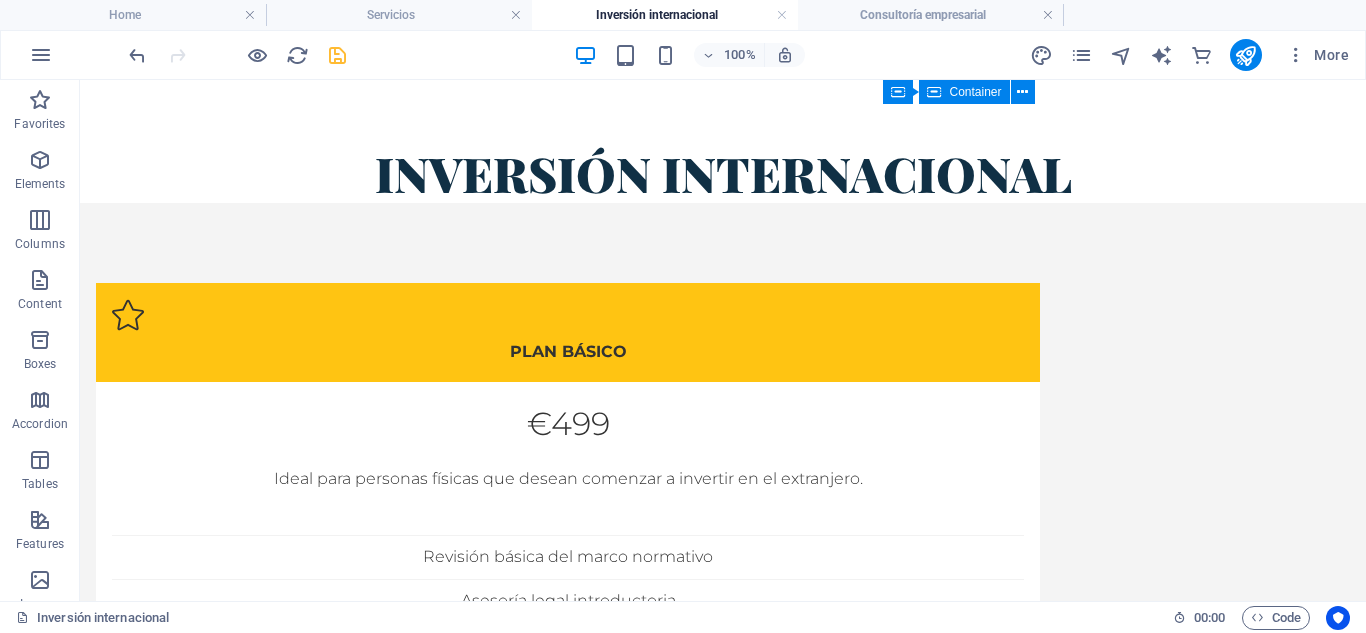 scroll, scrollTop: 0, scrollLeft: 0, axis: both 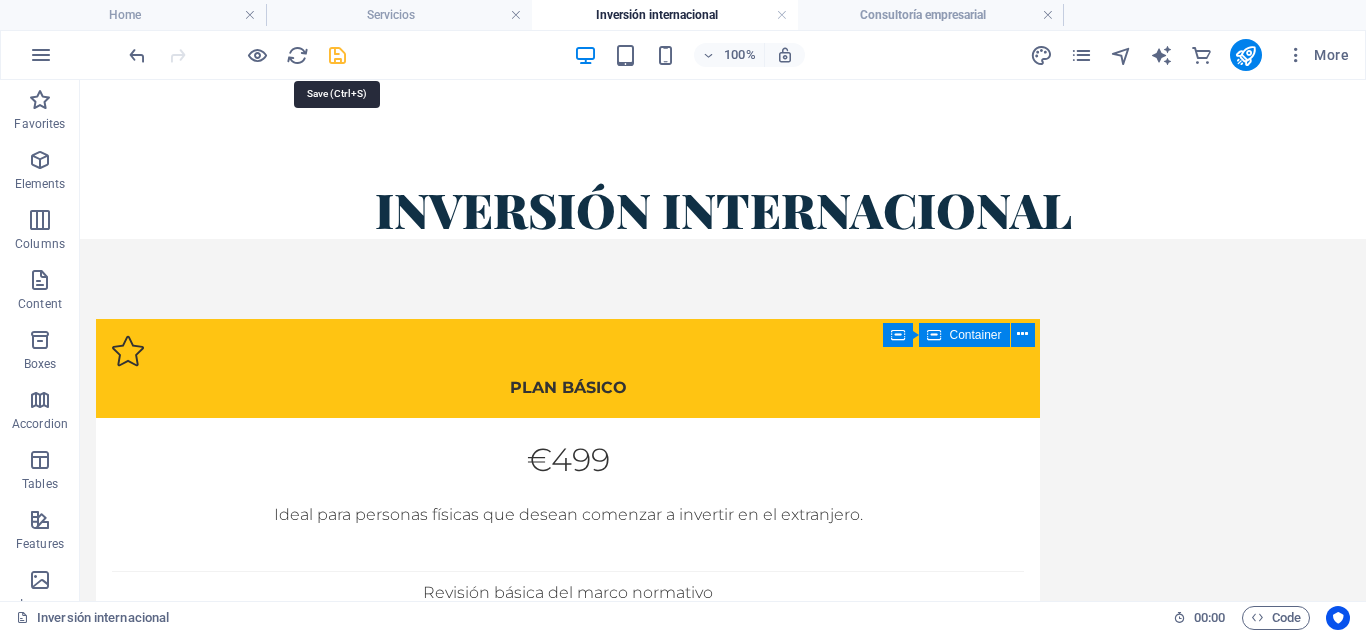 click at bounding box center [337, 55] 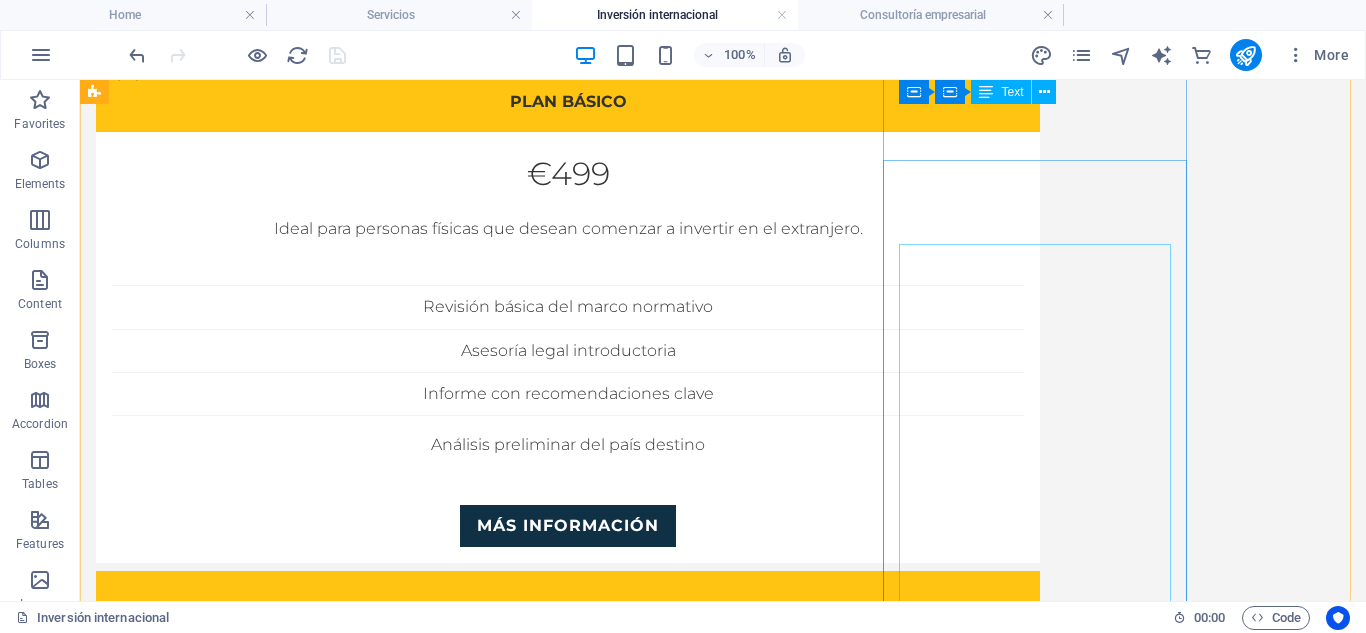 scroll, scrollTop: 0, scrollLeft: 0, axis: both 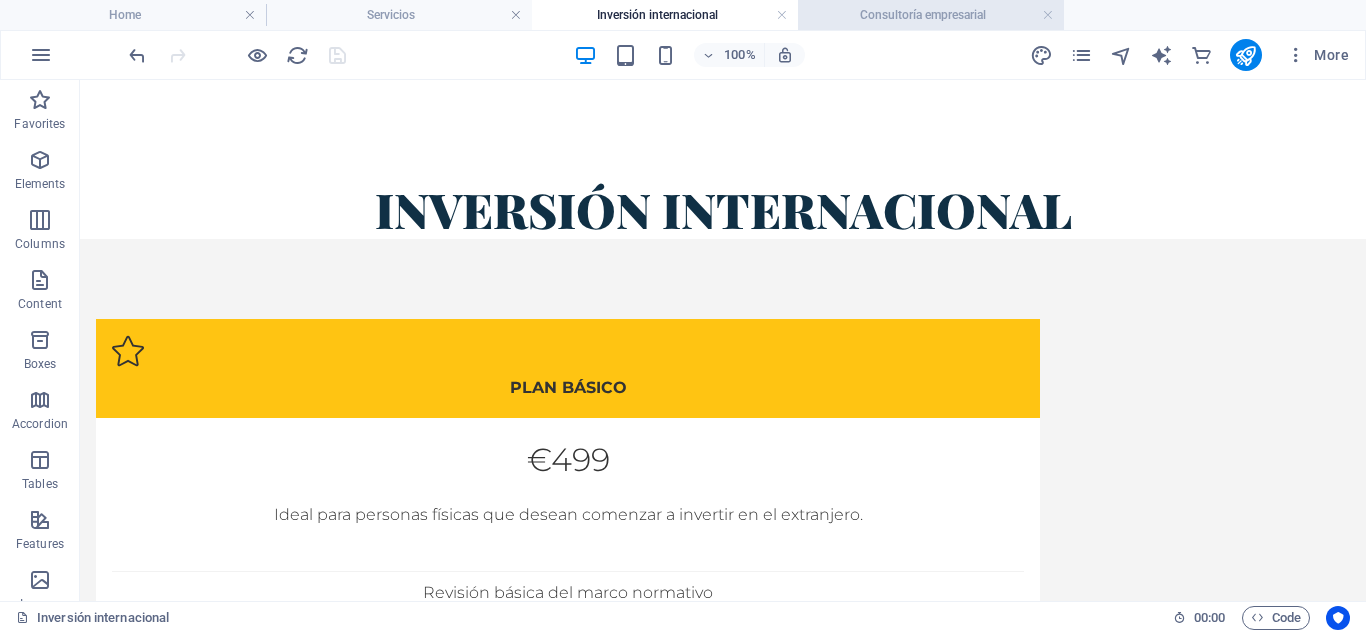 click on "Consultoría empresarial" at bounding box center [931, 15] 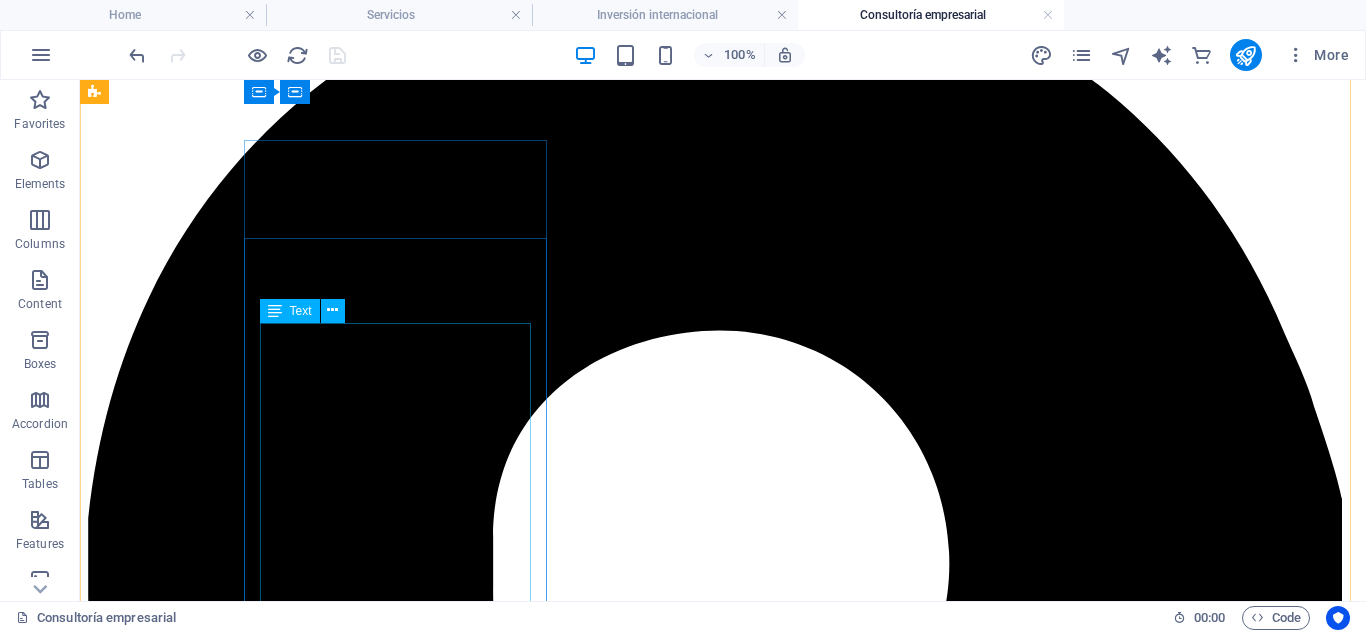 scroll, scrollTop: 133, scrollLeft: 0, axis: vertical 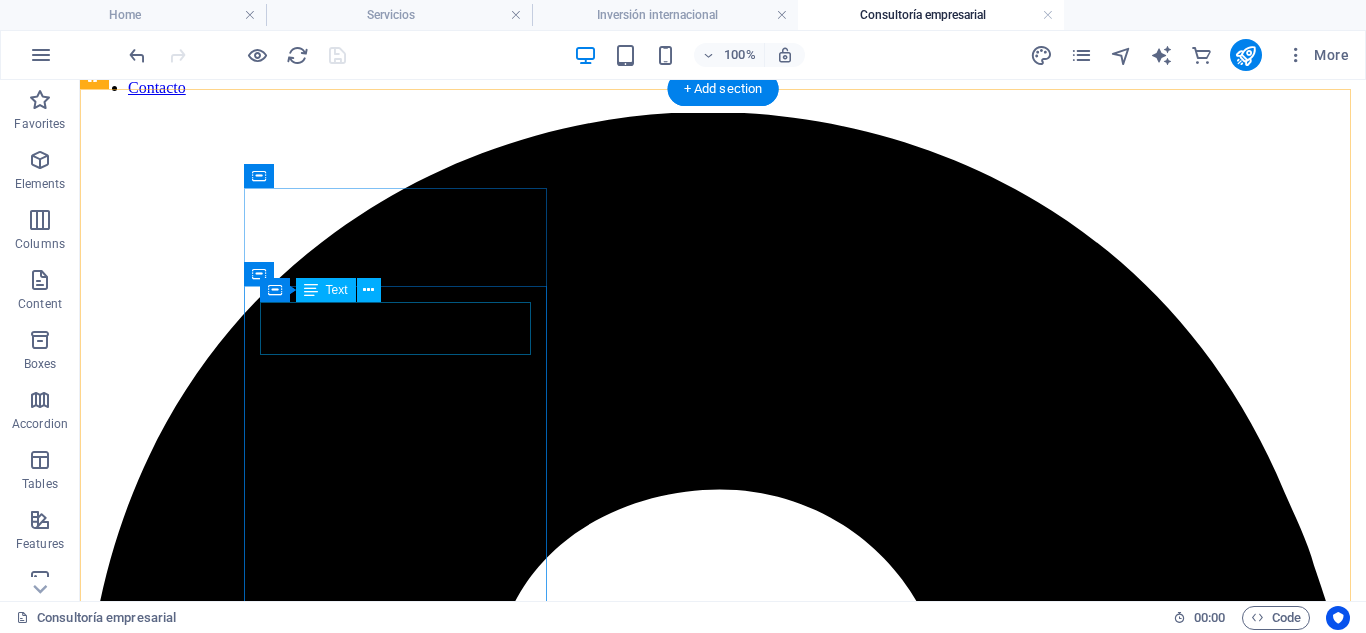 click on "€350" at bounding box center (723, 4577) 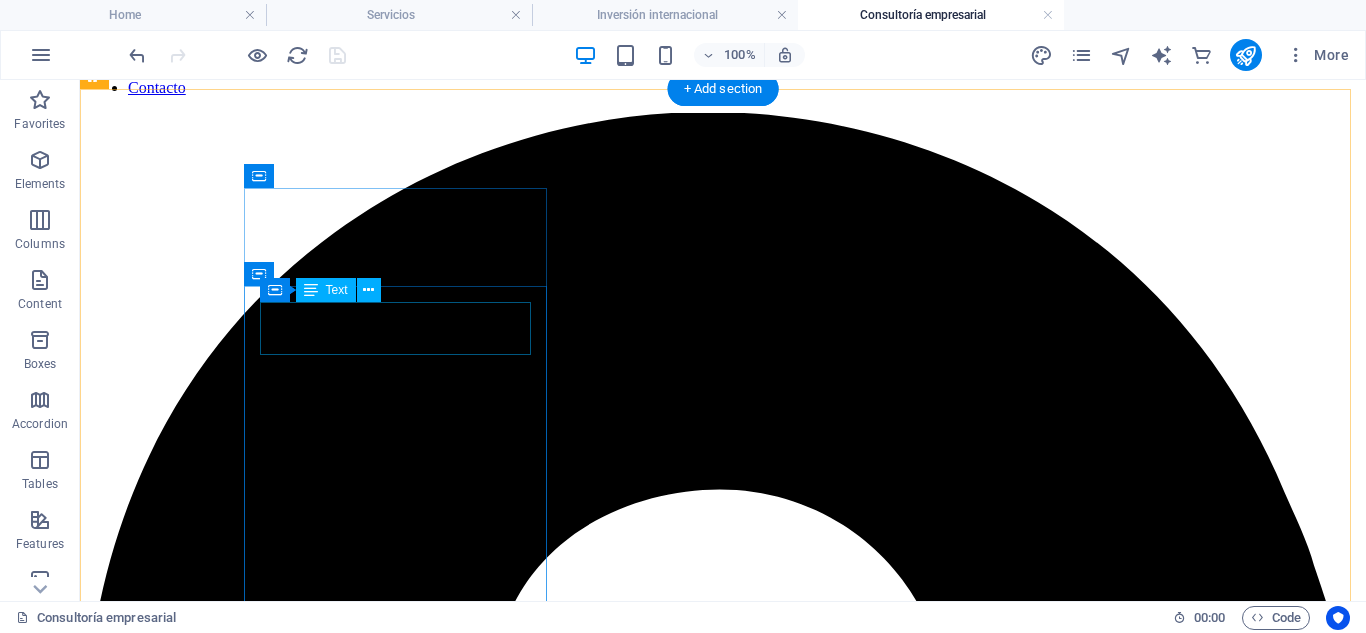 click on "€350" at bounding box center [723, 4577] 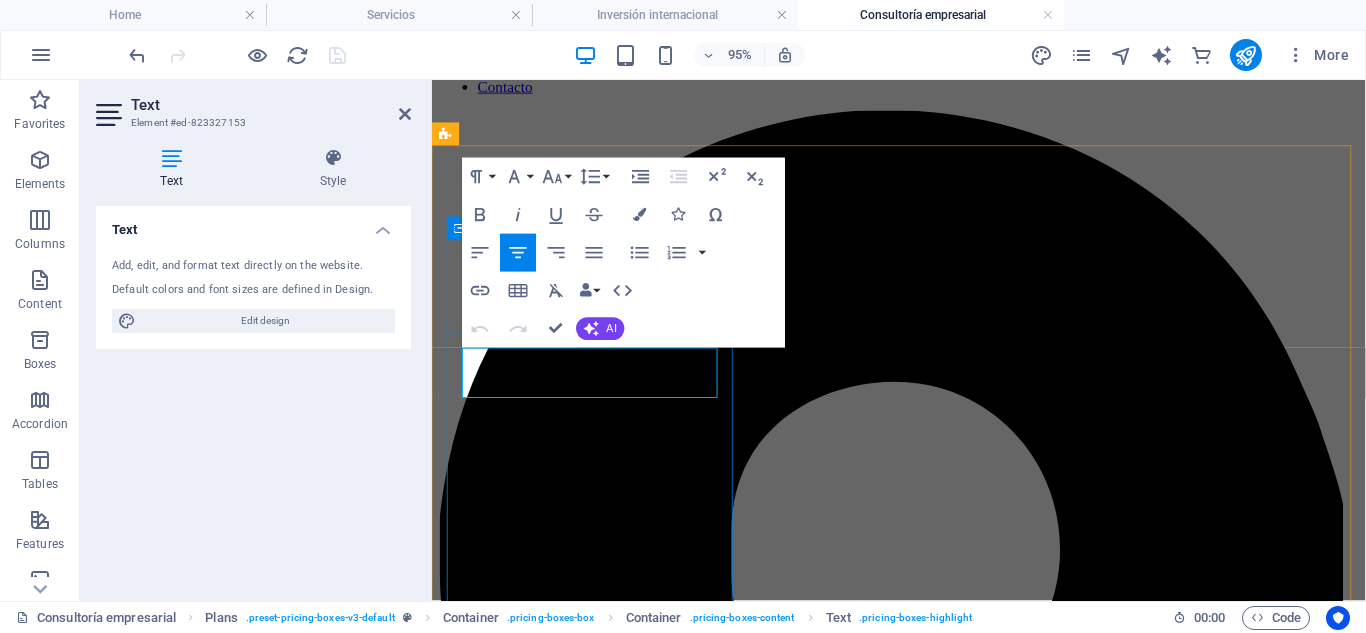 click on "€350" at bounding box center [923, 3544] 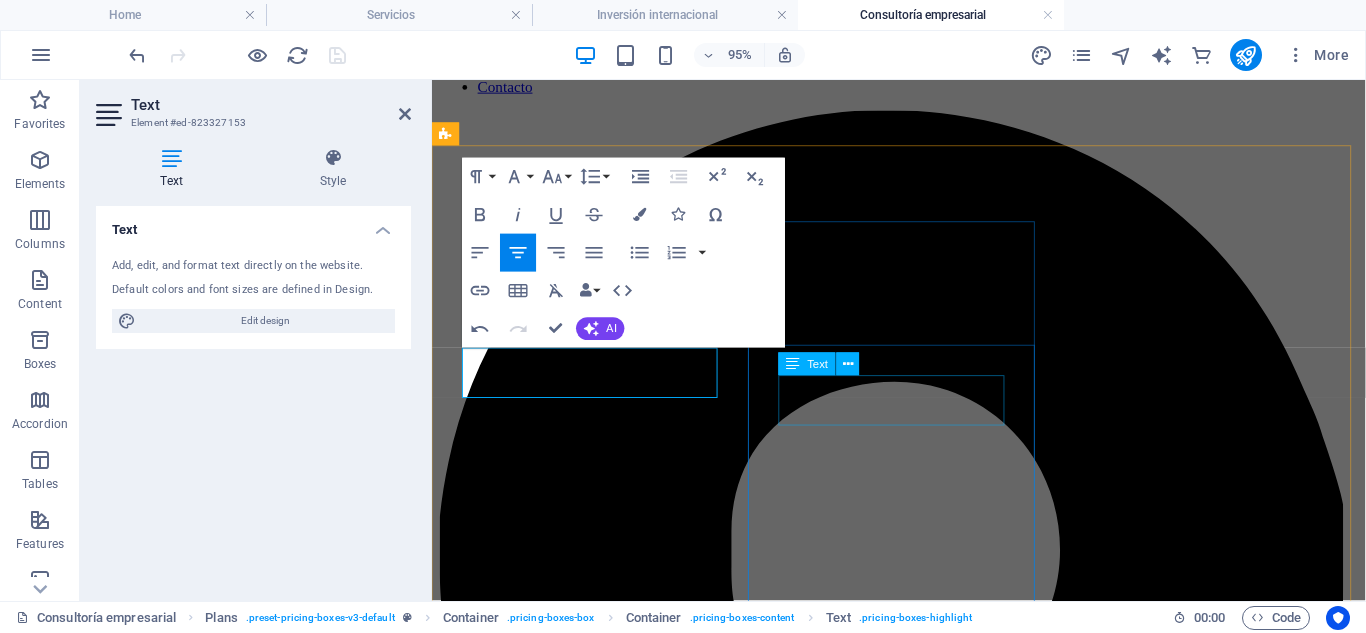 click on "€650" at bounding box center [923, 4857] 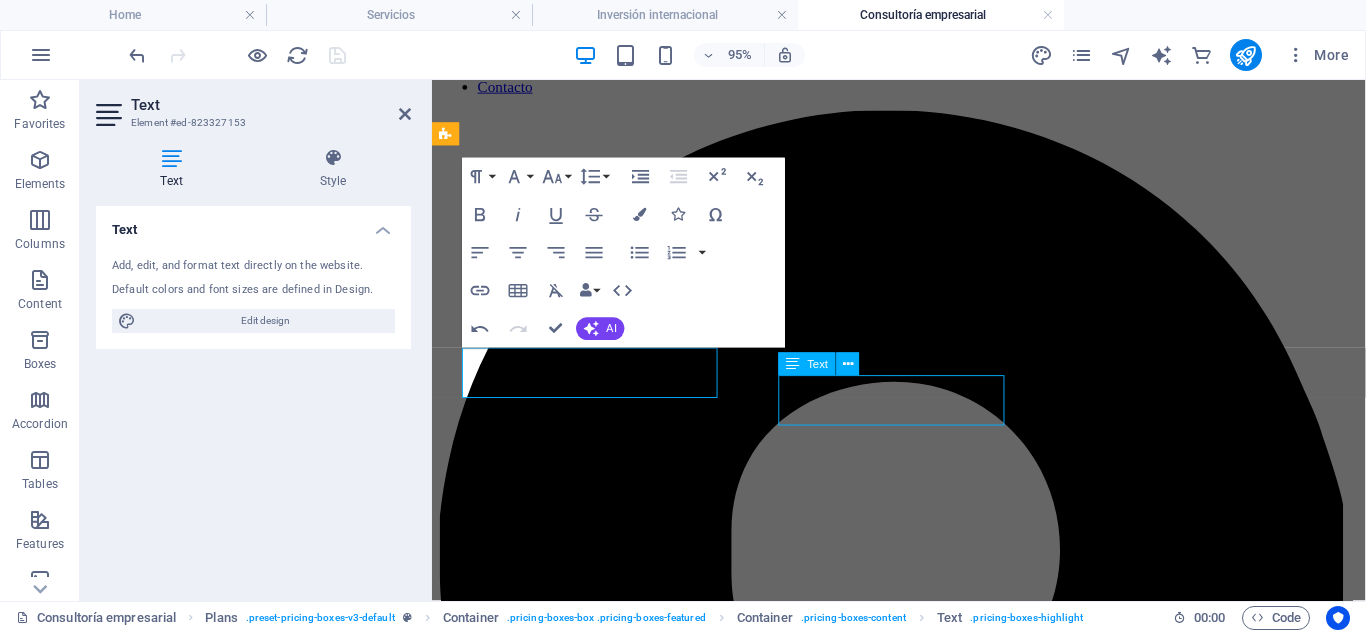 click on "€650" at bounding box center (923, 4857) 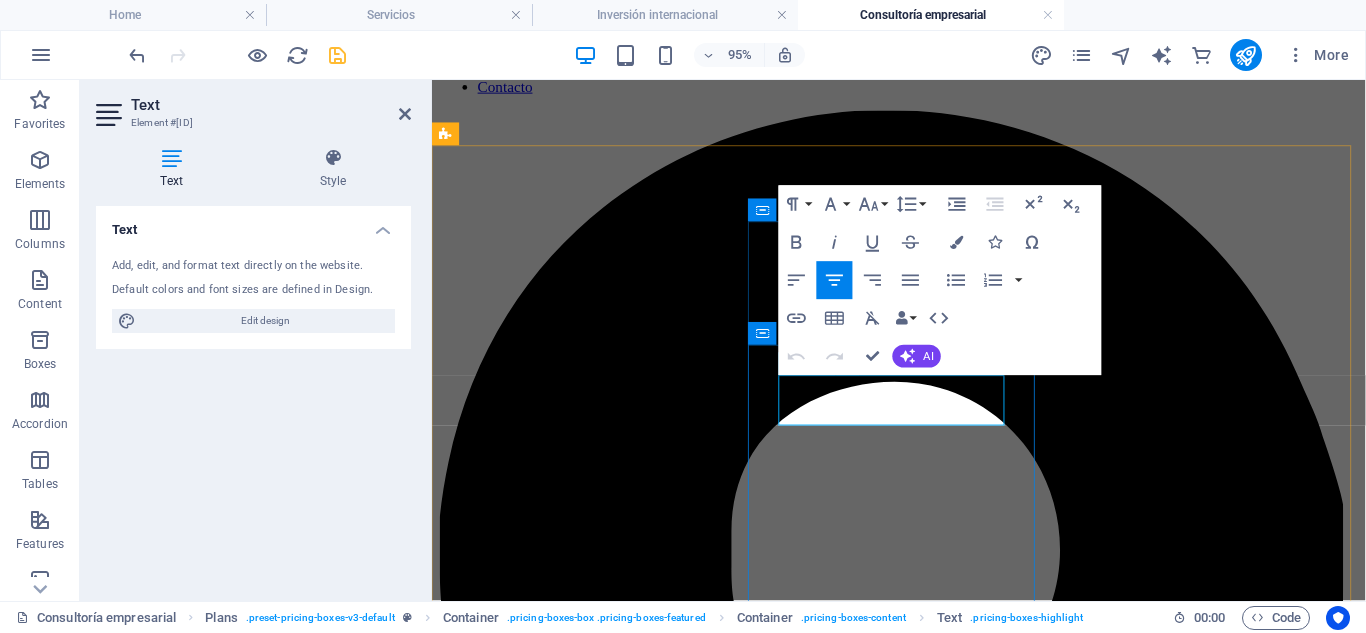 drag, startPoint x: 917, startPoint y: 419, endPoint x: 901, endPoint y: 419, distance: 16 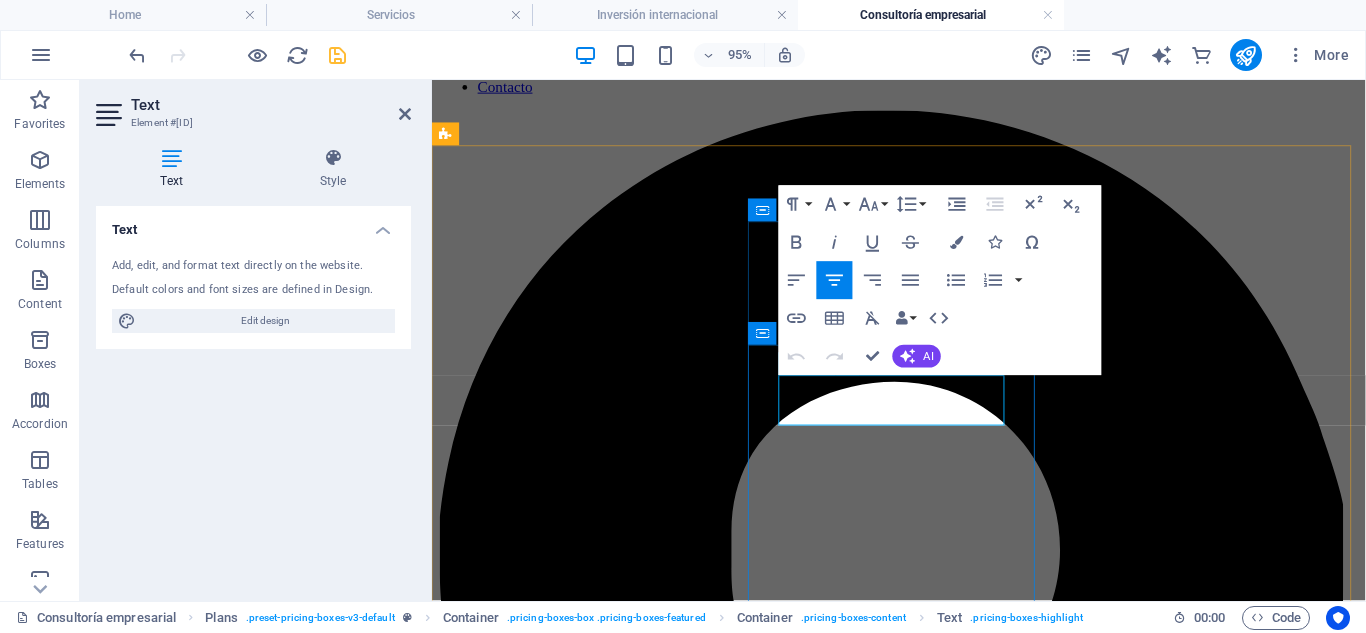 type 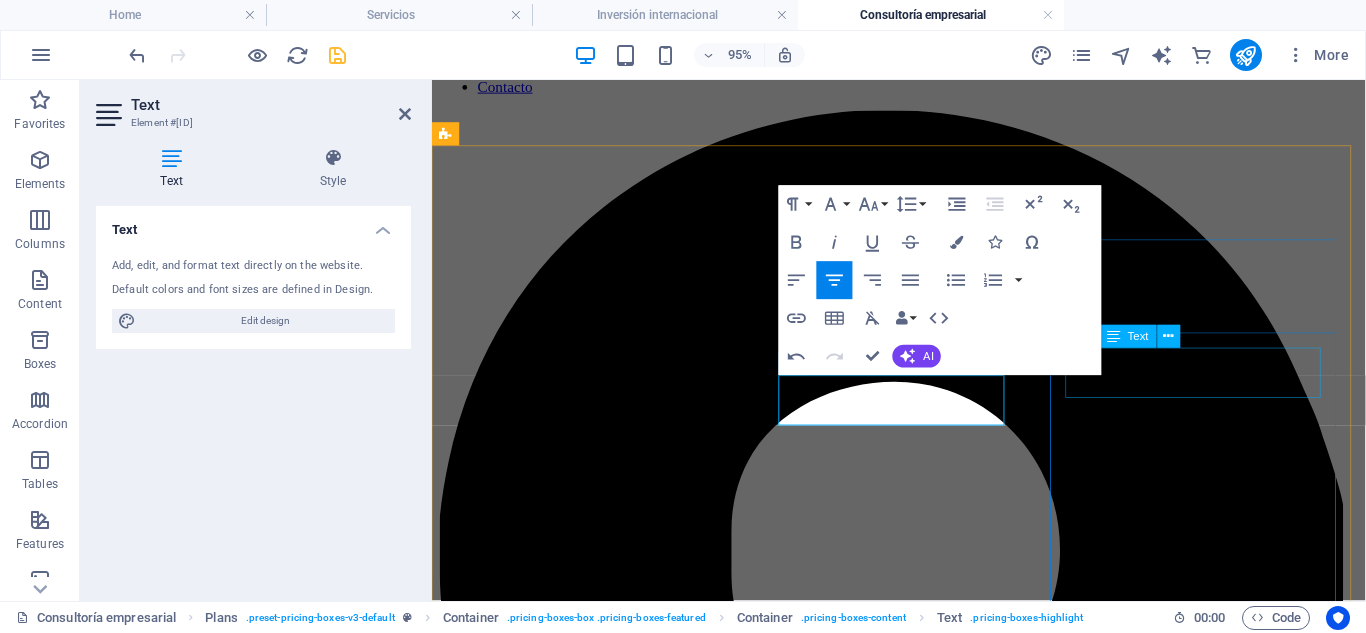 click on "€1200" at bounding box center (923, 6170) 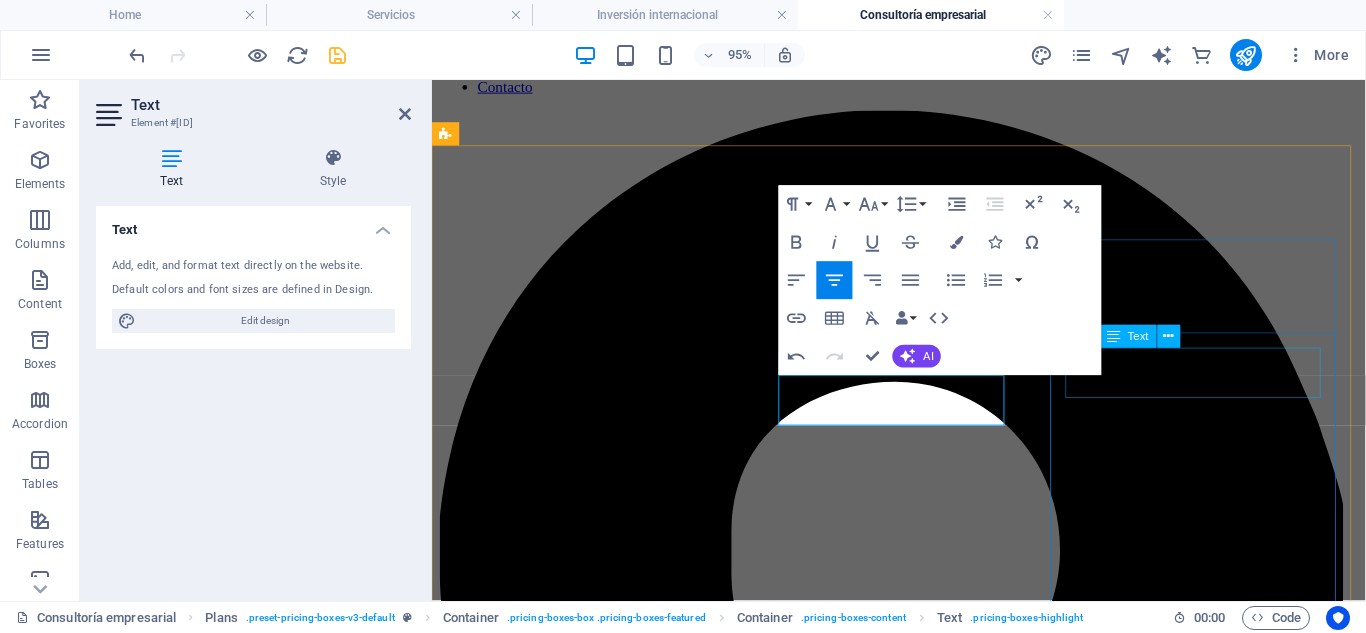 click on "€1200" at bounding box center (923, 6170) 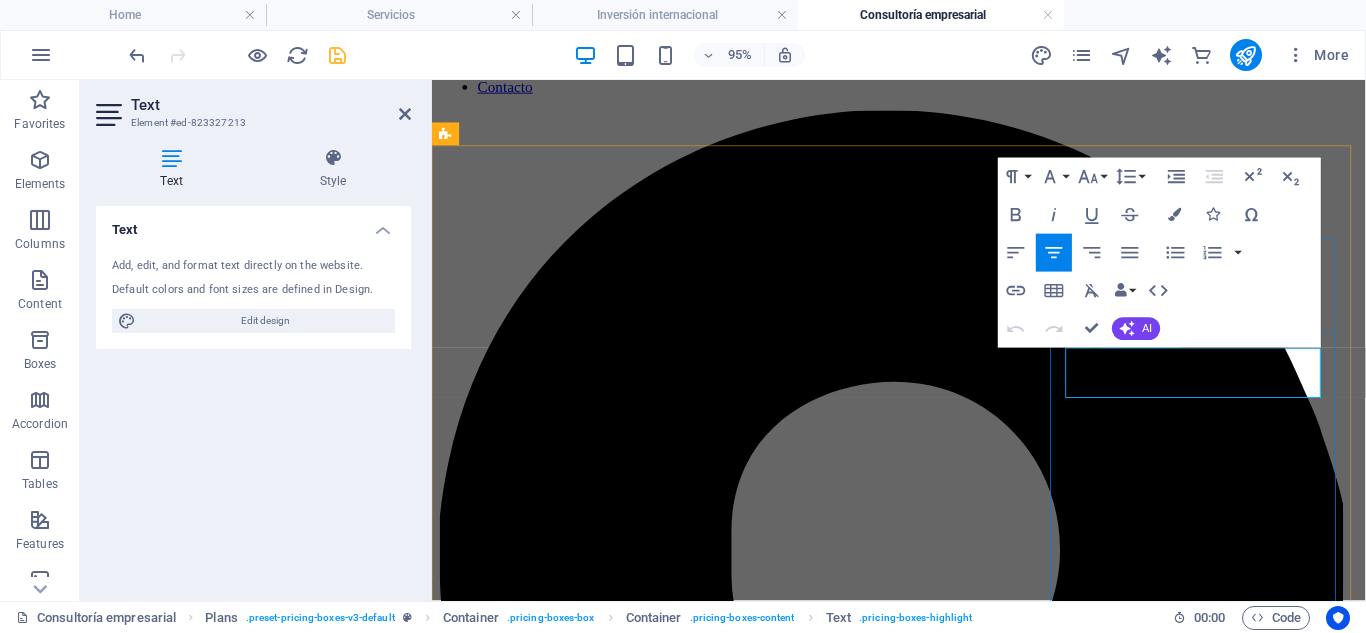 click on "€1200" at bounding box center (923, 6170) 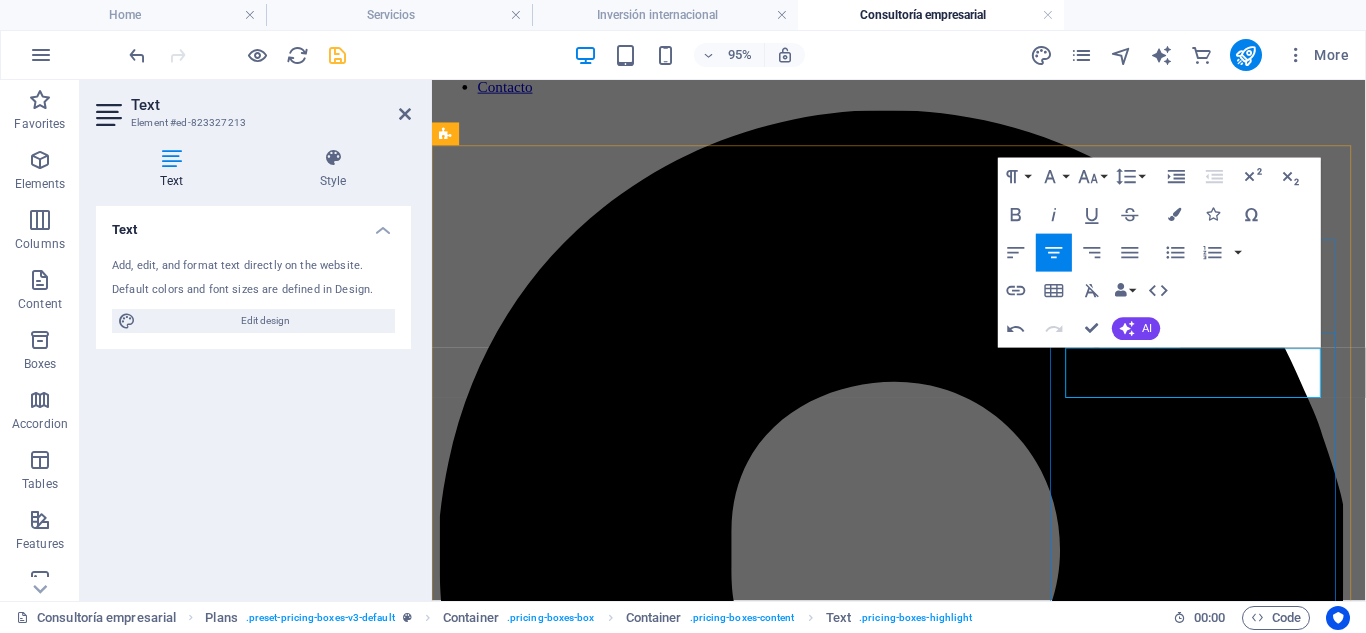 drag, startPoint x: 1229, startPoint y: 385, endPoint x: 1240, endPoint y: 385, distance: 11 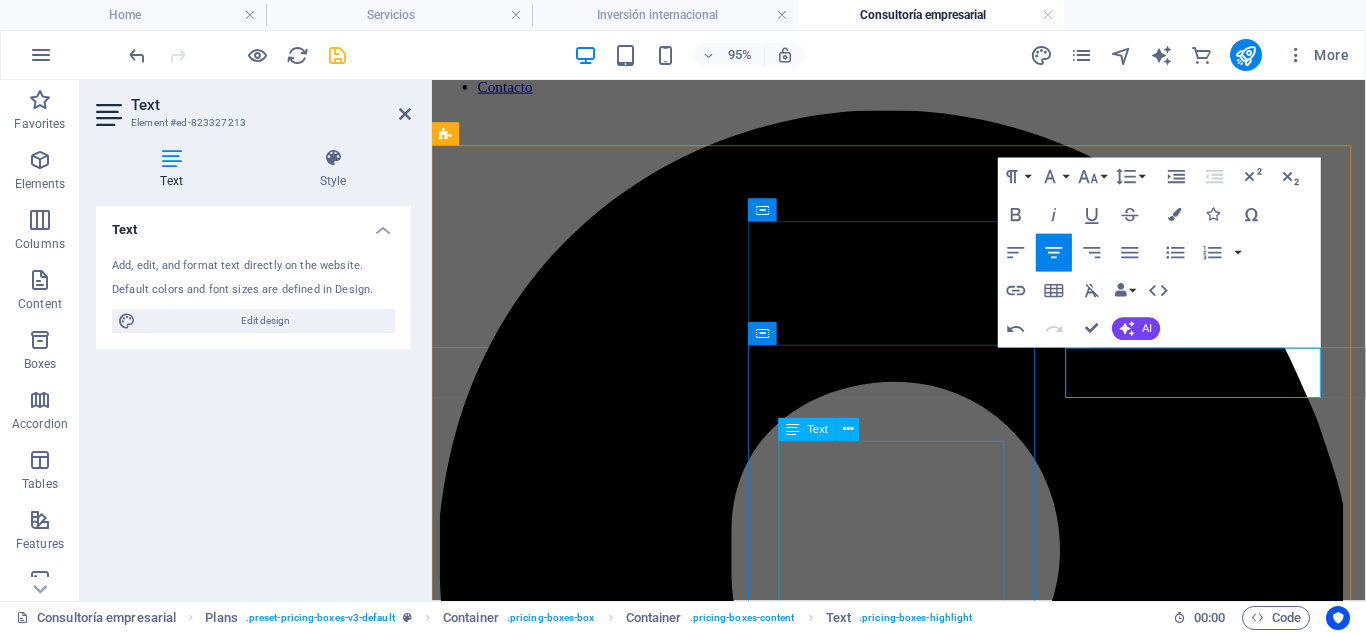 click on "Para empresas en fase de expansión nacional. Contratación laboral y redacción de contratos mercantiles Protección de propiedad intelectual (nombres, logos, software) Cumplimiento legal y normativo actualizado Reformas estatutarias y reestructuración legal" at bounding box center [923, 5008] 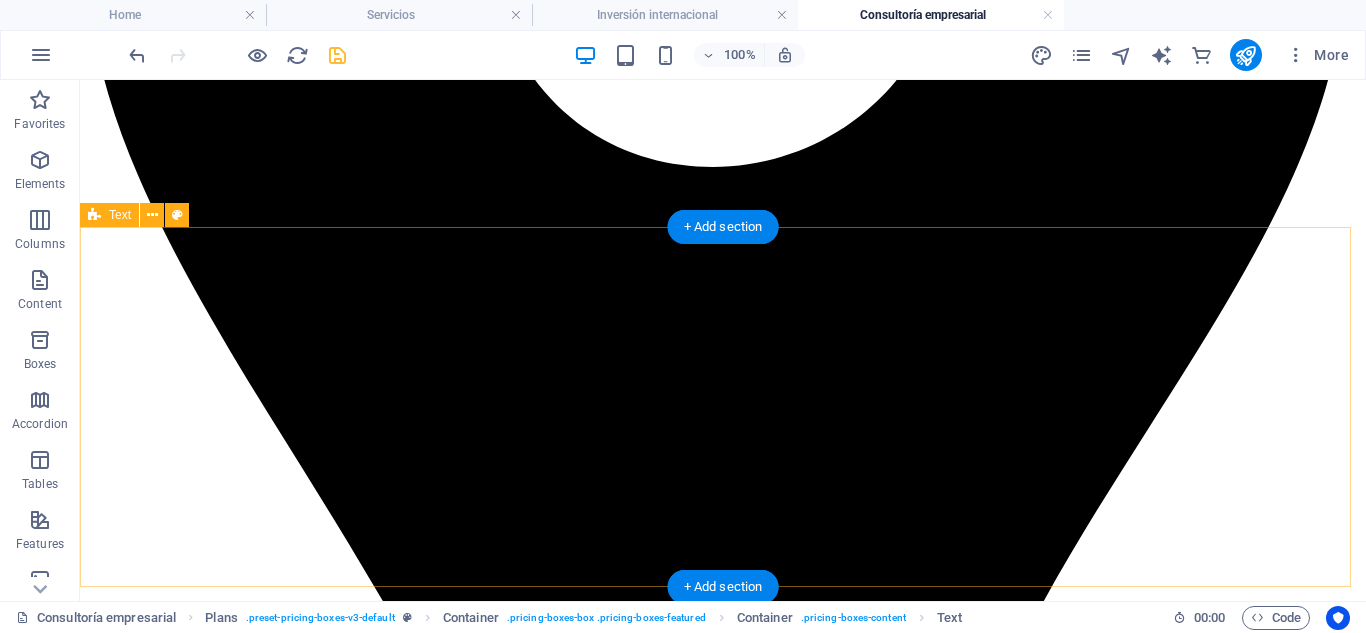 scroll, scrollTop: 933, scrollLeft: 0, axis: vertical 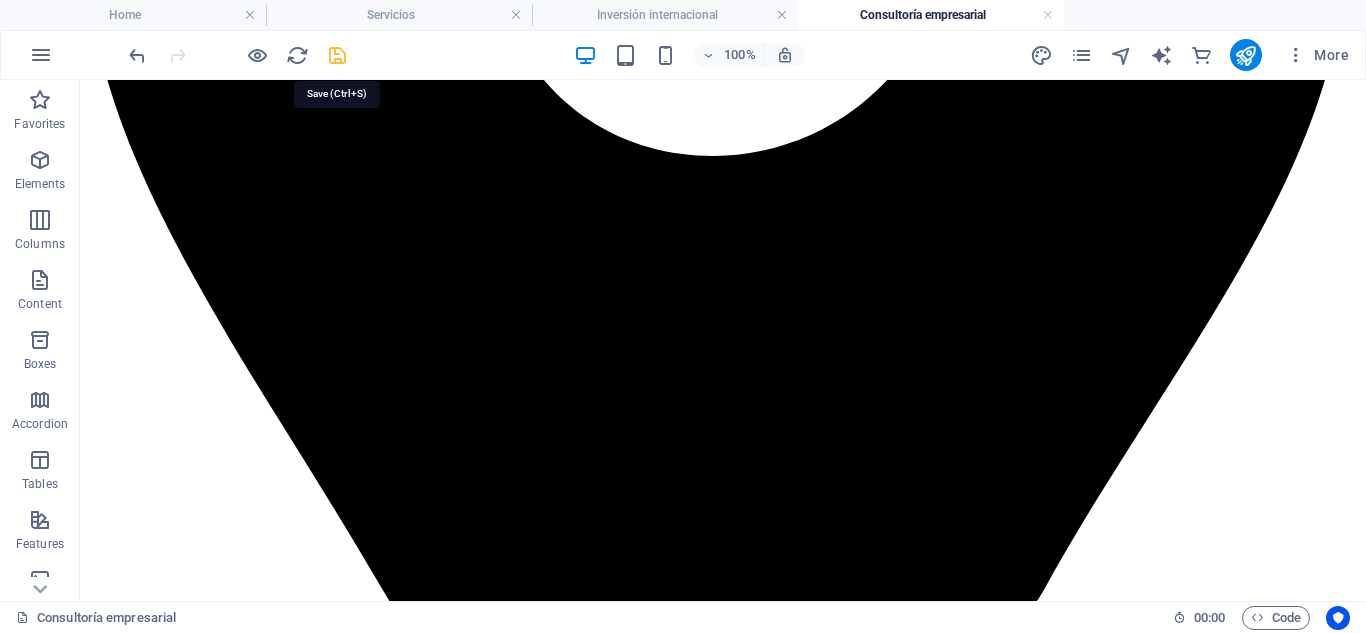 click at bounding box center (337, 55) 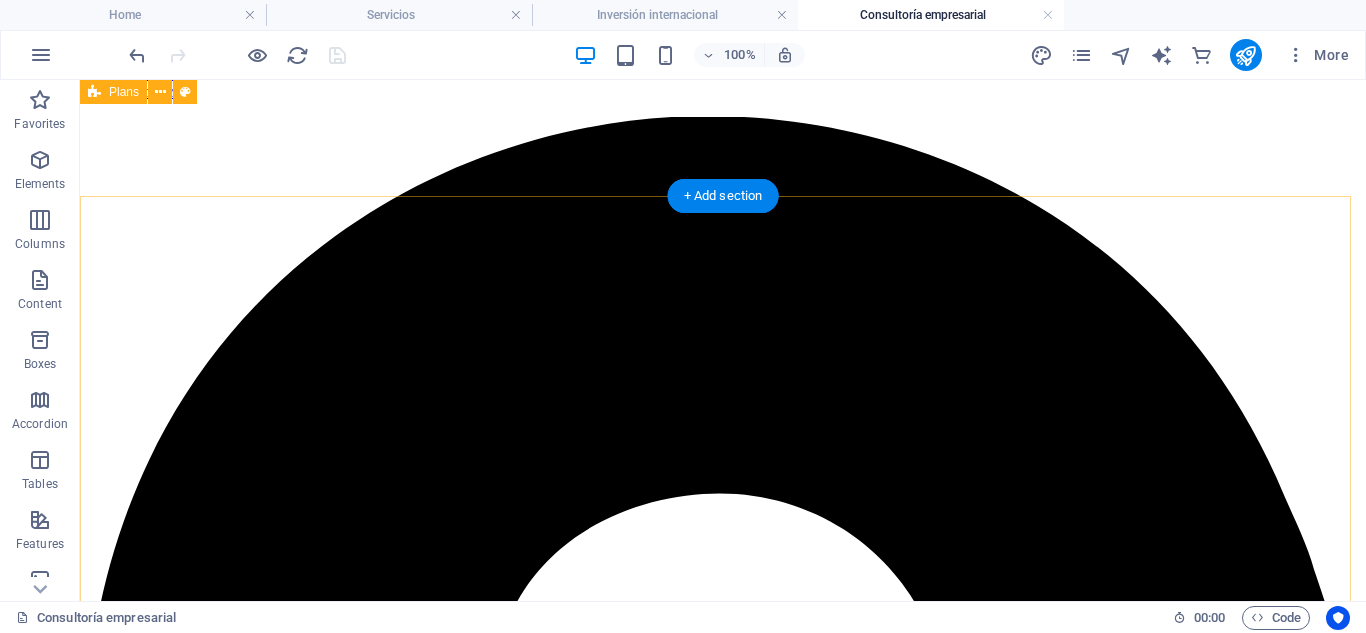 scroll, scrollTop: 0, scrollLeft: 0, axis: both 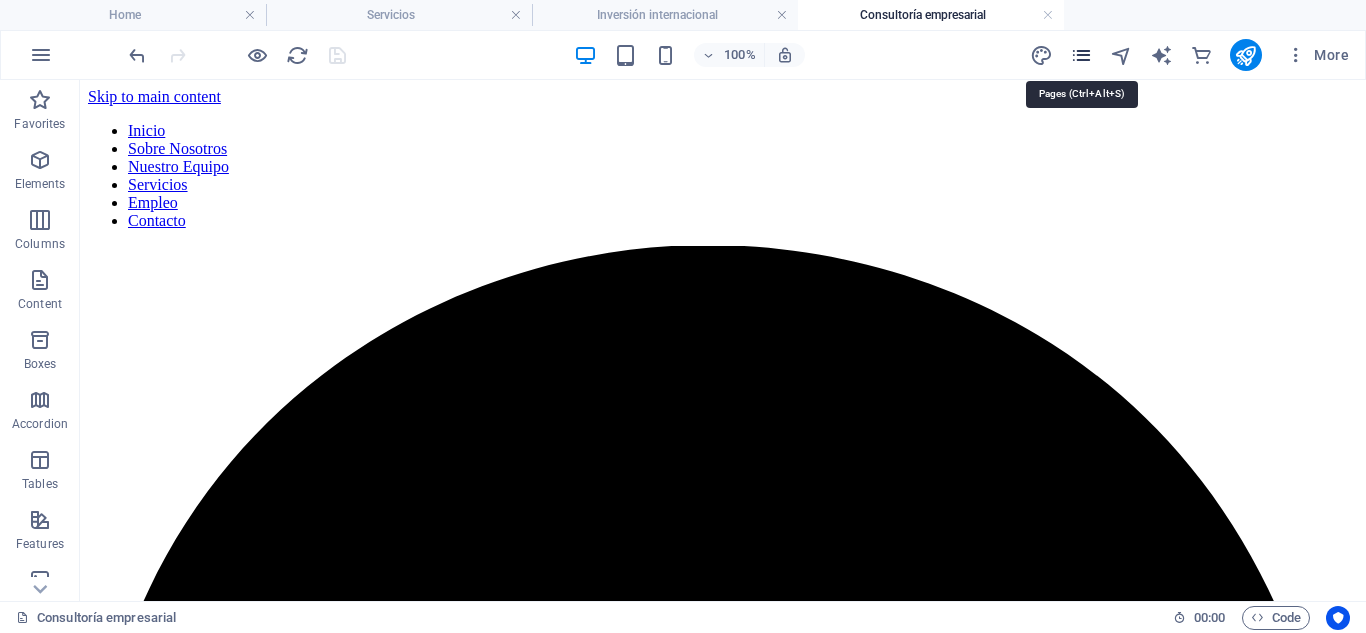 click at bounding box center [1081, 55] 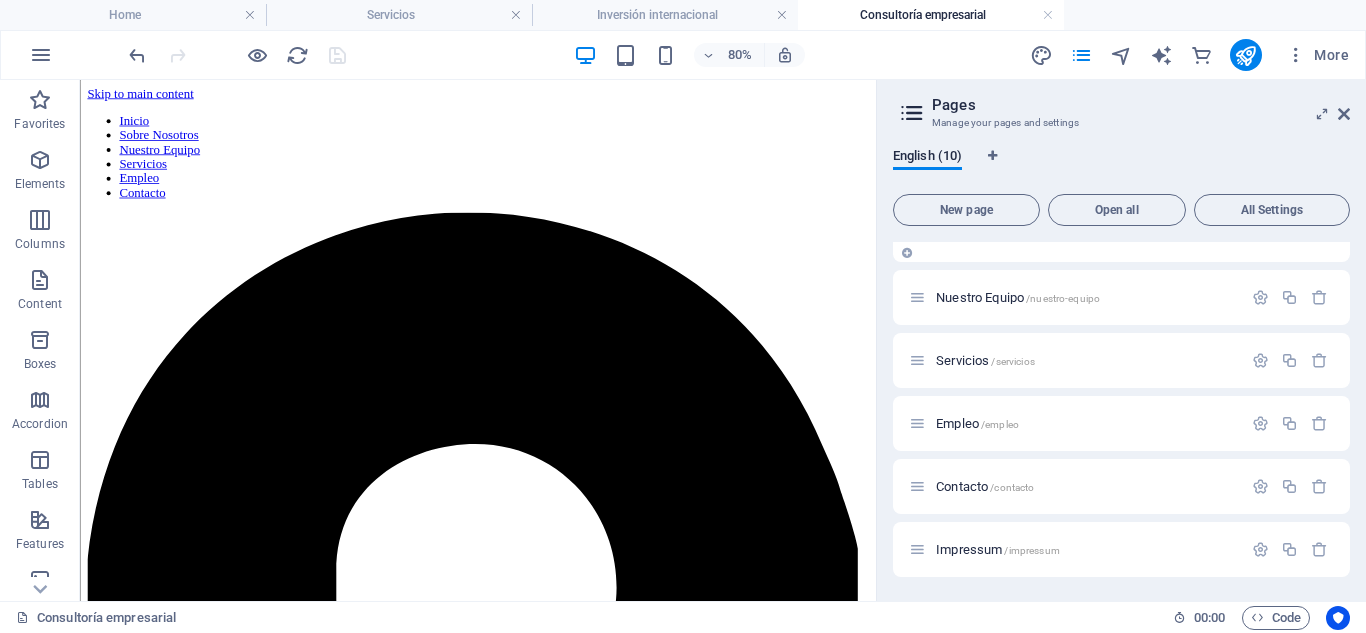 scroll, scrollTop: 267, scrollLeft: 0, axis: vertical 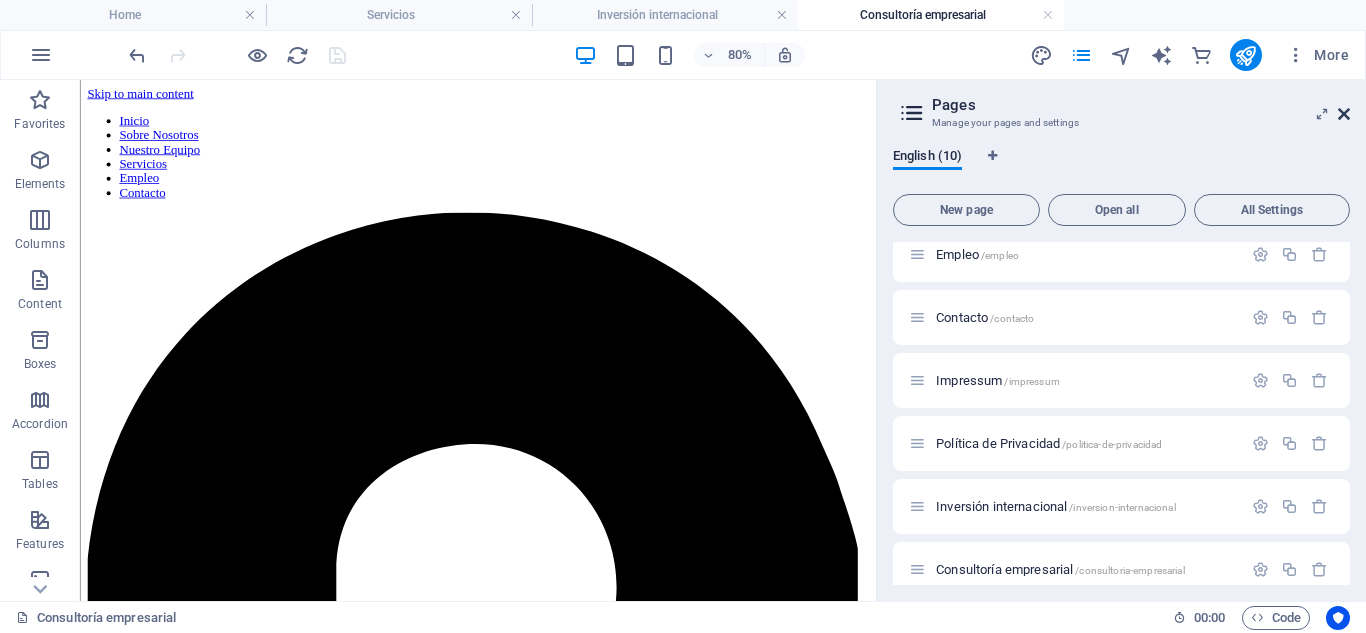 click at bounding box center (1344, 114) 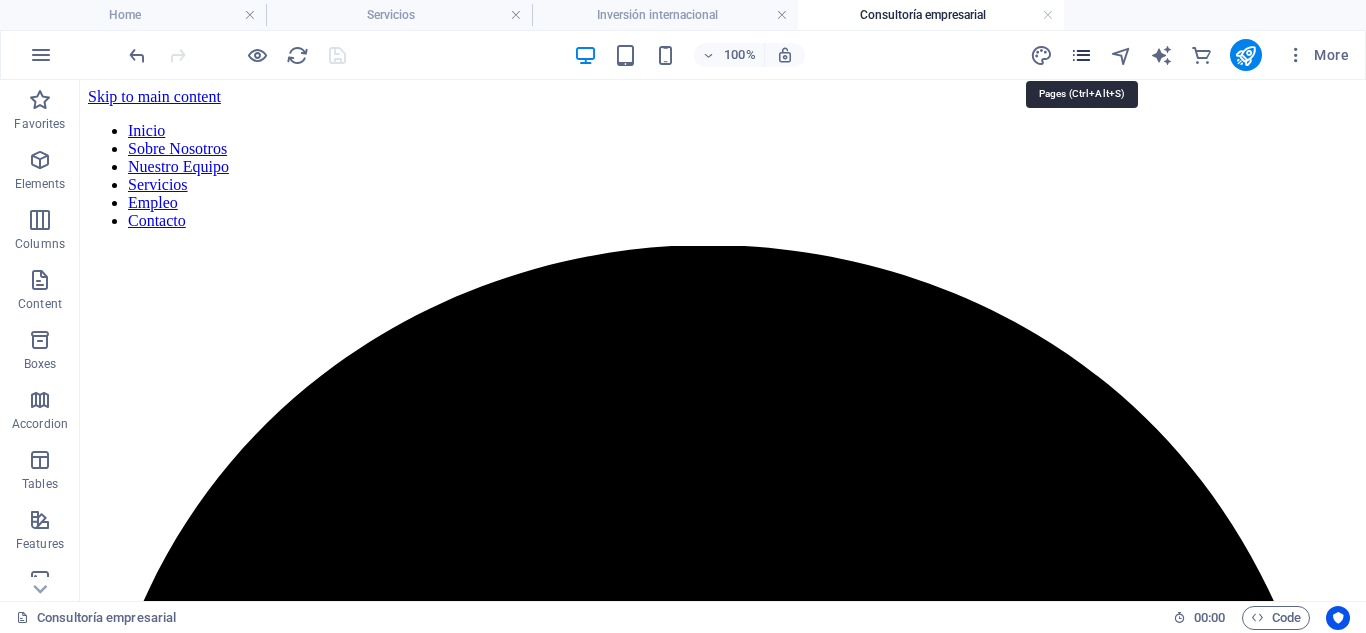 click at bounding box center [1081, 55] 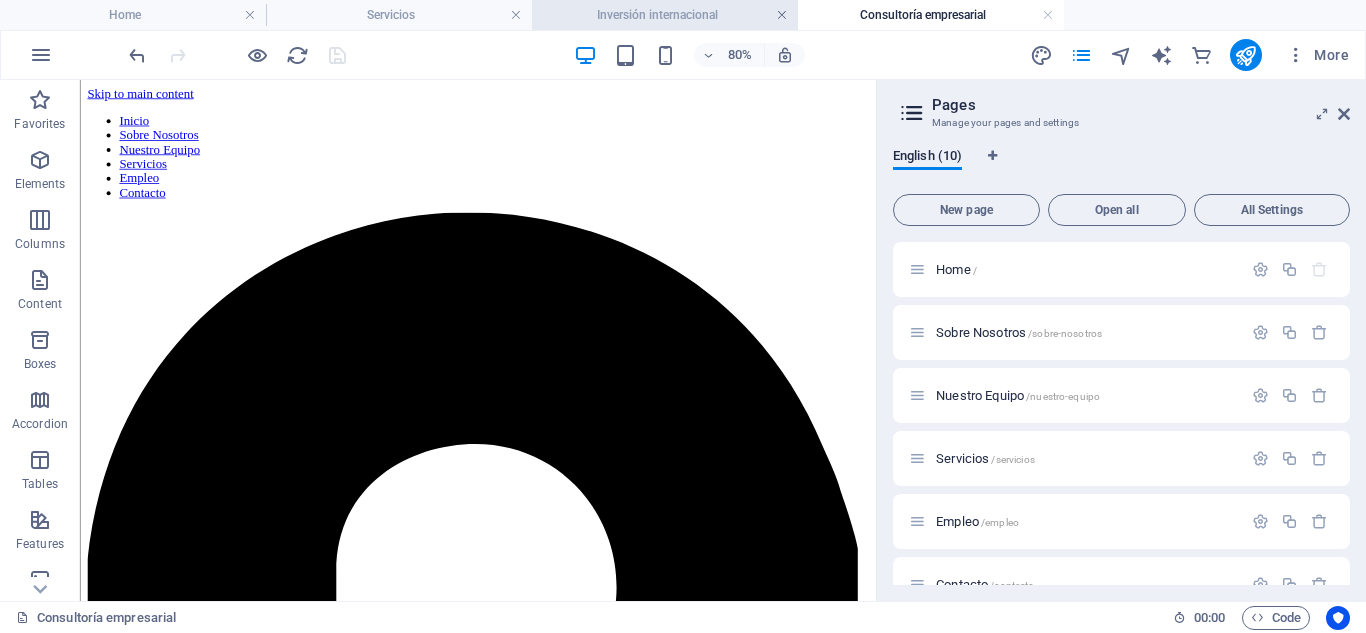 drag, startPoint x: 781, startPoint y: 12, endPoint x: 878, endPoint y: 80, distance: 118.46096 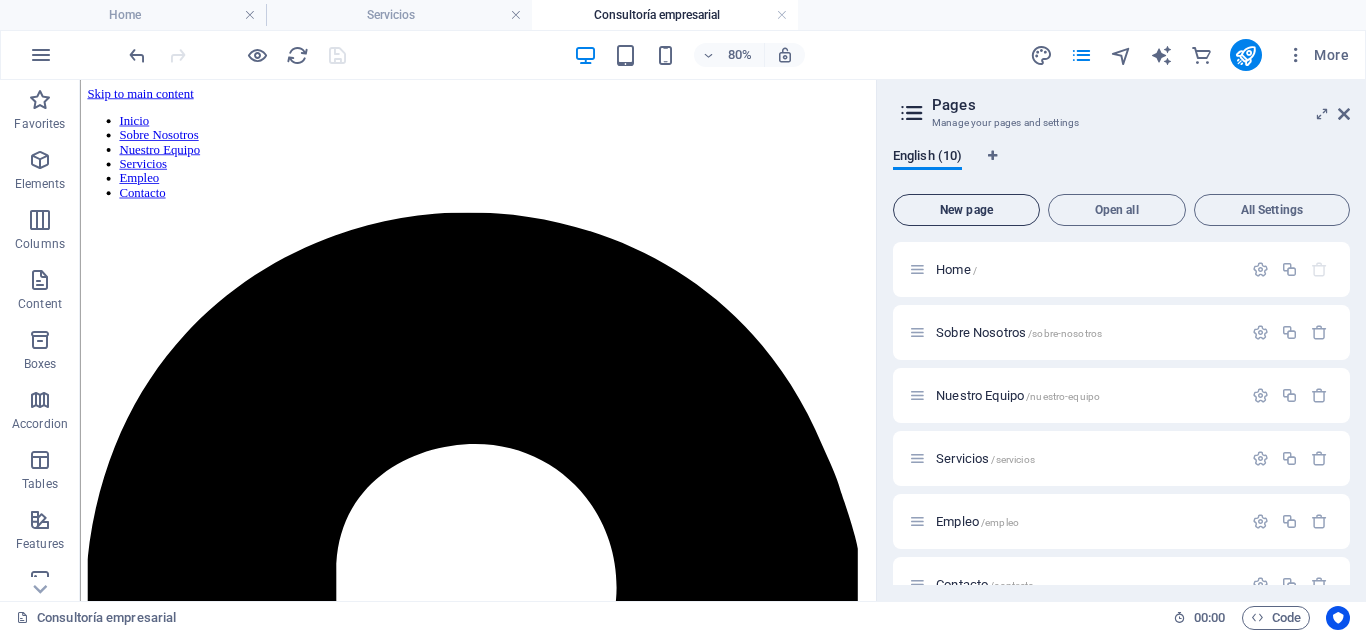 click on "New page" at bounding box center (966, 210) 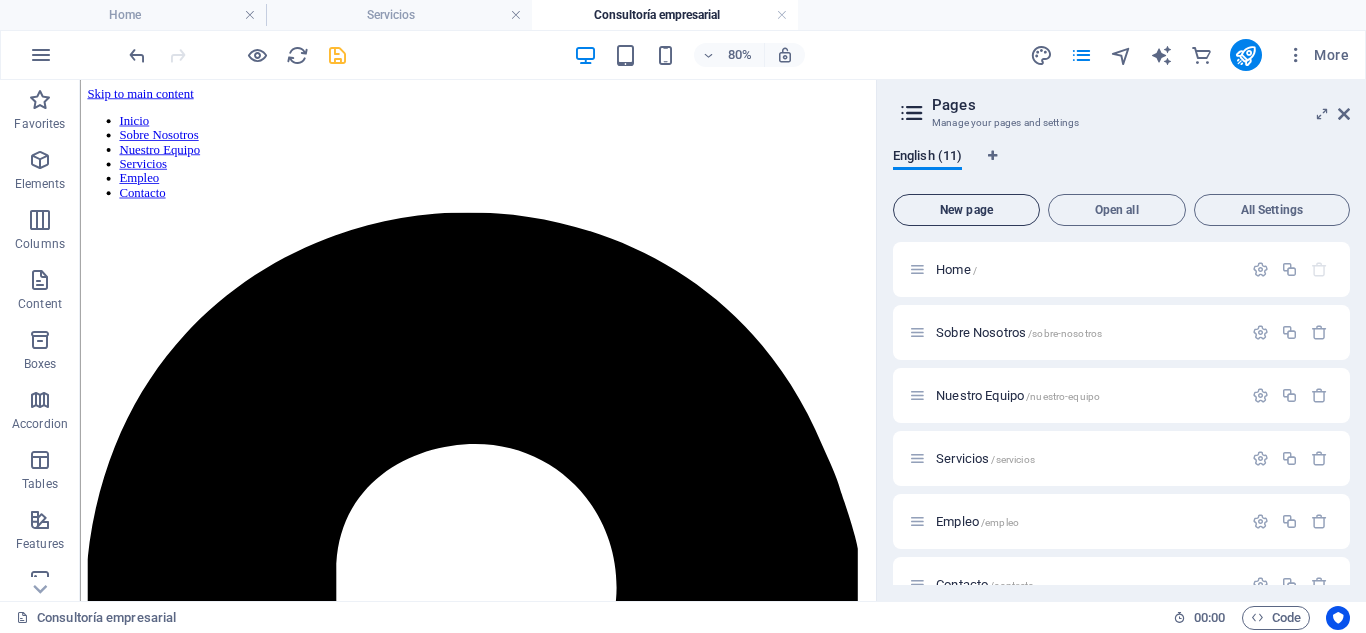 scroll, scrollTop: 562, scrollLeft: 0, axis: vertical 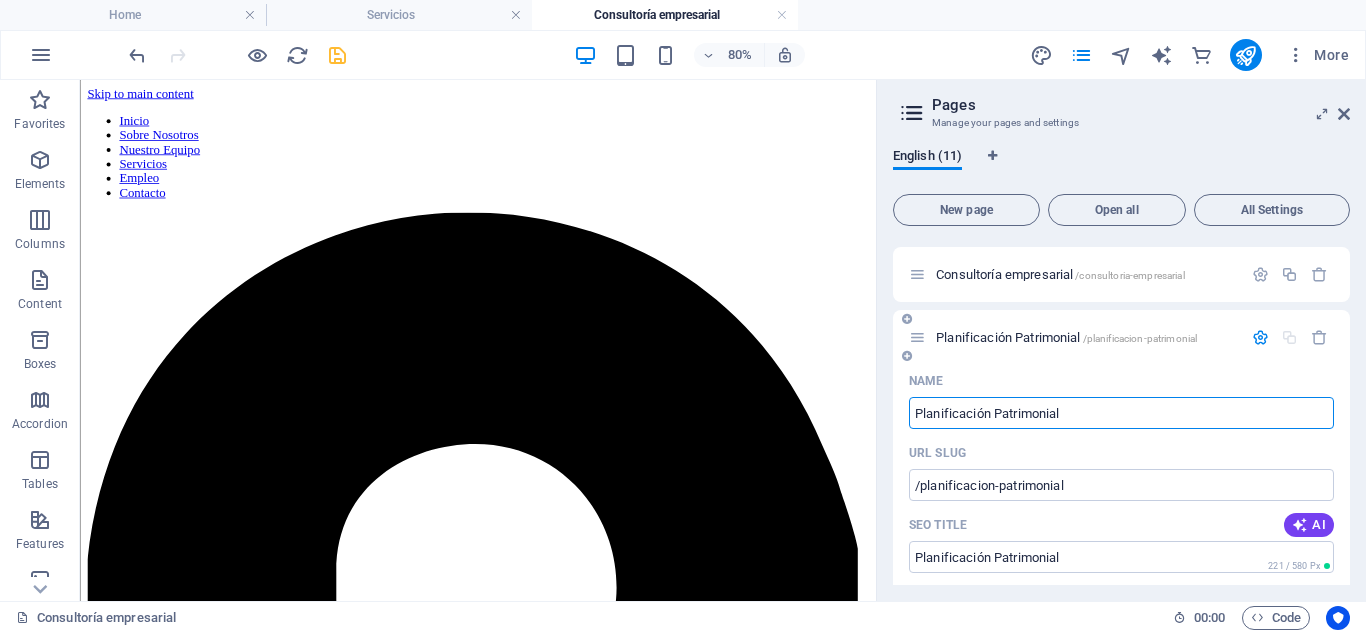 type on "Planificación Patrimonial" 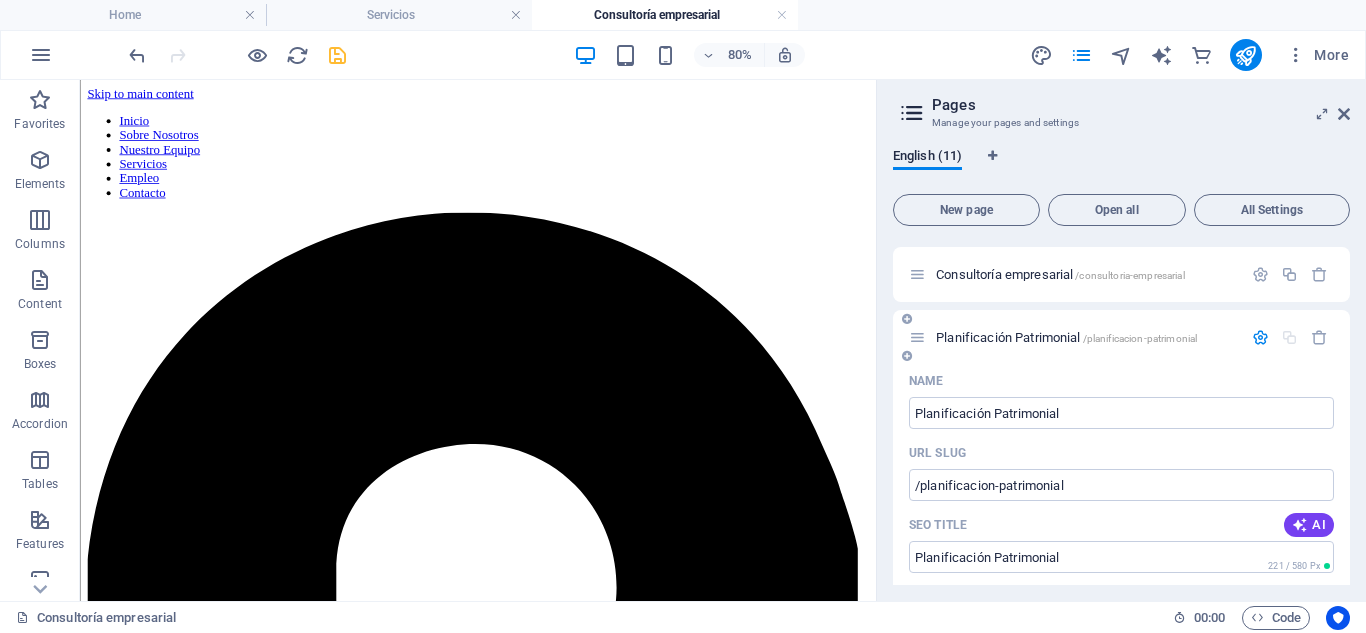 click on "Planificación Patrimonial /planificacion-patrimonial" at bounding box center (1066, 337) 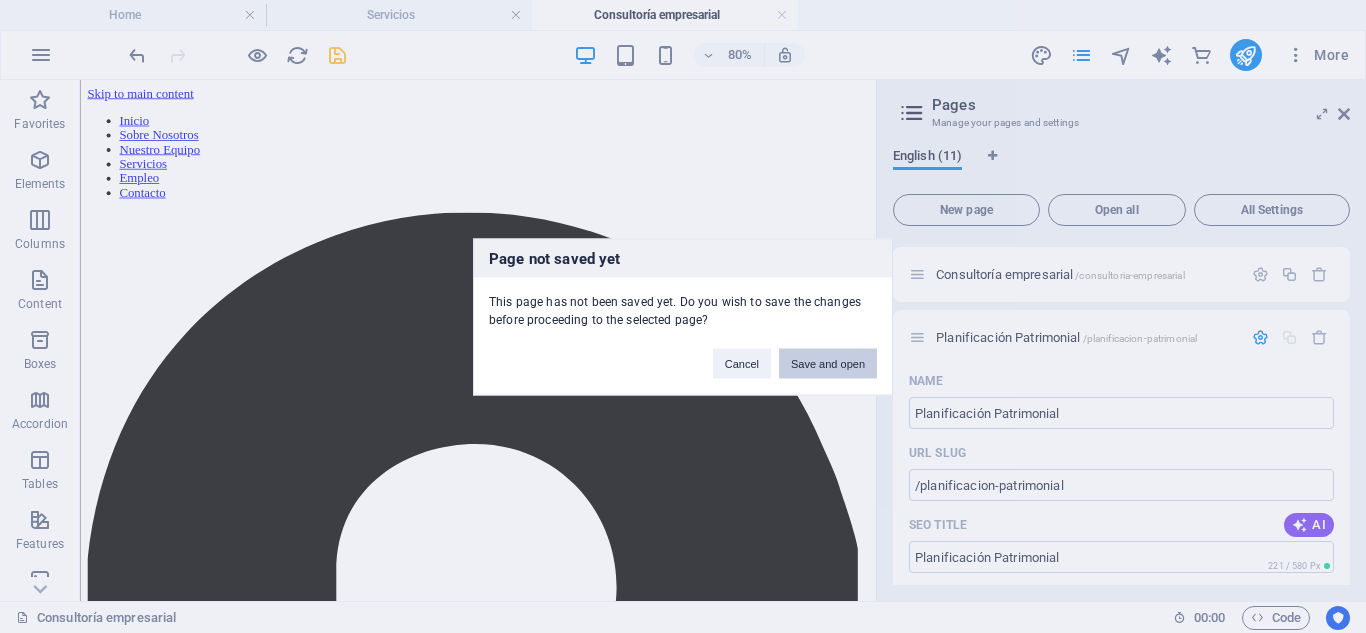 click on "Save and open" at bounding box center [828, 363] 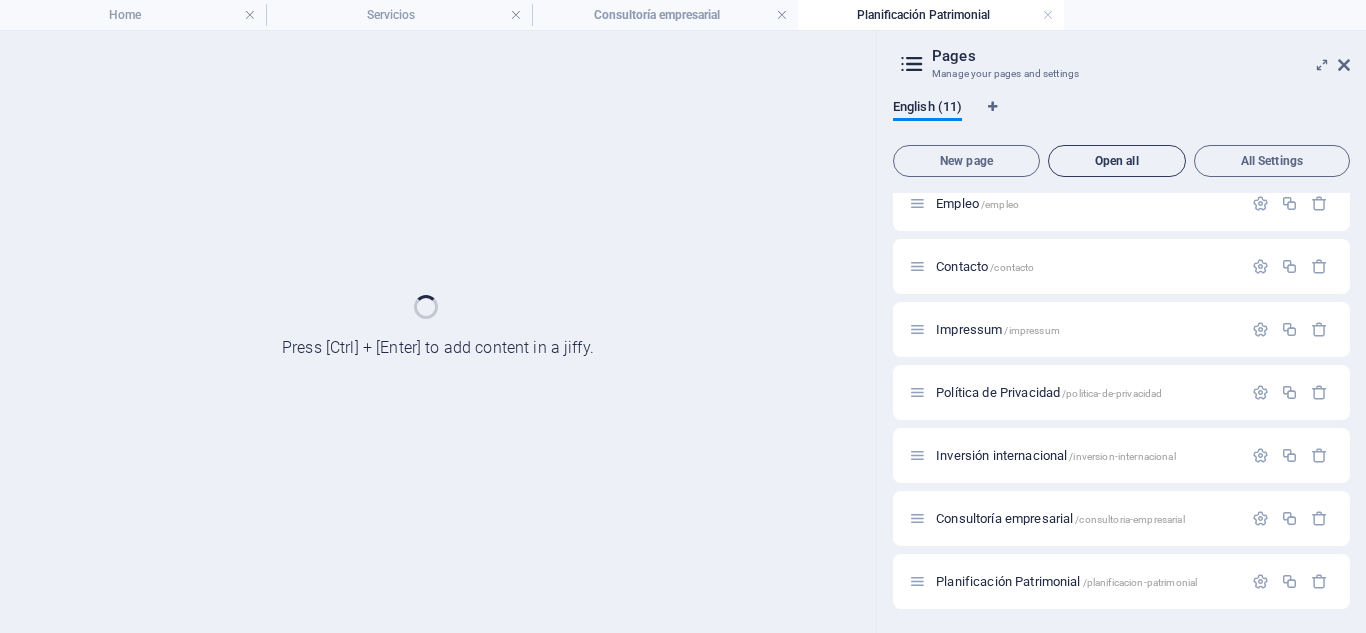 scroll, scrollTop: 269, scrollLeft: 0, axis: vertical 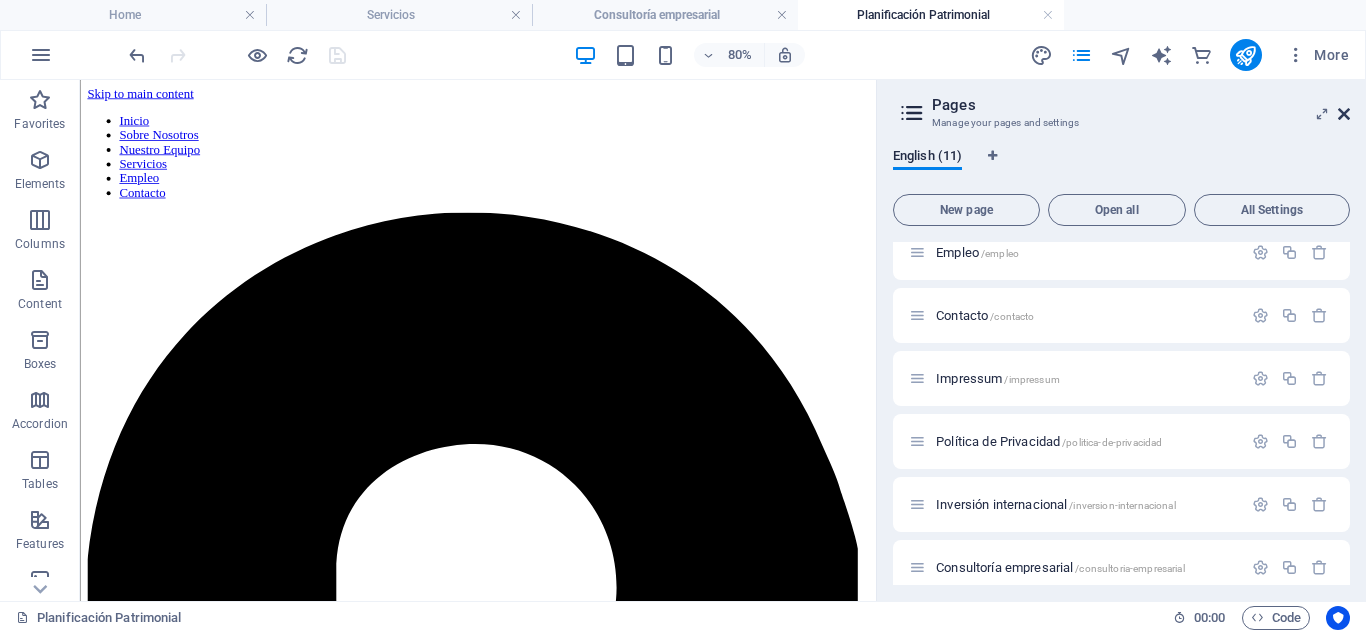 click at bounding box center (1344, 114) 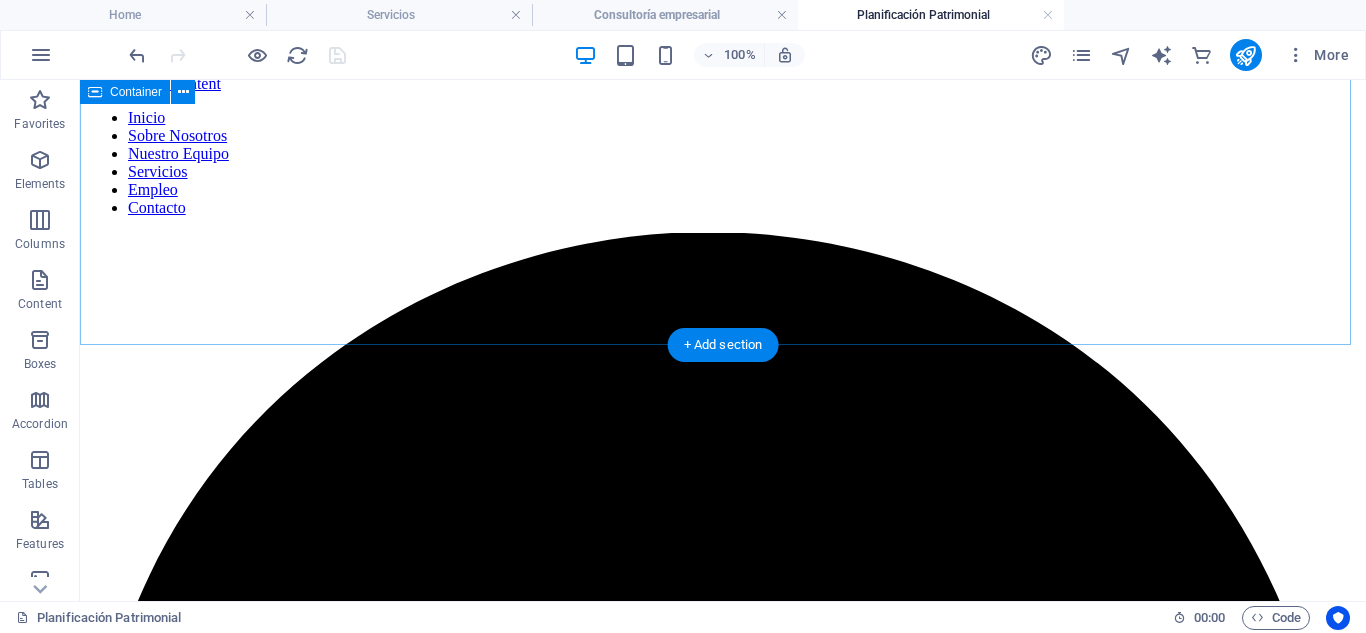 scroll, scrollTop: 0, scrollLeft: 0, axis: both 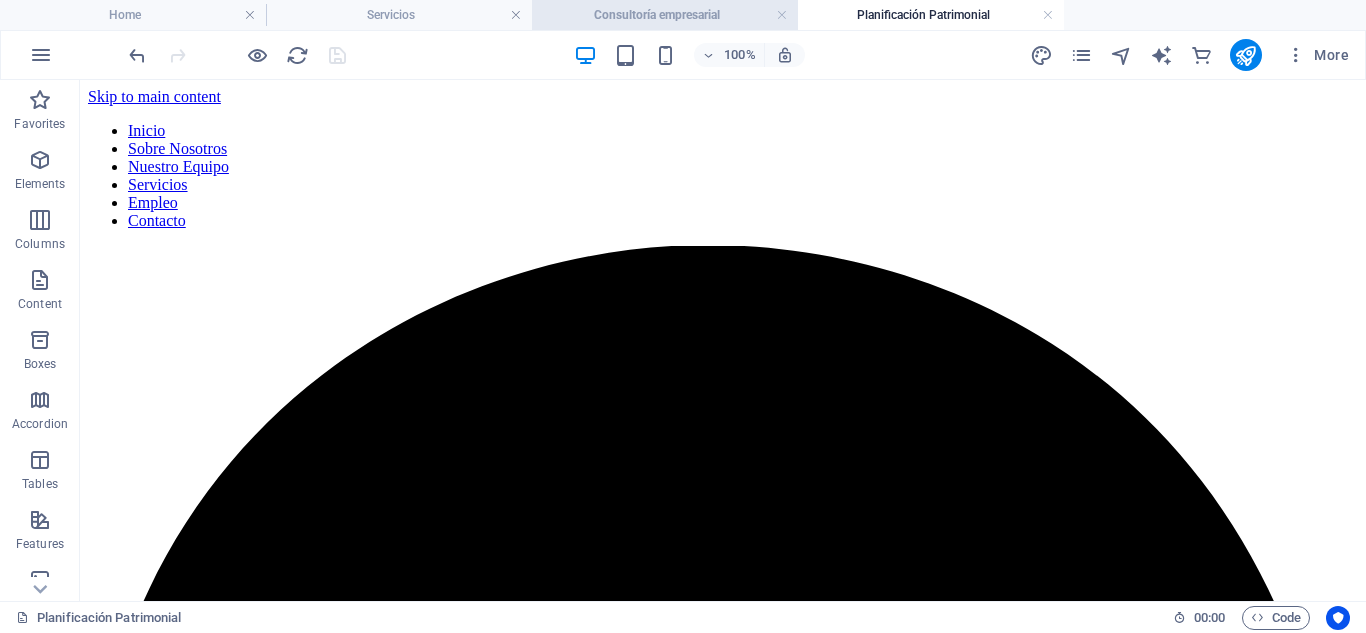 click on "Consultoría empresarial" at bounding box center (665, 15) 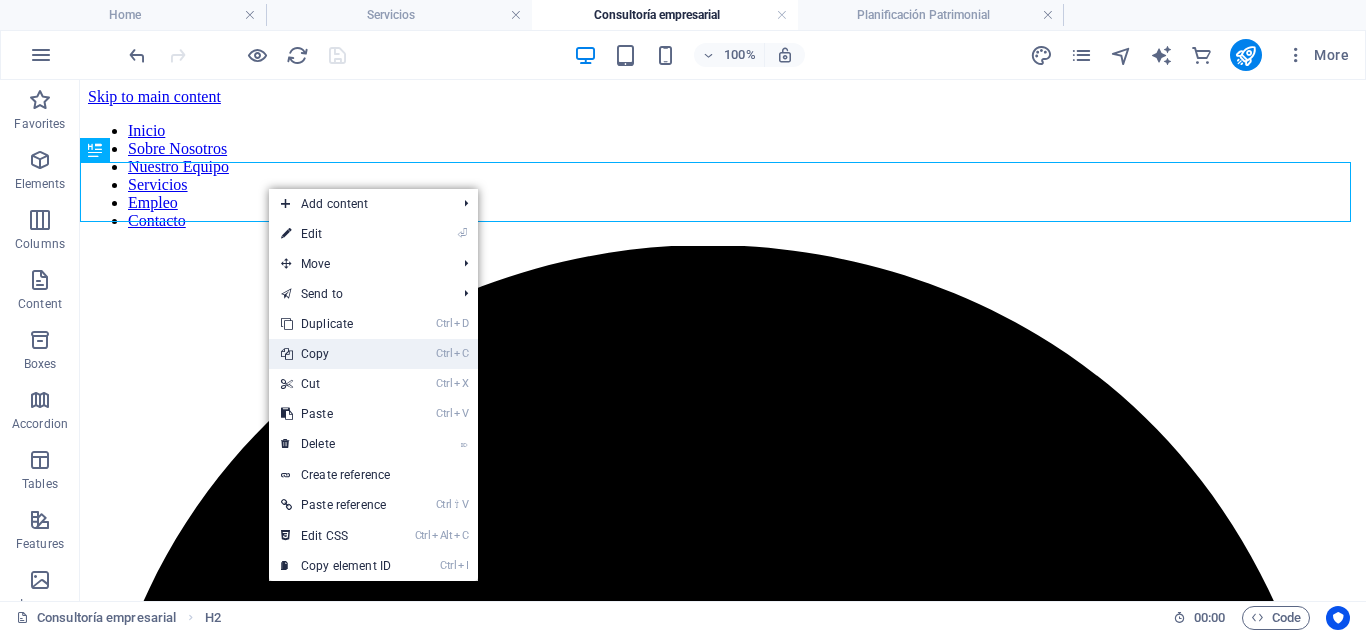 click on "Ctrl C  Copy" at bounding box center [336, 354] 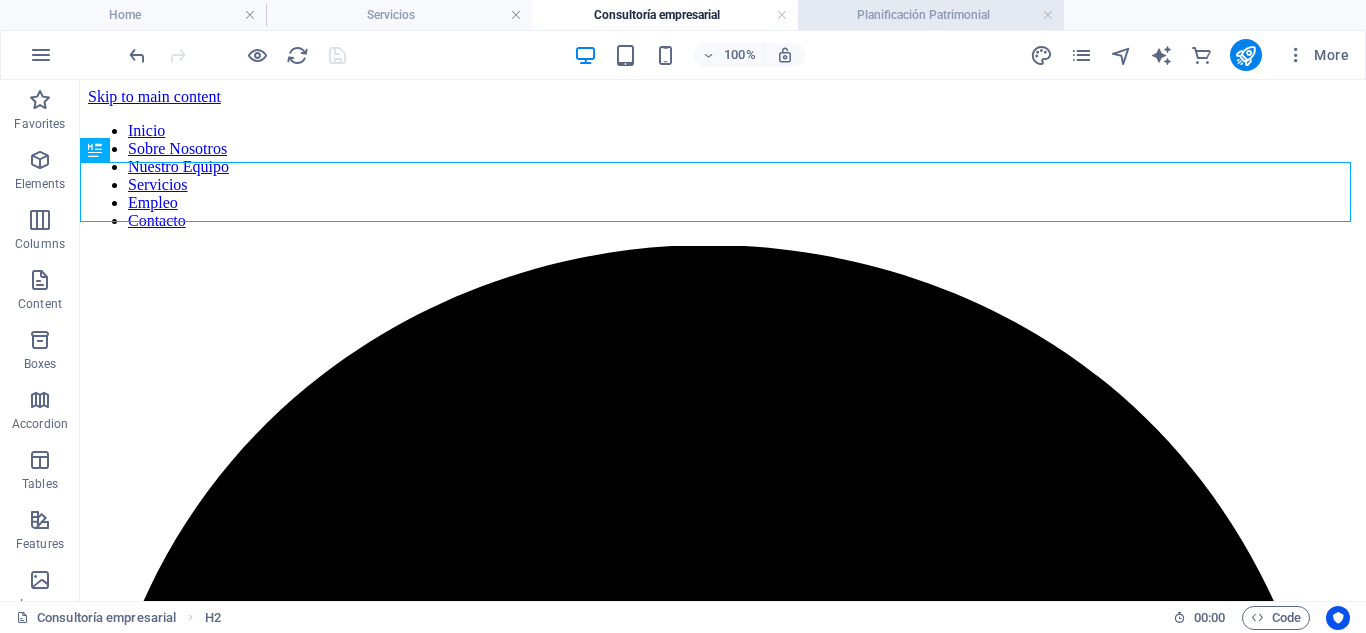 click on "Planificación Patrimonial" at bounding box center [931, 15] 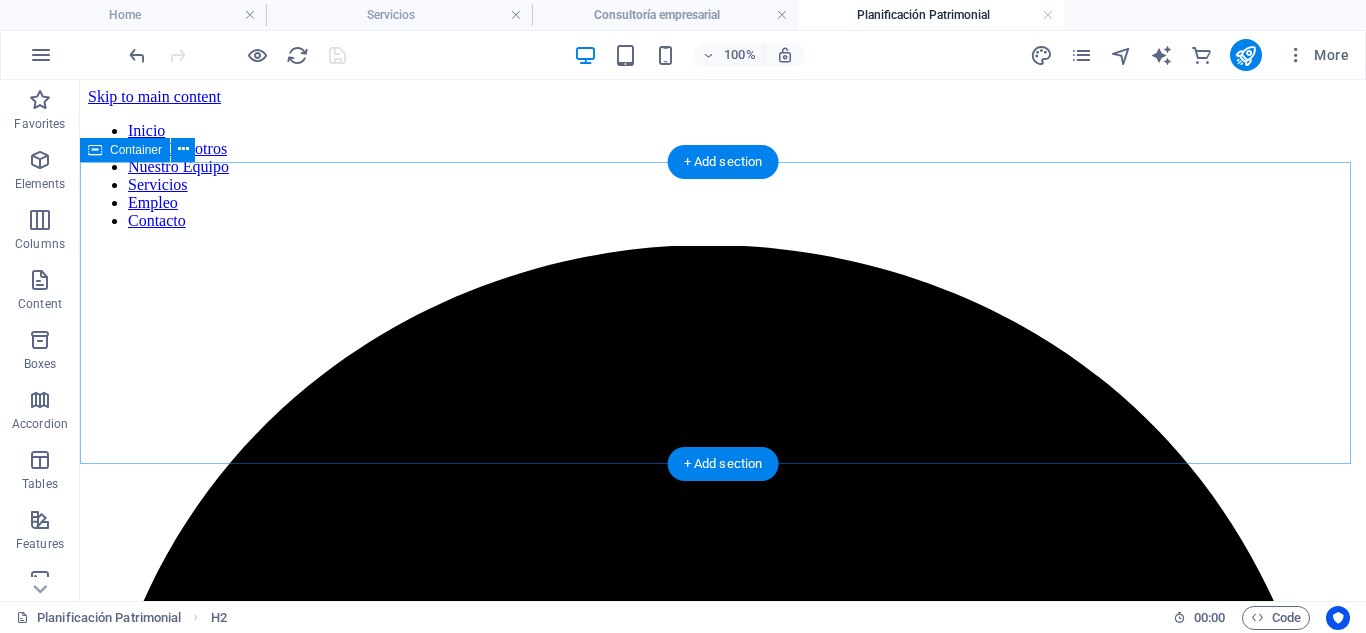 click on "Drop content here or  Add elements  Paste clipboard" at bounding box center [723, 3420] 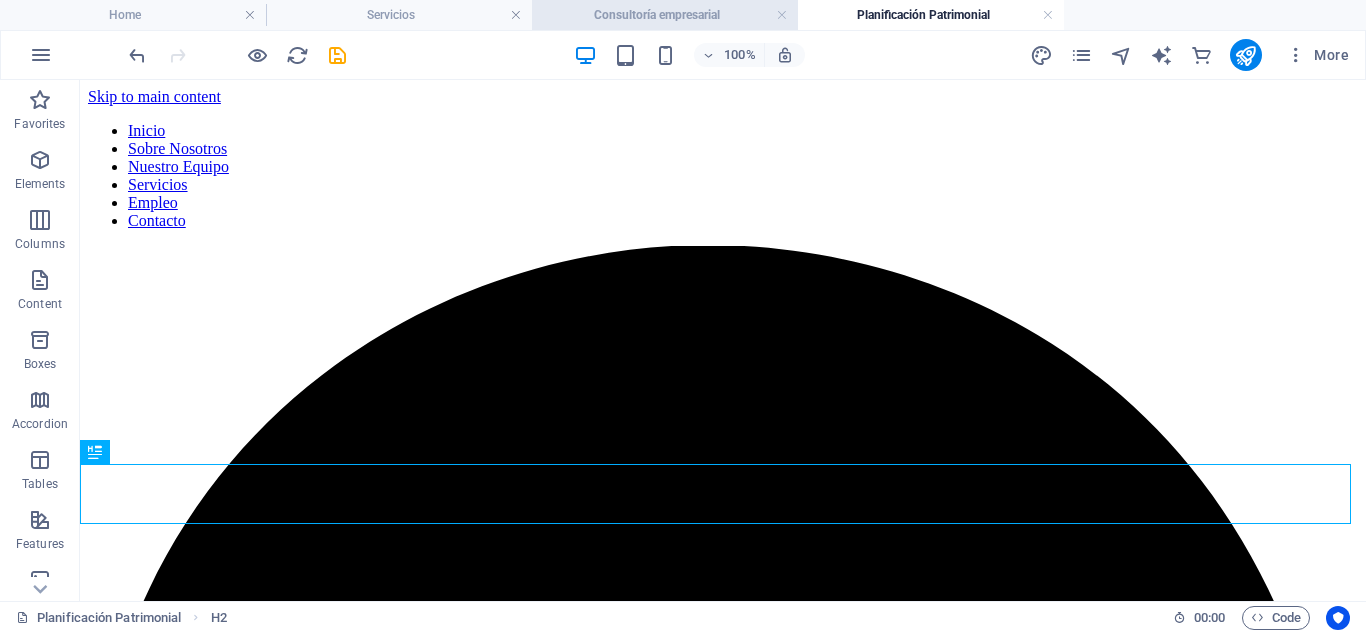 click on "Consultoría empresarial" at bounding box center (665, 15) 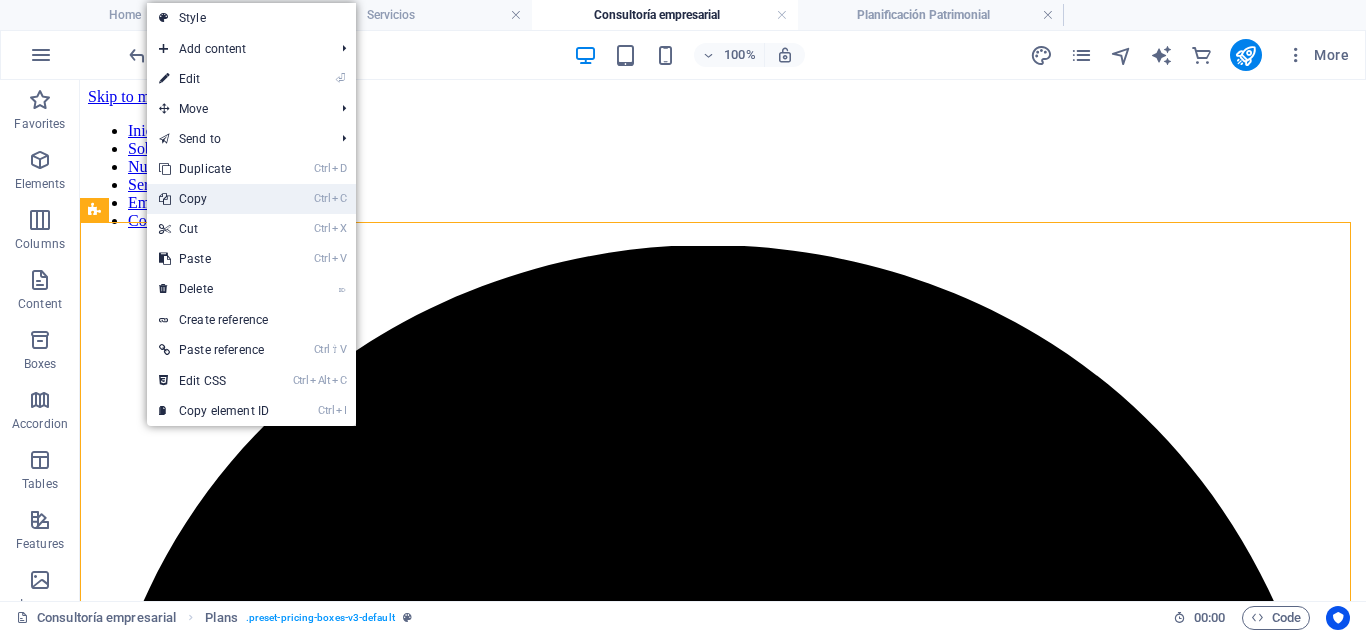 click on "Ctrl C  Copy" at bounding box center [214, 199] 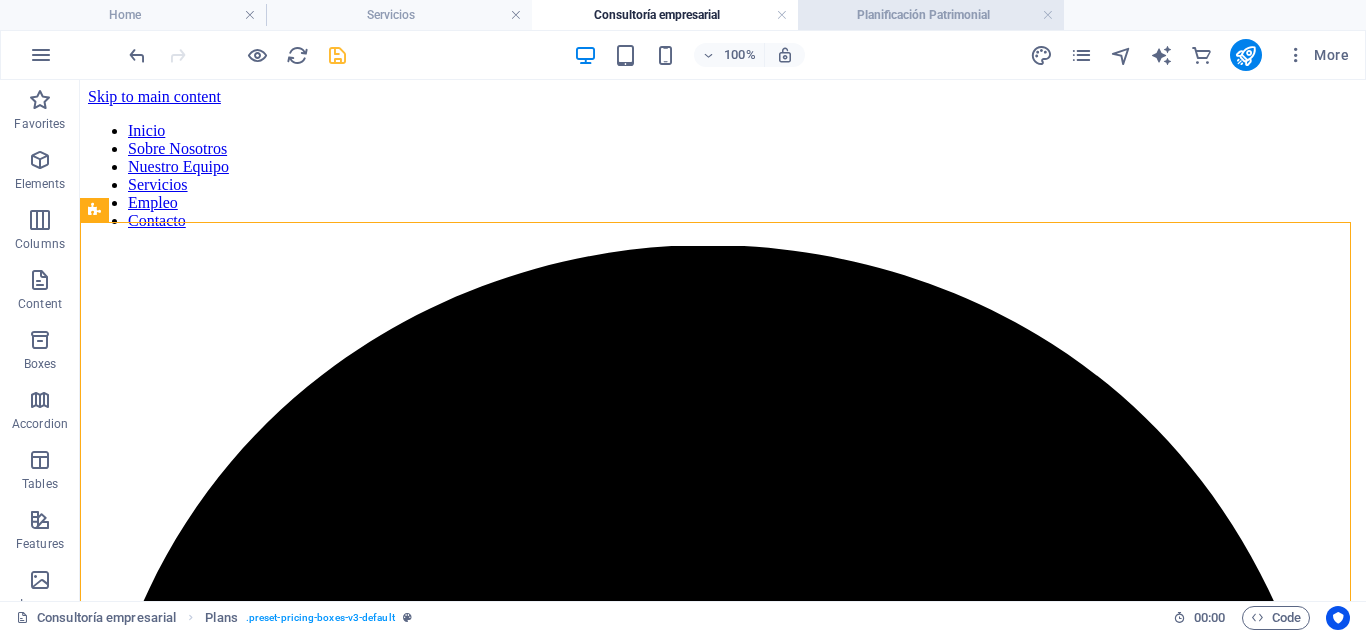 click on "Planificación Patrimonial" at bounding box center (931, 15) 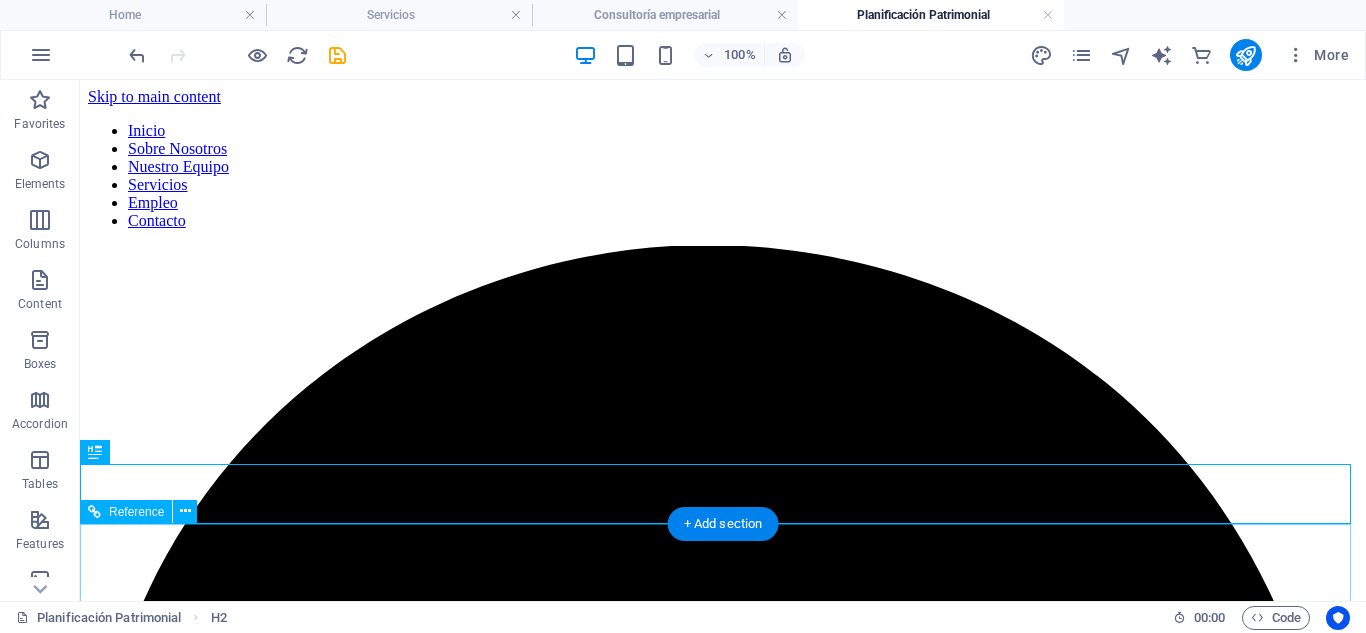 click at bounding box center [723, 3366] 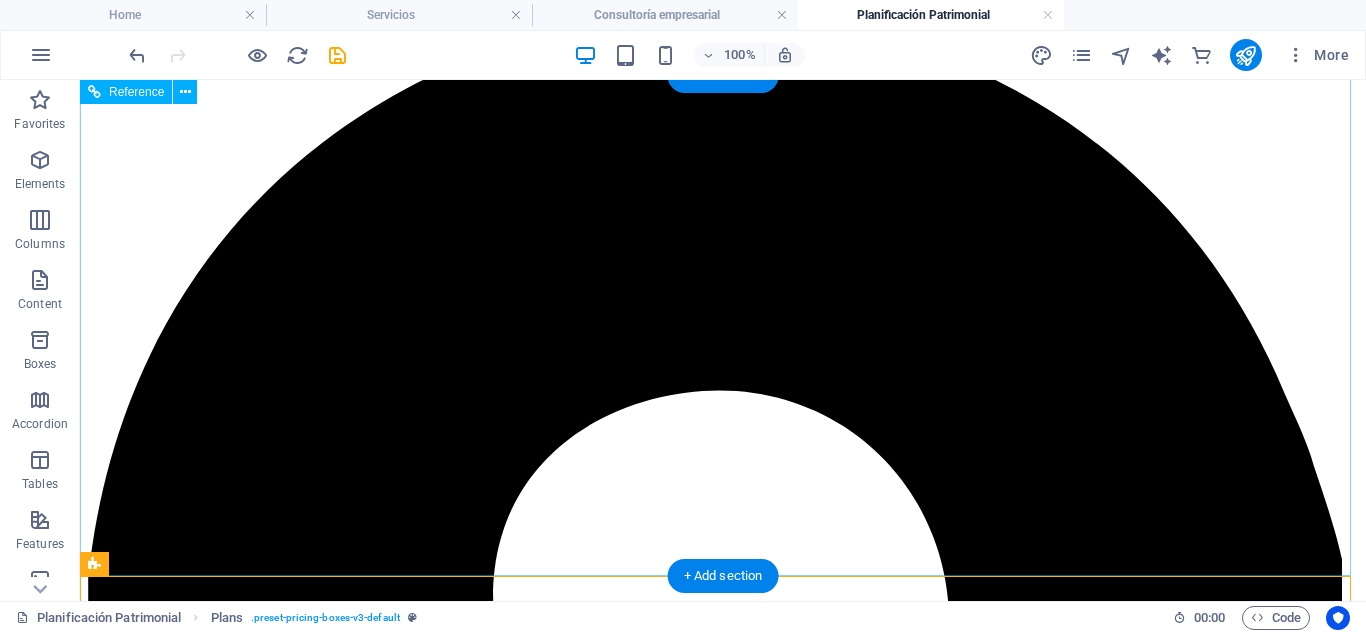 scroll, scrollTop: 220, scrollLeft: 0, axis: vertical 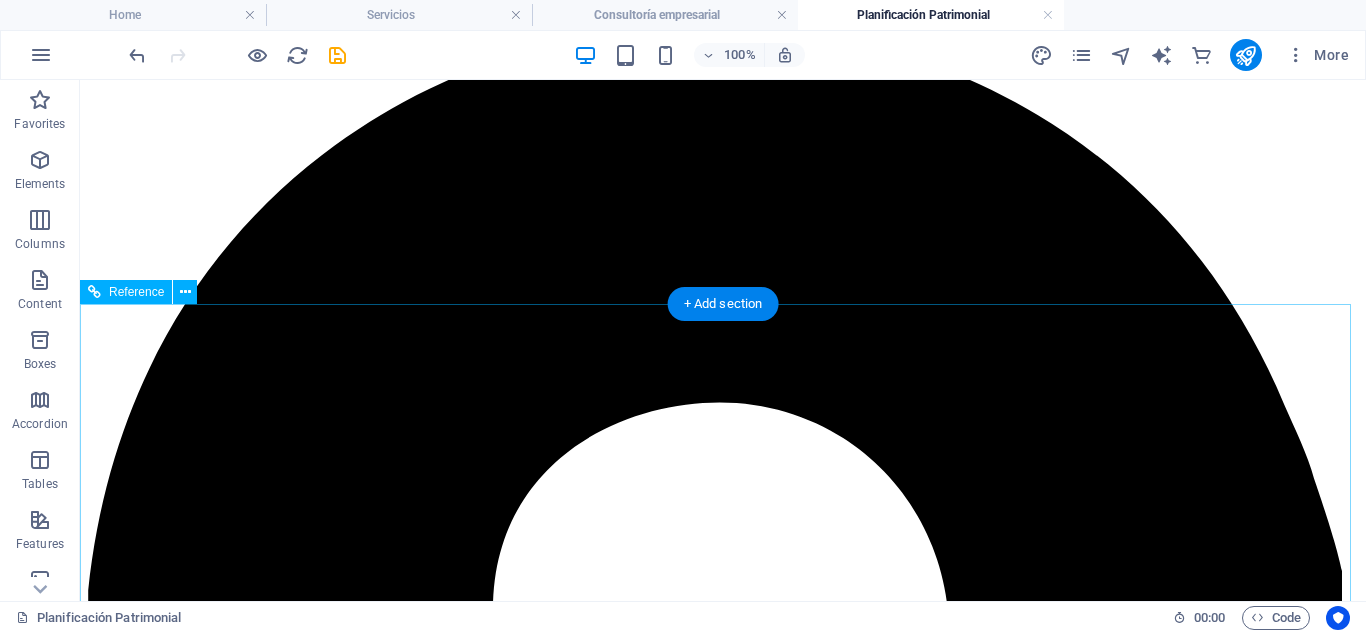 drag, startPoint x: 193, startPoint y: 602, endPoint x: 155, endPoint y: 318, distance: 286.53098 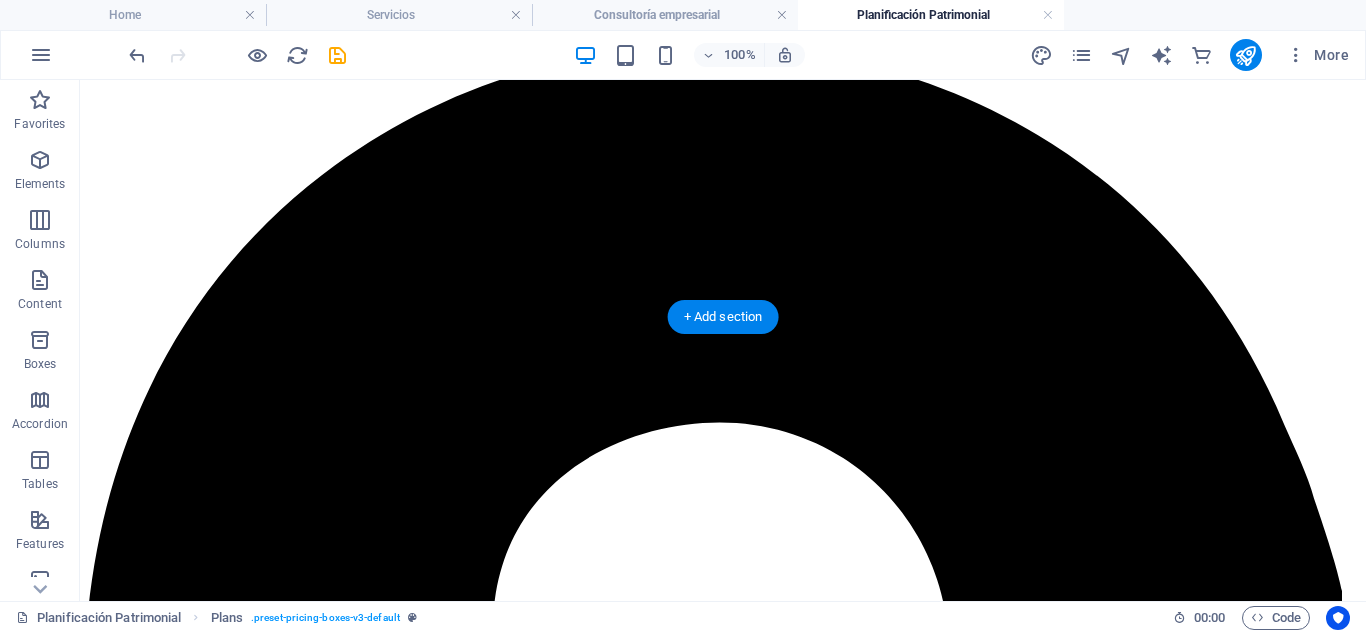 scroll, scrollTop: 86, scrollLeft: 0, axis: vertical 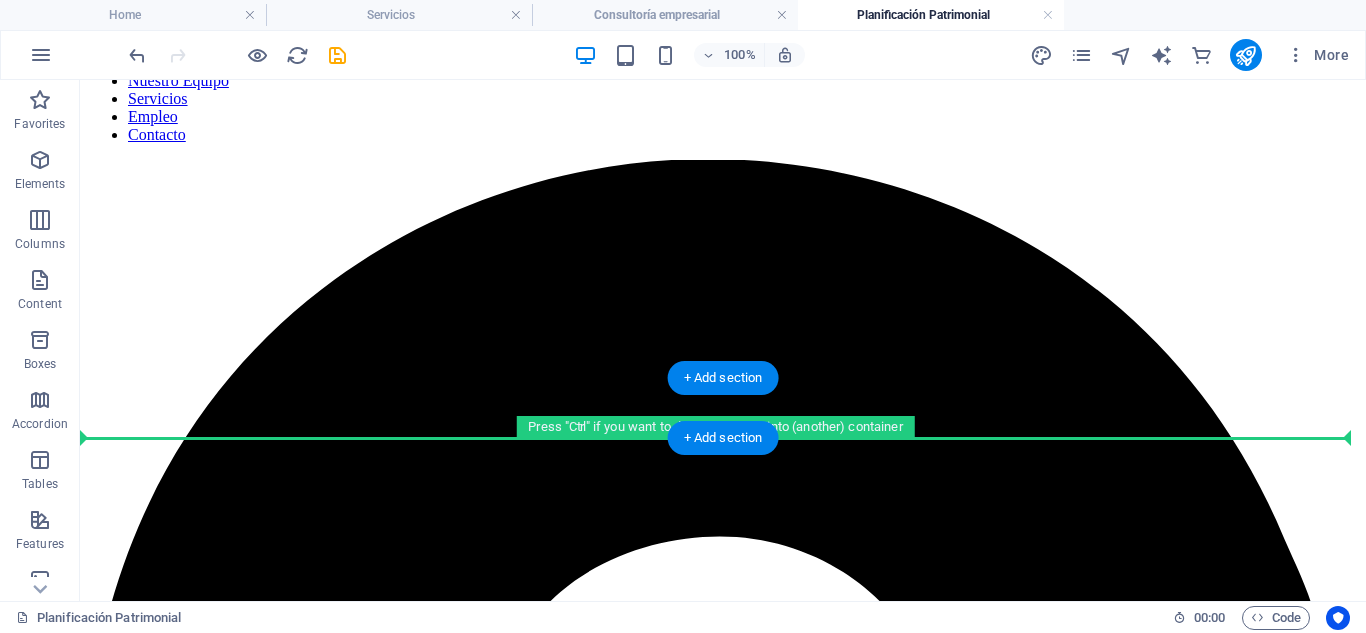 drag, startPoint x: 193, startPoint y: 468, endPoint x: 184, endPoint y: 434, distance: 35.17101 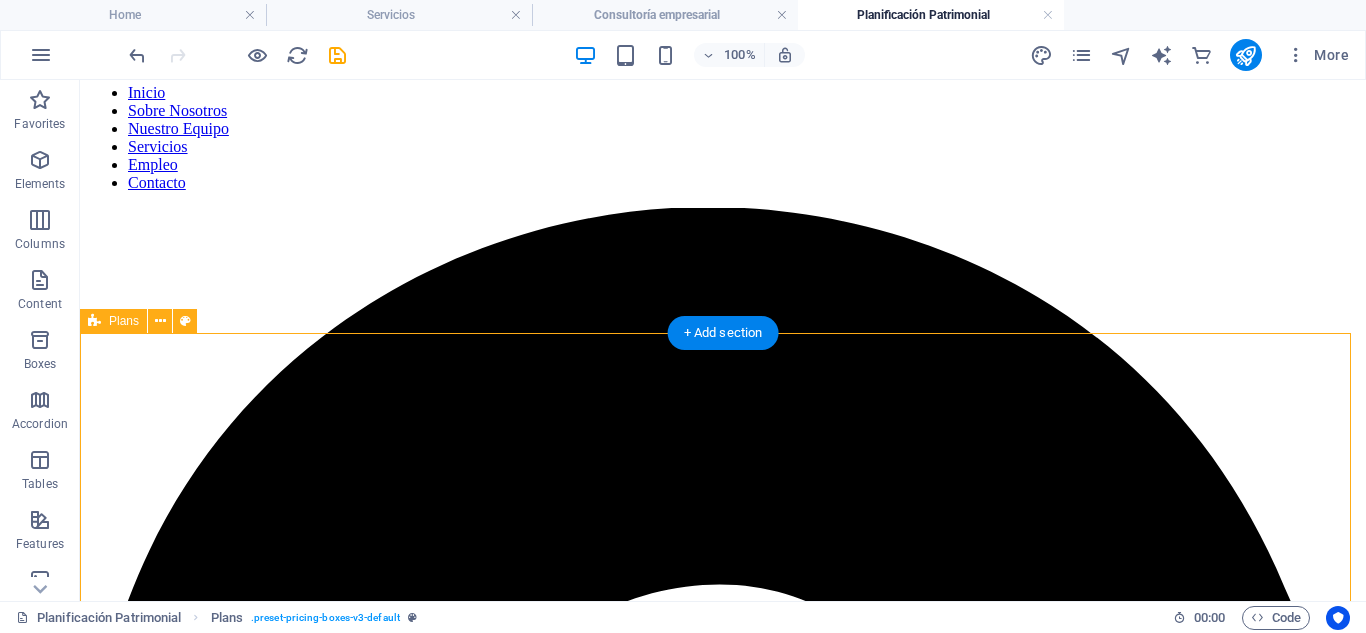scroll, scrollTop: 0, scrollLeft: 0, axis: both 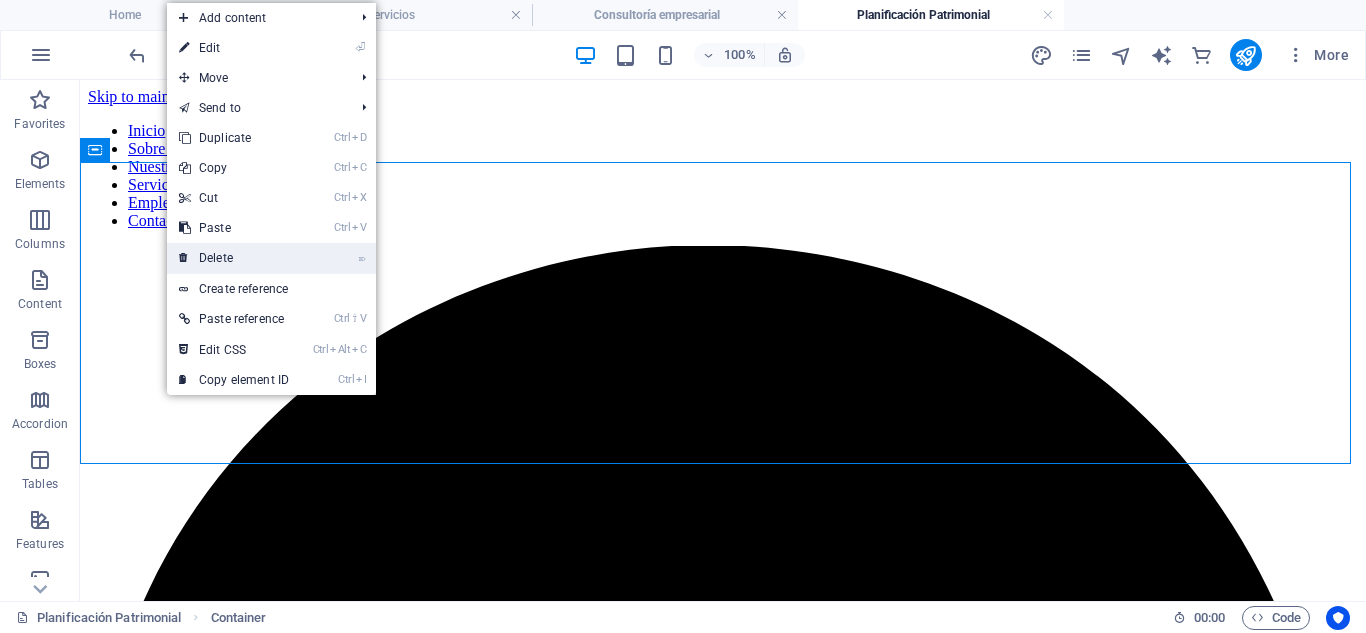 click on "⌦  Delete" at bounding box center [234, 258] 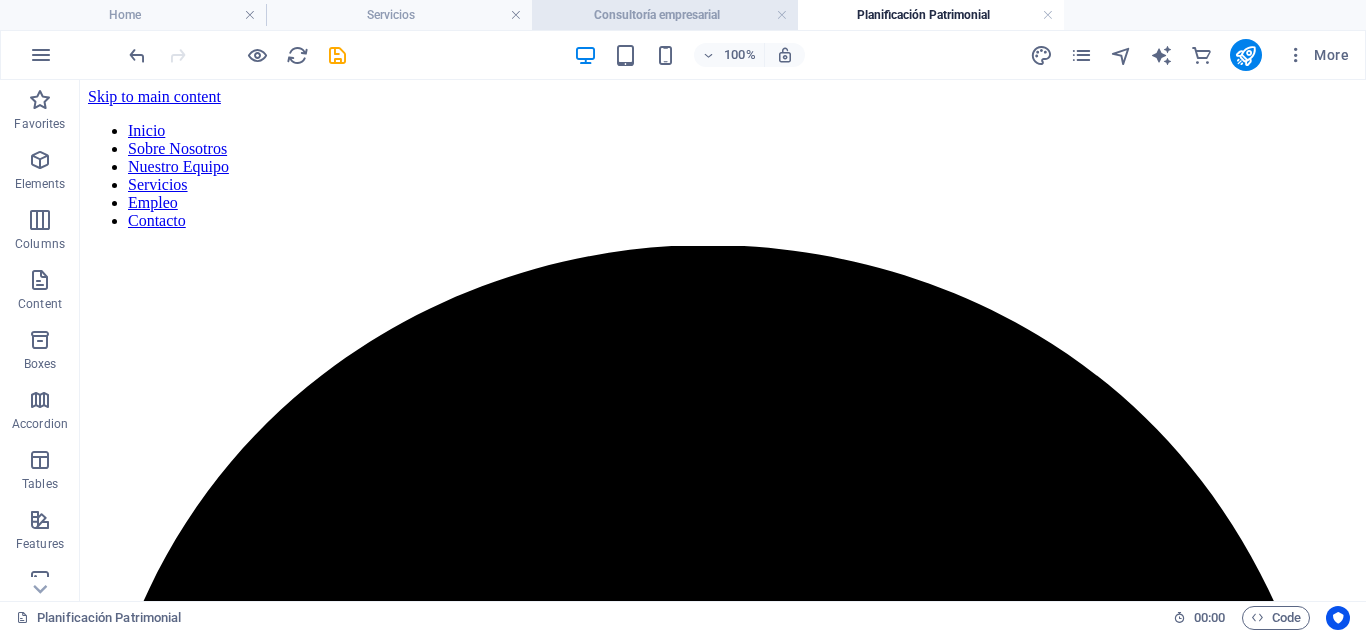 click on "Consultoría empresarial" at bounding box center (665, 15) 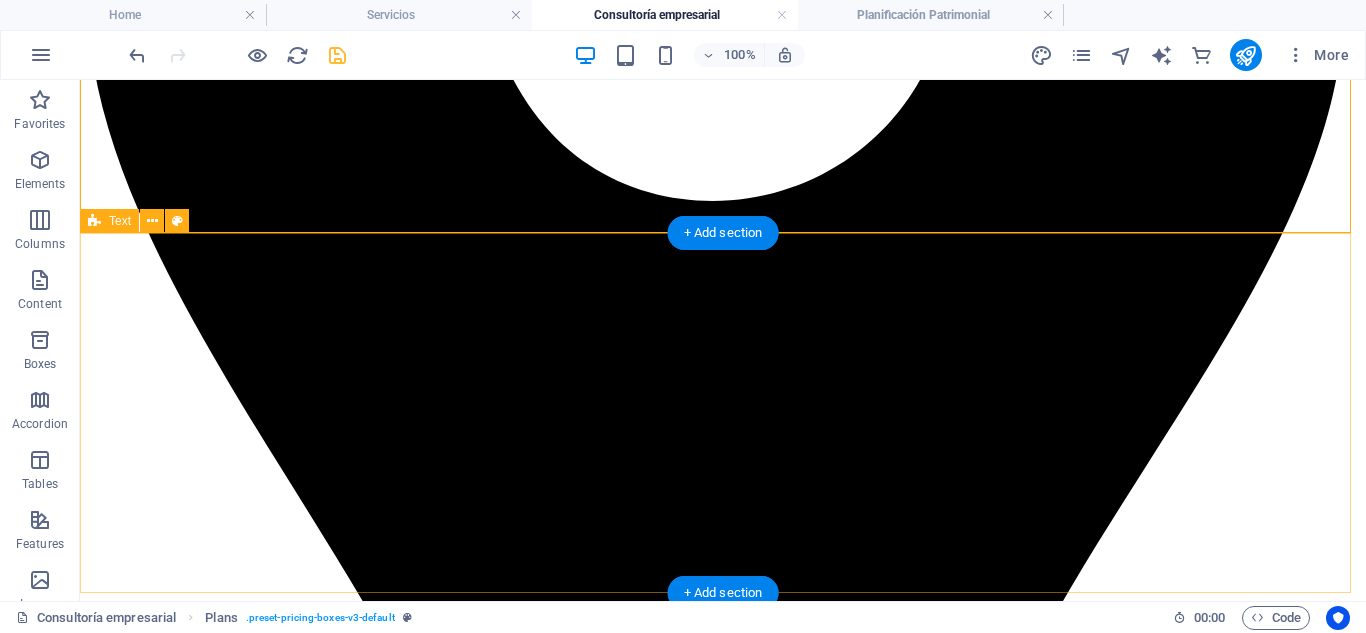scroll, scrollTop: 933, scrollLeft: 0, axis: vertical 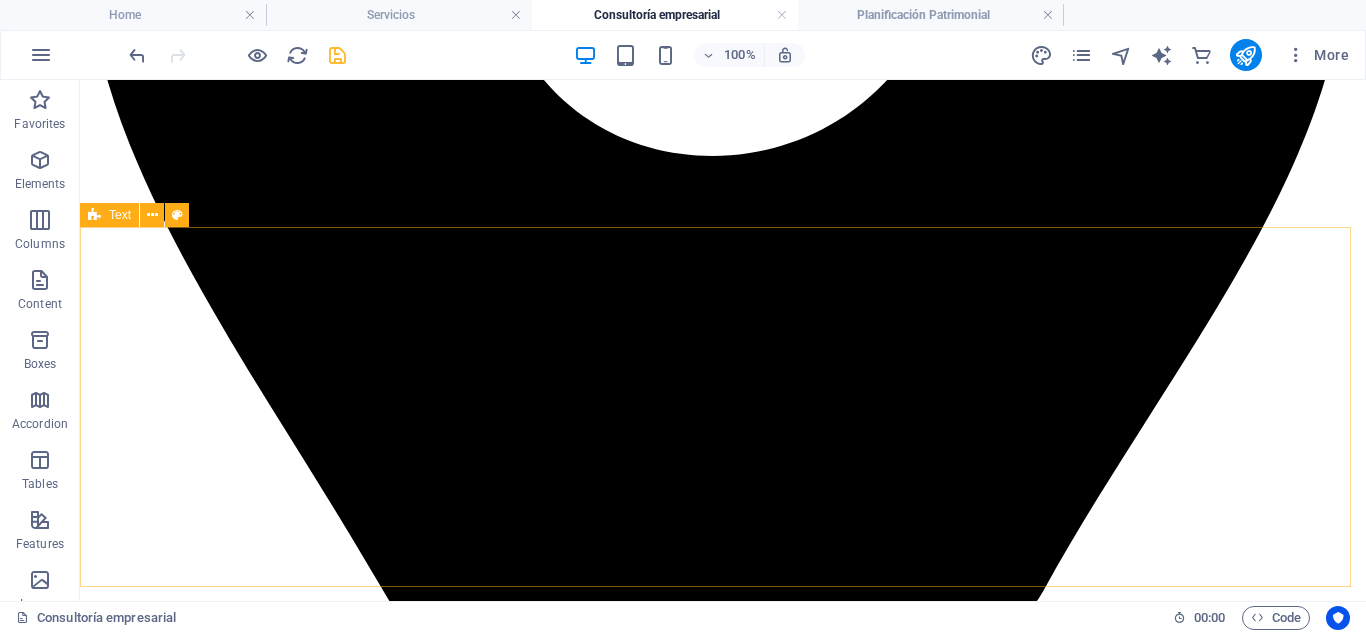 click on "Text" at bounding box center (120, 215) 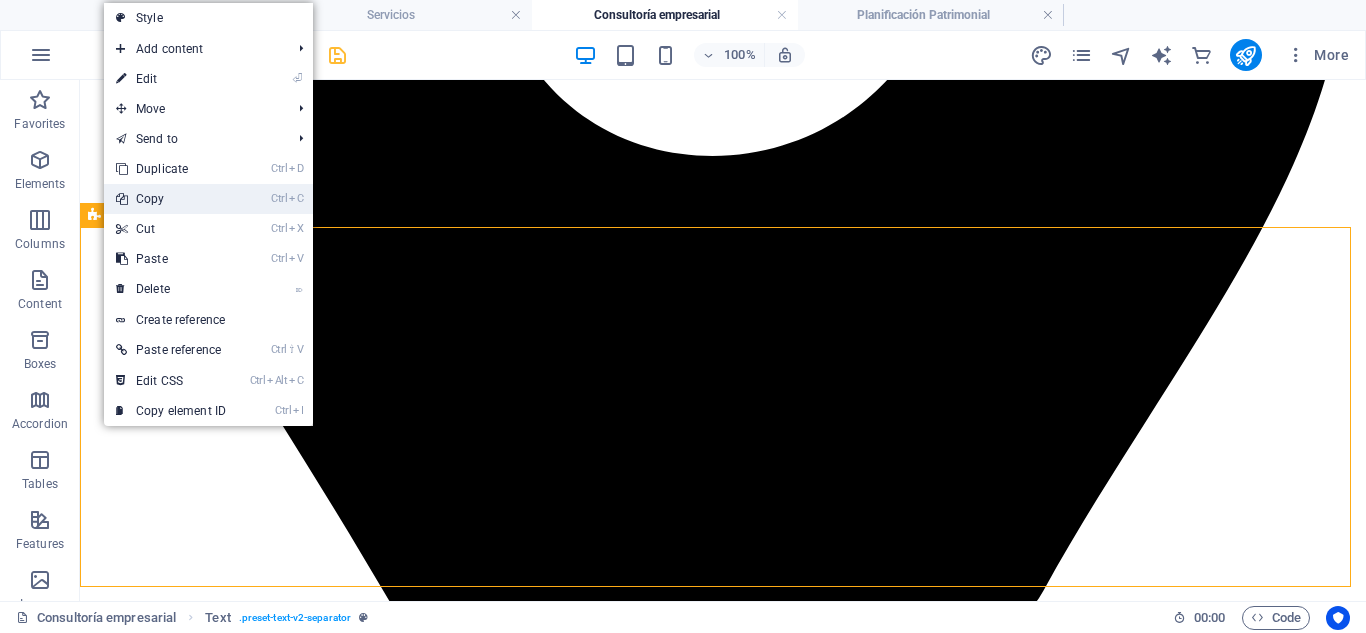 click on "Ctrl C  Copy" at bounding box center (171, 199) 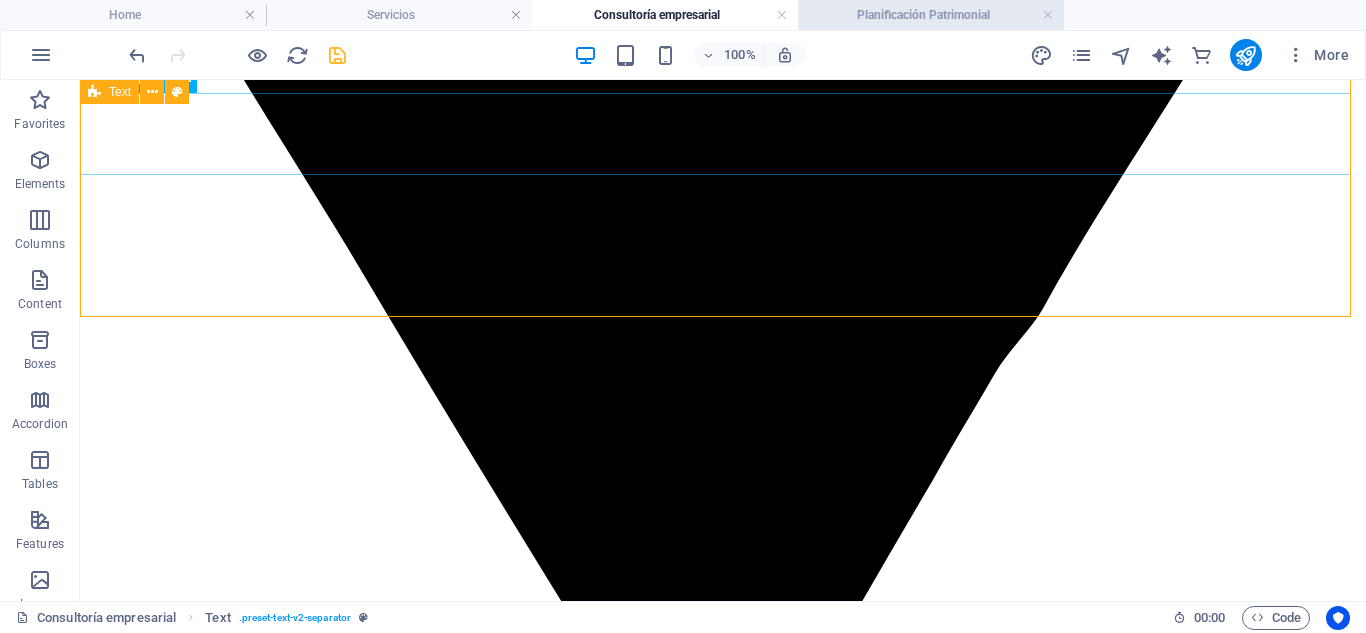 scroll, scrollTop: 1200, scrollLeft: 0, axis: vertical 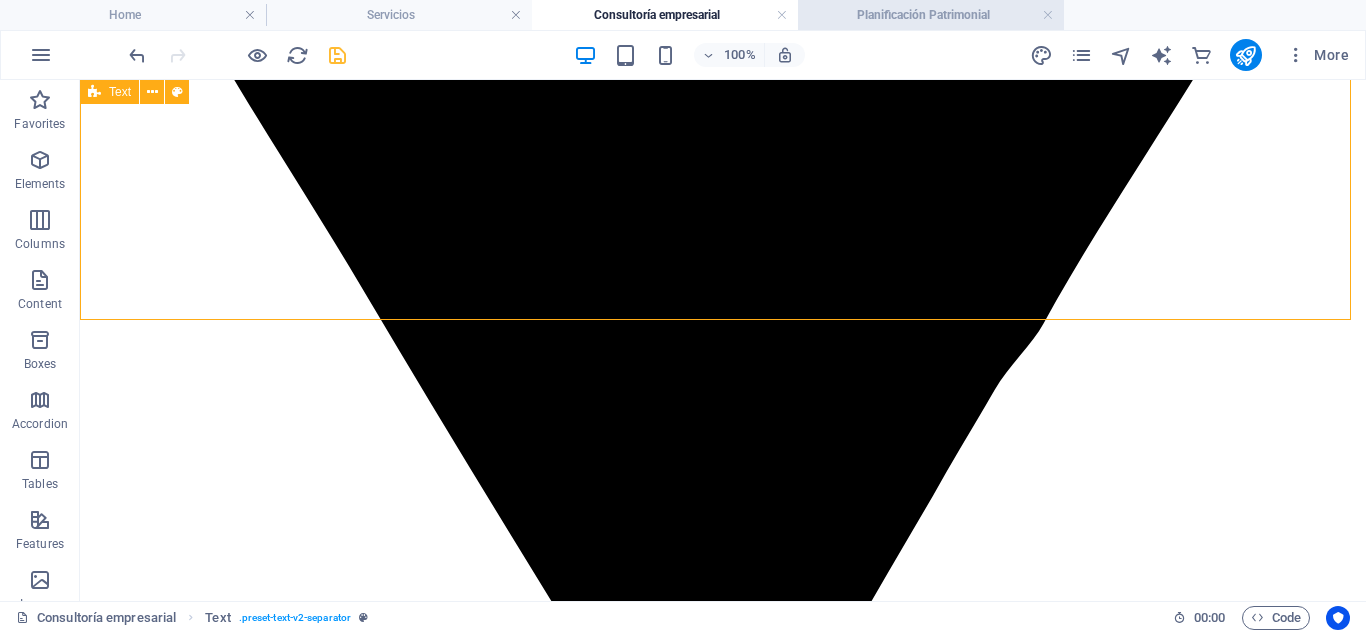 click on "Planificación Patrimonial" at bounding box center [931, 15] 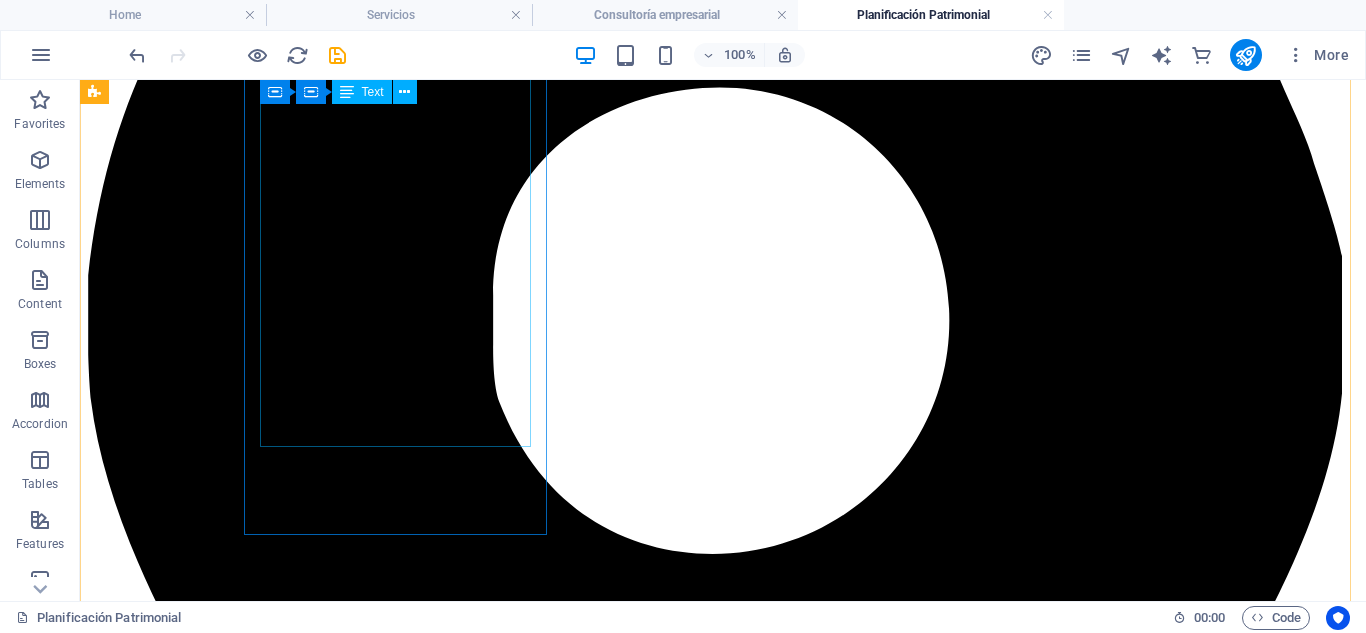 scroll, scrollTop: 660, scrollLeft: 0, axis: vertical 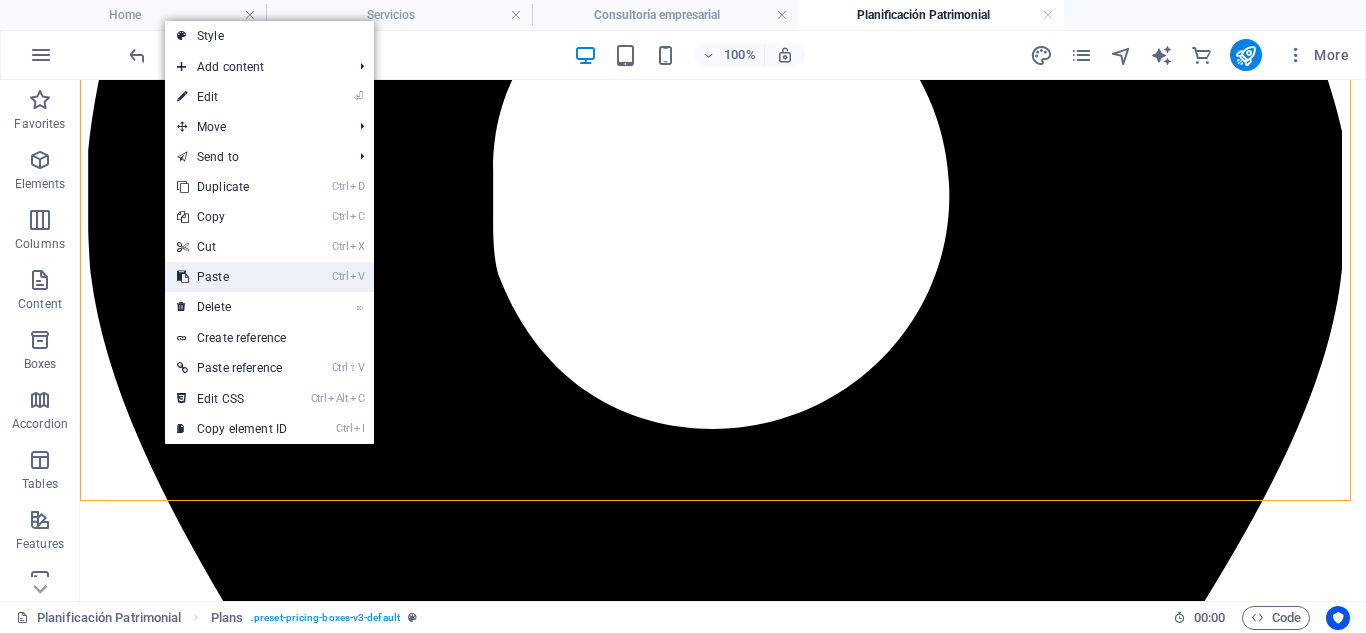 click on "Ctrl V  Paste" at bounding box center (232, 277) 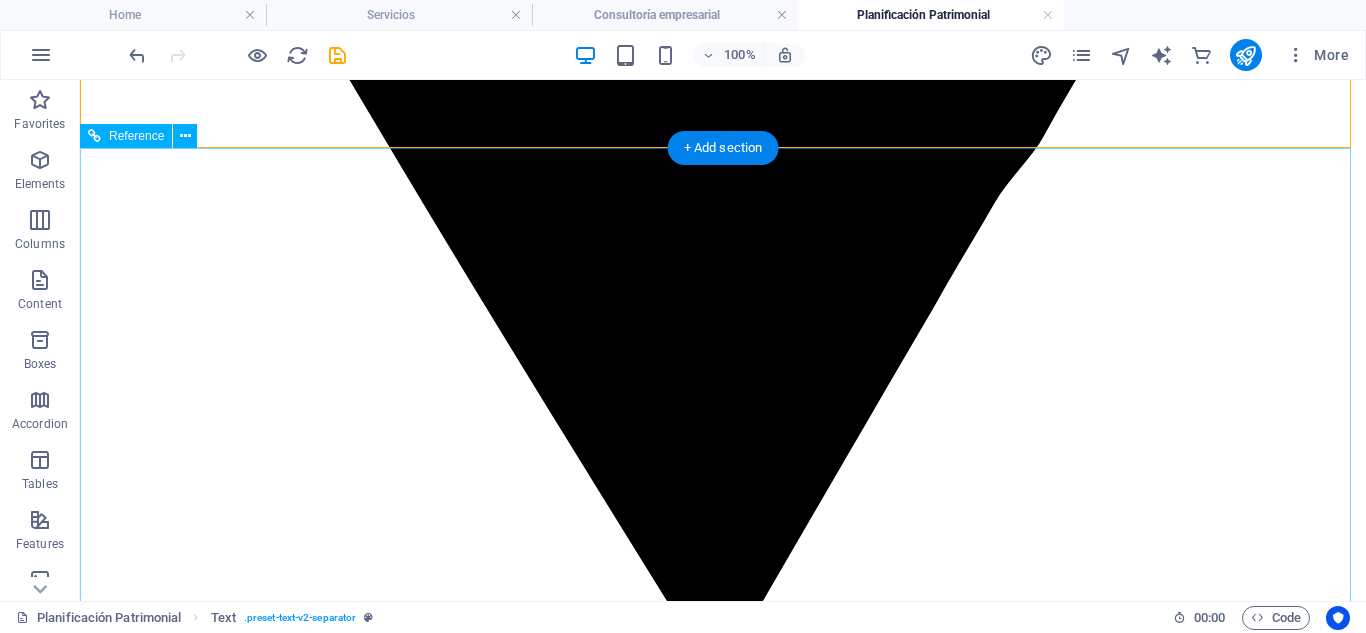 scroll, scrollTop: 1420, scrollLeft: 0, axis: vertical 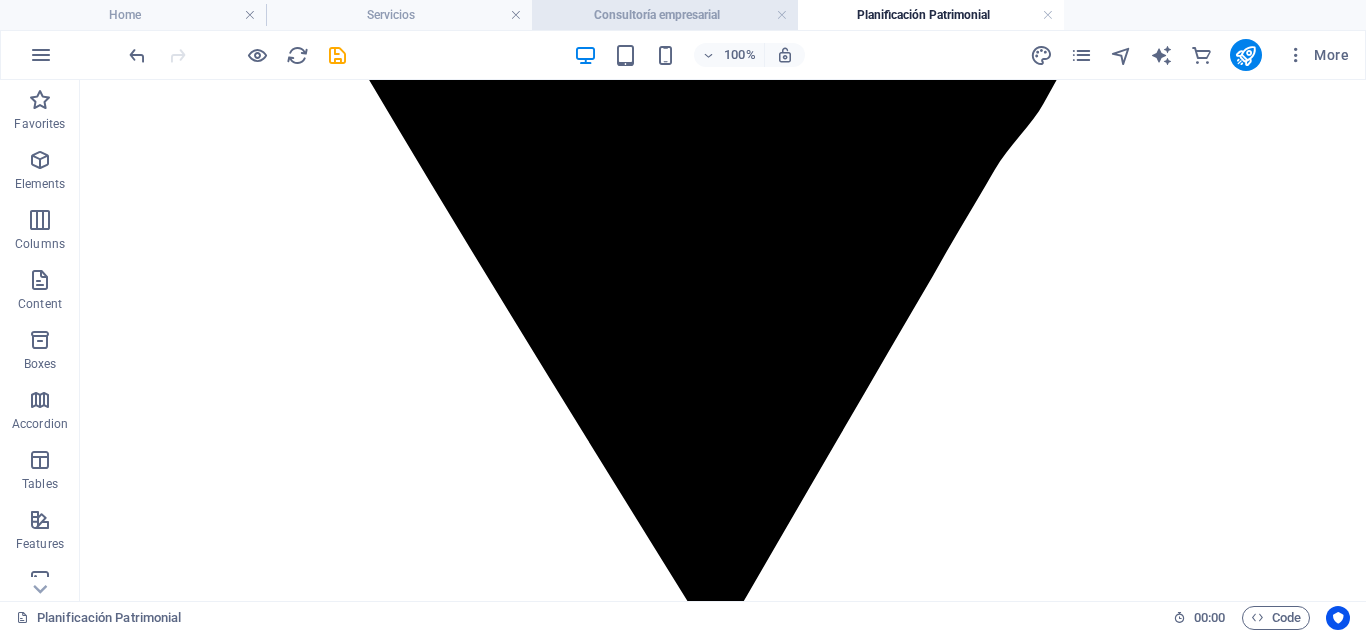click on "Consultoría empresarial" at bounding box center (665, 15) 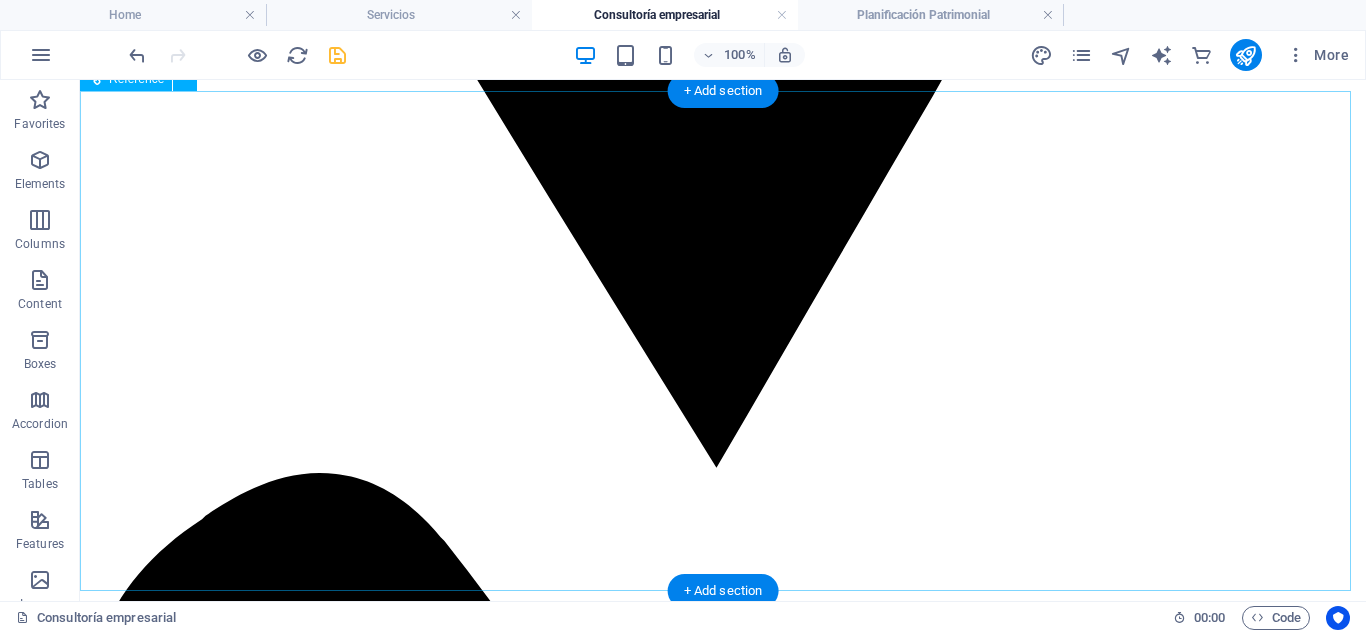 scroll, scrollTop: 1663, scrollLeft: 0, axis: vertical 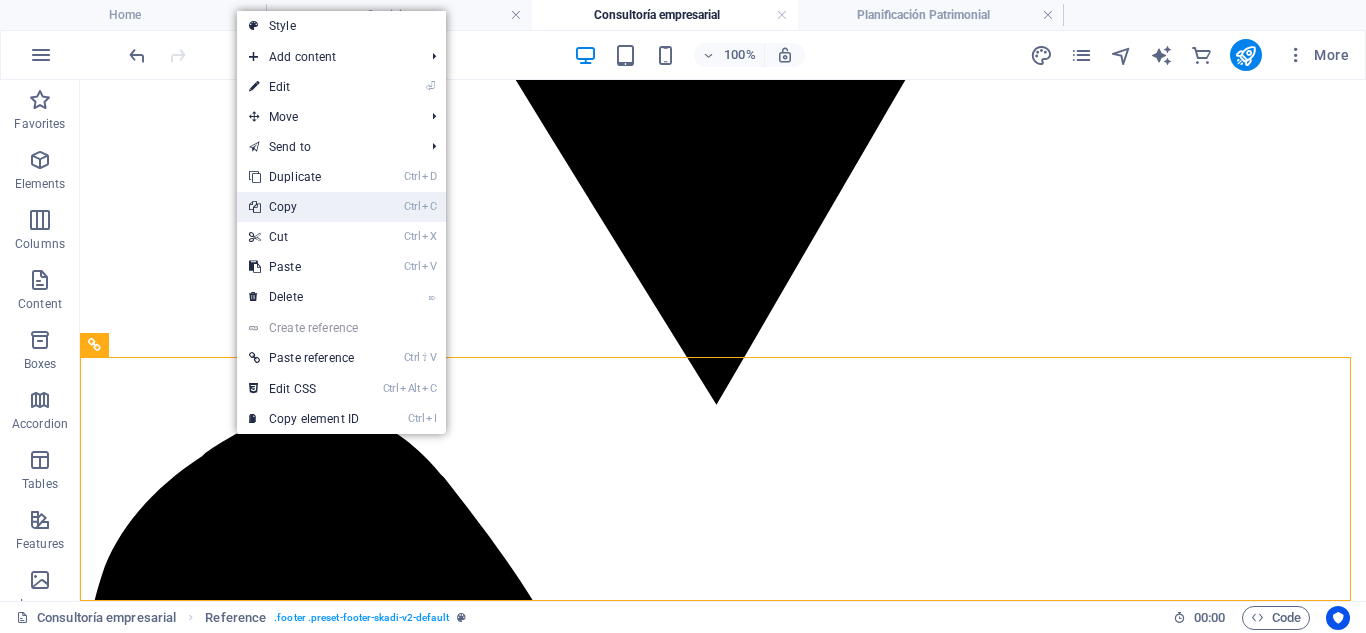 drag, startPoint x: 321, startPoint y: 201, endPoint x: 580, endPoint y: 21, distance: 315.4061 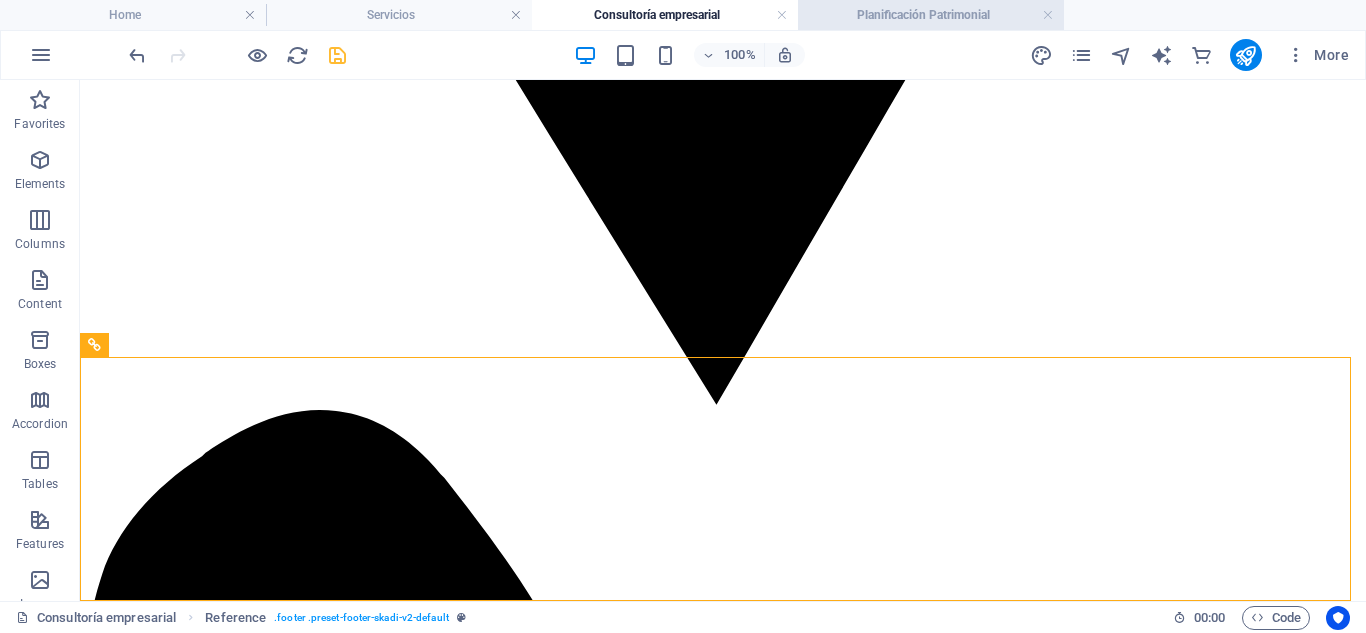 click on "Planificación Patrimonial" at bounding box center [931, 15] 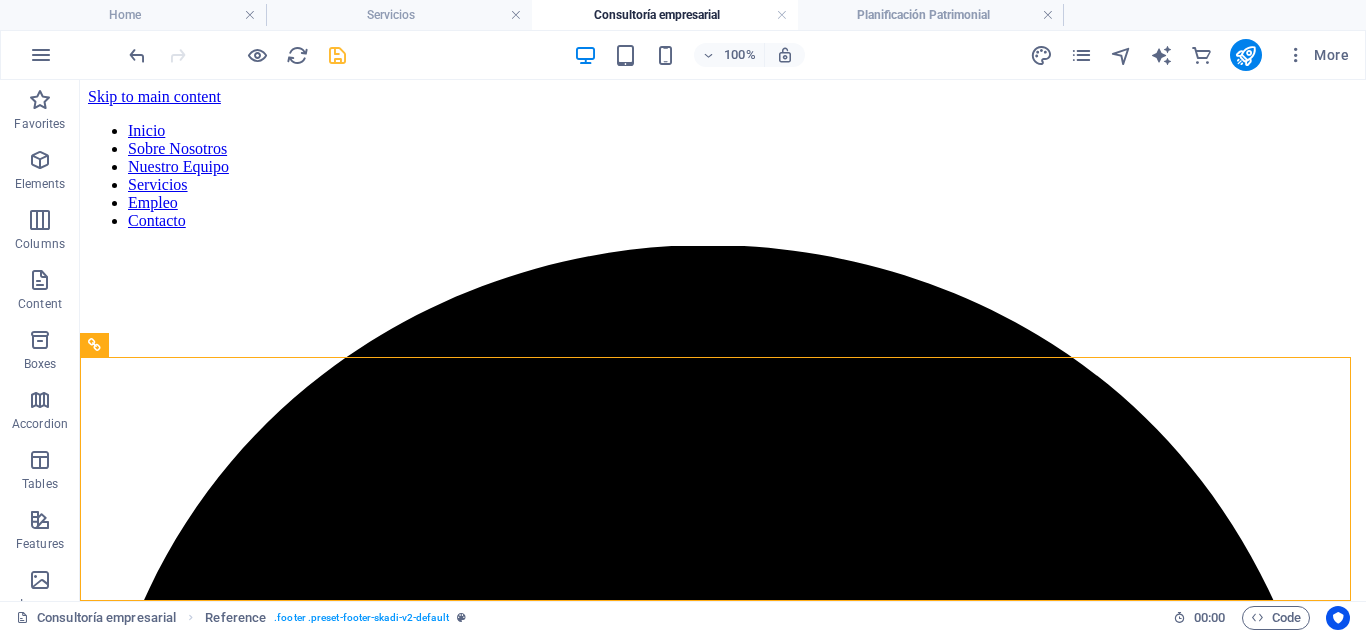 scroll, scrollTop: 1420, scrollLeft: 0, axis: vertical 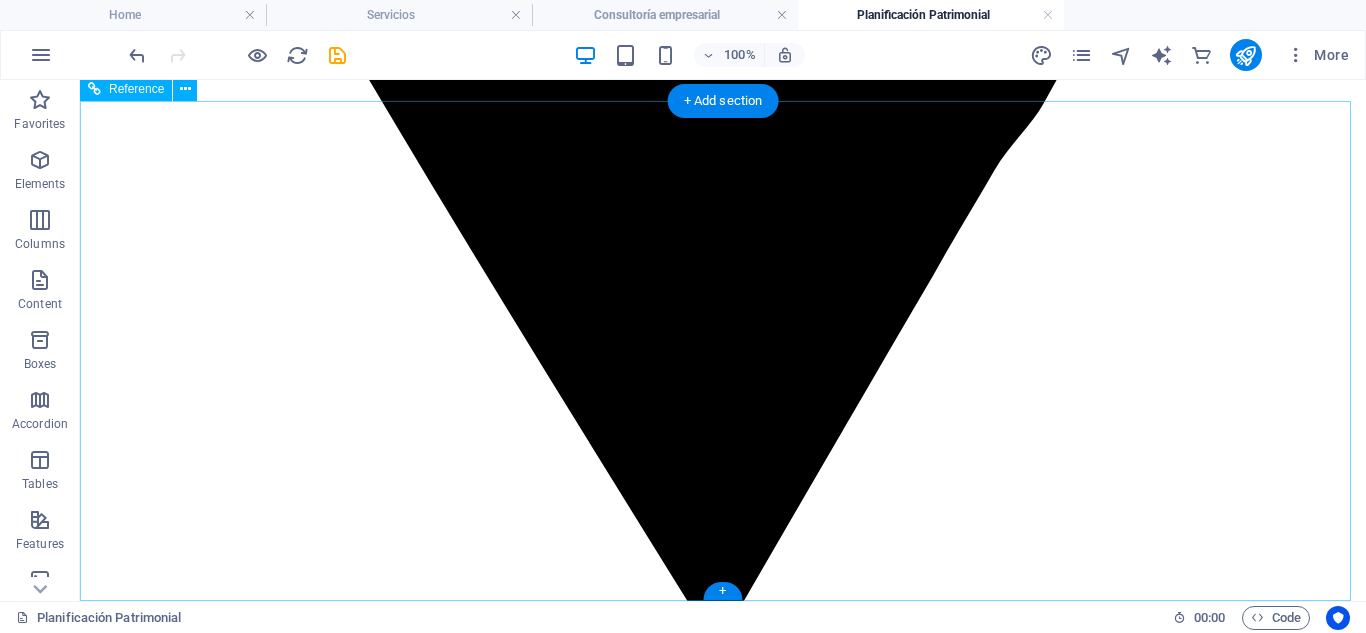 click at bounding box center (723, 7193) 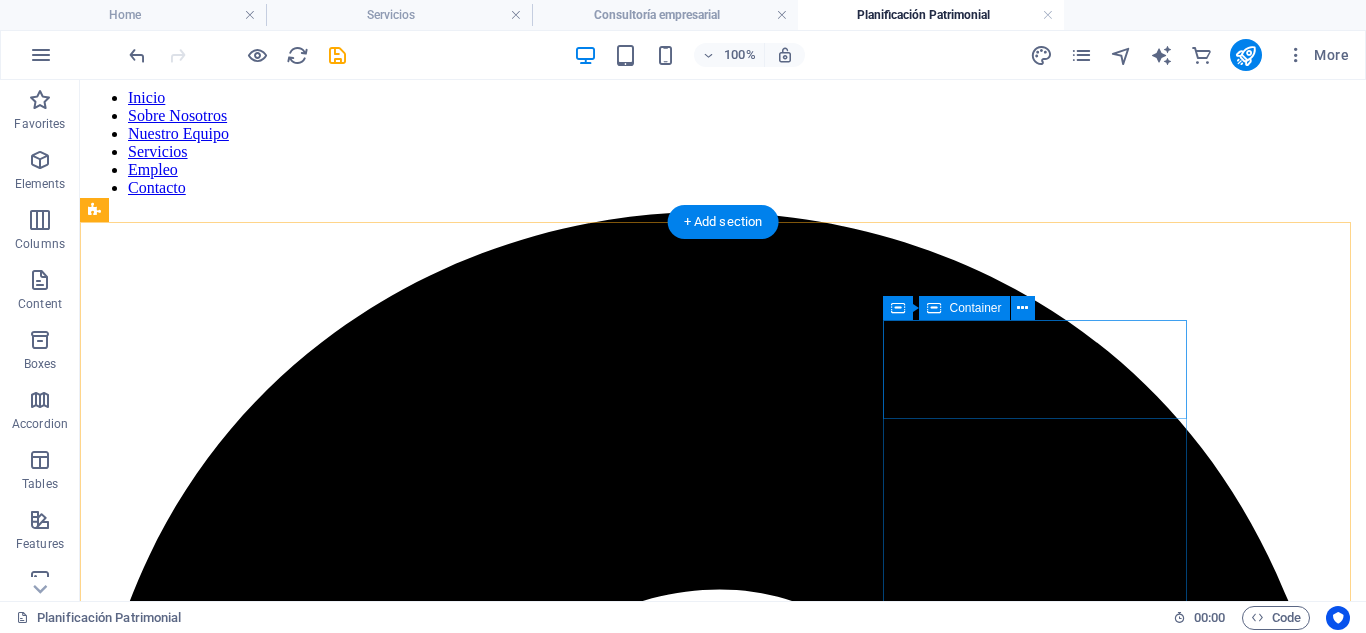 scroll, scrollTop: 0, scrollLeft: 0, axis: both 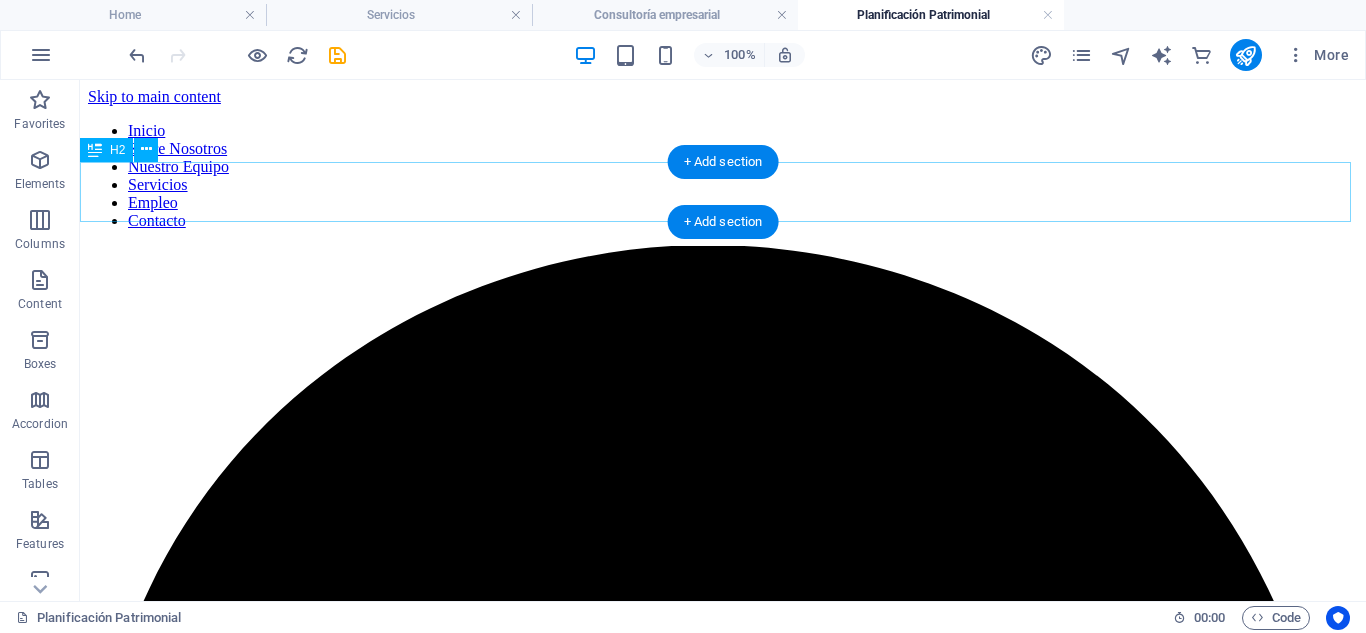 click on "Planes de Consultoría Empresarial" at bounding box center [723, 3382] 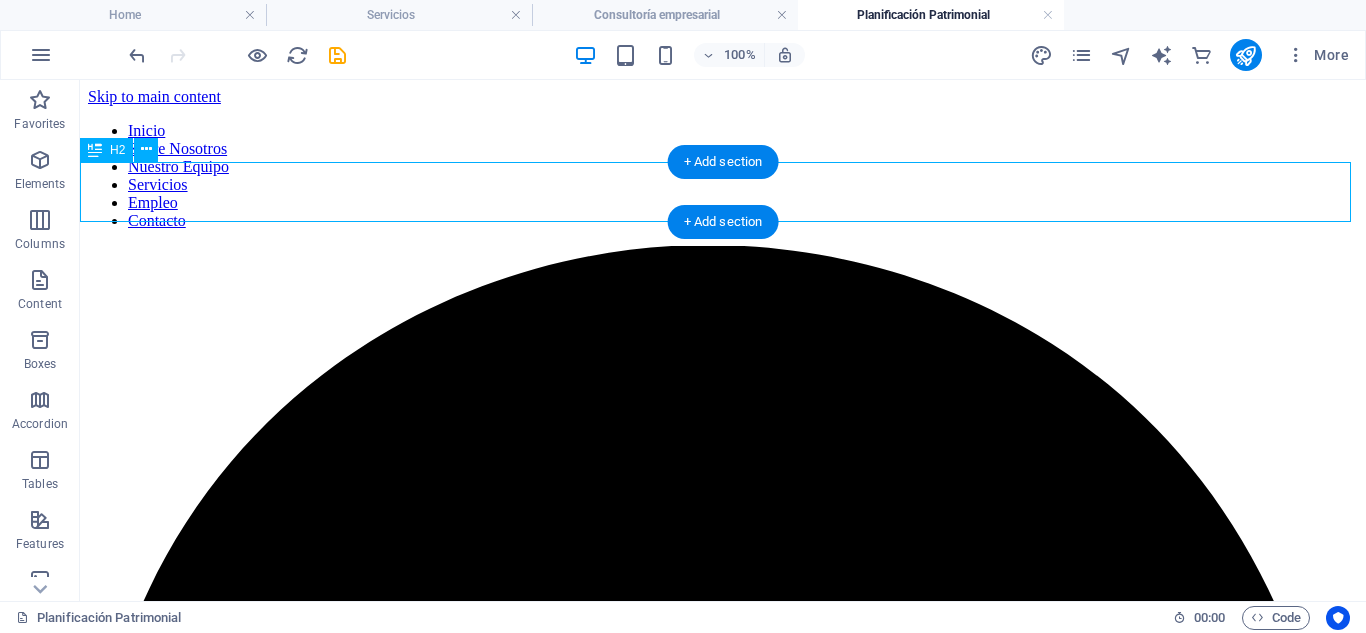 click on "Planes de Consultoría Empresarial" at bounding box center [723, 3382] 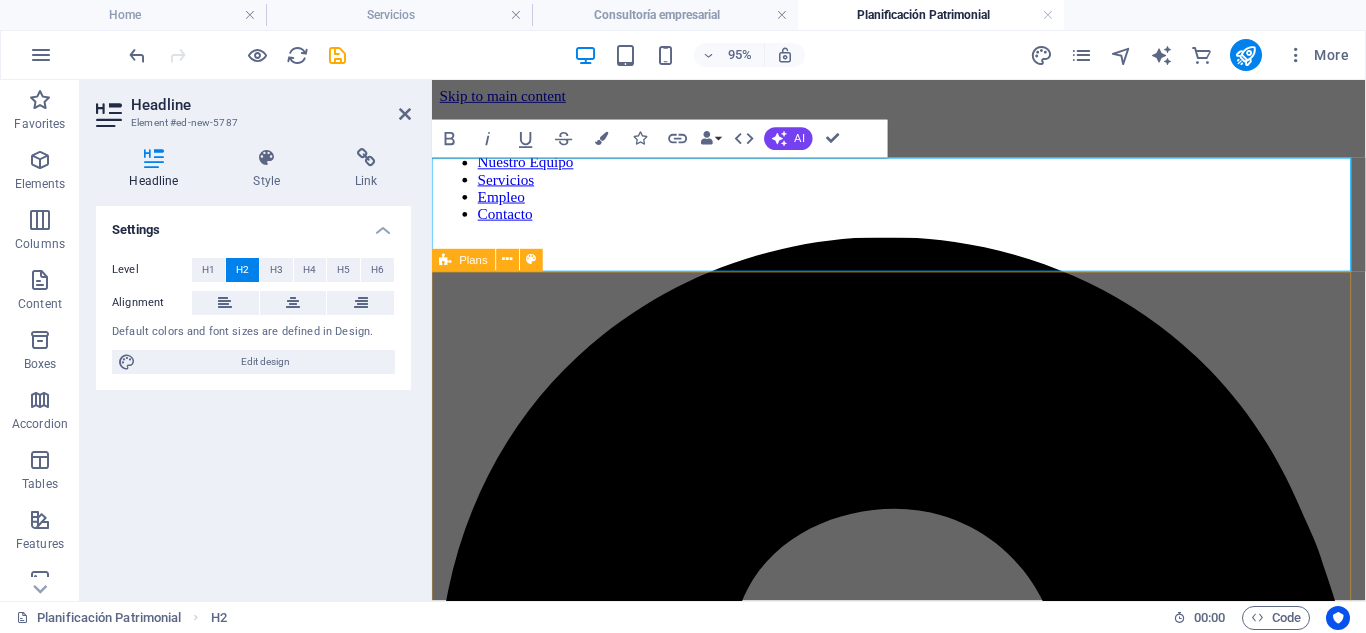 click on "Plan Emprendedor €550 Para autónomos o pequeños empresarios que desean constituir una empresa legalmente. Redacción de estatutos y trámites ante el Registro Mercantil Alta en Hacienda y Seguridad Social Primera asesoría fiscal y contable Constitución de sociedad (SL, autónomo, cooperativa, etc.) Más información Plan de Crecimiento €950 Para empresas en fase de expansión nacional. Contratación laboral y redacción de contratos mercantiles Protección de propiedad intelectual (nombres, logos, software) Cumplimiento legal y normativo actualizado Reformas estatutarias y reestructuración legal Más información Plan Internacional €5000 Para empresas que buscan operar en el extranjero o atraer inversores. Asesoría fiscal internacional y optimización tributaria Redacción de contratos internacionales y acuerdos de socios Acompañamiento en negociación y alianzas transfronterizas Estrategia jurídica para expansión internacional Más información" at bounding box center (923, 4693) 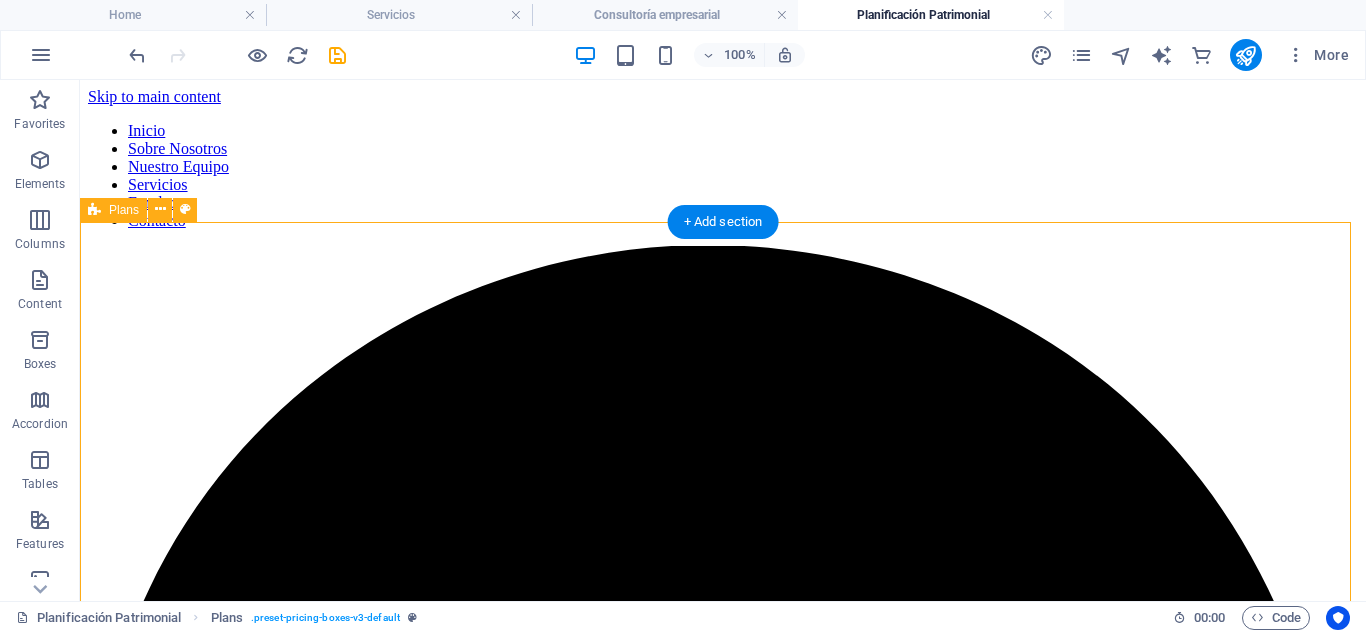 scroll, scrollTop: 133, scrollLeft: 0, axis: vertical 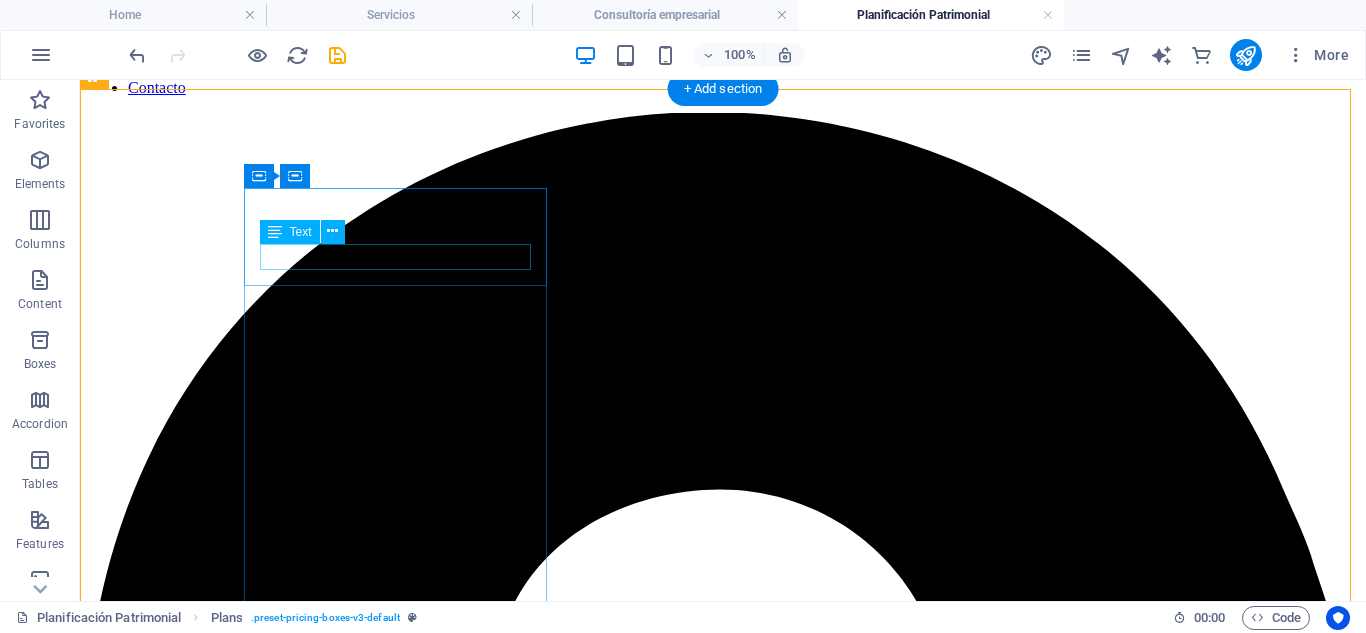 click on "Plan Emprendedor" at bounding box center (723, 4527) 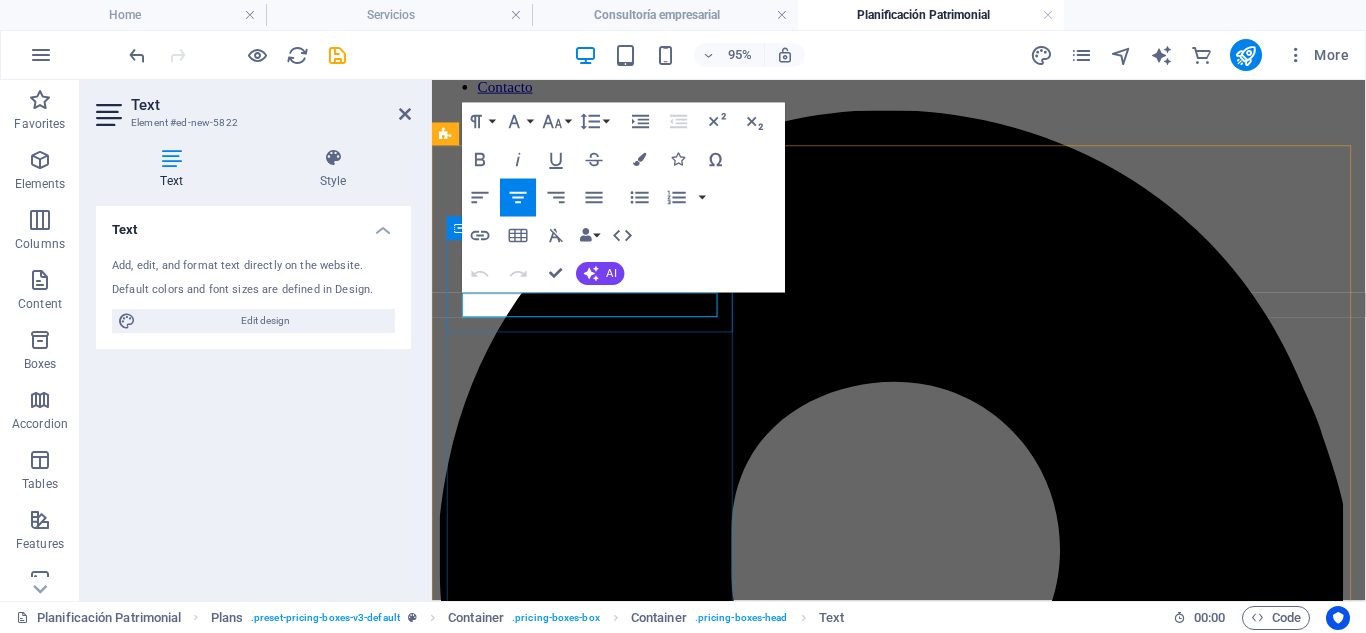 click on "Plan Emprendedor" at bounding box center [923, 3494] 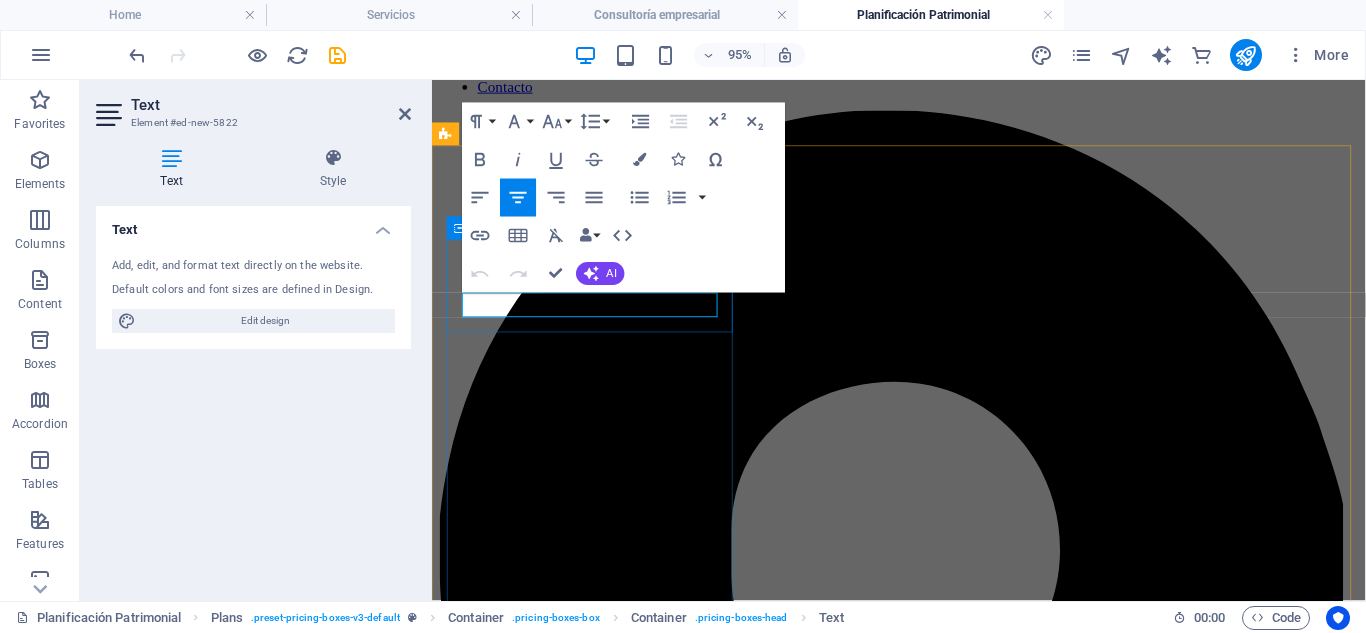 click on "Plan Emprendedor" at bounding box center (923, 3494) 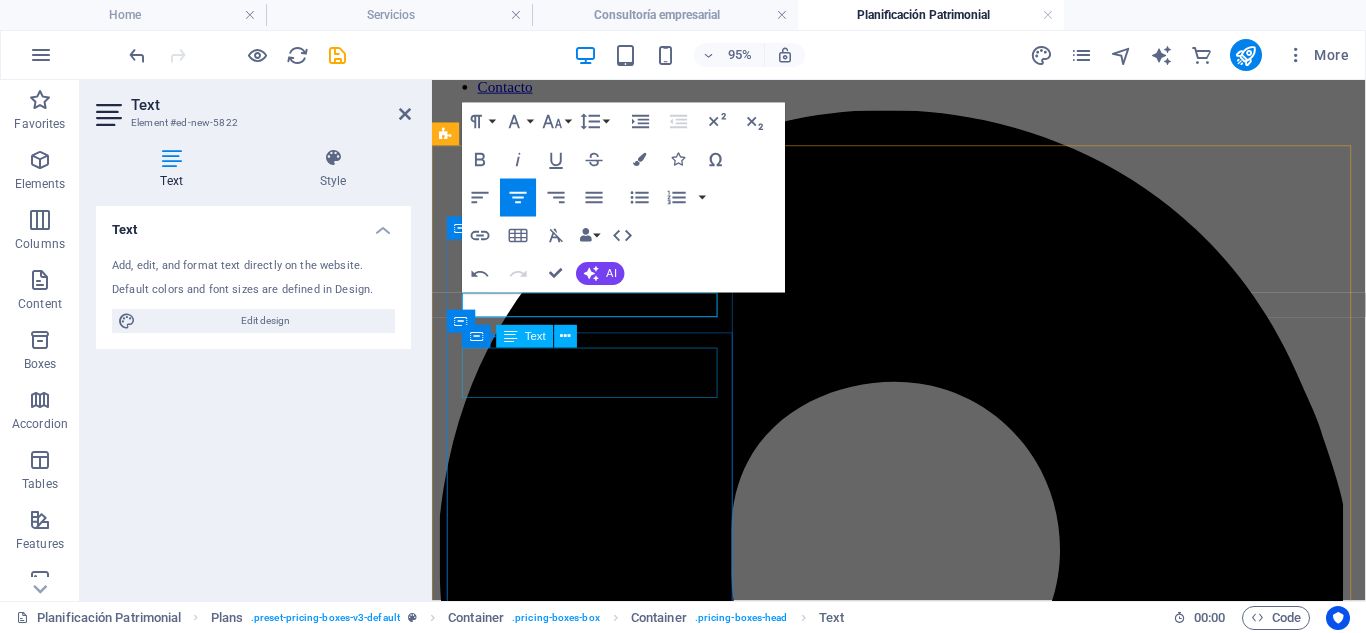 click on "€550" at bounding box center (923, 3544) 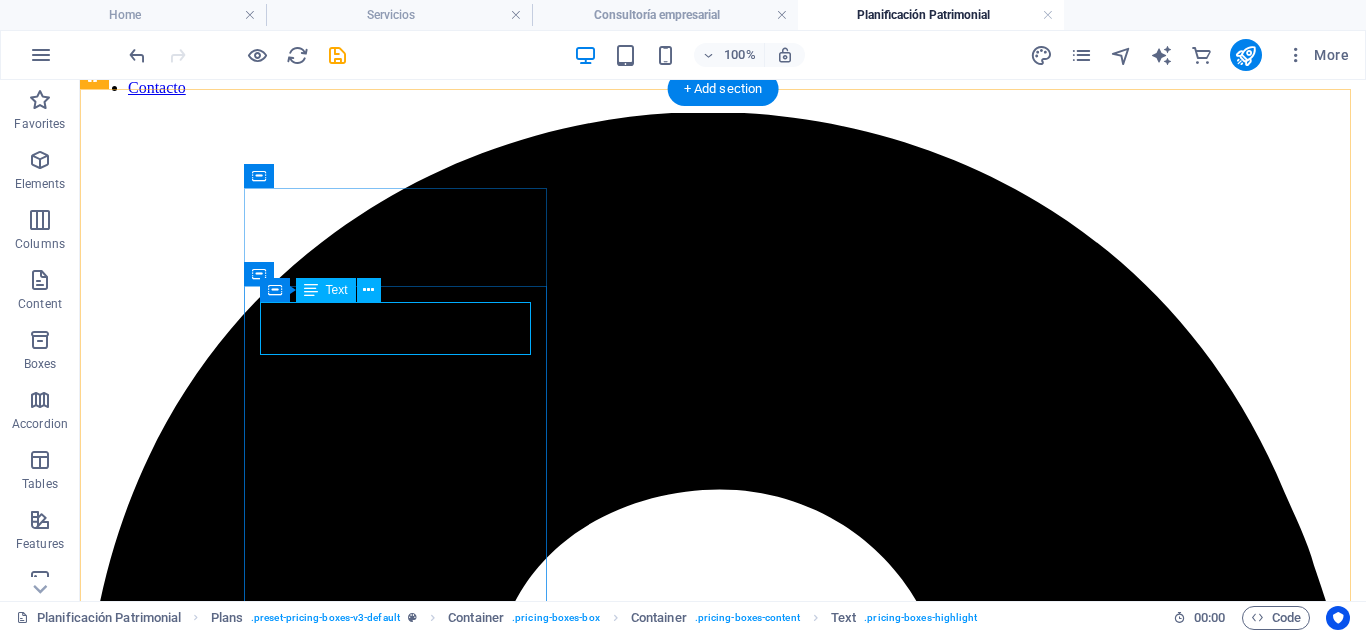 click on "€550" at bounding box center (723, 4577) 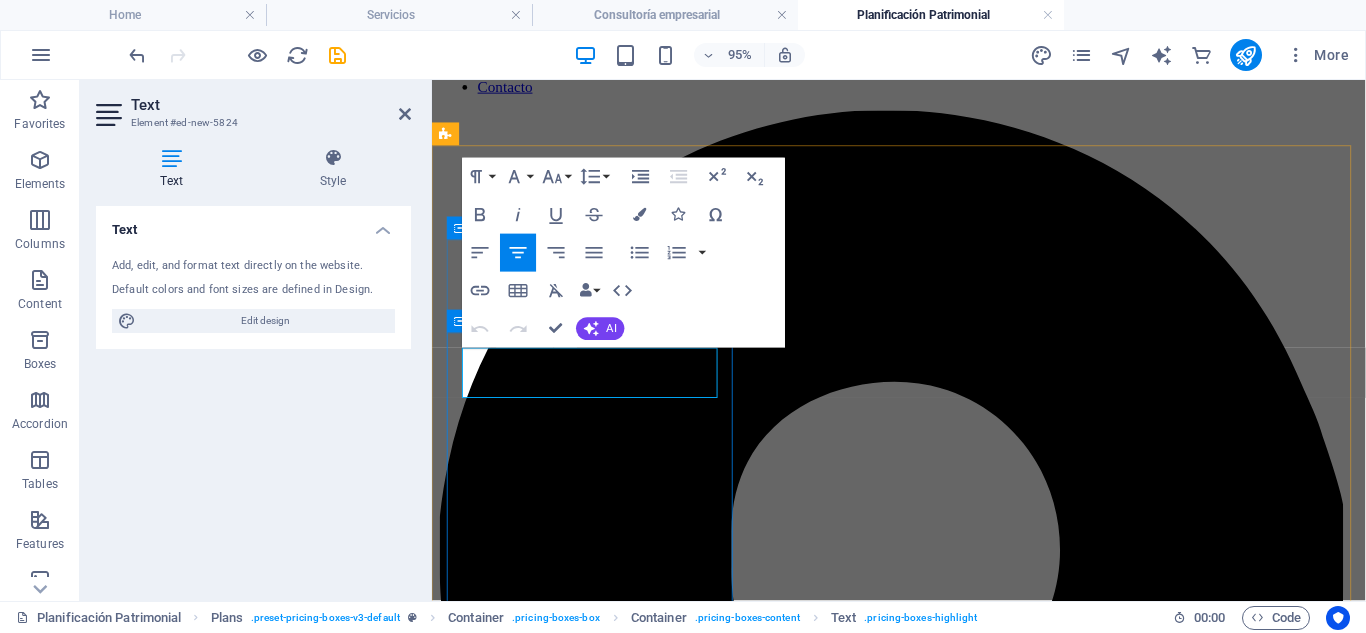 click on "€550" at bounding box center [923, 3544] 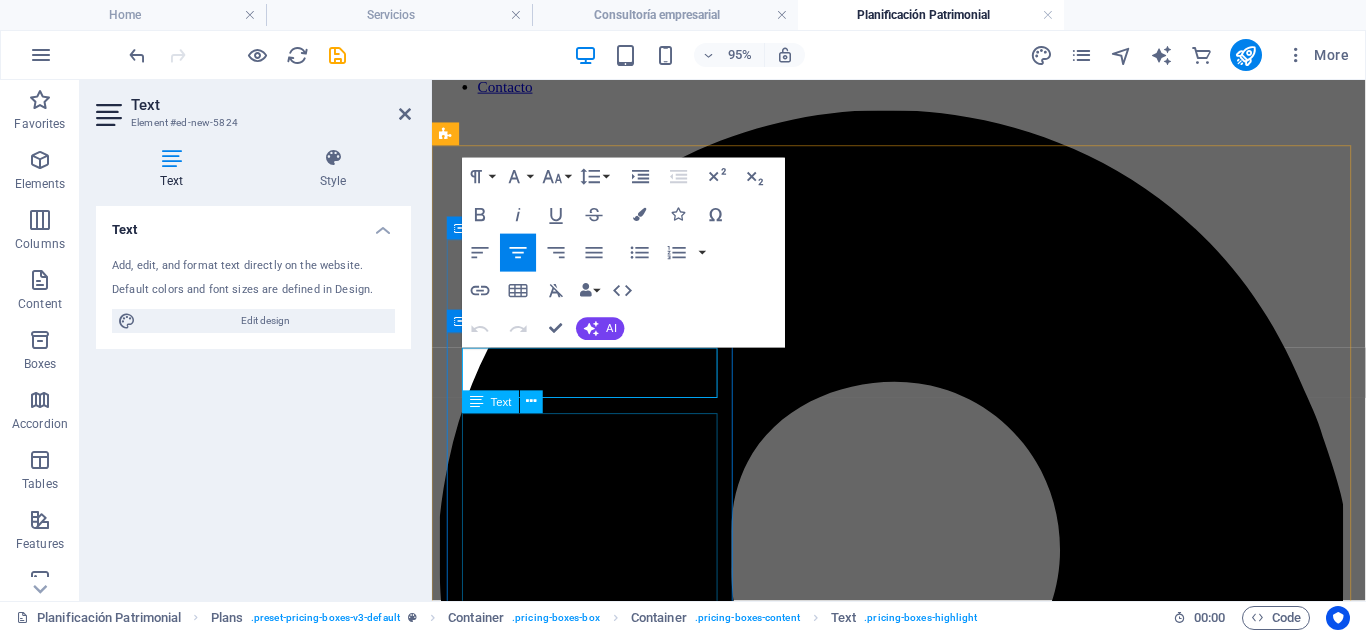 click on "Para autónomos o pequeños empresarios que desean constituir una empresa legalmente. Redacción de estatutos y trámites ante el Registro Mercantil Alta en Hacienda y Seguridad Social Primera asesoría fiscal y contable Constitución de sociedad (SL, autónomo, cooperativa, etc.)" at bounding box center [923, 3712] 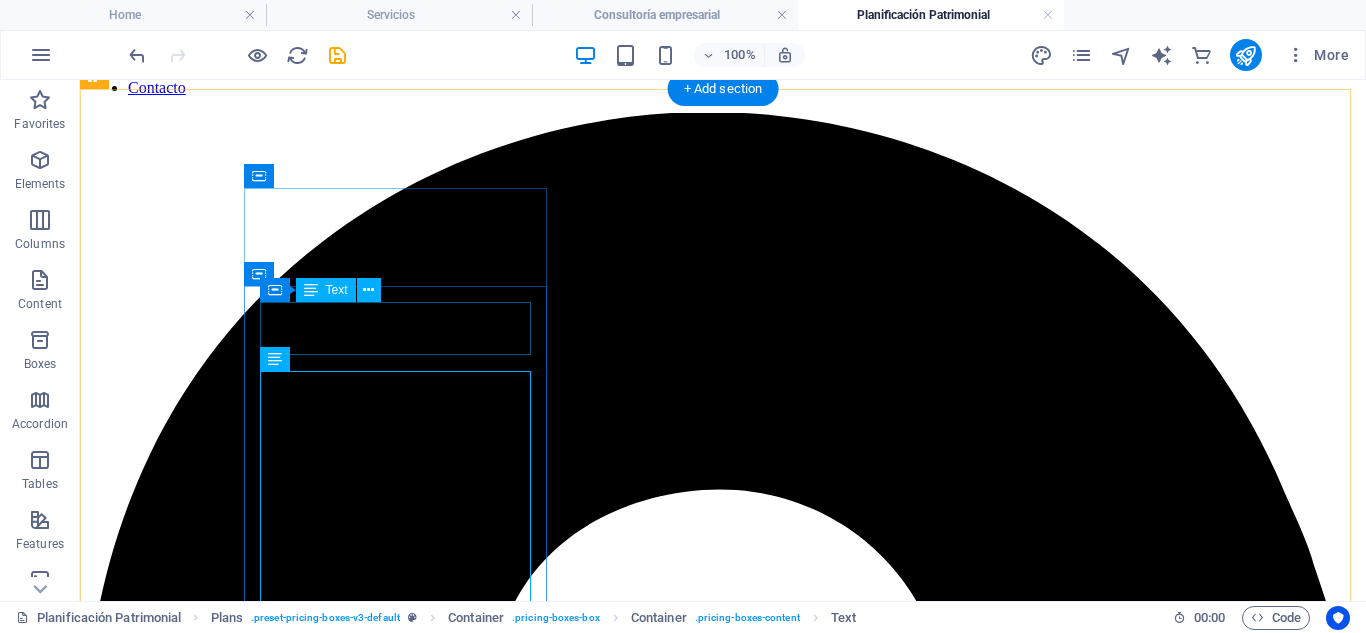 click on "€1550" at bounding box center (723, 4577) 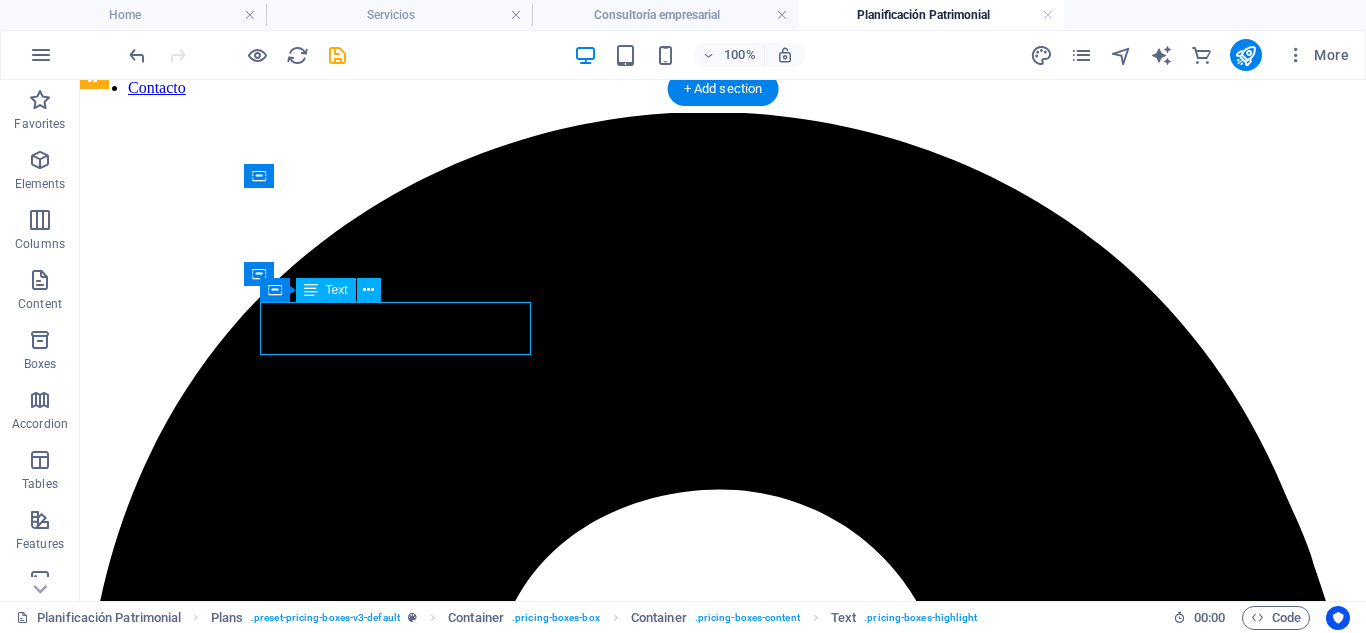 click on "€1550" at bounding box center (723, 4577) 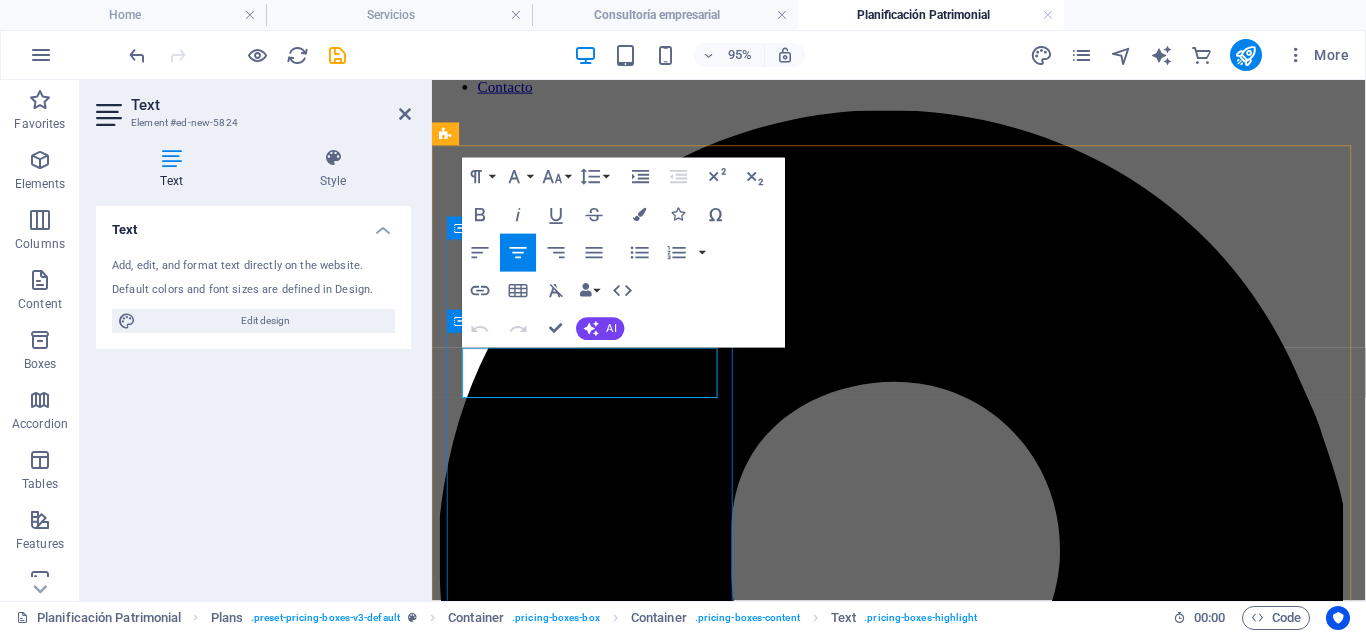 click on "€1550" at bounding box center [923, 3544] 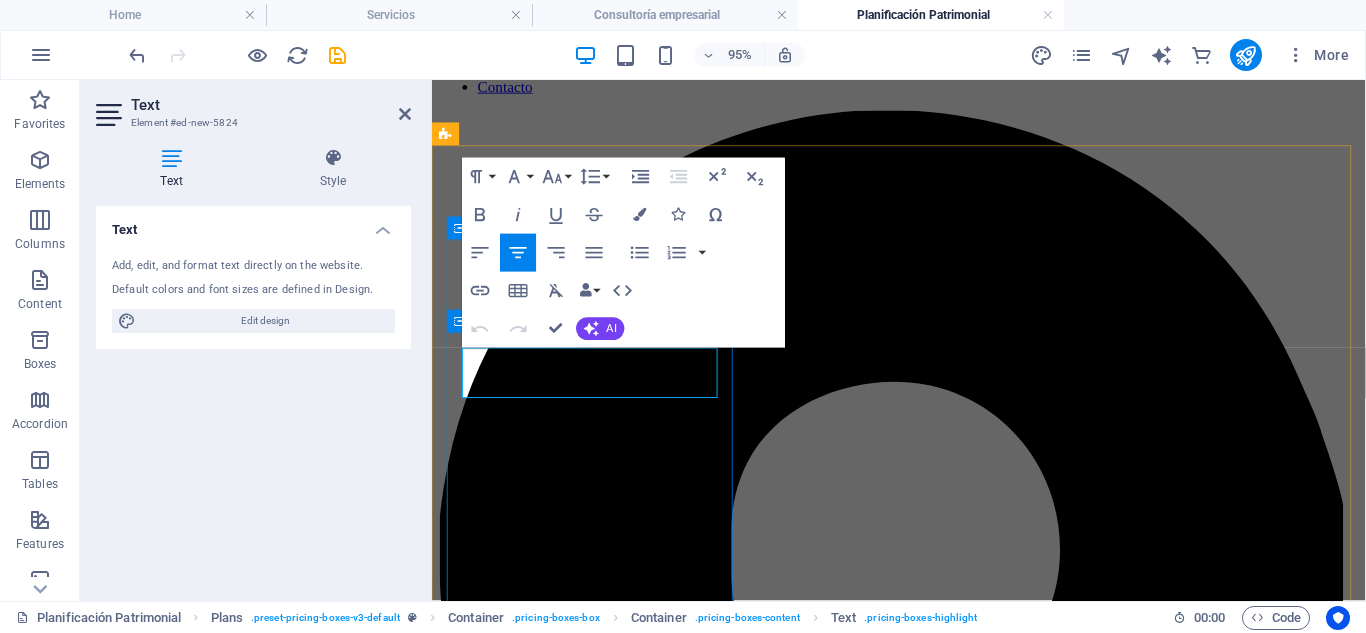 type 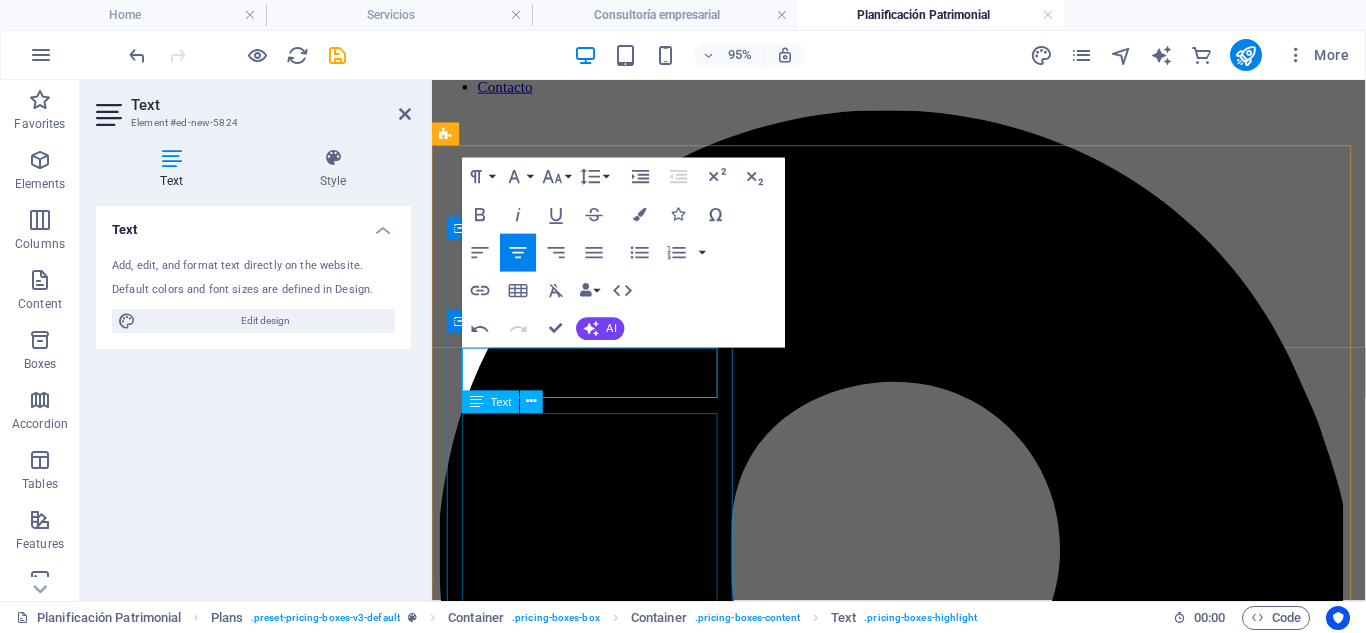 click on "Para autónomos o pequeños empresarios que desean constituir una empresa legalmente. Redacción de estatutos y trámites ante el Registro Mercantil Alta en Hacienda y Seguridad Social Primera asesoría fiscal y contable Constitución de sociedad (SL, autónomo, cooperativa, etc.)" at bounding box center (923, 3712) 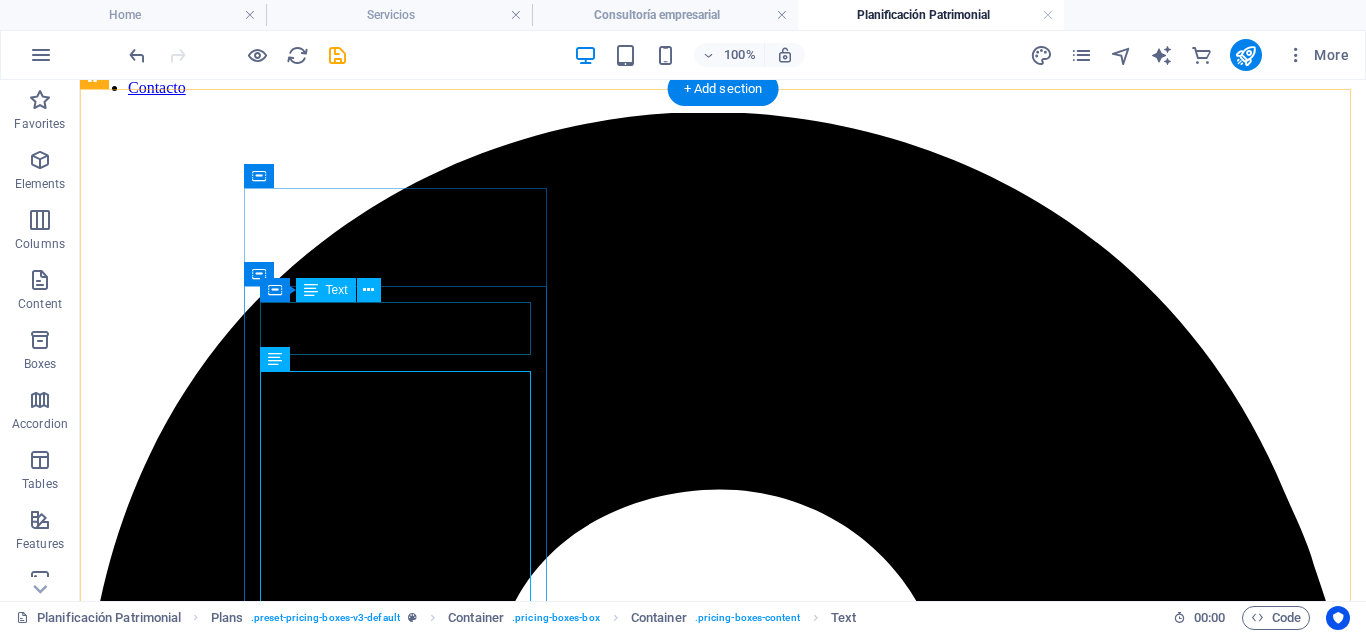 click on "€1500" at bounding box center [723, 4577] 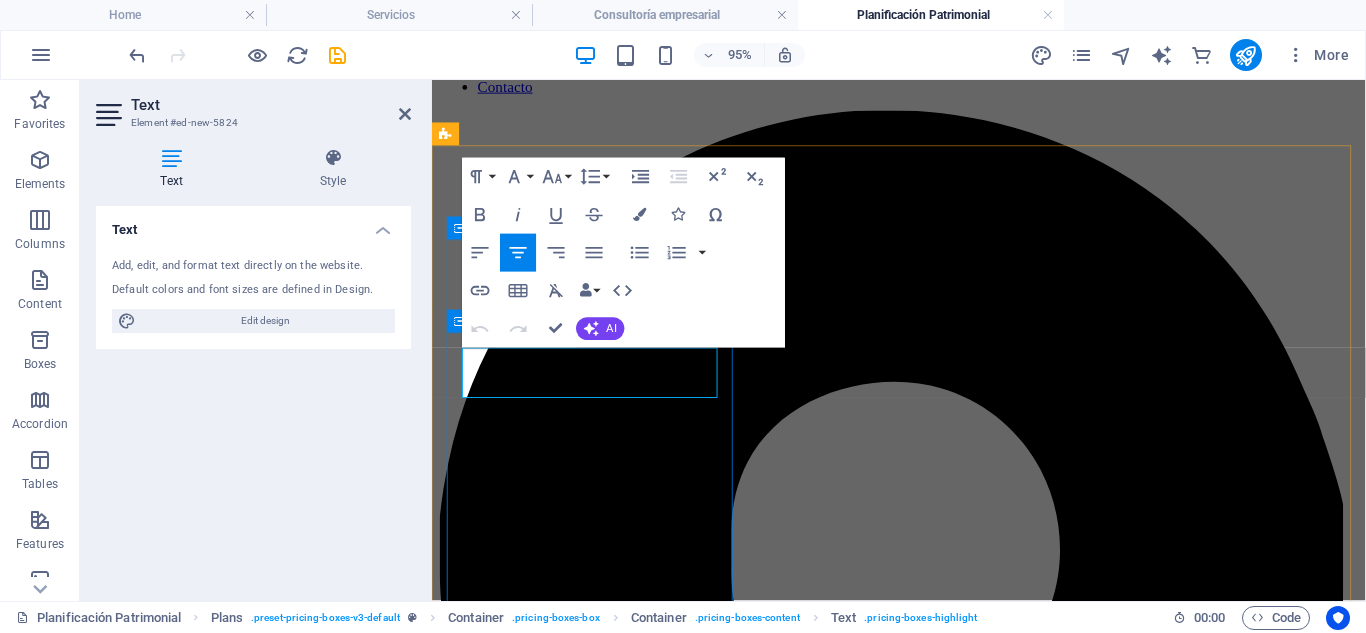drag, startPoint x: 587, startPoint y: 382, endPoint x: 604, endPoint y: 382, distance: 17 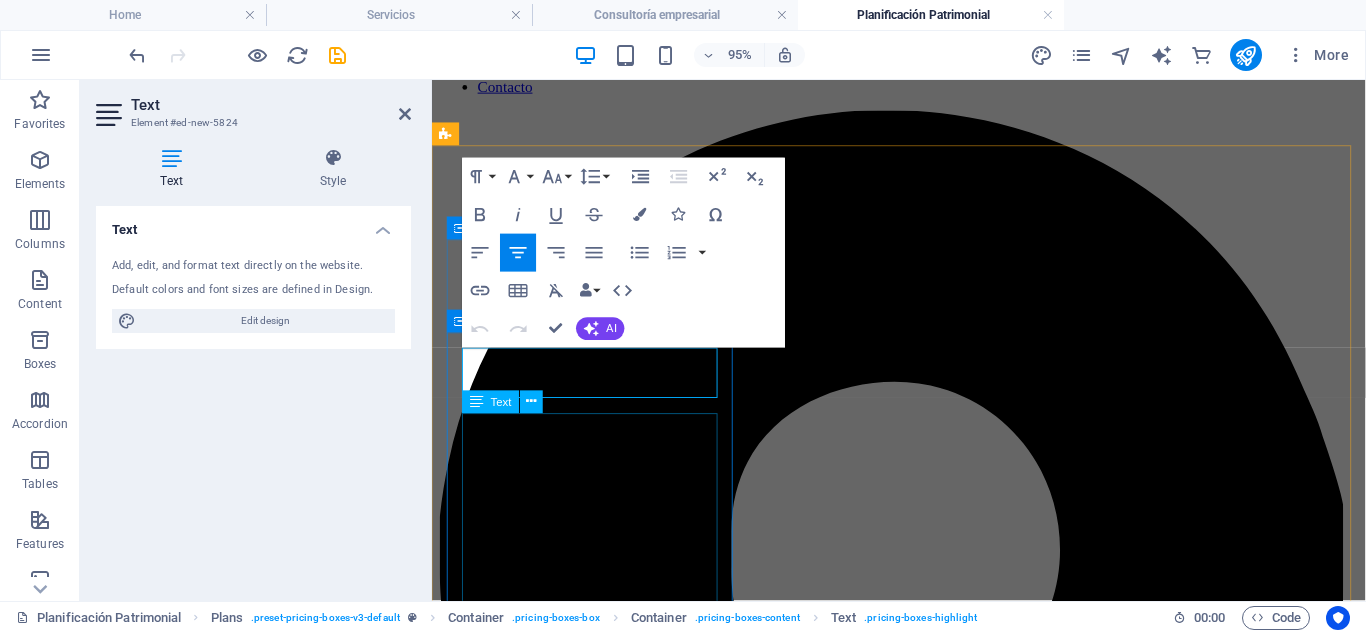 click on "Para autónomos o pequeños empresarios que desean constituir una empresa legalmente. Redacción de estatutos y trámites ante el Registro Mercantil Alta en Hacienda y Seguridad Social Primera asesoría fiscal y contable Constitución de sociedad (SL, autónomo, cooperativa, etc.)" at bounding box center (923, 3712) 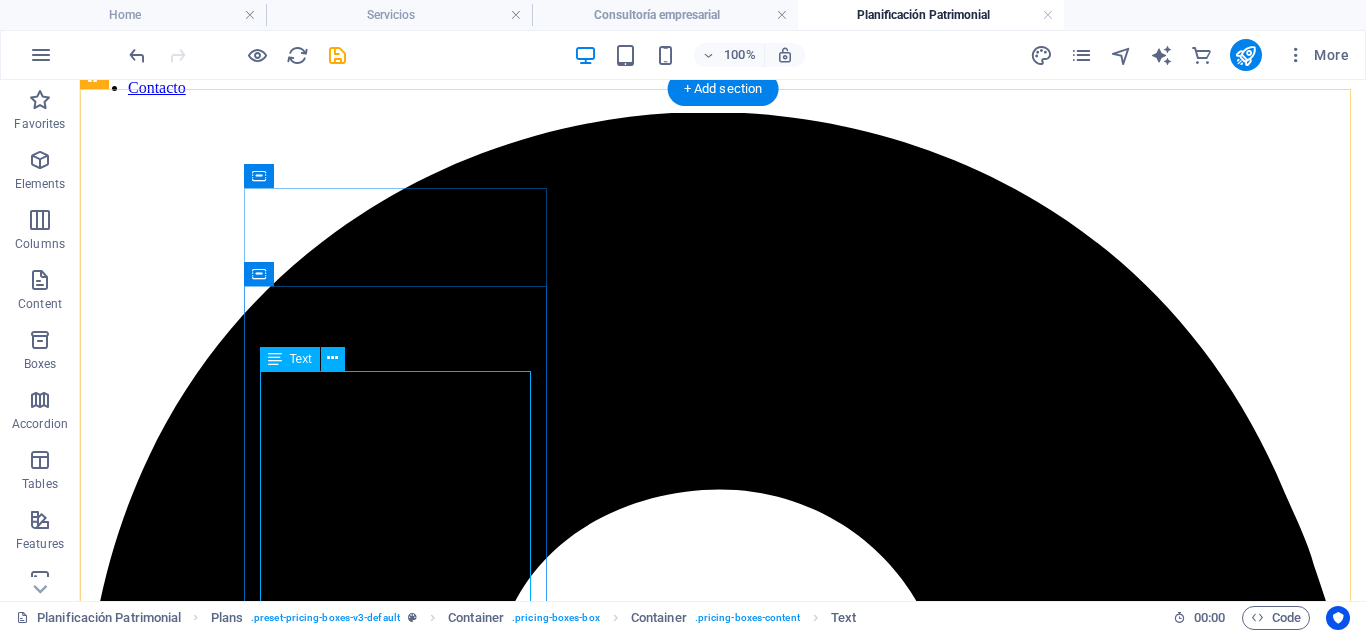 click on "Para autónomos o pequeños empresarios que desean constituir una empresa legalmente. Redacción de estatutos y trámites ante el Registro Mercantil Alta en Hacienda y Seguridad Social Primera asesoría fiscal y contable Constitución de sociedad (SL, autónomo, cooperativa, etc.)" at bounding box center [723, 4745] 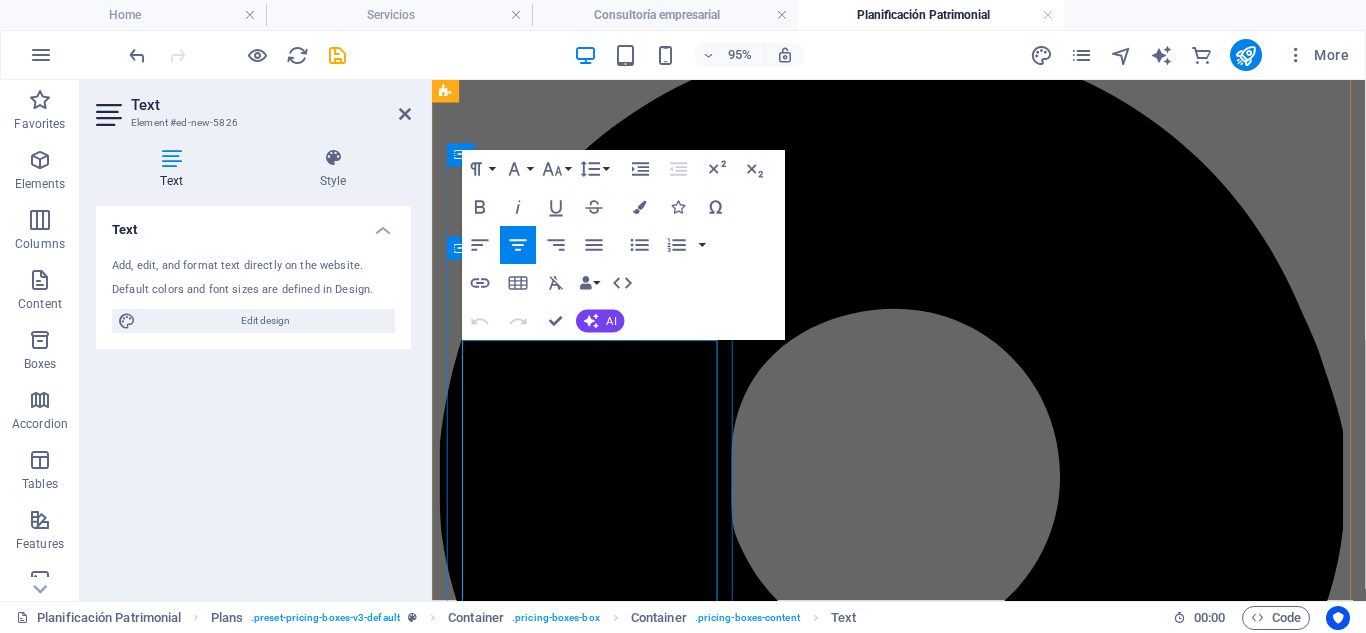 scroll, scrollTop: 477, scrollLeft: 0, axis: vertical 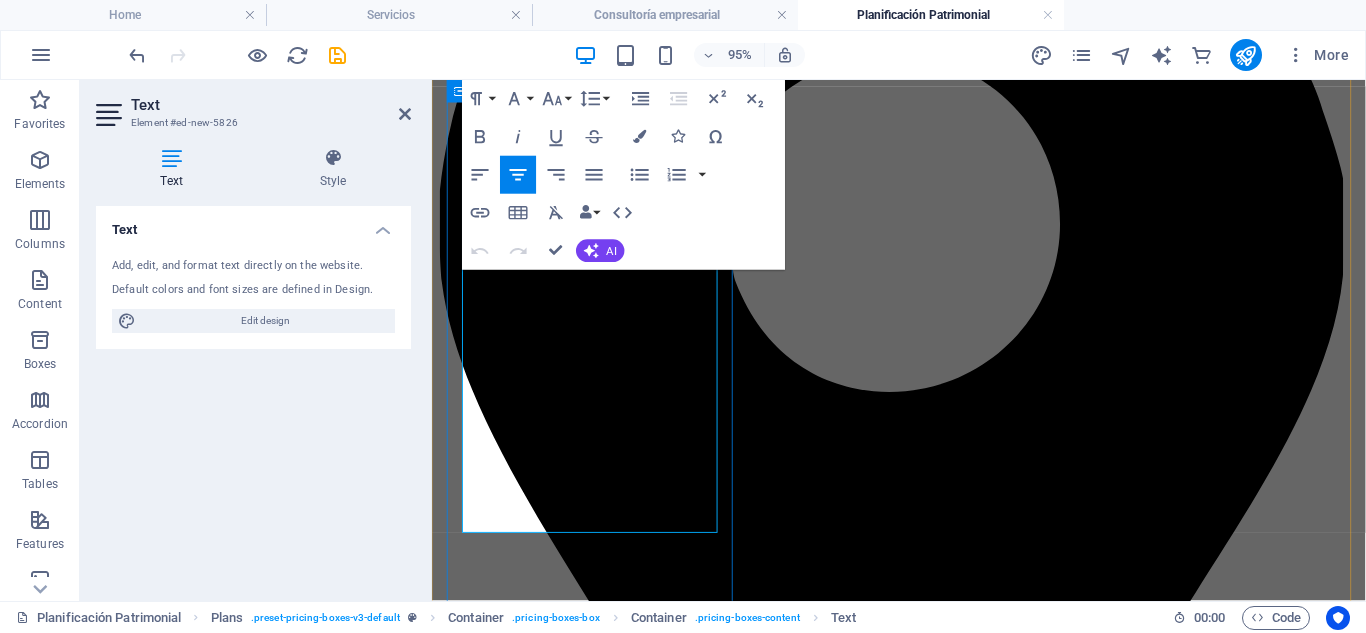 drag, startPoint x: 474, startPoint y: 365, endPoint x: 718, endPoint y: 531, distance: 295.11353 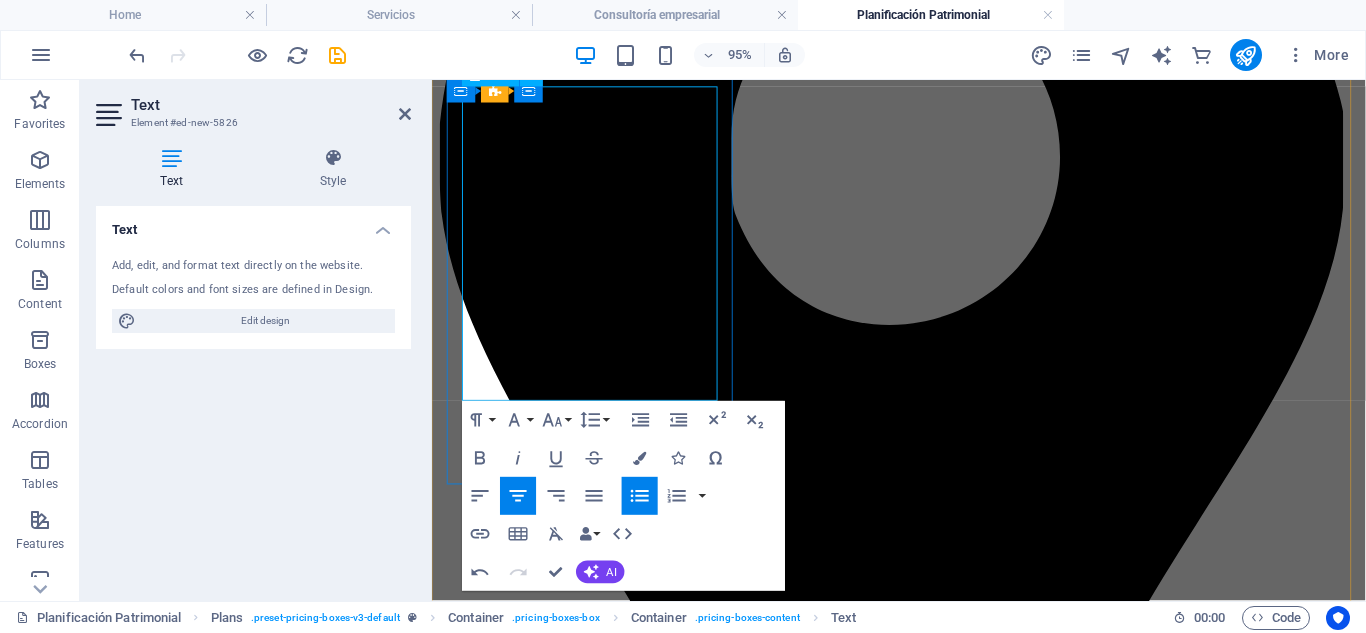 scroll, scrollTop: 280, scrollLeft: 0, axis: vertical 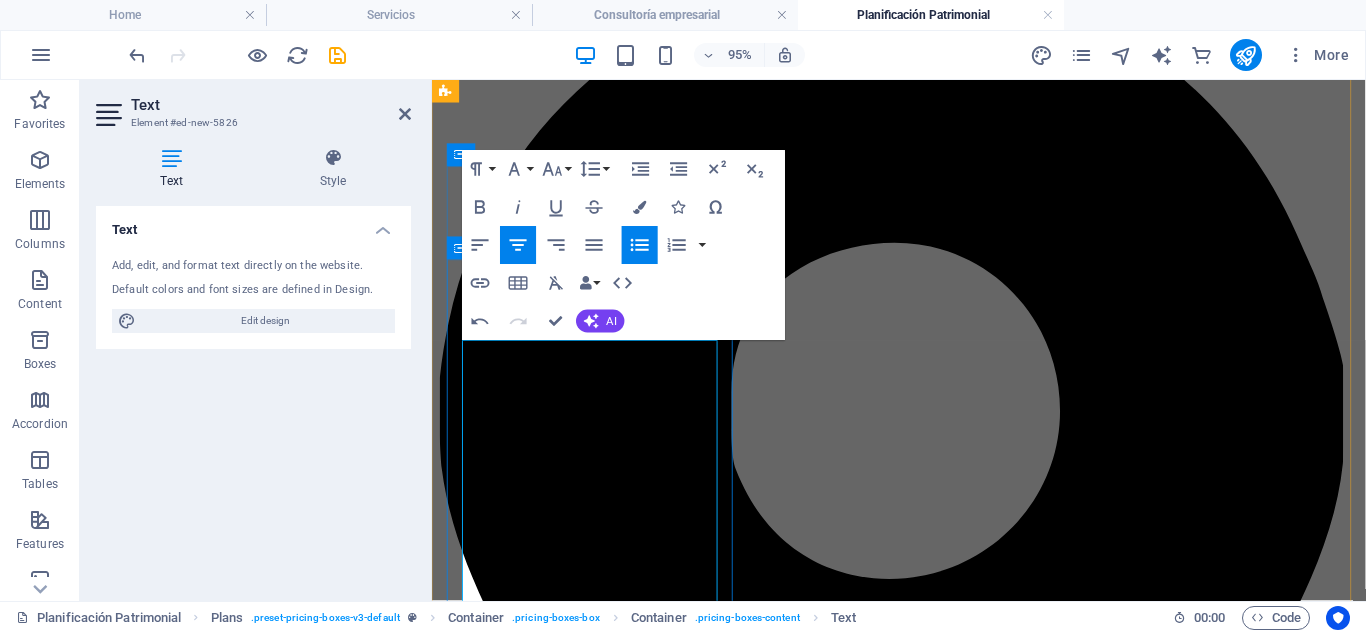 click on "Para personas que desean asegurar la correcta transmisión de bienes." at bounding box center (923, 3463) 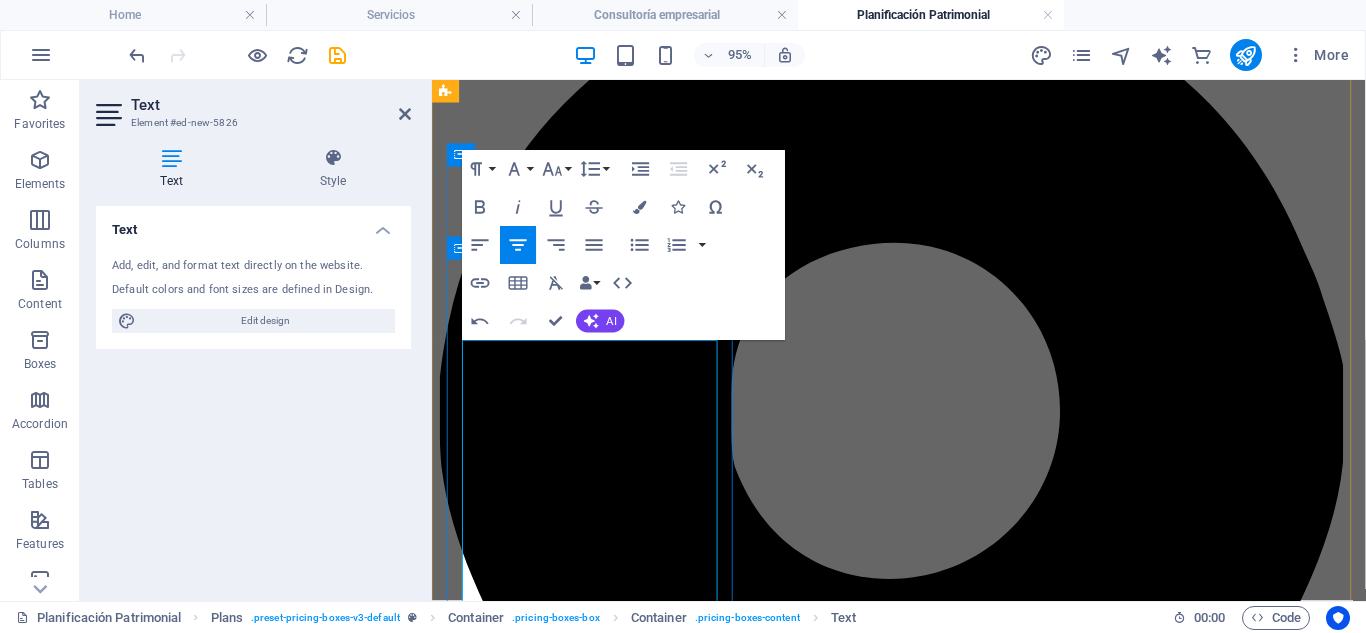 drag, startPoint x: 491, startPoint y: 448, endPoint x: 721, endPoint y: 448, distance: 230 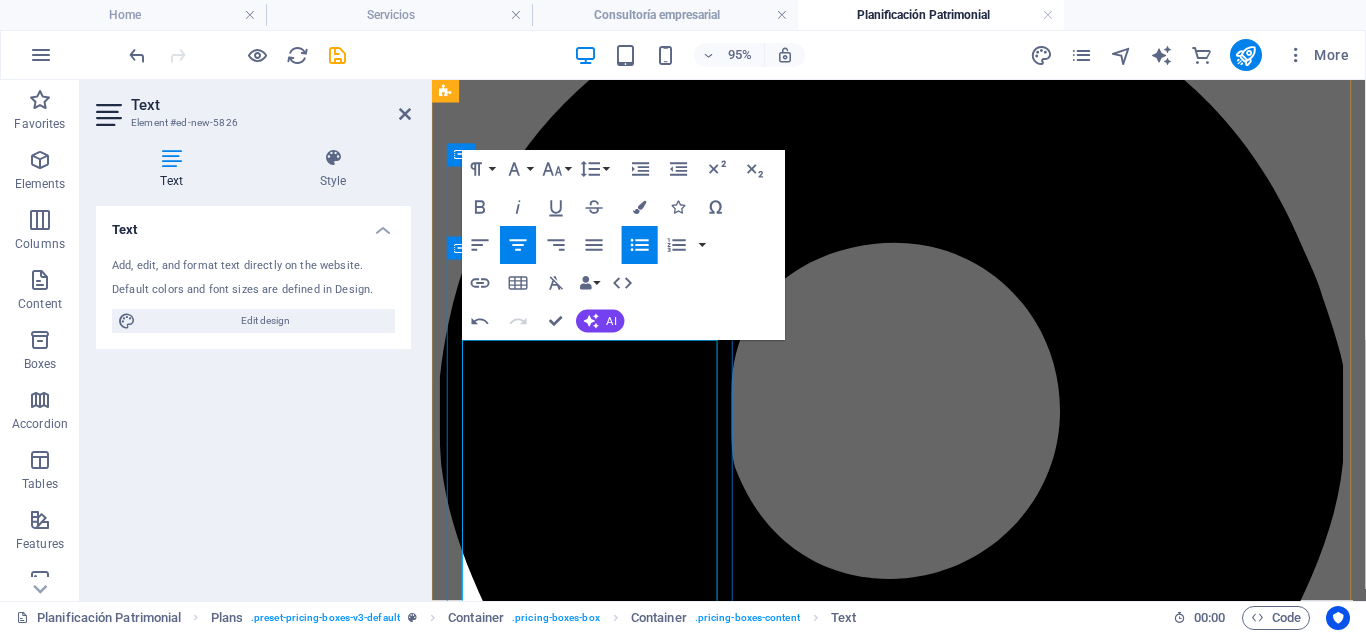 scroll, scrollTop: 414, scrollLeft: 0, axis: vertical 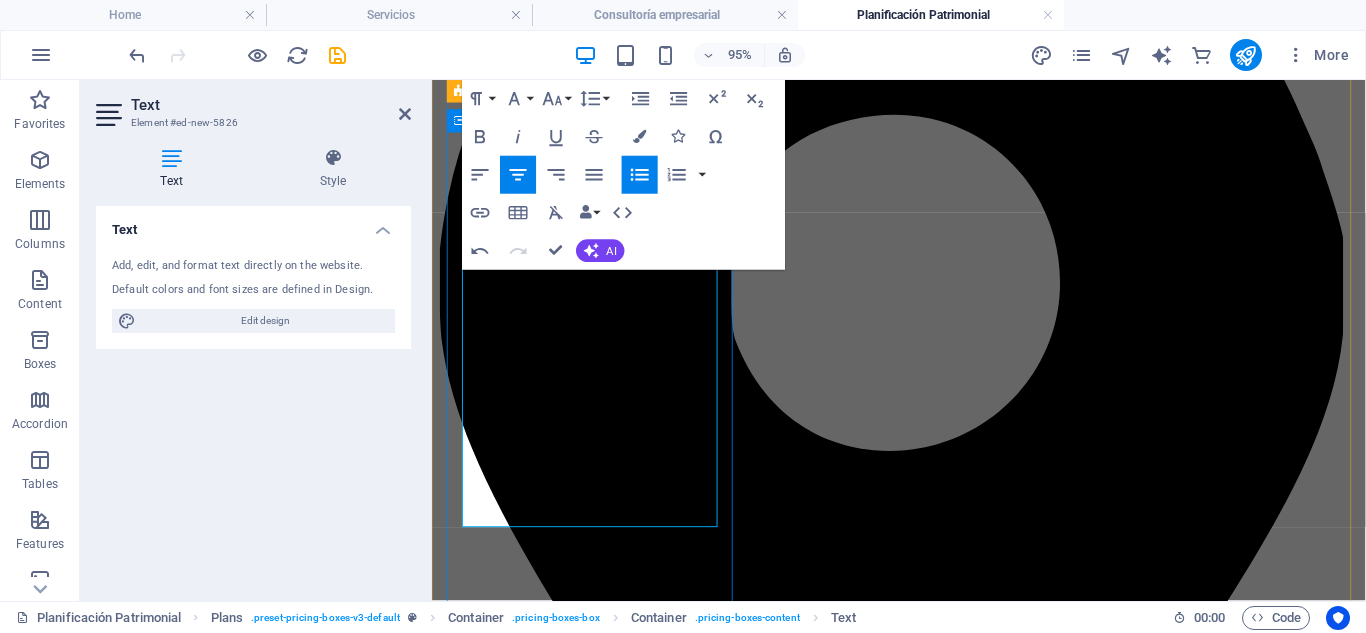click on "Estrategia básica de protección patrimonial" at bounding box center (943, 3465) 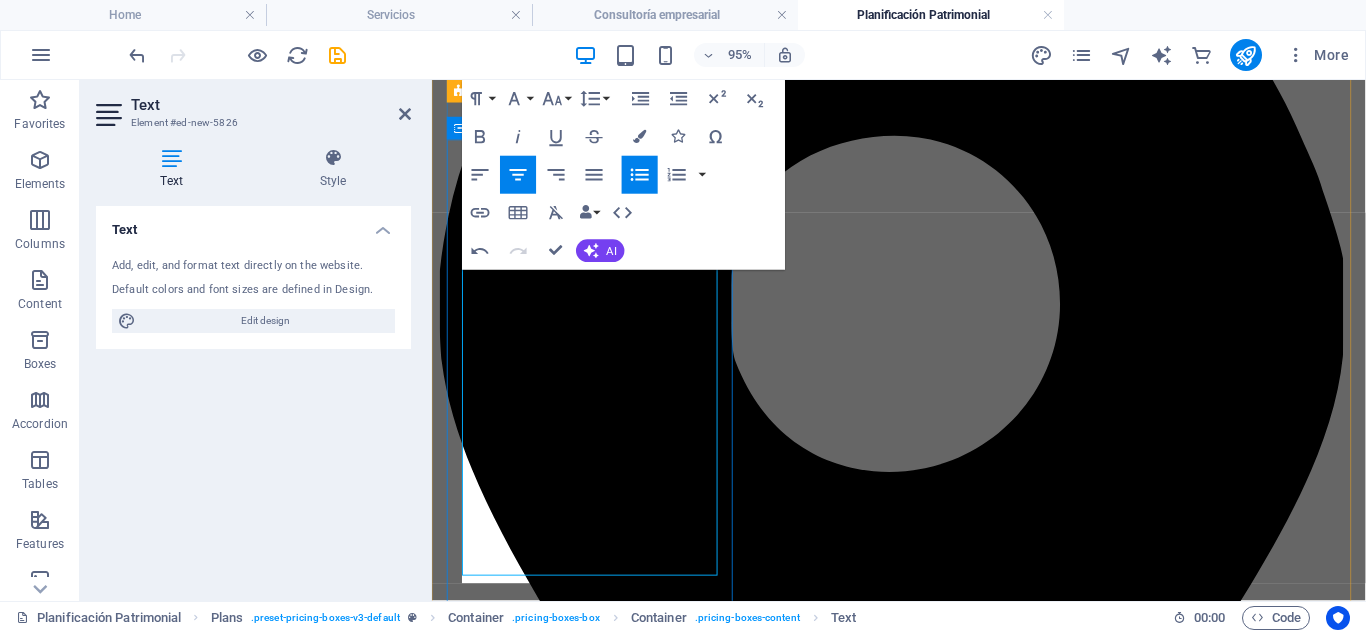 scroll, scrollTop: 384, scrollLeft: 0, axis: vertical 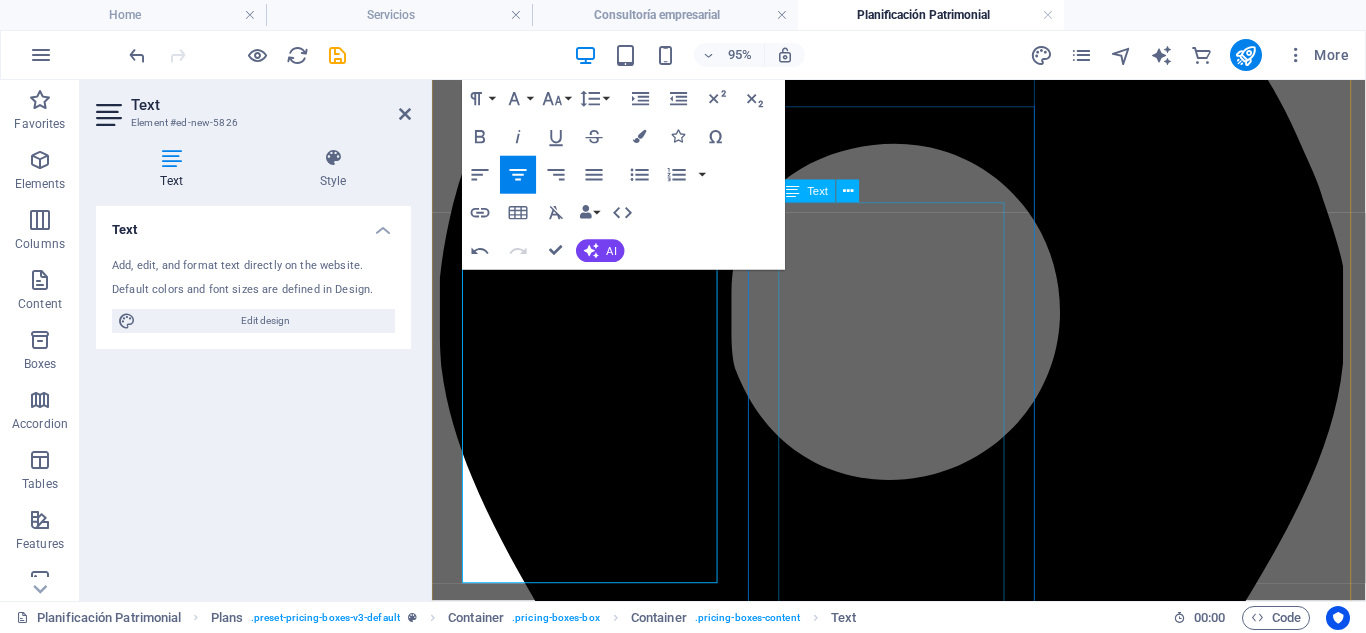 click on "Para empresas en fase de expansión nacional. Contratación laboral y redacción de contratos mercantiles Protección de propiedad intelectual (nombres, logos, software) Cumplimiento legal y normativo actualizado Reformas estatutarias y reestructuración legal" at bounding box center [923, 4774] 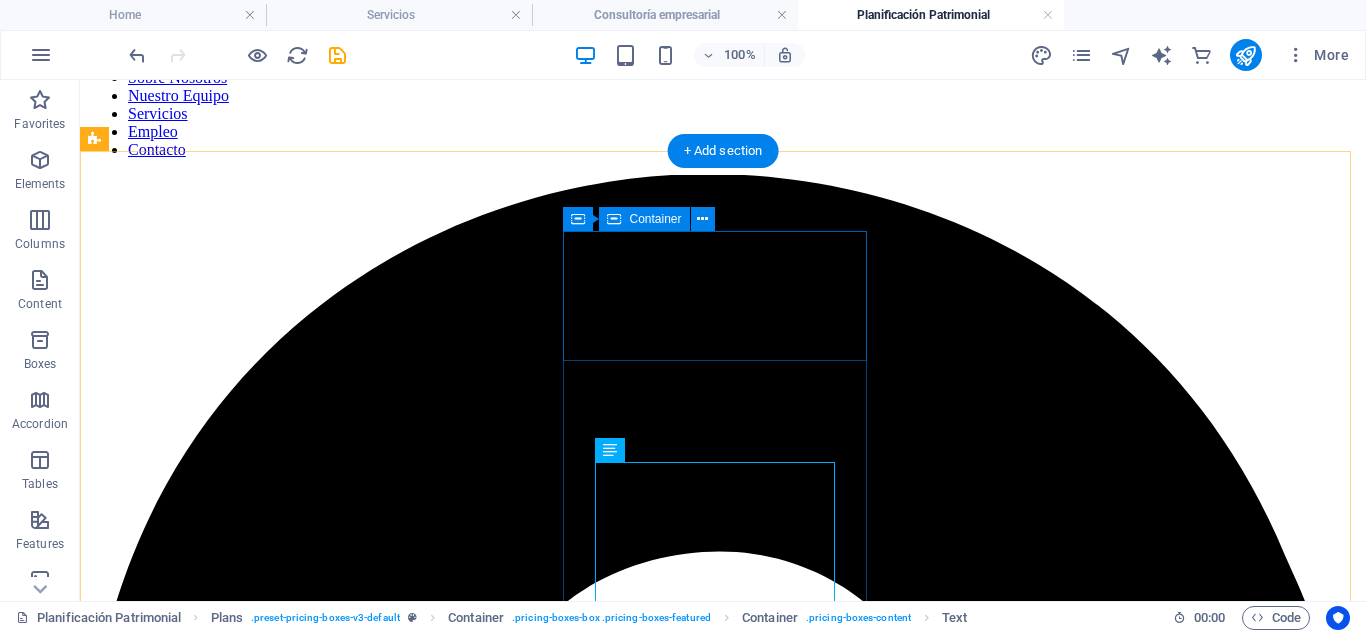 scroll, scrollTop: 57, scrollLeft: 0, axis: vertical 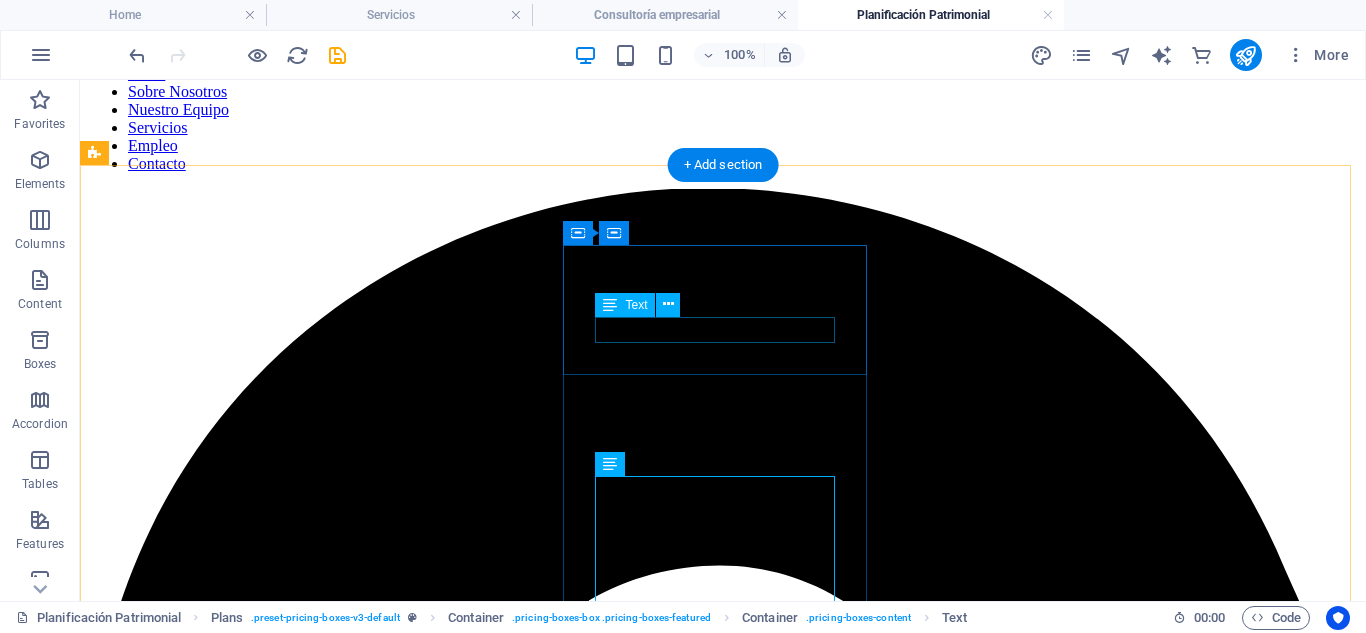 click on "Plan de Crecimiento" at bounding box center [723, 6206] 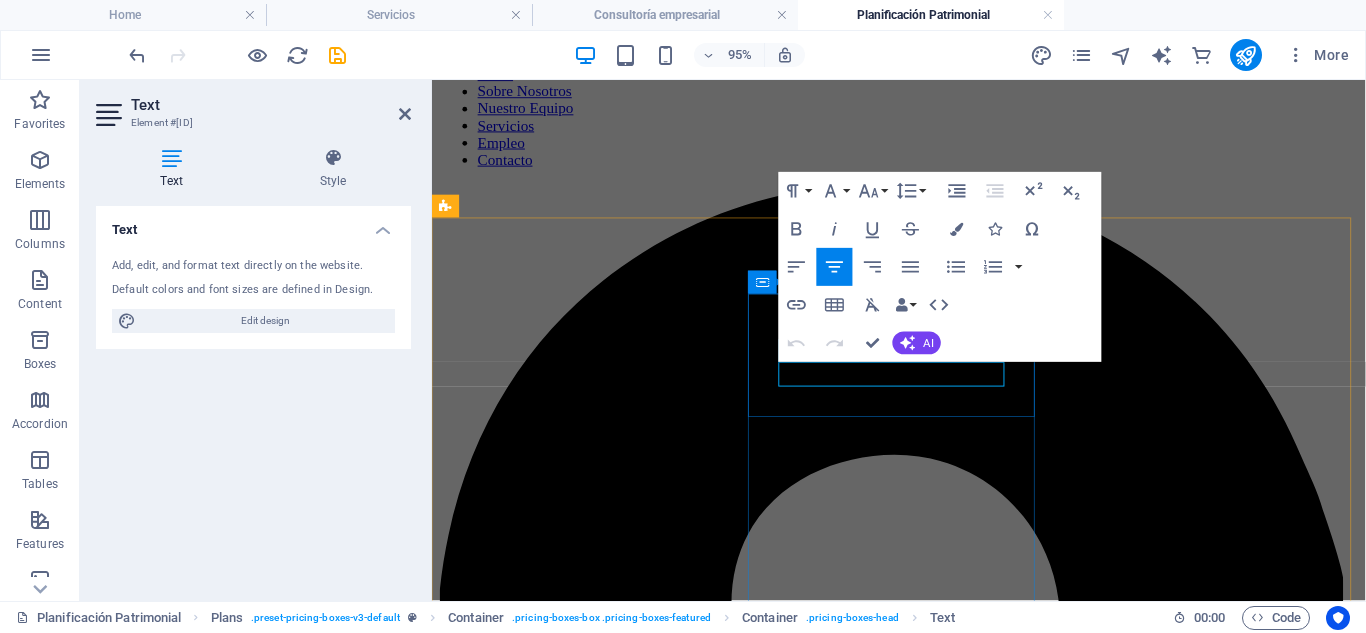 click on "Plan de Crecimiento" at bounding box center [923, 4883] 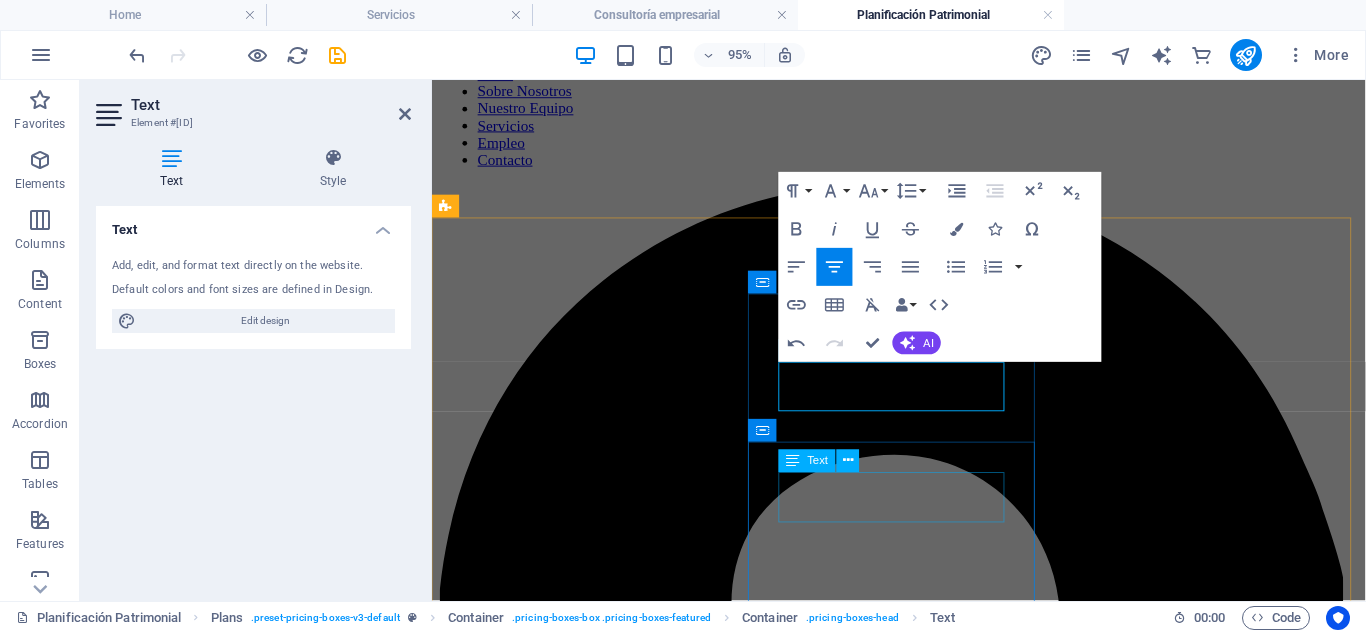 click on "€950" at bounding box center [923, 4933] 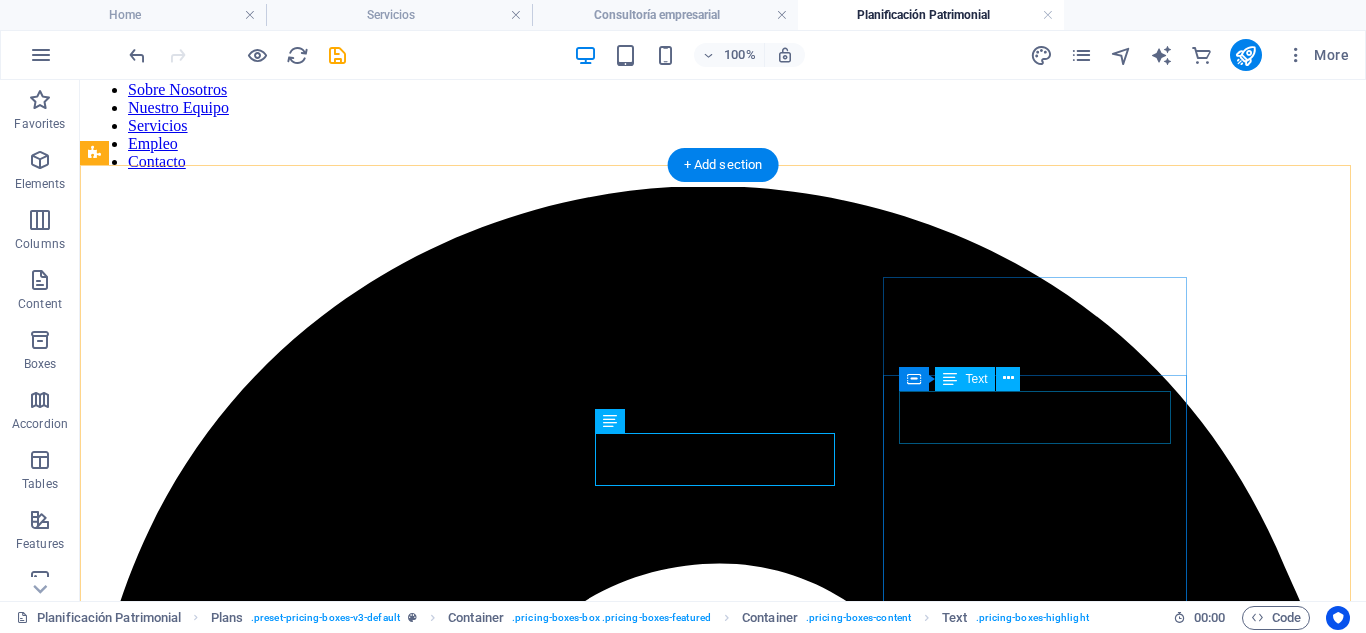 scroll, scrollTop: 190, scrollLeft: 0, axis: vertical 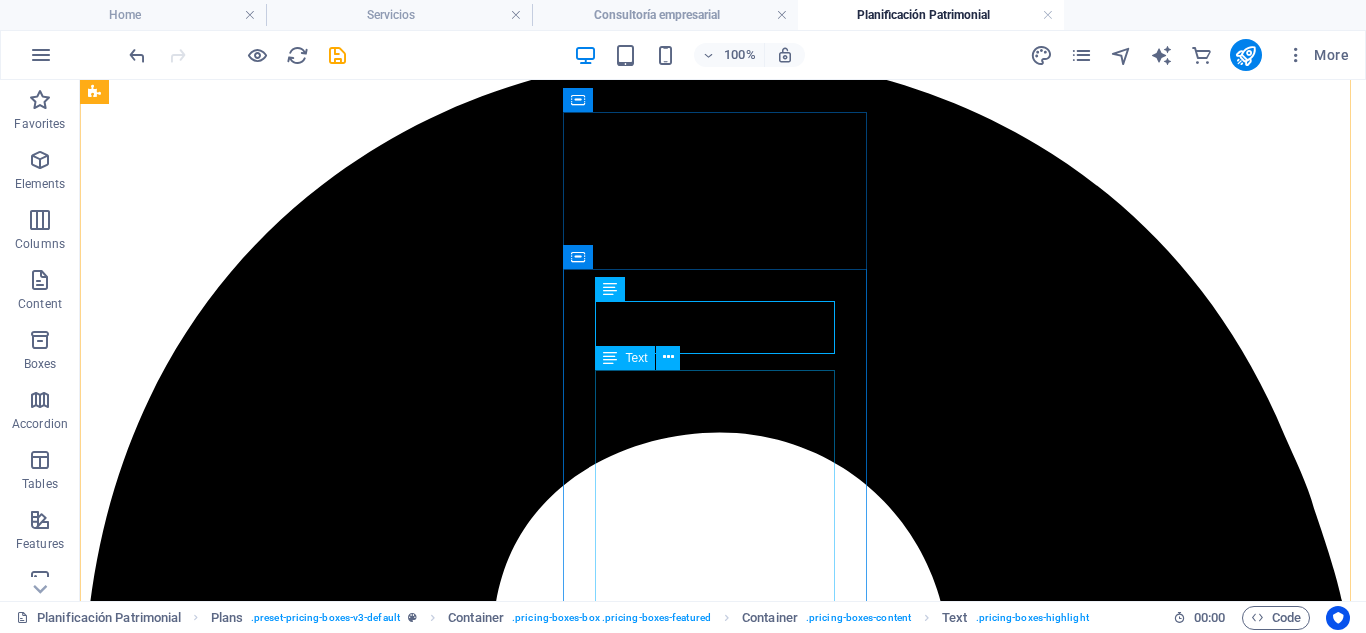 click on "Para empresas en fase de expansión nacional. Contratación laboral y redacción de contratos mercantiles Protección de propiedad intelectual (nombres, logos, software) Cumplimiento legal y normativo actualizado Reformas estatutarias y reestructuración legal" at bounding box center (723, 6291) 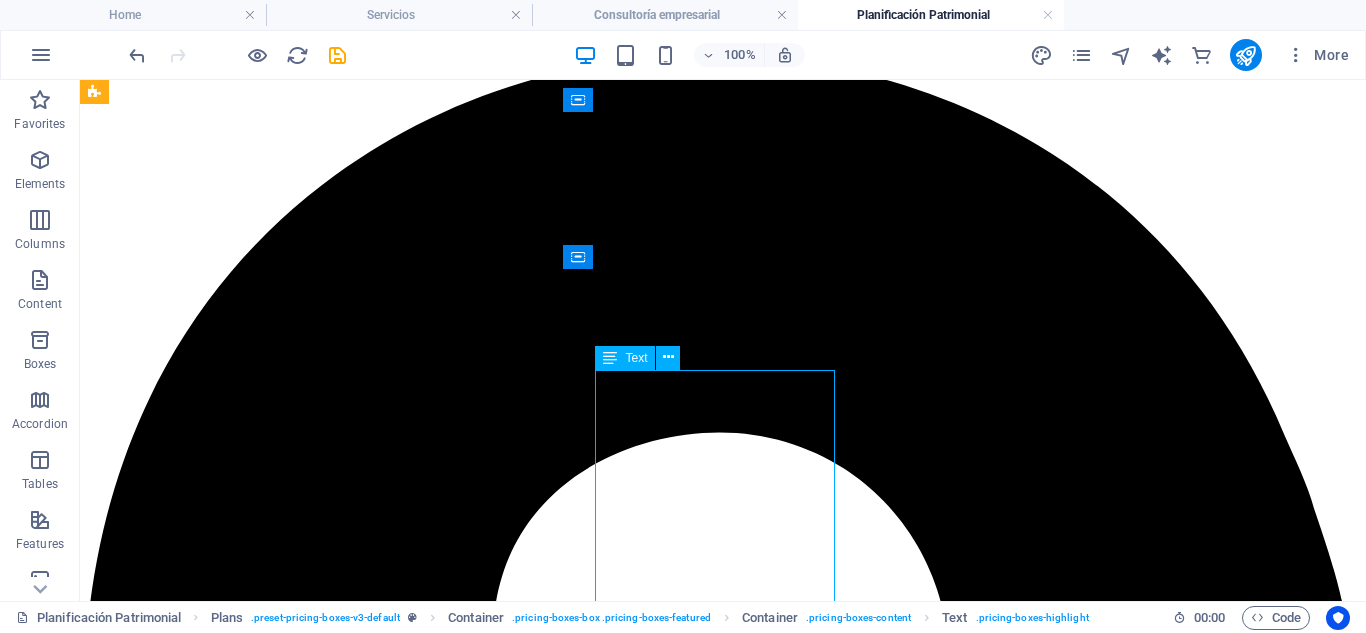 click on "Para empresas en fase de expansión nacional. Contratación laboral y redacción de contratos mercantiles Protección de propiedad intelectual (nombres, logos, software) Cumplimiento legal y normativo actualizado Reformas estatutarias y reestructuración legal" at bounding box center [723, 6291] 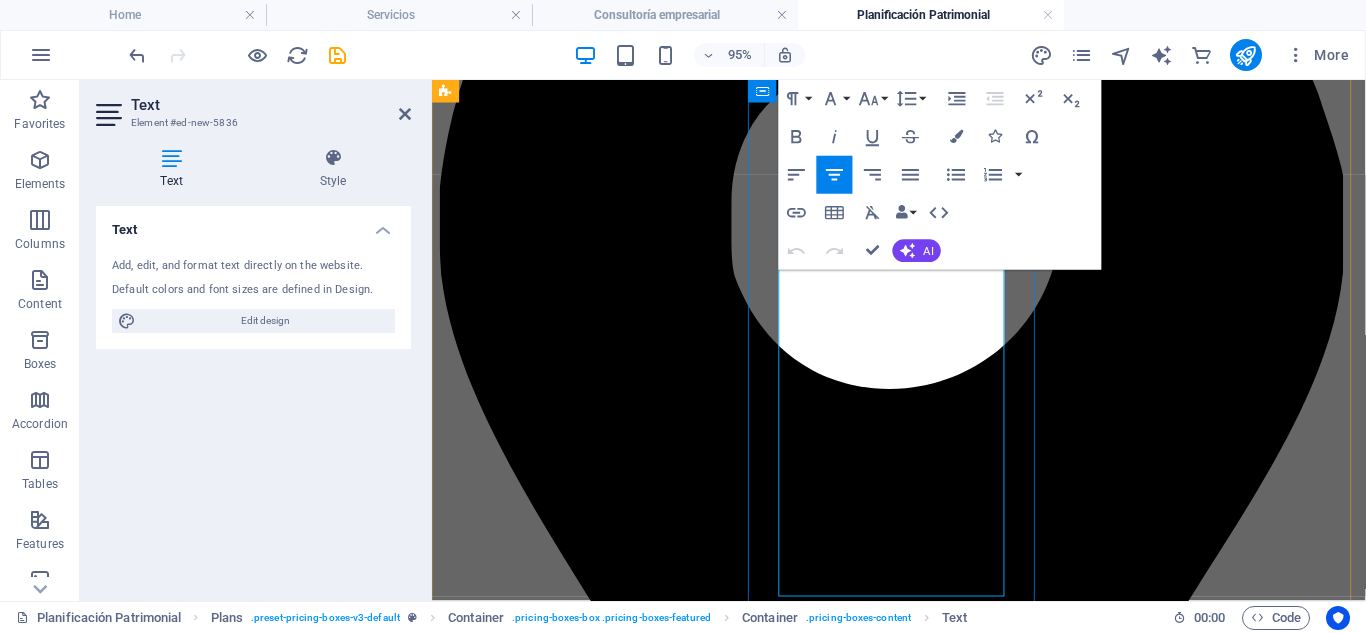 scroll, scrollTop: 517, scrollLeft: 0, axis: vertical 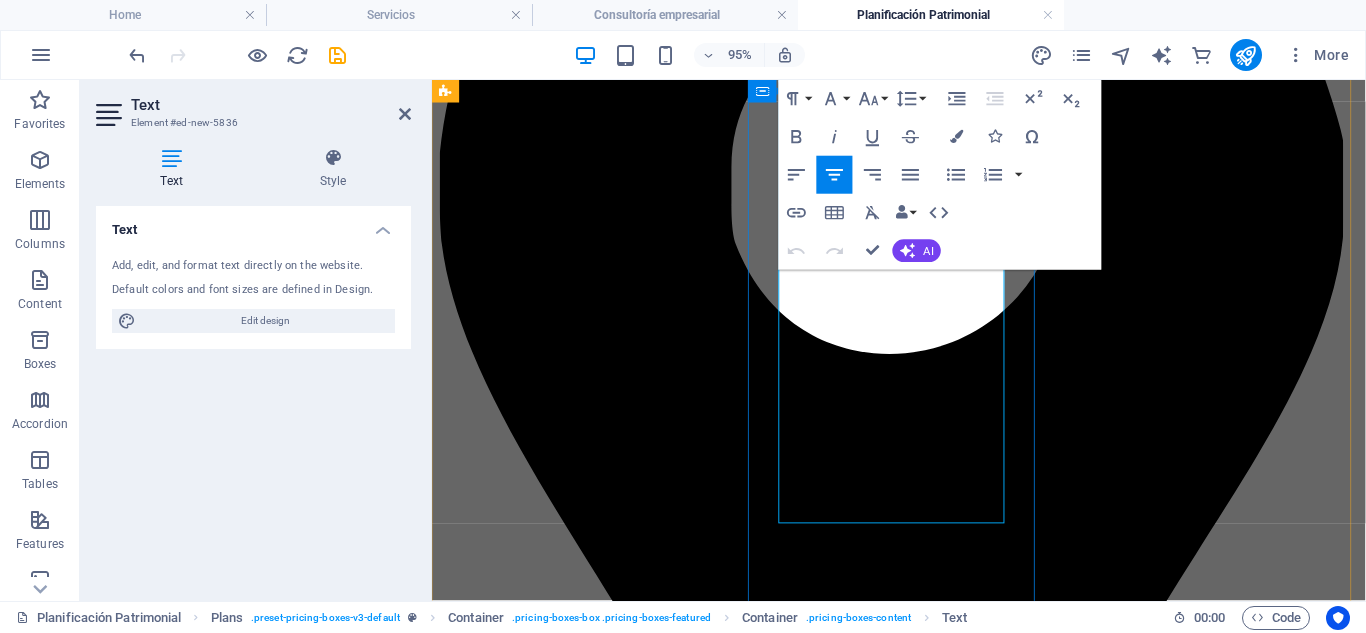 drag, startPoint x: 817, startPoint y: 382, endPoint x: 1010, endPoint y: 527, distance: 241.40009 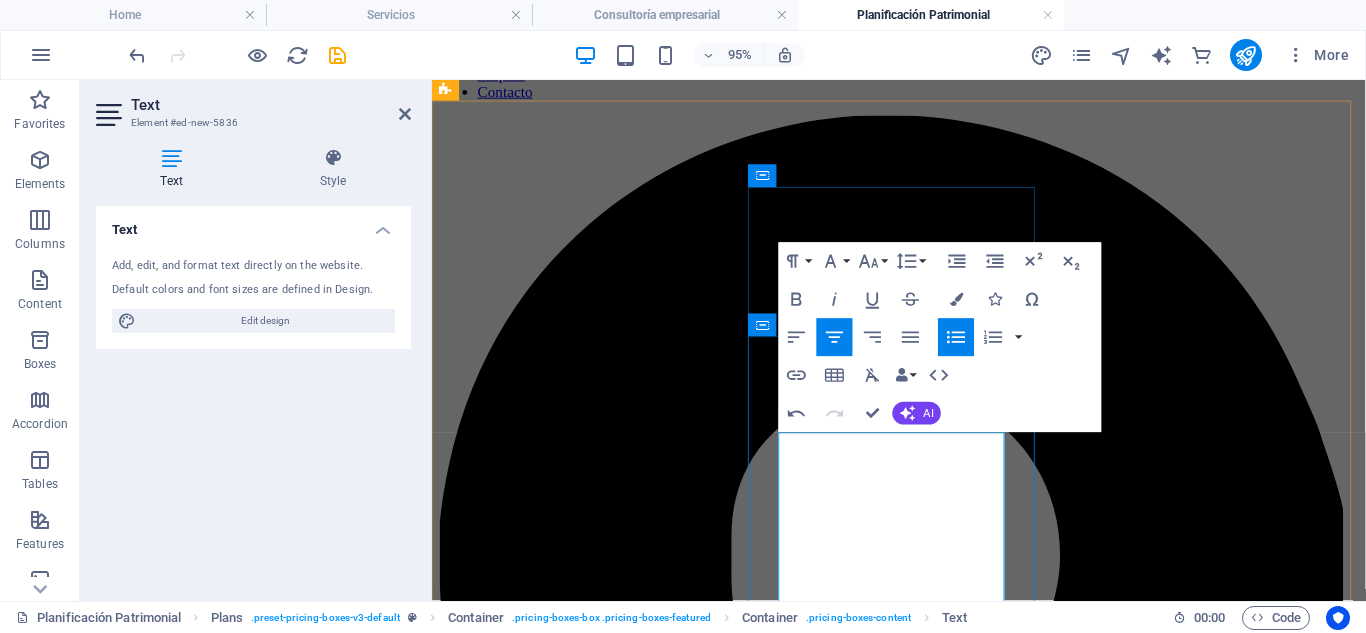 scroll, scrollTop: 261, scrollLeft: 0, axis: vertical 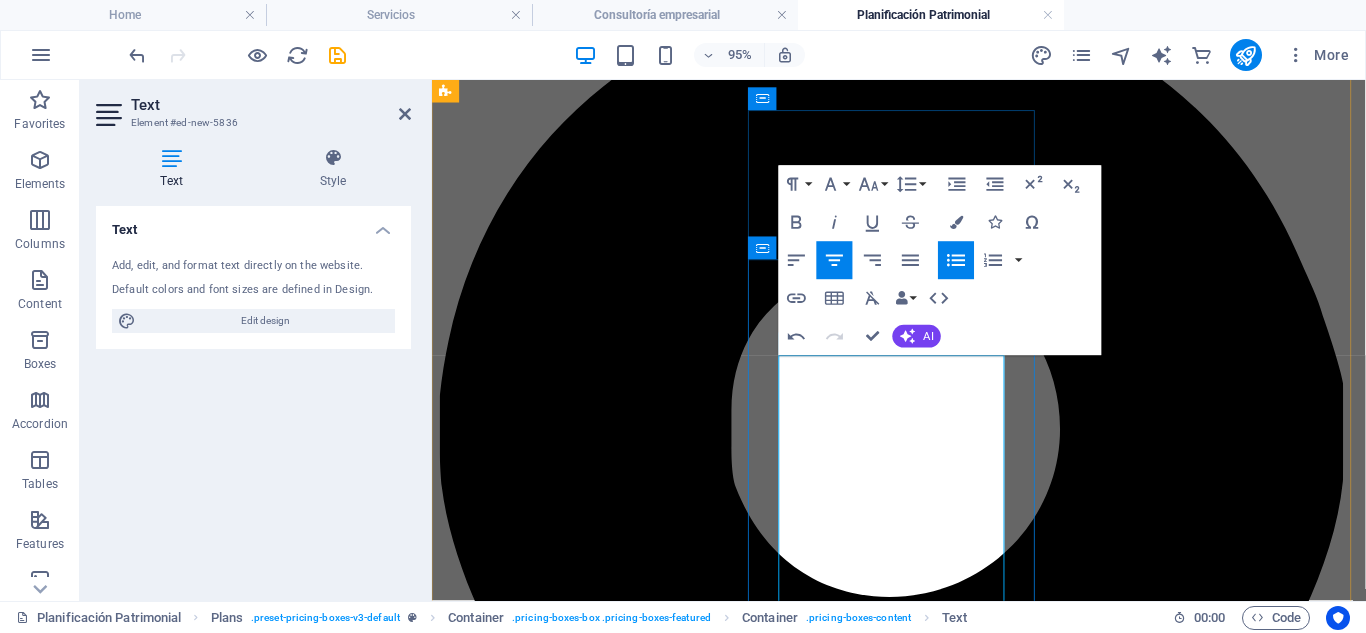 drag, startPoint x: 829, startPoint y: 469, endPoint x: 1031, endPoint y: 503, distance: 204.8414 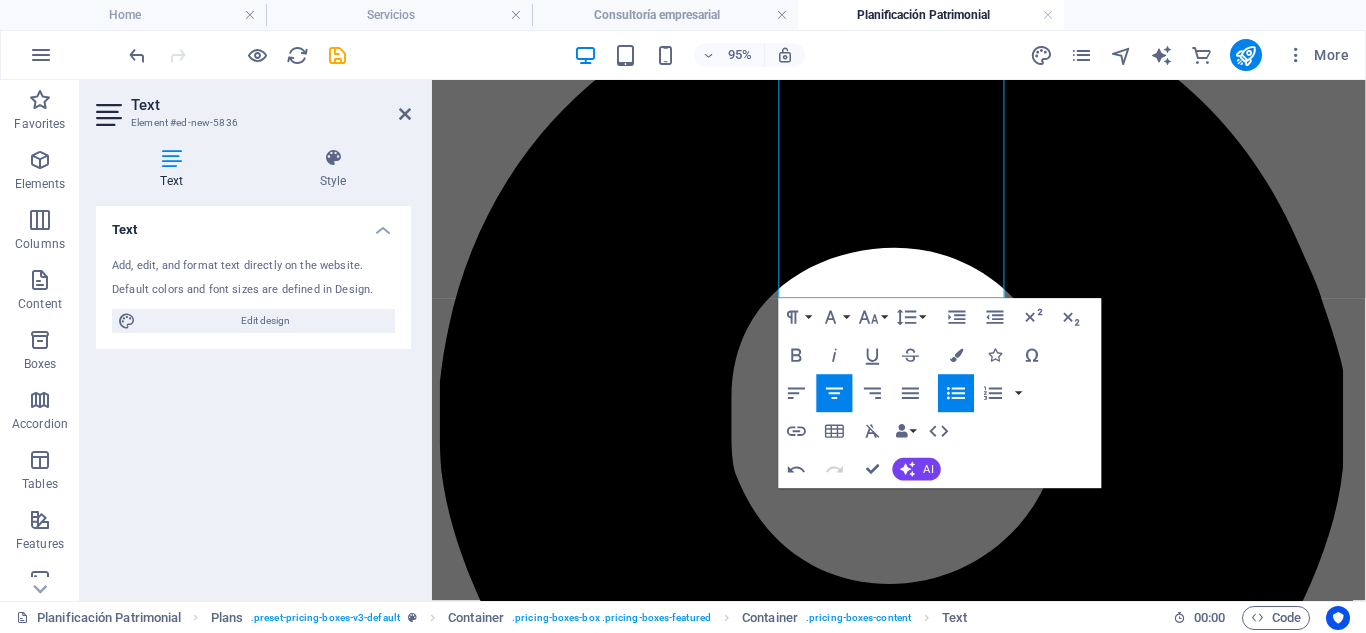 scroll, scrollTop: 674, scrollLeft: 0, axis: vertical 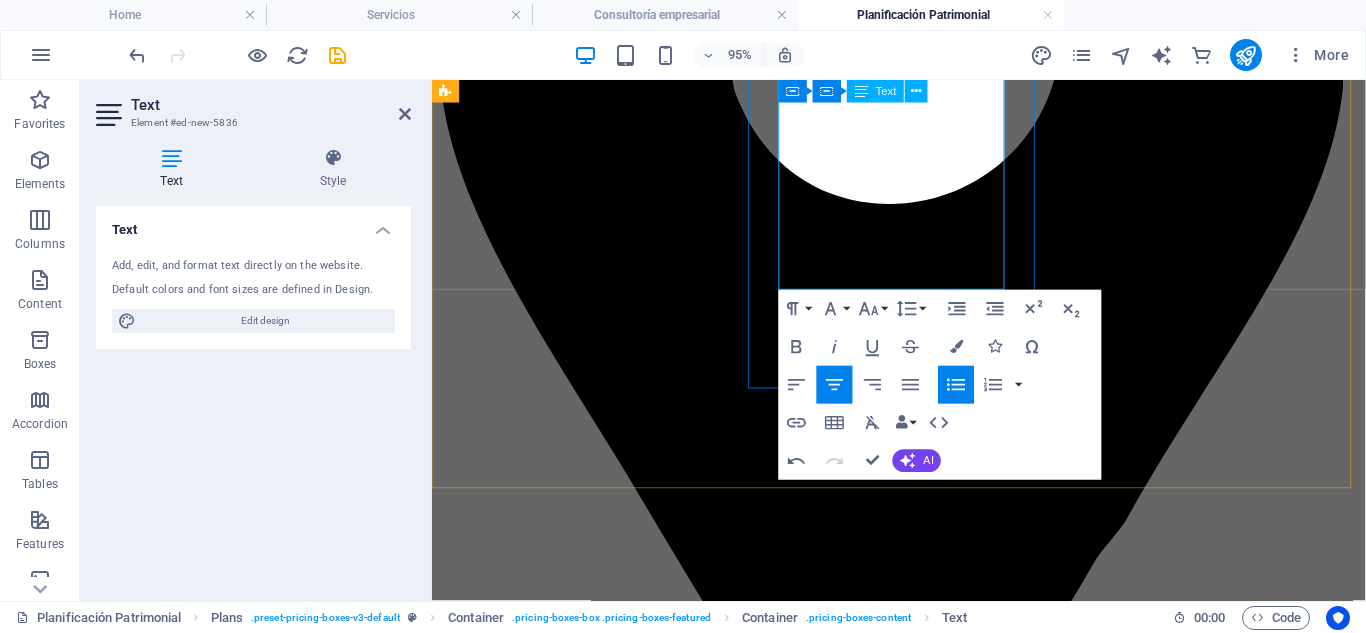 click on "Coordinación con notarios y asesores fiscales" at bounding box center [943, 4518] 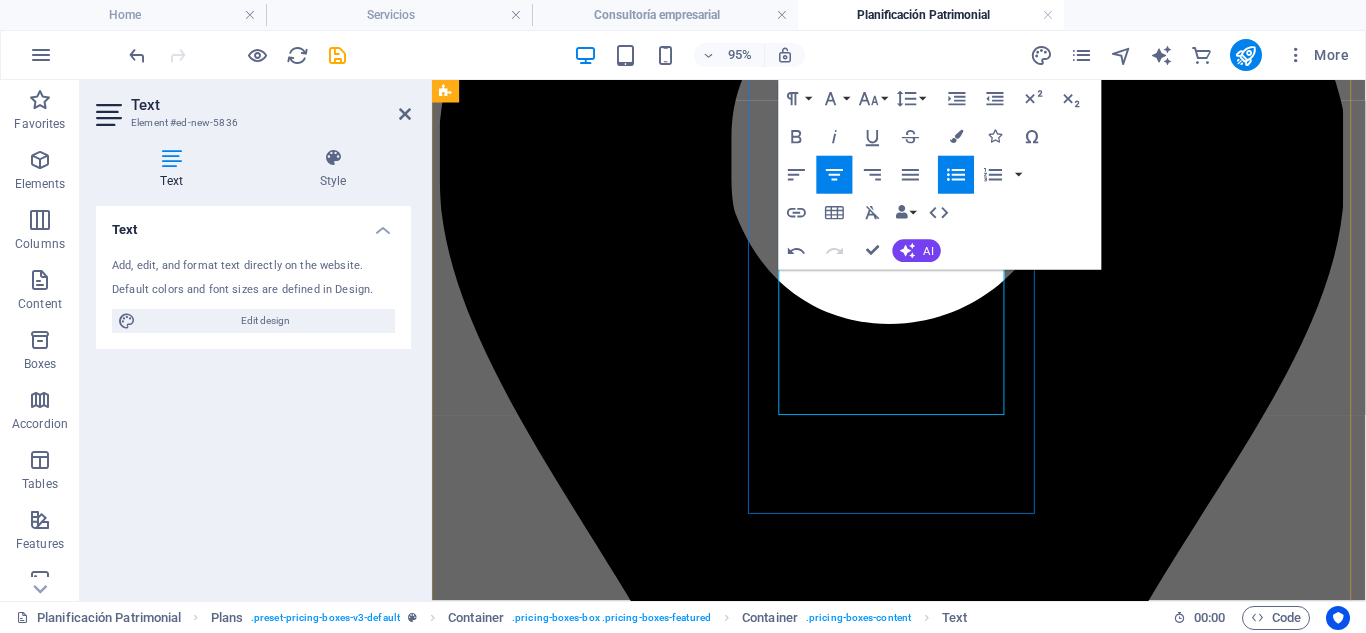 scroll, scrollTop: 541, scrollLeft: 0, axis: vertical 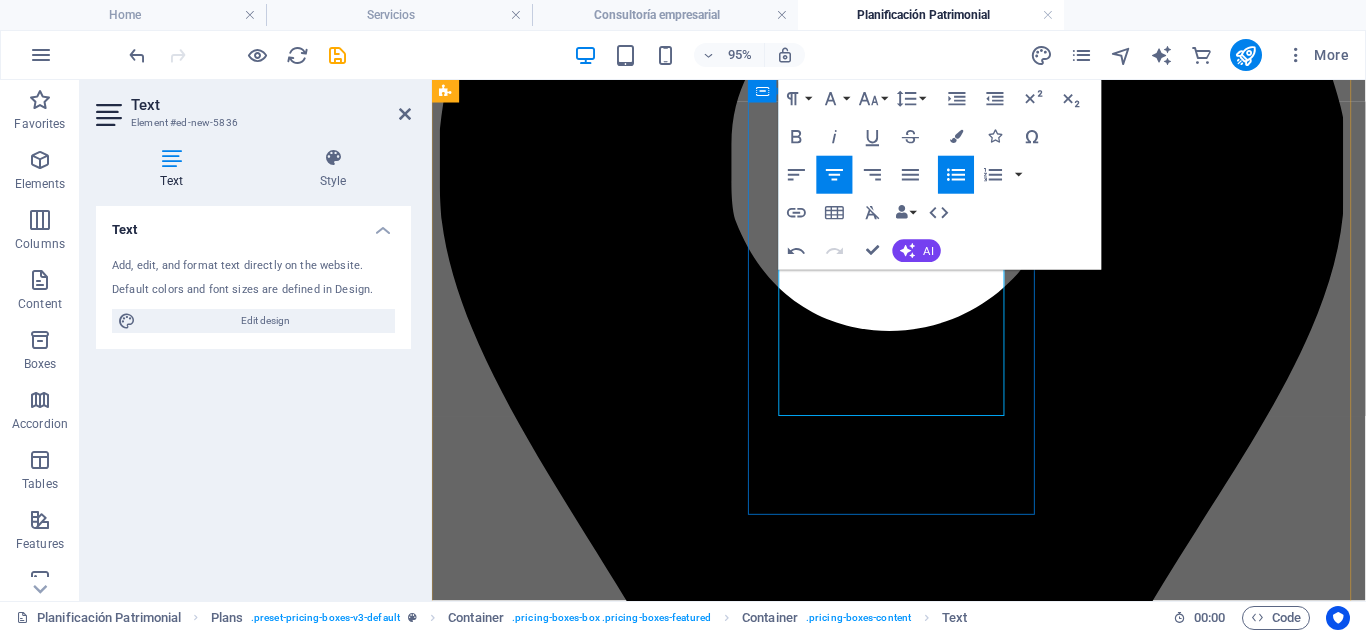 click on "Coordinación con notarios y asesores fiscales" at bounding box center (943, 4651) 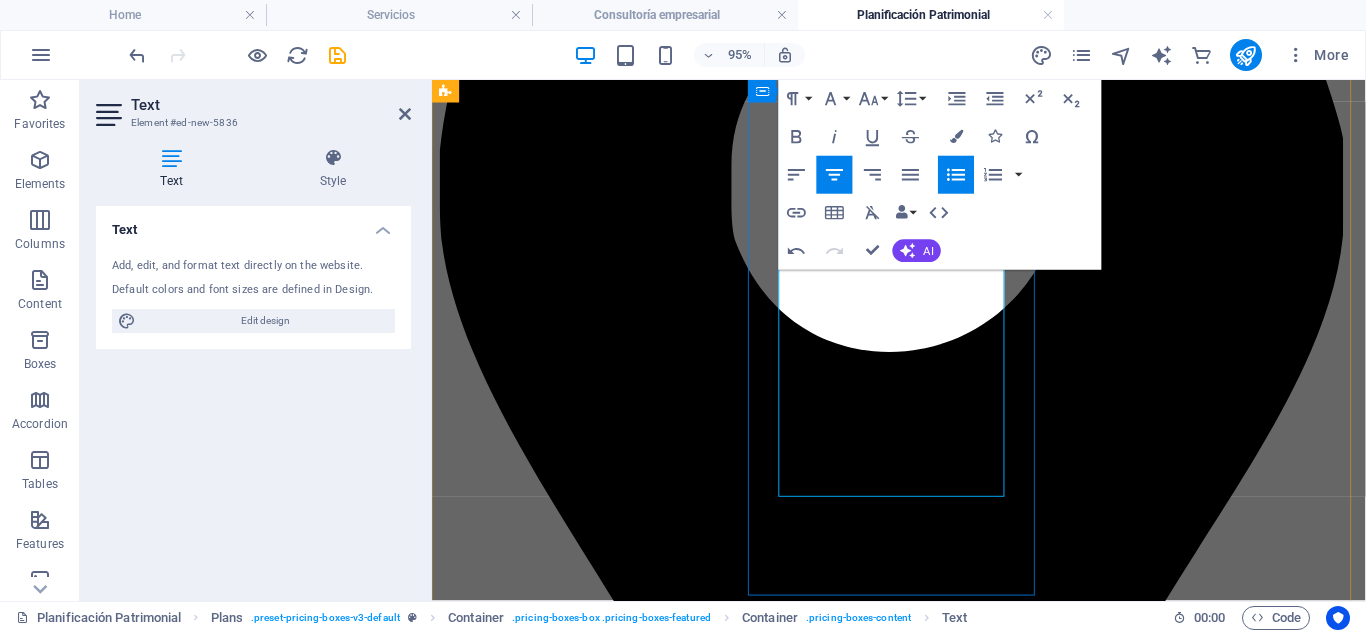 scroll, scrollTop: 517, scrollLeft: 0, axis: vertical 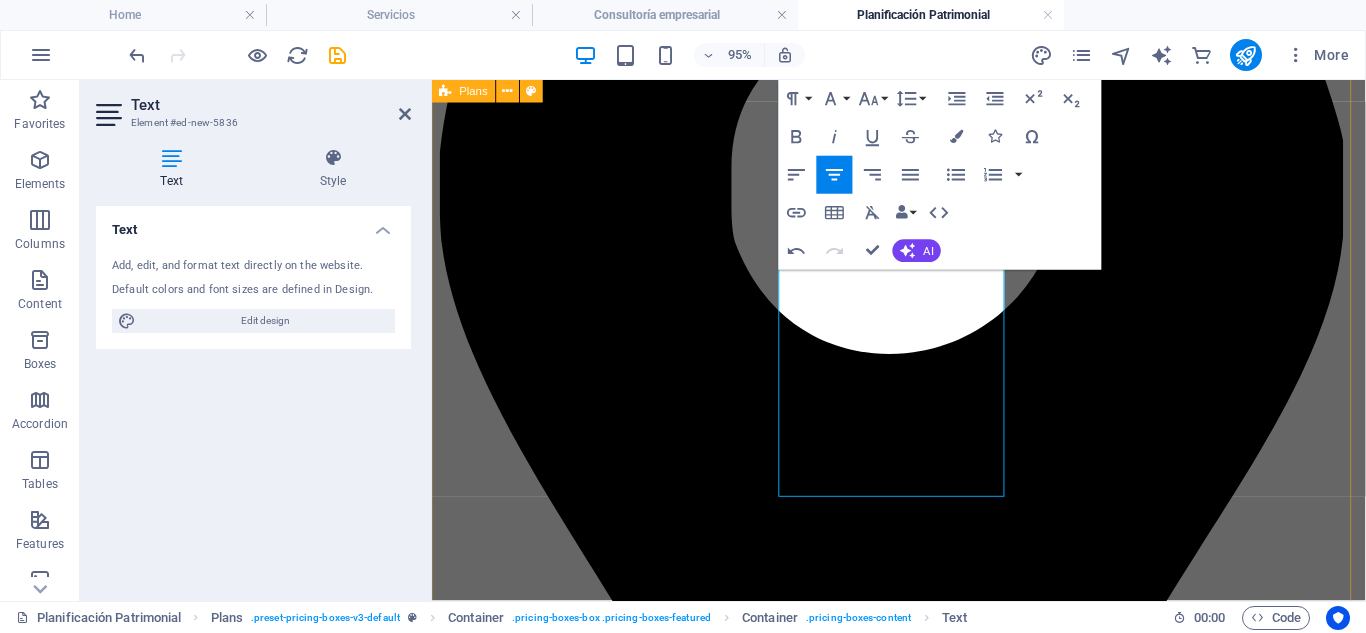 click on "Plan Familiar Básico €1600 Para personas que desean asegurar la correcta transmisión de bienes. Asesoría en donaciones y herencias Análisis de cargas fiscales hereditarias Estrategia básica de protección patrimonial Redacción de testamento Más información Plan de Protección Avanzada €950 Para familias con activos diversos o estructuras complejas. Planificación sucesoria internacional Blindaje ante posibles reclamaciones de terceros Coordinación con notarios y asesores fiscales Estructuración de sociedades patrimoniales Más información Plan Internacional €5000 Para empresas que buscan operar en el extranjero o atraer inversores. Asesoría fiscal internacional y optimización tributaria Redacción de contratos internacionales y acuerdos de socios Acompañamiento en negociación y alianzas transfronterizas Estrategia jurídica para expansión internacional Más información" at bounding box center [923, 4142] 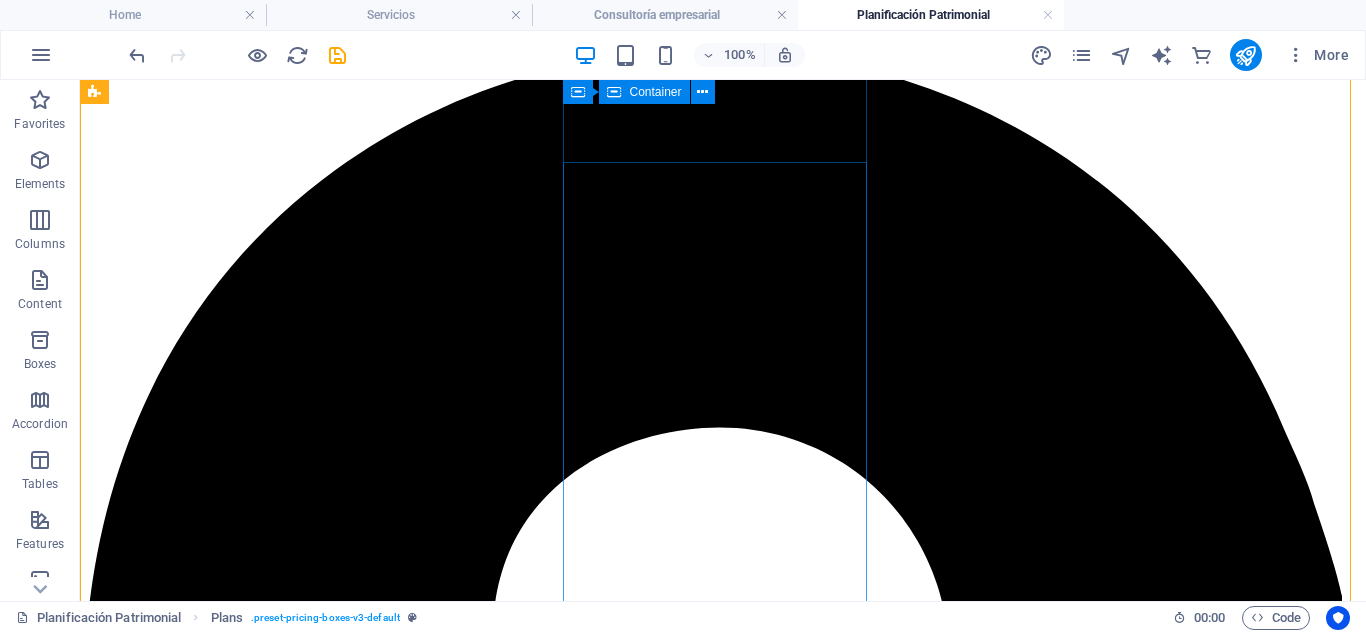 scroll, scrollTop: 190, scrollLeft: 0, axis: vertical 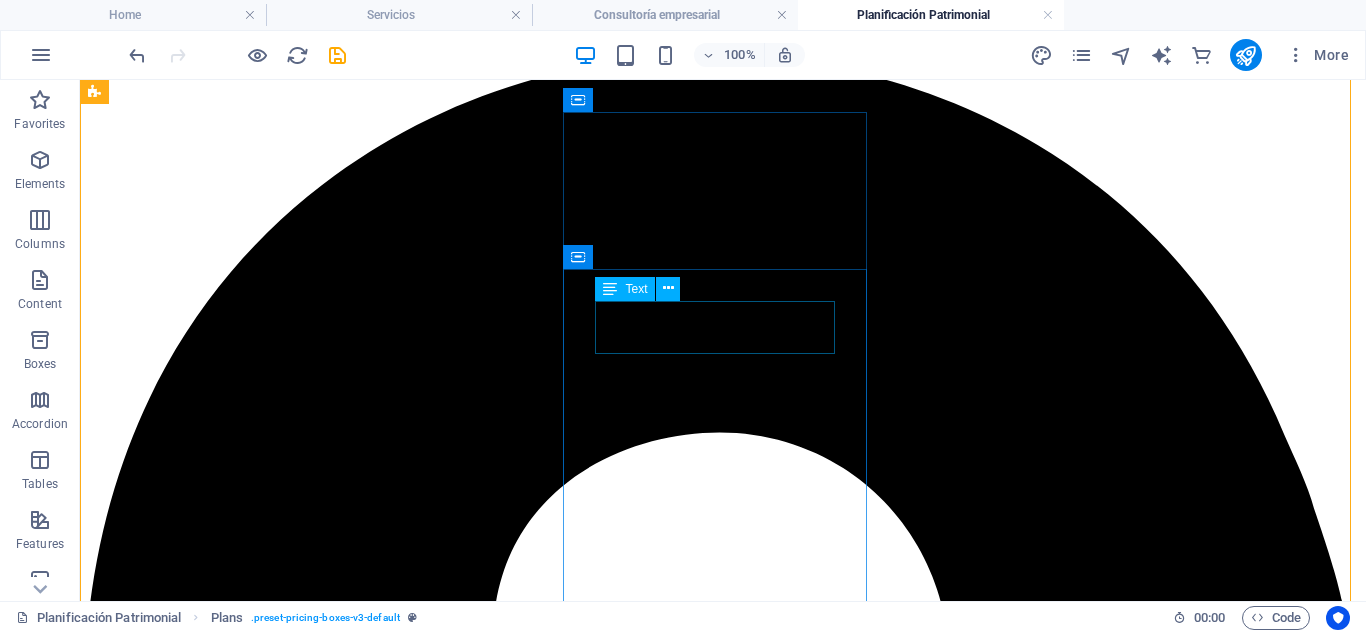click on "€950" at bounding box center (723, 6123) 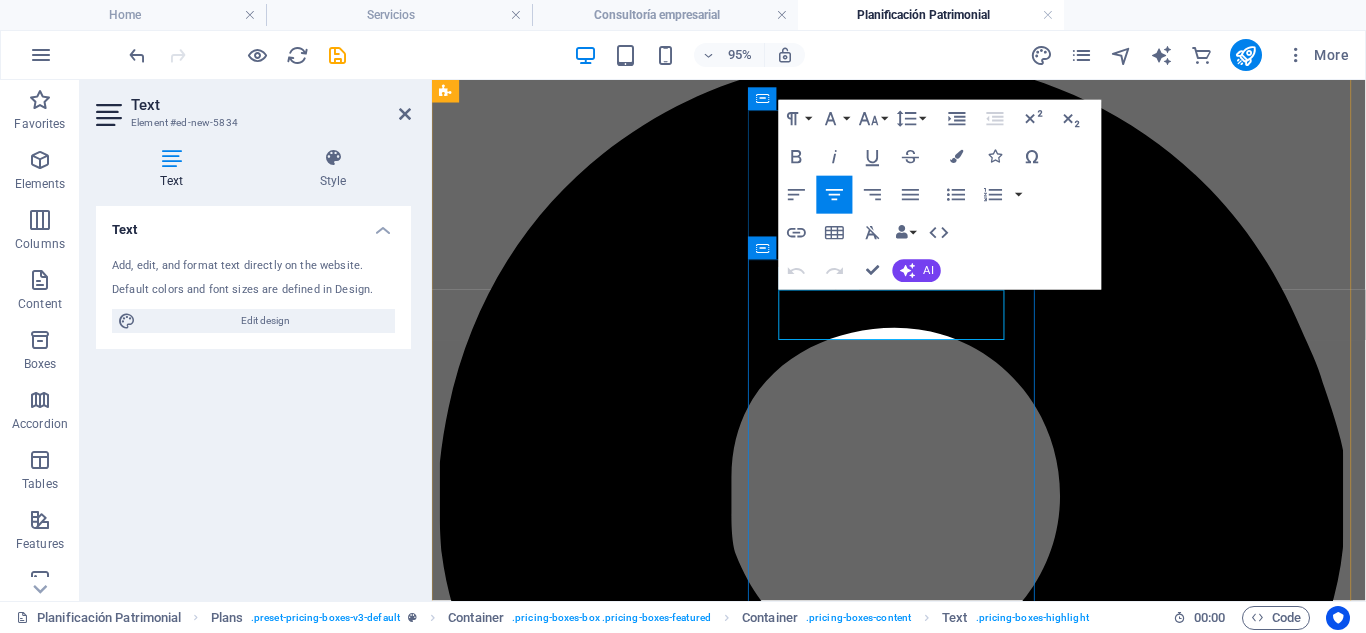 scroll, scrollTop: 250, scrollLeft: 0, axis: vertical 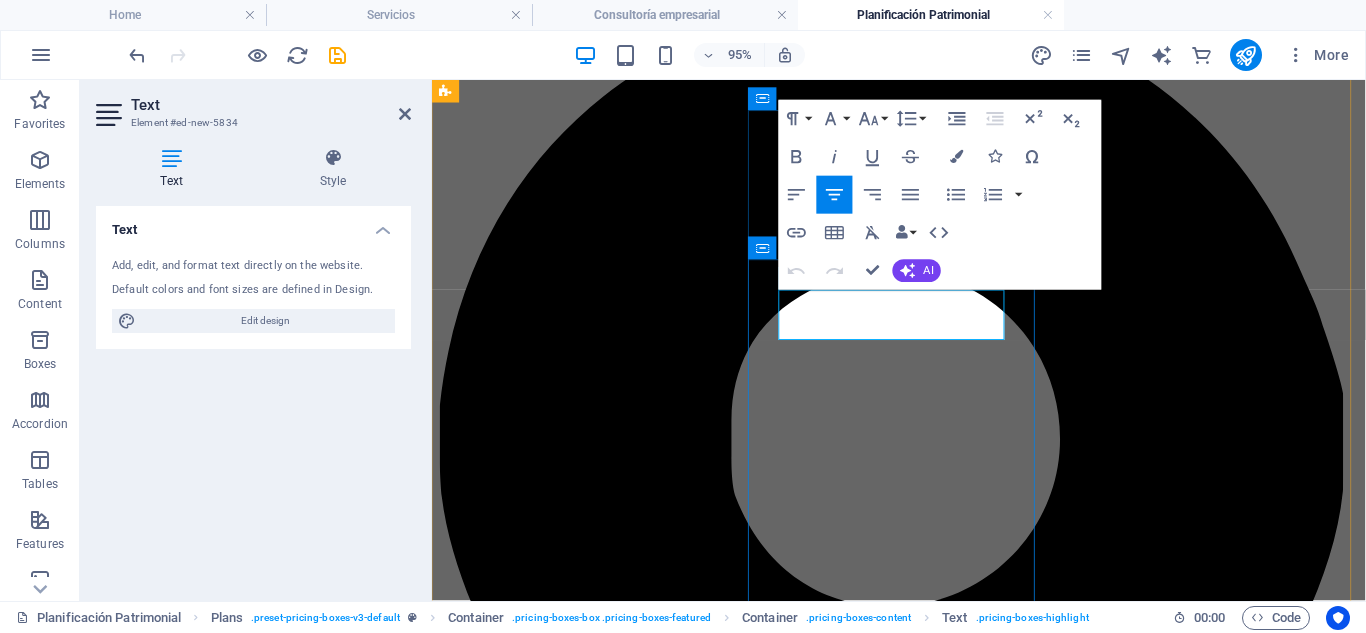 click on "€950" at bounding box center [923, 4740] 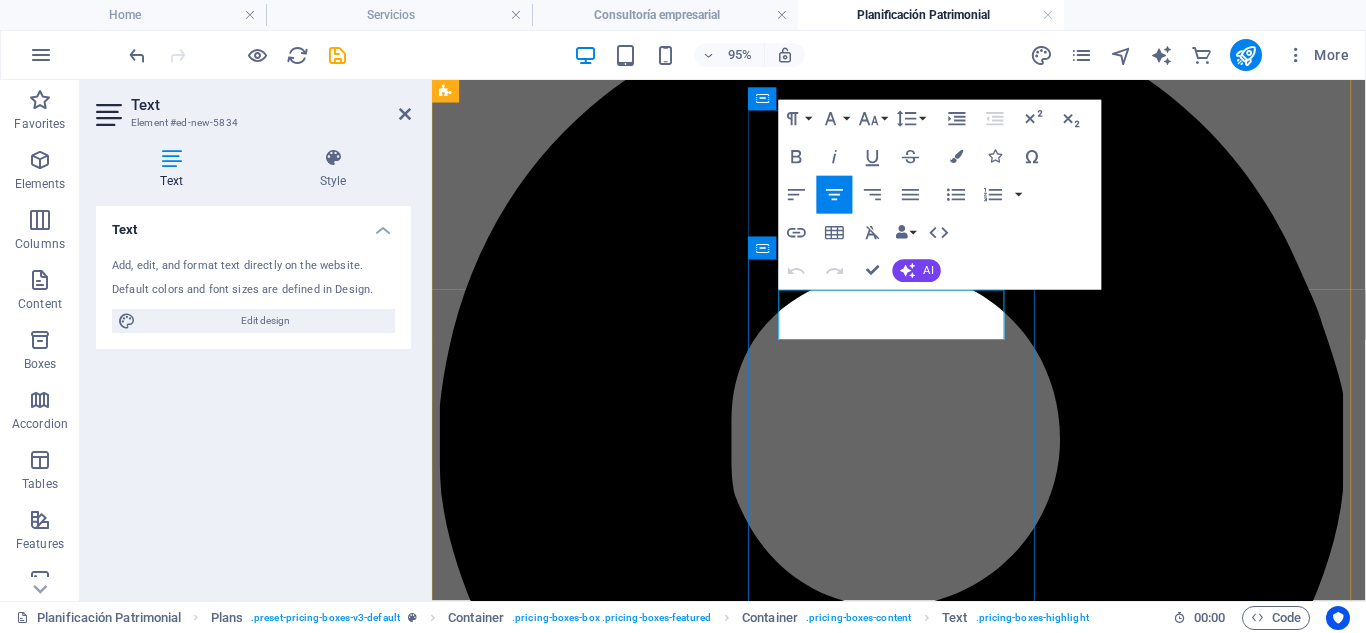 drag, startPoint x: 904, startPoint y: 328, endPoint x: 959, endPoint y: 328, distance: 55 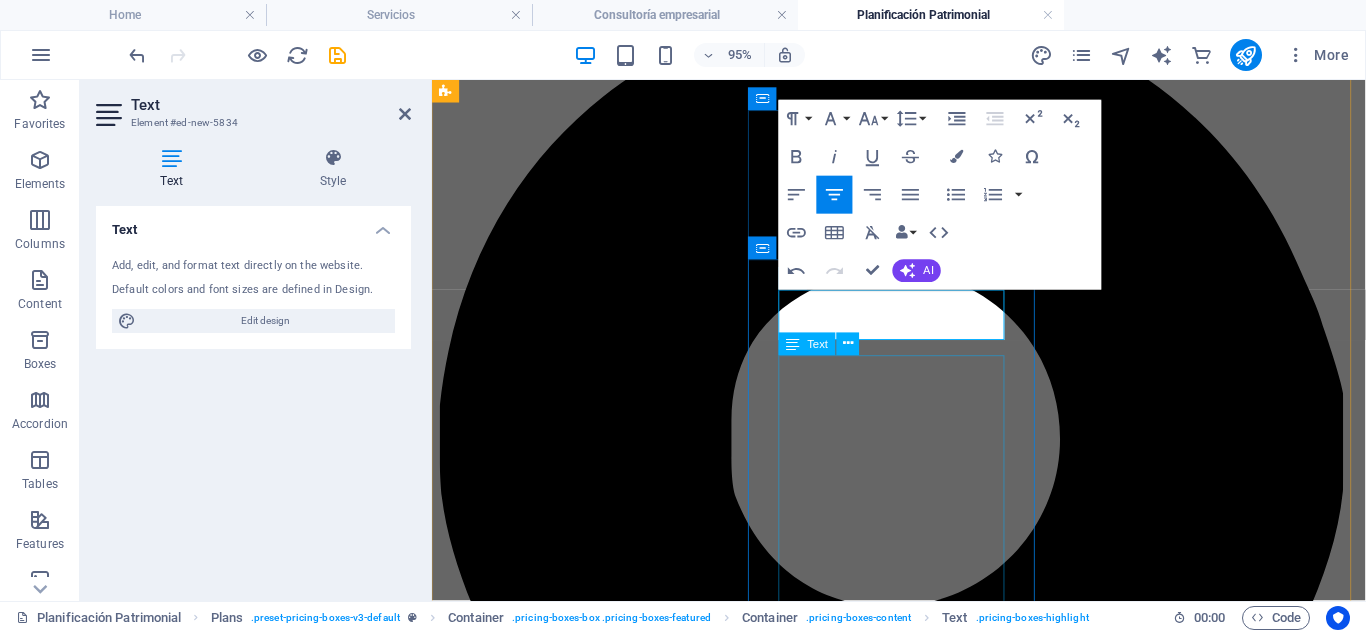 click on "Para familias con activos diversos o estructuras complejas. Planificación sucesoria internacional Blindaje ante posibles reclamaciones de terceros Coordinación con notarios y asesores fiscales Estructuración de sociedades patrimoniales" at bounding box center [923, 4891] 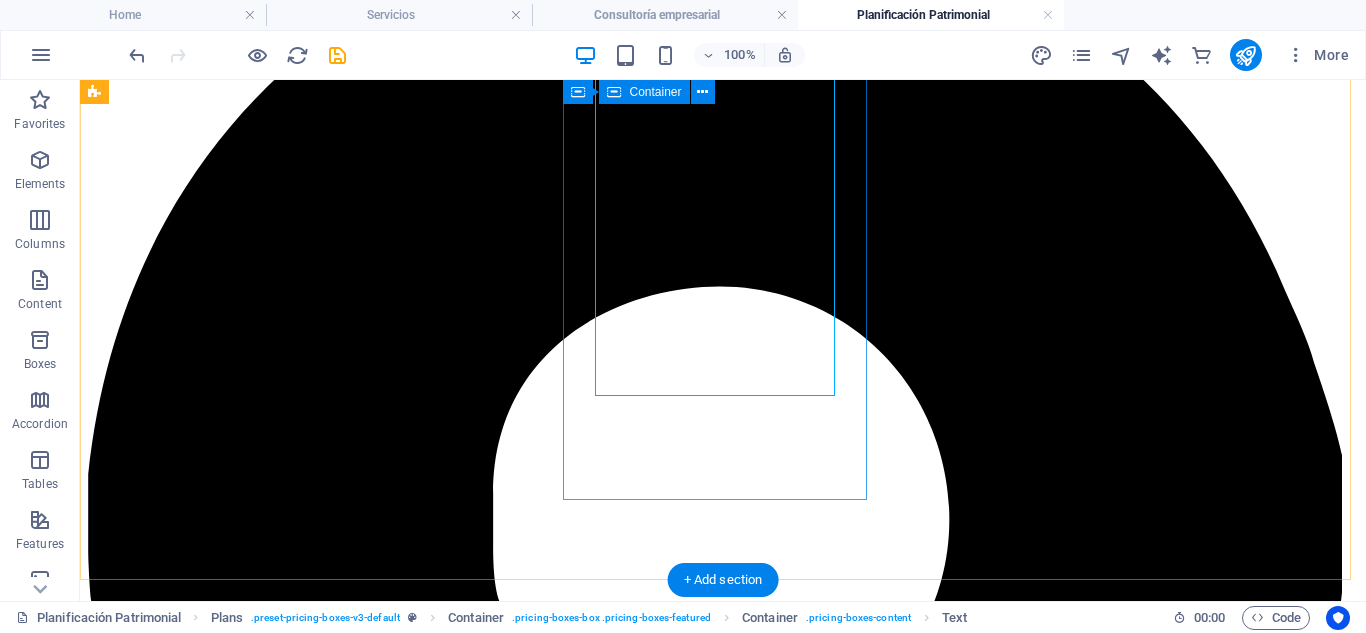 scroll, scrollTop: 190, scrollLeft: 0, axis: vertical 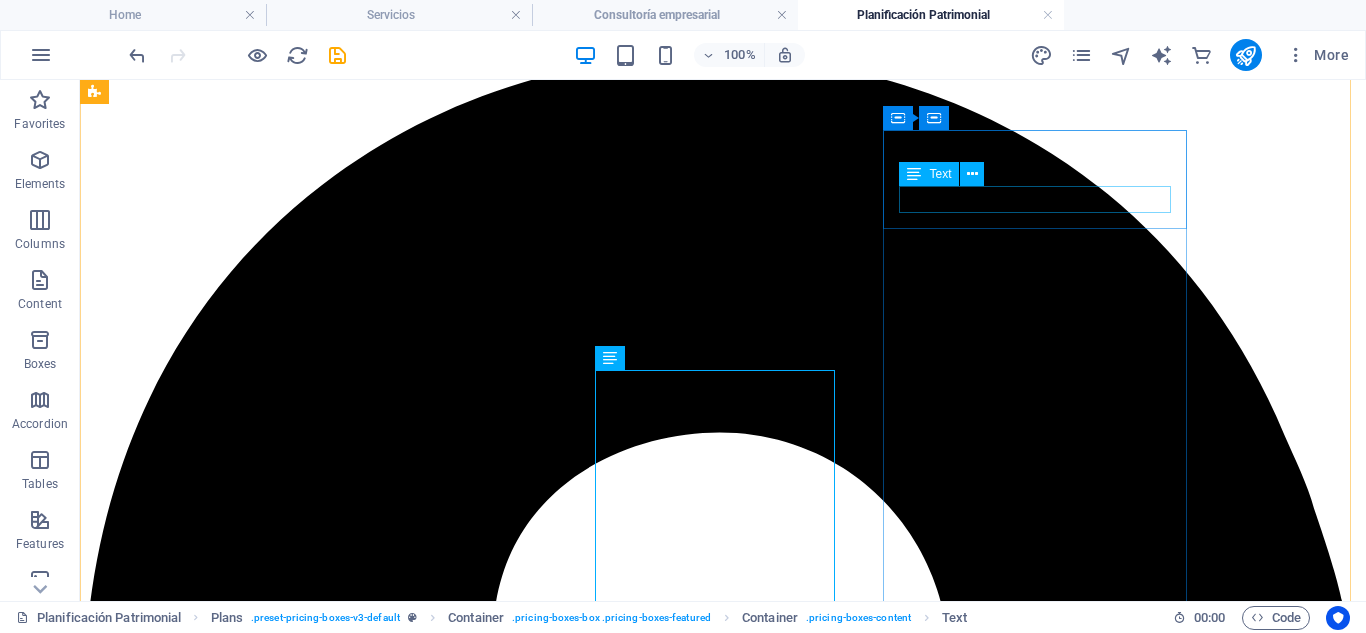 click on "Plan Internacional" at bounding box center (723, 7677) 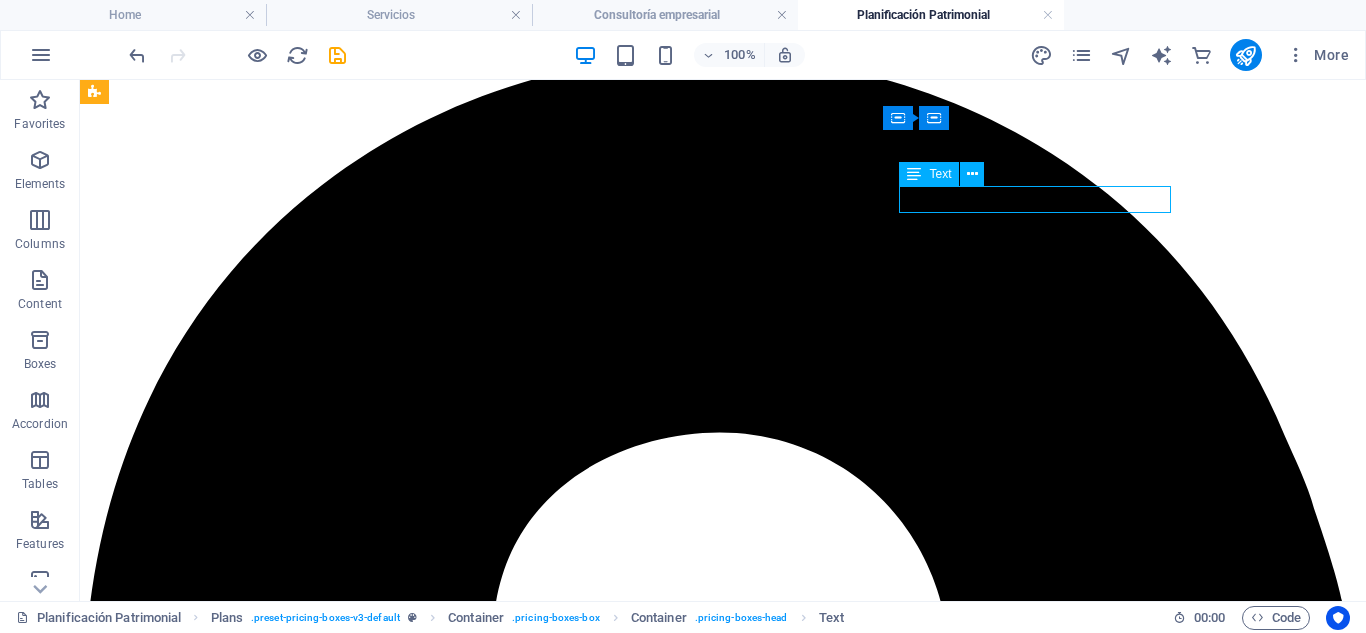click on "Plan Internacional" at bounding box center [723, 7677] 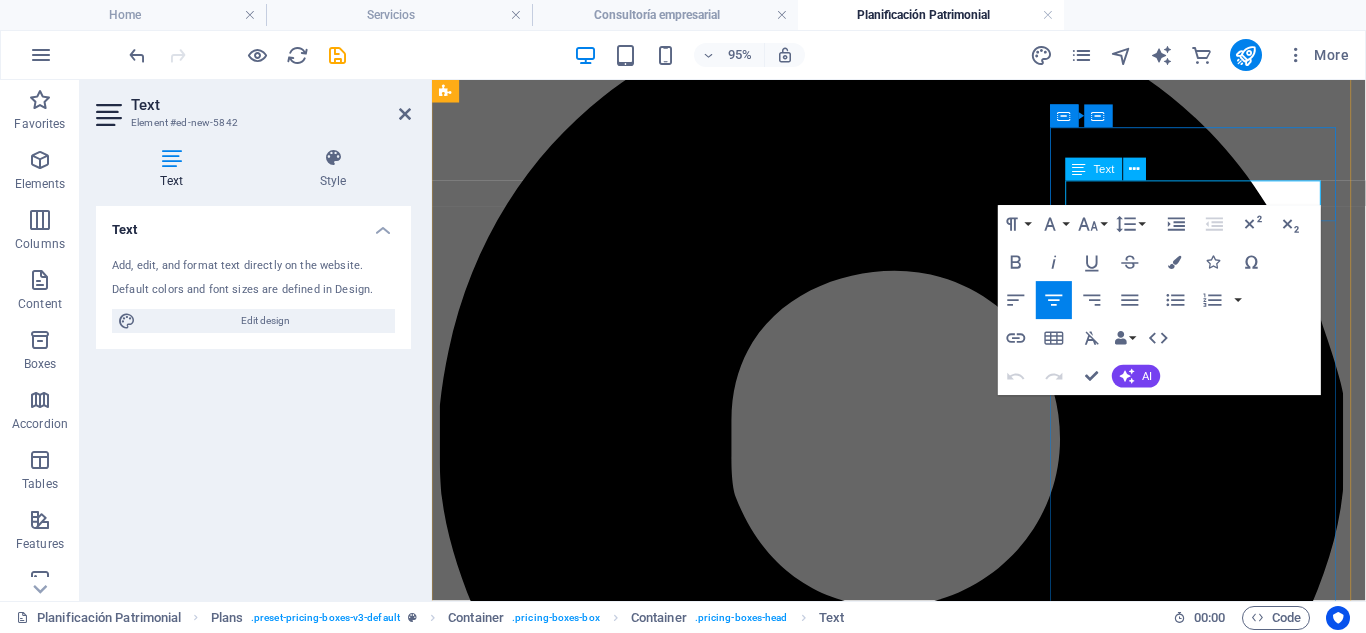 click on "Plan Internacional" at bounding box center (923, 6003) 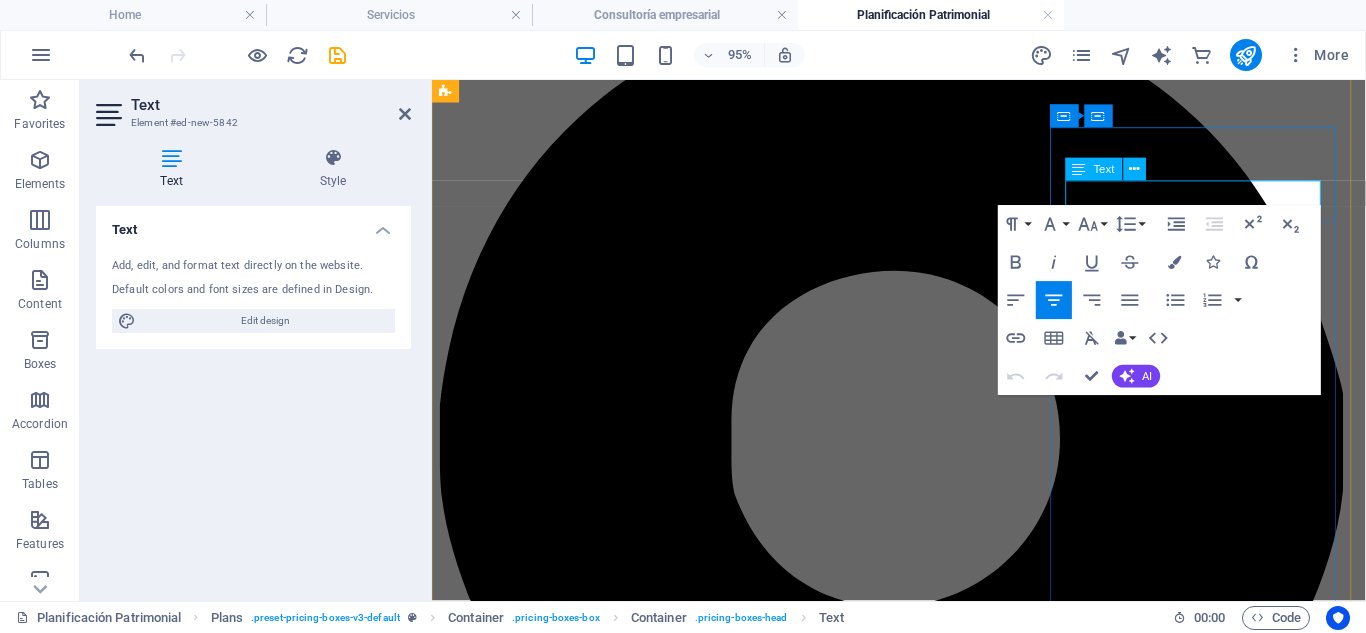 click on "Plan Internacional" at bounding box center [923, 6003] 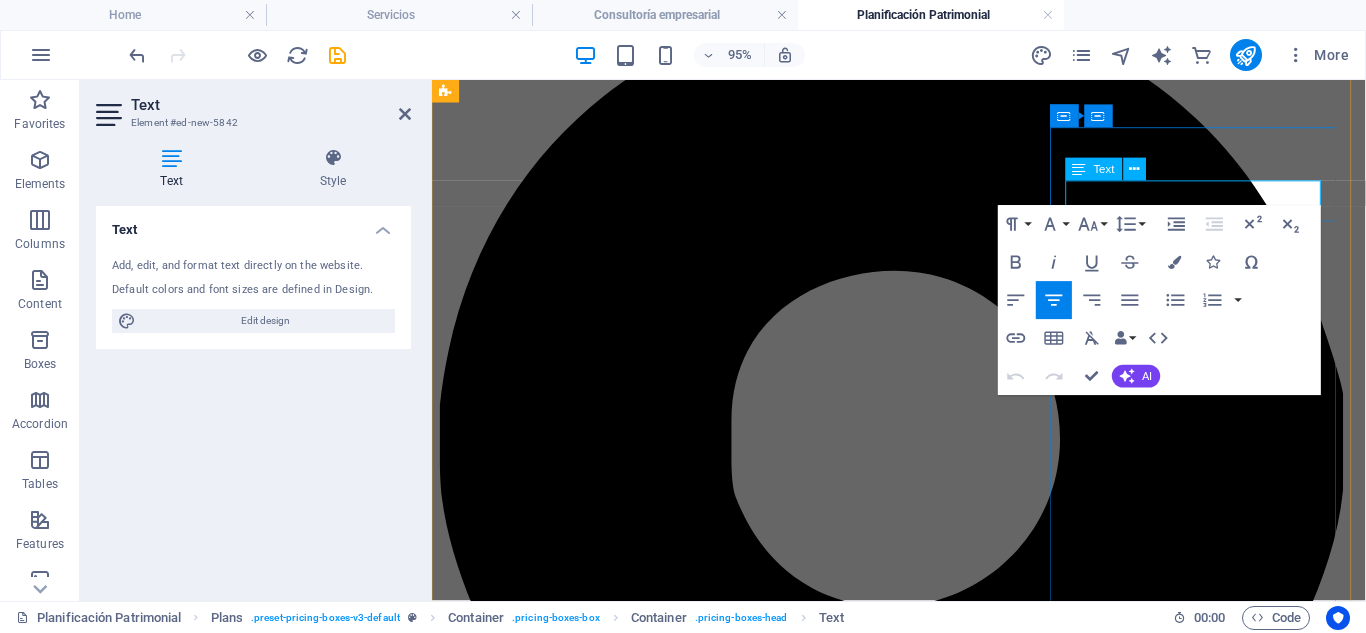 click on "Plan Internacional" at bounding box center (923, 6003) 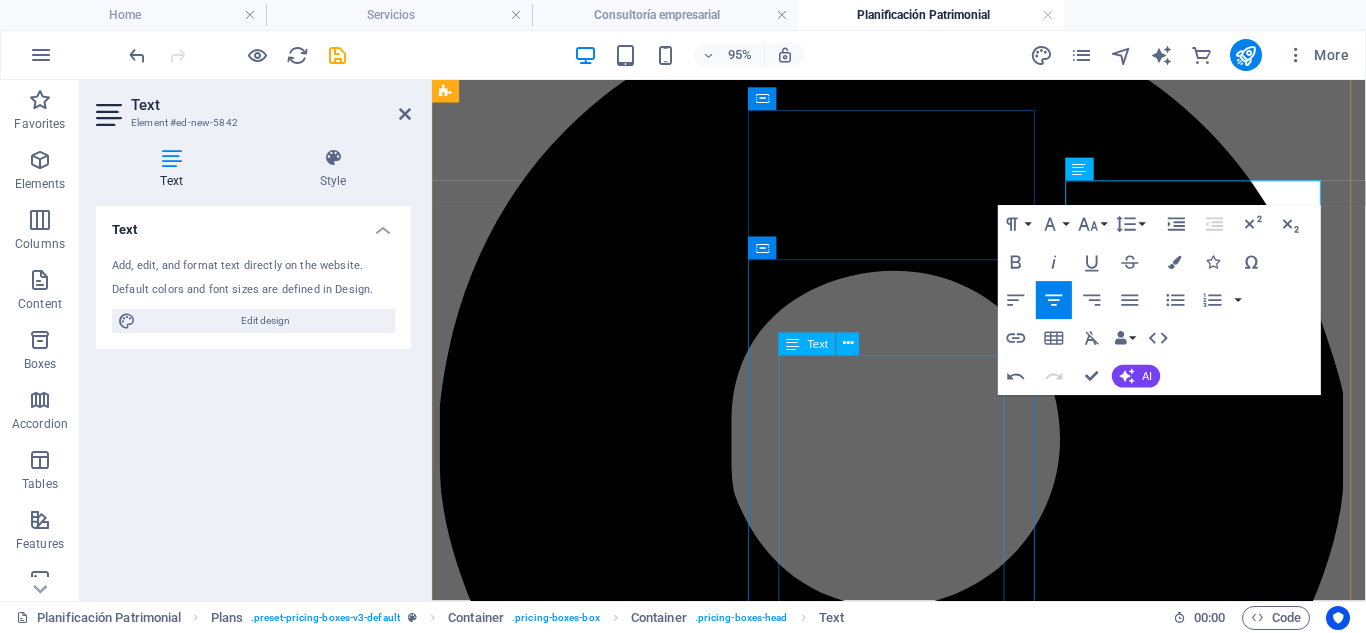 click on "Para familias con activos diversos o estructuras complejas. Planificación sucesoria internacional Blindaje ante posibles reclamaciones de terceros Coordinación con notarios y asesores fiscales Estructuración de sociedades patrimoniales" at bounding box center (923, 4891) 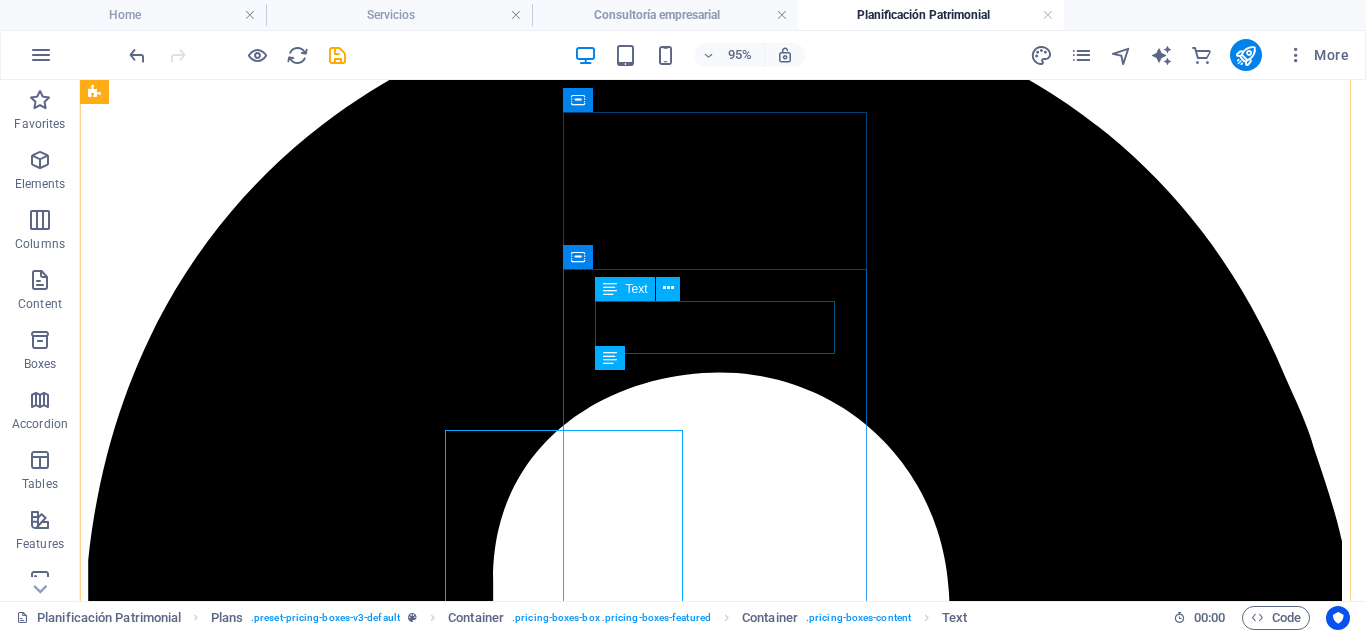 scroll, scrollTop: 190, scrollLeft: 0, axis: vertical 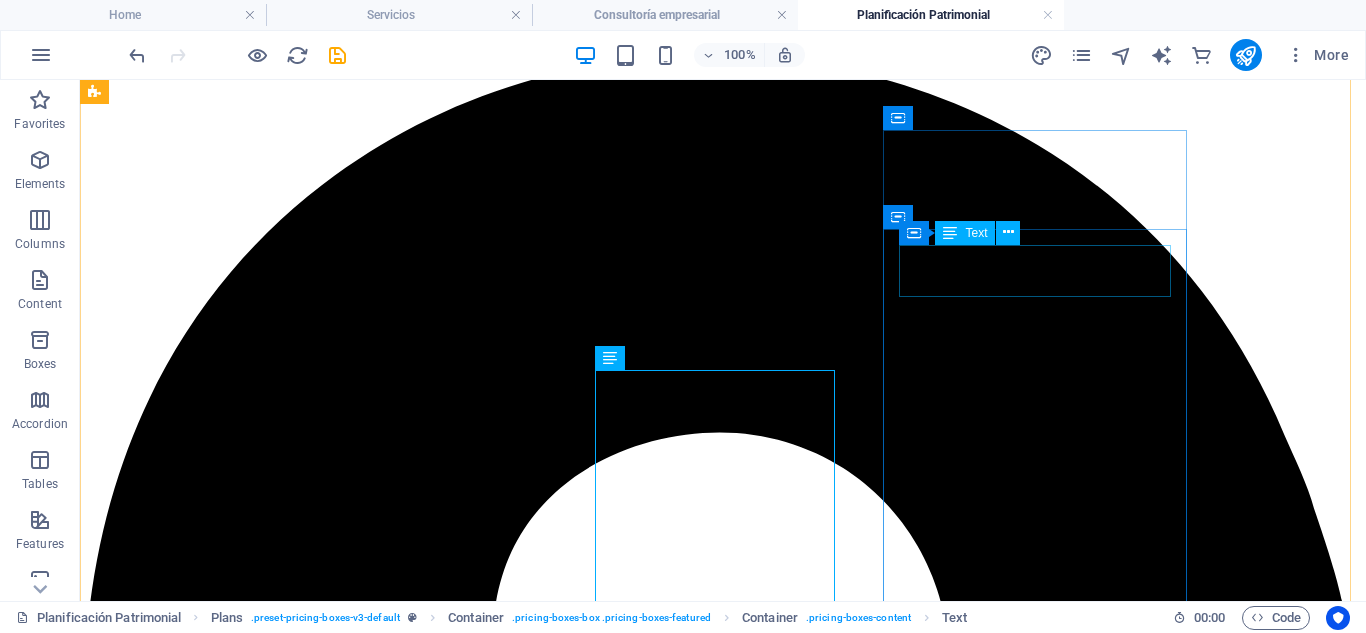 click on "€5000" at bounding box center [723, 7727] 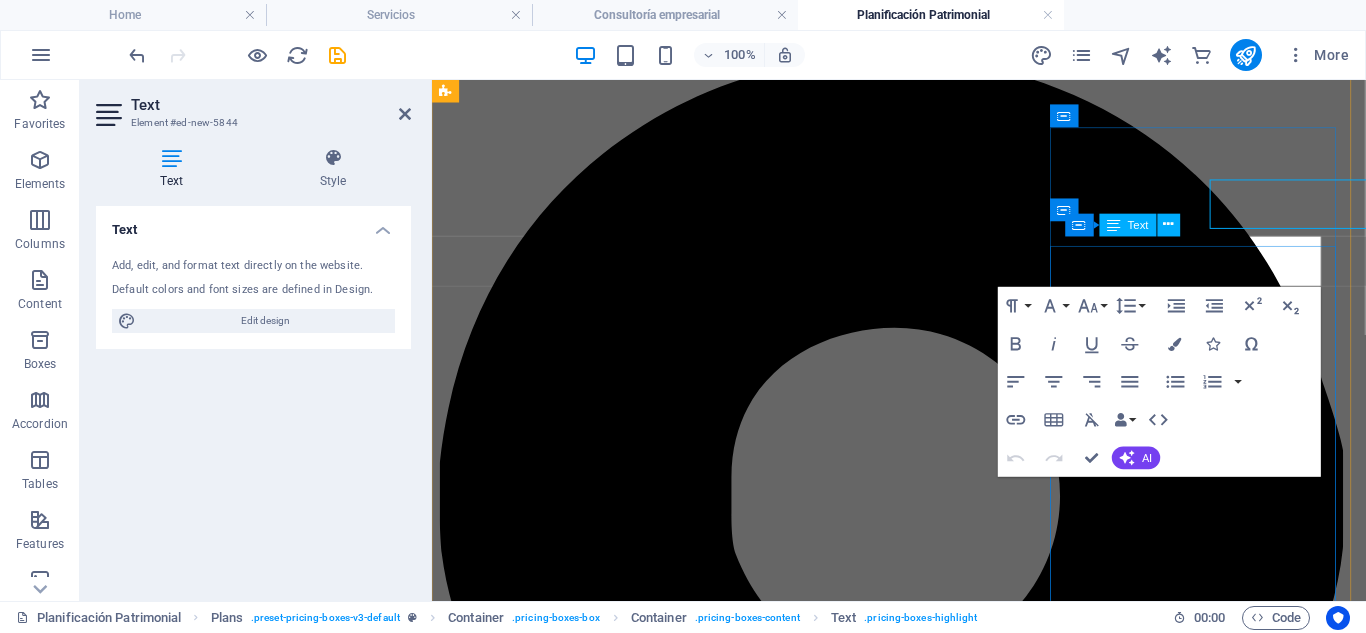 scroll, scrollTop: 250, scrollLeft: 0, axis: vertical 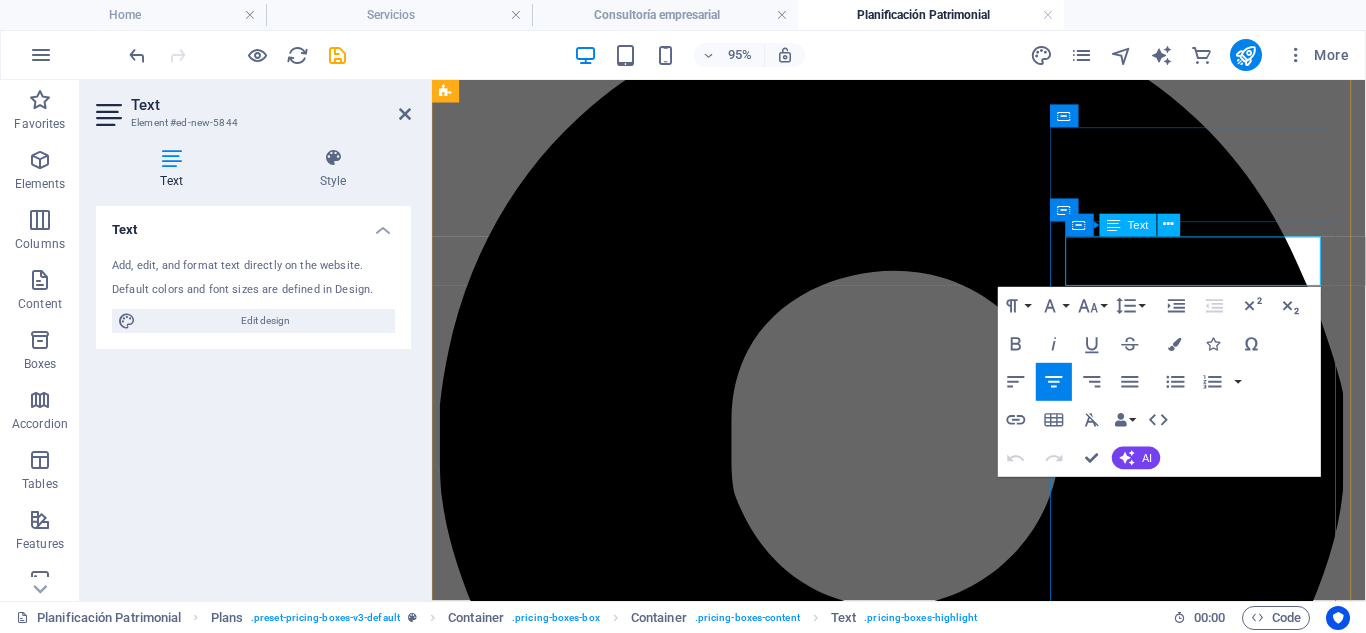 click on "€5000" at bounding box center [923, 6053] 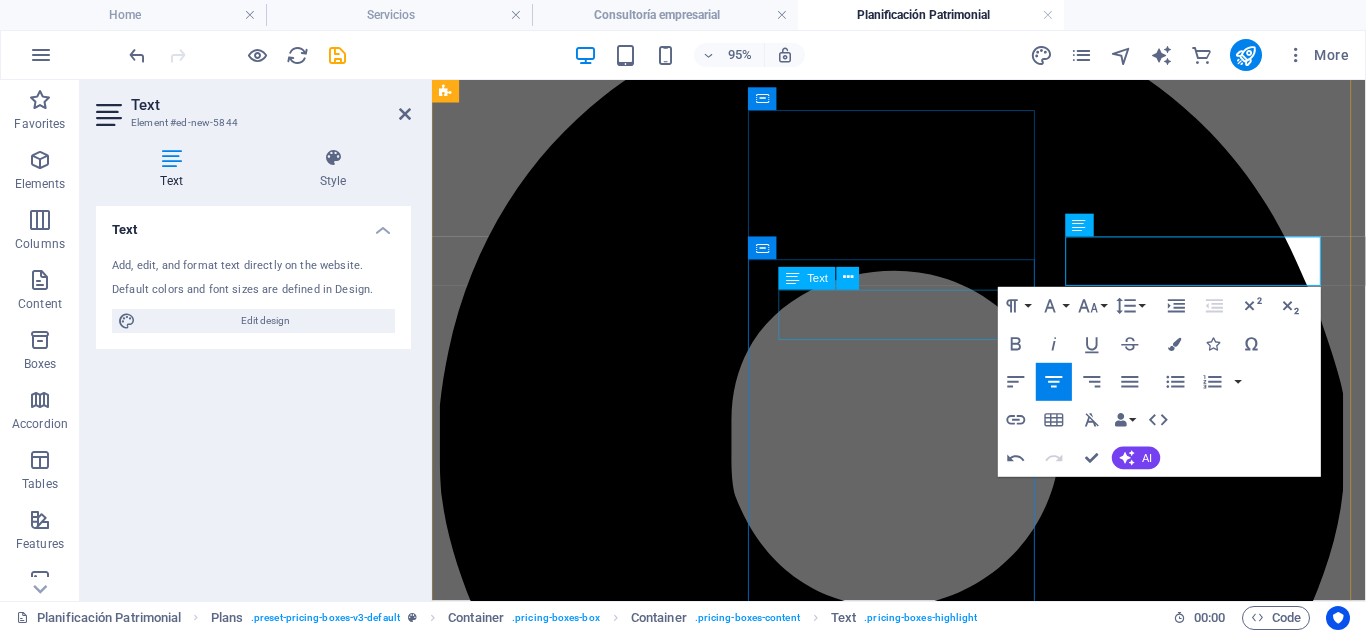 click on "€2500" at bounding box center [923, 4740] 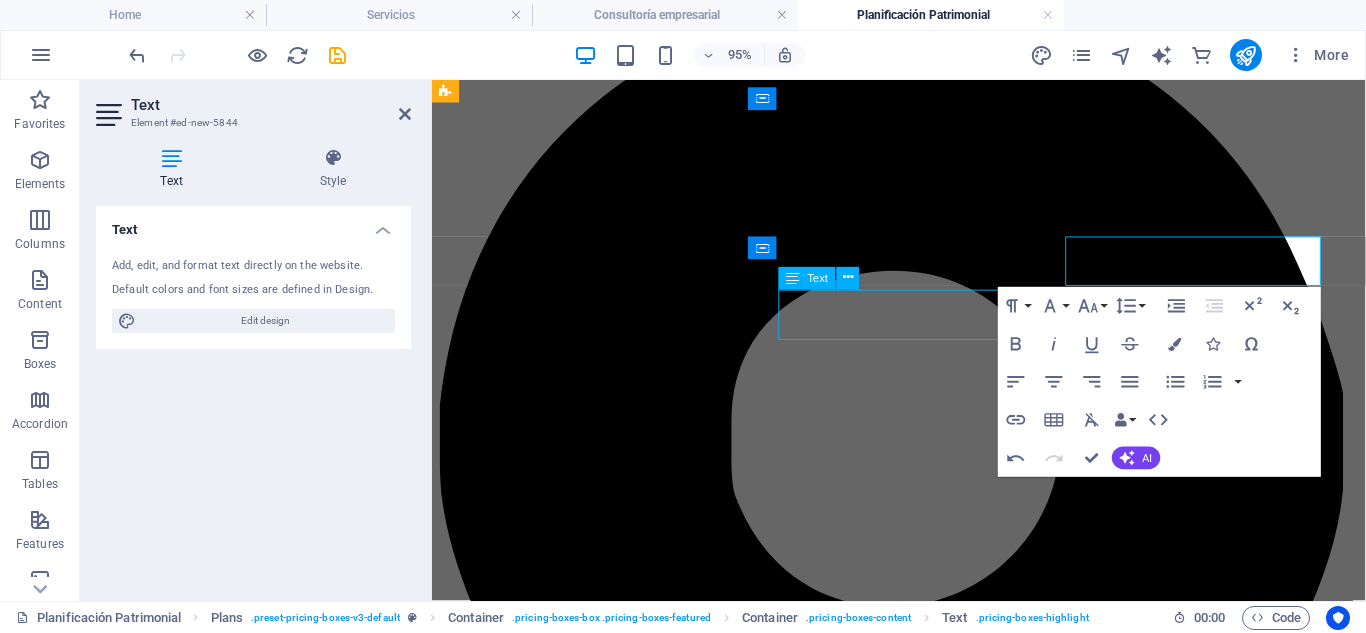 scroll, scrollTop: 190, scrollLeft: 0, axis: vertical 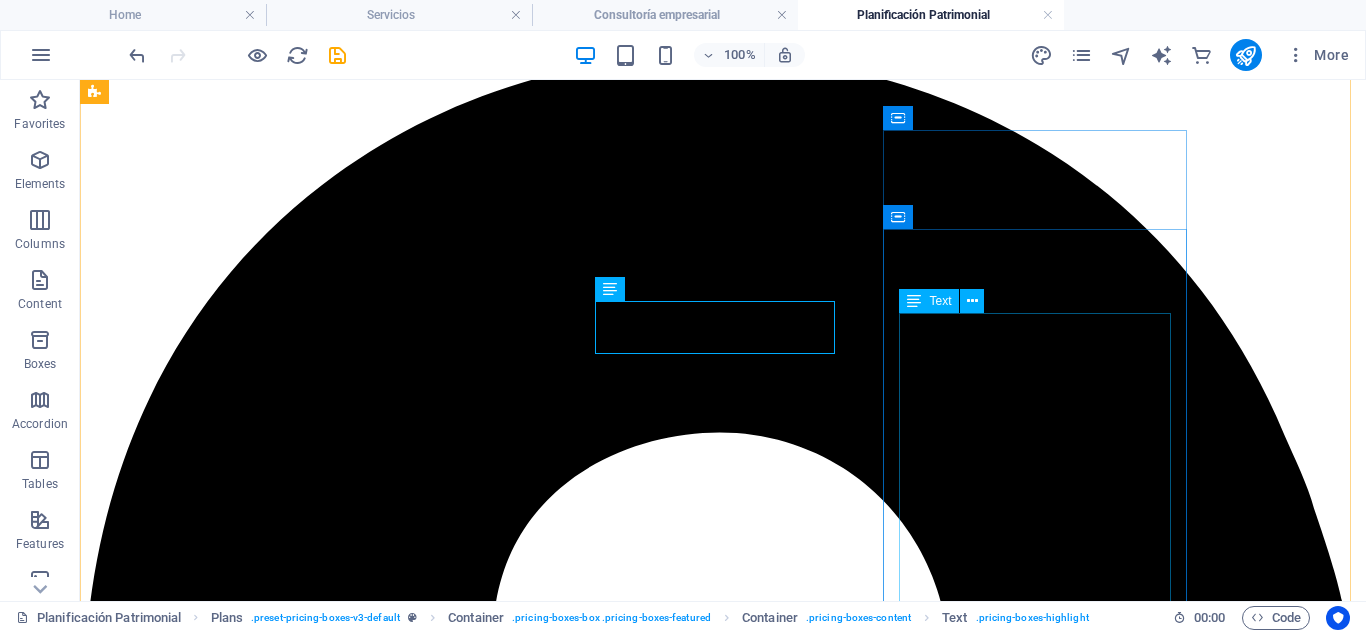 click on "Para empresas que buscan operar en el extranjero o atraer inversores. Asesoría fiscal internacional y optimización tributaria Redacción de contratos internacionales y acuerdos de socios Acompañamiento en negociación y alianzas transfronterizas Estrategia jurídica para expansión internacional" at bounding box center [723, 7895] 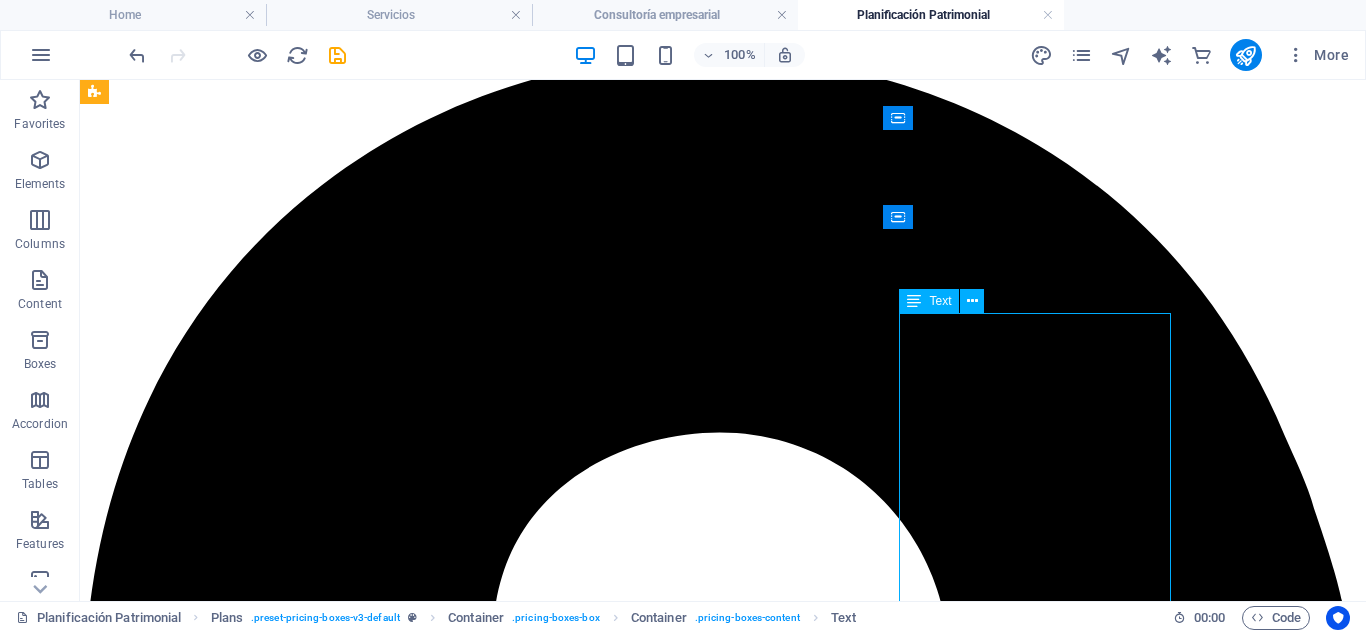 click on "Para empresas que buscan operar en el extranjero o atraer inversores. Asesoría fiscal internacional y optimización tributaria Redacción de contratos internacionales y acuerdos de socios Acompañamiento en negociación y alianzas transfronterizas Estrategia jurídica para expansión internacional" at bounding box center [723, 7895] 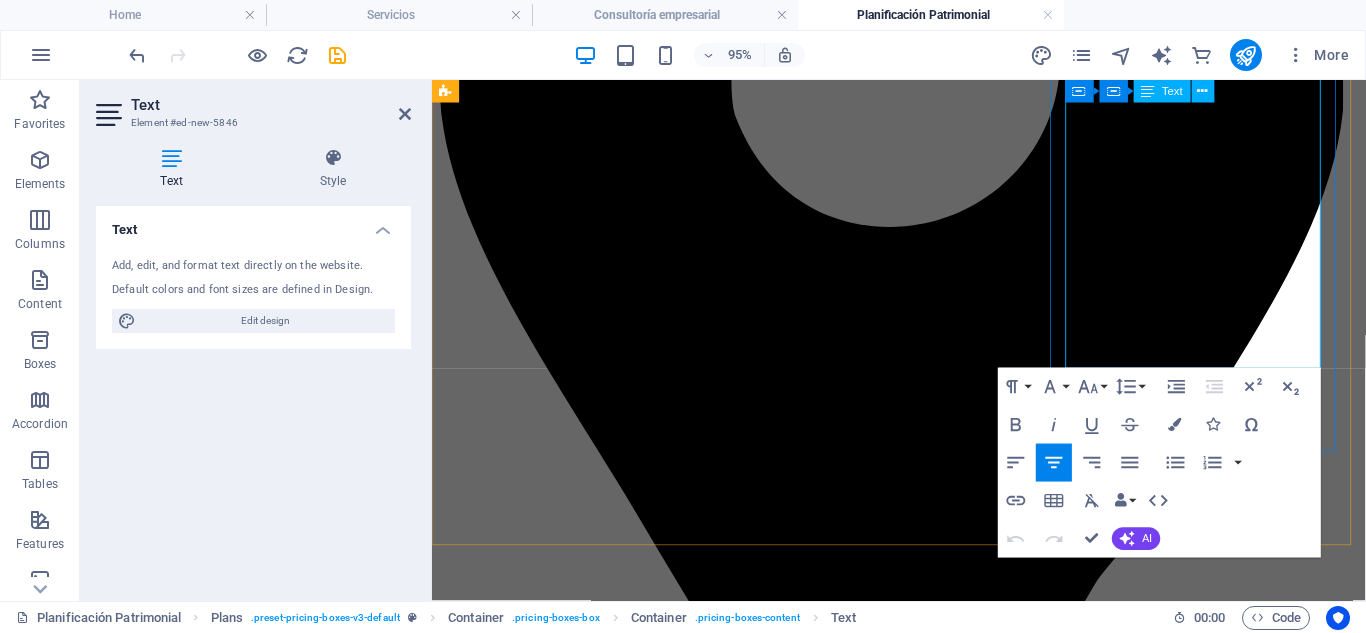 scroll, scrollTop: 784, scrollLeft: 0, axis: vertical 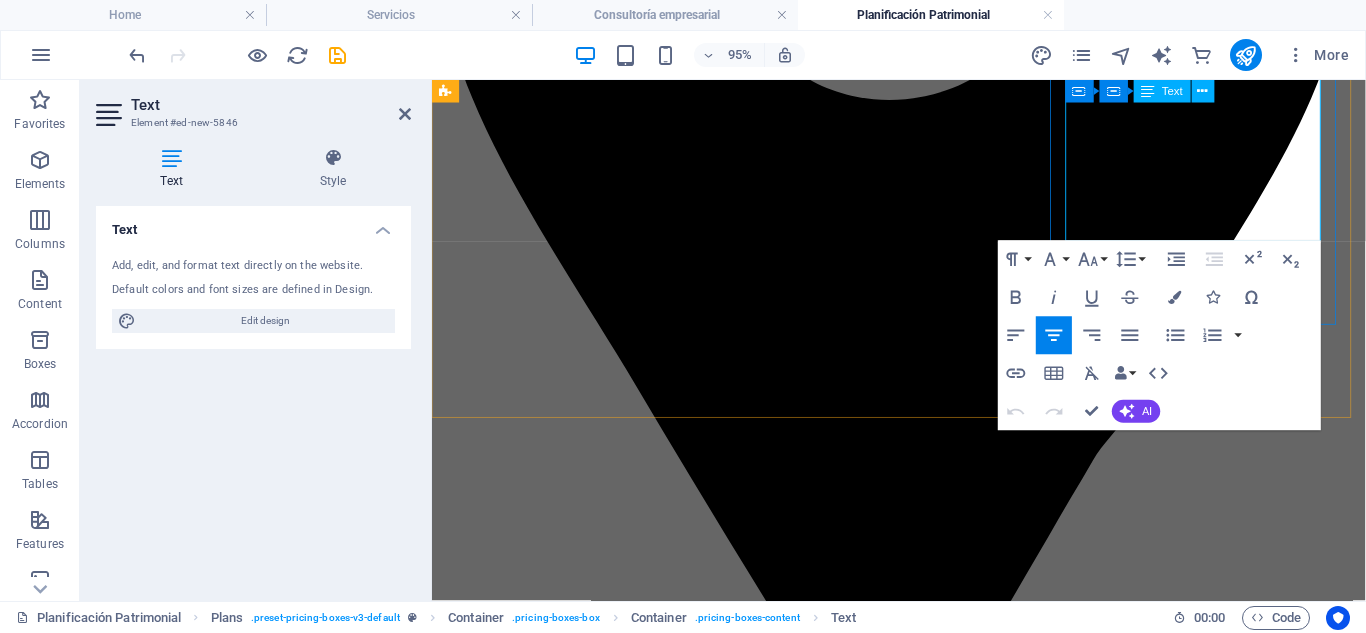 drag, startPoint x: 1127, startPoint y: 324, endPoint x: 1334, endPoint y: 232, distance: 226.52373 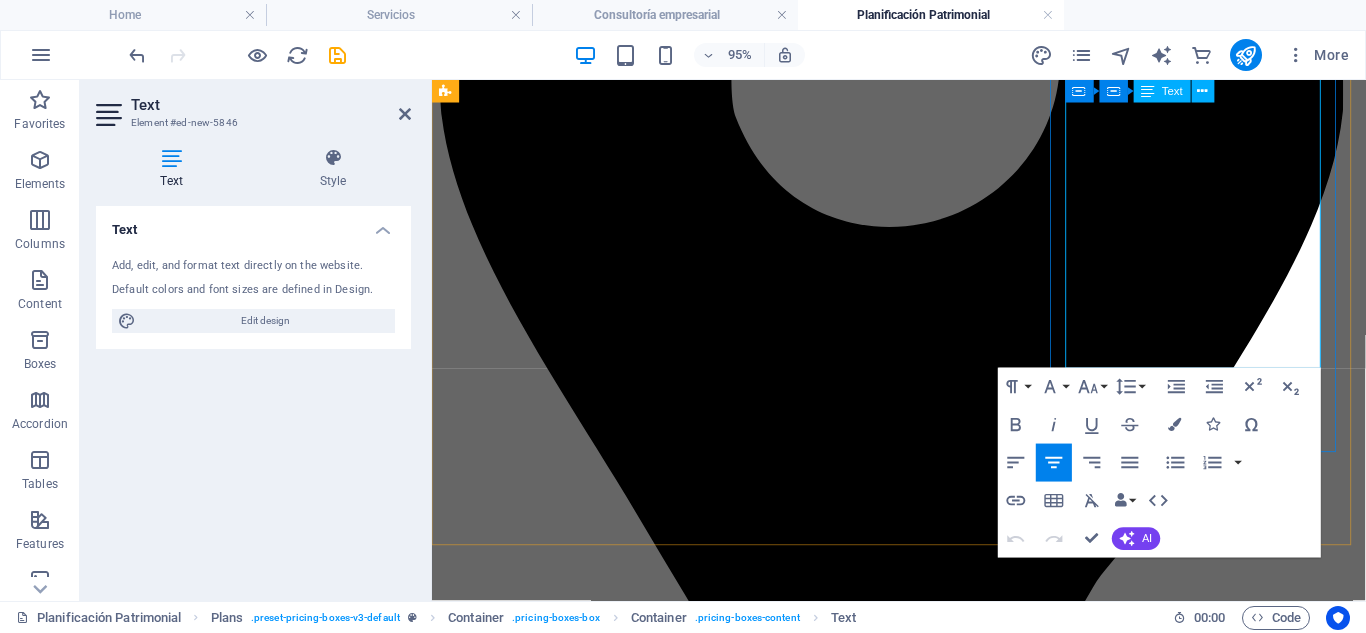 scroll, scrollTop: 720, scrollLeft: 0, axis: vertical 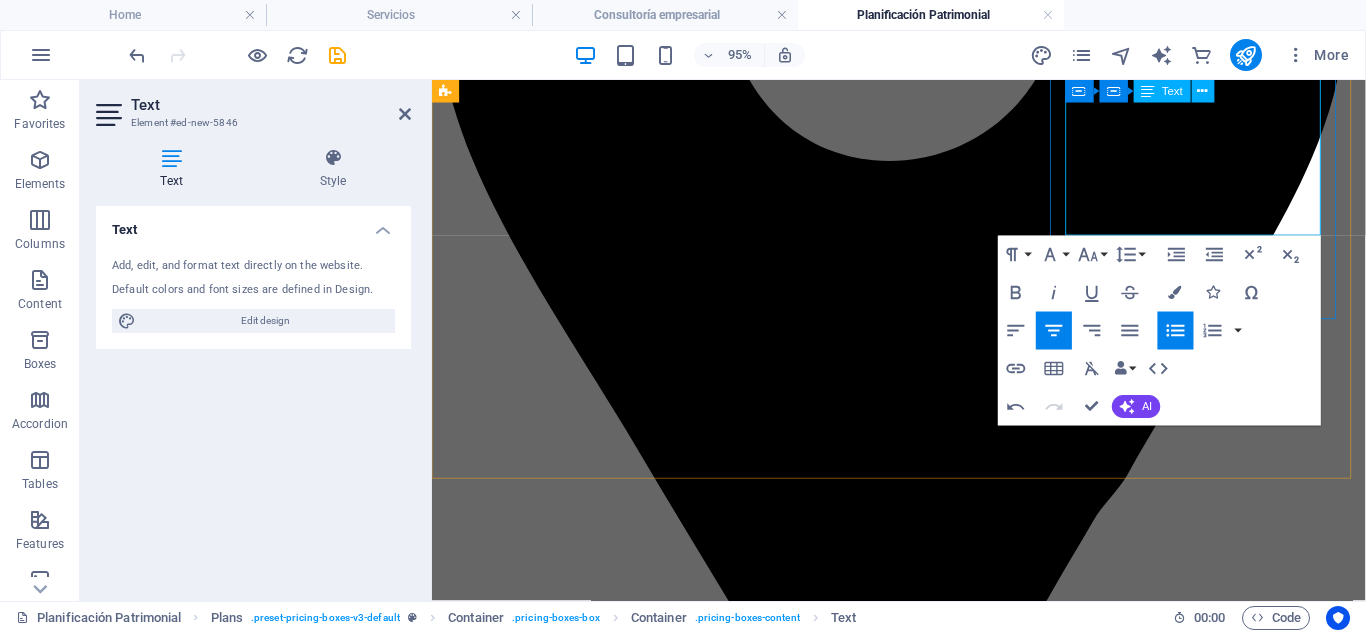 click on "Gestión del patrimonio empresarial multijurisdiccional" at bounding box center [943, 5785] 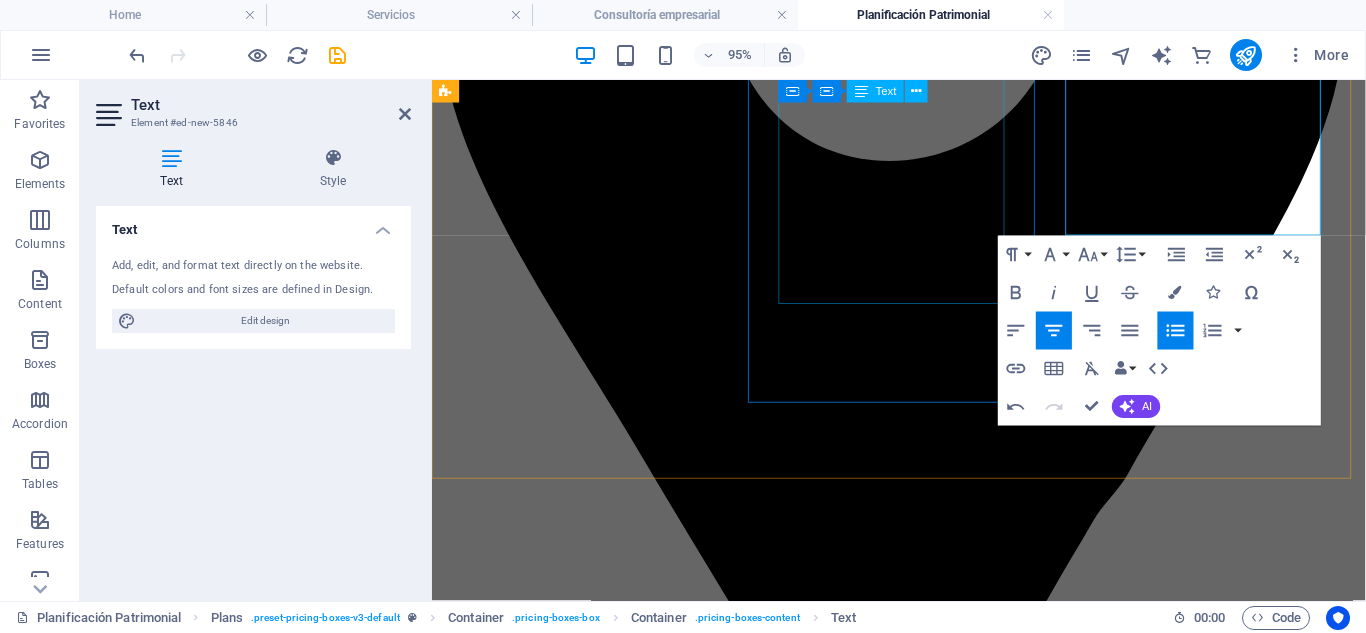 click on "Para familias con activos diversos o estructuras complejas. Planificación sucesoria internacional Blindaje ante posibles reclamaciones de terceros Coordinación con notarios y asesores fiscales Estructuración de sociedades patrimoniales" at bounding box center [923, 4421] 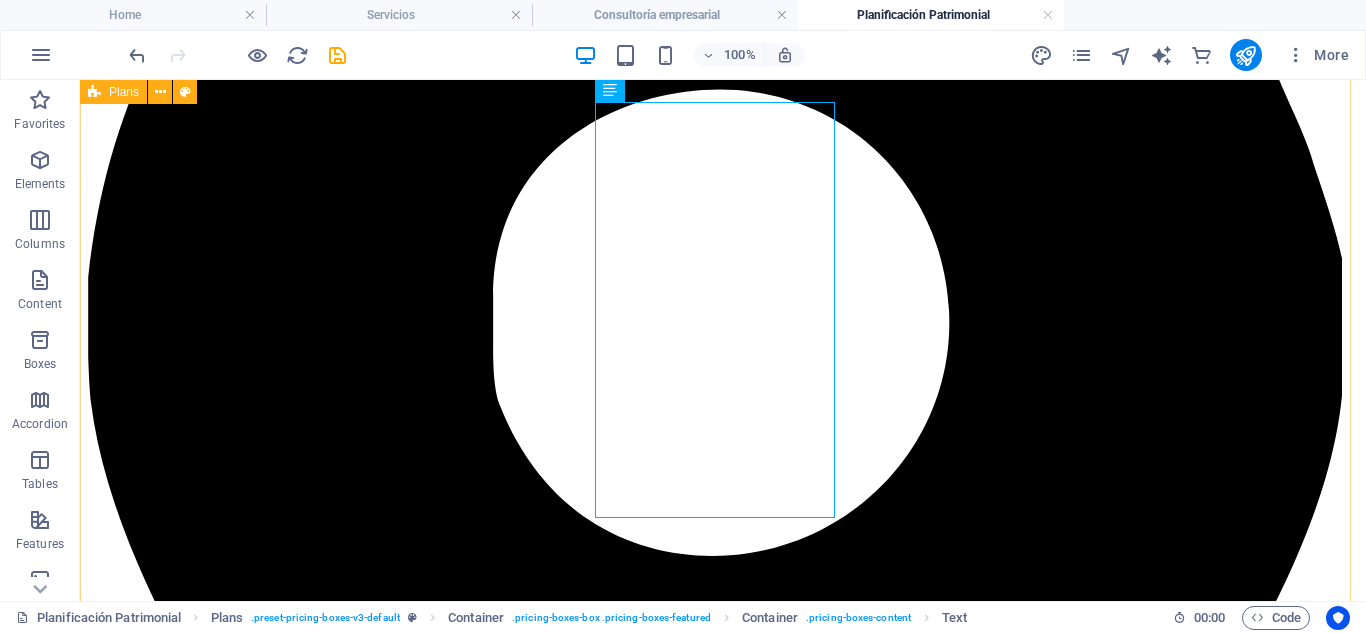 scroll, scrollTop: 394, scrollLeft: 0, axis: vertical 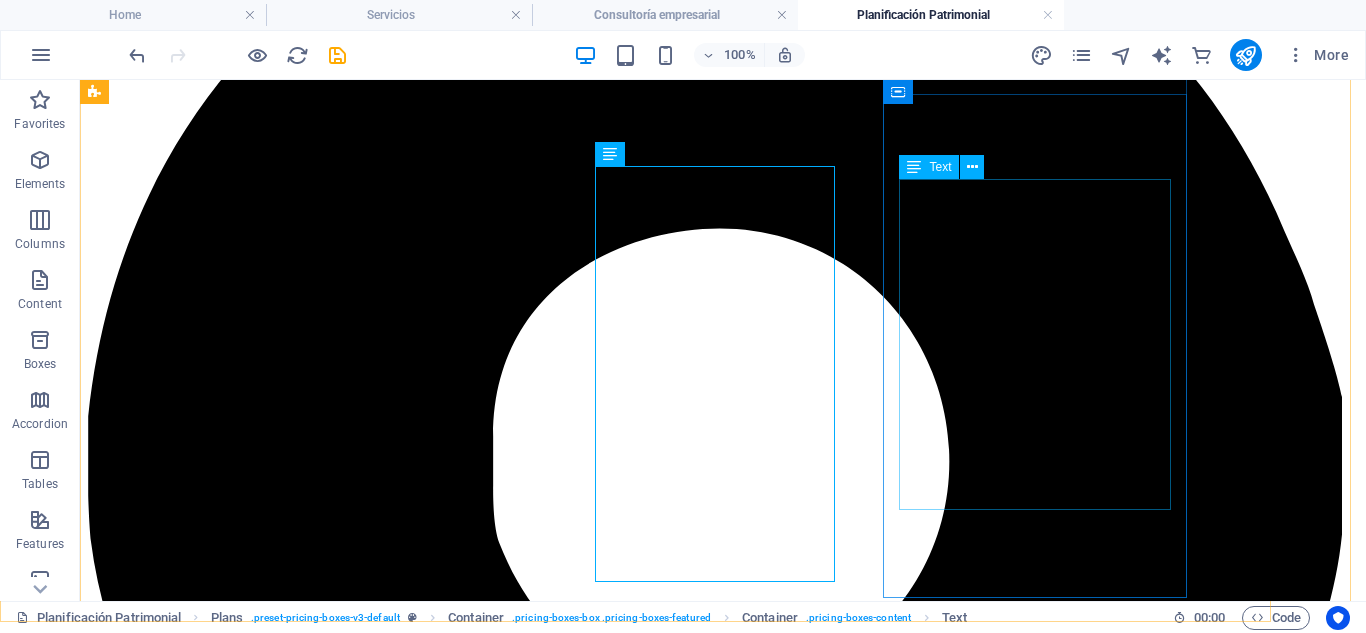 click on "Para empresarios o grupos familiares con negocios activos. Protocolos familiares y relevo generacional Pactos sucesorios y testamentos cruzados Planificación fiscal y societaria a largo plazo Gestión del patrimonio empresarial multijurisdiccional" at bounding box center (723, 7657) 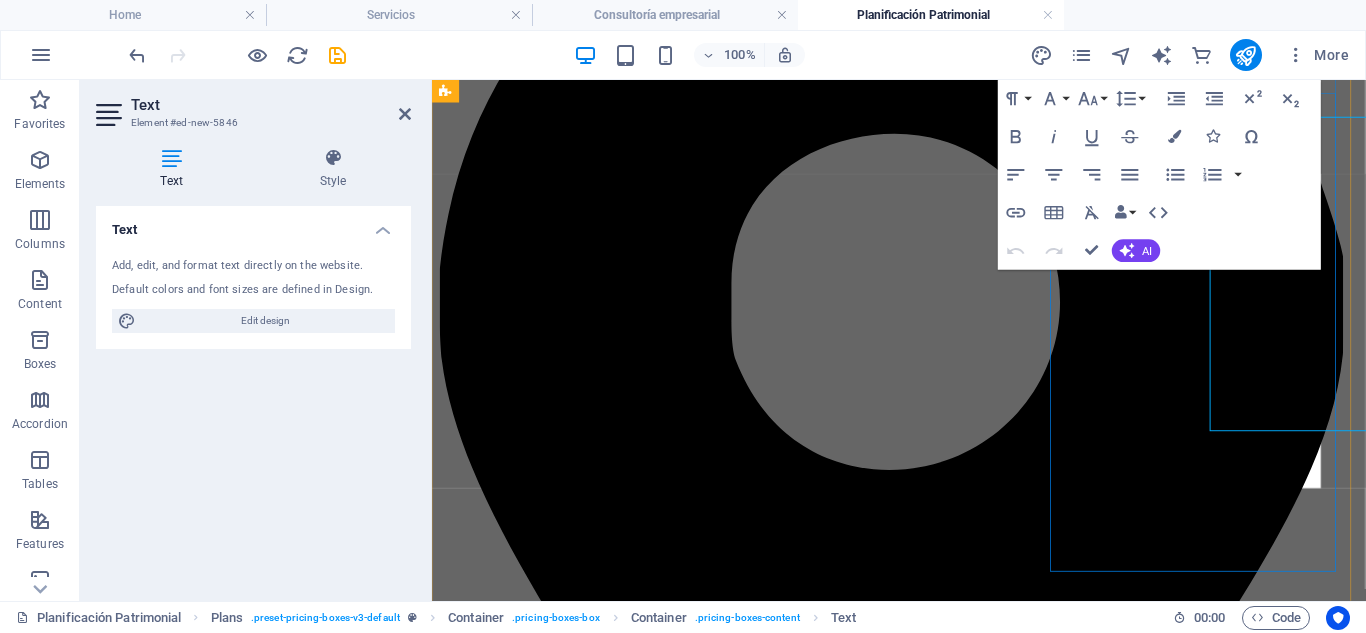 scroll, scrollTop: 454, scrollLeft: 0, axis: vertical 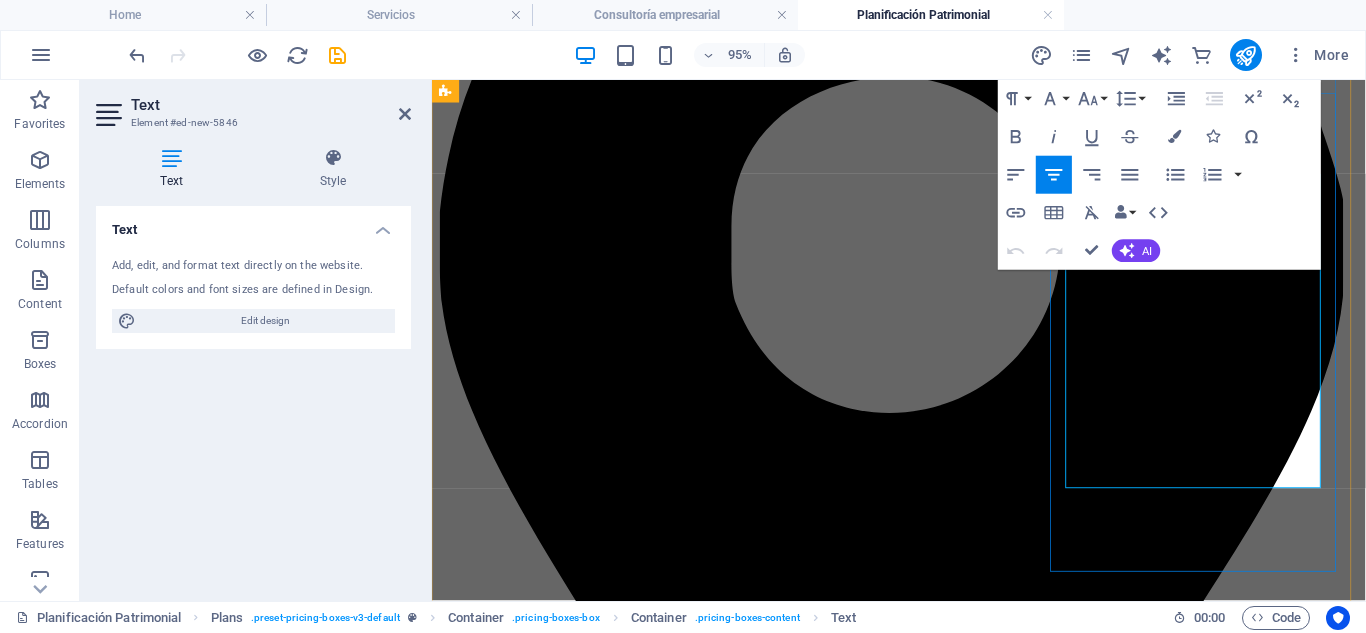 click on "Gestión del patrimonio empresarial multijurisdiccional" at bounding box center (943, 6051) 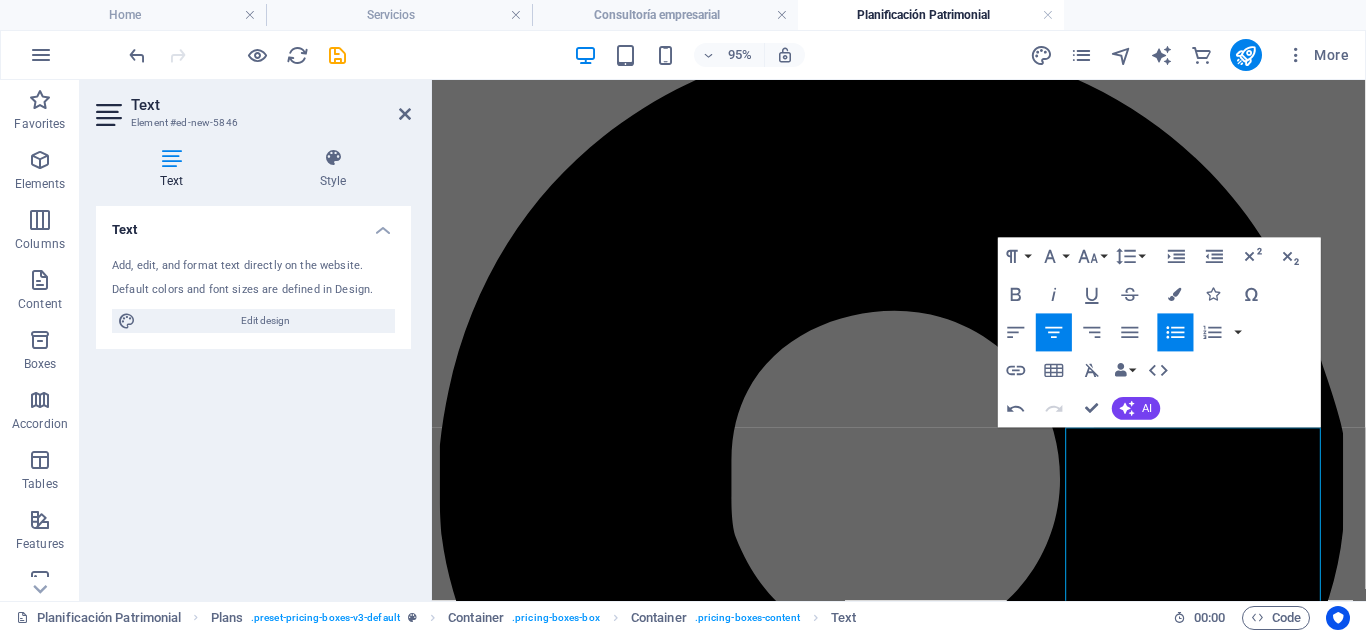 scroll, scrollTop: 166, scrollLeft: 0, axis: vertical 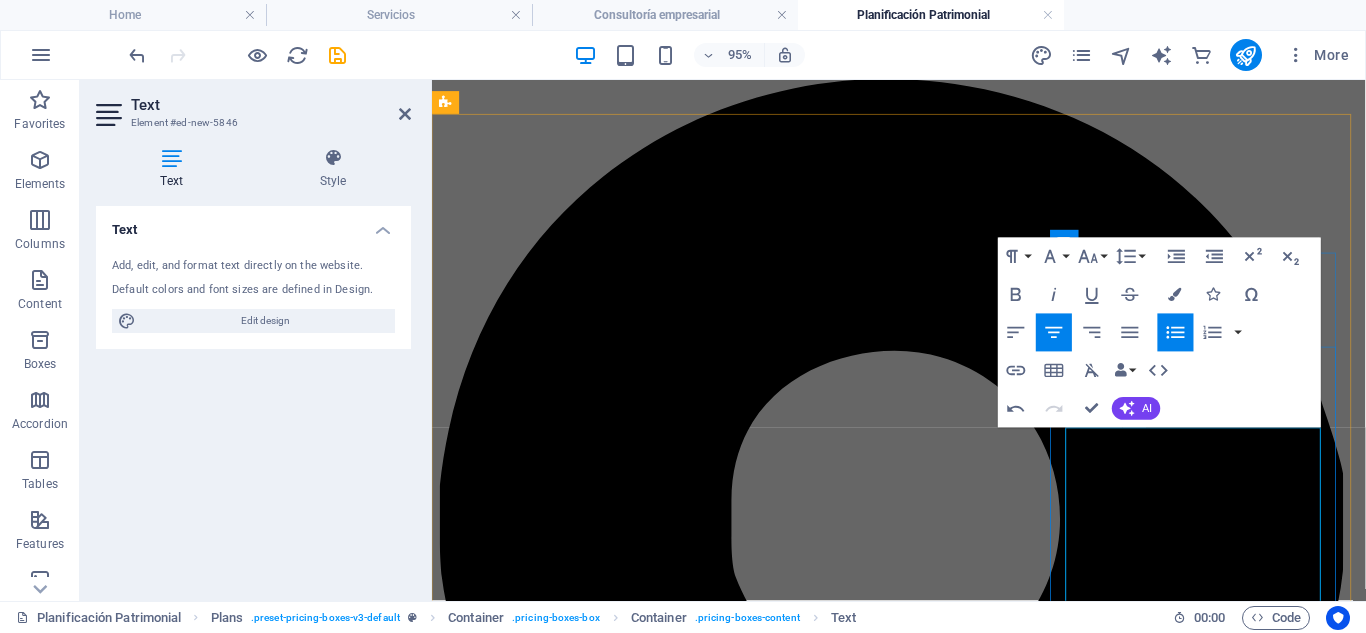 click on "Para empresarios o grupos familiares con negocios activos." at bounding box center (923, 6203) 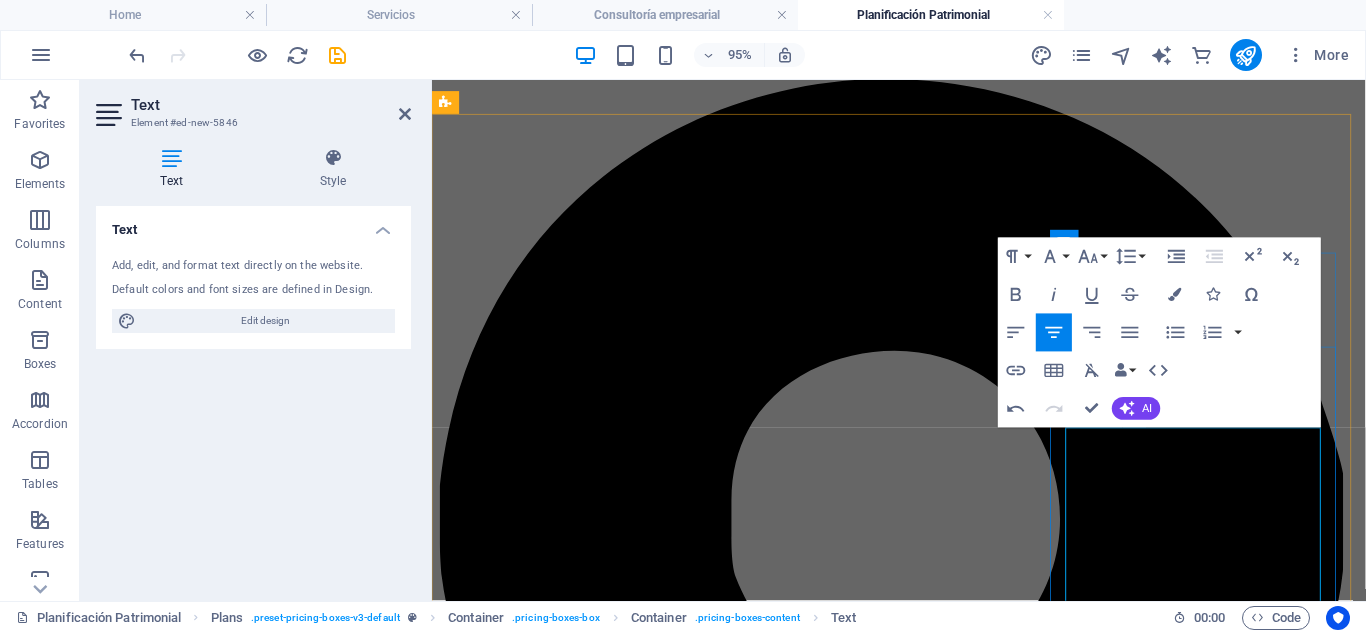 drag, startPoint x: 1125, startPoint y: 456, endPoint x: 1363, endPoint y: 478, distance: 239.01465 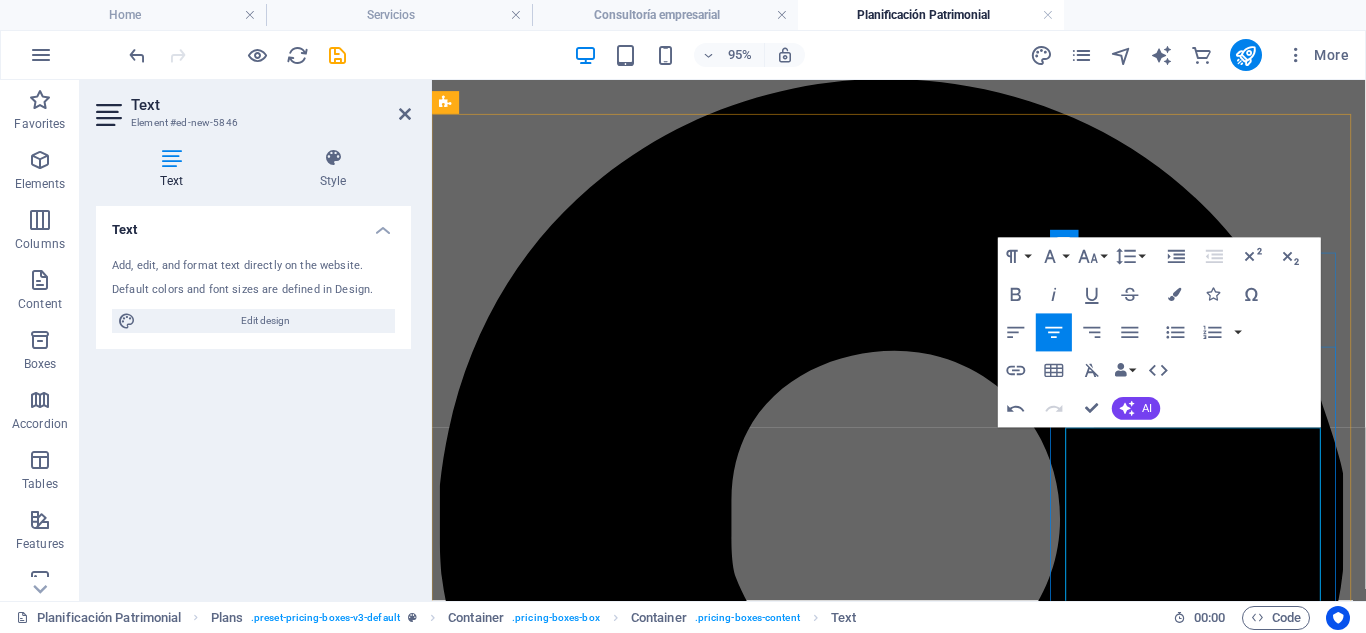 click on "€4500 Para empresarios o grupos familiares con negocios activos. Protocolos familiares y relevo generacional Pactos sucesorios y testamentos cruzados Planificación fiscal y societaria a largo plazo Gestión del patrimonio empresarial multijurisdiccional Más información" at bounding box center [923, 6287] 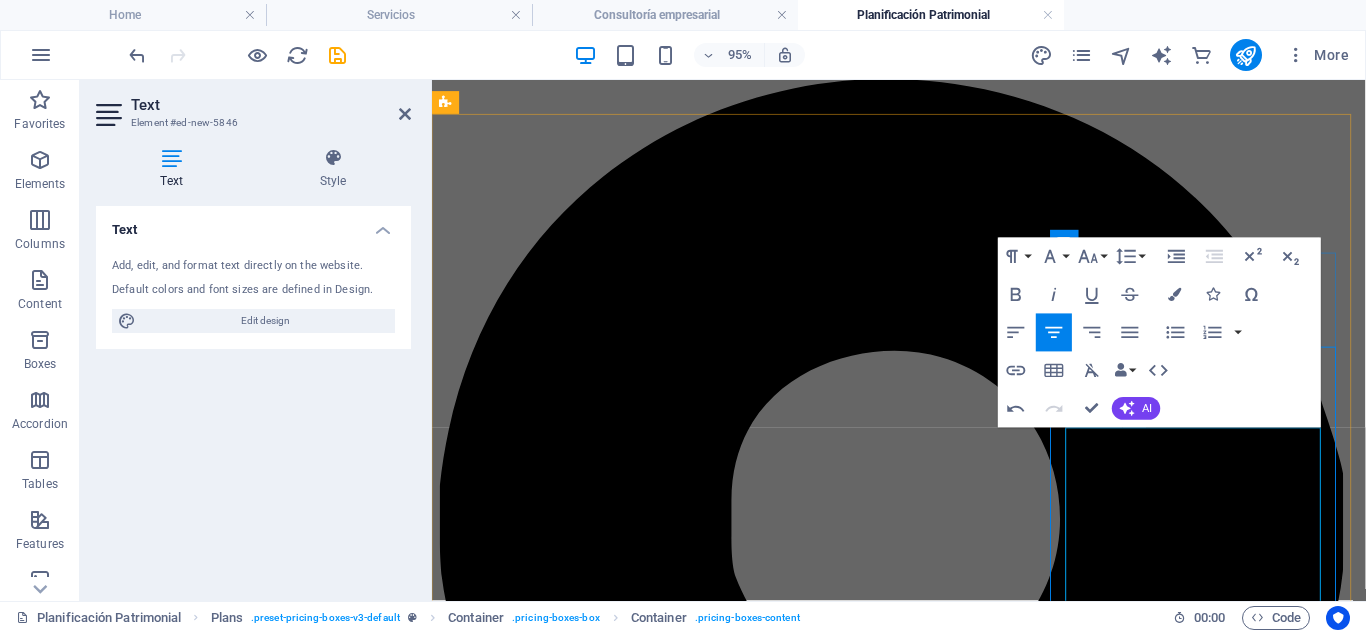 scroll, scrollTop: 106, scrollLeft: 0, axis: vertical 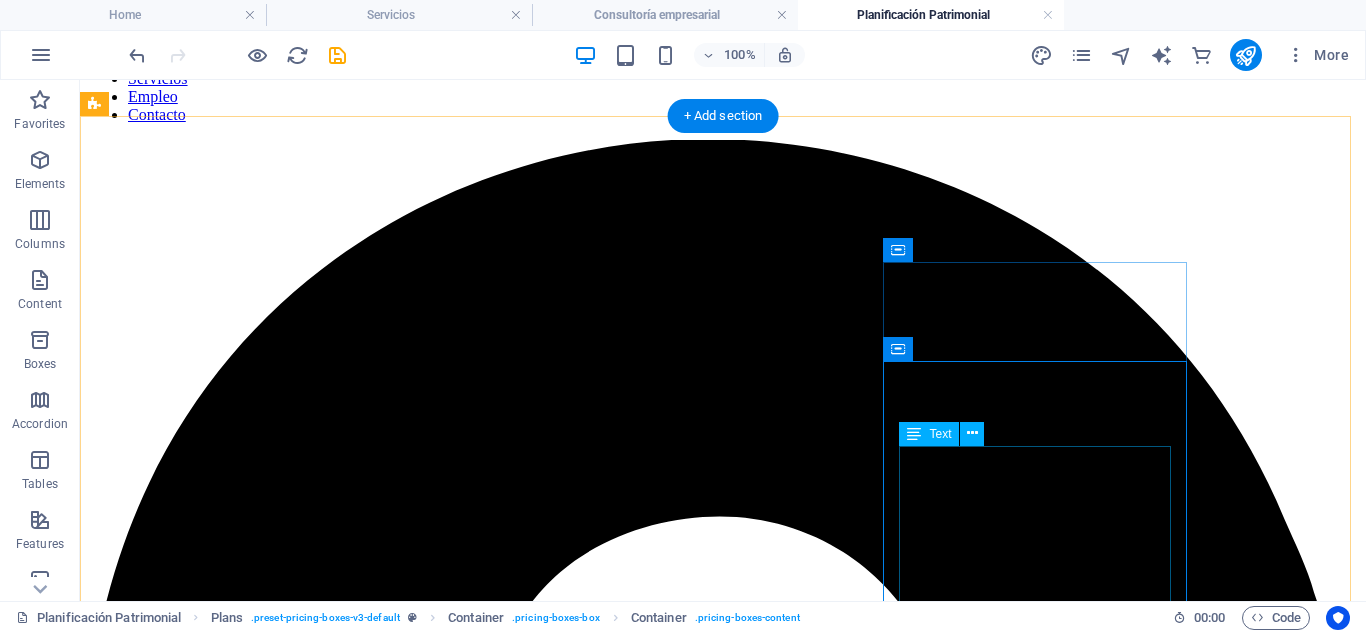 click on "Para empresarios o grupos familiares con negocios activos. Protocolos familiares y relevo generacional Pactos sucesorios y testamentos cruzados Planificación fiscal y societaria a largo plazo Gestión del patrimonio empresarial multijurisdiccional" at bounding box center [723, 7962] 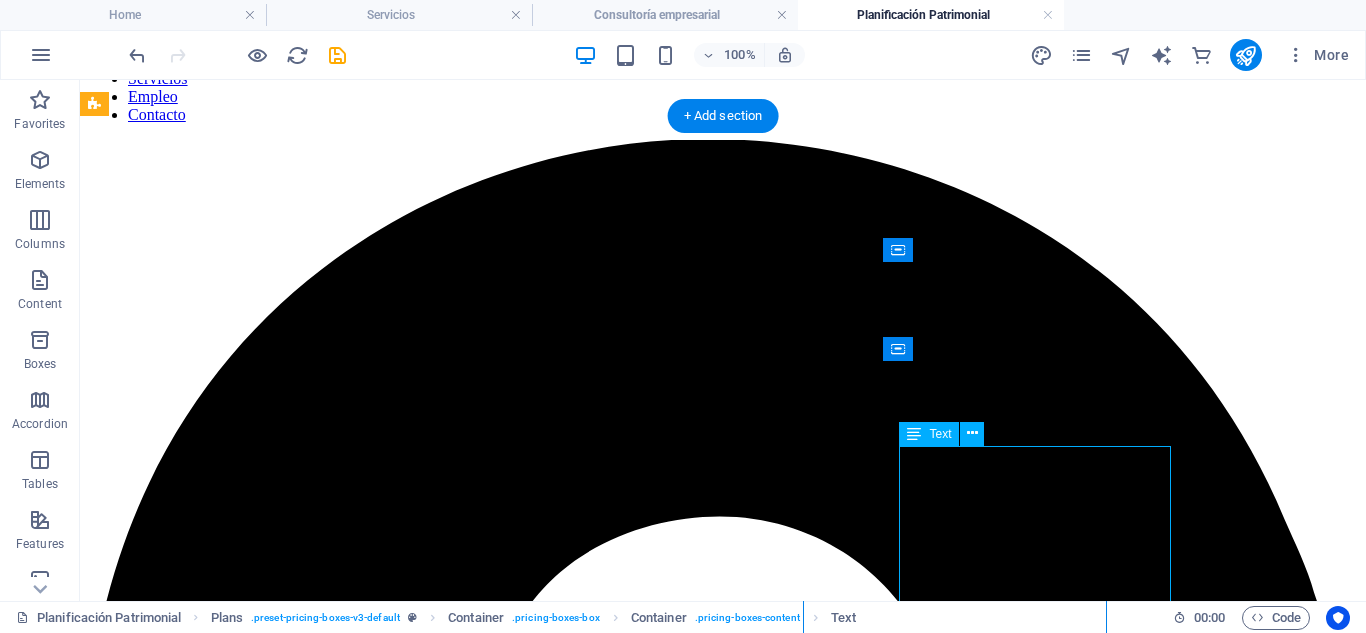 click on "Para empresarios o grupos familiares con negocios activos. Protocolos familiares y relevo generacional Pactos sucesorios y testamentos cruzados Planificación fiscal y societaria a largo plazo Gestión del patrimonio empresarial multijurisdiccional" at bounding box center (723, 7962) 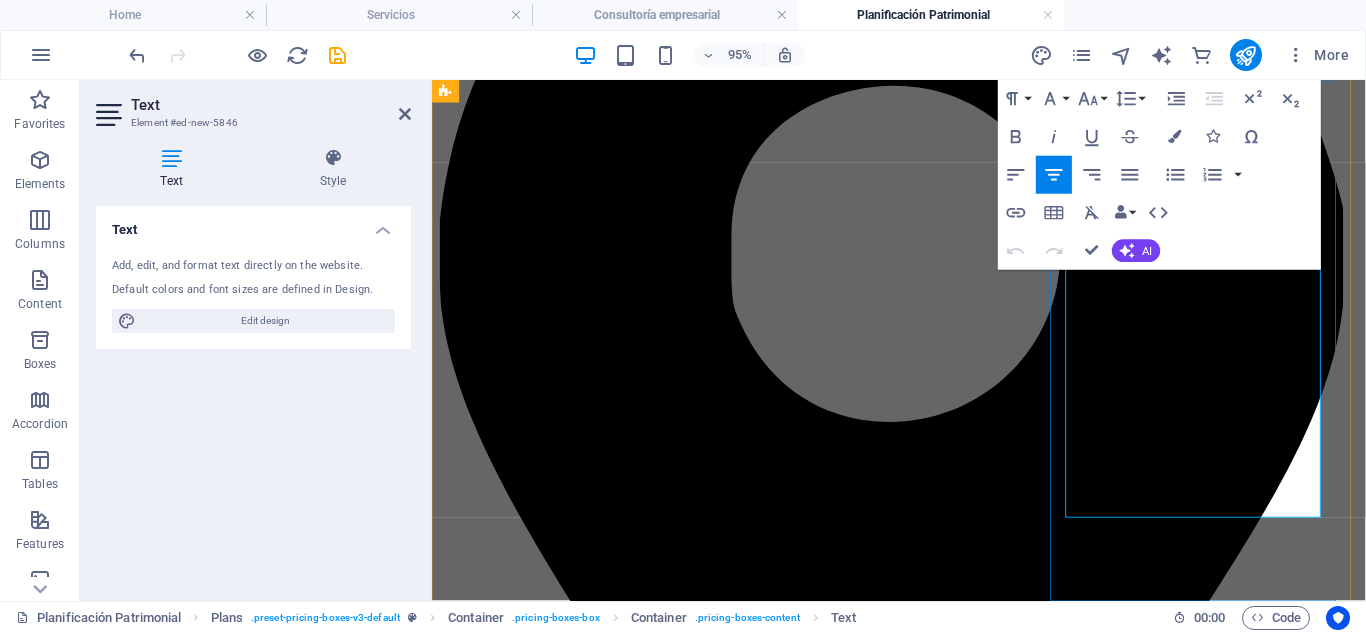 click on "Planificación fiscal y societaria a largo plazo" at bounding box center (943, 6026) 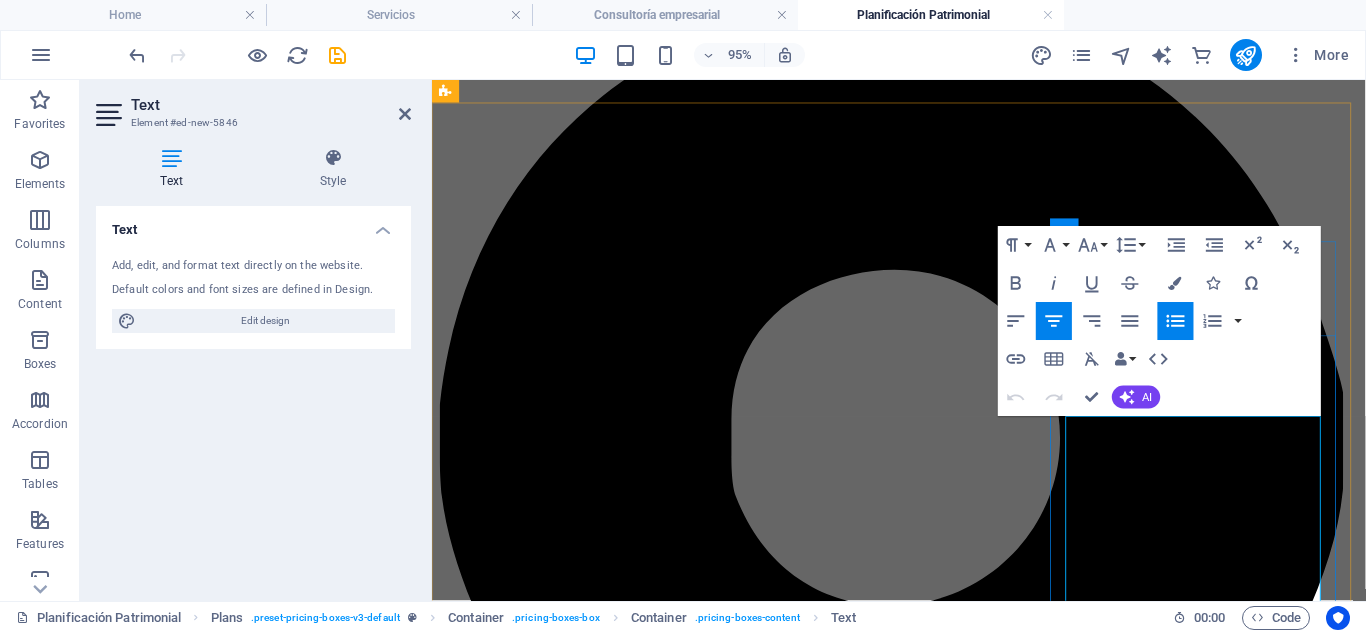scroll, scrollTop: 178, scrollLeft: 0, axis: vertical 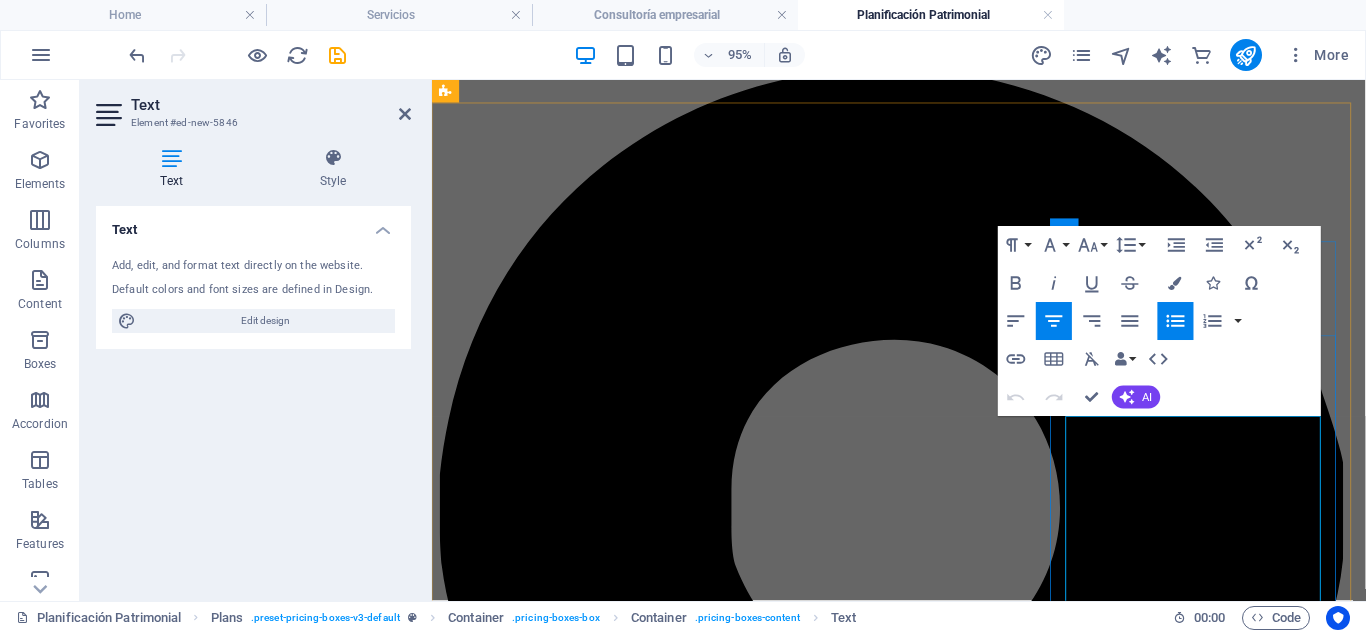 drag, startPoint x: 1120, startPoint y: 508, endPoint x: 1355, endPoint y: 544, distance: 237.74146 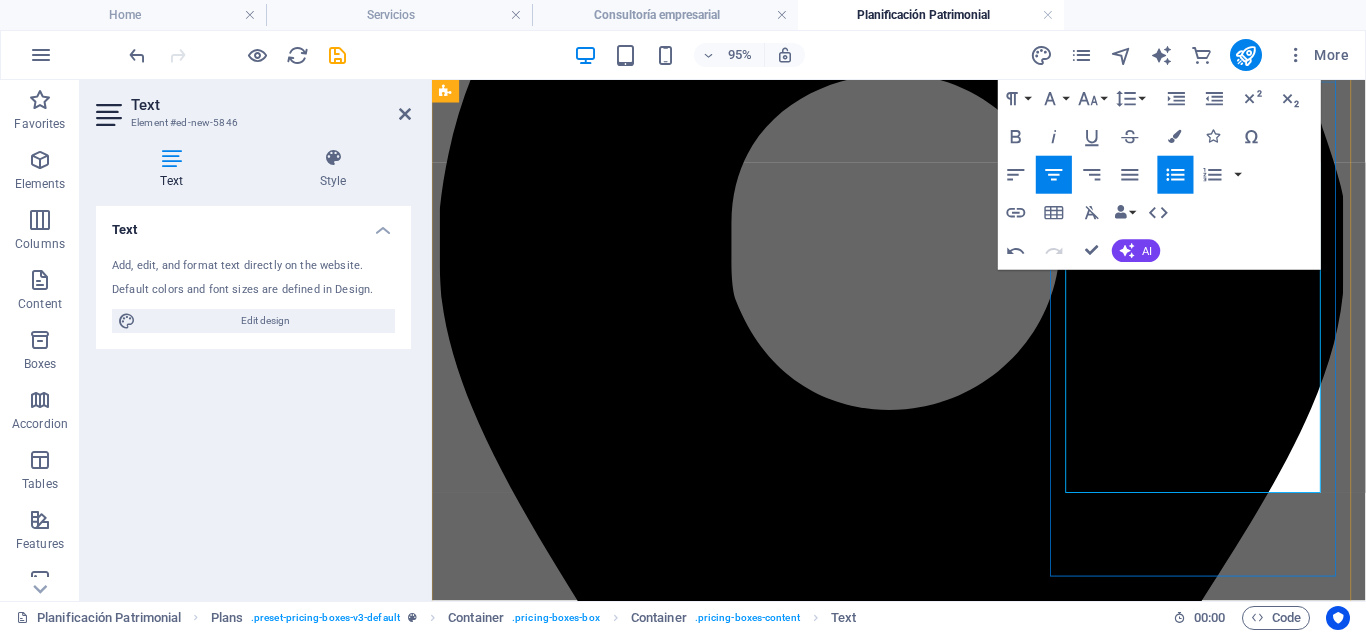 click at bounding box center [943, 6081] 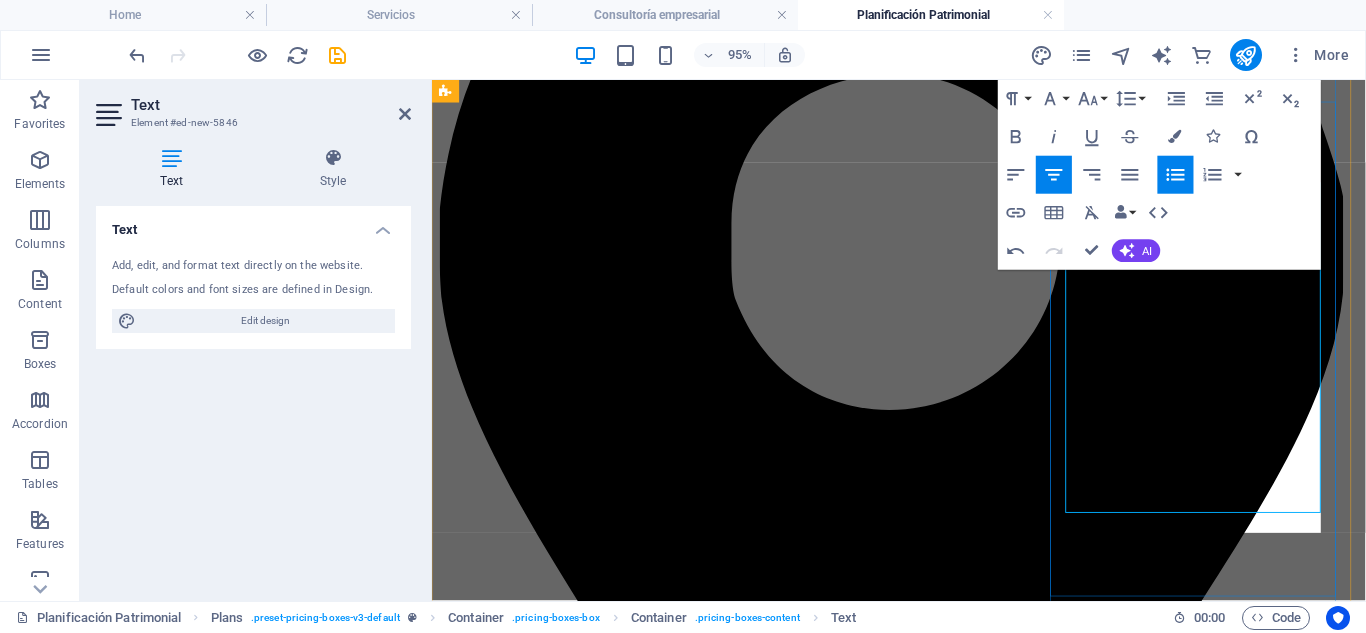 scroll, scrollTop: 437, scrollLeft: 0, axis: vertical 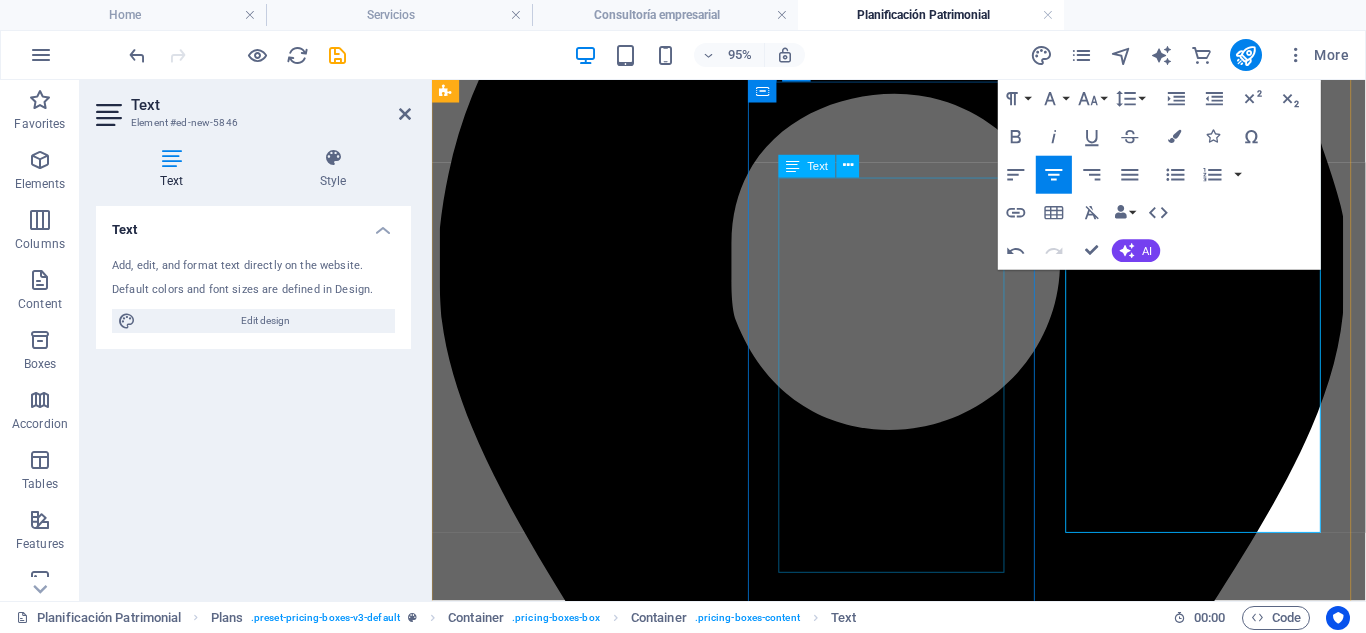 click on "Para familias con activos diversos o estructuras complejas. Planificación sucesoria internacional Blindaje ante posibles reclamaciones de terceros Coordinación con notarios y asesores fiscales Estructuración de sociedades patrimoniales" at bounding box center (923, 4704) 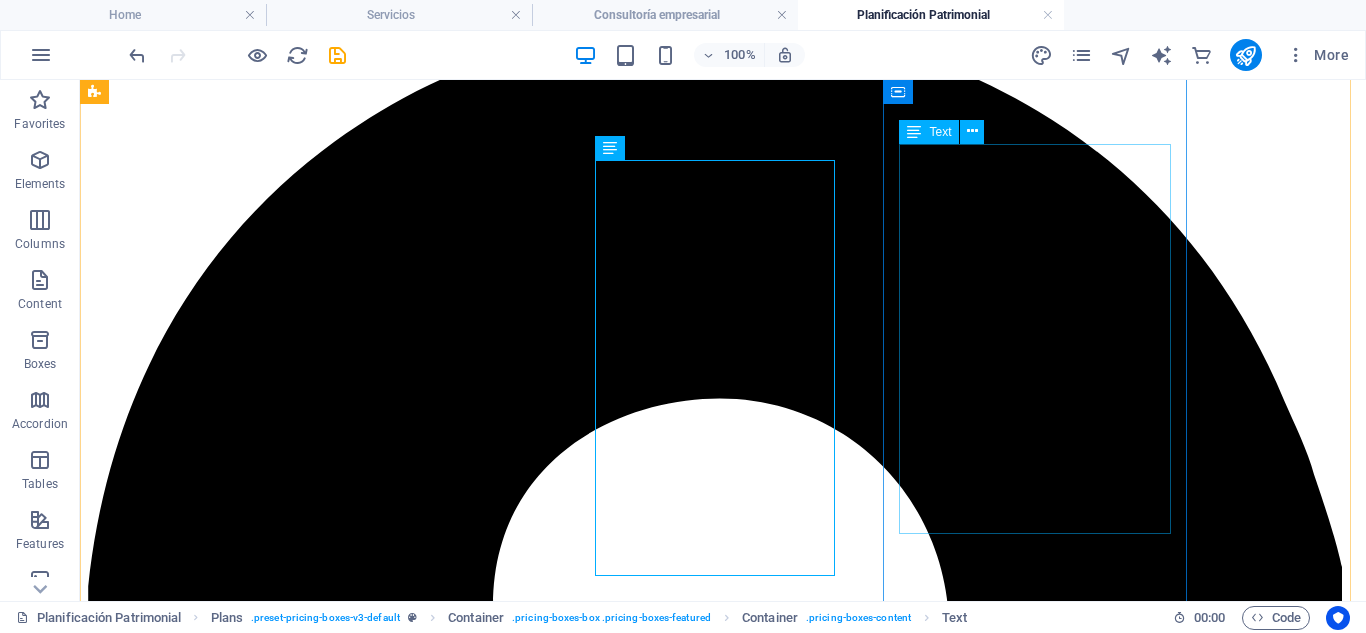 scroll, scrollTop: 400, scrollLeft: 0, axis: vertical 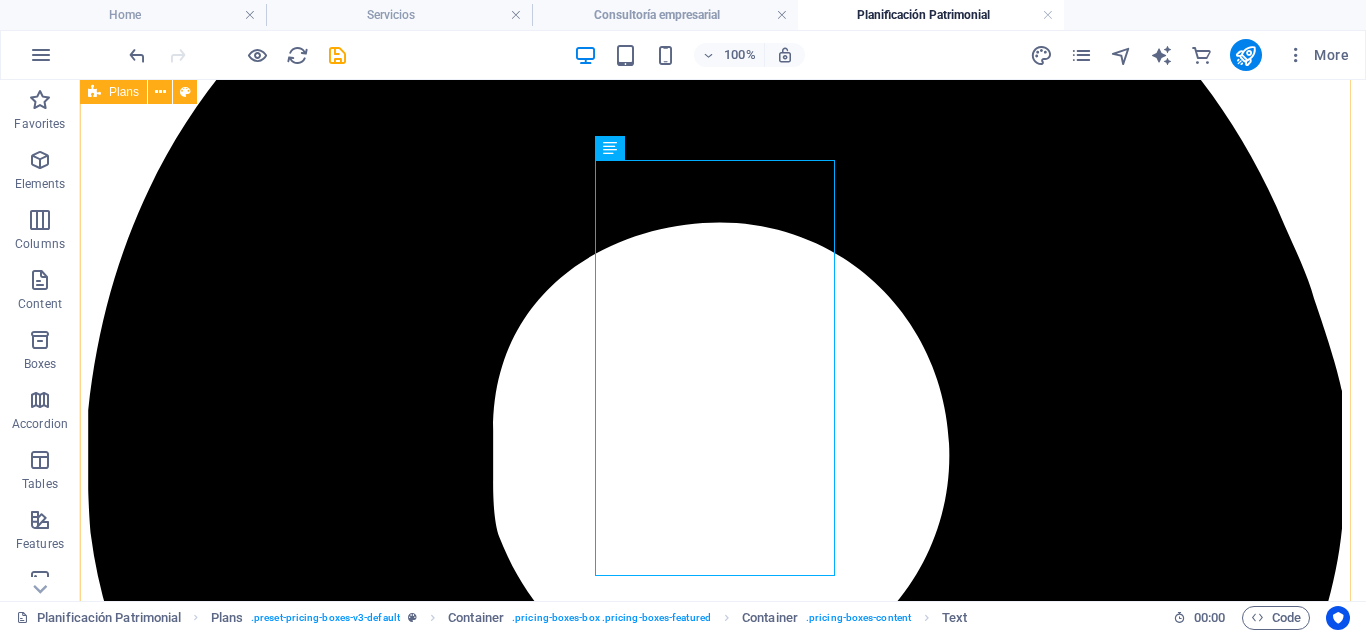 click on "Plan Familiar Básico €1600 Para personas que desean asegurar la correcta transmisión de bienes. Asesoría en donaciones y herencias Análisis de cargas fiscales hereditarias Estrategia básica de protección patrimonial Redacción de testamento Más información Plan de Protección Avanzada €2500 Para familias con activos diversos o estructuras complejas. Planificación sucesoria internacional Blindaje ante posibles reclamaciones de terceros Coordinación con notarios y asesores fiscales Estructuración de sociedades patrimoniales Más información Plan Empresarial Integral €4500 Para empresarios o grupos familiares con negocios activos. Pactos sucesorios y testamentos cruzados Planificación fiscal y societaria a largo plazo Gestión del patrimonio empresarial multijurisdiccional Protocolos familiares y relevo generacional Más información" at bounding box center (723, 5420) 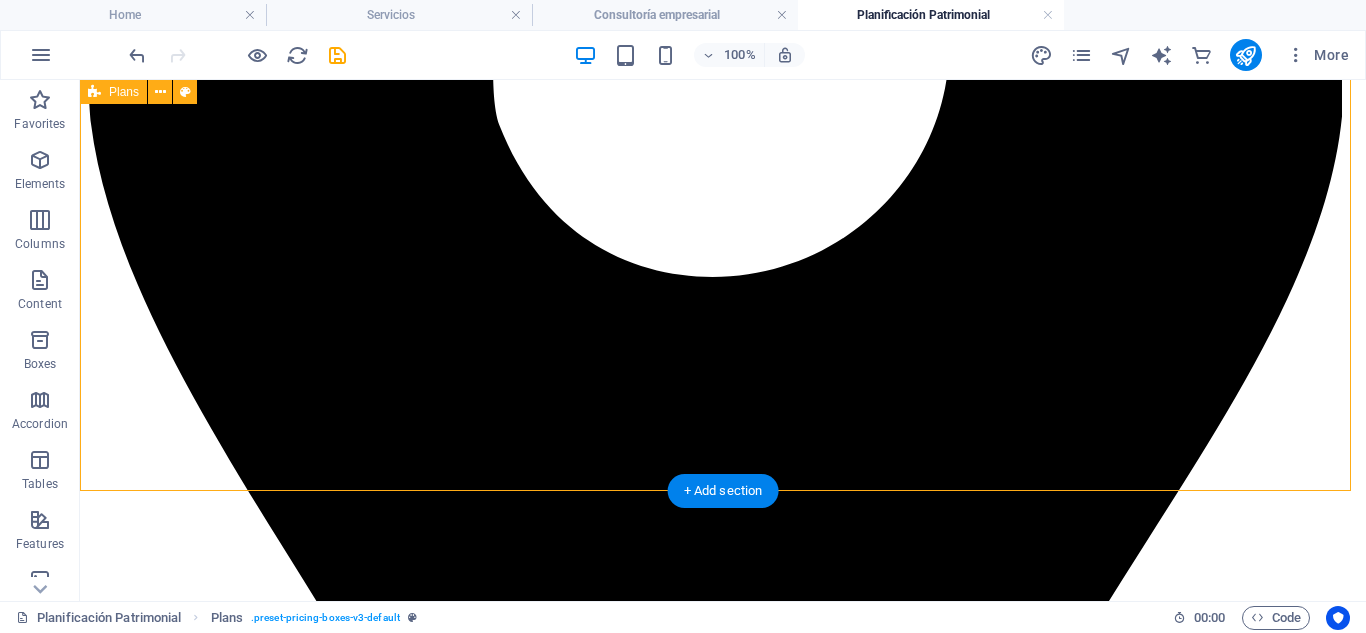 scroll, scrollTop: 933, scrollLeft: 0, axis: vertical 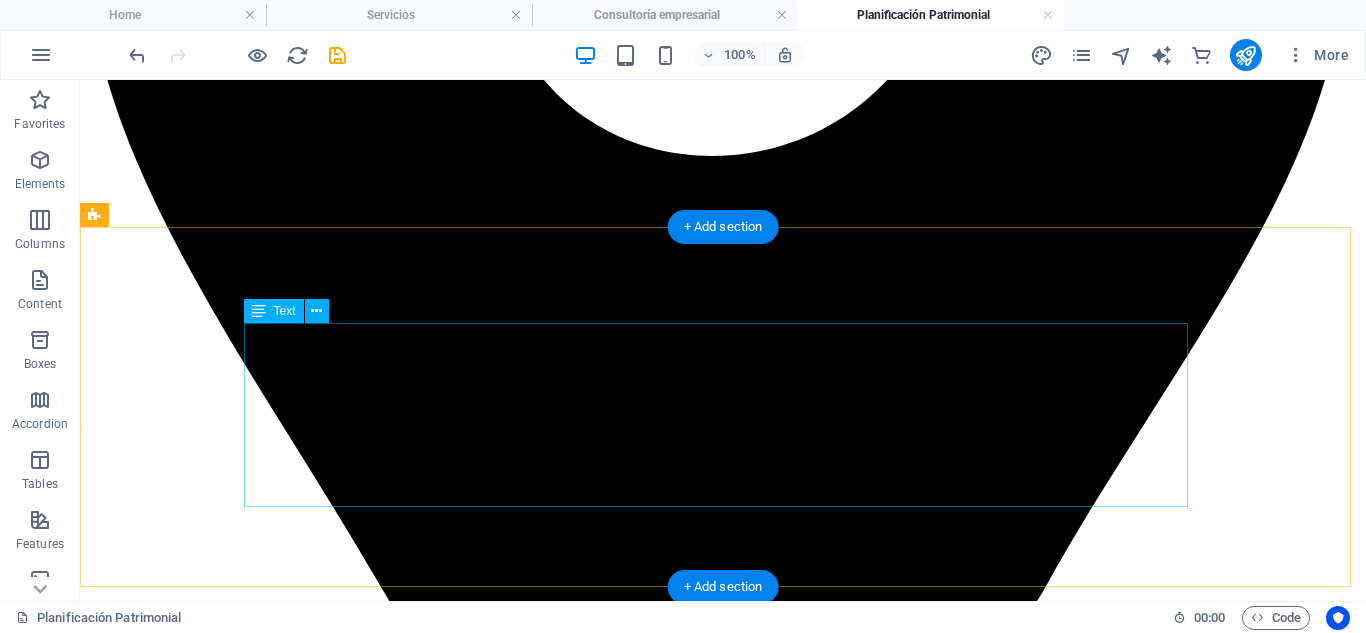 click on "Asesoramiento a medida y multilingüe Cada empresa tiene sus propios desafíos. Por eso, brindamos atención personalizada en español, inglés e italiano, adaptada a las necesidades del negocio.   Cobertura legal completa, sin sorpresas Nos encargamos de todos los aspectos legales para que puedas enfocarte en crecer tu empresa, desde la constitución hasta la expansión y protección de tus intereses." at bounding box center (723, 7451) 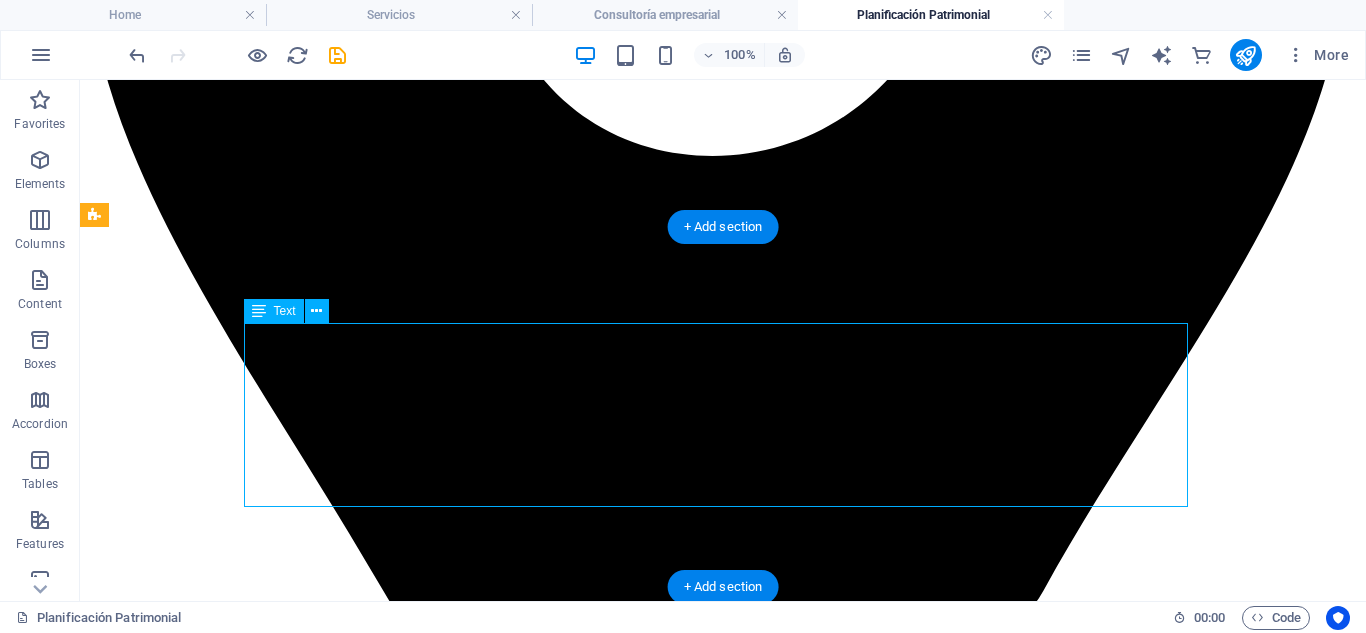 click on "Asesoramiento a medida y multilingüe Cada empresa tiene sus propios desafíos. Por eso, brindamos atención personalizada en español, inglés e italiano, adaptada a las necesidades del negocio.   Cobertura legal completa, sin sorpresas Nos encargamos de todos los aspectos legales para que puedas enfocarte en crecer tu empresa, desde la constitución hasta la expansión y protección de tus intereses." at bounding box center (723, 7451) 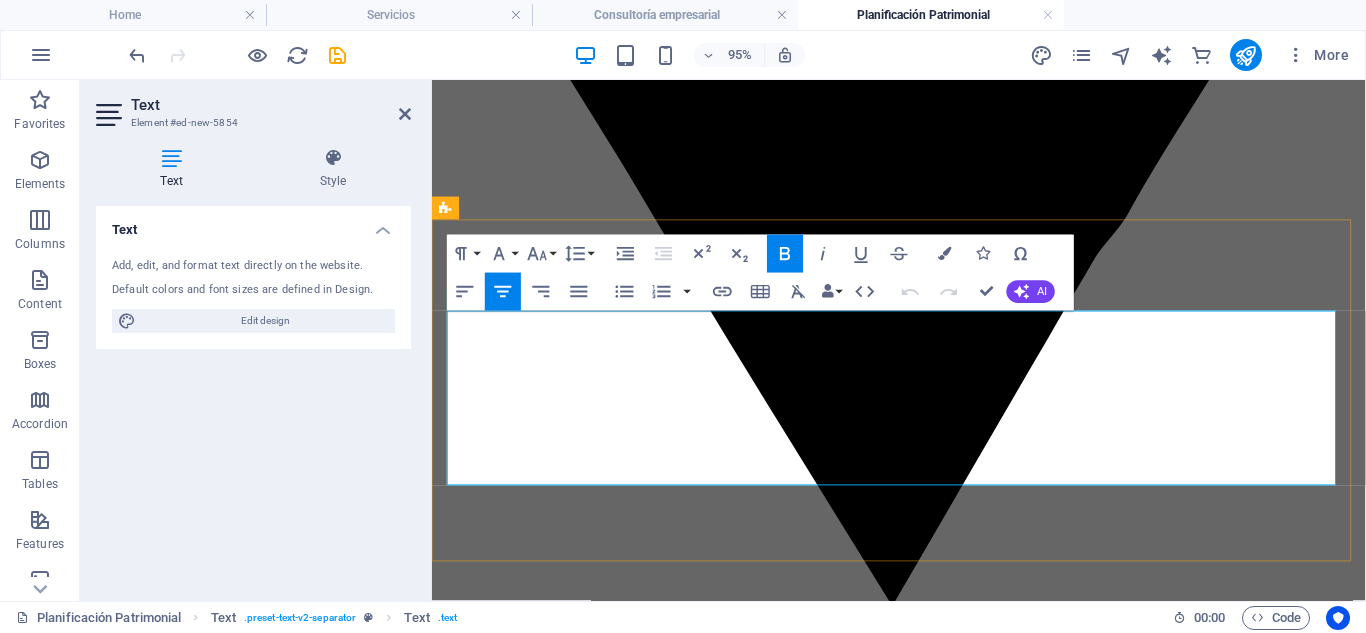 click on "Cada empresa tiene sus propios desafíos. Por eso, brindamos atención personalizada en español, inglés e italiano, adaptada a las necesidades del negocio." at bounding box center [923, 5748] 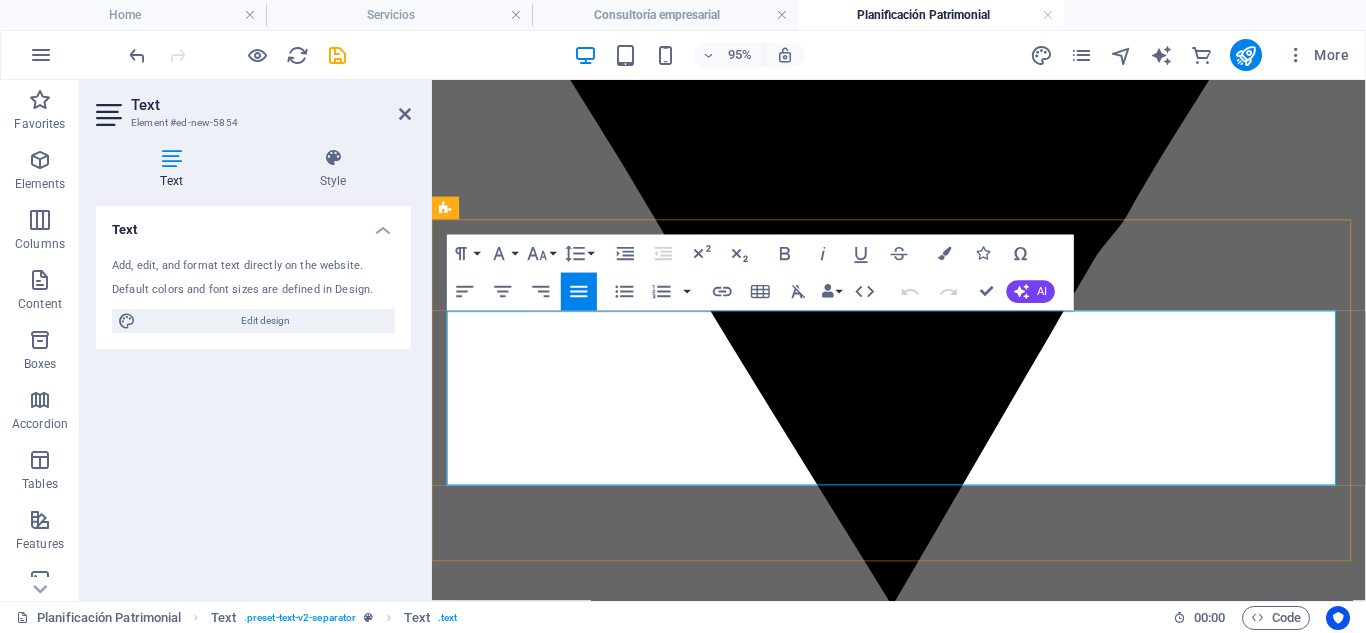drag, startPoint x: 842, startPoint y: 473, endPoint x: 484, endPoint y: 334, distance: 384.03775 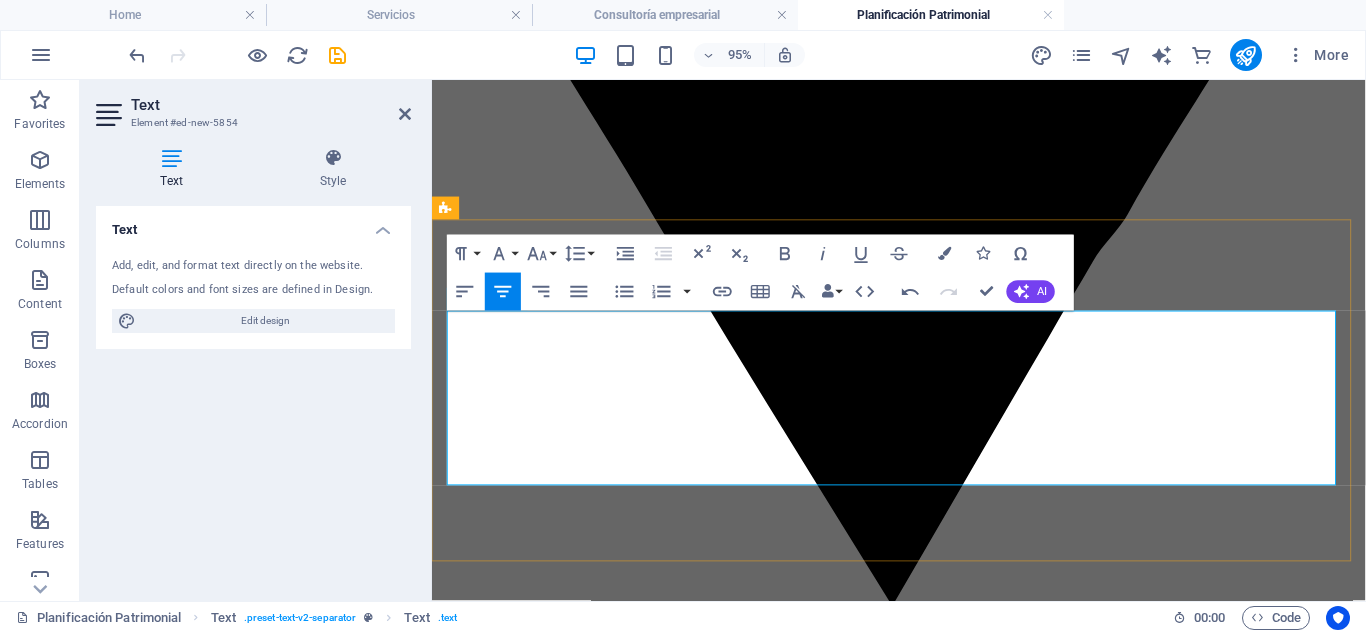 click on "Evitamos conflictos futuros y garantizamos que tus decisiones patrimoniales se respeten, con plena validez jurídica." at bounding box center [923, 5705] 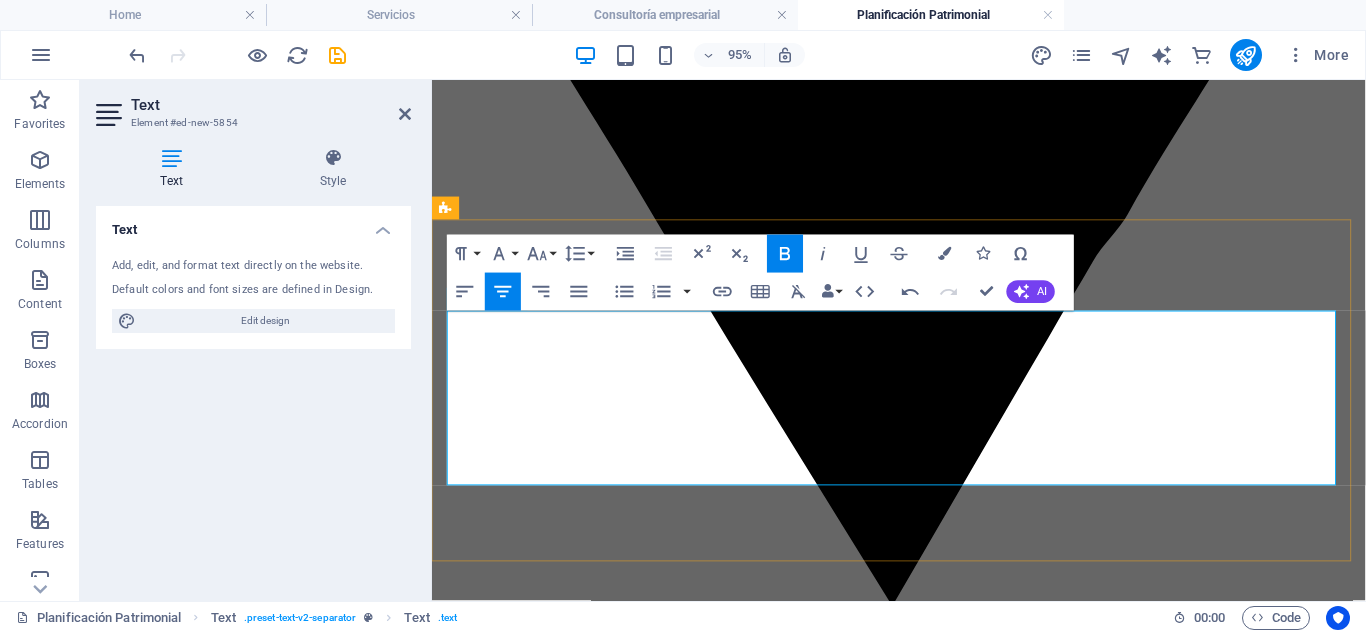 click on "Cobertura legal completa, sin sorpresas" at bounding box center [923, 5817] 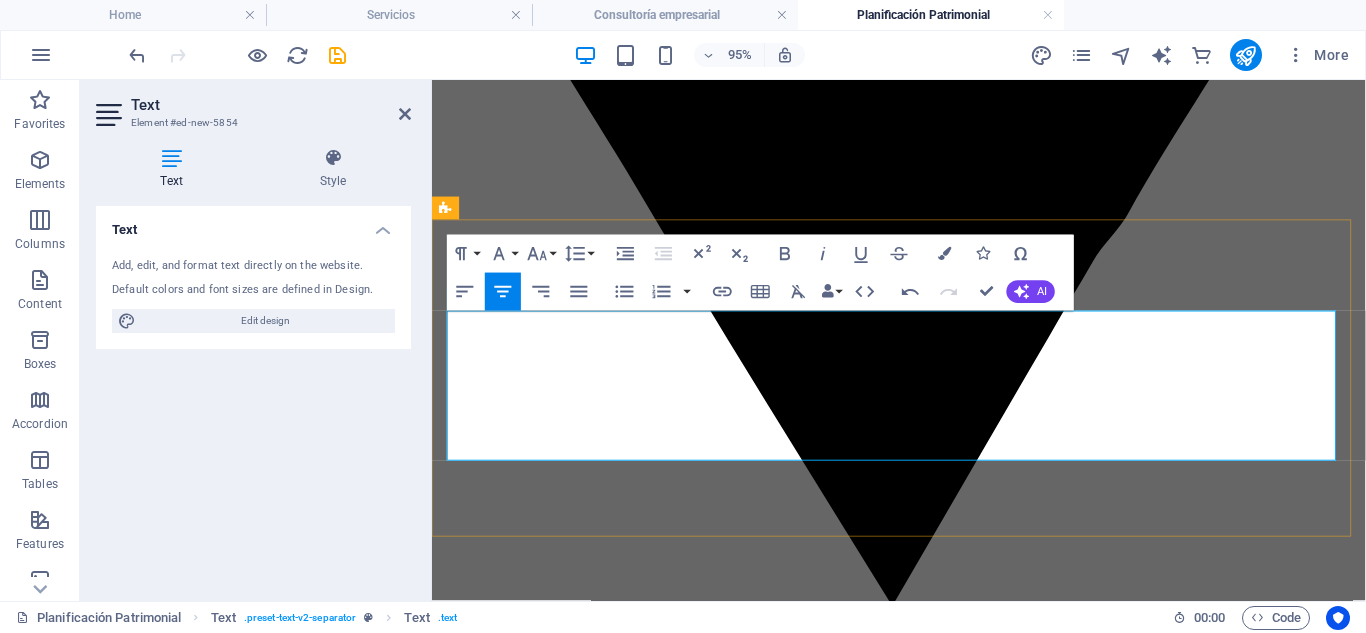 click on "Confidencialidad, personalización y visión internacional" at bounding box center [923, 5817] 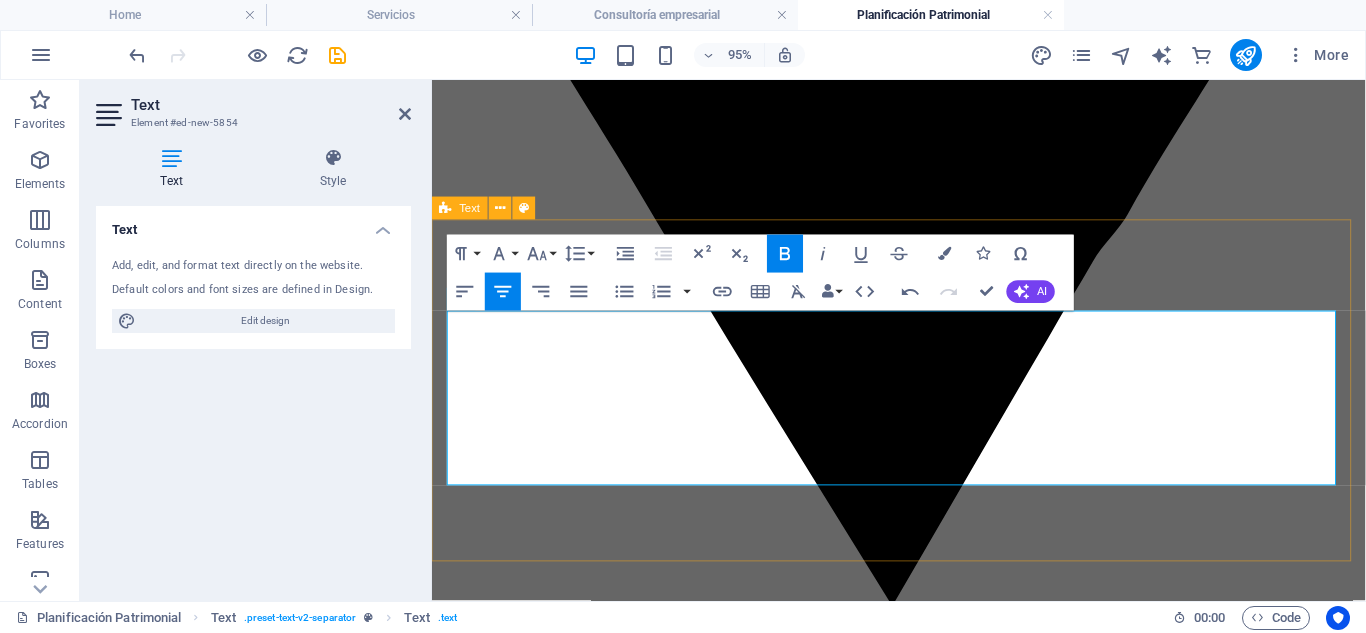 click on "Tranquilidad legal y fiscal para ti y tu familia Evitamos conflictos futuros y garantizamos que tus decisiones patrimoniales se respeten, con plena validez jurídica.   Confidencialidad, personalización y visión internacional ​ Diseñamos soluciones confidenciales y adaptadas, considerando contextos familiares, empresariales y normativos en distintos países." at bounding box center (923, 5759) 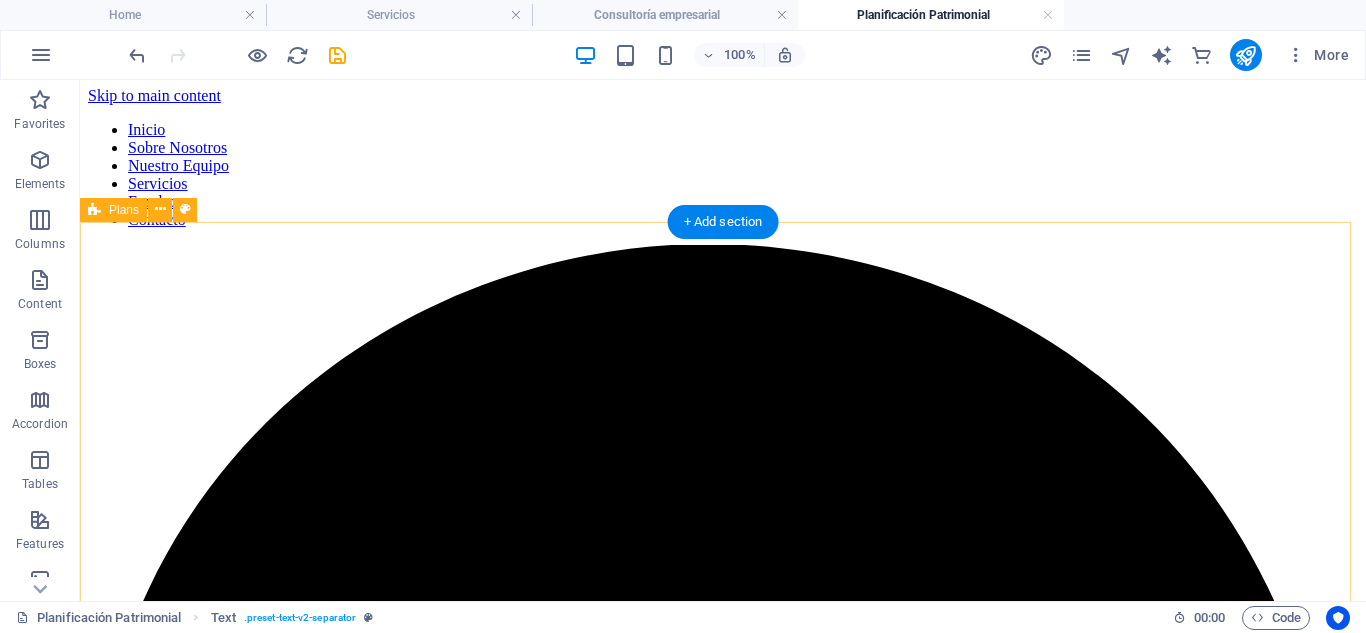 scroll, scrollTop: 0, scrollLeft: 0, axis: both 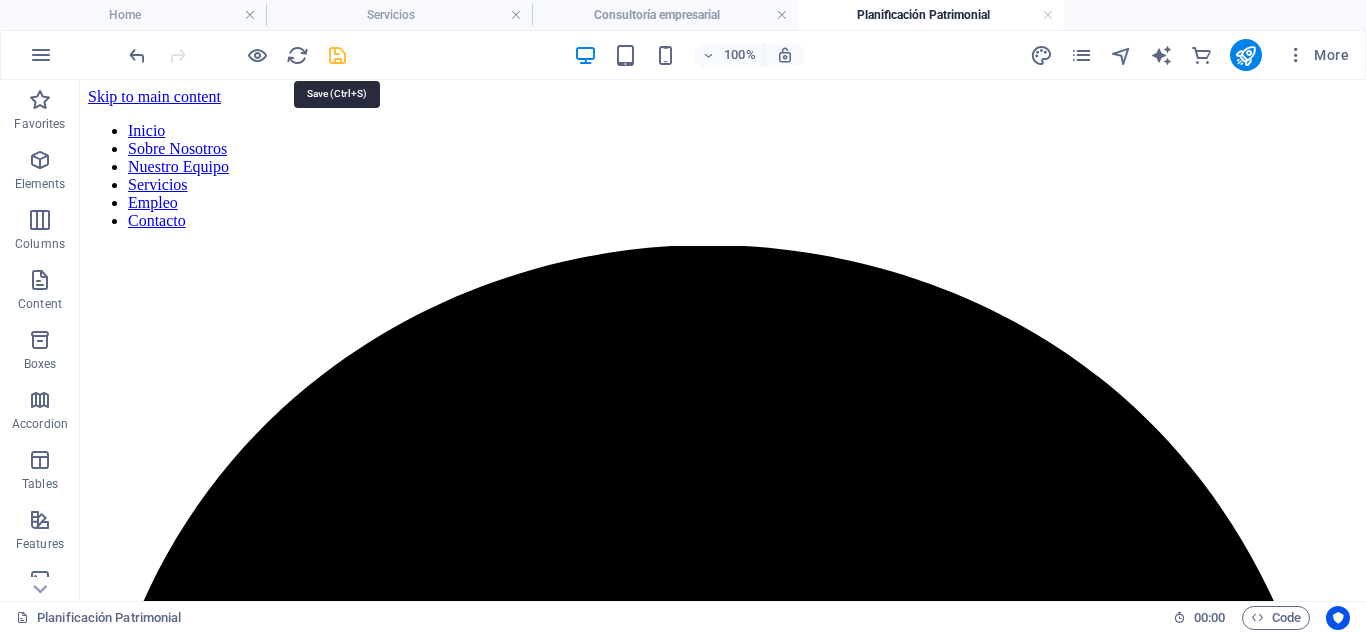 click at bounding box center [337, 55] 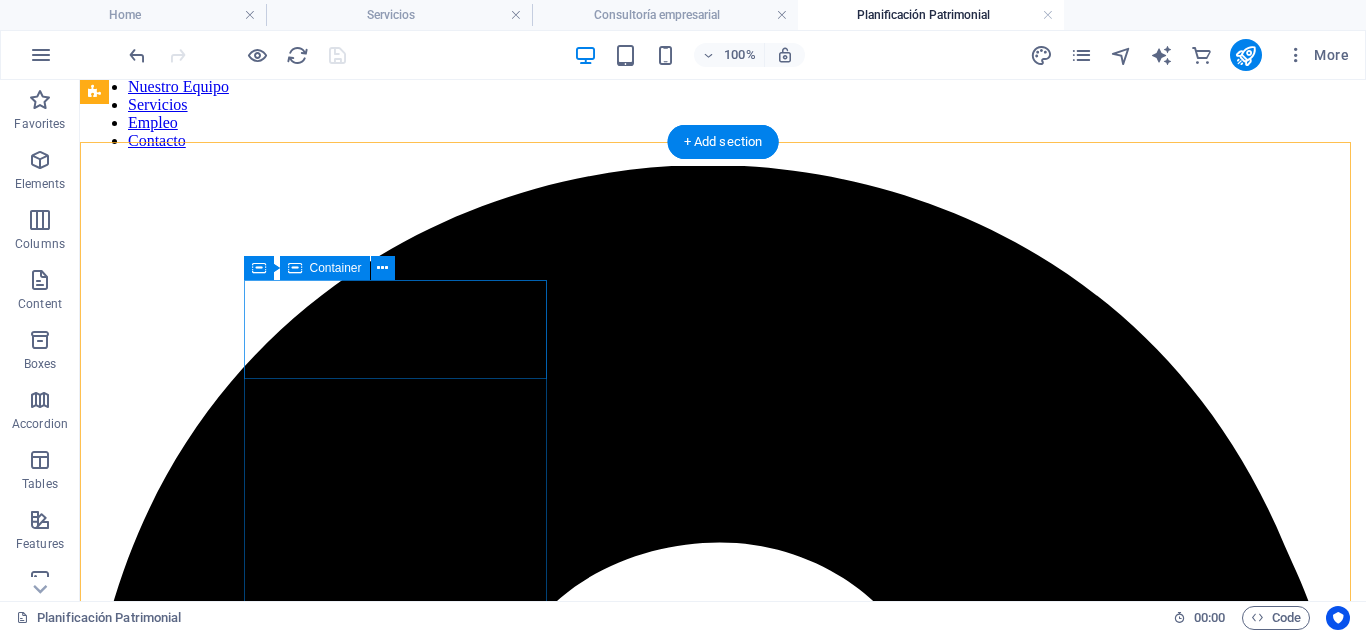 scroll, scrollTop: 0, scrollLeft: 0, axis: both 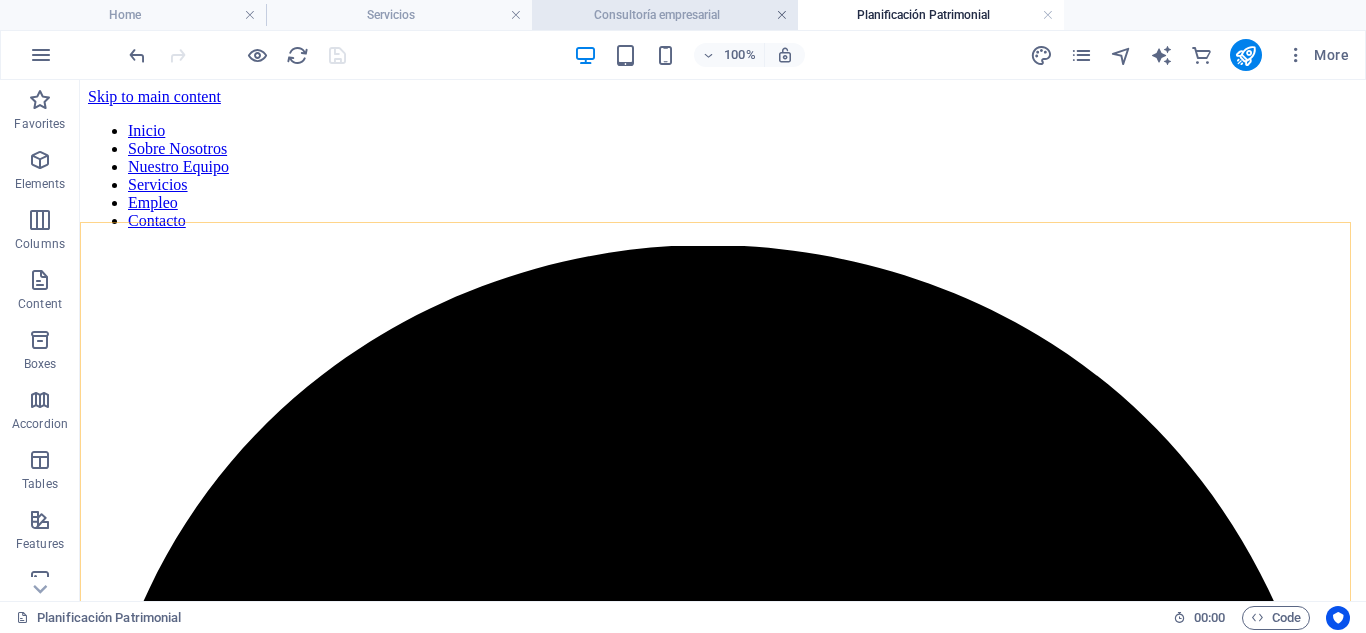 click at bounding box center [782, 15] 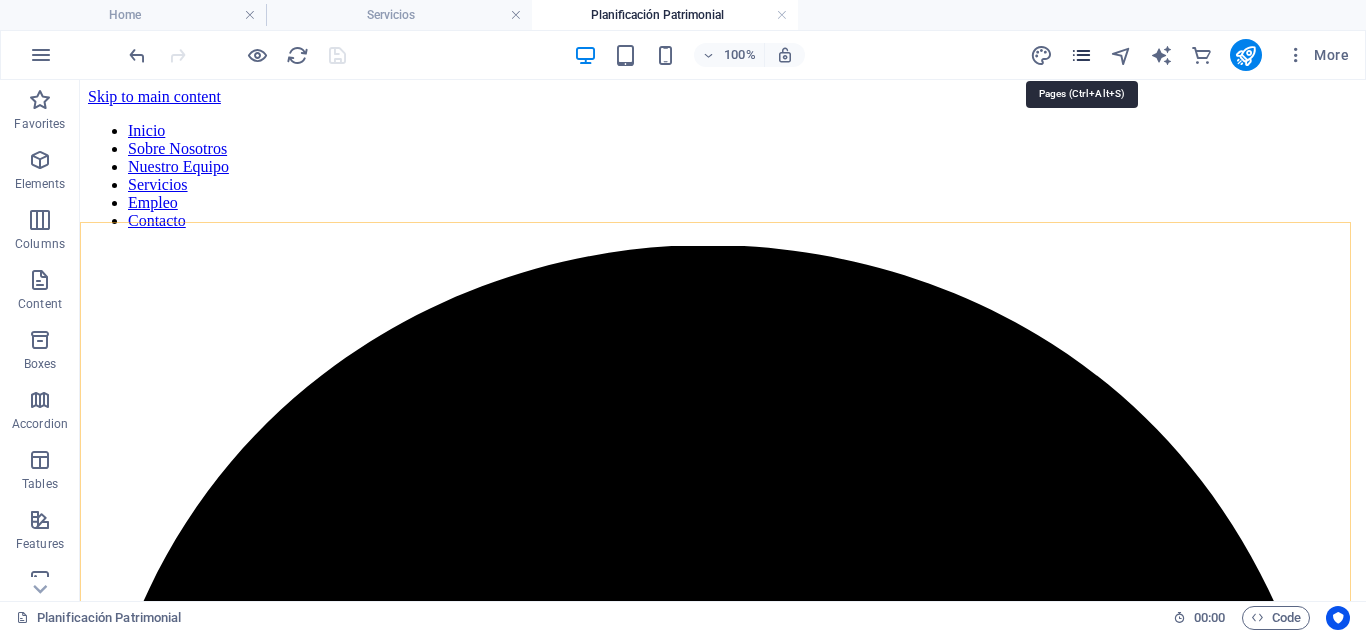 click at bounding box center [1081, 55] 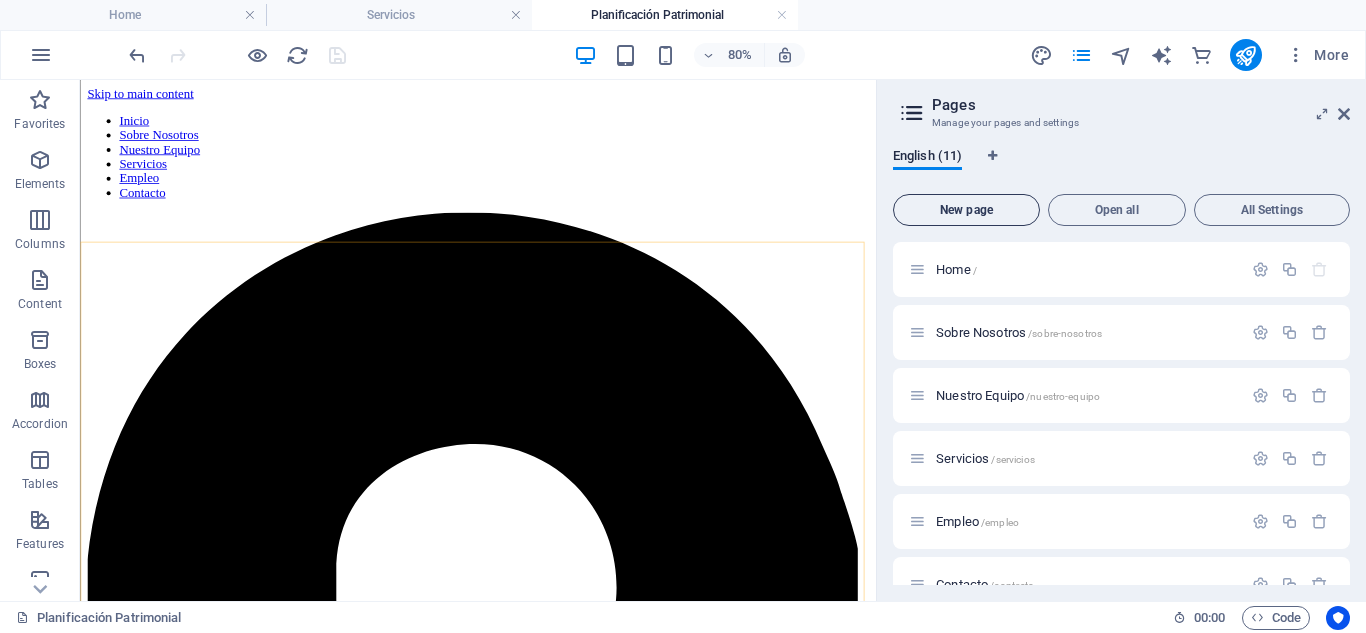 click on "New page" at bounding box center [966, 210] 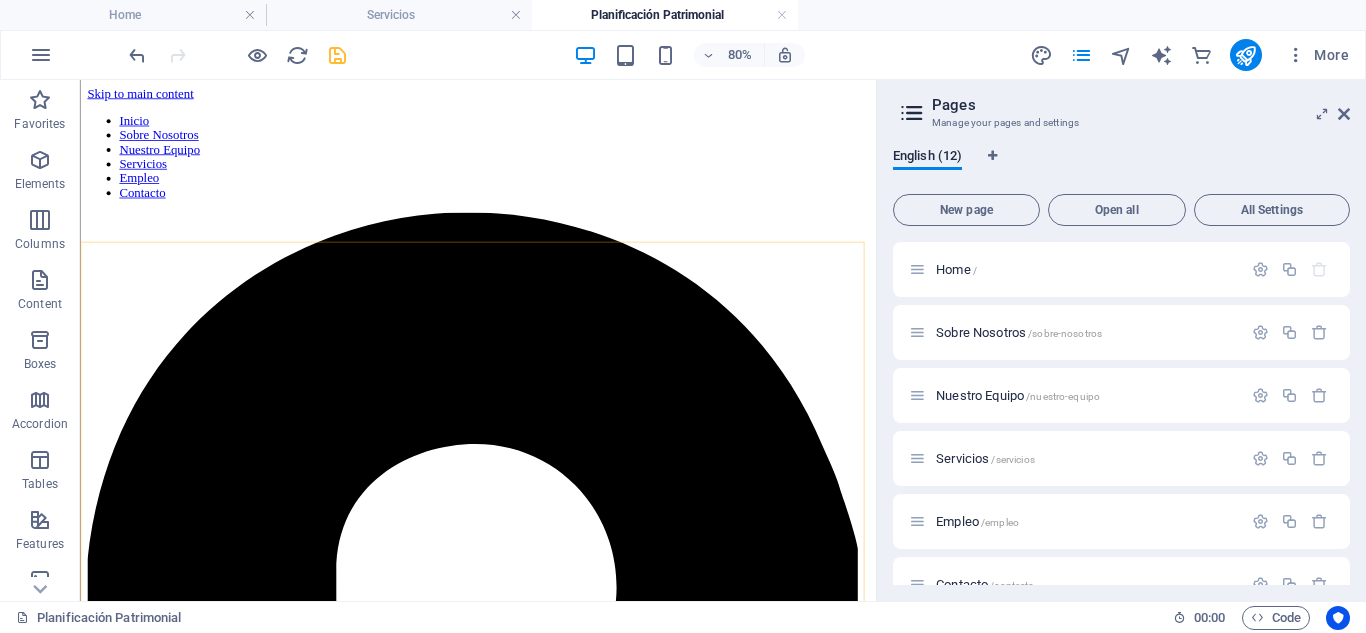 scroll, scrollTop: 625, scrollLeft: 0, axis: vertical 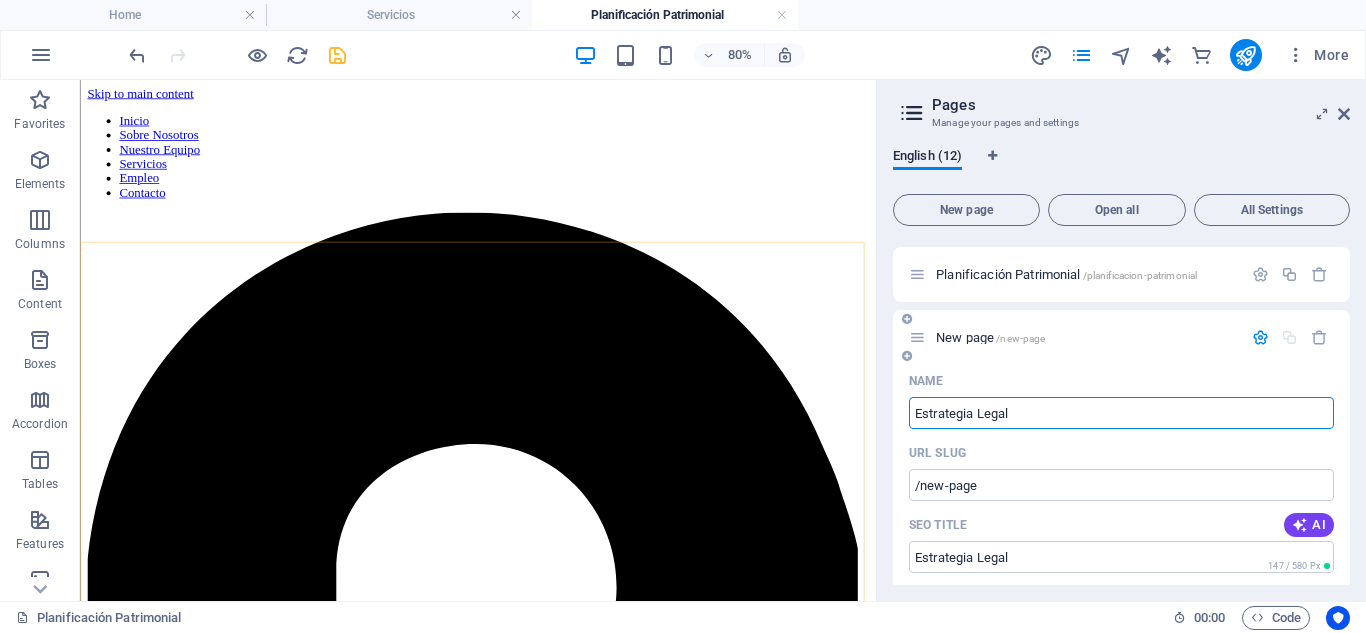 type on "Estrategia Legal" 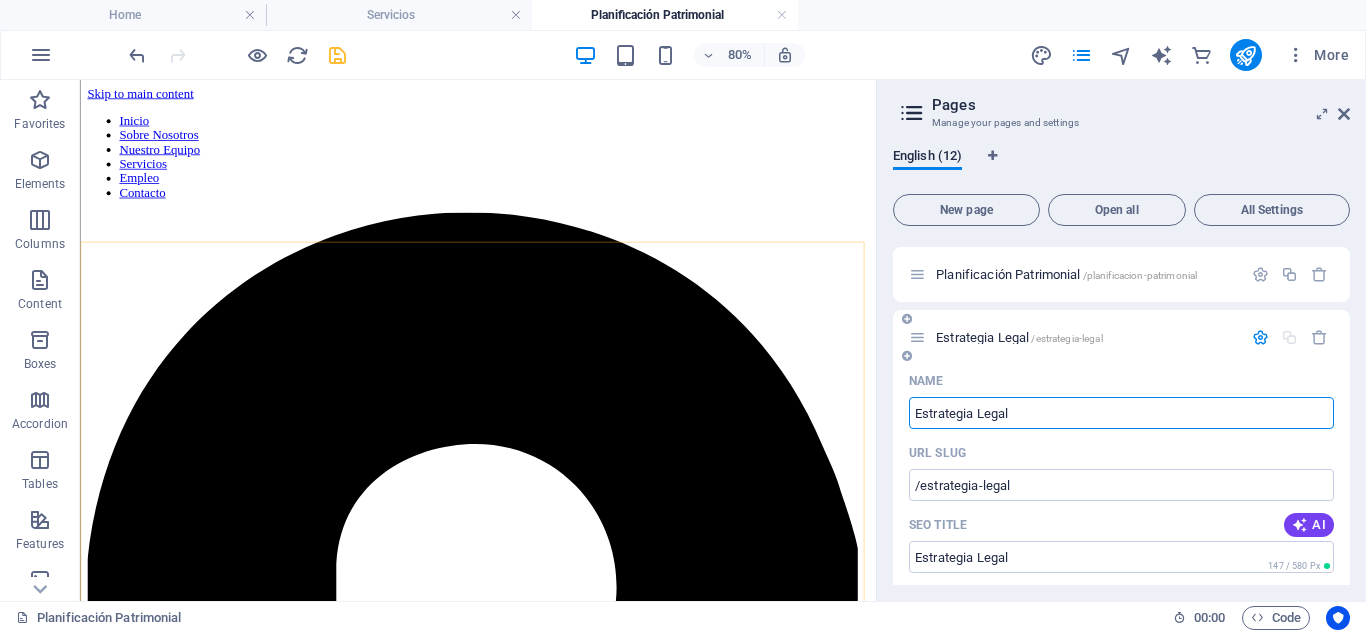 type on "Estrategia Legal" 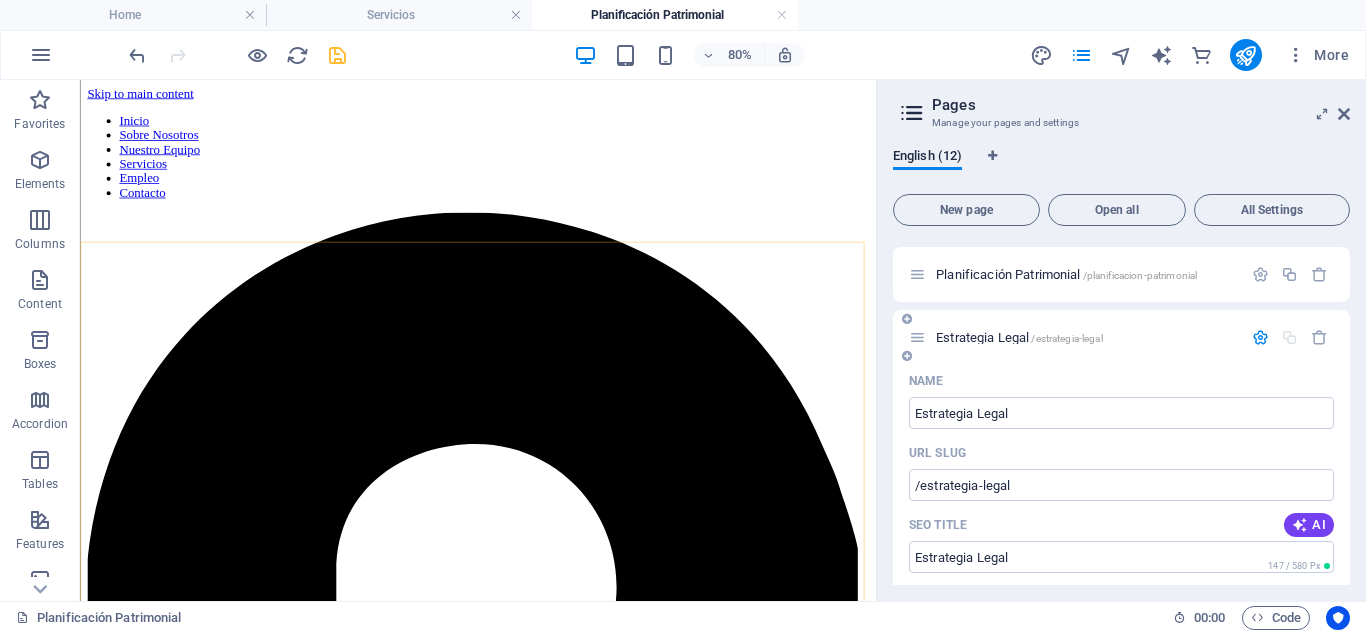 click on "Estrategia Legal /estrategia-legal" at bounding box center [1075, 337] 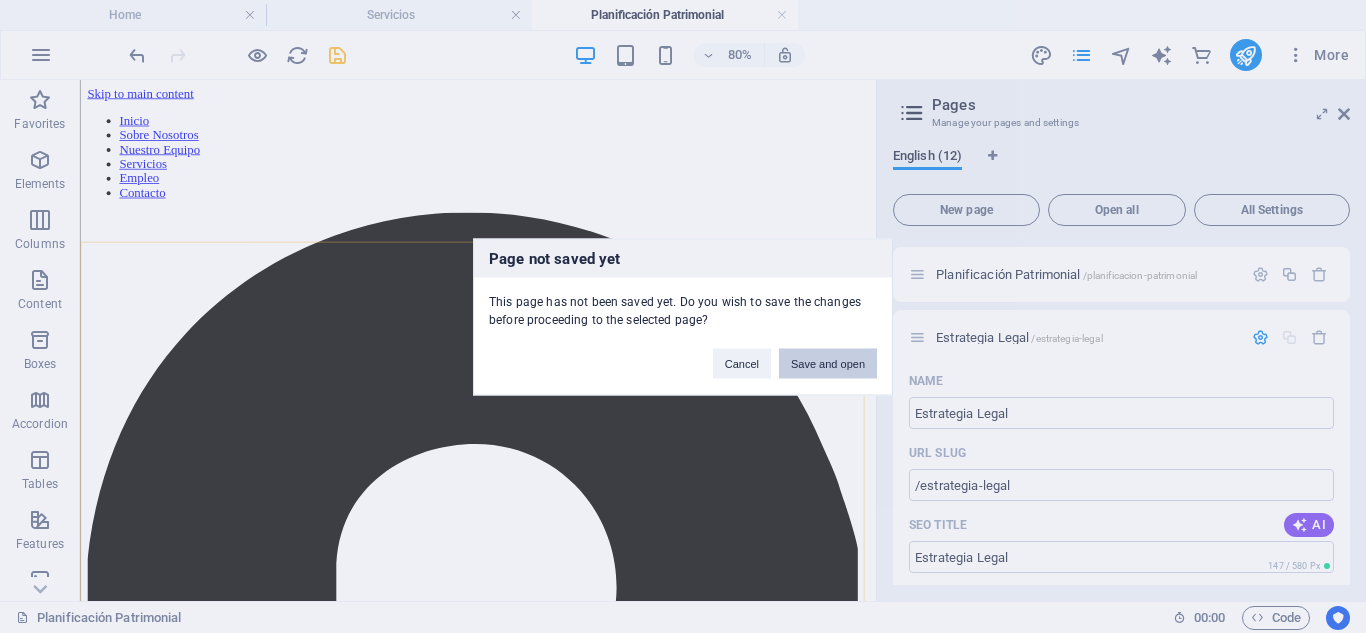 click on "Save and open" at bounding box center (828, 363) 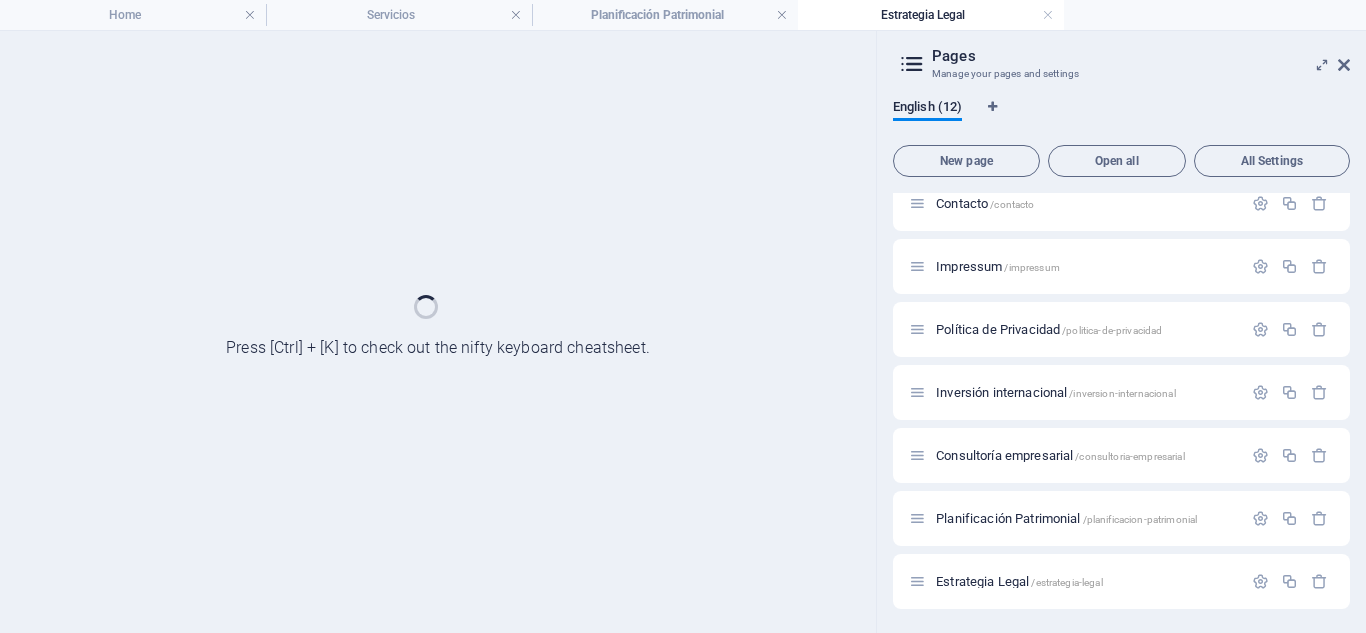 scroll, scrollTop: 332, scrollLeft: 0, axis: vertical 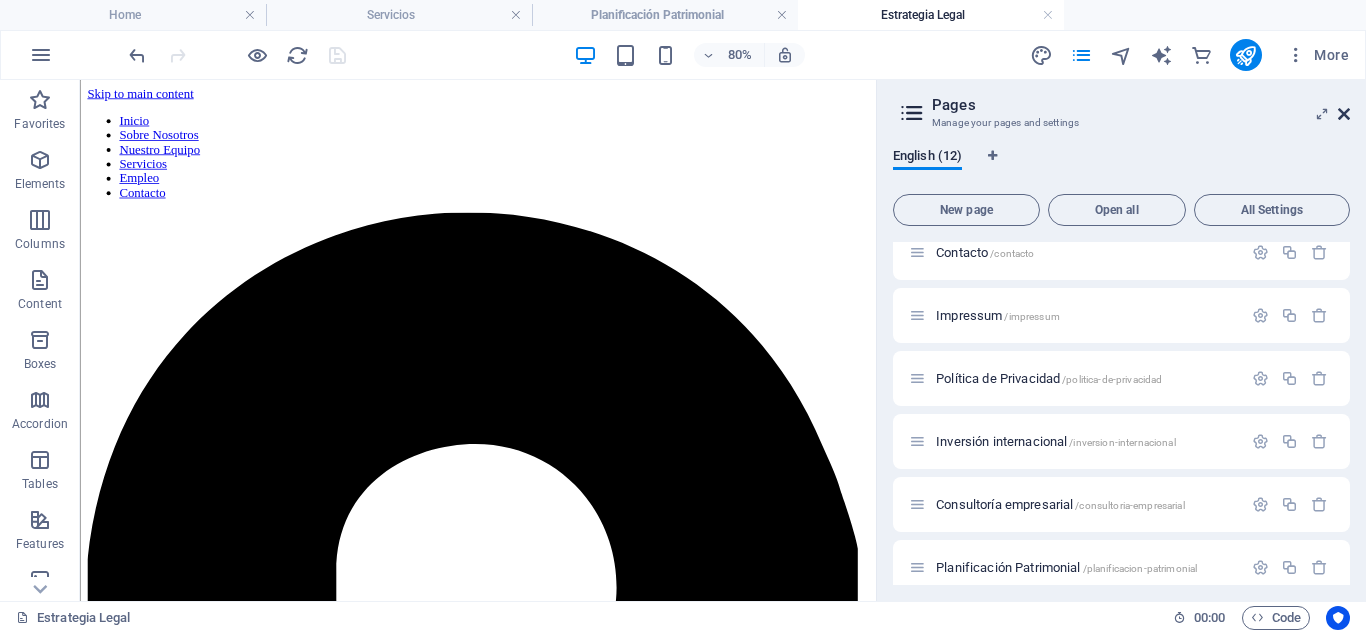 click at bounding box center [1344, 114] 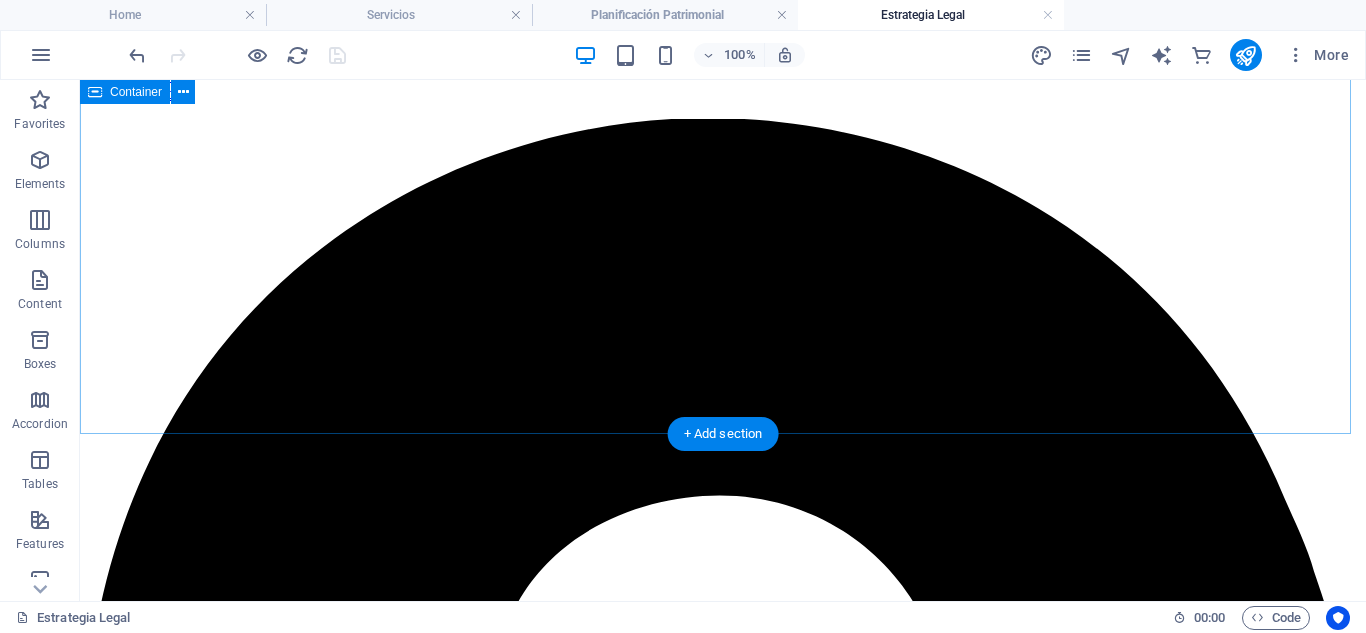 scroll, scrollTop: 0, scrollLeft: 0, axis: both 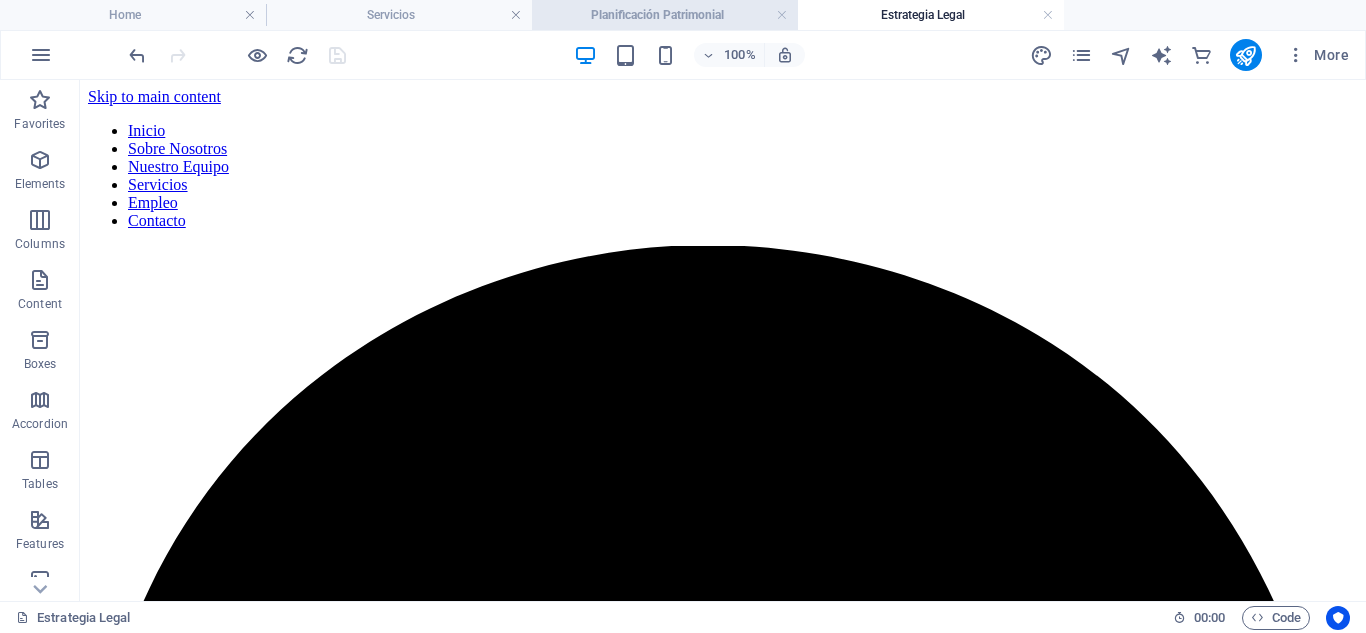 click on "Planificación Patrimonial" at bounding box center [665, 15] 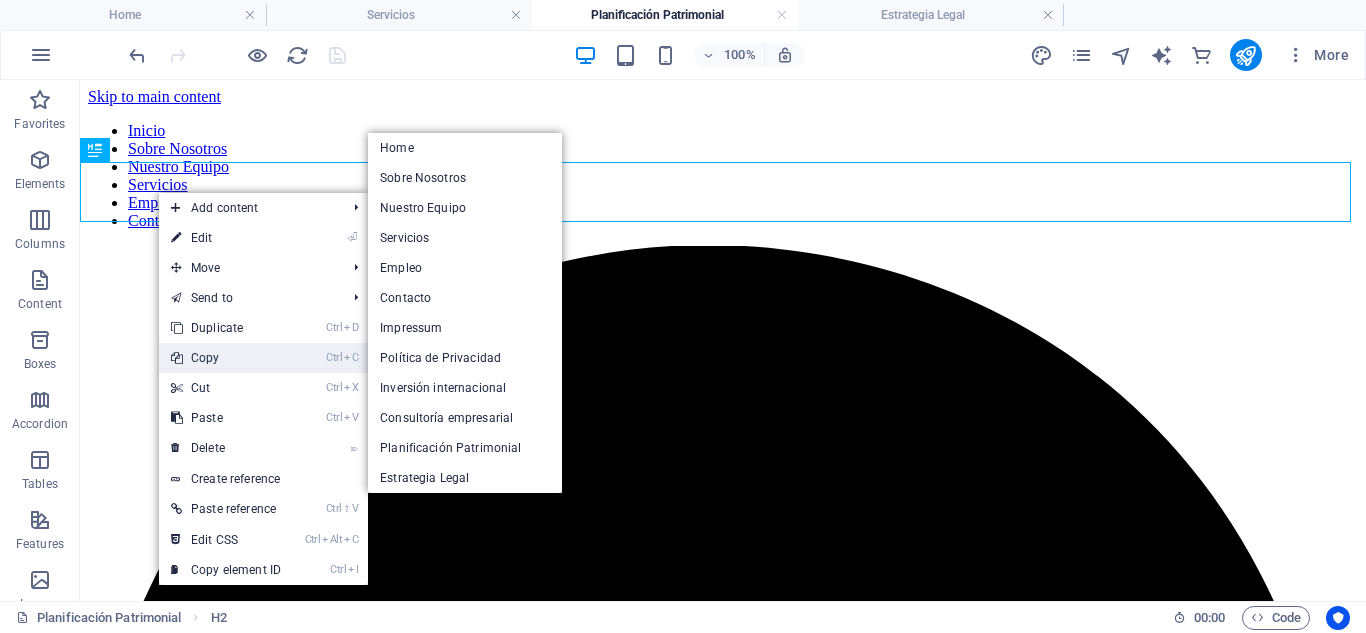click on "Ctrl C  Copy" at bounding box center [226, 358] 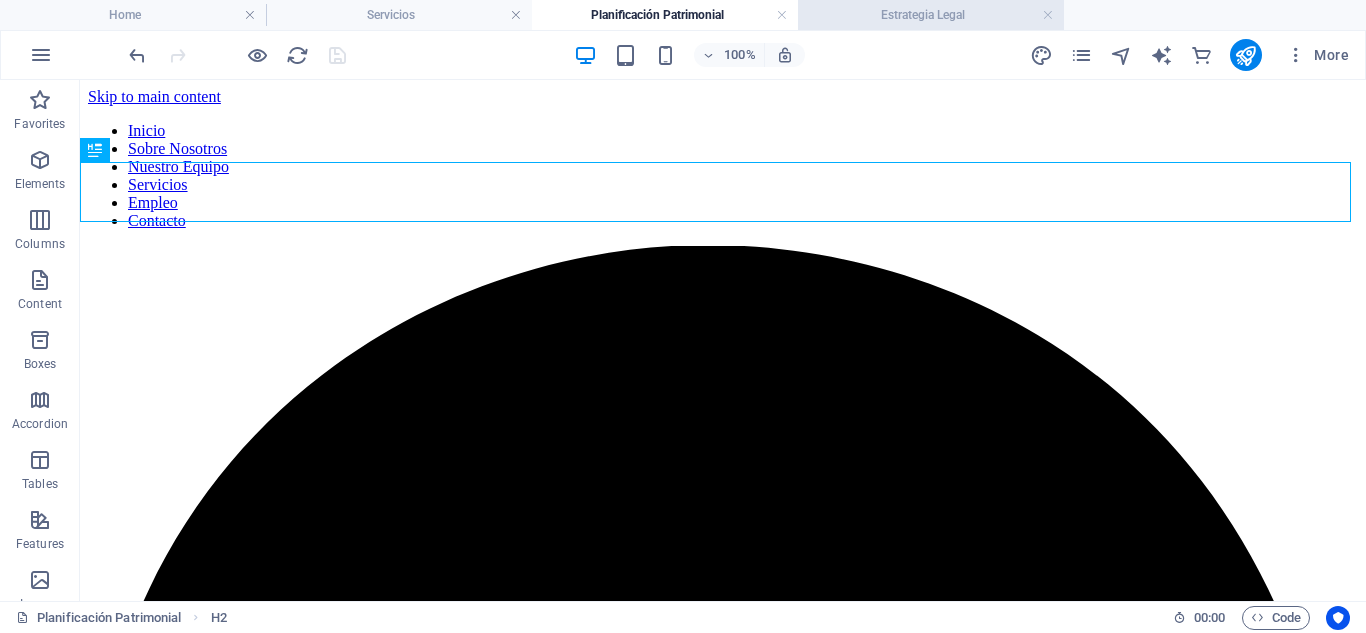 click on "Estrategia Legal" at bounding box center (931, 15) 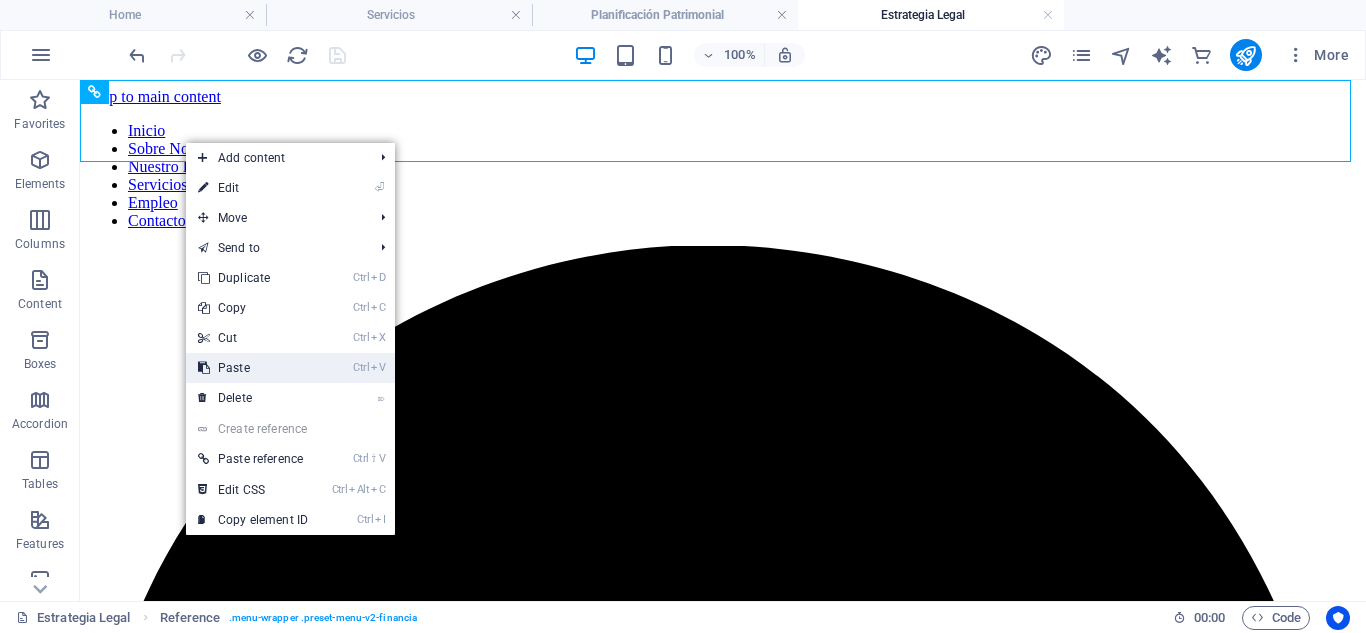click on "Ctrl V  Paste" at bounding box center (253, 368) 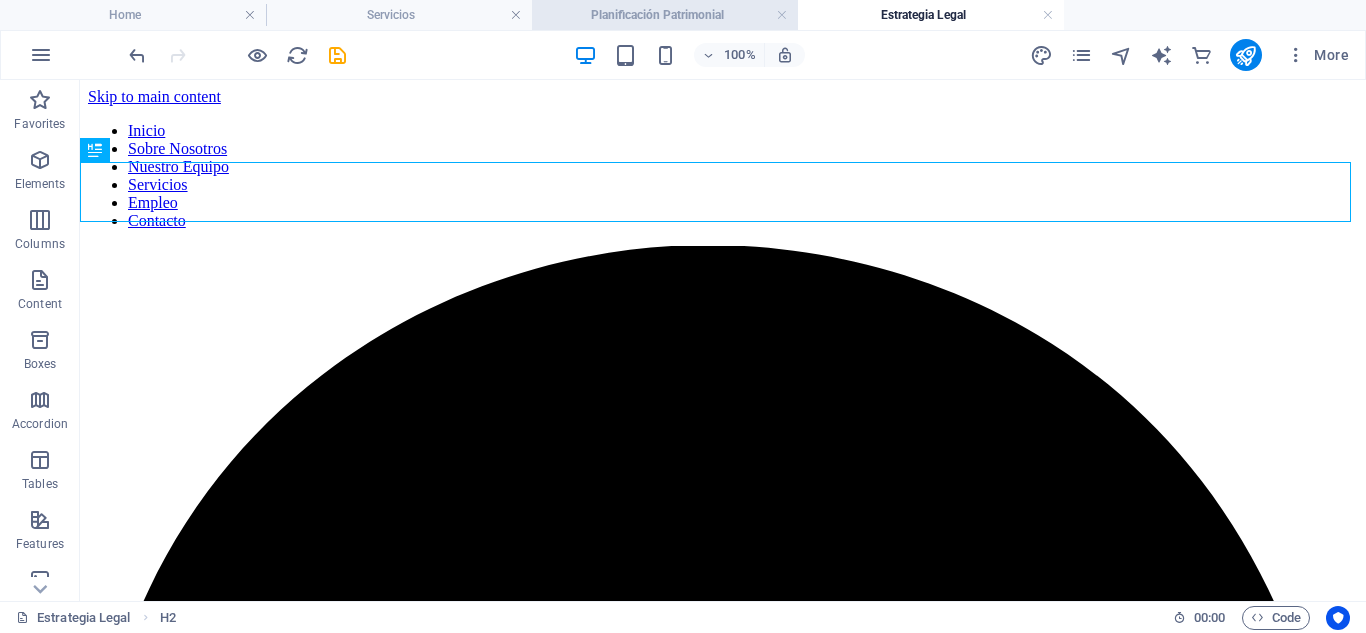 click on "Planificación Patrimonial" at bounding box center (665, 15) 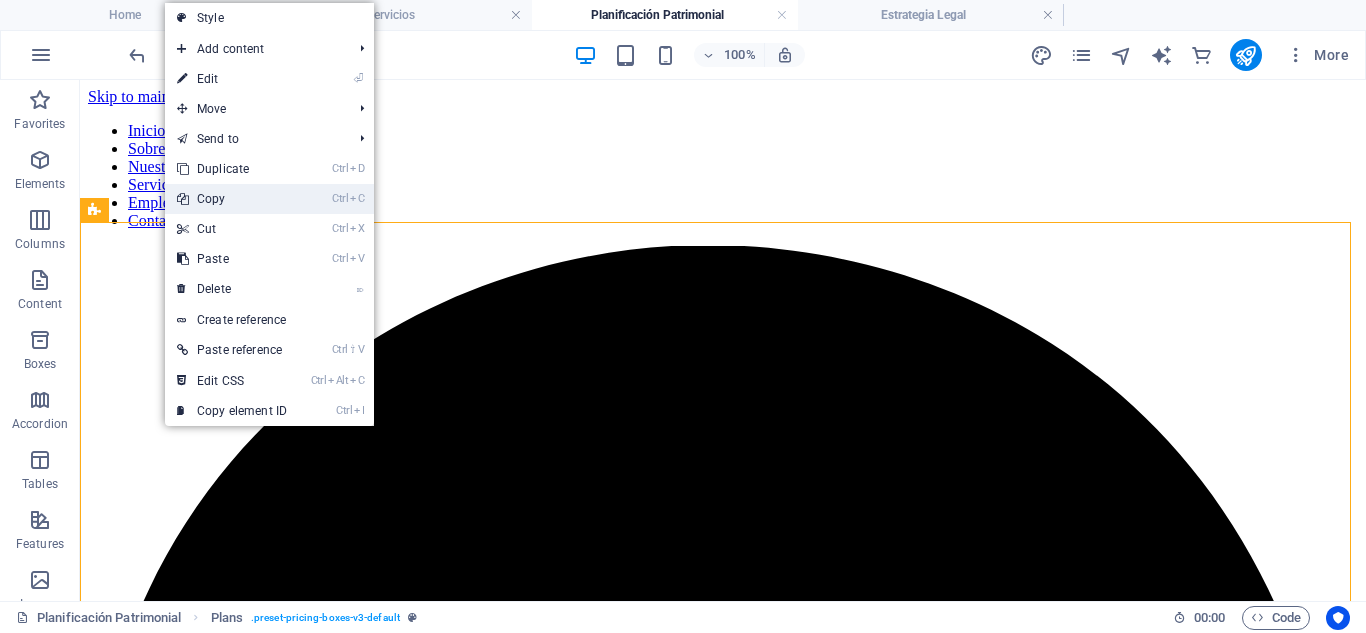 click on "Ctrl C  Copy" at bounding box center [232, 199] 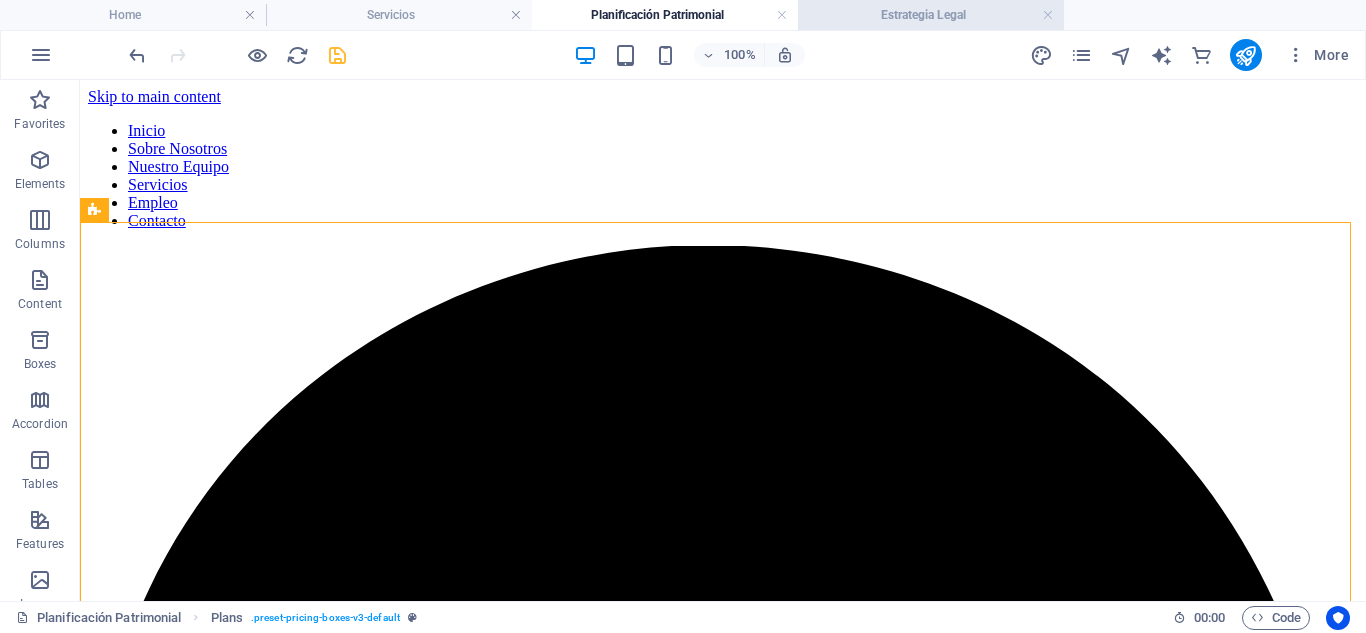 click on "Estrategia Legal" at bounding box center [931, 15] 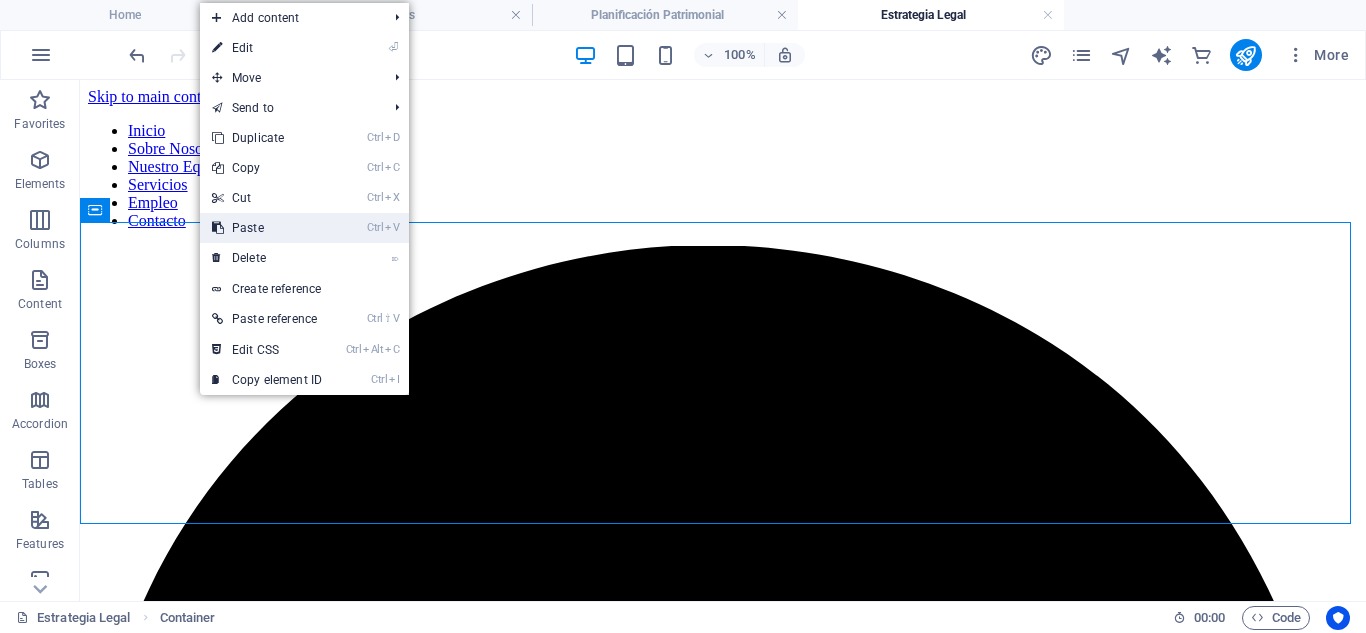 click on "Ctrl V  Paste" at bounding box center (267, 228) 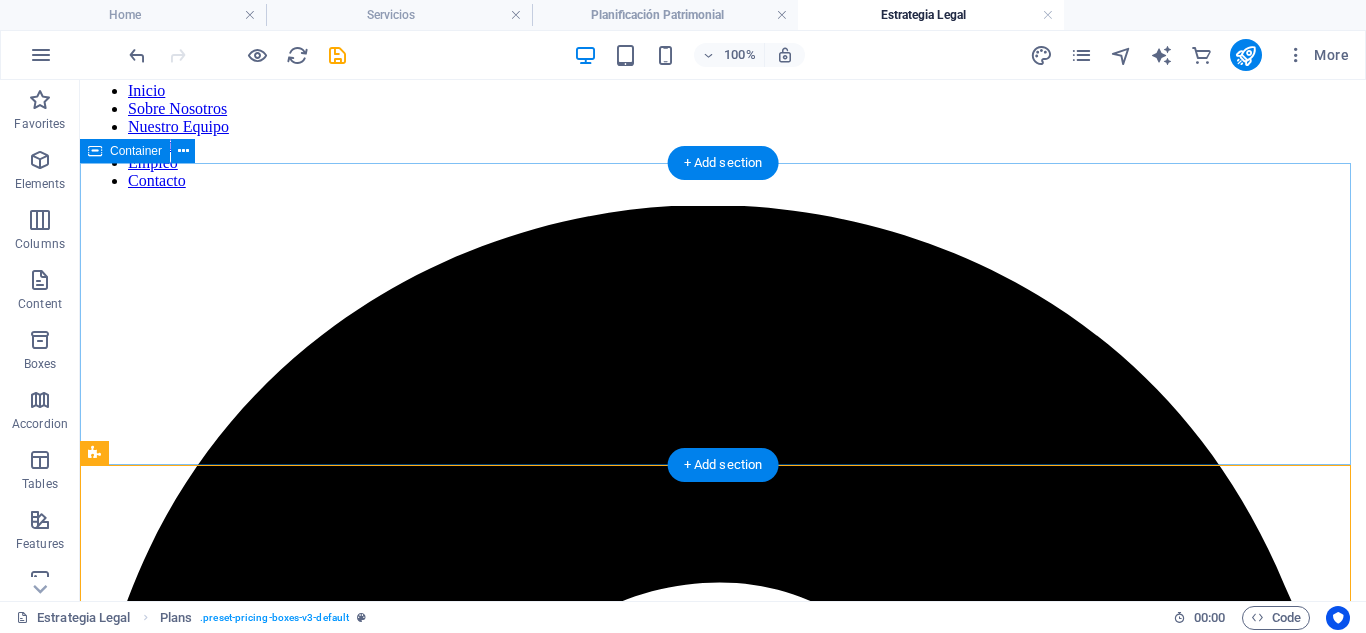 scroll, scrollTop: 0, scrollLeft: 0, axis: both 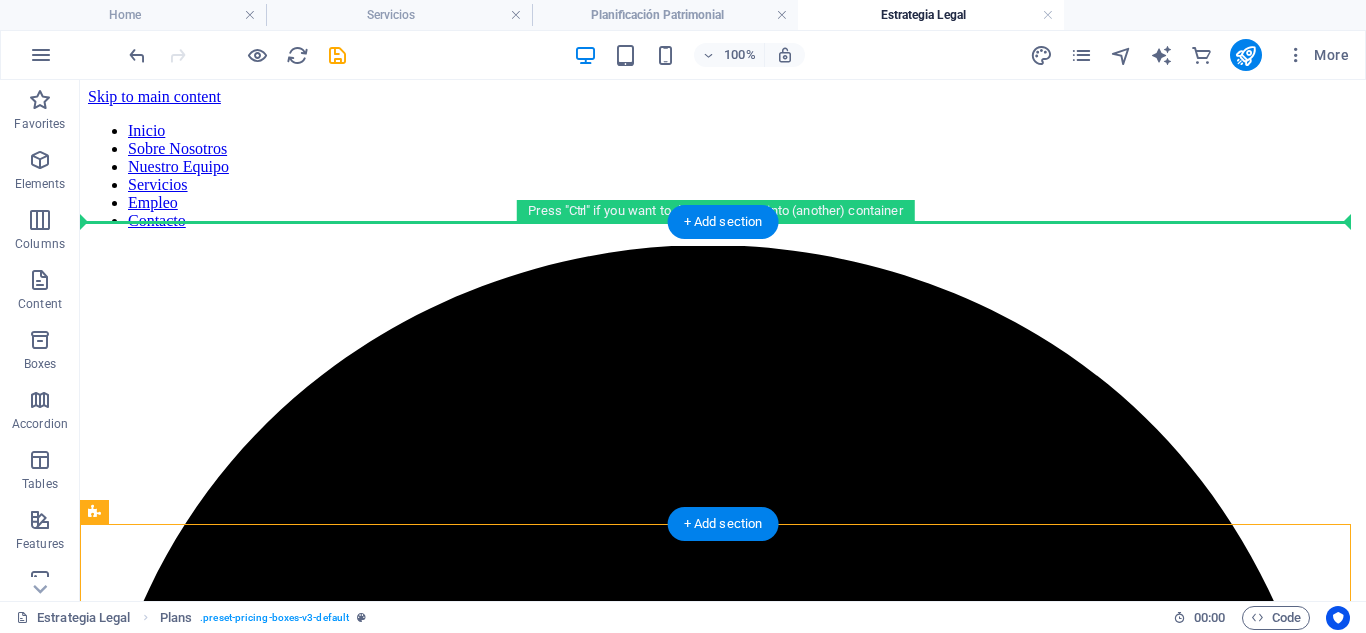 drag, startPoint x: 198, startPoint y: 588, endPoint x: 118, endPoint y: 276, distance: 322.09314 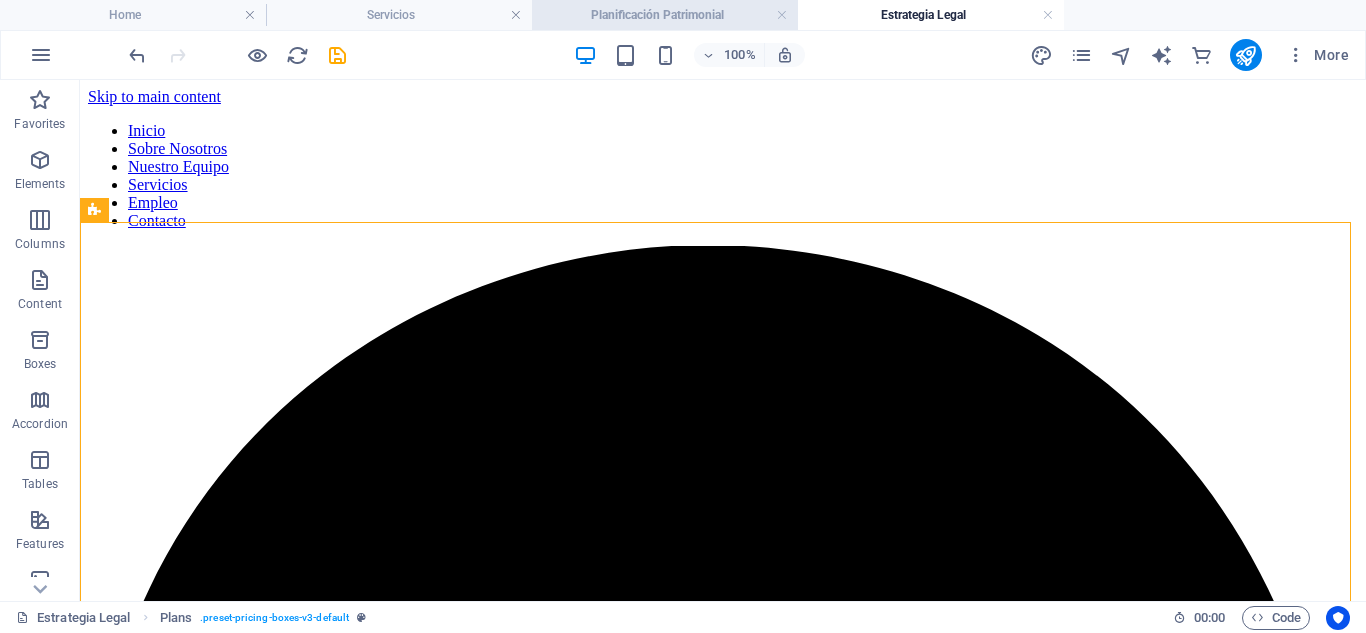 click on "Planificación Patrimonial" at bounding box center [665, 15] 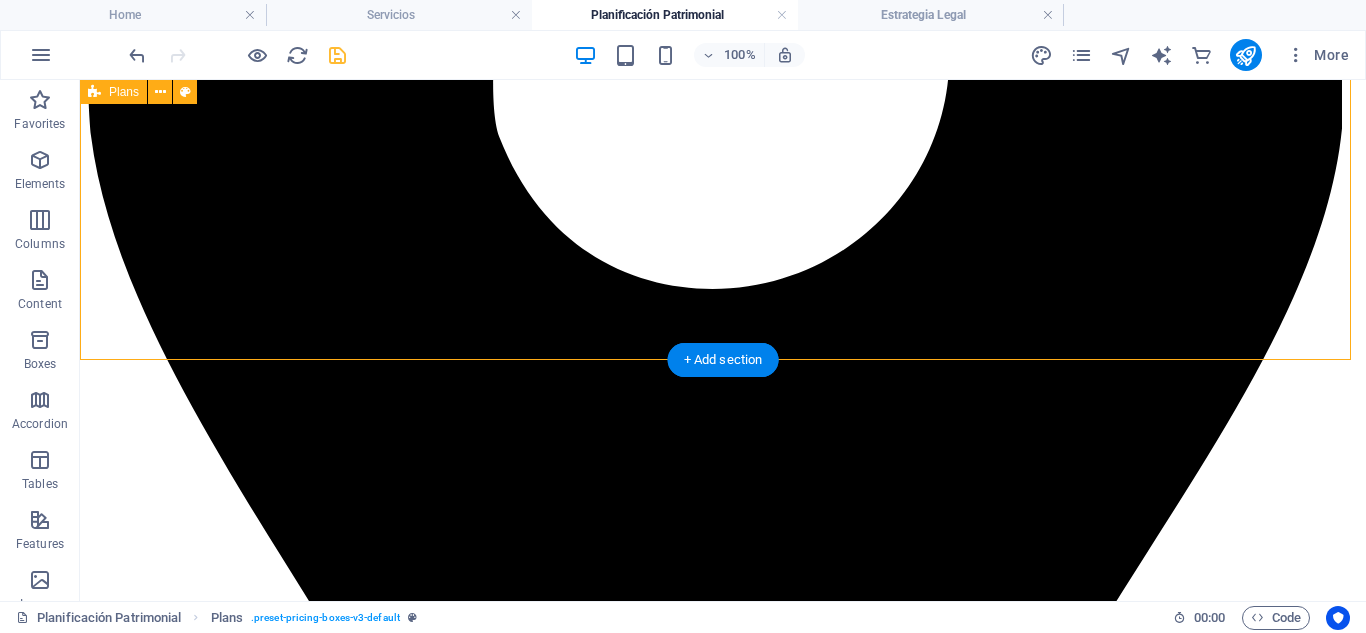 scroll, scrollTop: 933, scrollLeft: 0, axis: vertical 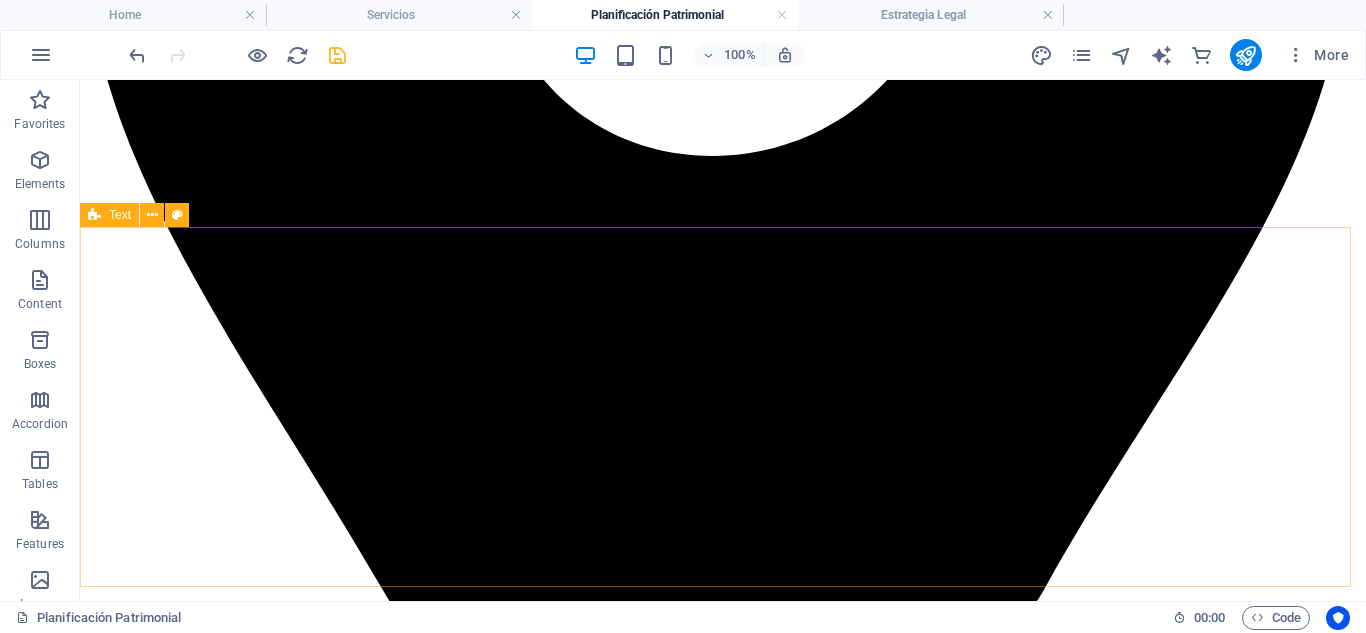 click at bounding box center (94, 215) 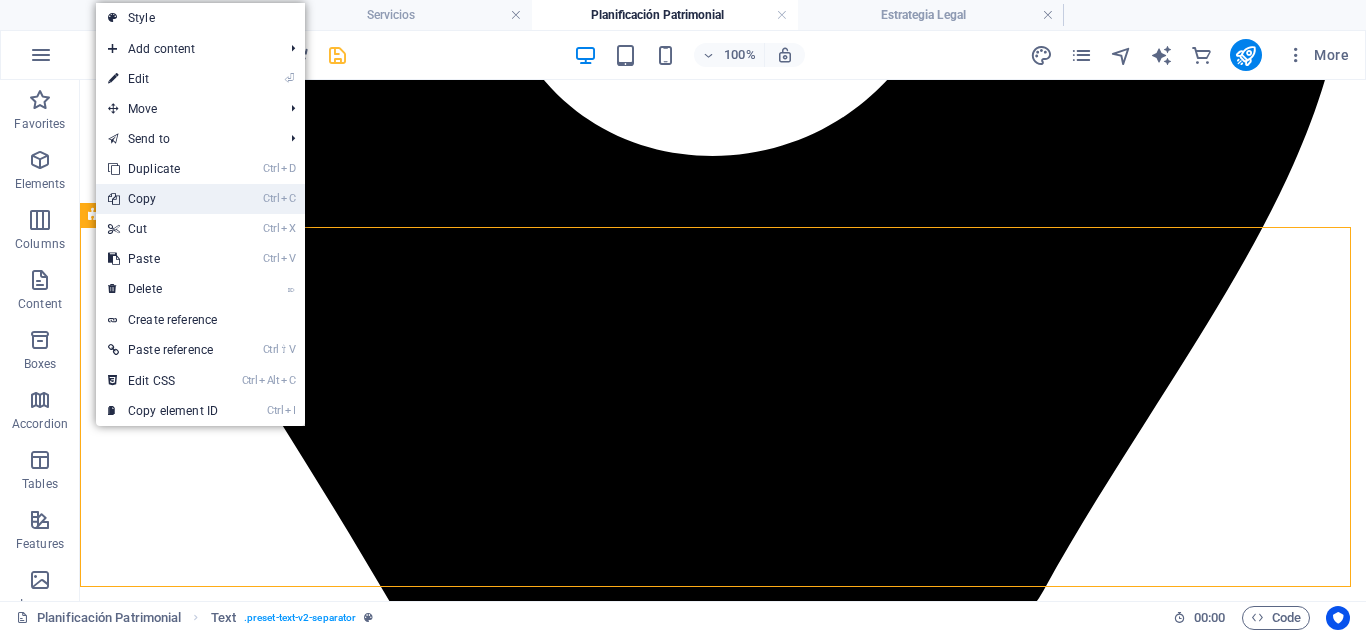 click on "Ctrl C  Copy" at bounding box center (163, 199) 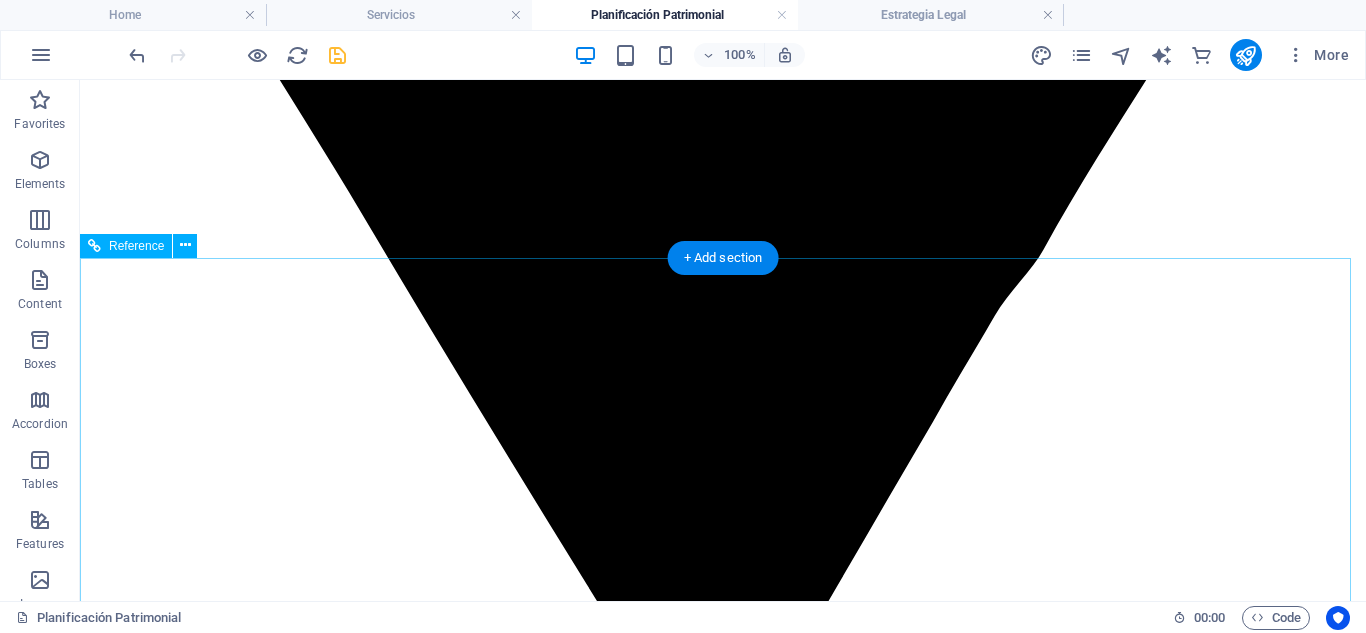 scroll, scrollTop: 1262, scrollLeft: 0, axis: vertical 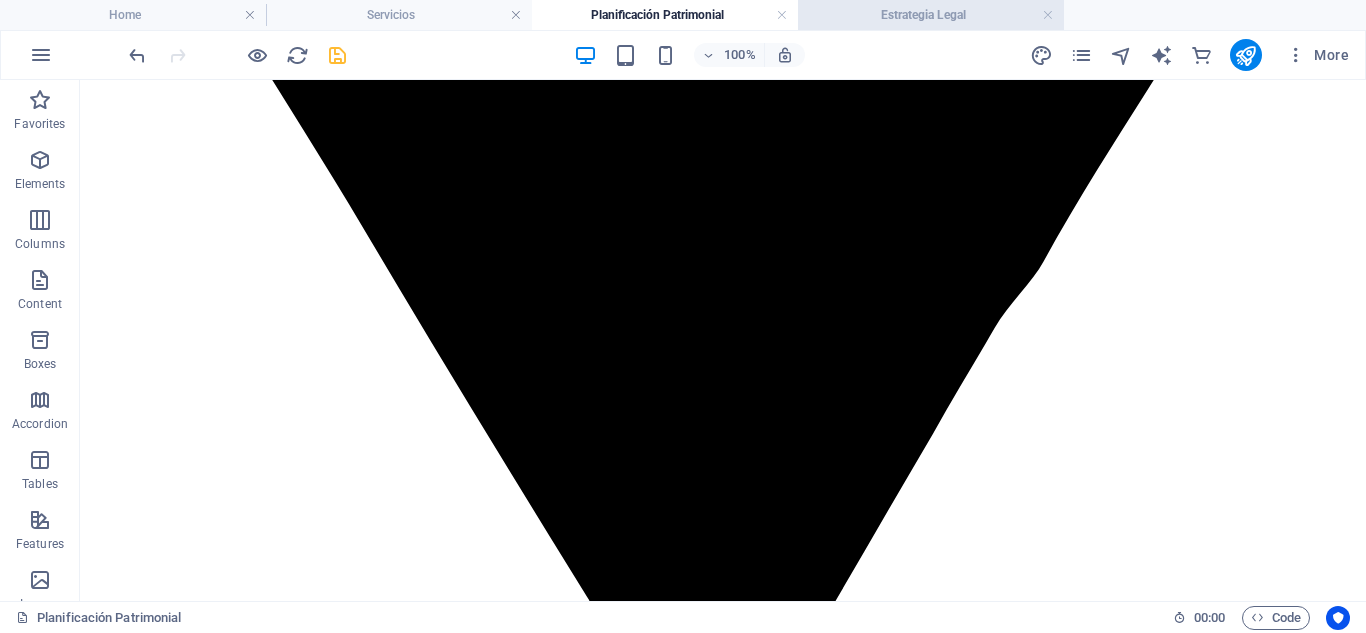 click on "Estrategia Legal" at bounding box center [931, 15] 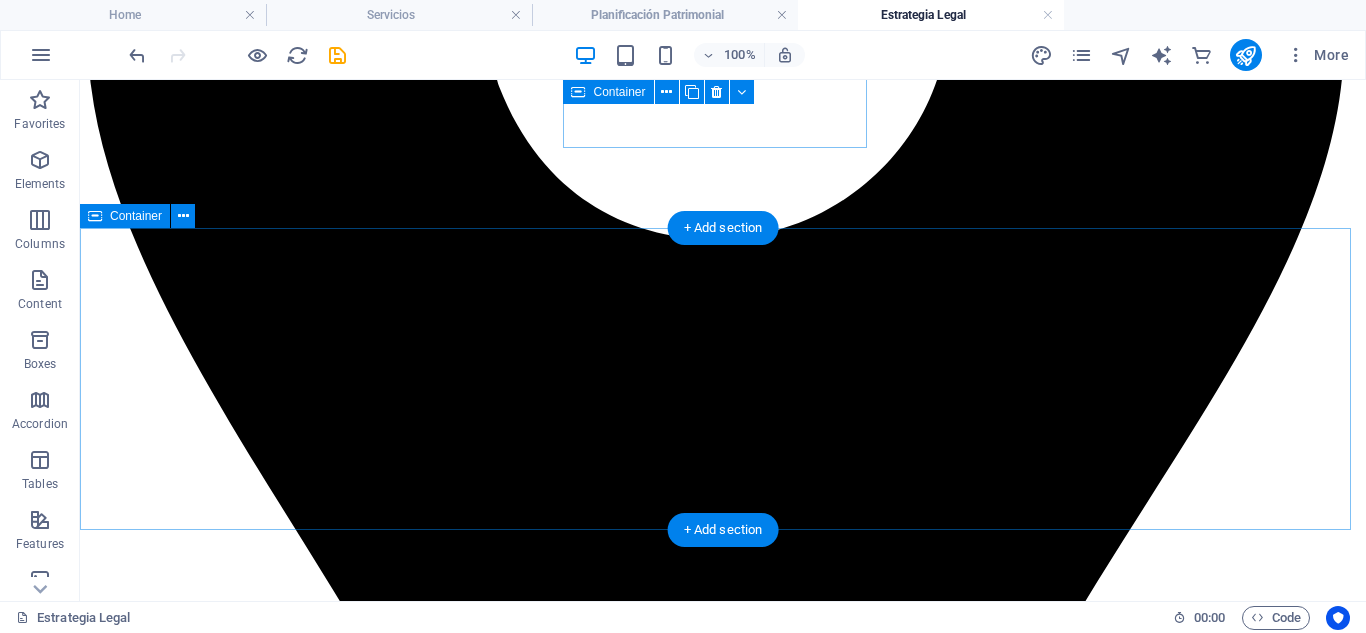 scroll, scrollTop: 800, scrollLeft: 0, axis: vertical 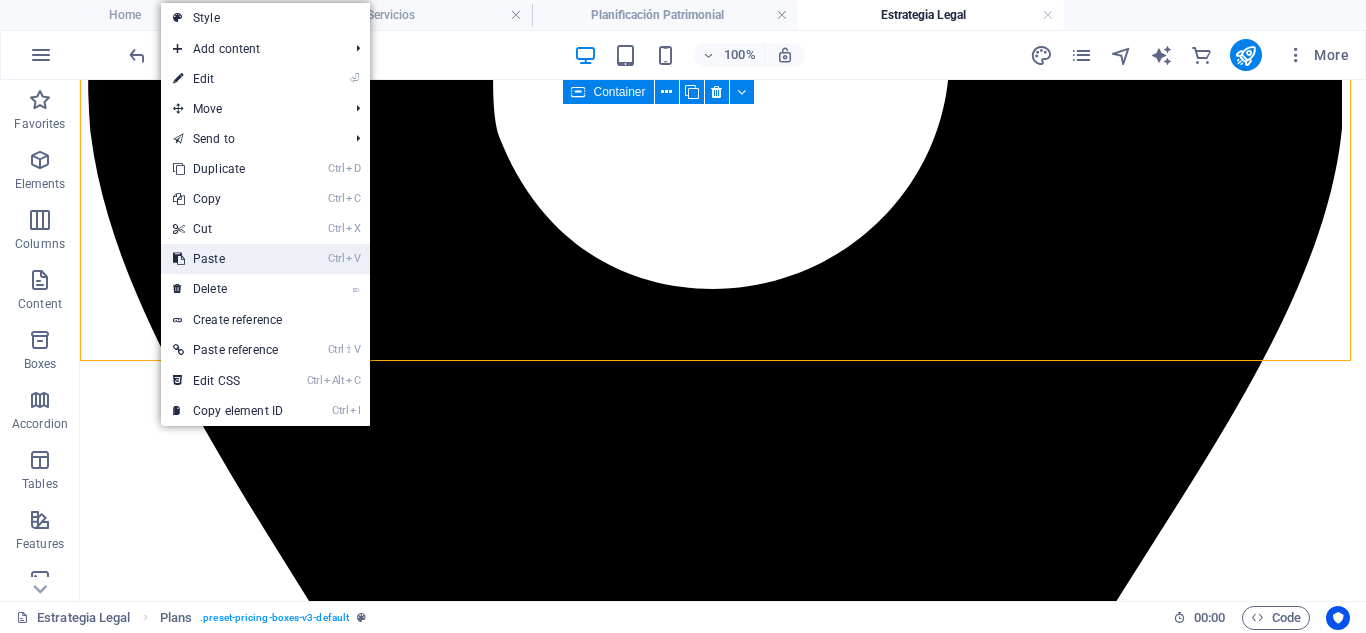 click on "Ctrl V  Paste" at bounding box center [228, 259] 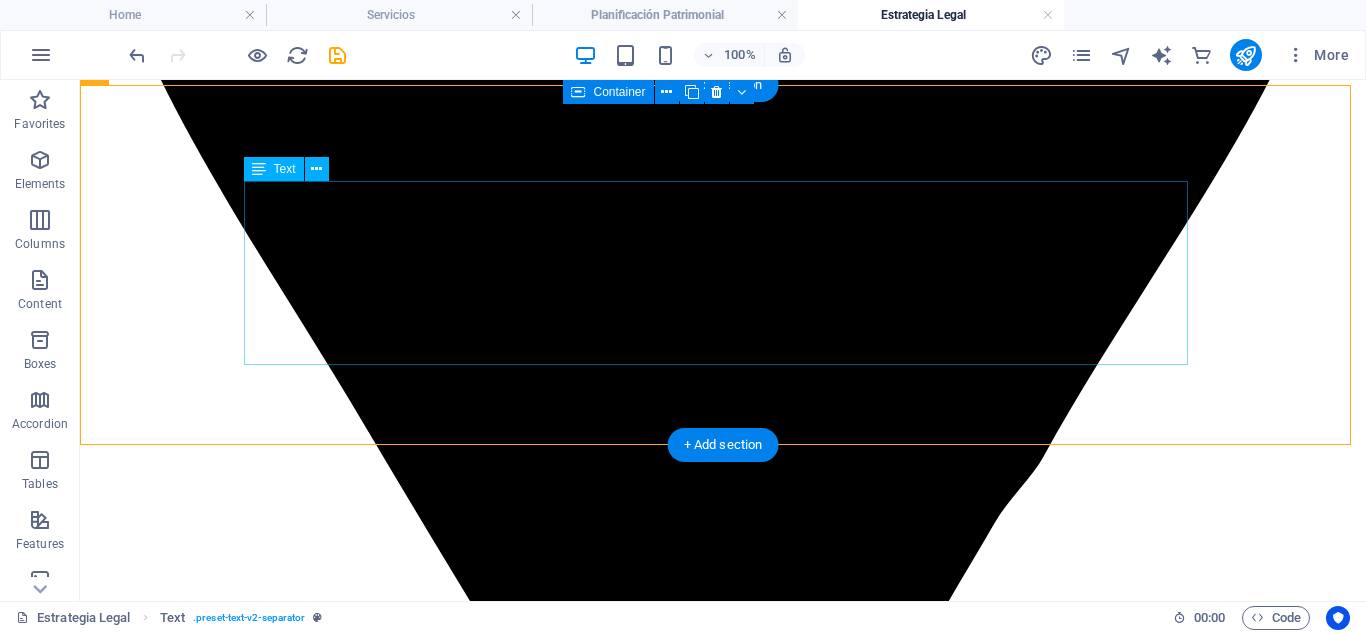 scroll, scrollTop: 1200, scrollLeft: 0, axis: vertical 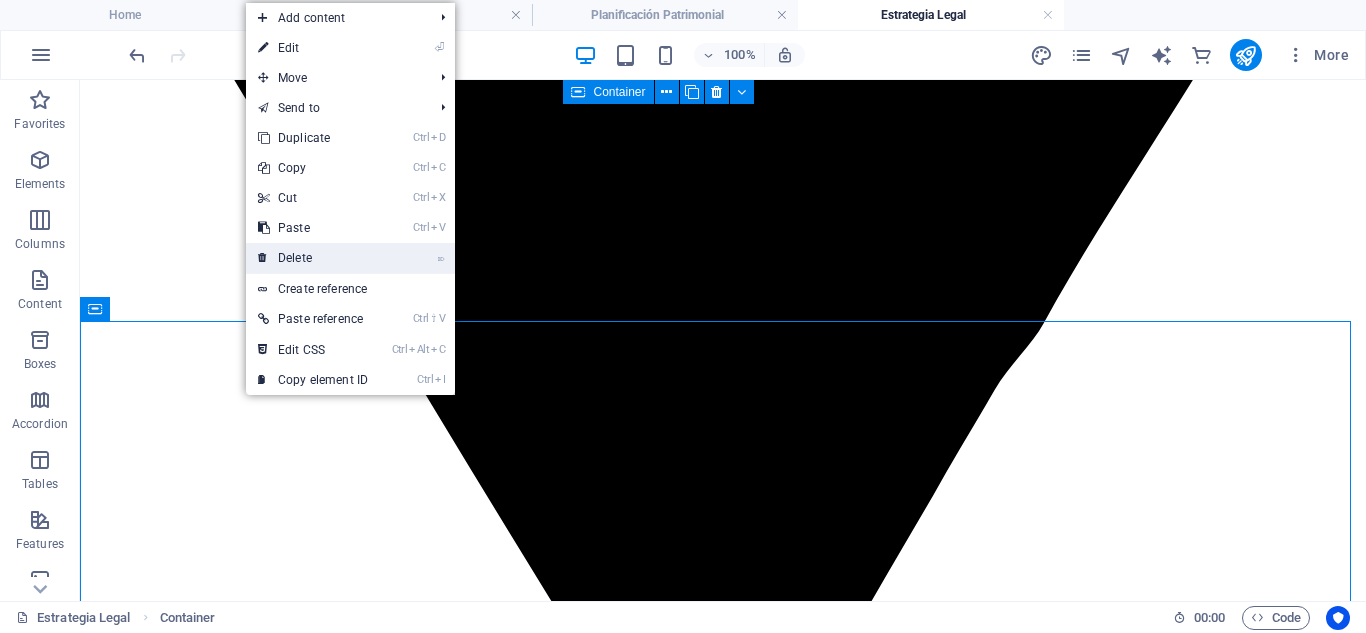 click on "⌦  Delete" at bounding box center (313, 258) 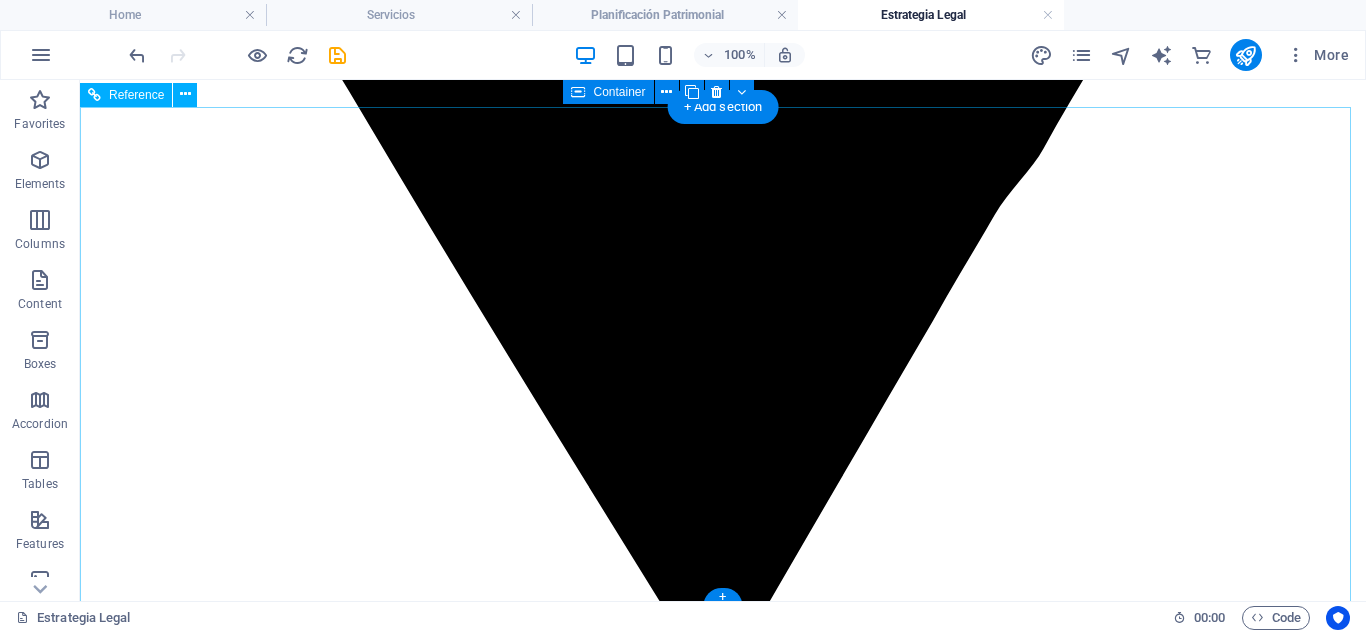 scroll, scrollTop: 1420, scrollLeft: 0, axis: vertical 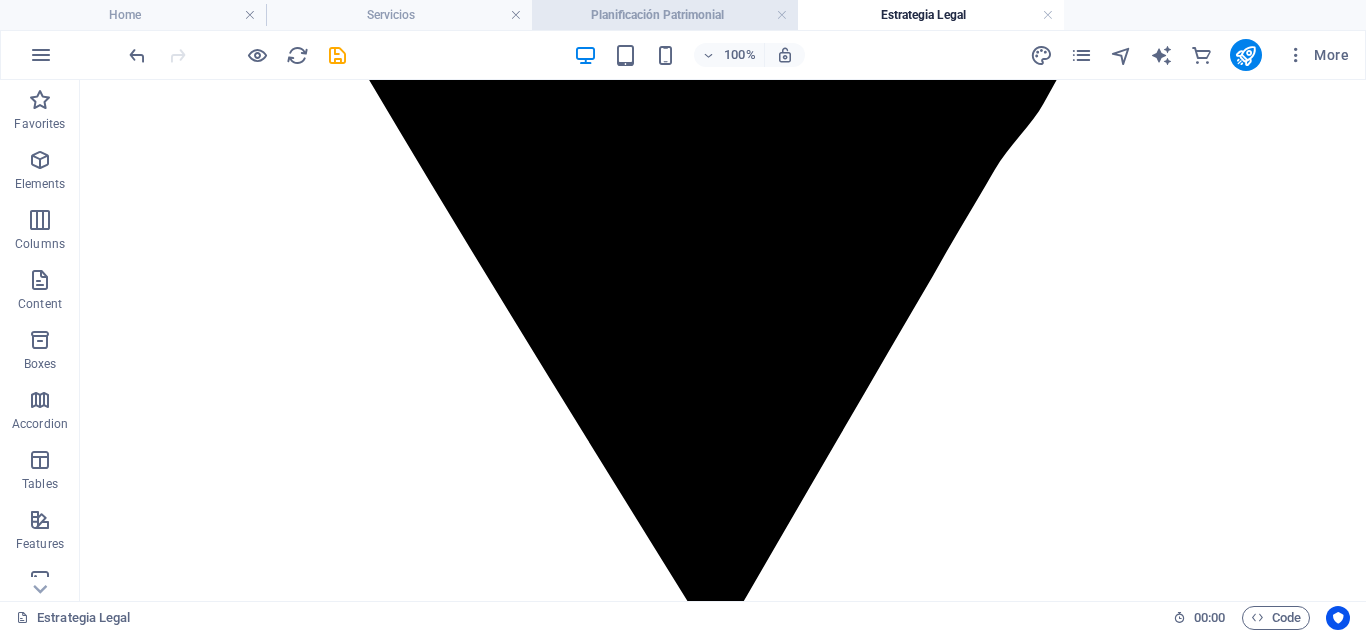 click on "Planificación Patrimonial" at bounding box center (665, 15) 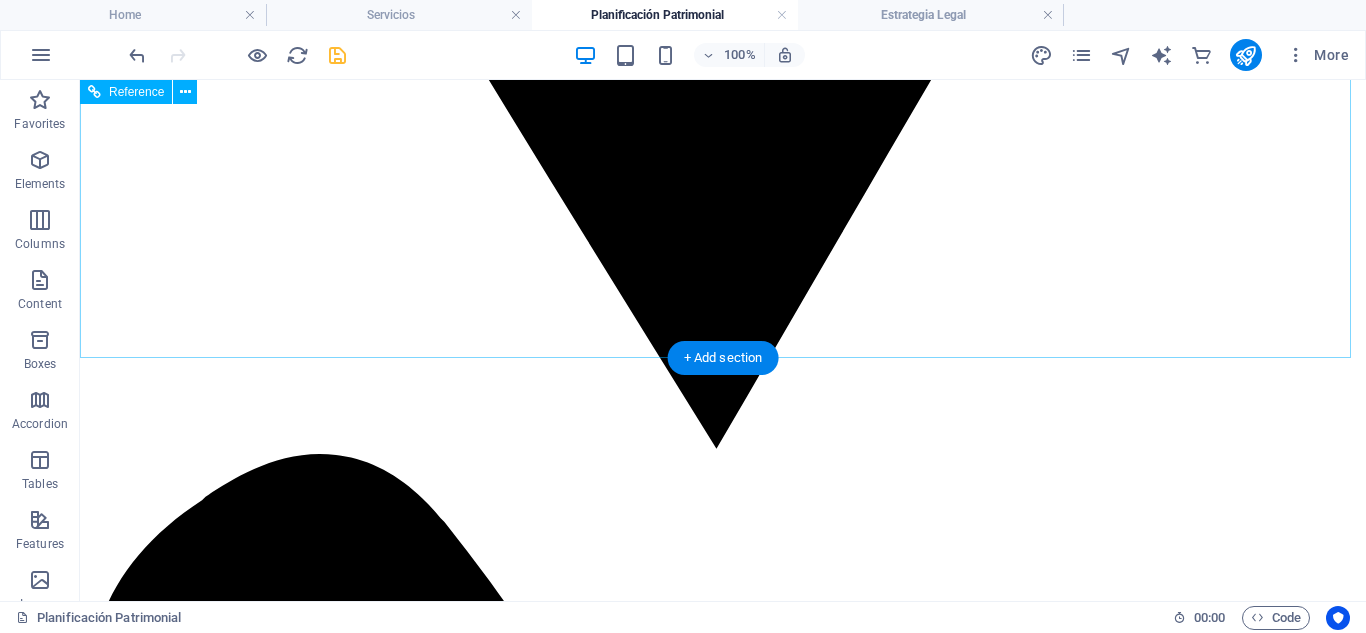 scroll, scrollTop: 1662, scrollLeft: 0, axis: vertical 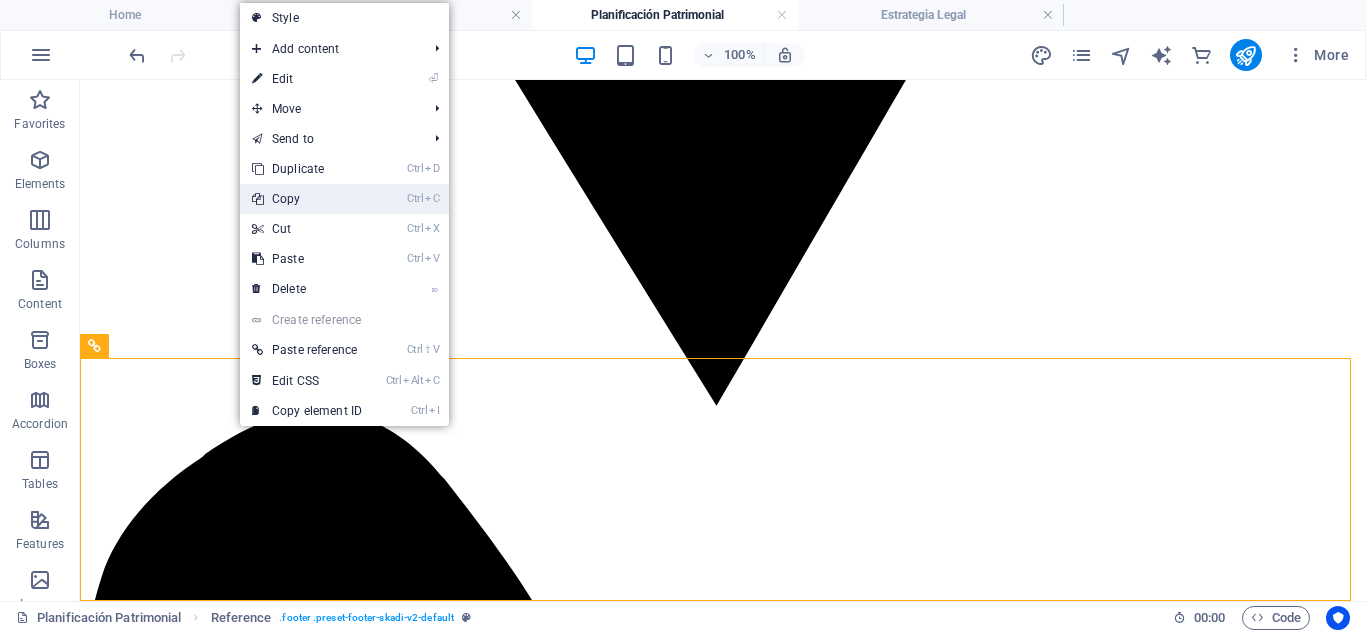 click on "Ctrl C  Copy" at bounding box center (307, 199) 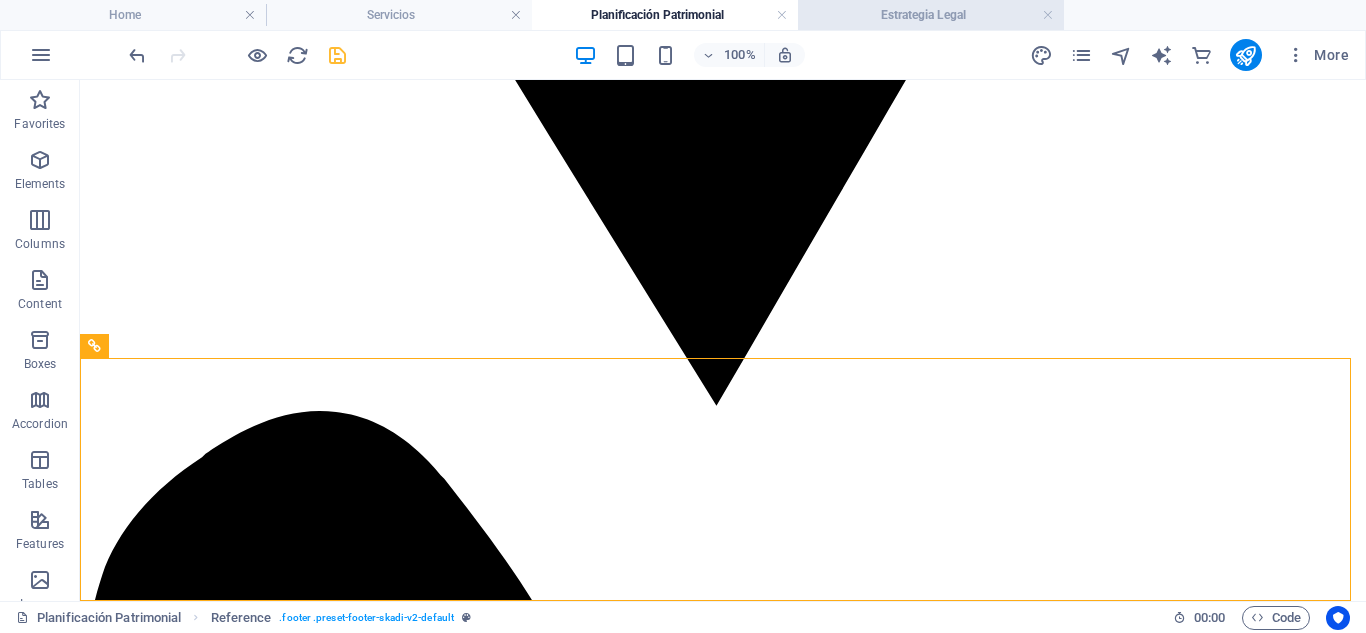 click on "Estrategia Legal" at bounding box center (931, 15) 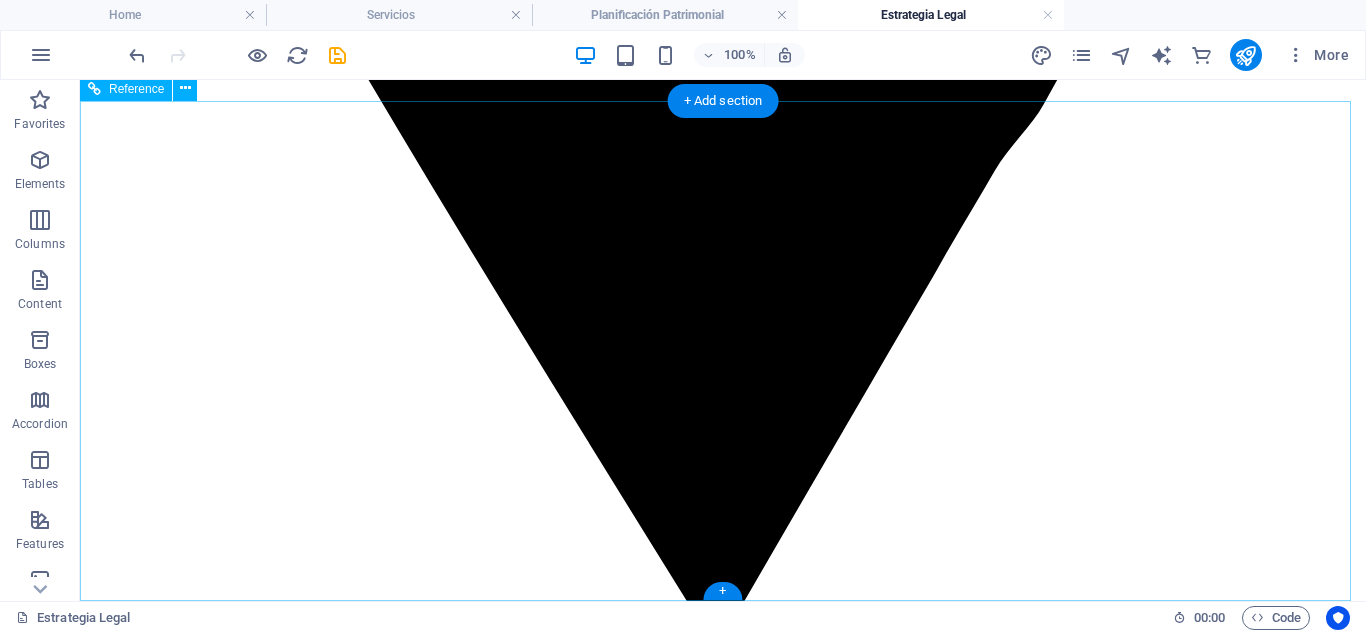 scroll, scrollTop: 1420, scrollLeft: 0, axis: vertical 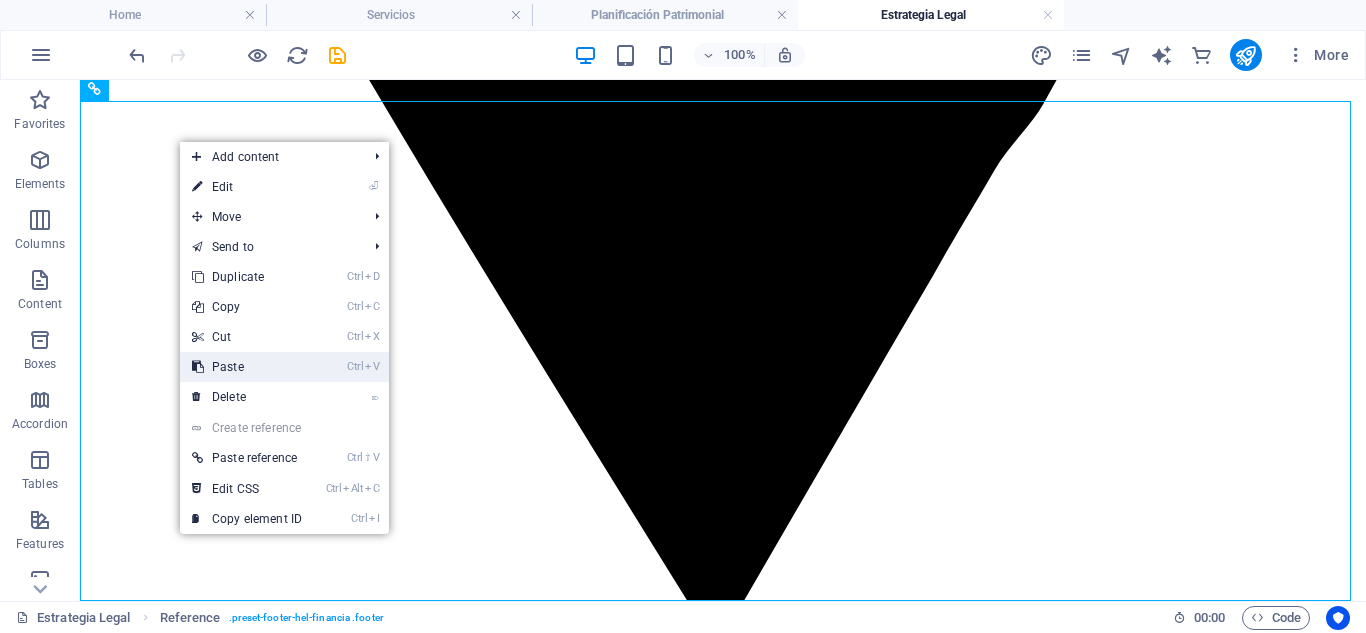 click on "Ctrl V  Paste" at bounding box center (247, 367) 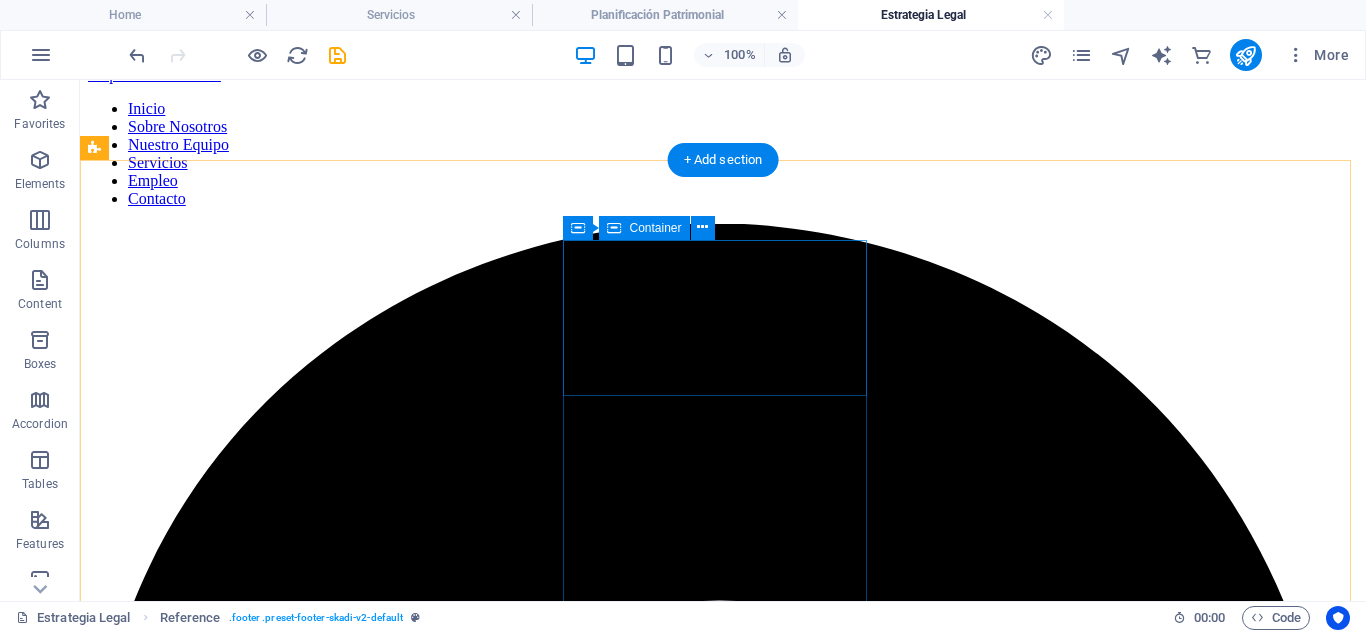 scroll, scrollTop: 0, scrollLeft: 0, axis: both 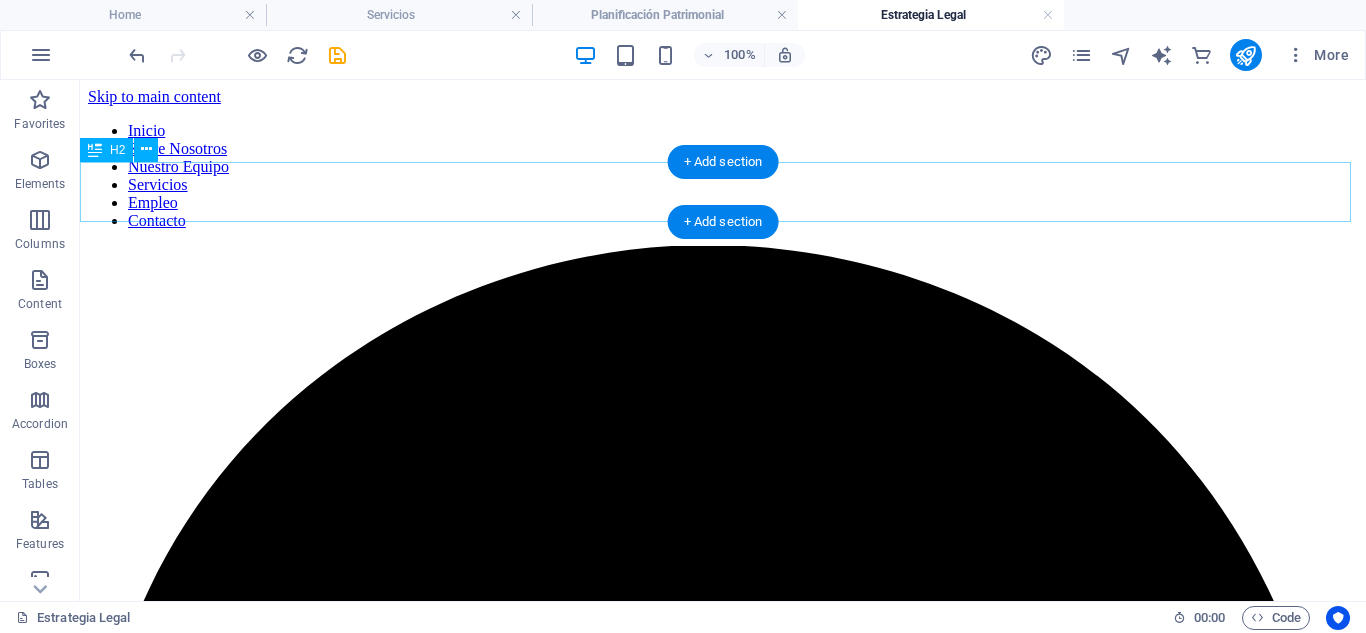 click on "Planes de Planificación Patrimonial" at bounding box center (723, 3382) 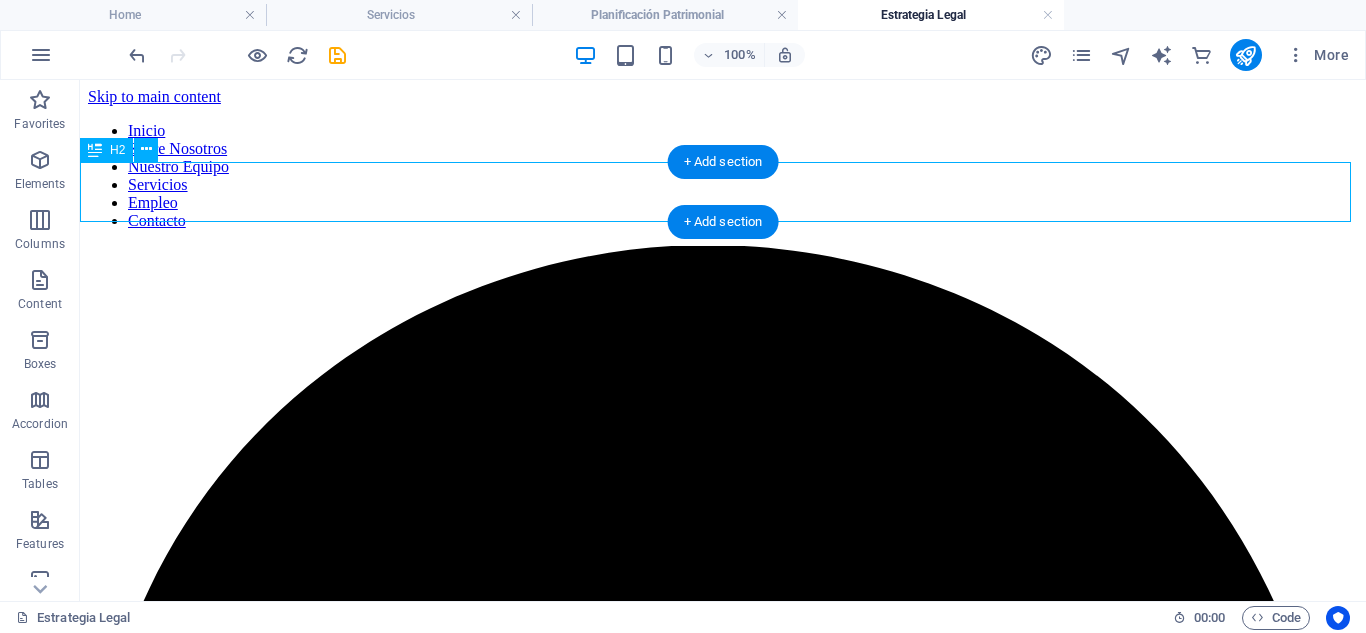 click on "Planes de Planificación Patrimonial" at bounding box center [723, 3382] 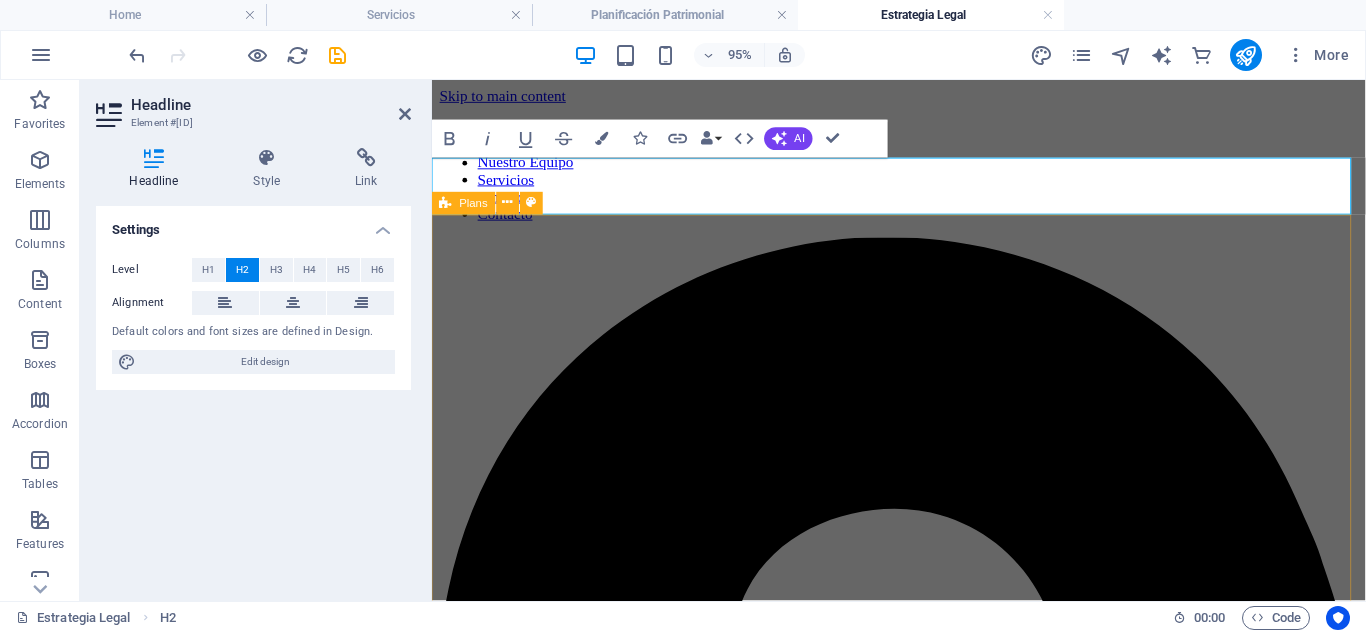 click on "Plan Familiar Básico €1600 Para personas que desean asegurar la correcta transmisión de bienes. Asesoría en donaciones y herencias Análisis de cargas fiscales hereditarias Estrategia básica de protección patrimonial Redacción de testamento Más información Plan de Protección Avanzada €2500 Para familias con activos diversos o estructuras complejas. Planificación sucesoria internacional Blindaje ante posibles reclamaciones de terceros Coordinación con notarios y asesores fiscales Estructuración de sociedades patrimoniales Más información Plan Empresarial Integral €4500 Para empresarios o grupos familiares con negocios activos. Pactos sucesorios y testamentos cruzados Planificación fiscal y societaria a largo plazo Gestión del patrimonio empresarial multijurisdiccional Protocolos familiares y relevo generacional Más información" at bounding box center (923, 4693) 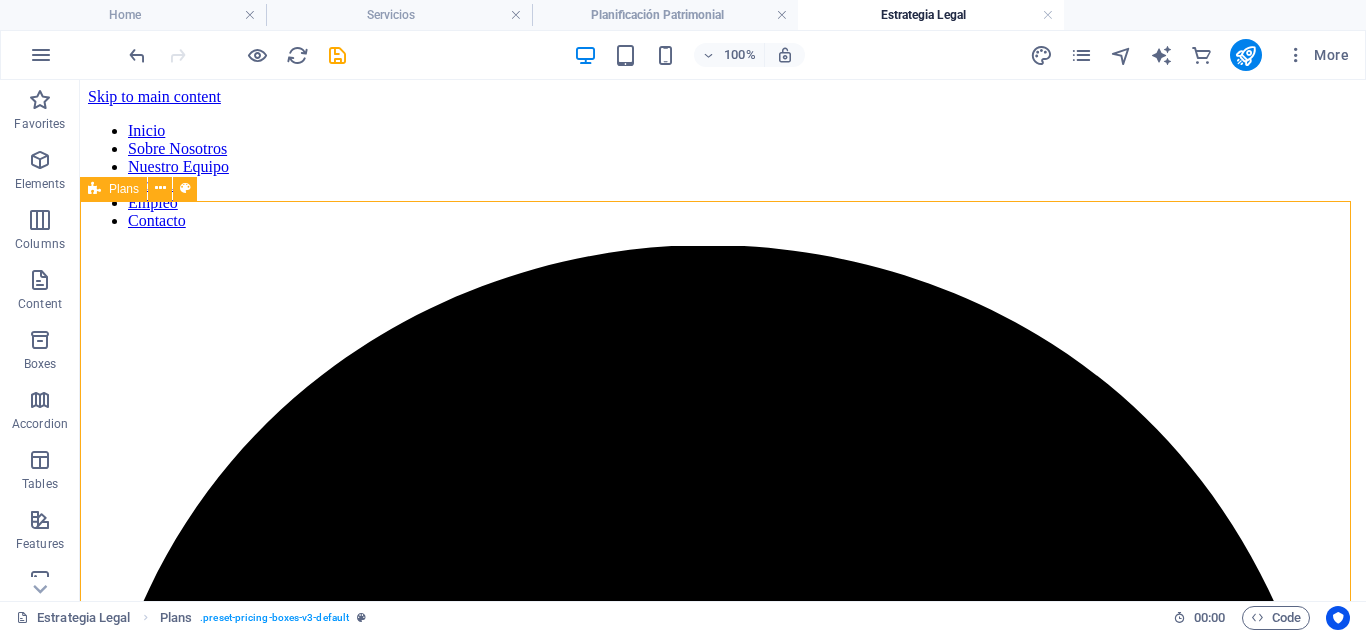 scroll, scrollTop: 133, scrollLeft: 0, axis: vertical 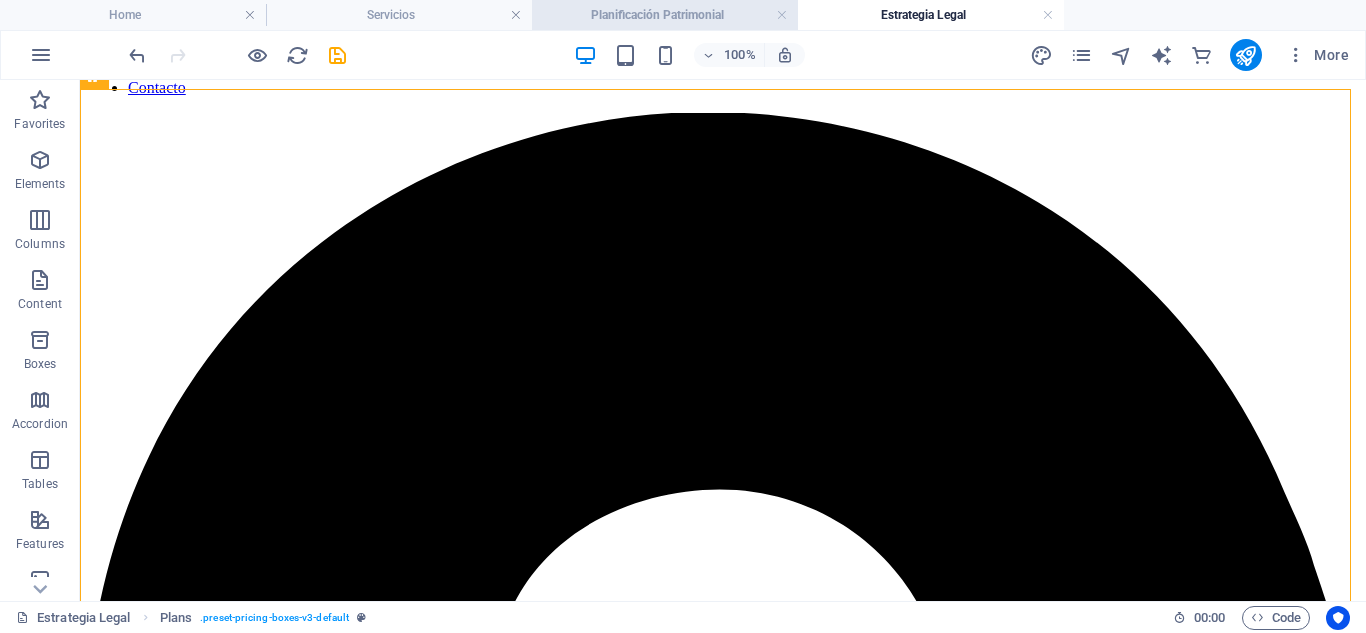 click on "Planificación Patrimonial" at bounding box center (665, 15) 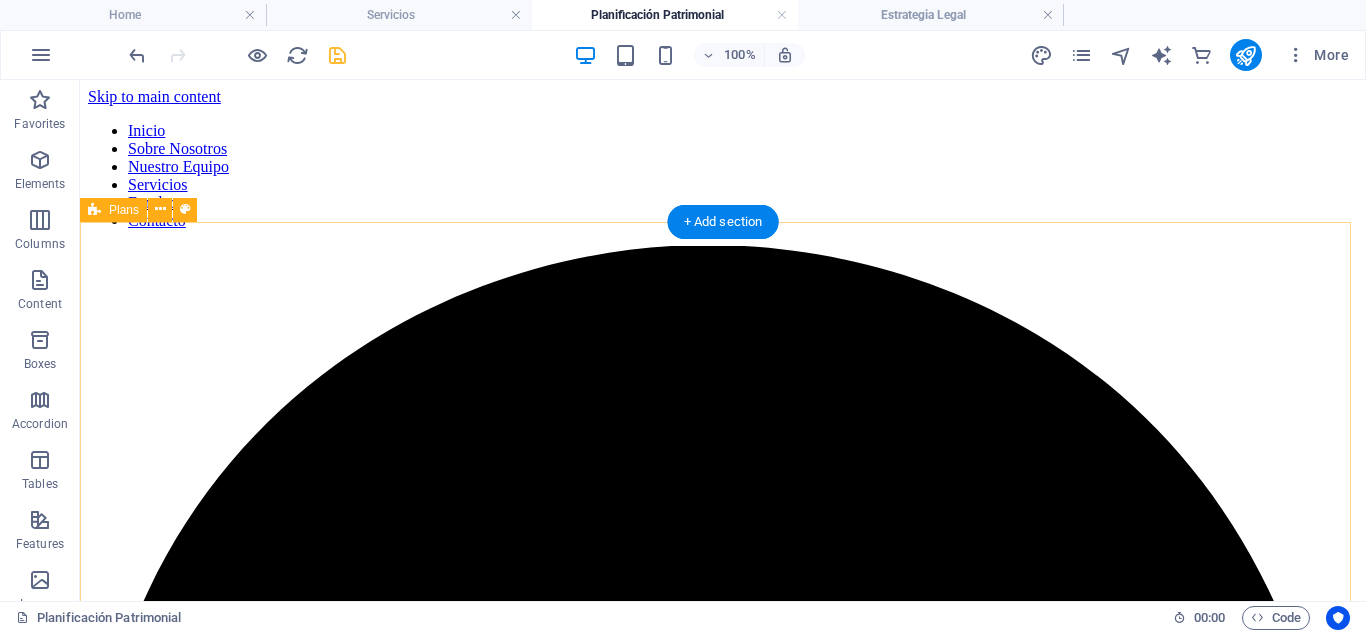 scroll, scrollTop: 133, scrollLeft: 0, axis: vertical 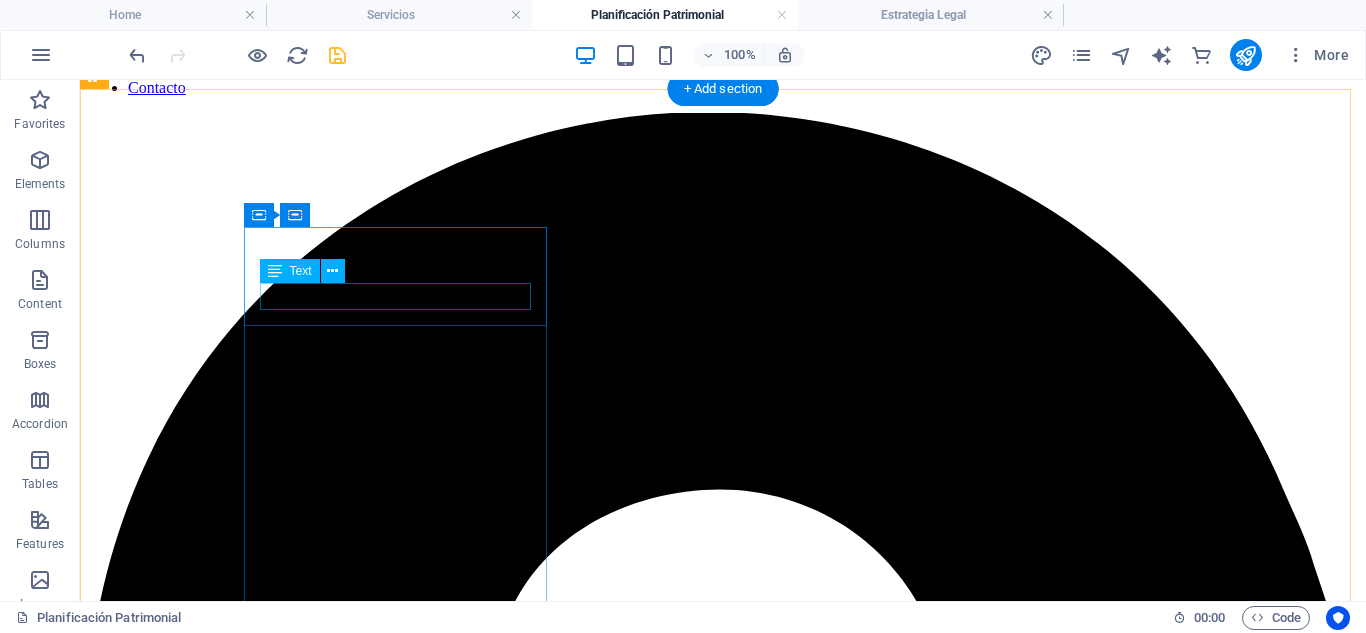 click on "Plan Familiar Básico" at bounding box center [723, 4527] 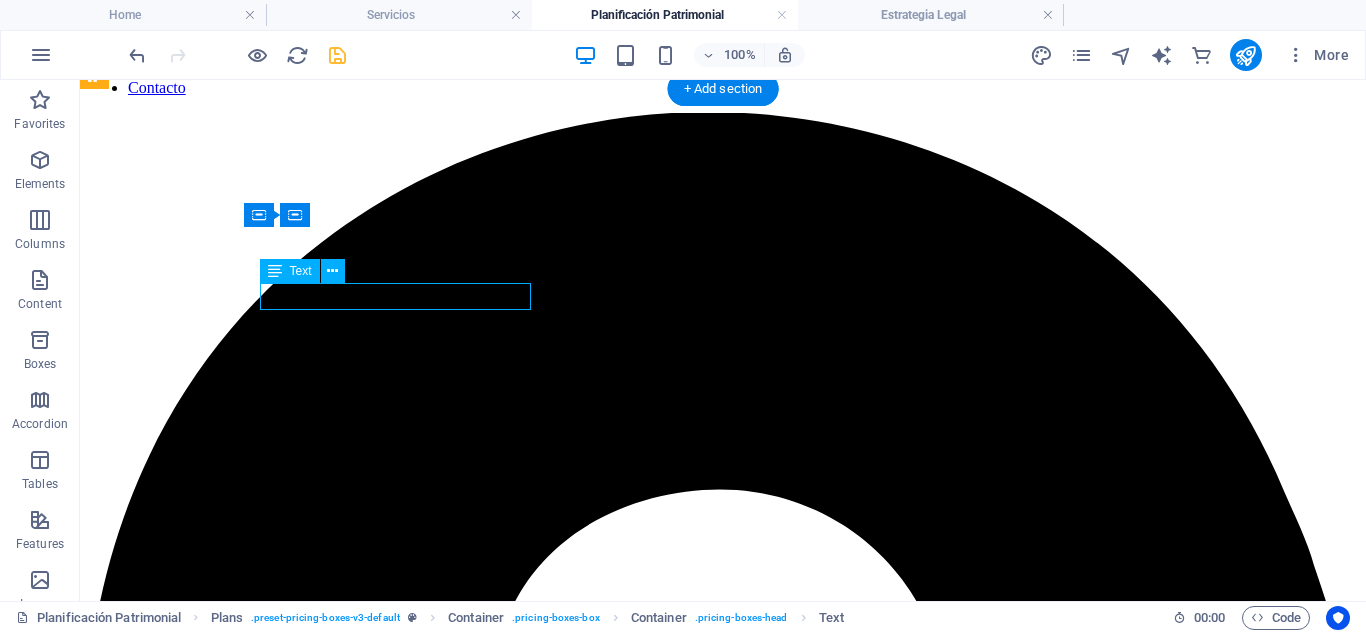 click on "Plan Familiar Básico" at bounding box center [723, 4527] 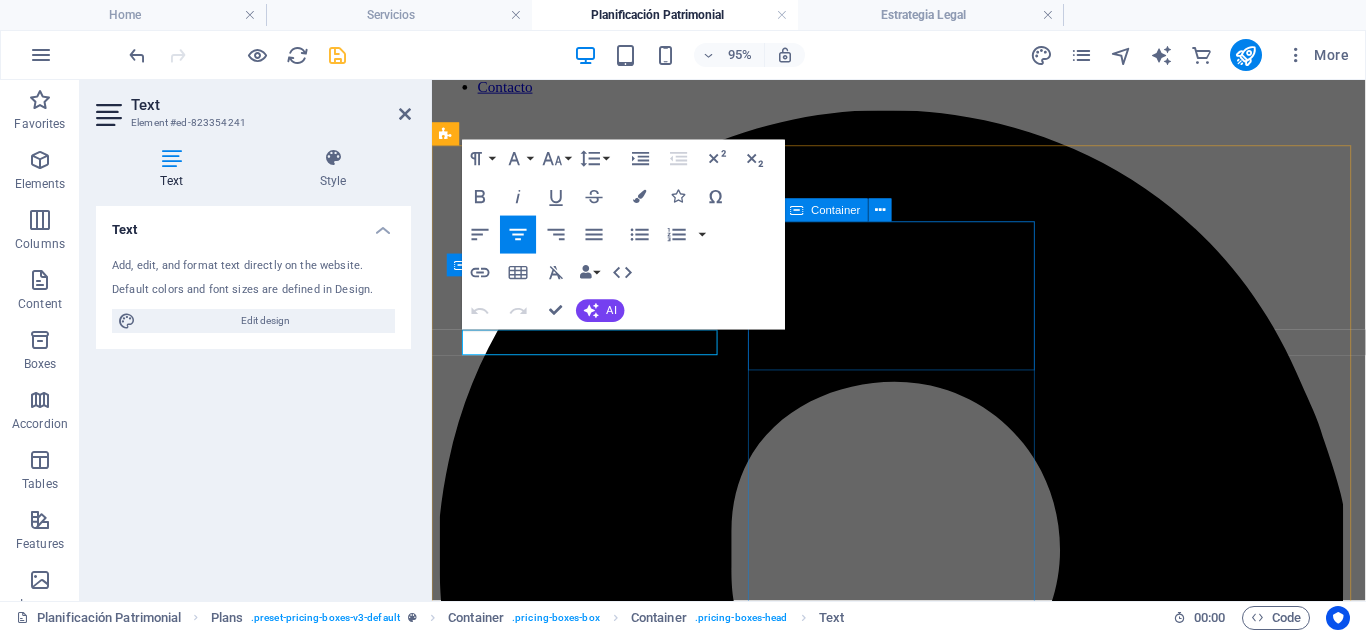 click on "Plan de Protección Avanzada" at bounding box center (923, 4342) 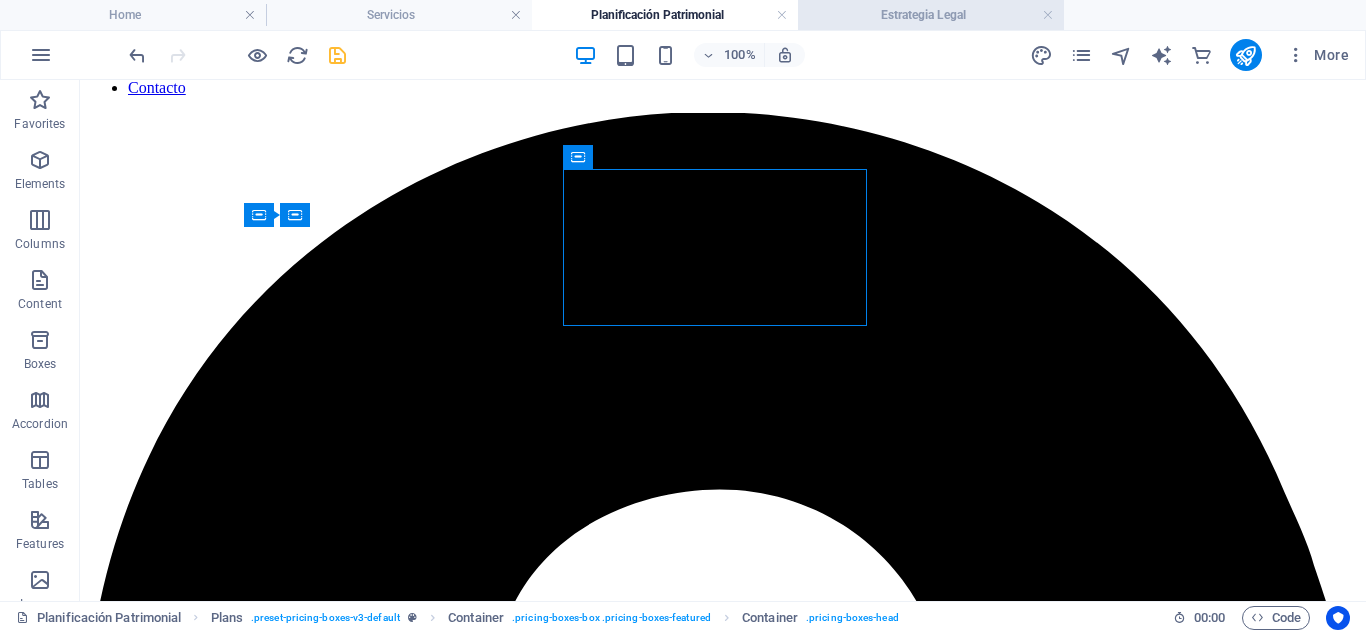 click on "Estrategia Legal" at bounding box center [931, 15] 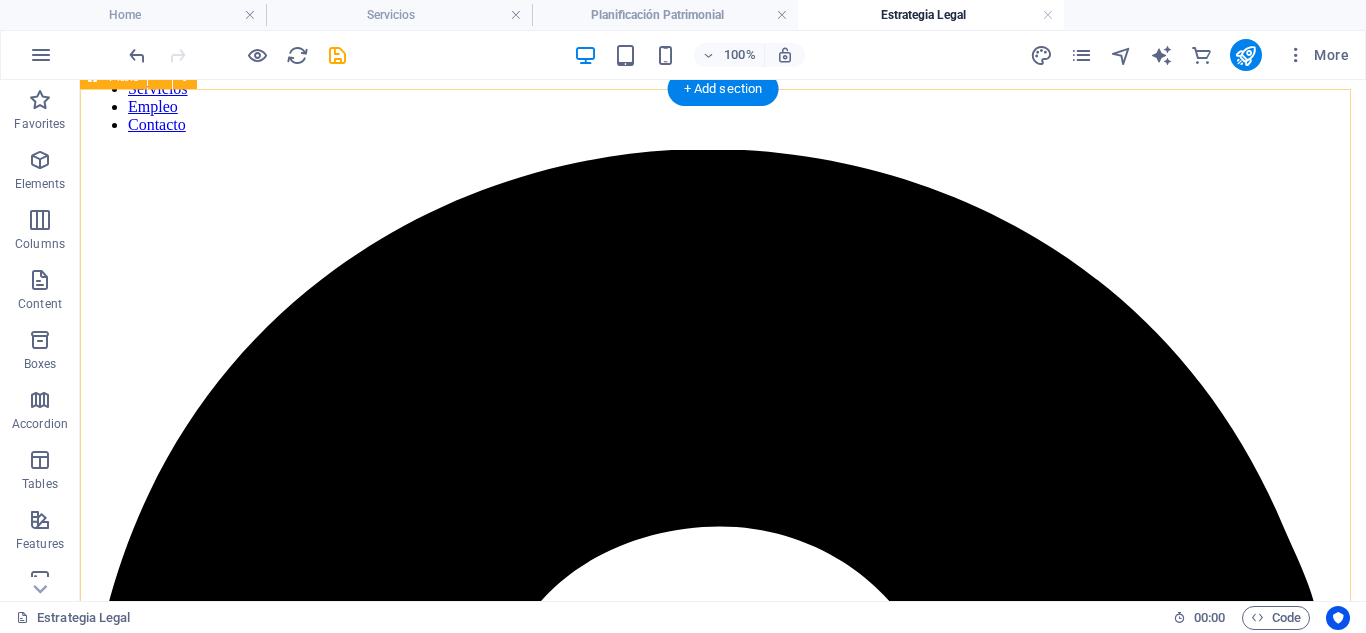 scroll, scrollTop: 133, scrollLeft: 0, axis: vertical 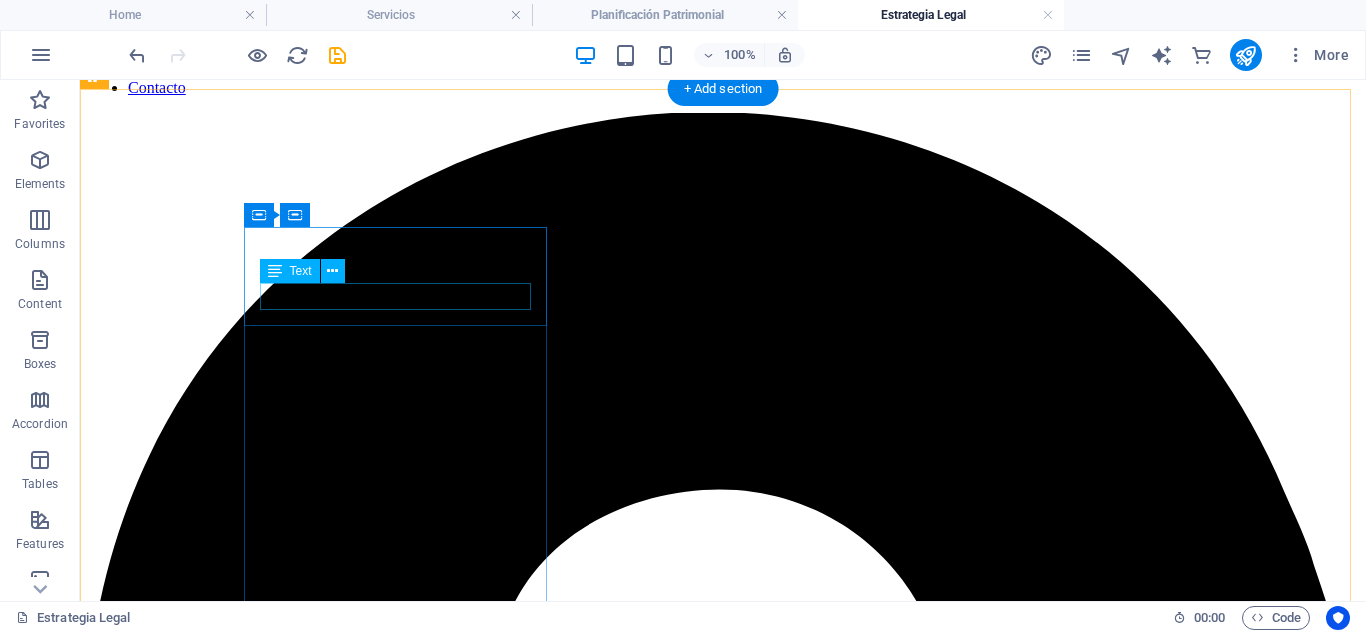 click on "Plan Familiar Básico" at bounding box center [723, 4527] 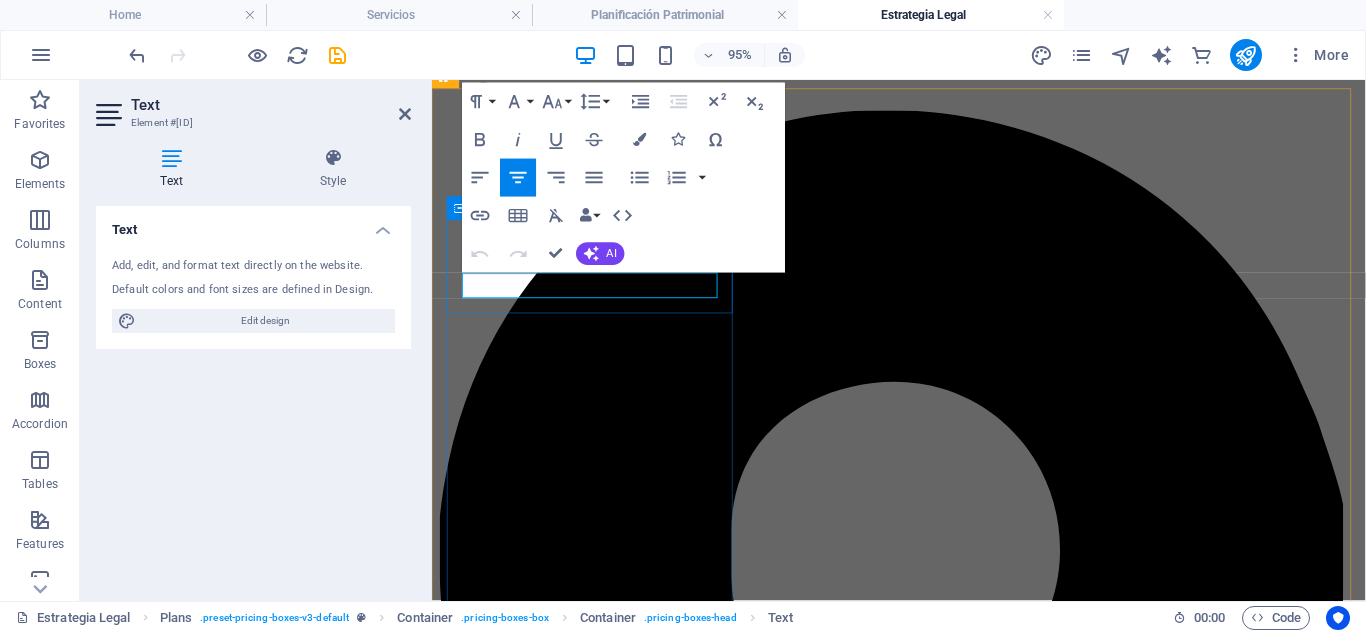 click on "Plan Familiar Básico" at bounding box center (923, 3494) 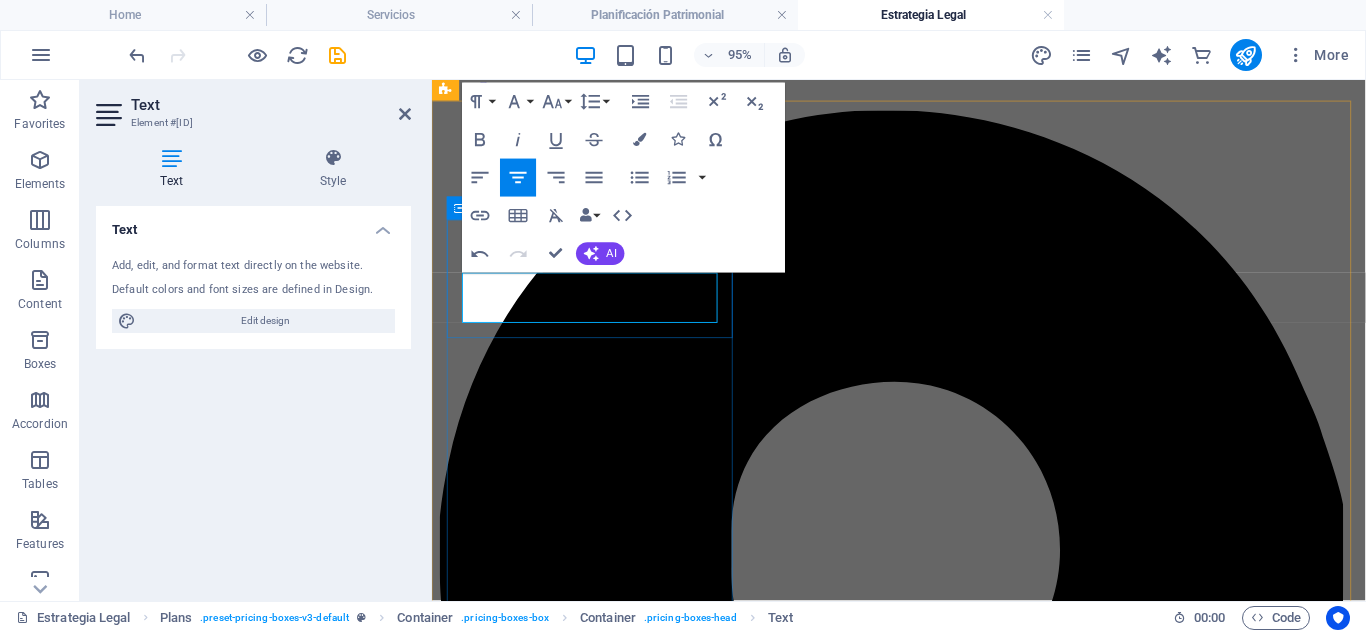 scroll, scrollTop: 120, scrollLeft: 0, axis: vertical 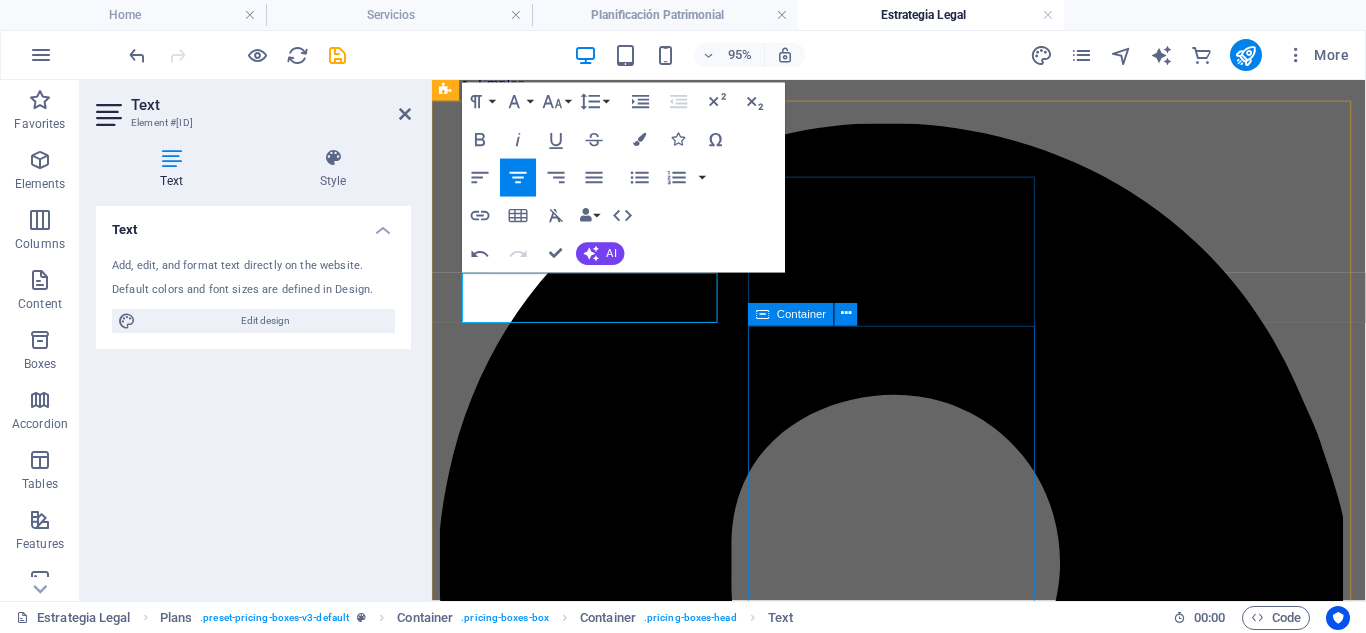 click on "€2500 Para familias con activos diversos o estructuras complejas. Planificación sucesoria internacional Blindaje ante posibles reclamaciones de terceros Coordinación con notarios y asesores fiscales Estructuración de sociedades patrimoniales Más información" at bounding box center [923, 5071] 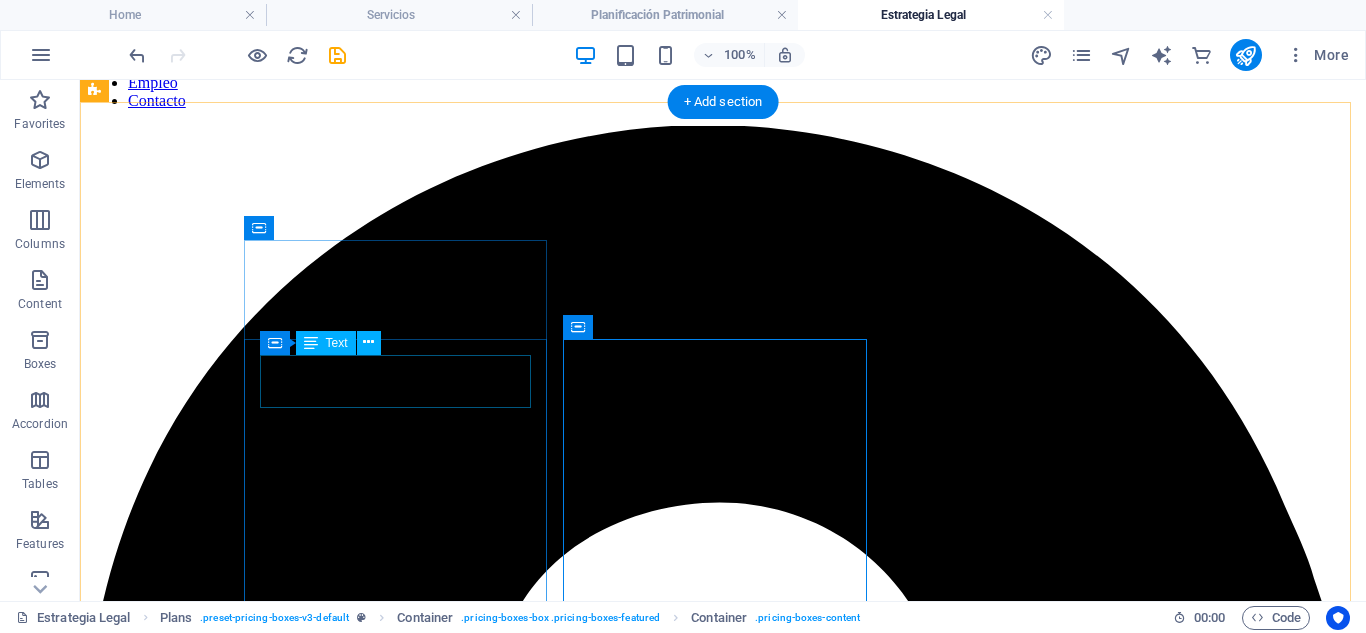 click on "€1600" at bounding box center [723, 4590] 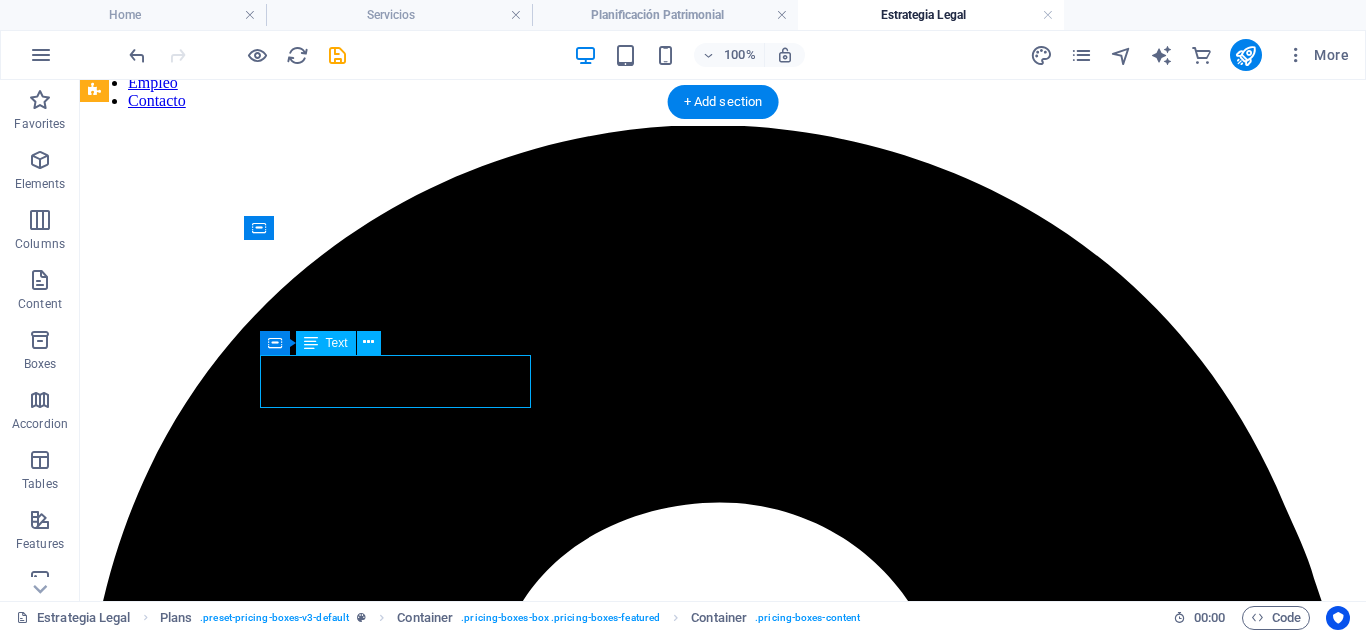 click on "€1600" at bounding box center [723, 4590] 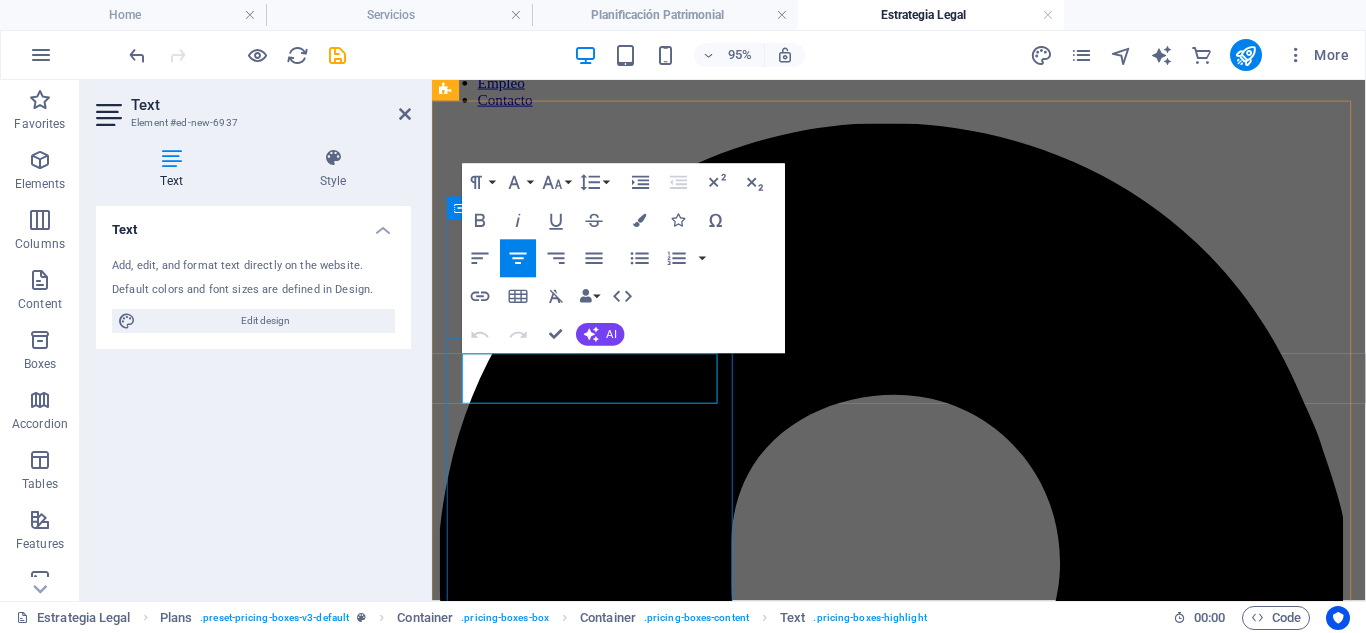 click on "€1600" at bounding box center (923, 3557) 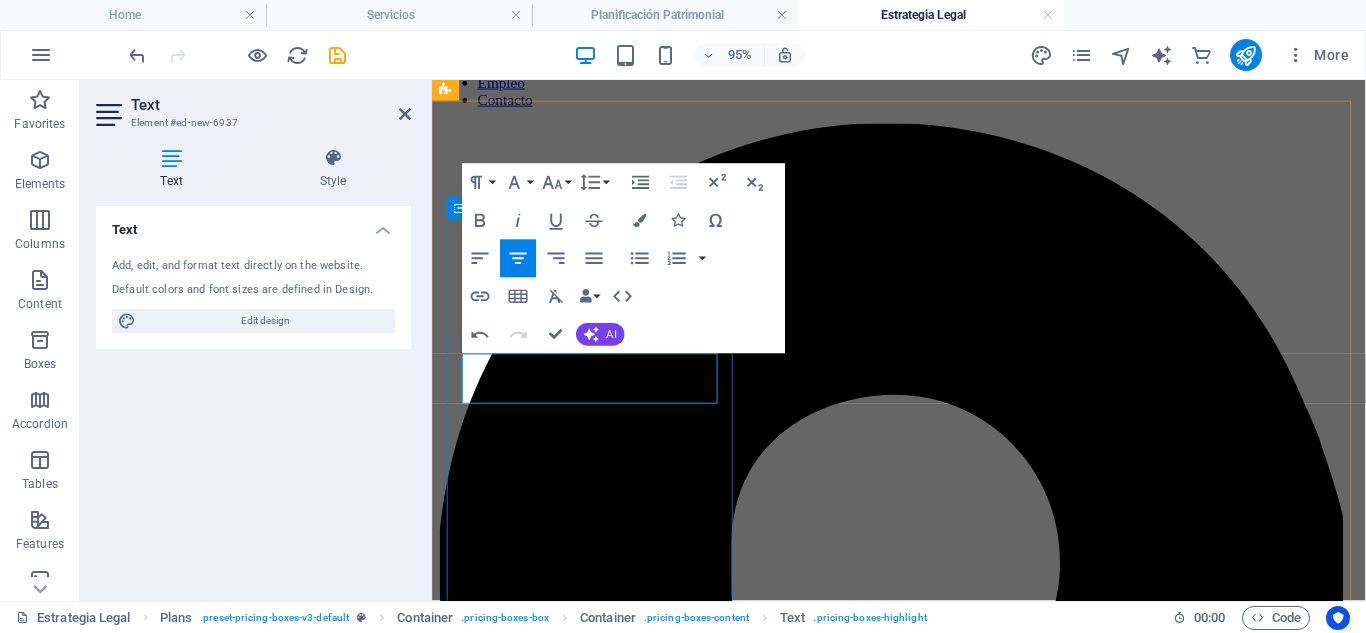click on "Para personas que desean asegurar la correcta transmisión de bienes. Asesoría en donaciones y herencias Análisis de cargas fiscales hereditarias Estrategia básica de protección patrimonial Redacción de testamento" at bounding box center [923, 3725] 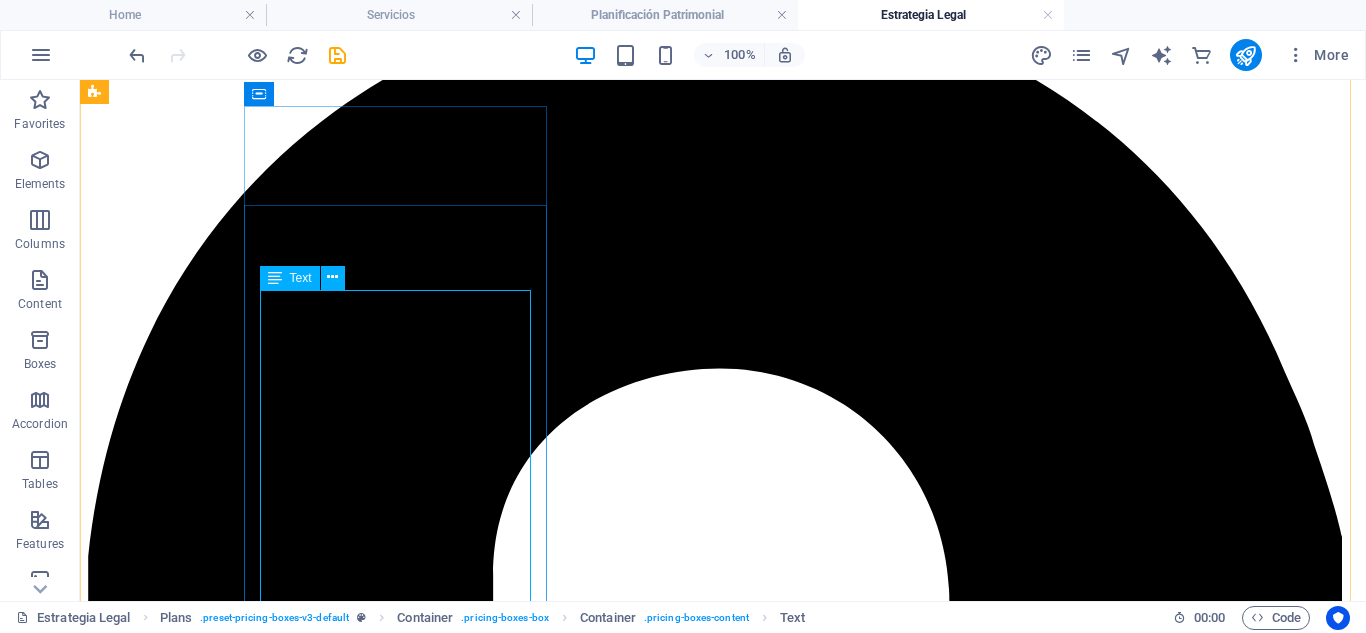 click on "Para personas que desean asegurar la correcta transmisión de bienes. Asesoría en donaciones y herencias Análisis de cargas fiscales hereditarias Estrategia básica de protección patrimonial Redacción de testamento" at bounding box center [723, 4624] 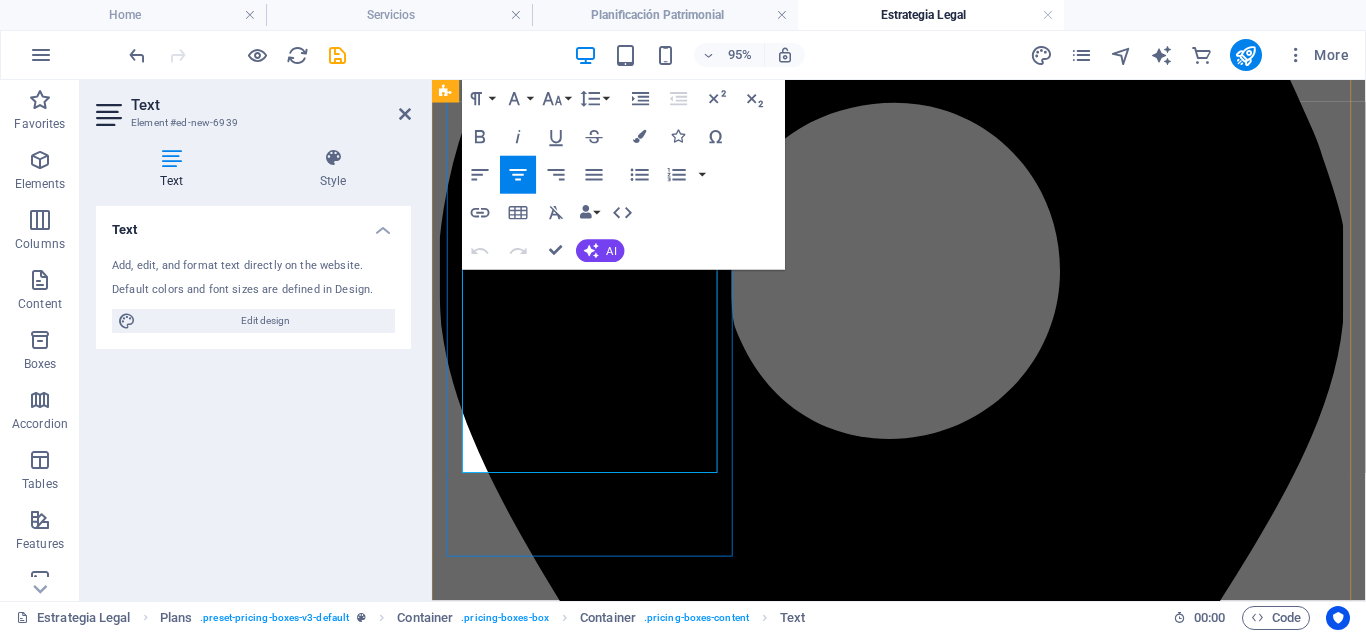 scroll, scrollTop: 507, scrollLeft: 0, axis: vertical 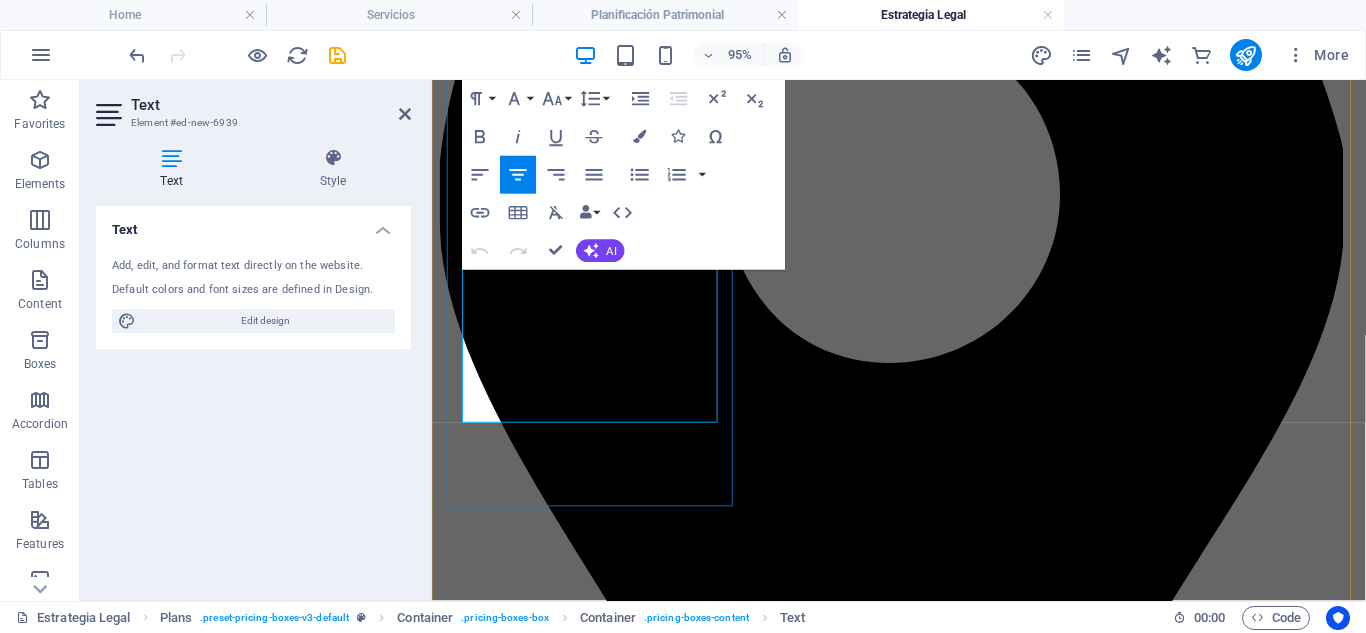 drag, startPoint x: 496, startPoint y: 322, endPoint x: 706, endPoint y: 429, distance: 235.68835 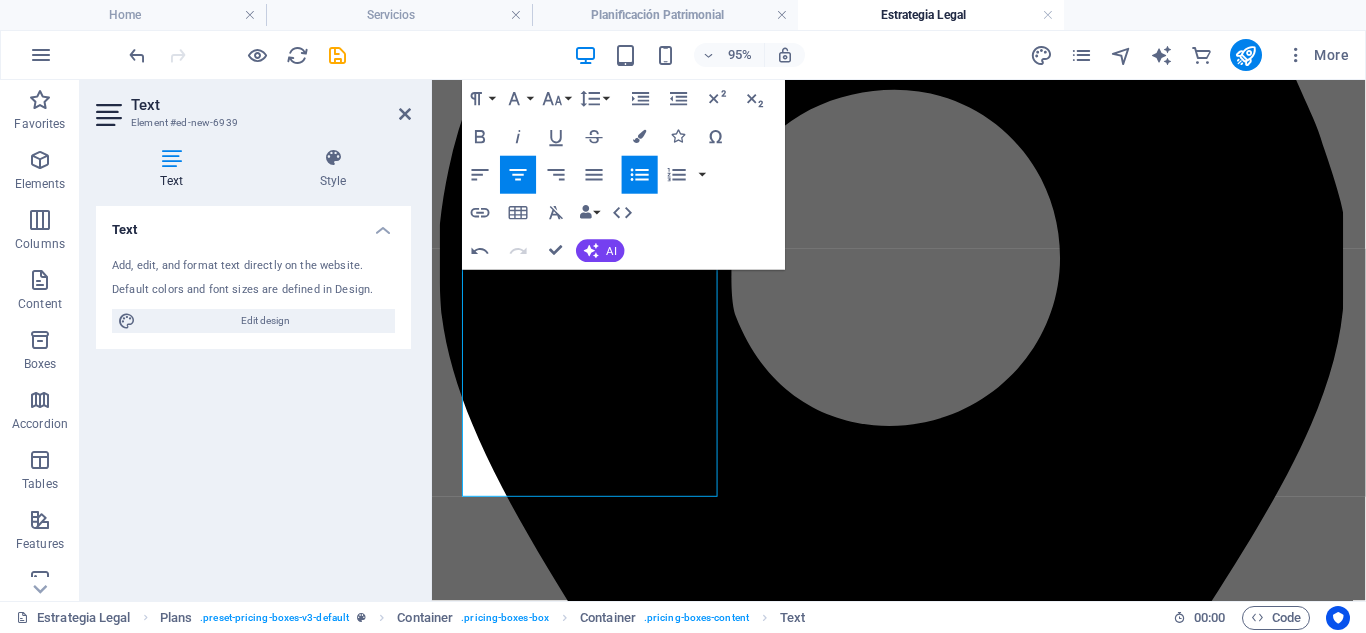 scroll, scrollTop: 306, scrollLeft: 0, axis: vertical 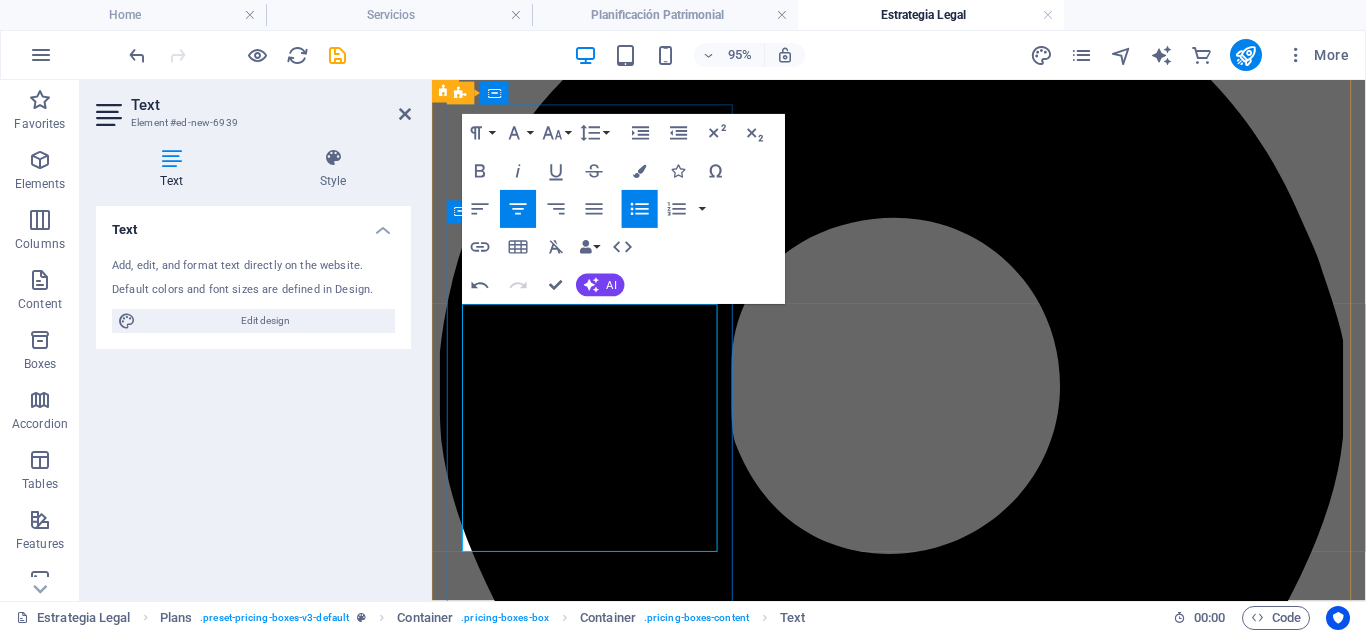 click on "Estudio preliminar del caso o situación jurídica" at bounding box center [943, 3471] 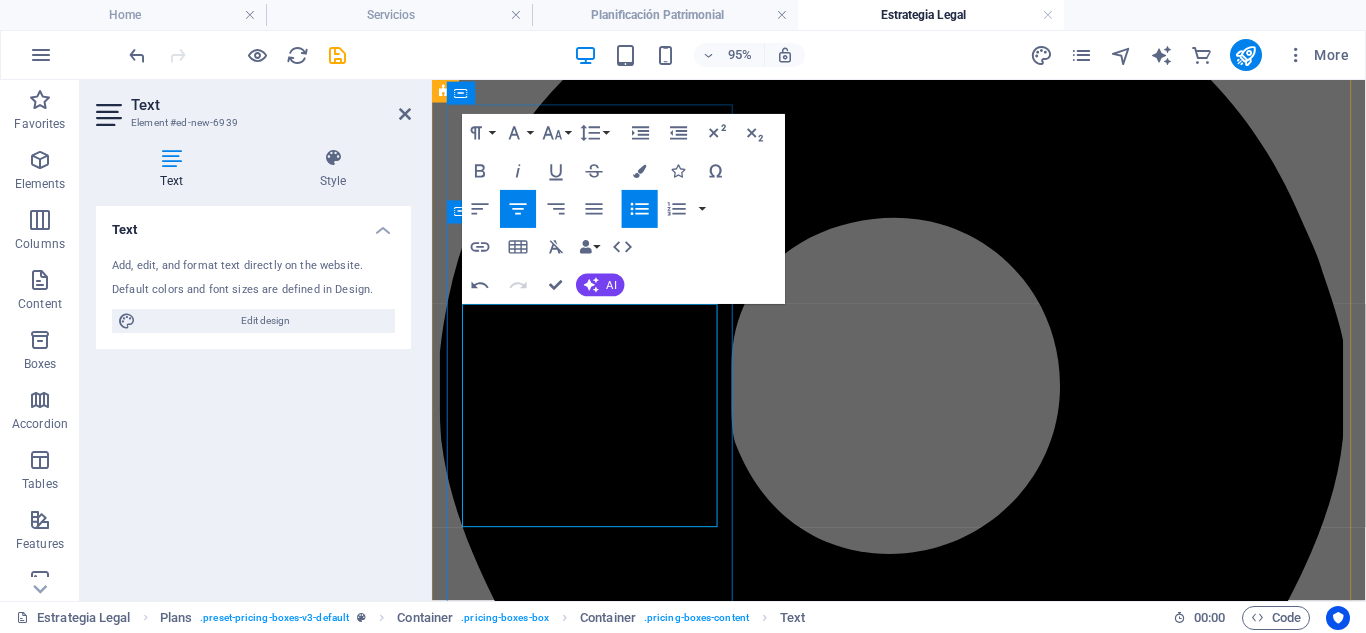 scroll, scrollTop: 319, scrollLeft: 0, axis: vertical 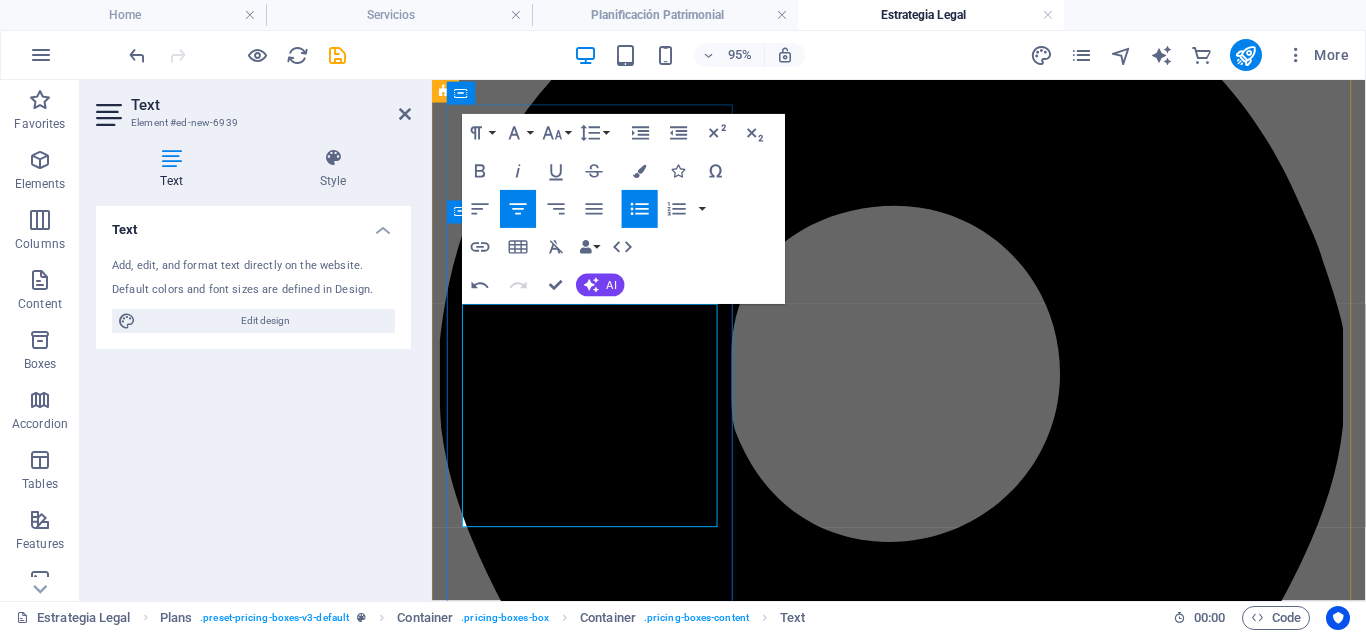 click on "Reunión estratégica de 1 hora con abogado senior" at bounding box center [943, 3526] 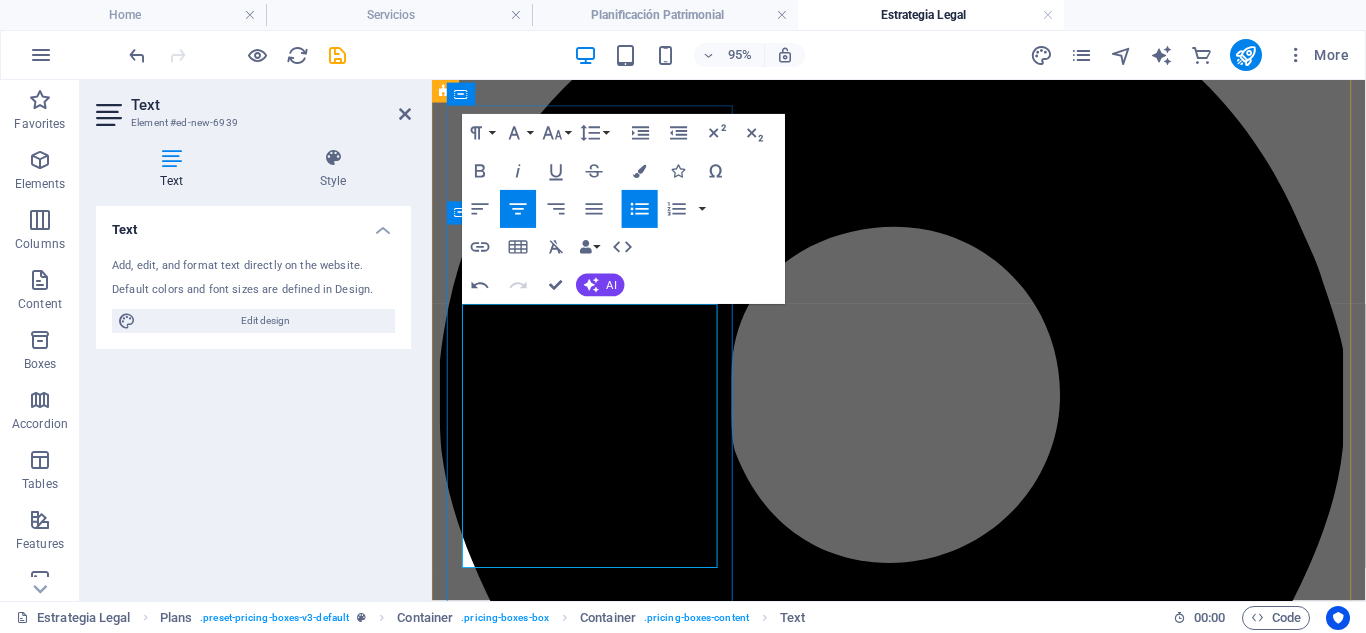scroll, scrollTop: 276, scrollLeft: 0, axis: vertical 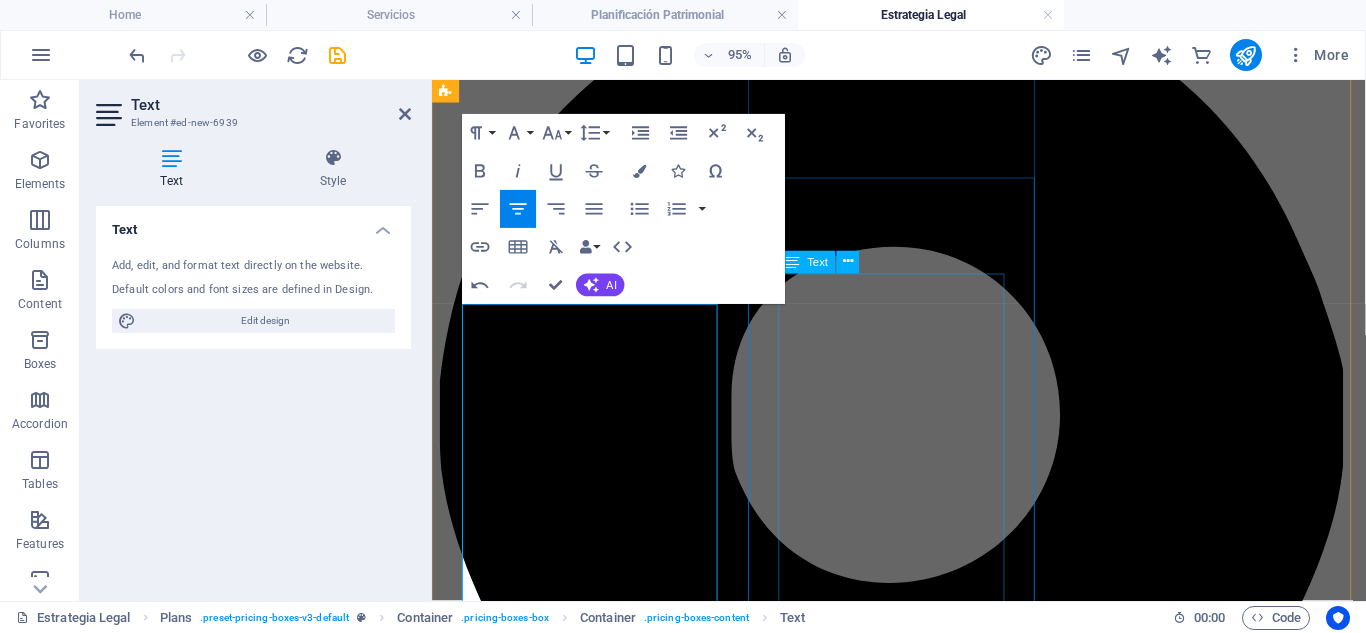 click on "Para familias con activos diversos o estructuras complejas. Planificación sucesoria internacional Blindaje ante posibles reclamaciones de terceros Coordinación con notarios y asesores fiscales Estructuración de sociedades patrimoniales" at bounding box center [923, 4848] 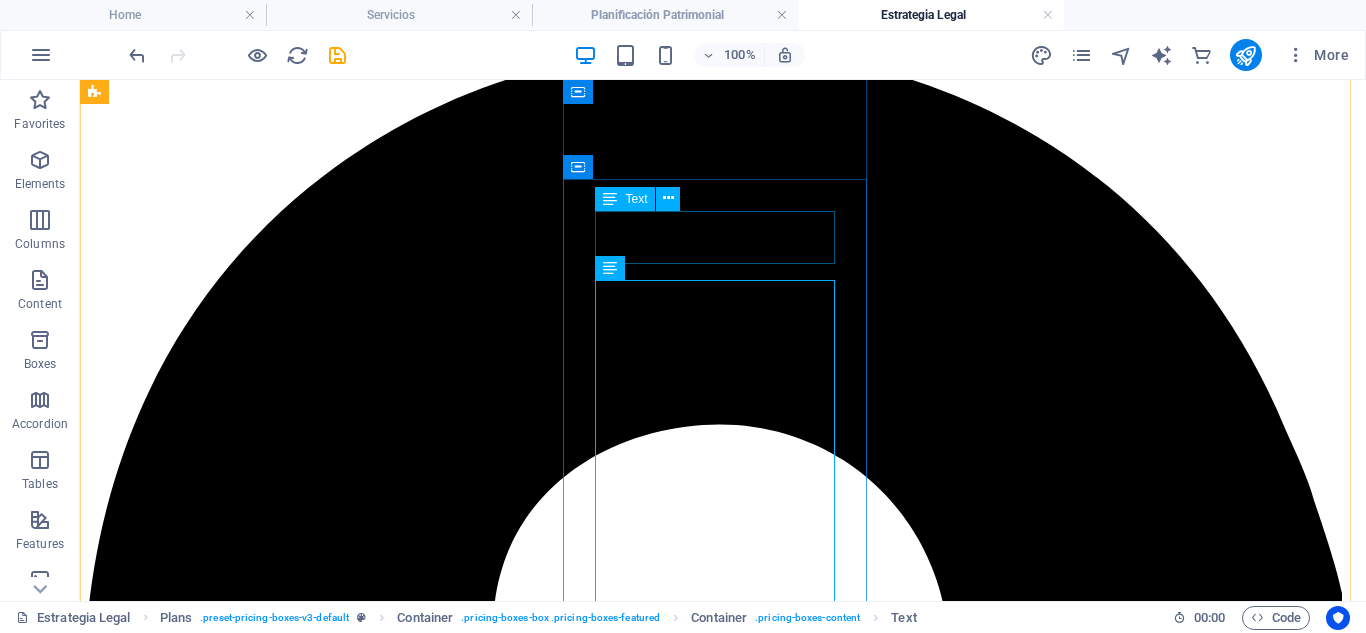 scroll, scrollTop: 22, scrollLeft: 0, axis: vertical 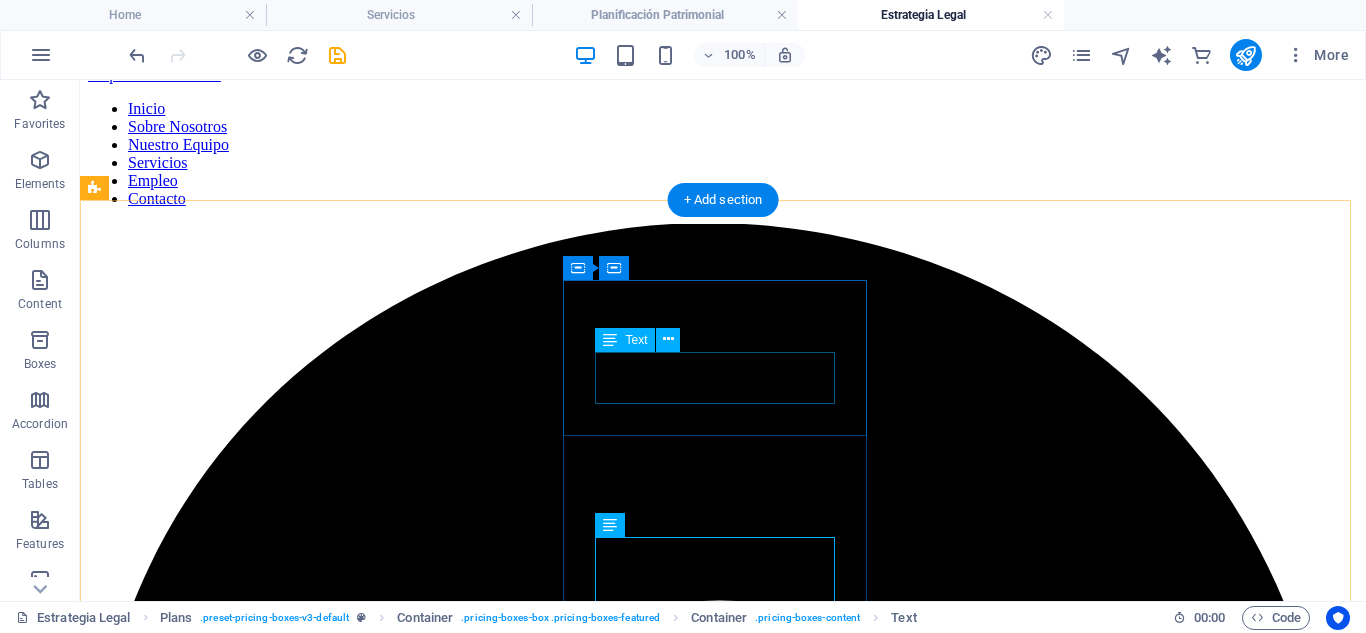 click on "Plan de Protección Avanzada" at bounding box center [723, 6207] 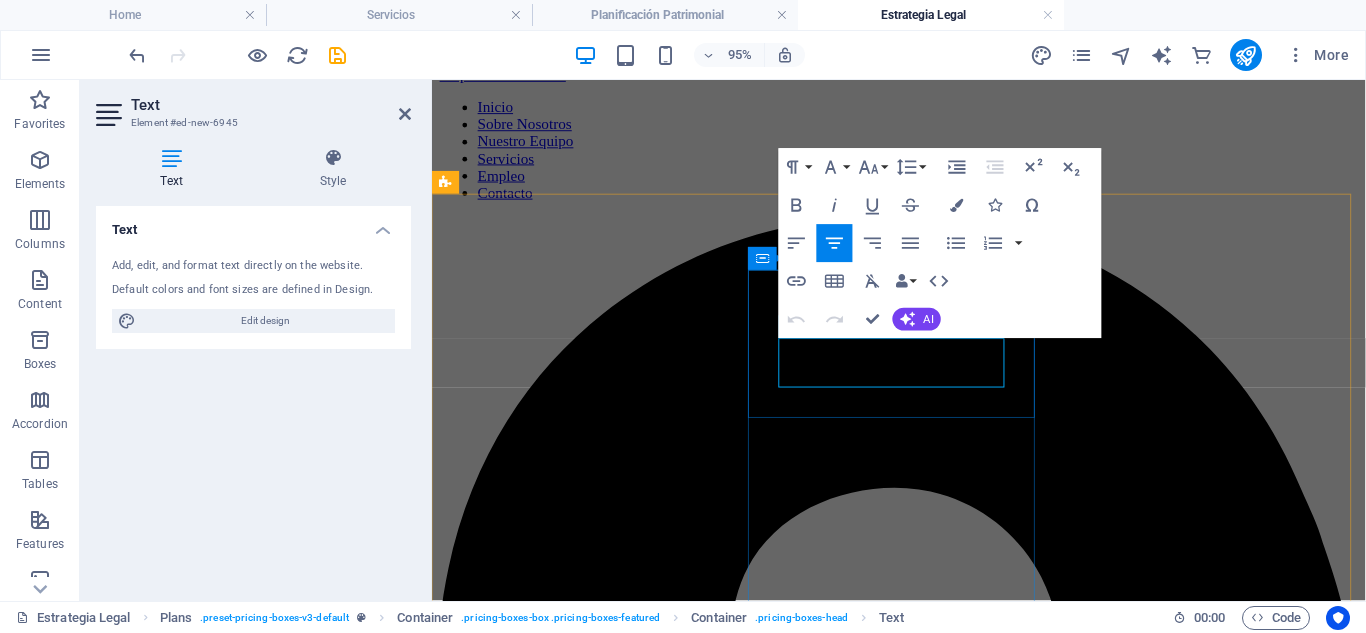 click on "Plan de Protección Avanzada" at bounding box center (923, 4884) 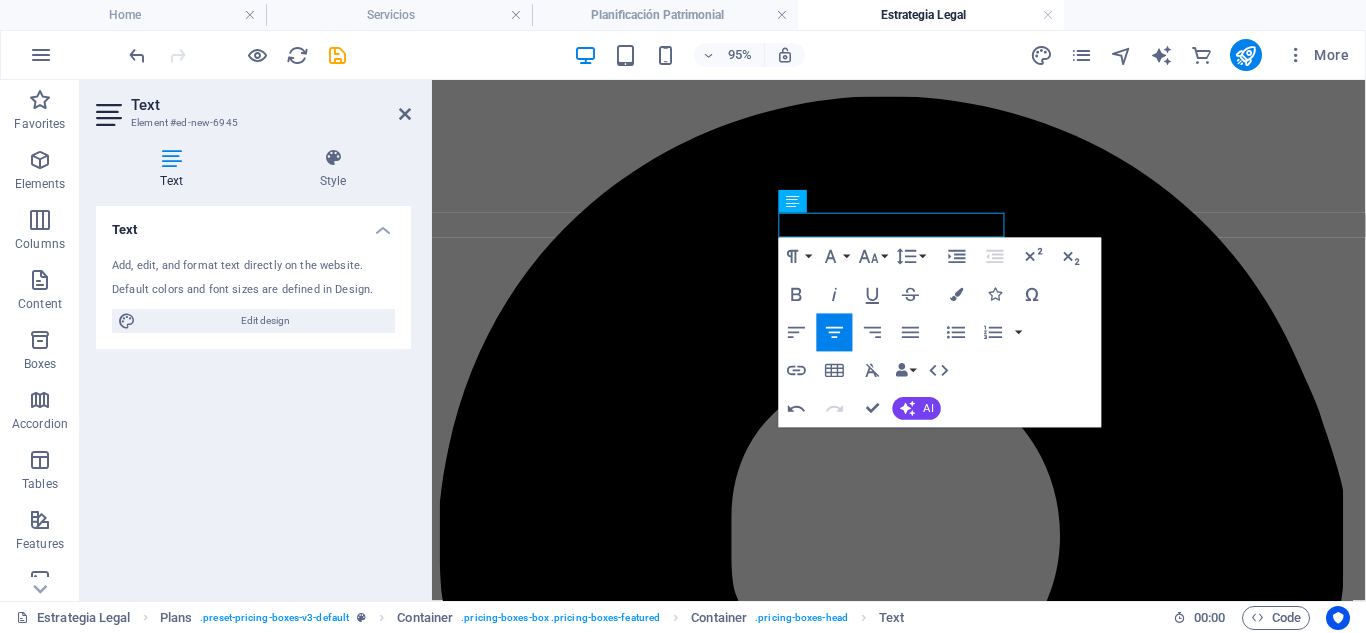 scroll, scrollTop: 155, scrollLeft: 0, axis: vertical 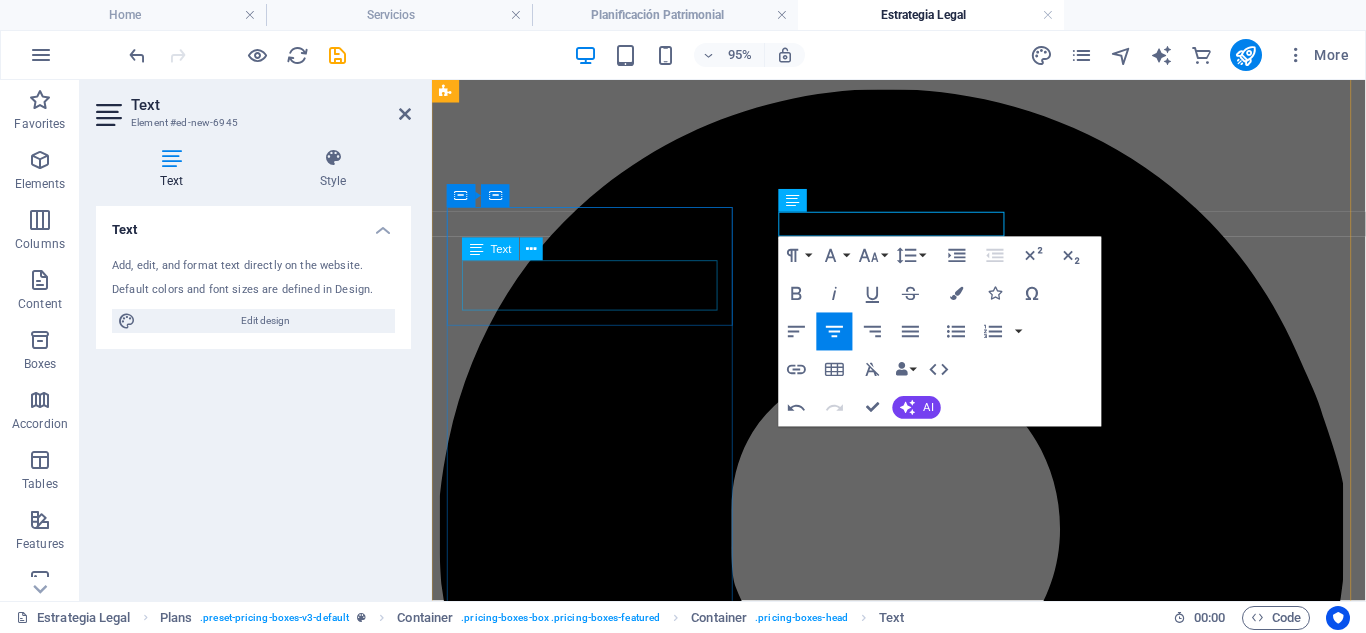 click on "Diagnóstico Jurídico Inicial" at bounding box center (923, 3472) 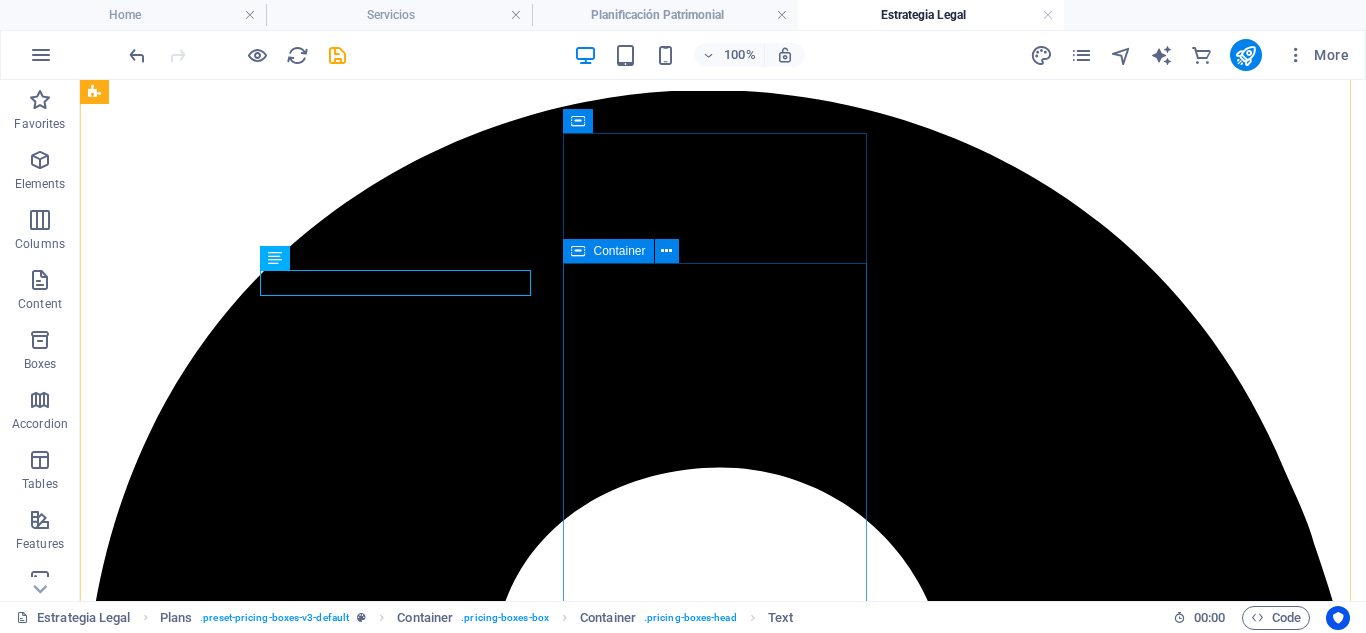 scroll, scrollTop: 169, scrollLeft: 0, axis: vertical 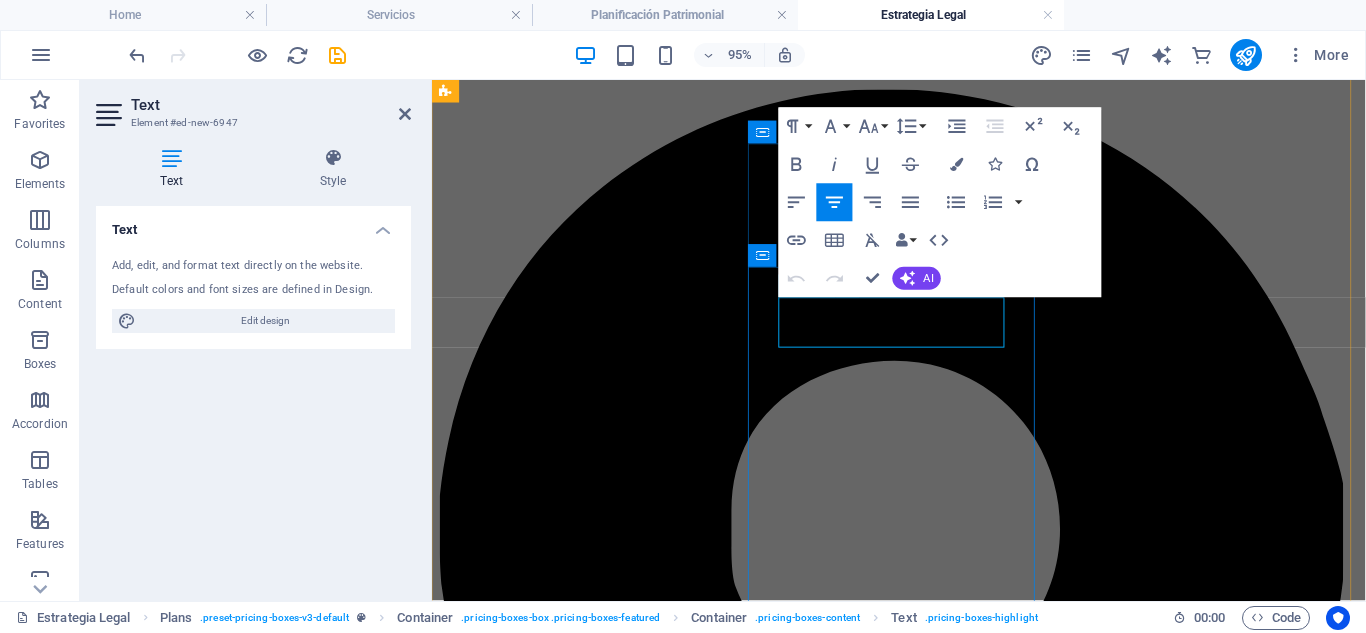 type 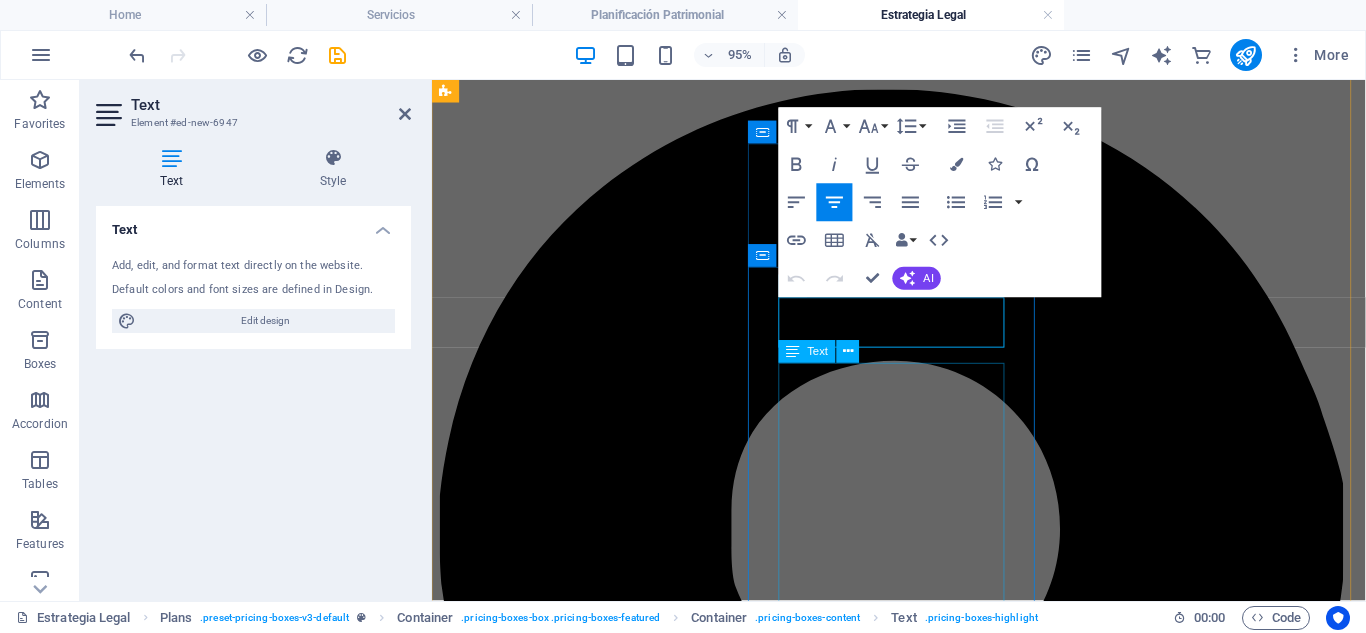 click on "Para familias con activos diversos o estructuras complejas. Planificación sucesoria internacional Blindaje ante posibles reclamaciones de terceros Coordinación con notarios y asesores fiscales Estructuración de sociedades patrimoniales" at bounding box center [923, 4969] 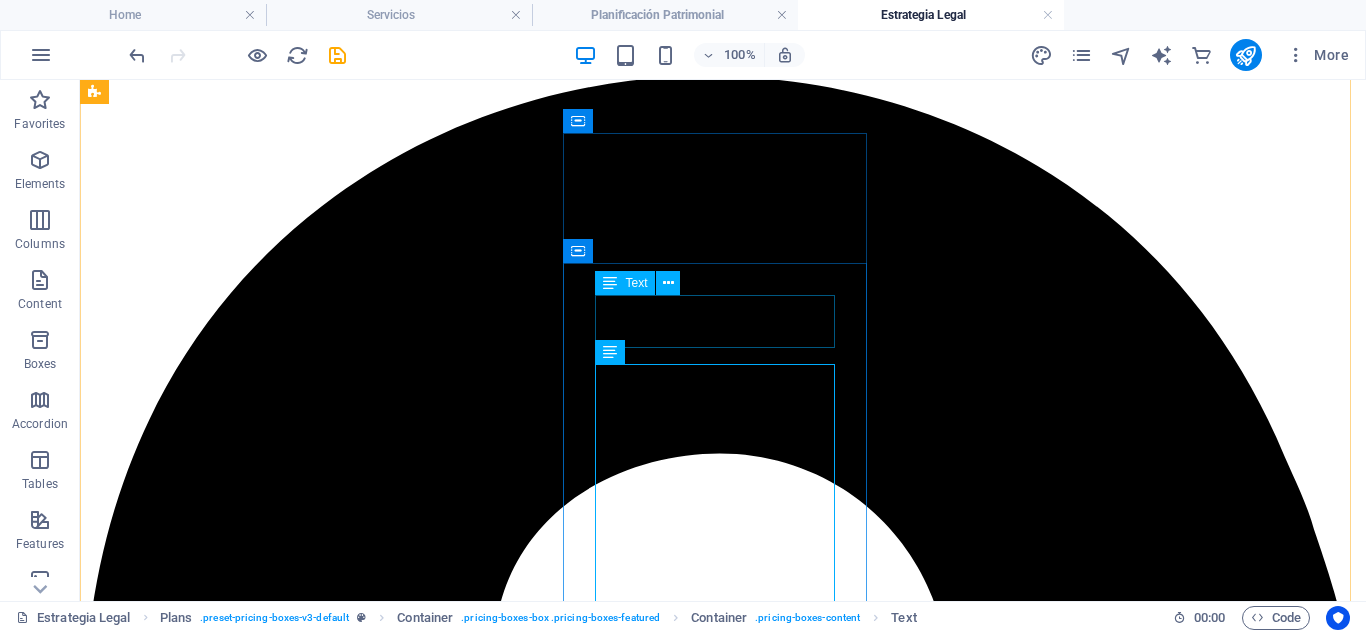 scroll, scrollTop: 303, scrollLeft: 0, axis: vertical 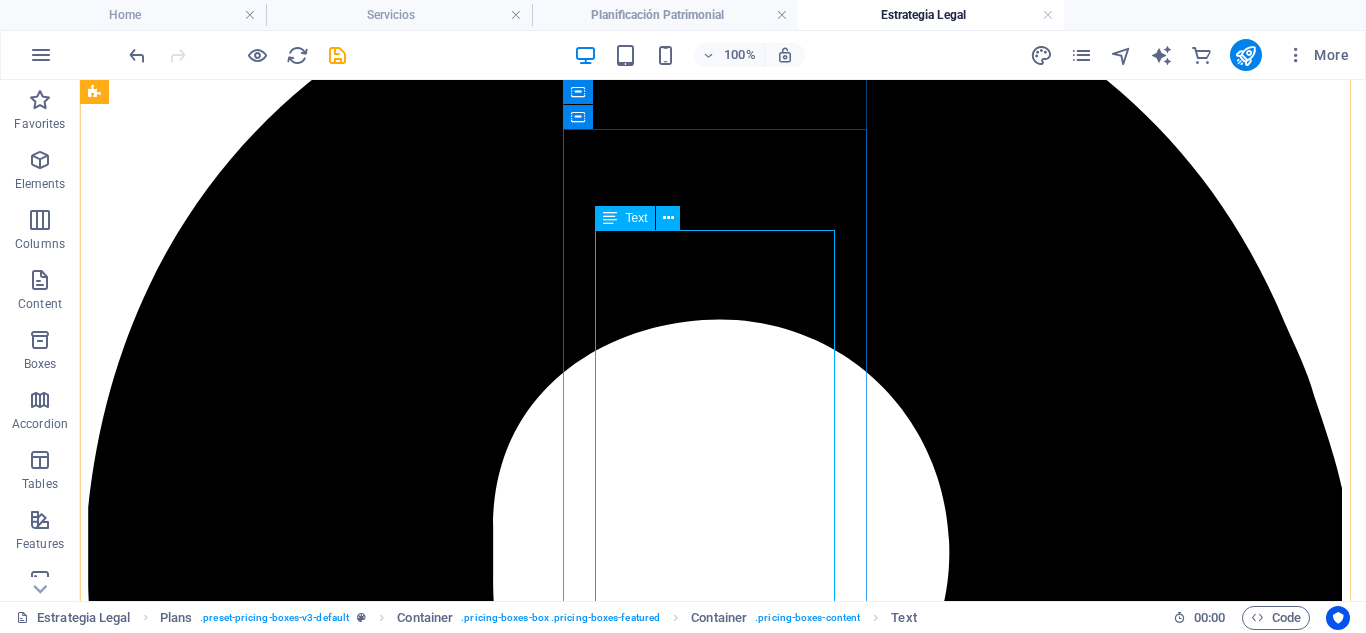 click on "Para familias con activos diversos o estructuras complejas. Planificación sucesoria internacional Blindaje ante posibles reclamaciones de terceros Coordinación con notarios y asesores fiscales Estructuración de sociedades patrimoniales" at bounding box center (723, 6144) 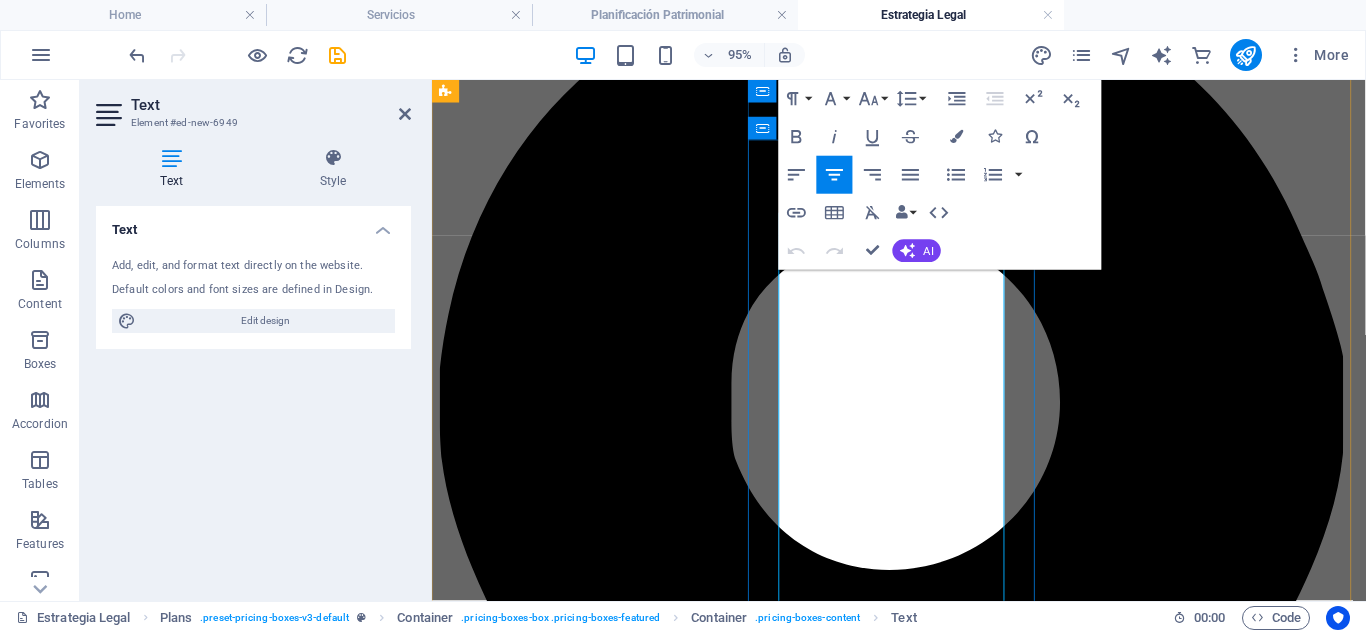 click on "Para familias con activos diversos o estructuras complejas." at bounding box center (923, 4733) 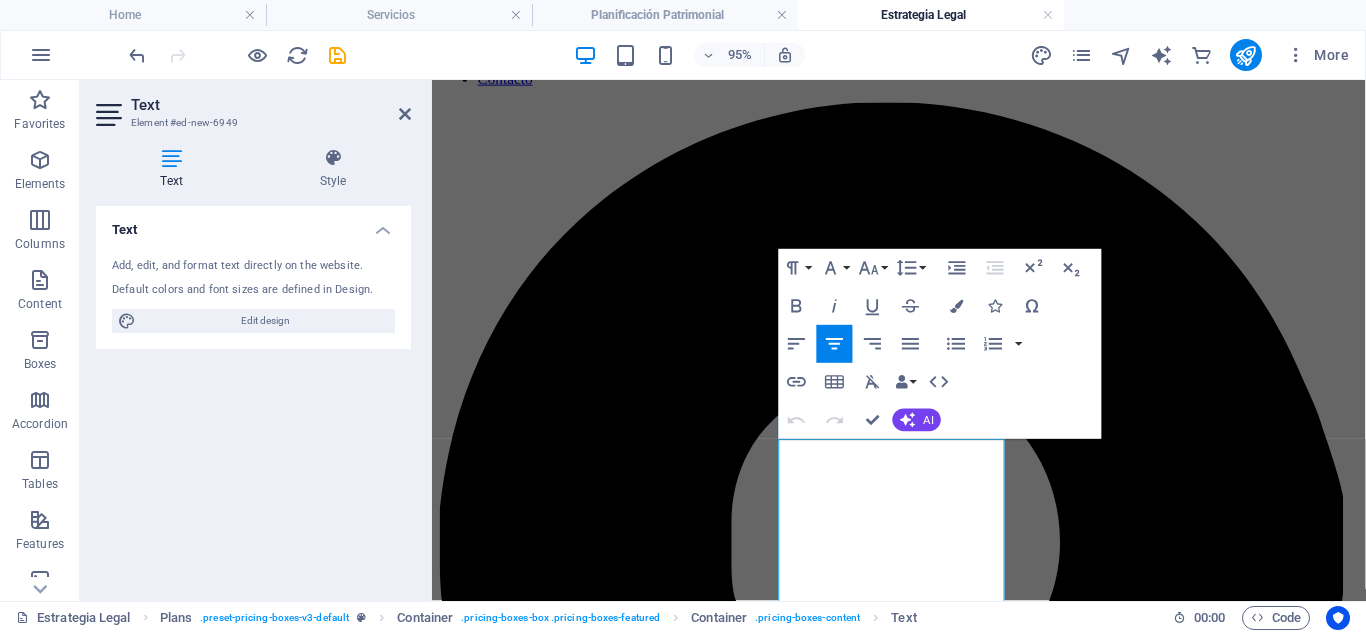 scroll, scrollTop: 22, scrollLeft: 0, axis: vertical 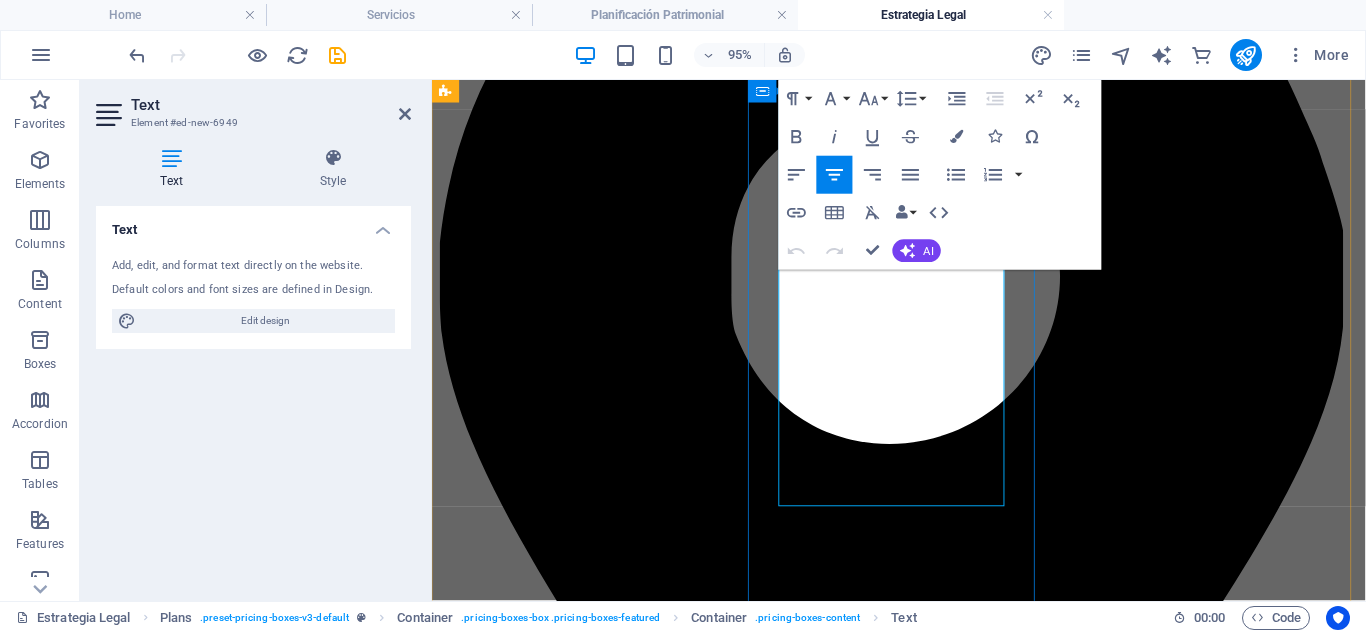 drag, startPoint x: 819, startPoint y: 524, endPoint x: 1031, endPoint y: 519, distance: 212.05896 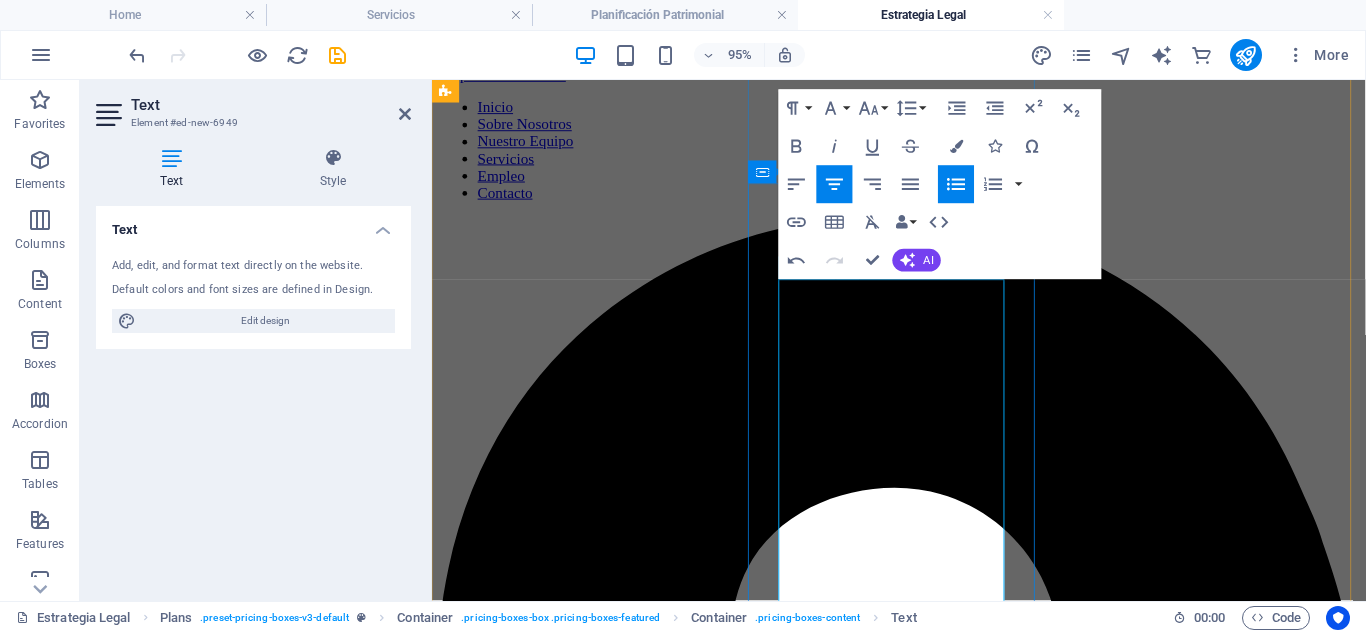 scroll, scrollTop: 289, scrollLeft: 0, axis: vertical 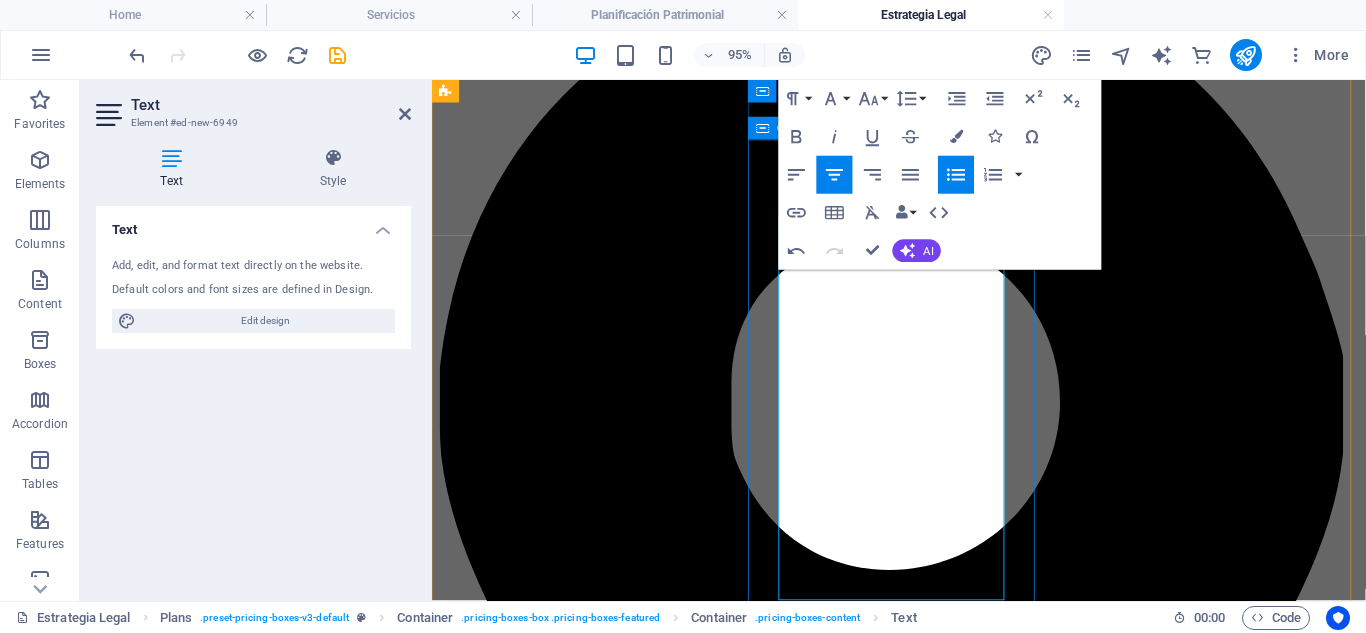 drag, startPoint x: 807, startPoint y: 375, endPoint x: 1037, endPoint y: 406, distance: 232.07973 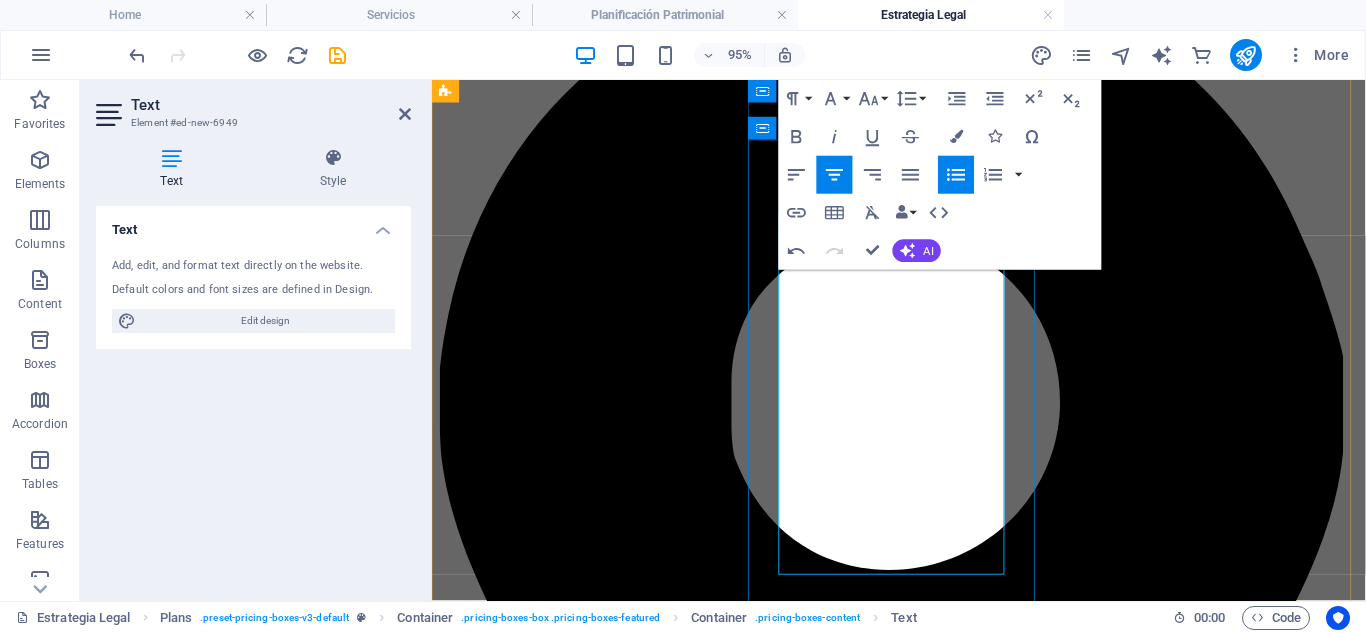 click at bounding box center (943, 4869) 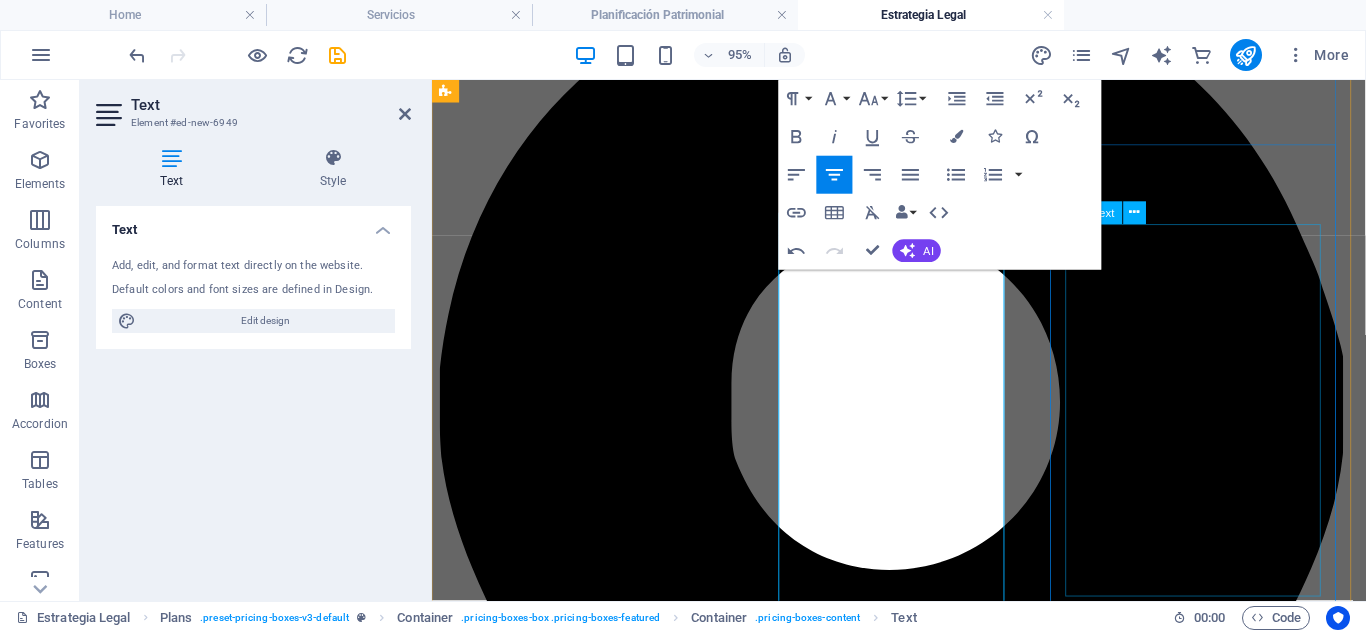click on "Para empresarios o grupos familiares con negocios activos. Pactos sucesorios y testamentos cruzados Planificación fiscal y societaria a largo plazo Gestión del patrimonio empresarial multijurisdiccional Protocolos familiares y relevo generacional" at bounding box center [923, 6114] 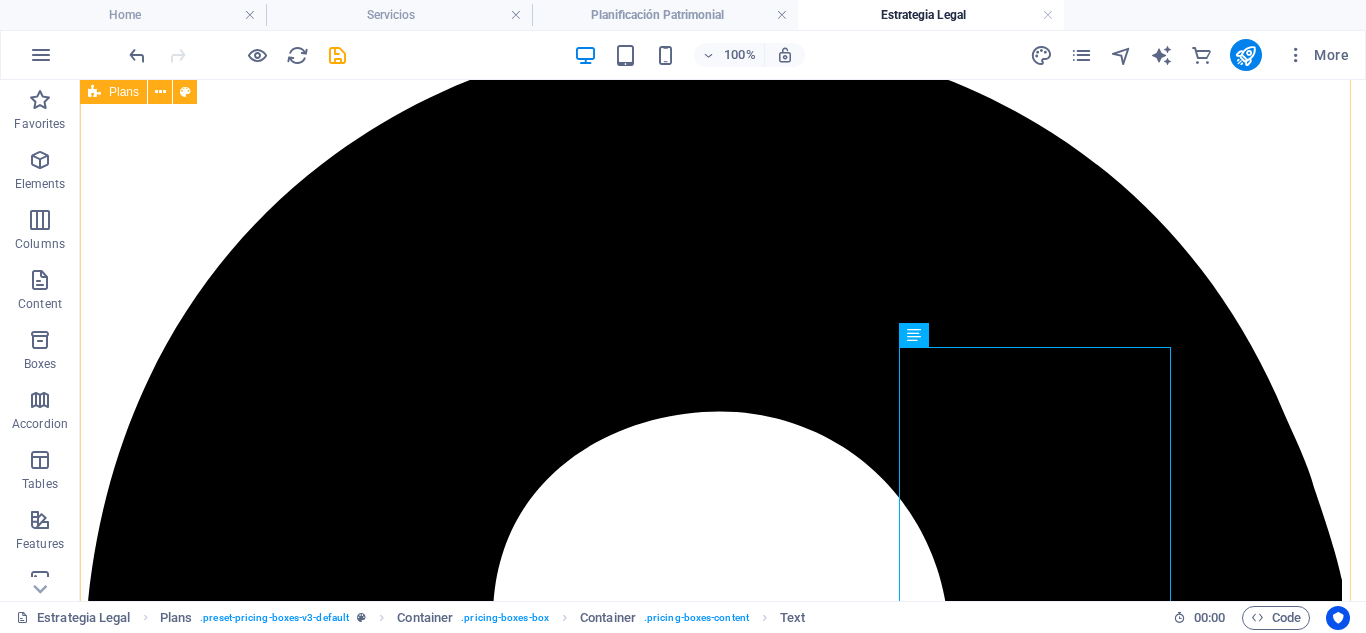 scroll, scrollTop: 169, scrollLeft: 0, axis: vertical 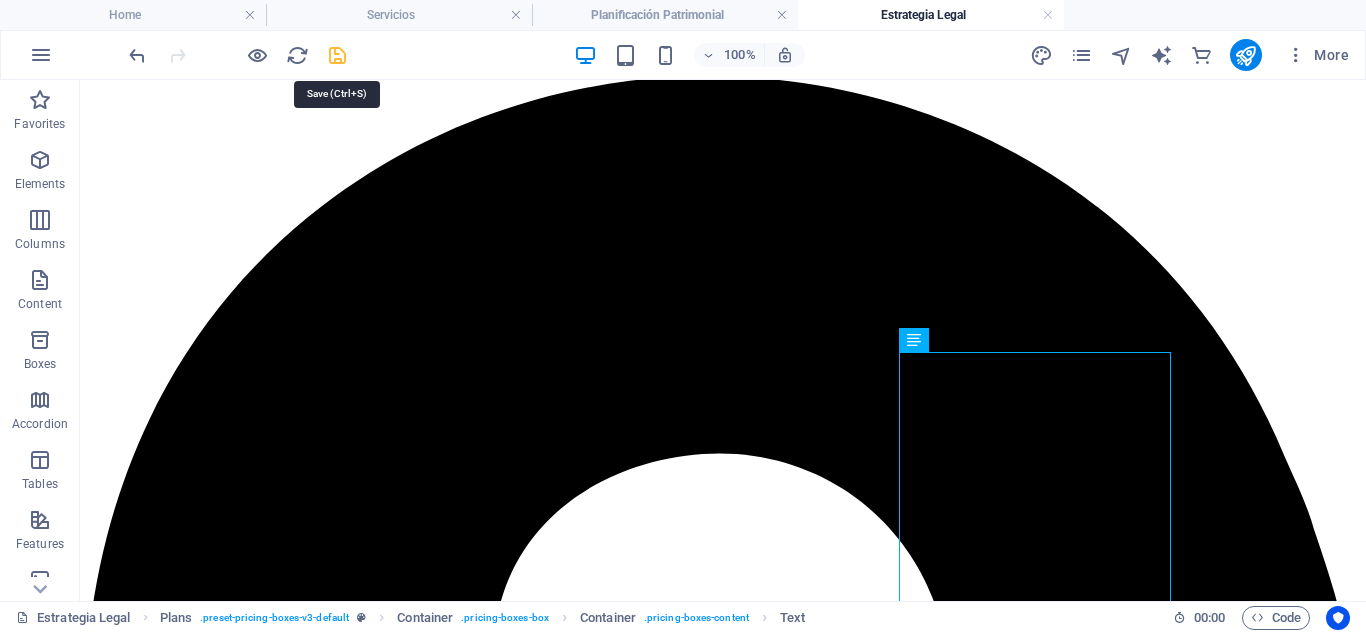 click at bounding box center (337, 55) 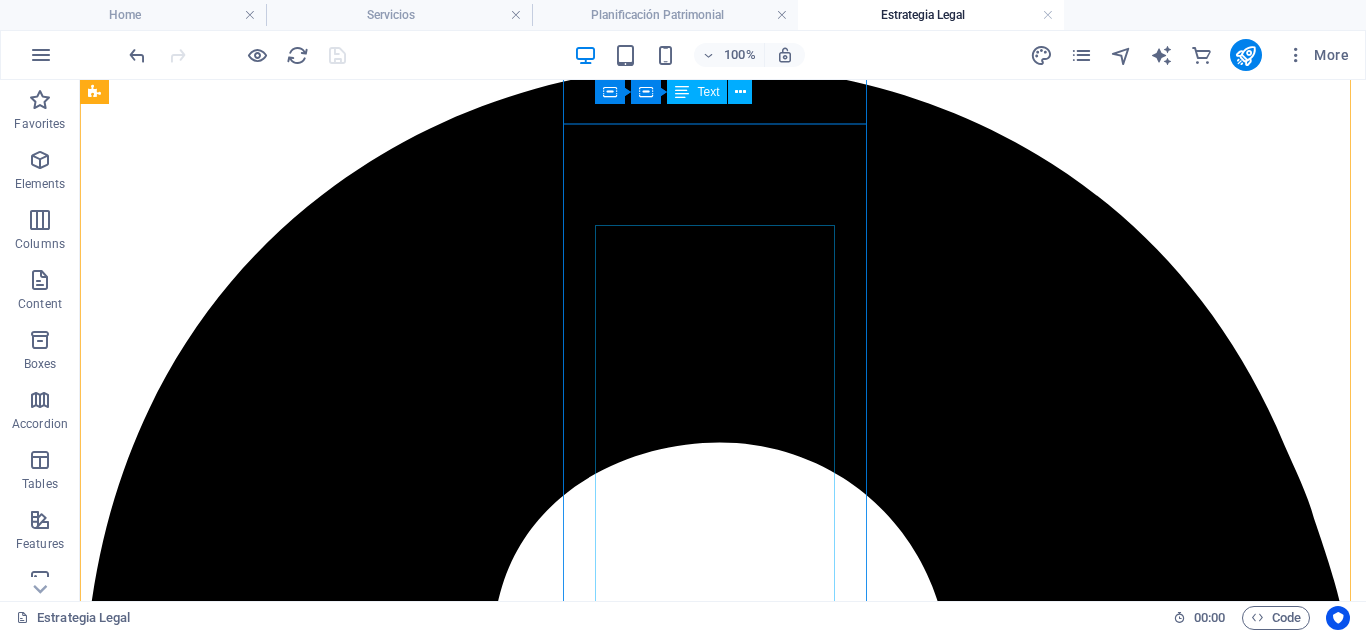 scroll, scrollTop: 169, scrollLeft: 0, axis: vertical 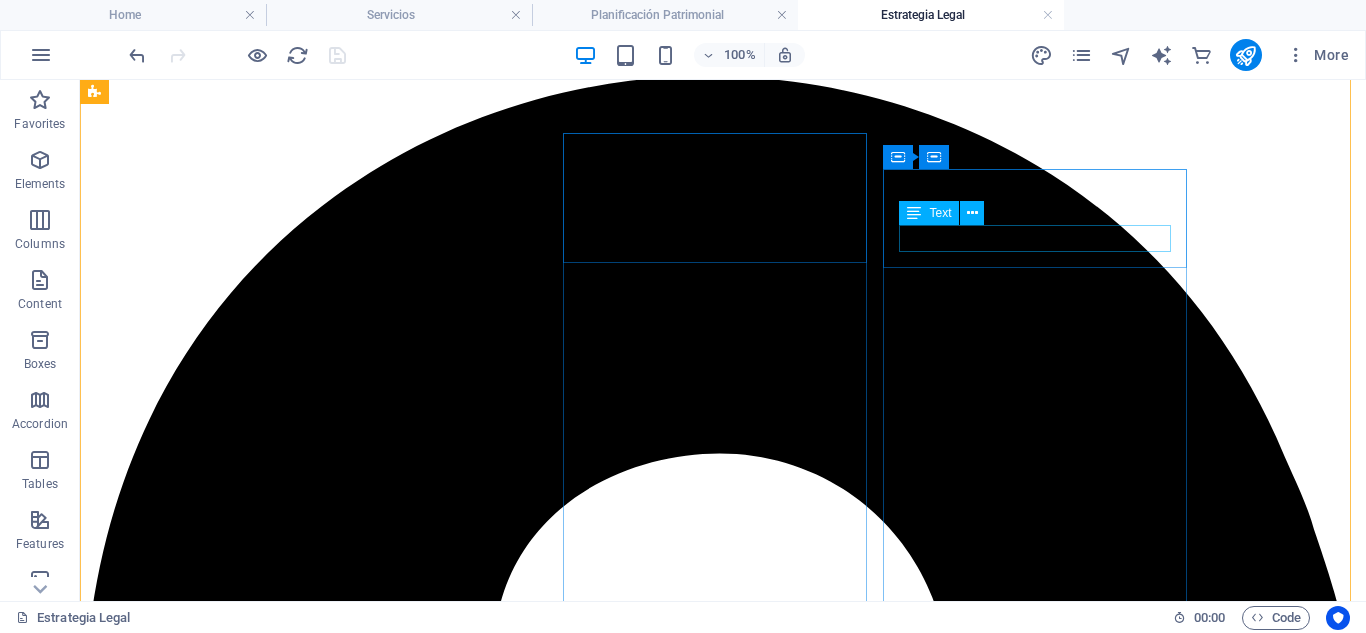 click on "Plan Empresarial Integral" at bounding box center (723, 7630) 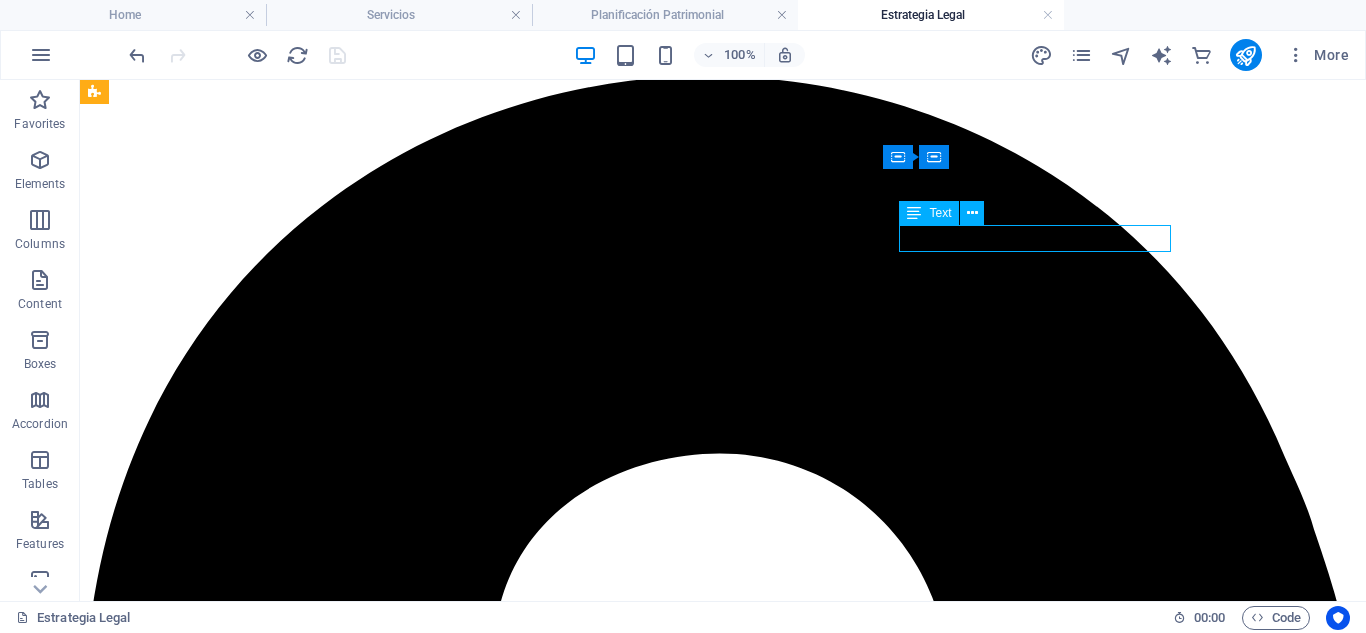 click on "Plan Empresarial Integral" at bounding box center (723, 7630) 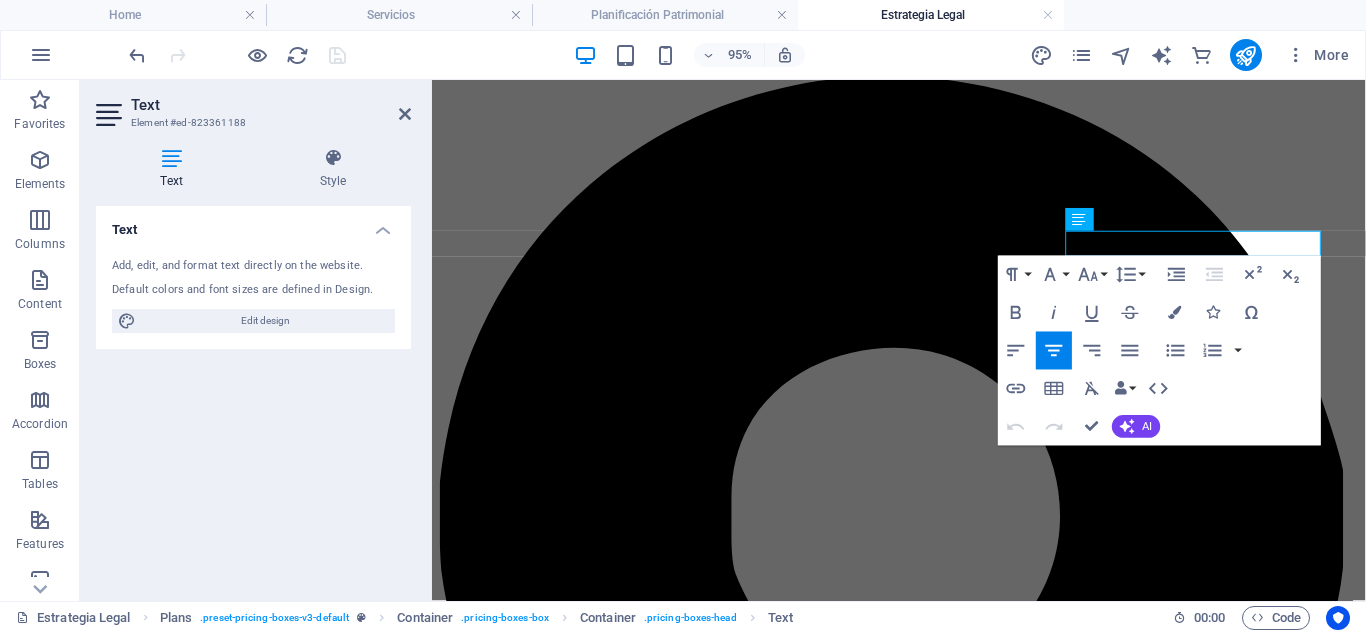 scroll, scrollTop: 155, scrollLeft: 0, axis: vertical 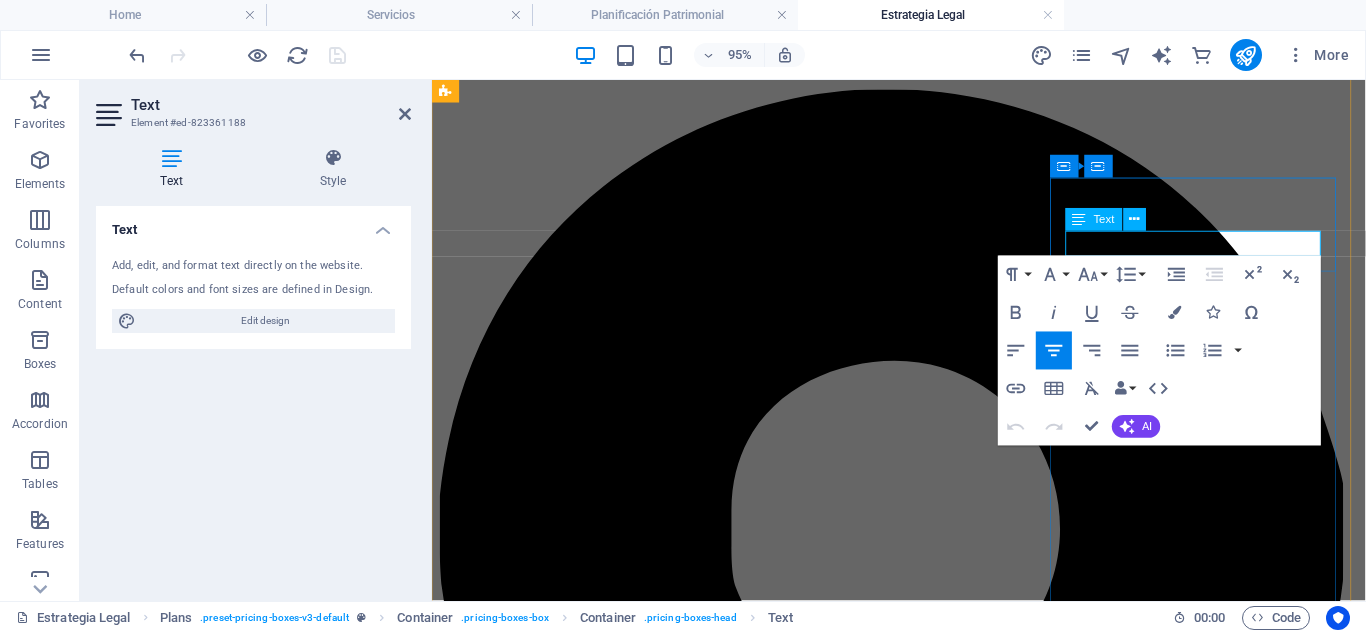 click on "Plan Empresarial Integral" at bounding box center [923, 6030] 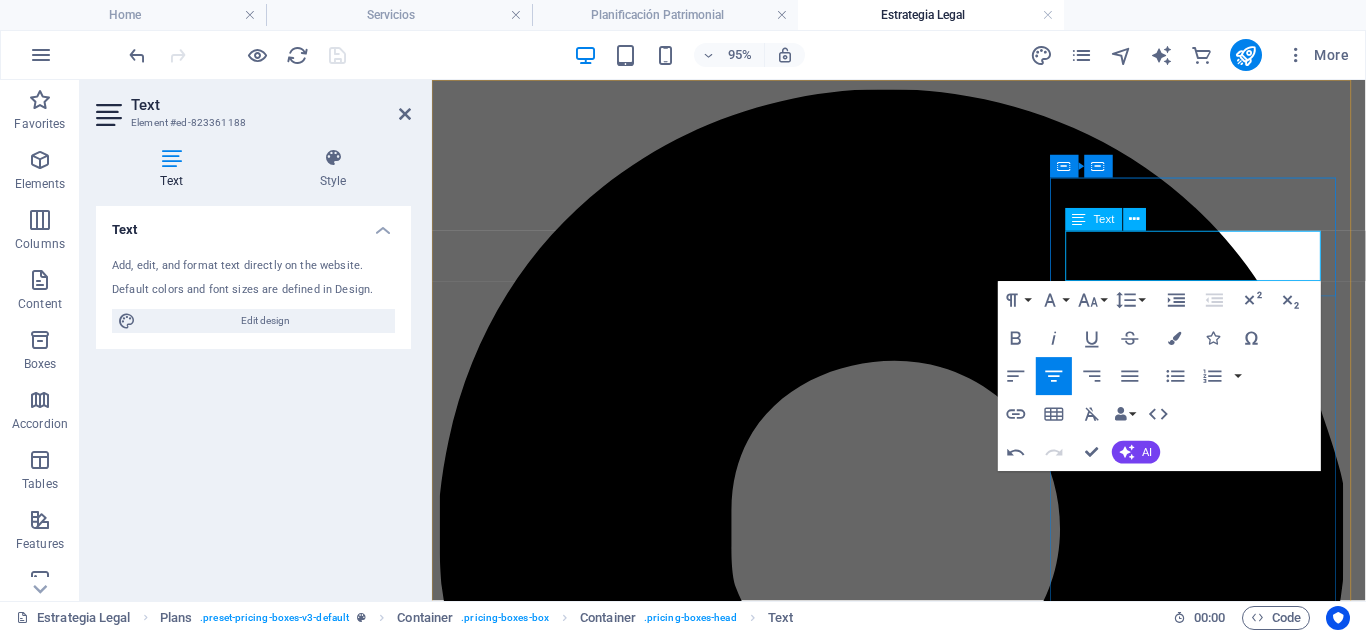 scroll, scrollTop: 142, scrollLeft: 0, axis: vertical 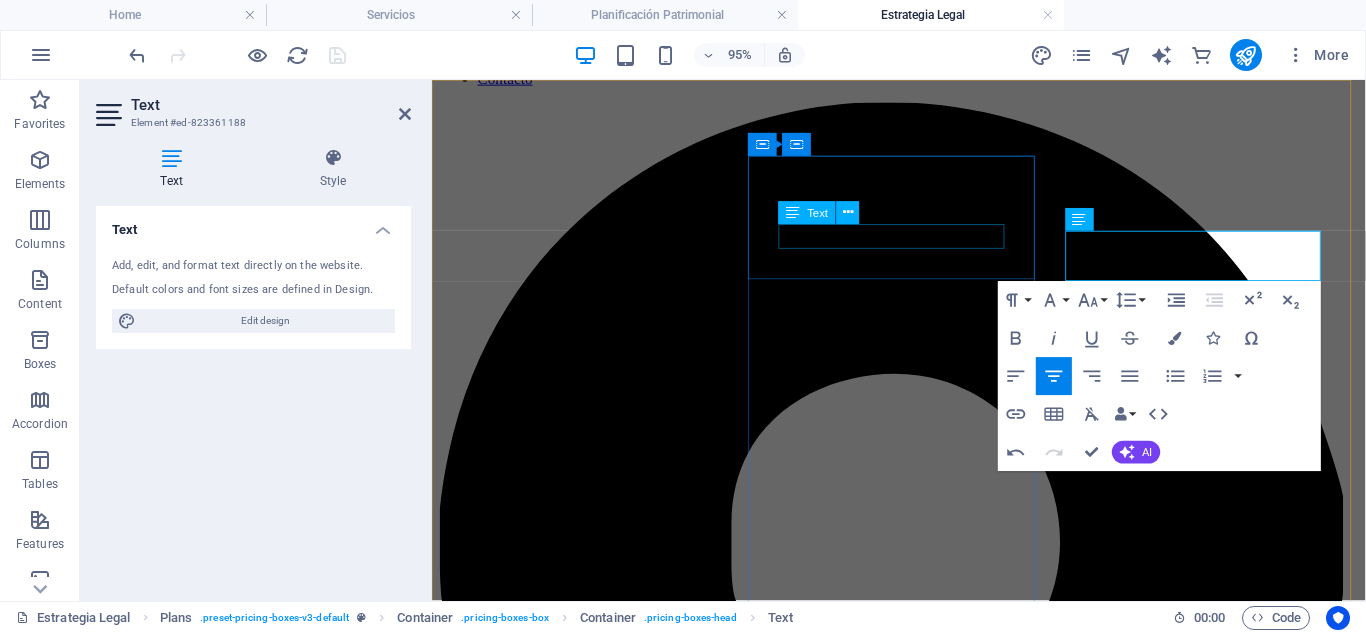 click on "Plan de Acción Legal" at bounding box center (923, 4764) 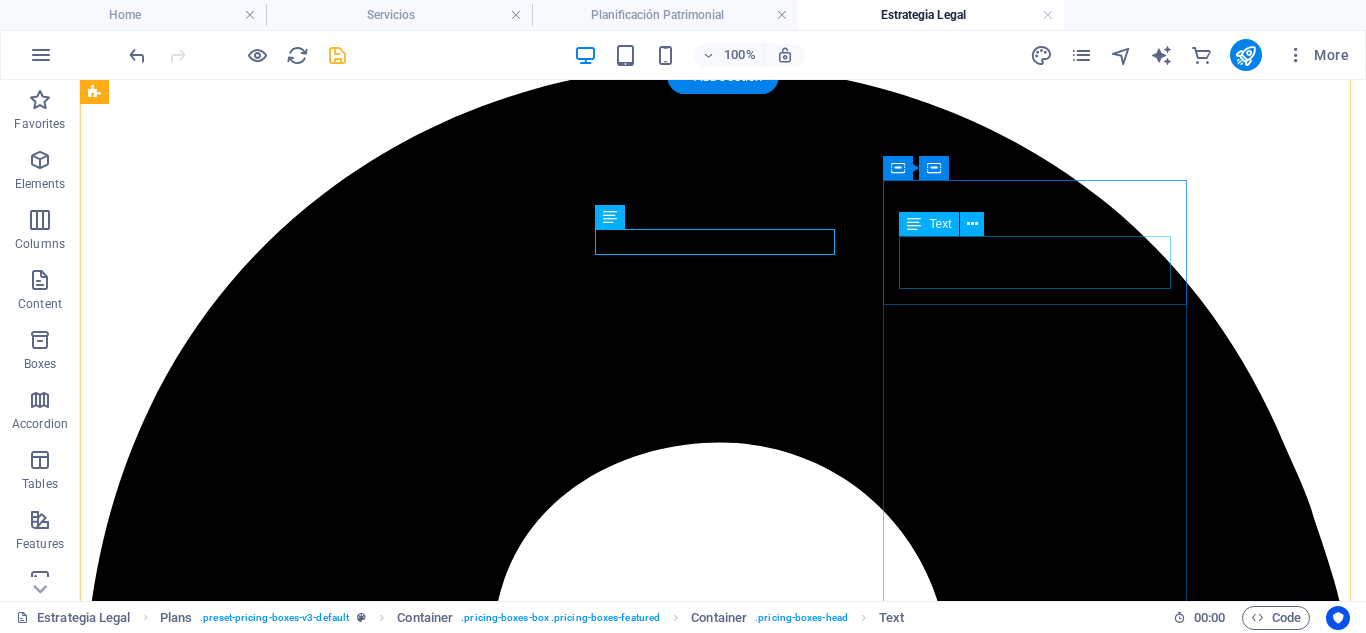scroll, scrollTop: 142, scrollLeft: 0, axis: vertical 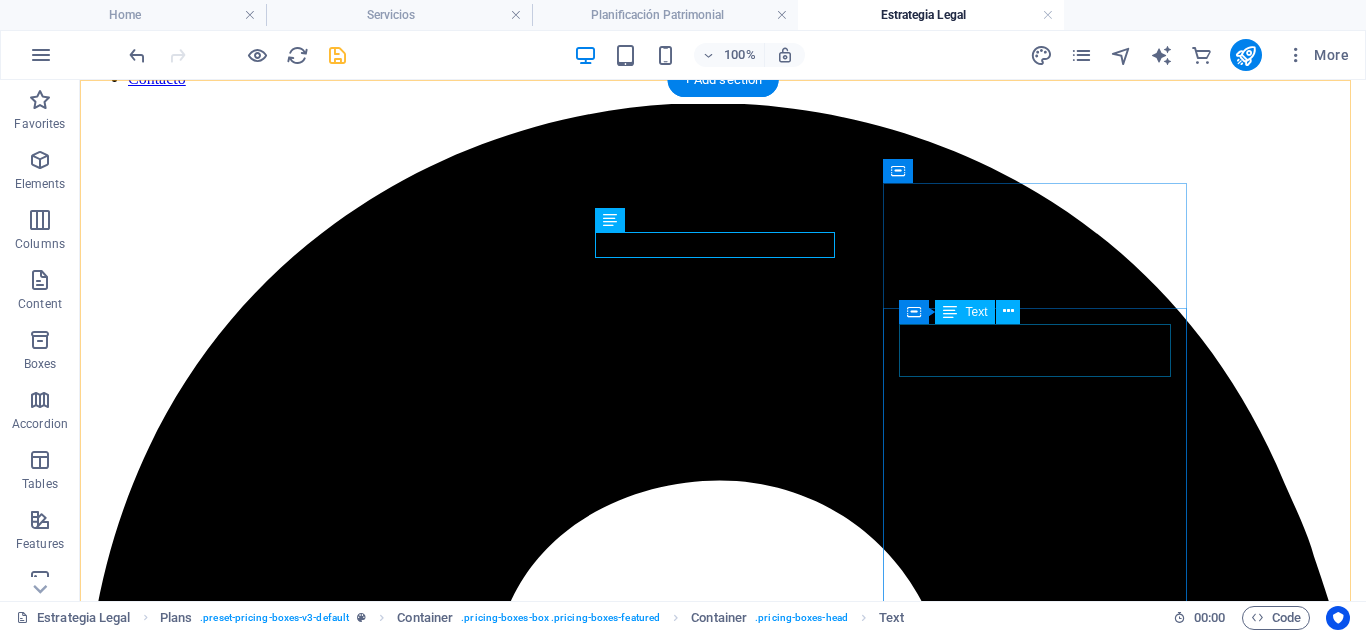 click on "€4500" at bounding box center (723, 7707) 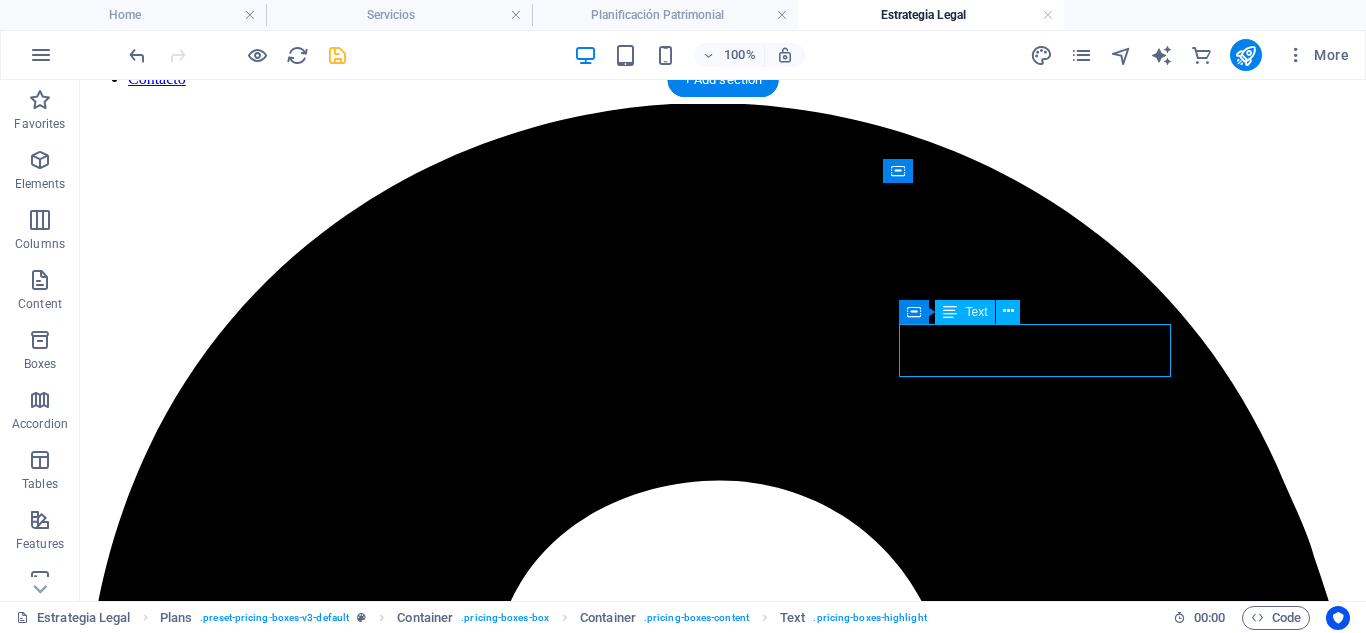 click on "€4500" at bounding box center (723, 7707) 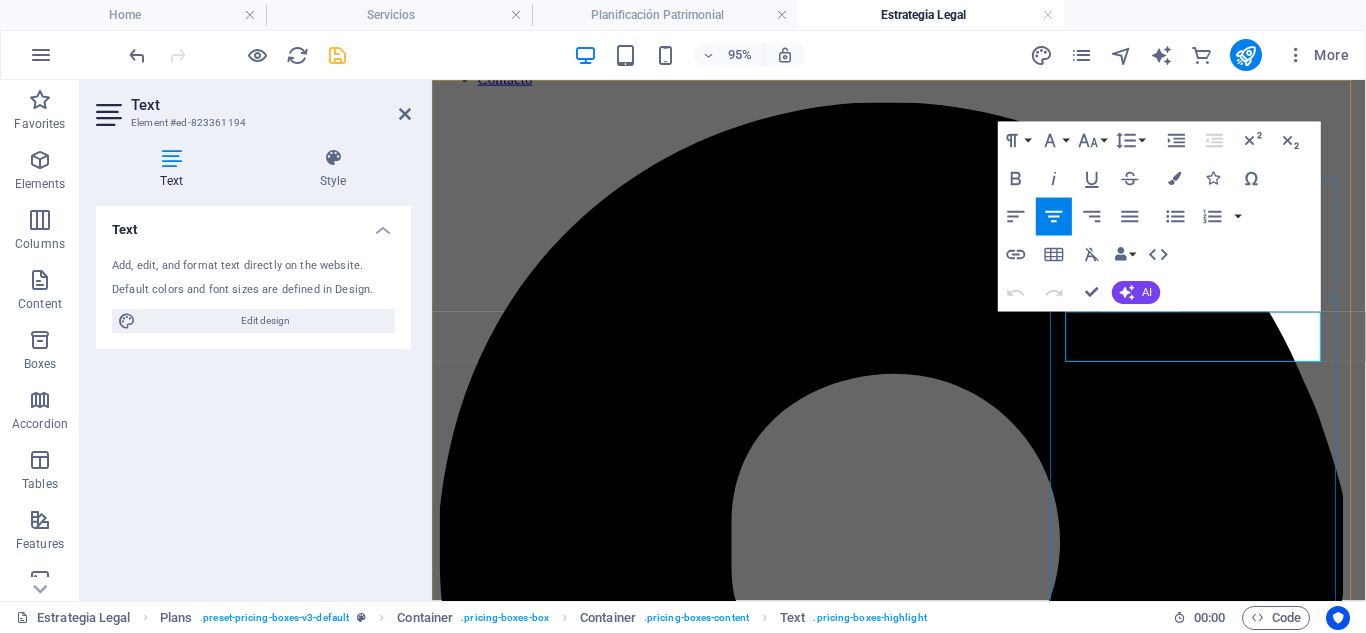 drag, startPoint x: 1205, startPoint y: 353, endPoint x: 1219, endPoint y: 353, distance: 14 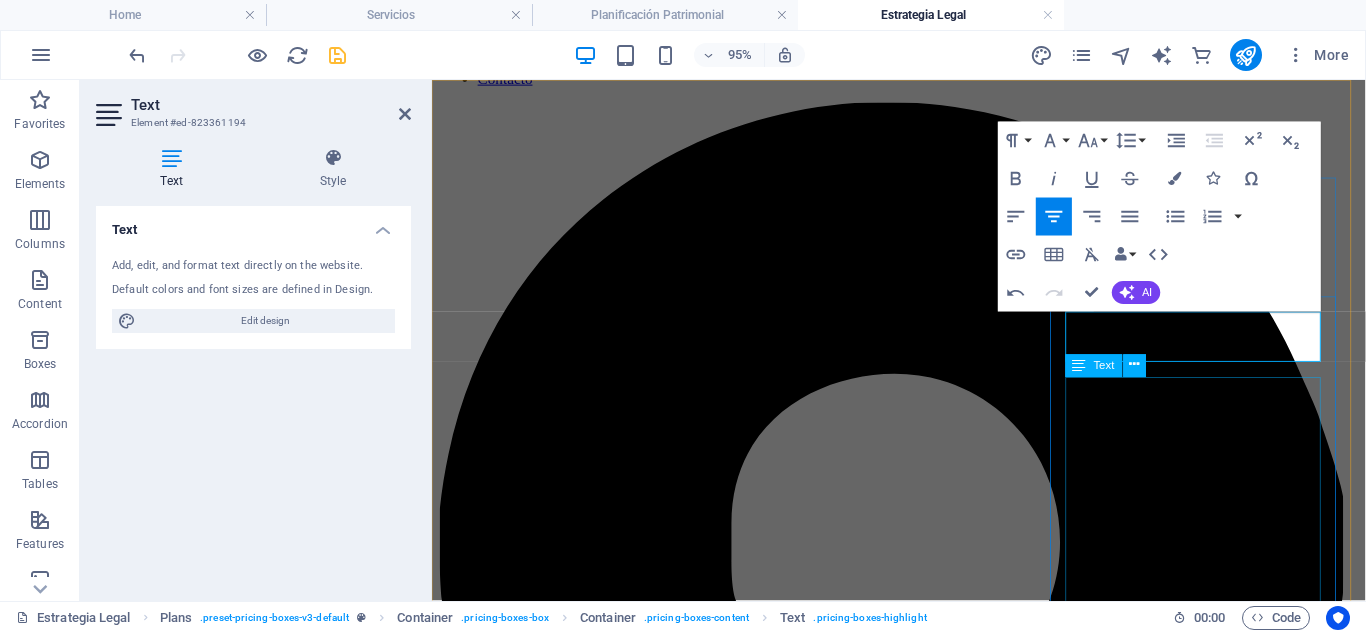 click on "Para empresarios o grupos familiares con negocios activos. Pactos sucesorios y testamentos cruzados Planificación fiscal y societaria a largo plazo Gestión del patrimonio empresarial multijurisdiccional Protocolos familiares y relevo generacional" at bounding box center [923, 6261] 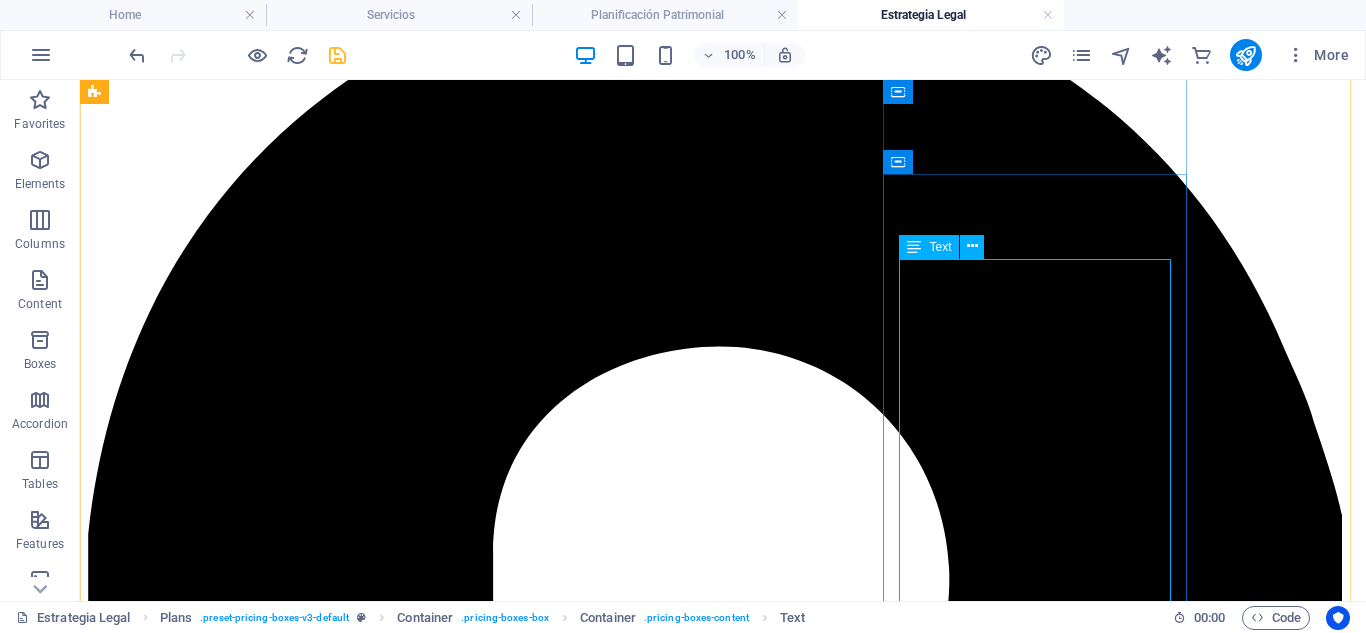 click on "Para empresarios o grupos familiares con negocios activos. Pactos sucesorios y testamentos cruzados Planificación fiscal y societaria a largo plazo Gestión del patrimonio empresarial multijurisdiccional Protocolos familiares y relevo generacional" at bounding box center [723, 7741] 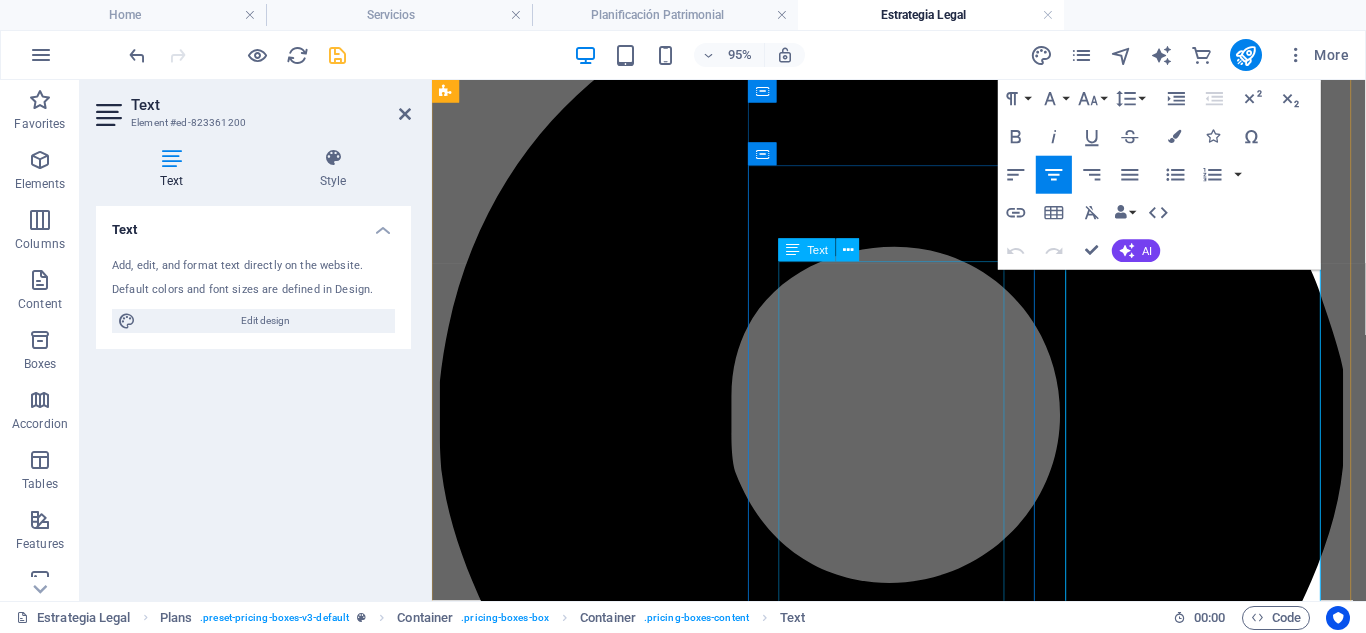 scroll, scrollTop: 262, scrollLeft: 0, axis: vertical 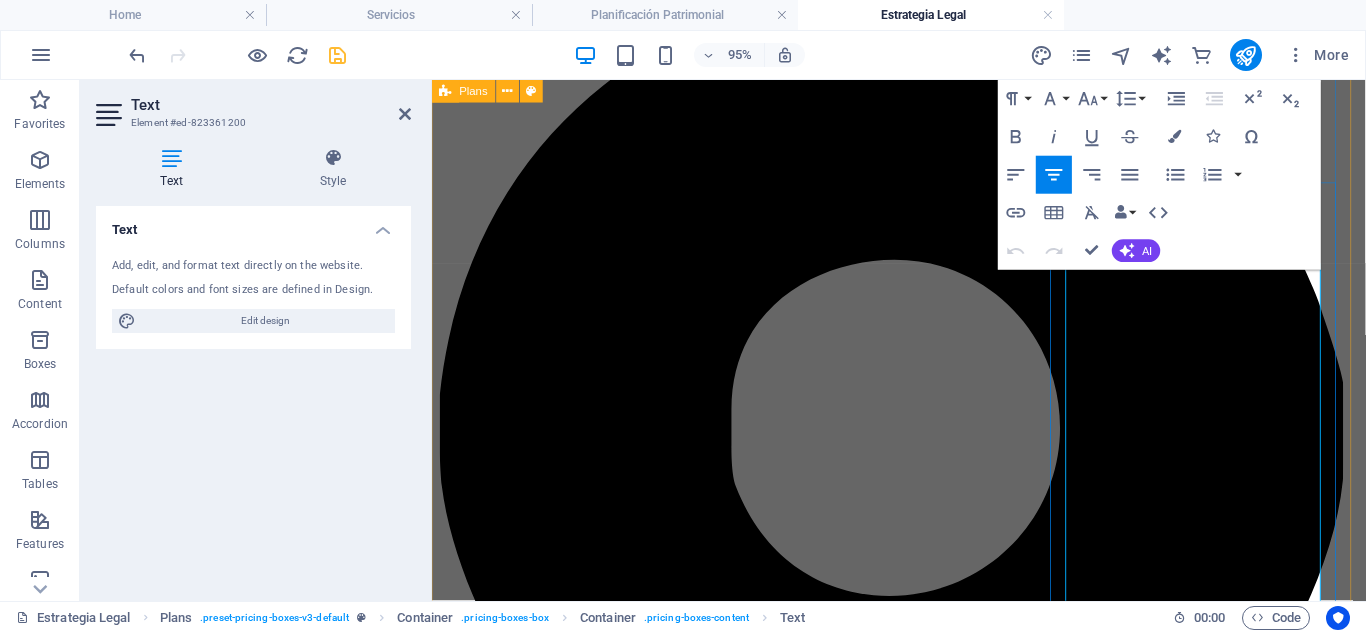 click on "Para empresarios o grupos familiares con negocios activos." at bounding box center [923, 6039] 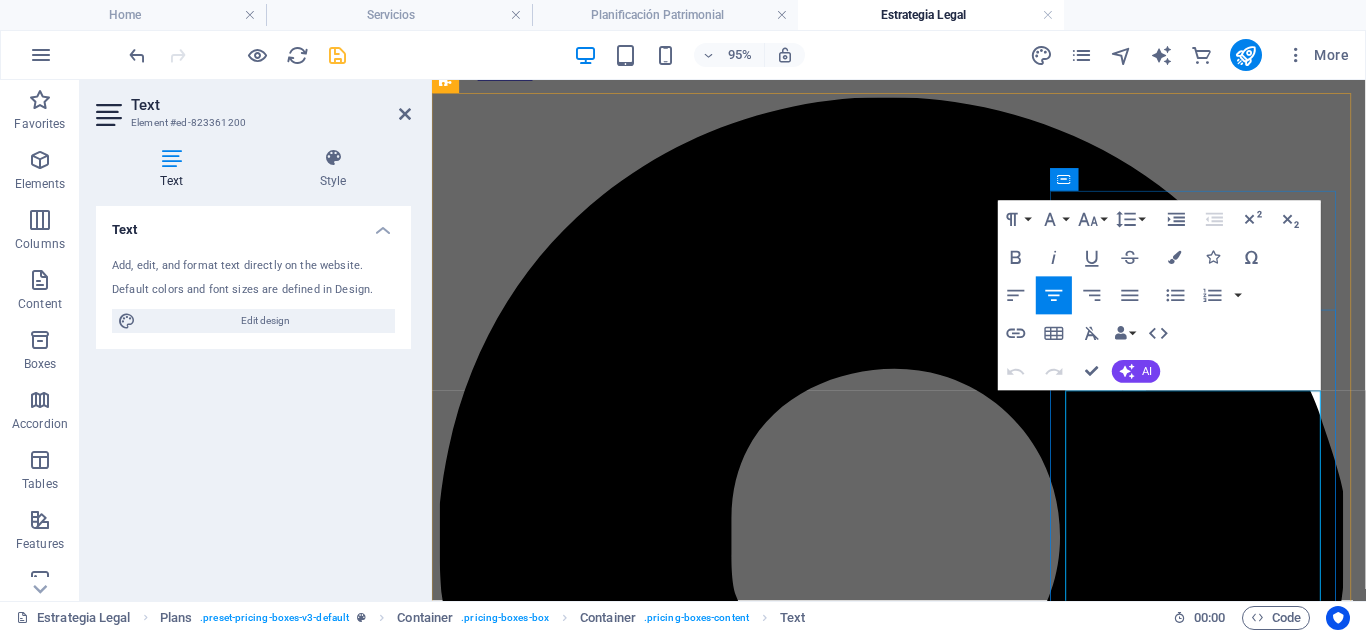 scroll, scrollTop: 128, scrollLeft: 0, axis: vertical 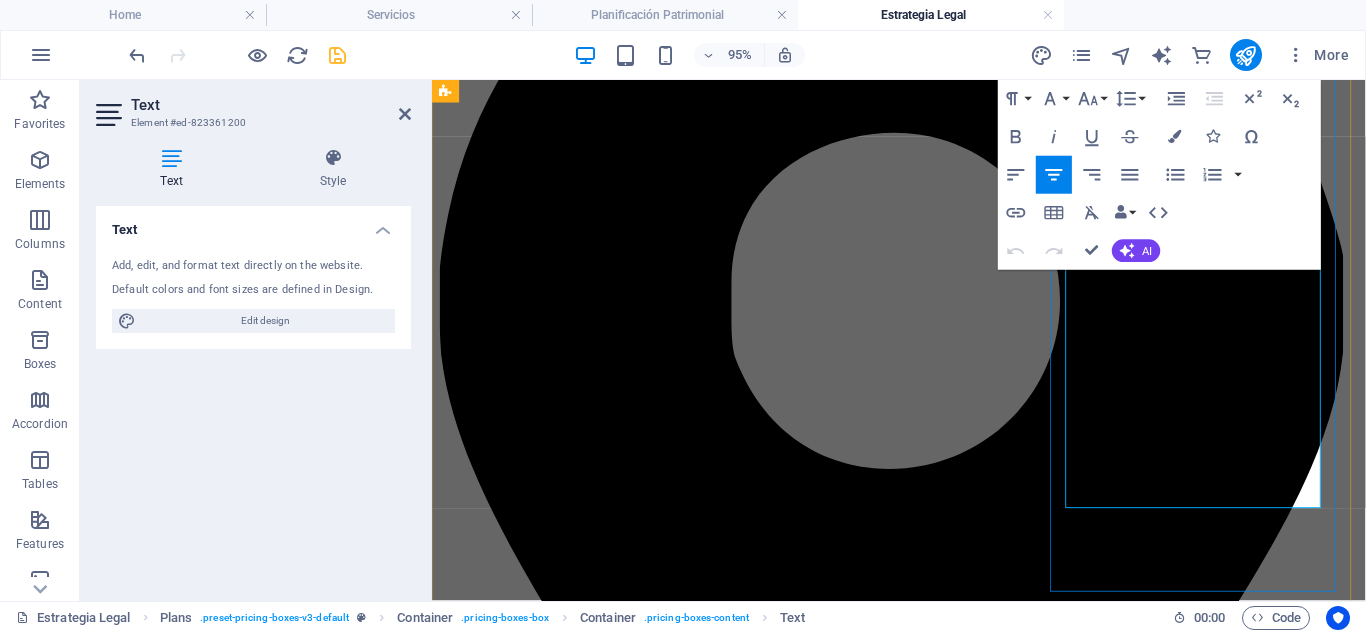 drag, startPoint x: 1124, startPoint y: 416, endPoint x: 1308, endPoint y: 515, distance: 208.94258 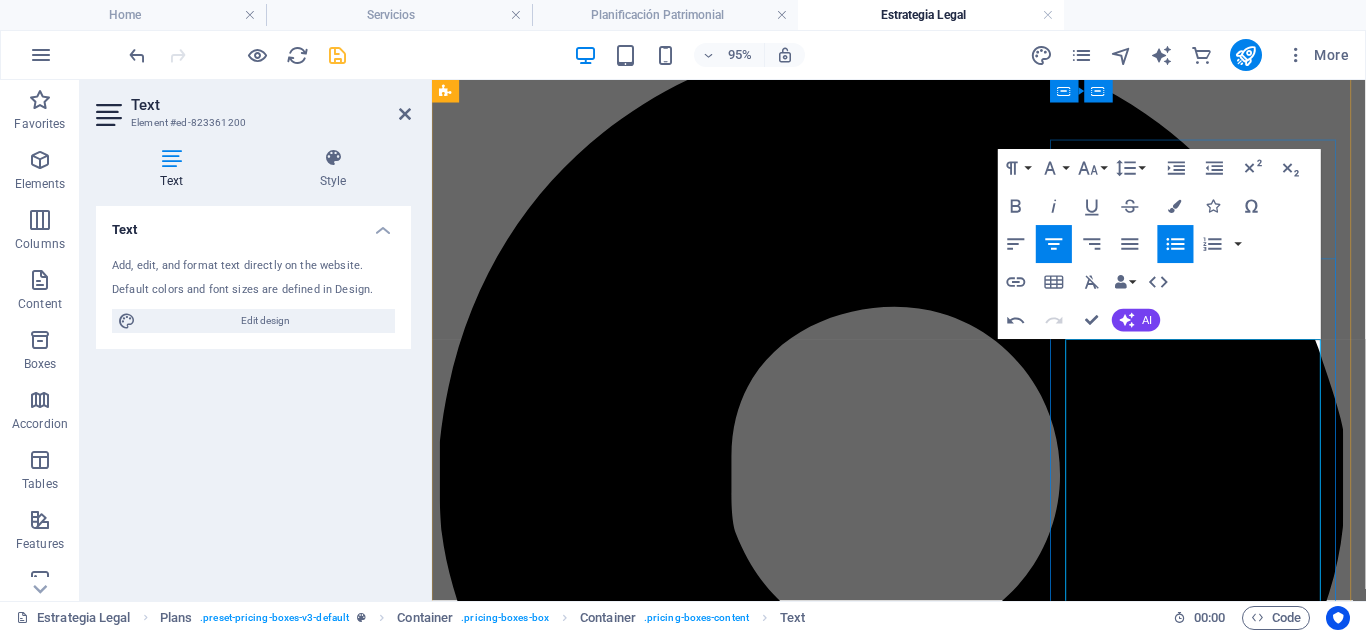 scroll, scrollTop: 158, scrollLeft: 0, axis: vertical 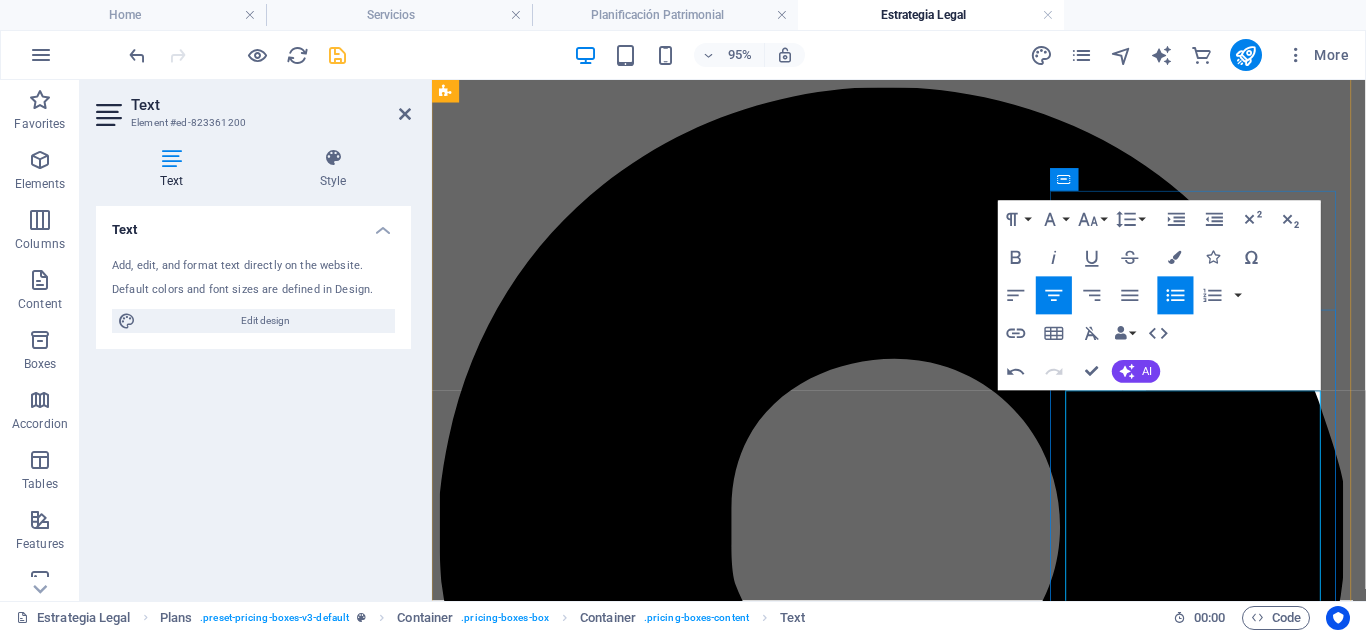 drag, startPoint x: 1135, startPoint y: 499, endPoint x: 1354, endPoint y: 529, distance: 221.04524 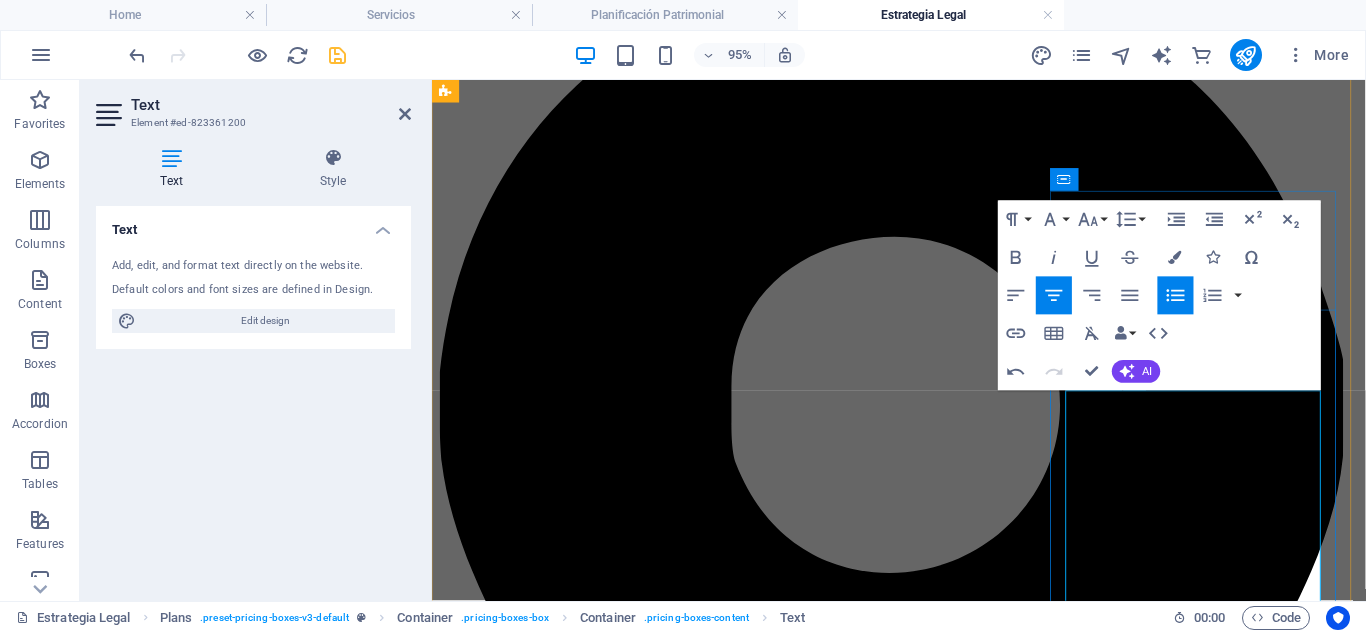 scroll, scrollTop: 438, scrollLeft: 0, axis: vertical 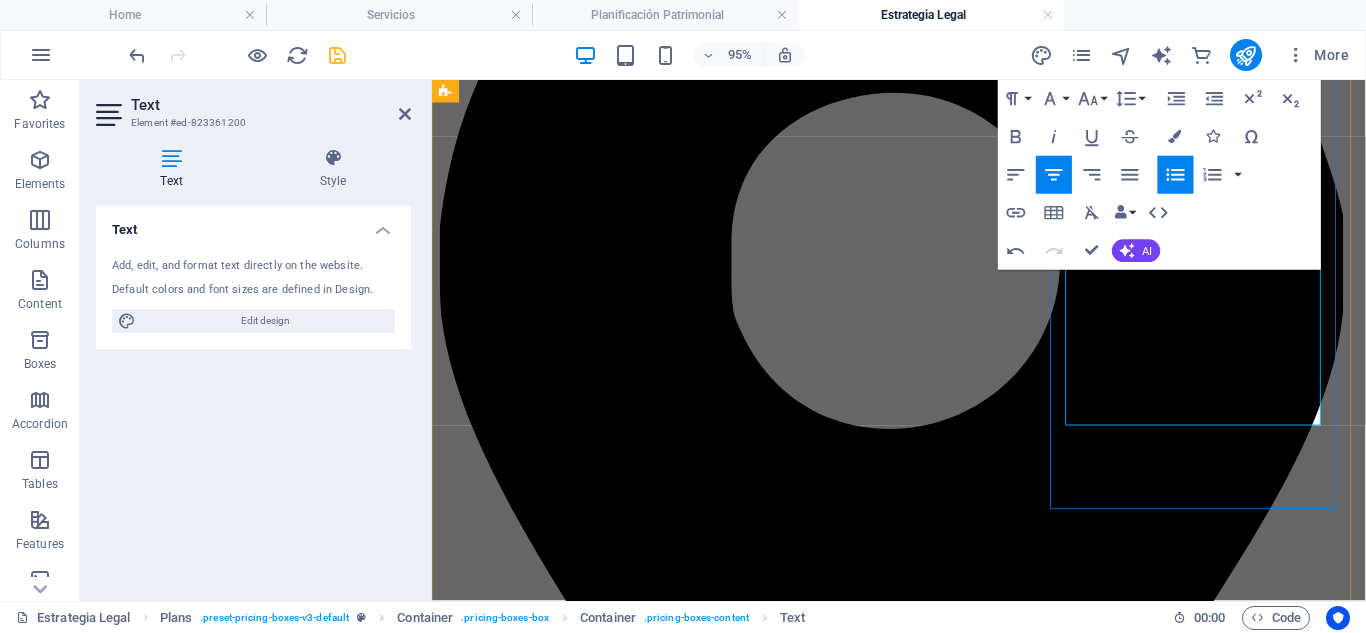 click at bounding box center (943, 5999) 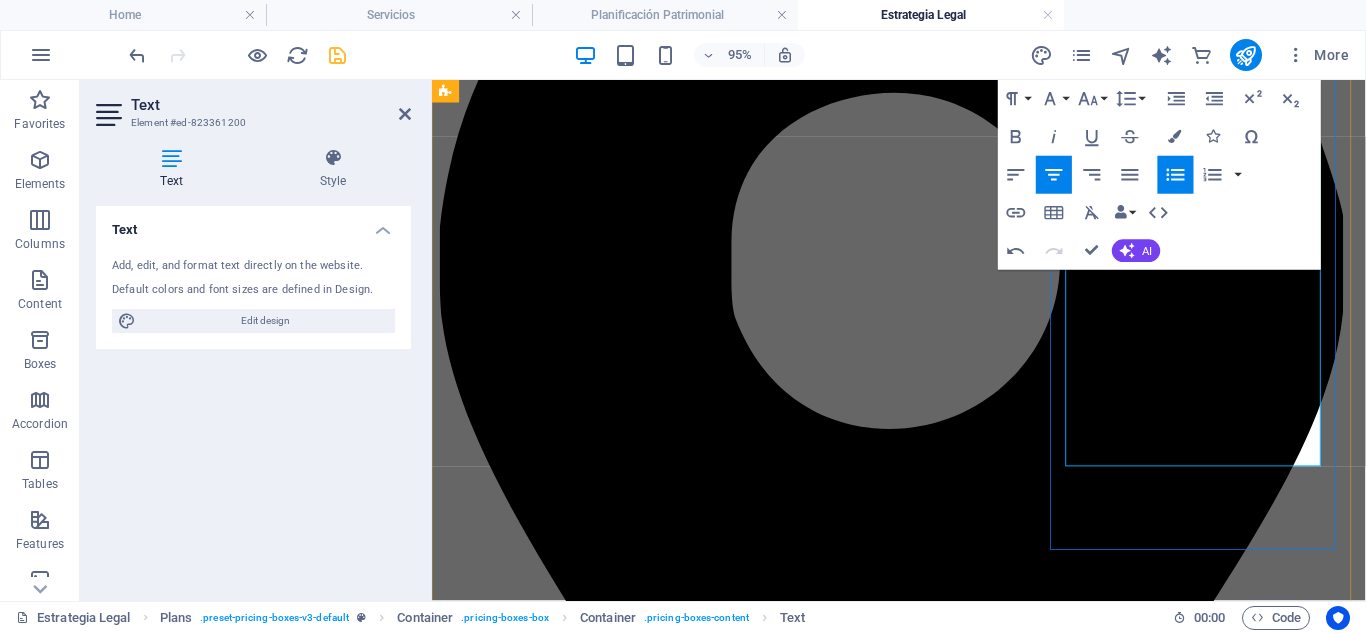 scroll, scrollTop: 417, scrollLeft: 0, axis: vertical 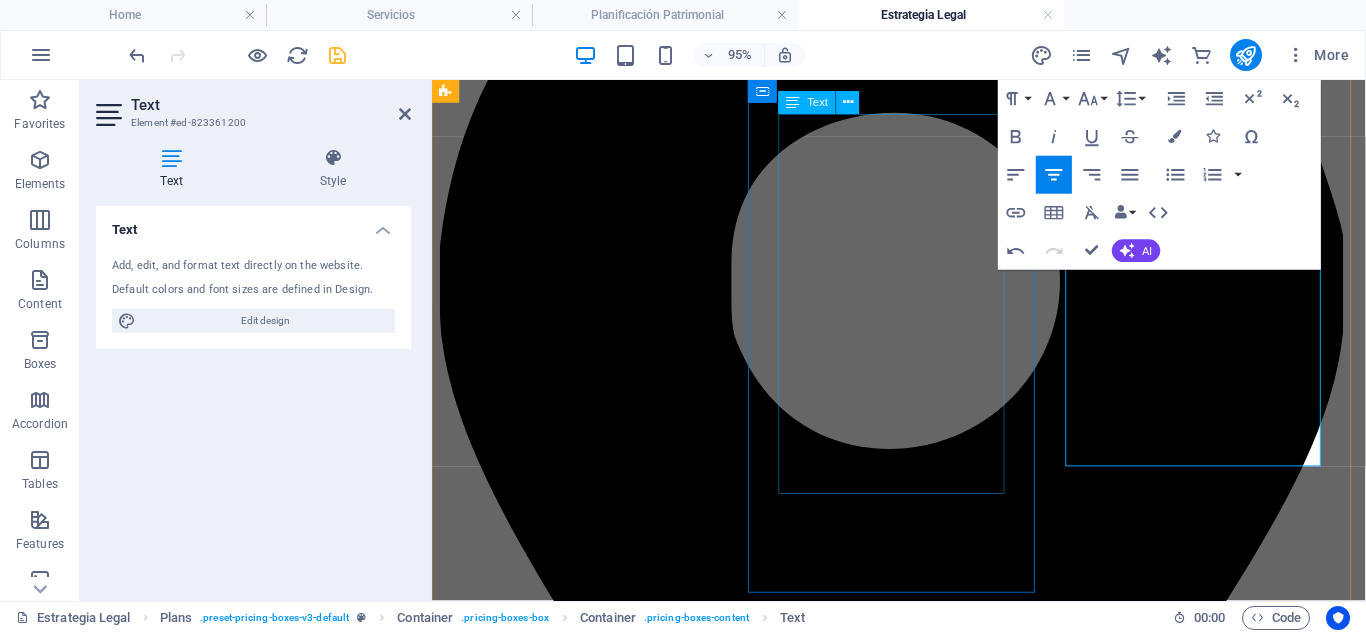 click on "Desarrollamos una hoja de ruta completa para resolver conflictos o impulsar operaciones. Estrategia legal preventiva o reactiva Planificación de actuaciones judiciales o extrajudiciales Análisis procesal, fiscal y contractual" at bounding box center (923, 4673) 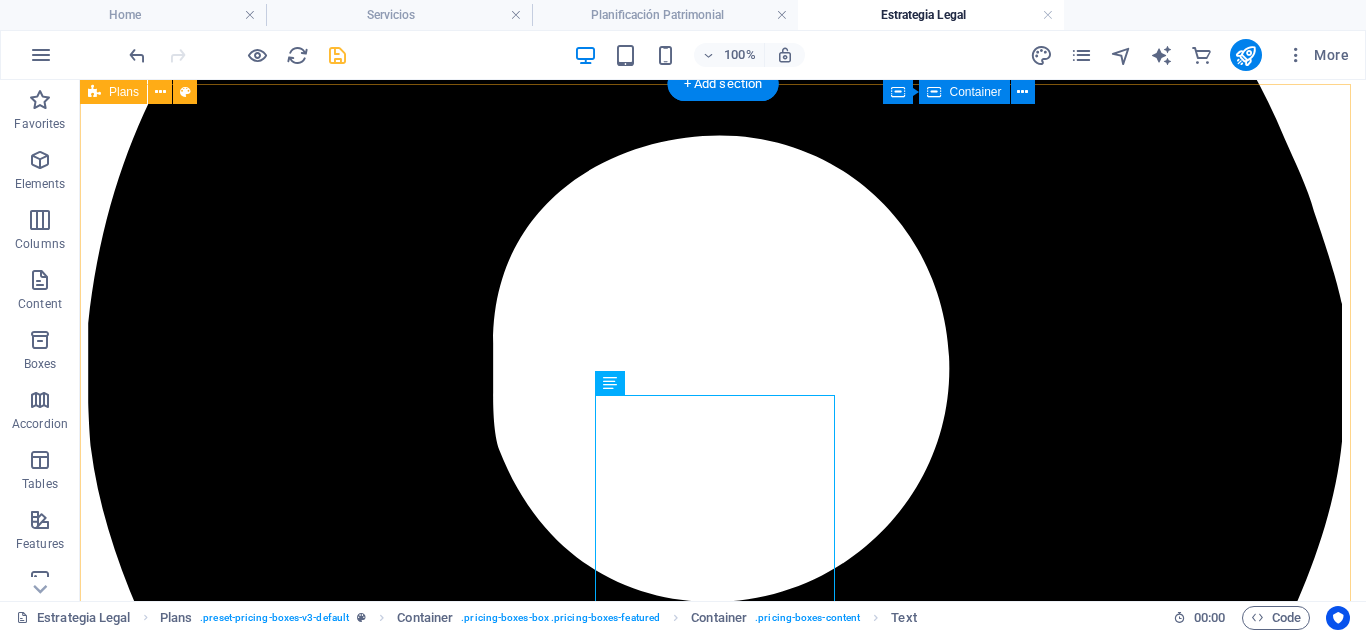 scroll, scrollTop: 137, scrollLeft: 0, axis: vertical 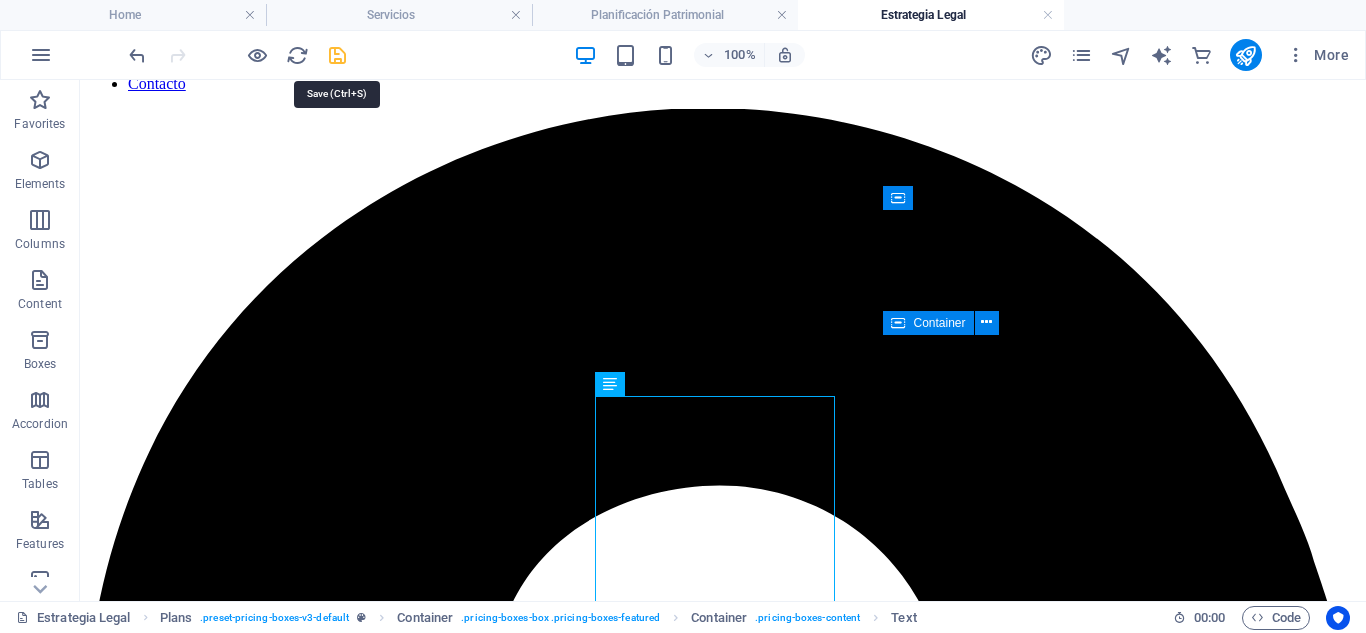 click at bounding box center (337, 55) 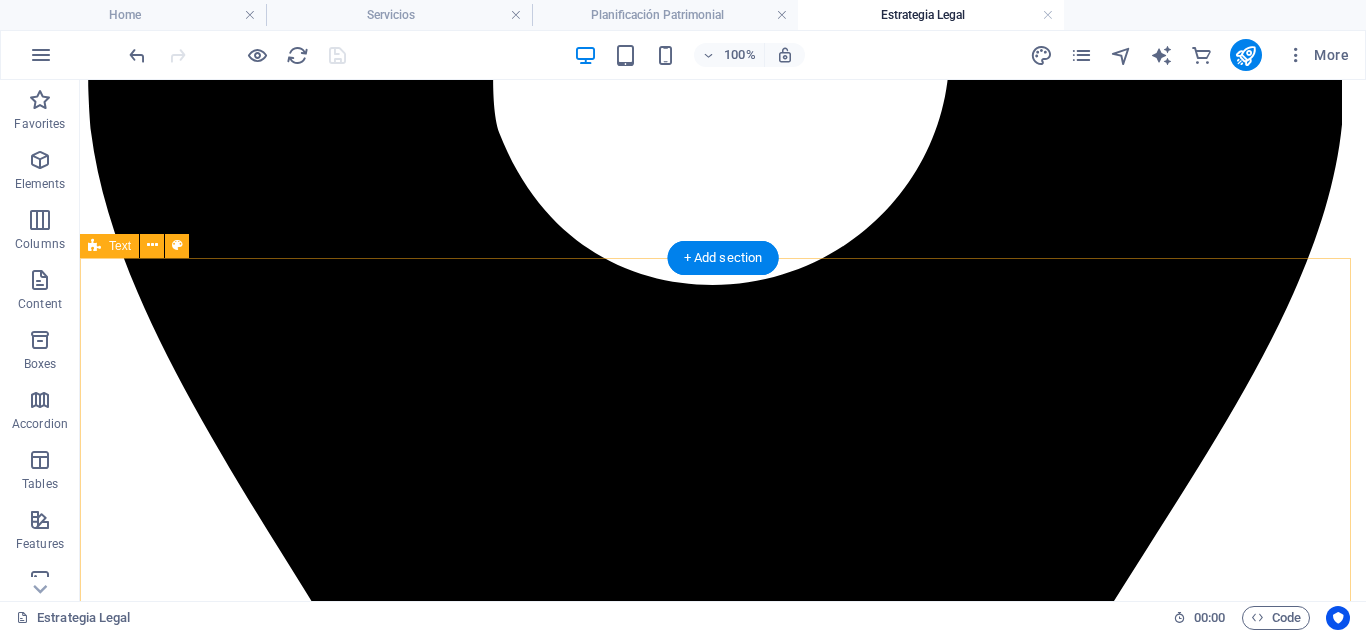 scroll, scrollTop: 937, scrollLeft: 0, axis: vertical 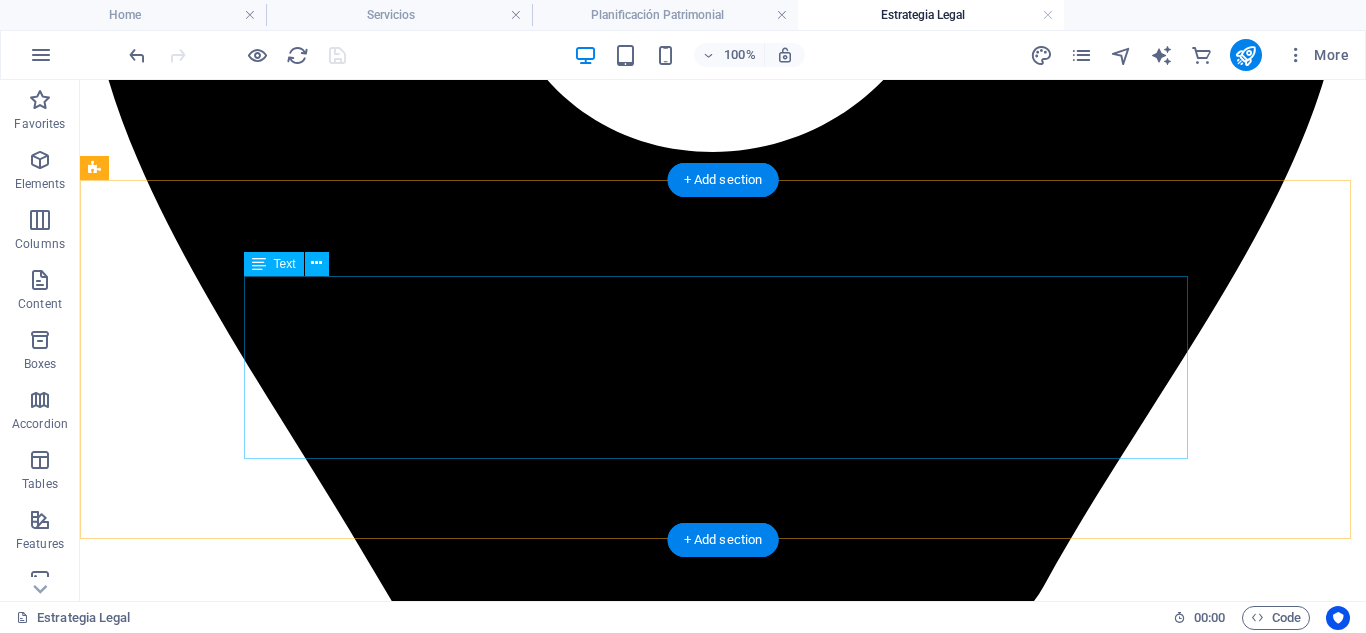 click on "Tranquilidad legal y fiscal para ti y tu familia Evitamos conflictos futuros y garantizamos que tus decisiones patrimoniales se respeten, con plena validez jurídica.   Confidencialidad, personalización y visión internacional Diseñamos soluciones confidenciales y adaptadas, considerando contextos familiares, empresariales y normativos en distintos países." at bounding box center [723, 7345] 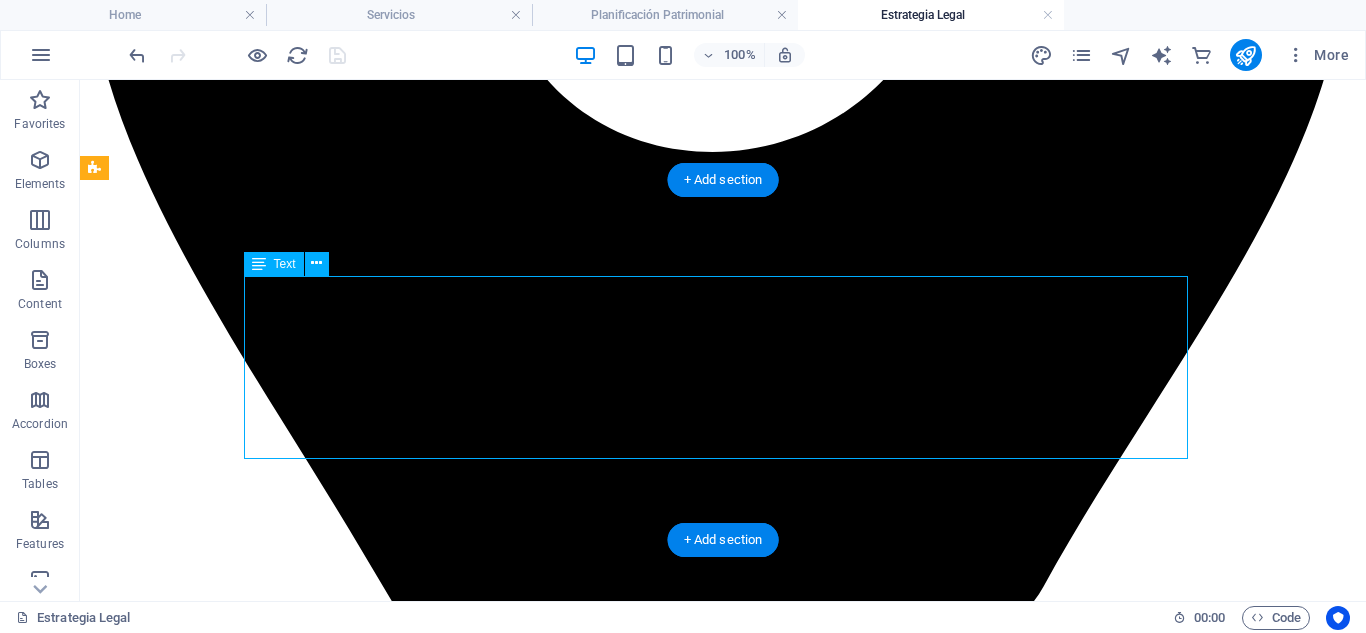 click on "Tranquilidad legal y fiscal para ti y tu familia Evitamos conflictos futuros y garantizamos que tus decisiones patrimoniales se respeten, con plena validez jurídica.   Confidencialidad, personalización y visión internacional Diseñamos soluciones confidenciales y adaptadas, considerando contextos familiares, empresariales y normativos en distintos países." at bounding box center (723, 7345) 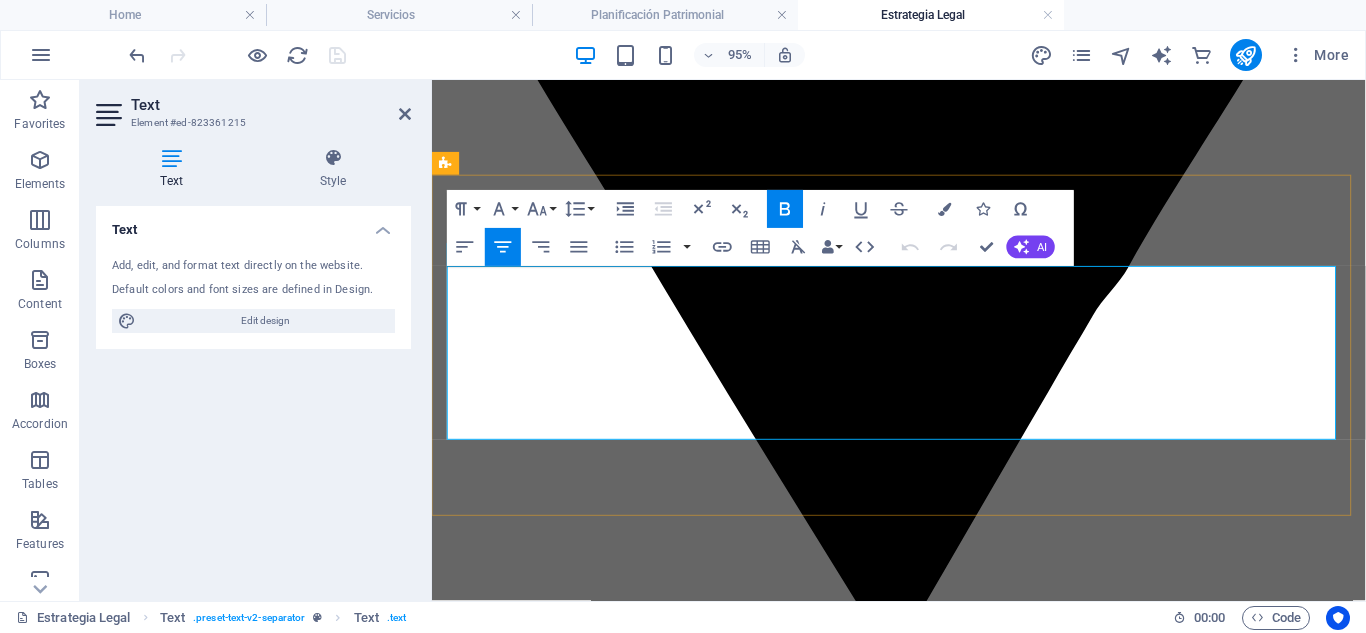 click on "Tranquilidad legal y fiscal para ti y tu familia" at bounding box center [595, 5619] 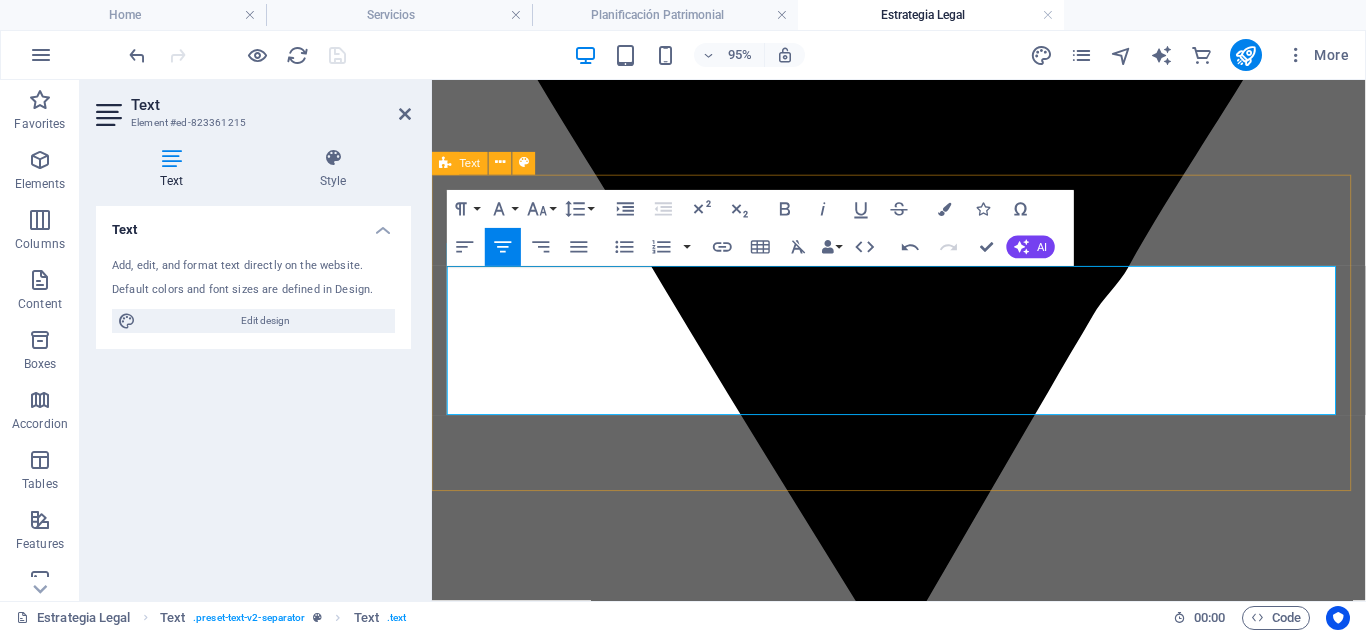 click on "Diseñamos estrategias que evitan litigios innecesarios y te colocan en una posición de ventaja si los enfrentas." at bounding box center (923, 5659) 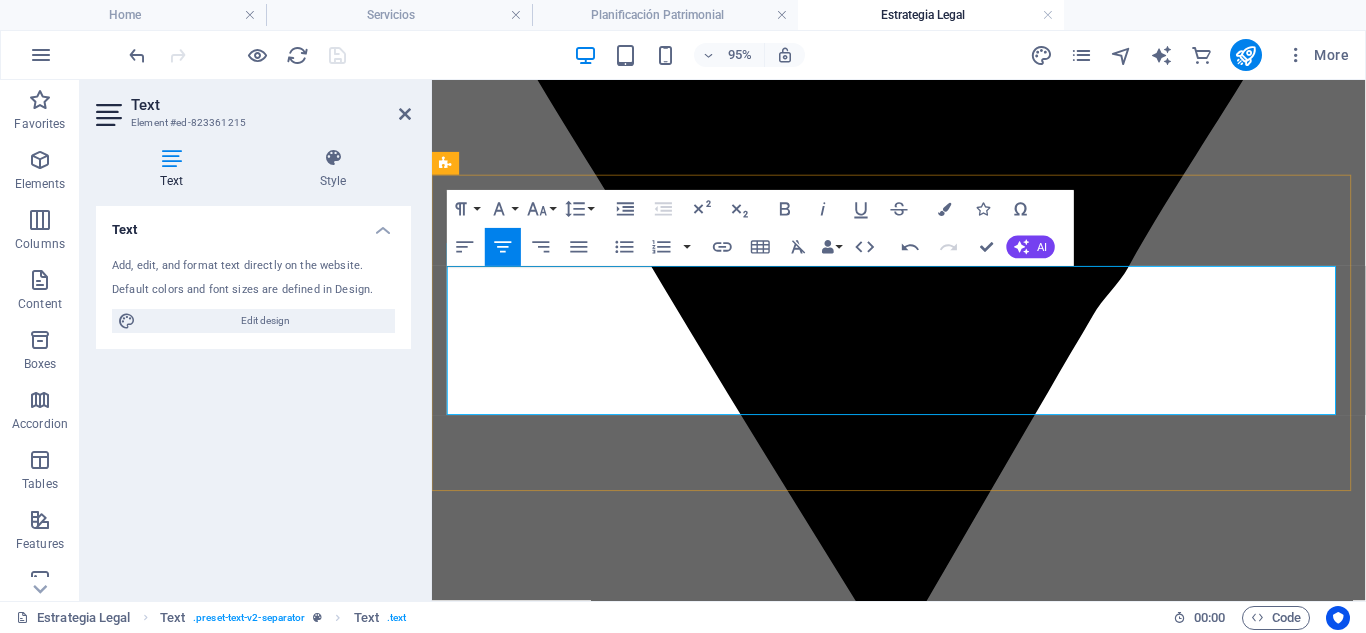 click on "Confidencialidad, personalización y visión internacional" at bounding box center [923, 5805] 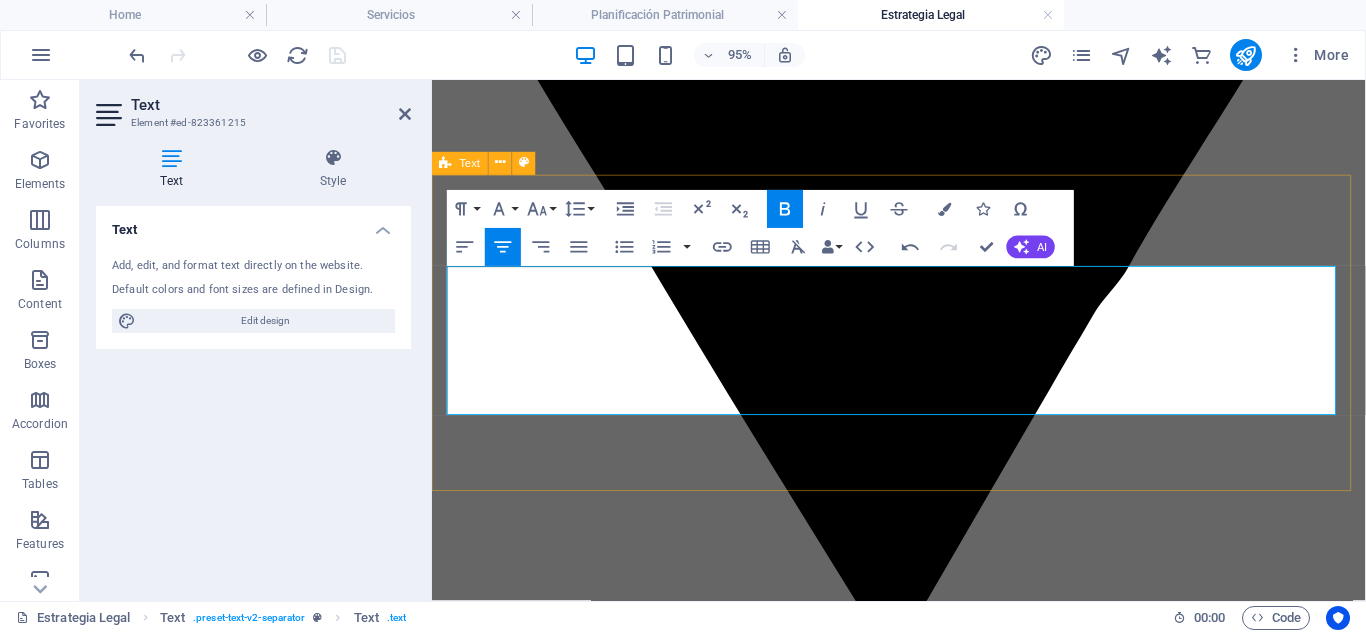 drag, startPoint x: 951, startPoint y: 290, endPoint x: 1303, endPoint y: 437, distance: 381.46167 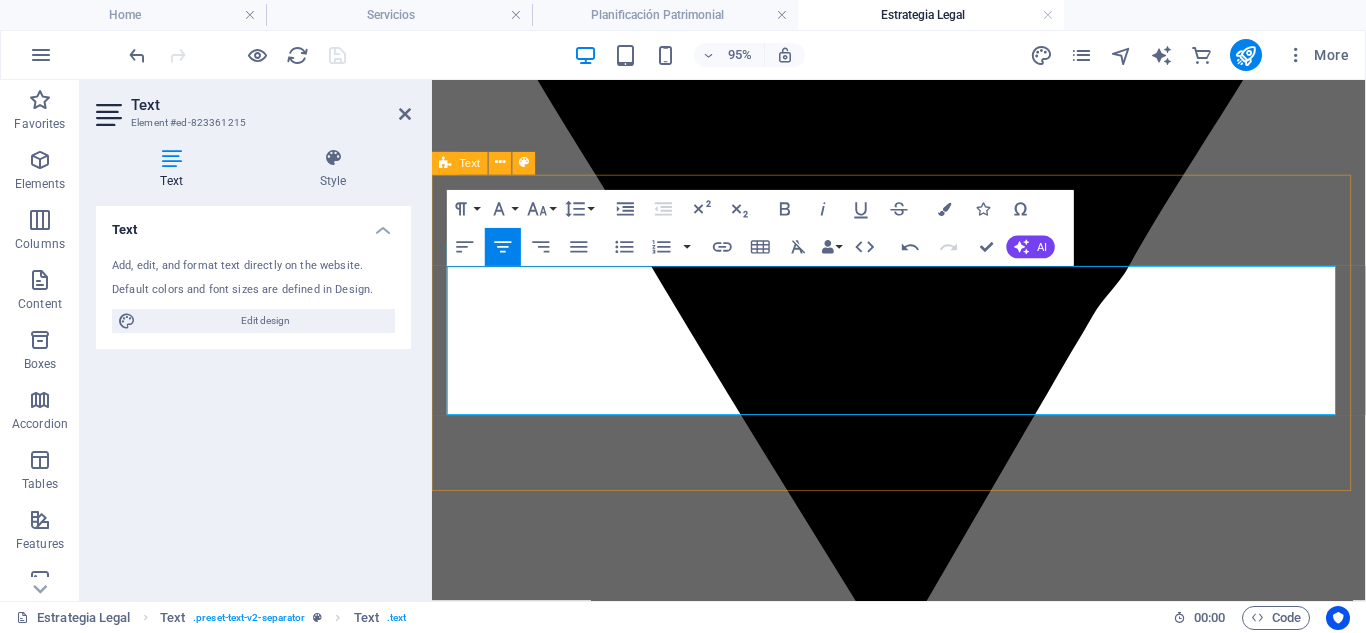 click at bounding box center (923, 5766) 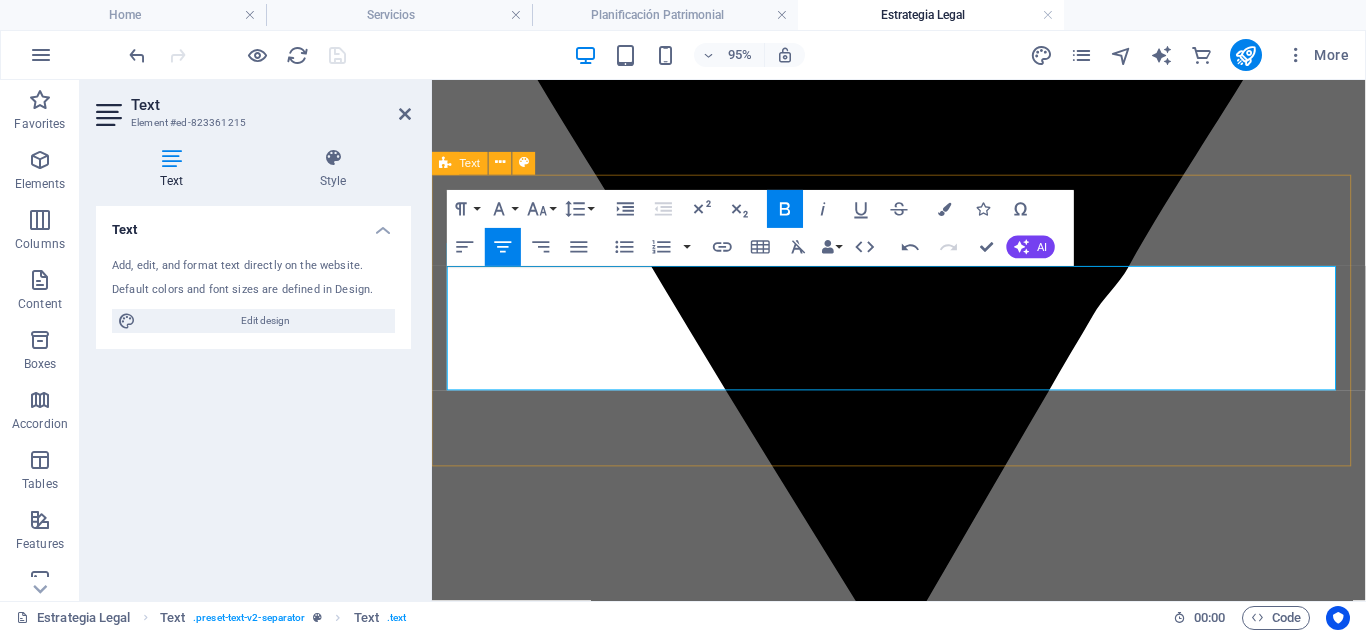click on "Combinamos el conocimiento del derecho español con una red internacional para afrontar casos complejos o multinacionales." at bounding box center (923, 5805) 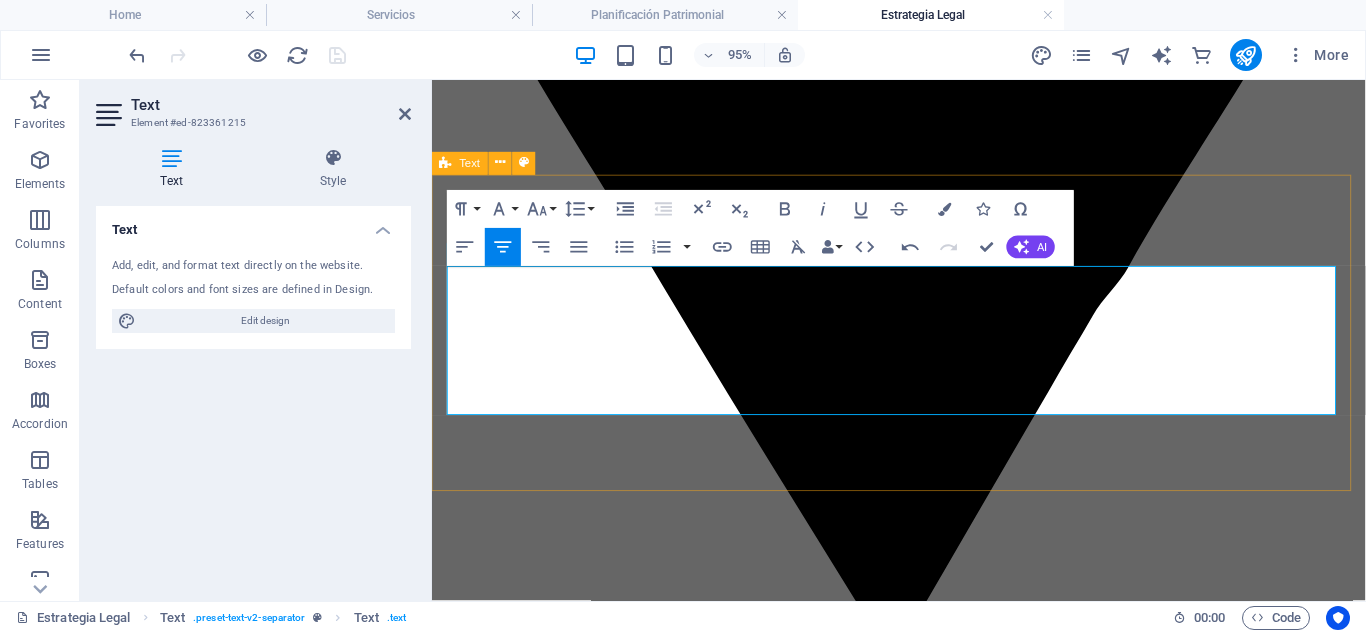 click on "Anticipación, no improvisación Diseñamos estrategias que evitan litigios innecesarios y te colocan en una posición de ventaja si los enfrentas. Experiencia local, enfoque internacional Combinamos el conocimiento del derecho español con una red internacional para afrontar casos complejos o multinacionales." at bounding box center (923, 5710) 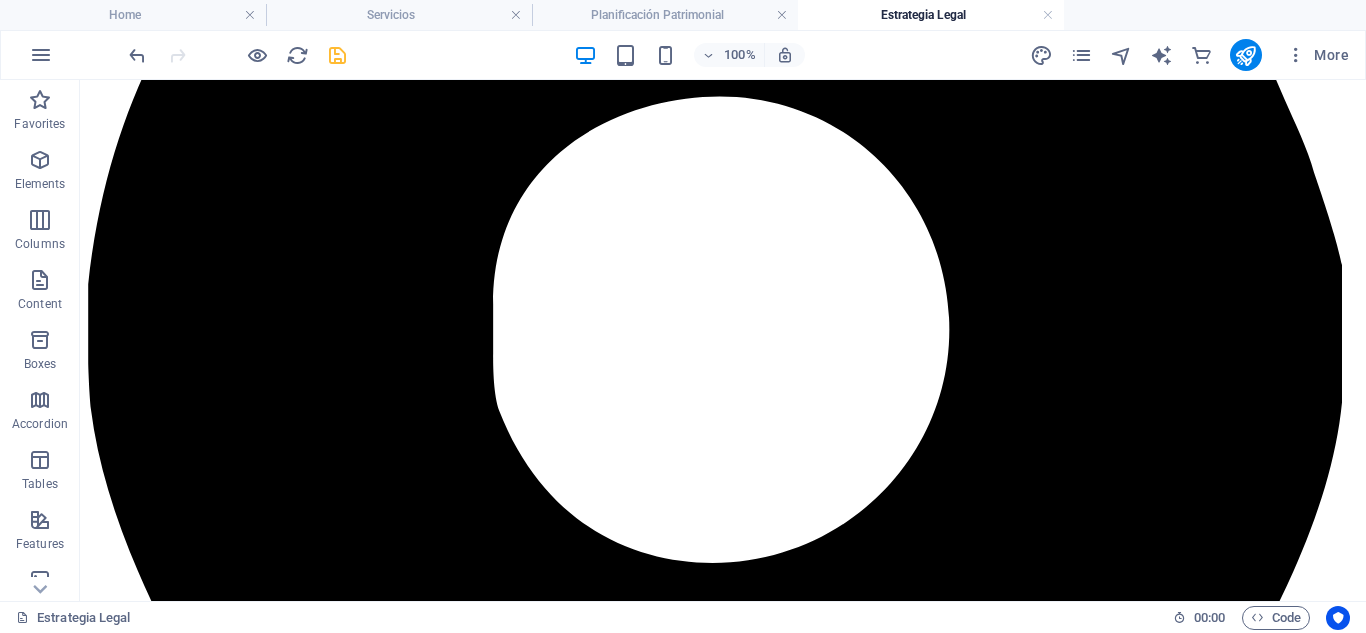 scroll, scrollTop: 126, scrollLeft: 0, axis: vertical 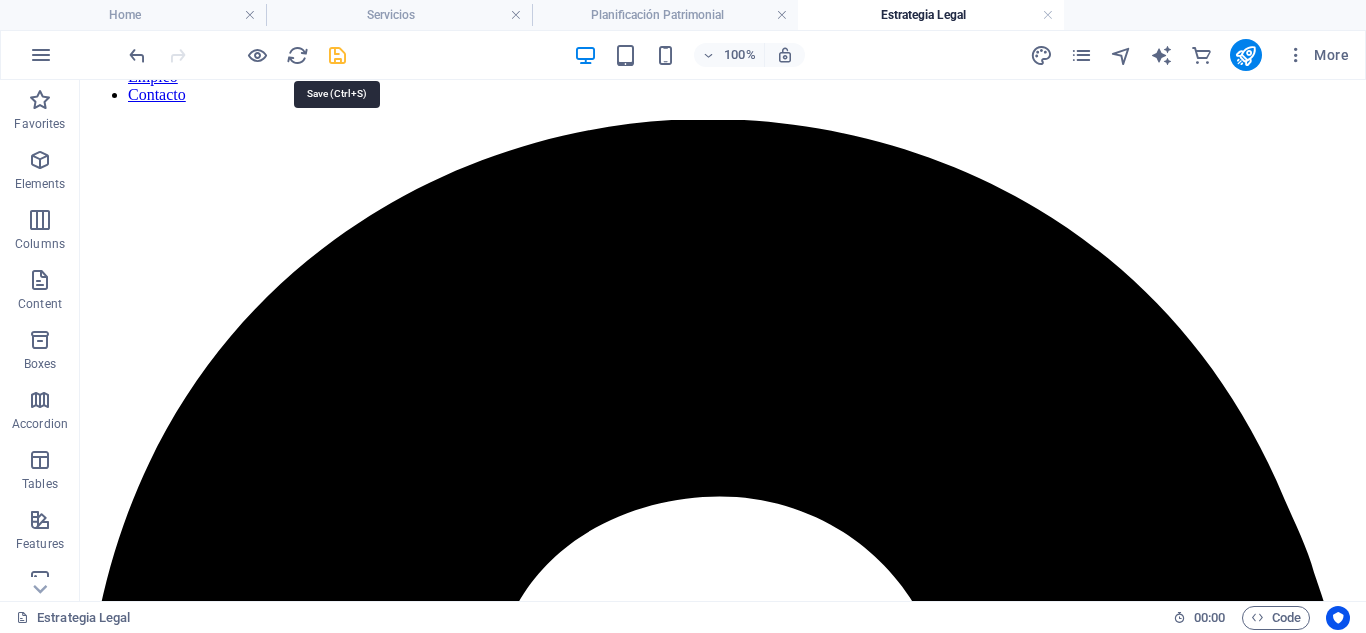 click at bounding box center [337, 55] 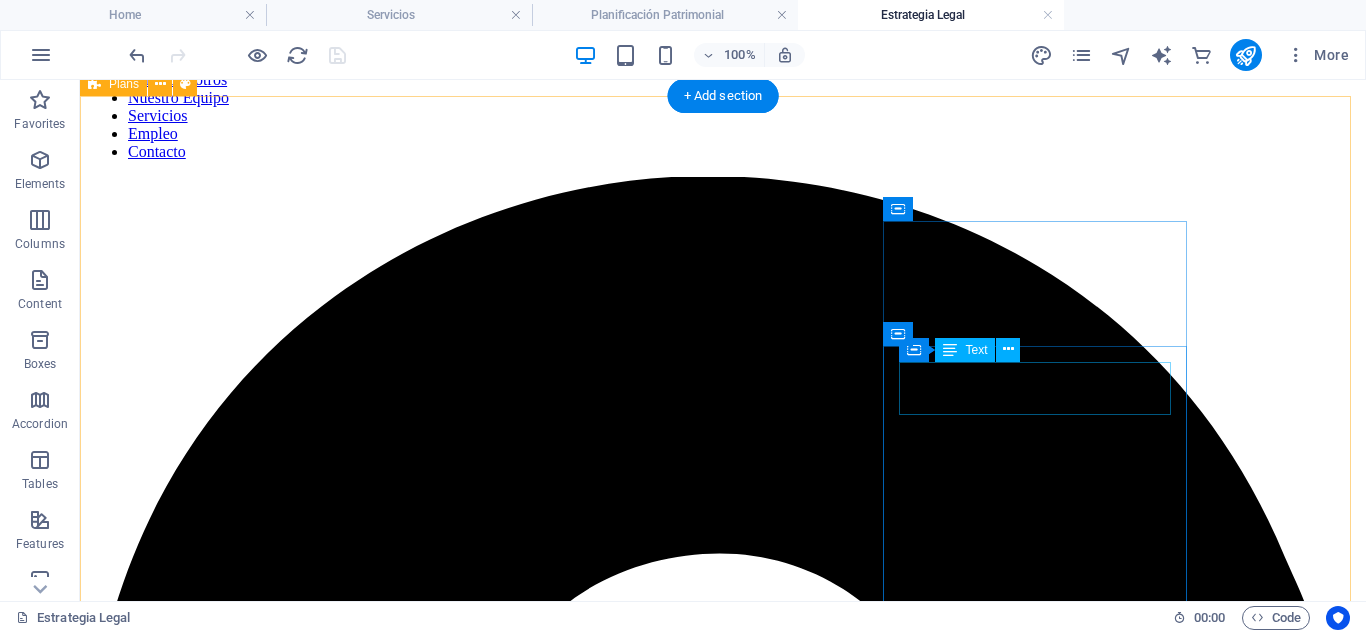 scroll, scrollTop: 0, scrollLeft: 0, axis: both 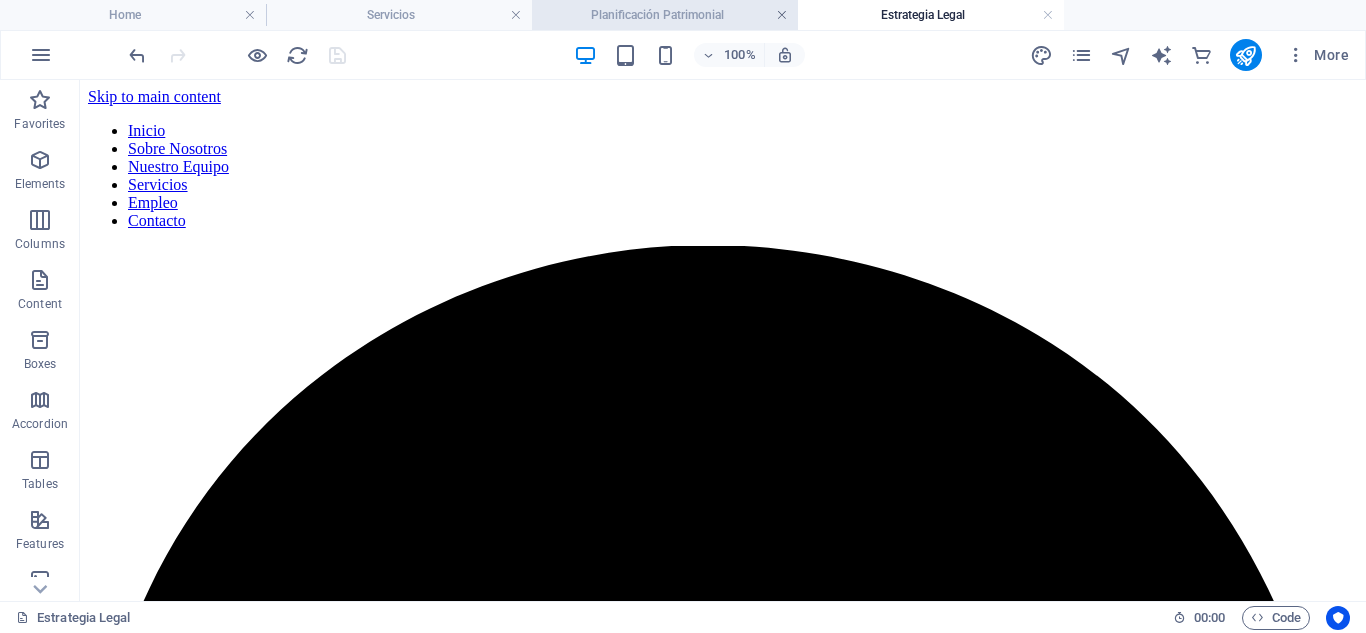 click at bounding box center [782, 15] 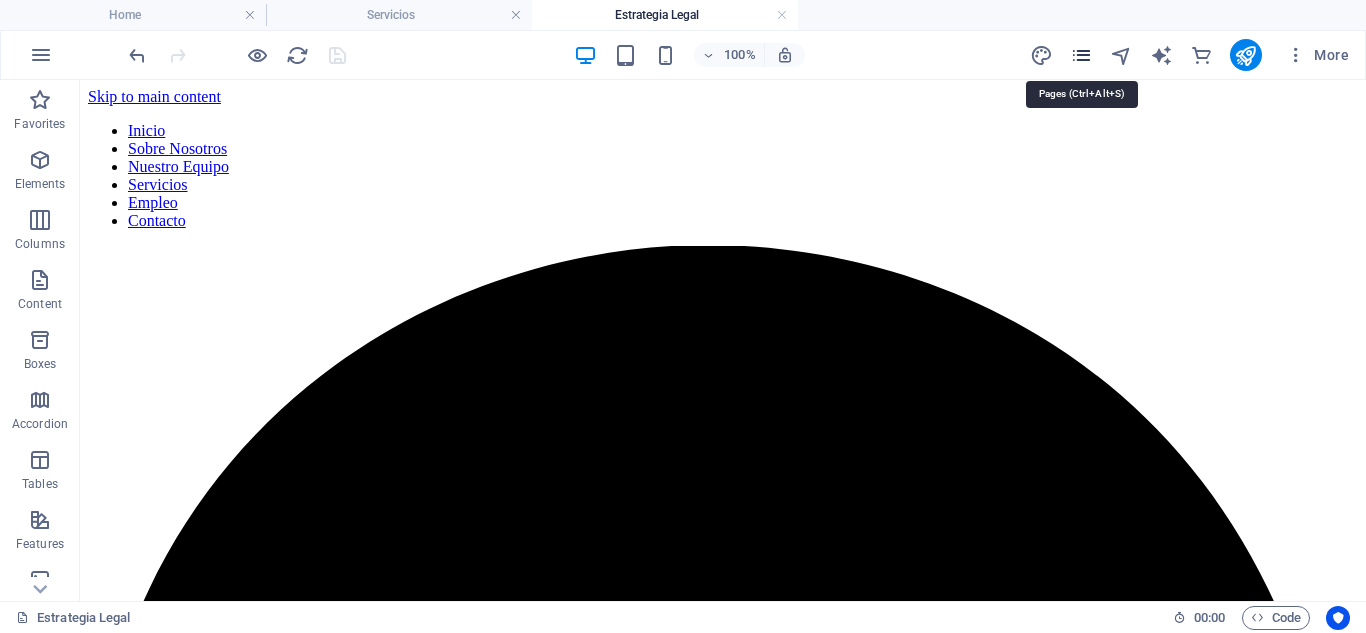 click at bounding box center [1081, 55] 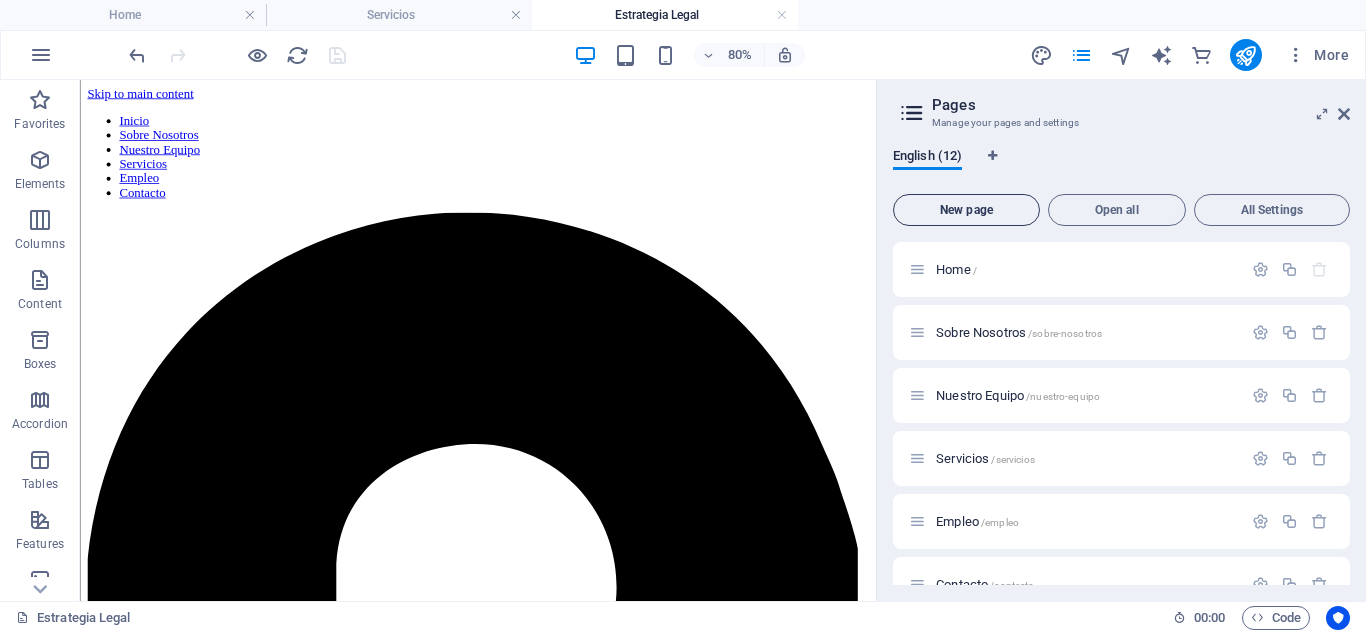 click on "New page" at bounding box center [966, 210] 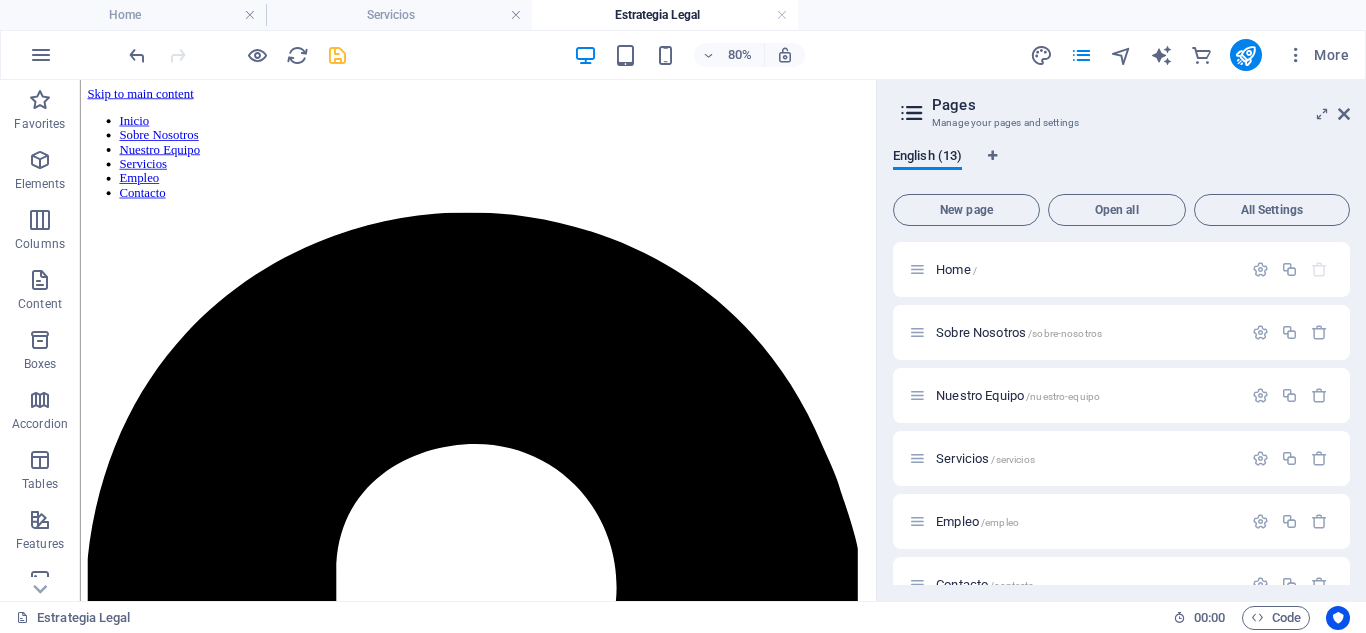 scroll, scrollTop: 688, scrollLeft: 0, axis: vertical 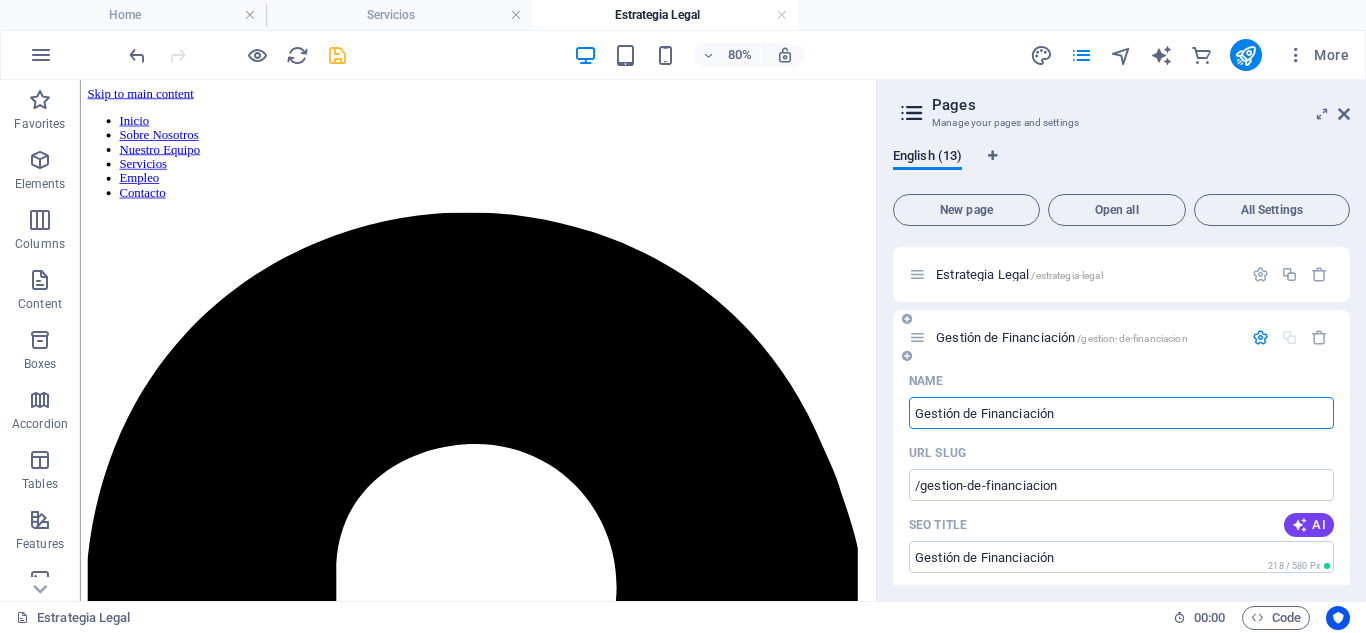 type on "Gestión de Financiación" 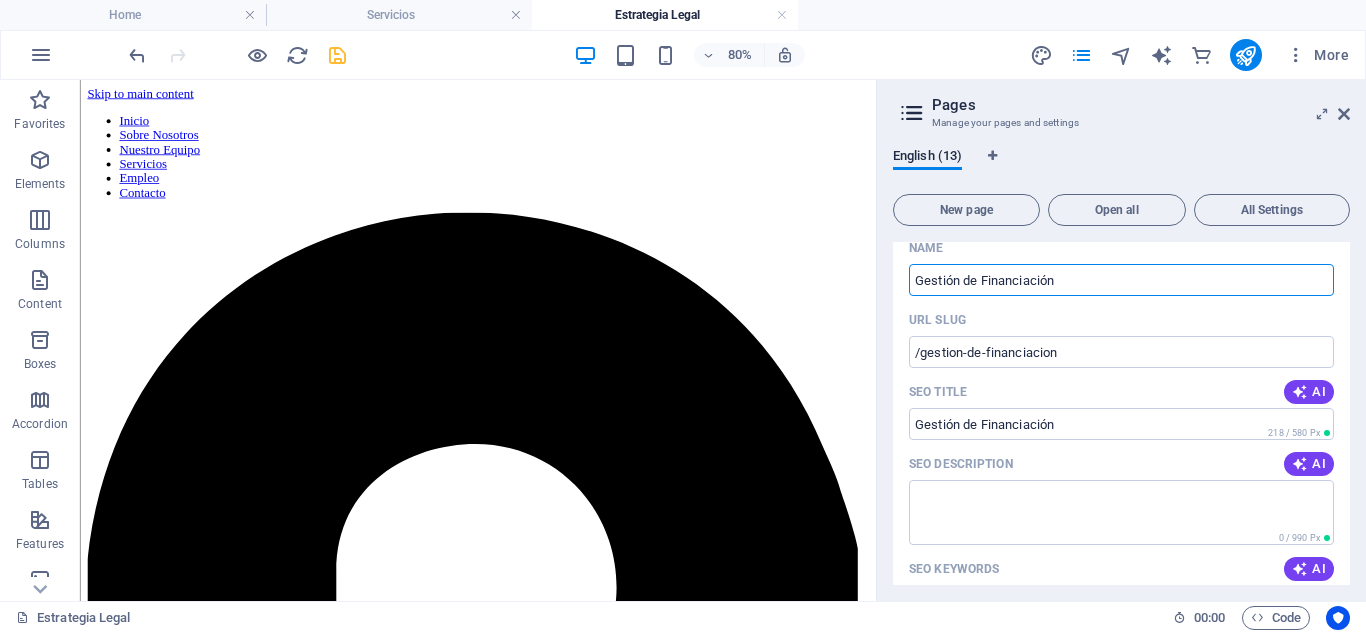 type on "Gestión de Financiación" 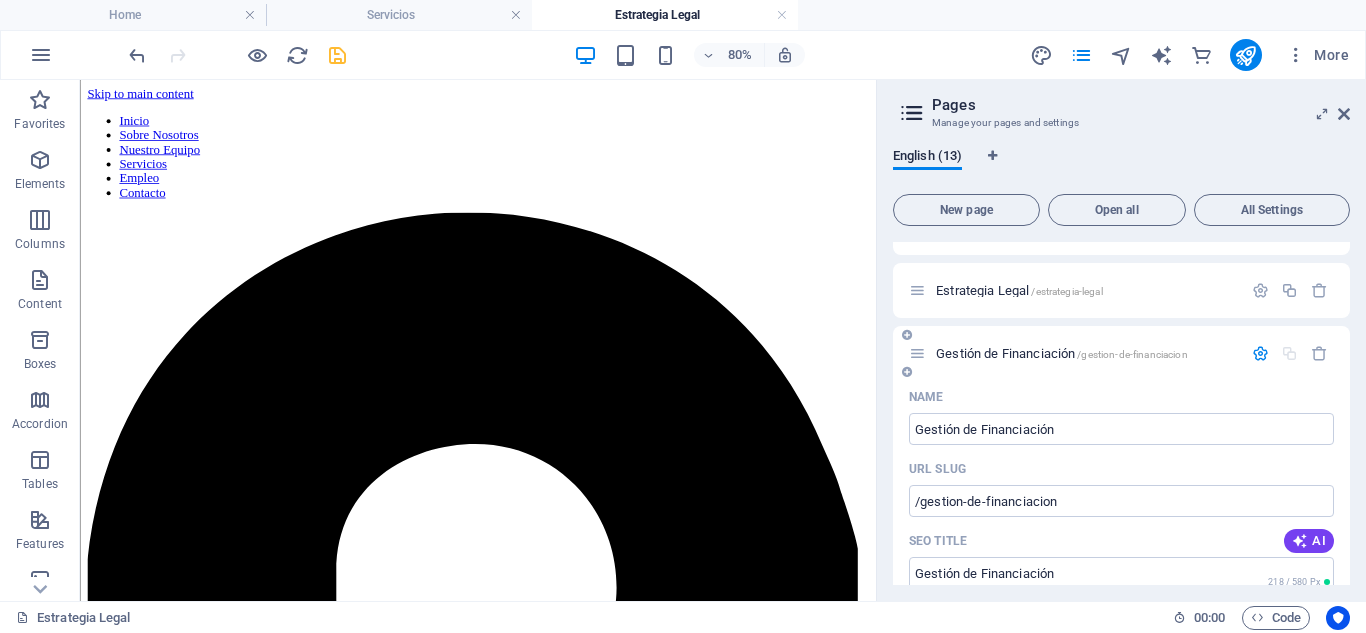 scroll, scrollTop: 640, scrollLeft: 0, axis: vertical 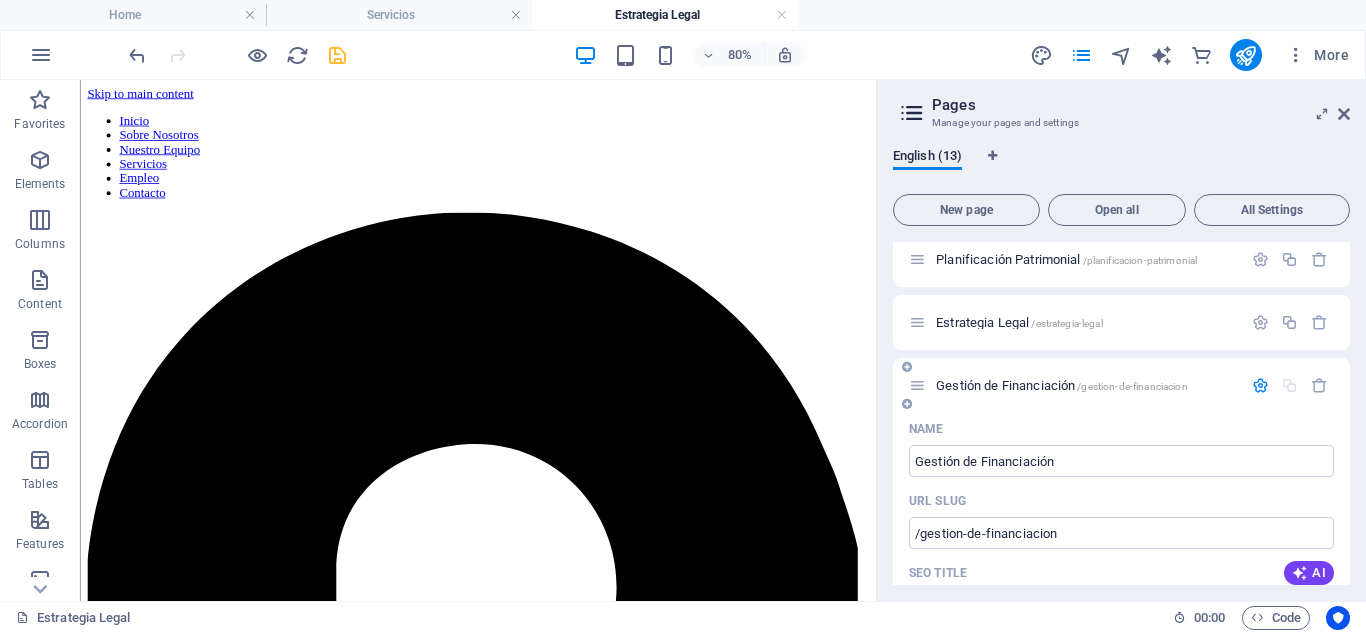 click on "Gestión de Financiación /gestion-de-financiacion" at bounding box center (1062, 385) 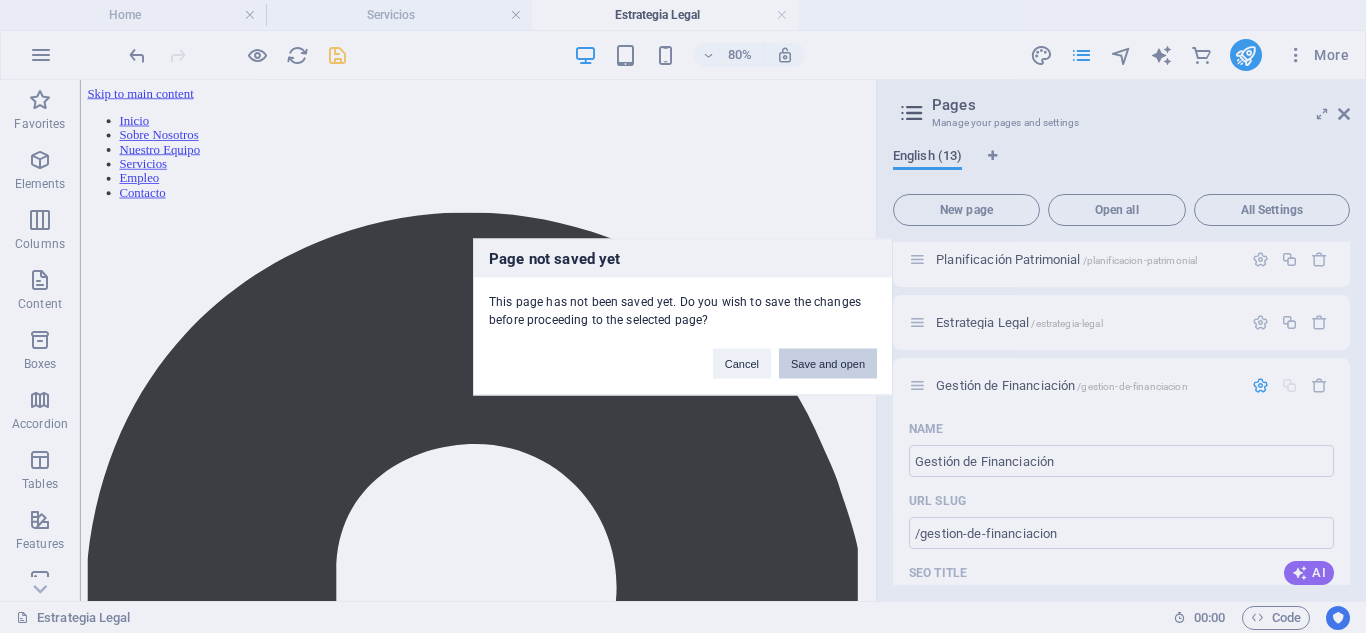 click on "Save and open" at bounding box center [828, 363] 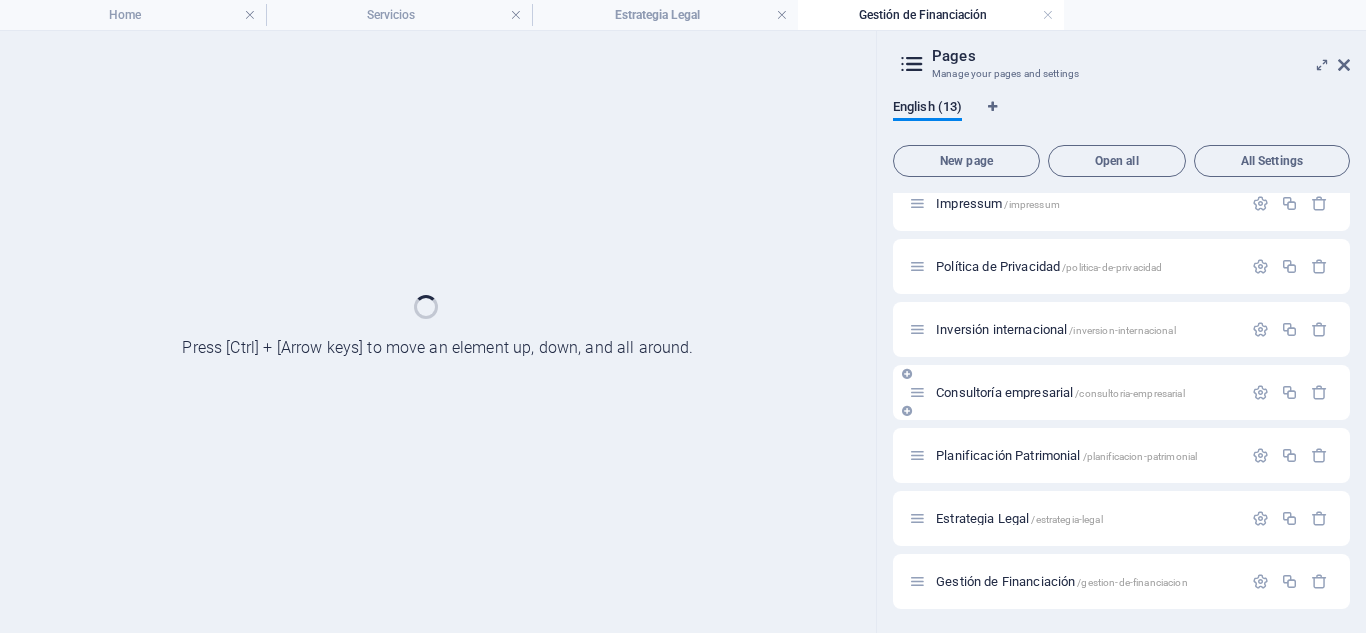 scroll, scrollTop: 395, scrollLeft: 0, axis: vertical 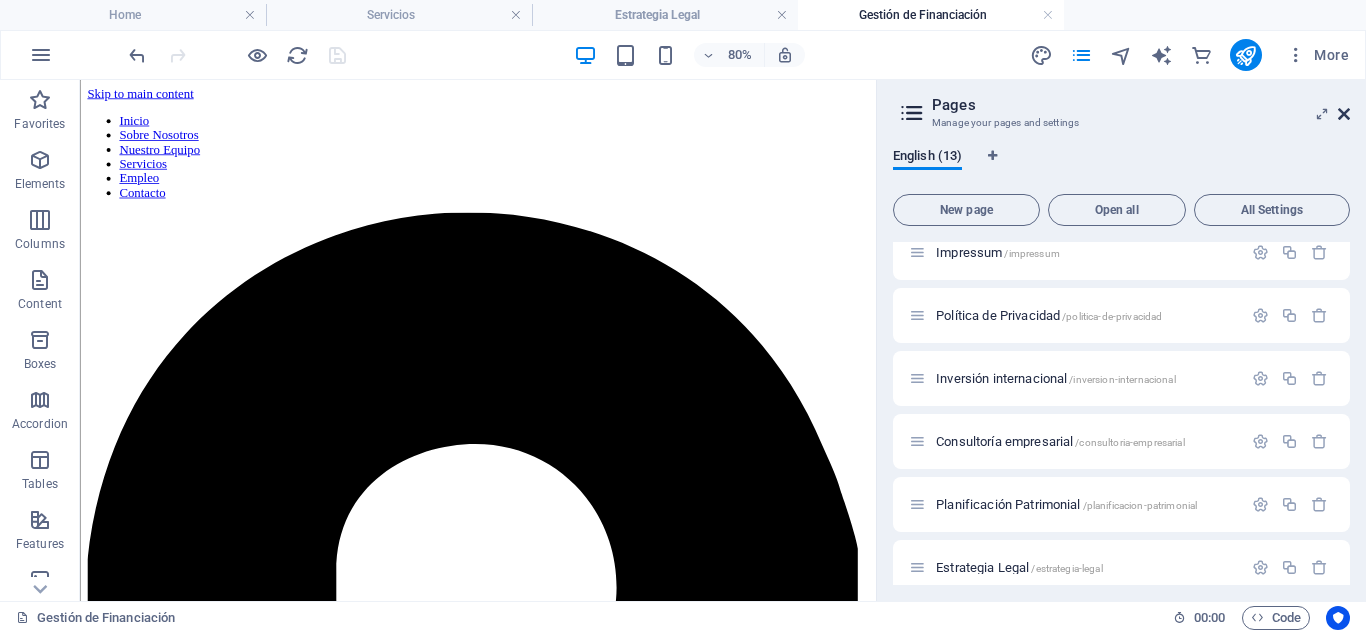 drag, startPoint x: 1345, startPoint y: 111, endPoint x: 1096, endPoint y: 133, distance: 249.97 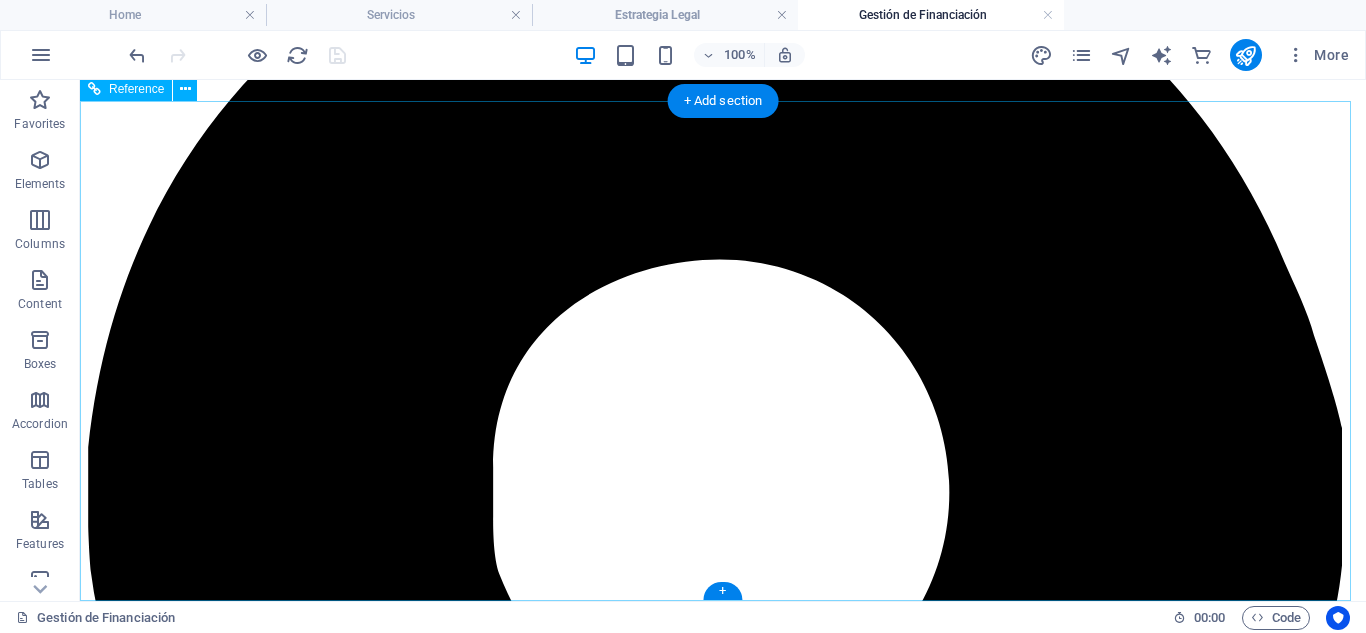 scroll, scrollTop: 0, scrollLeft: 0, axis: both 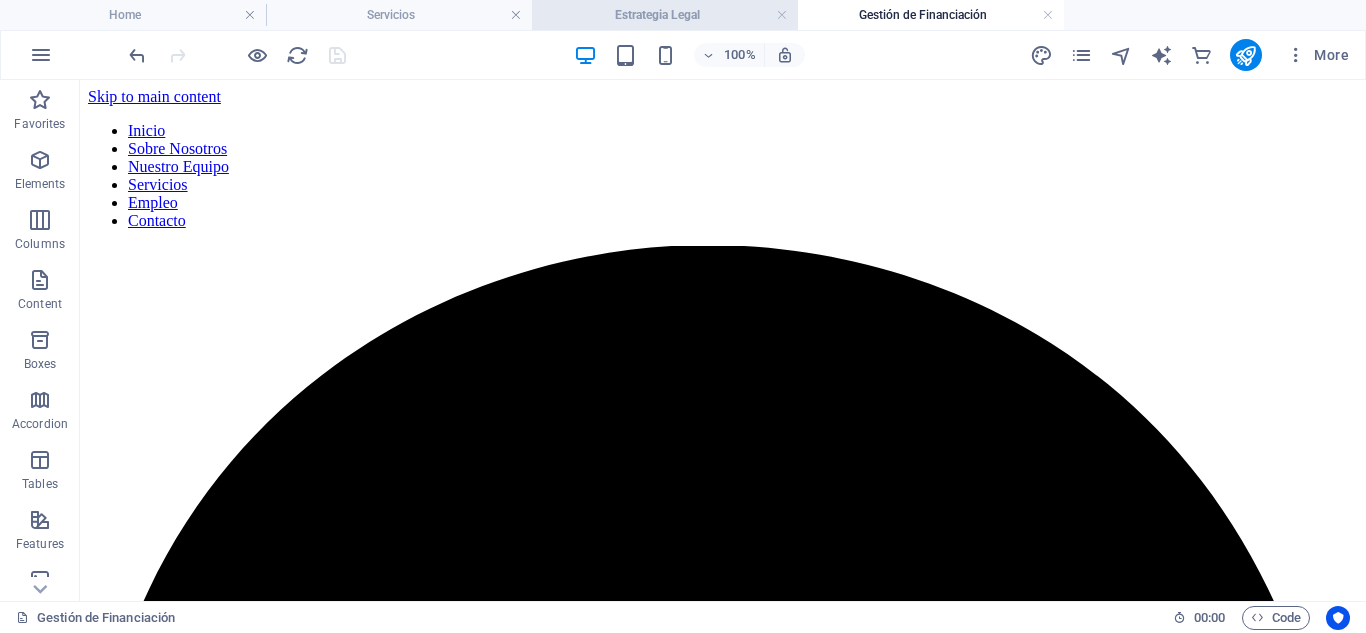 click on "Estrategia Legal" at bounding box center (665, 15) 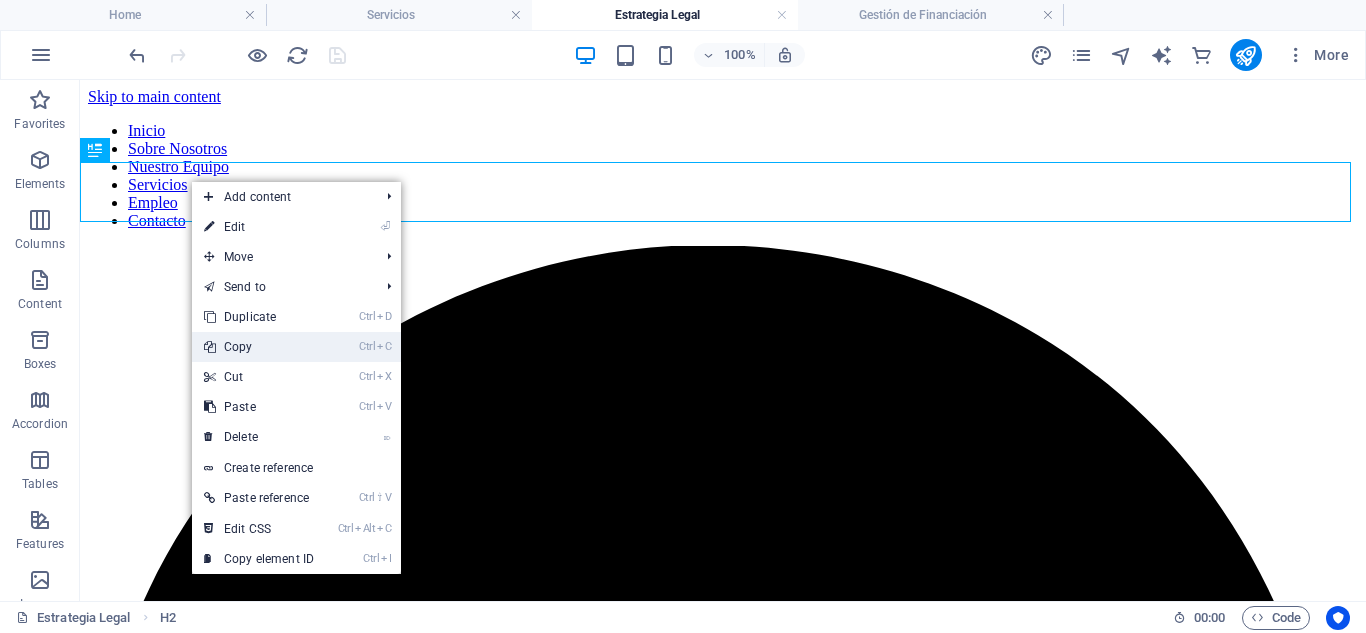 click on "Ctrl C  Copy" at bounding box center [259, 347] 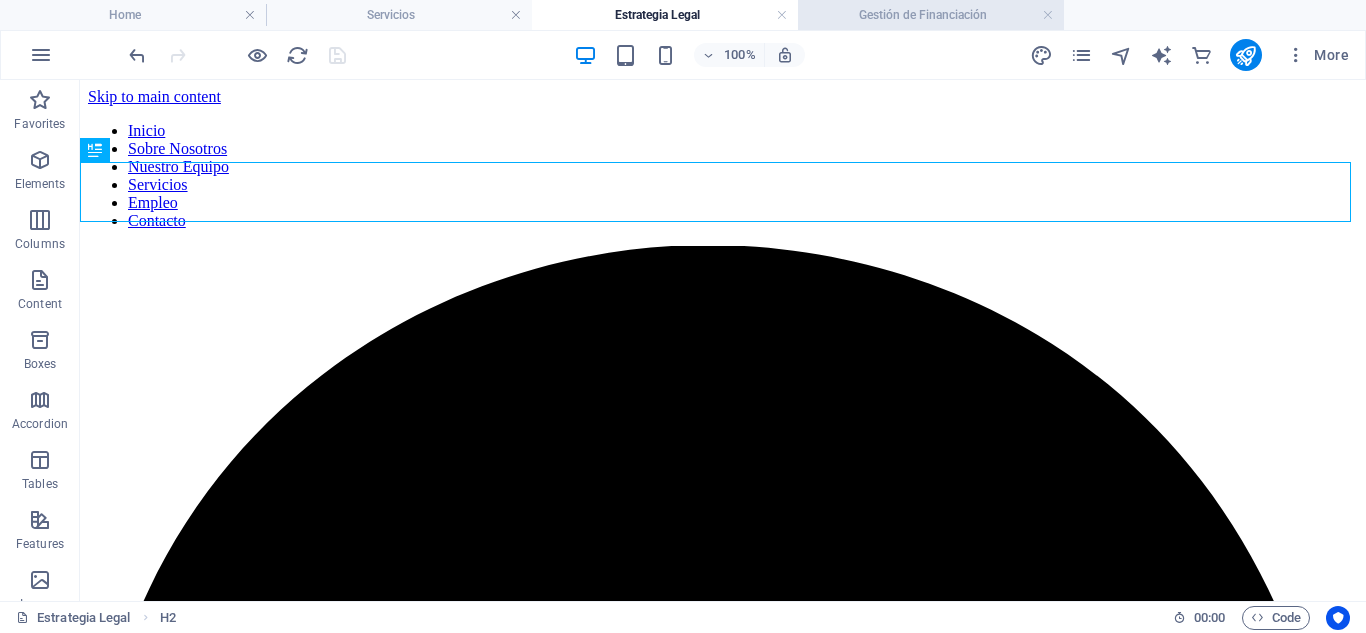 click on "Gestión de Financiación" at bounding box center [931, 15] 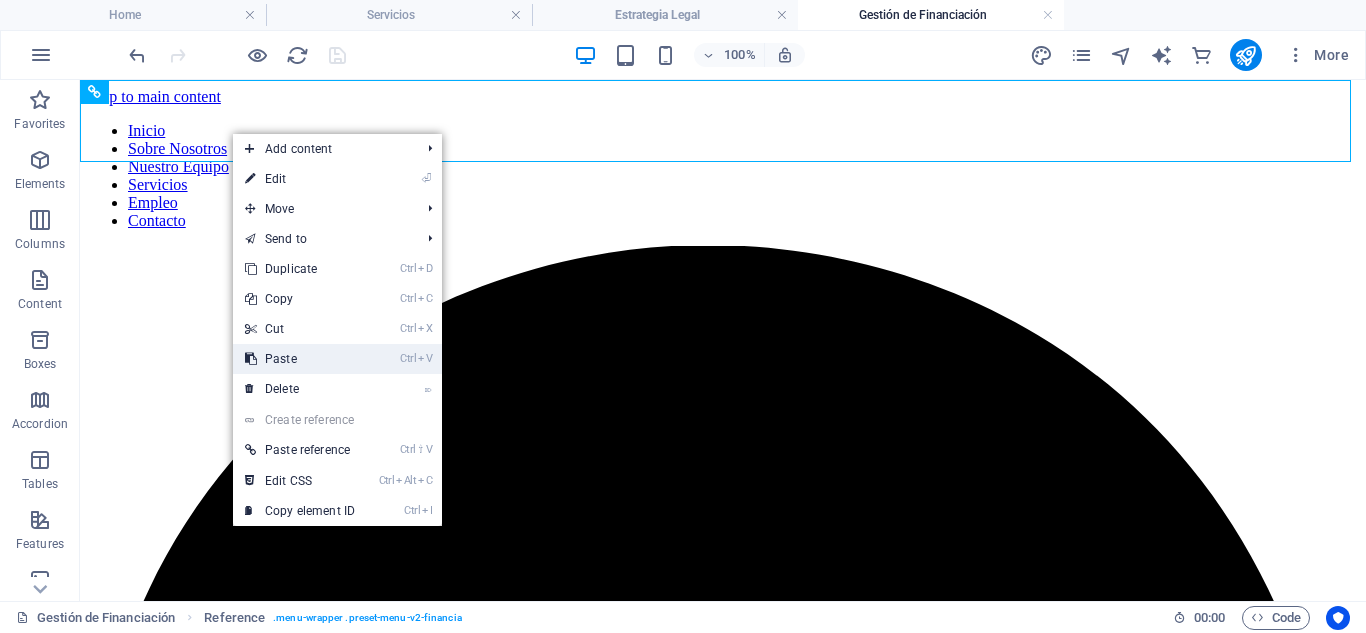 drag, startPoint x: 308, startPoint y: 348, endPoint x: 228, endPoint y: 269, distance: 112.432205 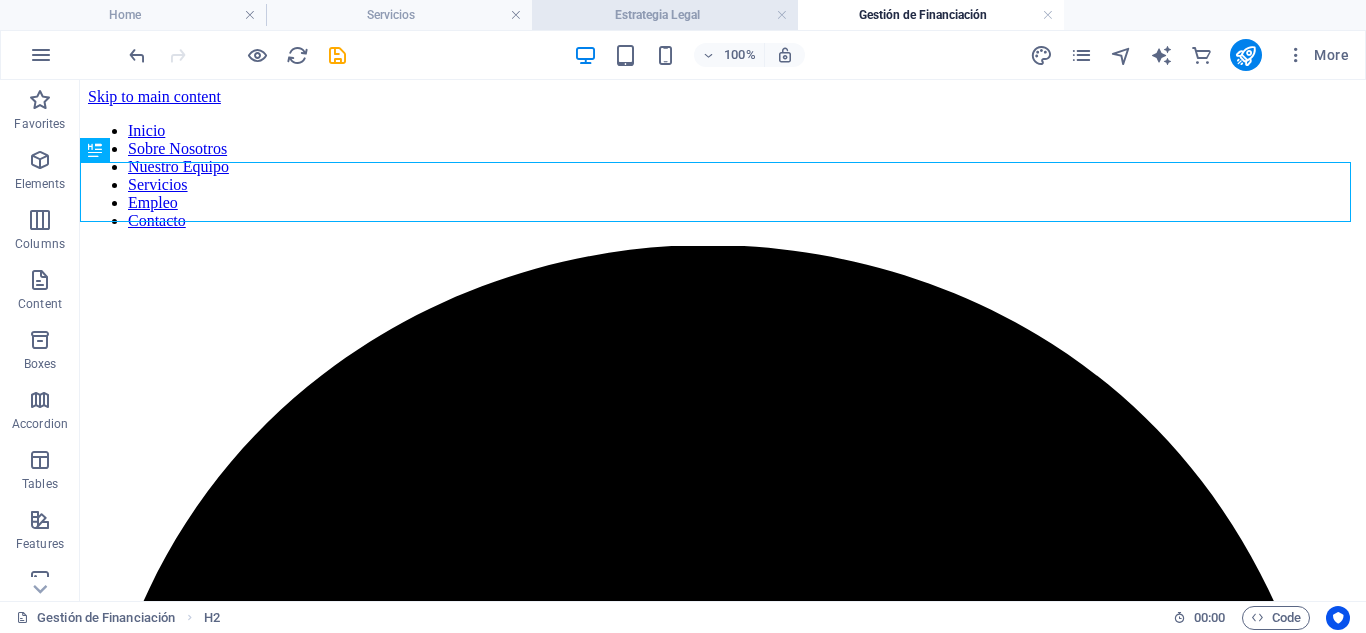 click on "Estrategia Legal" at bounding box center [665, 15] 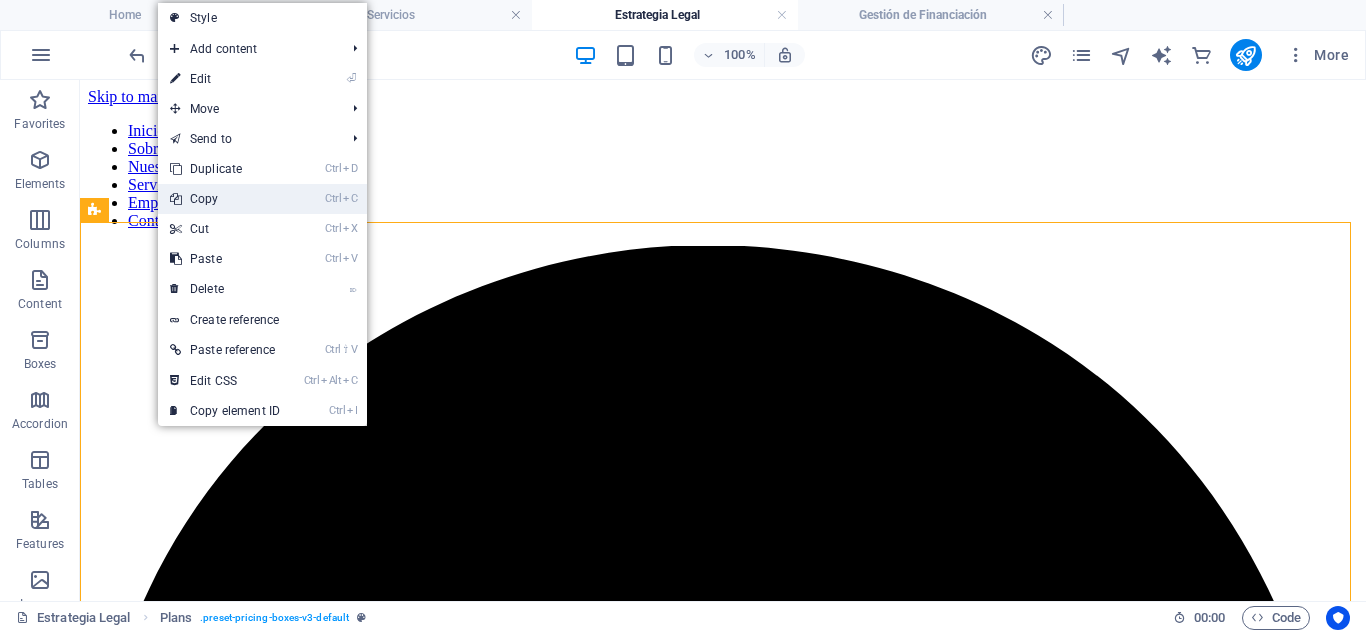 click on "Ctrl C  Copy" at bounding box center (225, 199) 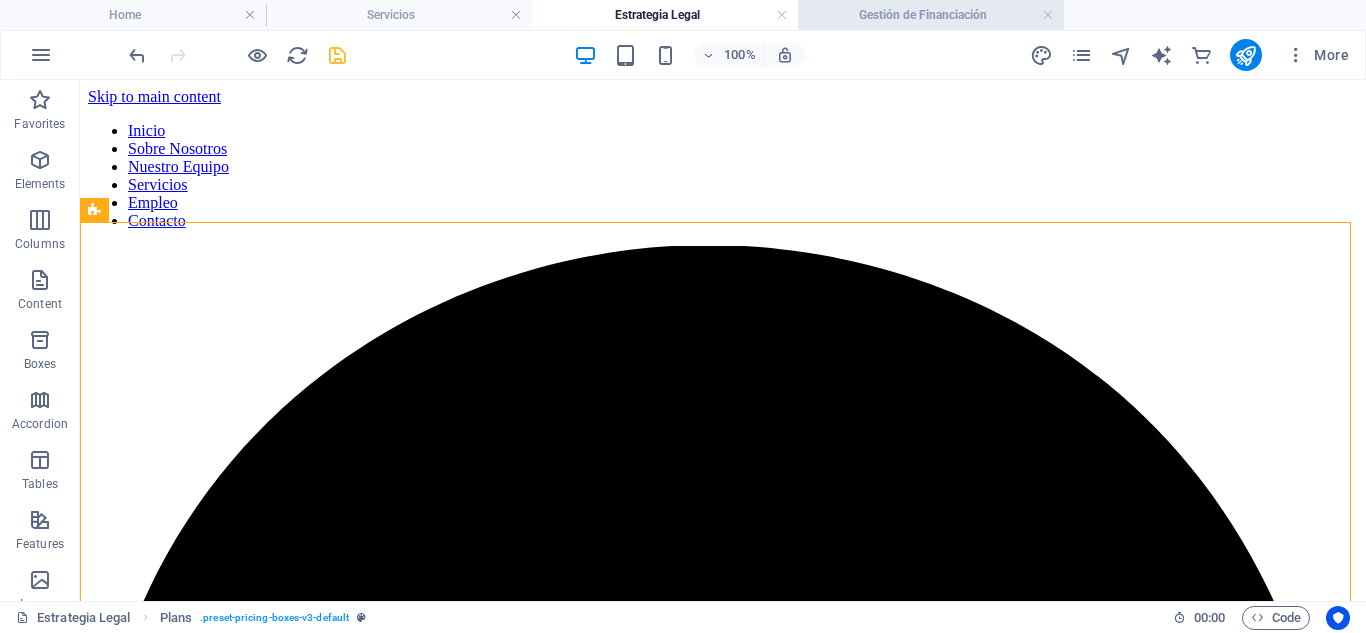 click on "Gestión de Financiación" at bounding box center [931, 15] 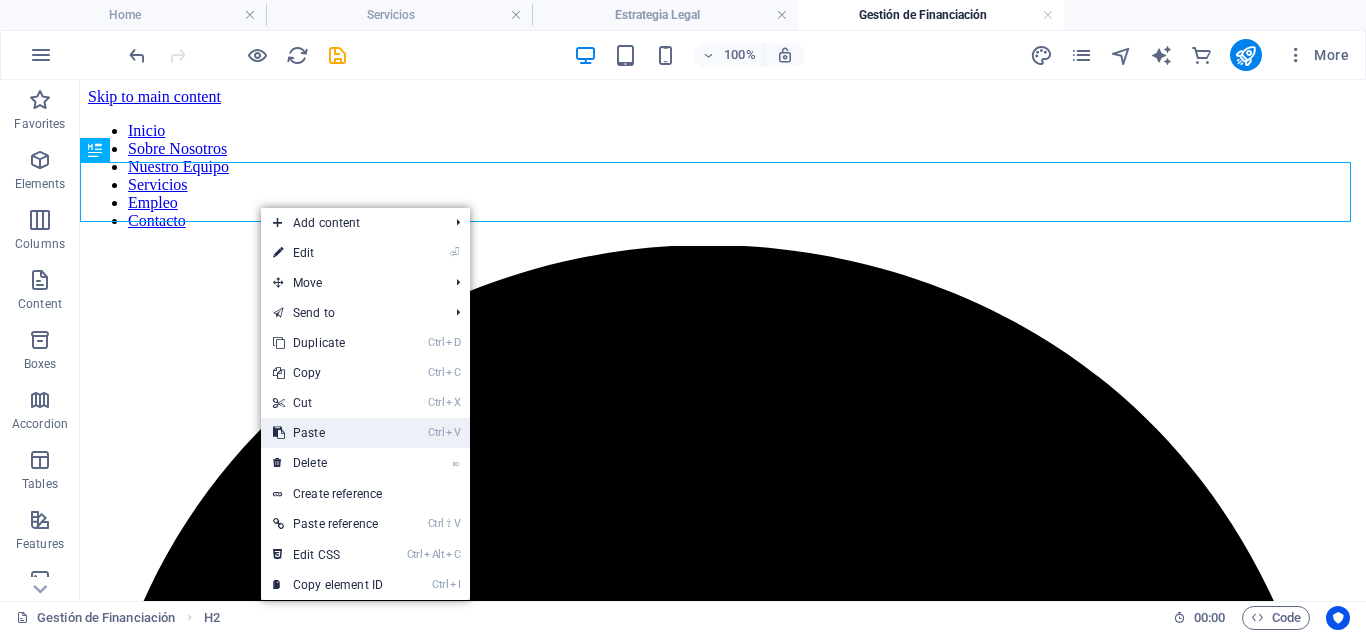 click on "Ctrl V  Paste" at bounding box center (328, 433) 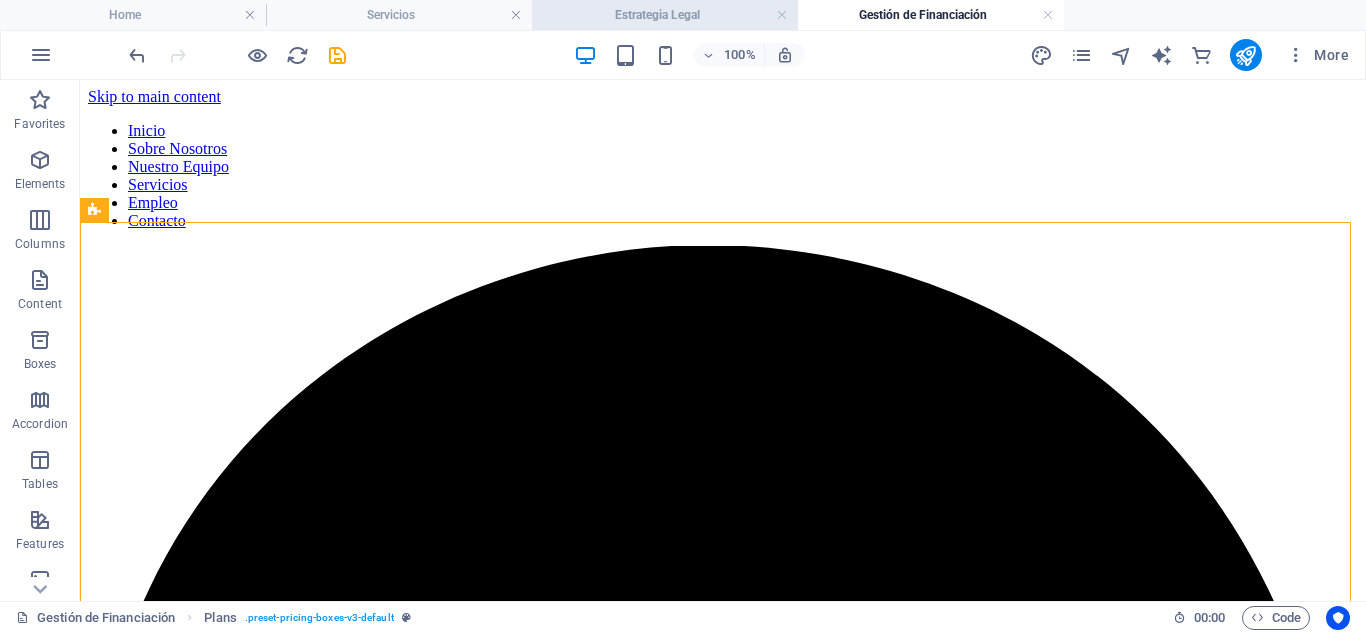 click on "Estrategia Legal" at bounding box center [665, 15] 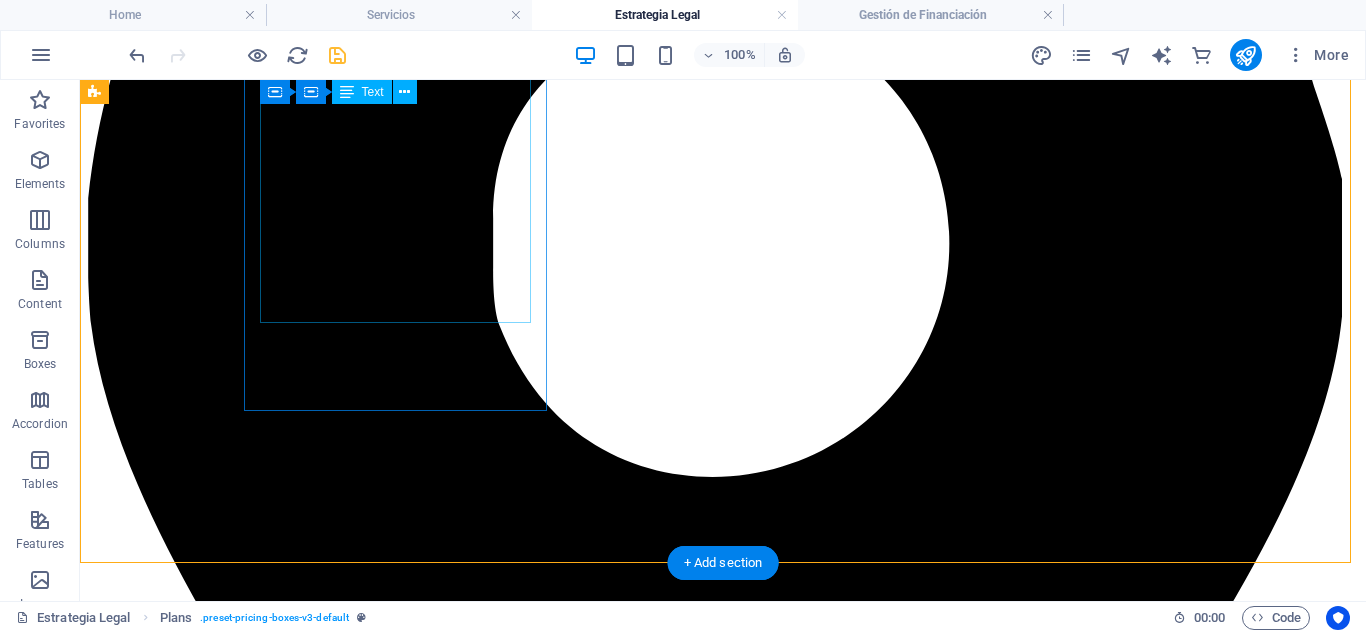 scroll, scrollTop: 800, scrollLeft: 0, axis: vertical 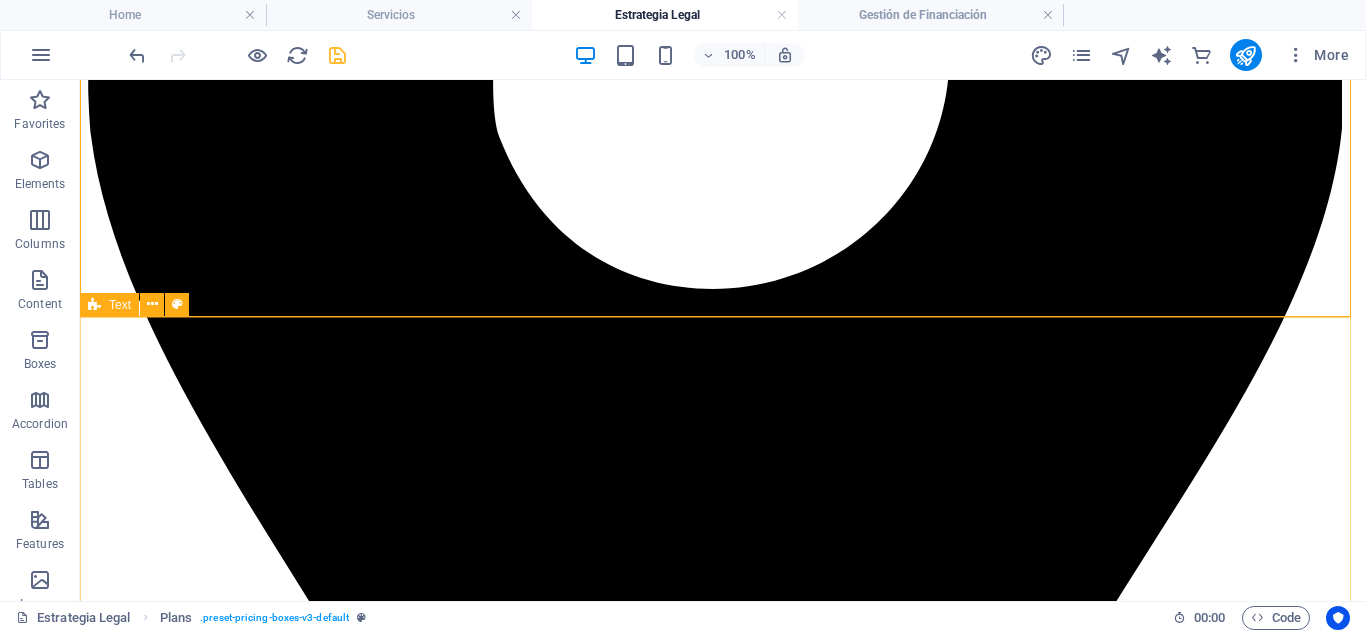 click on "Text" at bounding box center (120, 305) 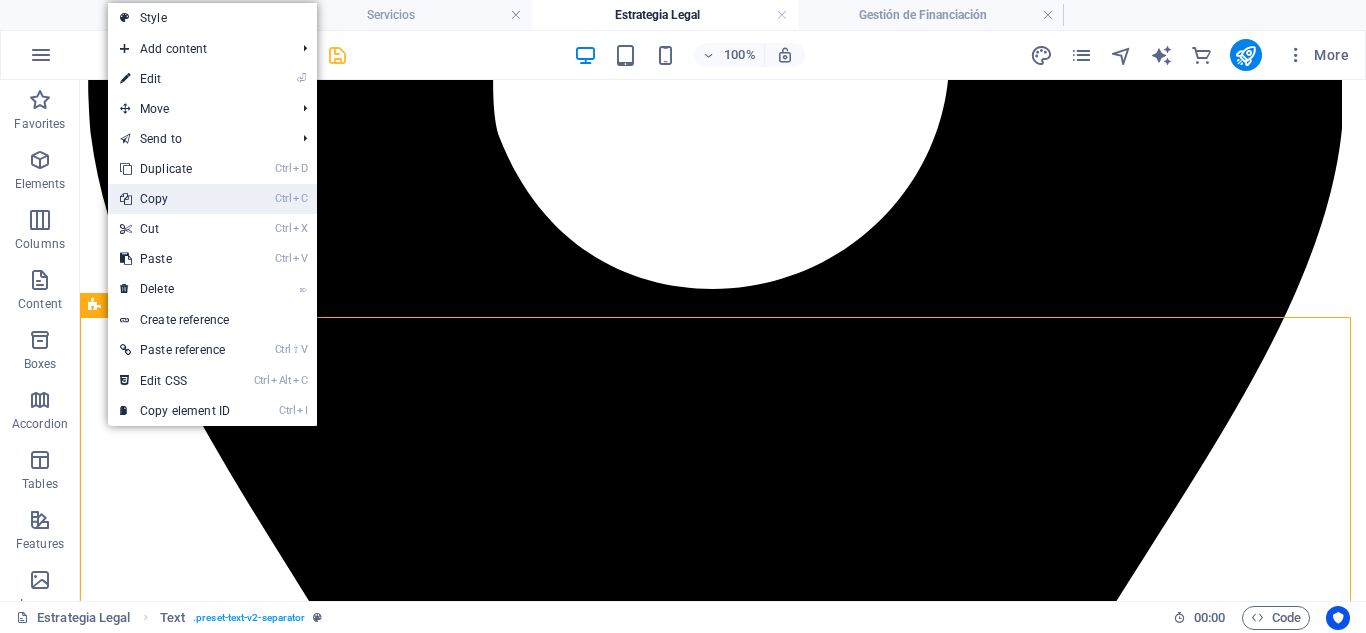 click on "Ctrl C  Copy" at bounding box center [175, 199] 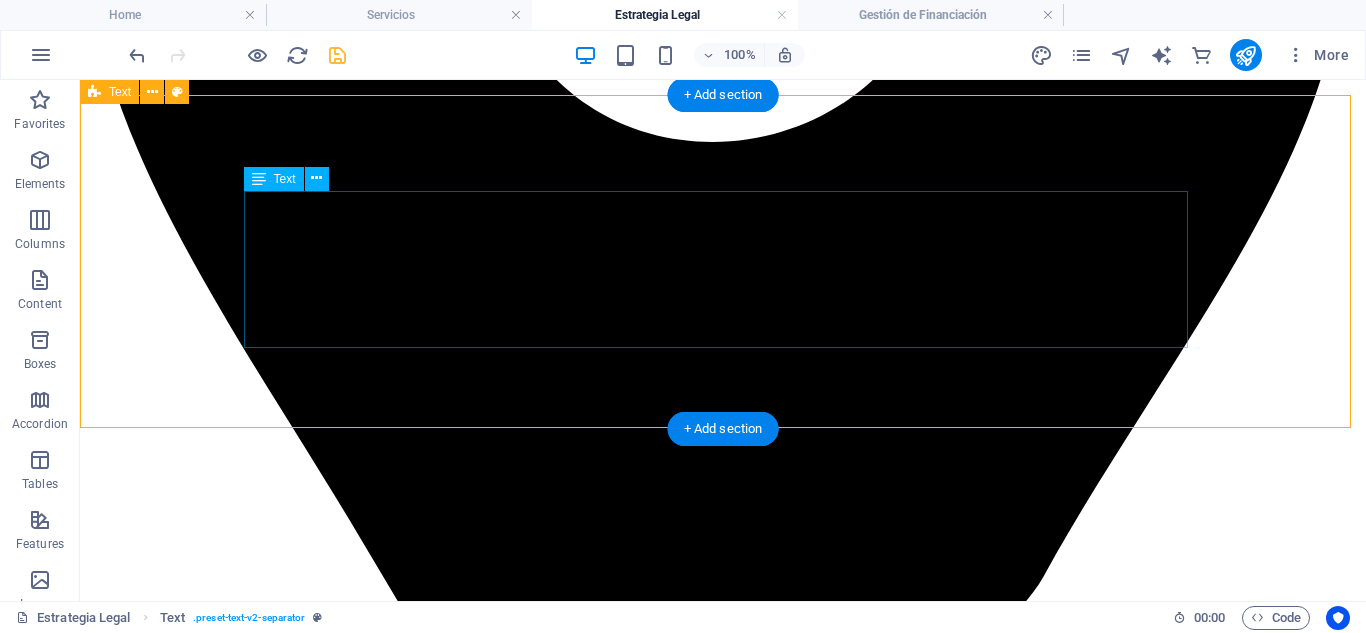 scroll, scrollTop: 933, scrollLeft: 0, axis: vertical 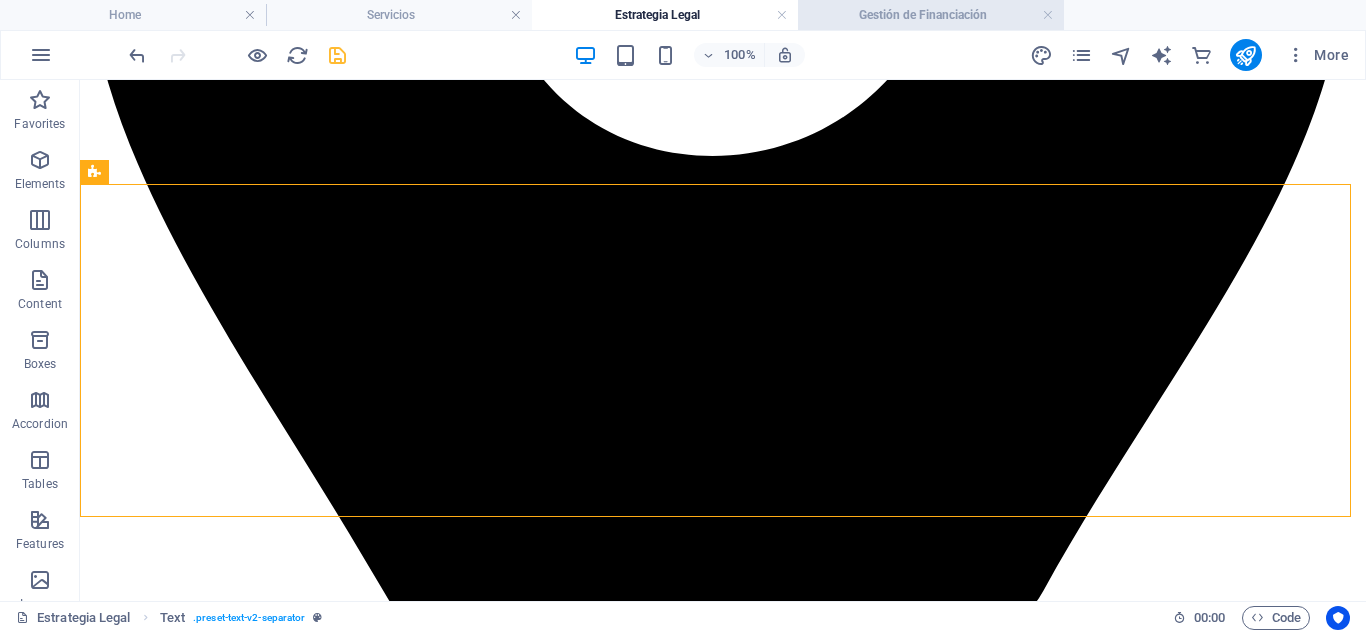 click on "Gestión de Financiación" at bounding box center [931, 15] 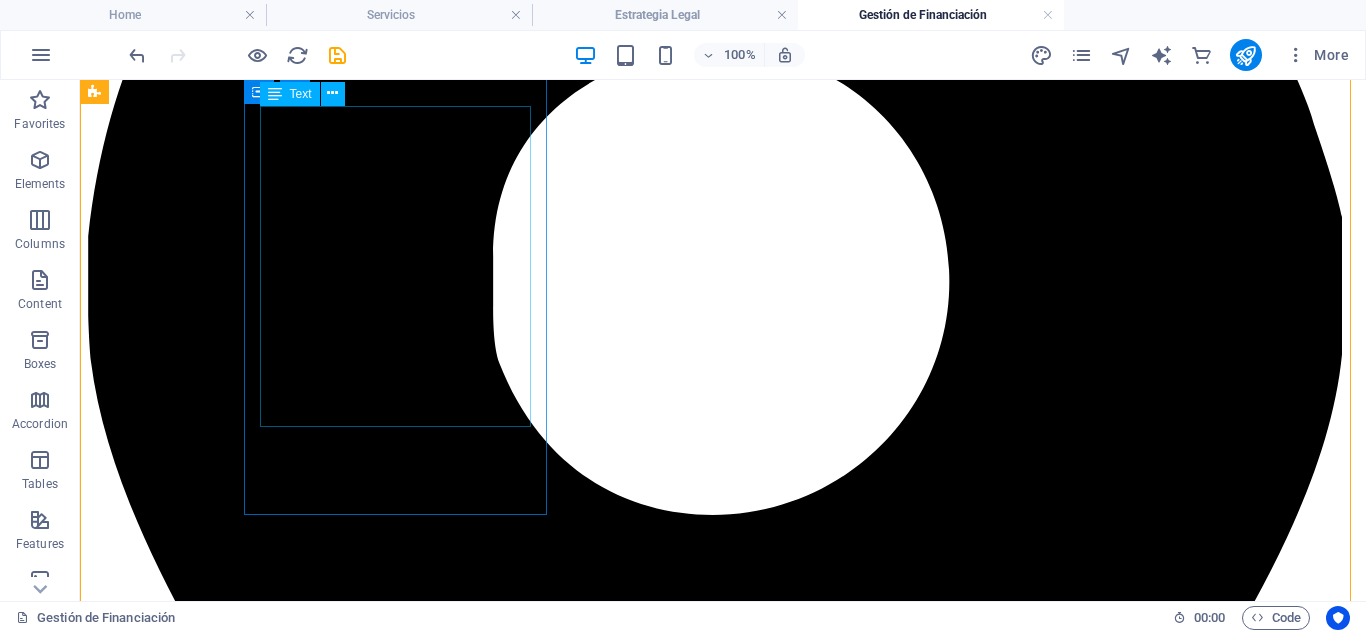 scroll, scrollTop: 667, scrollLeft: 0, axis: vertical 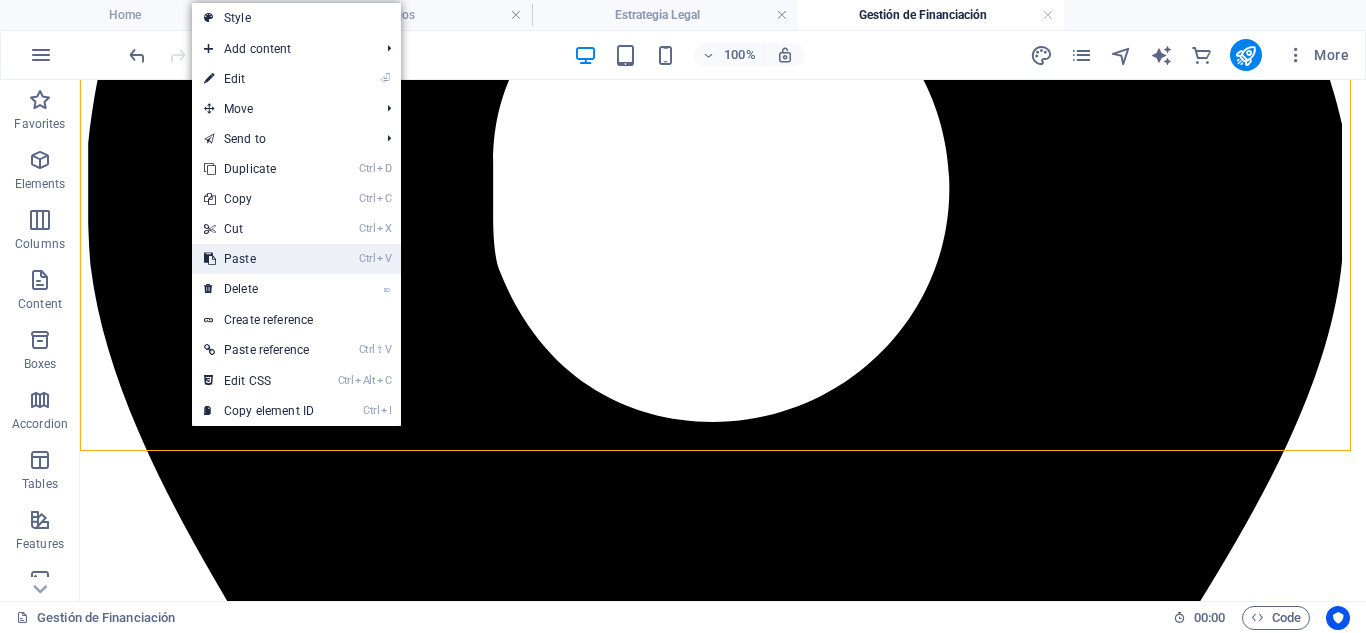 click on "Ctrl V  Paste" at bounding box center (259, 259) 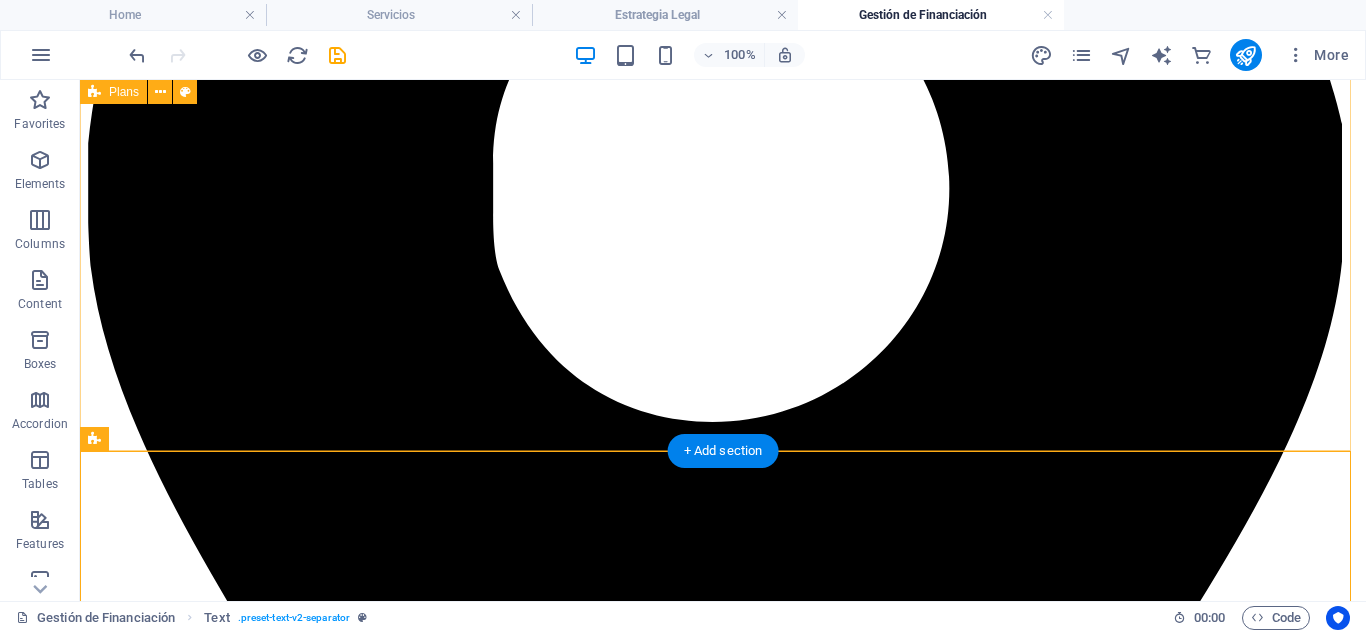 scroll, scrollTop: 1200, scrollLeft: 0, axis: vertical 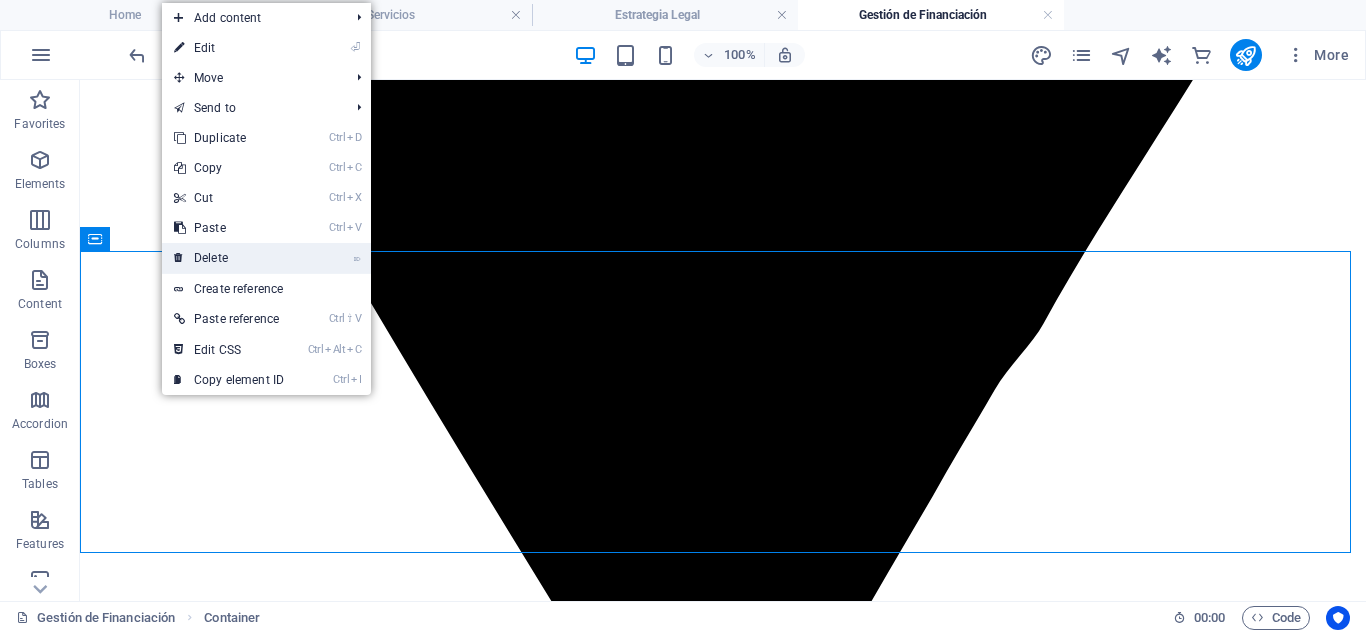 click on "⌦  Delete" at bounding box center (229, 258) 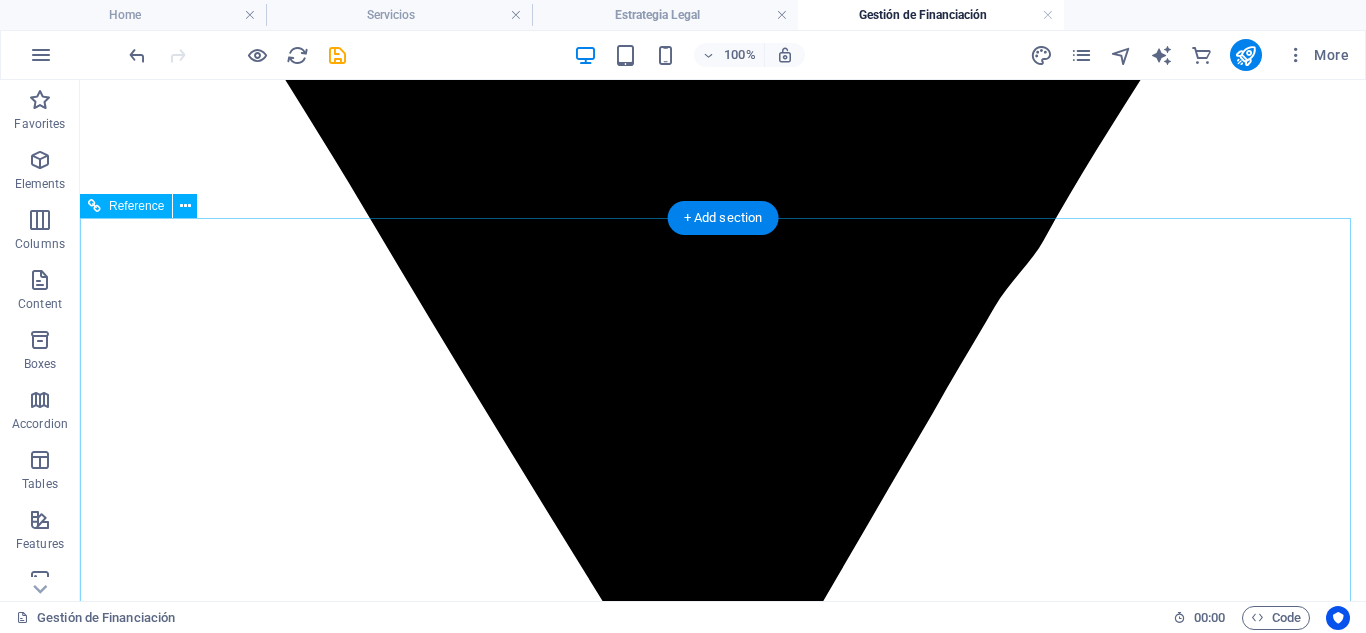 scroll, scrollTop: 1350, scrollLeft: 0, axis: vertical 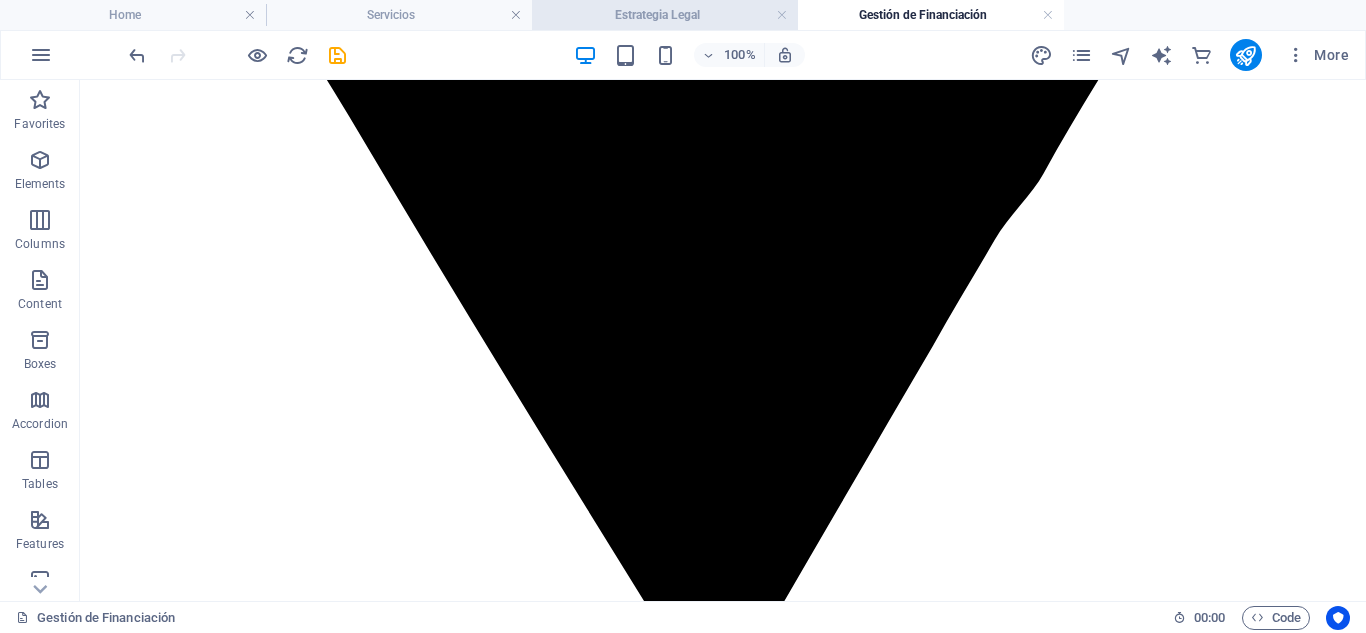 click on "Estrategia Legal" at bounding box center [665, 15] 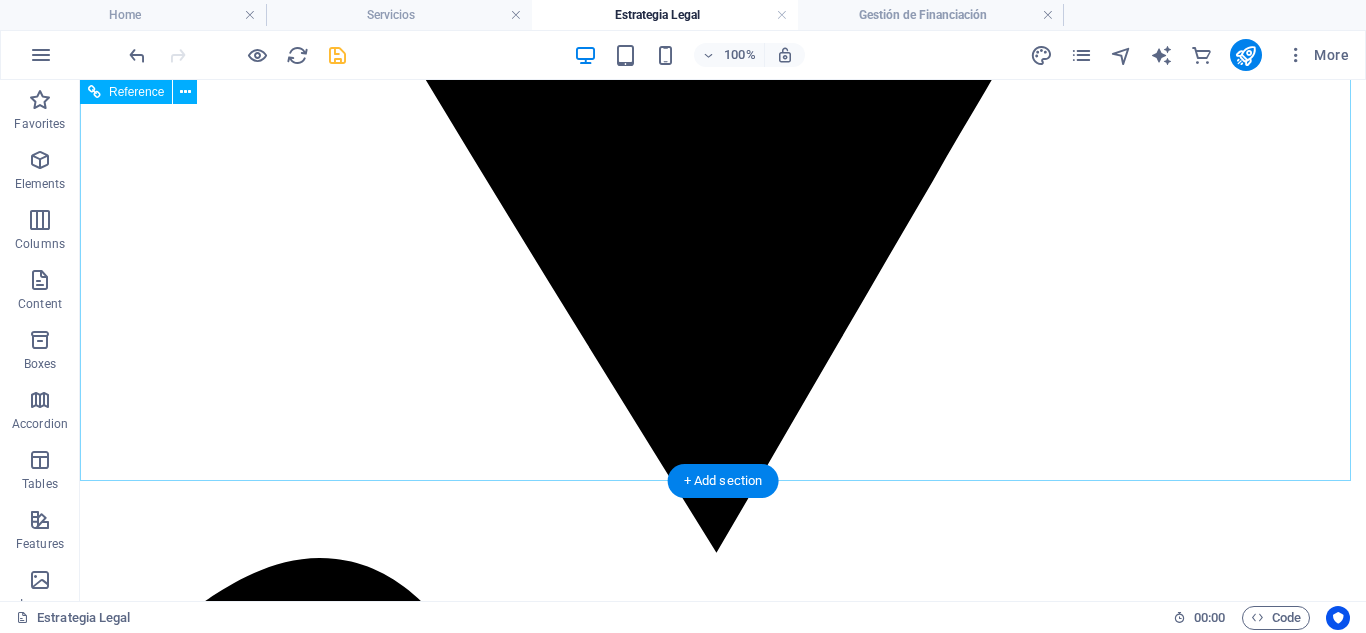 scroll, scrollTop: 1593, scrollLeft: 0, axis: vertical 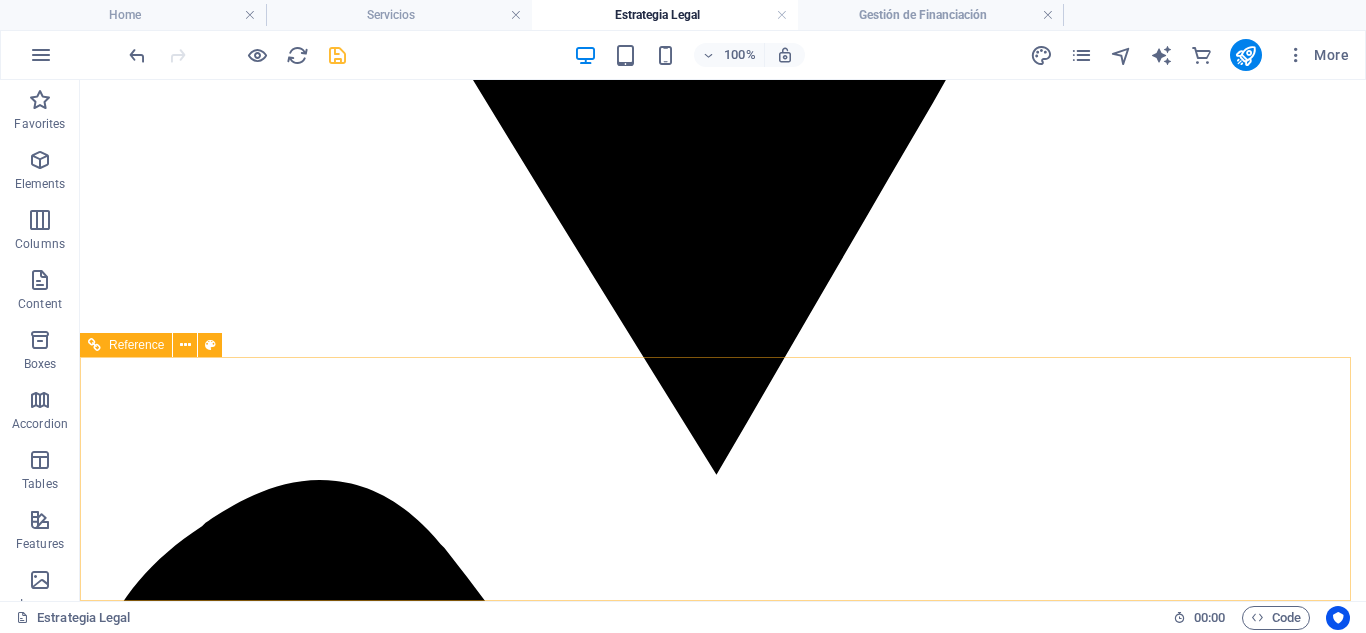 click on "Reference" at bounding box center [126, 345] 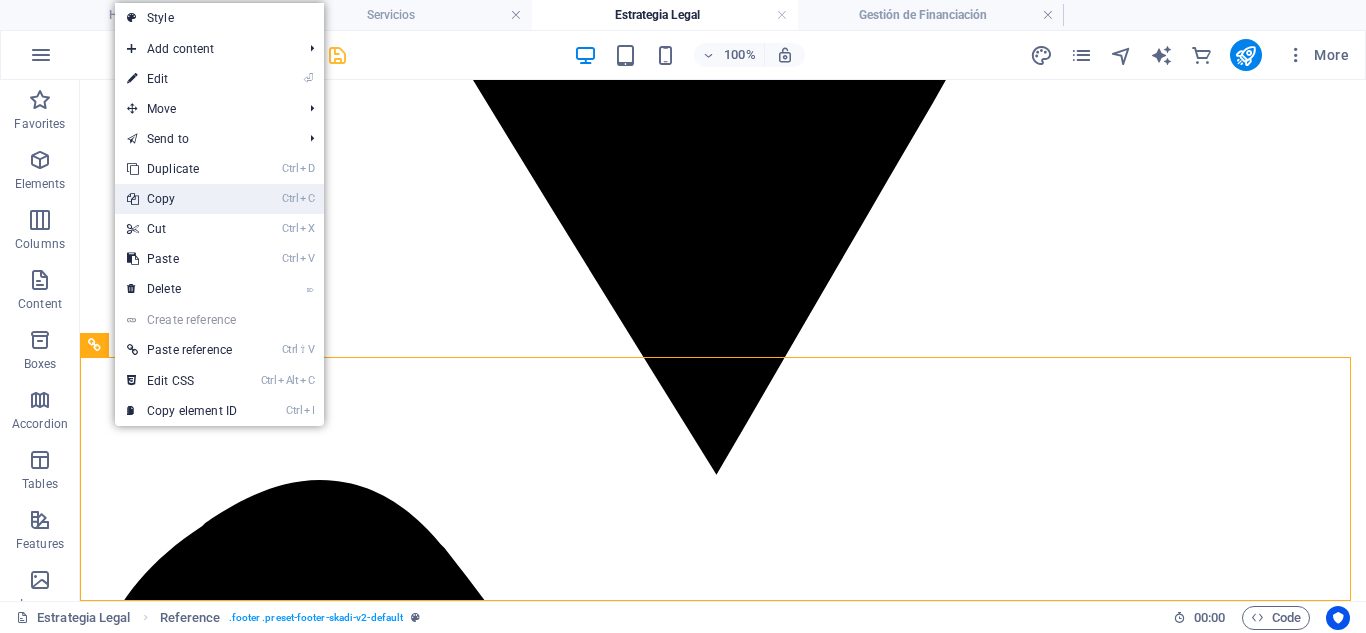 click on "Ctrl C  Copy" at bounding box center (182, 199) 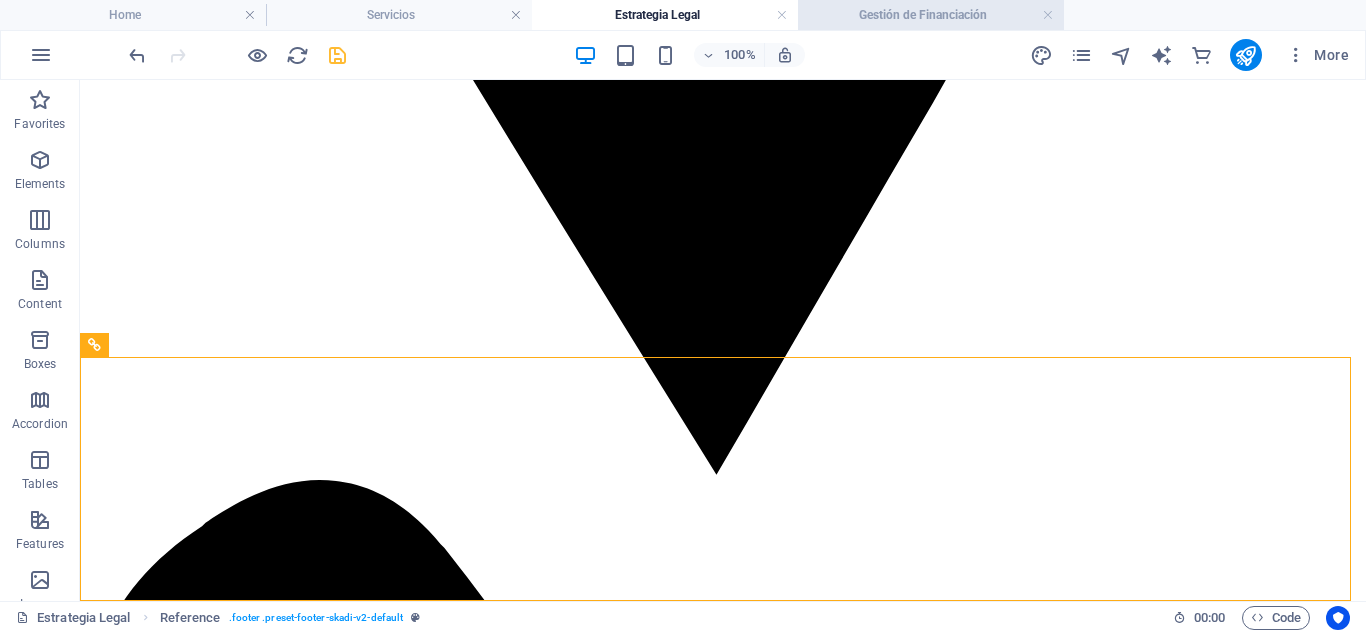 click on "Gestión de Financiación" at bounding box center [931, 15] 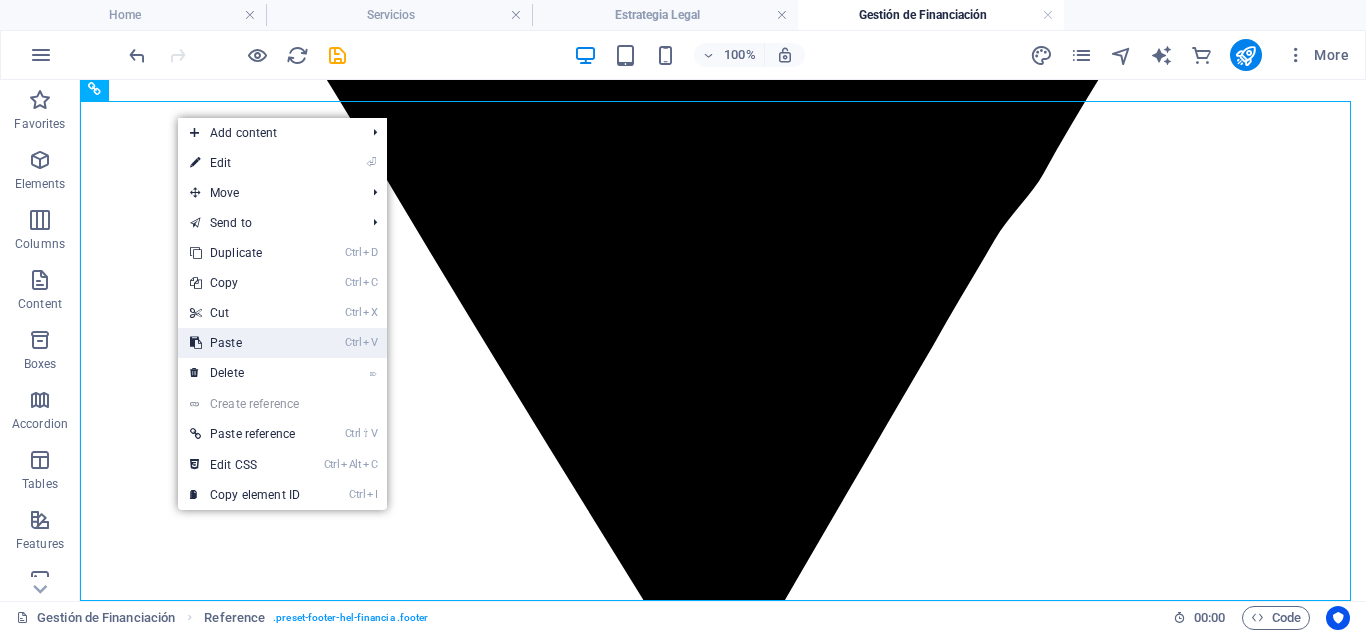 click on "Ctrl V  Paste" at bounding box center [245, 343] 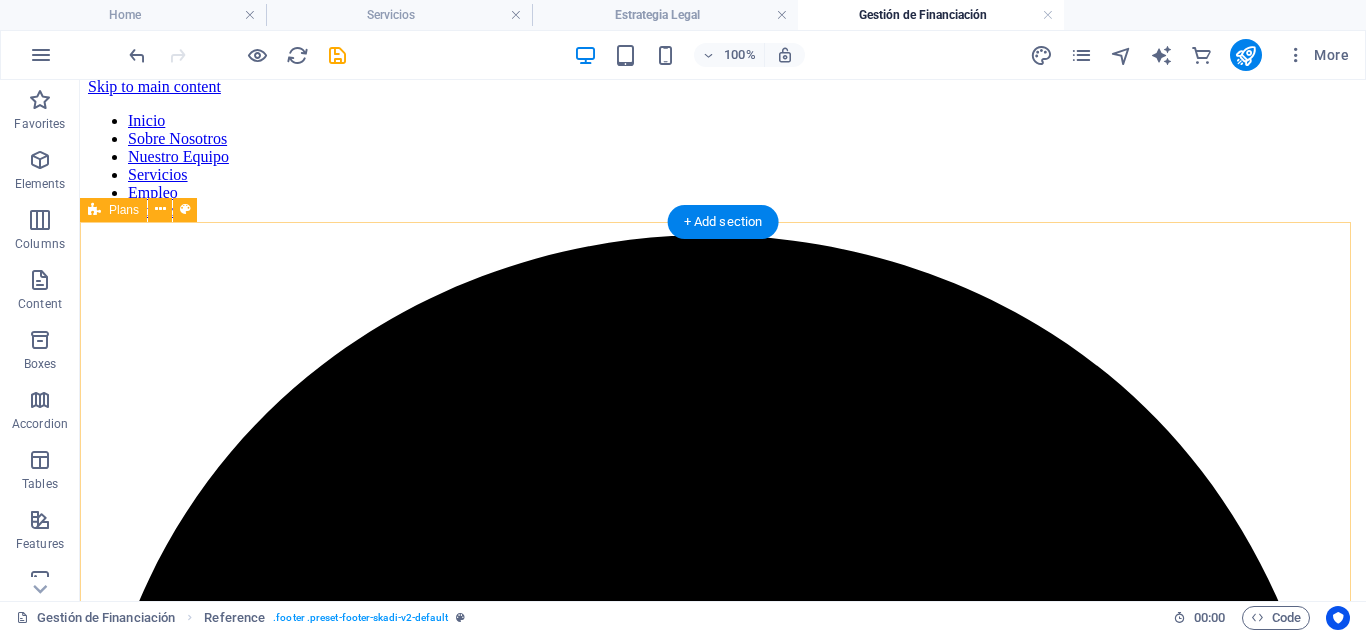 scroll, scrollTop: 0, scrollLeft: 0, axis: both 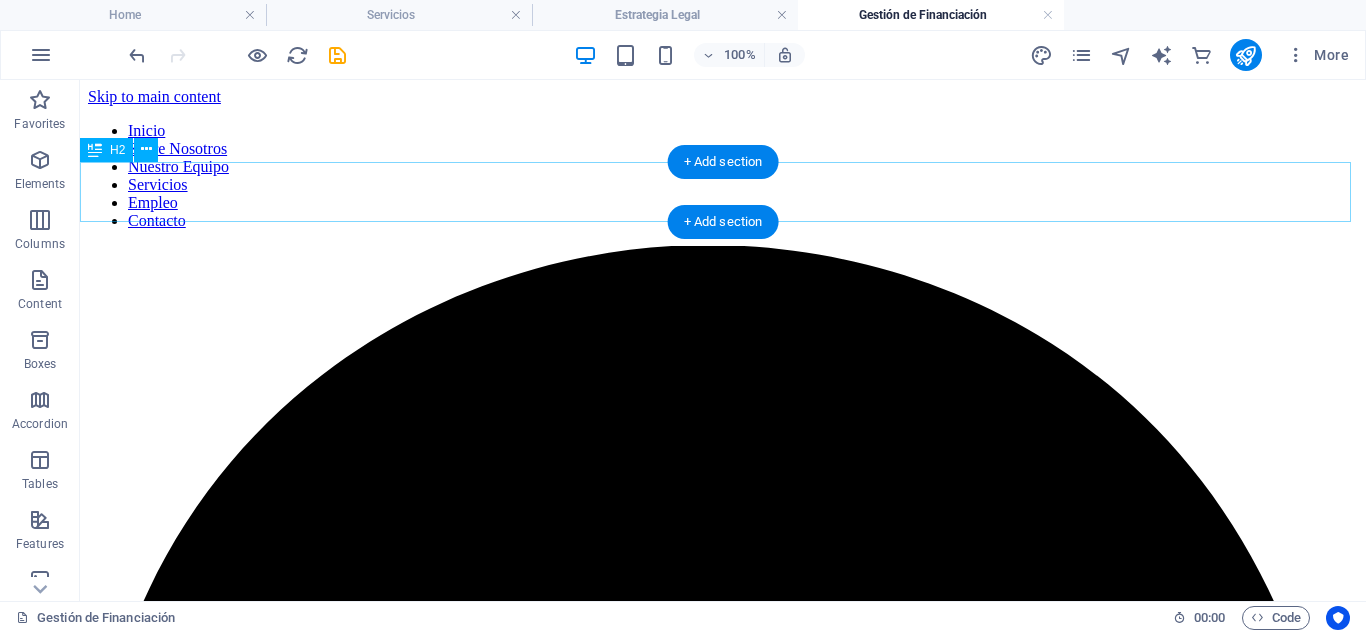 click on "Planes de Estrategia Legal" at bounding box center [723, 3382] 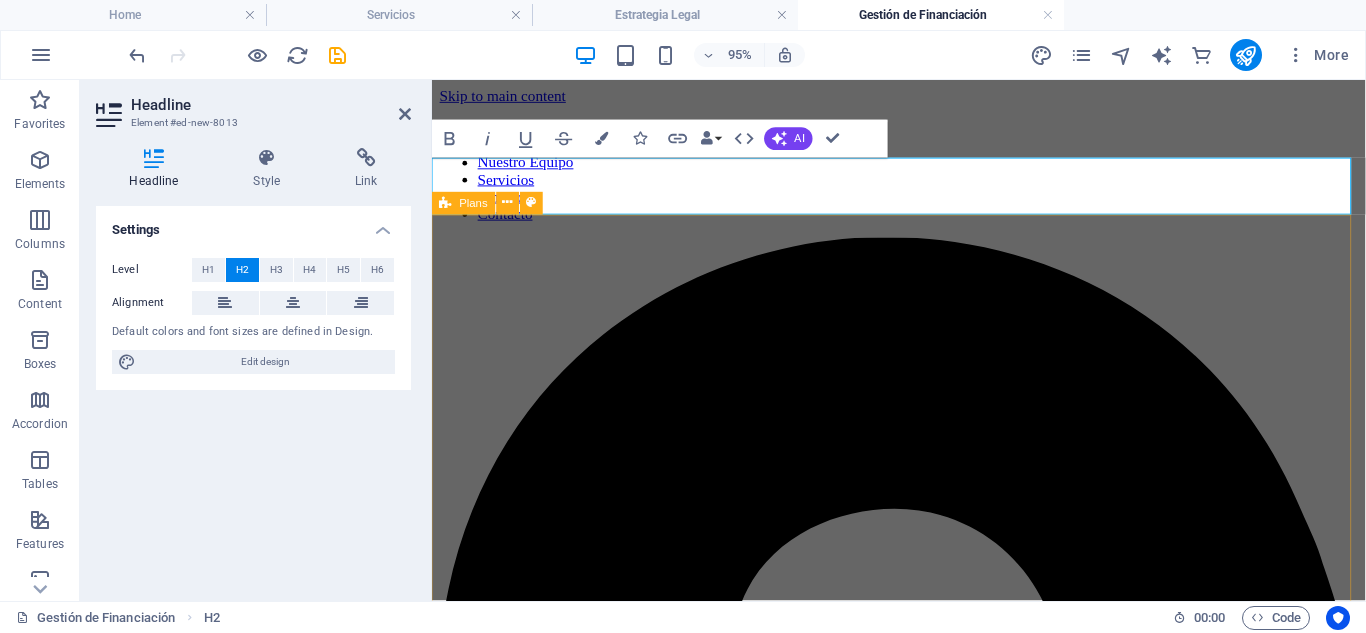 click on "Diagnóstico Jurídico Inicial €600 Un primer análisis para detectar riesgos legales y oportunidades. Informe de puntos críticos y opciones legales Reunión estratégica de 1 hora con abogado senior Estudio preliminar del caso o situación jurídica Más información Plan de Acción Legal €1500 Desarrollamos una hoja de ruta completa para resolver conflictos o impulsar operaciones. Estrategia legal preventiva o reactiva Planificación de actuaciones judiciales o extrajudiciales Análisis procesal, fiscal y contractual Más información Asesoría Estratégica Continua €2500 Para empresas o particulares que necesitan acompañamiento jurídico constante. Atención personalizada con abogado asignado Informes mensuales, alertas jurídicas y representación Revisión y supervisión de decisiones legales Más información" at bounding box center [923, 4642] 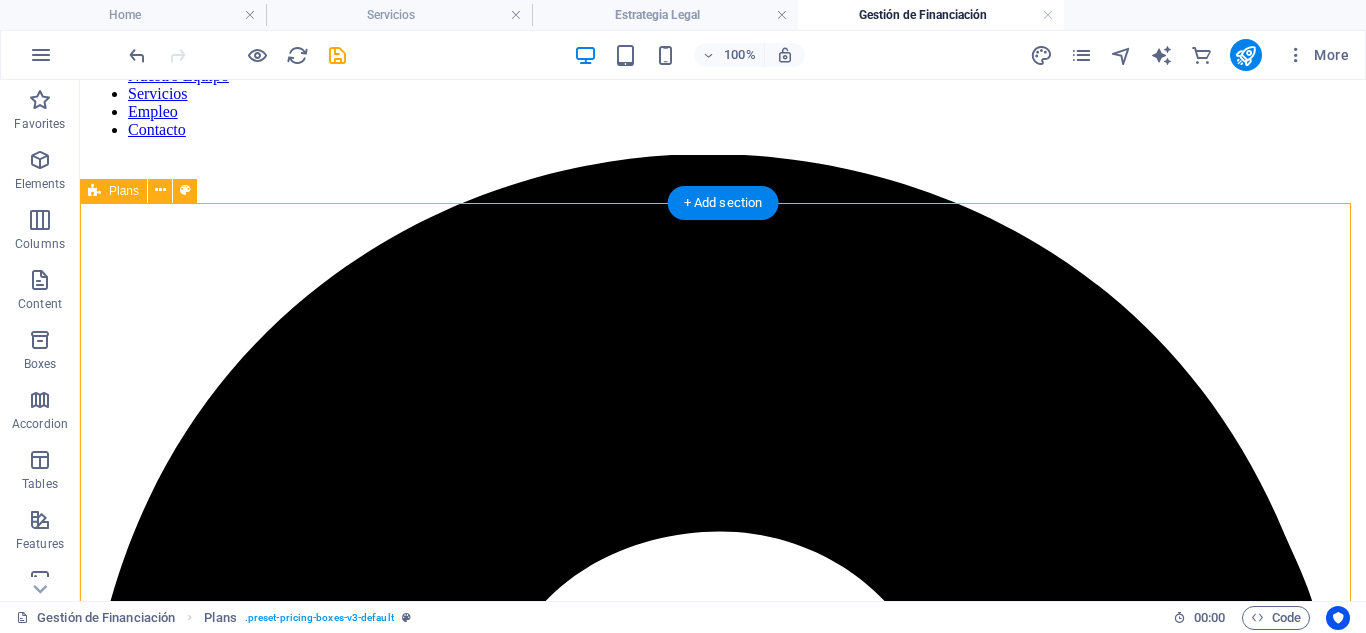 scroll, scrollTop: 133, scrollLeft: 0, axis: vertical 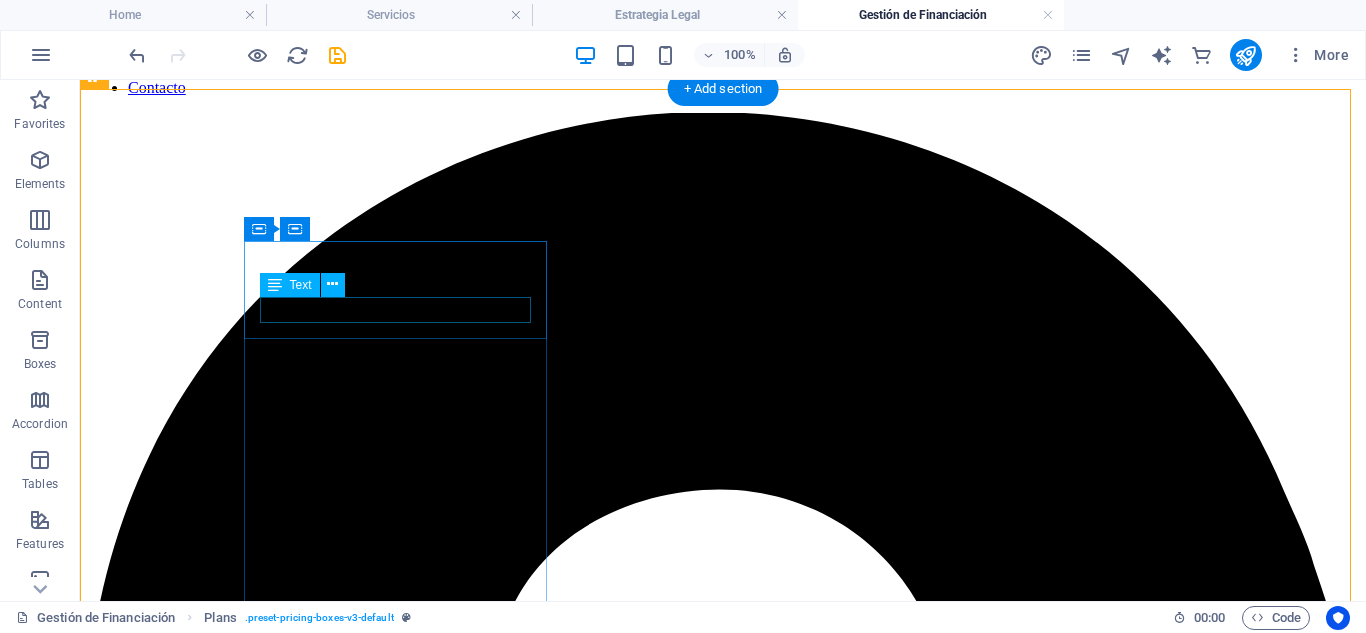 click on "Diagnóstico Jurídico Inicial" at bounding box center (723, 4527) 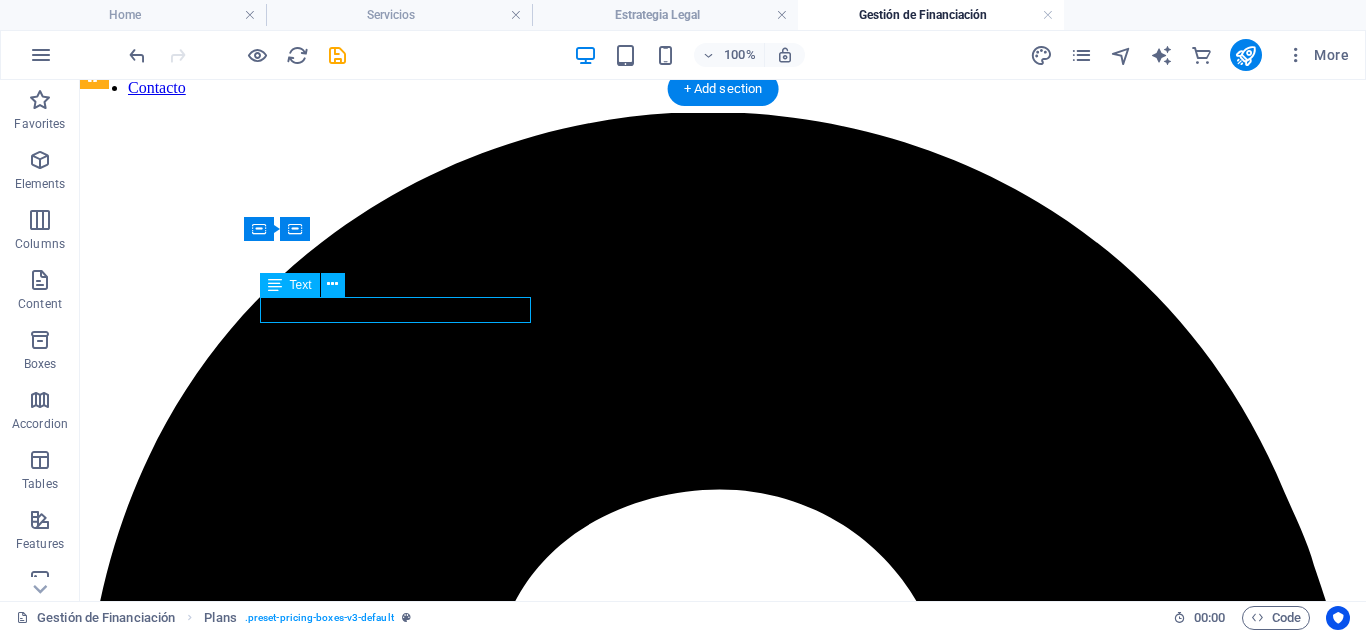 click on "Diagnóstico Jurídico Inicial" at bounding box center [723, 4527] 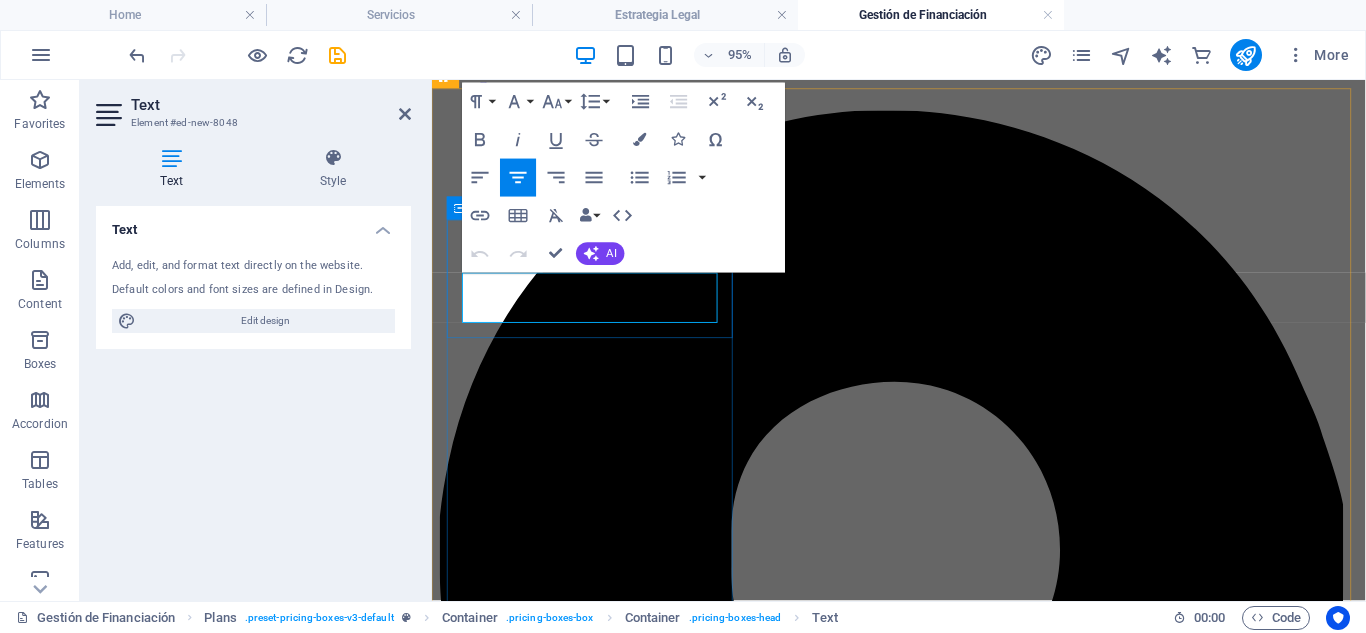click on "Diagnóstico Jurídico Inicial" at bounding box center [923, 3494] 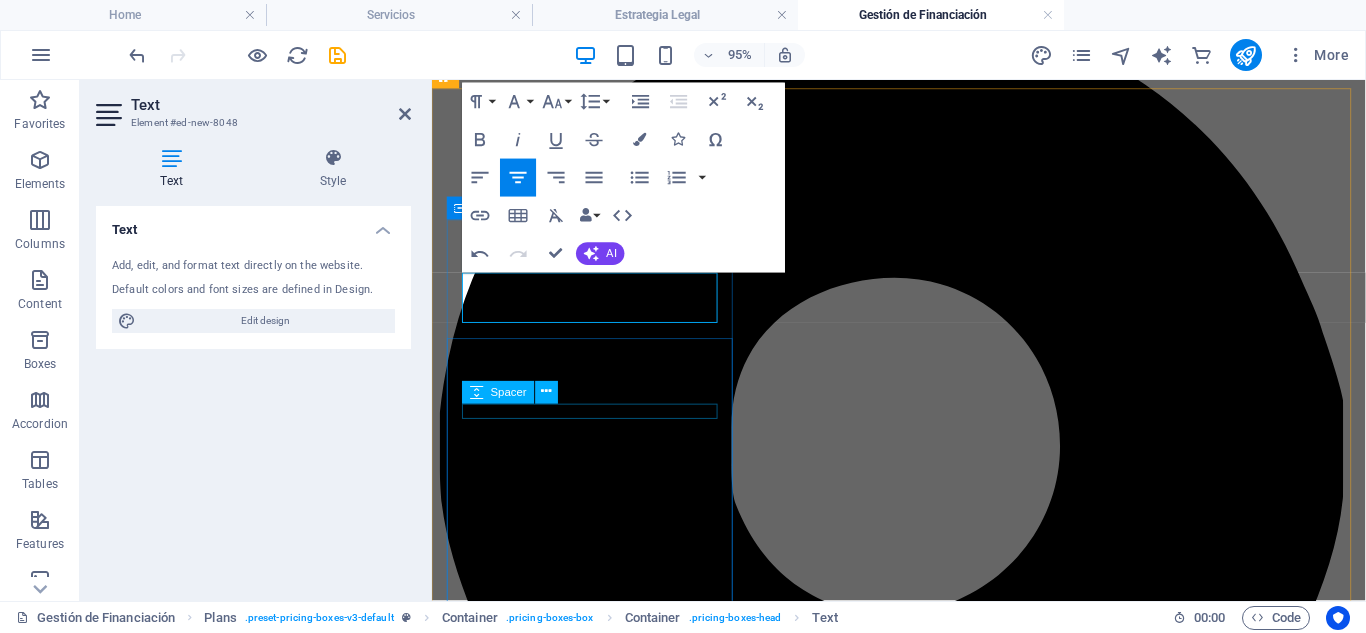 scroll, scrollTop: 267, scrollLeft: 0, axis: vertical 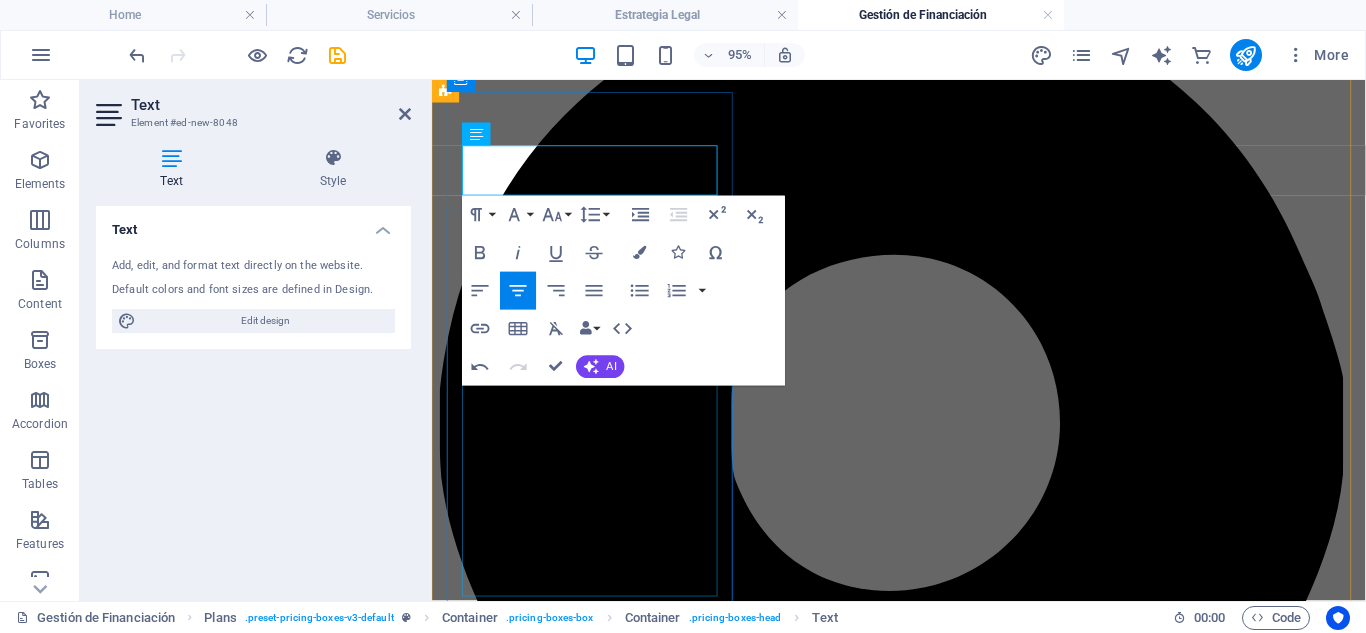 click on "Un primer análisis para detectar riesgos legales y oportunidades. Informe de puntos críticos y opciones legales Reunión estratégica de 1 hora con abogado senior Estudio preliminar del caso o situación jurídica" at bounding box center (923, 3561) 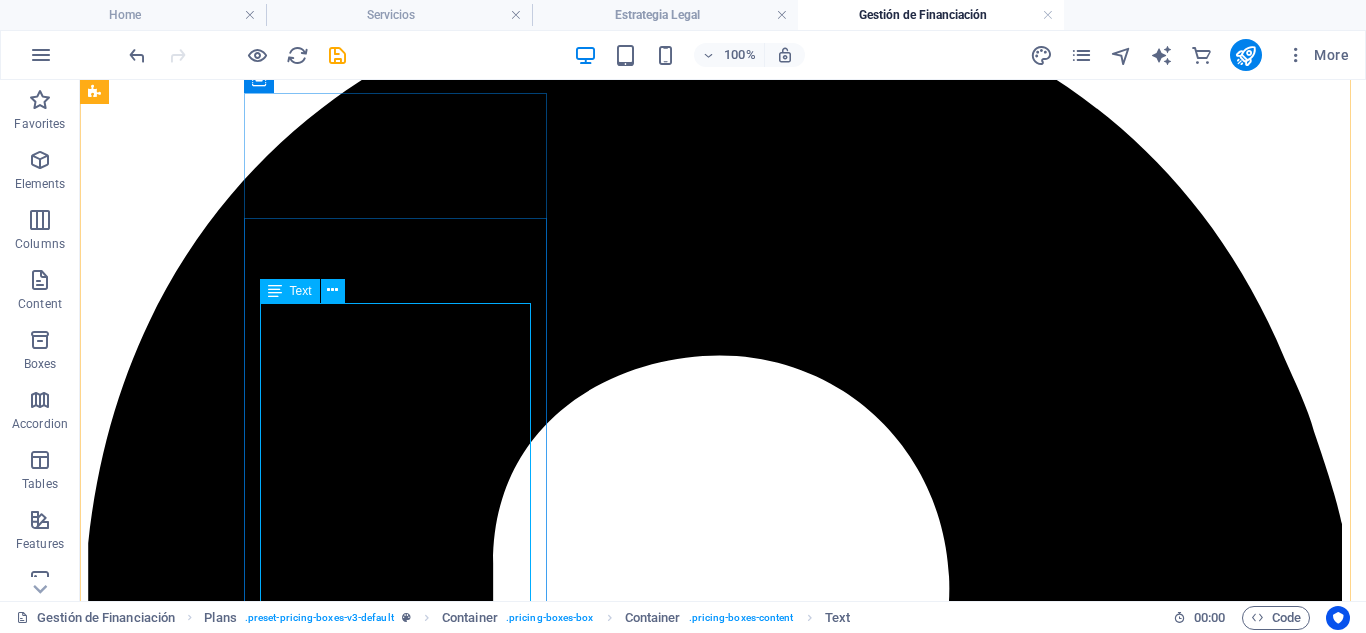 click on "Un primer análisis para detectar riesgos legales y oportunidades. Informe de puntos críticos y opciones legales Reunión estratégica de 1 hora con abogado senior Estudio preliminar del caso o situación jurídica" at bounding box center [723, 4594] 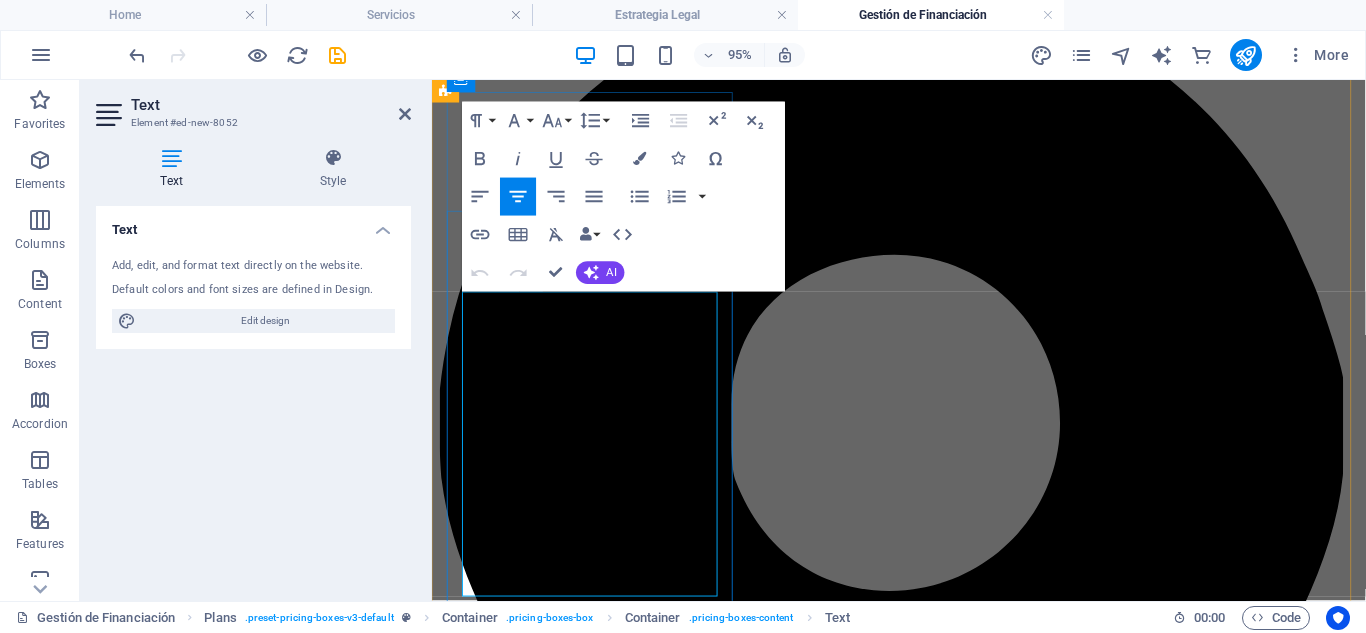 click on "Un primer análisis para detectar riesgos legales y oportunidades." at bounding box center [923, 3476] 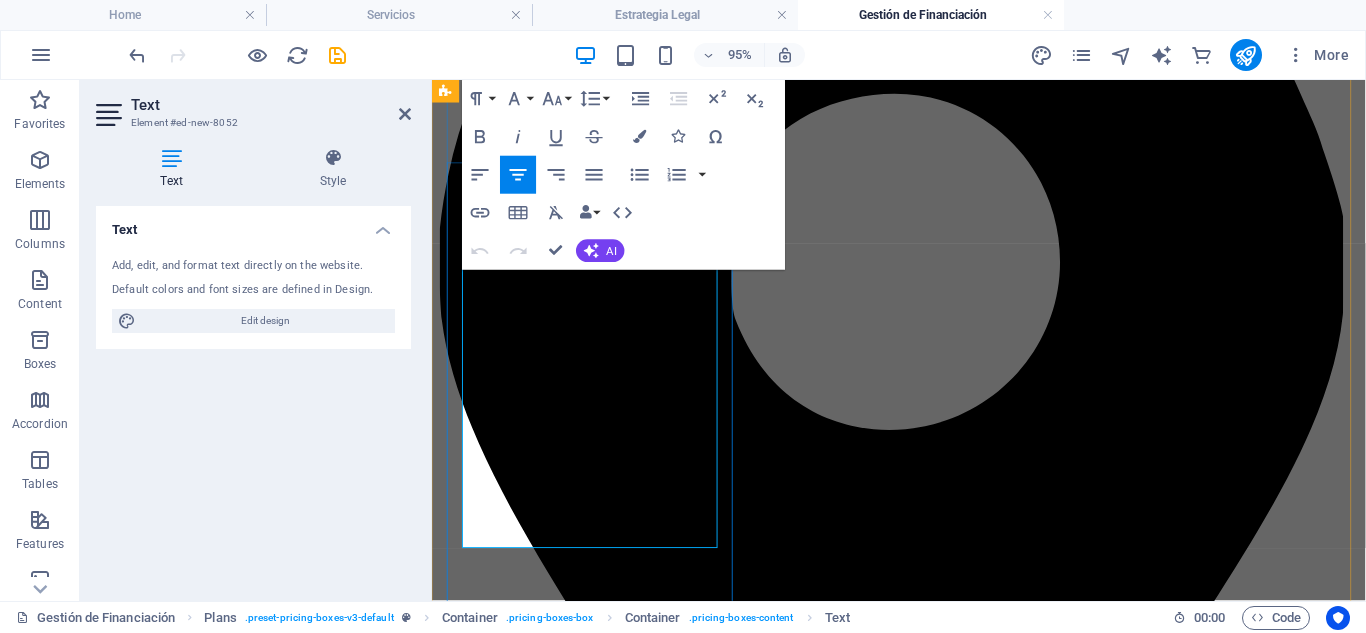scroll, scrollTop: 533, scrollLeft: 0, axis: vertical 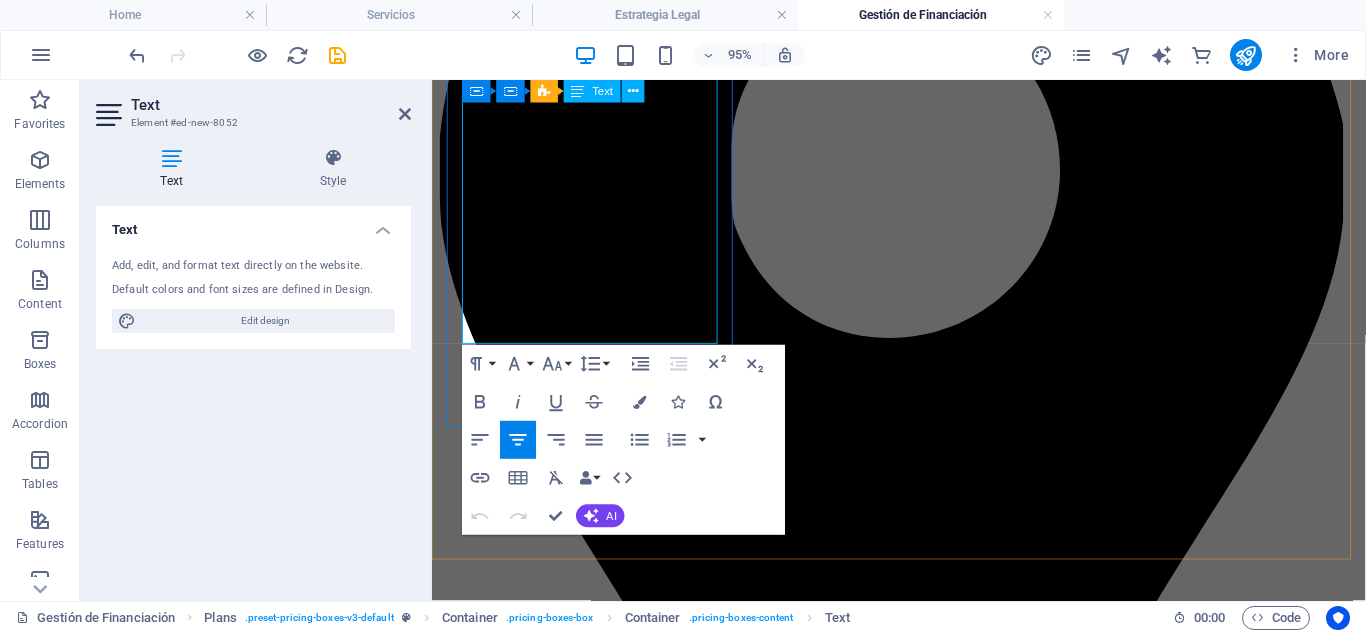 drag, startPoint x: 475, startPoint y: 310, endPoint x: 686, endPoint y: 347, distance: 214.21951 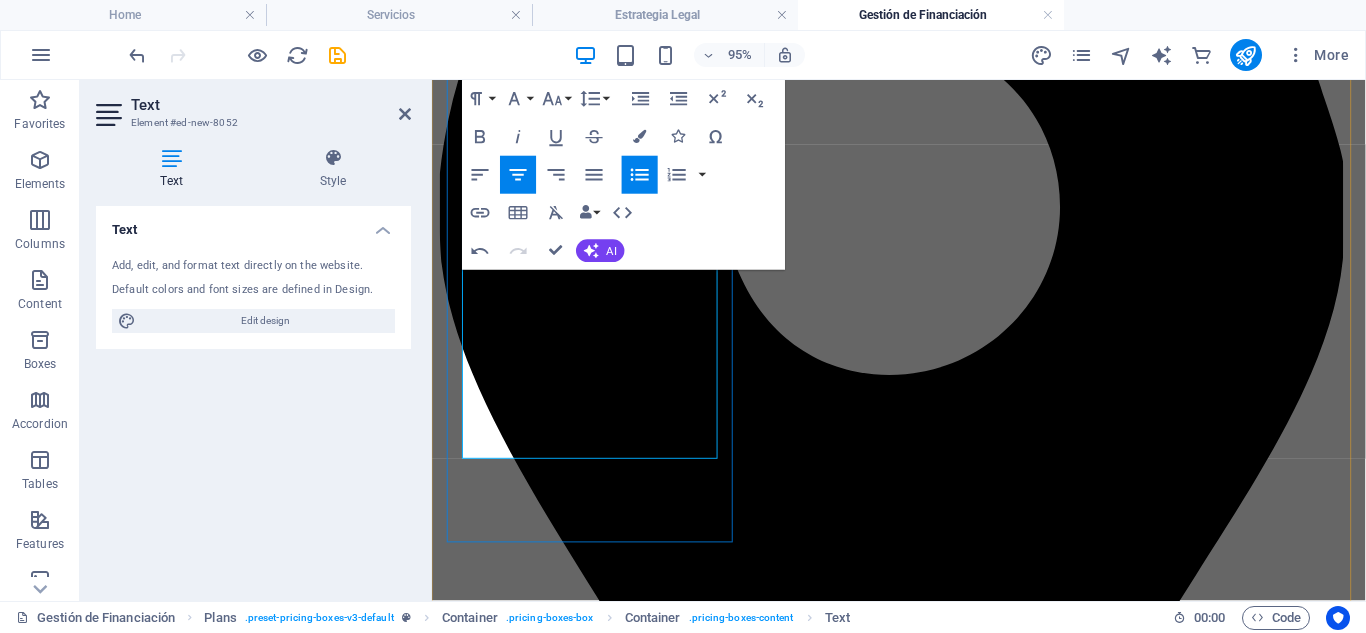 scroll, scrollTop: 128, scrollLeft: 0, axis: vertical 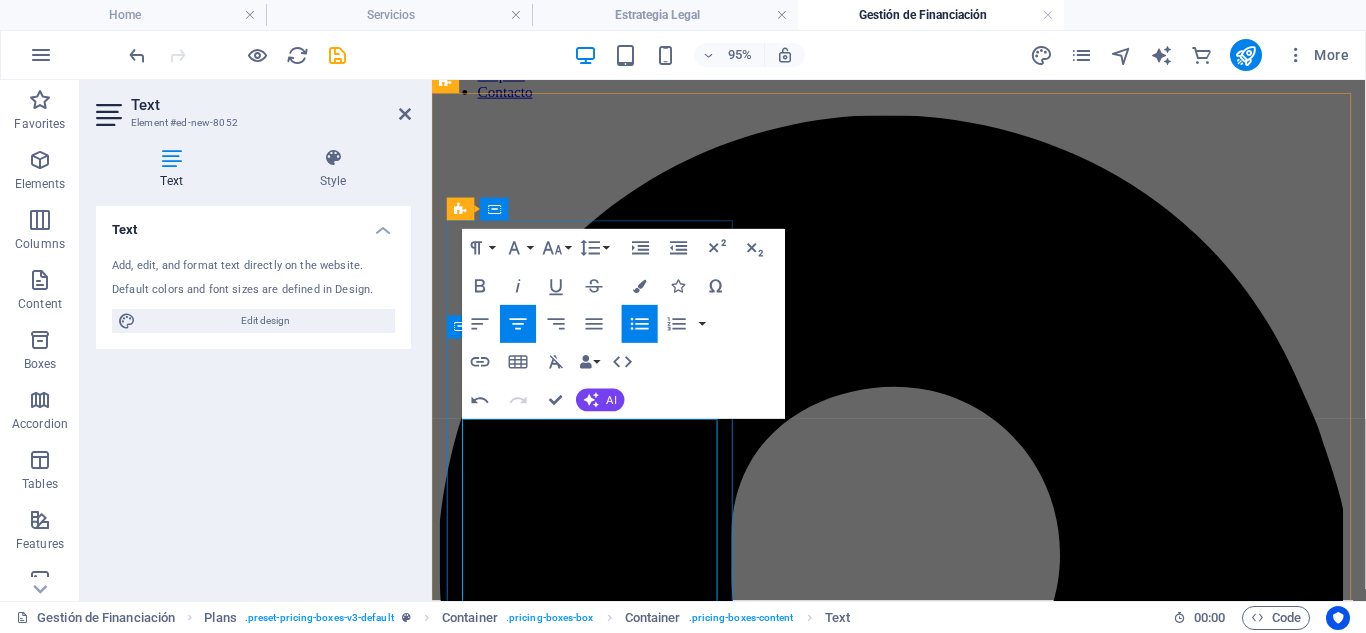 drag, startPoint x: 514, startPoint y: 511, endPoint x: 697, endPoint y: 567, distance: 191.37659 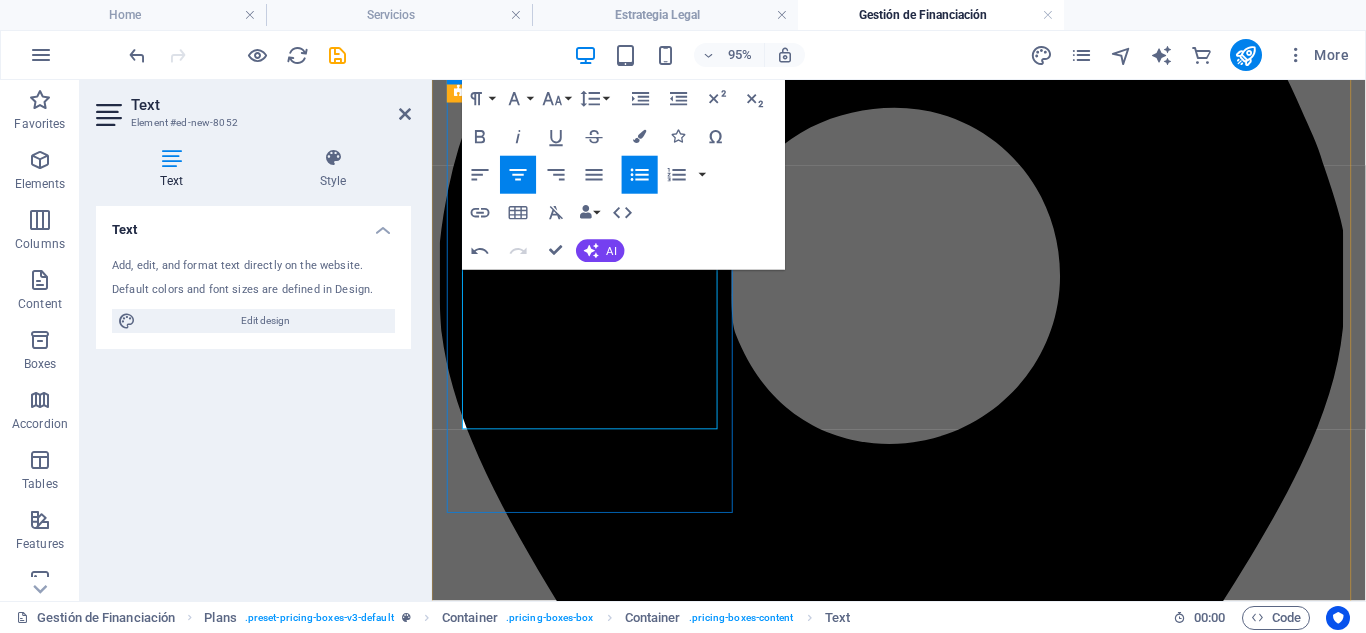 click at bounding box center [943, 3457] 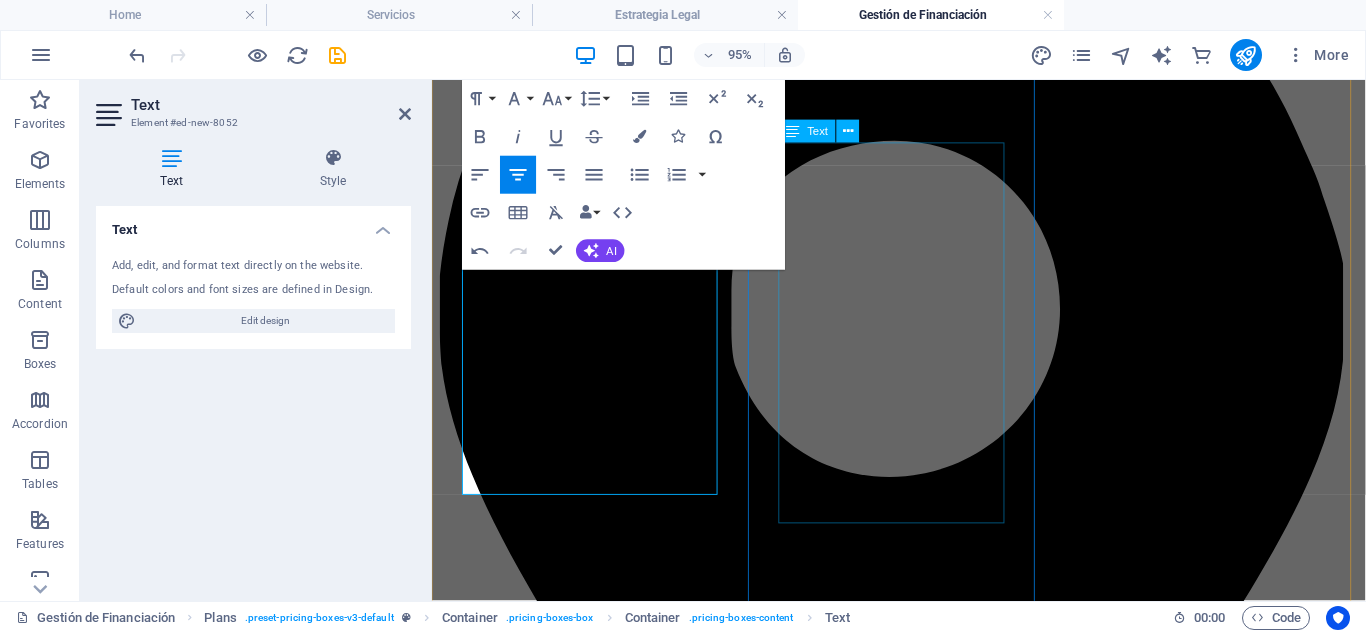 click on "Desarrollamos una hoja de ruta completa para resolver conflictos o impulsar operaciones. Estrategia legal preventiva o reactiva Planificación de actuaciones judiciales o extrajudiciales Análisis procesal, fiscal y contractual" at bounding box center (923, 4720) 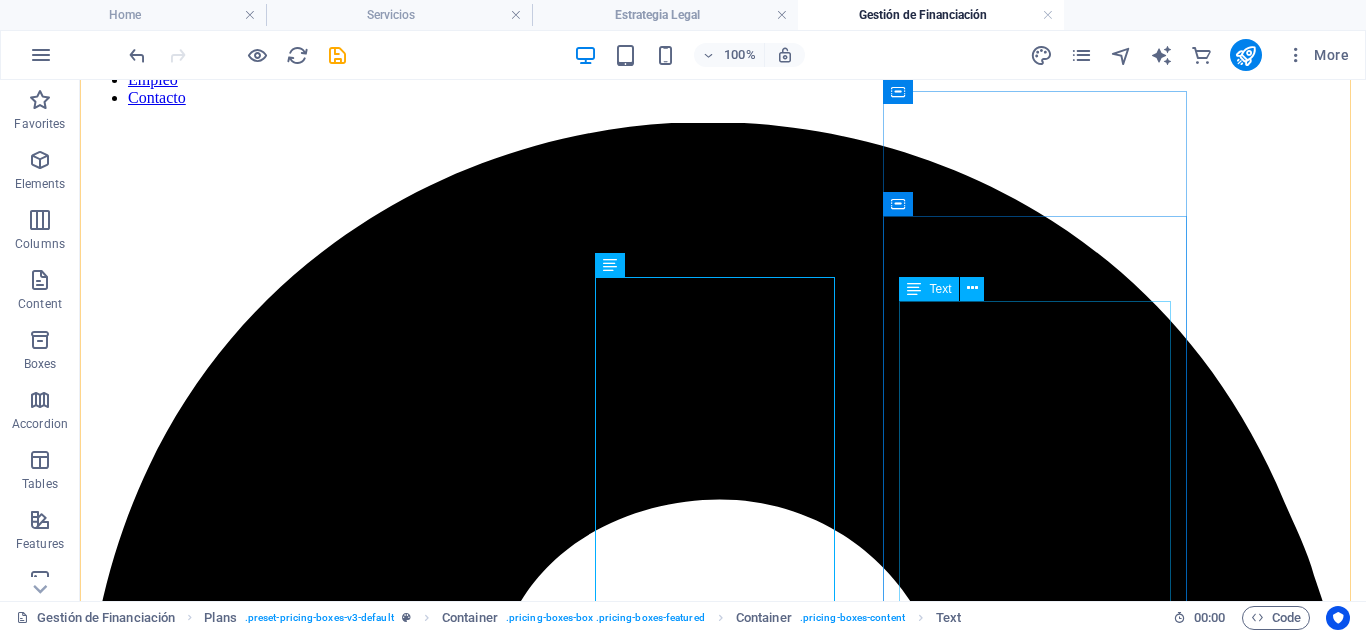 scroll, scrollTop: 120, scrollLeft: 0, axis: vertical 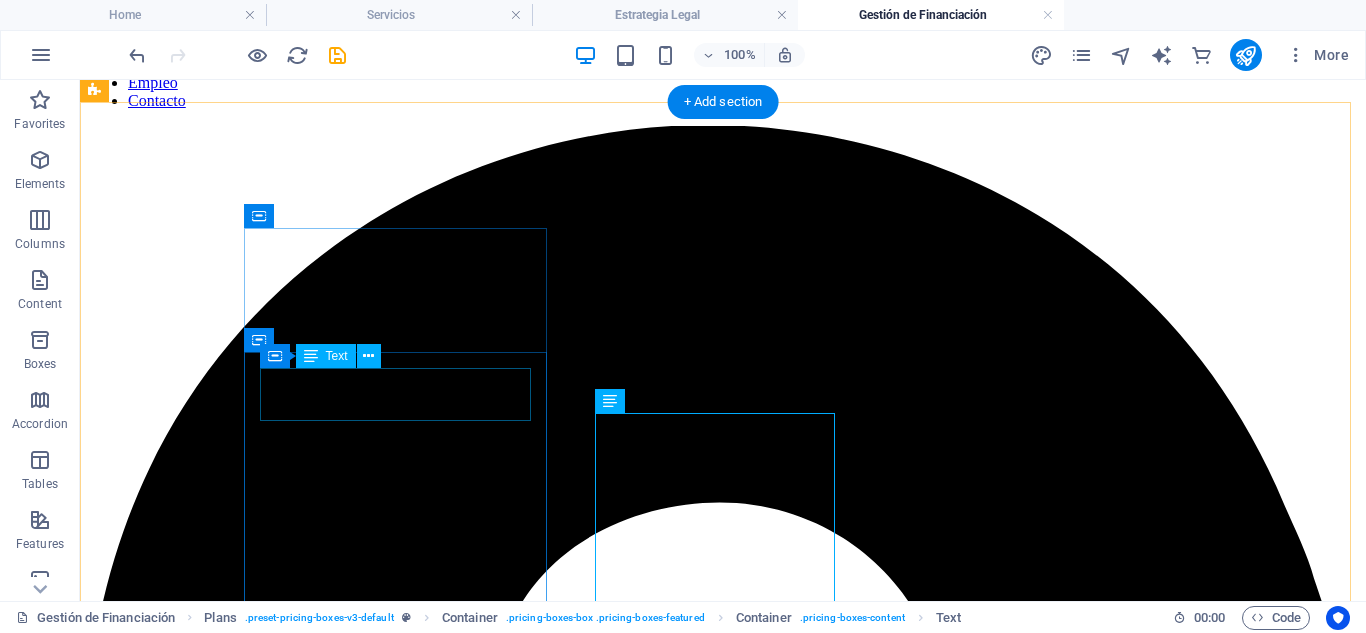 click on "€600" at bounding box center [723, 4590] 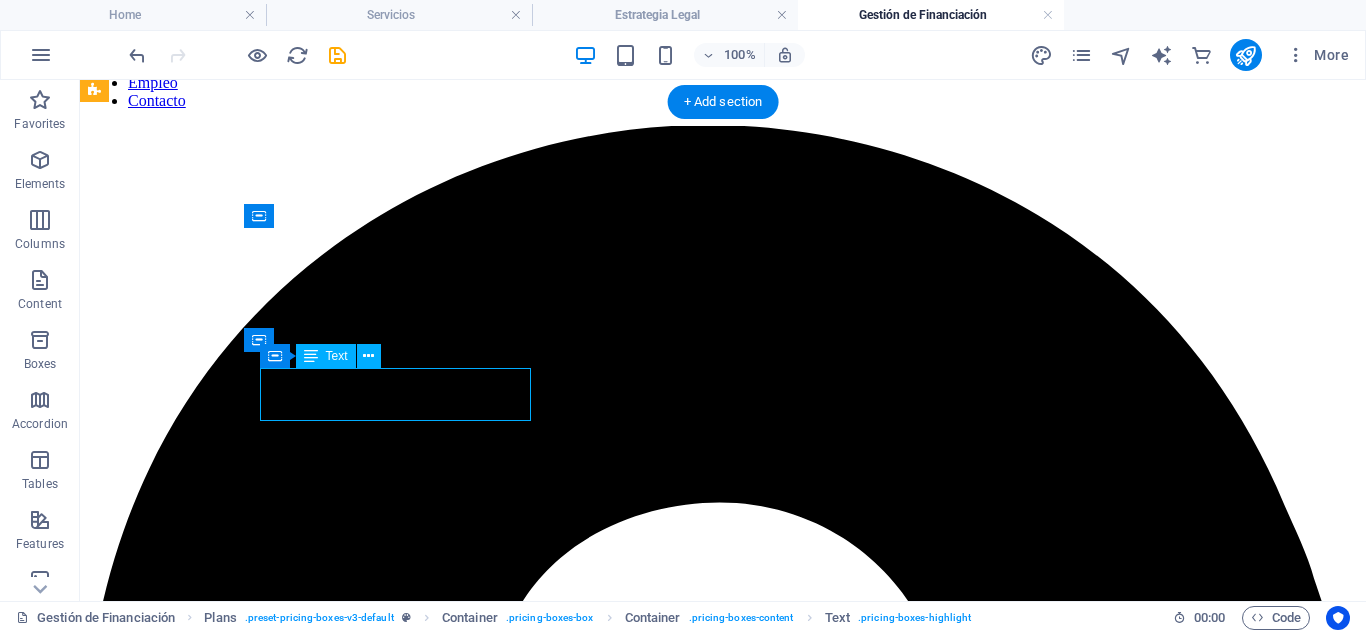 click on "€600" at bounding box center [723, 4590] 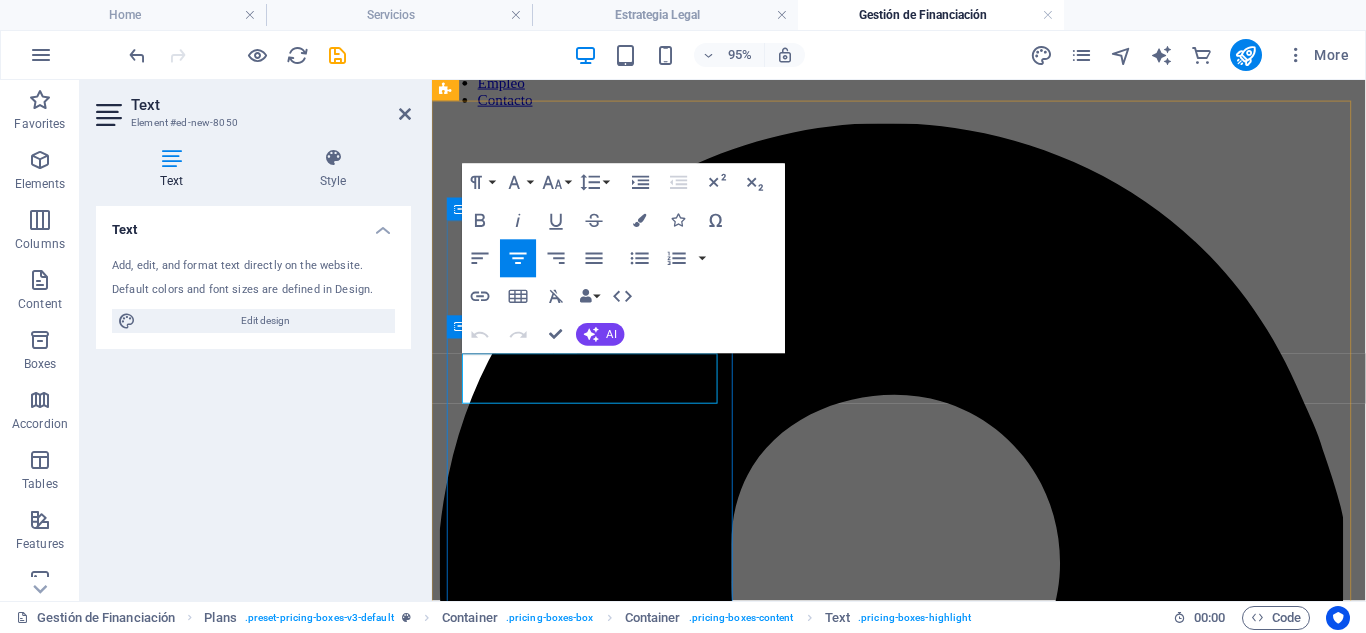 click on "€600" at bounding box center (923, 3557) 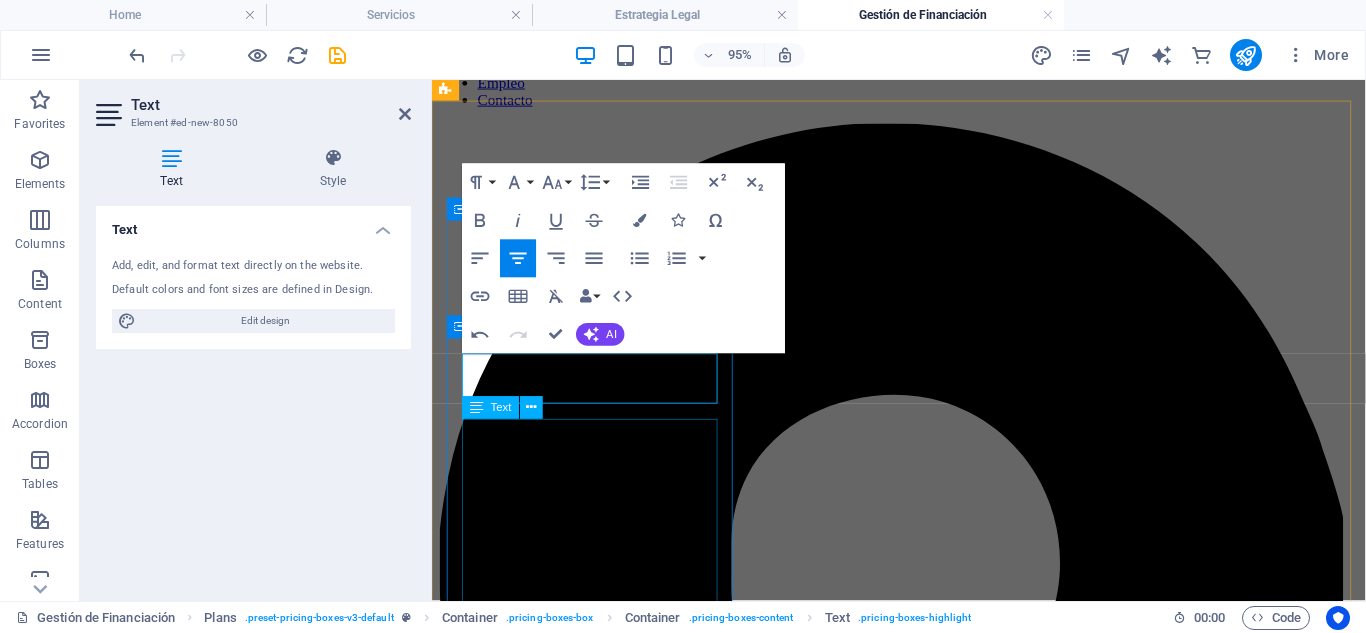 click on "Para quienes desean firmar con seguridad jurídica. Detección de cláusulas abusivas o riesgosas Informe legal con recomendaciones específicas Análisis de contratos de préstamo, leasing o líneas de crédito" at bounding box center [923, 3691] 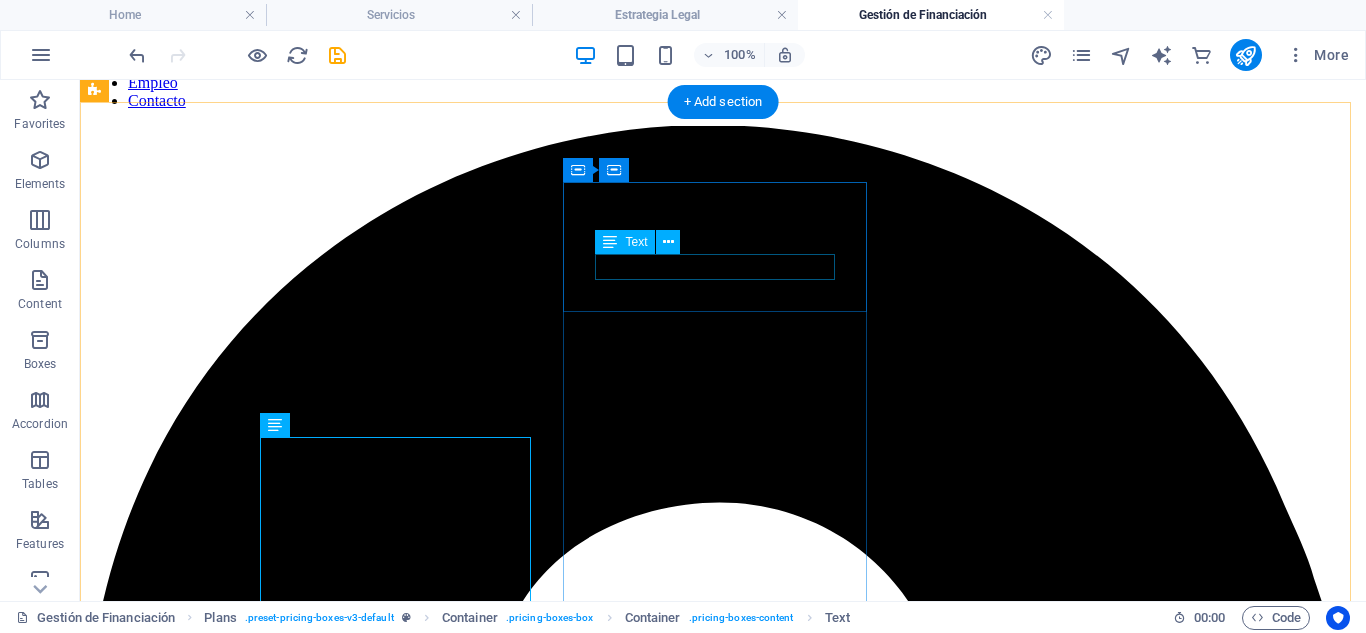 click on "Plan de Acción Legal" at bounding box center (723, 6109) 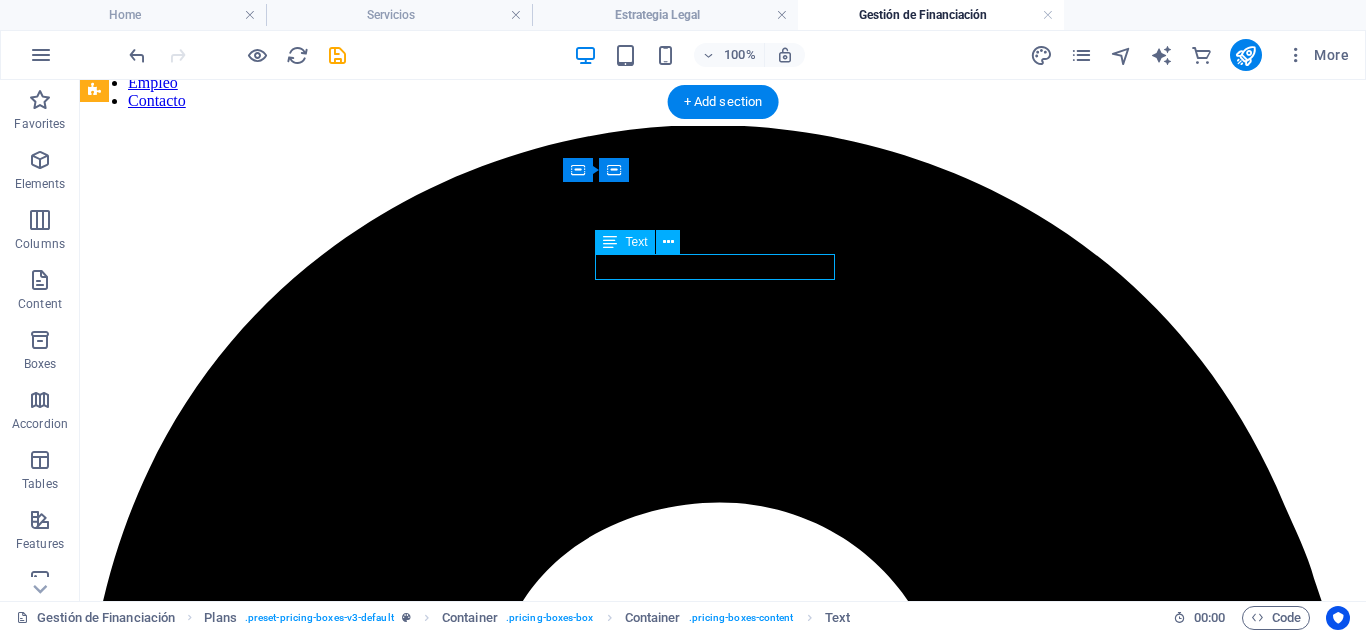 click on "Plan de Acción Legal" at bounding box center [723, 6109] 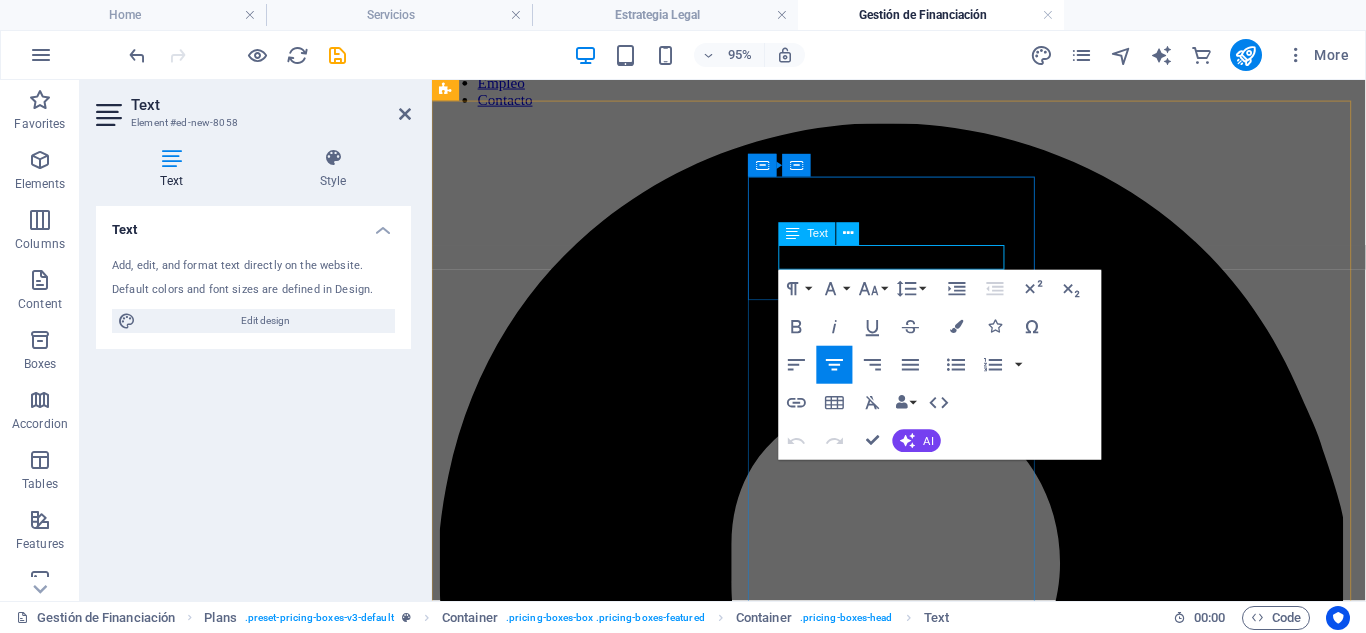 click on "Plan de Acción Legal" at bounding box center [923, 4786] 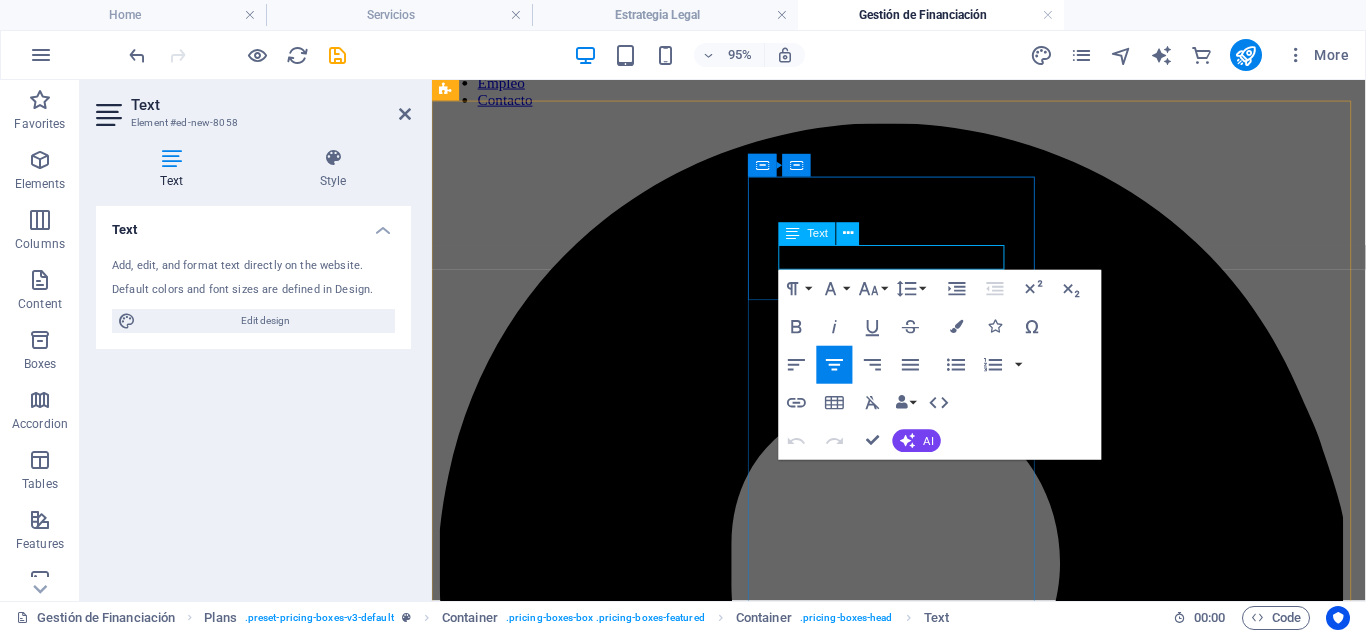 click on "Plan de Acción Legal" at bounding box center (923, 4786) 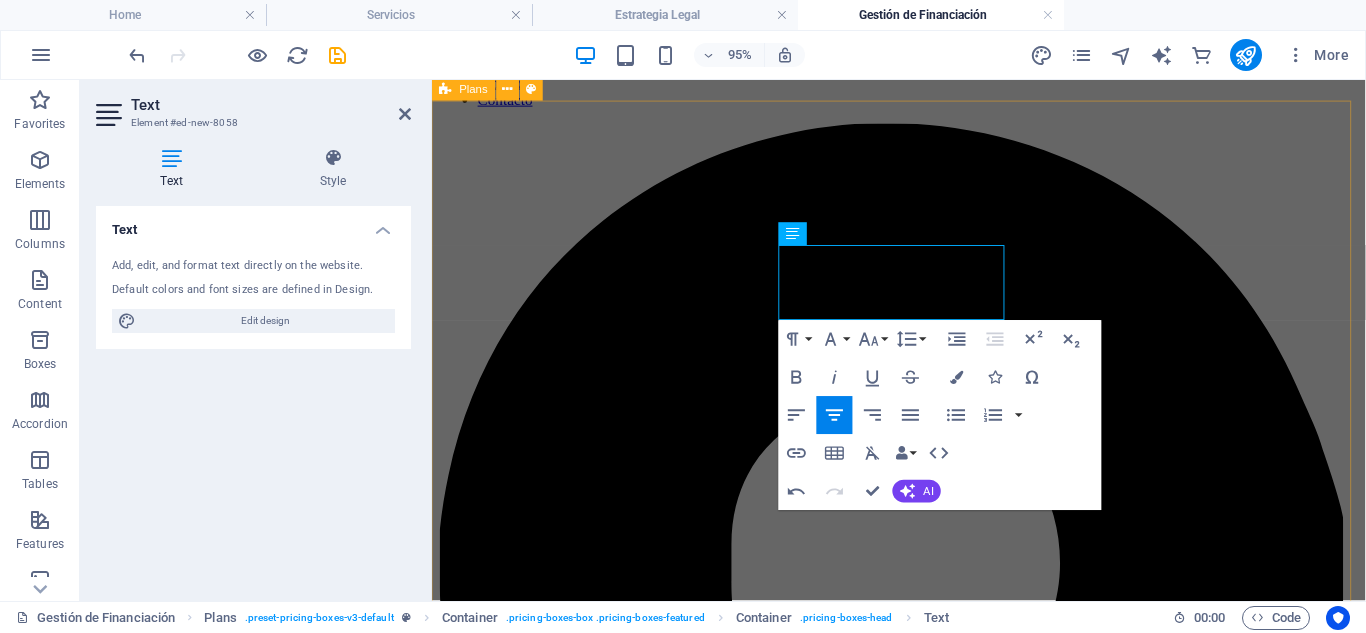 click on "Revisión de Contratos Financieros €1600 Para quienes desean firmar con seguridad jurídica. Detección de cláusulas abusivas o riesgosas Informe legal con recomendaciones específicas Análisis de contratos de préstamo, leasing o líneas de crédito Más información Estructuración de Financiación Empresarial €1500 Desarrollamos una hoja de ruta completa para resolver conflictos o impulsar operaciones. Estrategia legal preventiva o reactiva Planificación de actuaciones judiciales o extrajudiciales Análisis procesal, fiscal y contractual Más información Asesoría Estratégica Continua €2500 Para empresas o particulares que necesitan acompañamiento jurídico constante. Atención personalizada con abogado asignado Informes mensuales, alertas jurídicas y representación Revisión y supervisión de decisiones legales Más información" at bounding box center (923, 4505) 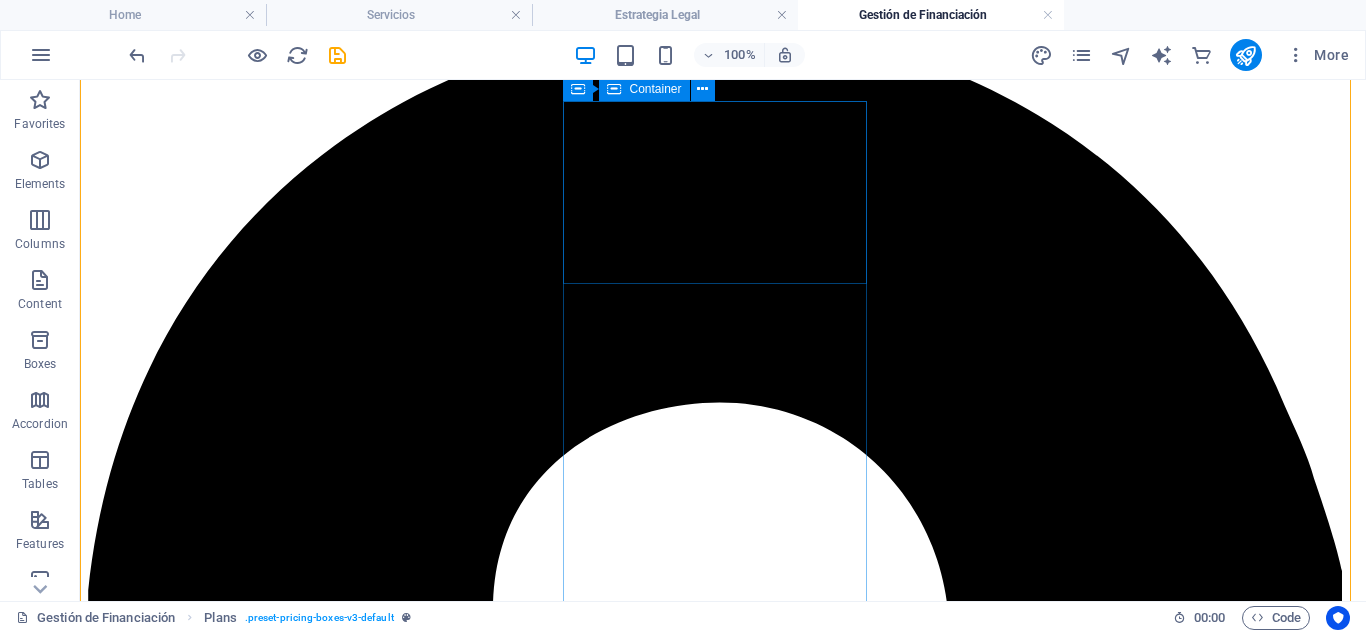 scroll, scrollTop: 254, scrollLeft: 0, axis: vertical 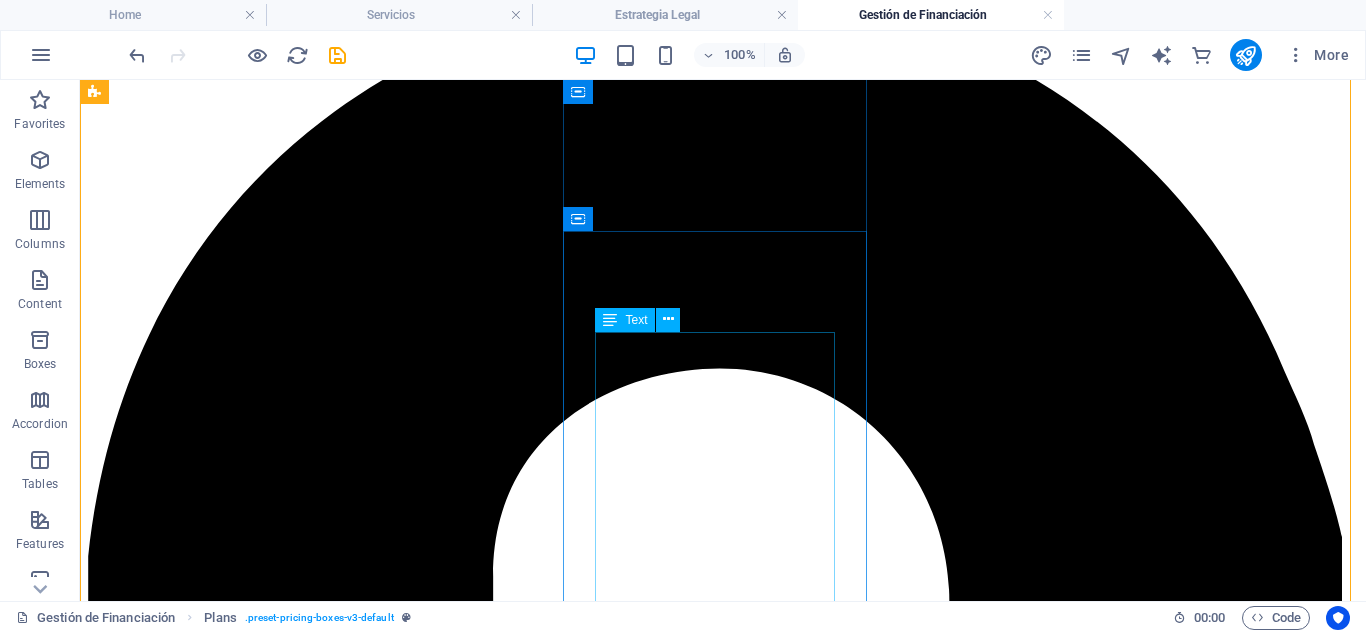 click on "Desarrollamos una hoja de ruta completa para resolver conflictos o impulsar operaciones. Estrategia legal preventiva o reactiva Planificación de actuaciones judiciales o extrajudiciales Análisis procesal, fiscal y contractual" at bounding box center [723, 6176] 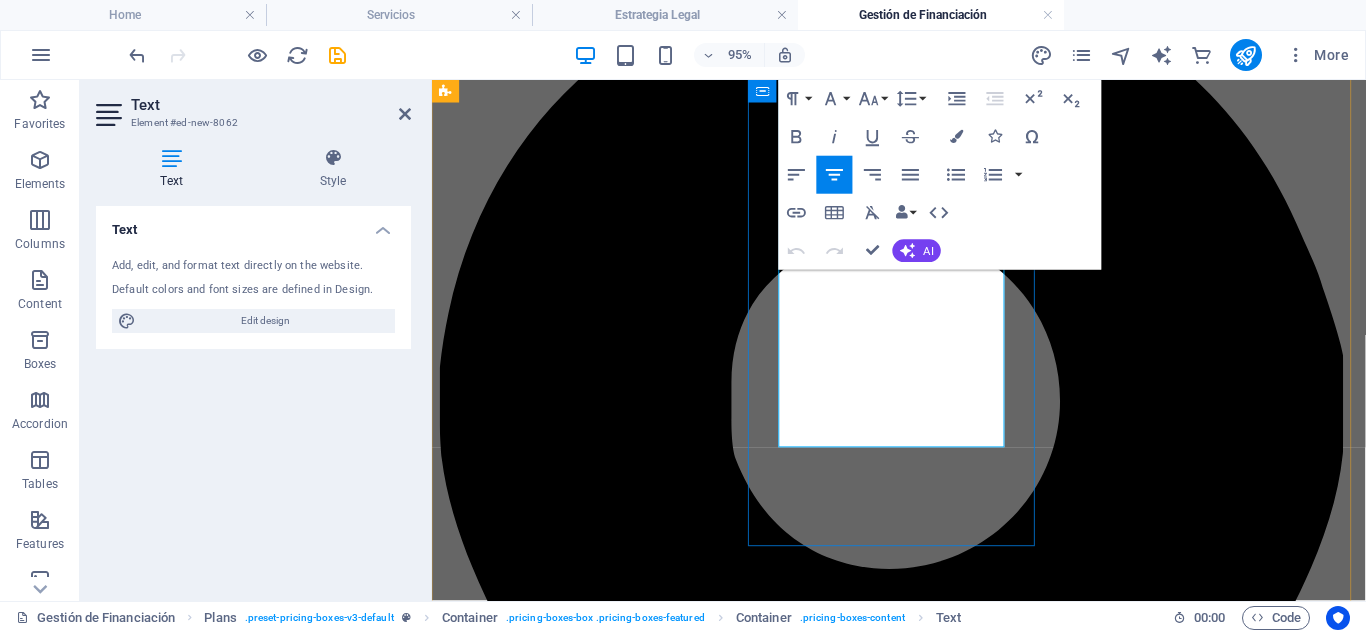 scroll, scrollTop: 520, scrollLeft: 0, axis: vertical 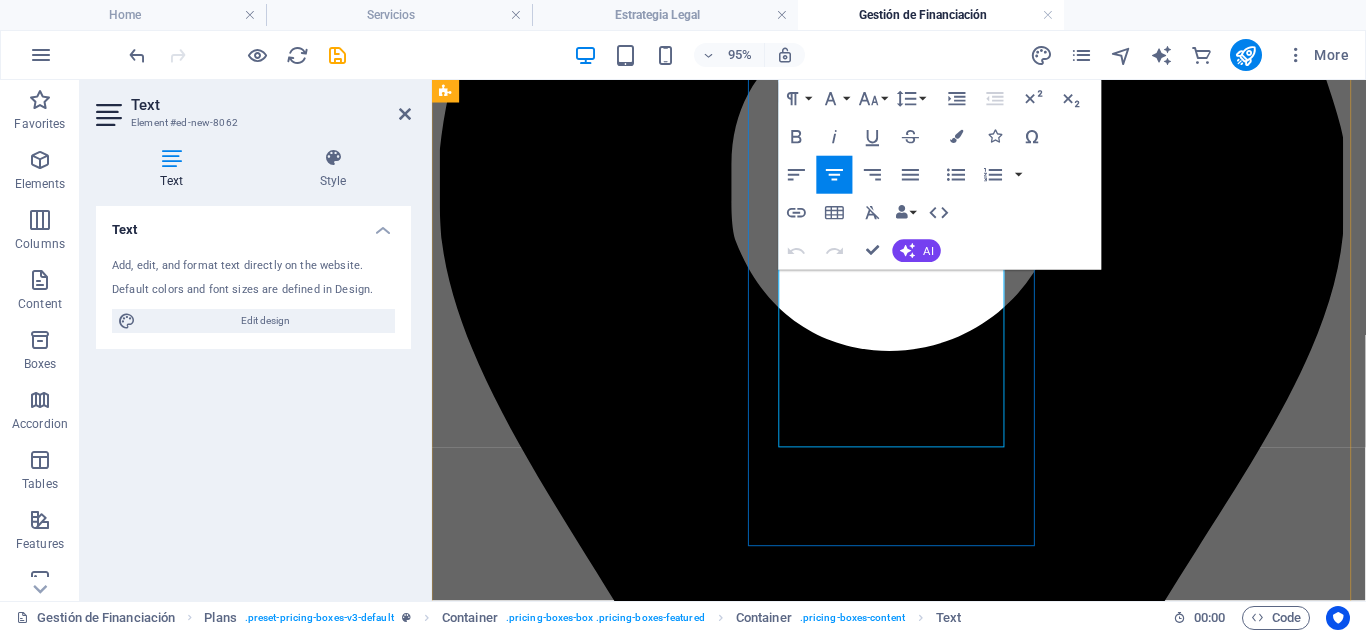 drag, startPoint x: 807, startPoint y: 339, endPoint x: 1008, endPoint y: 454, distance: 231.57288 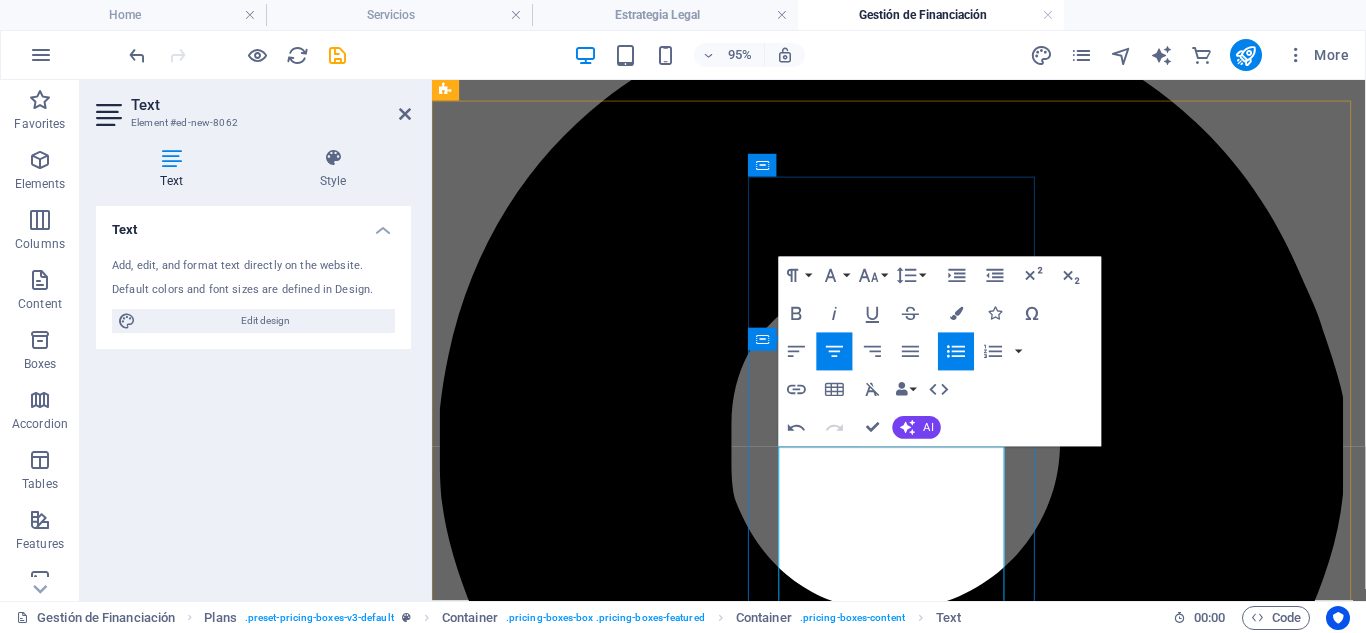 scroll, scrollTop: 254, scrollLeft: 0, axis: vertical 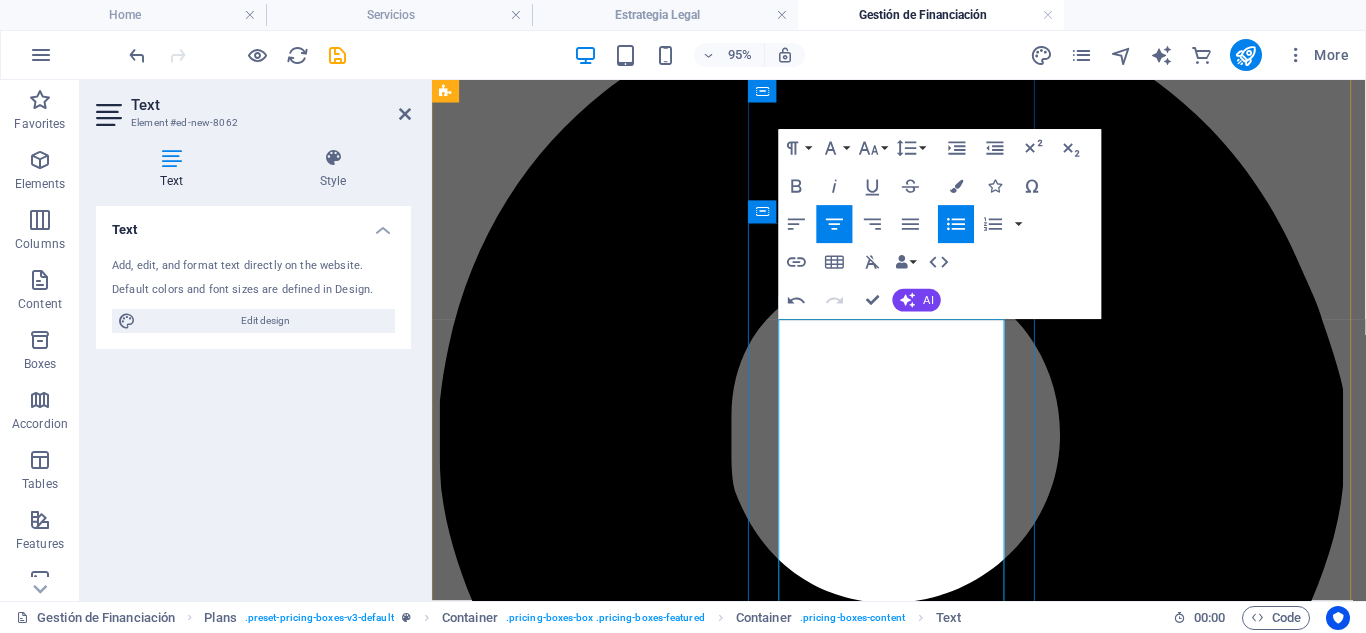 drag, startPoint x: 837, startPoint y: 455, endPoint x: 1019, endPoint y: 511, distance: 190.4206 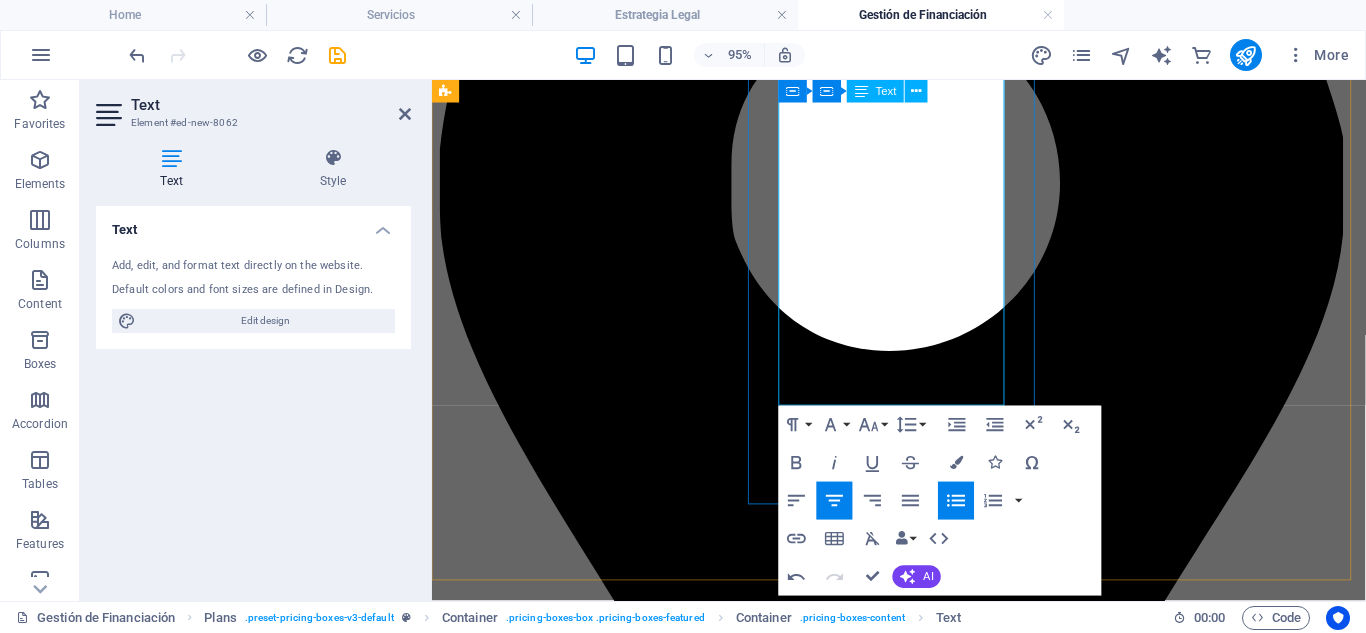 click at bounding box center [943, 4638] 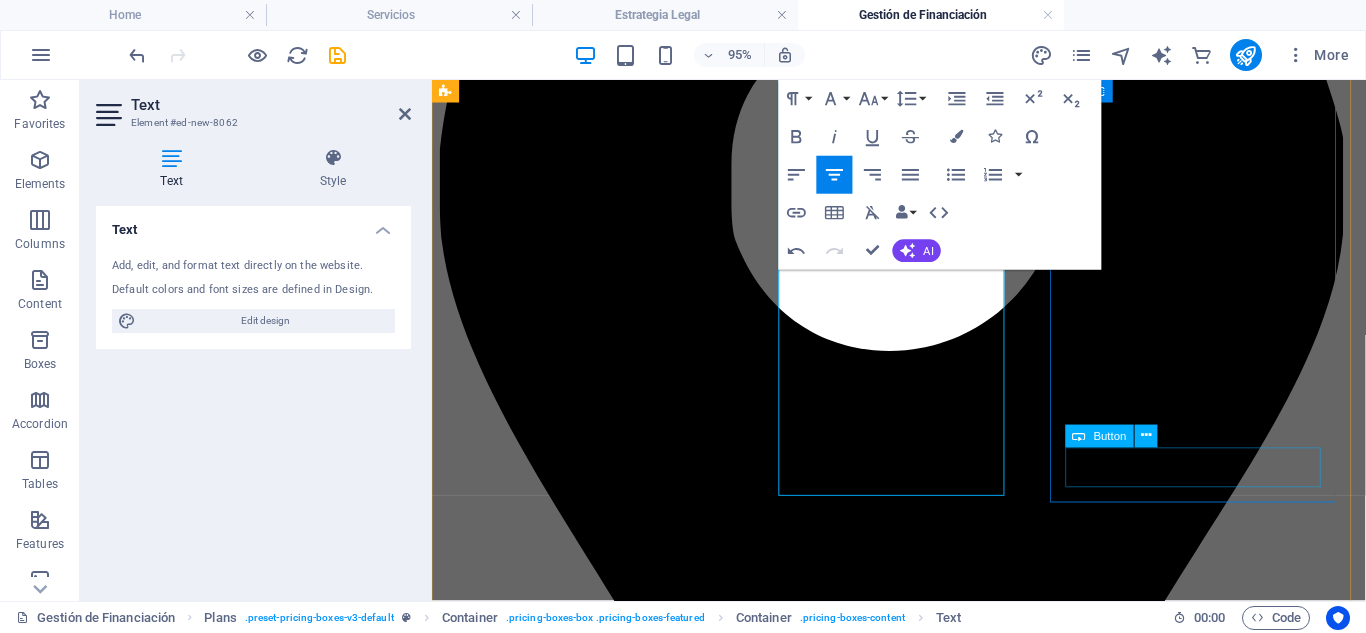 click on "Más información" at bounding box center [923, 6015] 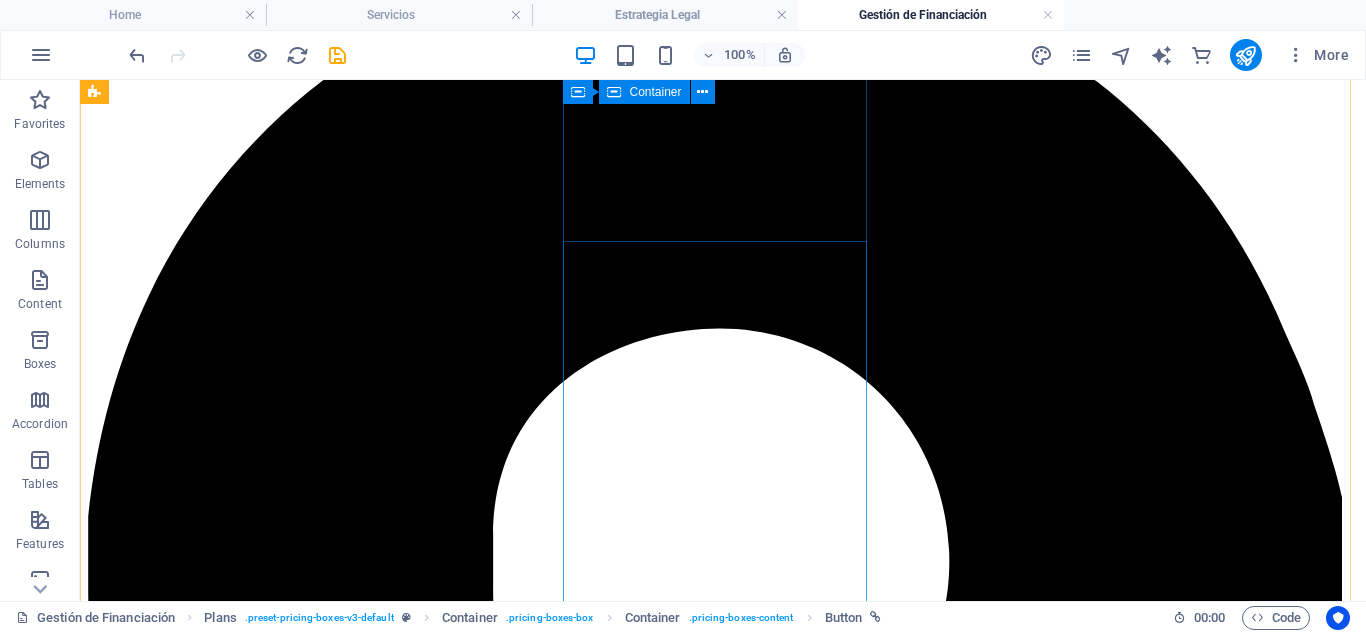 scroll, scrollTop: 240, scrollLeft: 0, axis: vertical 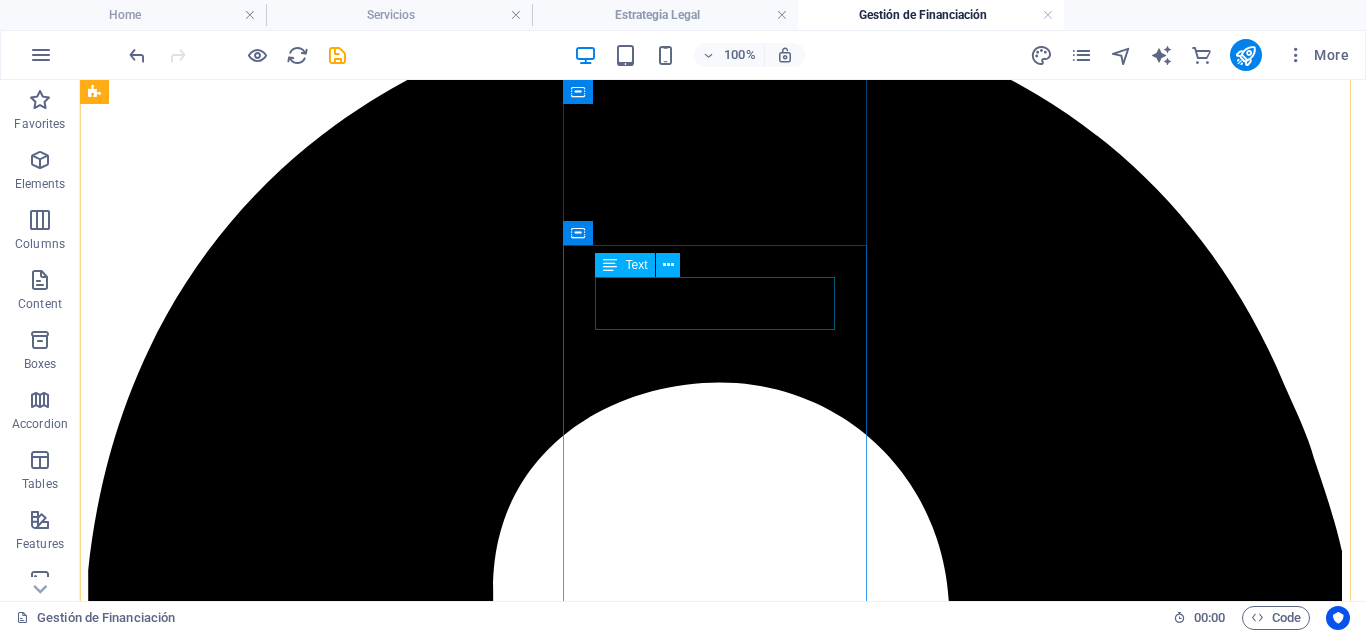 click on "€1500" at bounding box center (723, 6039) 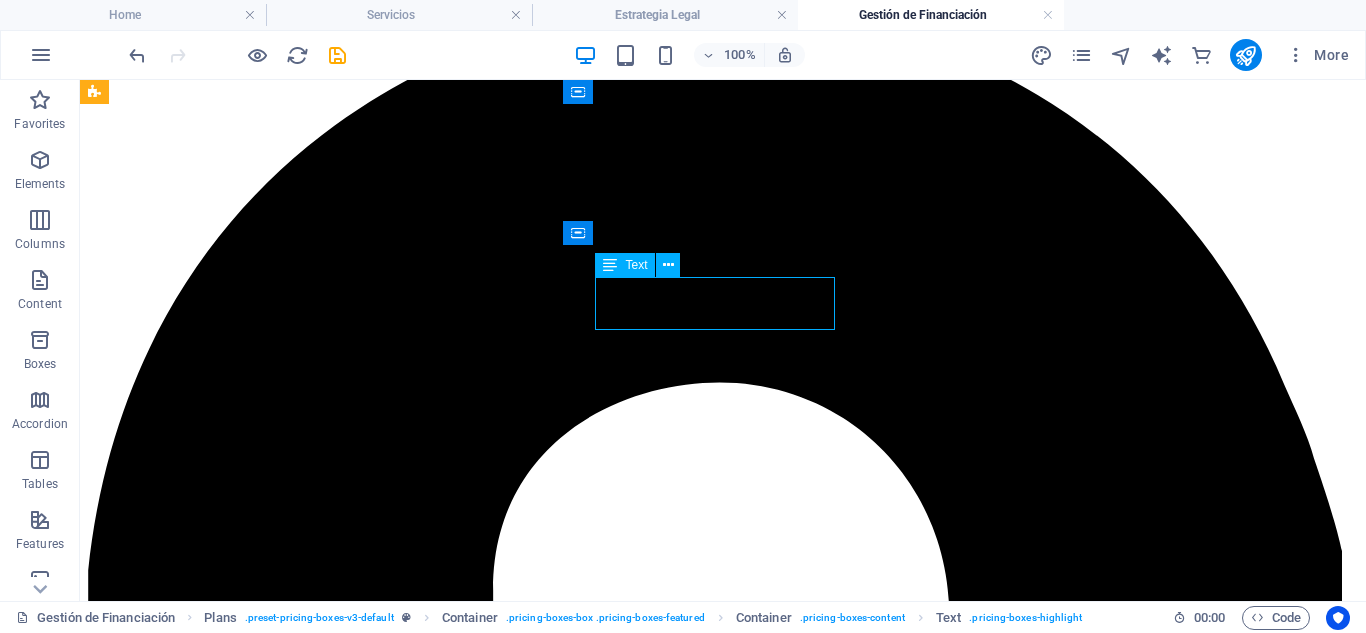 click on "€1500" at bounding box center (723, 6039) 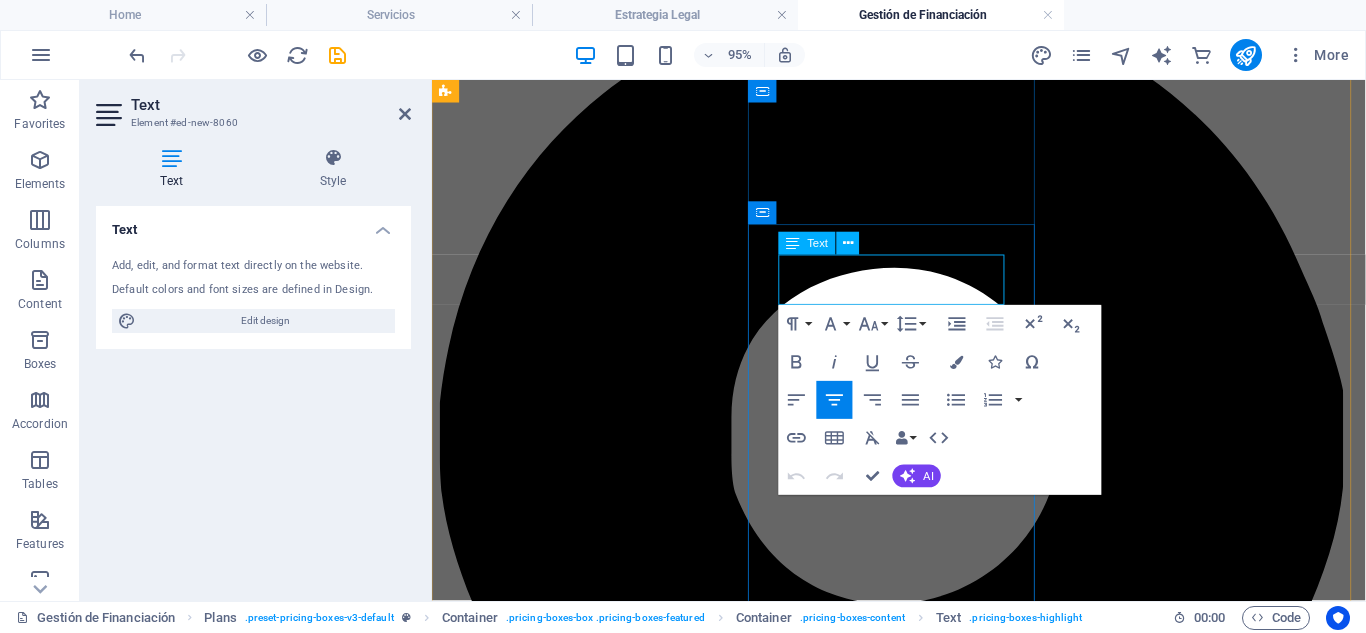 click on "€1500" at bounding box center (923, 4703) 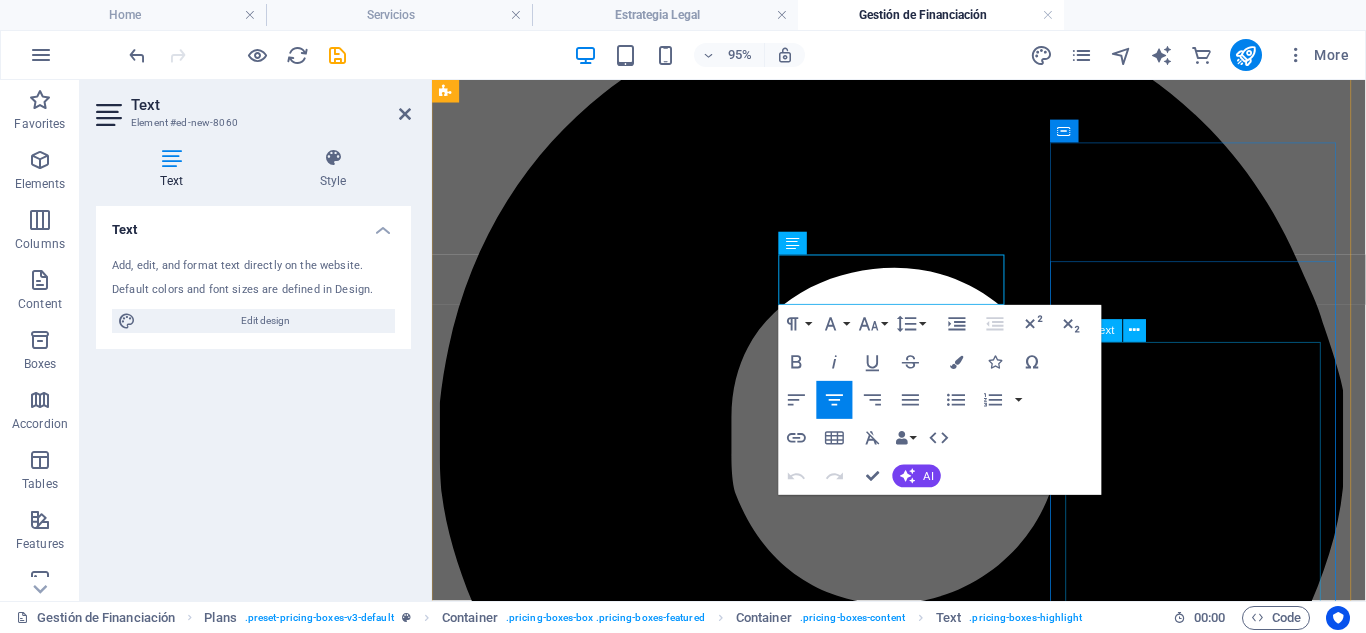 click on "Para empresas o particulares que necesitan acompañamiento jurídico constante. Atención personalizada con abogado asignado Informes mensuales, alertas jurídicas y representación Revisión y supervisión de decisiones legales" at bounding box center [923, 6133] 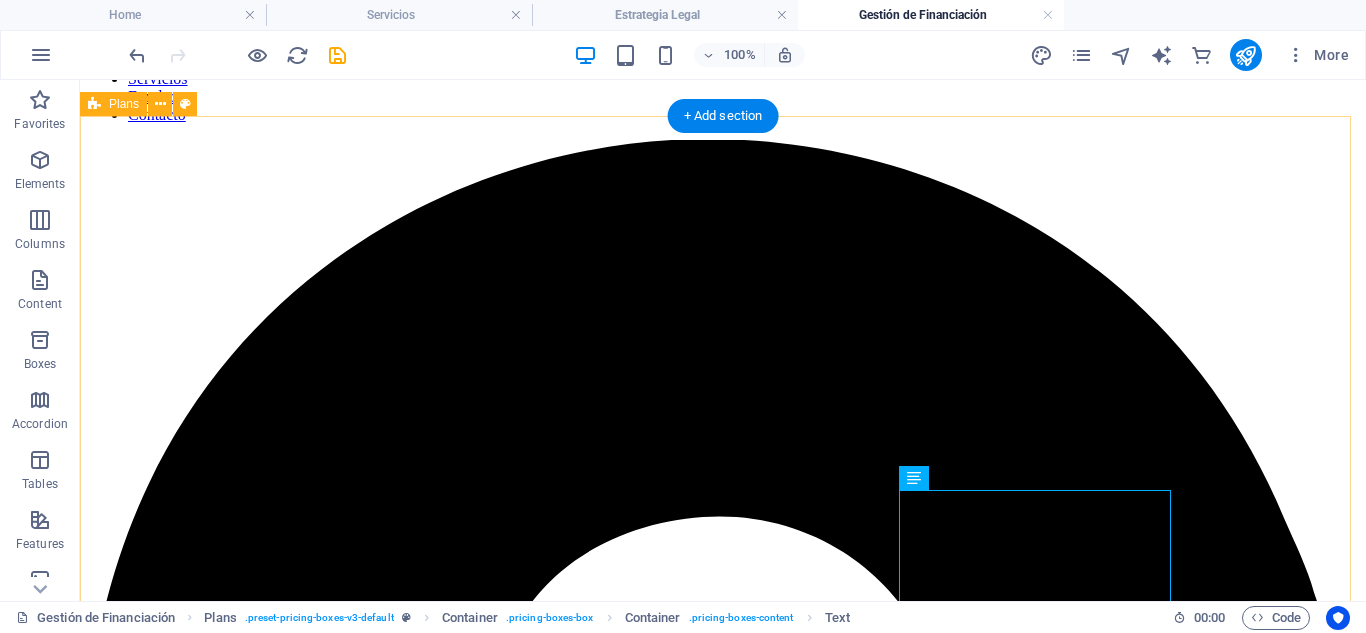 scroll, scrollTop: 240, scrollLeft: 0, axis: vertical 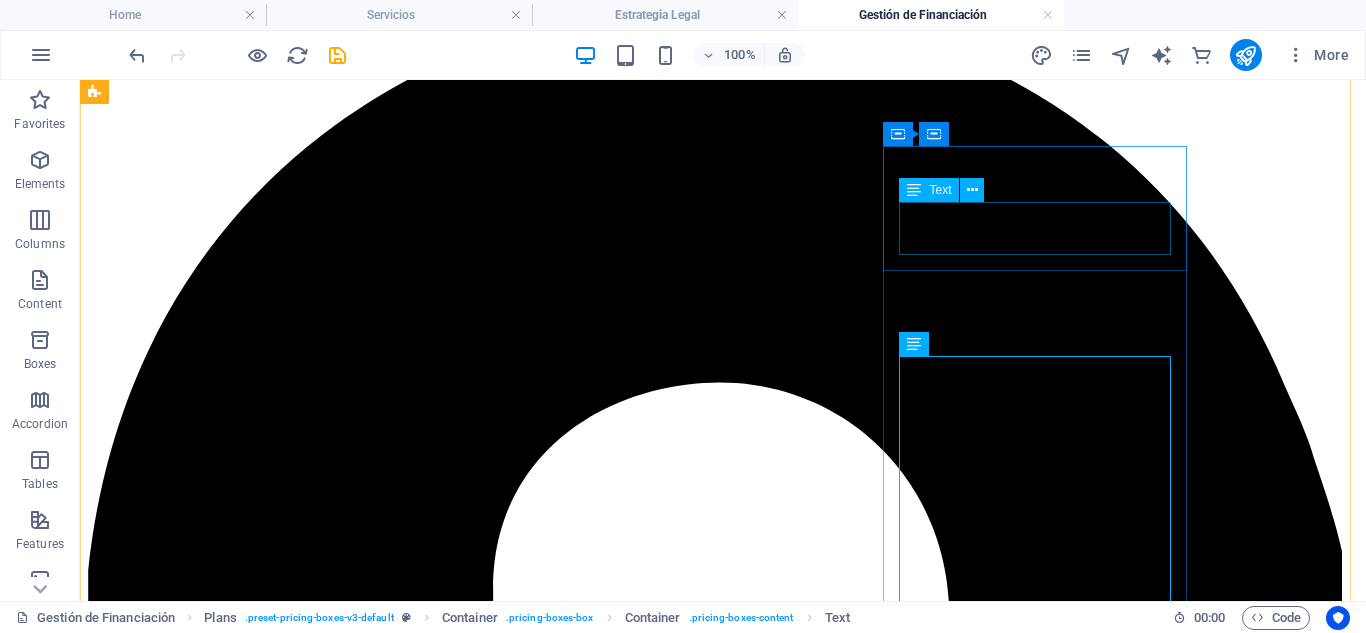 click on "Asesoría Estratégica Continua" at bounding box center (723, 7559) 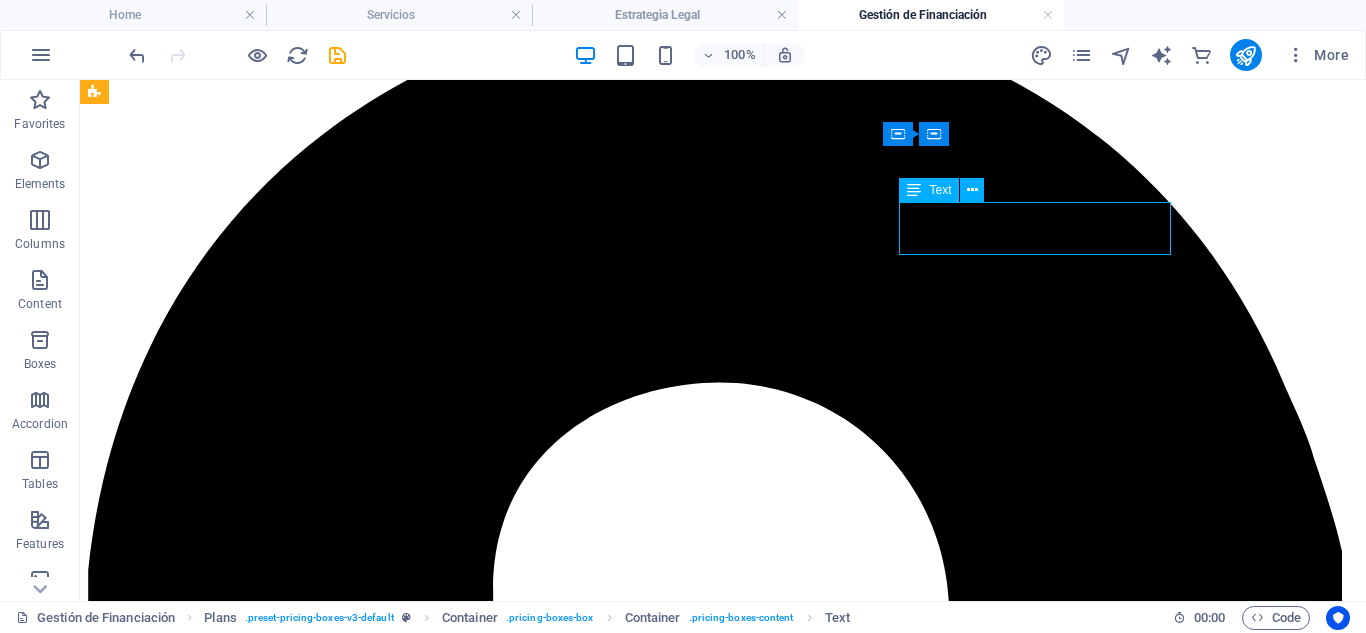 click on "Asesoría Estratégica Continua" at bounding box center (723, 7559) 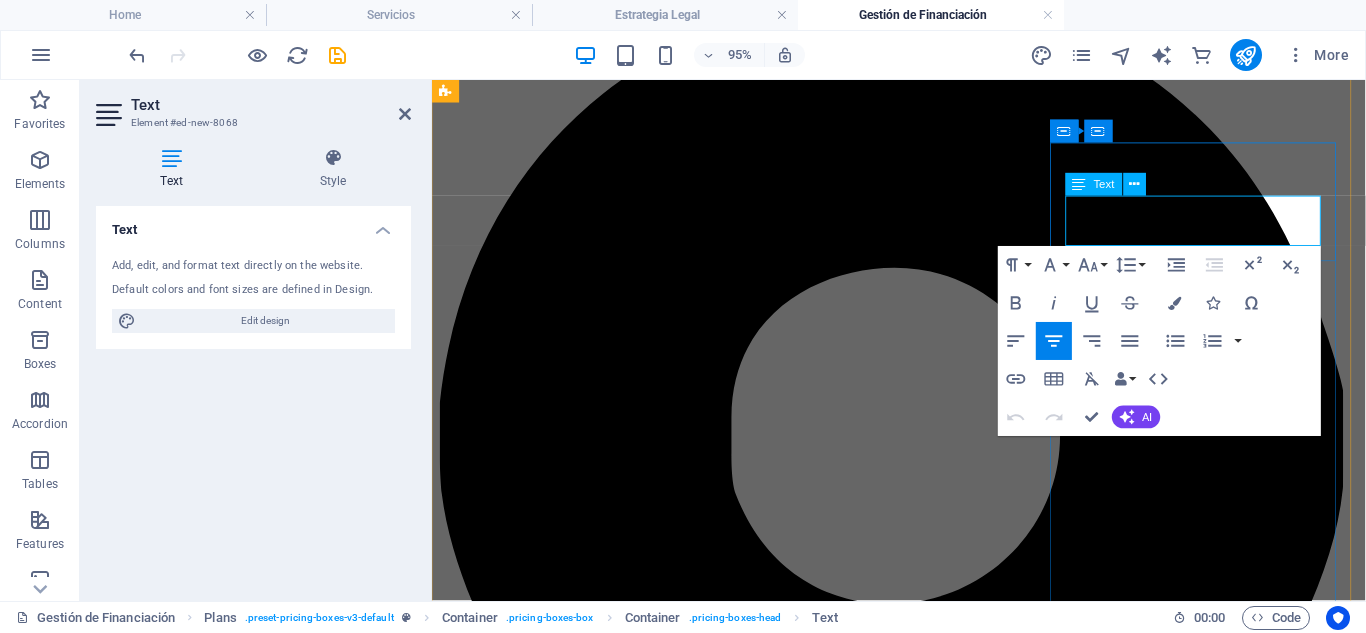 click on "Asesoría Estratégica Continua" at bounding box center [923, 5932] 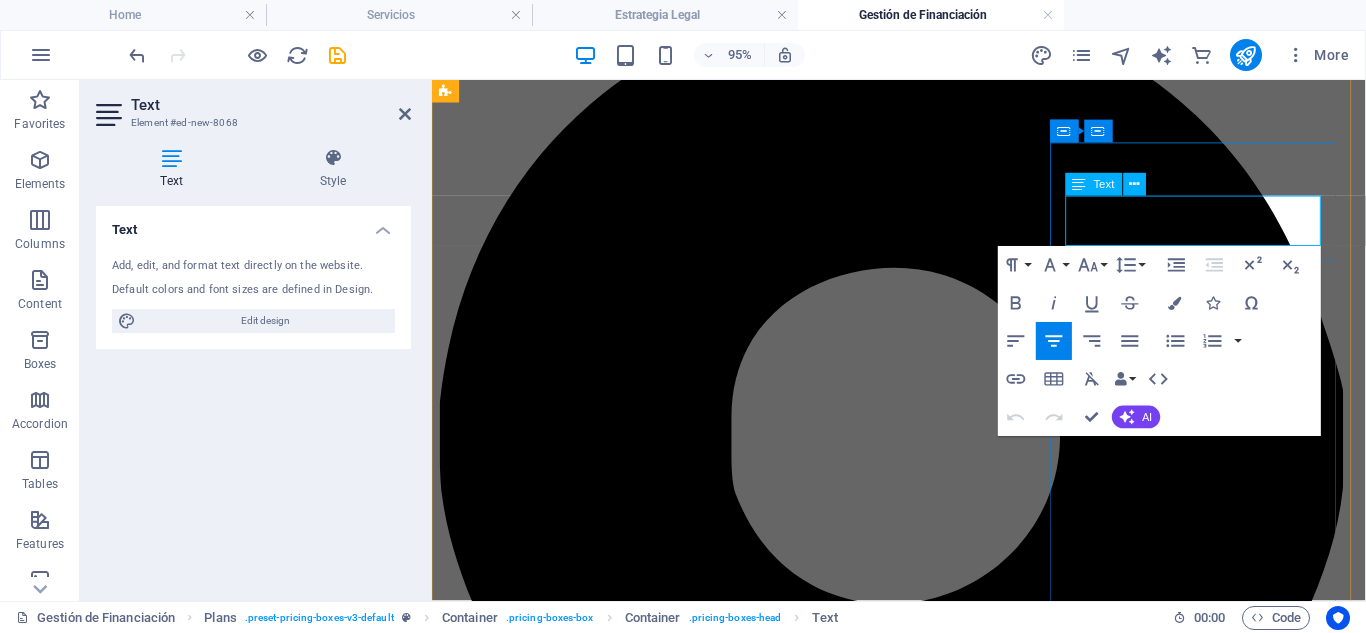 click on "Asesoría Estratégica Continua" at bounding box center (923, 5932) 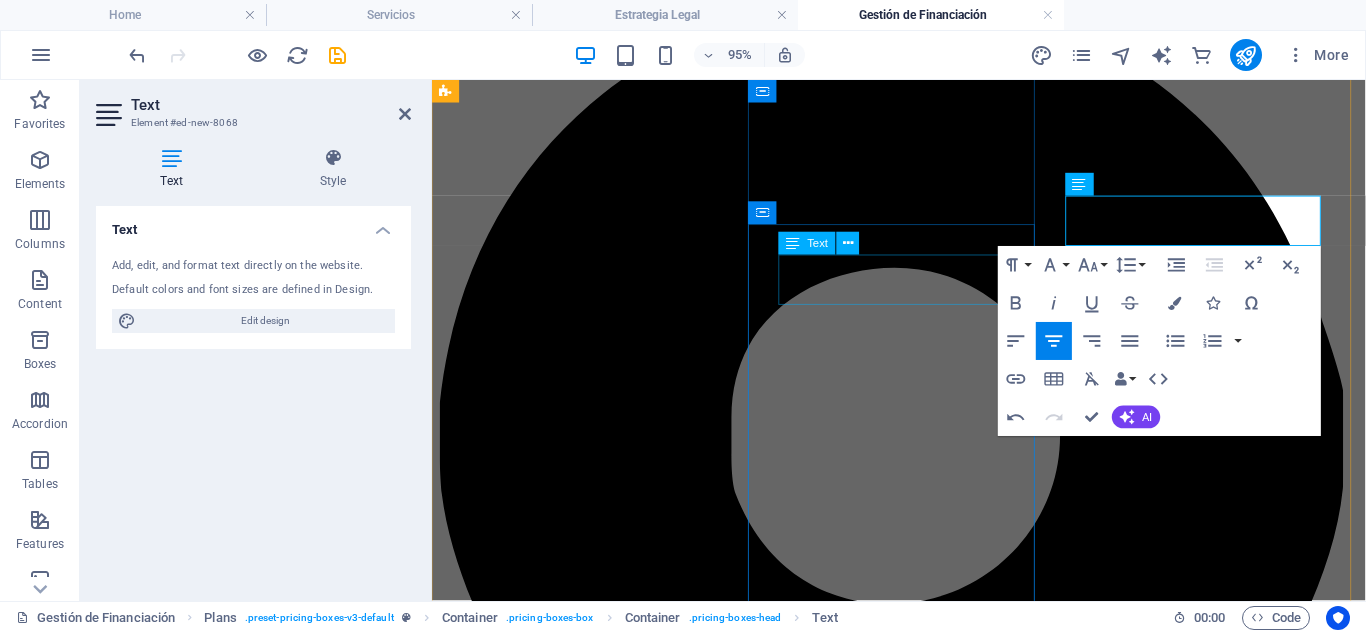 click on "€2500" at bounding box center [923, 4703] 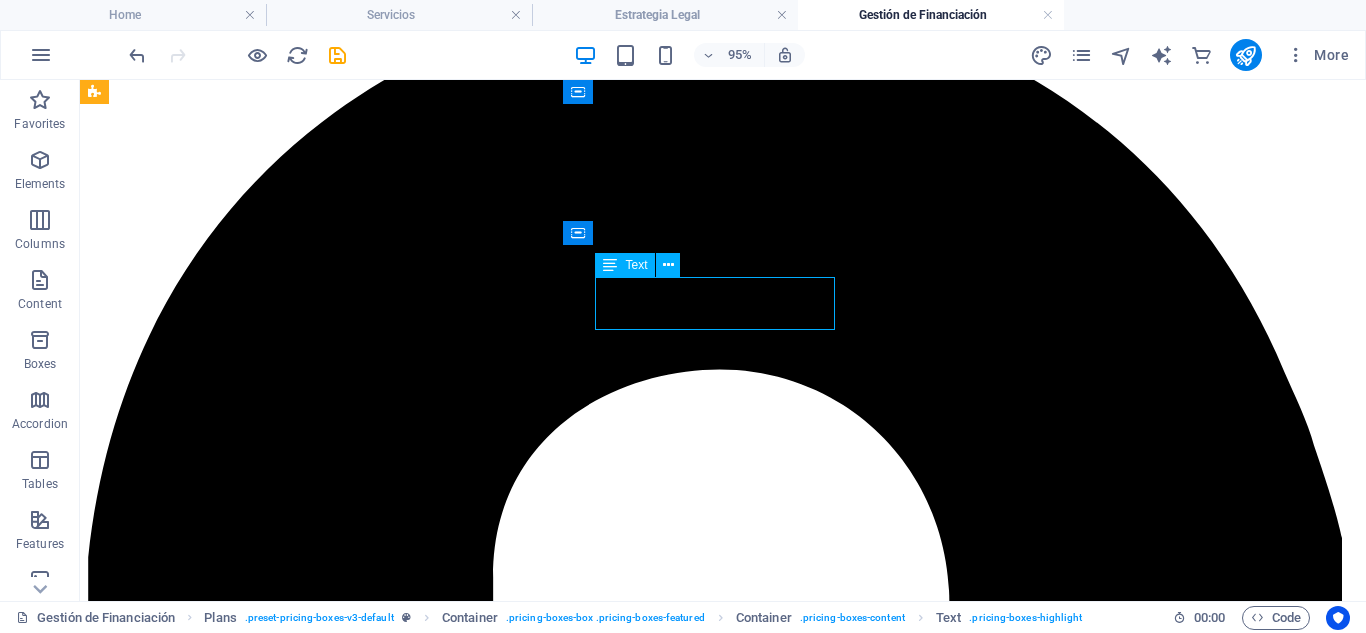 scroll, scrollTop: 240, scrollLeft: 0, axis: vertical 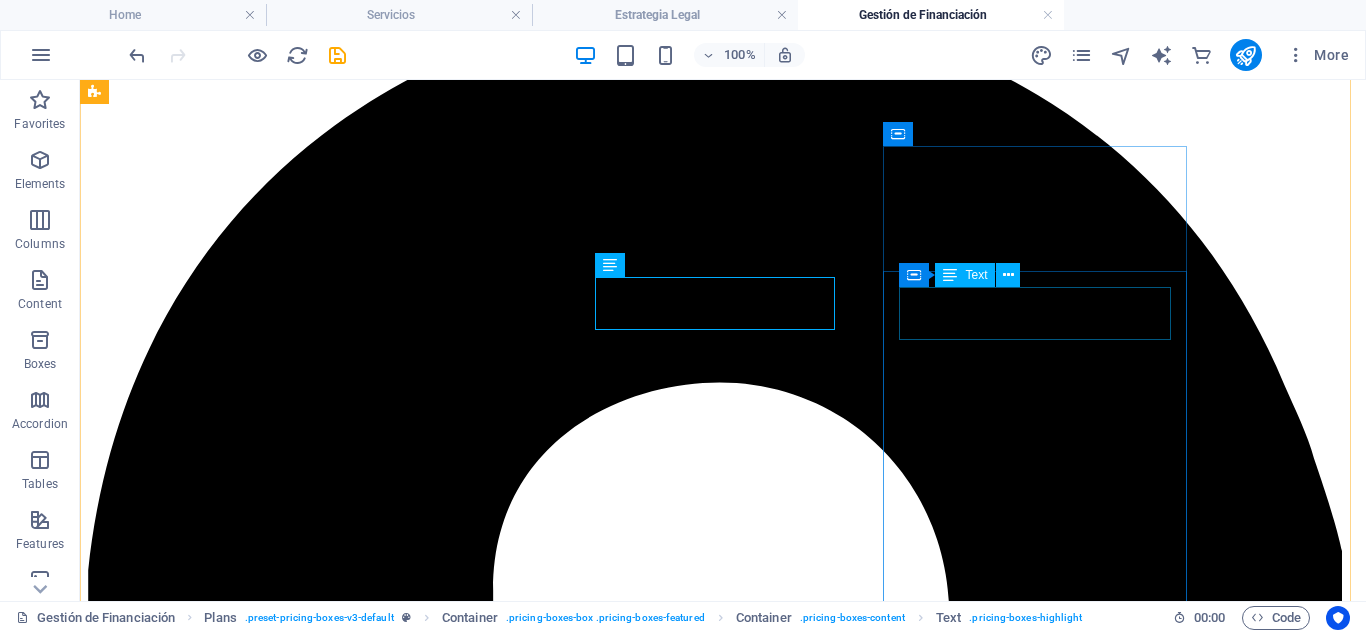 click on "€2500" at bounding box center [723, 7609] 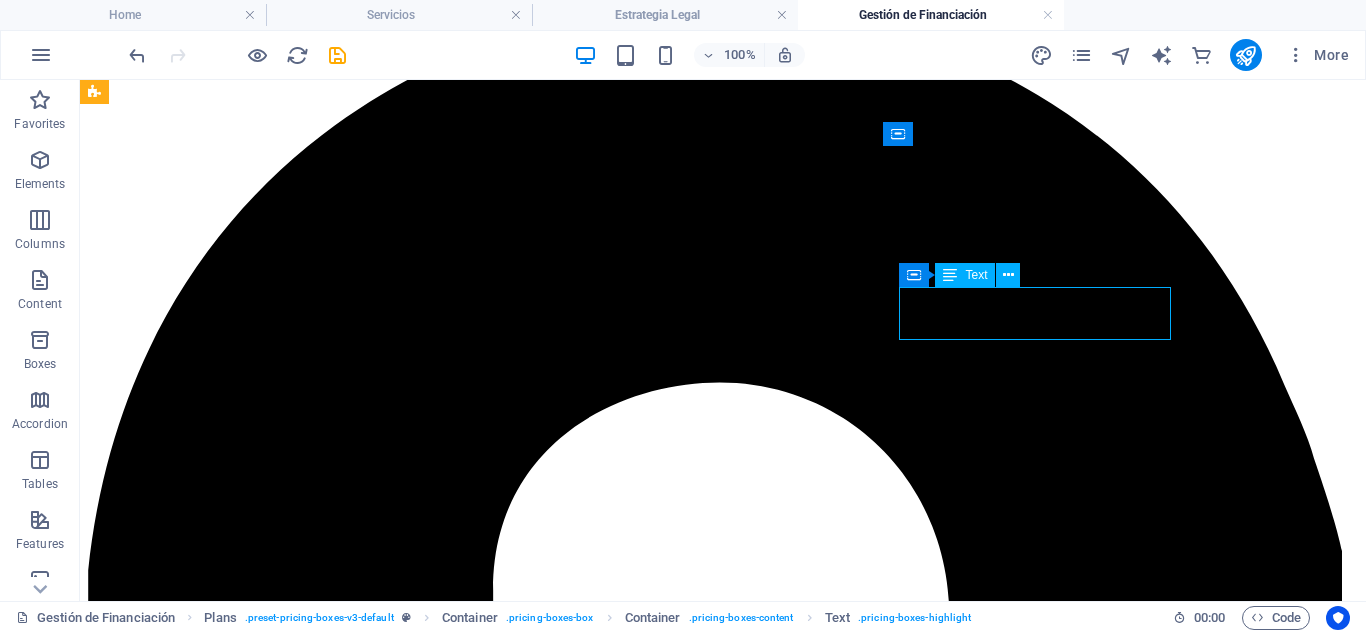 click on "€2500" at bounding box center (723, 7609) 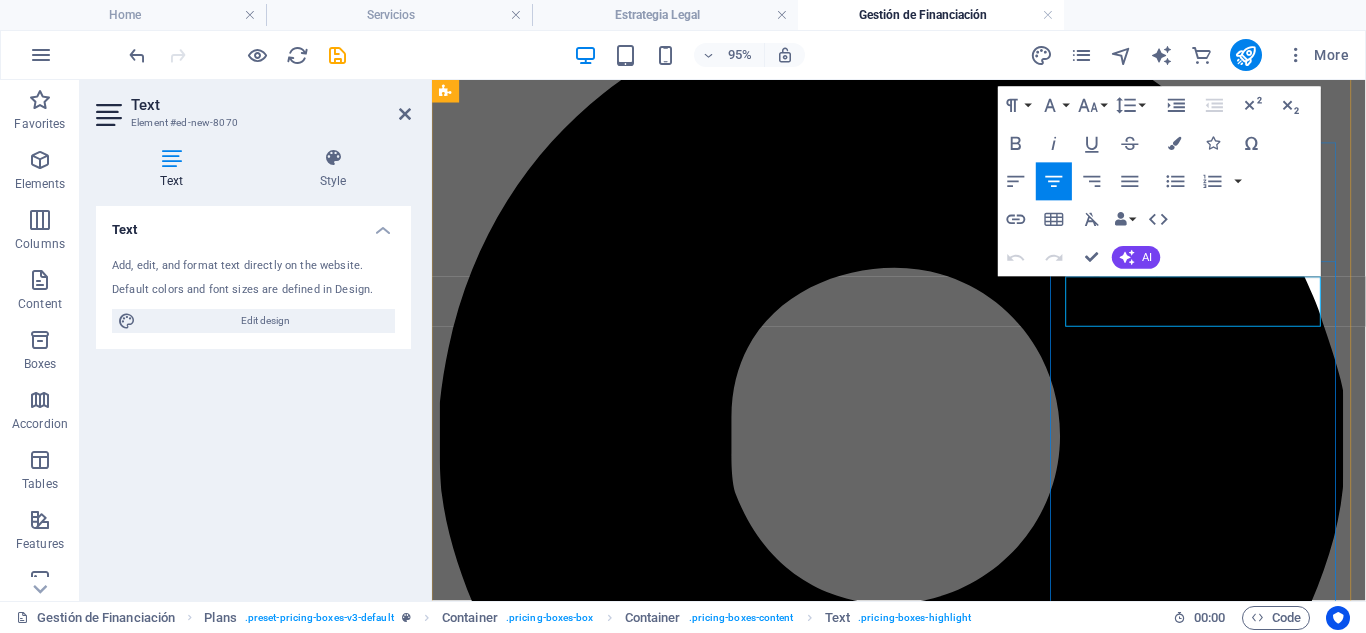 drag, startPoint x: 1214, startPoint y: 309, endPoint x: 1280, endPoint y: 309, distance: 66 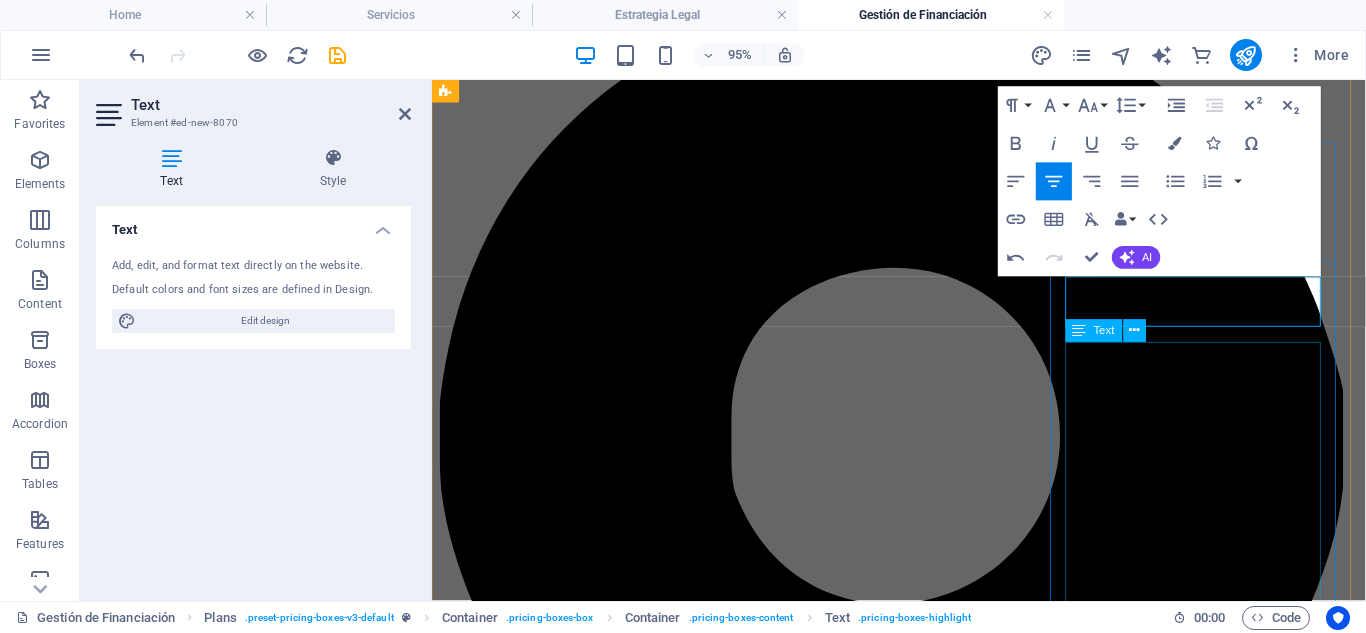 click on "Para empresas o particulares que necesitan acompañamiento jurídico constante. Atención personalizada con abogado asignado Informes mensuales, alertas jurídicas y representación Revisión y supervisión de decisiones legales" at bounding box center [923, 6133] 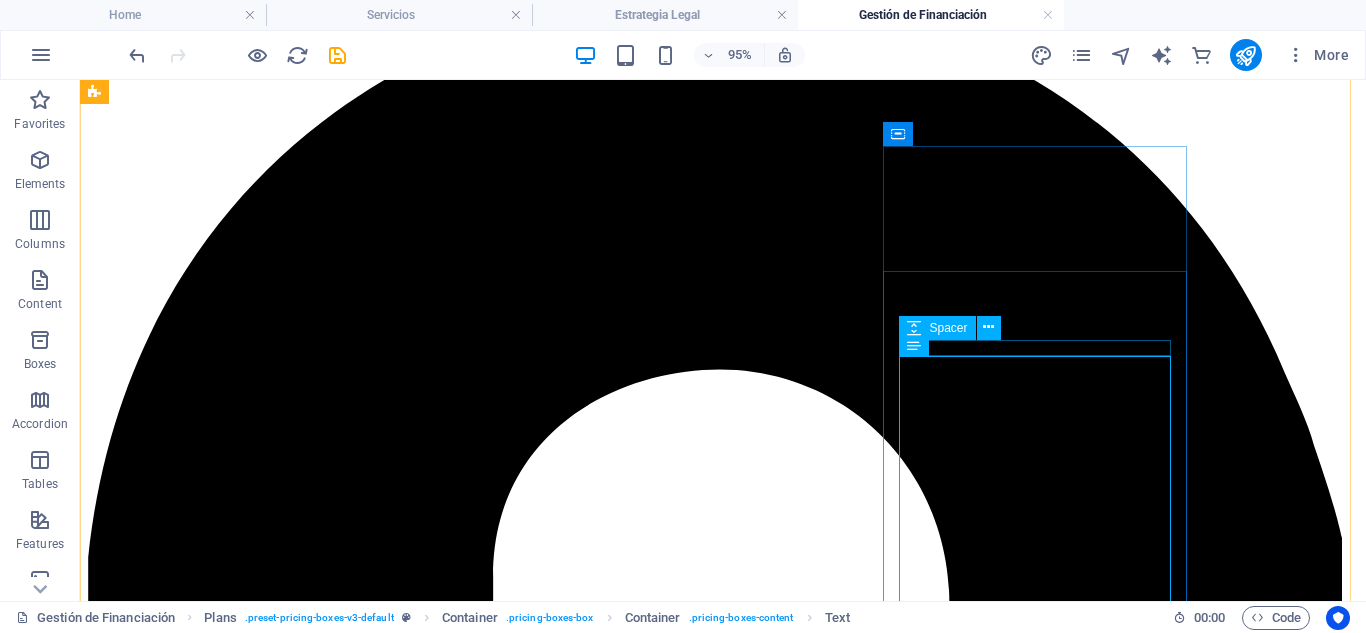 scroll, scrollTop: 240, scrollLeft: 0, axis: vertical 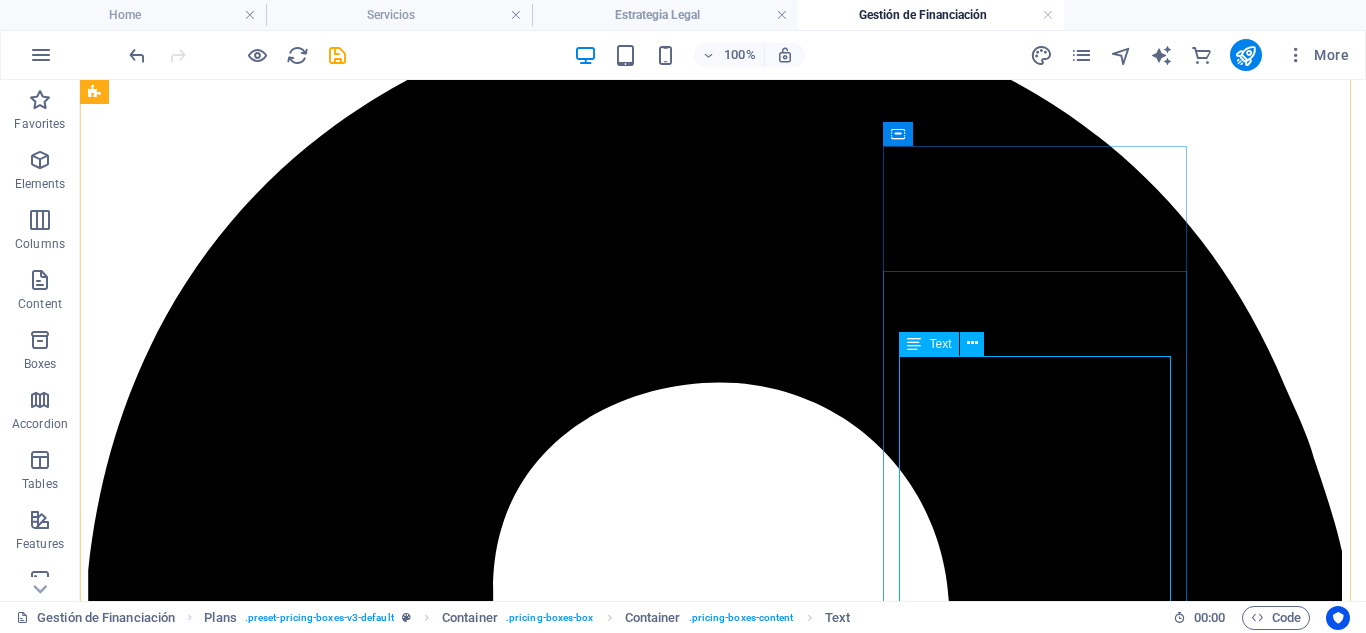 click on "Para empresas o particulares que necesitan acompañamiento jurídico constante. Atención personalizada con abogado asignado Informes mensuales, alertas jurídicas y representación Revisión y supervisión de decisiones legales" at bounding box center [723, 7760] 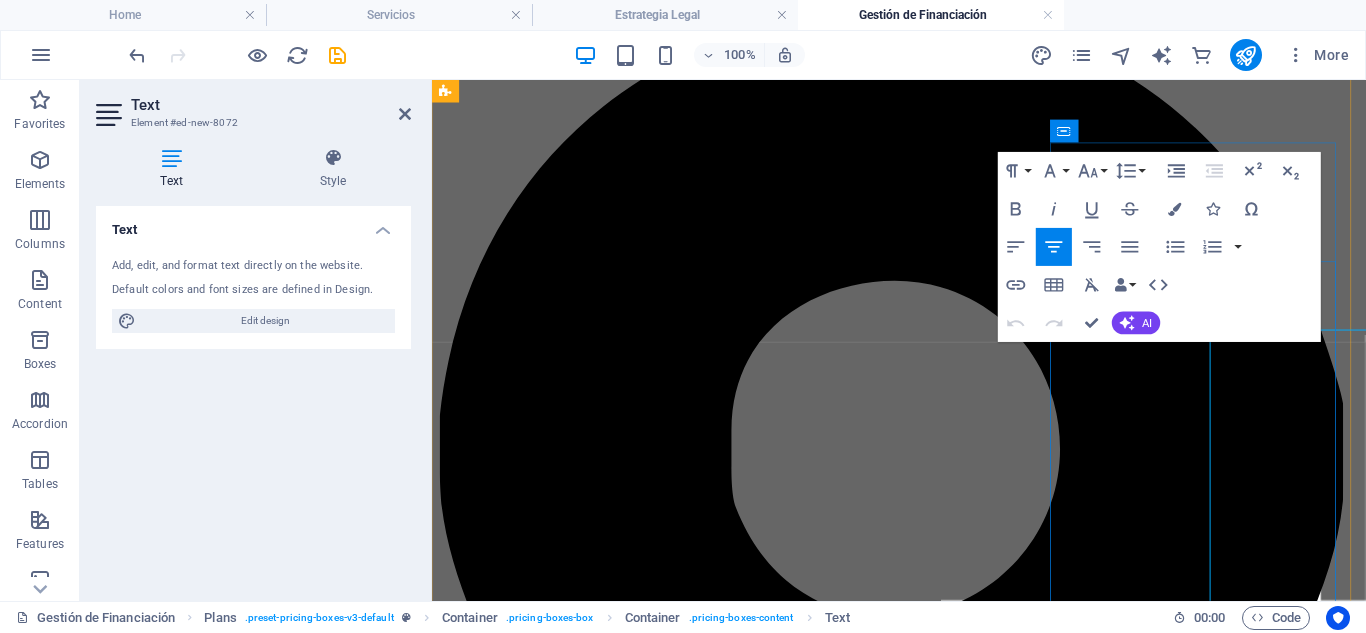 scroll, scrollTop: 253, scrollLeft: 0, axis: vertical 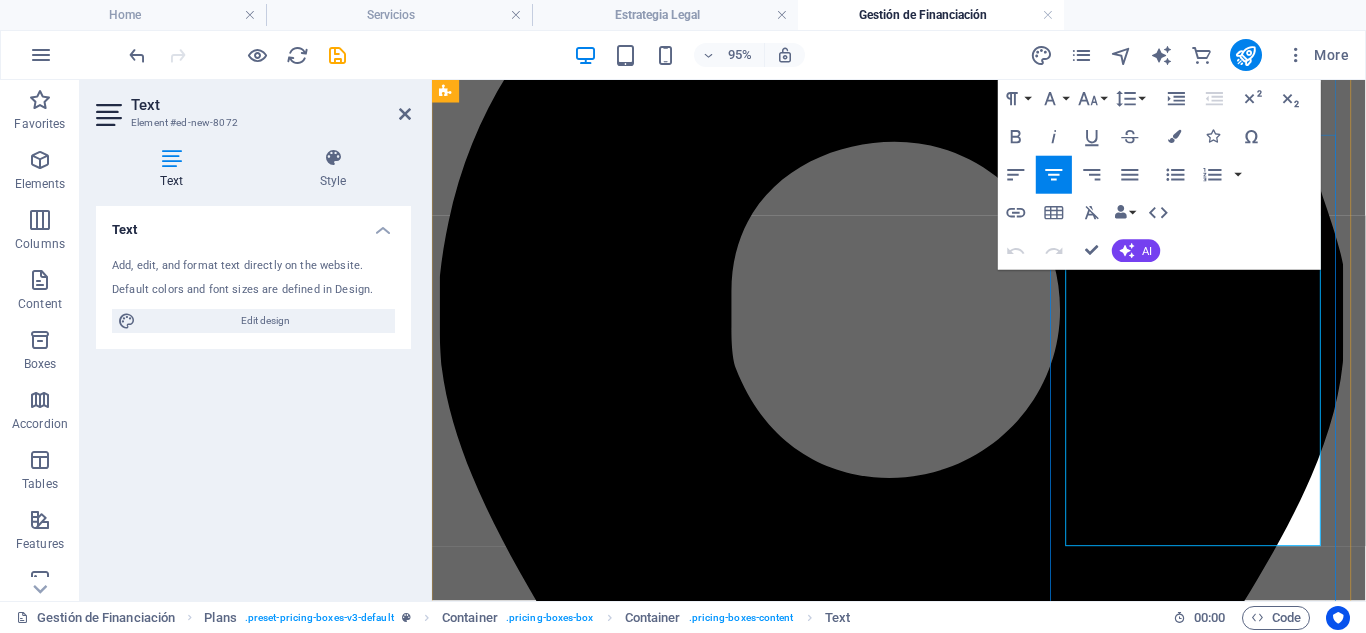 drag, startPoint x: 1103, startPoint y: 367, endPoint x: 1321, endPoint y: 548, distance: 283.34607 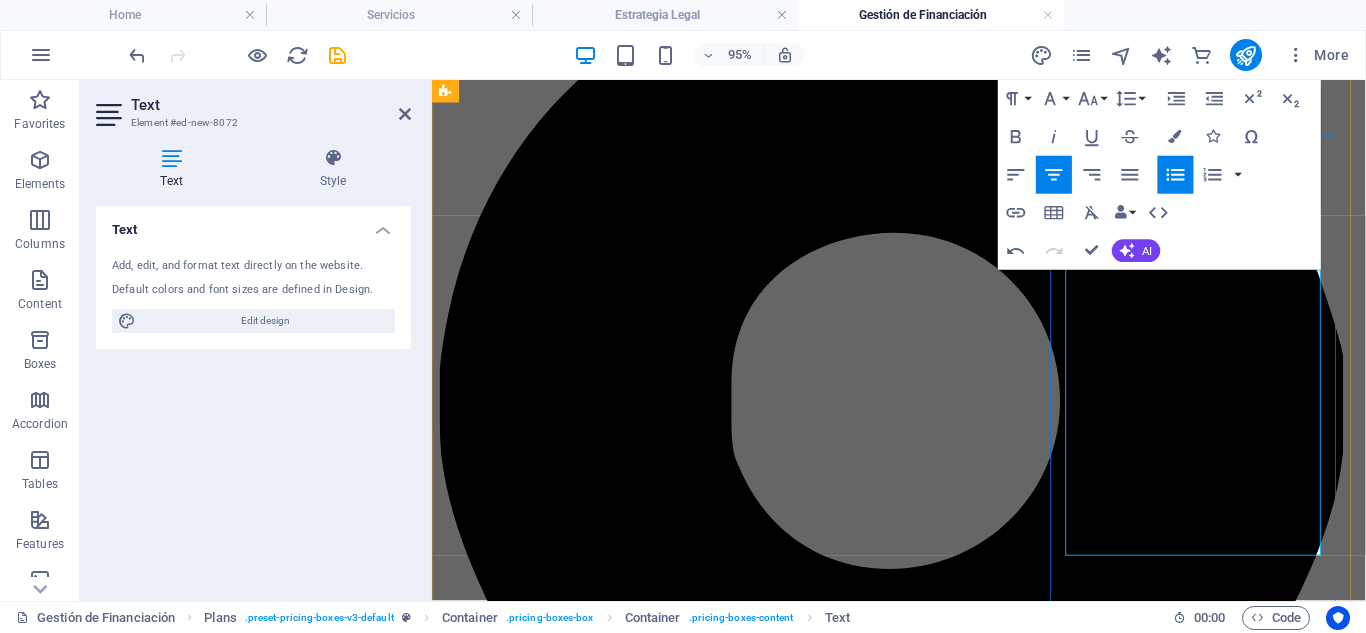 scroll, scrollTop: 248, scrollLeft: 0, axis: vertical 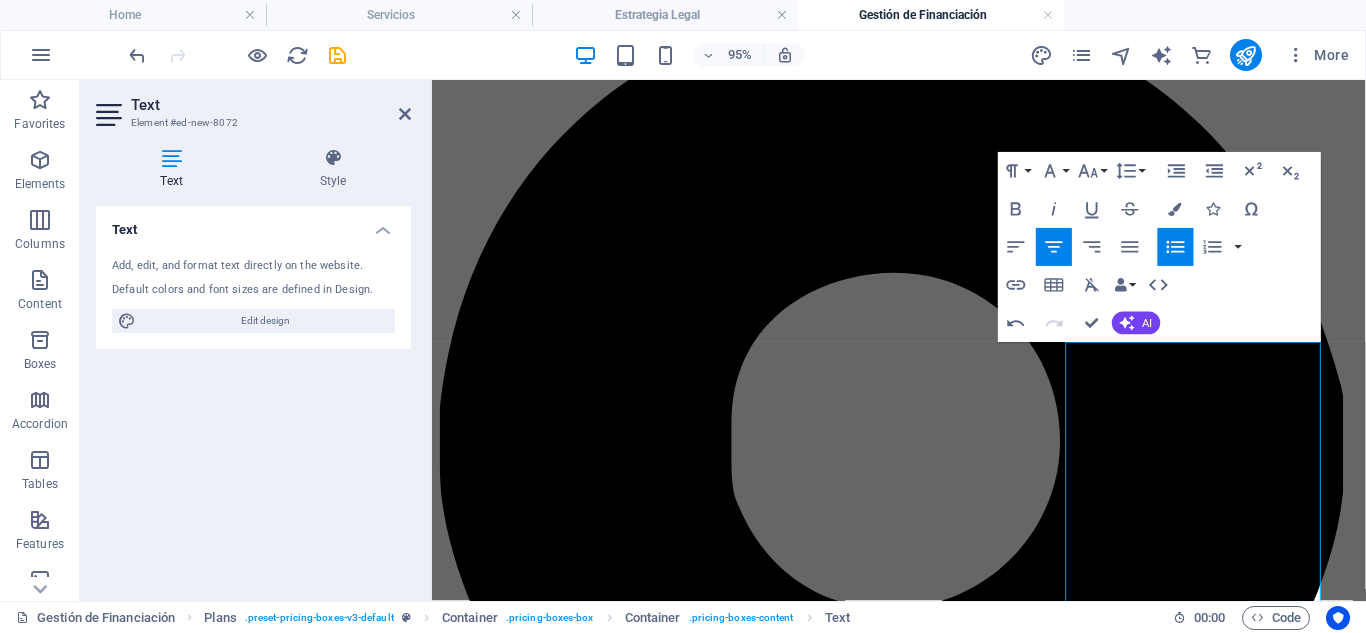drag, startPoint x: 1121, startPoint y: 453, endPoint x: 1402, endPoint y: 496, distance: 284.271 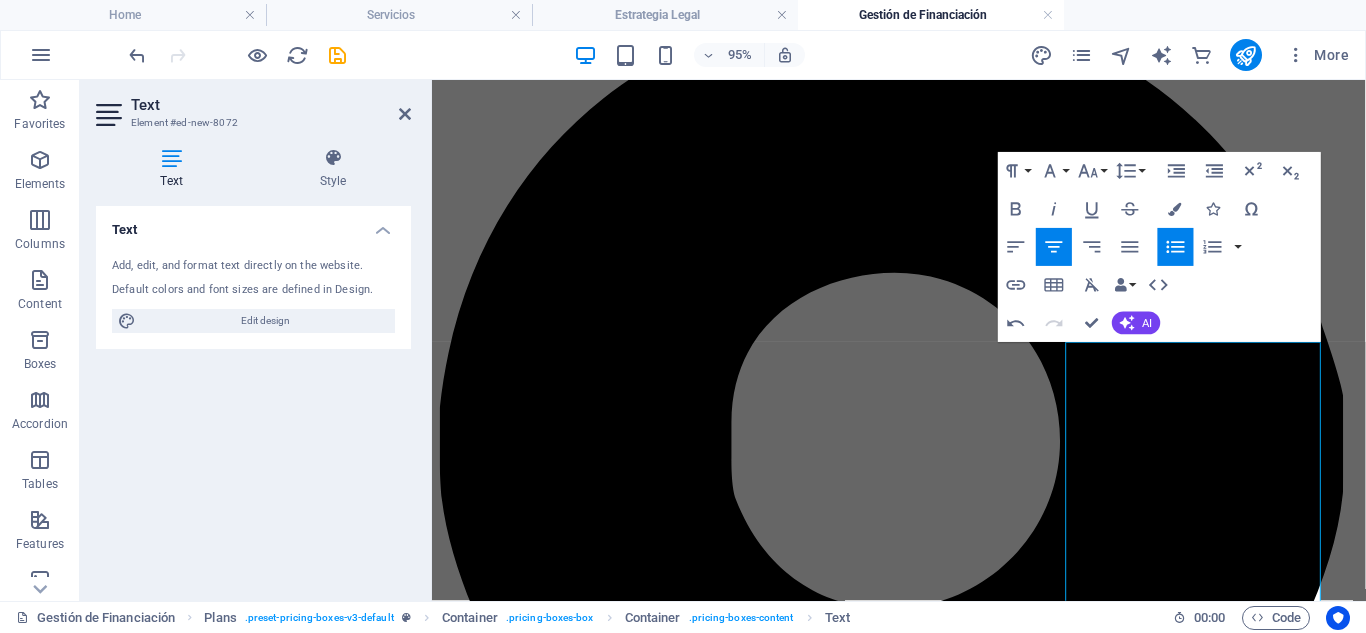 click on "Skip to main content
Inicio Sobre Nosotros Nuestro Equipo Servicios Empleo Contacto Planes de Gestión de Financiación Revisión de Contratos Financieros €1600 Para quienes desean firmar con seguridad jurídica. Detección de cláusulas abusivas o riesgosas Informe legal con recomendaciones específicas Análisis de contratos de préstamo, leasing o líneas de crédito Más información Estructuración de Financiación Empresarial €2500 Diseñado para empresas que buscan acceder a financiación sólida y bien gestionada. Estructuración de garantías, avales y pactos contractuales Optimización legal y fiscal de la operación Asesoría jurídica en operaciones con entidades bancarias o privadas Más información Acompañamiento en Rondas de Inversión €3700 Ideal para startups o empresas en crecimiento que buscan inversores. Redacción y negociación de términos de inversión Estructuración de pactos de socios y cláusulas de salida Coordinación con notarios, entidades financieras e inversores" at bounding box center (923, 3878) 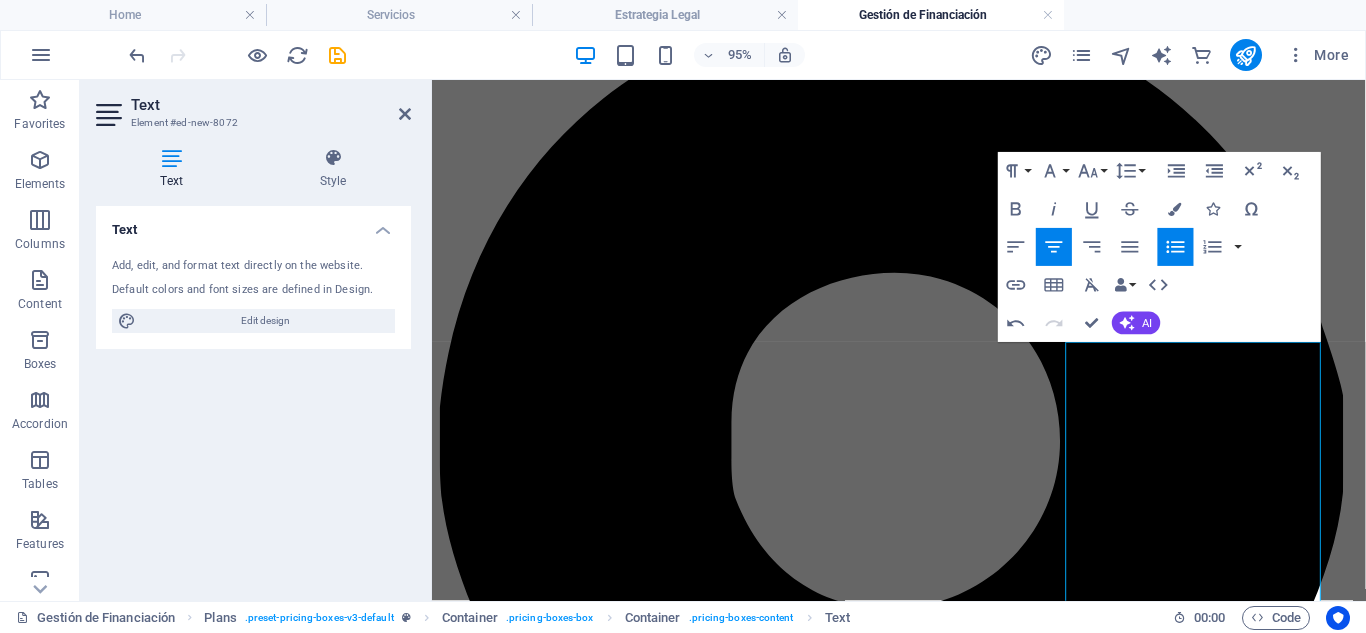 type 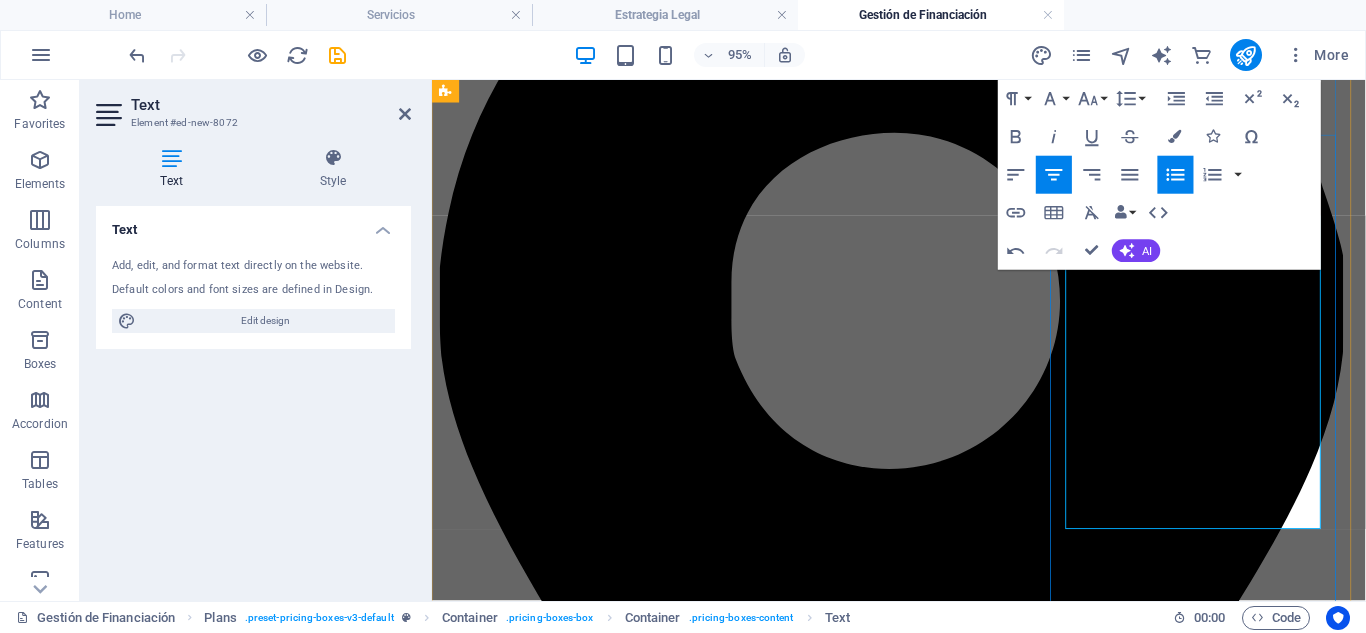 click at bounding box center (943, 6042) 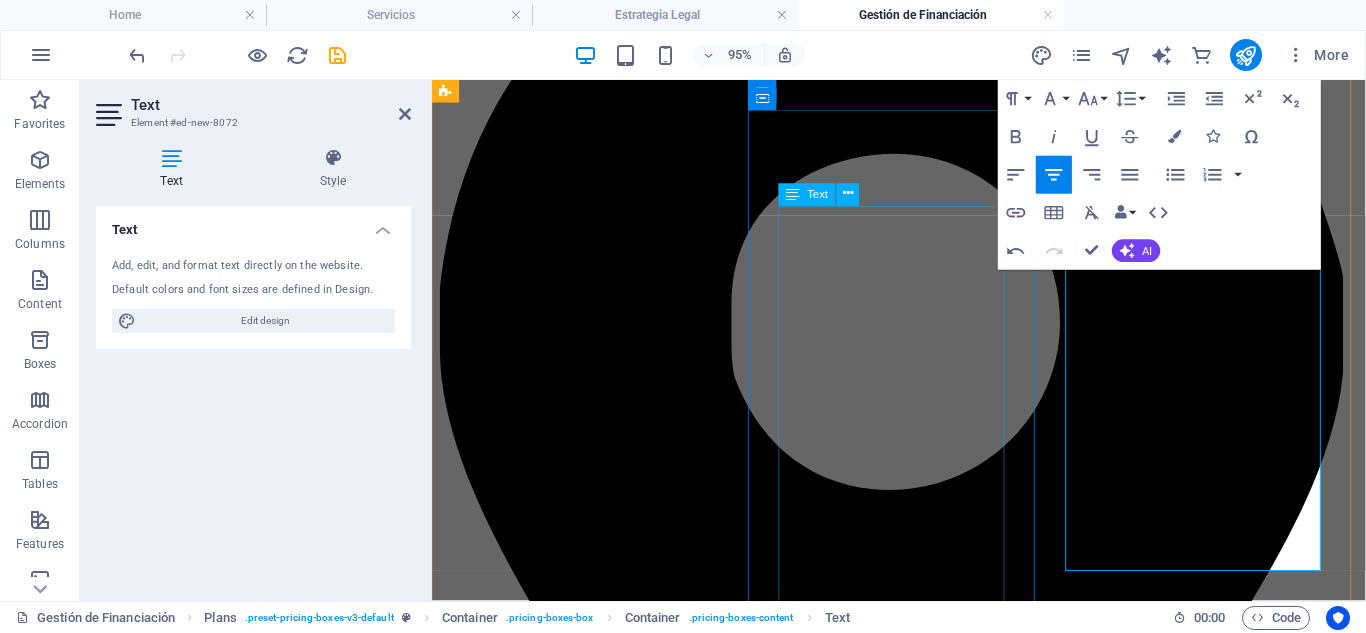 click on "Diseñado para empresas que buscan acceder a financiación sólida y bien gestionada. Estructuración de garantías, avales y pactos contractuales Optimización legal y fiscal de la operación Asesoría jurídica en operaciones con entidades bancarias o privadas" at bounding box center [923, 4717] 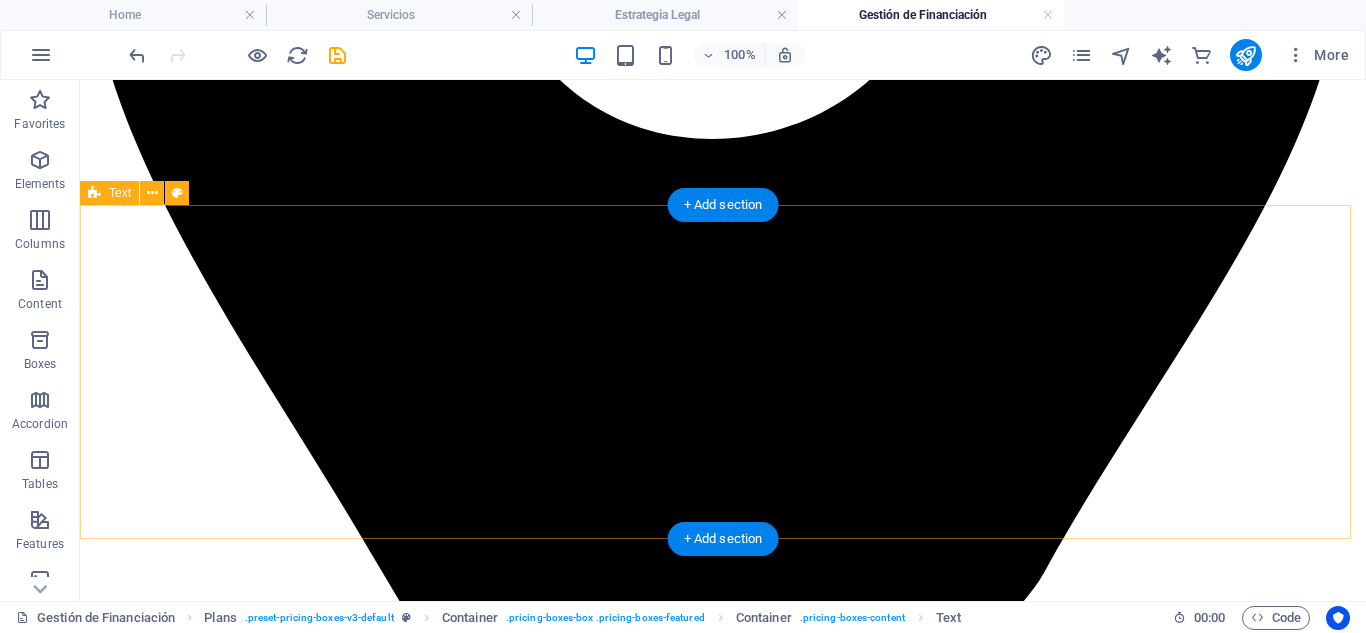 scroll, scrollTop: 1027, scrollLeft: 0, axis: vertical 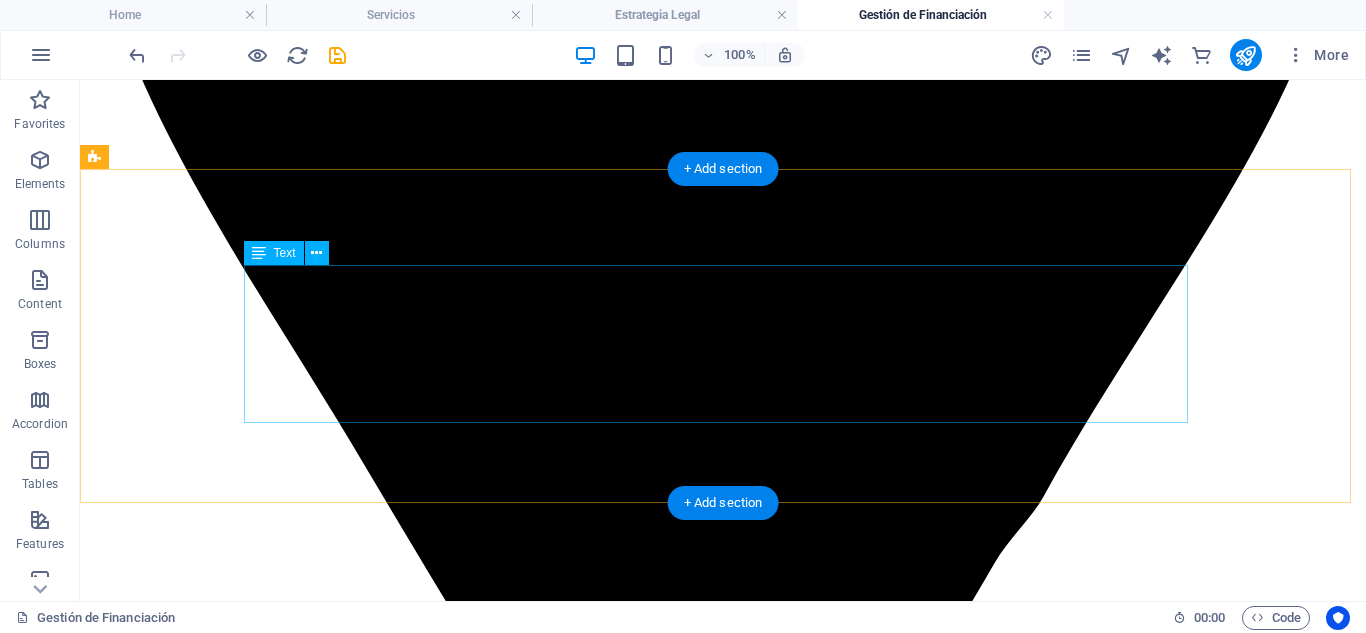 click on "Anticipación, no improvisación Diseñamos estrategias que evitan litigios innecesarios y te colocan en una posición de ventaja si los enfrentas. Experiencia local, enfoque internacional Combinamos el conocimiento del derecho español con una red internacional para afrontar casos complejos o multinacionales." at bounding box center [723, 7253] 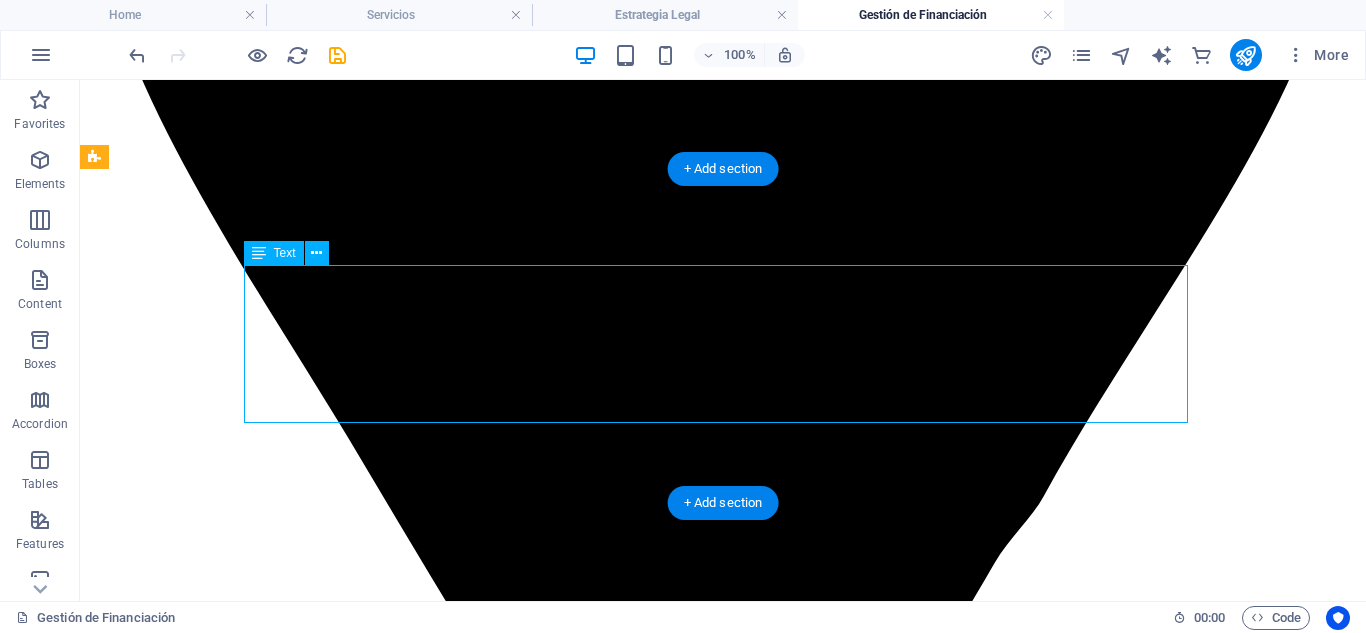 click on "Anticipación, no improvisación Diseñamos estrategias que evitan litigios innecesarios y te colocan en una posición de ventaja si los enfrentas. Experiencia local, enfoque internacional Combinamos el conocimiento del derecho español con una red internacional para afrontar casos complejos o multinacionales." at bounding box center [723, 7253] 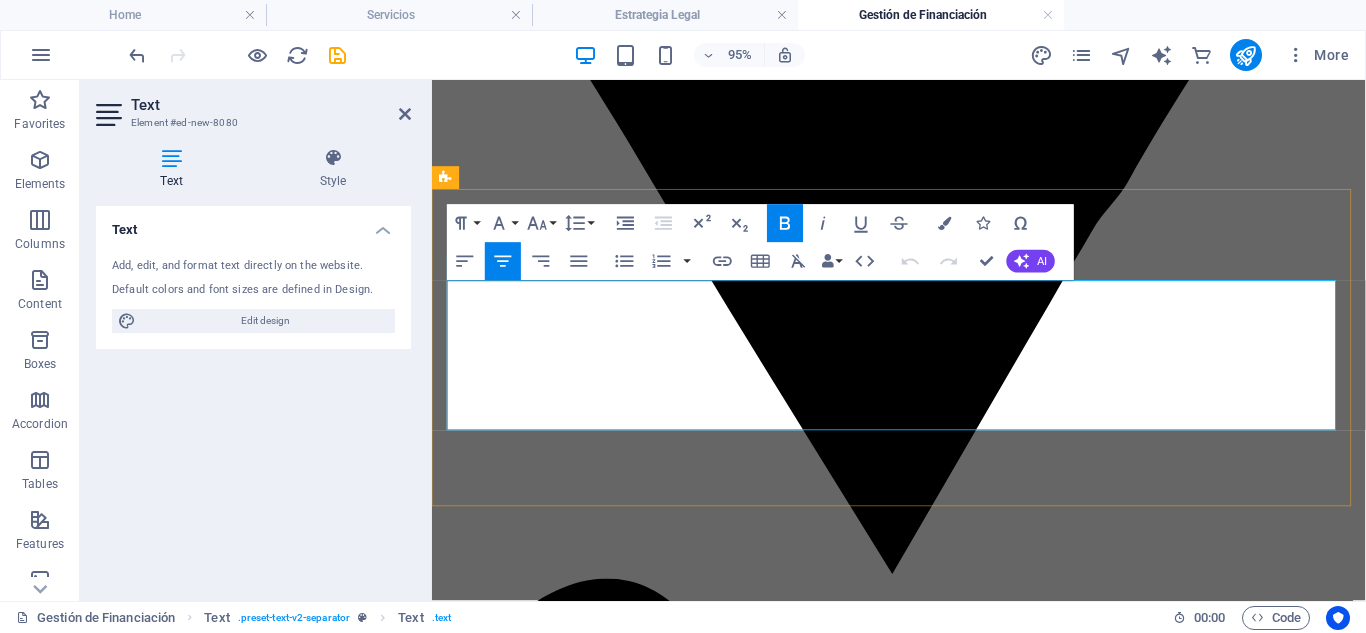 click at bounding box center (923, 5569) 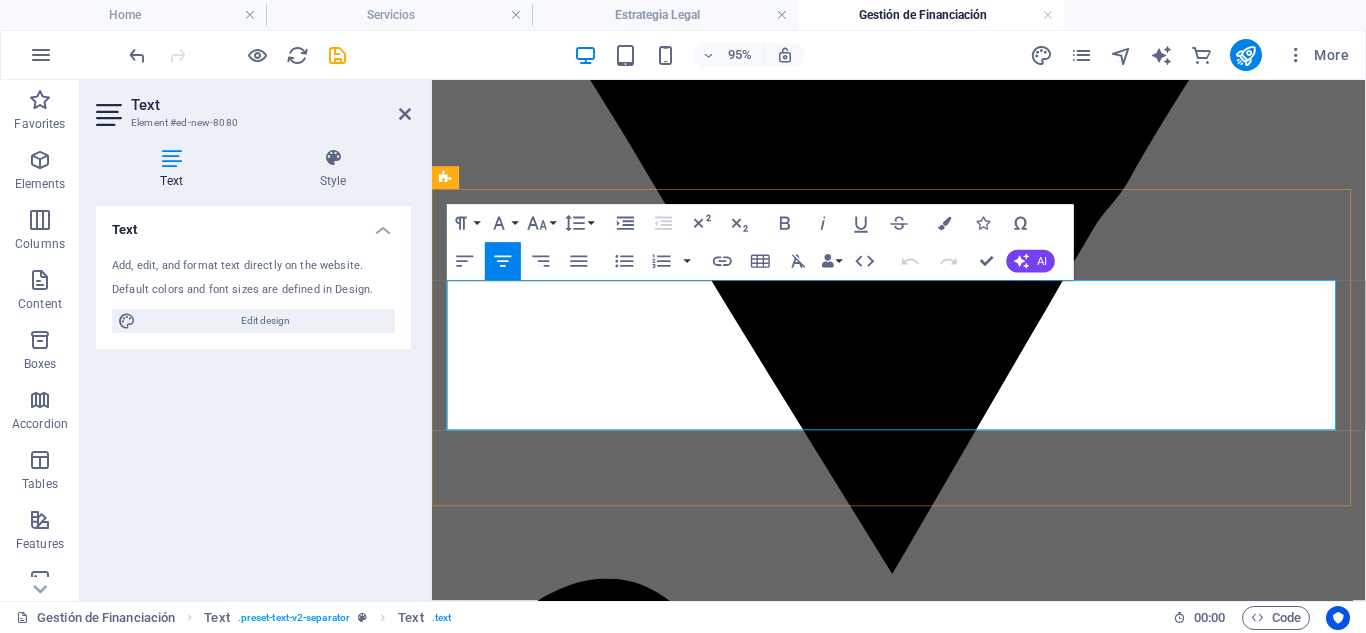 drag, startPoint x: 476, startPoint y: 305, endPoint x: 889, endPoint y: 389, distance: 421.4558 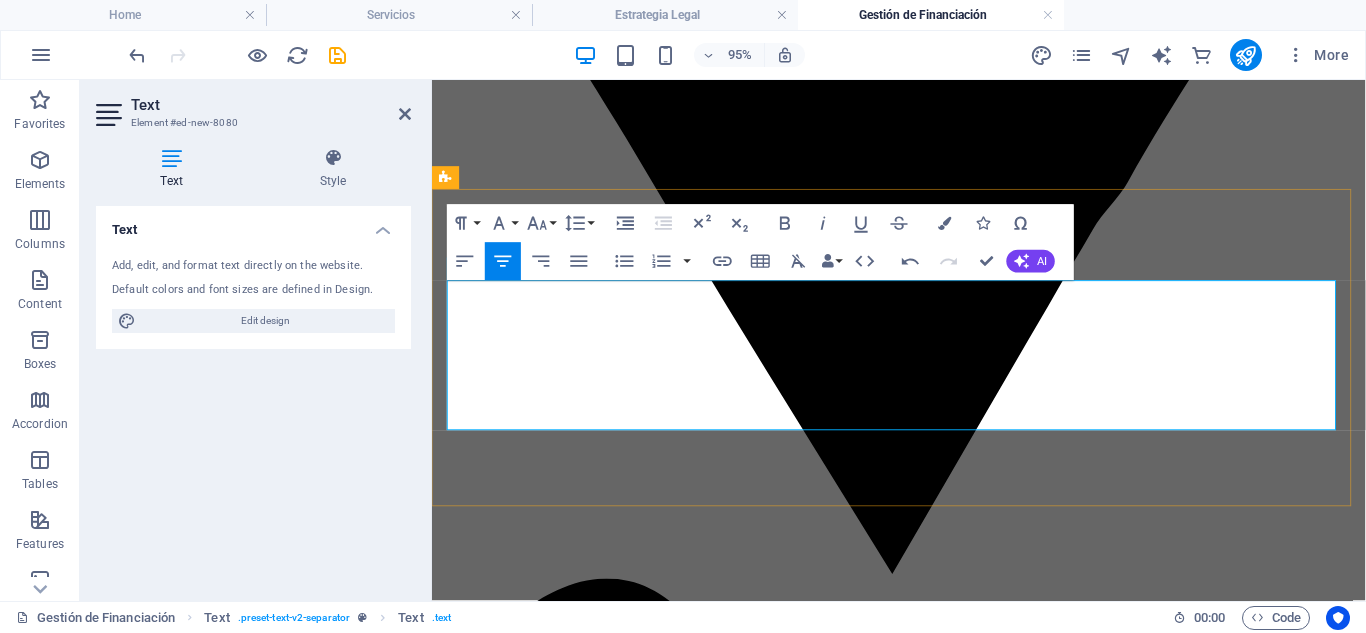 click on "Financiación con respaldo legal desde el primer paso" at bounding box center (619, 5529) 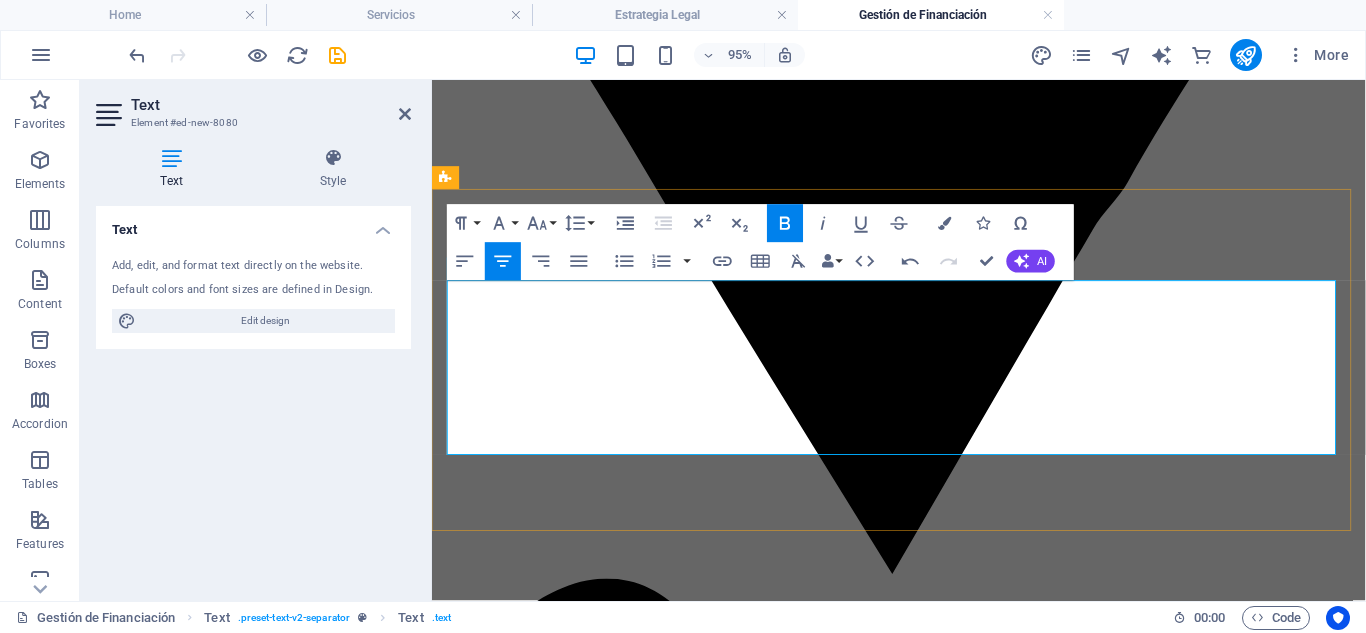 click on "Combinamos el conocimiento del derecho español con una red internacional para afrontar casos complejos o multinacionales." at bounding box center [923, 5749] 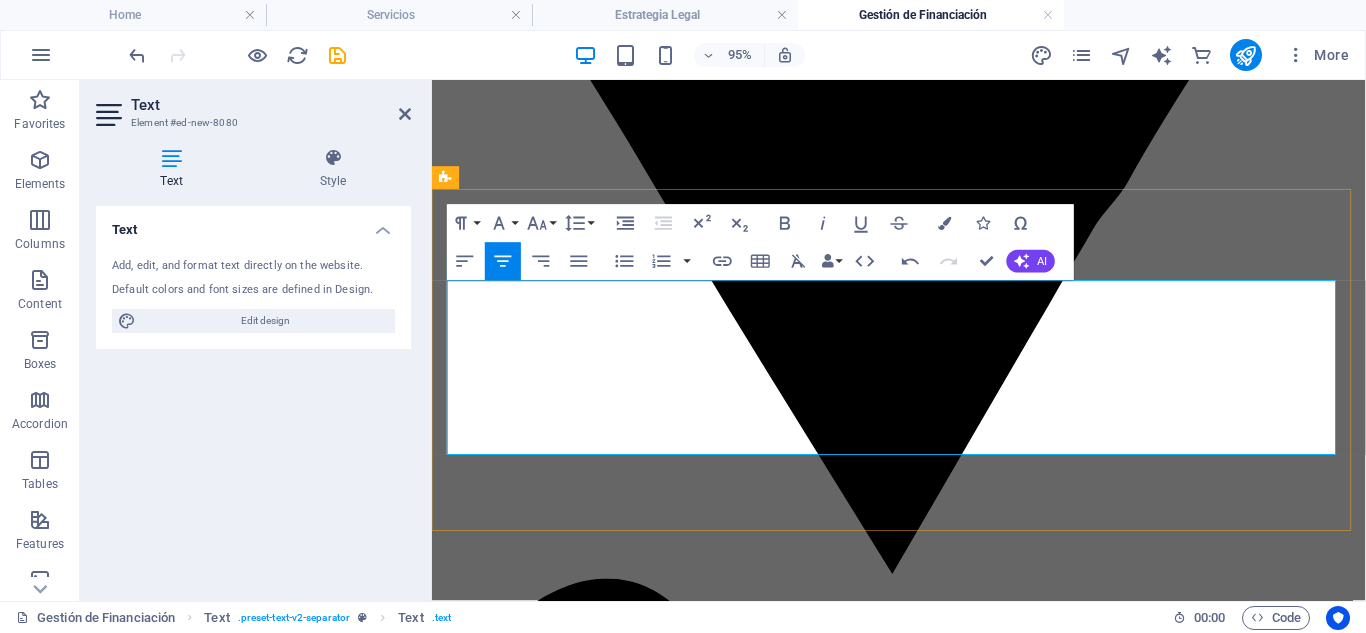 drag, startPoint x: 995, startPoint y: 303, endPoint x: 1311, endPoint y: 447, distance: 347.26358 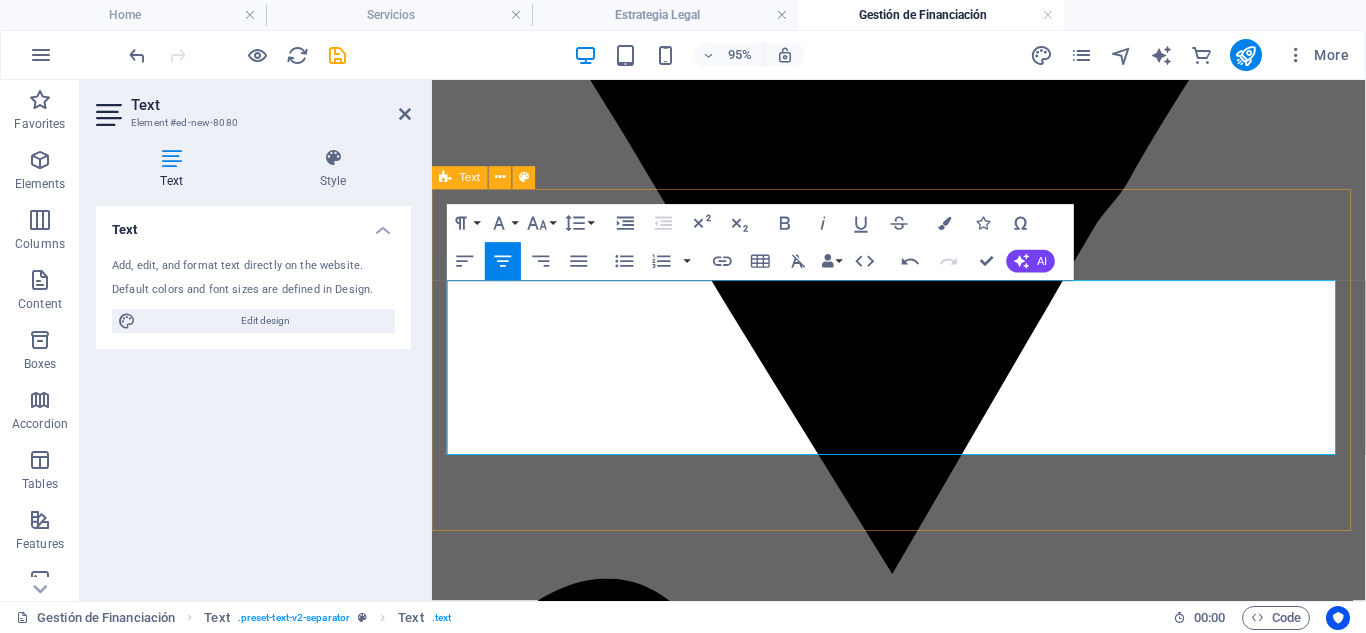 click on "Financiación con respaldo legal desde el primer paso ​ Evita cláusulas abusivas, malentendidos o bloqueos en el futuro con una estructura bien planteada desde el inicio. Conectamos lo jurídico con lo financiero Nuestra experiencia internacional nos permite asesorarte tanto en operaciones bancarias tradicionales como en financiación alternativa o privada." at bounding box center [923, 5620] 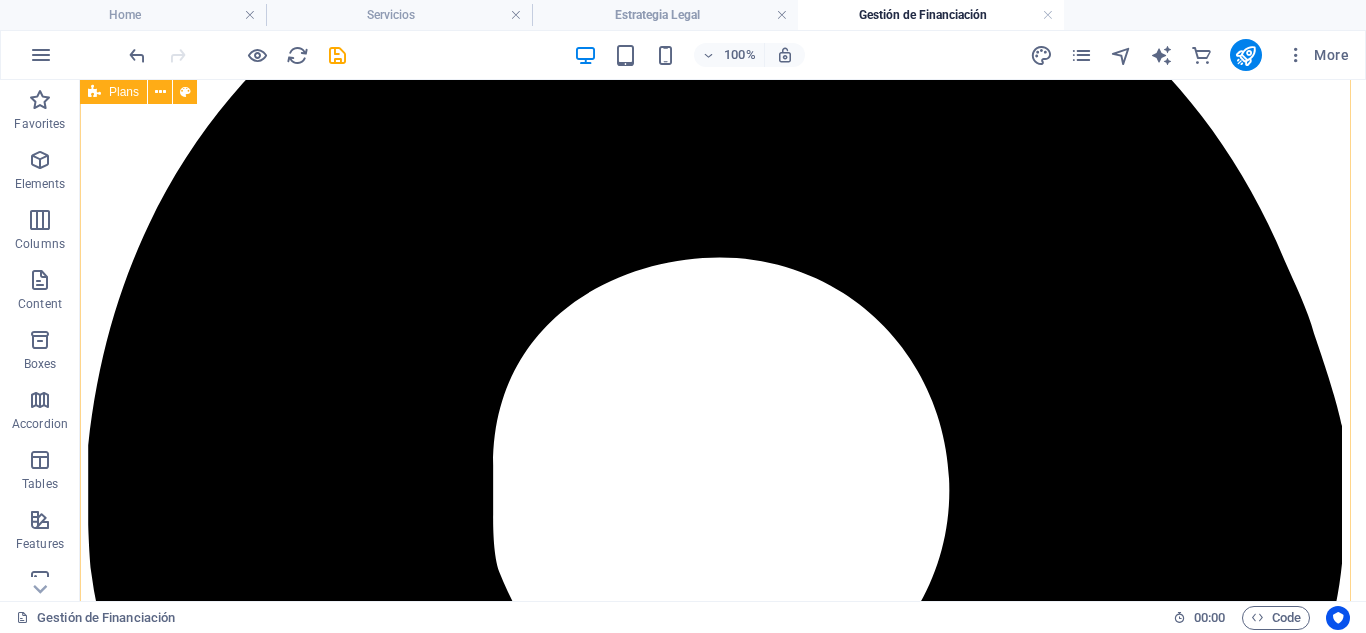 scroll, scrollTop: 0, scrollLeft: 0, axis: both 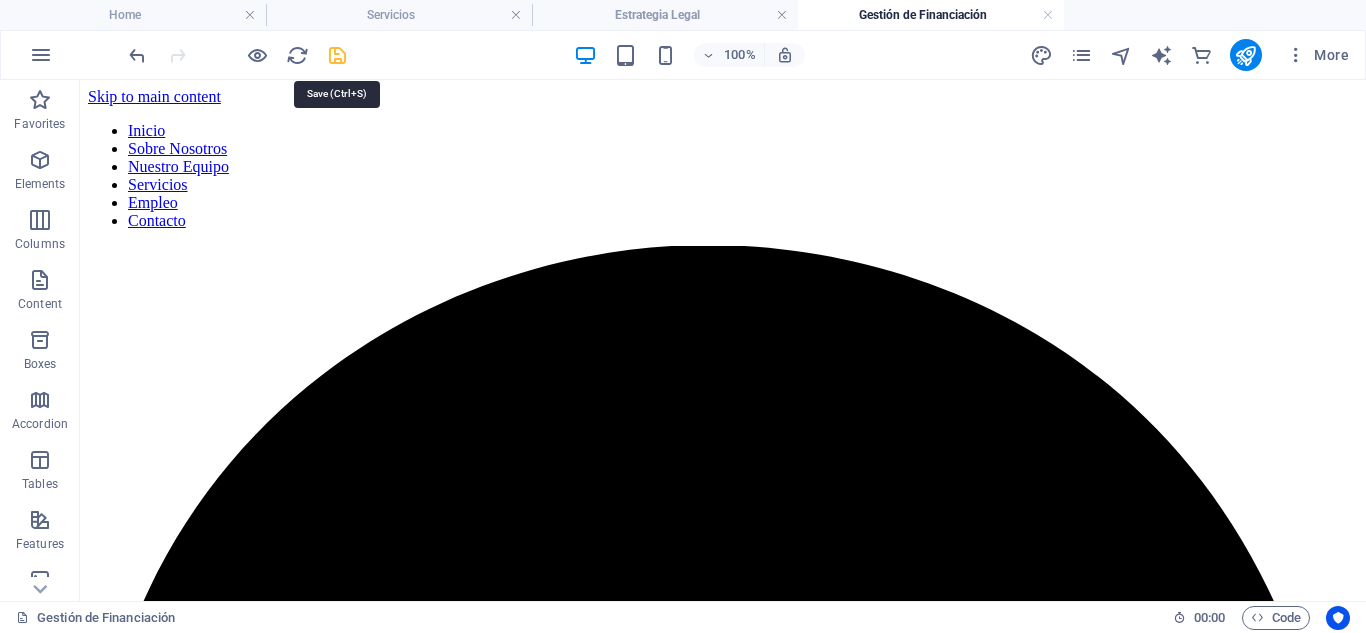 click at bounding box center (337, 55) 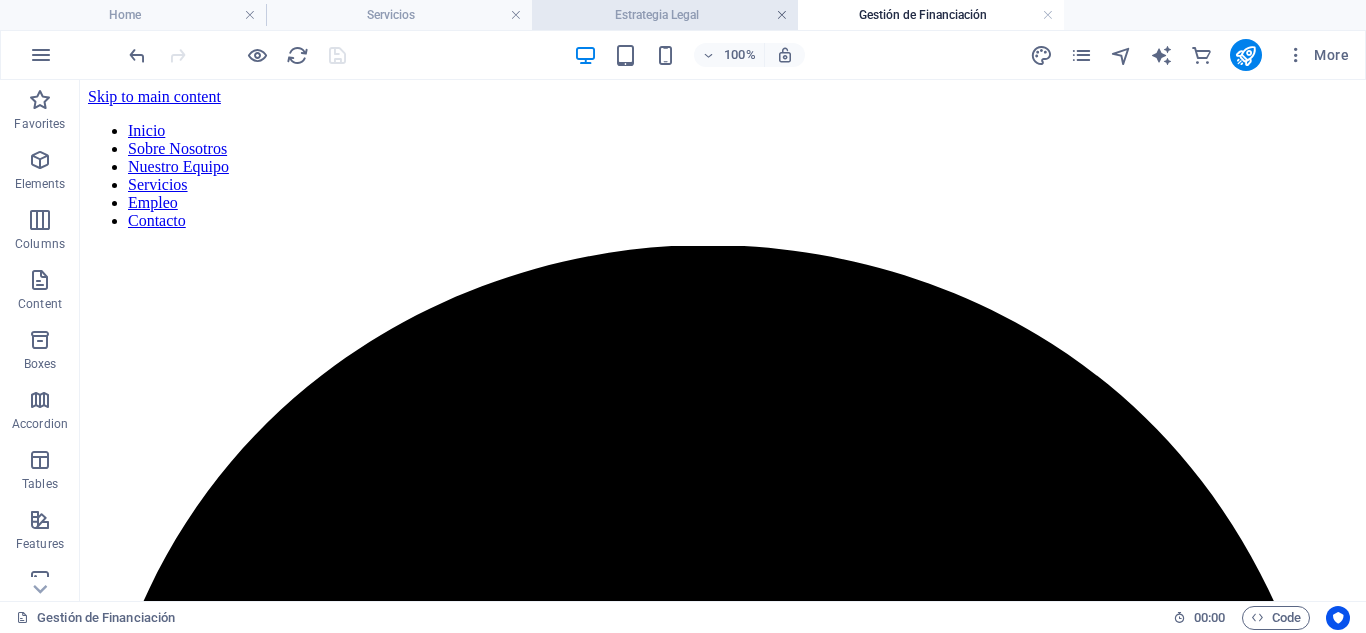 click at bounding box center (782, 15) 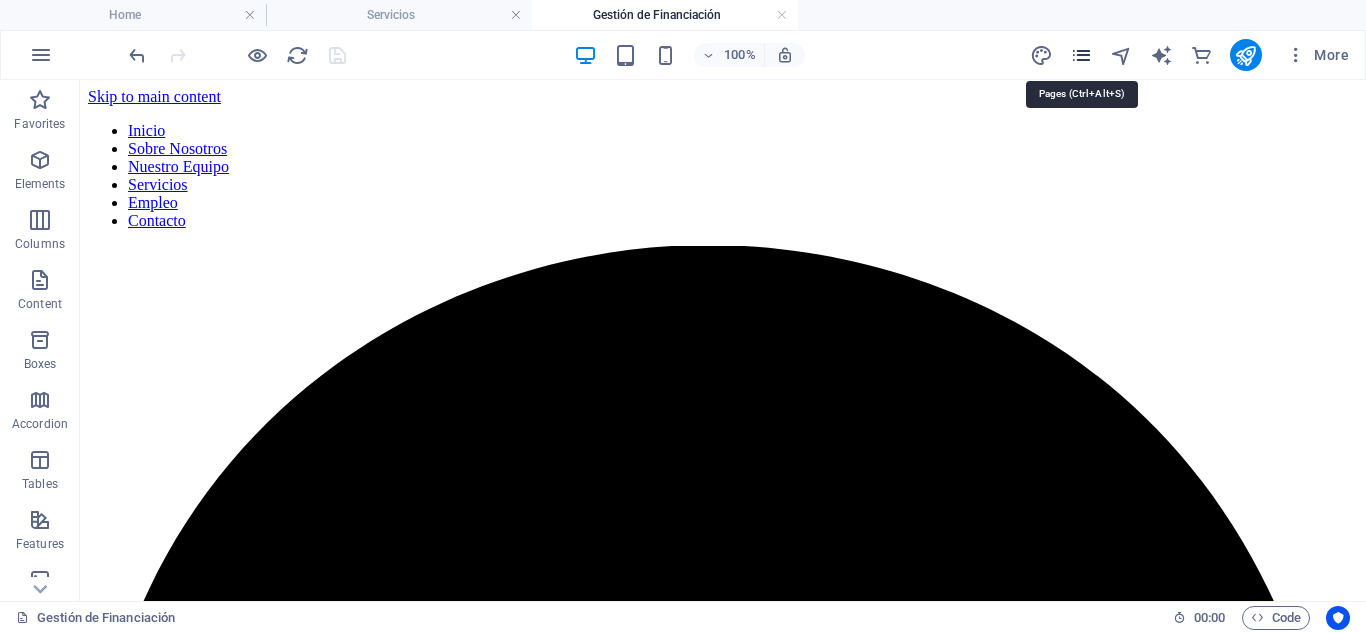 drag, startPoint x: 1083, startPoint y: 61, endPoint x: 873, endPoint y: 401, distance: 399.62482 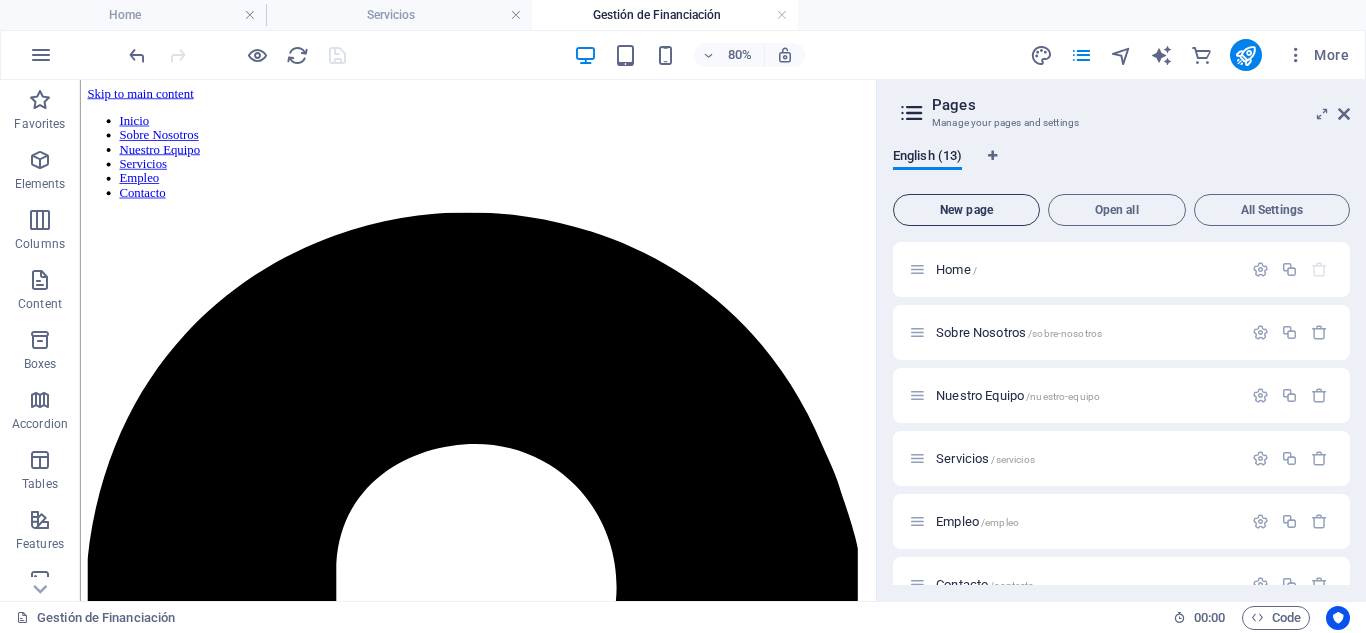 click on "New page" at bounding box center [966, 210] 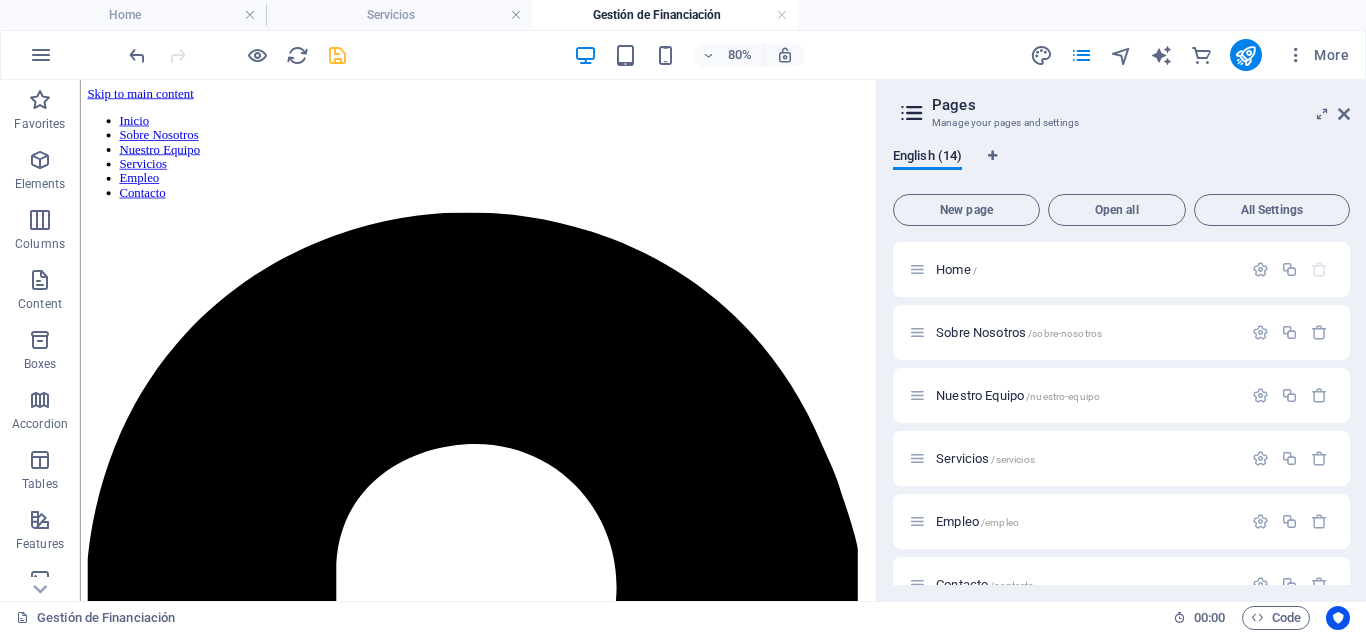 scroll, scrollTop: 751, scrollLeft: 0, axis: vertical 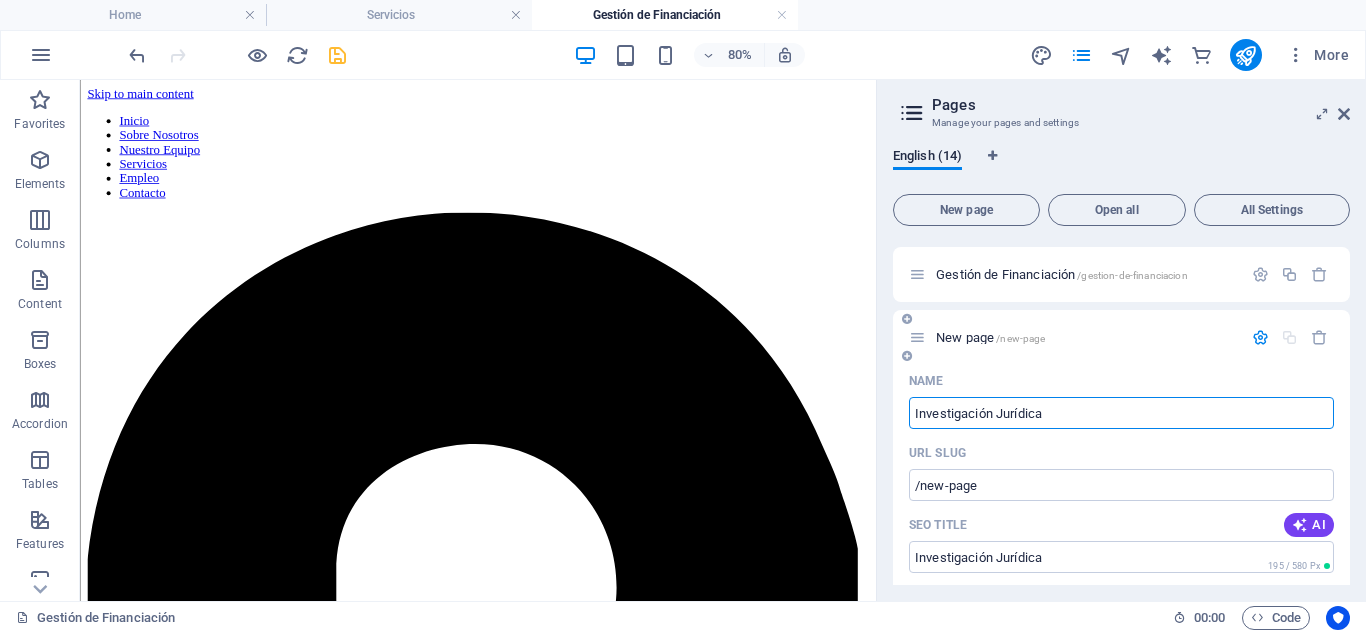 type on "Investigación Jurídica" 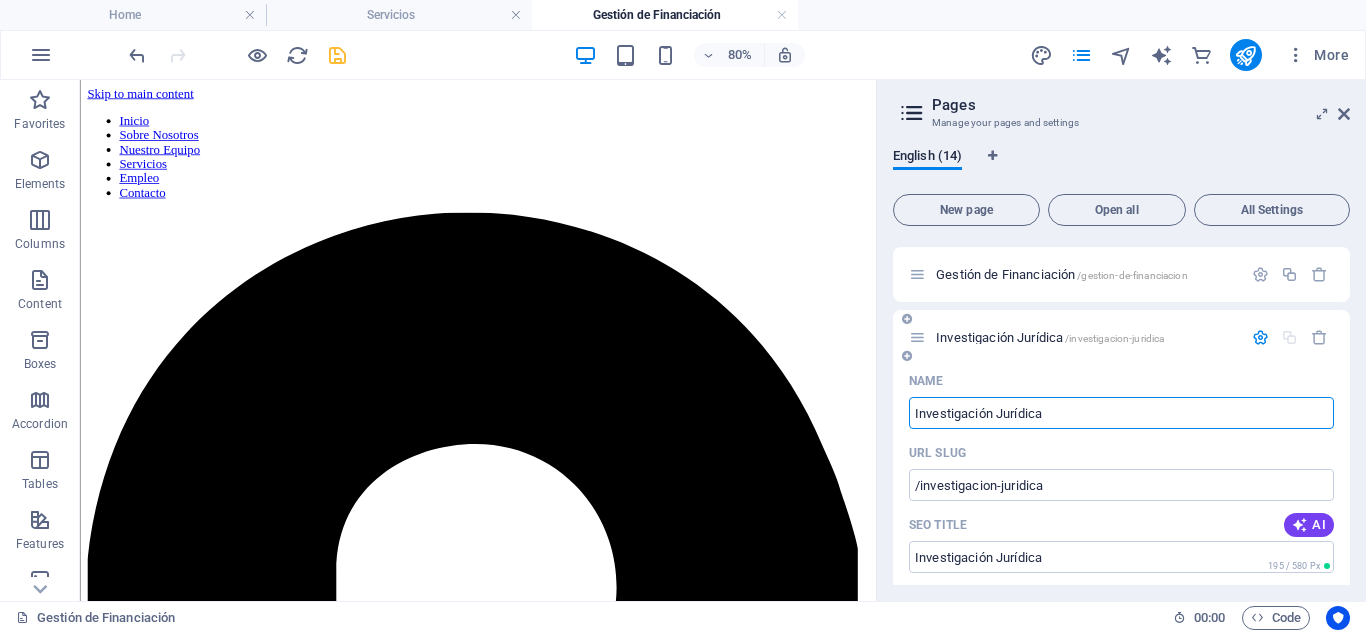 type on "Investigación Jurídica" 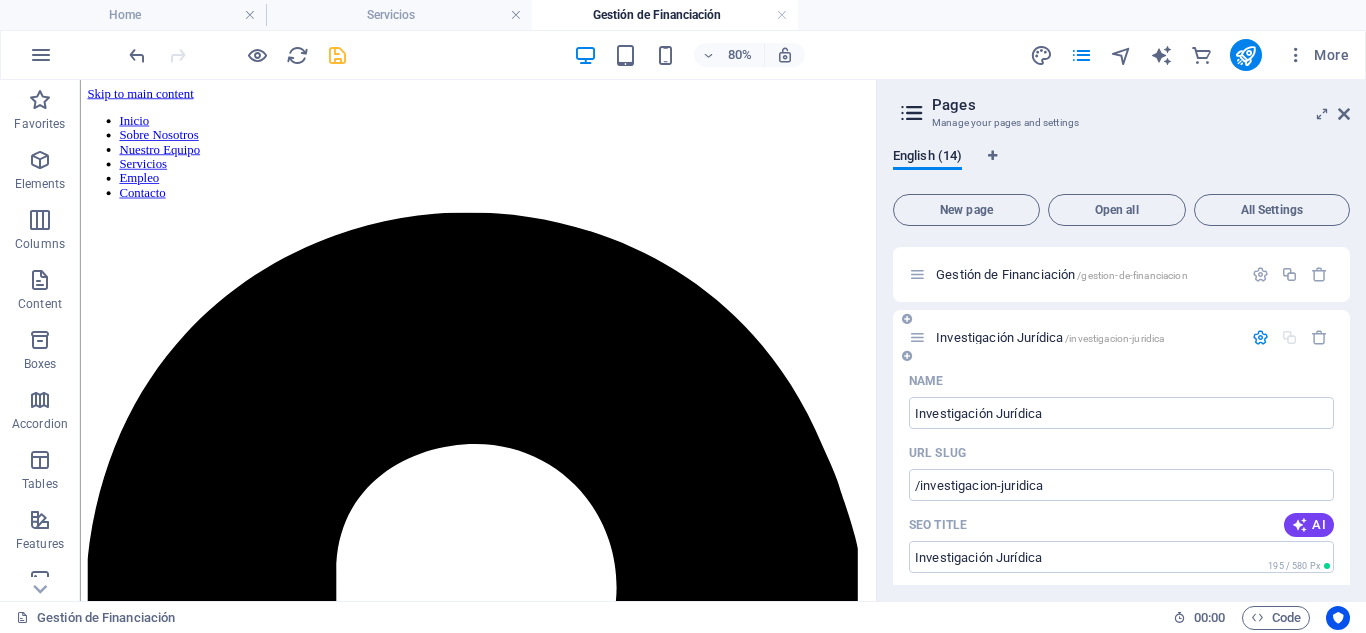click on "Investigación Jurídica /investigacion-juridica" at bounding box center [1050, 337] 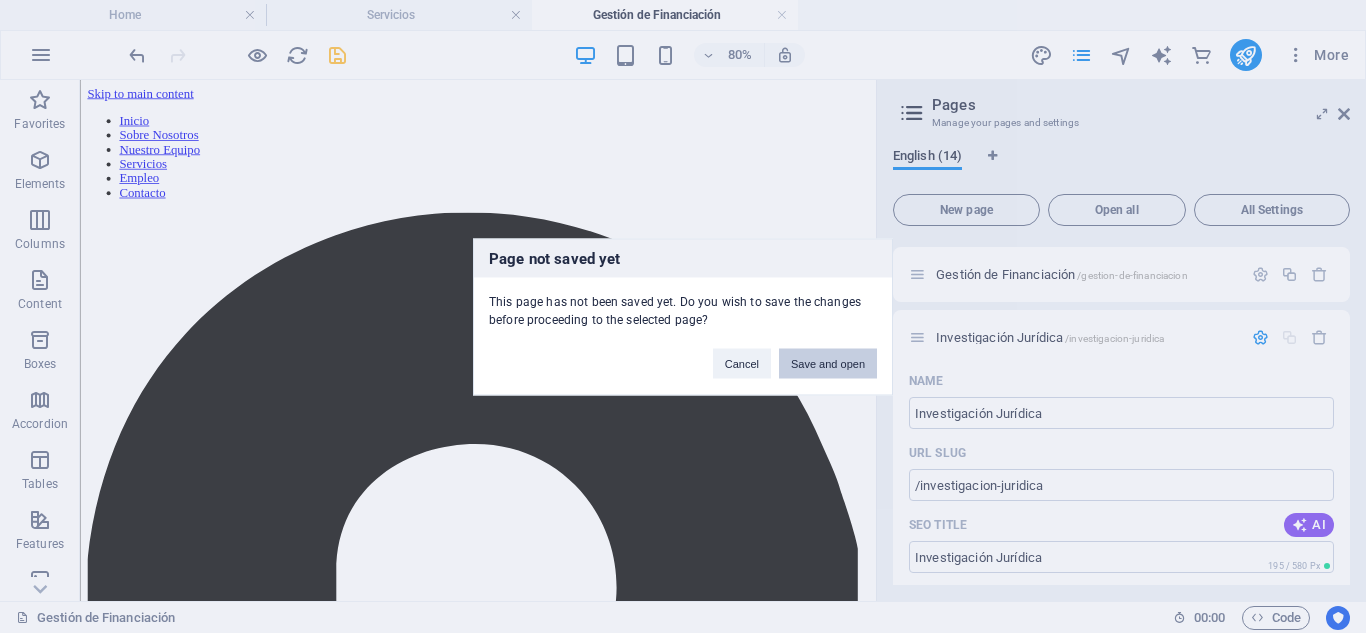 click on "Save and open" at bounding box center (828, 363) 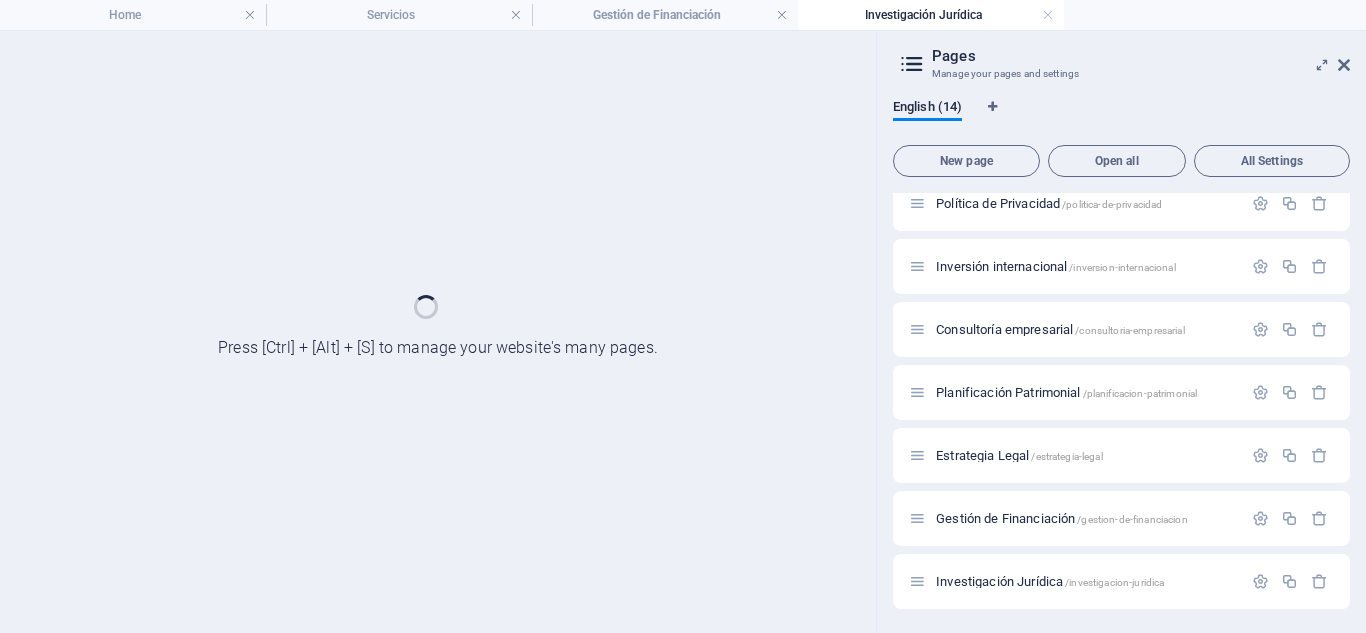 scroll, scrollTop: 458, scrollLeft: 0, axis: vertical 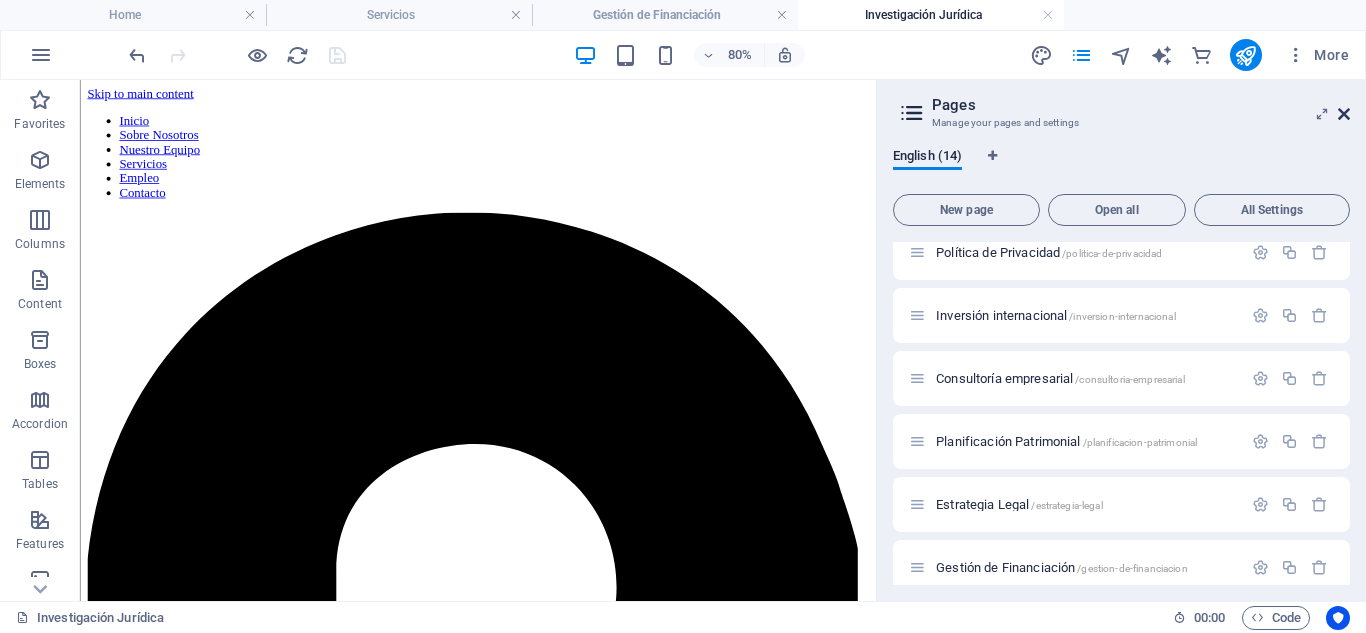 click at bounding box center (1344, 114) 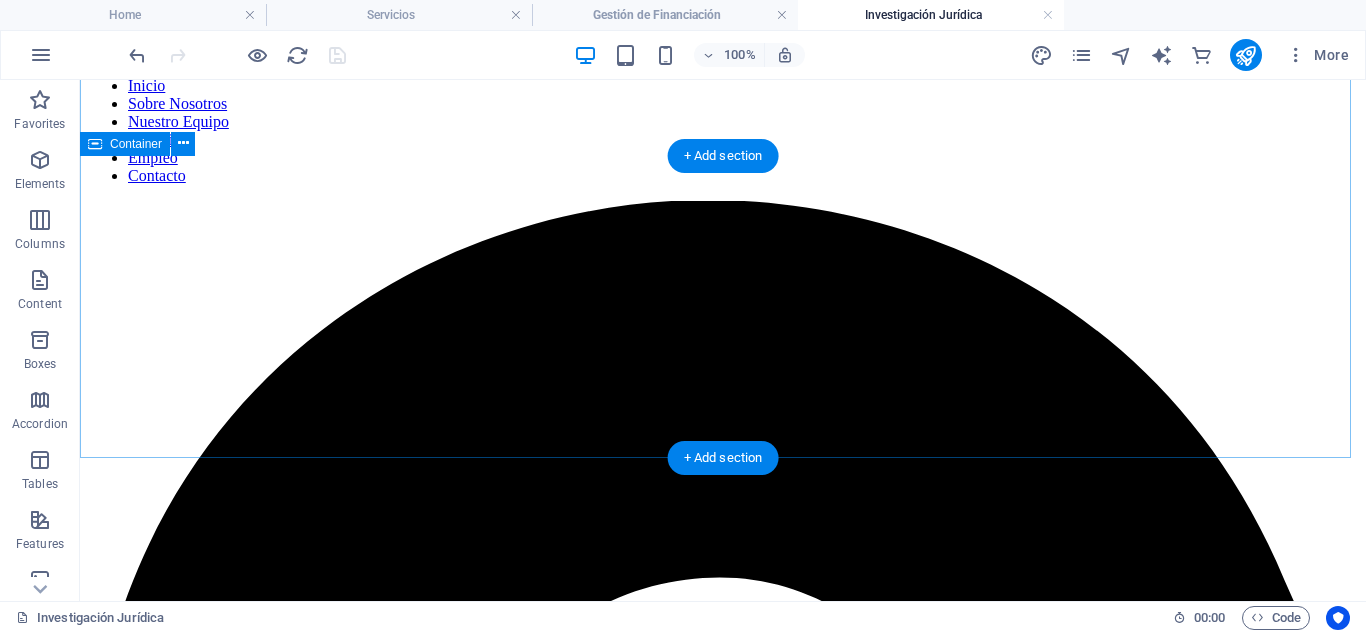 scroll, scrollTop: 0, scrollLeft: 0, axis: both 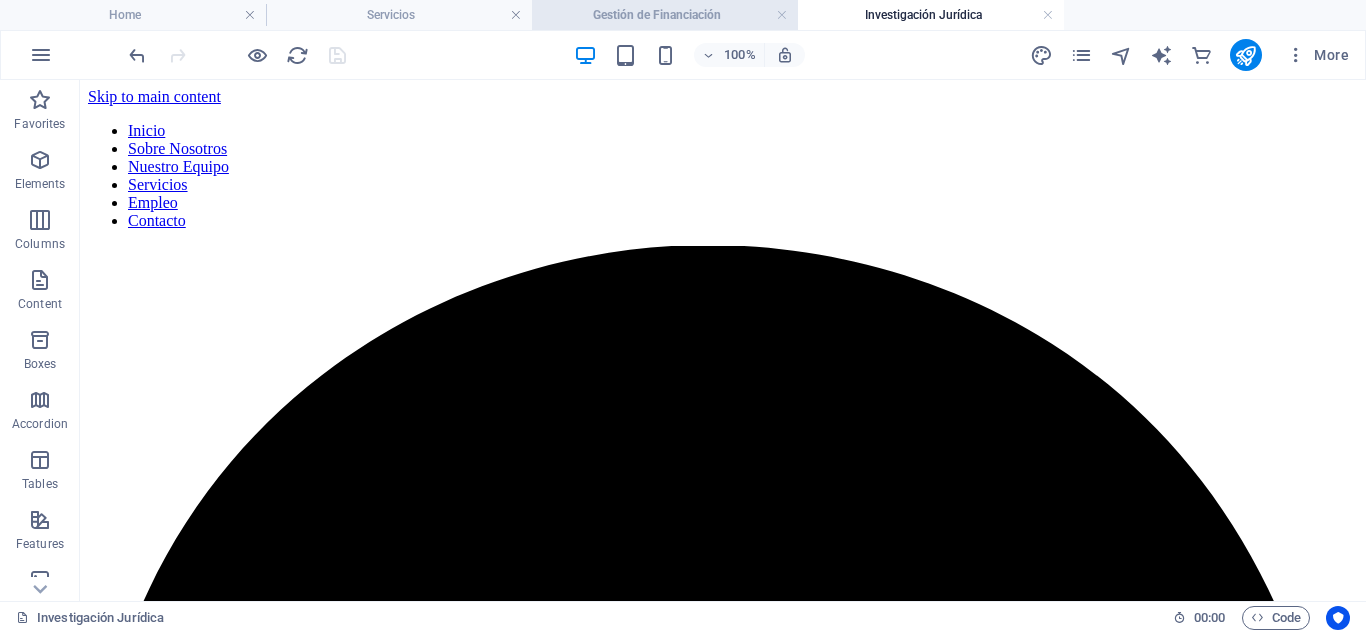 click on "Gestión de Financiación" at bounding box center (665, 15) 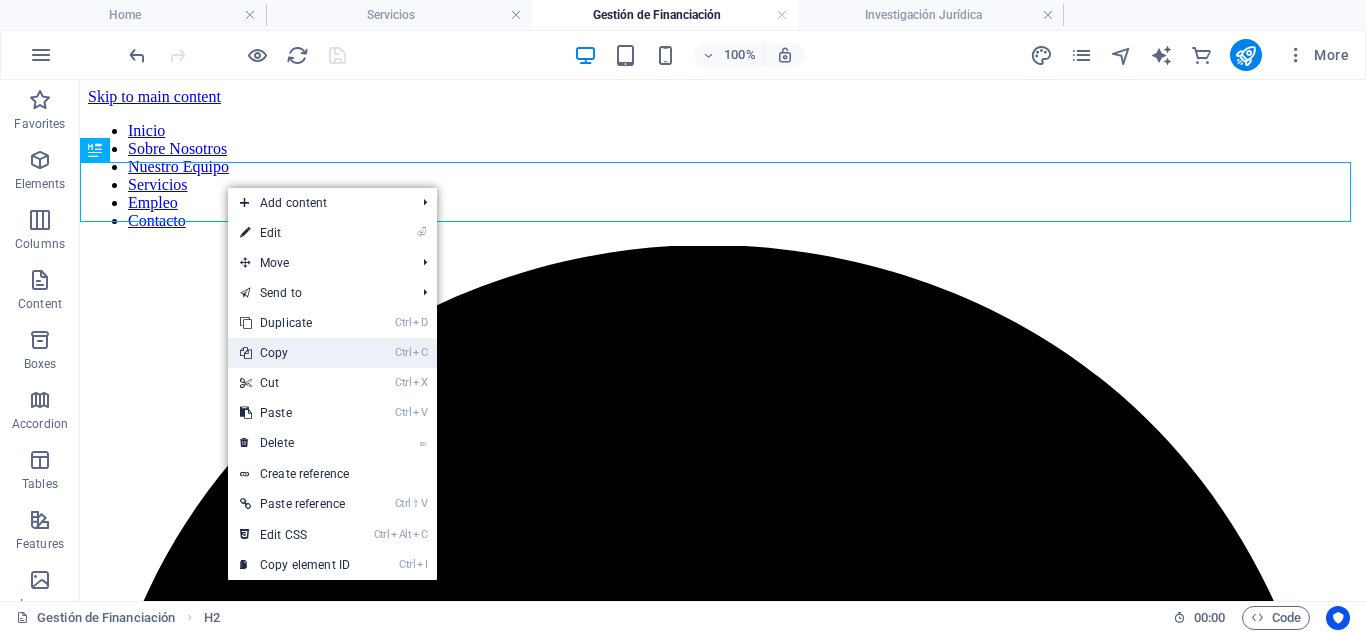 click on "Ctrl C  Copy" at bounding box center [295, 353] 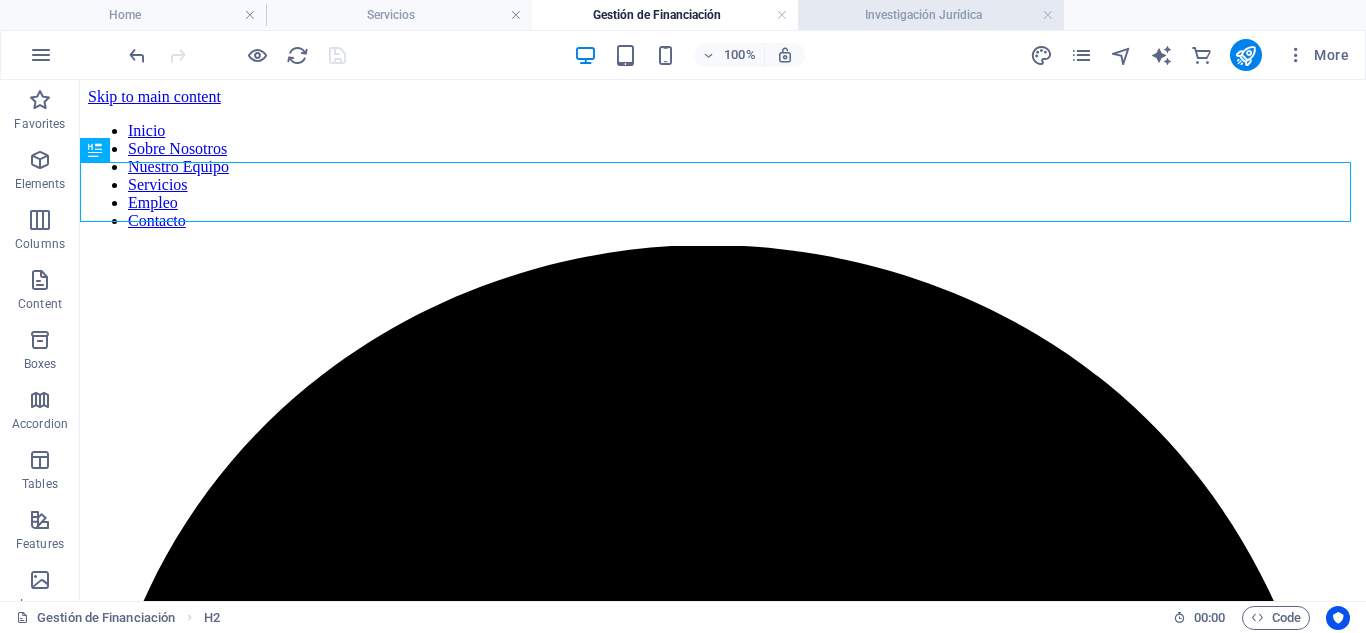 click on "Investigación Jurídica" at bounding box center (931, 15) 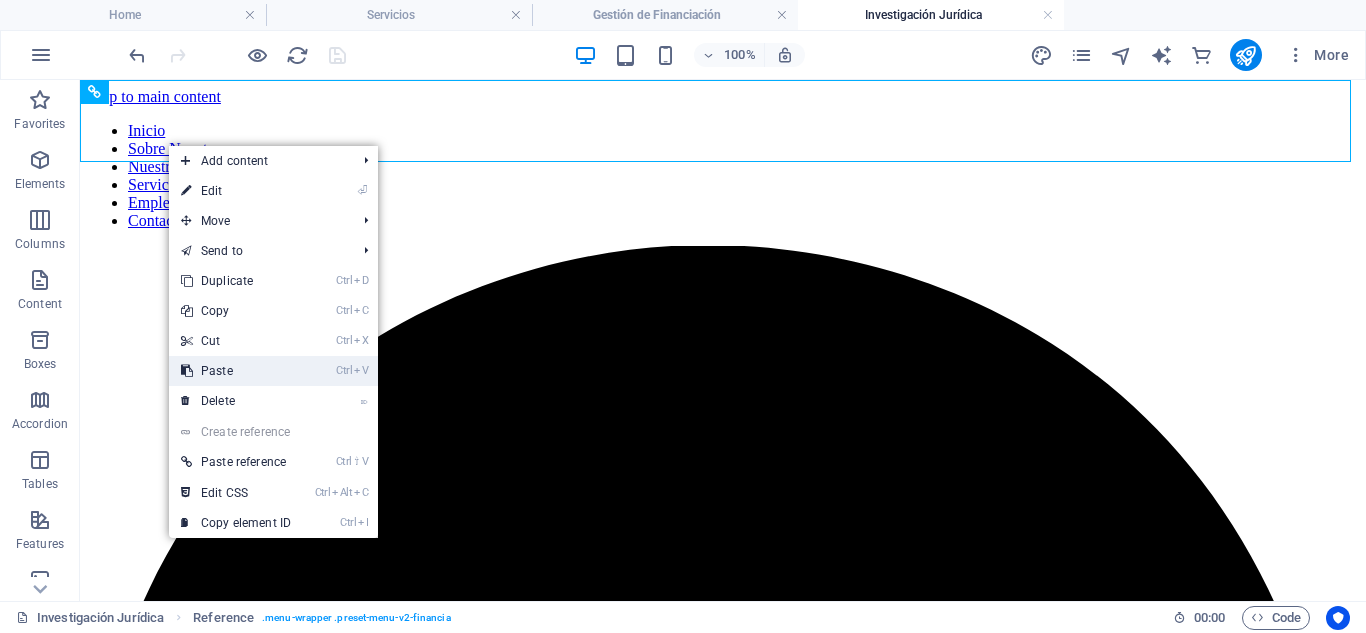 click on "Ctrl V  Paste" at bounding box center [236, 371] 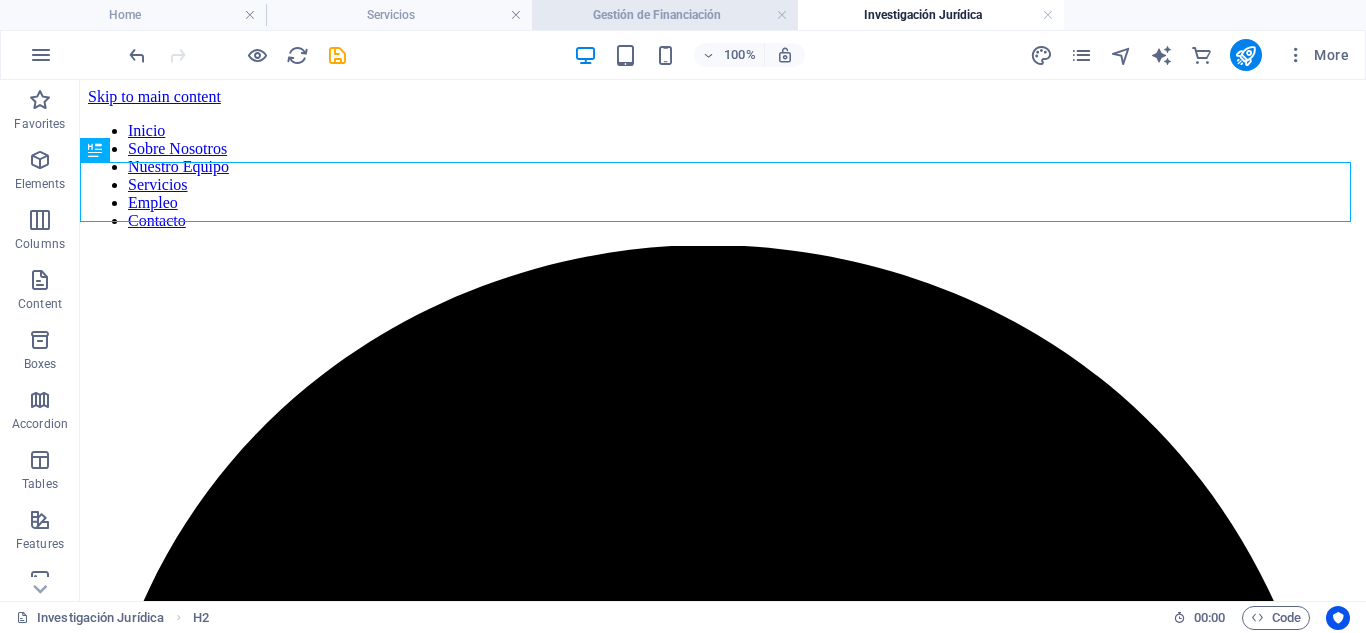 click on "Gestión de Financiación" at bounding box center (665, 15) 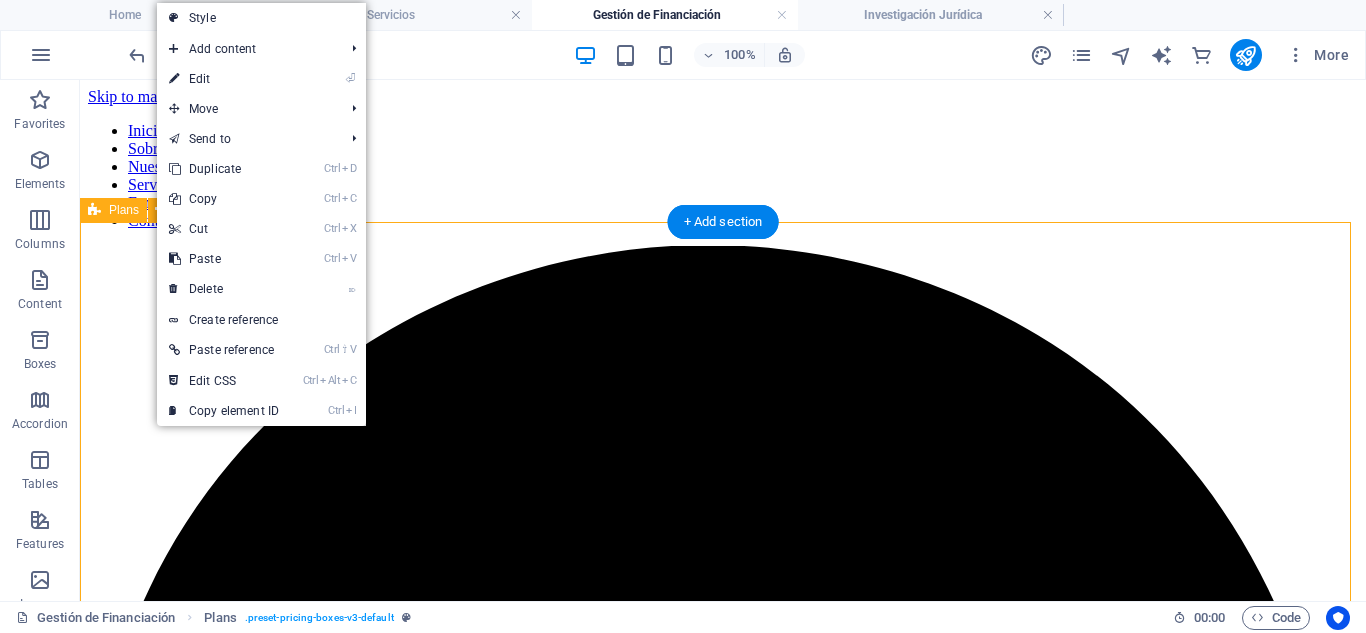 click on "Revisión de Contratos Financieros €1600 Para quienes desean firmar con seguridad jurídica. Detección de cláusulas abusivas o riesgosas Informe legal con recomendaciones específicas Análisis de contratos de préstamo, leasing o líneas de crédito Más información Estructuración de Financiación Empresarial €2500 Diseñado para empresas que buscan acceder a financiación sólida y bien gestionada. Estructuración de garantías, avales y pactos contractuales Optimización legal y fiscal de la operación Asesoría jurídica en operaciones con entidades bancarias o privadas Más información Acompañamiento en Rondas de Inversión €3700 Ideal para startups o empresas en crecimiento que buscan inversores. Estructuración de pactos de socios y cláusulas de salida Coordinación con notarios, entidades financieras e inversores Redacción y negociación de términos de inversión Más información" at bounding box center (723, 5769) 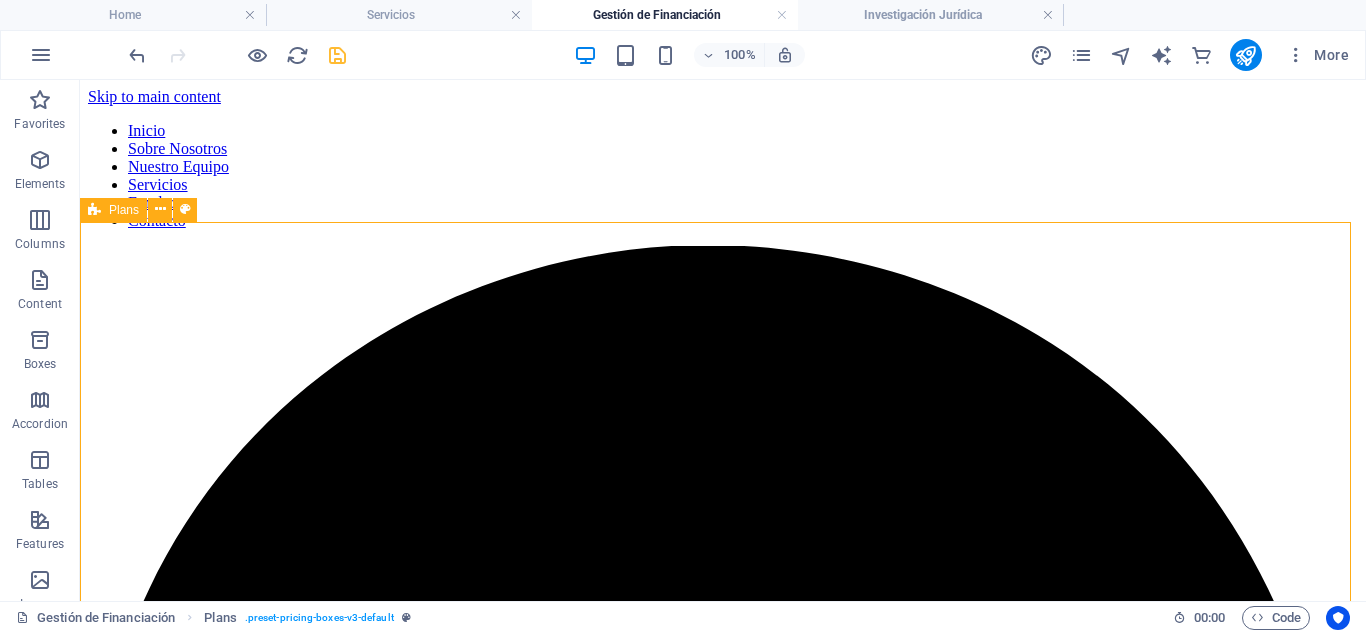 click on "Plans" at bounding box center (113, 210) 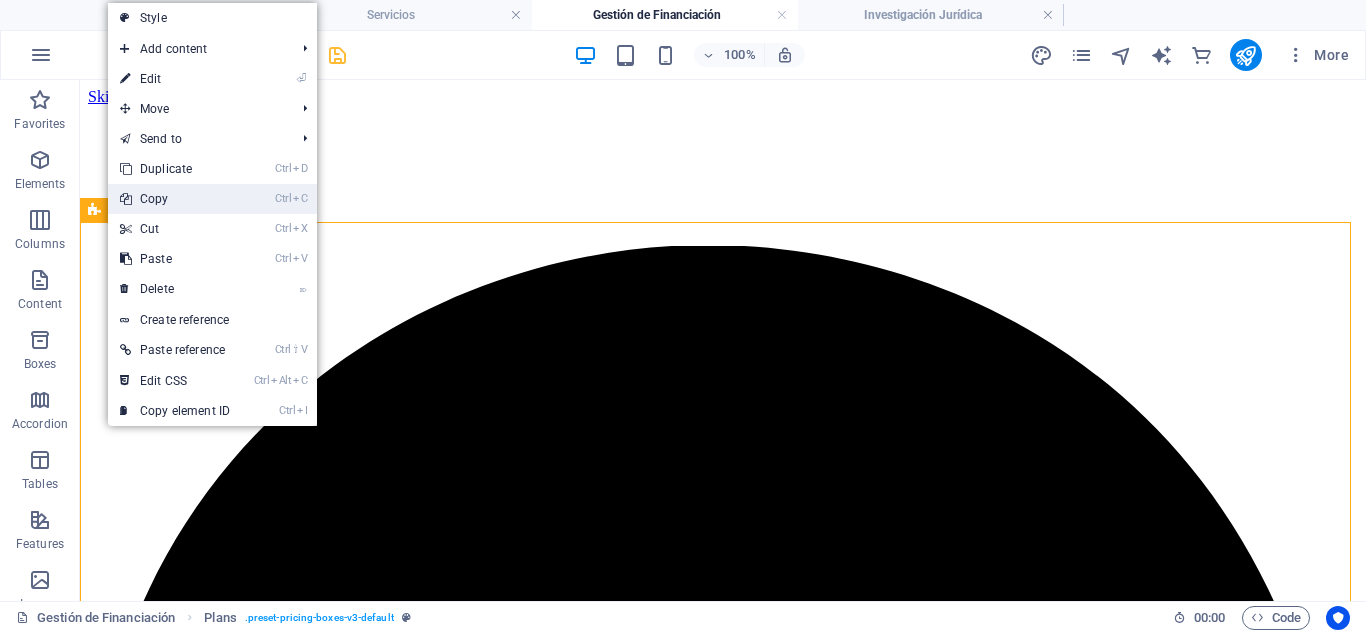 drag, startPoint x: 184, startPoint y: 201, endPoint x: 104, endPoint y: 120, distance: 113.84639 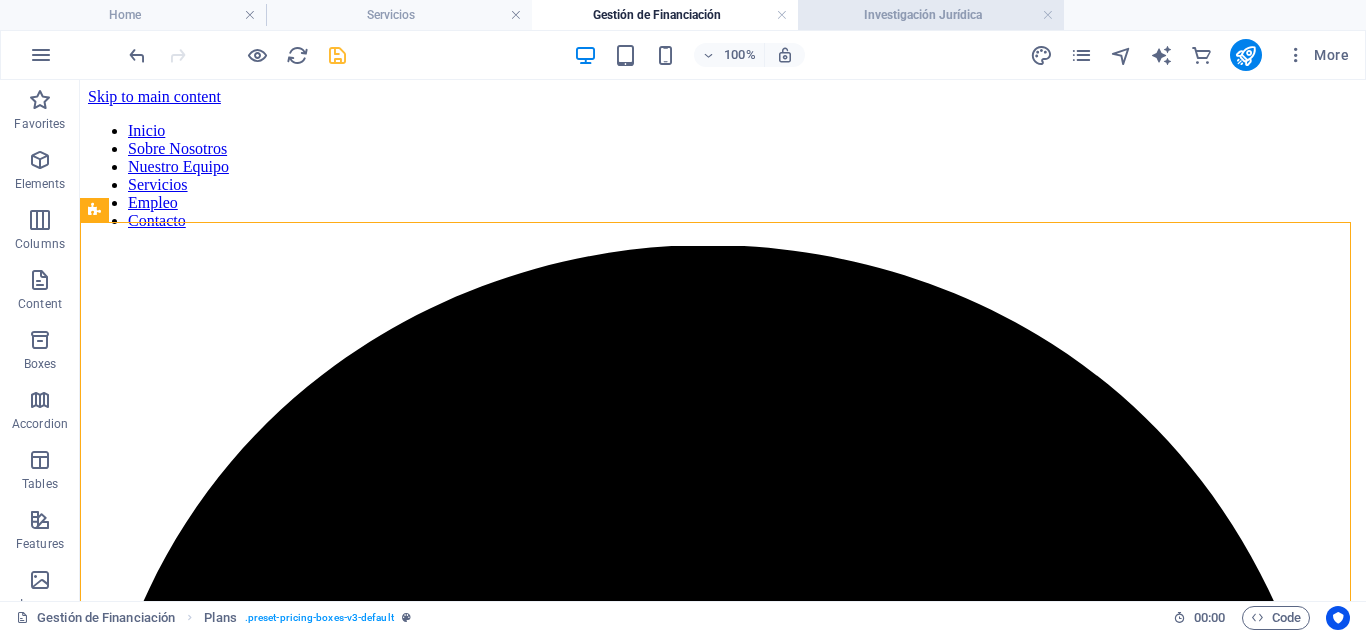 click on "Investigación Jurídica" at bounding box center (931, 15) 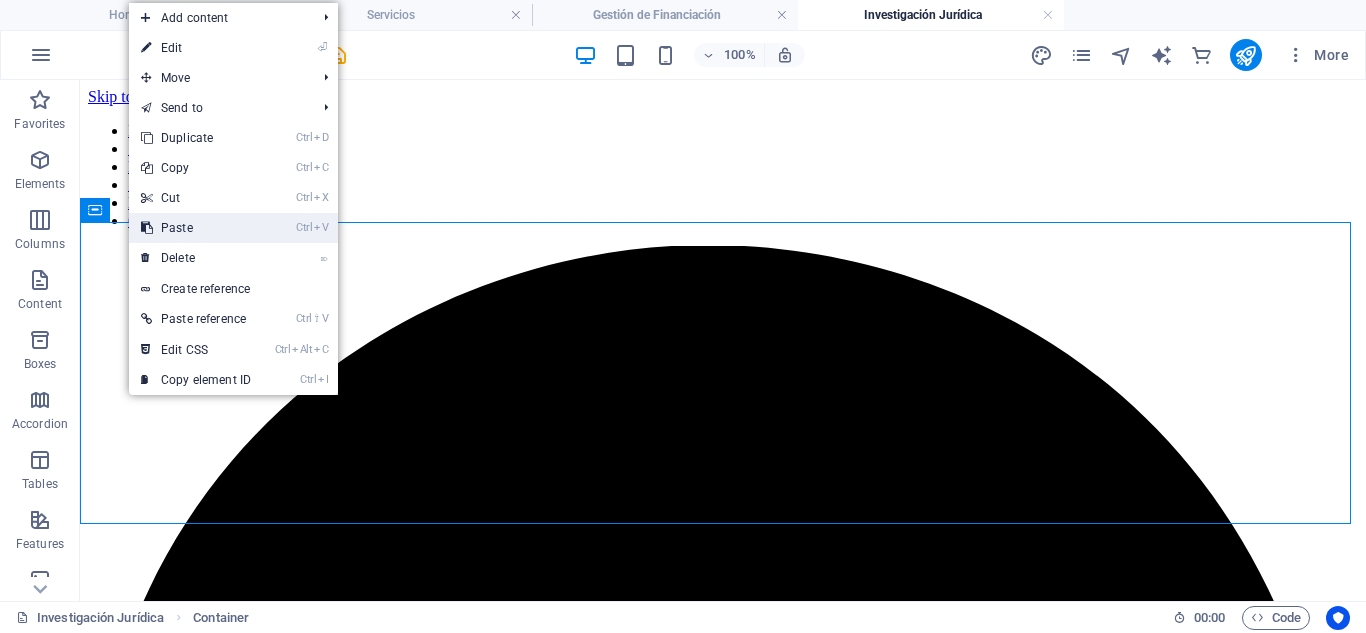 click on "Ctrl V  Paste" at bounding box center (196, 228) 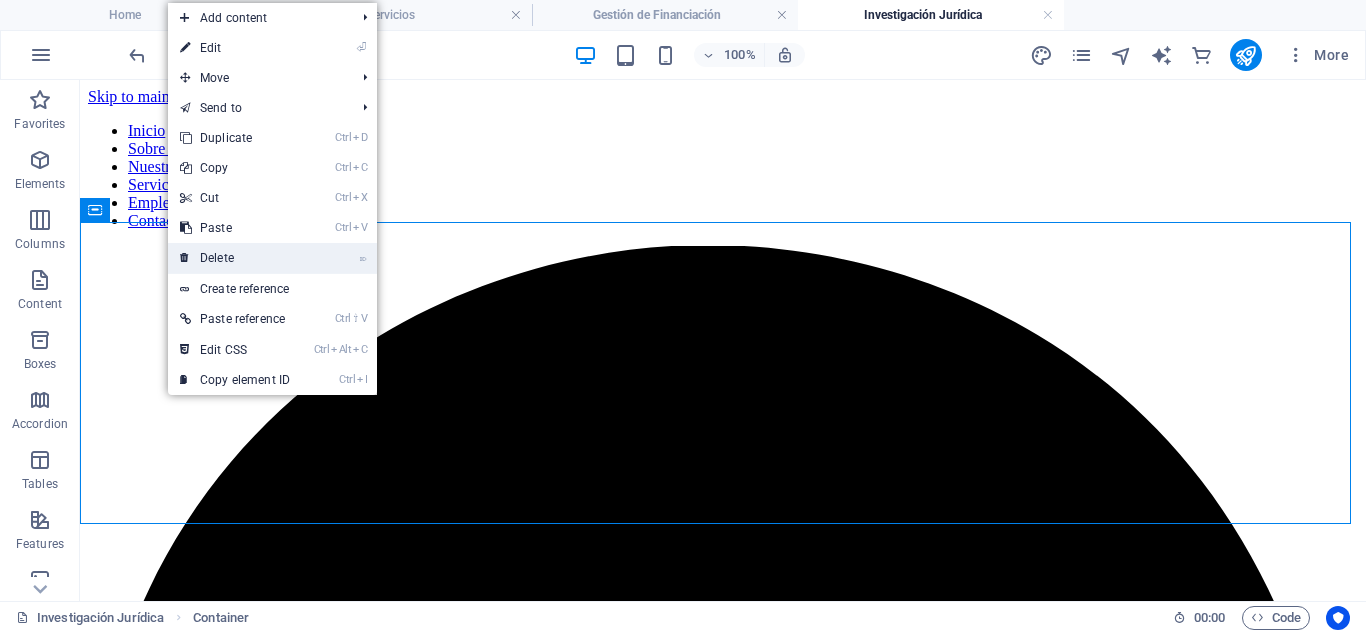 click on "⌦  Delete" at bounding box center (235, 258) 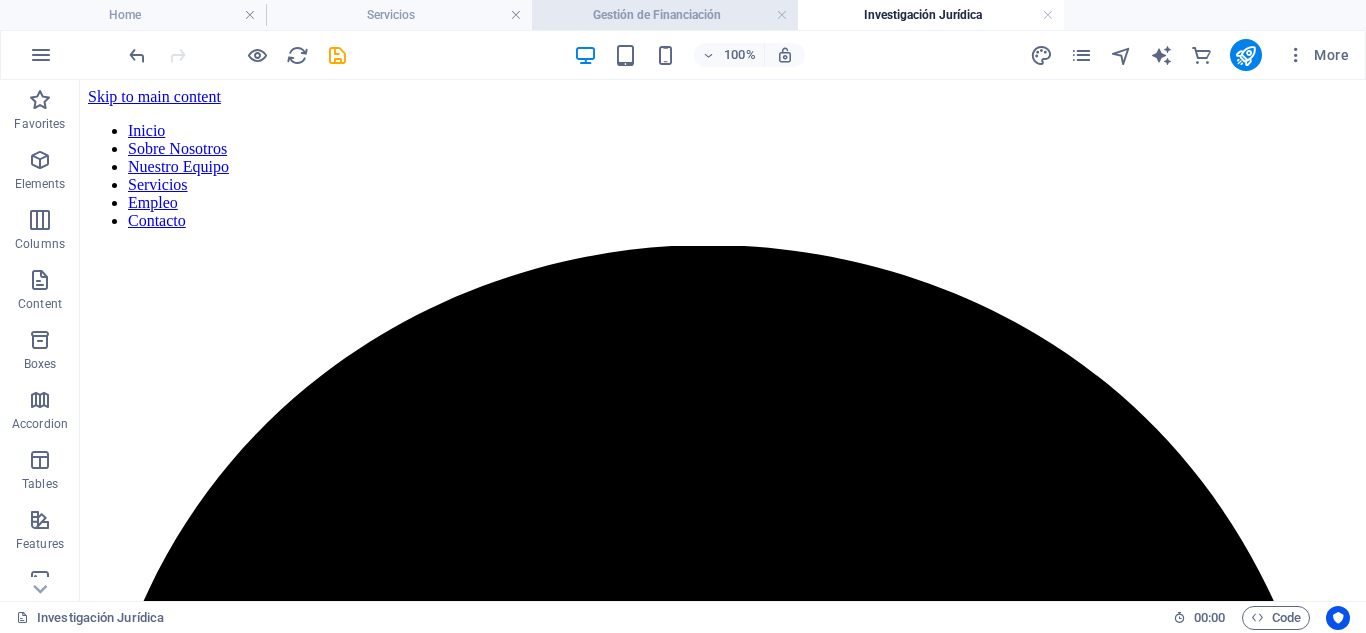 click on "Gestión de Financiación" at bounding box center (665, 15) 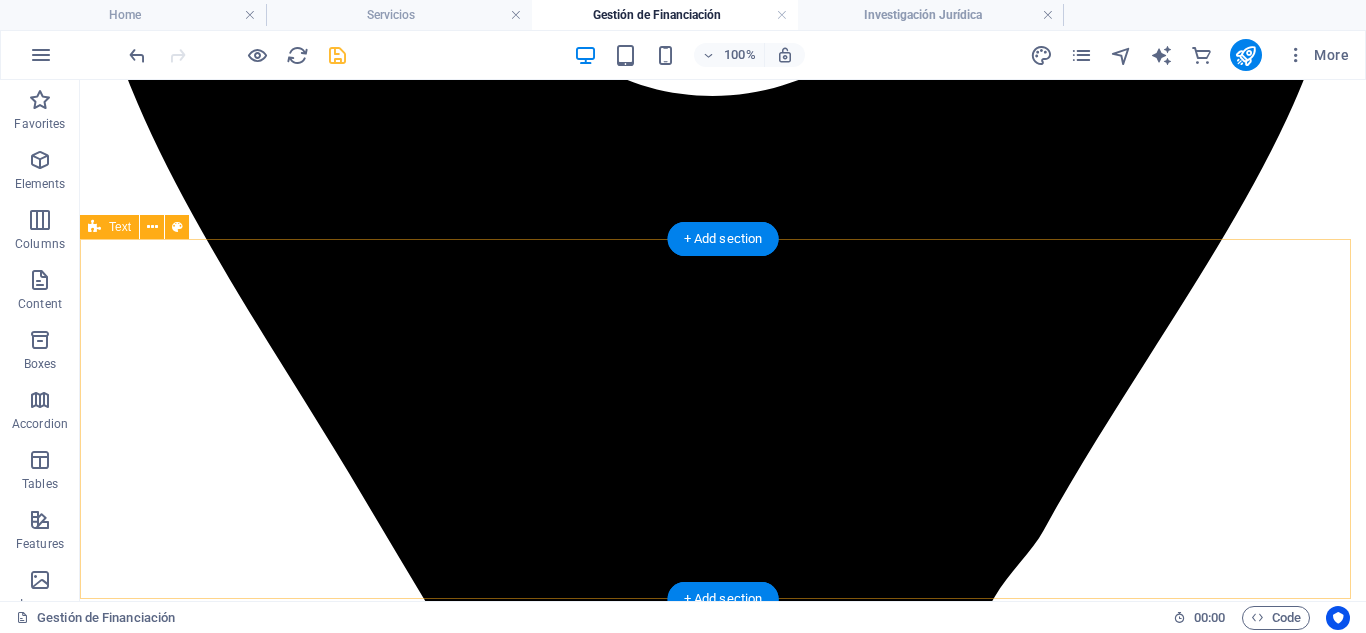 scroll, scrollTop: 933, scrollLeft: 0, axis: vertical 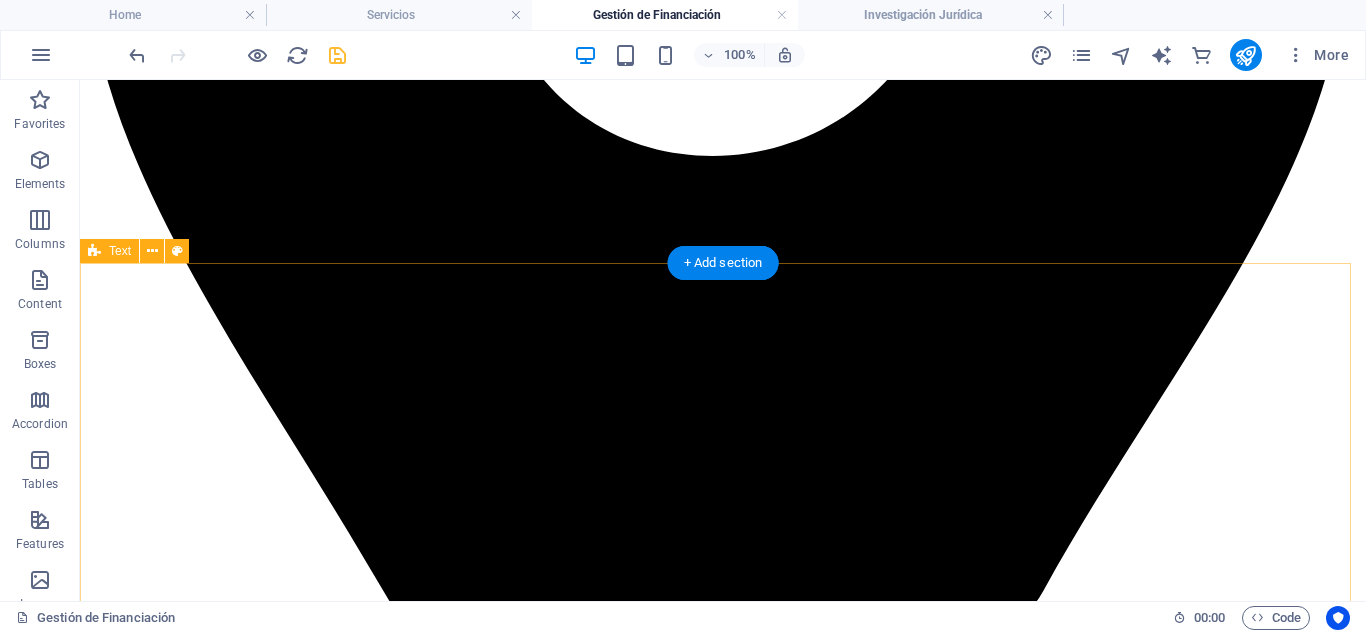 click on "Financiación con respaldo legal desde el primer paso Evita cláusulas abusivas, malentendidos o bloqueos en el futuro con una estructura bien planteada desde el inicio. Conectamos lo jurídico con lo financiero Nuestra experiencia internacional nos permite asesorarte tanto en operaciones bancarias tradicionales como en financiación alternativa o privada." at bounding box center [723, 7328] 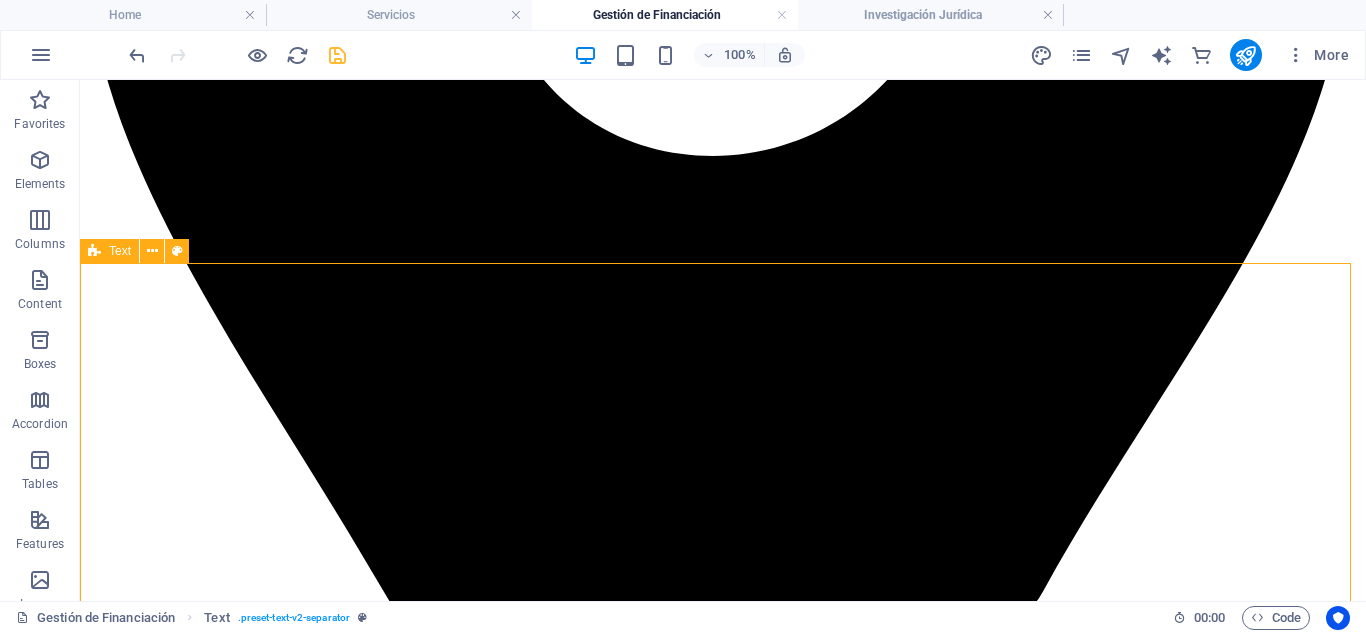 click on "Text" at bounding box center (109, 251) 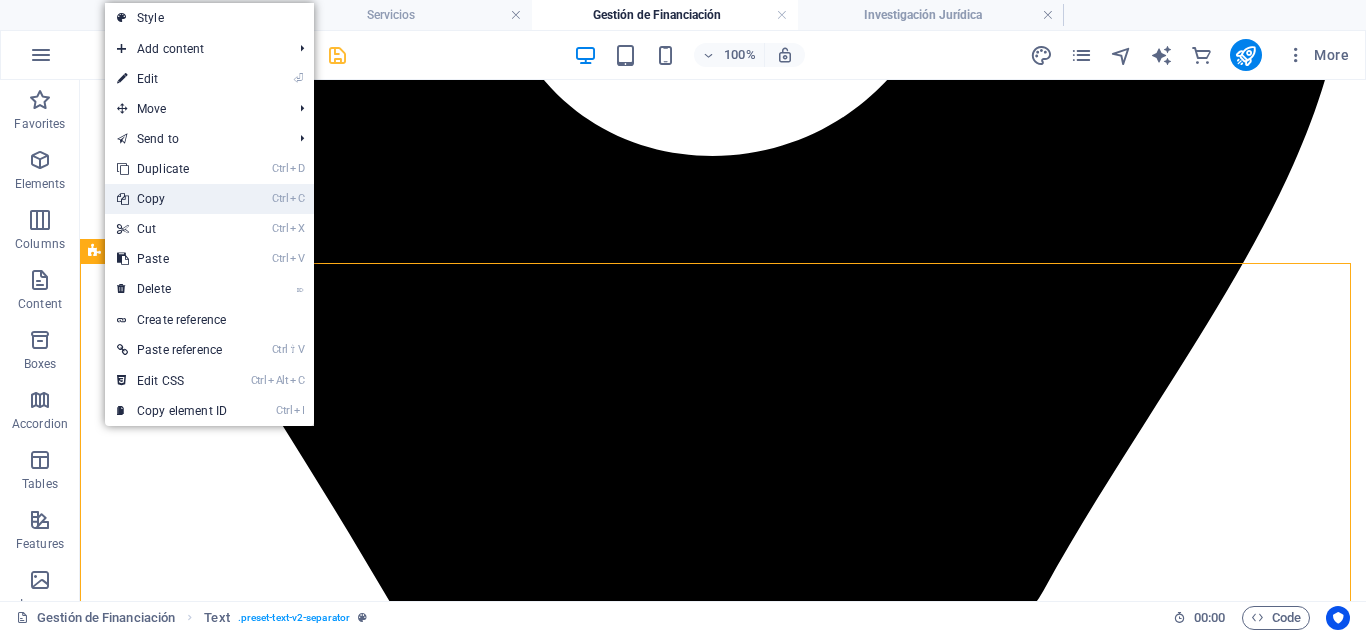 click on "Ctrl C  Copy" at bounding box center (172, 199) 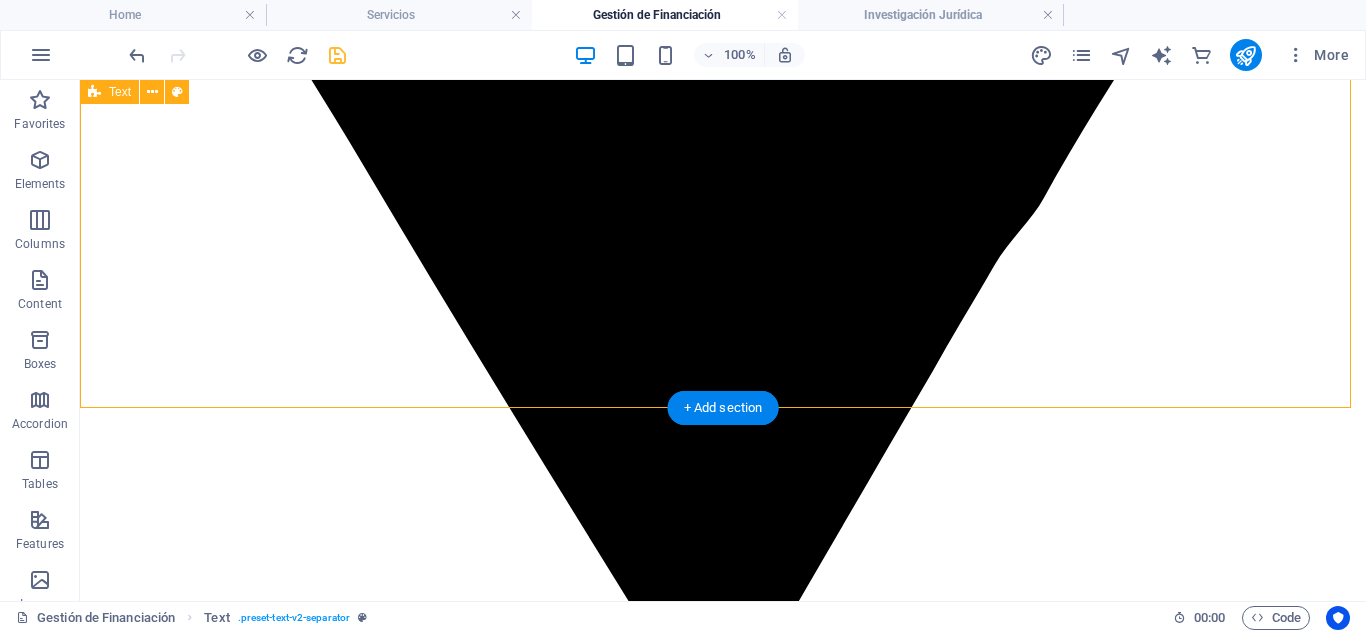 scroll, scrollTop: 1333, scrollLeft: 0, axis: vertical 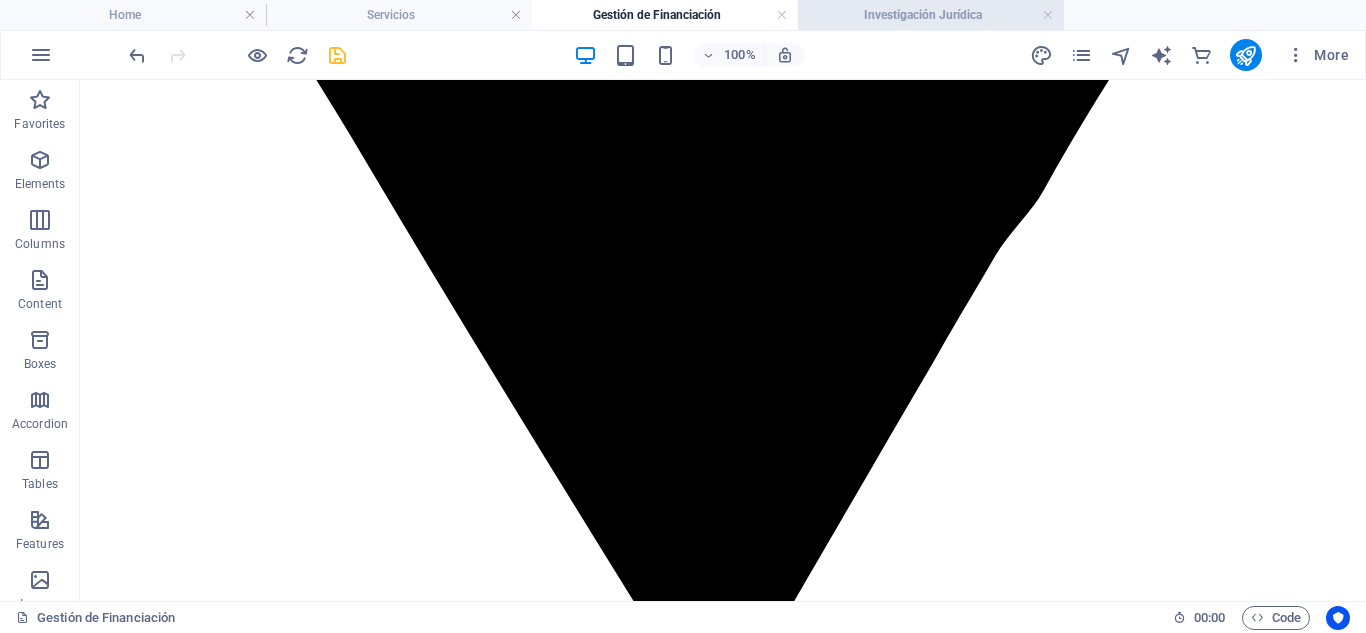 click on "Investigación Jurídica" at bounding box center [931, 15] 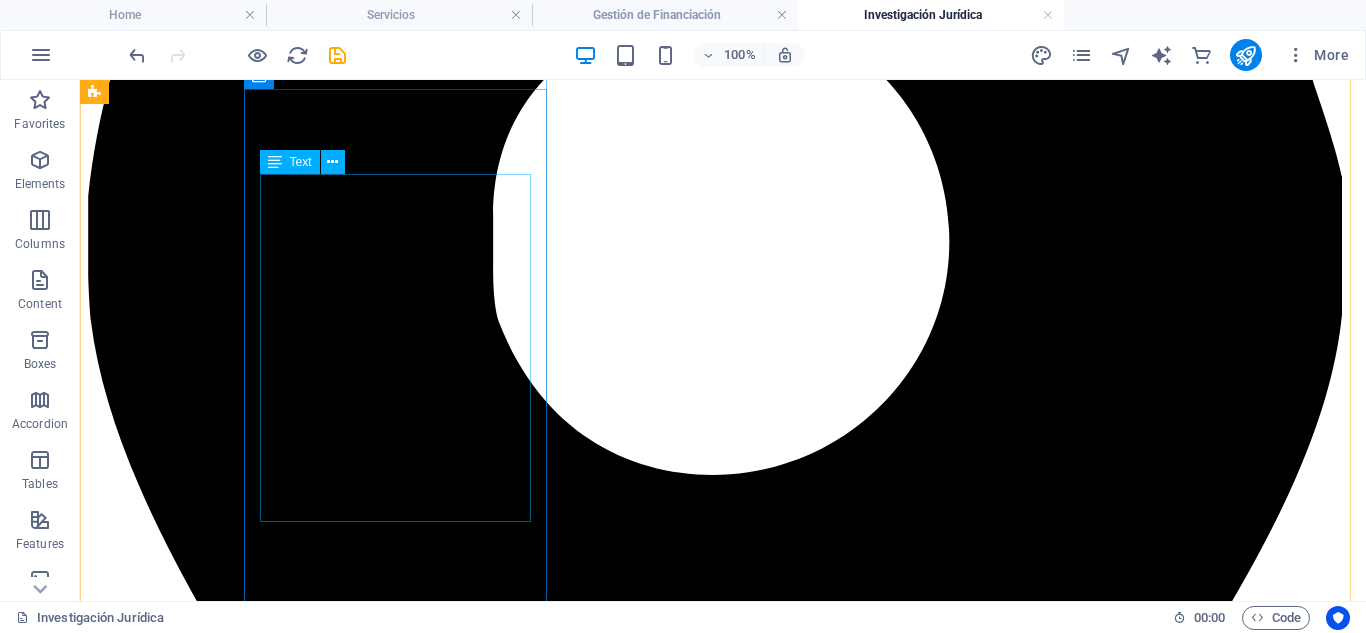 scroll, scrollTop: 800, scrollLeft: 0, axis: vertical 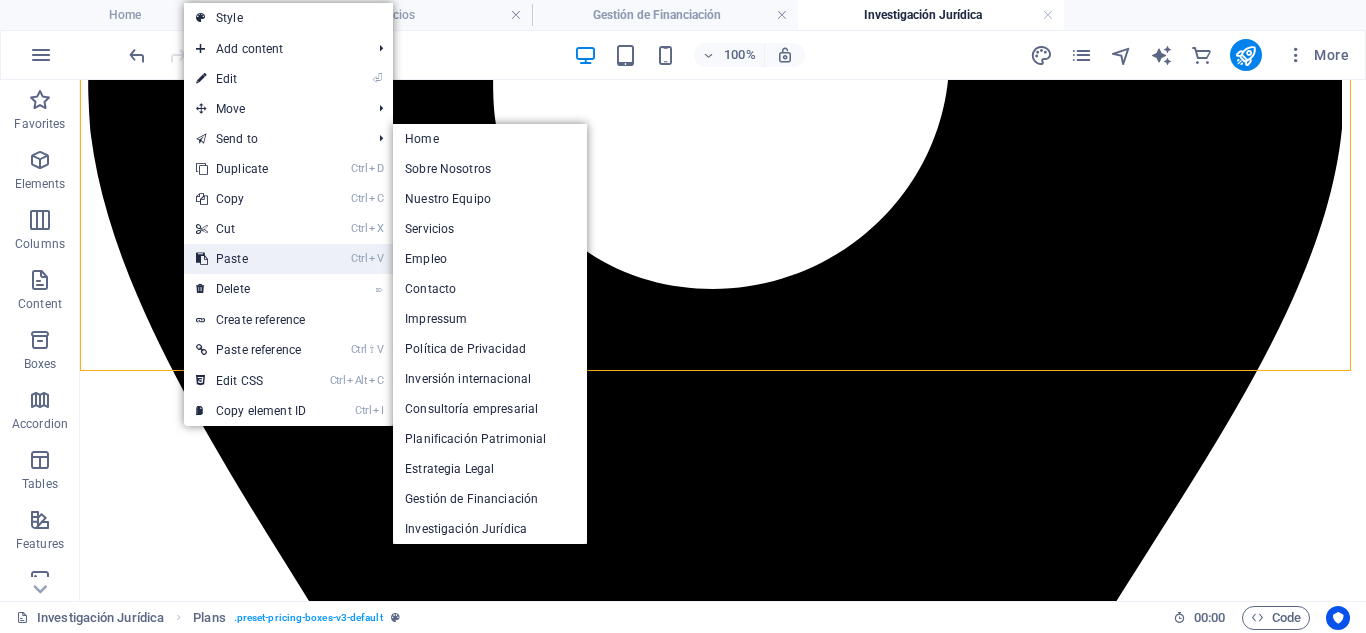 click on "Ctrl V  Paste" at bounding box center [251, 259] 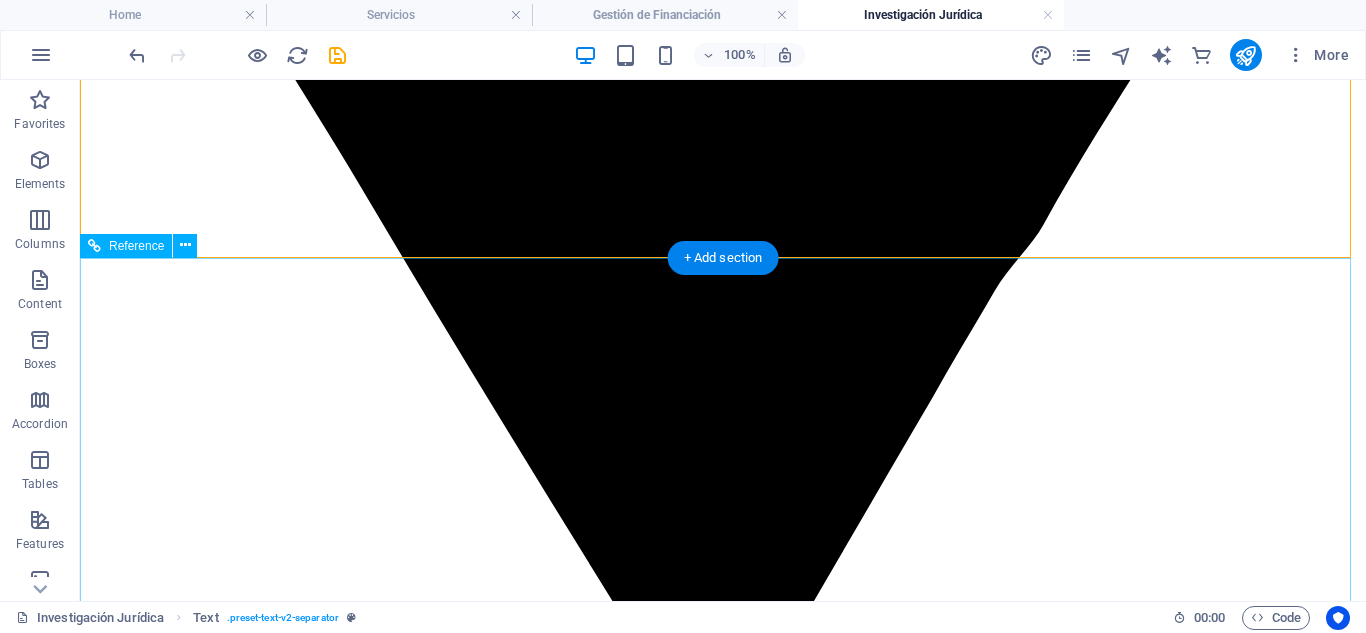 scroll, scrollTop: 1430, scrollLeft: 0, axis: vertical 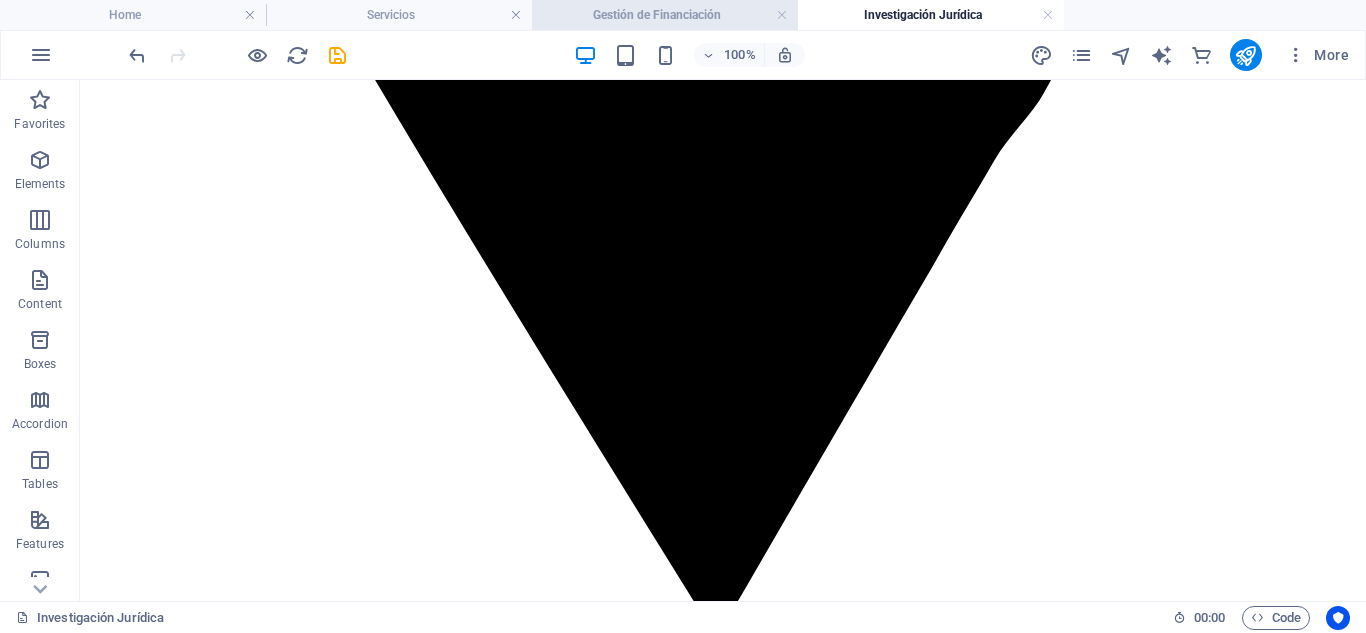 click on "Gestión de Financiación" at bounding box center [665, 15] 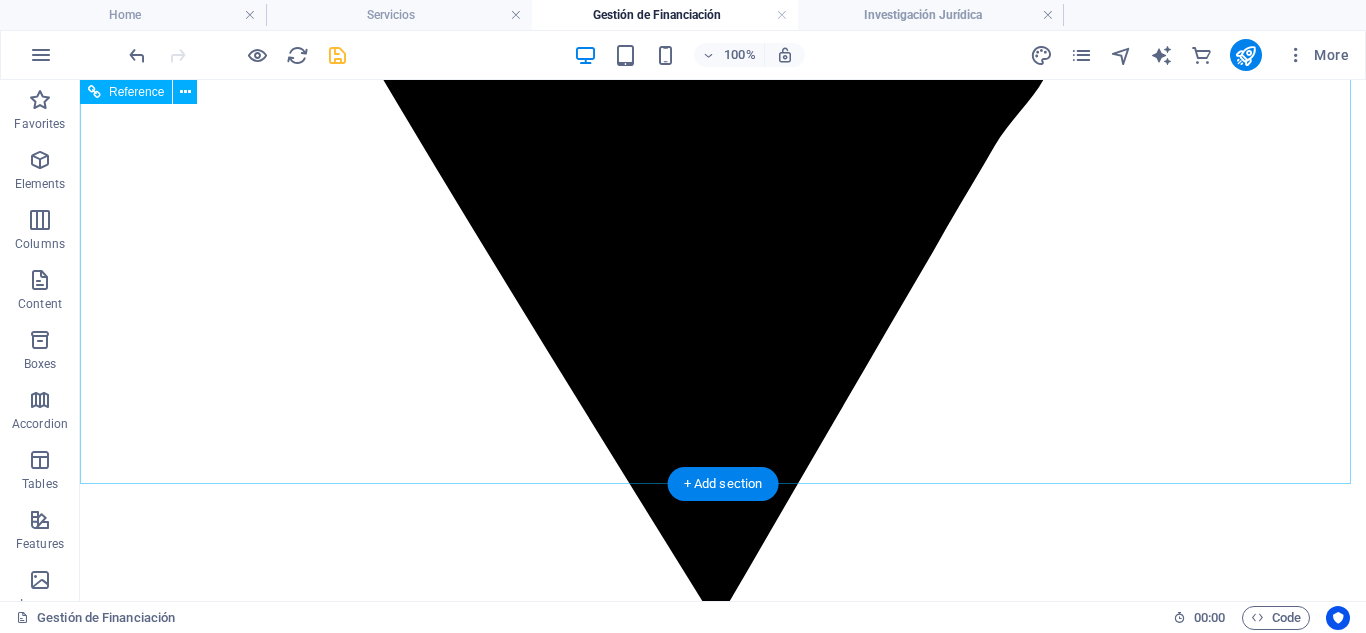 scroll, scrollTop: 1698, scrollLeft: 0, axis: vertical 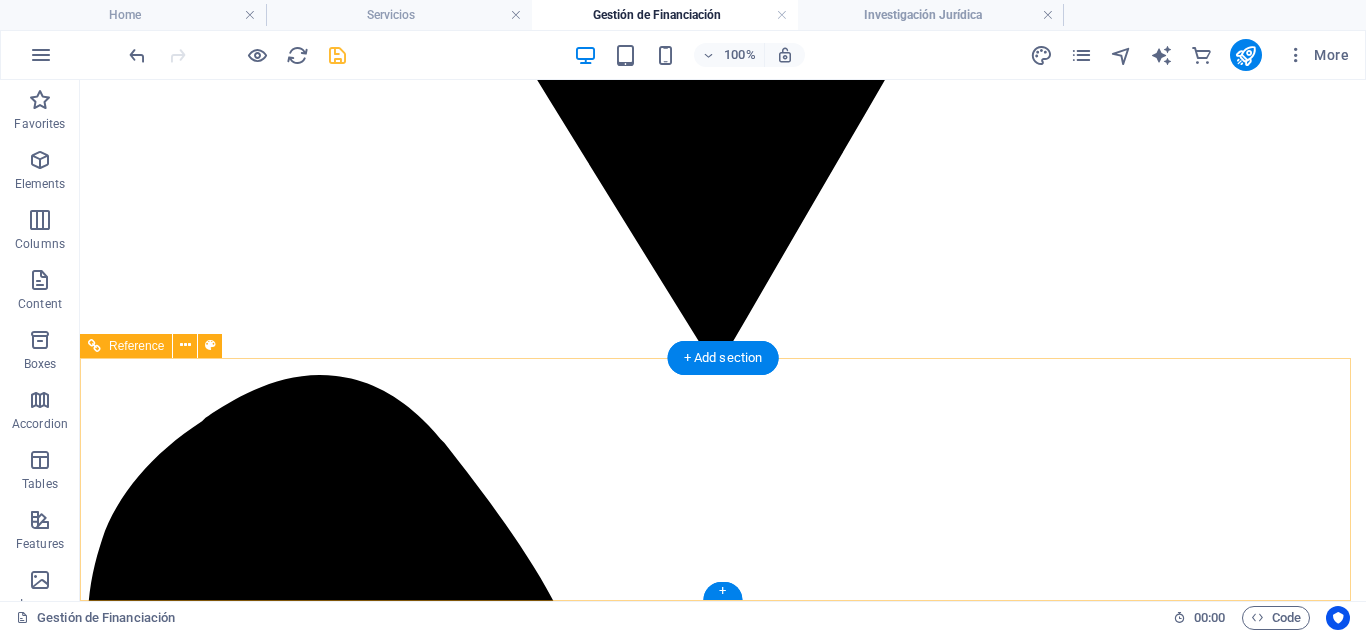 click on "contacto@tedeschi-advocatorum.eu  |  Impressum  | Política de Privacidad" at bounding box center [723, 7995] 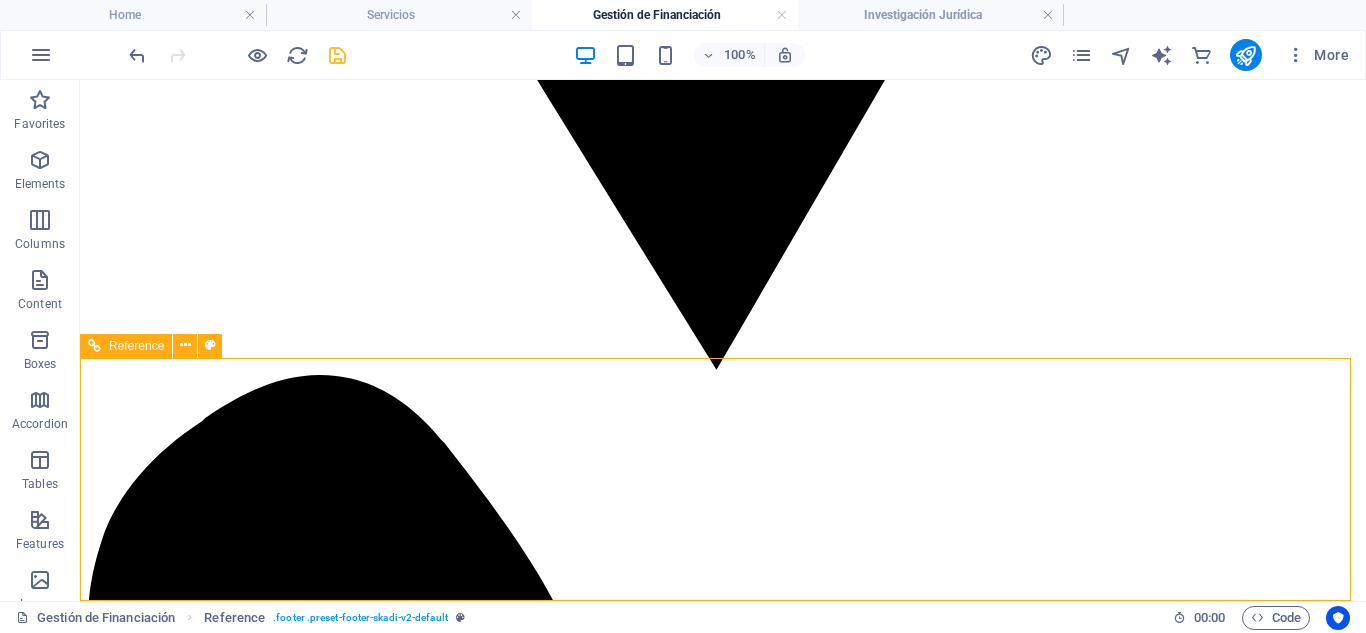 click on "Reference" at bounding box center (136, 346) 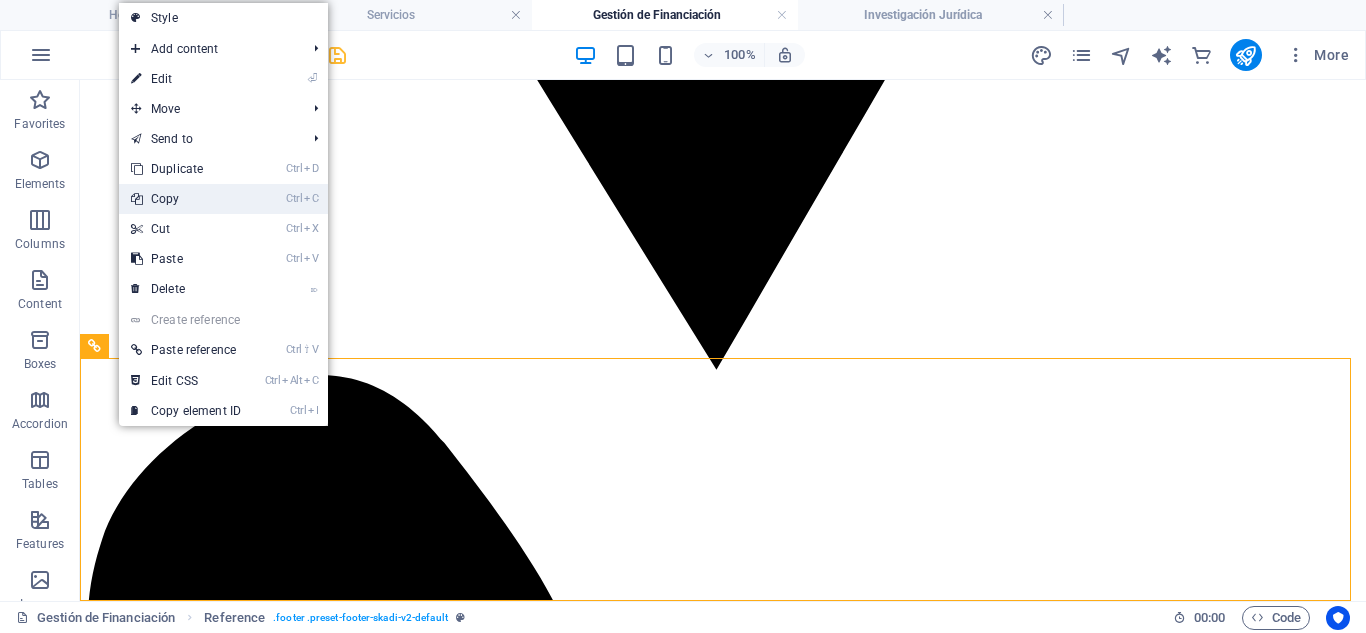 drag, startPoint x: 210, startPoint y: 199, endPoint x: 272, endPoint y: 100, distance: 116.81181 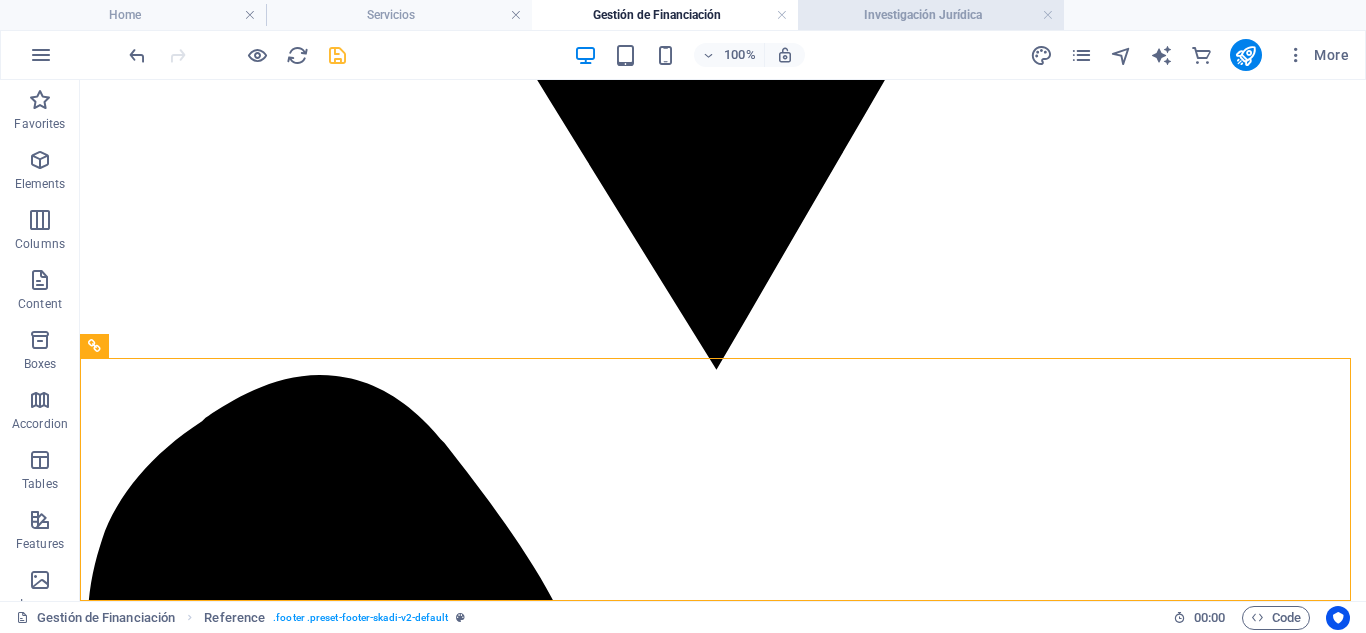 click on "Investigación Jurídica" at bounding box center (931, 15) 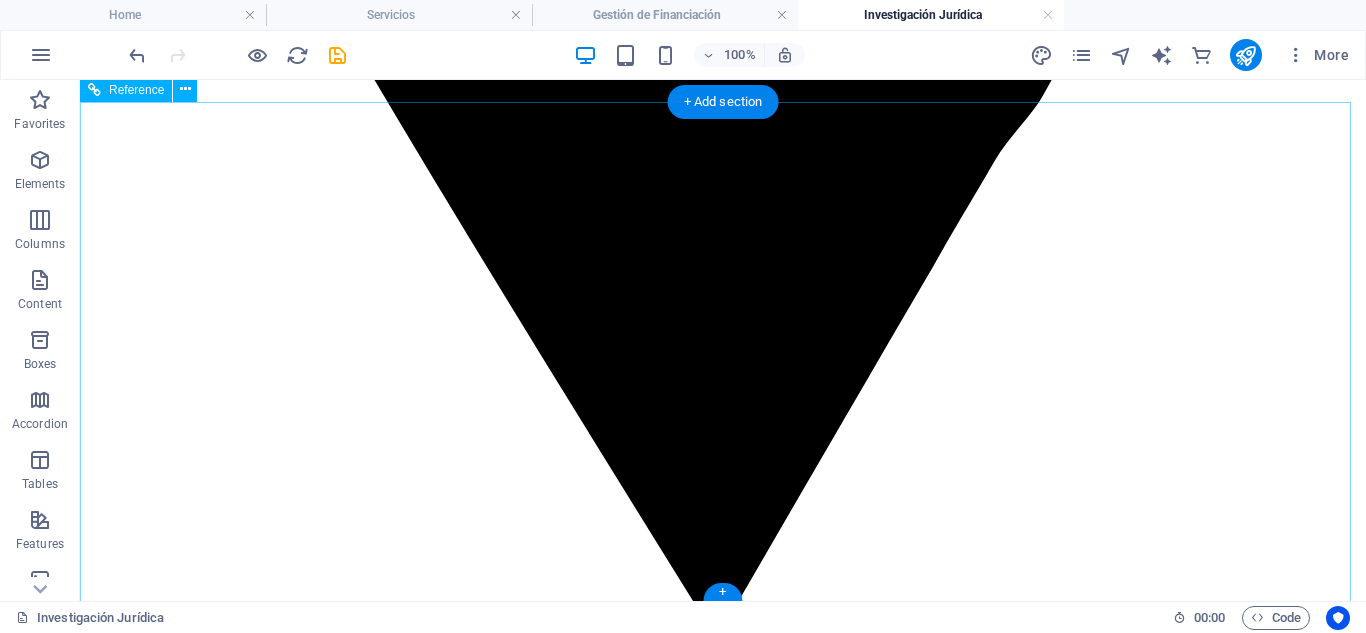 scroll, scrollTop: 1430, scrollLeft: 0, axis: vertical 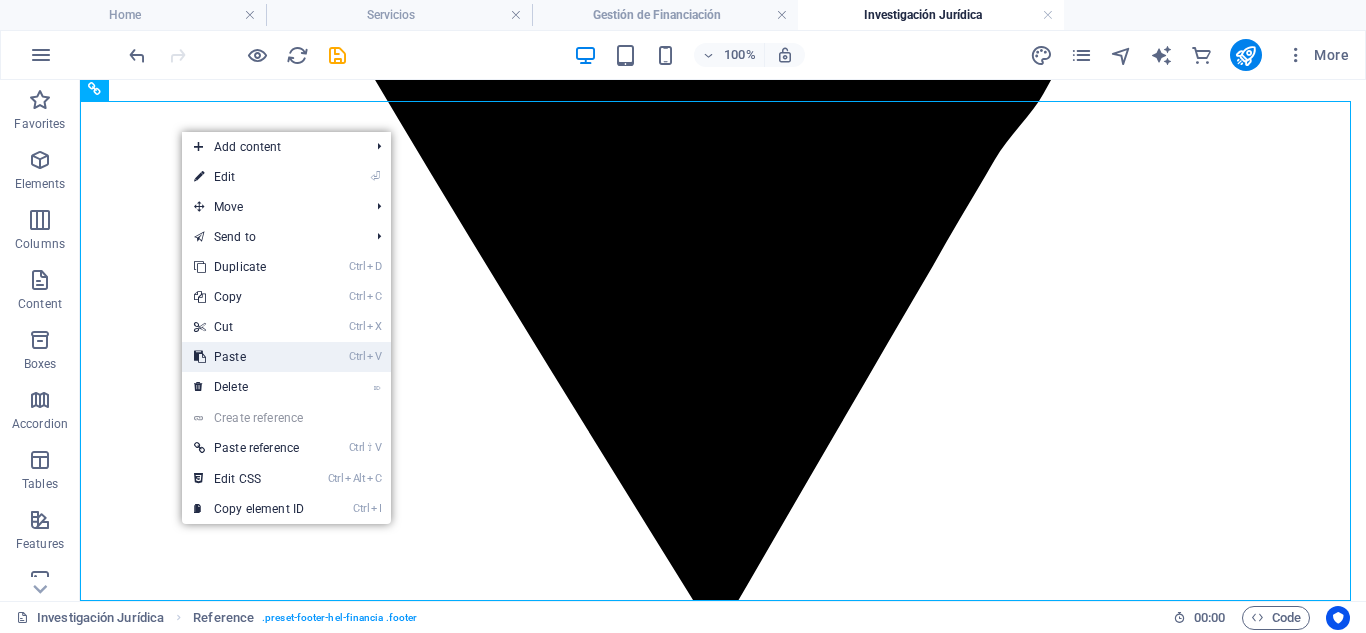 click on "Ctrl V  Paste" at bounding box center [249, 357] 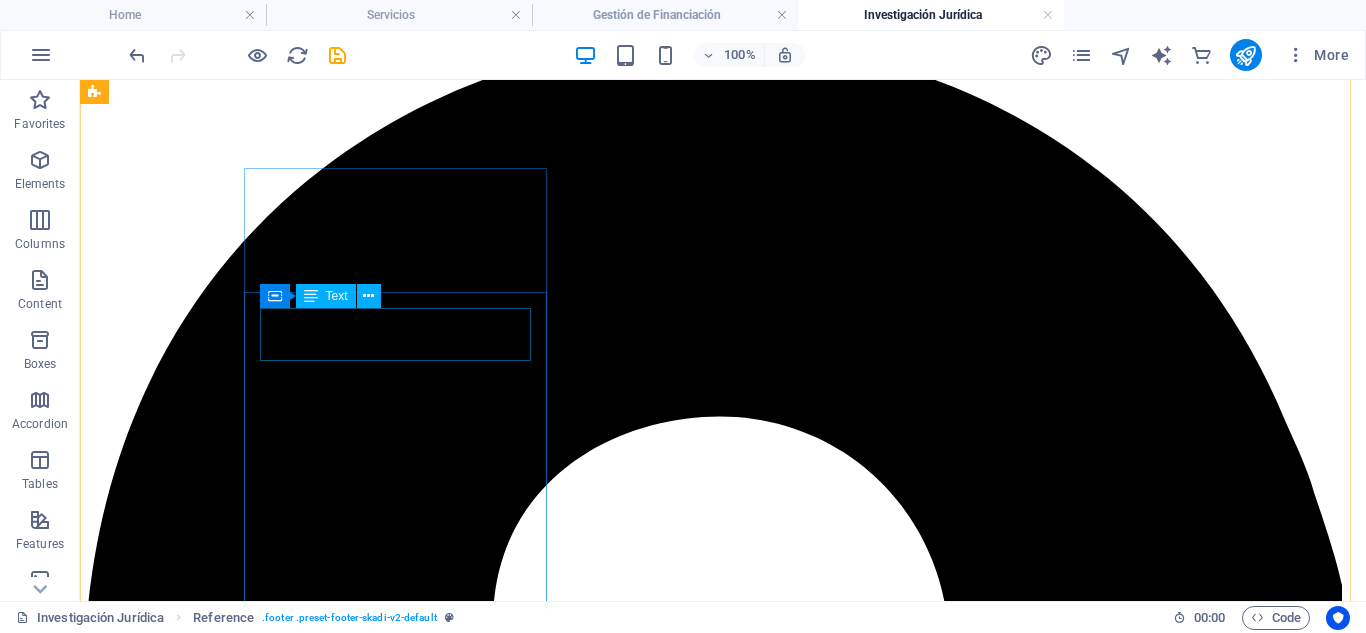 scroll, scrollTop: 0, scrollLeft: 0, axis: both 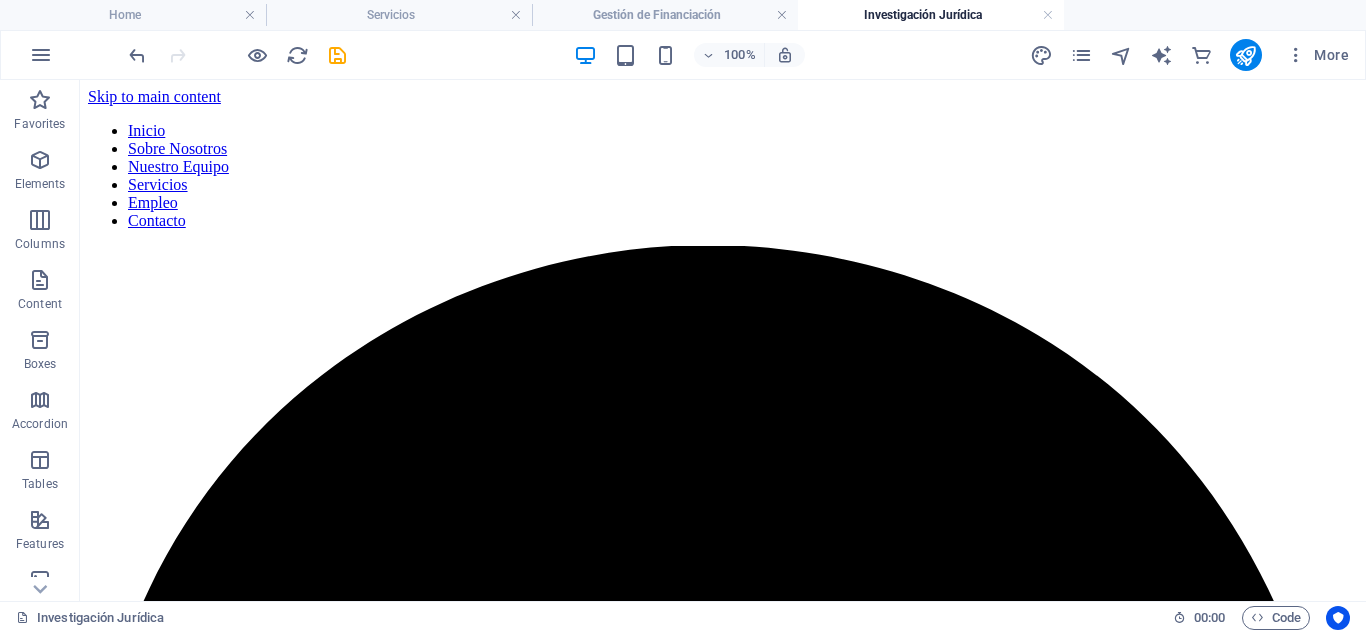click on "Investigación Jurídica" at bounding box center (931, 15) 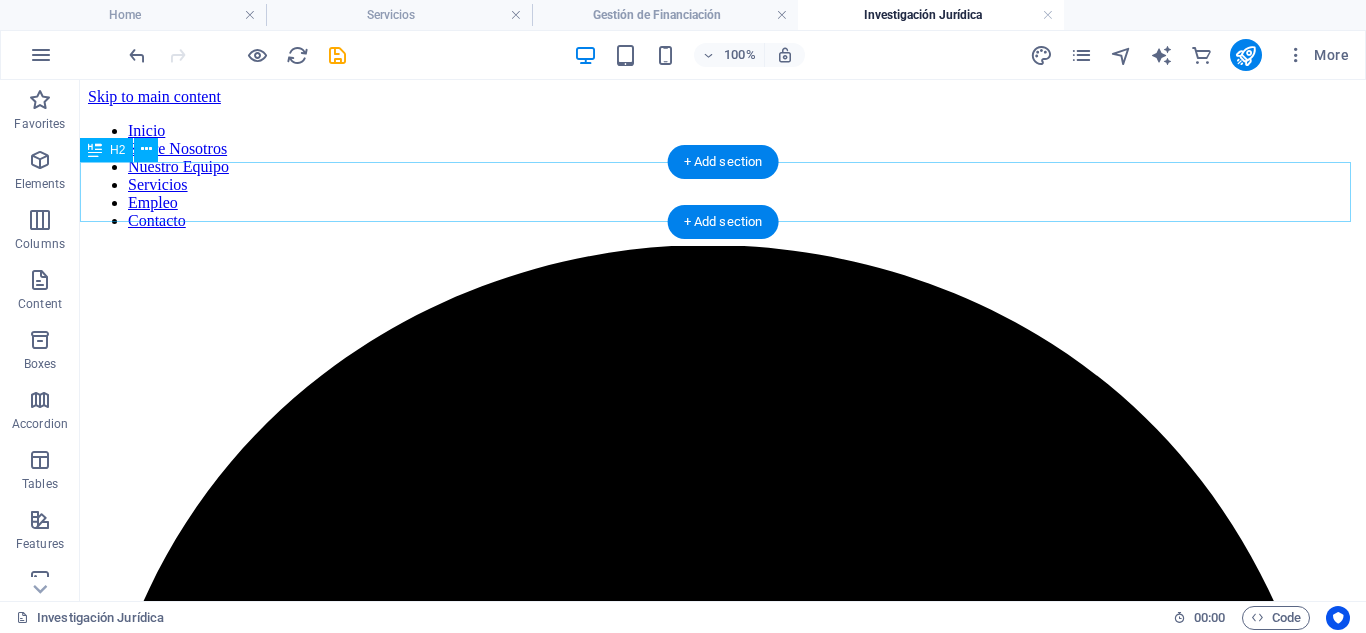 click on "Planes de Gestión de Financiación" at bounding box center [723, 3382] 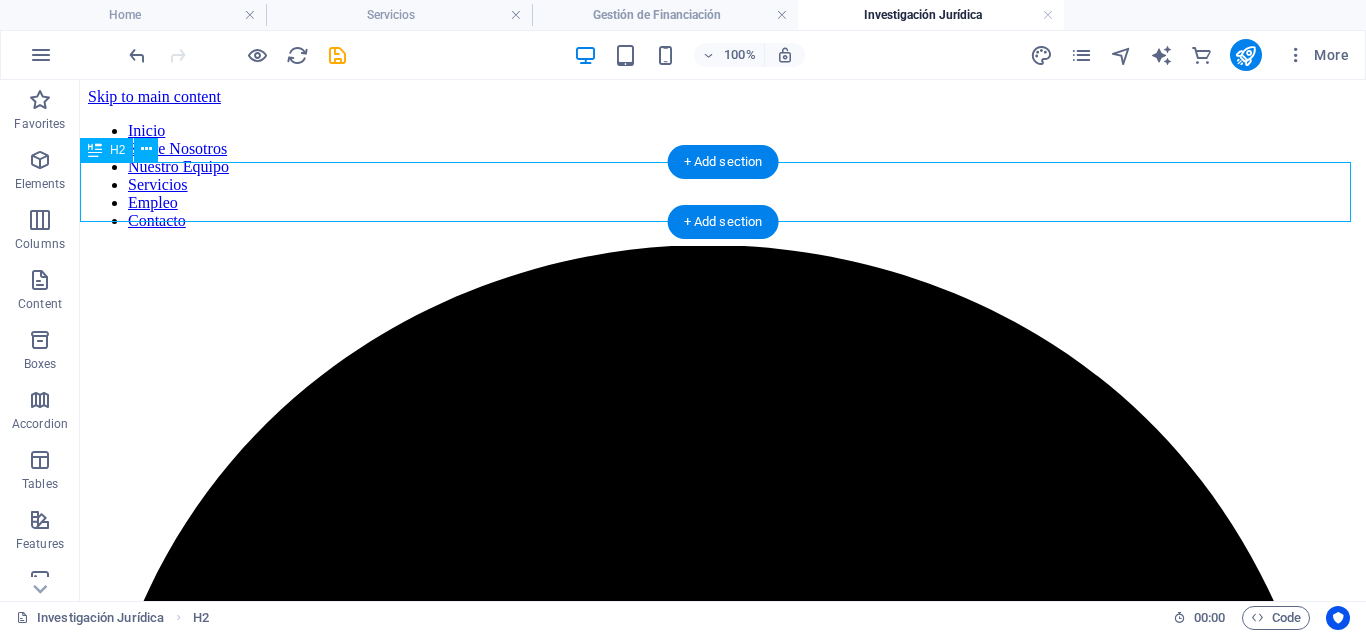 click on "Planes de Gestión de Financiación" at bounding box center (723, 3382) 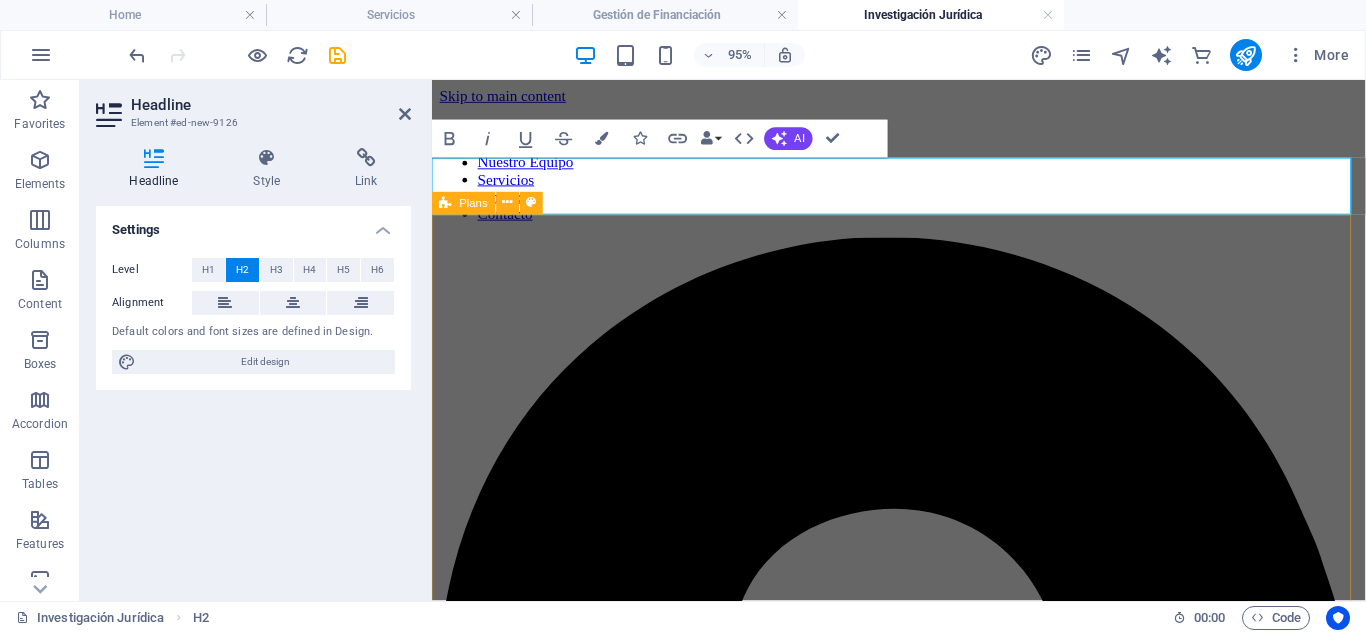 click on "Revisión de Contratos Financieros €1600 Para quienes desean firmar con seguridad jurídica. Detección de cláusulas abusivas o riesgosas Informe legal con recomendaciones específicas Análisis de contratos de préstamo, leasing o líneas de crédito Más información Estructuración de Financiación Empresarial €2500 Diseñado para empresas que buscan acceder a financiación sólida y bien gestionada. Estructuración de garantías, avales y pactos contractuales Optimización legal y fiscal de la operación Asesoría jurídica en operaciones con entidades bancarias o privadas Más información Acompañamiento en Rondas de Inversión €3700 Ideal para startups o empresas en crecimiento que buscan inversores. Estructuración de pactos de socios y cláusulas de salida Coordinación con notarios, entidades financieras e inversores Redacción y negociación de términos de inversión Más información" at bounding box center (923, 4642) 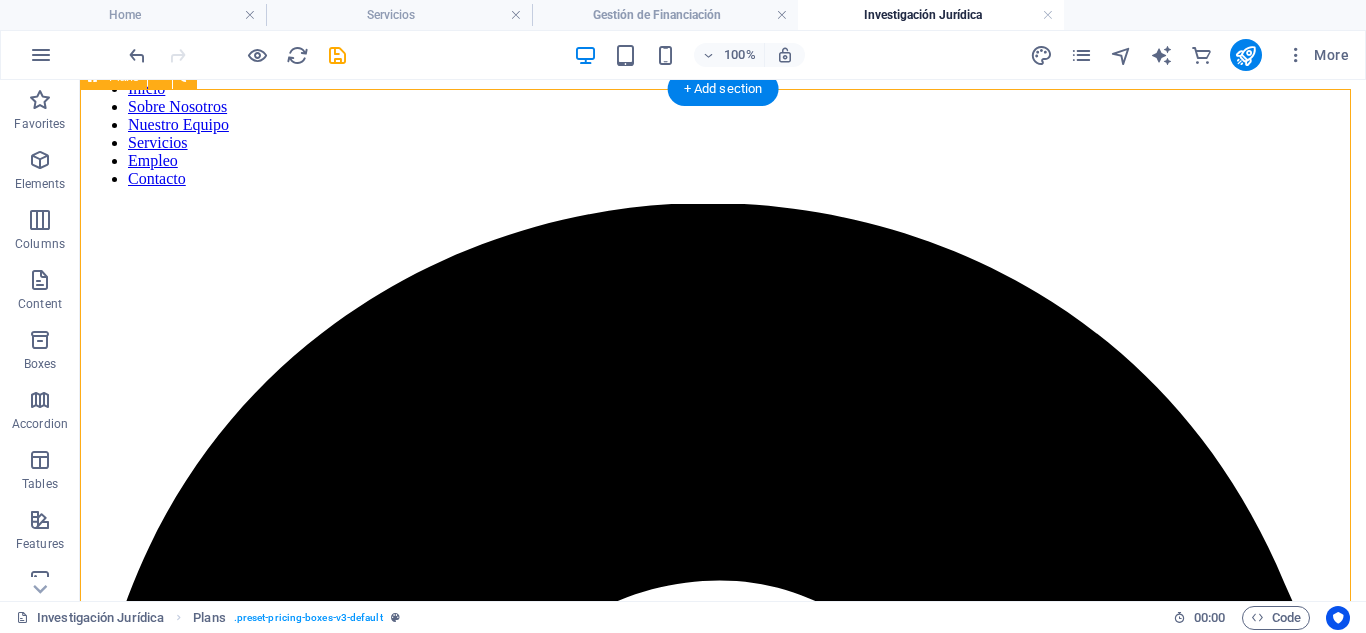 scroll, scrollTop: 0, scrollLeft: 0, axis: both 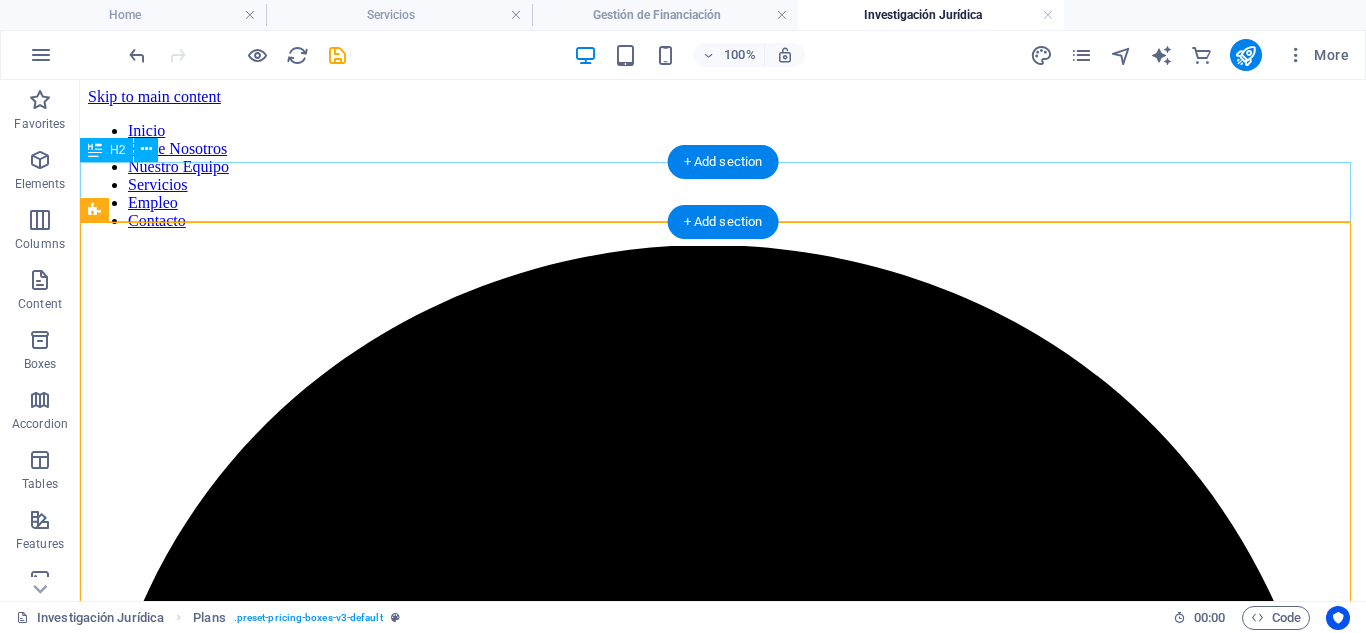 click on "Investigación Jurídica" at bounding box center [723, 3382] 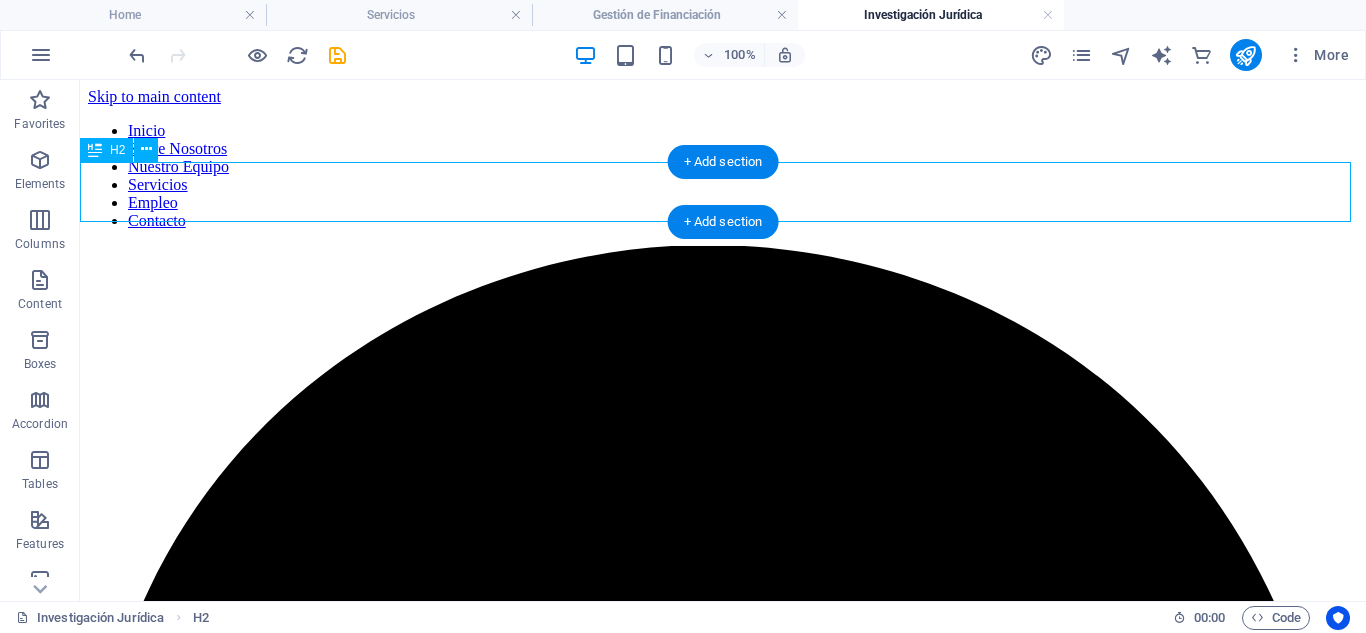 click on "Investigación Jurídica" at bounding box center (723, 3382) 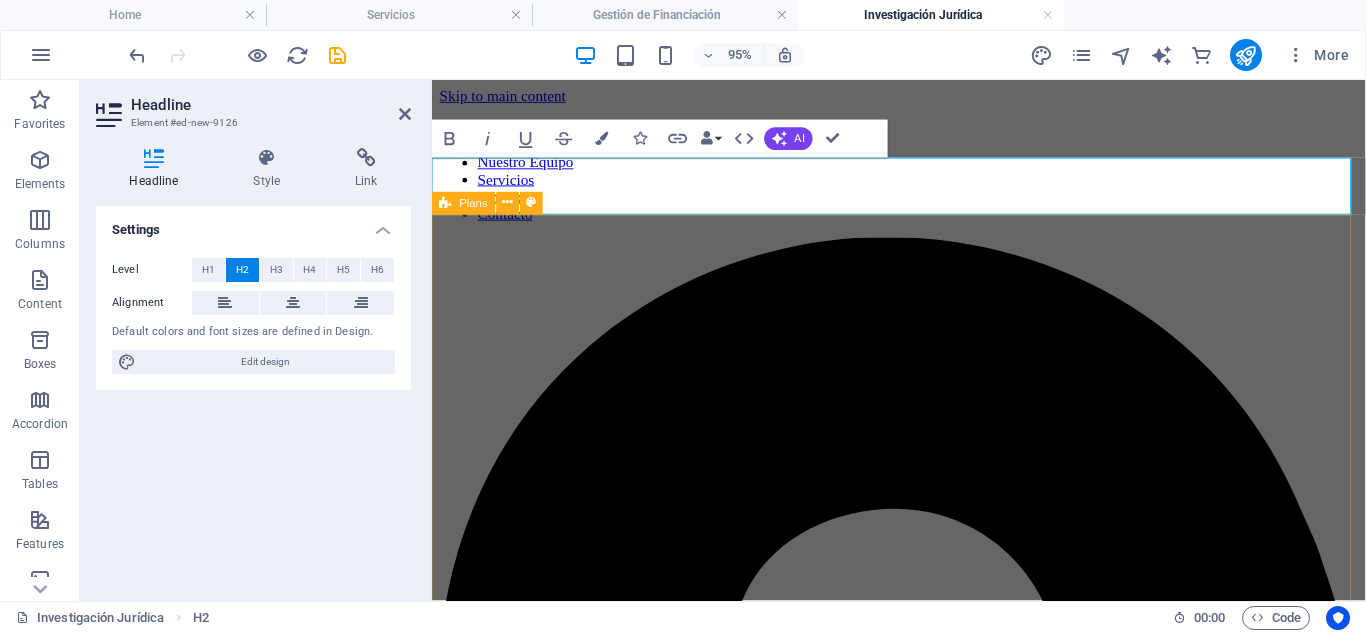 click on "Revisión de Contratos Financieros €1600 Para quienes desean firmar con seguridad jurídica. Detección de cláusulas abusivas o riesgosas Informe legal con recomendaciones específicas Análisis de contratos de préstamo, leasing o líneas de crédito Más información Estructuración de Financiación Empresarial €2500 Diseñado para empresas que buscan acceder a financiación sólida y bien gestionada. Estructuración de garantías, avales y pactos contractuales Optimización legal y fiscal de la operación Asesoría jurídica en operaciones con entidades bancarias o privadas Más información Acompañamiento en Rondas de Inversión €3700 Ideal para startups o empresas en crecimiento que buscan inversores. Estructuración de pactos de socios y cláusulas de salida Coordinación con notarios, entidades financieras e inversores Redacción y negociación de términos de inversión Más información" at bounding box center [923, 4642] 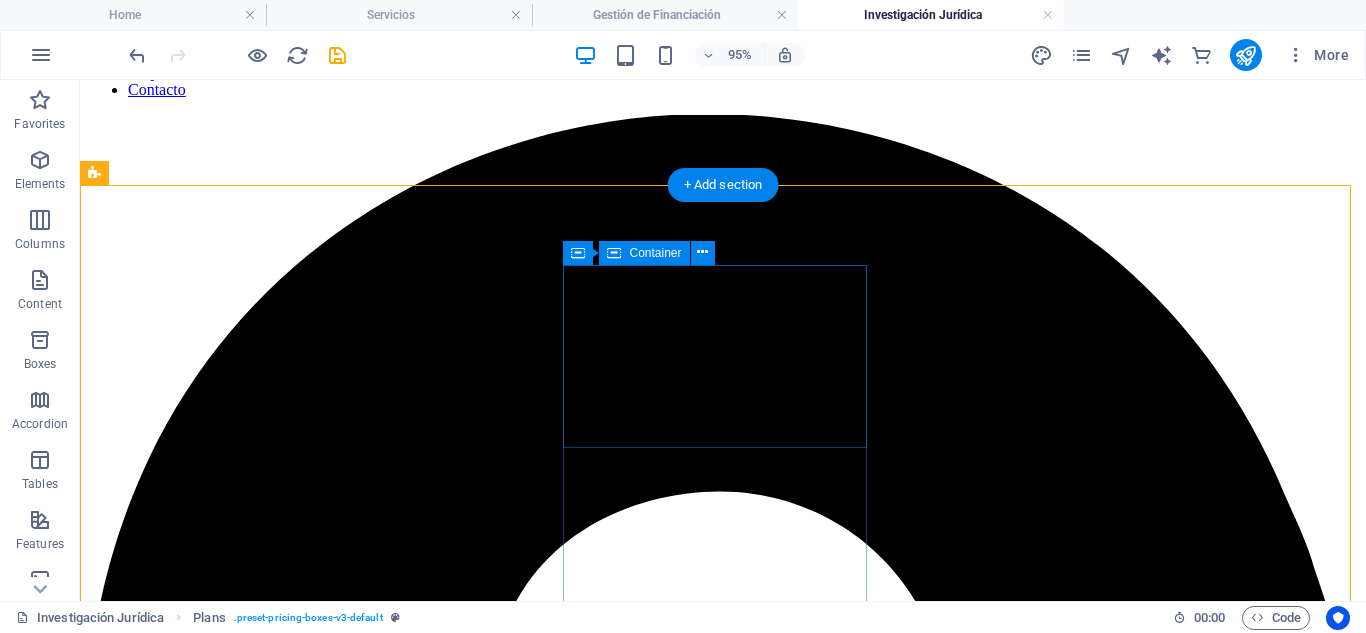scroll, scrollTop: 133, scrollLeft: 0, axis: vertical 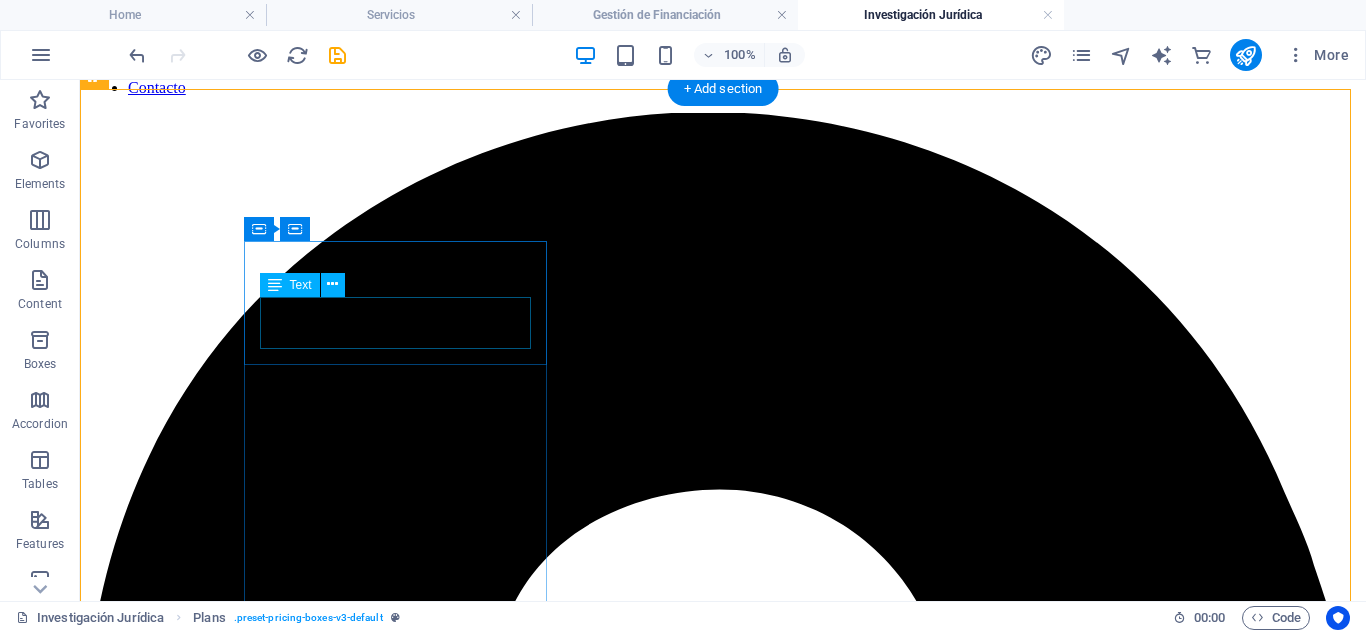 click on "Revisión de Contratos Financieros" at bounding box center (723, 4527) 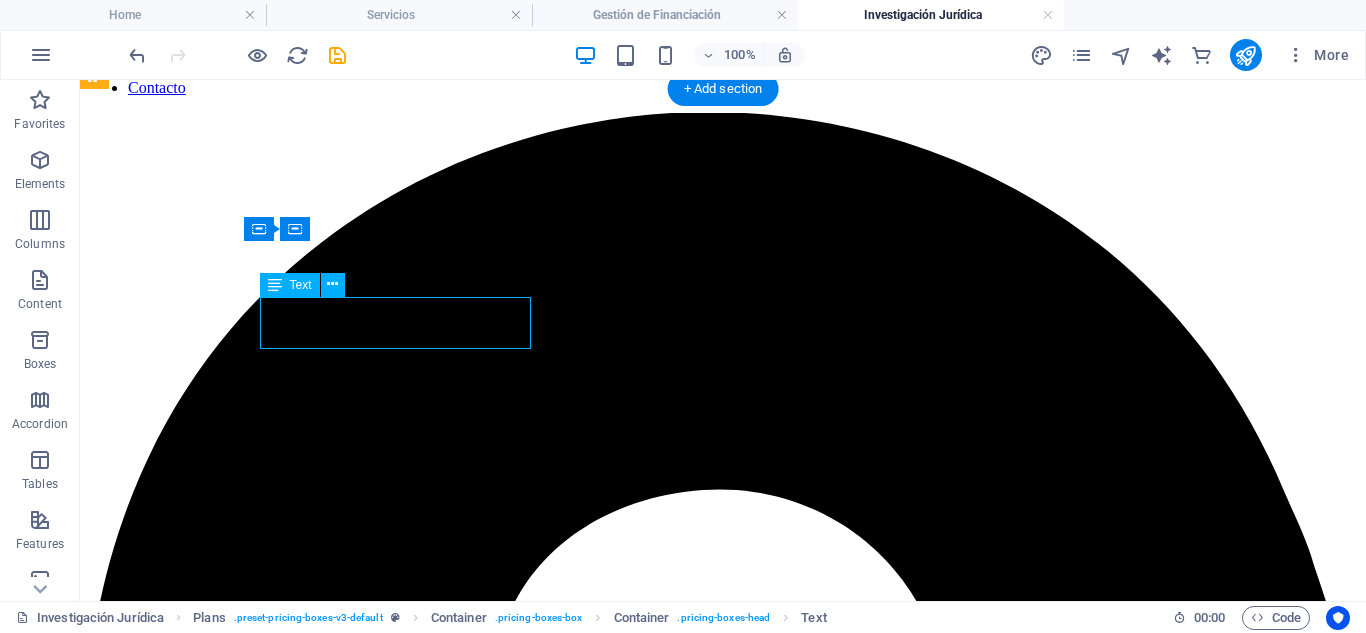 click on "Revisión de Contratos Financieros" at bounding box center (723, 4527) 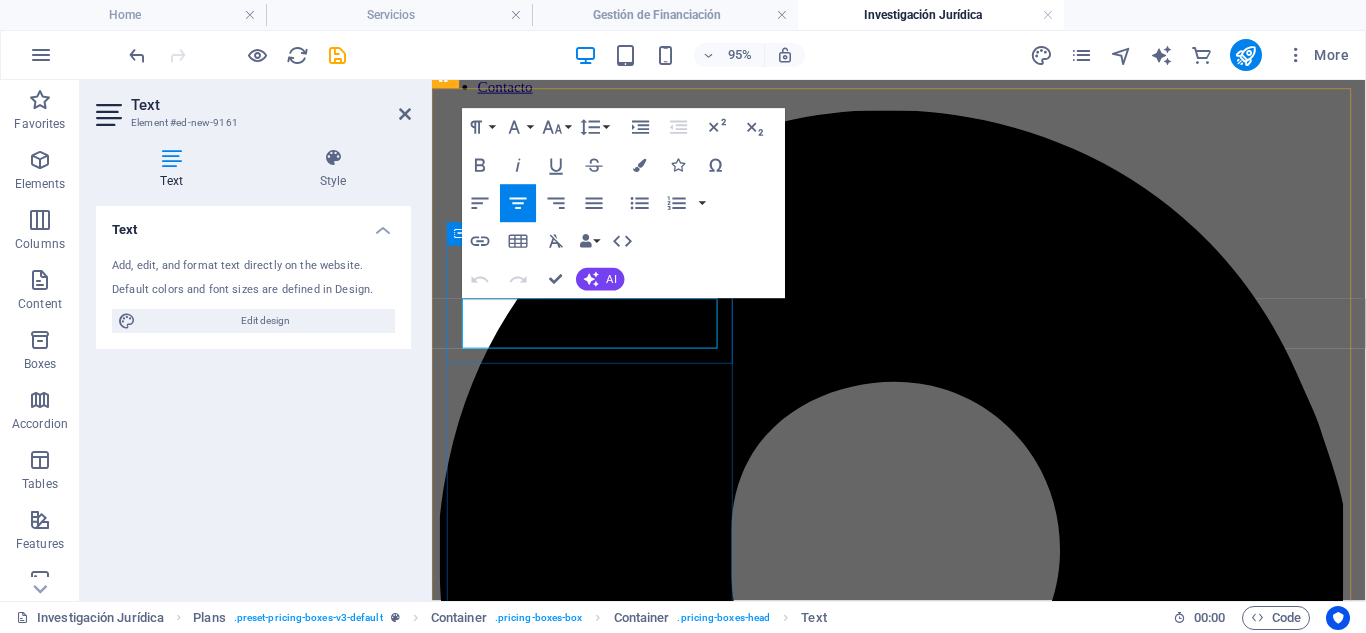 click on "Revisión de Contratos Financieros" at bounding box center [923, 3494] 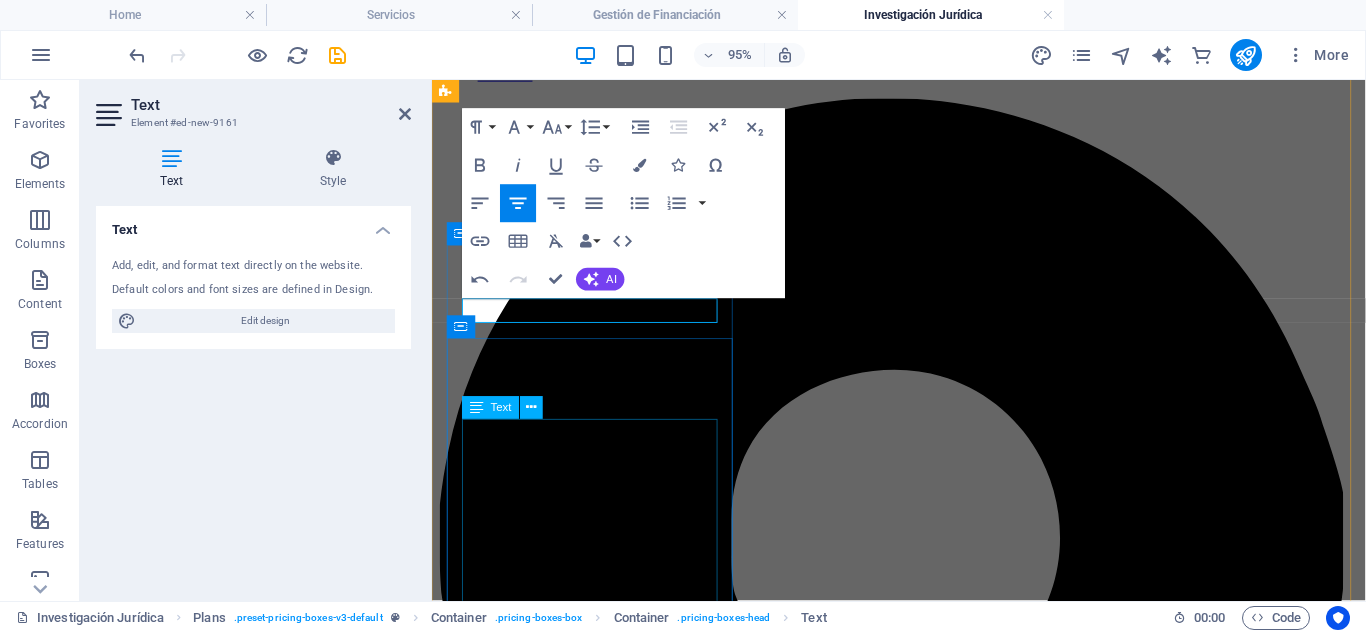 click on "Para quienes desean firmar con seguridad jurídica. Detección de cláusulas abusivas o riesgosas Informe legal con recomendaciones específicas Análisis de contratos de préstamo, leasing o líneas de crédito" at bounding box center (923, 3682) 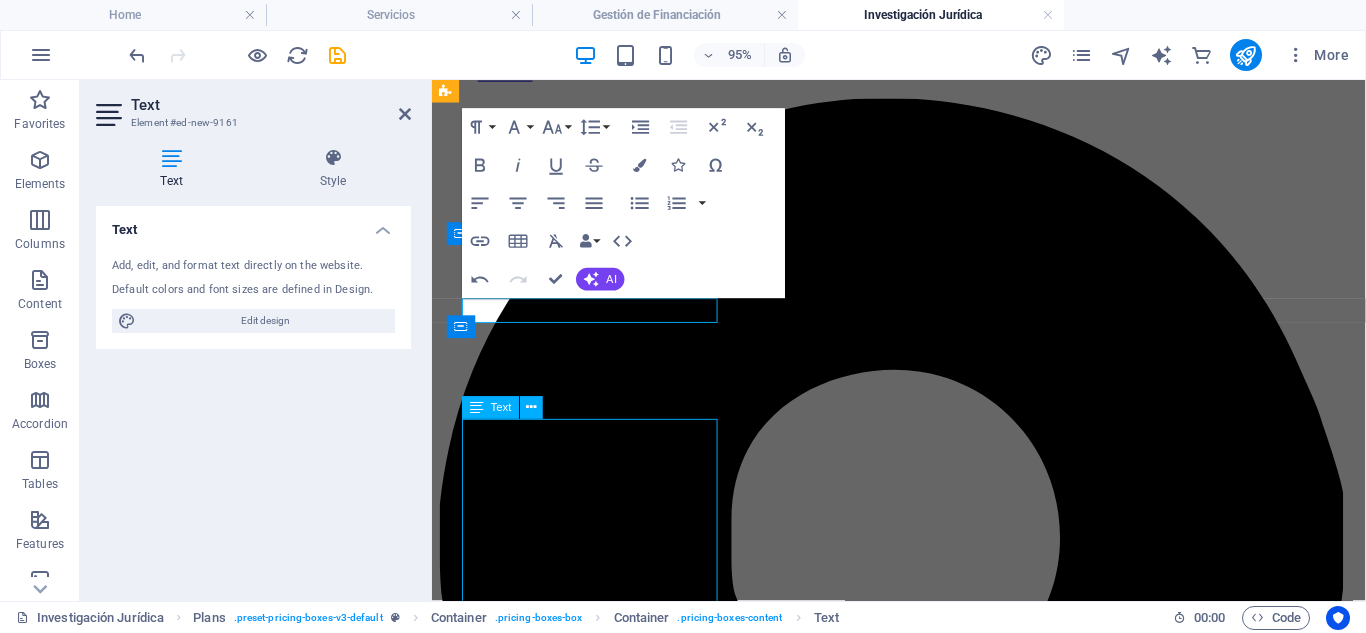 scroll, scrollTop: 133, scrollLeft: 0, axis: vertical 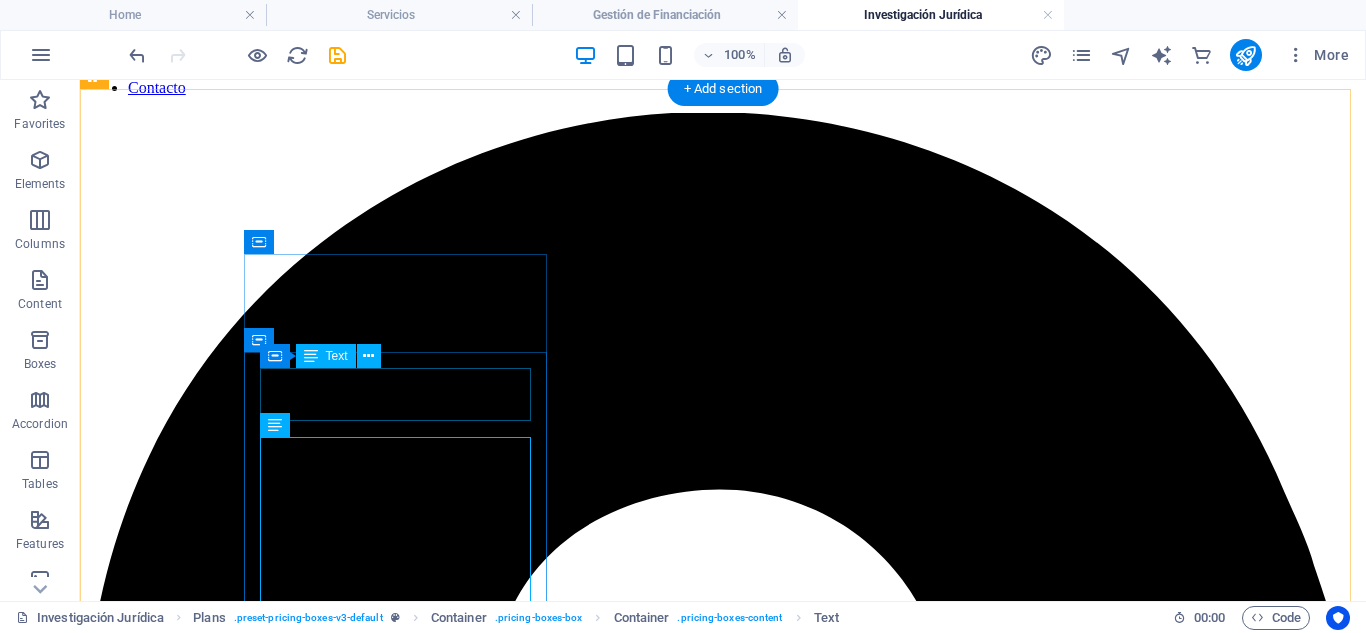 click on "€1600" at bounding box center (723, 4577) 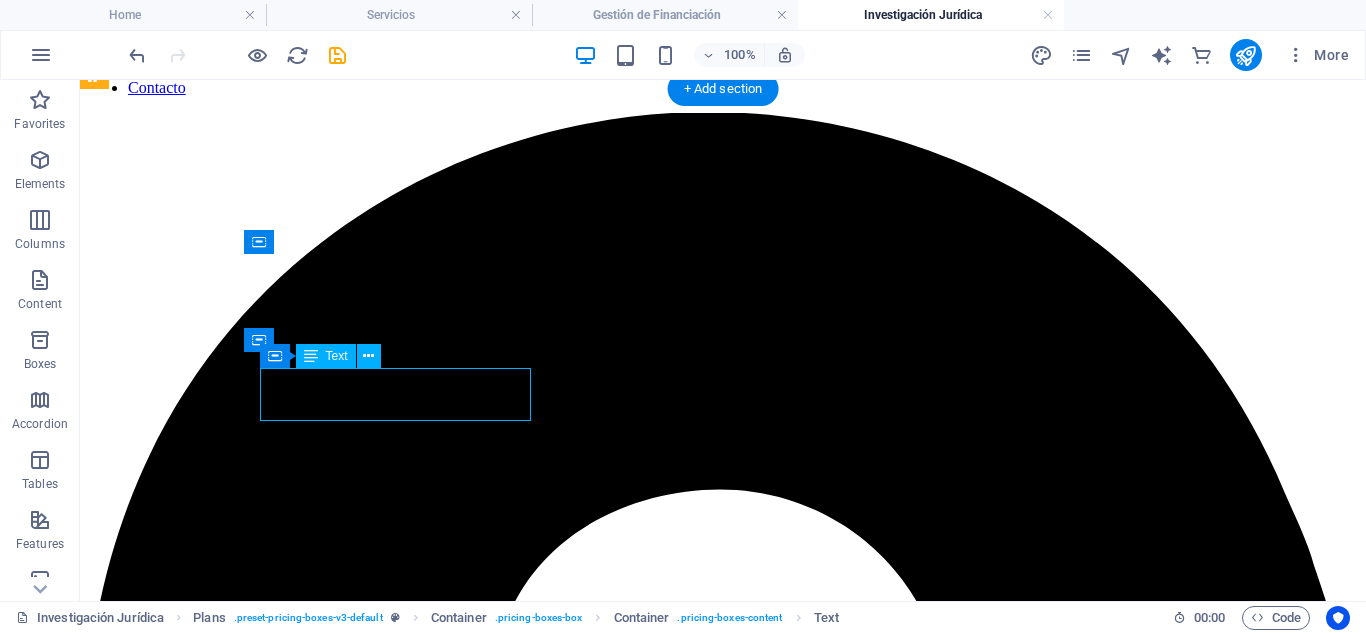 click on "€1600" at bounding box center [723, 4577] 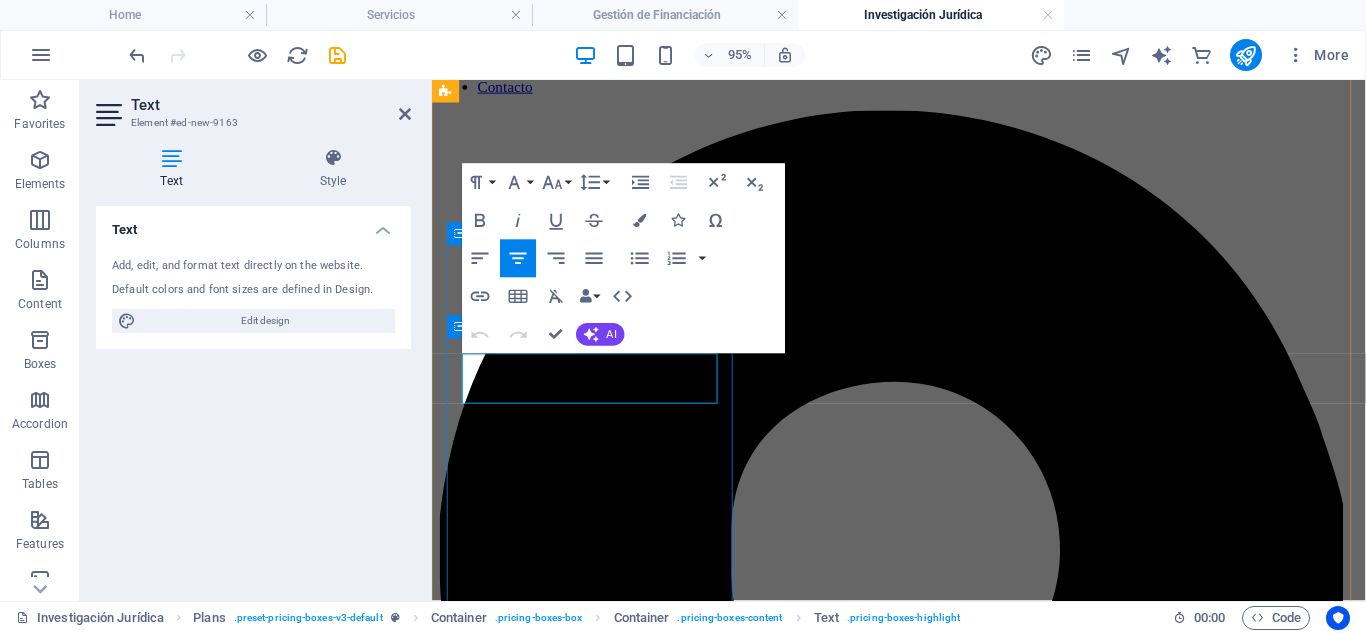 scroll, scrollTop: 146, scrollLeft: 0, axis: vertical 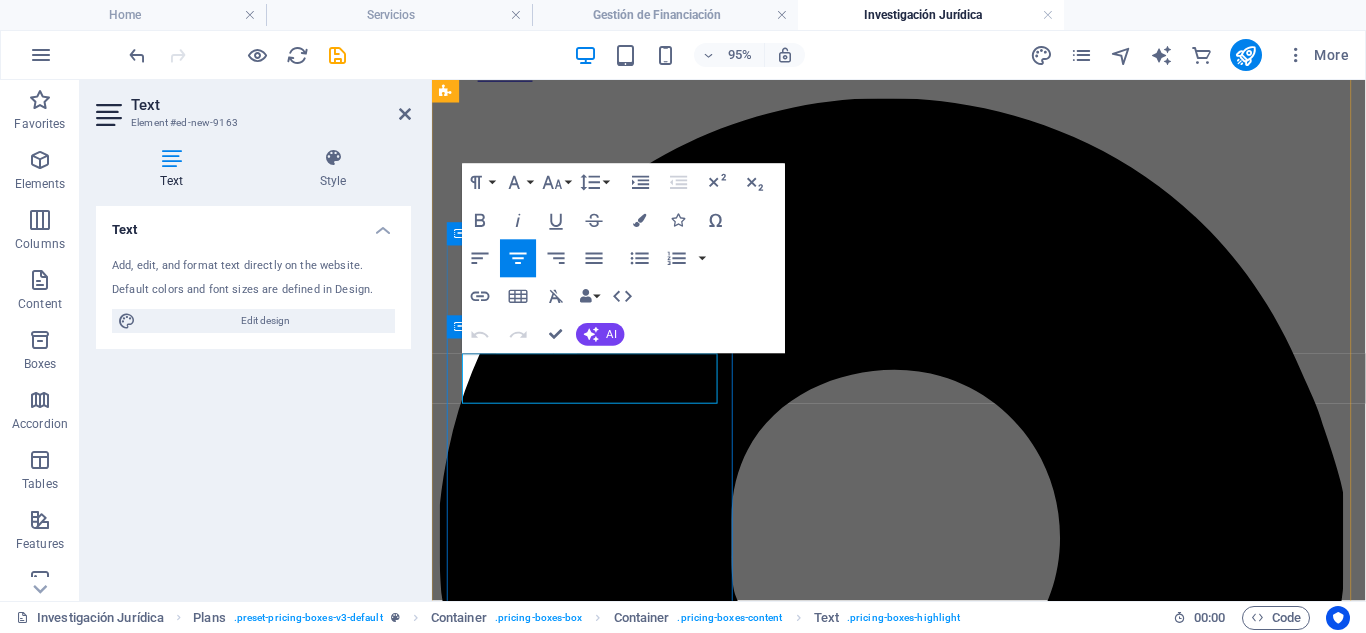 drag, startPoint x: 576, startPoint y: 389, endPoint x: 602, endPoint y: 389, distance: 26 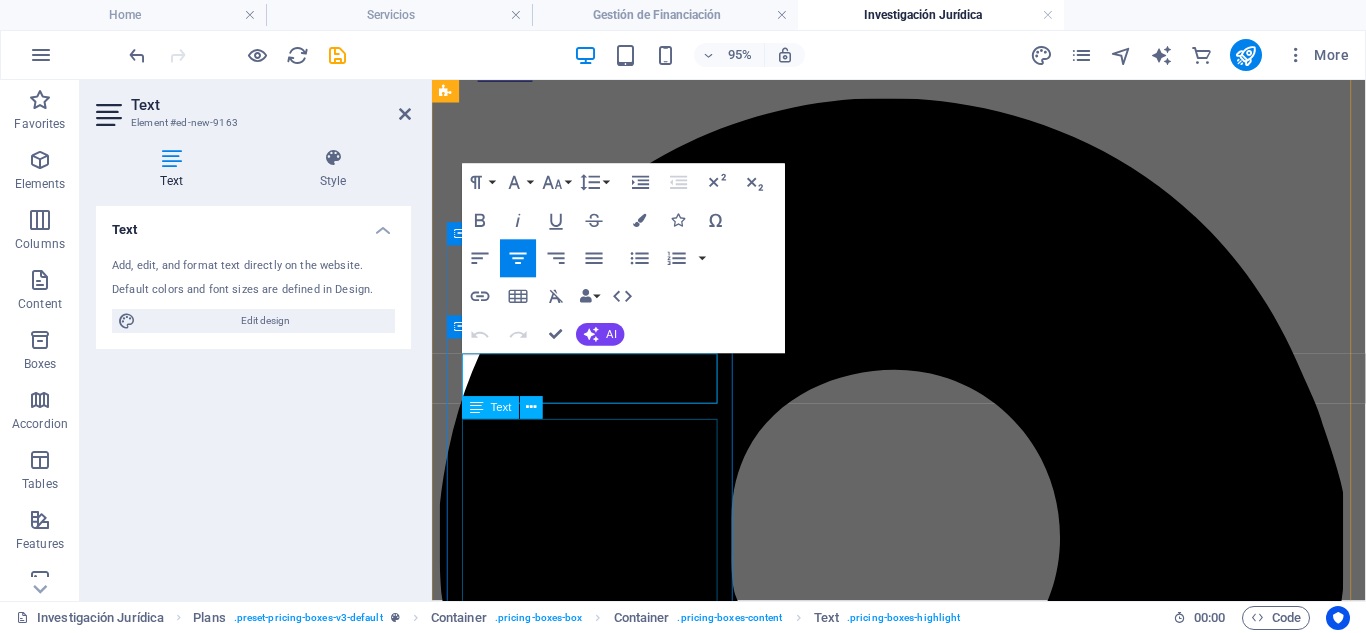 click on "Para quienes desean firmar con seguridad jurídica. Detección de cláusulas abusivas o riesgosas Informe legal con recomendaciones específicas Análisis de contratos de préstamo, leasing o líneas de crédito" at bounding box center [923, 3682] 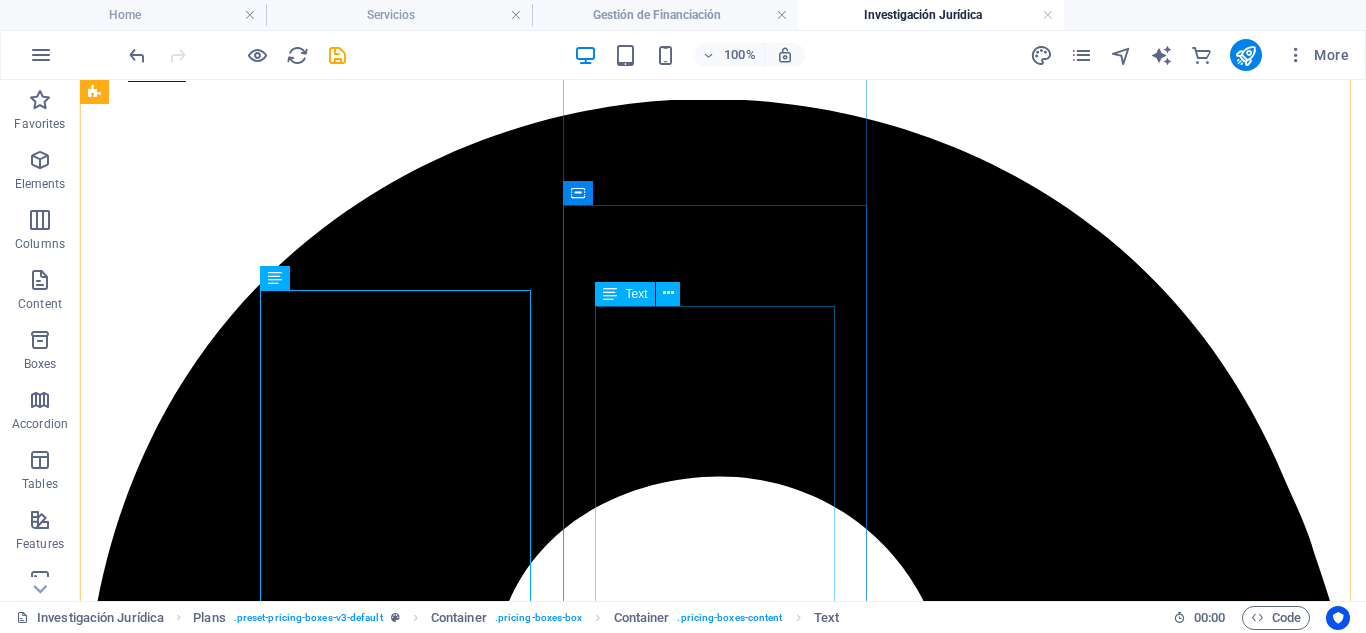 scroll, scrollTop: 280, scrollLeft: 0, axis: vertical 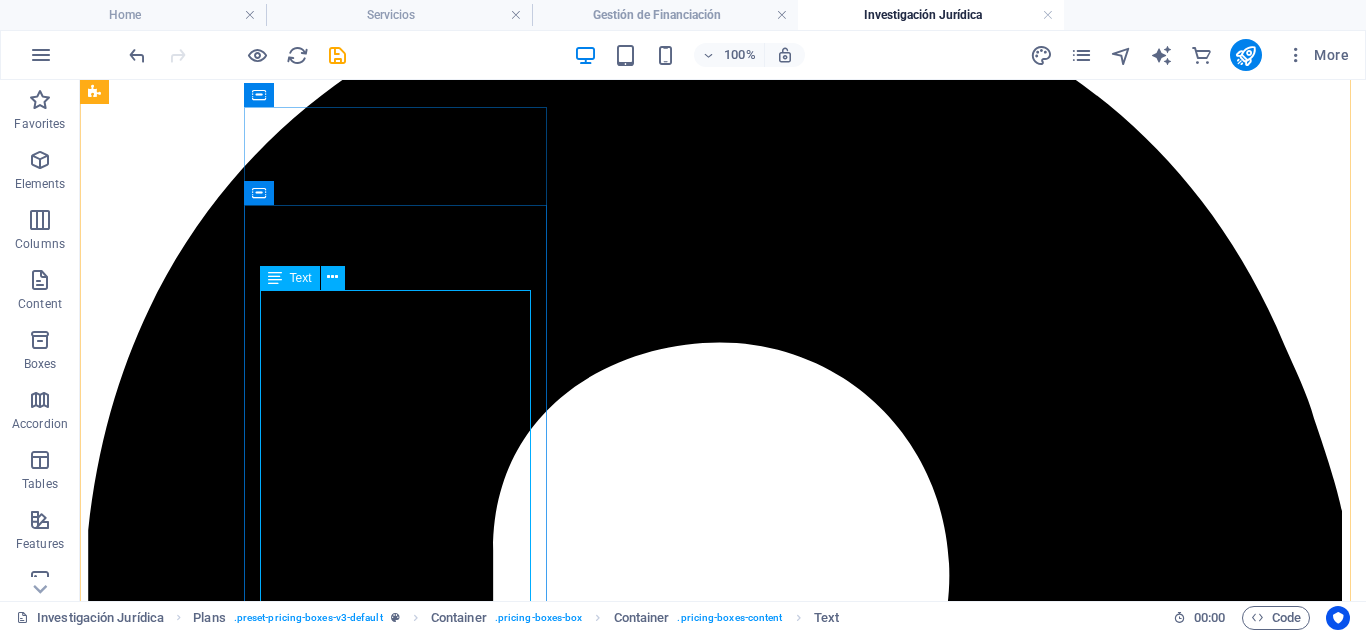 click on "Para quienes desean firmar con seguridad jurídica. Detección de cláusulas abusivas o riesgosas Informe legal con recomendaciones específicas Análisis de contratos de préstamo, leasing o líneas de crédito" at bounding box center (723, 4581) 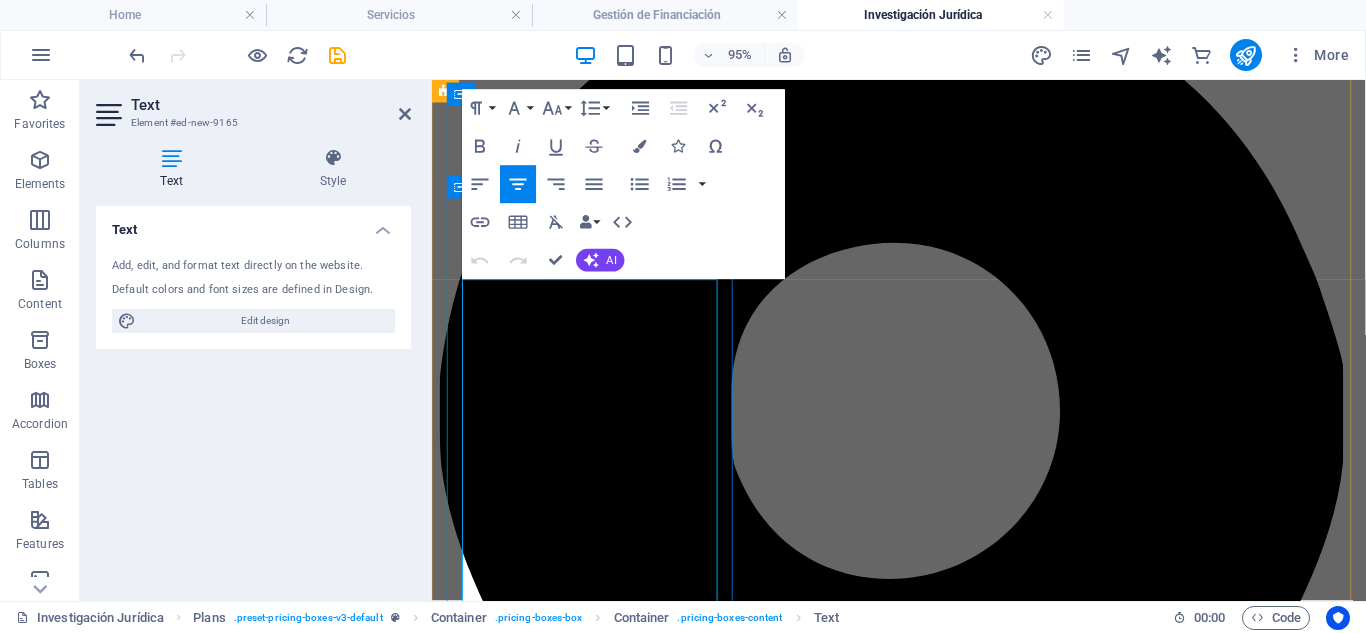 scroll, scrollTop: 293, scrollLeft: 0, axis: vertical 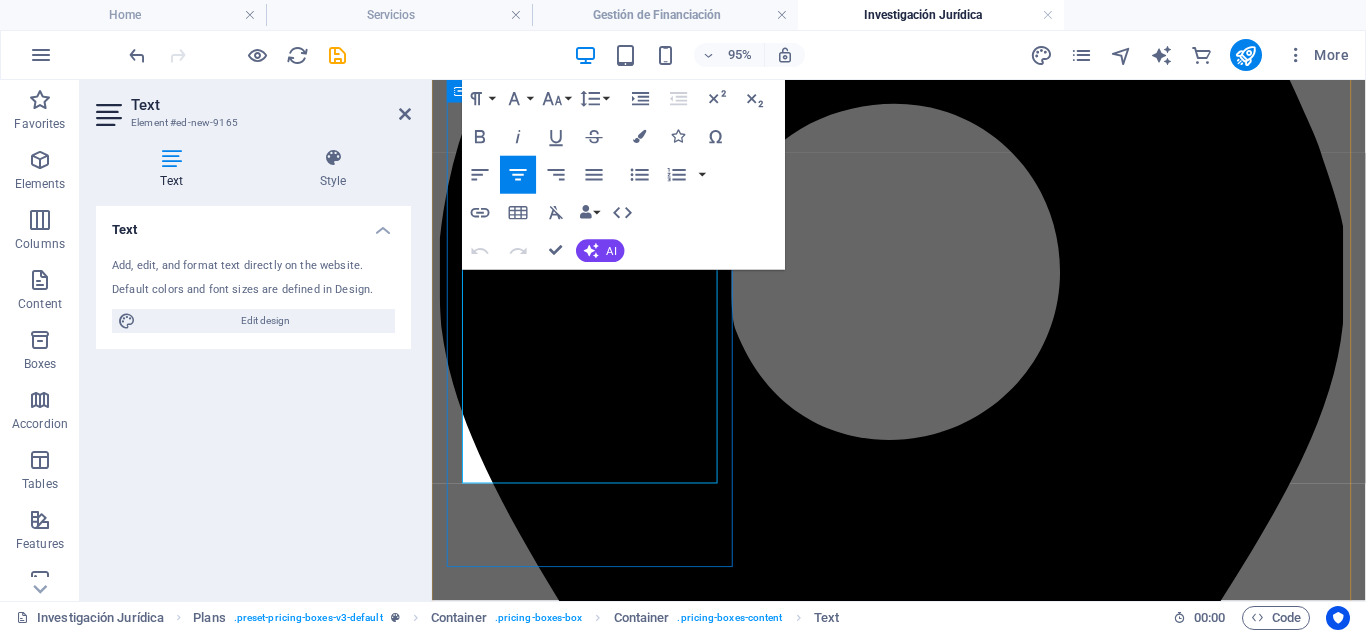 drag, startPoint x: 475, startPoint y: 295, endPoint x: 683, endPoint y: 488, distance: 283.74814 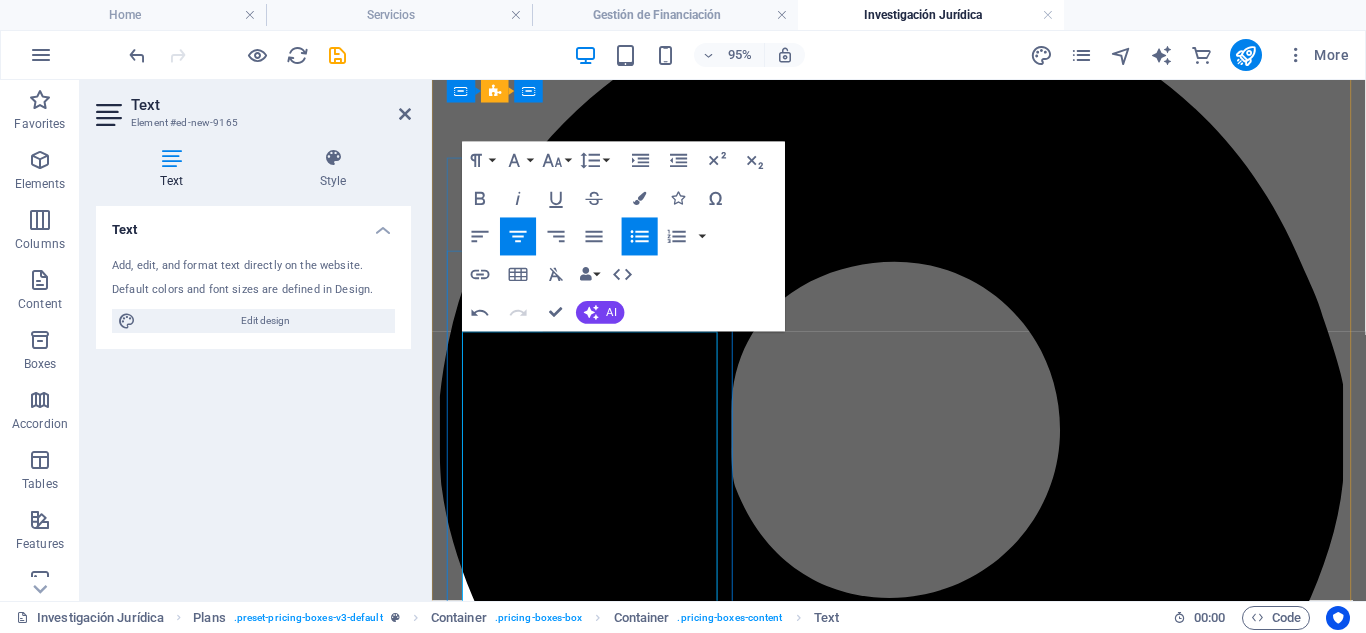 scroll, scrollTop: 181, scrollLeft: 0, axis: vertical 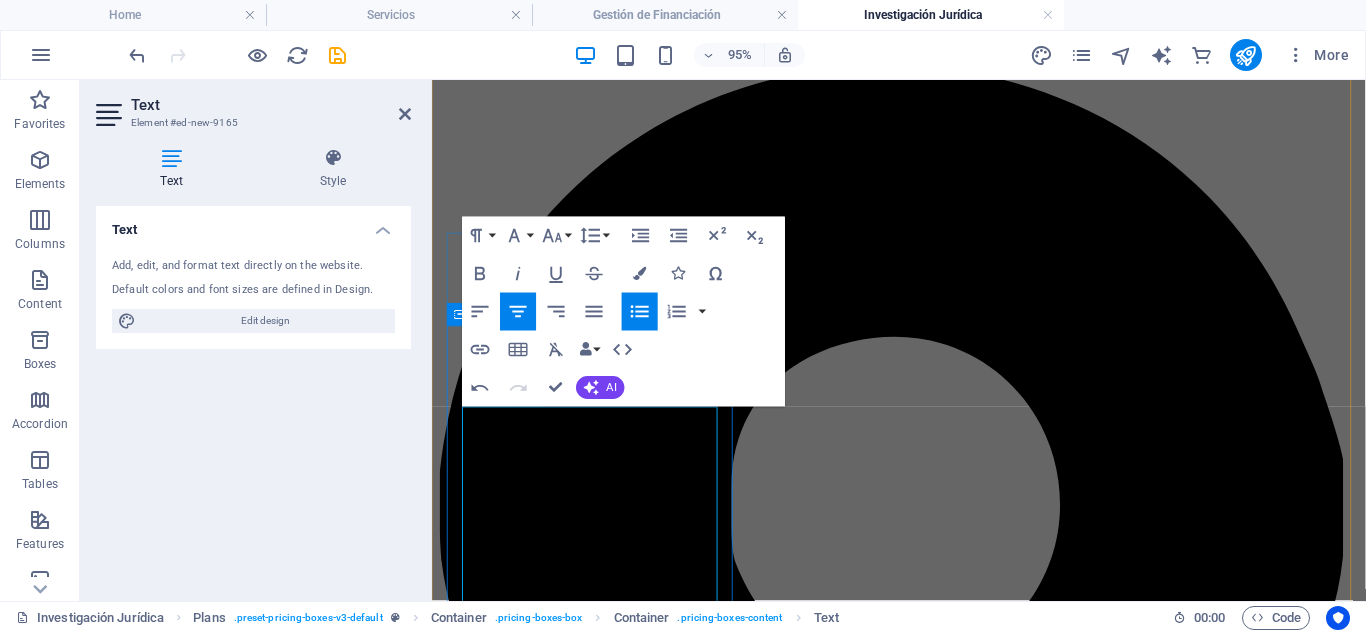 drag, startPoint x: 501, startPoint y: 497, endPoint x: 720, endPoint y: 535, distance: 222.27235 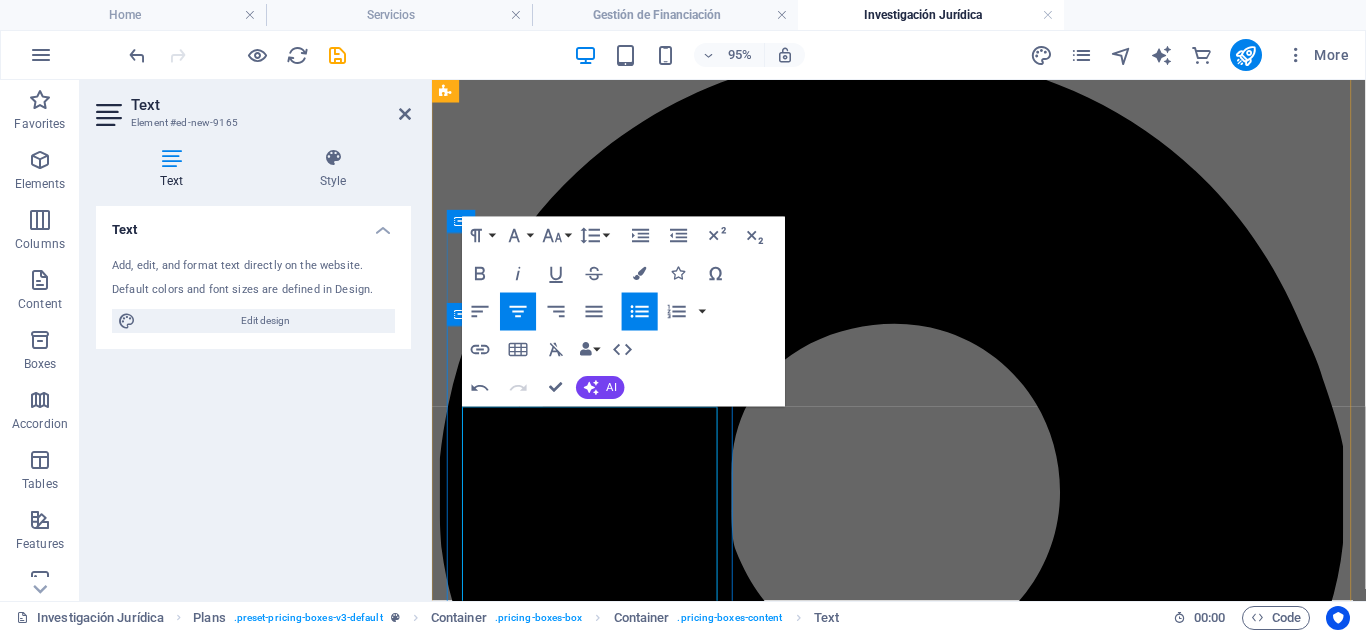 scroll, scrollTop: 461, scrollLeft: 0, axis: vertical 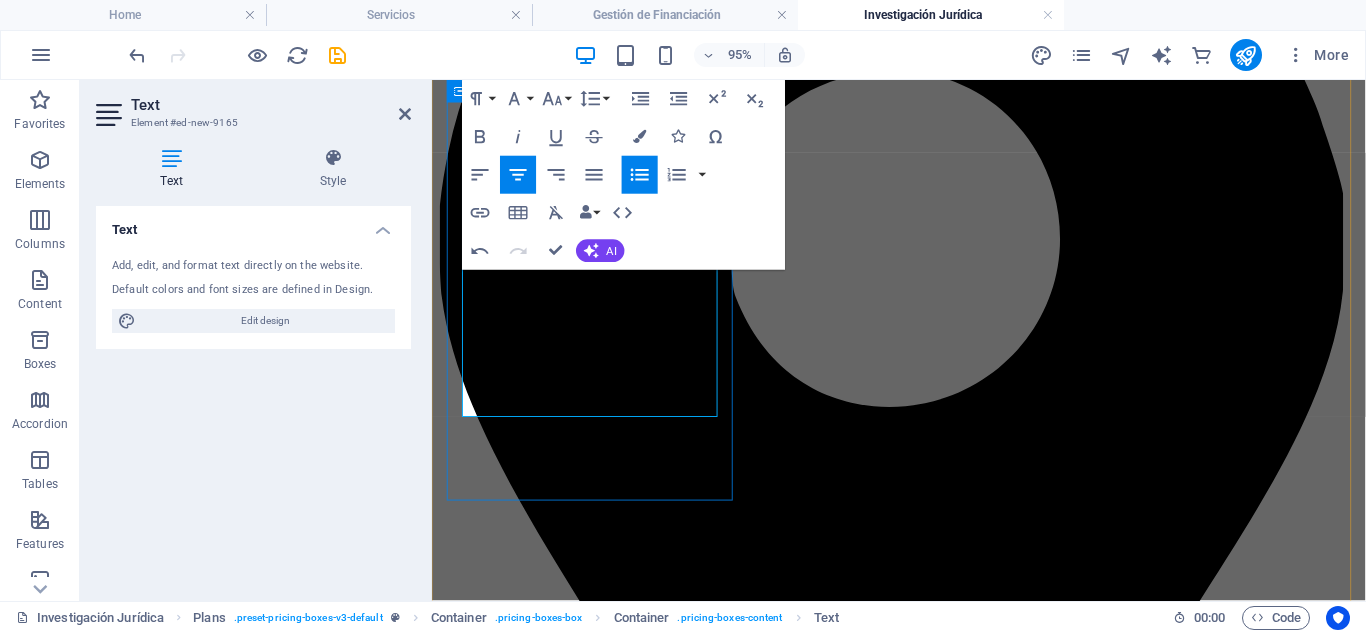 click at bounding box center (943, 3418) 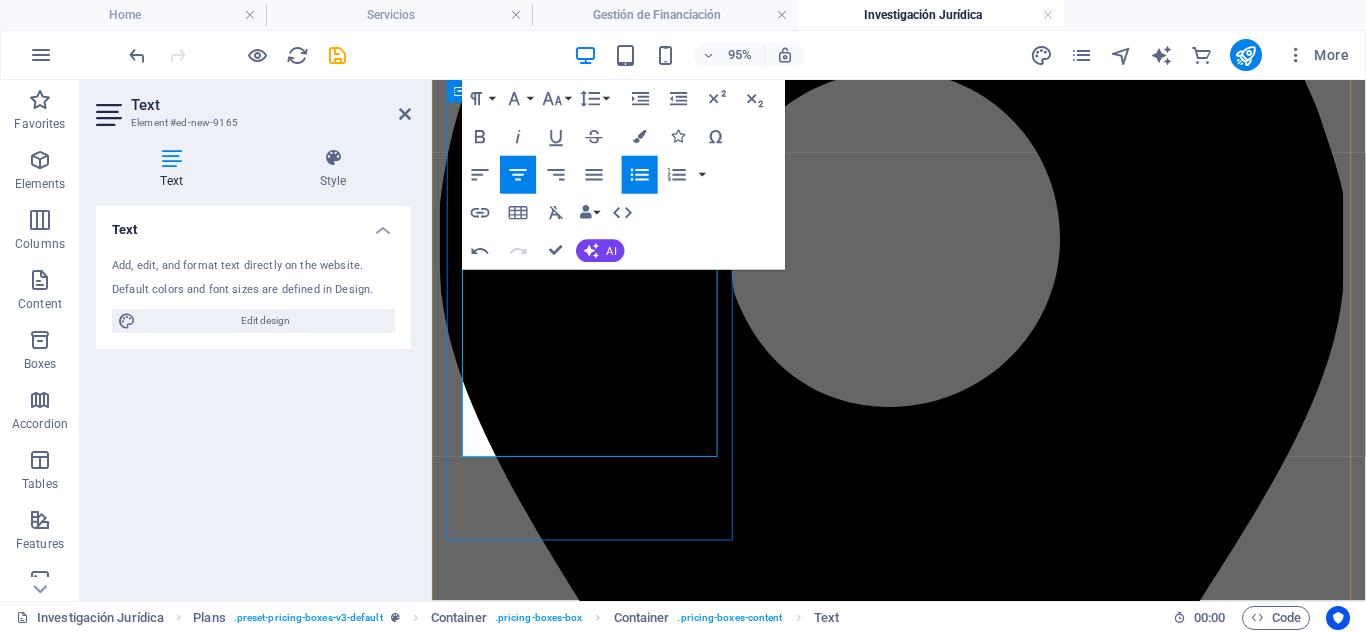 scroll, scrollTop: 440, scrollLeft: 0, axis: vertical 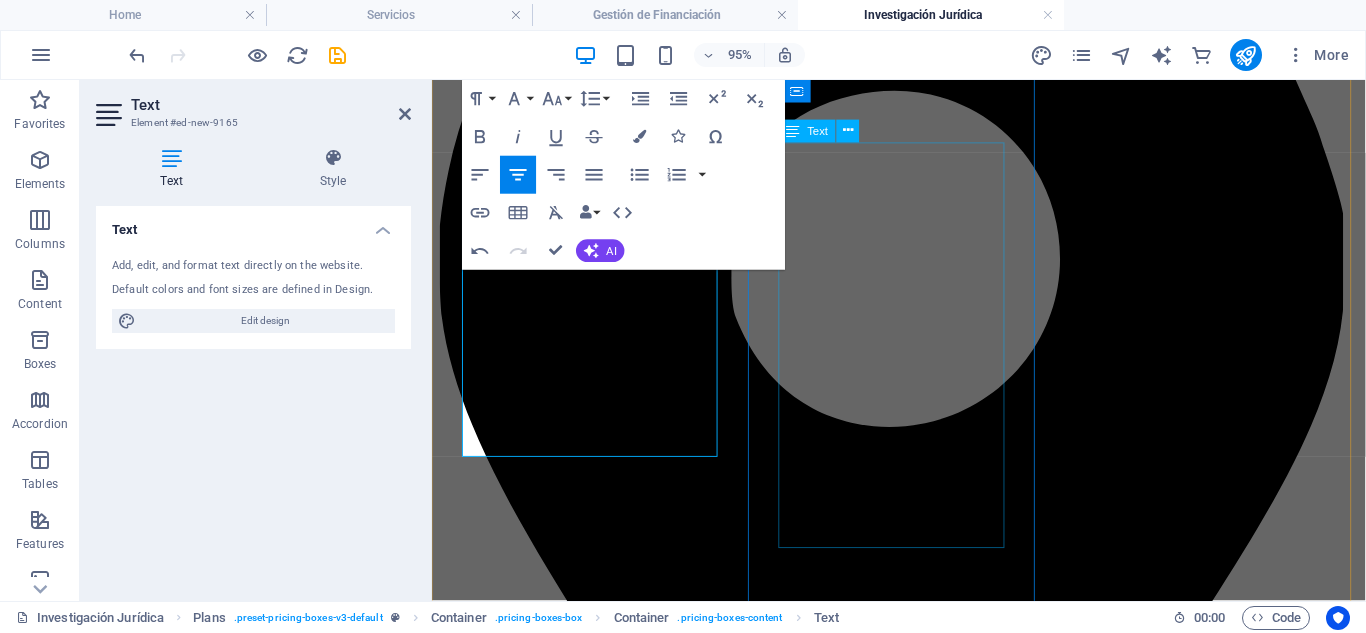 click on "Diseñado para empresas que buscan acceder a financiación sólida y bien gestionada. Estructuración de garantías, avales y pactos contractuales Optimización legal y fiscal de la operación Asesoría jurídica en operaciones con entidades bancarias o privadas" at bounding box center [923, 4667] 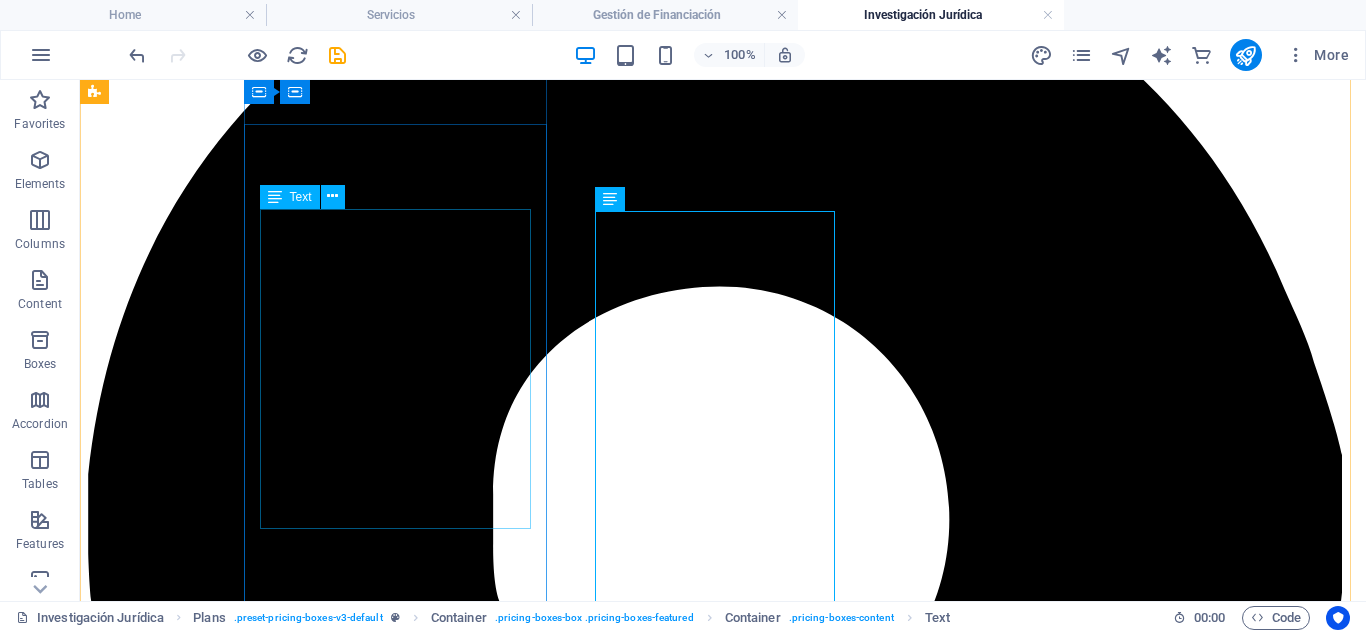 scroll, scrollTop: 294, scrollLeft: 0, axis: vertical 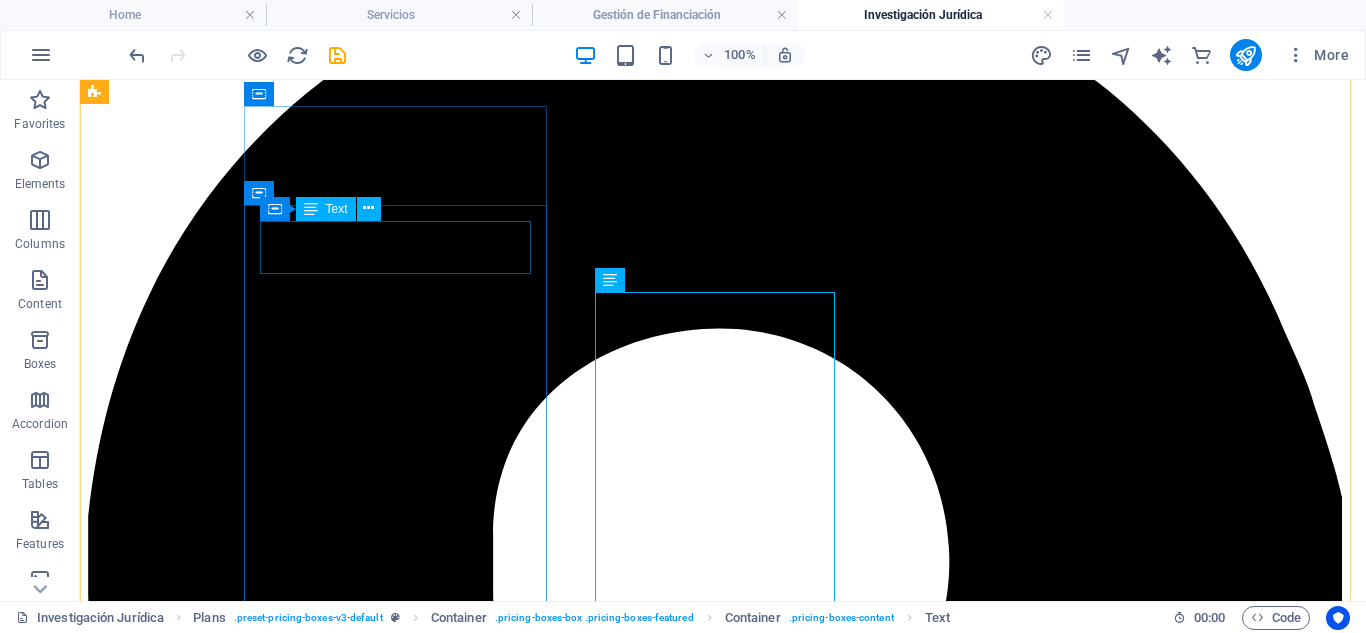 click on "€2000" at bounding box center [723, 4416] 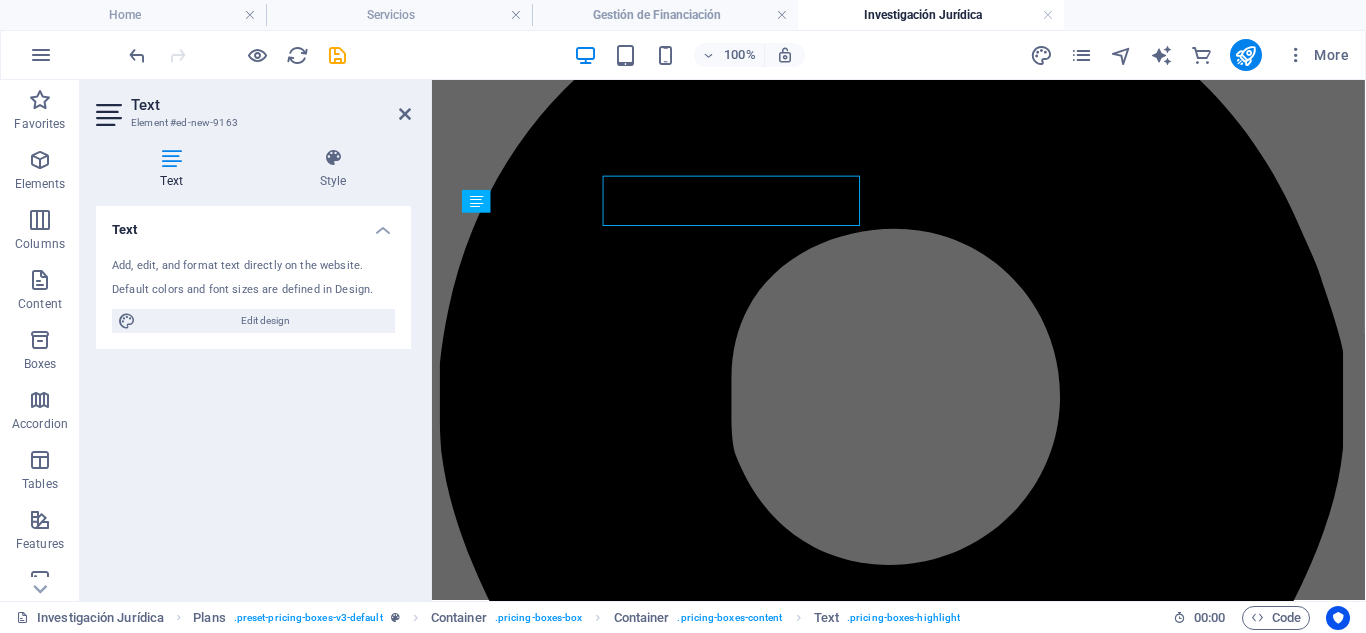 scroll, scrollTop: 308, scrollLeft: 0, axis: vertical 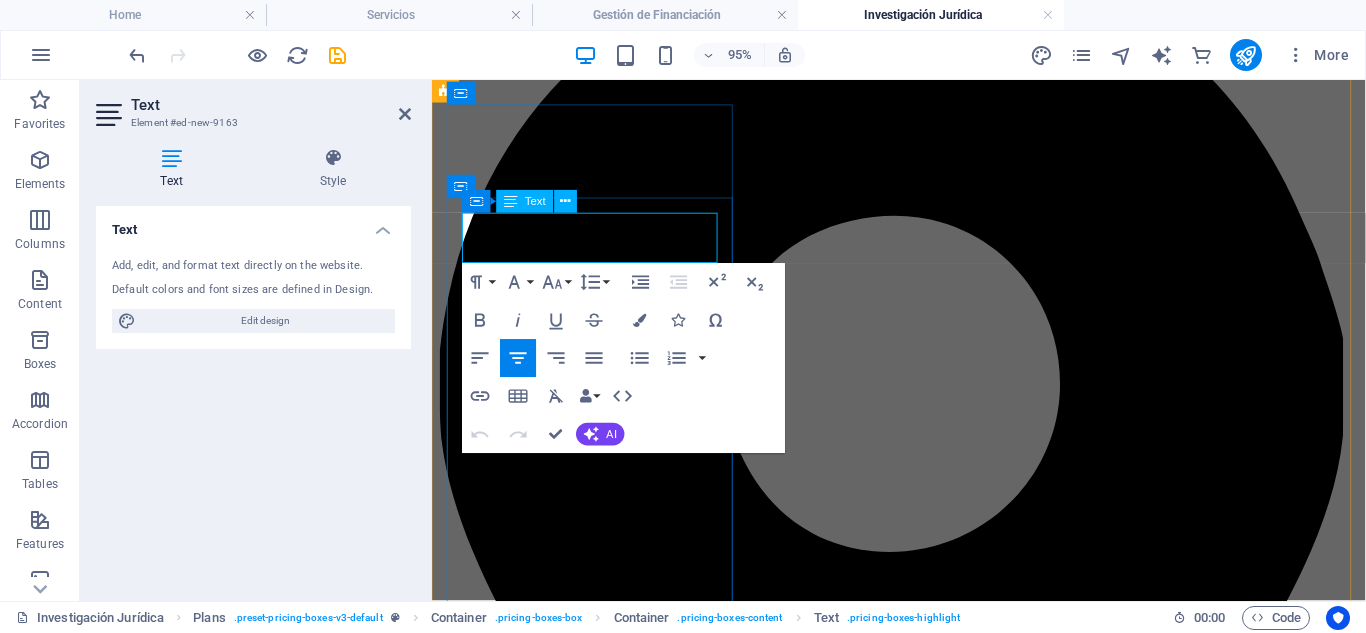 click on "€2000" at bounding box center (923, 3369) 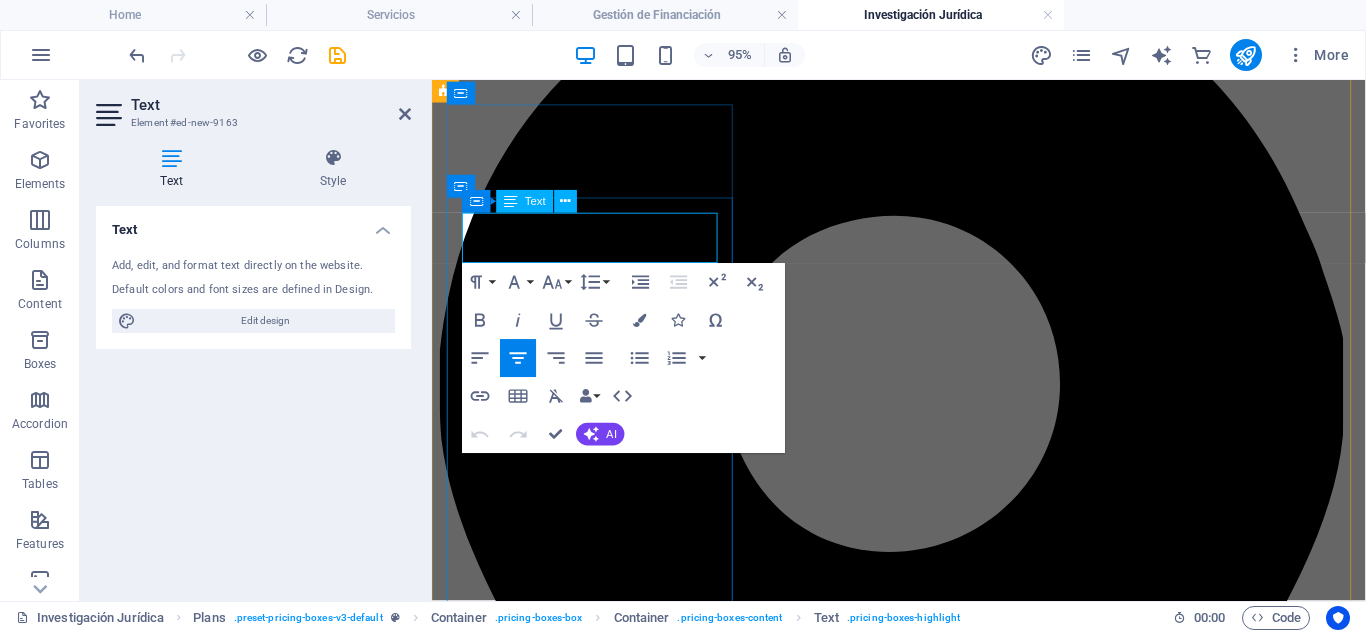type 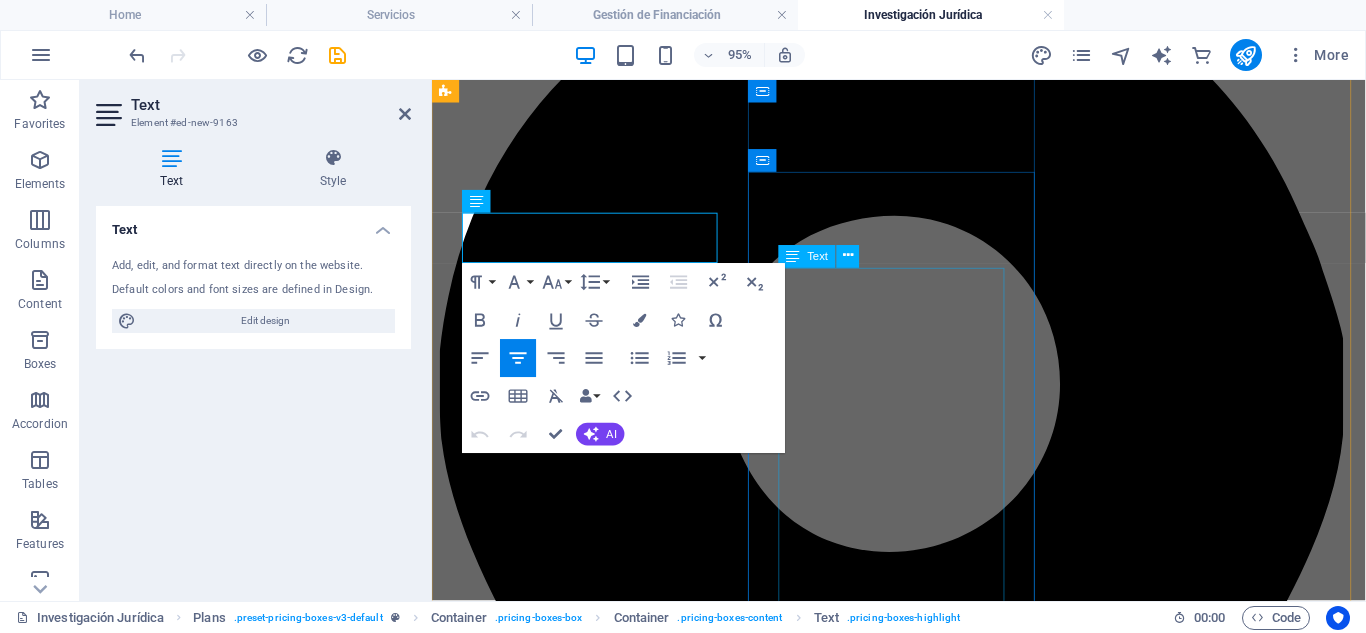 click on "Diseñado para empresas que buscan acceder a financiación sólida y bien gestionada. Estructuración de garantías, avales y pactos contractuales Optimización legal y fiscal de la operación Asesoría jurídica en operaciones con entidades bancarias o privadas" at bounding box center [923, 4799] 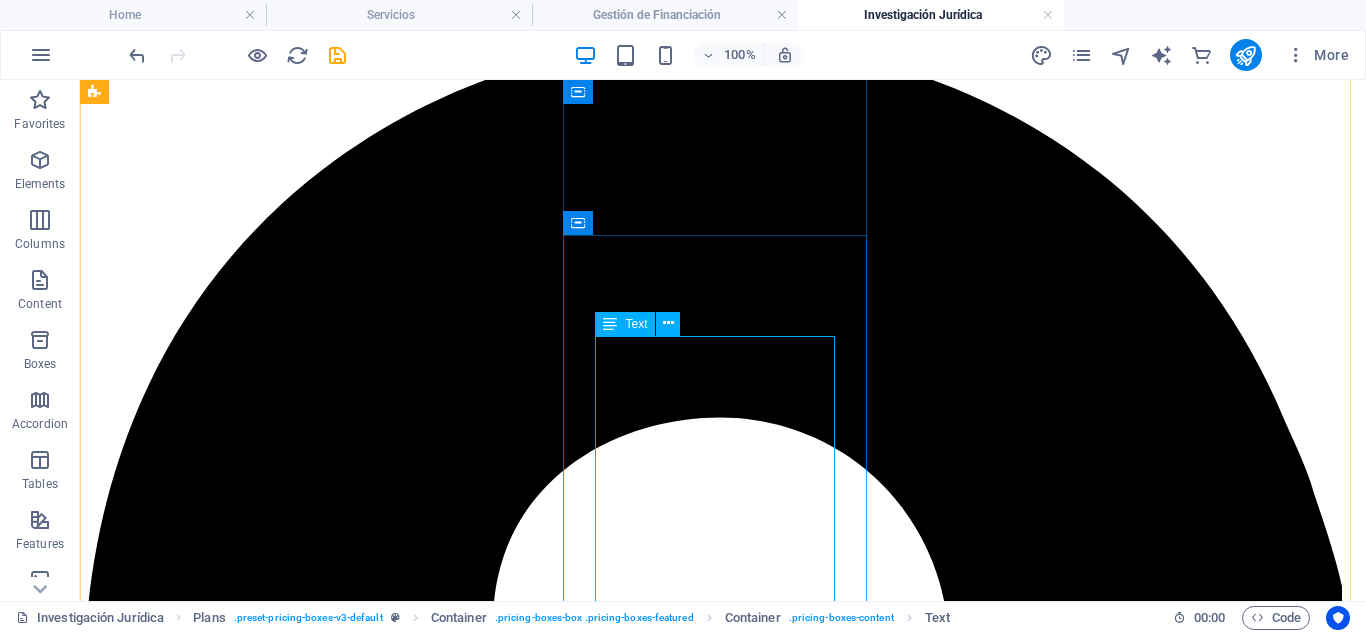 scroll, scrollTop: 160, scrollLeft: 0, axis: vertical 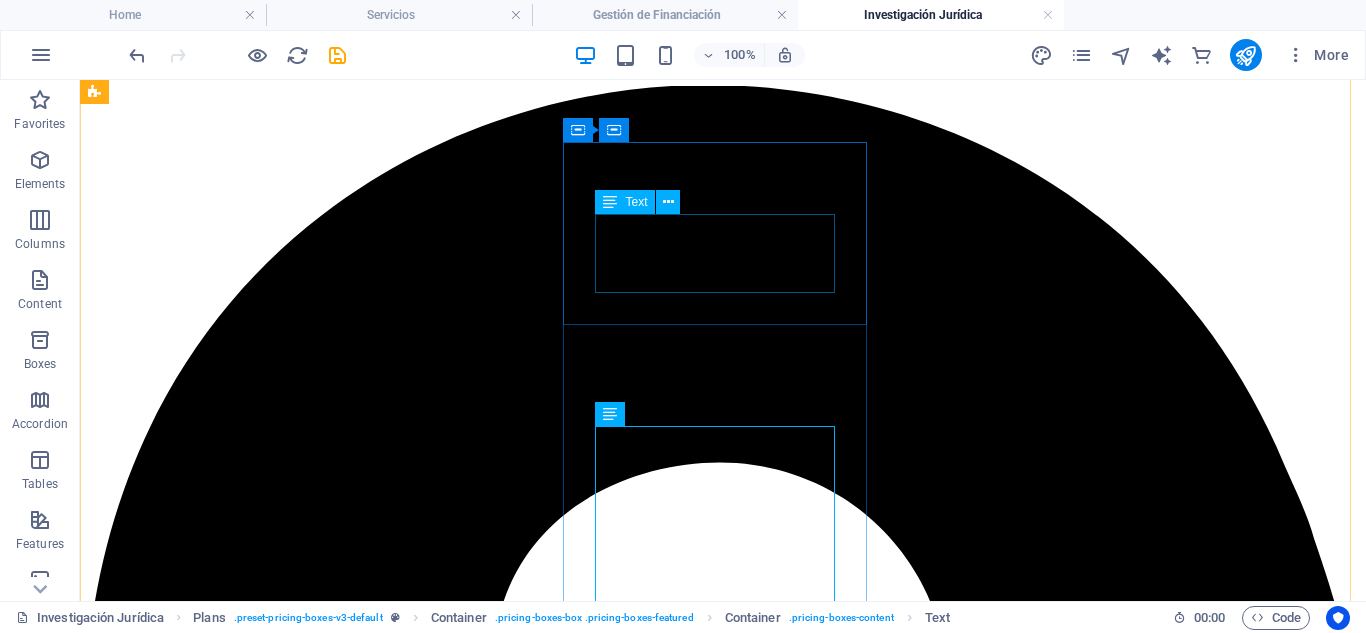 click on "Estructuración de Financiación Empresarial" at bounding box center [723, 6069] 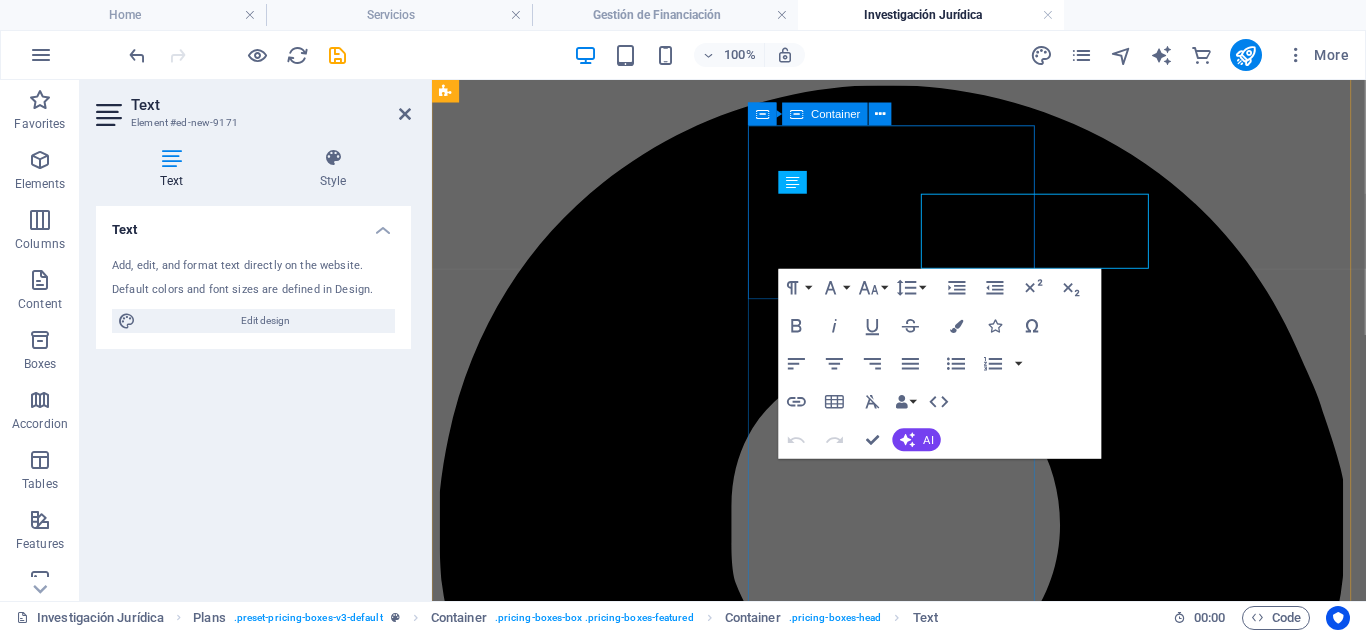 scroll, scrollTop: 174, scrollLeft: 0, axis: vertical 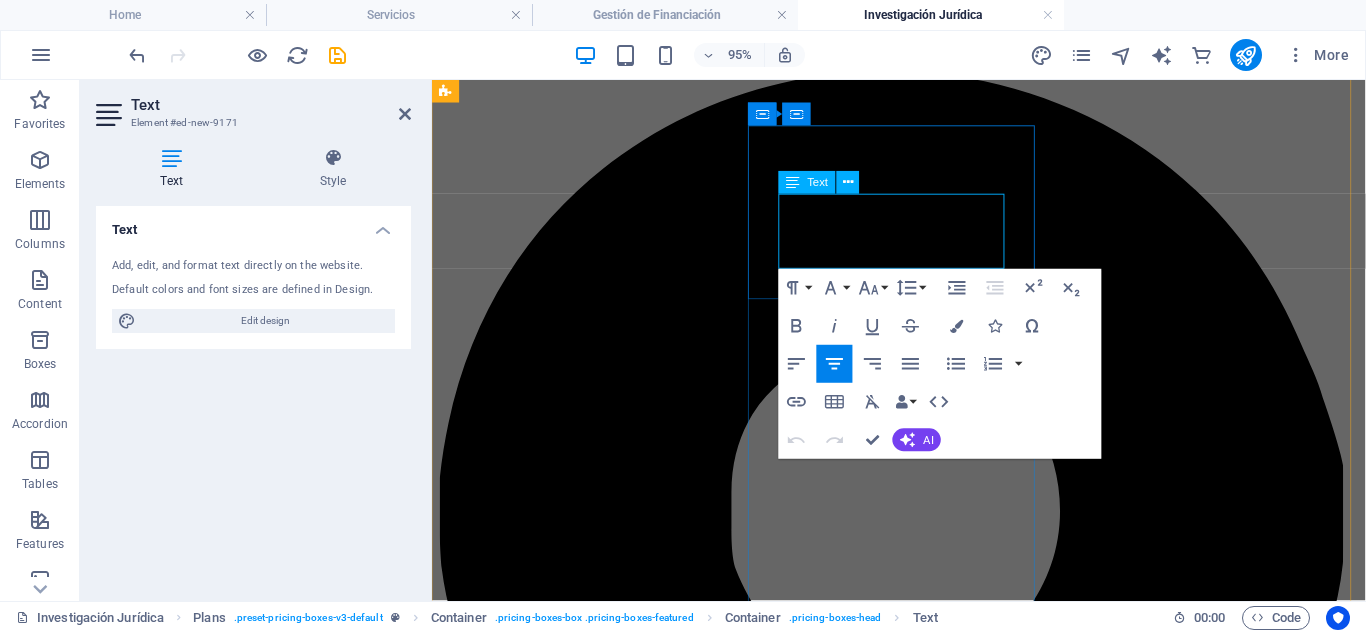 click on "Estructuración de Financiación Empresarial" at bounding box center (923, 4732) 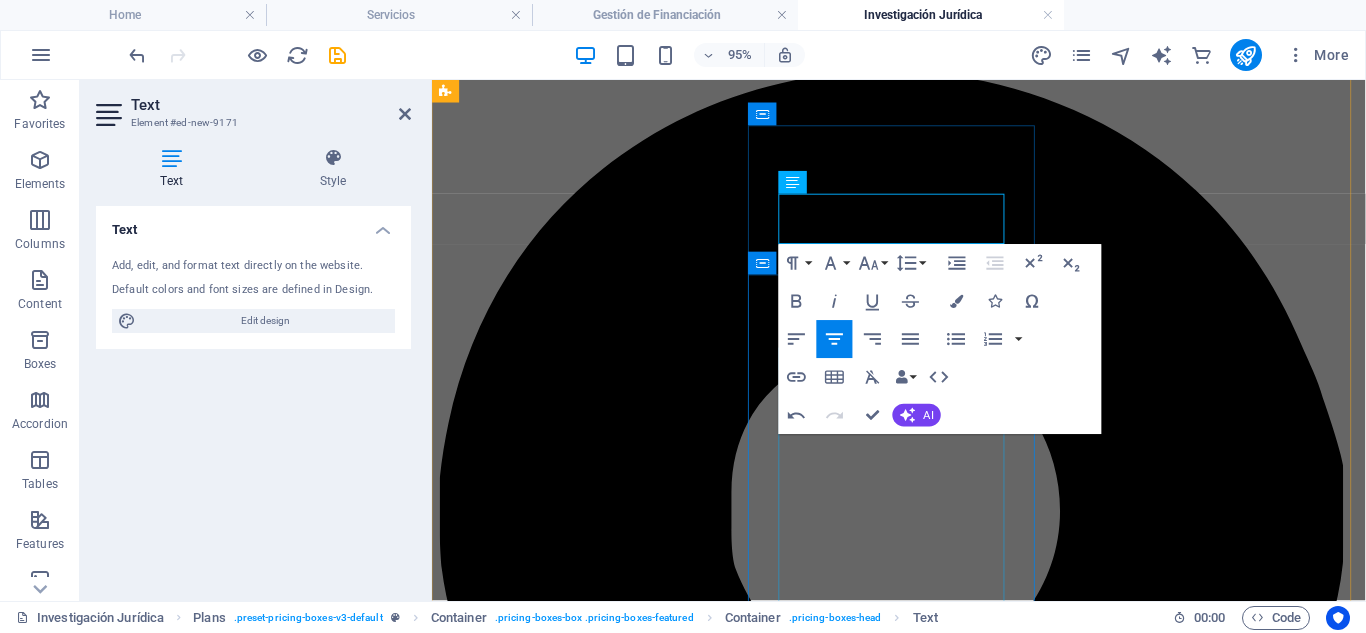 click on "Diseñado para empresas que buscan acceder a financiación sólida y bien gestionada. Estructuración de garantías, avales y pactos contractuales Optimización legal y fiscal de la operación Asesoría jurídica en operaciones con entidades bancarias o privadas" at bounding box center (923, 4933) 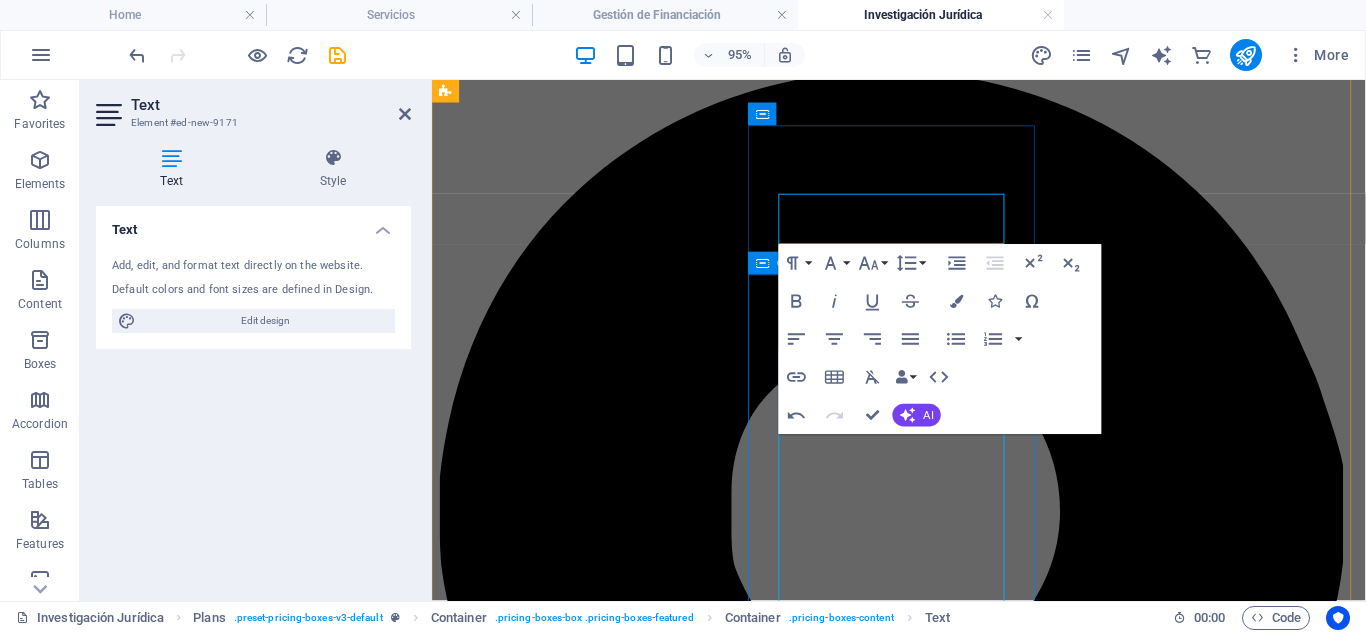 scroll, scrollTop: 161, scrollLeft: 0, axis: vertical 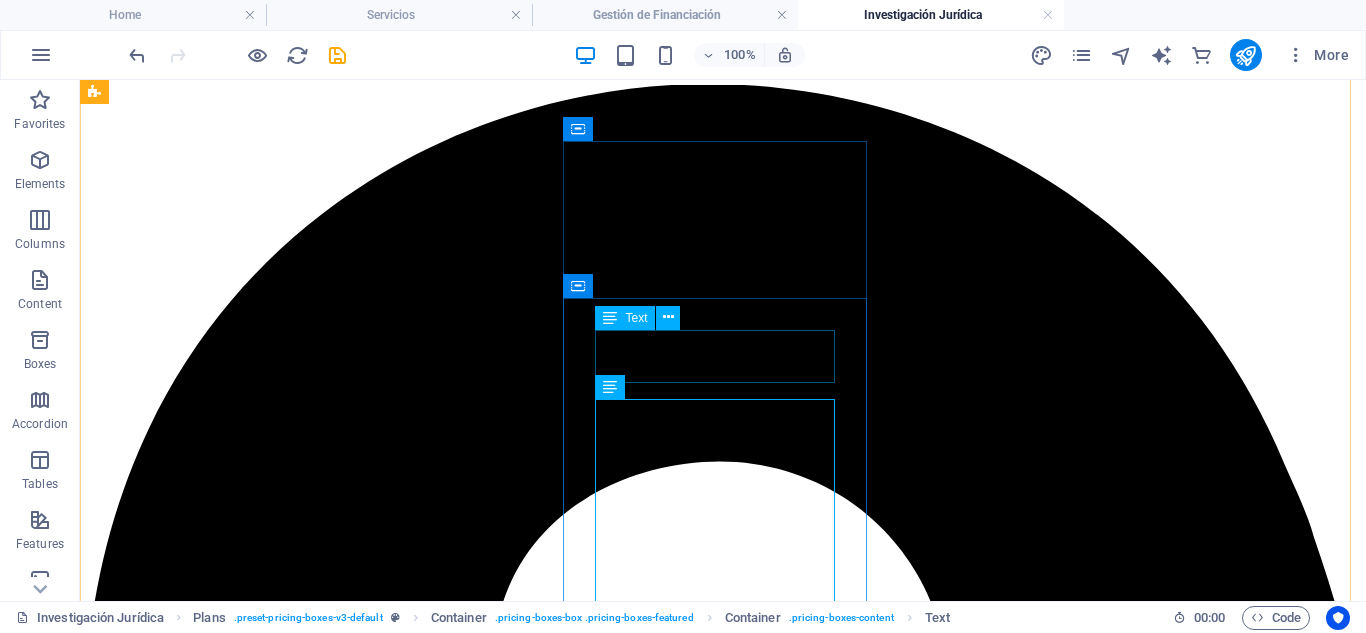 click on "€2500" at bounding box center (723, 6118) 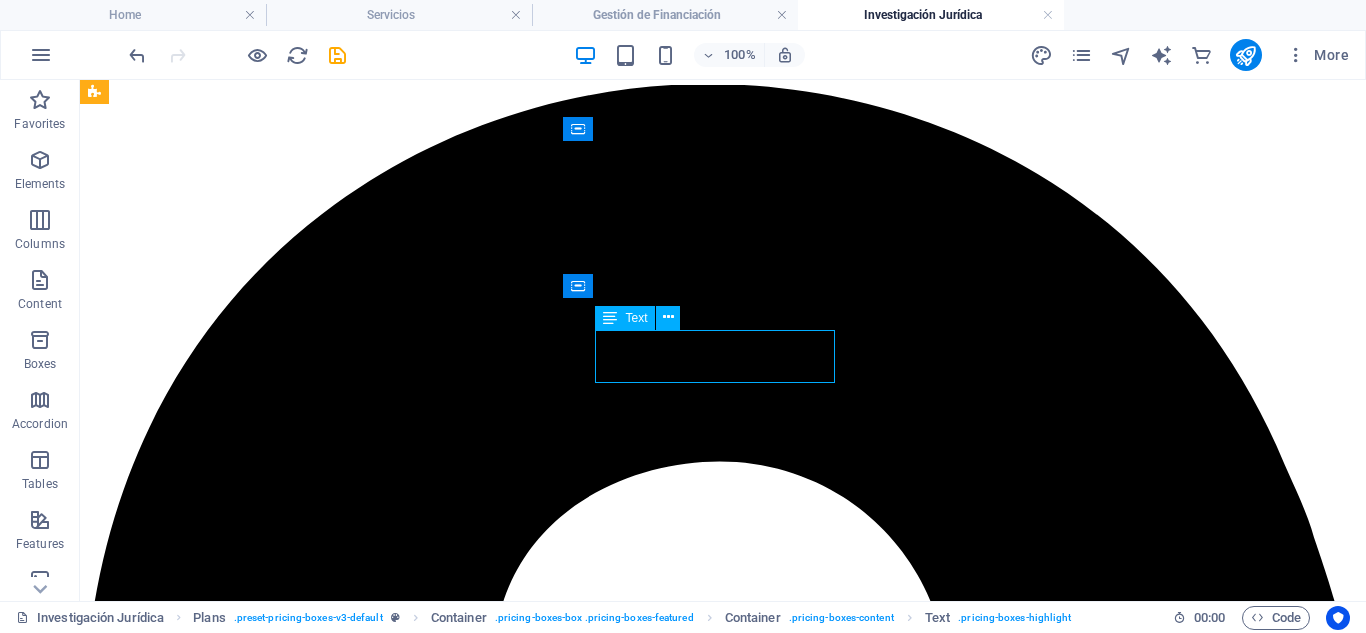 click on "€2500" at bounding box center (723, 6118) 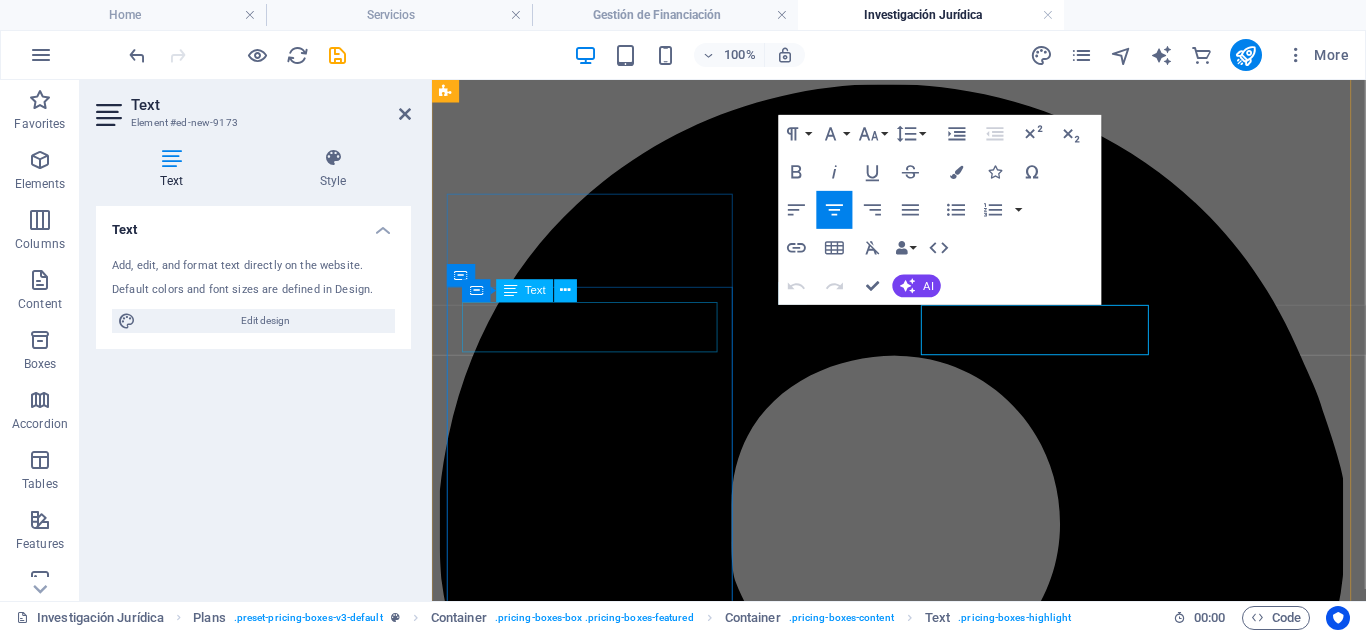 scroll, scrollTop: 174, scrollLeft: 0, axis: vertical 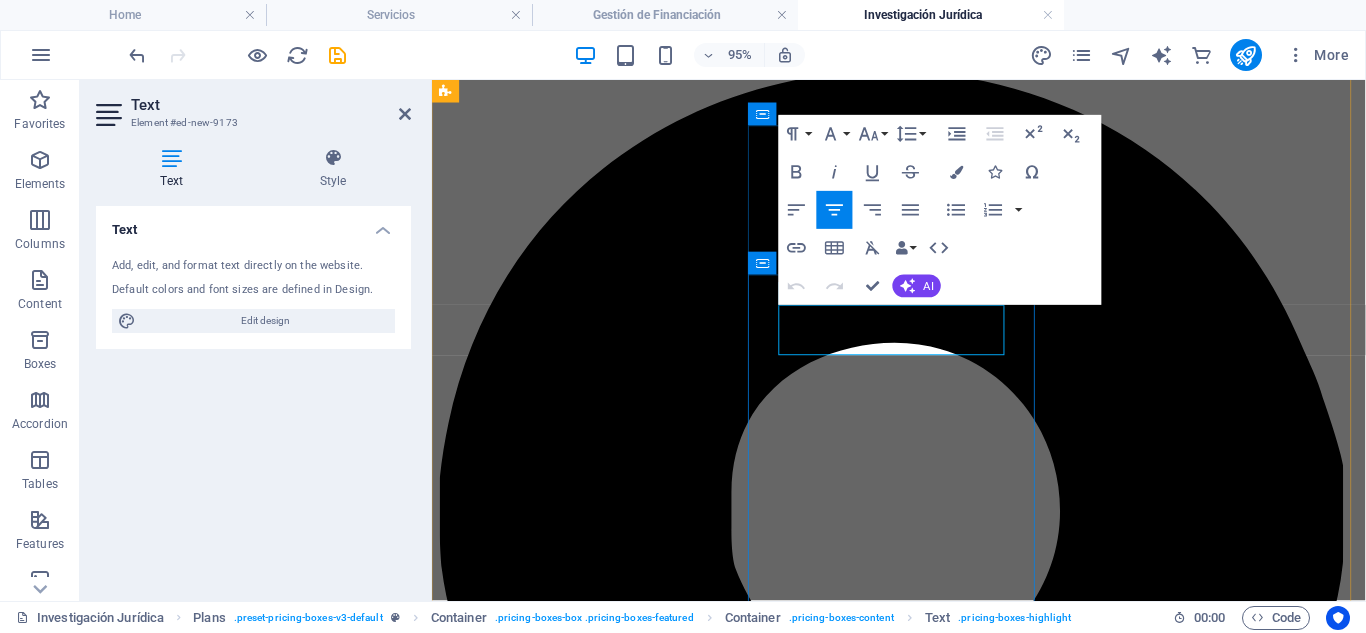 drag, startPoint x: 895, startPoint y: 343, endPoint x: 906, endPoint y: 343, distance: 11 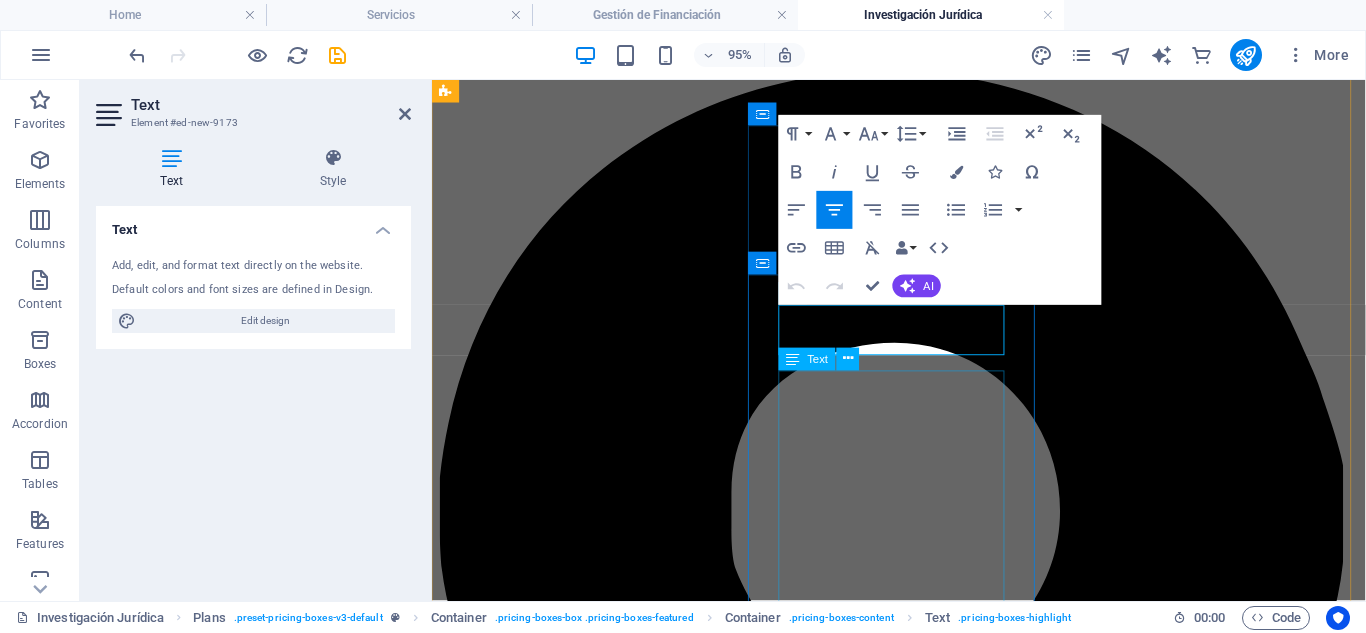 type 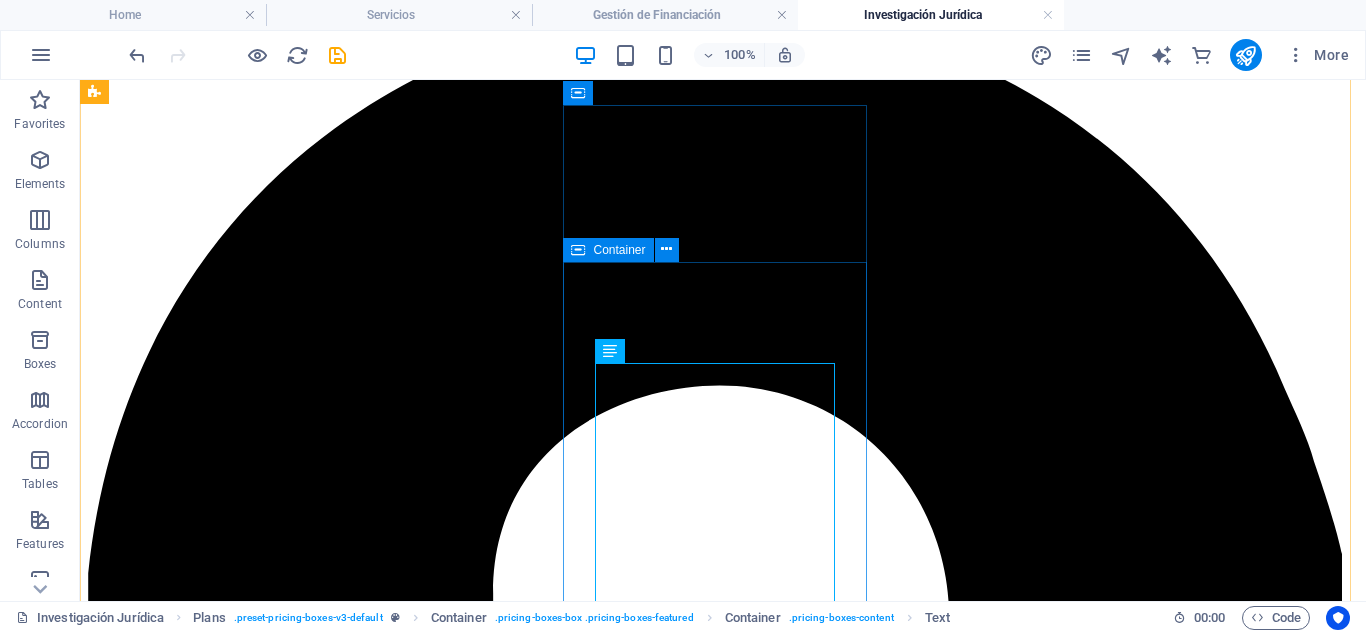 scroll, scrollTop: 295, scrollLeft: 0, axis: vertical 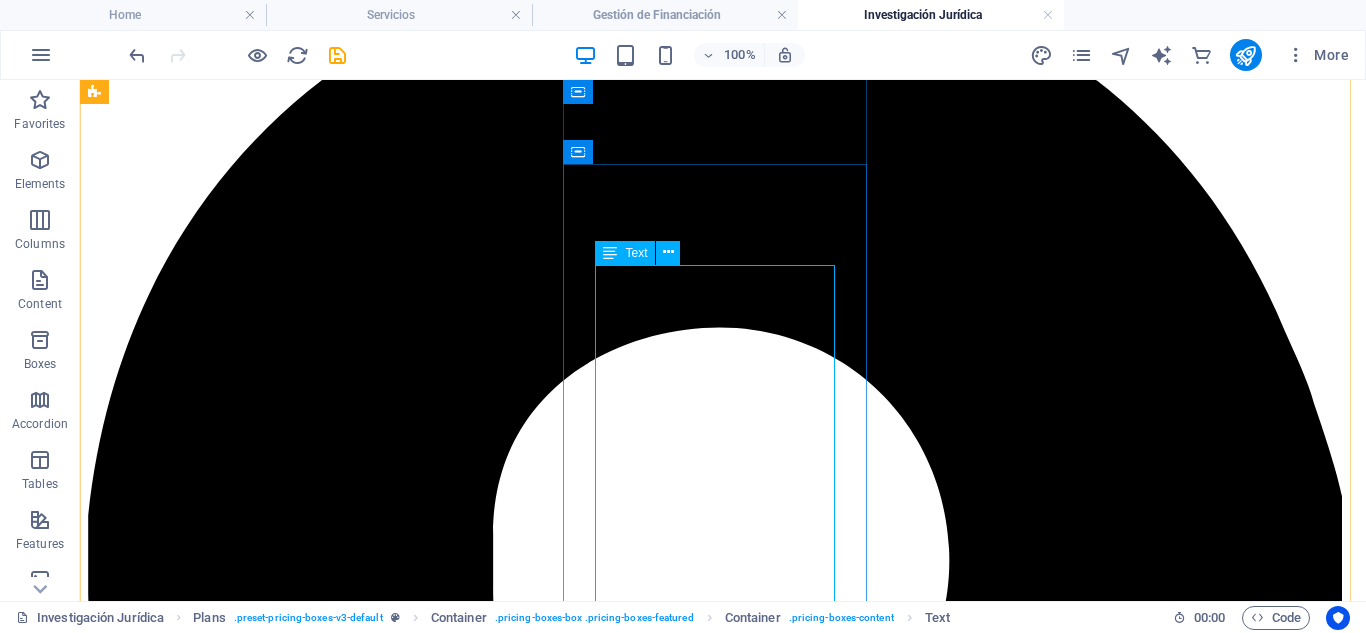 click on "Diseñado para empresas que buscan acceder a financiación sólida y bien gestionada. Estructuración de garantías, avales y pactos contractuales Optimización legal y fiscal de la operación Asesoría jurídica en operaciones con entidades bancarias o privadas" at bounding box center [723, 6135] 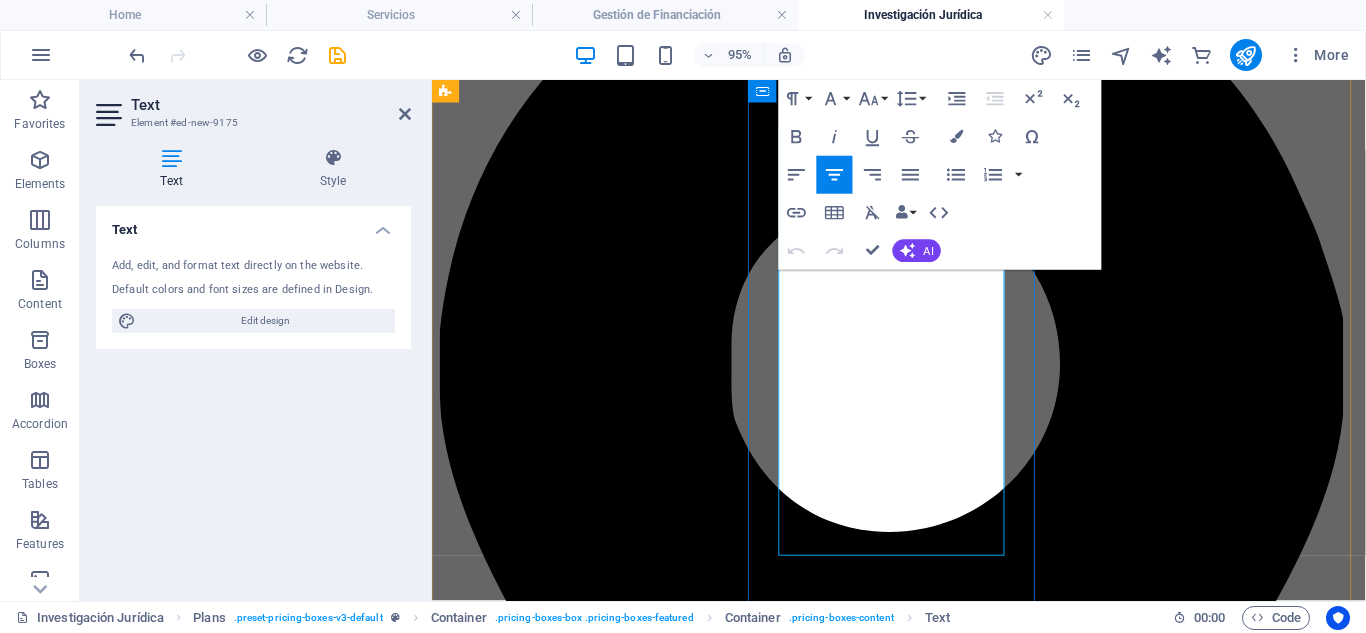 scroll, scrollTop: 441, scrollLeft: 0, axis: vertical 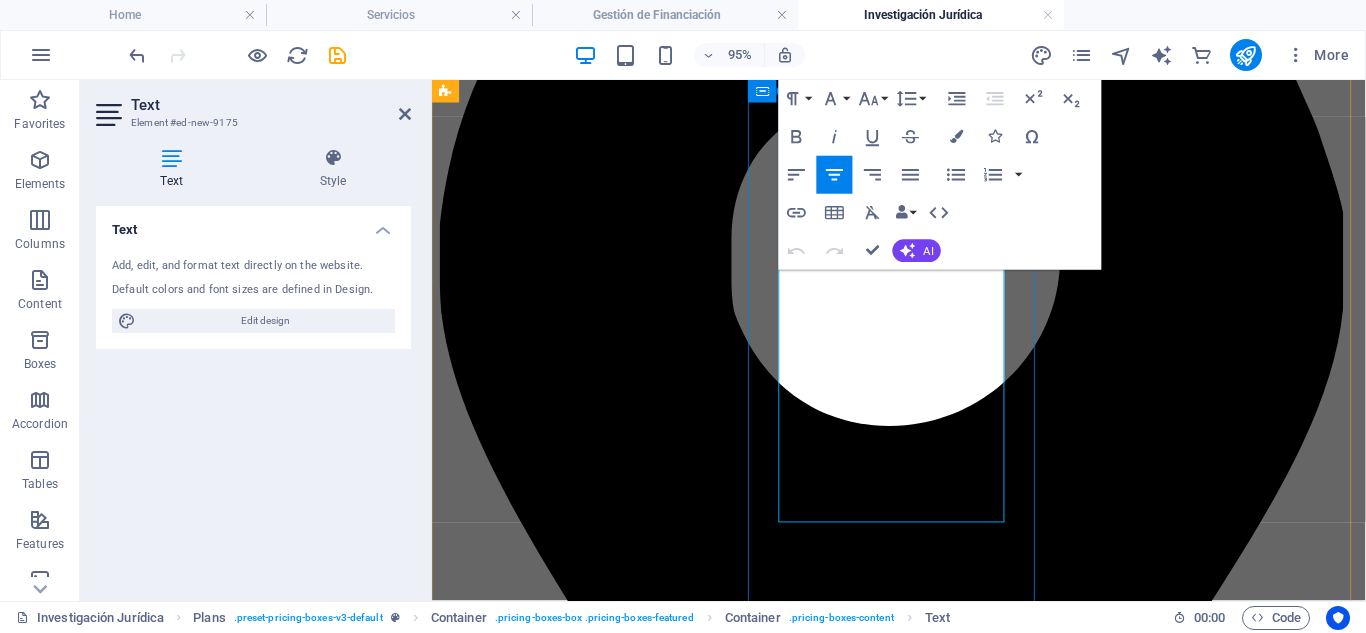 drag, startPoint x: 803, startPoint y: 399, endPoint x: 1017, endPoint y: 529, distance: 250.3917 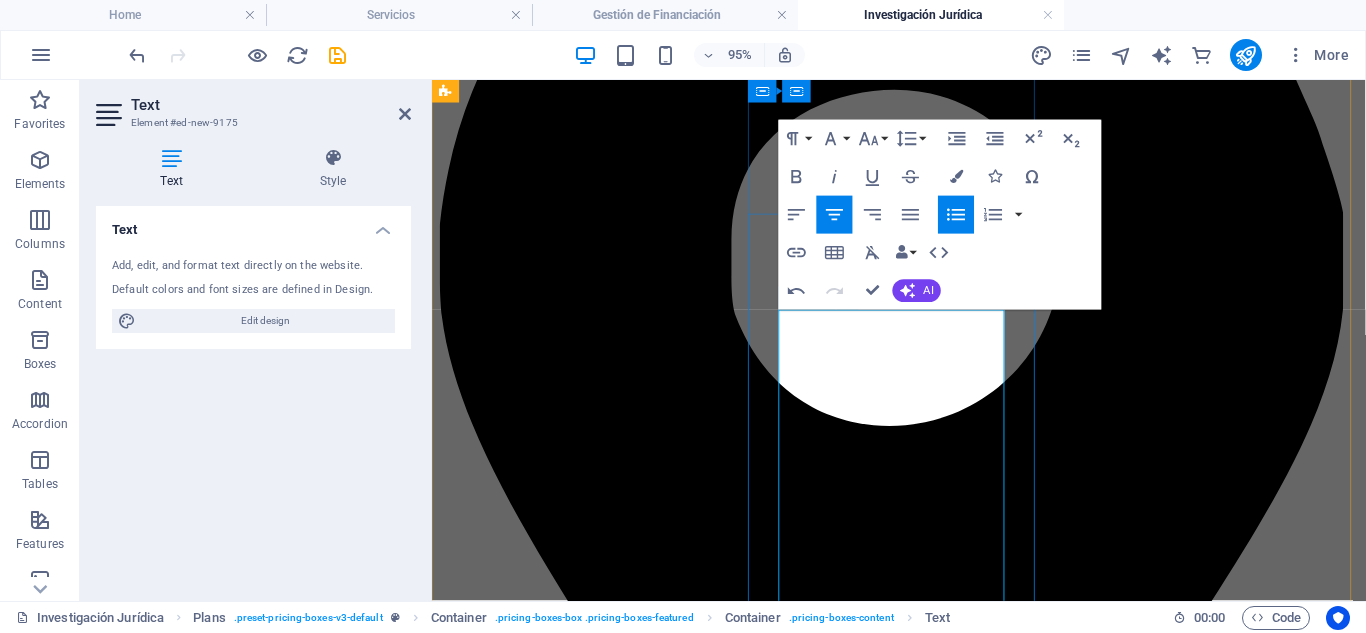 scroll, scrollTop: 174, scrollLeft: 0, axis: vertical 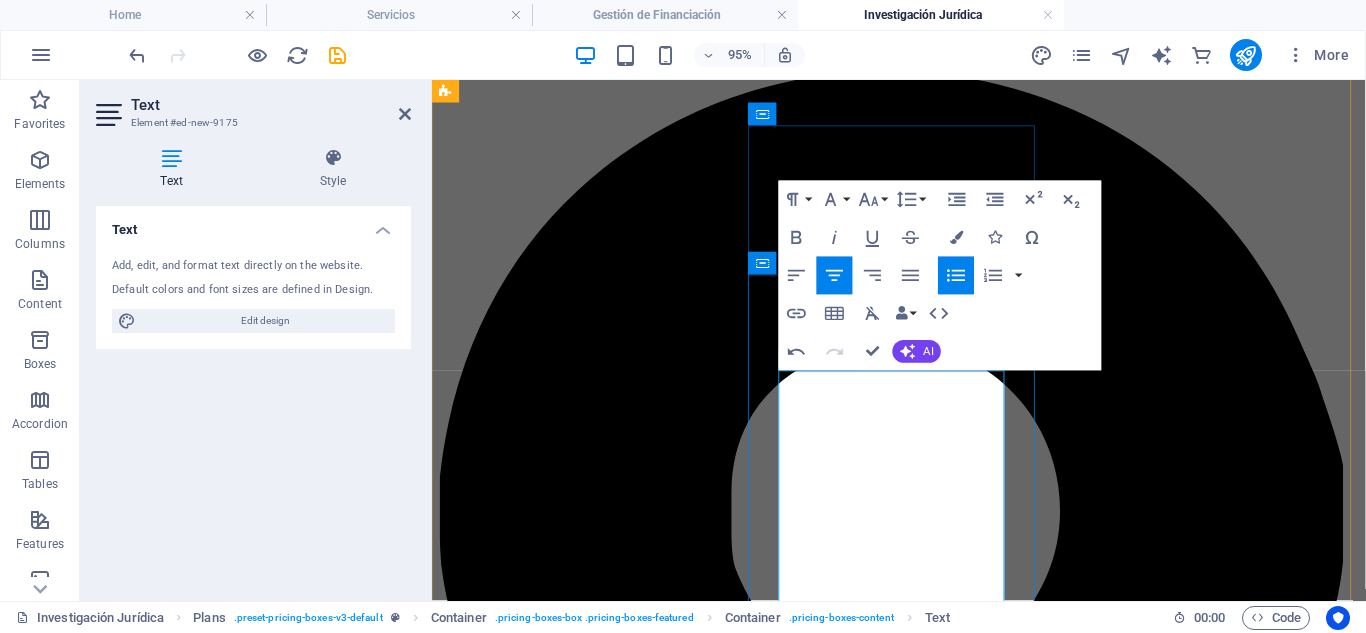 drag, startPoint x: 860, startPoint y: 534, endPoint x: 1002, endPoint y: 575, distance: 147.80054 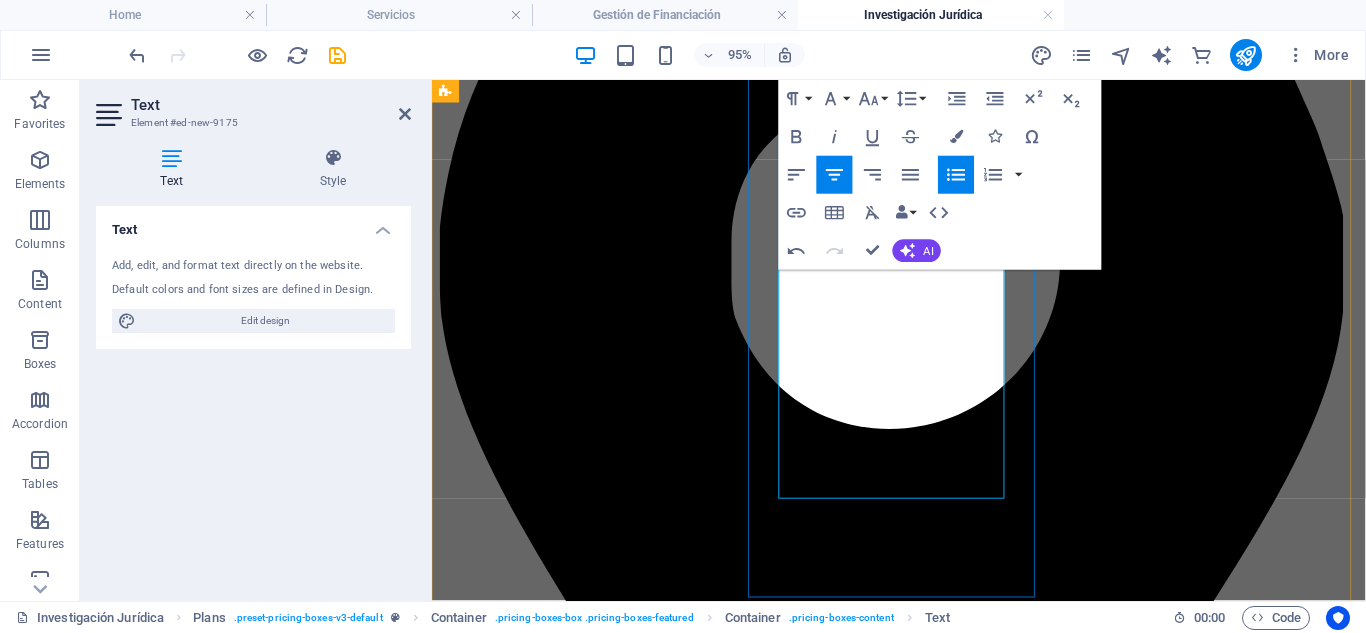 scroll, scrollTop: 441, scrollLeft: 0, axis: vertical 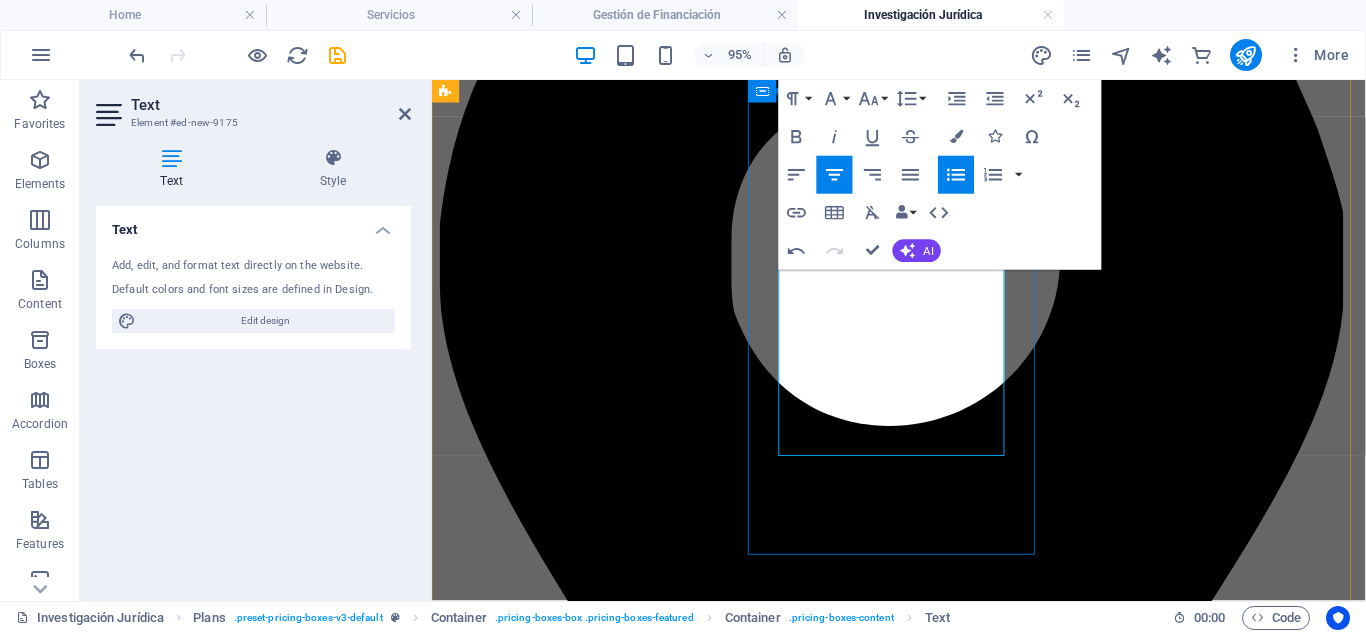 click at bounding box center [943, 4717] 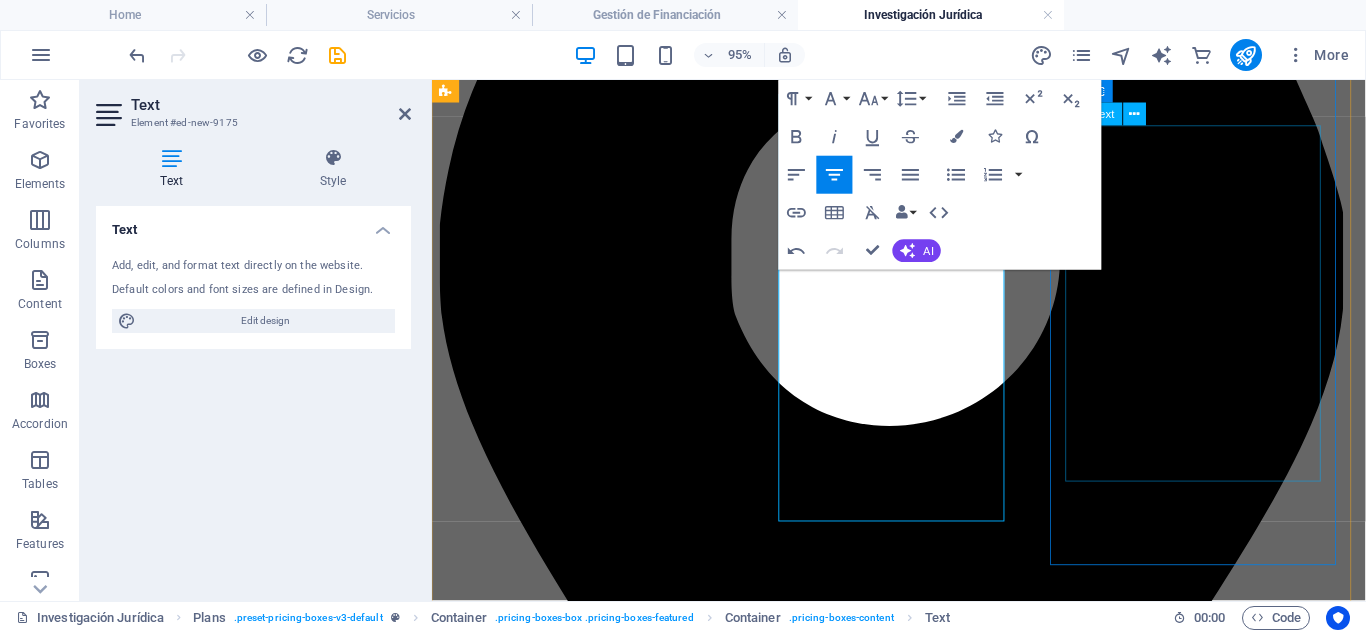 click on "Ideal para startups o empresas en crecimiento que buscan inversores. Estructuración de pactos de socios y cláusulas de salida Coordinación con notarios, entidades financieras e inversores Redacción y negociación de términos de inversión" at bounding box center (923, 5945) 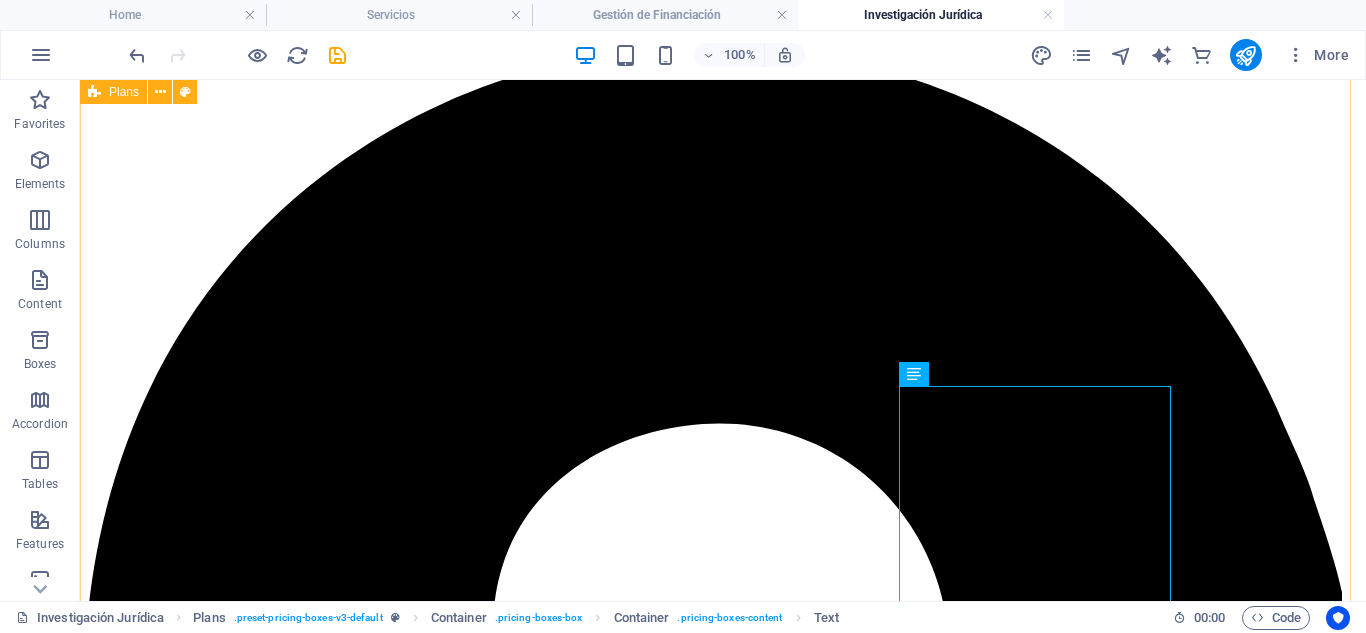scroll, scrollTop: 161, scrollLeft: 0, axis: vertical 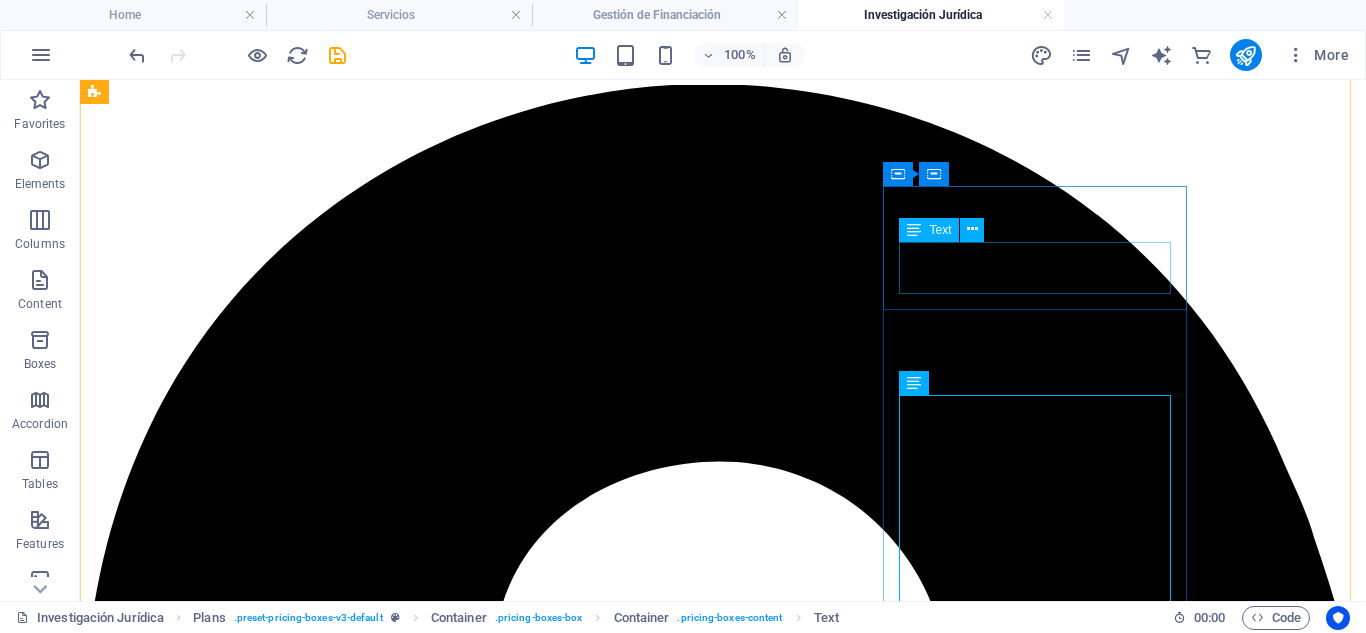 click on "Acompañamiento en Rondas de Inversión" at bounding box center (723, 7638) 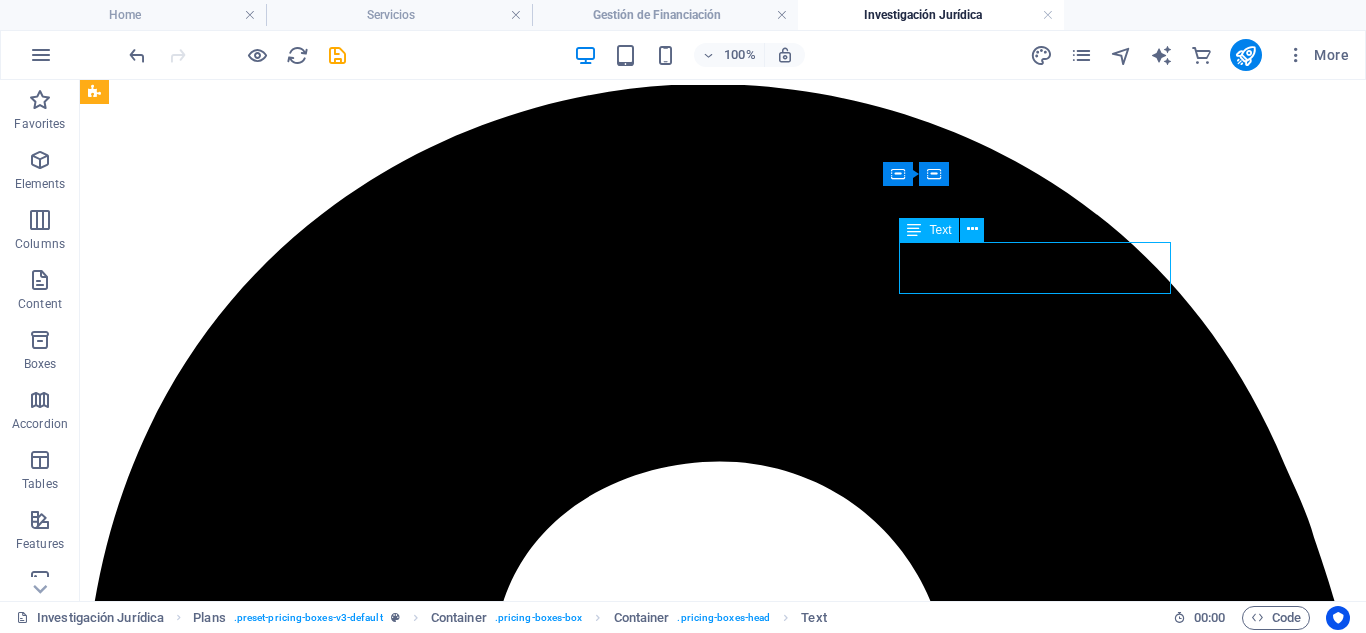 click on "Acompañamiento en Rondas de Inversión" at bounding box center (723, 7638) 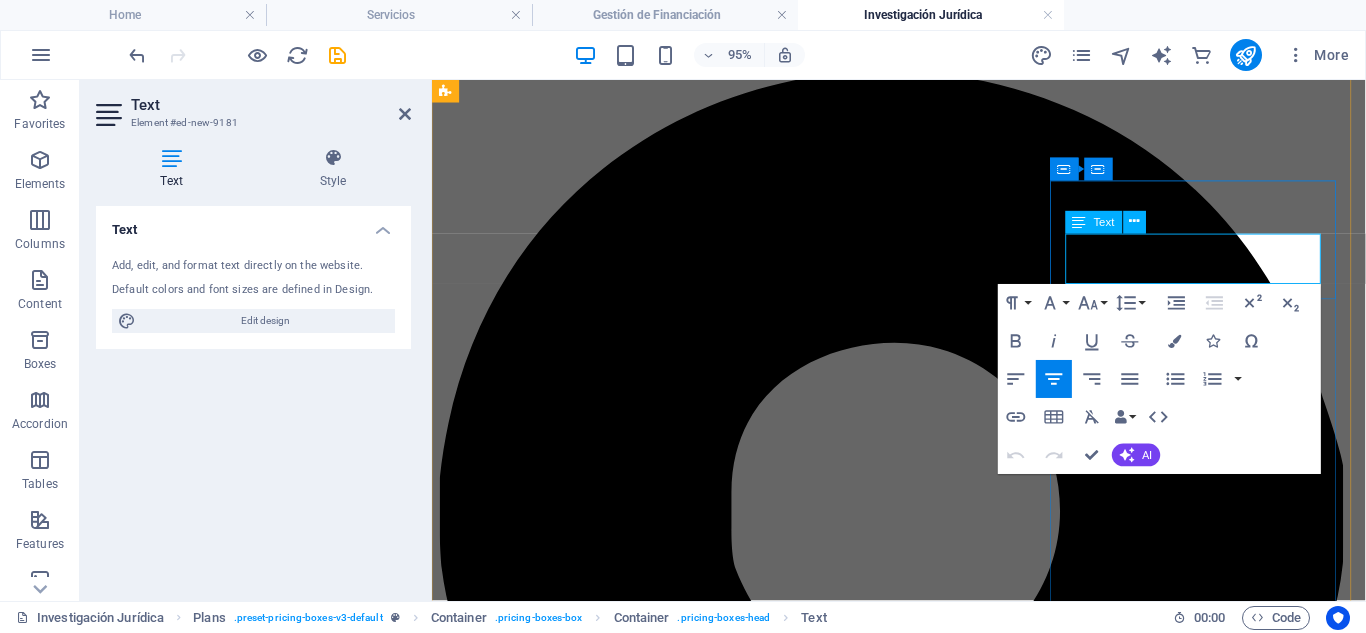 click on "Acompañamiento en Rondas de Inversión" at bounding box center [923, 6011] 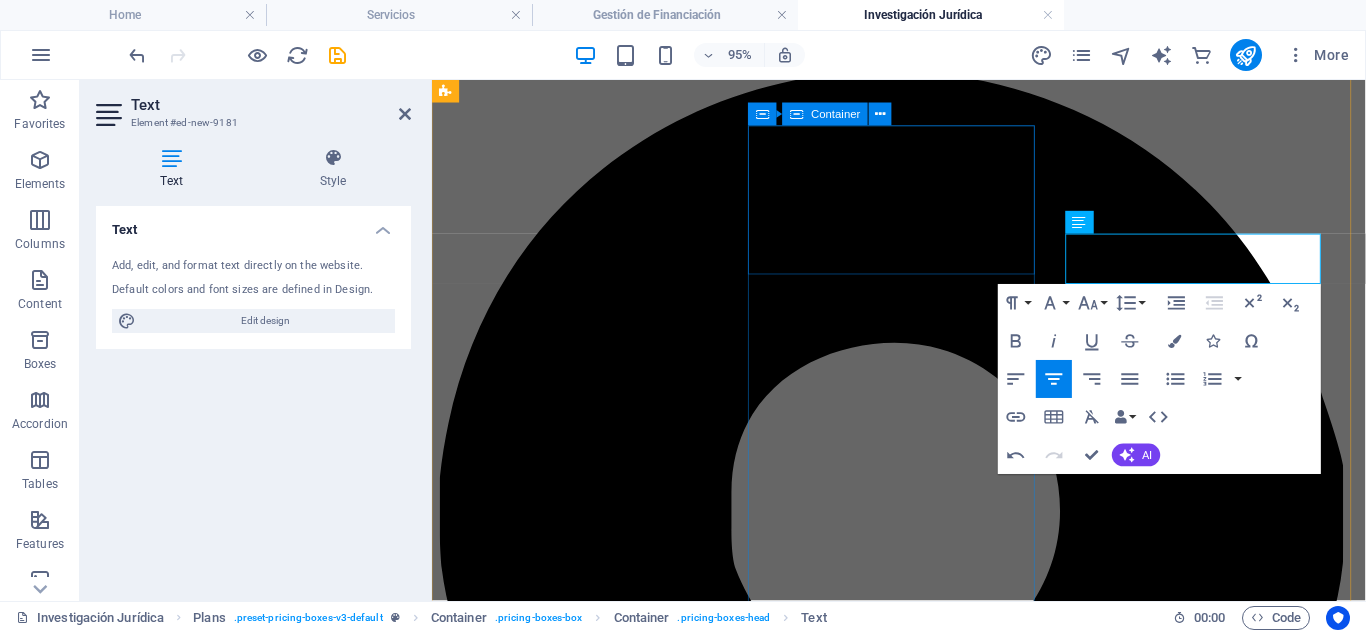 click on "Análisis Jurídico Comparado" at bounding box center (923, 4267) 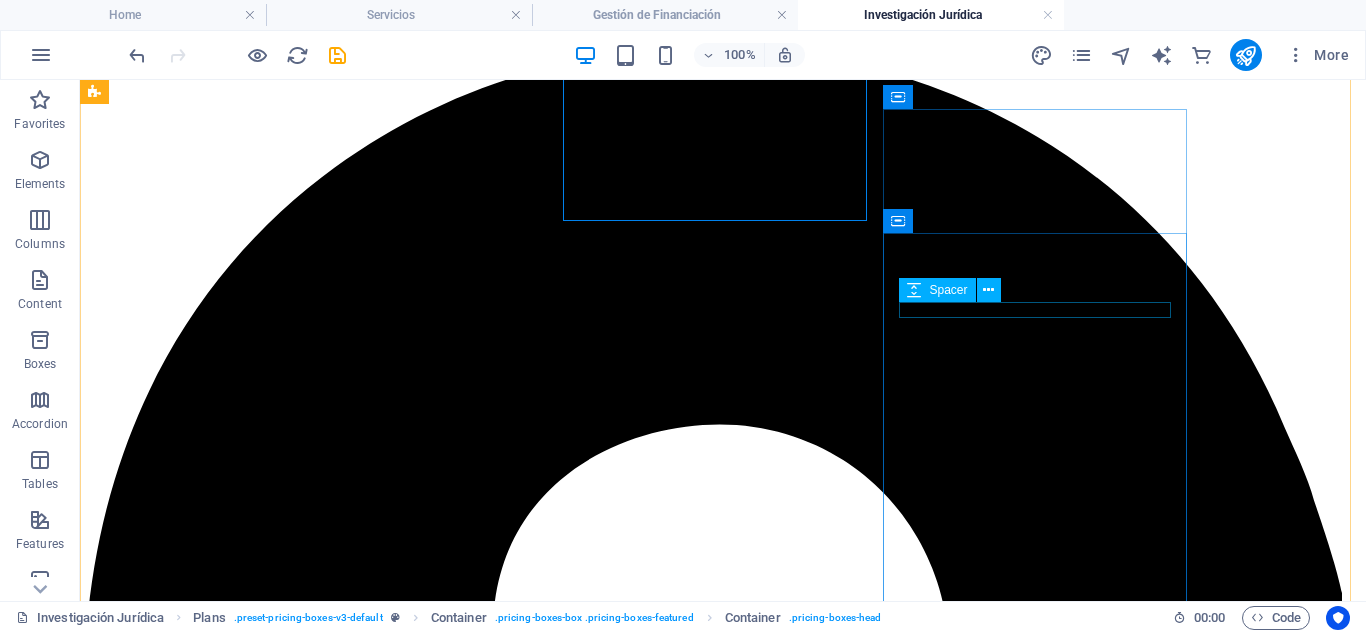 scroll, scrollTop: 161, scrollLeft: 0, axis: vertical 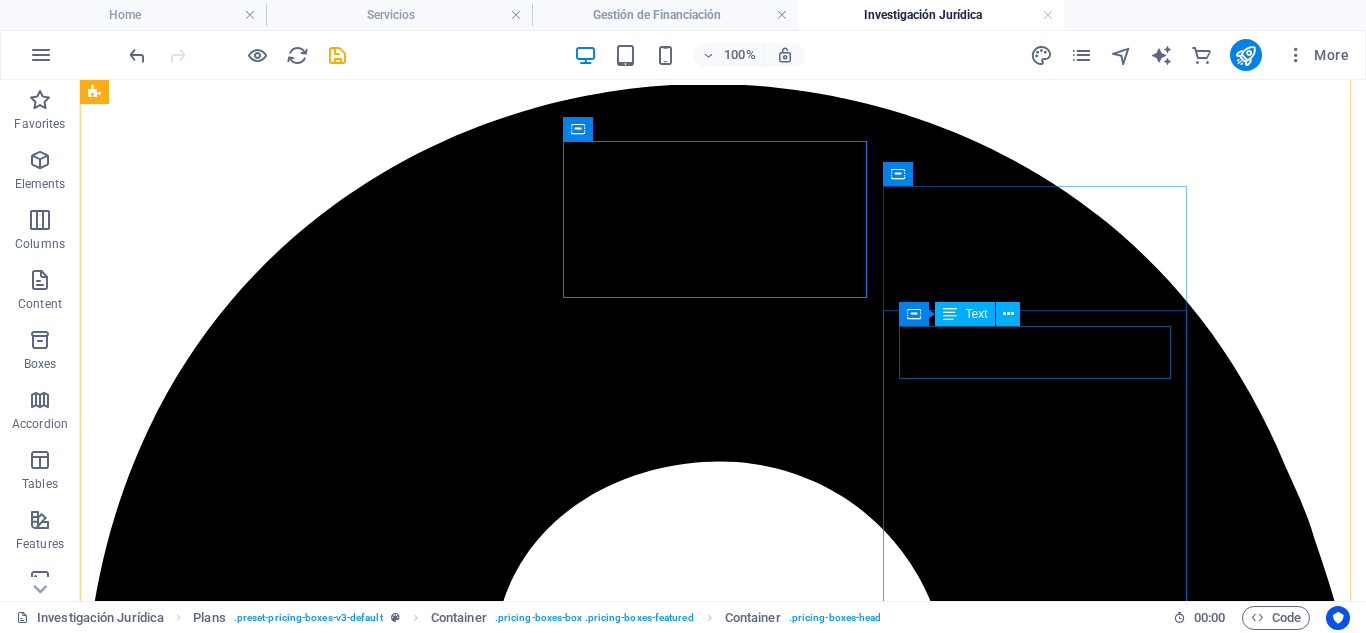 click on "€3700" at bounding box center (723, 7688) 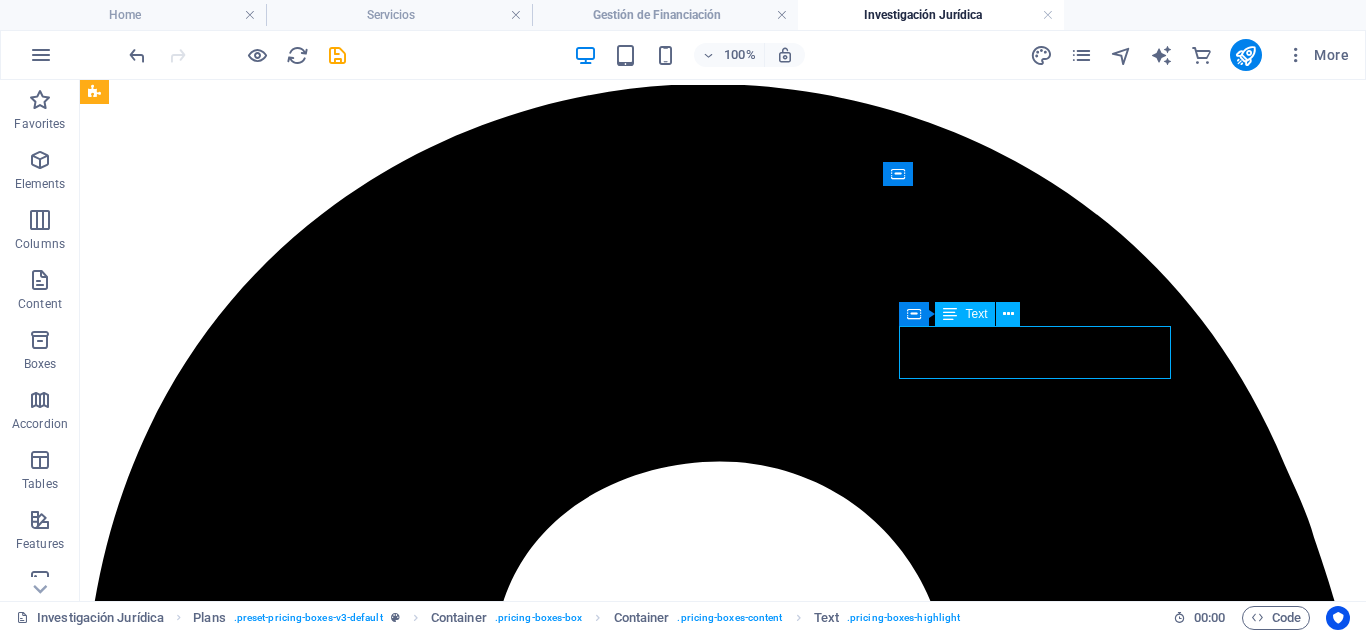 click on "€3700" at bounding box center [723, 7688] 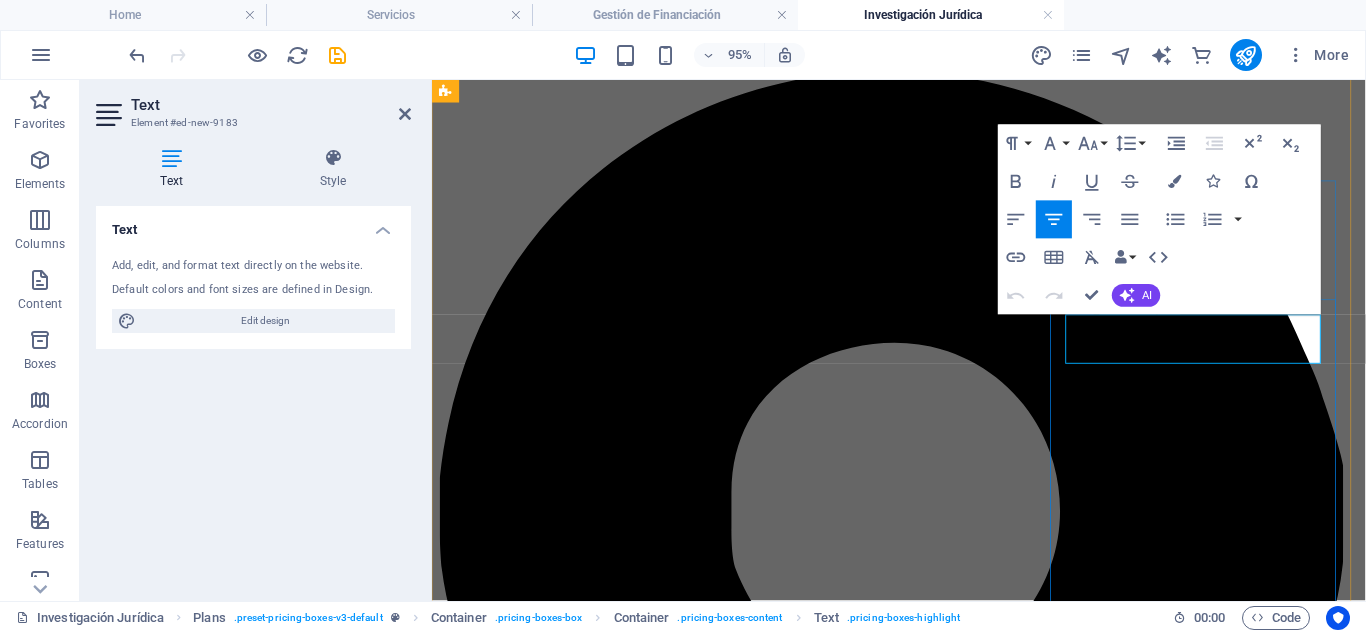 click on "€3700" at bounding box center (923, 6061) 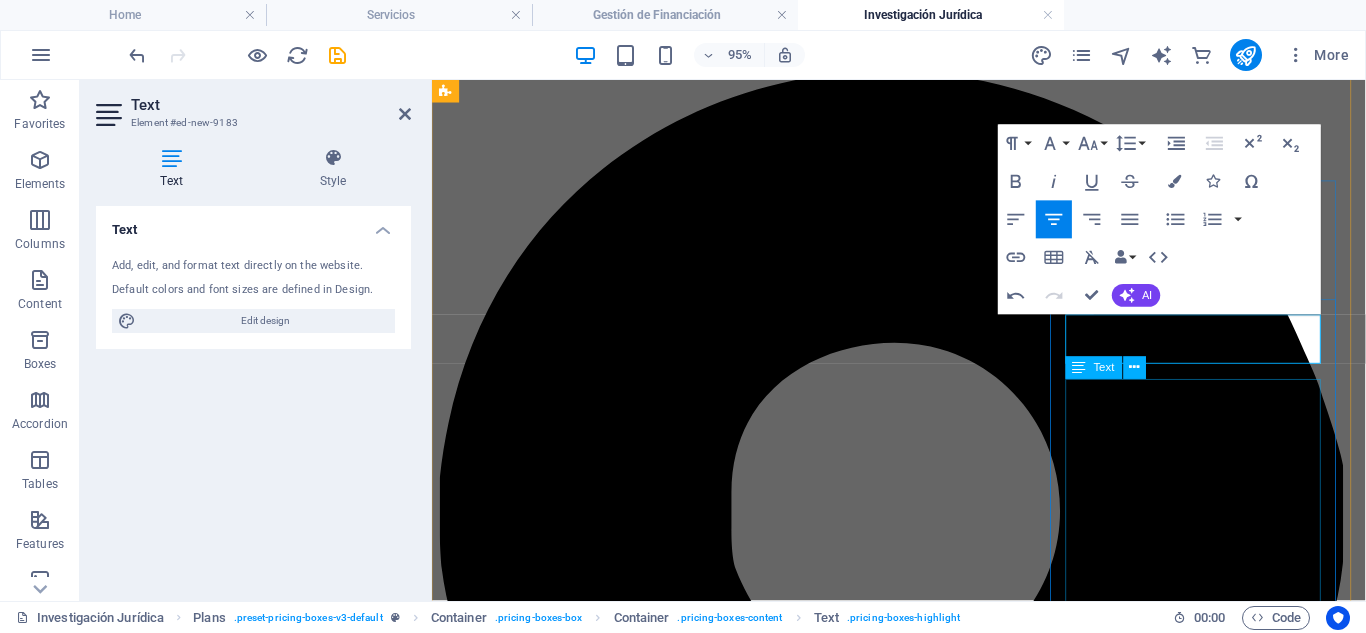 click on "Ideal para startups o empresas en crecimiento que buscan inversores. Estructuración de pactos de socios y cláusulas de salida Coordinación con notarios, entidades financieras e inversores Redacción y negociación de términos de inversión" at bounding box center (923, 6212) 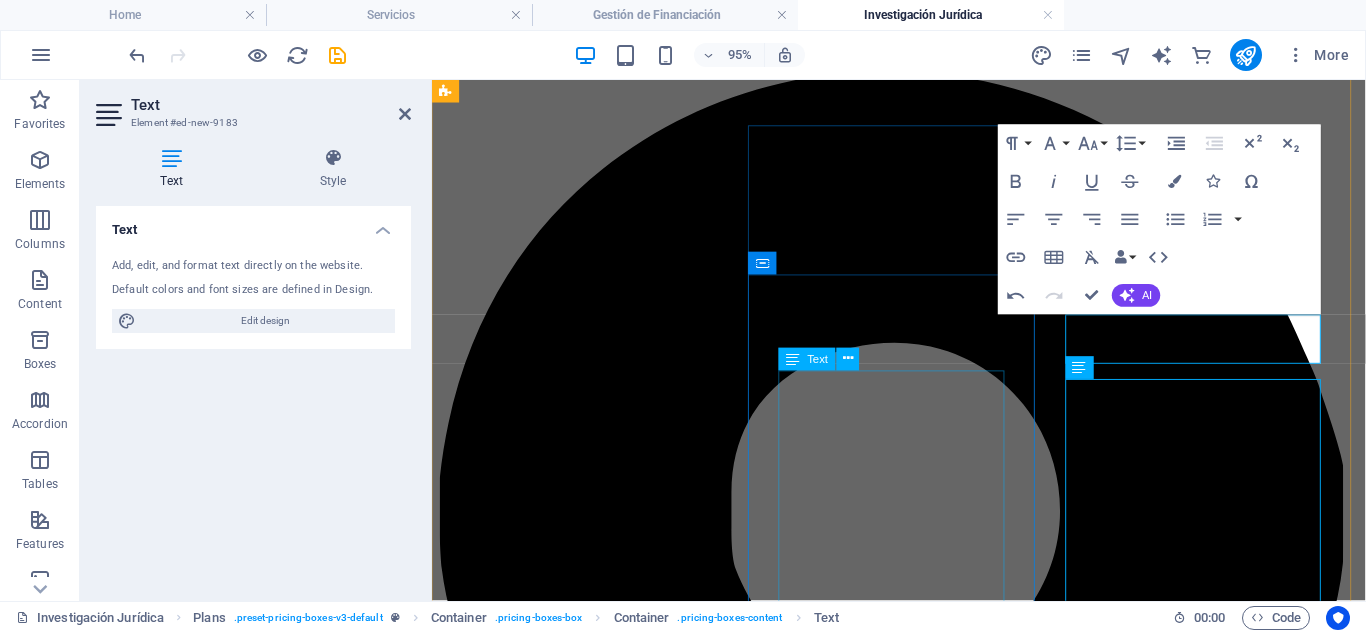 scroll, scrollTop: 161, scrollLeft: 0, axis: vertical 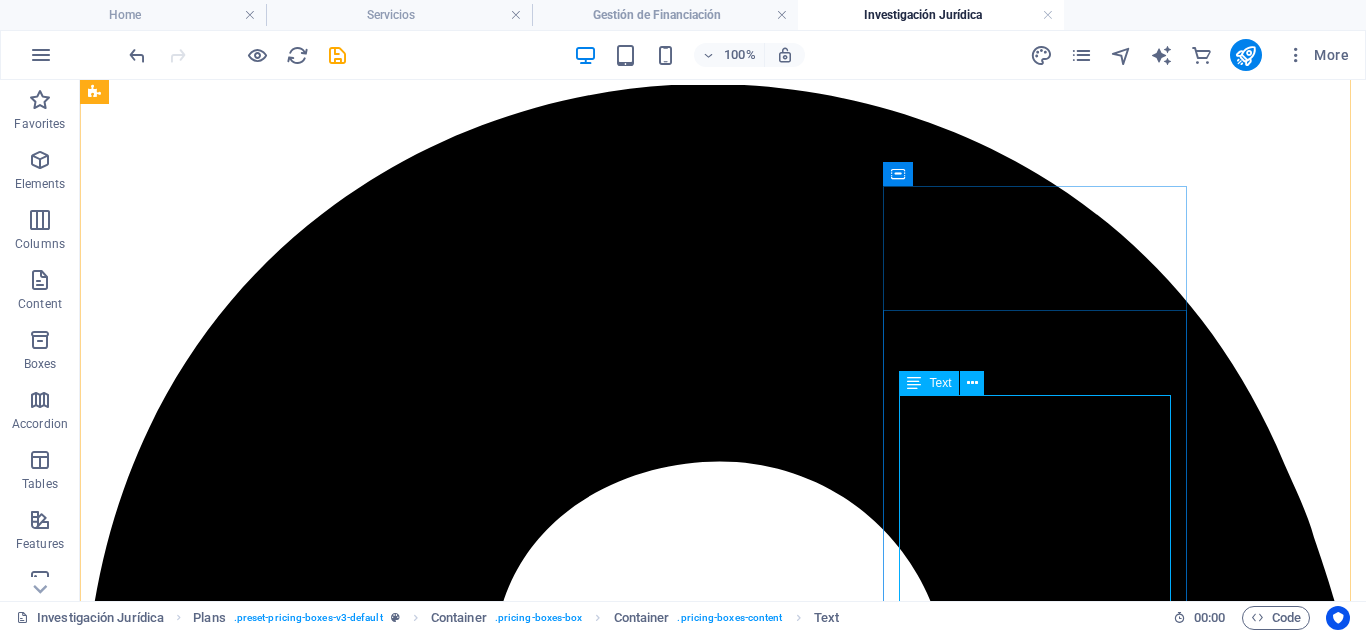 click on "Ideal para startups o empresas en crecimiento que buscan inversores. Estructuración de pactos de socios y cláusulas de salida Coordinación con notarios, entidades financieras e inversores Redacción y negociación de términos de inversión" at bounding box center [723, 7839] 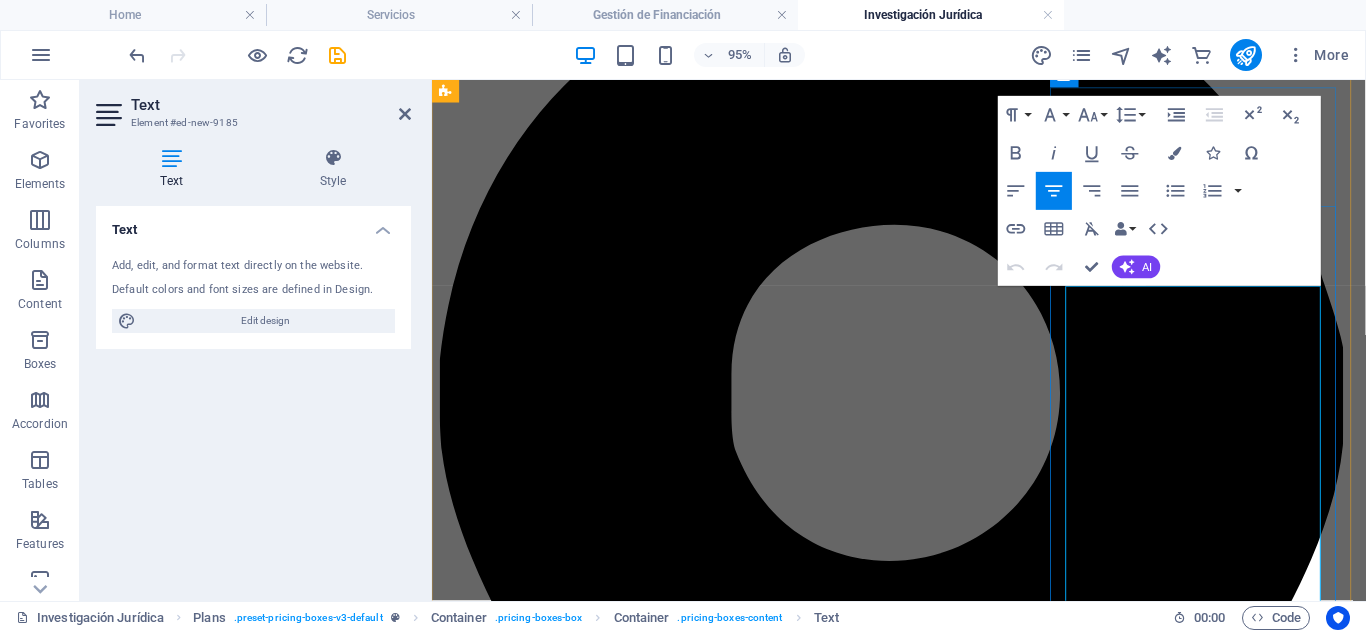 scroll, scrollTop: 441, scrollLeft: 0, axis: vertical 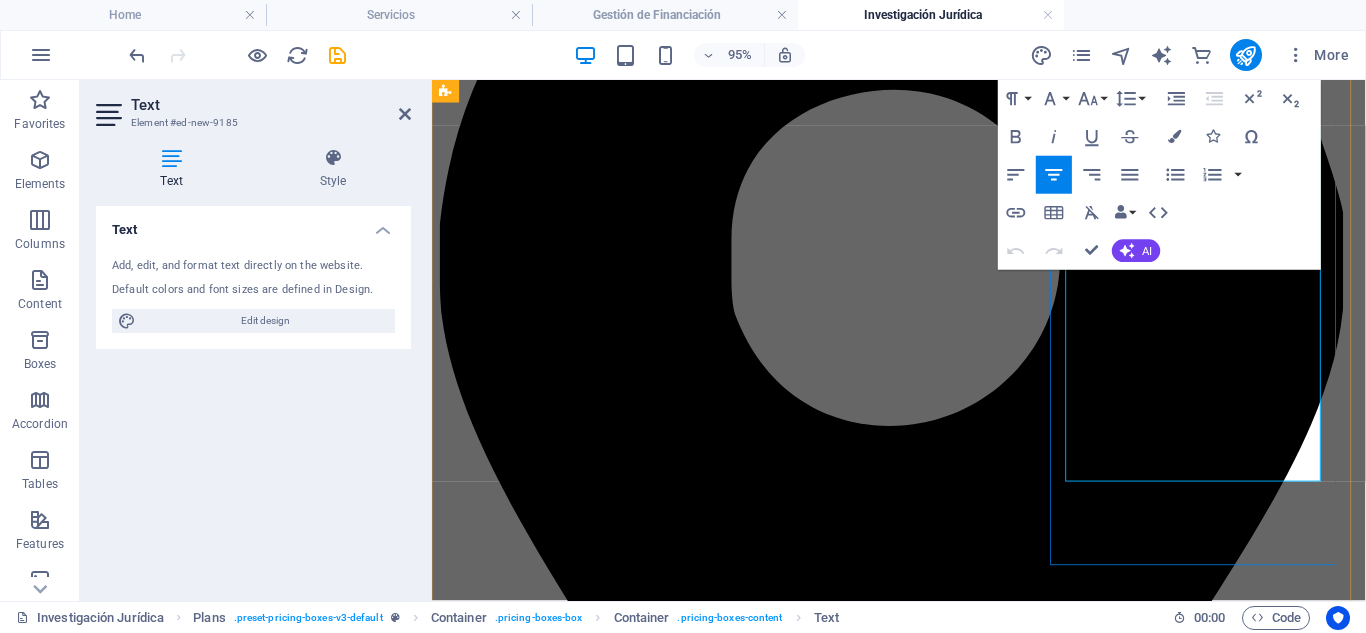 drag, startPoint x: 1099, startPoint y: 406, endPoint x: 1326, endPoint y: 481, distance: 239.06903 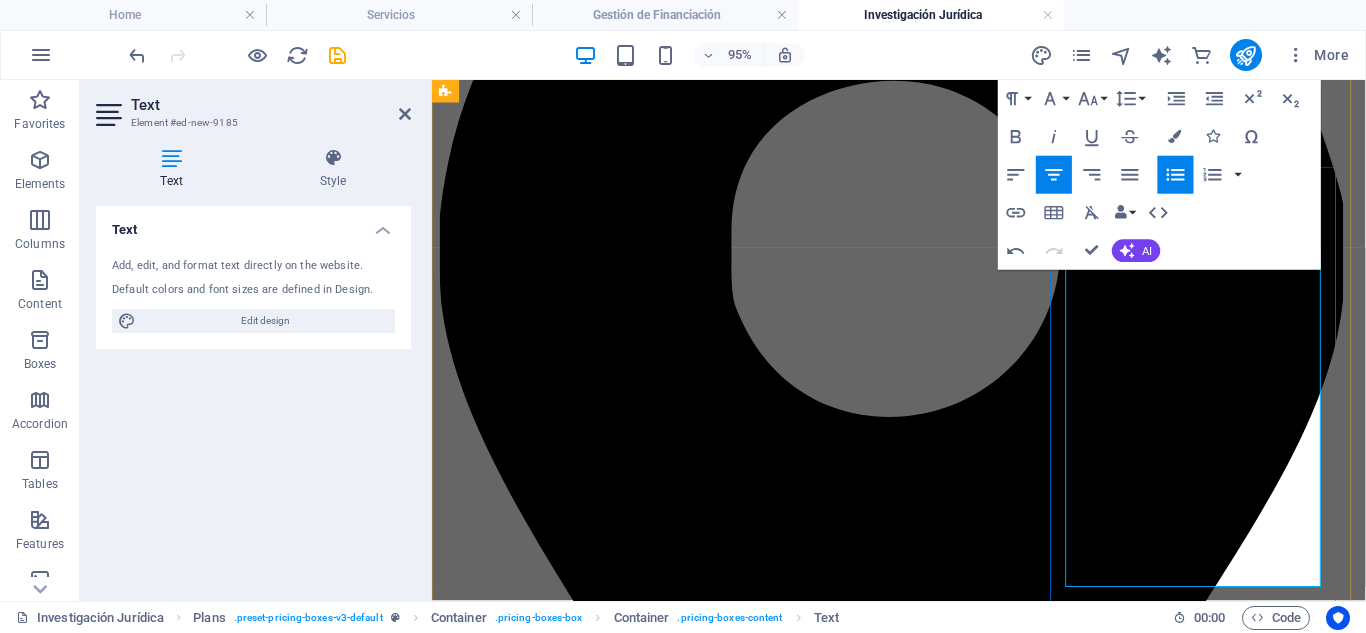 scroll, scrollTop: 183, scrollLeft: 0, axis: vertical 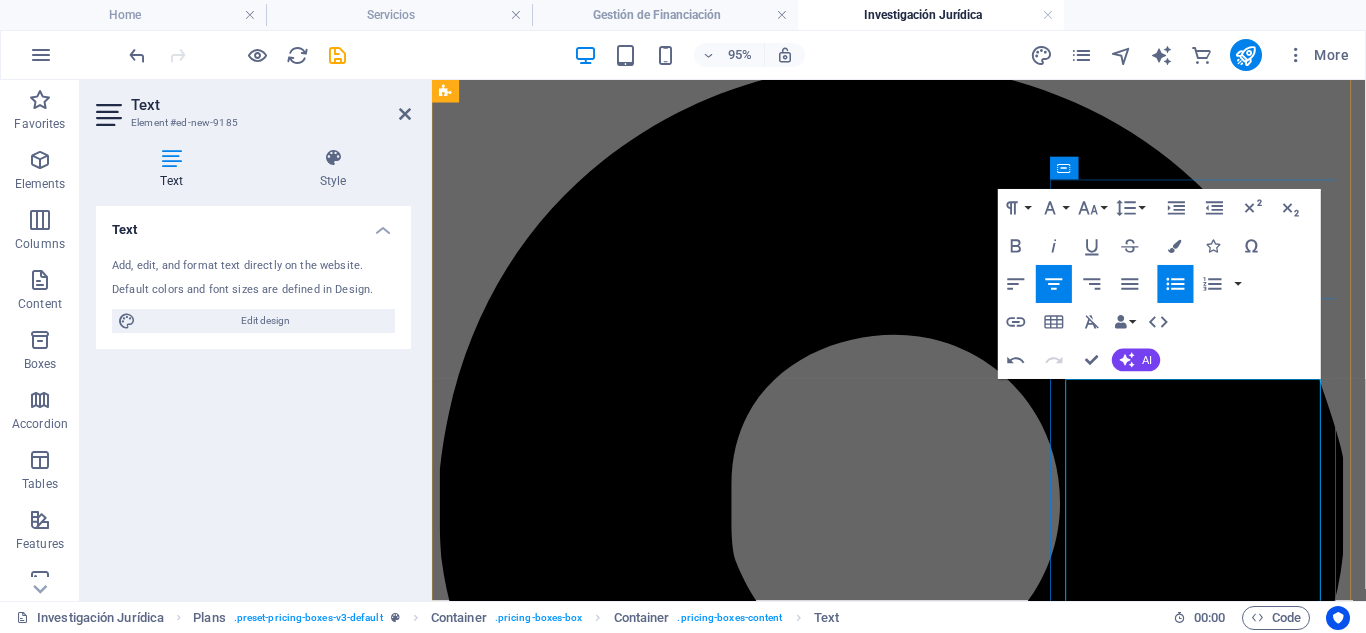 drag, startPoint x: 1127, startPoint y: 491, endPoint x: 1339, endPoint y: 521, distance: 214.11212 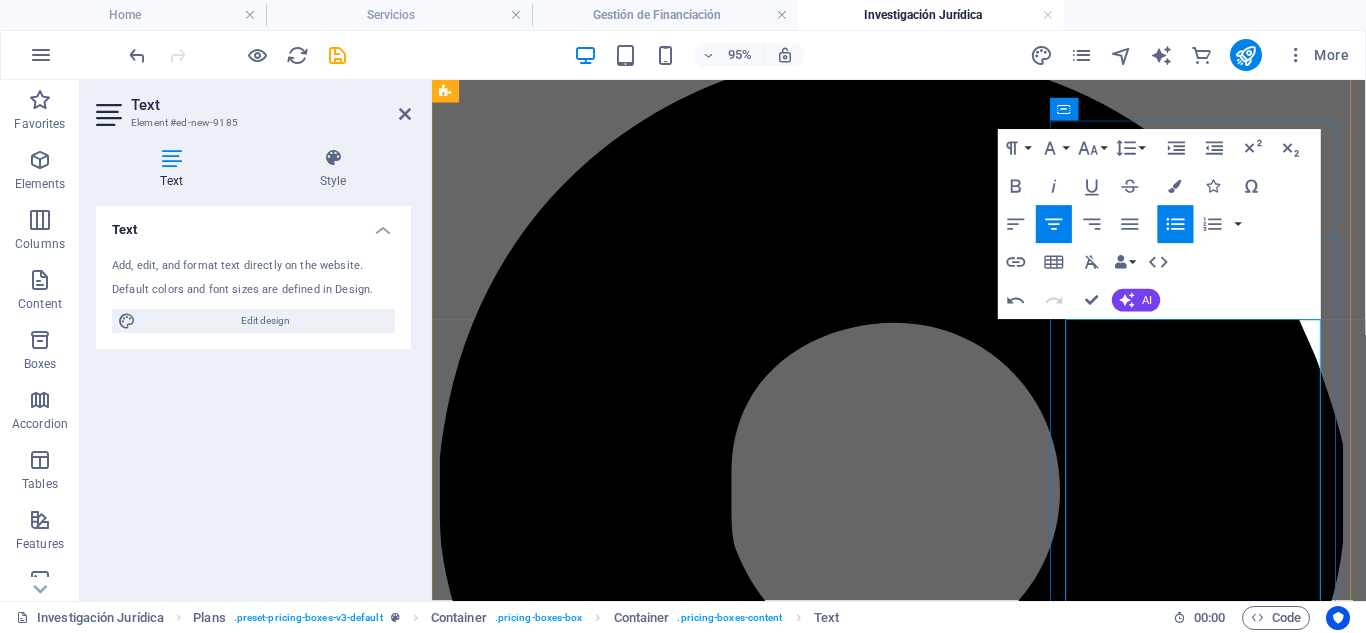 scroll, scrollTop: 463, scrollLeft: 0, axis: vertical 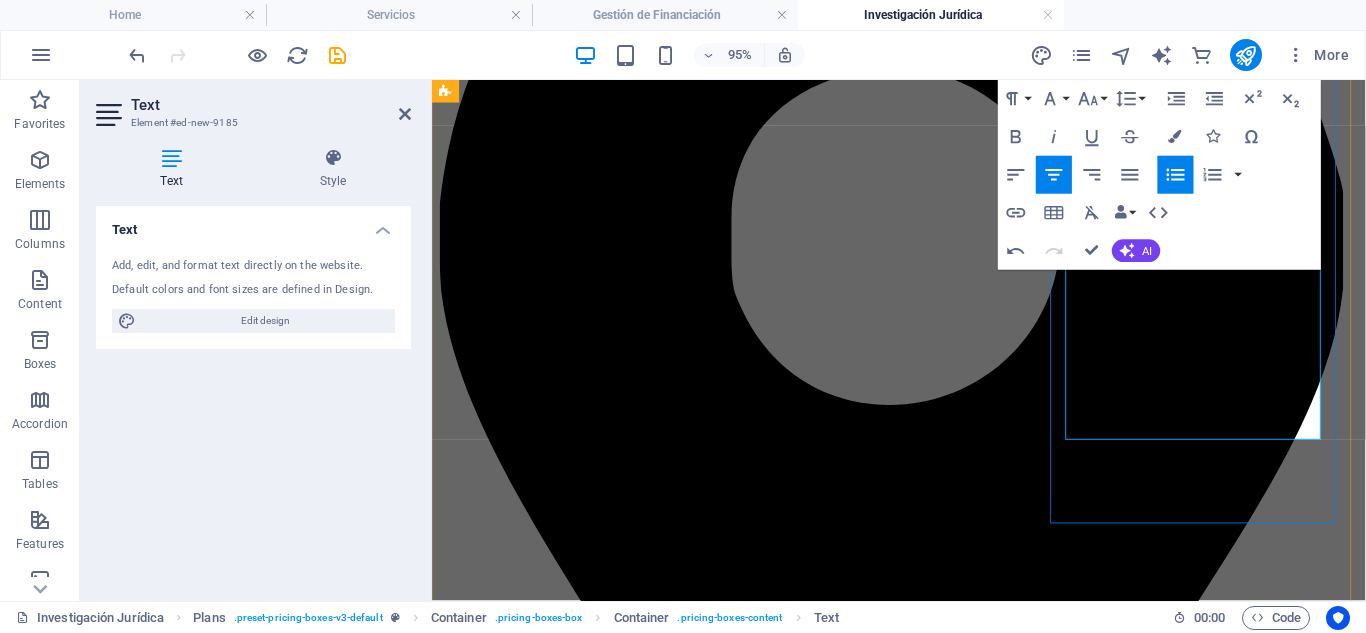 click at bounding box center (943, 5974) 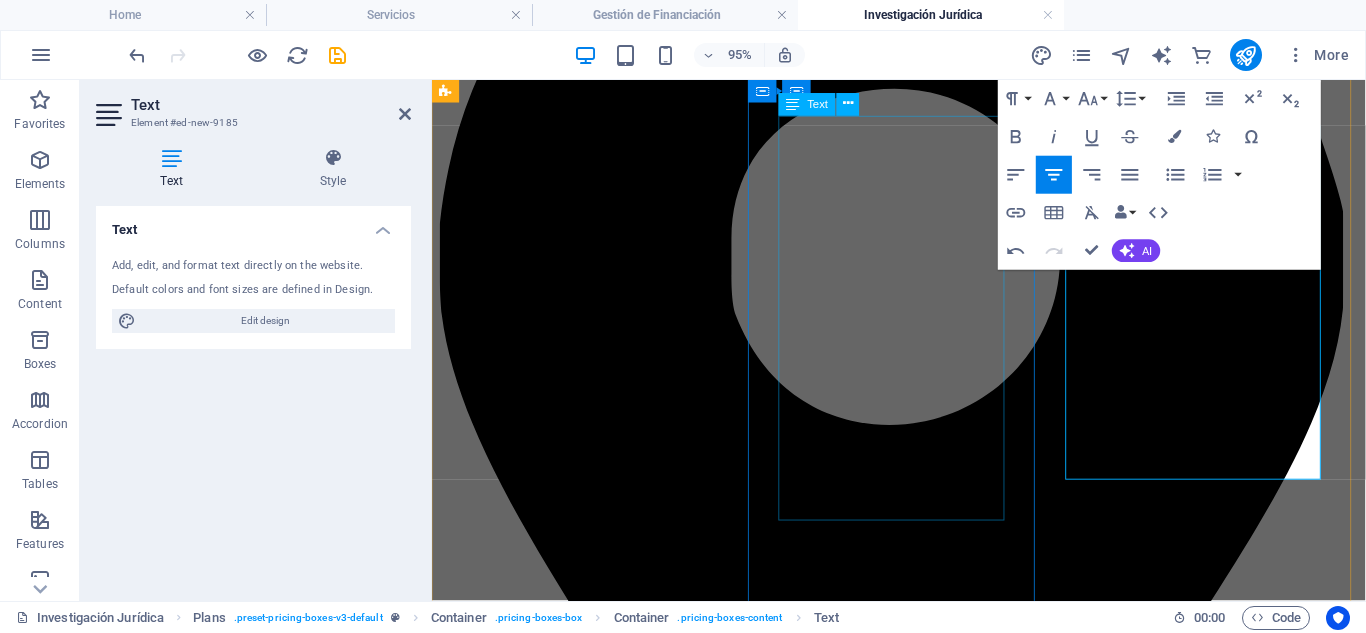 click on "Ideal para empresas o profesionales con operaciones en más de un país. Identificación de riesgos y vacíos legales Informe técnico con recomendaciones estratégicas Comparación normativa entre dos o más jurisdicciones" at bounding box center (923, 4648) 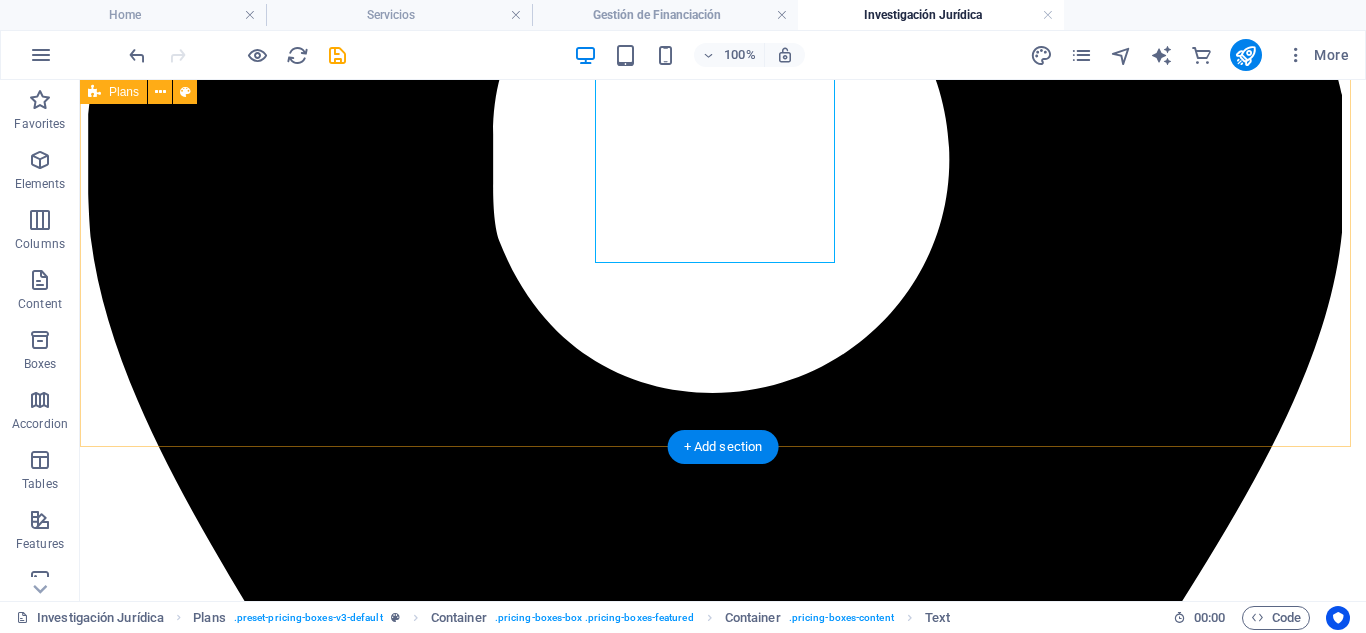 scroll, scrollTop: 962, scrollLeft: 0, axis: vertical 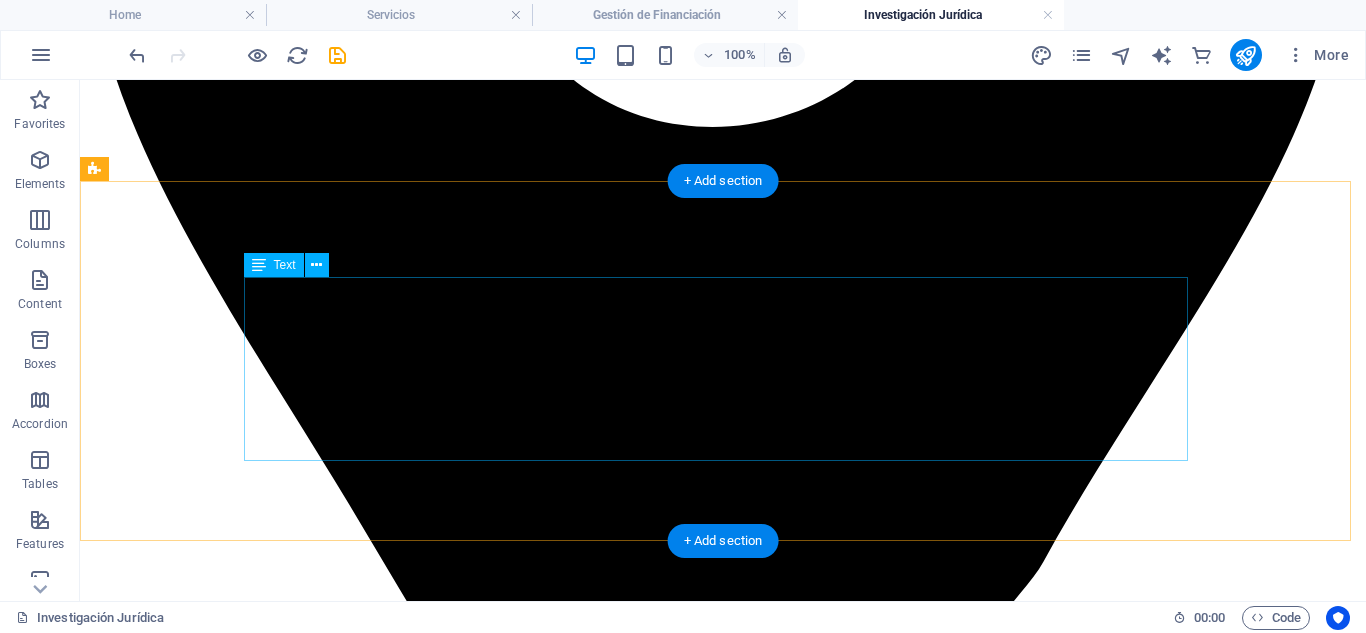 click on "Financiación con respaldo legal desde el primer paso Evita cláusulas abusivas, malentendidos o bloqueos en el futuro con una estructura bien planteada desde el inicio. Conectamos lo jurídico con lo financiero Nuestra experiencia internacional nos permite asesorarte tanto en operaciones bancarias tradicionales como en financiación alternativa o privada." at bounding box center [723, 7318] 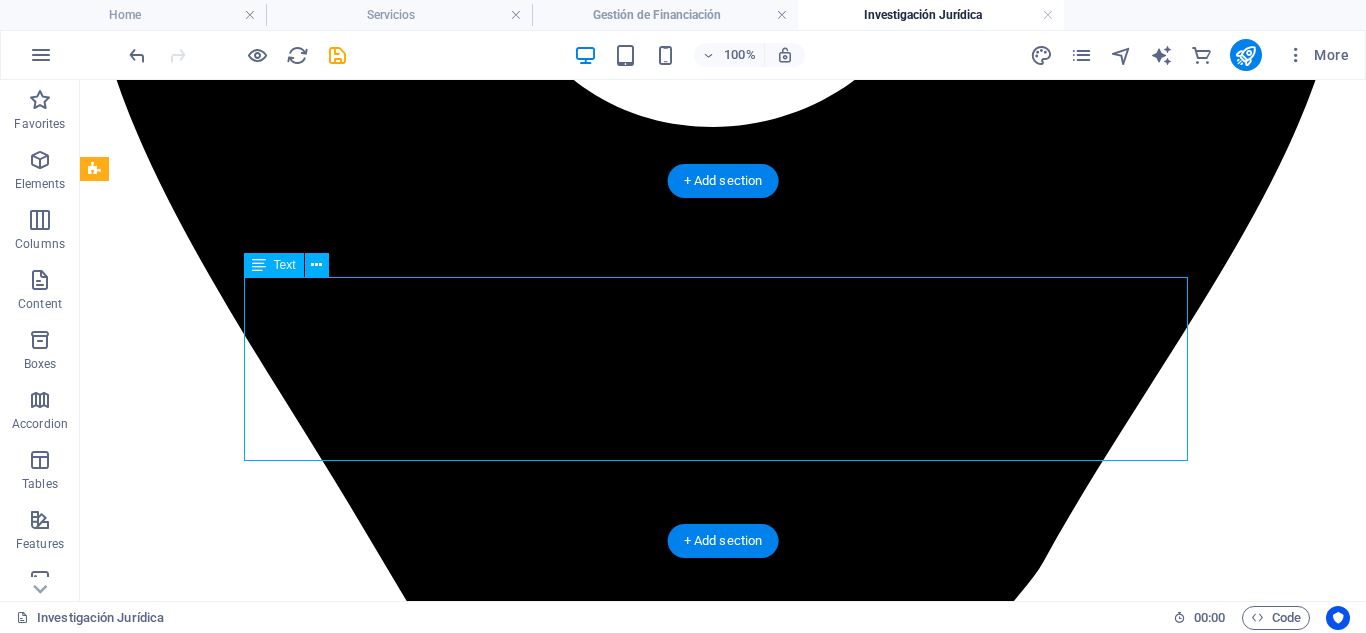 click on "Financiación con respaldo legal desde el primer paso Evita cláusulas abusivas, malentendidos o bloqueos en el futuro con una estructura bien planteada desde el inicio. Conectamos lo jurídico con lo financiero Nuestra experiencia internacional nos permite asesorarte tanto en operaciones bancarias tradicionales como en financiación alternativa o privada." at bounding box center (723, 7318) 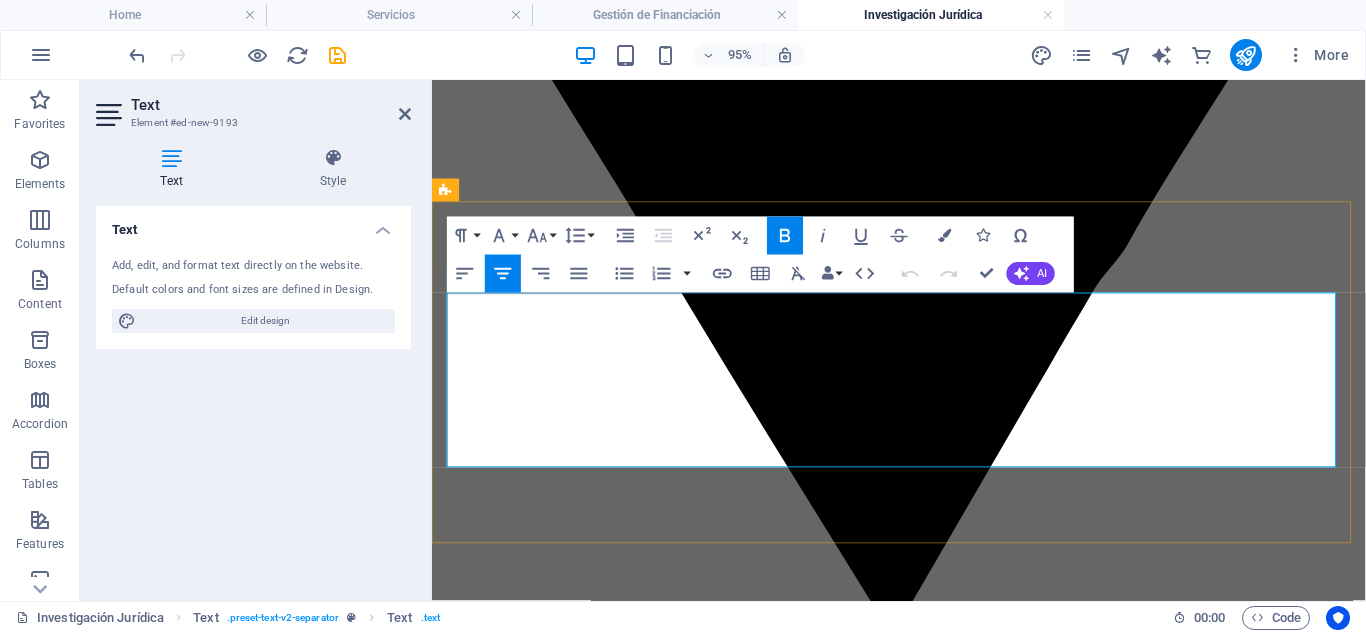 drag, startPoint x: 460, startPoint y: 324, endPoint x: 789, endPoint y: 454, distance: 353.75275 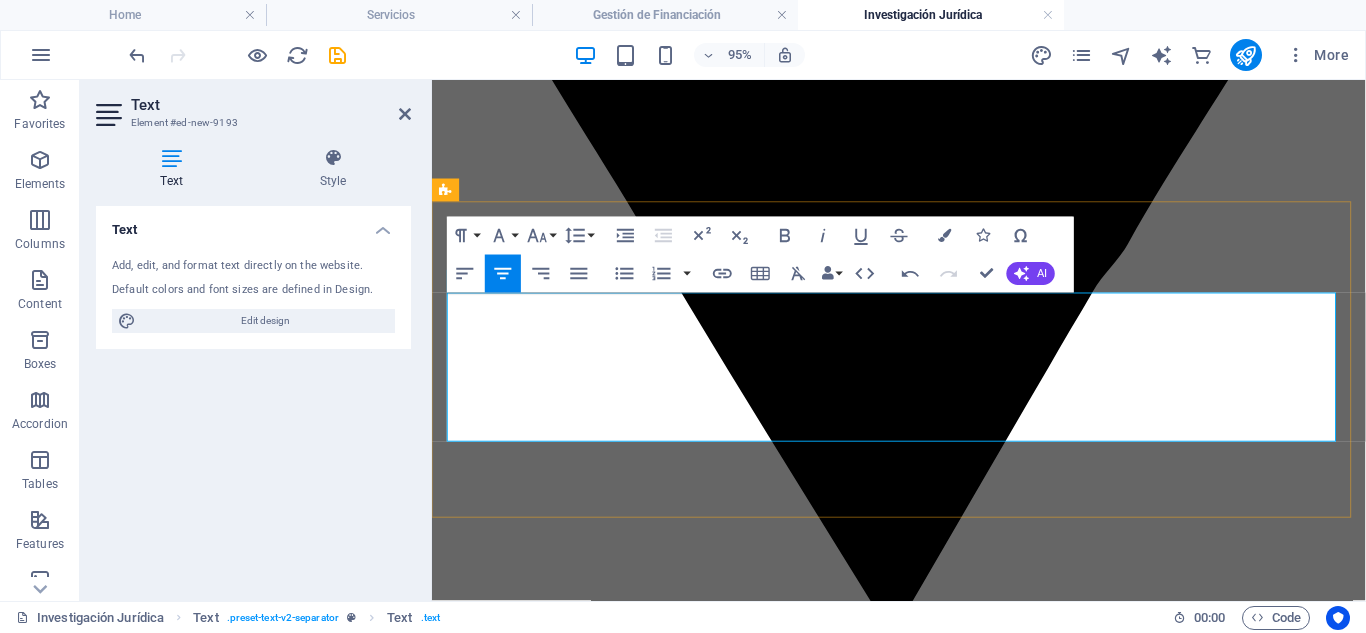 click on "Apóyate en estudios jurídicos bien documentados y personalizados para actuar con confianza." at bounding box center (923, 5634) 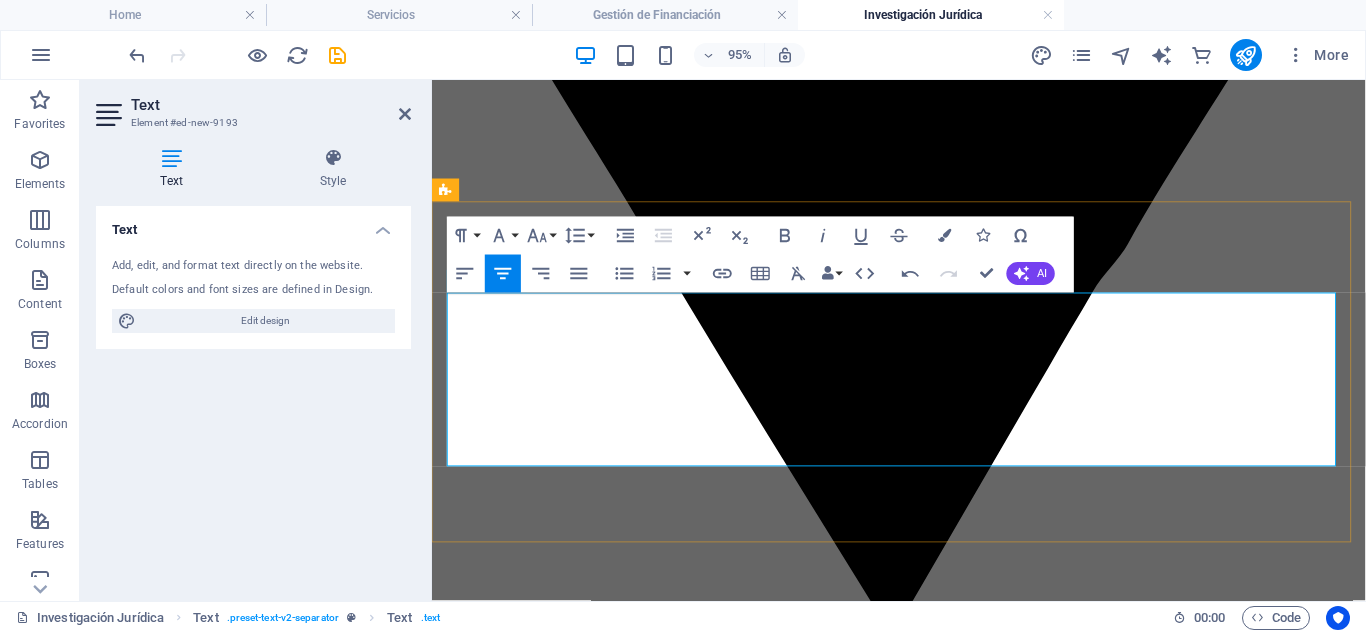 click on "Conectamos lo jurídico con lo financiero" at bounding box center (923, 5741) 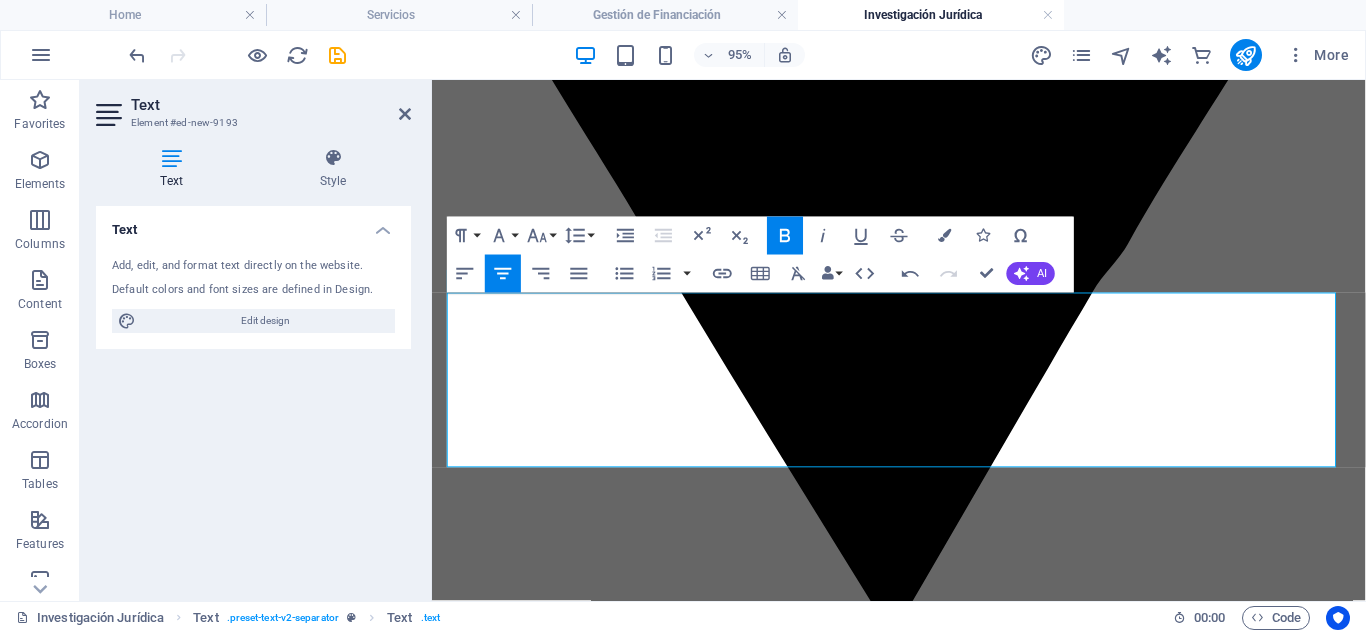 click on "Undo Redo Confirm (Ctrl+⏎) AI Improve Make shorter Make longer Fix spelling & grammar Translate to English Generate text" at bounding box center (974, 273) 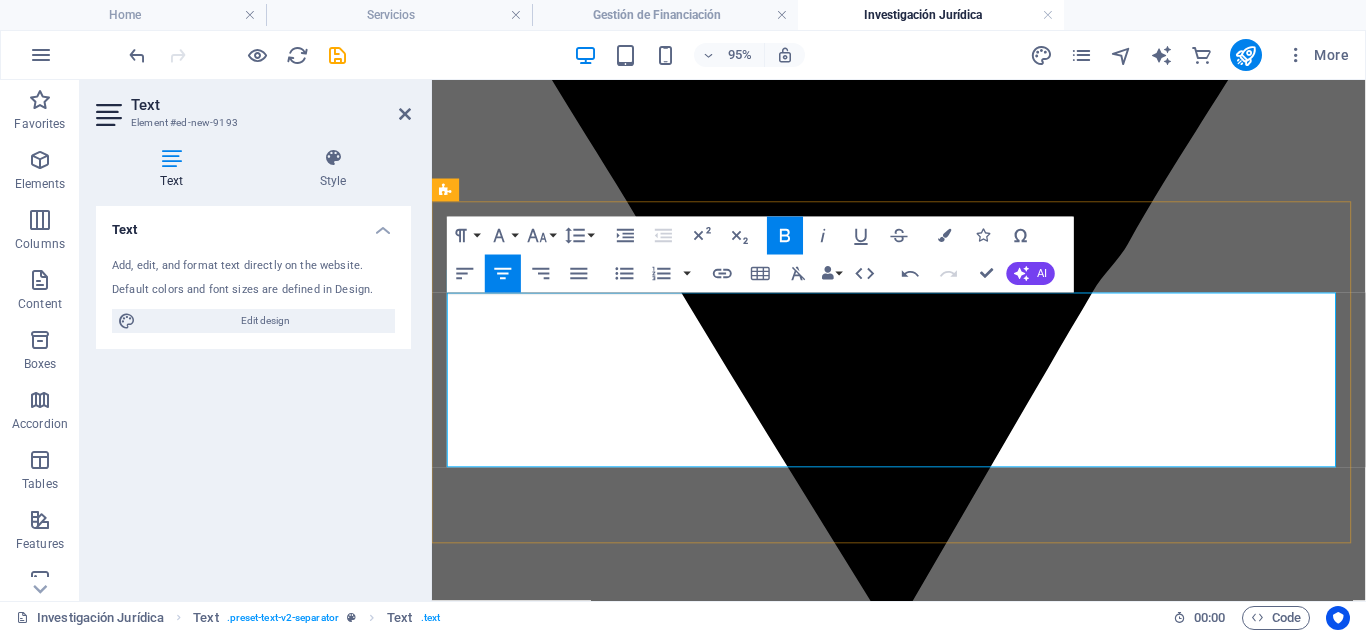 click on "Conectamos lo jurídico con lo financiero" at bounding box center [548, 5594] 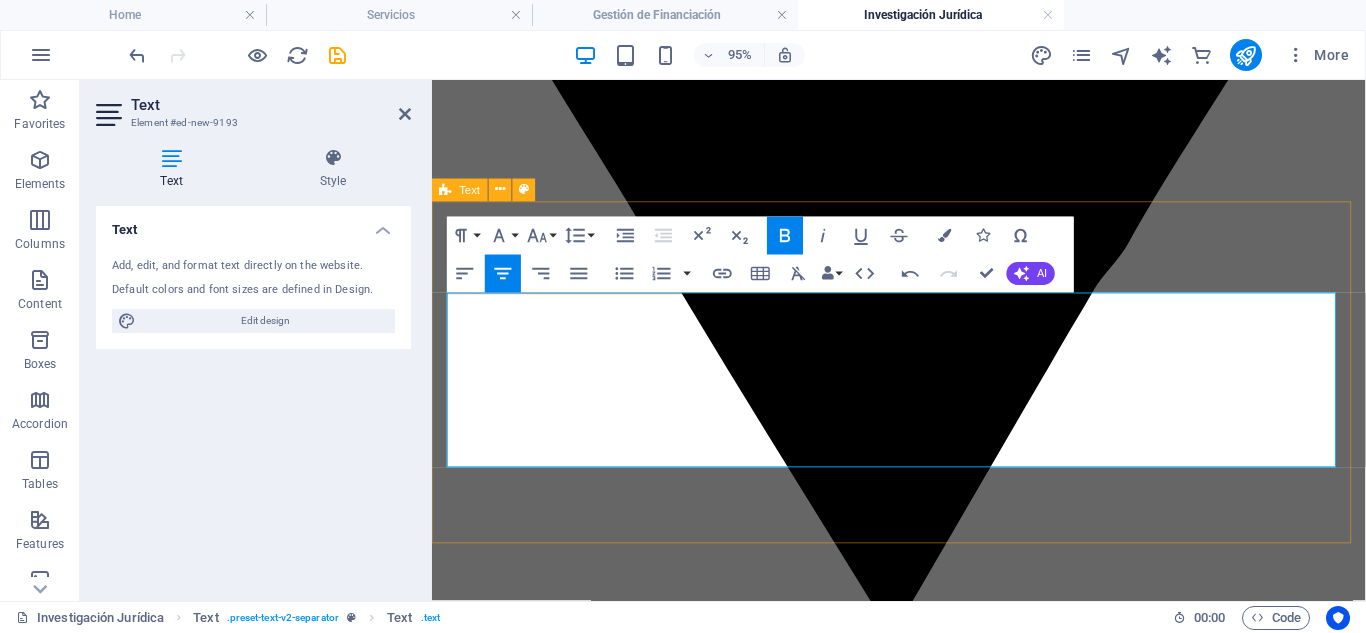 drag, startPoint x: 964, startPoint y: 321, endPoint x: 1231, endPoint y: 496, distance: 319.23972 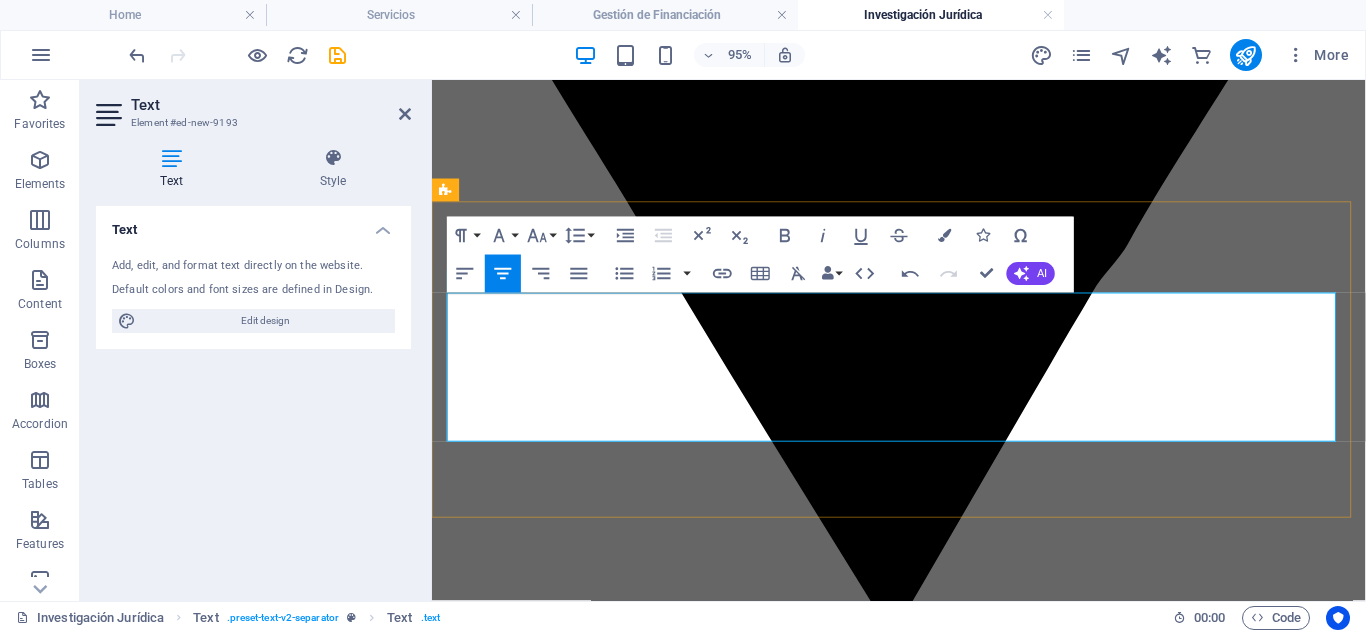 click on "Rigor académico con enfoque práctico" at bounding box center (923, 5780) 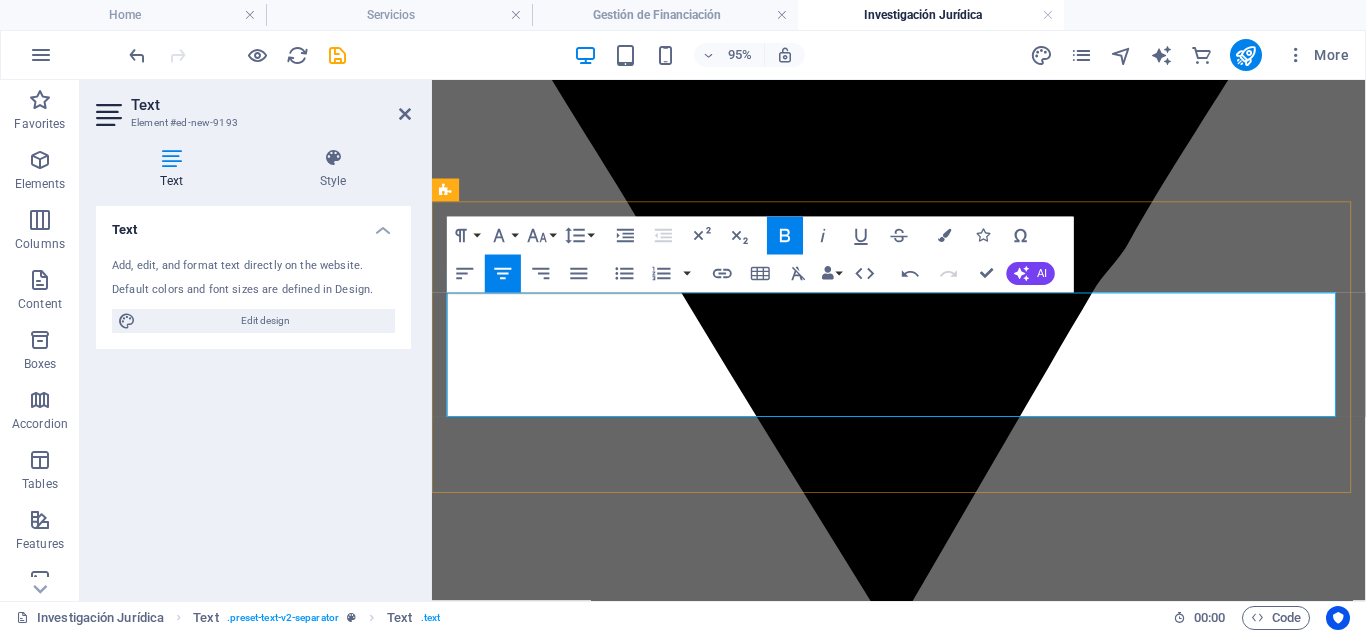 click on "Combinamos técnica jurídica, visión procesal y experiencia internacional para darte respuestas claras y utilizables." at bounding box center [923, 5780] 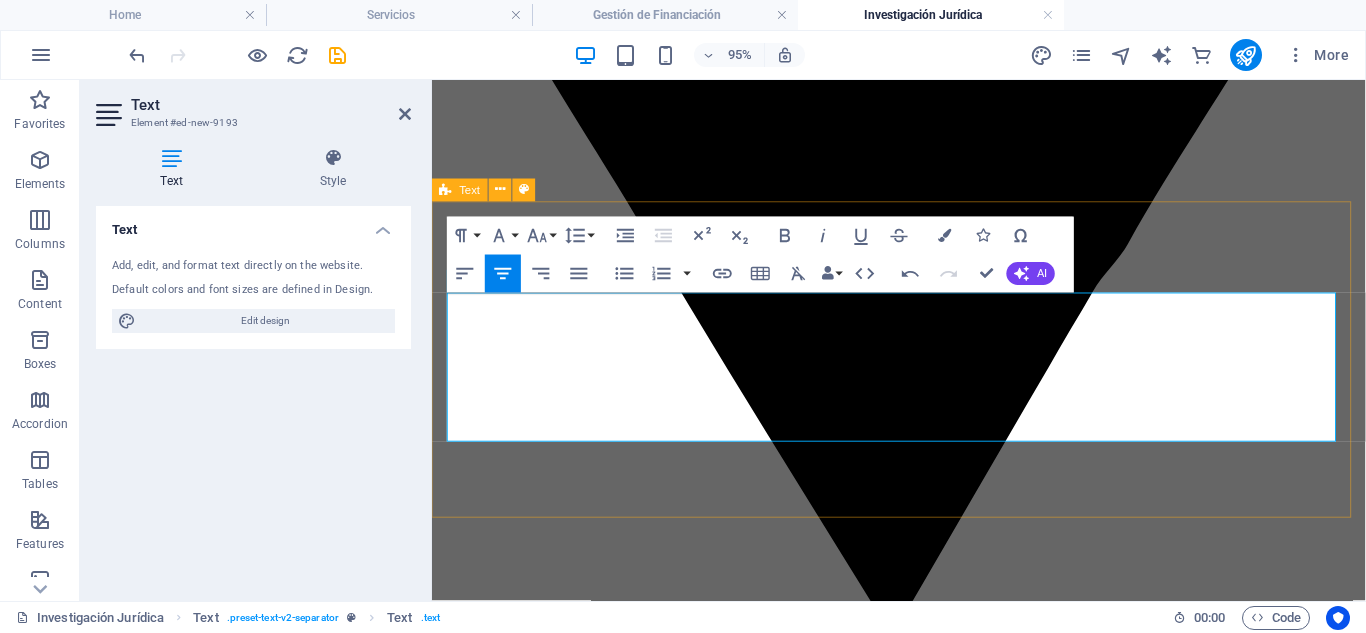 click on "Toma decisiones con base sólida Apóyate en estudios jurídicos bien documentados y personalizados para actuar con confianza. Rigor académico con enfoque práctico Combinamos técnica jurídica, visión procesal y experiencia internacional para darte respuestas claras y utilizables." at bounding box center [923, 5685] 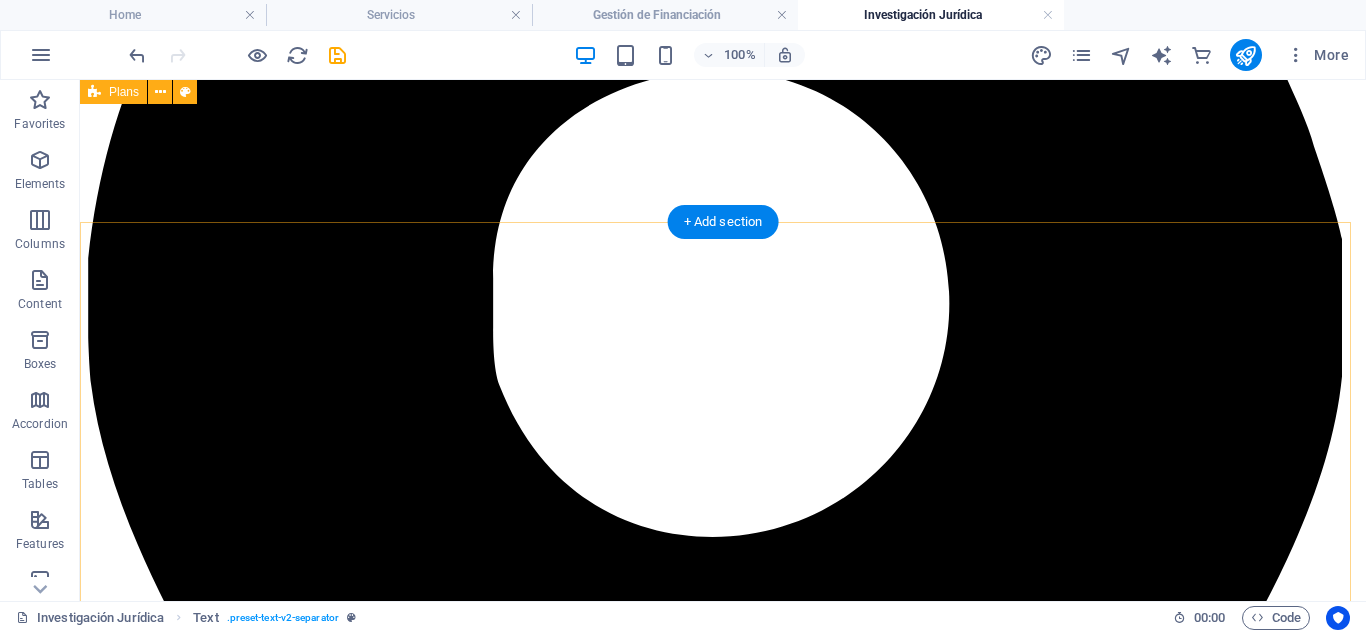 scroll, scrollTop: 0, scrollLeft: 0, axis: both 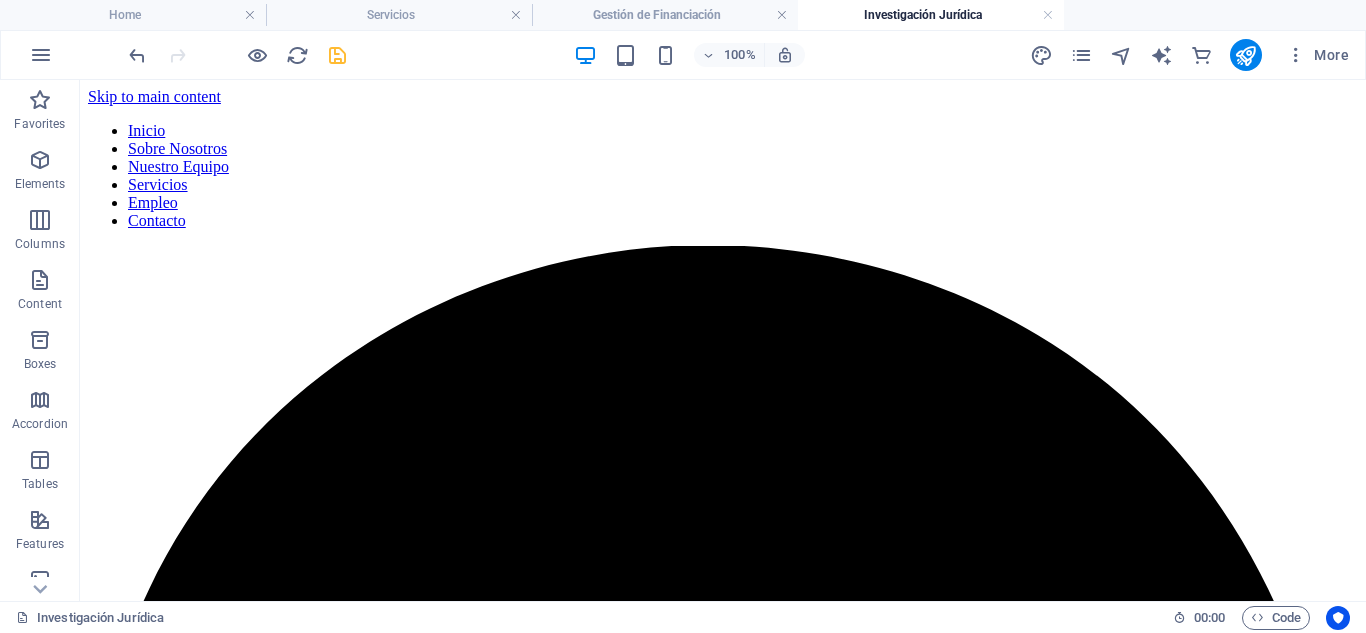 click at bounding box center (337, 55) 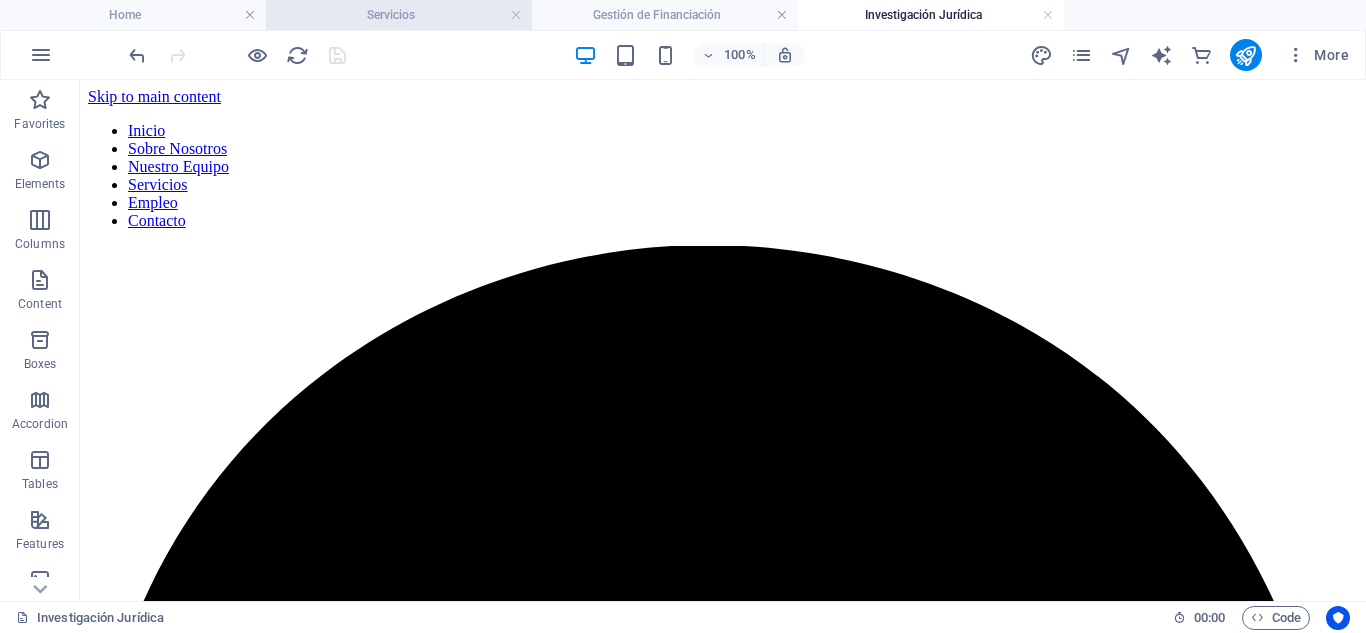 click on "Servicios" at bounding box center [399, 15] 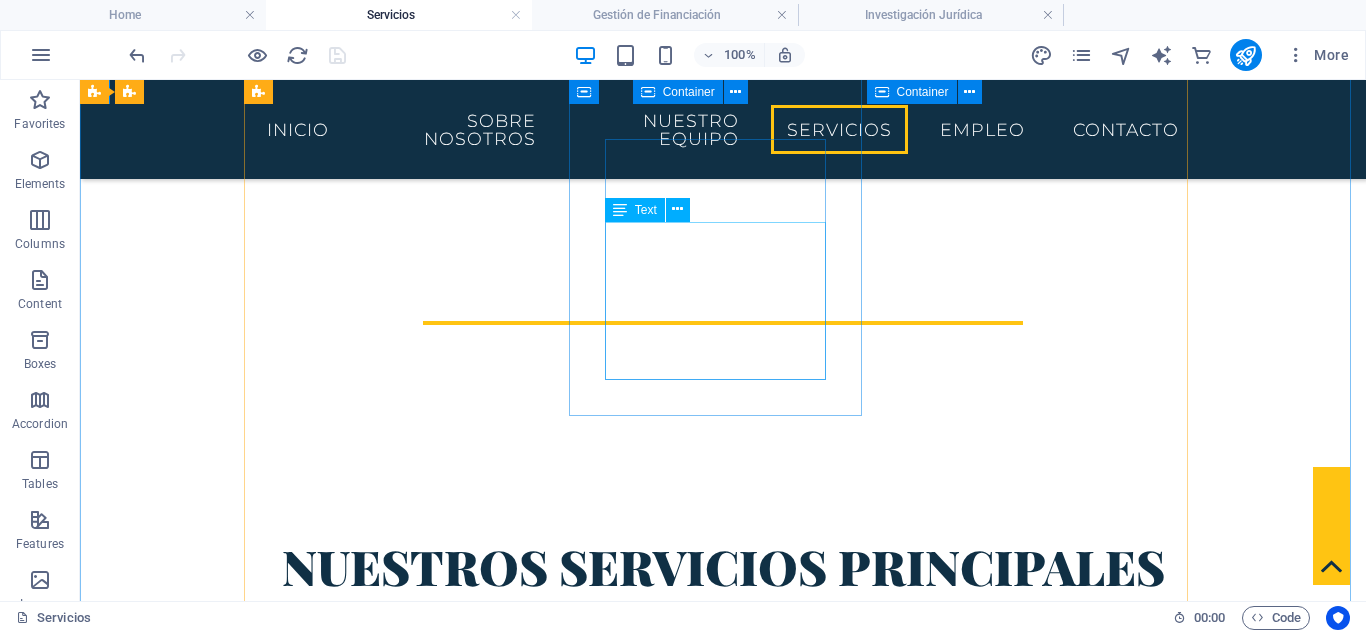 scroll, scrollTop: 533, scrollLeft: 0, axis: vertical 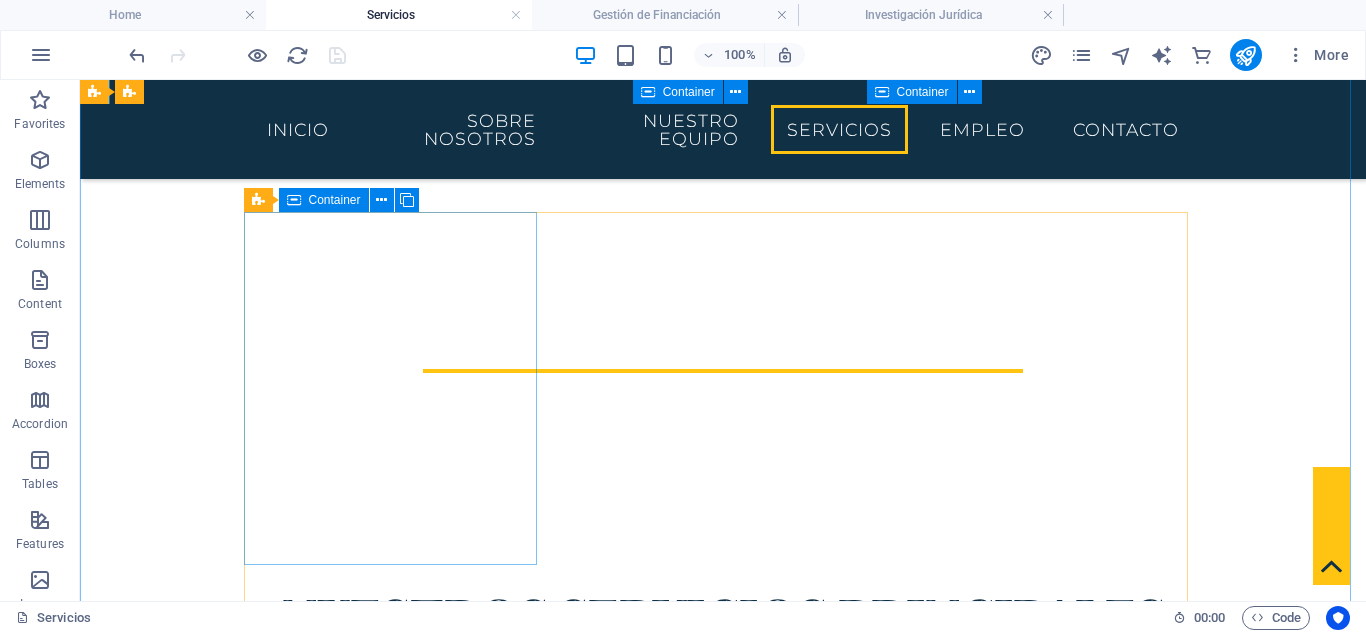 click on "INVERSIÓN INTERNACIONAL Asesoramos a particulares y empresas en procesos de inversión nacional e internacional, garantizando seguridad jurídica y cumplimiento normativo." at bounding box center [723, 780] 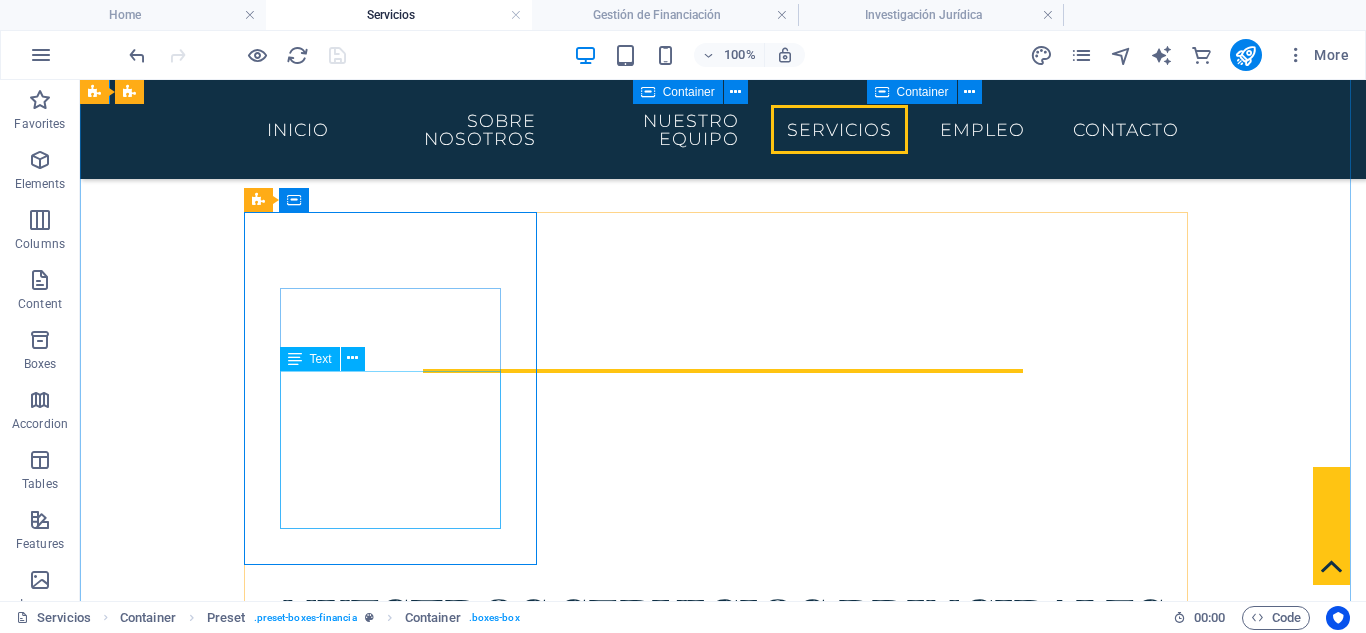 click on "Asesoramos a particulares y empresas en procesos de inversión nacional e internacional, garantizando seguridad jurídica y cumplimiento normativo." at bounding box center (723, 828) 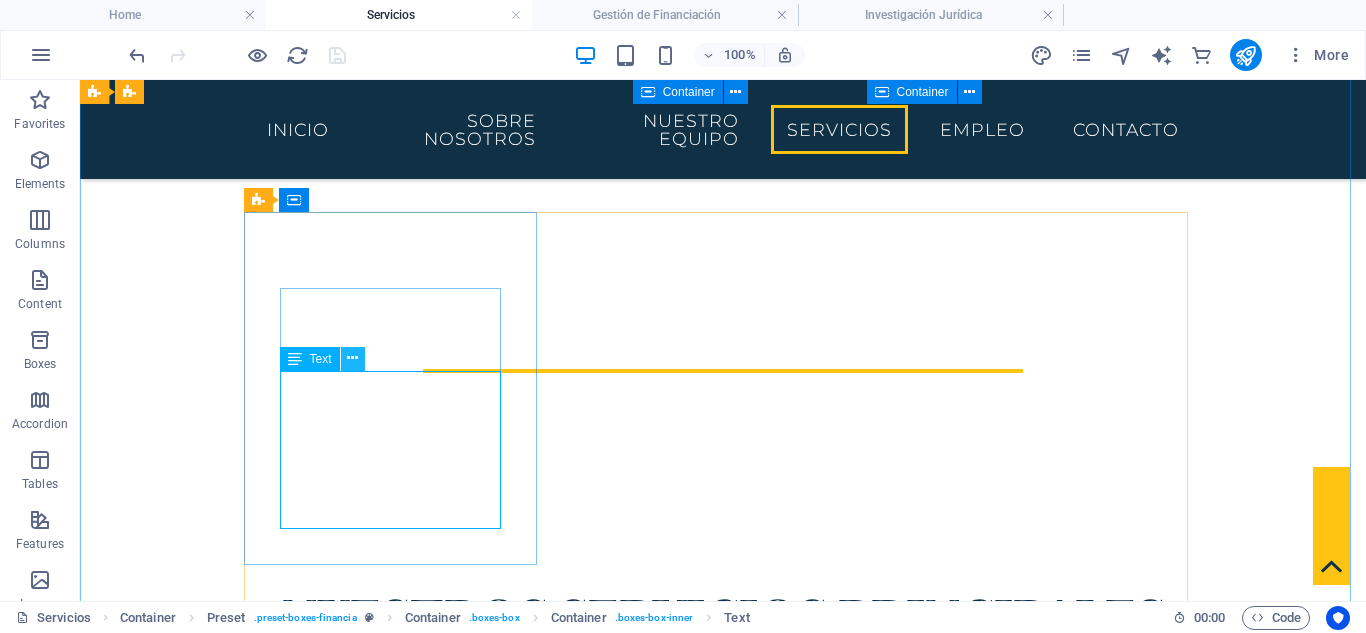 click at bounding box center (352, 358) 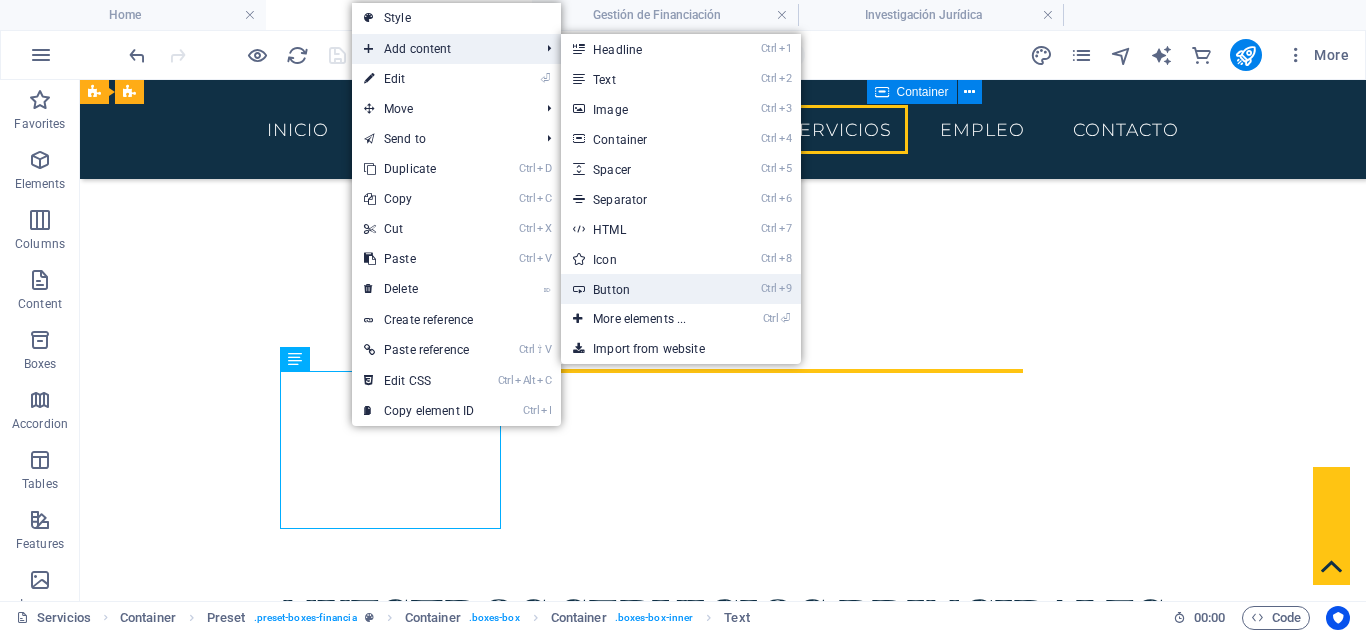 drag, startPoint x: 656, startPoint y: 280, endPoint x: 97, endPoint y: 303, distance: 559.47296 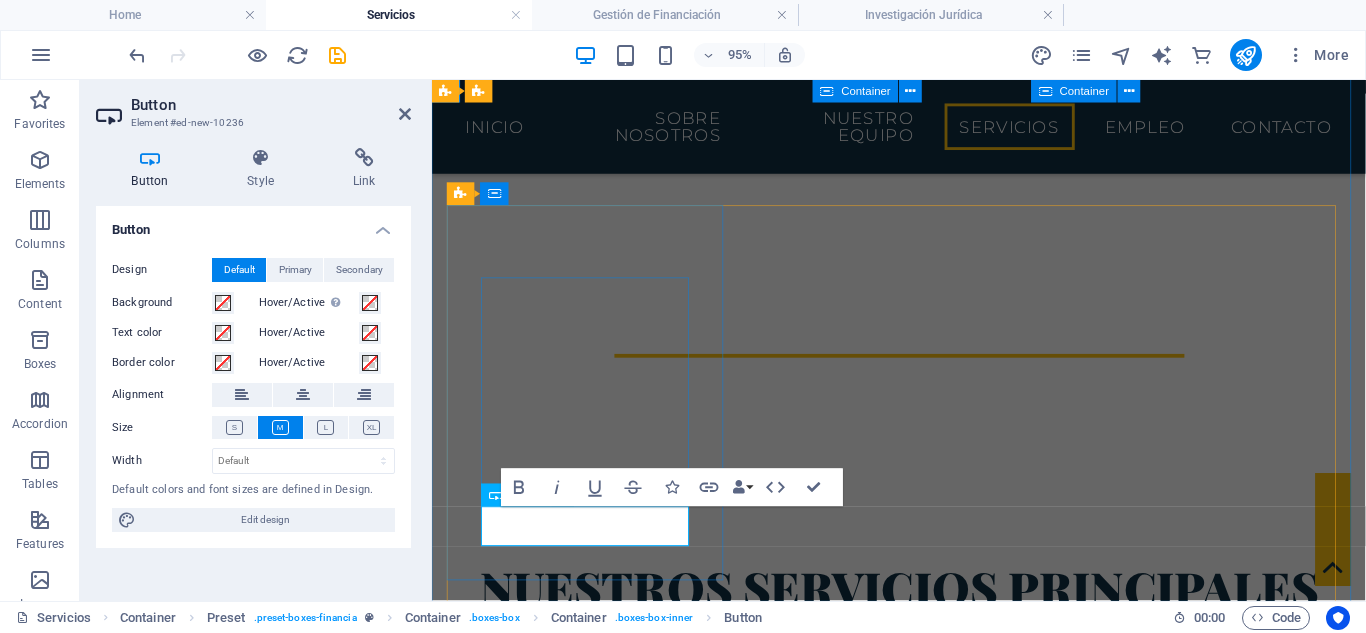 type 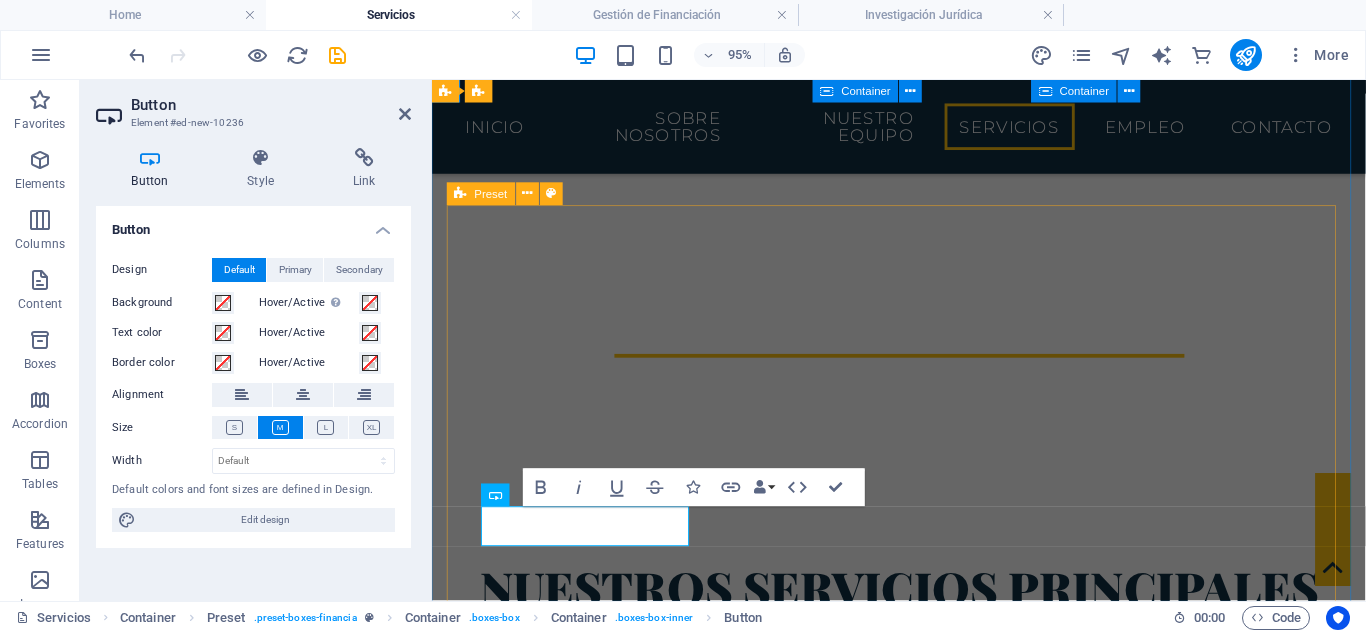 click on "INVERSIÓN INTERNACIONAL Asesoramos a particulares y empresas en procesos de inversión nacional e internacional, garantizando seguridad jurídica y cumplimiento normativo. Más info. CONSULTORÍA EMPRESARIAL Brindamos acompañamiento legal y estratégico a empresas, desde su constitución hasta su expansión en nuevos mercados. PLANIFICACIÓN PATRIMONIAL Diseñamos estrategias legales para proteger, gestionar y transmitir el patrimonio familiar o empresarial de forma eficiente y segura. ESTRATEGIA LEGAL Desarrollamos soluciones jurídicas adaptadas a cada cliente, combinando experiencia procesal y visión internacional. GESTIÓN DE FINANCIACIÓN Apoyamos a nuestros clientes en la estructuración legal de operaciones de crédito, préstamos y financiación corporativa. INVESTIGACIÓN JURÍDICA Realizamos análisis normativos comparados y estudios especializados para respaldar decisiones legales complejas, incluso en jurisdicciones múltiples." at bounding box center [924, 1395] 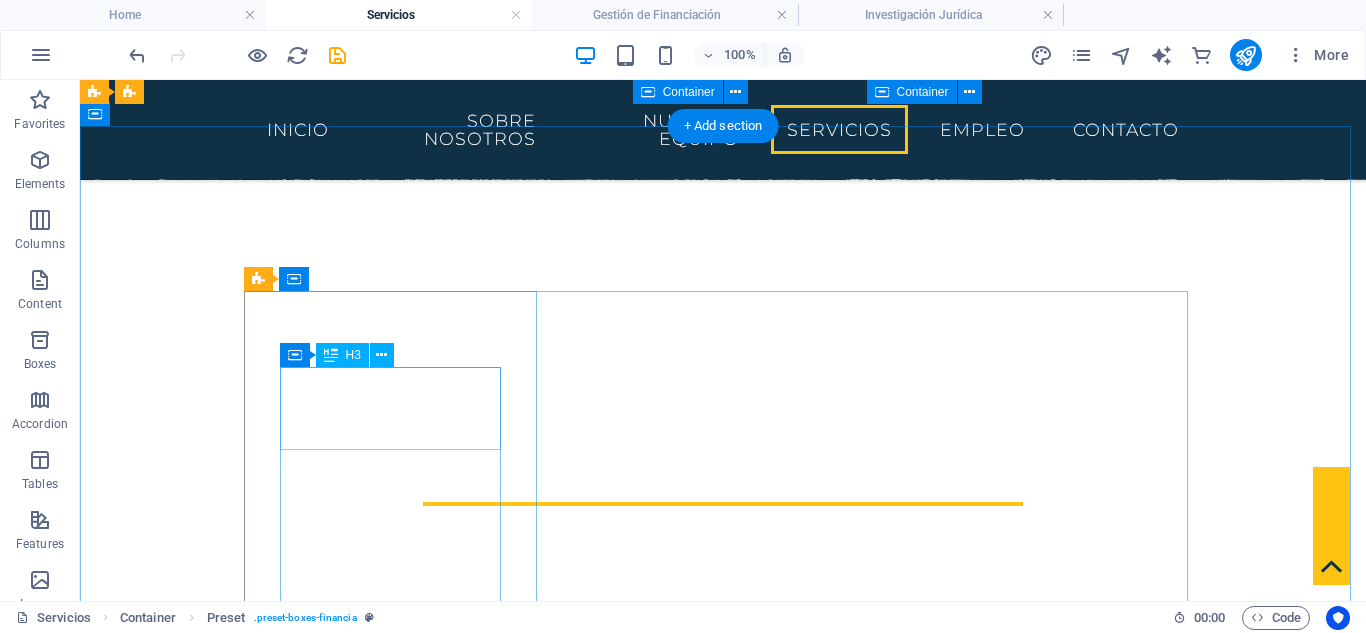 scroll, scrollTop: 533, scrollLeft: 0, axis: vertical 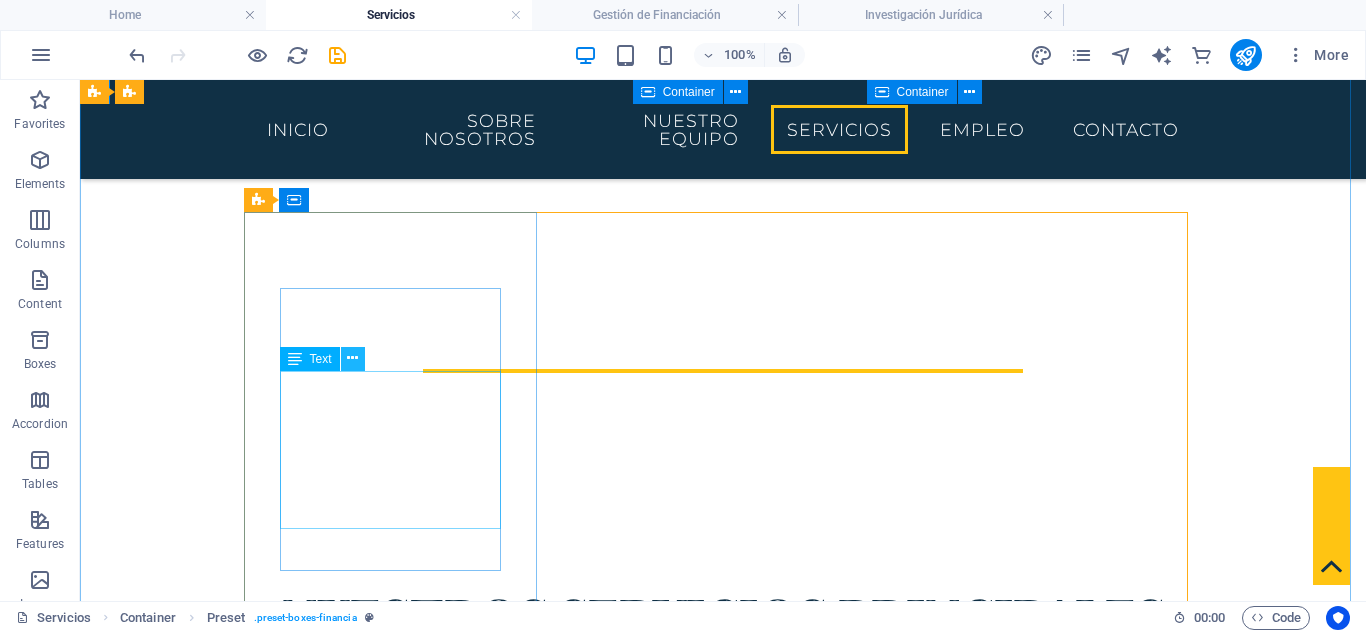 click at bounding box center (352, 358) 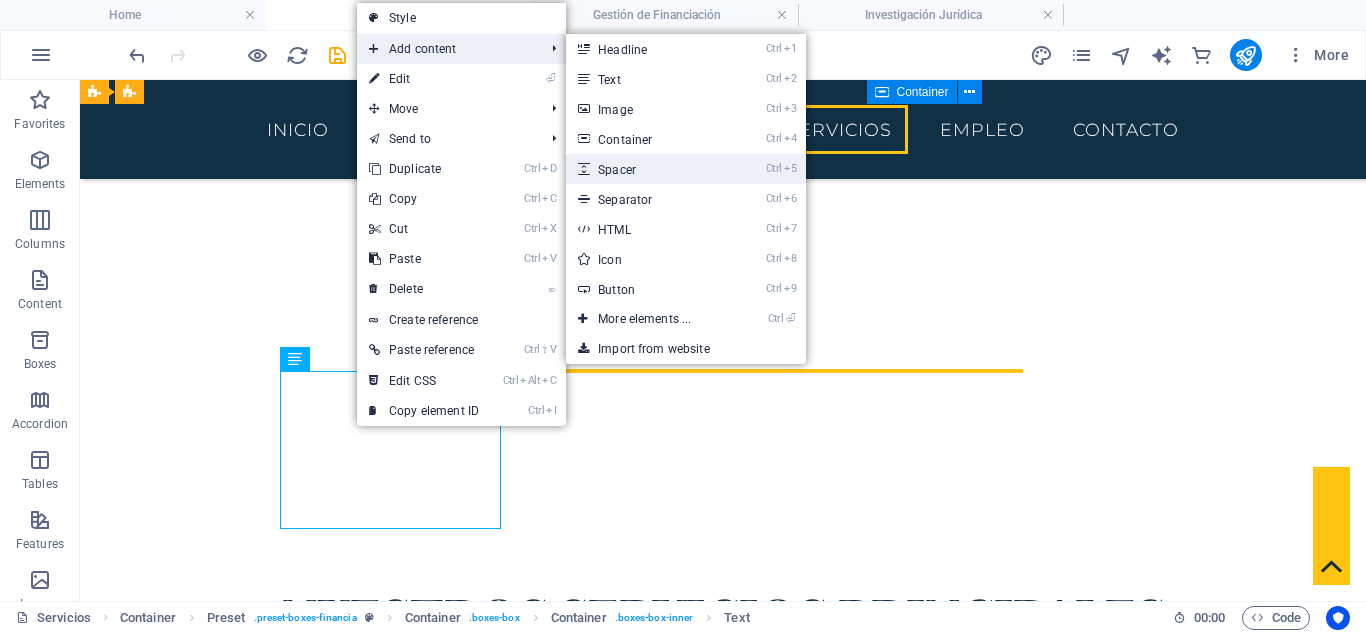 click on "Ctrl 5  Spacer" at bounding box center [648, 169] 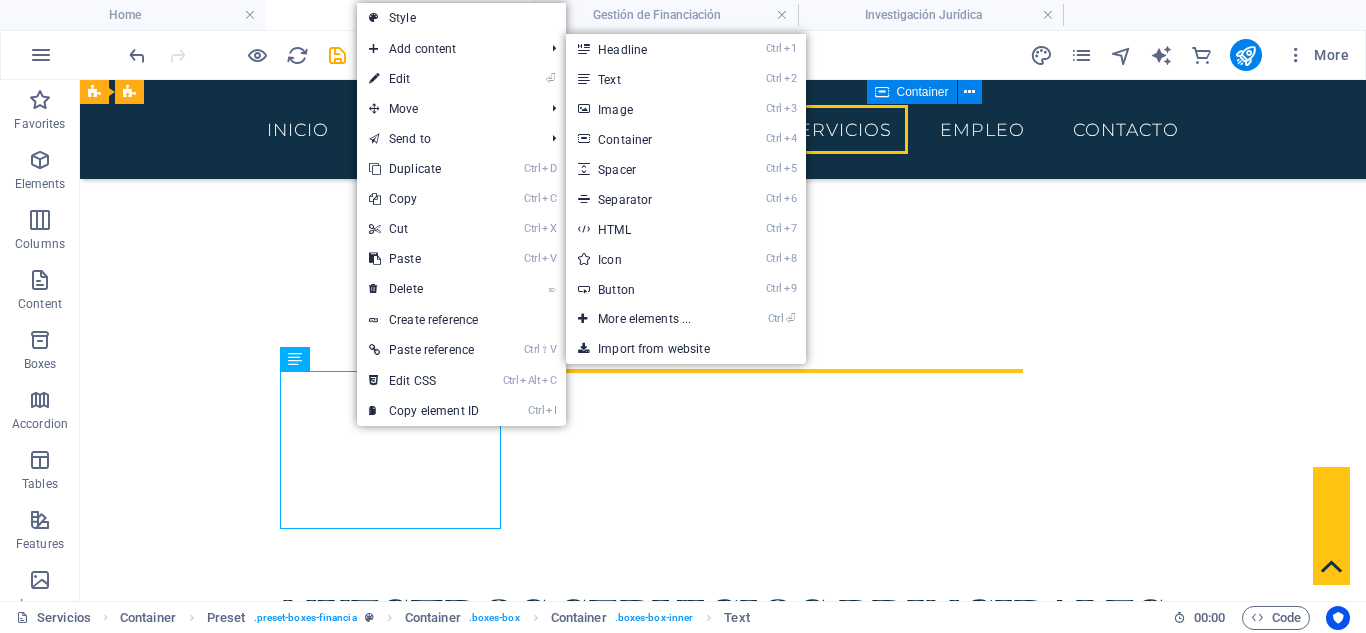 select on "px" 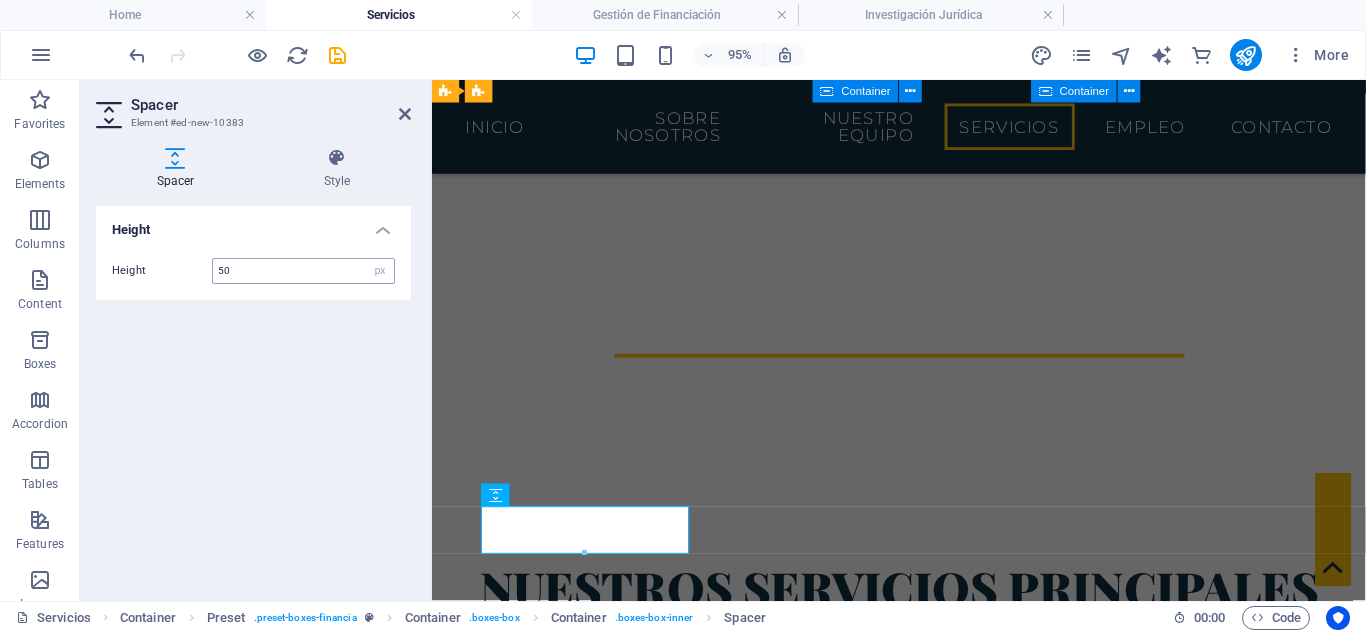 click on "50" at bounding box center [303, 271] 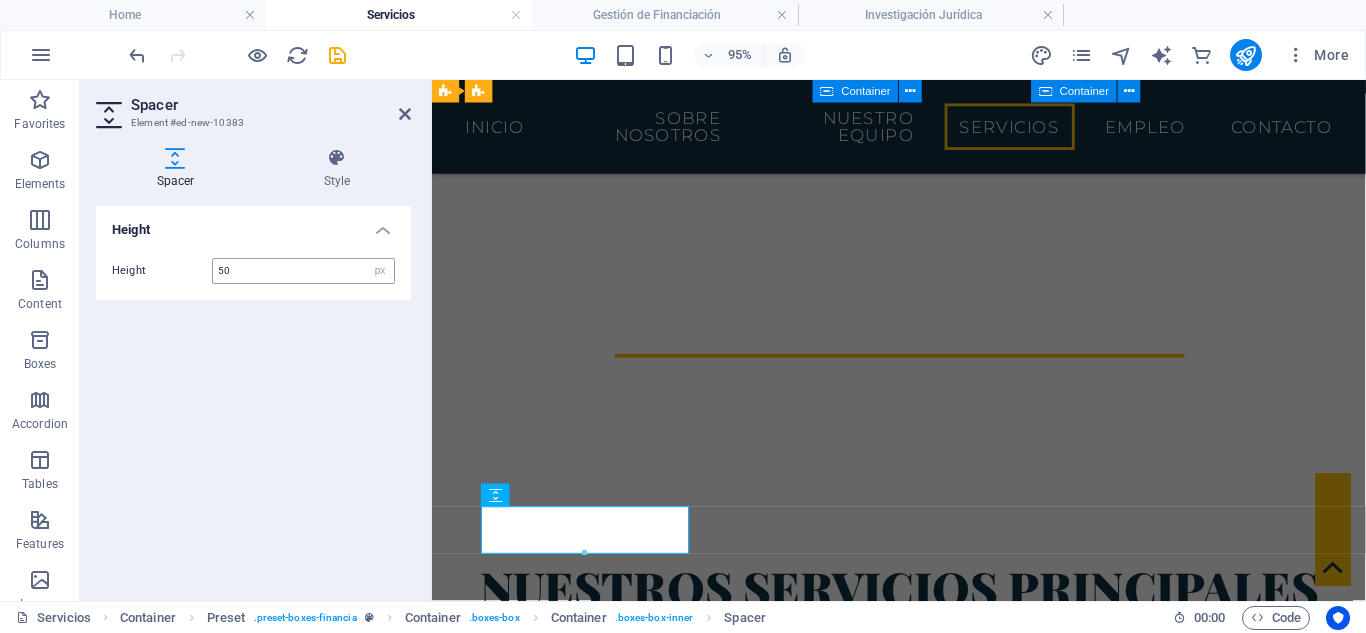 click on "50" at bounding box center (303, 271) 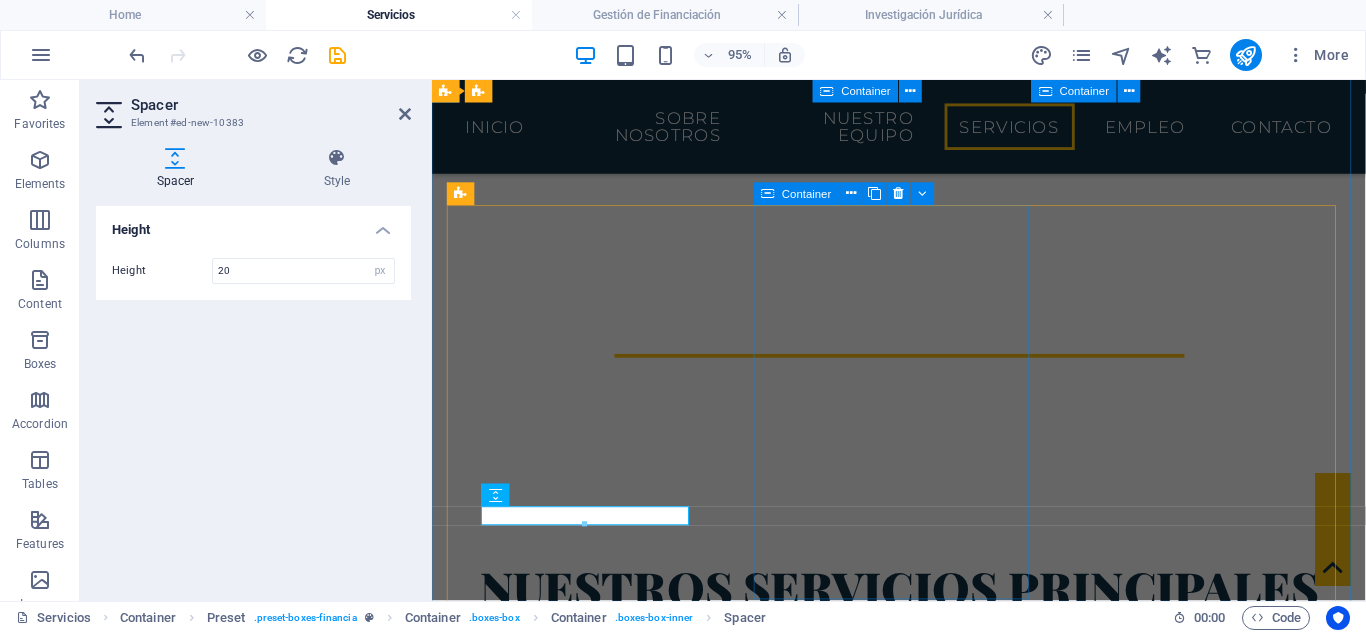 type on "20" 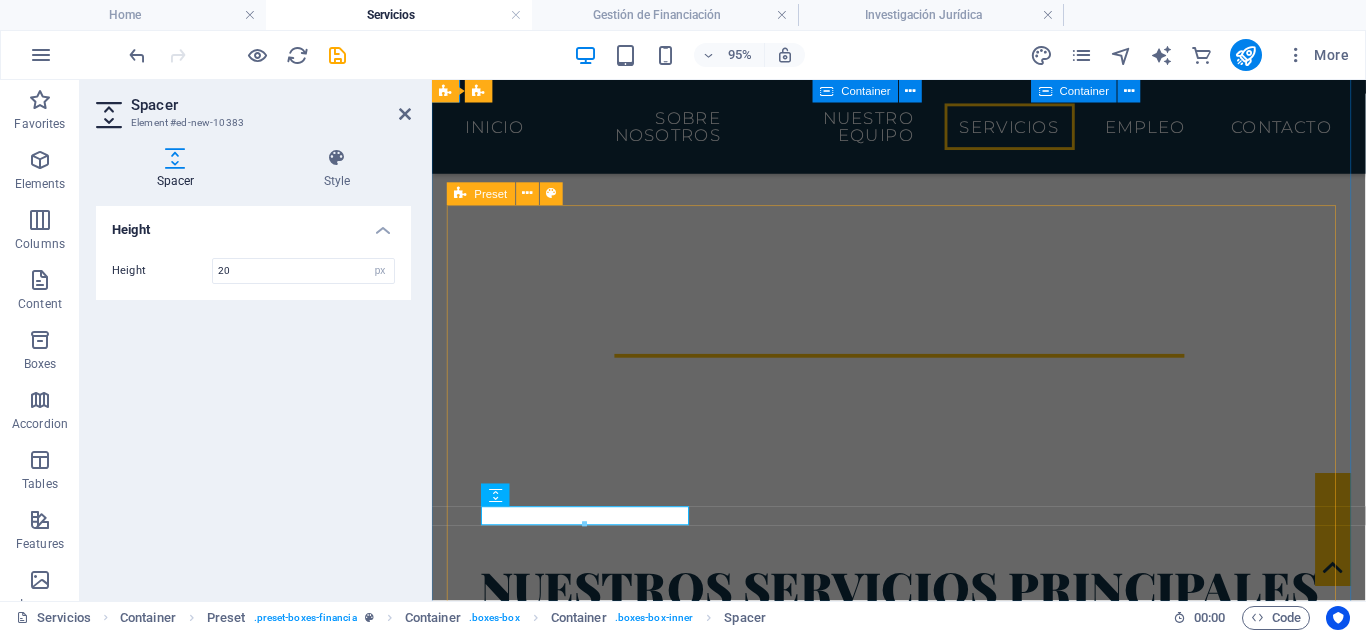 click on "INVERSIÓN INTERNACIONAL Asesoramos a particulares y empresas en procesos de inversión nacional e internacional, garantizando seguridad jurídica y cumplimiento normativo. Más info. CONSULTORÍA EMPRESARIAL Brindamos acompañamiento legal y estratégico a empresas, desde su constitución hasta su expansión en nuevos mercados. PLANIFICACIÓN PATRIMONIAL Diseñamos estrategias legales para proteger, gestionar y transmitir el patrimonio familiar o empresarial de forma eficiente y segura. ESTRATEGIA LEGAL Desarrollamos soluciones jurídicas adaptadas a cada cliente, combinando experiencia procesal y visión internacional. GESTIÓN DE FINANCIACIÓN Apoyamos a nuestros clientes en la estructuración legal de operaciones de crédito, préstamos y financiación corporativa. INVESTIGACIÓN JURÍDICA Realizamos análisis normativos comparados y estudios especializados para respaldar decisiones legales complejas, incluso en jurisdicciones múltiples." at bounding box center [924, 1405] 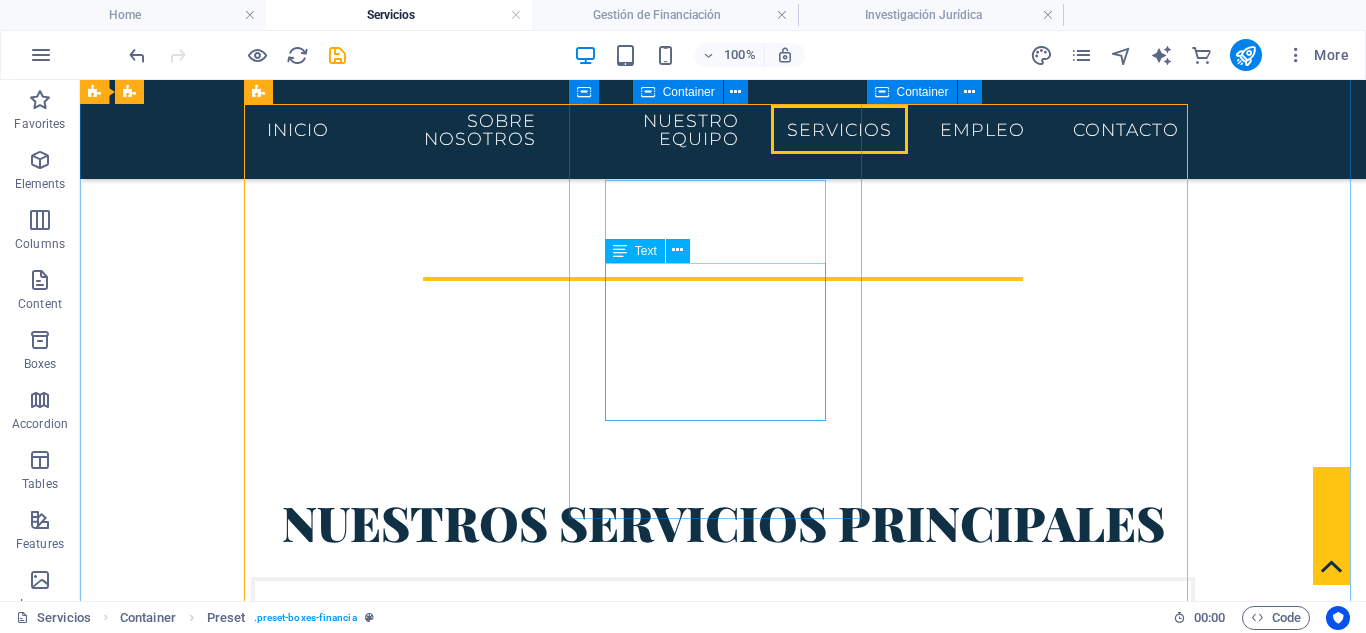 scroll, scrollTop: 667, scrollLeft: 0, axis: vertical 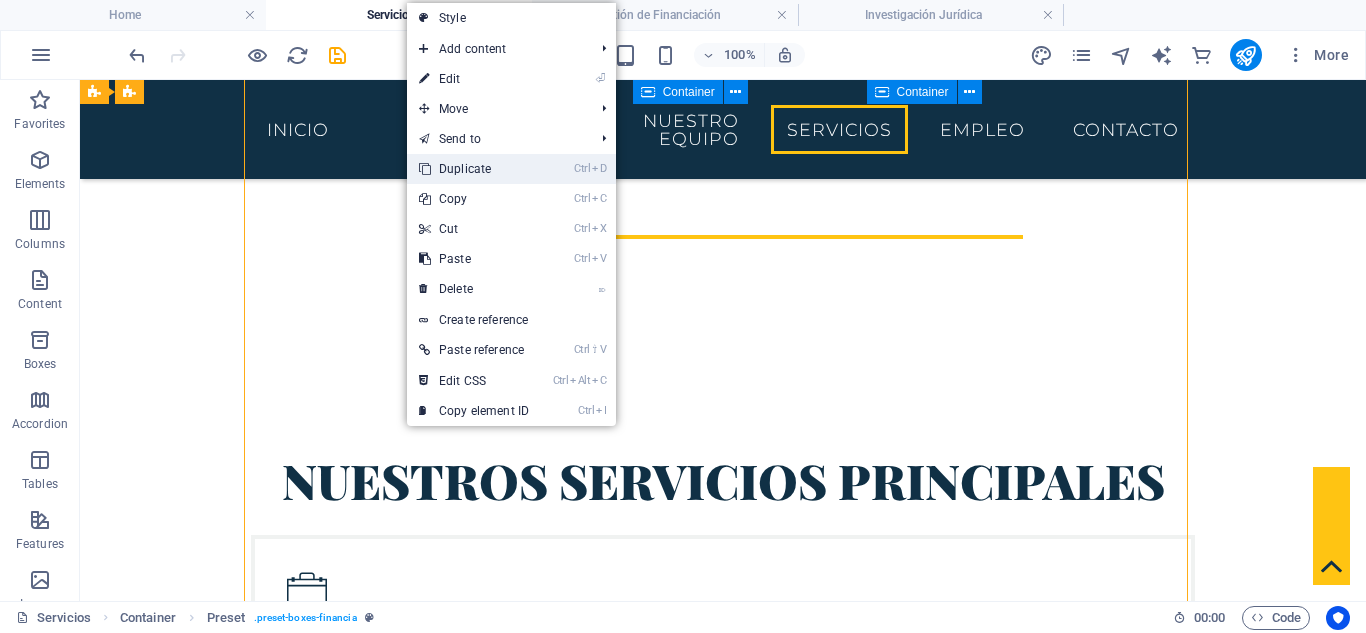 click on "Ctrl D  Duplicate" at bounding box center (474, 169) 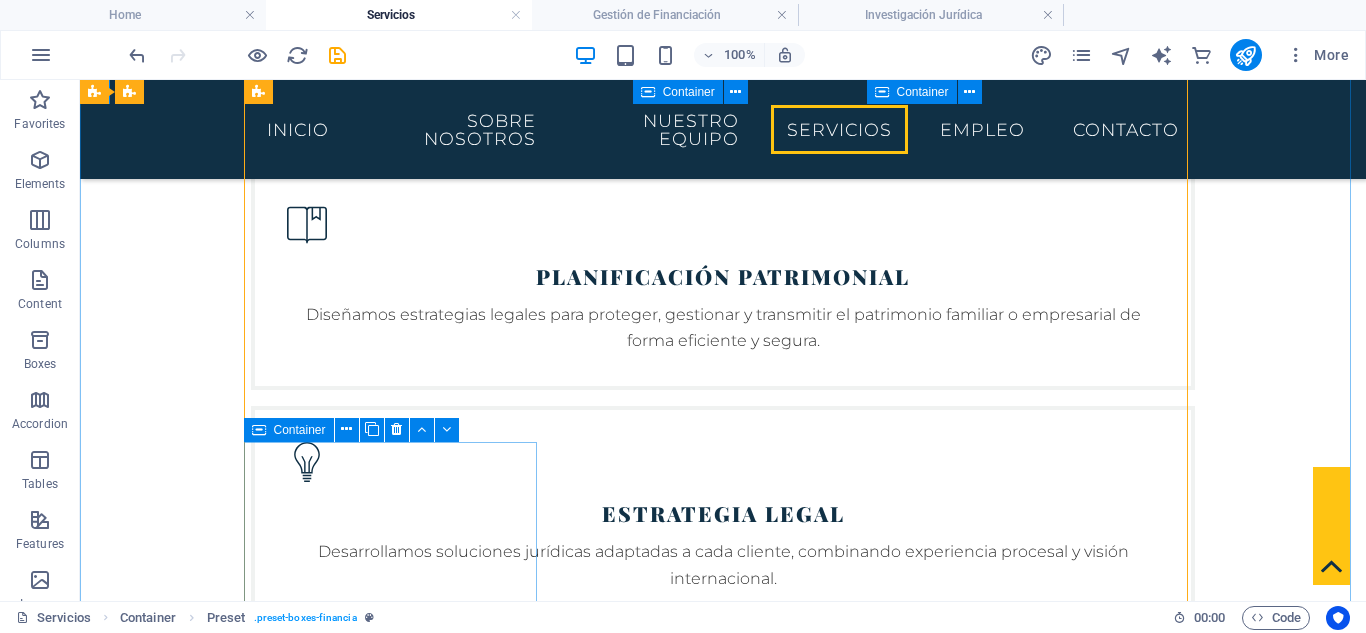 scroll, scrollTop: 1606, scrollLeft: 0, axis: vertical 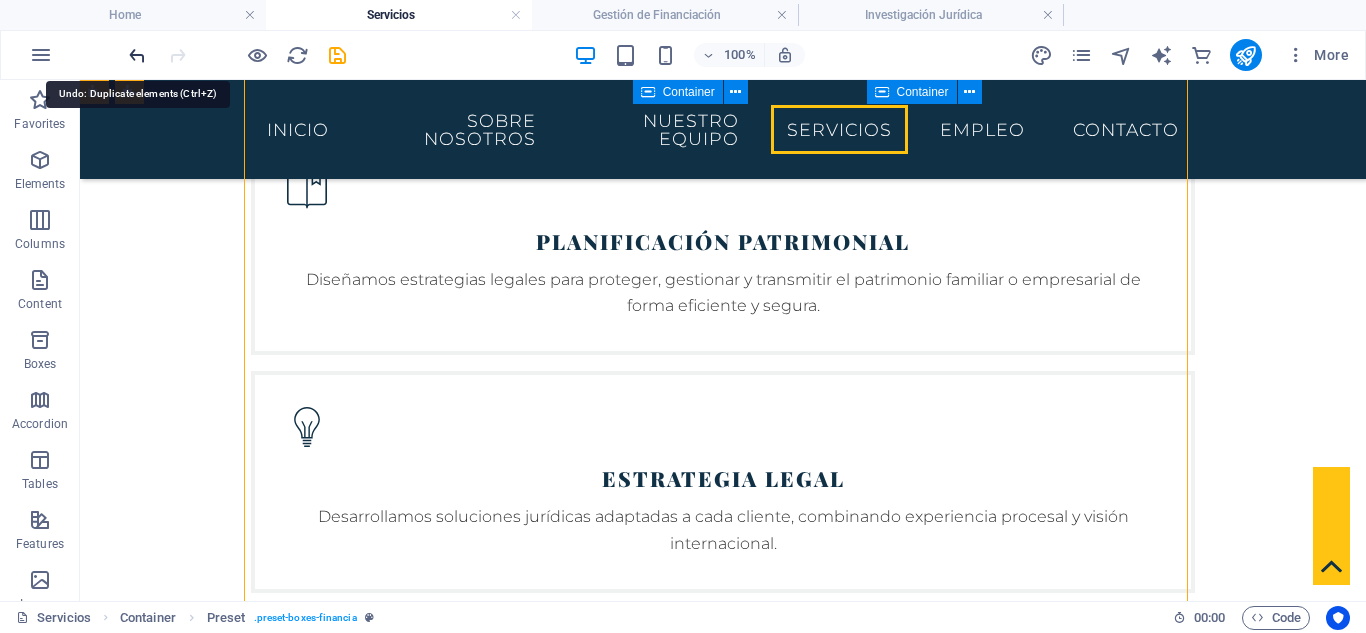click at bounding box center [137, 55] 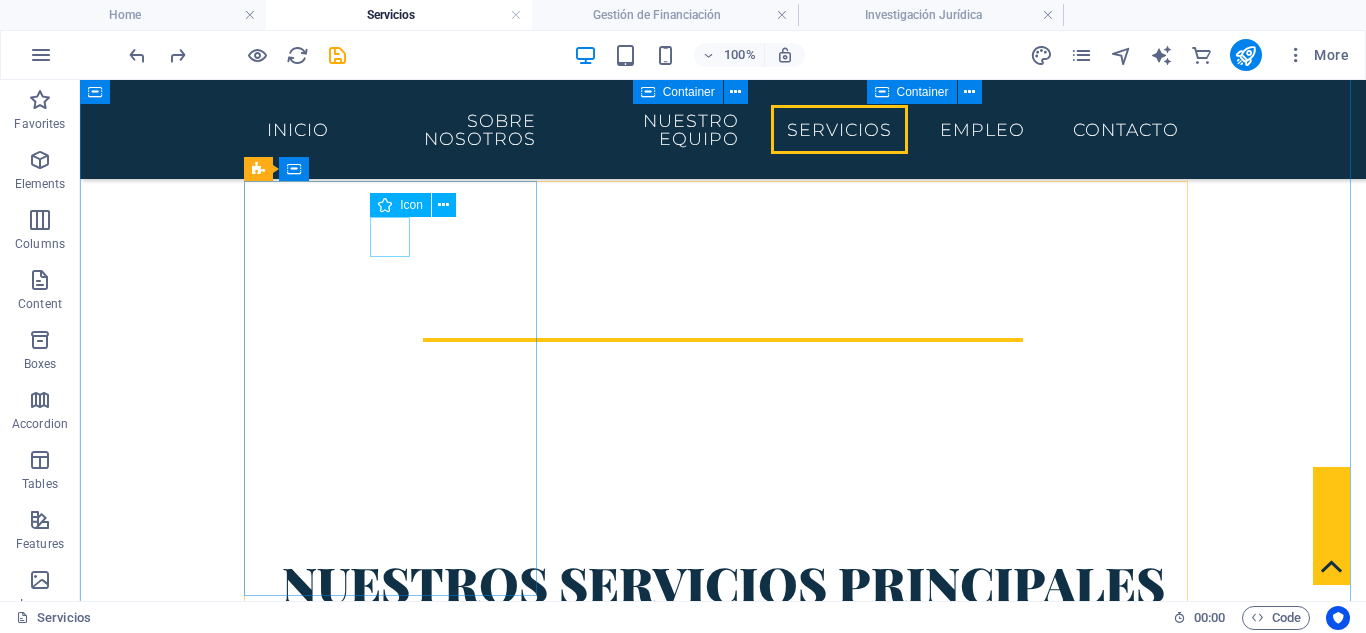 scroll, scrollTop: 539, scrollLeft: 0, axis: vertical 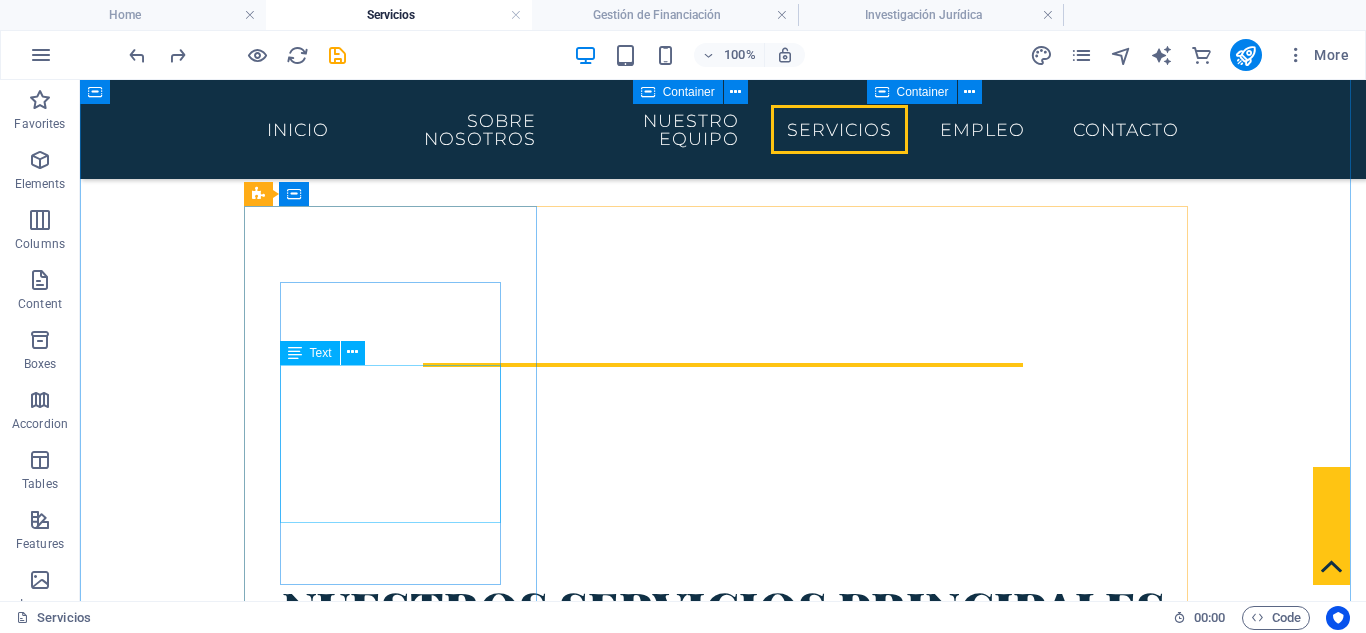 click on "Asesoramos a particulares y empresas en procesos de inversión nacional e internacional, garantizando seguridad jurídica y cumplimiento normativo." at bounding box center [723, 822] 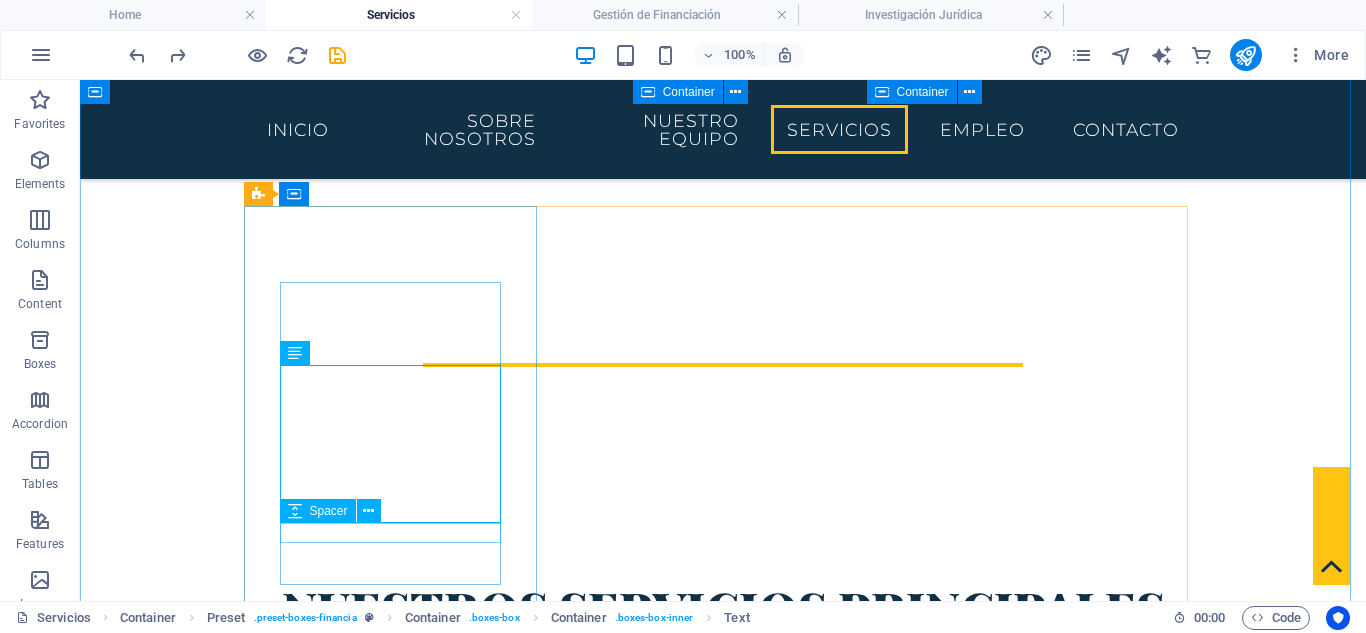 click at bounding box center (723, 859) 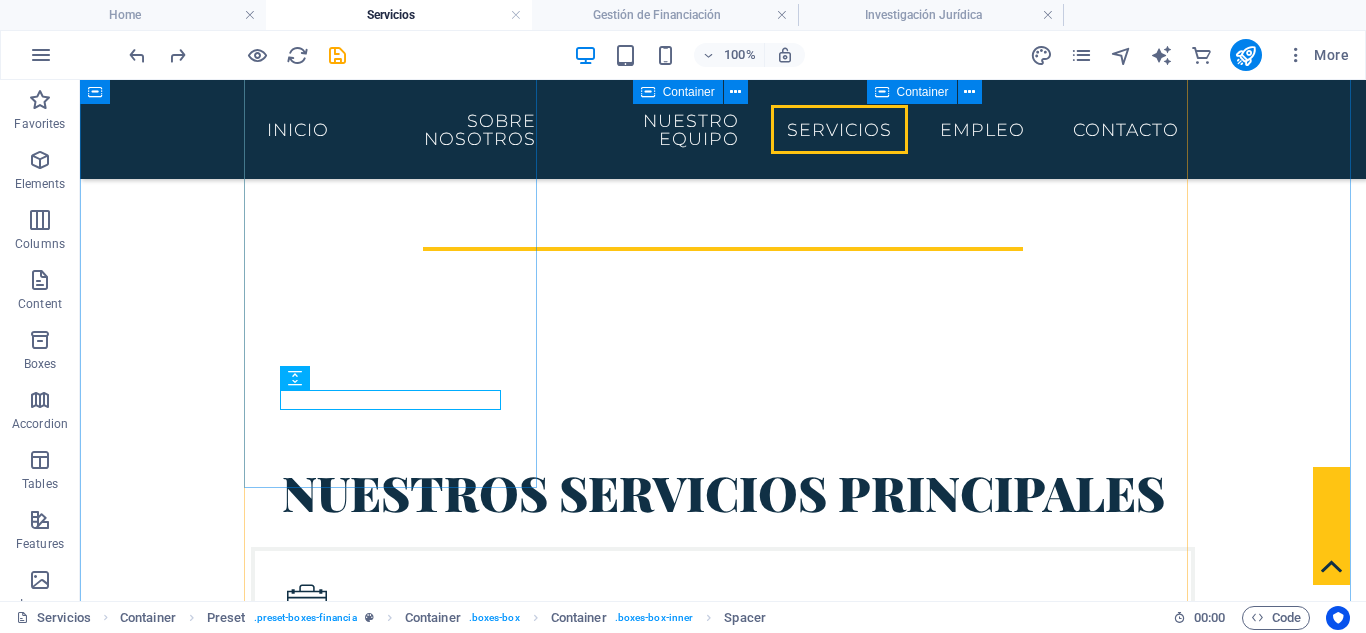 scroll, scrollTop: 672, scrollLeft: 0, axis: vertical 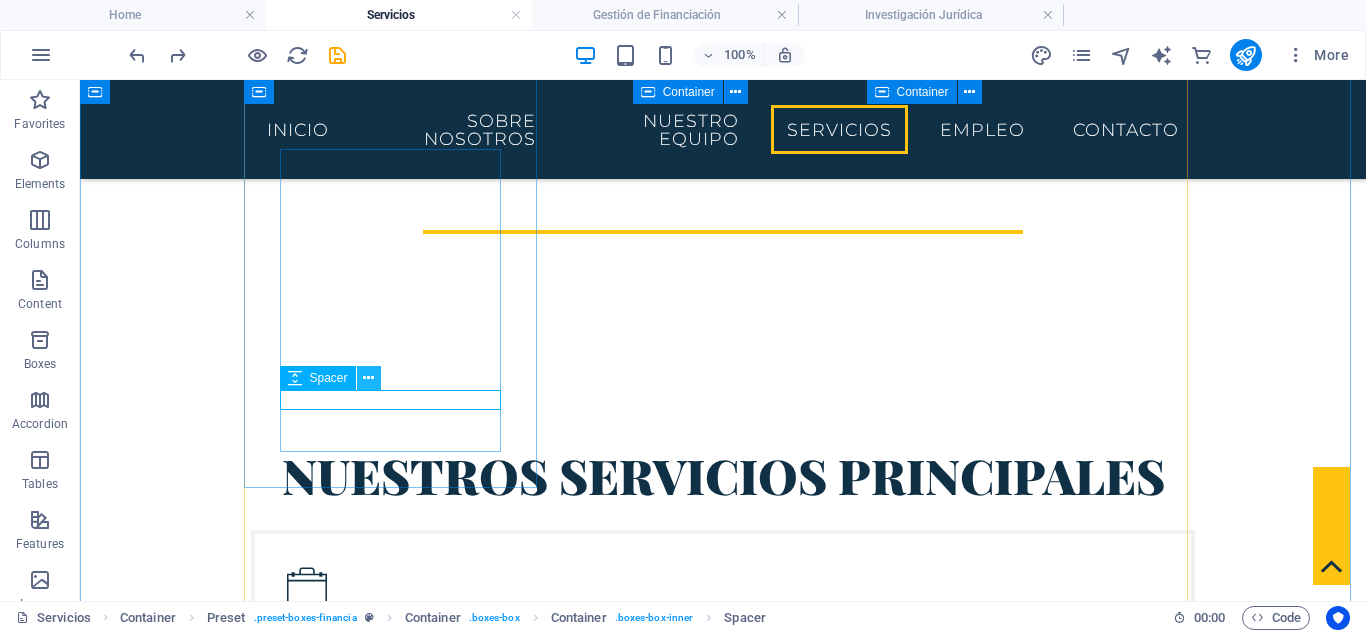 click at bounding box center [368, 378] 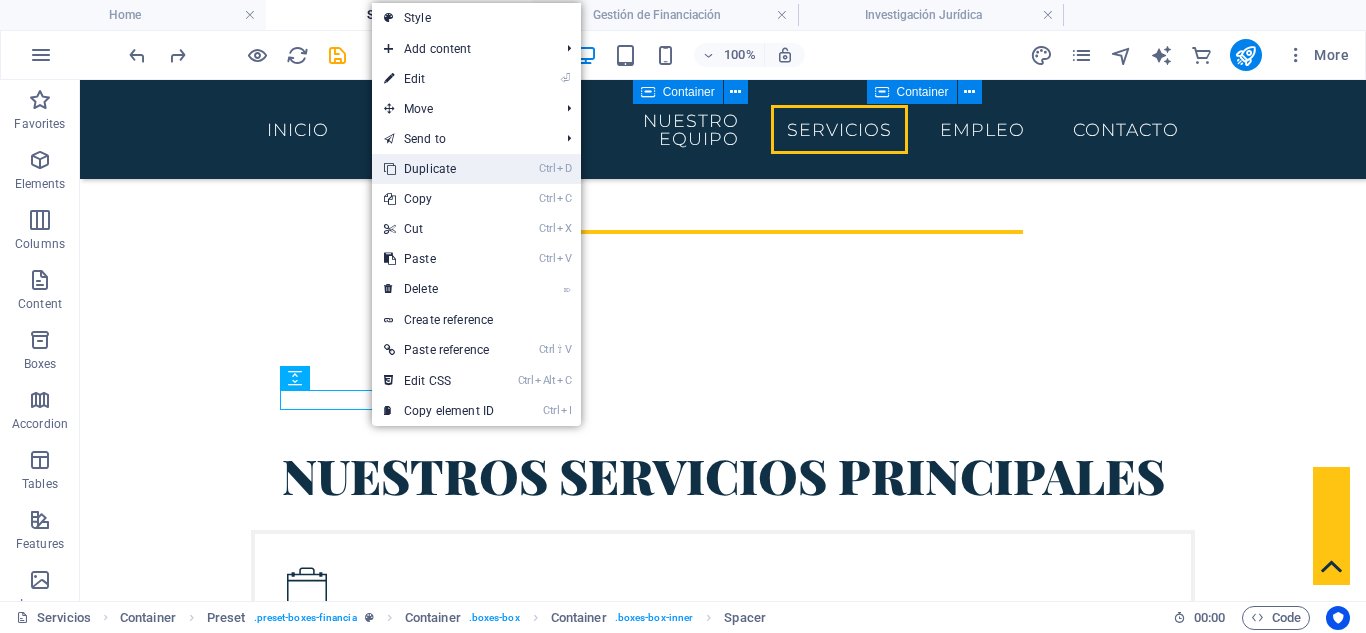 drag, startPoint x: 439, startPoint y: 168, endPoint x: 372, endPoint y: 264, distance: 117.06836 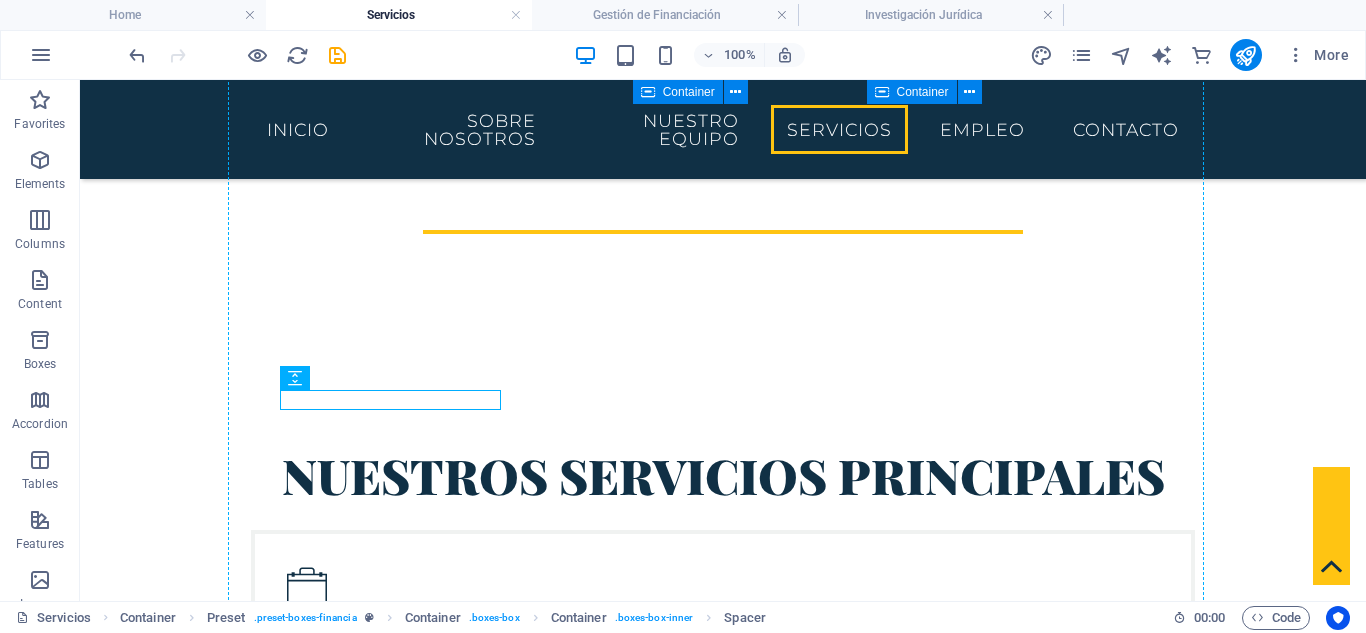 drag, startPoint x: 387, startPoint y: 404, endPoint x: 680, endPoint y: 416, distance: 293.24564 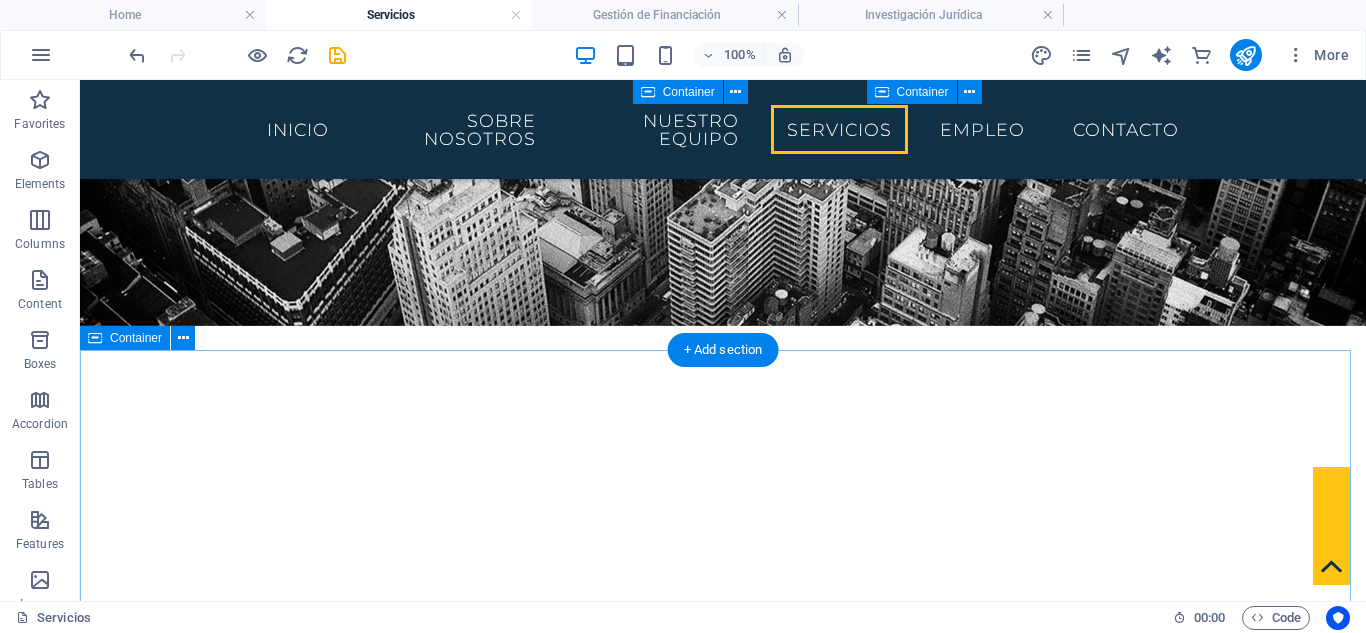 scroll, scrollTop: 250, scrollLeft: 0, axis: vertical 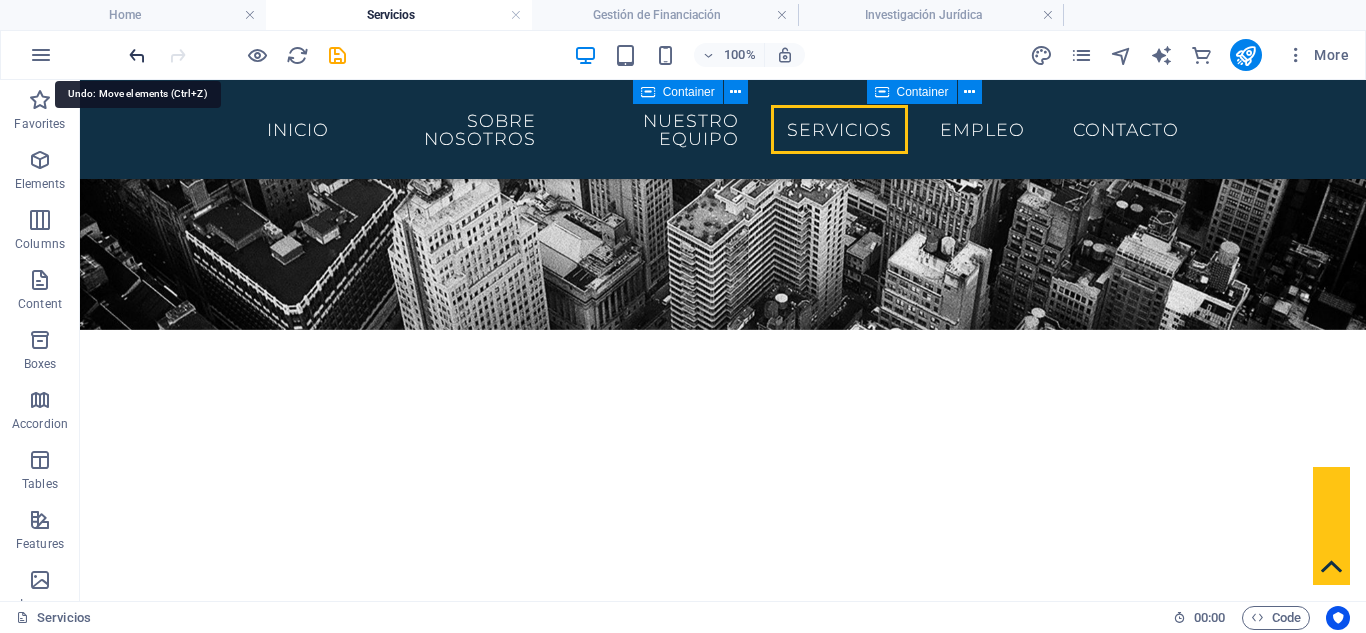 drag, startPoint x: 135, startPoint y: 53, endPoint x: 366, endPoint y: 236, distance: 294.70325 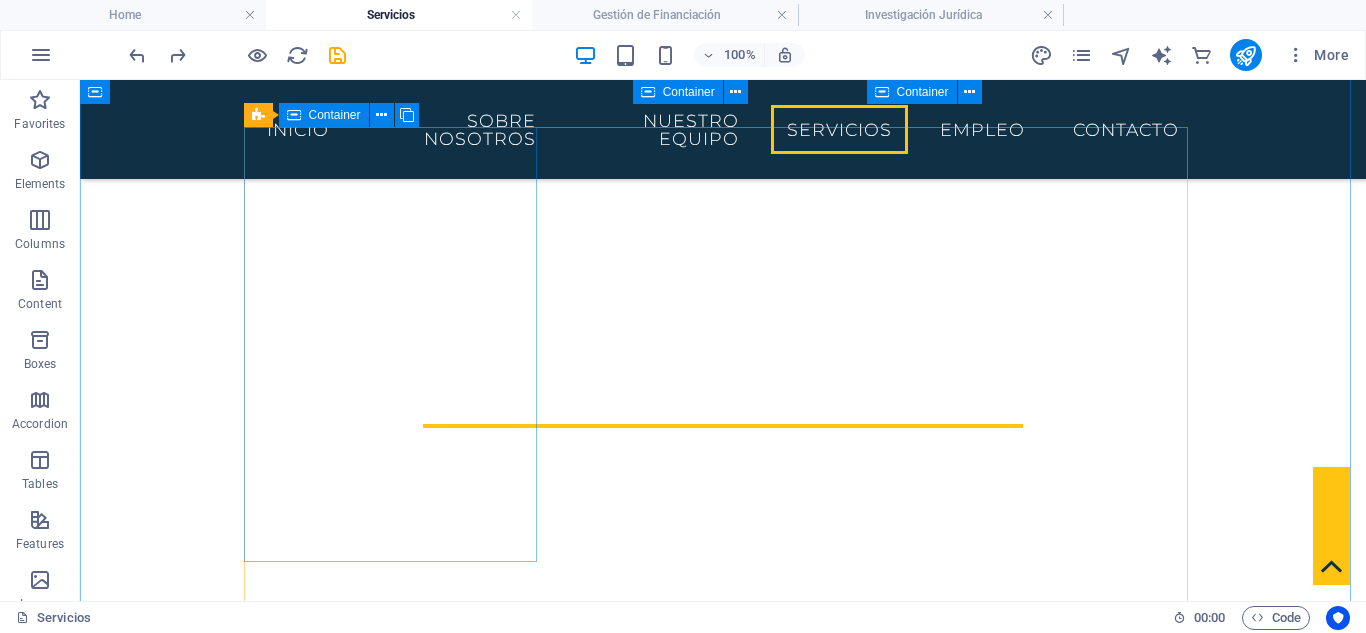 scroll, scrollTop: 732, scrollLeft: 0, axis: vertical 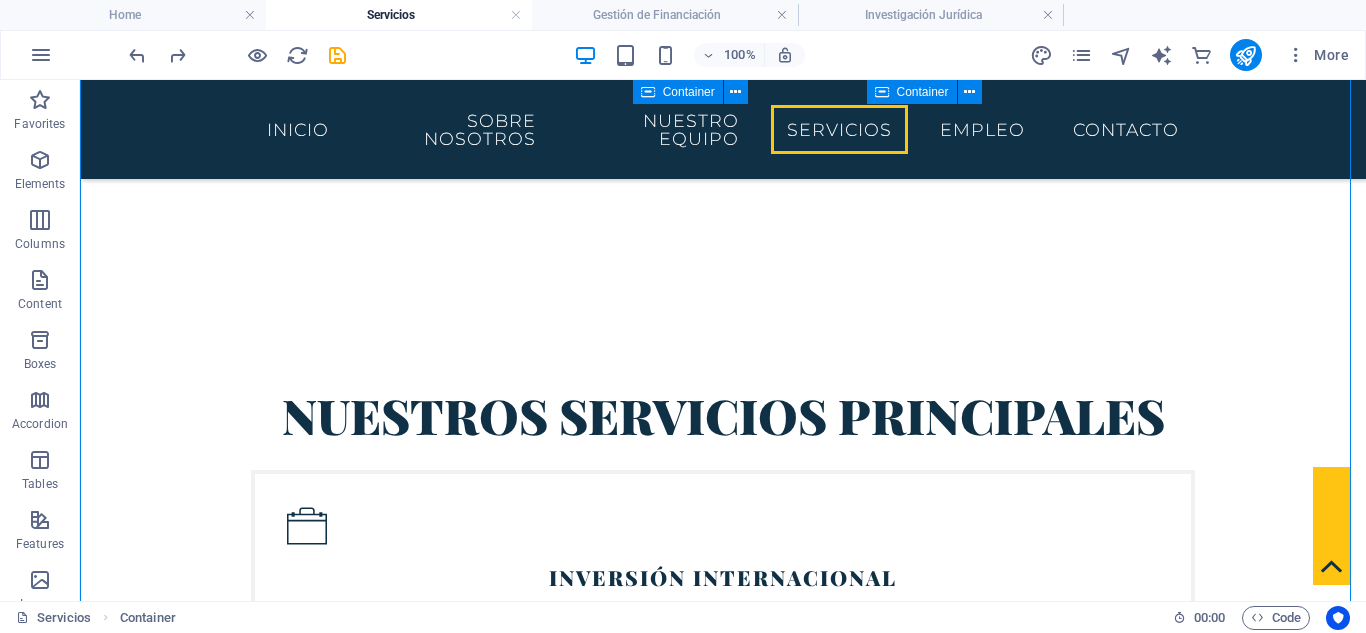 drag, startPoint x: 391, startPoint y: 342, endPoint x: 370, endPoint y: 353, distance: 23.70654 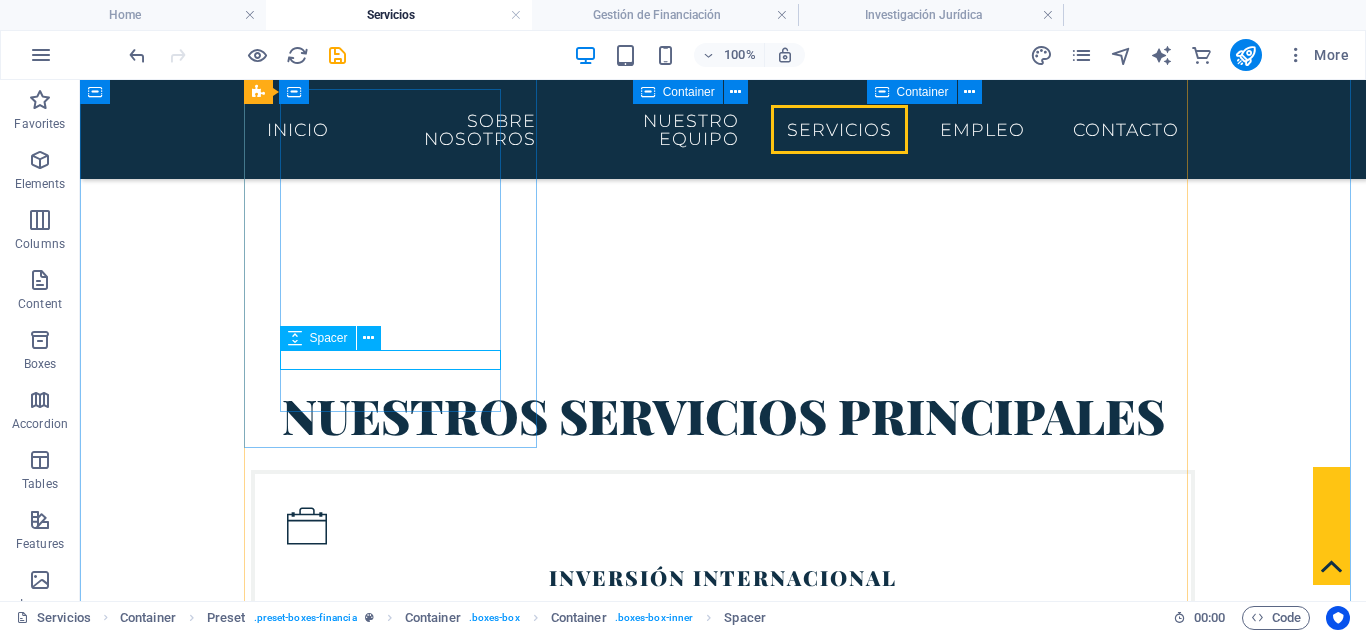 click at bounding box center [723, 686] 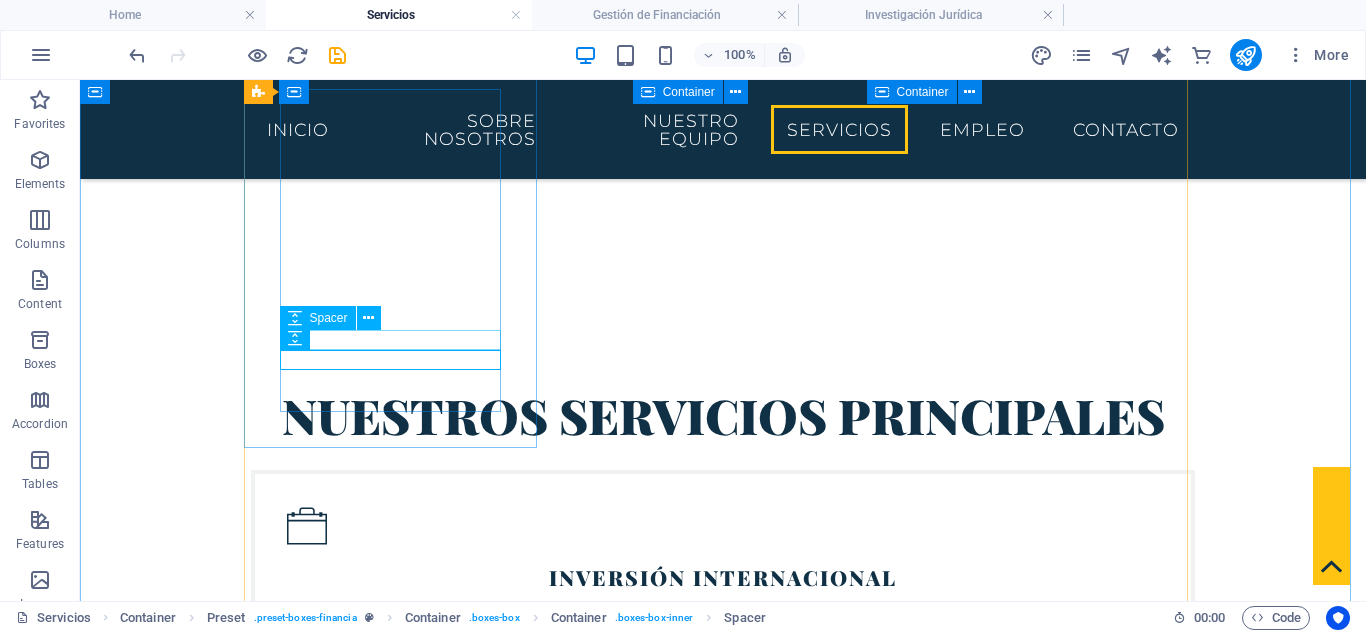 click at bounding box center [723, 666] 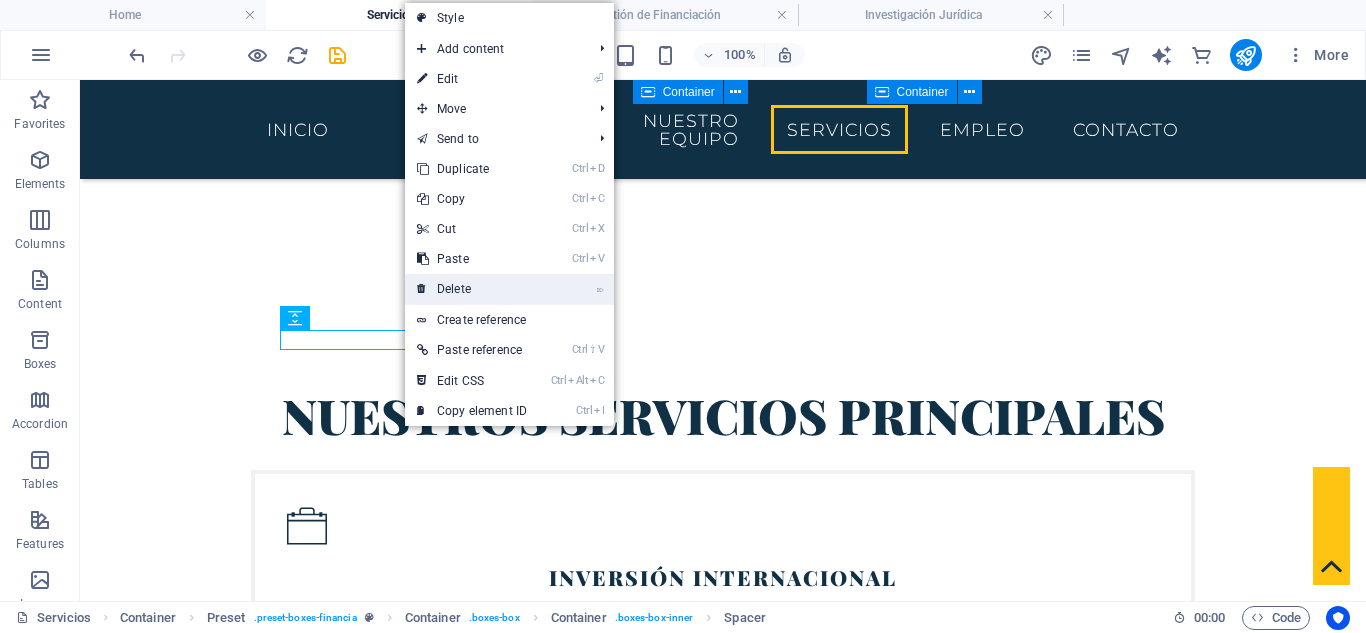 click on "⌦  Delete" at bounding box center [472, 289] 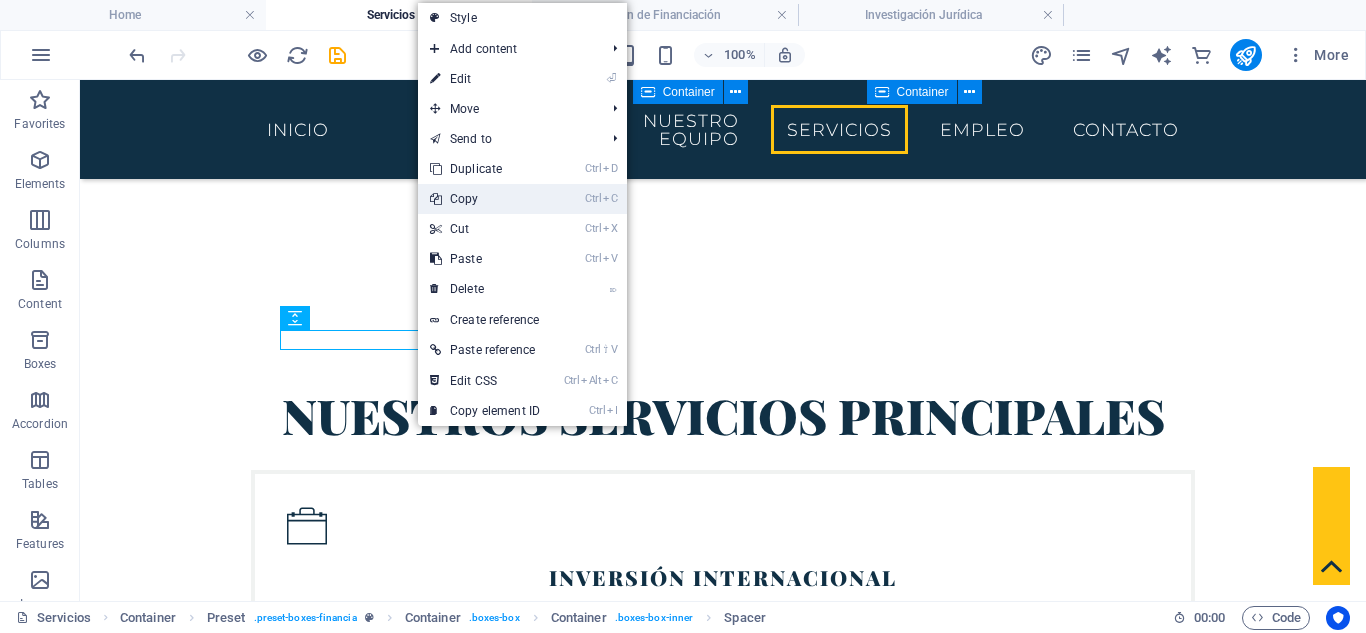 click on "Ctrl C  Copy" at bounding box center [485, 199] 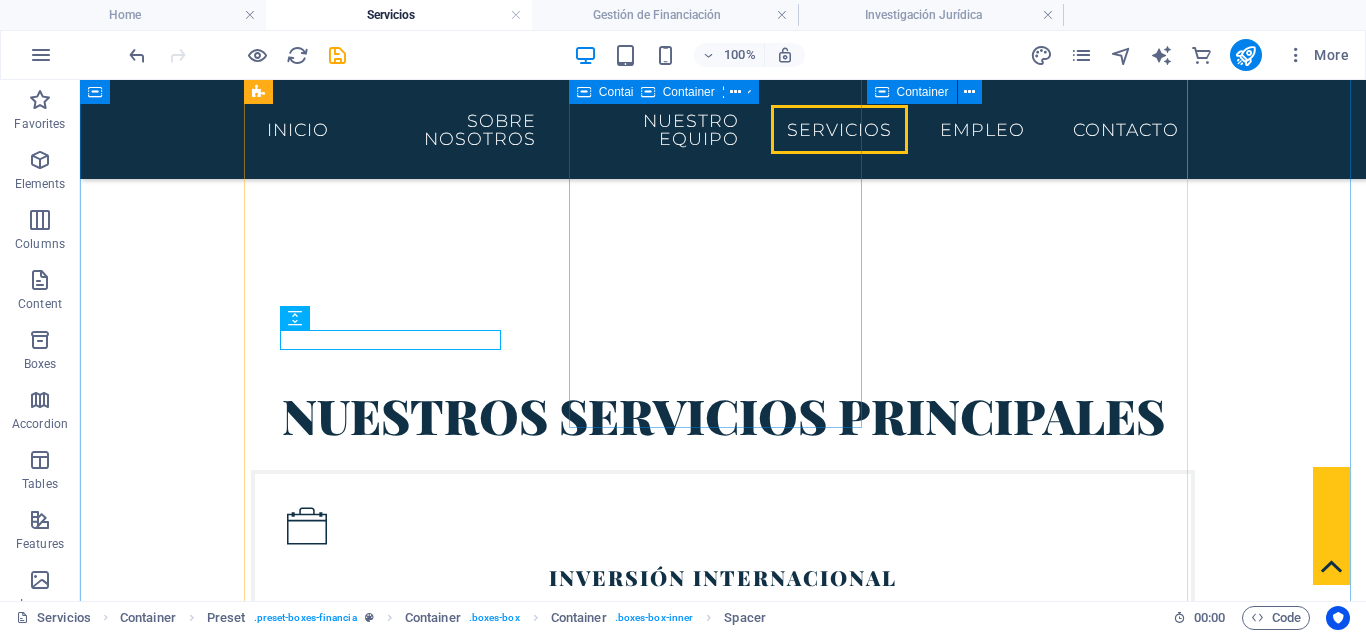 click on "CONSULTORÍA EMPRESARIAL Brindamos acompañamiento legal y estratégico a empresas, desde su constitución hasta su expansión en nuevos mercados." at bounding box center (723, 881) 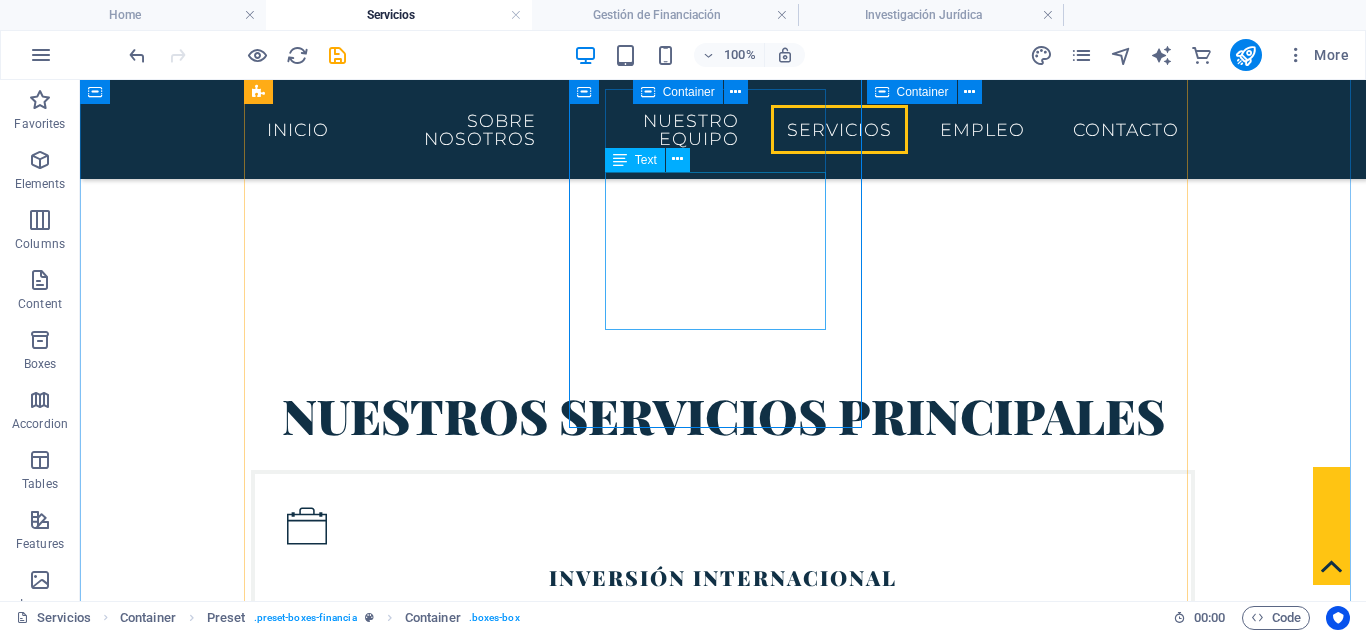 click on "Brindamos acompañamiento legal y estratégico a empresas, desde su constitución hasta su expansión en nuevos mercados." at bounding box center (723, 929) 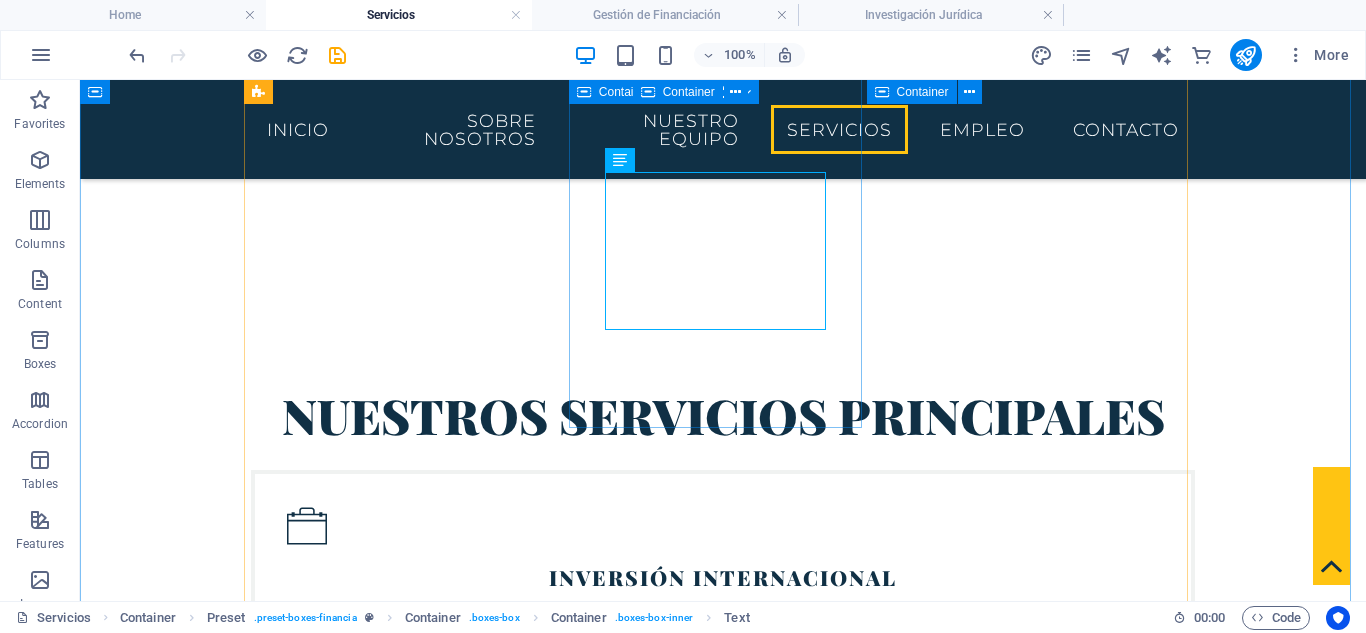 click on "CONSULTORÍA EMPRESARIAL Brindamos acompañamiento legal y estratégico a empresas, desde su constitución hasta su expansión en nuevos mercados." at bounding box center [723, 881] 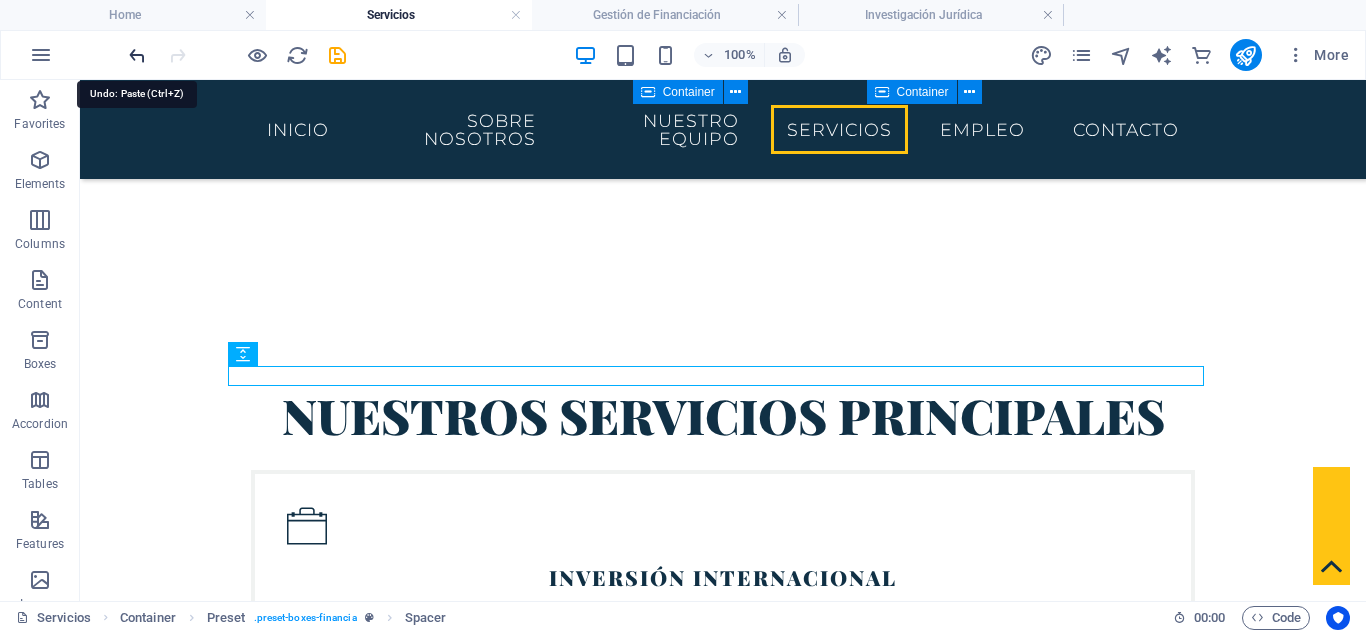 click at bounding box center (137, 55) 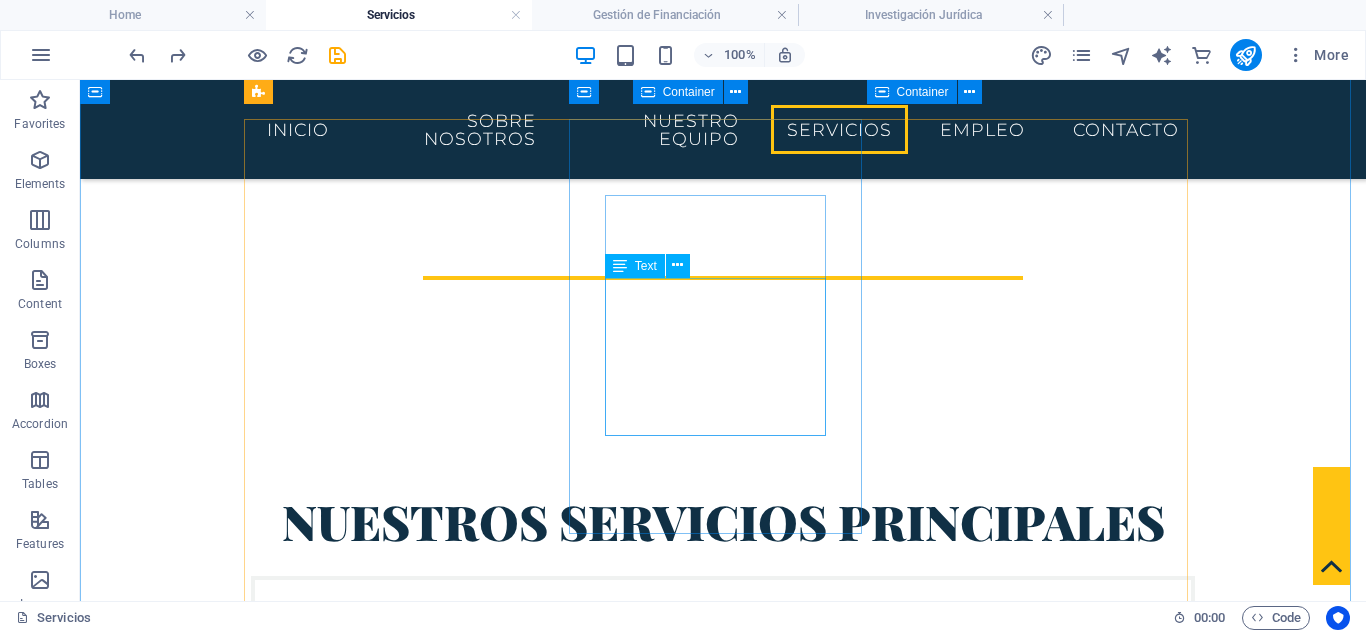 scroll, scrollTop: 599, scrollLeft: 0, axis: vertical 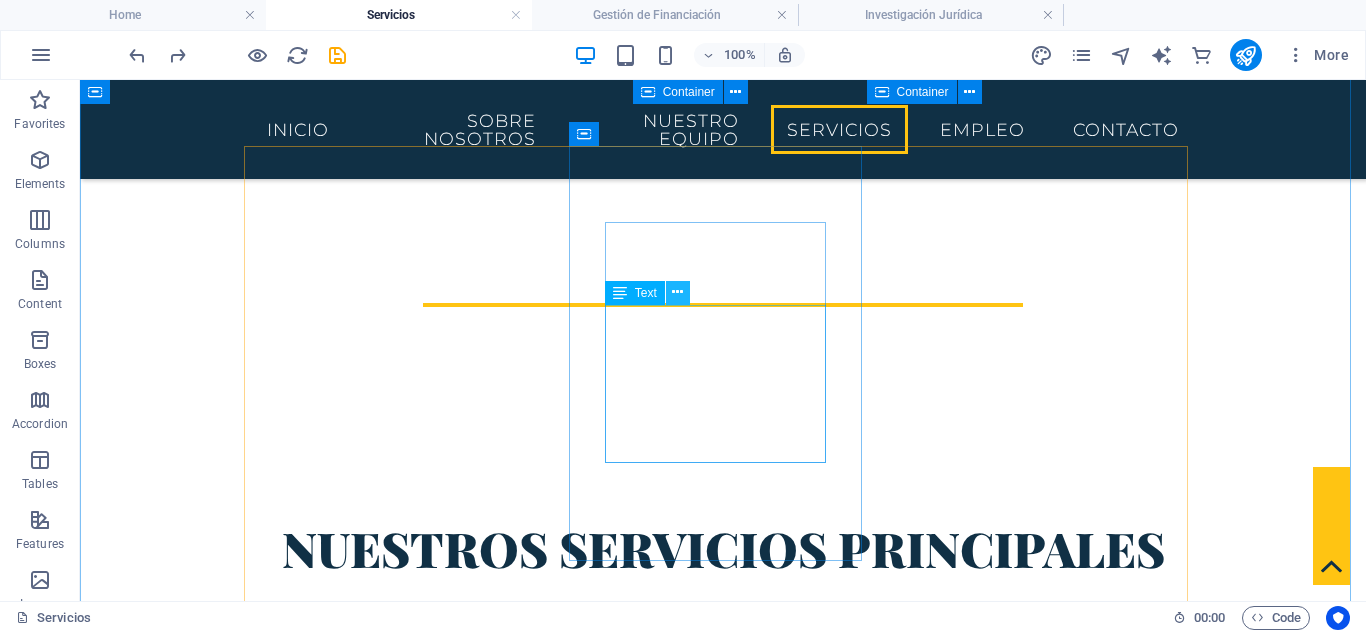 click at bounding box center [677, 292] 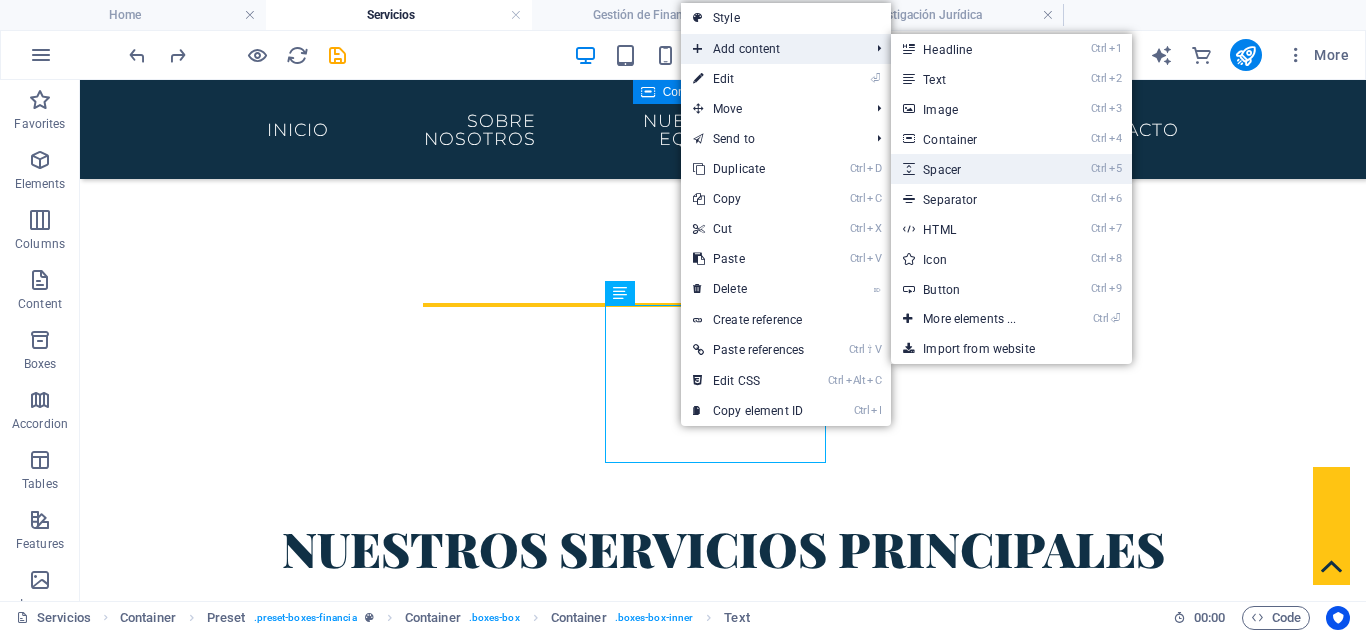 drag, startPoint x: 955, startPoint y: 173, endPoint x: 426, endPoint y: 139, distance: 530.0915 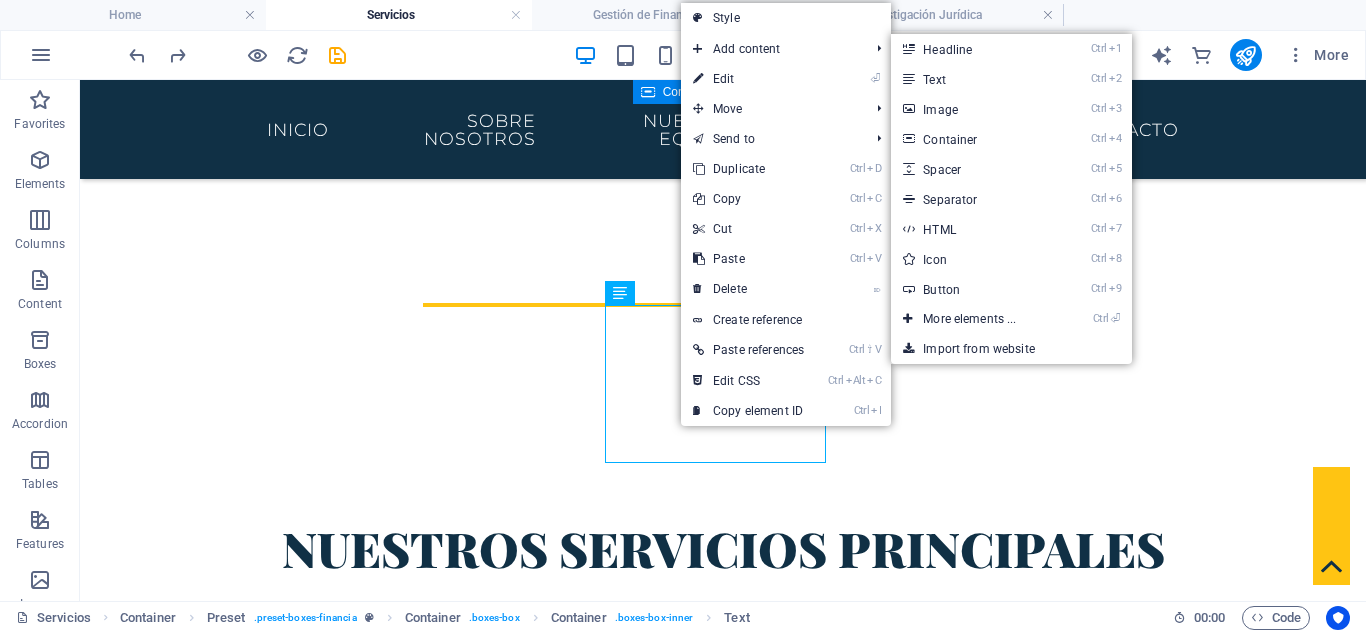 select on "px" 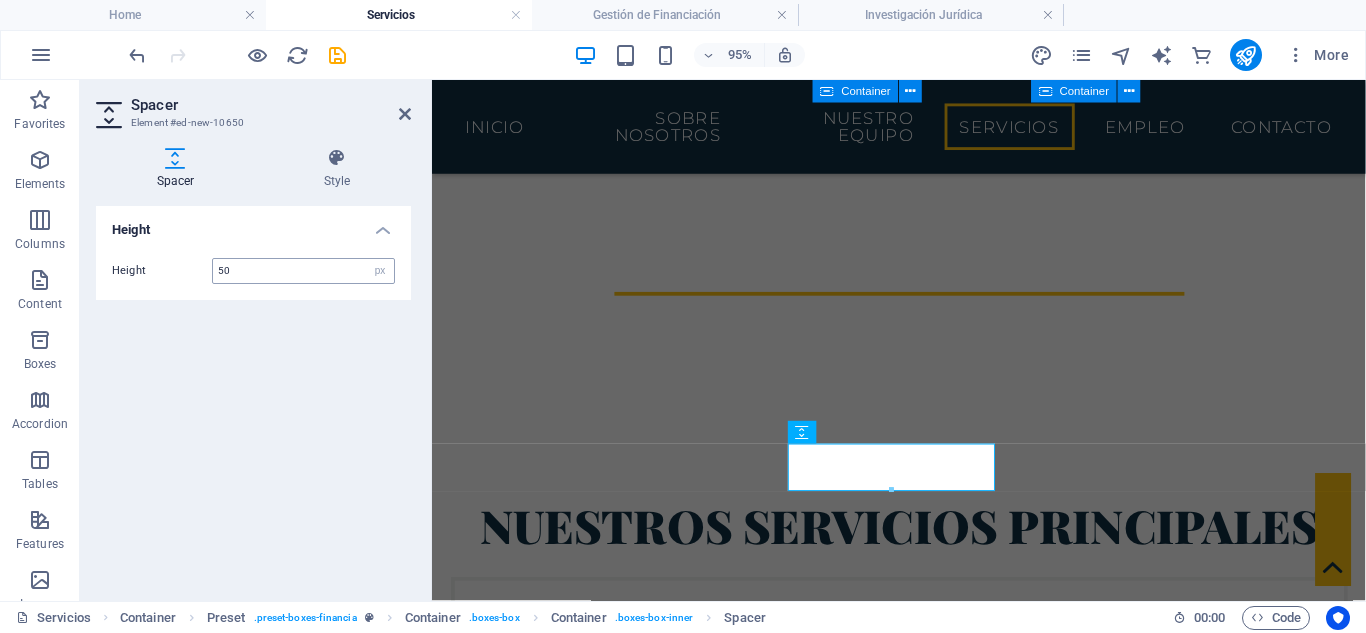 click on "50" at bounding box center [303, 271] 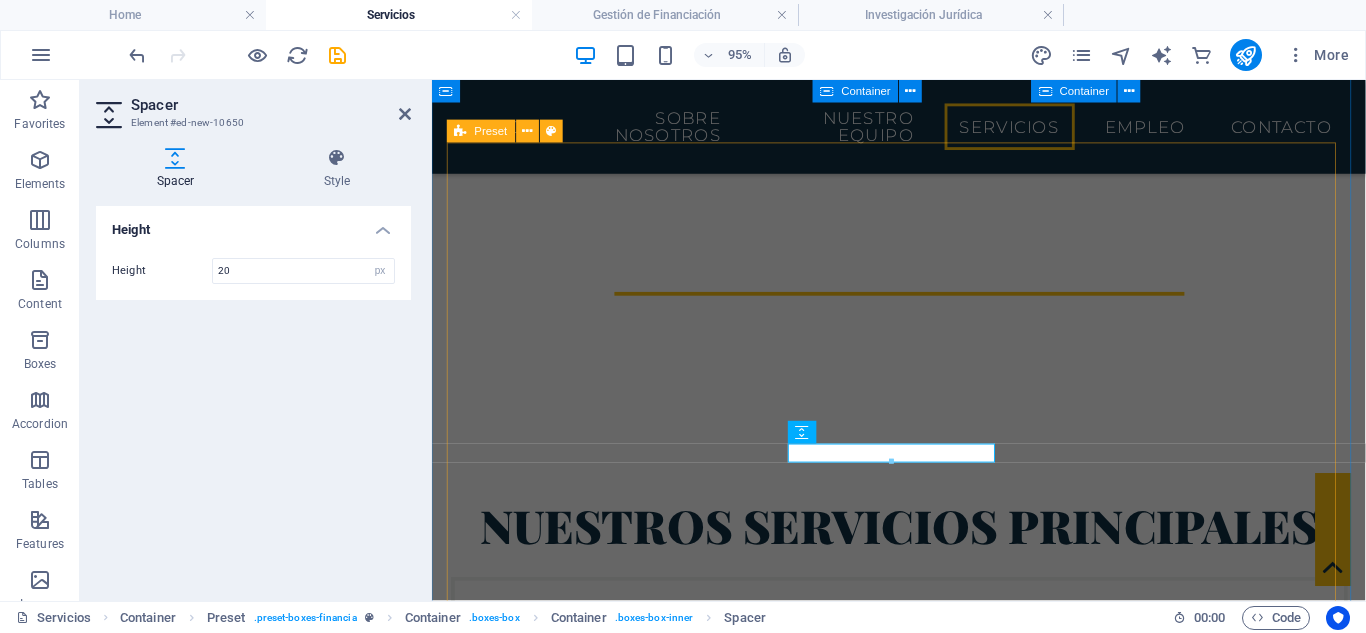 type on "20" 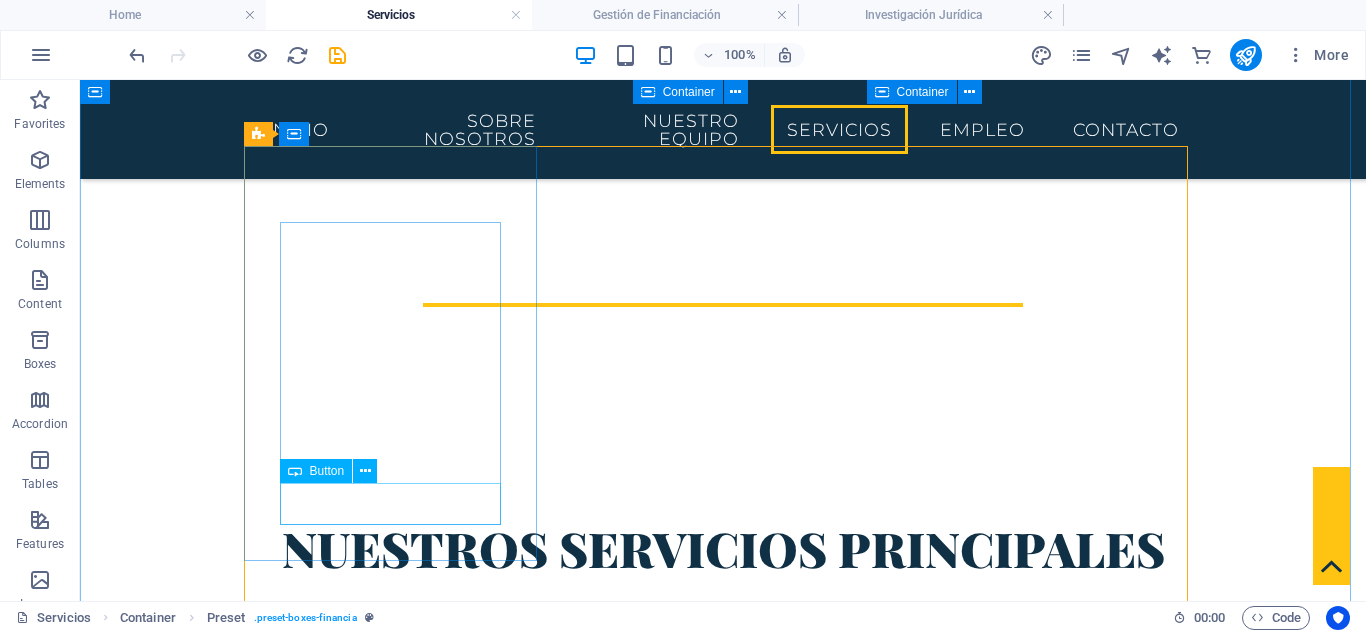 click on "Más info." at bounding box center (723, 830) 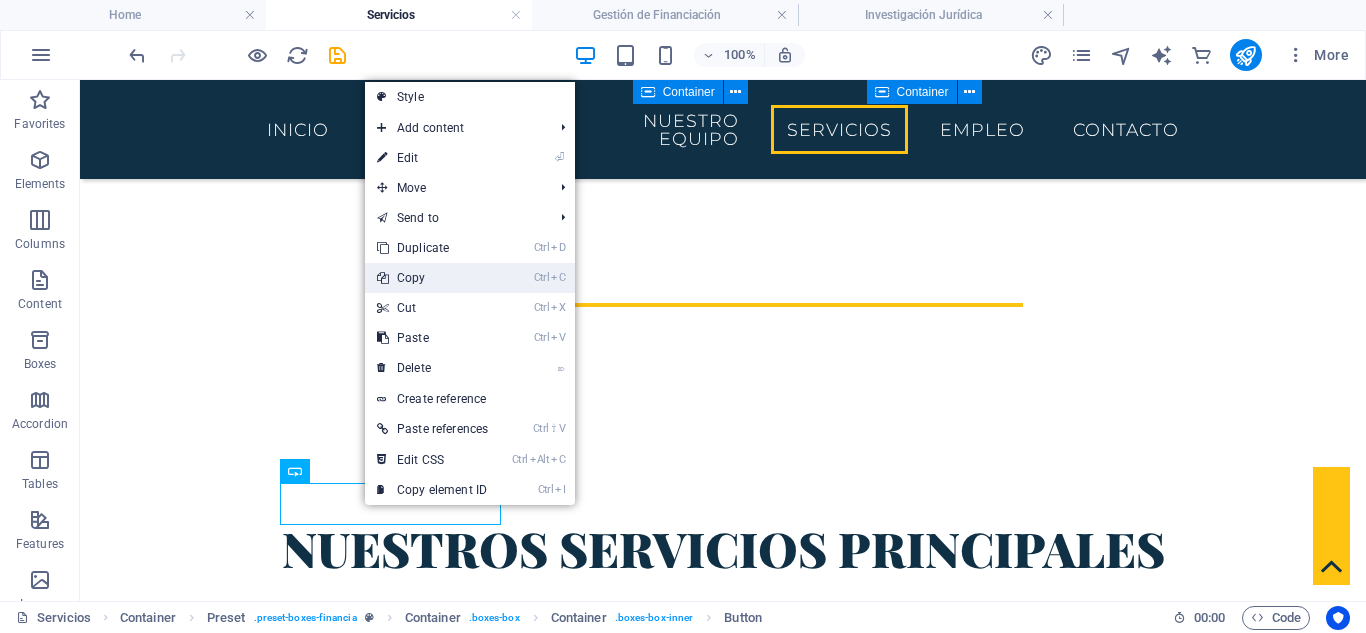 drag, startPoint x: 426, startPoint y: 272, endPoint x: 660, endPoint y: 438, distance: 286.90067 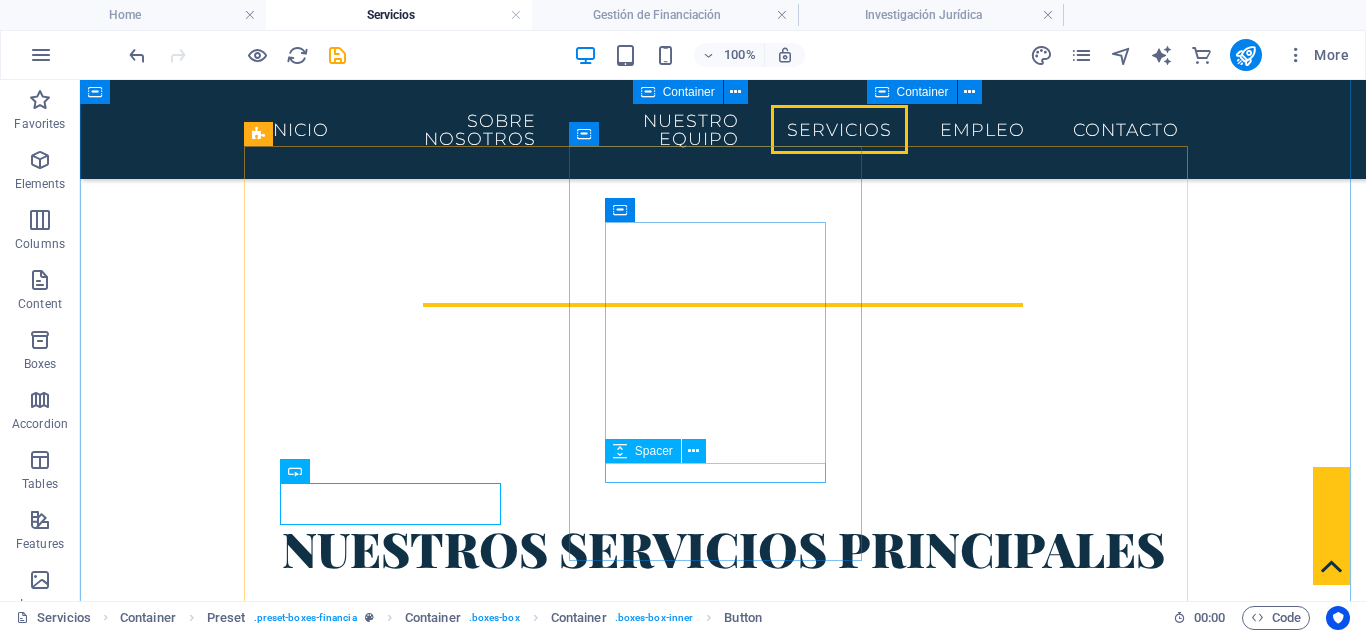 click on "Spacer" at bounding box center [662, 451] 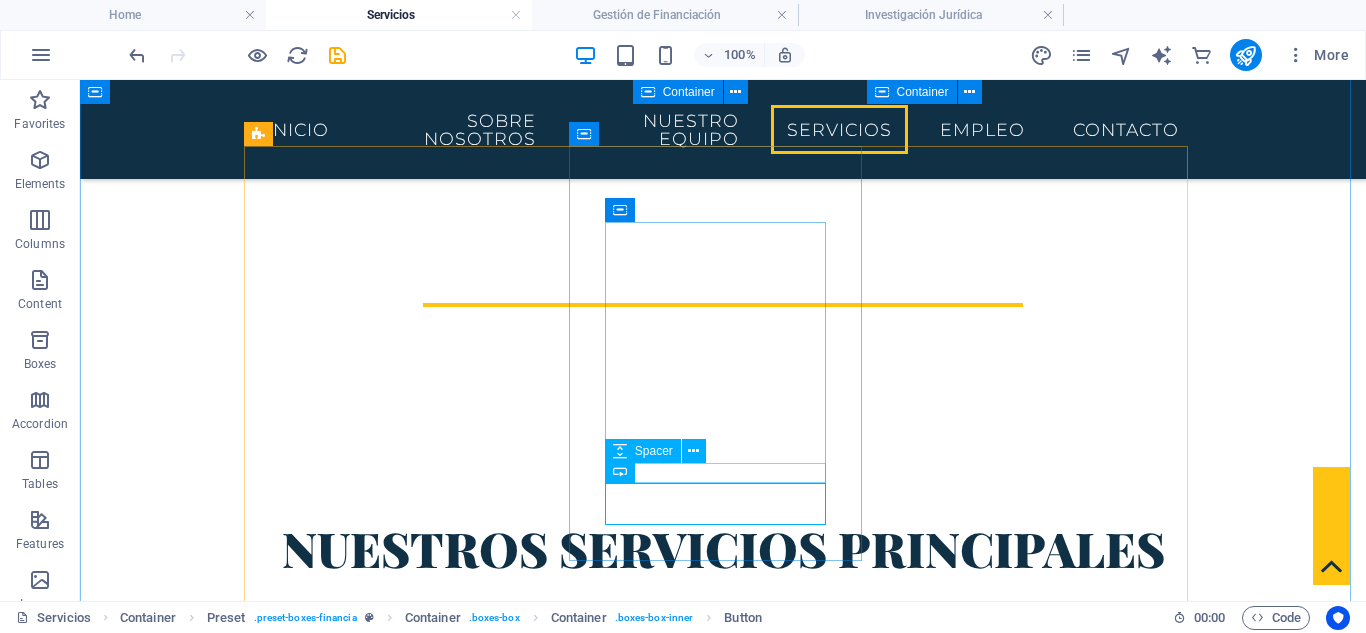 click at bounding box center [723, 1099] 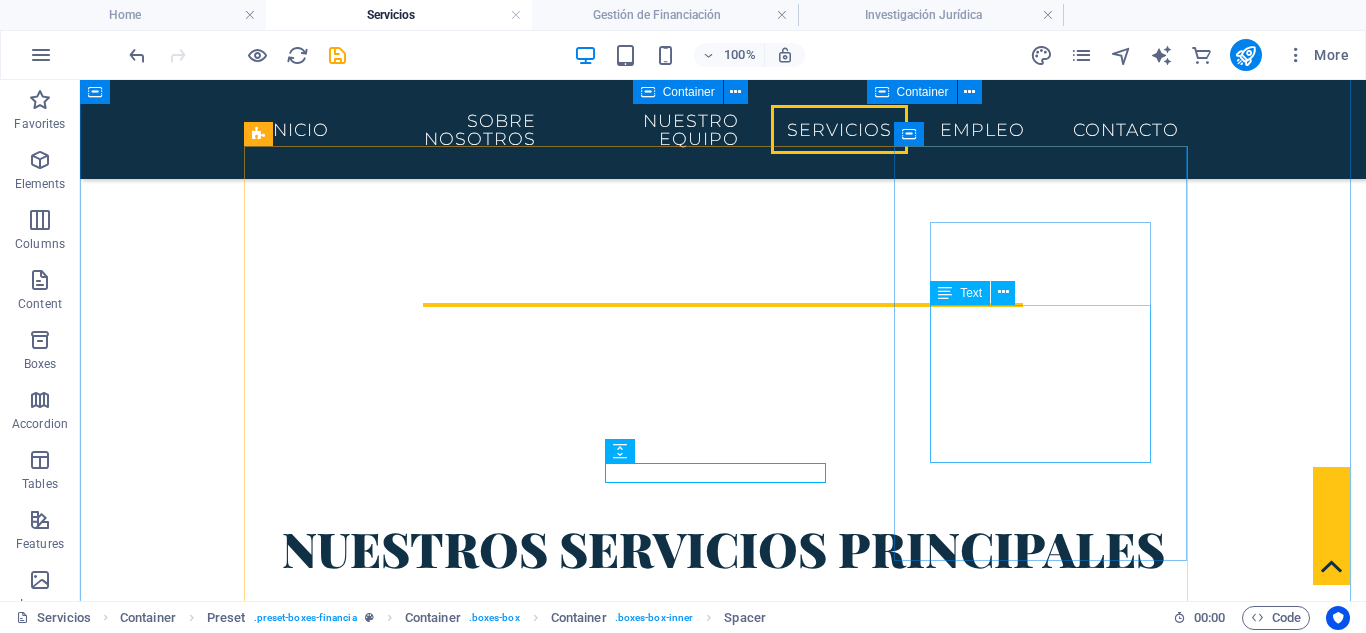 click on "Diseñamos estrategias legales para proteger, gestionar y transmitir el patrimonio familiar o empresarial de forma eficiente y segura." at bounding box center [723, 1362] 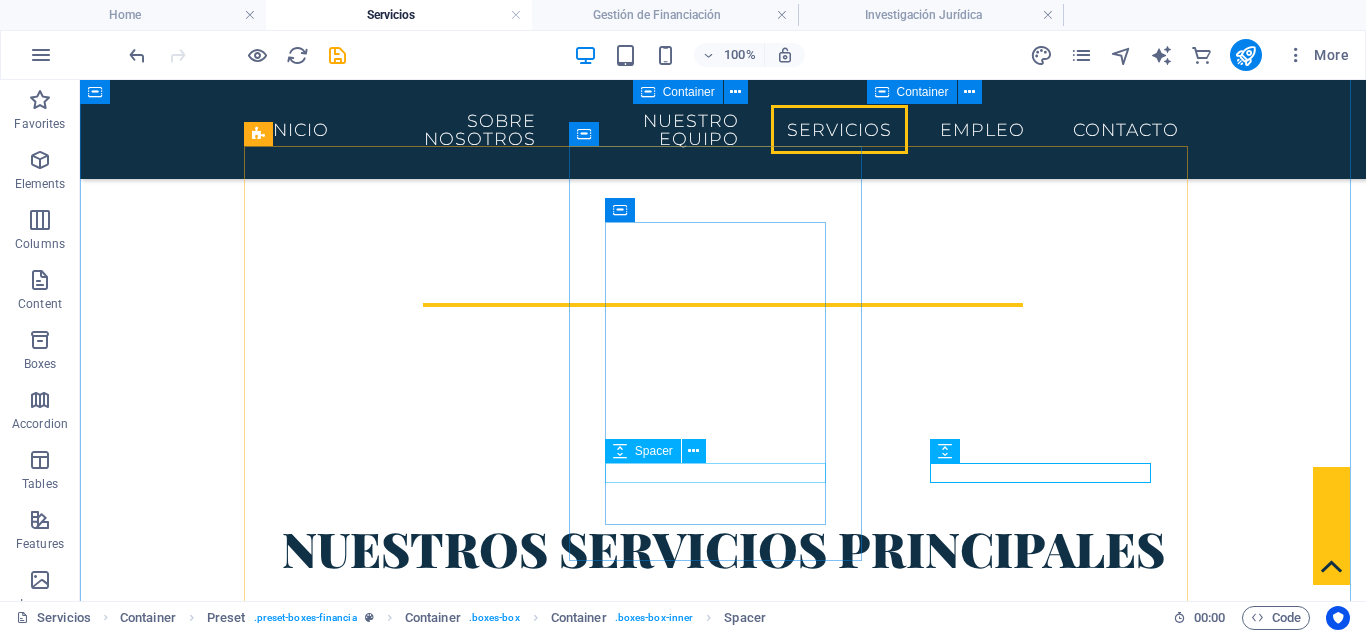click at bounding box center (723, 1099) 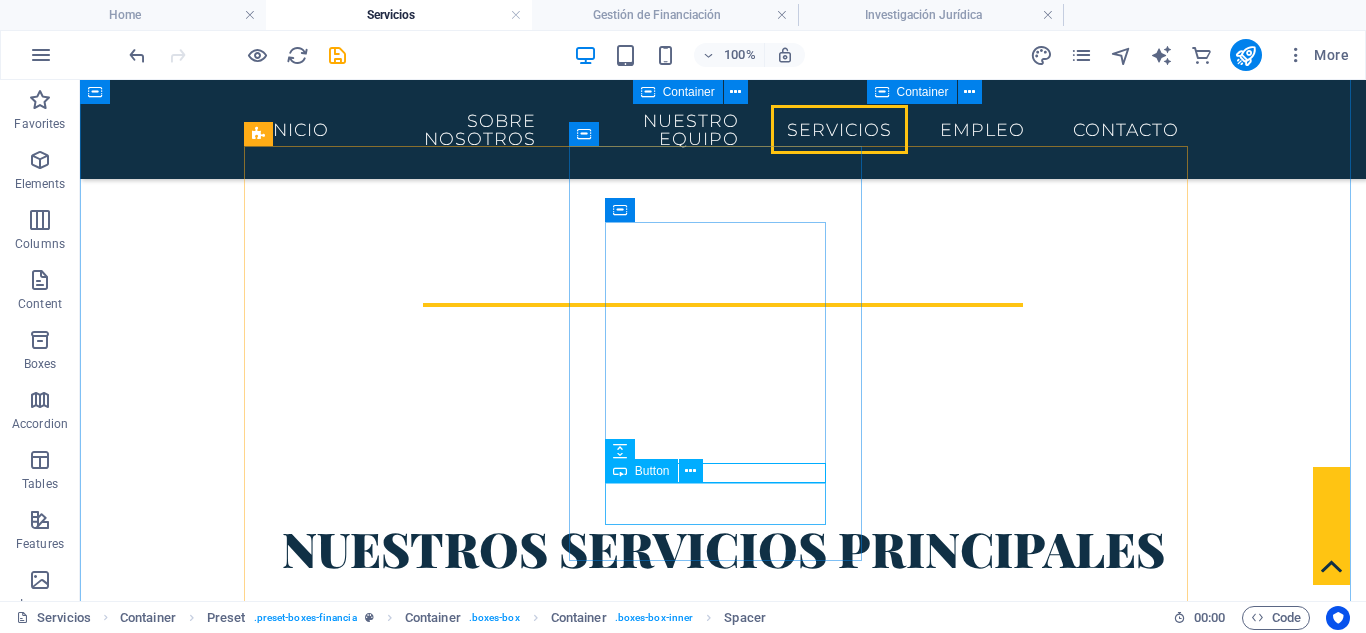 click on "Más info." at bounding box center [723, 1130] 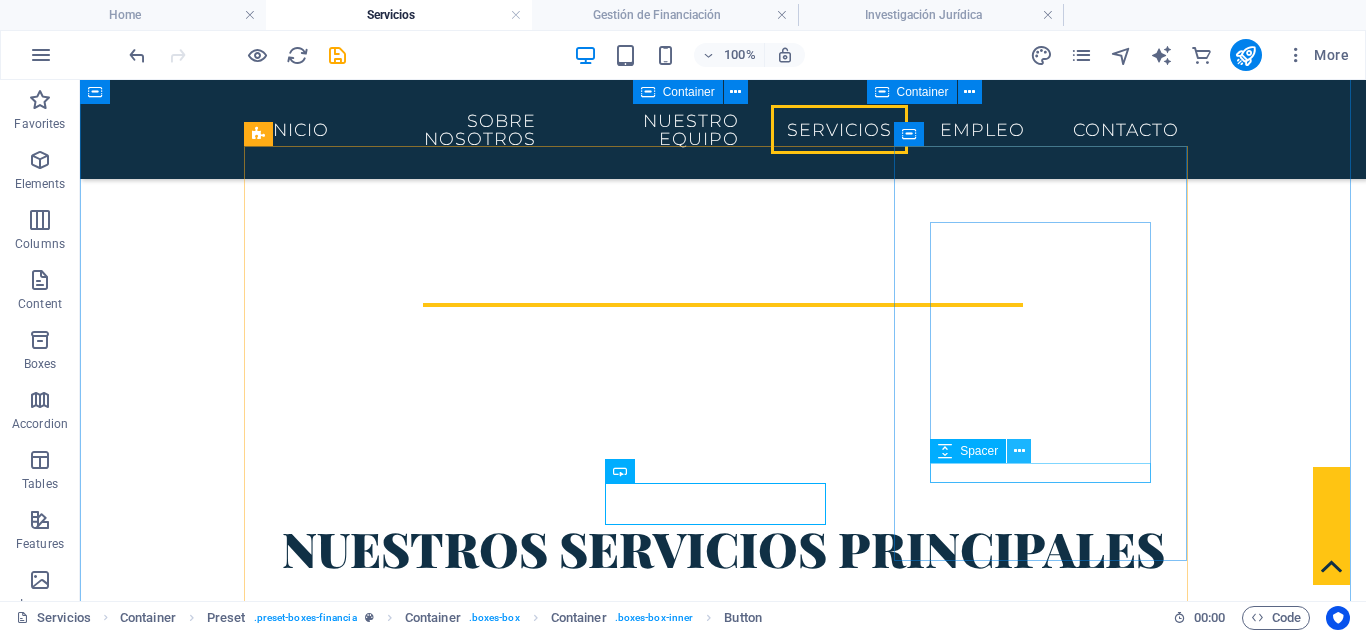 click at bounding box center [1019, 451] 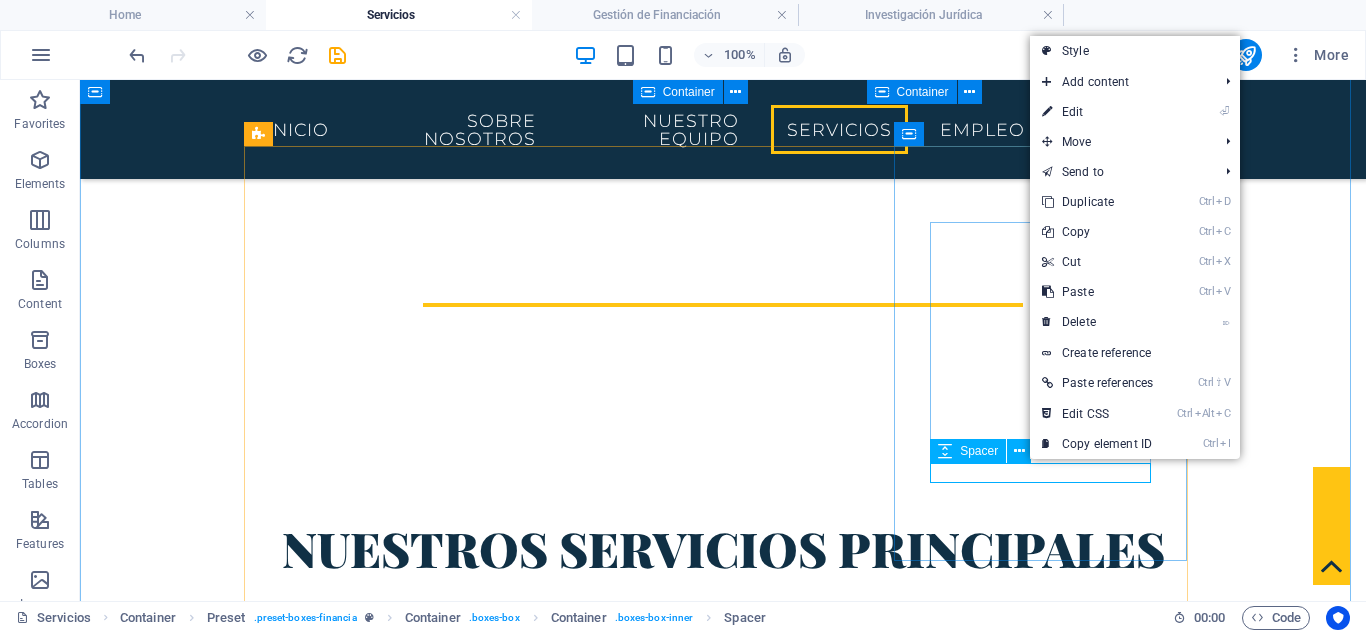 click at bounding box center (723, 1398) 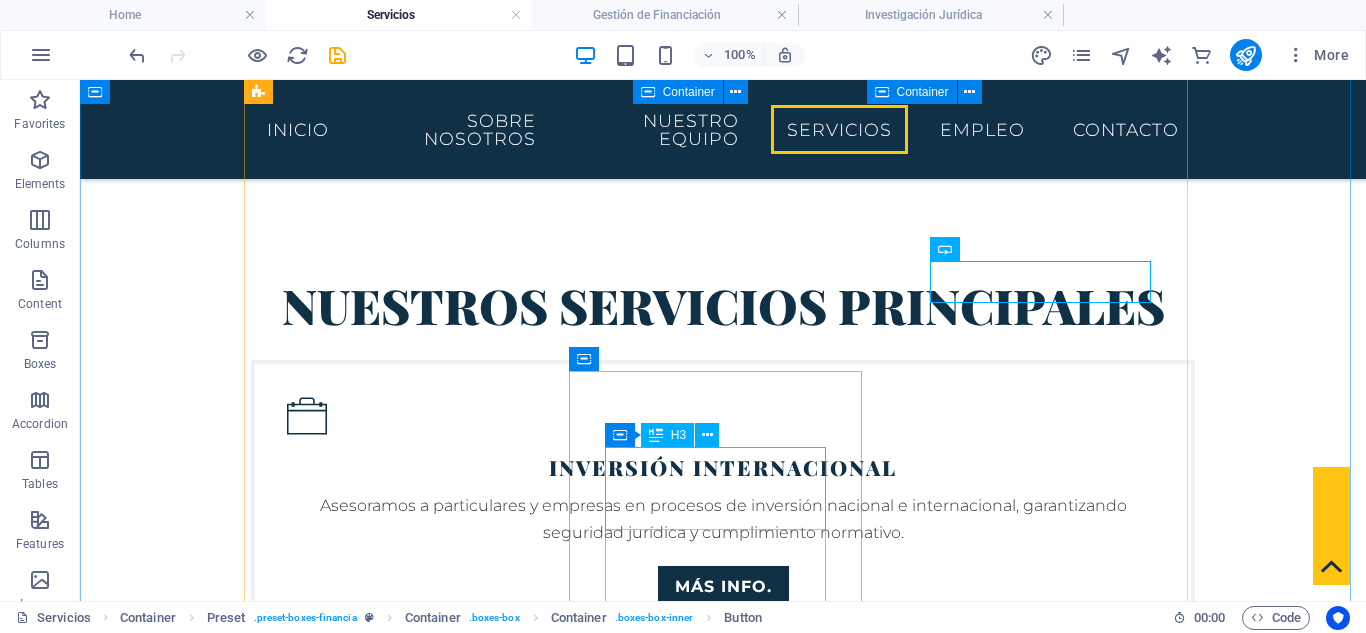 scroll, scrollTop: 866, scrollLeft: 0, axis: vertical 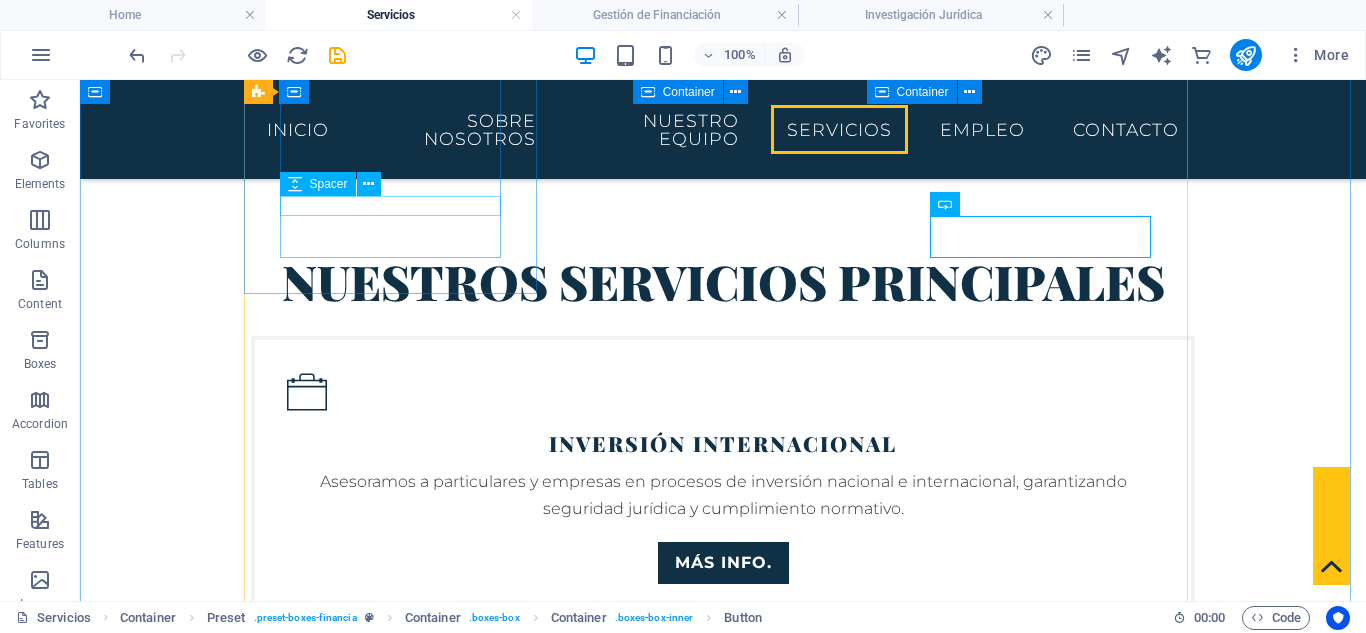 click at bounding box center (723, 532) 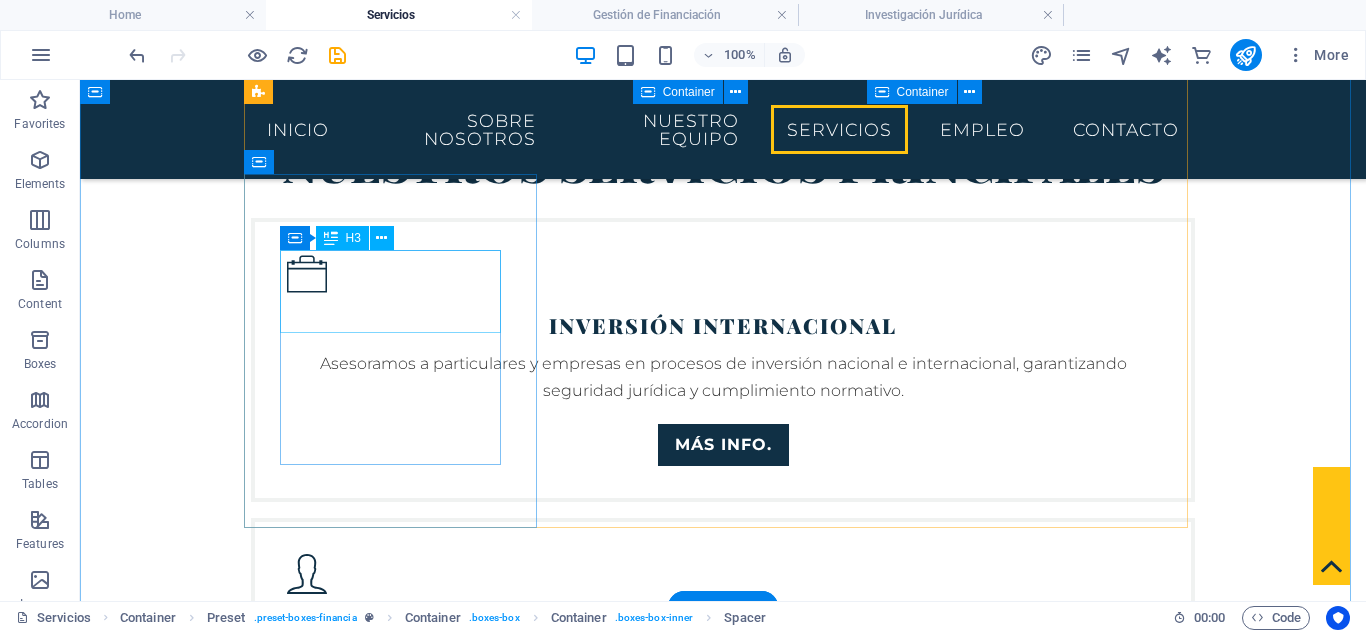 scroll, scrollTop: 1132, scrollLeft: 0, axis: vertical 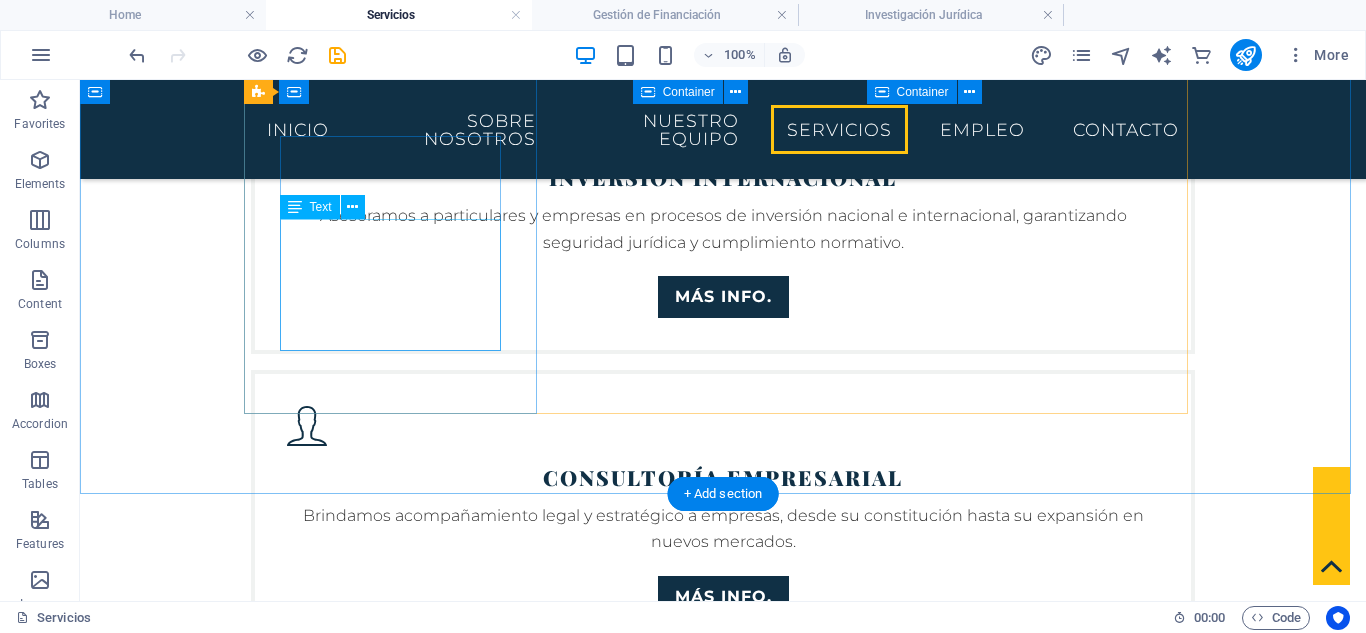 click on "Desarrollamos soluciones jurídicas adaptadas a cada cliente, combinando experiencia procesal y visión internacional." at bounding box center (723, 1128) 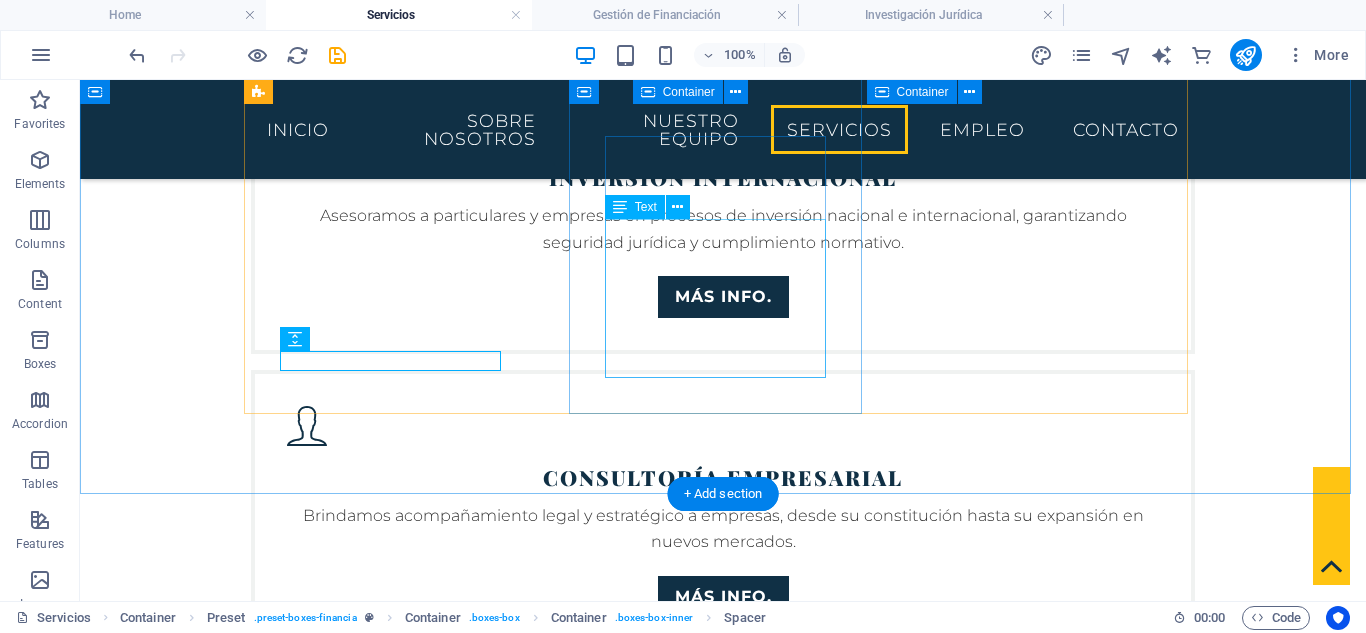 click on "Apoyamos a nuestros clientes en la estructuración legal de operaciones de crédito, préstamos y financiación corporativa." at bounding box center (723, 1386) 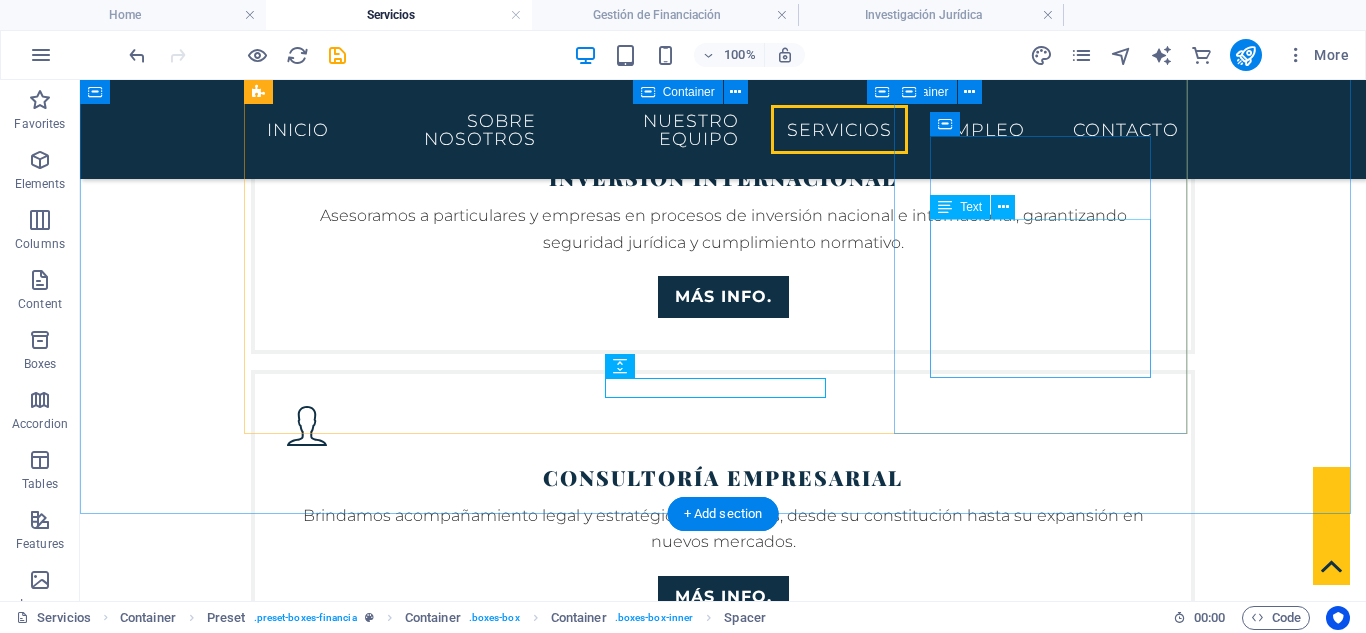 click on "Realizamos análisis normativos comparados y estudios especializados para respaldar decisiones legales complejas, incluso en jurisdicciones múltiples." at bounding box center (723, 1644) 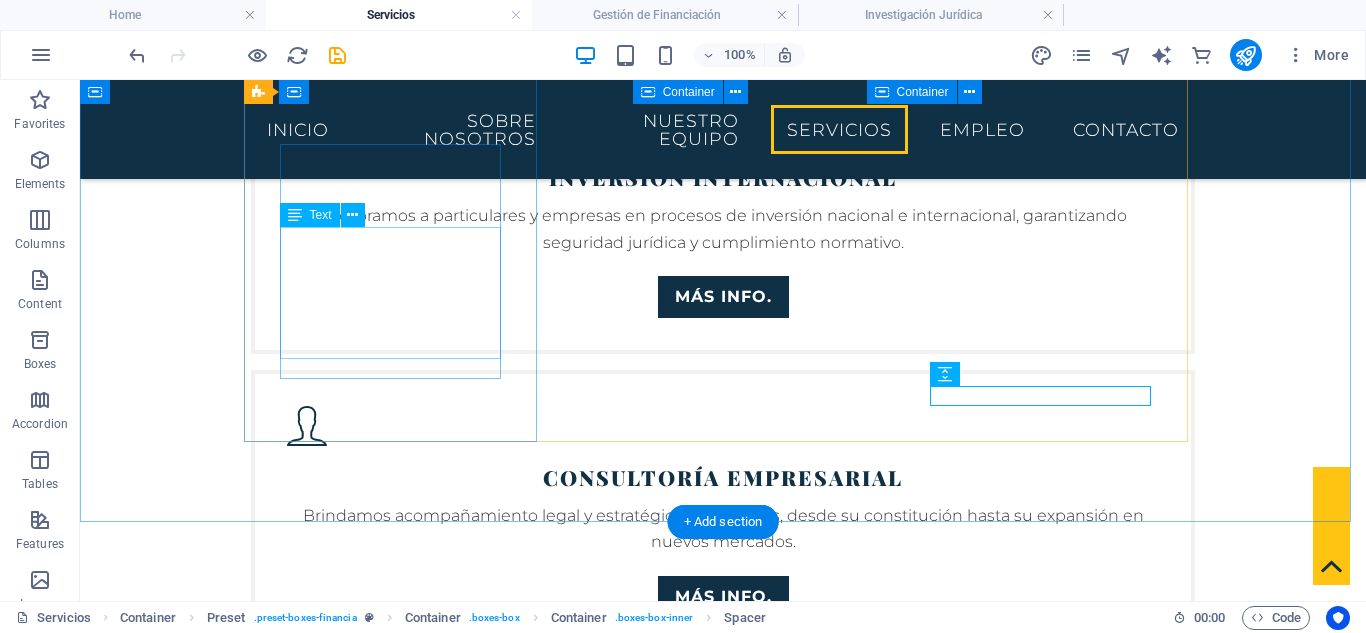 scroll, scrollTop: 866, scrollLeft: 0, axis: vertical 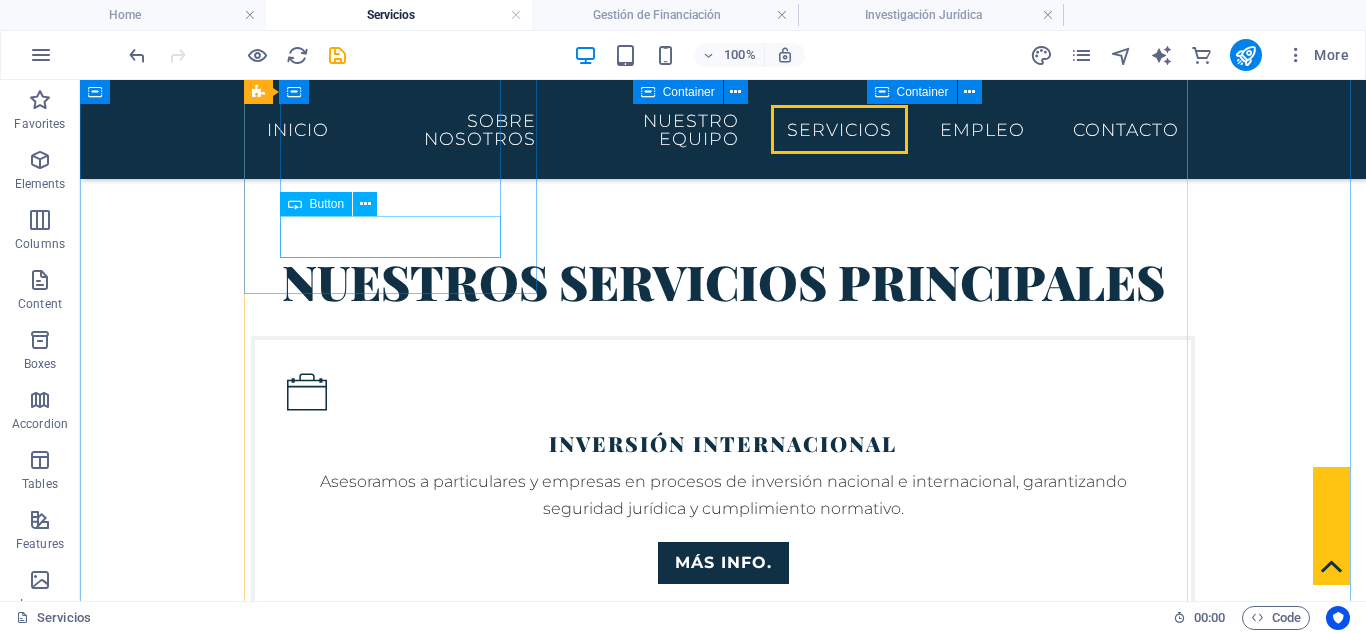 click on "Más info." at bounding box center [723, 563] 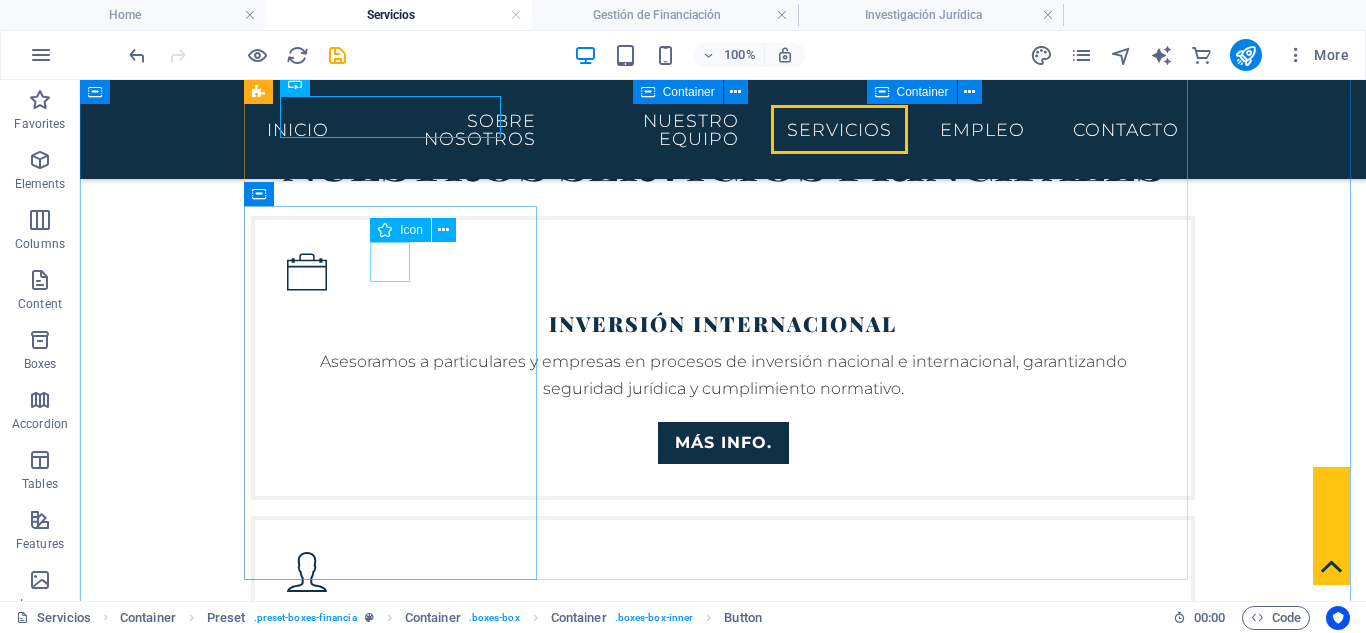 scroll, scrollTop: 999, scrollLeft: 0, axis: vertical 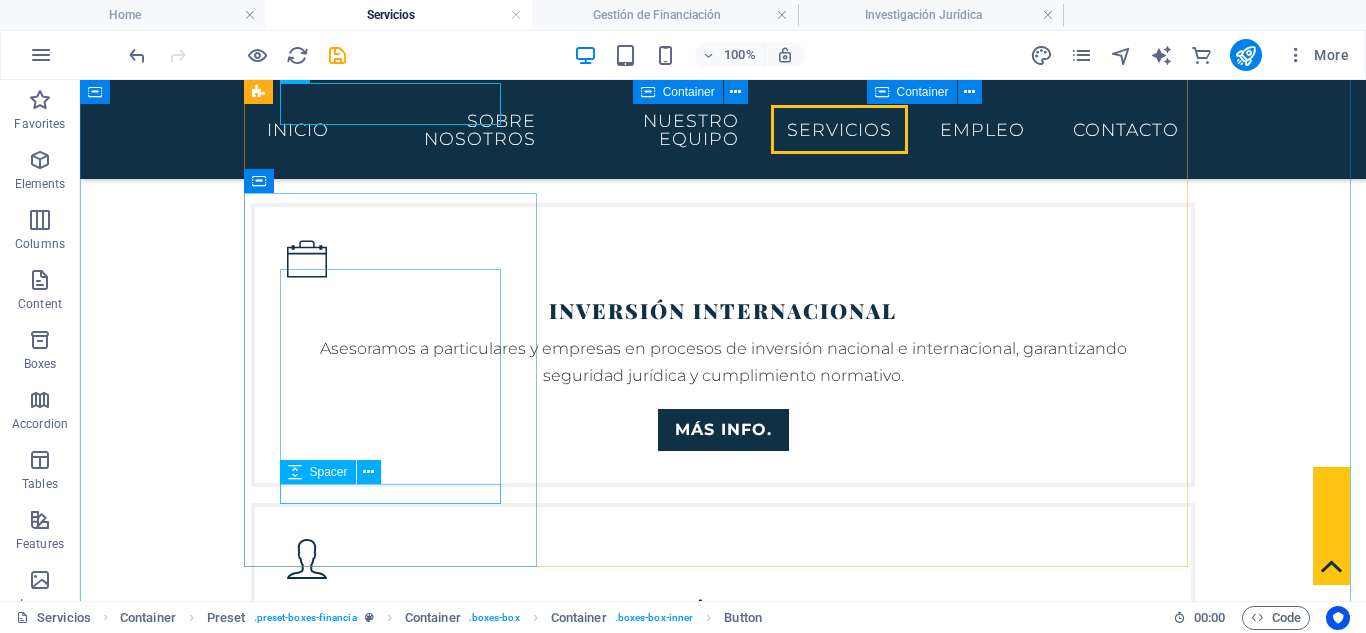 click at bounding box center (723, 1298) 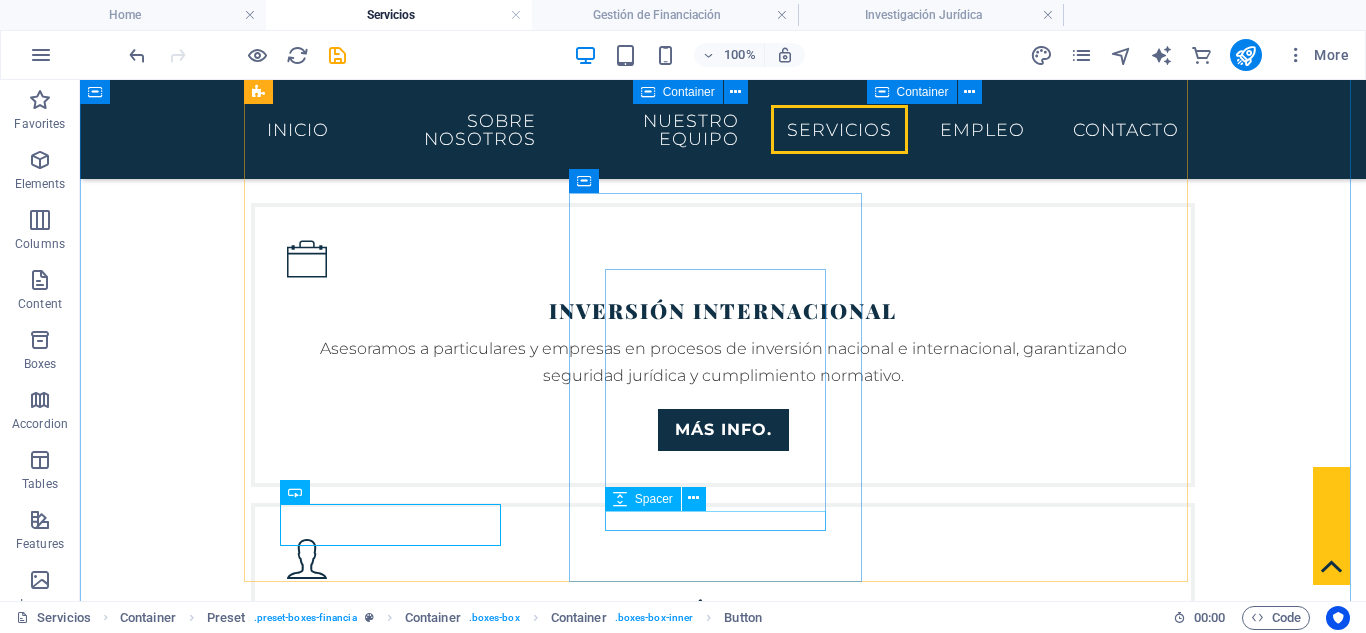 click at bounding box center [723, 1598] 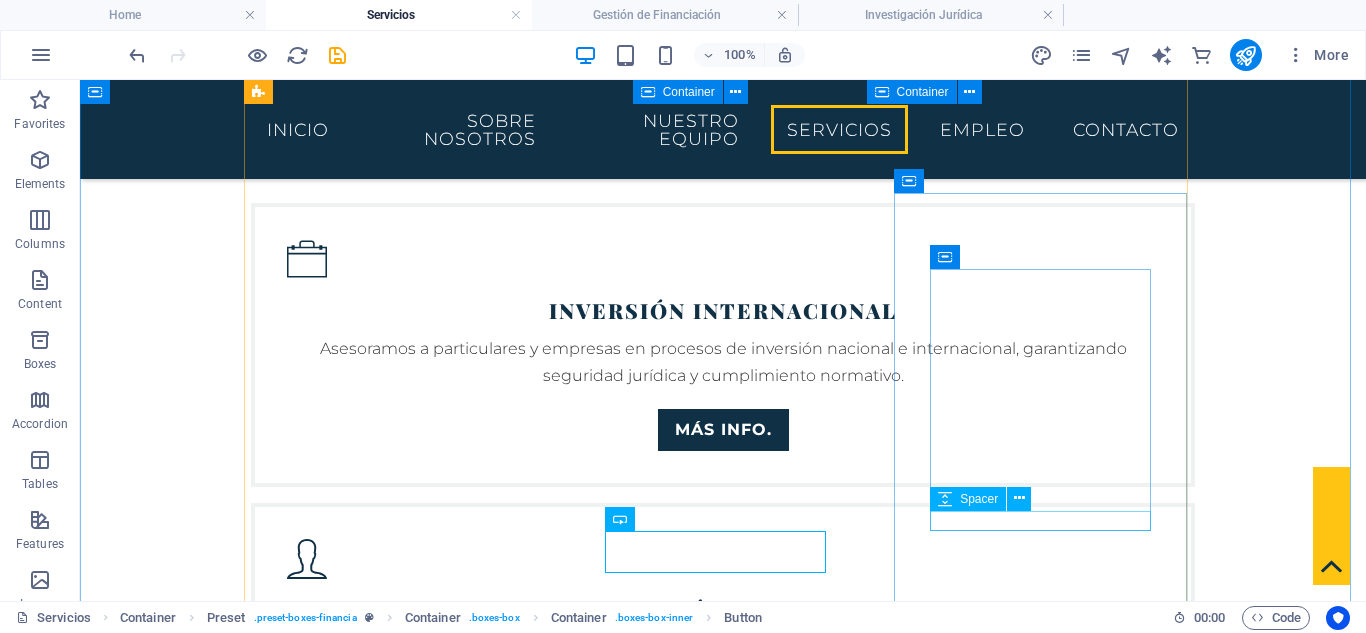 click at bounding box center [723, 1898] 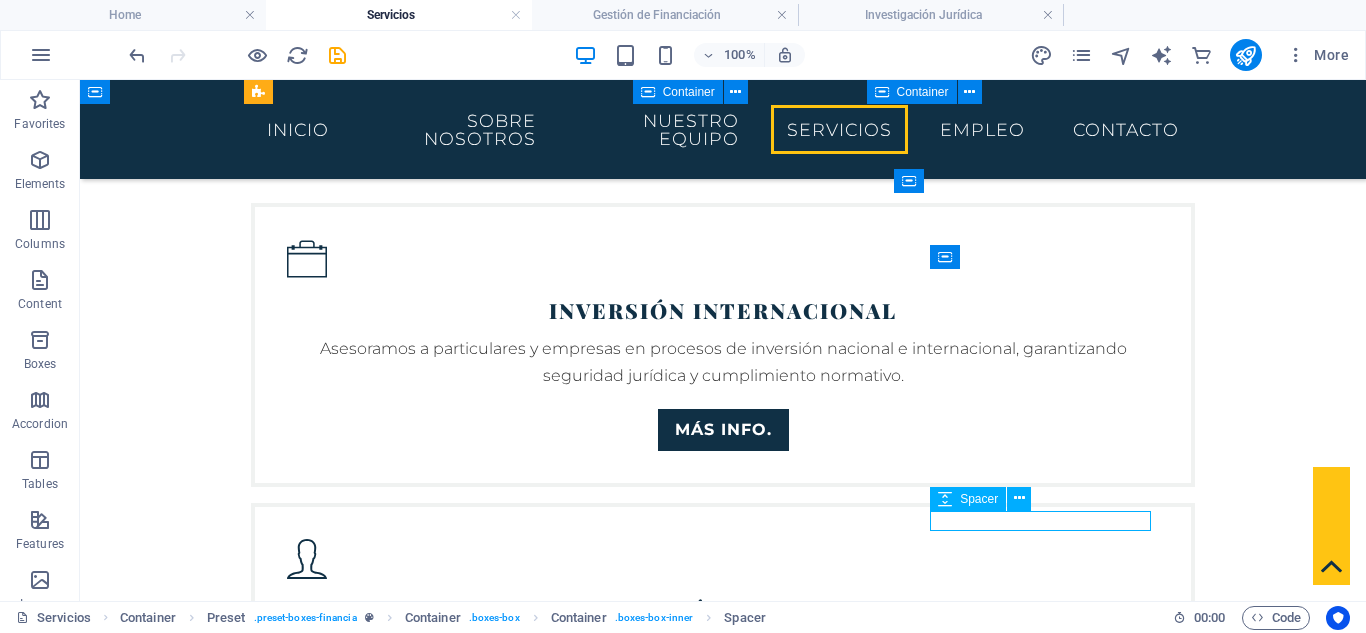 click at bounding box center (723, 1898) 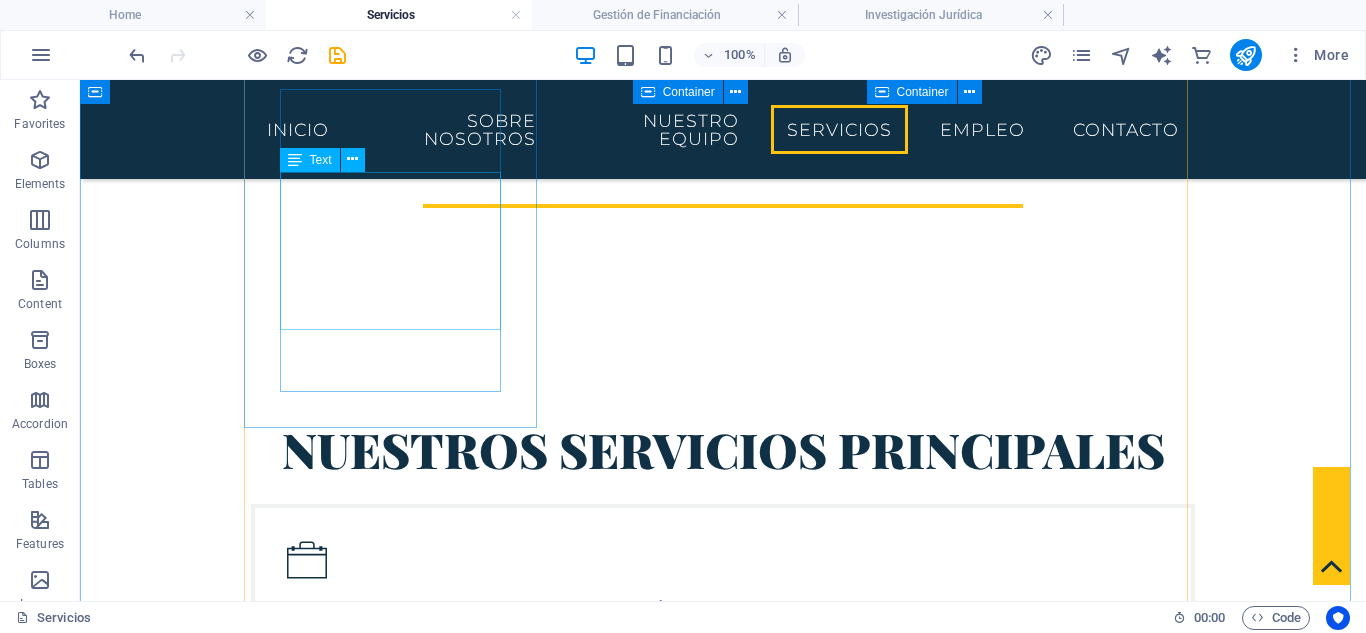 scroll, scrollTop: 732, scrollLeft: 0, axis: vertical 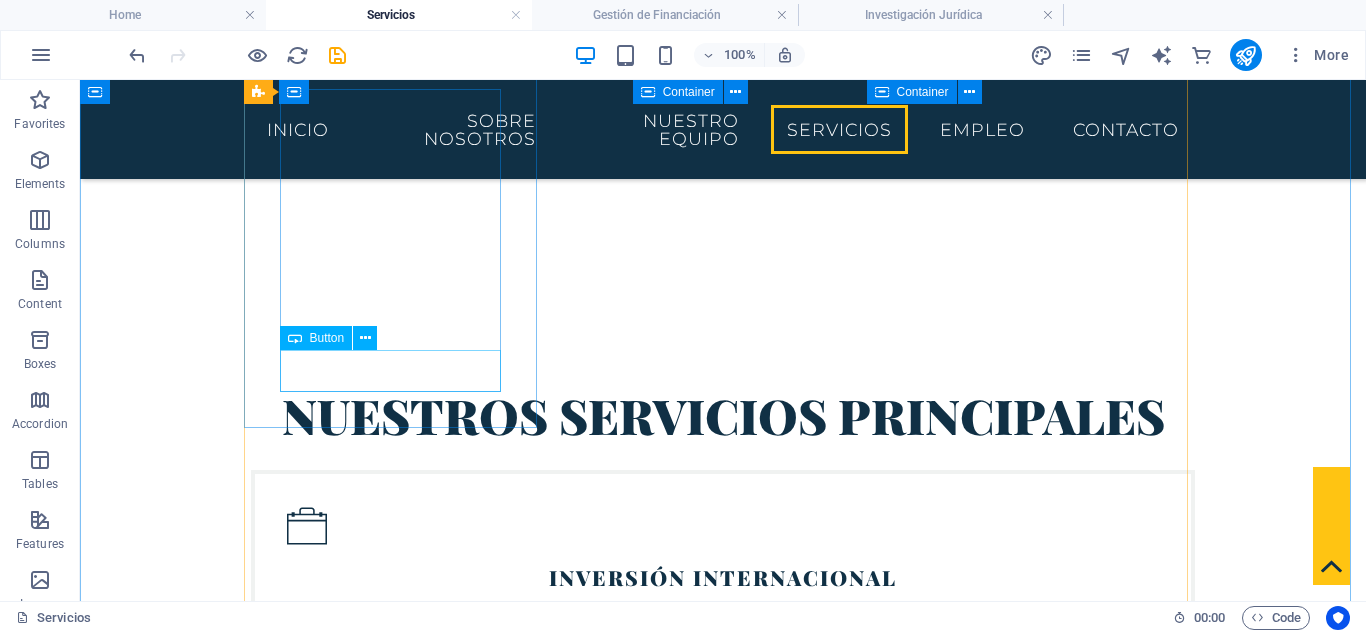click on "Más info." at bounding box center [723, 697] 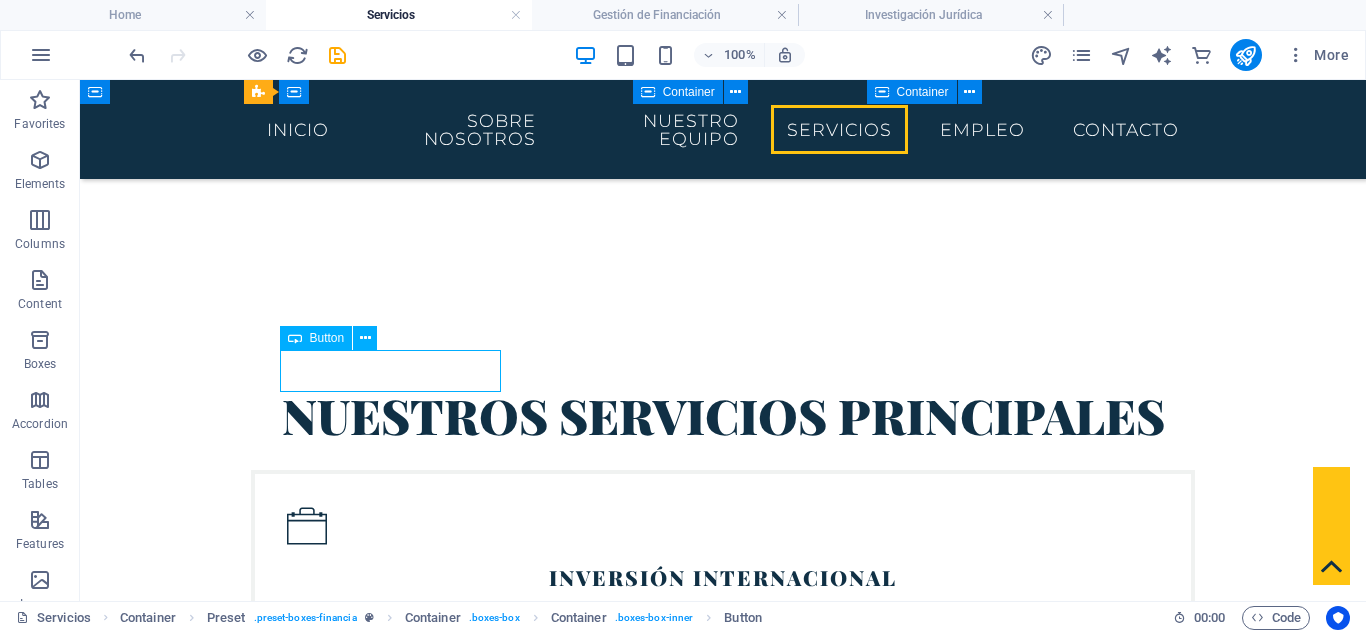 click on "Más info." at bounding box center (723, 697) 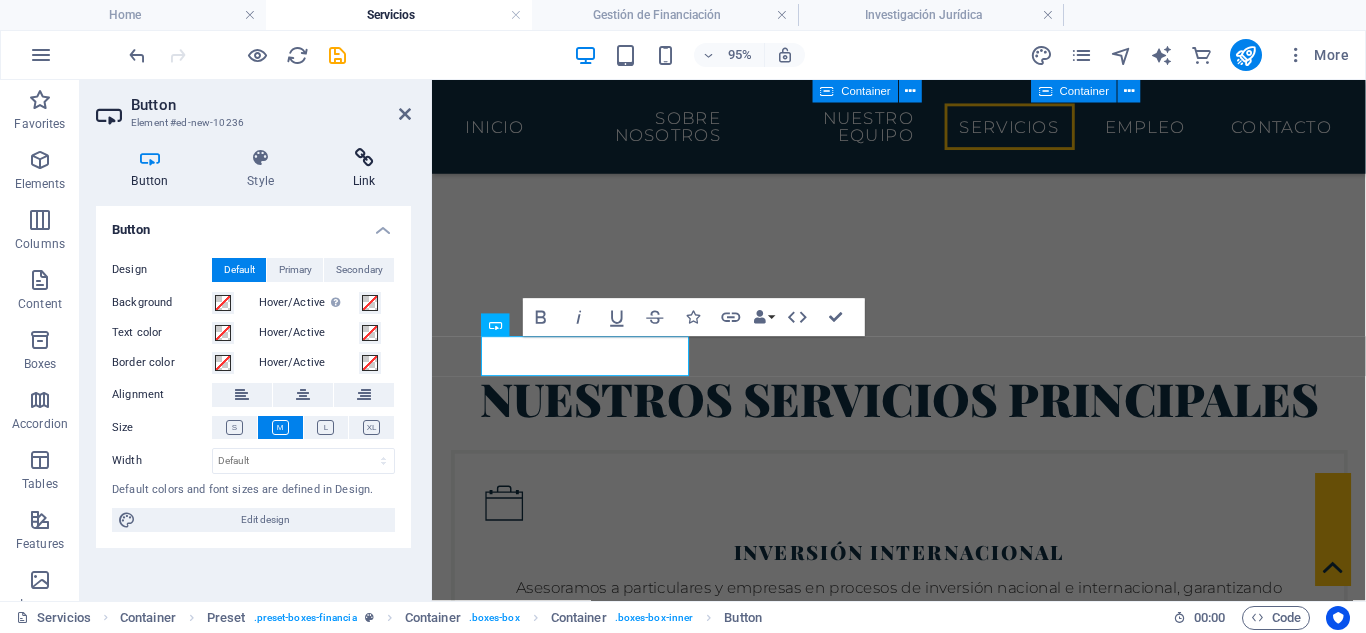 click on "Link" at bounding box center [364, 169] 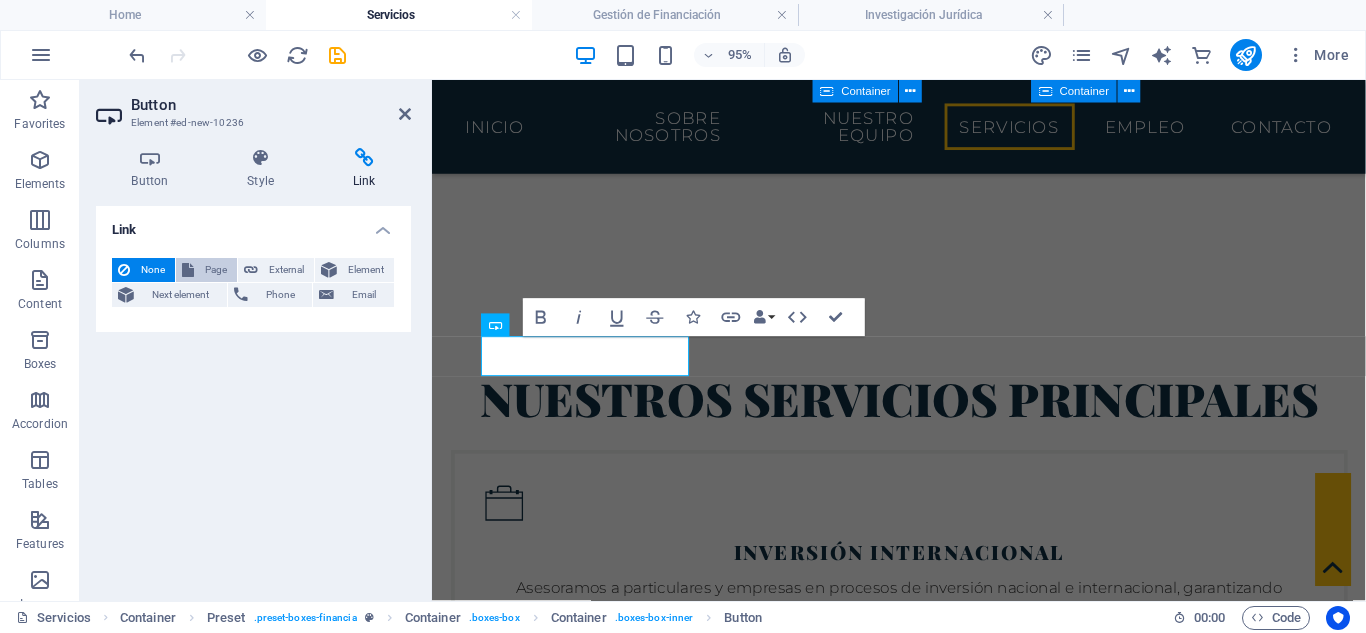 click on "Page" at bounding box center (215, 270) 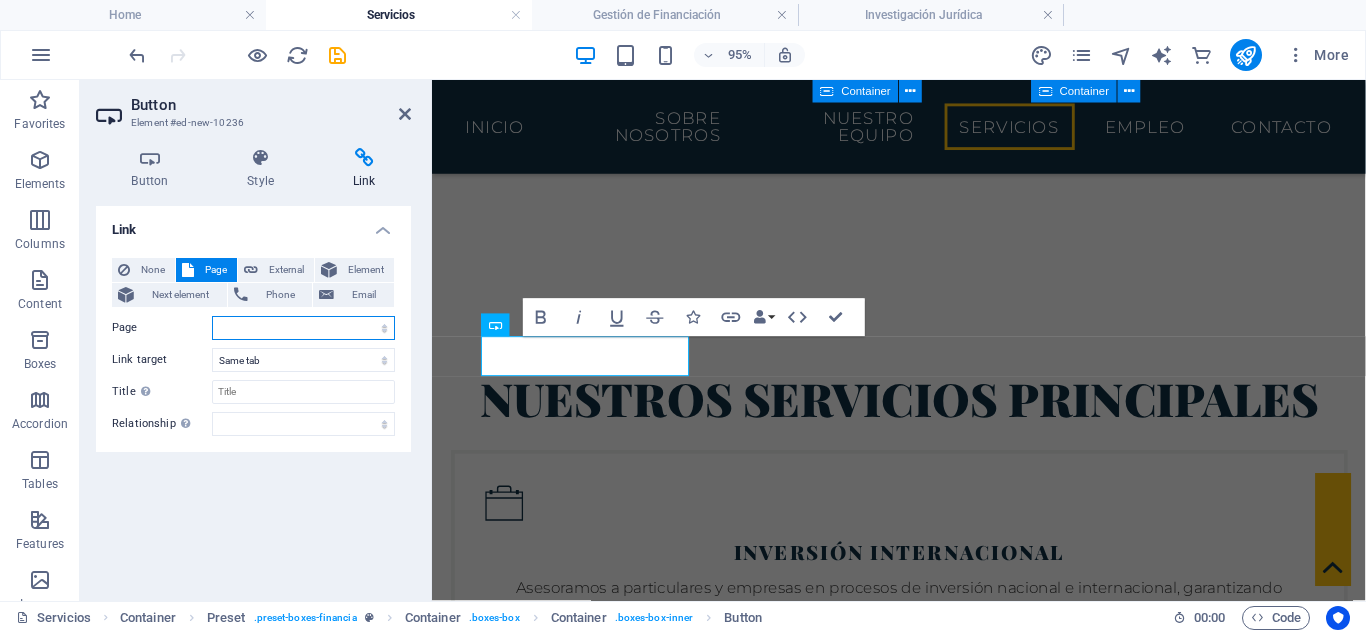 click on "Home Sobre Nosotros Nuestro Equipo Servicios Empleo Contacto Impressum Política de Privacidad Inversión internacional Consultoría empresarial Planificación Patrimonial Estrategia Legal Gestión de Financiación Investigación Jurídica" at bounding box center (303, 328) 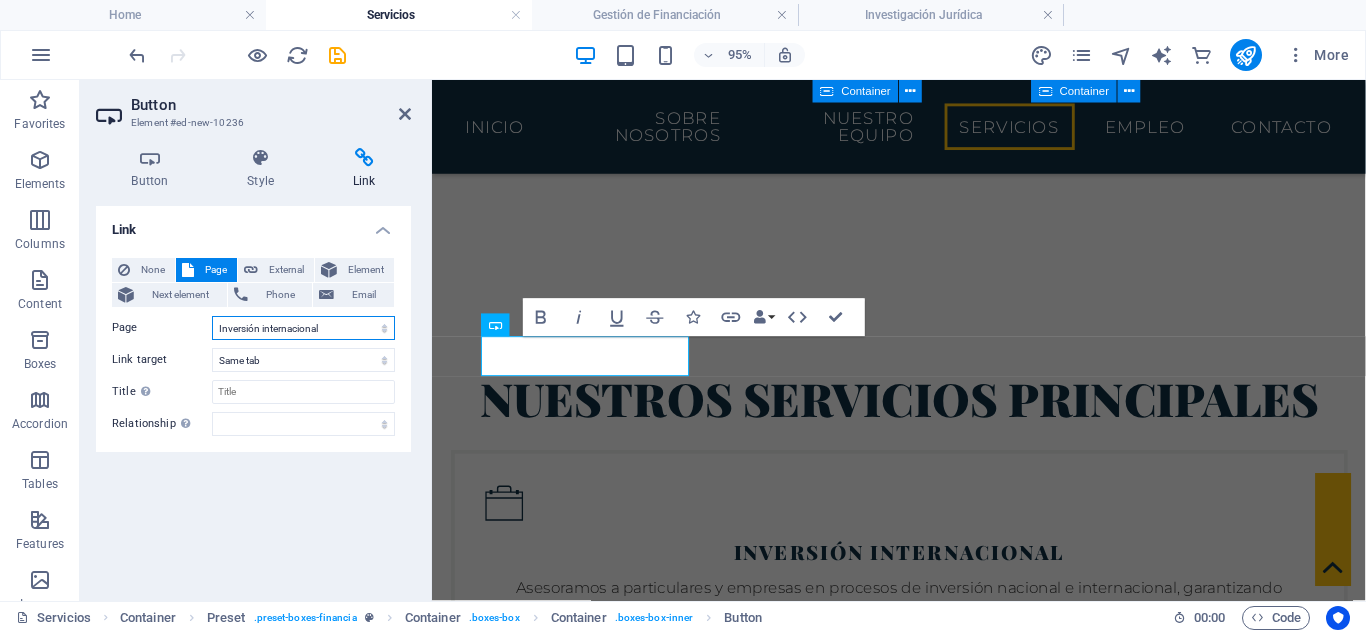 click on "Home Sobre Nosotros Nuestro Equipo Servicios Empleo Contacto Impressum Política de Privacidad Inversión internacional Consultoría empresarial Planificación Patrimonial Estrategia Legal Gestión de Financiación Investigación Jurídica" at bounding box center [303, 328] 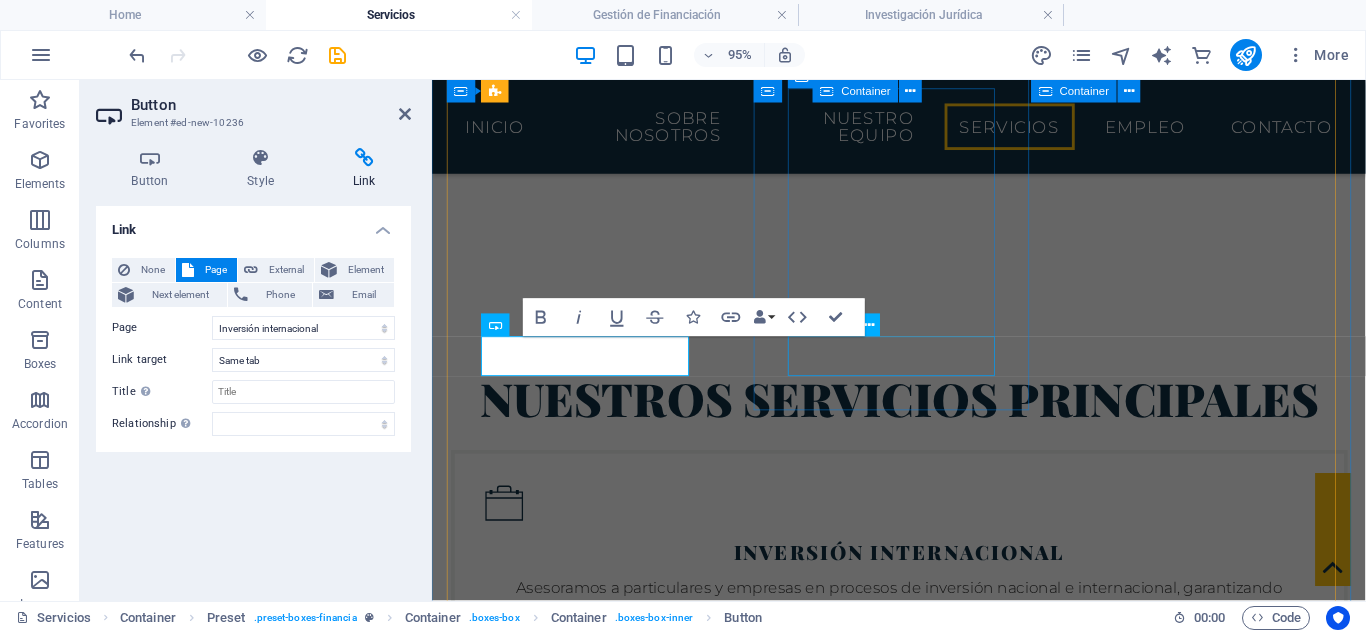 click on "Más info." at bounding box center [924, 997] 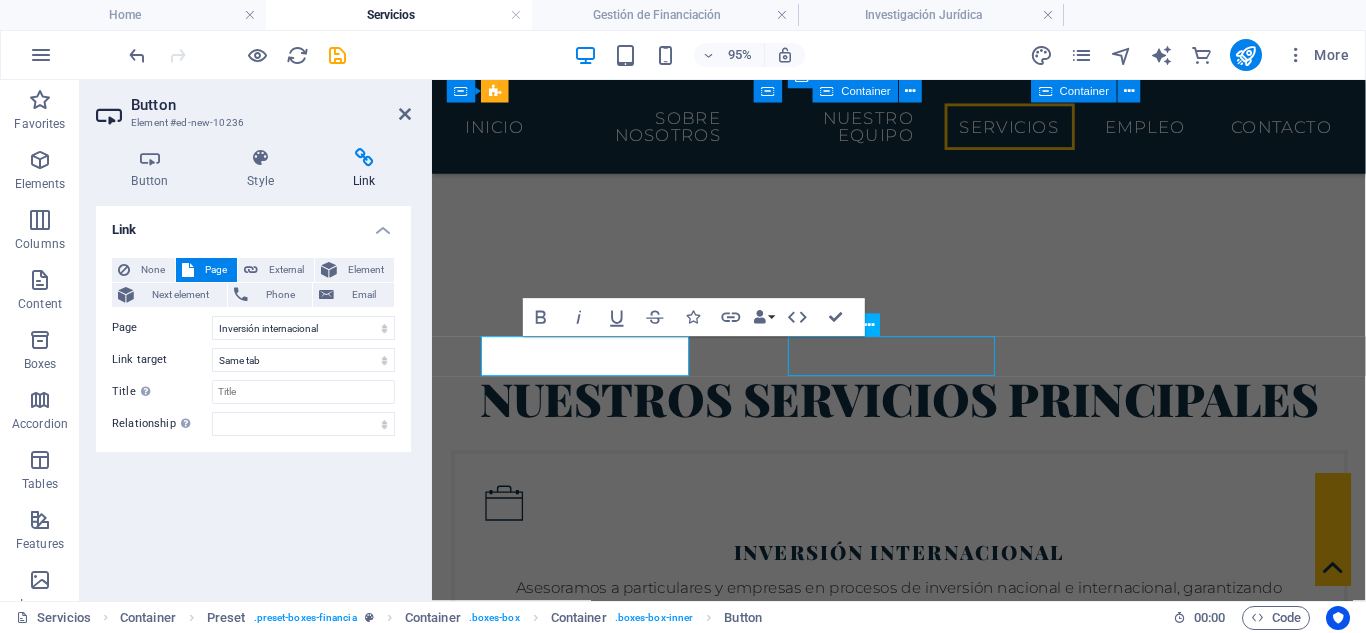 click on "Más info." at bounding box center (924, 997) 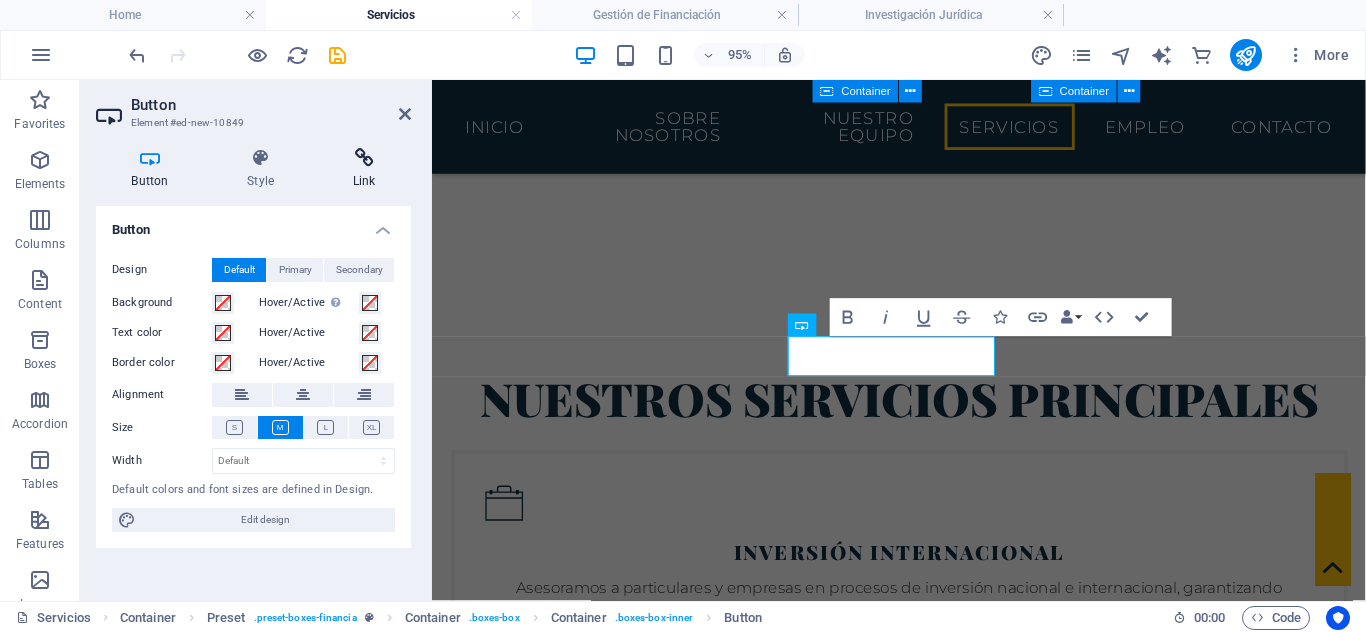 click at bounding box center [364, 158] 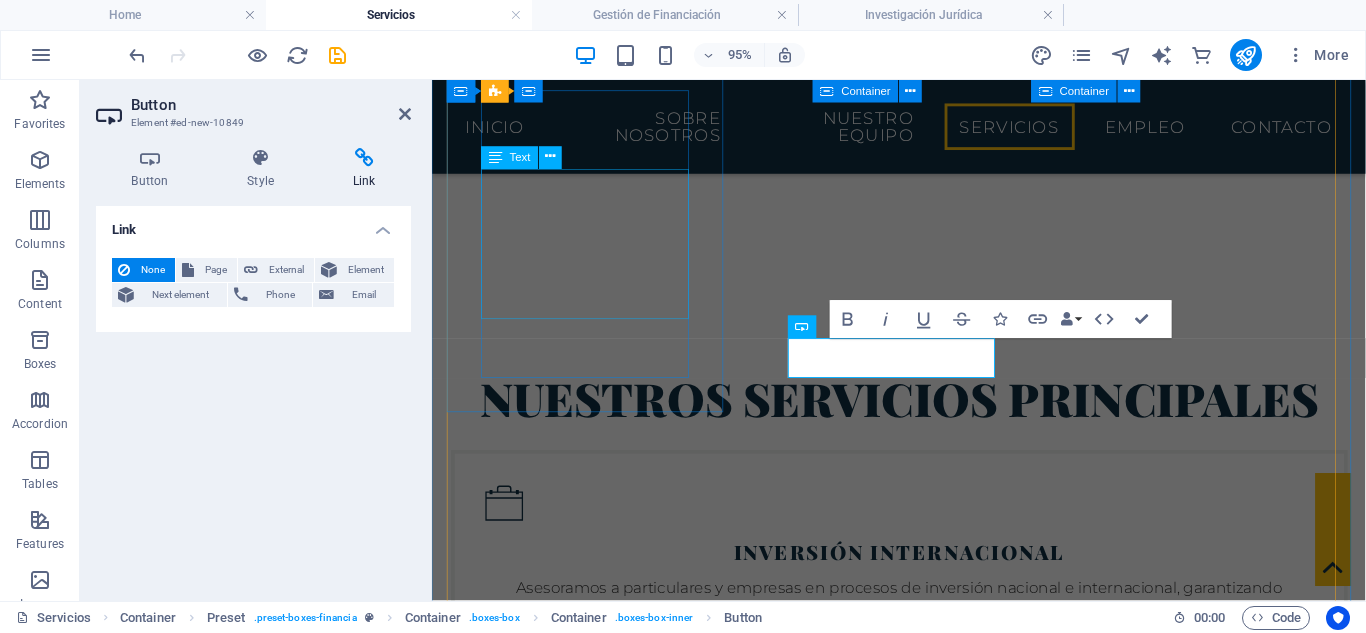 scroll, scrollTop: 599, scrollLeft: 0, axis: vertical 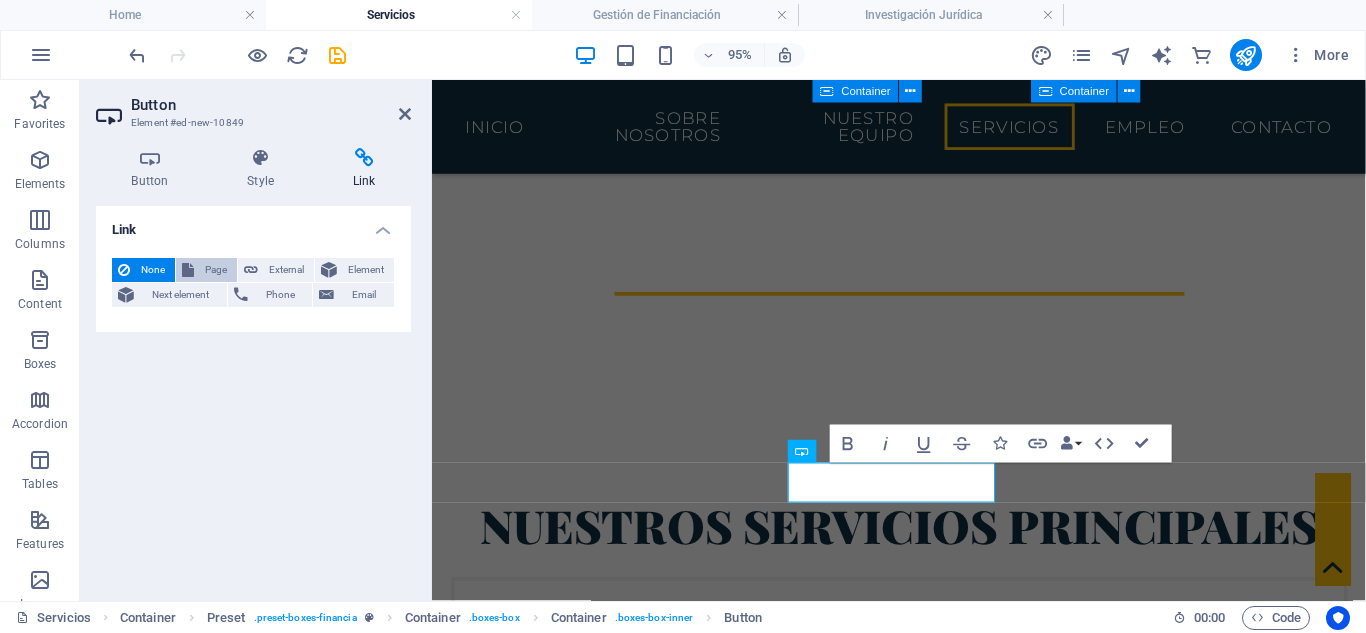 click on "Page" at bounding box center [215, 270] 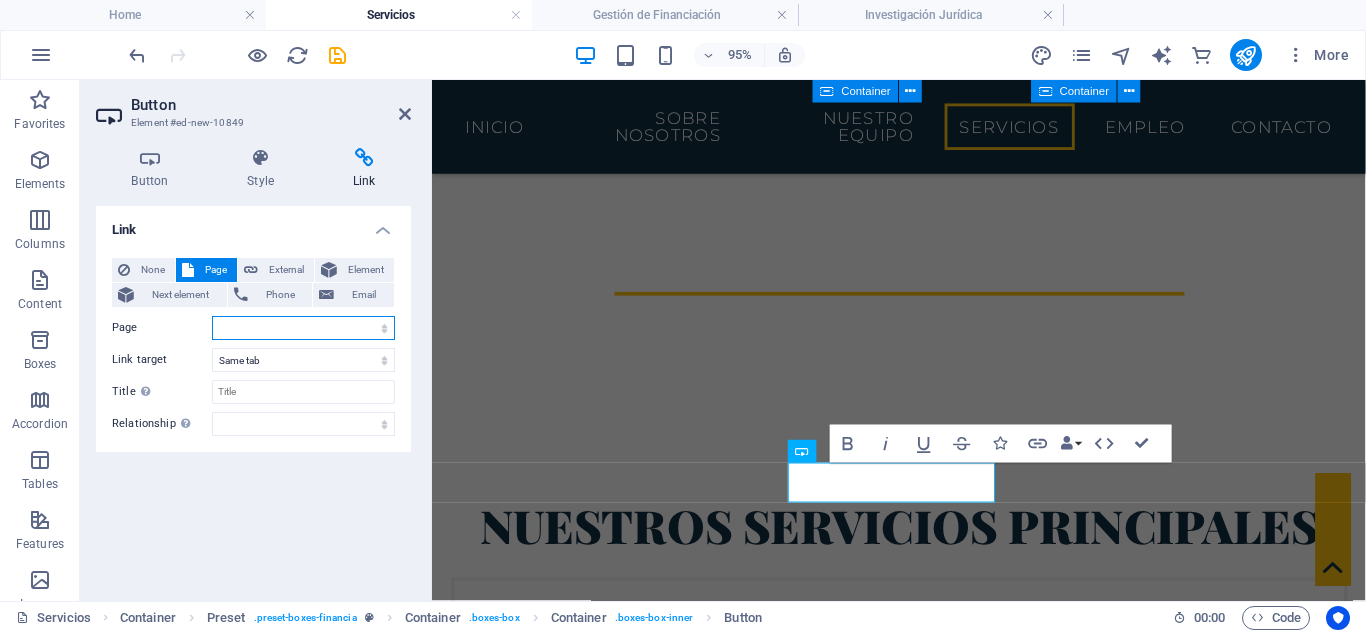 click on "Home Sobre Nosotros Nuestro Equipo Servicios Empleo Contacto Impressum Política de Privacidad Inversión internacional Consultoría empresarial Planificación Patrimonial Estrategia Legal Gestión de Financiación Investigación Jurídica" at bounding box center (303, 328) 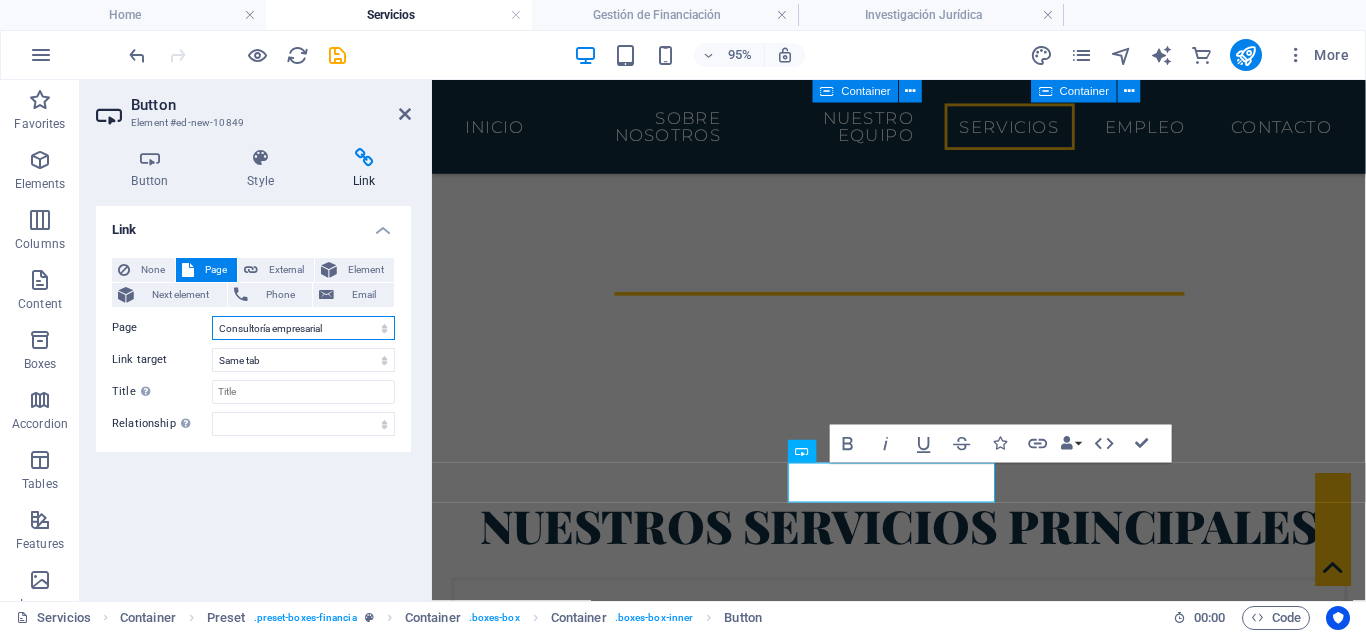 click on "Home Sobre Nosotros Nuestro Equipo Servicios Empleo Contacto Impressum Política de Privacidad Inversión internacional Consultoría empresarial Planificación Patrimonial Estrategia Legal Gestión de Financiación Investigación Jurídica" at bounding box center [303, 328] 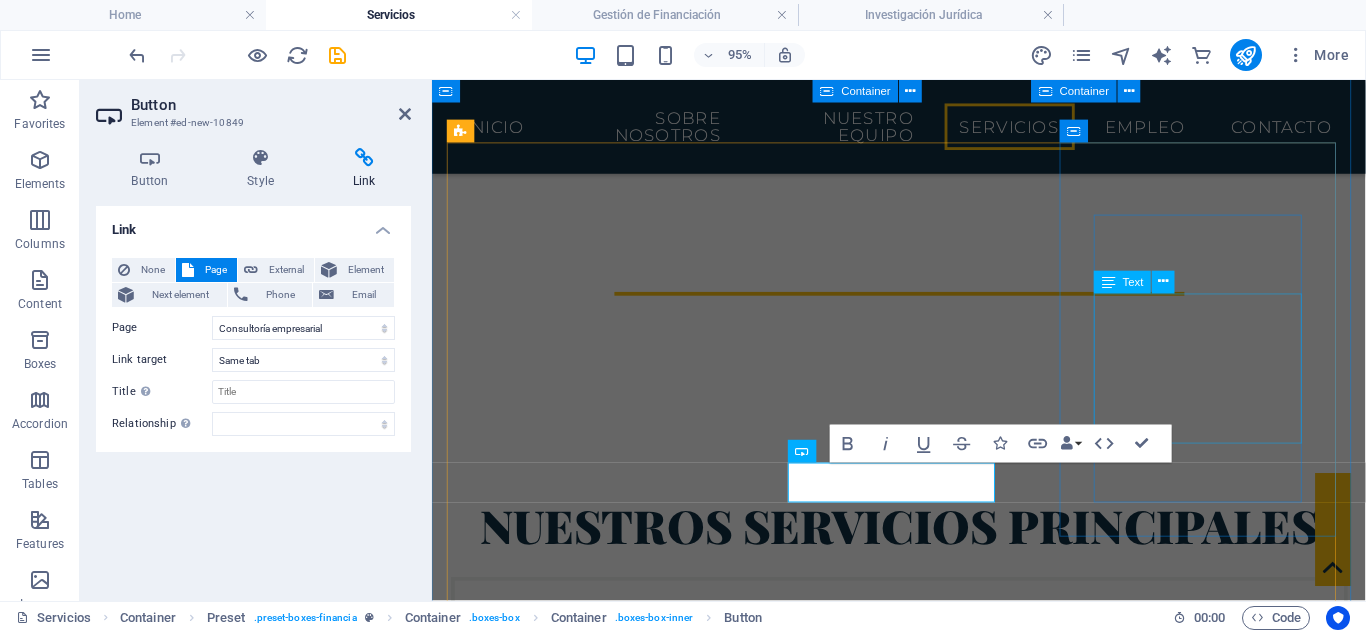 click on "Diseñamos estrategias legales para proteger, gestionar y transmitir el patrimonio familiar o empresarial de forma eficiente y segura." at bounding box center [924, 1362] 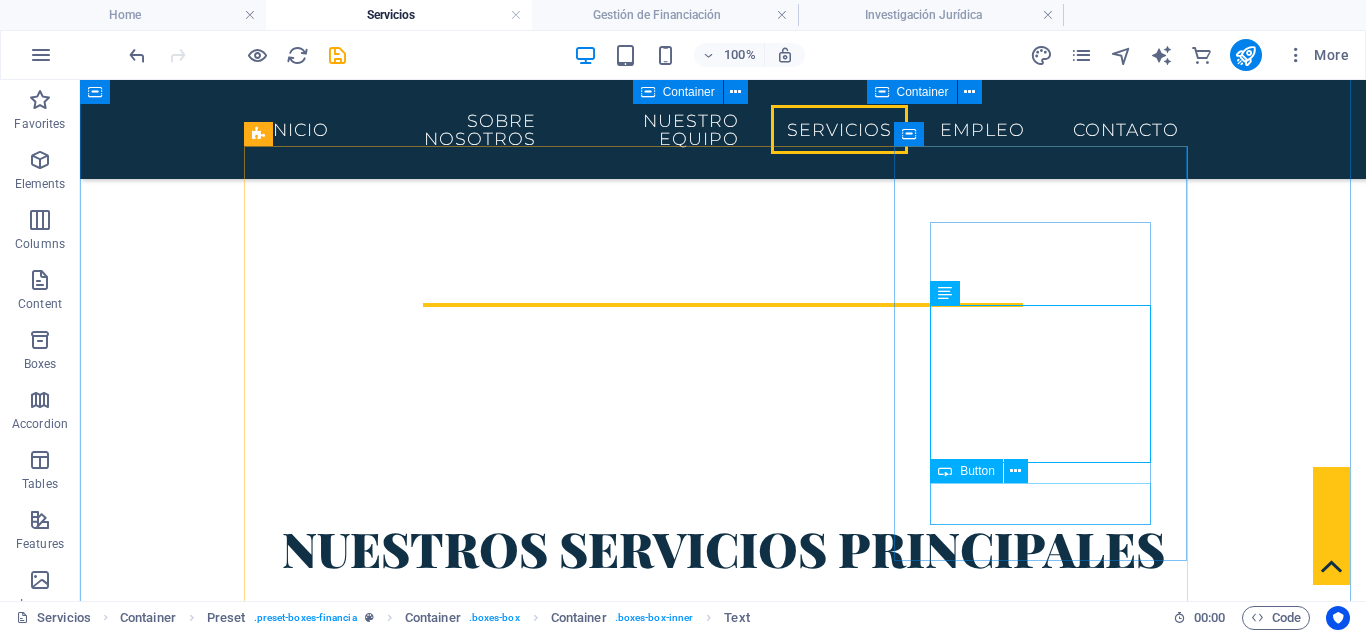 click on "Más info." at bounding box center (723, 1429) 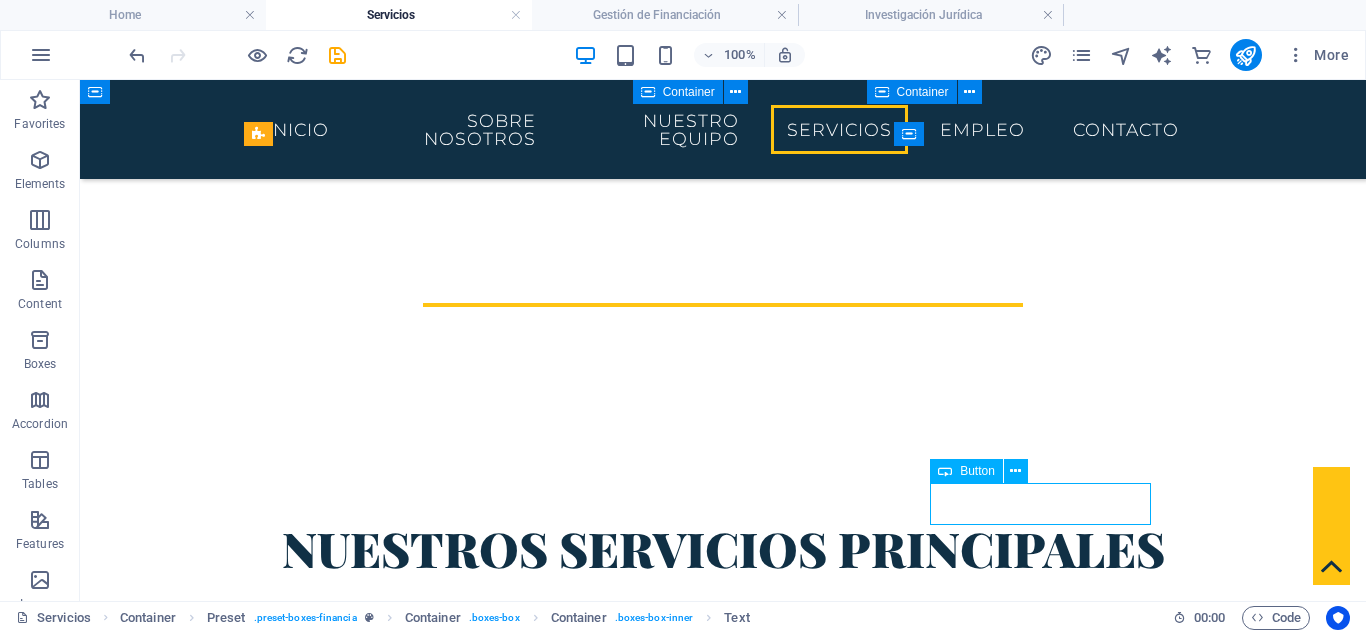 click on "Más info." at bounding box center [723, 1429] 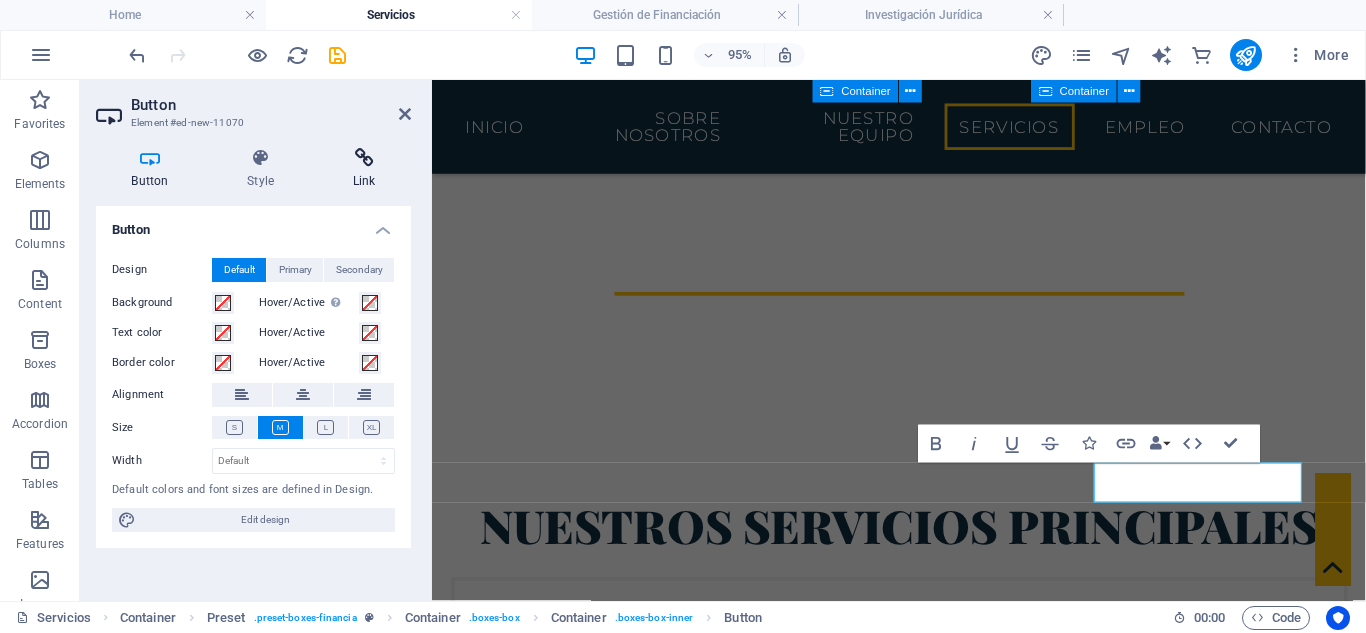 click on "Link" at bounding box center (364, 169) 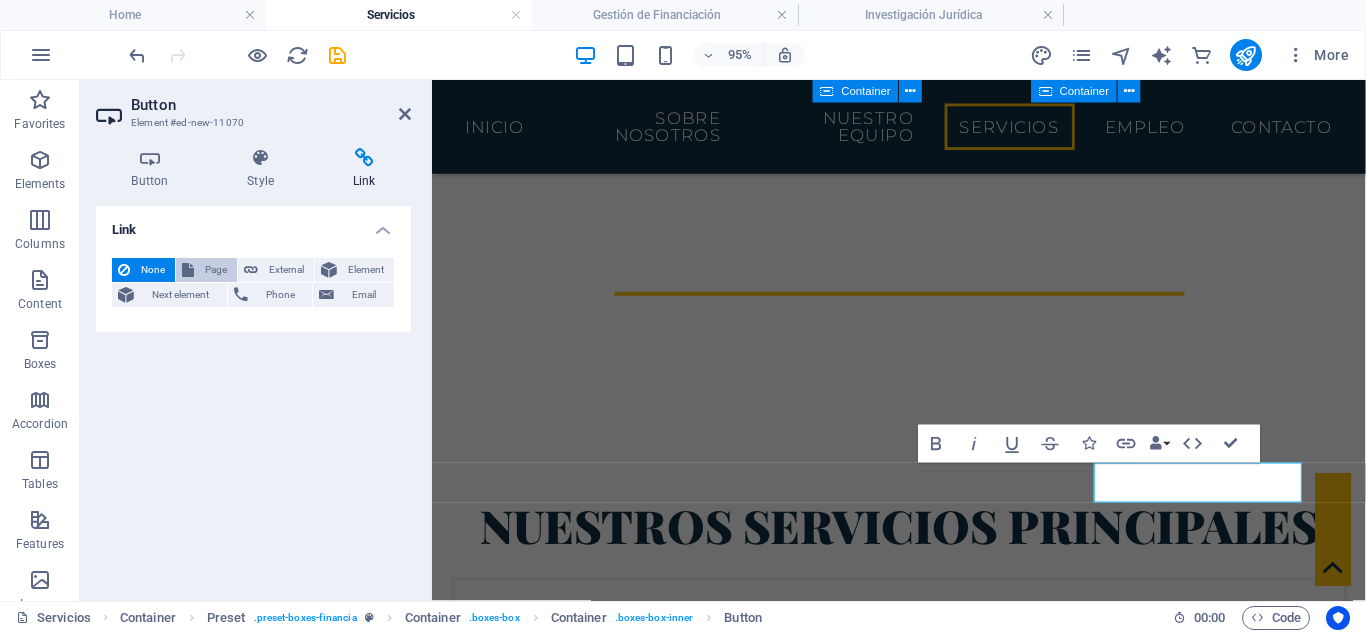 click on "Page" at bounding box center (215, 270) 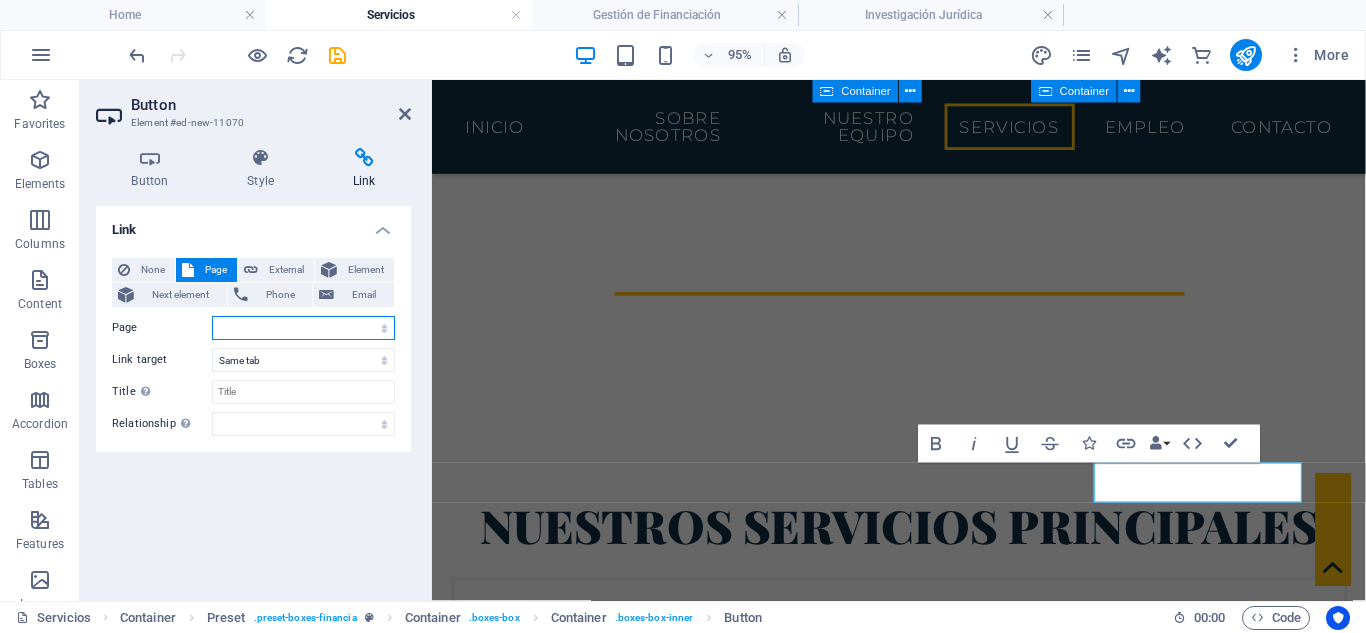 click on "Home Sobre Nosotros Nuestro Equipo Servicios Empleo Contacto Impressum Política de Privacidad Inversión internacional Consultoría empresarial Planificación Patrimonial Estrategia Legal Gestión de Financiación Investigación Jurídica" at bounding box center (303, 328) 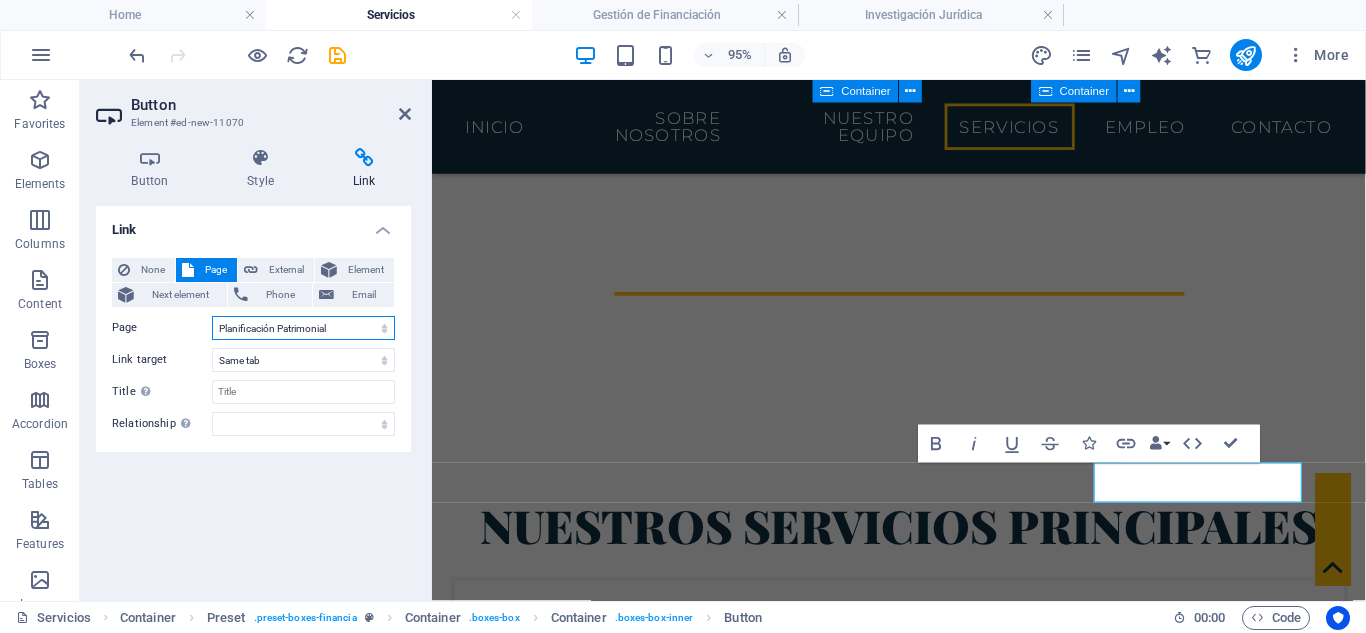 click on "Home Sobre Nosotros Nuestro Equipo Servicios Empleo Contacto Impressum Política de Privacidad Inversión internacional Consultoría empresarial Planificación Patrimonial Estrategia Legal Gestión de Financiación Investigación Jurídica" at bounding box center (303, 328) 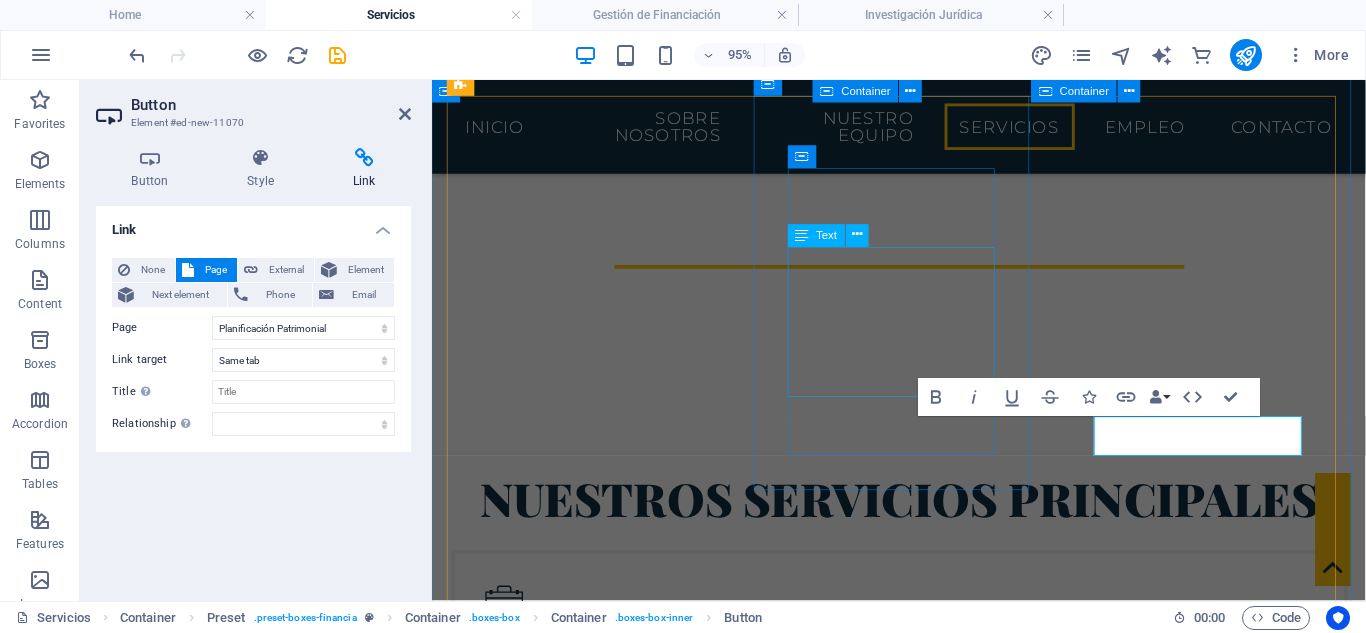 scroll, scrollTop: 732, scrollLeft: 0, axis: vertical 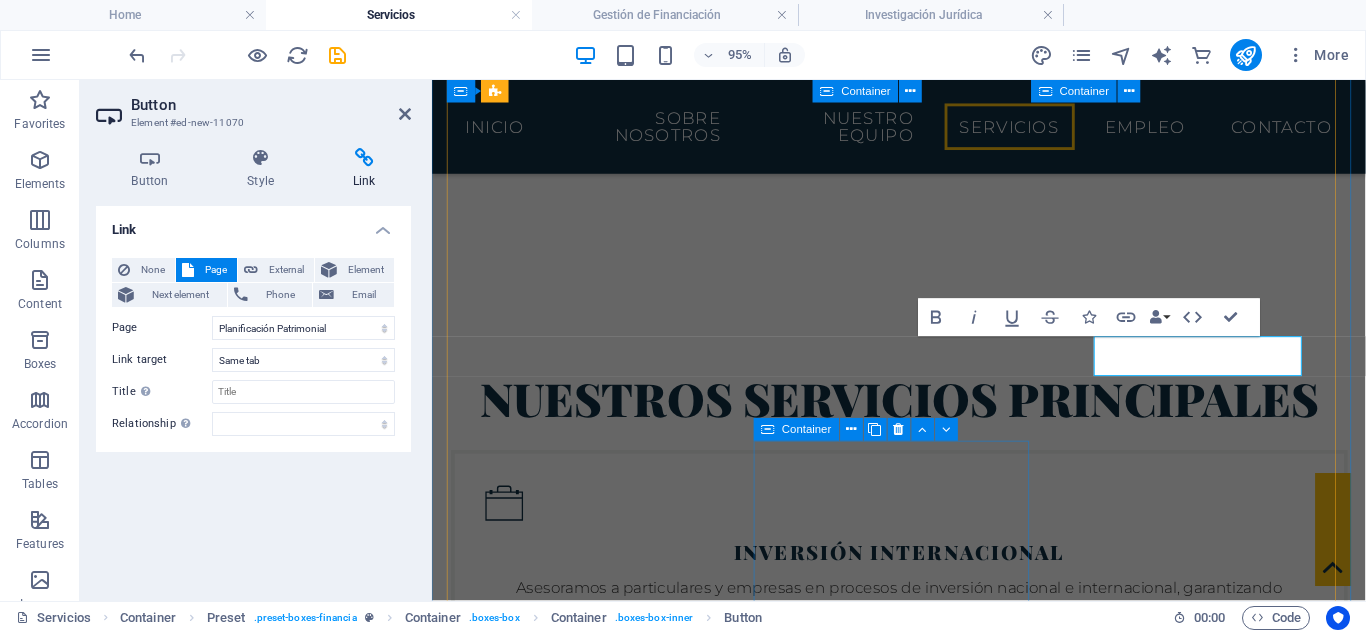 click on "GESTIÓN DE FINANCIACIÓN Apoyamos a nuestros clientes en la estructuración legal de operaciones de crédito, préstamos y financiación corporativa. Más info." at bounding box center (924, 1811) 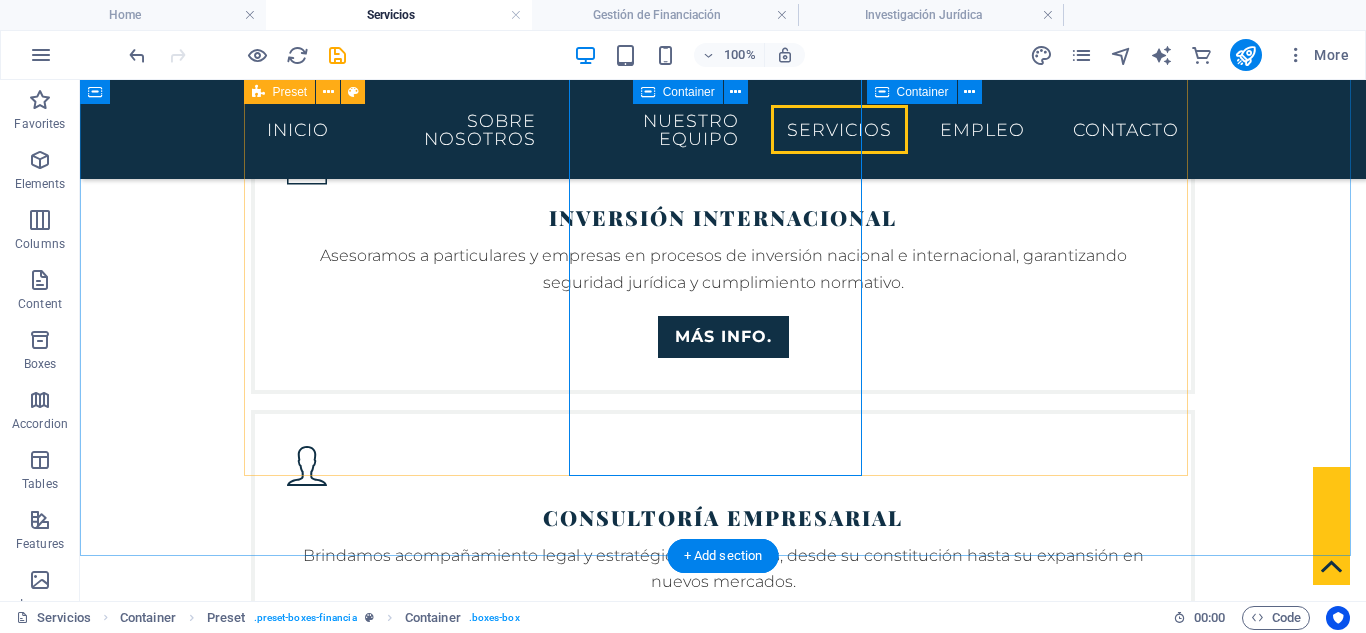 scroll, scrollTop: 1132, scrollLeft: 0, axis: vertical 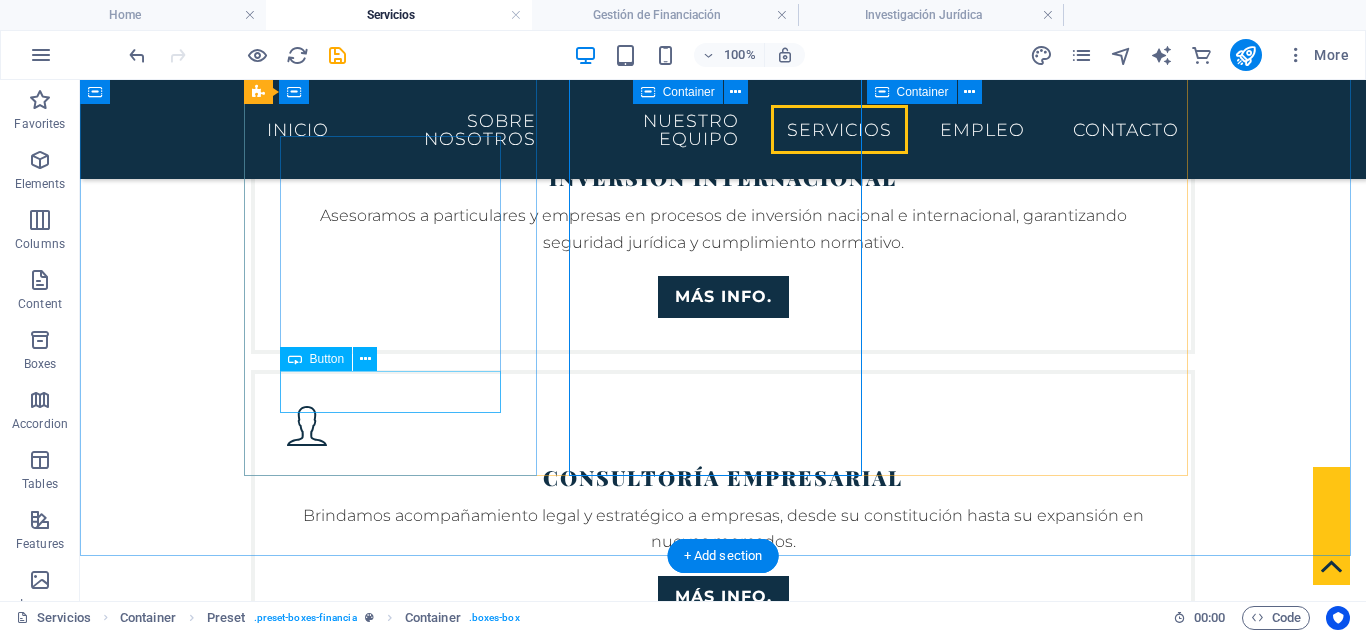 click on "Más info." at bounding box center [723, 1196] 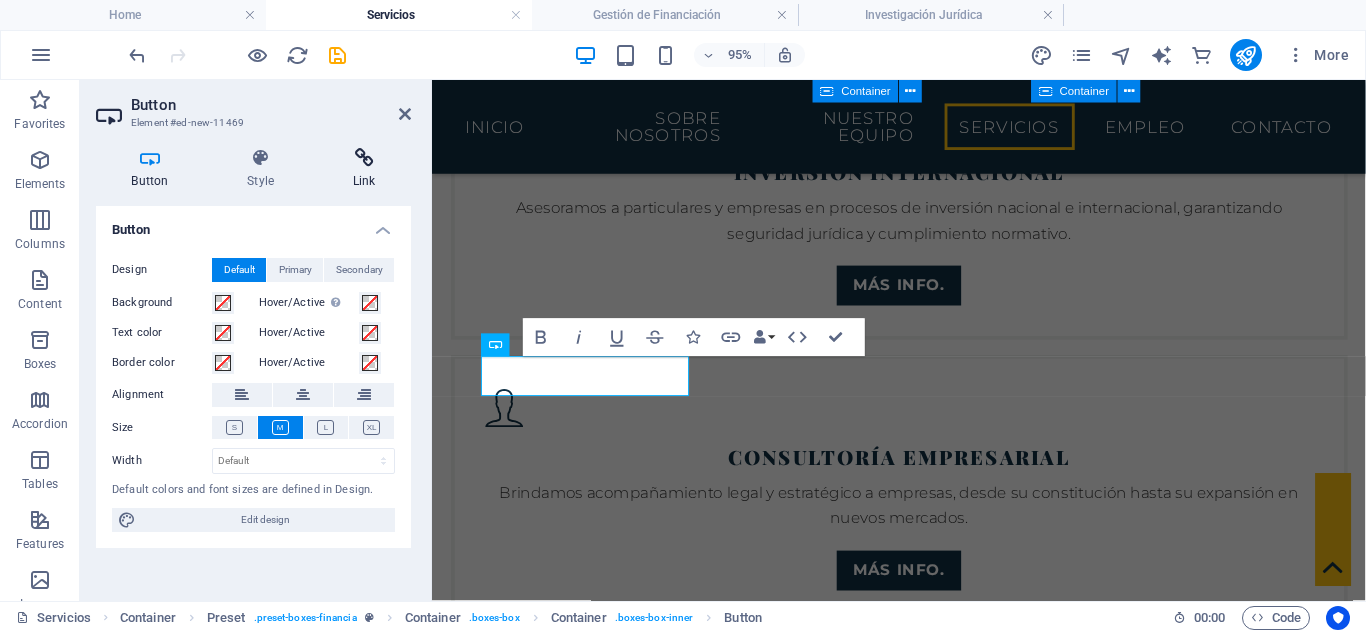 click at bounding box center [364, 158] 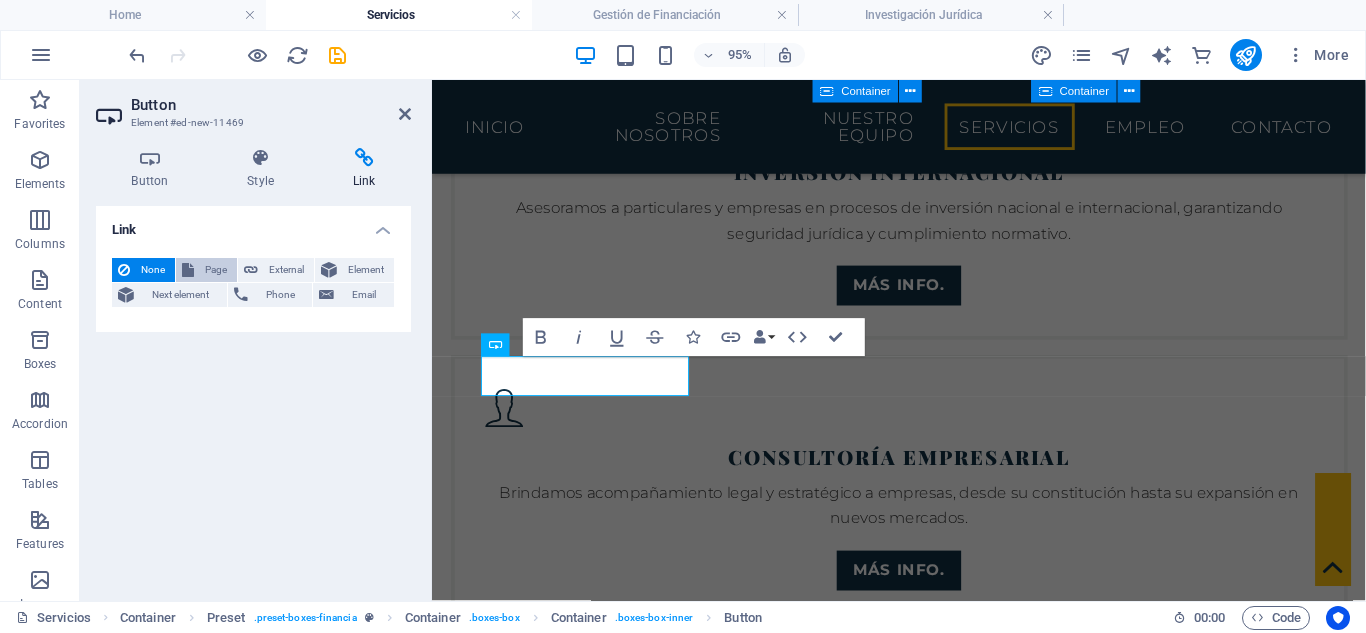 click on "Page" at bounding box center (215, 270) 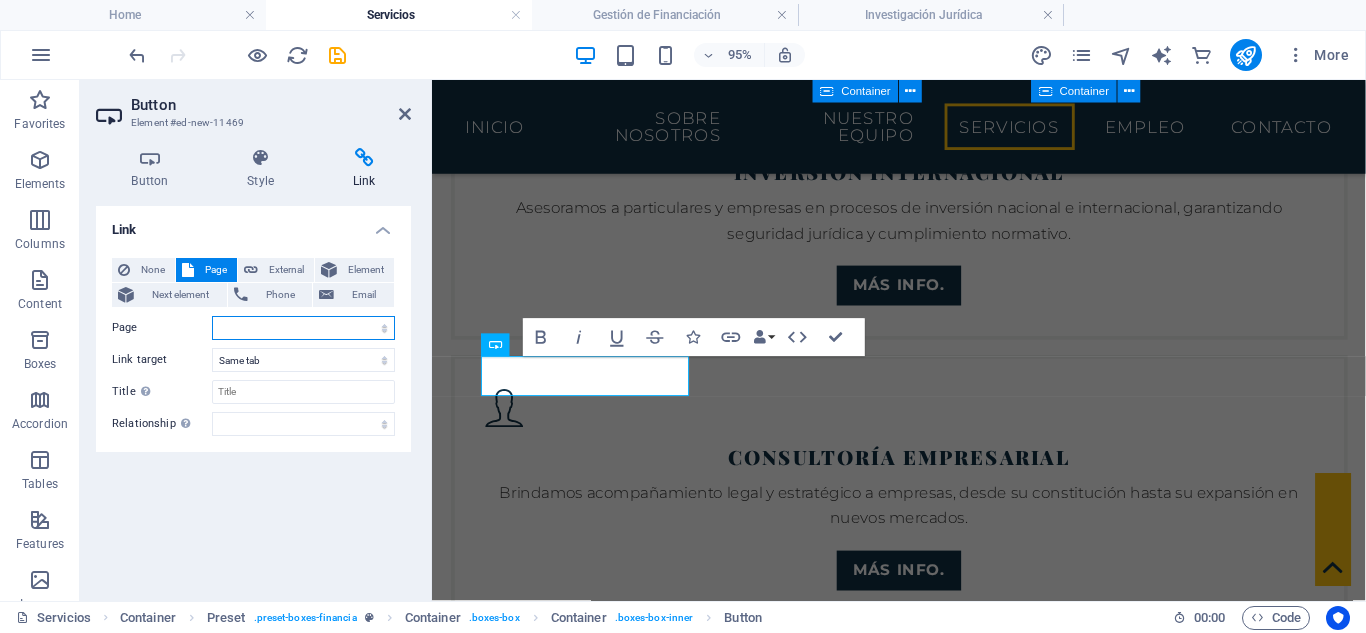 click on "Home Sobre Nosotros Nuestro Equipo Servicios Empleo Contacto Impressum Política de Privacidad Inversión internacional Consultoría empresarial Planificación Patrimonial Estrategia Legal Gestión de Financiación Investigación Jurídica" at bounding box center (303, 328) 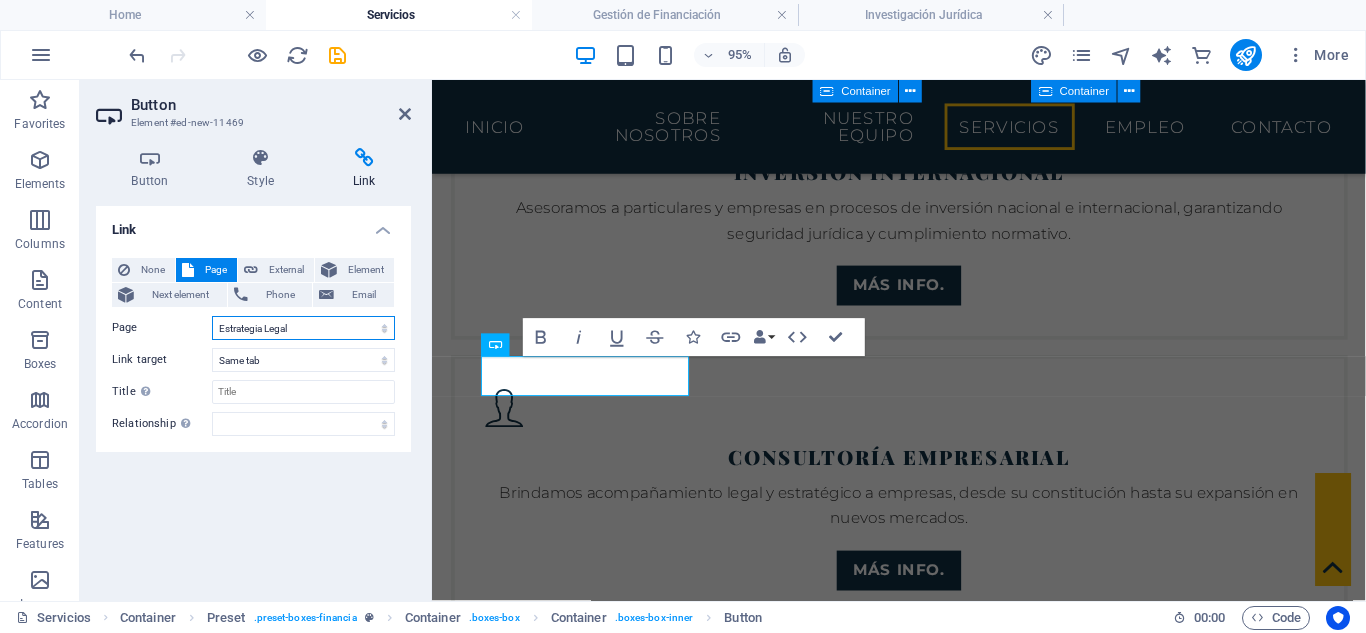click on "Home Sobre Nosotros Nuestro Equipo Servicios Empleo Contacto Impressum Política de Privacidad Inversión internacional Consultoría empresarial Planificación Patrimonial Estrategia Legal Gestión de Financiación Investigación Jurídica" at bounding box center (303, 328) 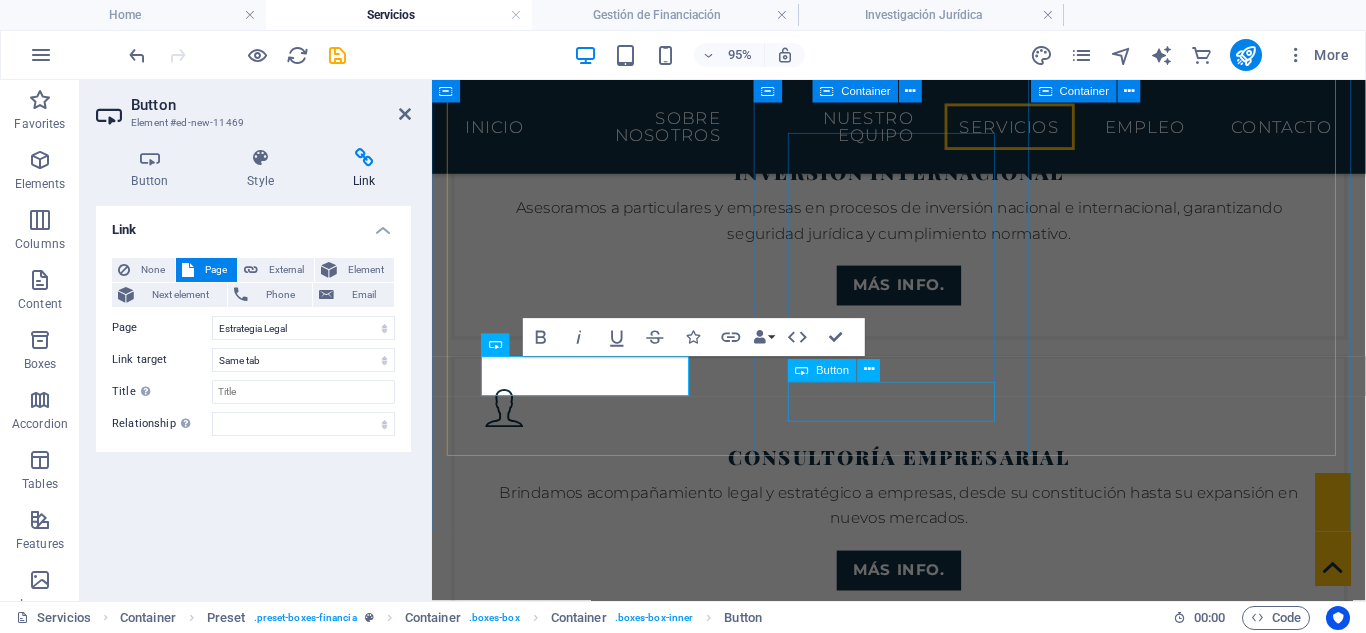 click on "Más info." at bounding box center (924, 1496) 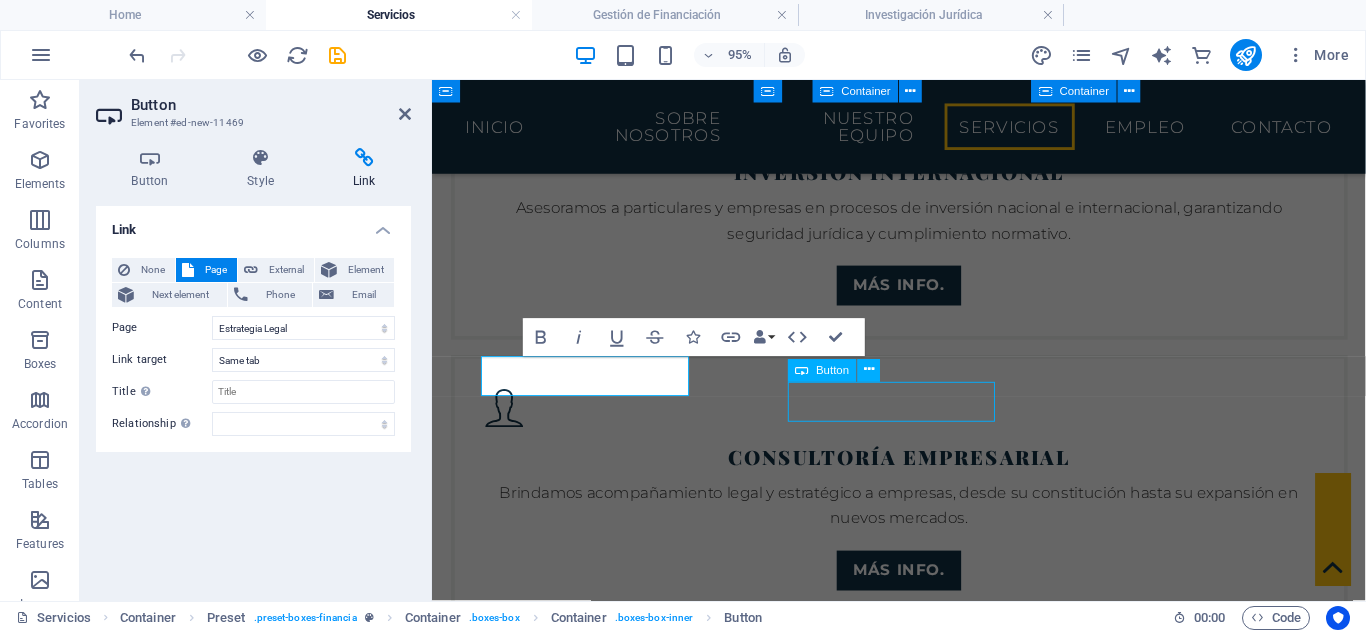 click on "Más info." at bounding box center [924, 1496] 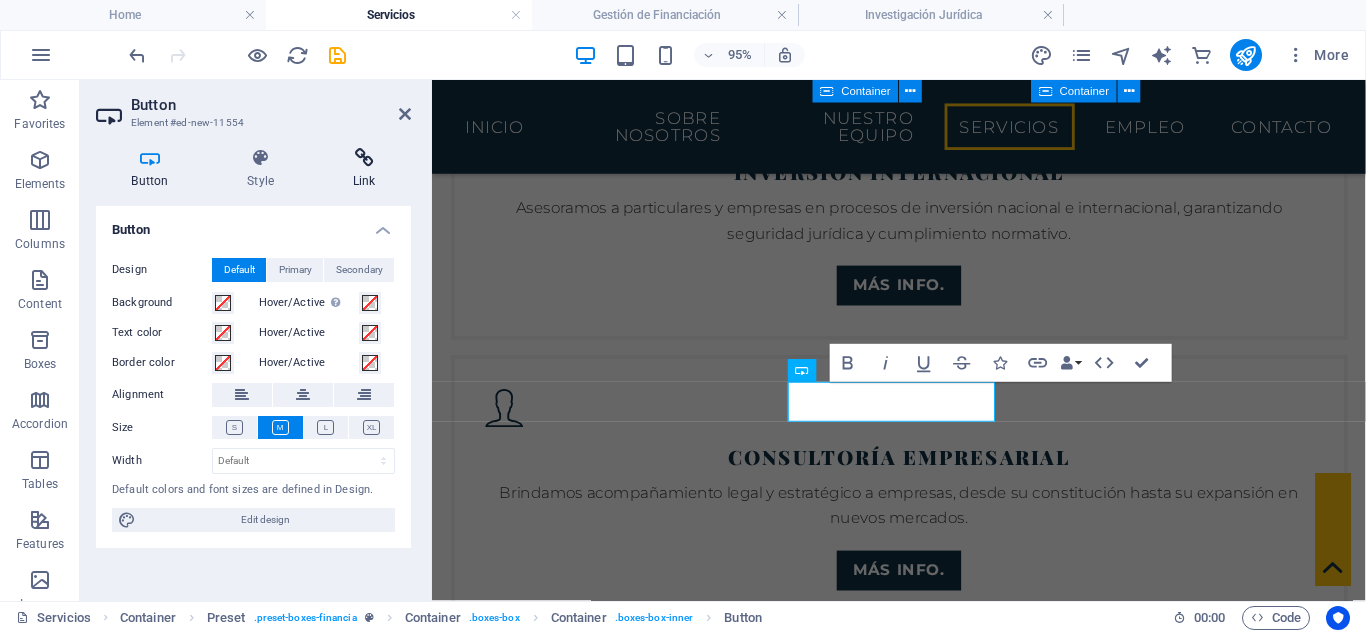 click at bounding box center (364, 158) 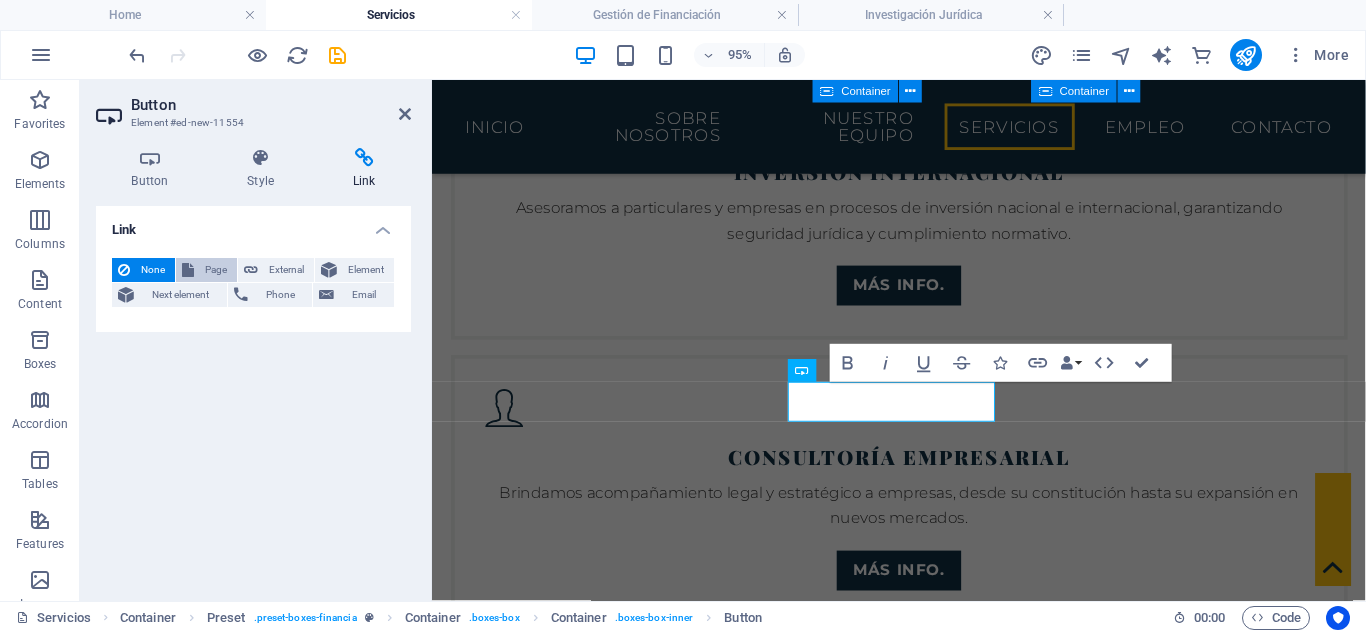 click on "Page" at bounding box center [215, 270] 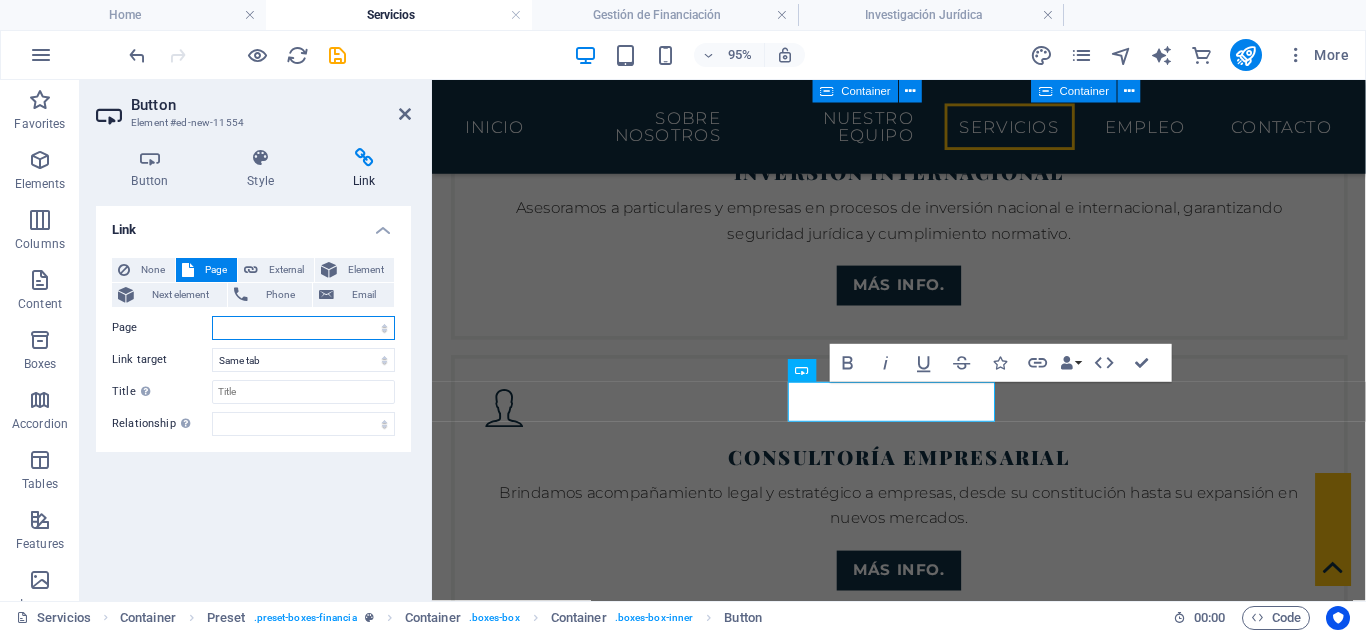 click on "Home Sobre Nosotros Nuestro Equipo Servicios Empleo Contacto Impressum Política de Privacidad Inversión internacional Consultoría empresarial Planificación Patrimonial Estrategia Legal Gestión de Financiación Investigación Jurídica" at bounding box center (303, 328) 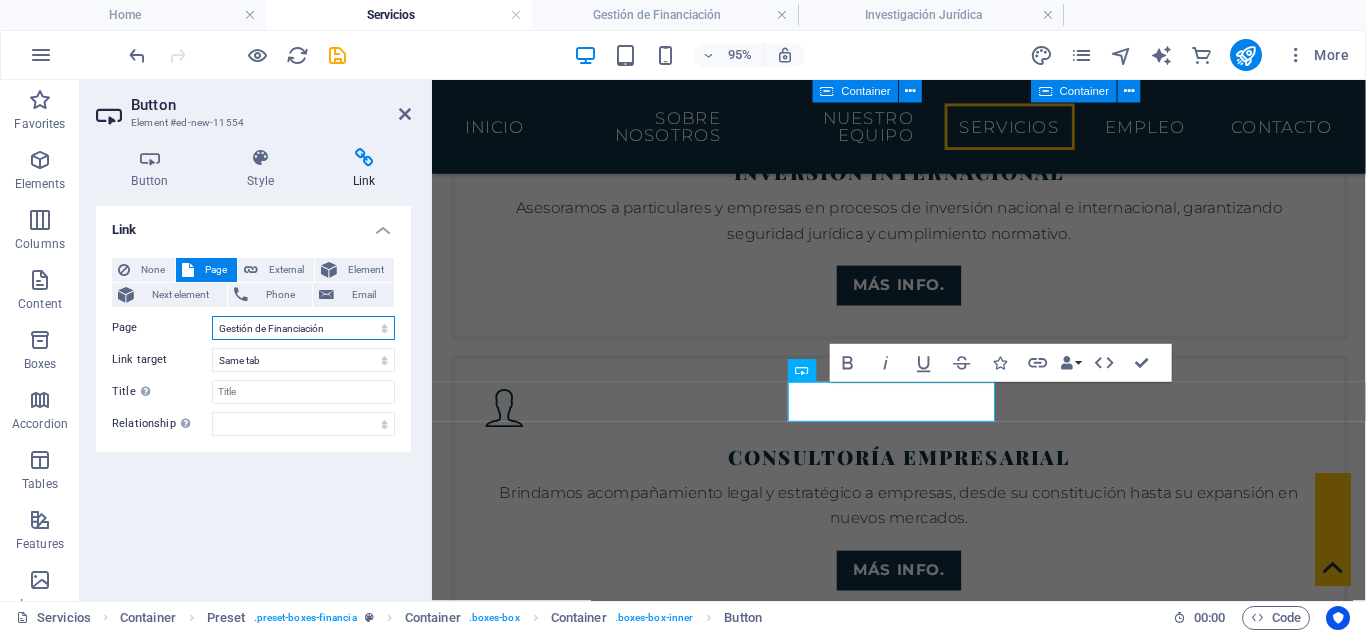 click on "Home Sobre Nosotros Nuestro Equipo Servicios Empleo Contacto Impressum Política de Privacidad Inversión internacional Consultoría empresarial Planificación Patrimonial Estrategia Legal Gestión de Financiación Investigación Jurídica" at bounding box center (303, 328) 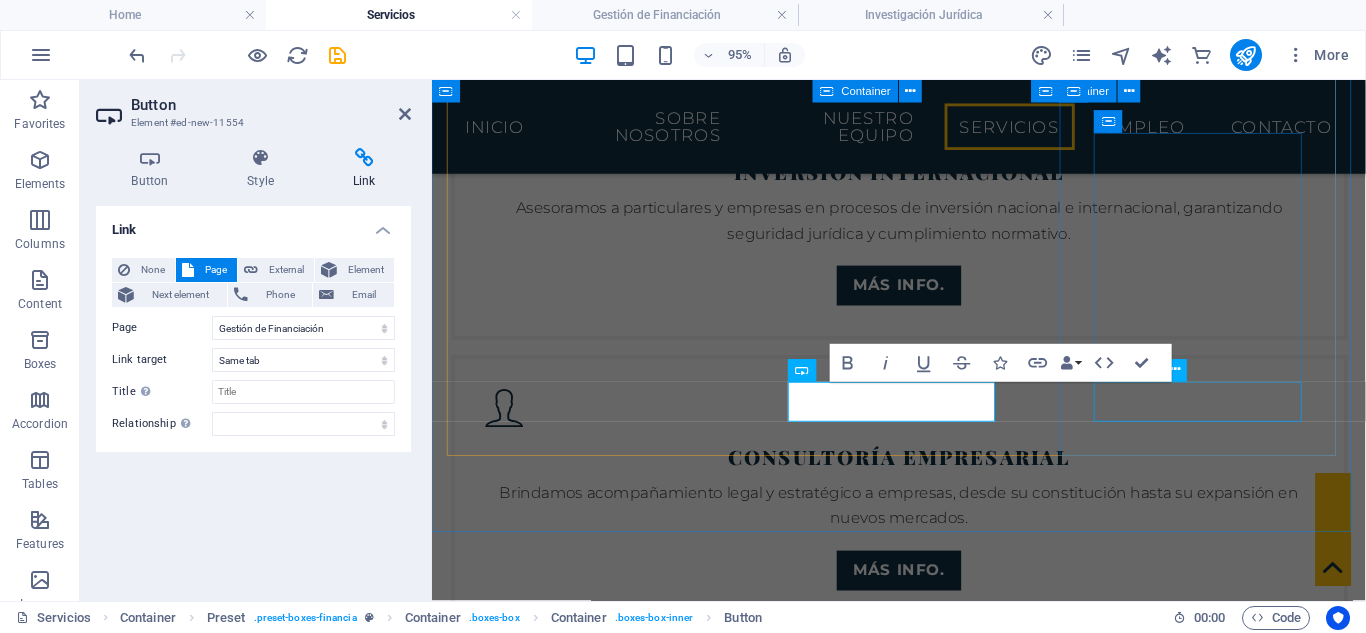 click on "Más info." at bounding box center (924, 1796) 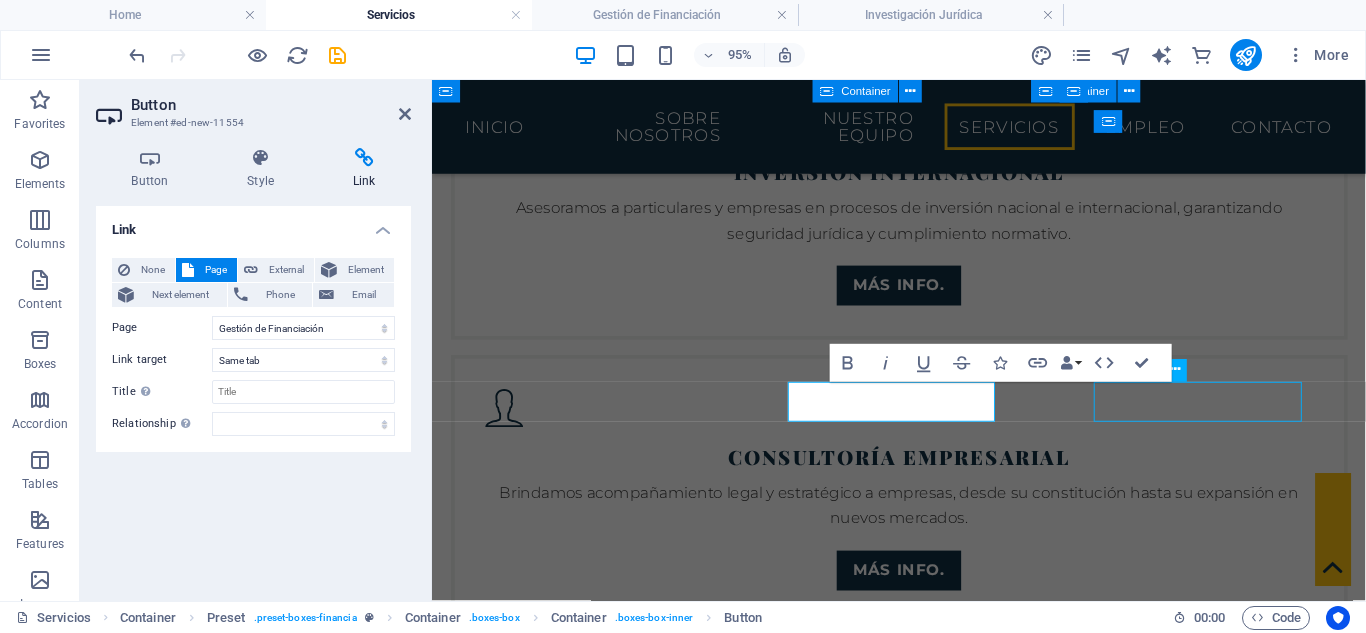 click on "Más info." at bounding box center (924, 1796) 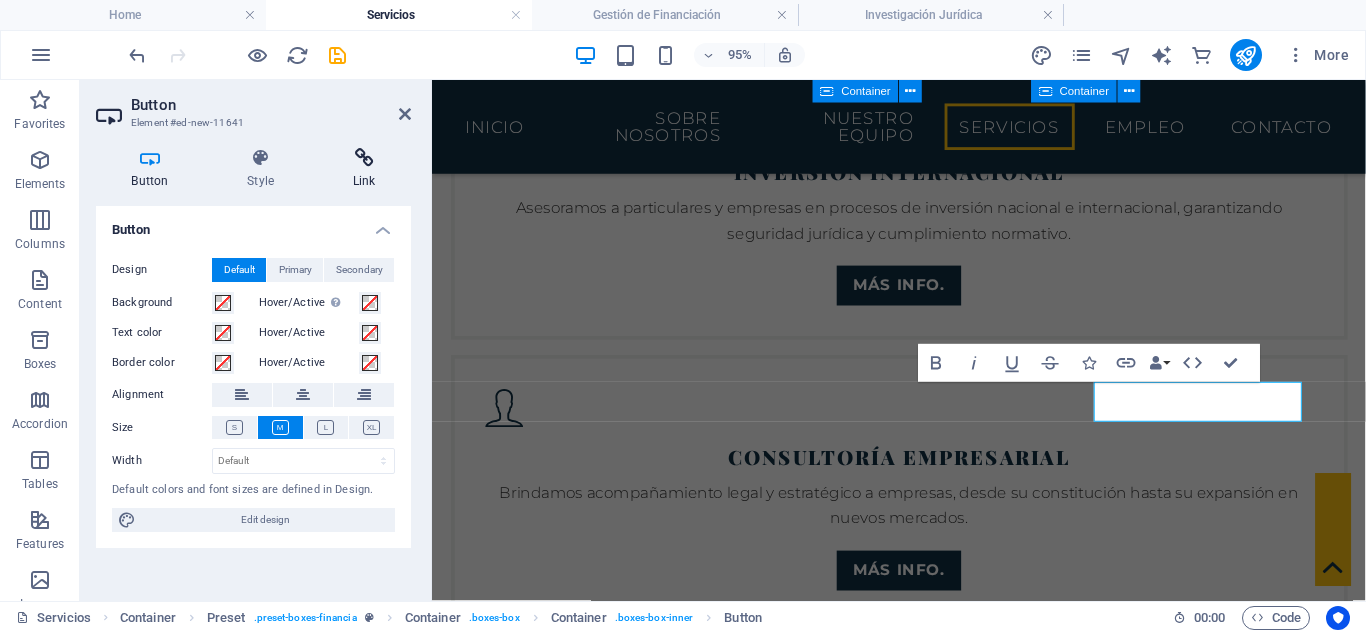 click at bounding box center (364, 158) 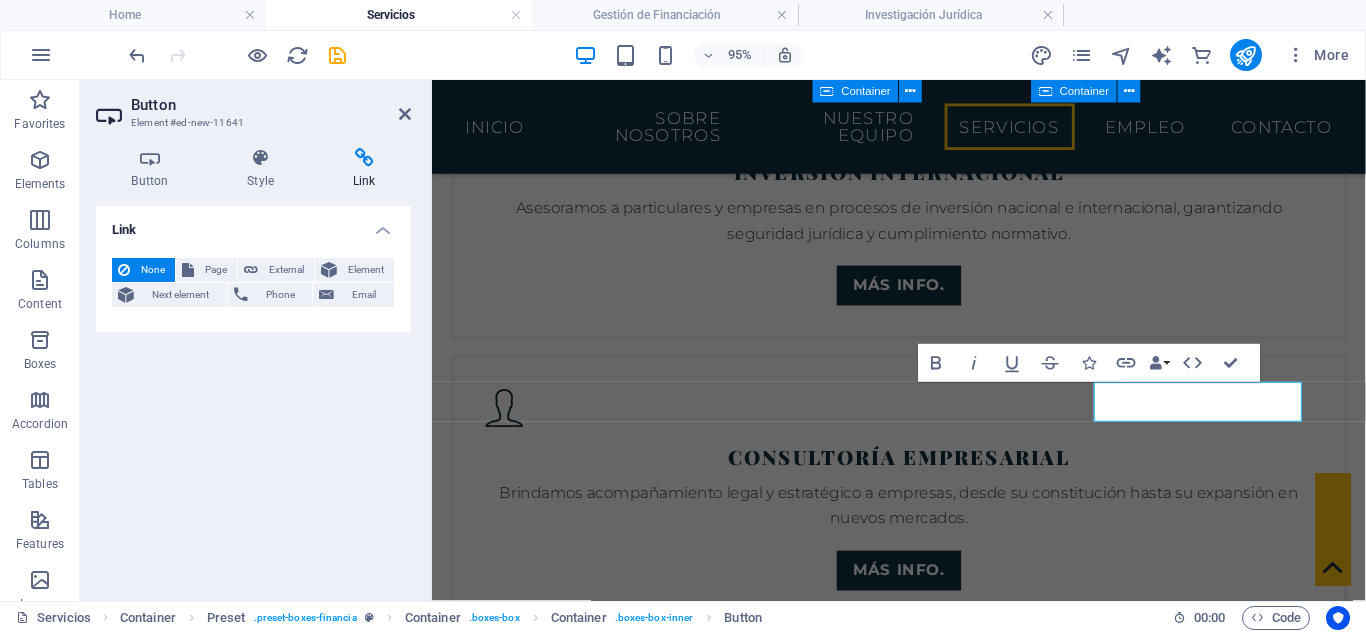click on "None" at bounding box center [152, 270] 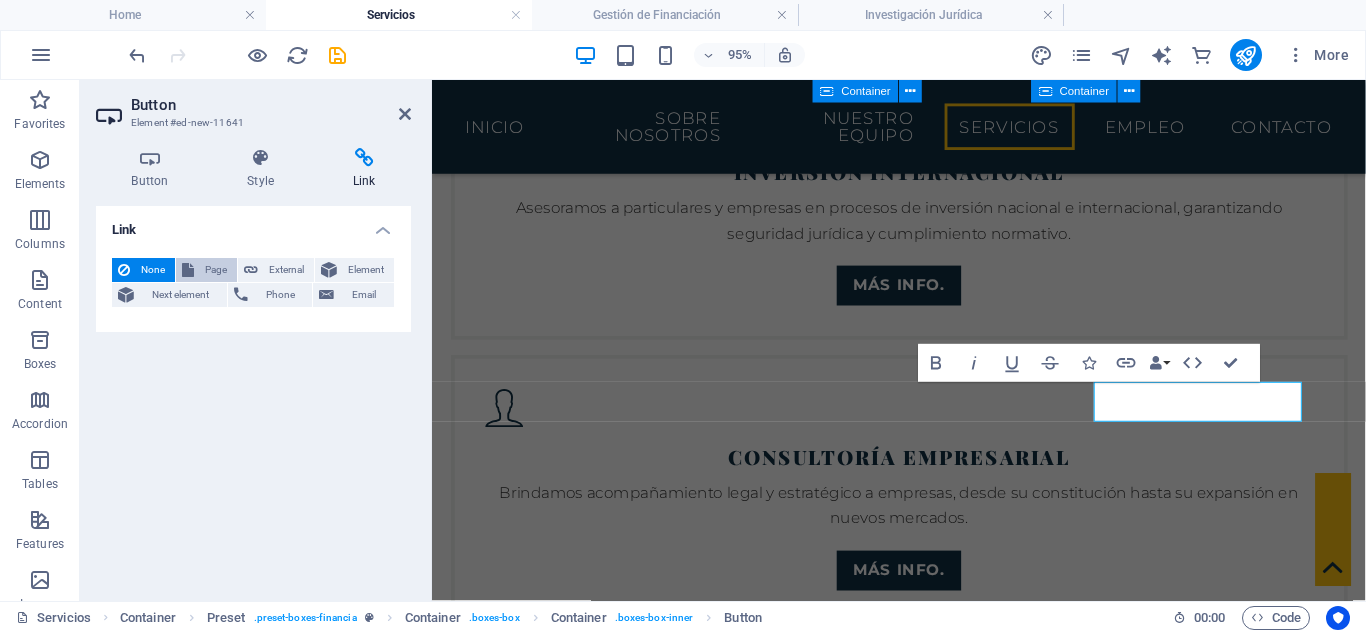 click on "Page" at bounding box center [215, 270] 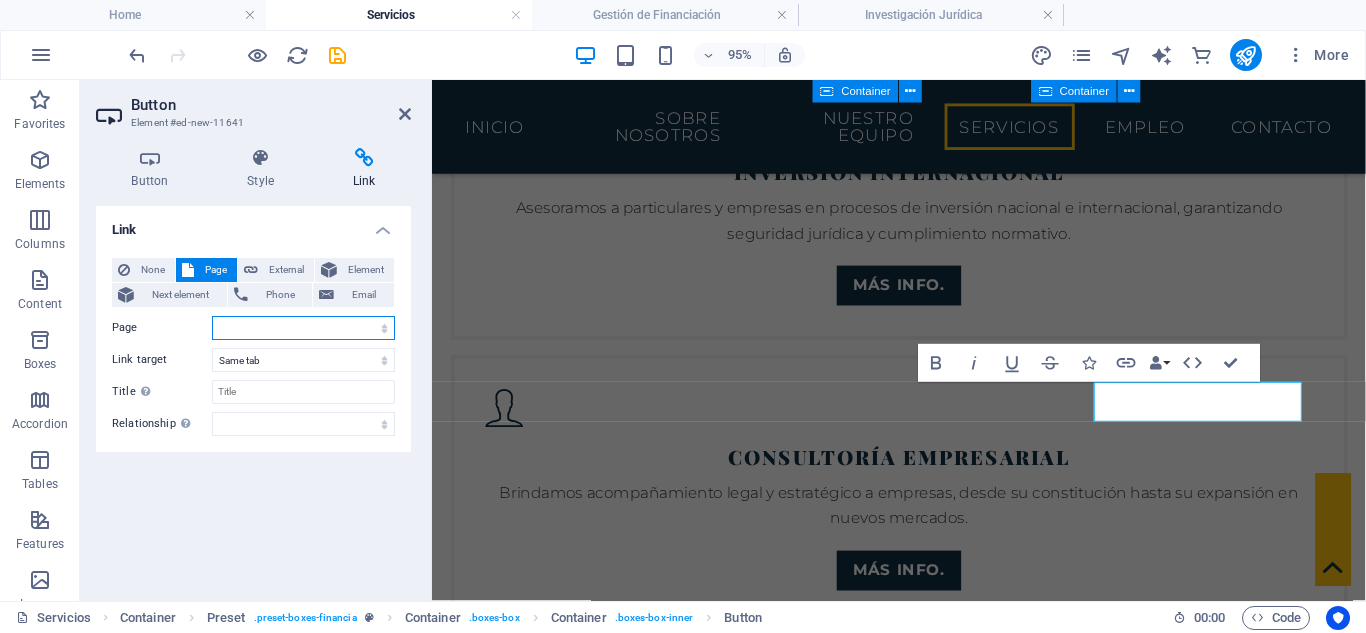 click on "Home Sobre Nosotros Nuestro Equipo Servicios Empleo Contacto Impressum Política de Privacidad Inversión internacional Consultoría empresarial Planificación Patrimonial Estrategia Legal Gestión de Financiación Investigación Jurídica" at bounding box center [303, 328] 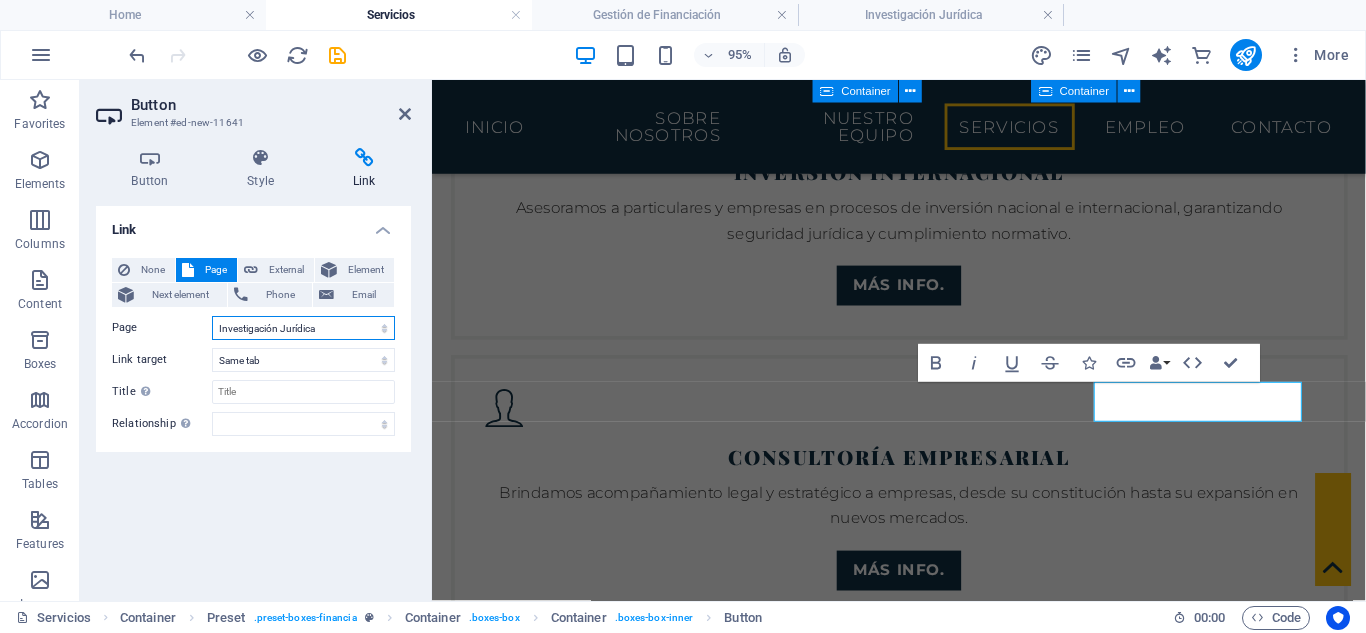 click on "Home Sobre Nosotros Nuestro Equipo Servicios Empleo Contacto Impressum Política de Privacidad Inversión internacional Consultoría empresarial Planificación Patrimonial Estrategia Legal Gestión de Financiación Investigación Jurídica" at bounding box center [303, 328] 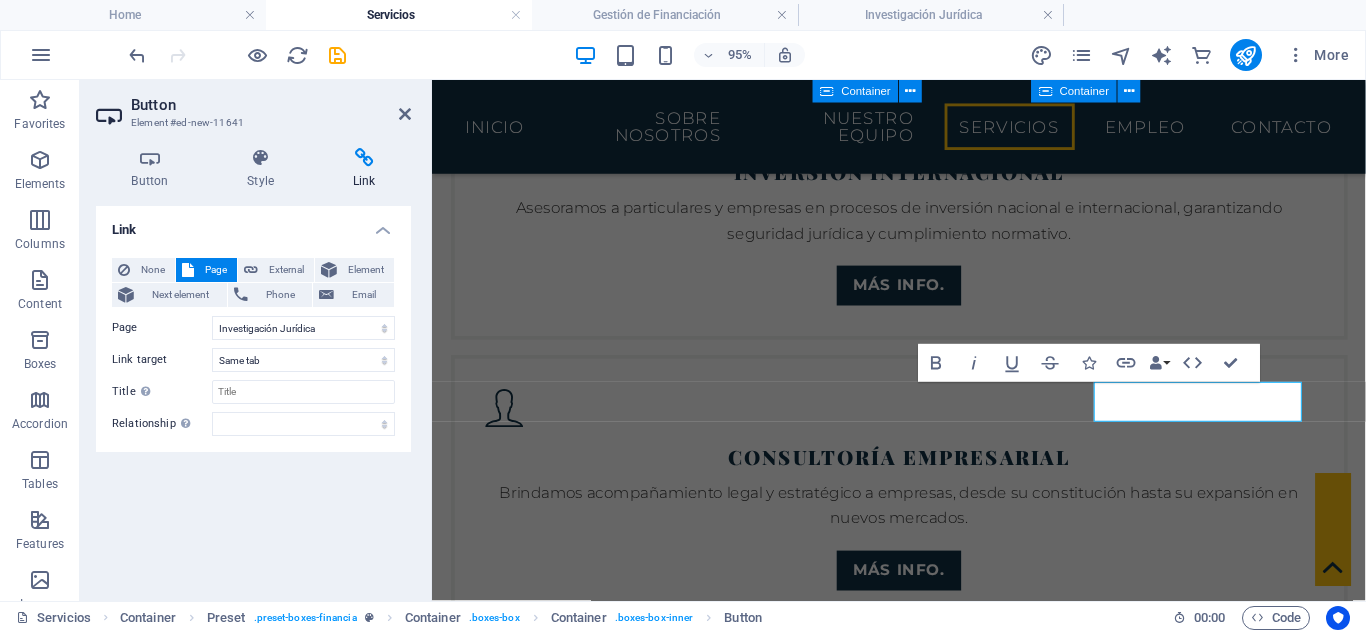 click on "Apoyamos a nuestros clientes en la estructuración legal de operaciones de crédito, préstamos y financiación corporativa." at bounding box center [924, 1428] 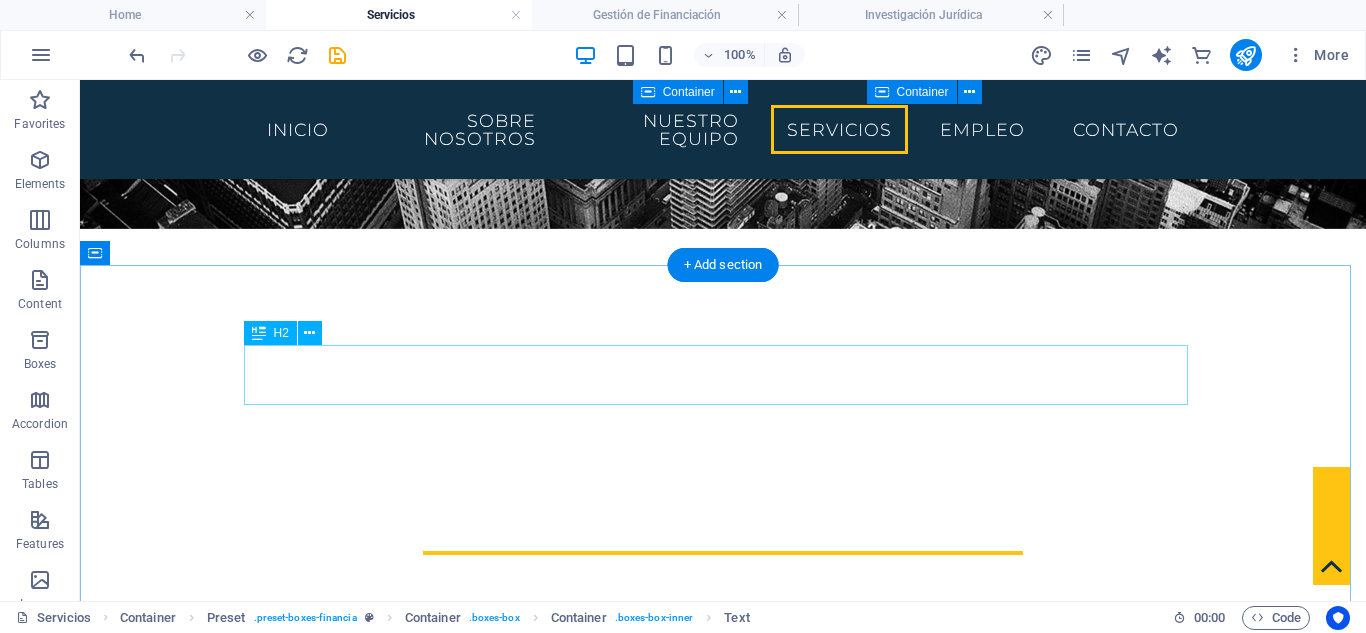 scroll, scrollTop: 199, scrollLeft: 0, axis: vertical 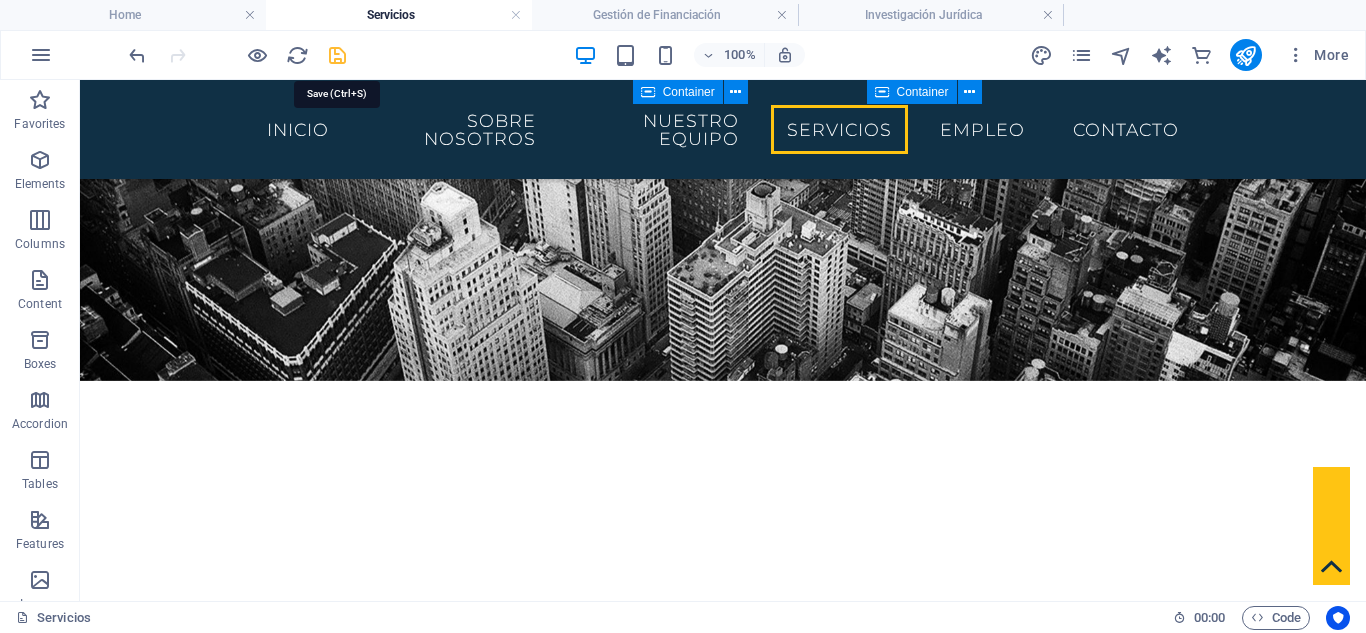 click at bounding box center [337, 55] 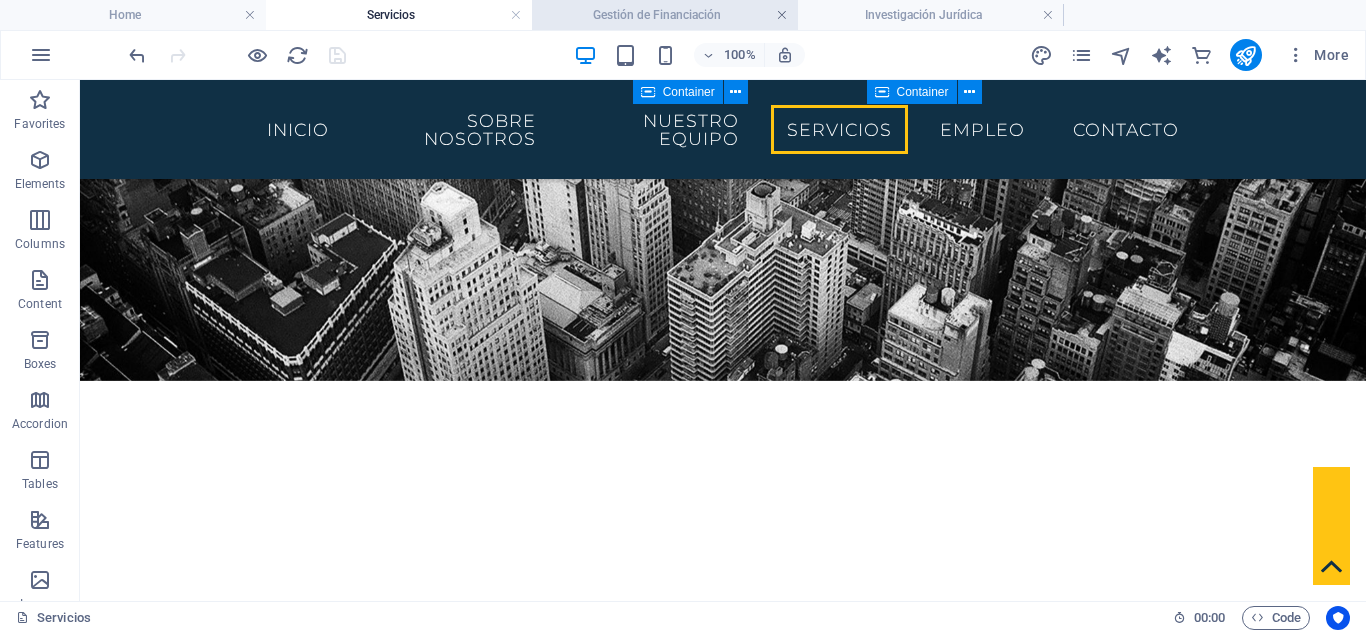 click at bounding box center (782, 15) 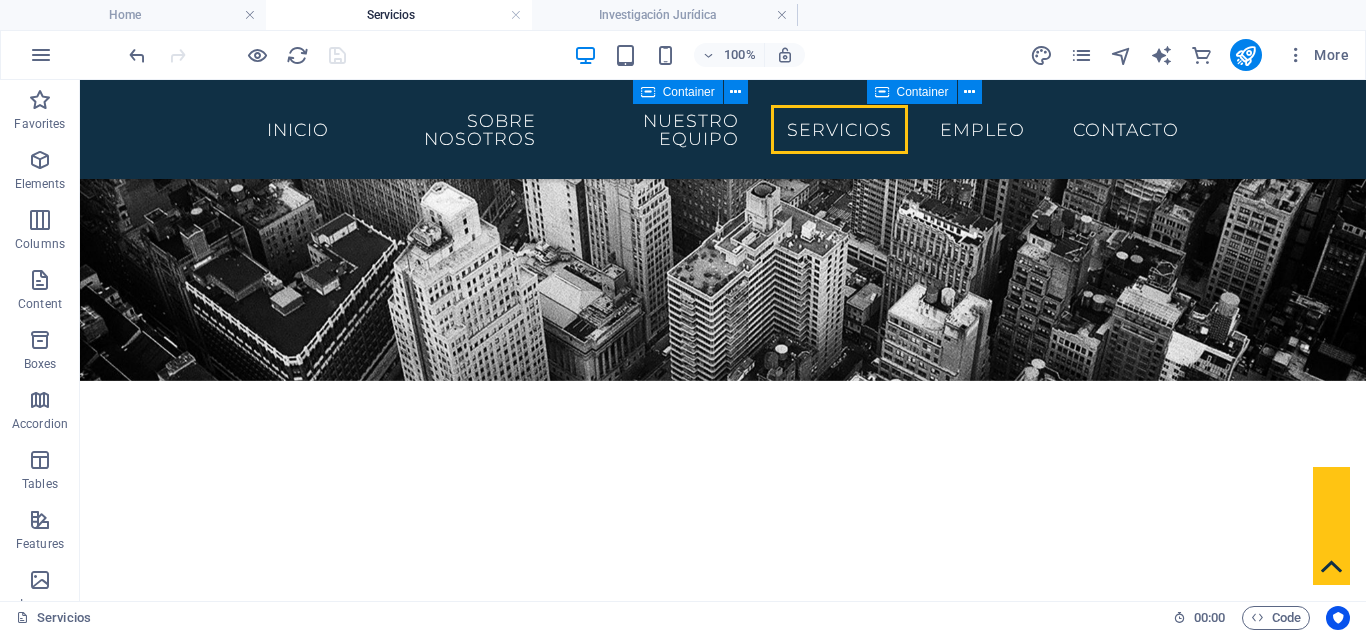 click at bounding box center (782, 15) 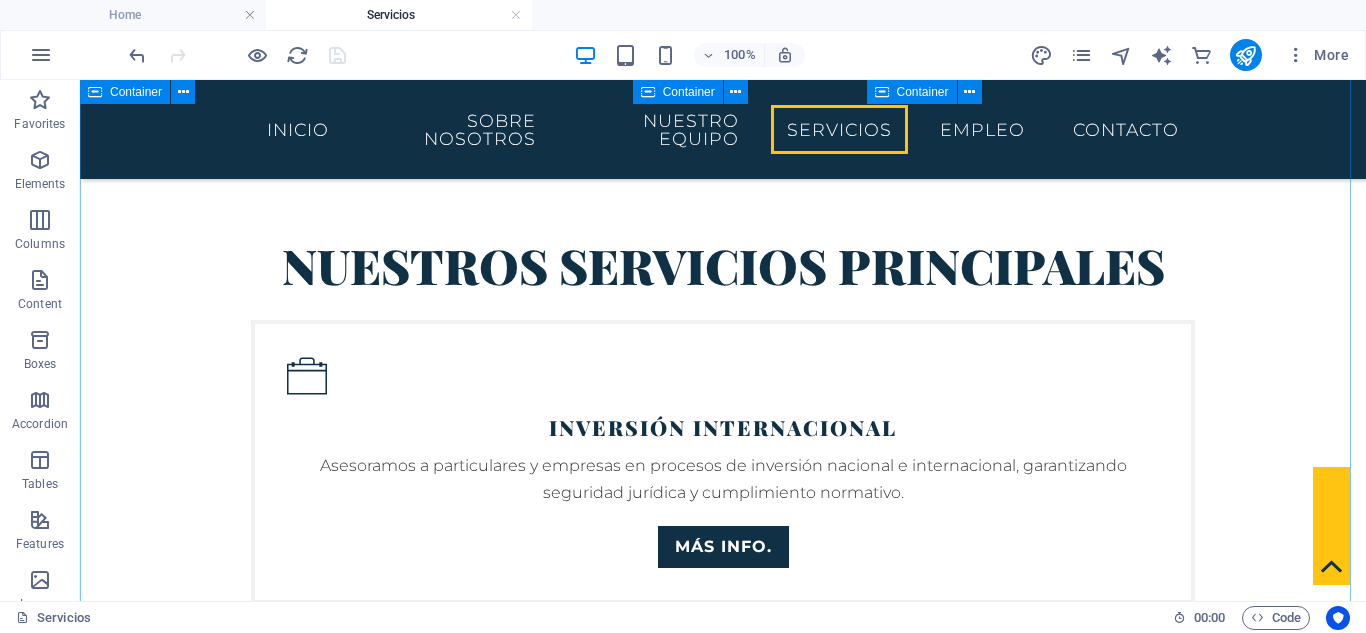 scroll, scrollTop: 466, scrollLeft: 0, axis: vertical 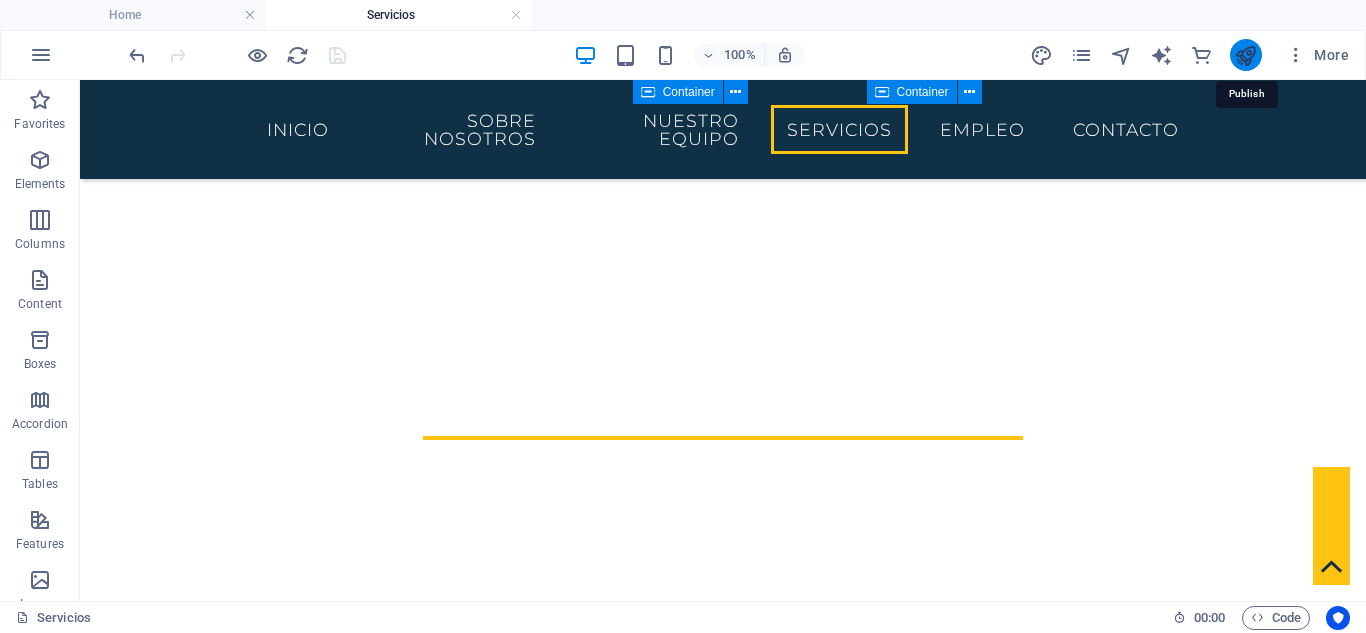 click at bounding box center [1245, 55] 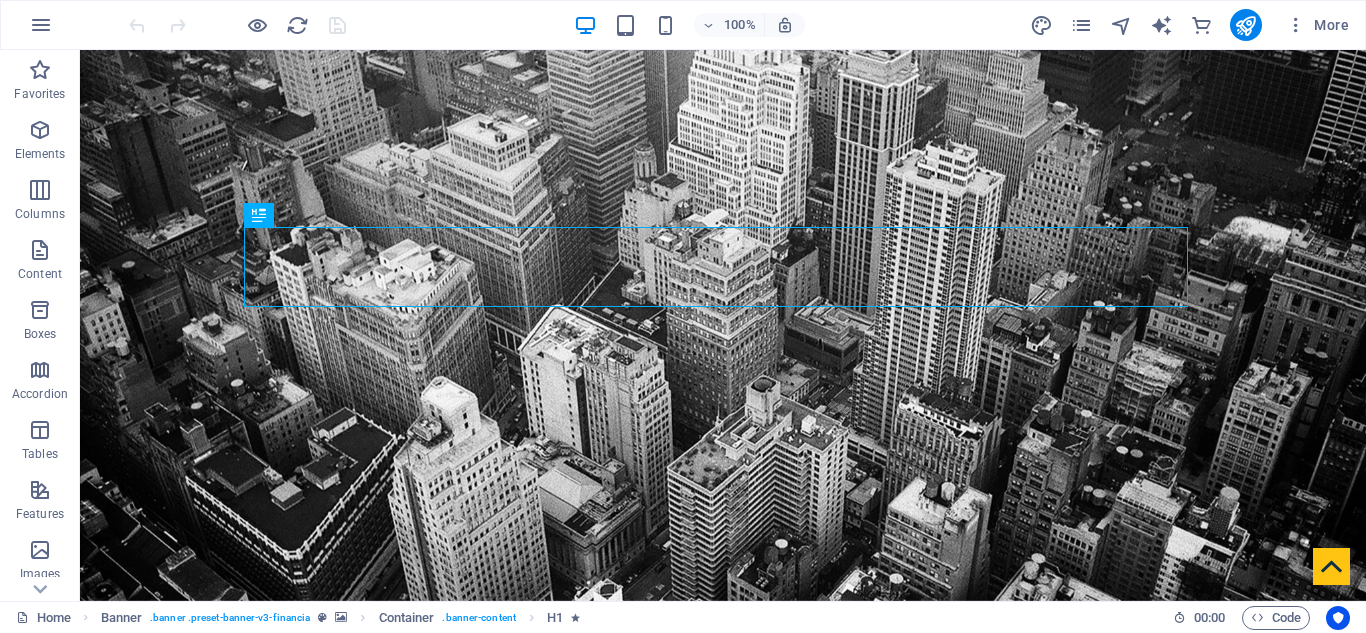 scroll, scrollTop: 0, scrollLeft: 0, axis: both 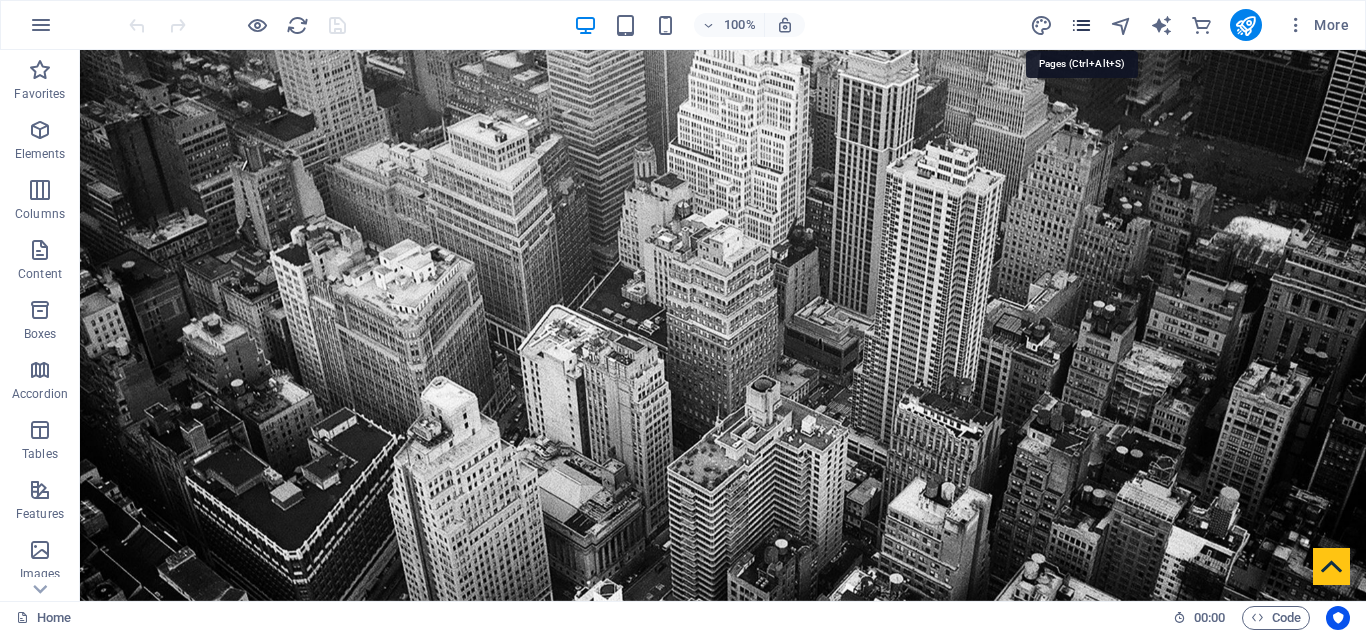 click at bounding box center [1081, 25] 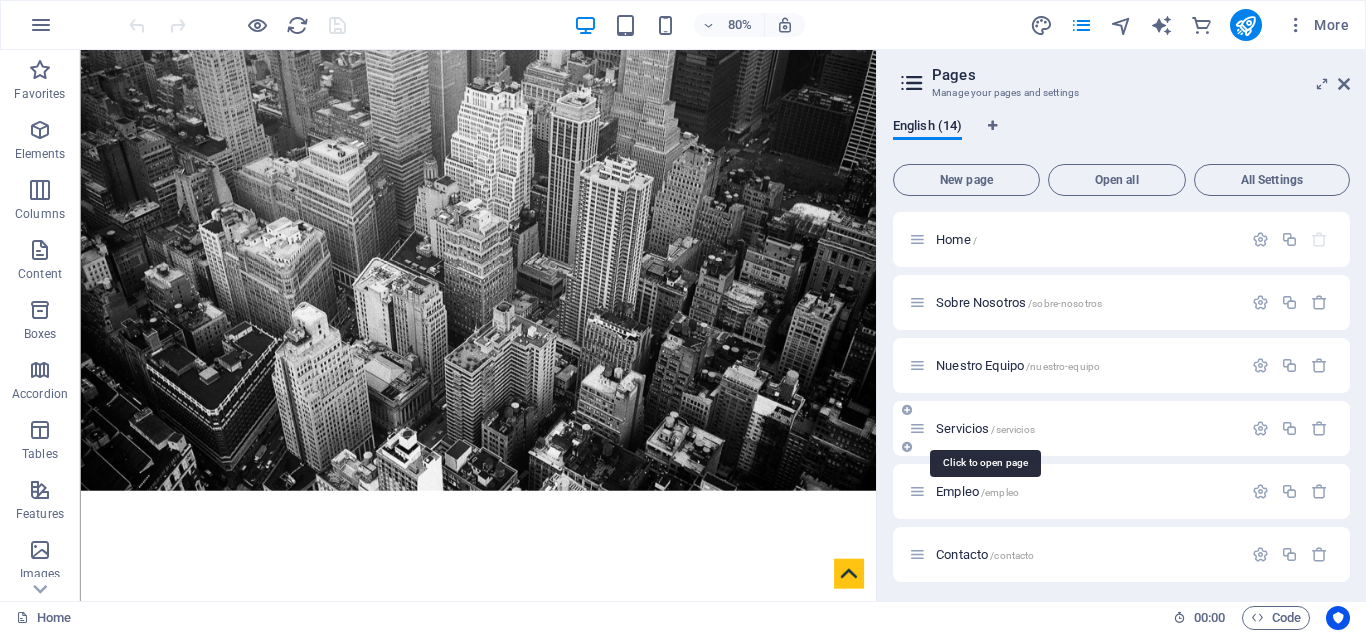 click on "Servicios /servicios" at bounding box center (985, 428) 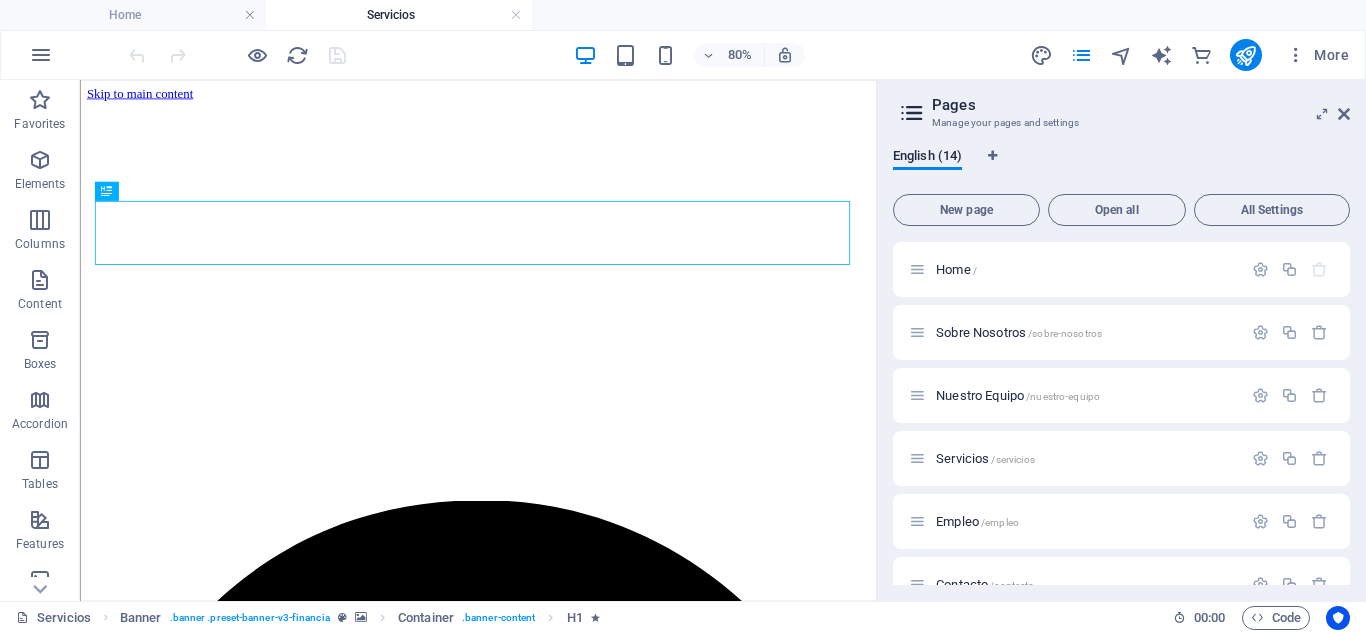 scroll, scrollTop: 0, scrollLeft: 0, axis: both 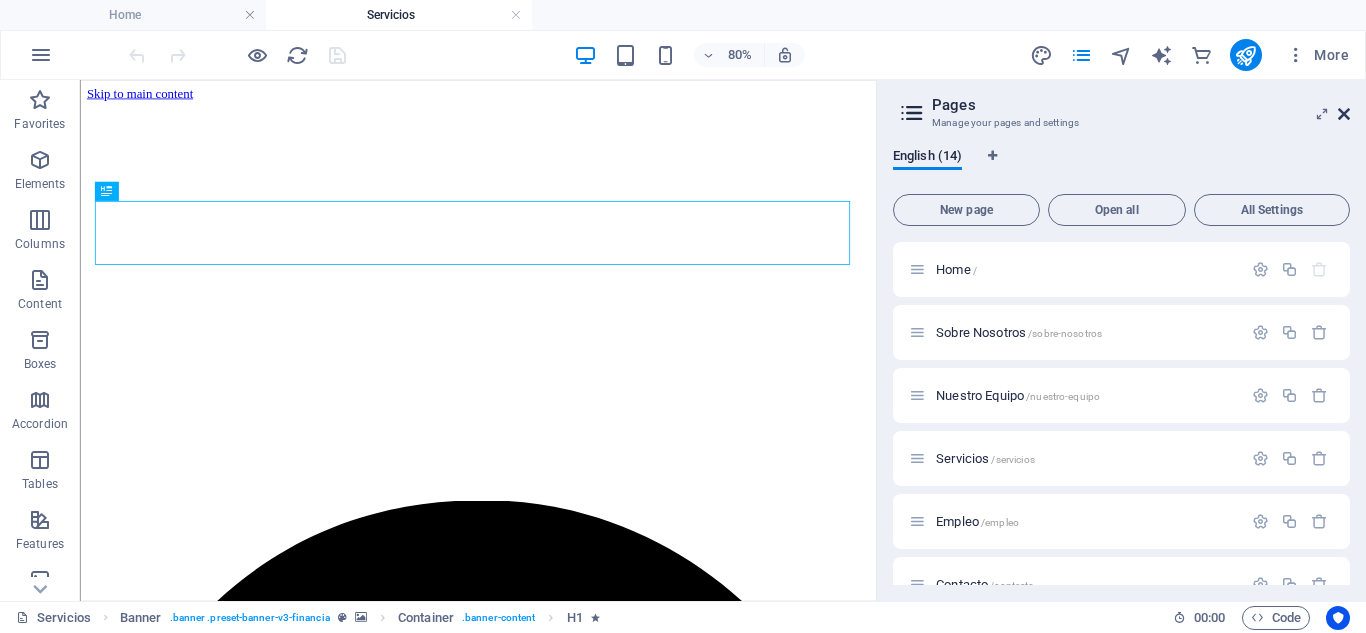 click at bounding box center [1344, 114] 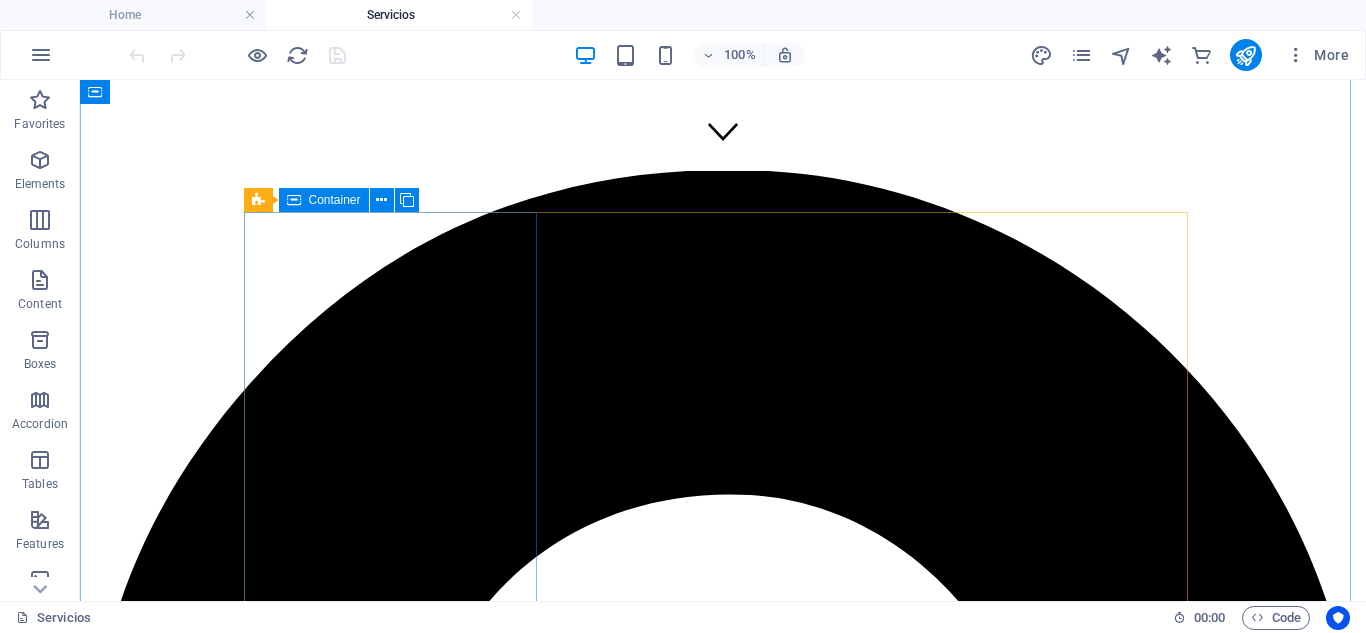 scroll, scrollTop: 400, scrollLeft: 0, axis: vertical 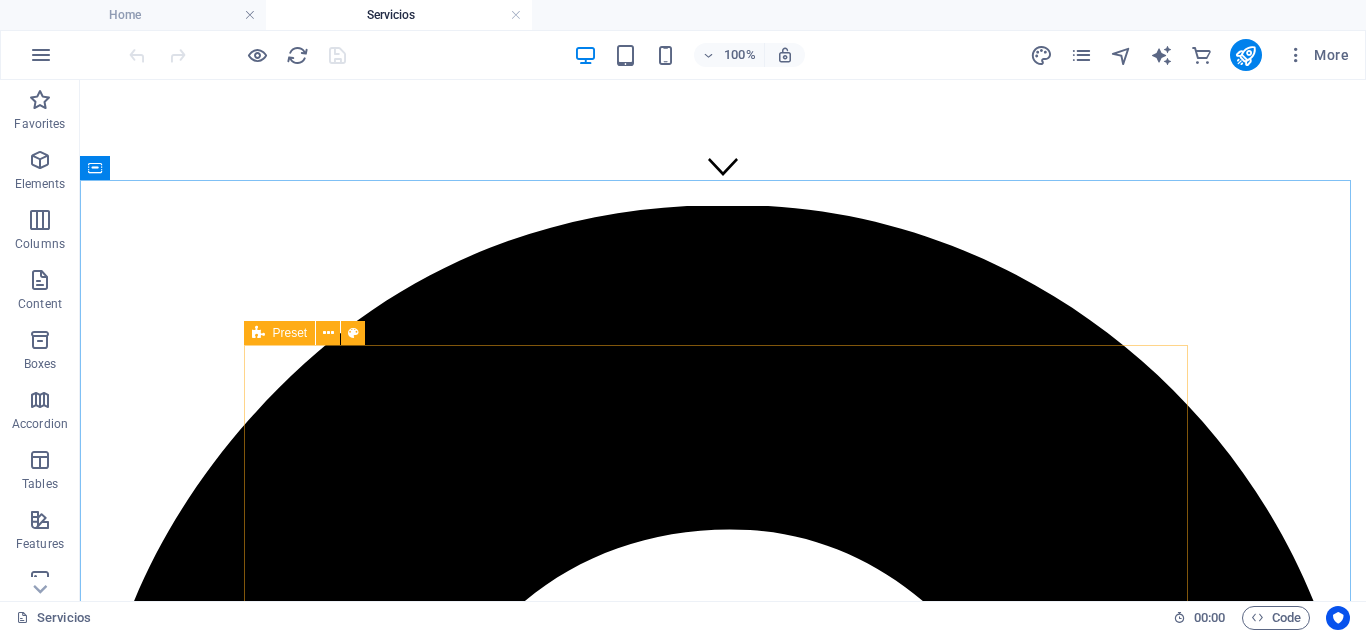 click on "Preset" at bounding box center [280, 333] 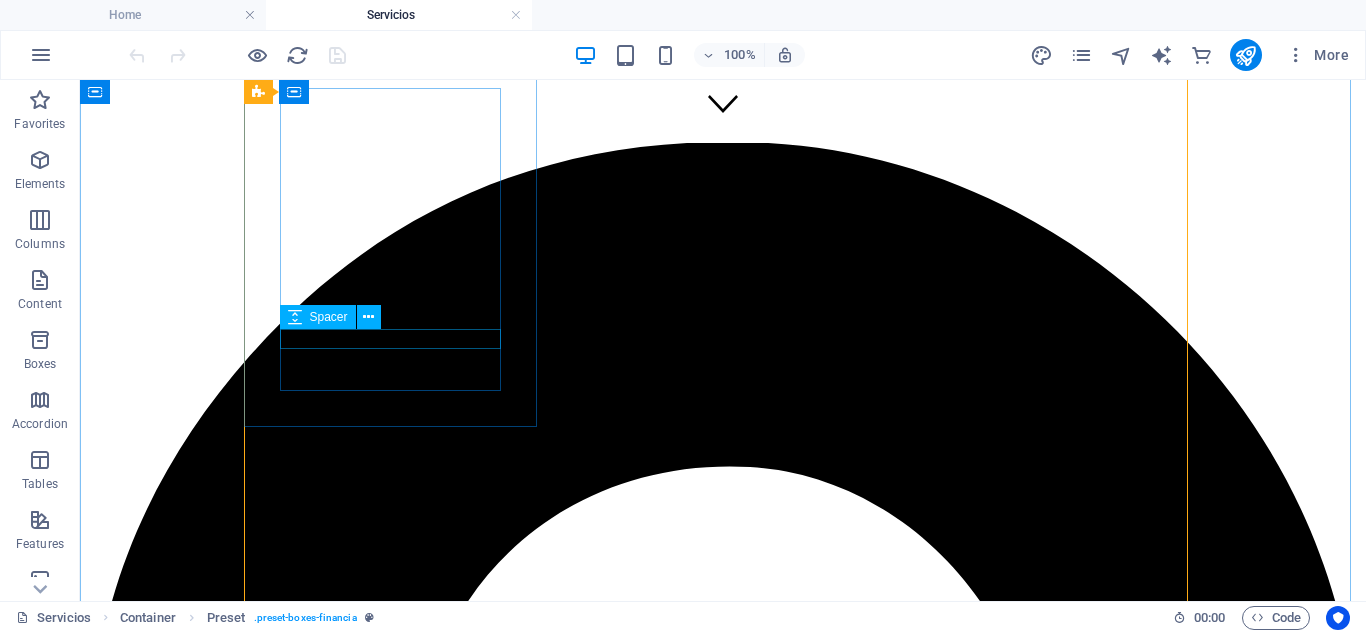 scroll, scrollTop: 400, scrollLeft: 0, axis: vertical 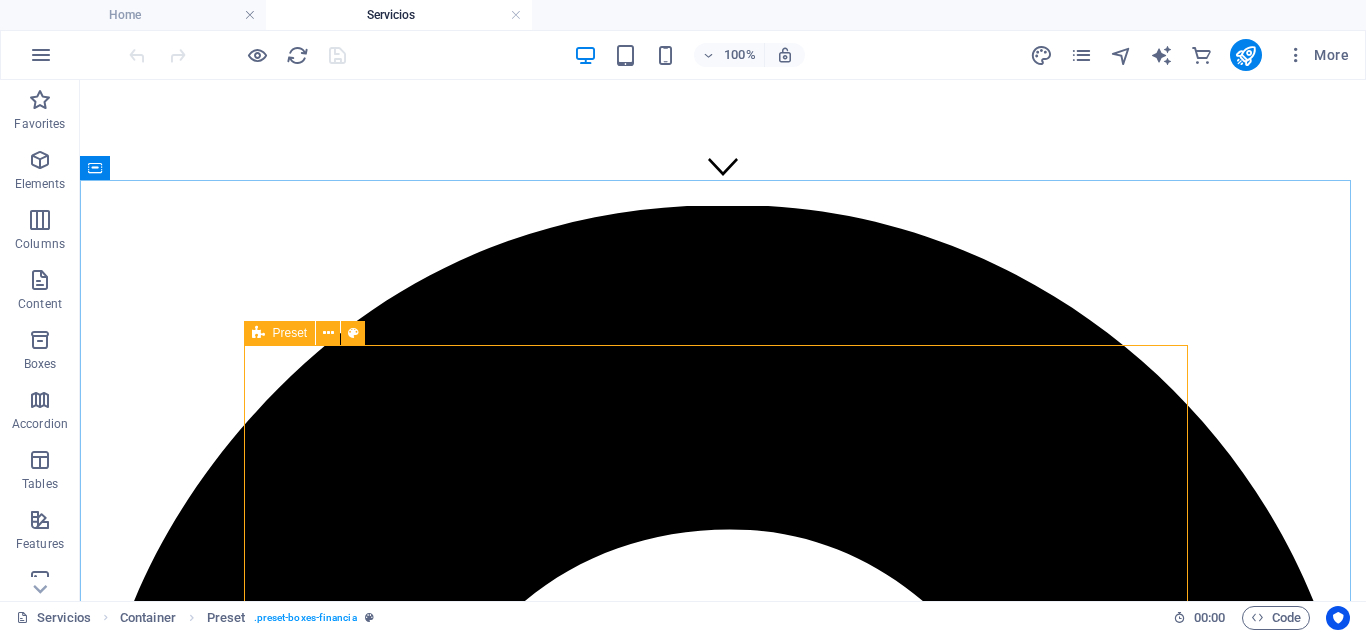 click at bounding box center [258, 333] 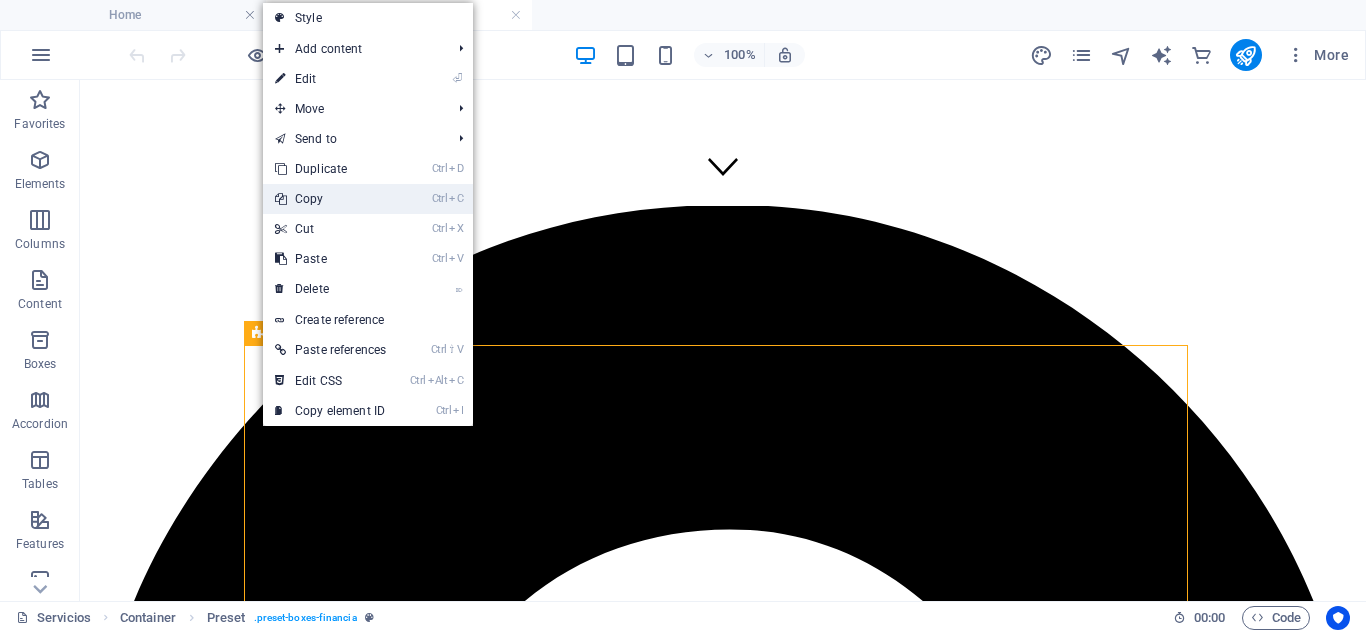 click on "Ctrl C  Copy" at bounding box center [330, 199] 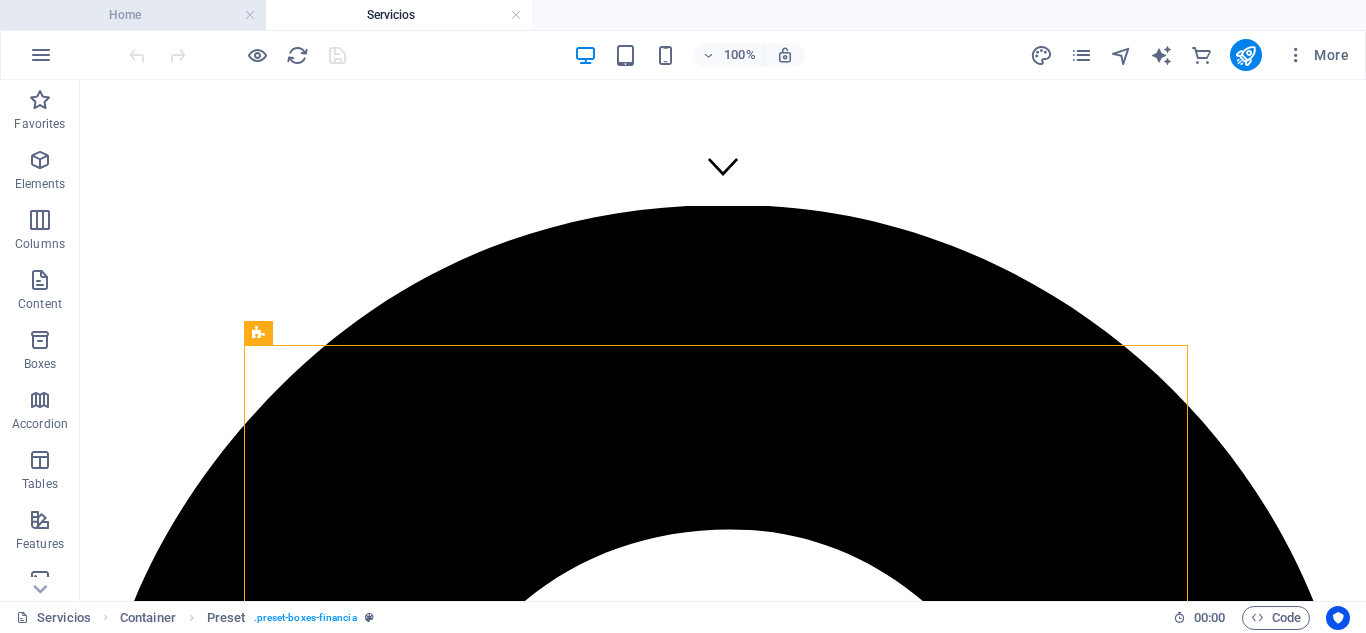 click on "Home" at bounding box center [133, 15] 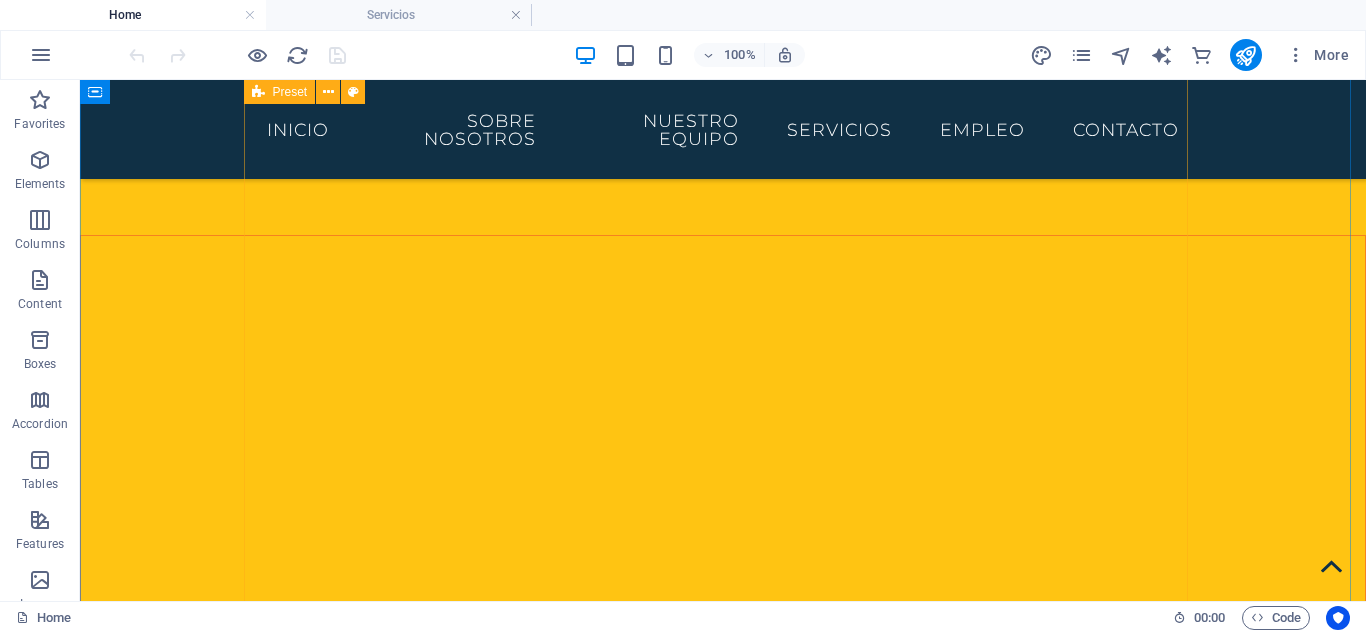 scroll, scrollTop: 1733, scrollLeft: 0, axis: vertical 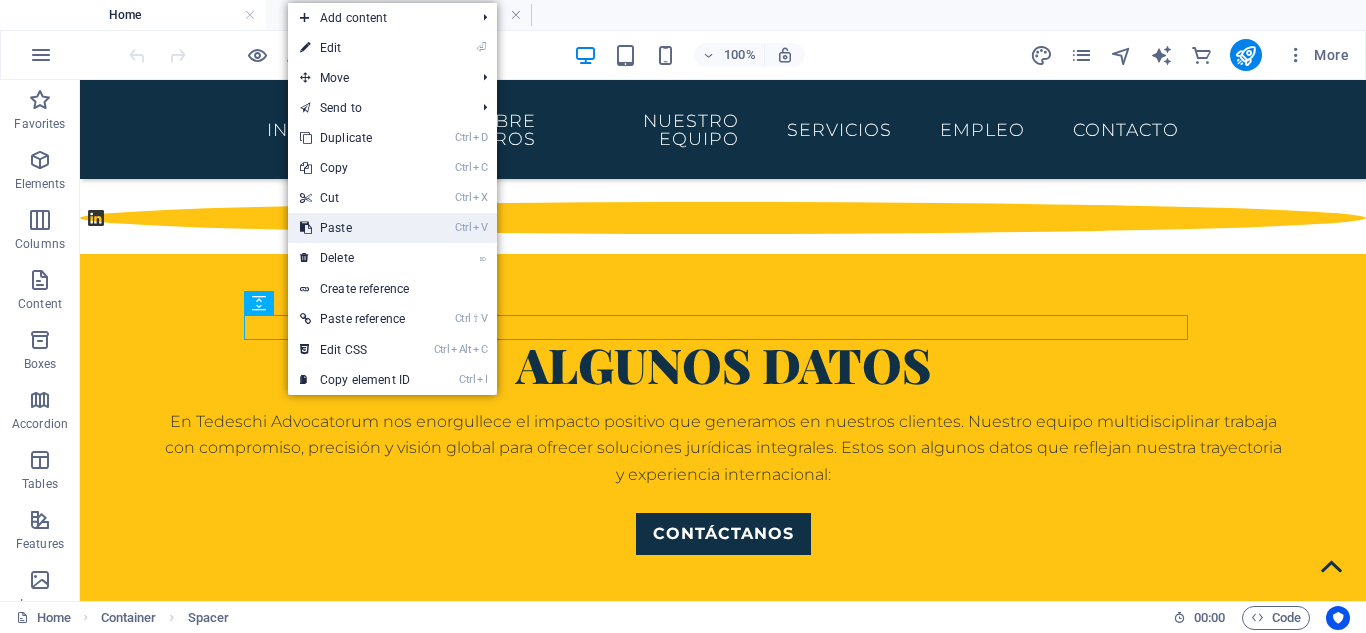 click on "Ctrl V  Paste" at bounding box center [355, 228] 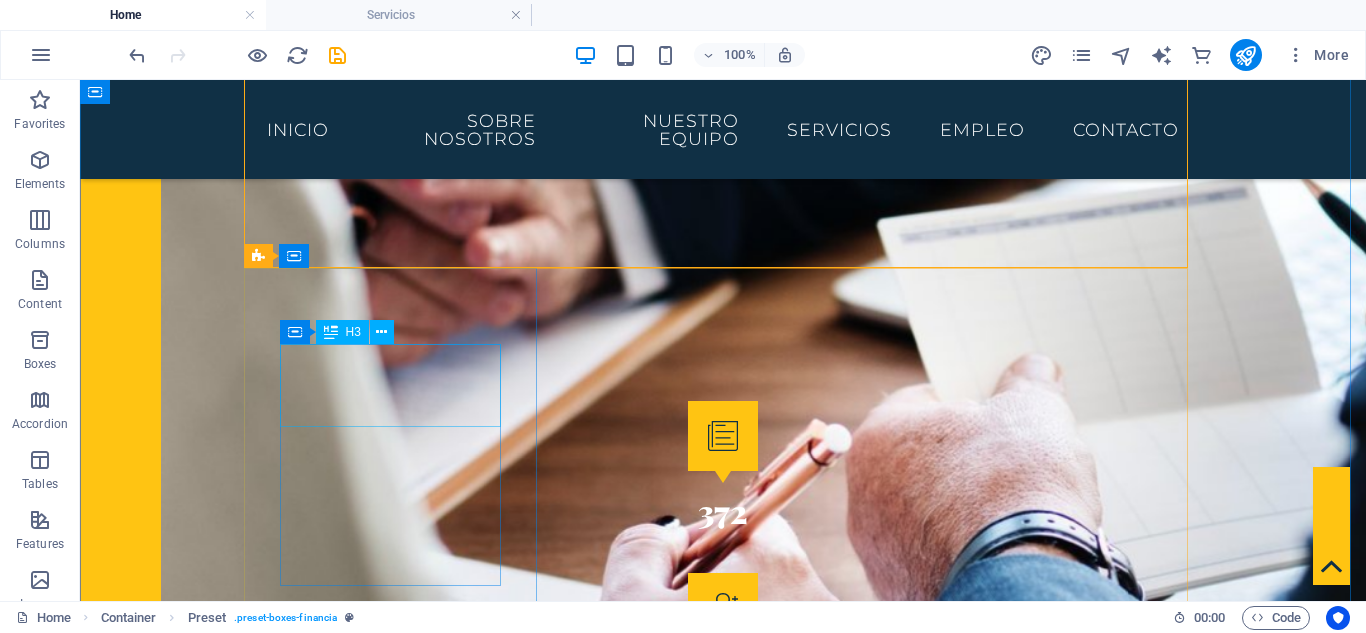 scroll, scrollTop: 2667, scrollLeft: 0, axis: vertical 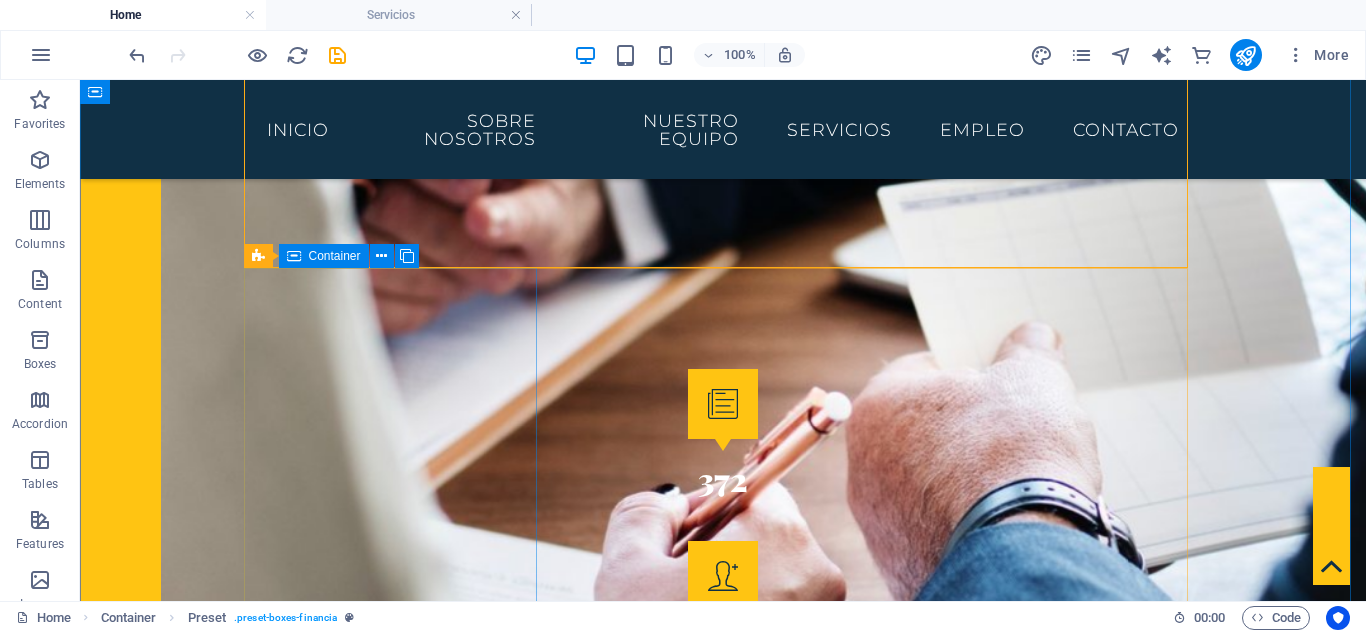 click on "INVERSIÓN INTERNACIONAL Asesoramos a particulares y empresas en procesos de inversión nacional e internacional, garantizando seguridad jurídica y cumplimiento normativo." at bounding box center (723, 3180) 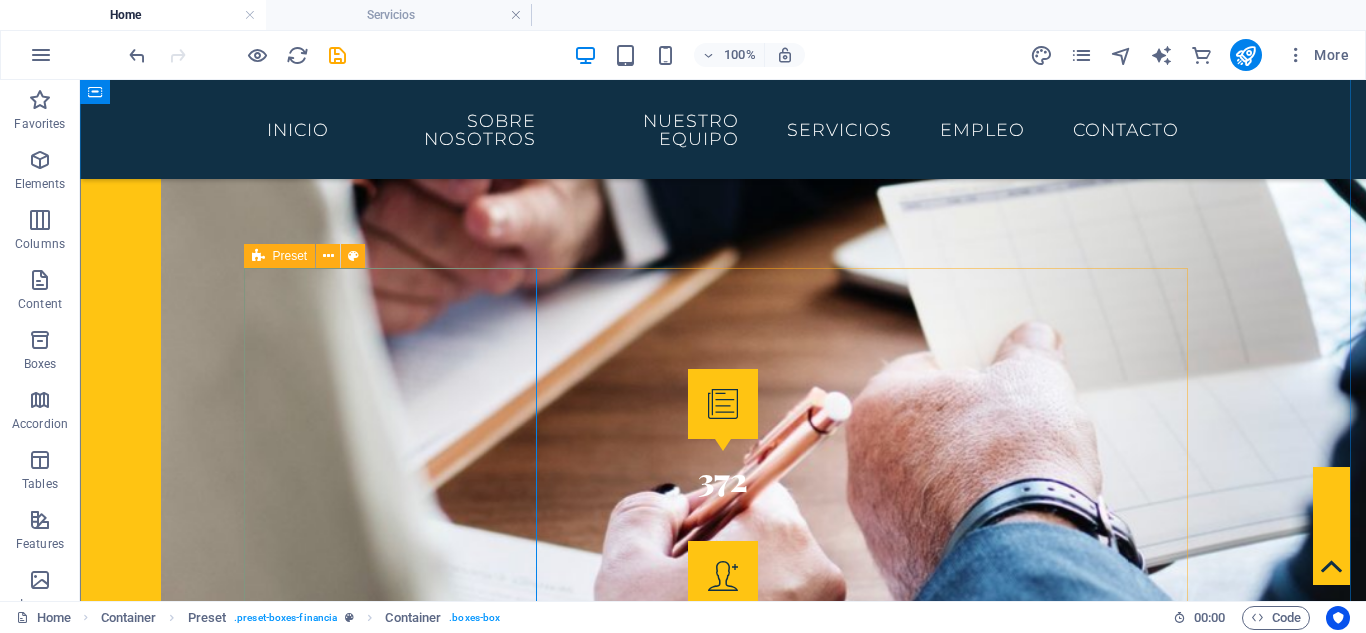 click at bounding box center [258, 256] 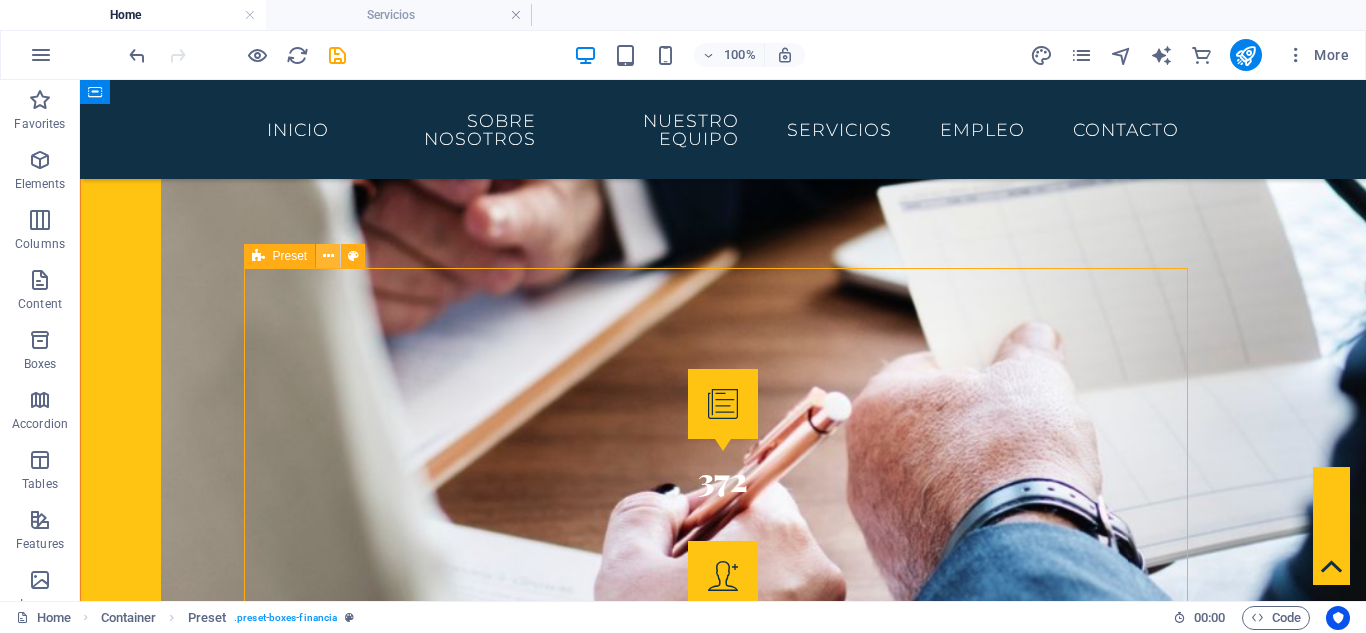 click at bounding box center [328, 256] 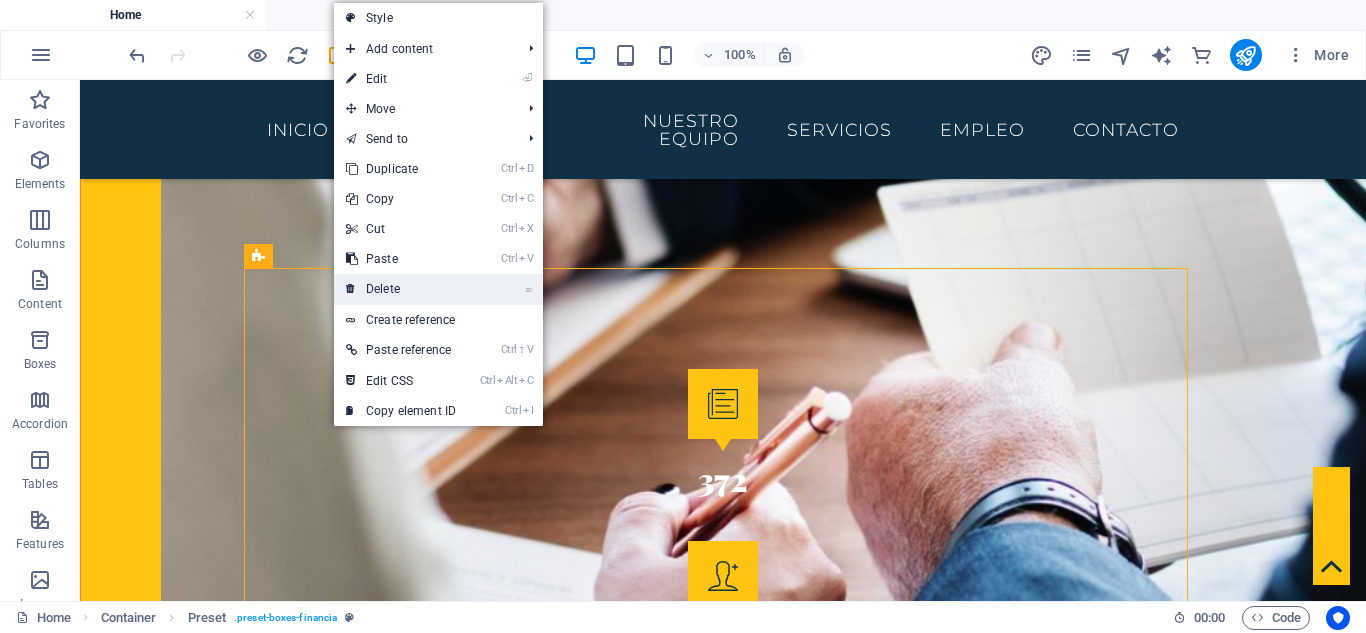 click on "⌦  Delete" at bounding box center [401, 289] 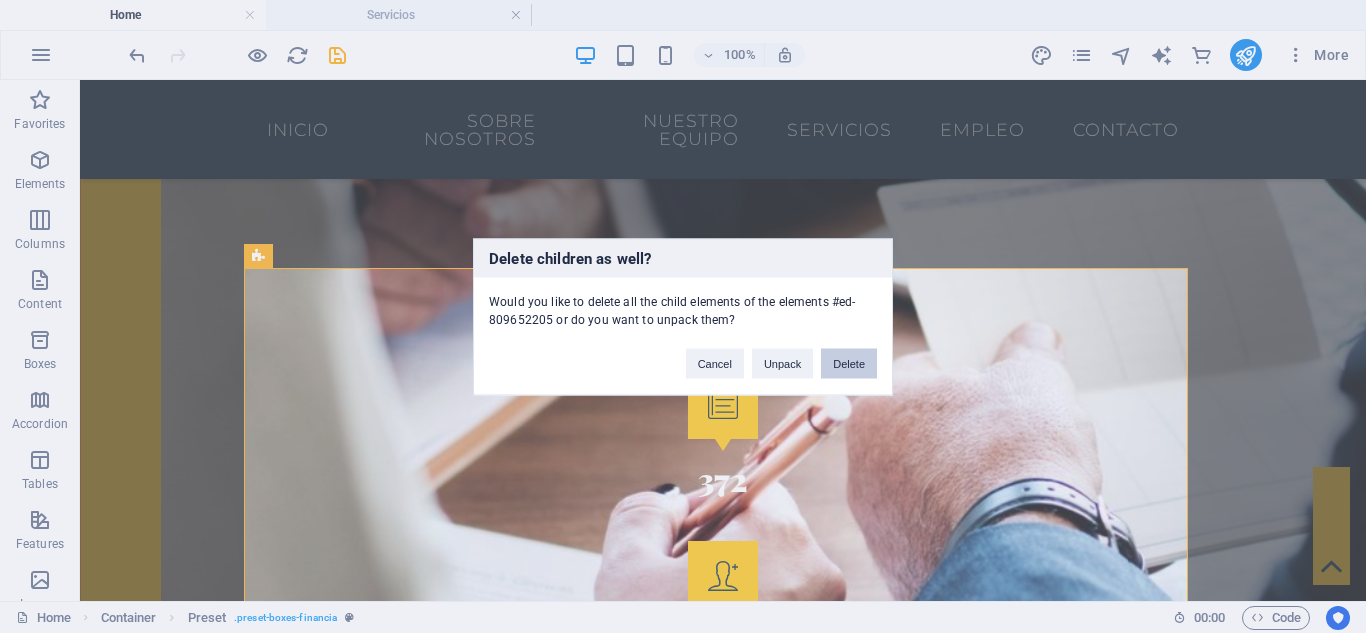 click on "Delete" at bounding box center [849, 363] 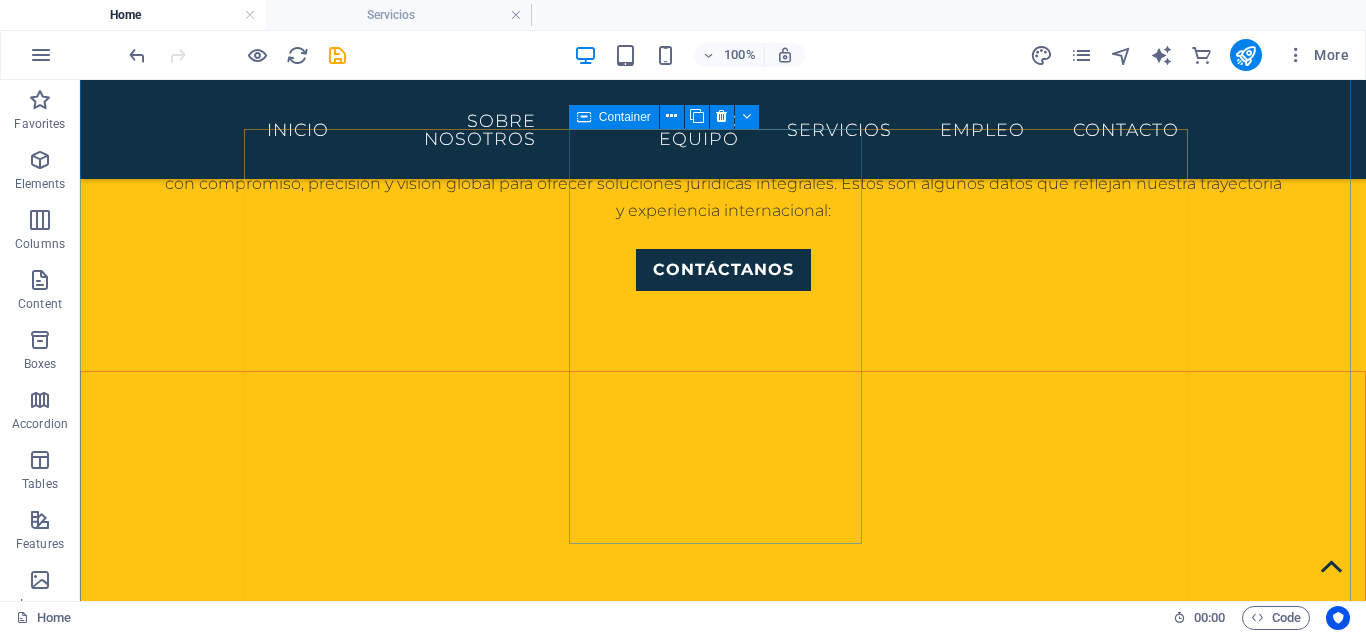 scroll, scrollTop: 2000, scrollLeft: 0, axis: vertical 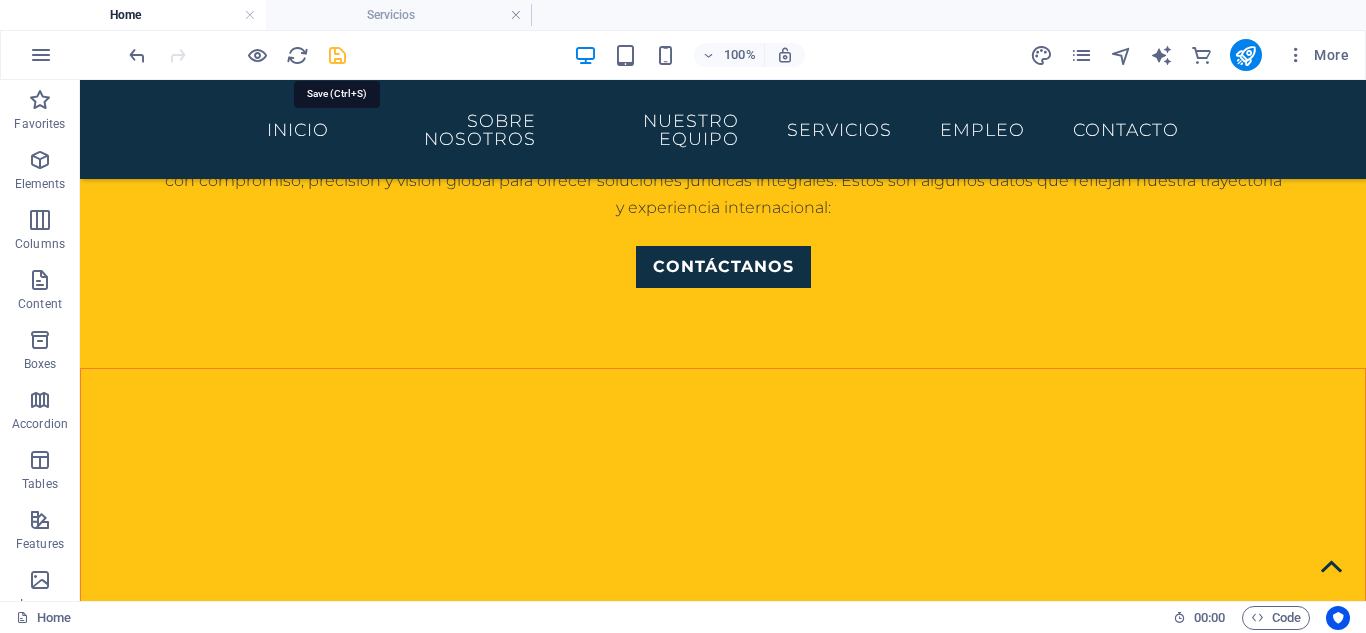 click at bounding box center (337, 55) 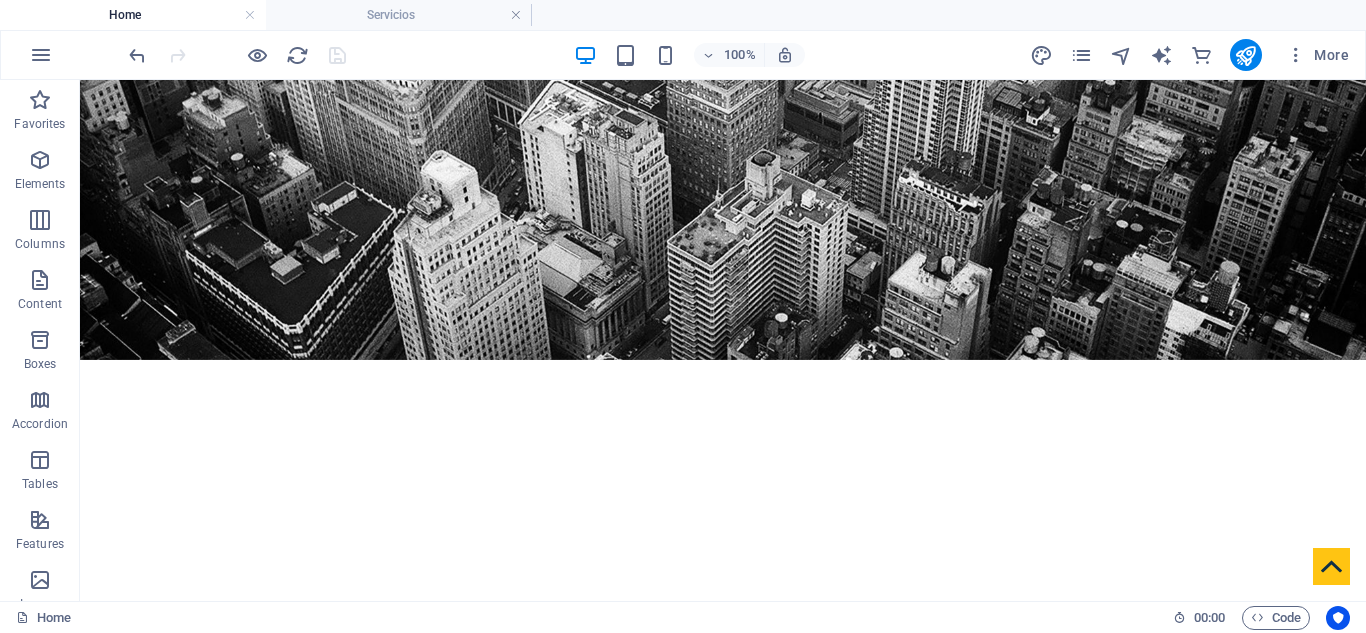 scroll, scrollTop: 0, scrollLeft: 0, axis: both 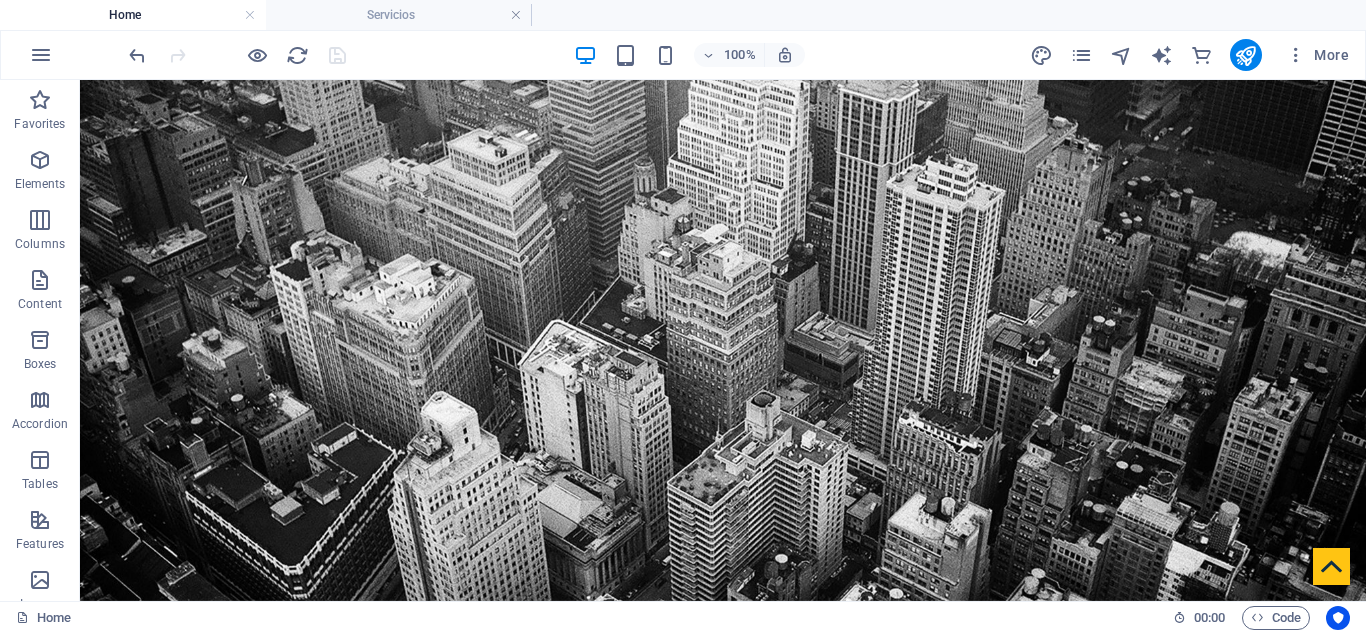 drag, startPoint x: 1364, startPoint y: 383, endPoint x: 1404, endPoint y: 146, distance: 240.35182 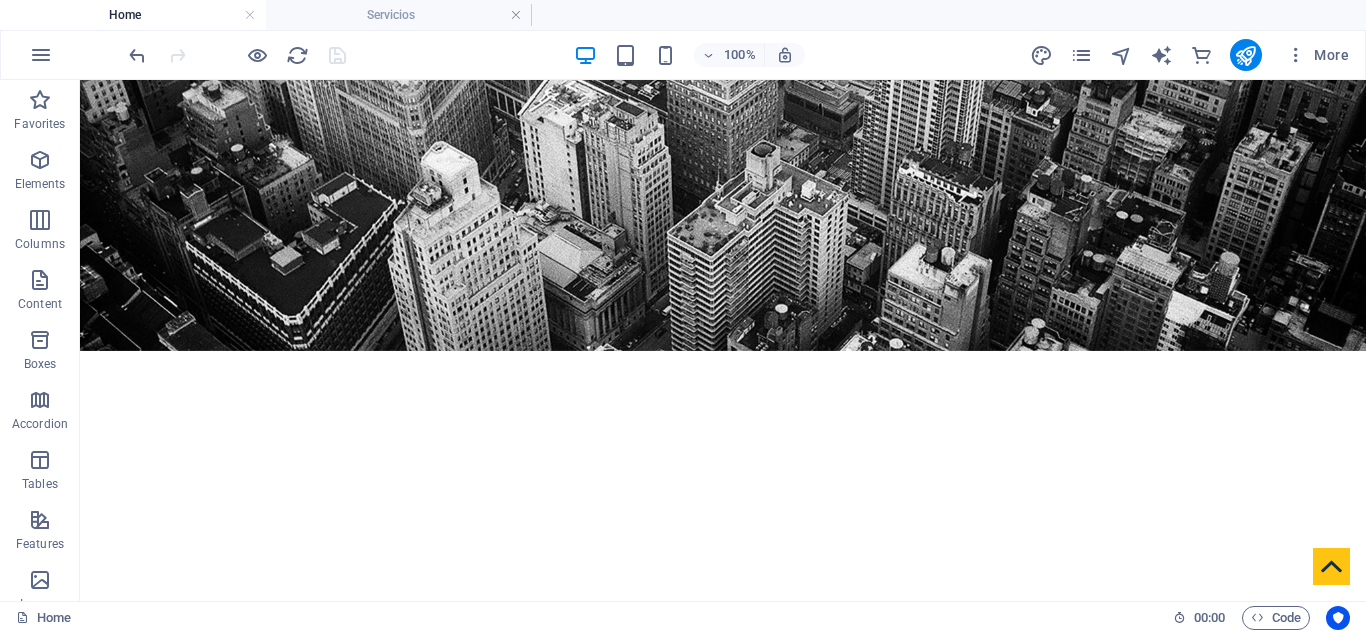 scroll, scrollTop: 333, scrollLeft: 0, axis: vertical 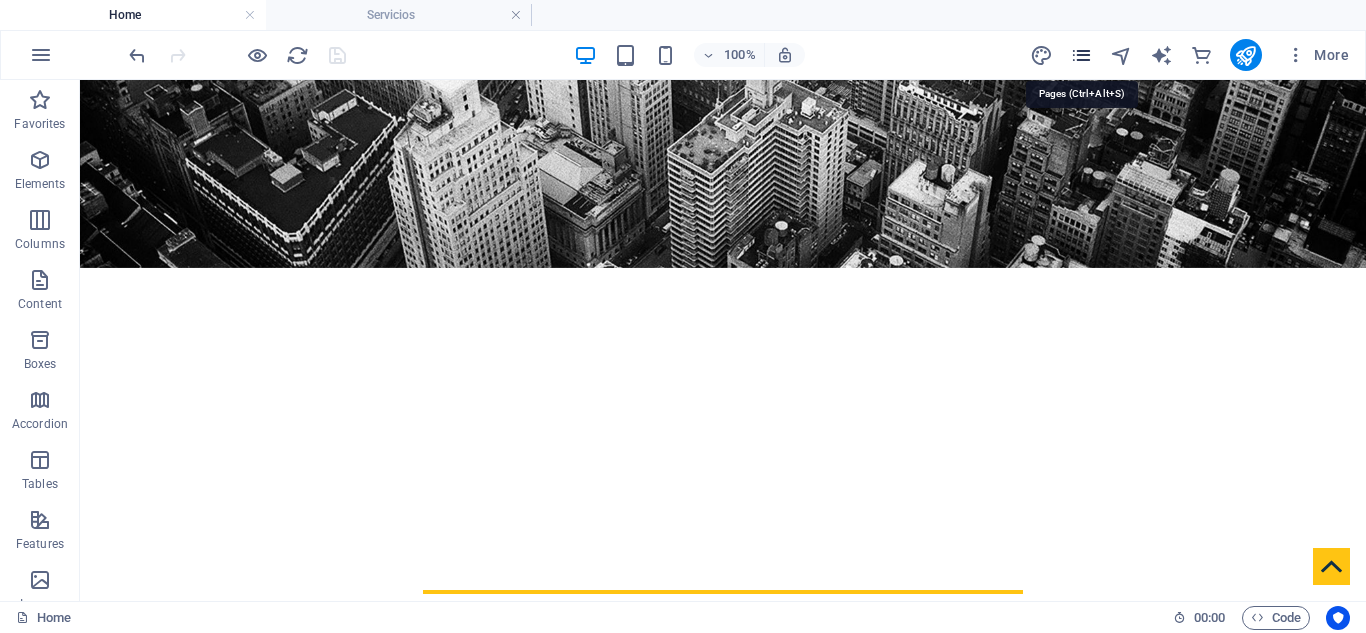 click at bounding box center [1081, 55] 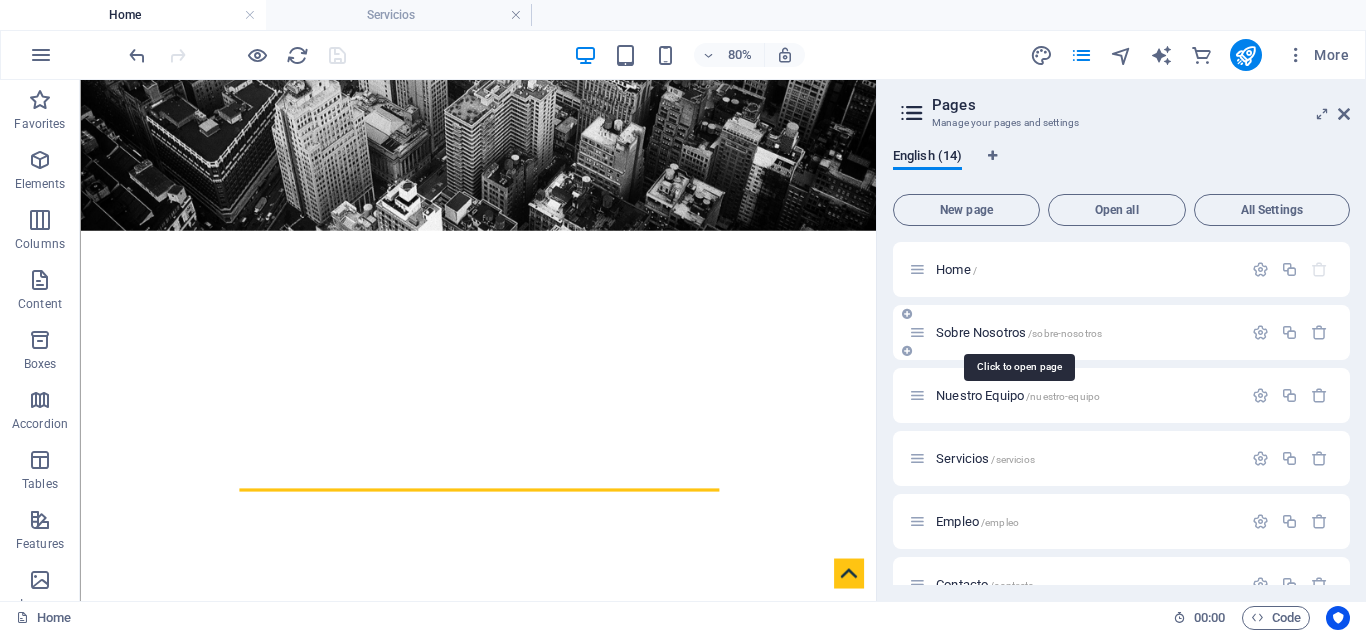click on "Sobre Nosotros /sobre-nosotros" at bounding box center (1019, 332) 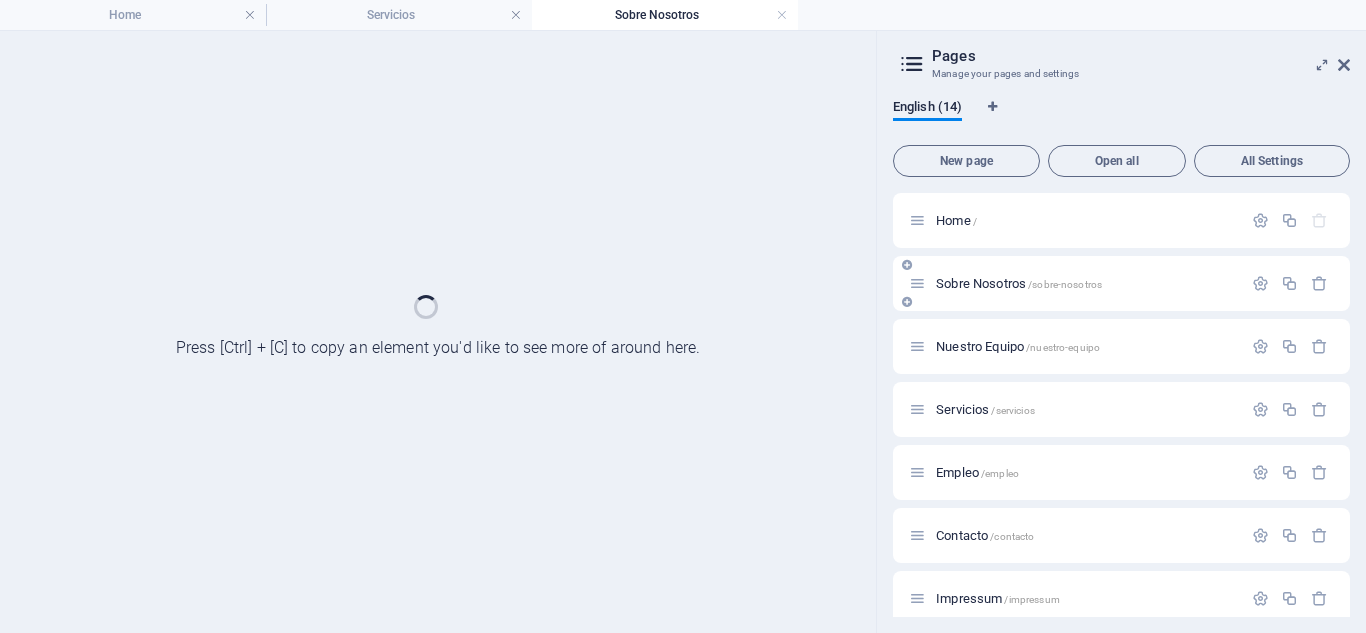 scroll, scrollTop: 0, scrollLeft: 0, axis: both 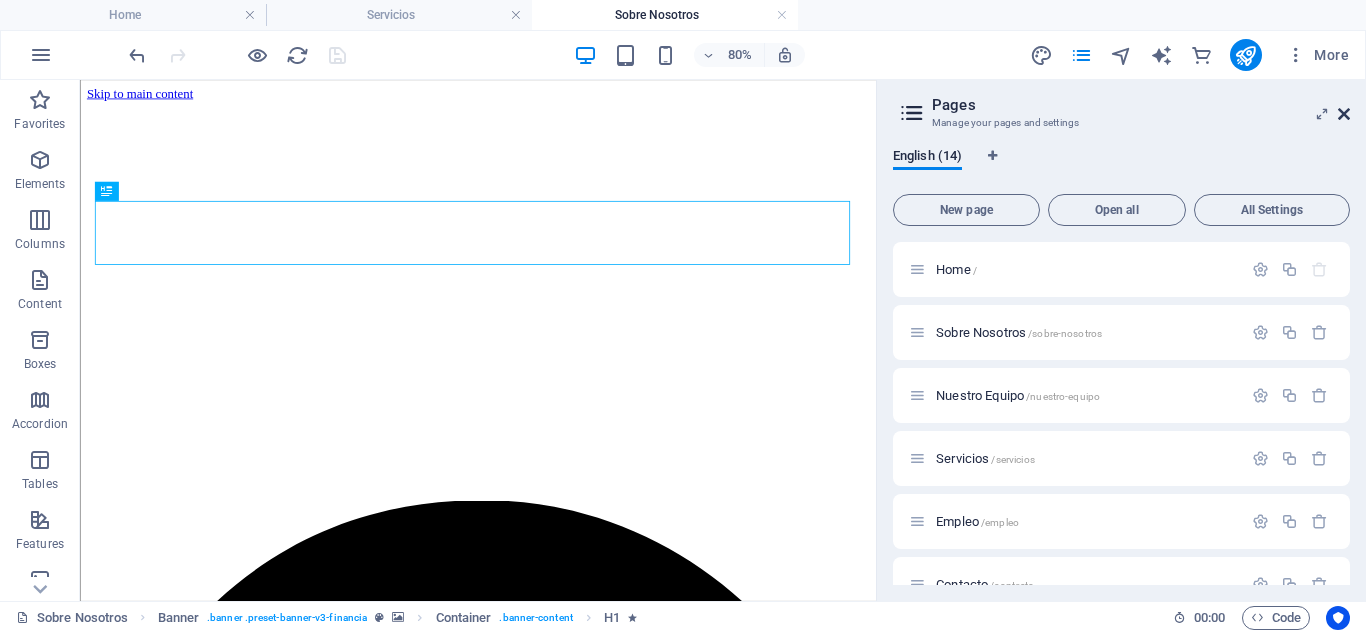 click at bounding box center (1344, 114) 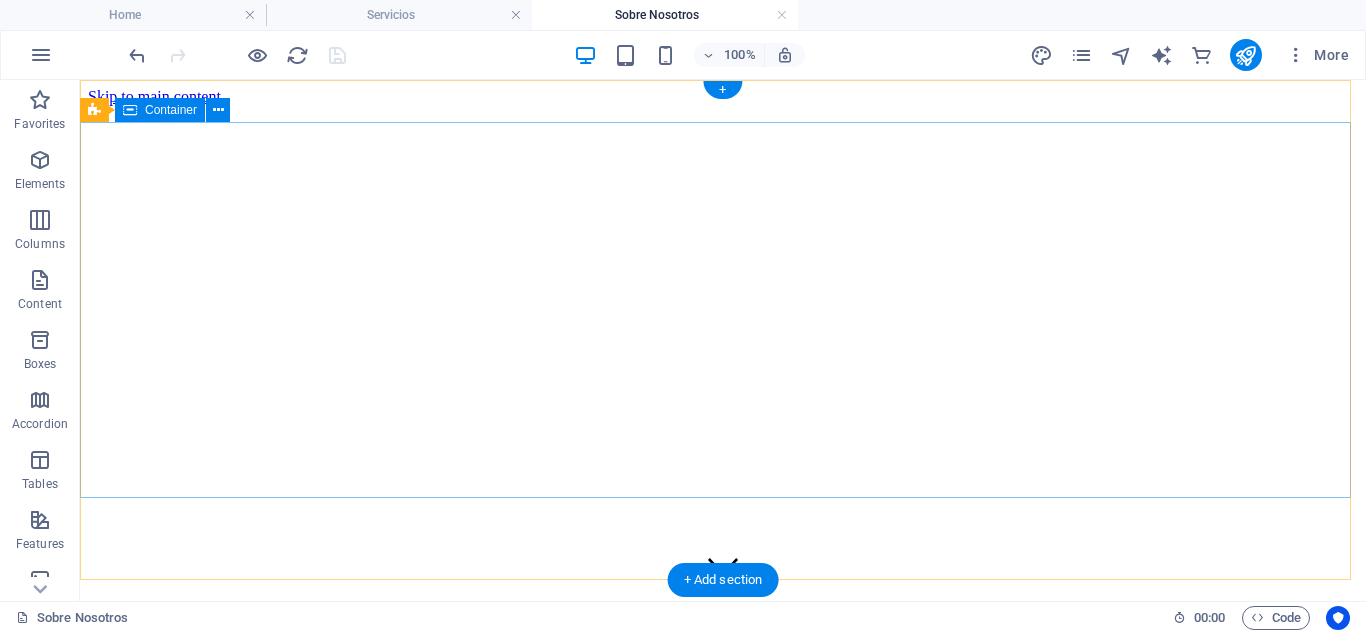scroll, scrollTop: 133, scrollLeft: 0, axis: vertical 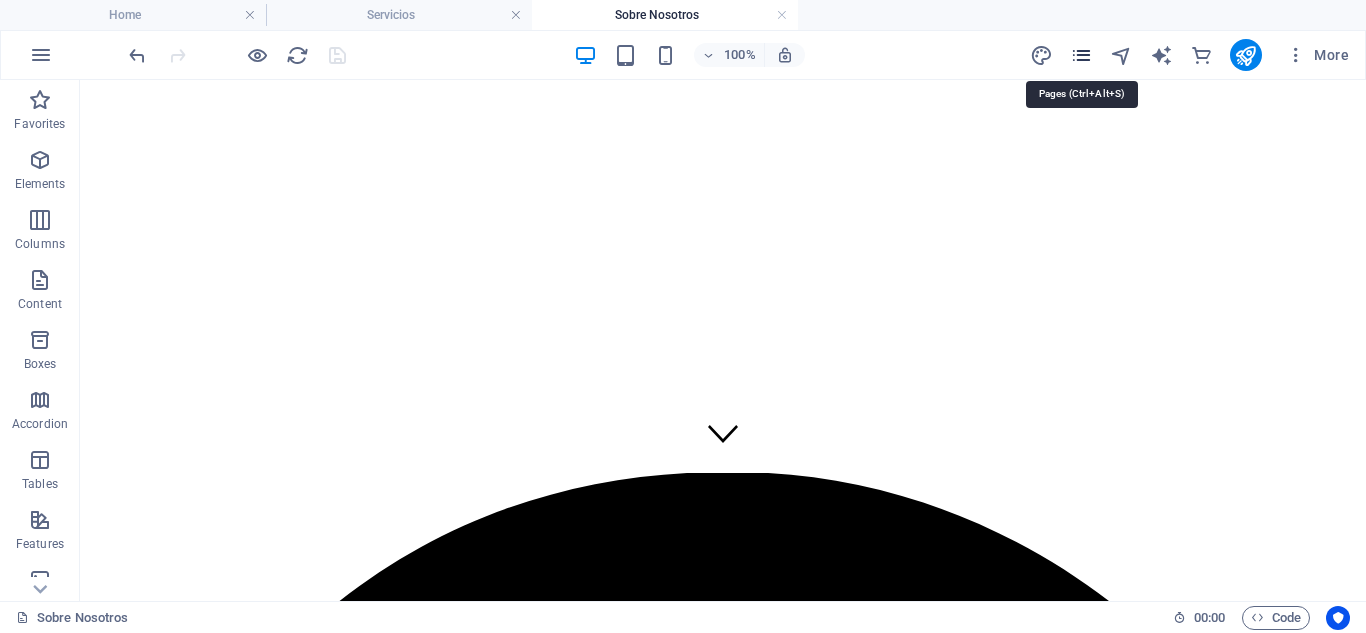 click at bounding box center (1081, 55) 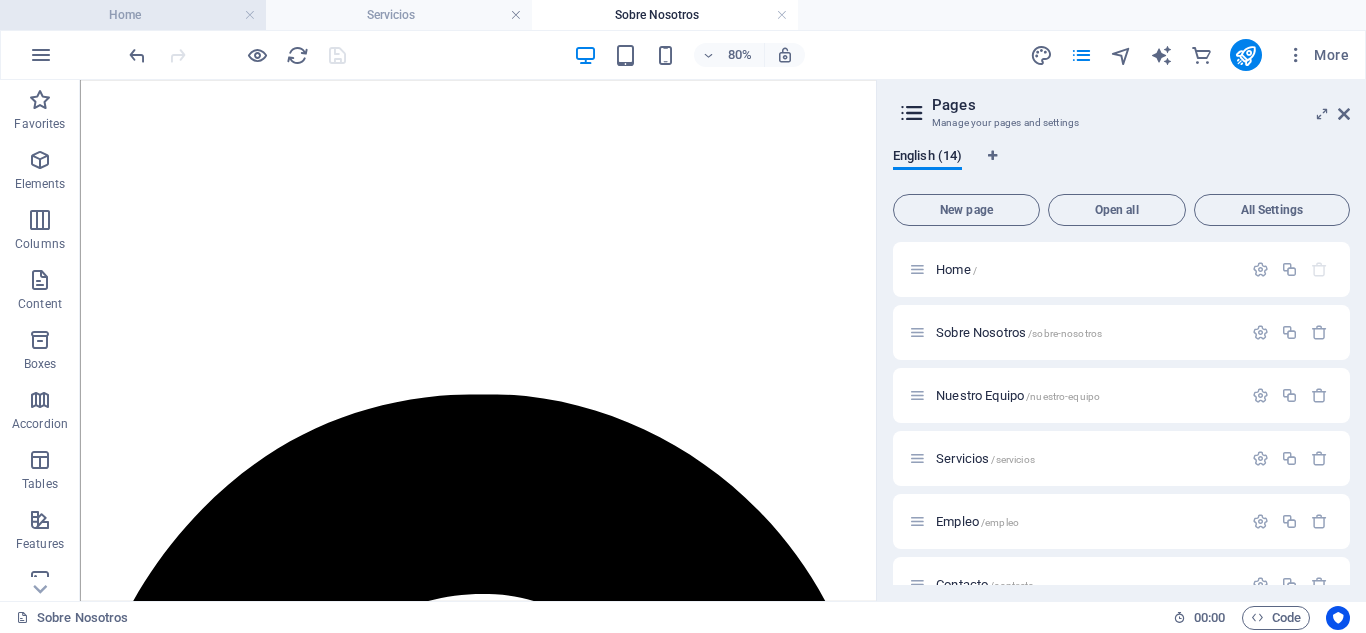 click on "Home" at bounding box center (133, 15) 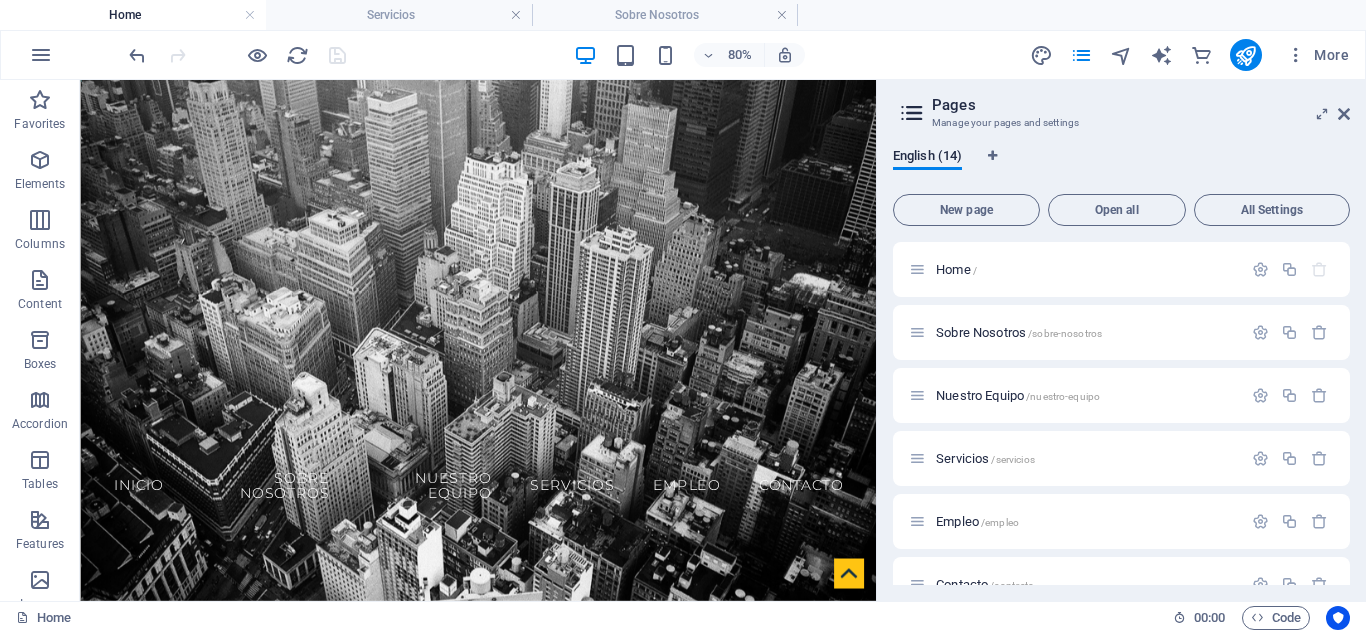 scroll, scrollTop: 333, scrollLeft: 0, axis: vertical 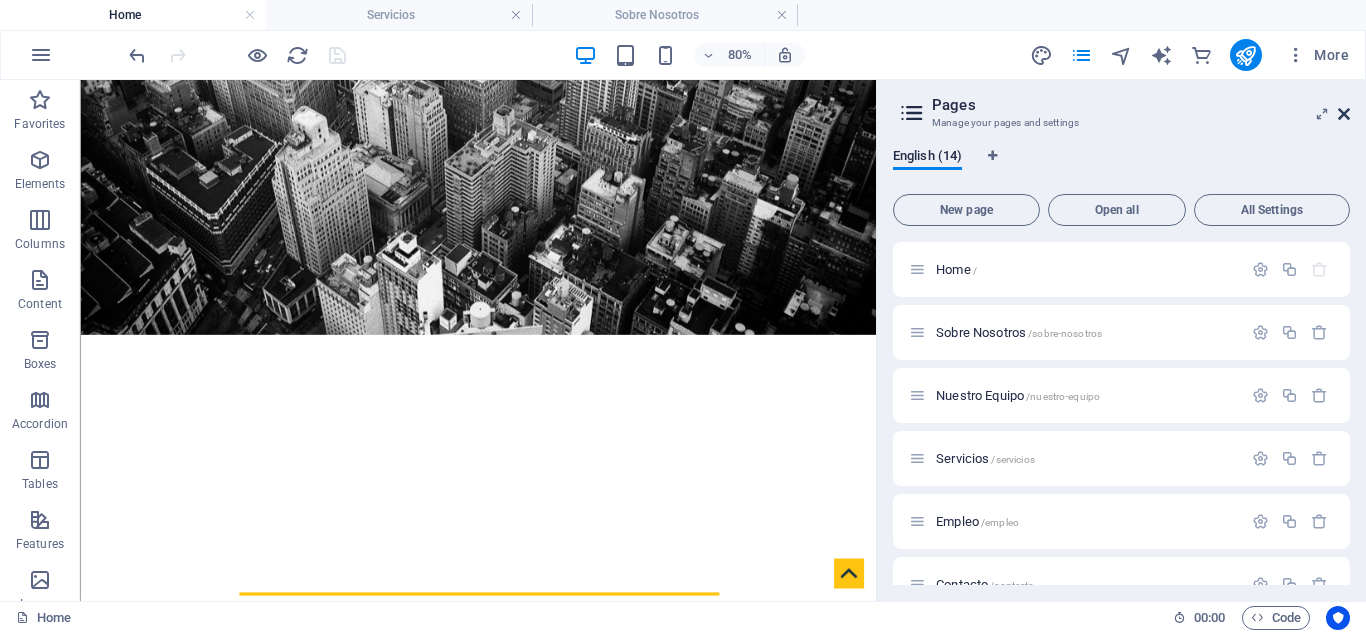 click at bounding box center (1344, 114) 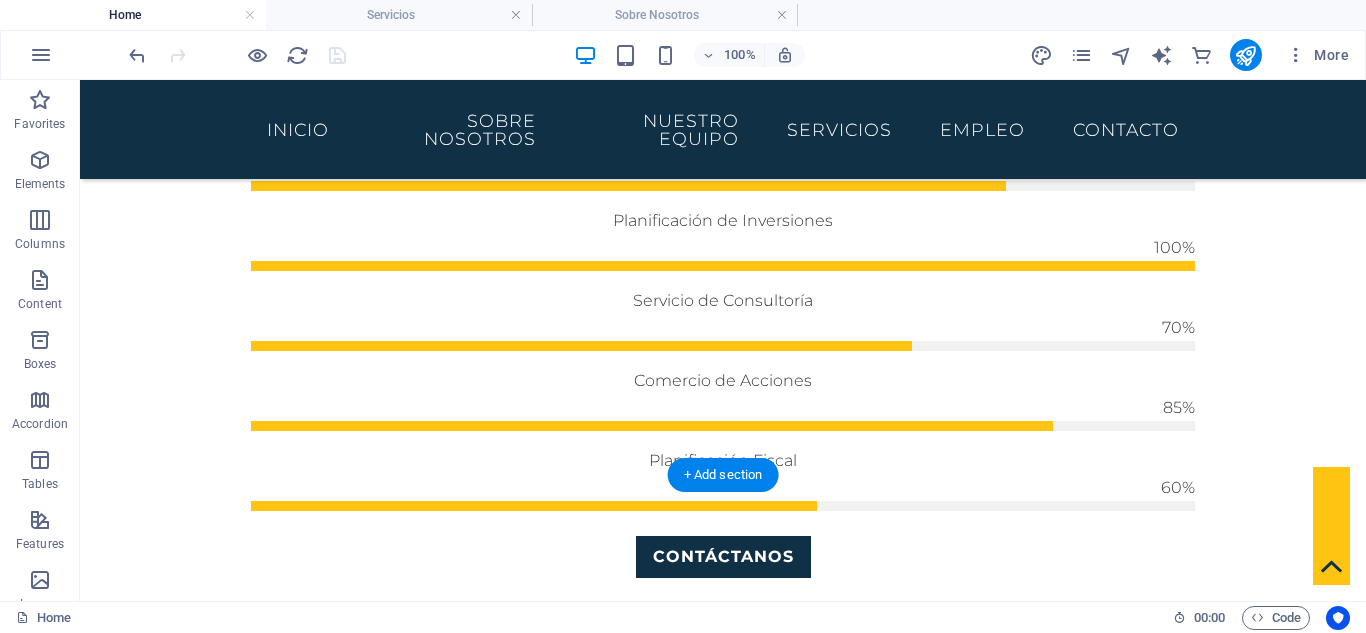 scroll, scrollTop: 1267, scrollLeft: 0, axis: vertical 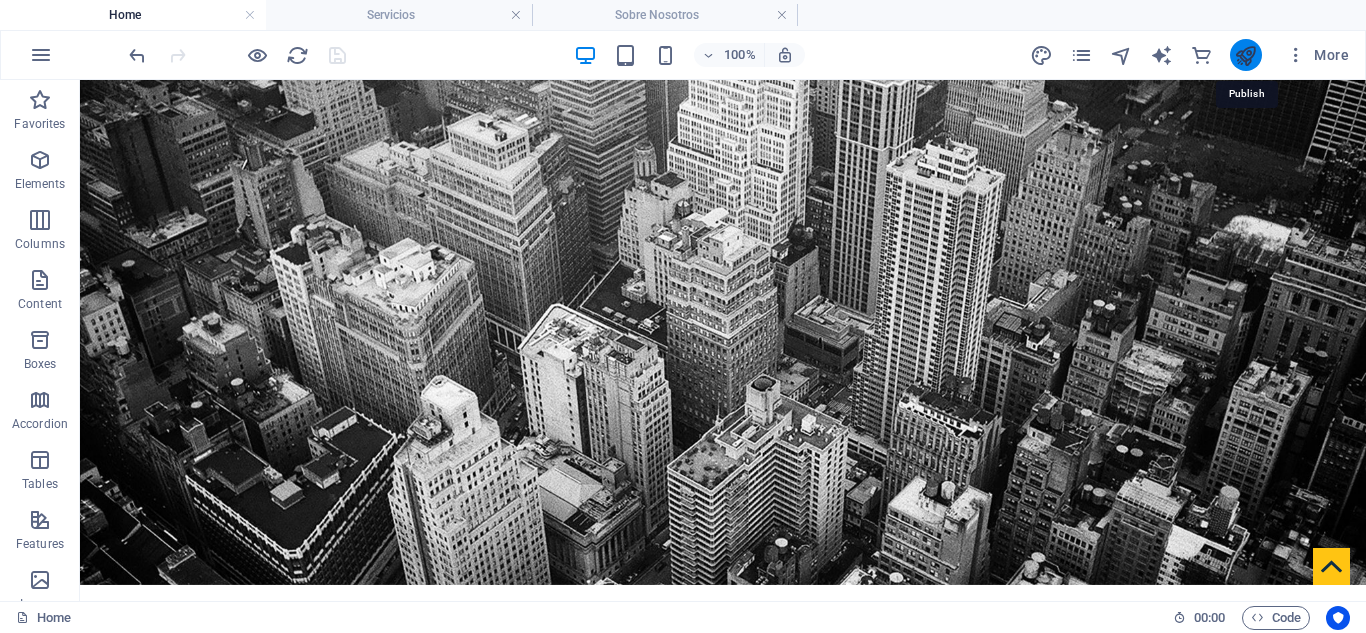 click at bounding box center (1245, 55) 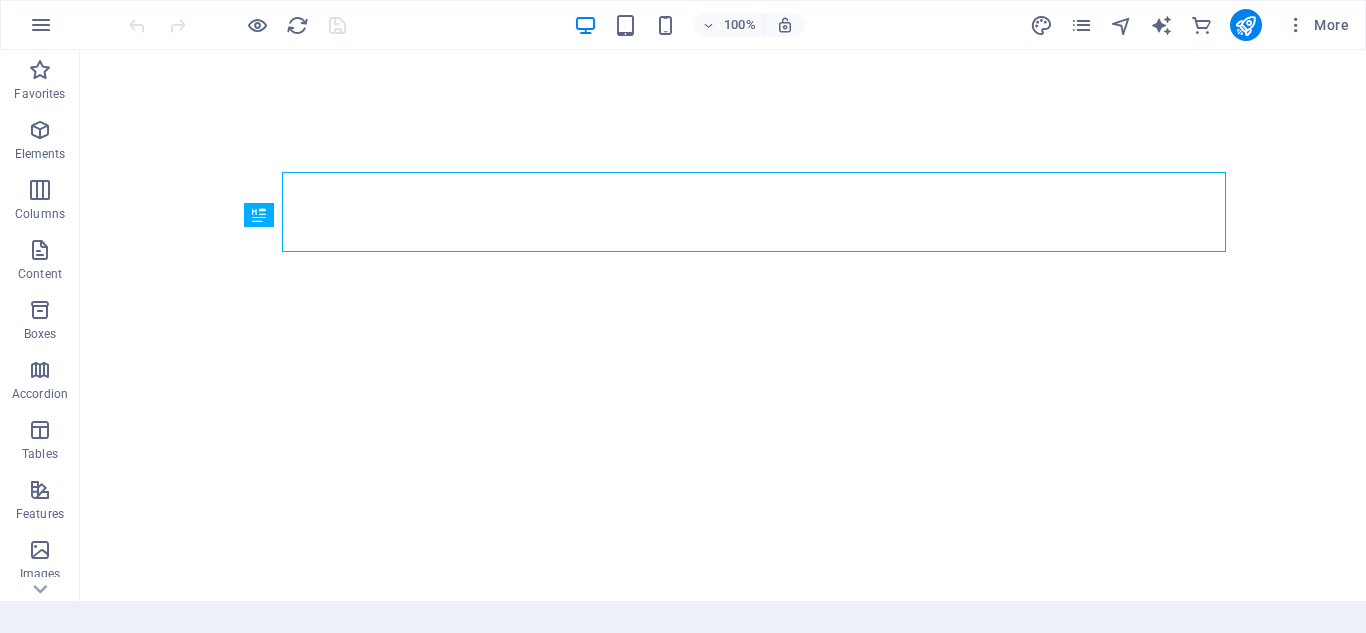 scroll, scrollTop: 0, scrollLeft: 0, axis: both 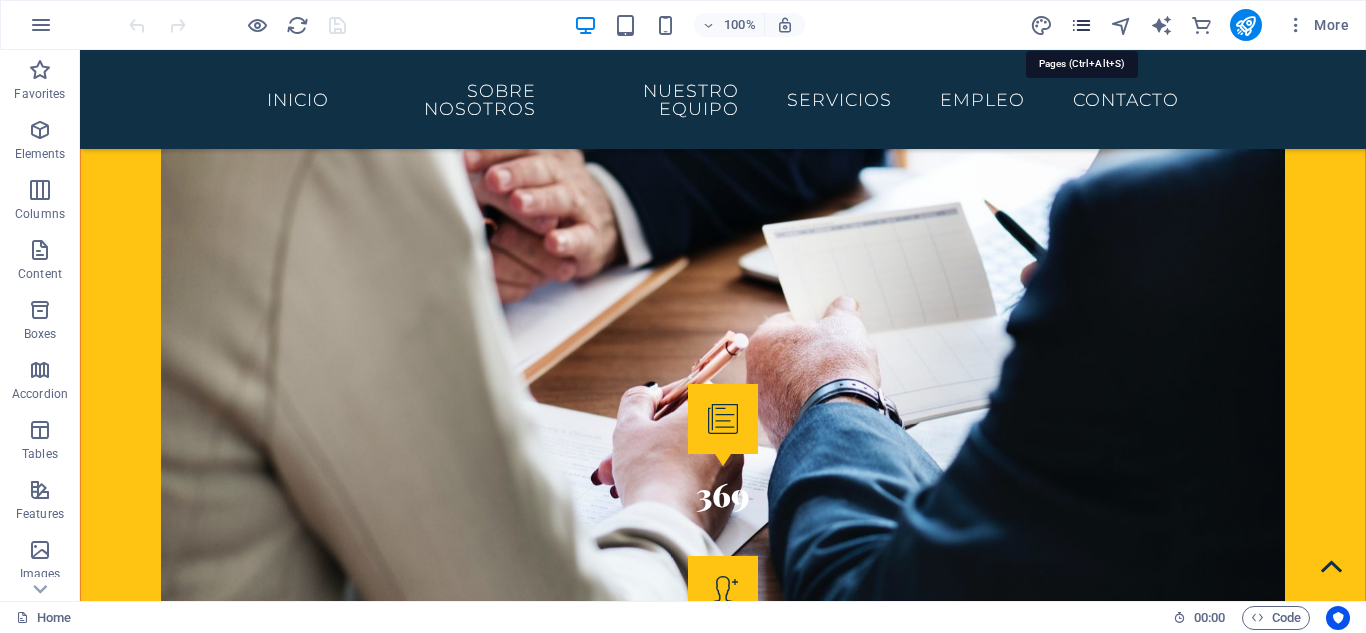 click at bounding box center [1081, 25] 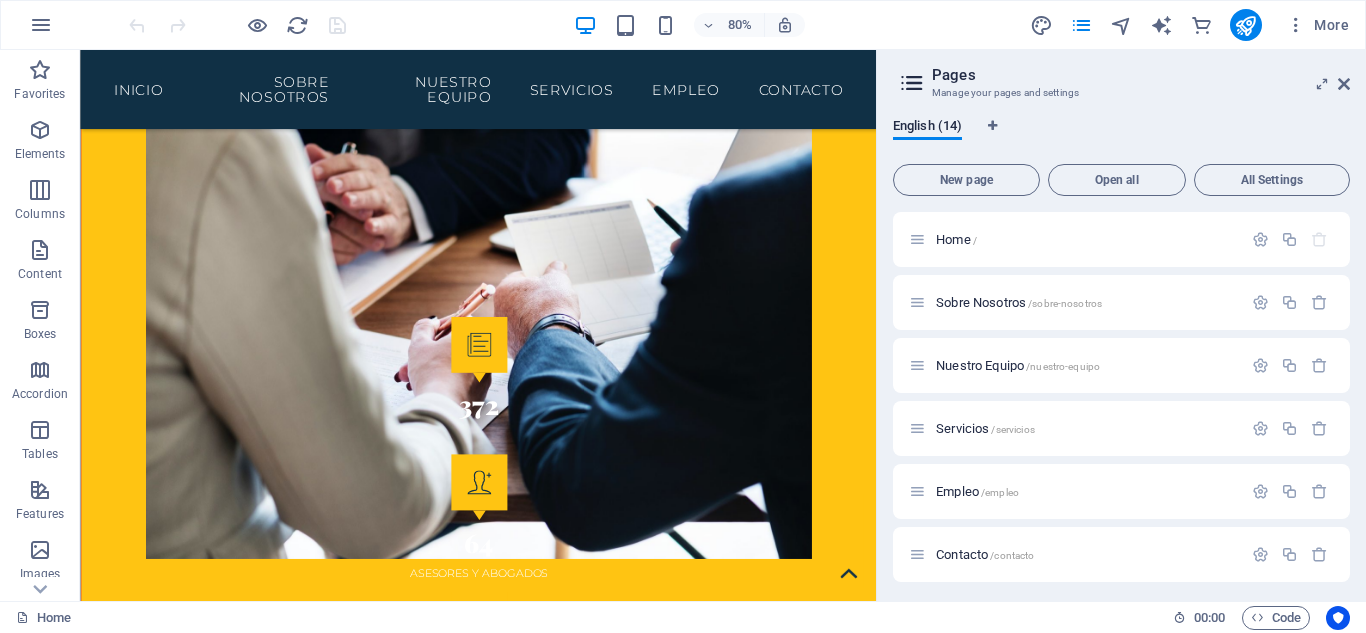 scroll, scrollTop: 3016, scrollLeft: 0, axis: vertical 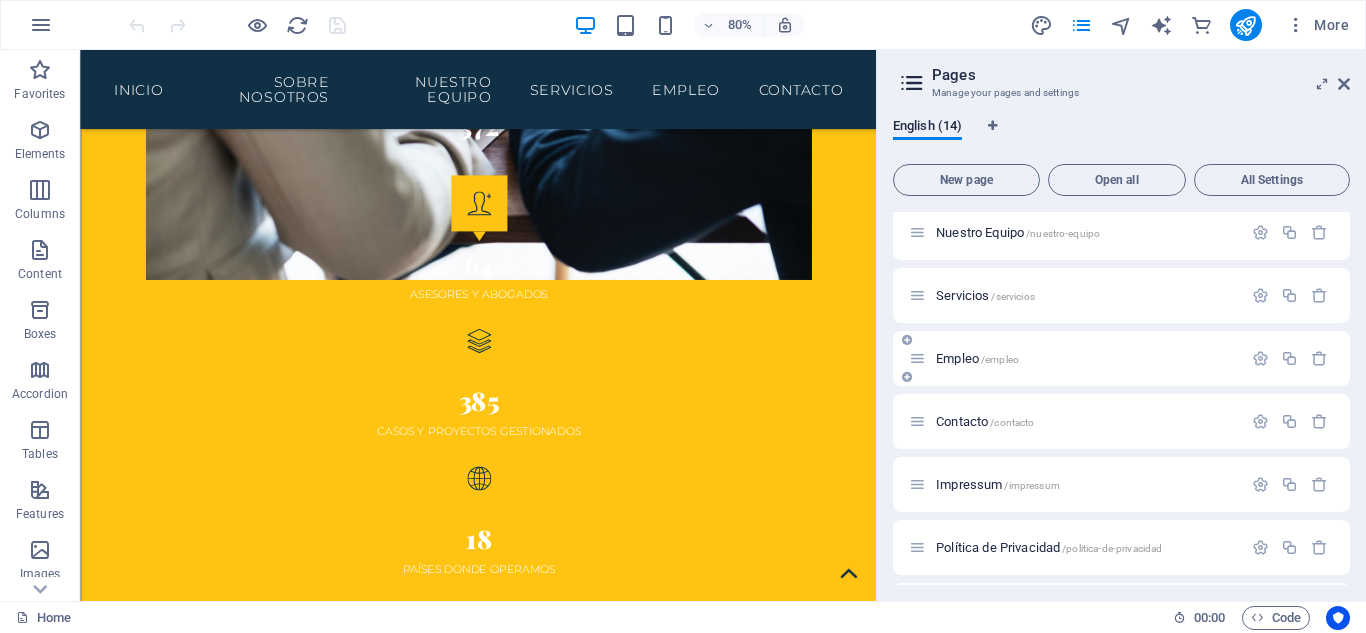 click on "Empleo /empleo" at bounding box center [977, 358] 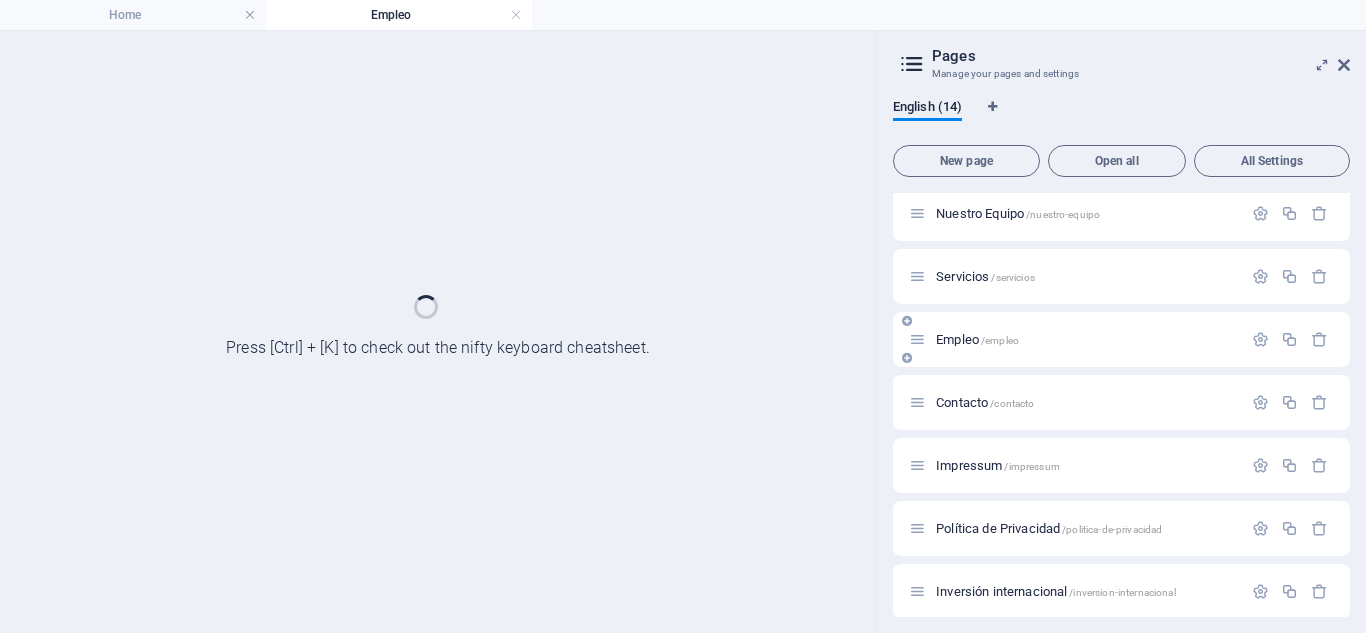 scroll, scrollTop: 0, scrollLeft: 0, axis: both 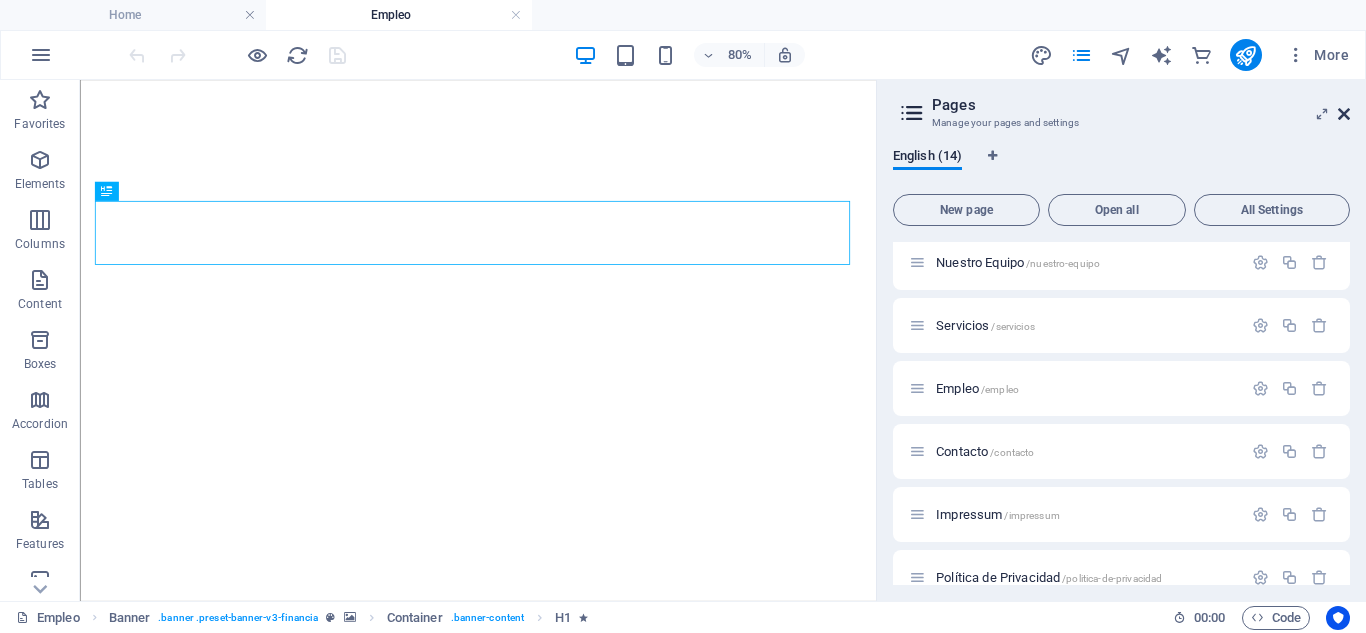 click at bounding box center [1344, 114] 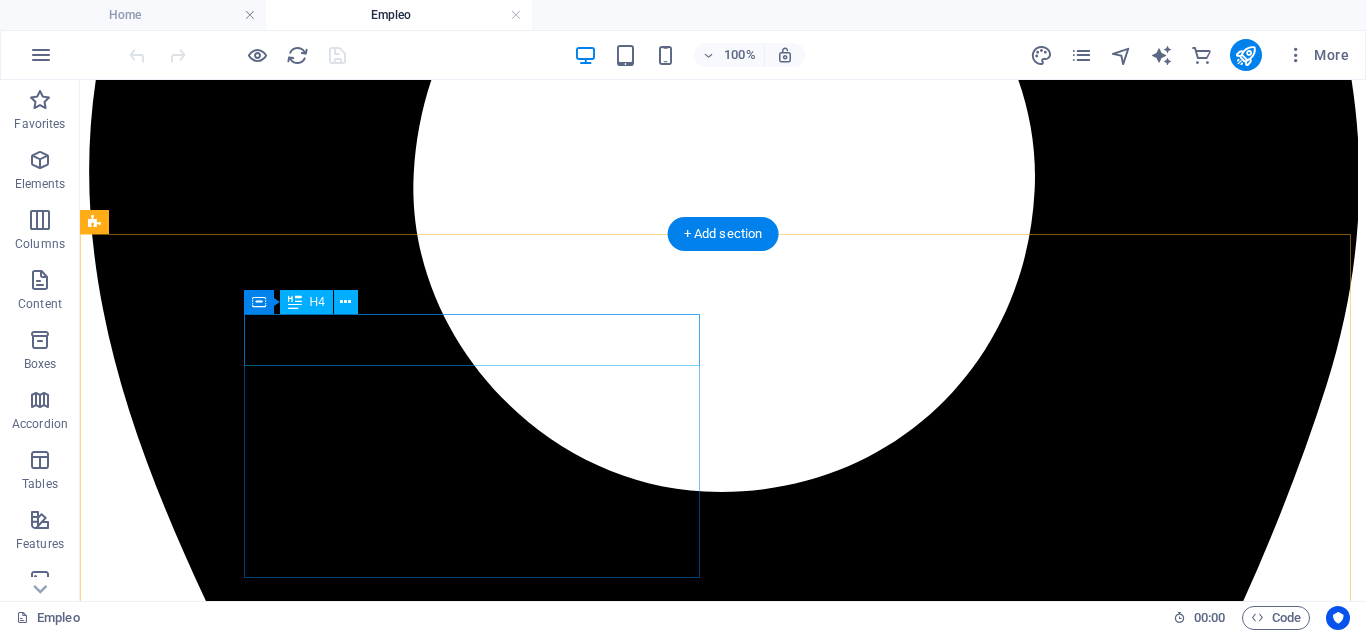 scroll, scrollTop: 926, scrollLeft: 0, axis: vertical 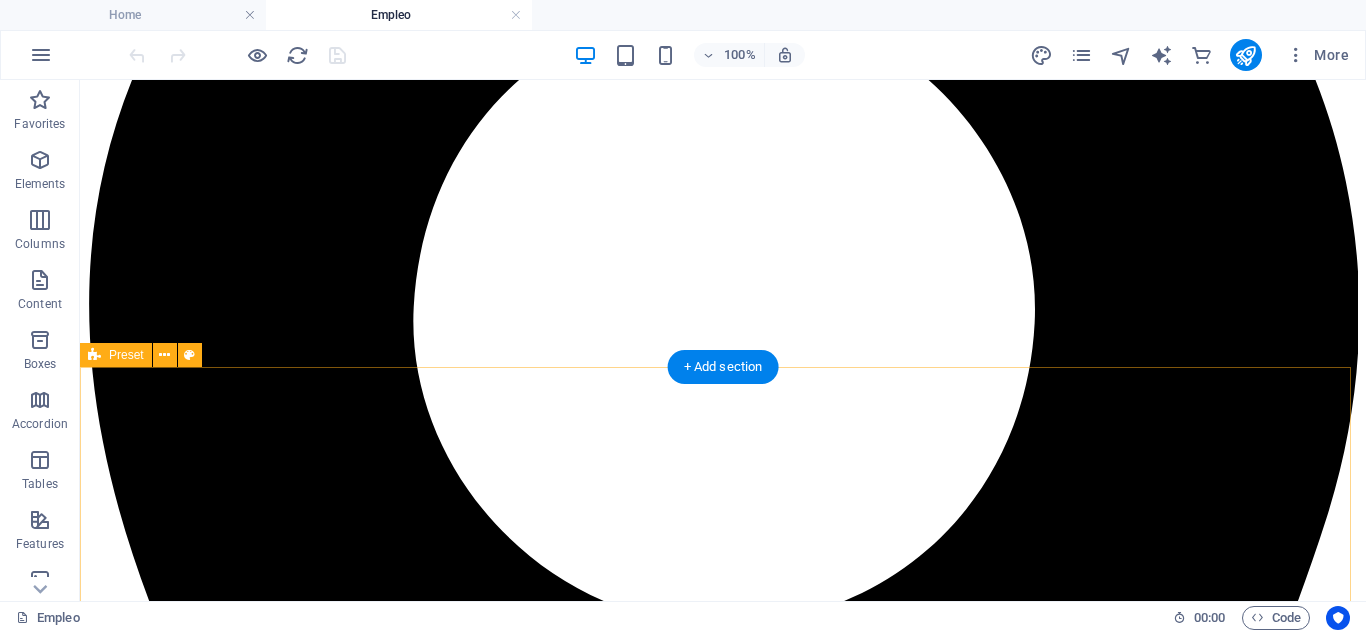 click on "Prácticas del Máster de acceso a la abogacía ¿Estás estudiando el Máster de acceso a la abogacía en España y necesitas completar las prácticas obligatorias? Nosotros tenemos vacantes disponibles para diversas áreas jurídicas.  Para más información envía un correo a:   contacto@tedeschi-advocatorum.eu Drop content here or  Add elements  Paste clipboard" at bounding box center [723, 8376] 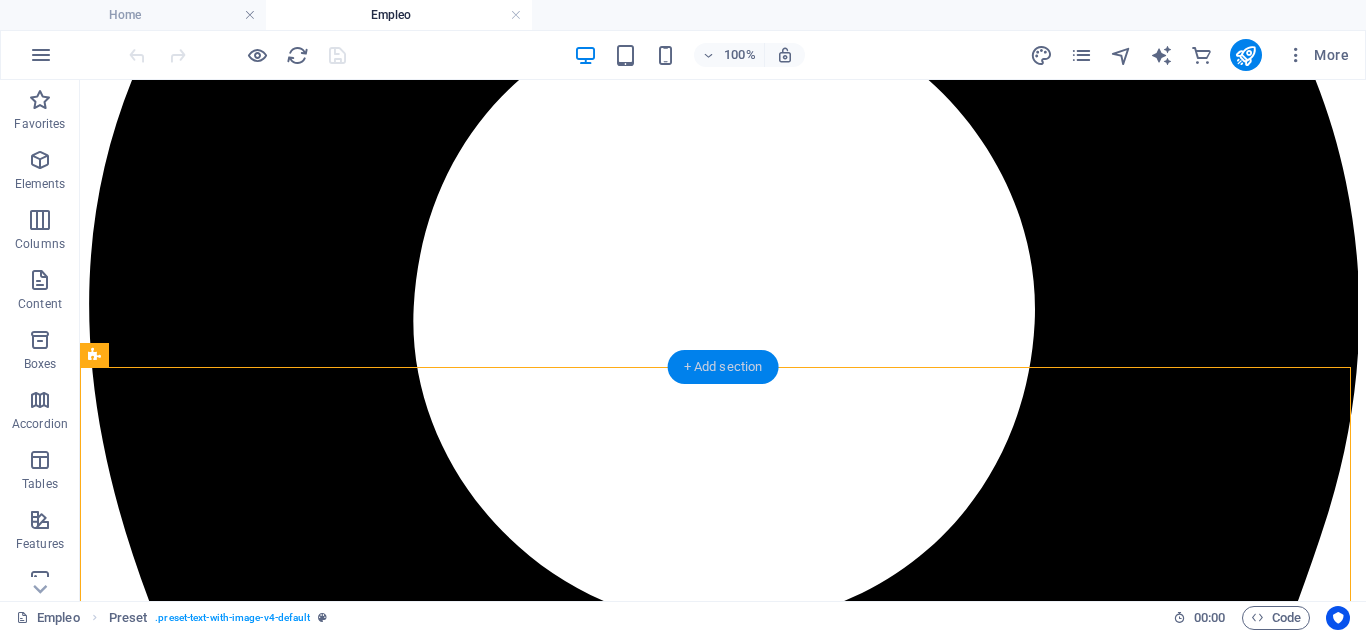 click on "+ Add section" at bounding box center (723, 367) 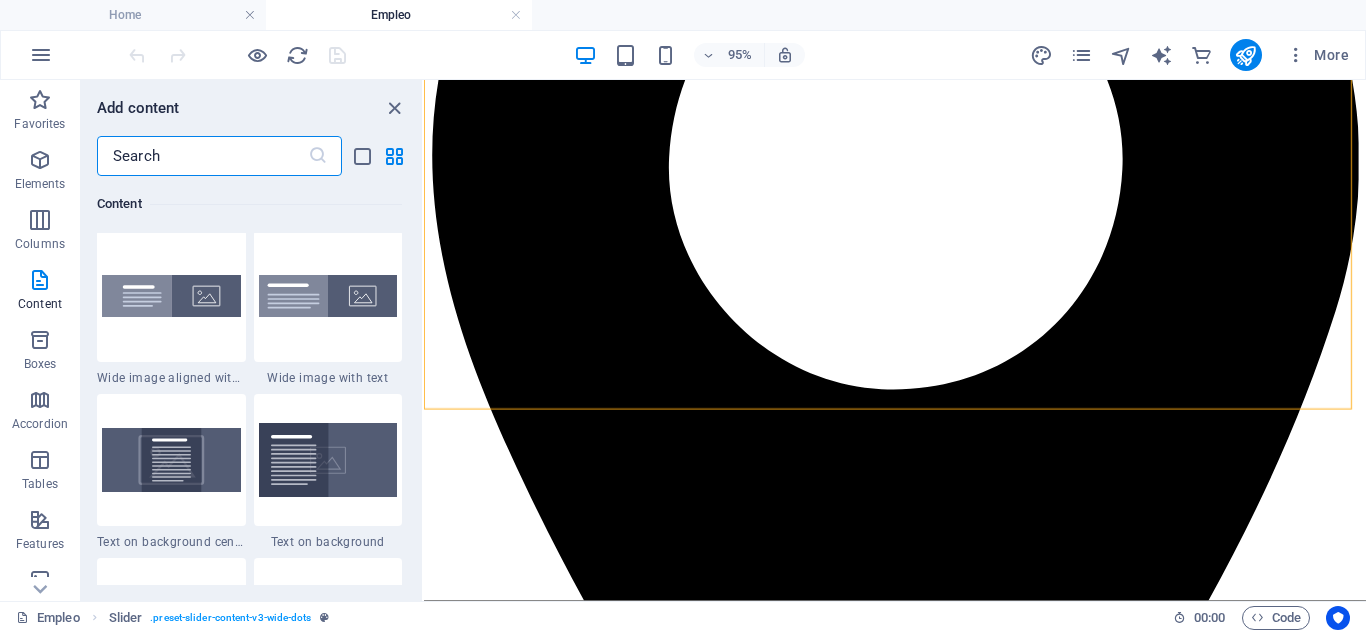 scroll, scrollTop: 4032, scrollLeft: 0, axis: vertical 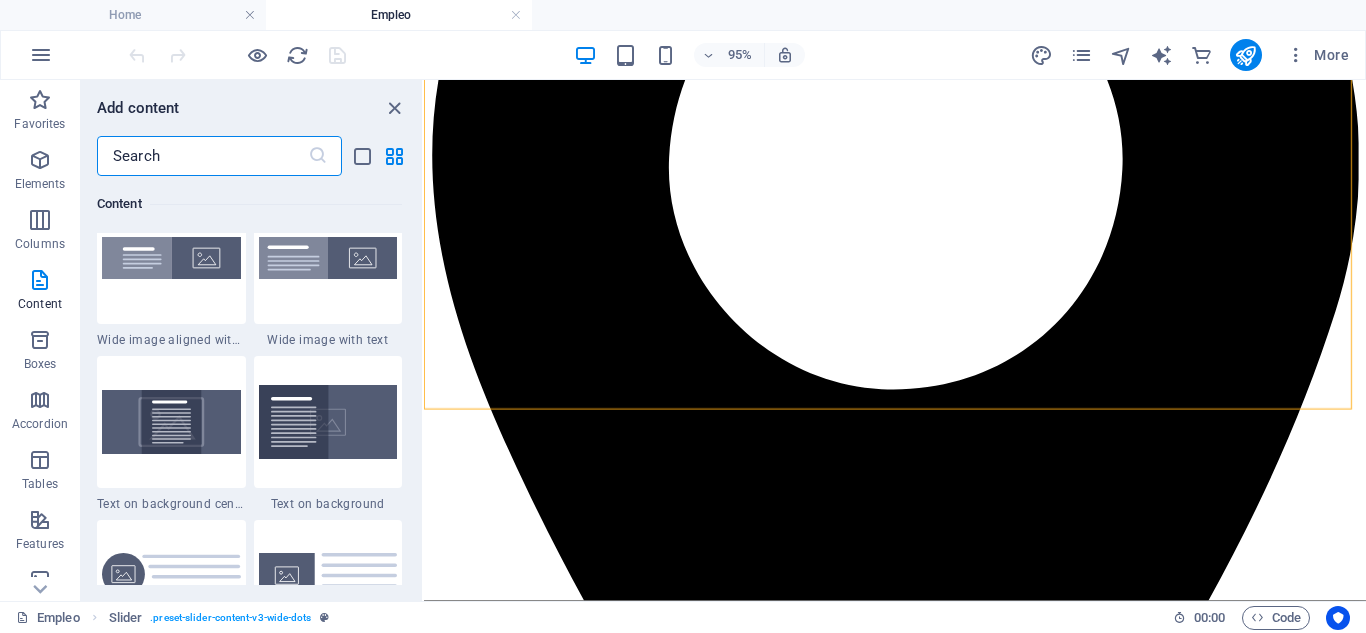 click at bounding box center [202, 156] 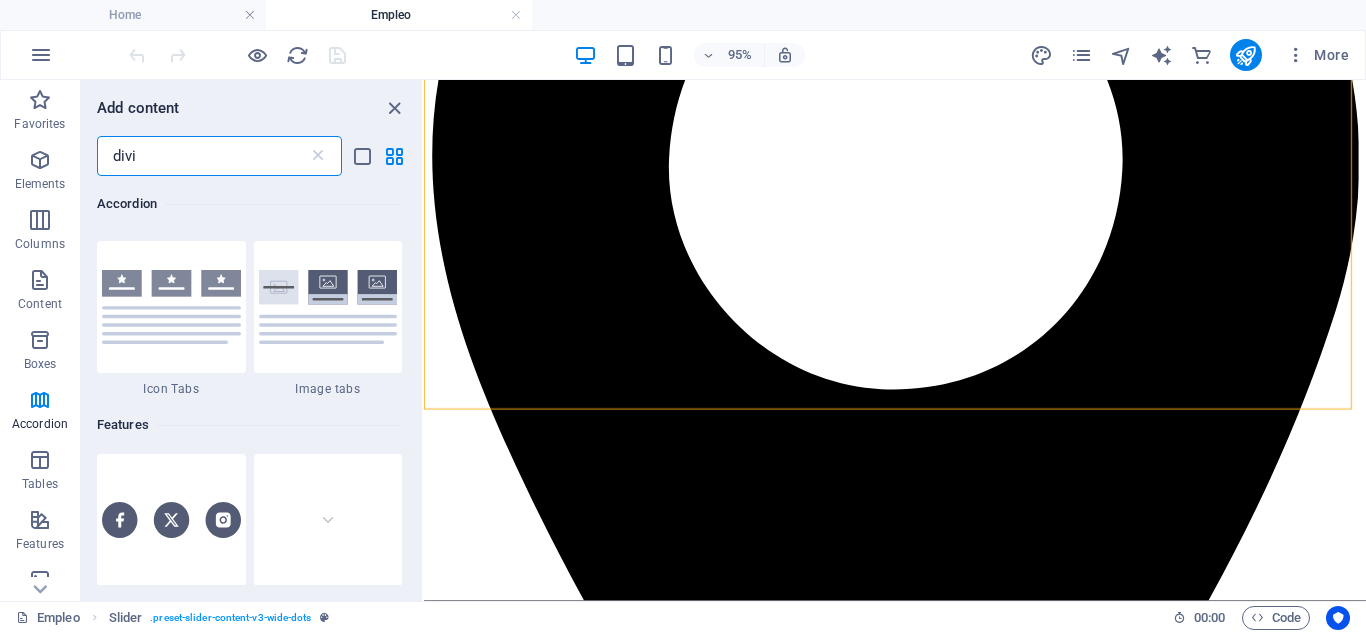 scroll, scrollTop: 0, scrollLeft: 0, axis: both 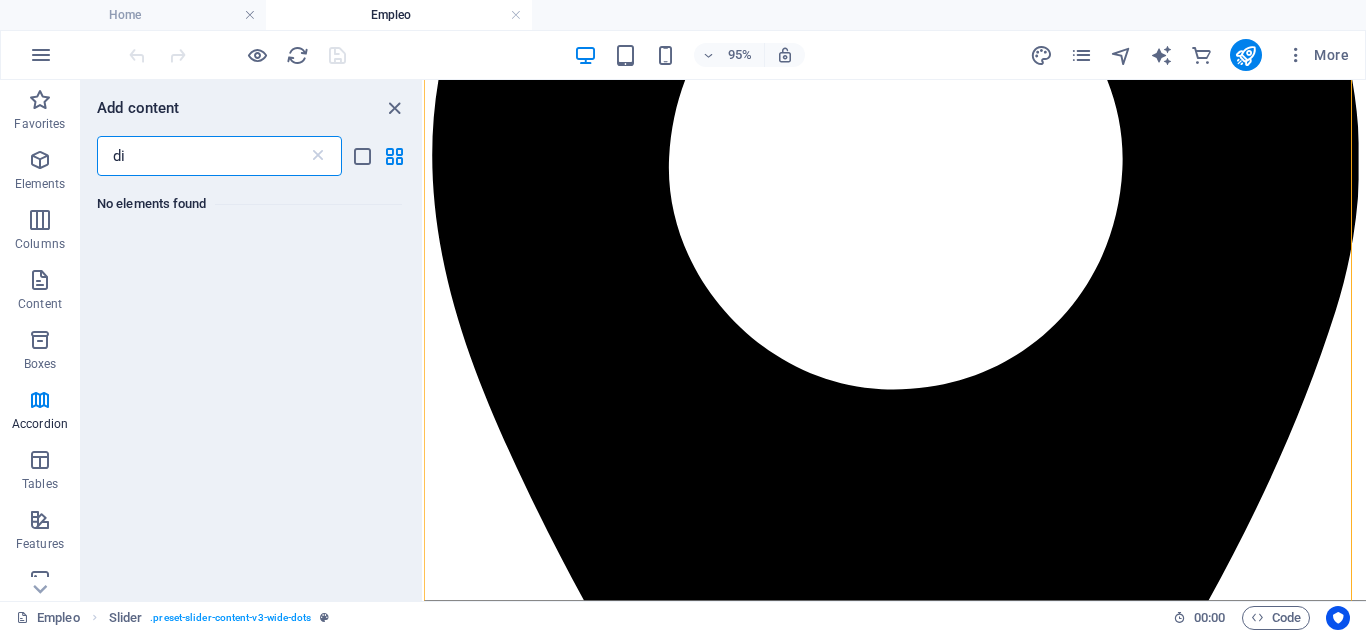 type on "d" 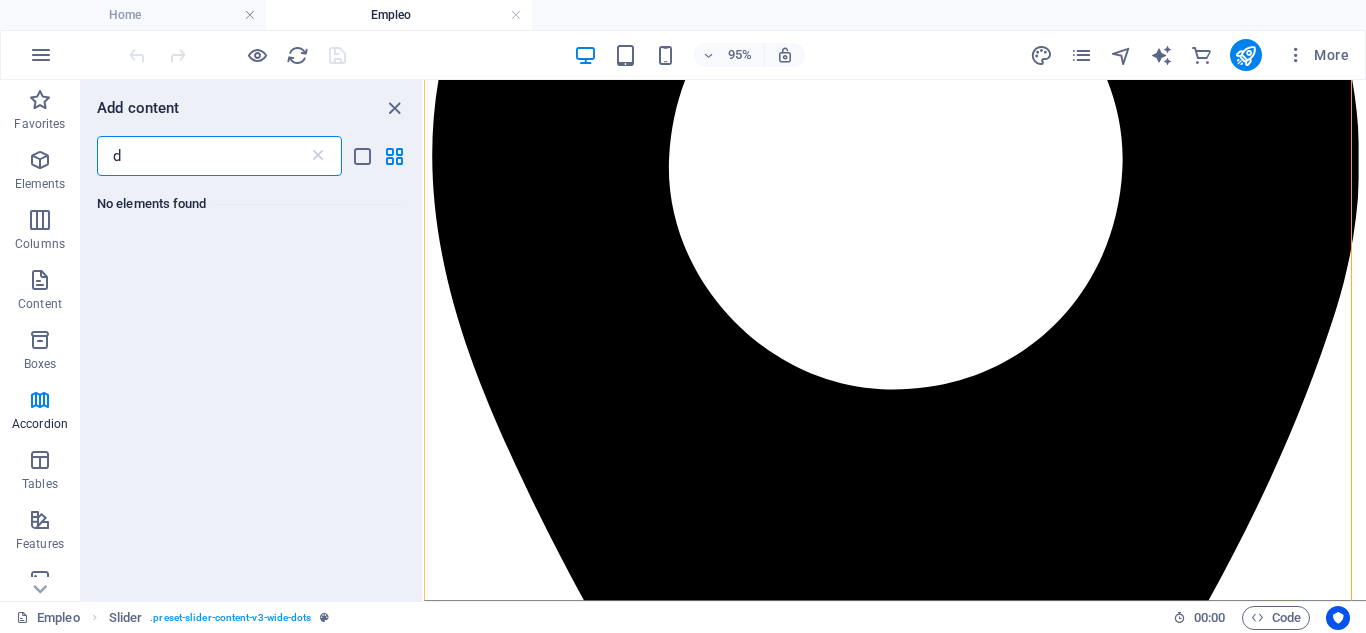 type 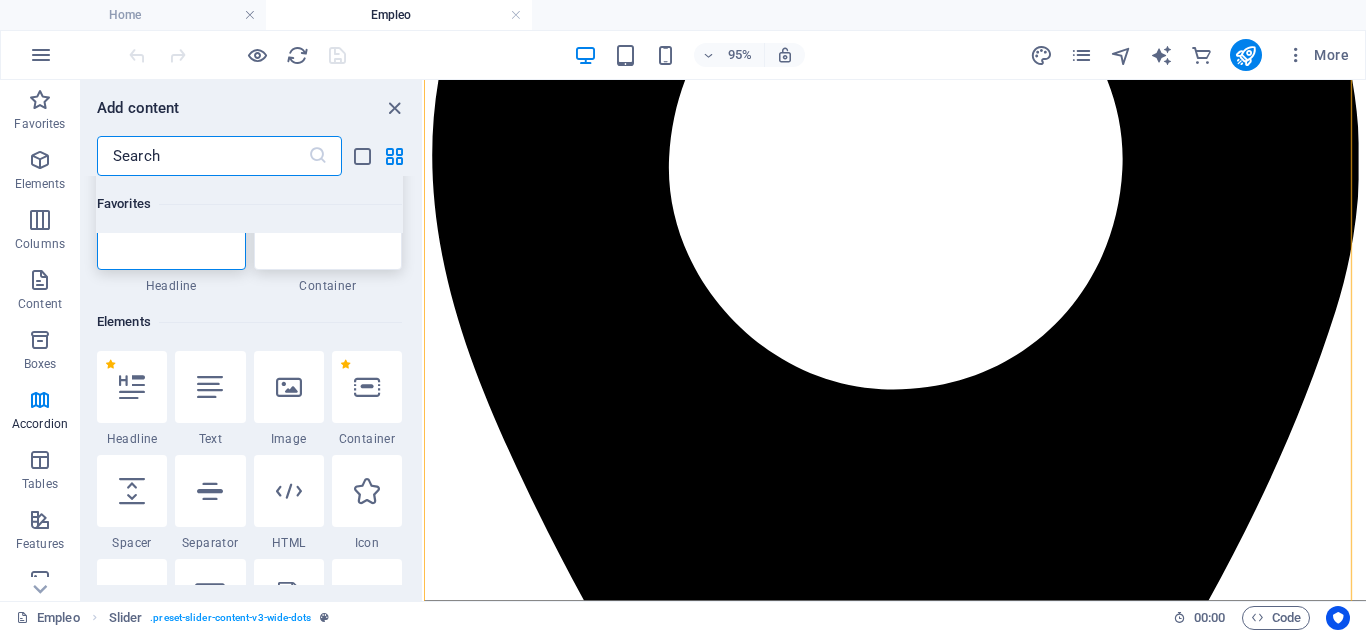 scroll, scrollTop: 133, scrollLeft: 0, axis: vertical 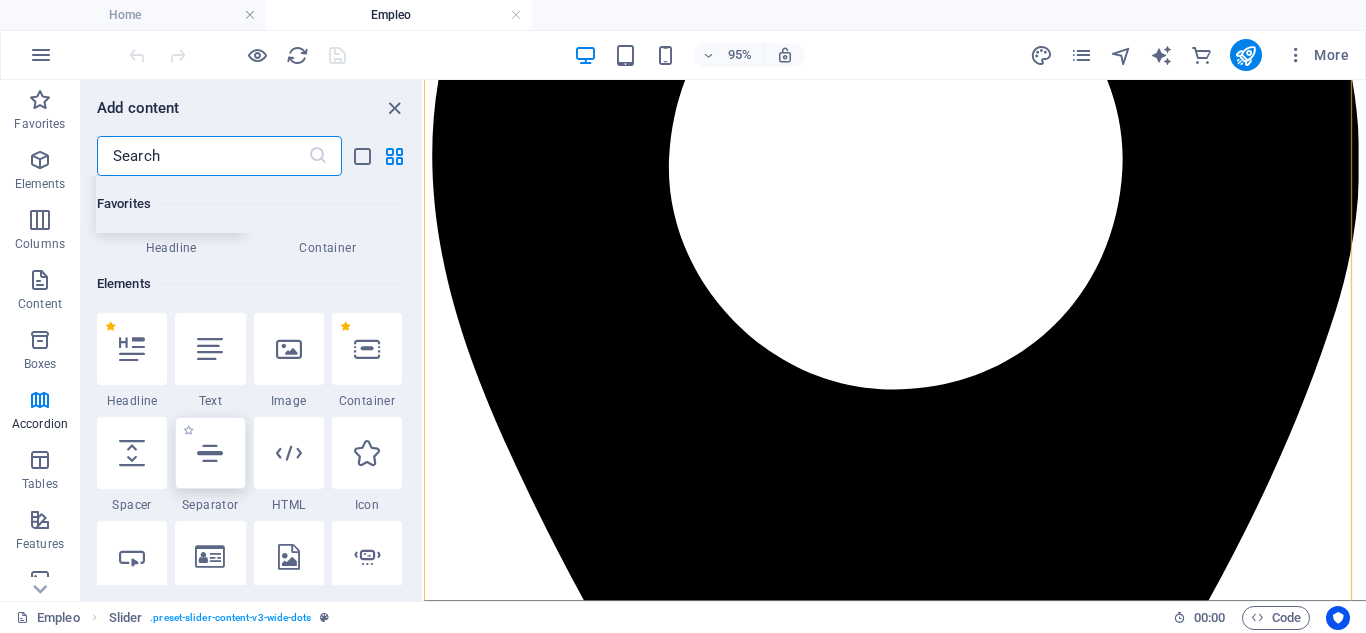 click at bounding box center [210, 453] 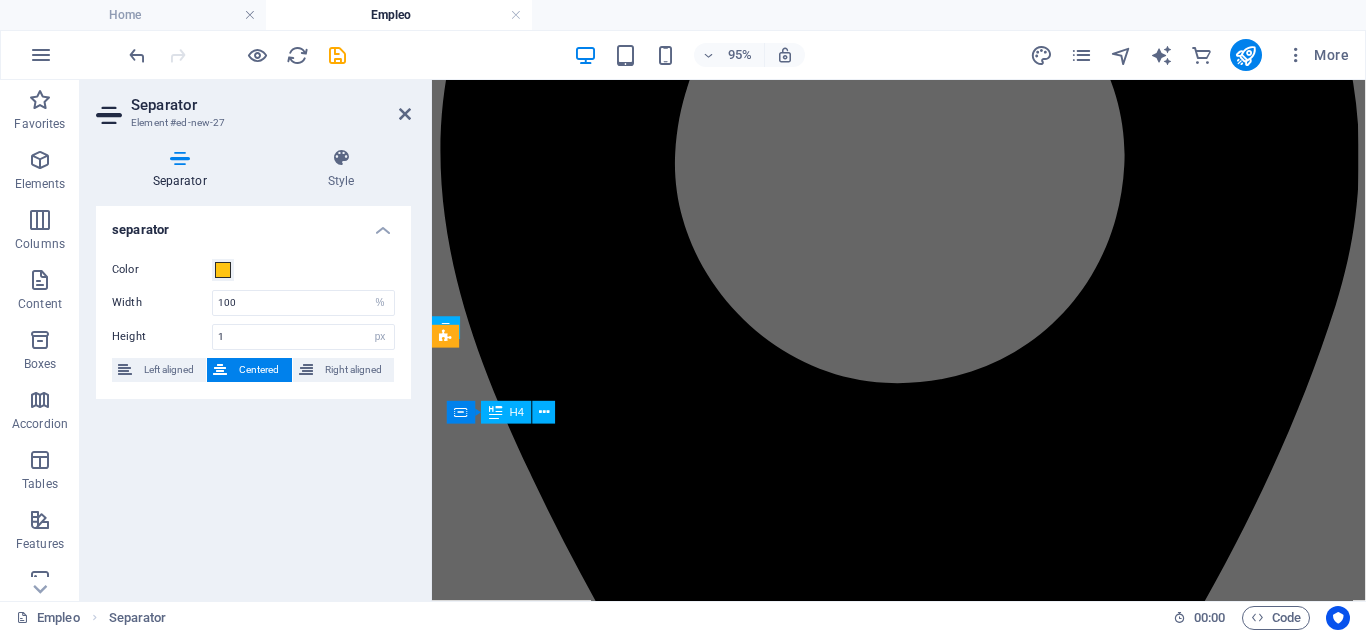 scroll, scrollTop: 948, scrollLeft: 0, axis: vertical 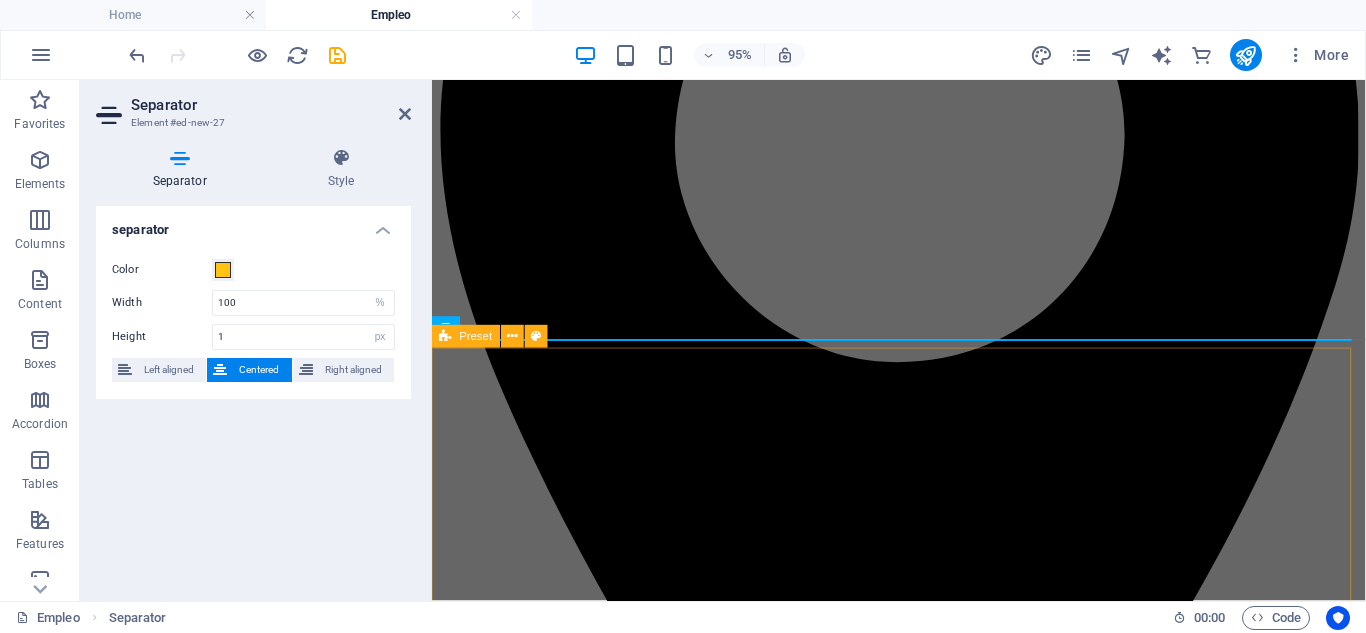 click on "Prácticas del Máster de acceso a la abogacía ¿Estás estudiando el Máster de acceso a la abogacía en España y necesitas completar las prácticas obligatorias? Nosotros tenemos vacantes disponibles para diversas áreas jurídicas.  Para más información envía un correo a:   contacto@tedeschi-advocatorum.eu Drop content here or  Add elements  Paste clipboard" at bounding box center [923, 6663] 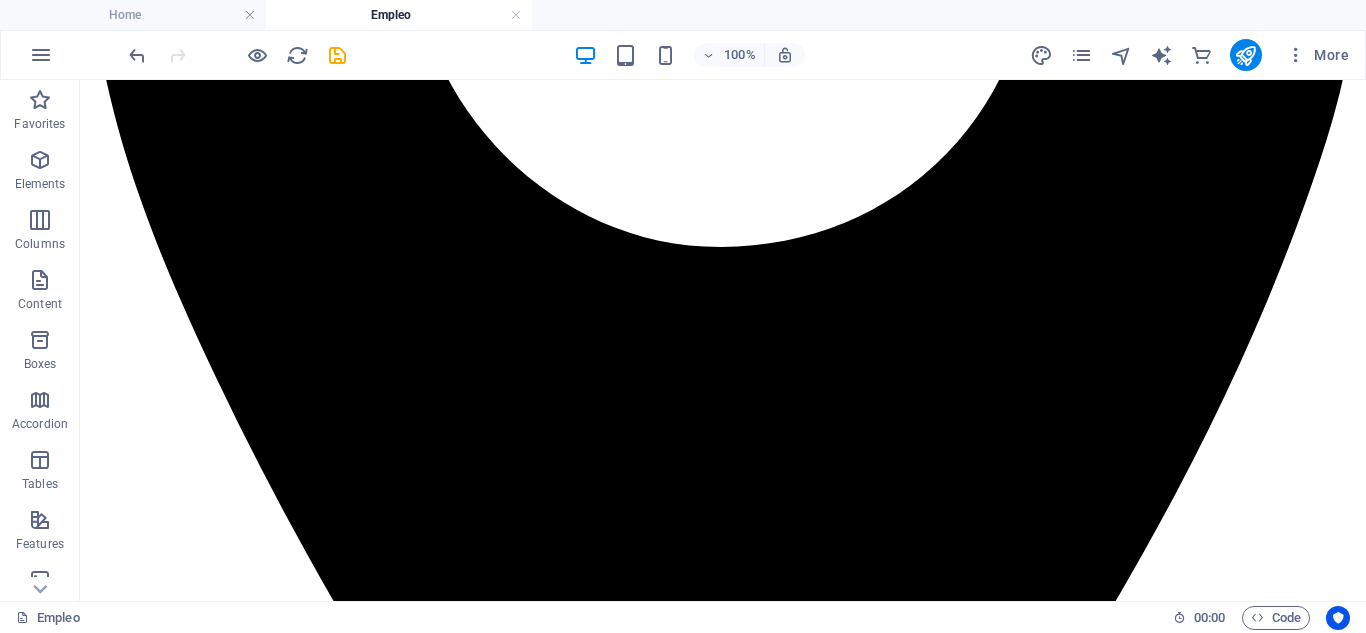 scroll, scrollTop: 1343, scrollLeft: 0, axis: vertical 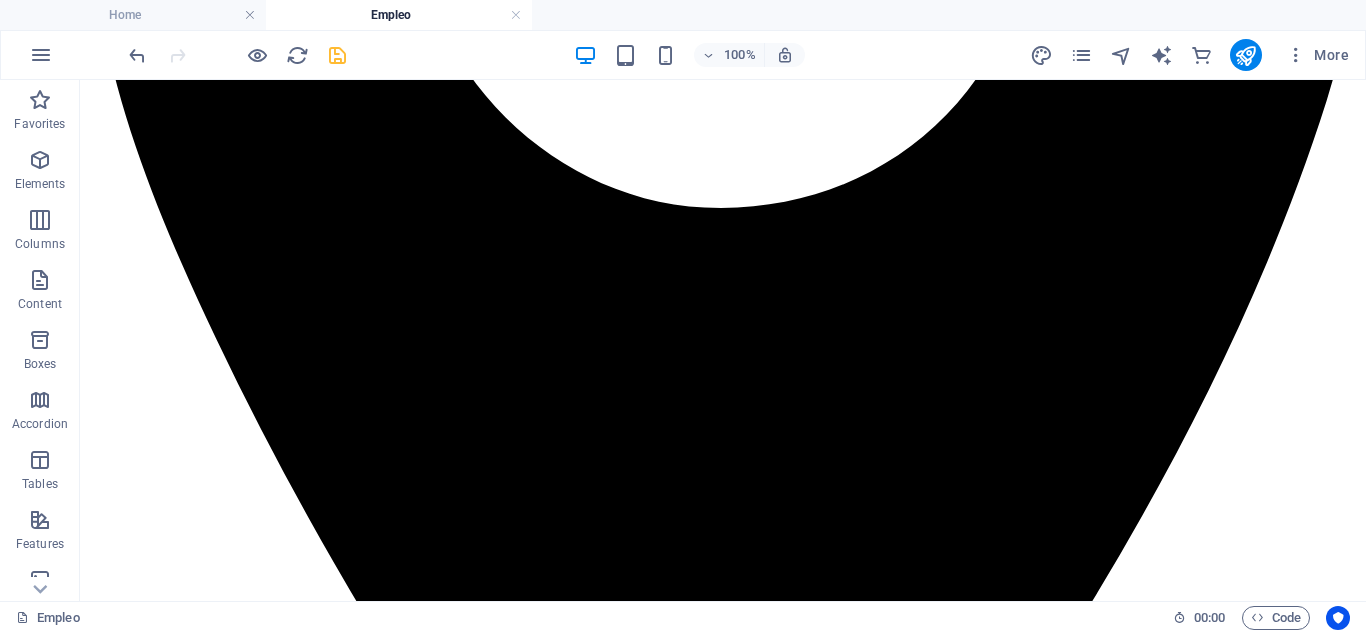 click at bounding box center (337, 55) 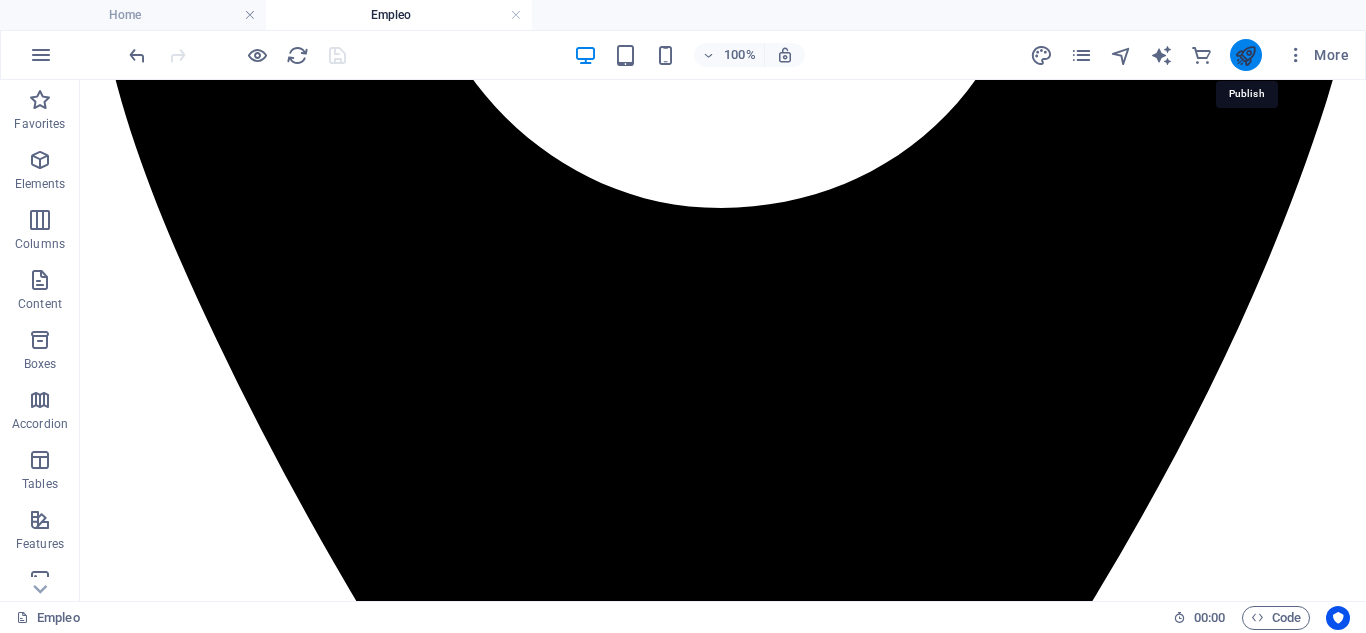 click at bounding box center [1245, 55] 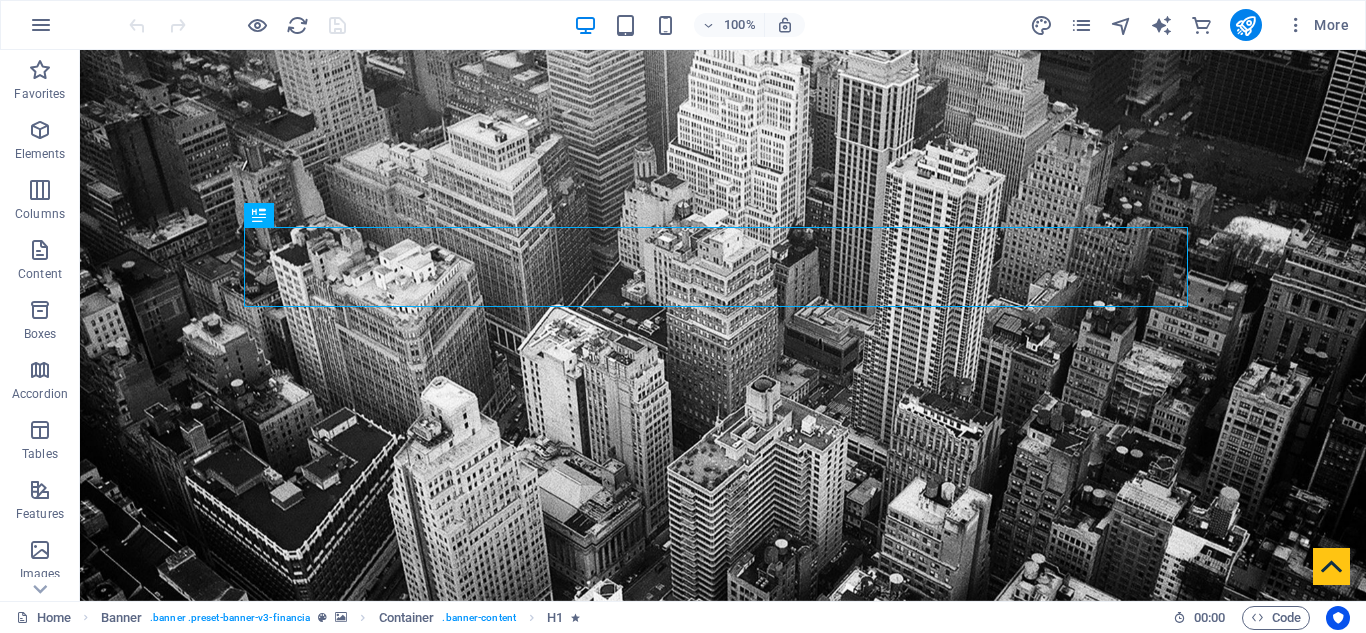 scroll, scrollTop: 0, scrollLeft: 0, axis: both 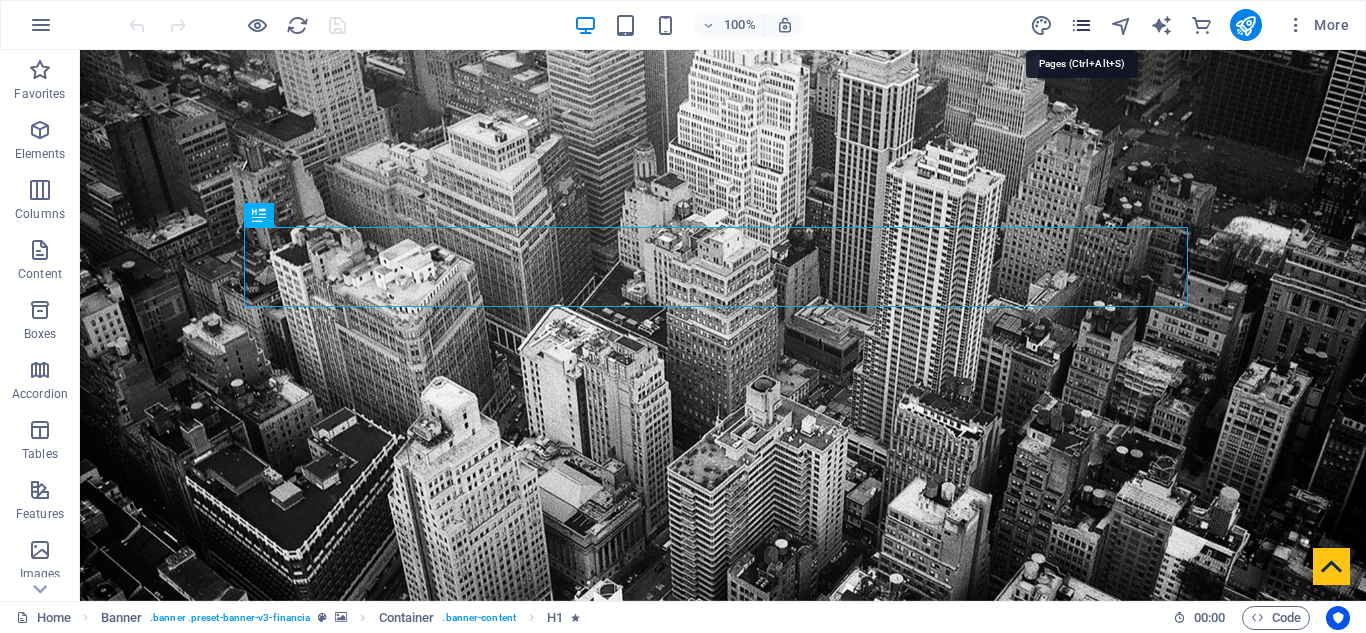 click at bounding box center (1081, 25) 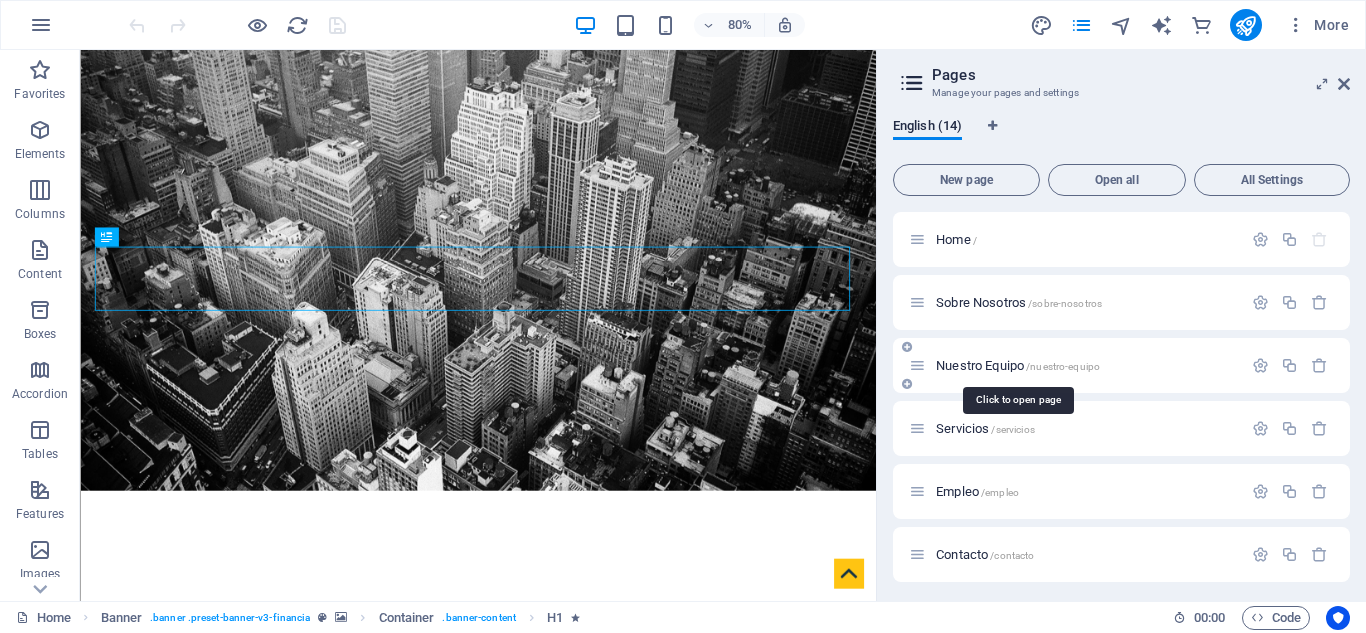click on "Nuestro Equipo /nuestro-equipo" at bounding box center [1018, 365] 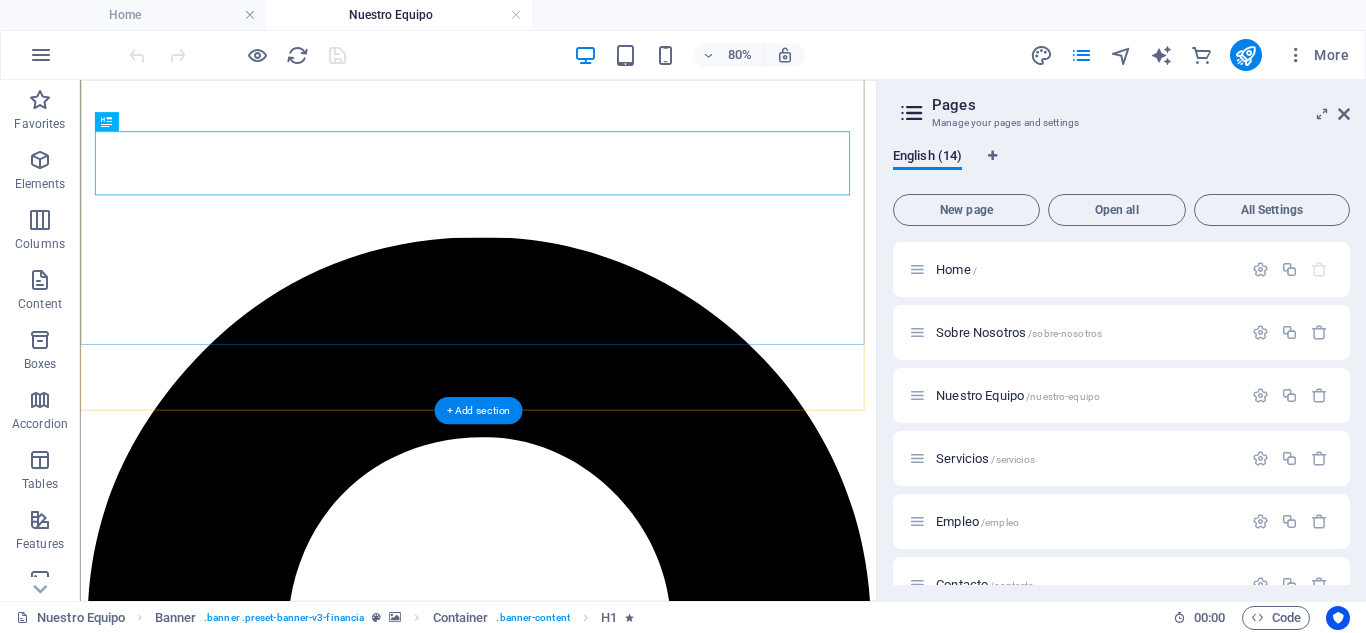 scroll, scrollTop: 400, scrollLeft: 0, axis: vertical 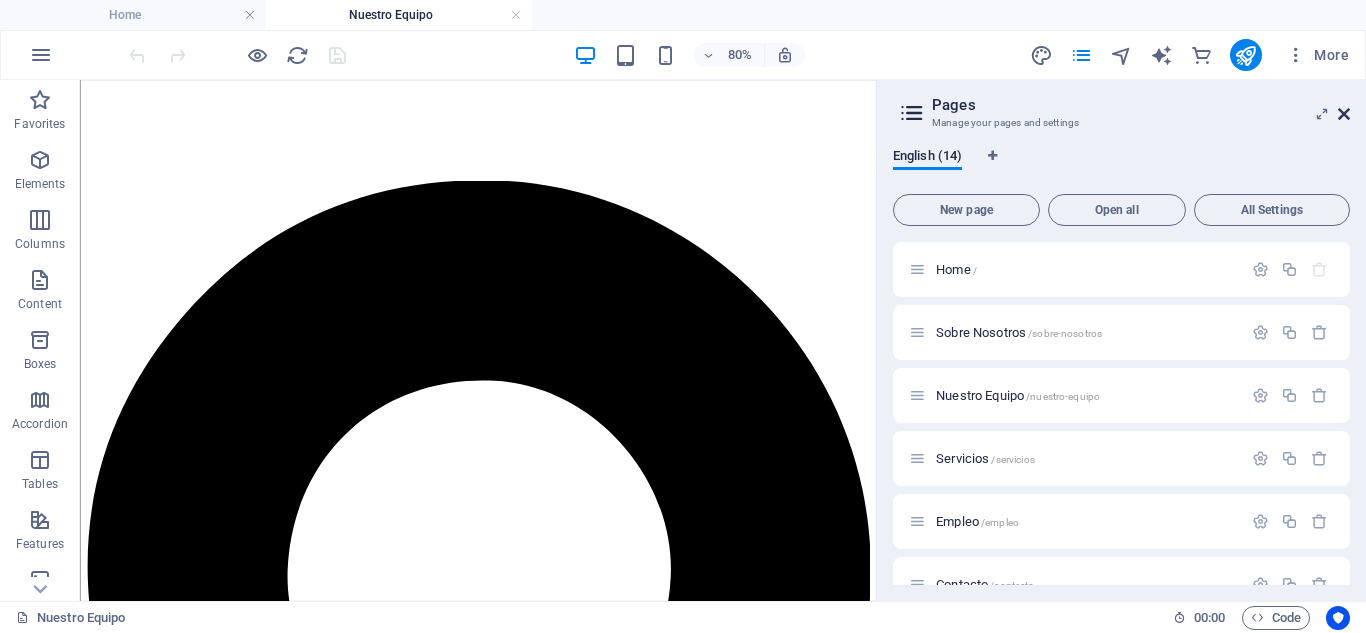 drag, startPoint x: 1343, startPoint y: 110, endPoint x: 1262, endPoint y: 32, distance: 112.44999 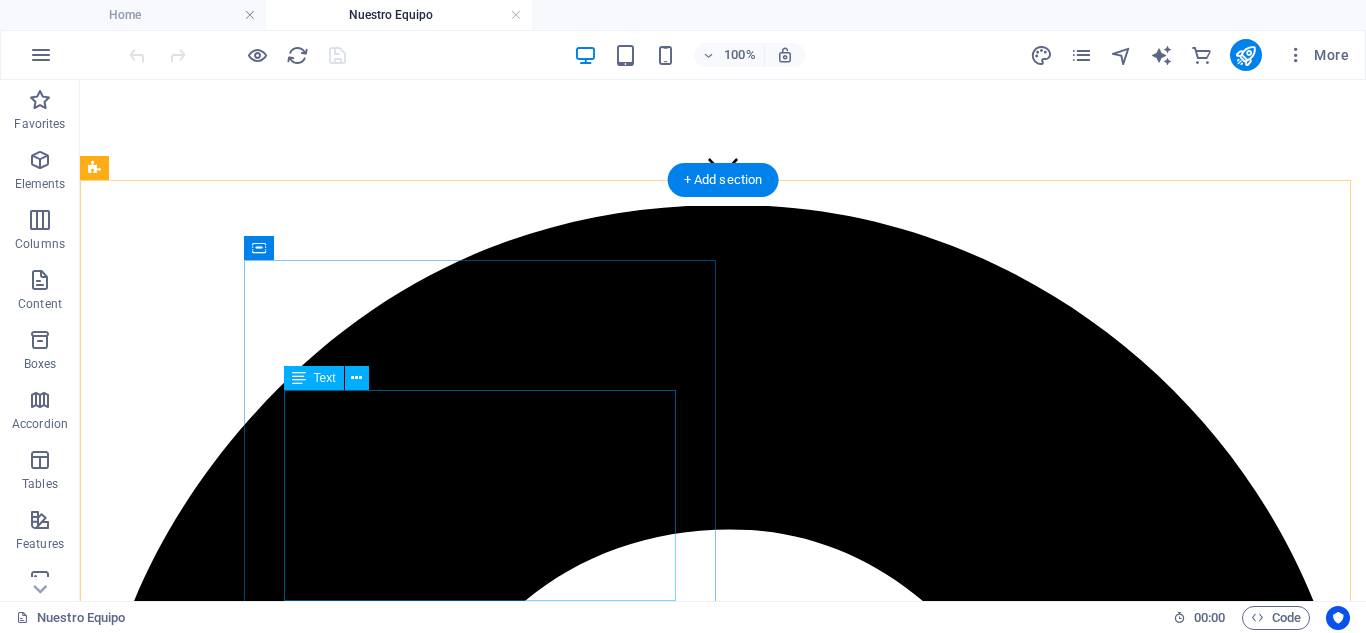 click on "[NAME] [LAST] es abogado fundador y director de Tedeschi Advocatorum. Con experiencia internacional en España, Italia y Reino Unido, está especializado en Derecho Corporativo, Penal y Tributario. Trilingüe en español, italiano e inglés, lidera el despacho con una visión global y compromiso con soluciones jurídicas eficaces y personalizadas." at bounding box center [723, 8016] 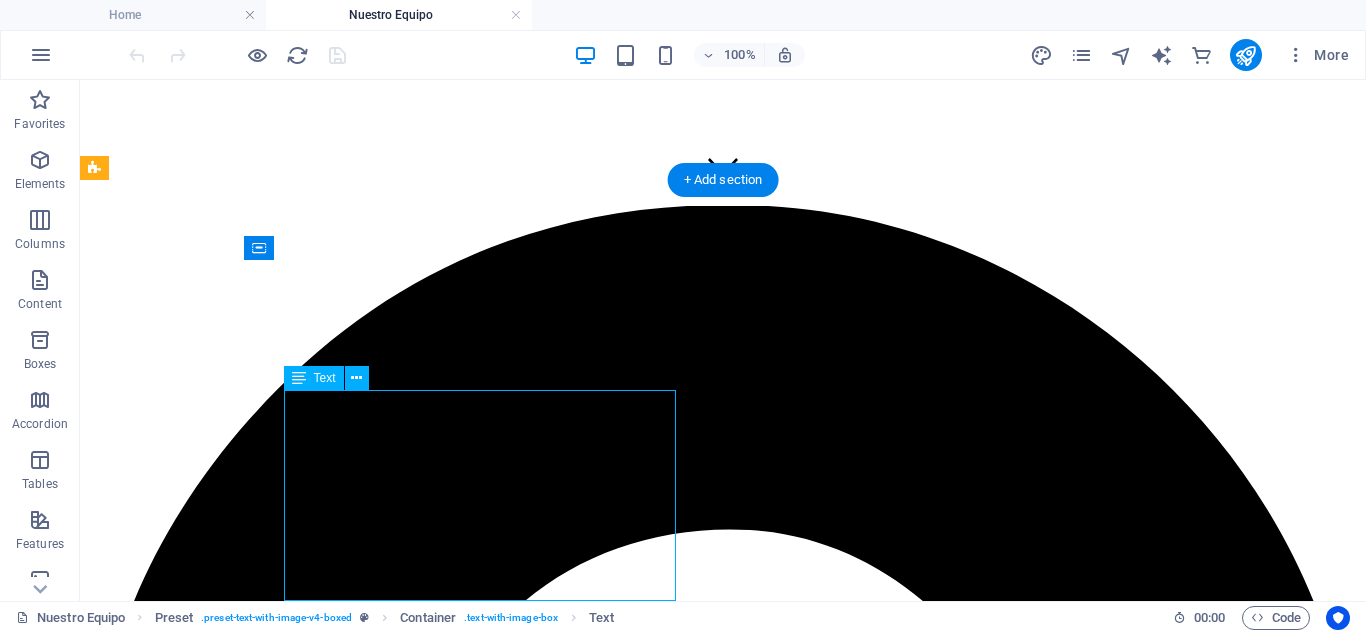click on "[NAME] [LAST] es abogado fundador y director de Tedeschi Advocatorum. Con experiencia internacional en España, Italia y Reino Unido, está especializado en Derecho Corporativo, Penal y Tributario. Trilingüe en español, italiano e inglés, lidera el despacho con una visión global y compromiso con soluciones jurídicas eficaces y personalizadas." at bounding box center [723, 8016] 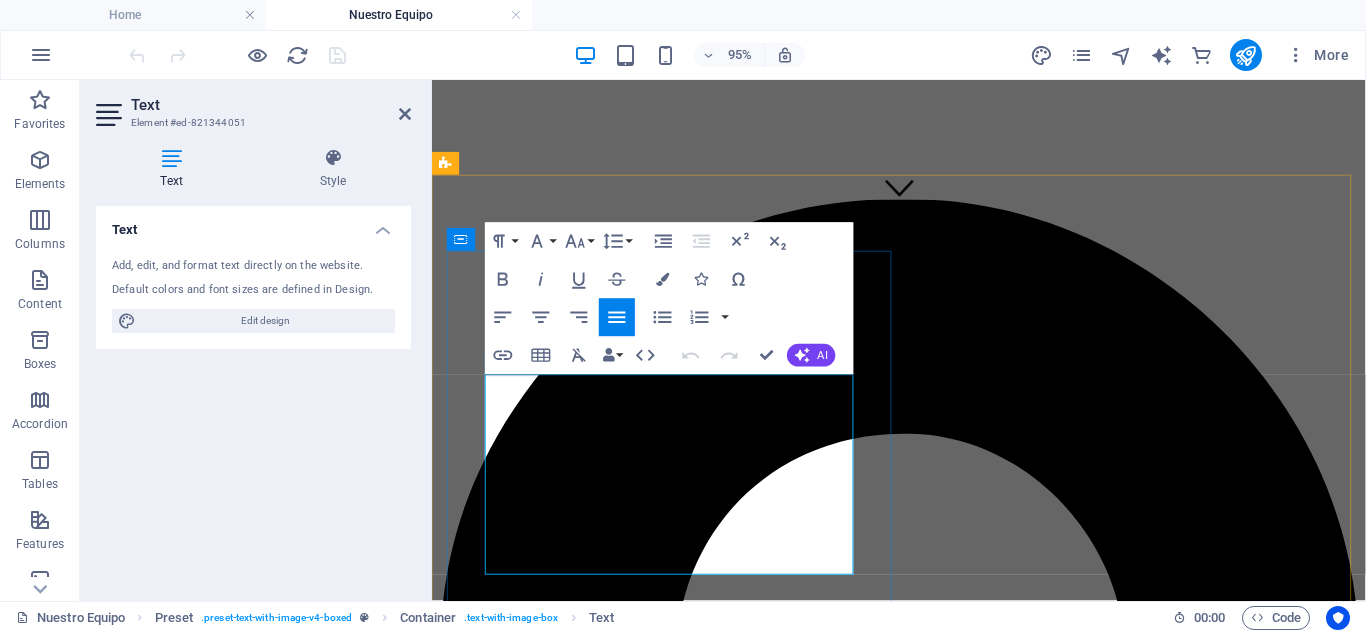 click on "[NAME] [LAST] es abogado fundador y director de Tedeschi Advocatorum. Con experiencia internacional en España, Italia y Reino Unido, está especializado en Derecho Corporativo, Penal y Tributario. Trilingüe en español, italiano e inglés, lidera el despacho con una visión global y compromiso con soluciones jurídicas eficaces y personalizadas." at bounding box center [923, 6306] 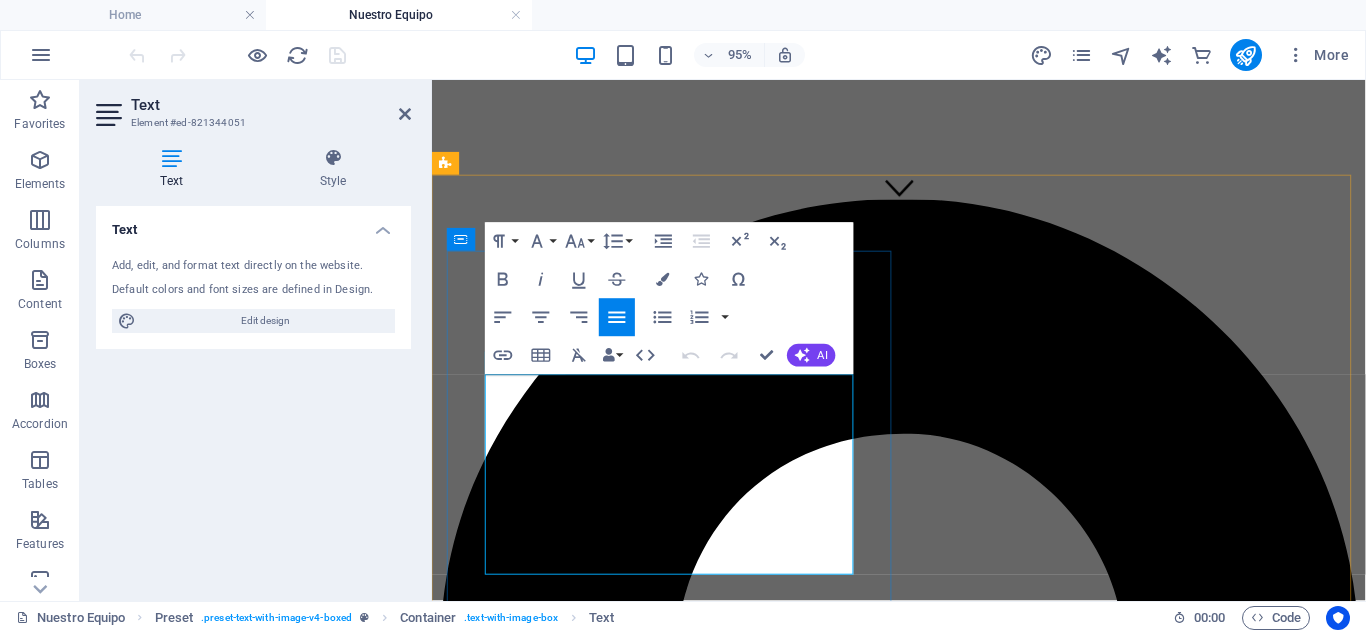 drag, startPoint x: 490, startPoint y: 403, endPoint x: 611, endPoint y: 402, distance: 121.004135 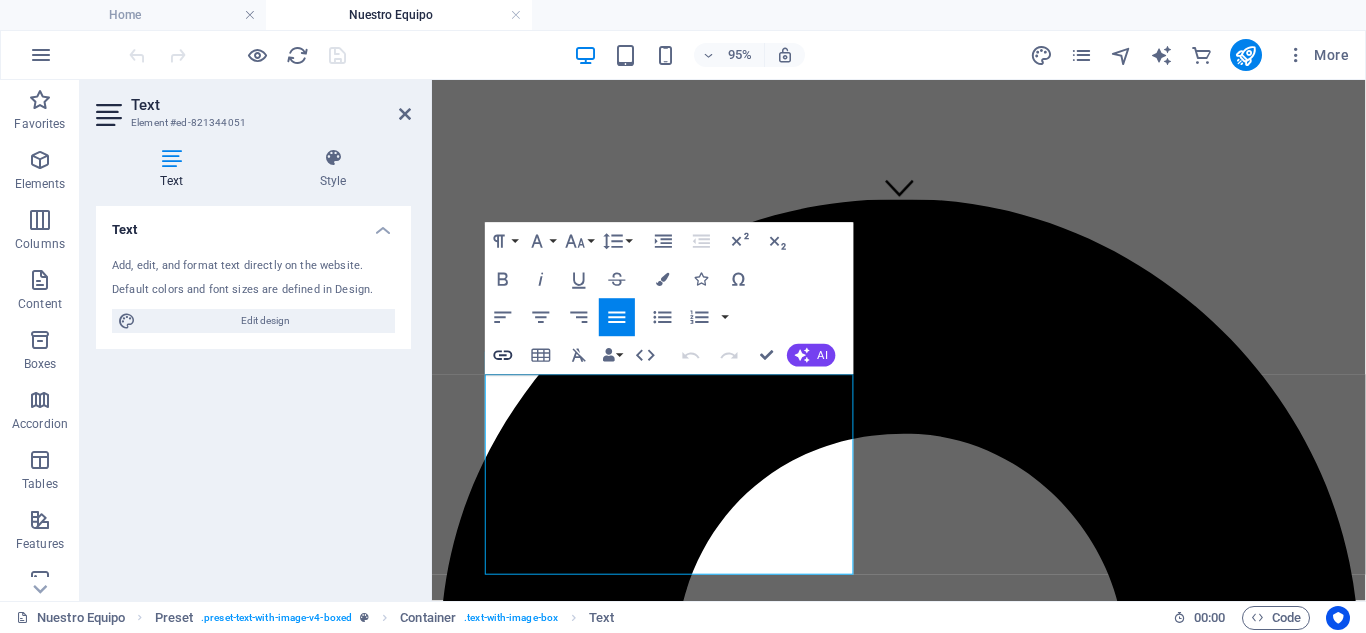click 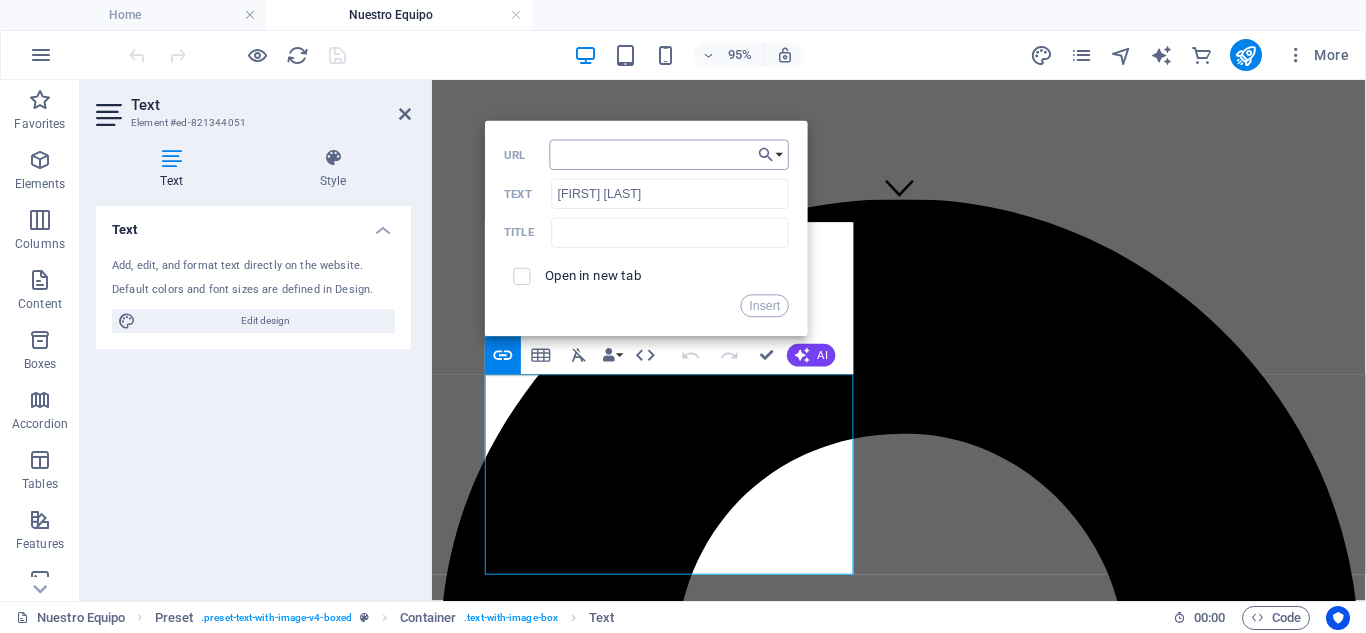 type on "https://www.linkedin.com/in/[FIRST]-[LAST]-b3a06882/" 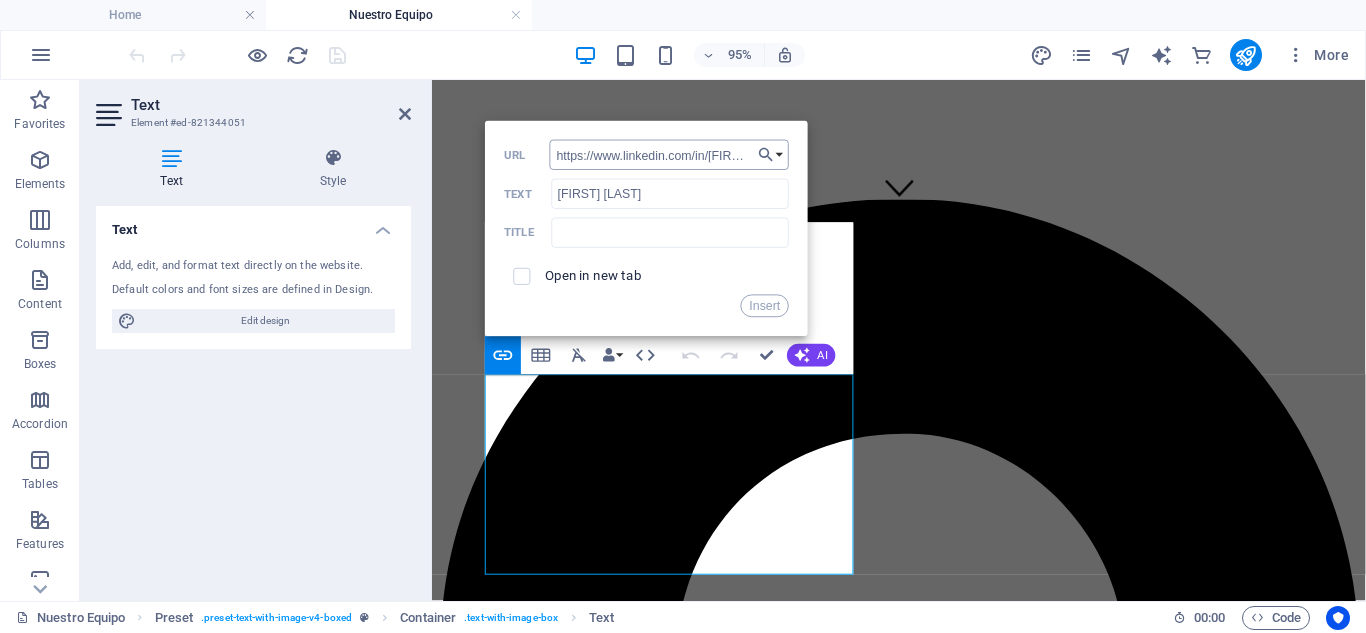 scroll, scrollTop: 0, scrollLeft: 112, axis: horizontal 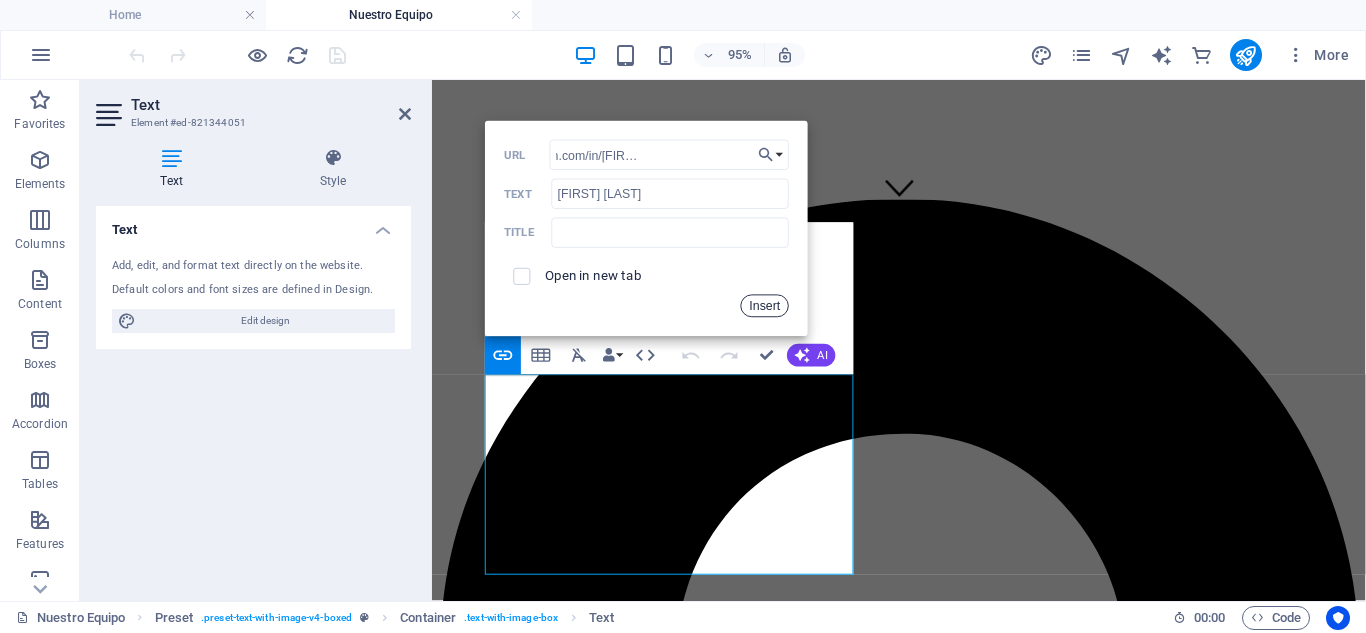 click on "Insert" at bounding box center (765, 306) 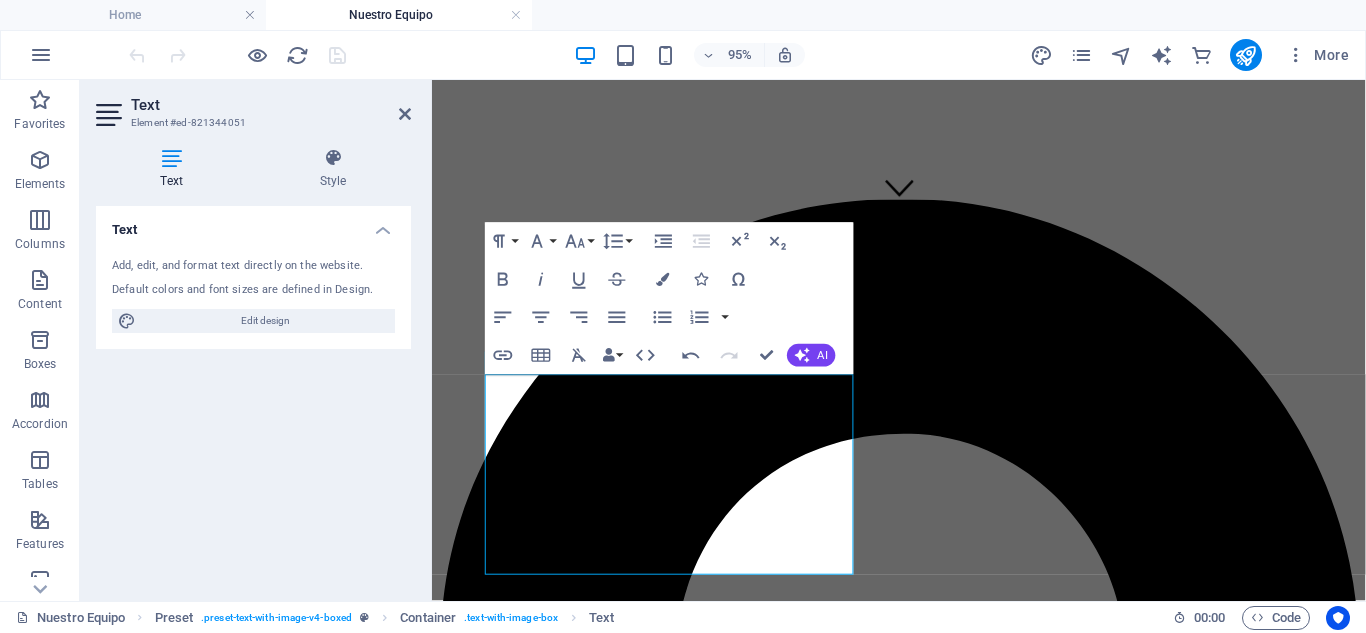 scroll, scrollTop: 0, scrollLeft: 0, axis: both 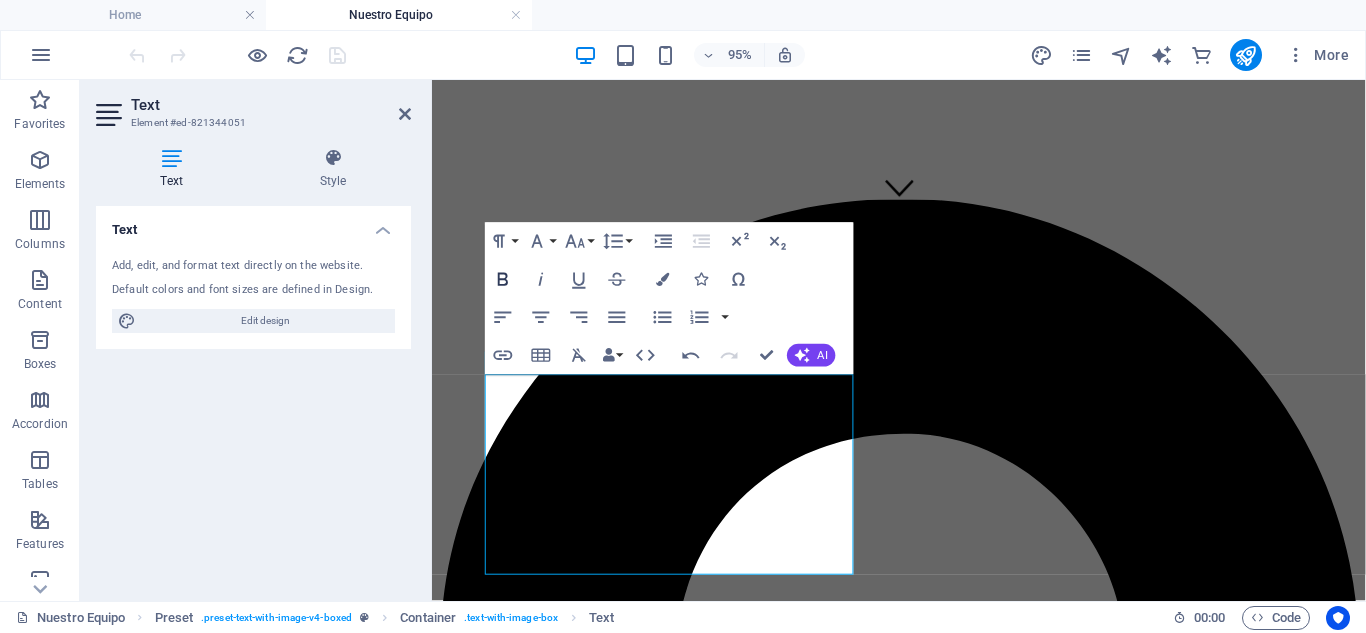 click 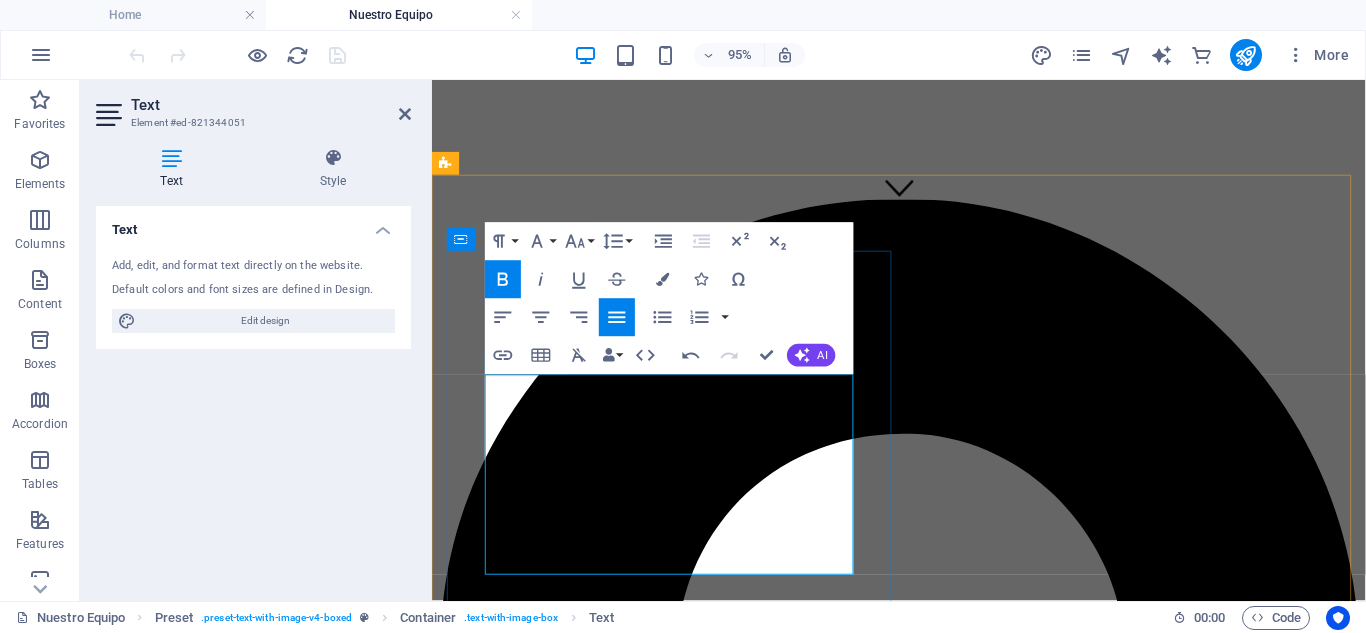 click on "[NAME] [LAST] es abogado fundador y director de Tedeschi Advocatorum. Con experiencia internacional en España, Italia y Reino Unido, está especializado en Derecho Corporativo, Penal y Tributario. Trilingüe en español, italiano e inglés, lidera el despacho con una visión global y compromiso con soluciones jurídicas eficaces y personalizadas." at bounding box center (923, 6306) 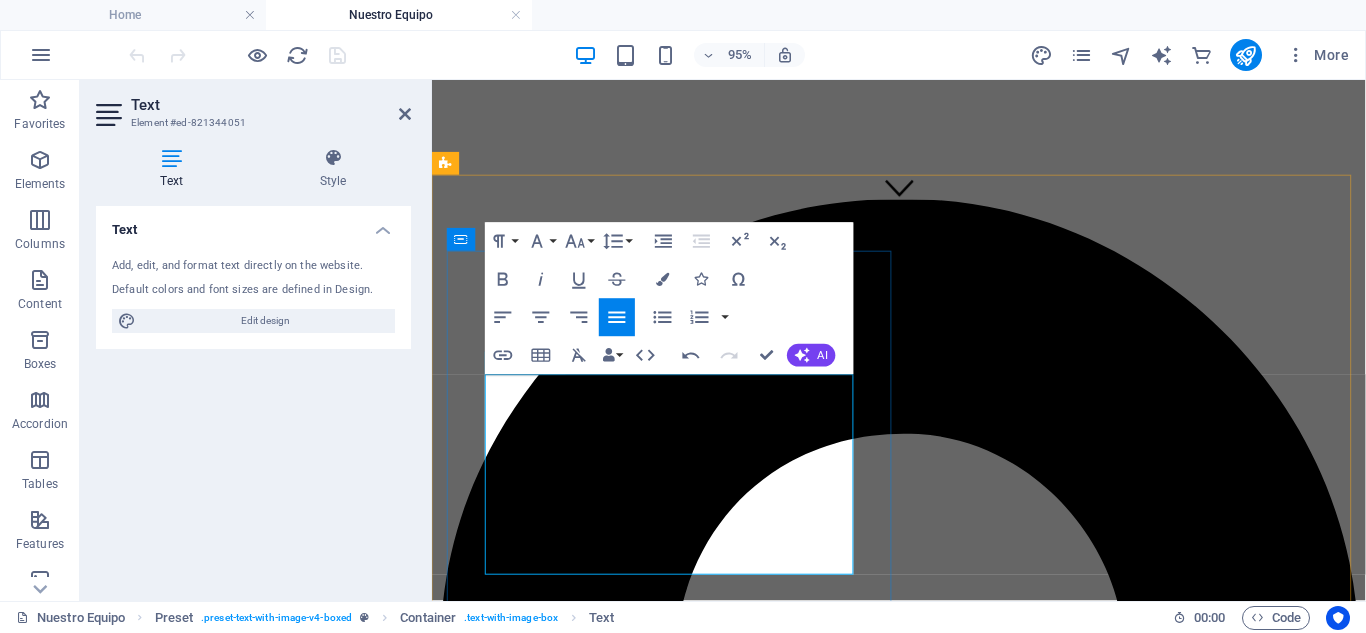 click on "[NAME] [LAST] es abogado fundador y director de Tedeschi Advocatorum. Con experiencia internacional en España, Italia y Reino Unido, está especializado en Derecho Corporativo, Penal y Tributario. Trilingüe en español, italiano e inglés, lidera el despacho con una visión global y compromiso con soluciones jurídicas eficaces y personalizadas." at bounding box center (923, 6306) 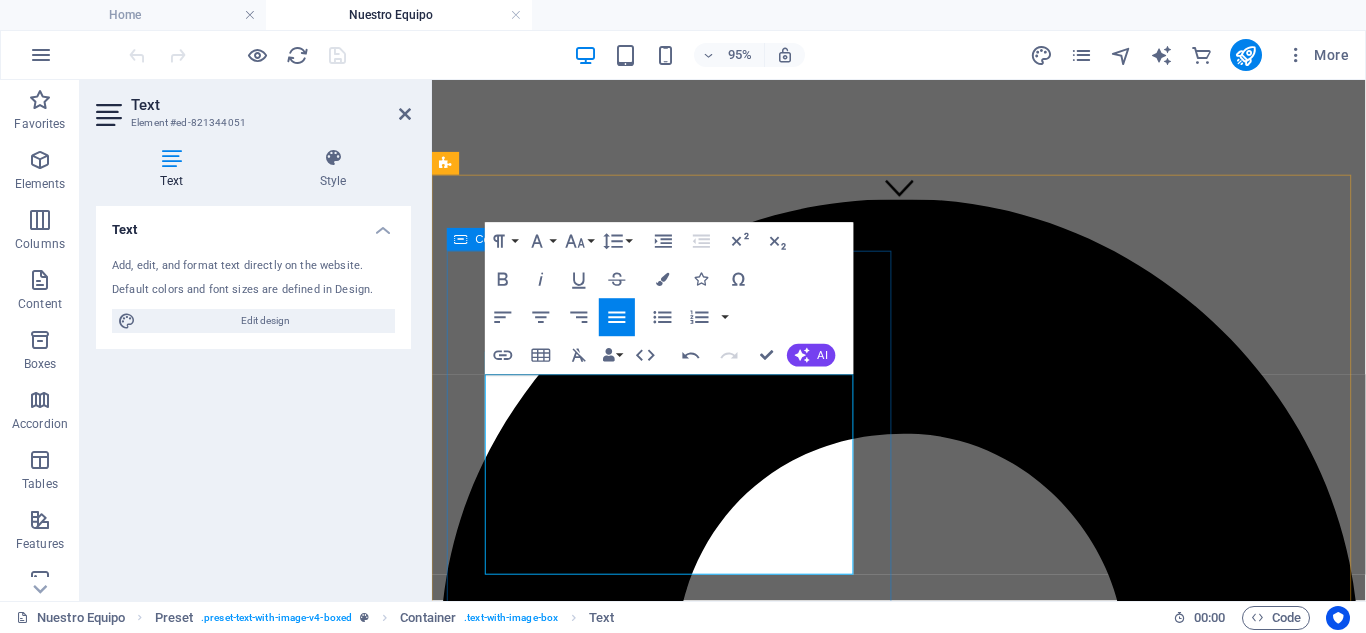 click on "el director [NAME] [LAST] es abogado fundador y director de Tedeschi Advocatorum. Con experiencia internacional en España, Italia y Reino Unido, está especializado en Derecho Corporativo, Penal y Tributario. Trilingüe en español, italiano e inglés, lidera el despacho con una visión global y compromiso con soluciones jurídicas eficaces y personalizadas." at bounding box center (923, 6259) 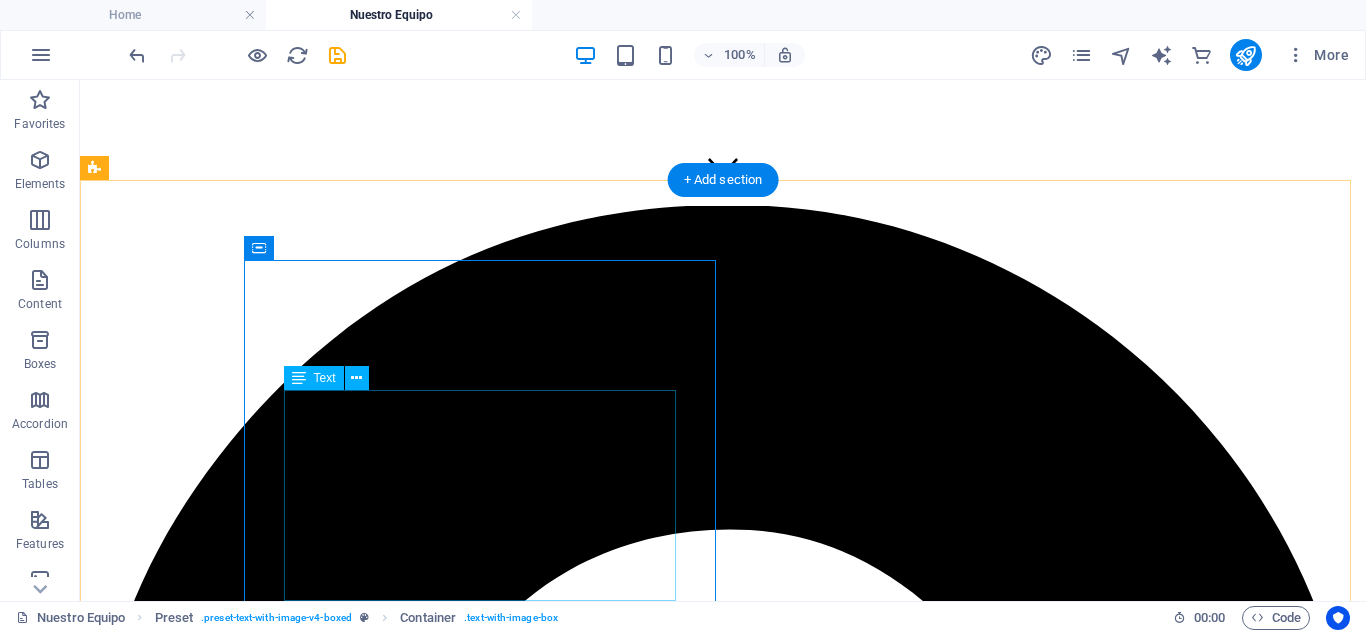 click on "[NAME] [LAST] es abogado fundador y director de Tedeschi Advocatorum. Con experiencia internacional en España, Italia y Reino Unido, está especializado en Derecho Corporativo, Penal y Tributario. Trilingüe en español, italiano e inglés, lidera el despacho con una visión global y compromiso con soluciones jurídicas eficaces y personalizadas." at bounding box center [723, 8016] 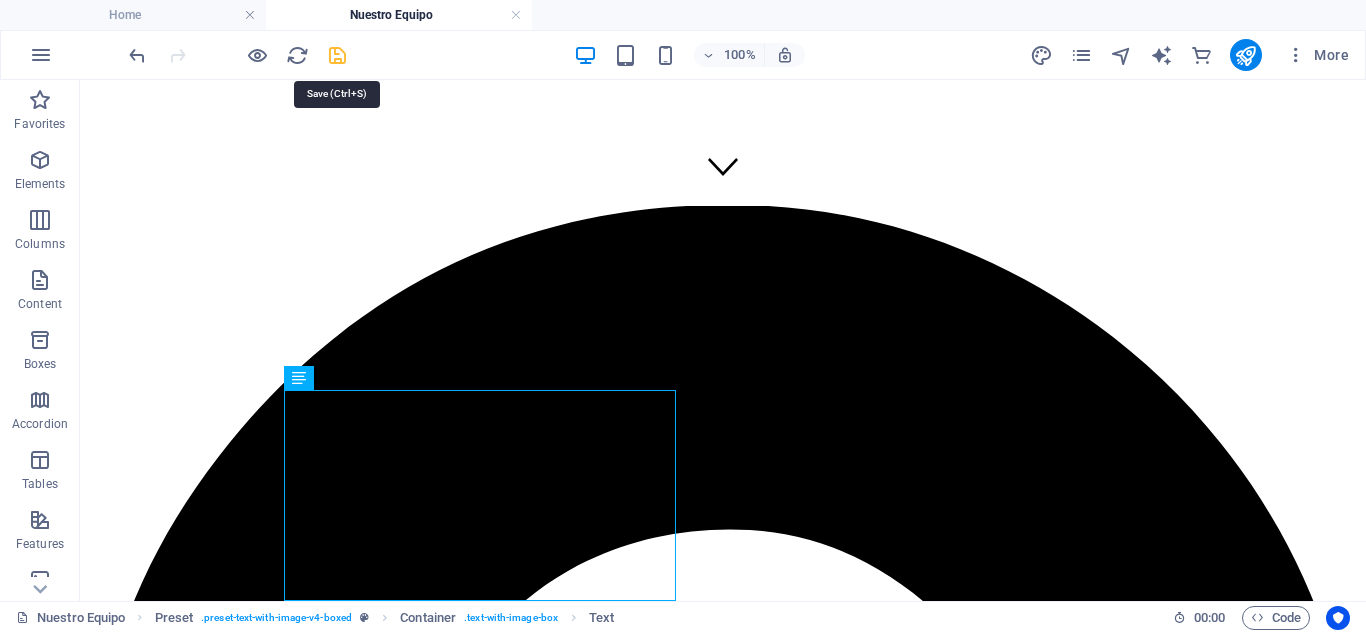 click at bounding box center (337, 55) 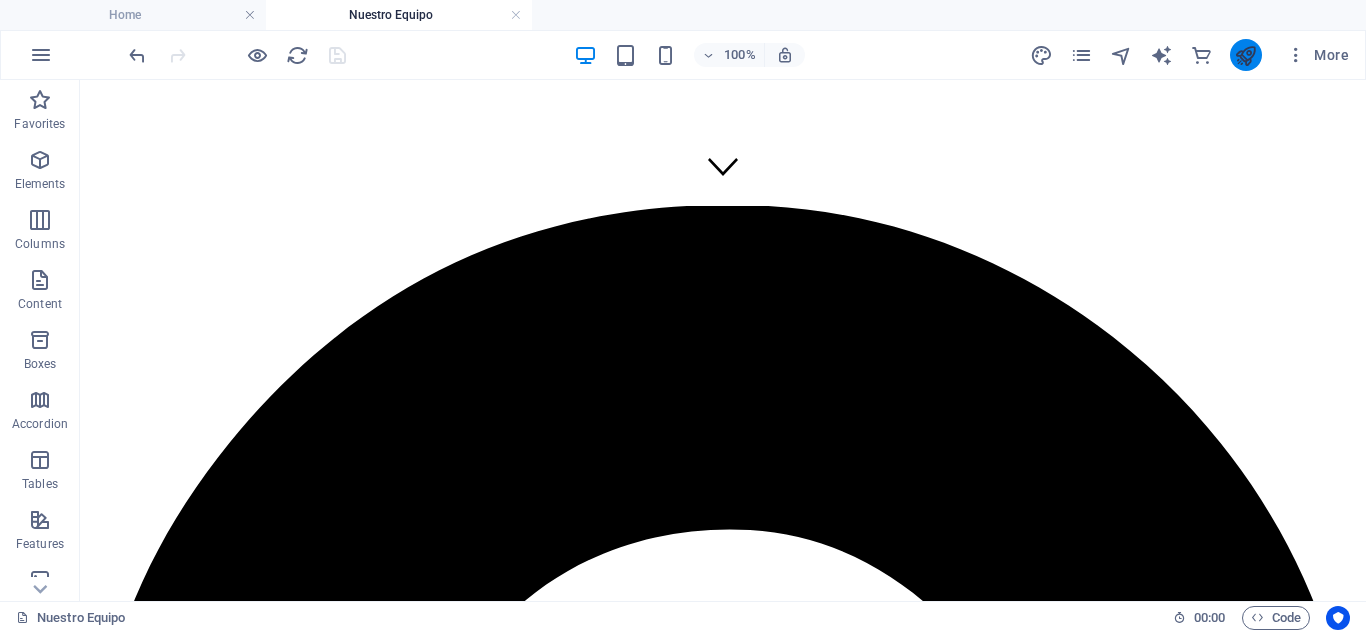 click at bounding box center [1246, 55] 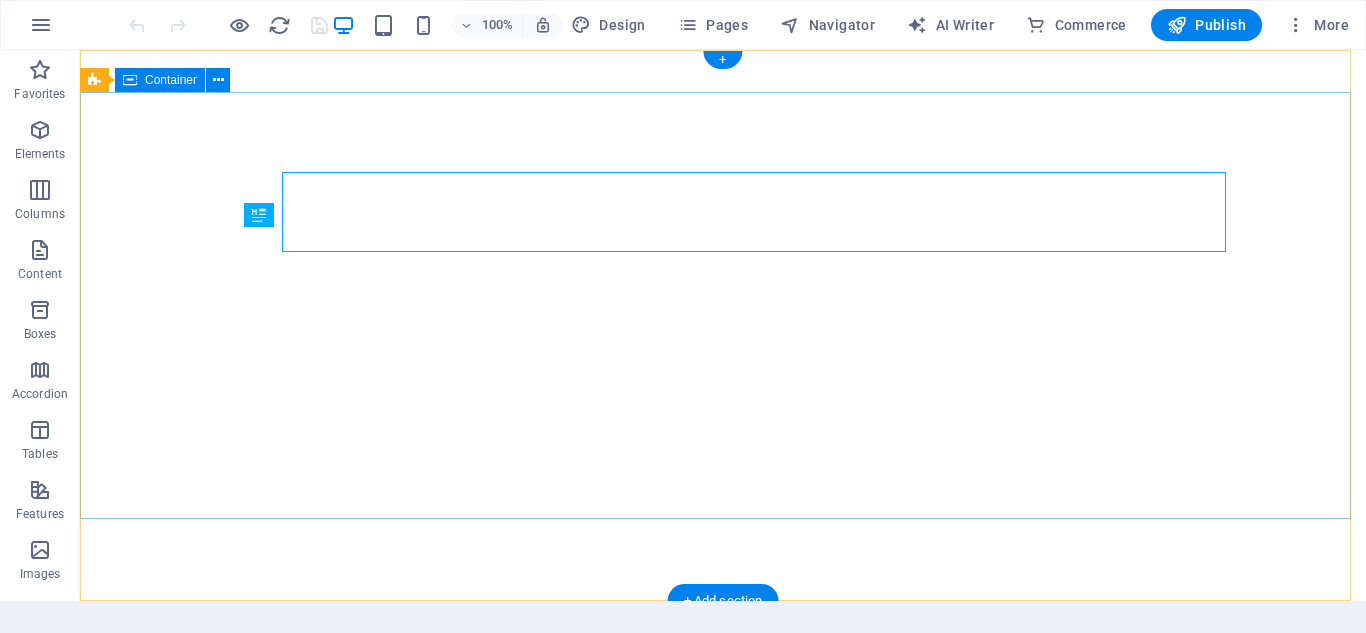 scroll, scrollTop: 0, scrollLeft: 0, axis: both 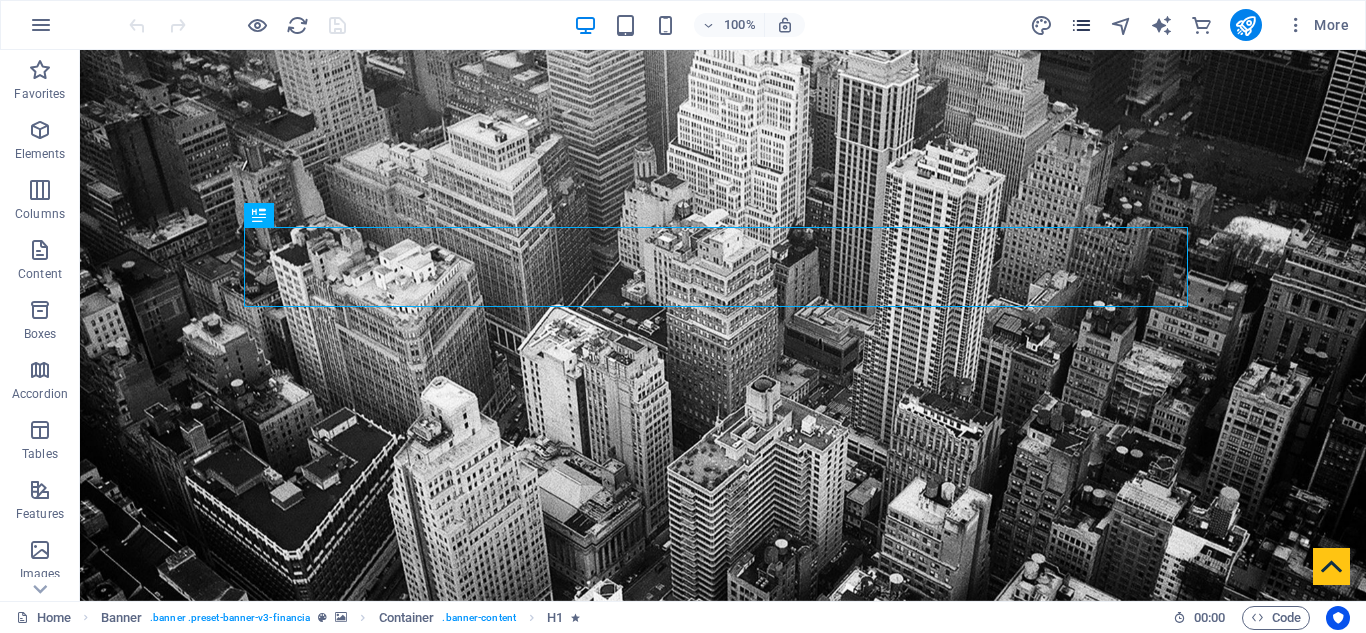 click at bounding box center (1081, 25) 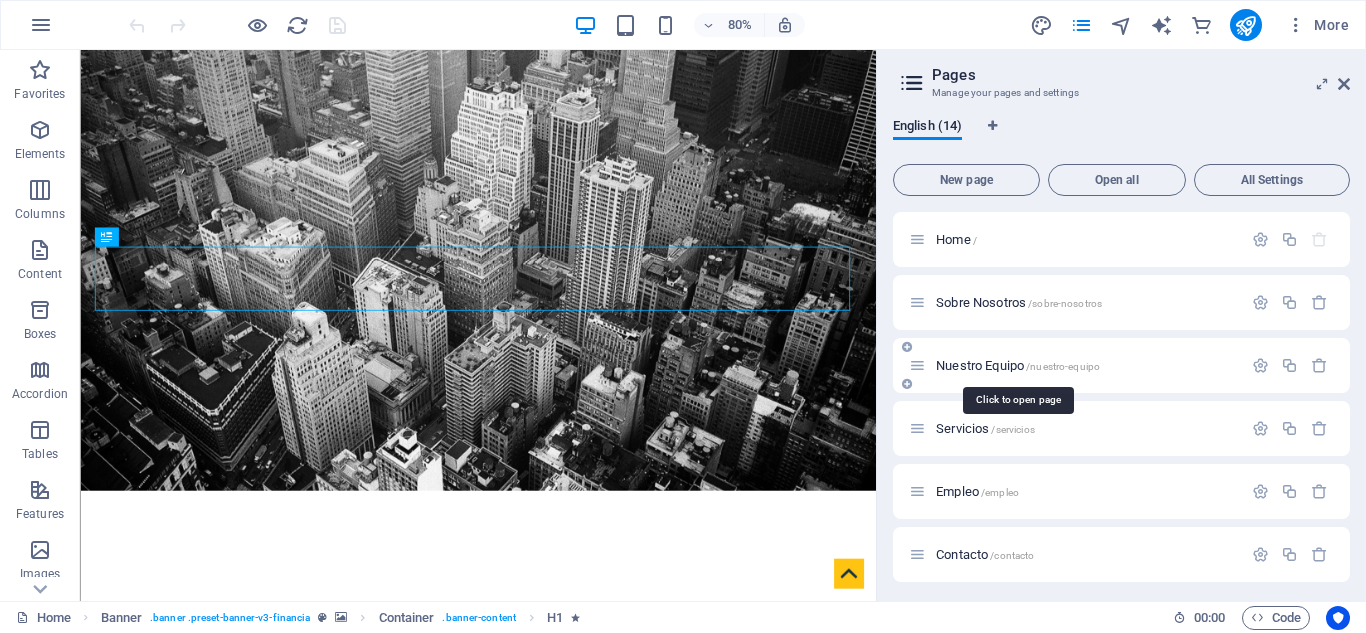 click on "Nuestro Equipo /nuestro-equipo" at bounding box center (1018, 365) 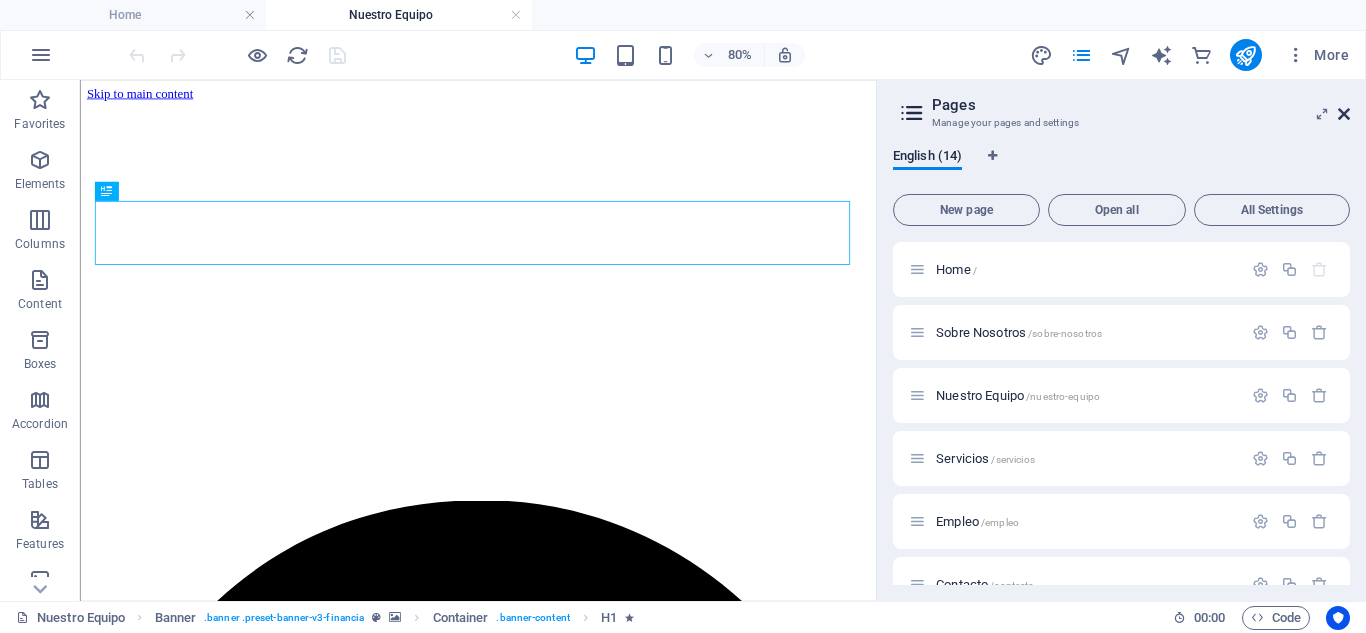 scroll, scrollTop: 0, scrollLeft: 0, axis: both 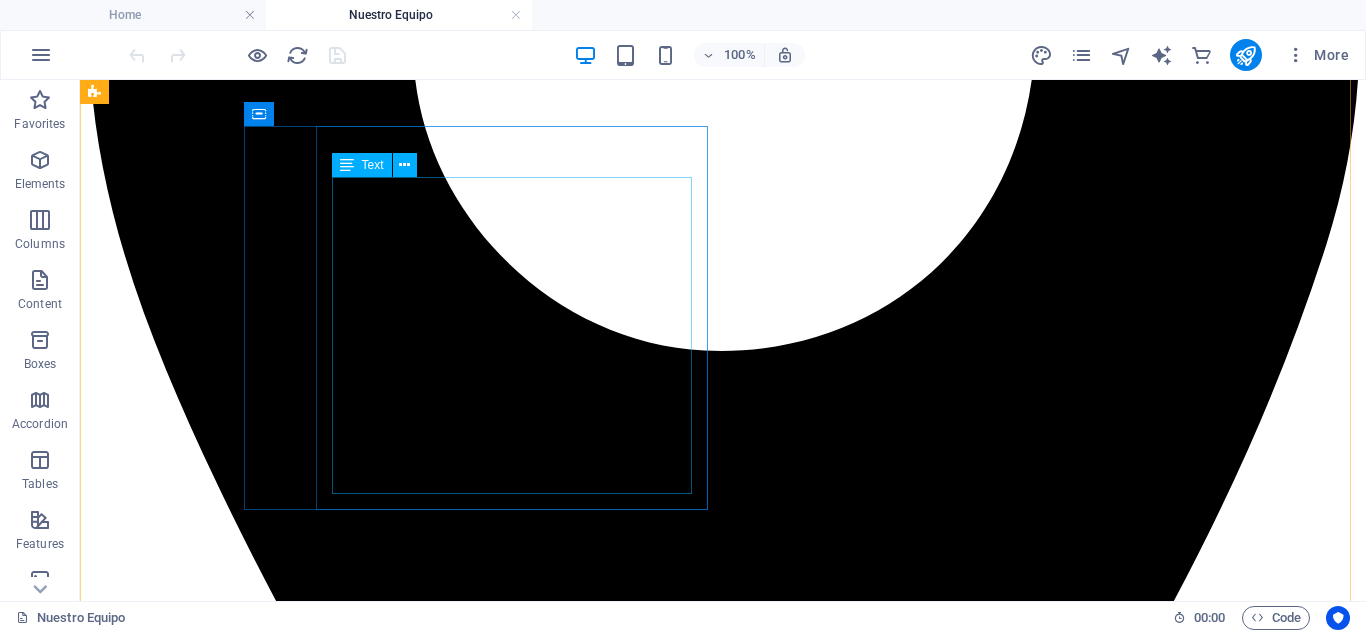 click on "Responsable de Derecho Civil y Familia Resumen profesional: Abogada experta en Derecho Civil, Sucesiones y Derecho de Familia. [FIRST] ha representado a decenas de clientes en procesos de divorcio, custodia, herencias y contratos civiles. Destaca por su trato empático y su eficacia en mediaciones. Correo:   [NAME]@[DOMAIN]" at bounding box center (723, 9649) 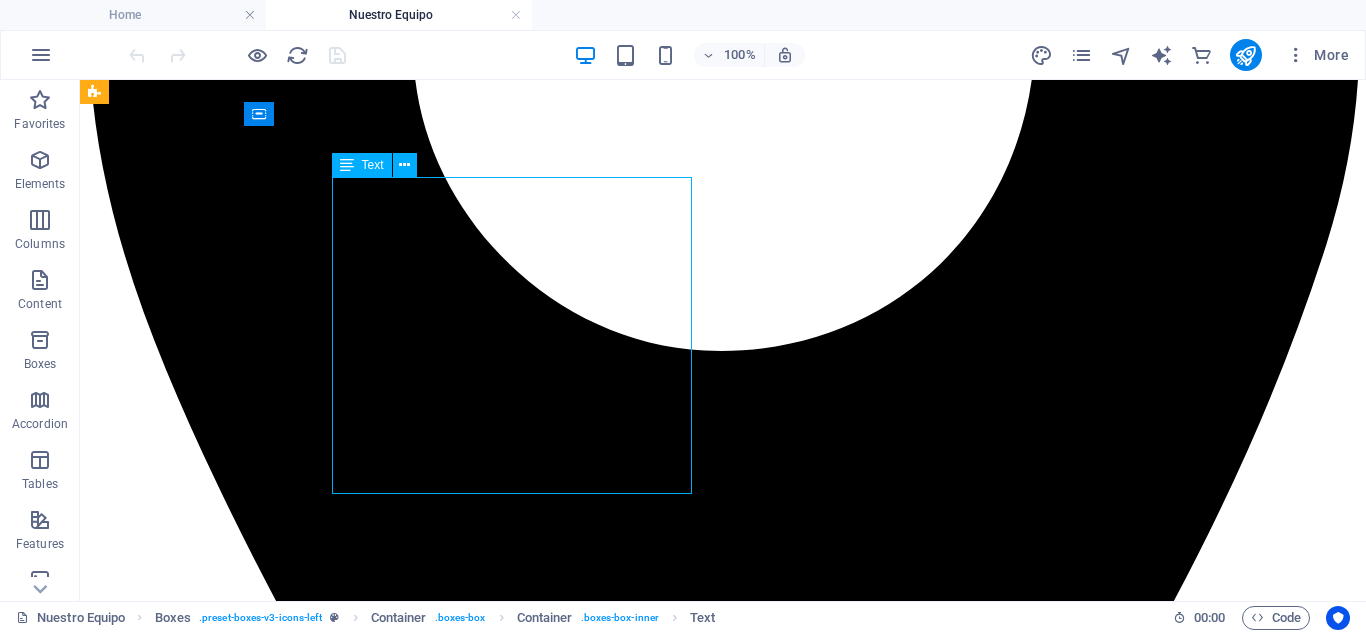 click on "Responsable de Derecho Civil y Familia Resumen profesional: Abogada experta en Derecho Civil, Sucesiones y Derecho de Familia. [FIRST] ha representado a decenas de clientes en procesos de divorcio, custodia, herencias y contratos civiles. Destaca por su trato empático y su eficacia en mediaciones. Correo:   [NAME]@[DOMAIN]" at bounding box center [723, 9649] 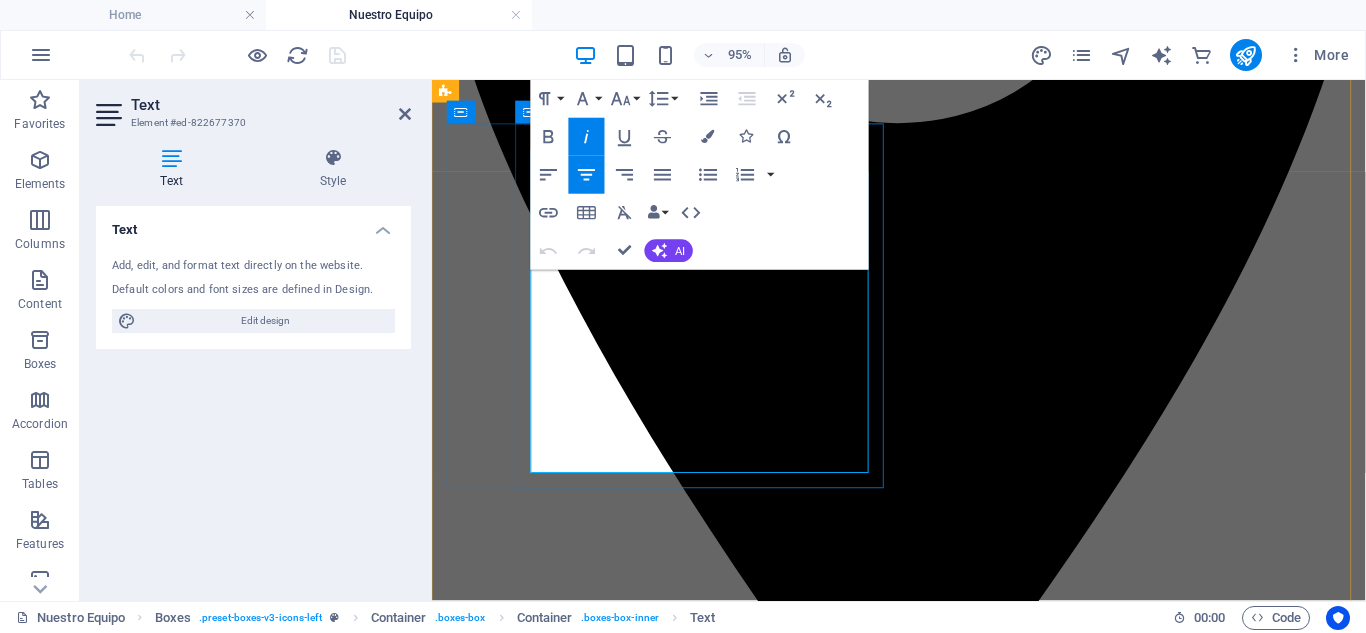 drag, startPoint x: 743, startPoint y: 393, endPoint x: 706, endPoint y: 379, distance: 39.56008 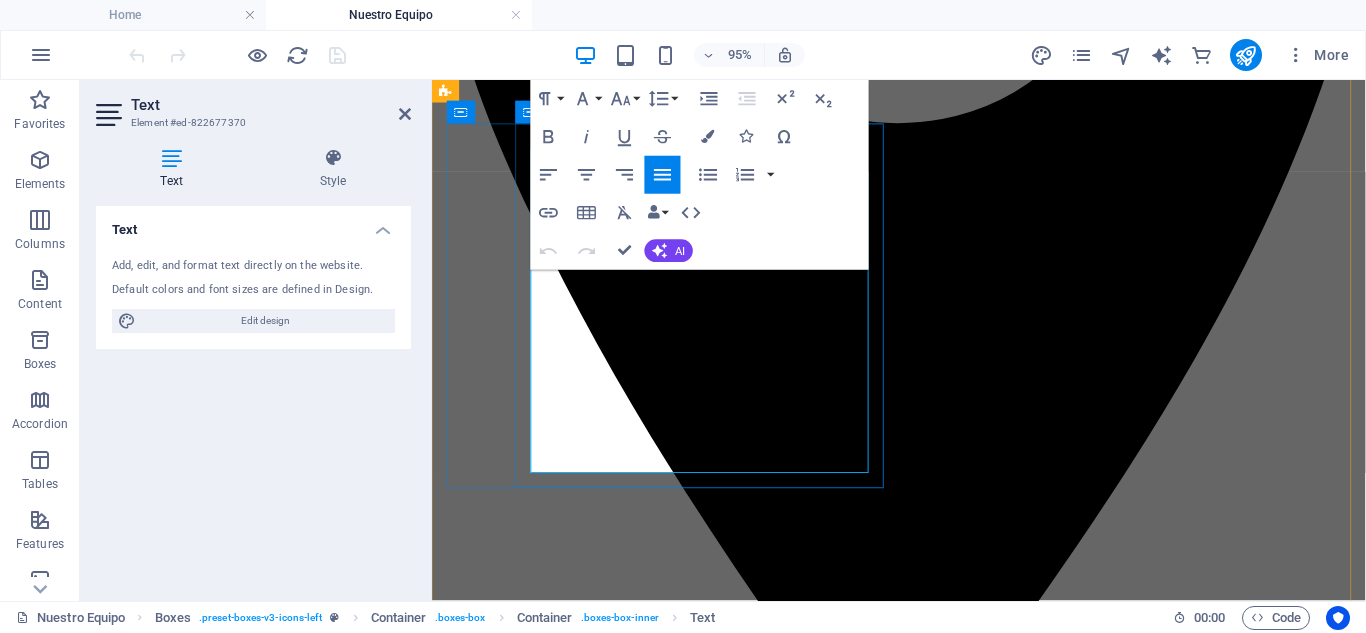 drag, startPoint x: 695, startPoint y: 371, endPoint x: 845, endPoint y: 398, distance: 152.41063 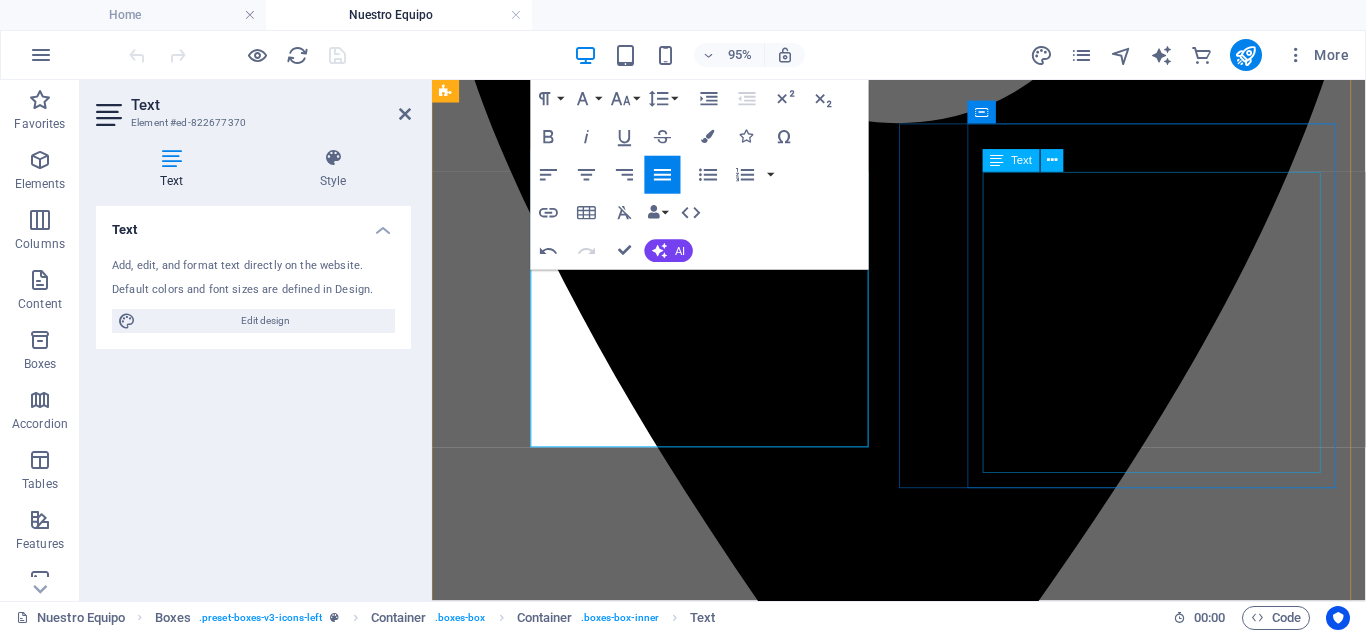 click on "Asesoría Empresarial y Contabilidad Resumen profesional: Consultor senior en asesoría fiscal y contable con más de 10 años de experiencia asesorando pymes y grandes empresas. Su enfoque estratégico facilita la toma de decisiones financieras ajustadas a la normativa vigente.   Correo:   [NAME]@[DOMAIN]" at bounding box center (923, 8897) 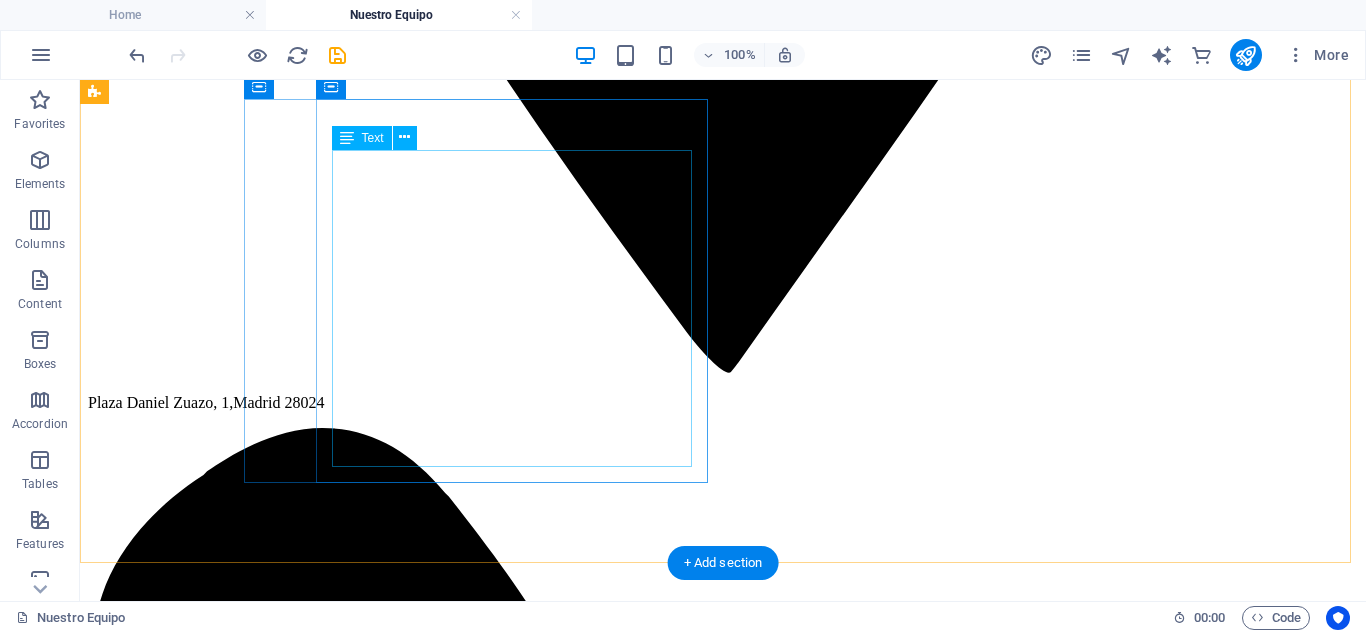 scroll, scrollTop: 2133, scrollLeft: 0, axis: vertical 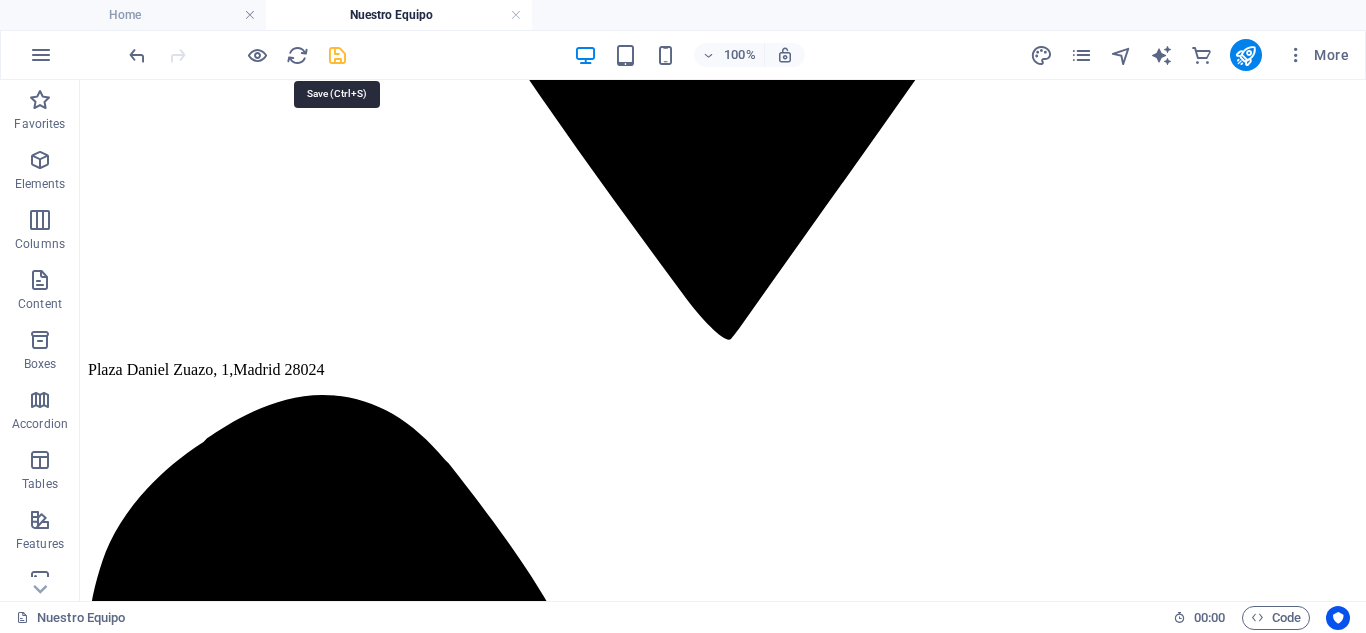 click at bounding box center (337, 55) 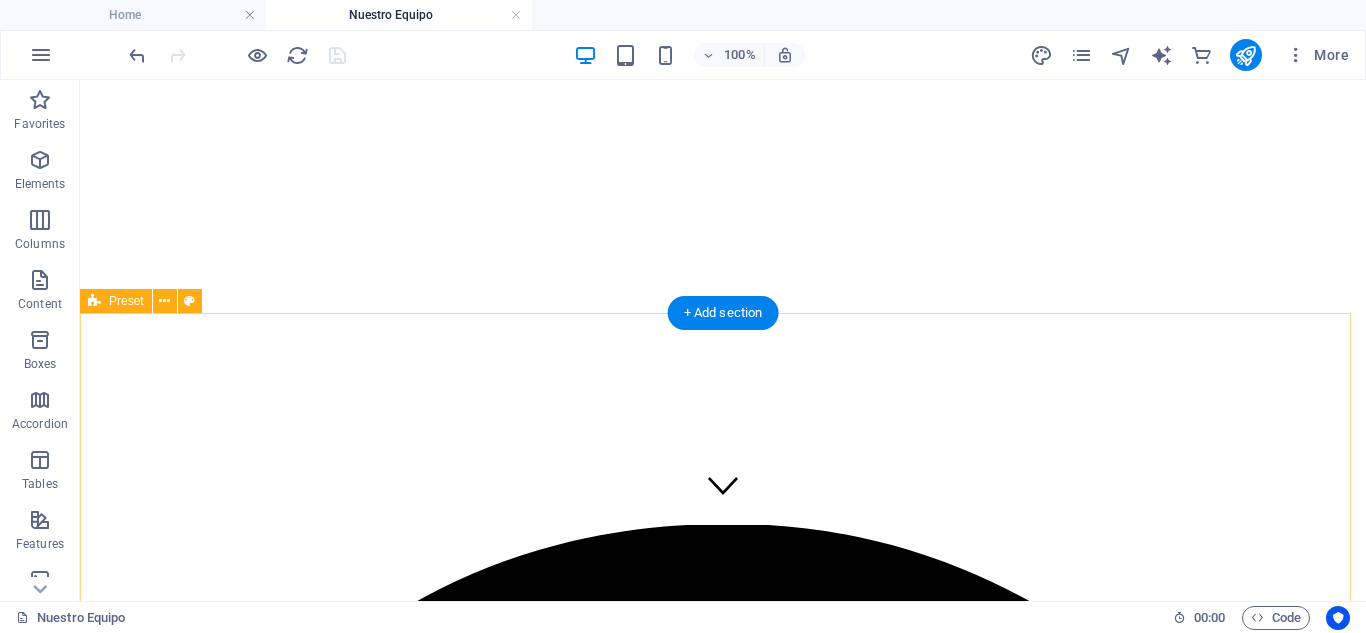 scroll, scrollTop: 0, scrollLeft: 0, axis: both 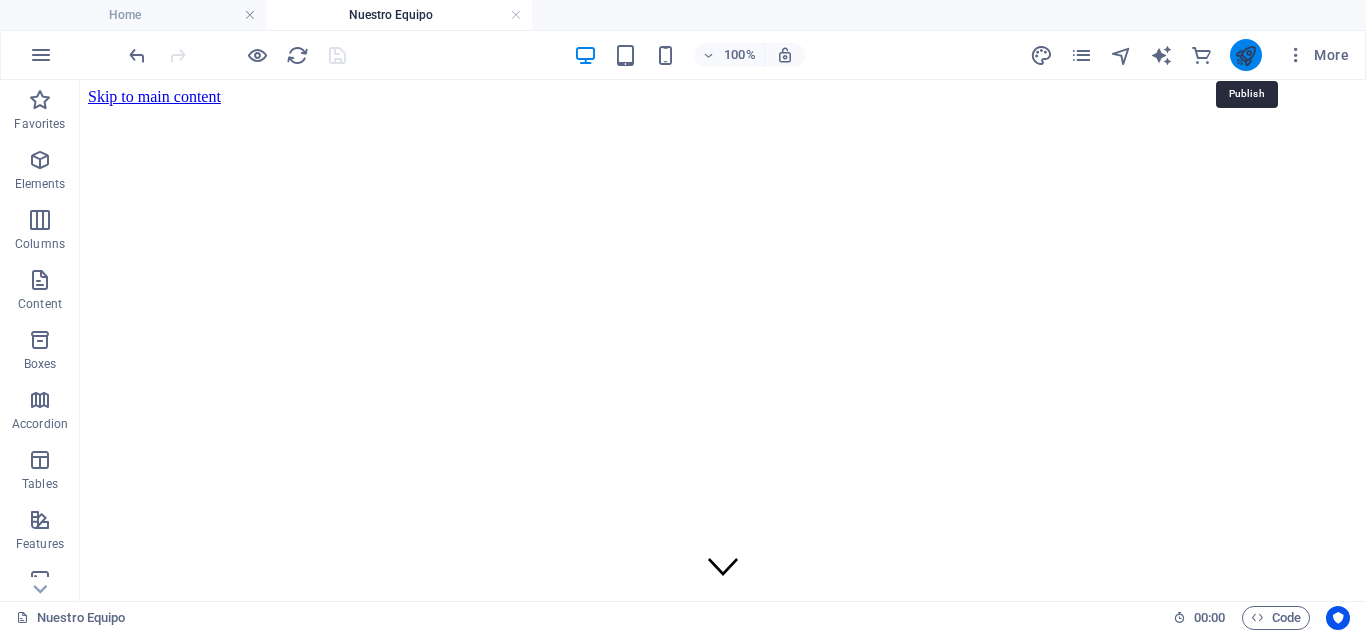 click at bounding box center (1245, 55) 